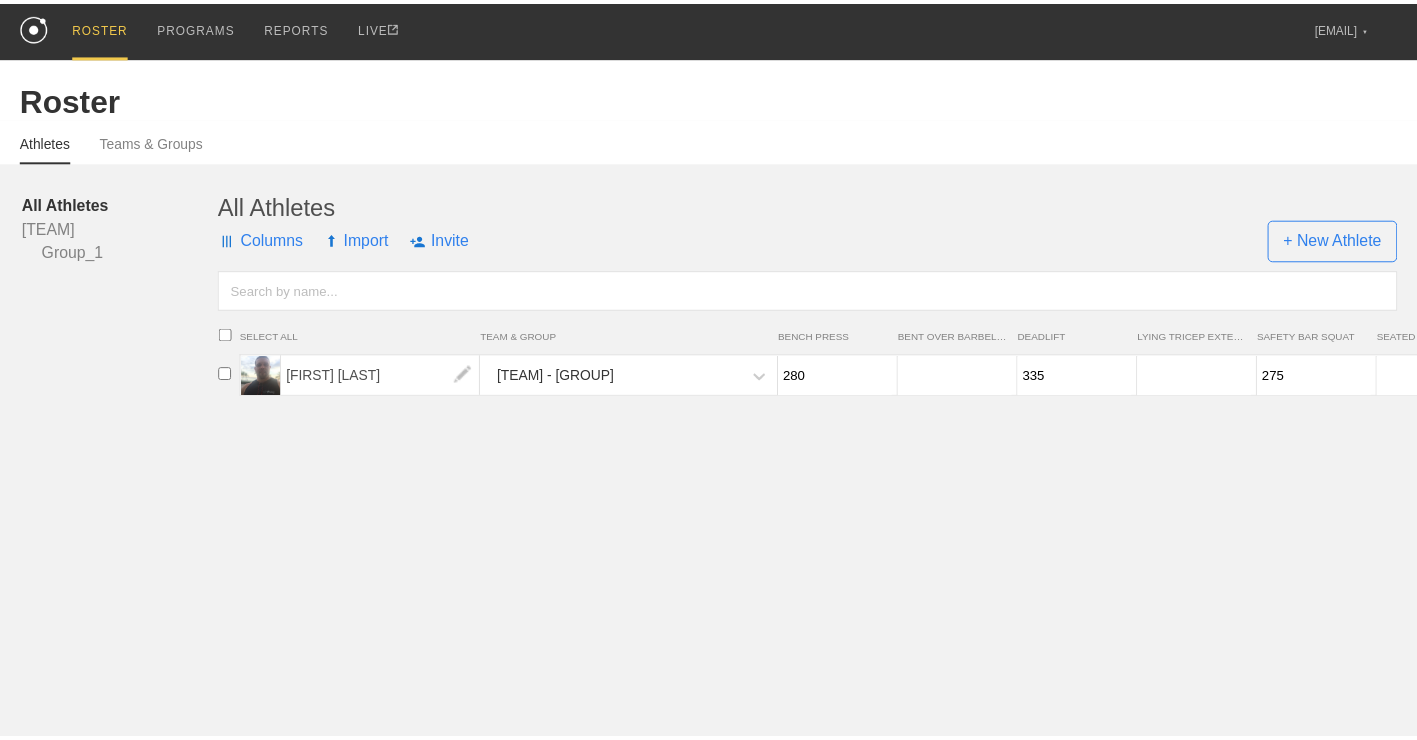 scroll, scrollTop: 0, scrollLeft: 0, axis: both 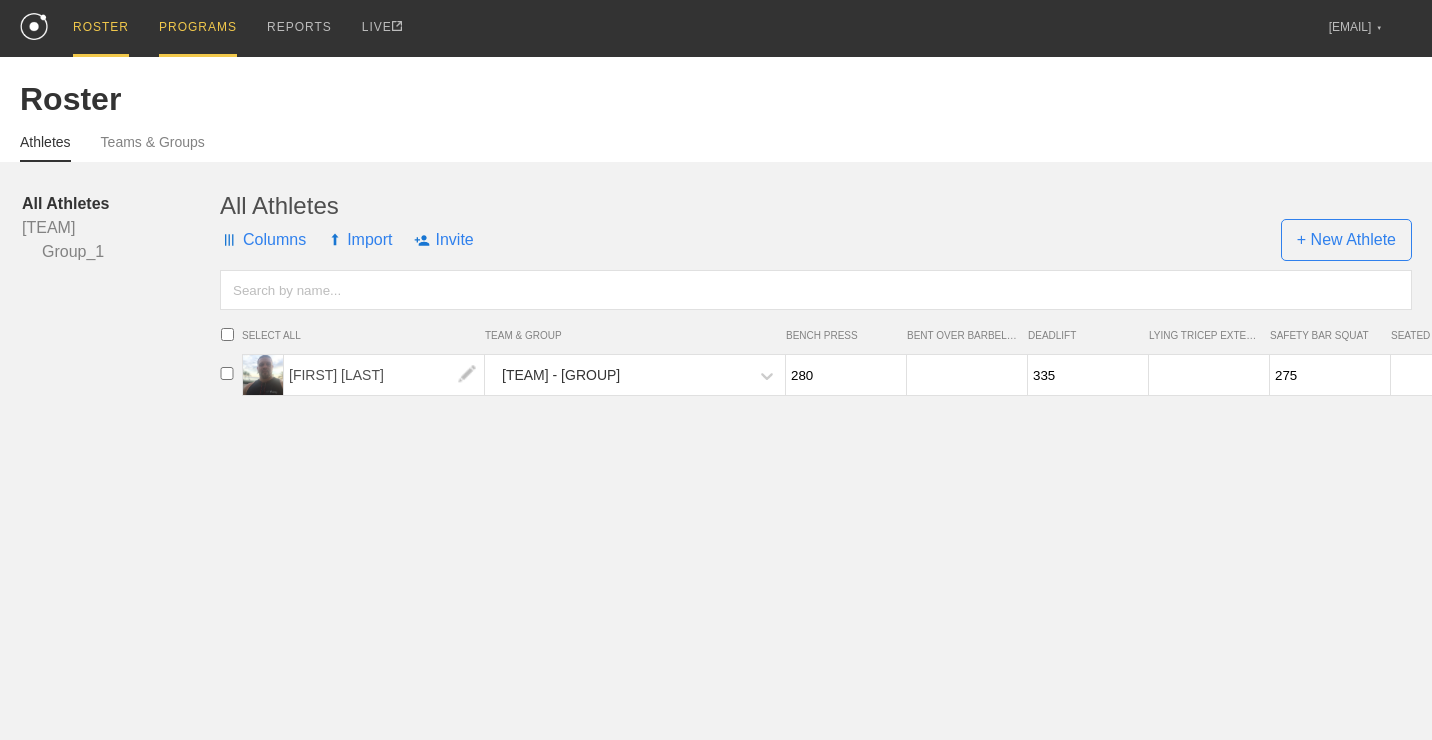 click on "PROGRAMS" at bounding box center [198, 28] 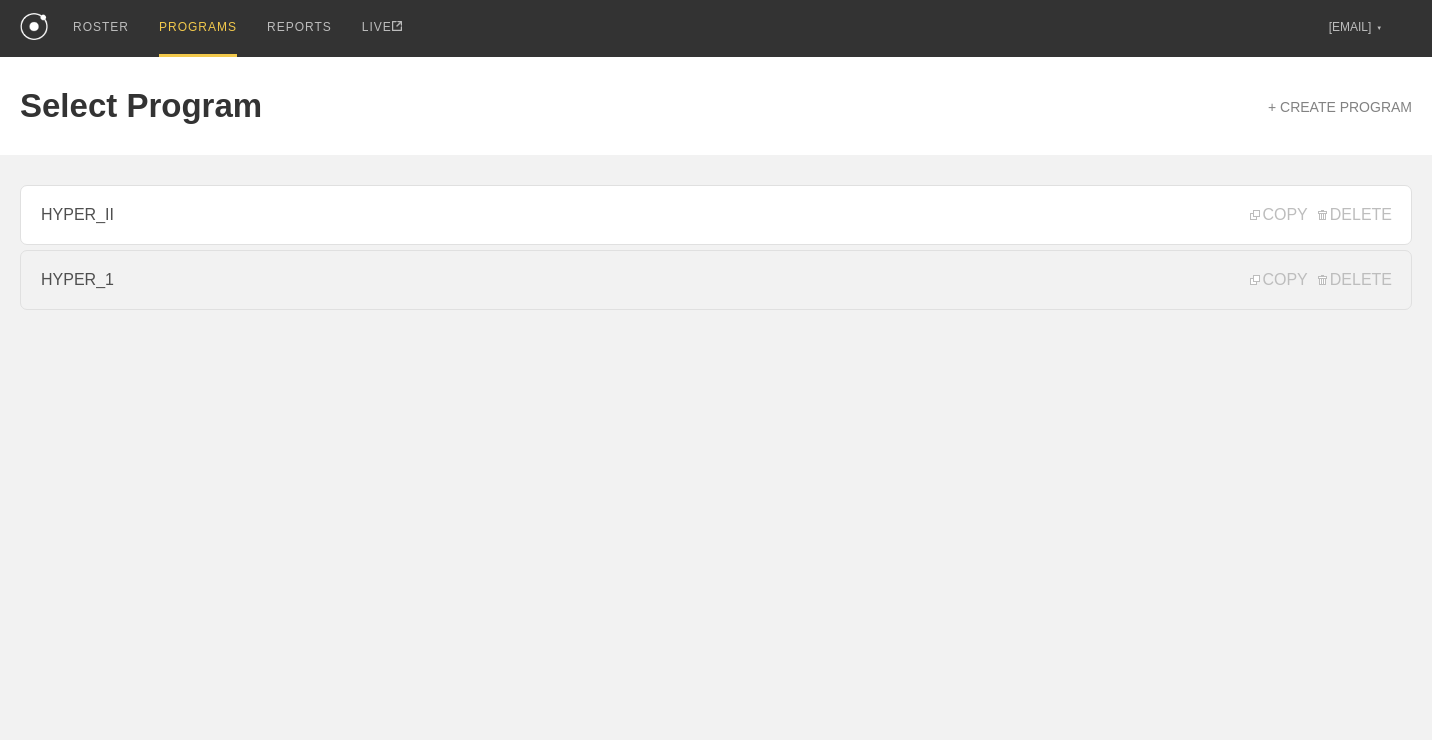 click on "HYPER_1" at bounding box center (716, 280) 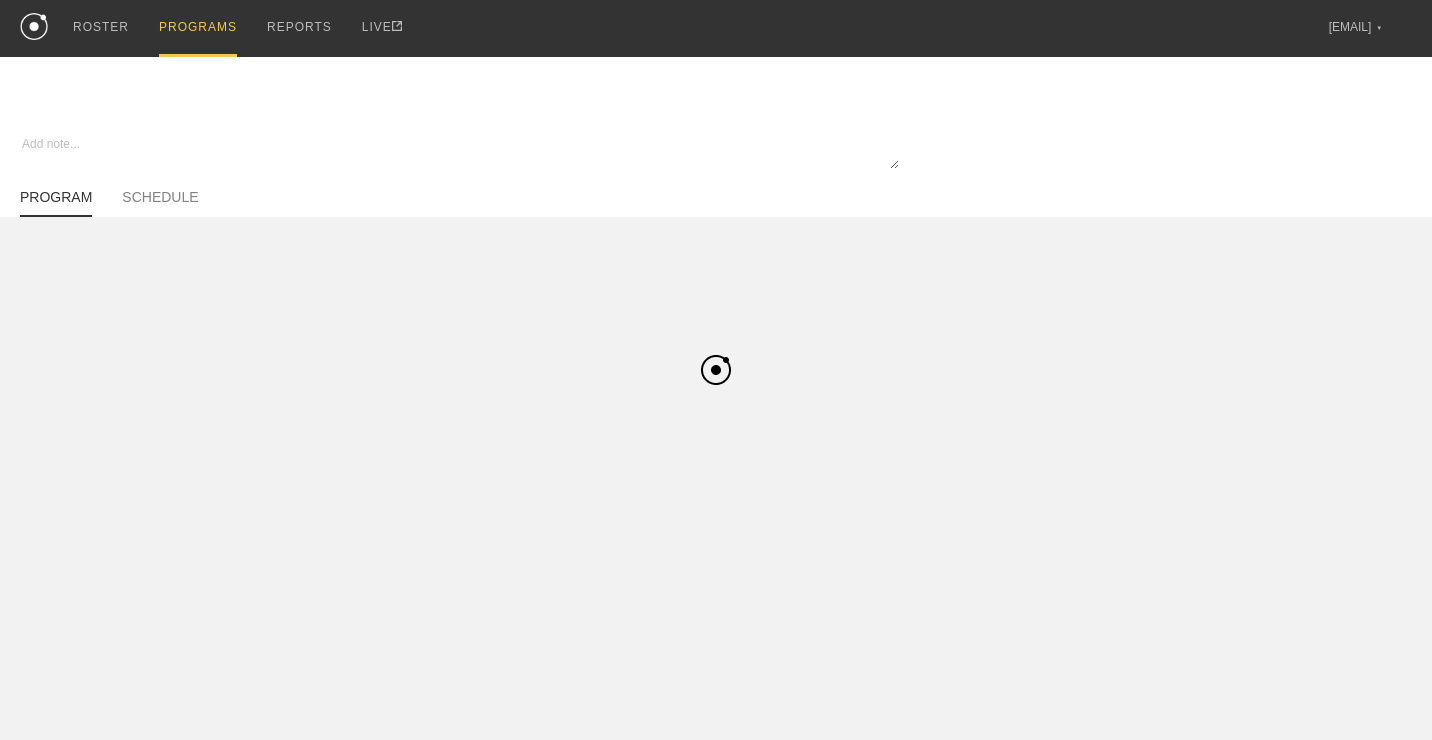 type on "x" 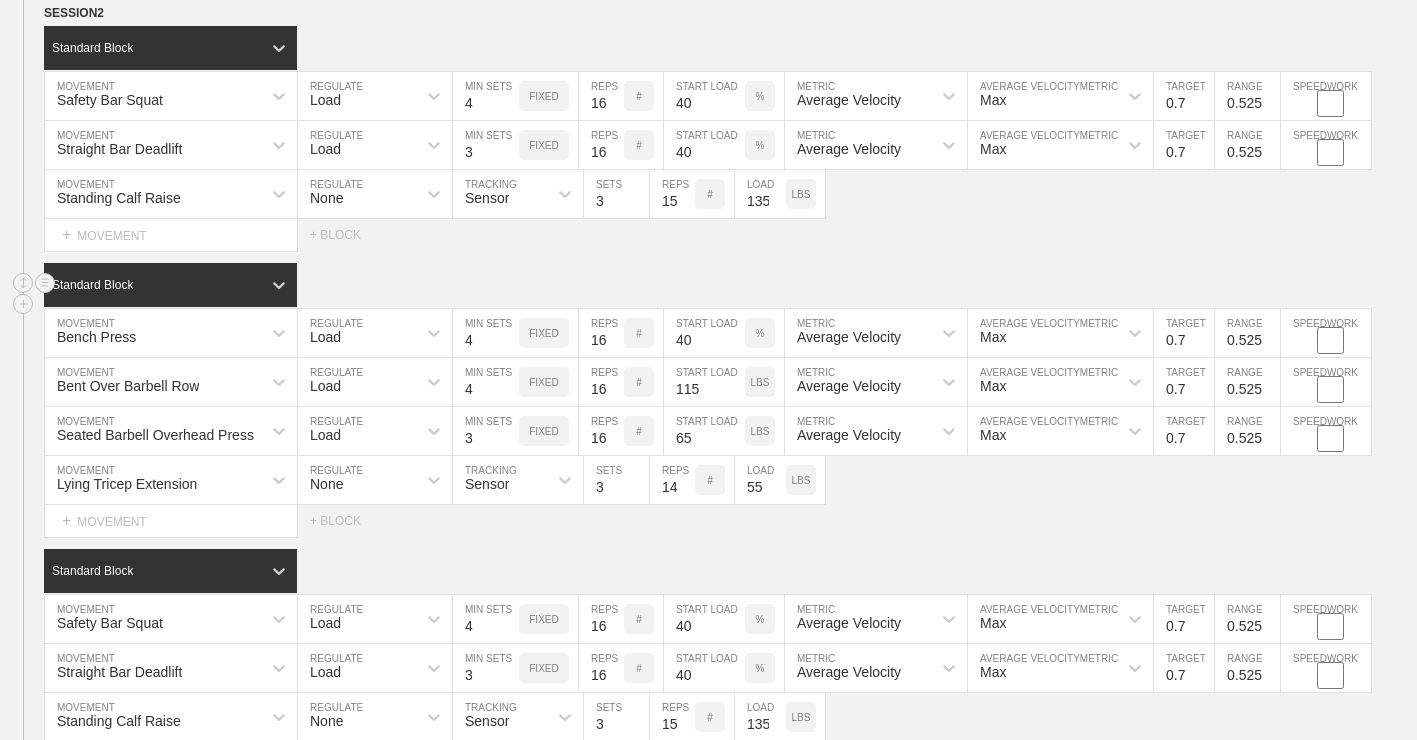 scroll, scrollTop: 581, scrollLeft: 0, axis: vertical 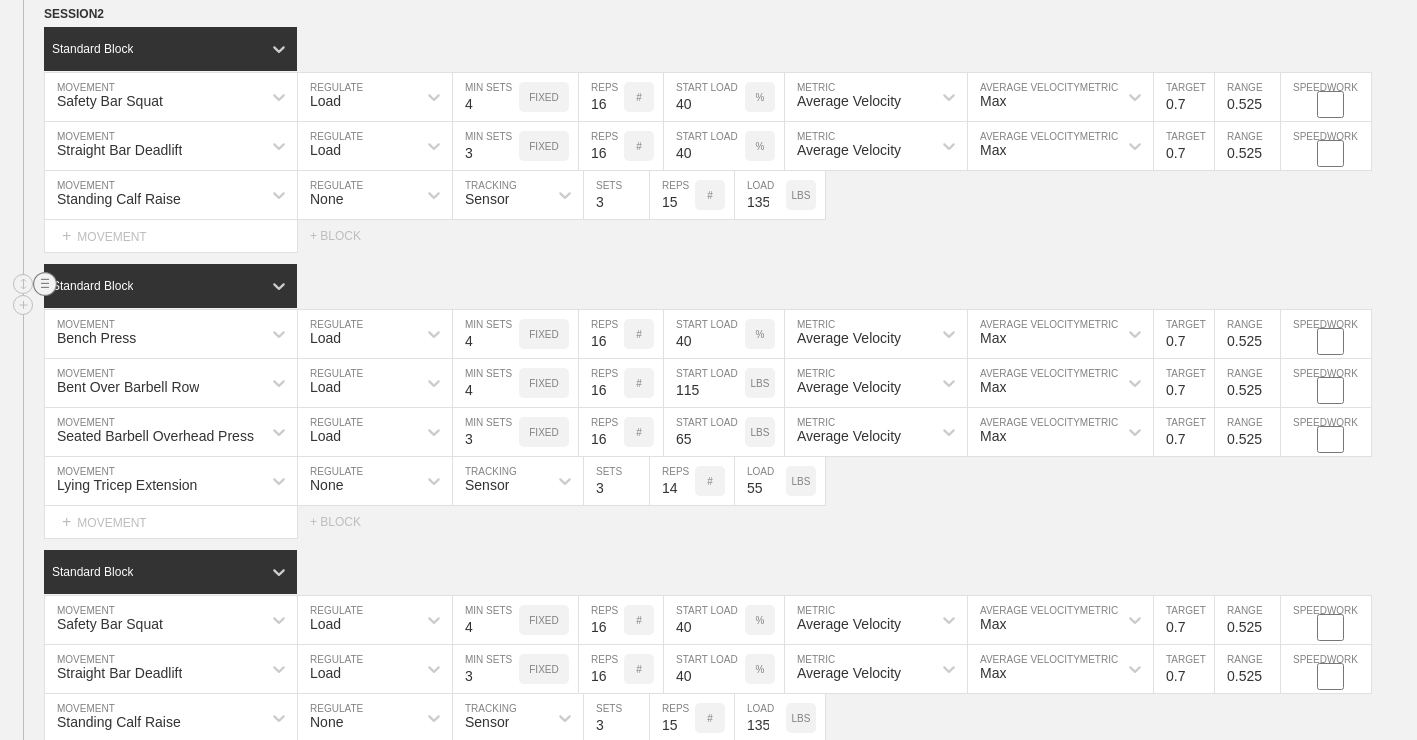 click 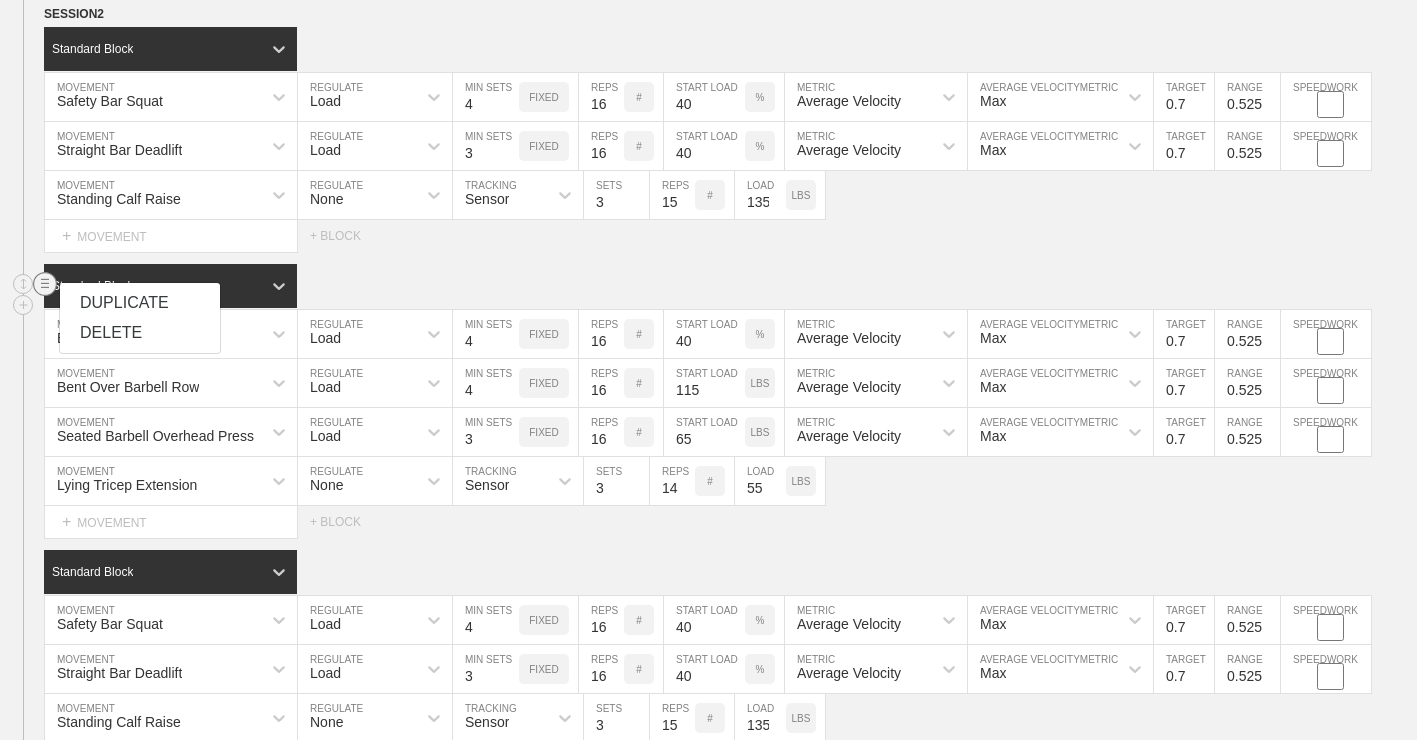 click on "DELETE" at bounding box center [140, 333] 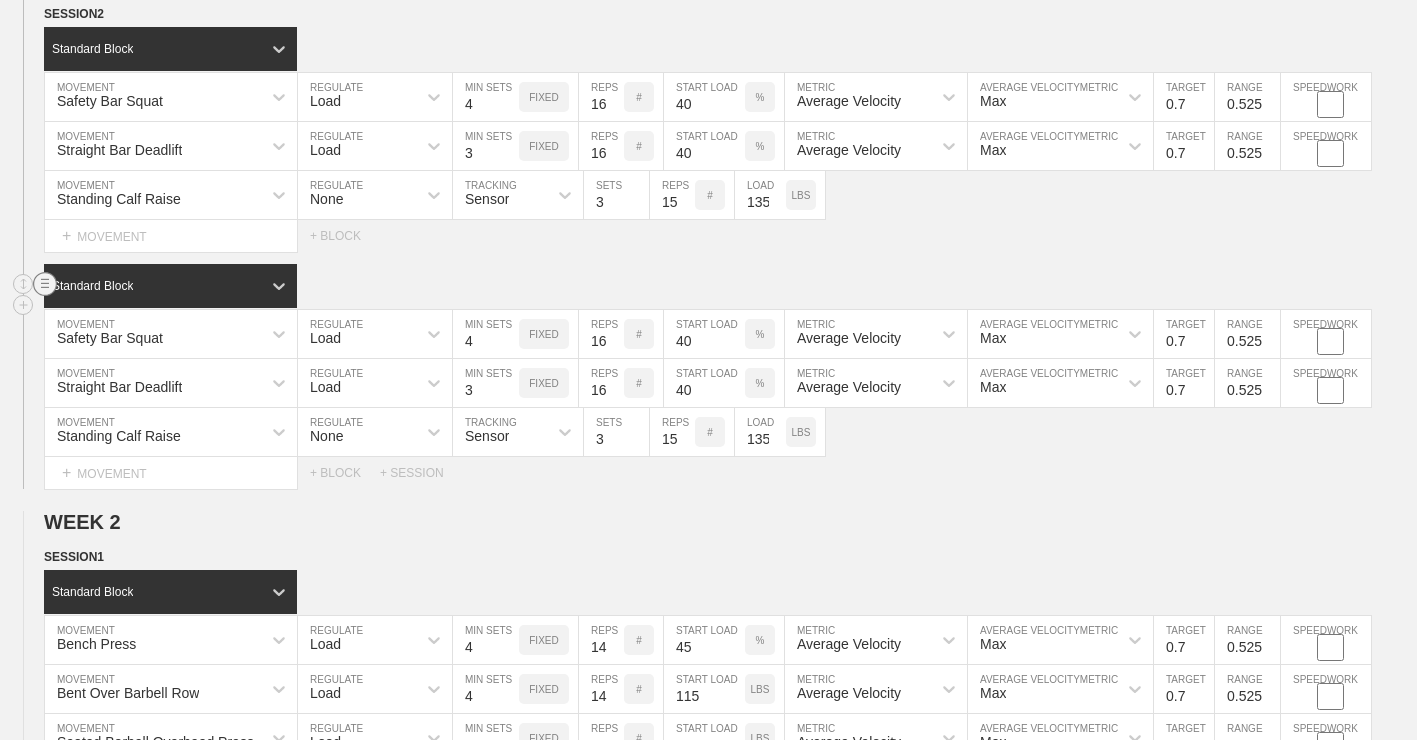 click 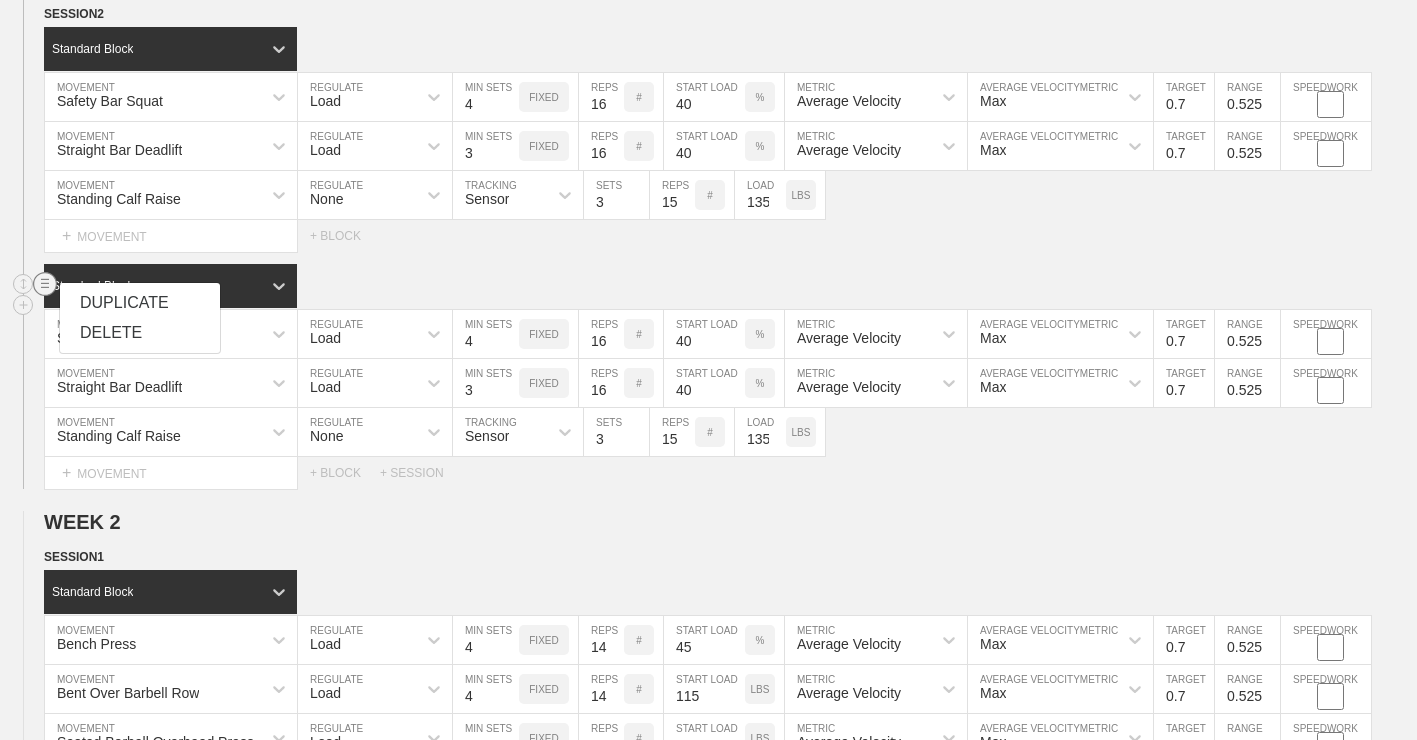 click on "DELETE" at bounding box center [140, 333] 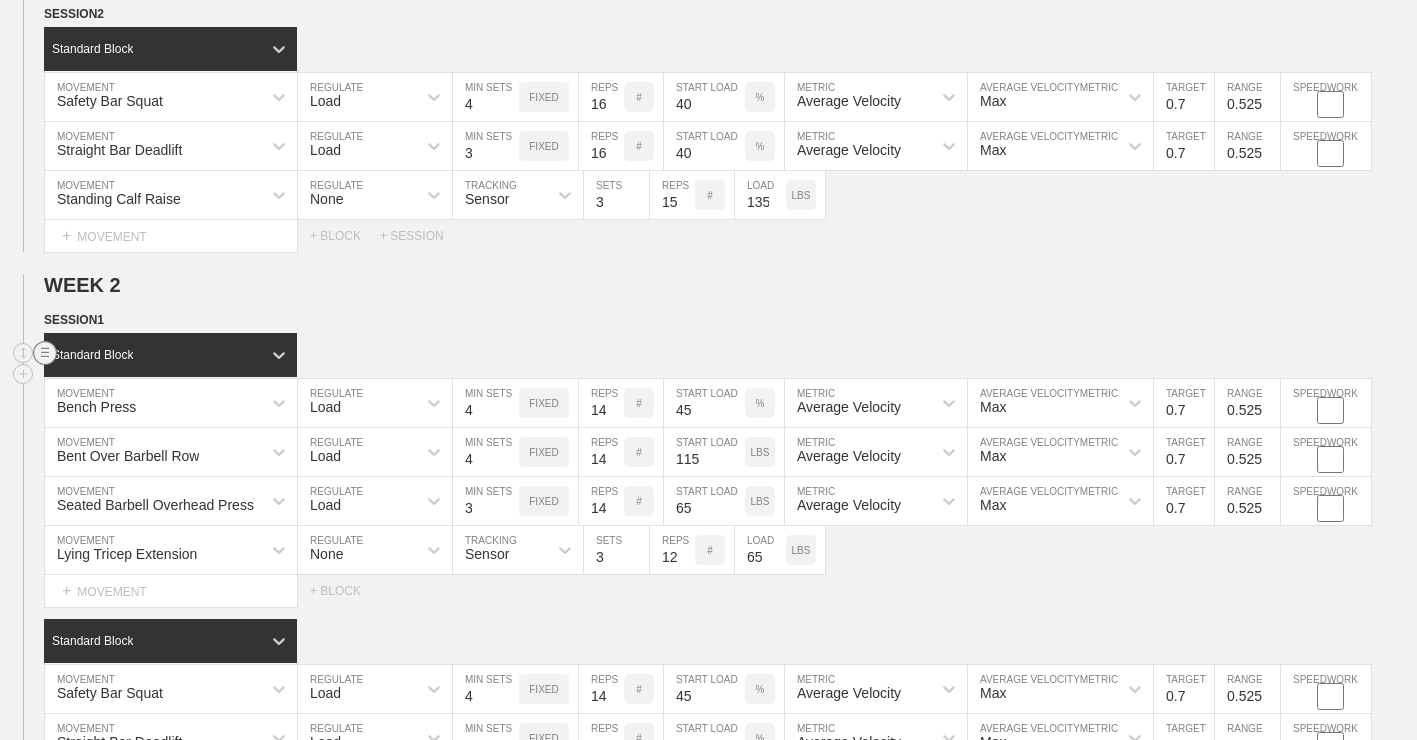 click 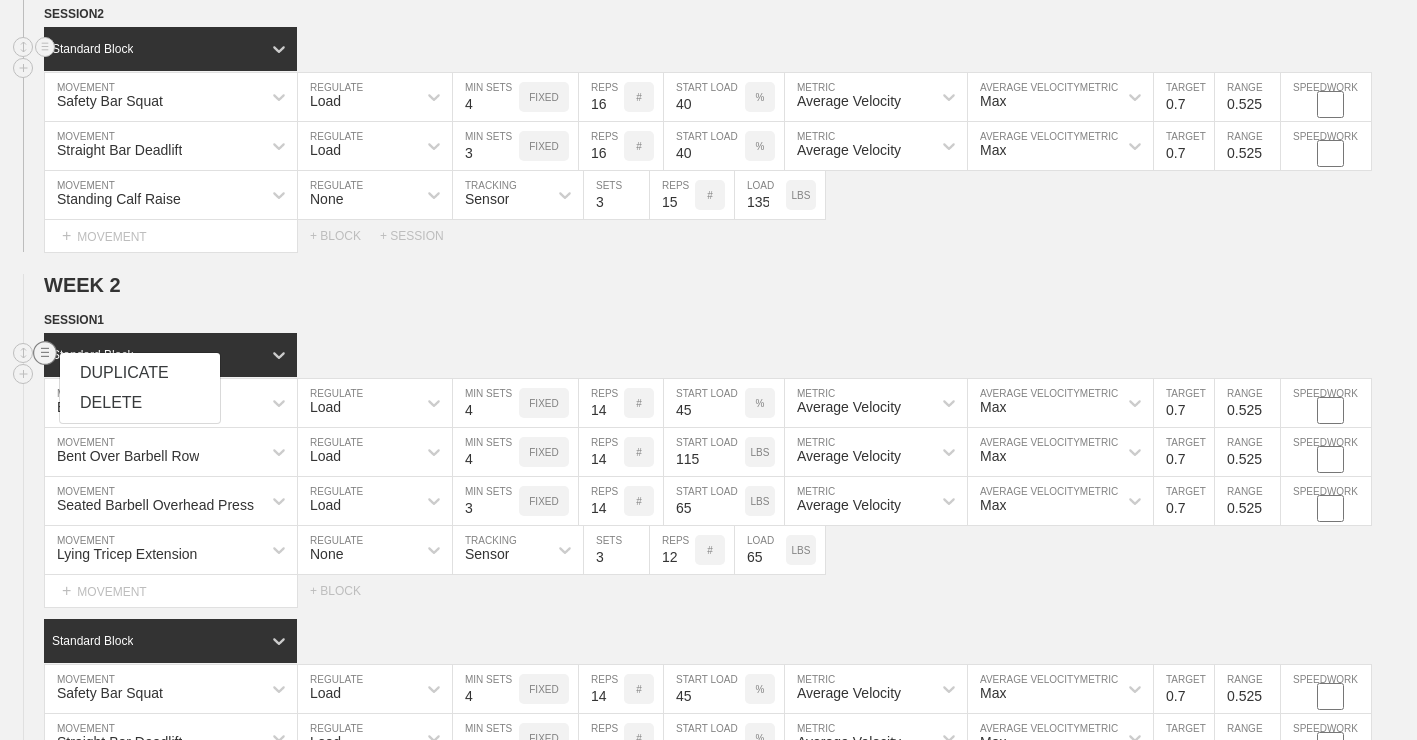 click on "DELETE" at bounding box center [140, 403] 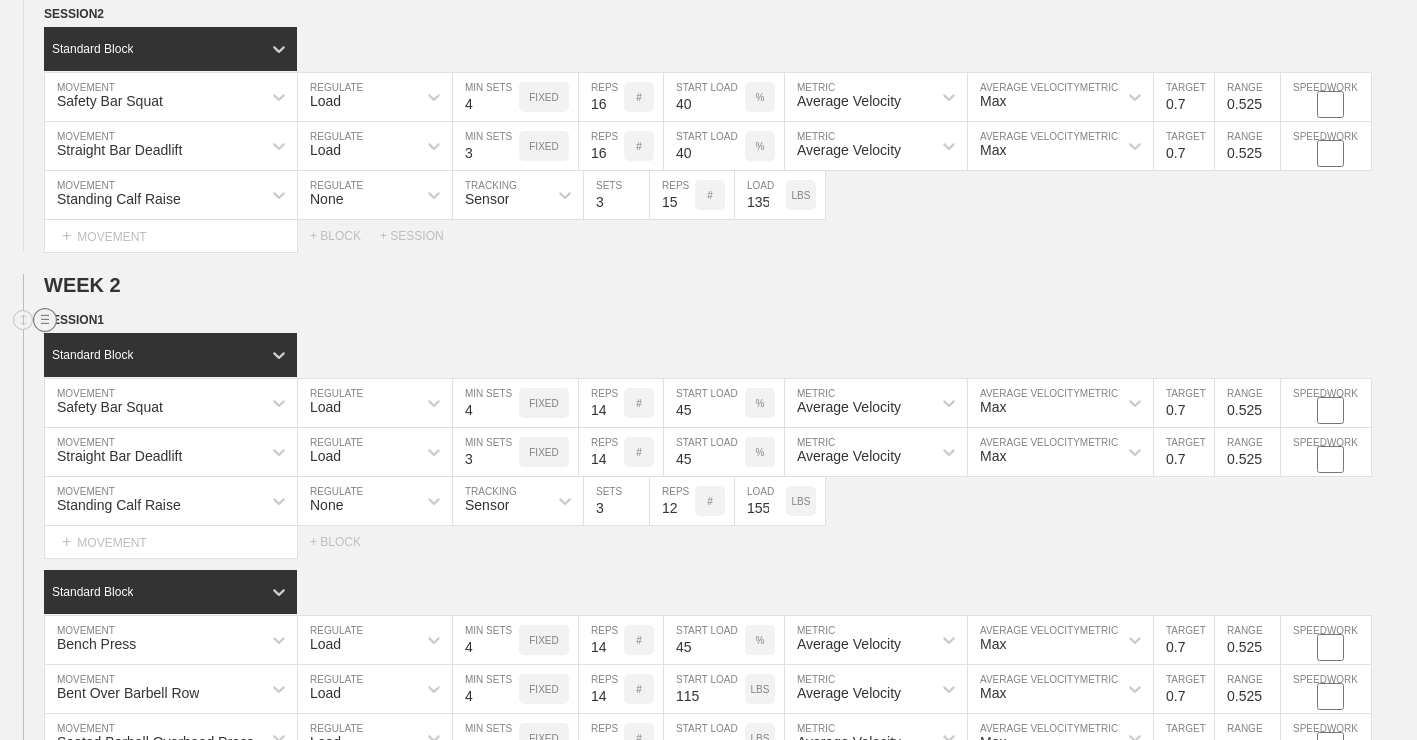 click 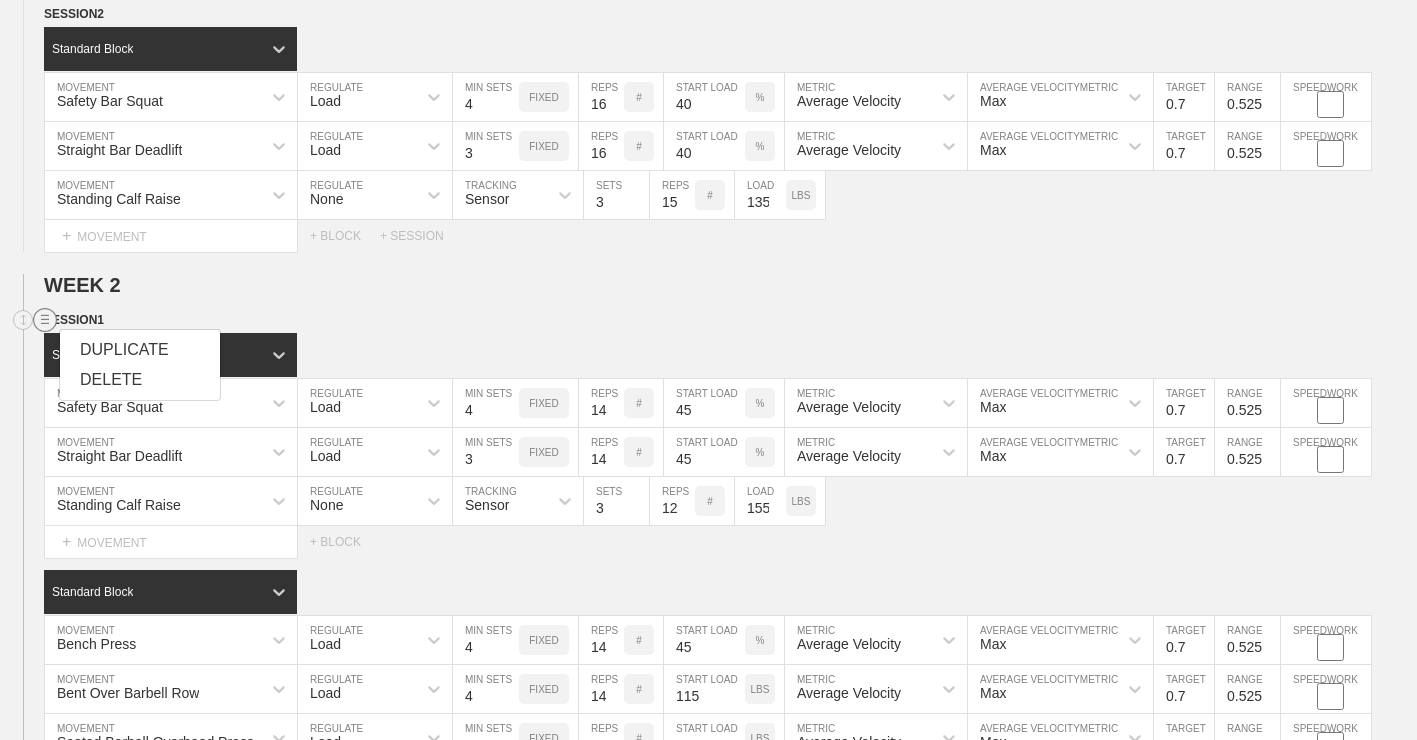 click on "DELETE" at bounding box center [140, 380] 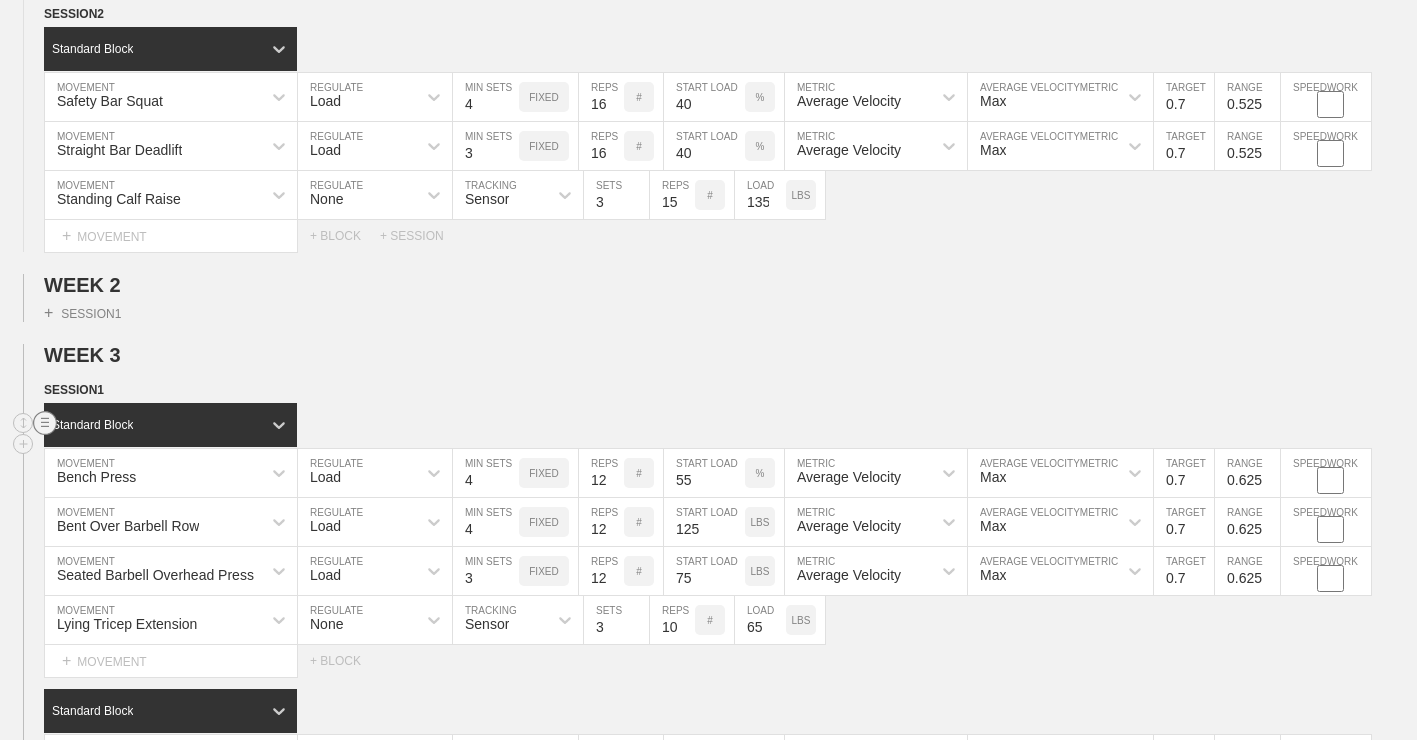 click 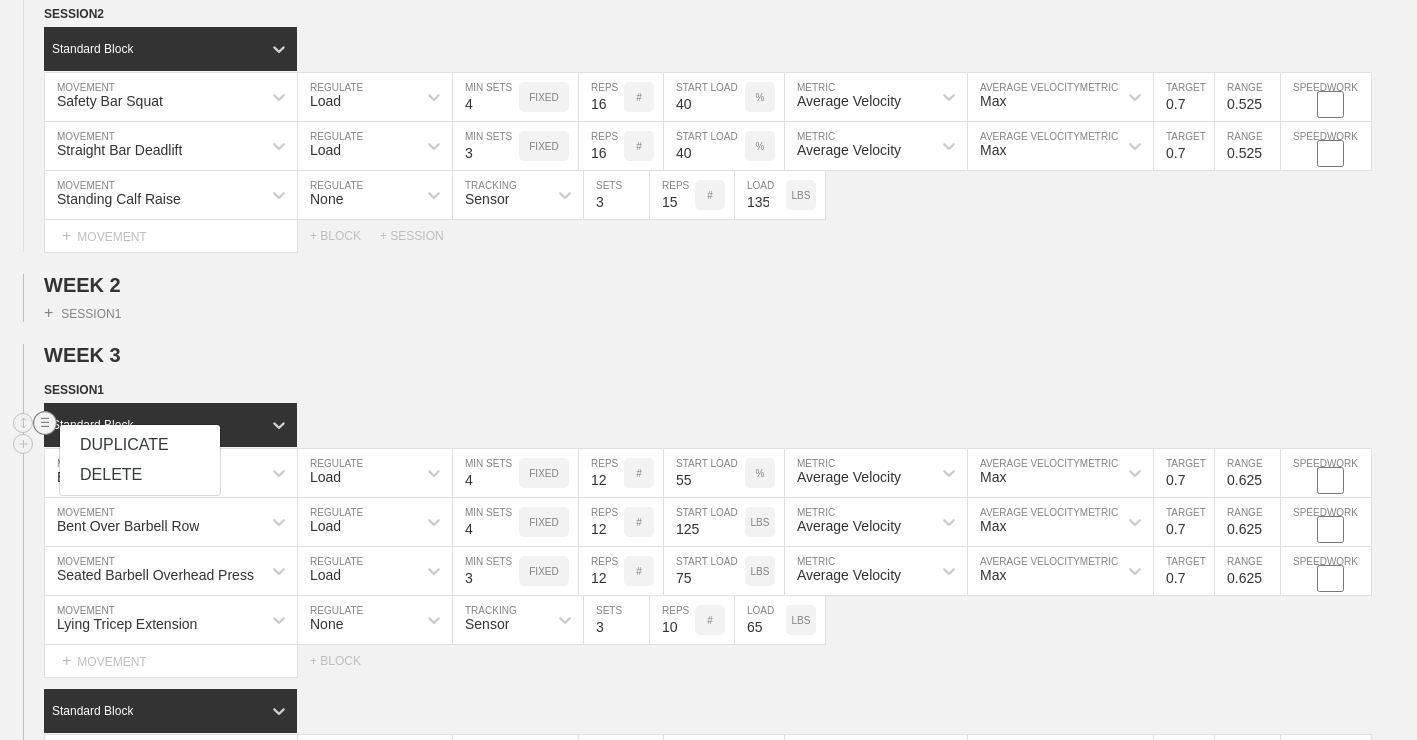 click on "DELETE" at bounding box center [140, 475] 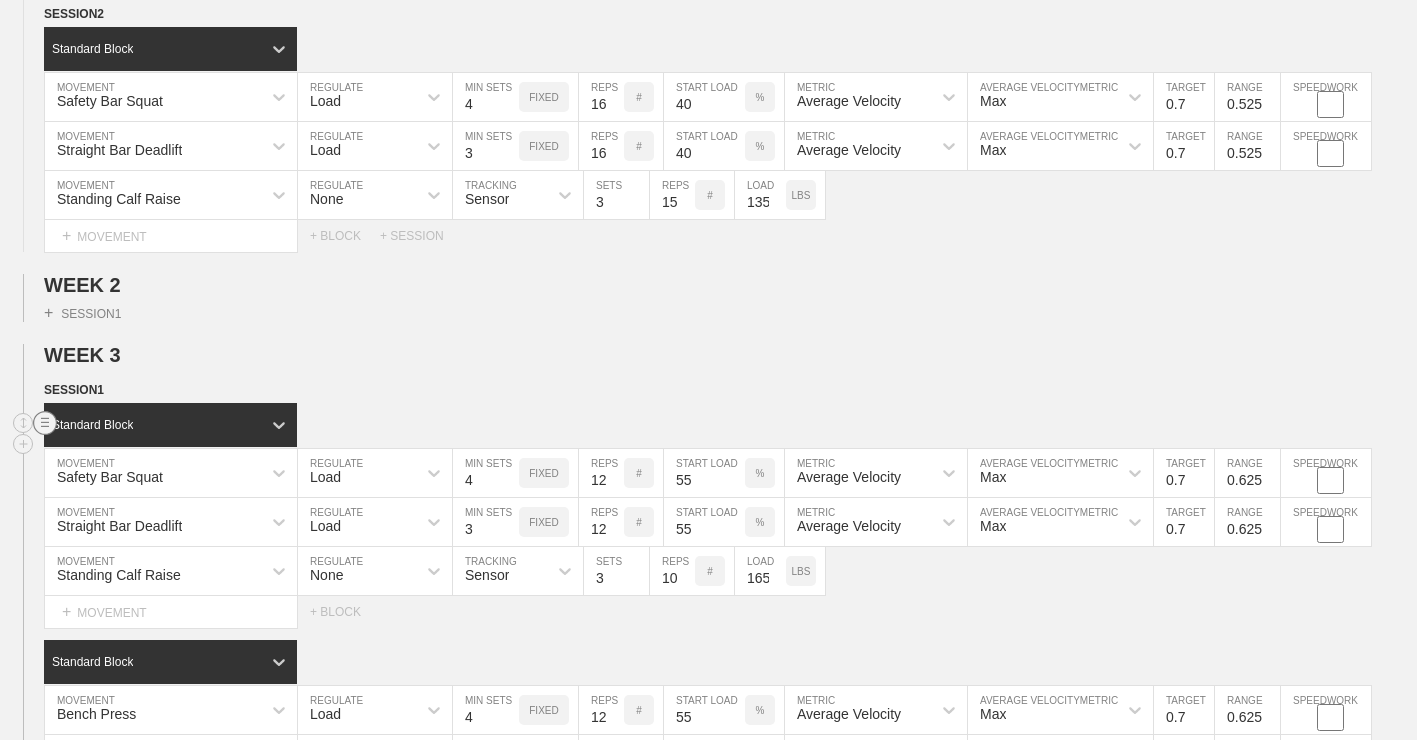 click 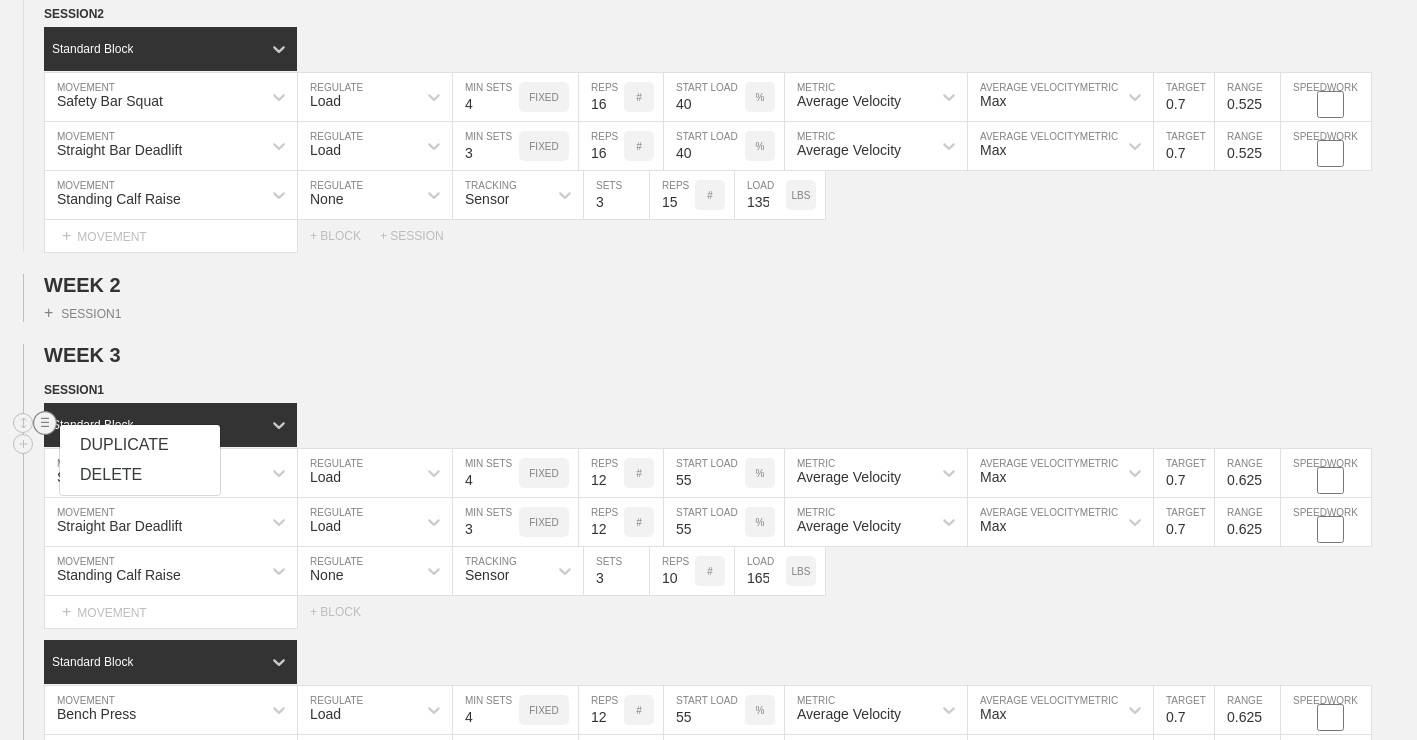 click on "DELETE" at bounding box center [140, 475] 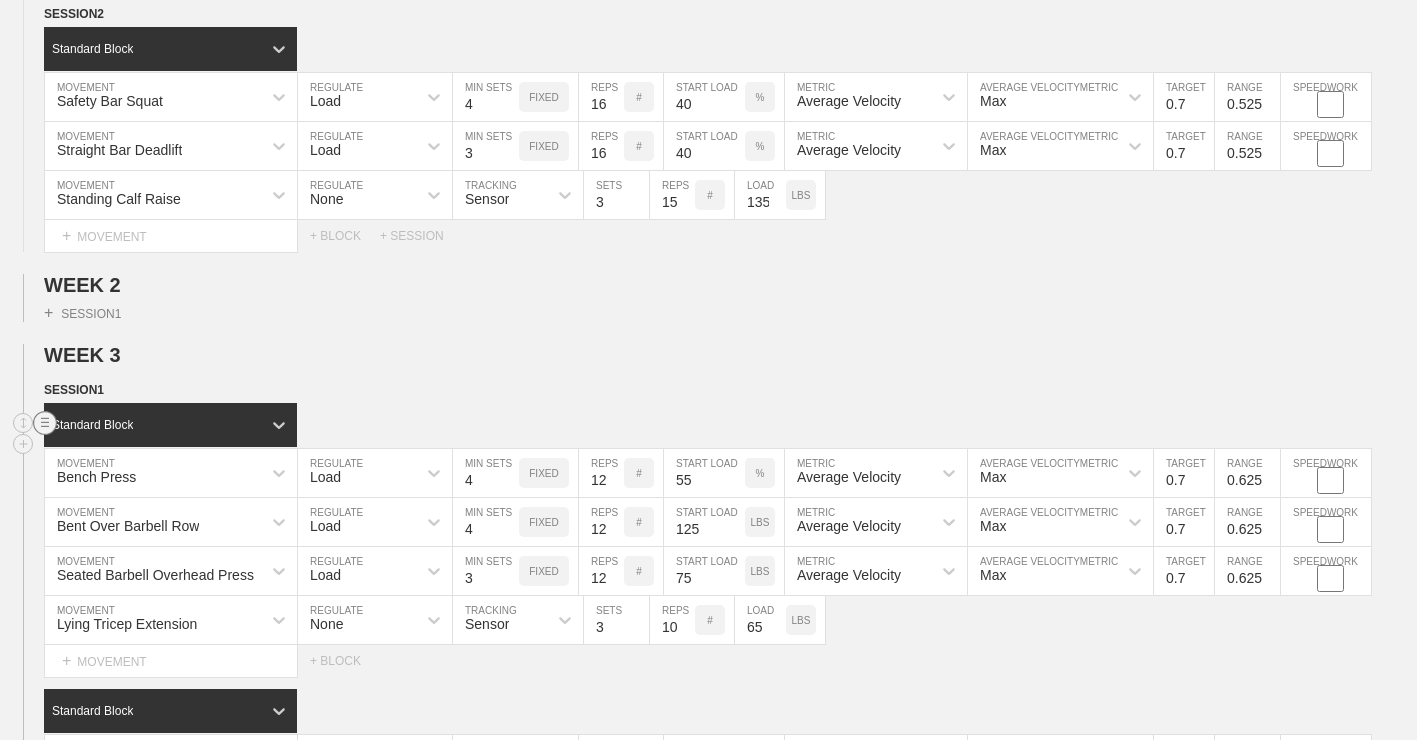 click 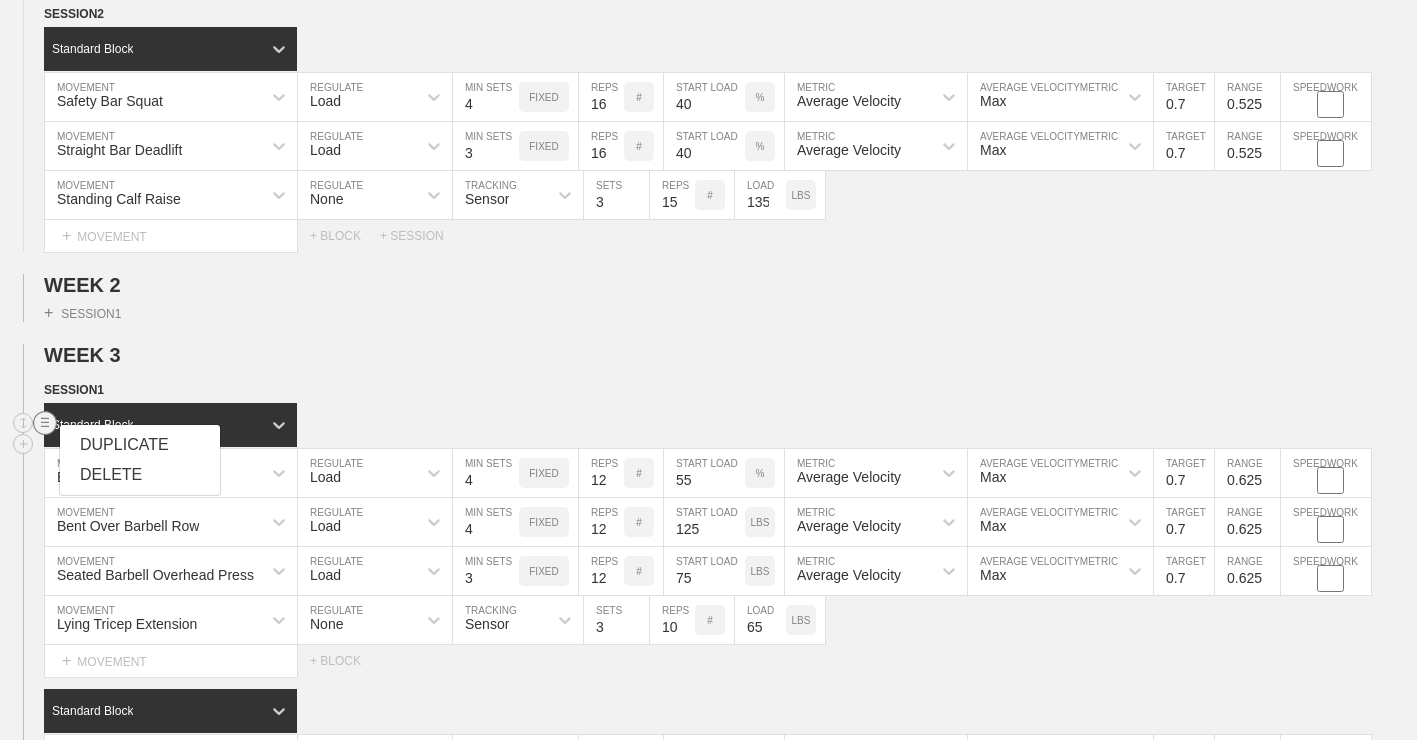 click on "DELETE" at bounding box center (140, 475) 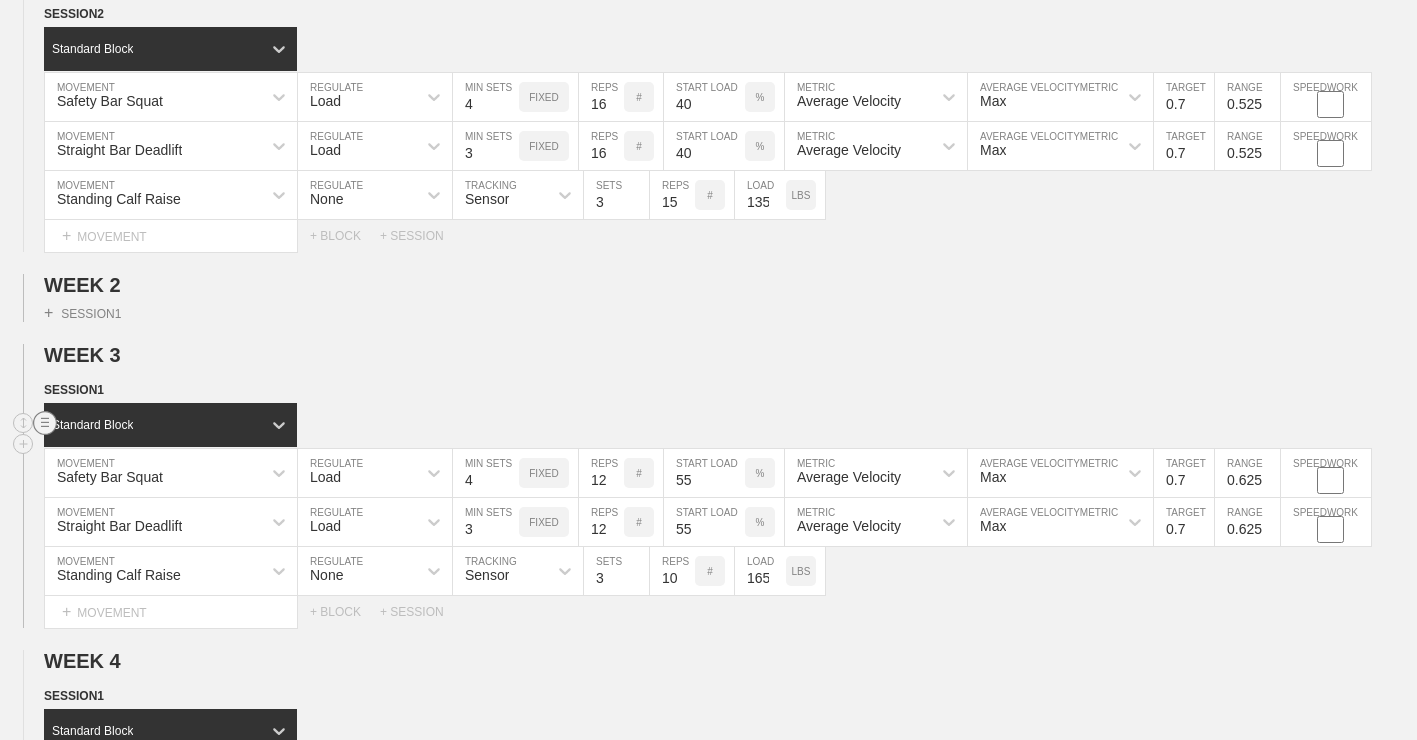 click 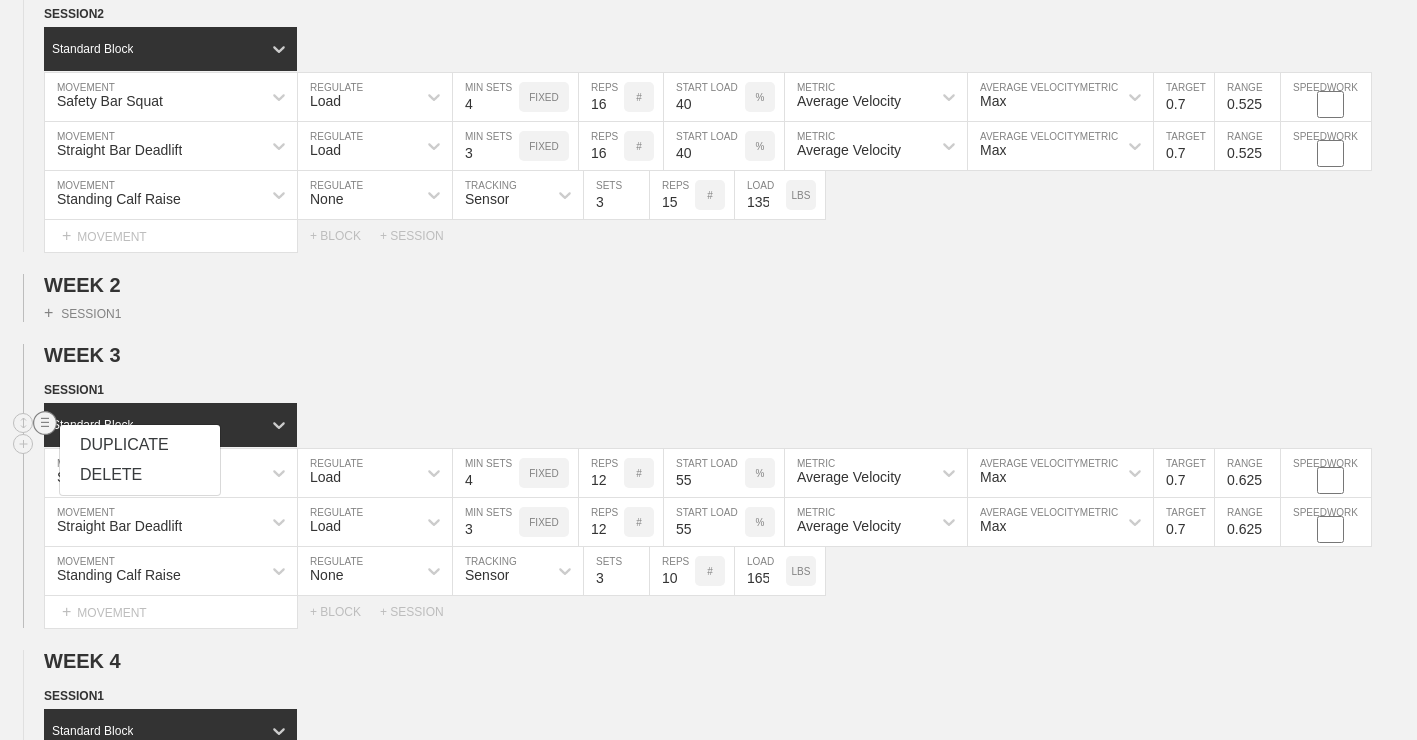 click on "DELETE" at bounding box center (140, 475) 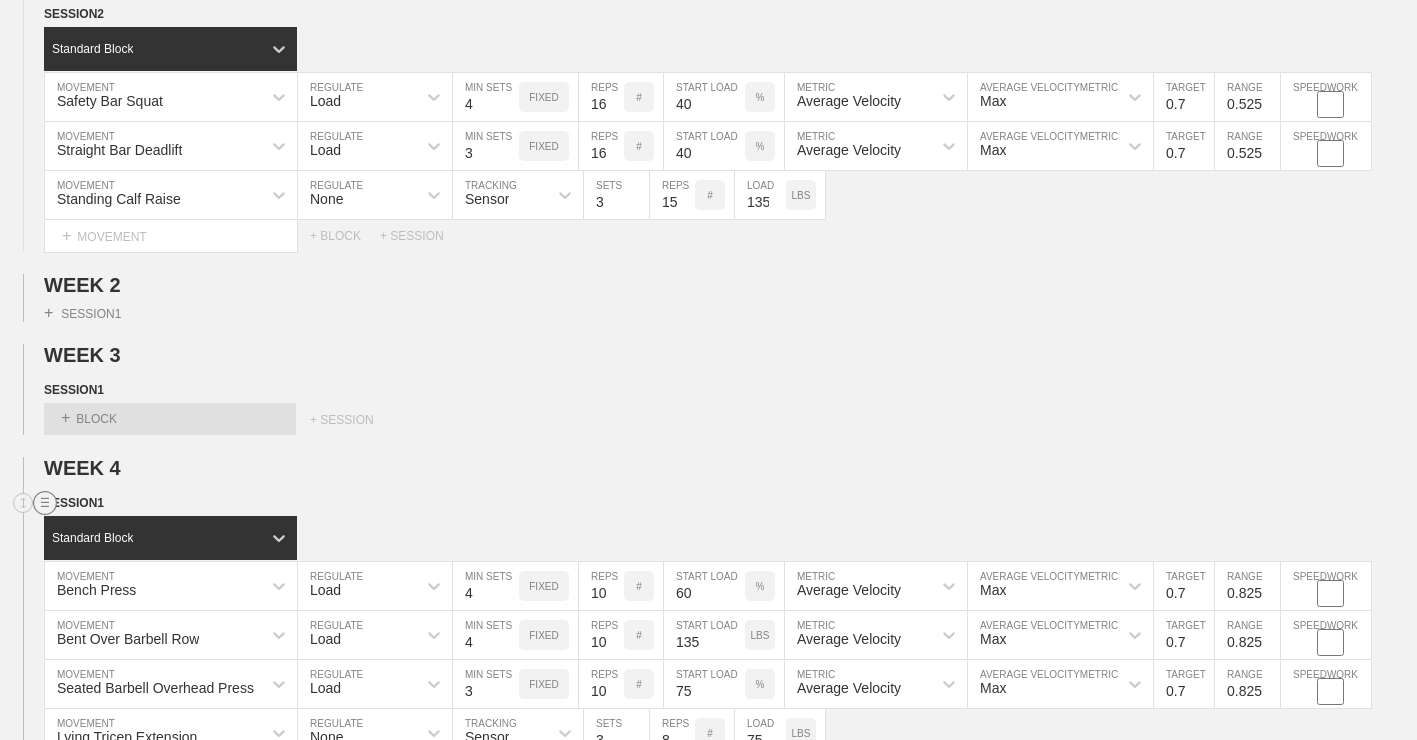 click 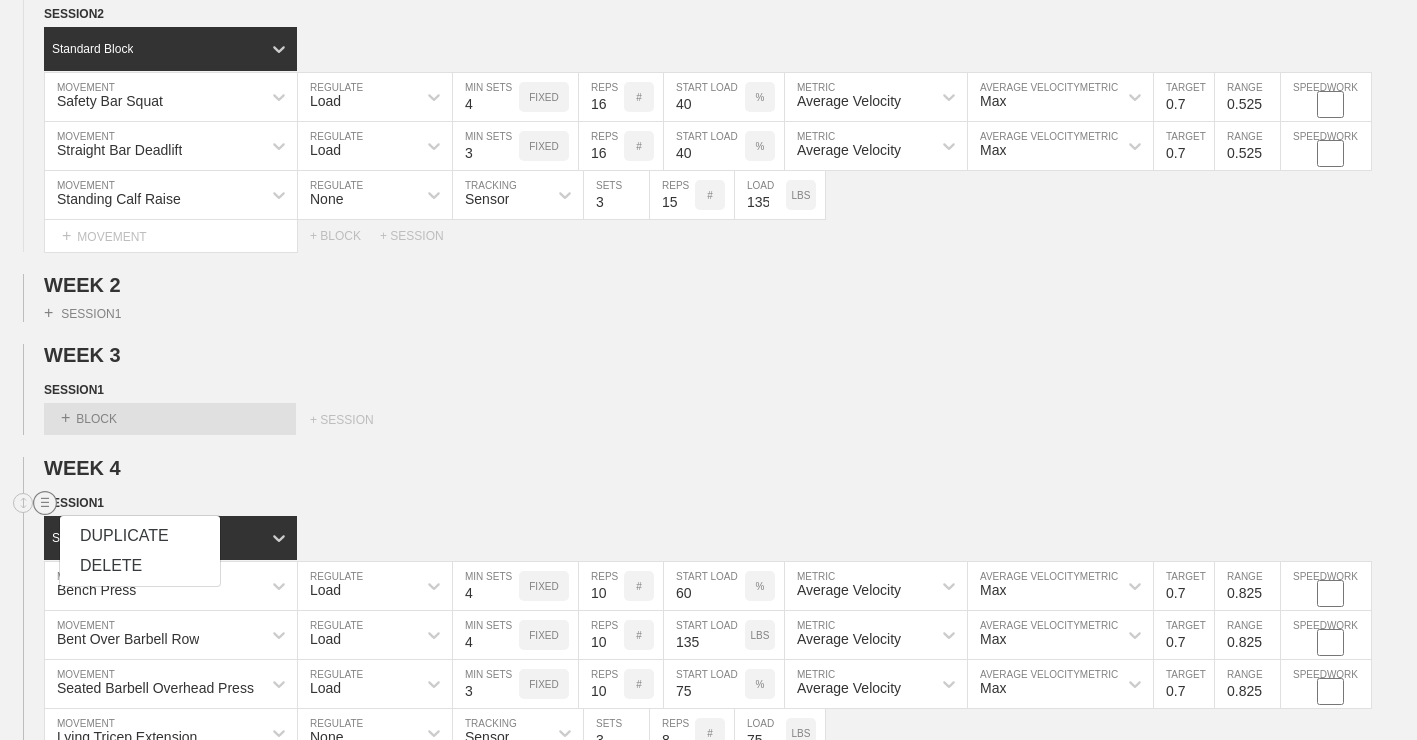 click on "DELETE" at bounding box center [140, 566] 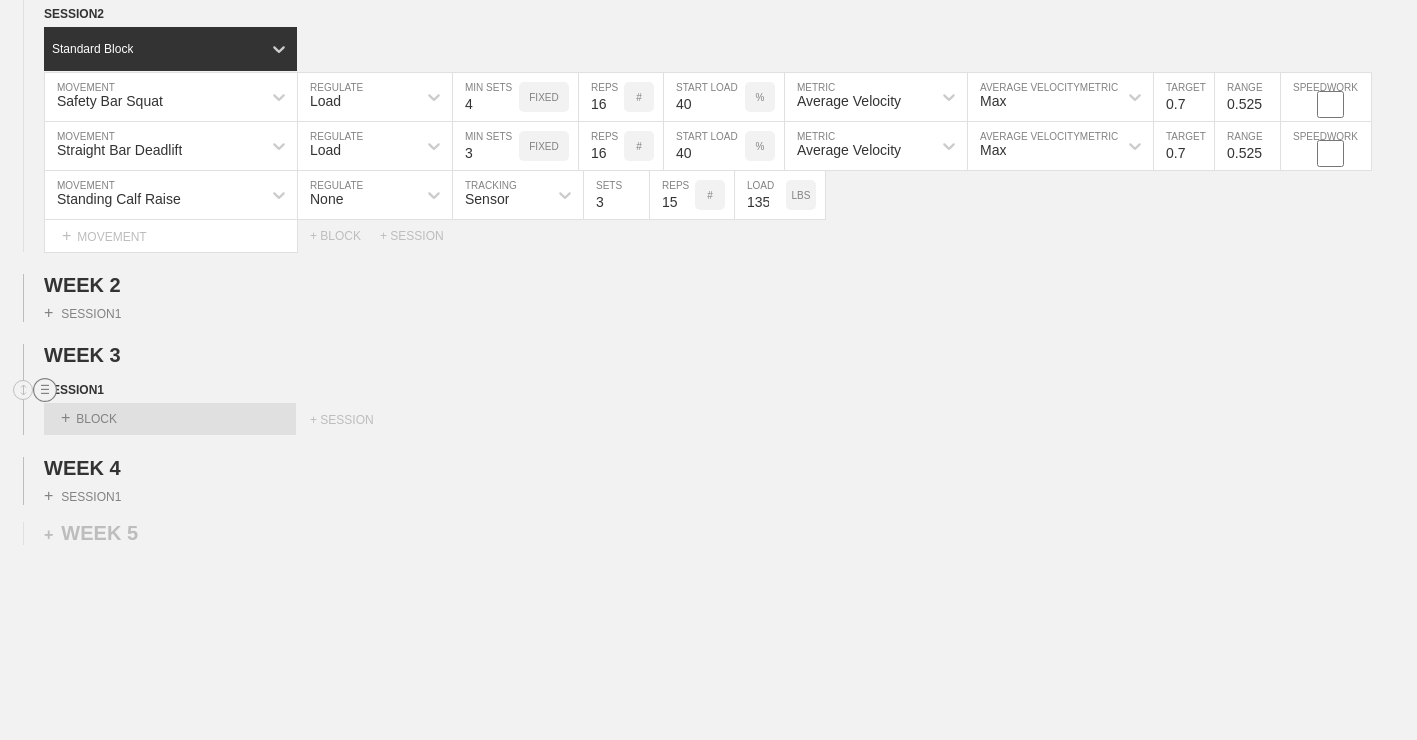 click 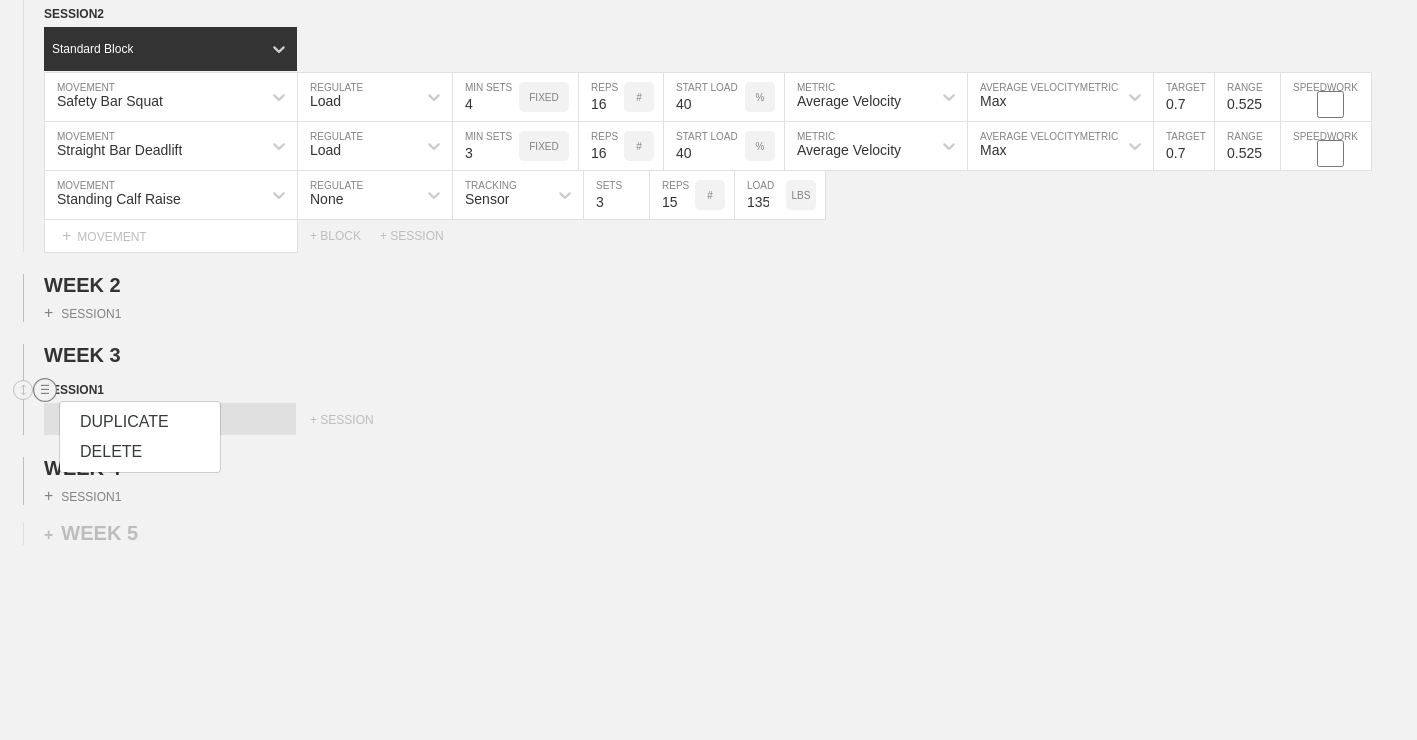click on "DELETE" at bounding box center (140, 452) 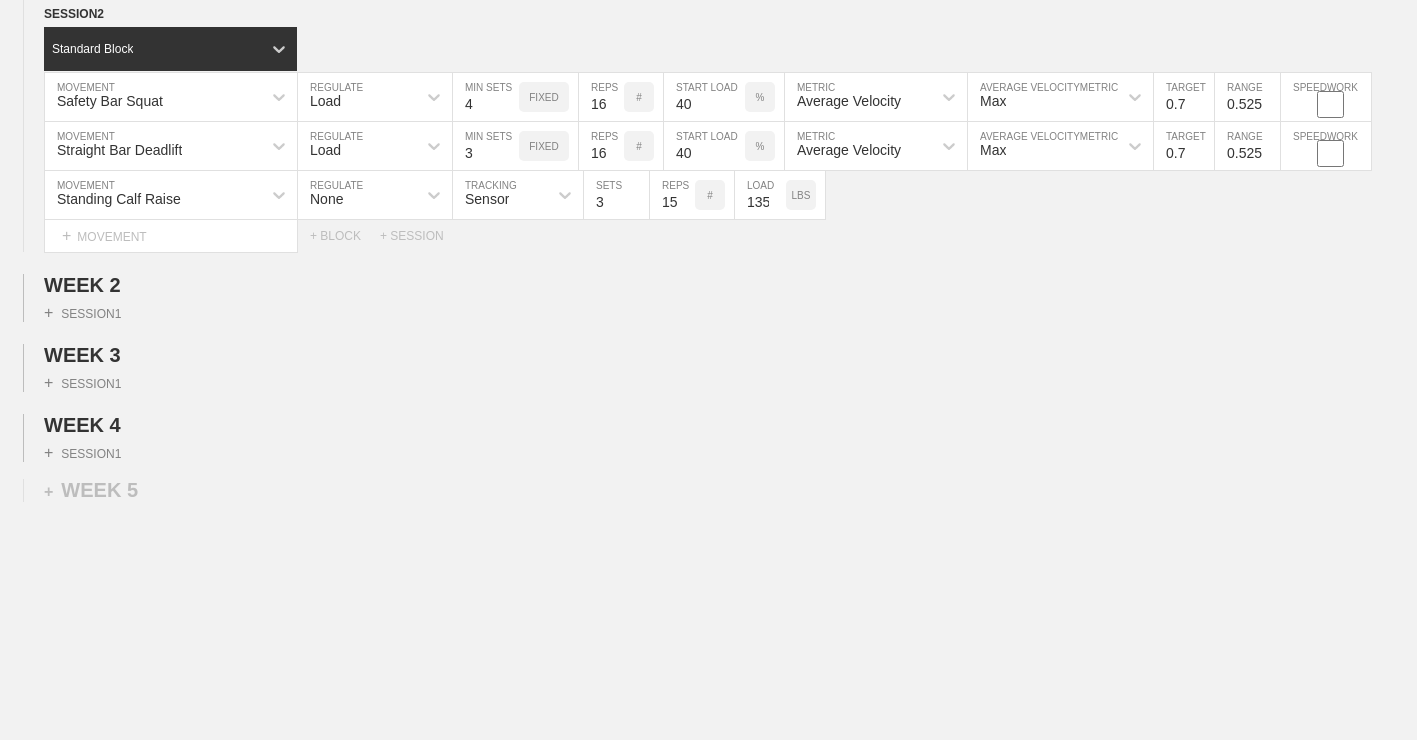 click on "+ SESSION  1" at bounding box center (708, 449) 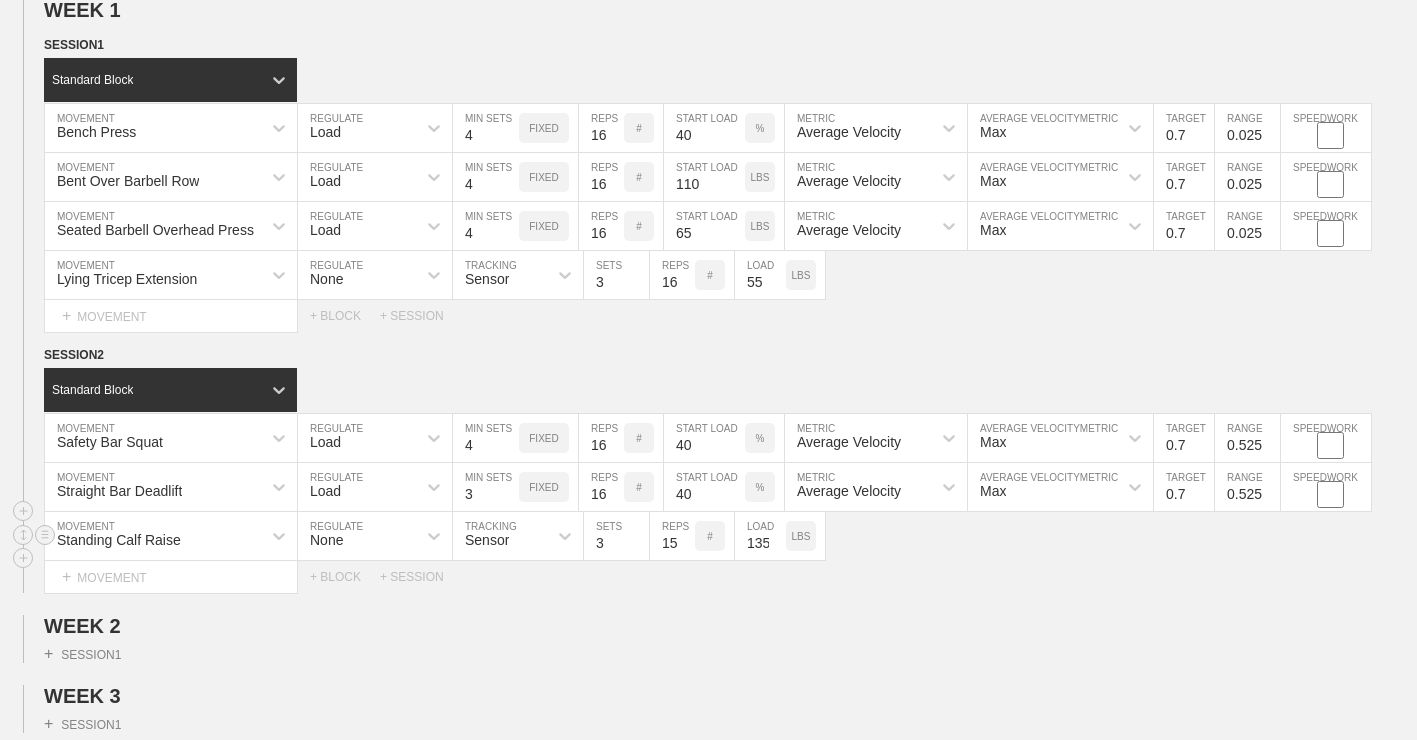 scroll, scrollTop: 239, scrollLeft: 0, axis: vertical 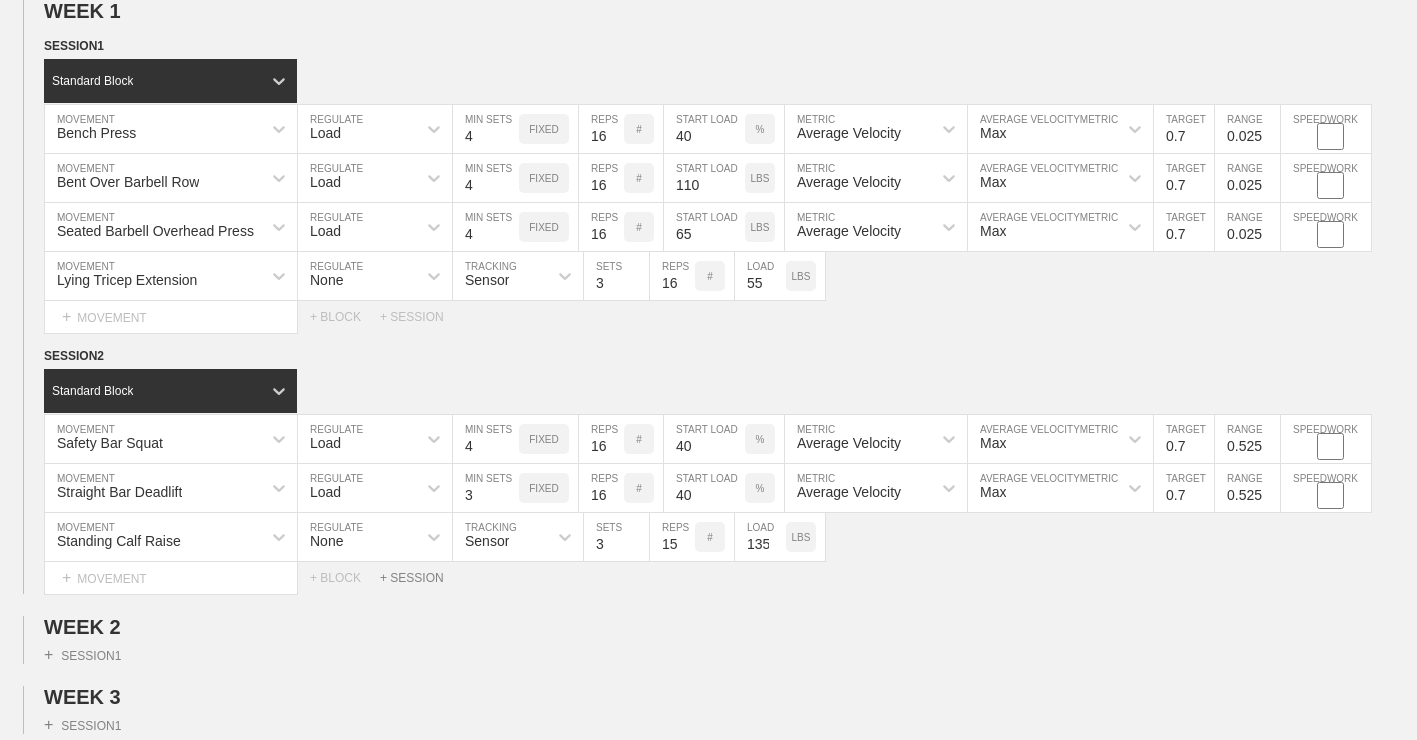 click on "+ SESSION" at bounding box center [420, 578] 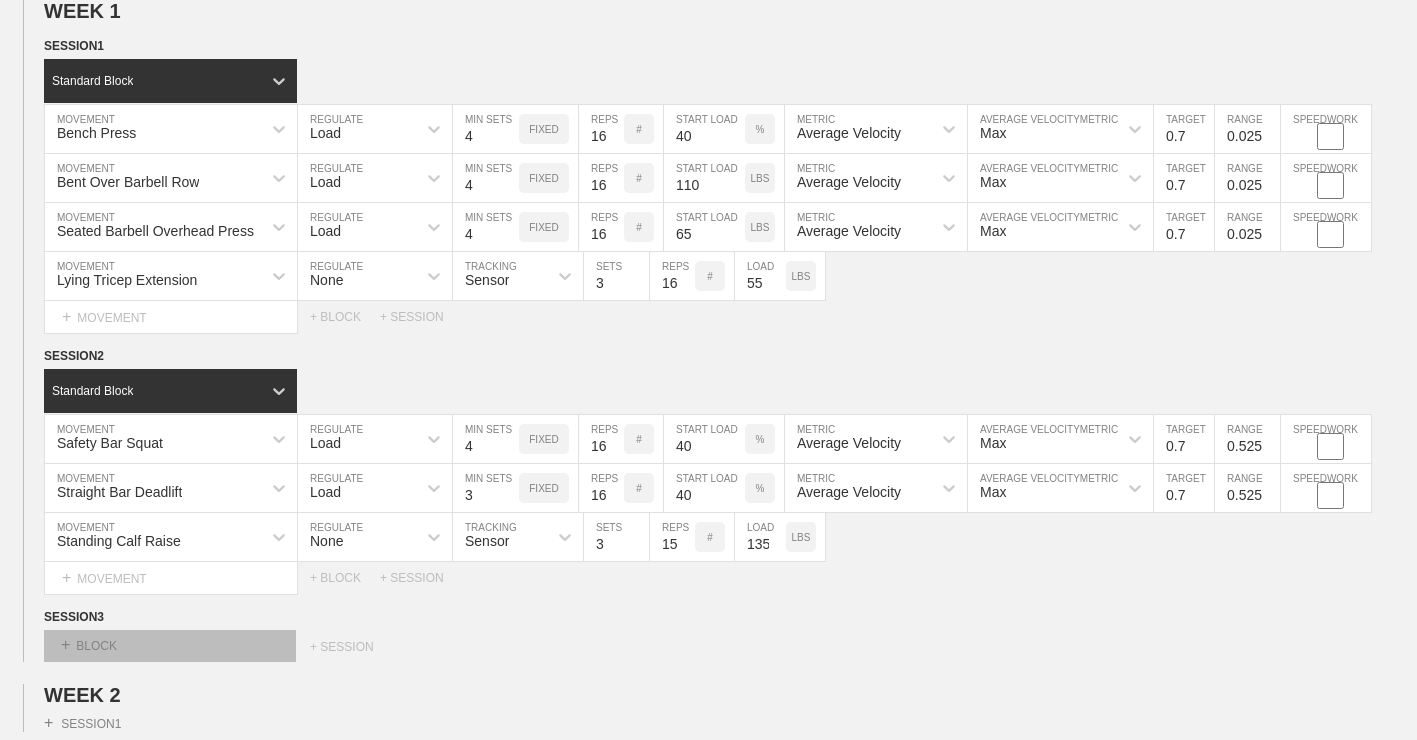 click on "+  BLOCK" at bounding box center (170, 646) 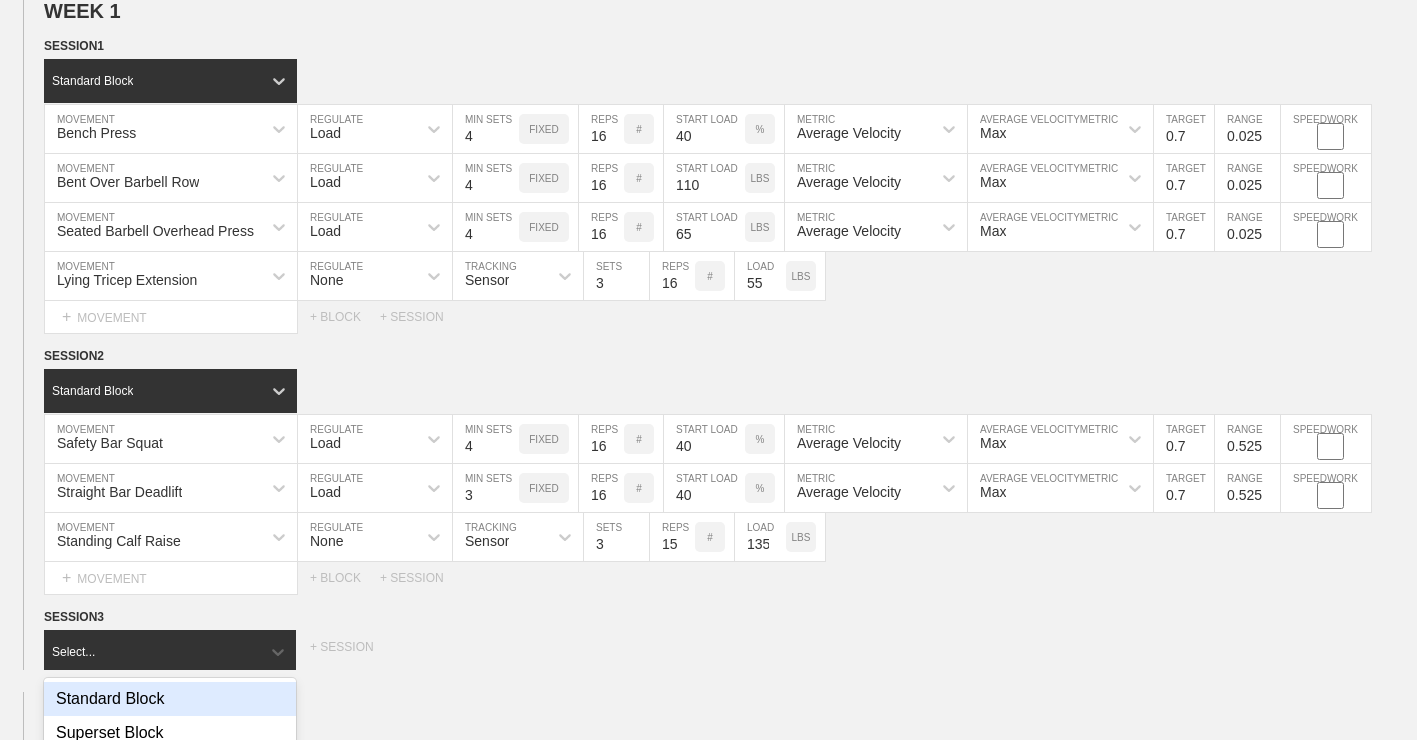 scroll, scrollTop: 304, scrollLeft: 0, axis: vertical 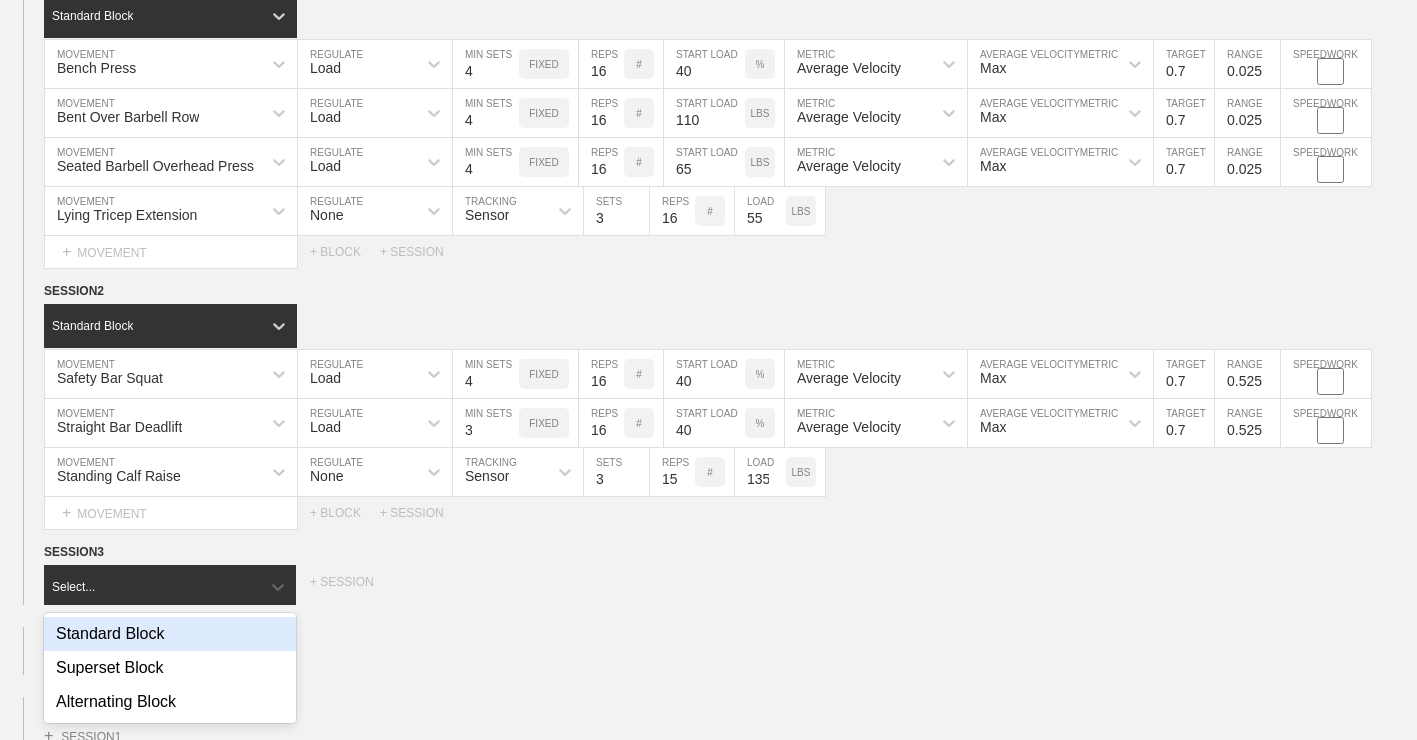 click on "Standard Block" at bounding box center (170, 634) 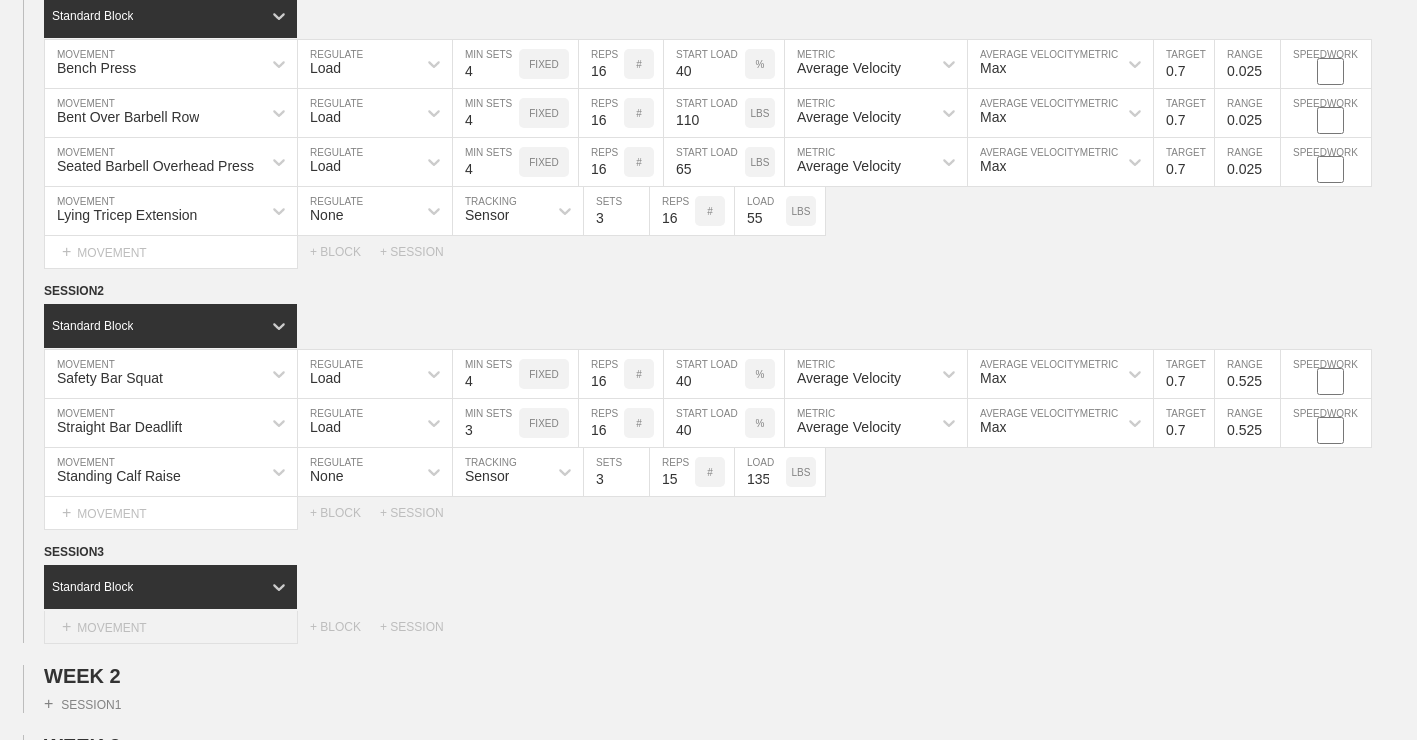 click on "+  MOVEMENT" at bounding box center (171, 627) 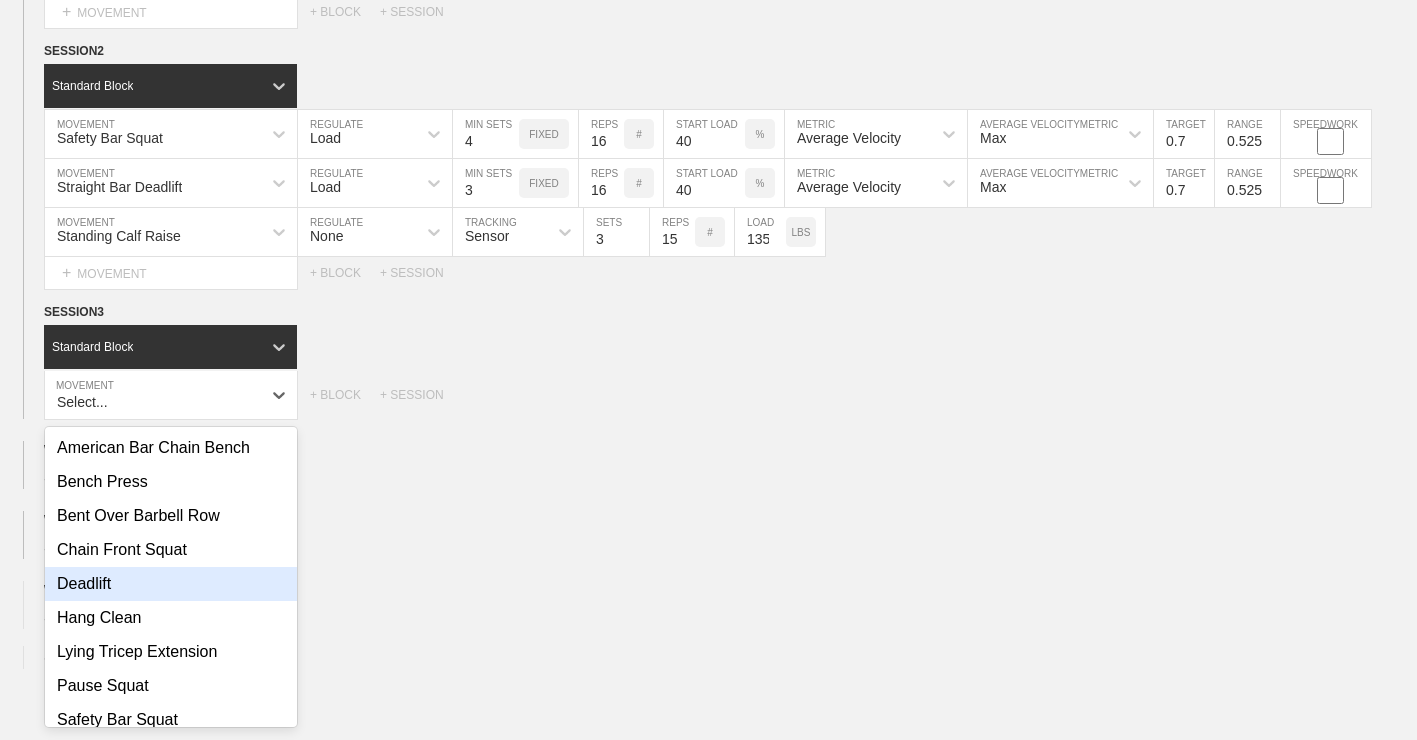scroll, scrollTop: 545, scrollLeft: 0, axis: vertical 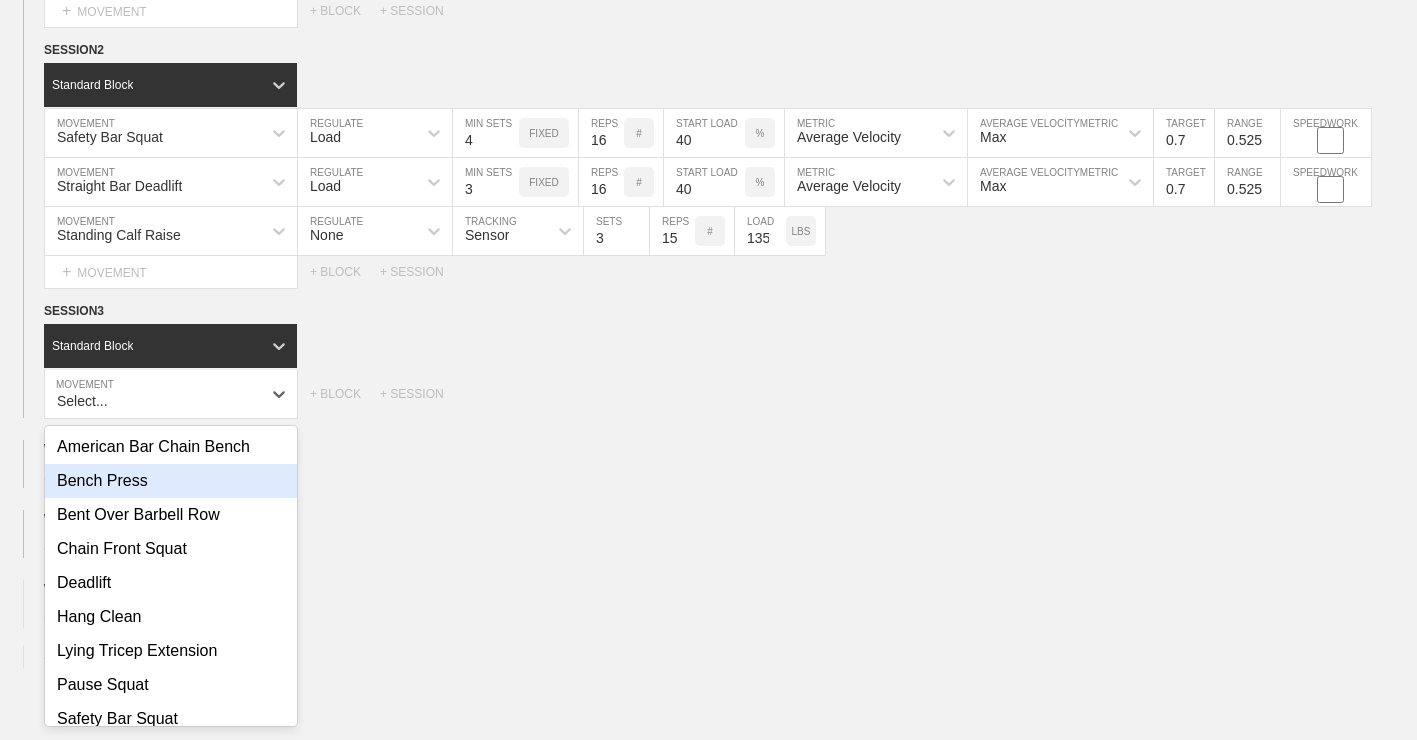 click on "Bench Press" at bounding box center [171, 481] 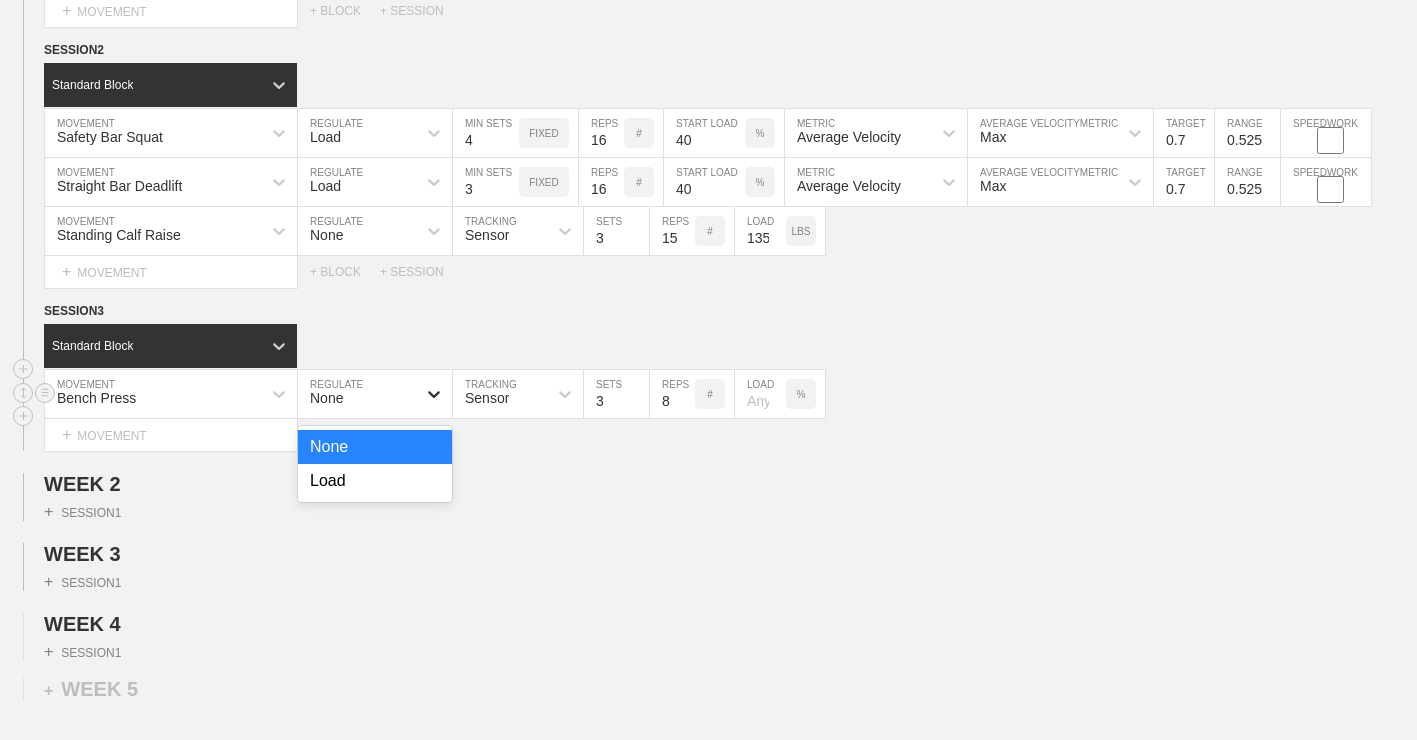 click 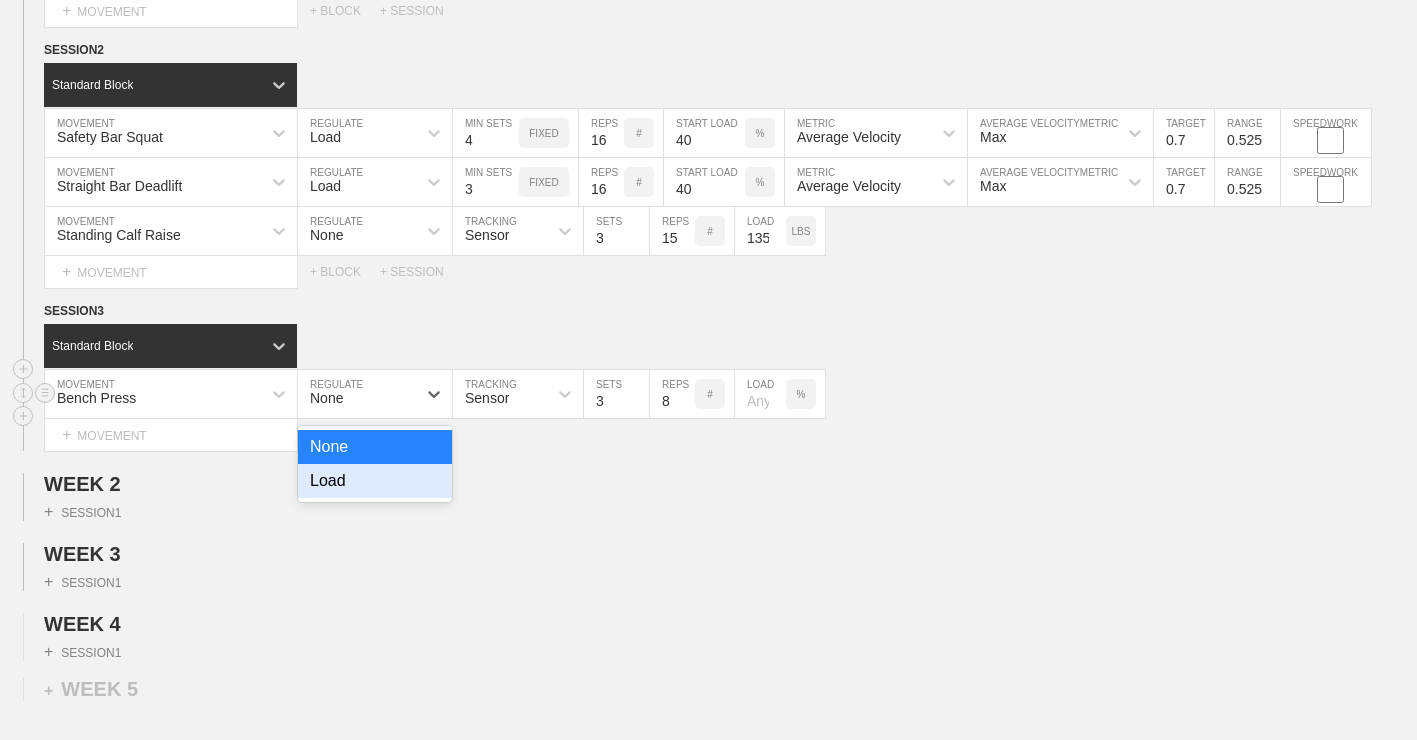 click on "Load" at bounding box center (375, 481) 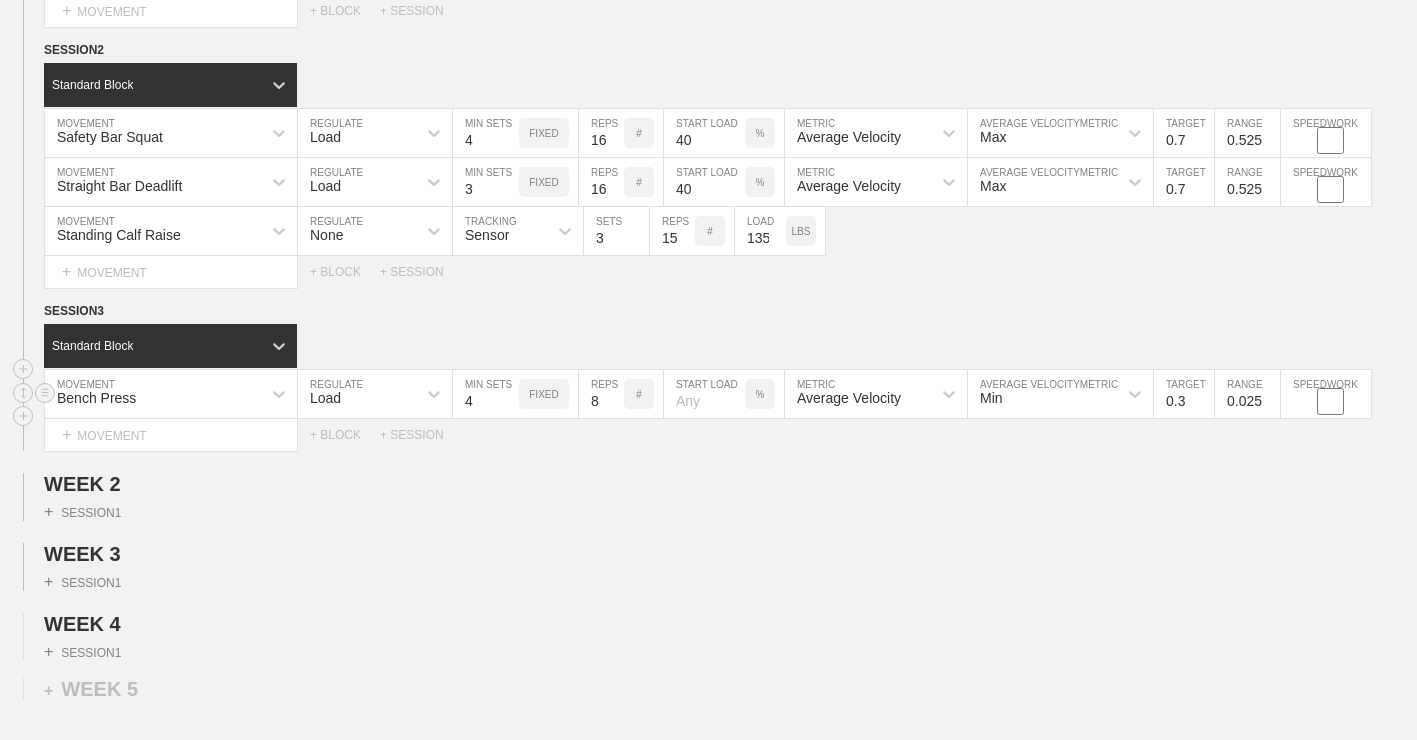 type on "4" 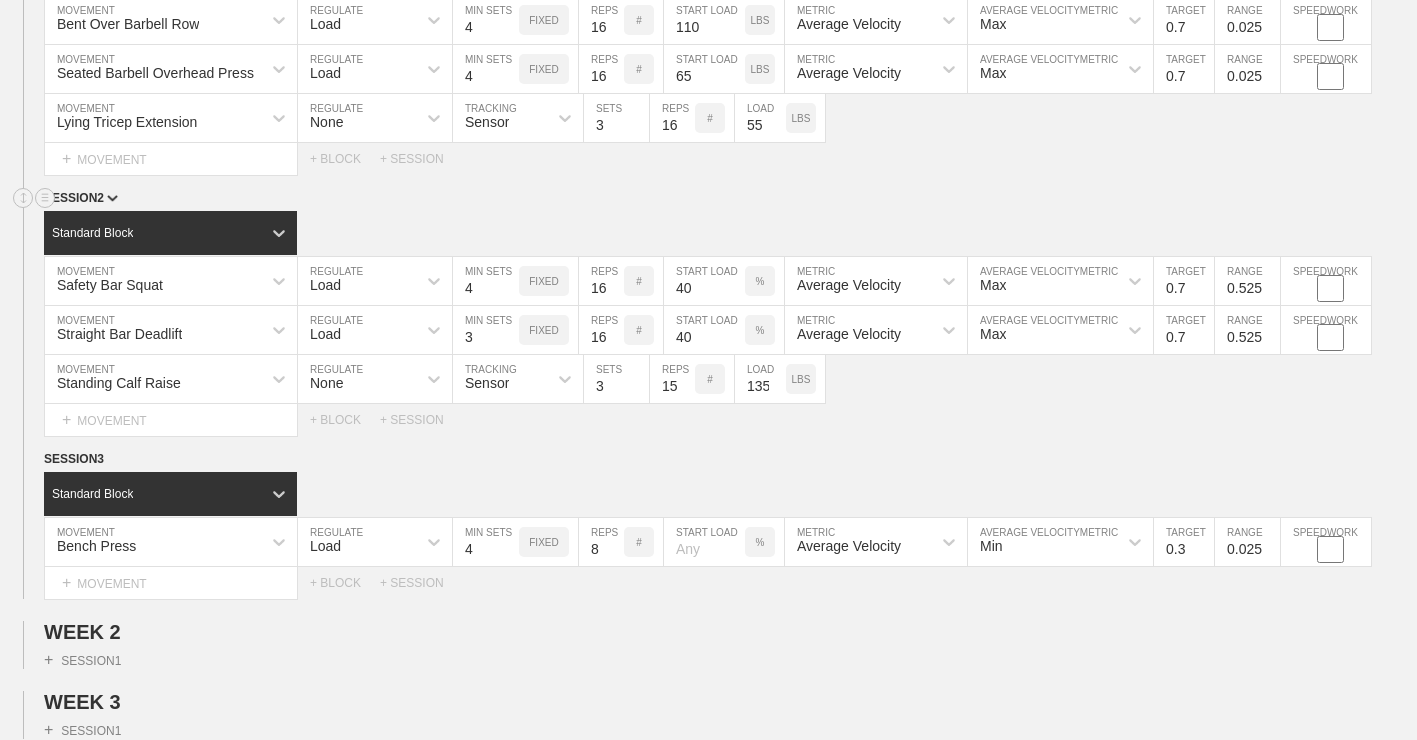 scroll, scrollTop: 399, scrollLeft: 0, axis: vertical 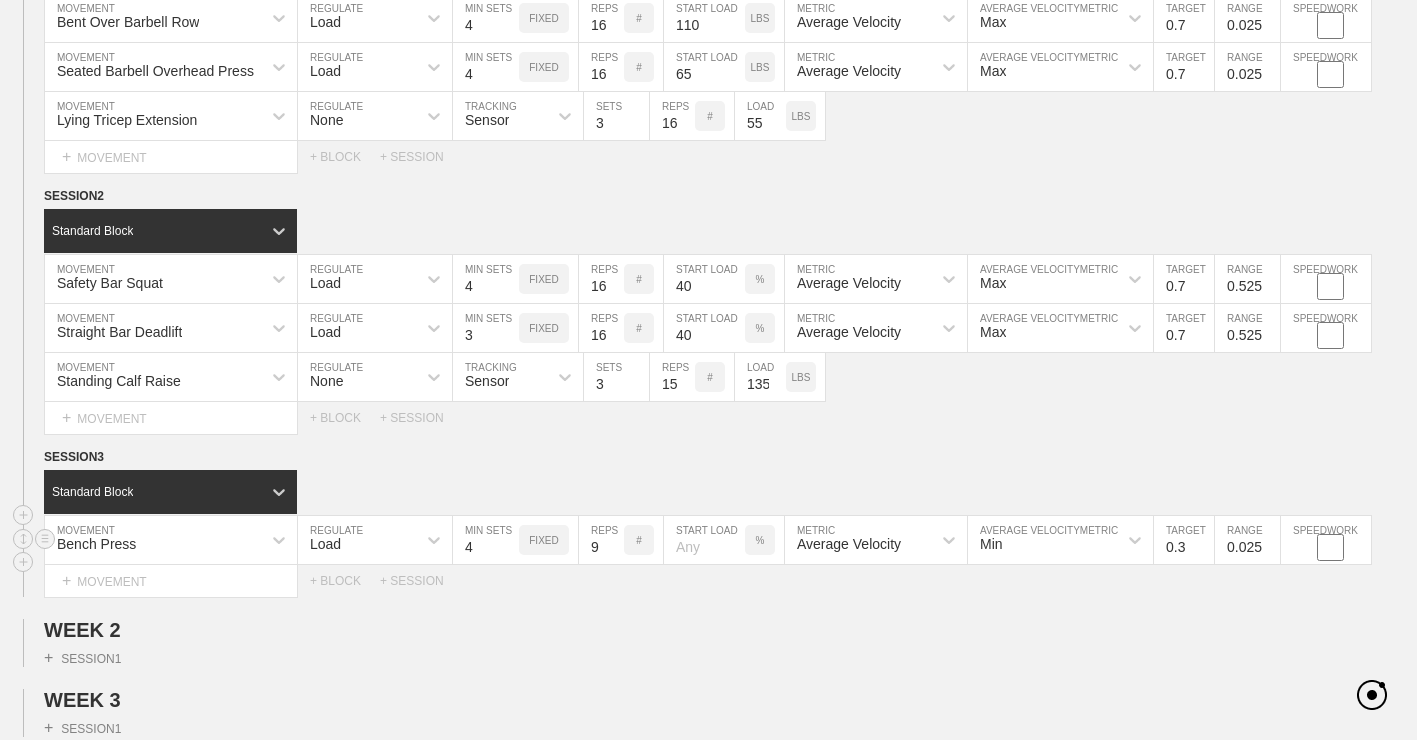 click on "9" at bounding box center (601, 540) 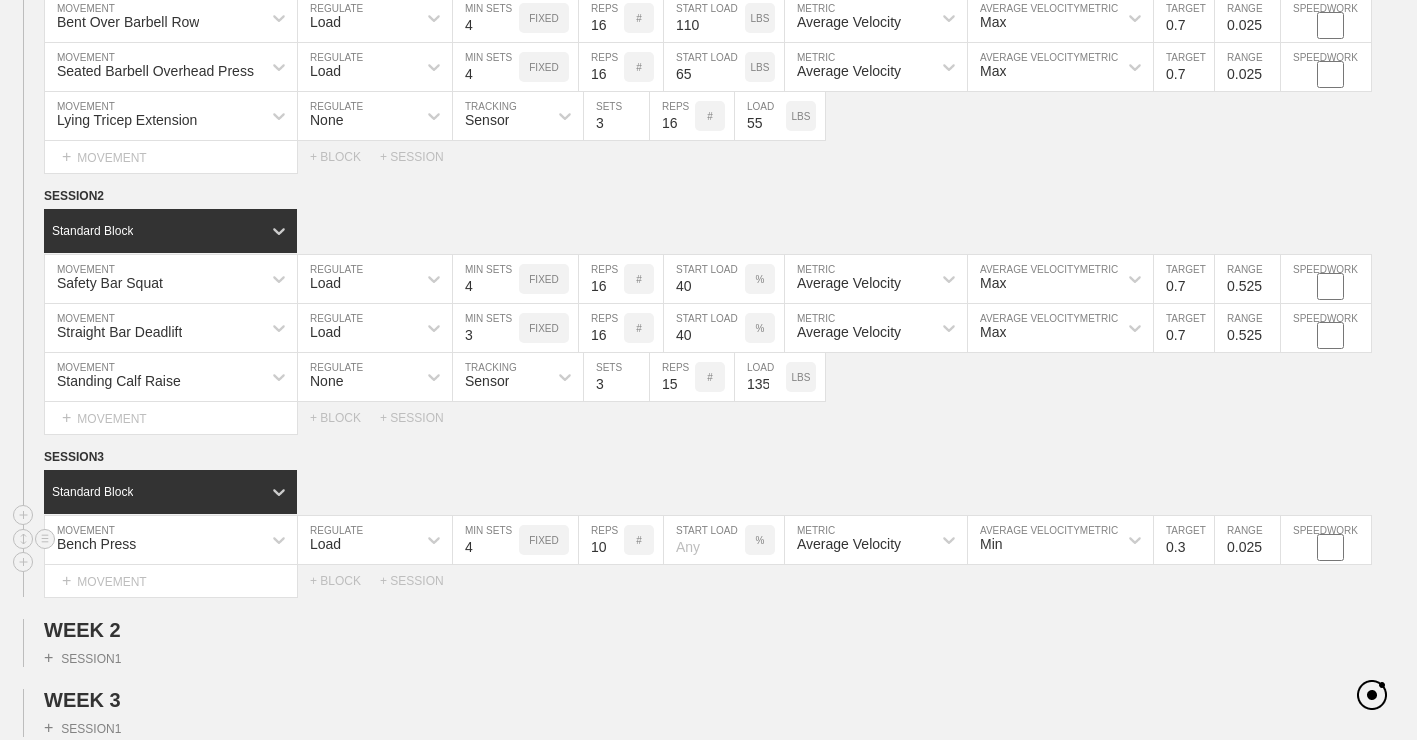 click on "10" at bounding box center [601, 540] 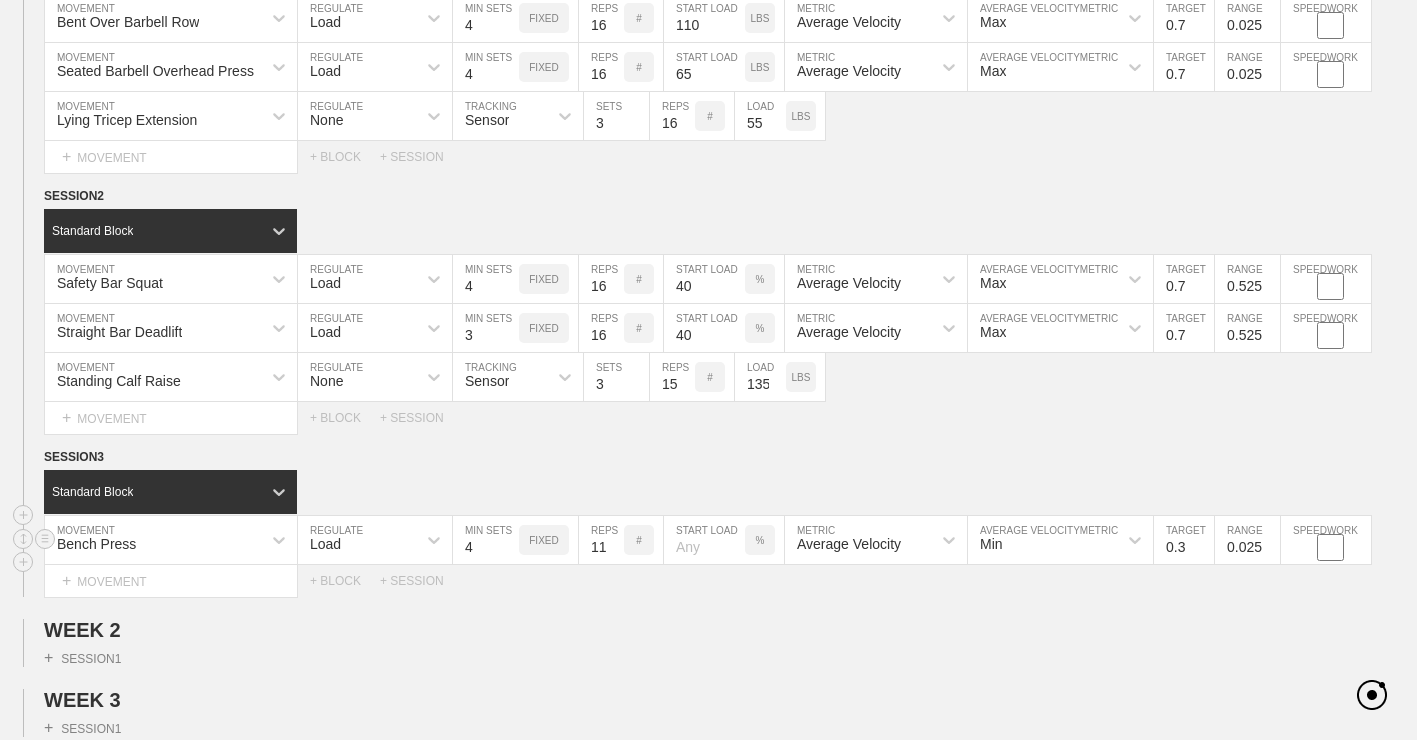 click on "11" at bounding box center [601, 540] 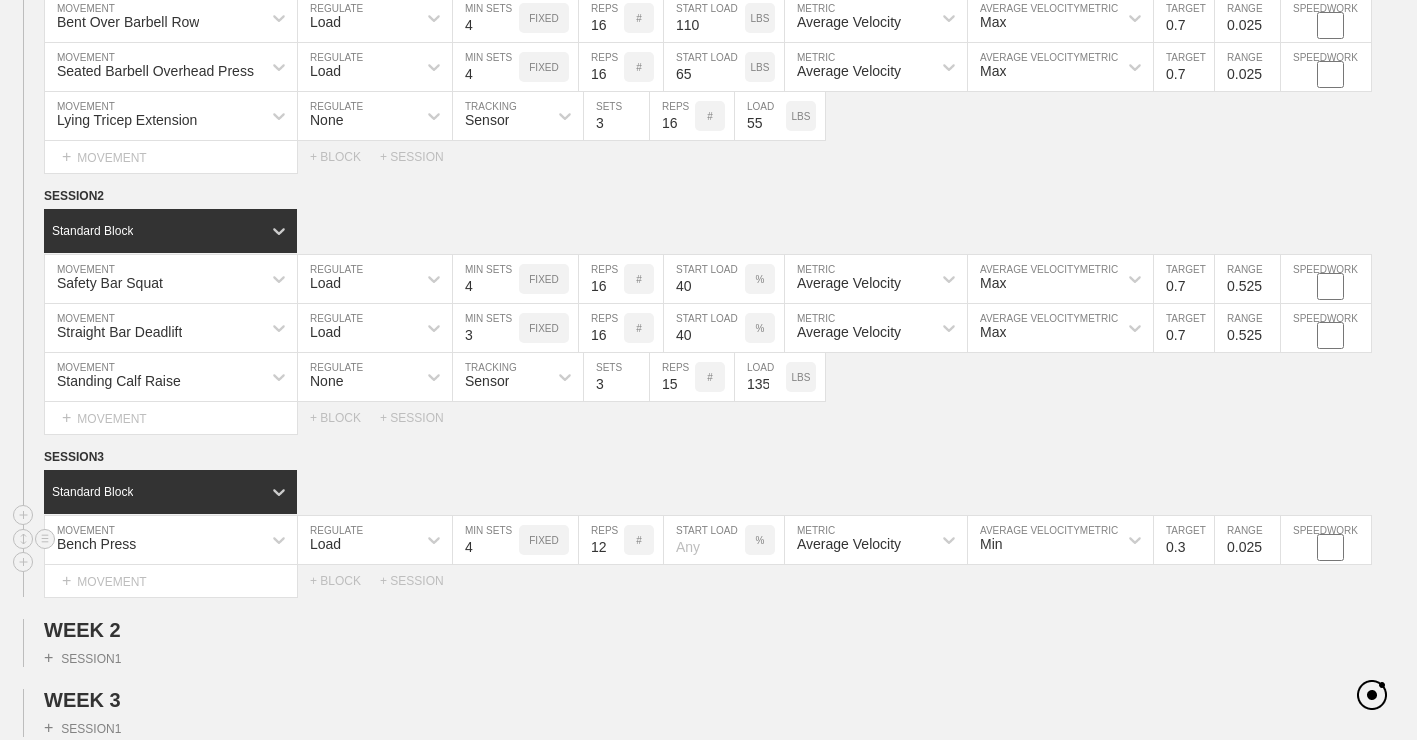 click on "12" at bounding box center [601, 540] 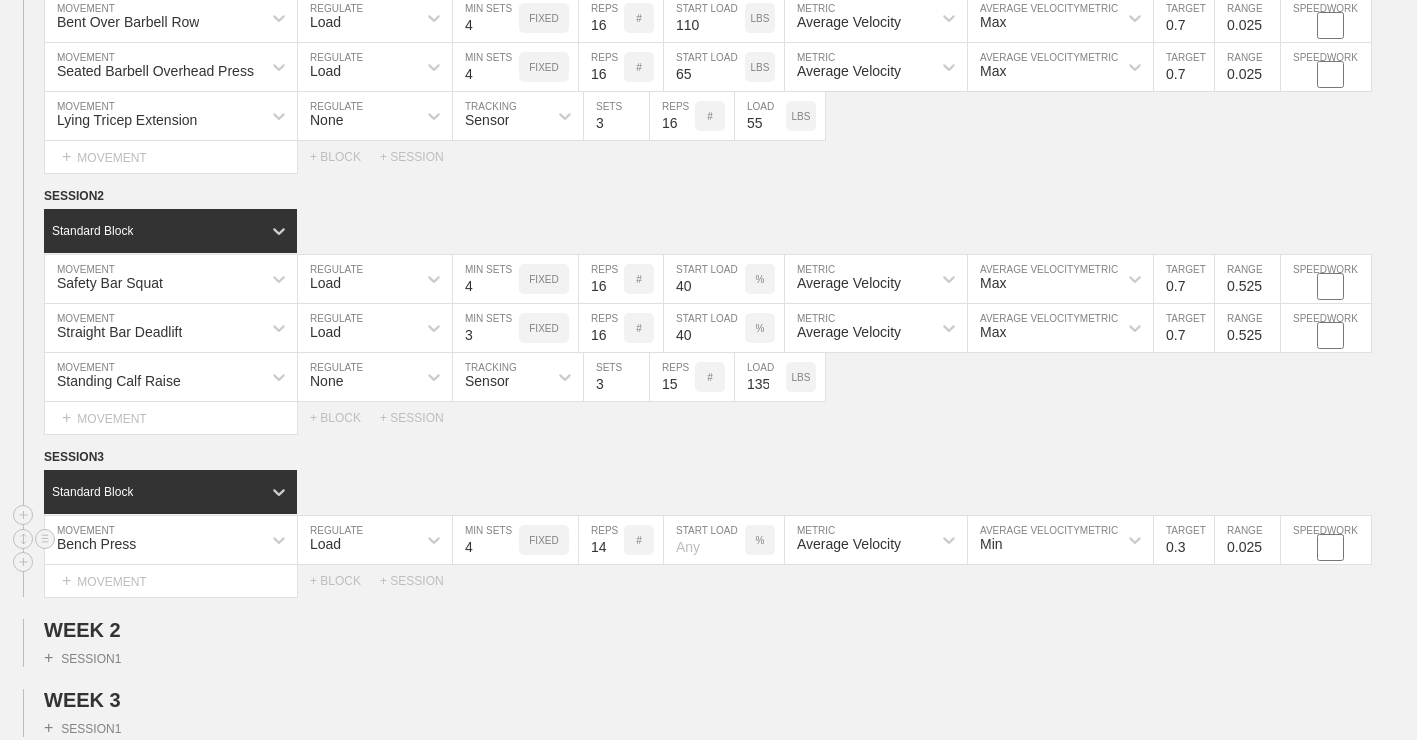 click on "14" at bounding box center [601, 540] 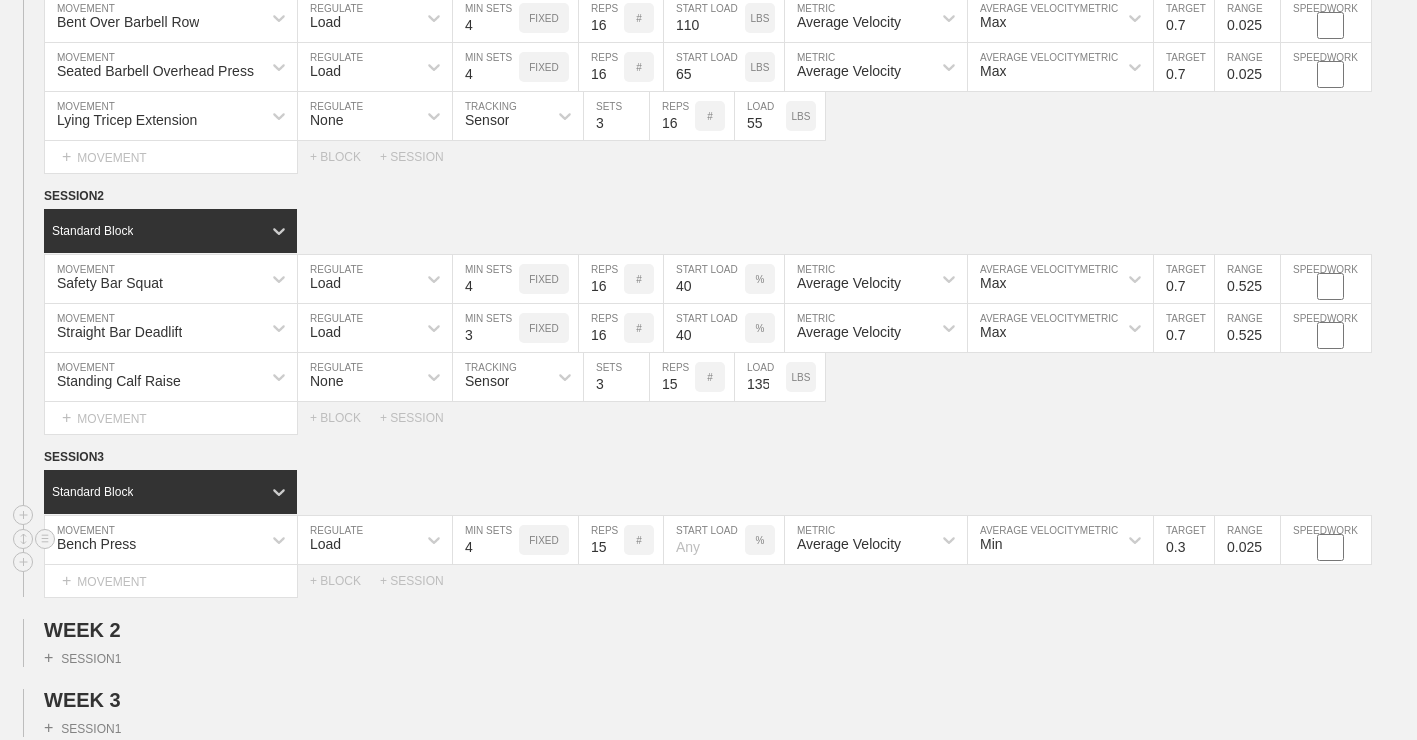 click on "15" at bounding box center (601, 540) 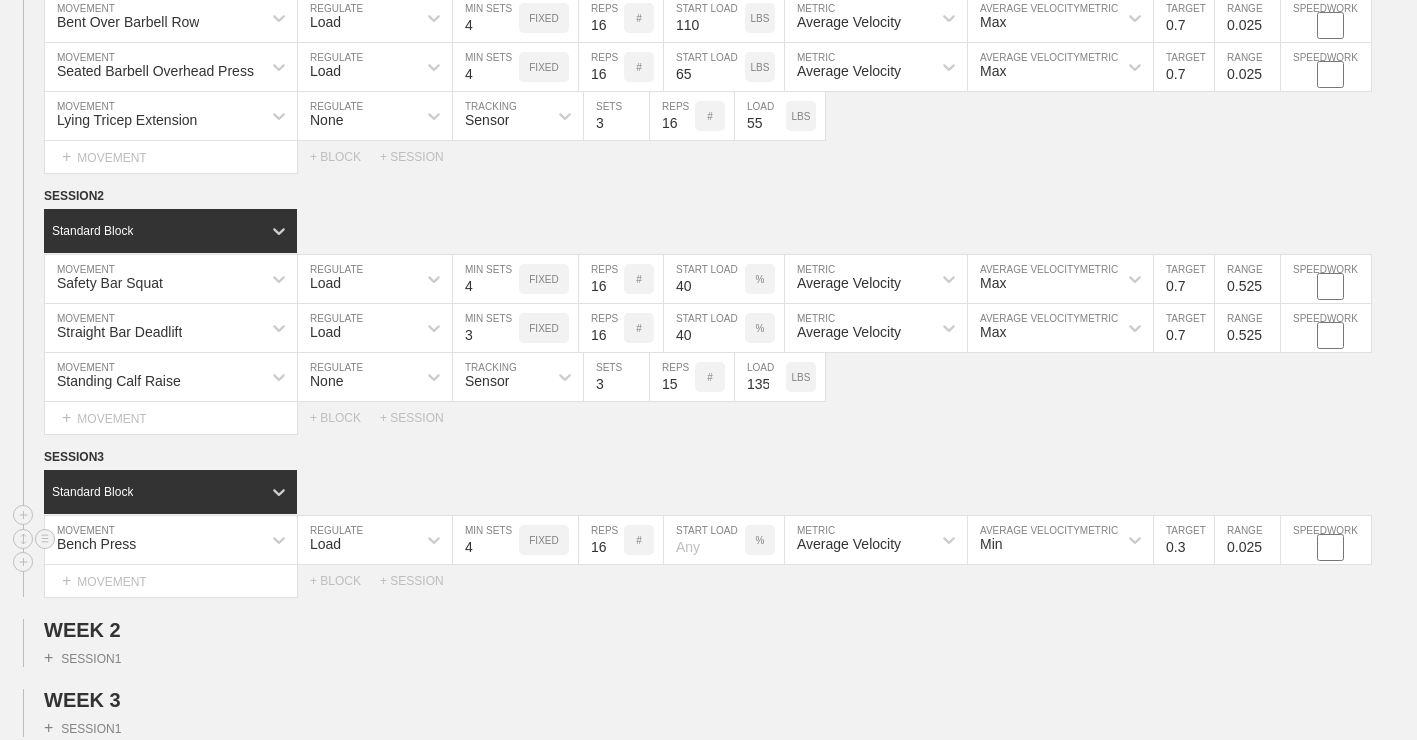 type on "16" 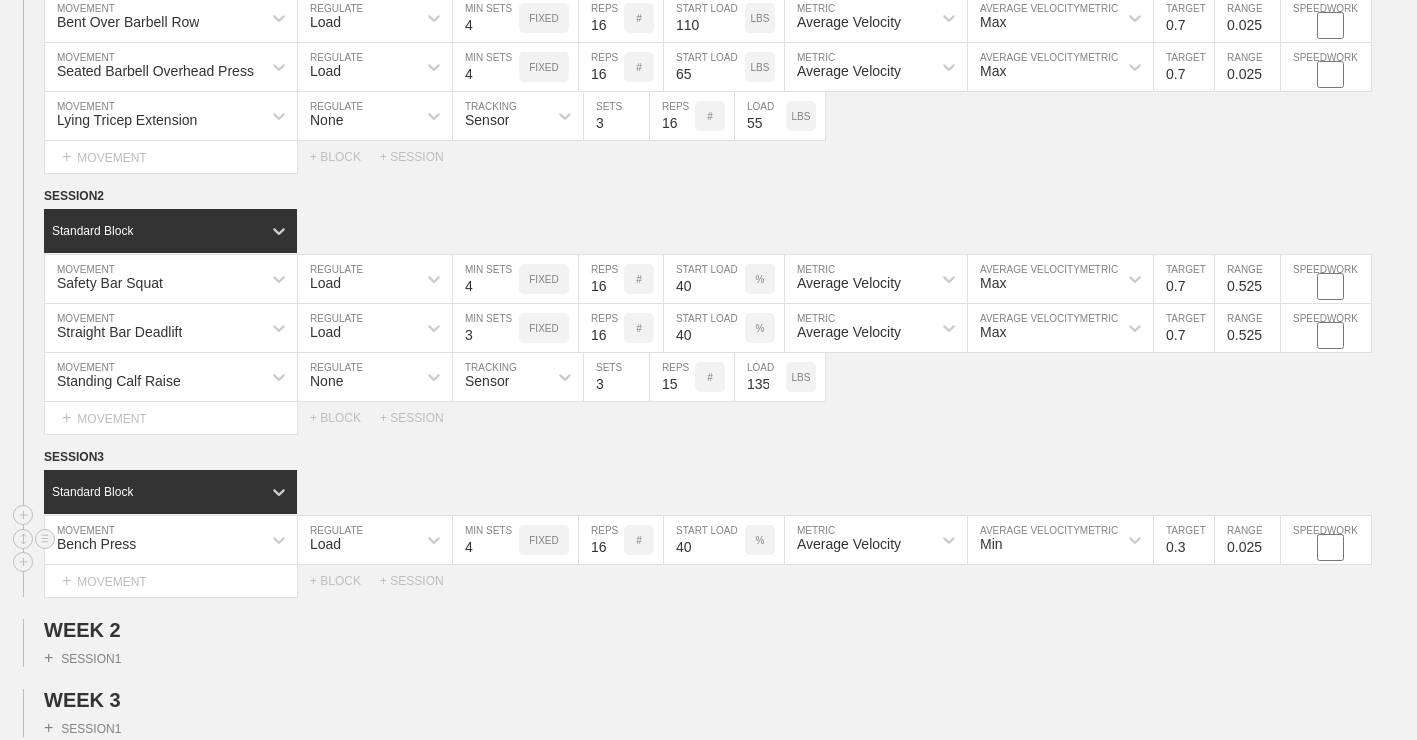 type on "40" 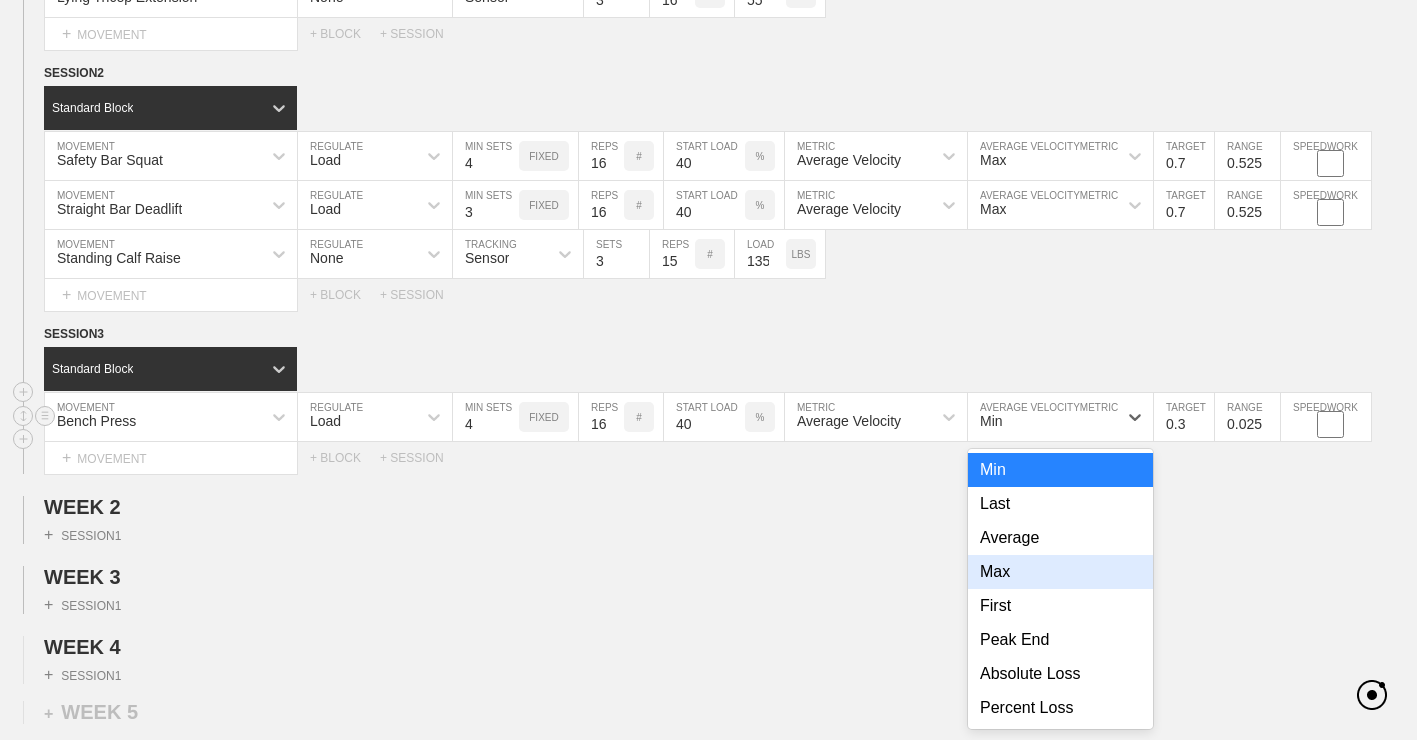 scroll, scrollTop: 533, scrollLeft: 0, axis: vertical 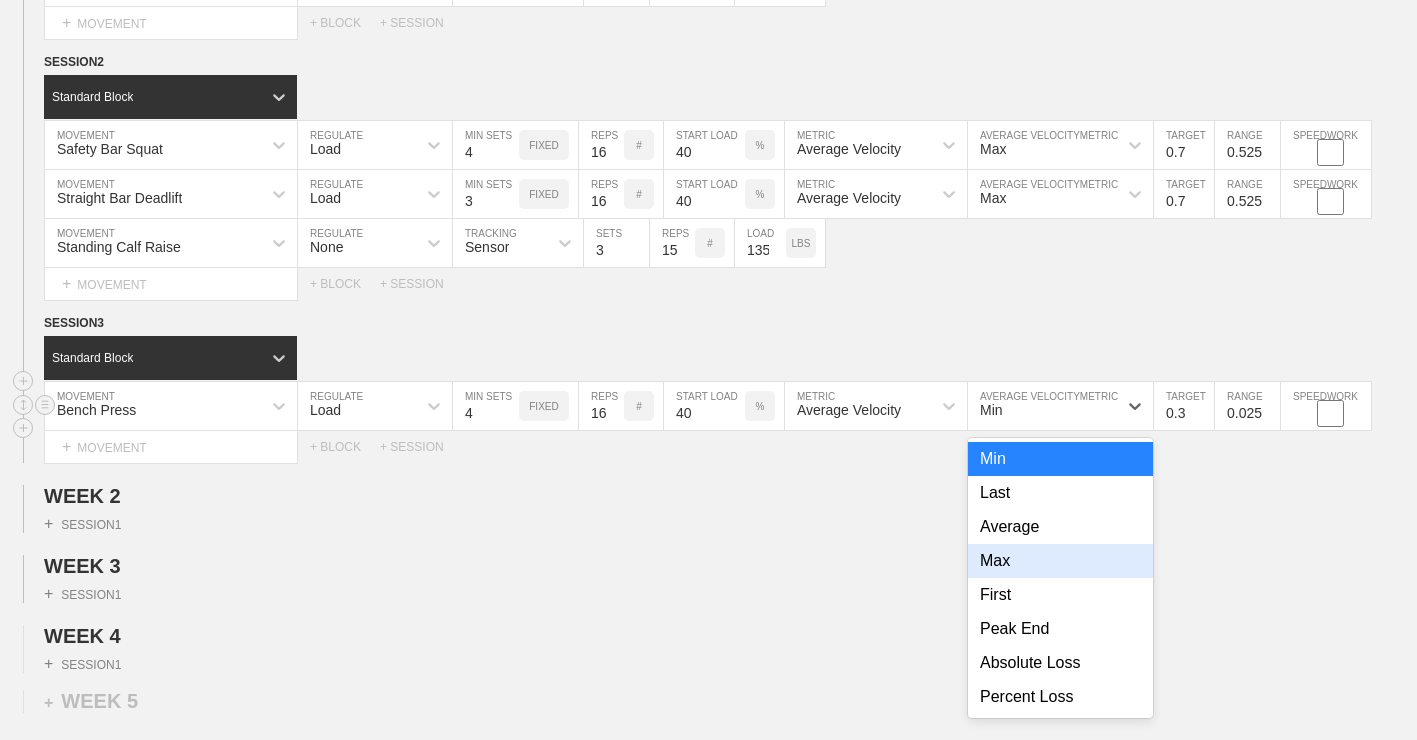 click on "Max" at bounding box center (1060, 561) 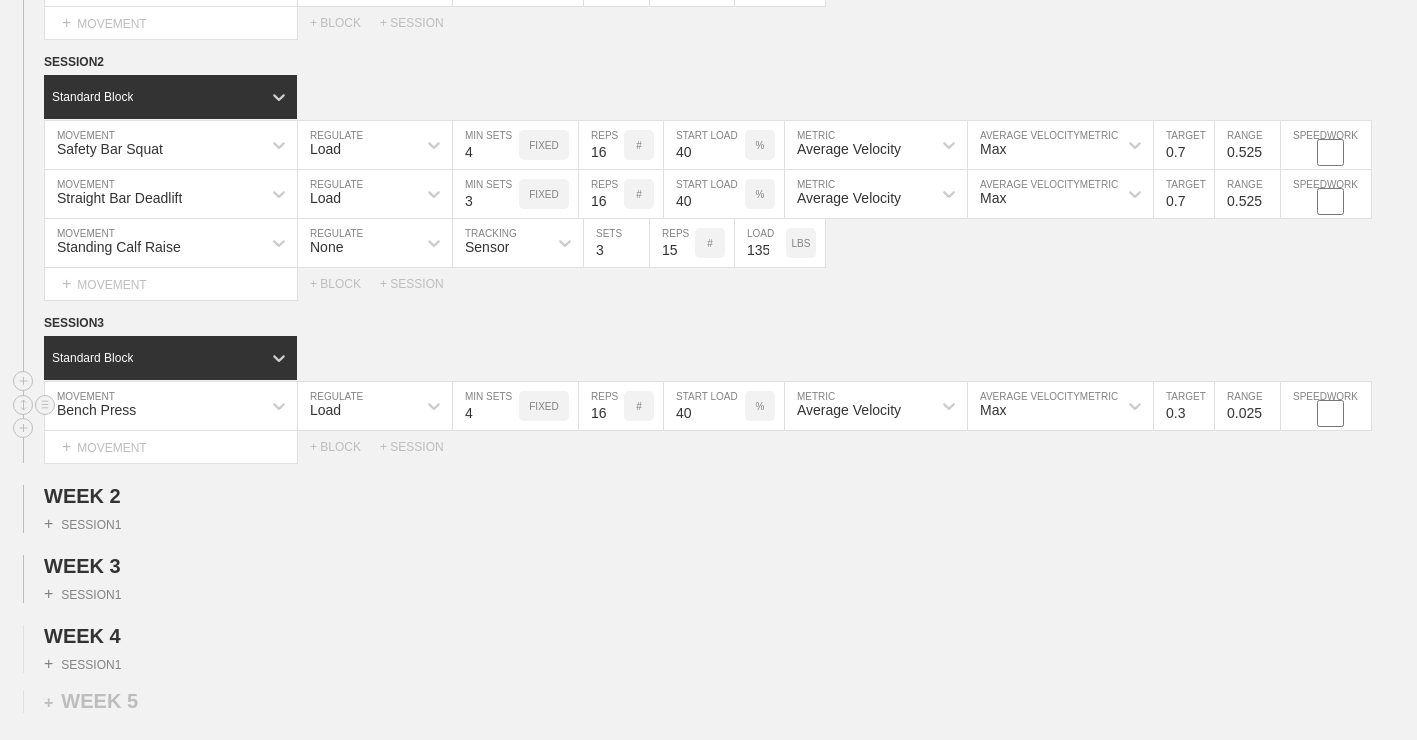 click on "+ SESSION  1" at bounding box center [708, 520] 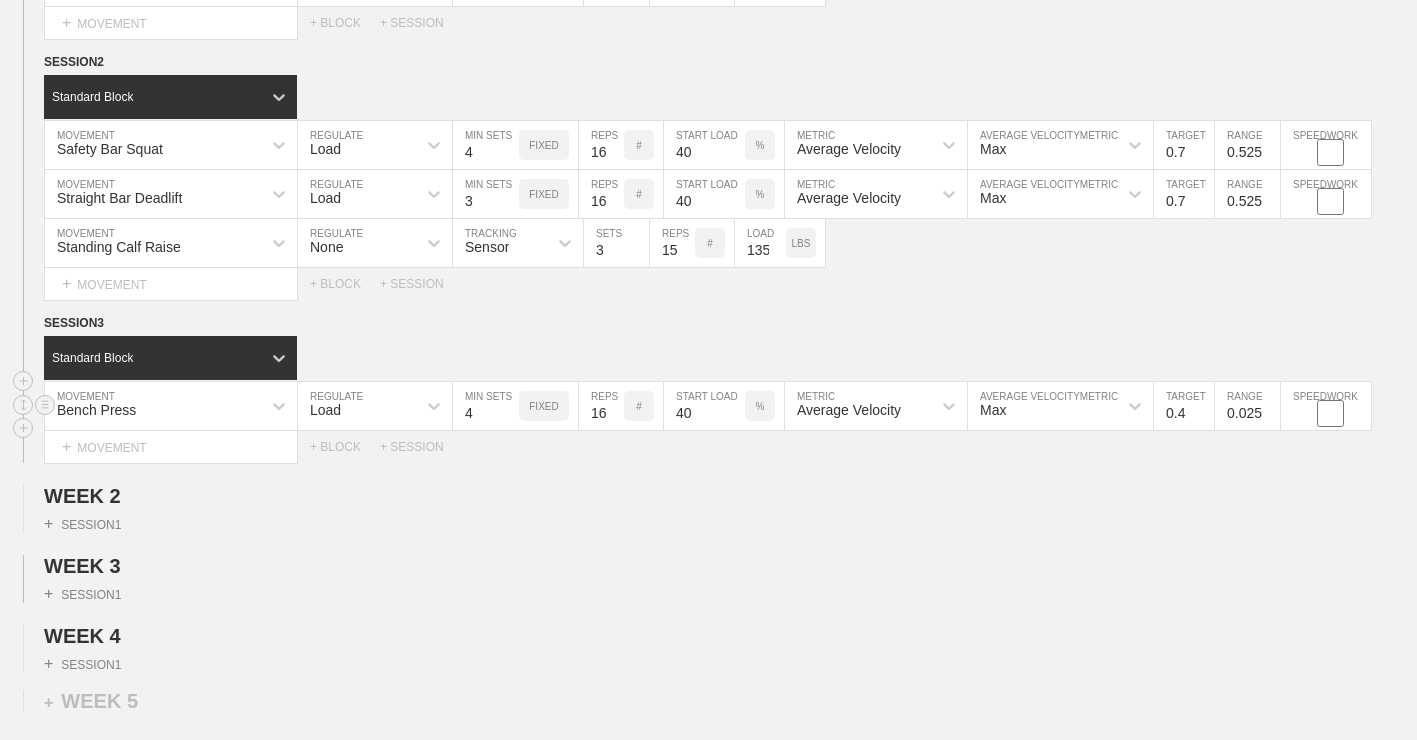 click on "0.4" at bounding box center (1184, 406) 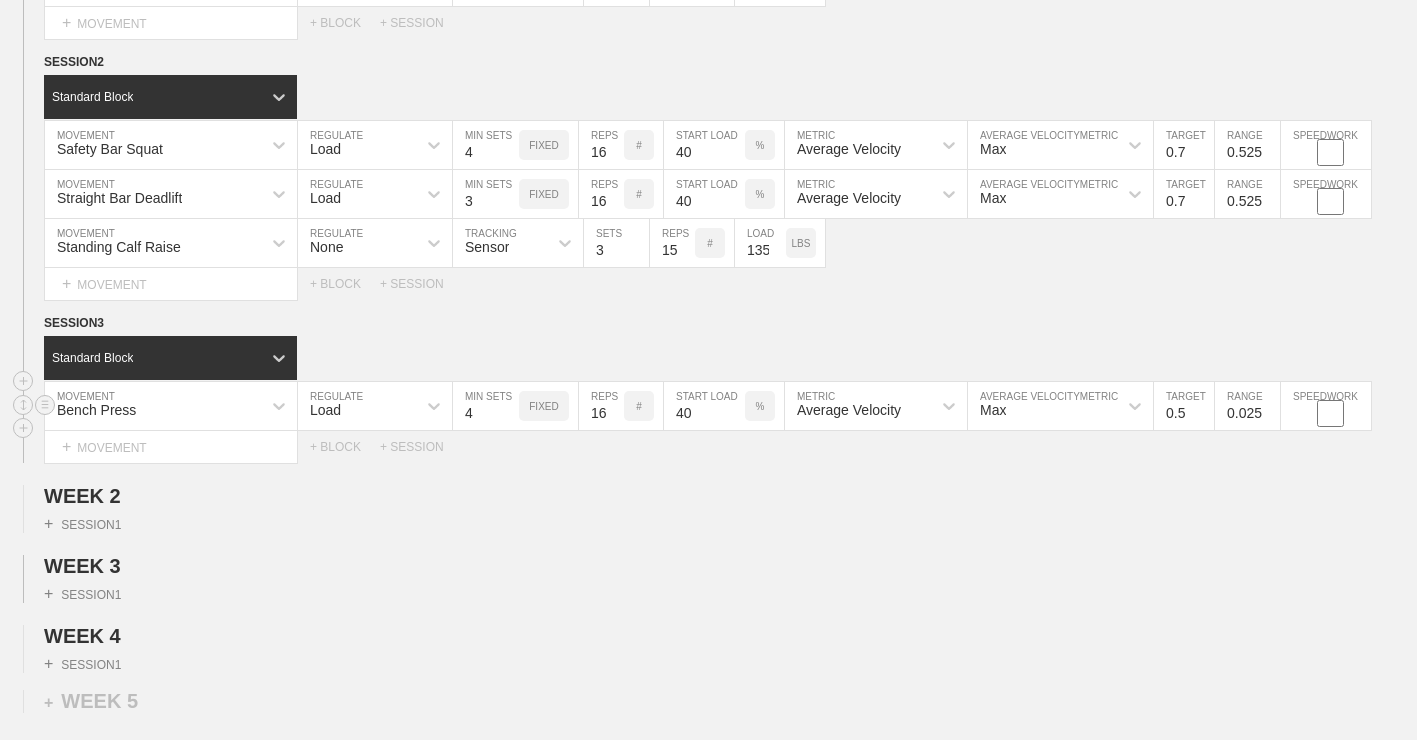 click on "0.5" at bounding box center [1184, 406] 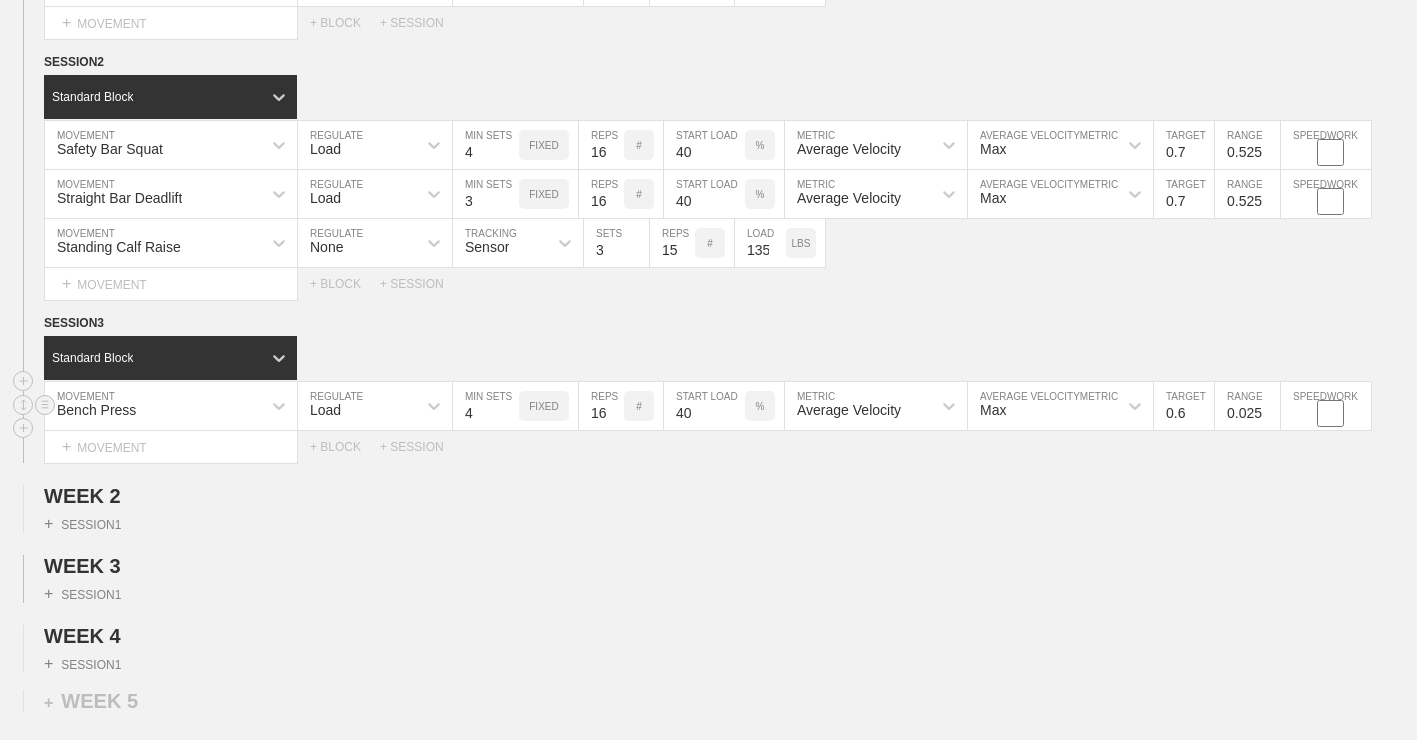 click on "0.6" at bounding box center (1184, 406) 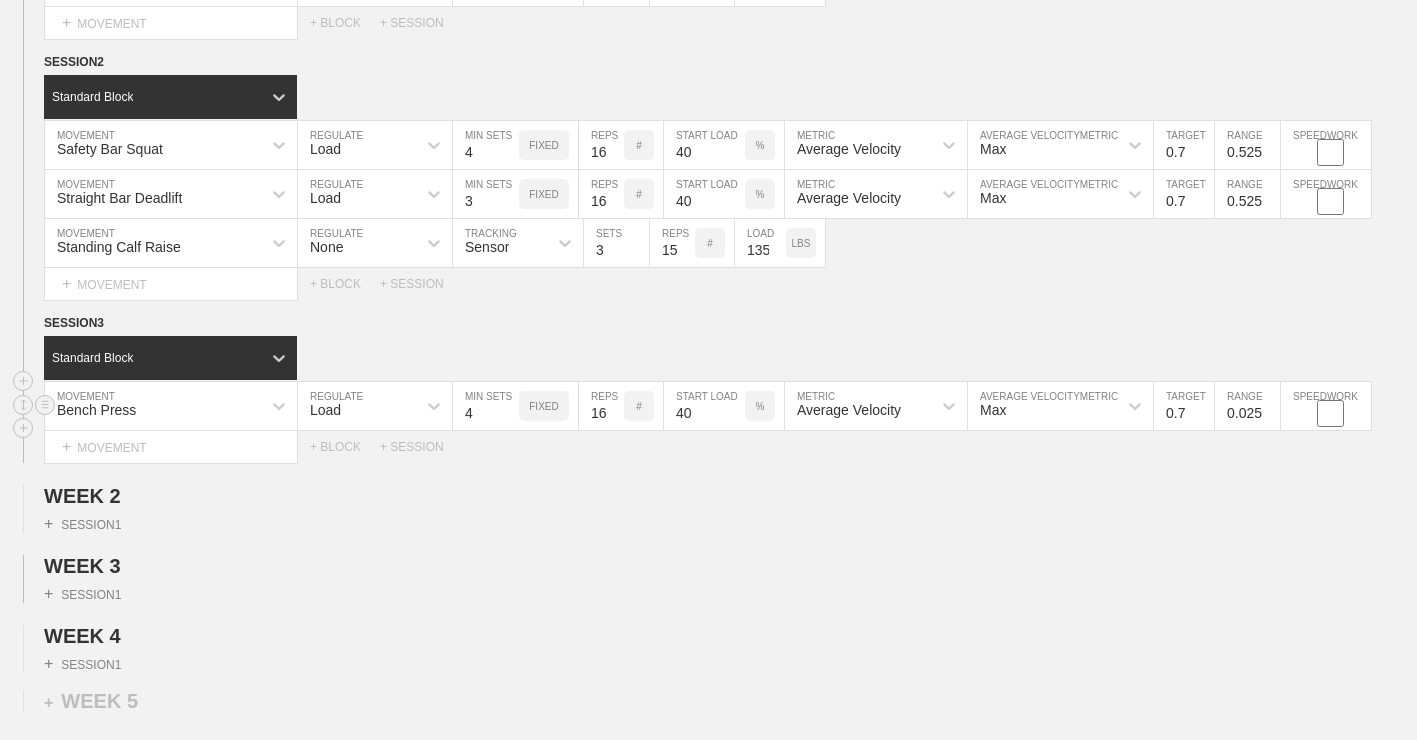 type on "0.7" 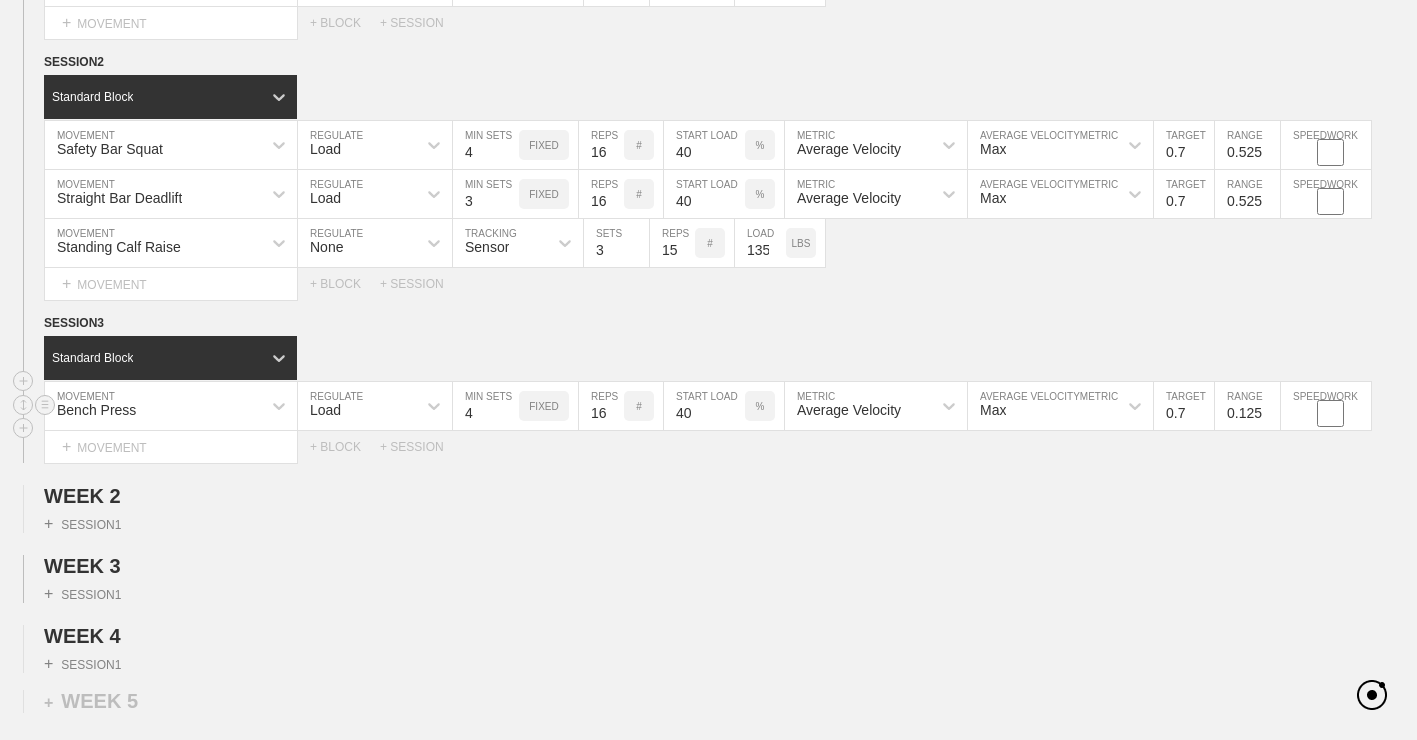 click on "0.125" at bounding box center (1247, 406) 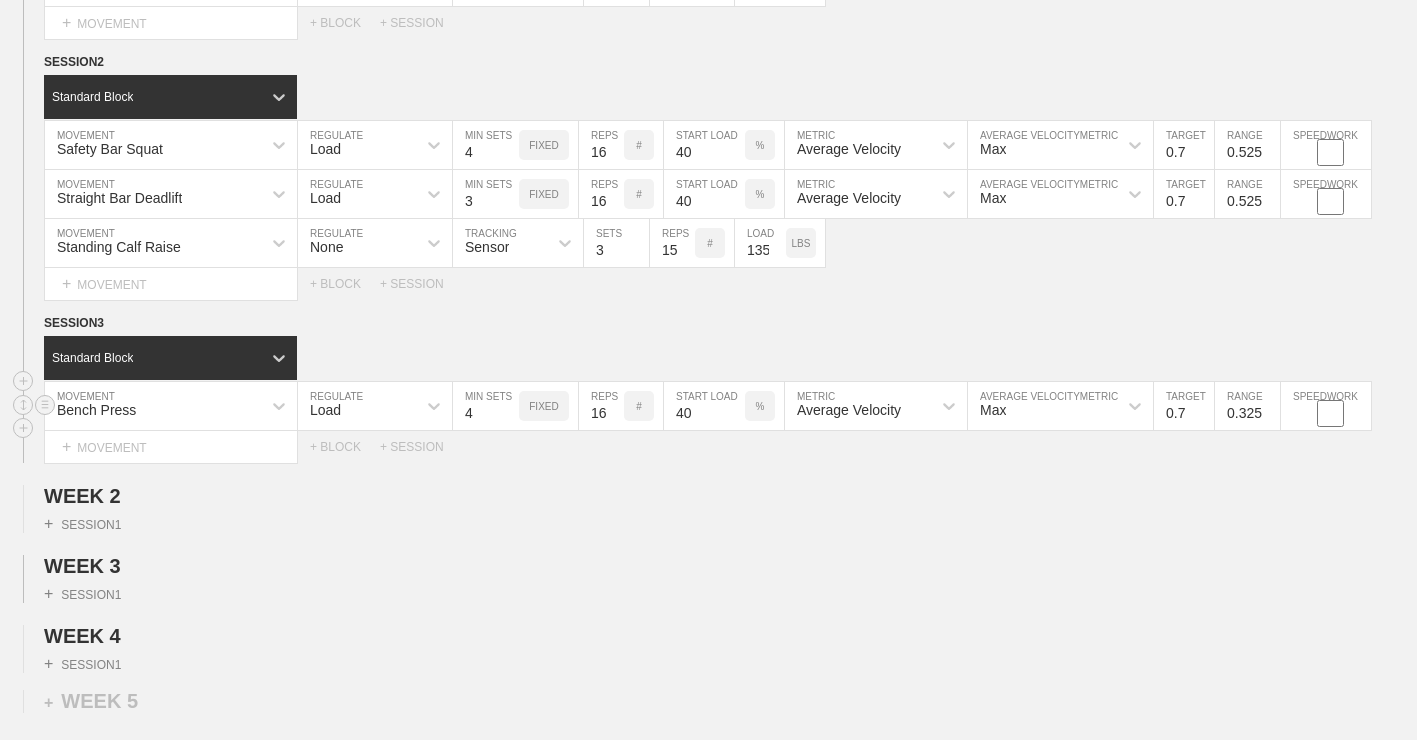 click on "0.325" at bounding box center [1247, 406] 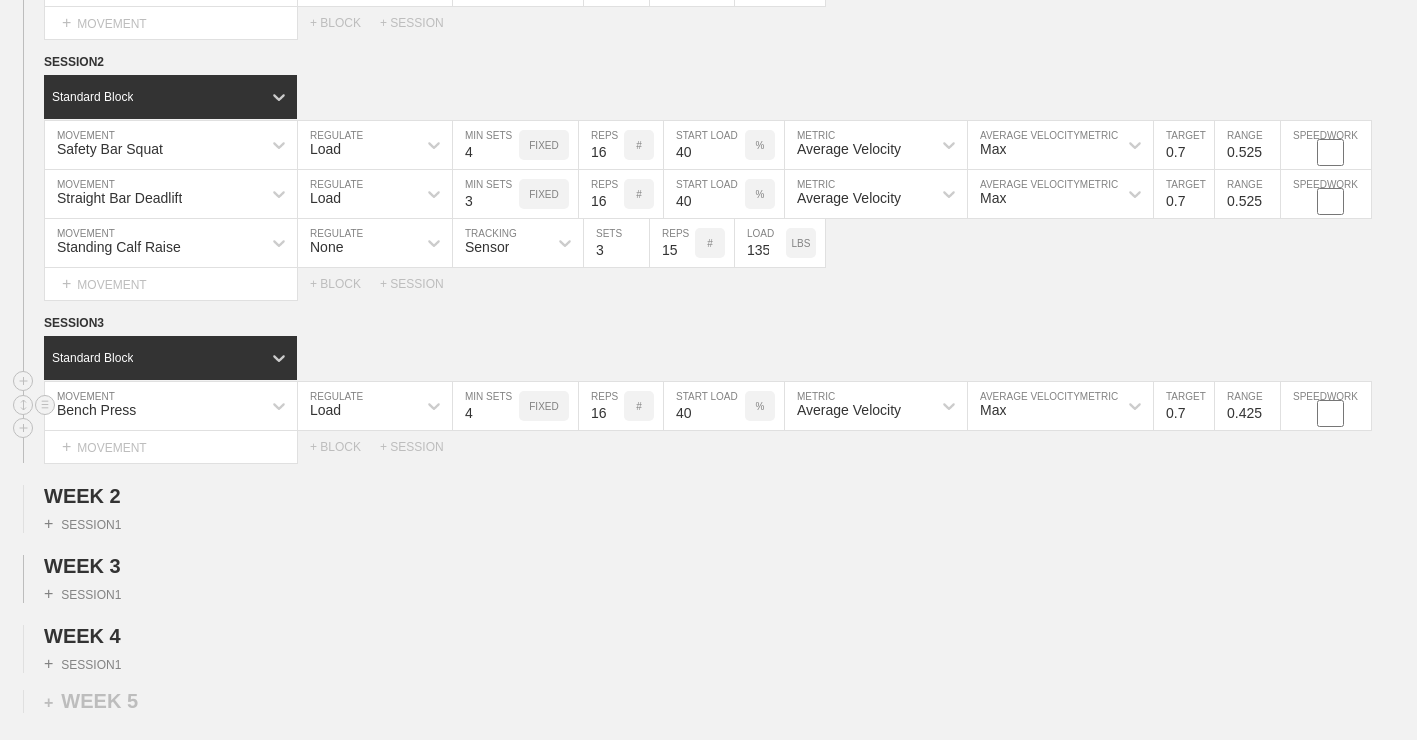 click on "0.425" at bounding box center (1247, 406) 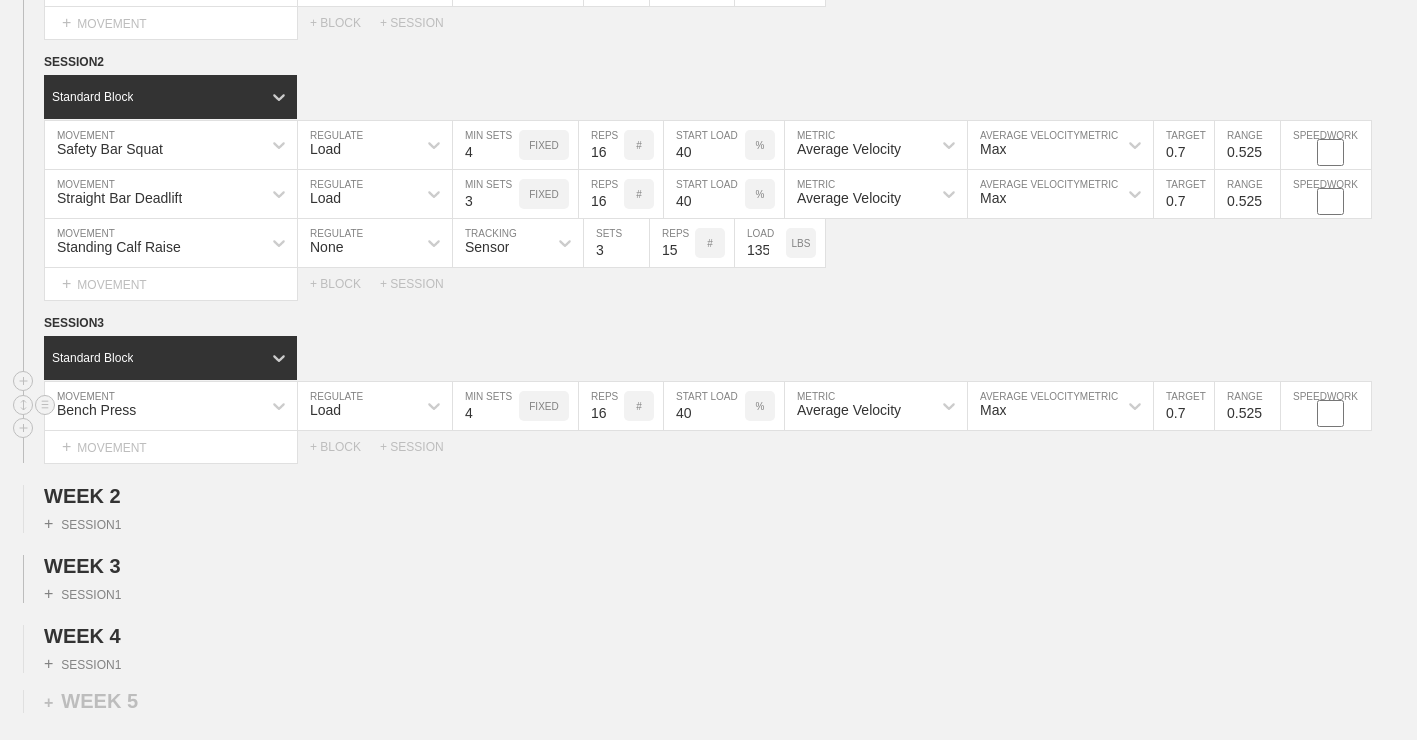 click on "0.525" at bounding box center [1247, 406] 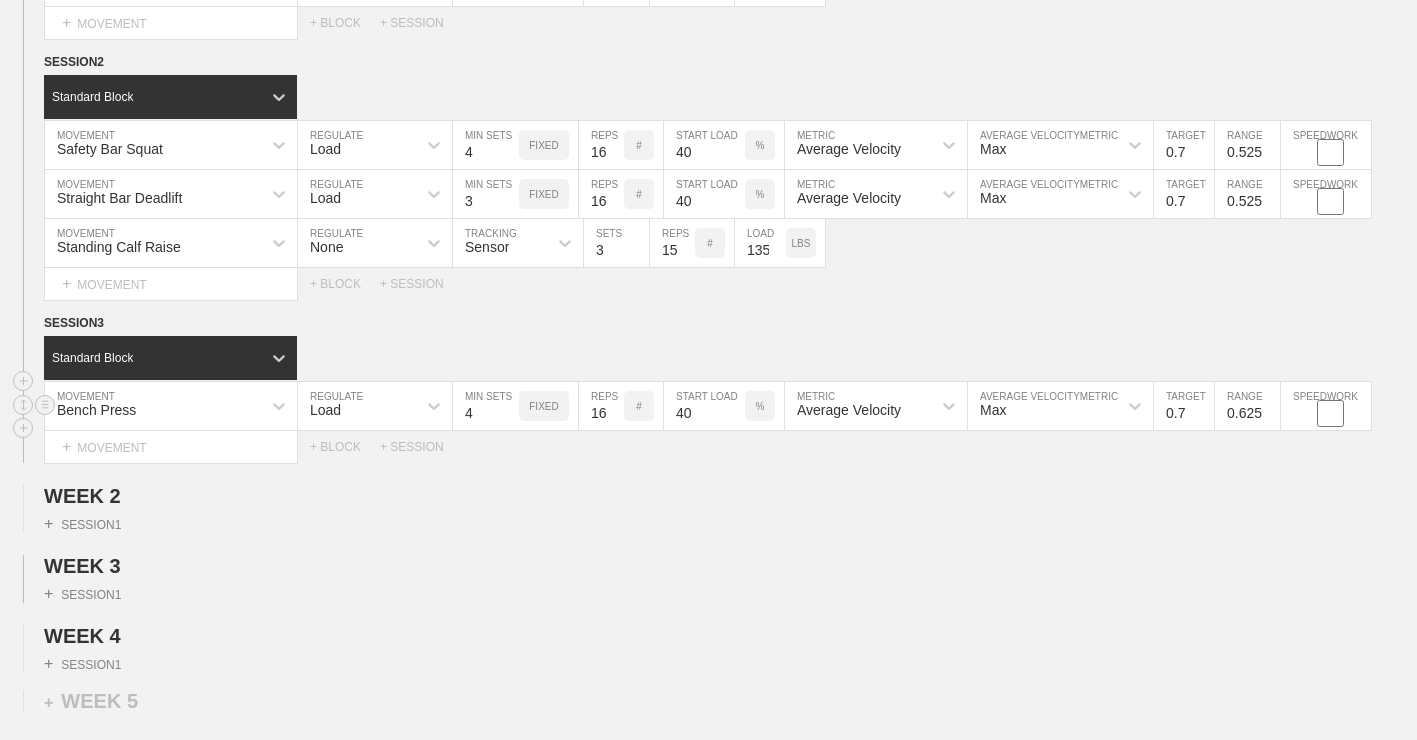 click on "0.625" at bounding box center (1247, 406) 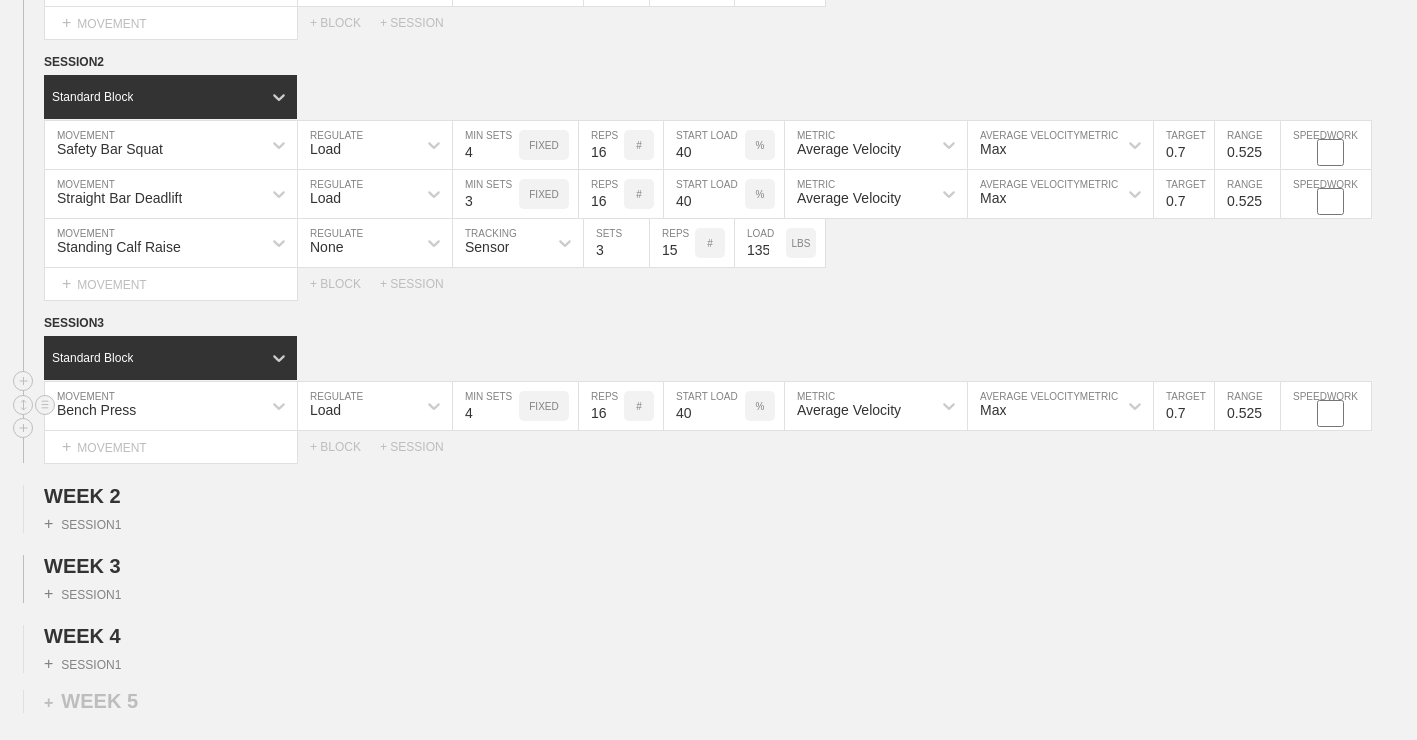 type on "0.525" 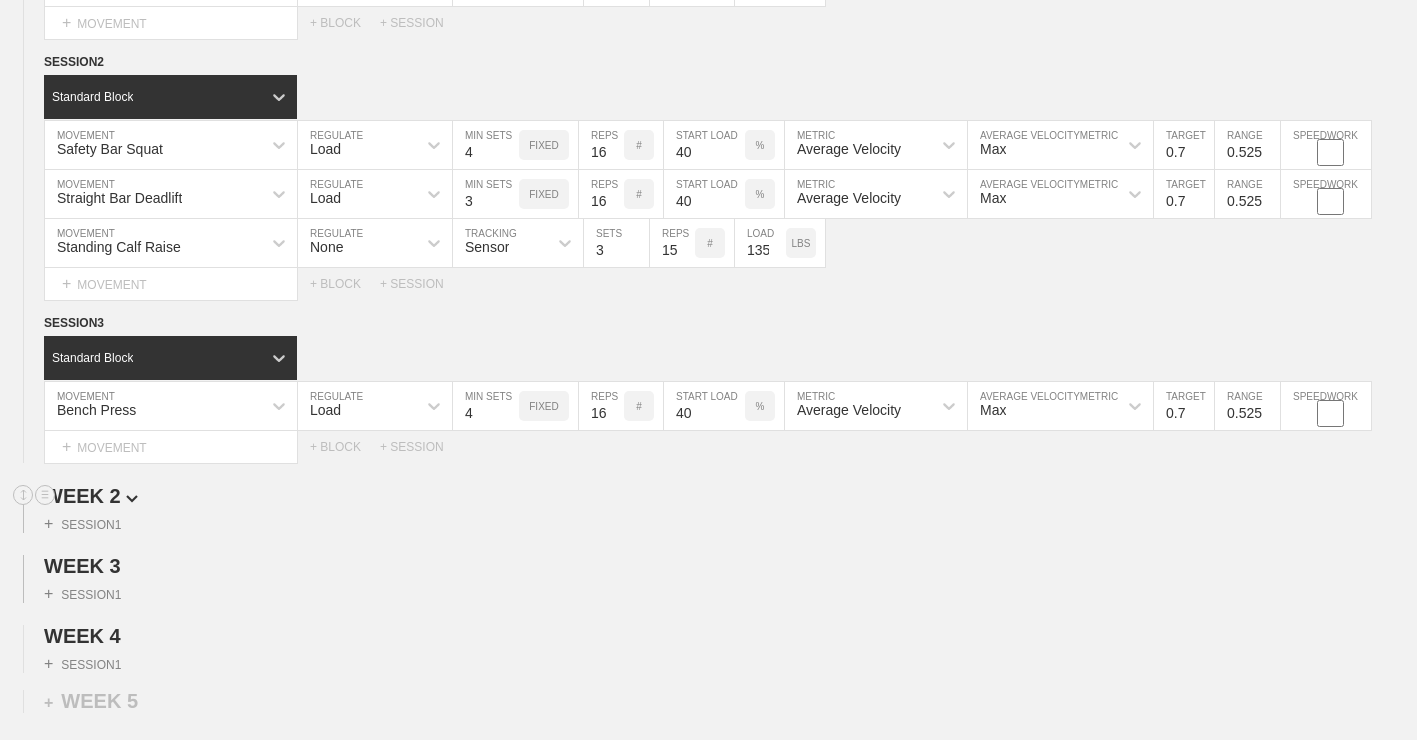 click on "WEEK   2" at bounding box center [730, 496] 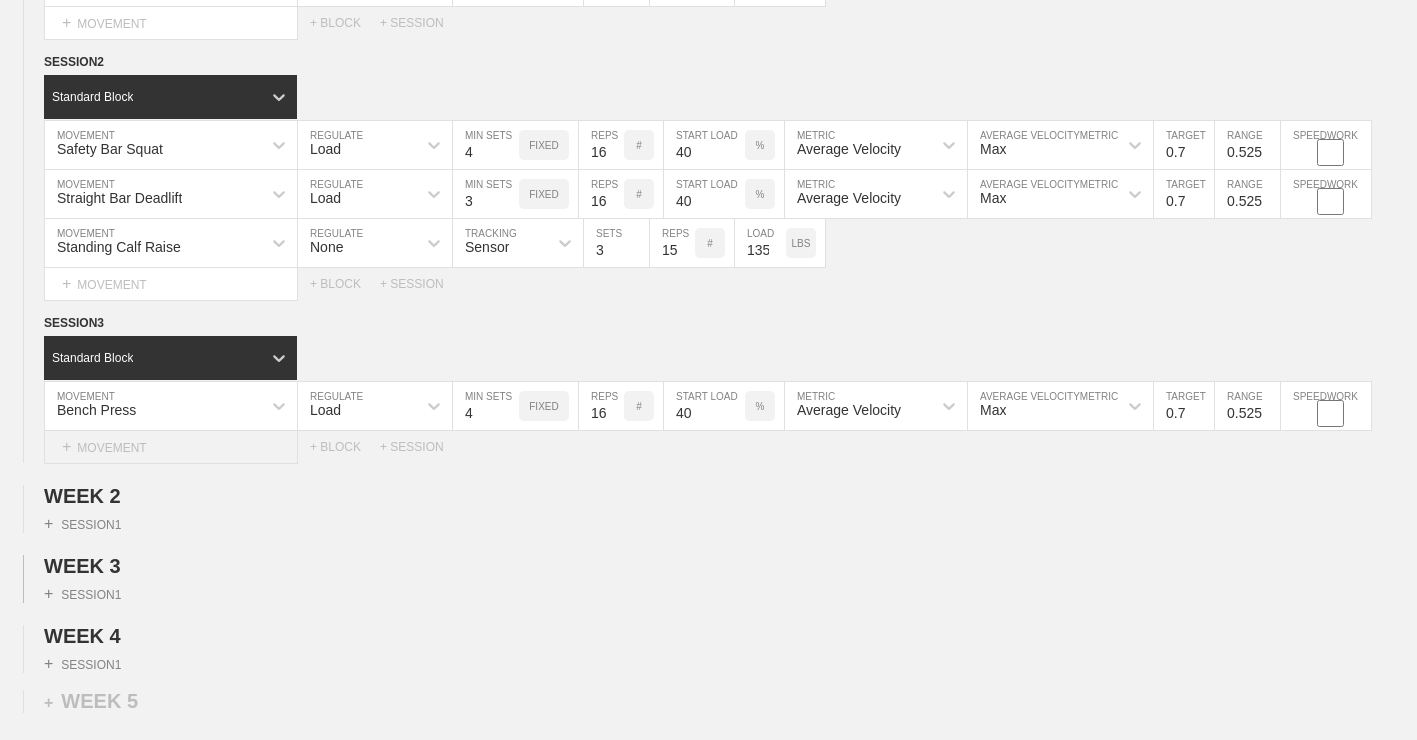 click on "+  MOVEMENT" at bounding box center (171, 447) 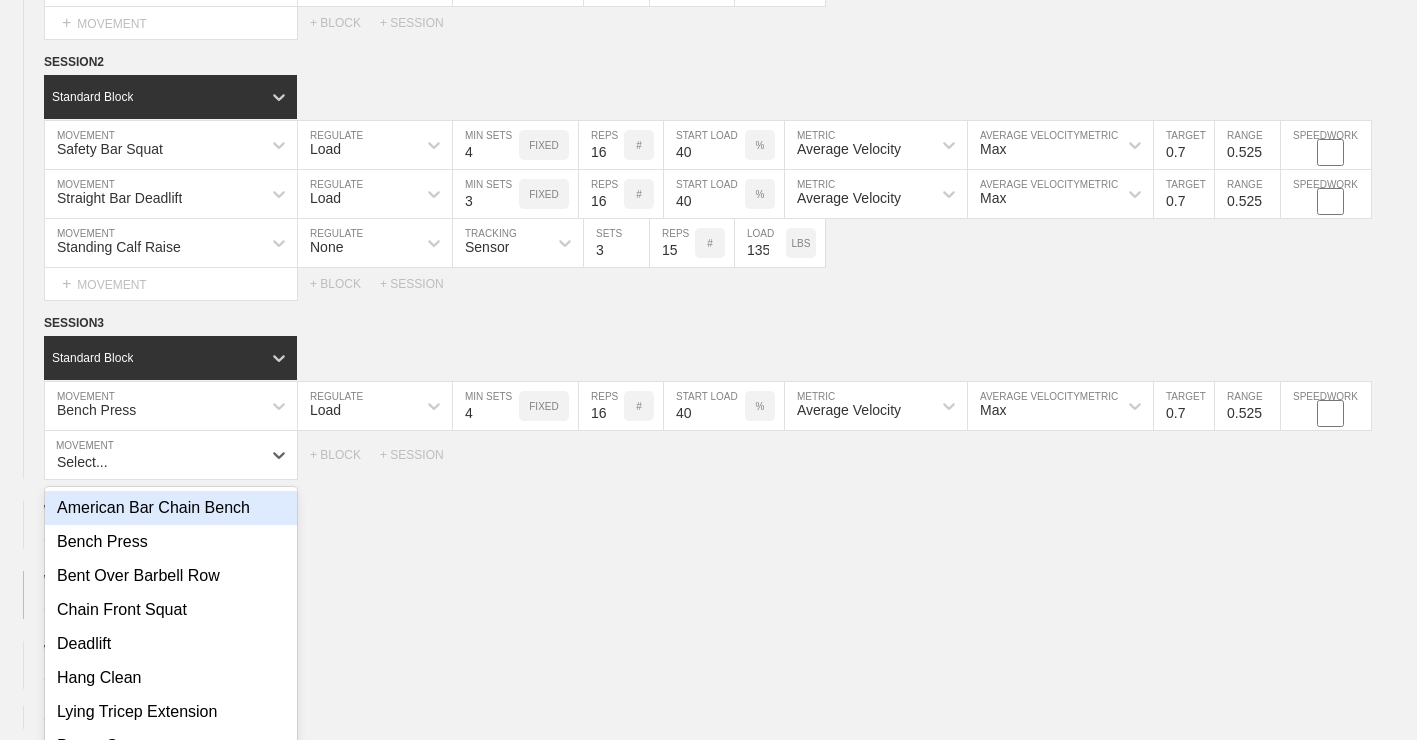 scroll, scrollTop: 594, scrollLeft: 0, axis: vertical 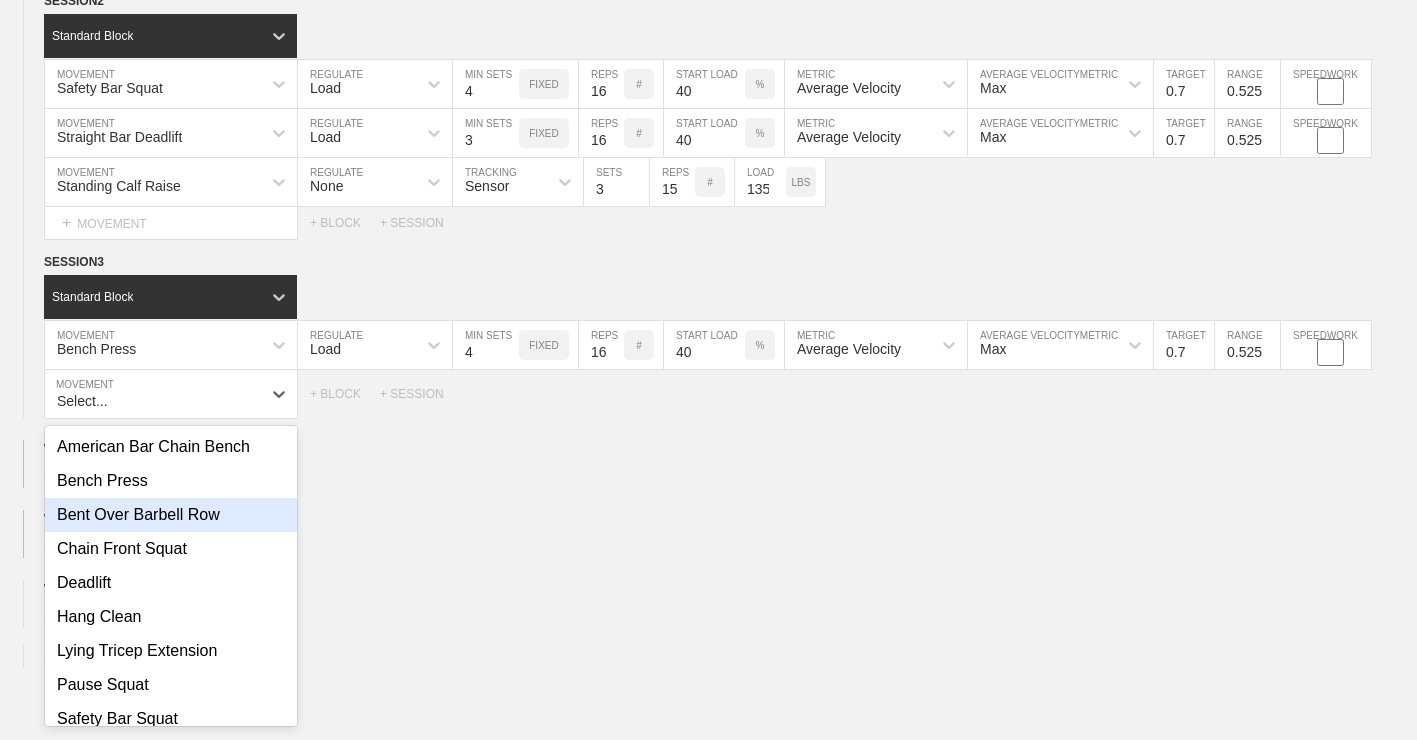 click on "Bent Over Barbell Row" at bounding box center [171, 515] 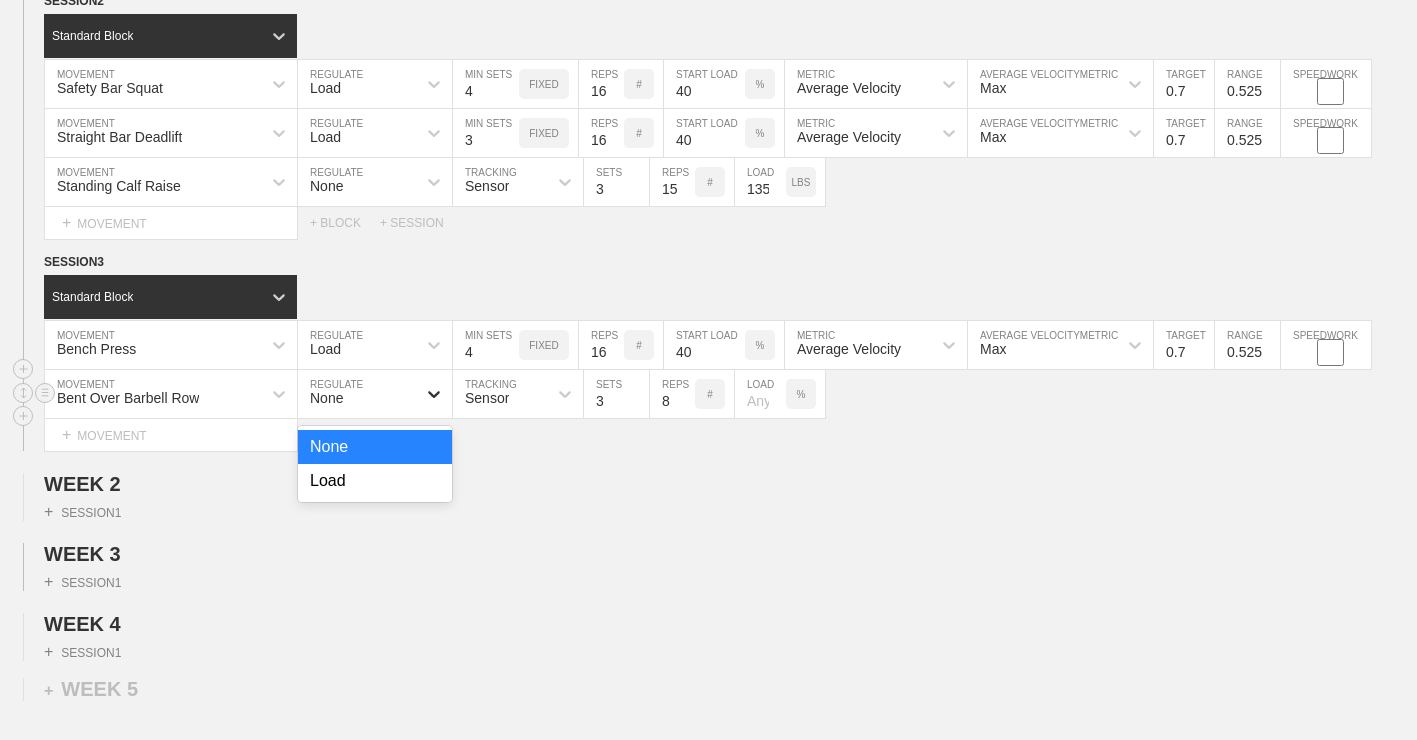 click 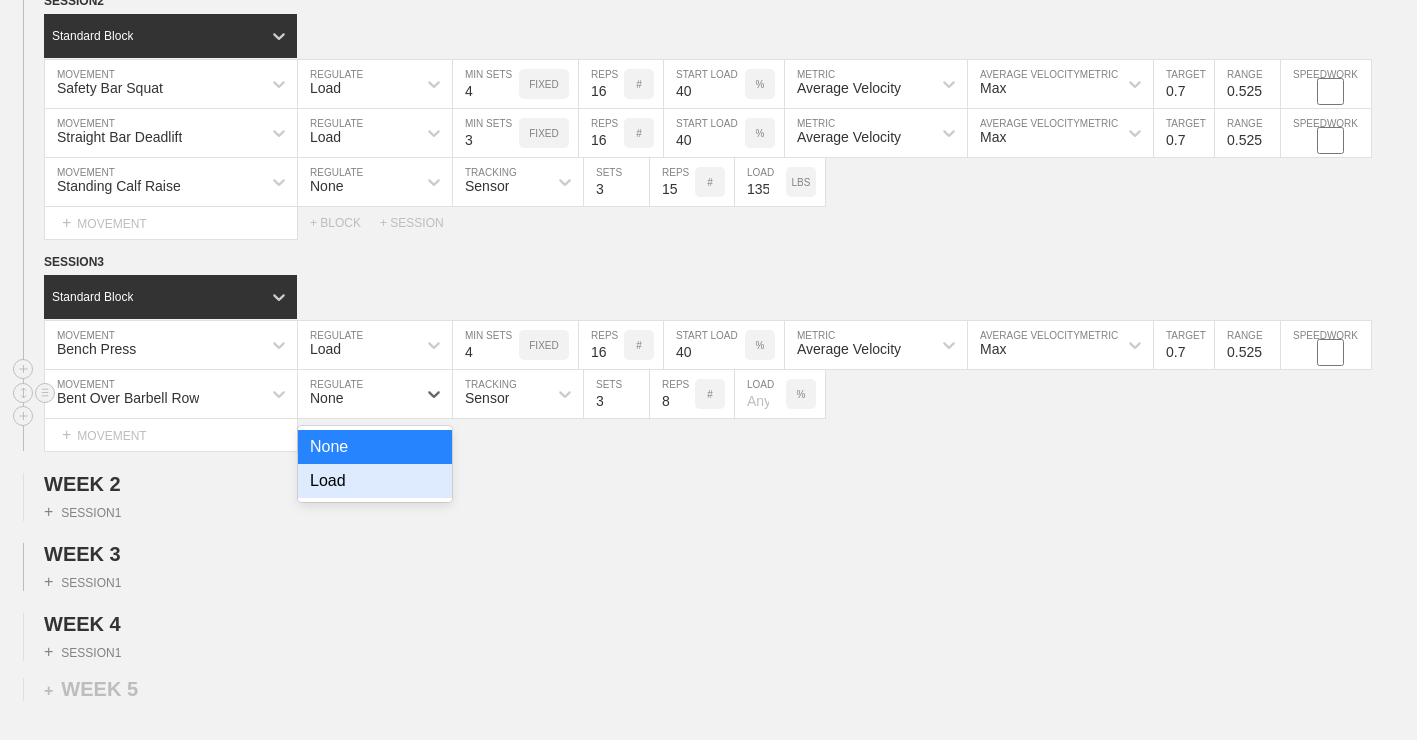 click on "Load" at bounding box center [375, 481] 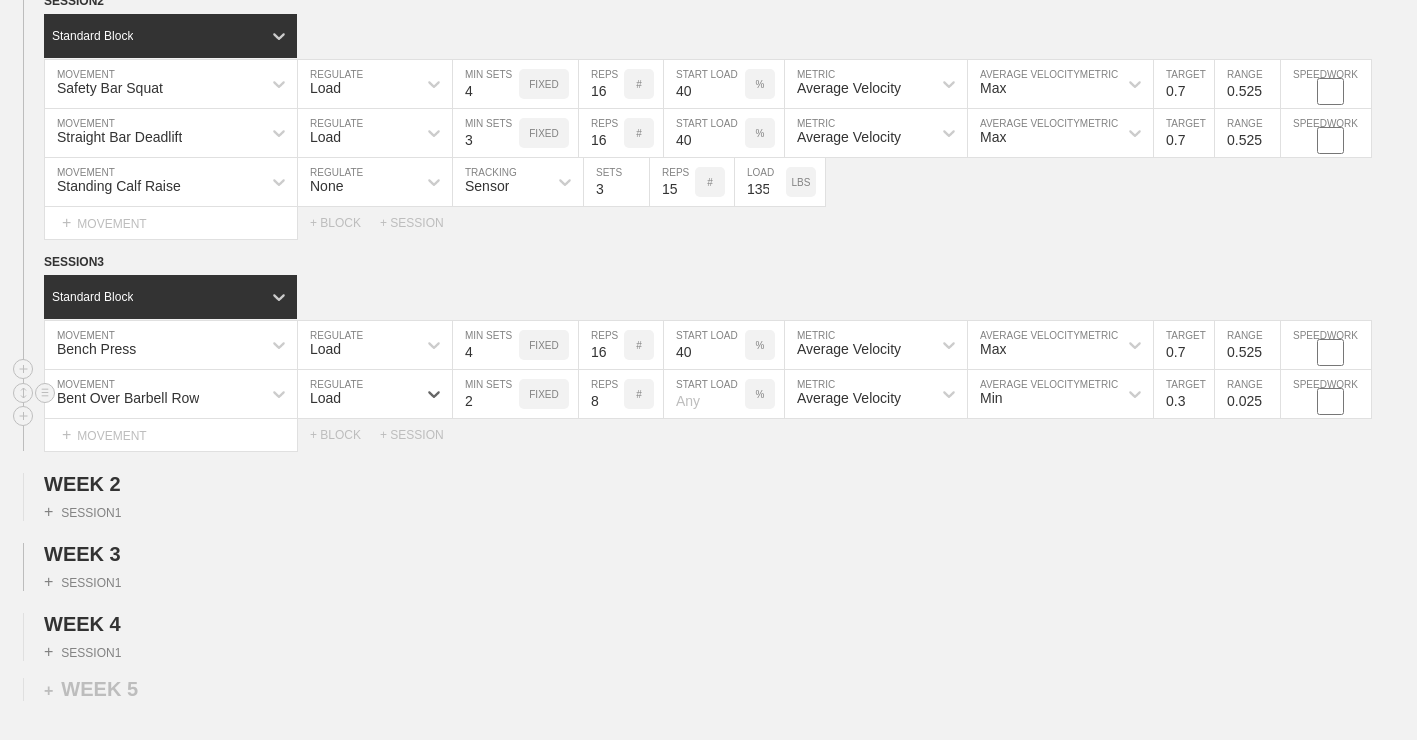 click on "2" at bounding box center [486, 394] 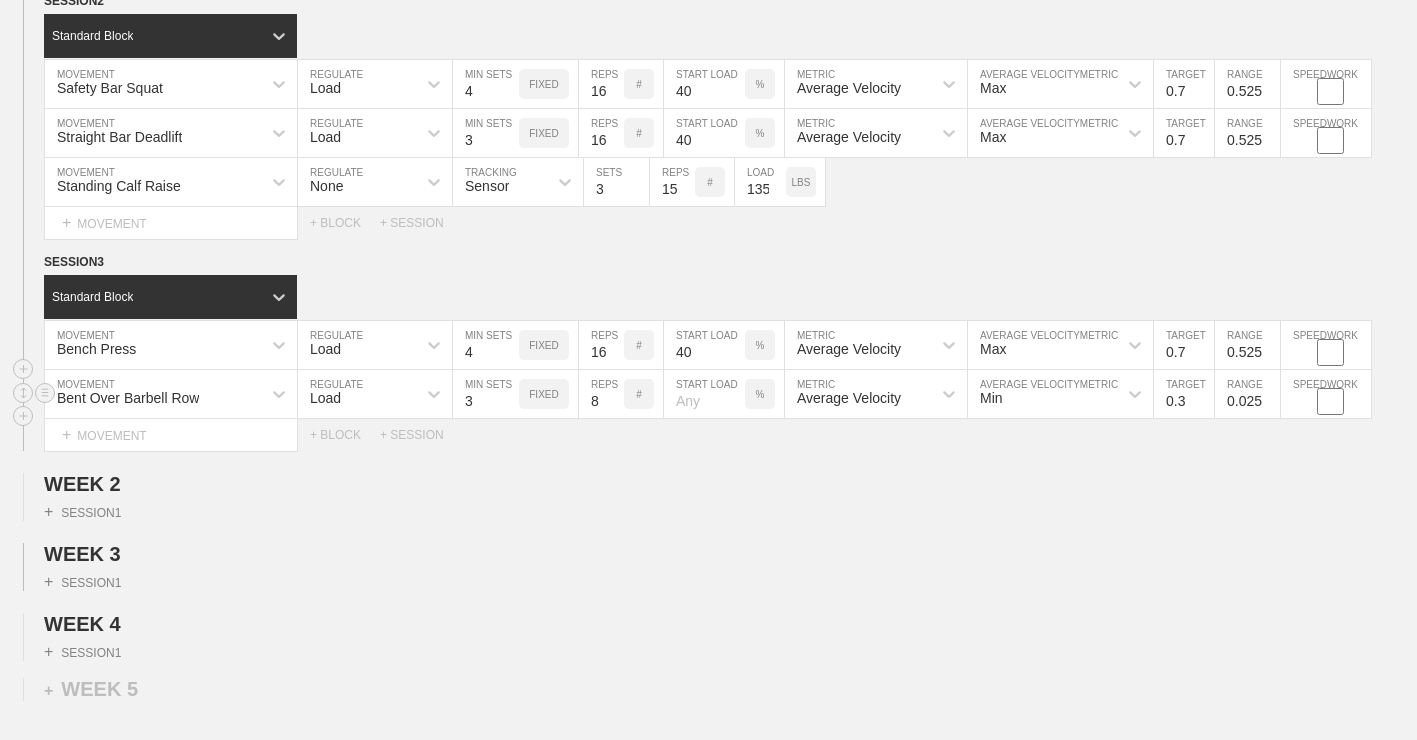 click on "3" at bounding box center (486, 394) 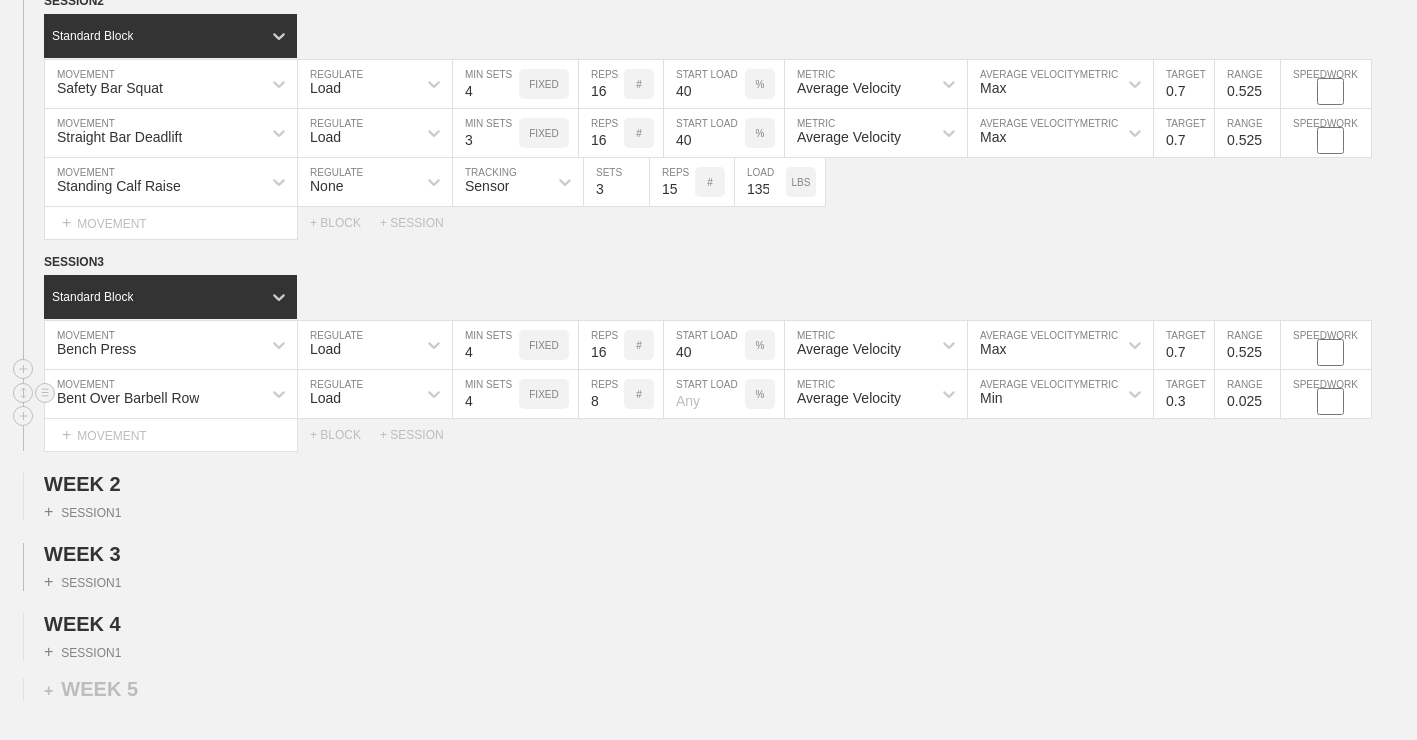 type on "4" 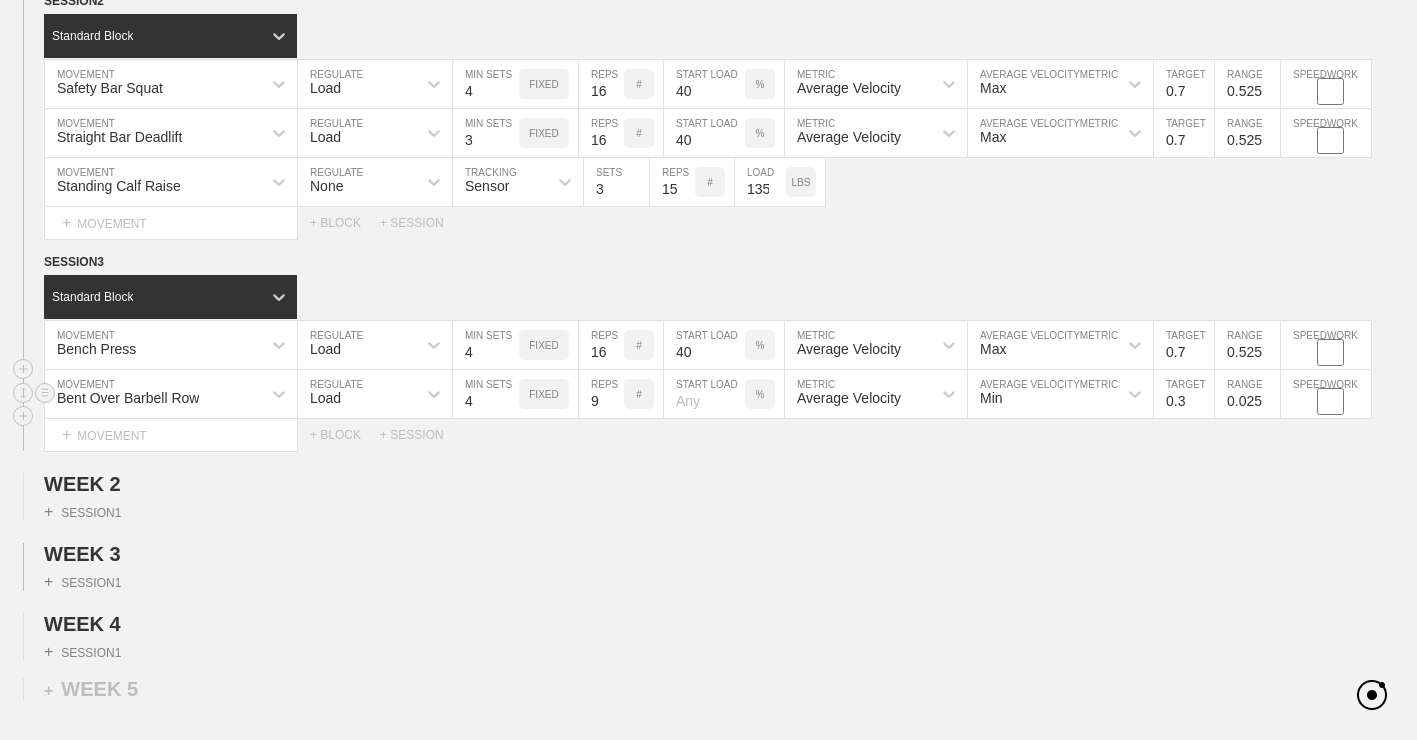 click on "9" at bounding box center (601, 394) 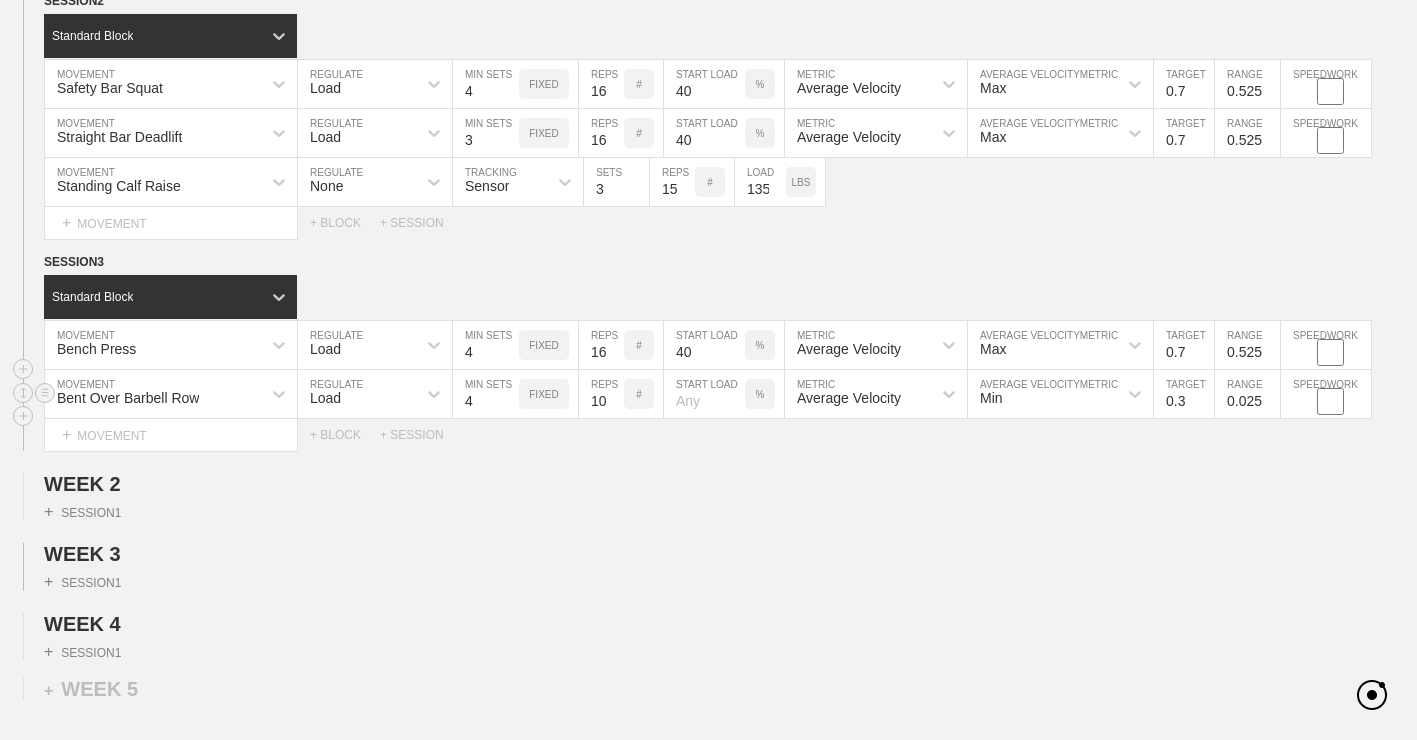 click on "10" at bounding box center (601, 394) 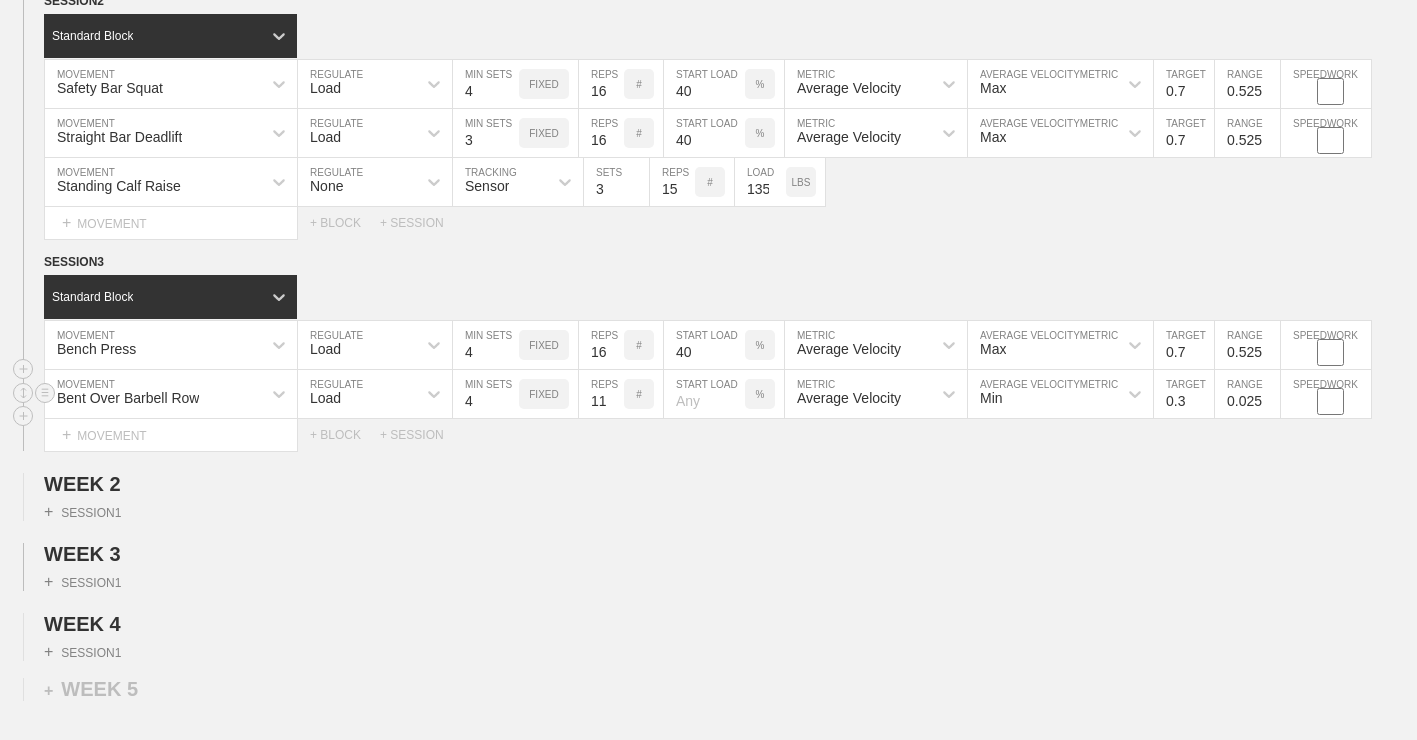 click on "11" at bounding box center (601, 394) 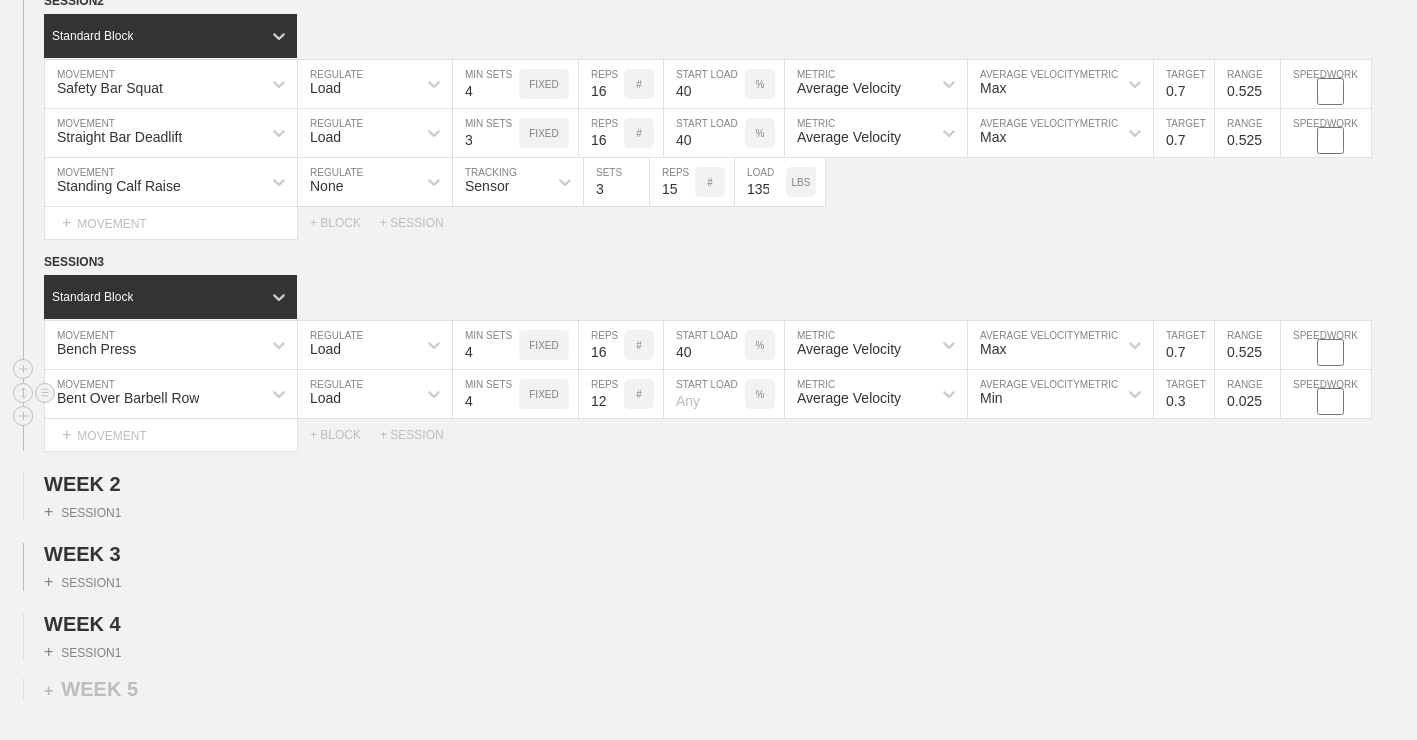 click on "12" at bounding box center [601, 394] 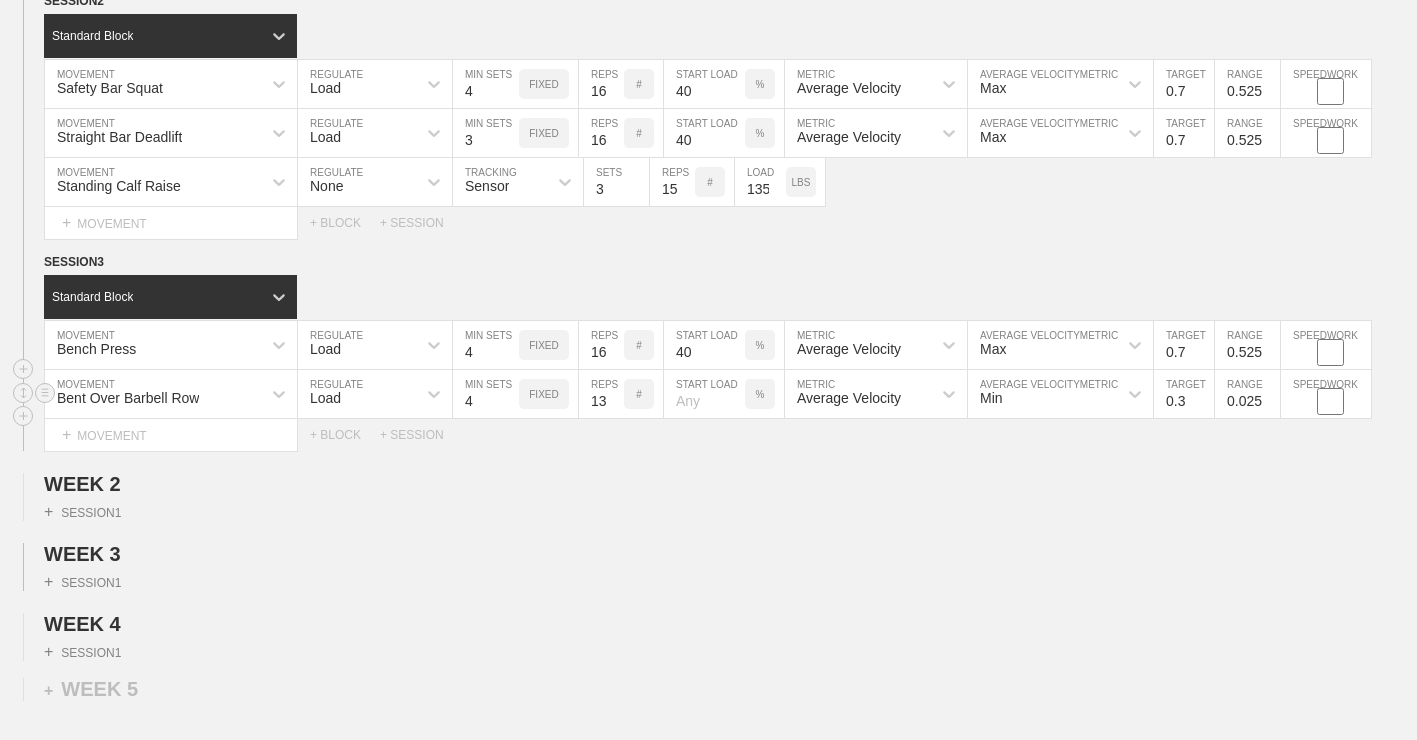 click on "13" at bounding box center [601, 394] 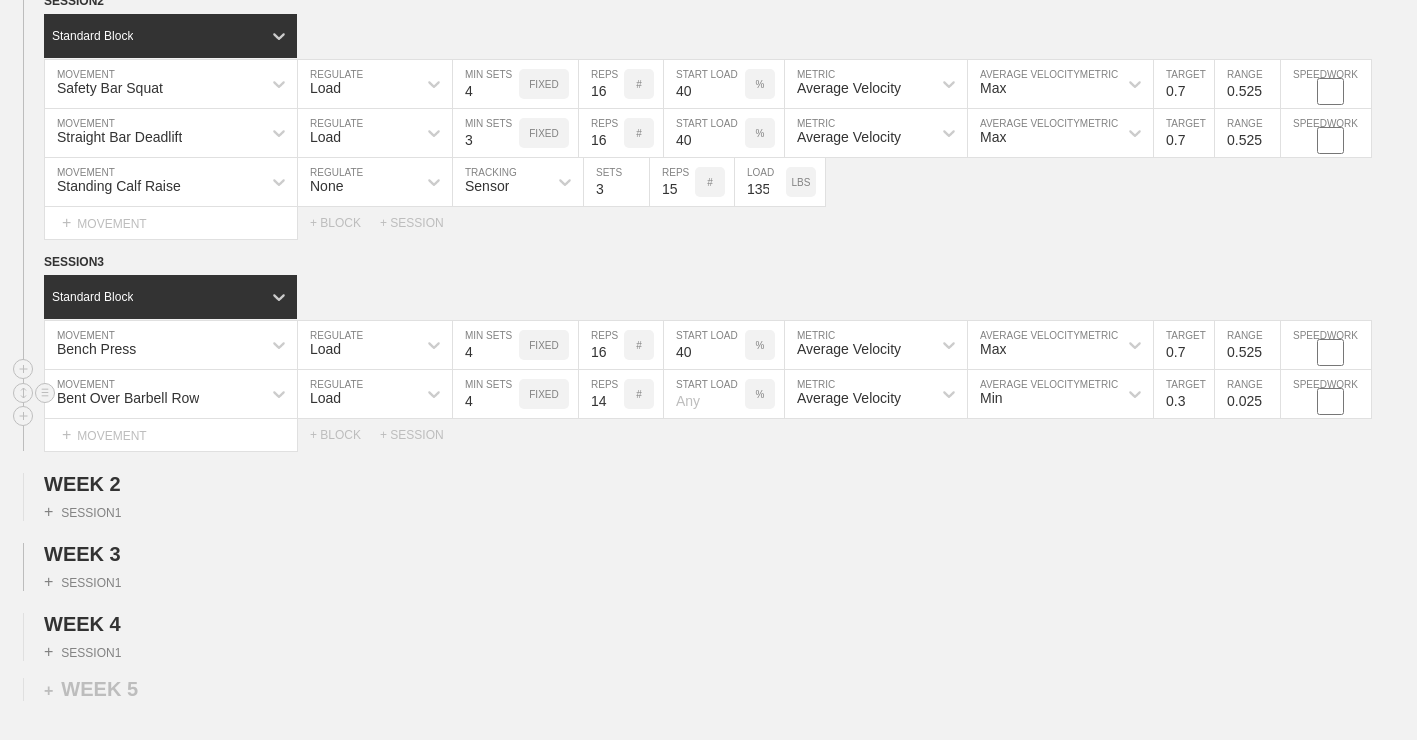 click on "14" at bounding box center [601, 394] 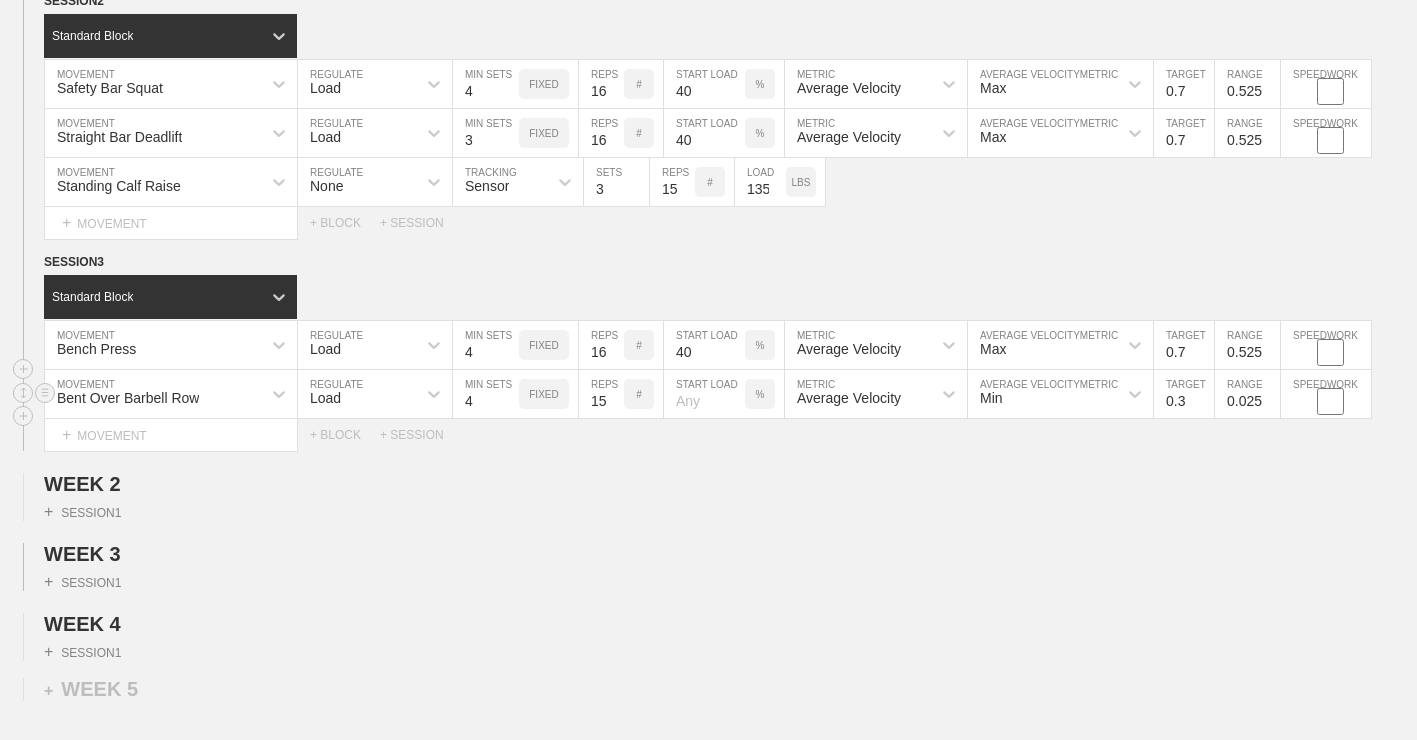 click on "15" at bounding box center [601, 394] 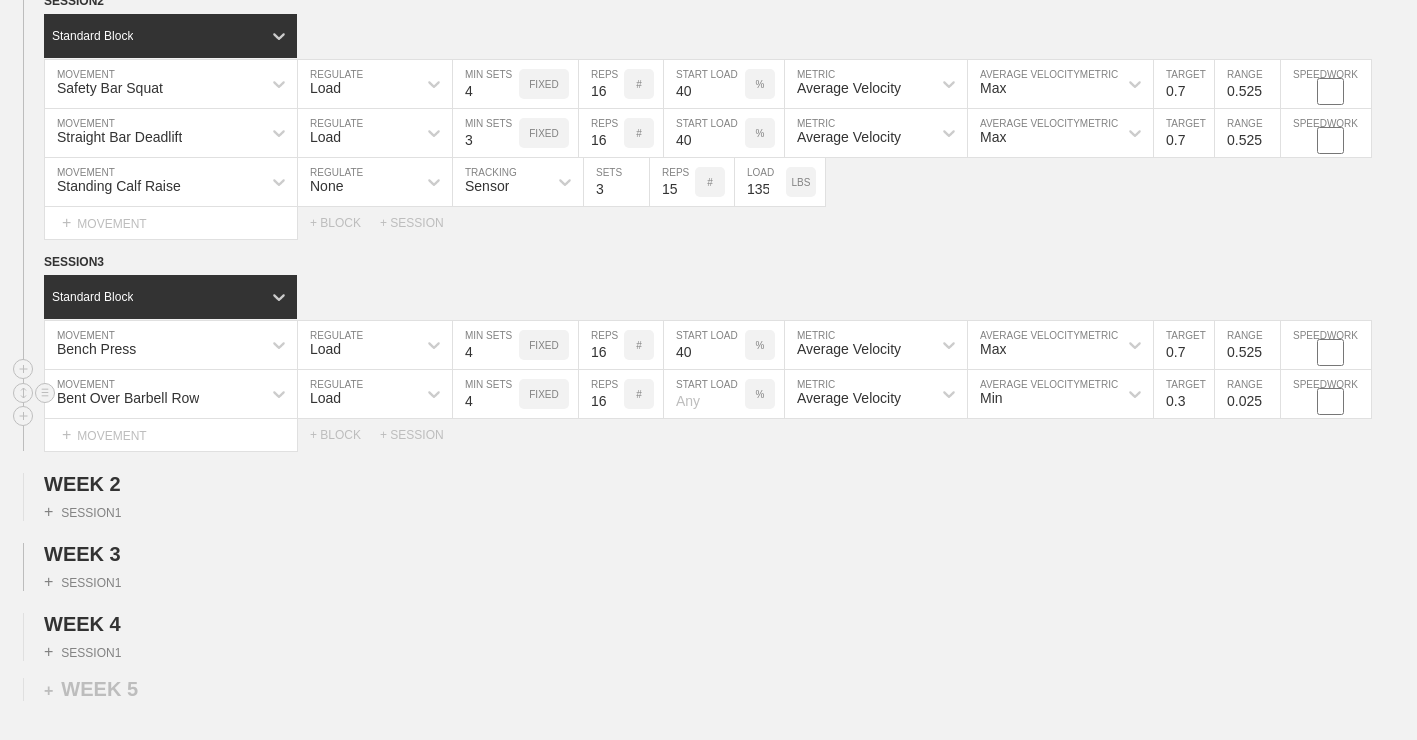 type on "16" 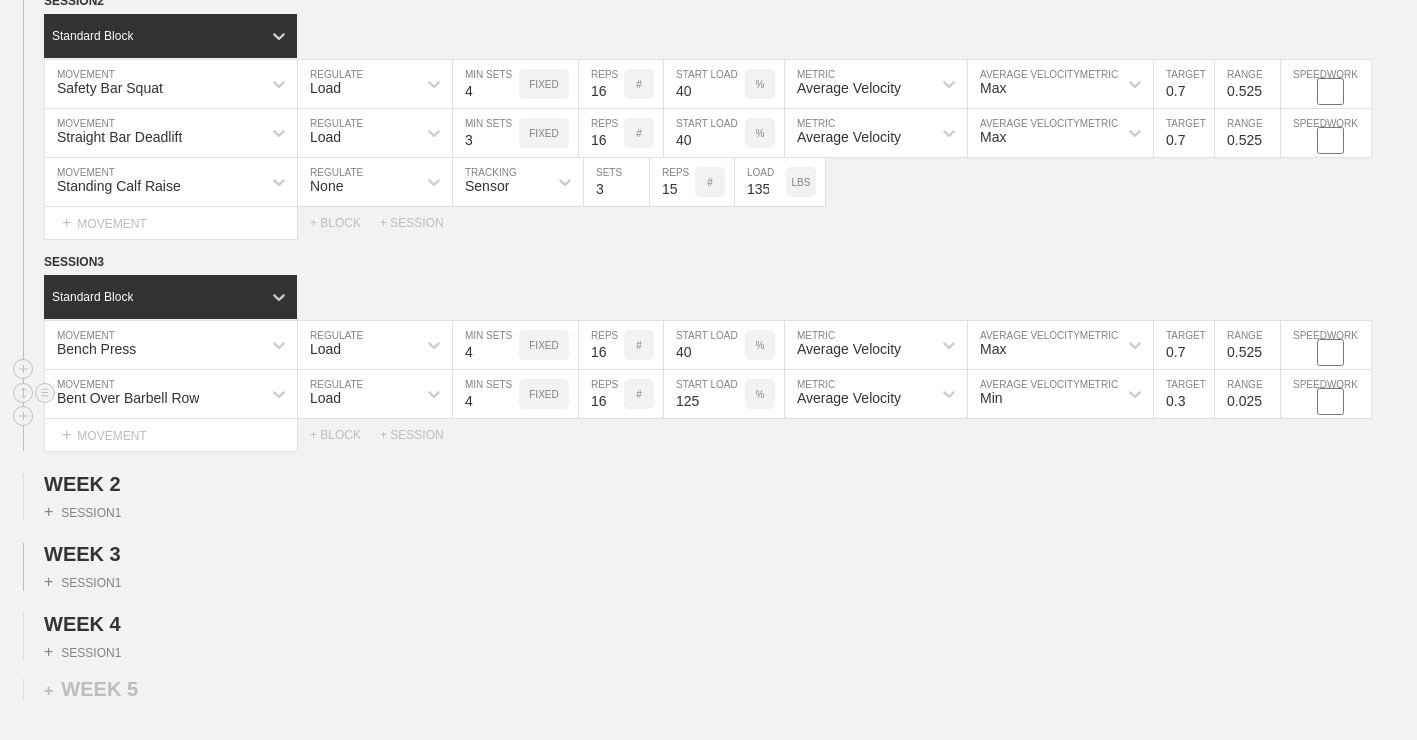 type on "125" 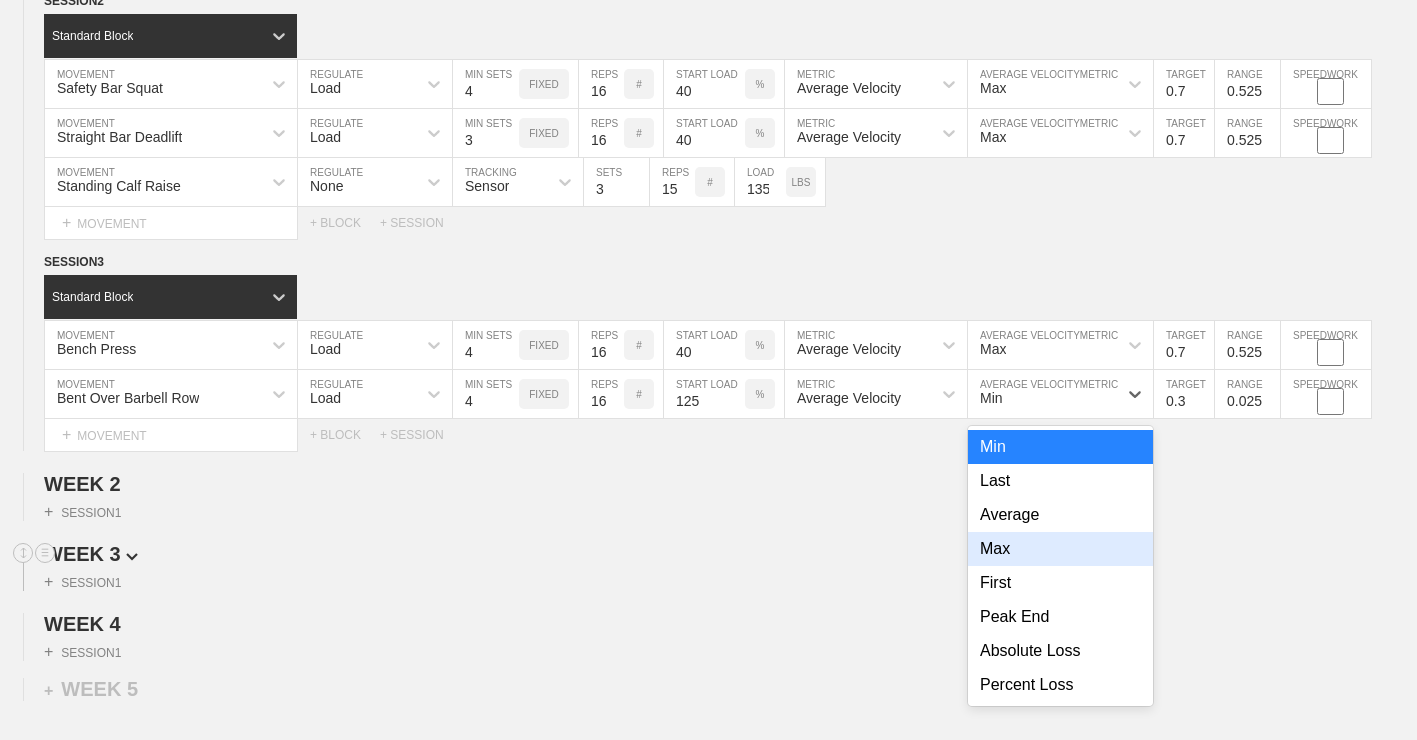 click on "Max" at bounding box center (1060, 549) 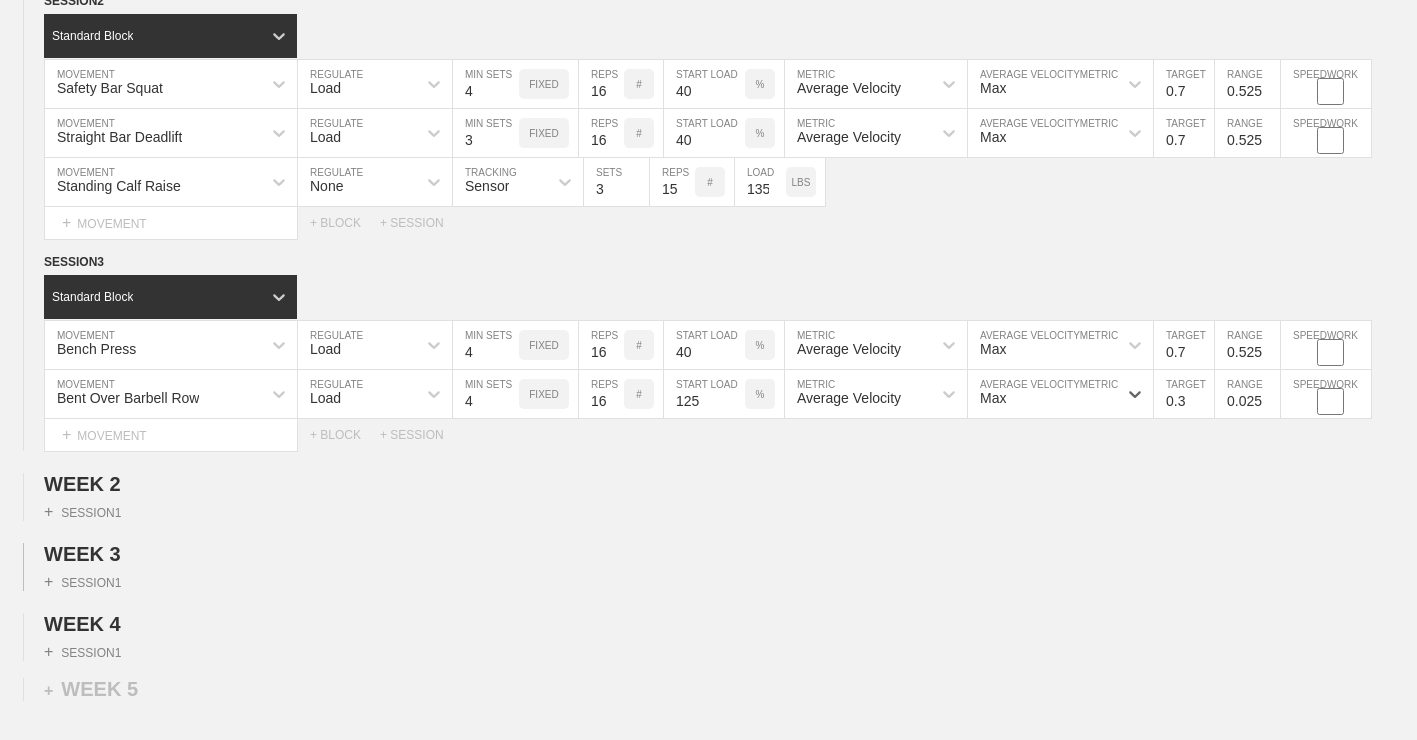 click on "+ SESSION  1" at bounding box center [708, 578] 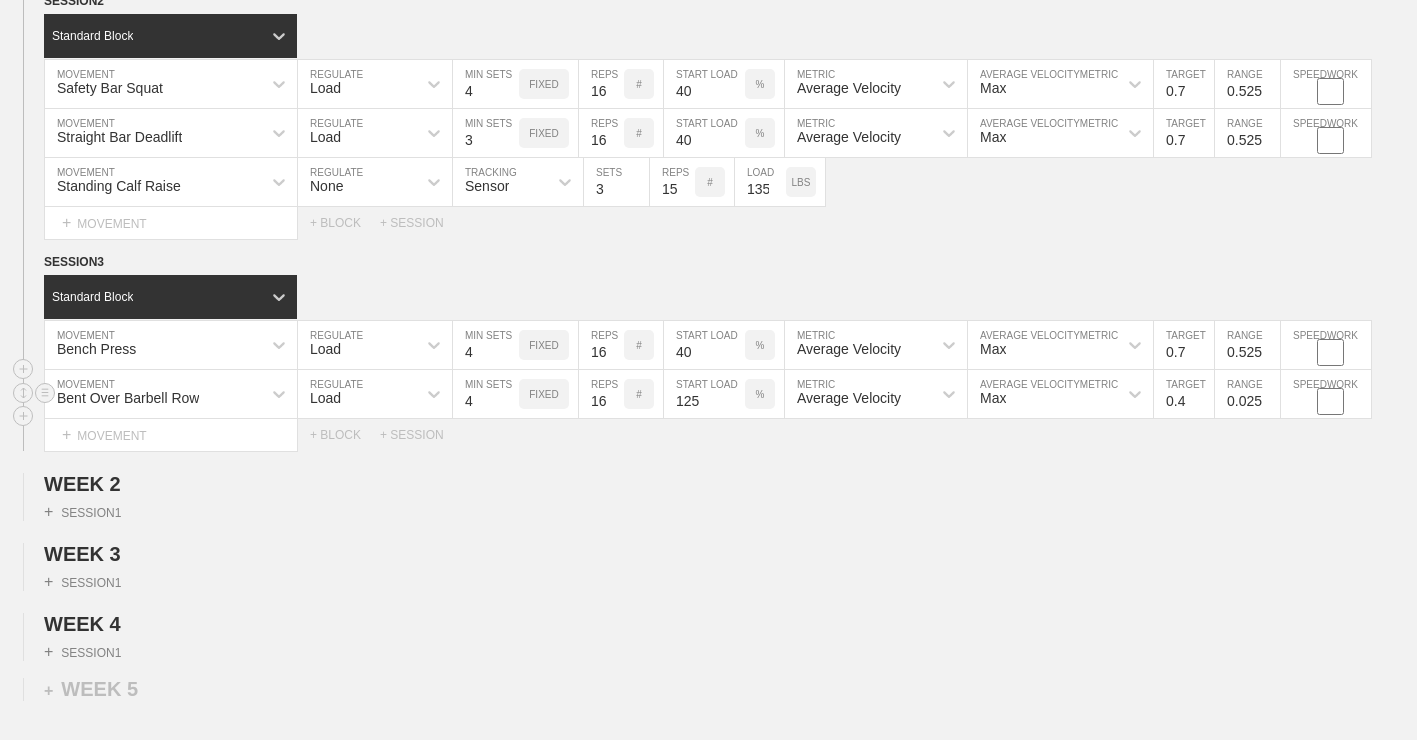 click on "0.4" at bounding box center [1184, 394] 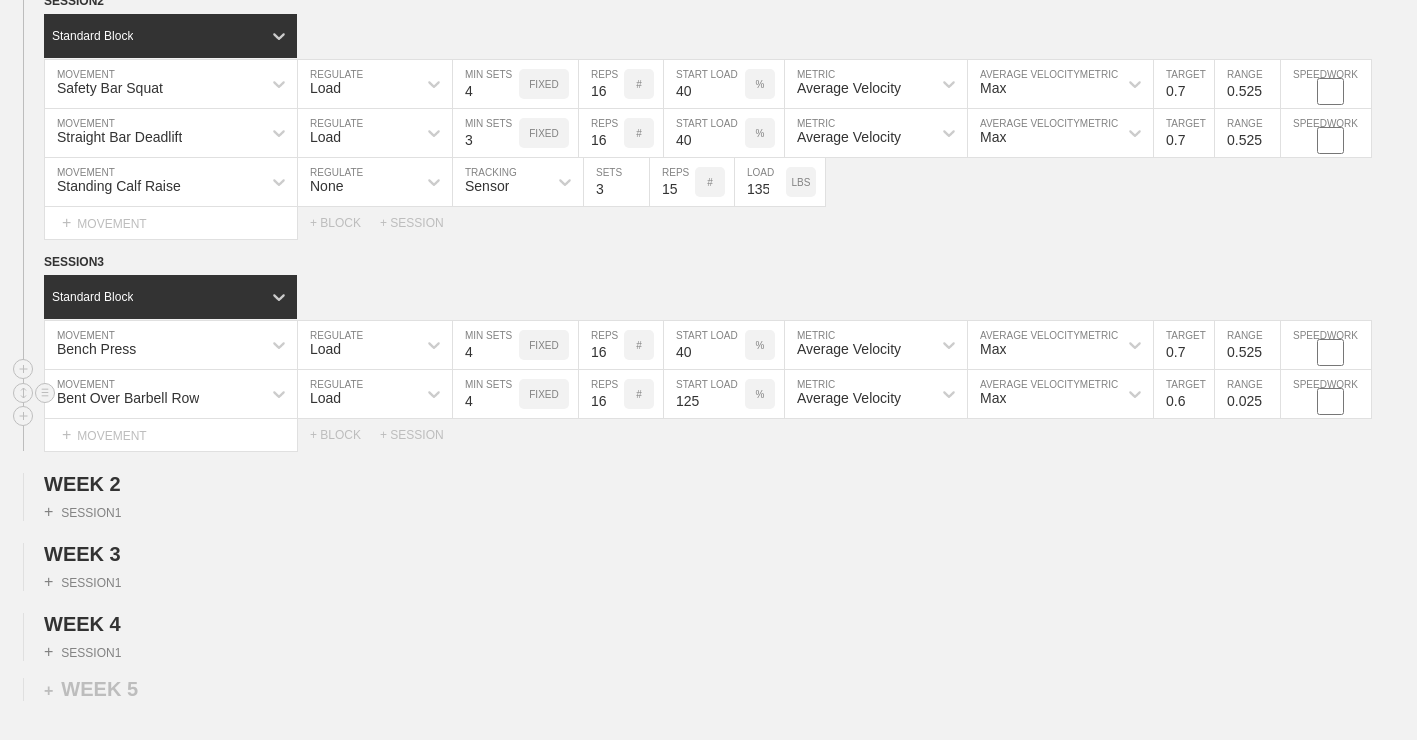 click on "0.6" at bounding box center (1184, 394) 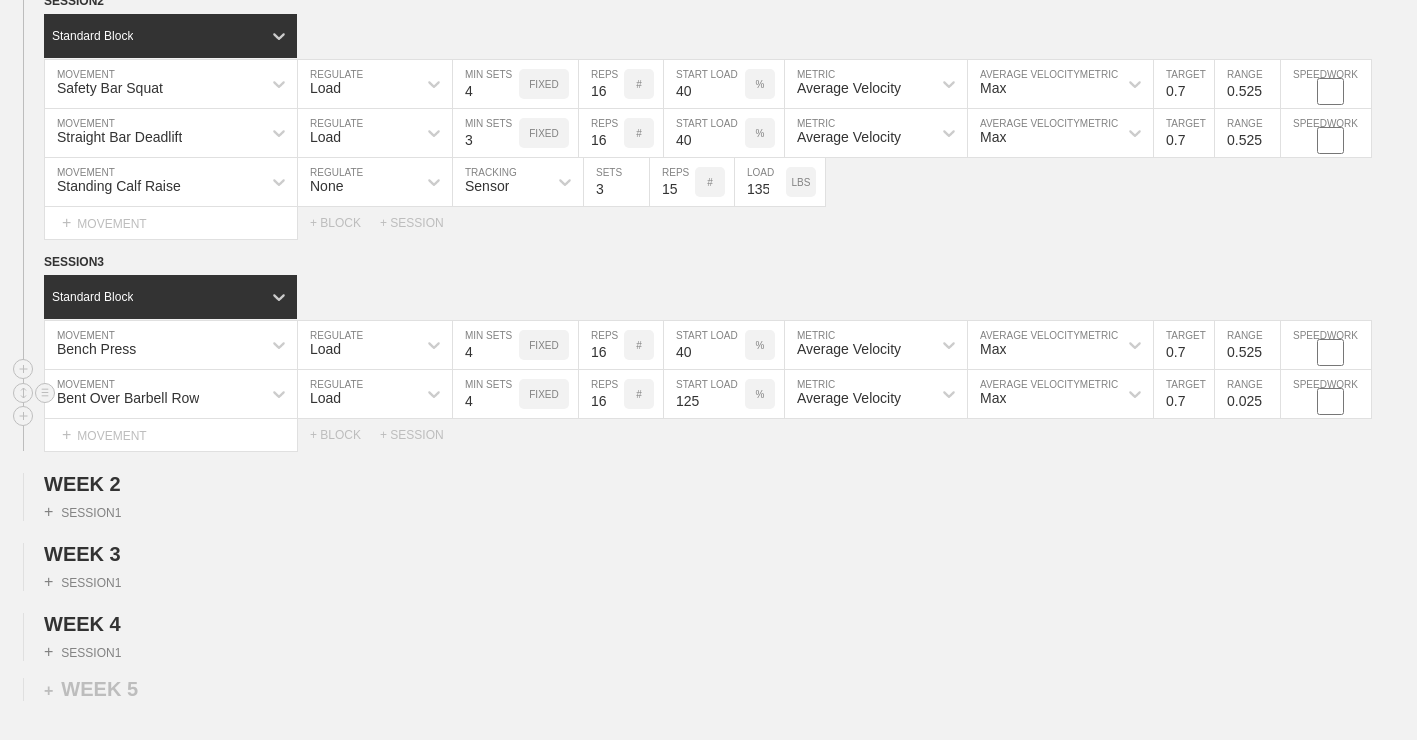click on "0.7" at bounding box center [1184, 394] 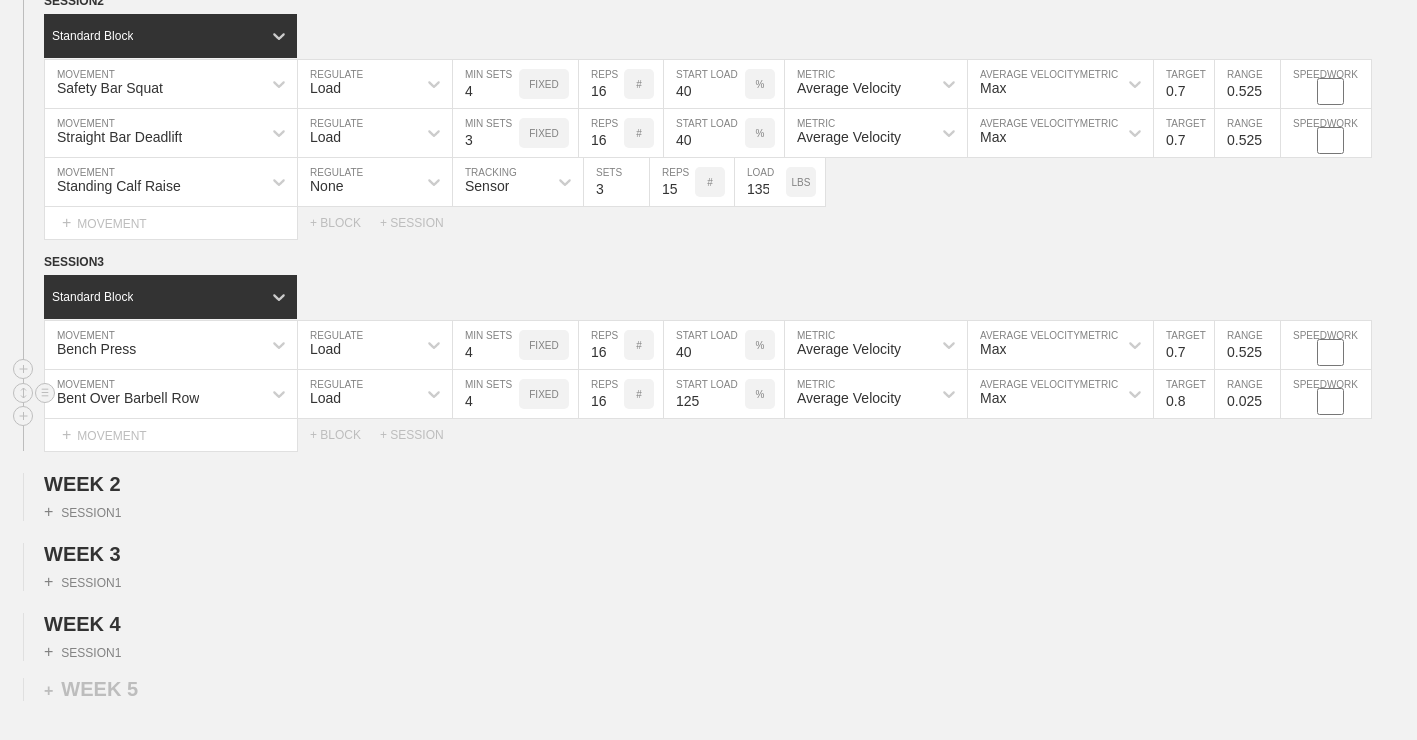 click on "0.8" at bounding box center (1184, 394) 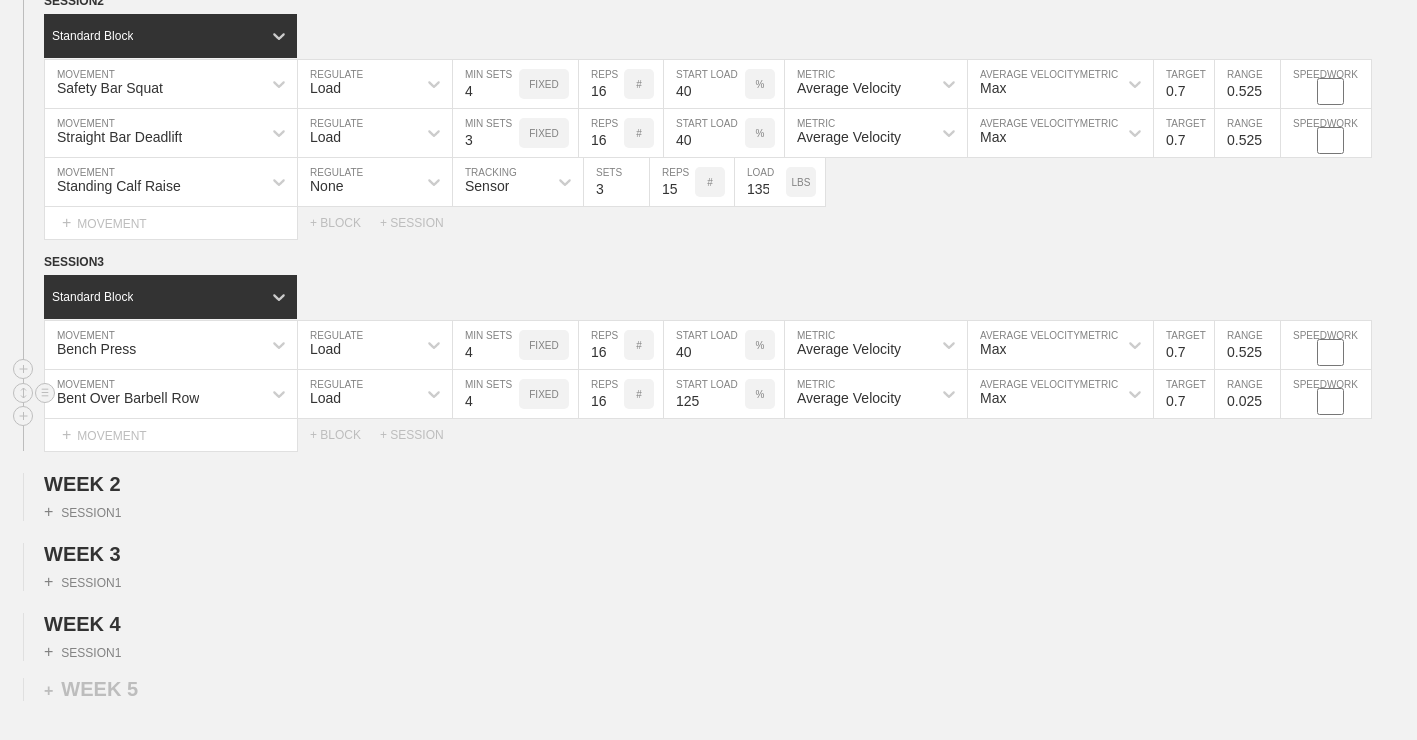 type on "0.7" 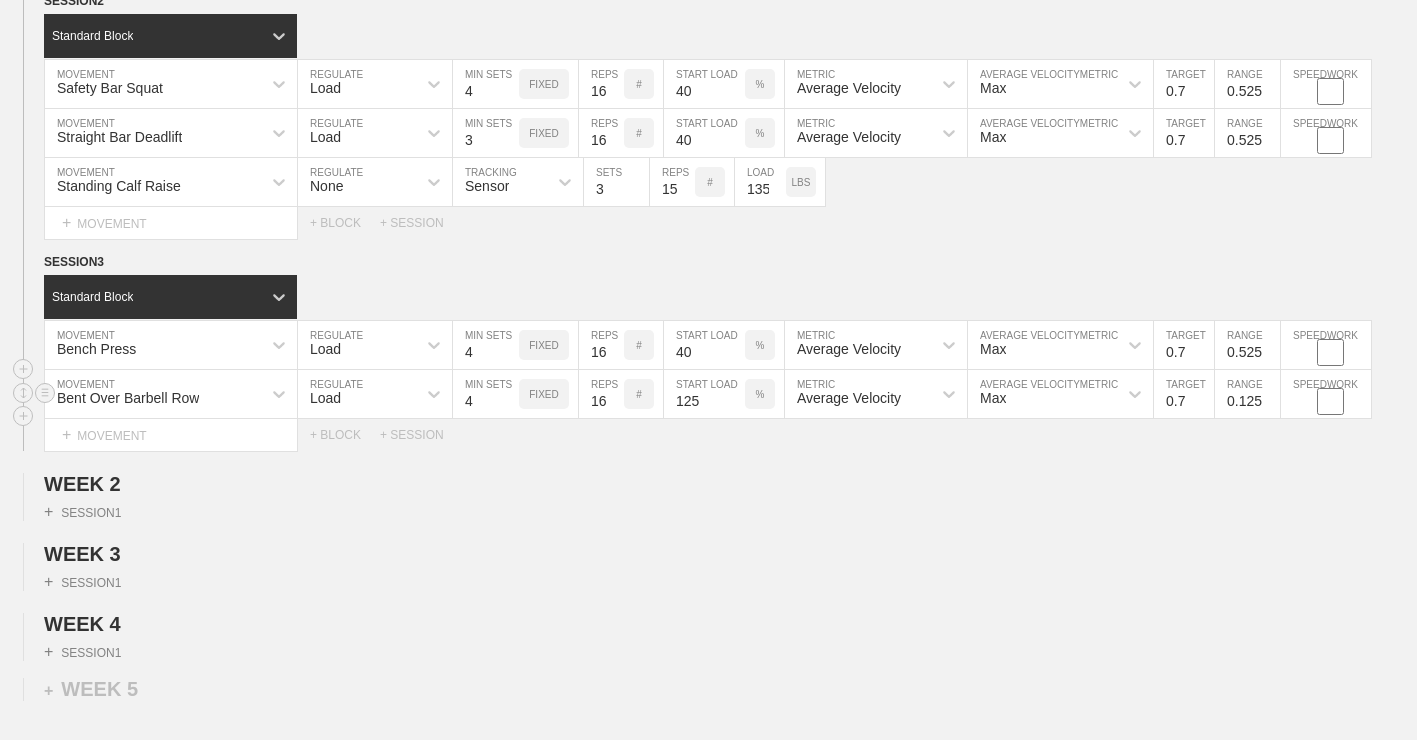 click on "0.125" at bounding box center [1247, 394] 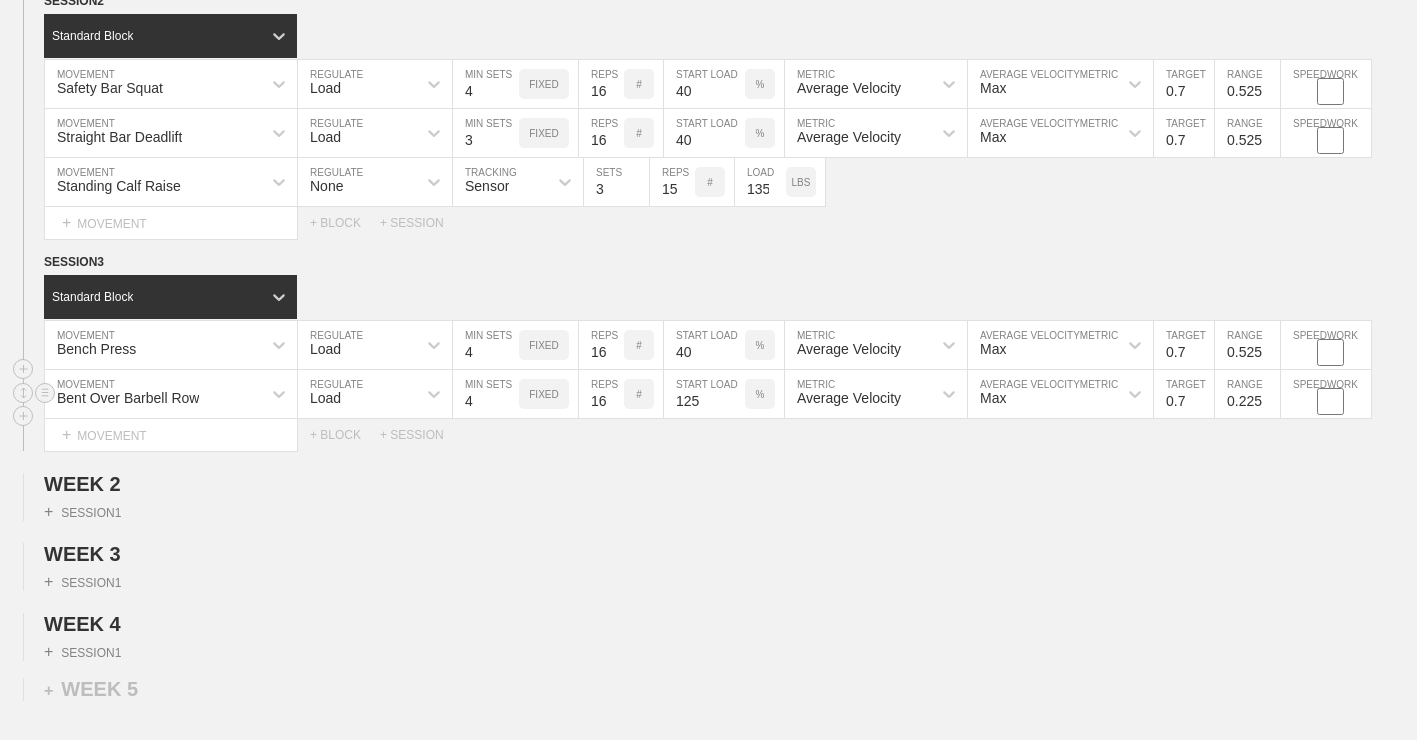 click on "0.225" at bounding box center (1247, 394) 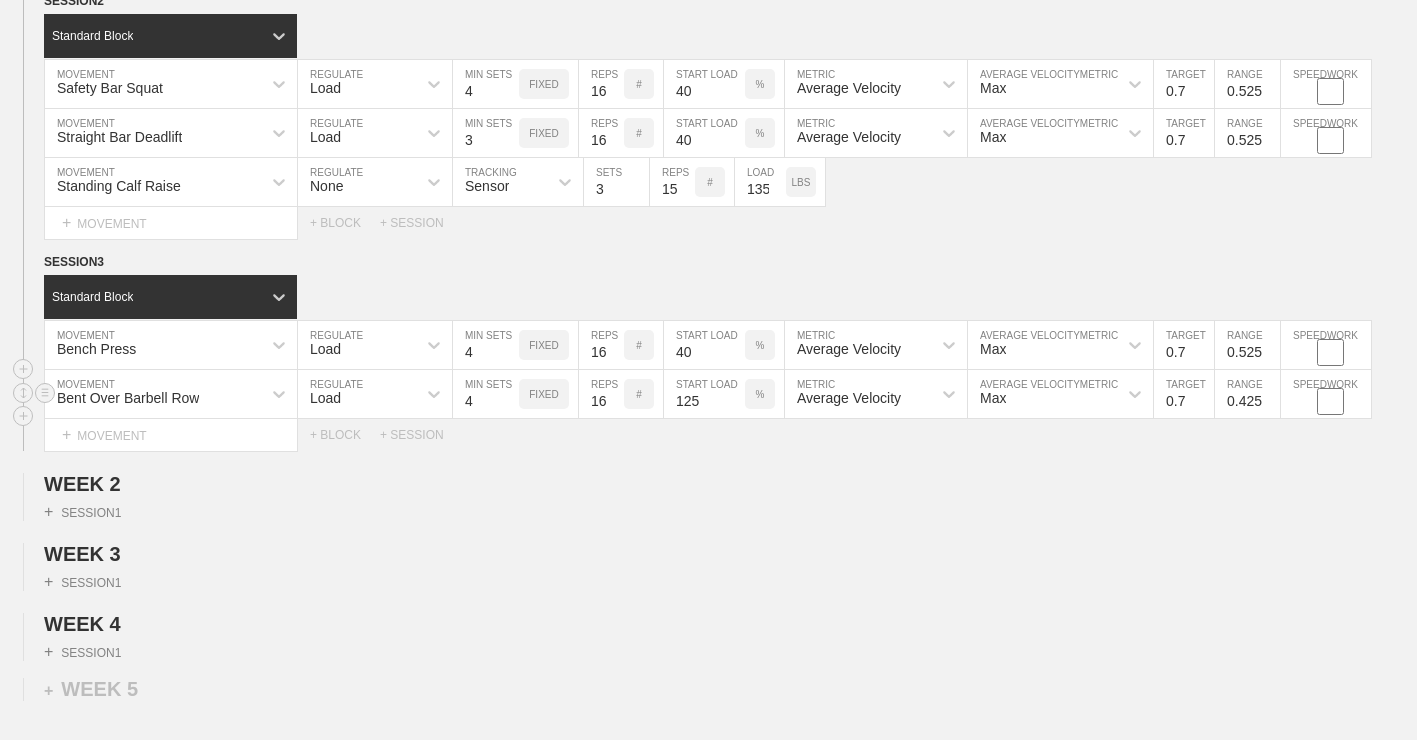 type on "0.425" 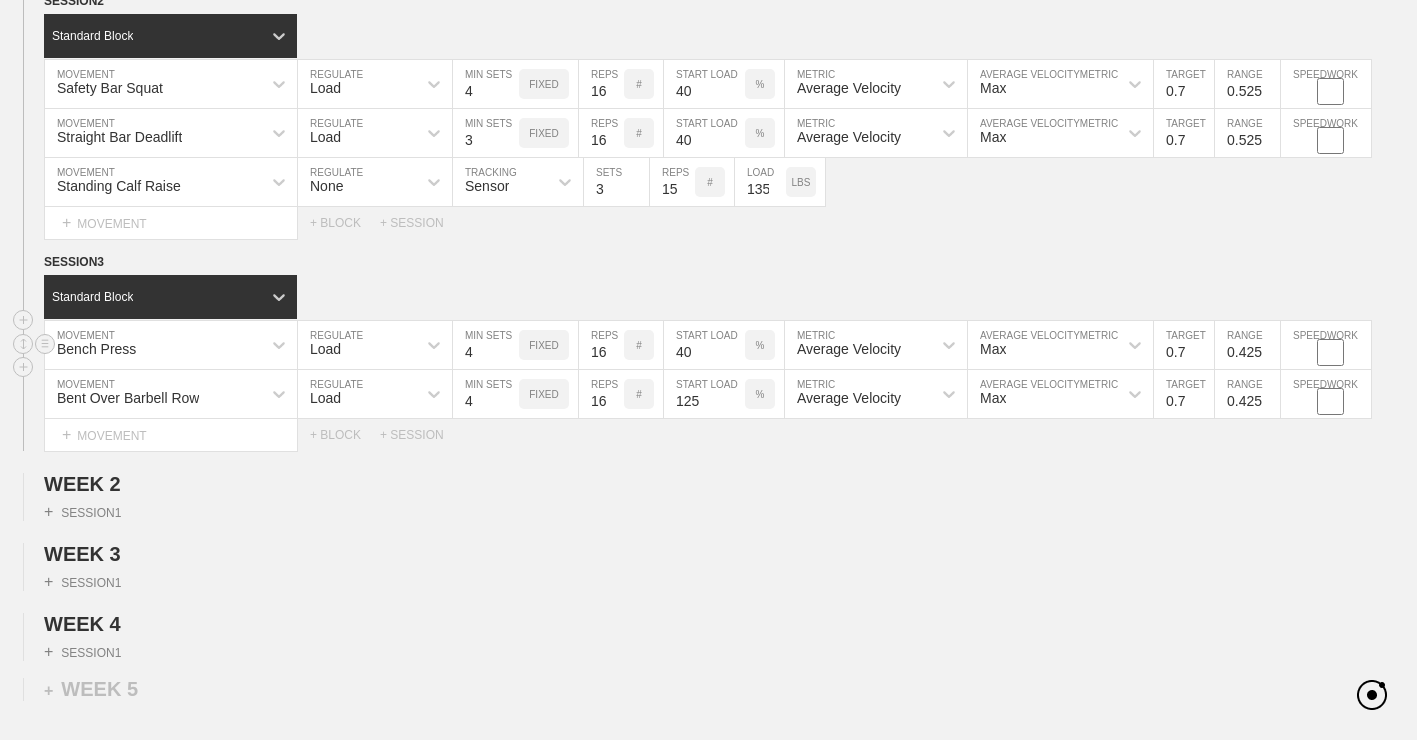 click on "0.425" at bounding box center [1247, 345] 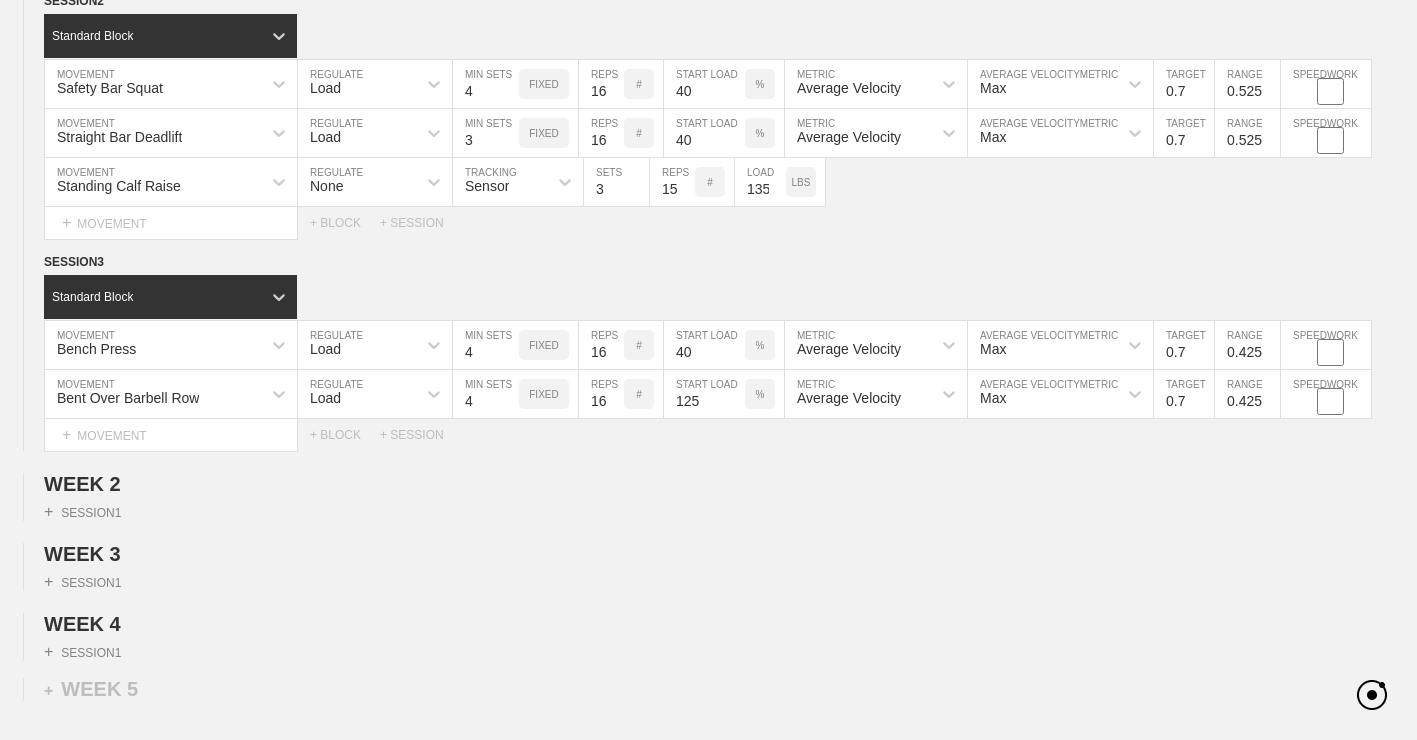 click on "WEEK   1   DUPLICATE DELETE SESSION  1   Standard Block DUPLICATE INSERT MOVEMENT AFTER DELETE Bench Press MOVEMENT Load REGULATE 4 MIN SETS FIXED 16 REPS # 40 START LOAD % Average Velocity METRIC Max AVERAGE VELOCITY  METRIC 0.7 TARGET RANGE 0.025 SPEEDWORK DUPLICATE INSERT BEFORE INSERT AFTER DELETE Bent Over Barbell Row MOVEMENT Load REGULATE 4 MIN SETS FIXED 16 REPS # 110 START LOAD LBS Average Velocity METRIC Max AVERAGE VELOCITY  METRIC 0.7 TARGET RANGE 0.025 SPEEDWORK DUPLICATE INSERT BEFORE INSERT AFTER DELETE Seated Barbell Overhead Press MOVEMENT Load REGULATE 4 MIN SETS FIXED 16 REPS # 65 START LOAD LBS Average Velocity METRIC Max AVERAGE VELOCITY  METRIC 0.7 TARGET RANGE 0.025 SPEEDWORK DUPLICATE INSERT BEFORE INSERT AFTER DELETE Lying Tricep Extension MOVEMENT None REGULATE Sensor TRACKING 3 SETS 16 REPS # 55 LOAD LBS DUPLICATE INSERT BEFORE INSERT AFTER DELETE Select... MOVEMENT +  MOVEMENT + BLOCK + SESSION DUPLICATE DELETE SESSION  2   Standard Block DUPLICATE INSERT MOVEMENT AFTER DELETE Load" at bounding box center (708, 153) 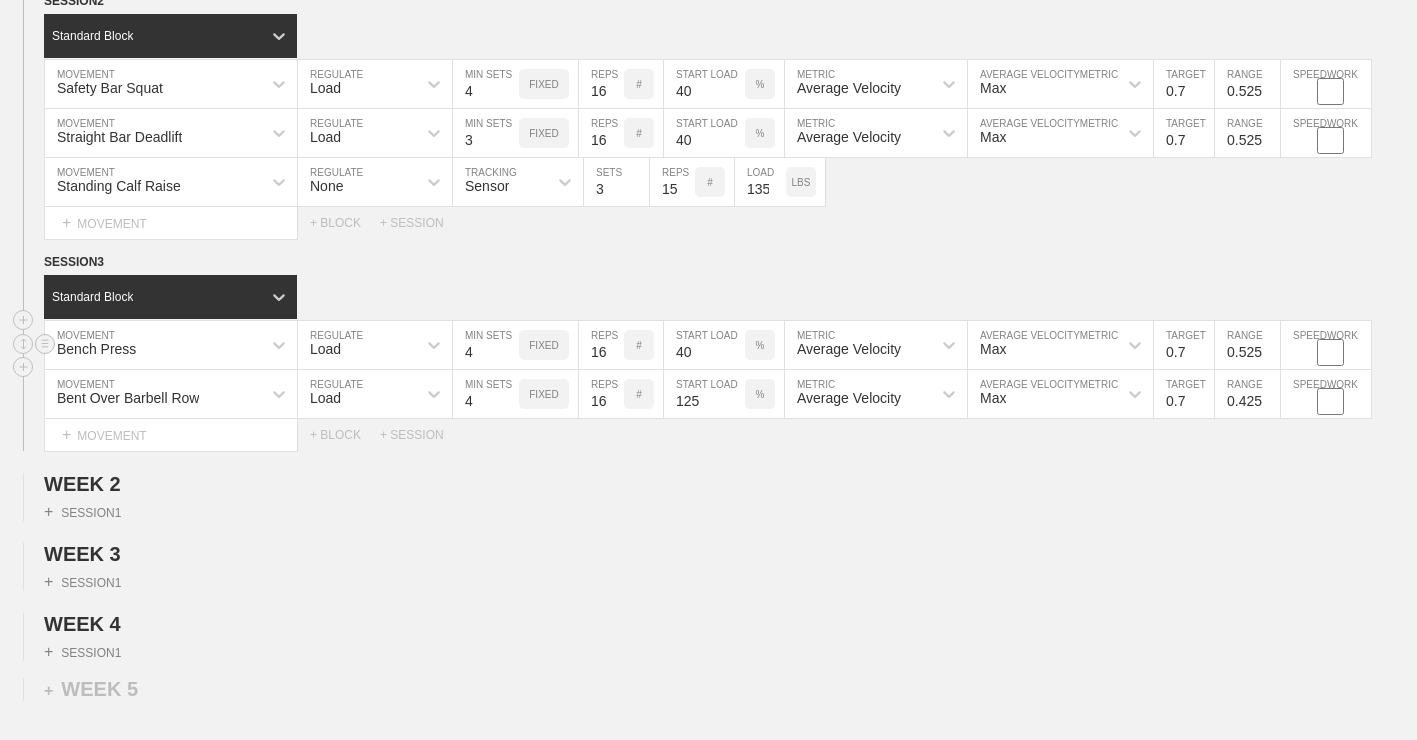 type on "0.525" 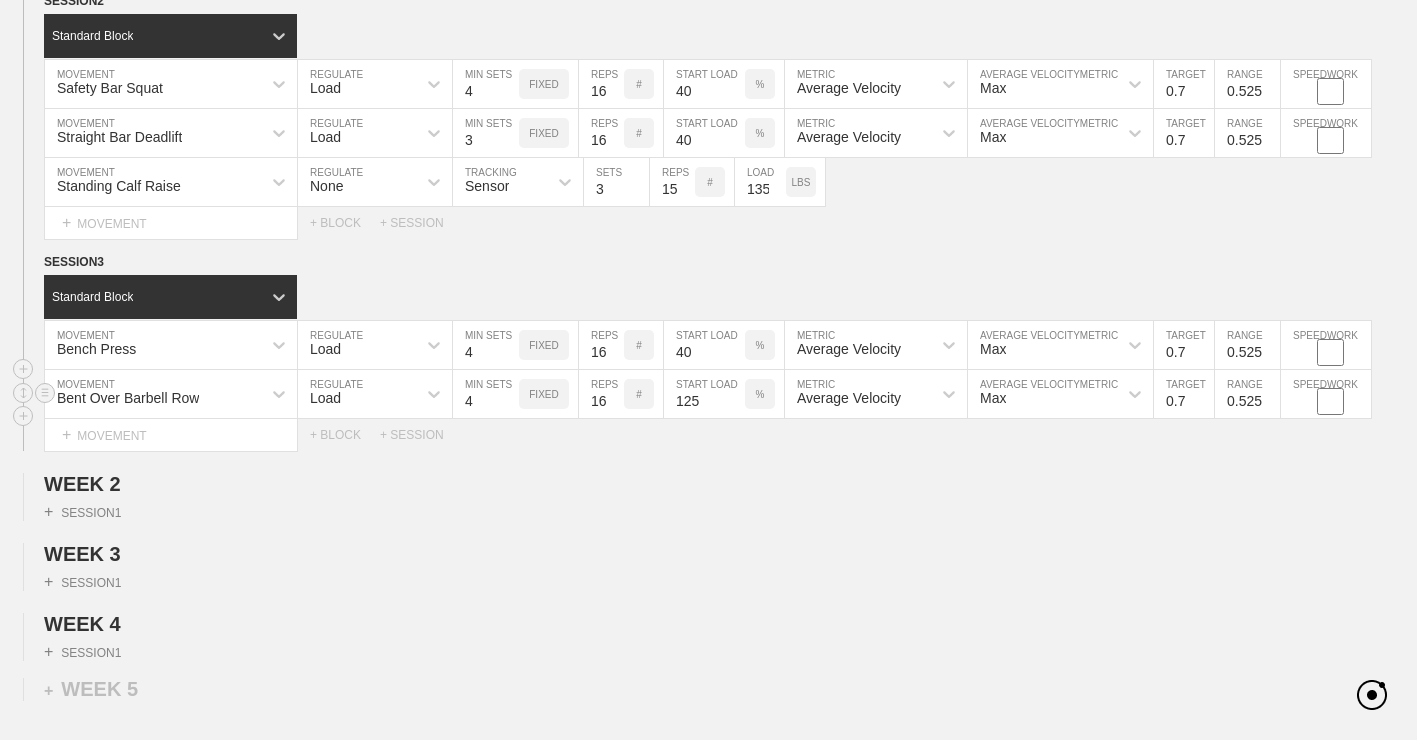 type on "0.525" 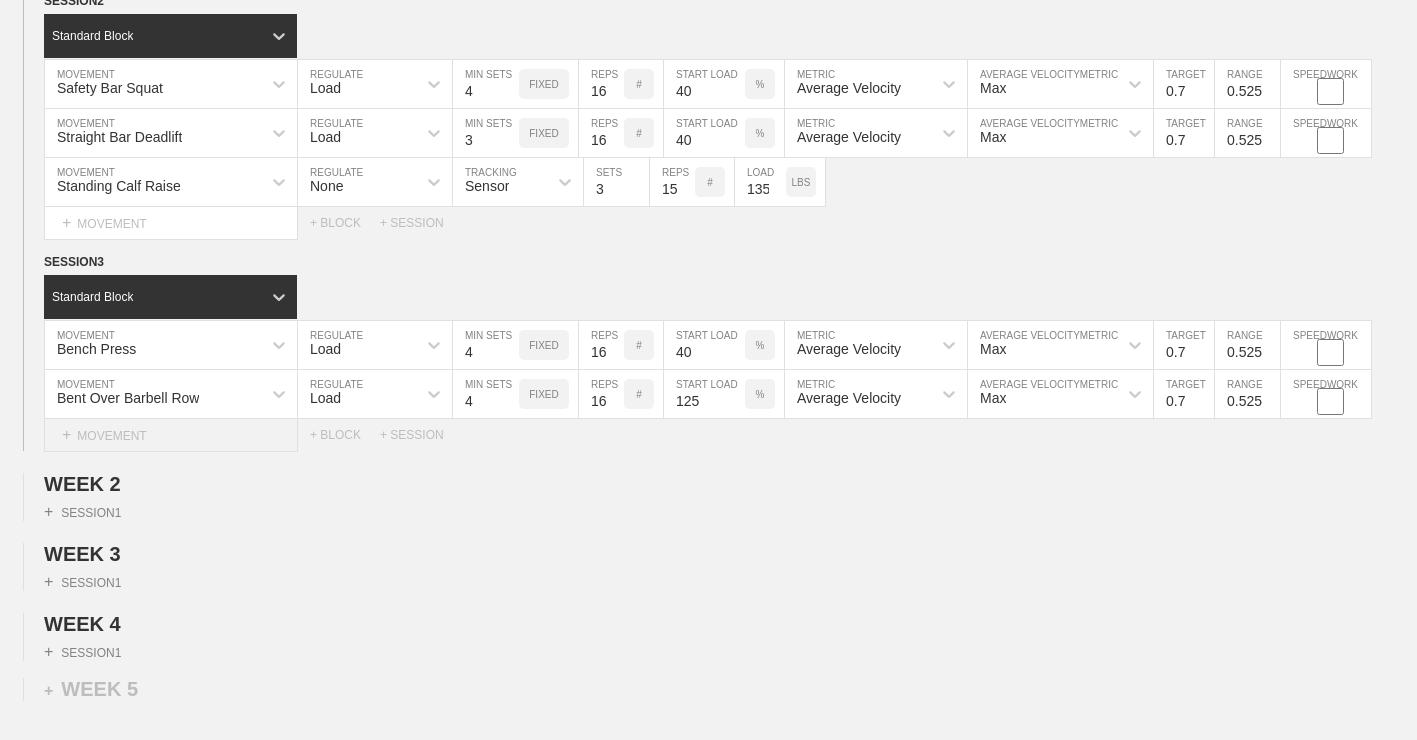 click on "+  MOVEMENT" at bounding box center (171, 435) 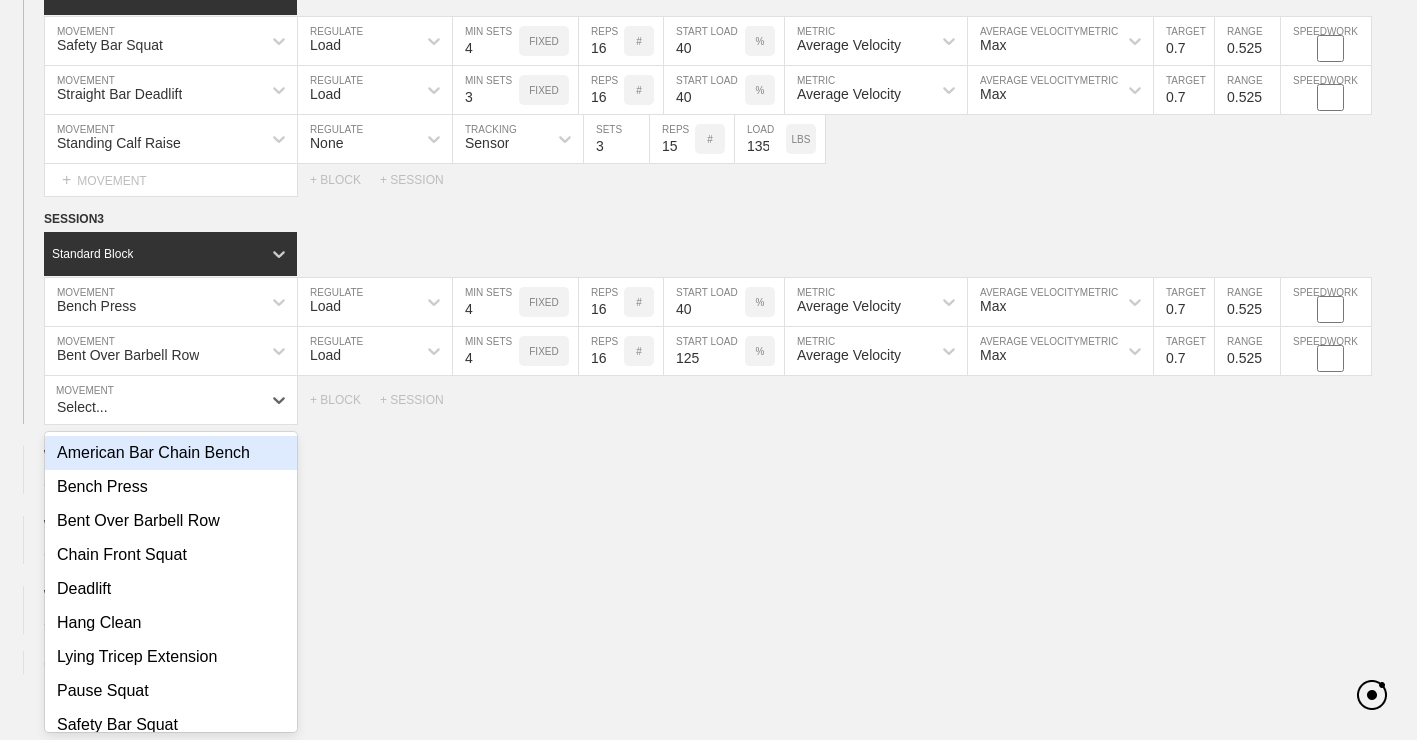 scroll, scrollTop: 643, scrollLeft: 0, axis: vertical 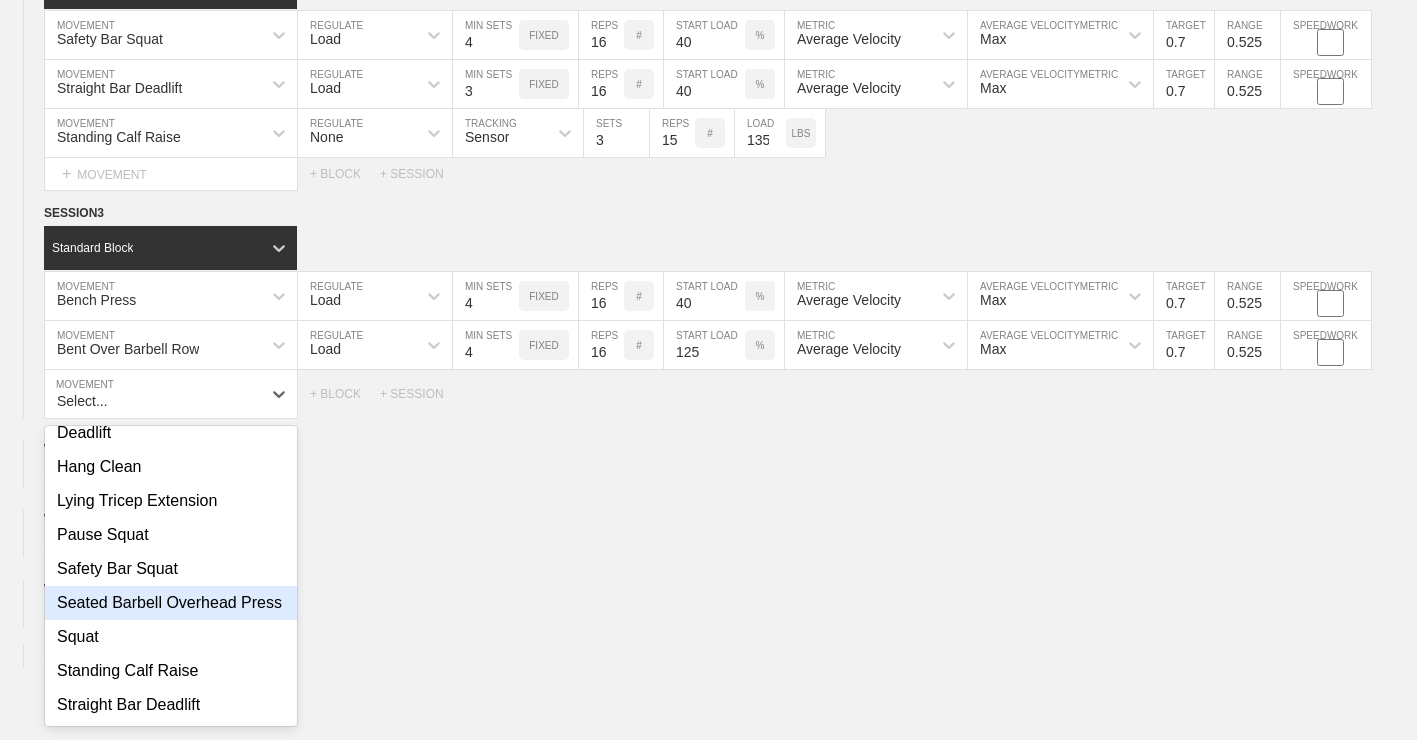 click on "Seated Barbell Overhead Press" at bounding box center [171, 603] 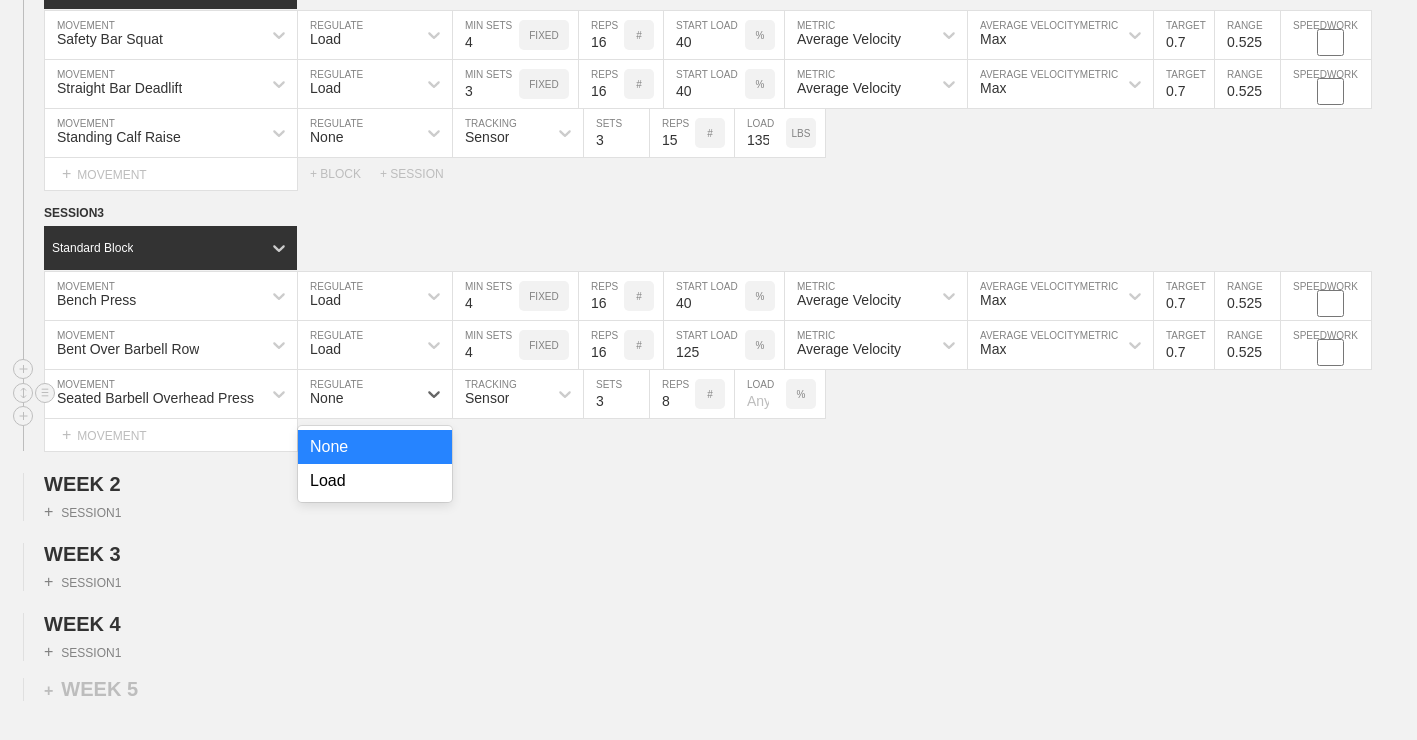 click on "None" at bounding box center [357, 394] 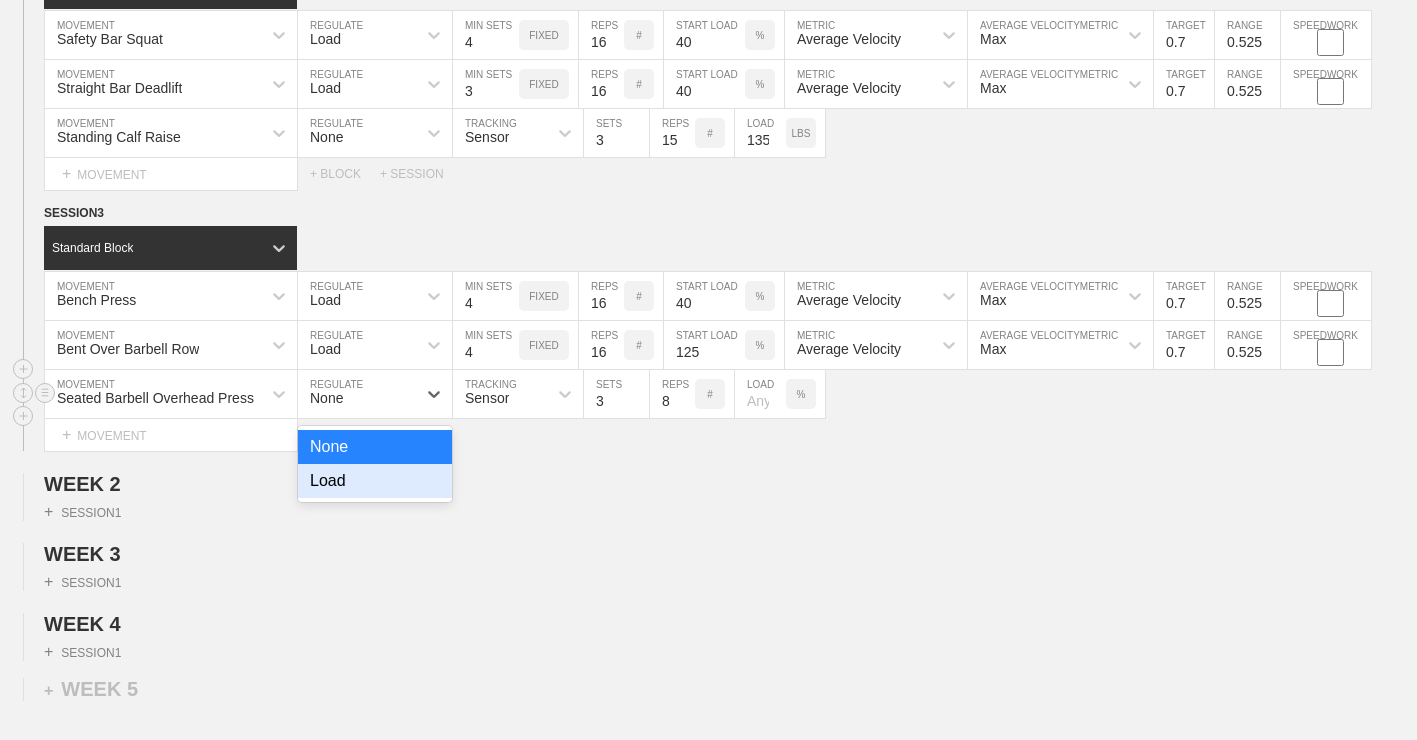 click on "Load" at bounding box center (375, 481) 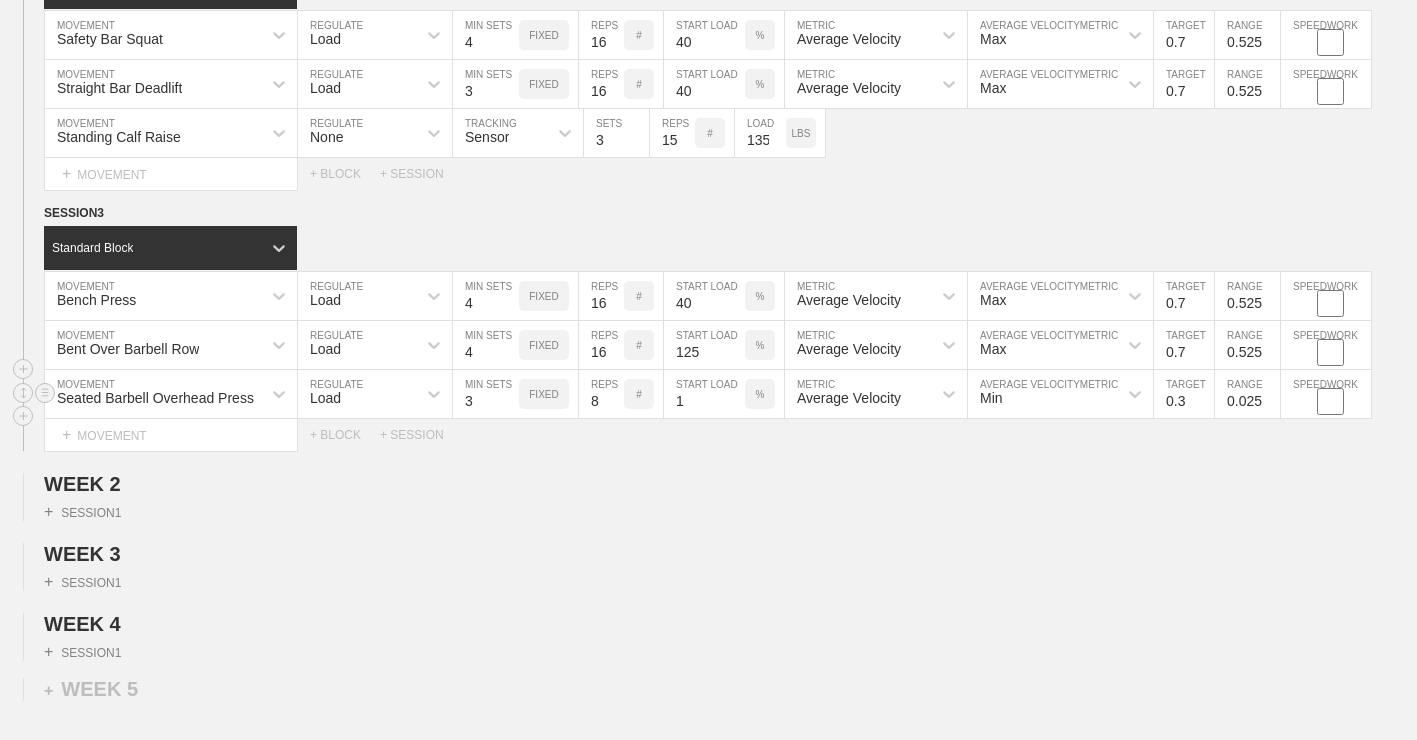 click on "1" at bounding box center (704, 394) 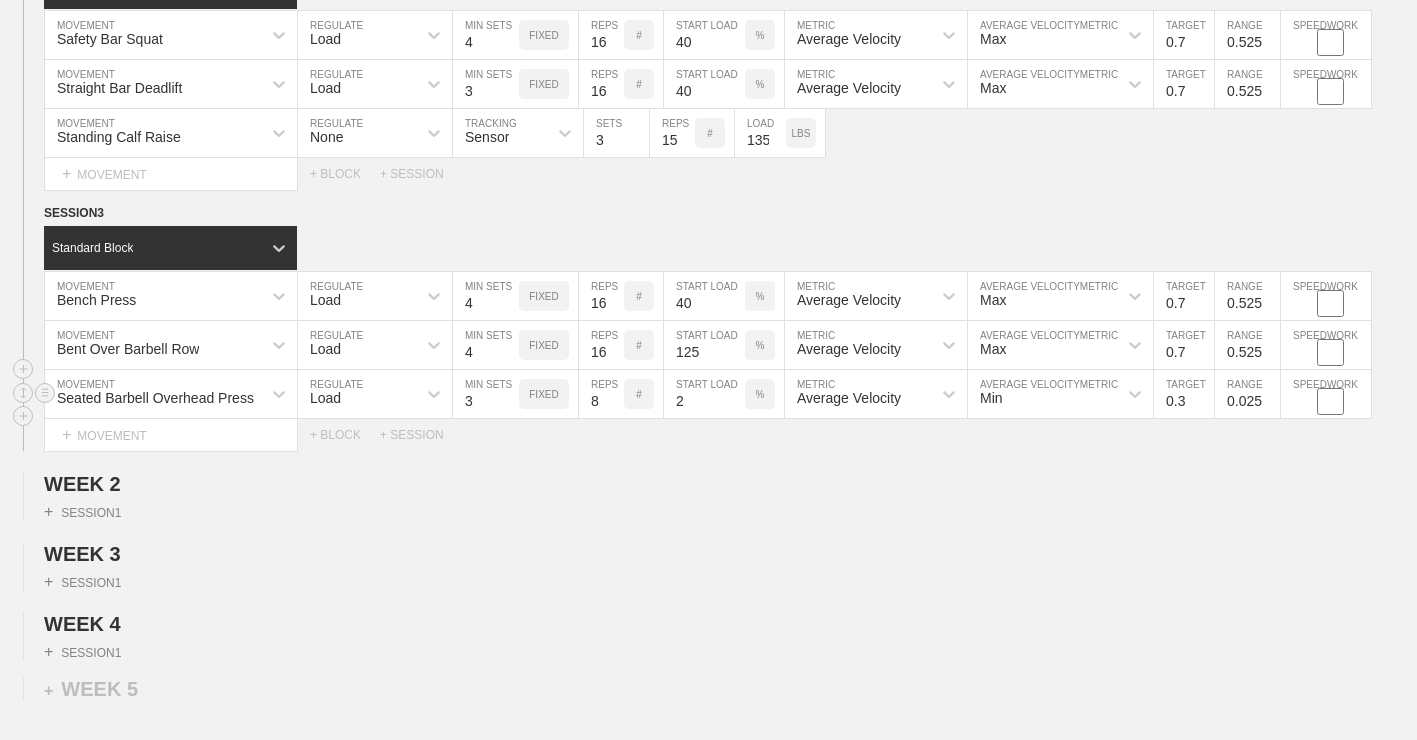 click on "2" at bounding box center [704, 394] 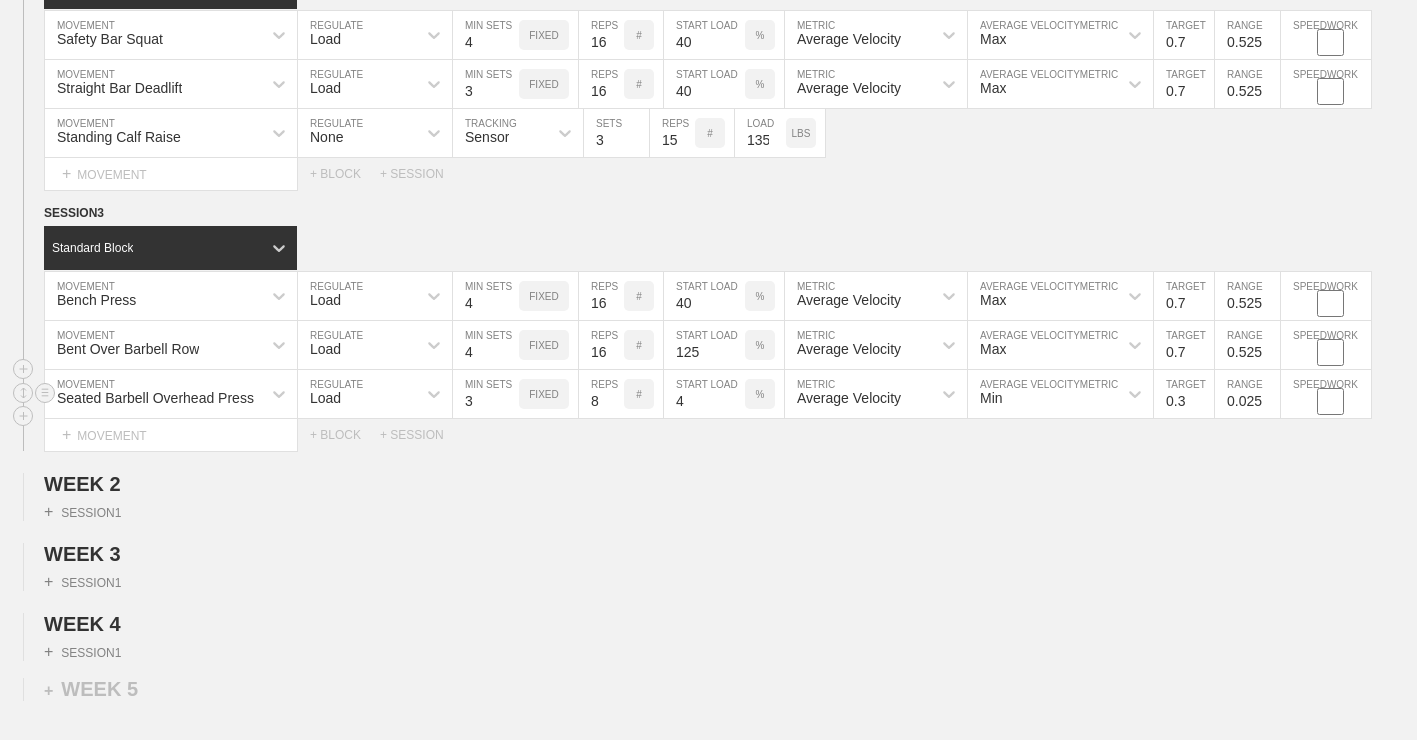 click on "4" at bounding box center [704, 394] 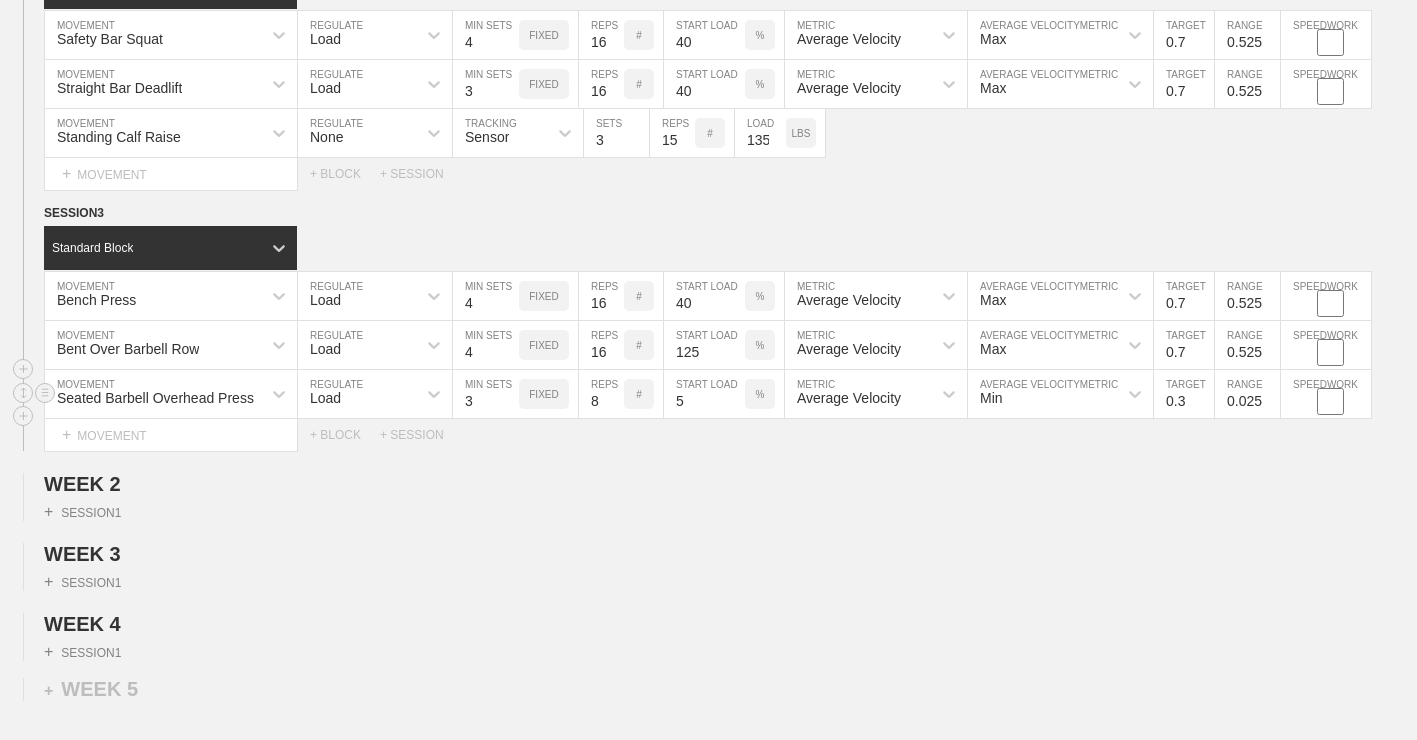 click on "5" at bounding box center (704, 394) 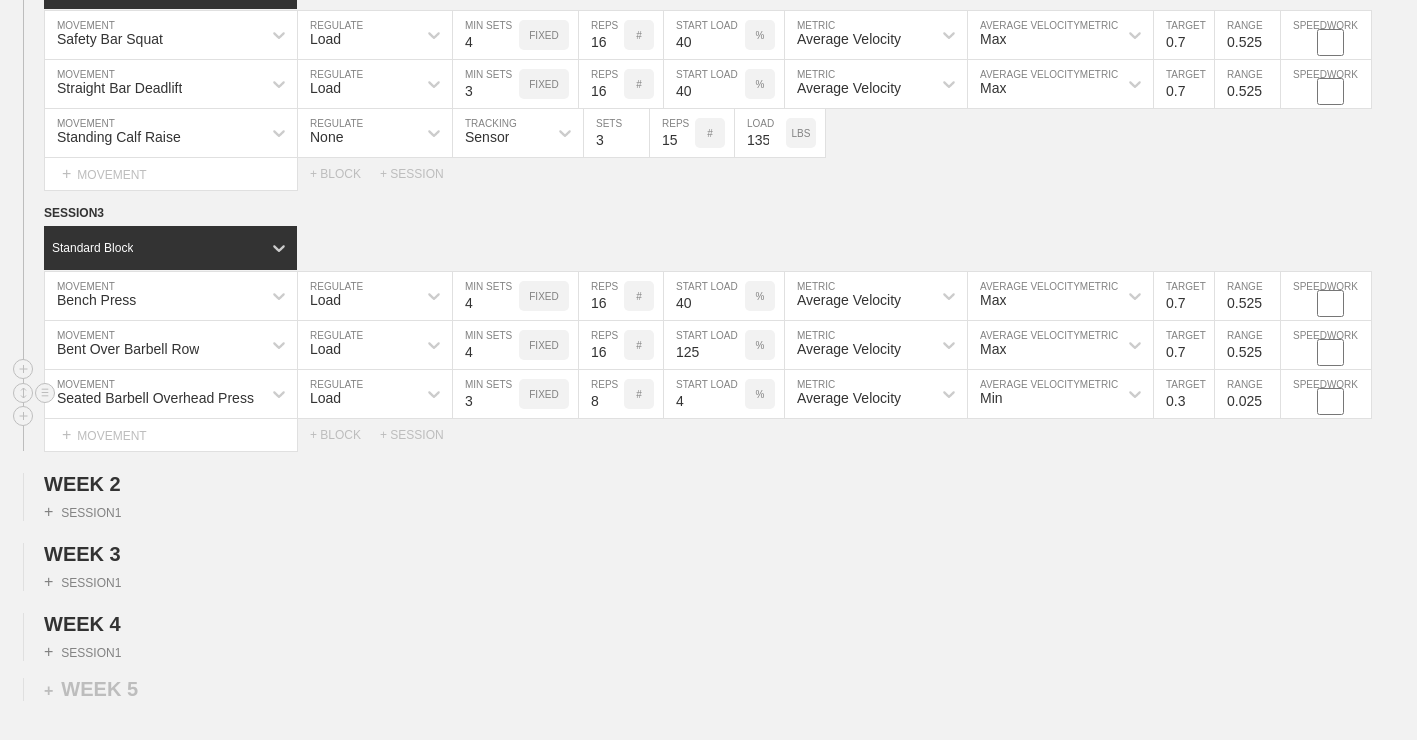 type on "4" 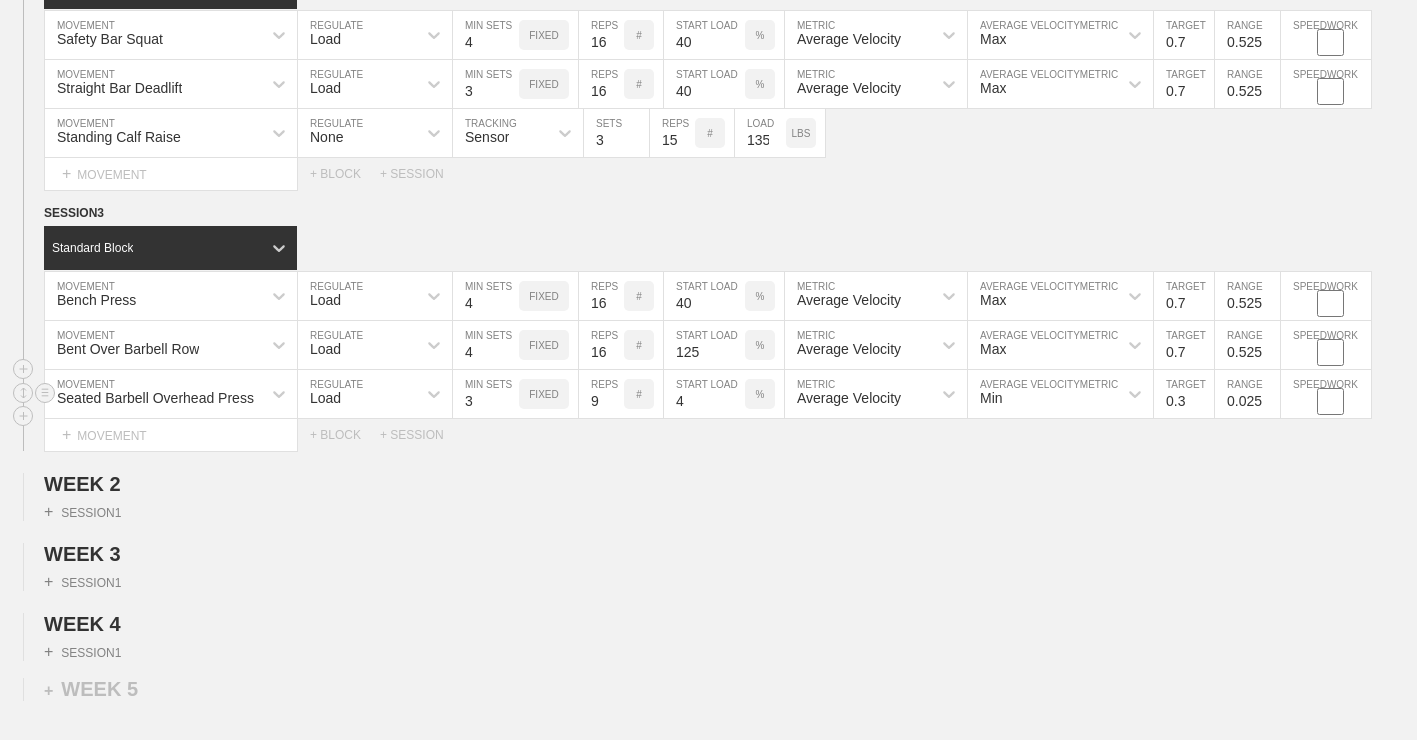 click on "9" at bounding box center (601, 394) 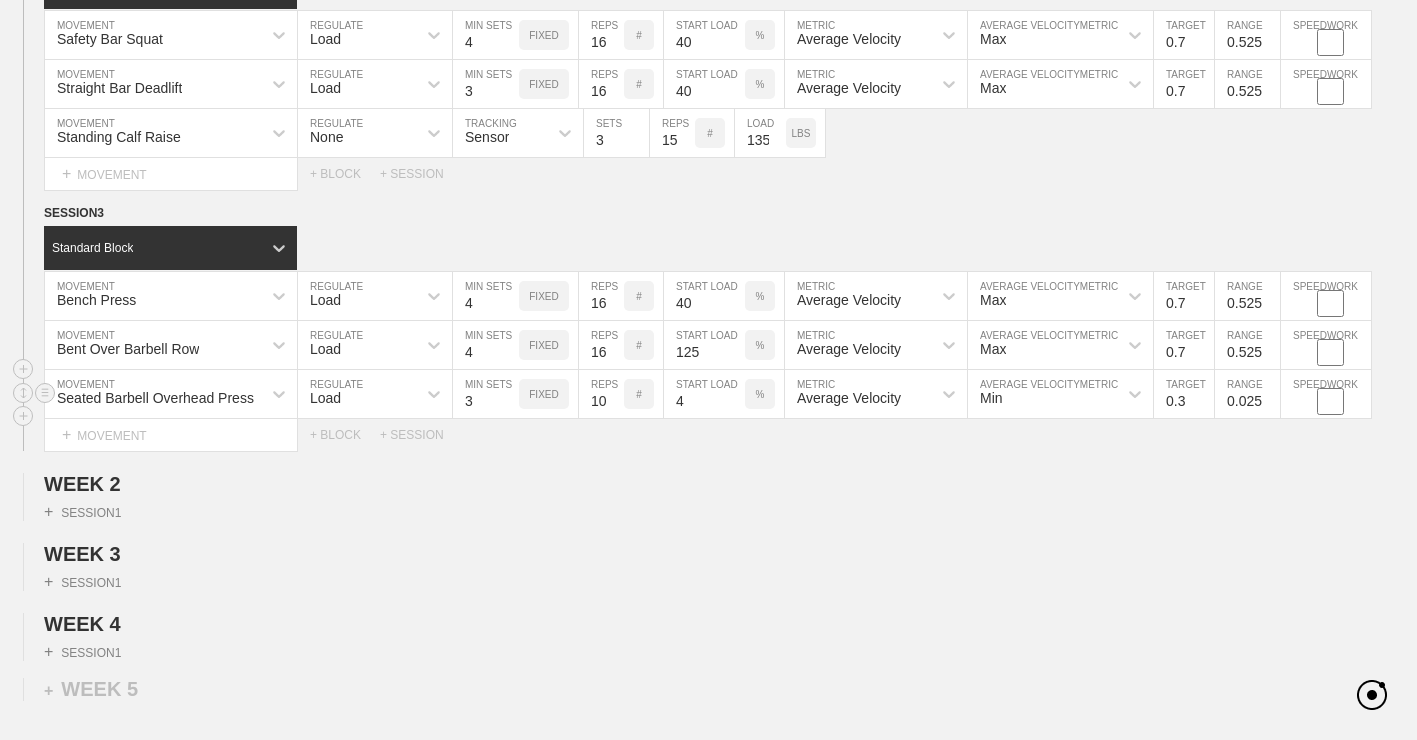 click on "10" at bounding box center [601, 394] 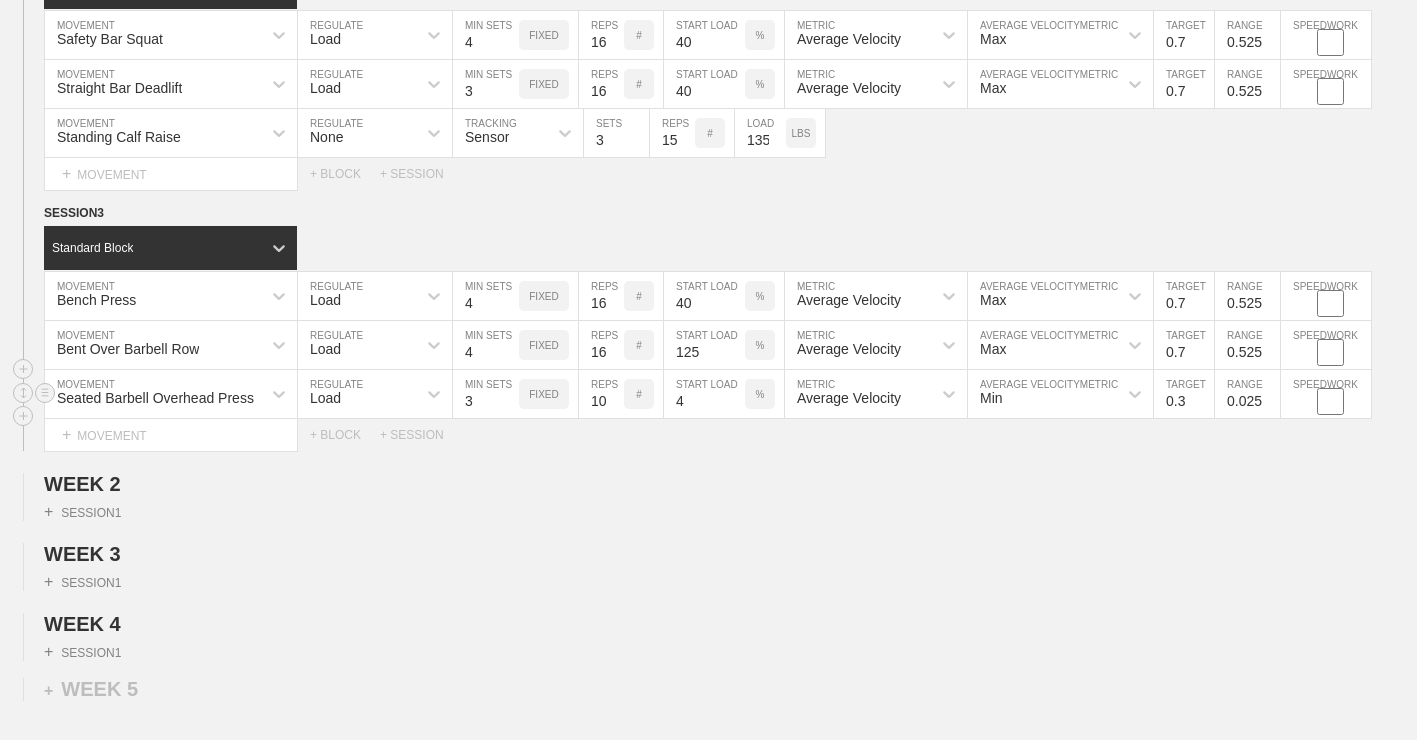 click on "11" at bounding box center (601, 394) 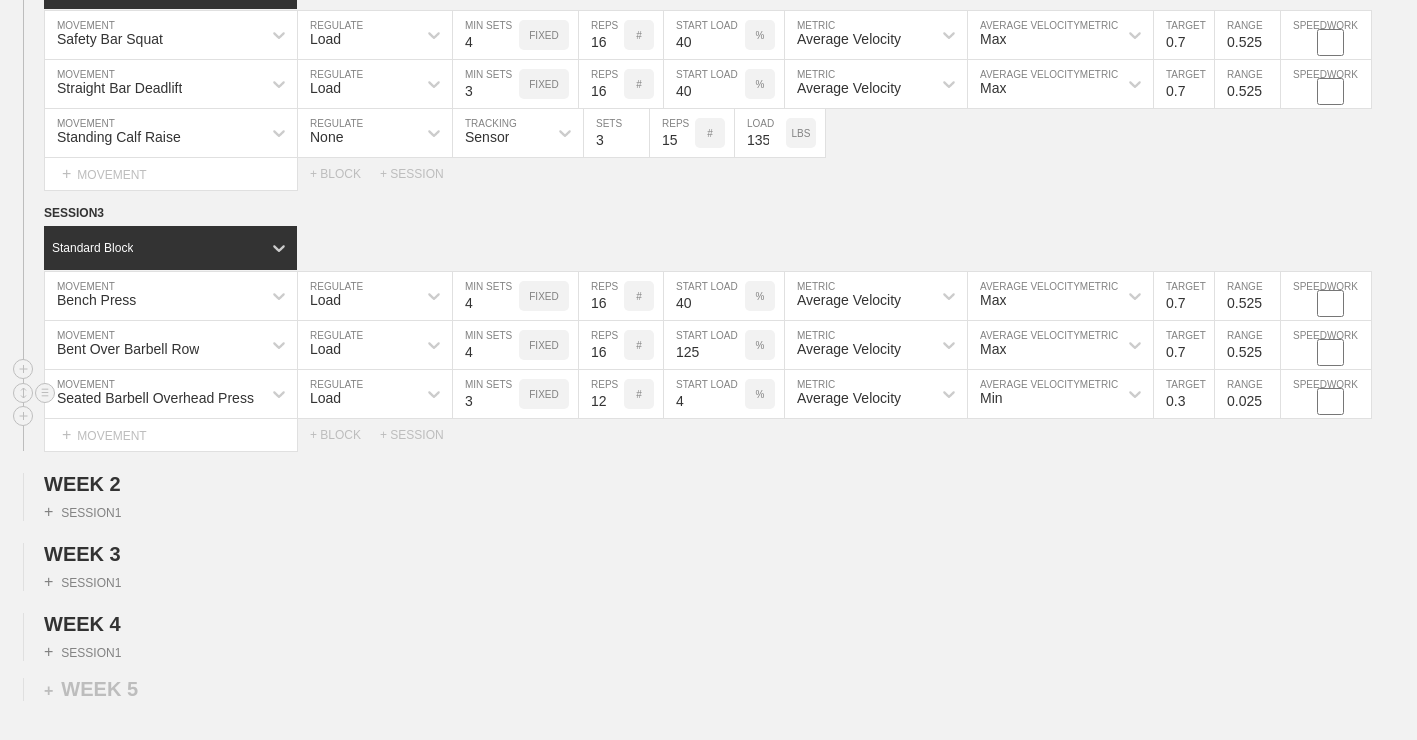 click on "12" at bounding box center [601, 394] 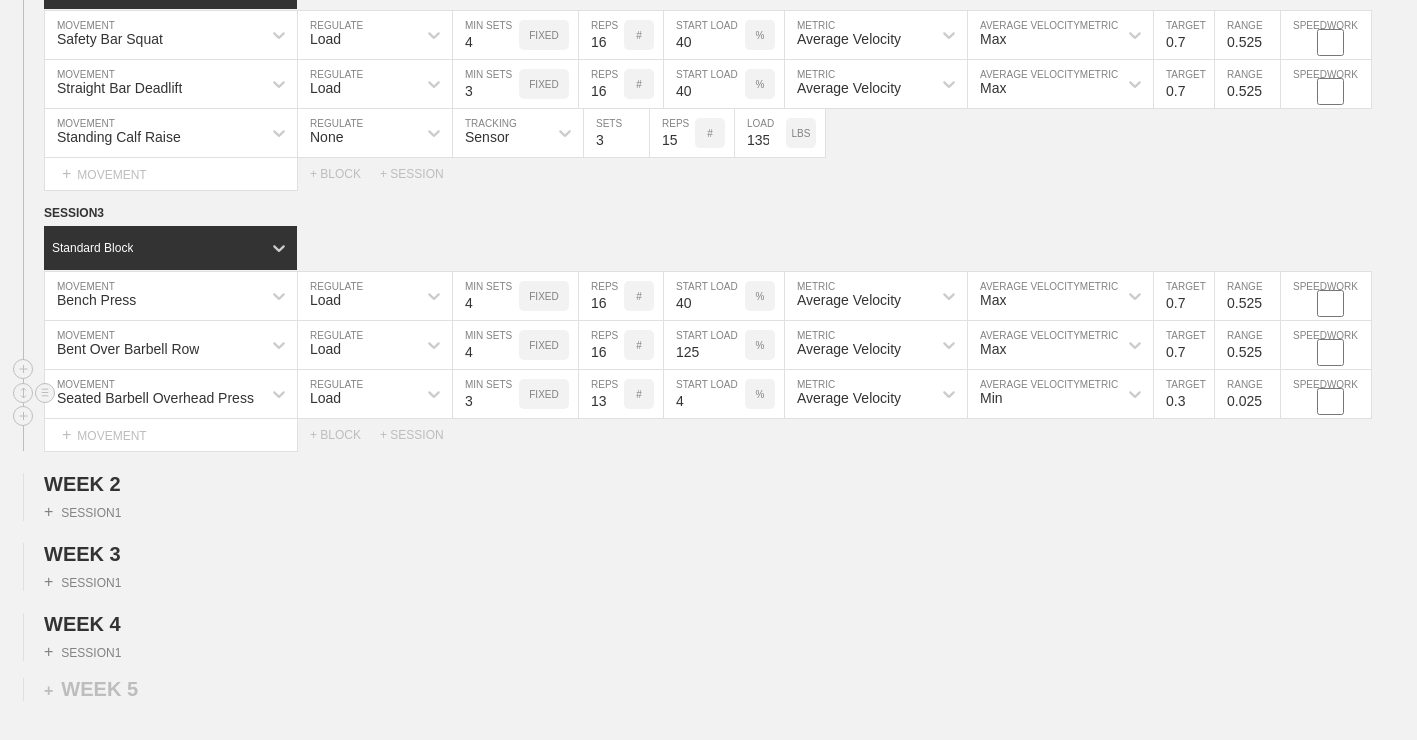 click on "13" at bounding box center [601, 394] 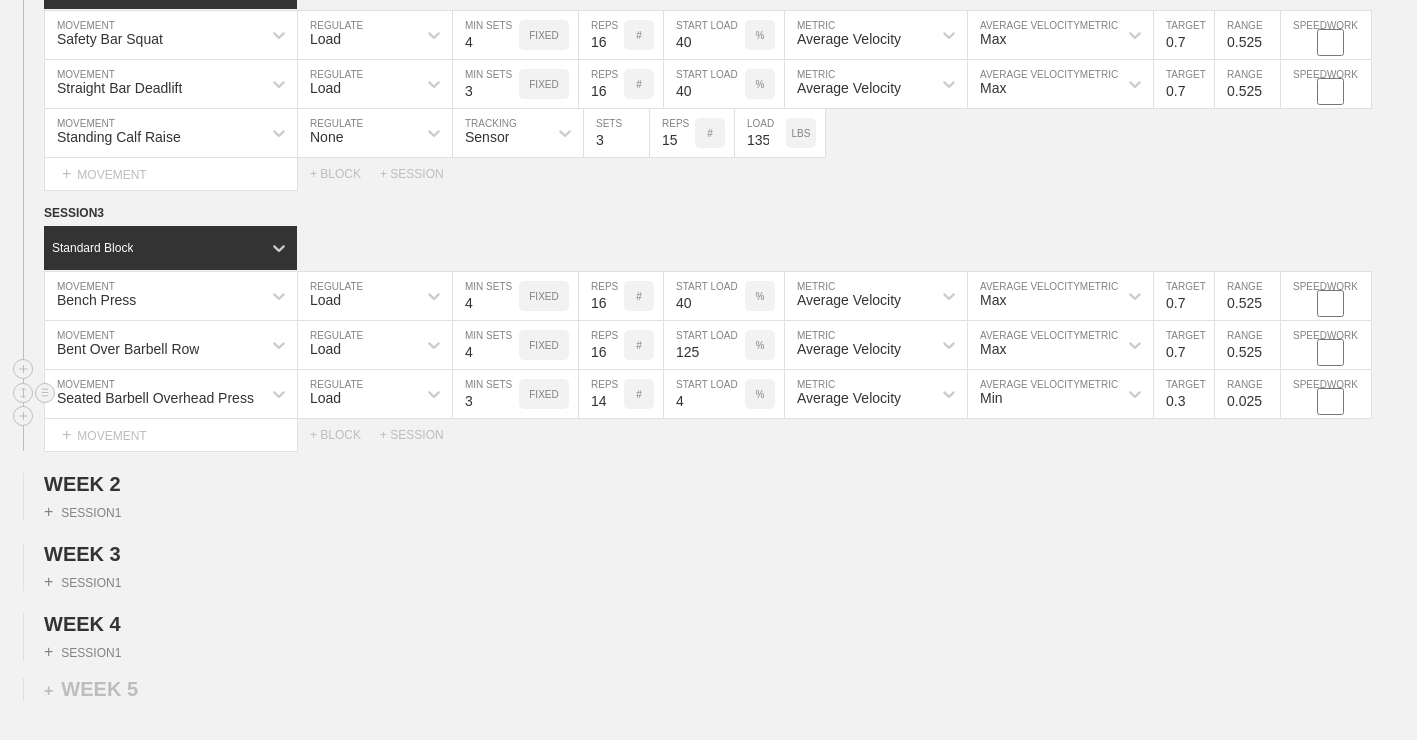 click on "14" at bounding box center [601, 394] 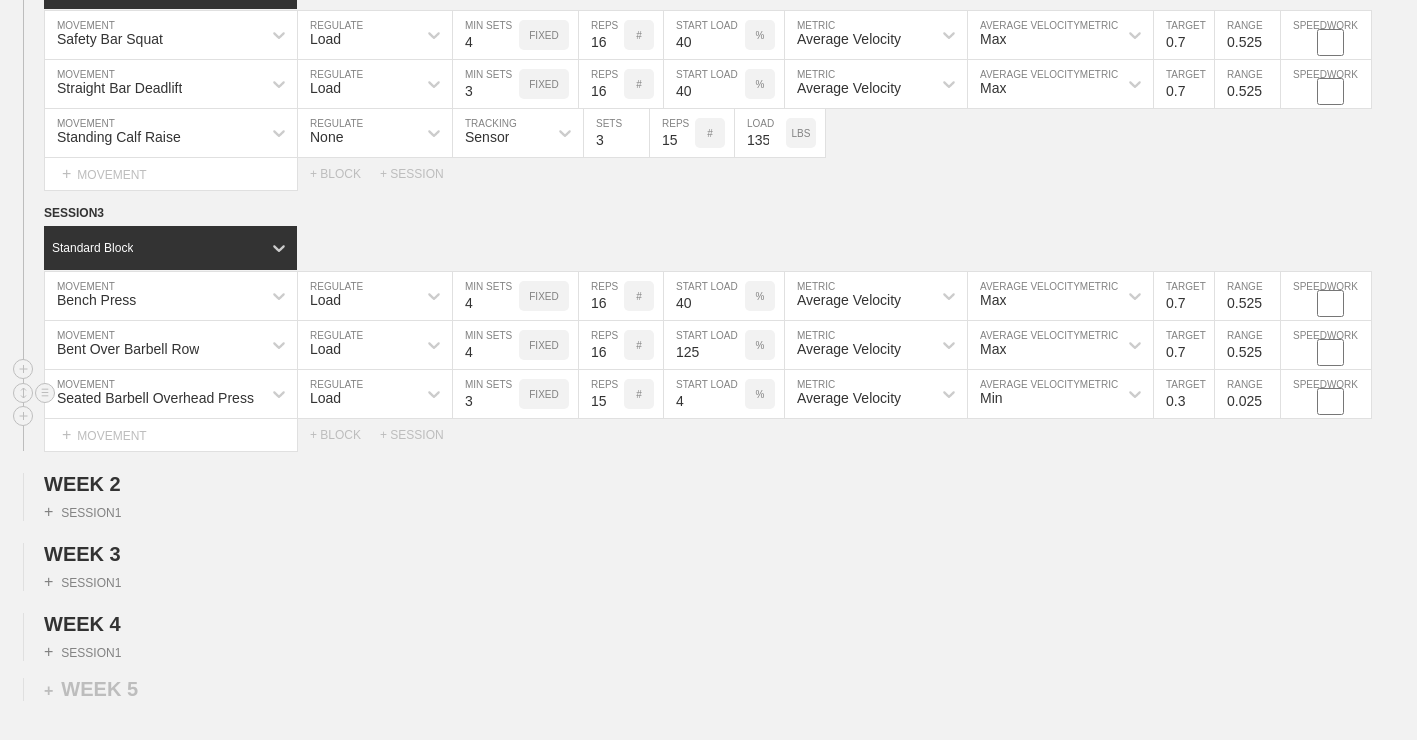 click on "15" at bounding box center [601, 394] 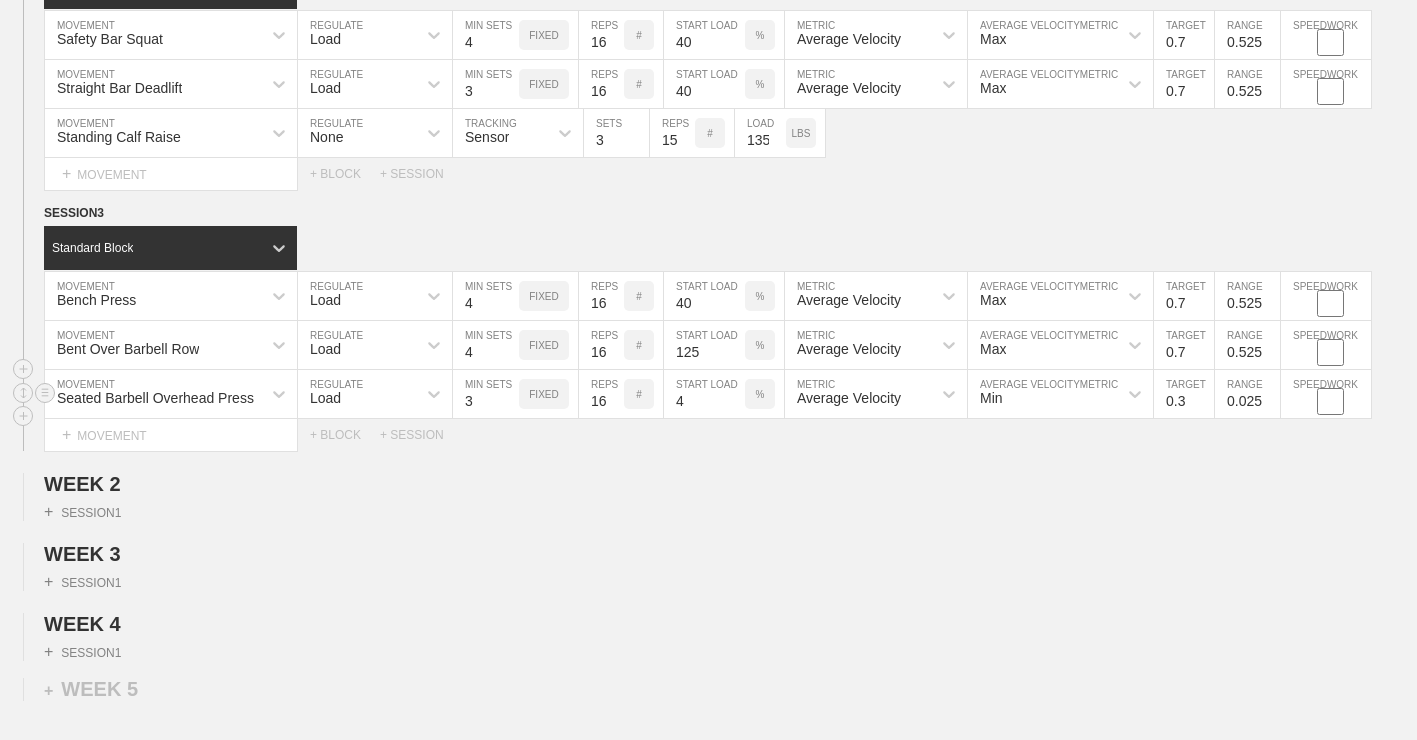 type on "16" 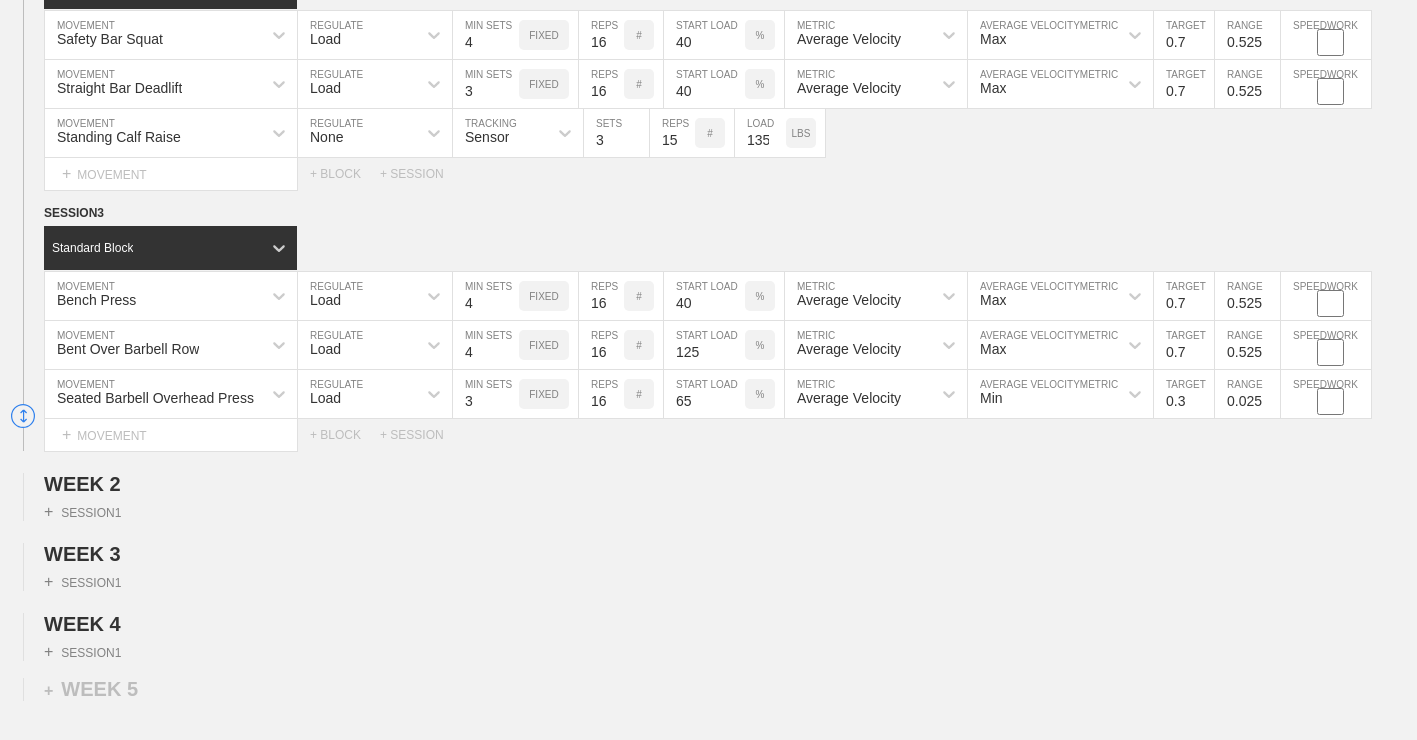 type on "65" 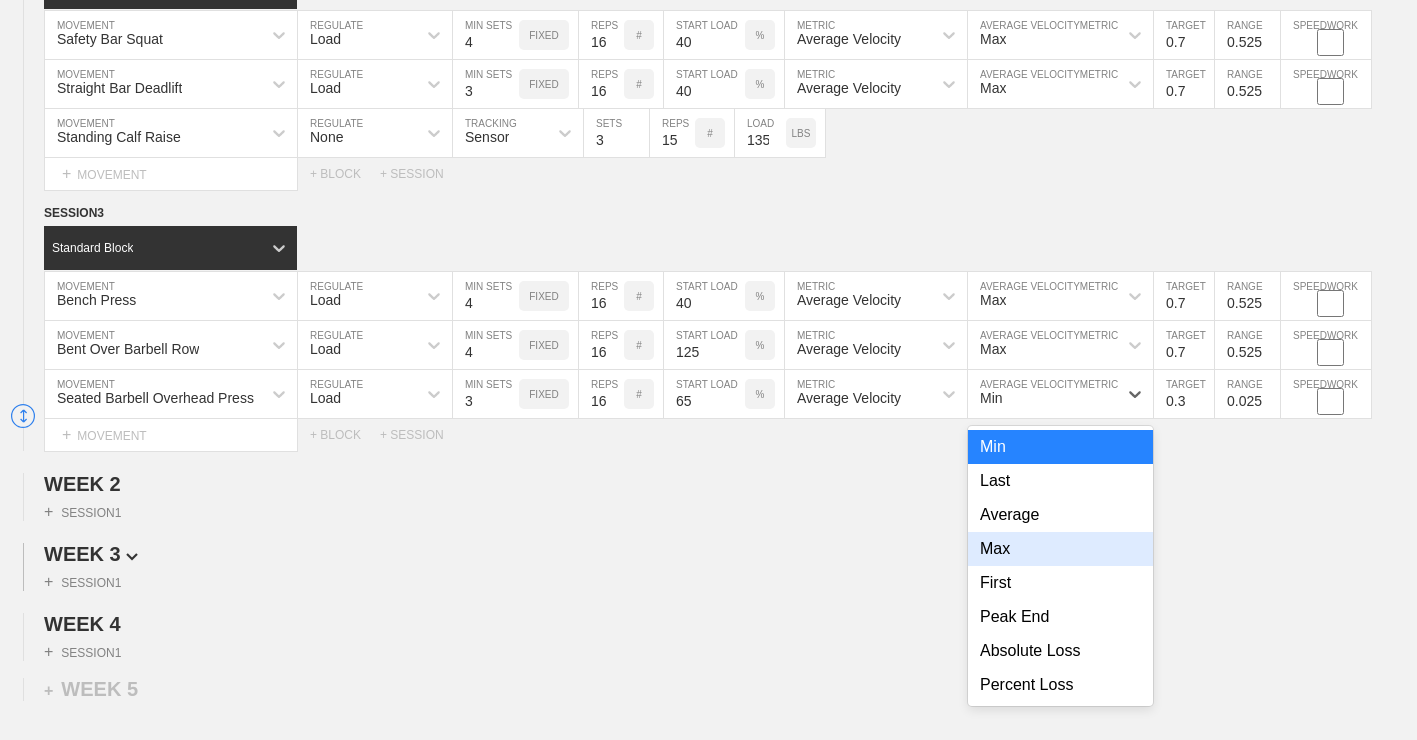 click on "Max" at bounding box center [1060, 549] 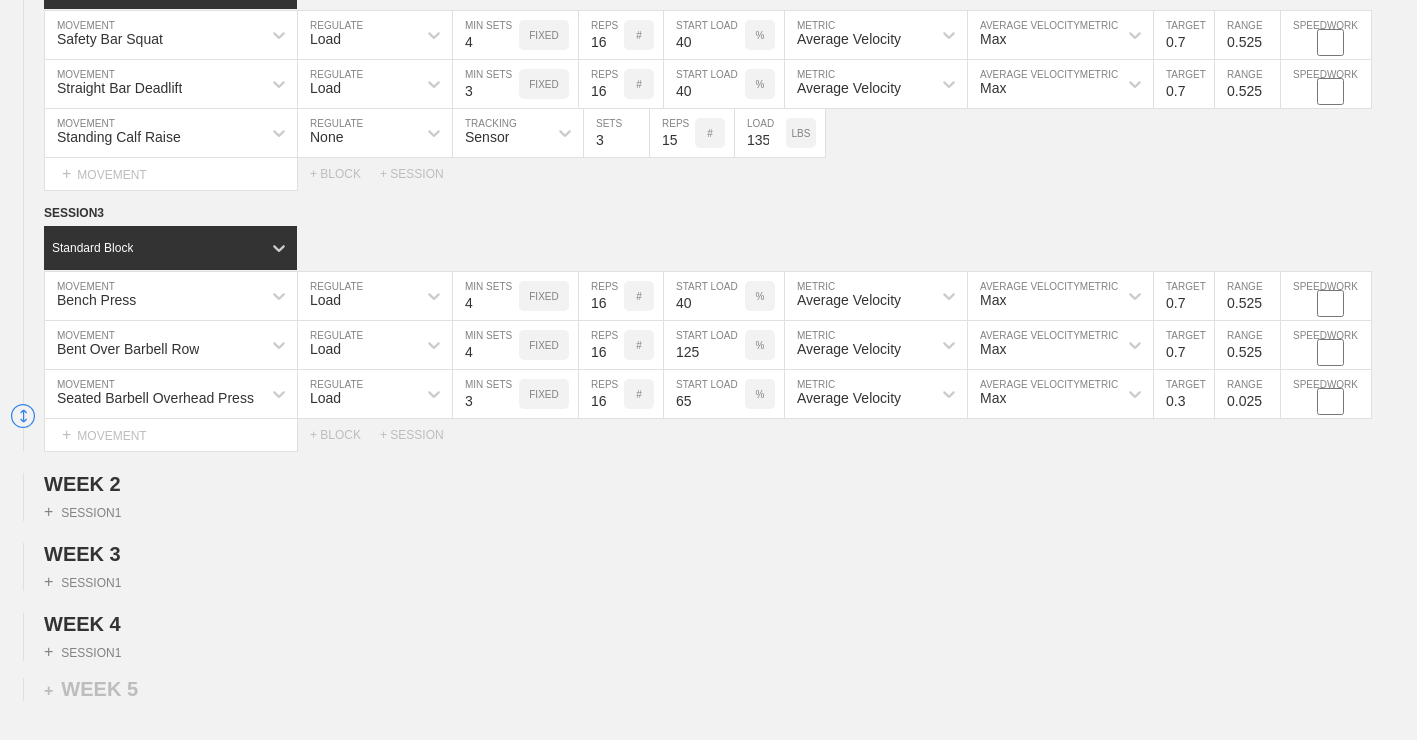 click on "WEEK   1   SESSION  1   Standard Block Bench Press MOVEMENT Load REGULATE 4 MIN SETS FIXED 16 REPS # 40 START LOAD % Average Velocity METRIC Max AVERAGE VELOCITY  METRIC 0.7 TARGET RANGE 0.025 SPEEDWORK Bent Over Barbell Row MOVEMENT Load REGULATE 4 MIN SETS FIXED 16 REPS # 110 START LOAD LBS Average Velocity METRIC Max AVERAGE VELOCITY  METRIC 0.7 TARGET RANGE 0.025 SPEEDWORK Seated Barbell Overhead Press MOVEMENT Load REGULATE 4 MIN SETS FIXED 16 REPS # 65 START LOAD LBS Average Velocity METRIC Max AVERAGE VELOCITY  METRIC 0.7 TARGET RANGE 0.025 SPEEDWORK Lying Tricep Extension MOVEMENT None REGULATE Sensor TRACKING 3 SETS 16 REPS # 55 LOAD LBS Select... MOVEMENT +  MOVEMENT + BLOCK + SESSION SESSION  2   Standard Block Safety Bar Squat MOVEMENT Load REGULATE 4 MIN SETS FIXED 16 REPS # 40 START LOAD % Average Velocity METRIC Max AVERAGE VELOCITY  METRIC 0.7 TARGET RANGE 0.525 SPEEDWORK Straight Bar Deadlift MOVEMENT Load REGULATE 3 MIN SETS FIXED 16 REPS # 40 START LOAD % Average Velocity METRIC Max  METRIC" at bounding box center (708, 128) 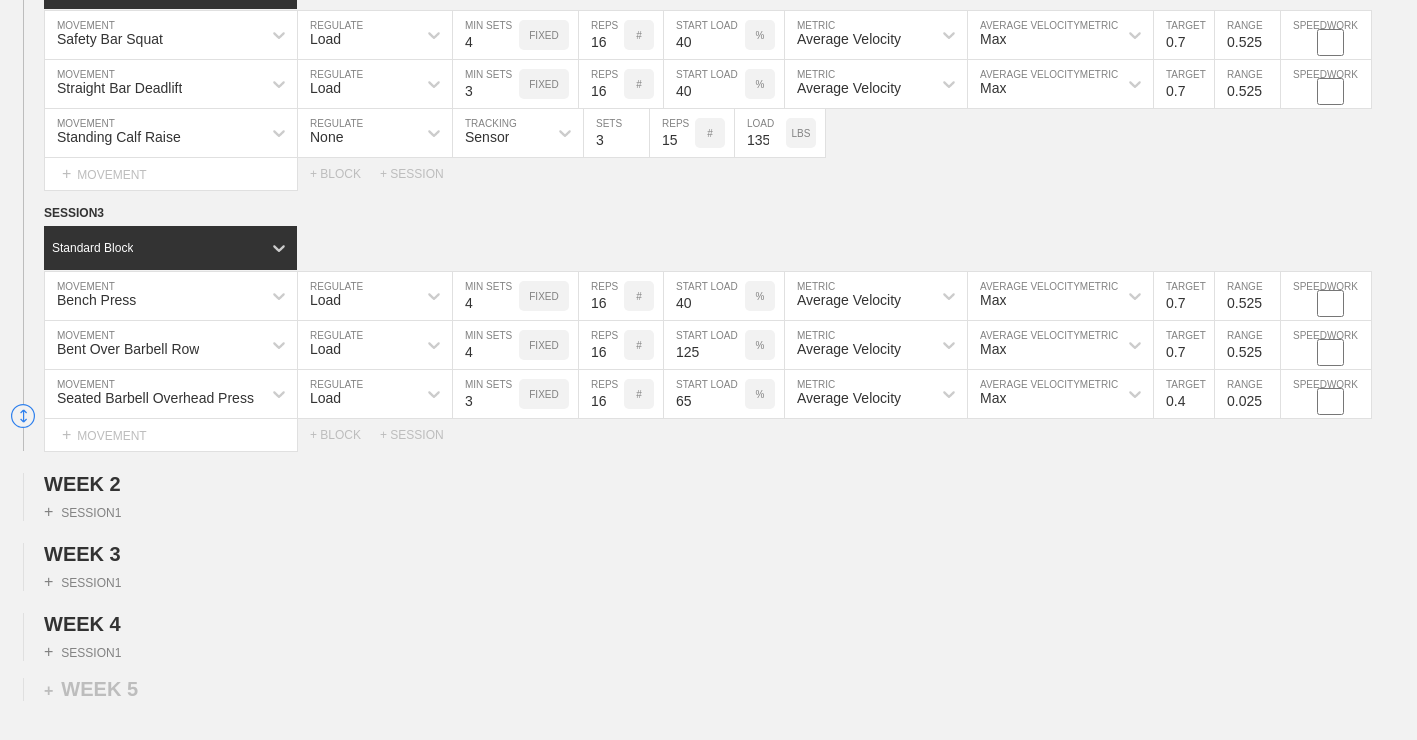 click on "0.4" at bounding box center (1184, 394) 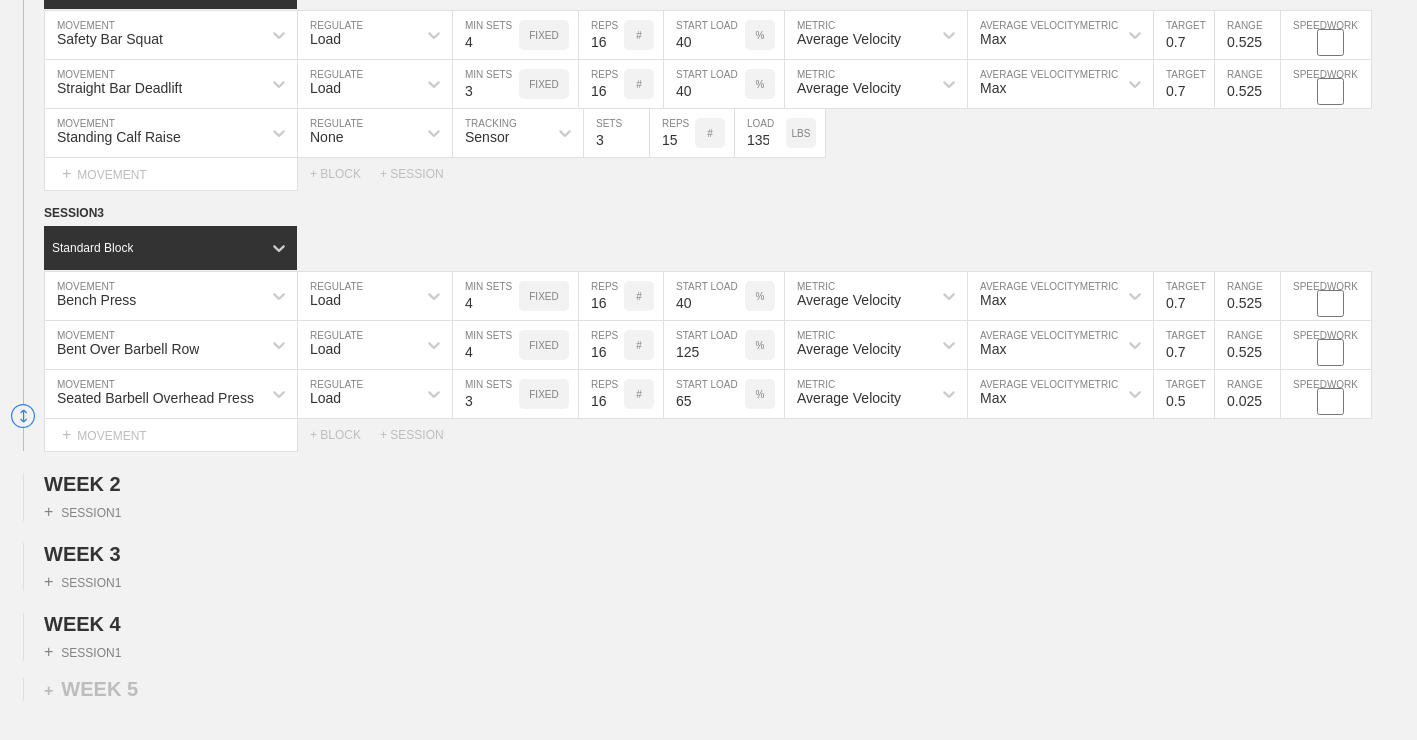 click on "0.5" at bounding box center [1184, 394] 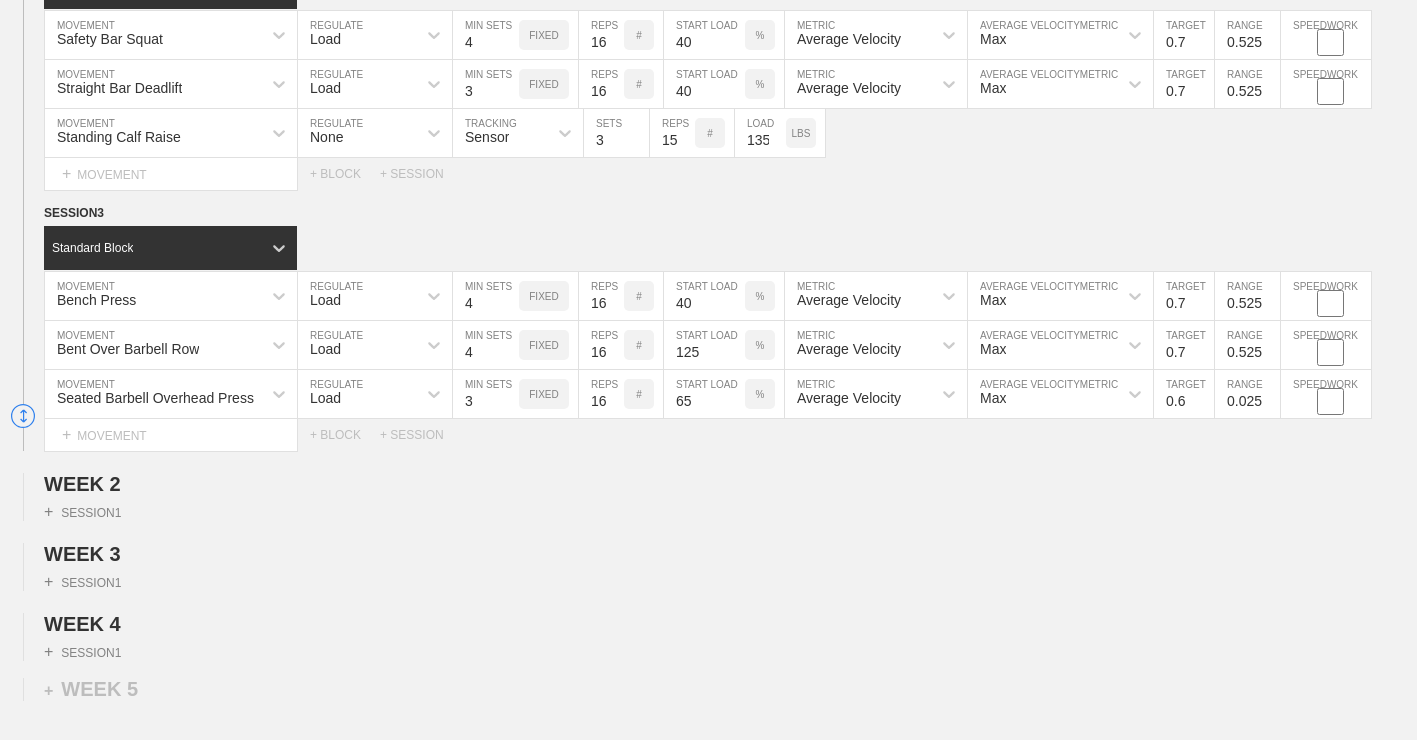 click on "0.6" at bounding box center [1184, 394] 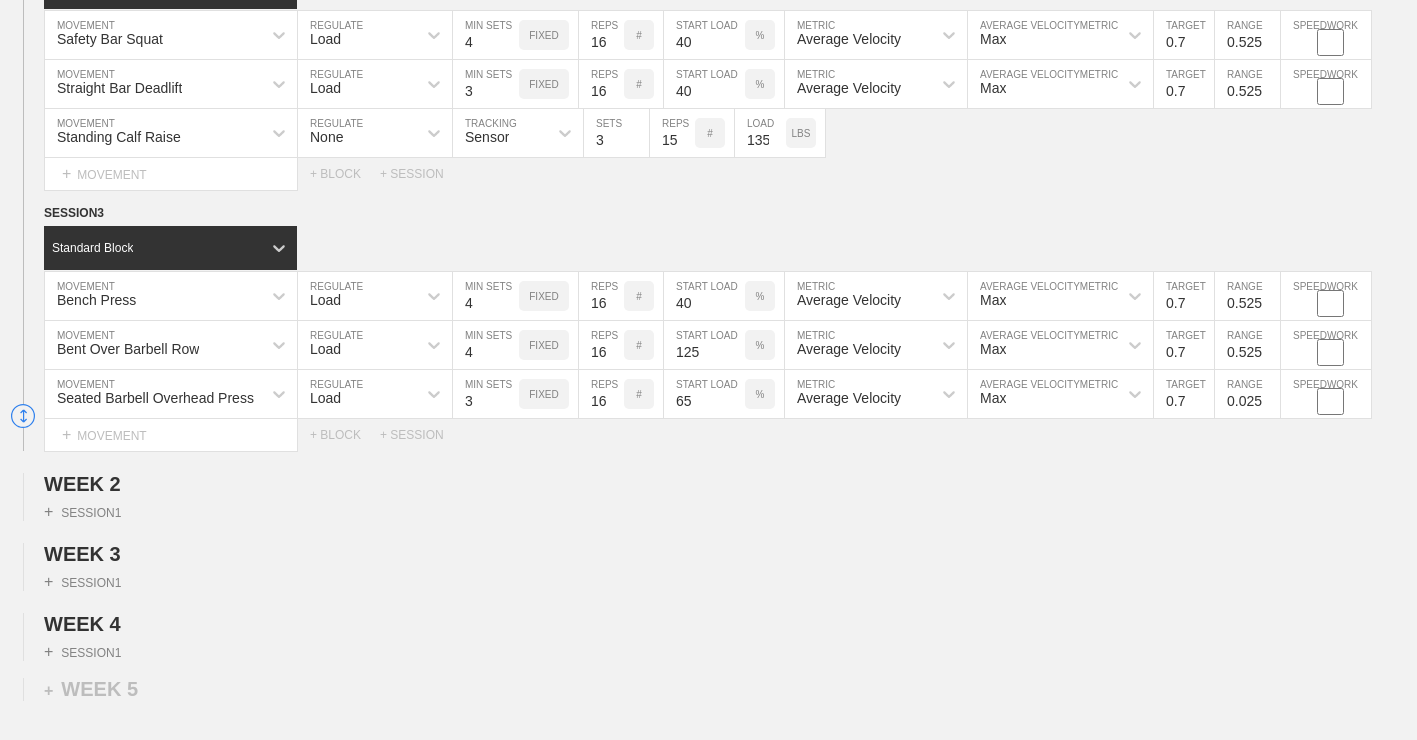 type on "0.7" 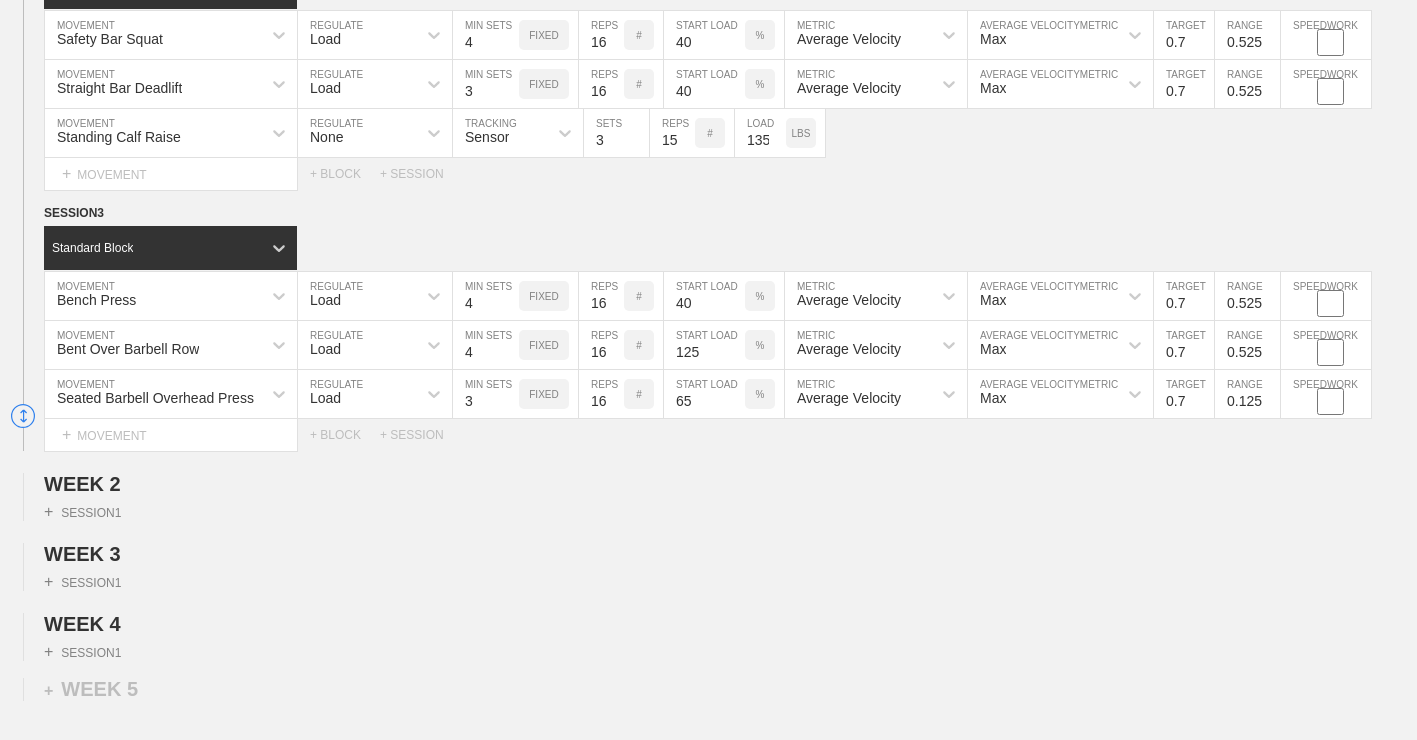 click on "0.125" at bounding box center [1247, 394] 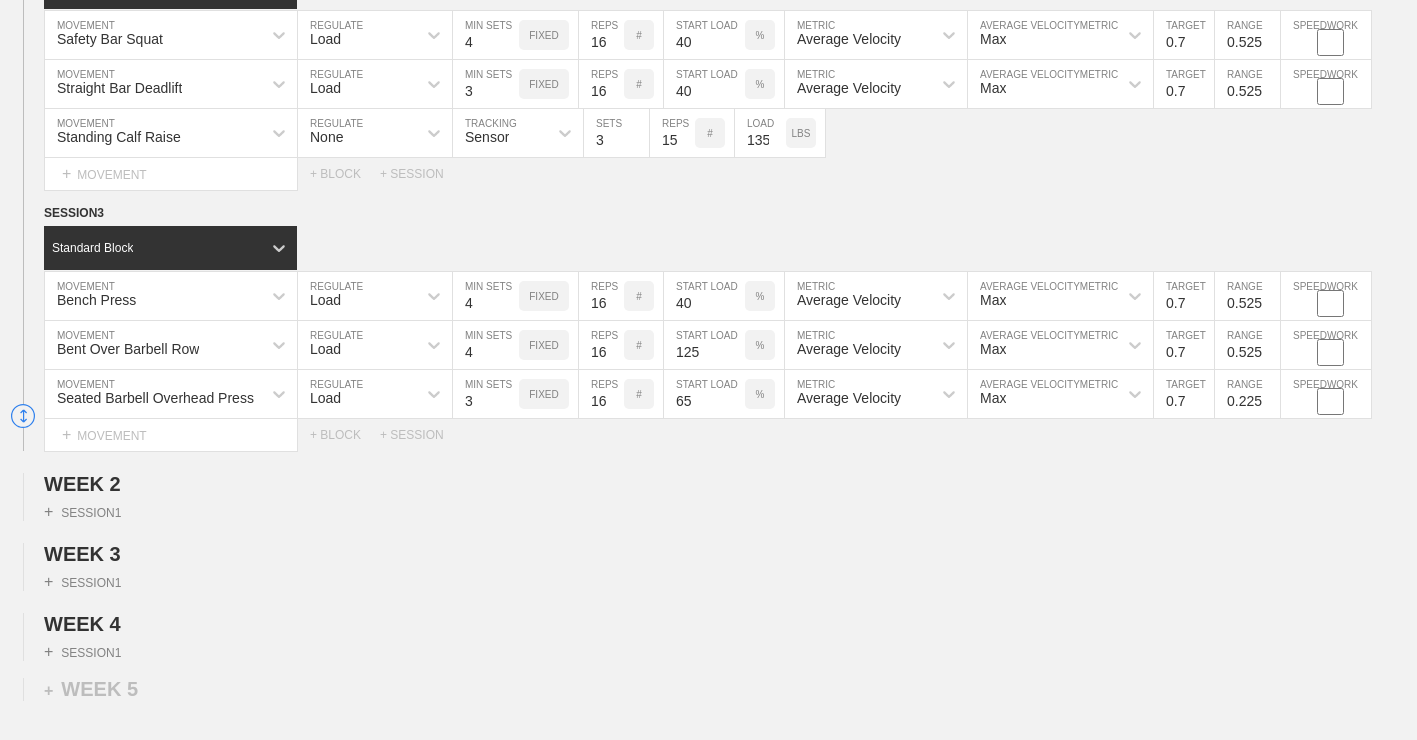 click on "0.225" at bounding box center [1247, 394] 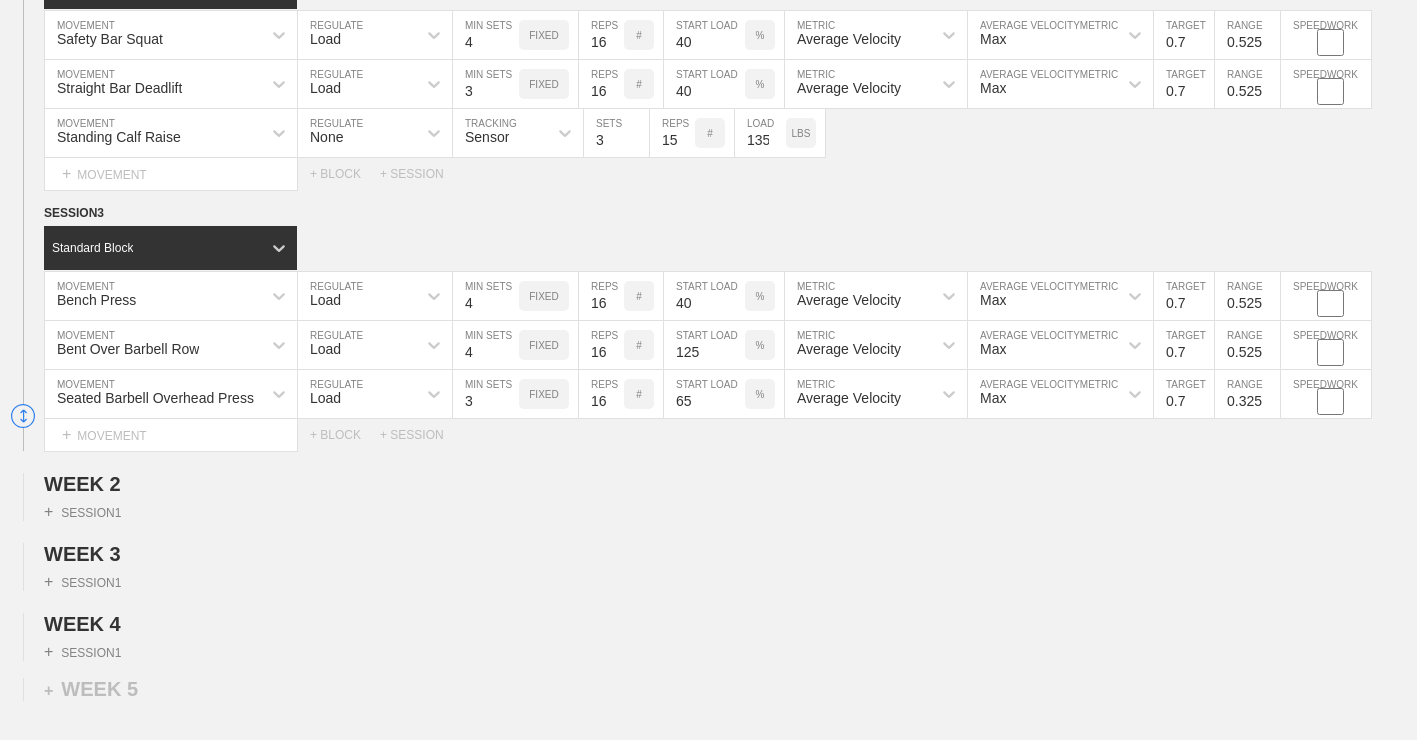 click on "0.325" at bounding box center [1247, 394] 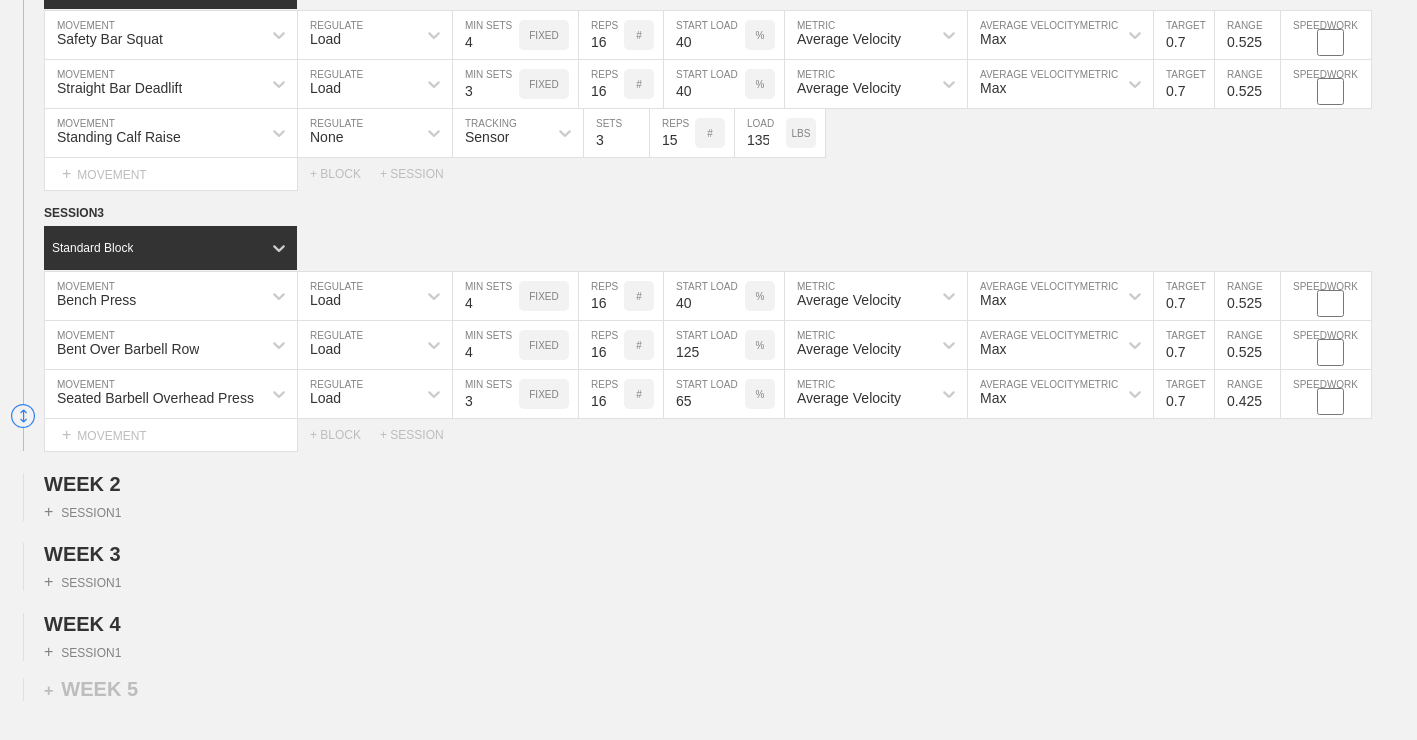 click on "0.425" at bounding box center [1247, 394] 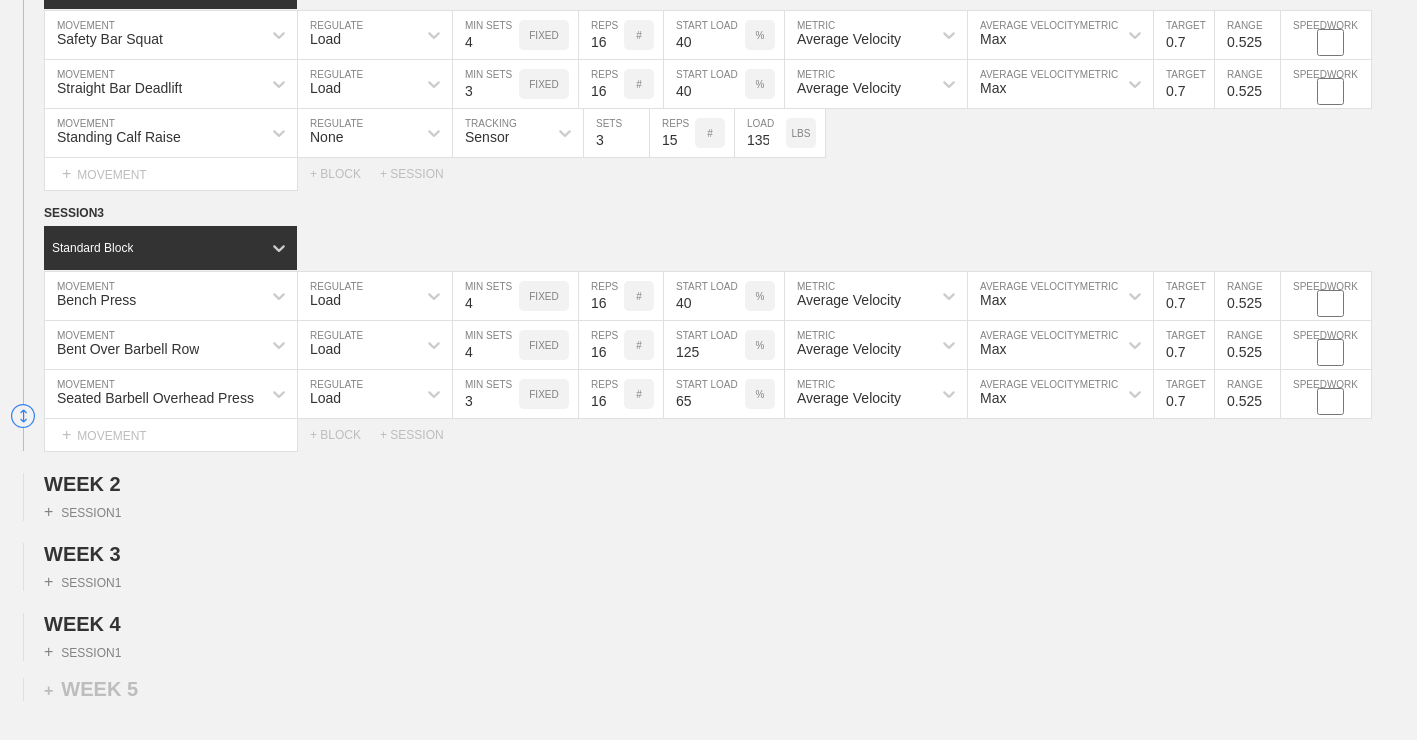 type on "0.525" 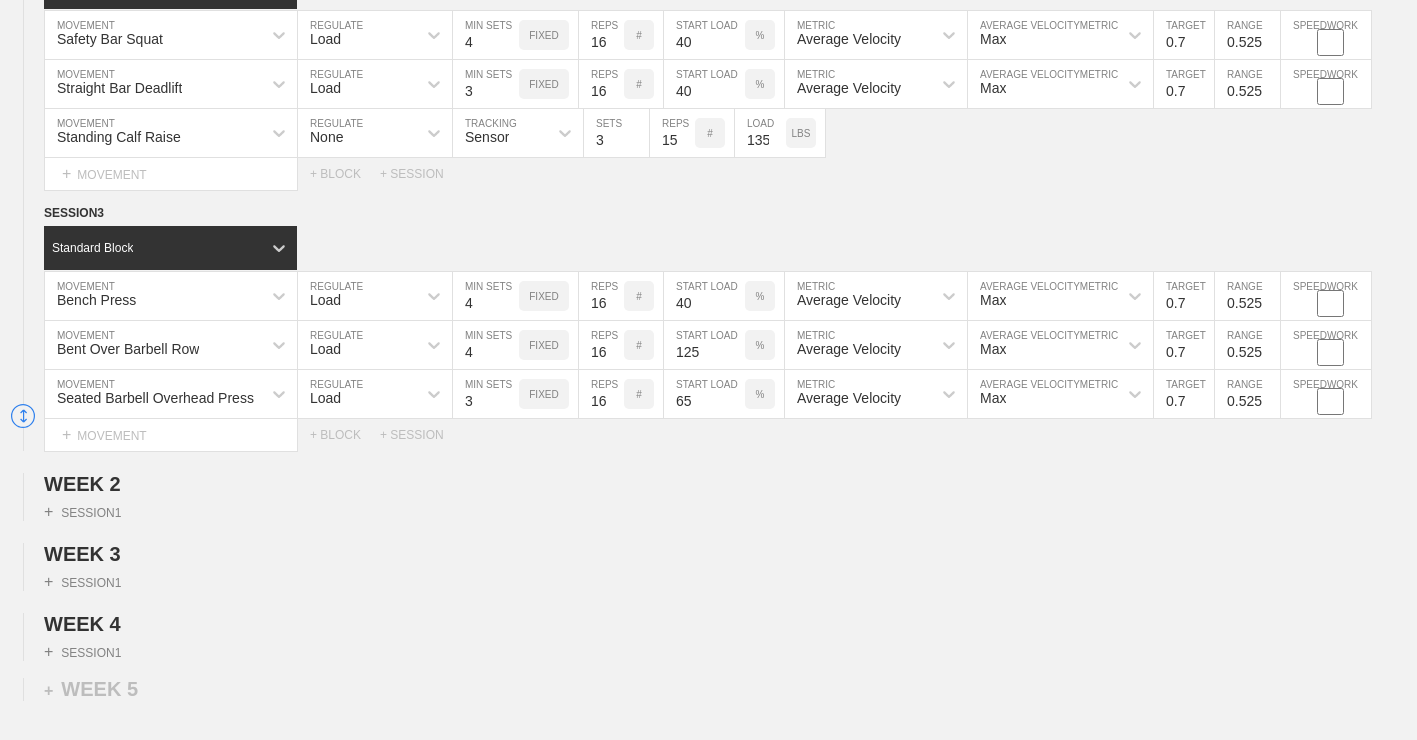 click on "WEEK   1   SESSION  1   Standard Block Bench Press MOVEMENT Load REGULATE 4 MIN SETS FIXED 16 REPS # 40 START LOAD % Average Velocity METRIC Max AVERAGE VELOCITY  METRIC 0.7 TARGET RANGE 0.025 SPEEDWORK Bent Over Barbell Row MOVEMENT Load REGULATE 4 MIN SETS FIXED 16 REPS # 110 START LOAD LBS Average Velocity METRIC Max AVERAGE VELOCITY  METRIC 0.7 TARGET RANGE 0.025 SPEEDWORK Seated Barbell Overhead Press MOVEMENT Load REGULATE 4 MIN SETS FIXED 16 REPS # 65 START LOAD LBS Average Velocity METRIC Max AVERAGE VELOCITY  METRIC 0.7 TARGET RANGE 0.025 SPEEDWORK Lying Tricep Extension MOVEMENT None REGULATE Sensor TRACKING 3 SETS 16 REPS # 55 LOAD LBS Select... MOVEMENT +  MOVEMENT + BLOCK + SESSION SESSION  2   Standard Block Safety Bar Squat MOVEMENT Load REGULATE 4 MIN SETS FIXED 16 REPS # 40 START LOAD % Average Velocity METRIC Max AVERAGE VELOCITY  METRIC 0.7 TARGET RANGE 0.525 SPEEDWORK Straight Bar Deadlift MOVEMENT Load REGULATE 3 MIN SETS FIXED 16 REPS # 40 START LOAD % Average Velocity METRIC Max  METRIC" at bounding box center (708, 128) 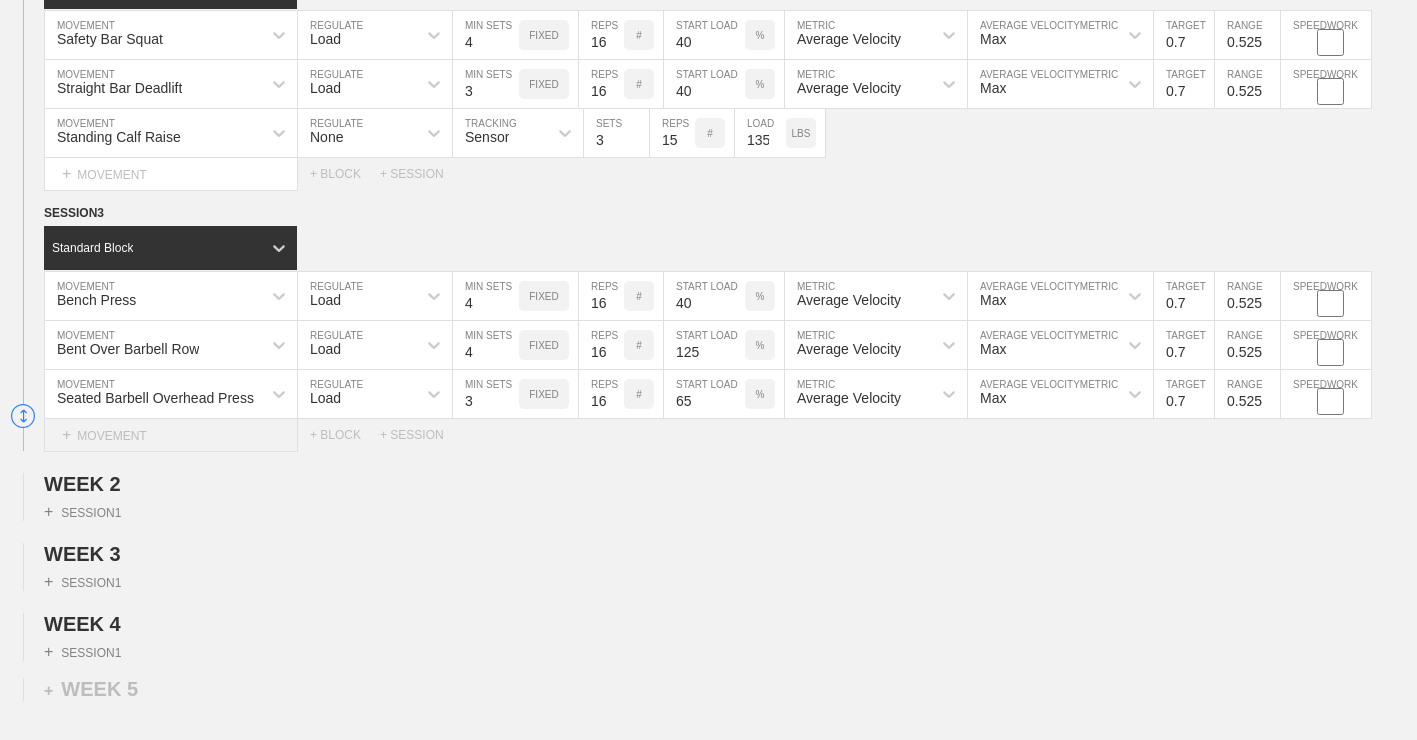 click on "+  MOVEMENT" at bounding box center [171, 435] 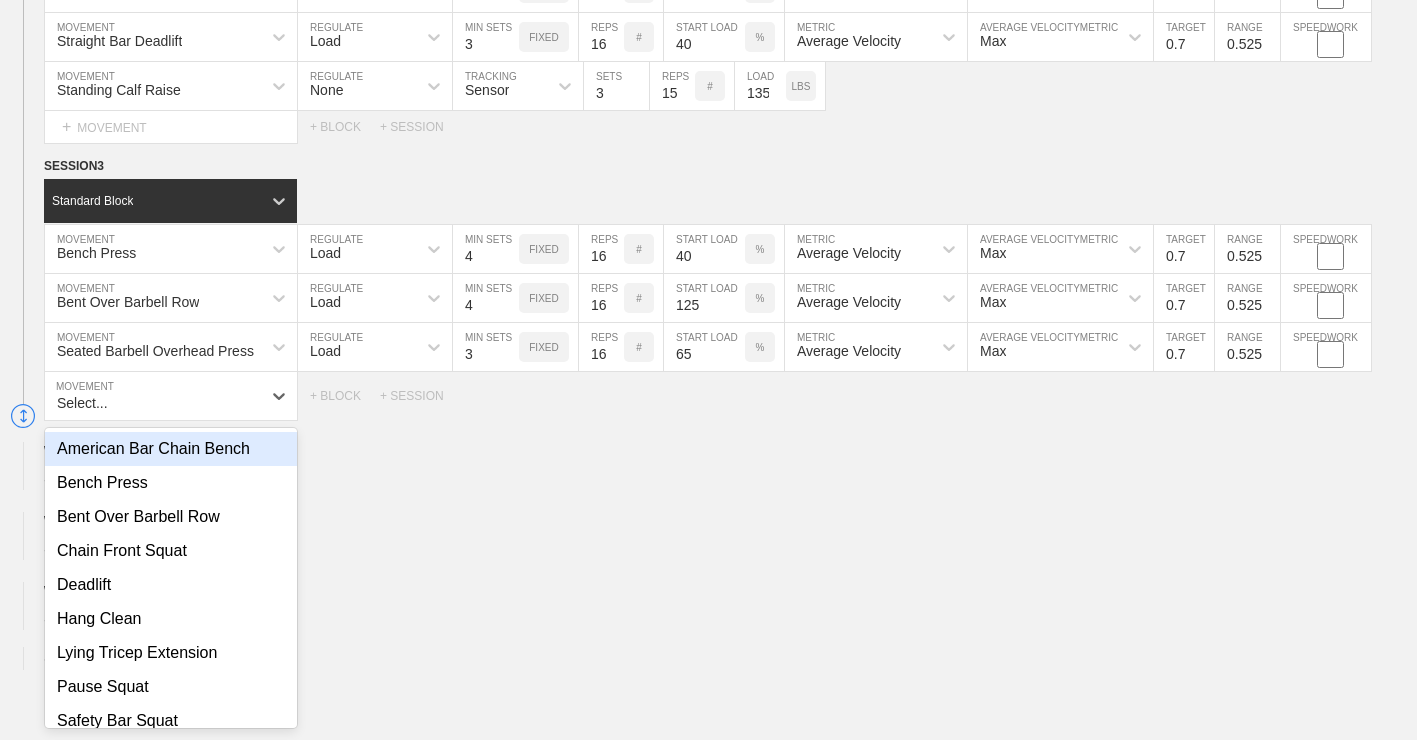 scroll, scrollTop: 692, scrollLeft: 0, axis: vertical 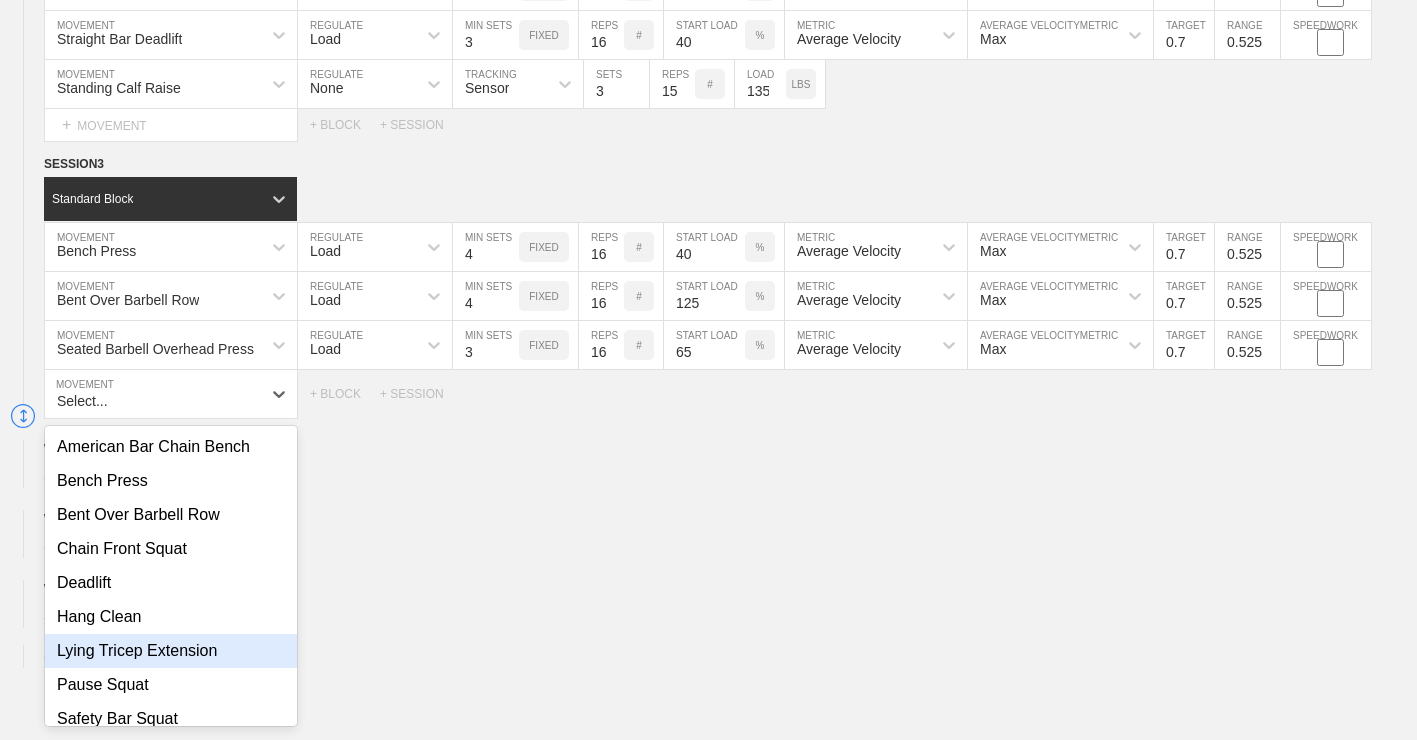 click on "Lying Tricep Extension" at bounding box center (171, 651) 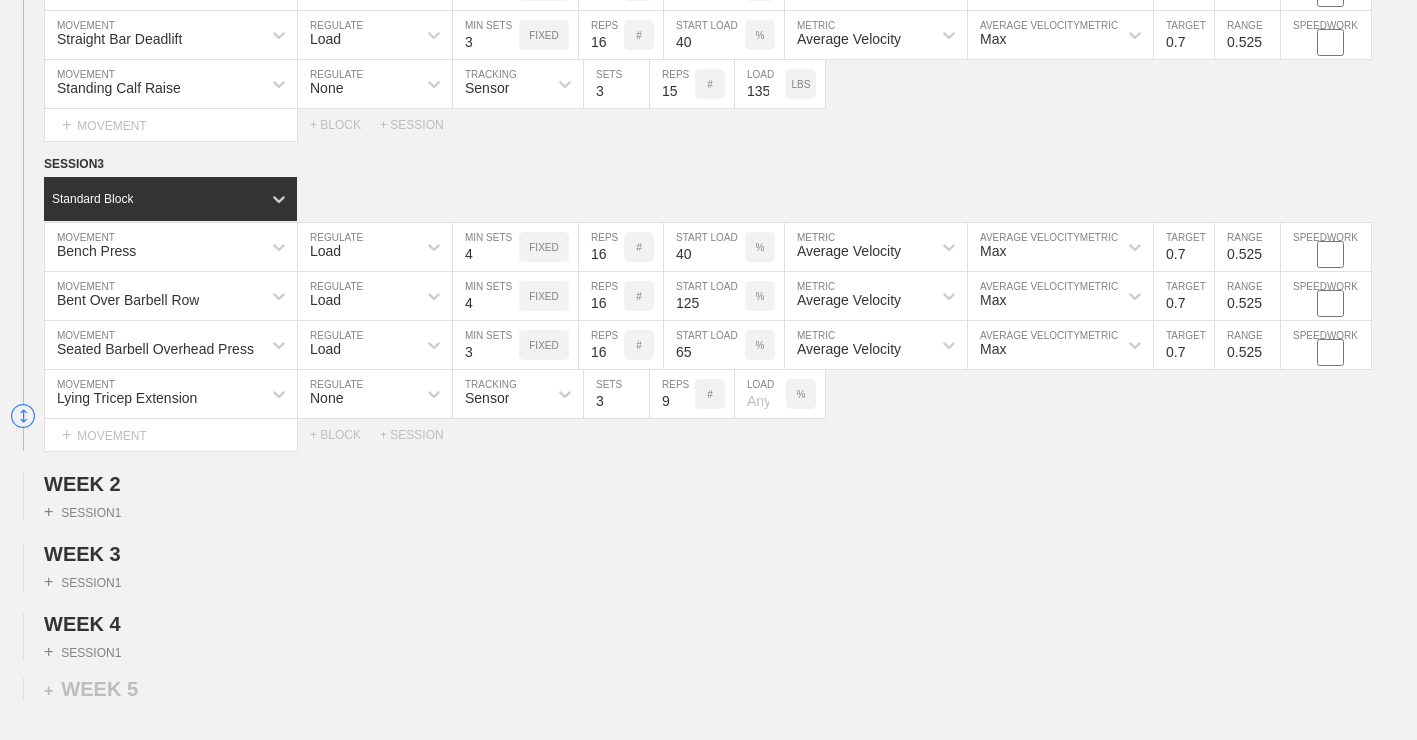 click on "9" at bounding box center (672, 394) 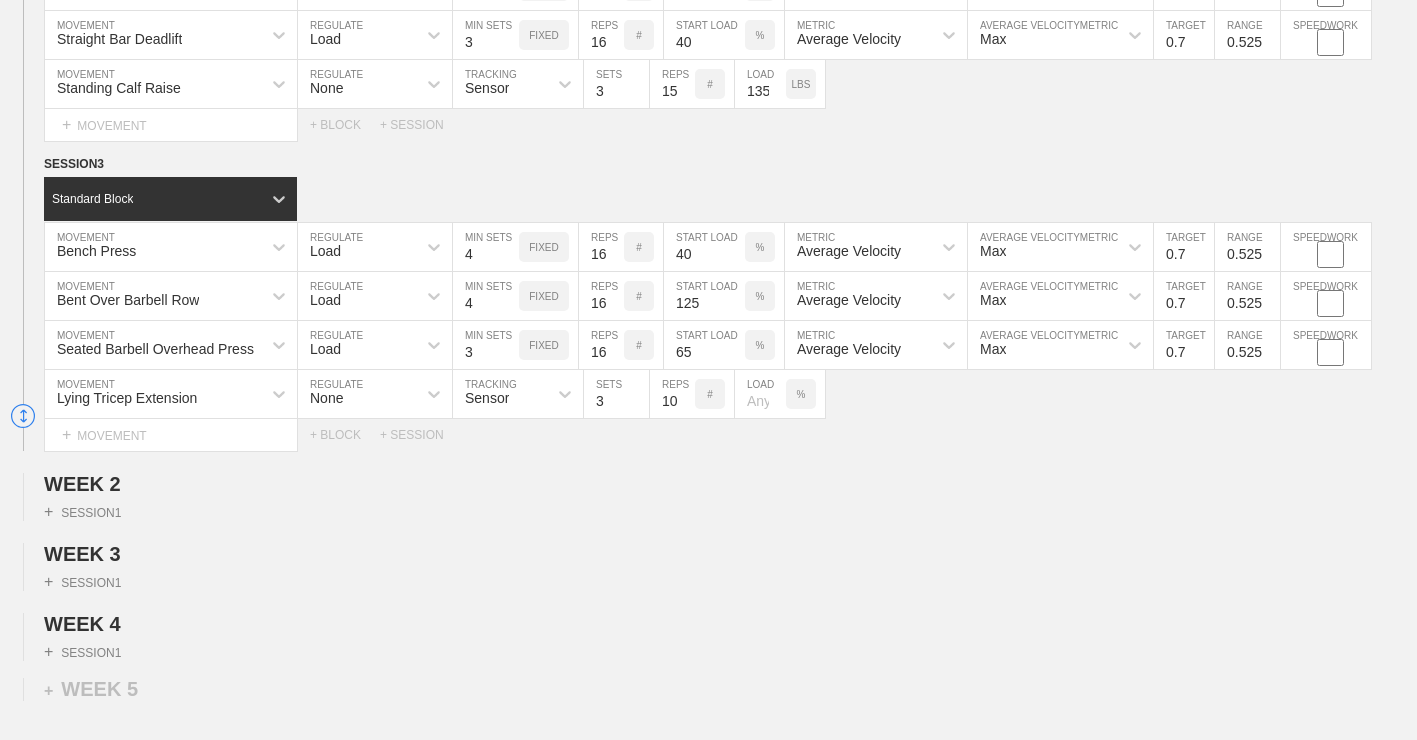 click on "10" at bounding box center (672, 394) 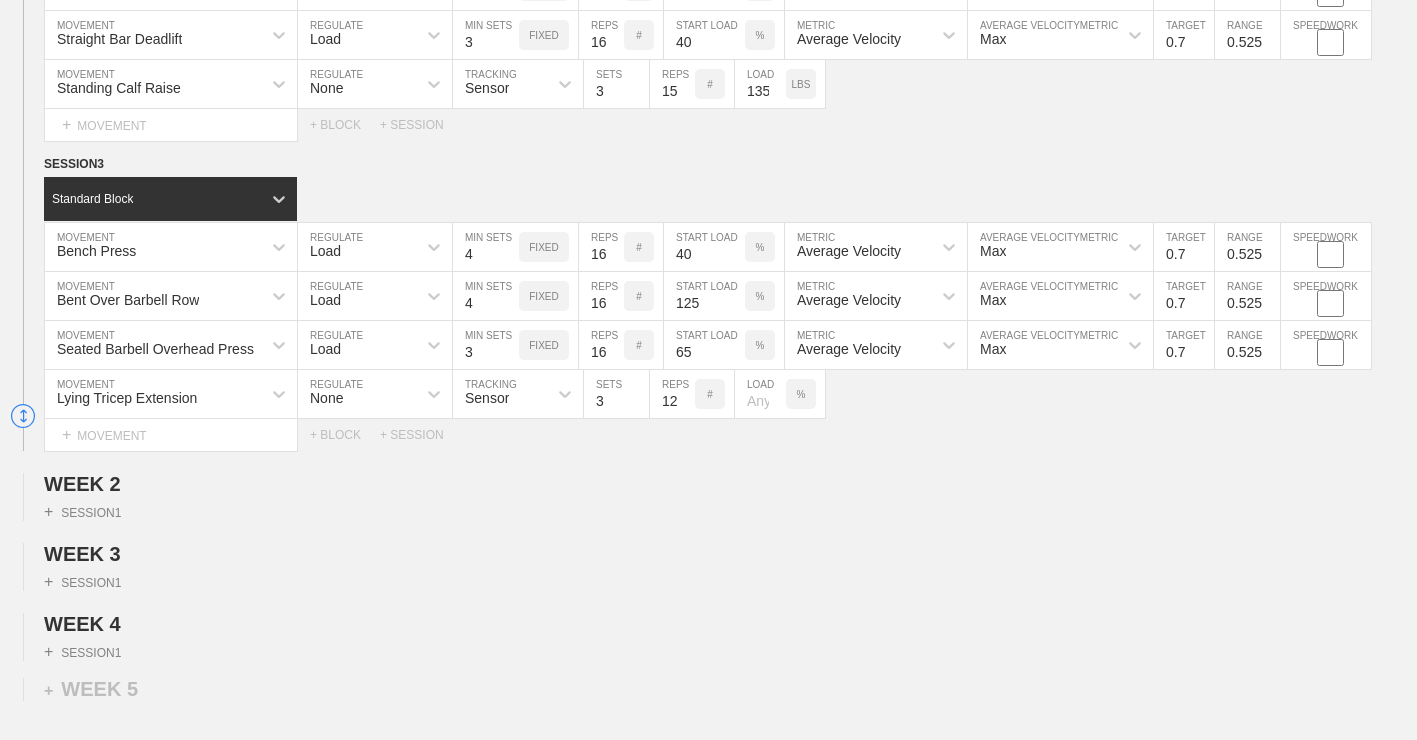 click on "12" at bounding box center (672, 394) 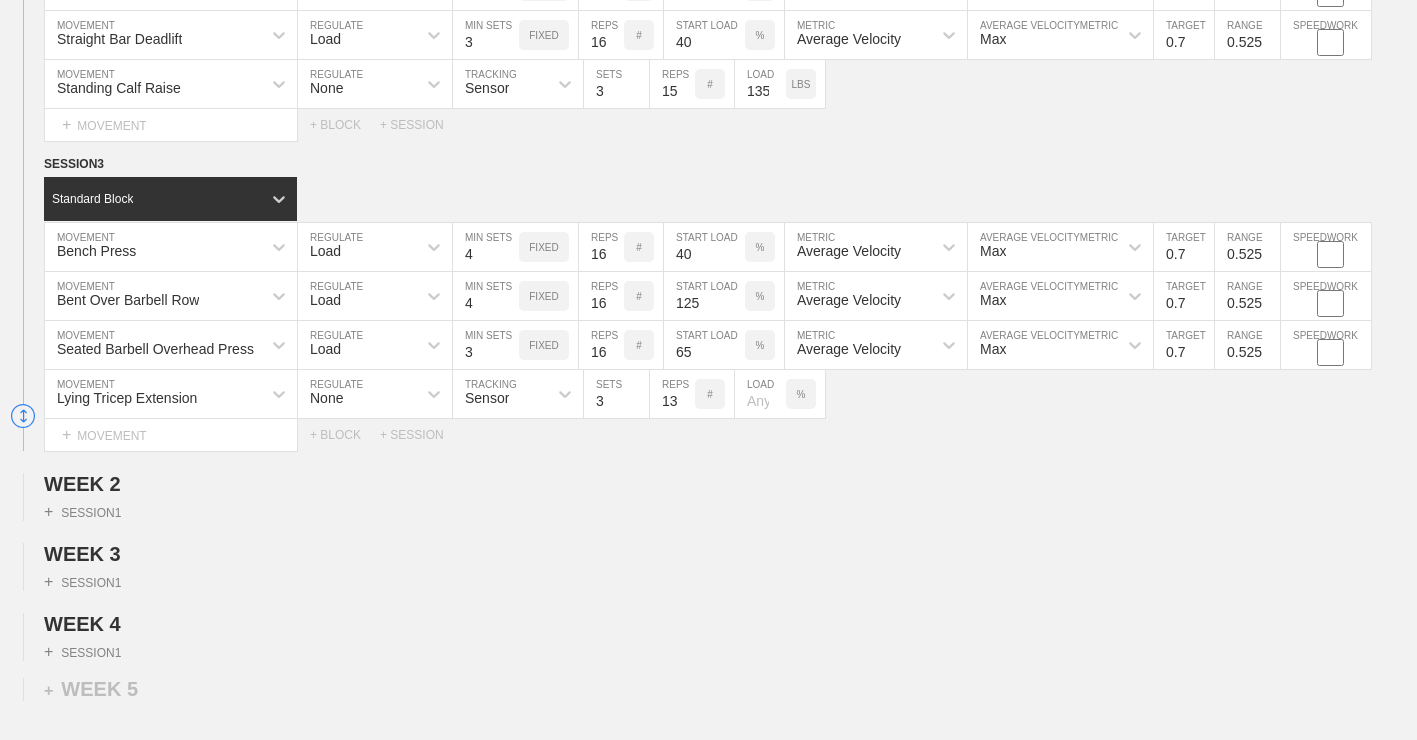 click on "13" at bounding box center [672, 394] 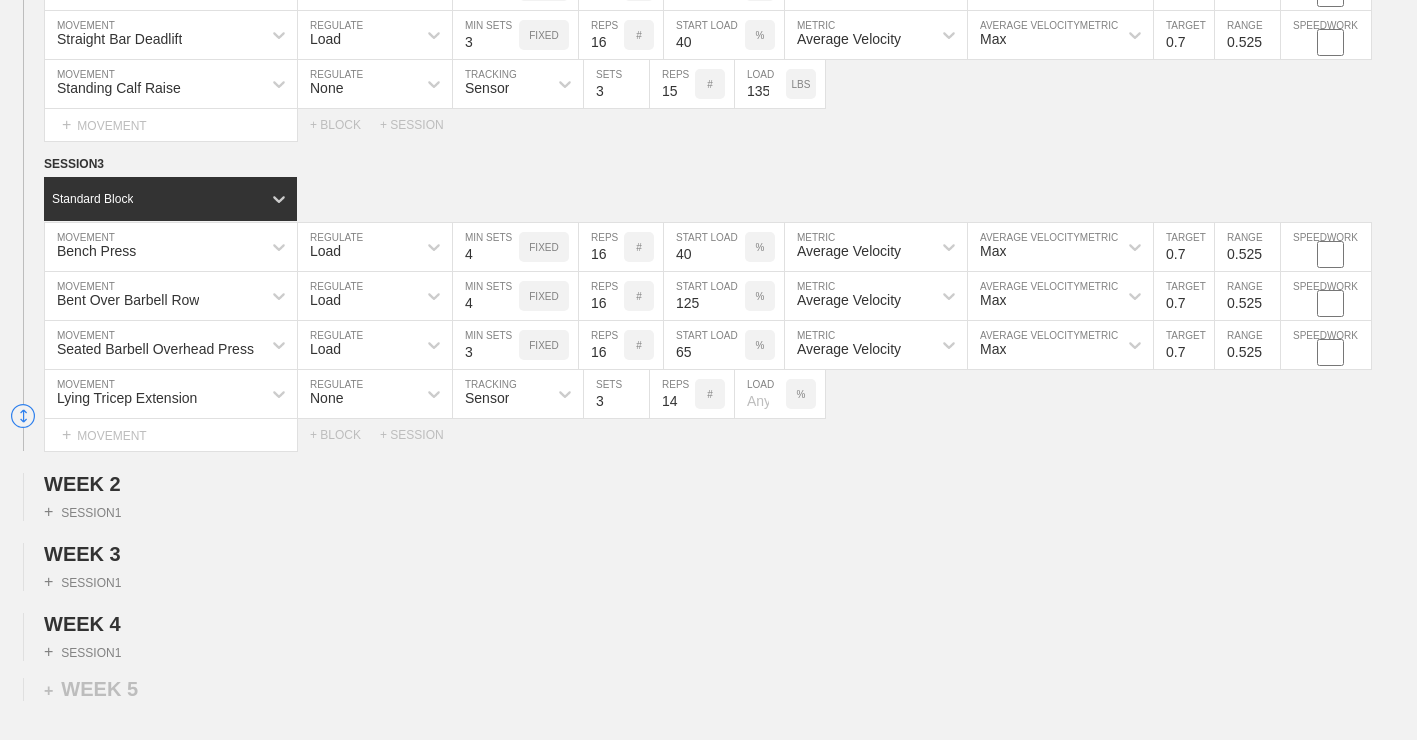 type on "14" 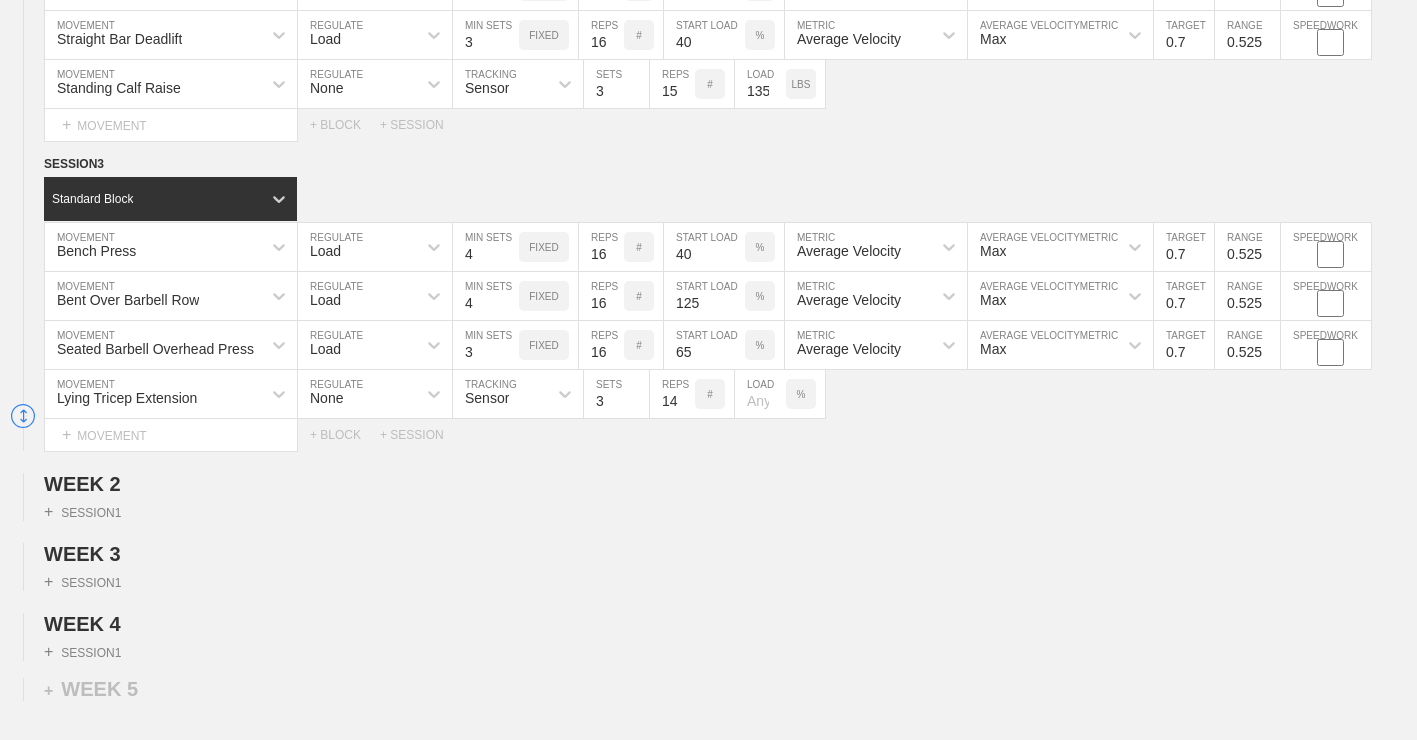 click on "WEEK   1   SESSION  1   Standard Block Bench Press MOVEMENT Load REGULATE 4 MIN SETS FIXED 16 REPS # 40 START LOAD % Average Velocity METRIC Max AVERAGE VELOCITY  METRIC 0.7 TARGET RANGE 0.025 SPEEDWORK Bent Over Barbell Row MOVEMENT Load REGULATE 4 MIN SETS FIXED 16 REPS # 110 START LOAD LBS Average Velocity METRIC Max AVERAGE VELOCITY  METRIC 0.7 TARGET RANGE 0.025 SPEEDWORK Seated Barbell Overhead Press MOVEMENT Load REGULATE 4 MIN SETS FIXED 16 REPS # 65 START LOAD LBS Average Velocity METRIC Max AVERAGE VELOCITY  METRIC 0.7 TARGET RANGE 0.025 SPEEDWORK Lying Tricep Extension MOVEMENT None REGULATE Sensor TRACKING 3 SETS 16 REPS # 55 LOAD LBS Select... MOVEMENT +  MOVEMENT + BLOCK + SESSION SESSION  2   Standard Block Safety Bar Squat MOVEMENT Load REGULATE 4 MIN SETS FIXED 16 REPS # 40 START LOAD % Average Velocity METRIC Max AVERAGE VELOCITY  METRIC 0.7 TARGET RANGE 0.525 SPEEDWORK Straight Bar Deadlift MOVEMENT Load REGULATE 3 MIN SETS FIXED 16 REPS # 40 START LOAD % Average Velocity METRIC Max  METRIC" at bounding box center [708, 104] 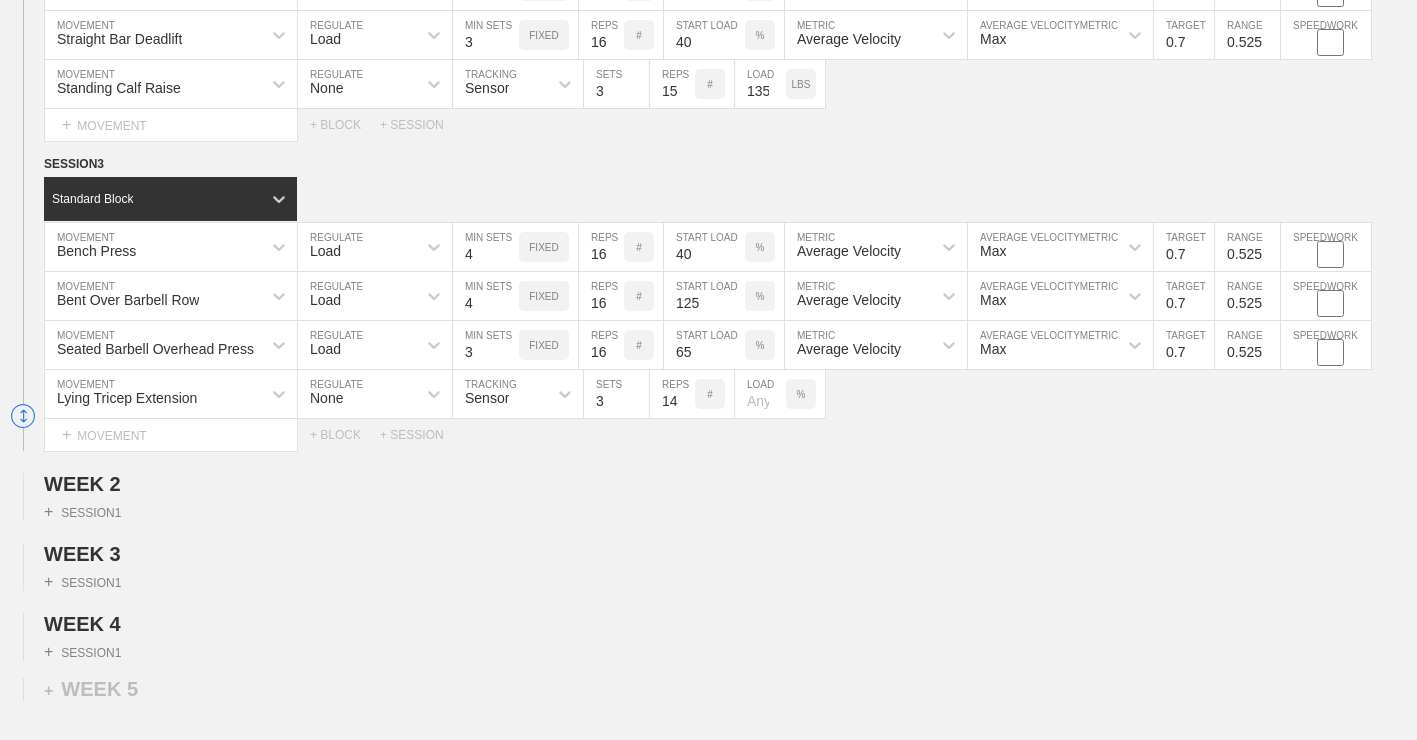 click at bounding box center (760, 394) 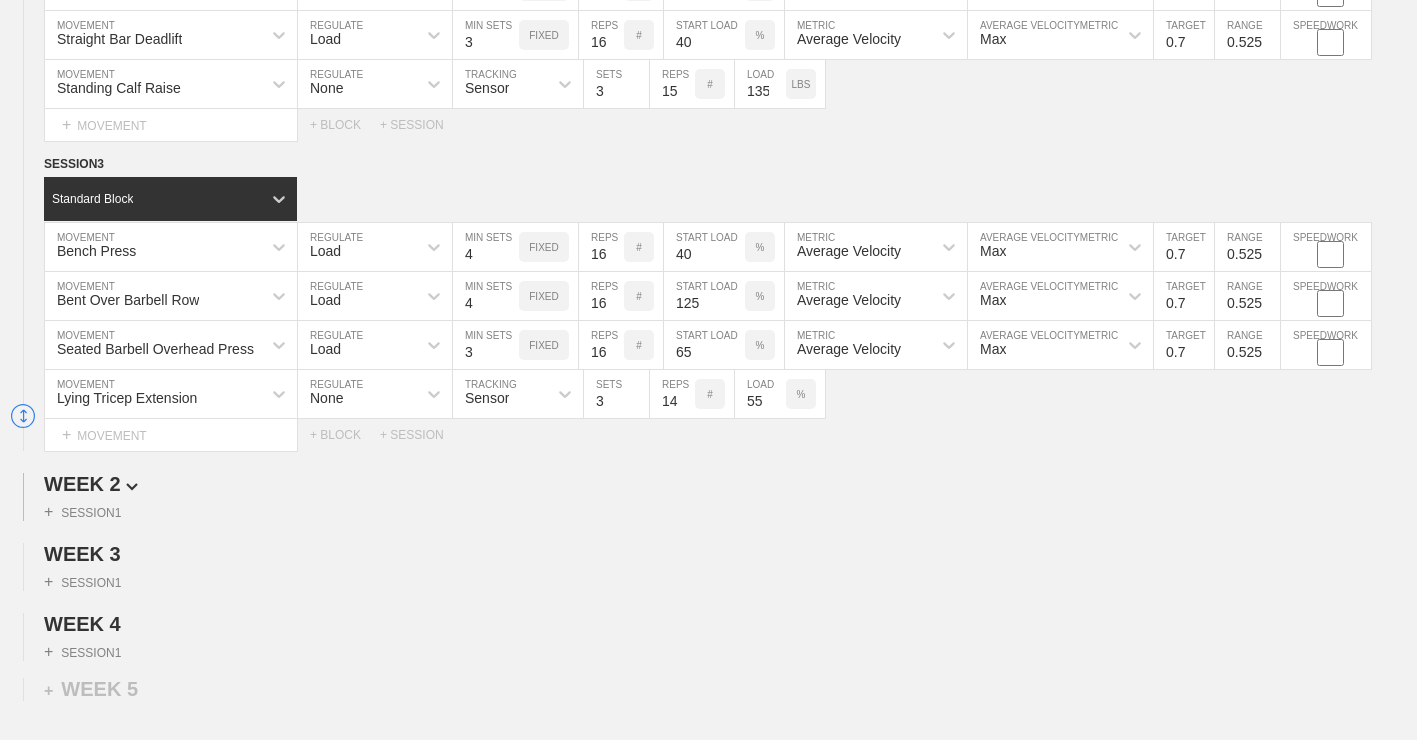 type on "55" 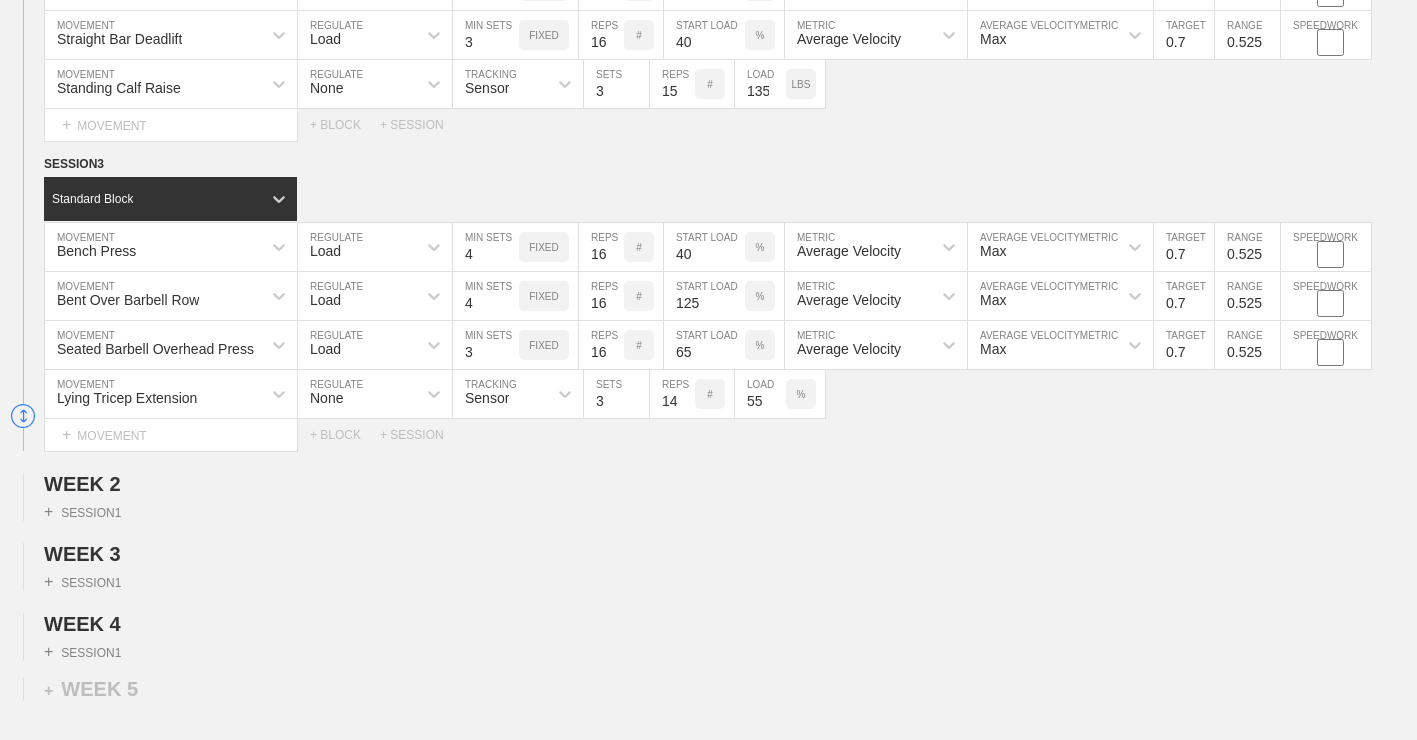 click on "%" at bounding box center (801, 394) 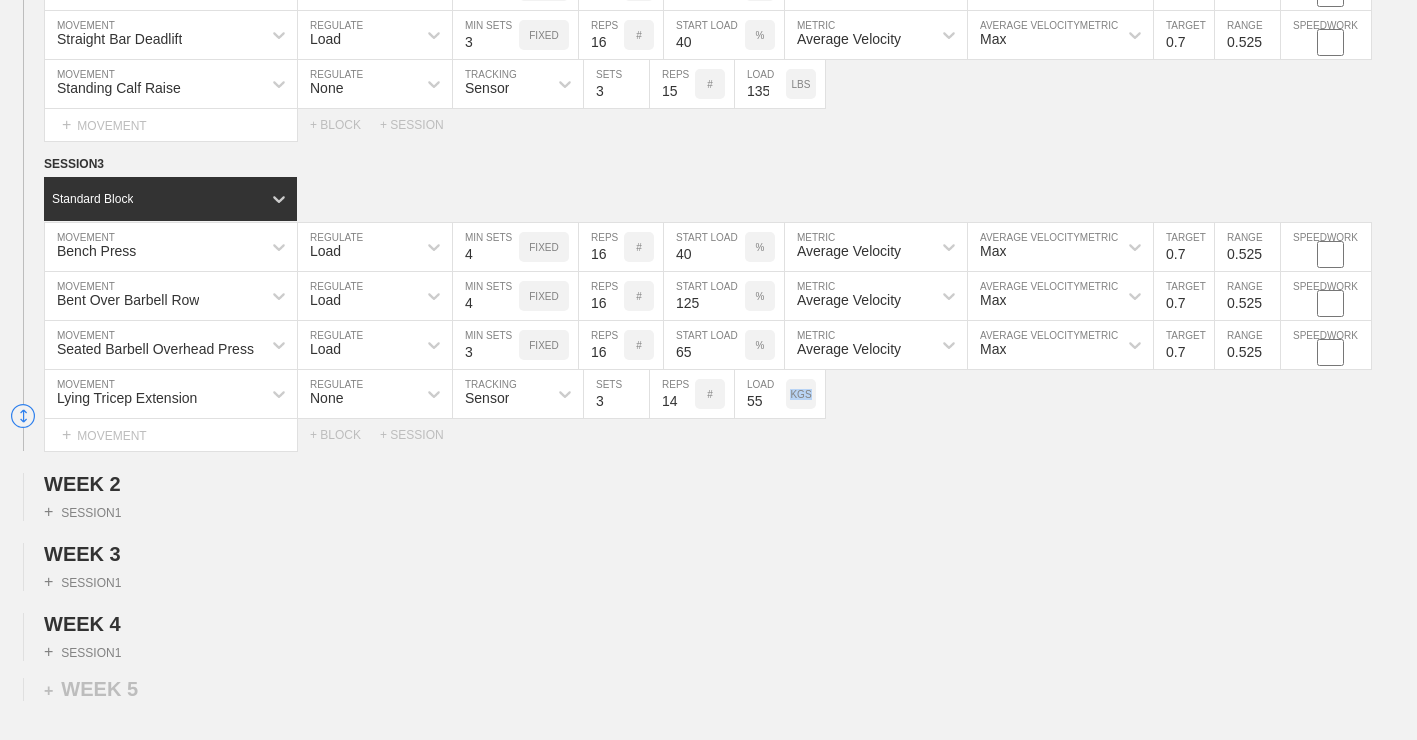 click on "KGS" at bounding box center (800, 394) 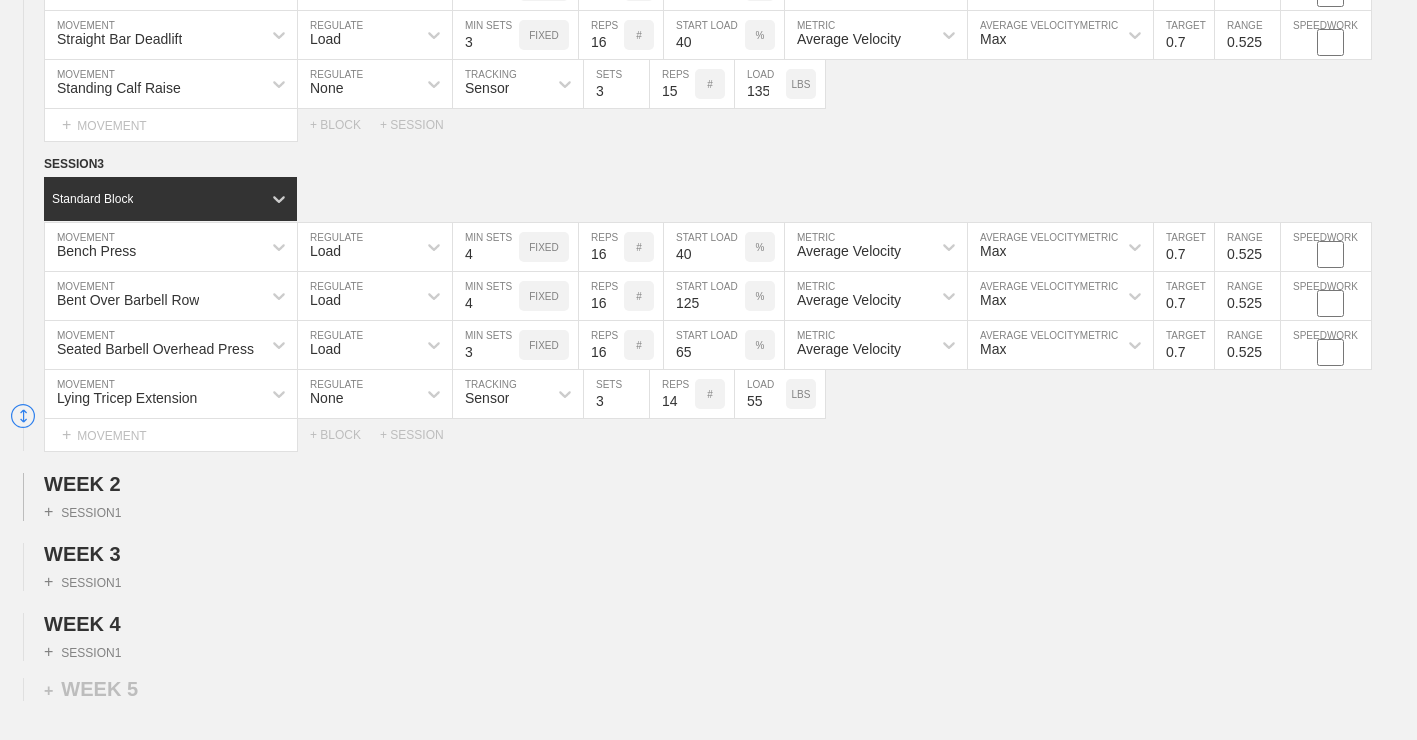 click on "+ SESSION  1" at bounding box center [708, 508] 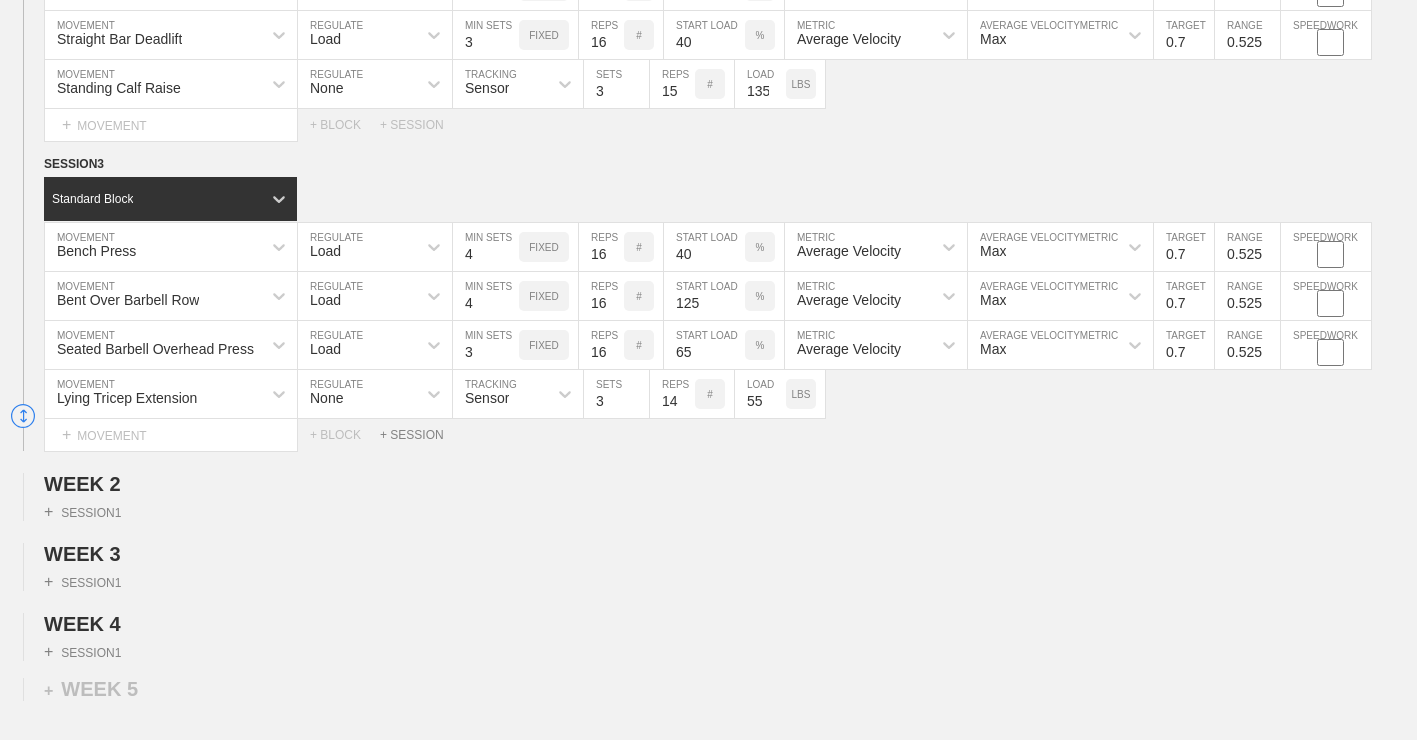 click on "+ SESSION" at bounding box center (420, 435) 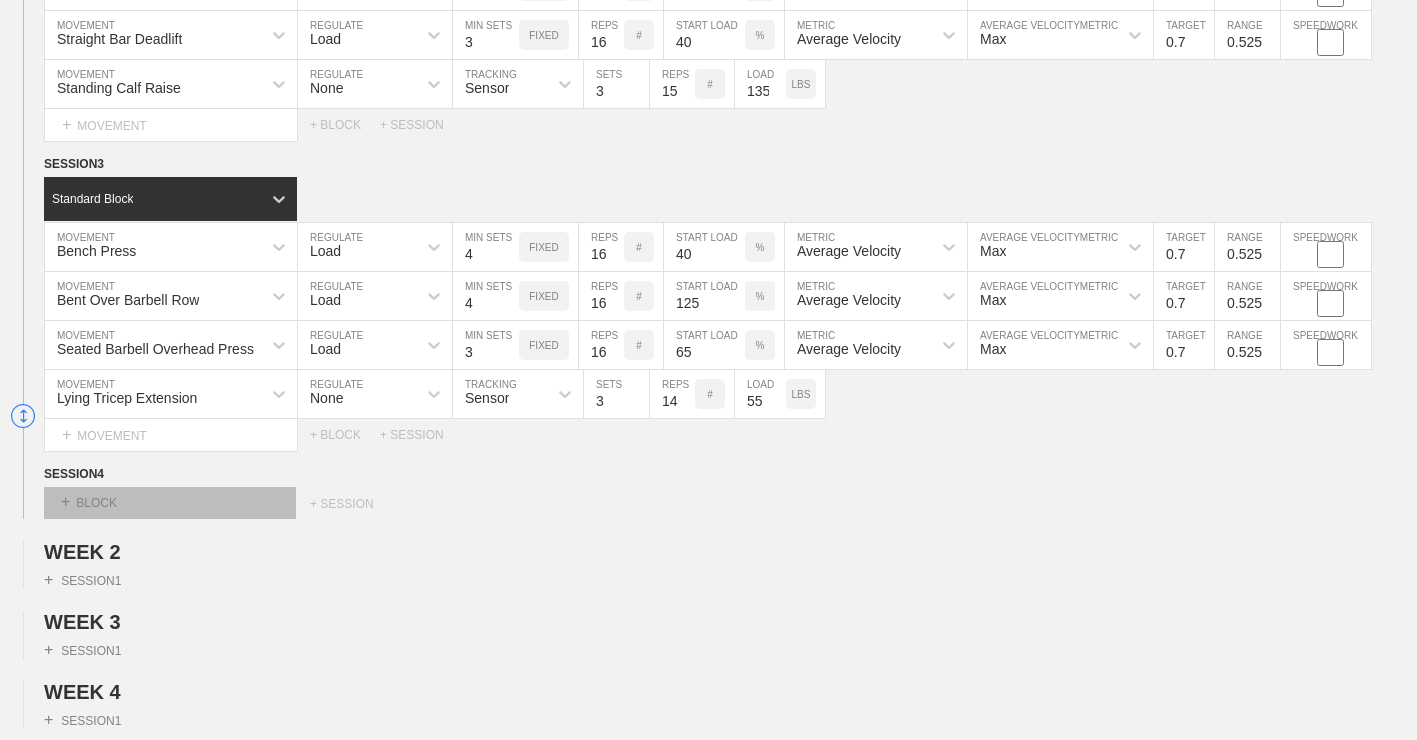 click on "+  BLOCK" at bounding box center [170, 503] 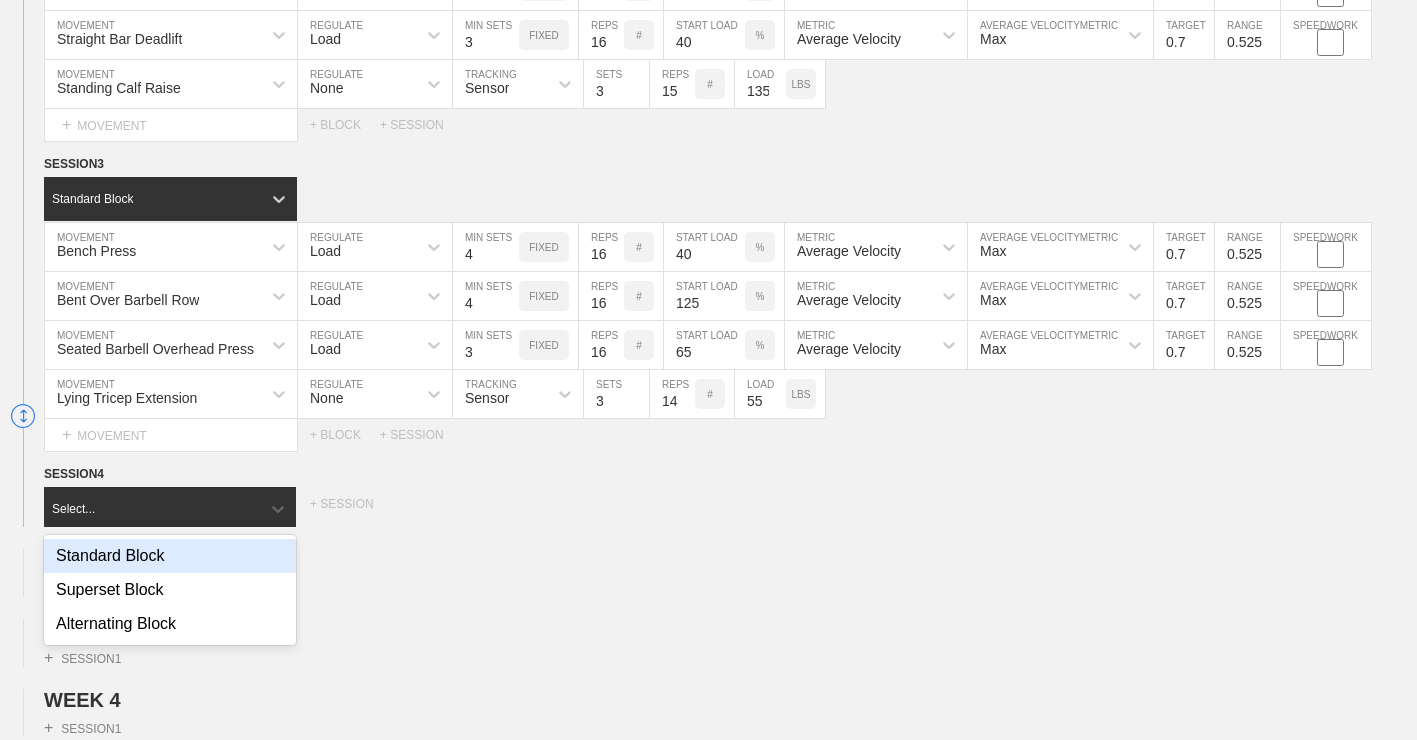 click on "Standard Block" at bounding box center [170, 556] 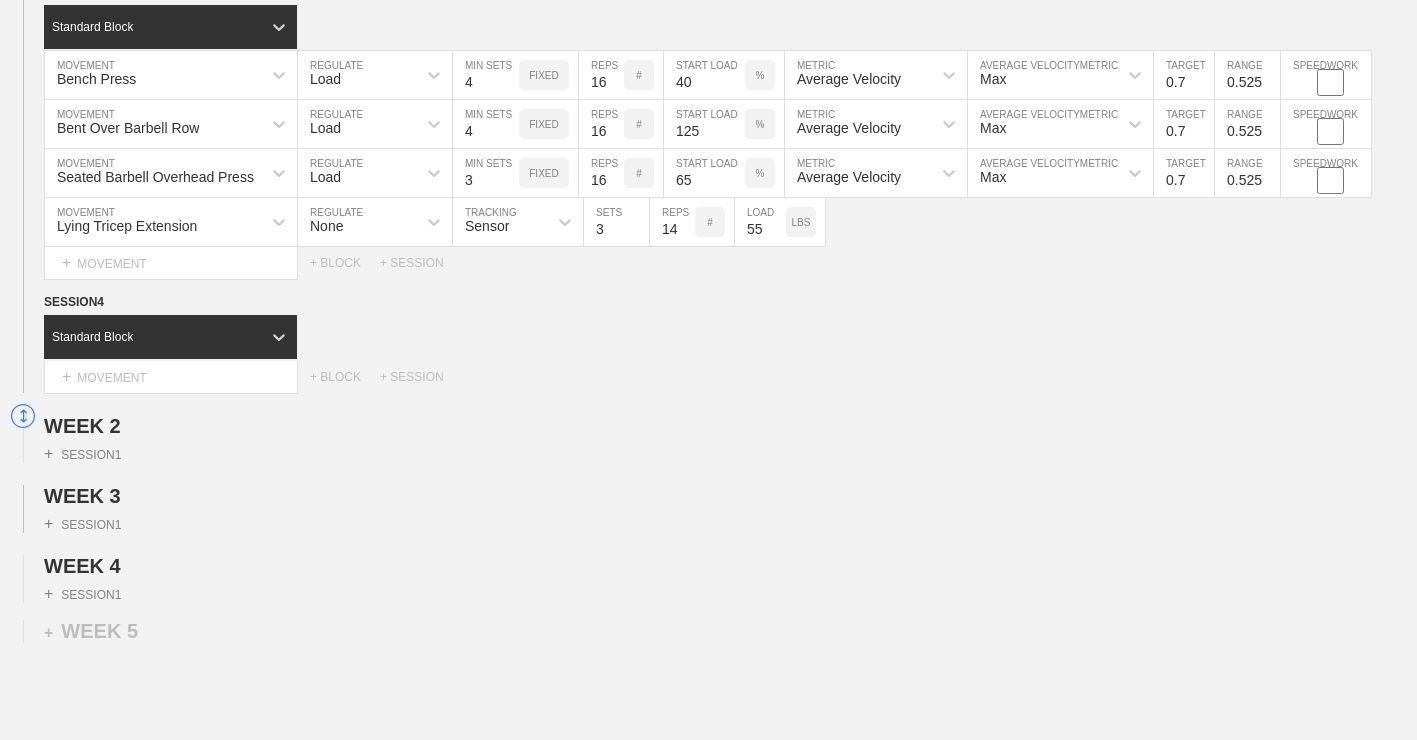scroll, scrollTop: 892, scrollLeft: 0, axis: vertical 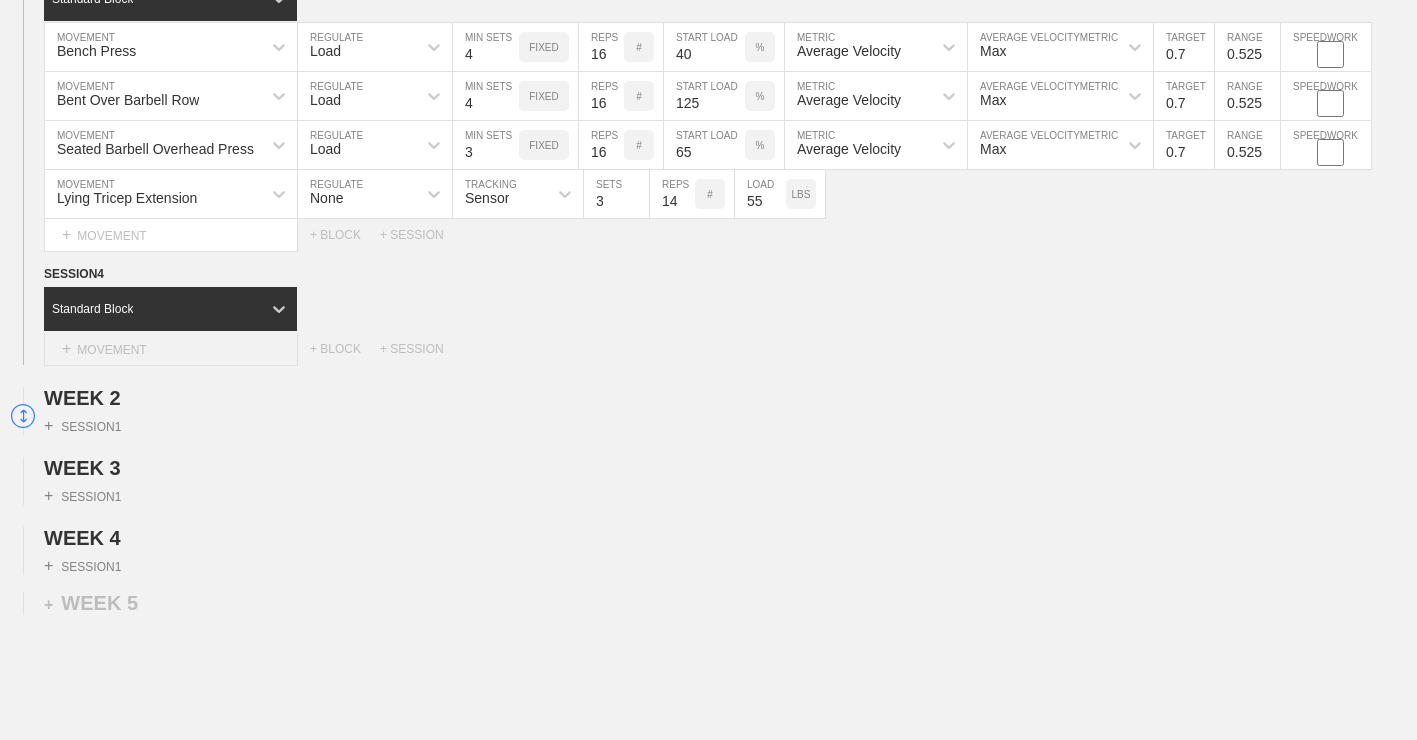 click on "+  MOVEMENT" at bounding box center [171, 349] 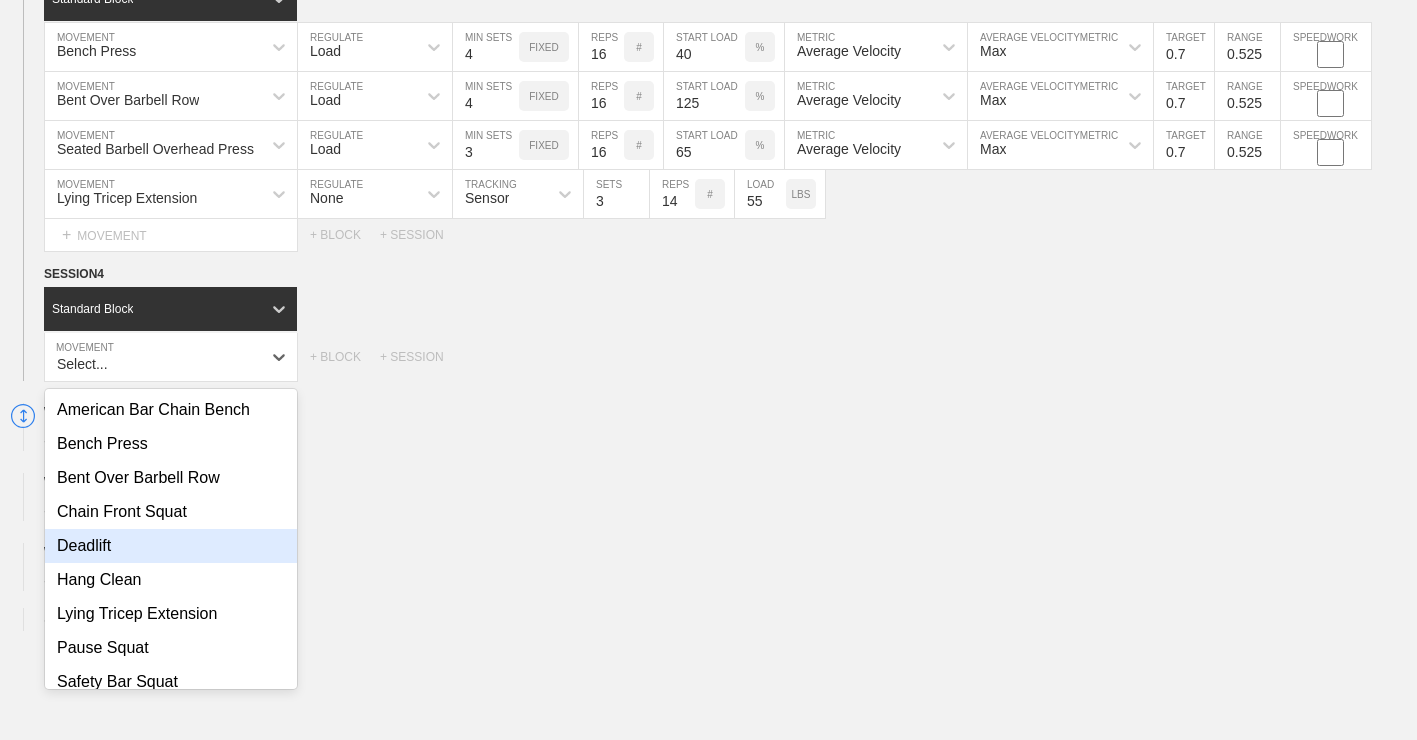 scroll, scrollTop: 182, scrollLeft: 0, axis: vertical 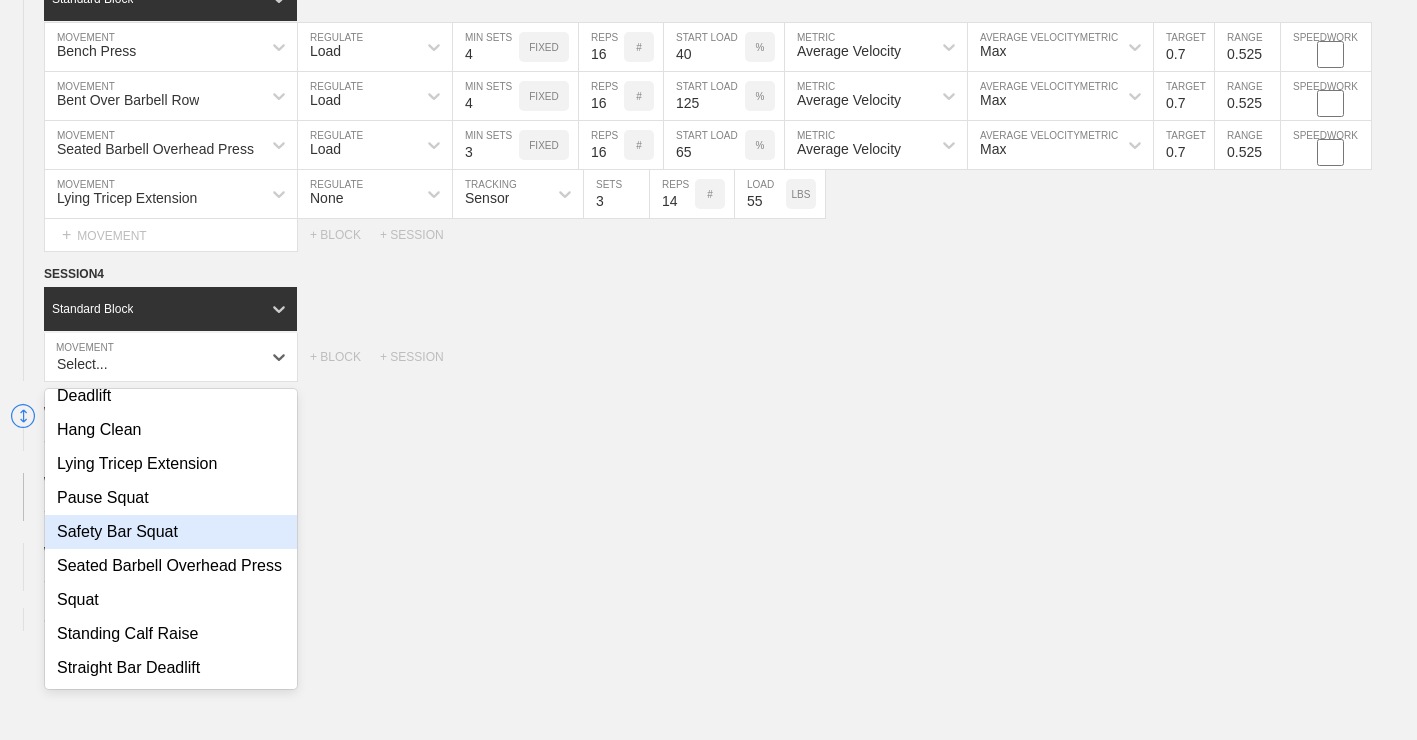 click on "Safety Bar Squat" at bounding box center (171, 532) 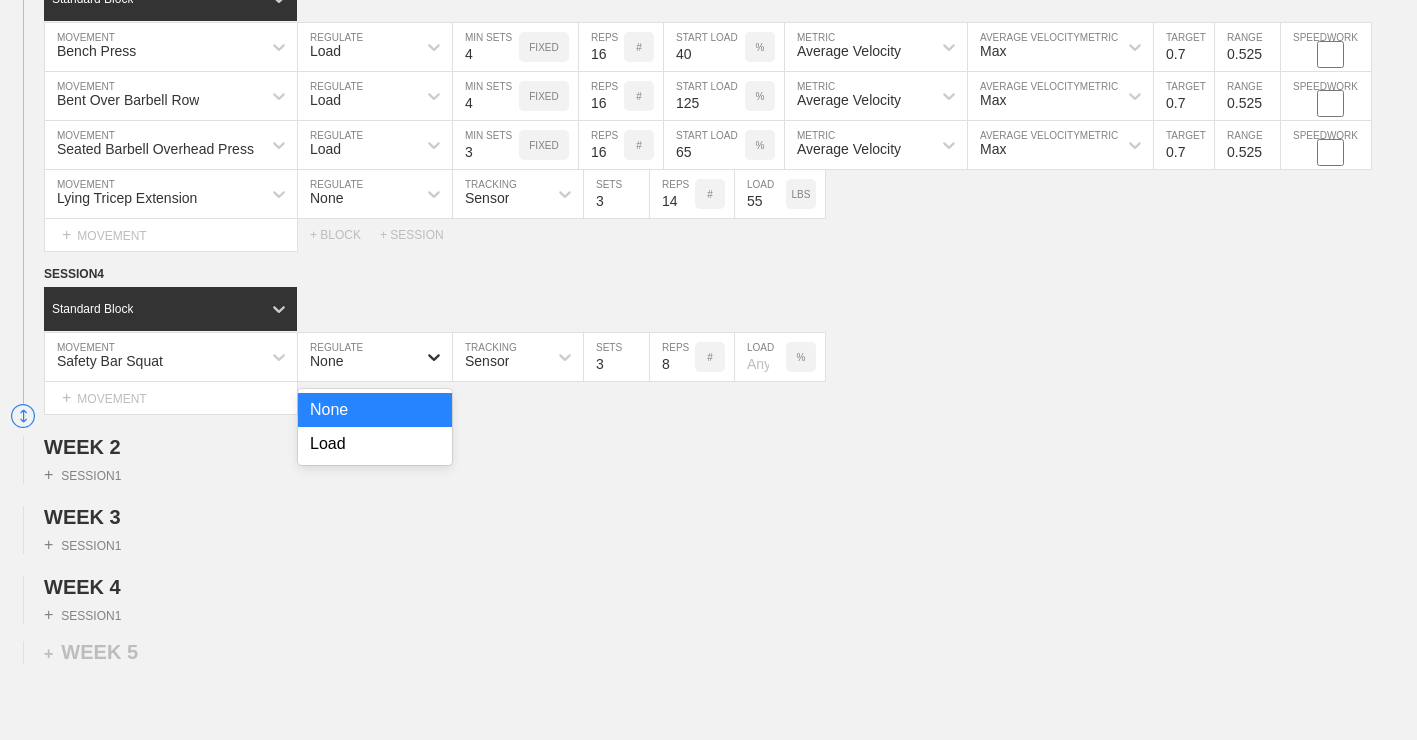 click at bounding box center [434, 357] 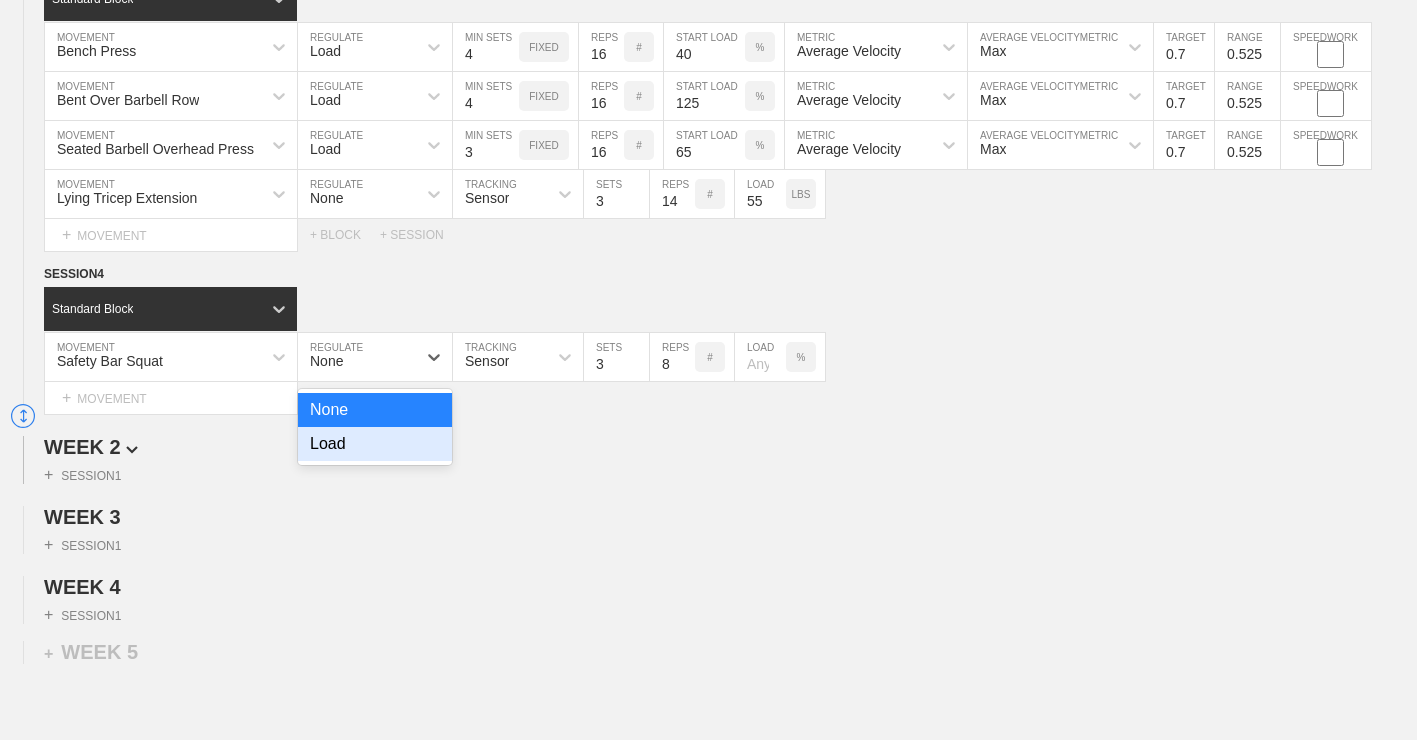 click on "Load" at bounding box center (375, 444) 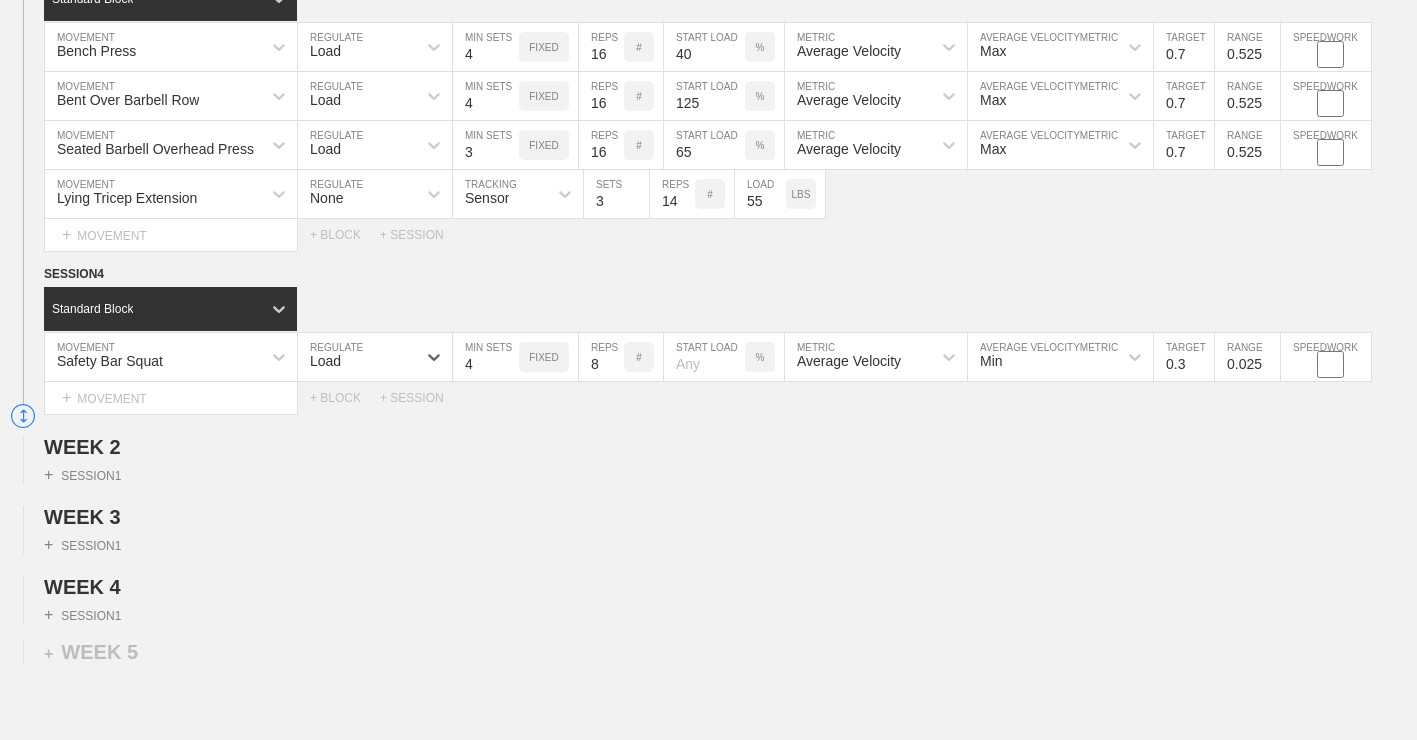 type on "4" 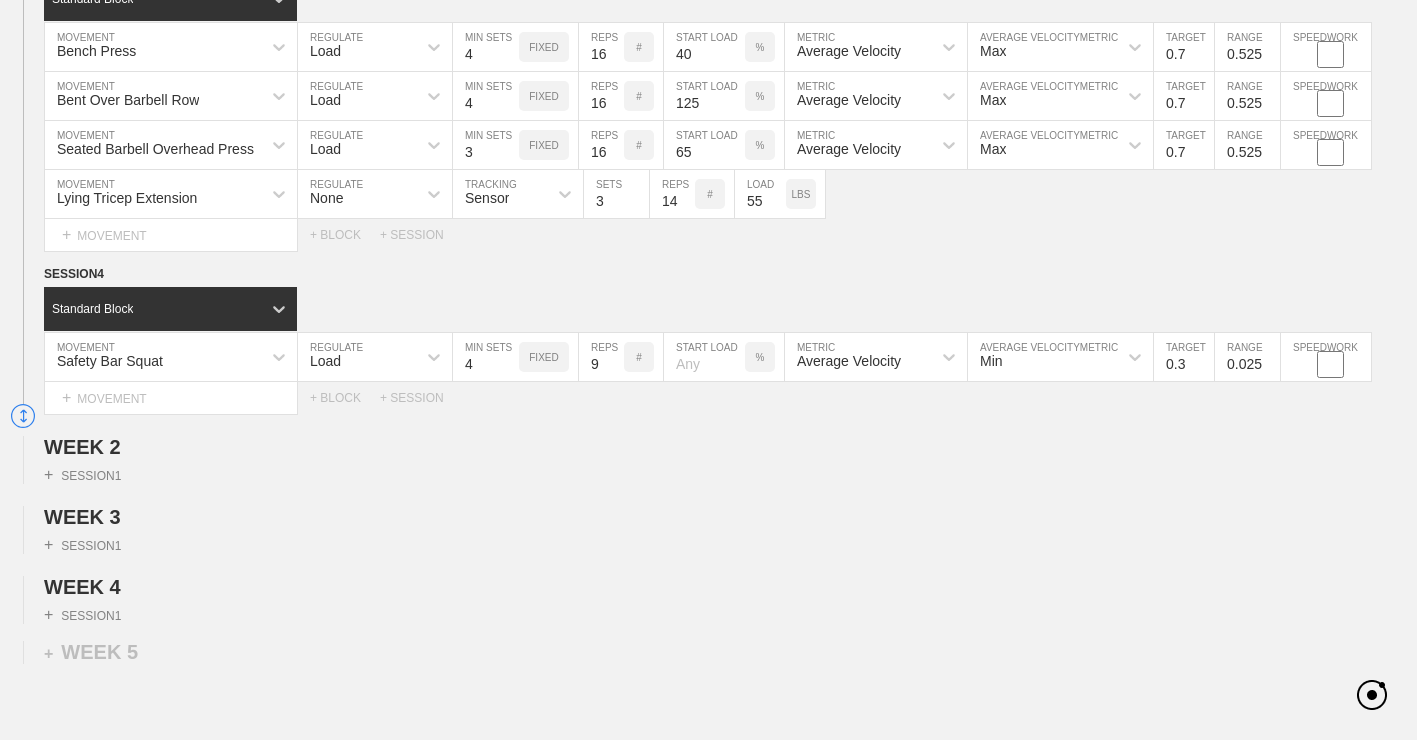 click on "9" at bounding box center [601, 357] 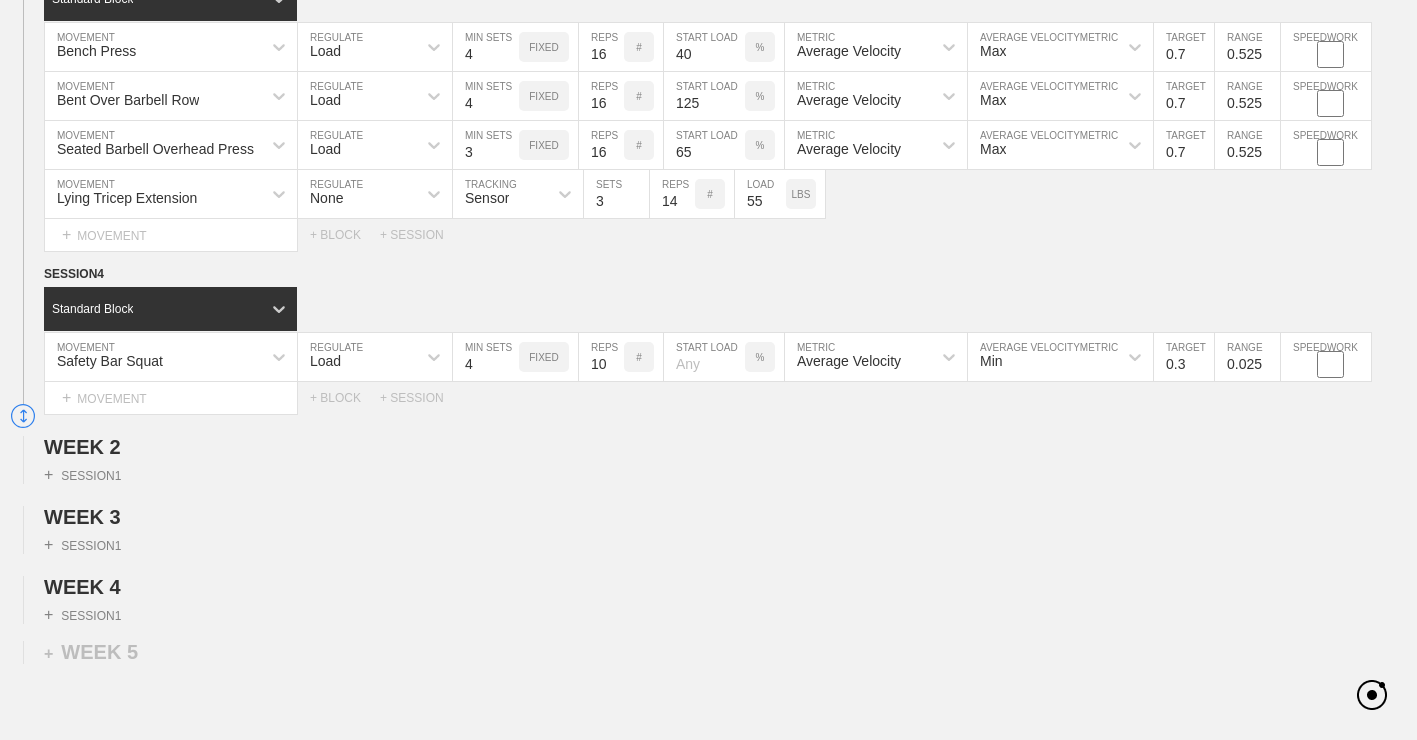 click on "10" at bounding box center (601, 357) 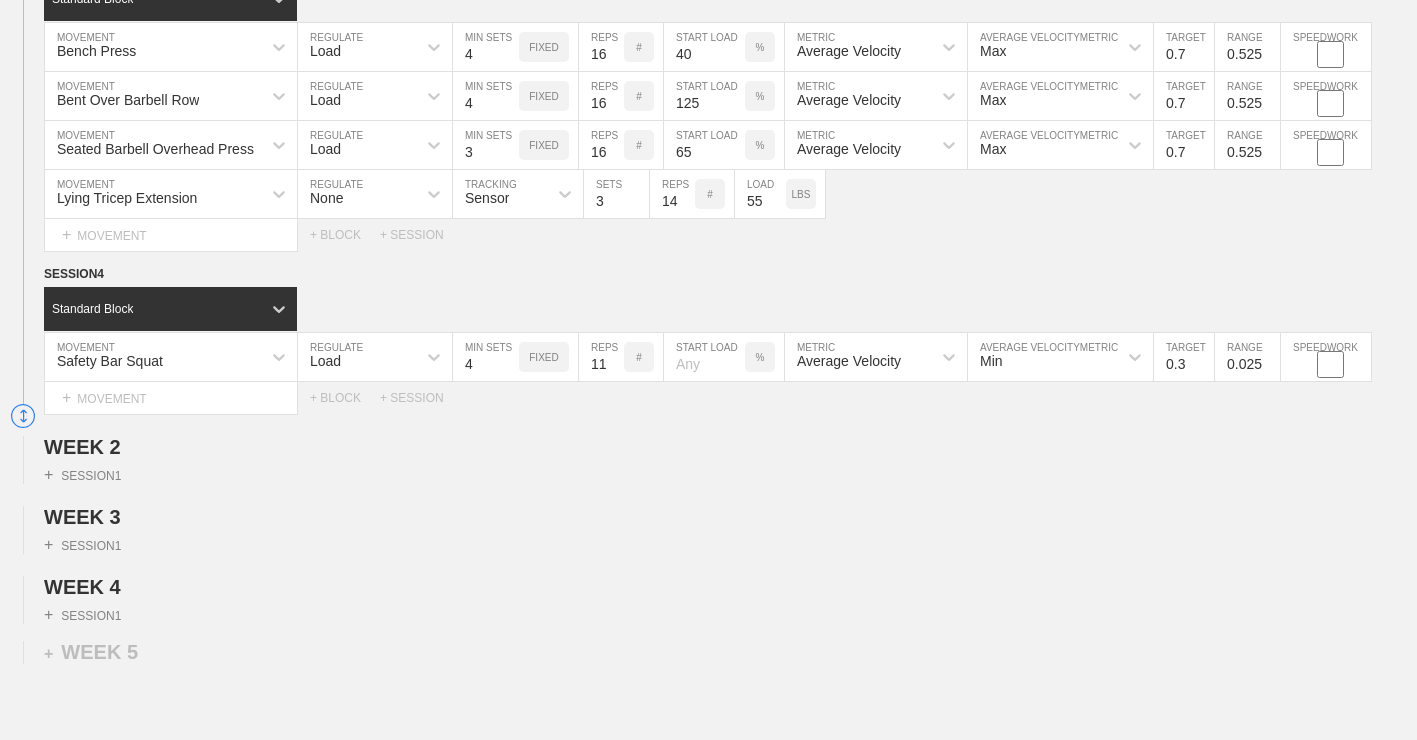 click on "11" at bounding box center [601, 357] 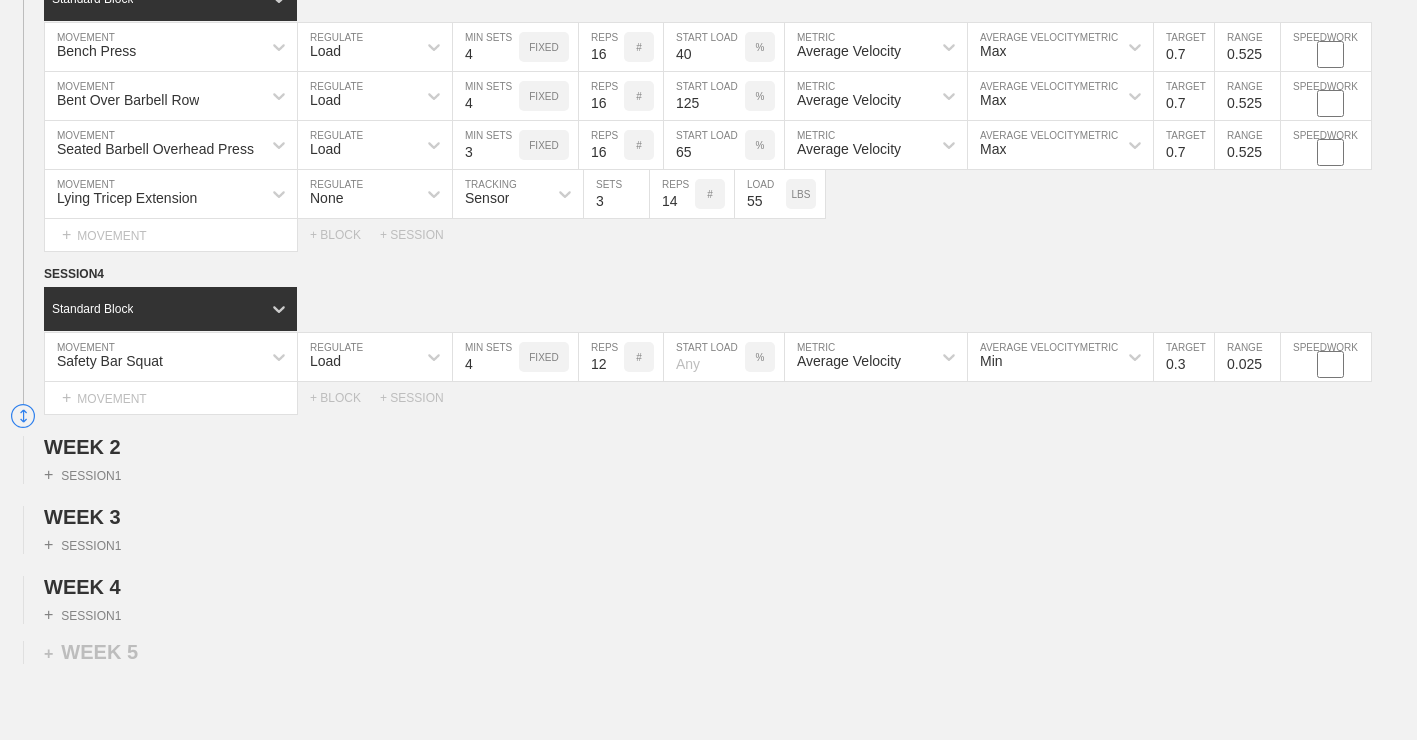 click on "12" at bounding box center [601, 357] 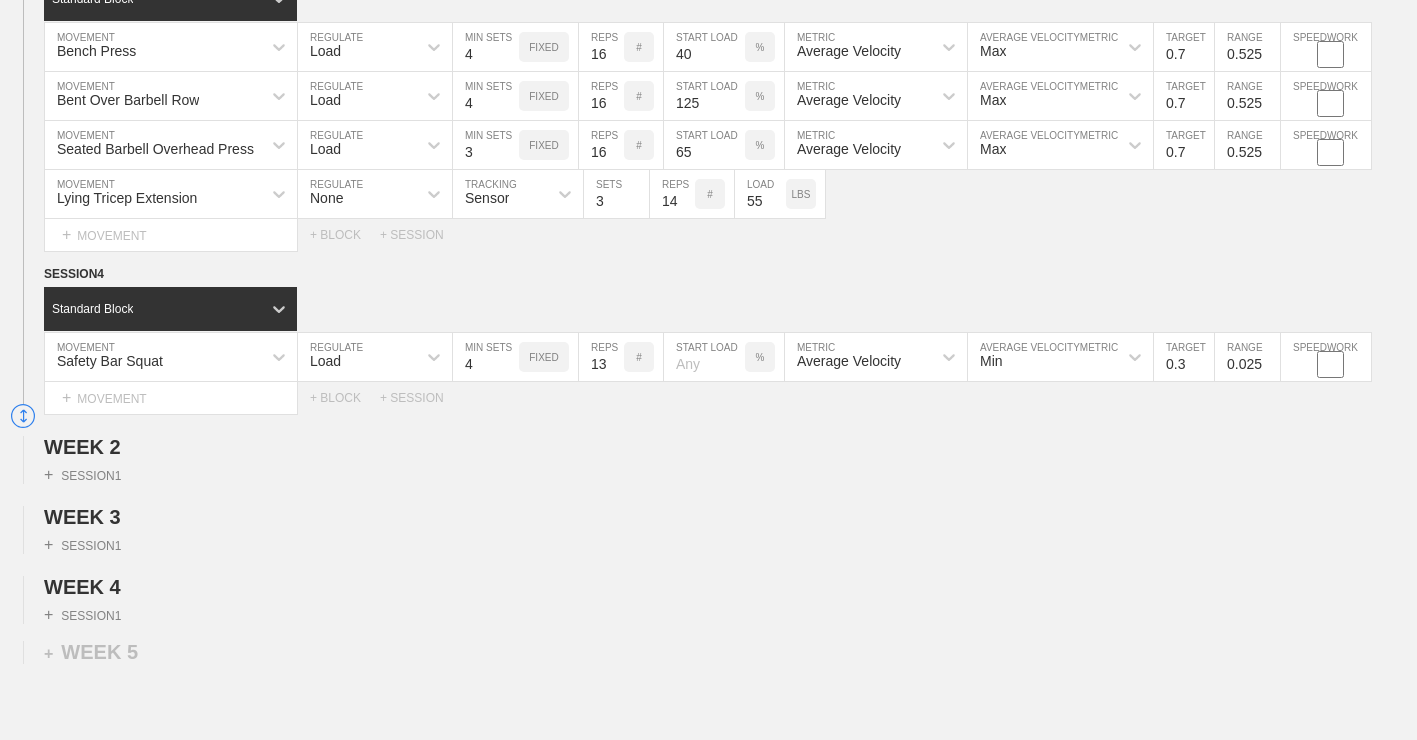 click on "13" at bounding box center [601, 357] 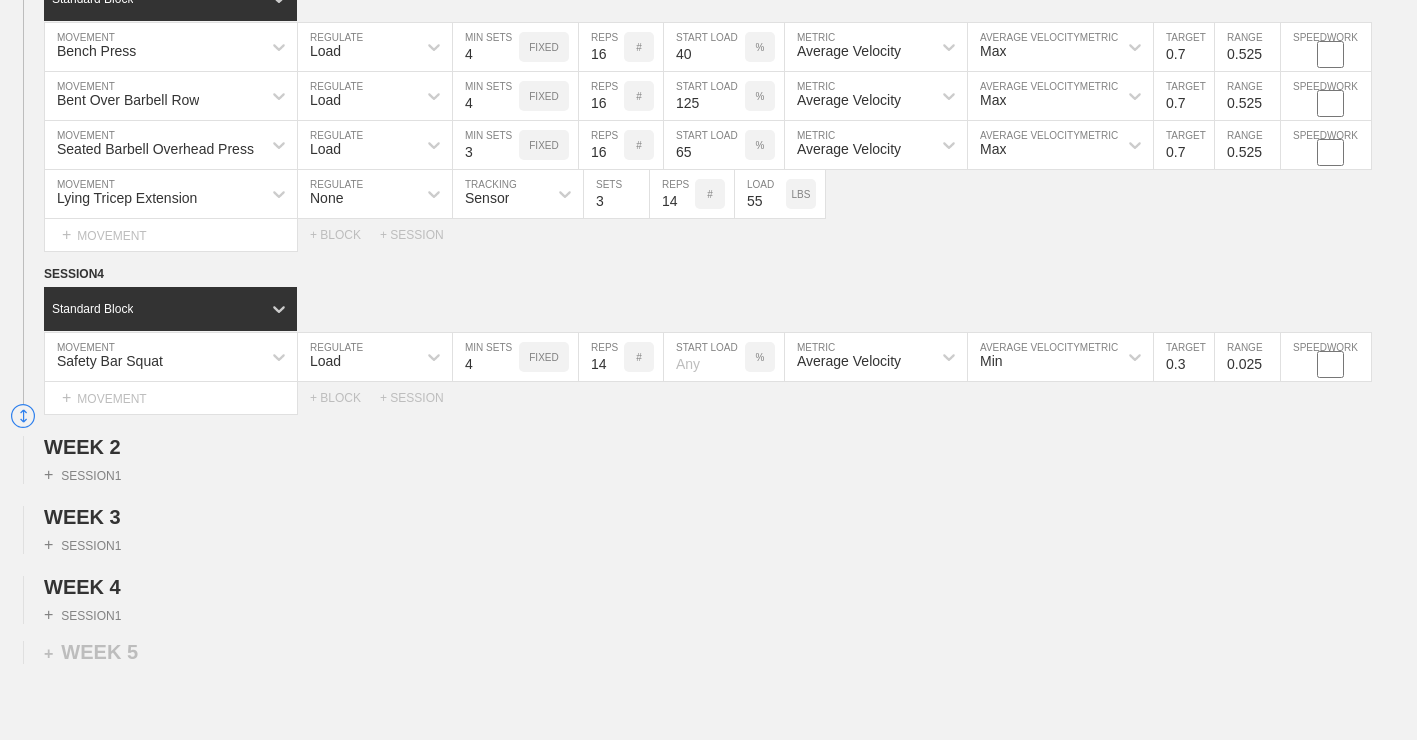 click on "14" at bounding box center [601, 357] 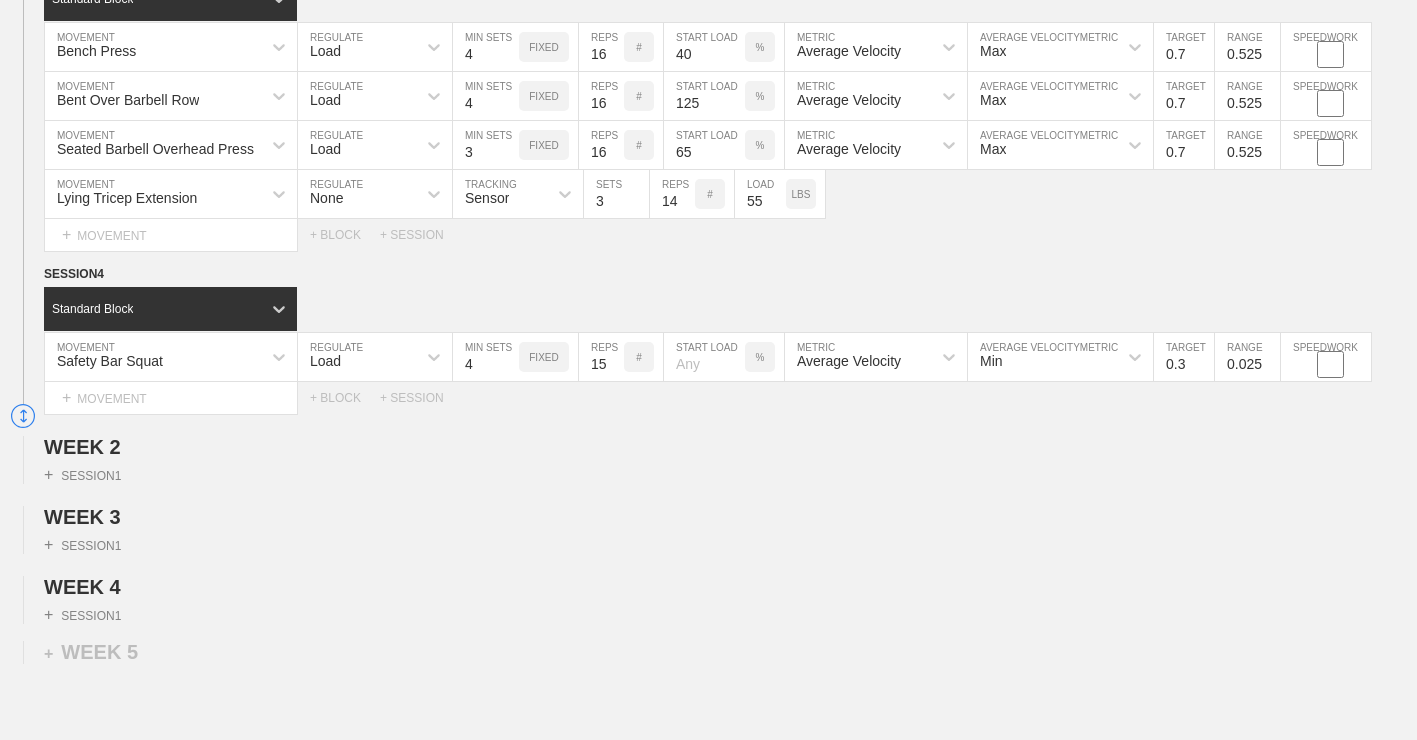 click on "15" at bounding box center (601, 357) 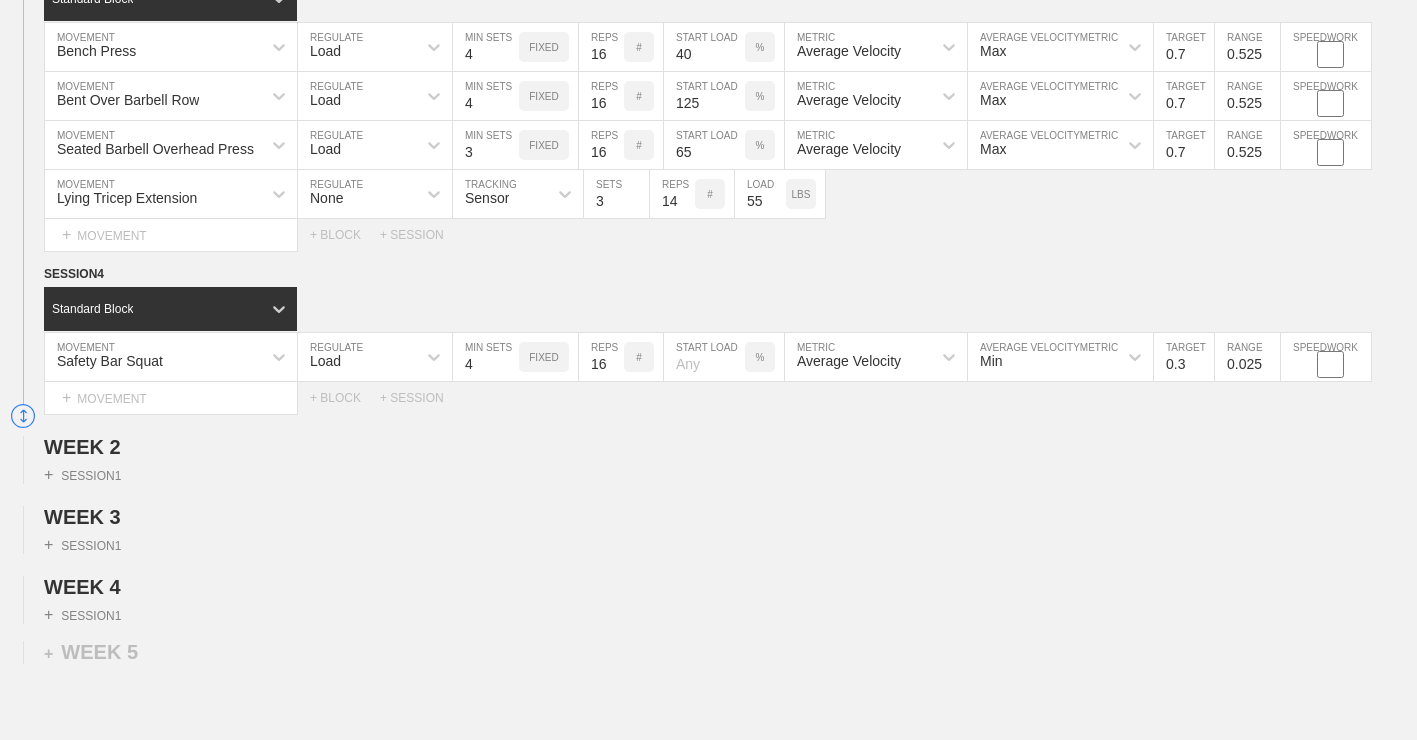 type on "16" 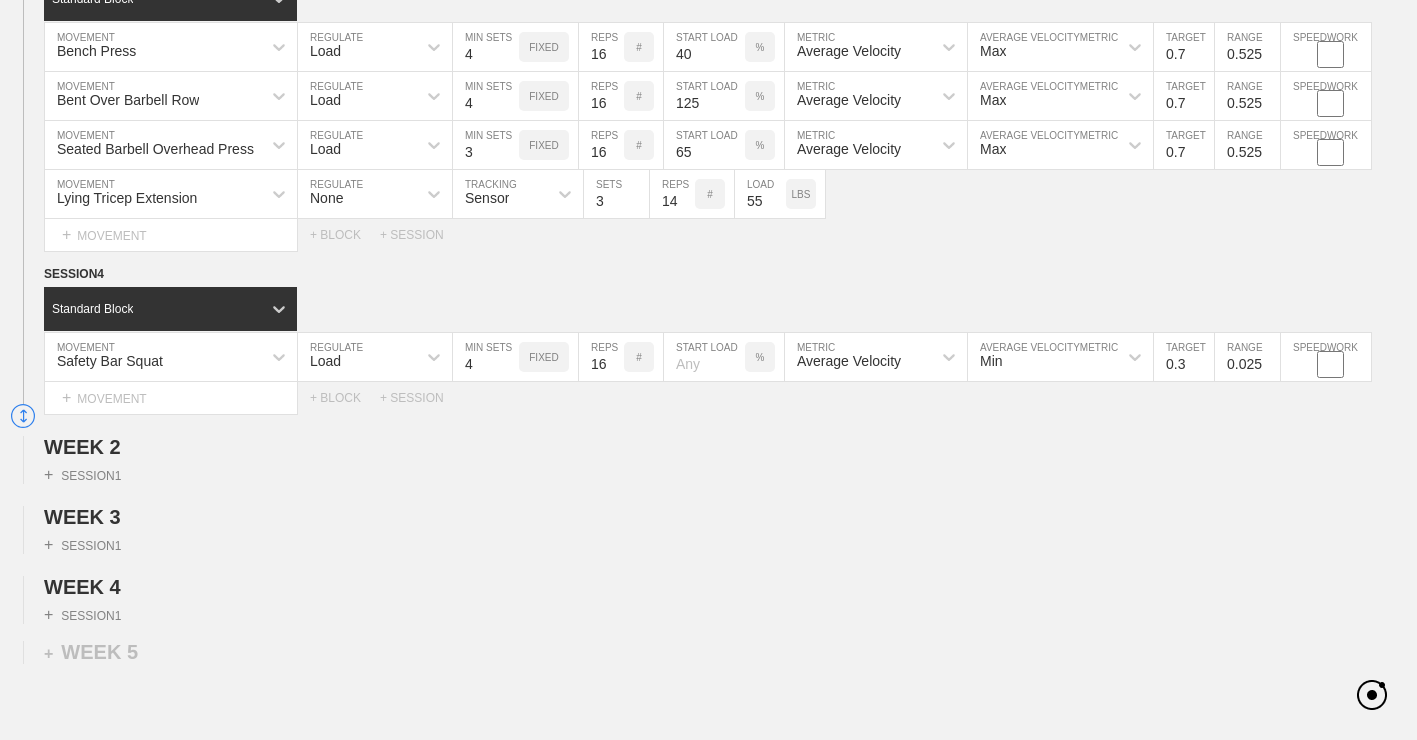 click at bounding box center [704, 357] 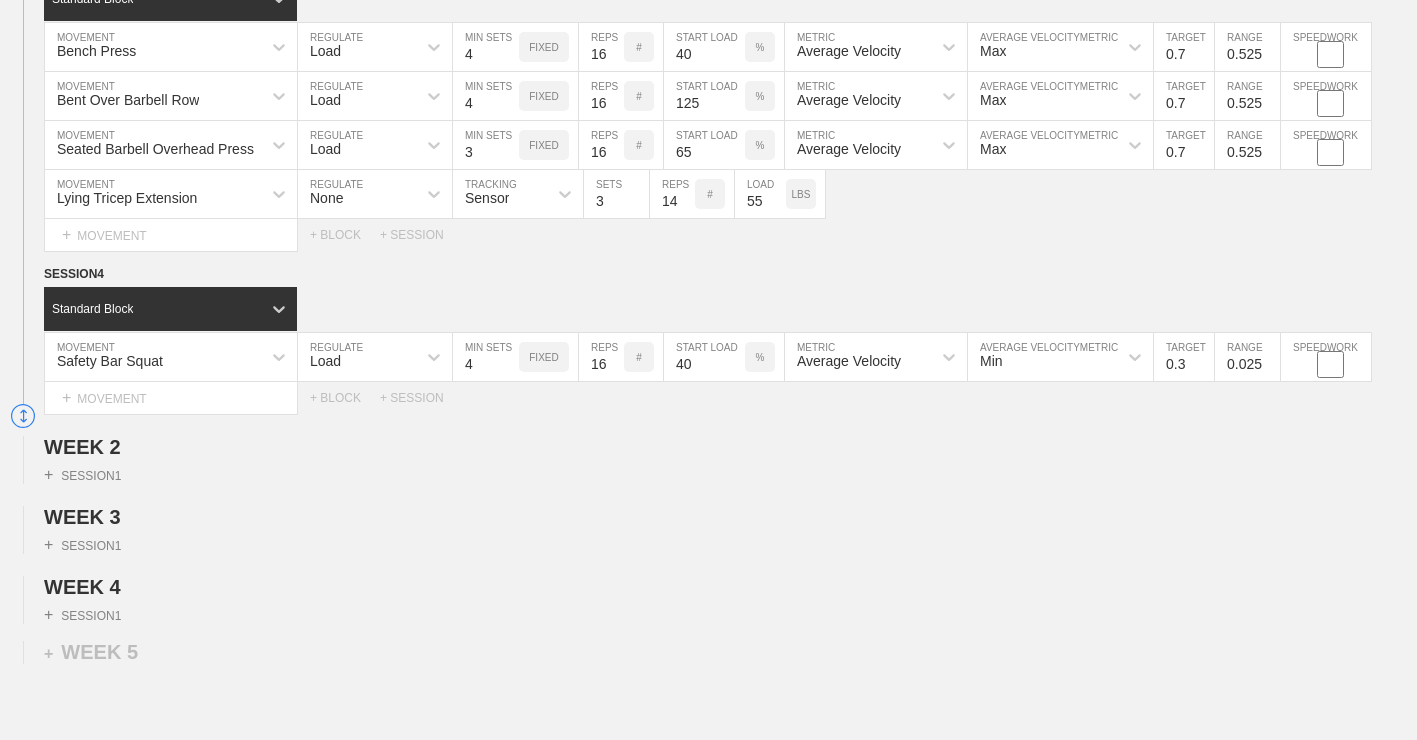 type on "40" 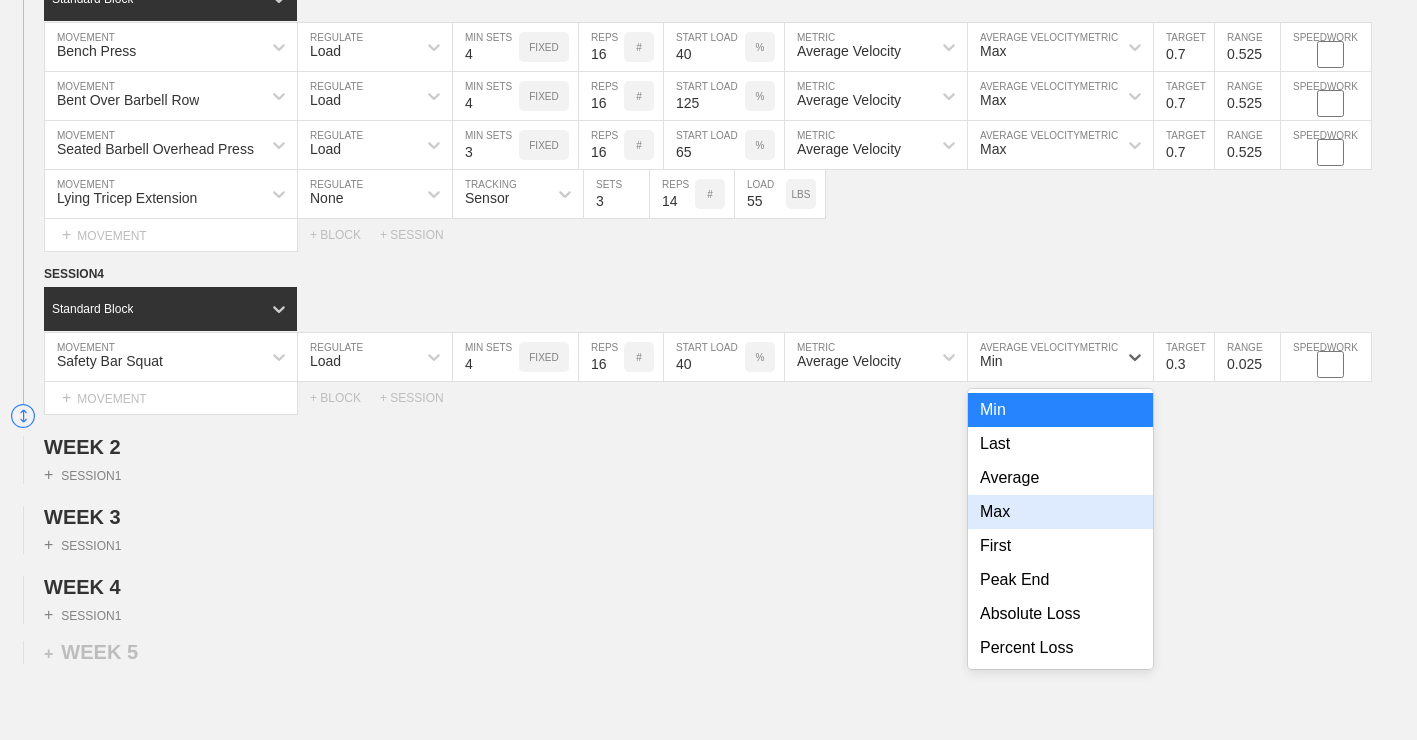 click on "Max" at bounding box center [1060, 512] 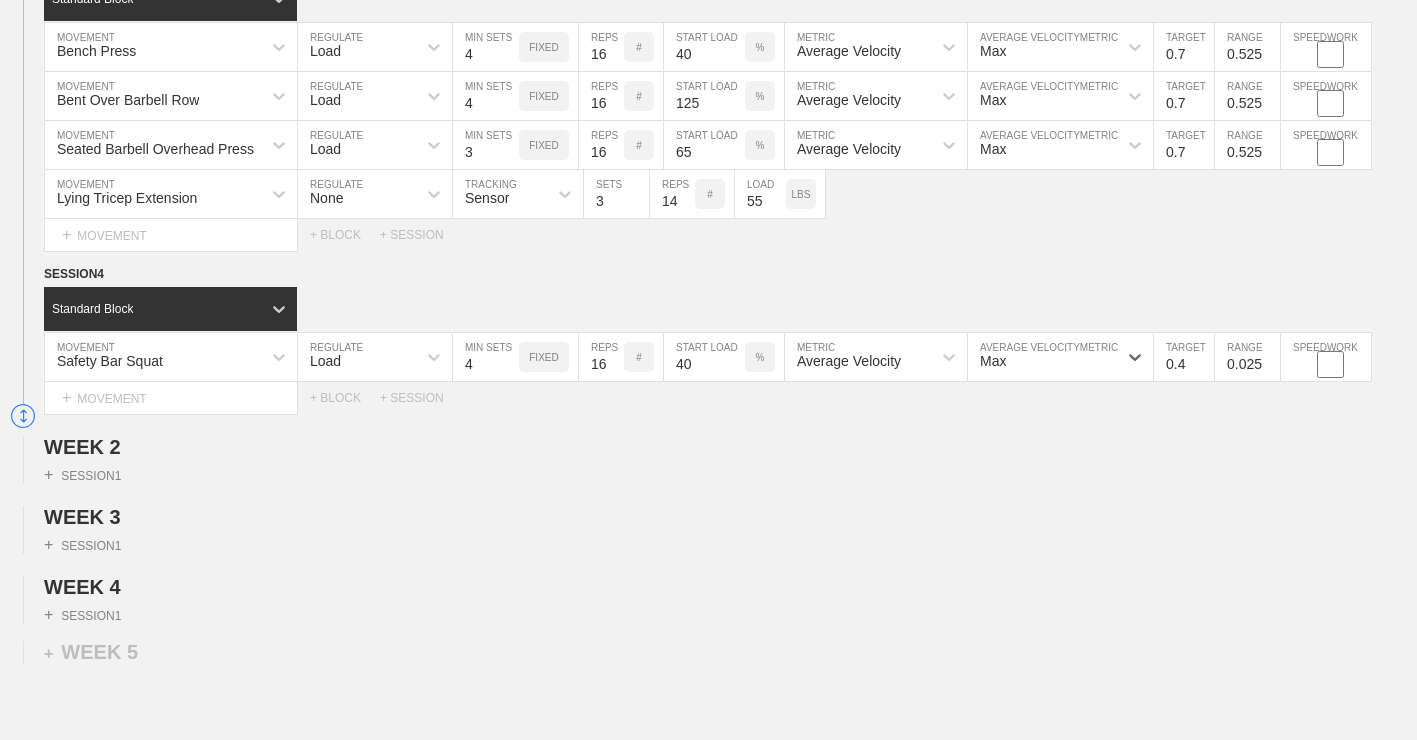 click on "0.4" at bounding box center [1184, 357] 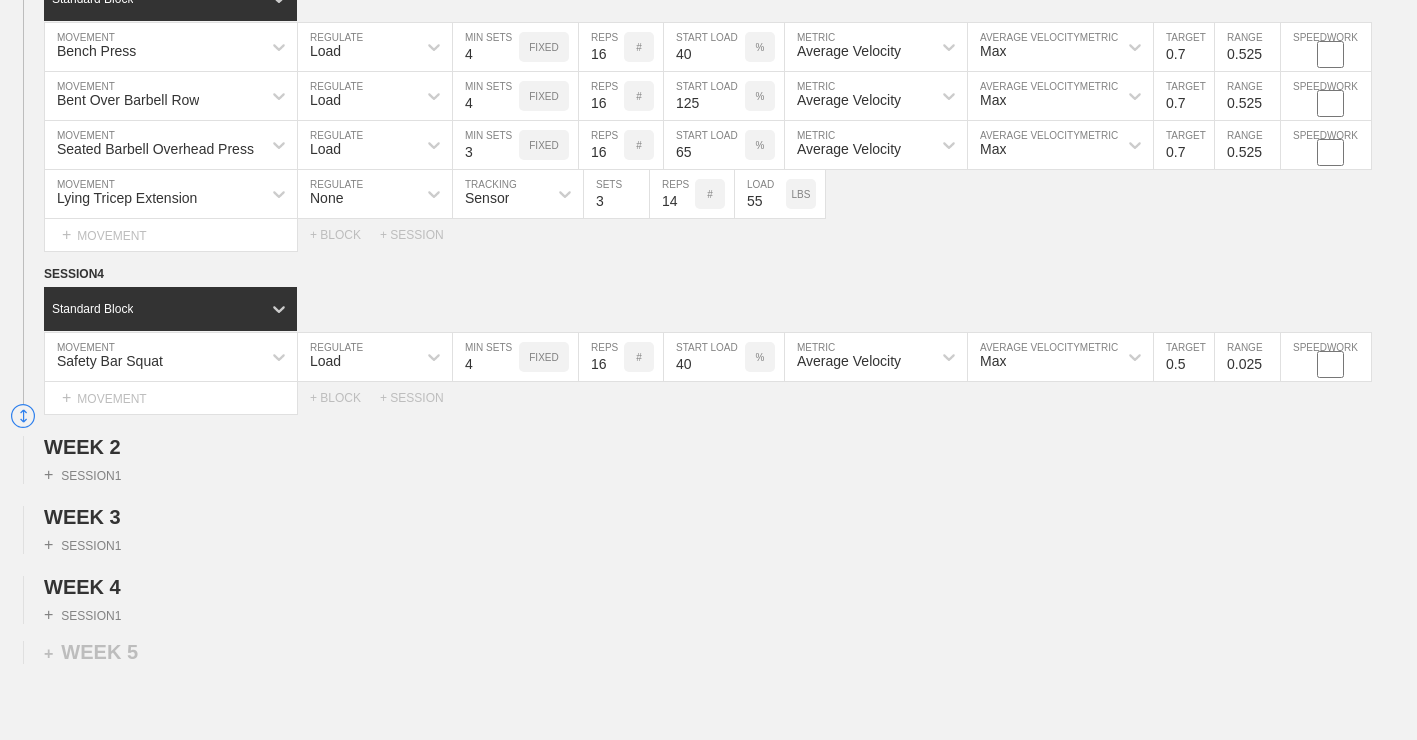 click on "0.5" at bounding box center [1184, 357] 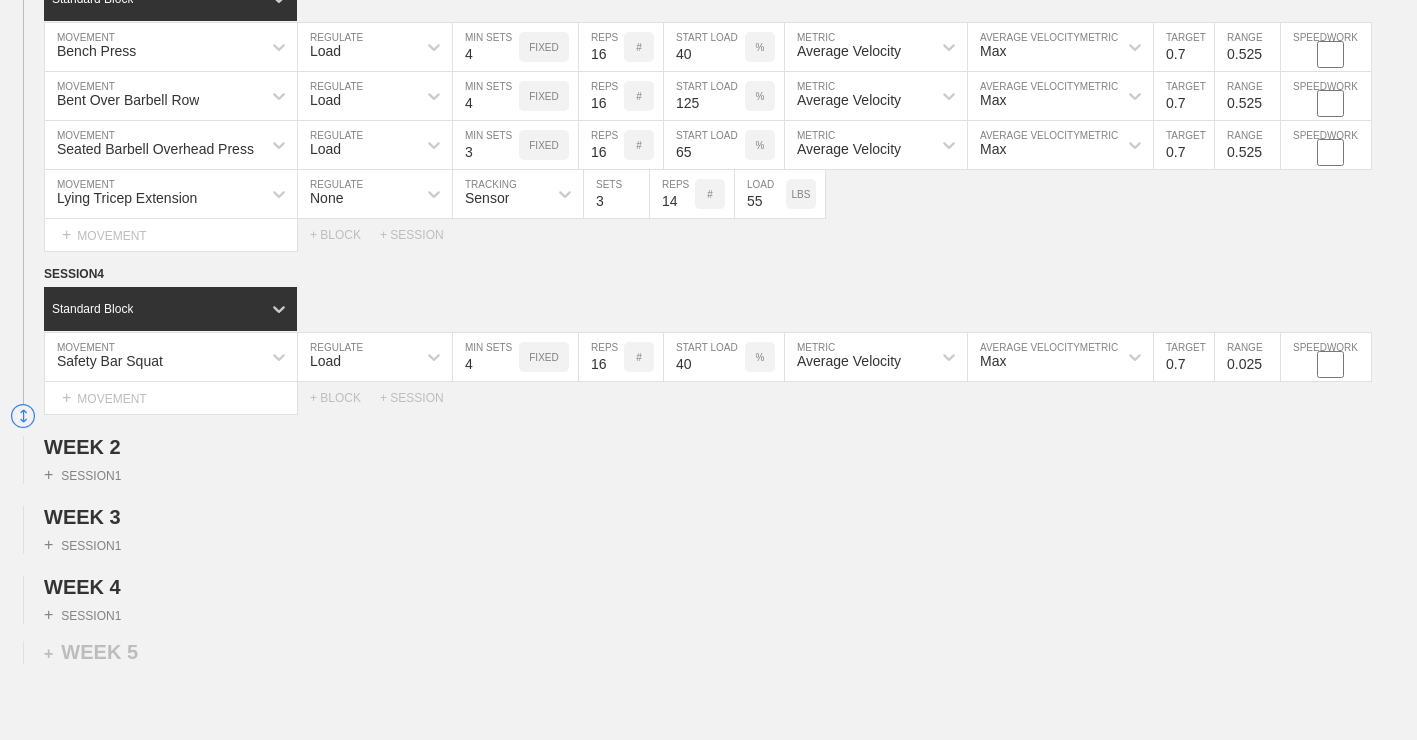 type on "0.7" 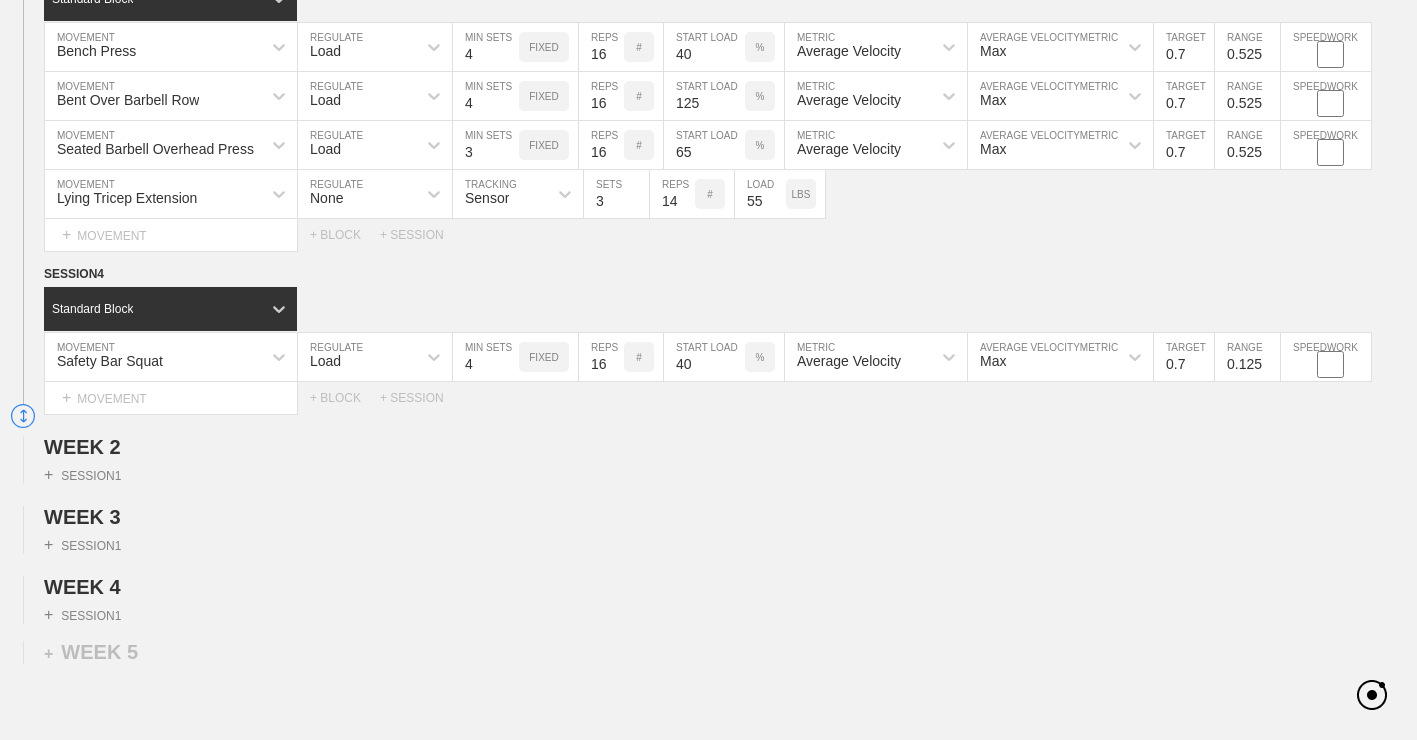 click on "0.125" at bounding box center (1247, 357) 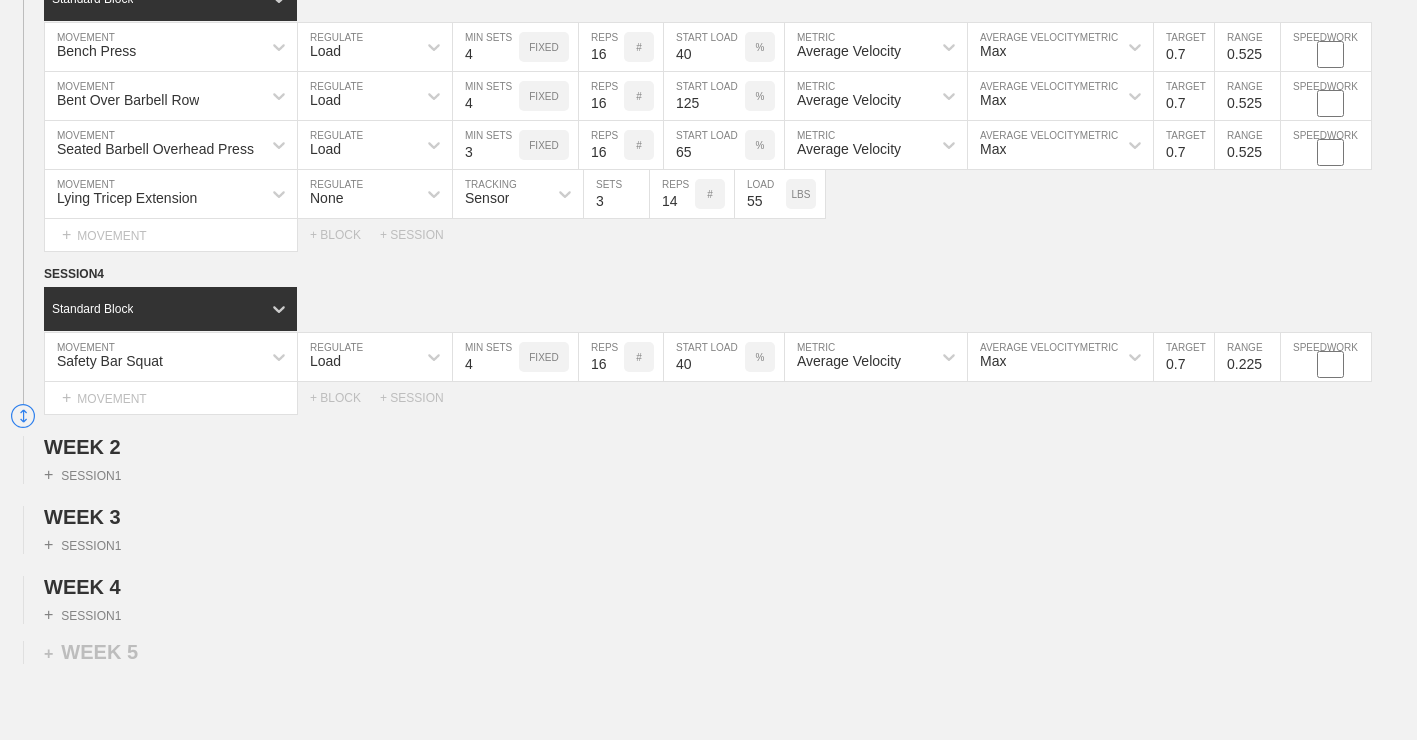 click on "0.225" at bounding box center (1247, 357) 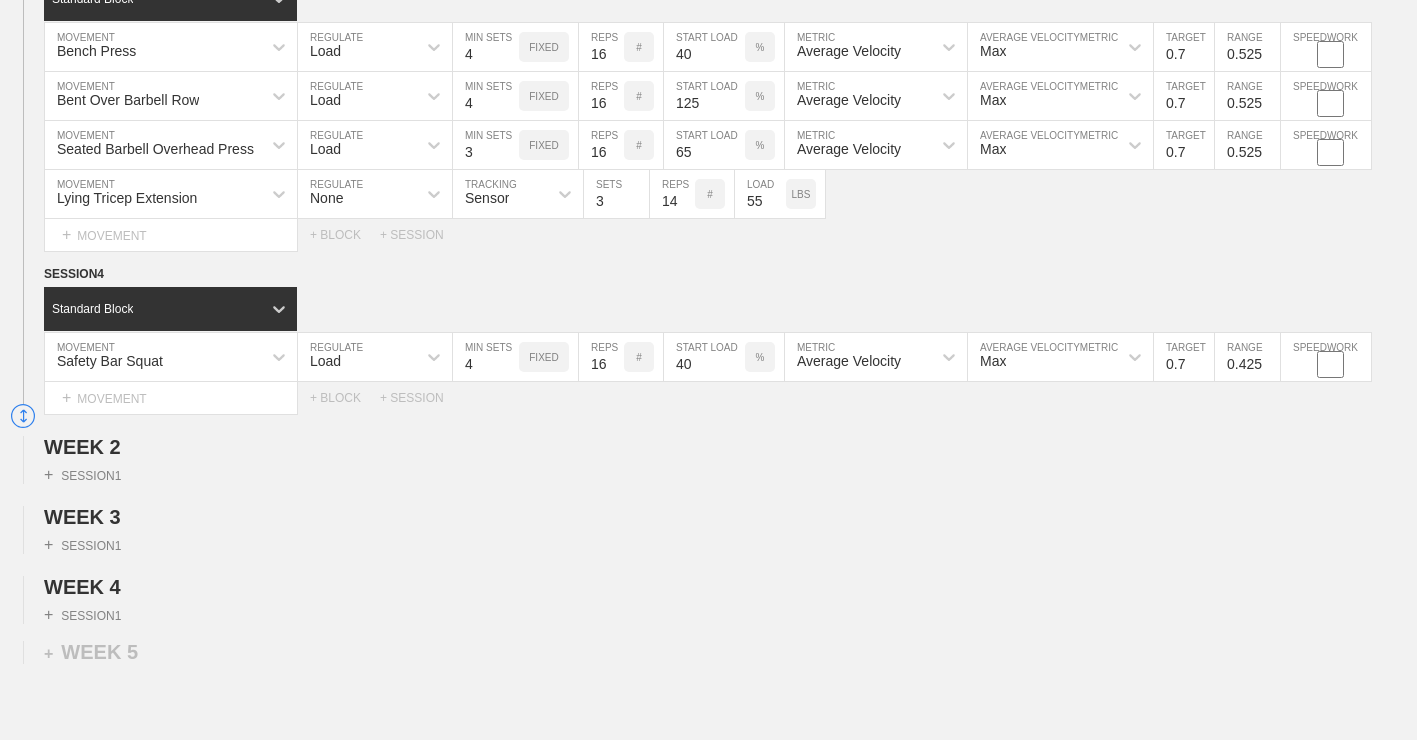 click on "0.425" at bounding box center (1247, 357) 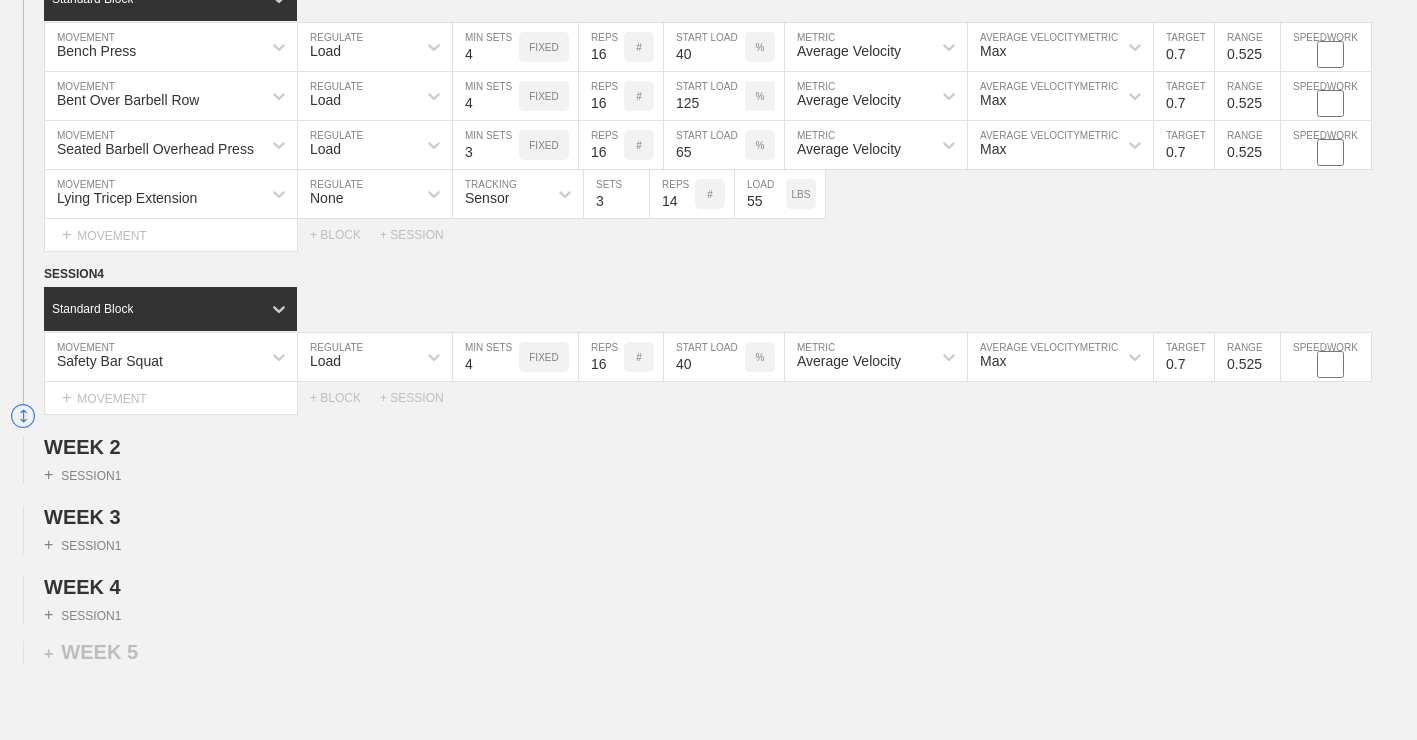 click on "0.625" at bounding box center (1247, 357) 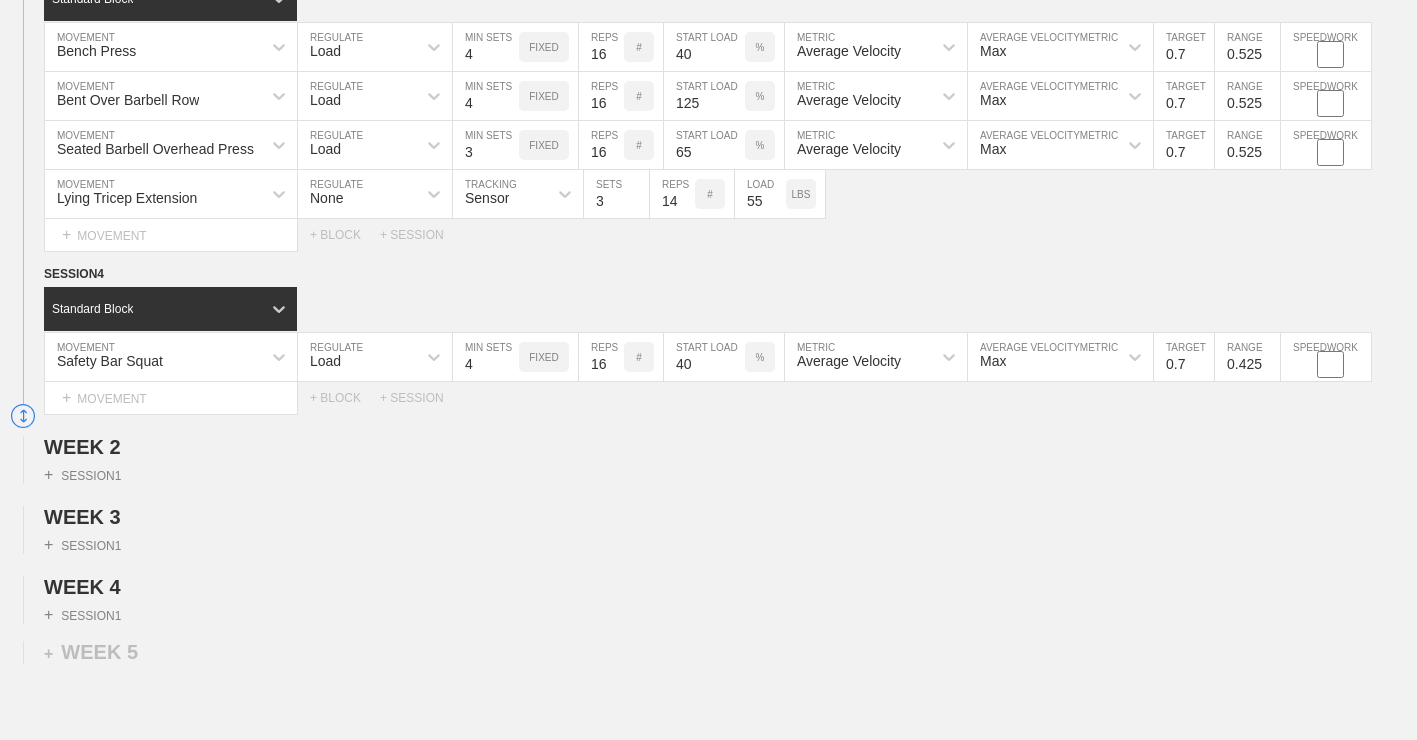 type on "0.425" 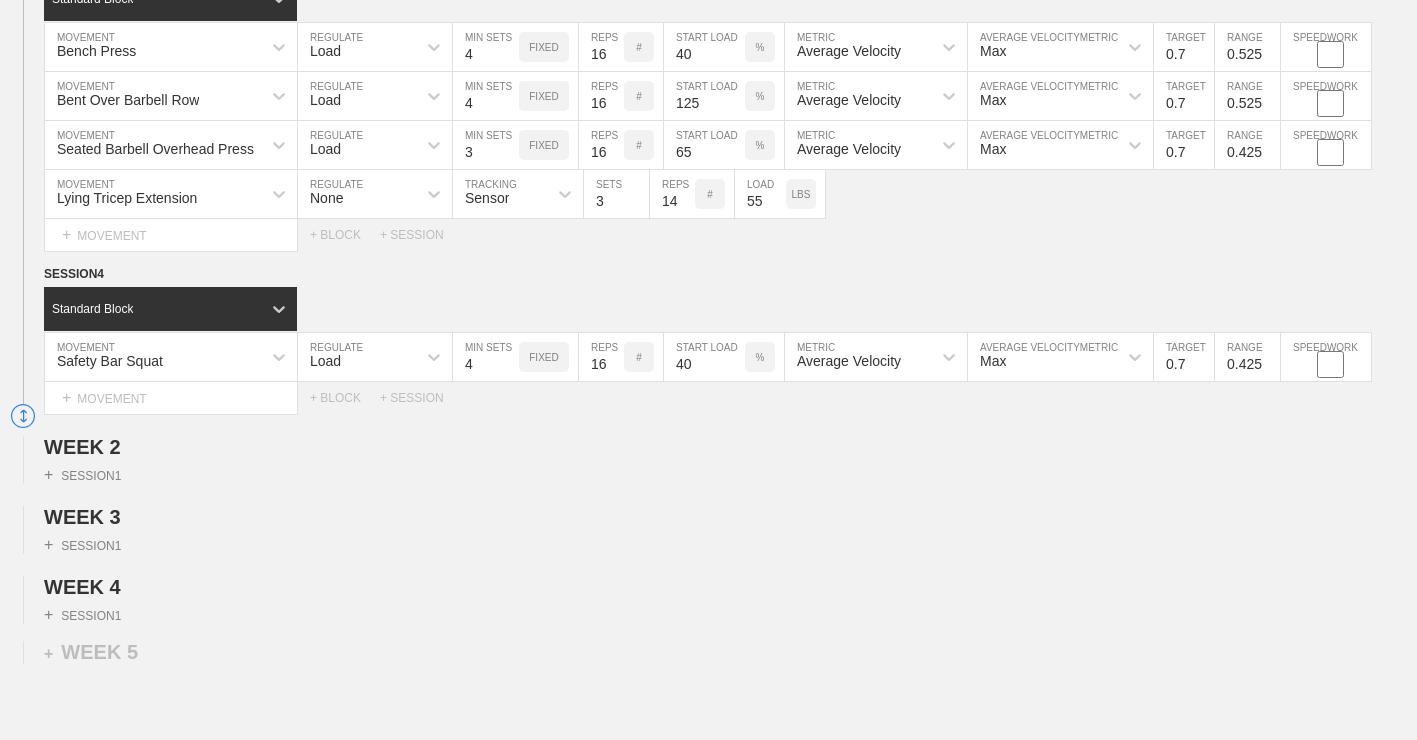 type on "0.425" 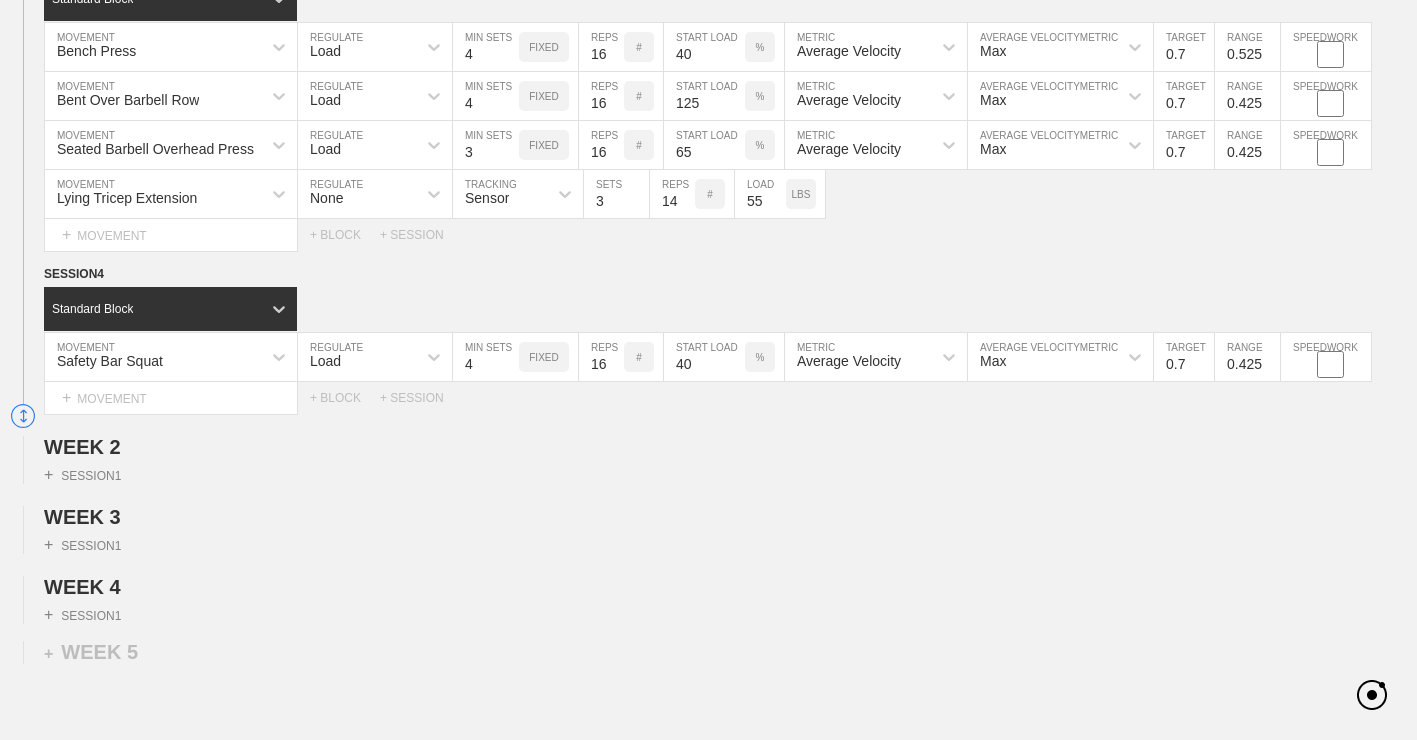 type on "0.425" 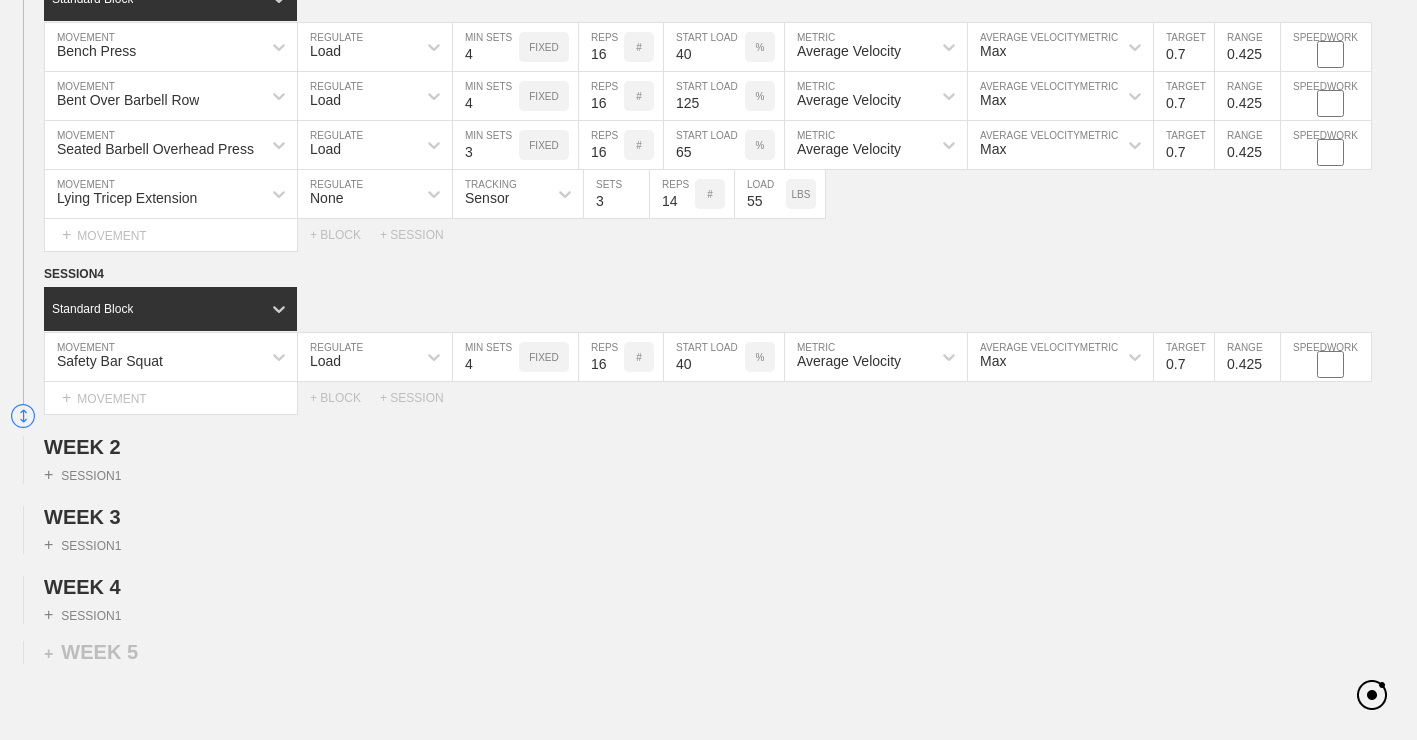 type on "0.425" 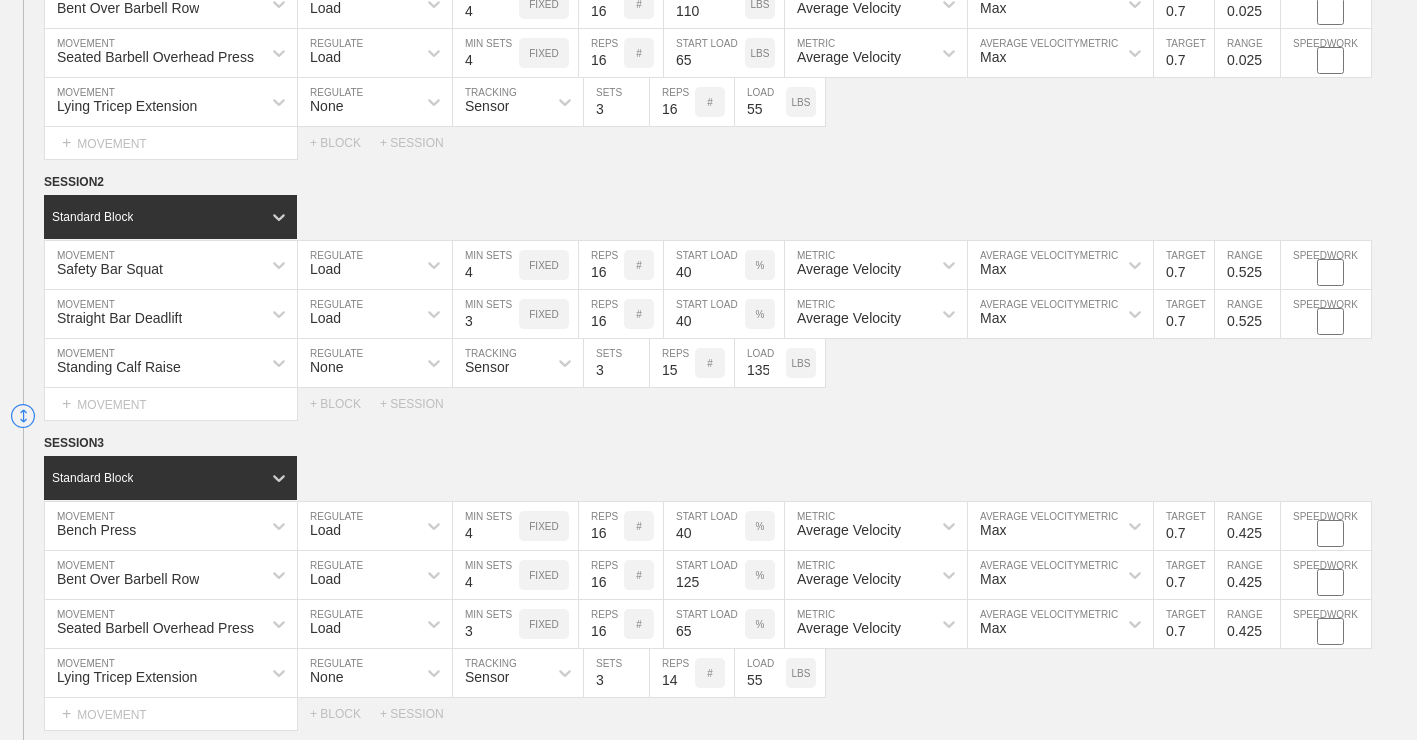 scroll, scrollTop: 200, scrollLeft: 0, axis: vertical 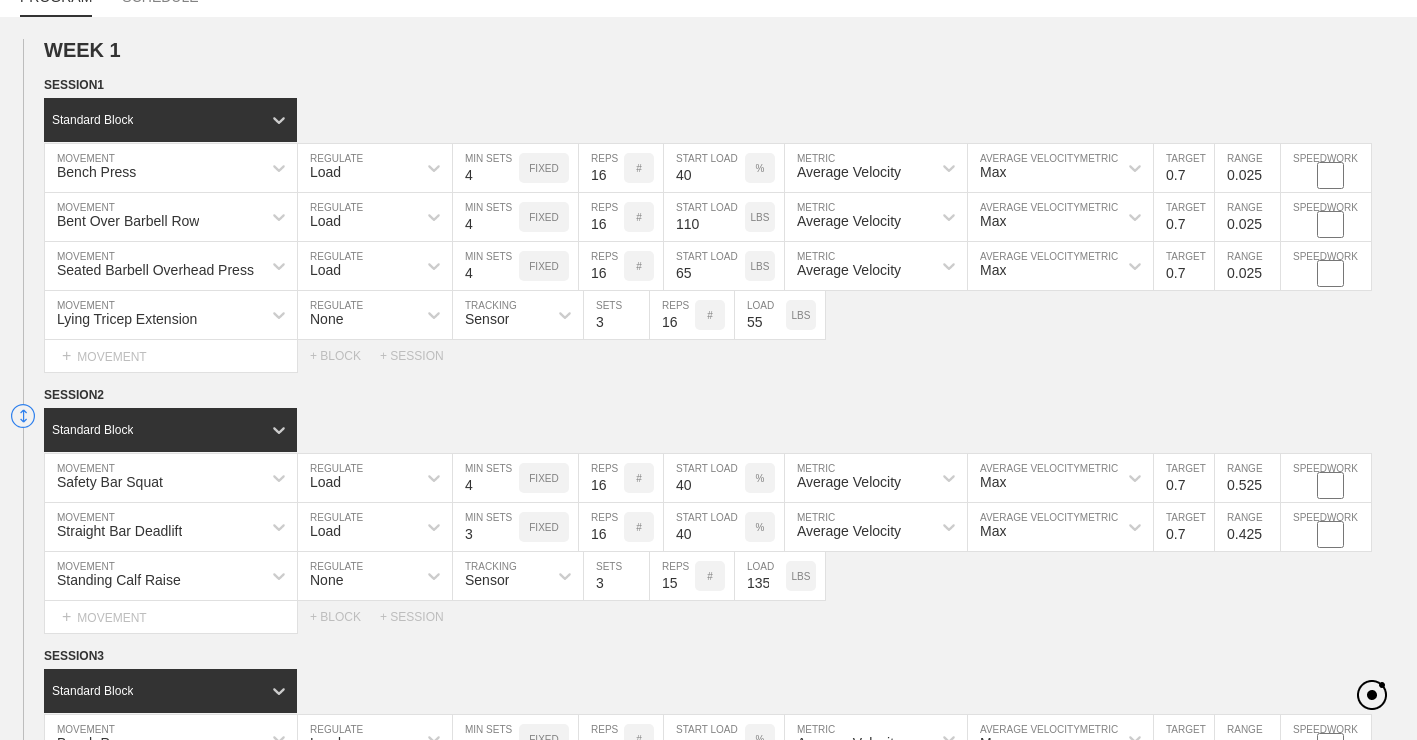 type on "0.425" 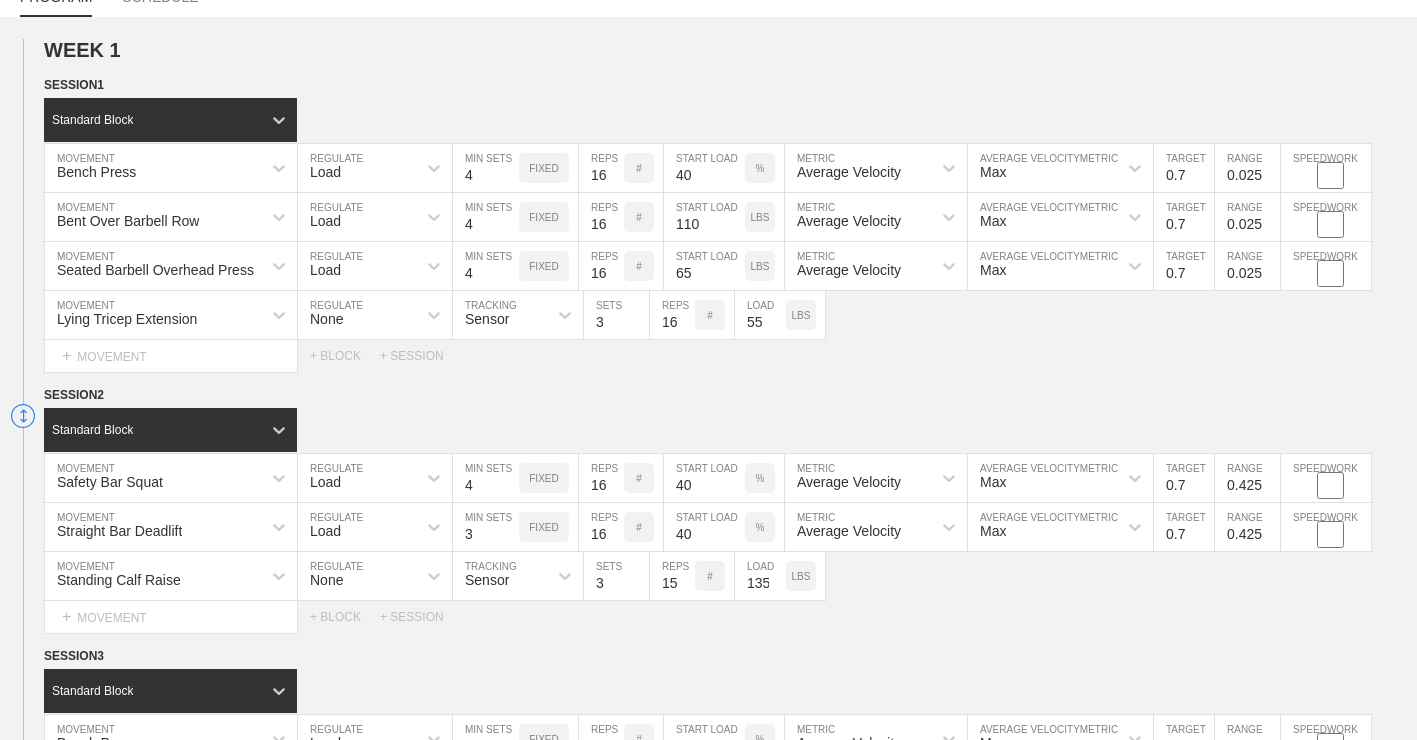 type on "0.425" 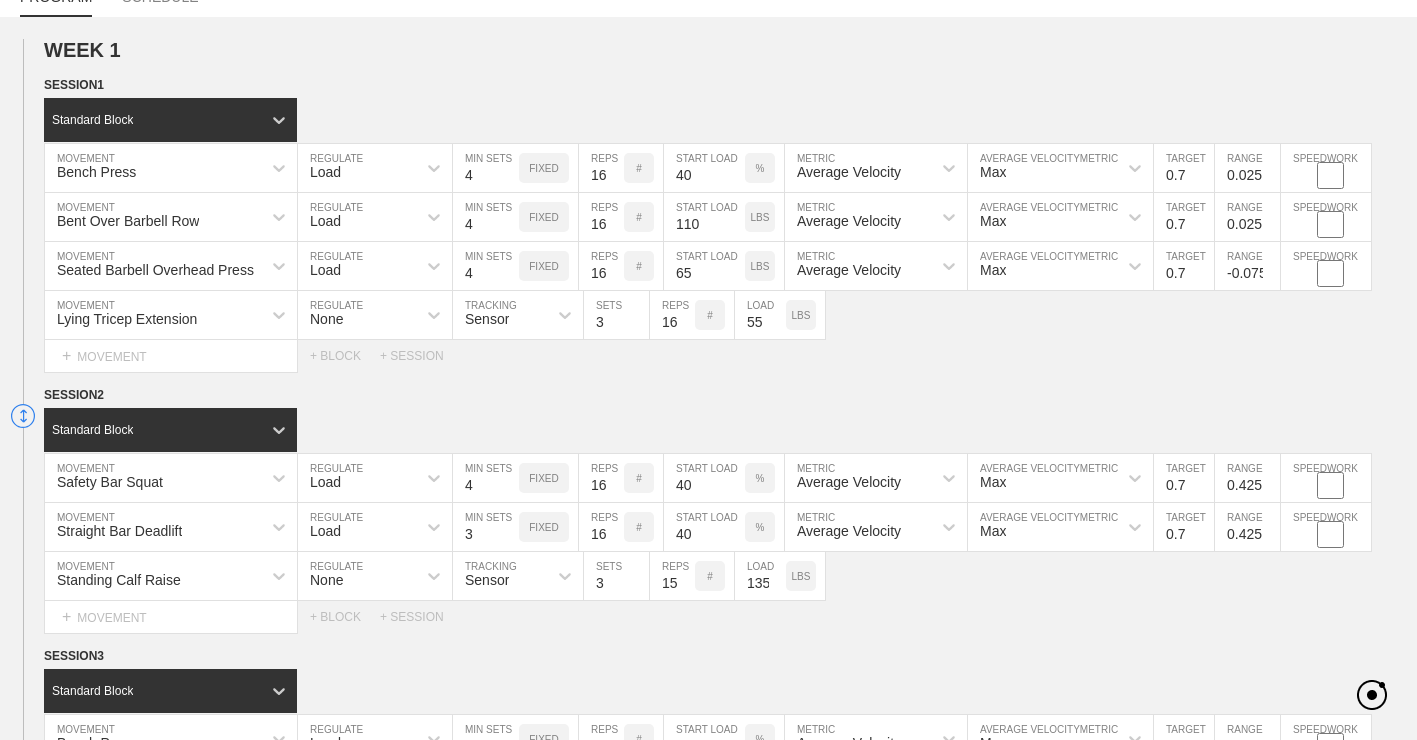 click on "-0.075" at bounding box center (1247, 266) 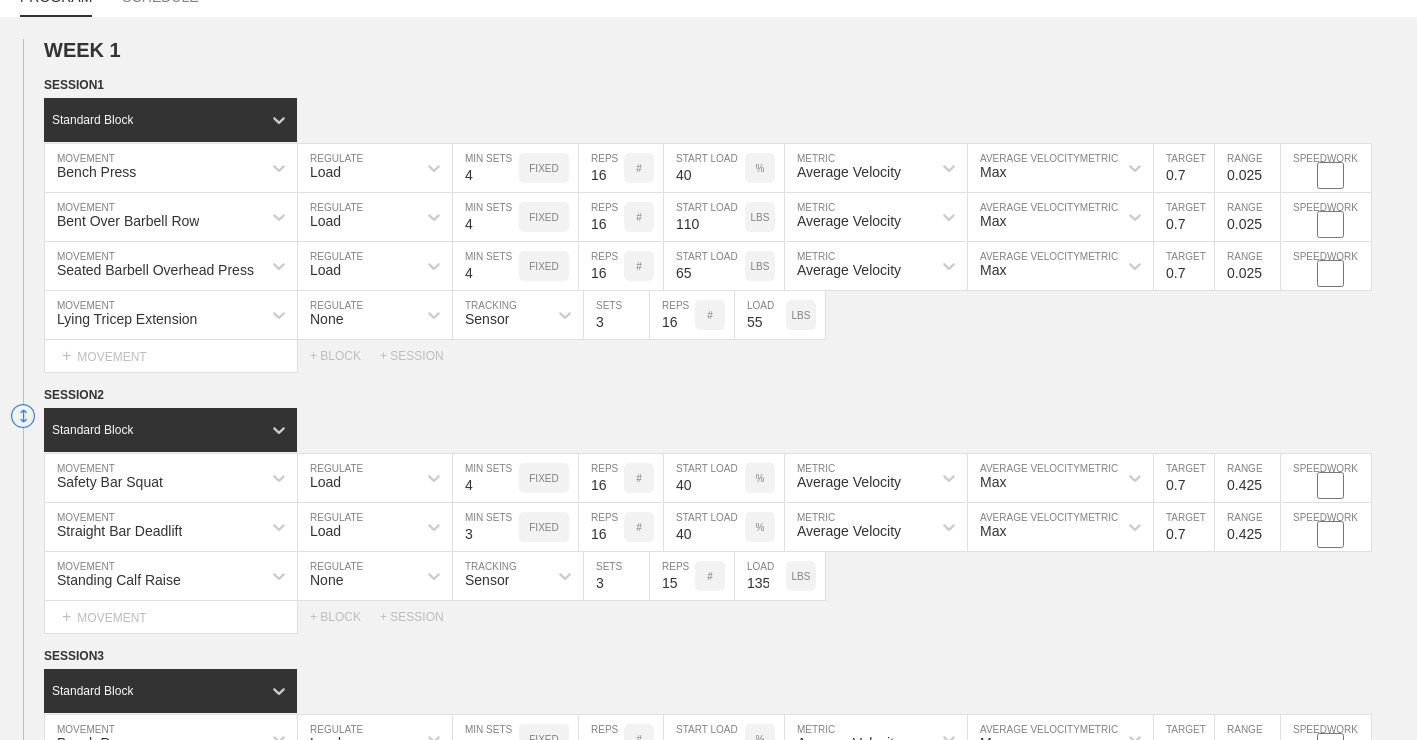 type on "0.025" 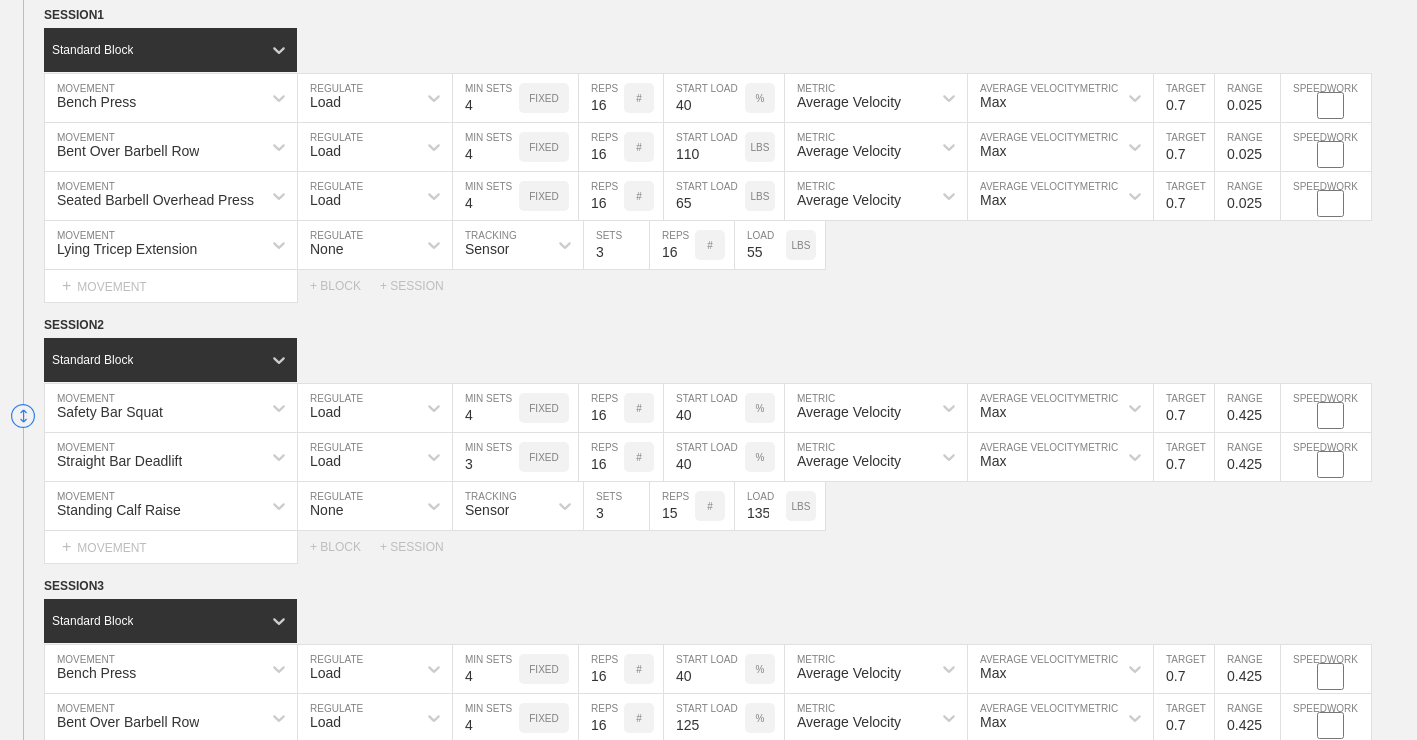 scroll, scrollTop: 300, scrollLeft: 0, axis: vertical 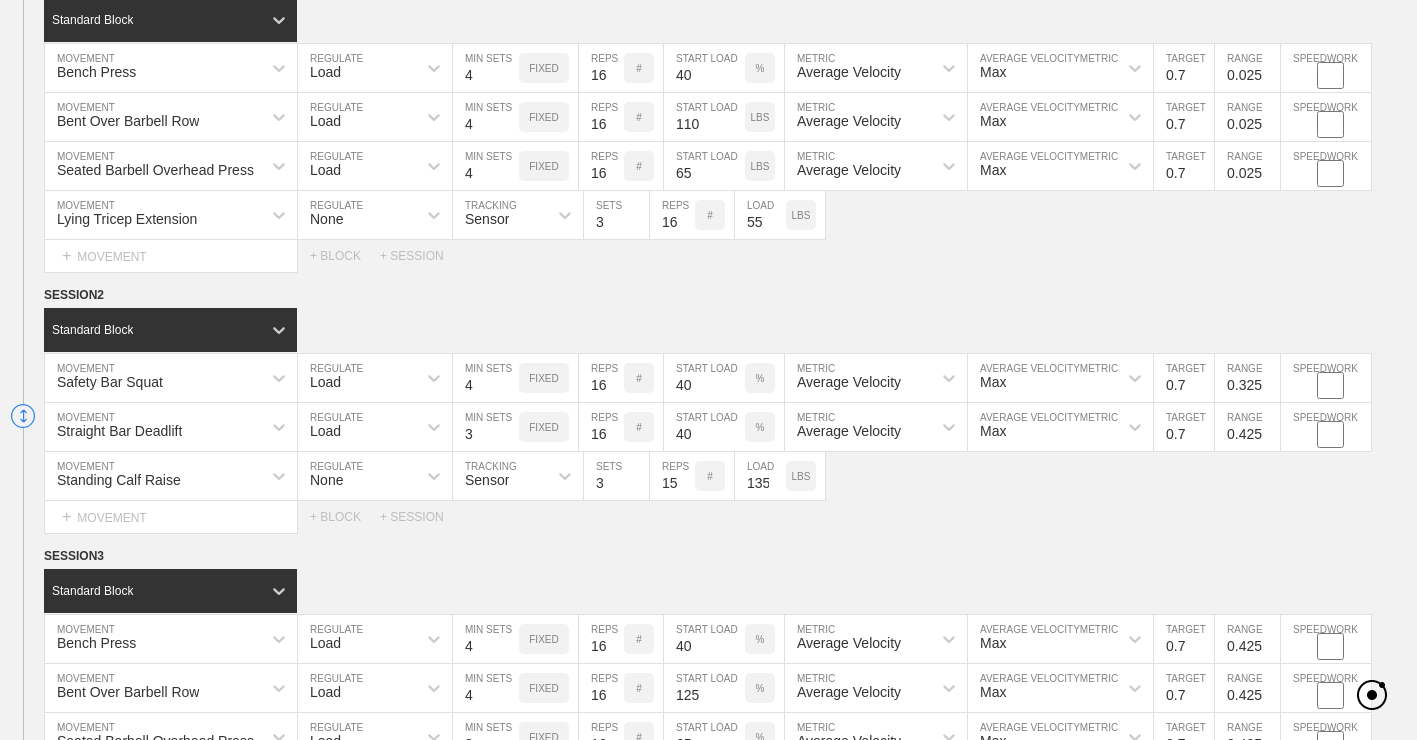 click on "0.325" at bounding box center (1247, 378) 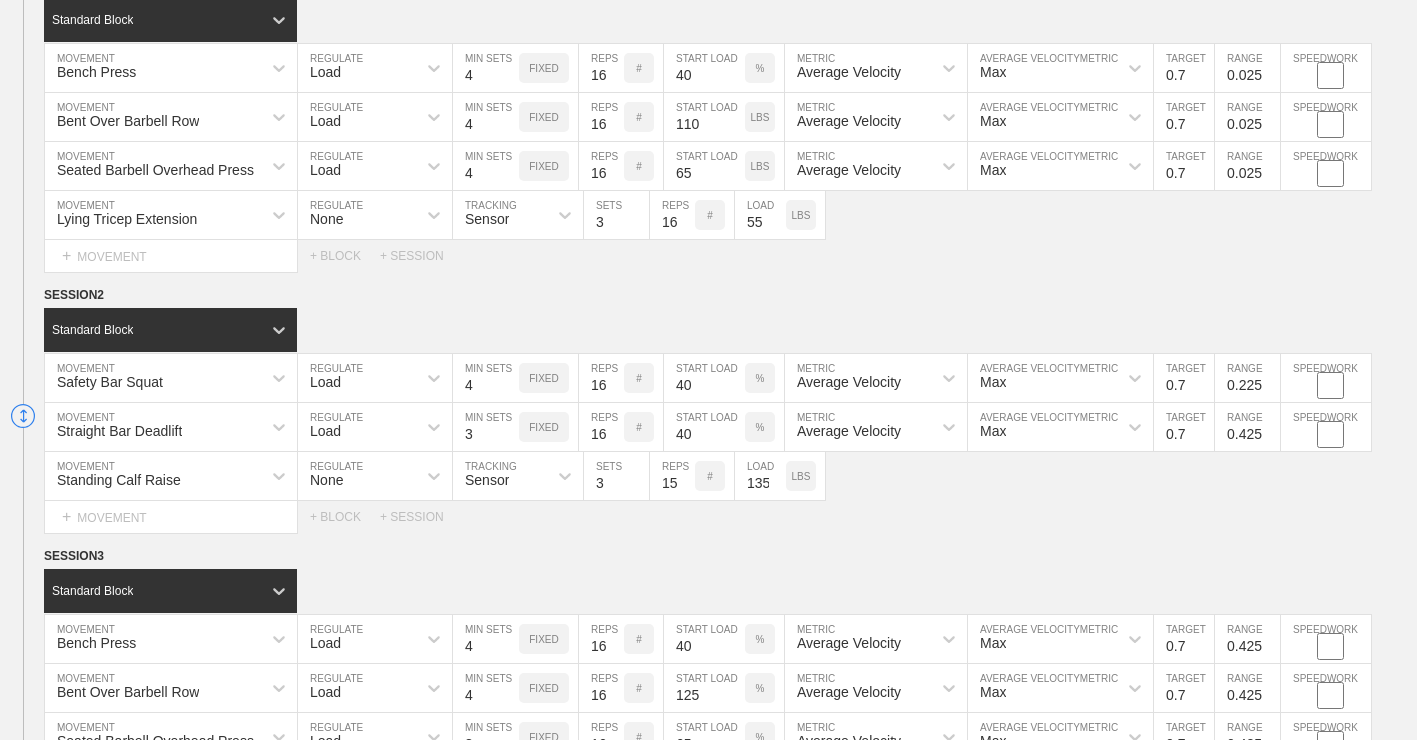 click on "0.225" at bounding box center [1247, 378] 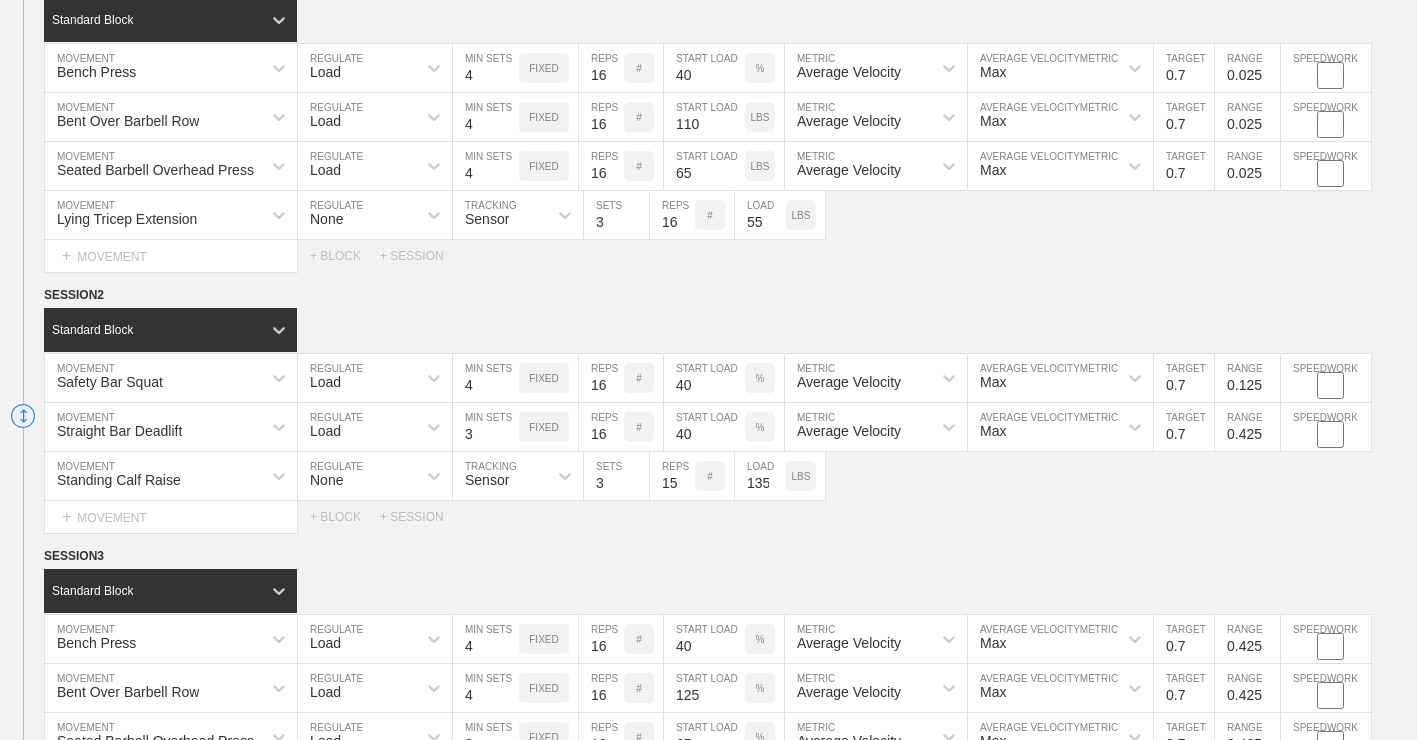 click on "0.125" at bounding box center [1247, 378] 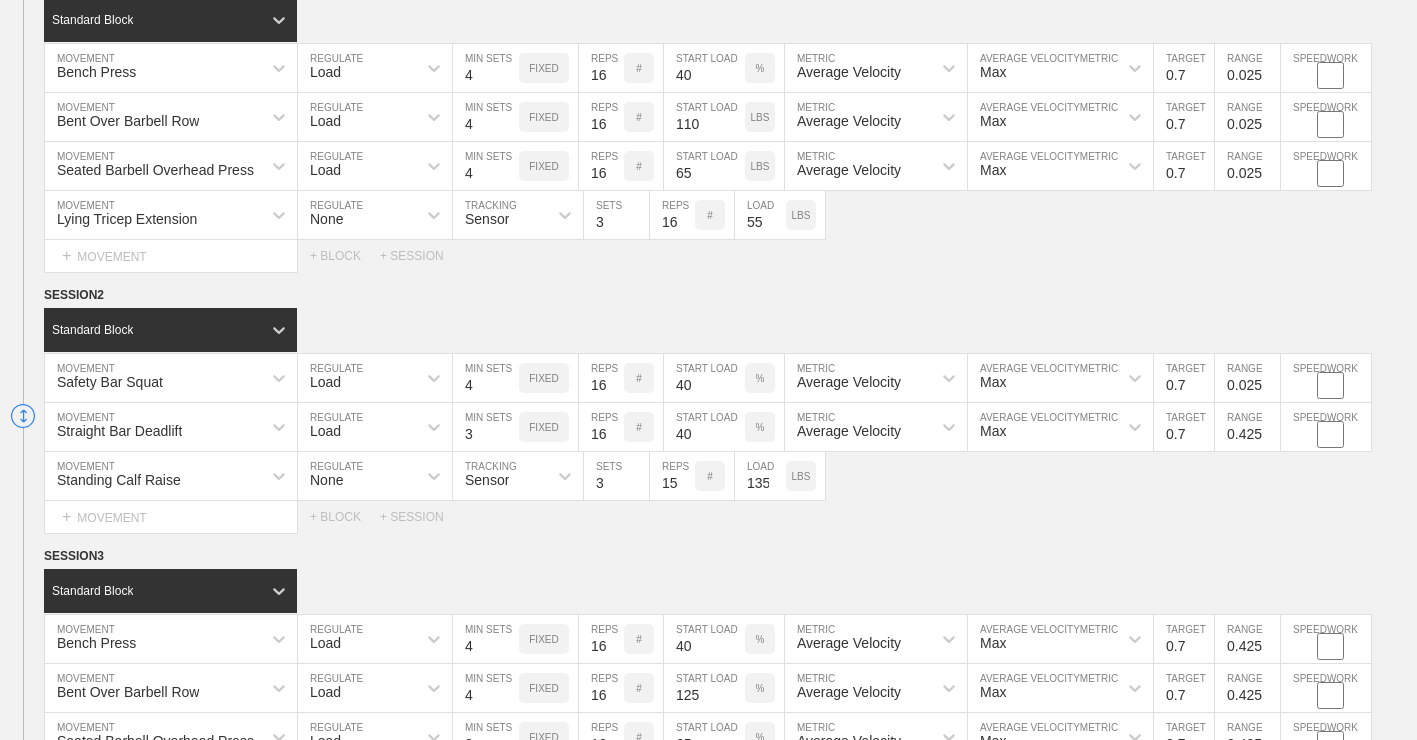 type on "0.025" 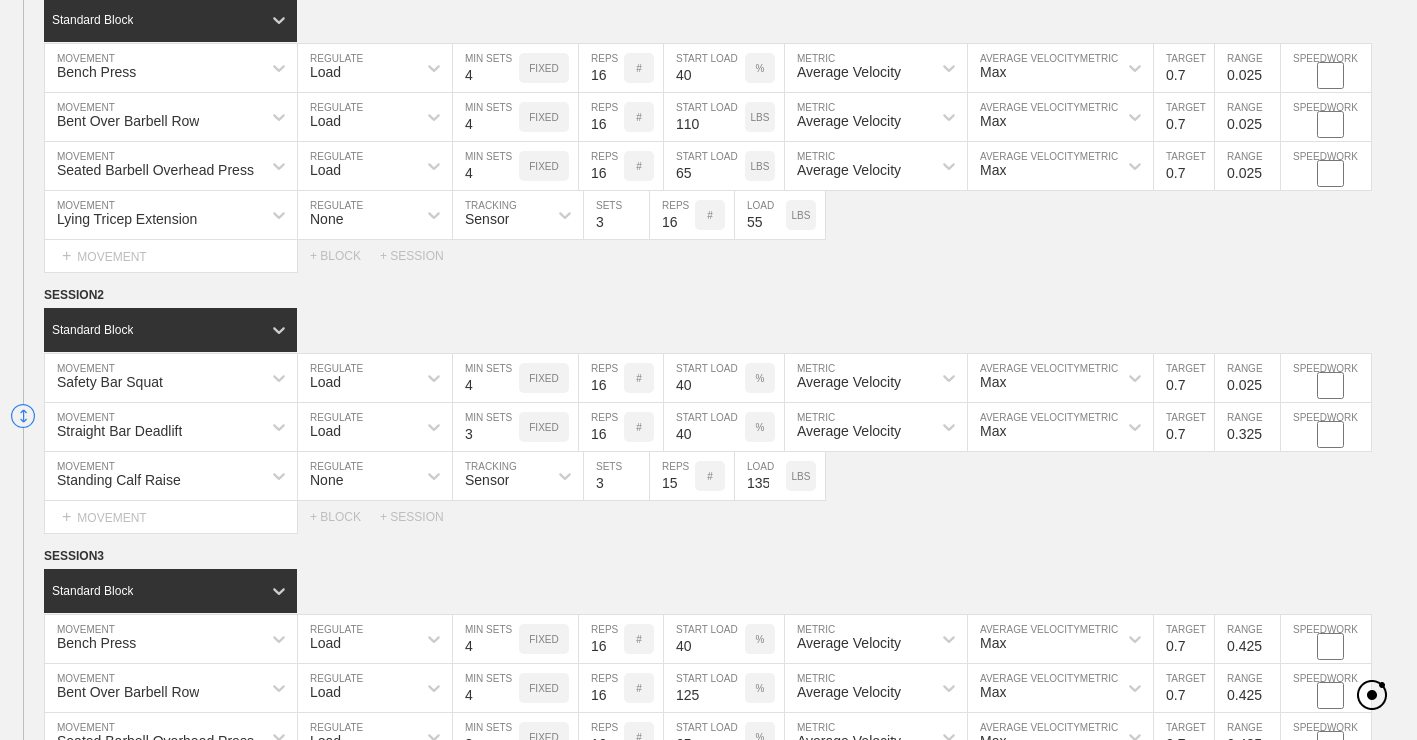 click on "0.325" at bounding box center [1247, 427] 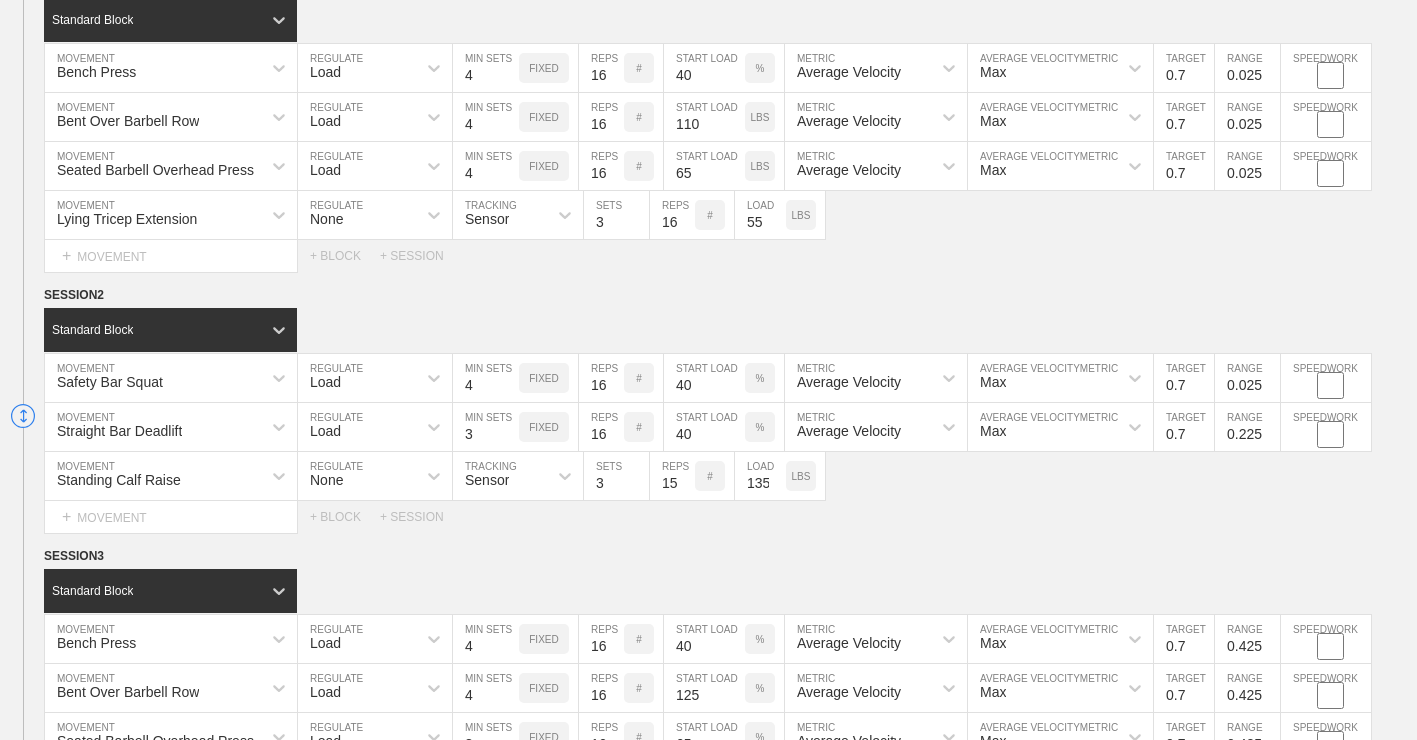 click on "0.225" at bounding box center [1247, 427] 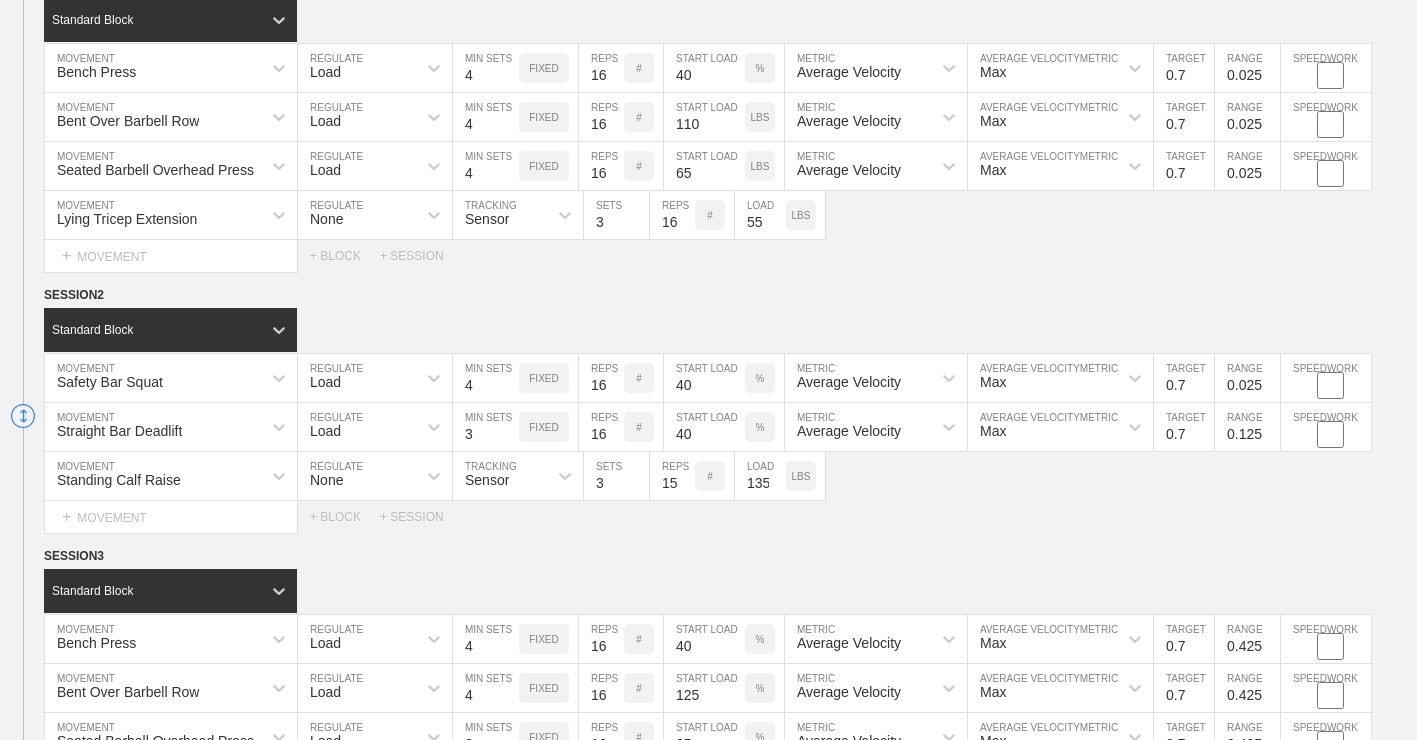 click on "0.125" at bounding box center [1247, 427] 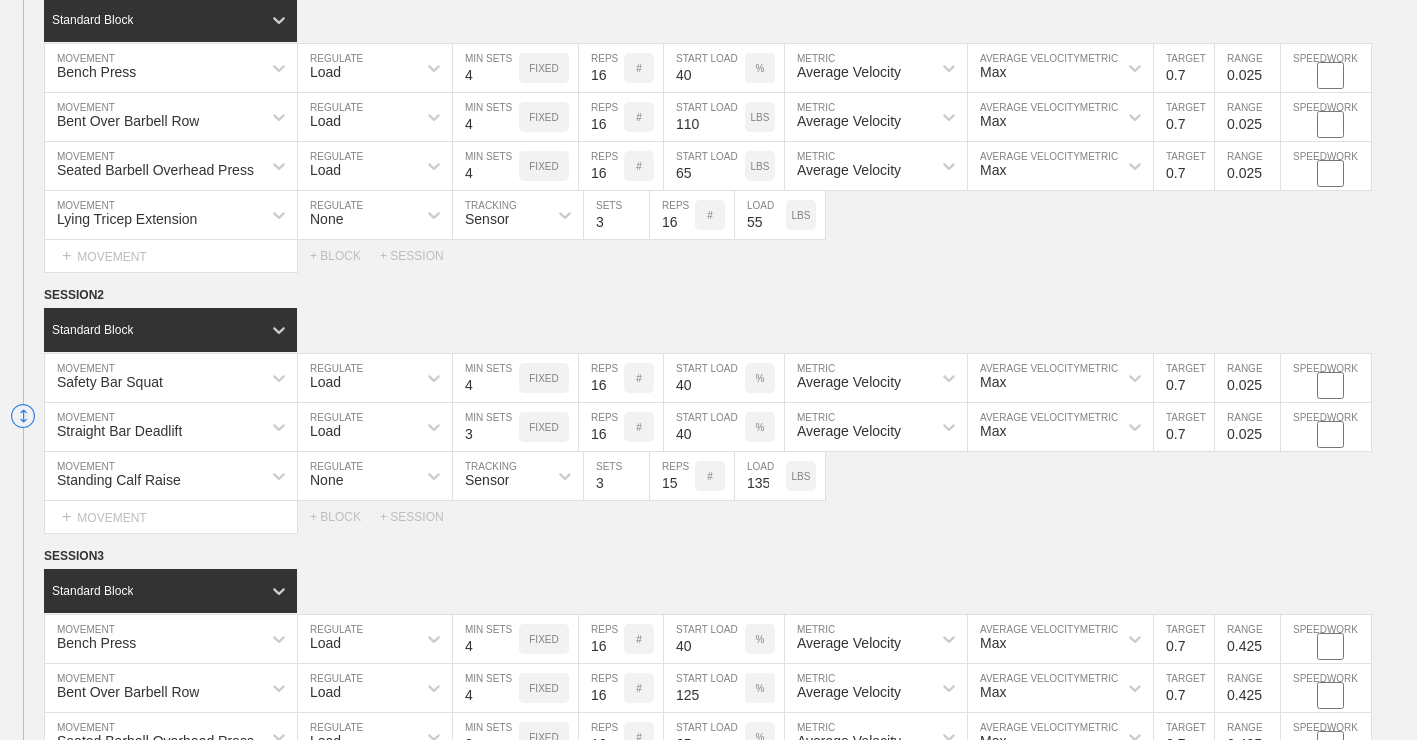 type on "0.025" 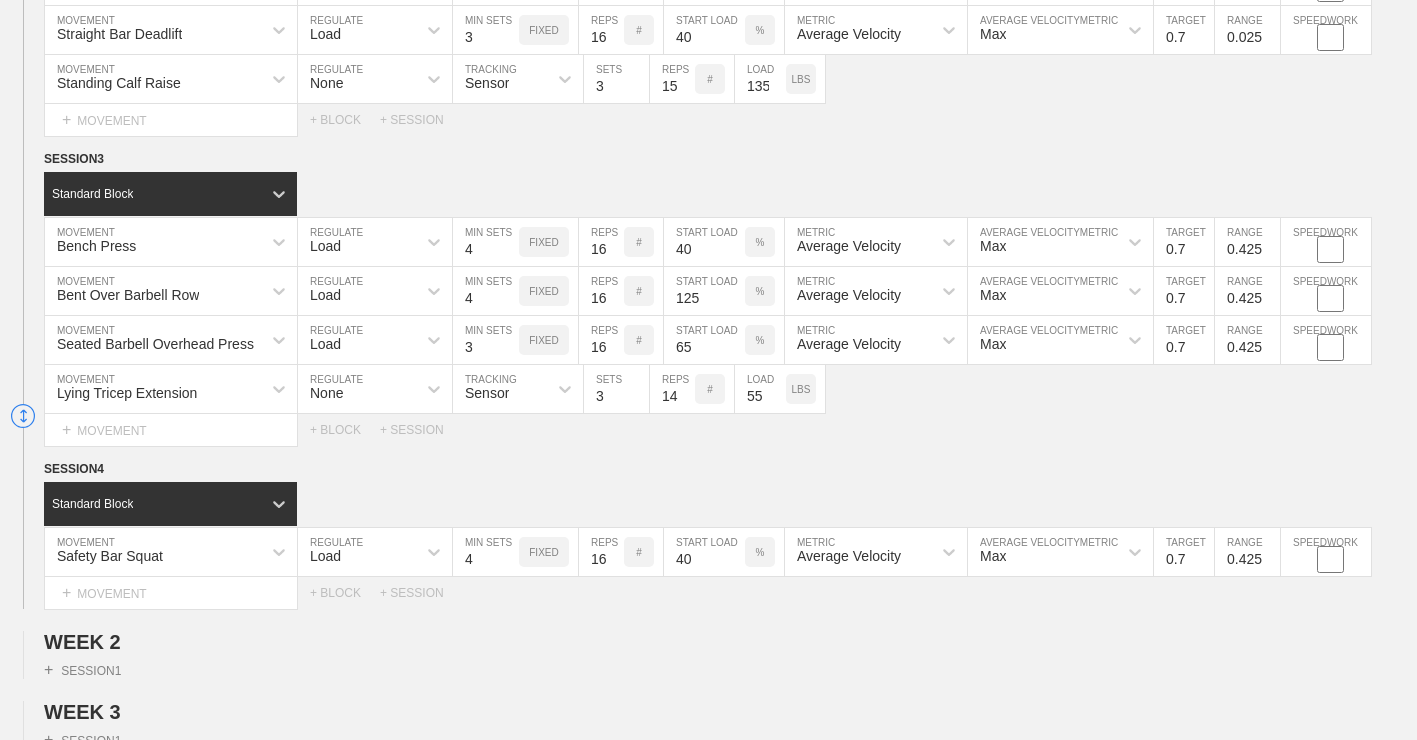scroll, scrollTop: 700, scrollLeft: 0, axis: vertical 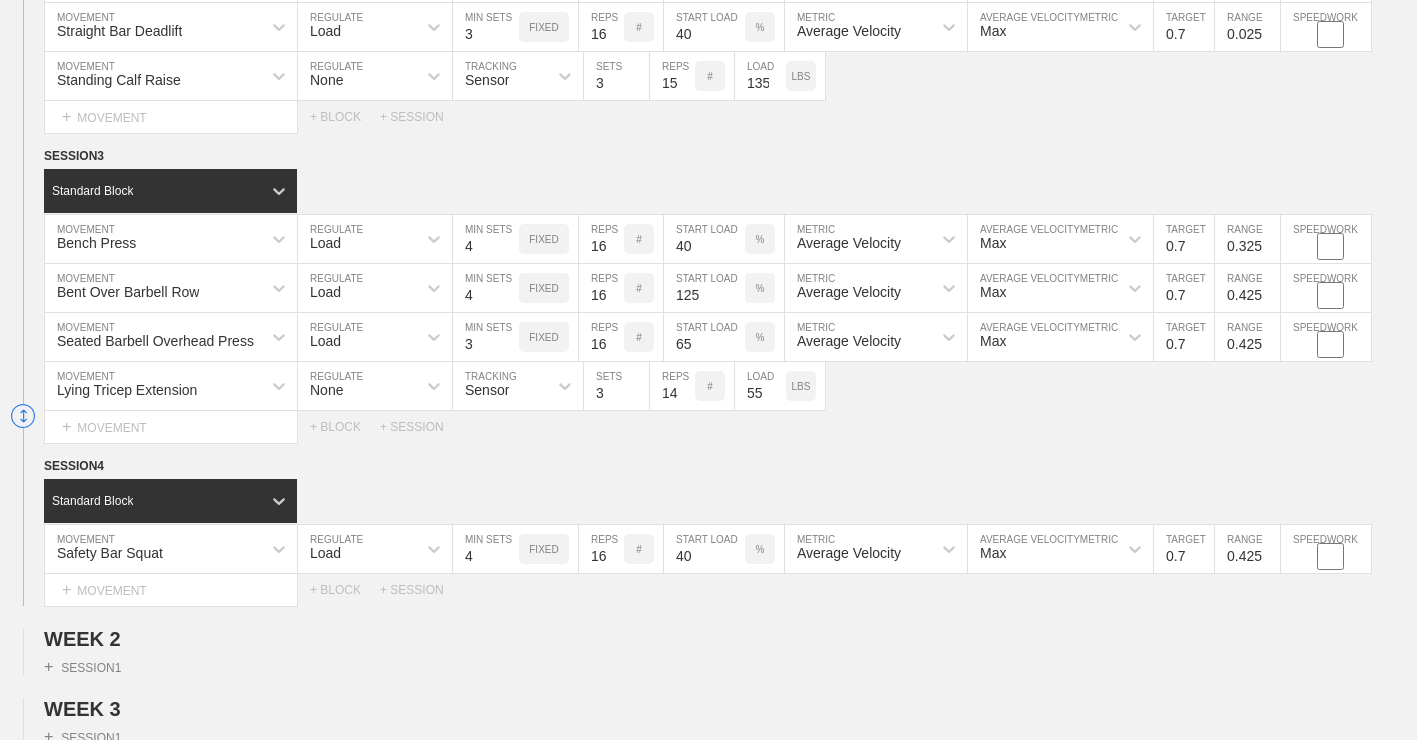 click on "0.325" at bounding box center [1247, 239] 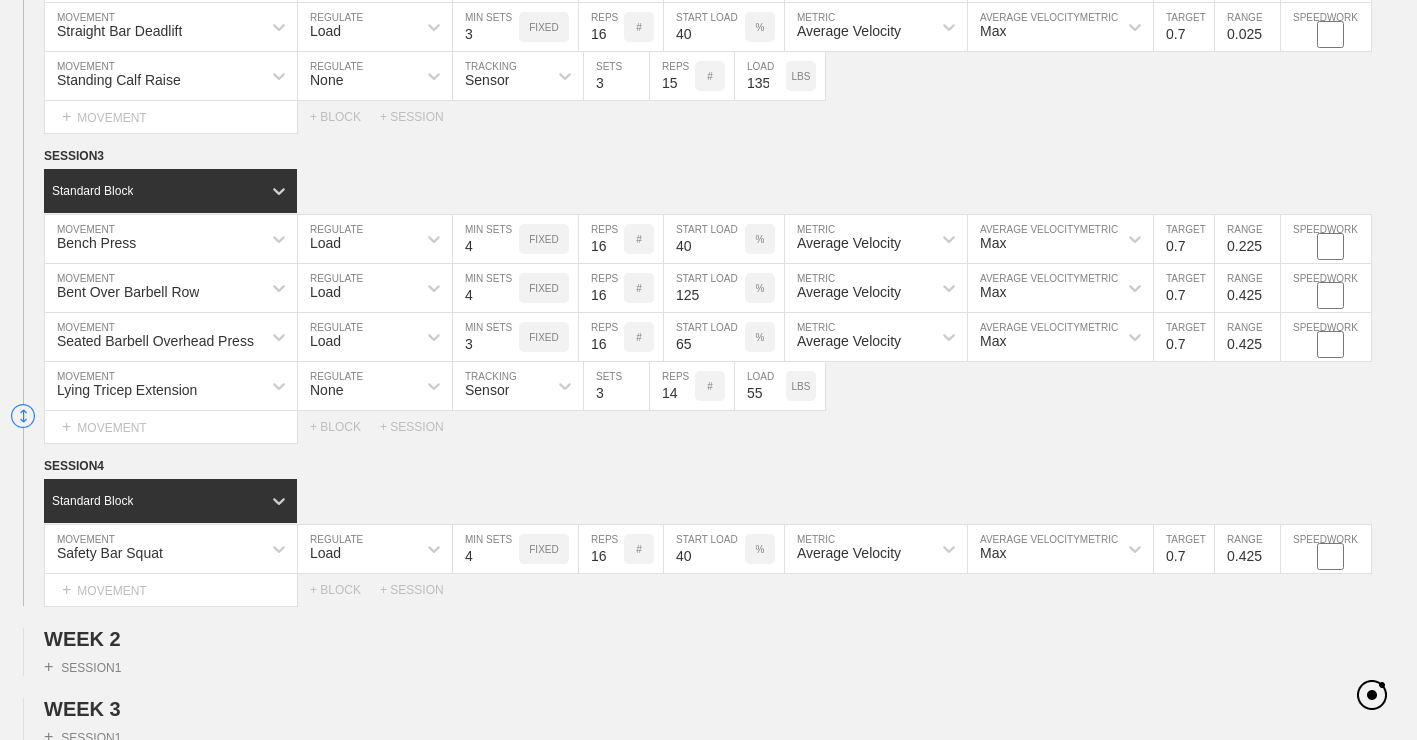 click on "0.225" at bounding box center (1247, 239) 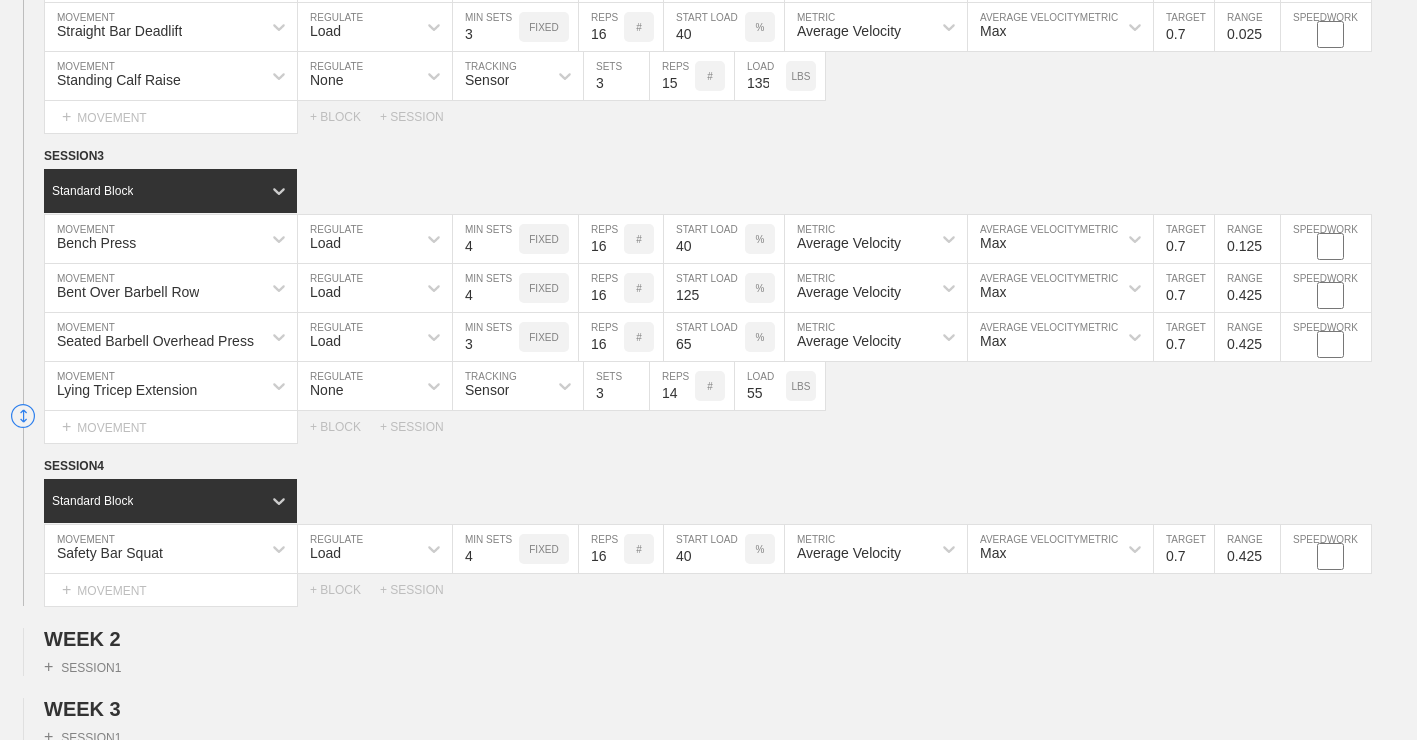 click on "0.125" at bounding box center [1247, 239] 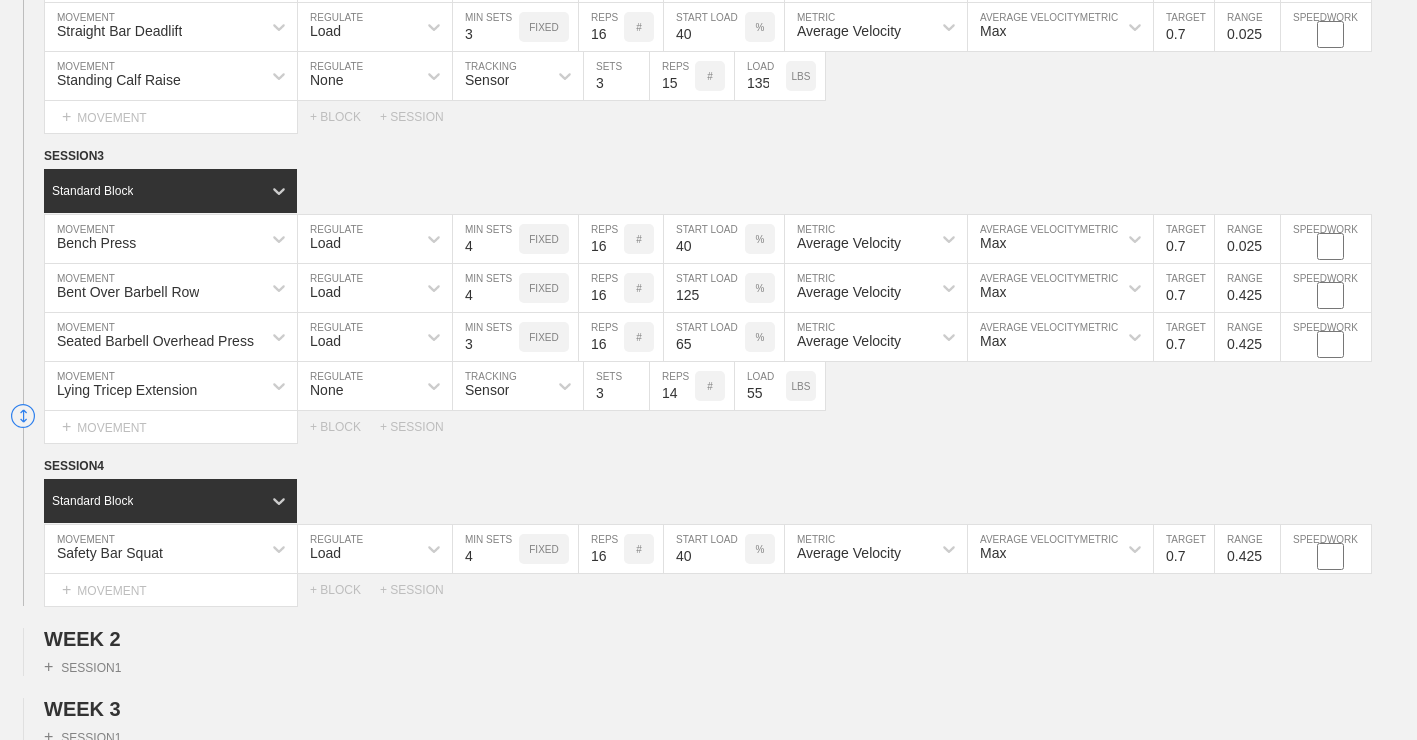 type on "0.025" 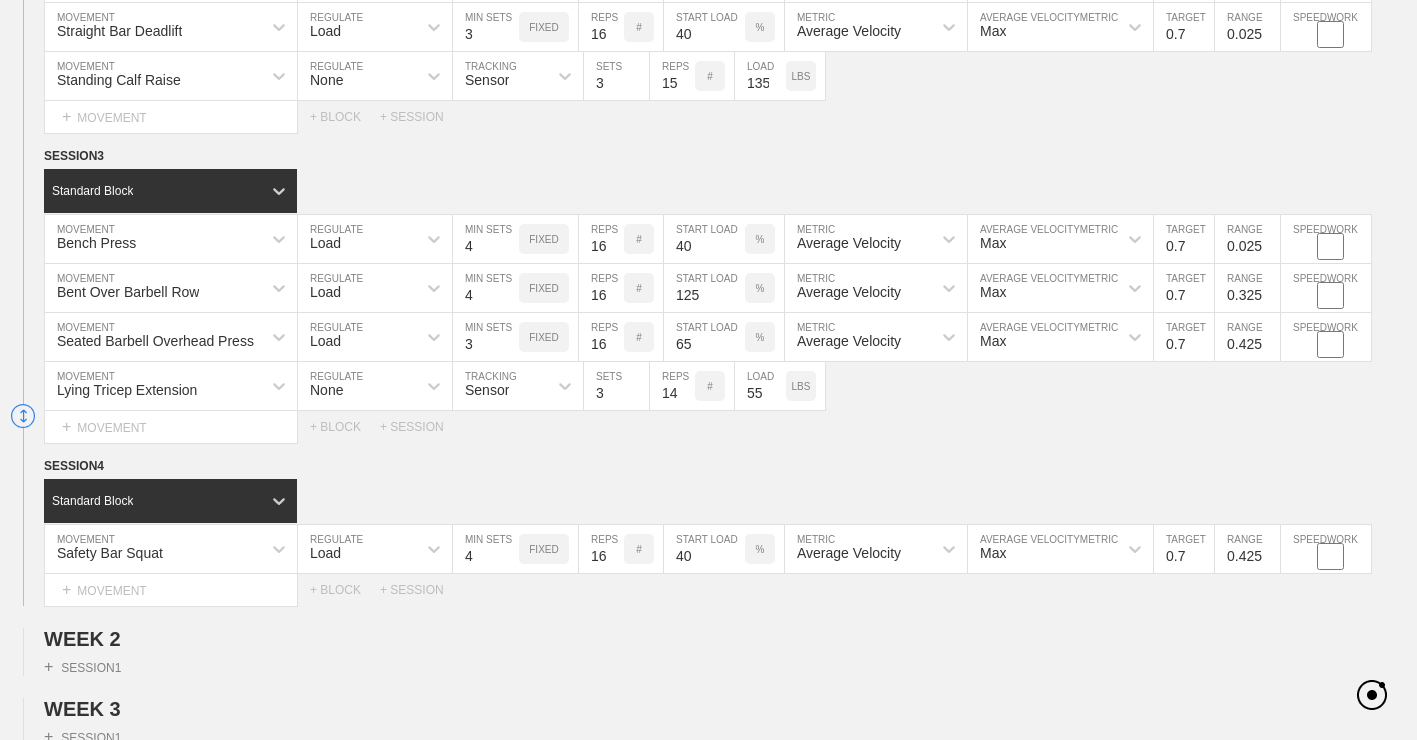 click on "0.325" at bounding box center [1247, 288] 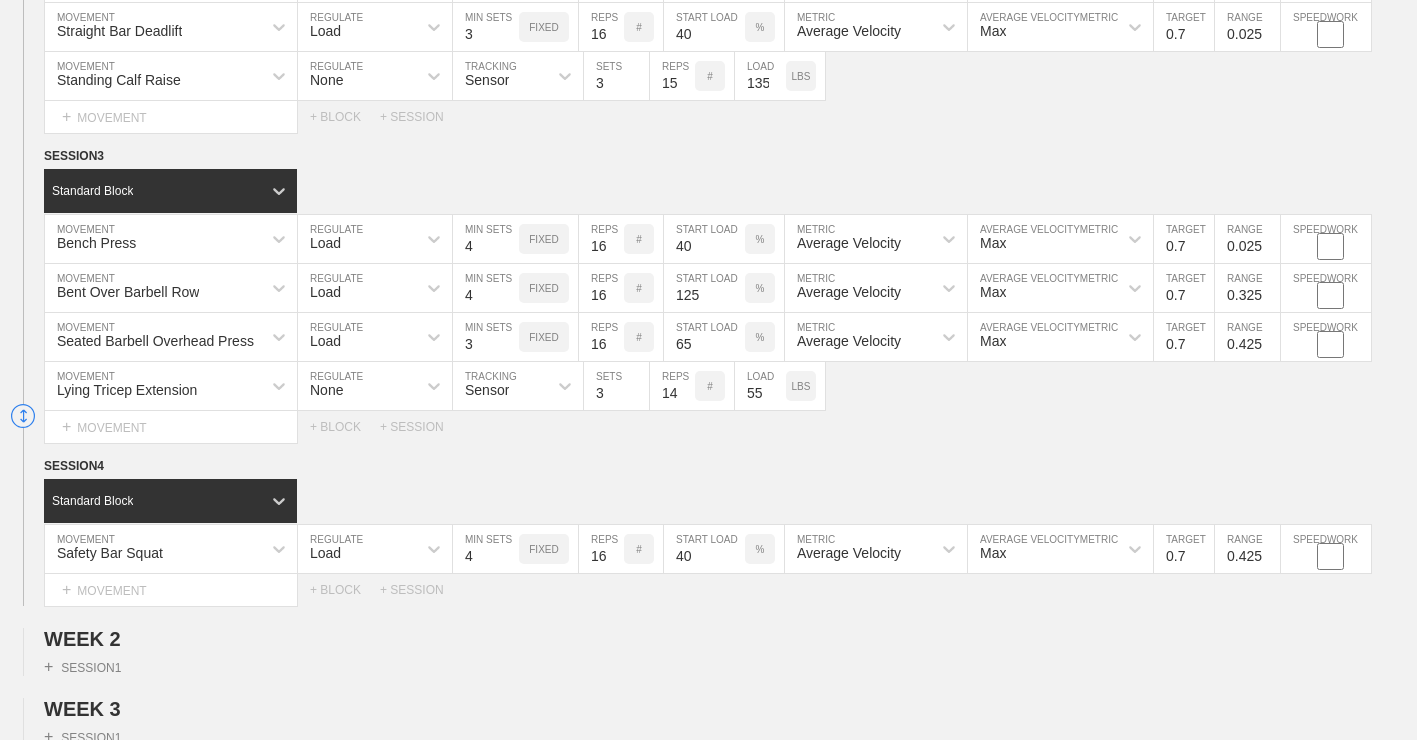 click on "0.225" at bounding box center (1247, 288) 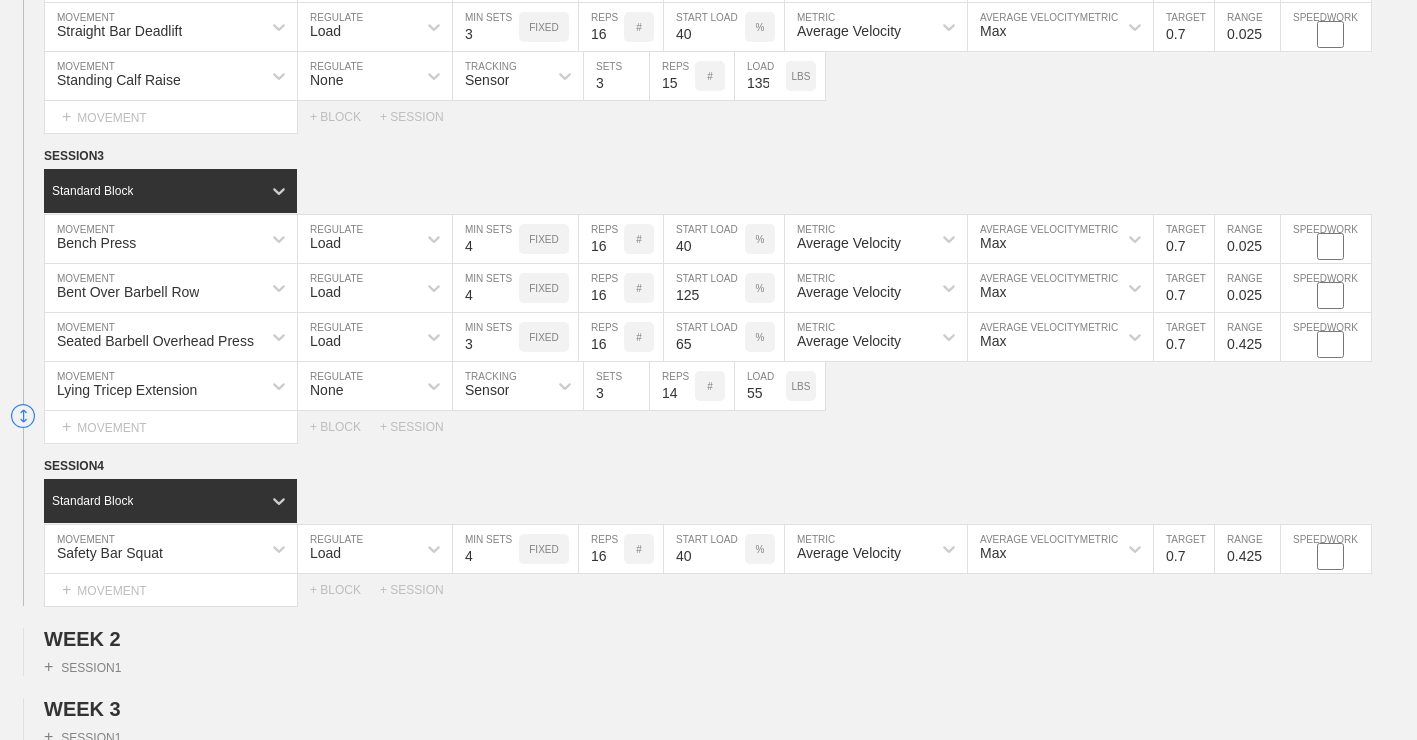 click on "0.025" at bounding box center [1247, 288] 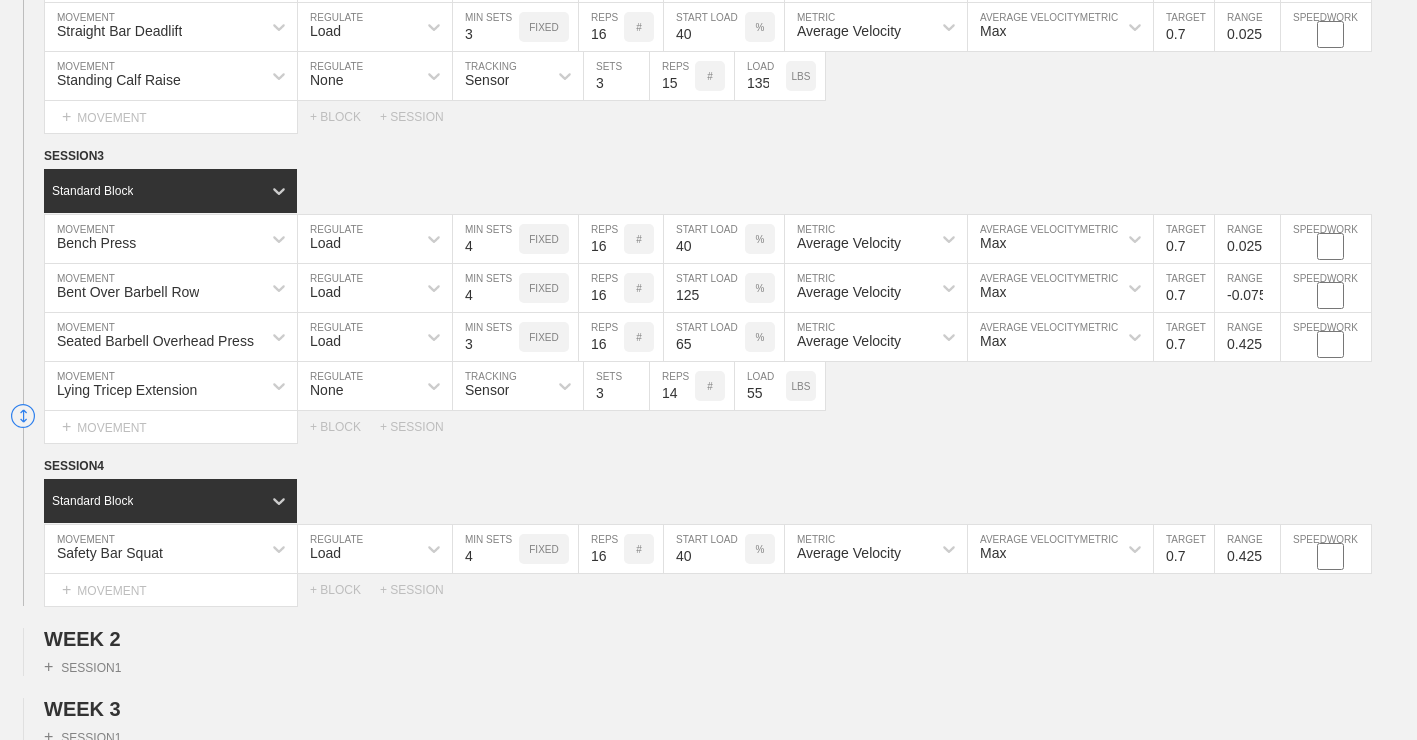 click on "-0.075" at bounding box center (1247, 288) 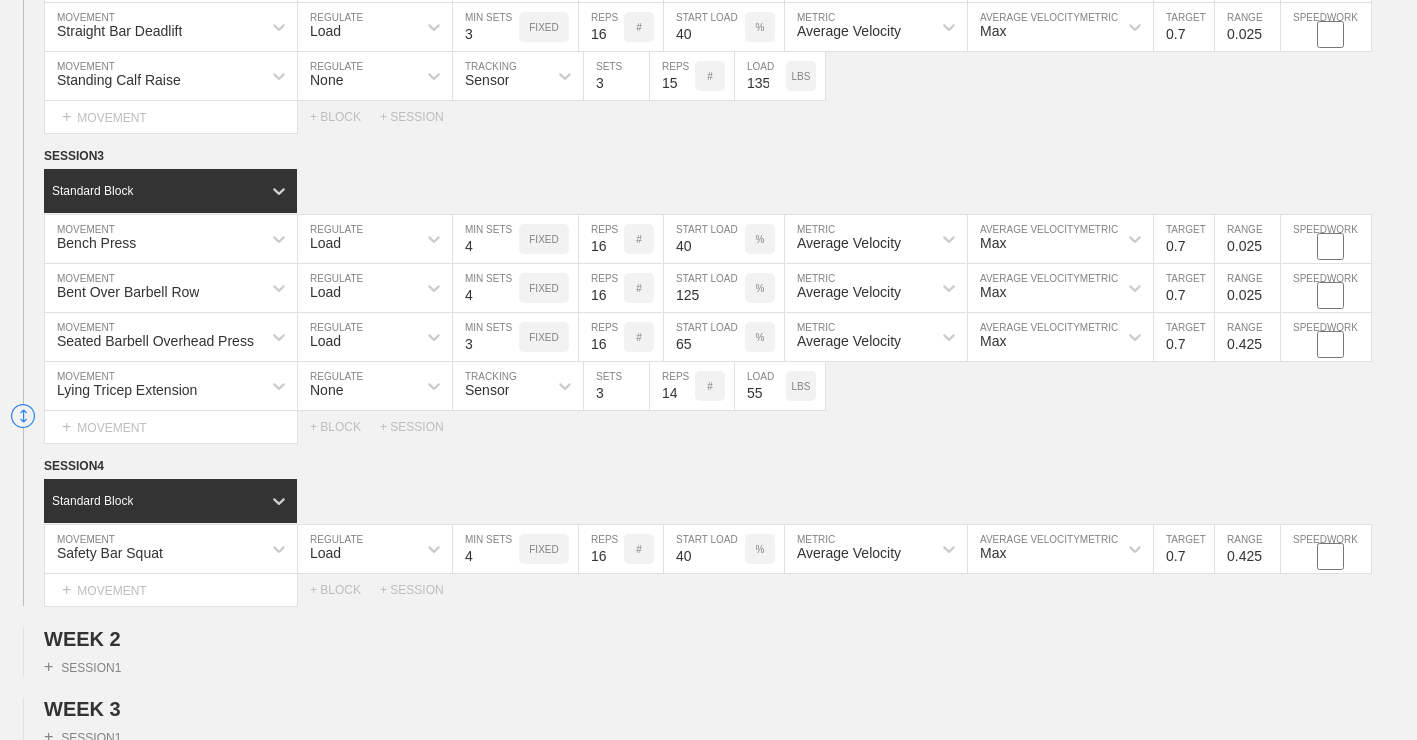 type on "0.025" 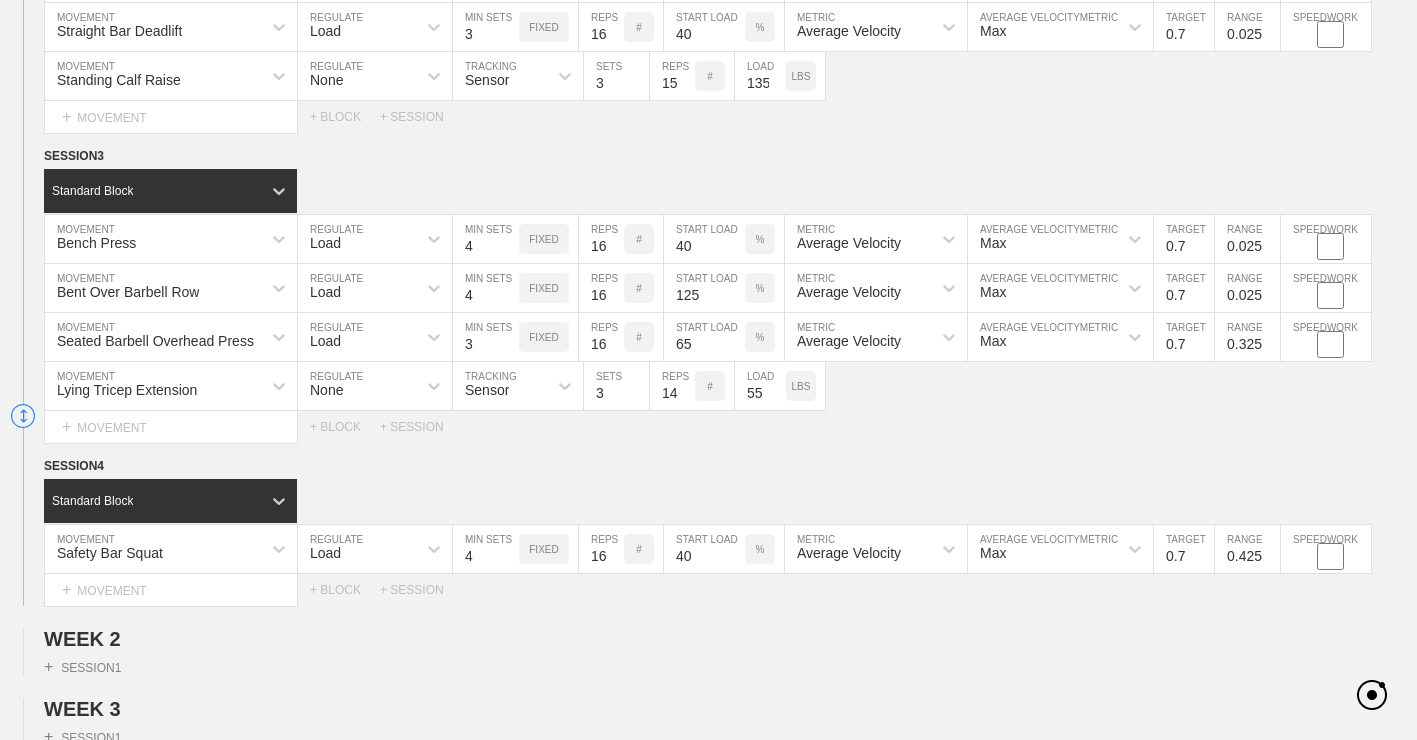 click on "0.325" at bounding box center (1247, 337) 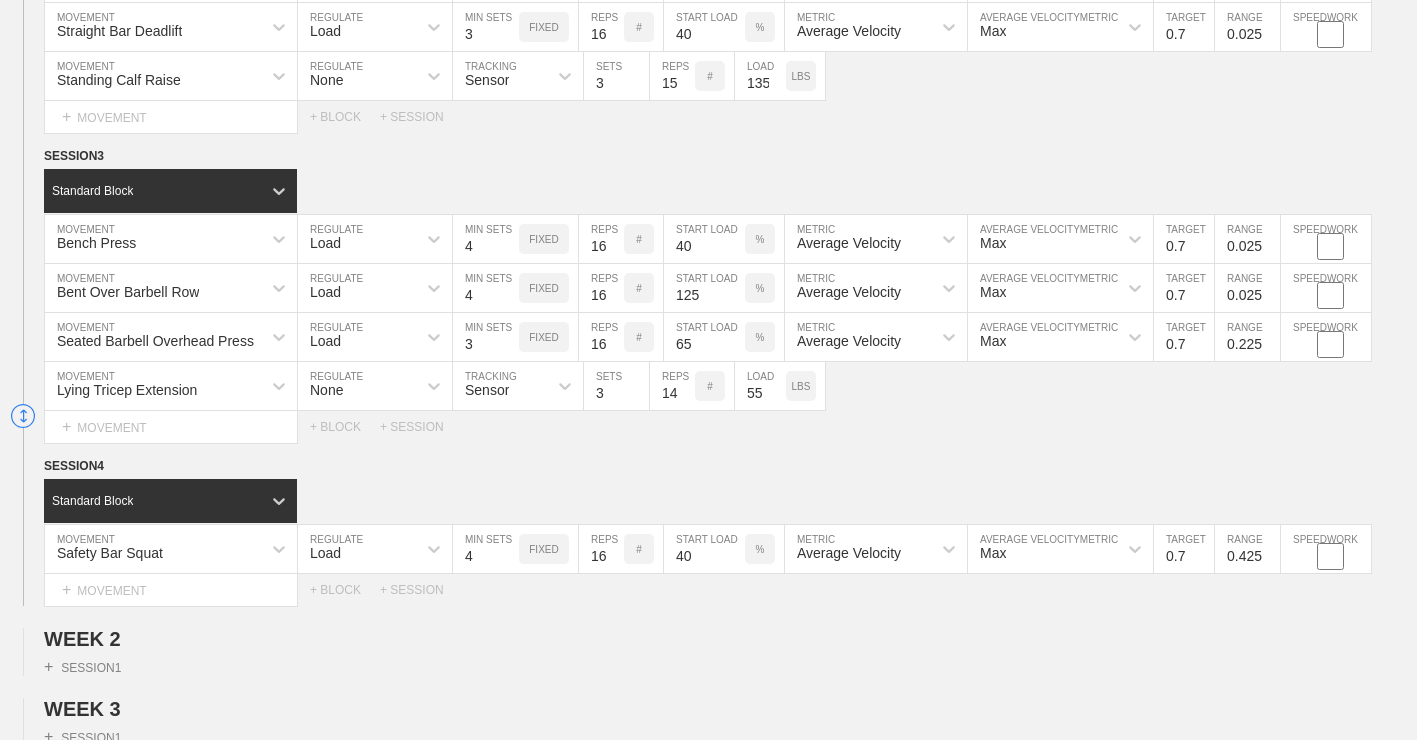 click on "0.225" at bounding box center [1247, 337] 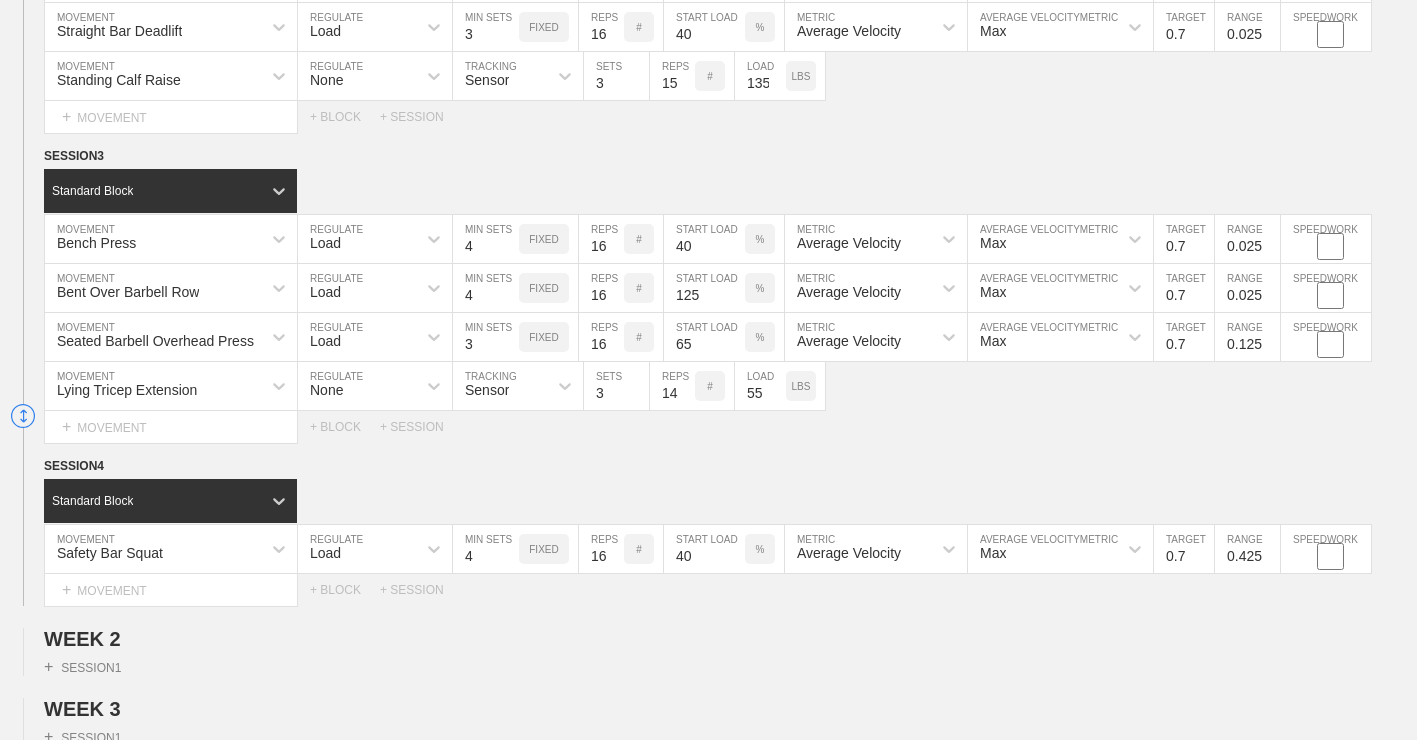 click on "0.125" at bounding box center (1247, 337) 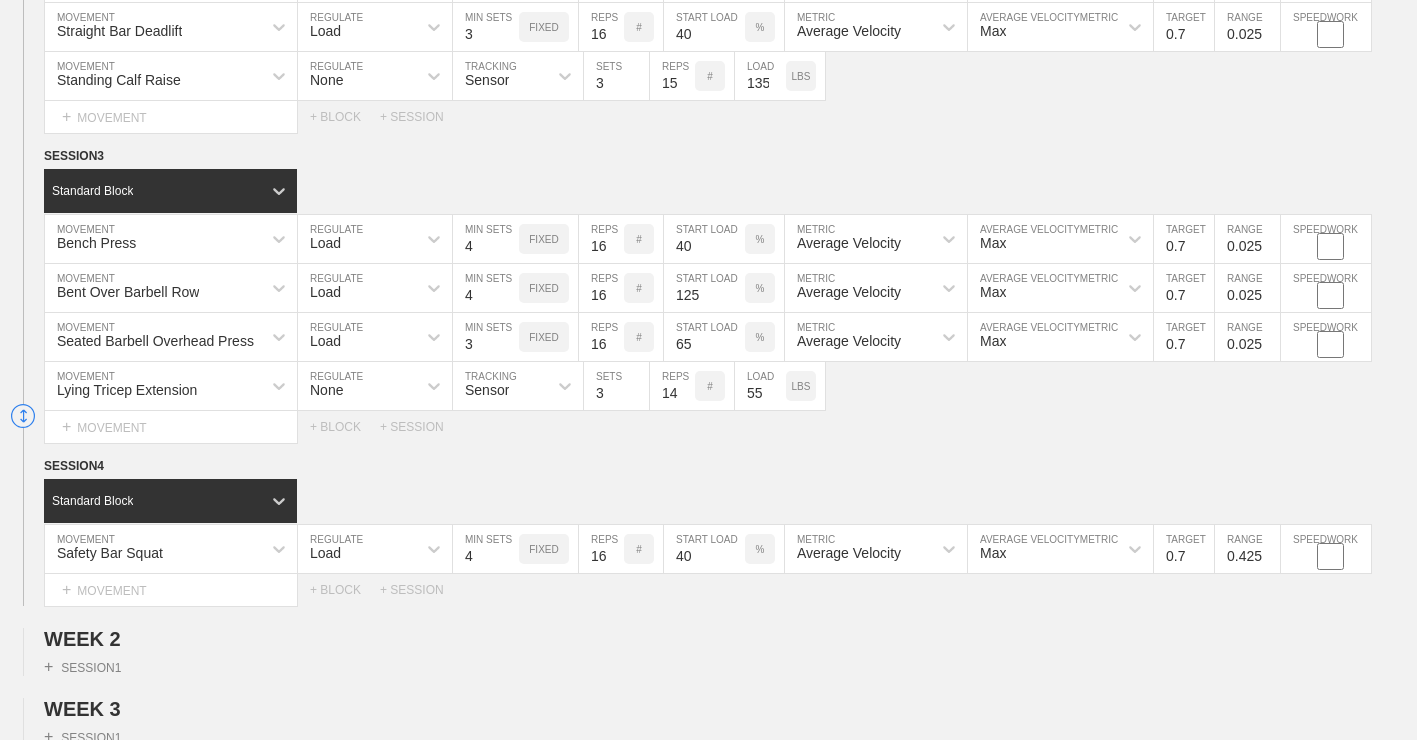 type on "0.025" 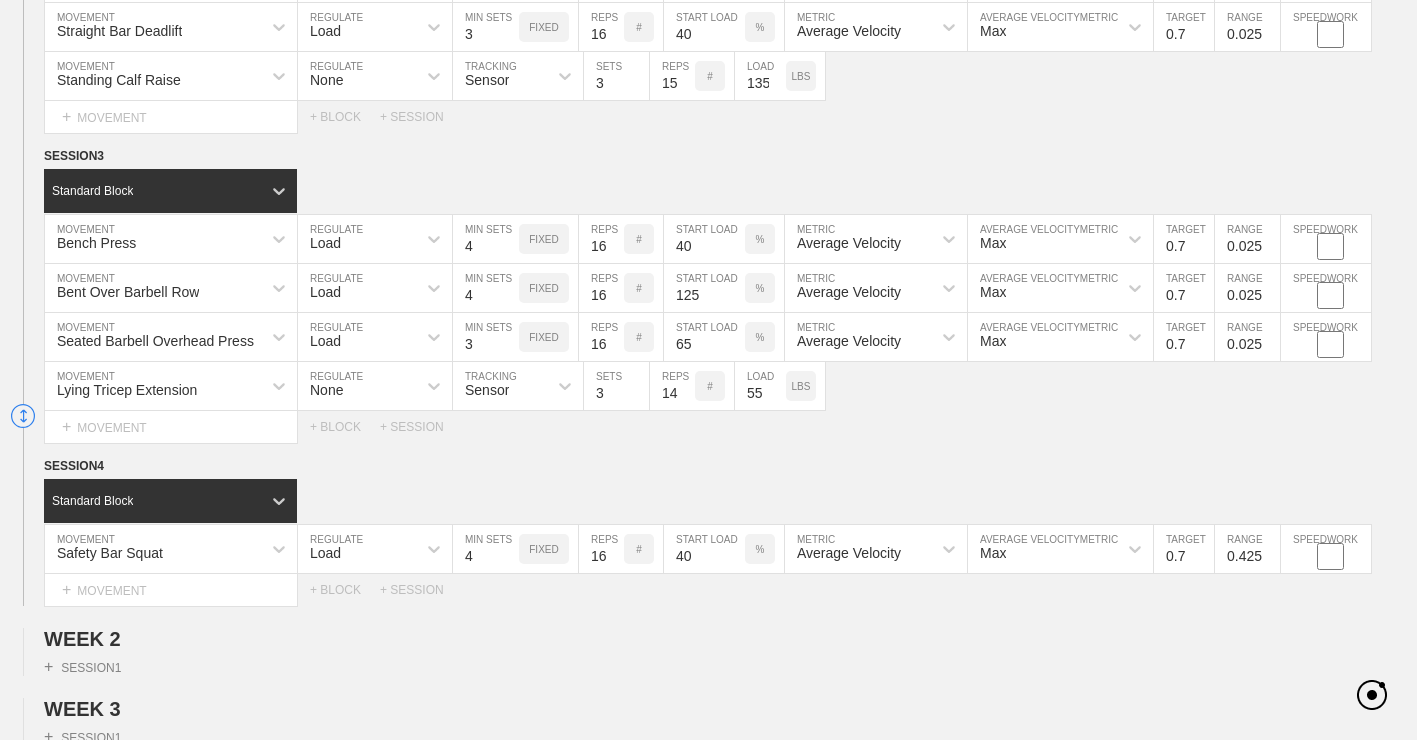click on "Select... MOVEMENT +  MOVEMENT + BLOCK + SESSION" at bounding box center [708, 427] 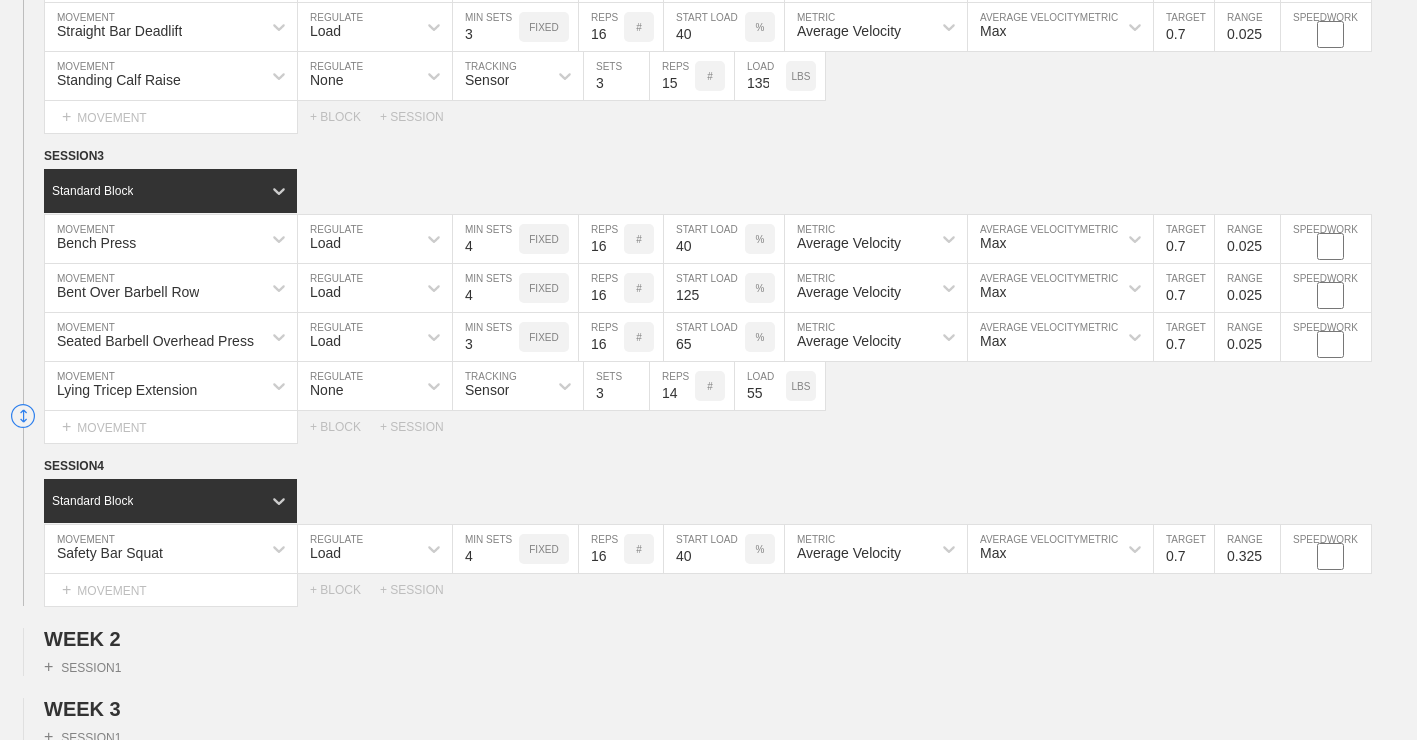 click on "0.325" at bounding box center (1247, 549) 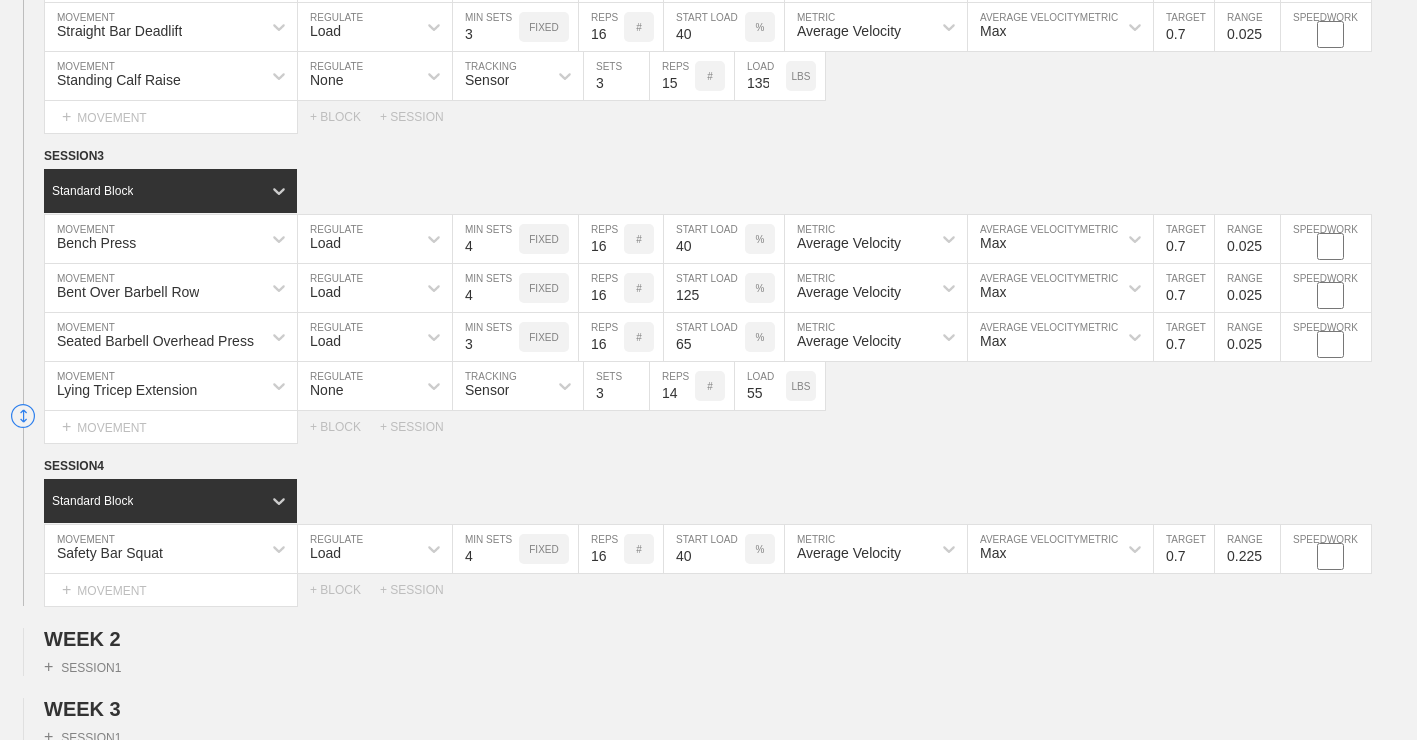click on "0.225" at bounding box center (1247, 549) 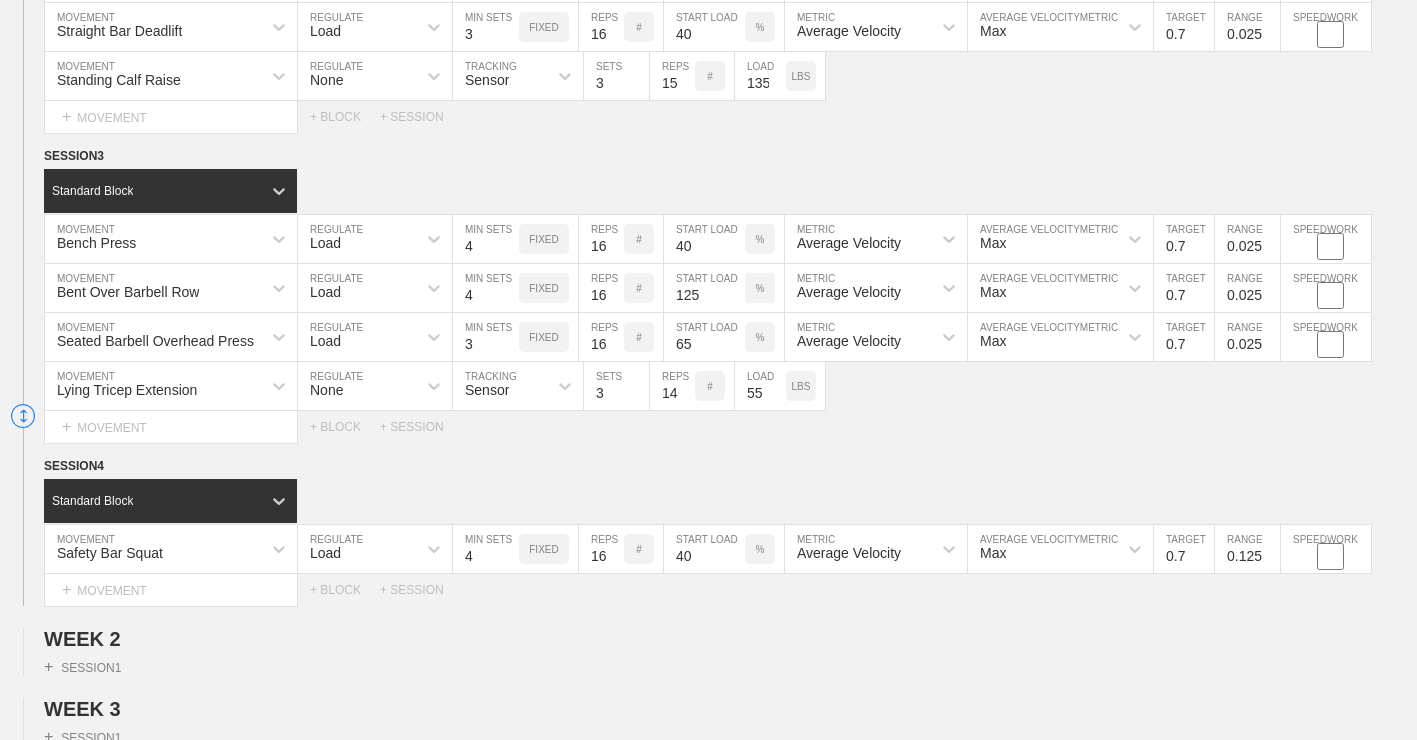 click on "0.125" at bounding box center (1247, 549) 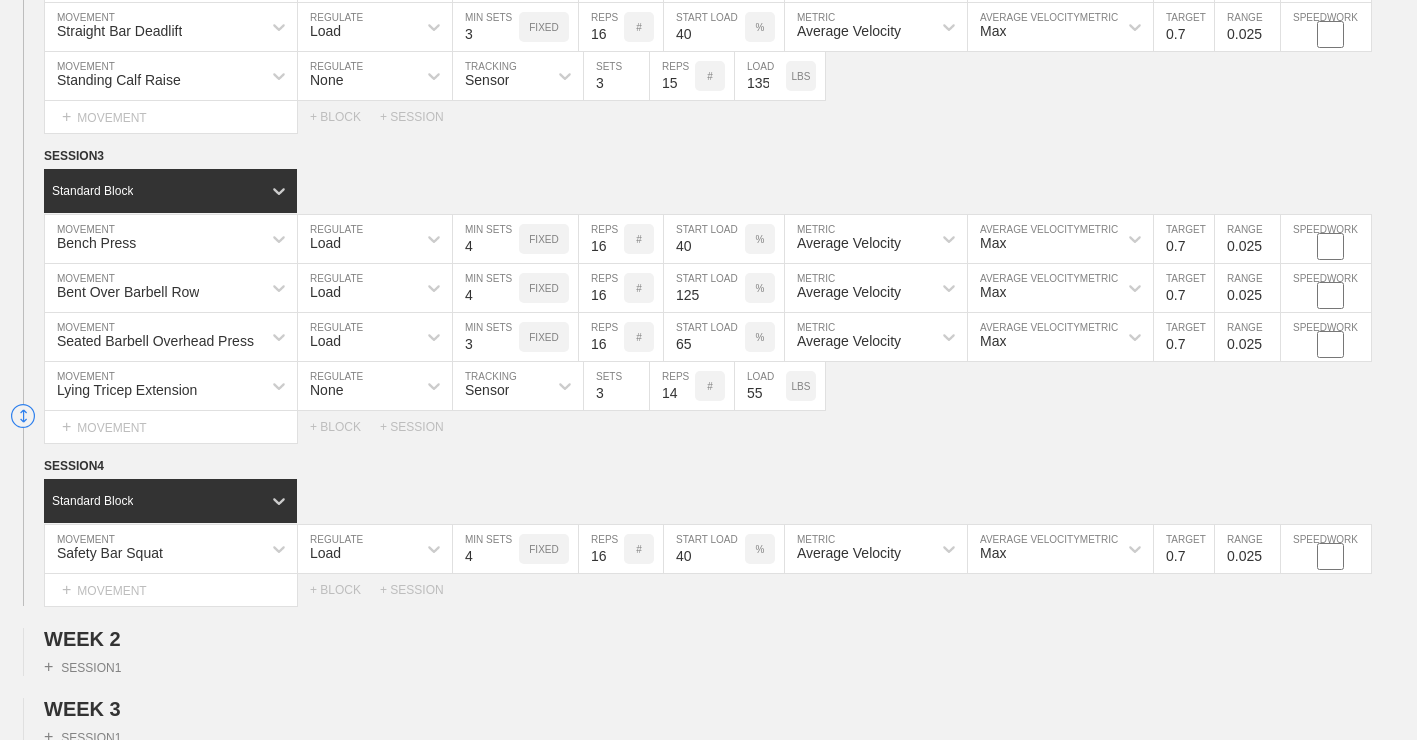 type on "0.025" 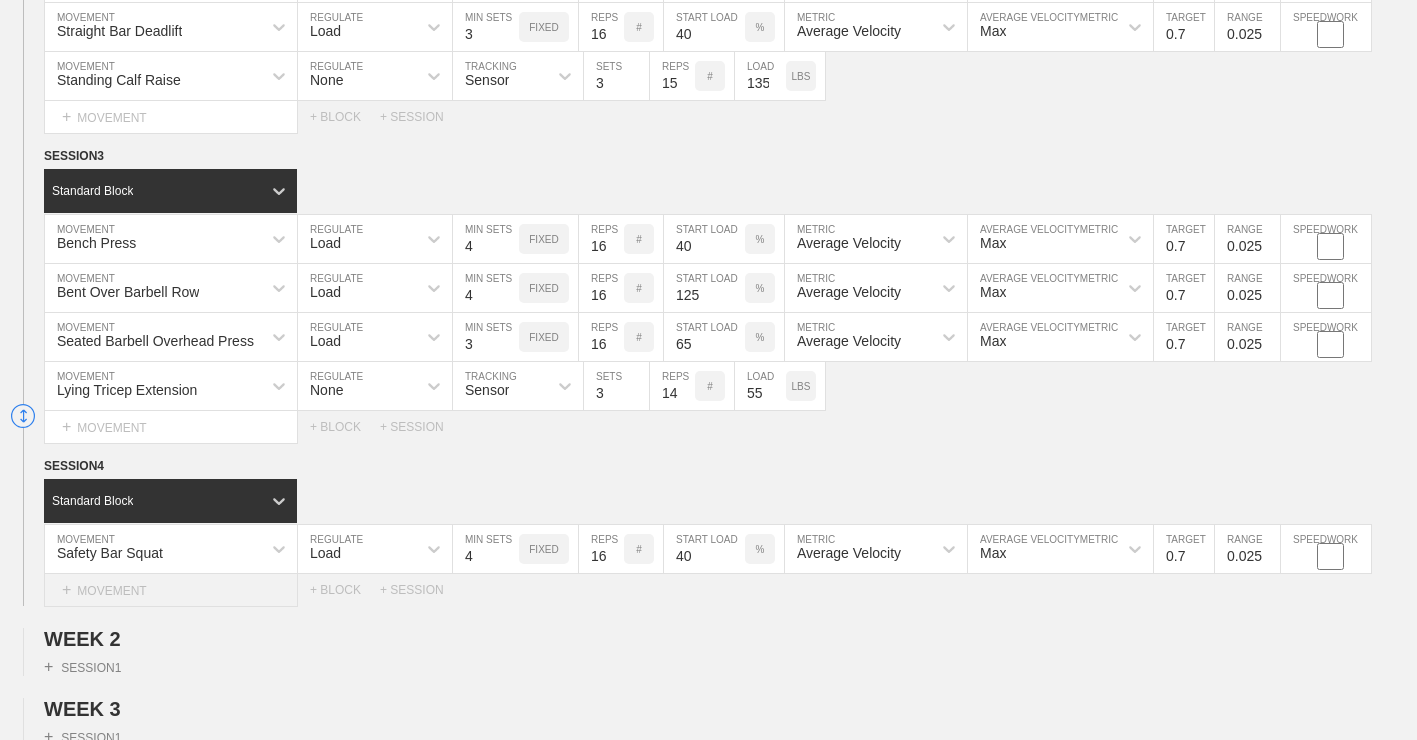 click on "+  MOVEMENT" at bounding box center (171, 590) 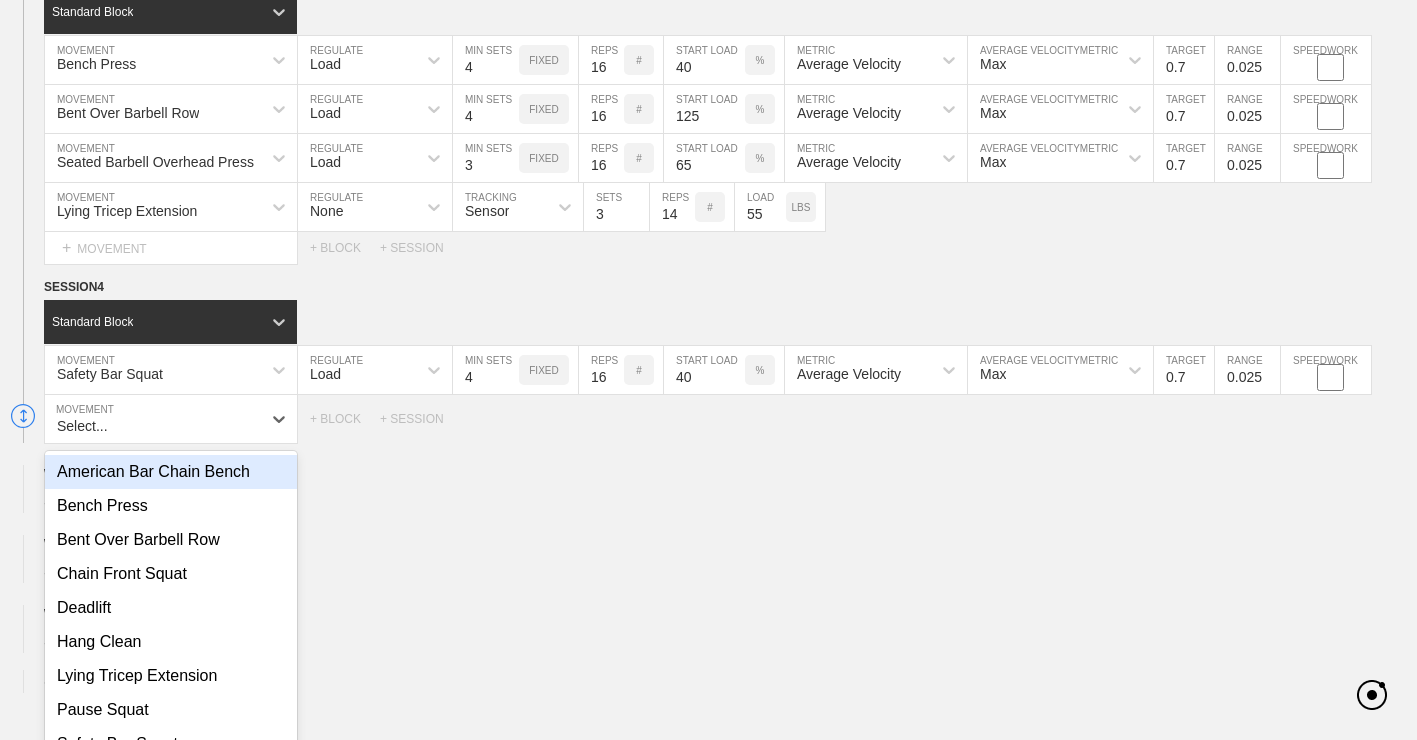 scroll, scrollTop: 904, scrollLeft: 0, axis: vertical 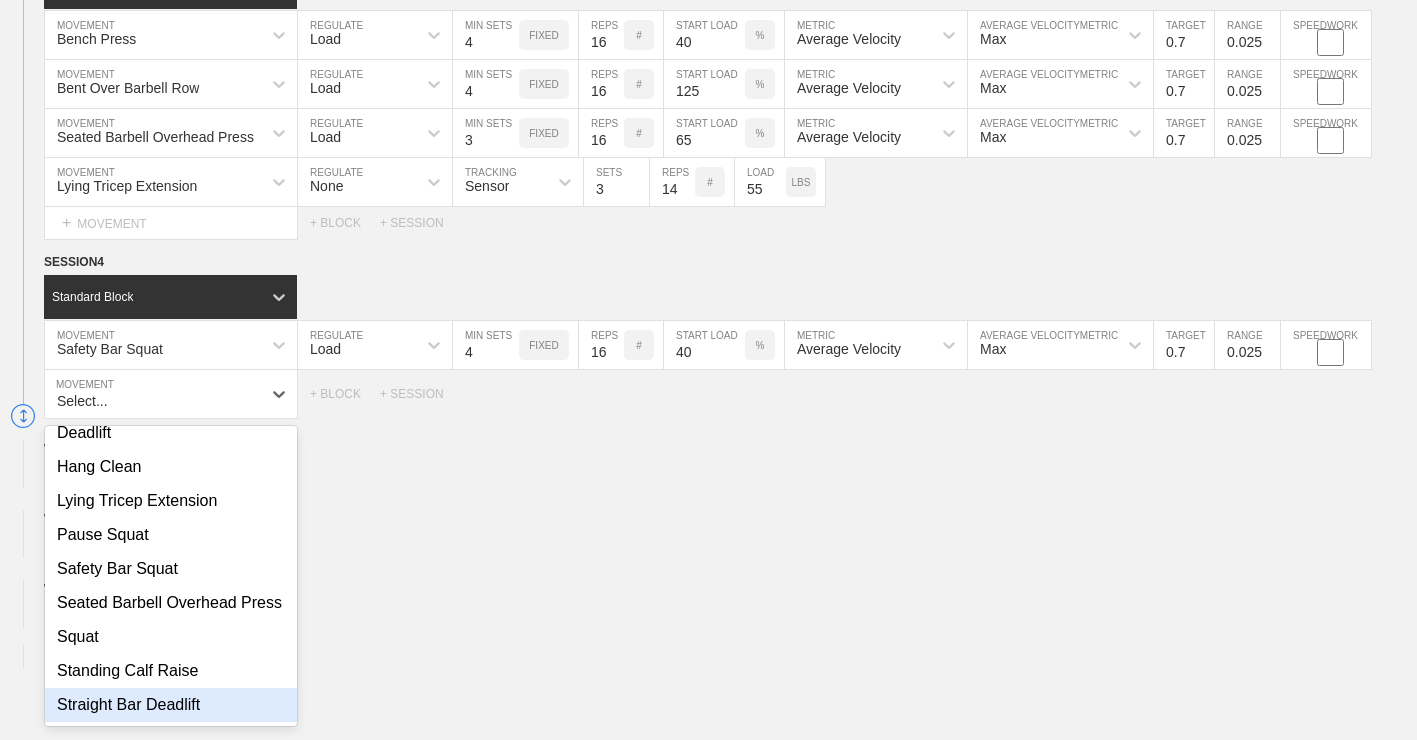 click on "Straight Bar Deadlift" at bounding box center (171, 705) 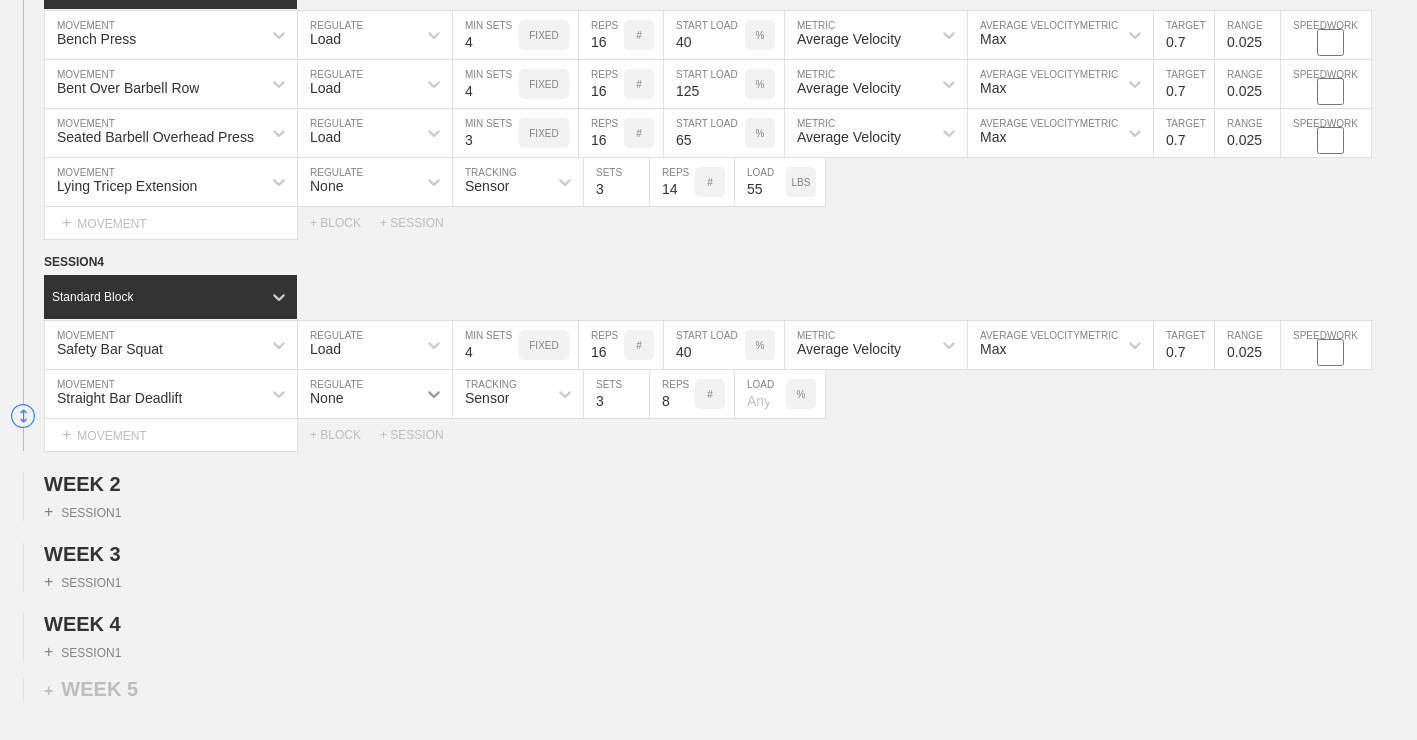 click 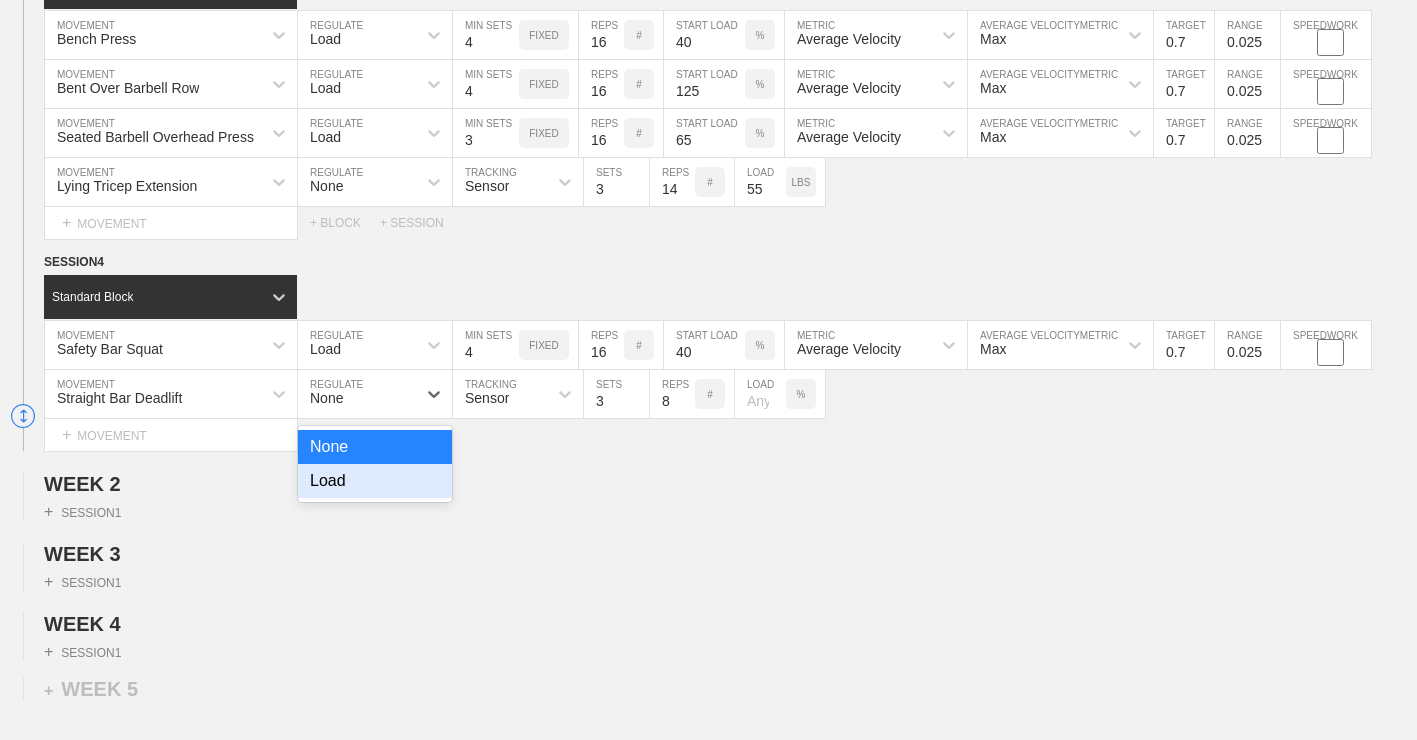 click on "Load" at bounding box center [375, 481] 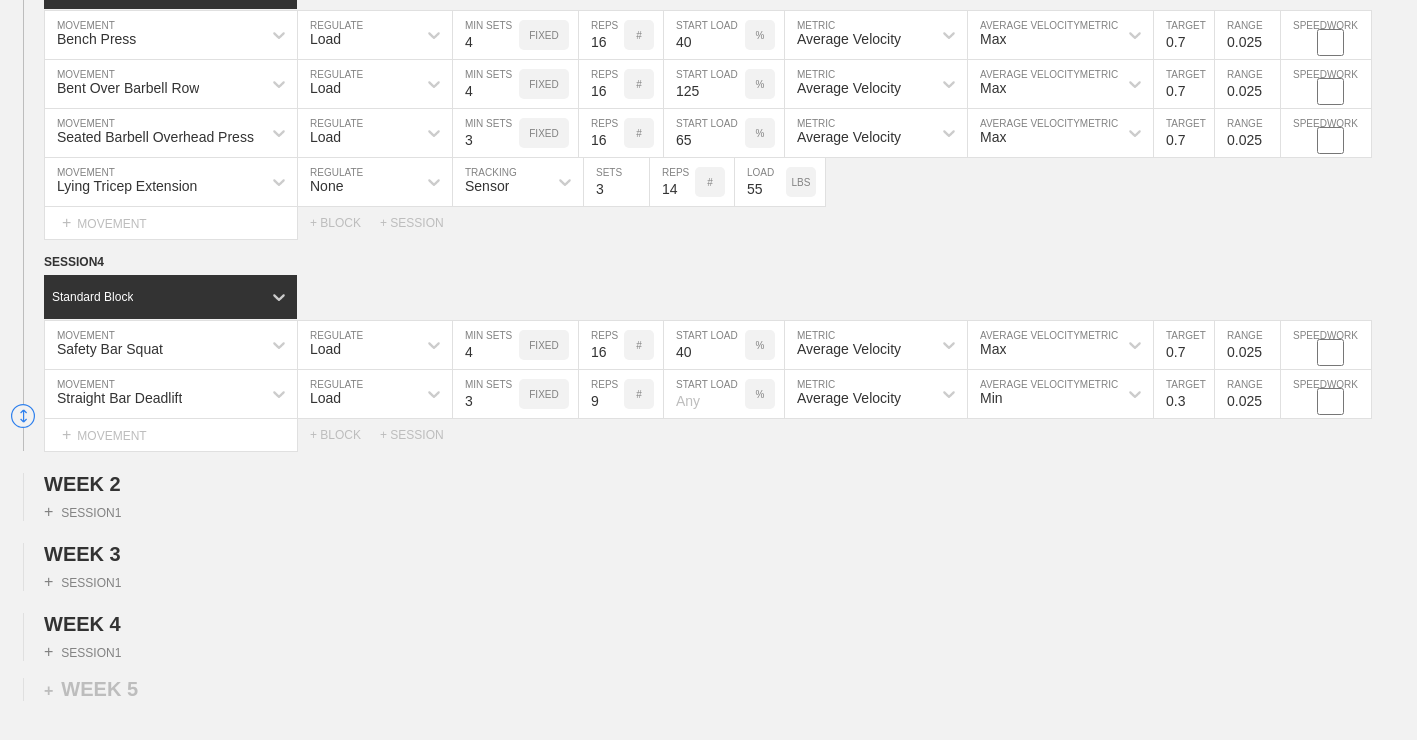 click on "9" at bounding box center [601, 394] 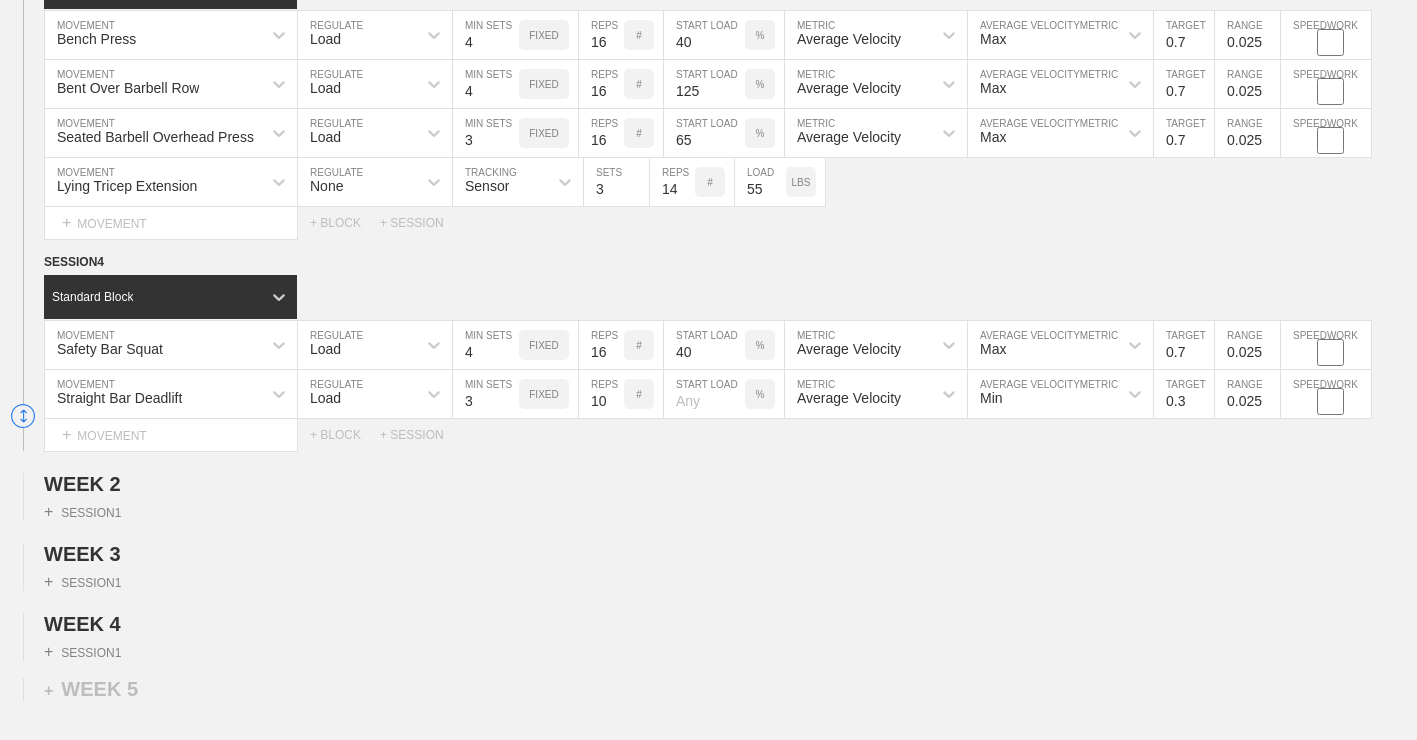 click on "10" at bounding box center (601, 394) 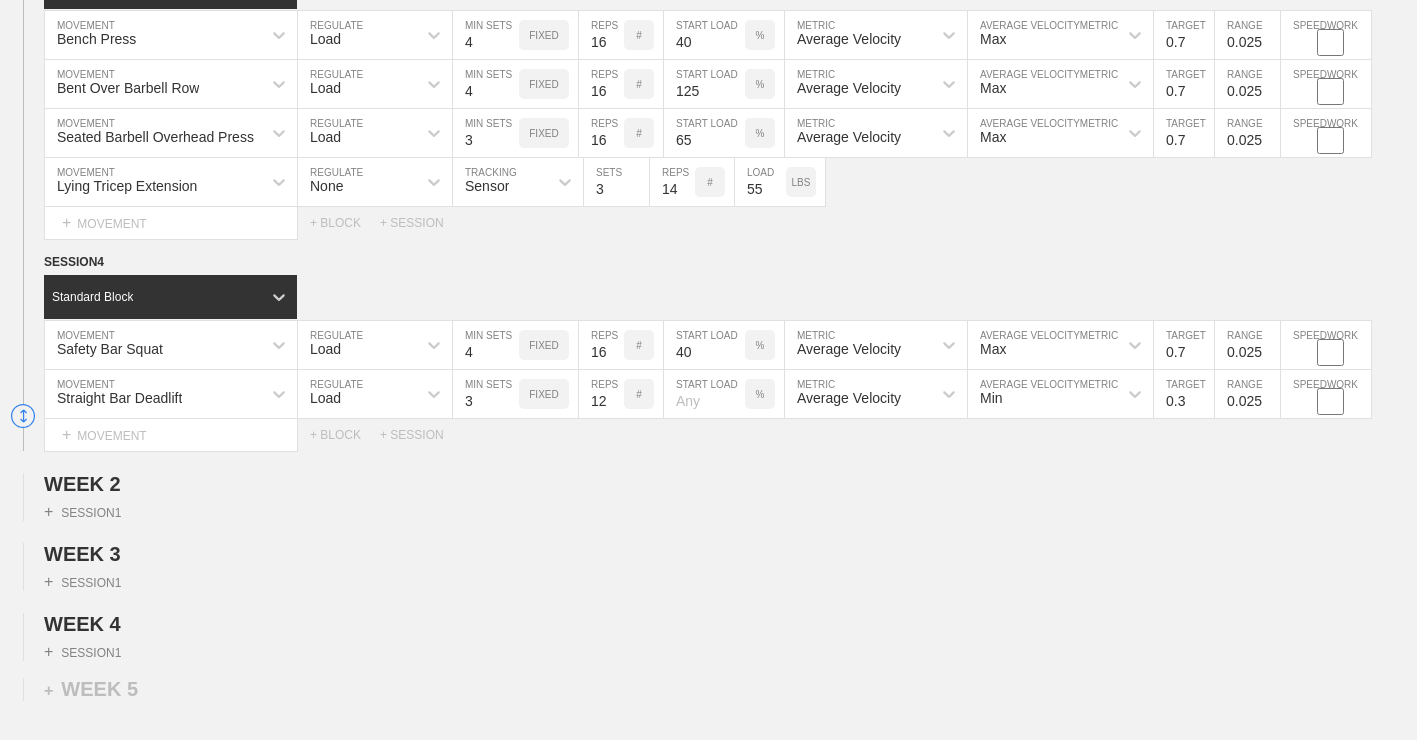 click on "12" at bounding box center [601, 394] 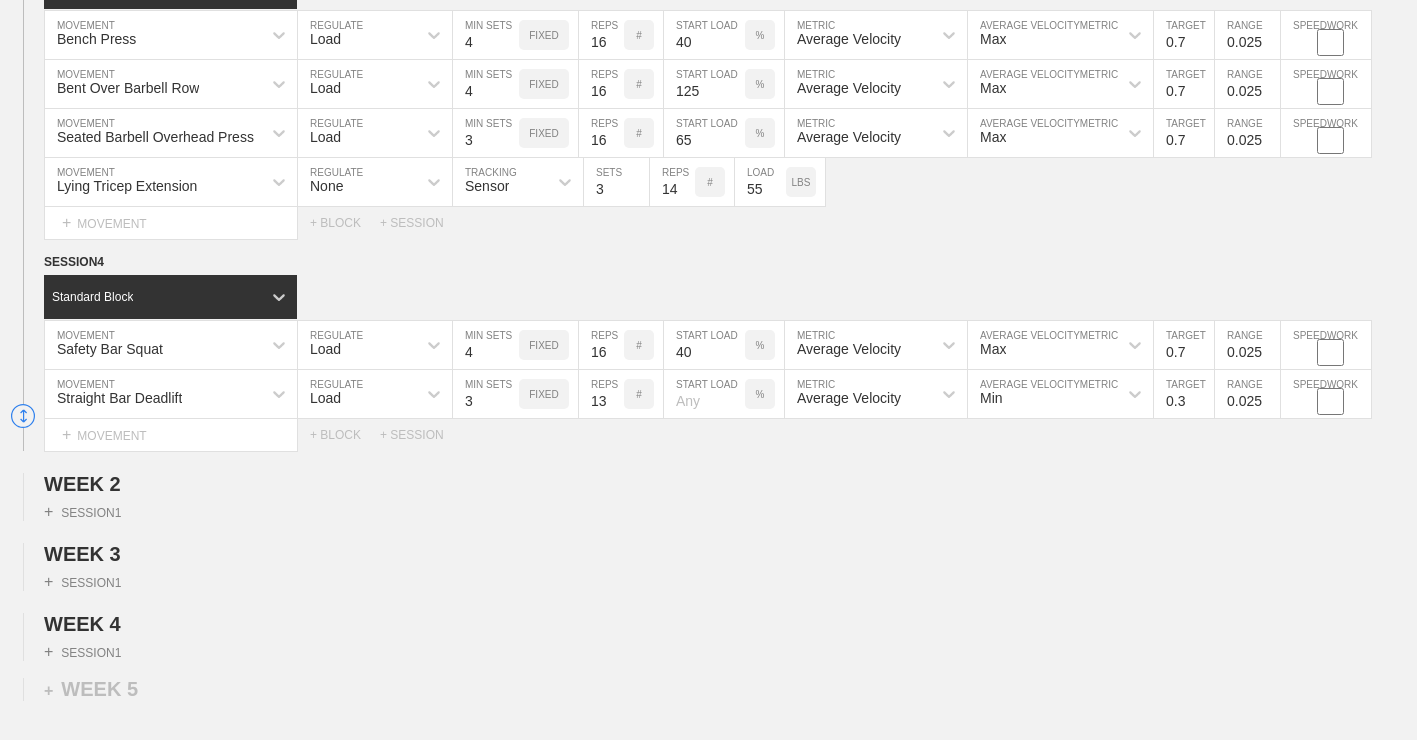 click on "13" at bounding box center (601, 394) 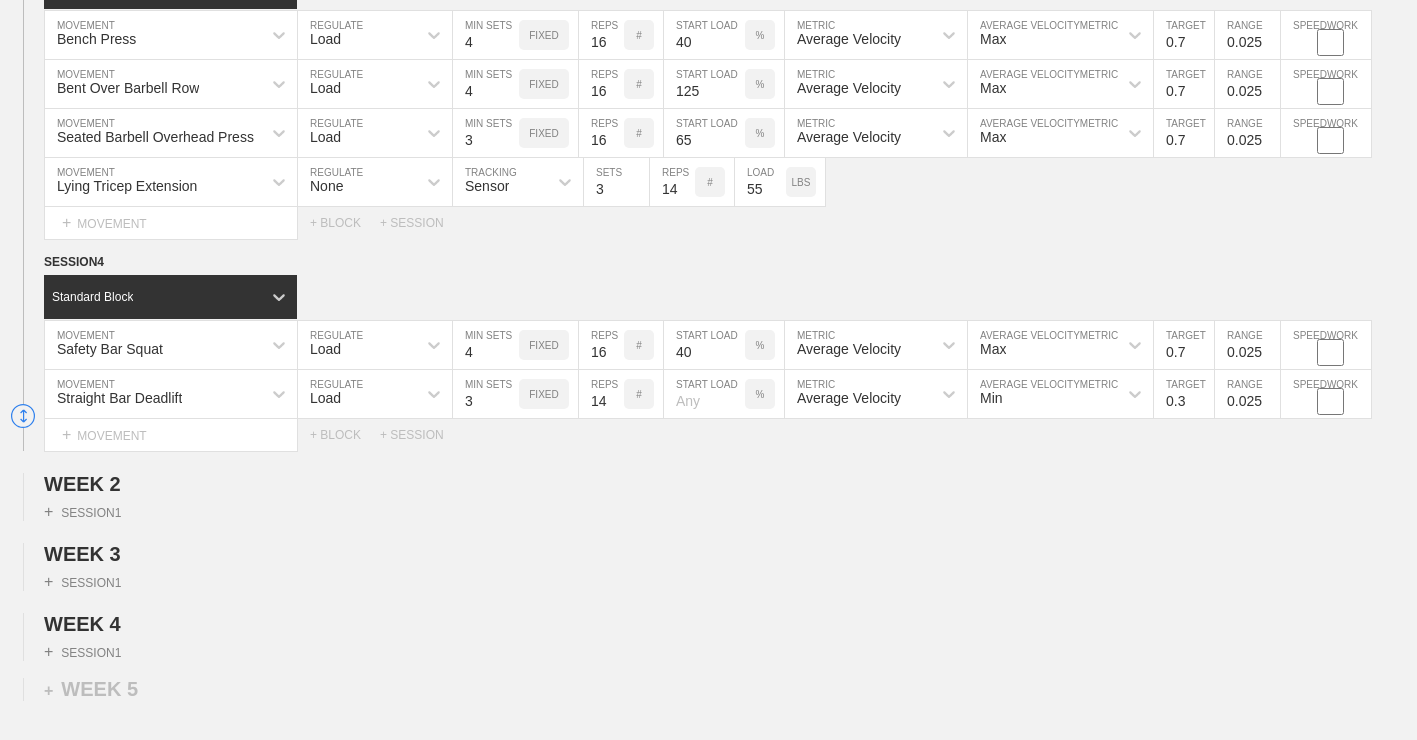 click on "14" at bounding box center [601, 394] 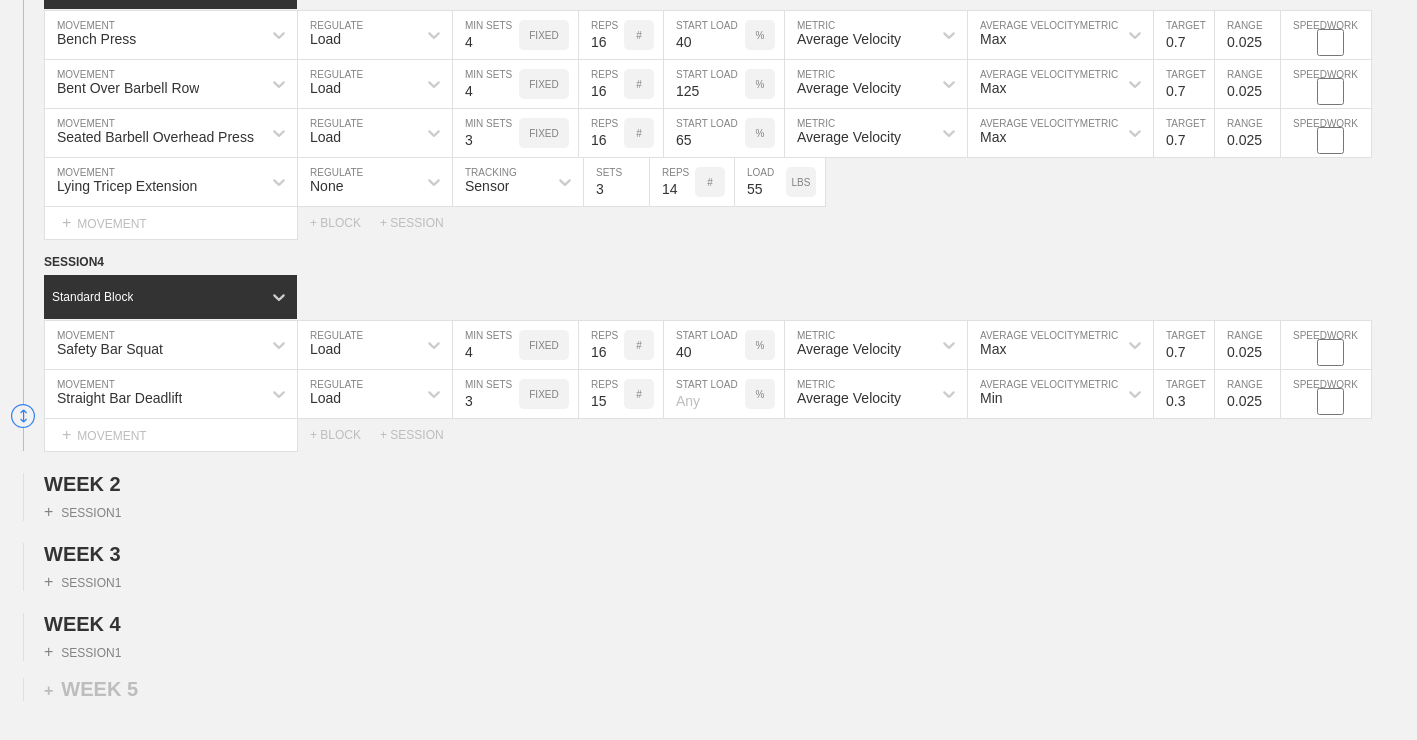 click on "15" at bounding box center [601, 394] 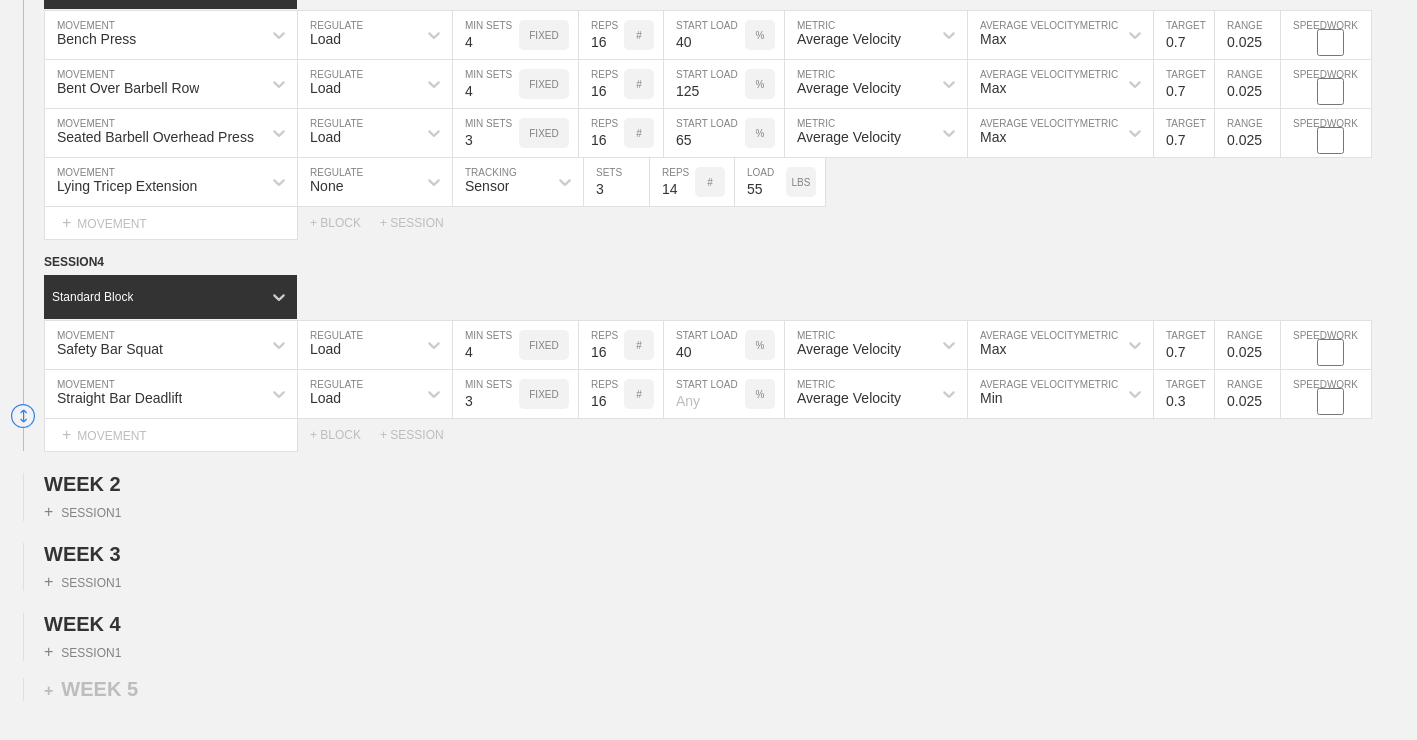 type on "16" 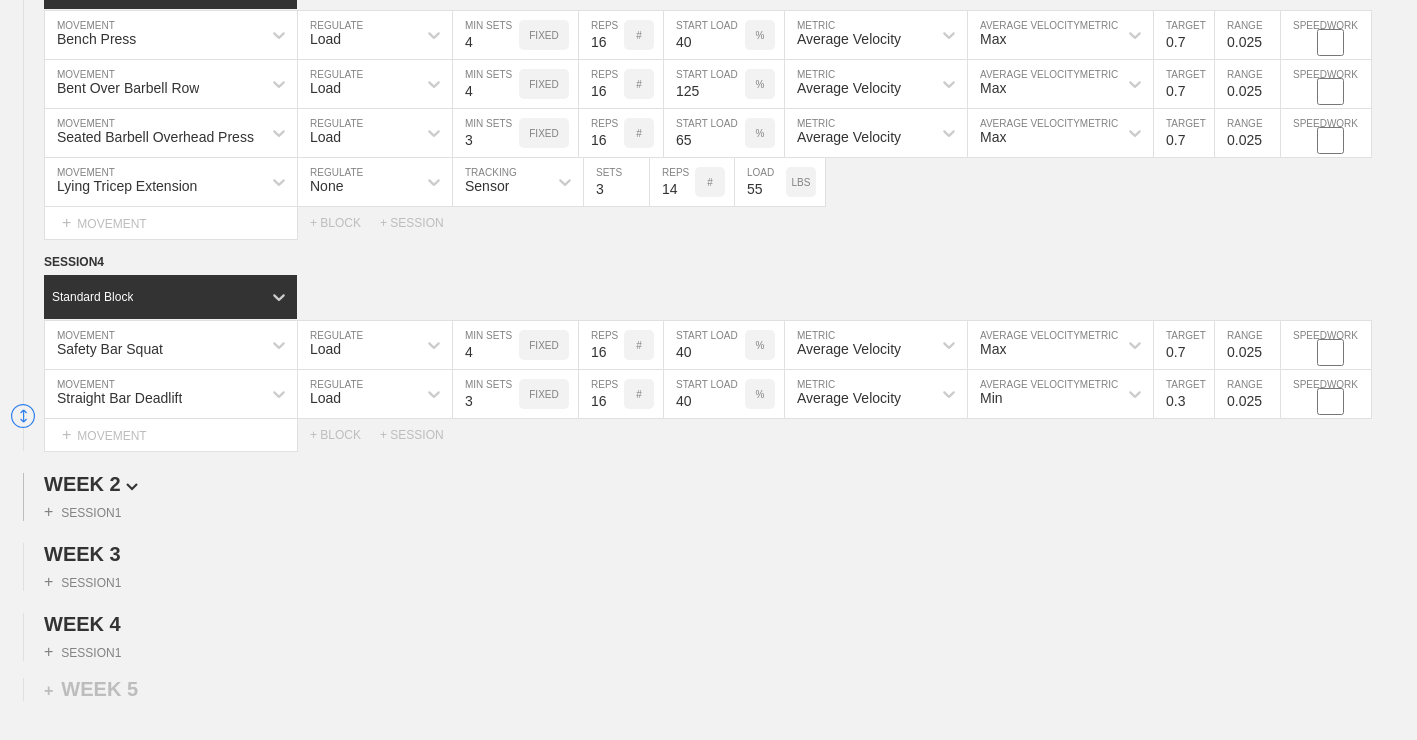 type on "40" 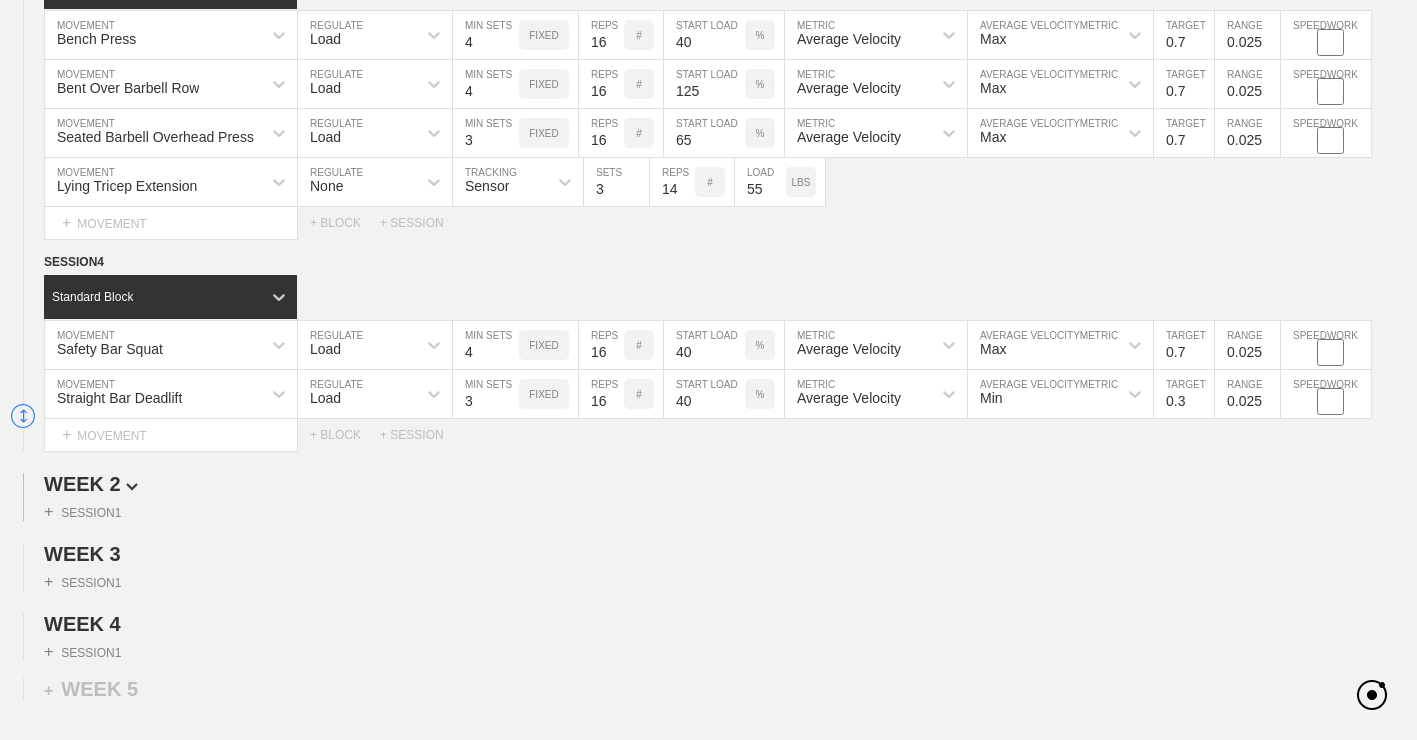 click on "WEEK   2" at bounding box center [730, 484] 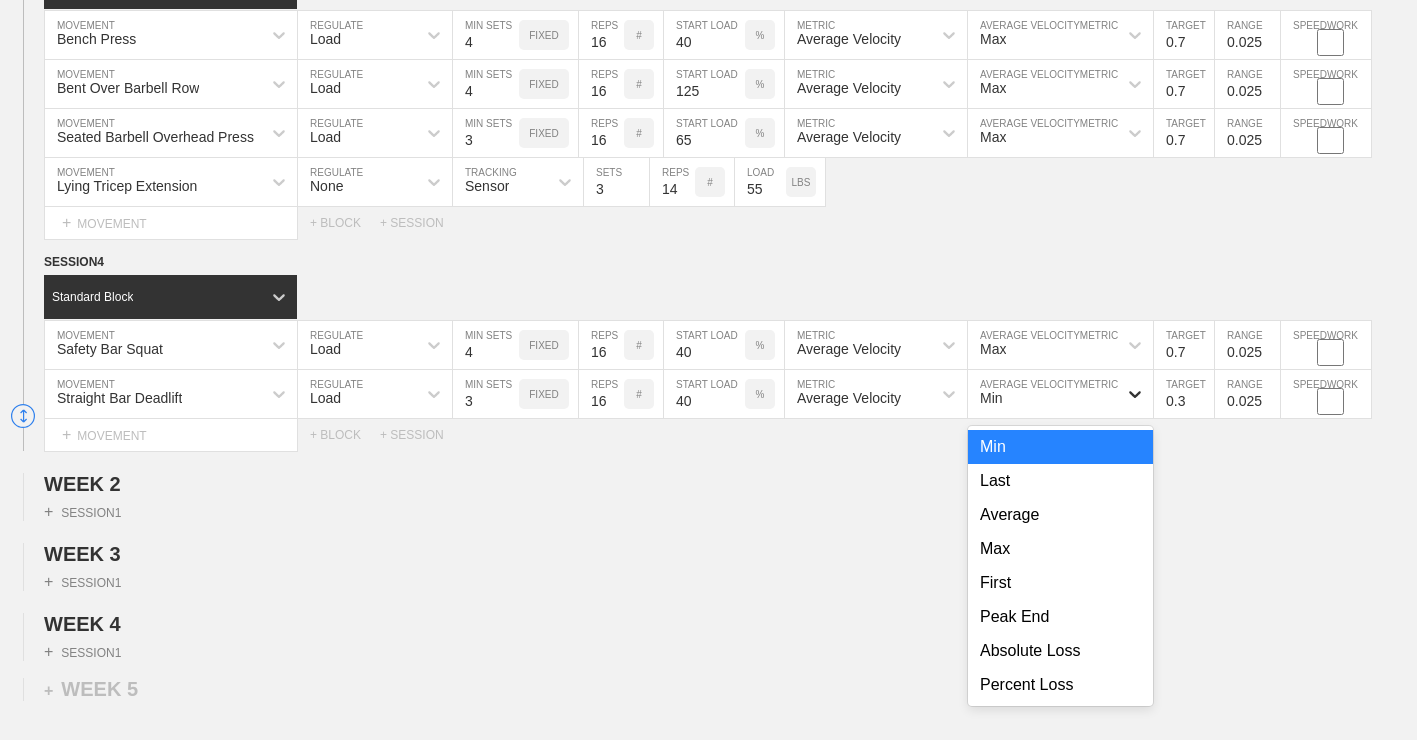 click 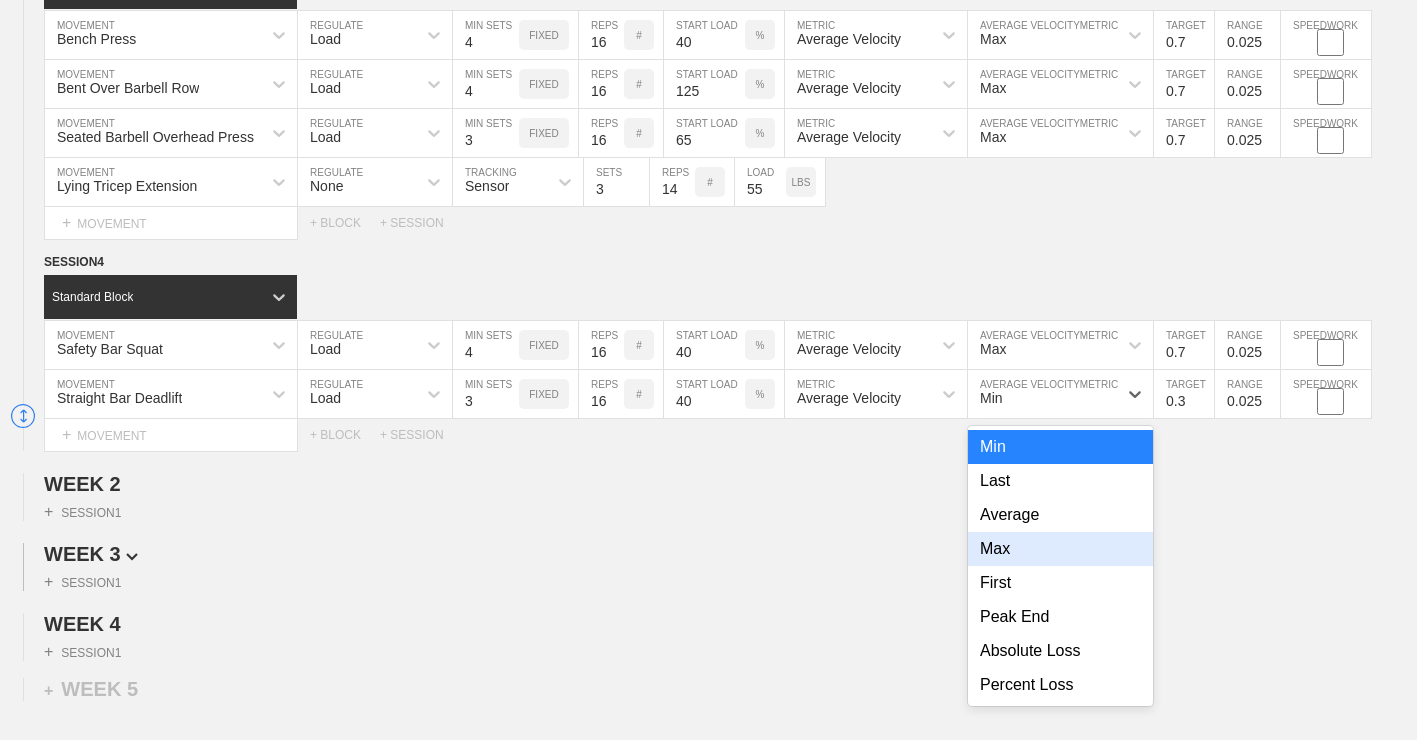 click on "Max" at bounding box center (1060, 549) 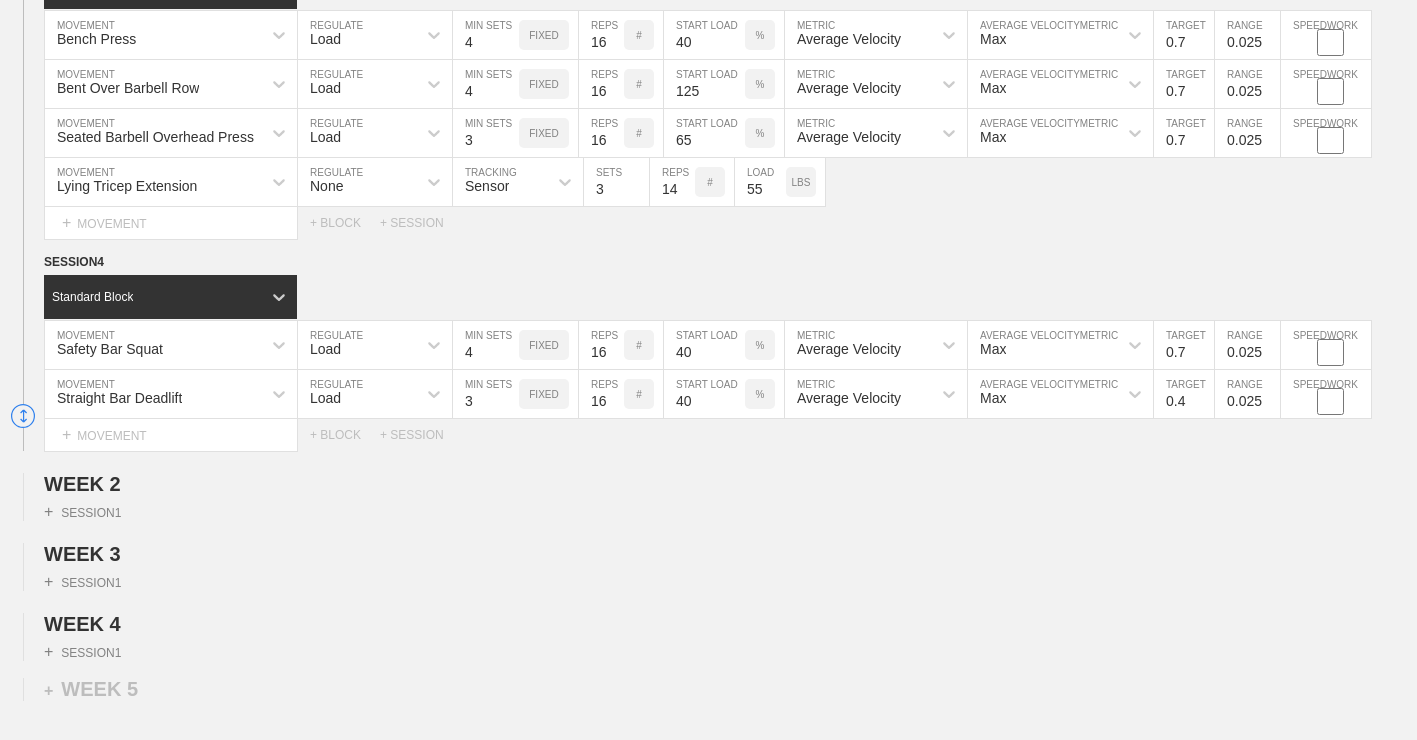 click on "0.4" at bounding box center (1184, 394) 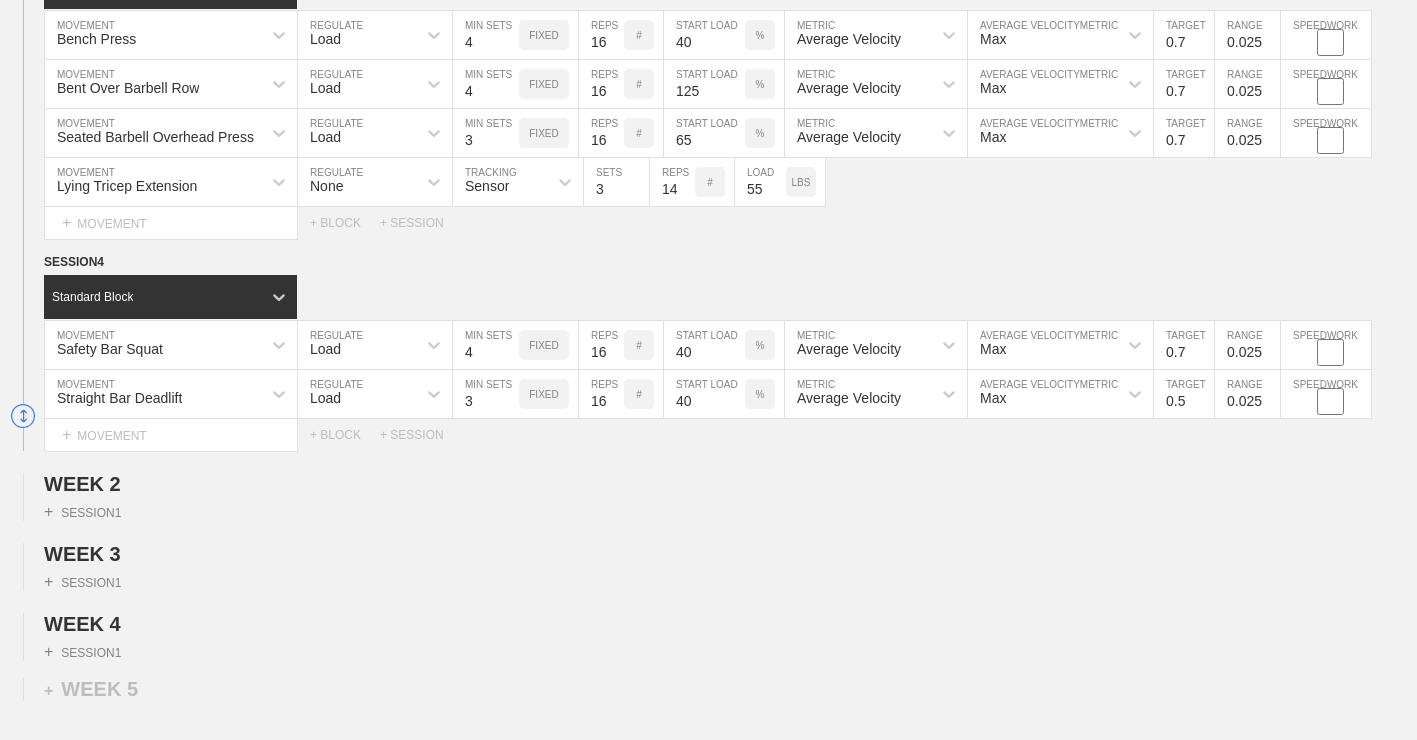 click on "0.5" at bounding box center (1184, 394) 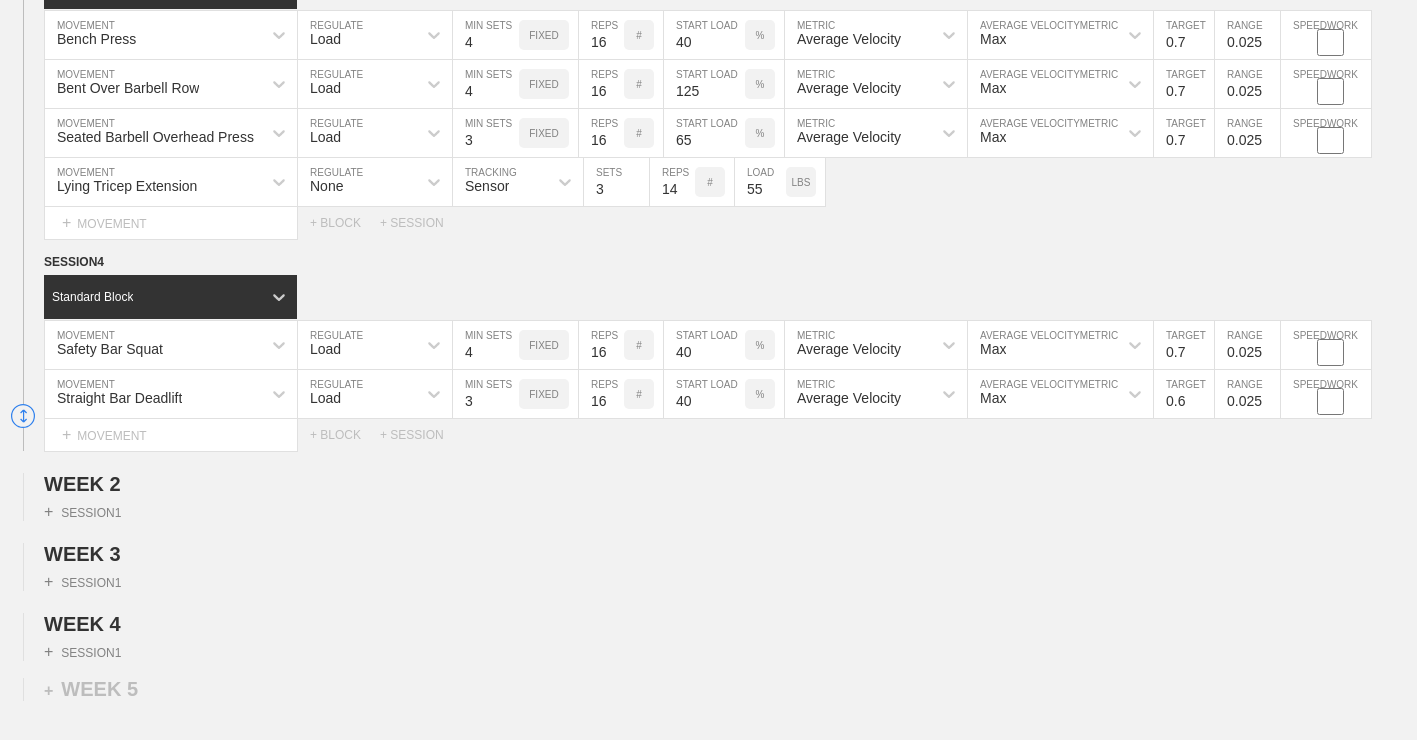 click on "0.6" at bounding box center (1184, 394) 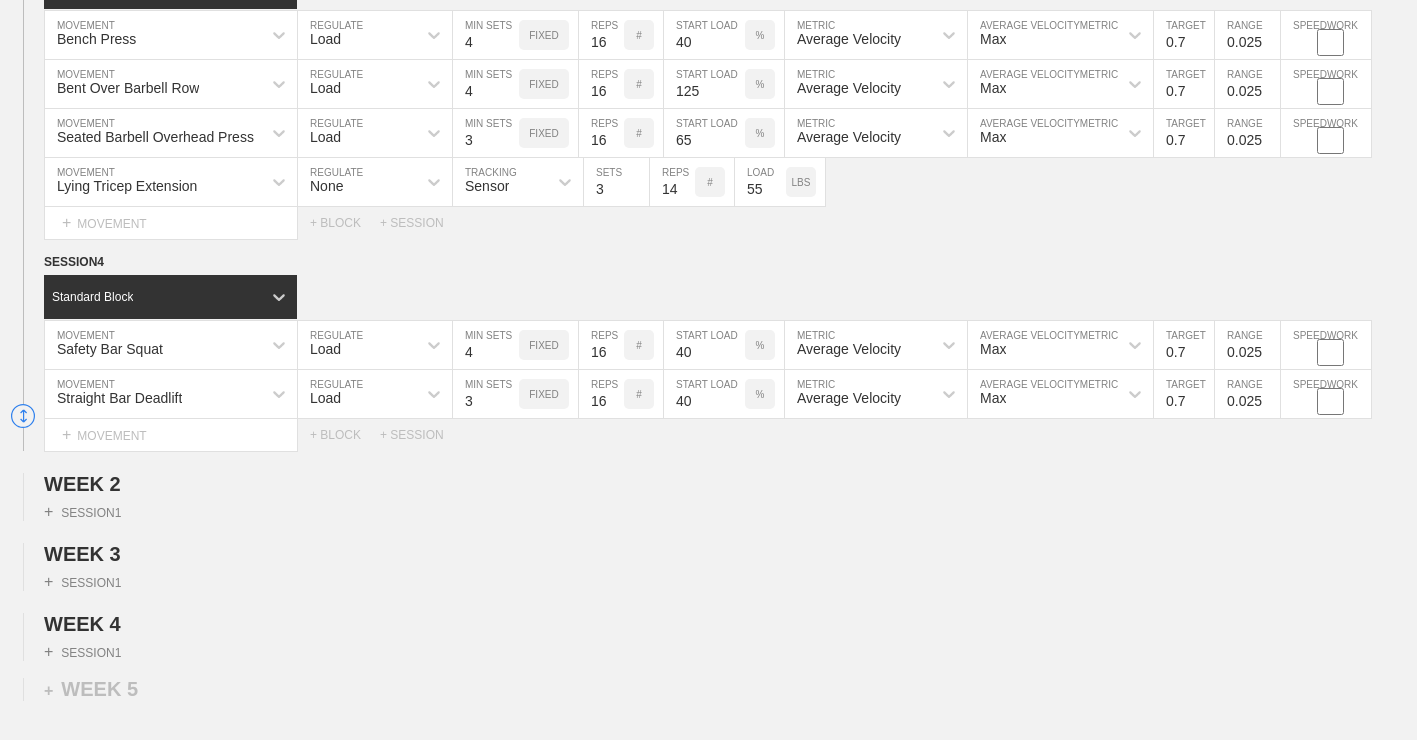 type on "0.7" 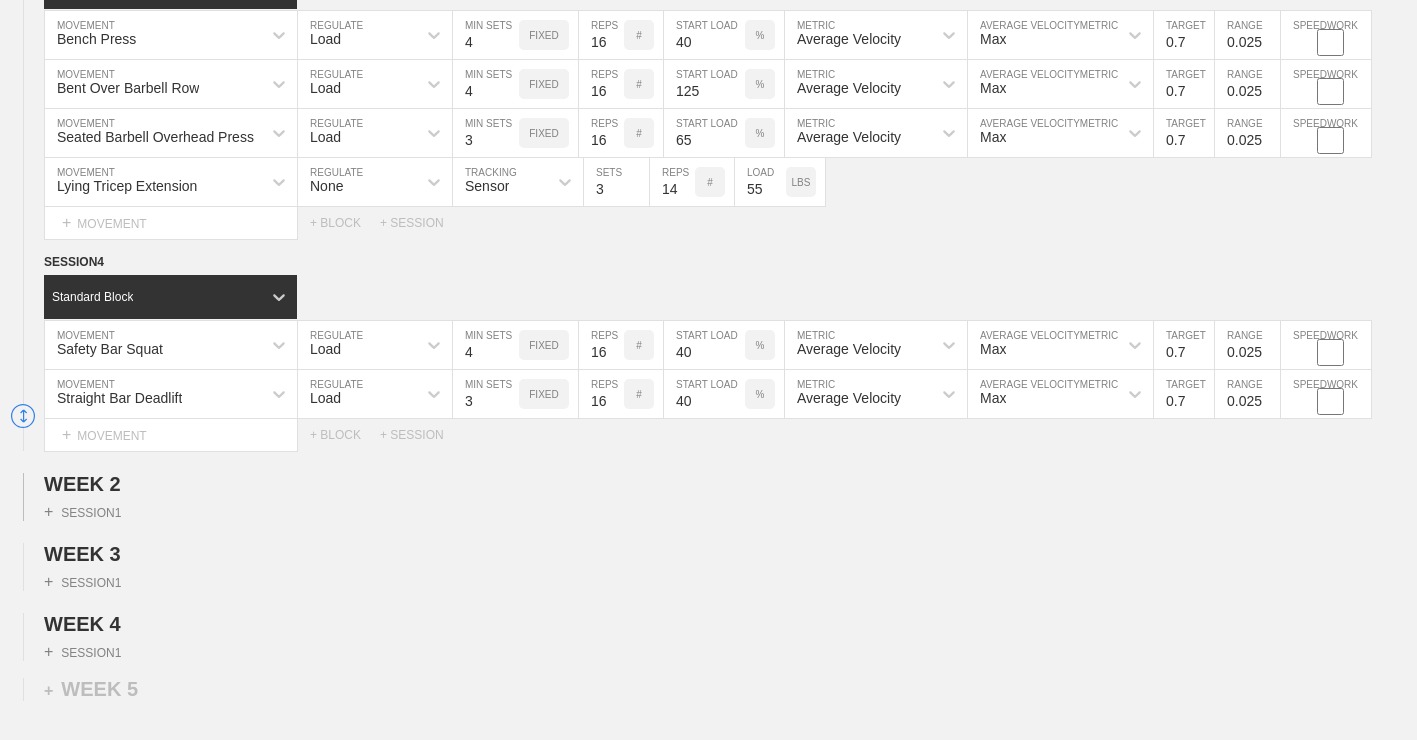 click on "+ SESSION  1" at bounding box center [708, 508] 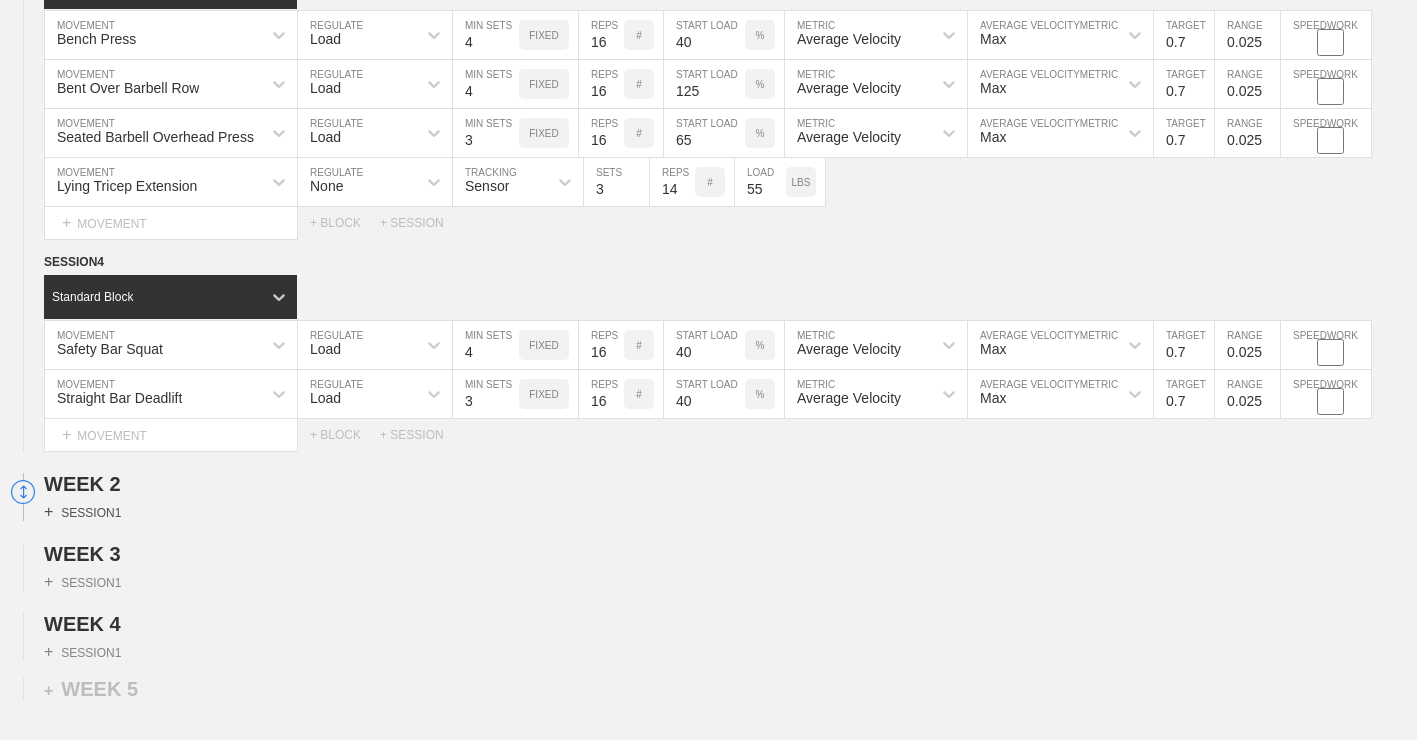 click on "+" at bounding box center (48, 511) 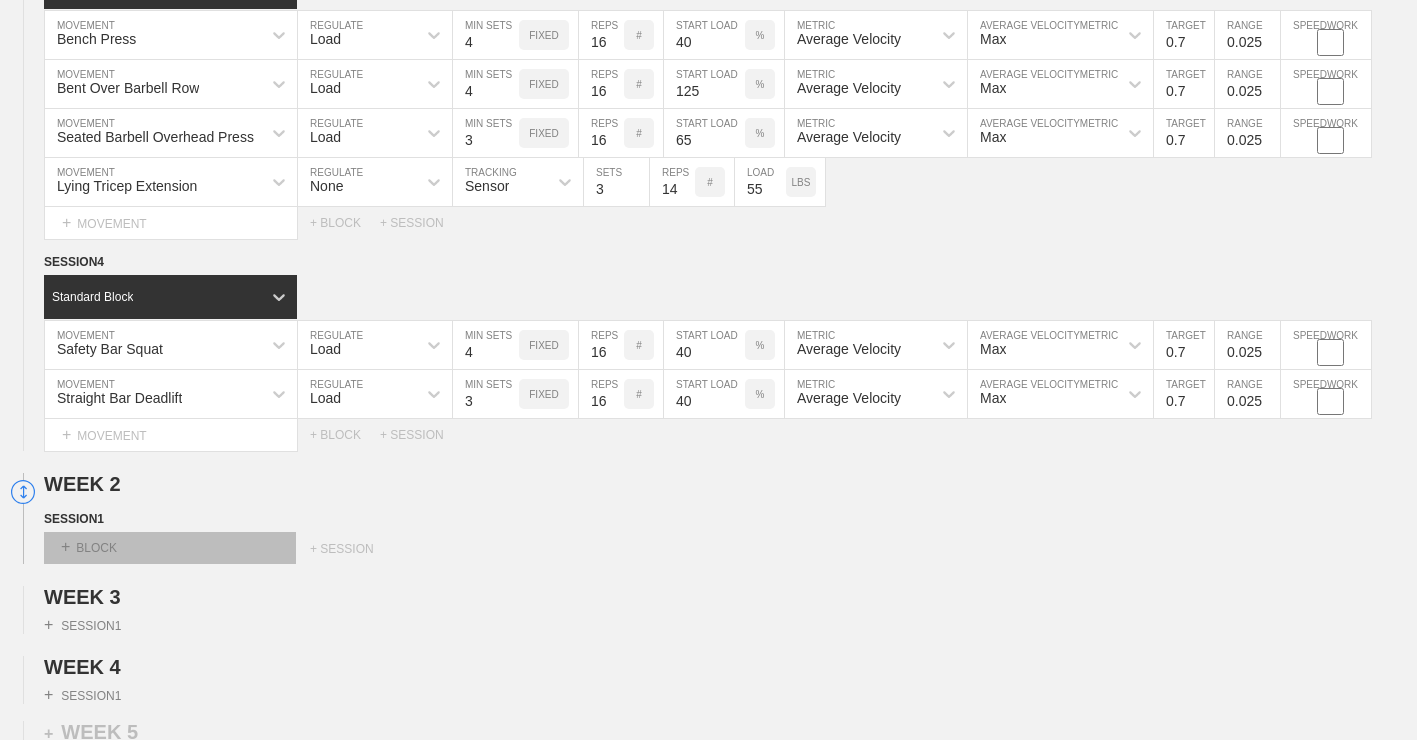 click on "+  BLOCK" at bounding box center [170, 548] 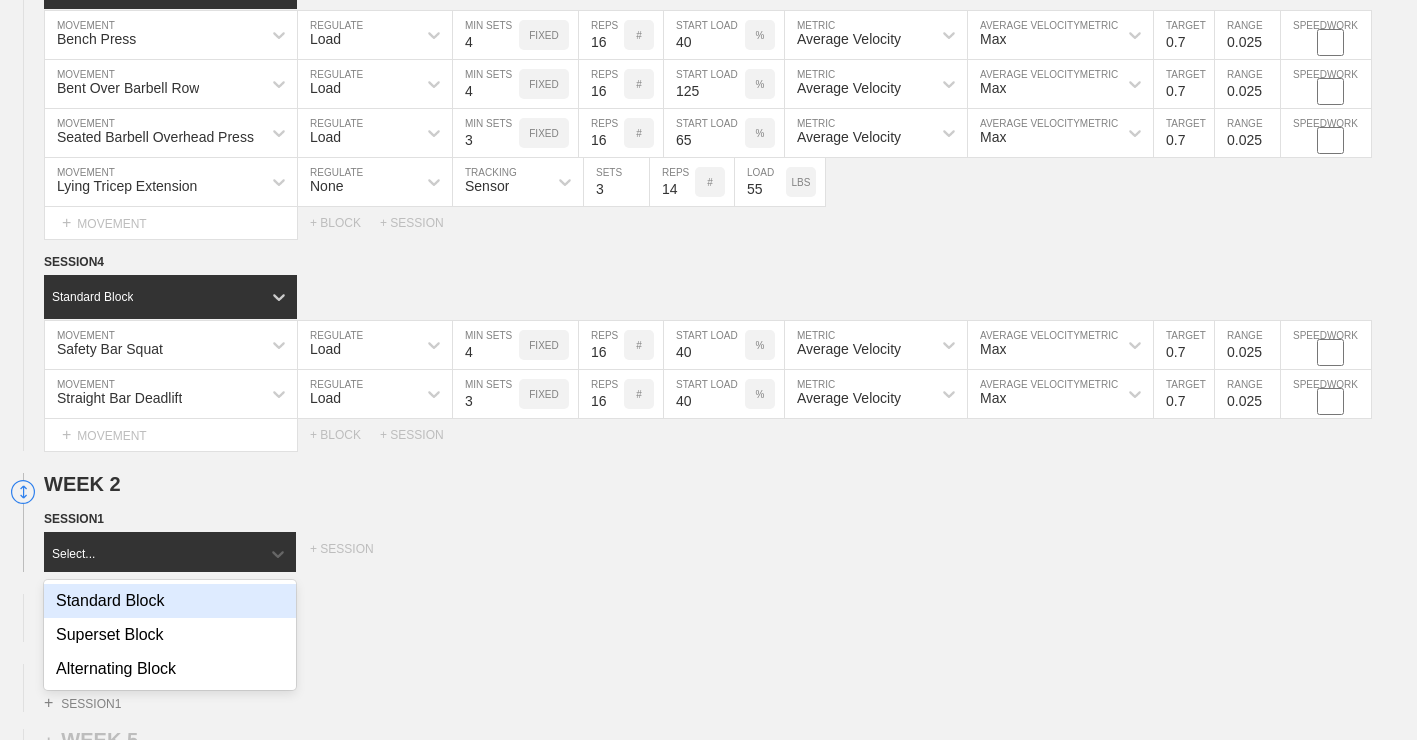 click on "Standard Block" at bounding box center [170, 601] 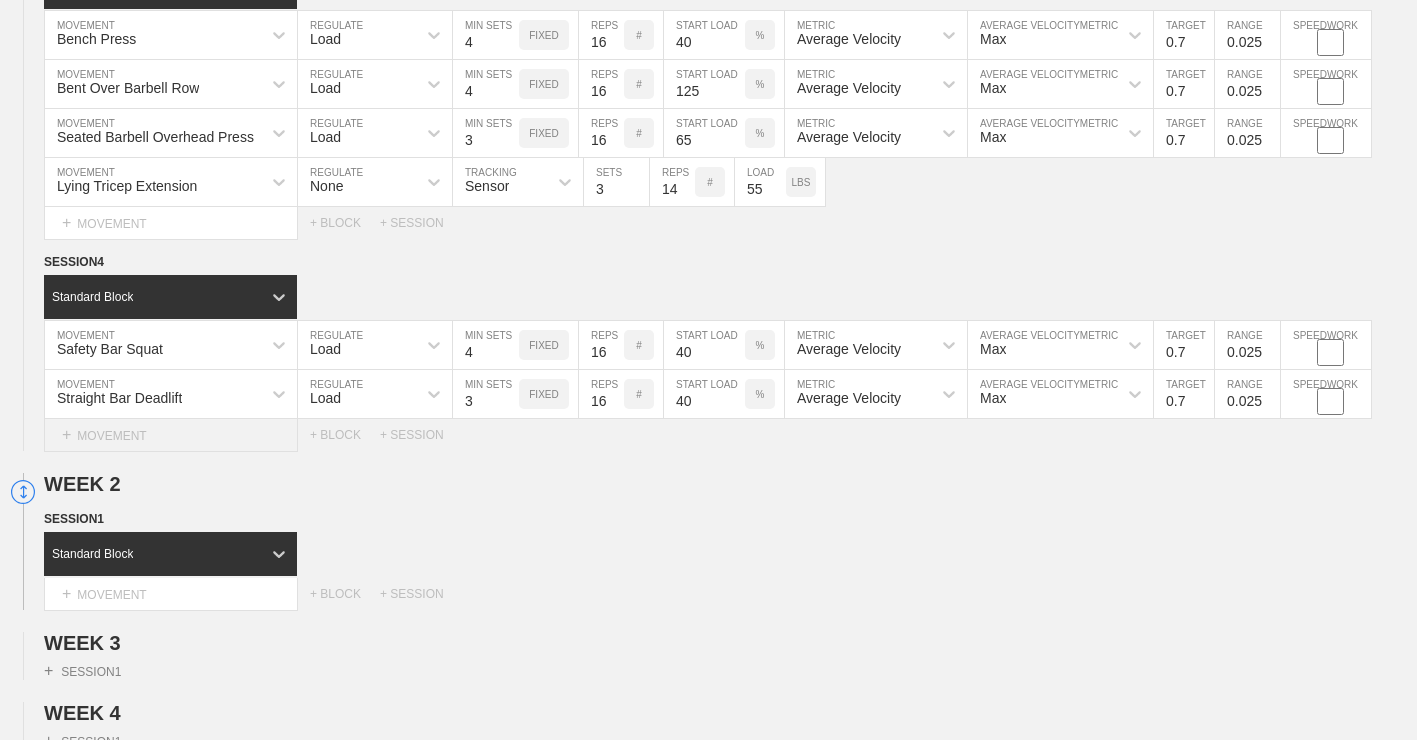click on "+  MOVEMENT" at bounding box center (171, 435) 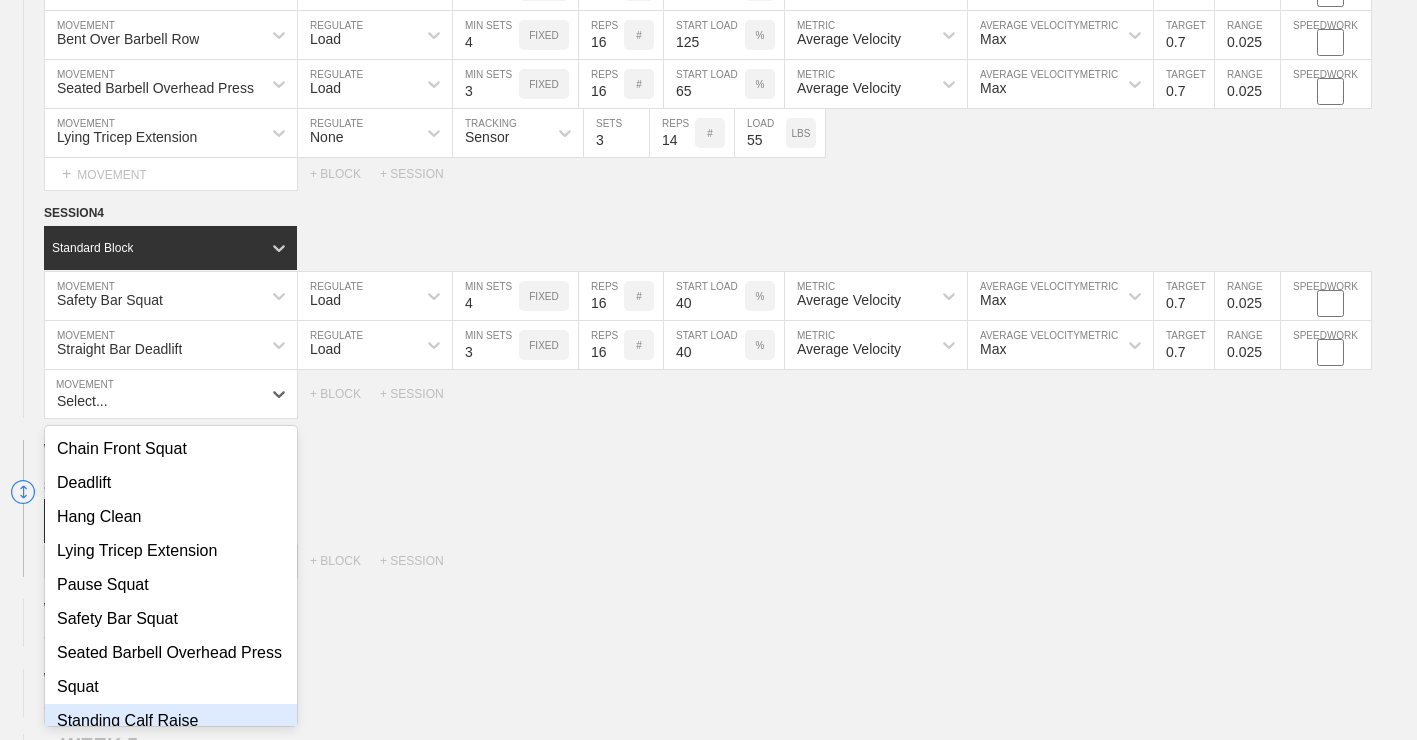 scroll, scrollTop: 182, scrollLeft: 0, axis: vertical 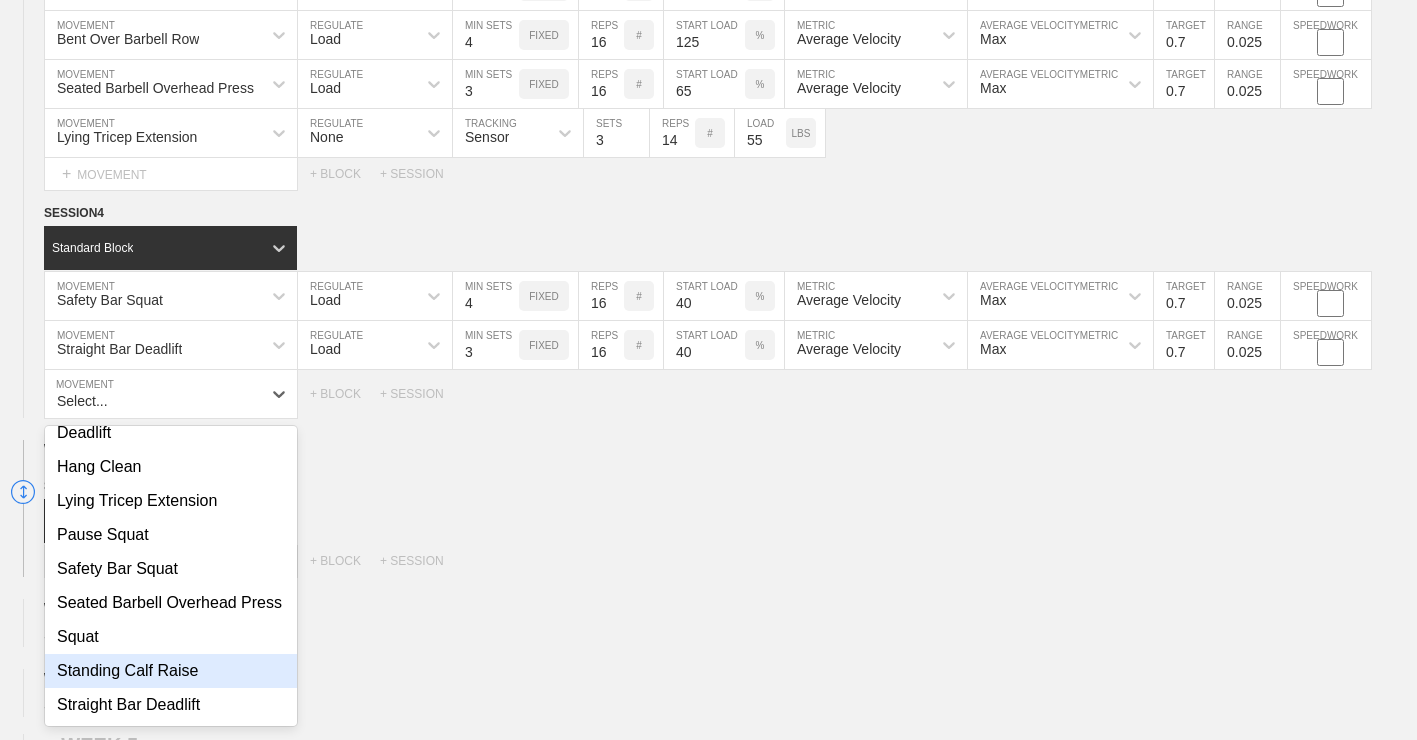 click on "Standing Calf Raise" at bounding box center [171, 671] 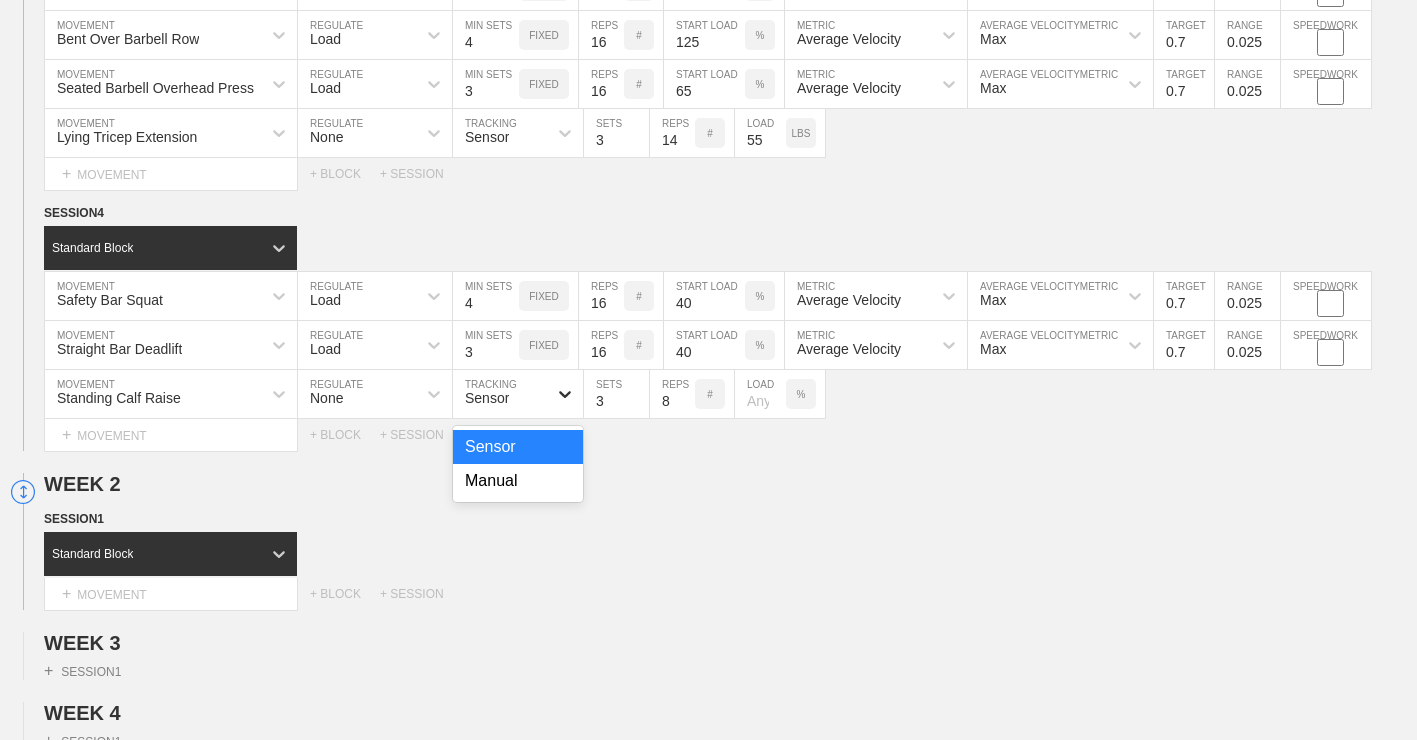 click 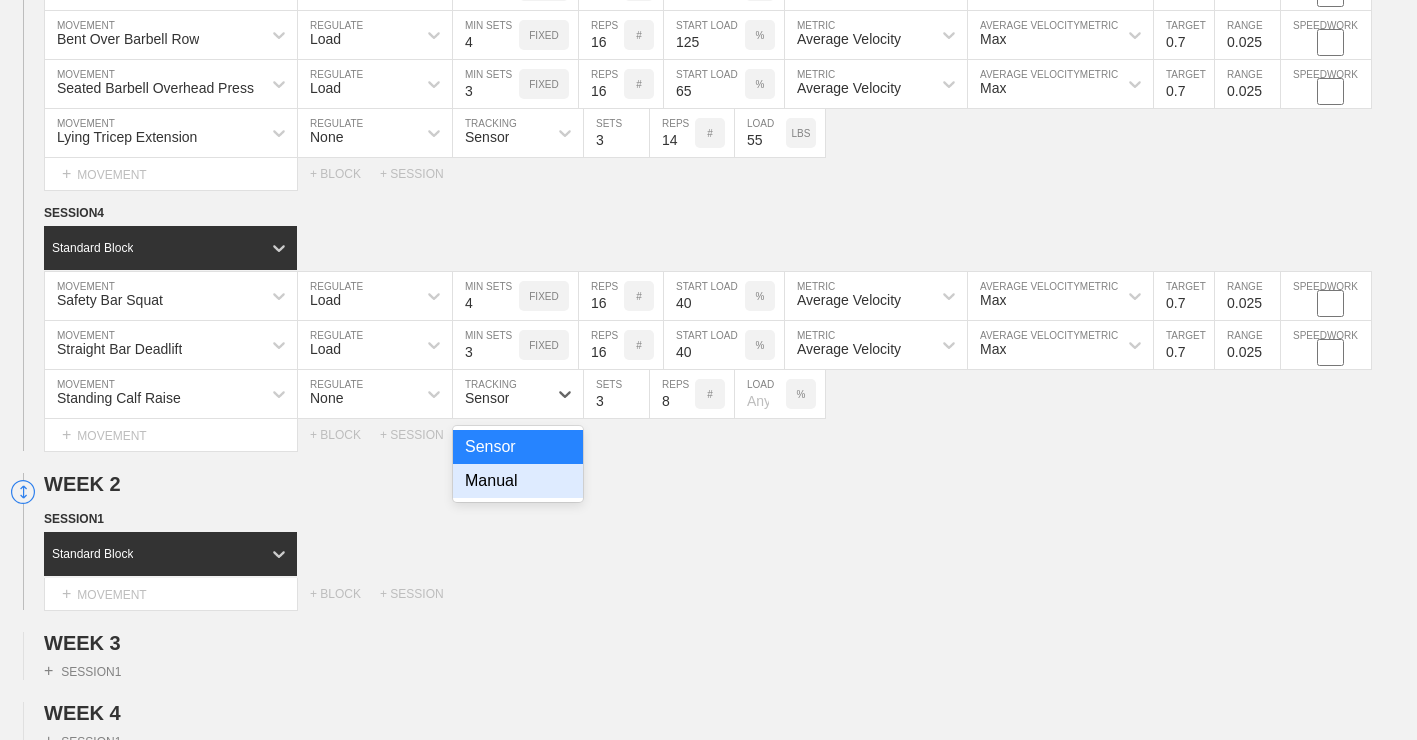 click on "Manual" at bounding box center [518, 481] 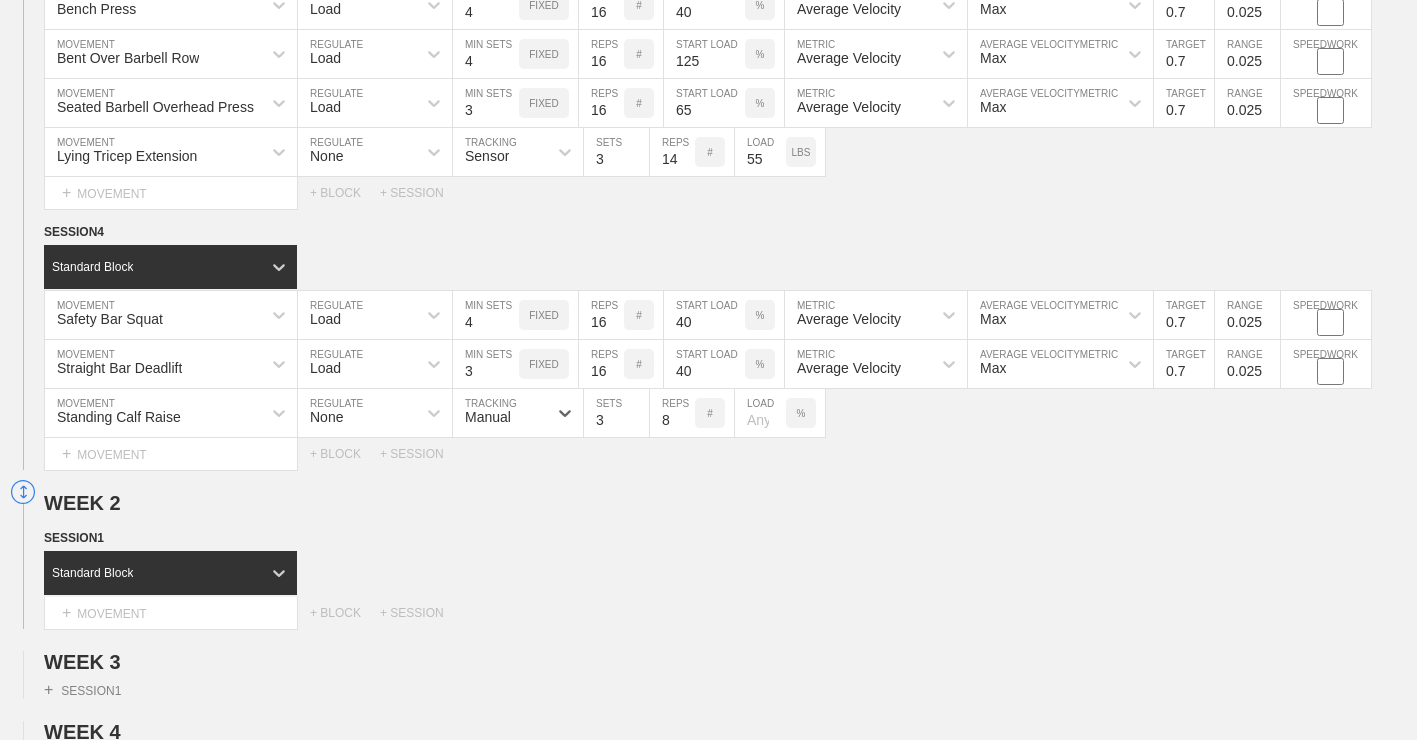 scroll, scrollTop: 953, scrollLeft: 0, axis: vertical 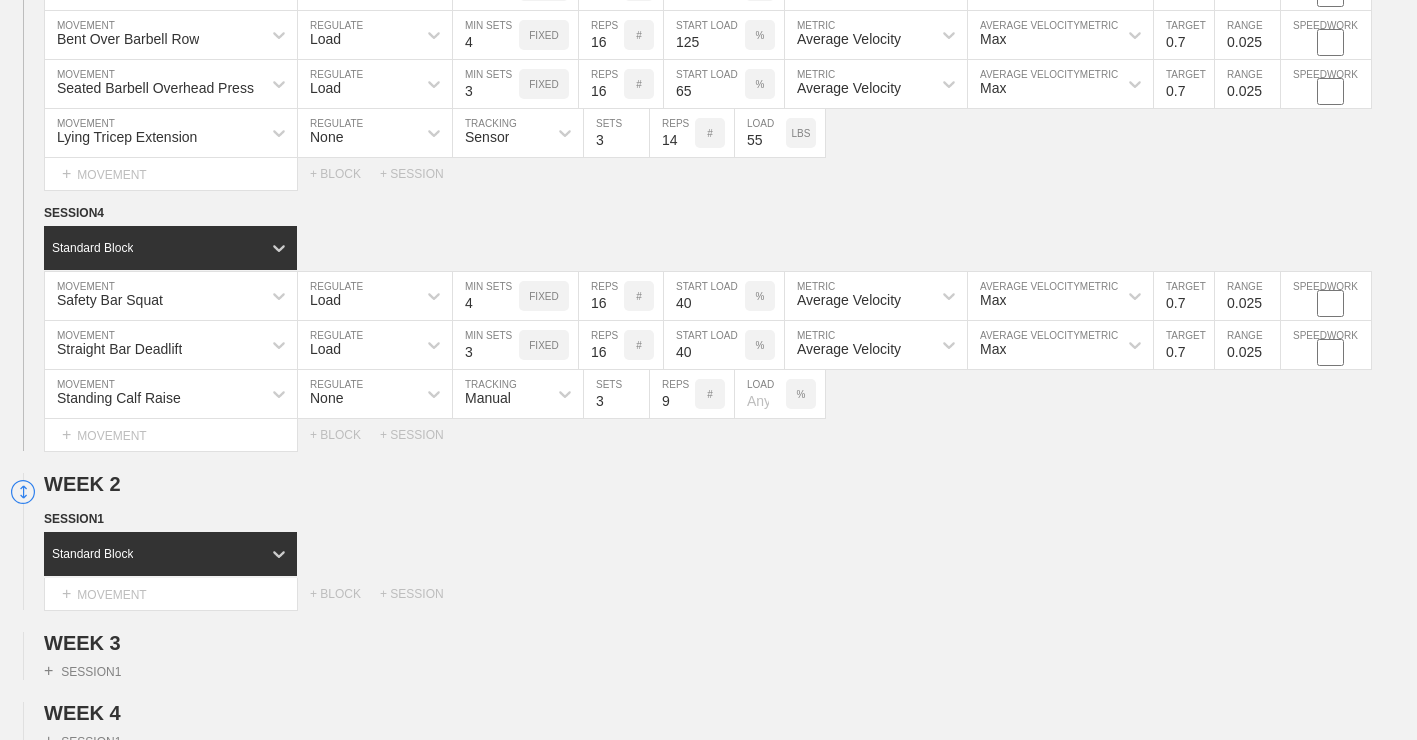 click on "9" at bounding box center [672, 394] 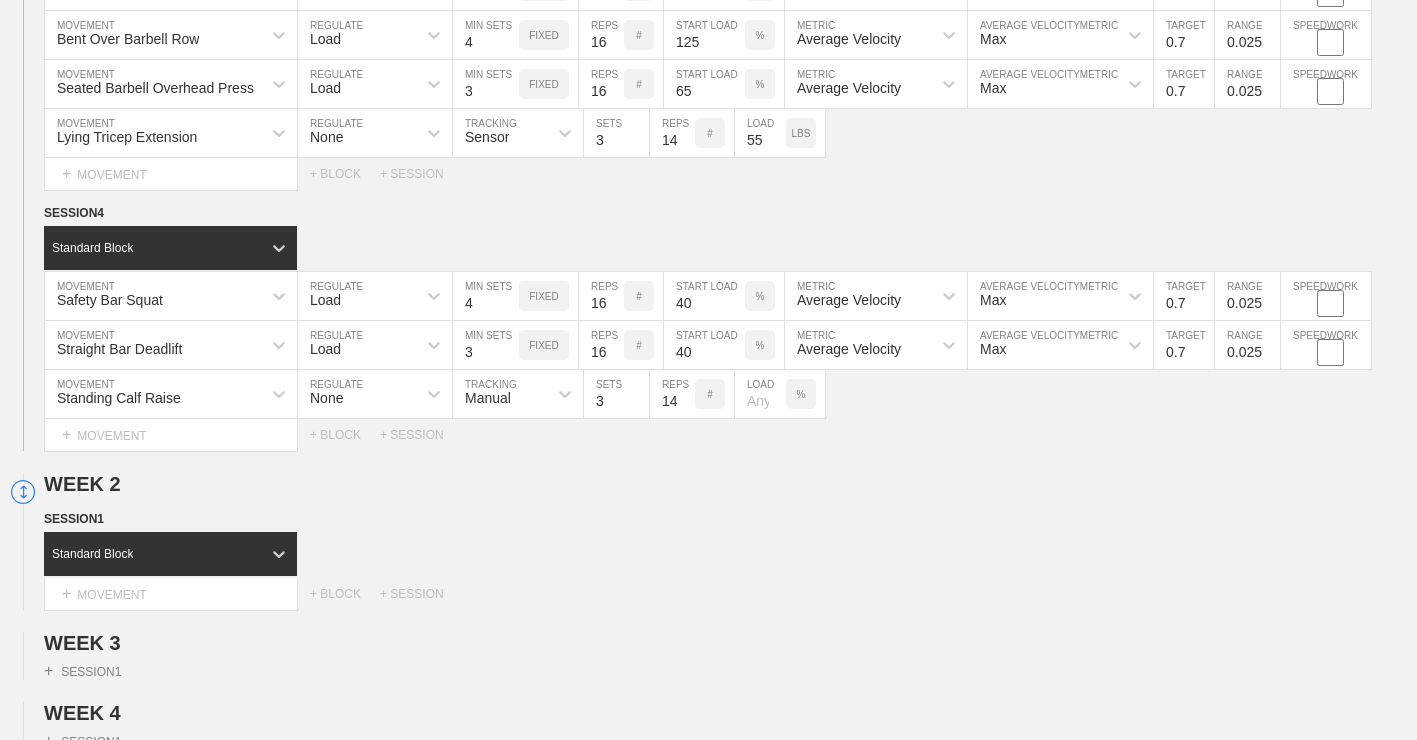 click on "14" at bounding box center (672, 394) 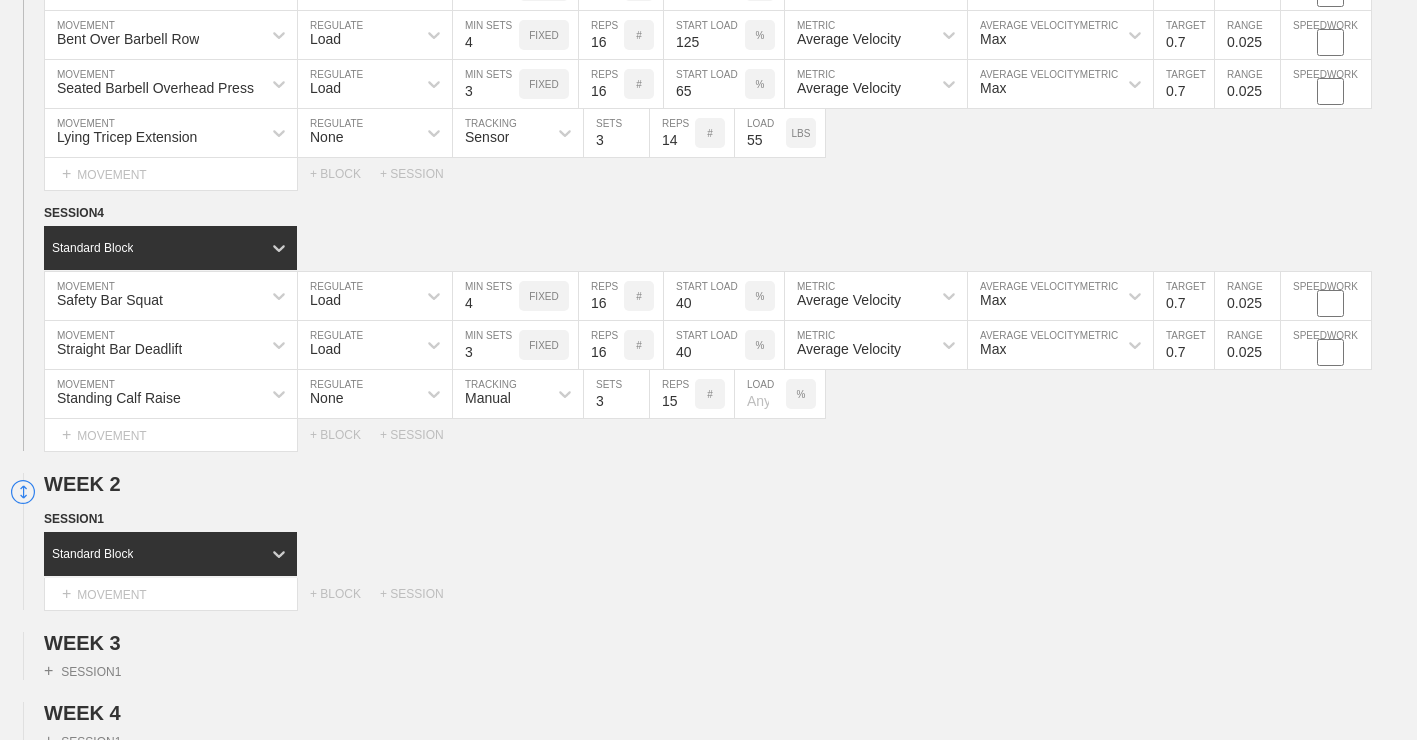 click on "15" at bounding box center (672, 394) 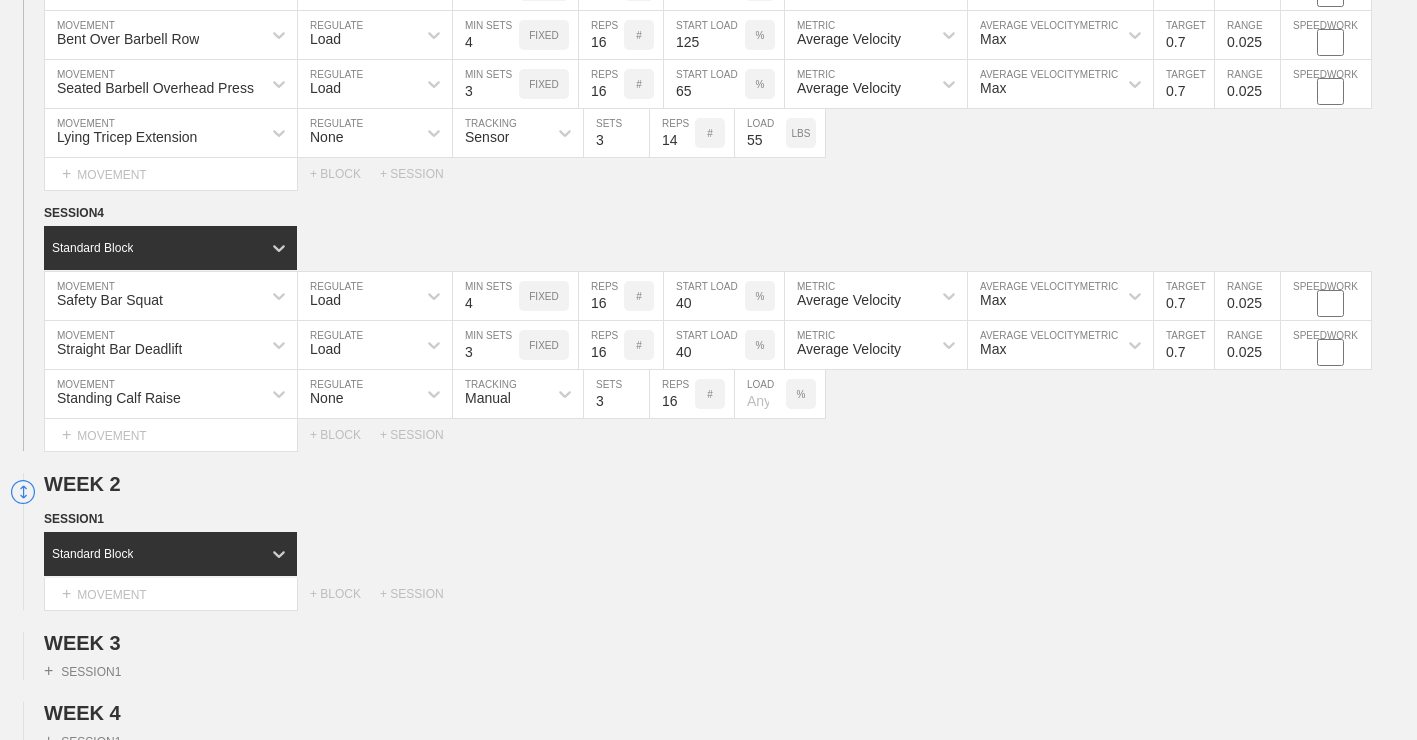 click on "16" at bounding box center [672, 394] 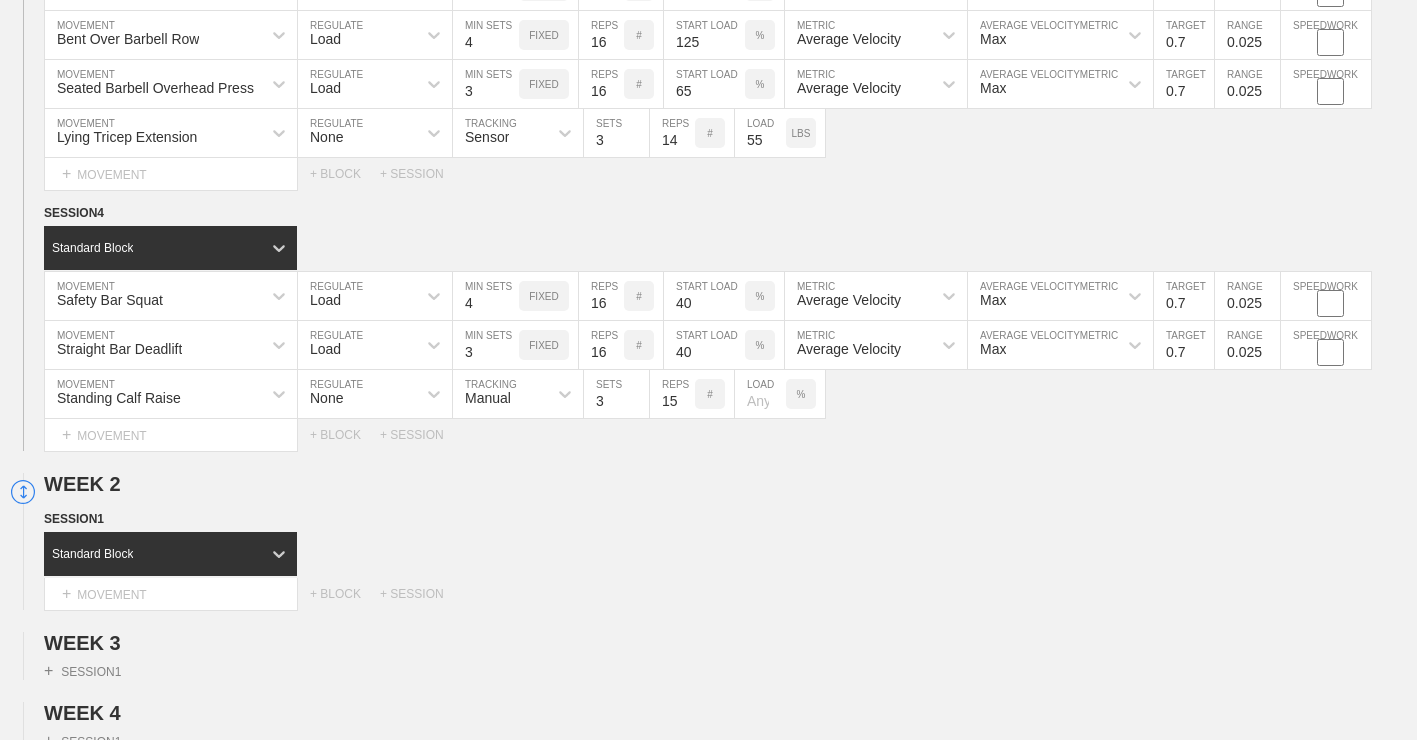 click on "15" at bounding box center [672, 394] 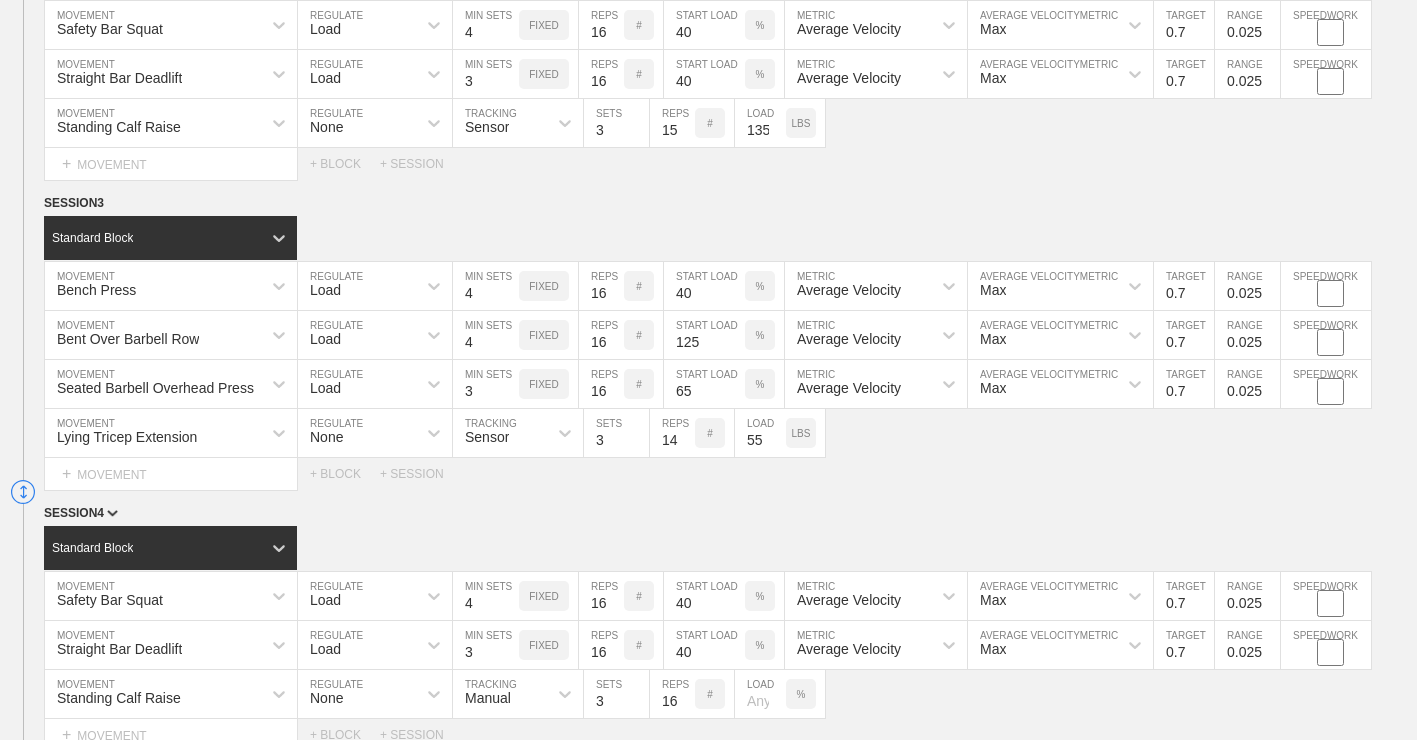 scroll, scrollTop: 753, scrollLeft: 0, axis: vertical 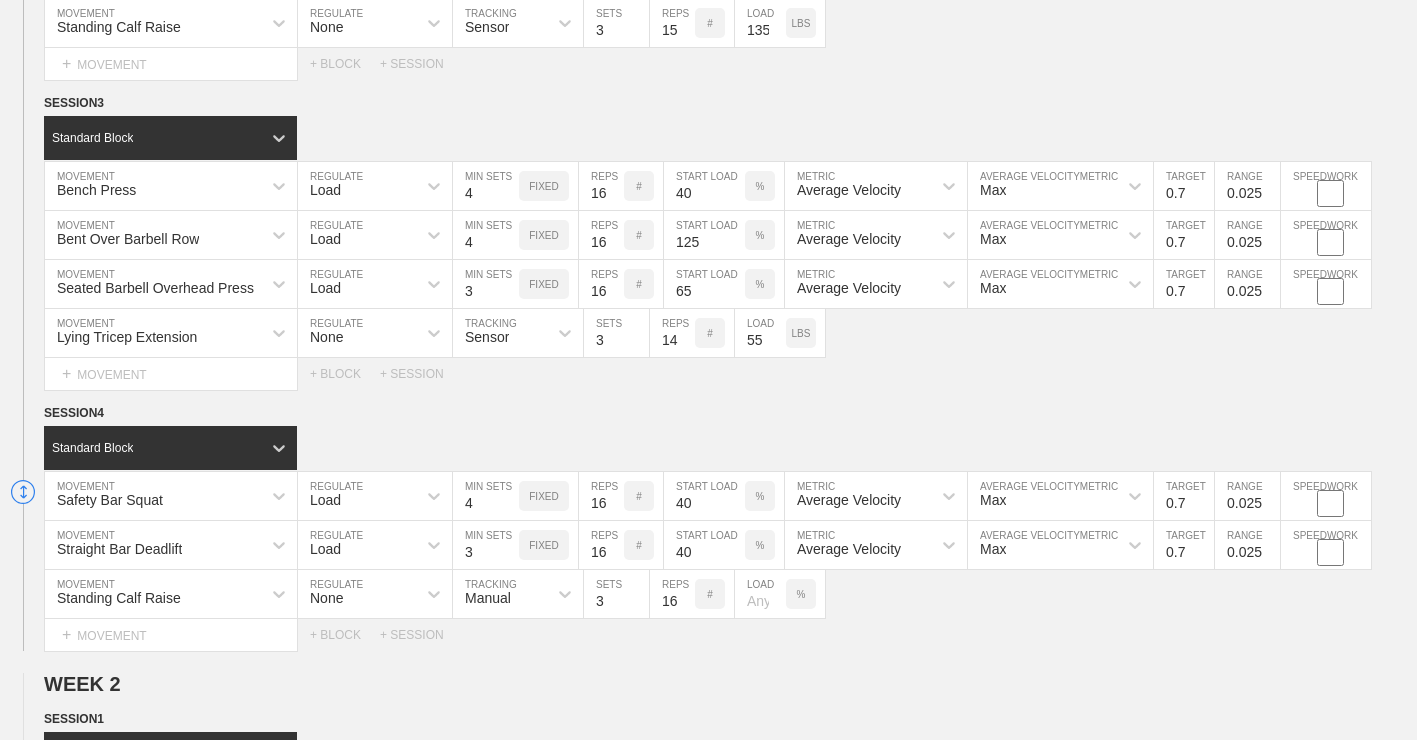type on "16" 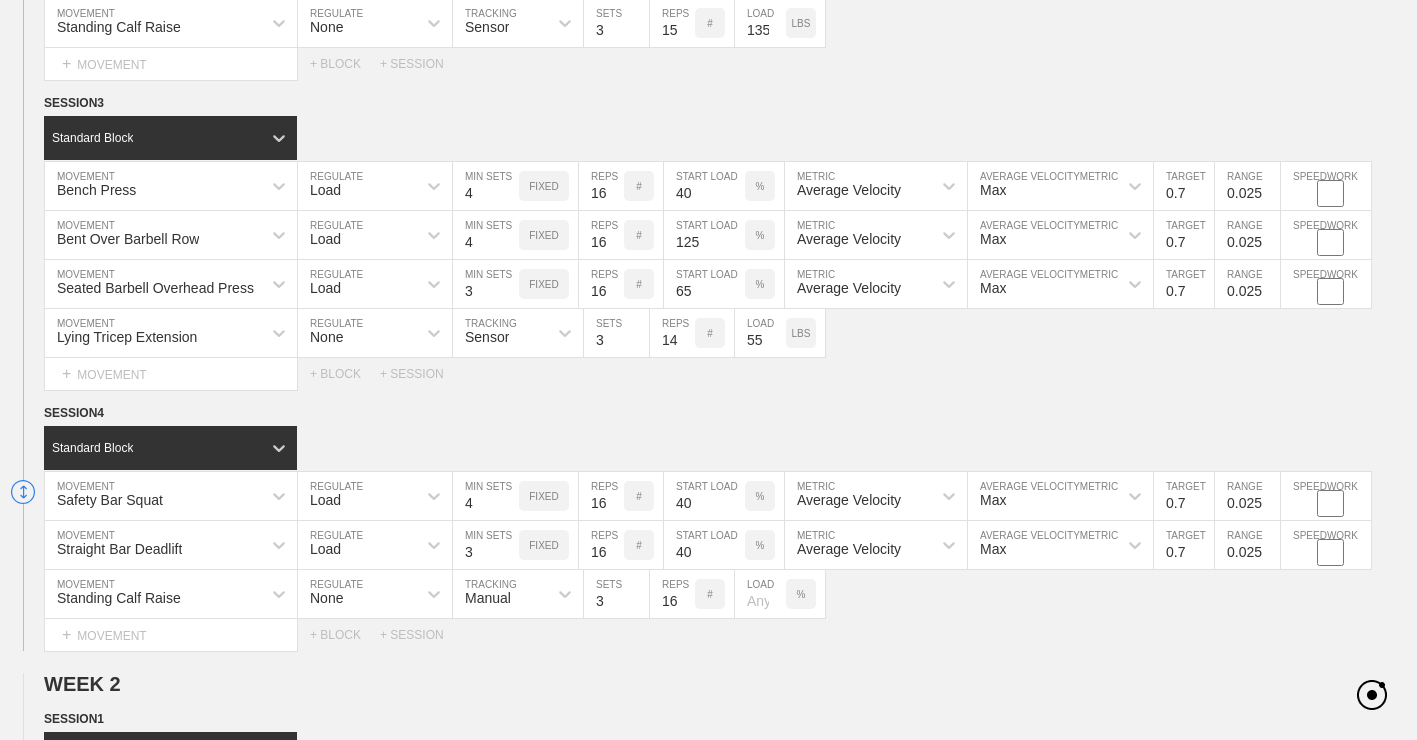 click at bounding box center [760, 594] 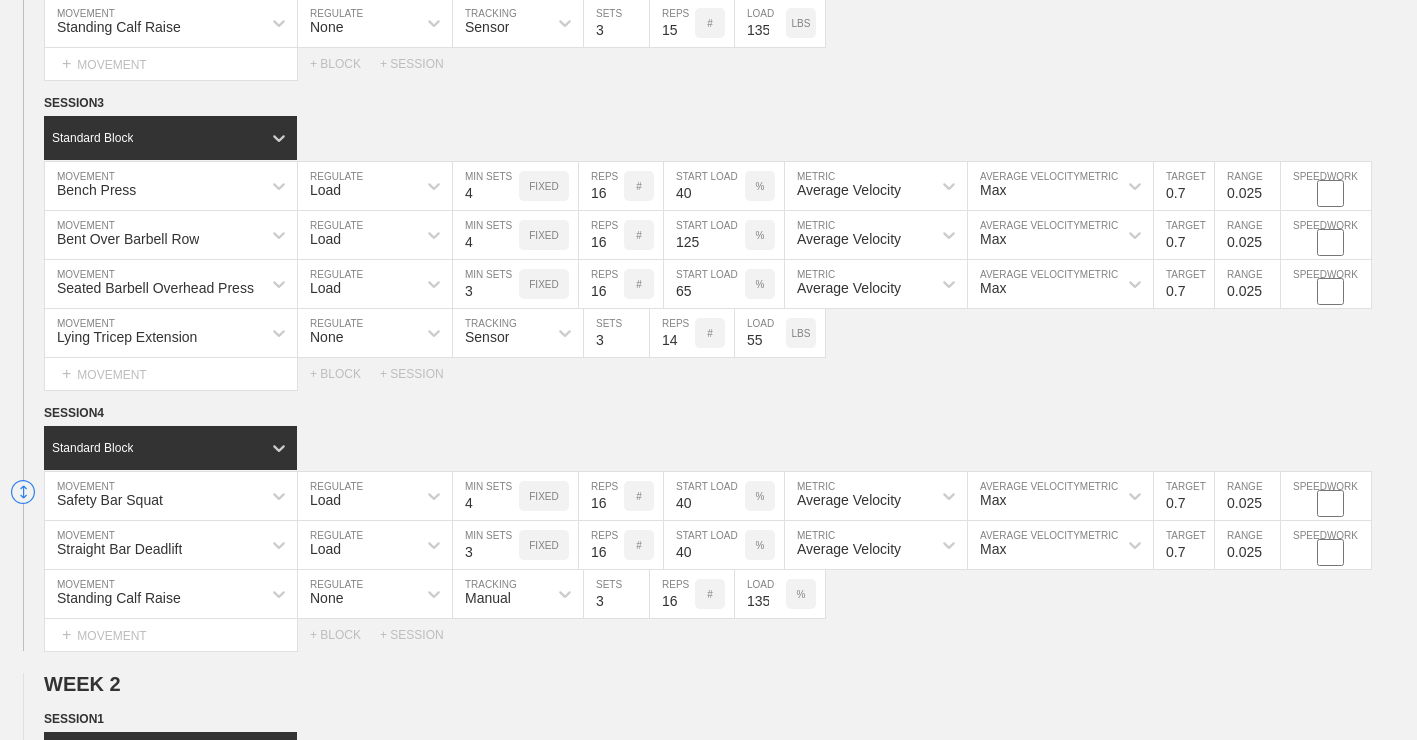 scroll, scrollTop: 0, scrollLeft: 1, axis: horizontal 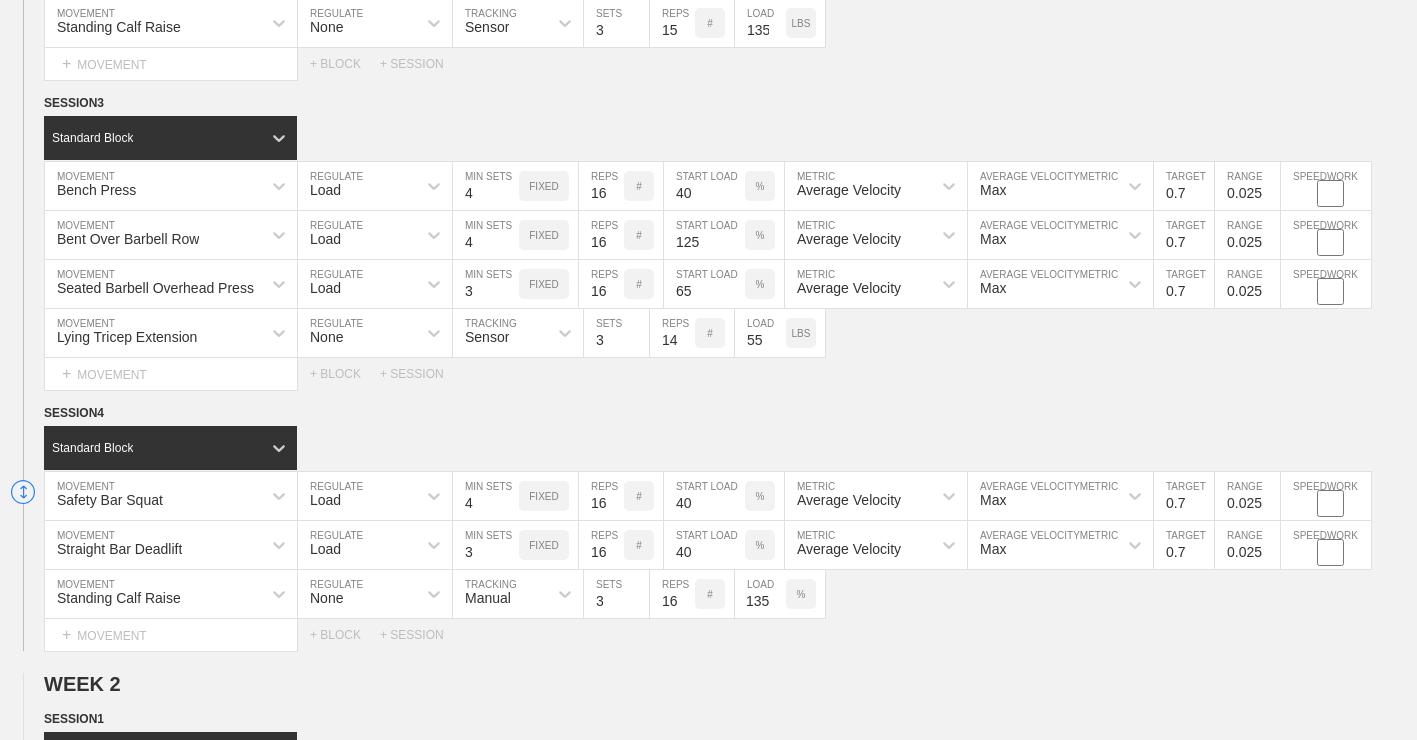 type on "135" 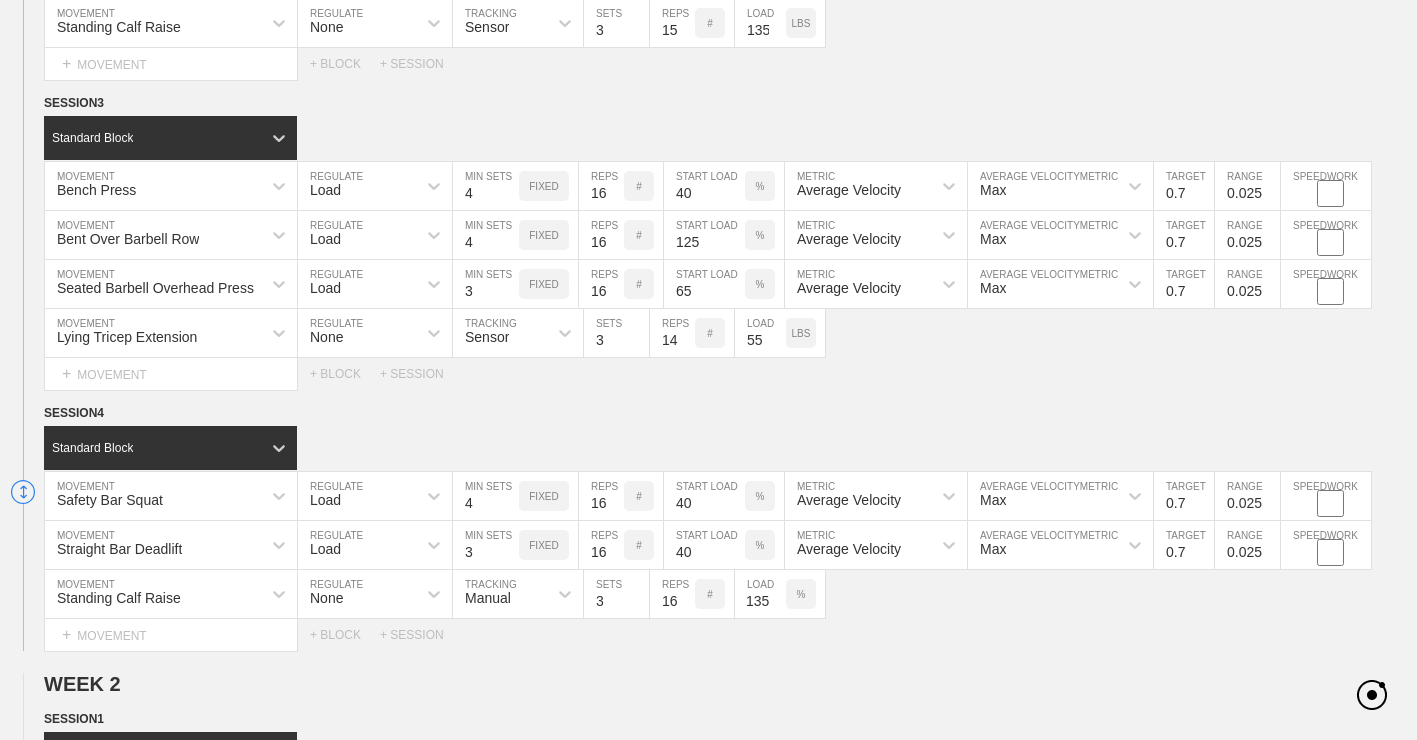 click on "Select... MOVEMENT +  MOVEMENT + BLOCK + SESSION" at bounding box center (708, 635) 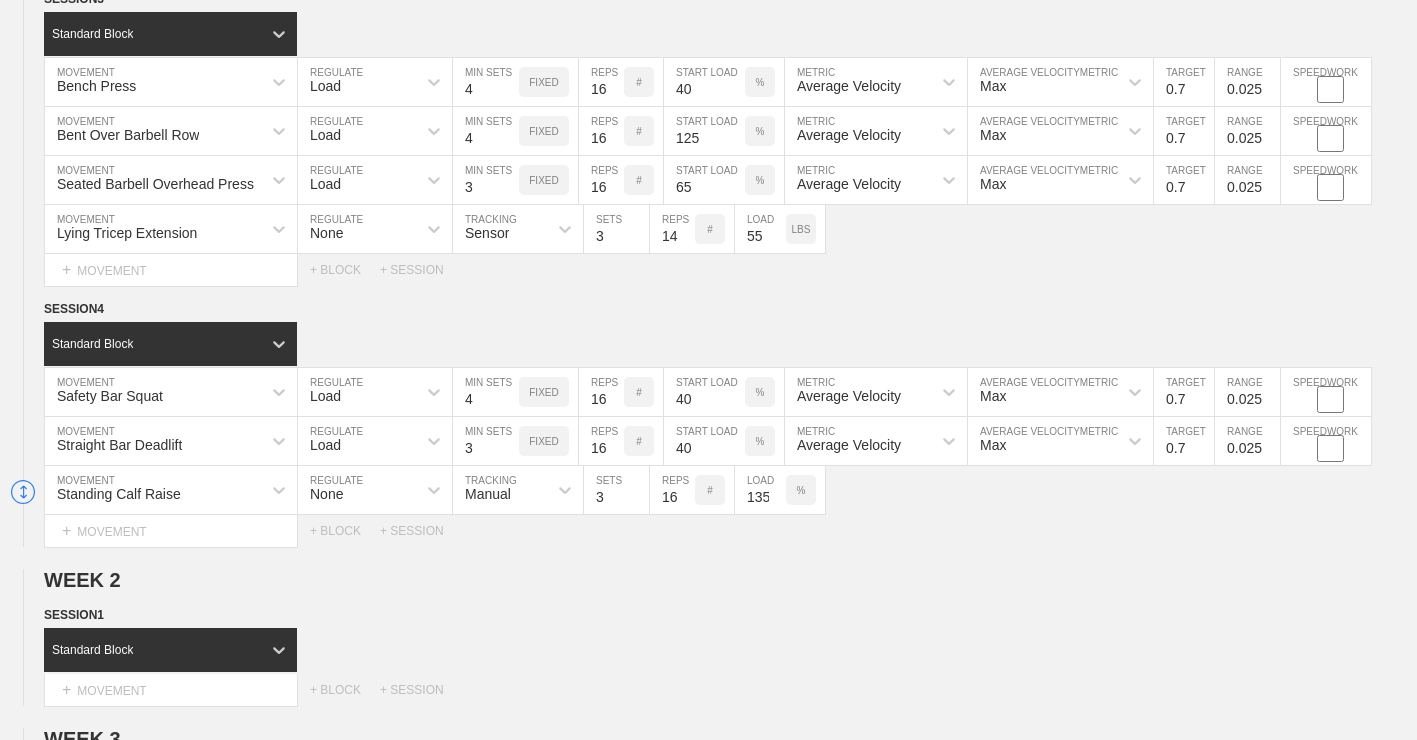 scroll, scrollTop: 953, scrollLeft: 0, axis: vertical 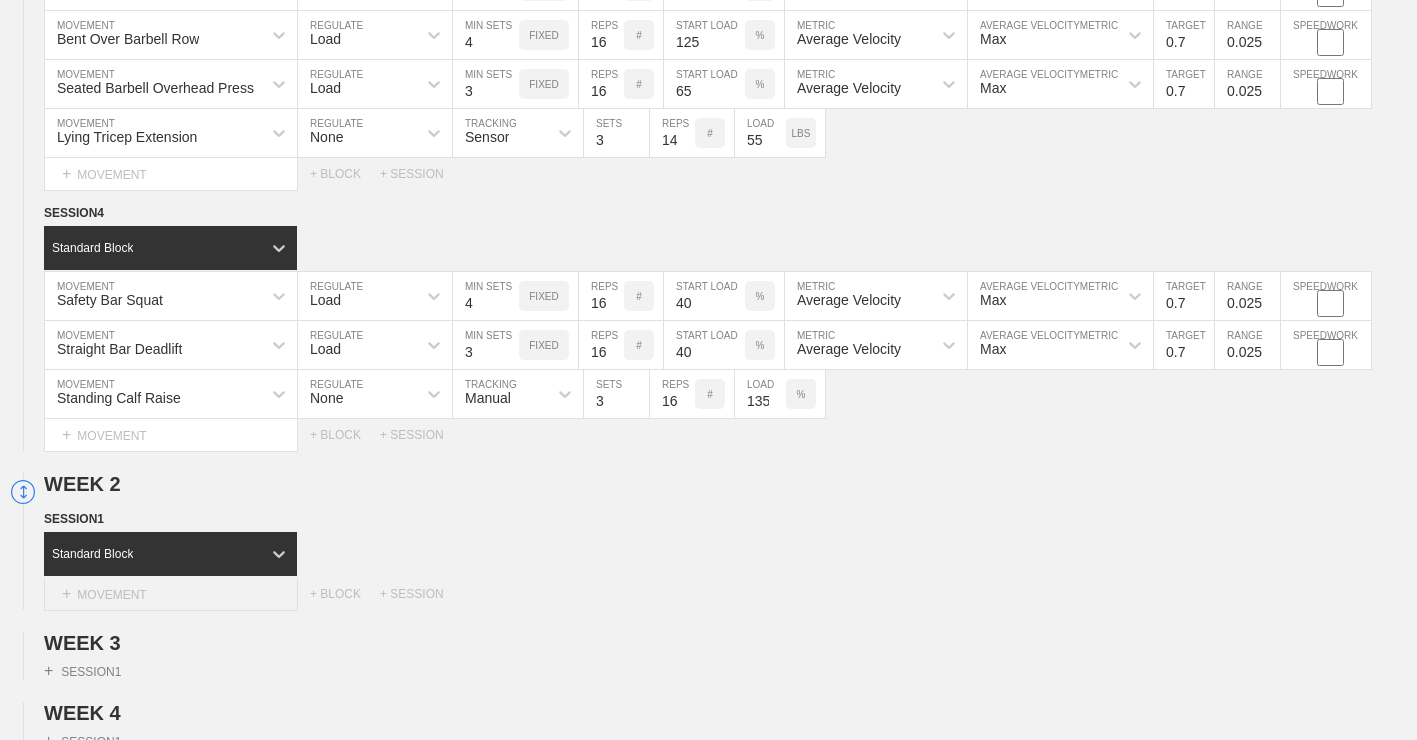 click on "+  MOVEMENT" at bounding box center (171, 594) 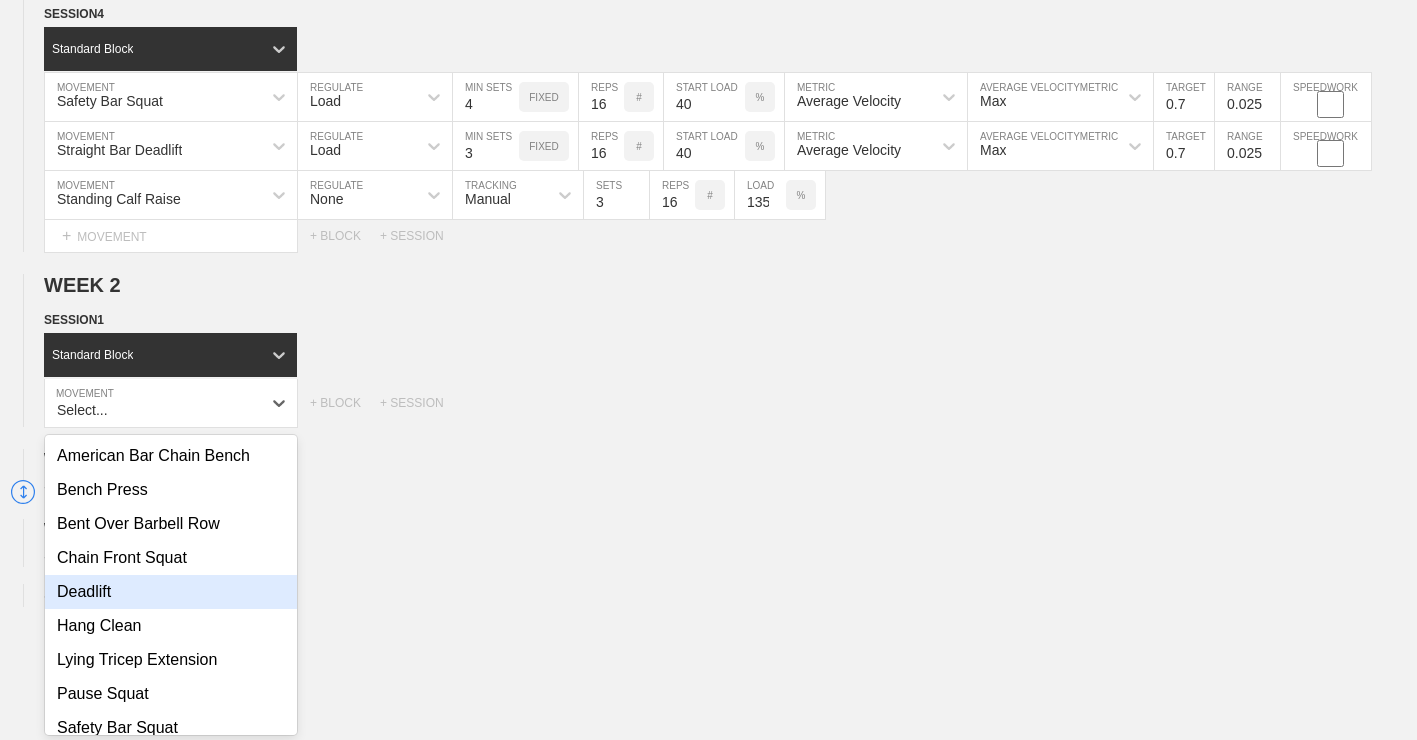 scroll, scrollTop: 1163, scrollLeft: 0, axis: vertical 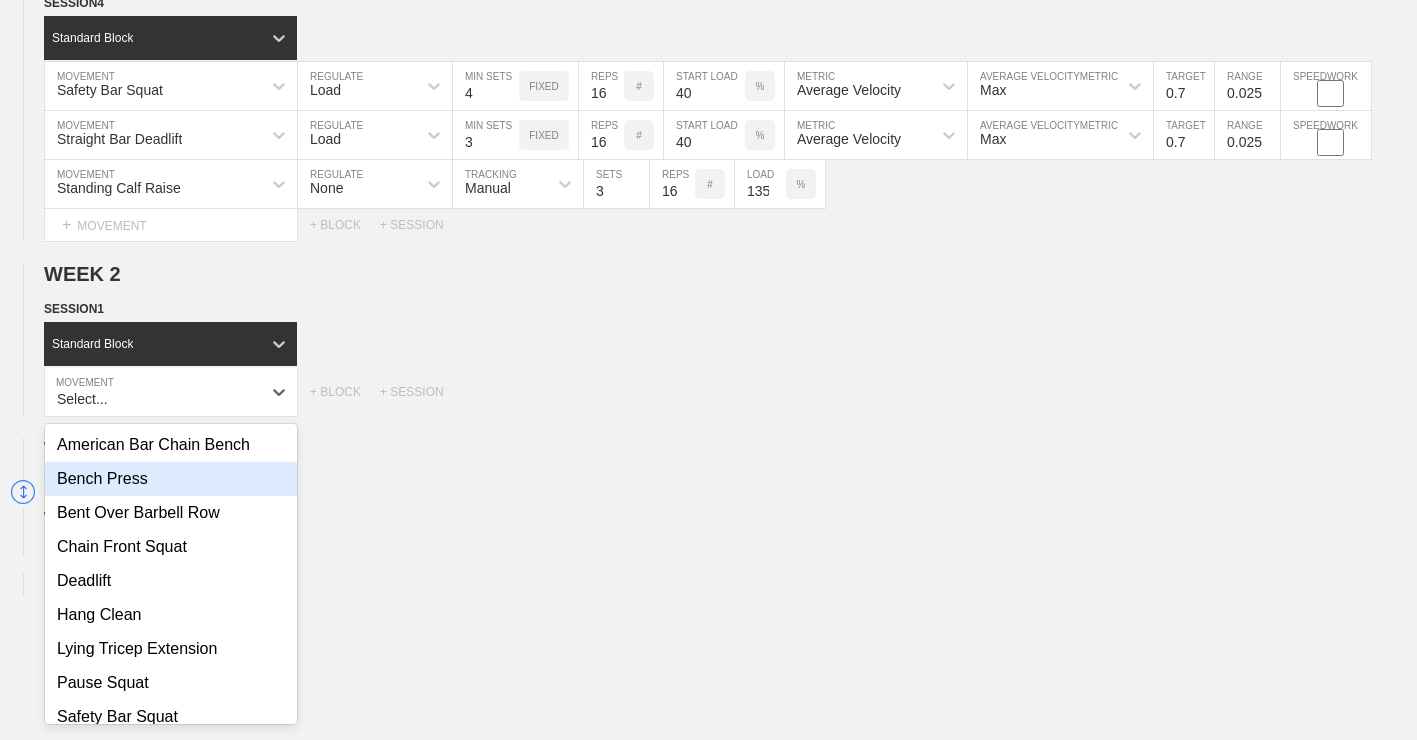 click on "Bench Press" at bounding box center (171, 479) 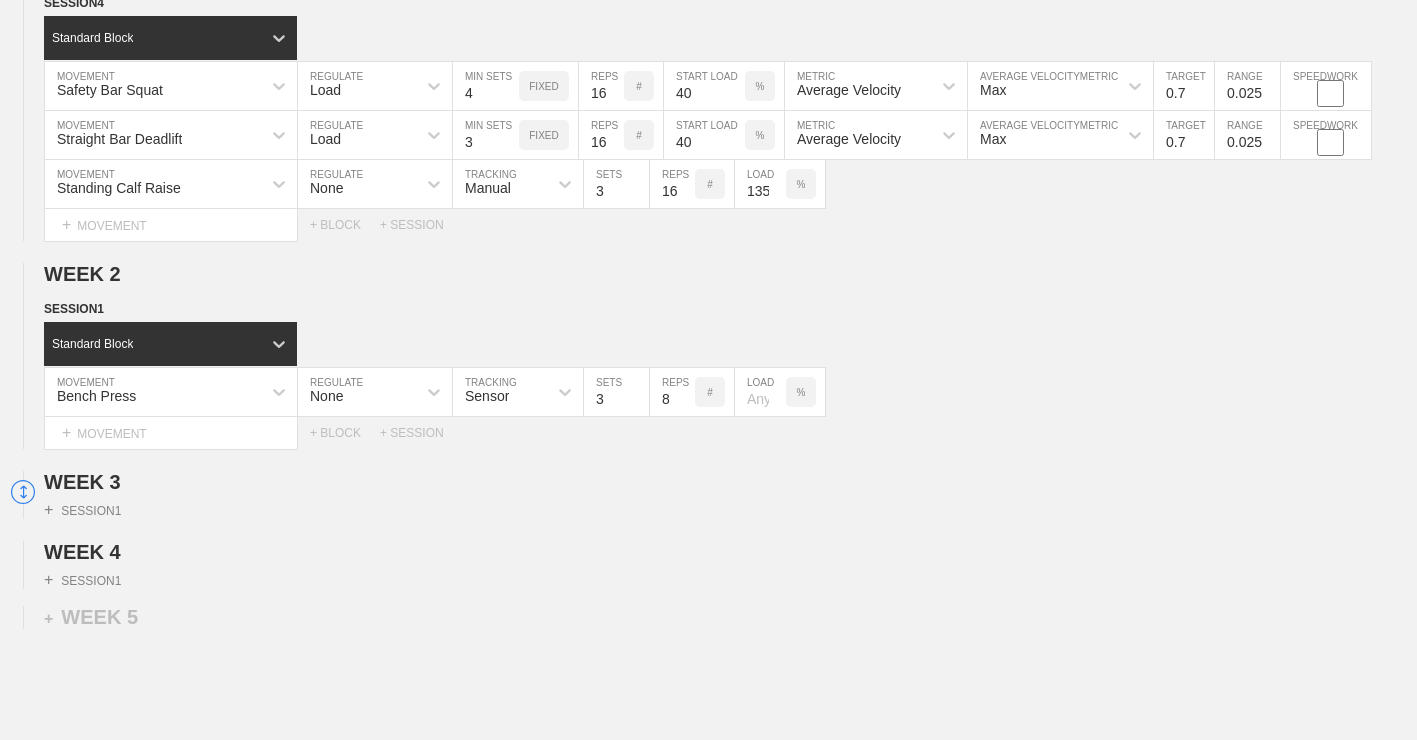 click on "None" at bounding box center [357, 392] 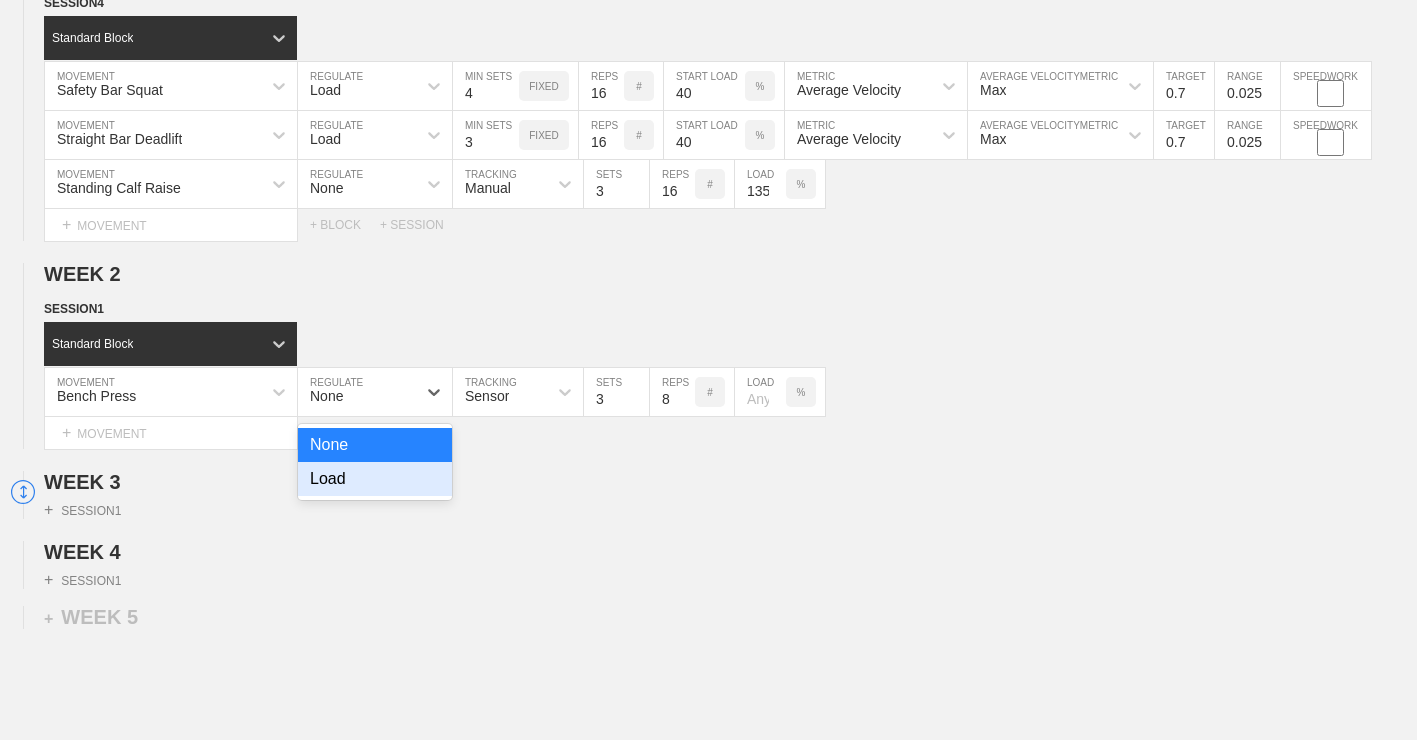 click on "Load" at bounding box center (375, 479) 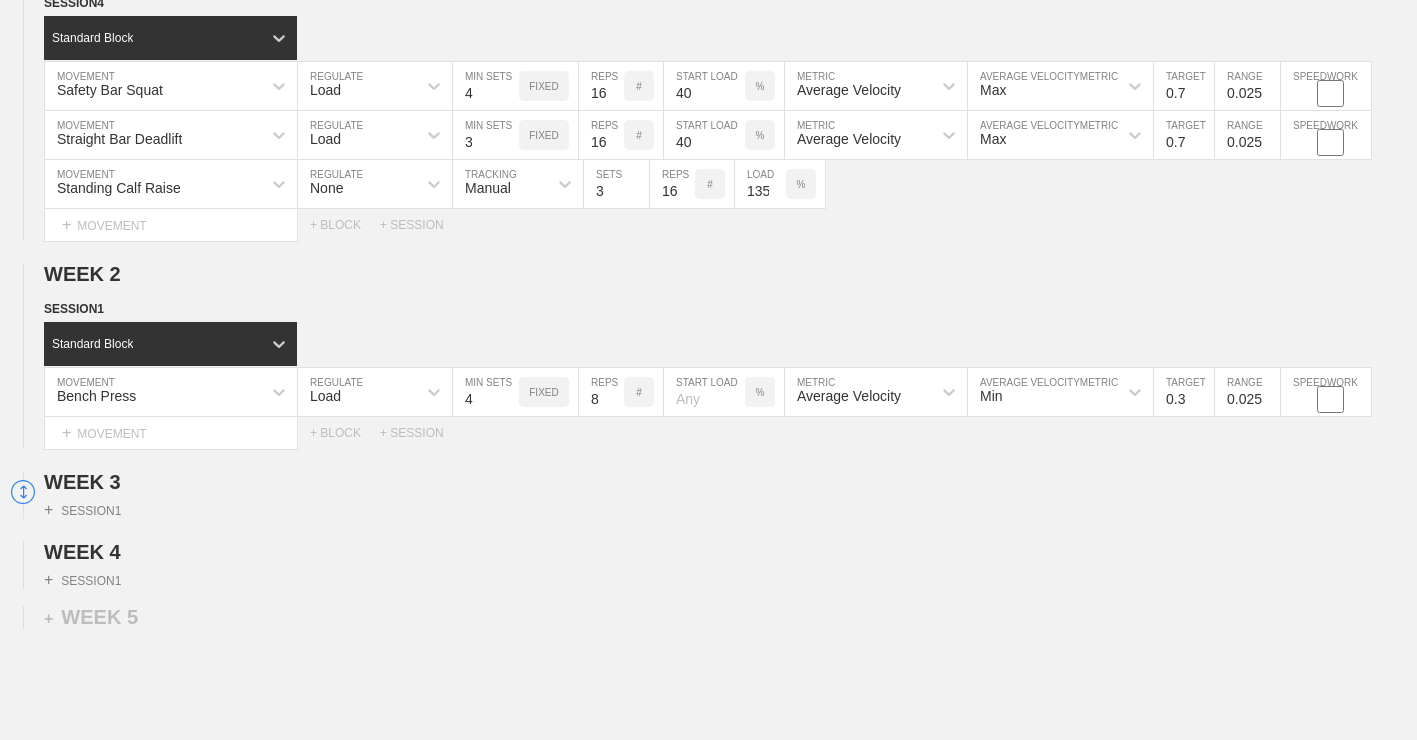 type on "4" 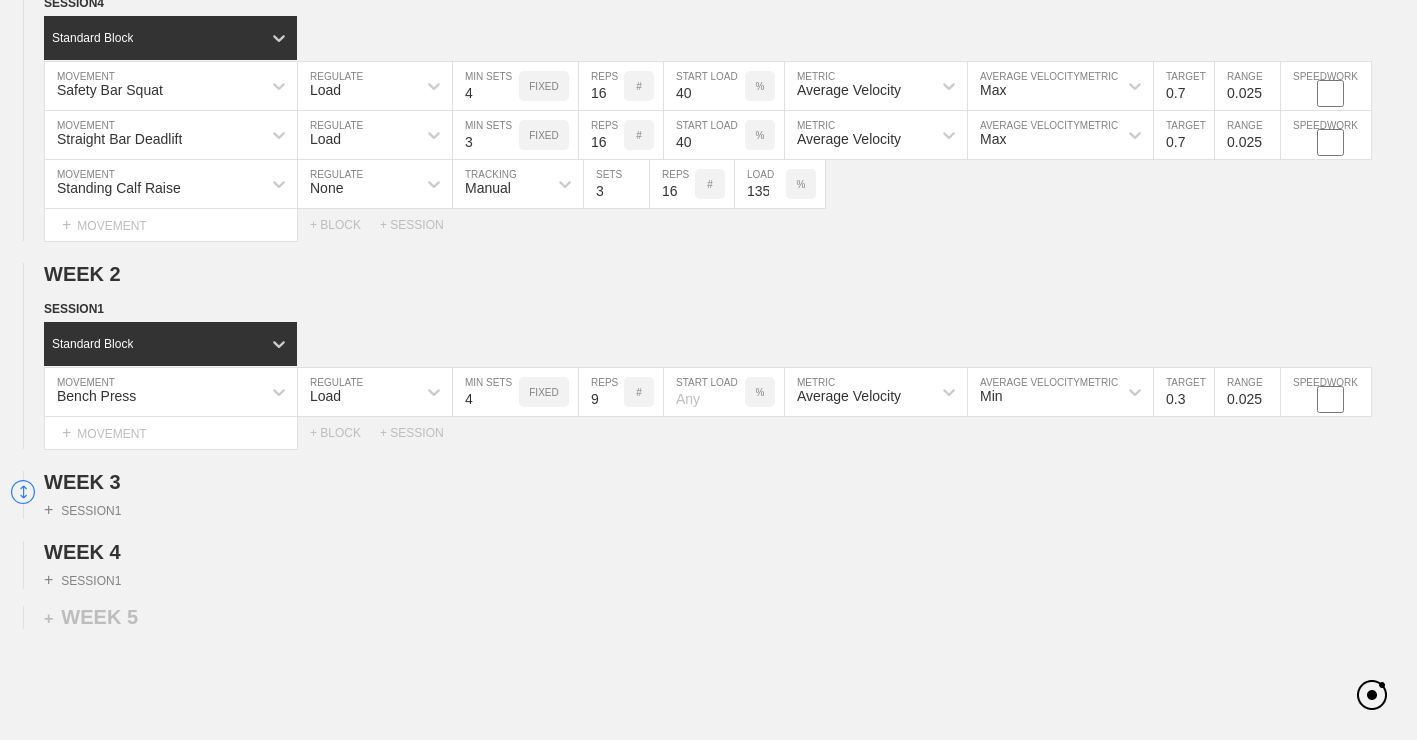 click on "9" at bounding box center (601, 392) 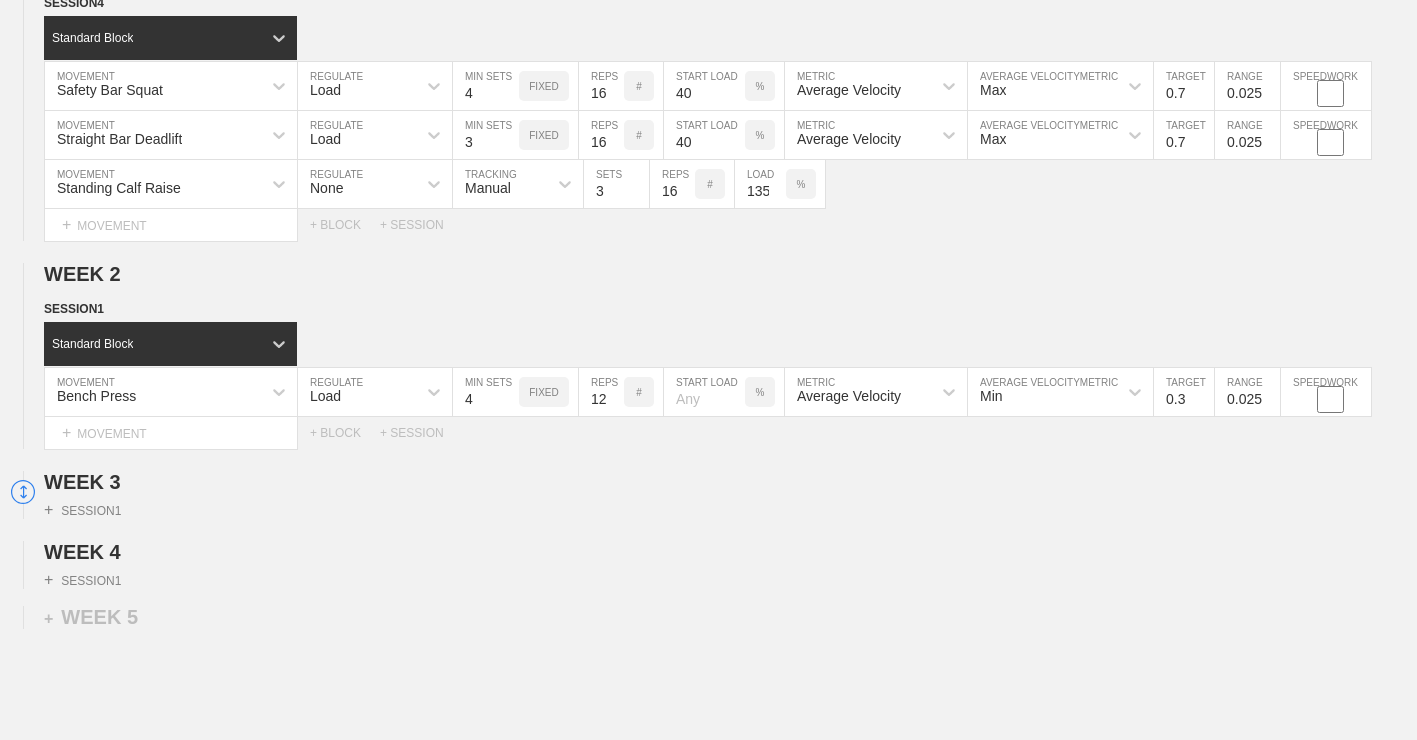 click on "12" at bounding box center (601, 392) 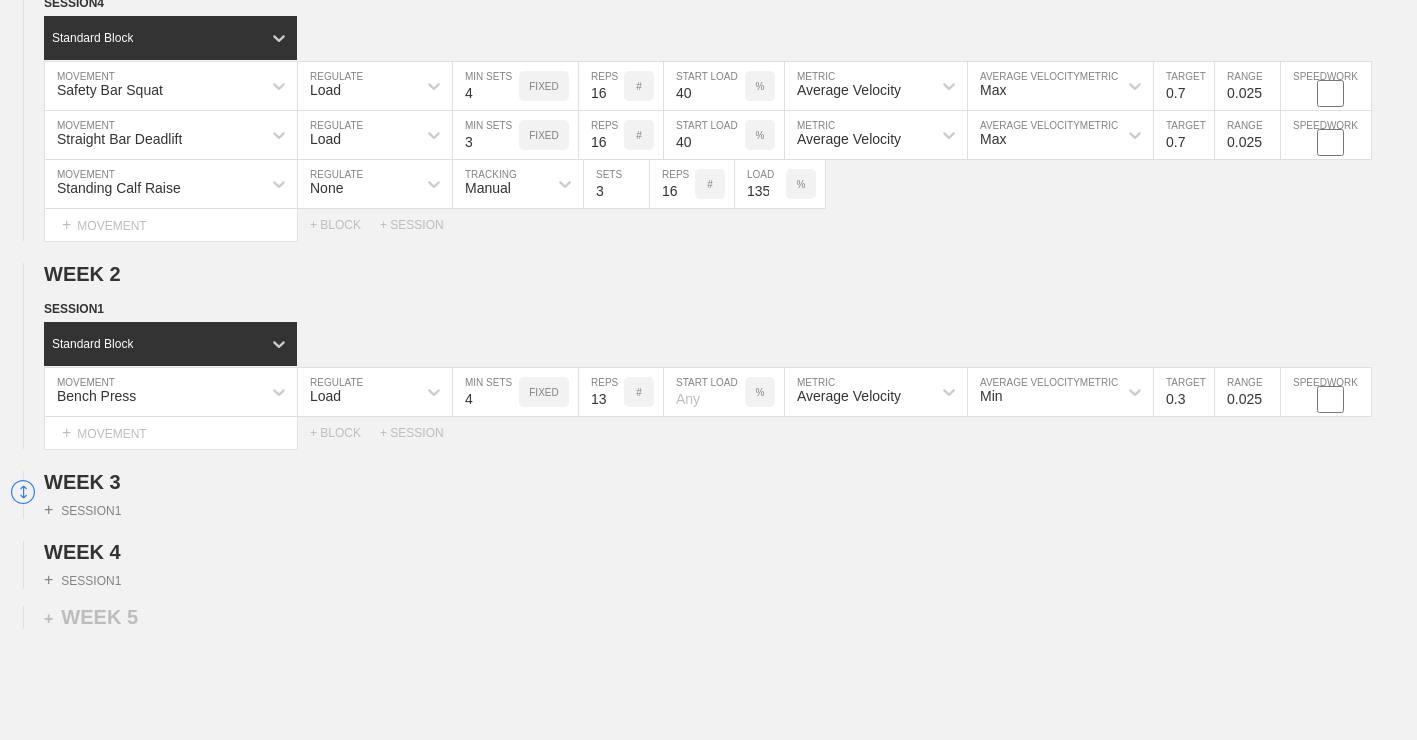 click on "13" at bounding box center [601, 392] 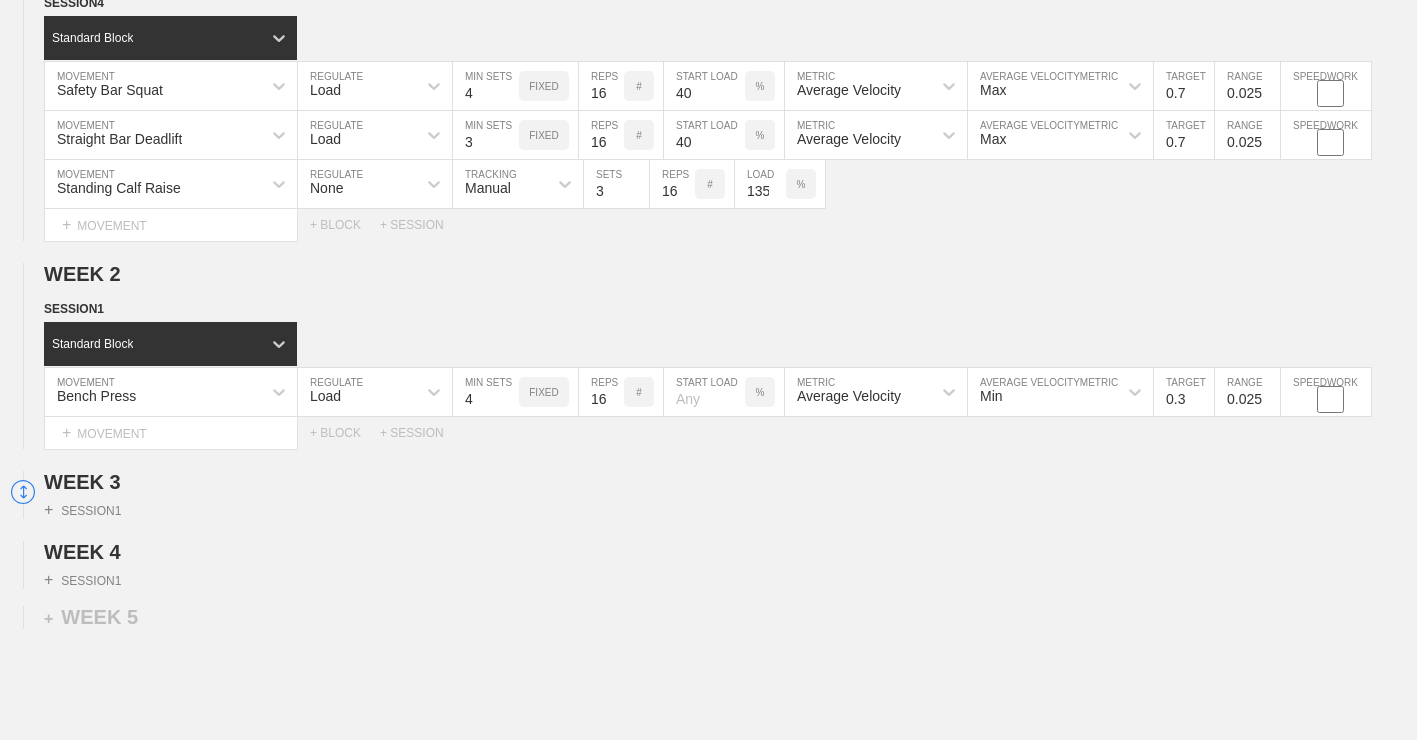 click on "16" at bounding box center (601, 392) 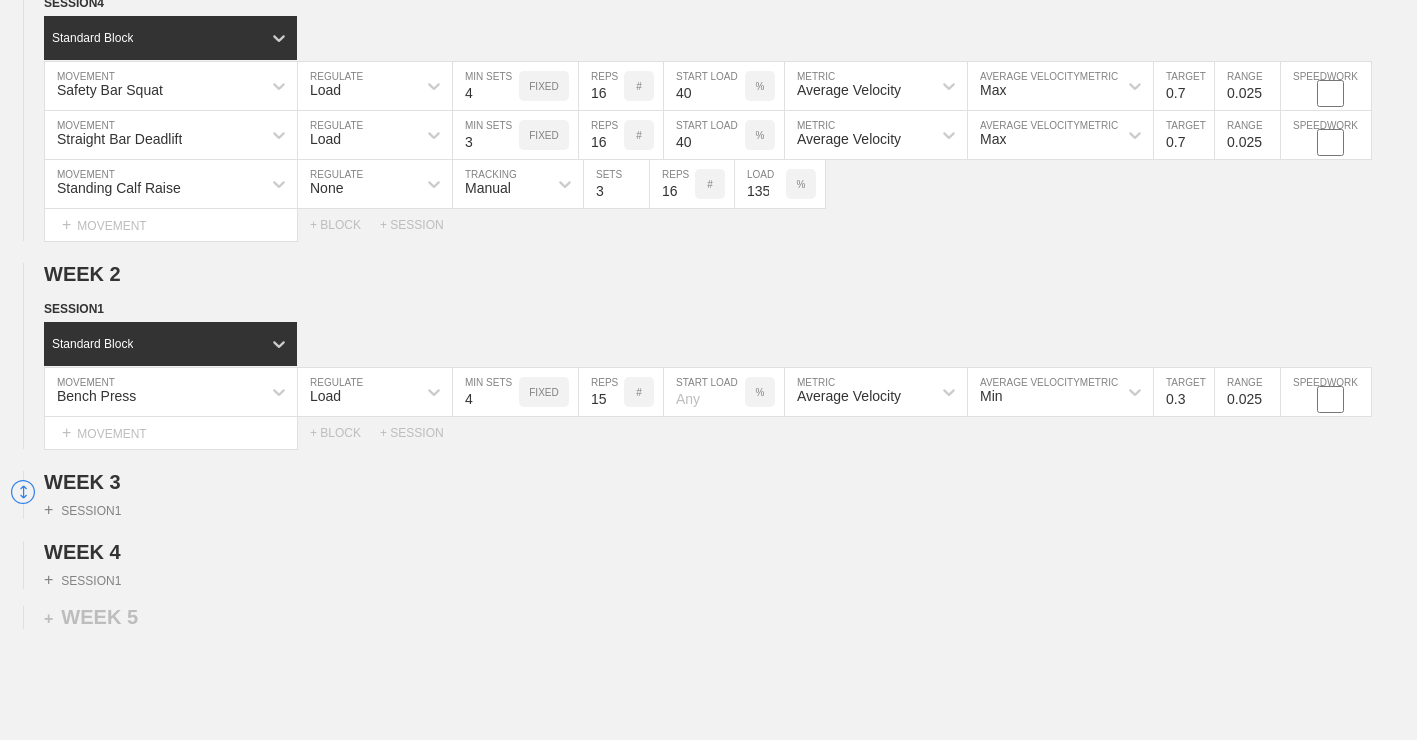 click on "15" at bounding box center [601, 392] 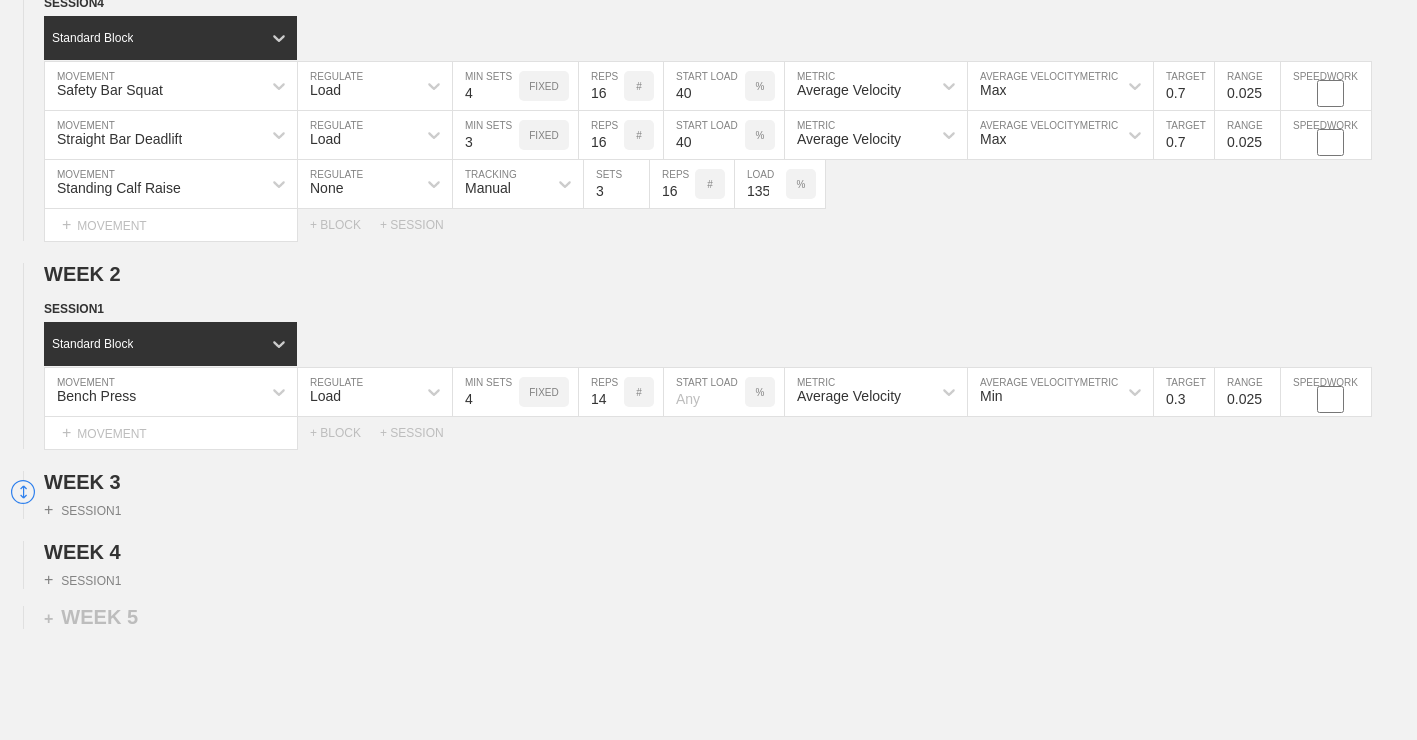 type on "14" 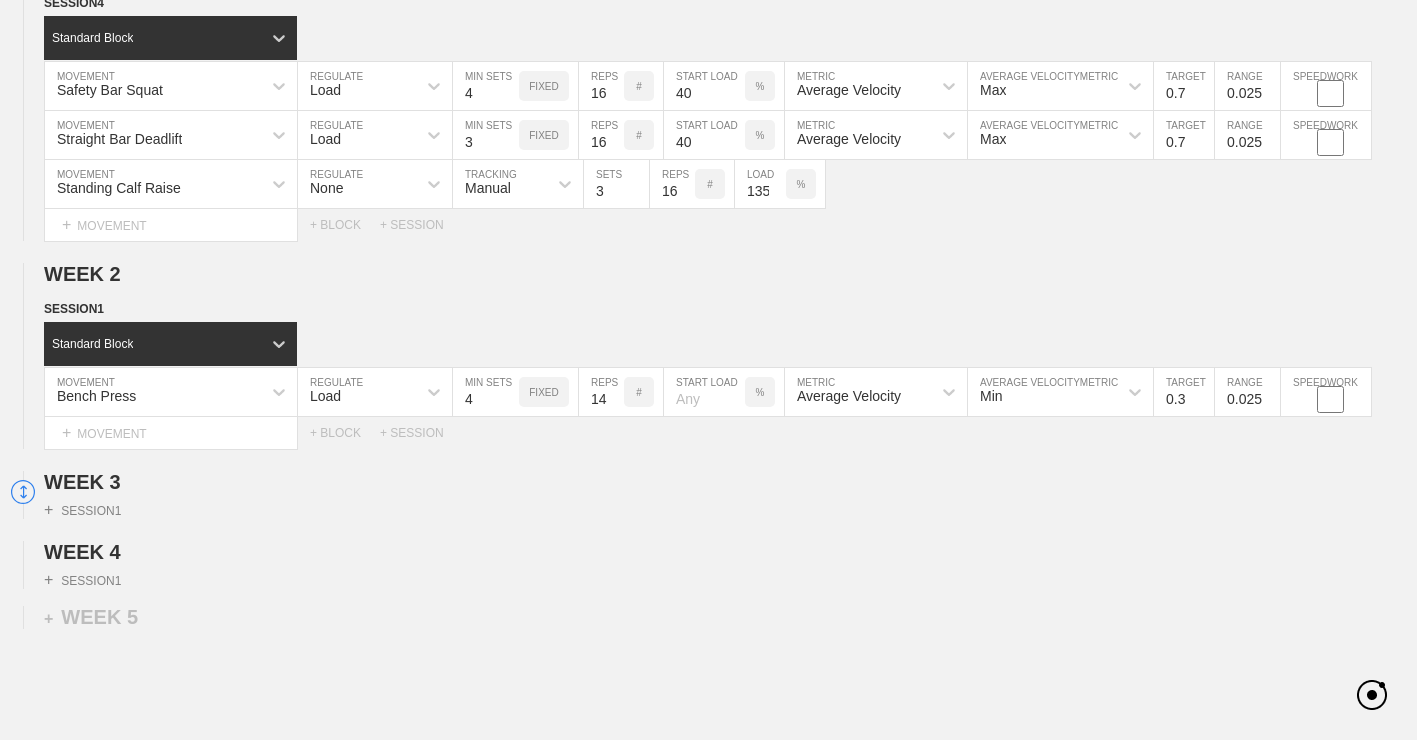 click at bounding box center [704, 392] 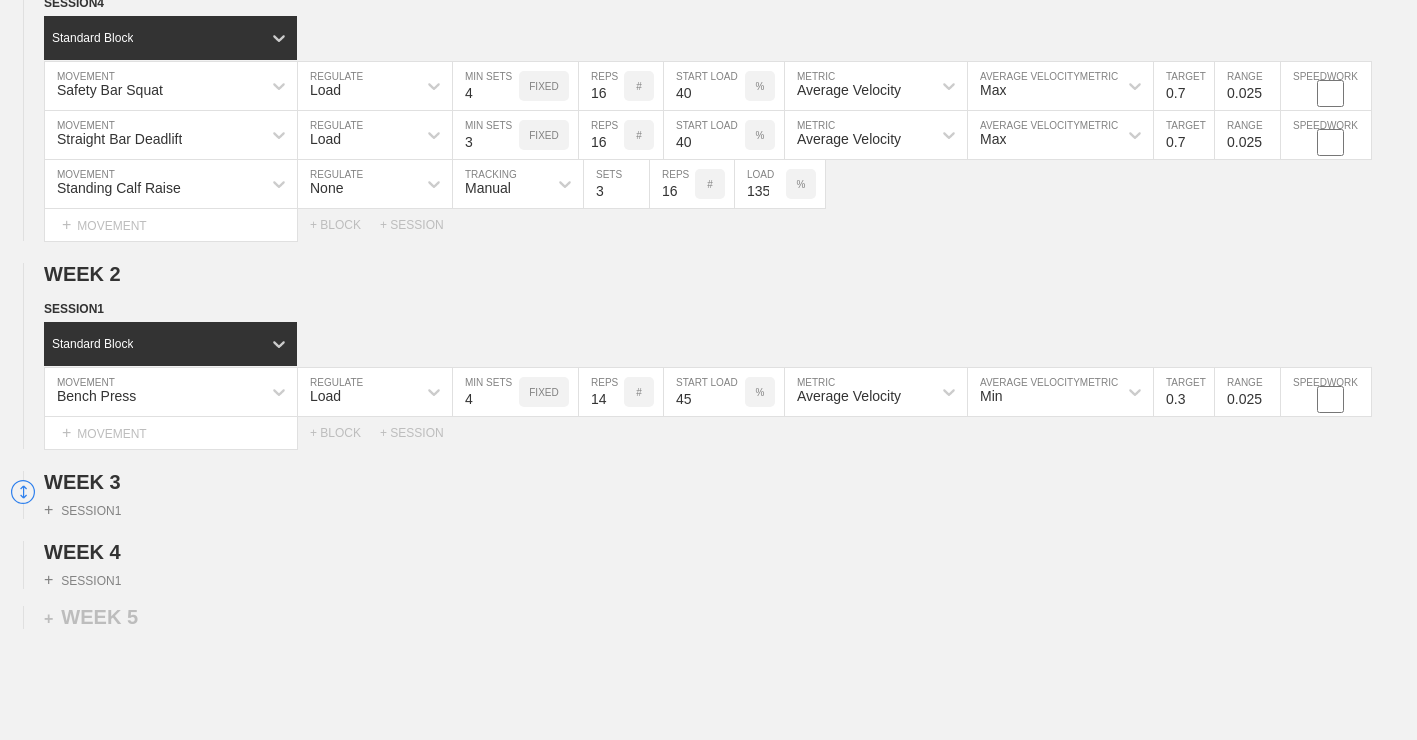 type on "45" 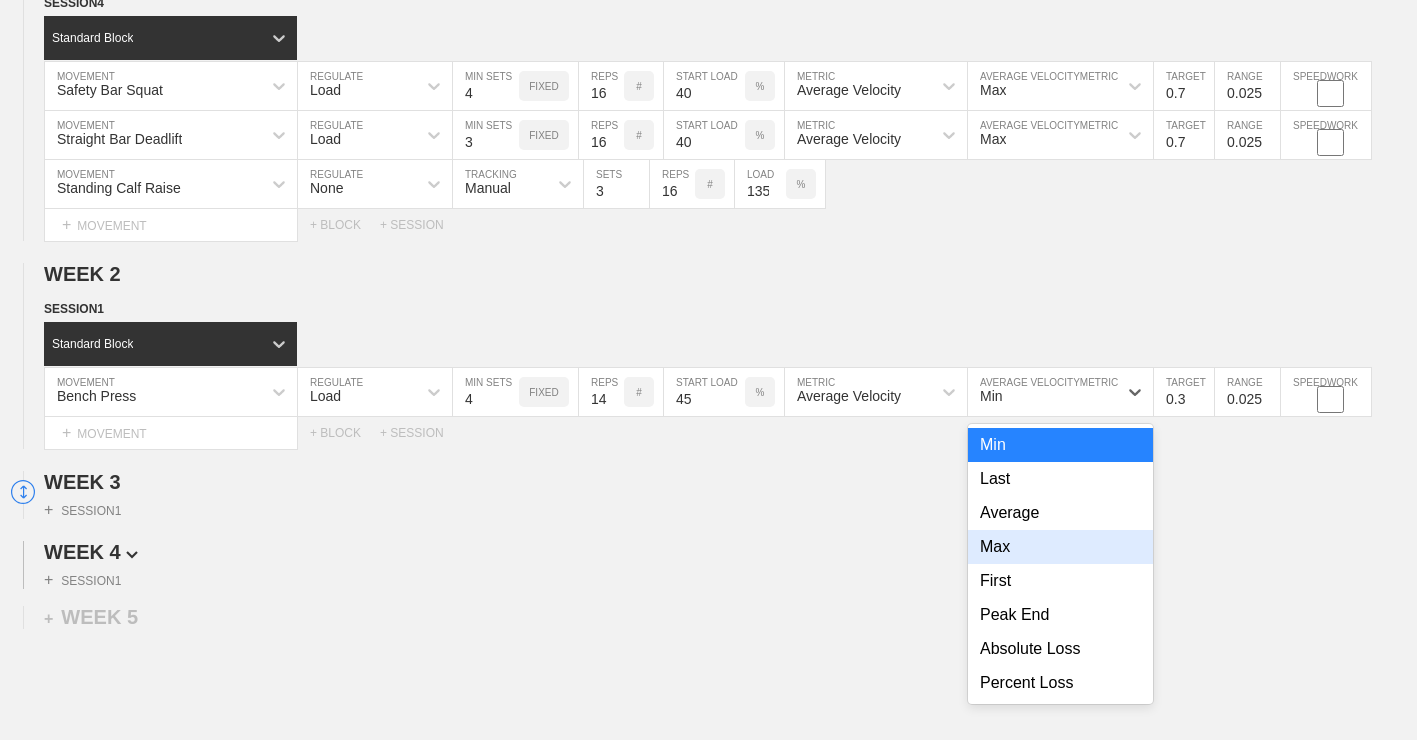 click on "Max" at bounding box center [1060, 547] 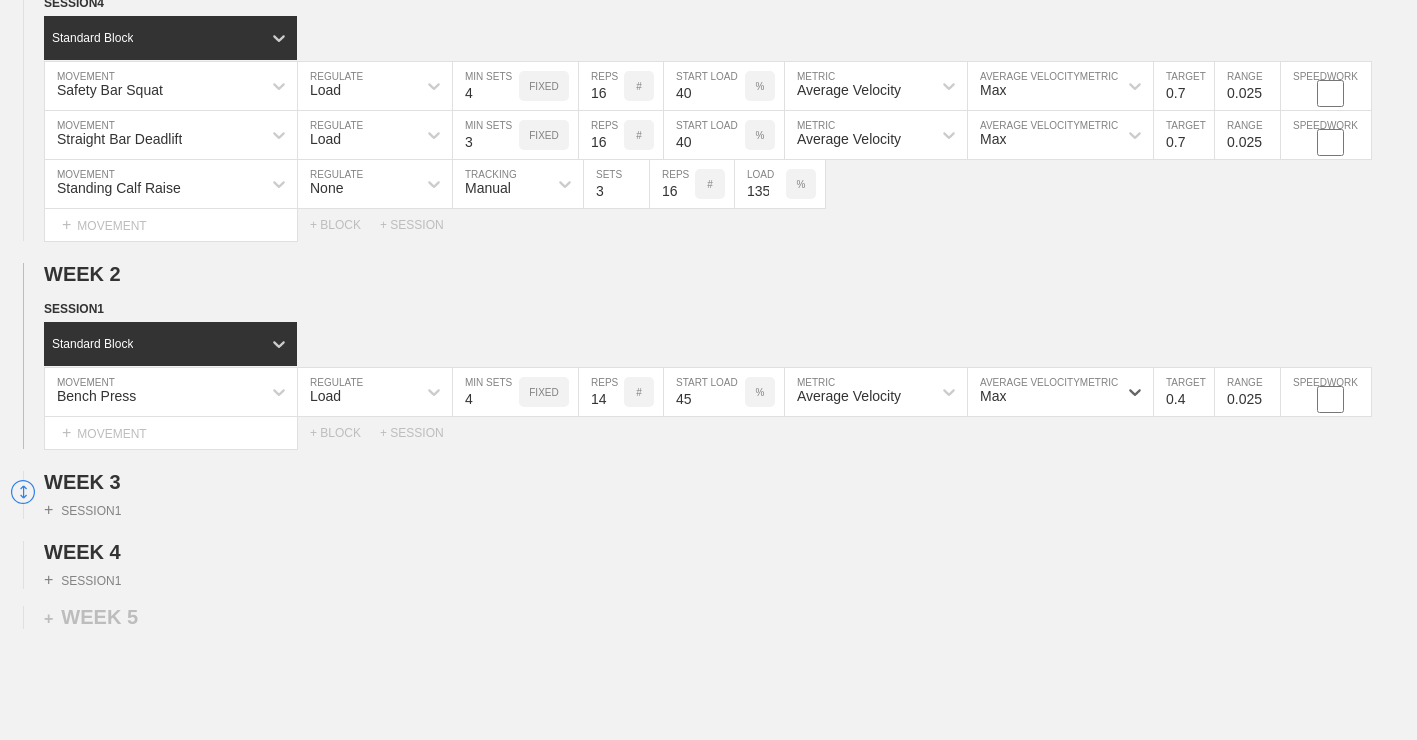 click on "0.4" at bounding box center [1184, 392] 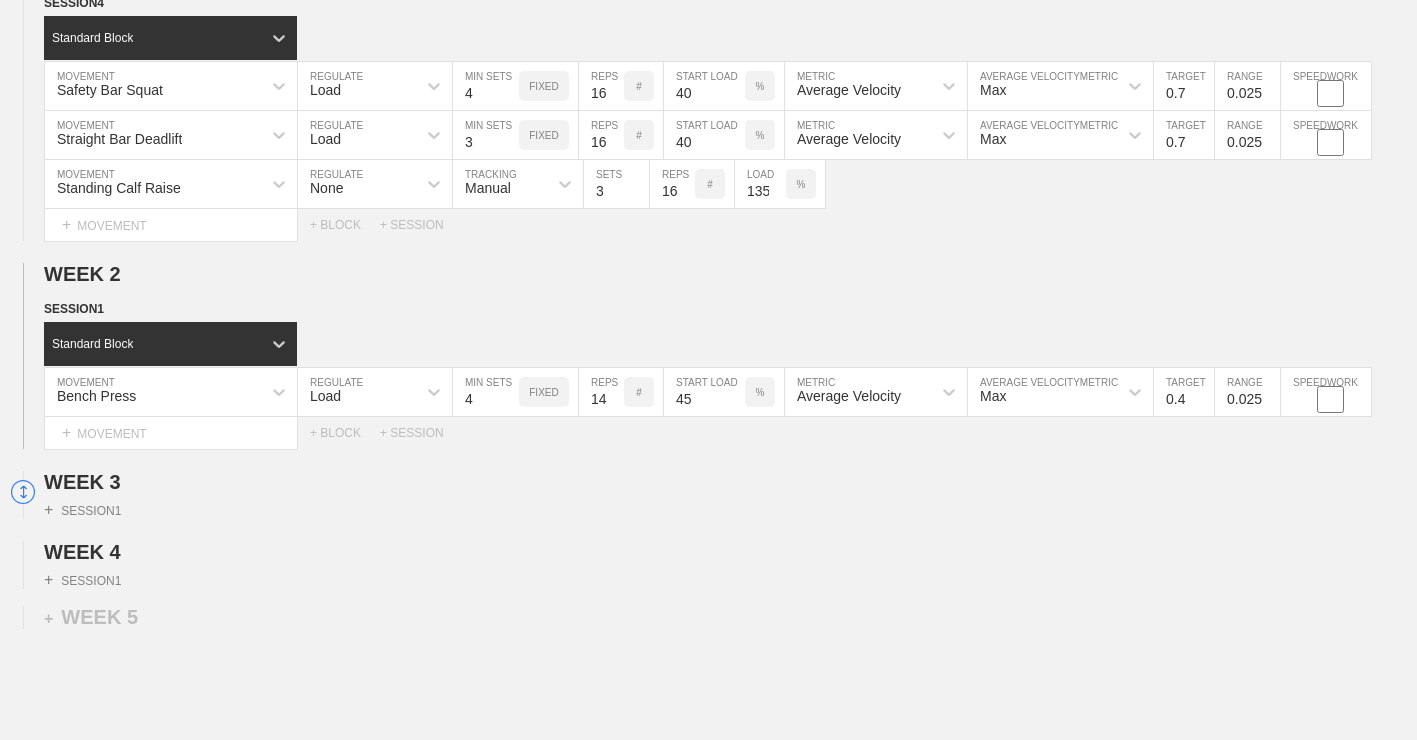 click on "0.5" at bounding box center [1184, 392] 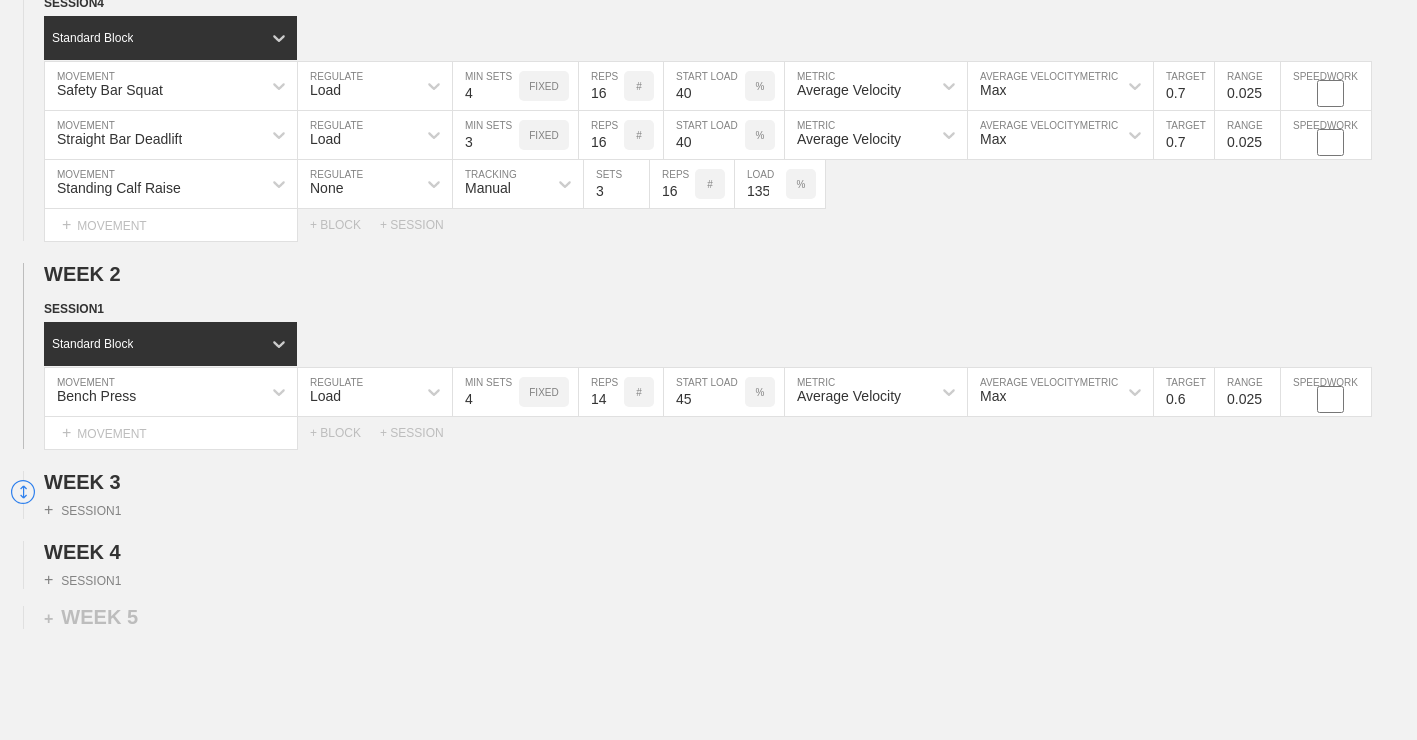 click on "0.6" at bounding box center [1184, 392] 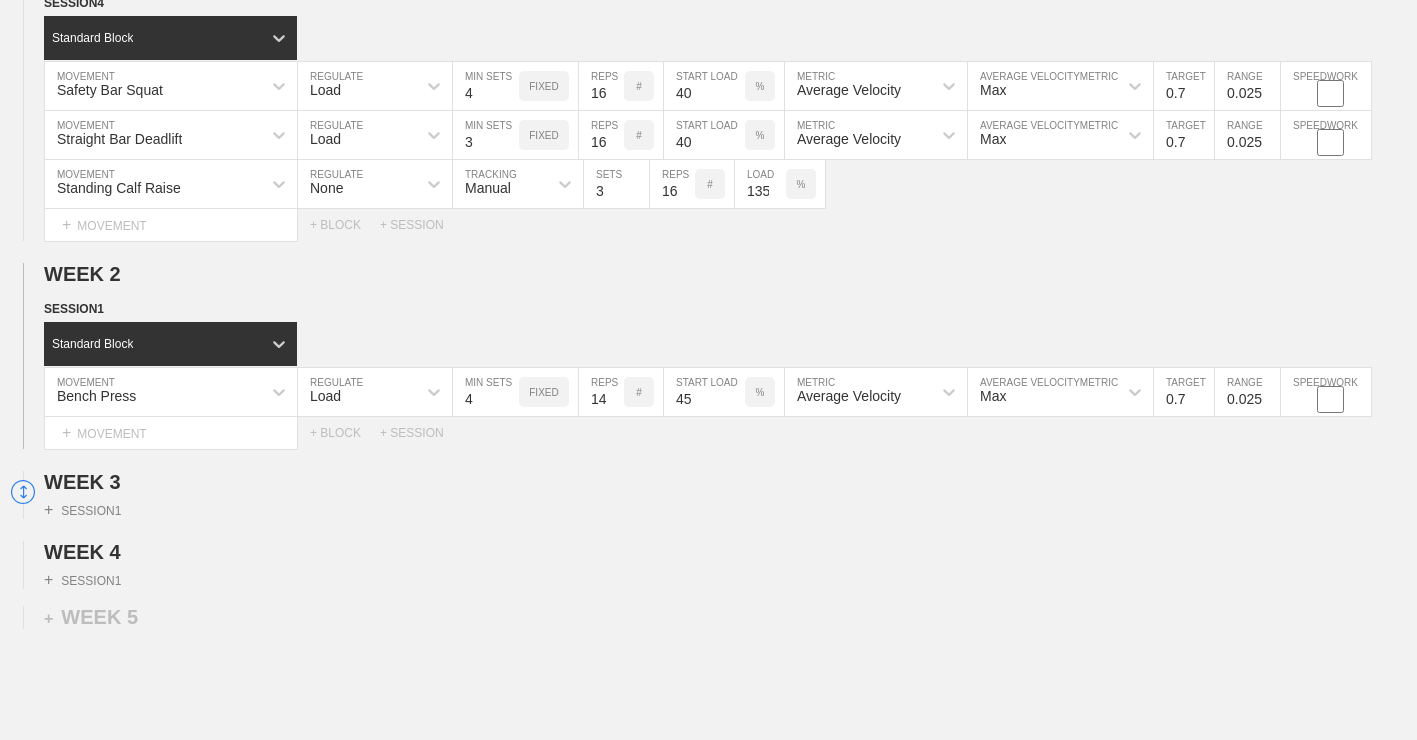 type on "0.7" 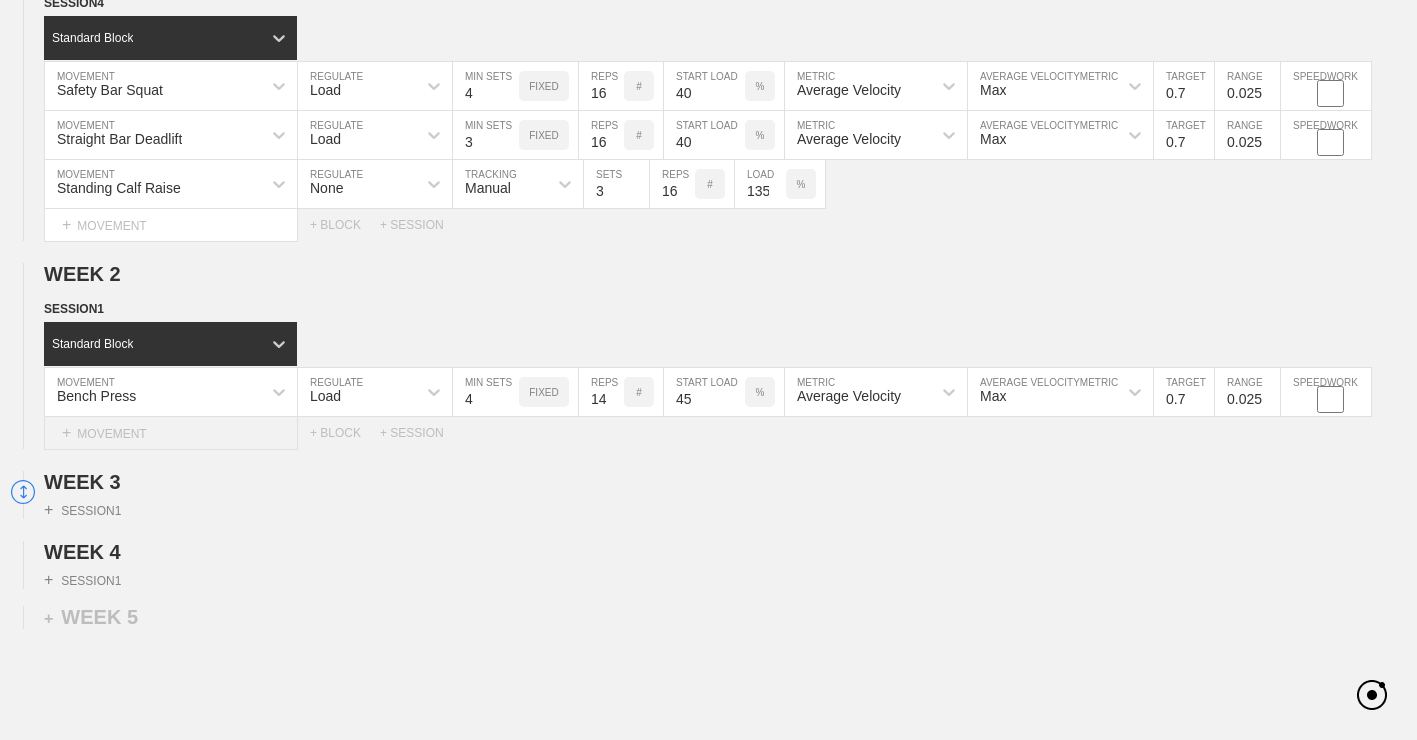 click on "+  MOVEMENT" at bounding box center (171, 433) 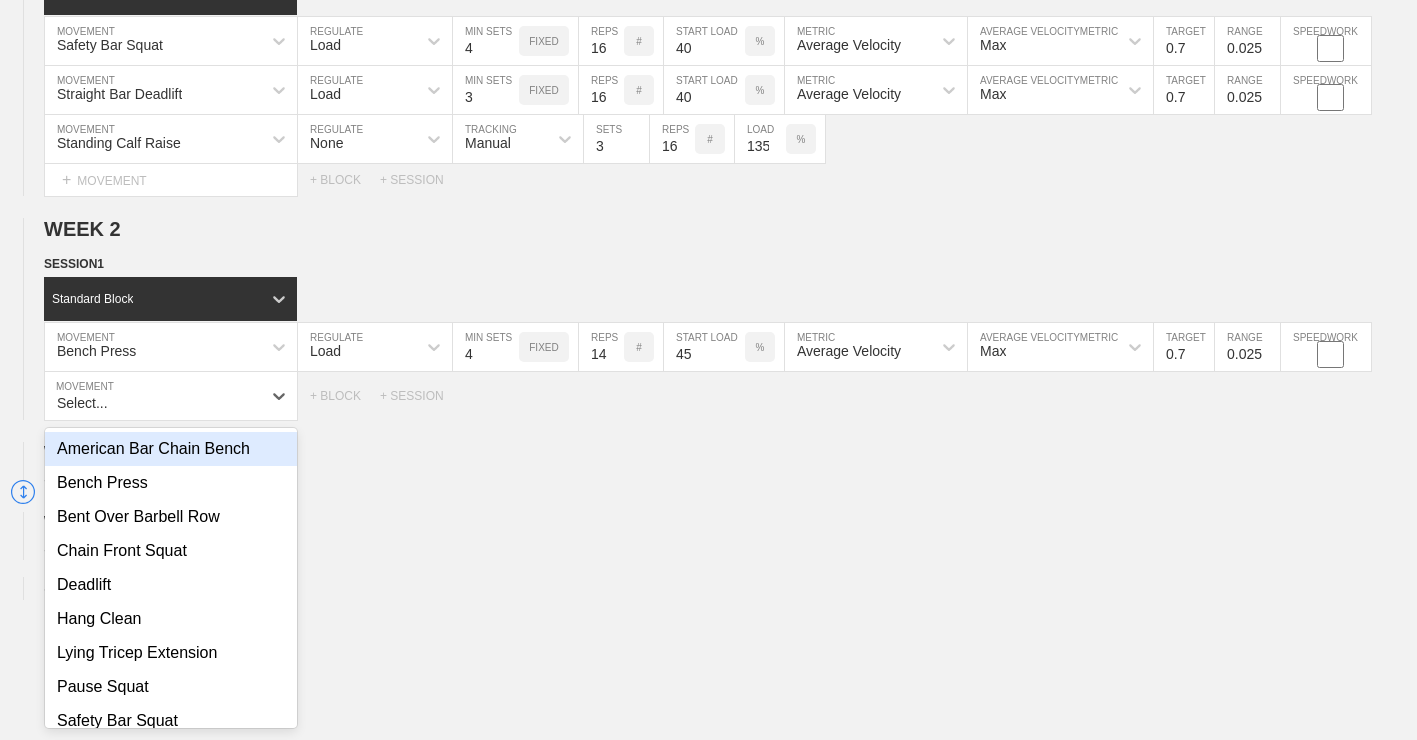 scroll, scrollTop: 1212, scrollLeft: 0, axis: vertical 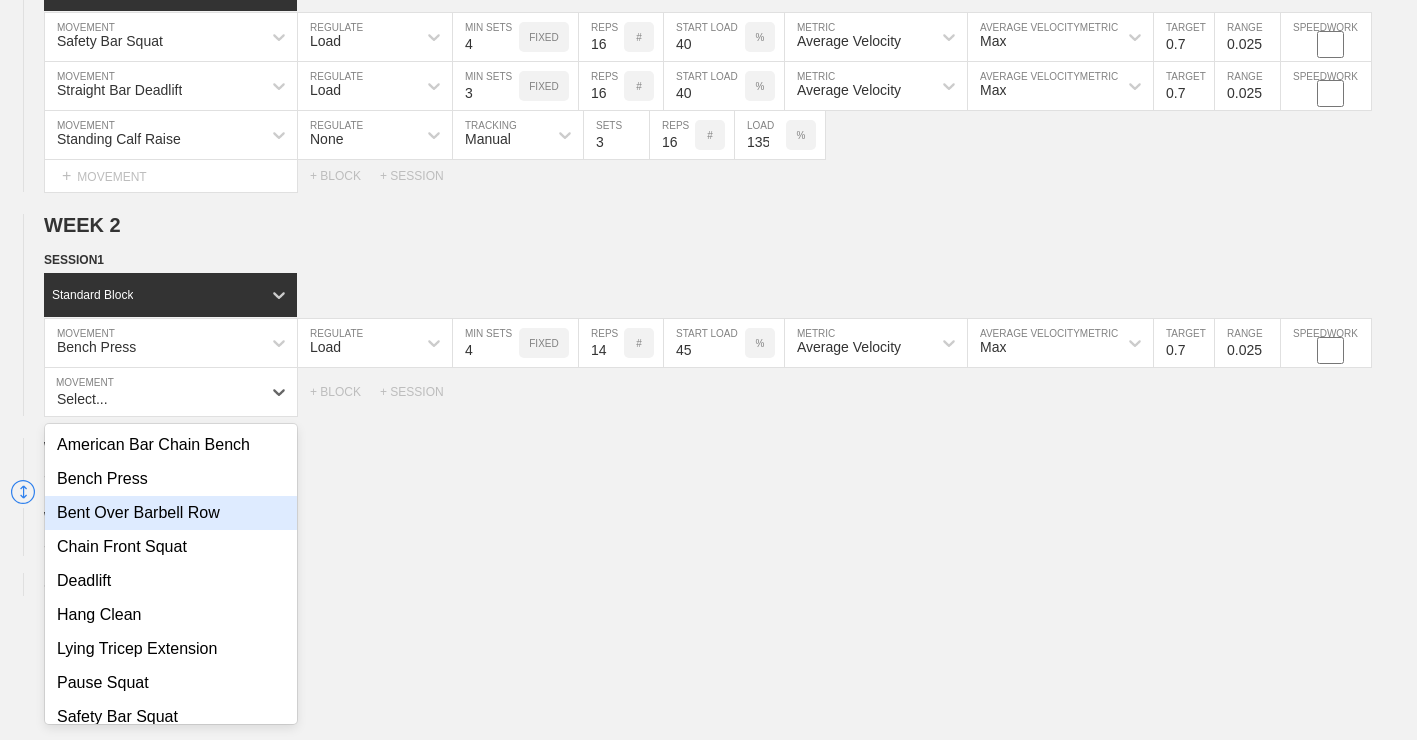 click on "Bent Over Barbell Row" at bounding box center [171, 513] 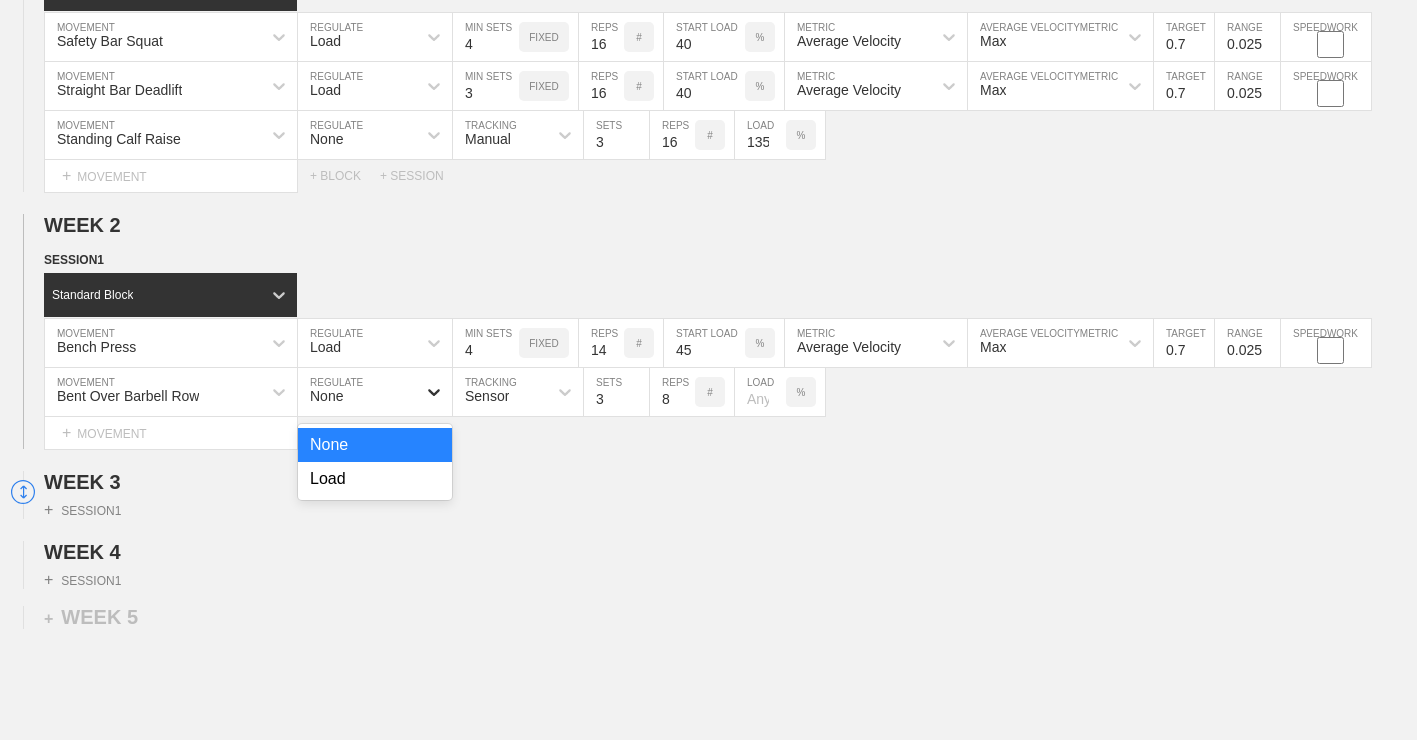 click 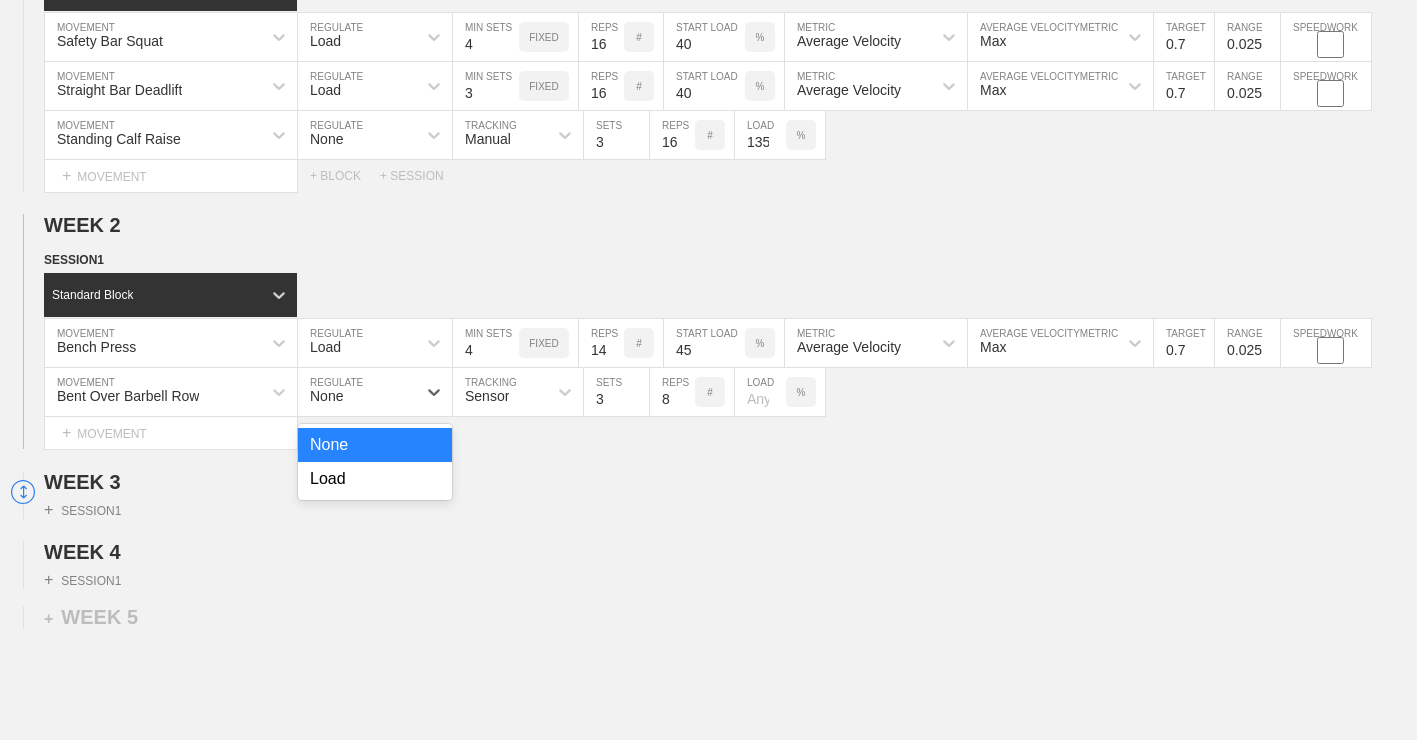 click on "Load" at bounding box center (375, 479) 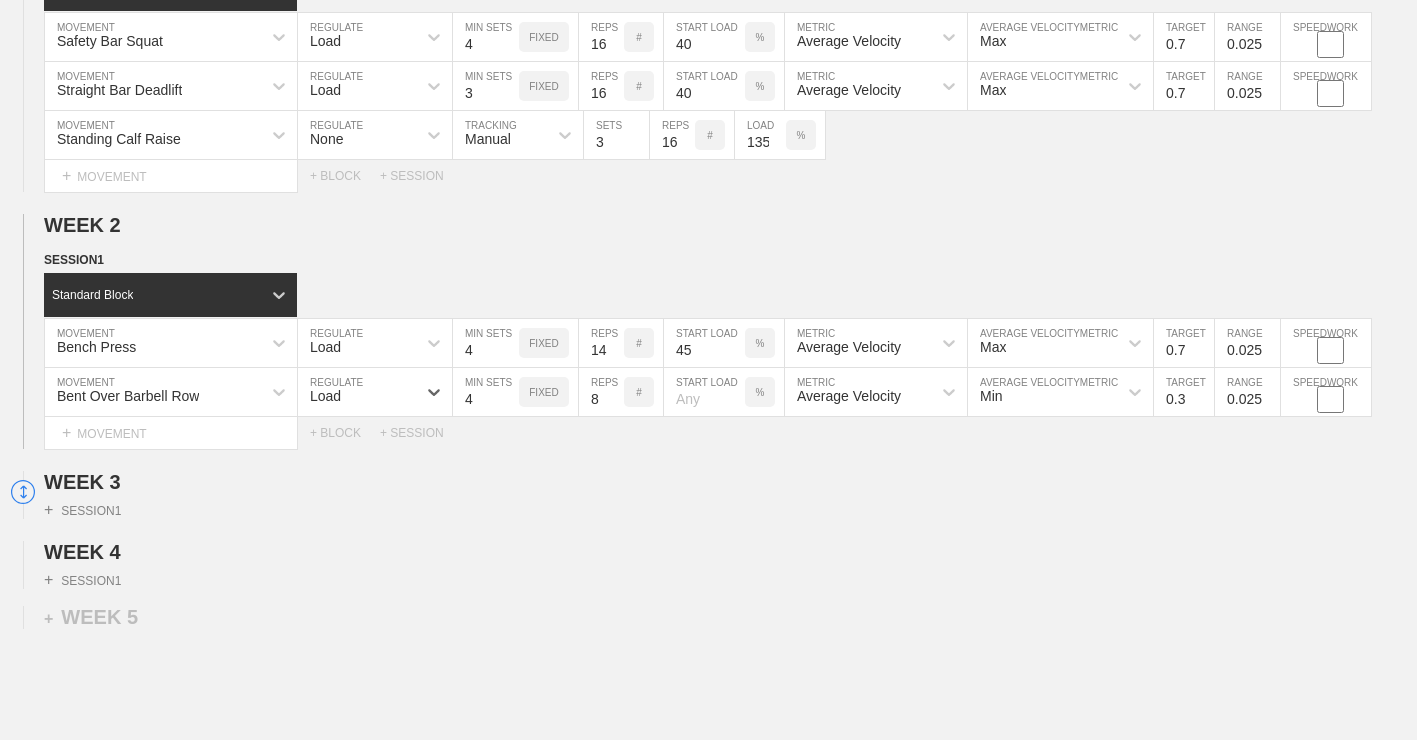 type on "4" 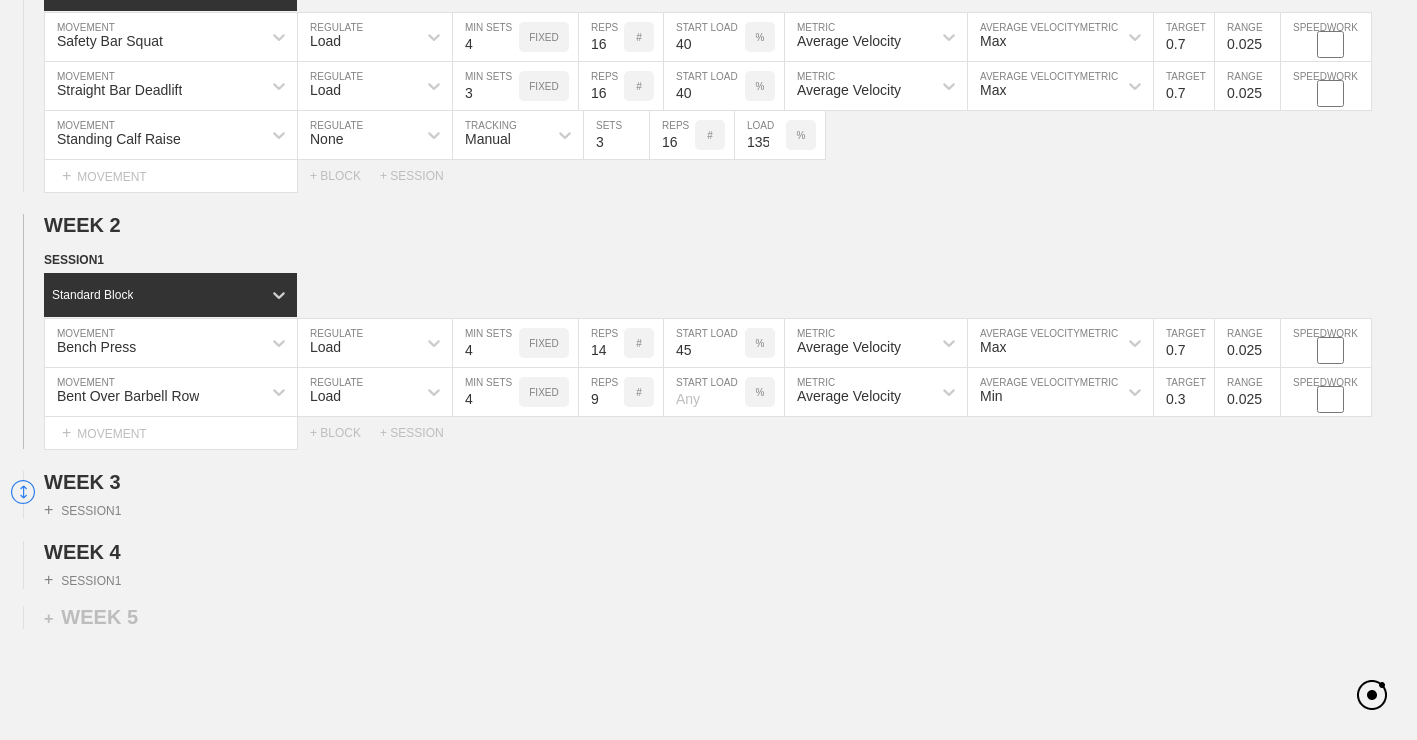 click on "9" at bounding box center (601, 392) 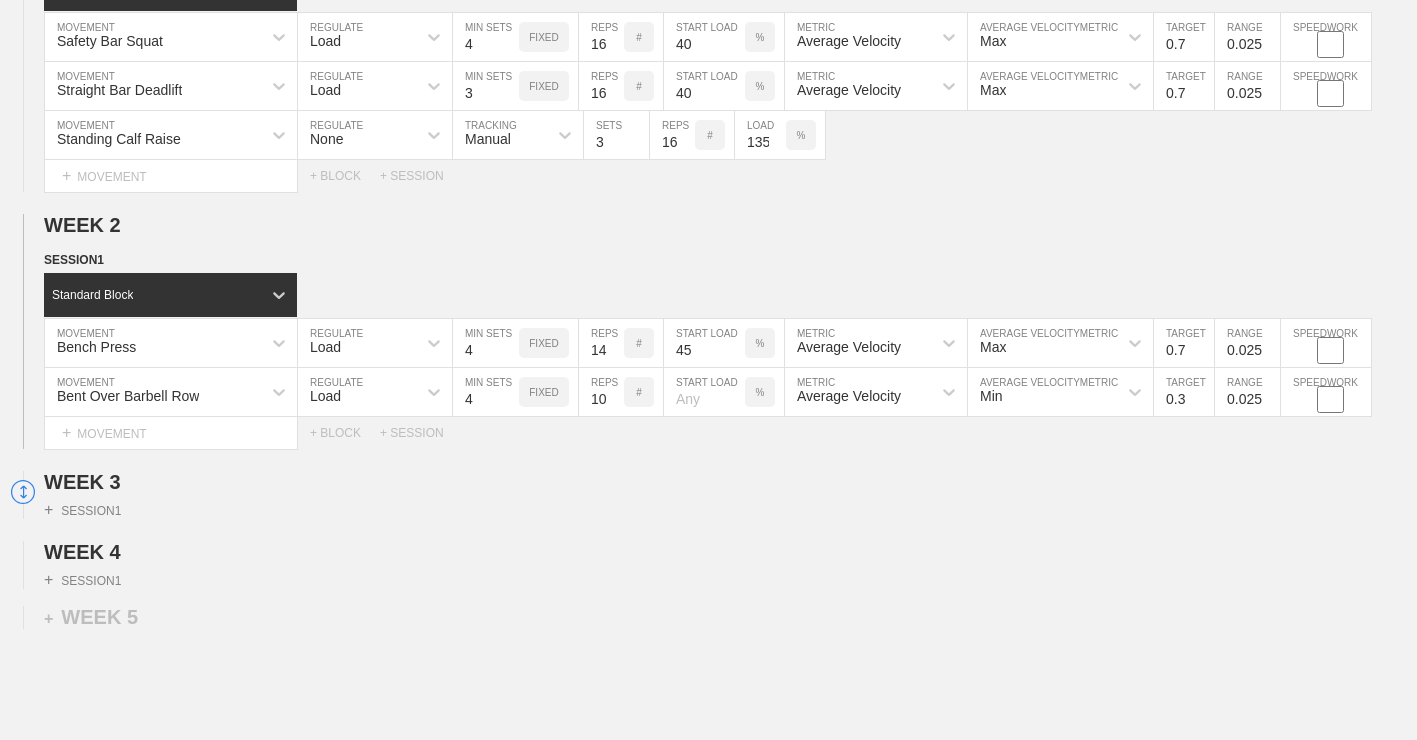 click on "10" at bounding box center [601, 392] 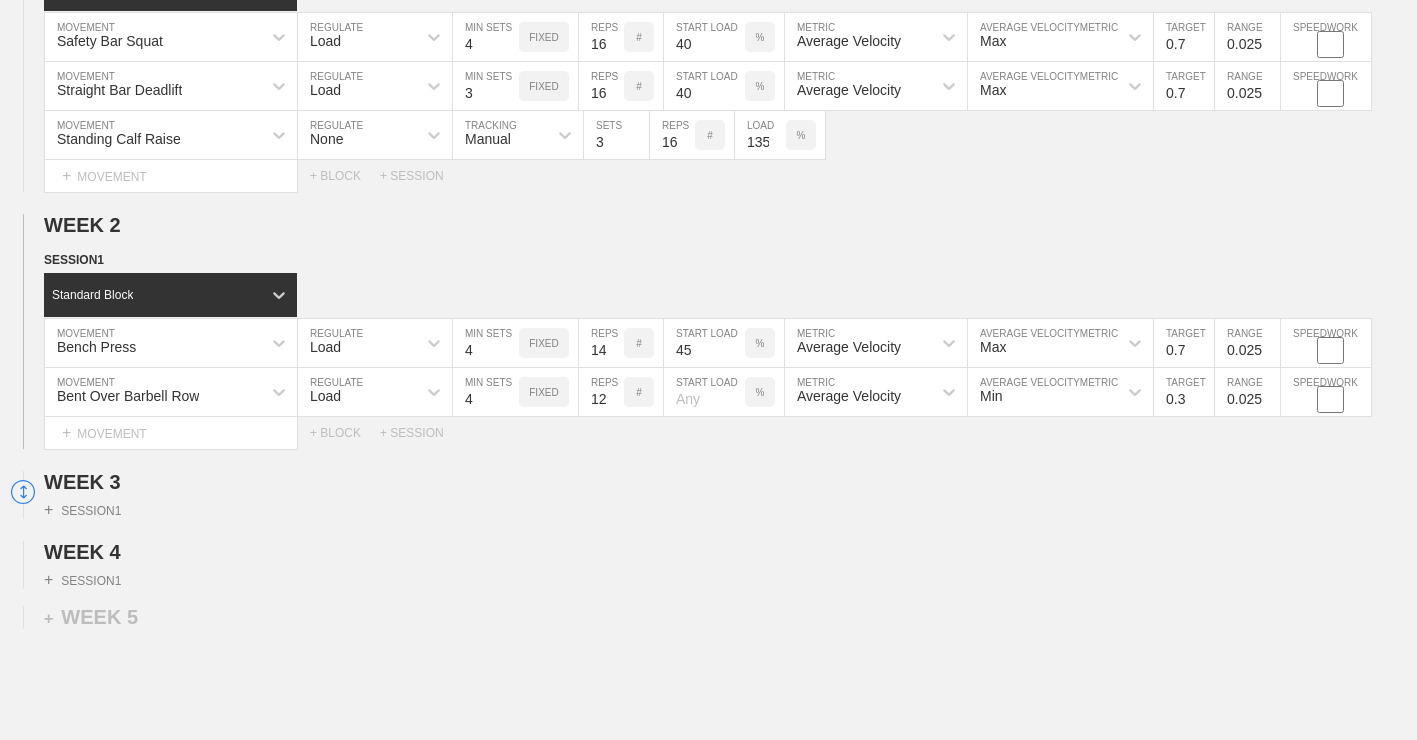 click on "12" at bounding box center [601, 392] 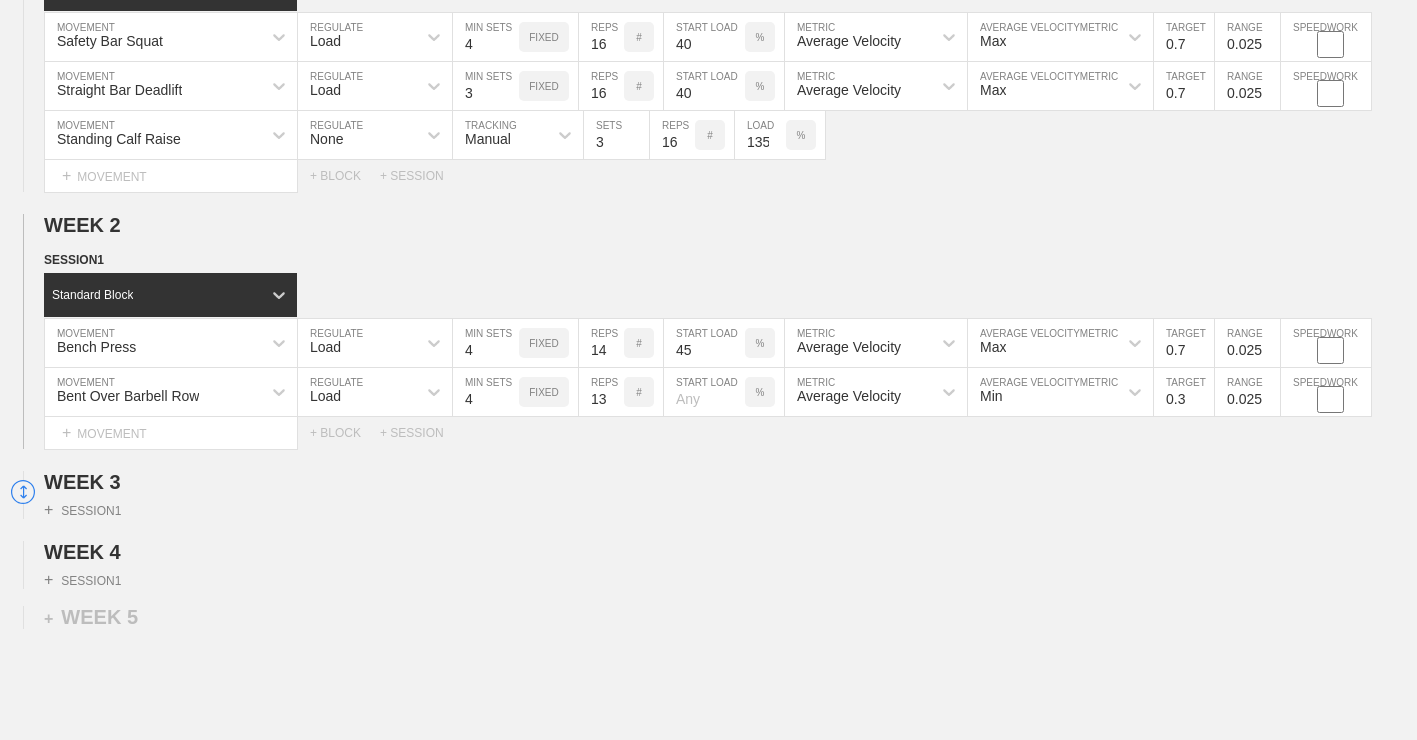 click on "13" at bounding box center (601, 392) 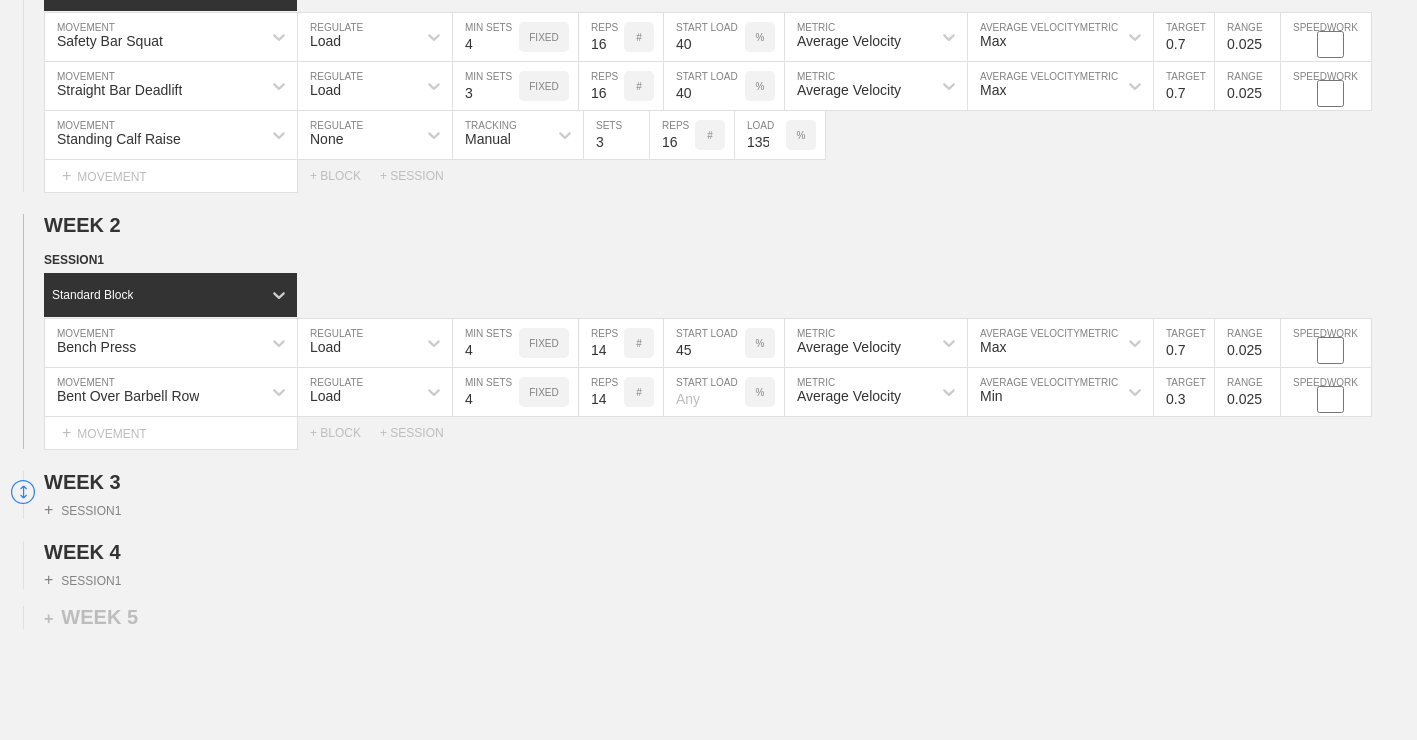 type on "14" 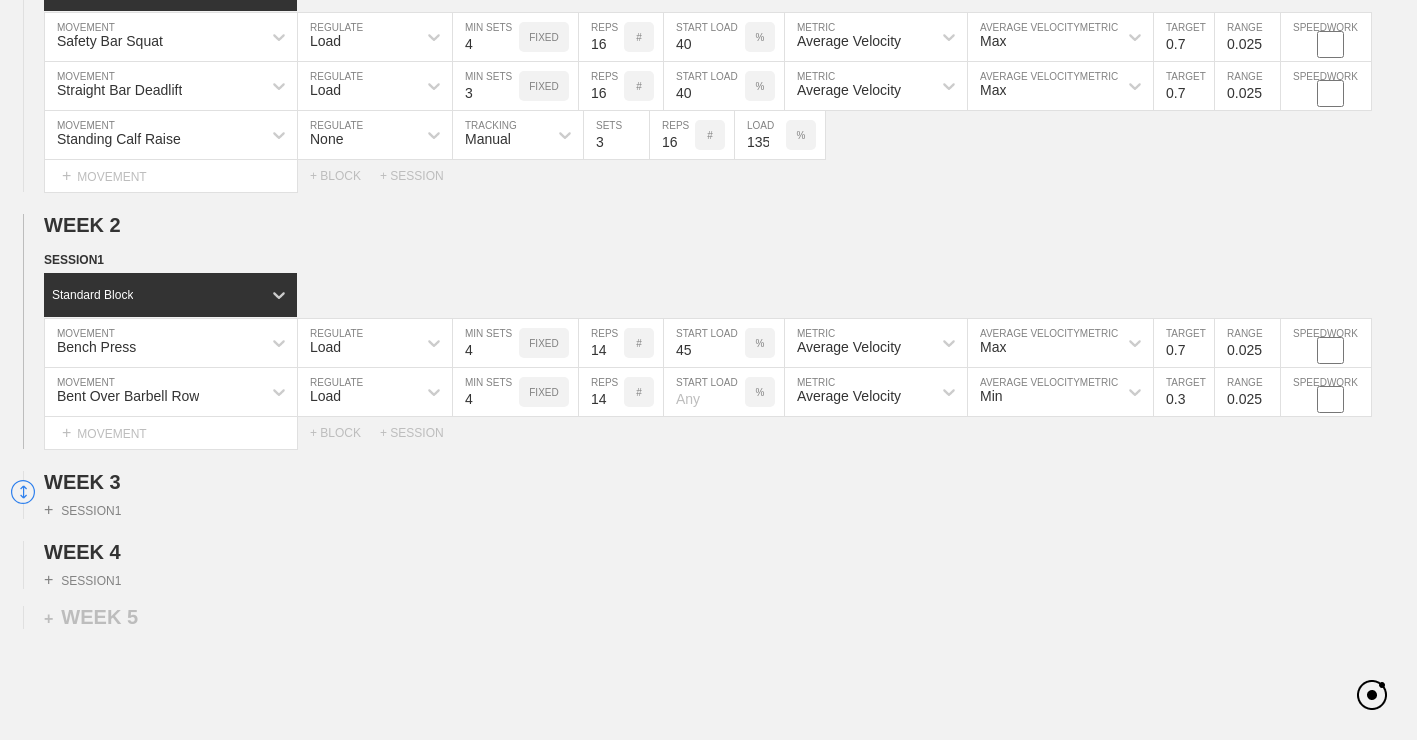 click on "%" at bounding box center (760, 392) 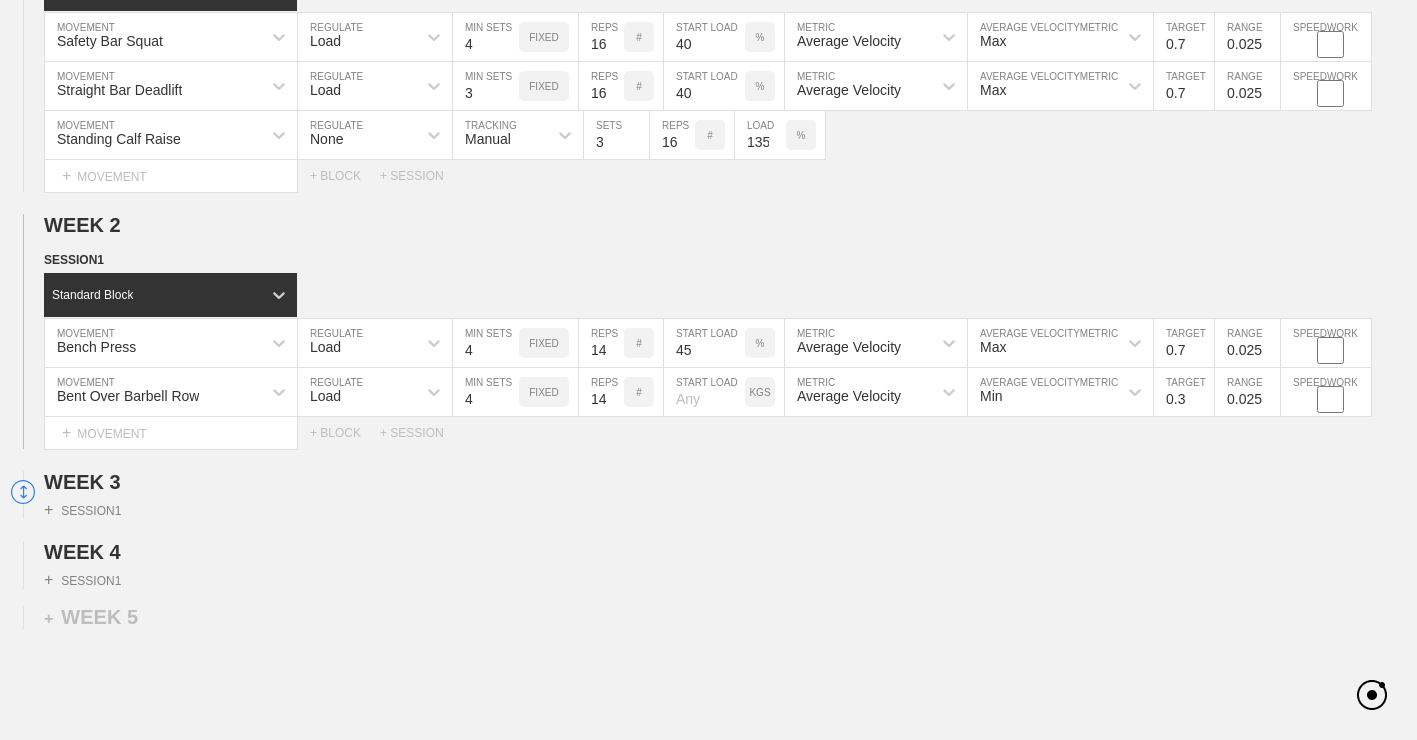 click on "KGS" at bounding box center (759, 392) 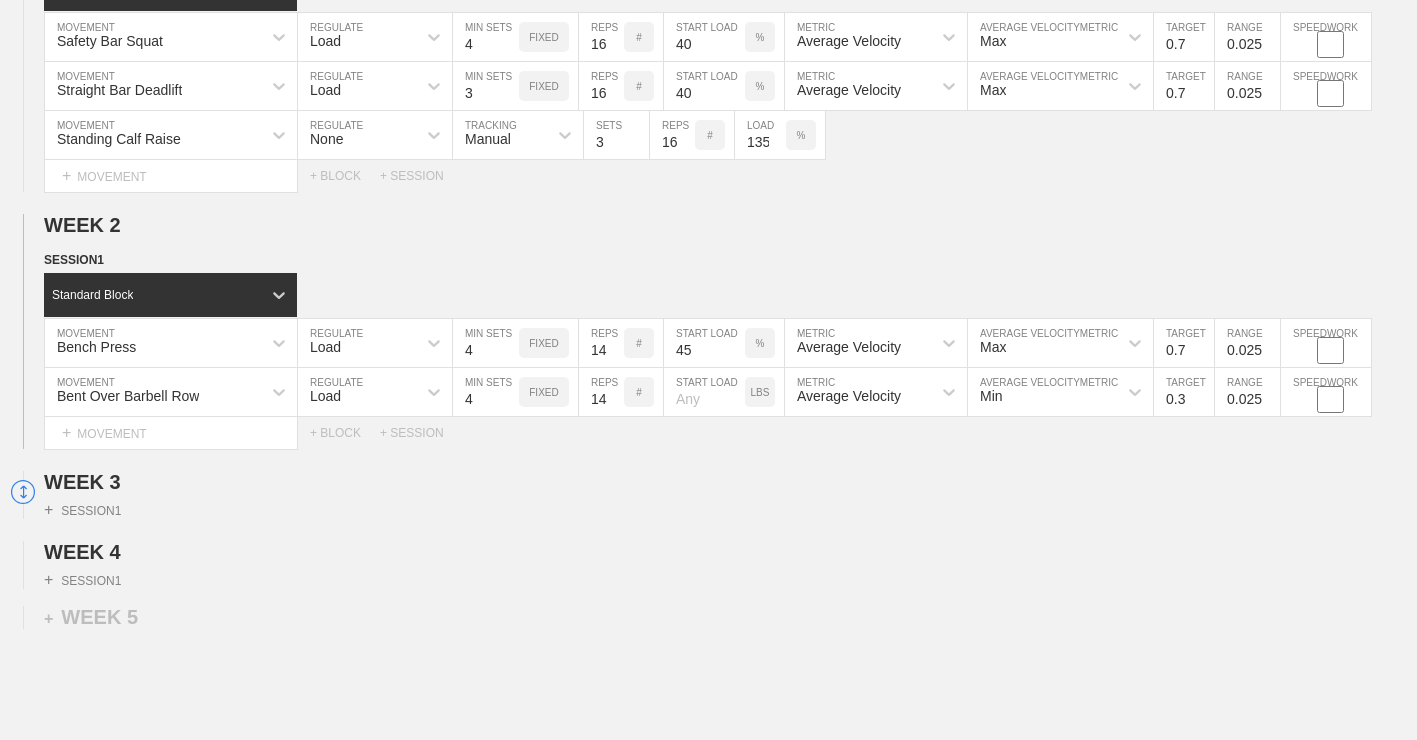click at bounding box center (704, 392) 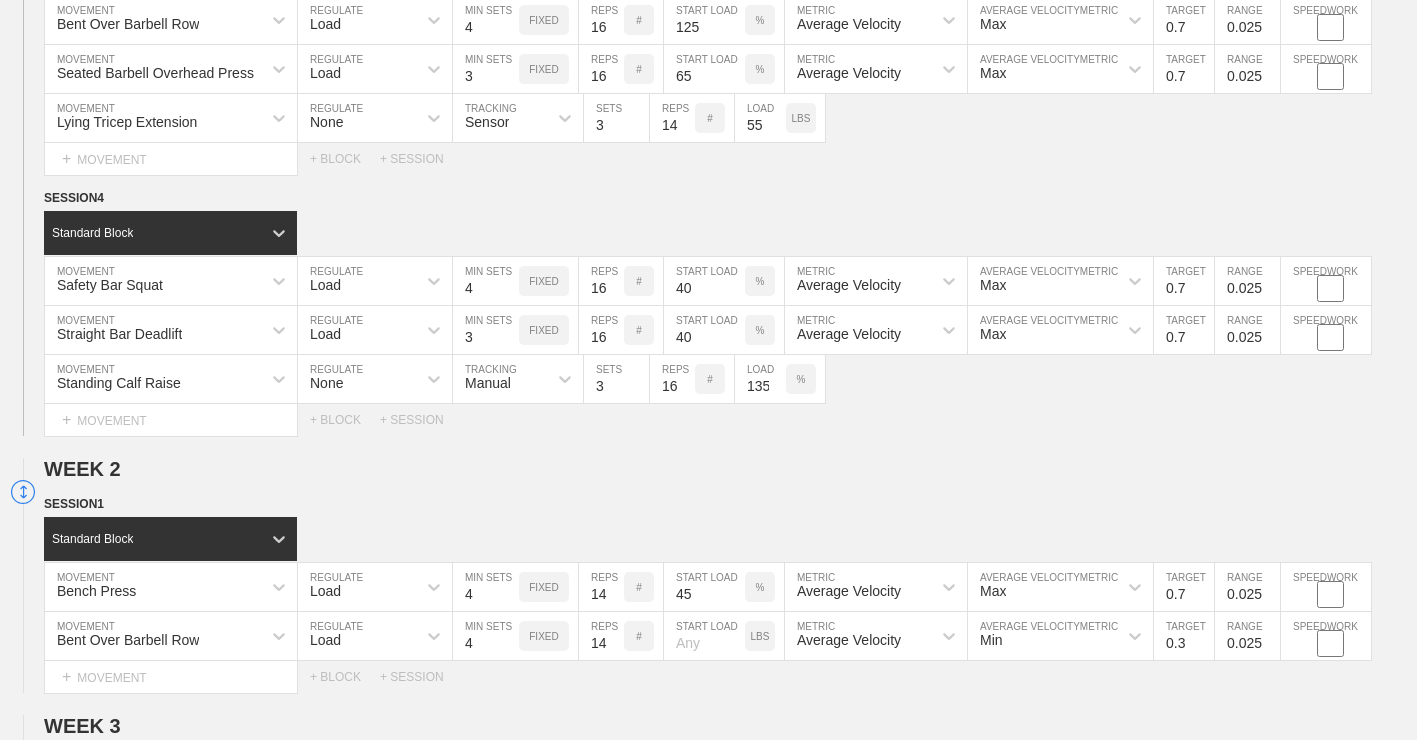 scroll, scrollTop: 1012, scrollLeft: 0, axis: vertical 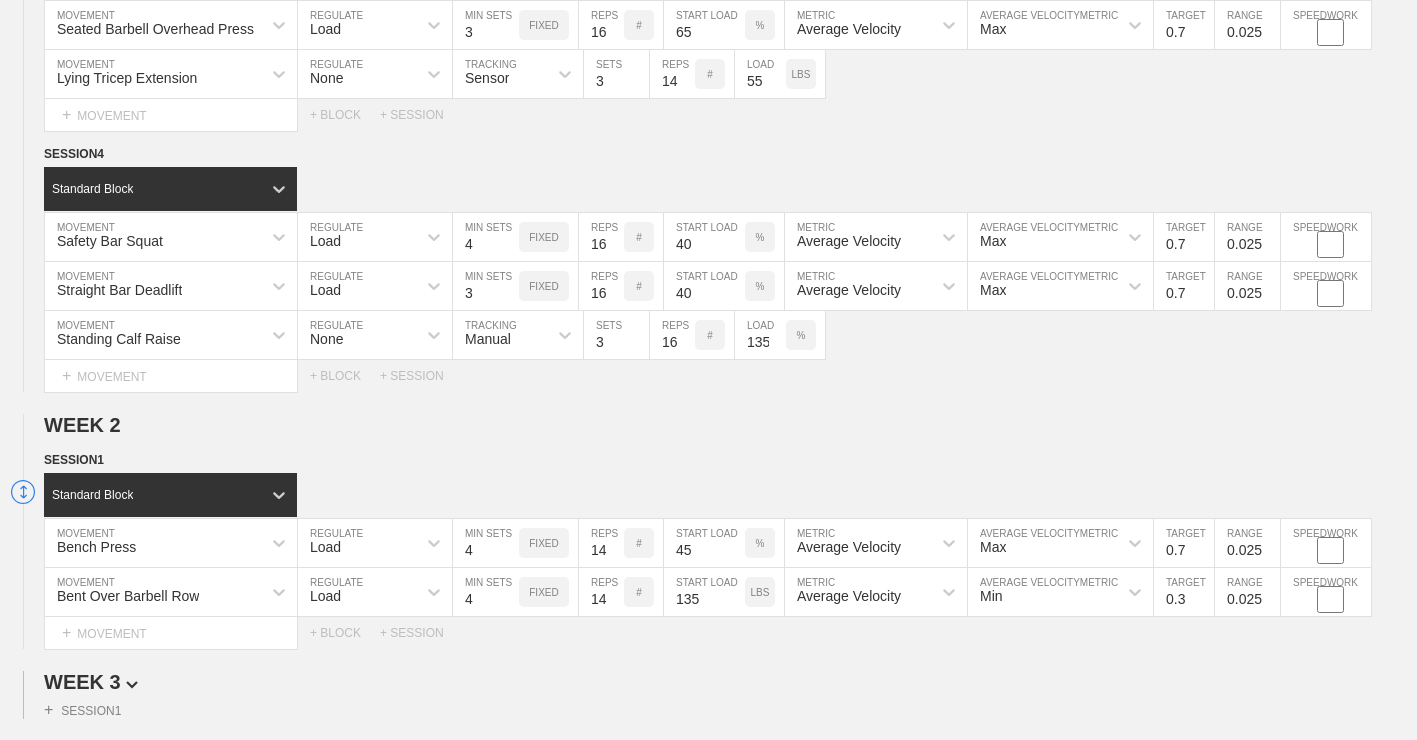 type on "135" 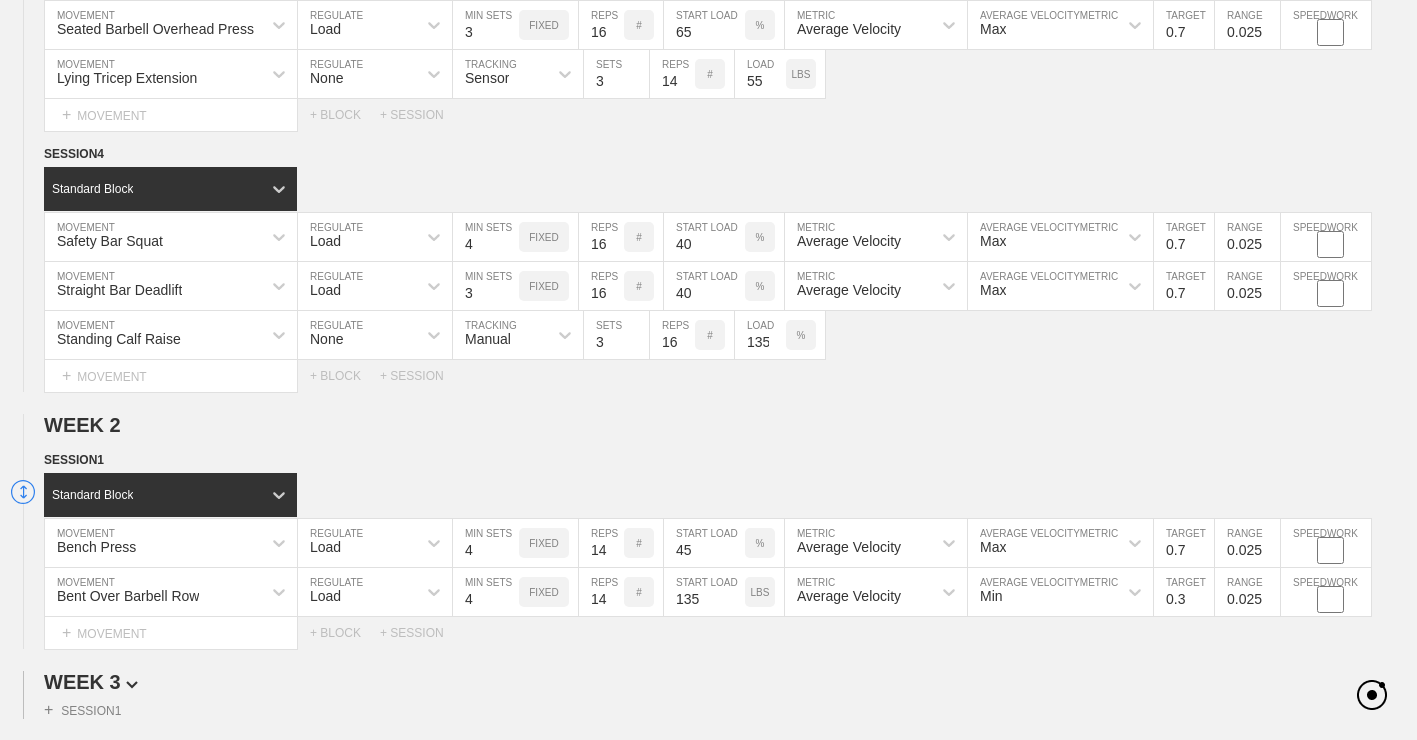 click on "WEEK   3" at bounding box center (730, 682) 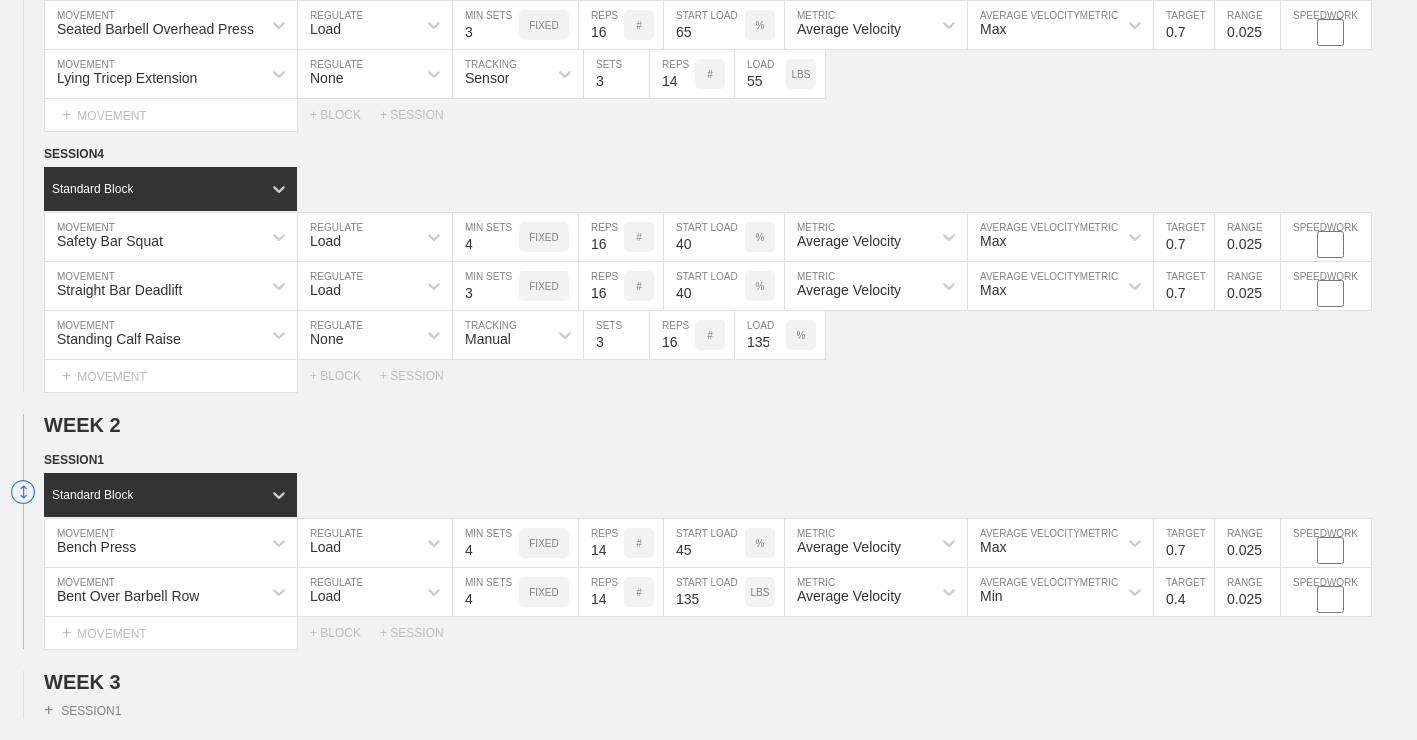 click on "0.4" at bounding box center [1184, 592] 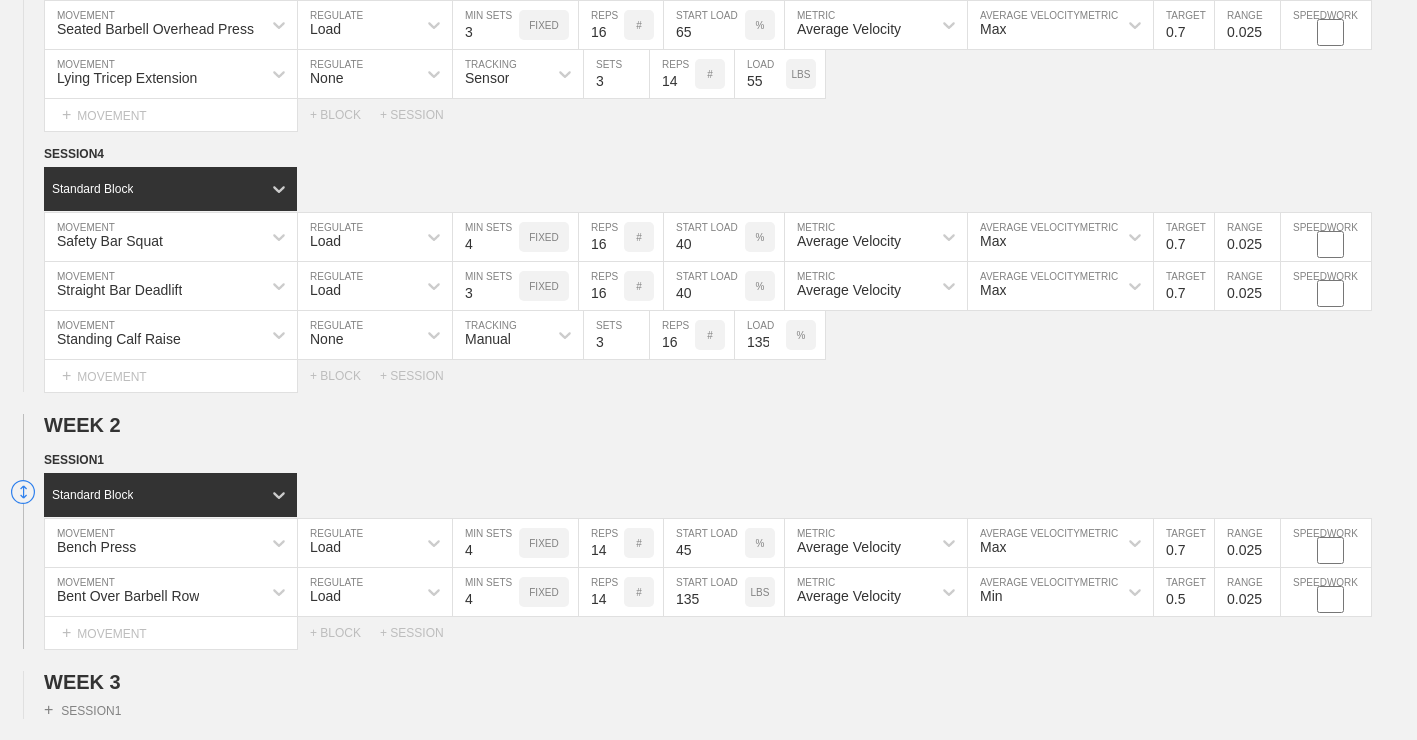 click on "0.5" at bounding box center [1184, 592] 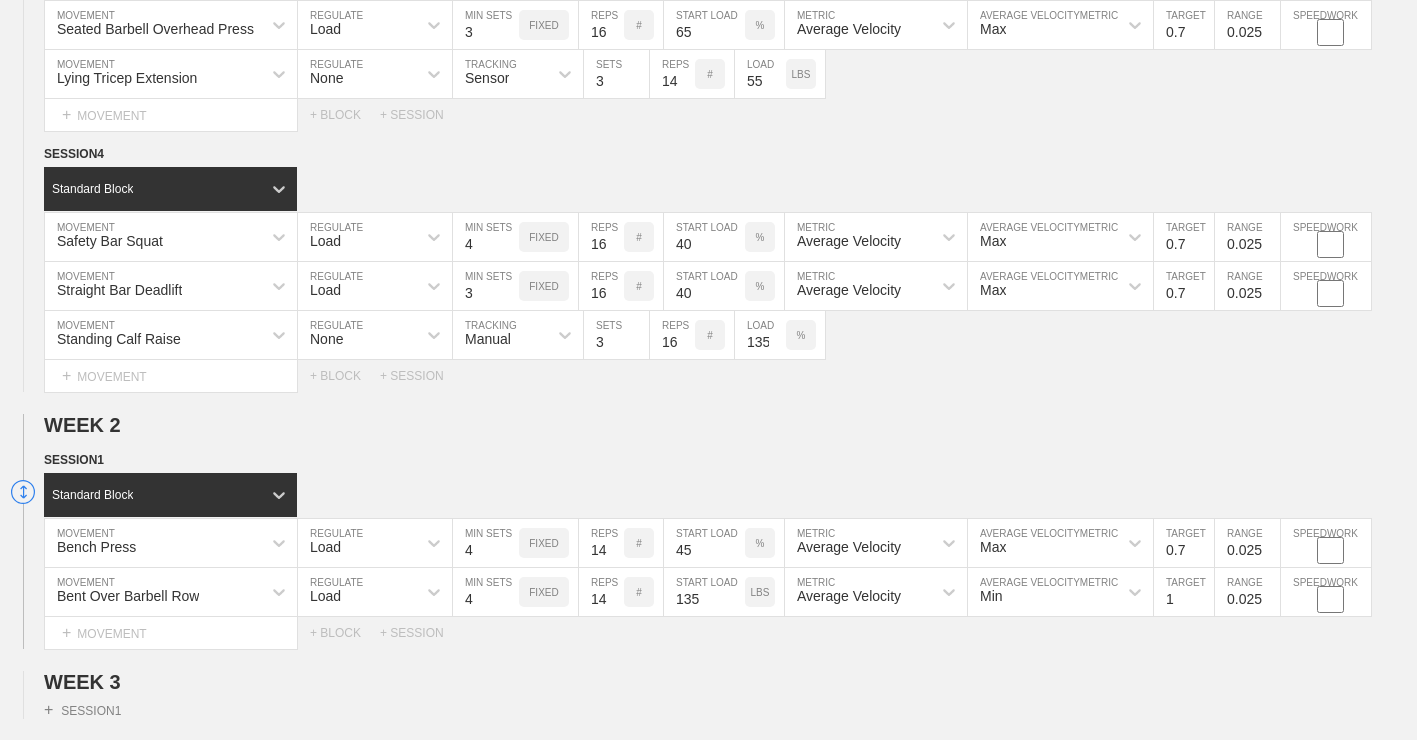 click on "1" at bounding box center [1184, 592] 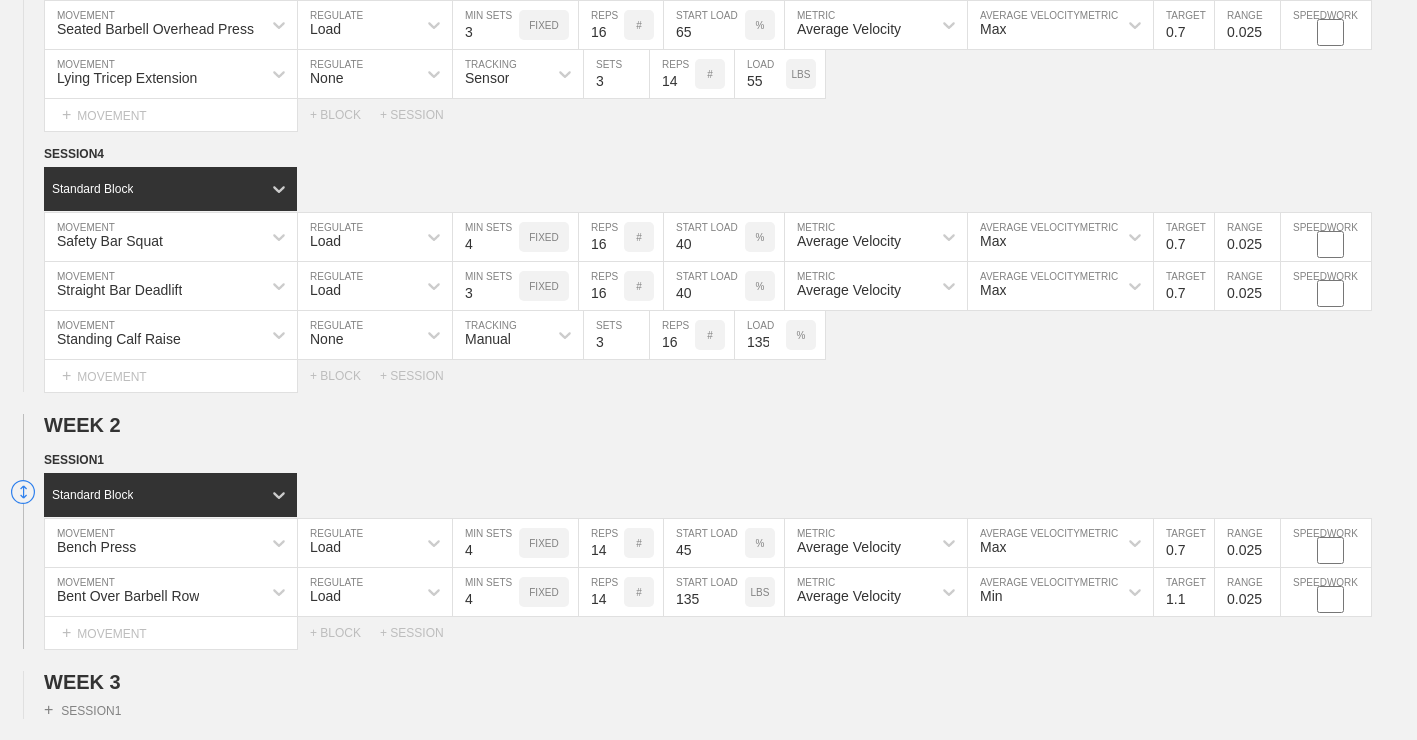 click on "1.1" at bounding box center [1184, 592] 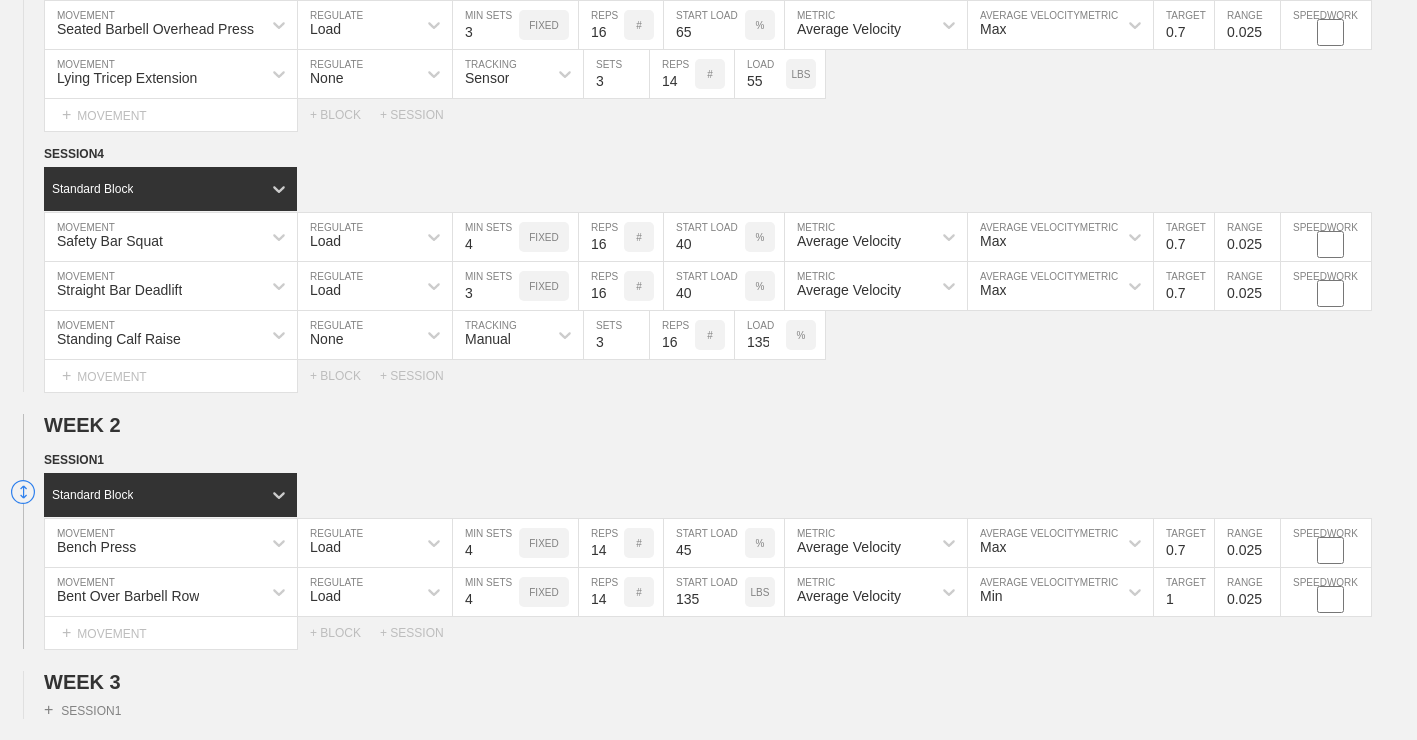click on "1" at bounding box center (1184, 592) 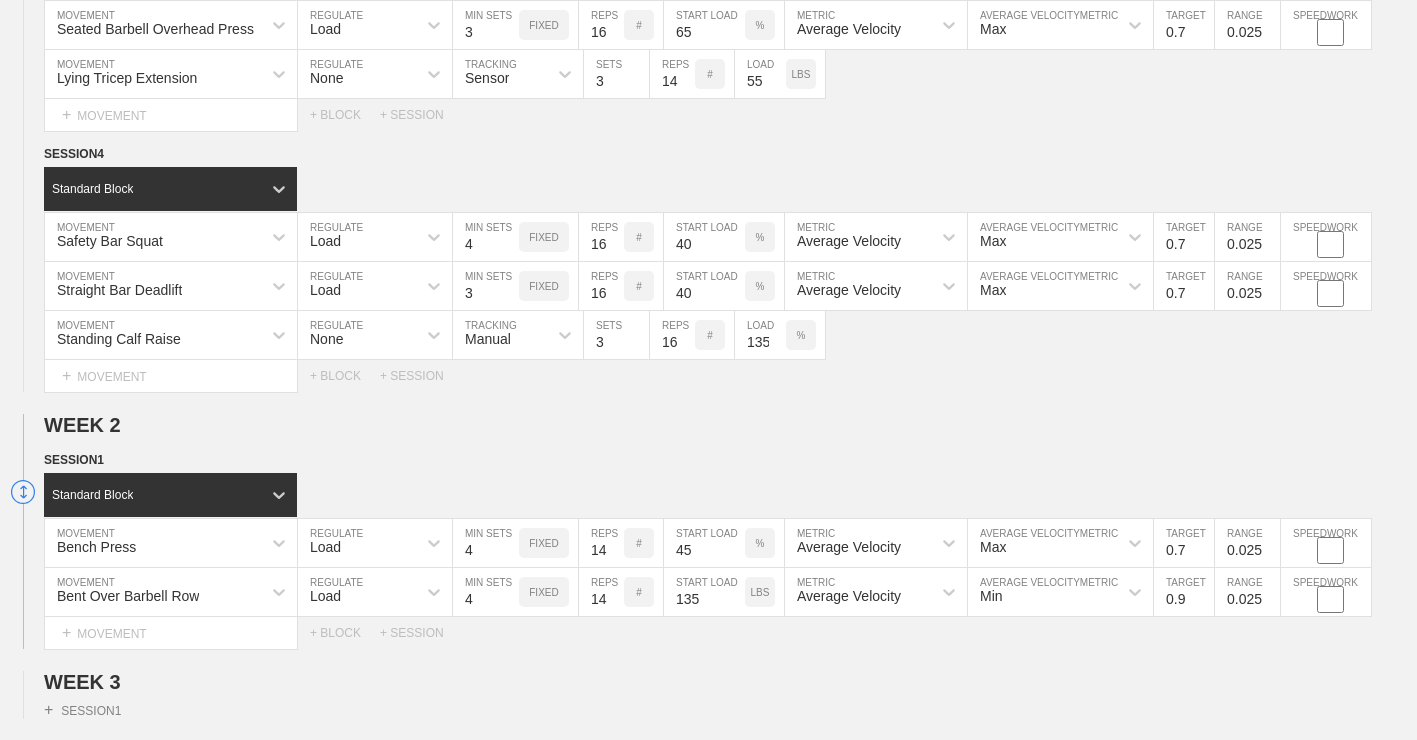 click on "0.9" at bounding box center (1184, 592) 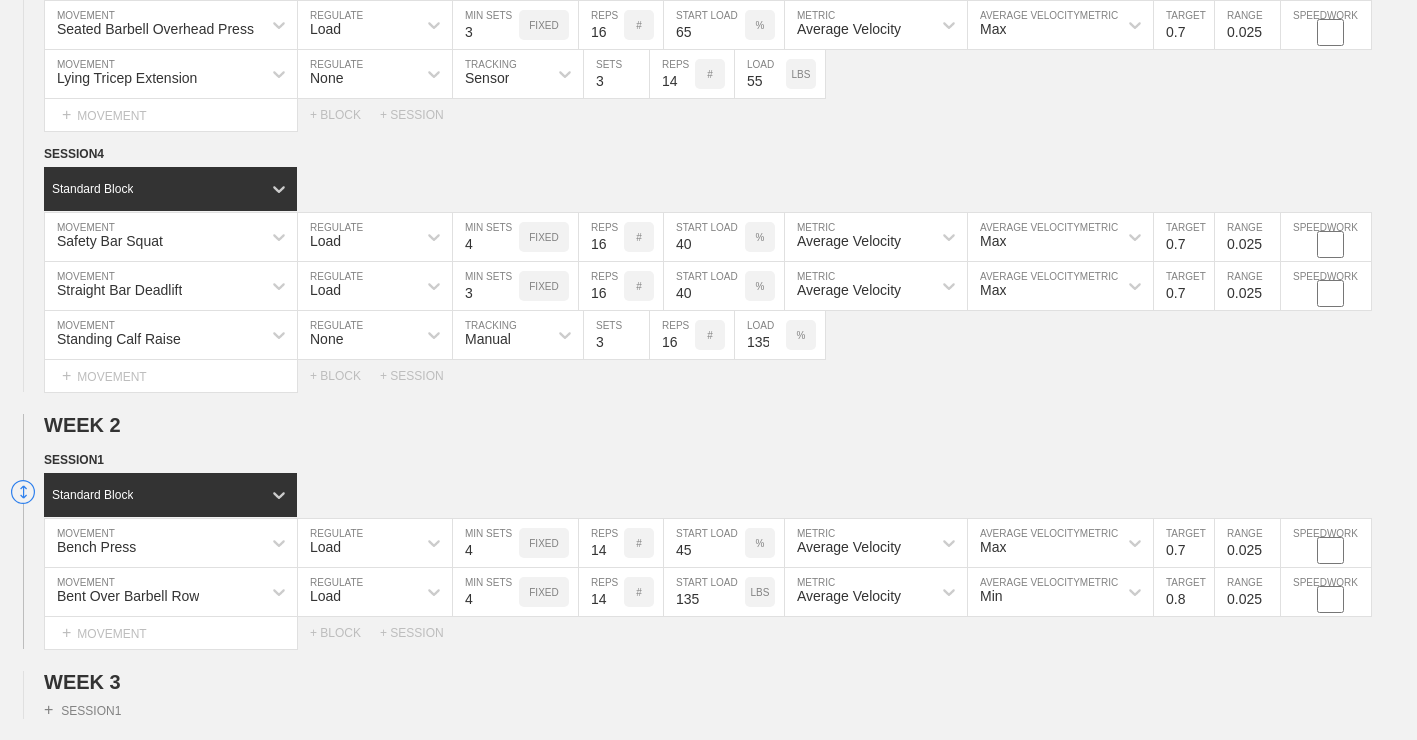 click on "0.8" at bounding box center (1184, 592) 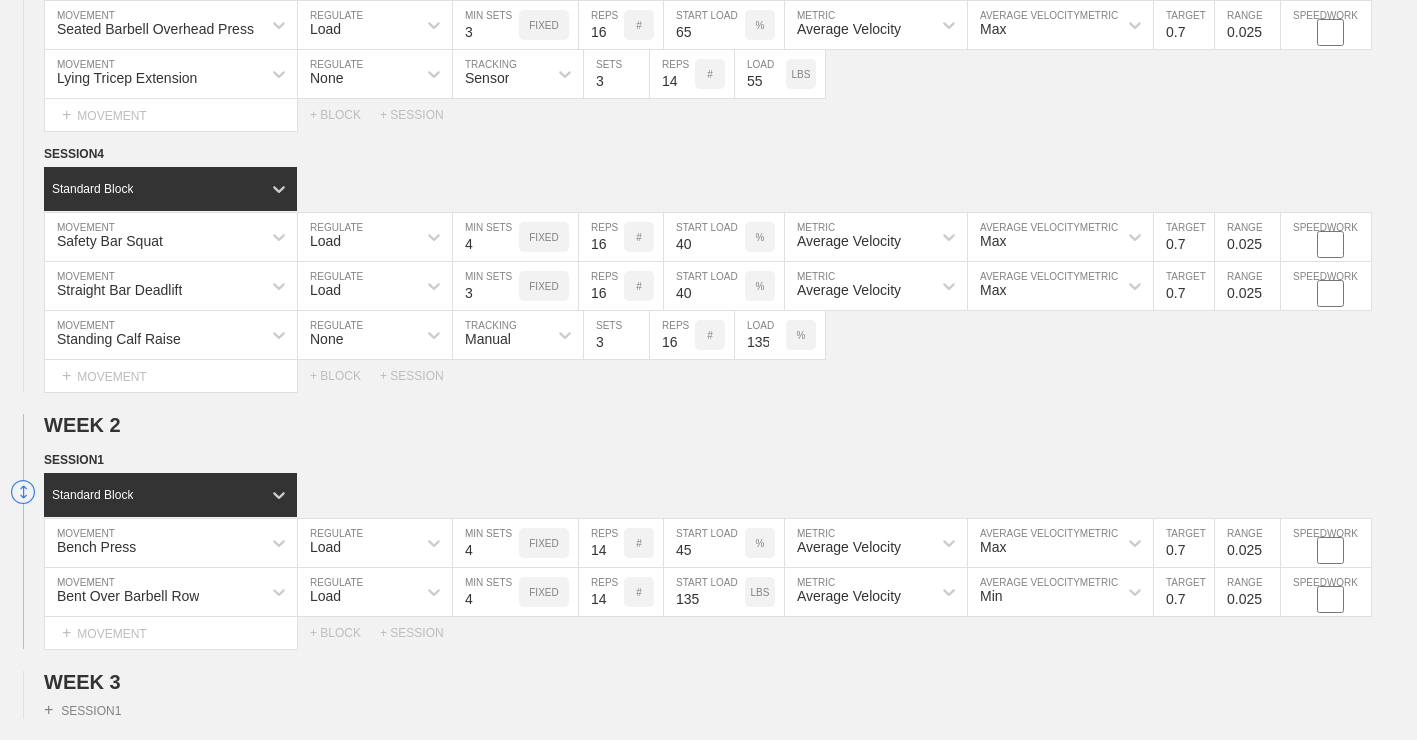 type on "0.7" 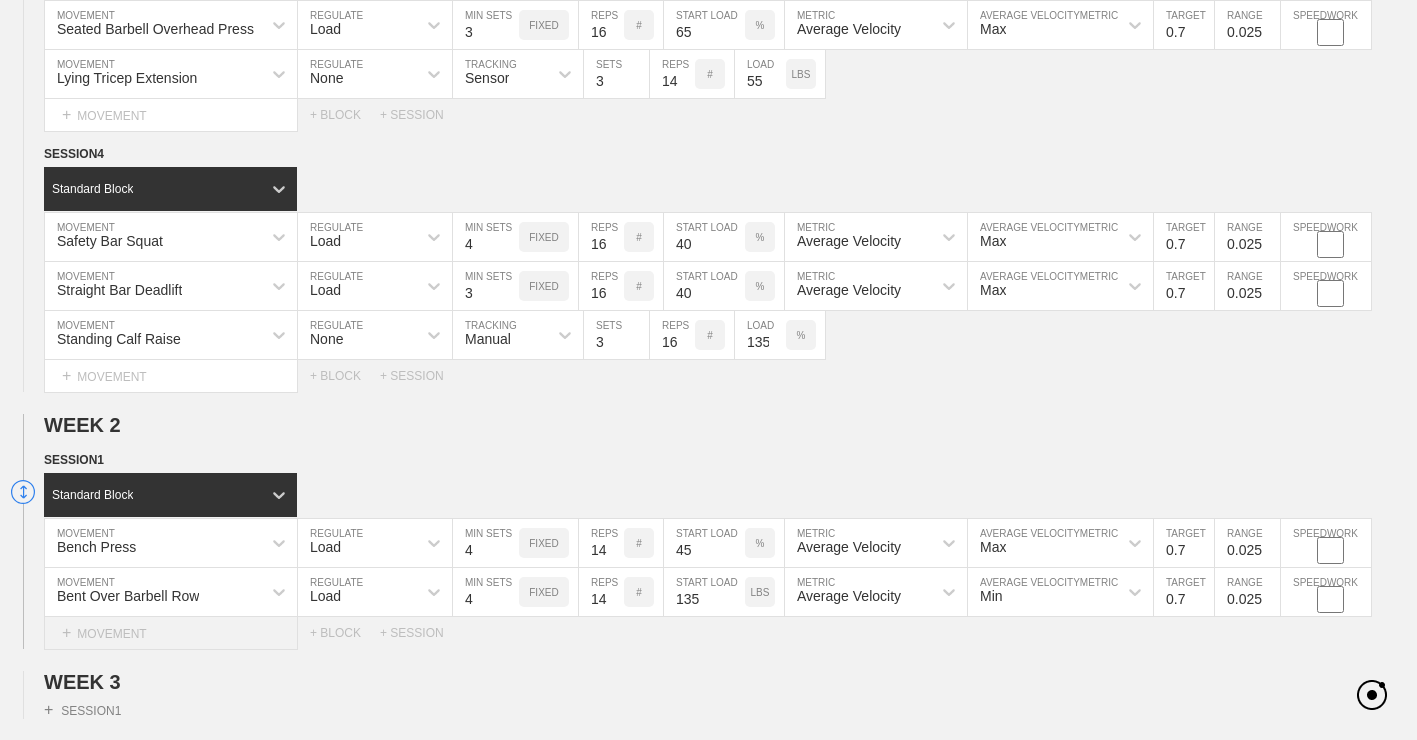 click on "+  MOVEMENT" at bounding box center [171, 633] 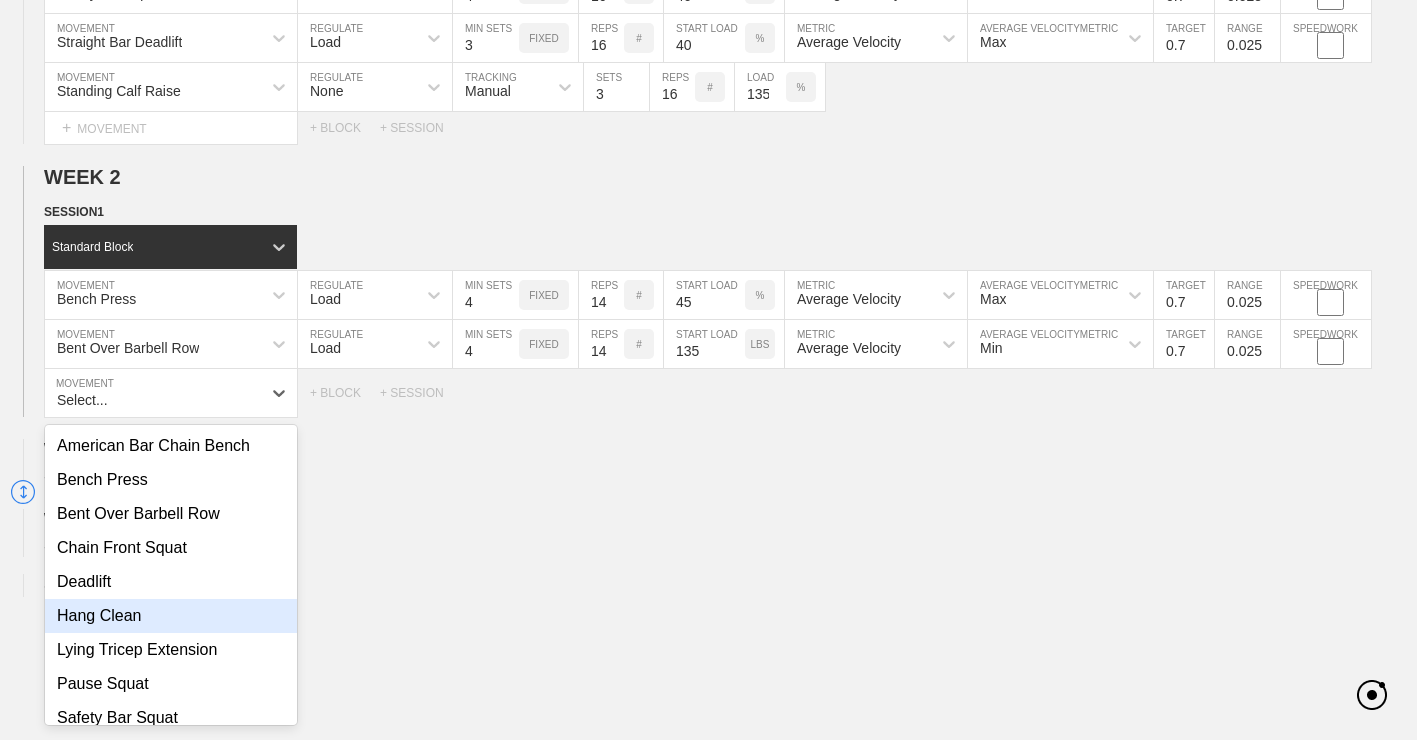 scroll, scrollTop: 1261, scrollLeft: 0, axis: vertical 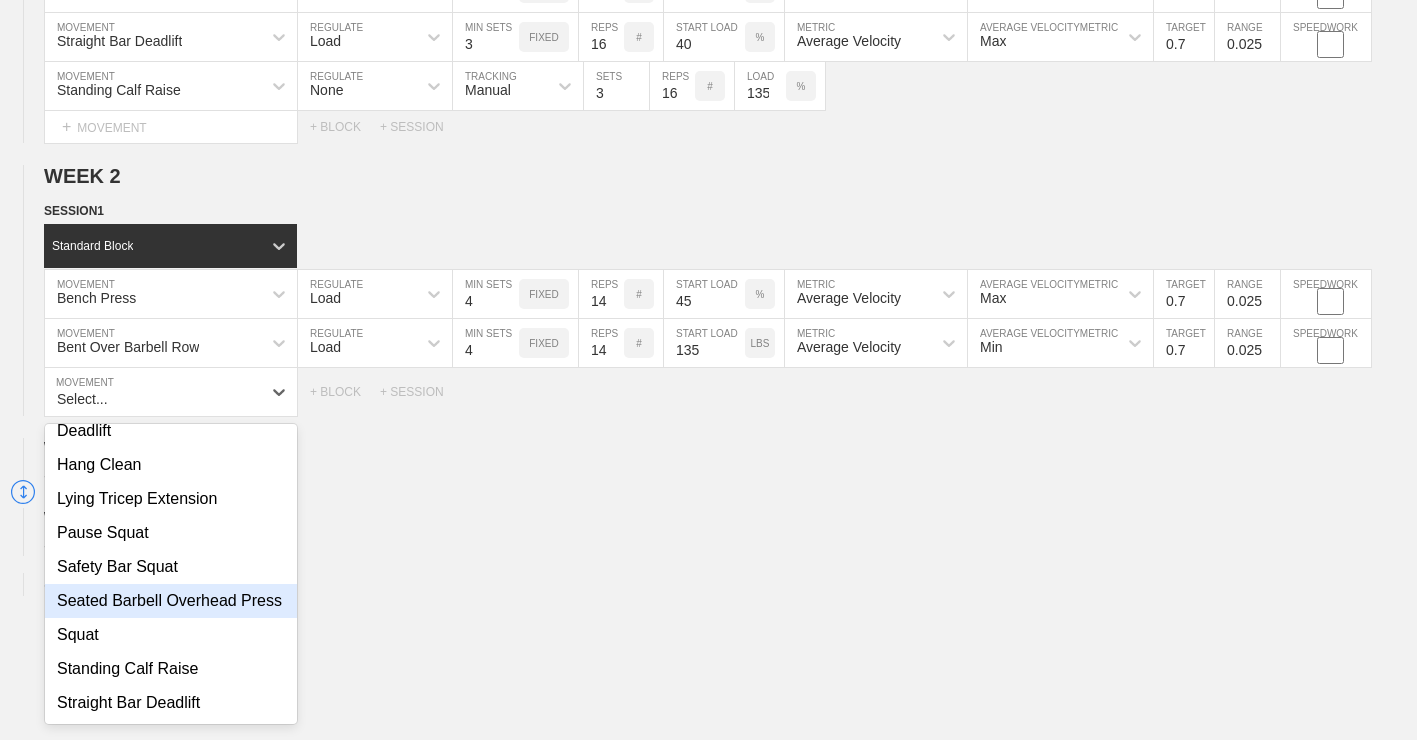 click on "Seated Barbell Overhead Press" at bounding box center [171, 601] 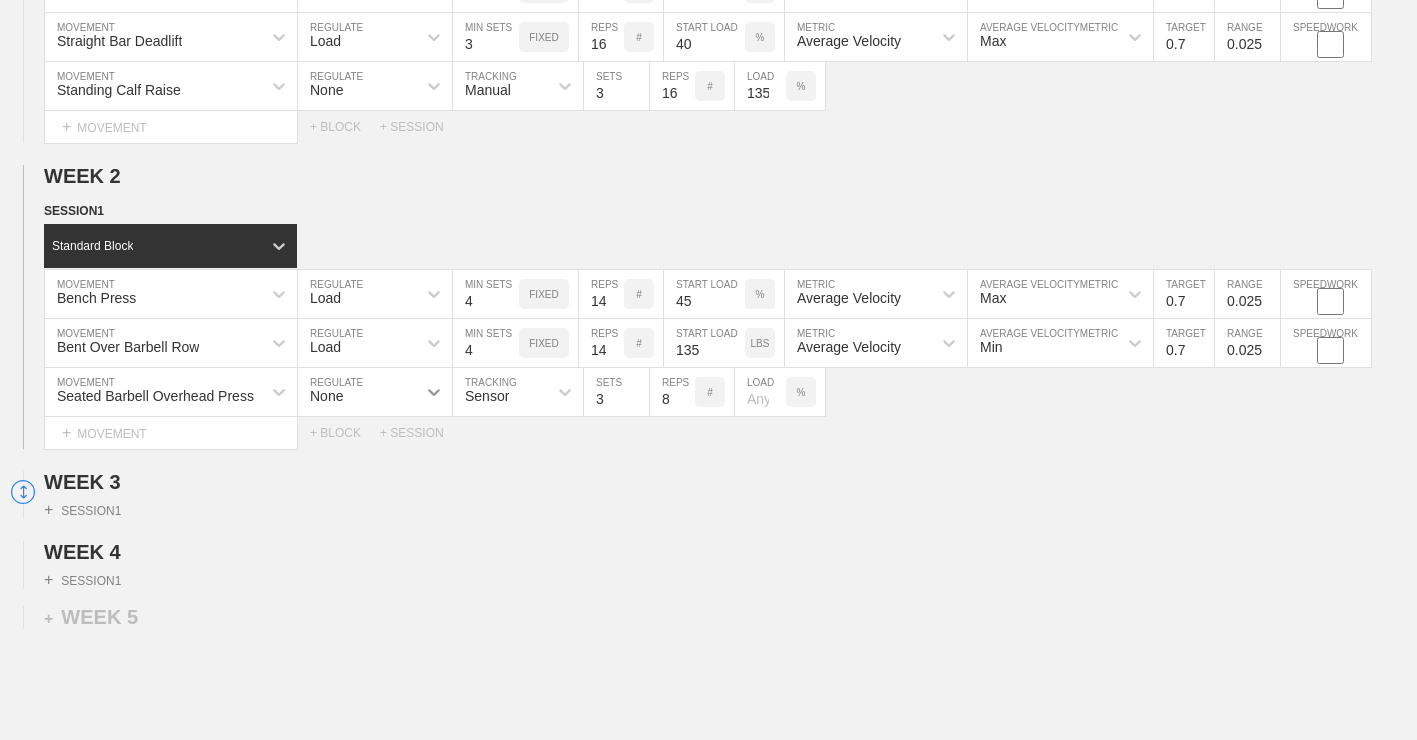 click 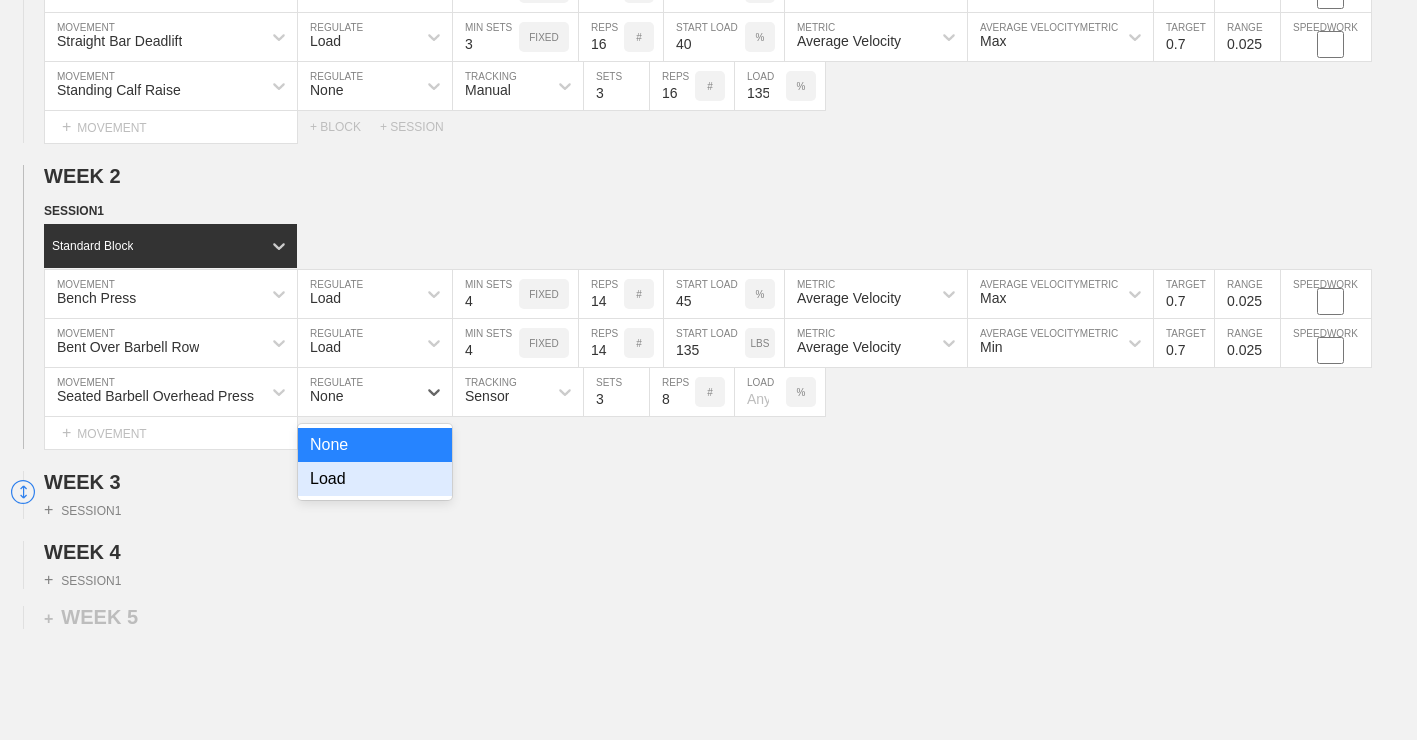 click on "Load" at bounding box center (375, 479) 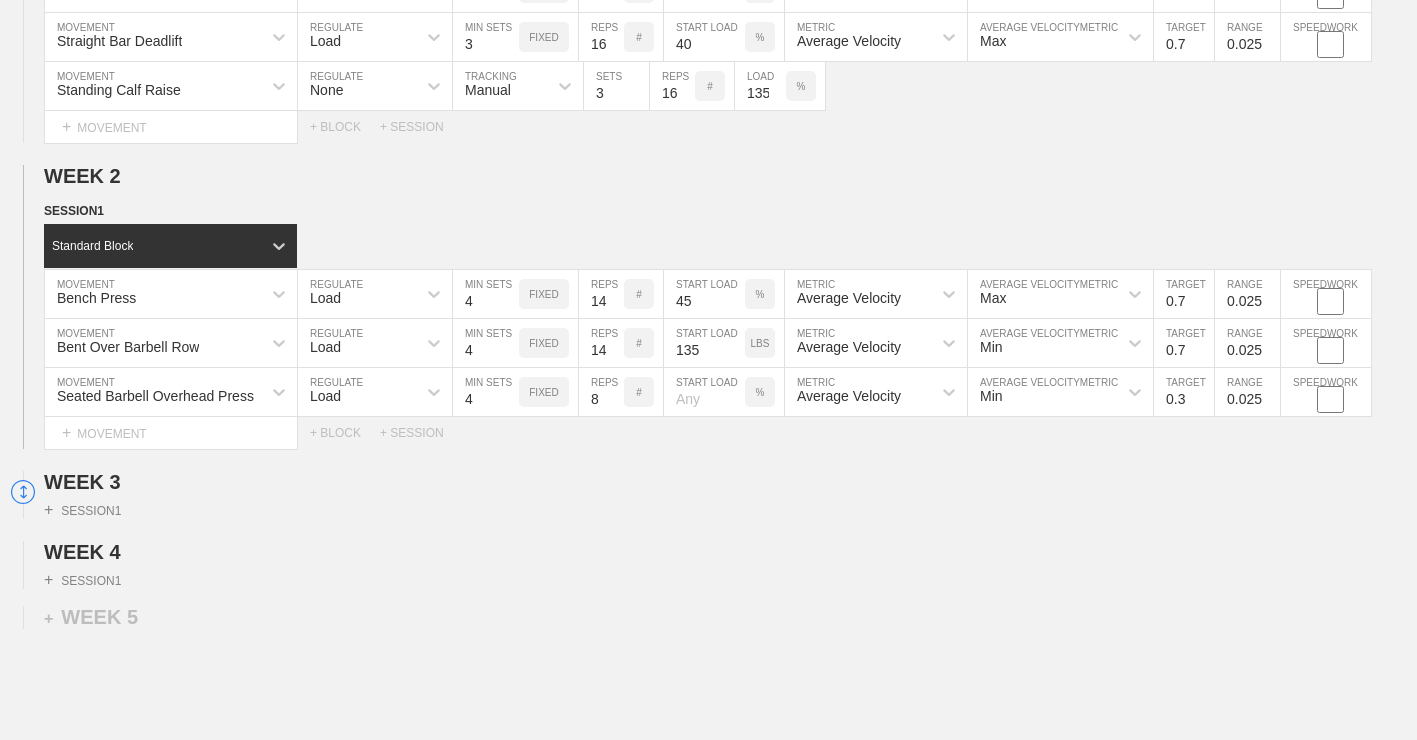 click on "4" at bounding box center (486, 392) 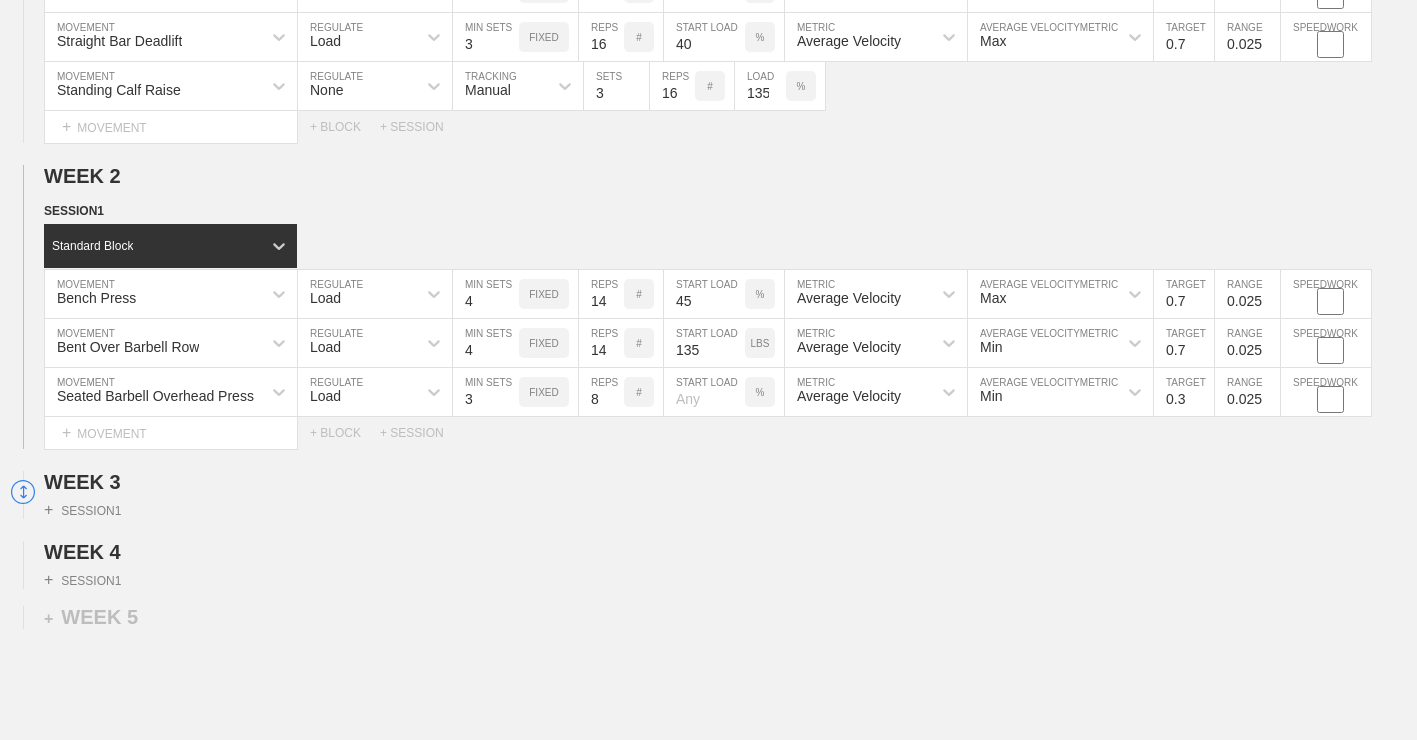 type on "3" 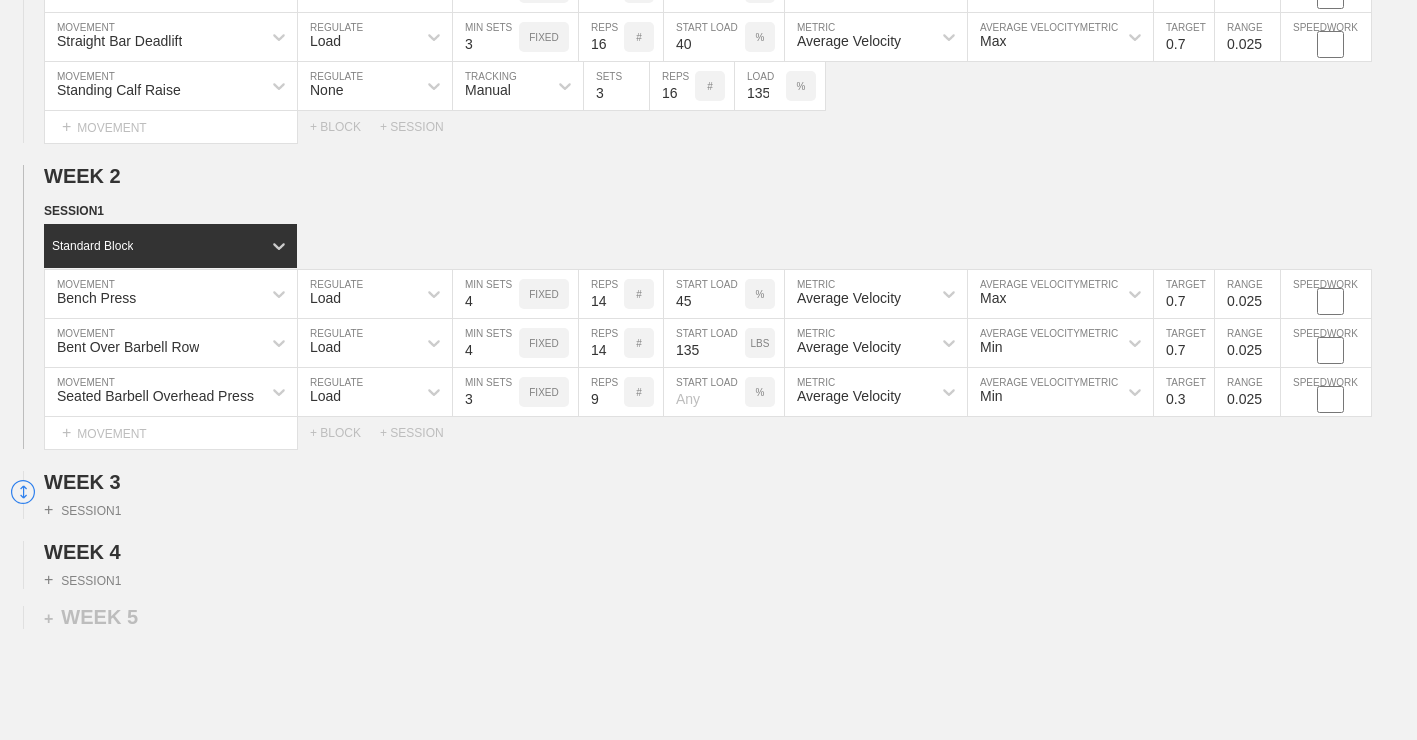 click on "9" at bounding box center [601, 392] 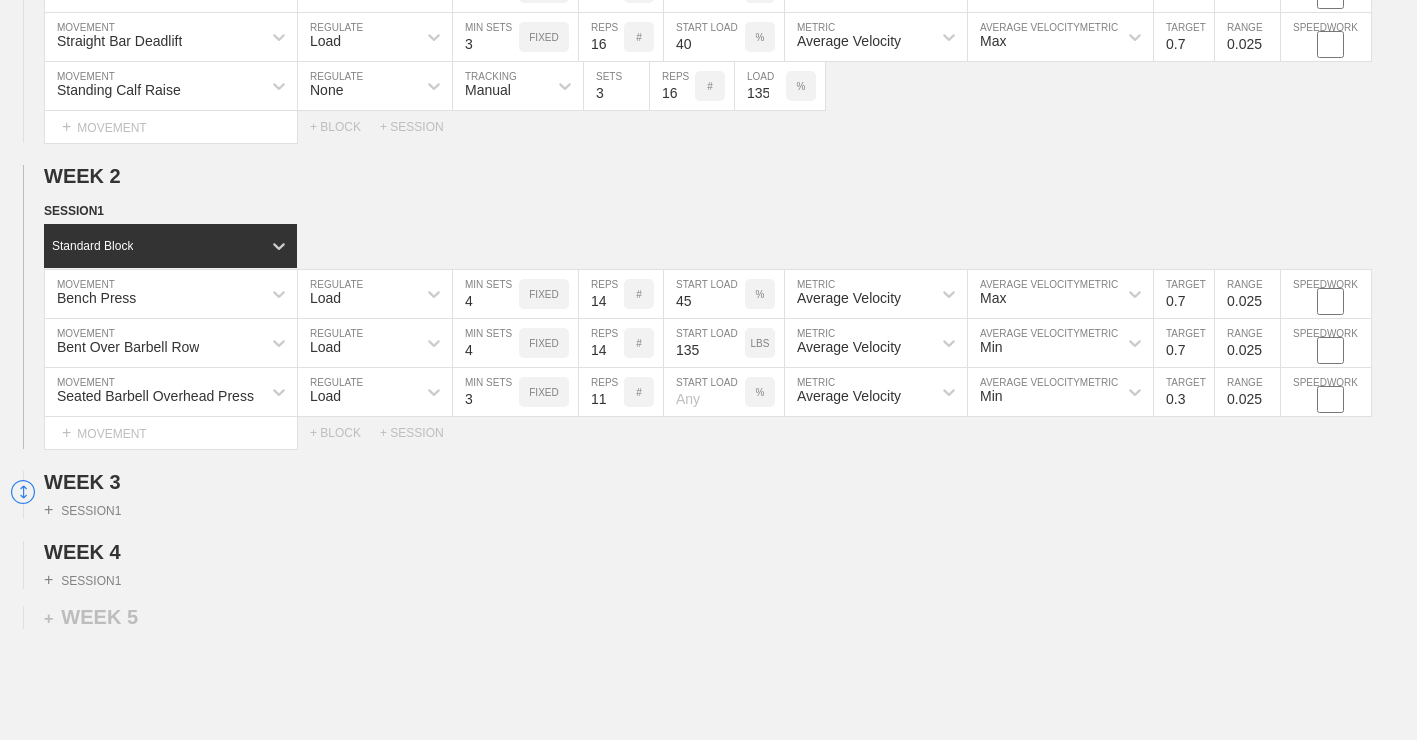 click on "11" at bounding box center (601, 392) 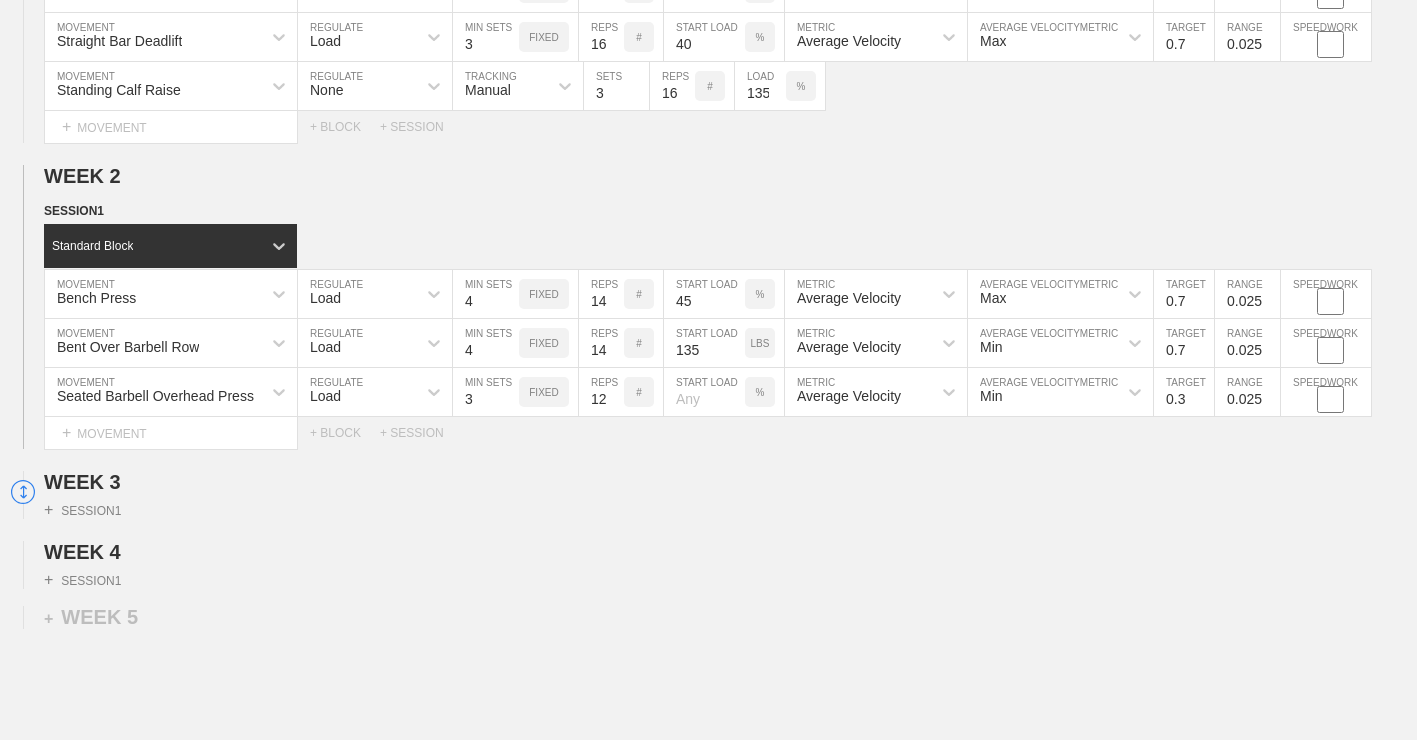 click on "12" at bounding box center (601, 392) 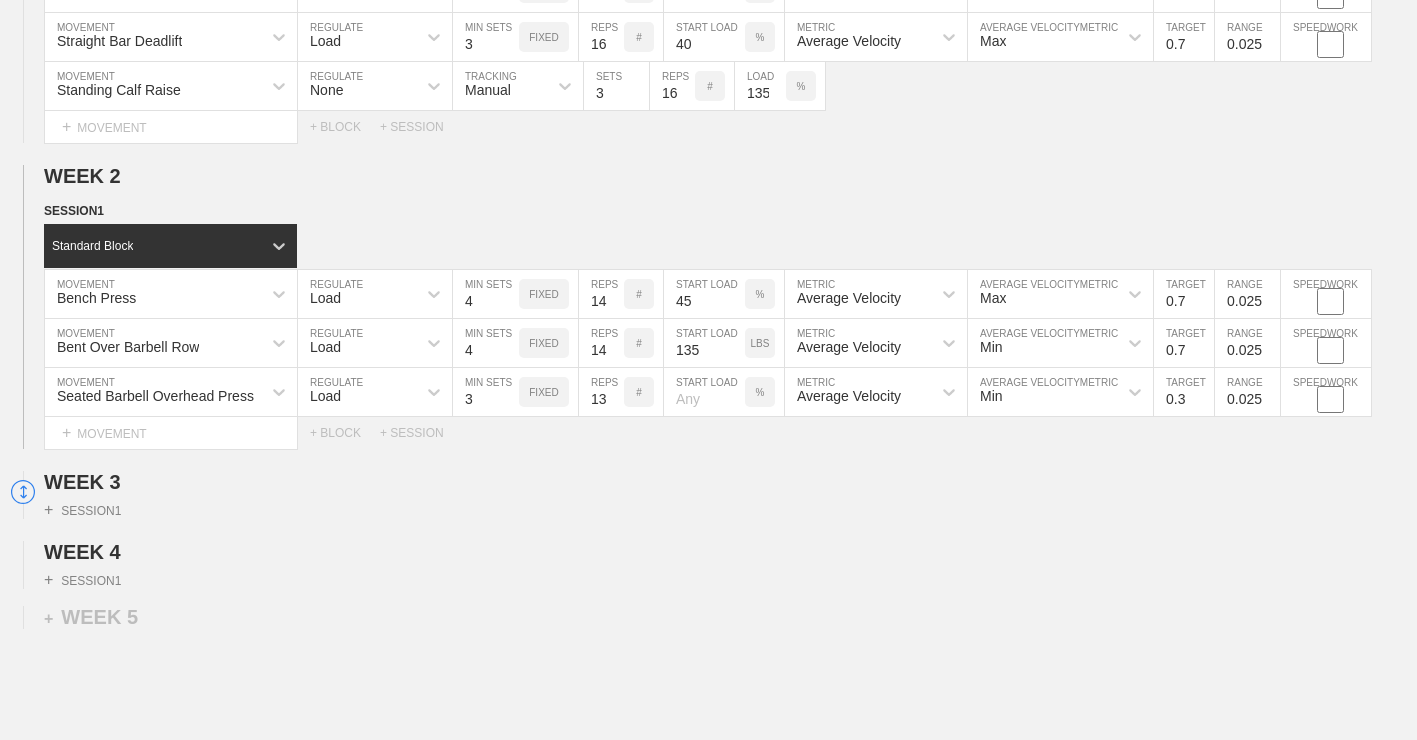 click on "13" at bounding box center [601, 392] 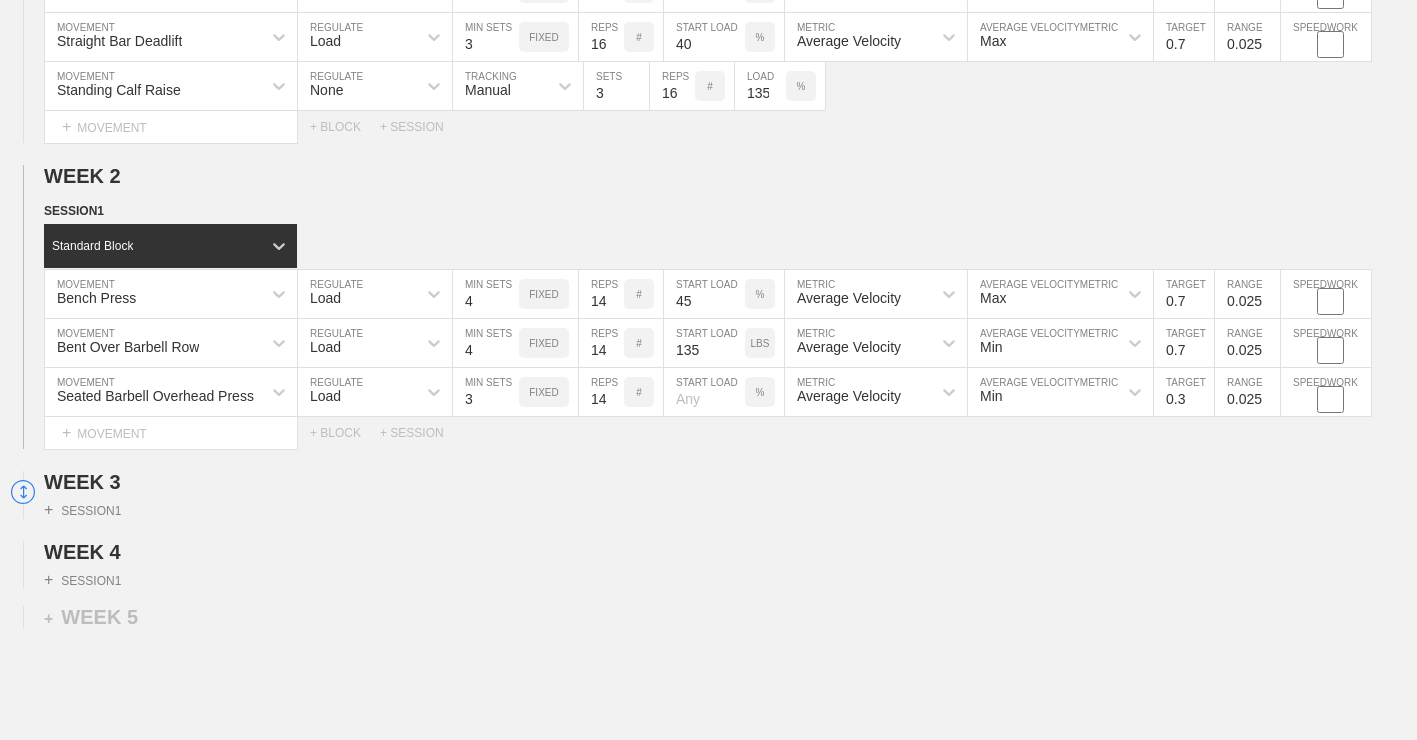 type on "14" 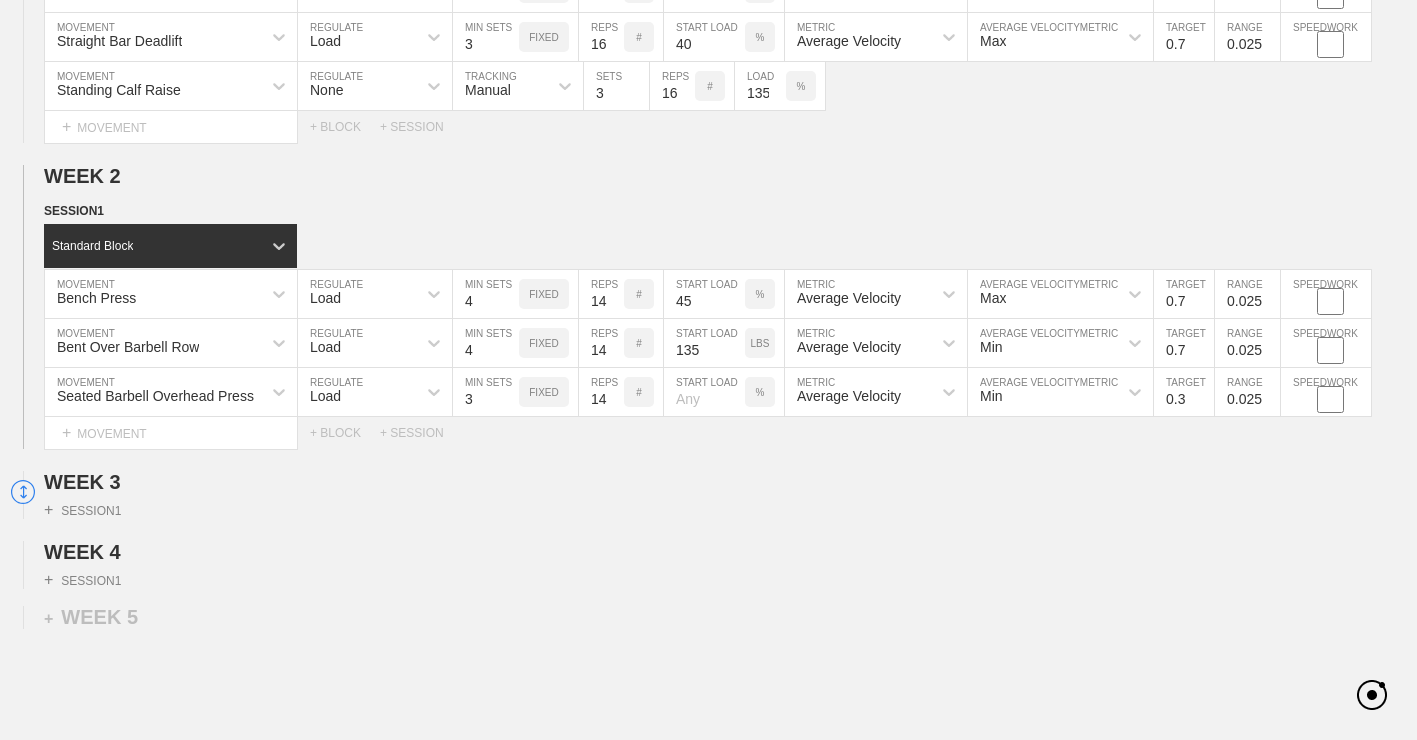 click at bounding box center [704, 392] 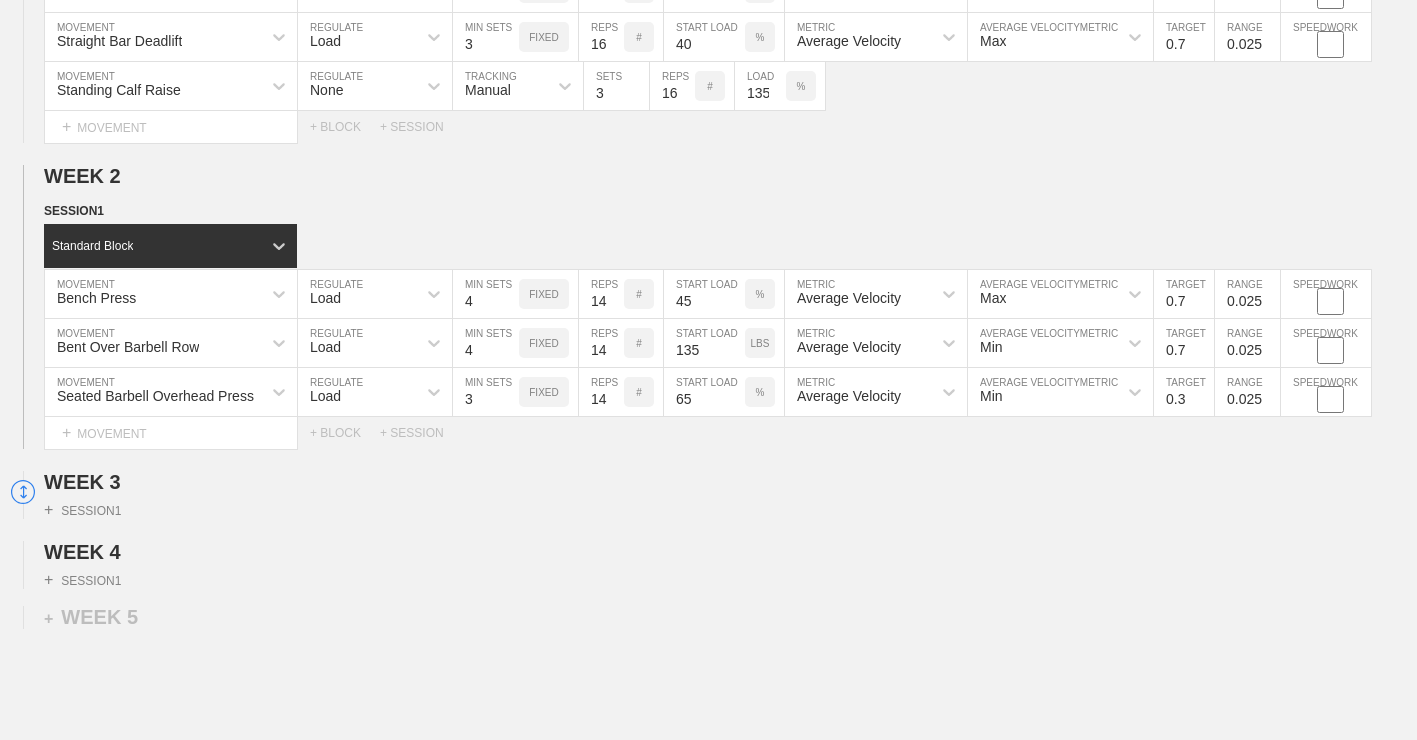 type on "65" 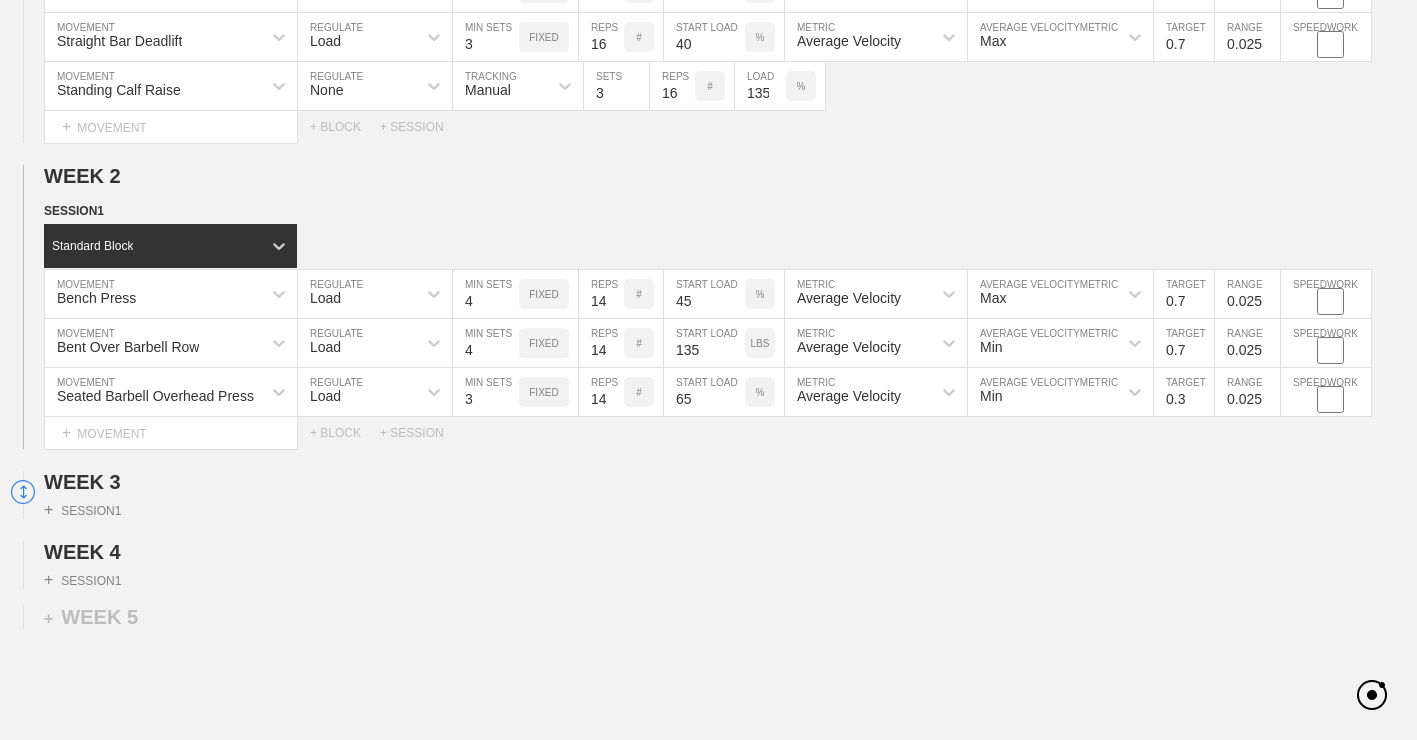 click on "%" at bounding box center (760, 392) 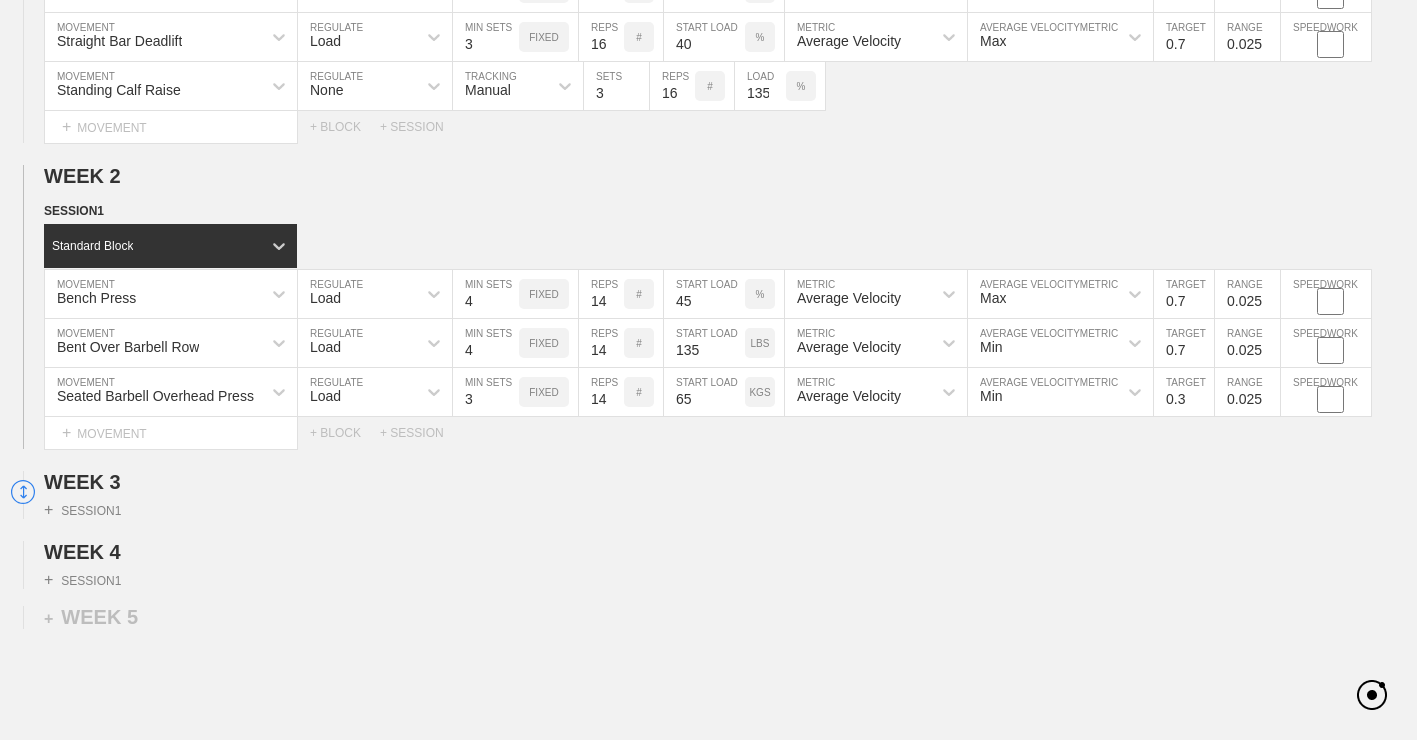 click on "KGS" at bounding box center [759, 392] 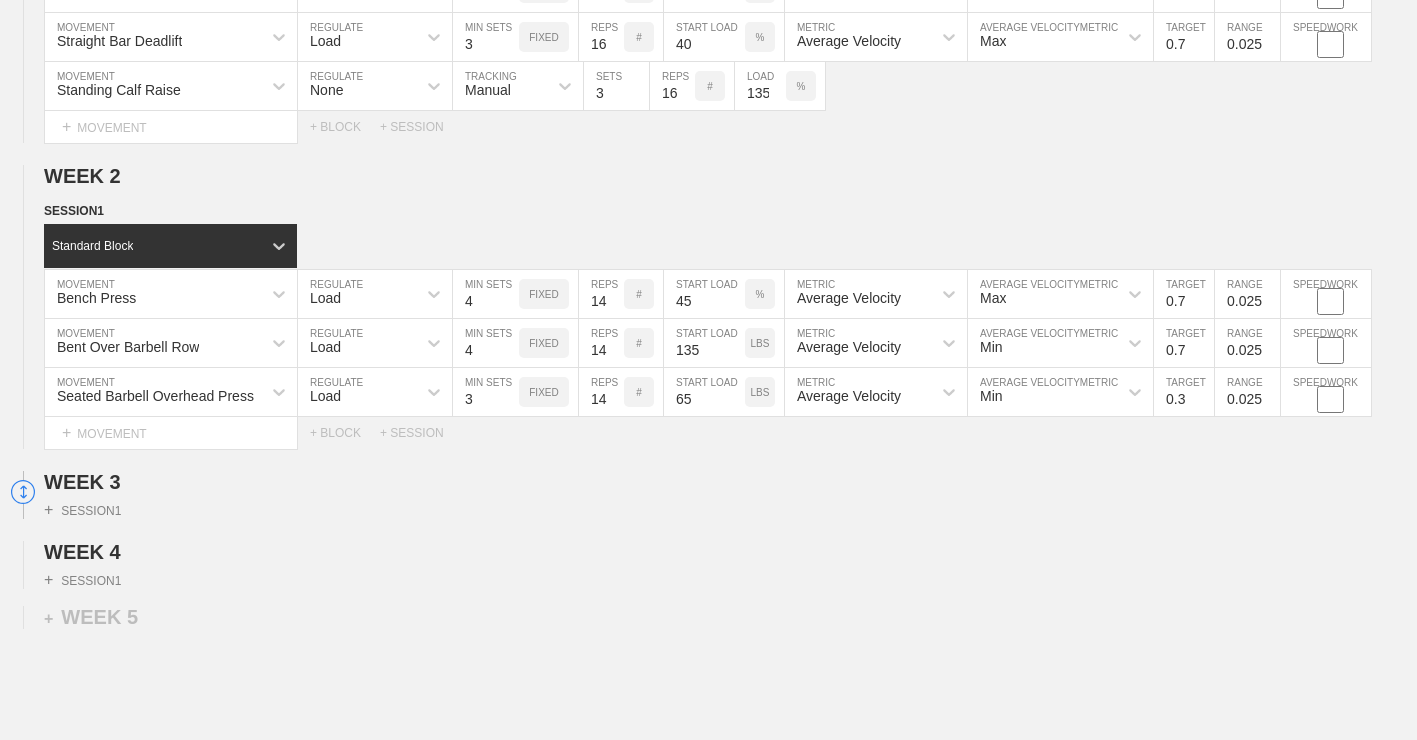 drag, startPoint x: 767, startPoint y: 402, endPoint x: 753, endPoint y: 518, distance: 116.841774 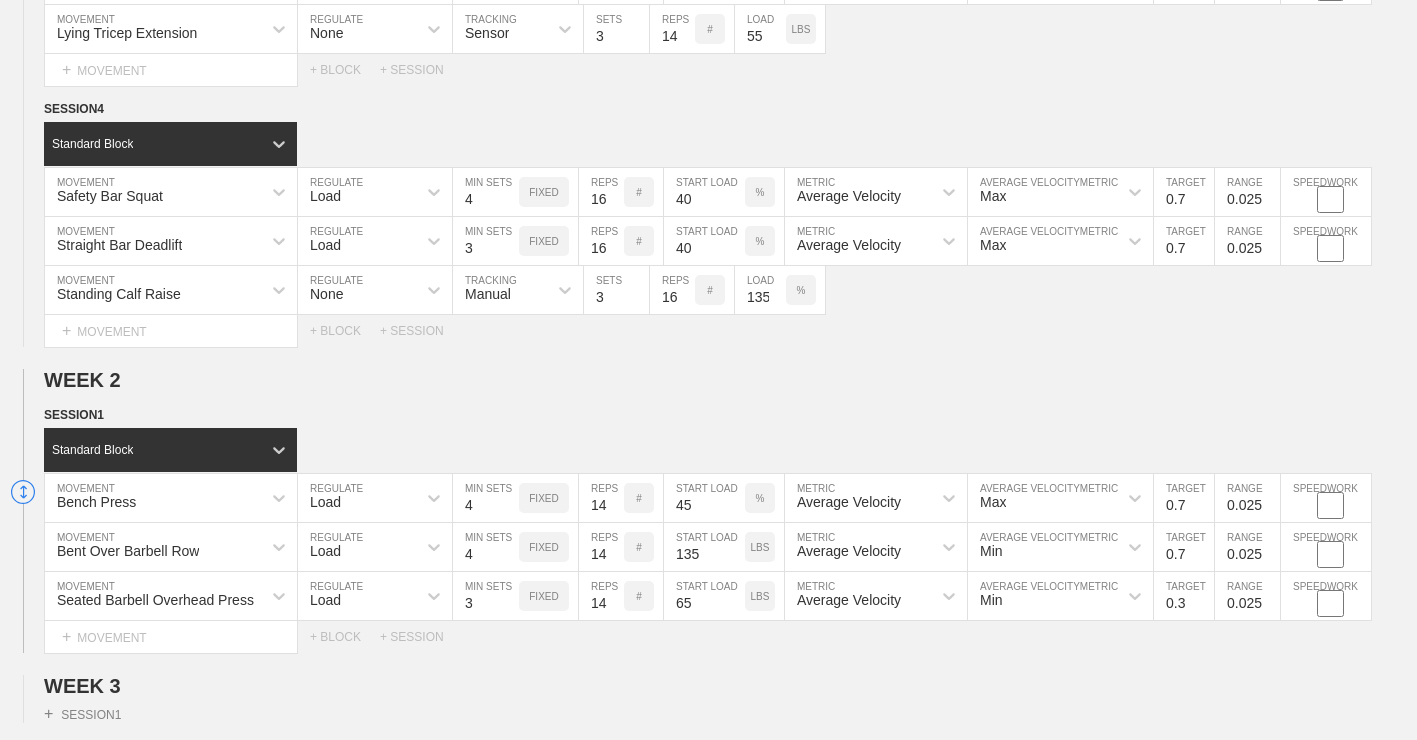 scroll, scrollTop: 961, scrollLeft: 0, axis: vertical 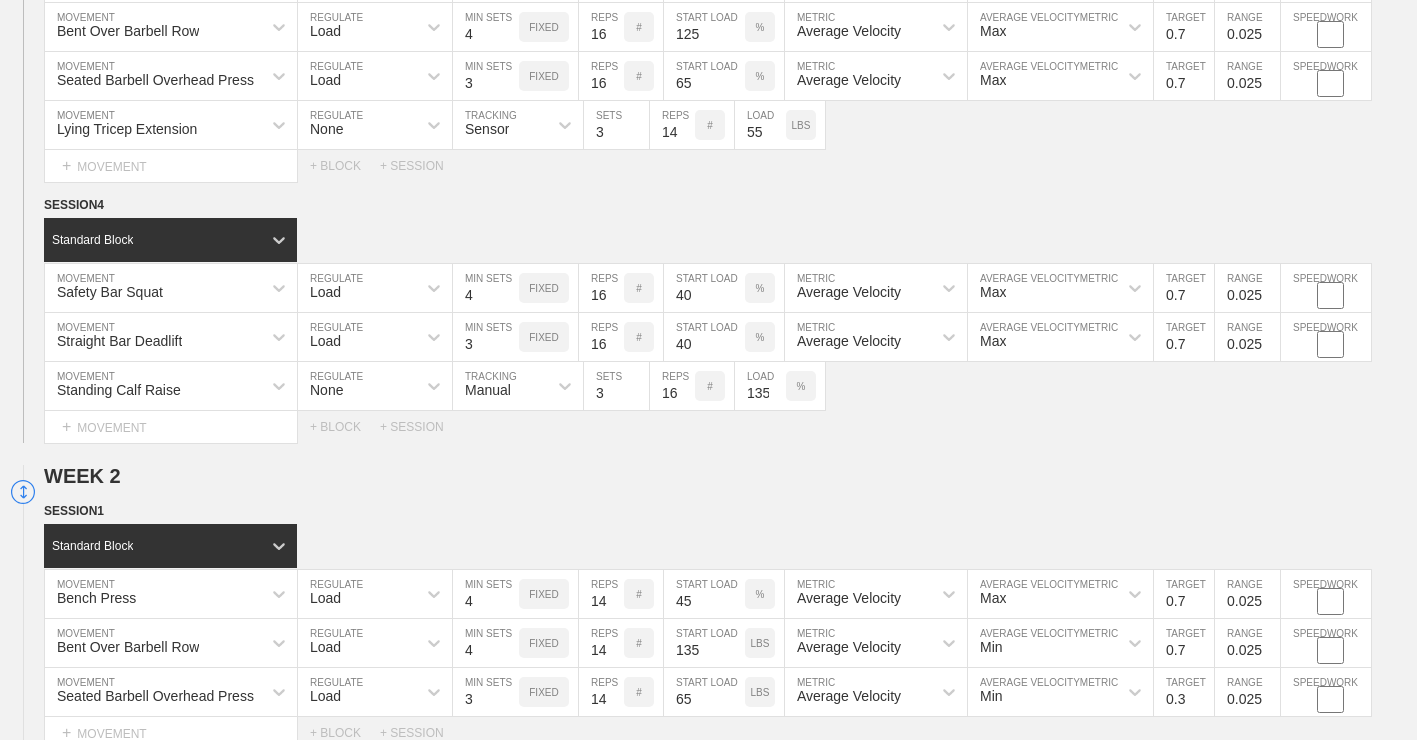 click on "%" at bounding box center [760, 76] 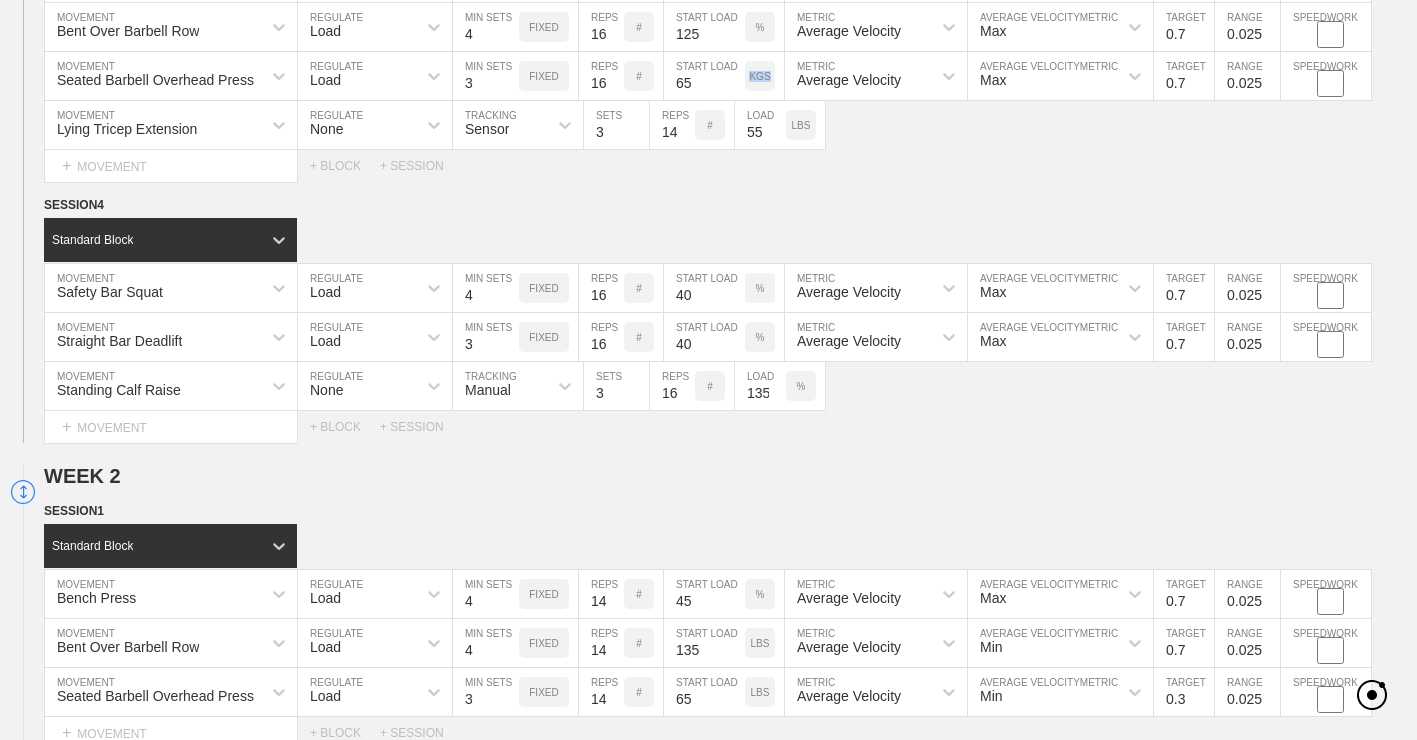 click on "KGS" at bounding box center (759, 76) 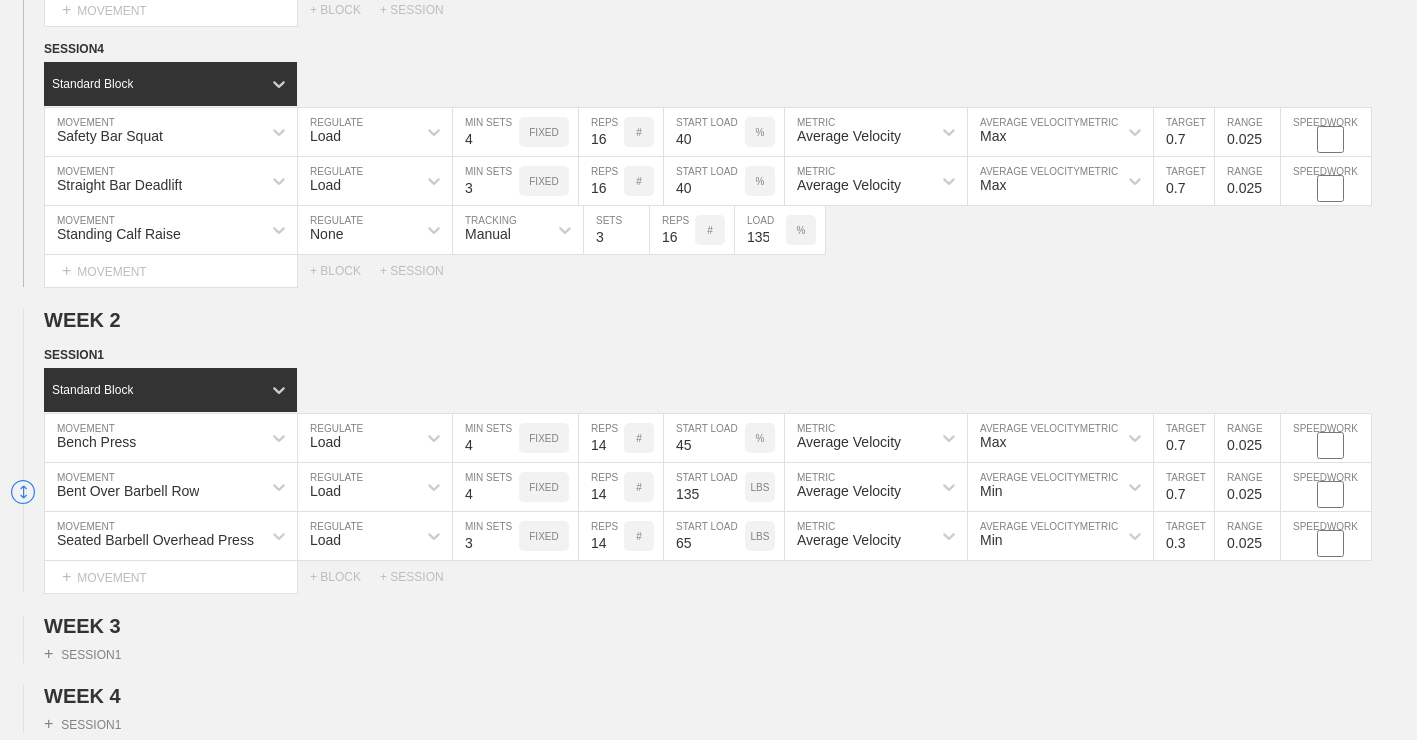 scroll, scrollTop: 1161, scrollLeft: 0, axis: vertical 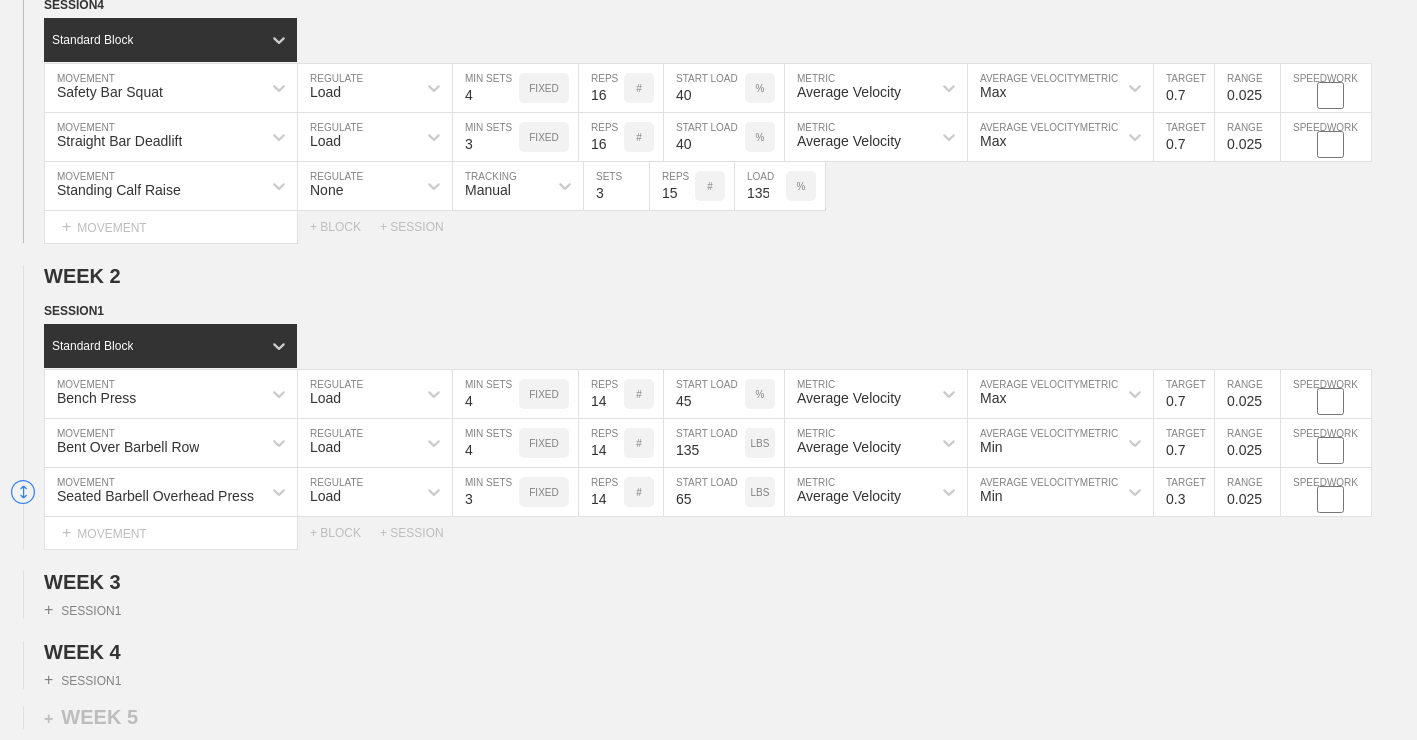 type on "15" 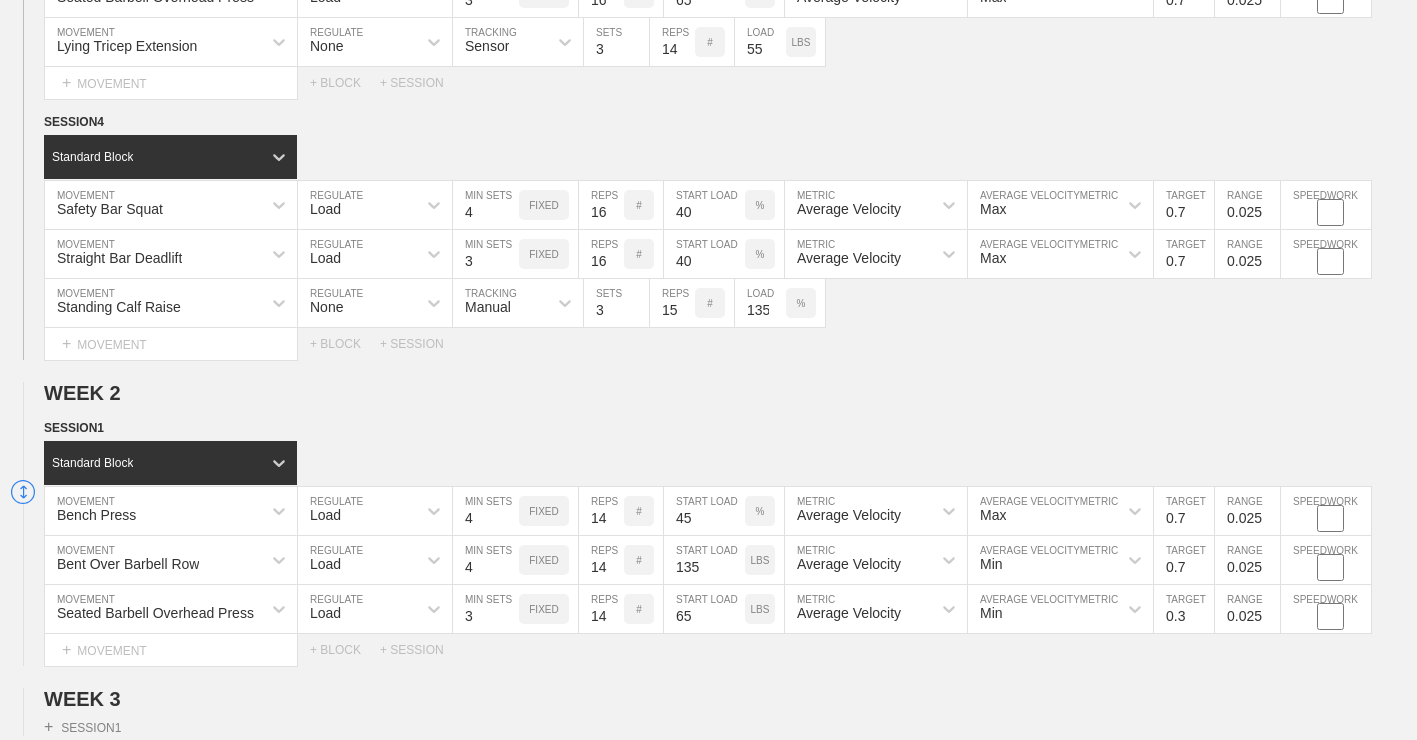scroll, scrollTop: 1061, scrollLeft: 0, axis: vertical 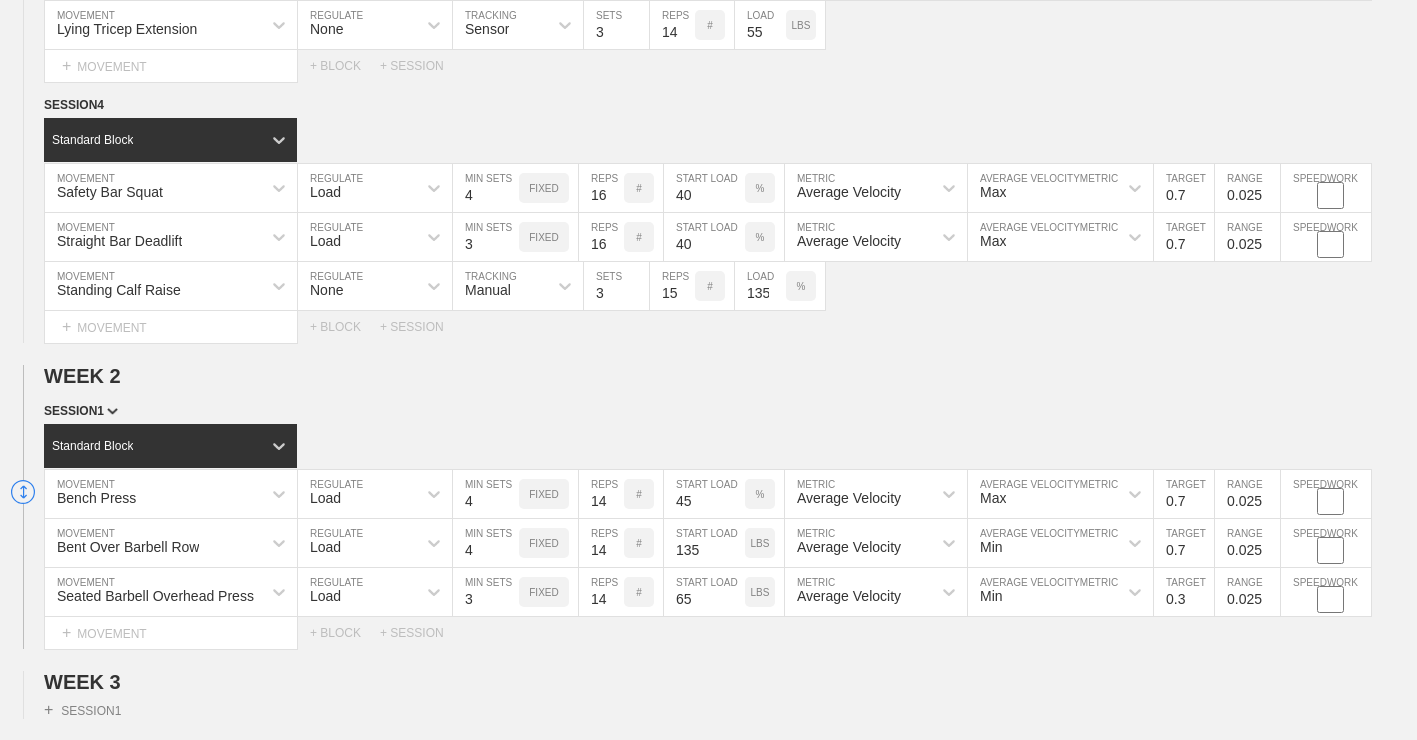click on "SESSION  1" at bounding box center (730, 412) 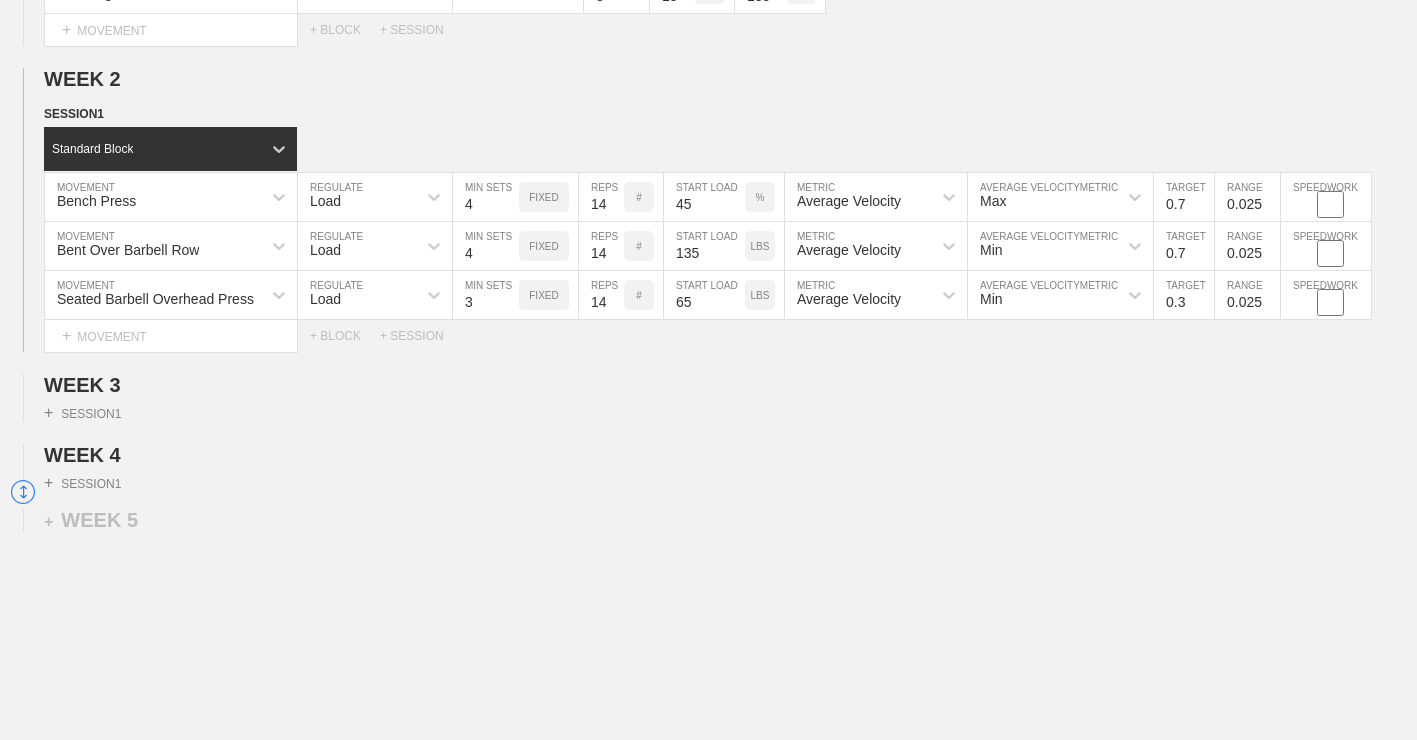 scroll, scrollTop: 1361, scrollLeft: 0, axis: vertical 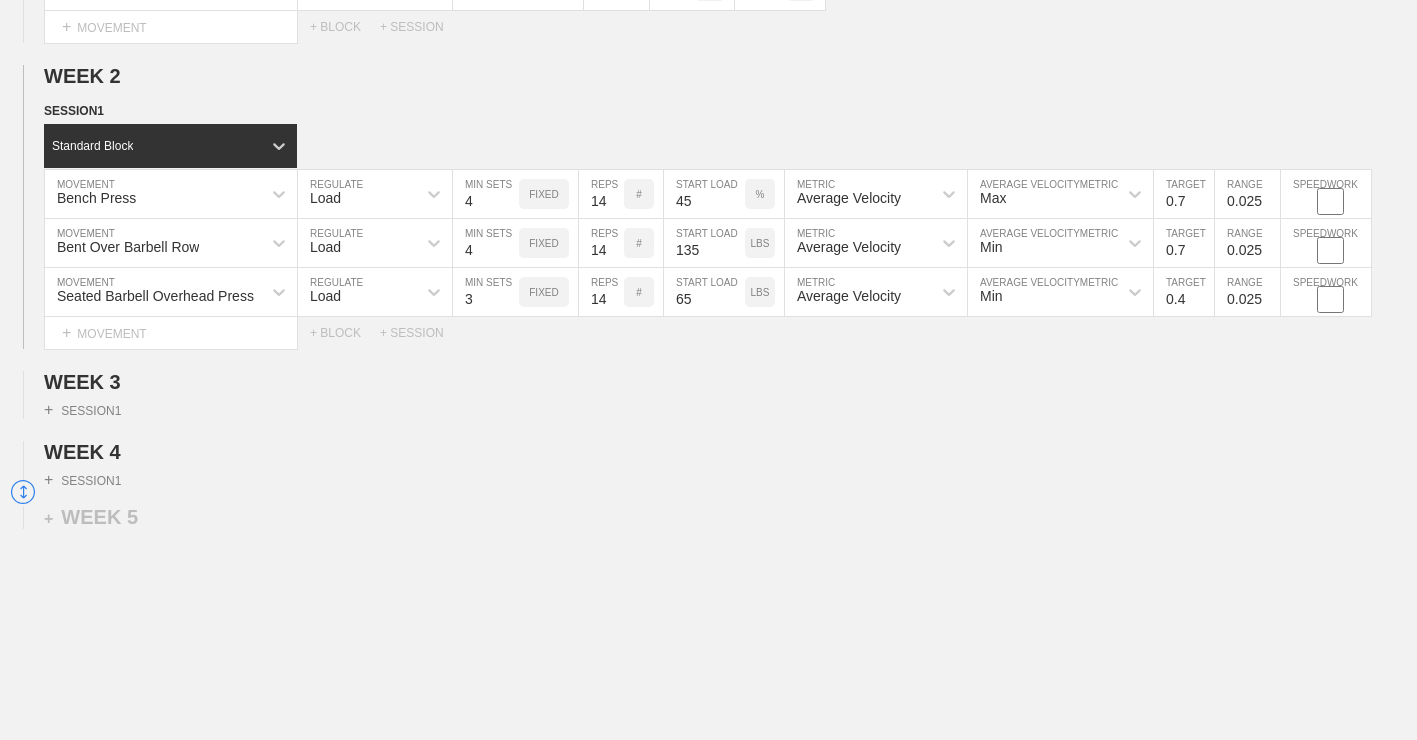 click on "0.4" at bounding box center [1184, 292] 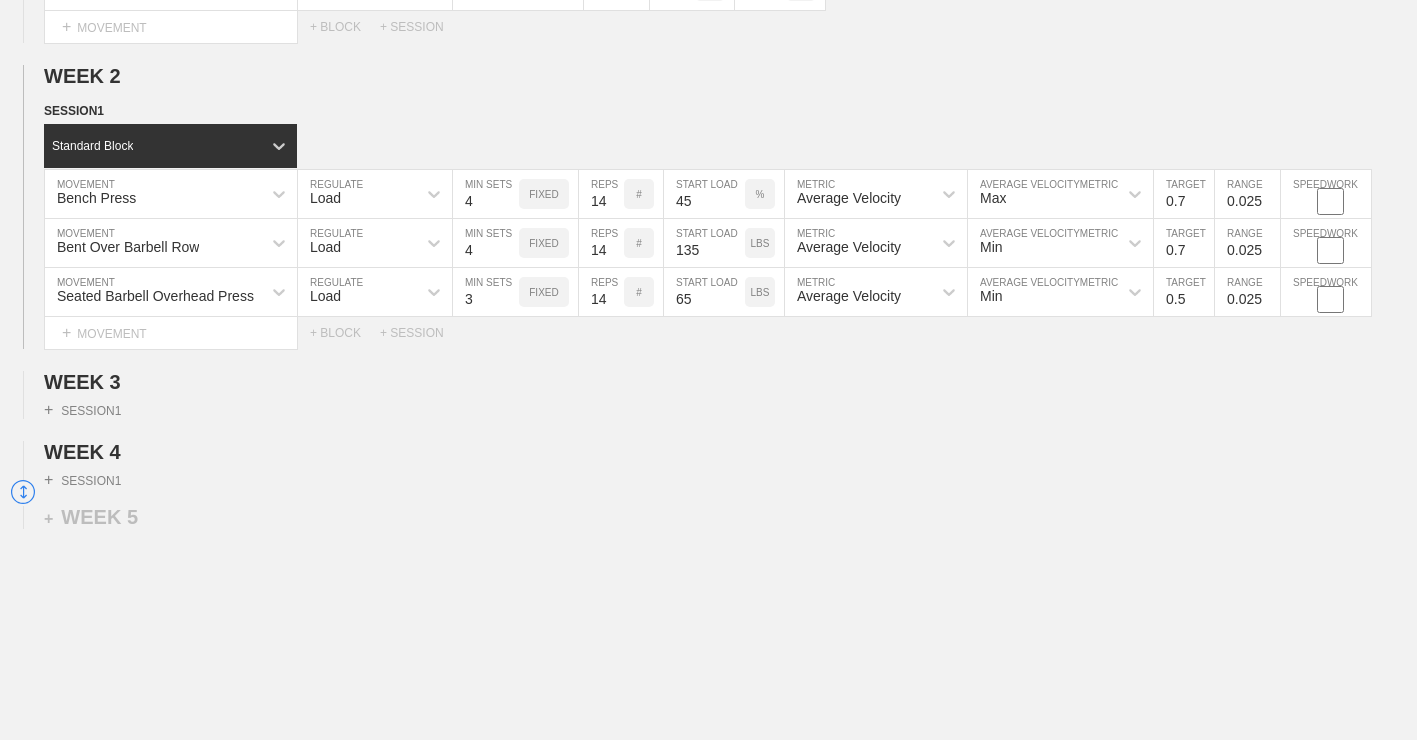click on "0.5" at bounding box center [1184, 292] 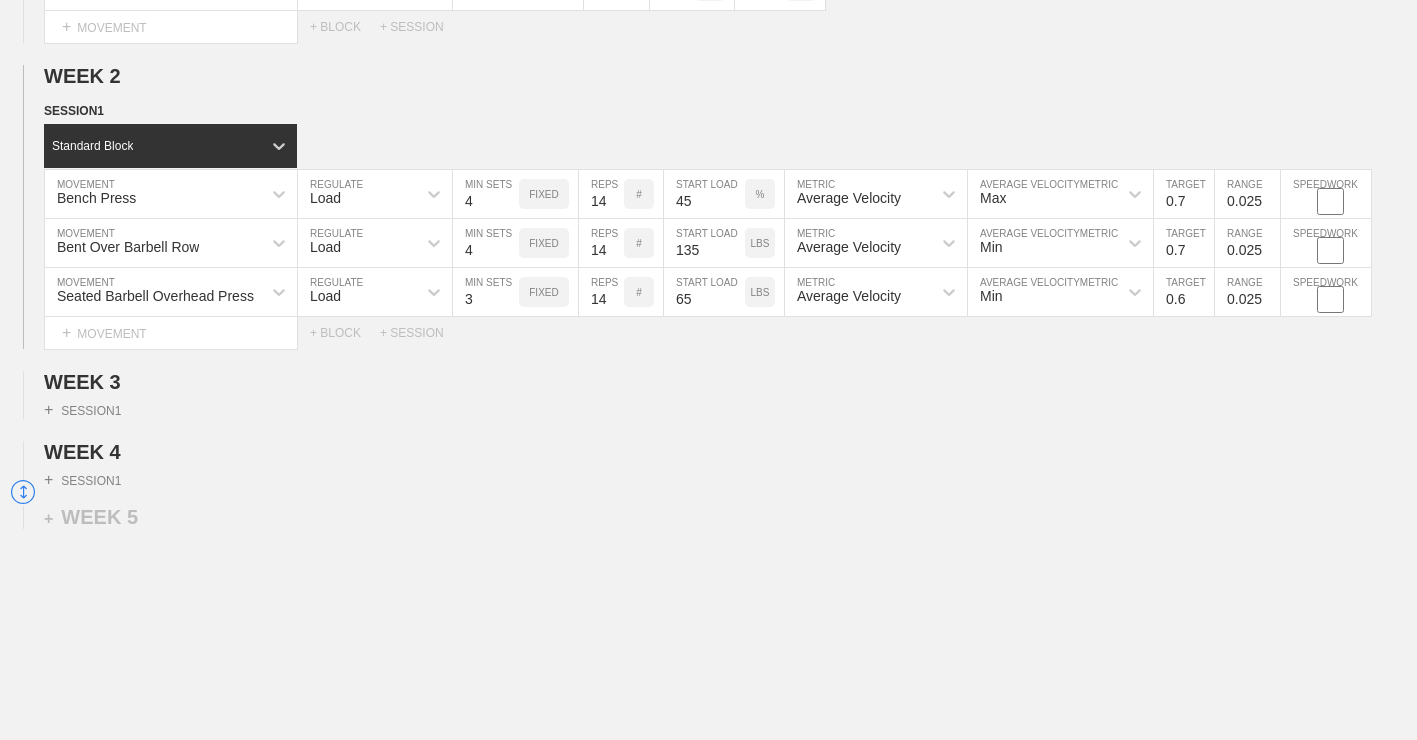 click on "0.6" at bounding box center [1184, 292] 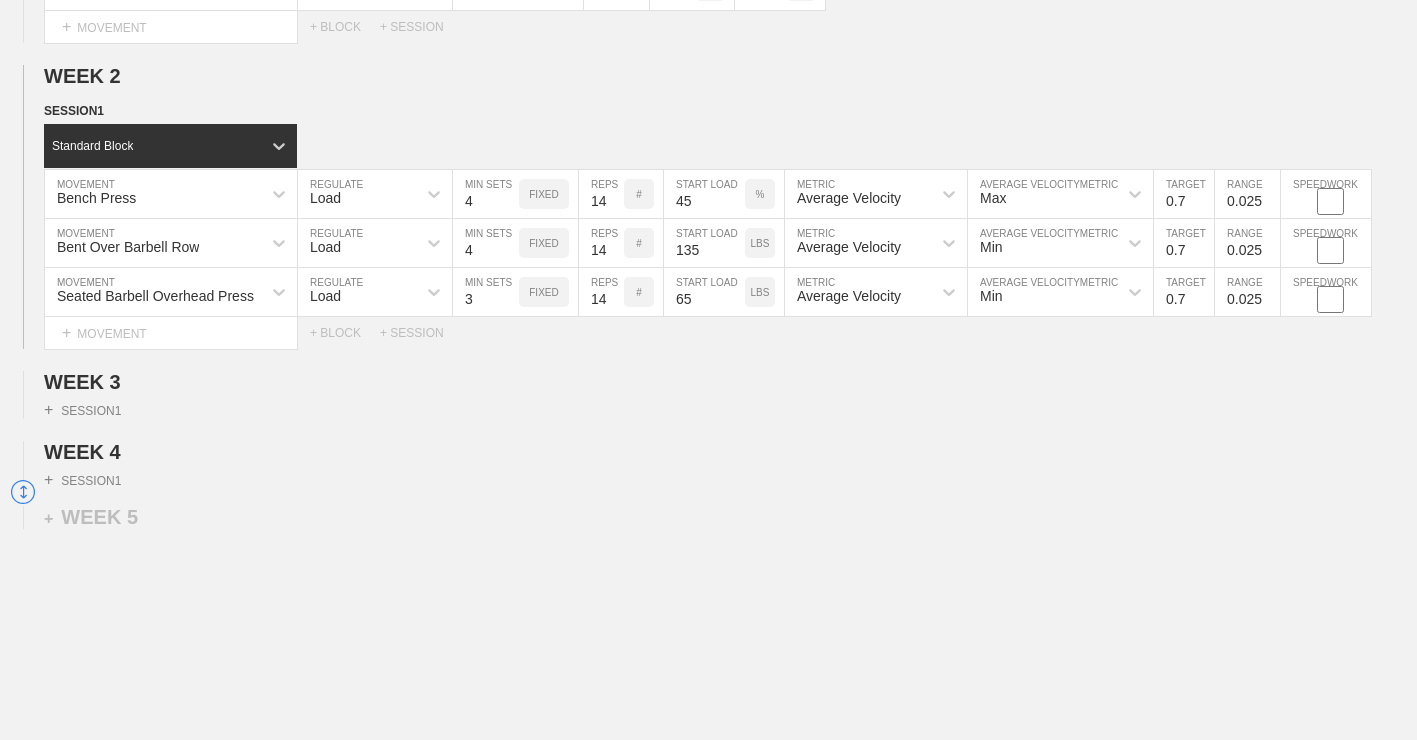 type on "0.7" 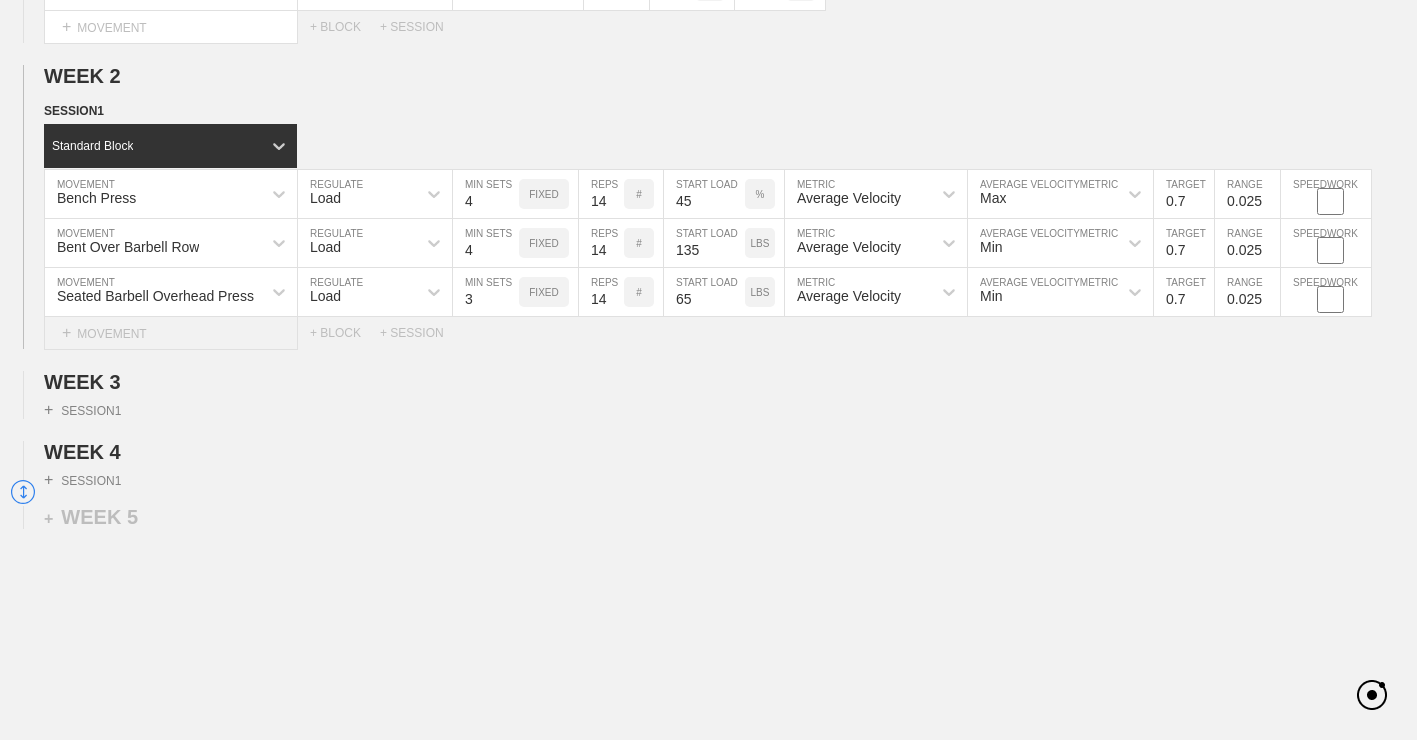 click on "+  MOVEMENT" at bounding box center (171, 333) 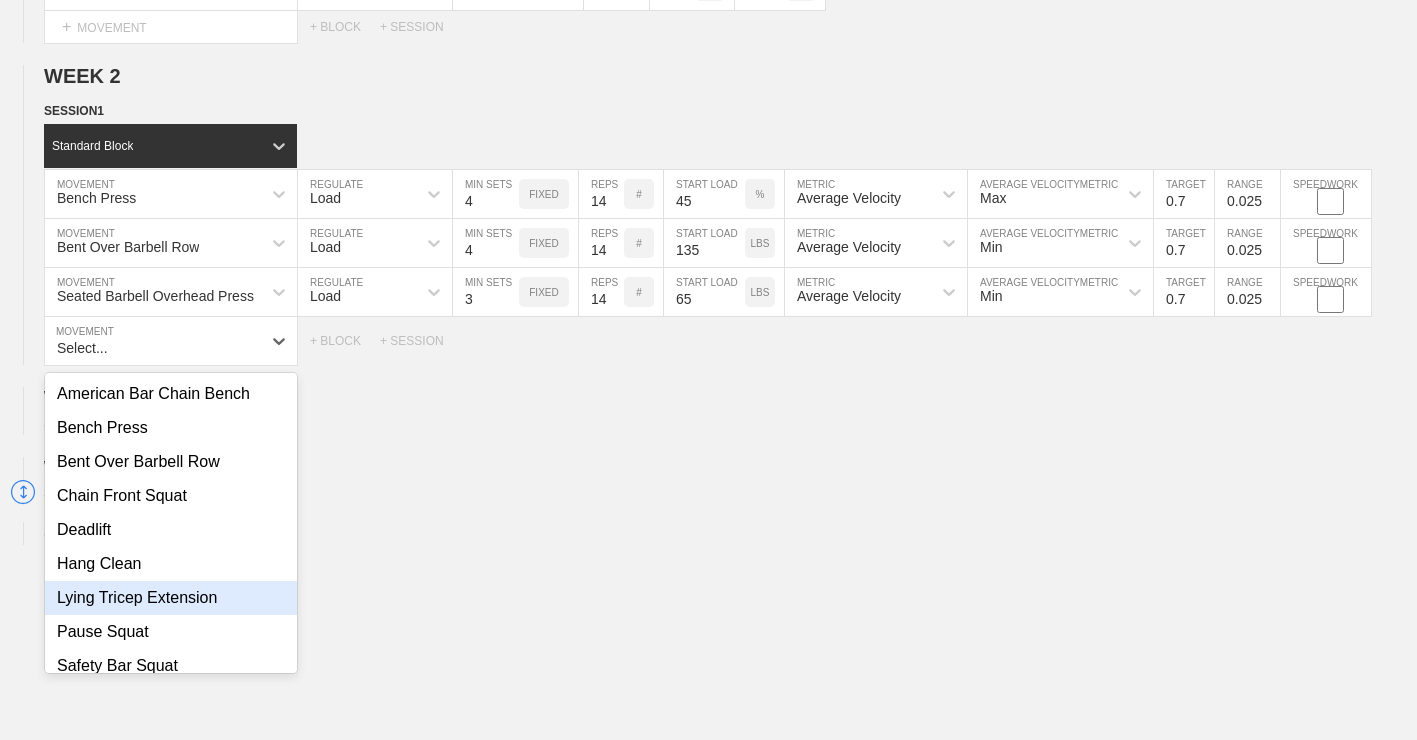 click on "Lying Tricep Extension" at bounding box center [171, 598] 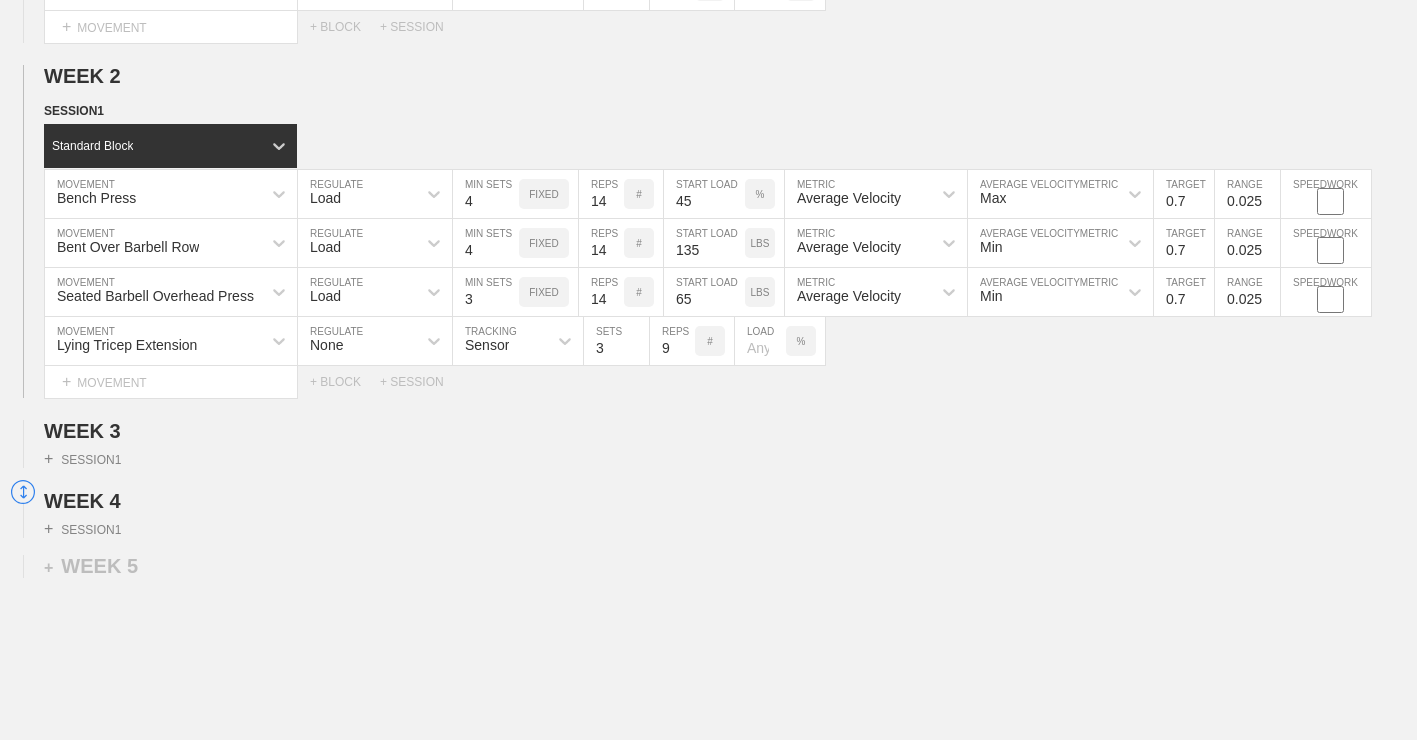 click on "9" at bounding box center [672, 341] 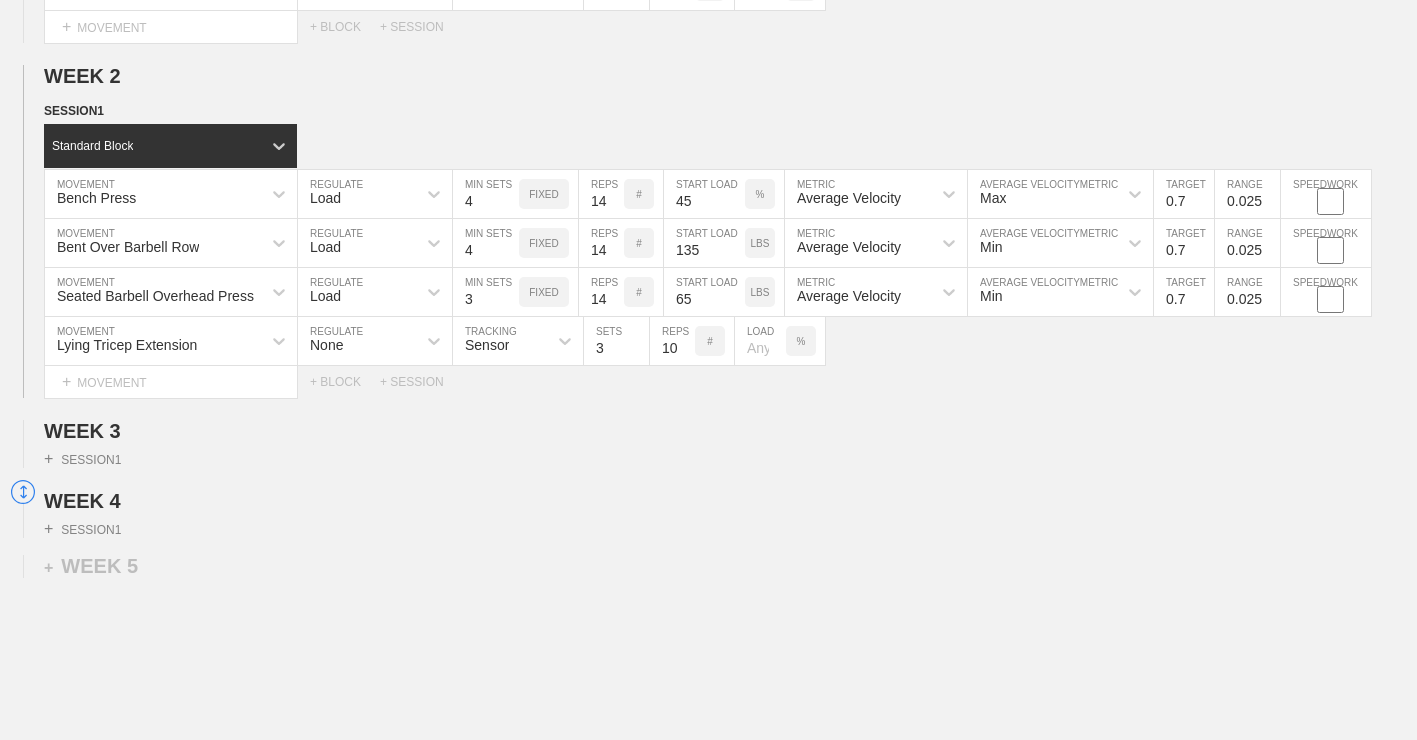 click on "10" at bounding box center (672, 341) 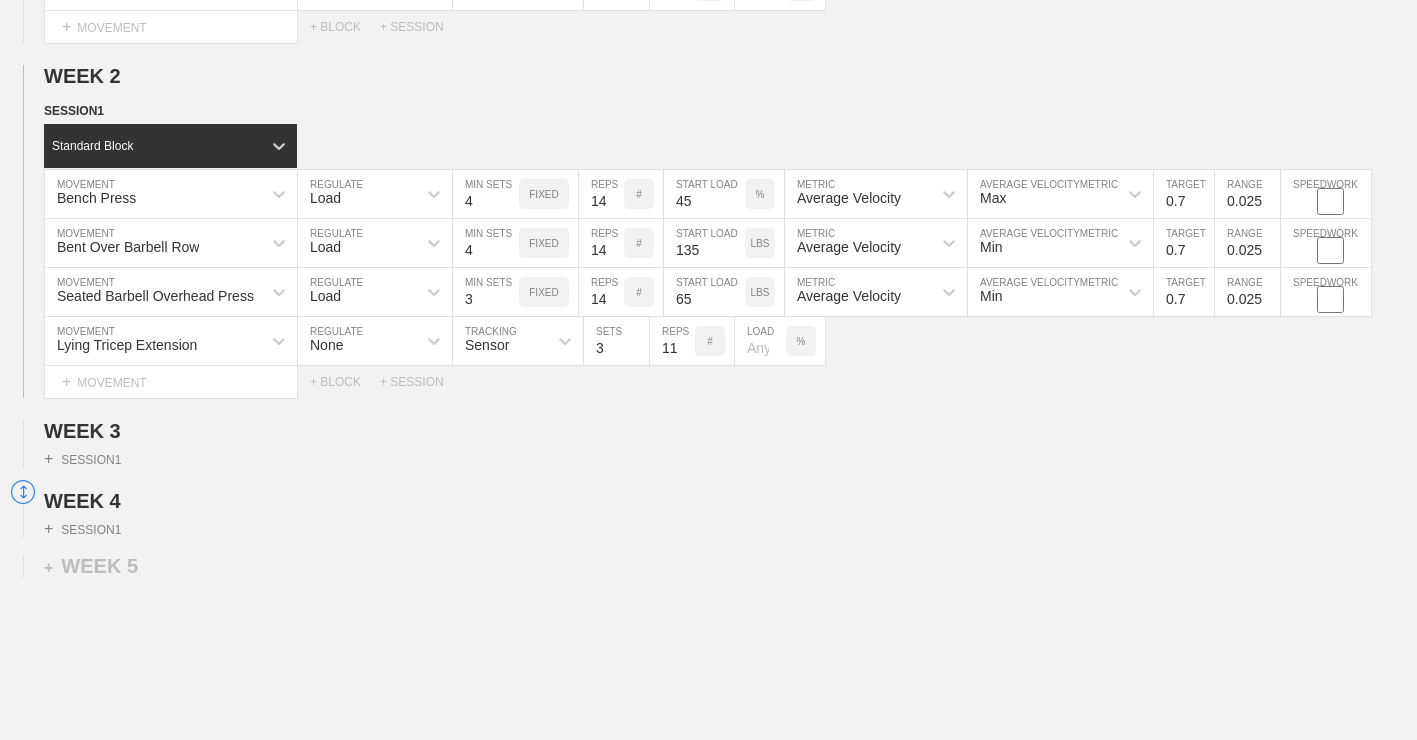 click on "11" at bounding box center (672, 341) 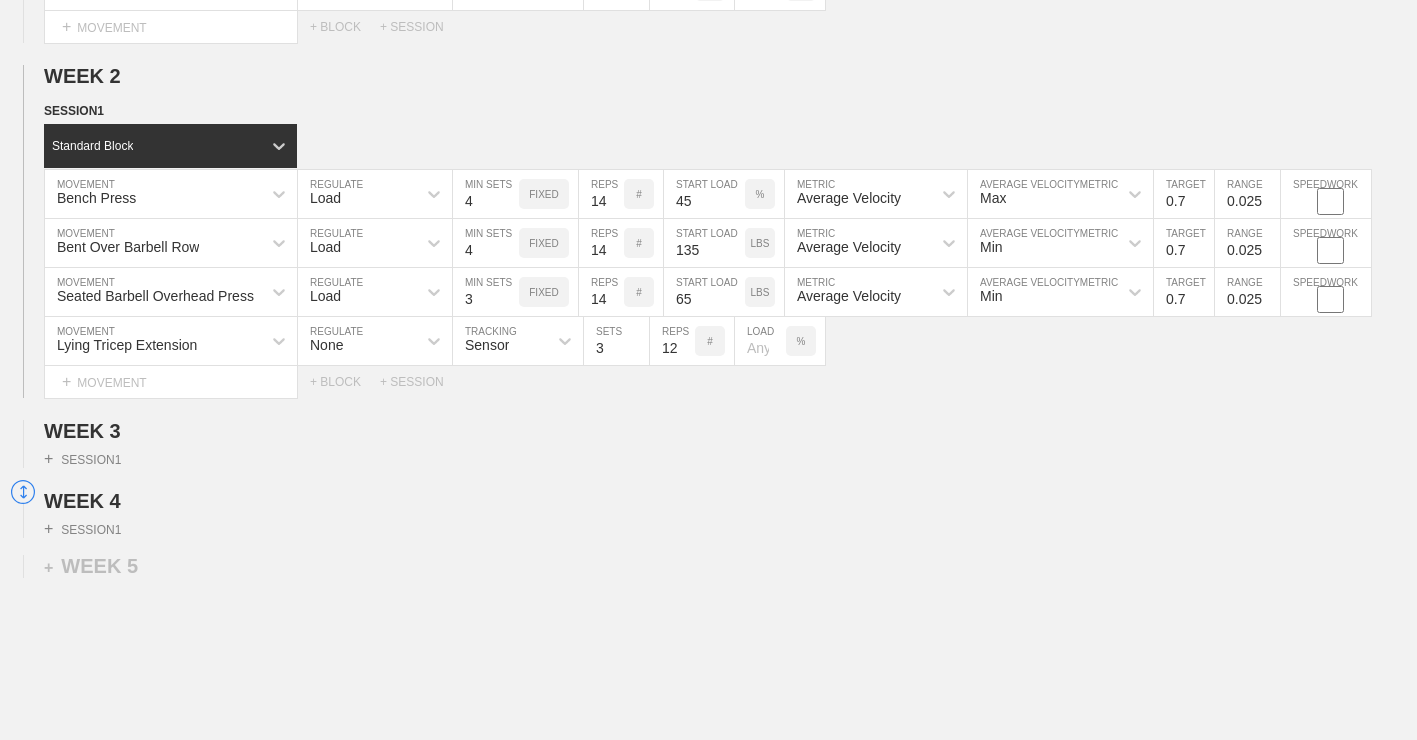 type on "12" 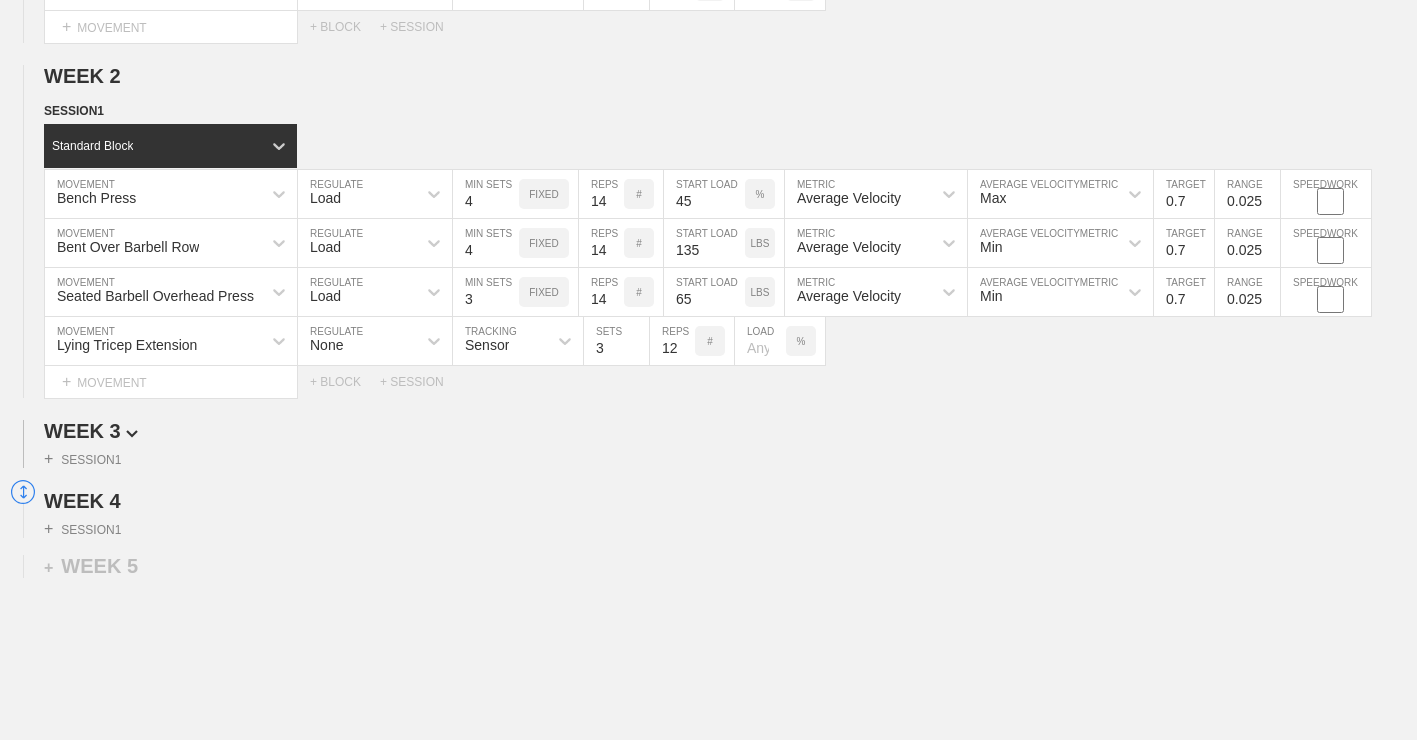 click on "WEEK   3" at bounding box center [730, 431] 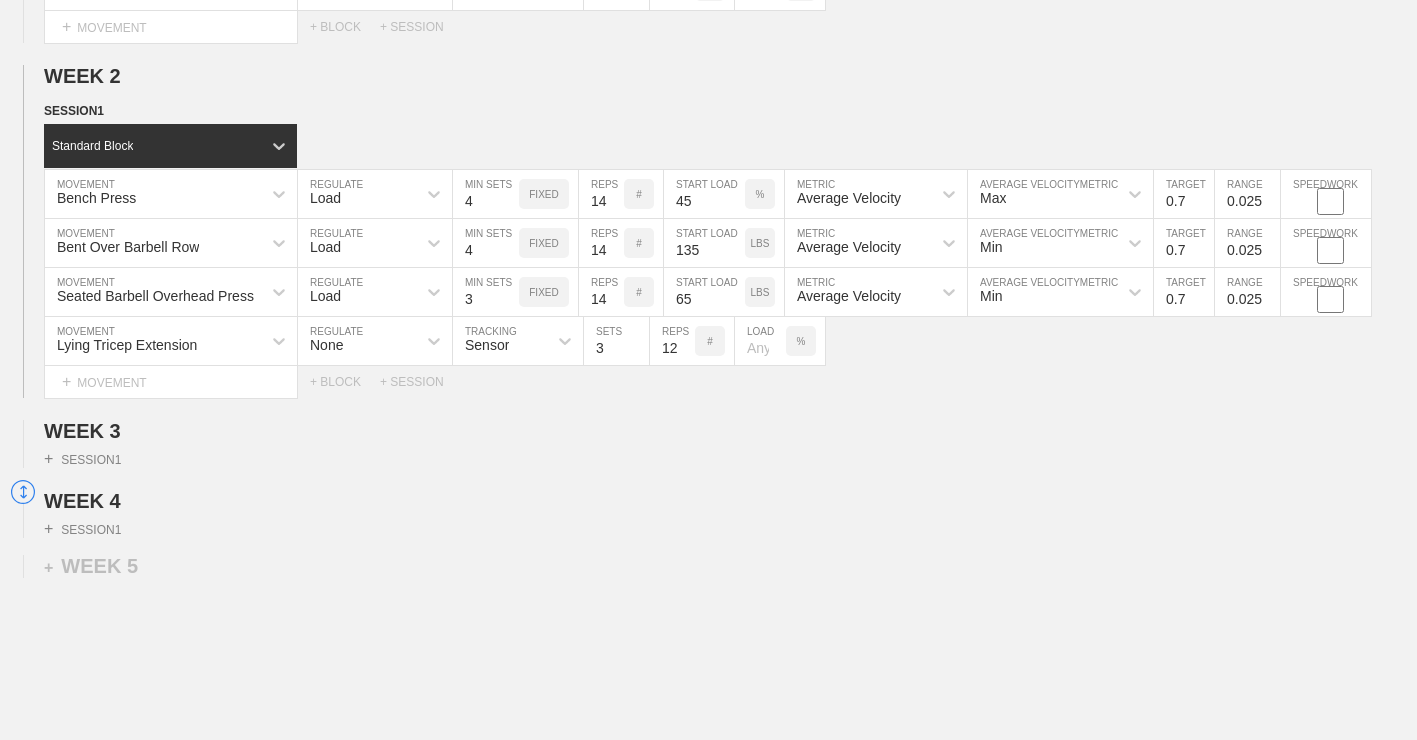 click on "%" at bounding box center (801, 341) 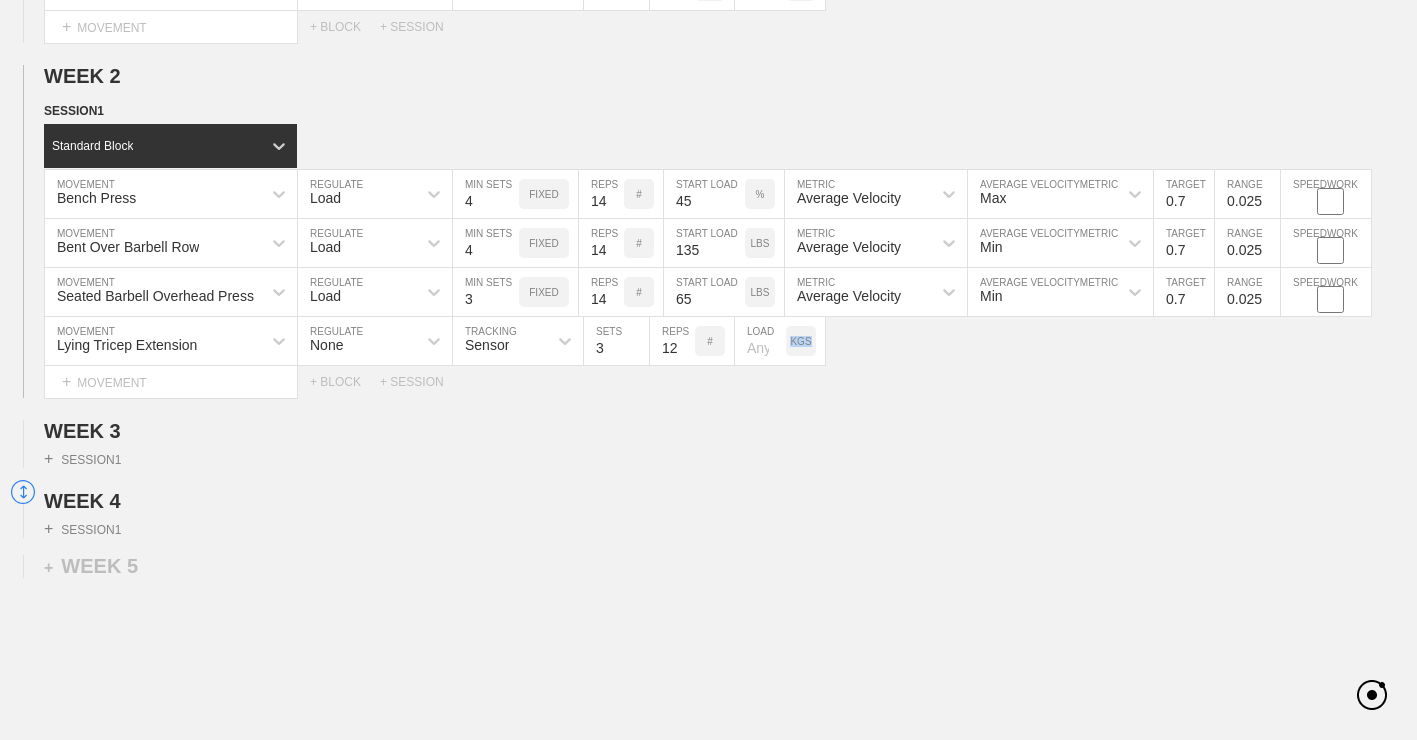 click on "KGS" at bounding box center [800, 341] 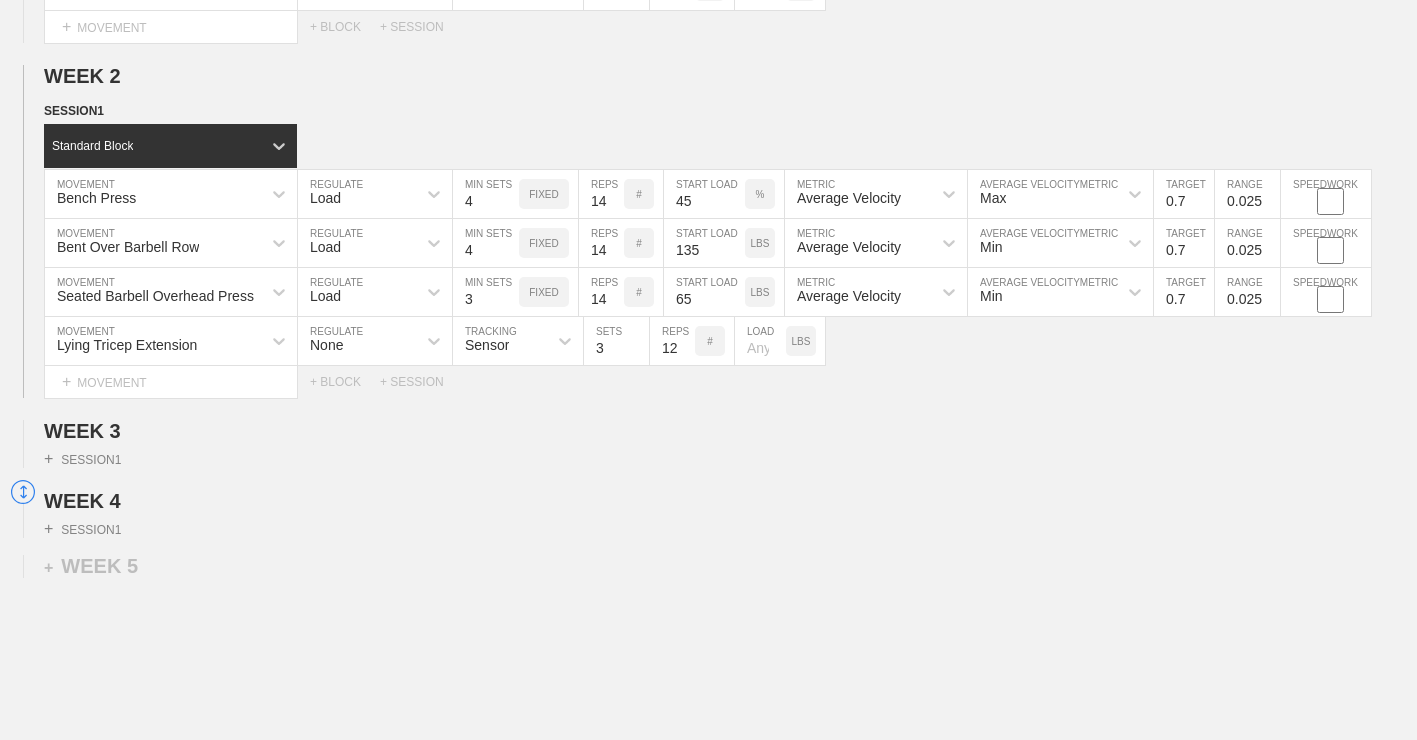 click at bounding box center (760, 341) 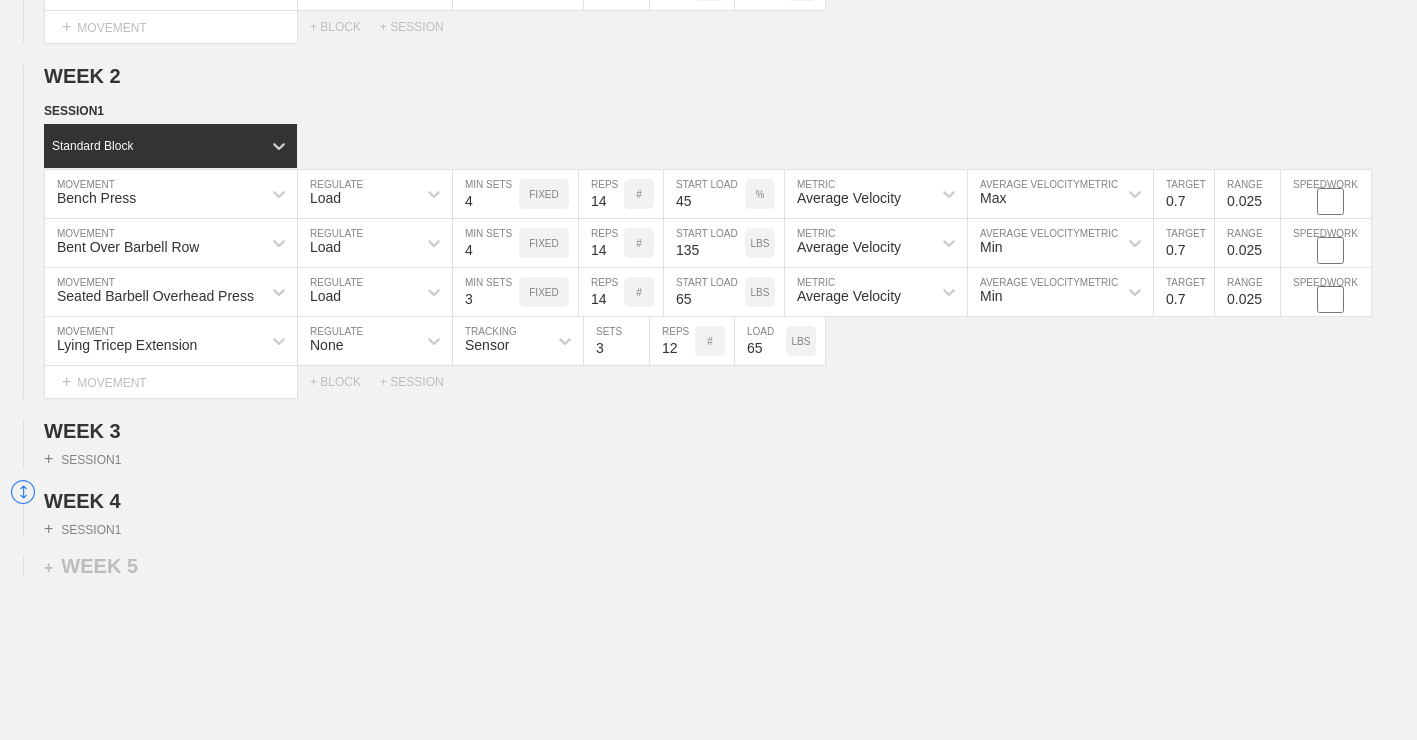 type on "65" 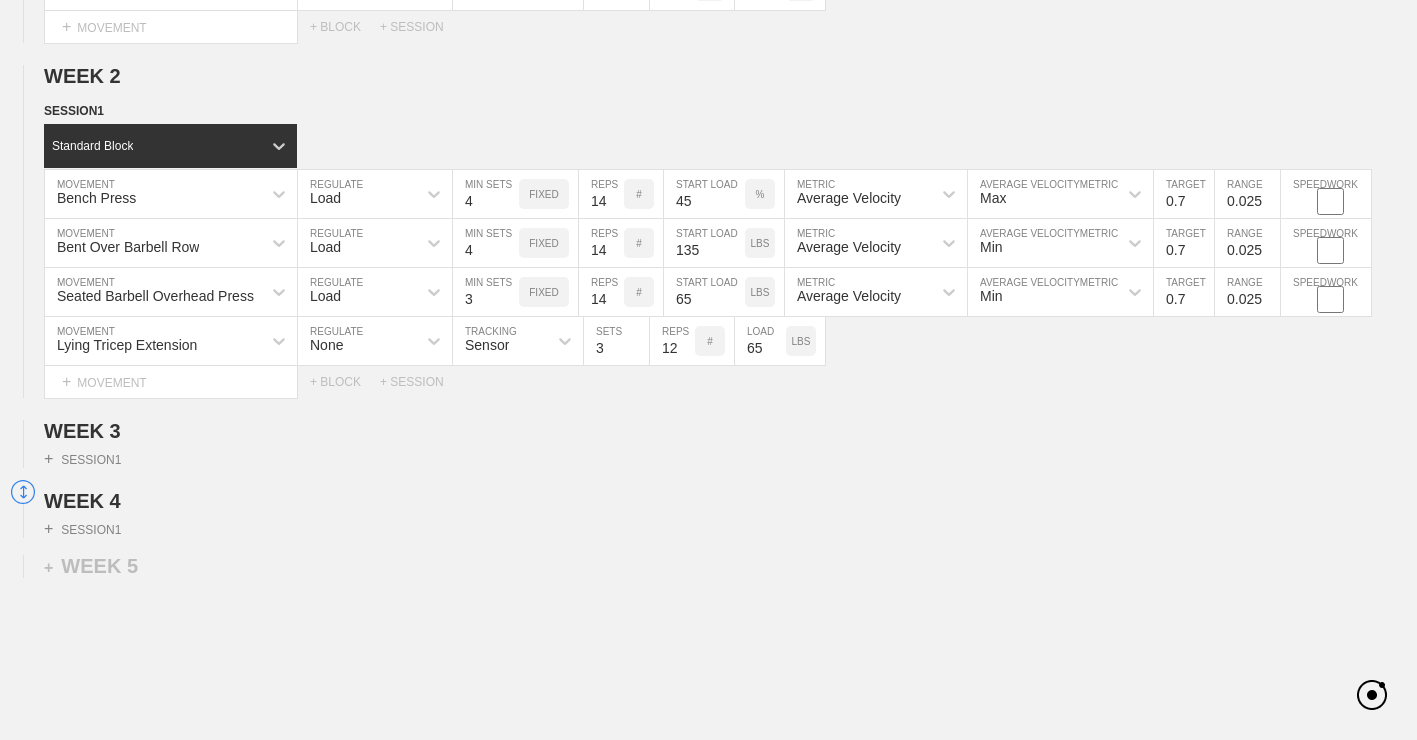 click on "WEEK   1   SESSION  1   Standard Block Bench Press MOVEMENT Load REGULATE 4 MIN SETS FIXED 16 REPS # 40 START LOAD % Average Velocity METRIC Max AVERAGE VELOCITY  METRIC 0.7 TARGET RANGE 0.025 SPEEDWORK Bent Over Barbell Row MOVEMENT Load REGULATE 4 MIN SETS FIXED 16 REPS # 110 START LOAD LBS Average Velocity METRIC Max AVERAGE VELOCITY  METRIC 0.7 TARGET RANGE 0.025 SPEEDWORK Seated Barbell Overhead Press MOVEMENT Load REGULATE 4 MIN SETS FIXED 16 REPS # 65 START LOAD LBS Average Velocity METRIC Max AVERAGE VELOCITY  METRIC 0.7 TARGET RANGE 0.025 SPEEDWORK Lying Tricep Extension MOVEMENT None REGULATE Sensor TRACKING 3 SETS 16 REPS # 55 LOAD LBS Select... MOVEMENT +  MOVEMENT + BLOCK + SESSION SESSION  2   Standard Block Safety Bar Squat MOVEMENT Load REGULATE 4 MIN SETS FIXED 16 REPS # 40 START LOAD % Average Velocity METRIC Max AVERAGE VELOCITY  METRIC 0.7 TARGET RANGE 0.025 SPEEDWORK Straight Bar Deadlift MOVEMENT Load REGULATE 3 MIN SETS FIXED 16 REPS # 40 START LOAD % Average Velocity METRIC Max  METRIC" at bounding box center [708, -133] 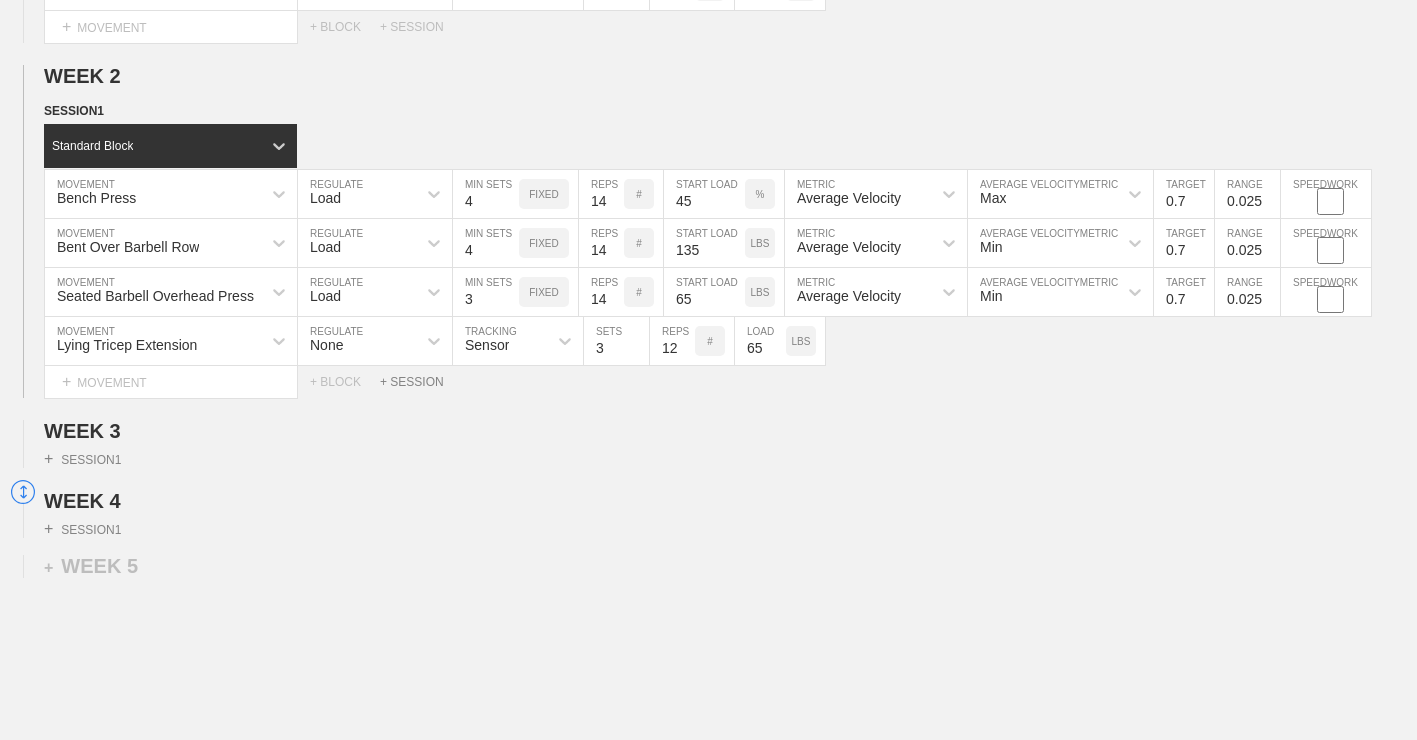 click on "+ SESSION" at bounding box center (420, 382) 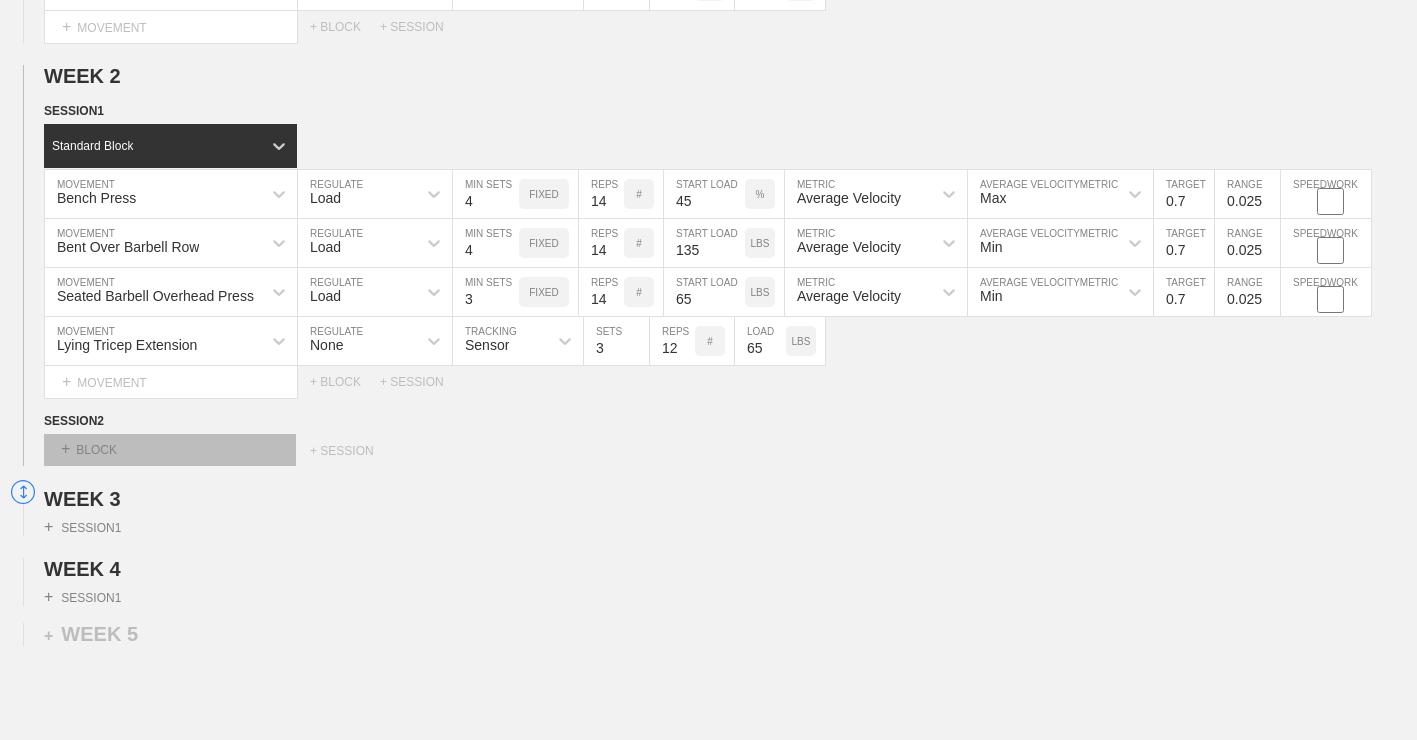 click on "+  BLOCK" at bounding box center (170, 450) 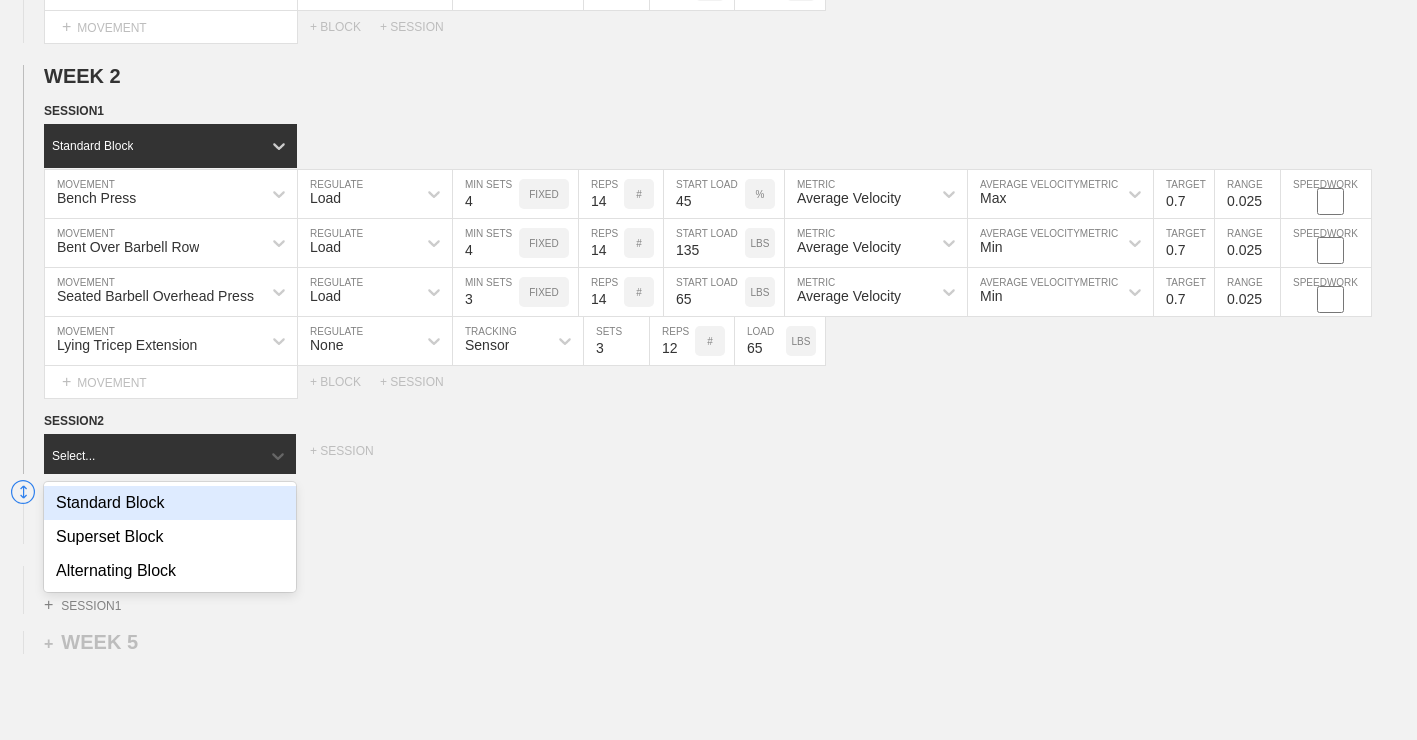 click on "Standard Block" at bounding box center (170, 503) 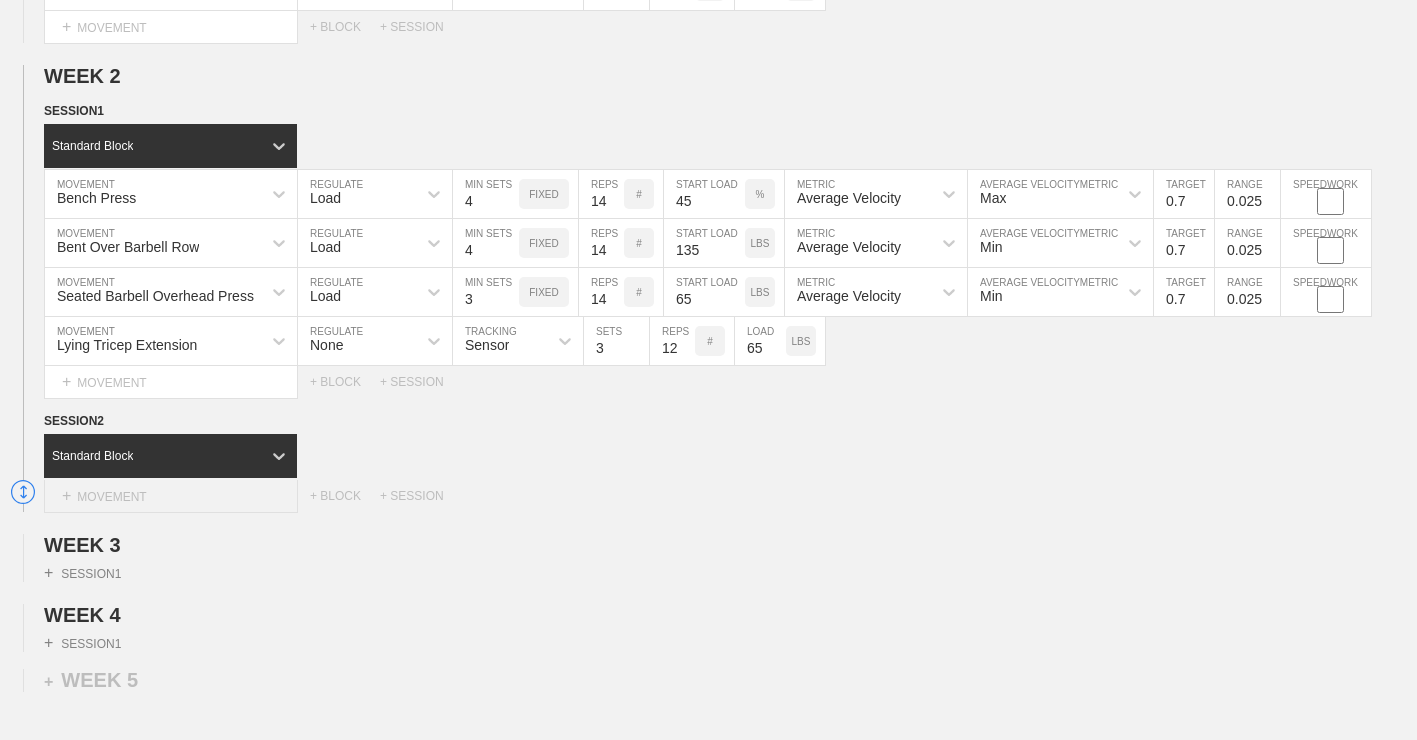 click on "+  MOVEMENT" at bounding box center [171, 496] 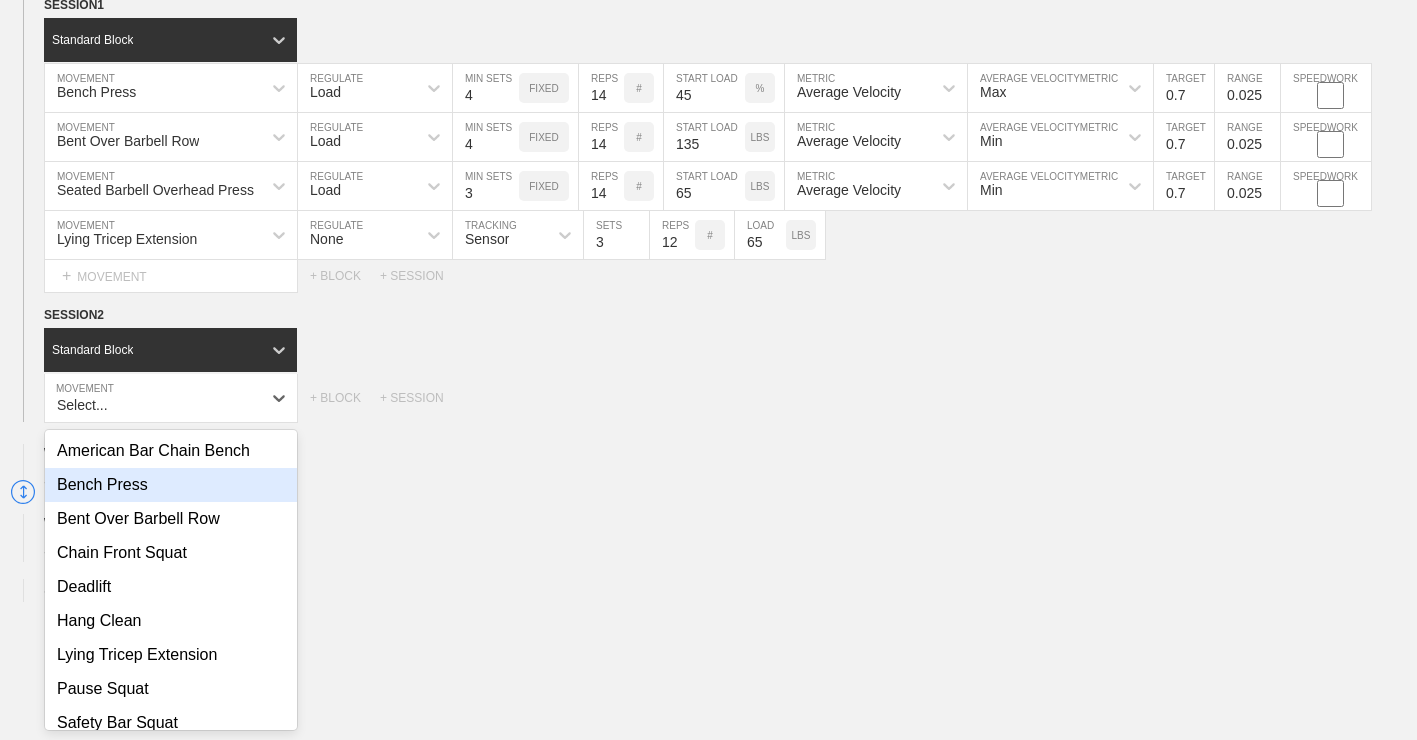 scroll, scrollTop: 1473, scrollLeft: 0, axis: vertical 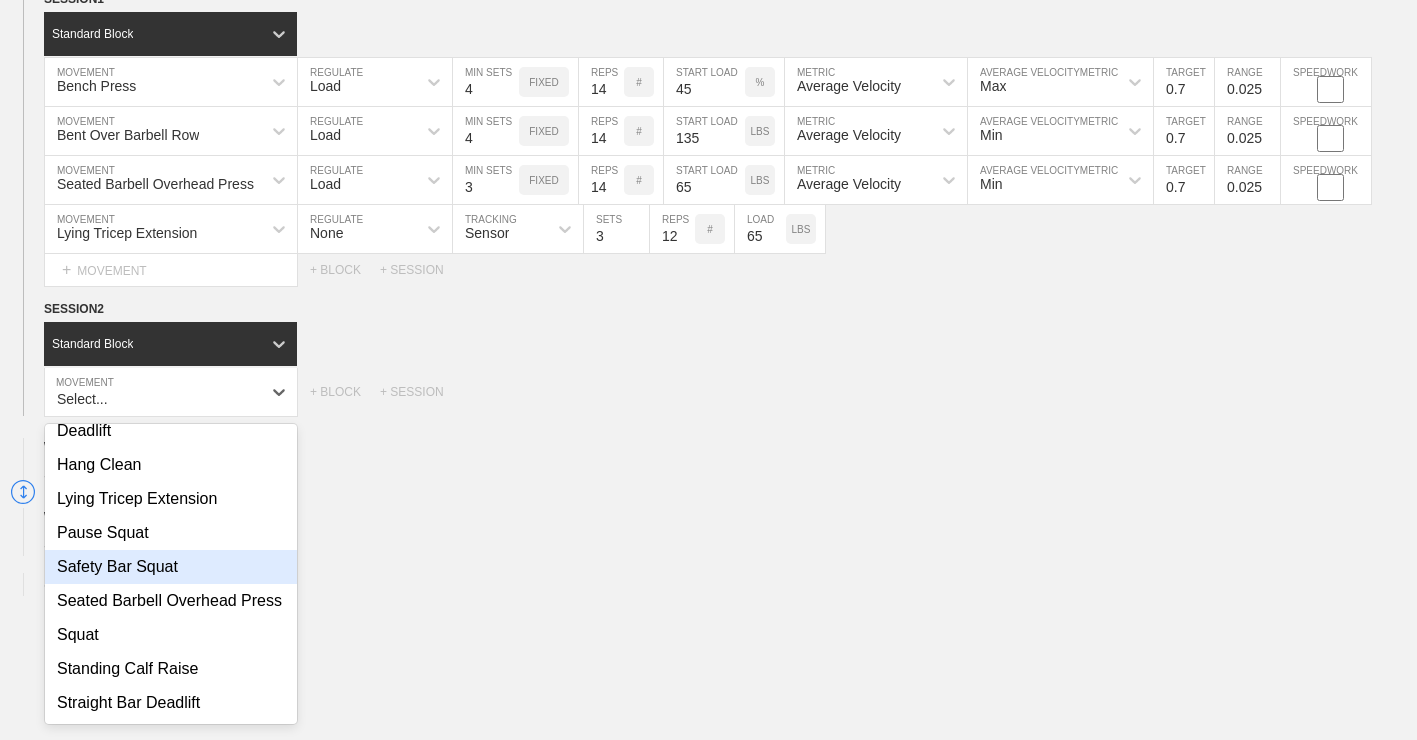 click on "Safety Bar Squat" at bounding box center (171, 567) 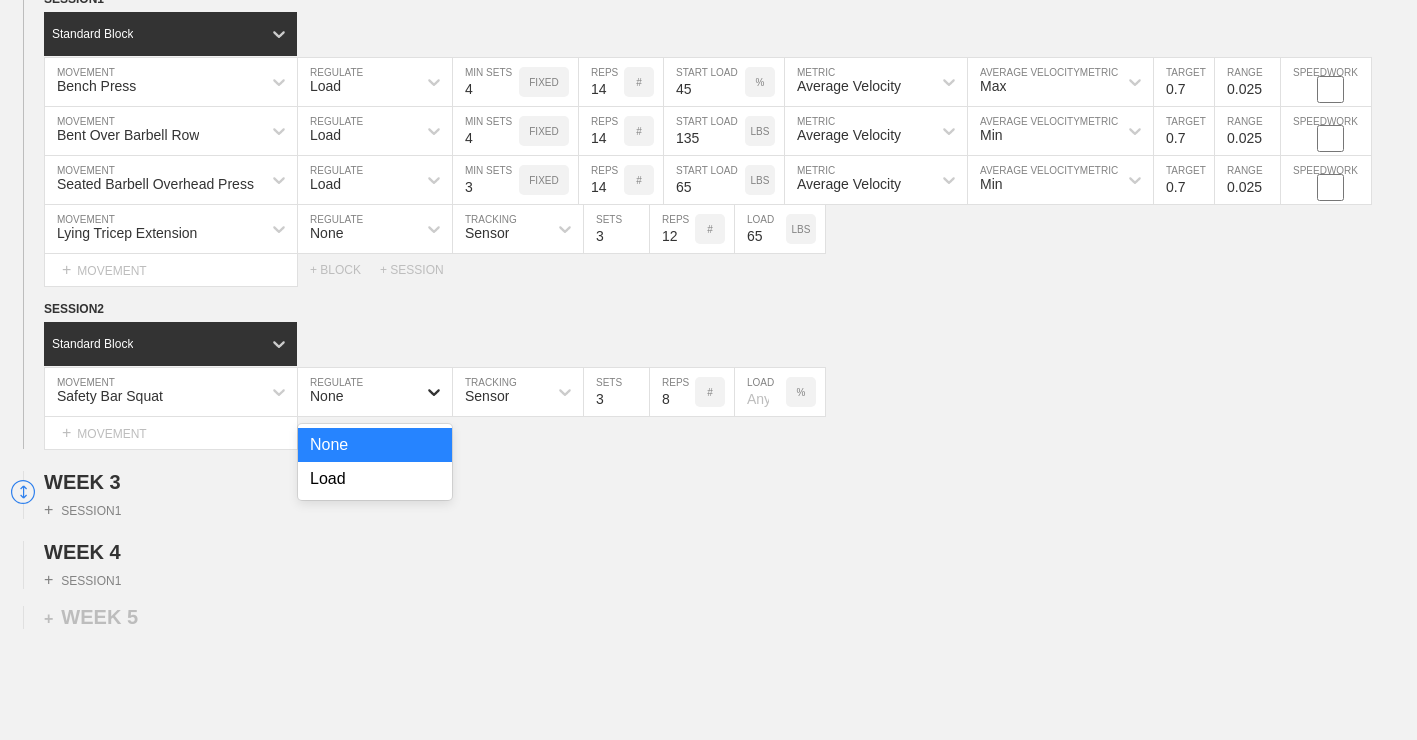 click 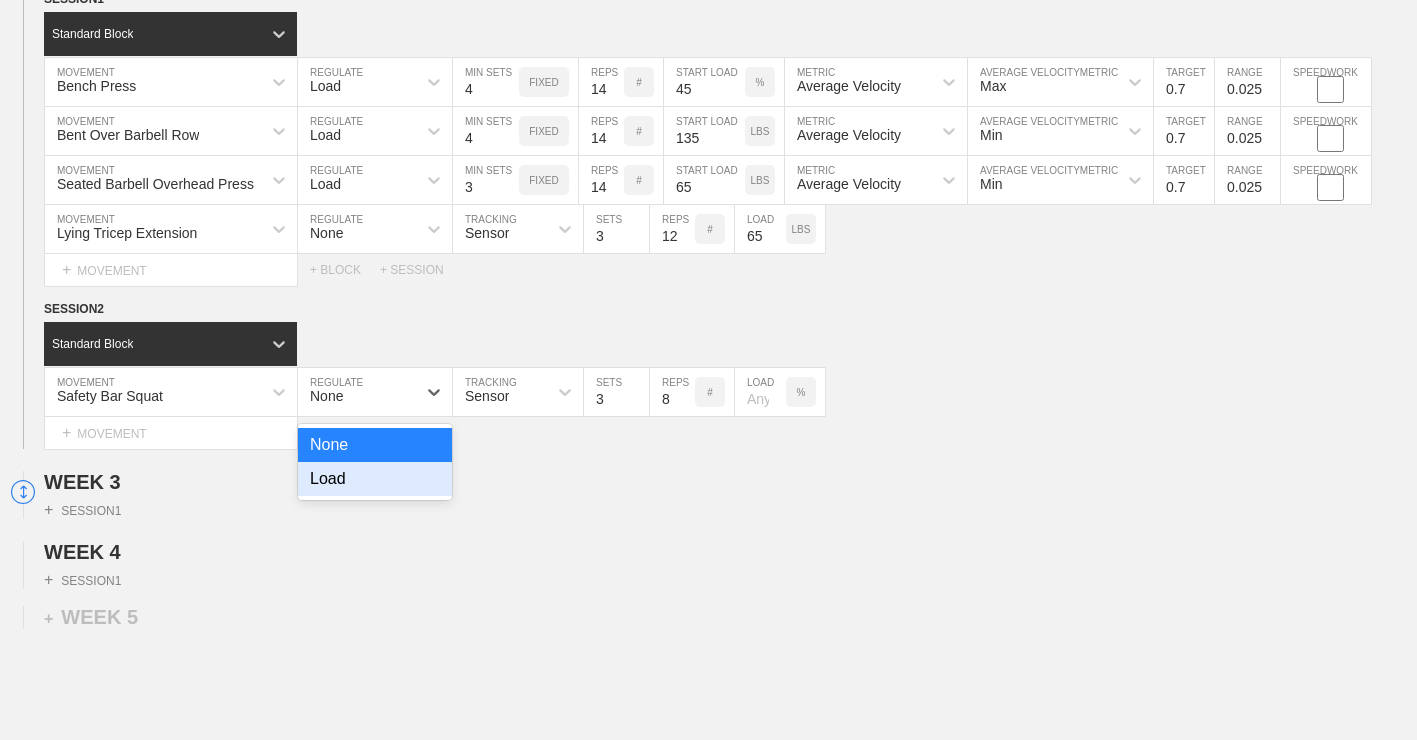 drag, startPoint x: 408, startPoint y: 500, endPoint x: 419, endPoint y: 475, distance: 27.313 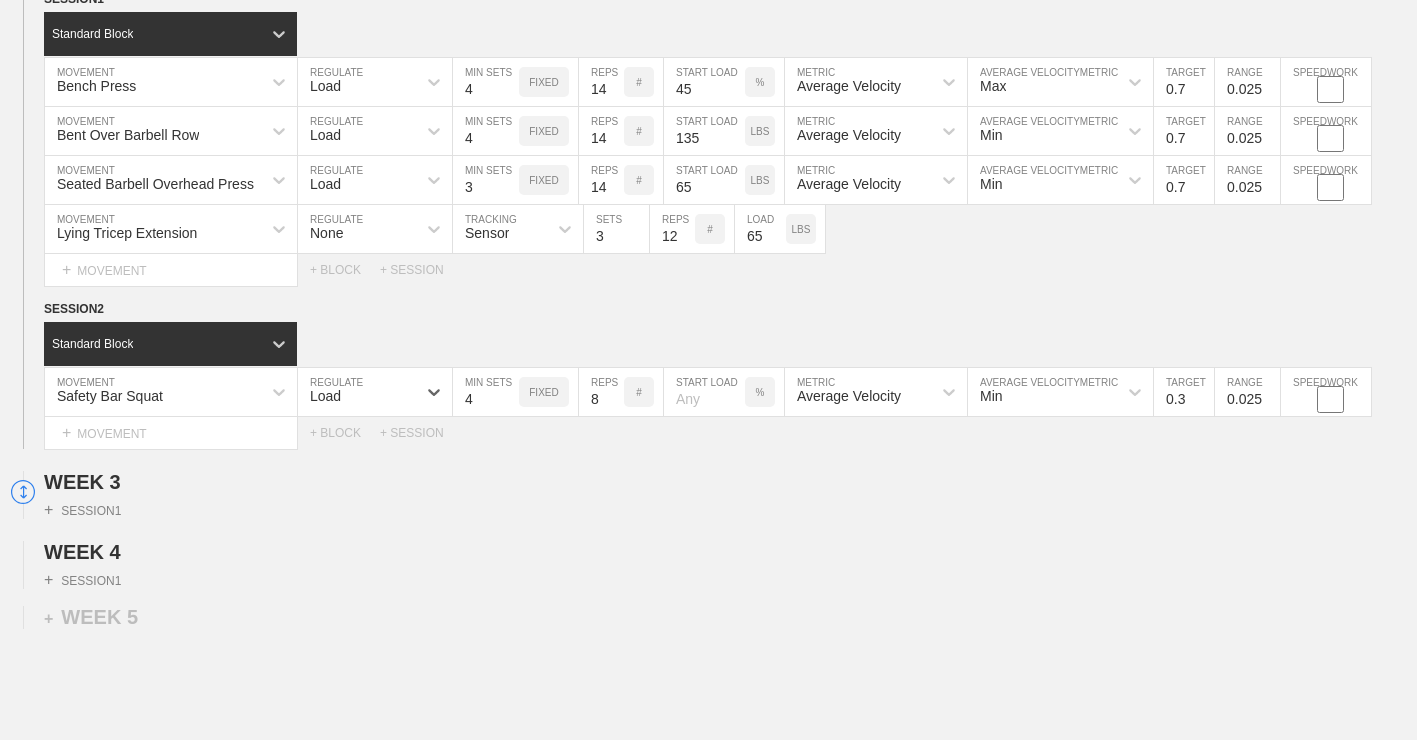 type on "4" 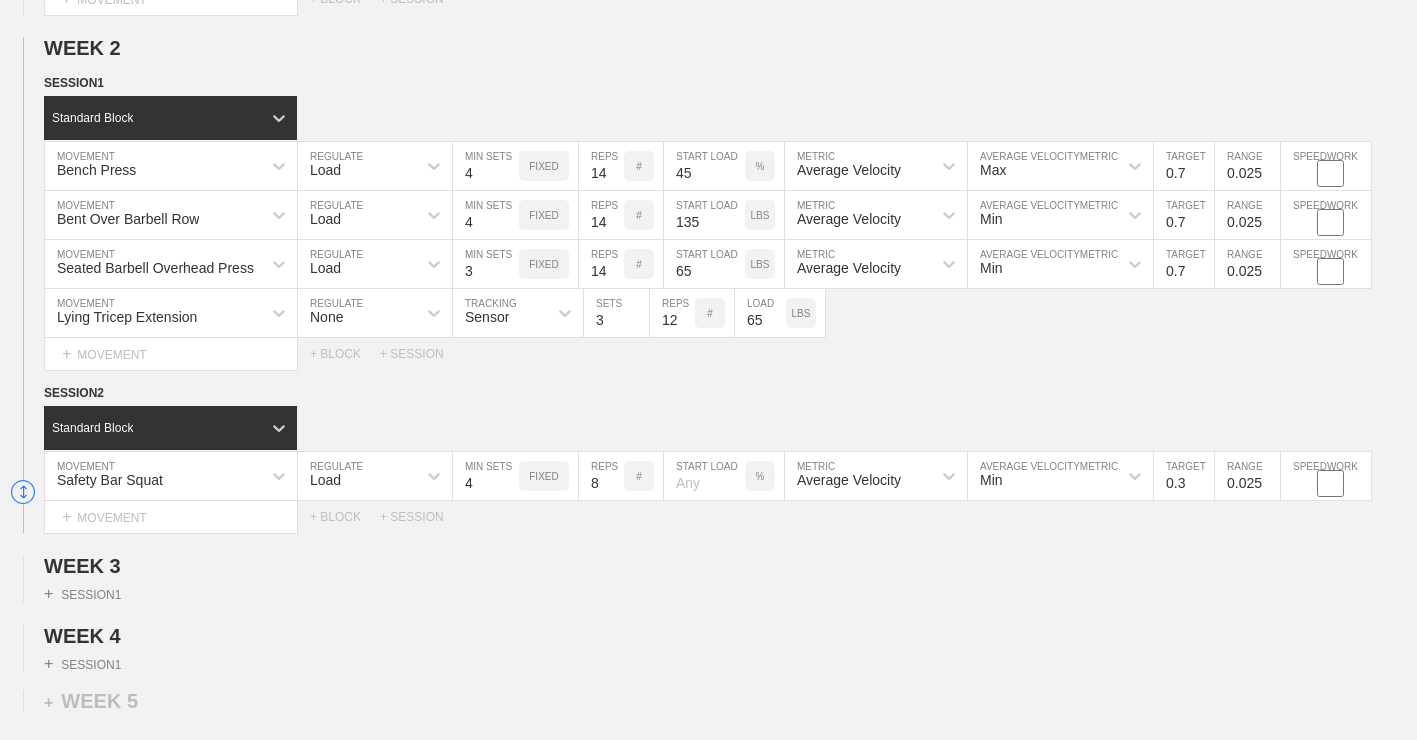 scroll, scrollTop: 1473, scrollLeft: 0, axis: vertical 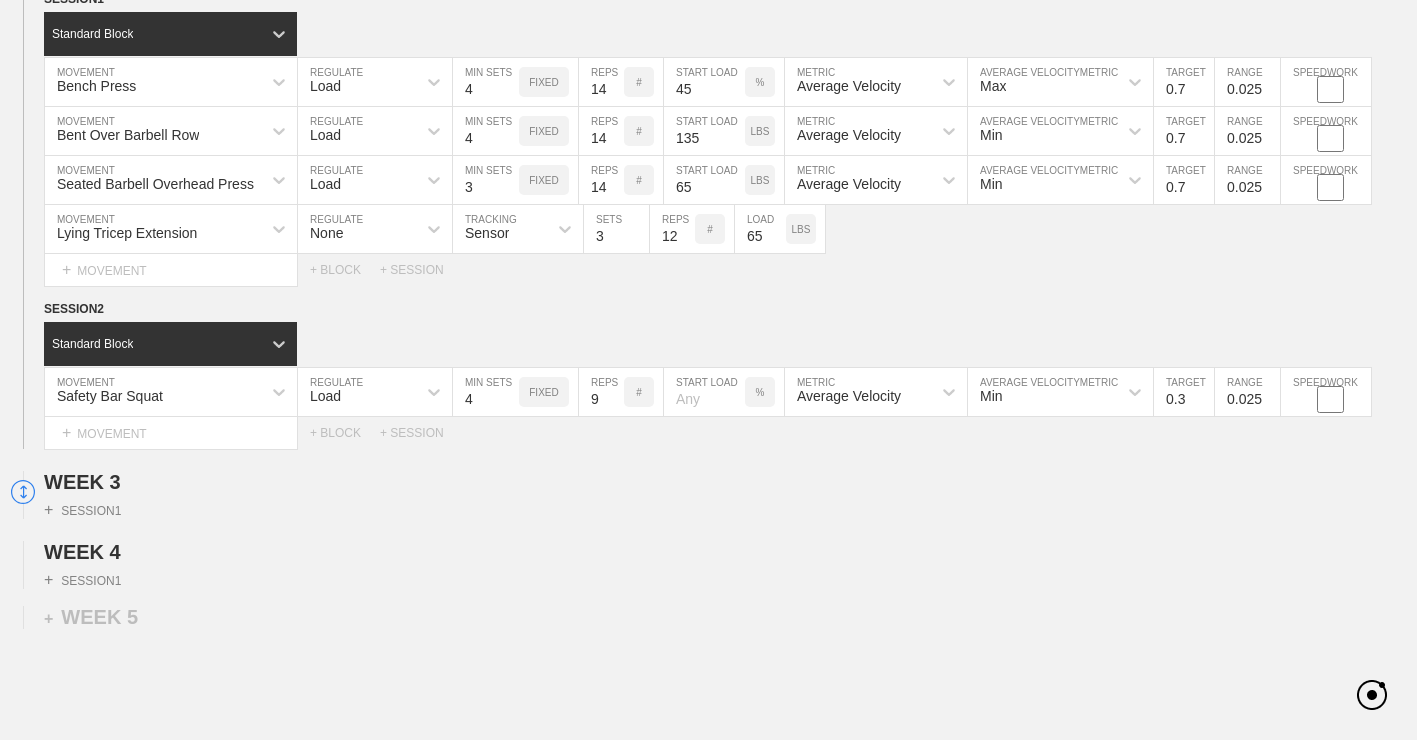 click on "9" at bounding box center (601, 392) 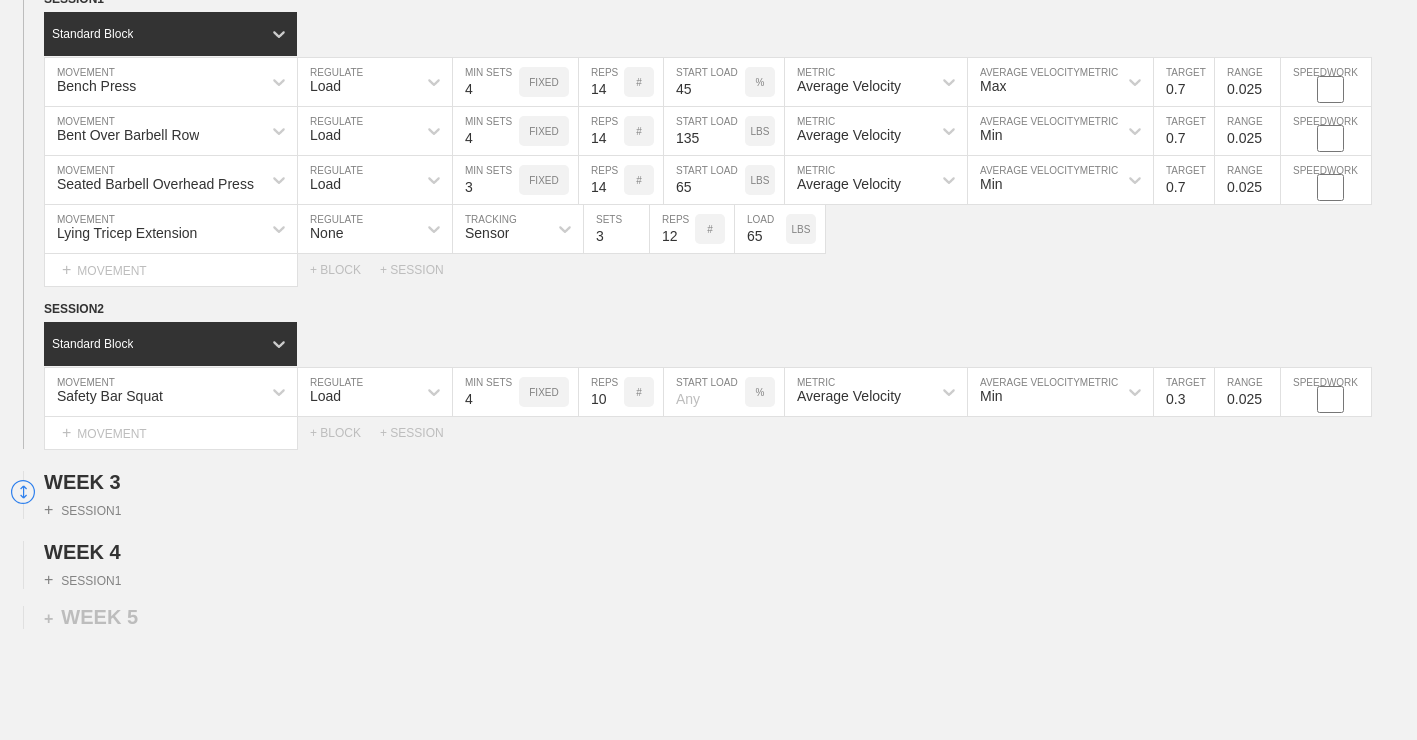 click on "10" at bounding box center (601, 392) 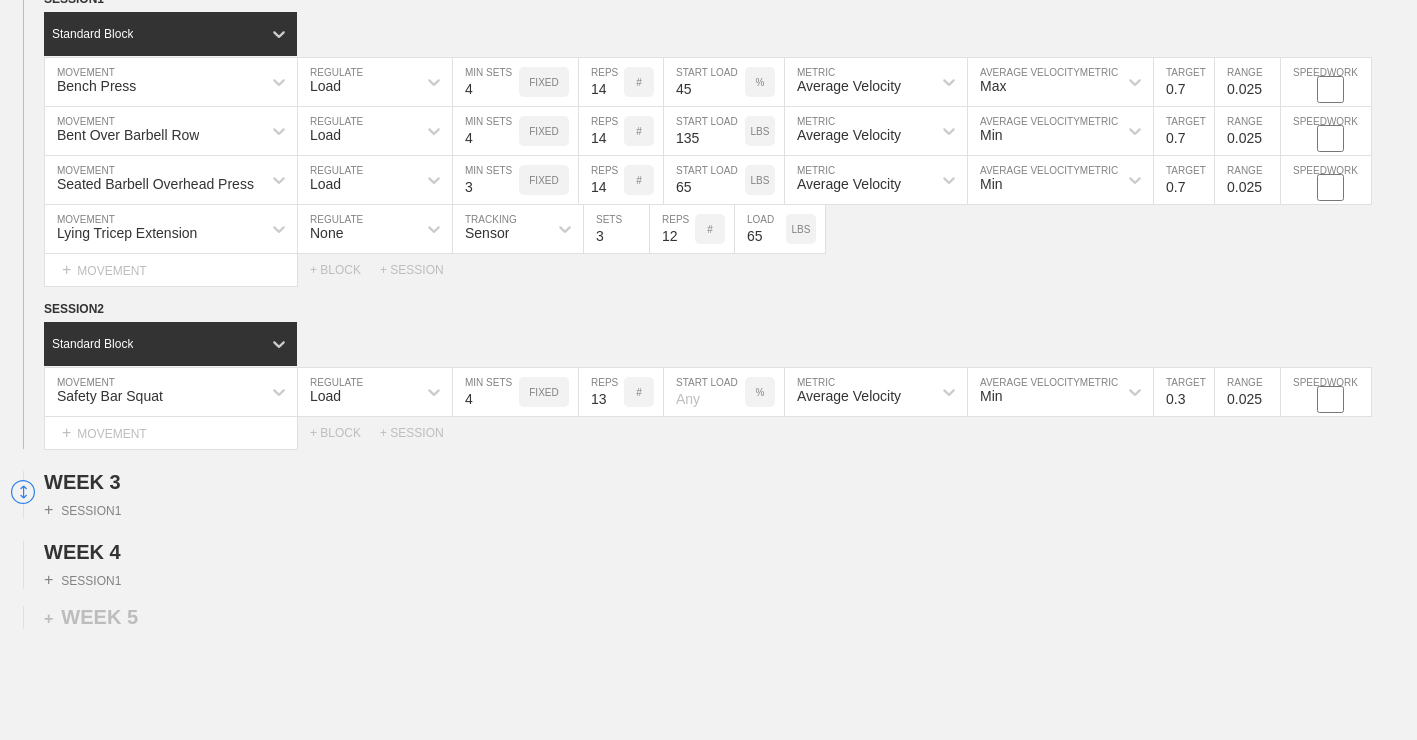 click on "13" at bounding box center (601, 392) 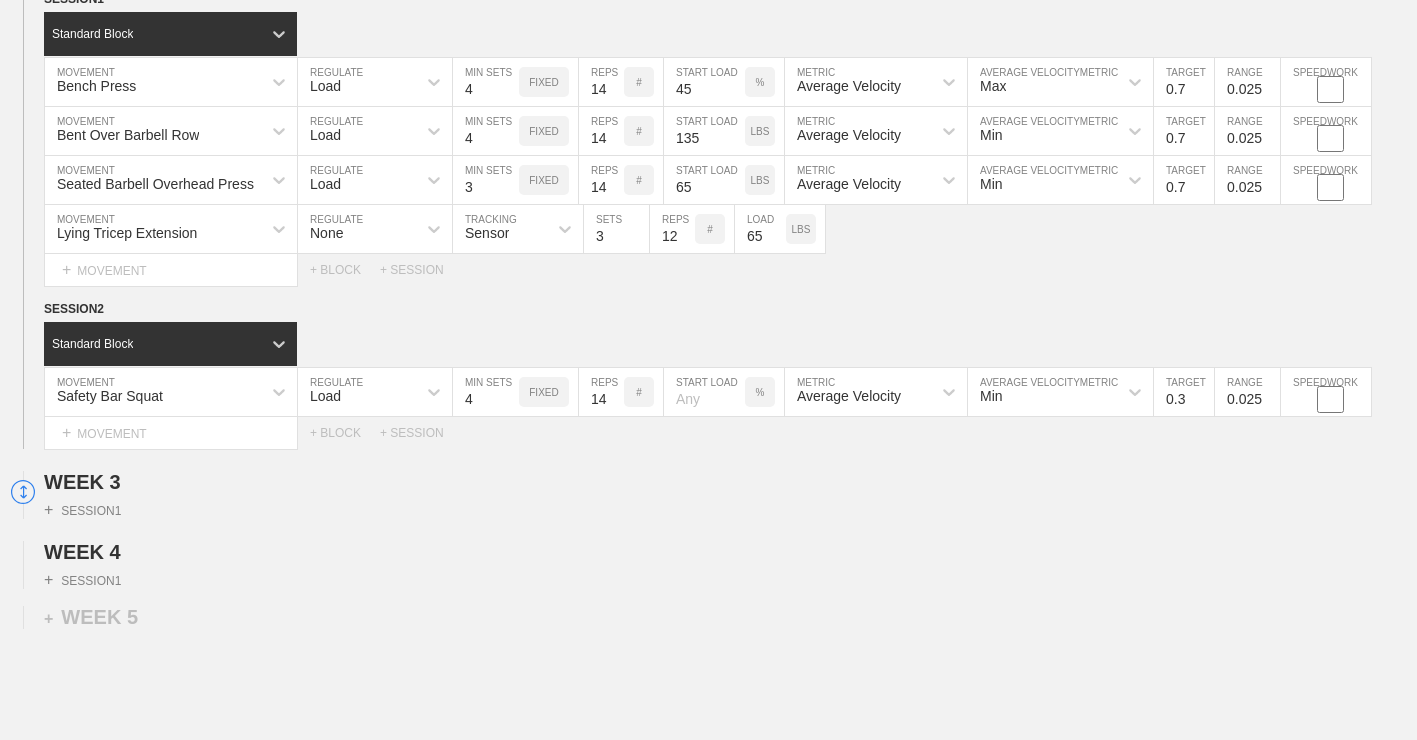 click on "14" at bounding box center (601, 392) 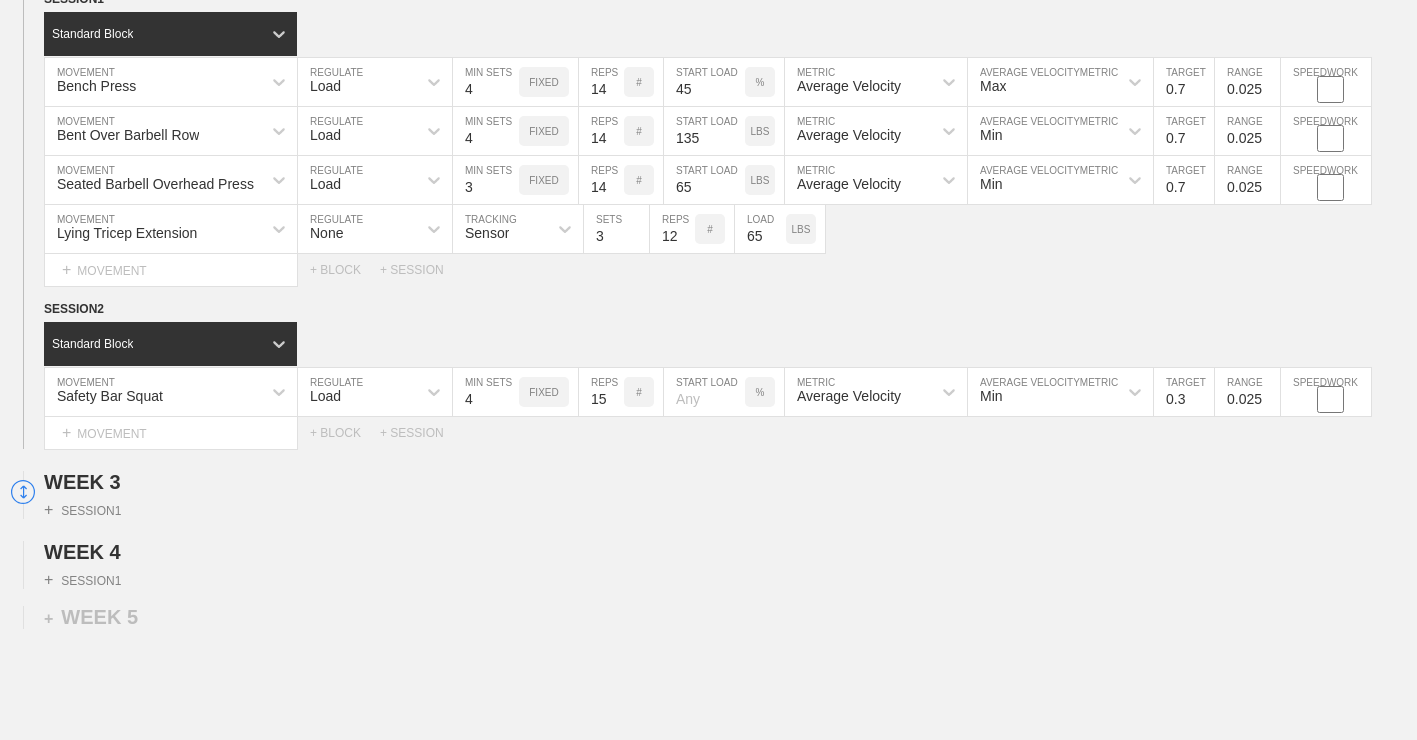 click on "15" at bounding box center [601, 392] 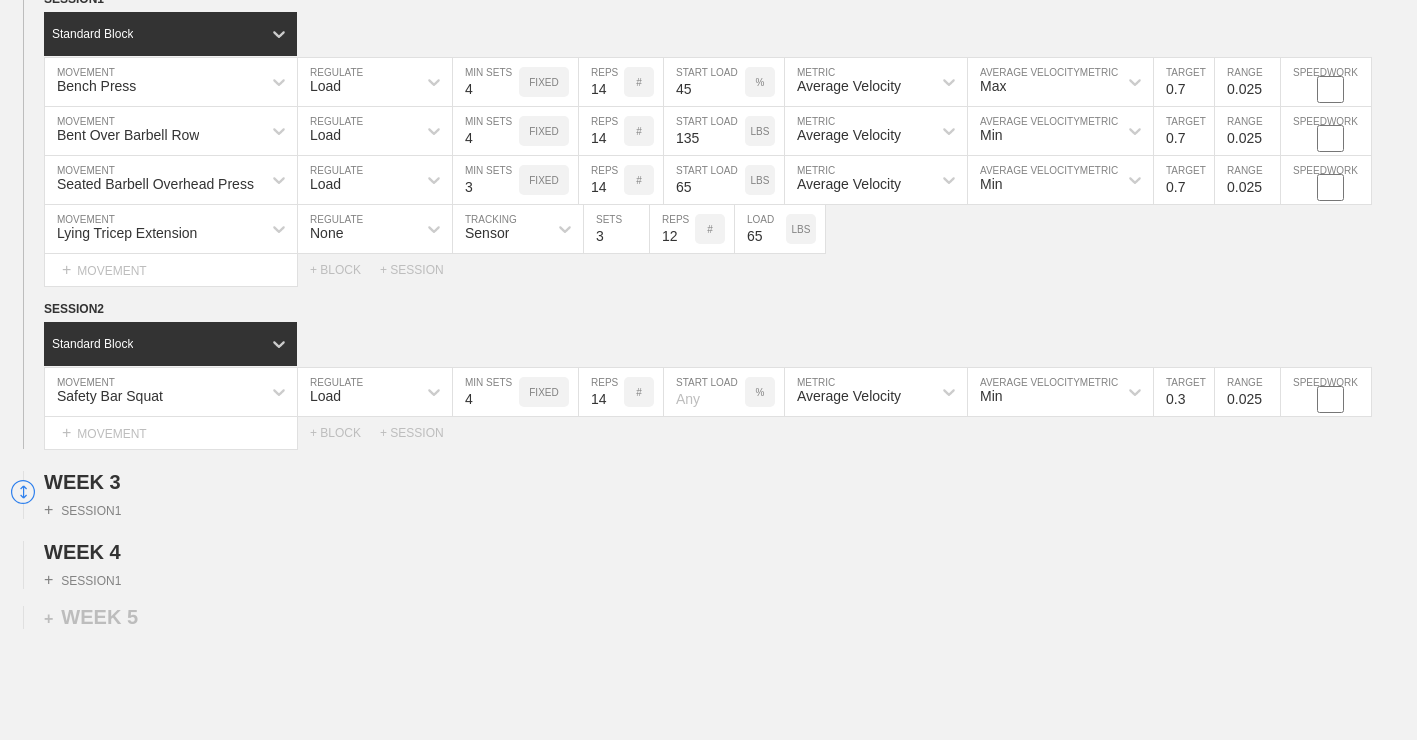 type on "14" 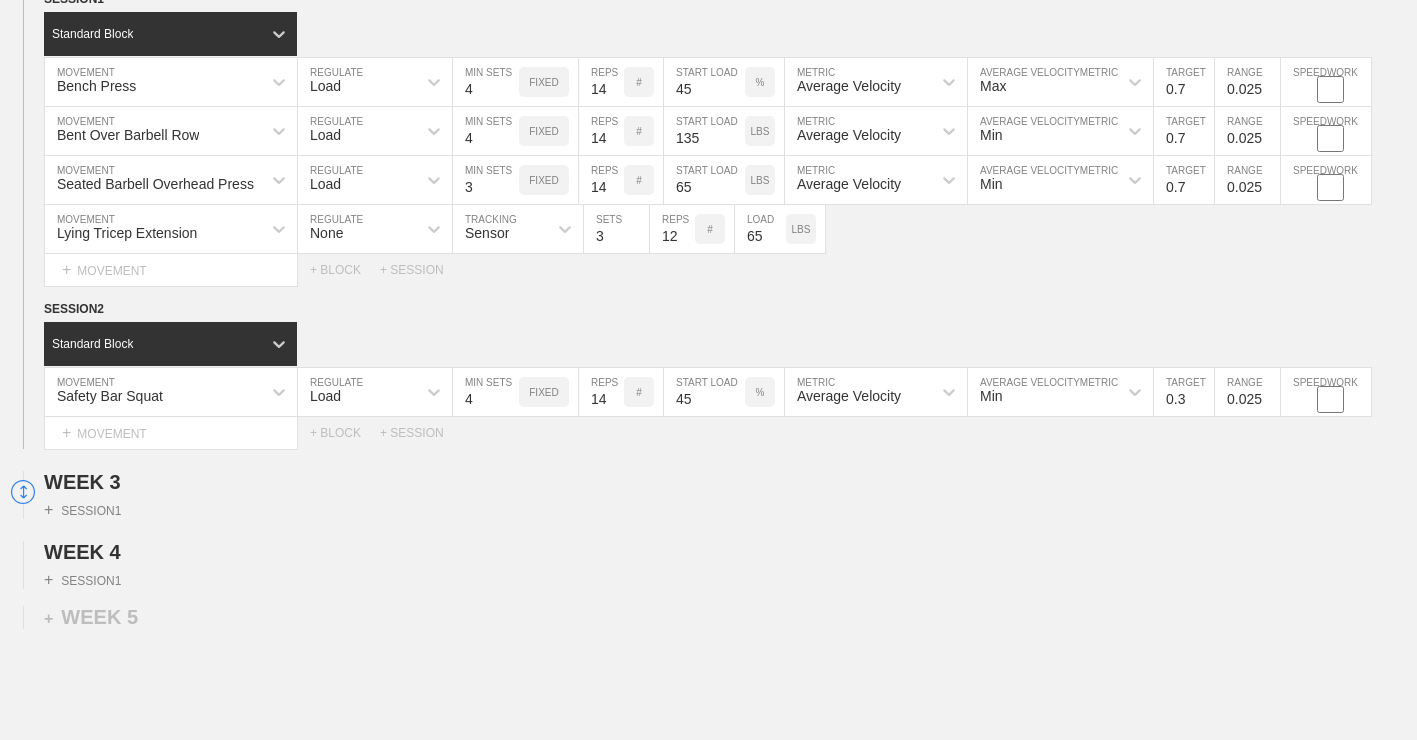 type on "45" 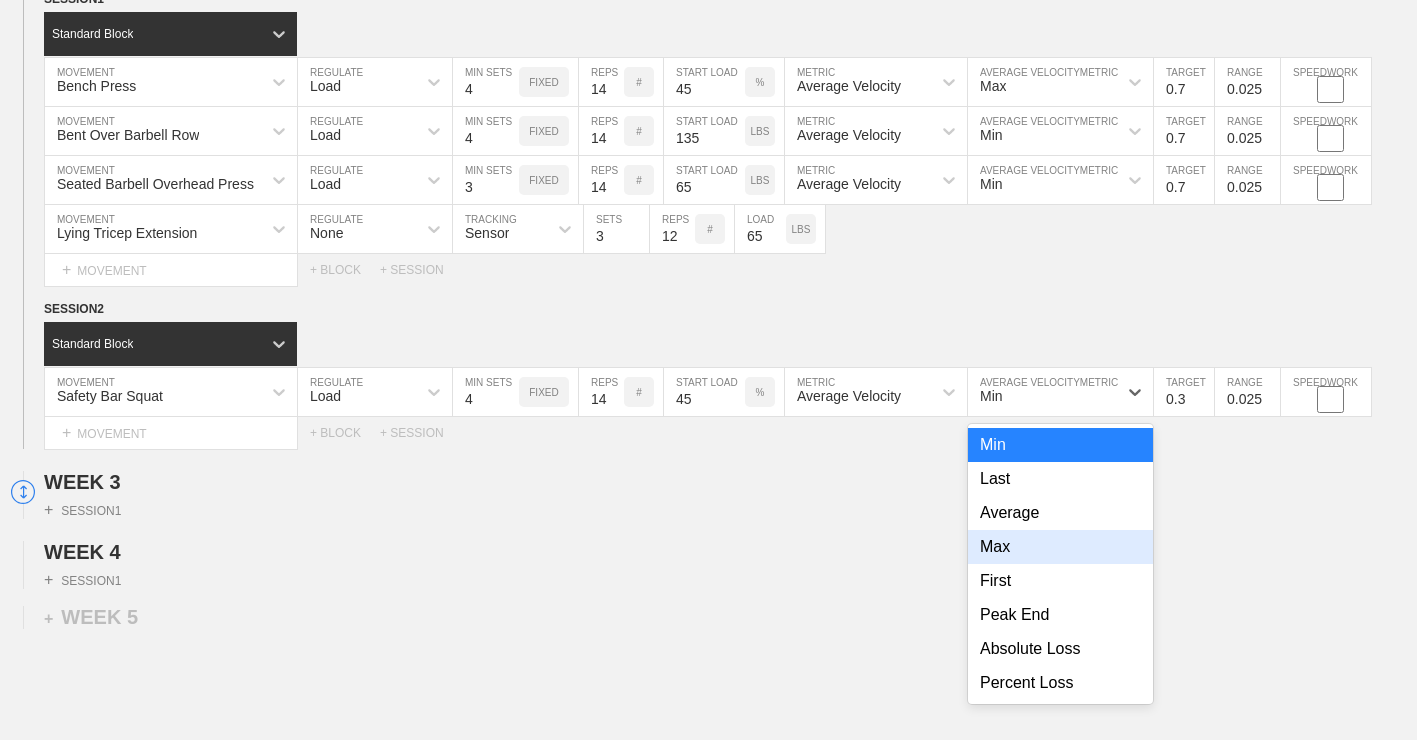 click on "Max" at bounding box center (1060, 547) 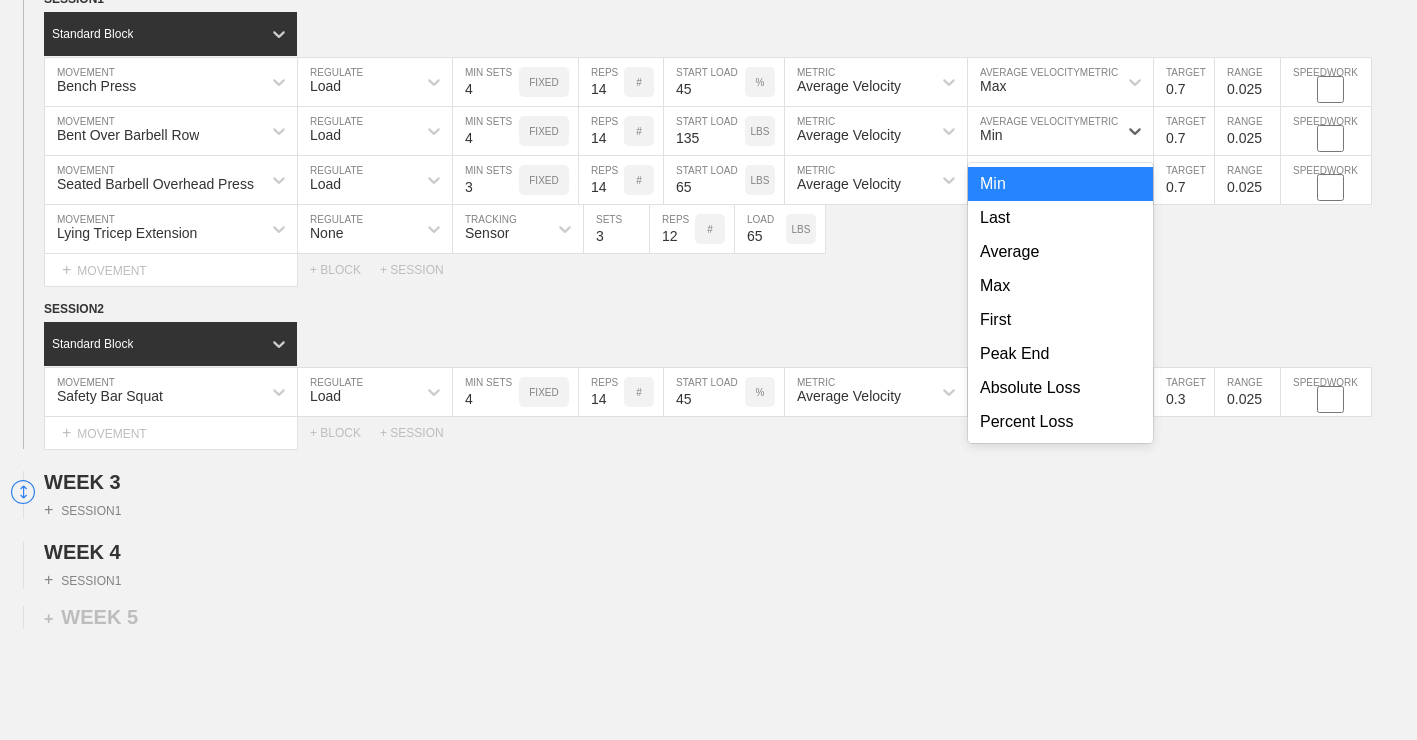 click on "Min" at bounding box center [1042, 131] 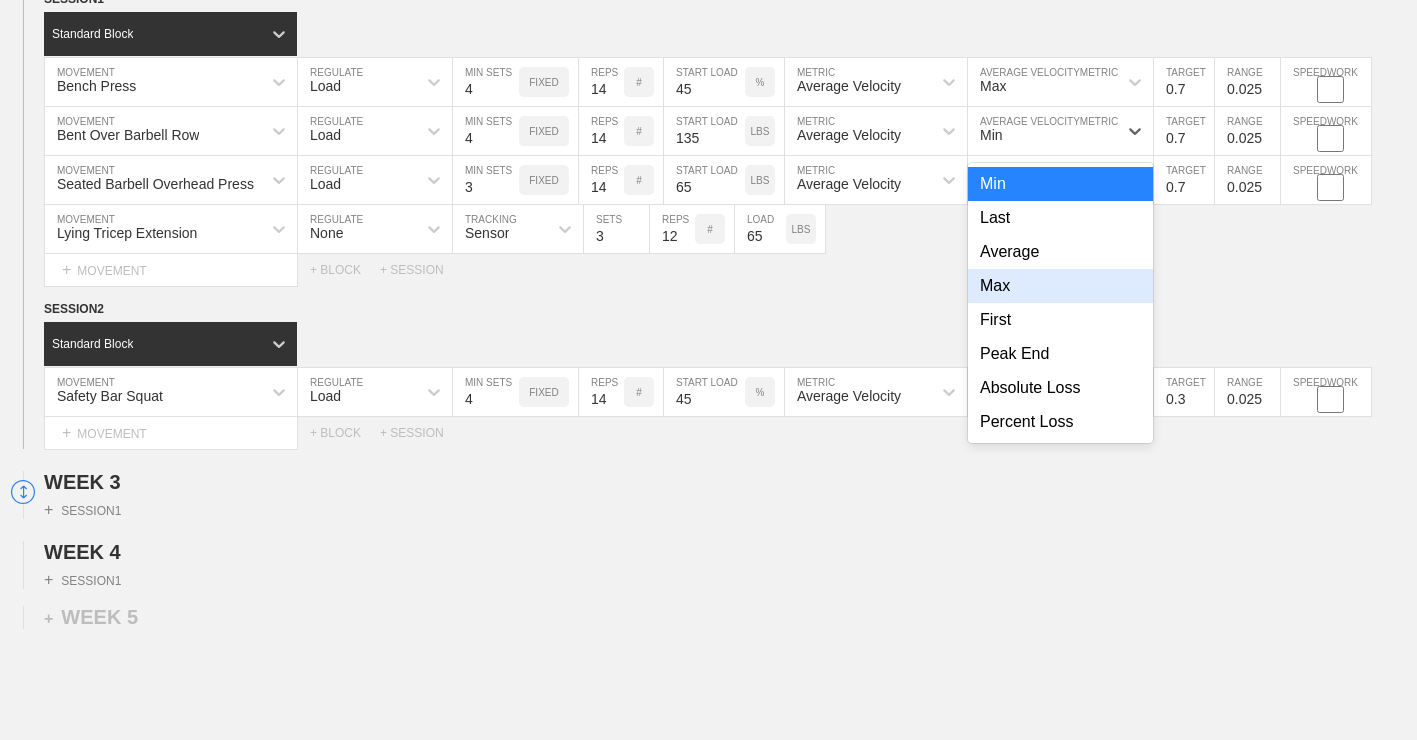 drag, startPoint x: 1040, startPoint y: 295, endPoint x: 1058, endPoint y: 140, distance: 156.04166 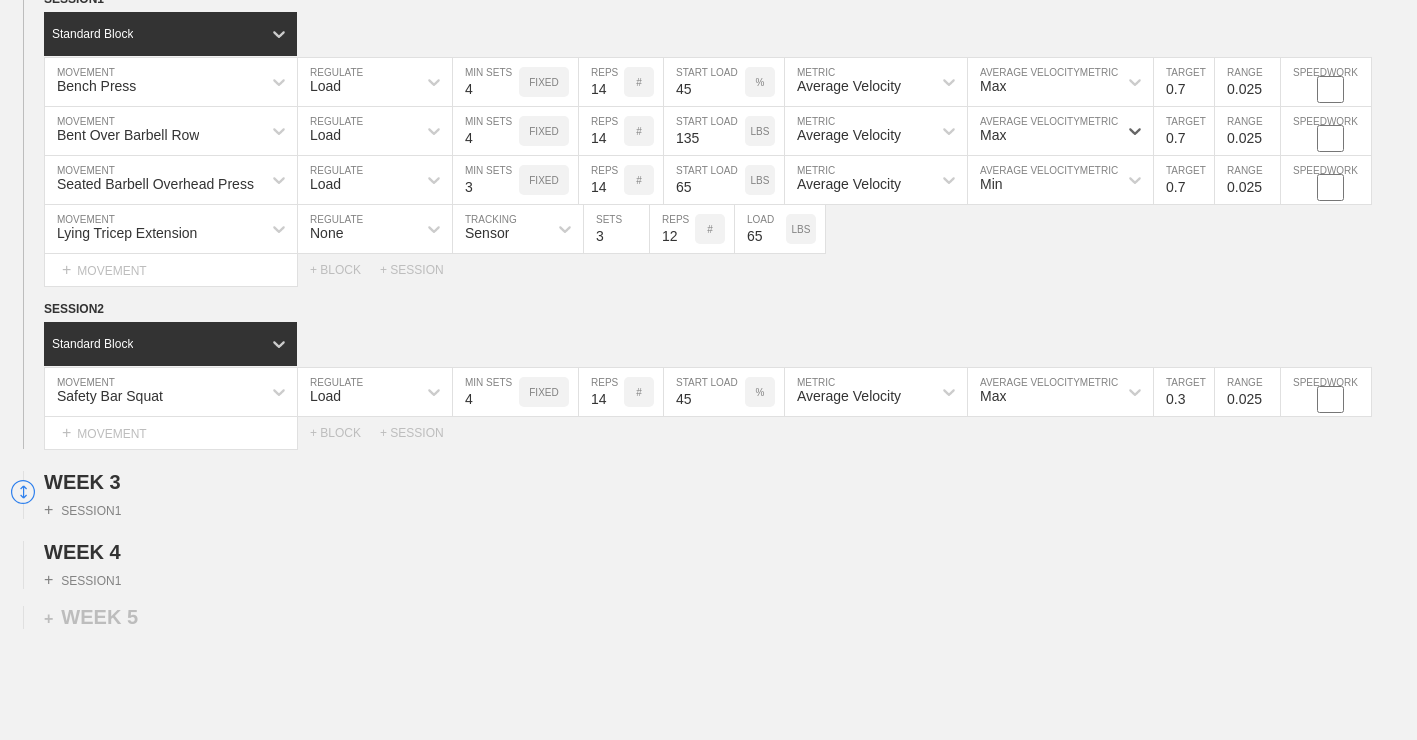 click on "Min" at bounding box center [1042, 180] 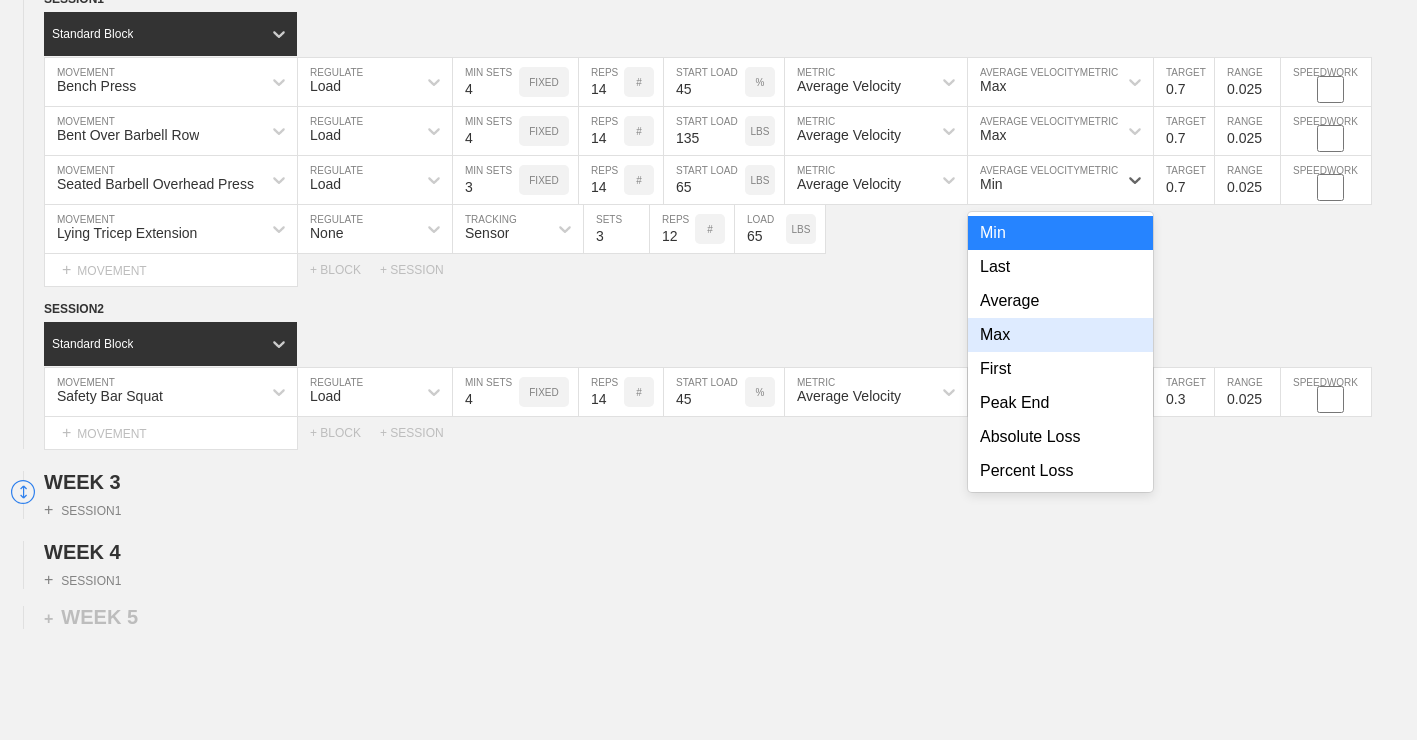 click on "Max" at bounding box center [1060, 335] 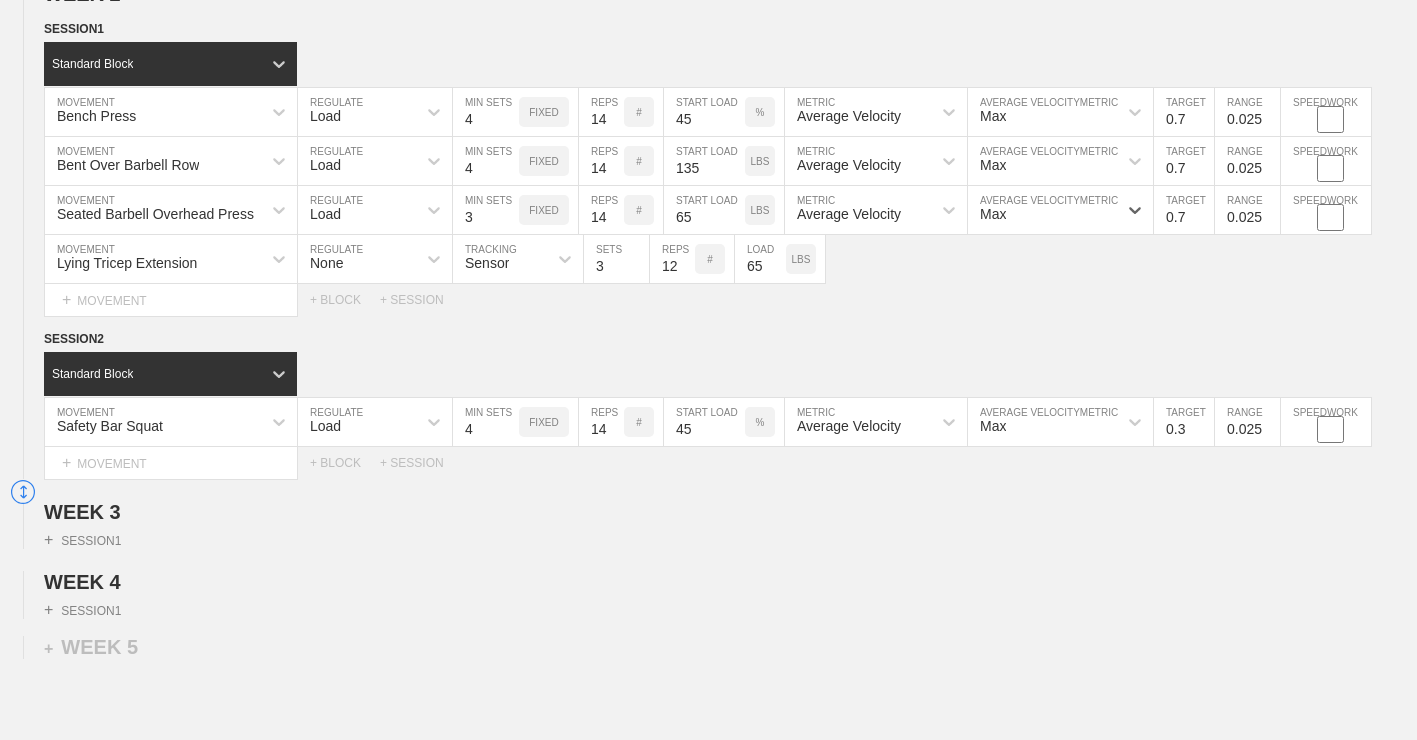 scroll, scrollTop: 1473, scrollLeft: 0, axis: vertical 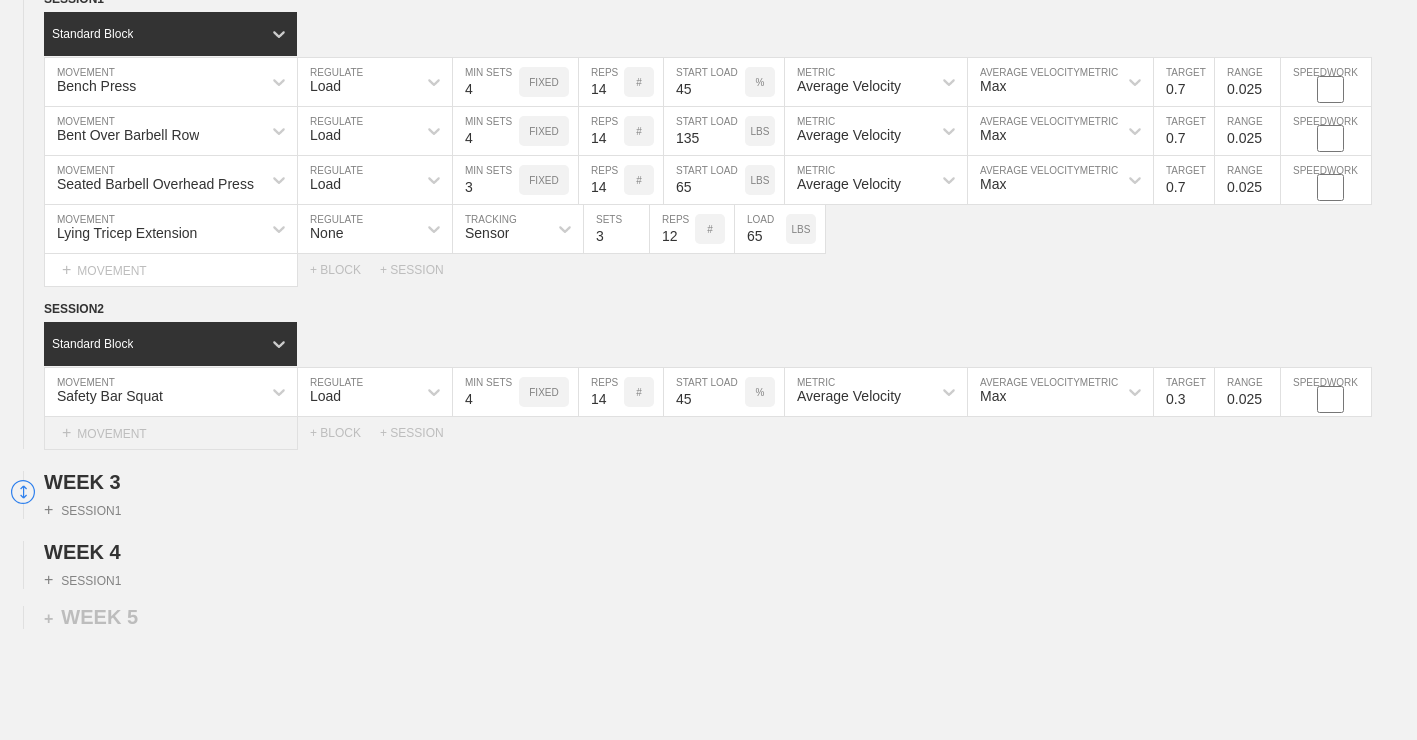 click on "+  MOVEMENT" at bounding box center [171, 433] 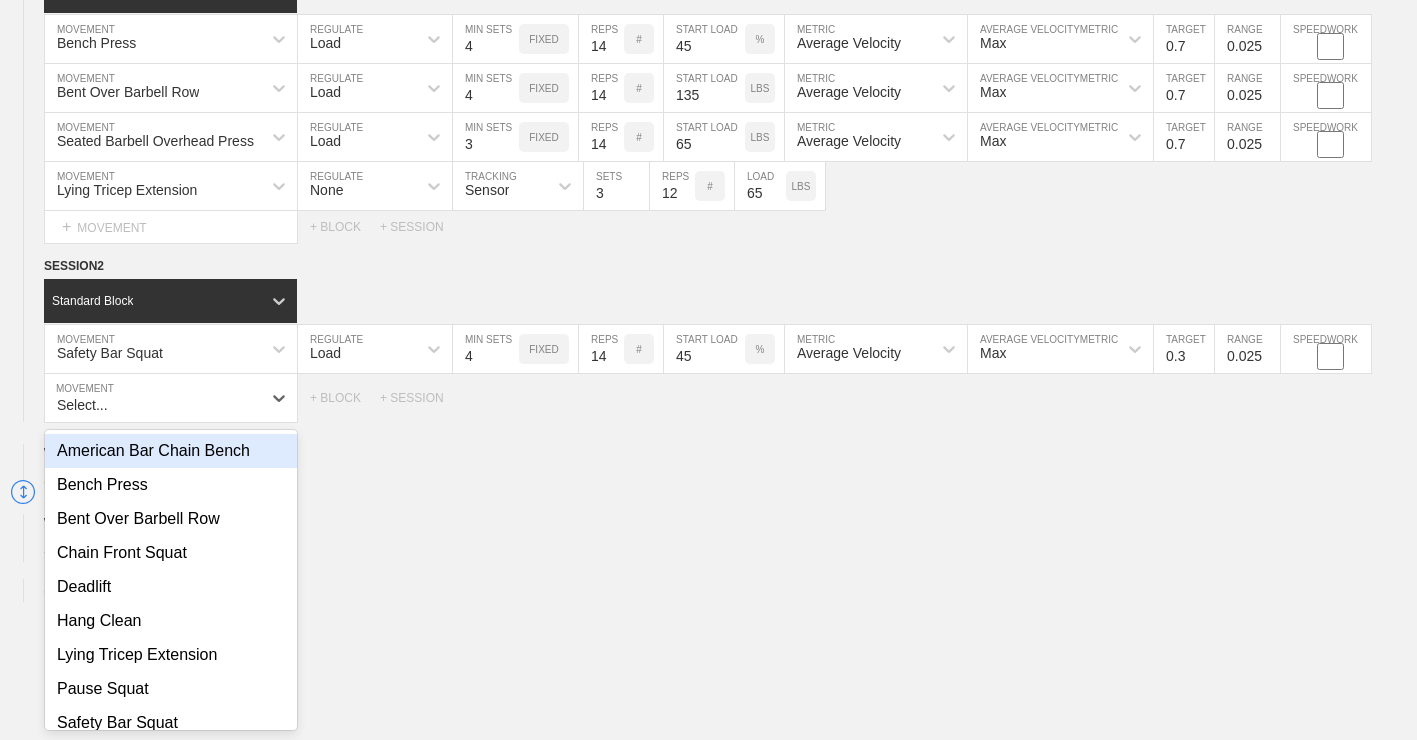 scroll, scrollTop: 1522, scrollLeft: 0, axis: vertical 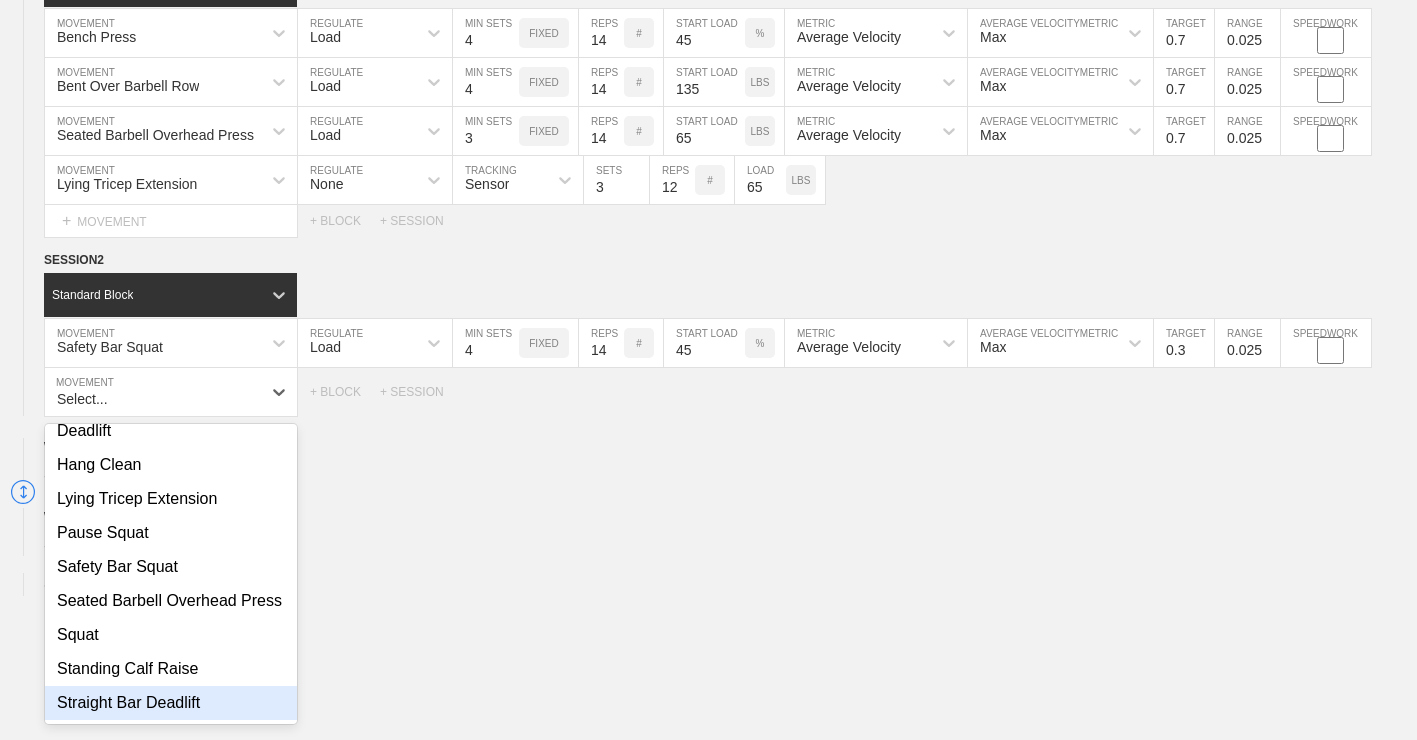 click on "Straight Bar Deadlift" at bounding box center (171, 703) 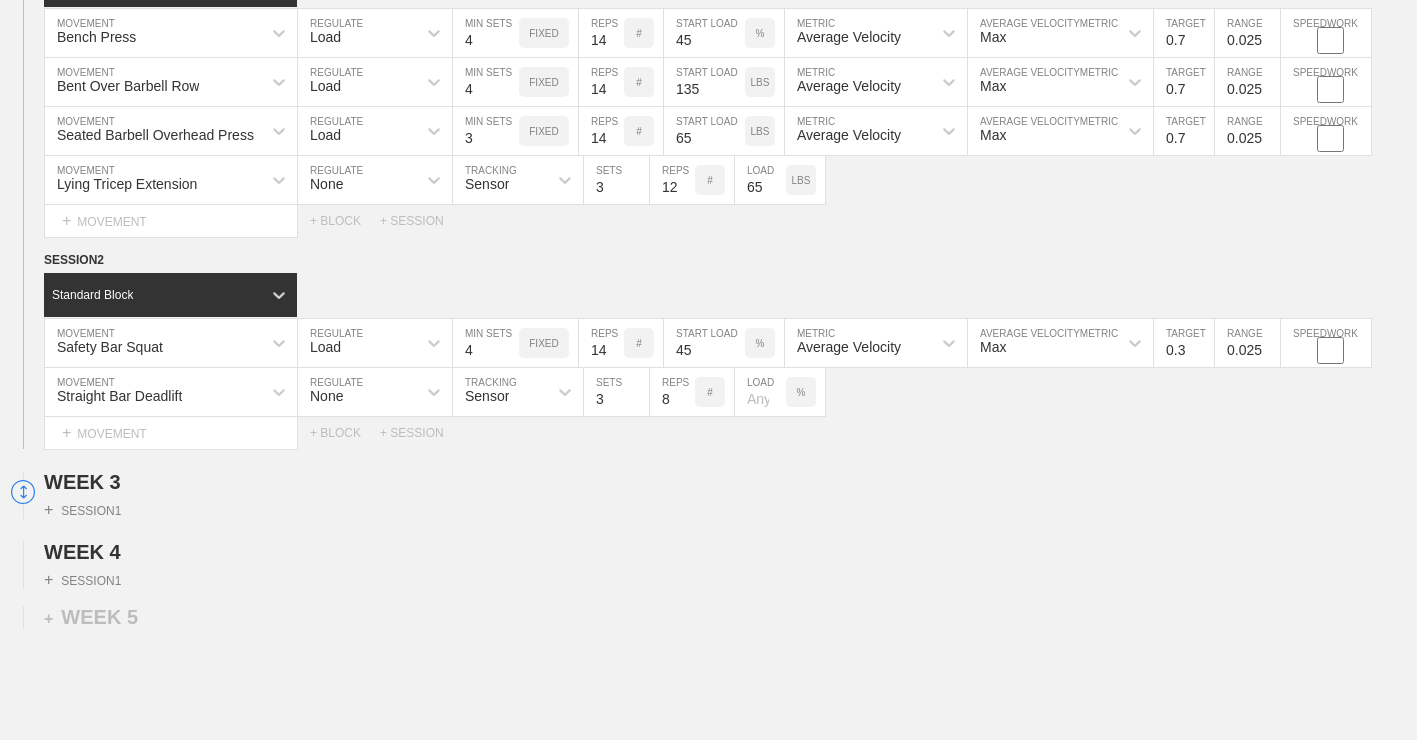 click on "None" at bounding box center (357, 392) 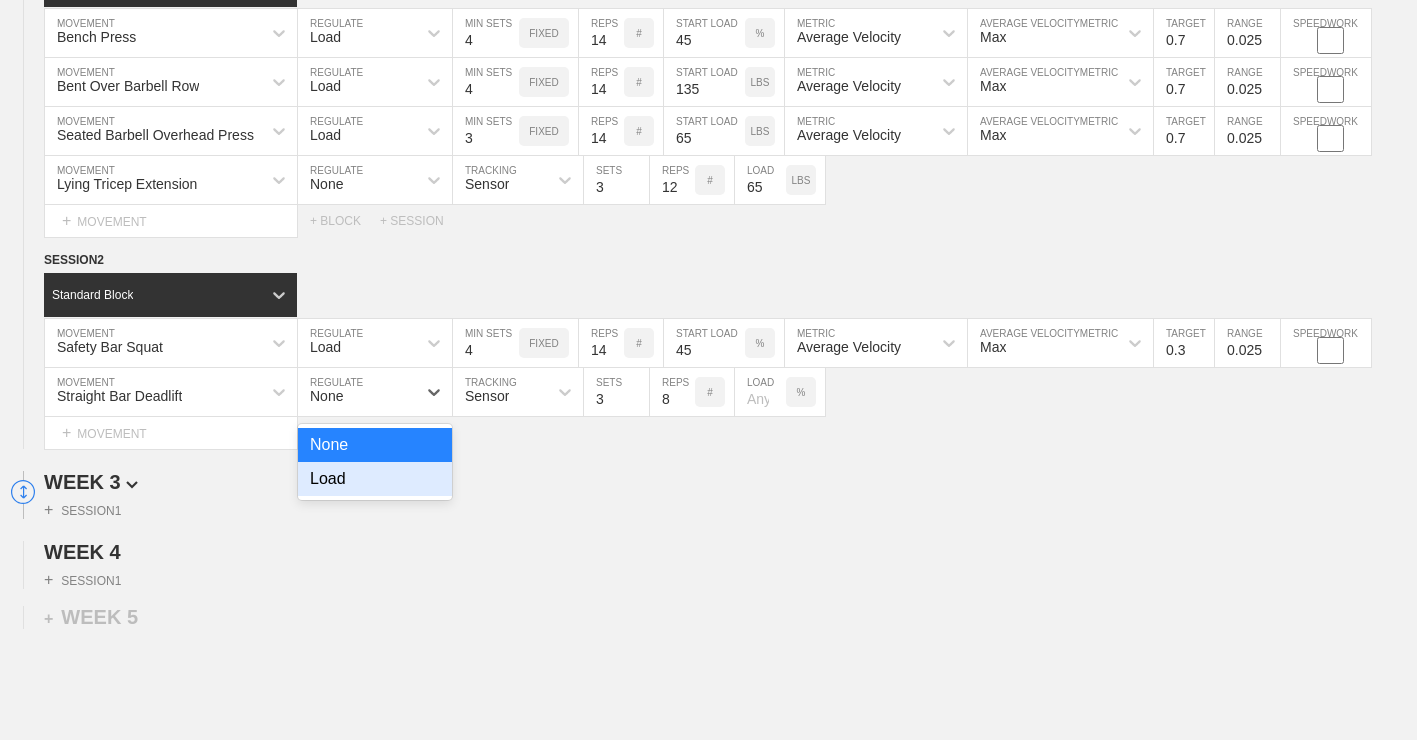 click on "Load" at bounding box center (375, 479) 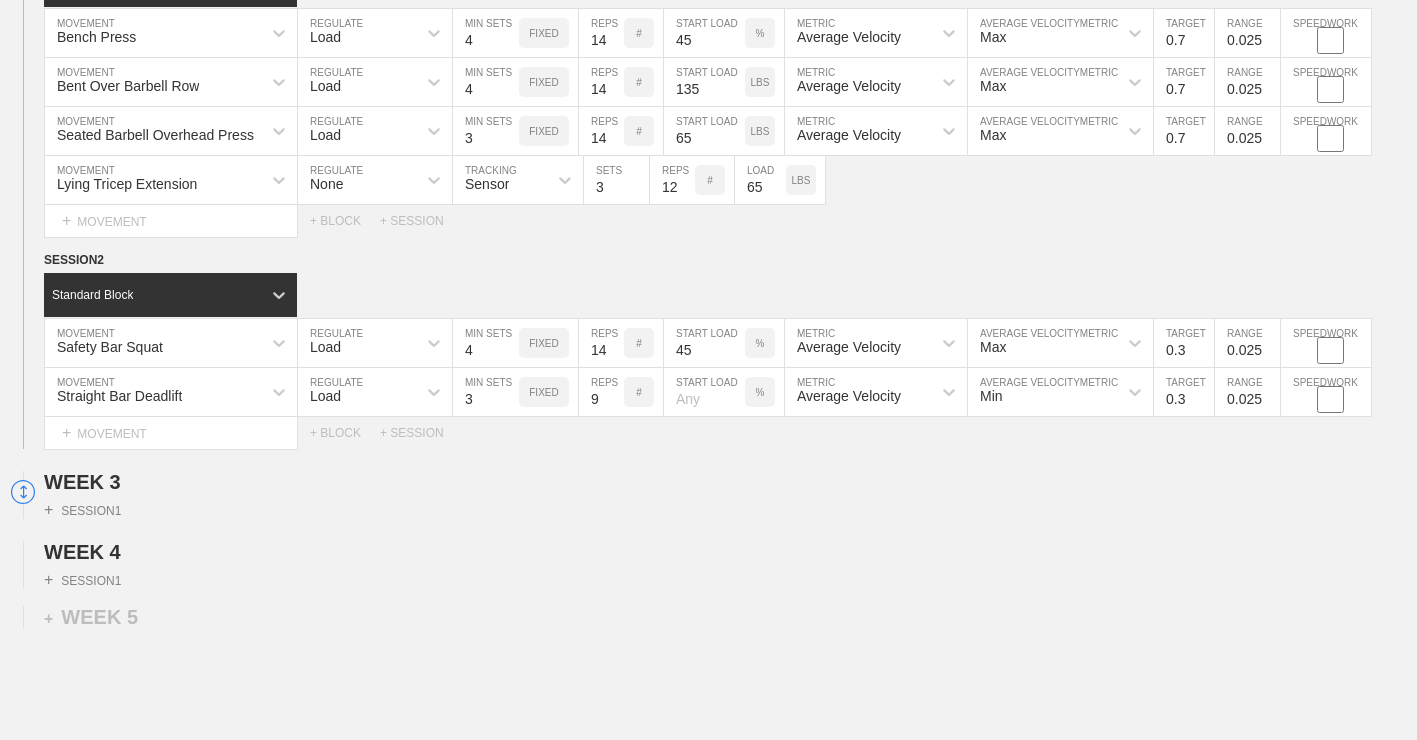 click on "9" at bounding box center (601, 392) 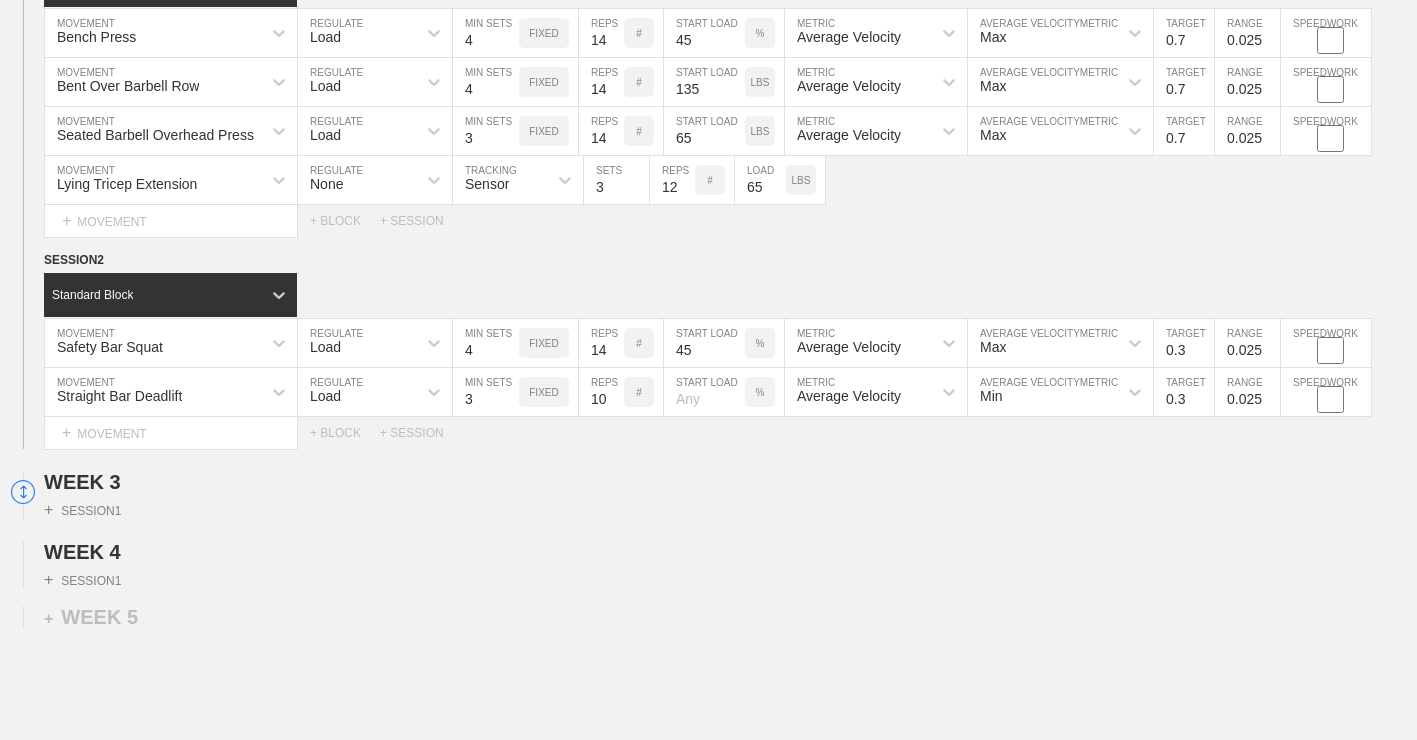 click on "10" at bounding box center [601, 392] 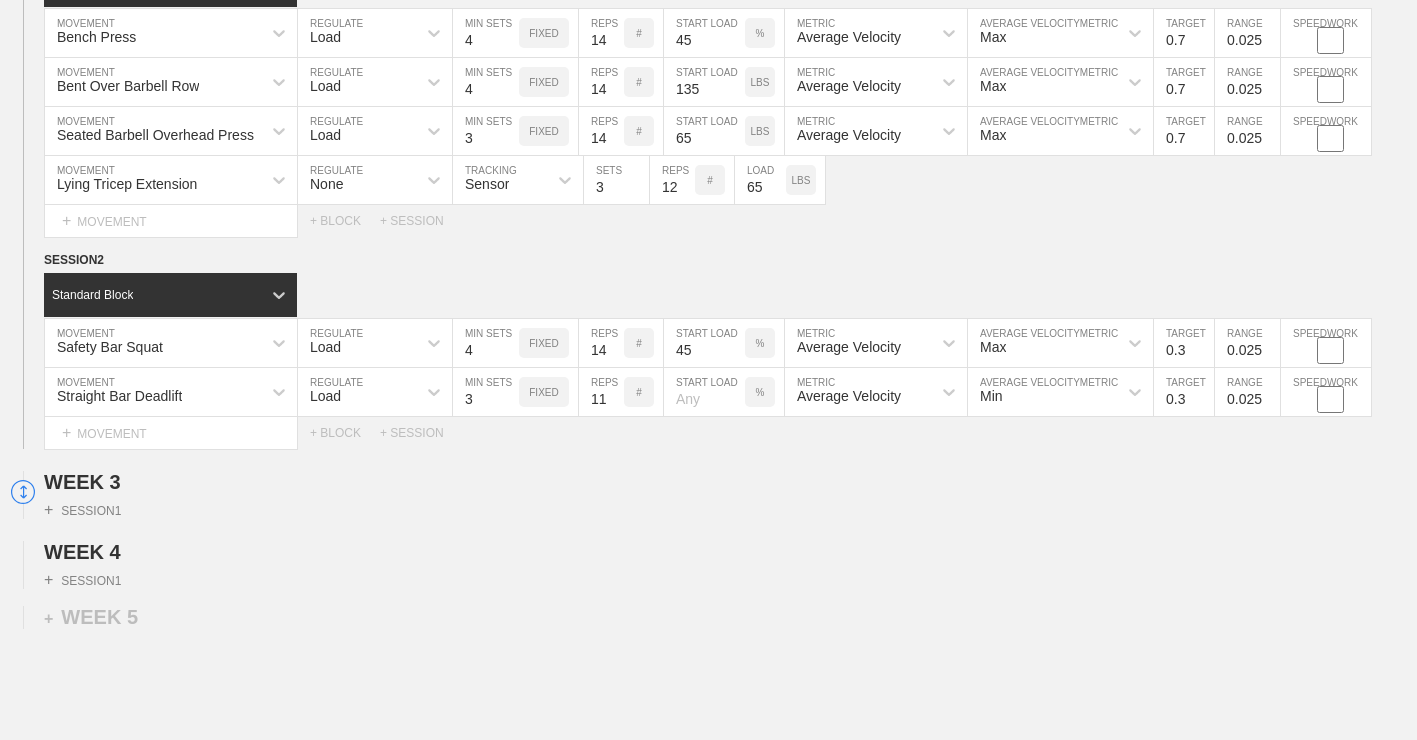 click on "11" at bounding box center (601, 392) 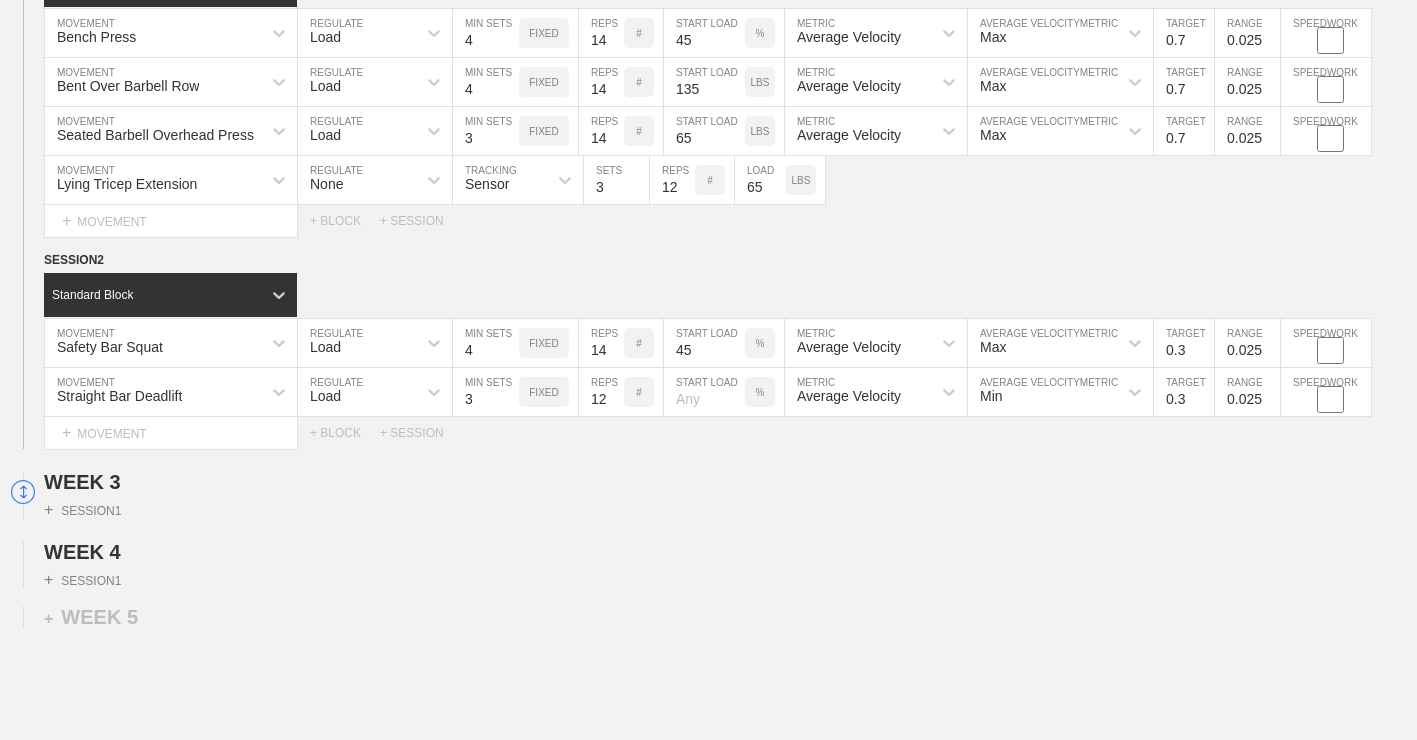 click on "12" at bounding box center (601, 392) 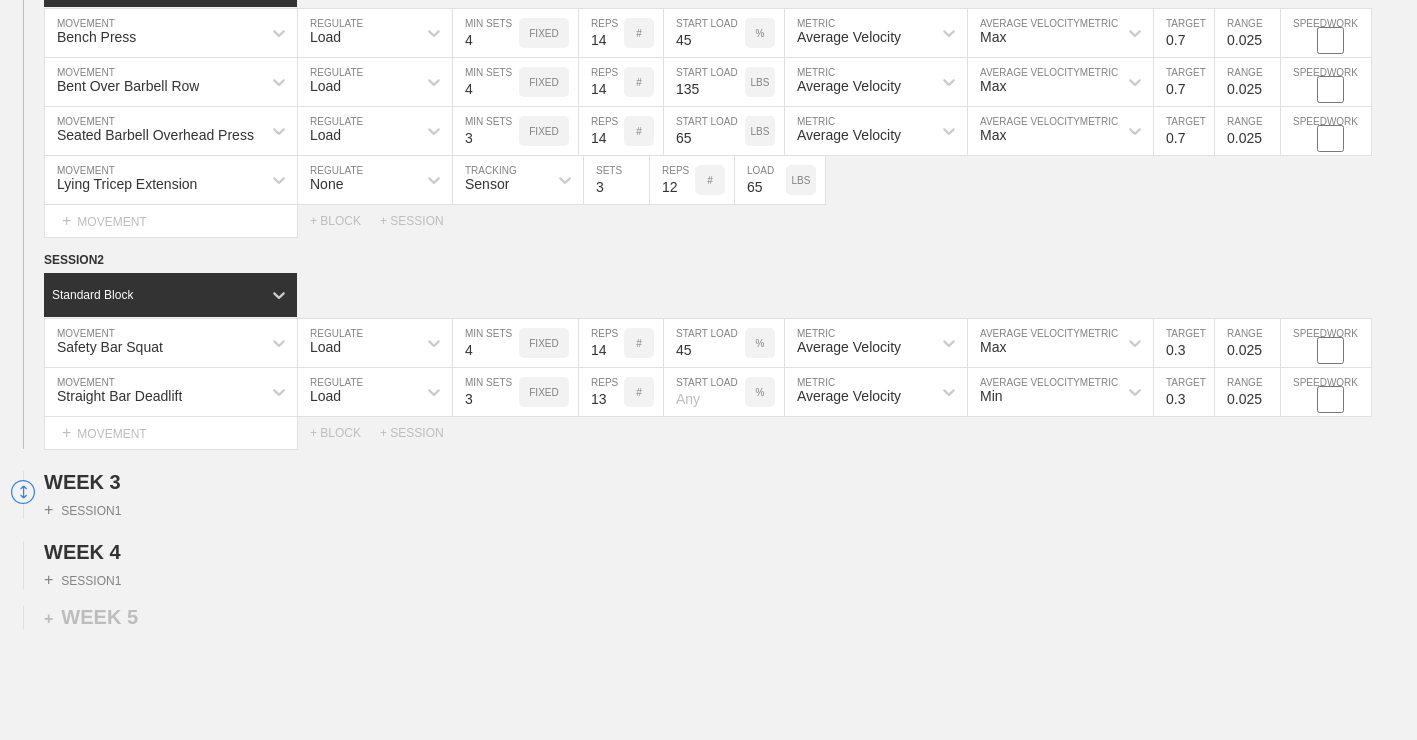 click on "13" at bounding box center [601, 392] 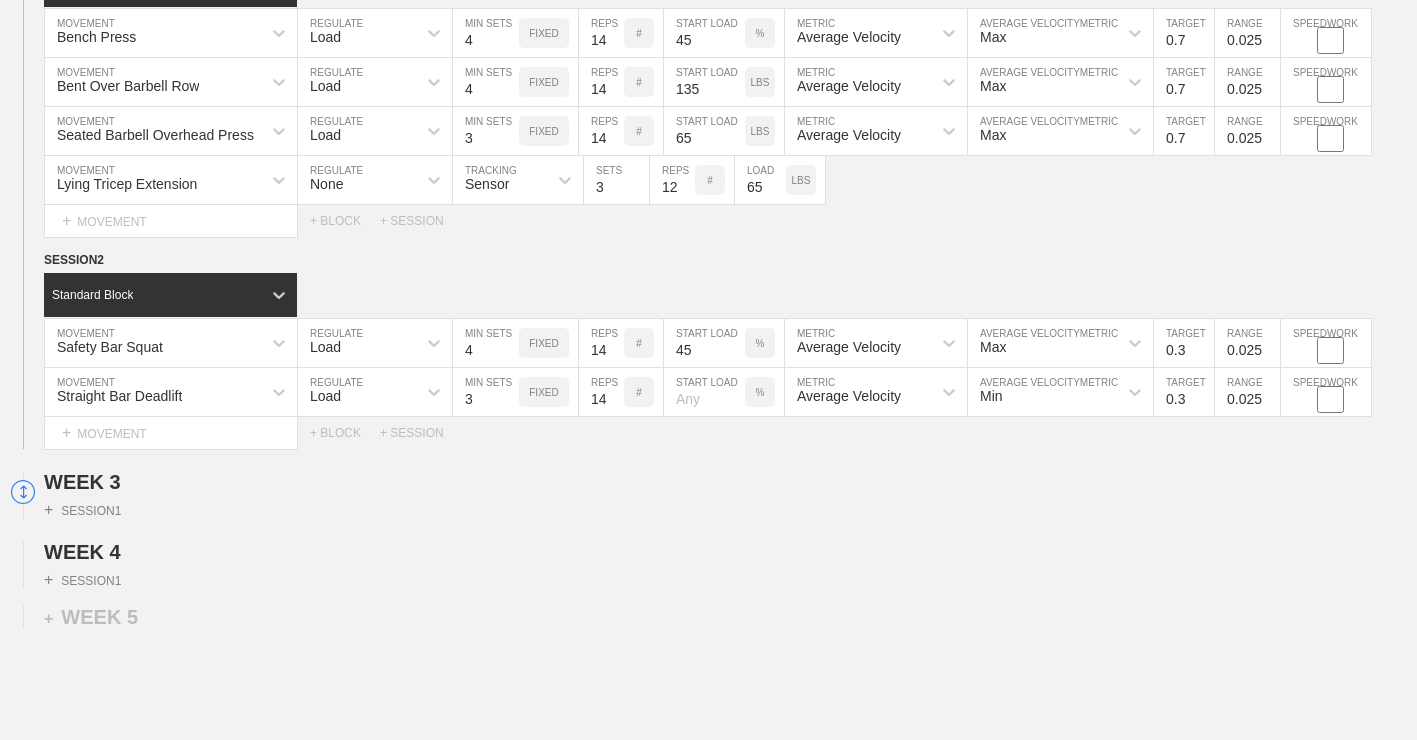 type on "14" 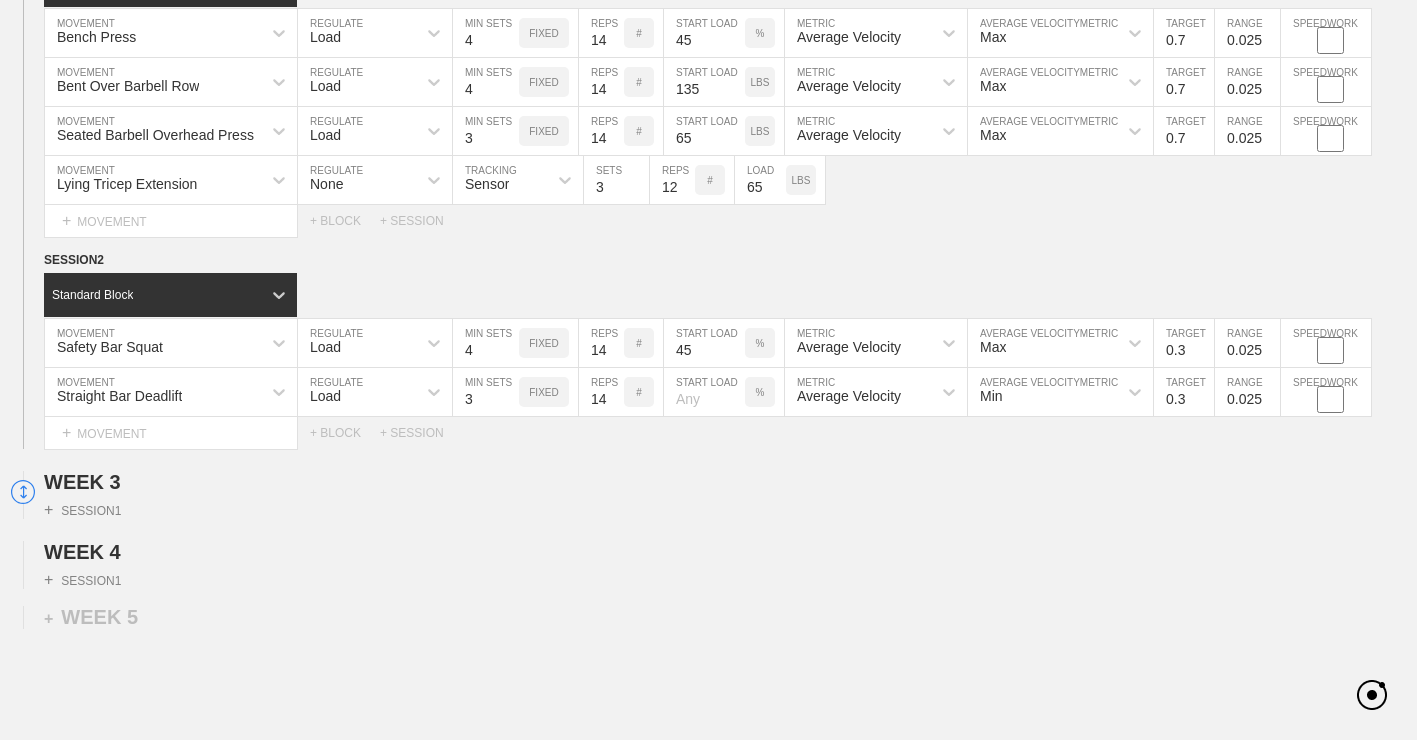 click at bounding box center [704, 392] 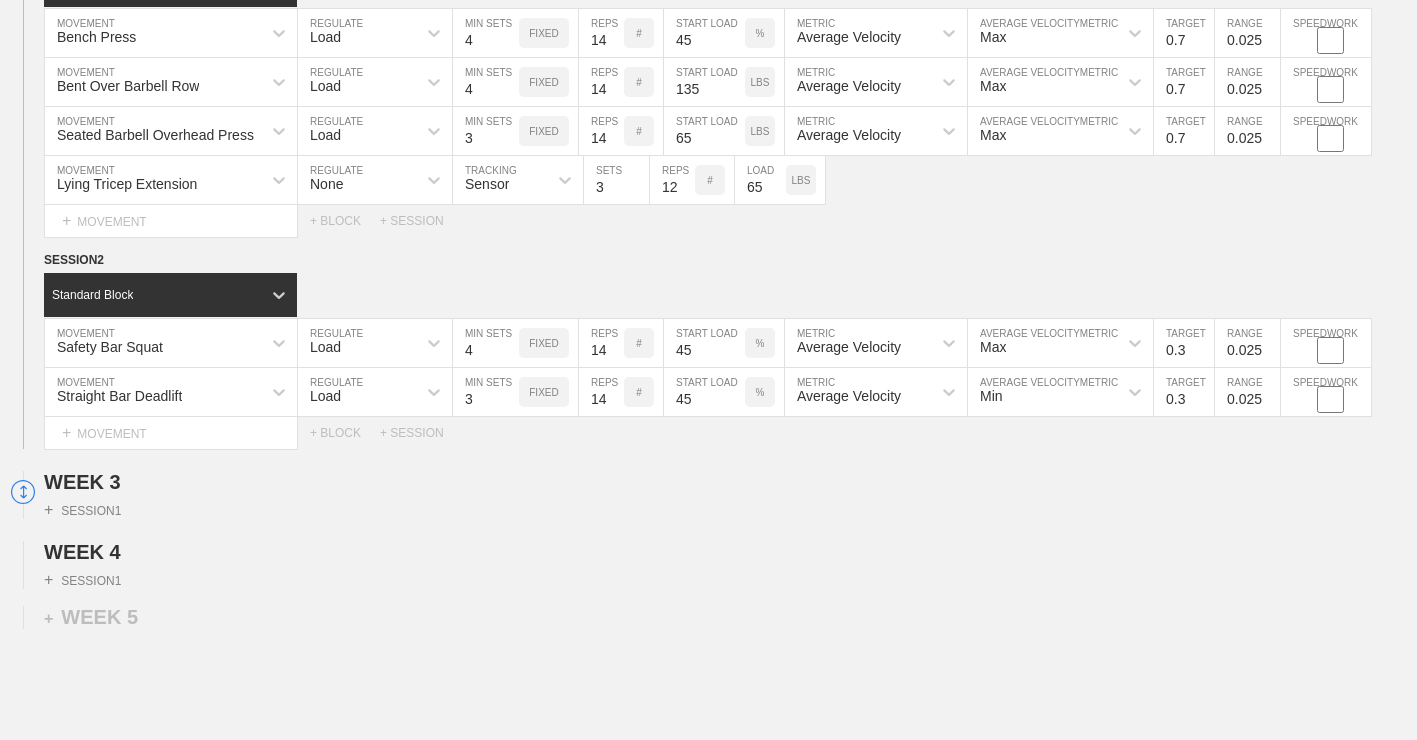 type on "45" 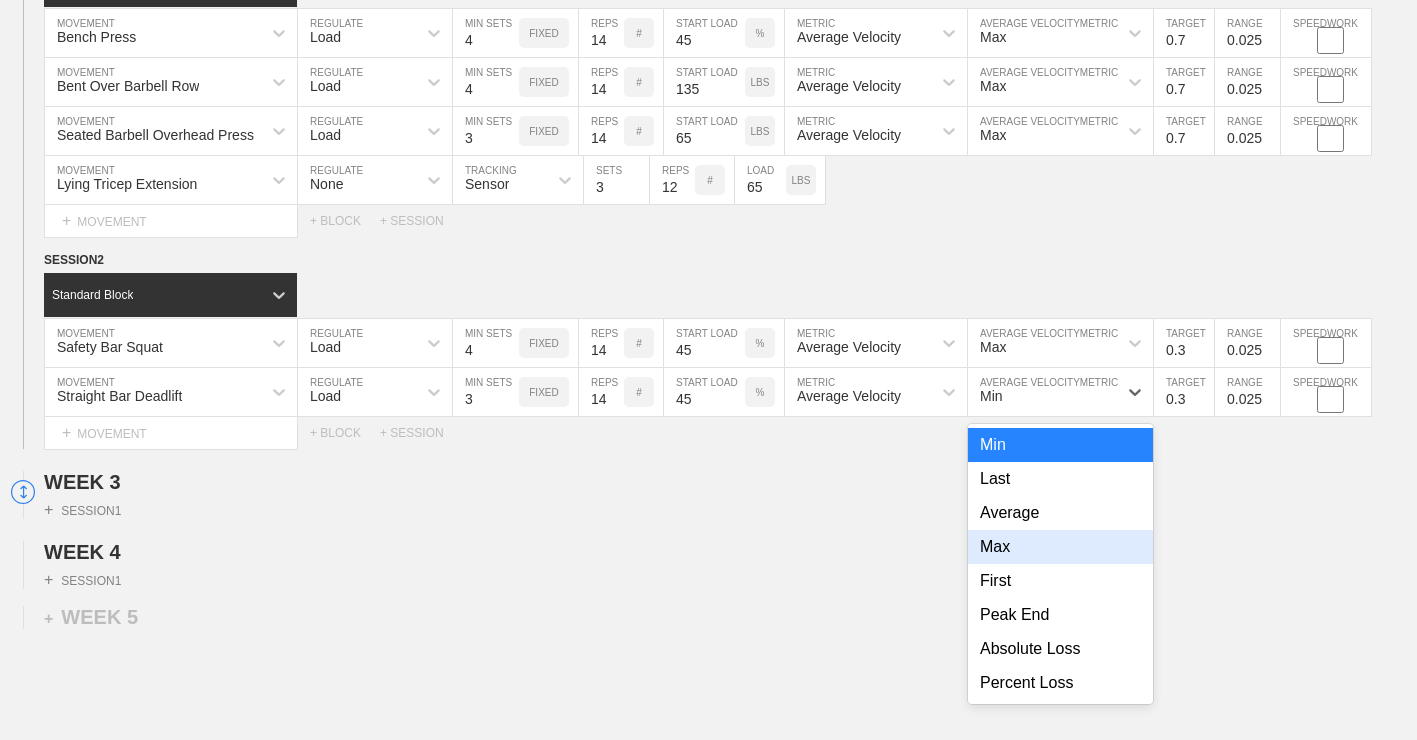 click on "Max" at bounding box center (1060, 547) 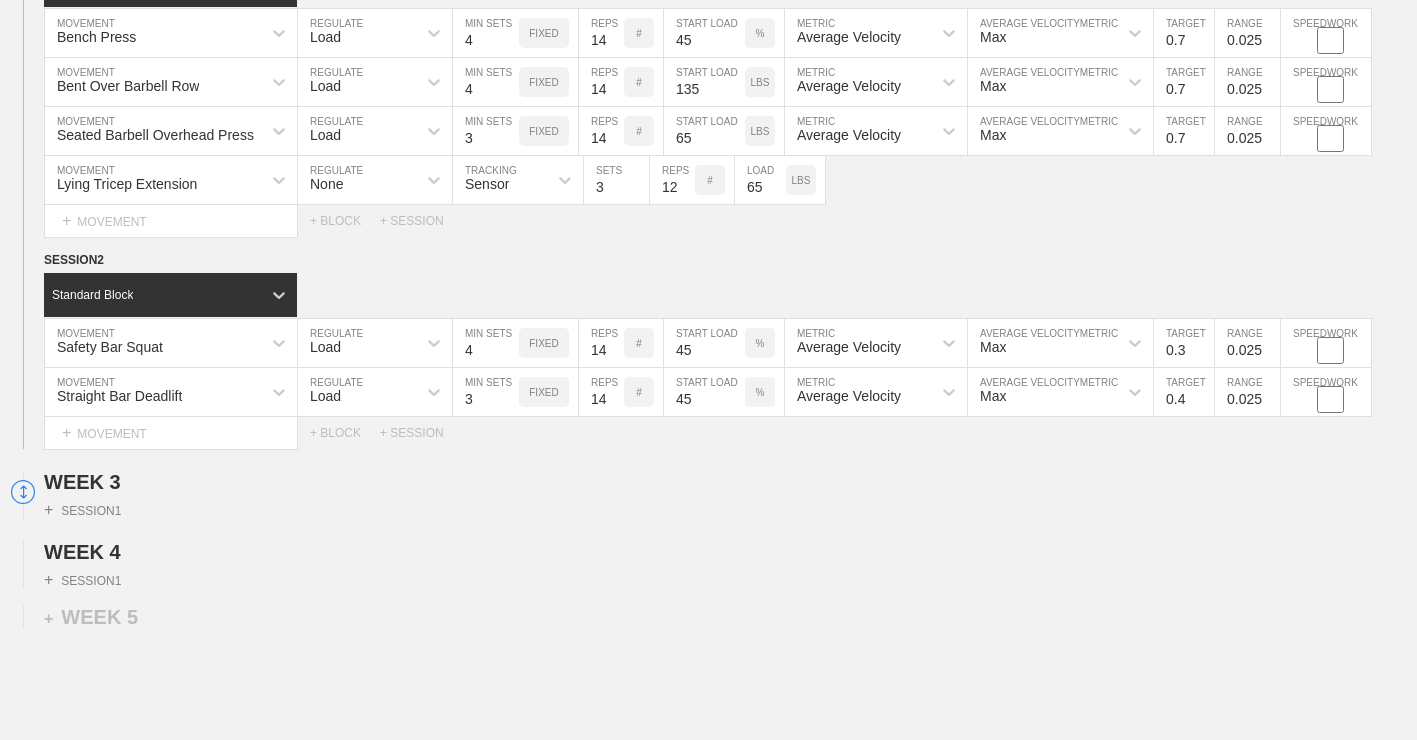 click on "0.4" at bounding box center (1184, 392) 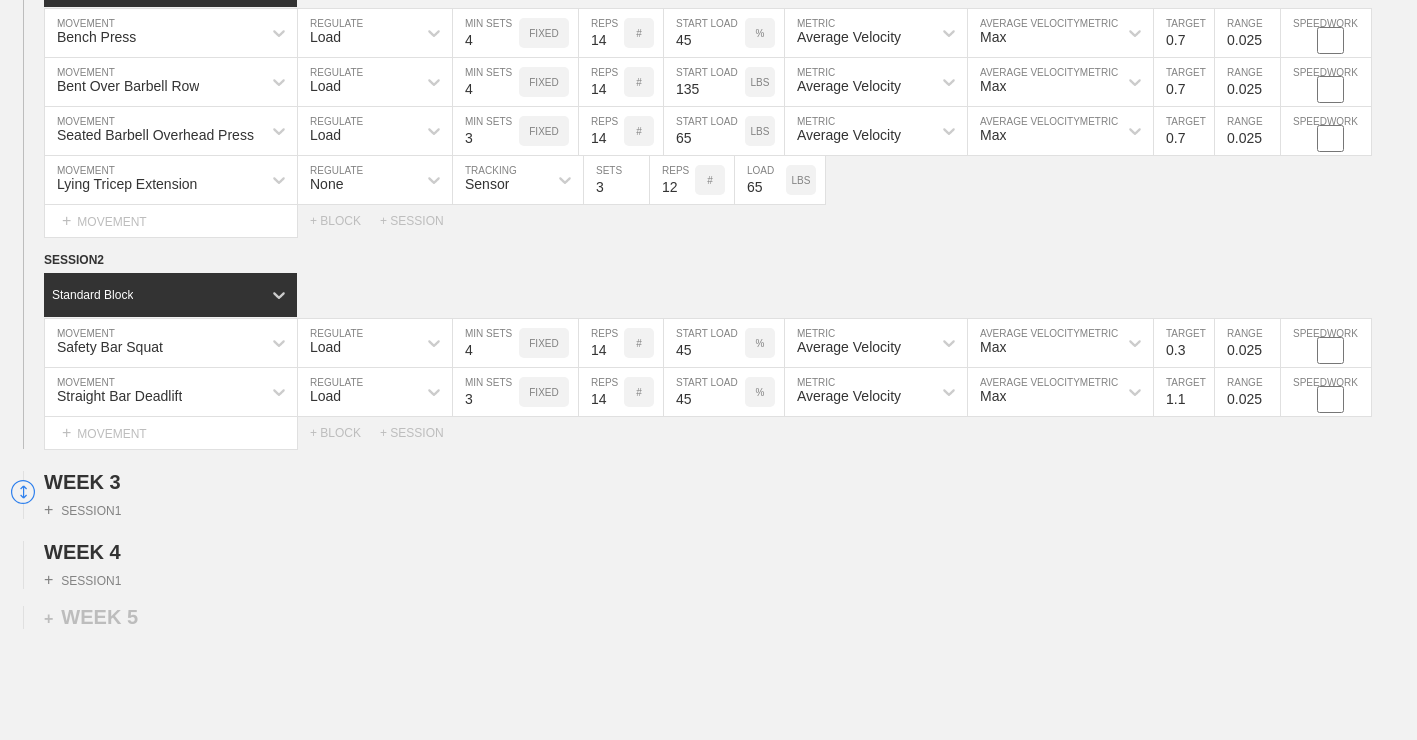 click on "1.1" at bounding box center [1184, 392] 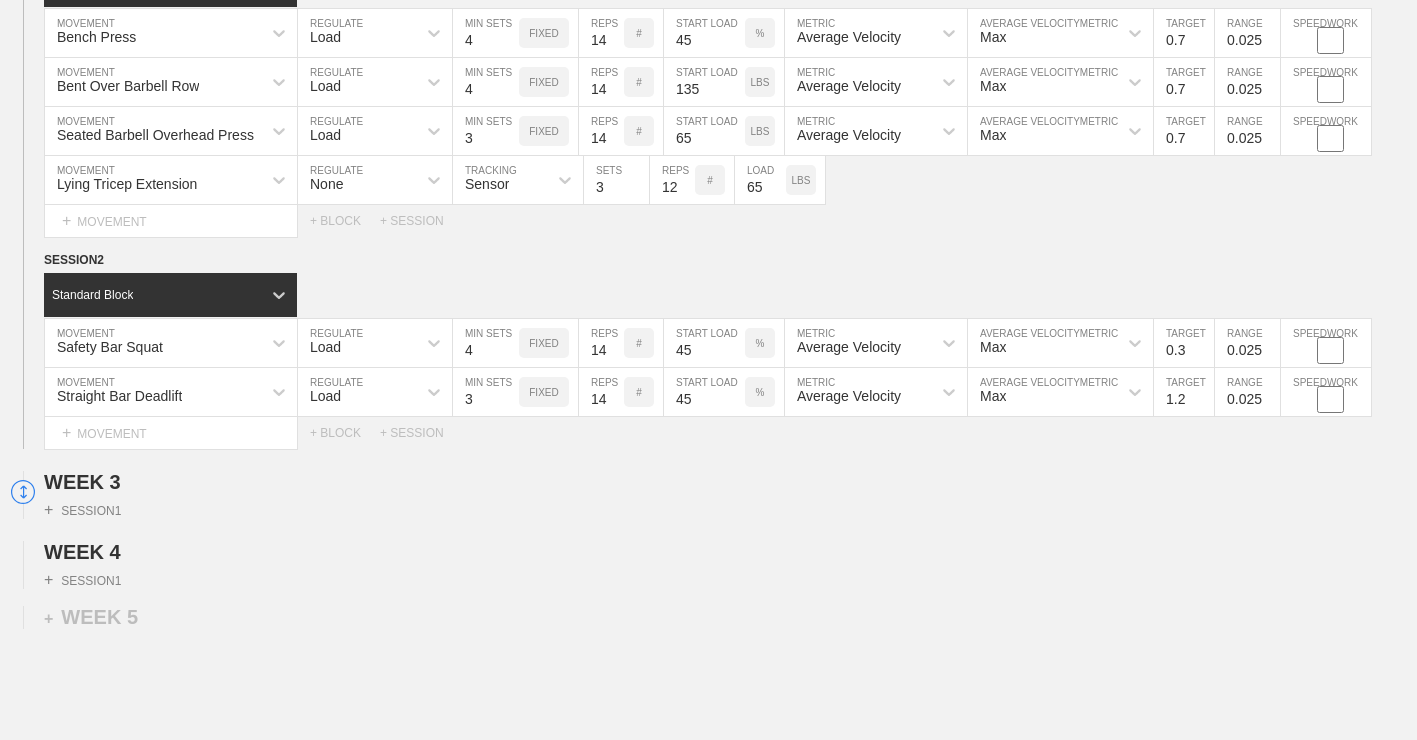 click on "1.2" at bounding box center (1184, 392) 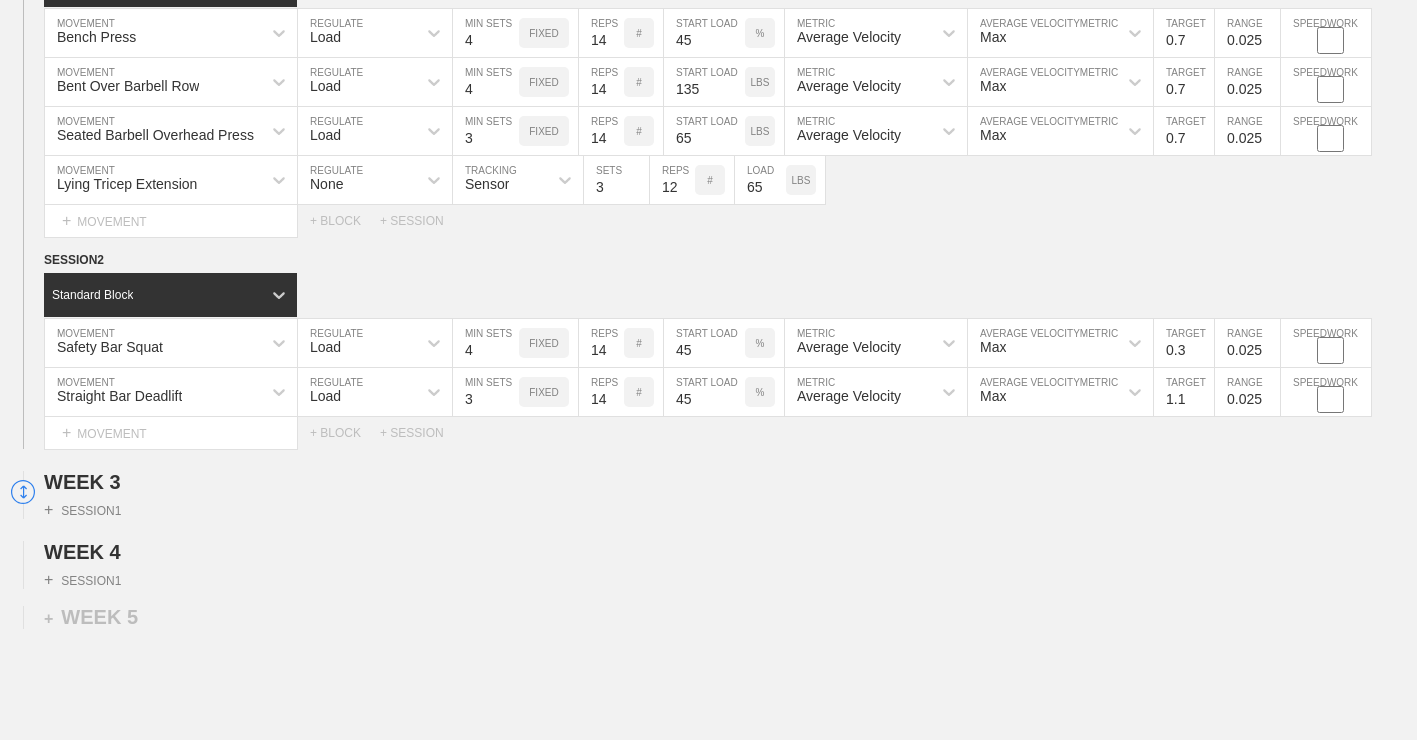 click on "1.1" at bounding box center [1184, 392] 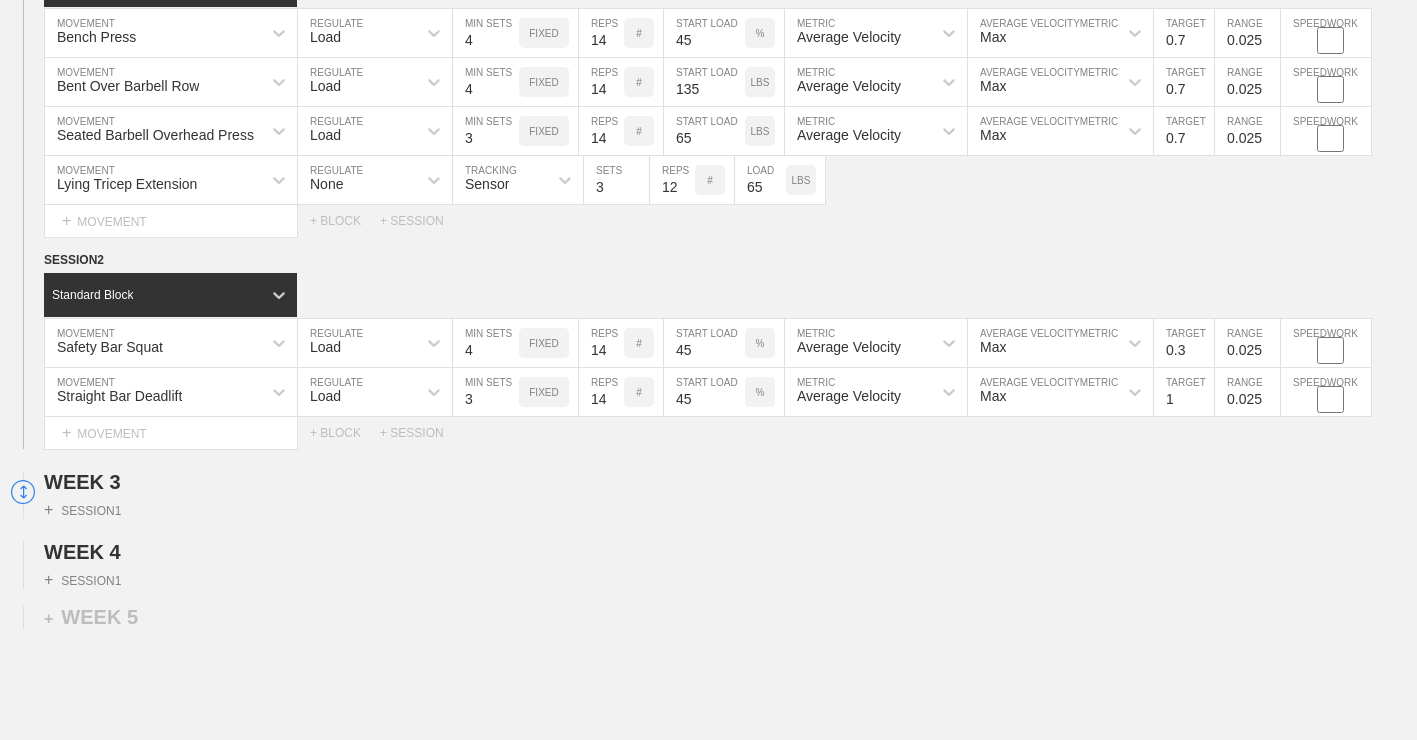 click on "1" at bounding box center (1184, 392) 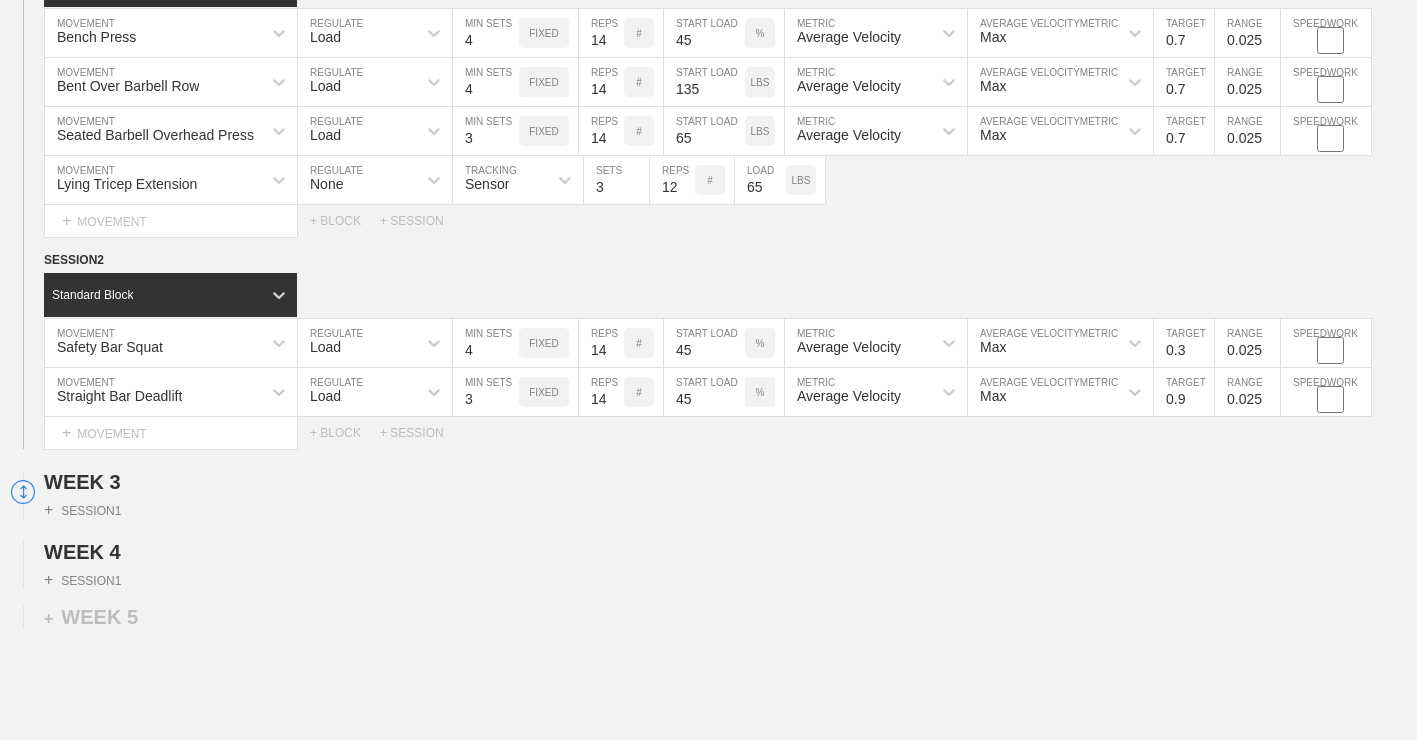 click on "0.9" at bounding box center [1184, 392] 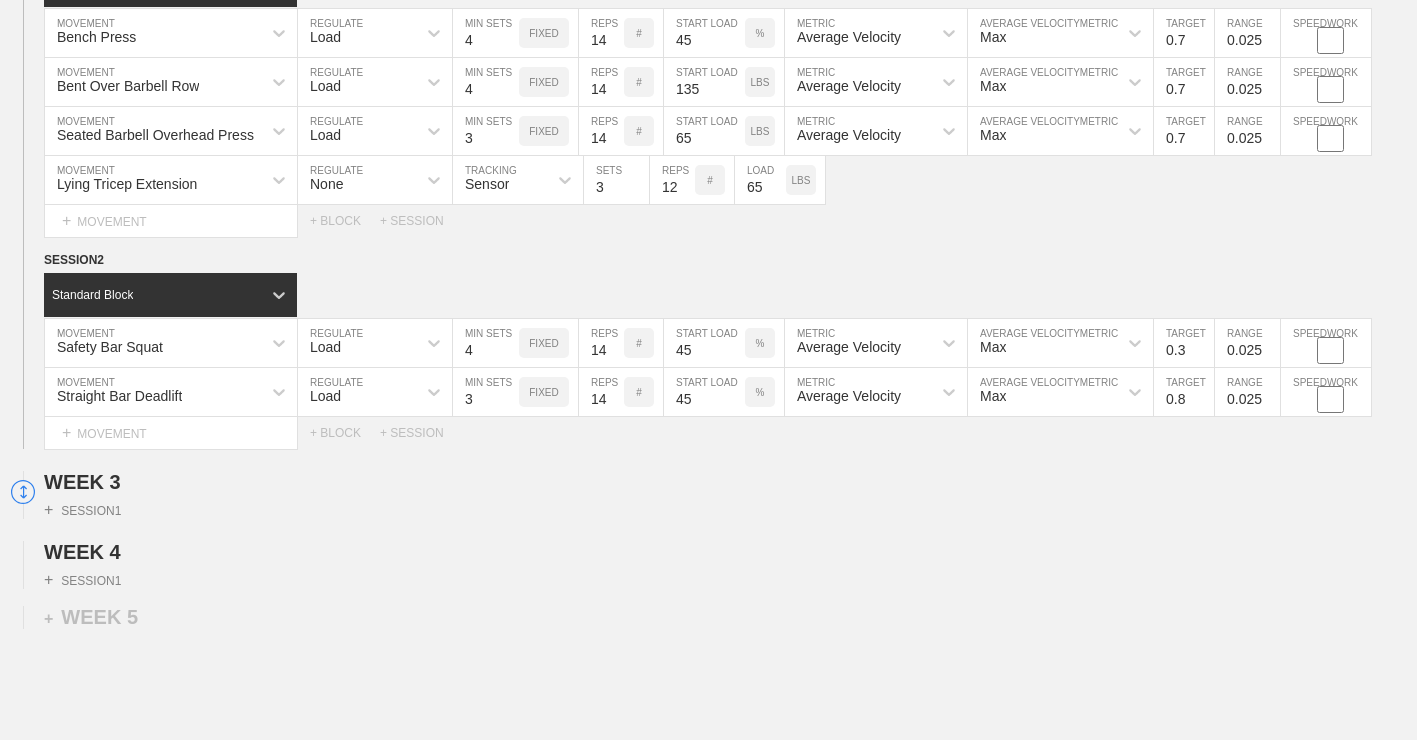 click on "0.8" at bounding box center (1184, 392) 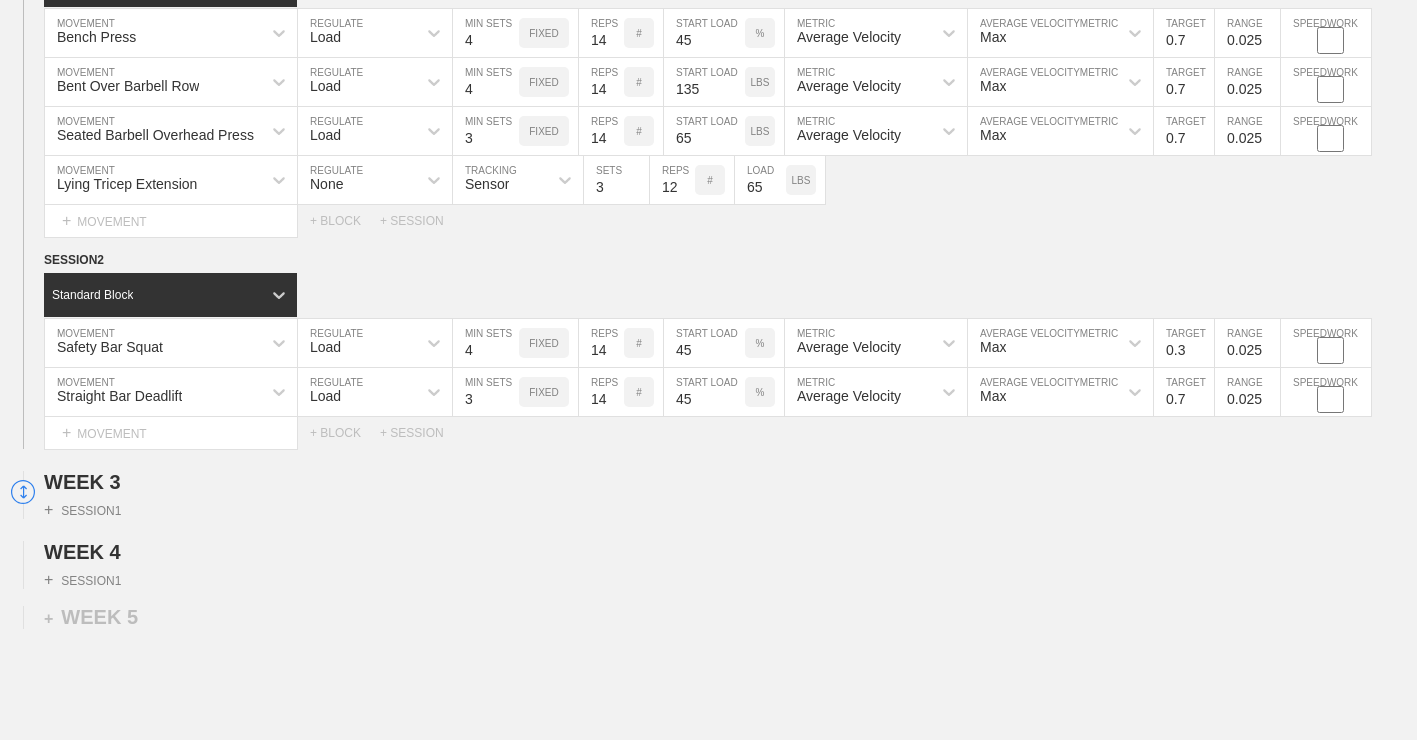 type on "0.7" 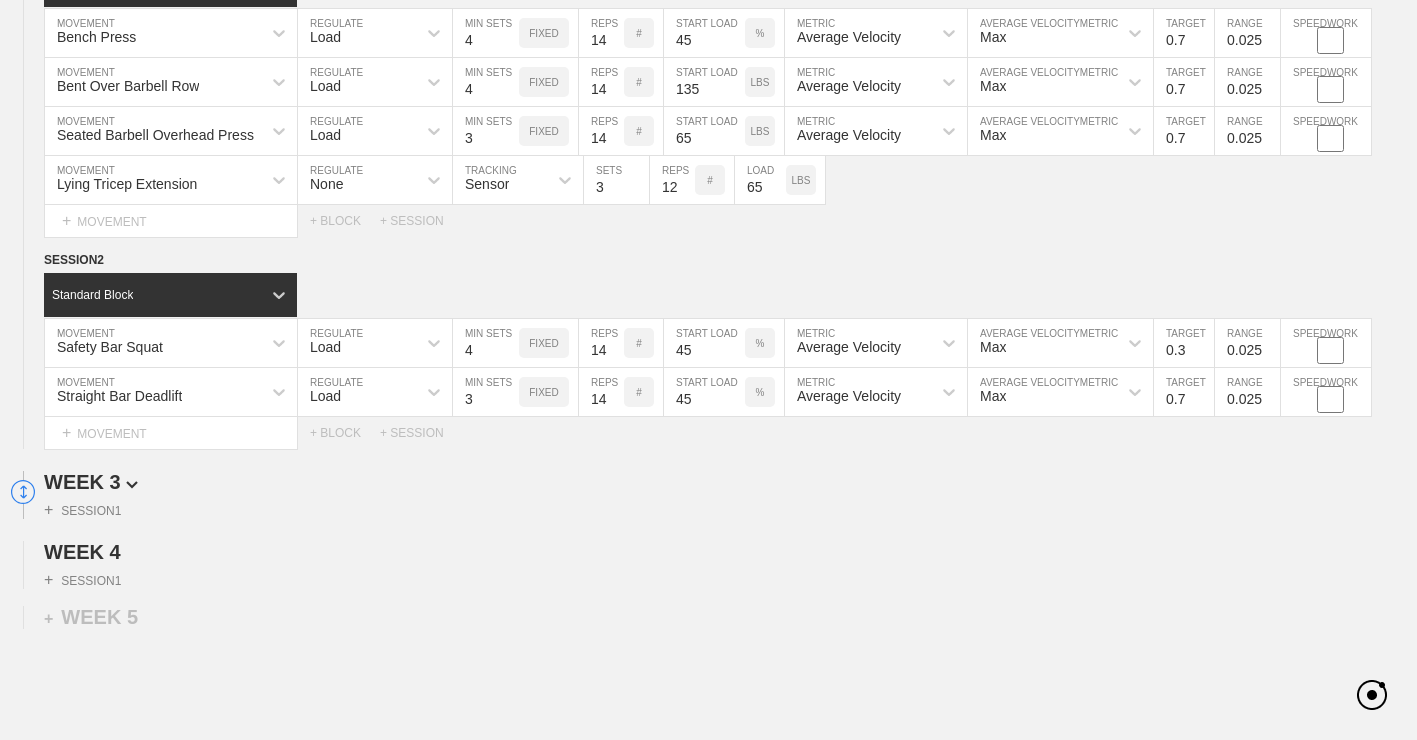 click on "WEEK   3" at bounding box center [730, 482] 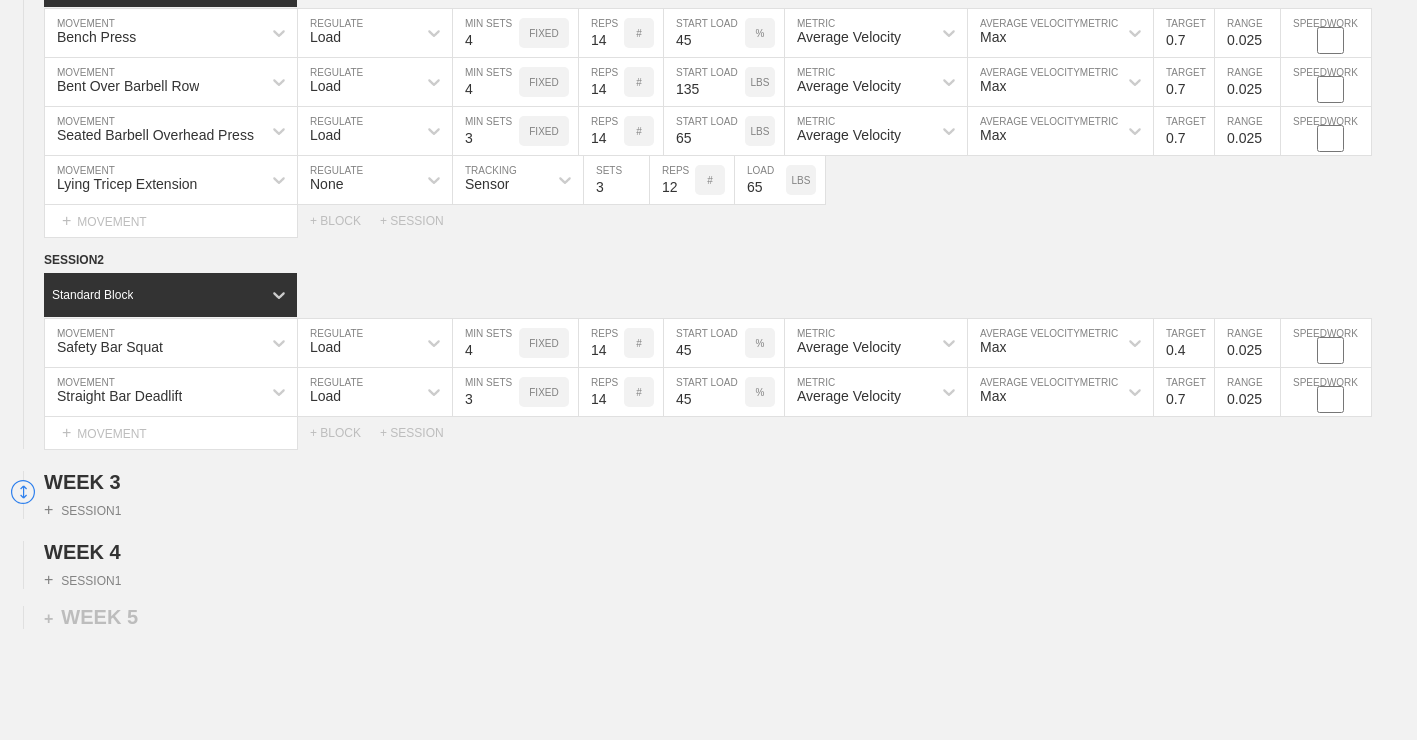 click on "0.4" at bounding box center [1184, 343] 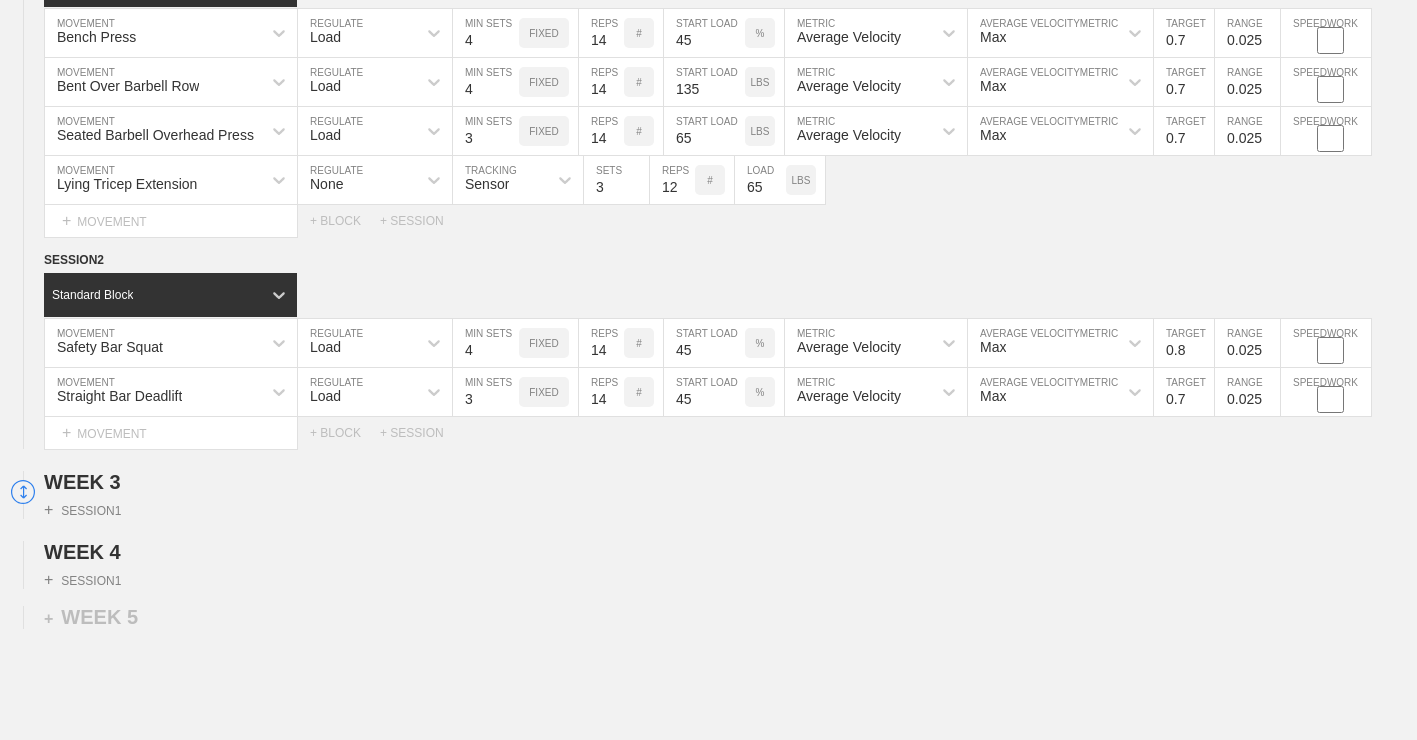 click on "0.8" at bounding box center (1184, 343) 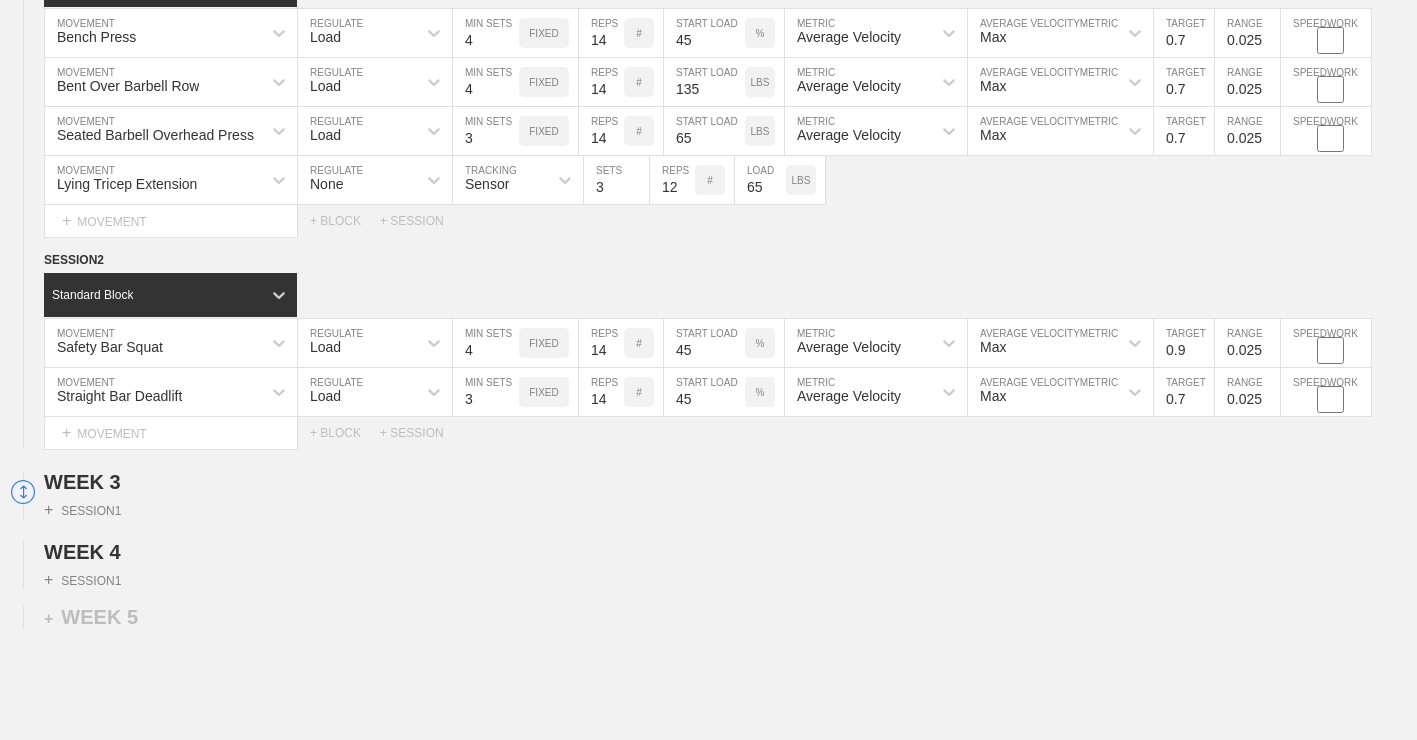 click on "0.9" at bounding box center (1184, 343) 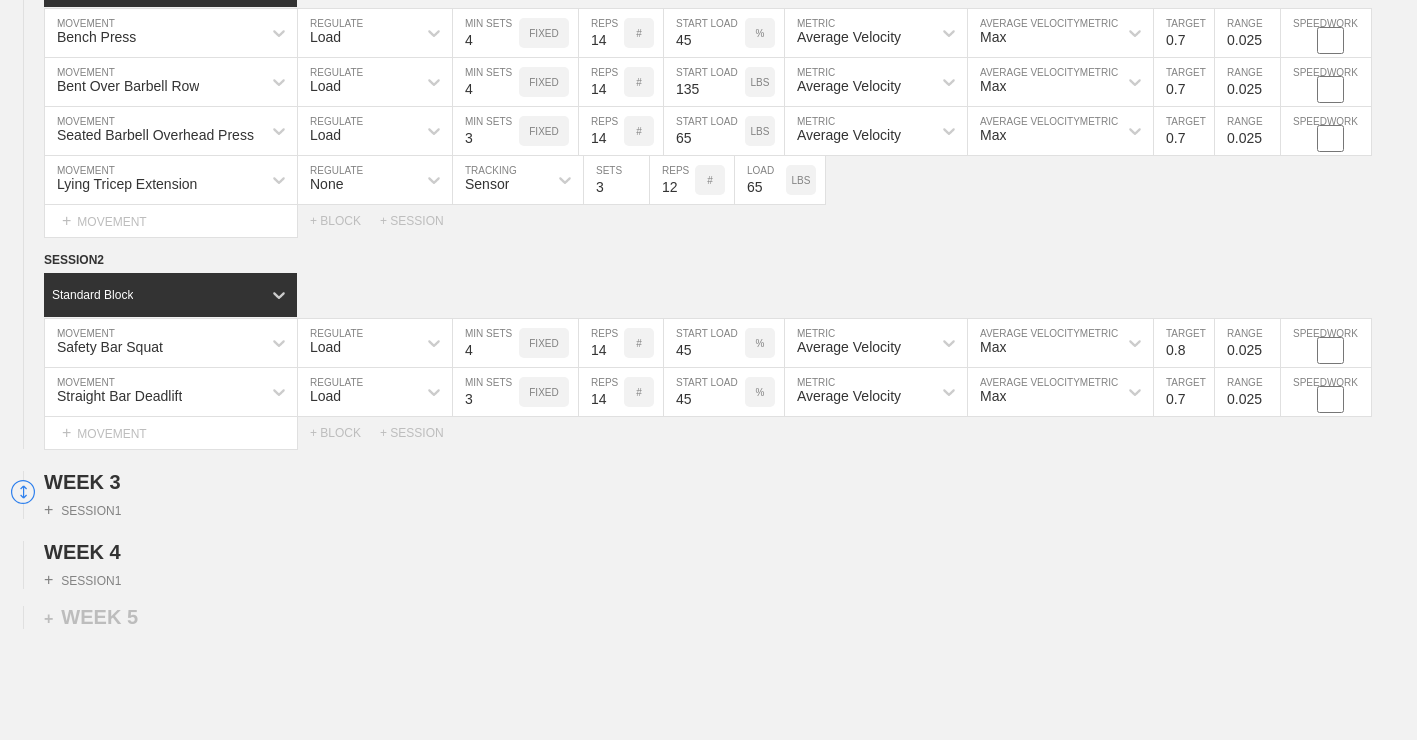 click on "0.8" at bounding box center (1184, 343) 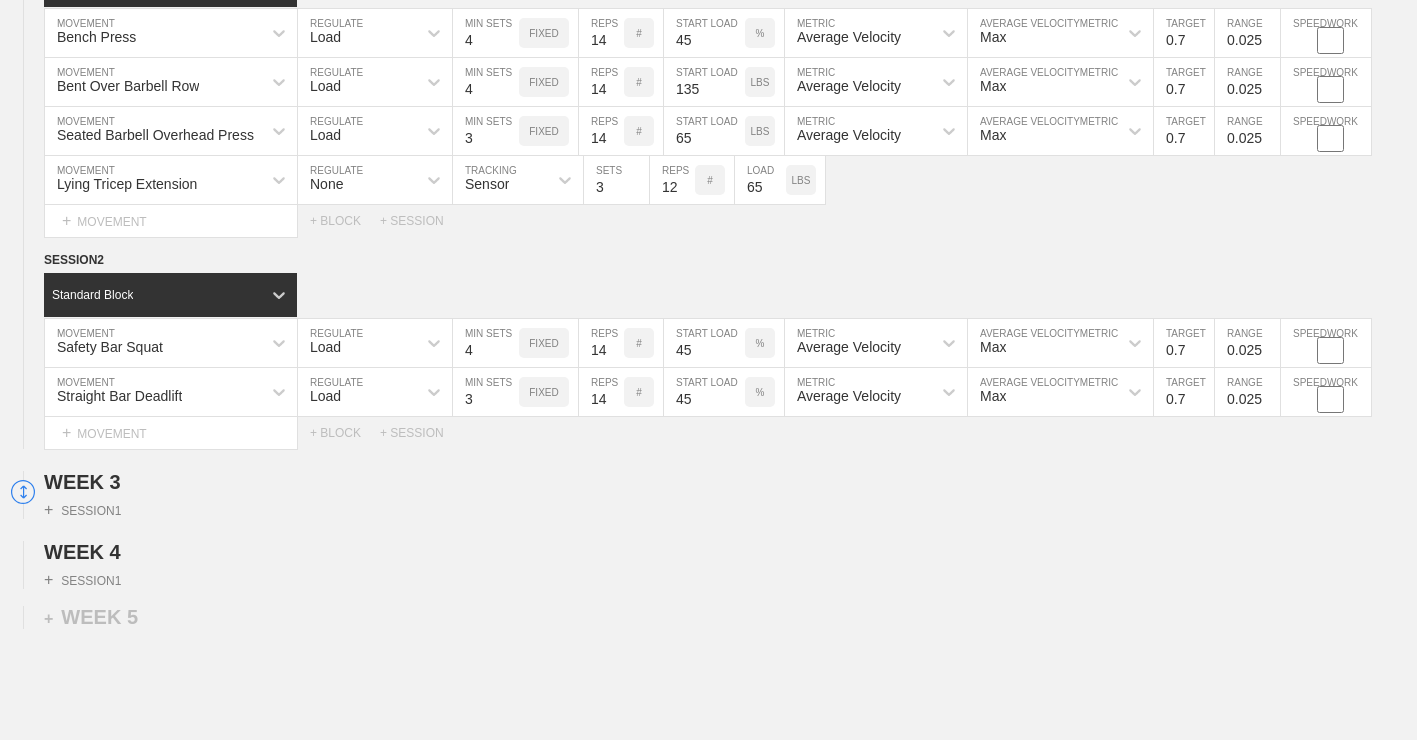 type on "0.7" 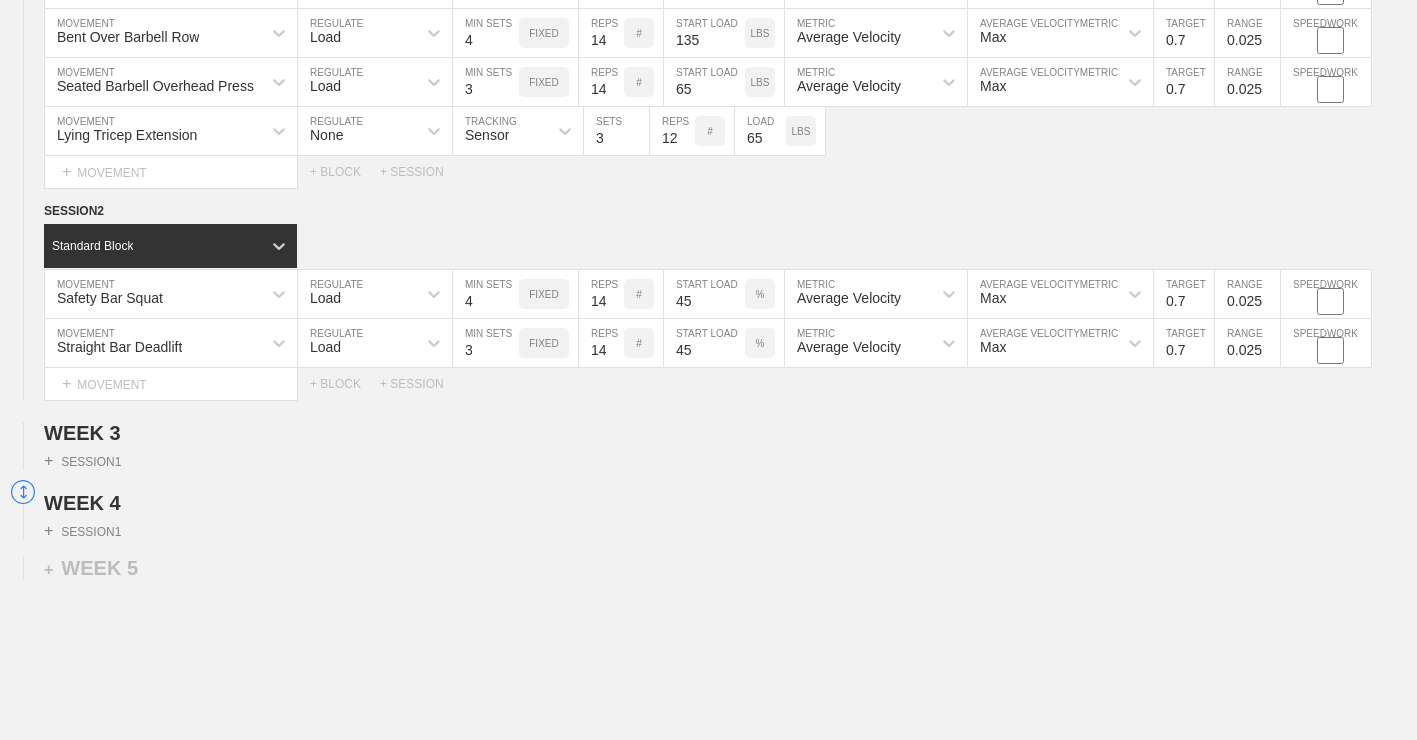 scroll, scrollTop: 1571, scrollLeft: 0, axis: vertical 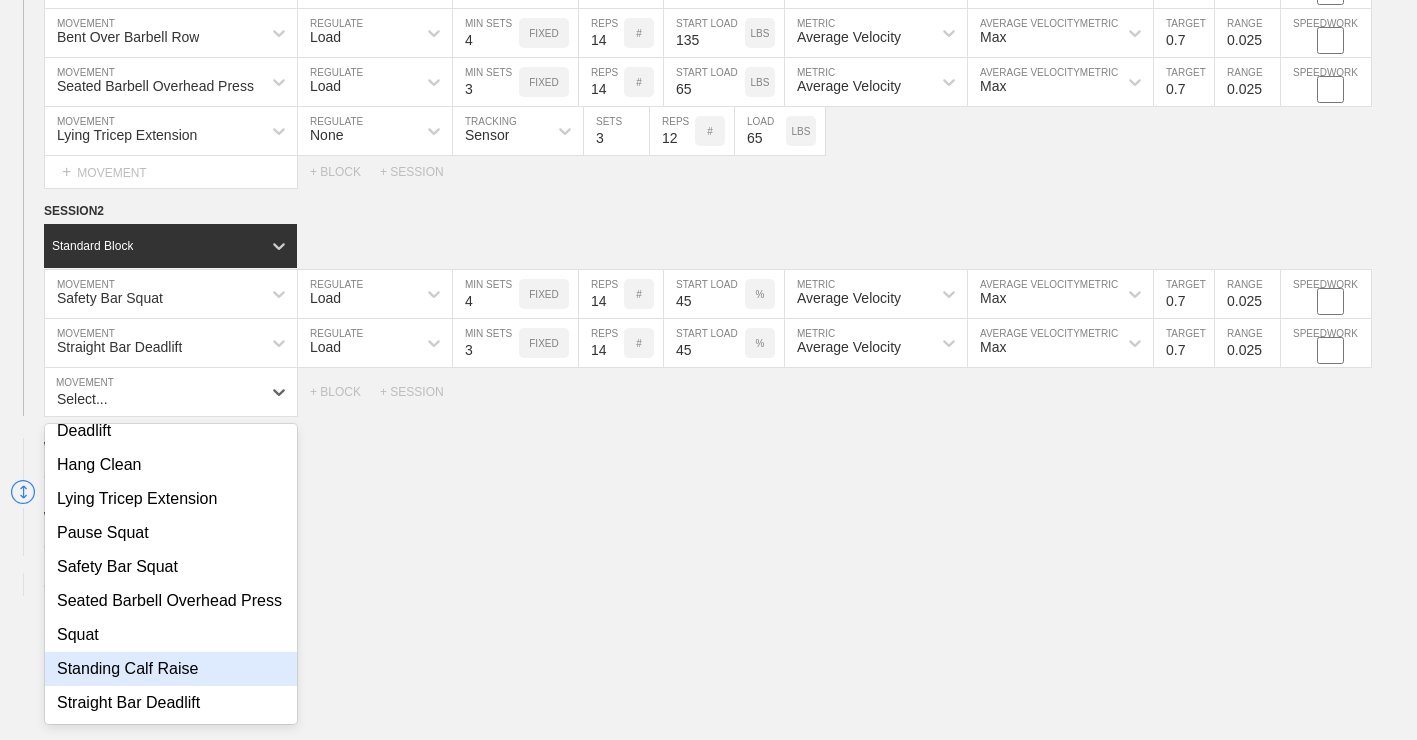 click on "Standing Calf Raise" at bounding box center (171, 669) 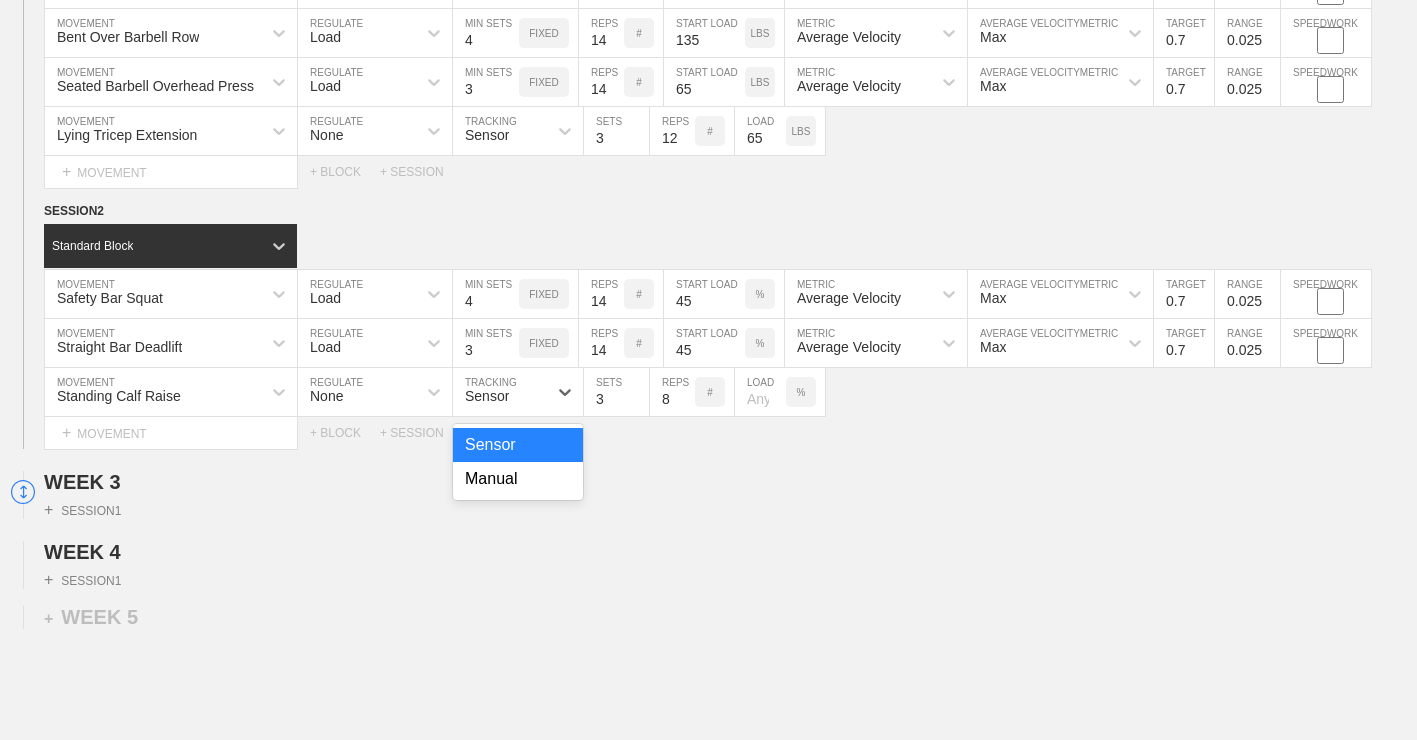 click on "Sensor" at bounding box center (500, 392) 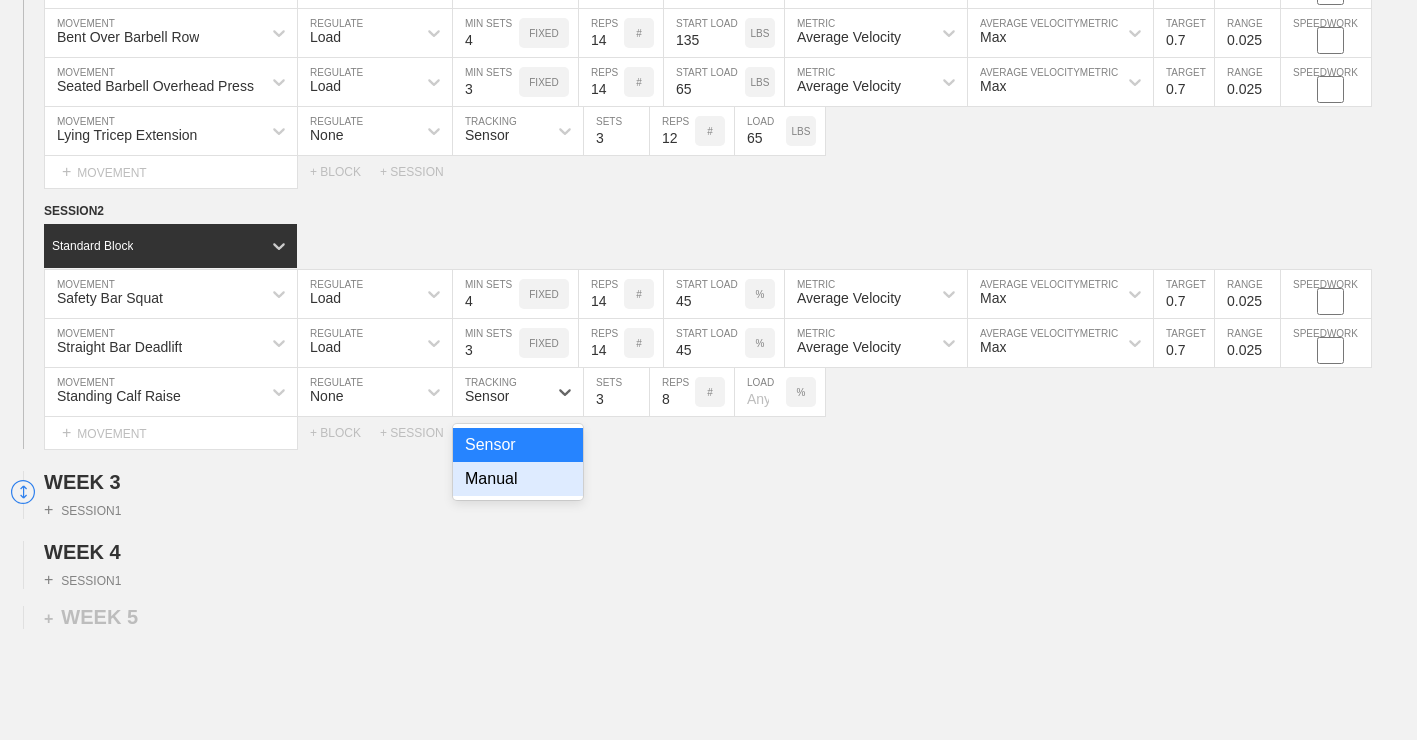 drag, startPoint x: 520, startPoint y: 495, endPoint x: 579, endPoint y: 472, distance: 63.324562 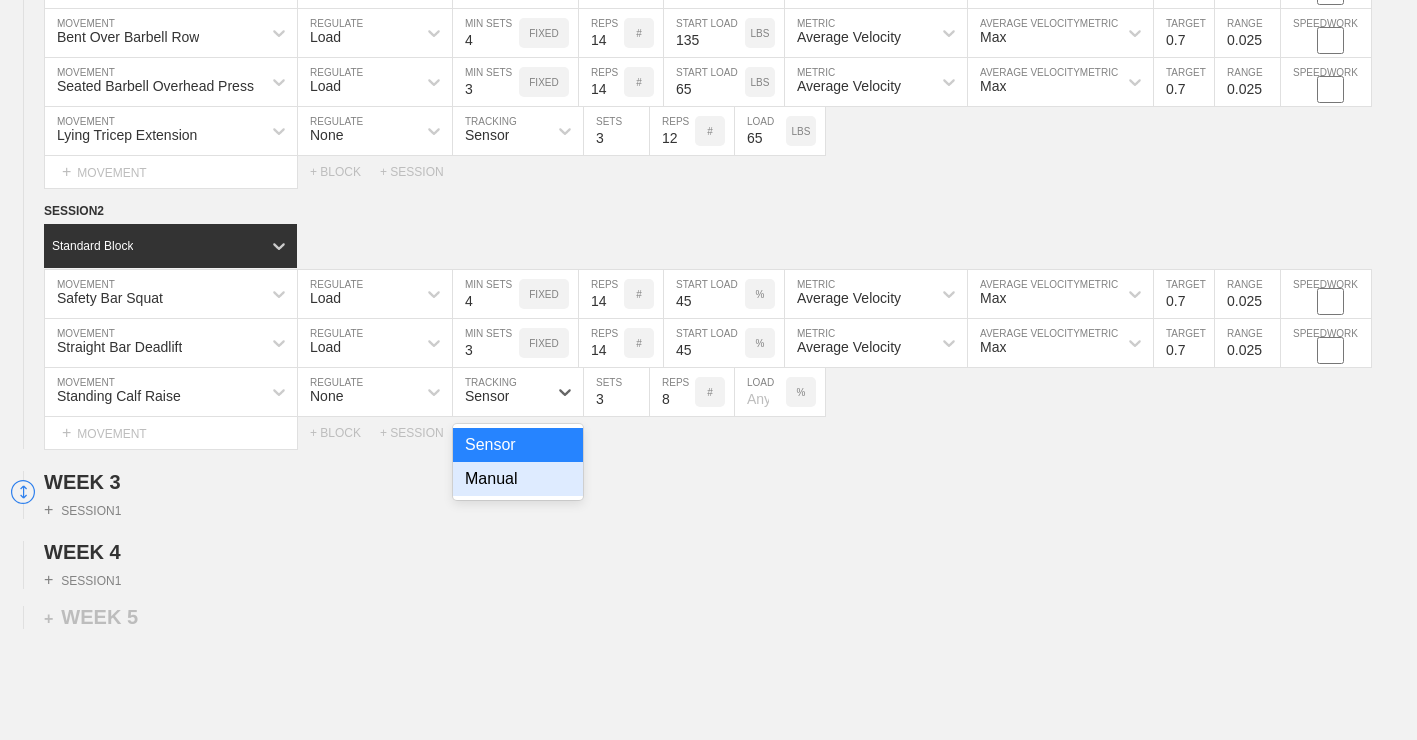 click on "Manual" at bounding box center [518, 479] 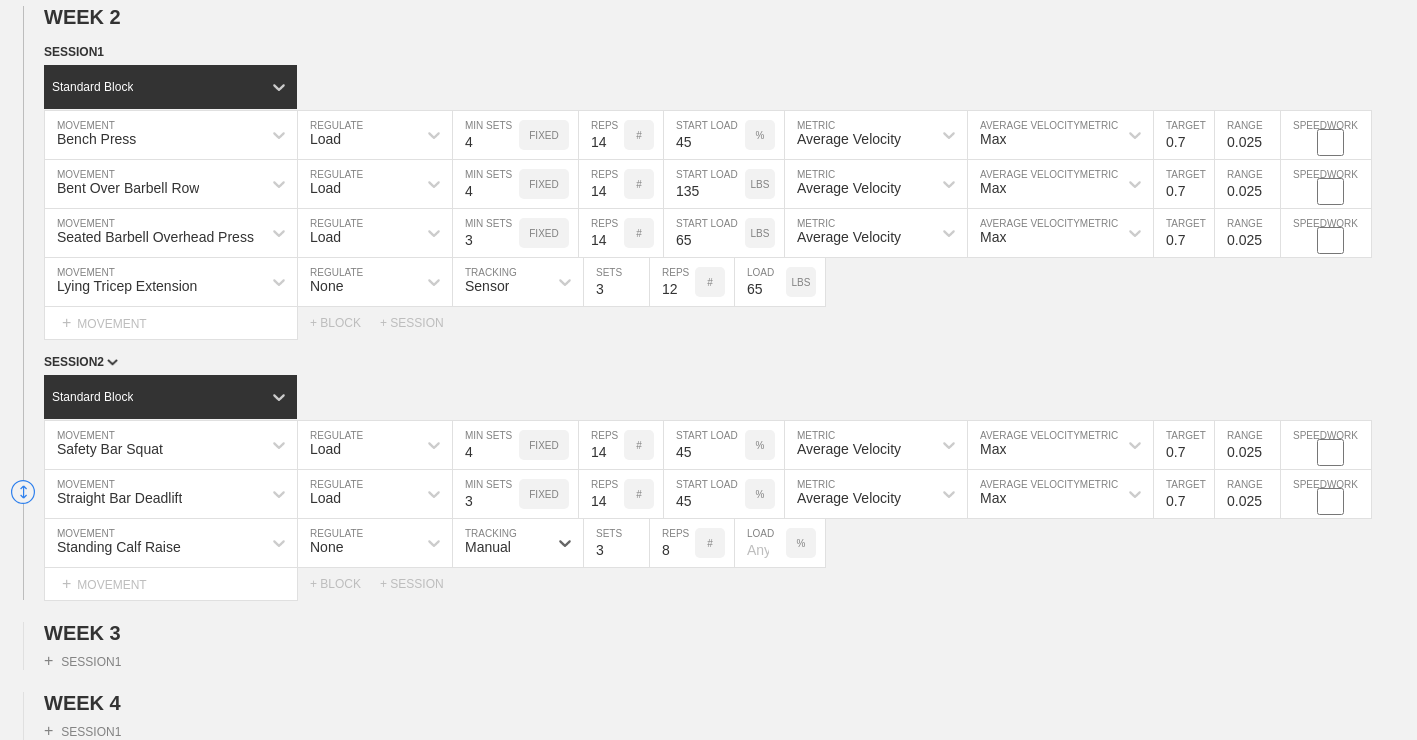 scroll, scrollTop: 1471, scrollLeft: 0, axis: vertical 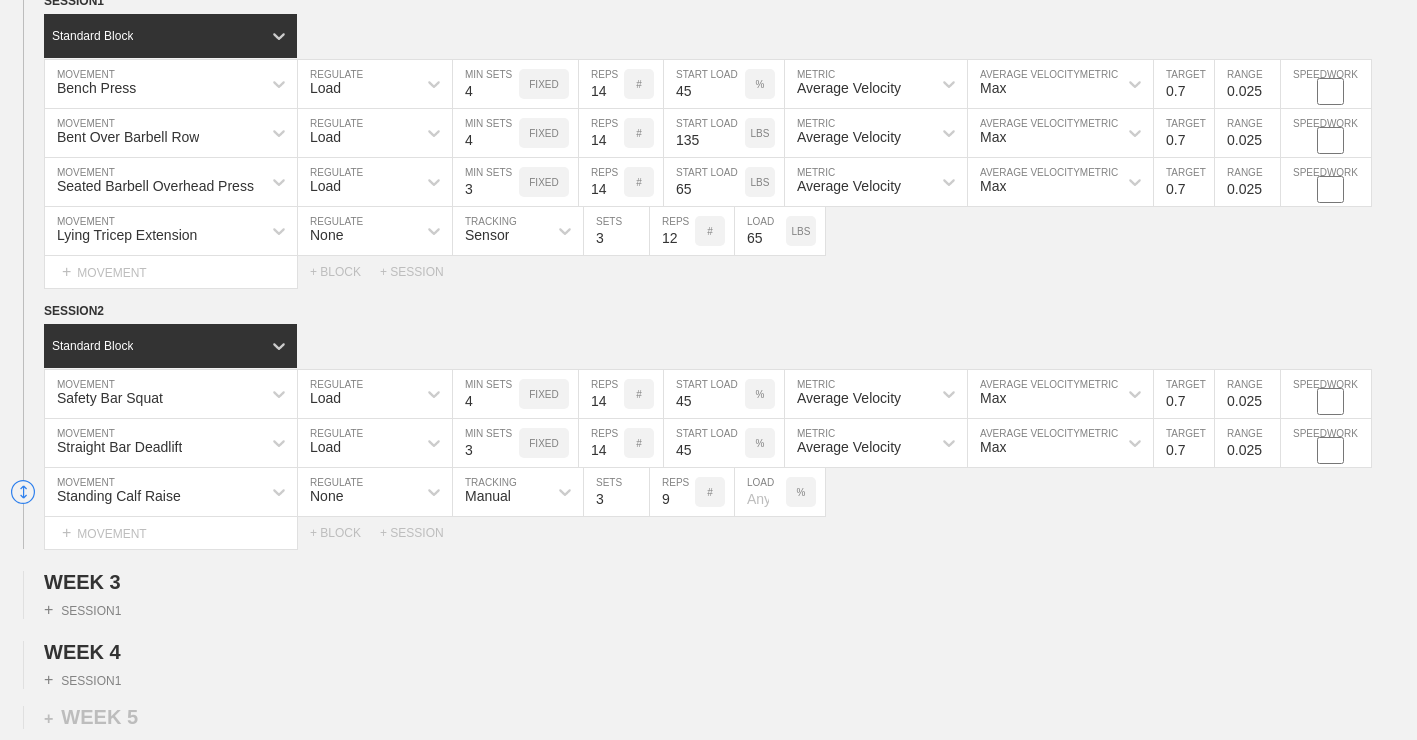 click on "9" at bounding box center [672, 492] 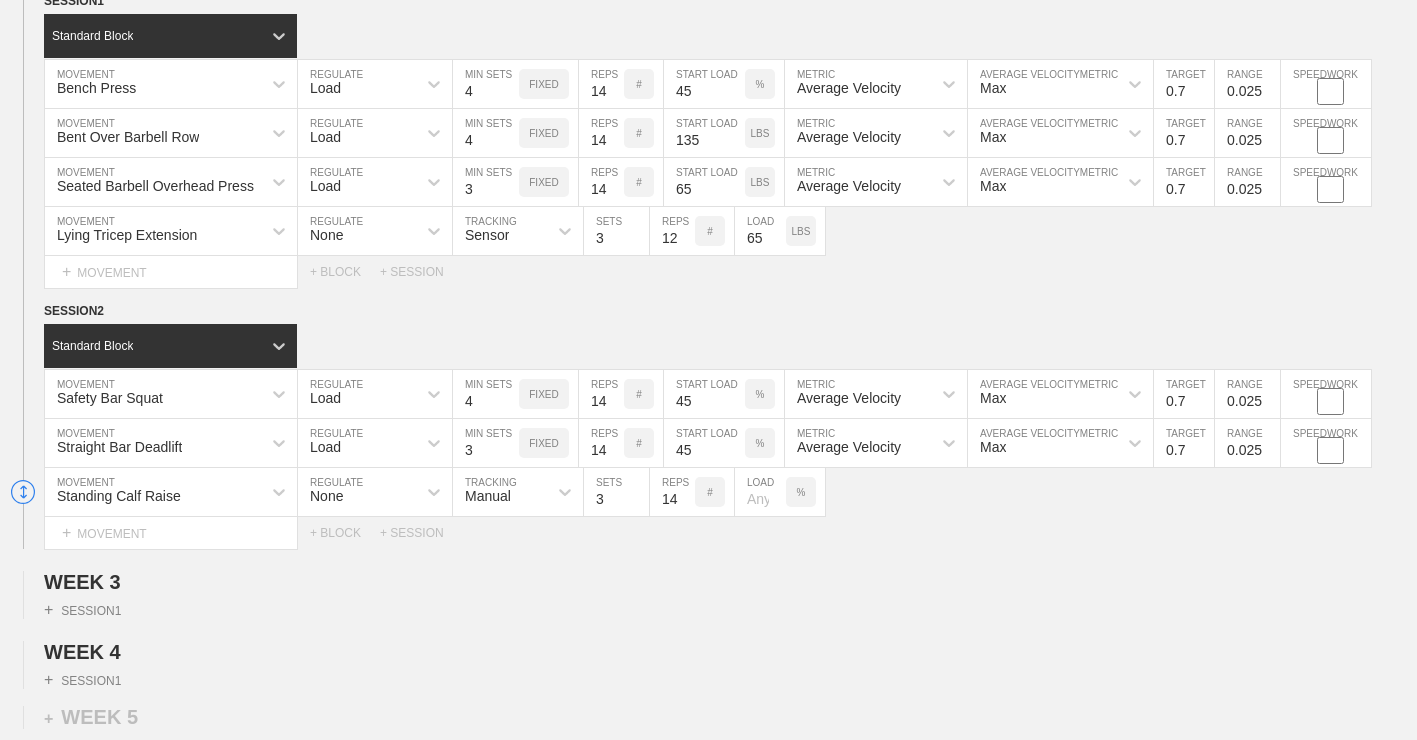 click on "14" at bounding box center [672, 492] 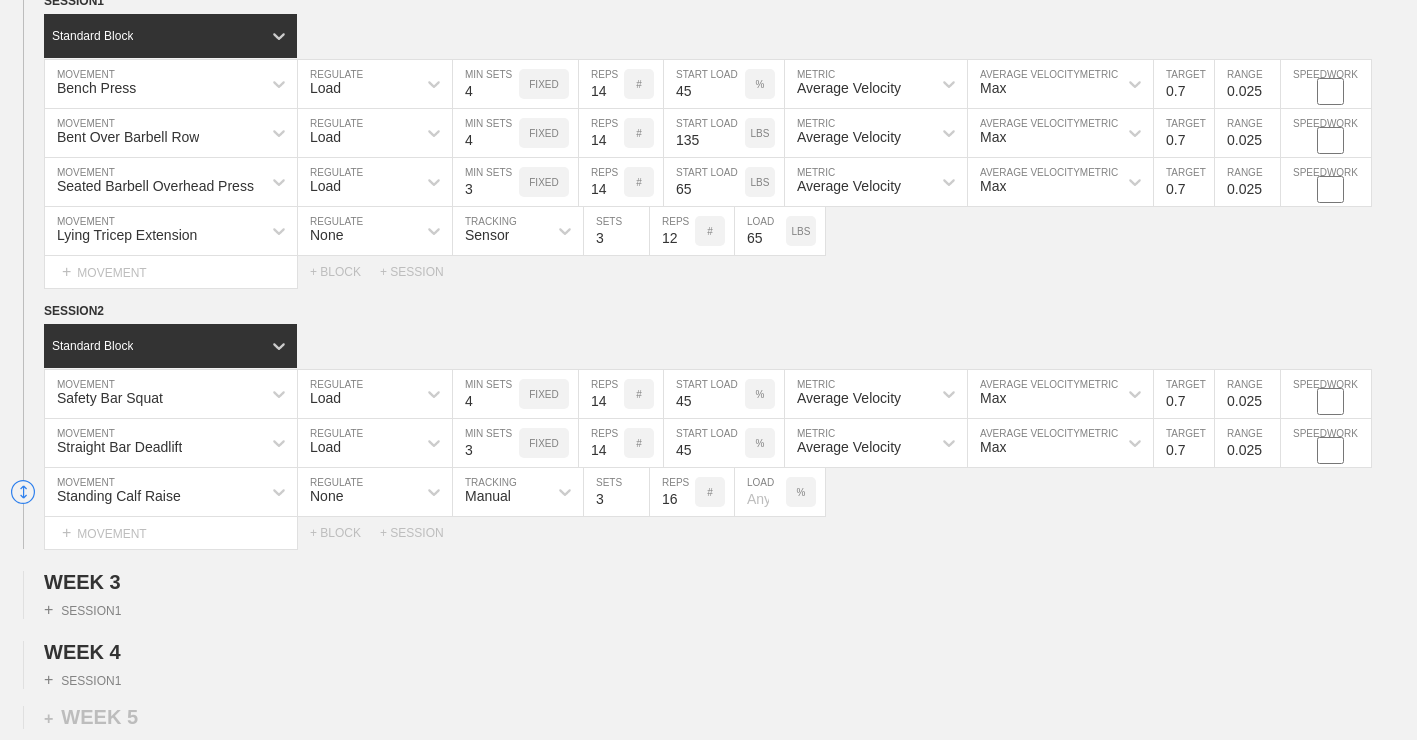 click on "16" at bounding box center [672, 492] 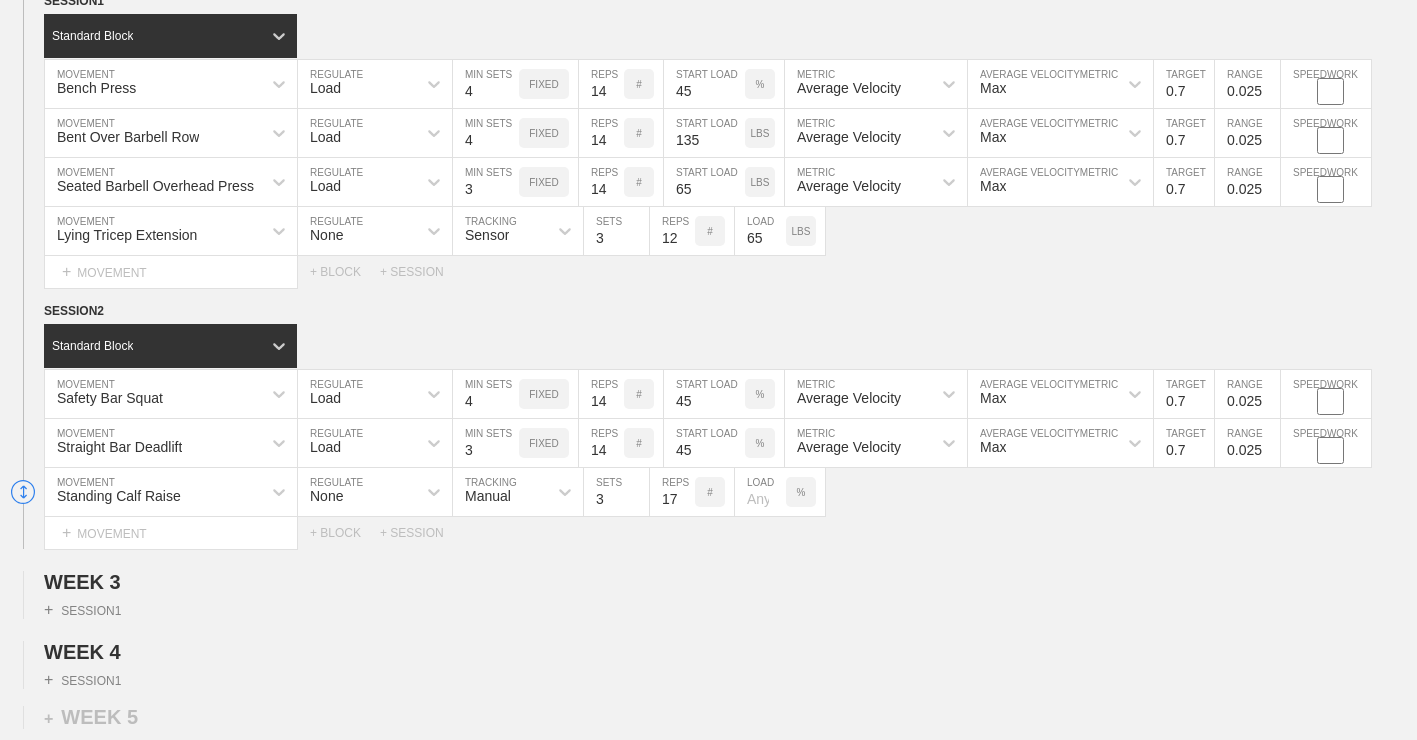 click on "17" at bounding box center (672, 492) 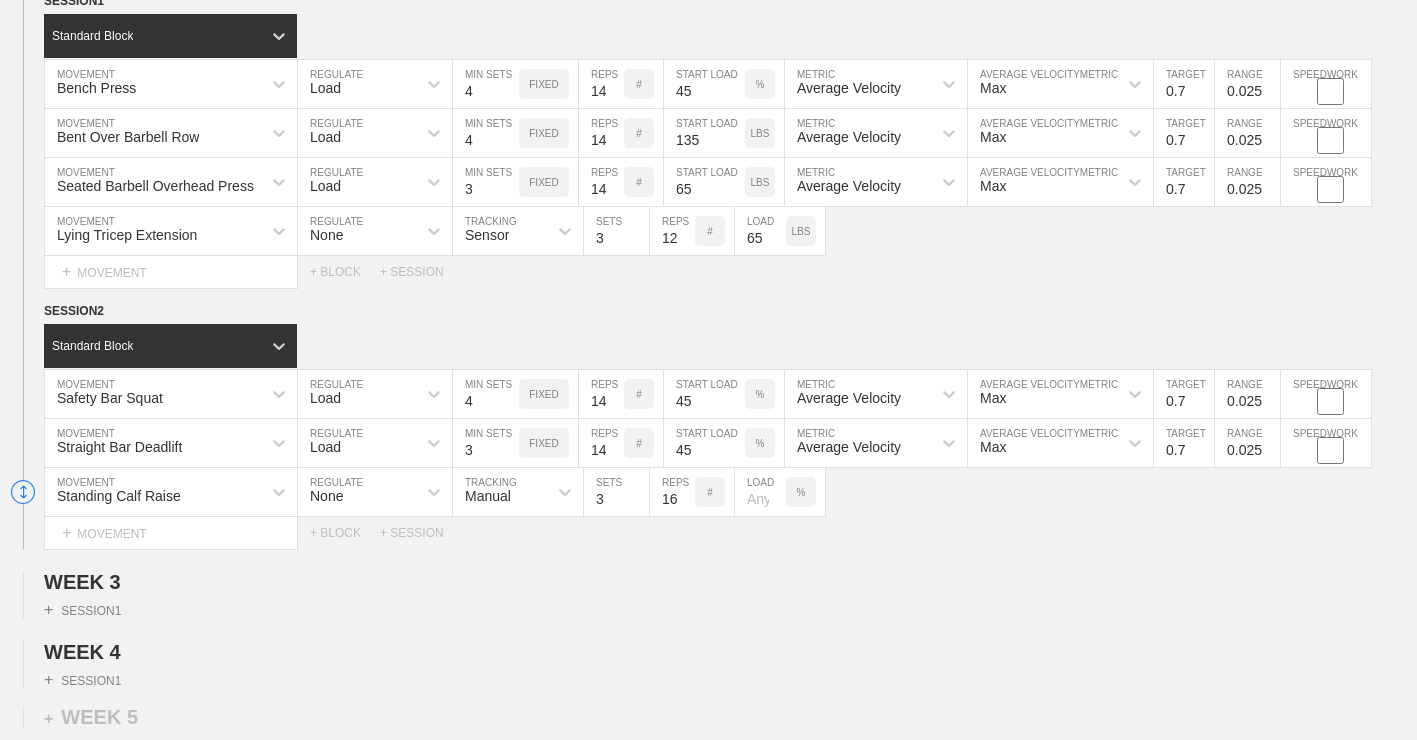 click on "16" at bounding box center [672, 492] 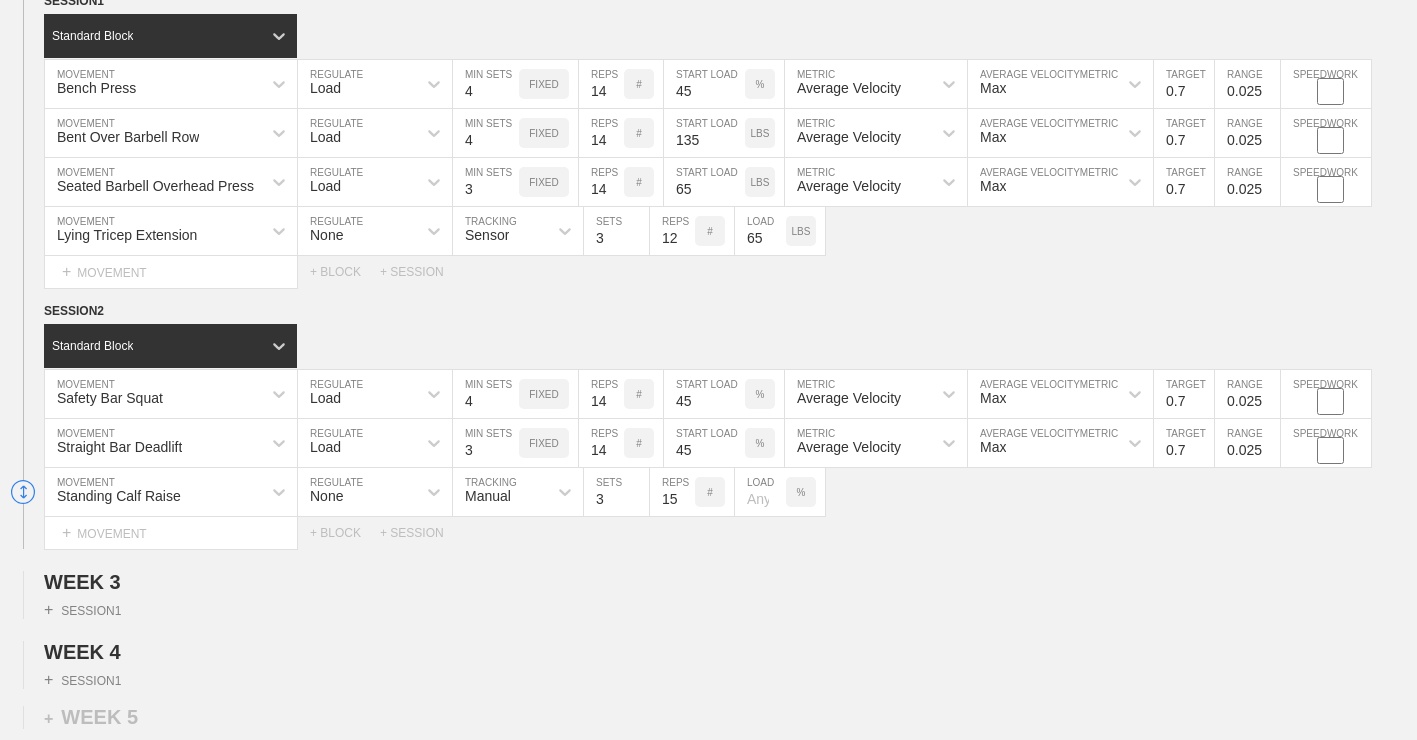 type on "15" 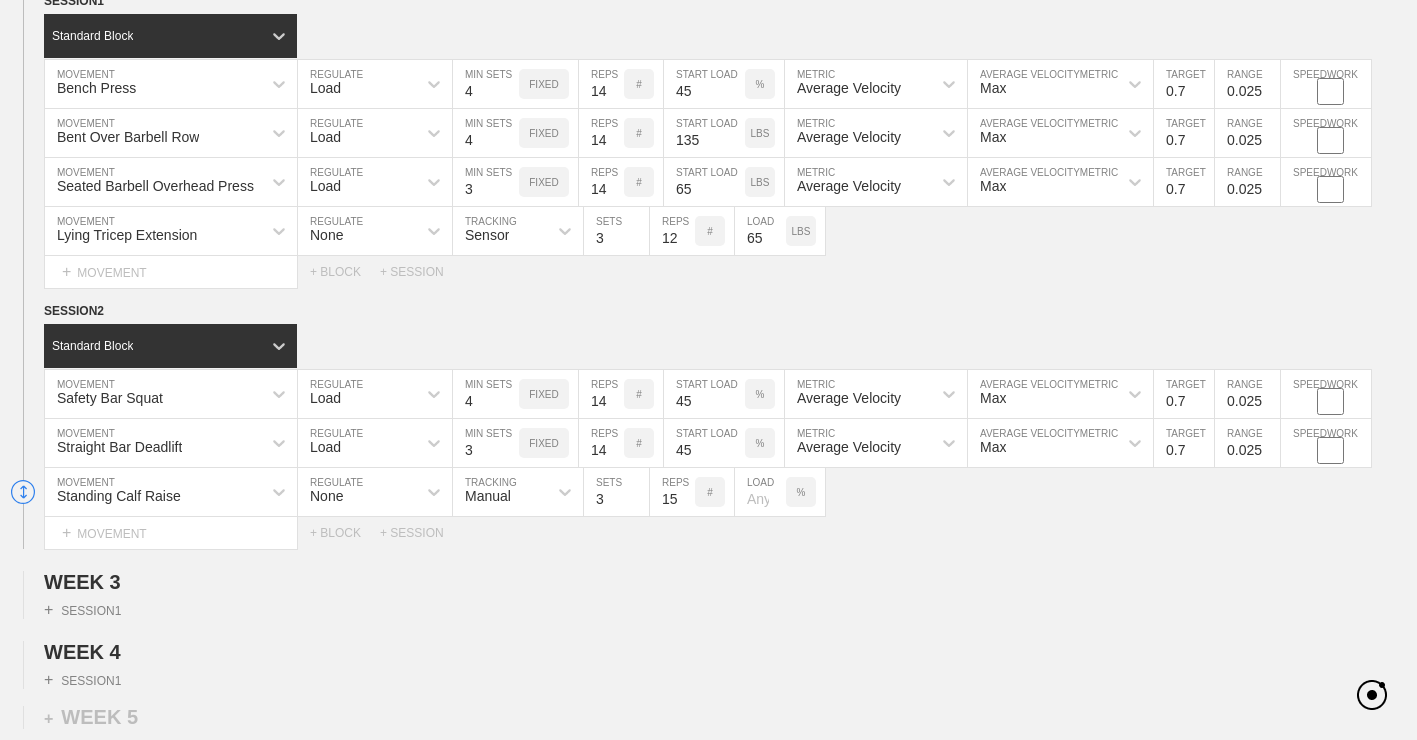 click at bounding box center (760, 492) 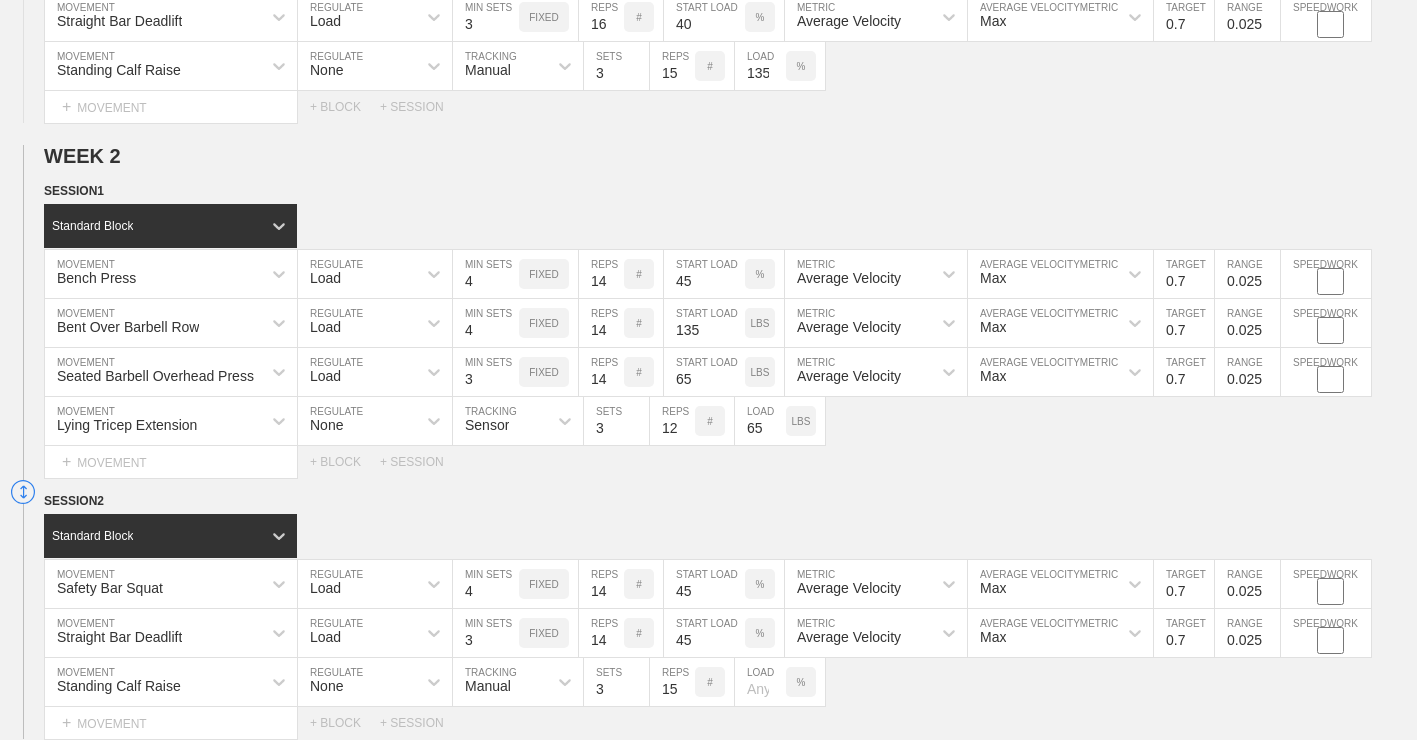scroll, scrollTop: 1371, scrollLeft: 0, axis: vertical 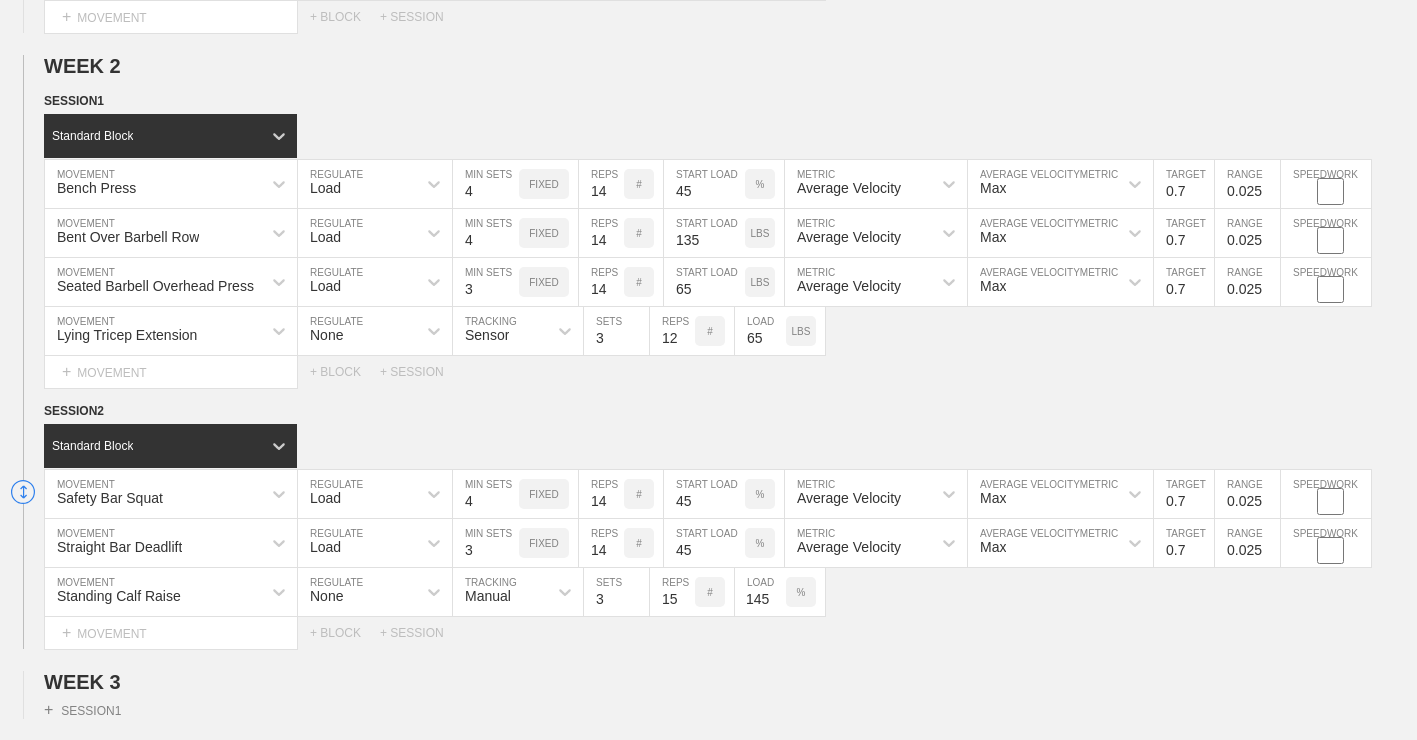type on "145" 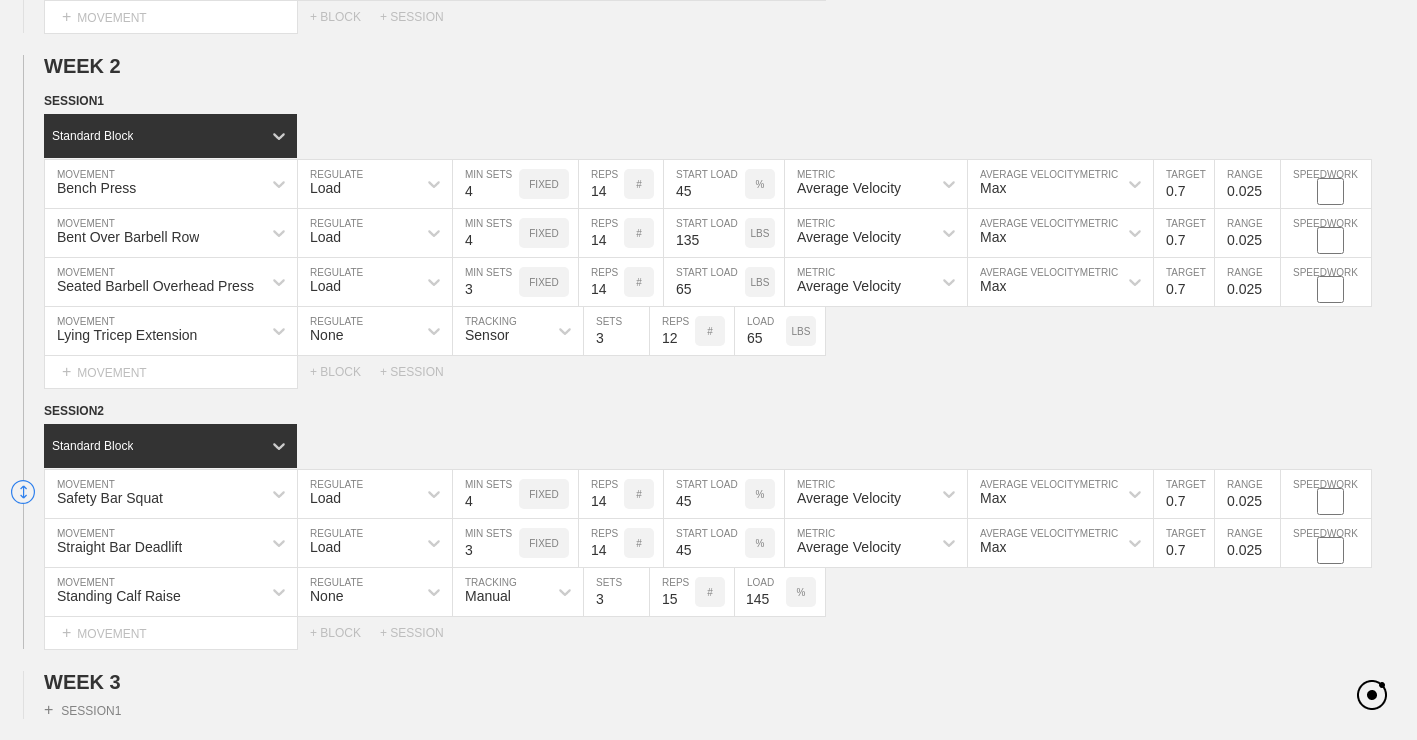click on "%" at bounding box center (801, 592) 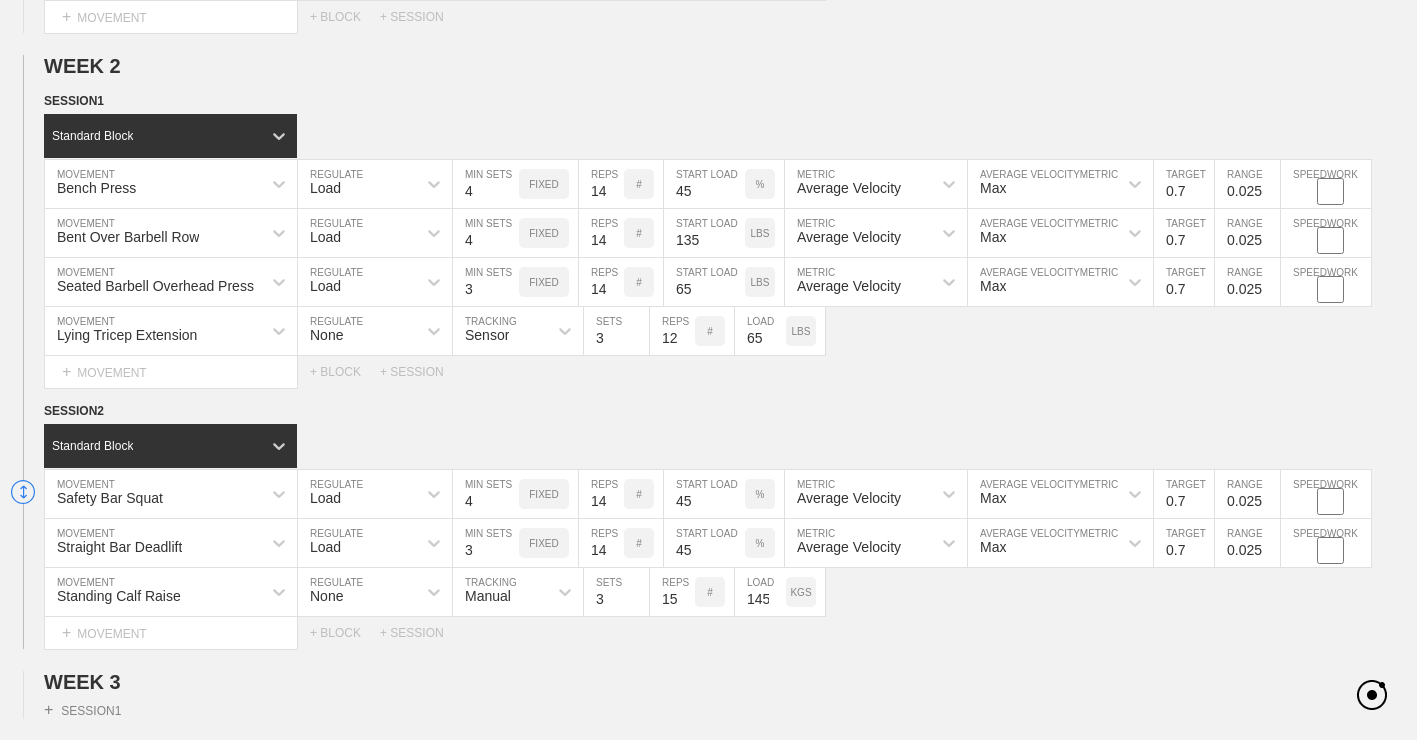 click on "KGS" at bounding box center [800, 592] 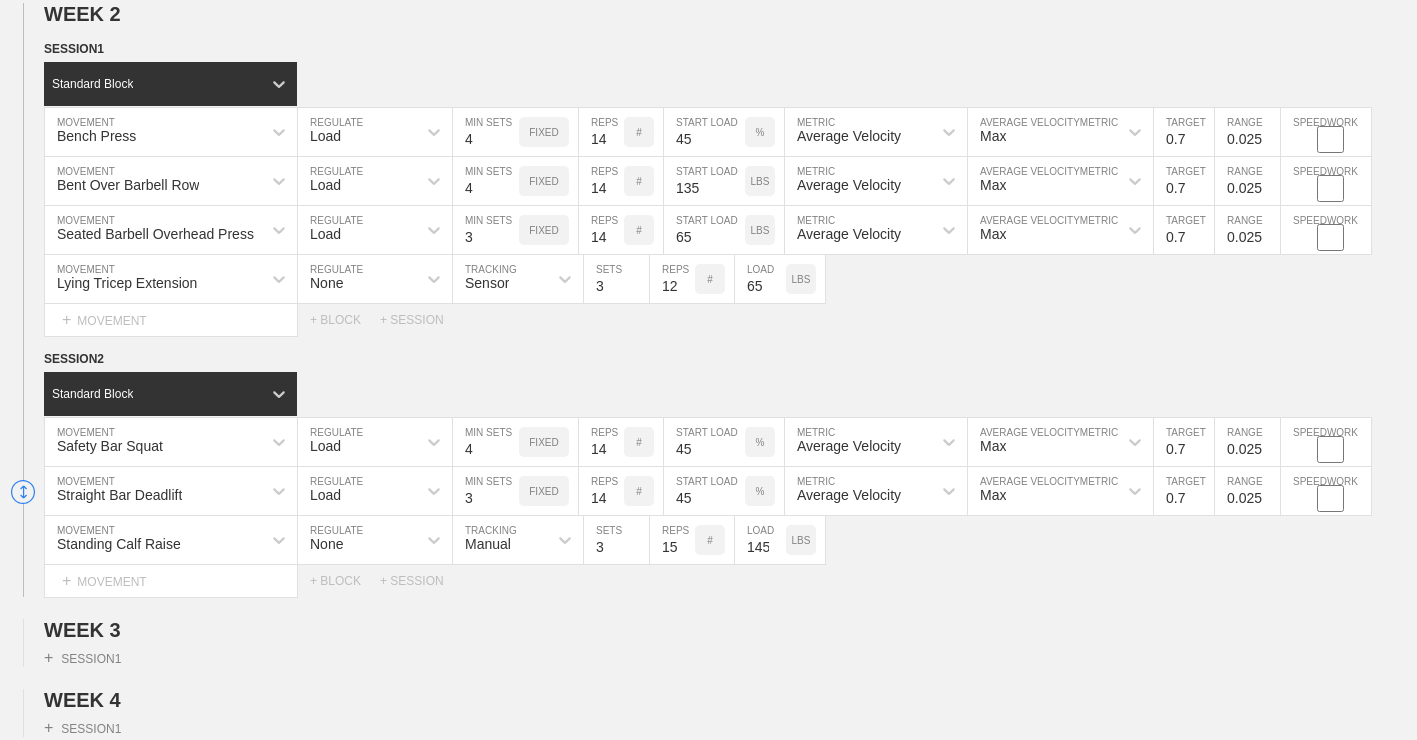 scroll, scrollTop: 1471, scrollLeft: 0, axis: vertical 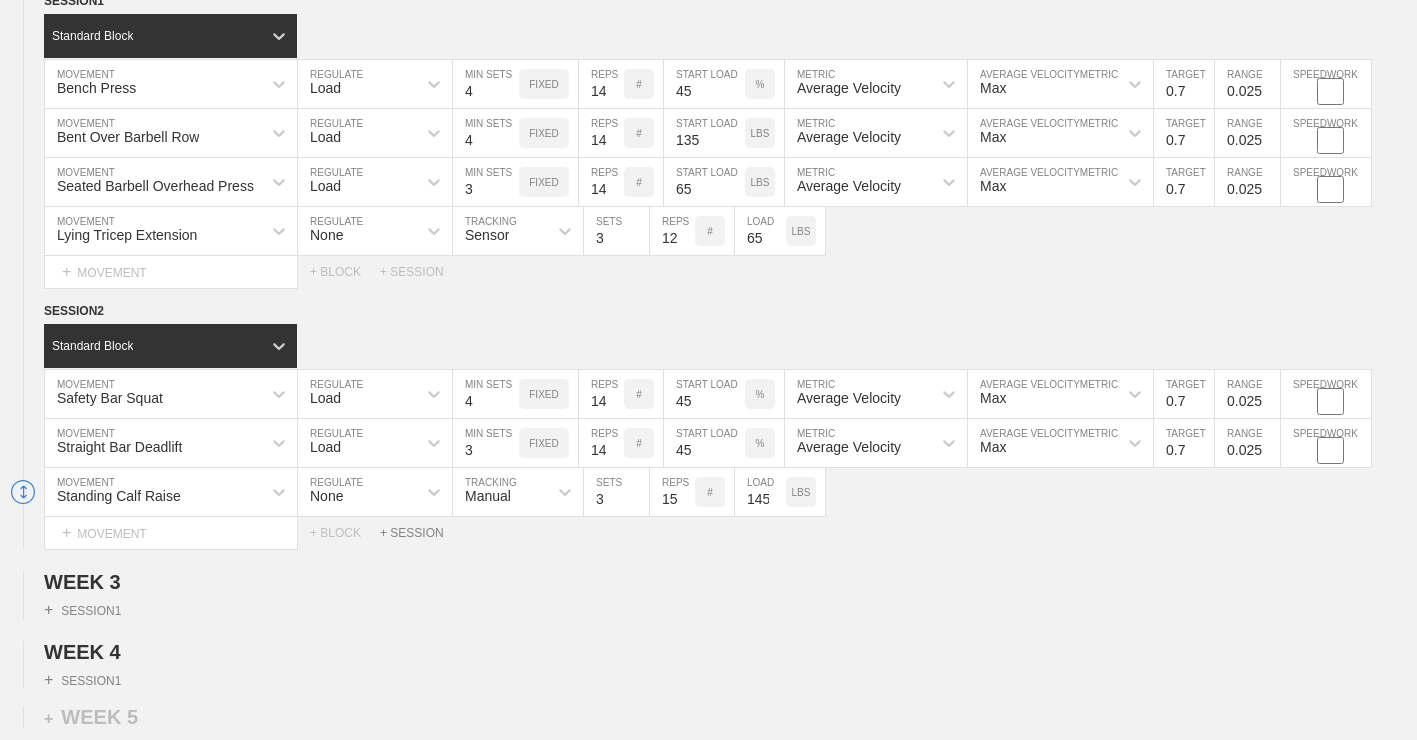 click on "+ SESSION" at bounding box center [420, 533] 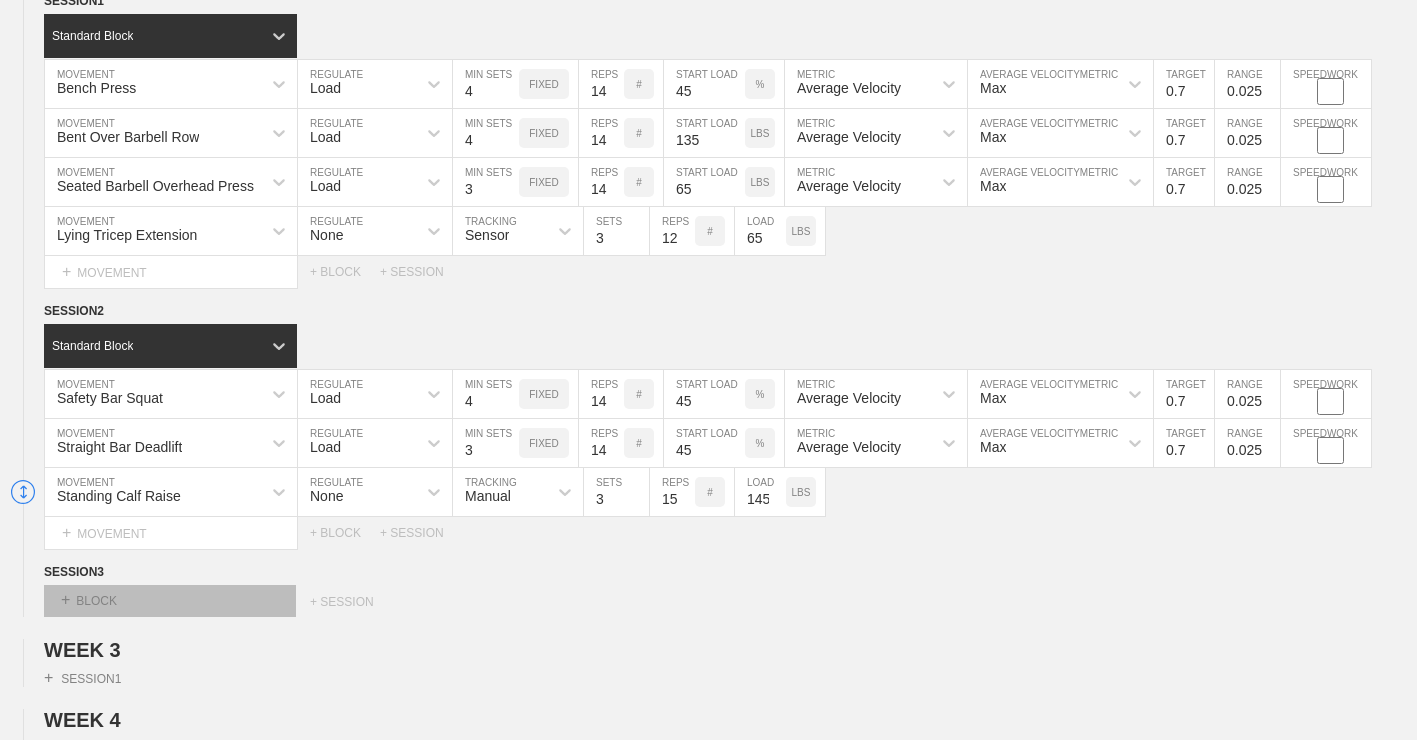 click on "+  BLOCK" at bounding box center [170, 601] 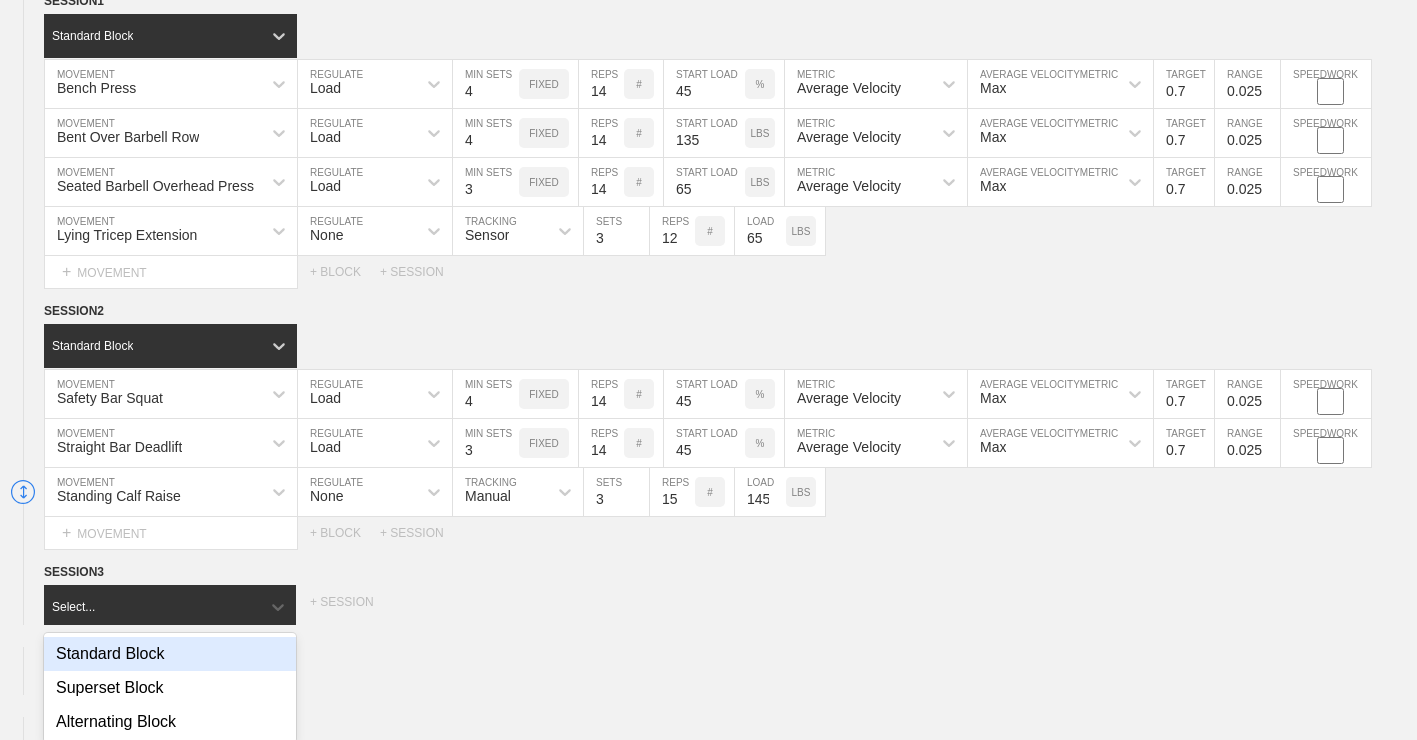 scroll, scrollTop: 1494, scrollLeft: 0, axis: vertical 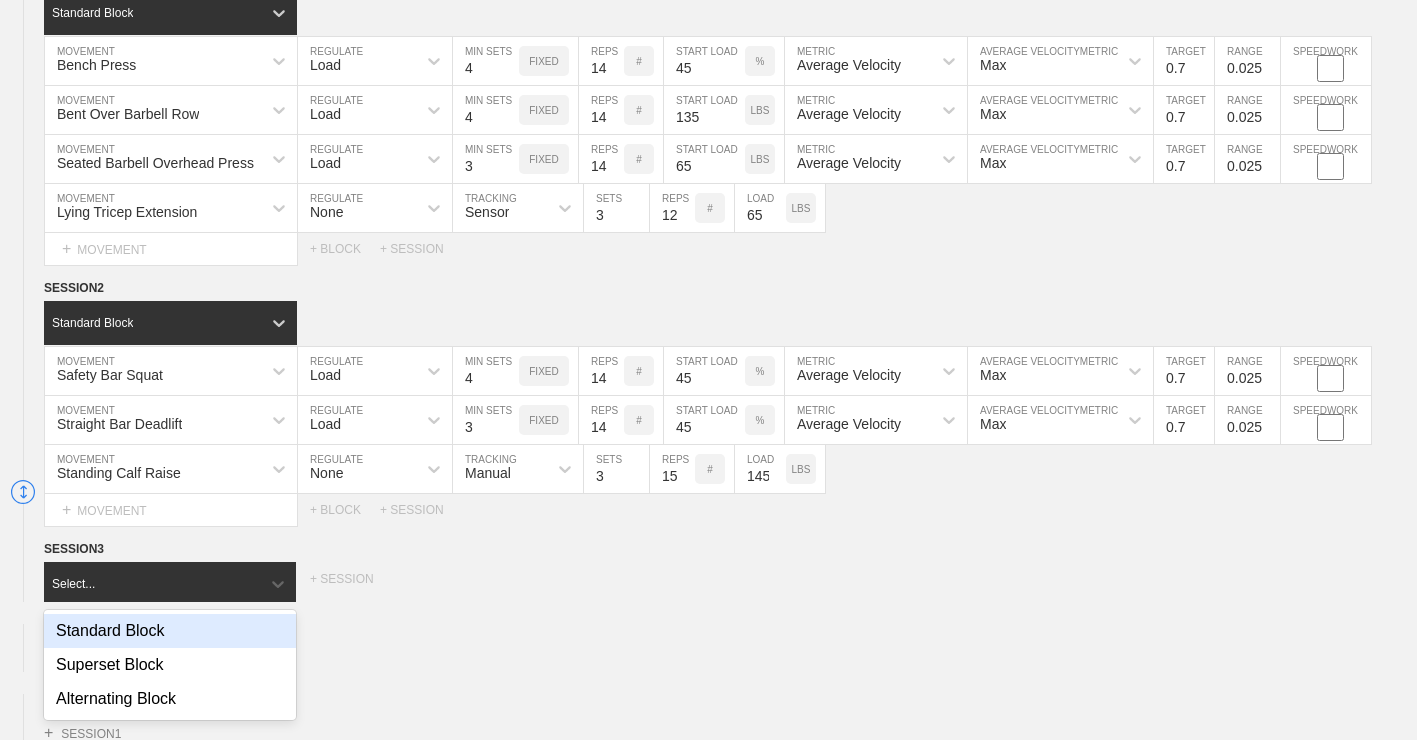 click on "Standard Block" at bounding box center [170, 631] 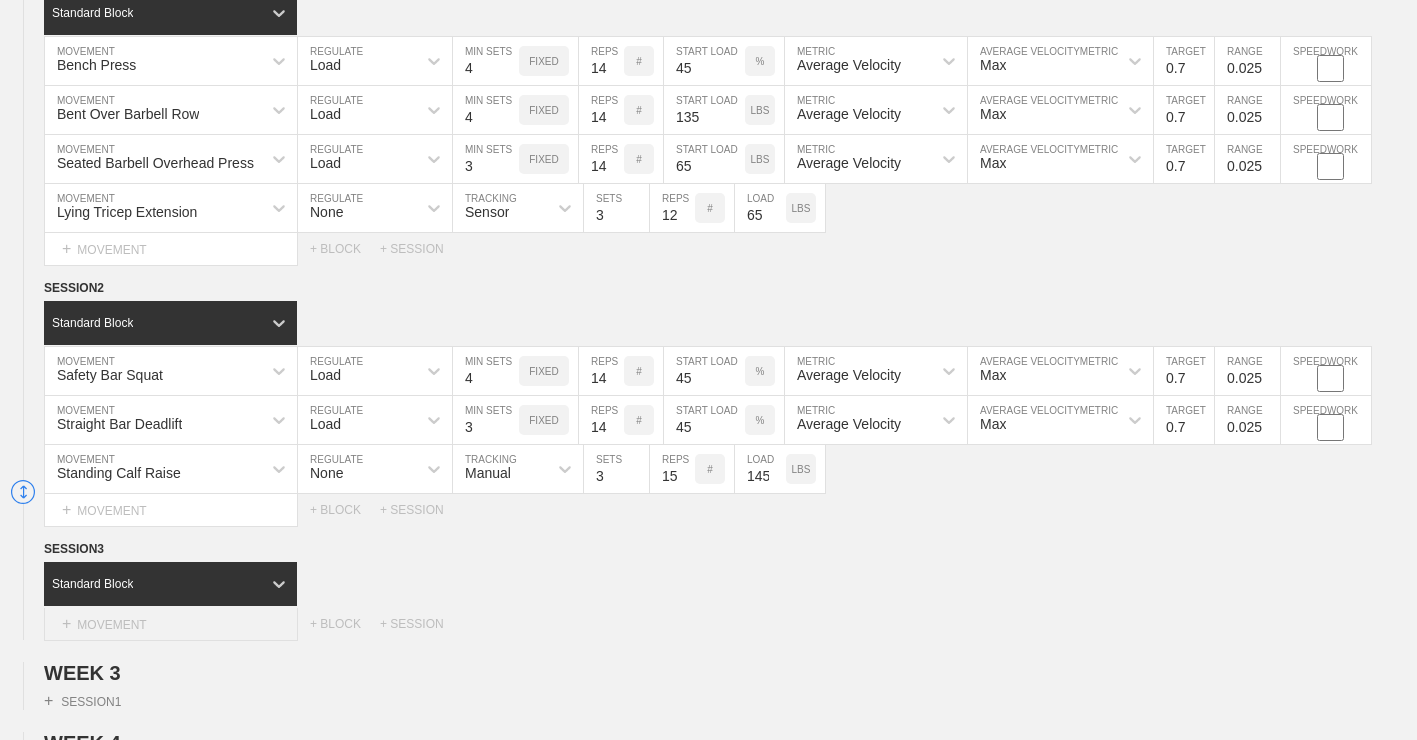 click on "+  MOVEMENT" at bounding box center (171, 624) 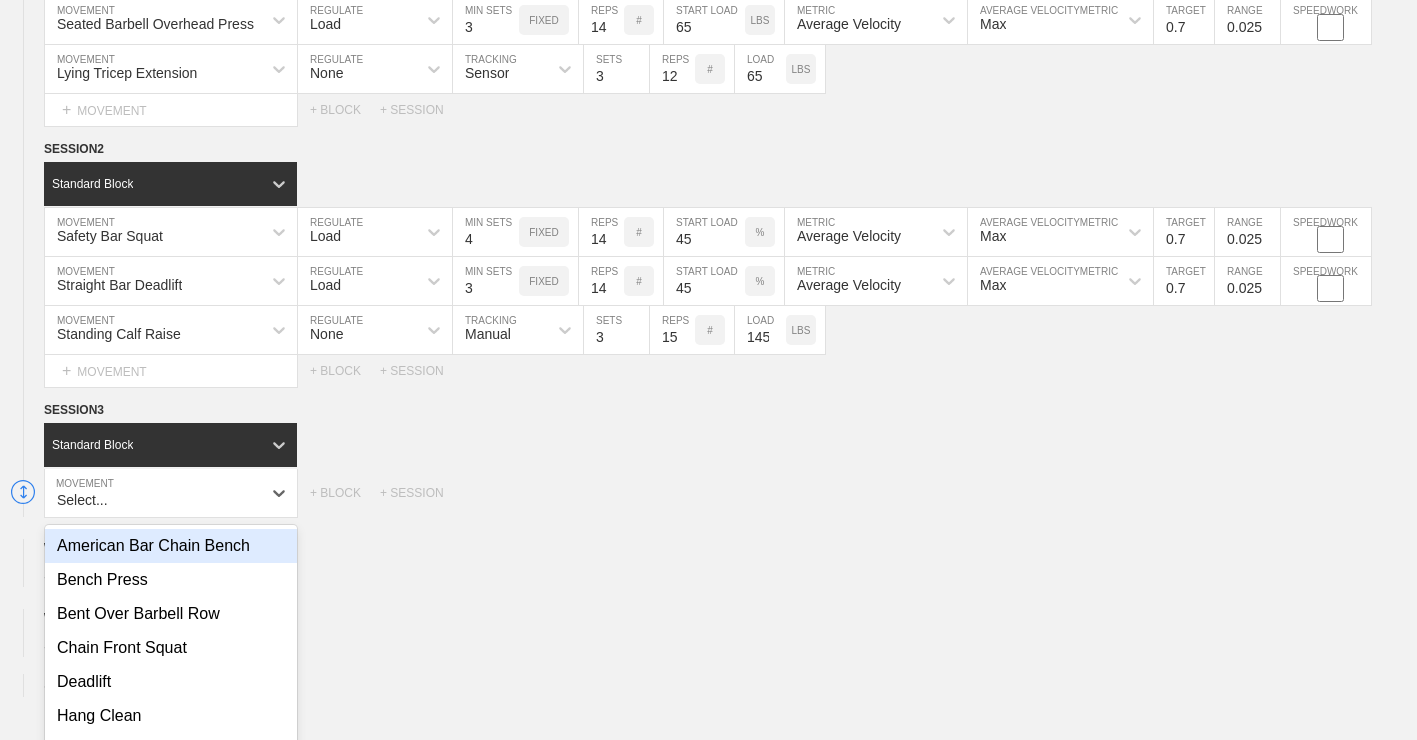 scroll, scrollTop: 1735, scrollLeft: 0, axis: vertical 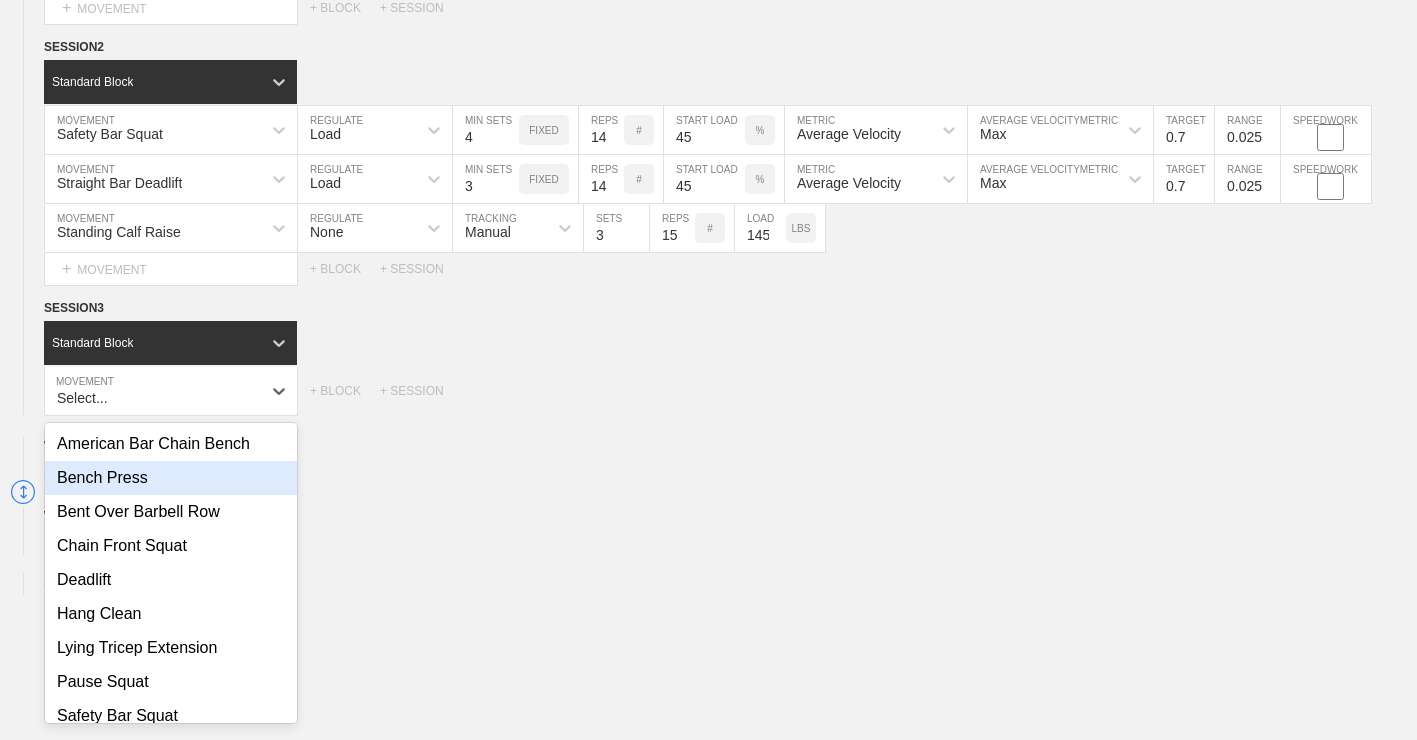 click on "Bench Press" at bounding box center (171, 478) 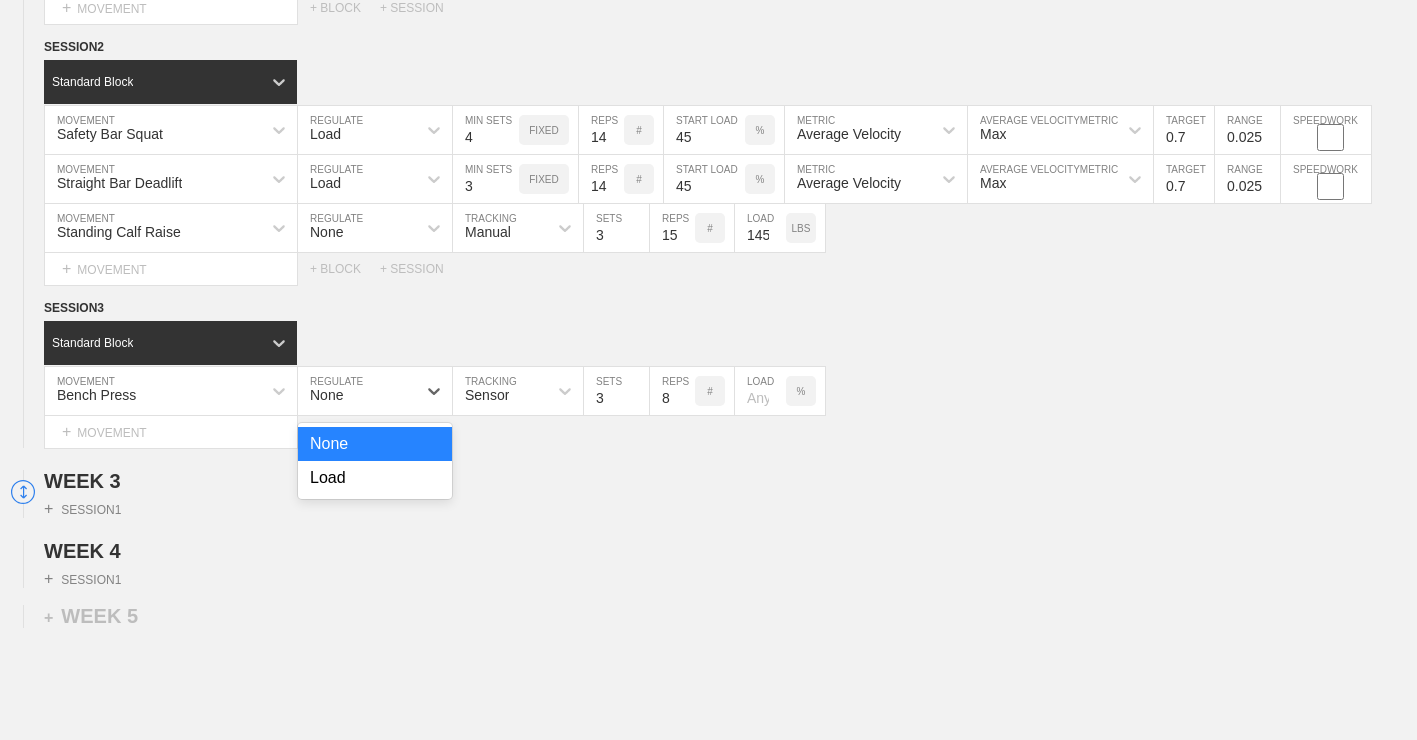 click on "None" at bounding box center (357, 391) 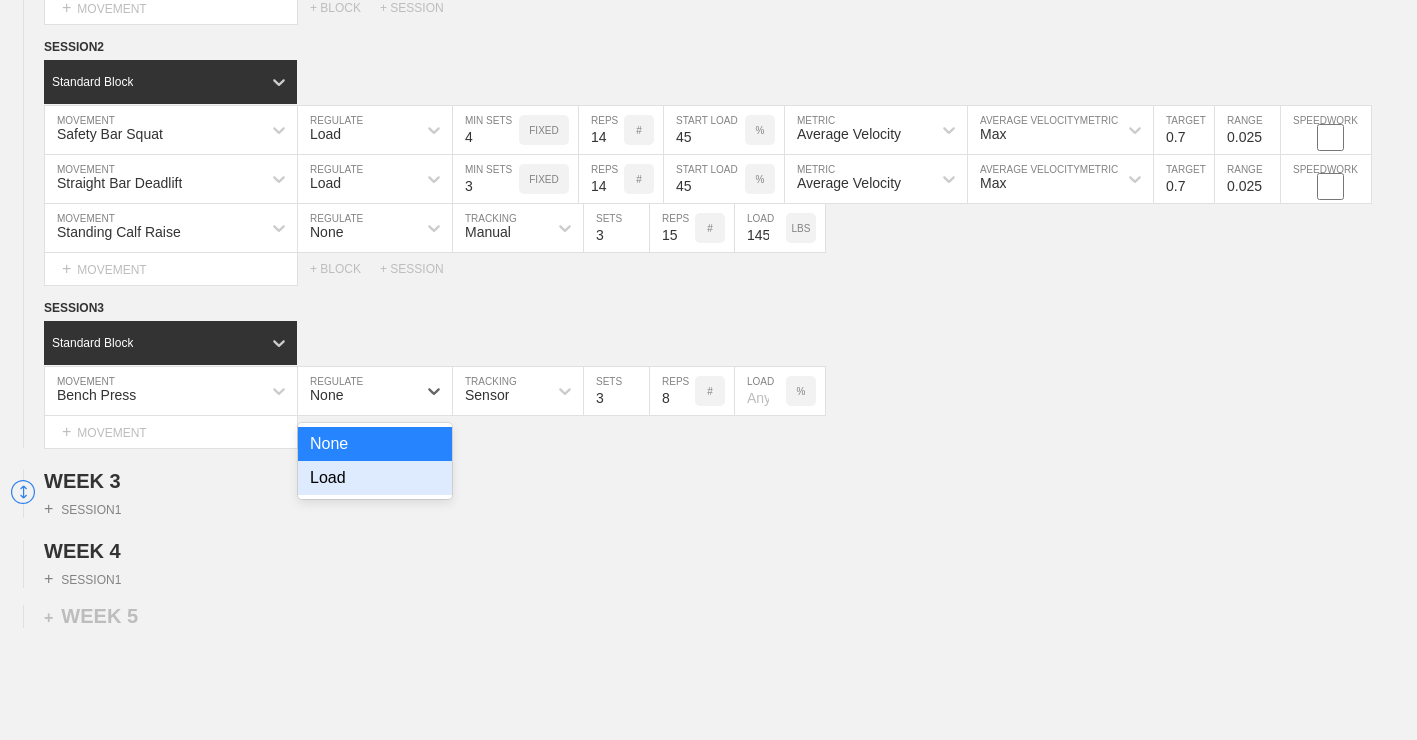 drag, startPoint x: 374, startPoint y: 492, endPoint x: 411, endPoint y: 460, distance: 48.9183 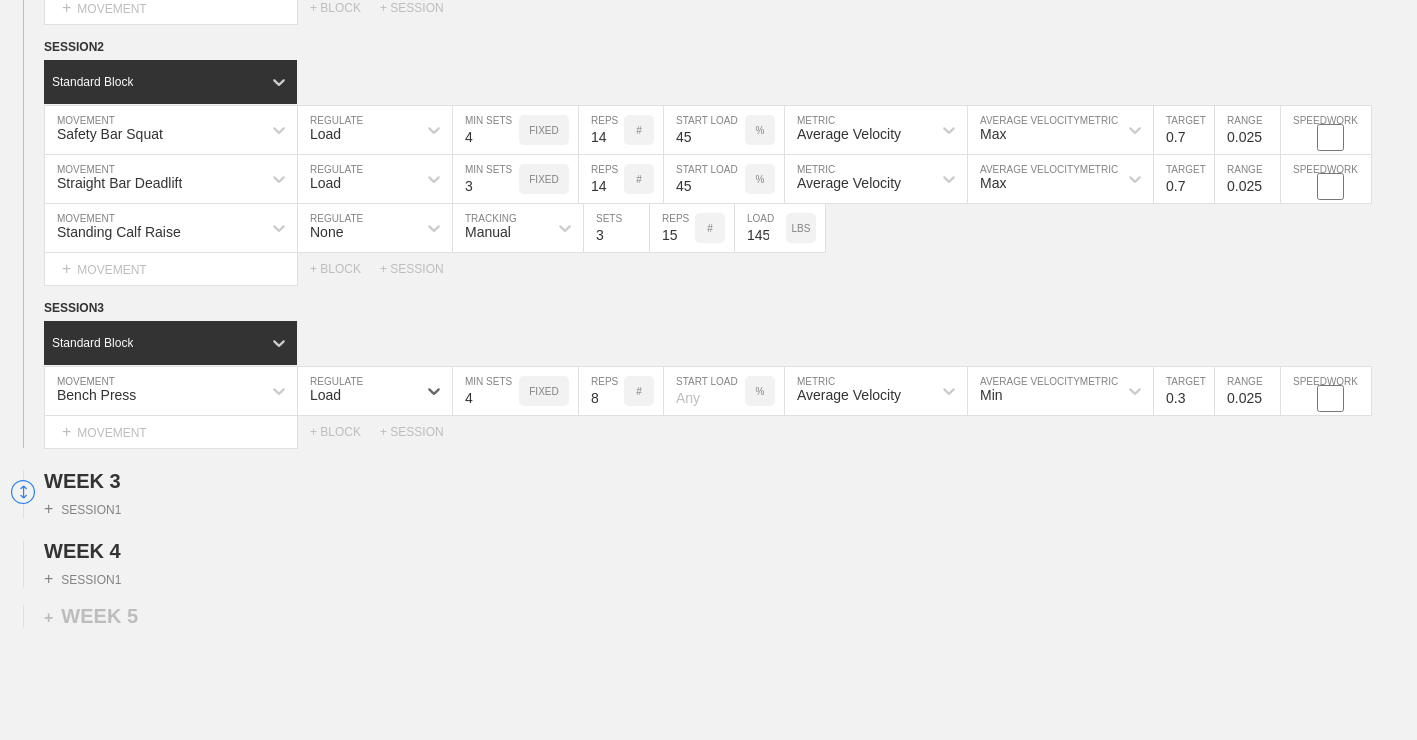 type on "4" 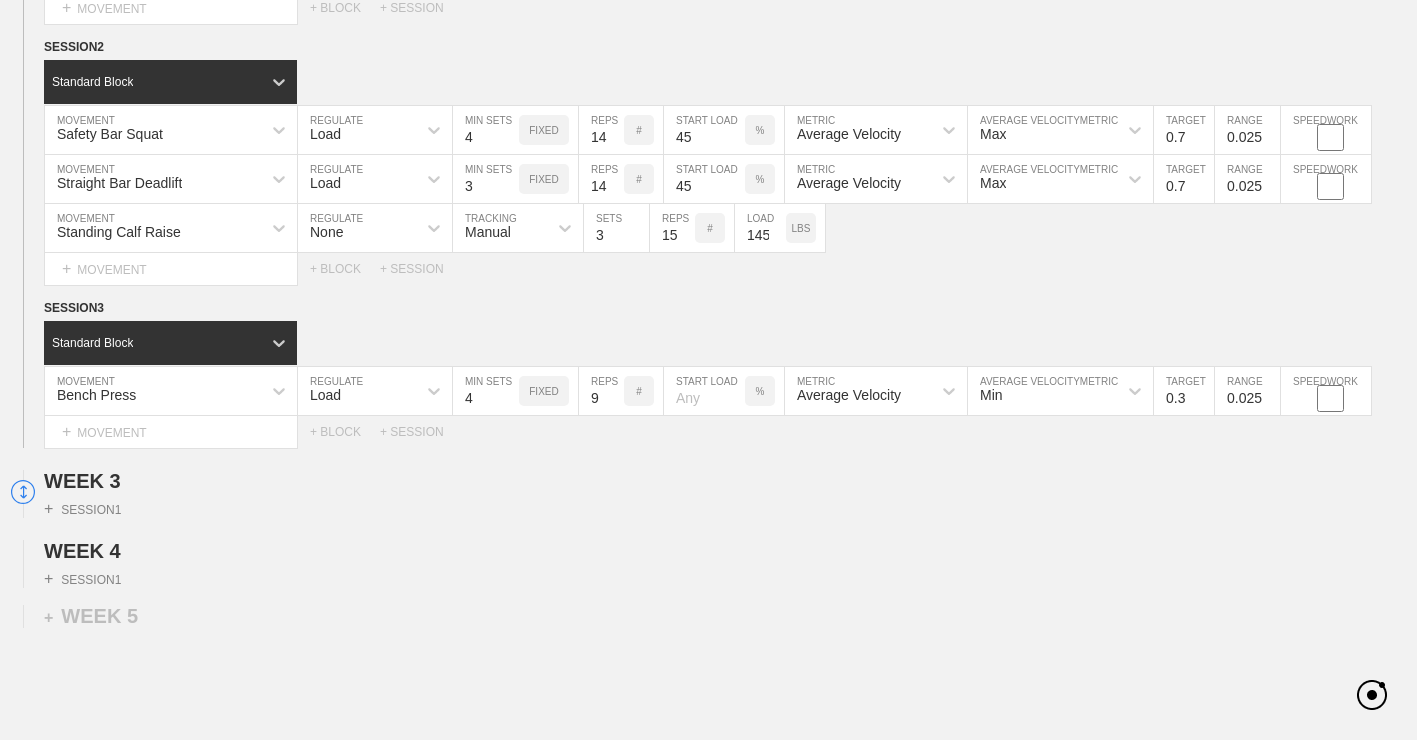 click on "9" at bounding box center (601, 391) 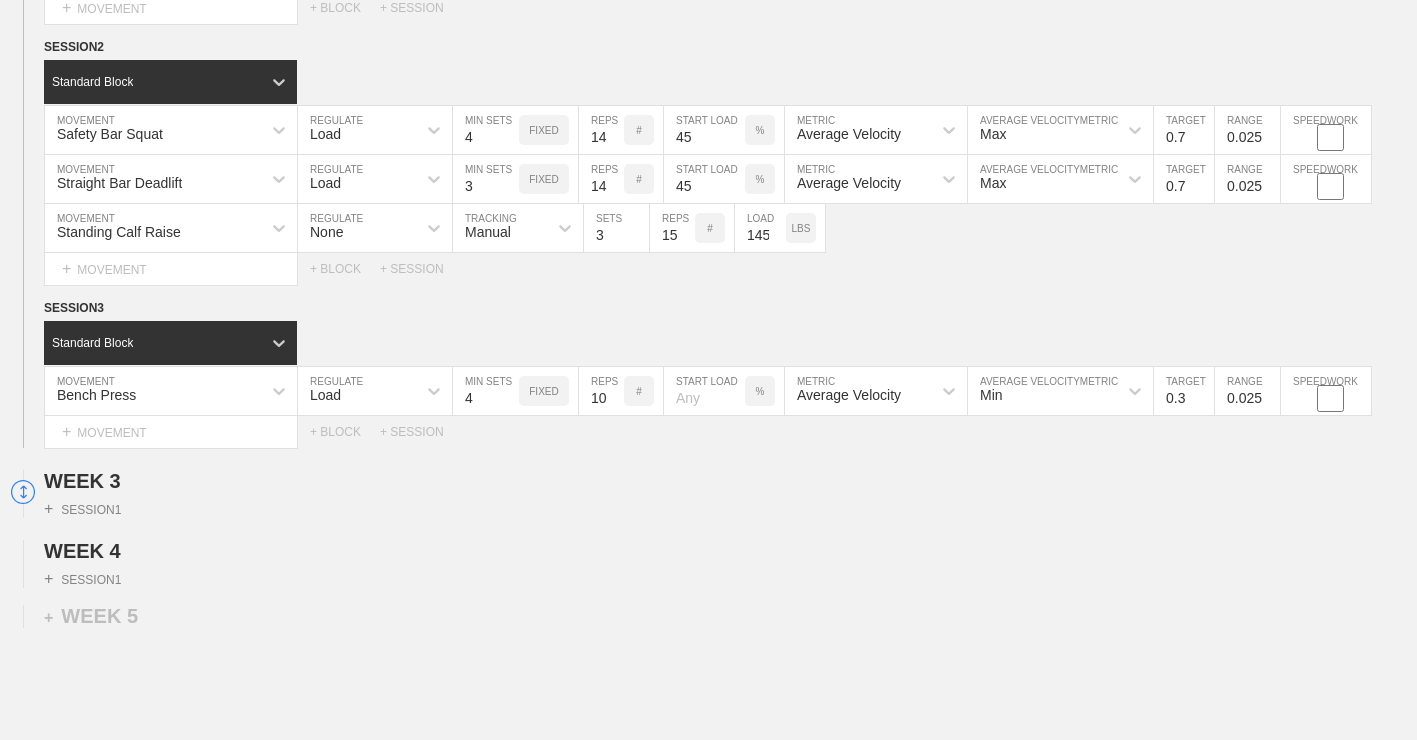 click on "10" at bounding box center (601, 391) 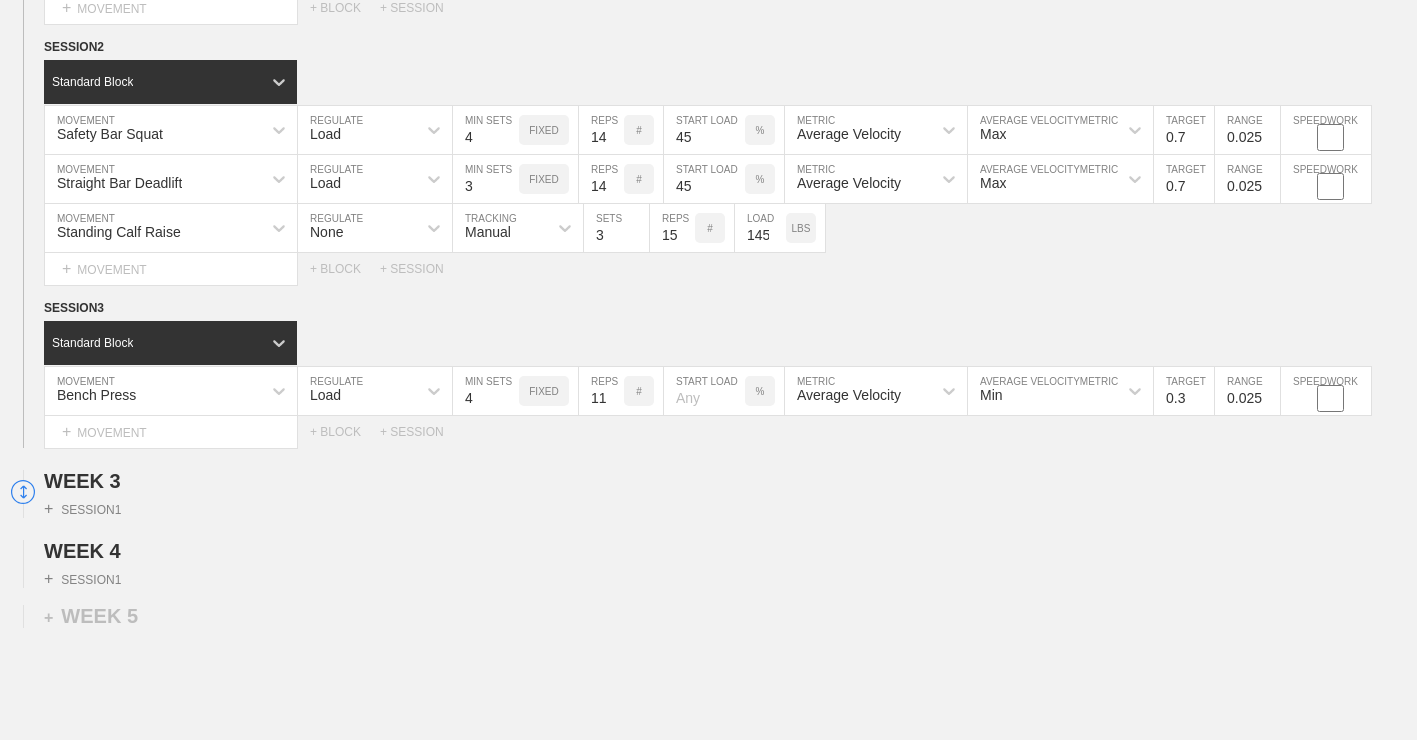 click on "11" at bounding box center (601, 391) 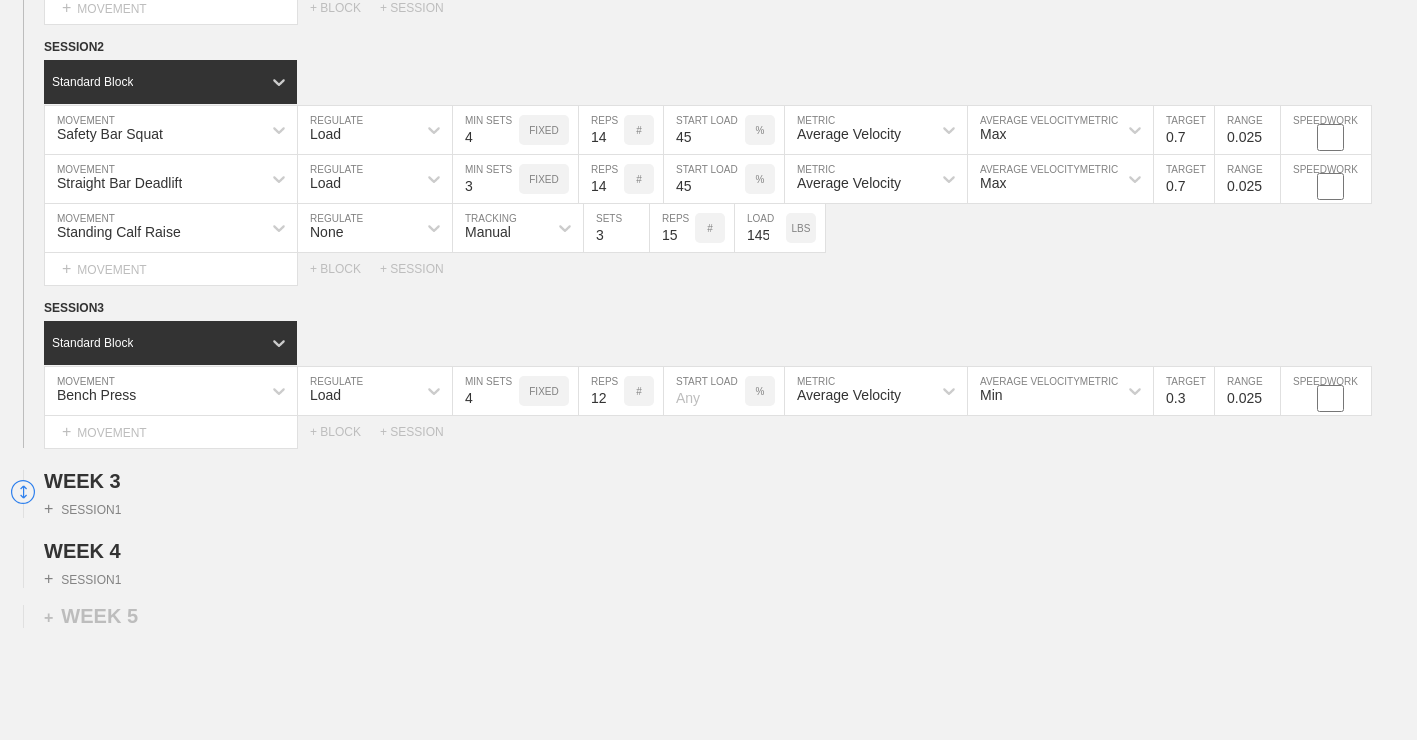 click on "12" at bounding box center [601, 391] 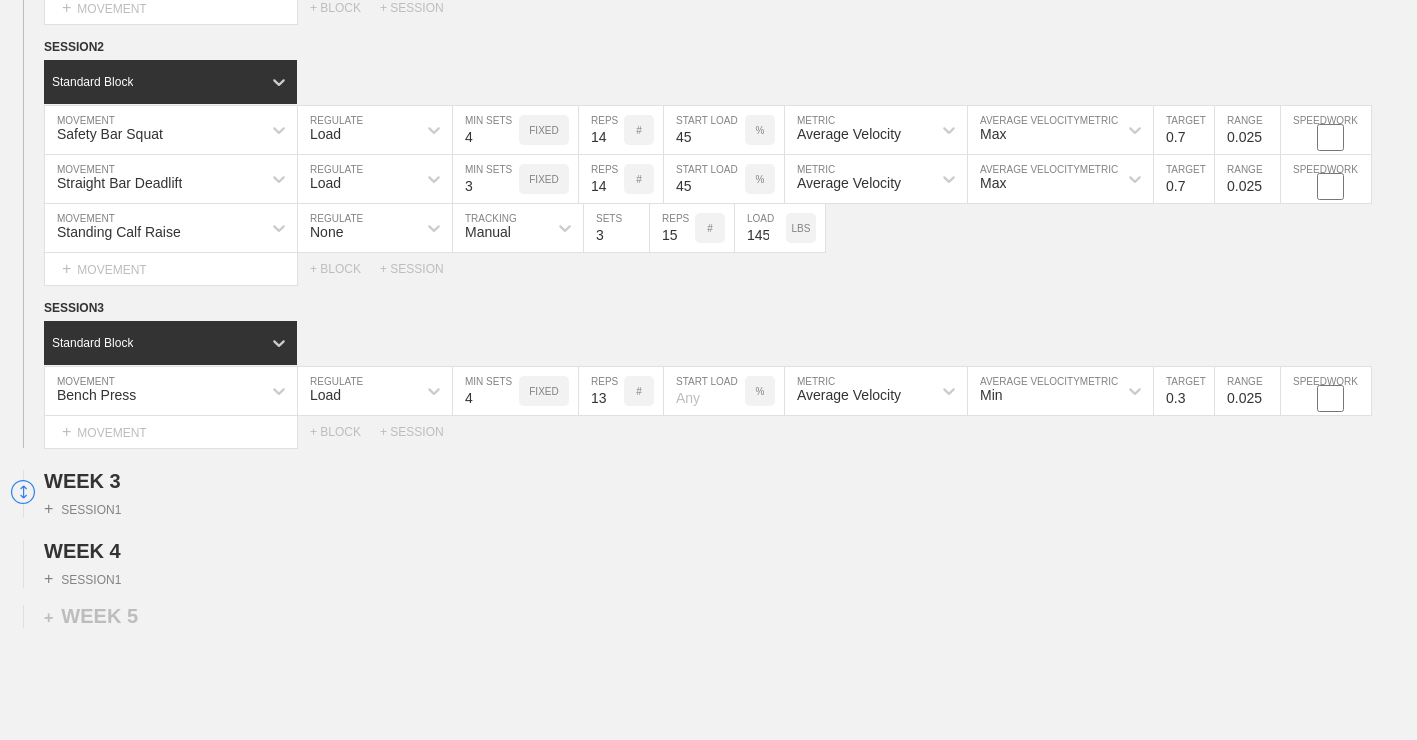 click on "13" at bounding box center (601, 391) 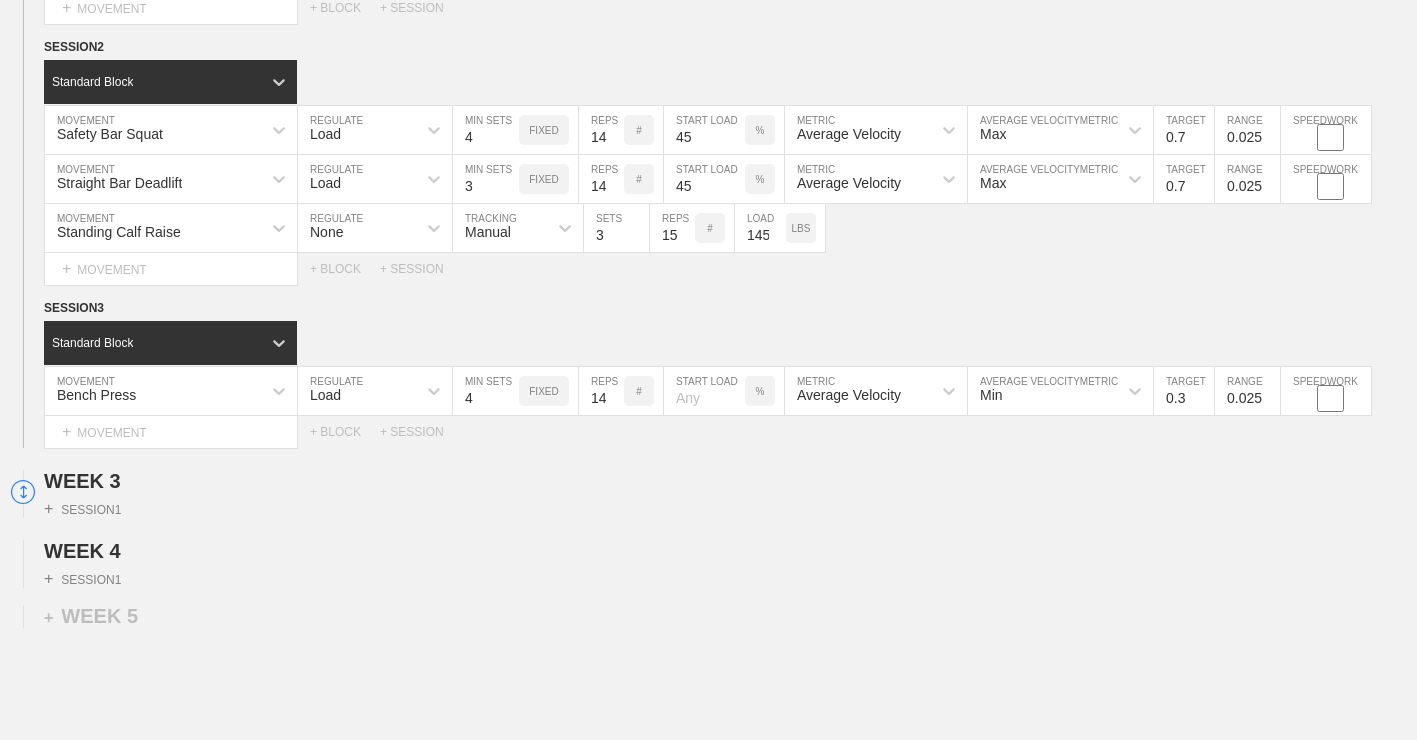 type on "14" 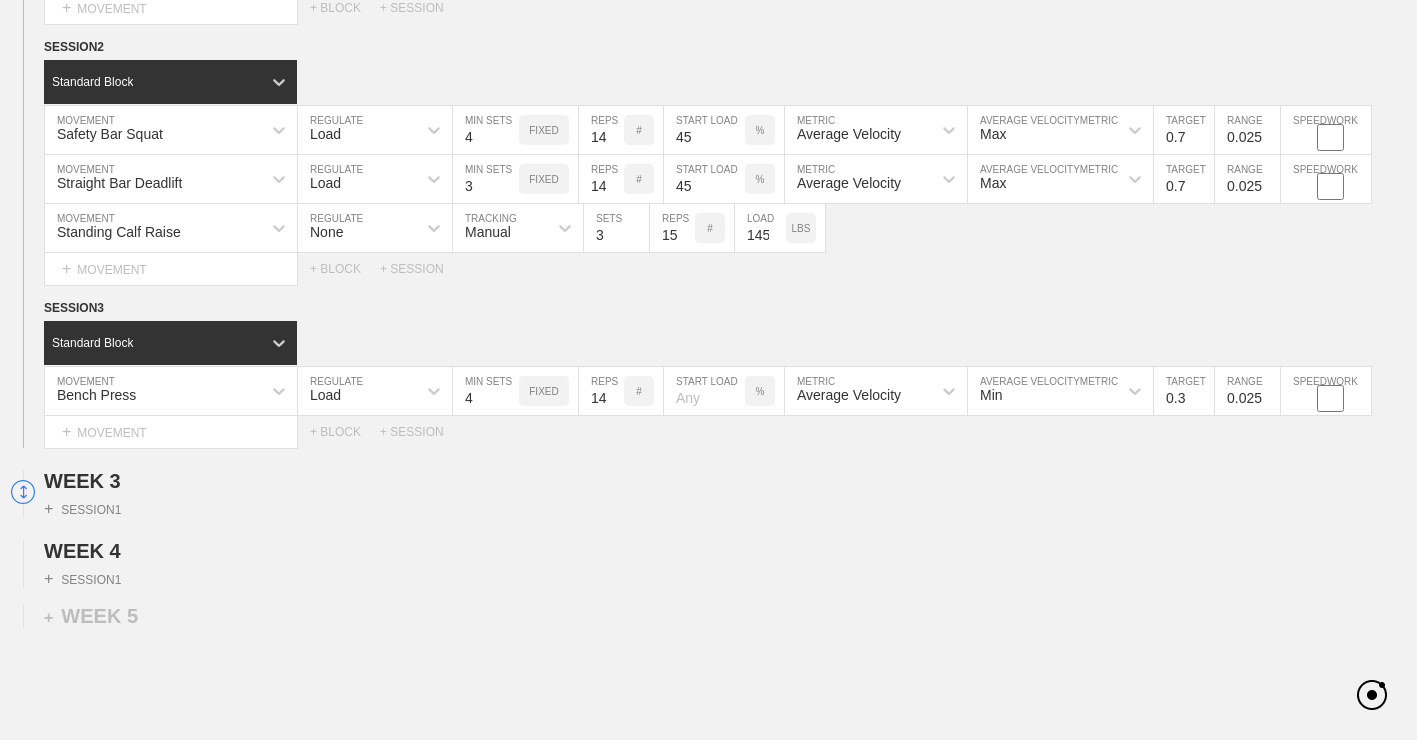 click at bounding box center (704, 391) 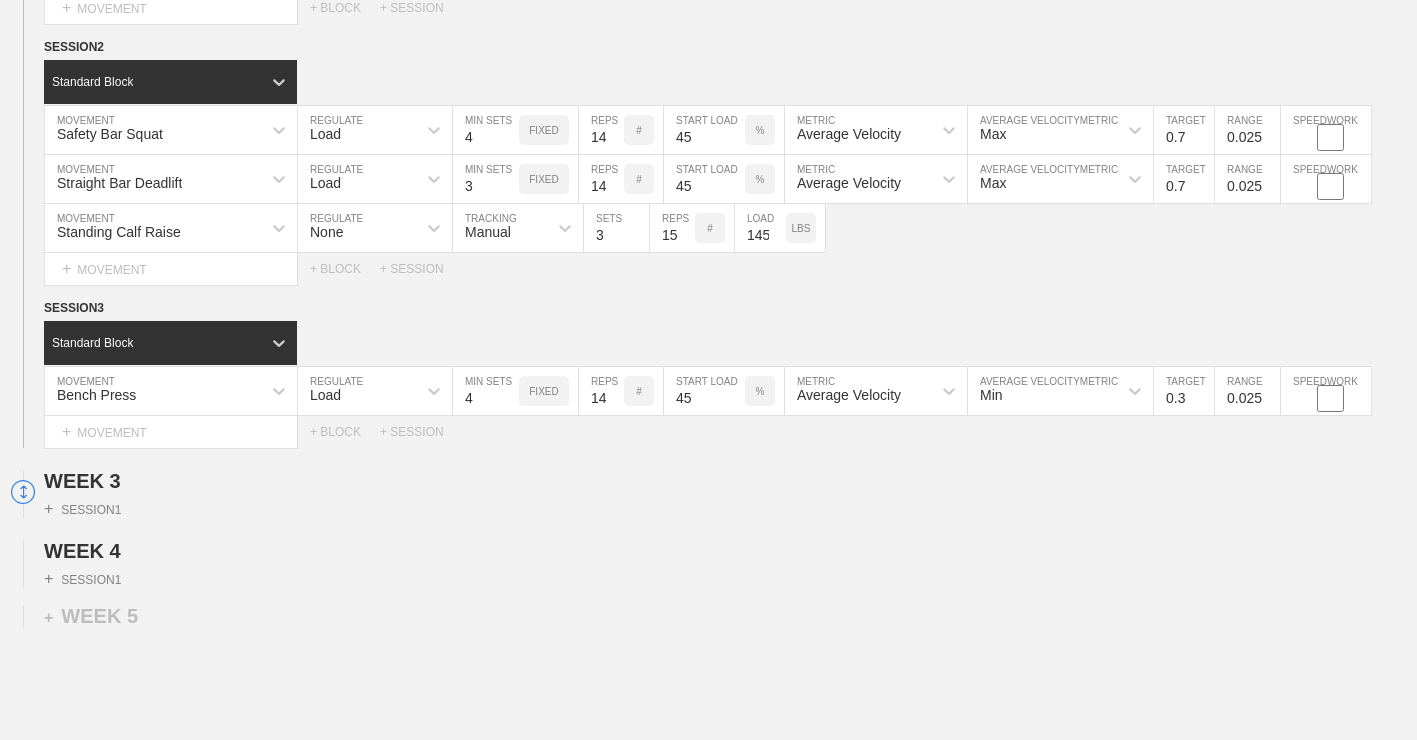 type on "45" 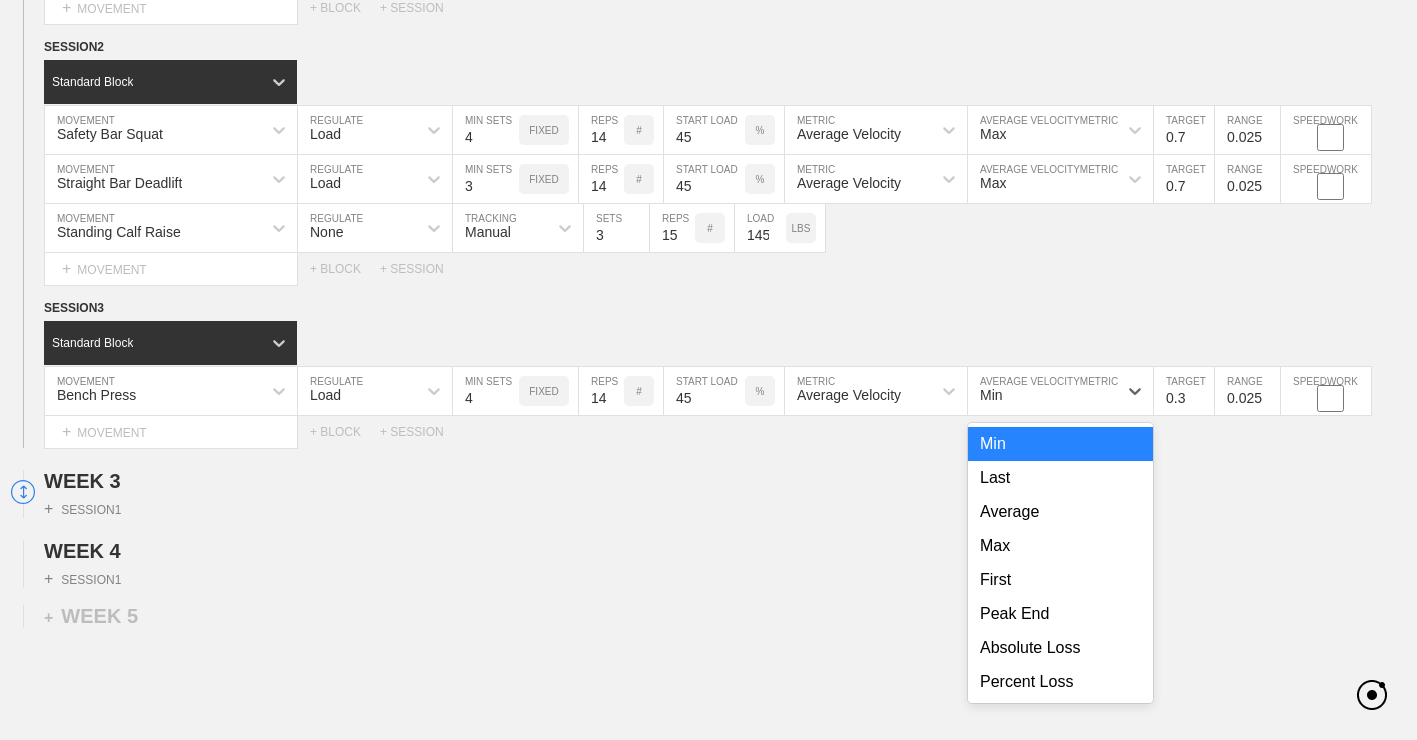 click on "Min" at bounding box center [1042, 391] 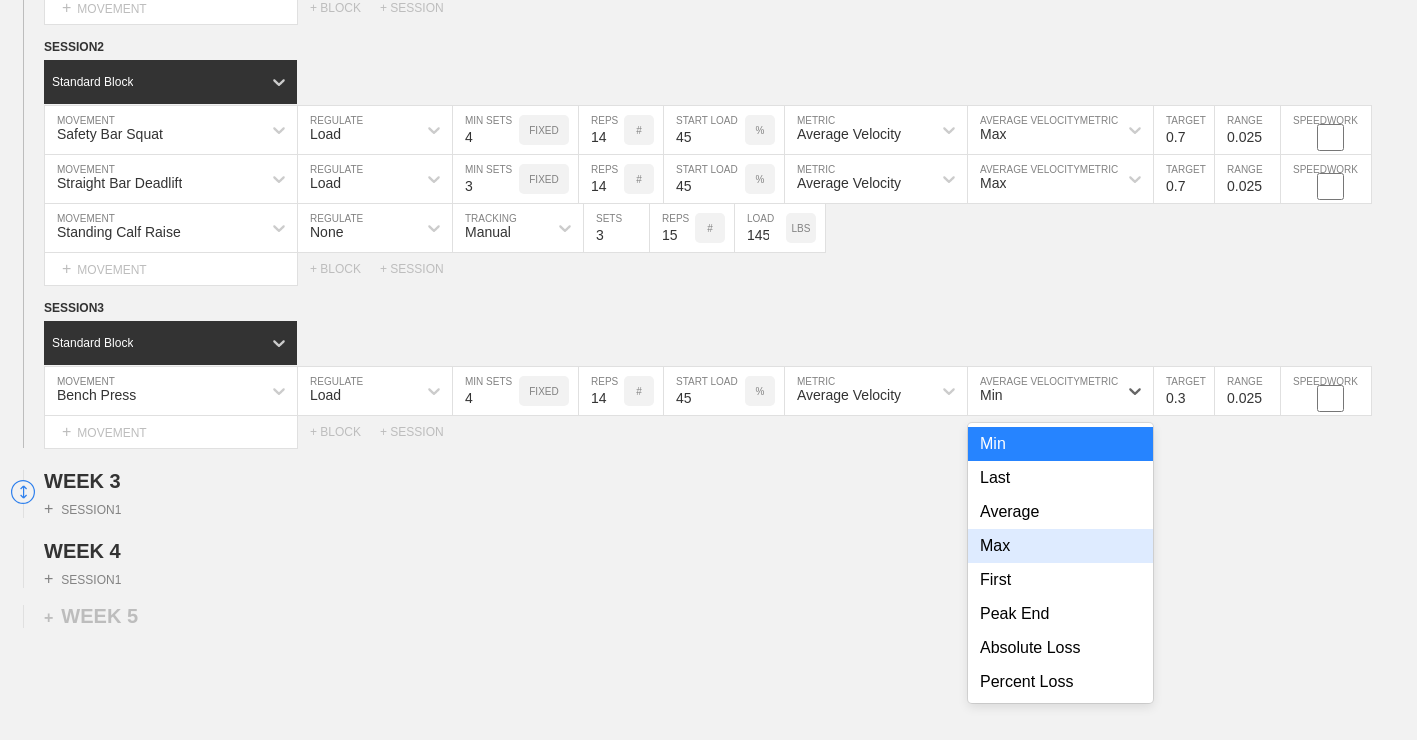 click on "Max" at bounding box center [1060, 546] 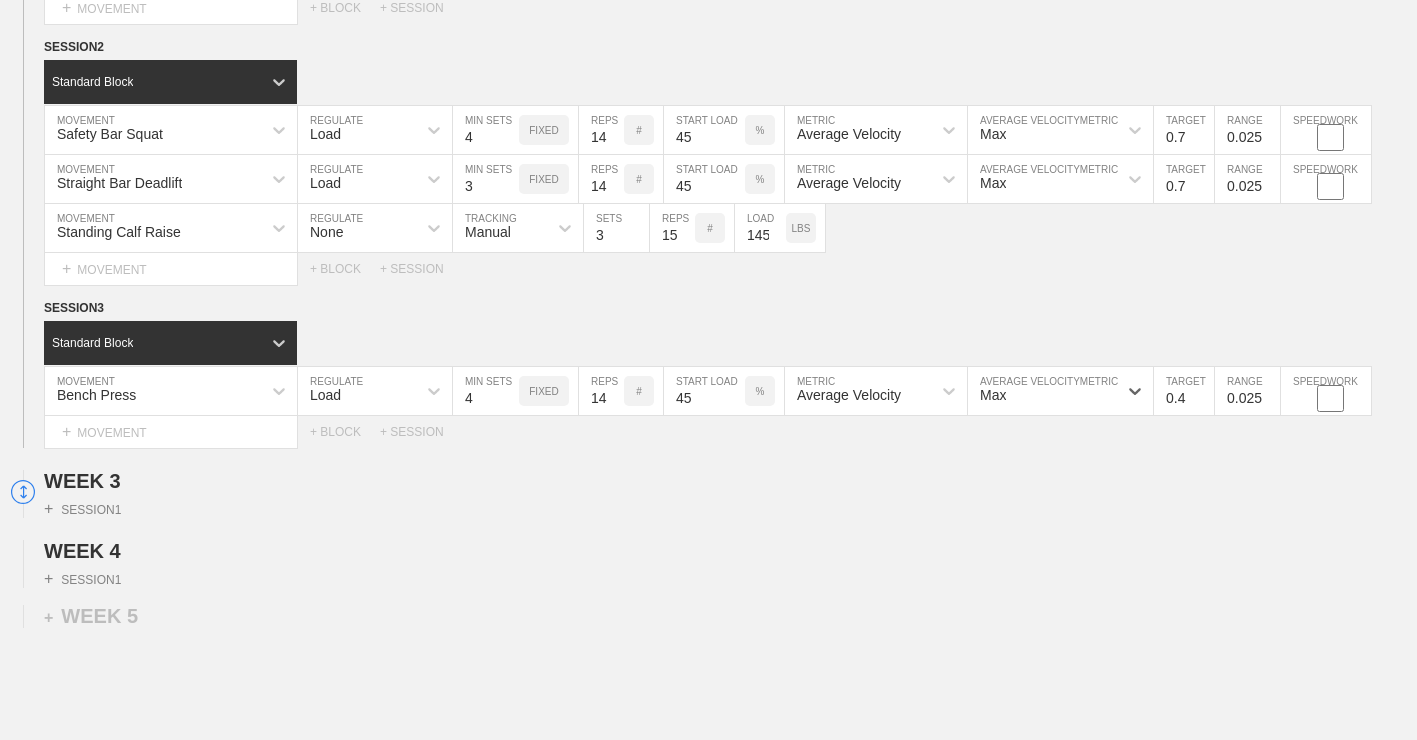 click on "0.4" at bounding box center [1184, 391] 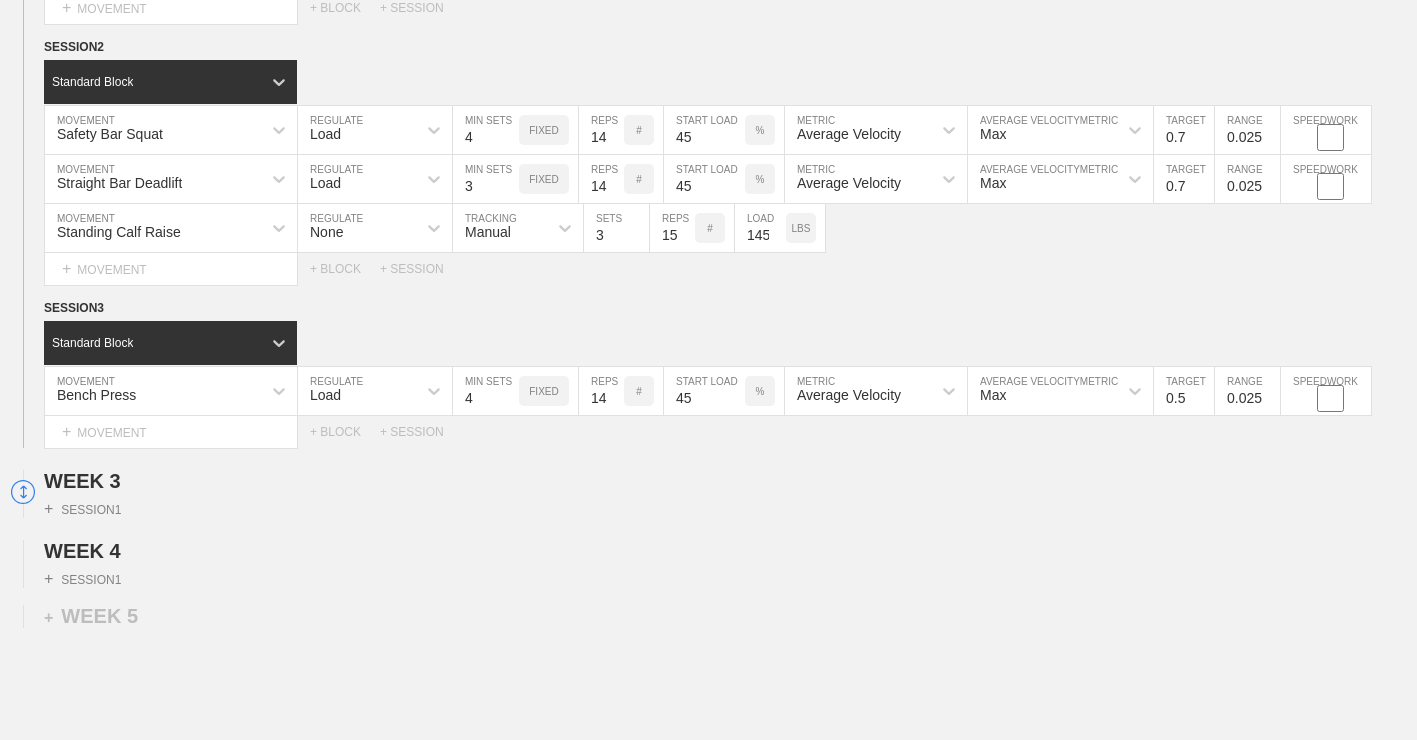 click on "0.5" at bounding box center (1184, 391) 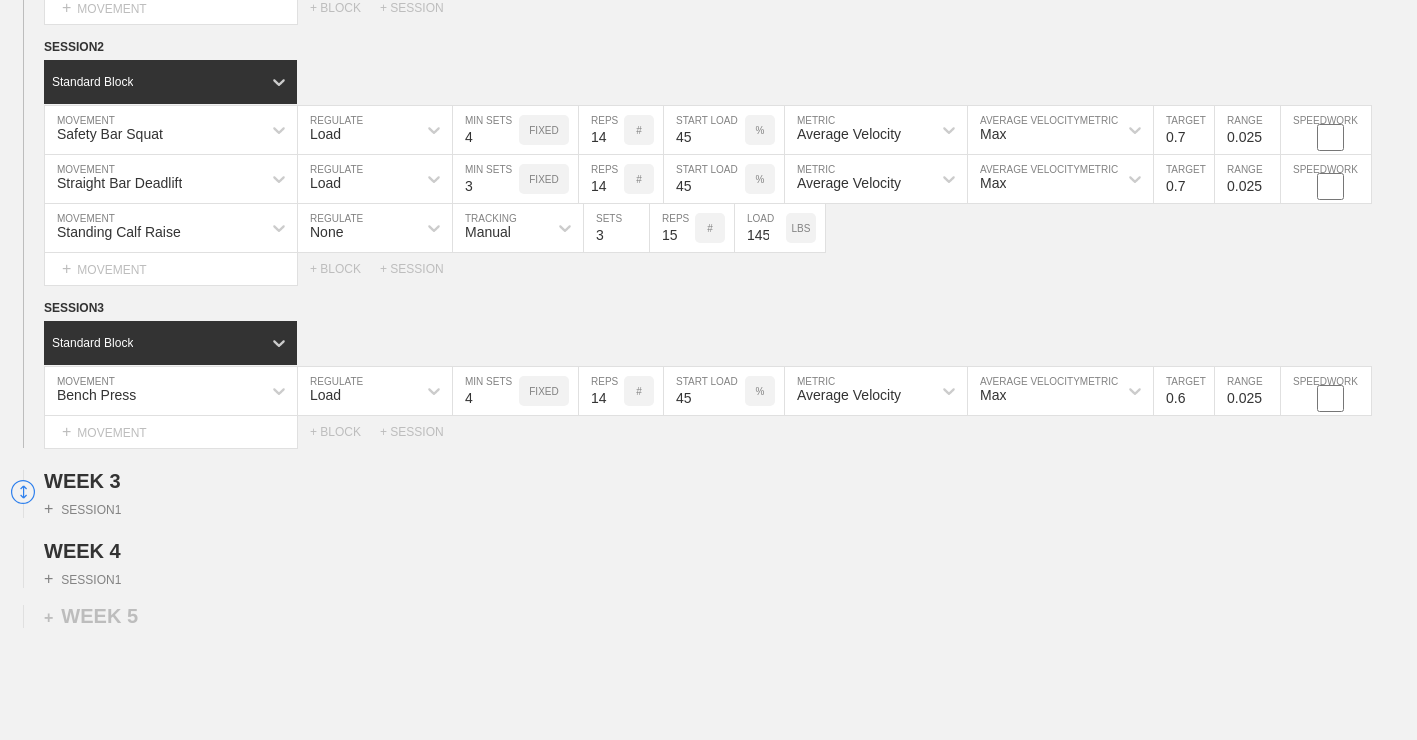 click on "0.6" at bounding box center (1184, 391) 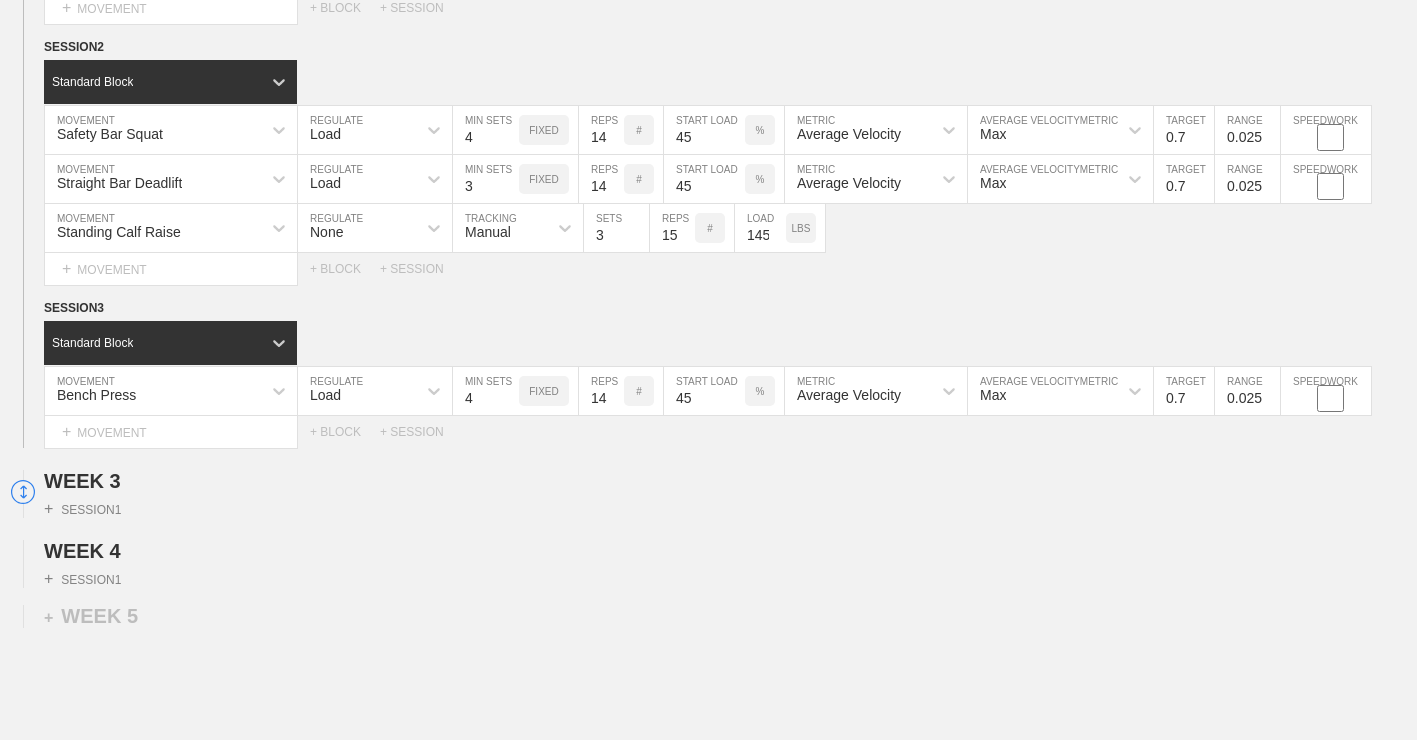 type on "0.7" 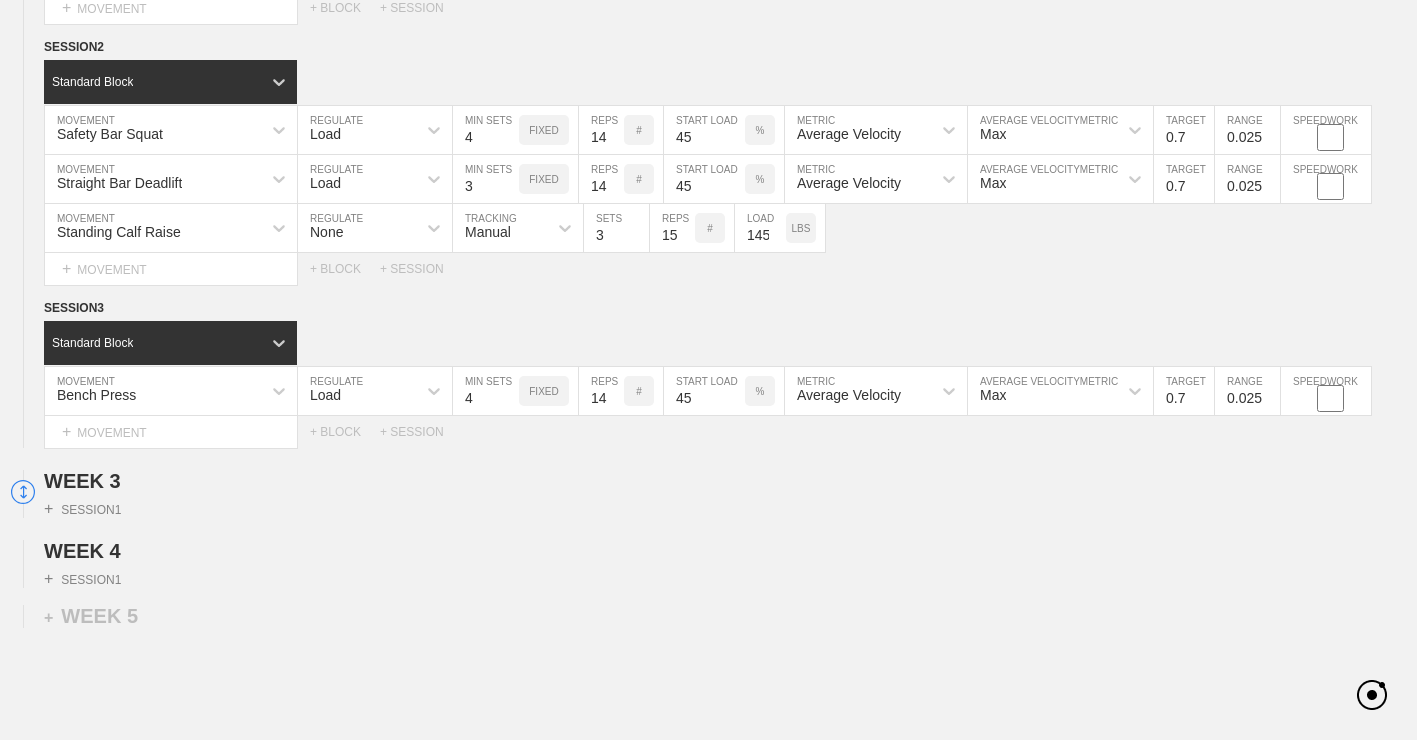 click on "WEEK   1   SESSION  1   Standard Block Bench Press MOVEMENT Load REGULATE 4 MIN SETS FIXED 16 REPS # 40 START LOAD % Average Velocity METRIC Max AVERAGE VELOCITY  METRIC 0.7 TARGET RANGE 0.025 SPEEDWORK Bent Over Barbell Row MOVEMENT Load REGULATE 4 MIN SETS FIXED 16 REPS # 110 START LOAD LBS Average Velocity METRIC Max AVERAGE VELOCITY  METRIC 0.7 TARGET RANGE 0.025 SPEEDWORK Seated Barbell Overhead Press MOVEMENT Load REGULATE 4 MIN SETS FIXED 16 REPS # 65 START LOAD LBS Average Velocity METRIC Max AVERAGE VELOCITY  METRIC 0.7 TARGET RANGE 0.025 SPEEDWORK Lying Tricep Extension MOVEMENT None REGULATE Sensor TRACKING 3 SETS 16 REPS # 55 LOAD LBS Select... MOVEMENT +  MOVEMENT + BLOCK + SESSION SESSION  2   Standard Block Safety Bar Squat MOVEMENT Load REGULATE 4 MIN SETS FIXED 16 REPS # 40 START LOAD % Average Velocity METRIC Max AVERAGE VELOCITY  METRIC 0.7 TARGET RANGE 0.025 SPEEDWORK Straight Bar Deadlift MOVEMENT Load REGULATE 3 MIN SETS FIXED 16 REPS # 40 START LOAD % Average Velocity METRIC Max  METRIC" at bounding box center (708, -454) 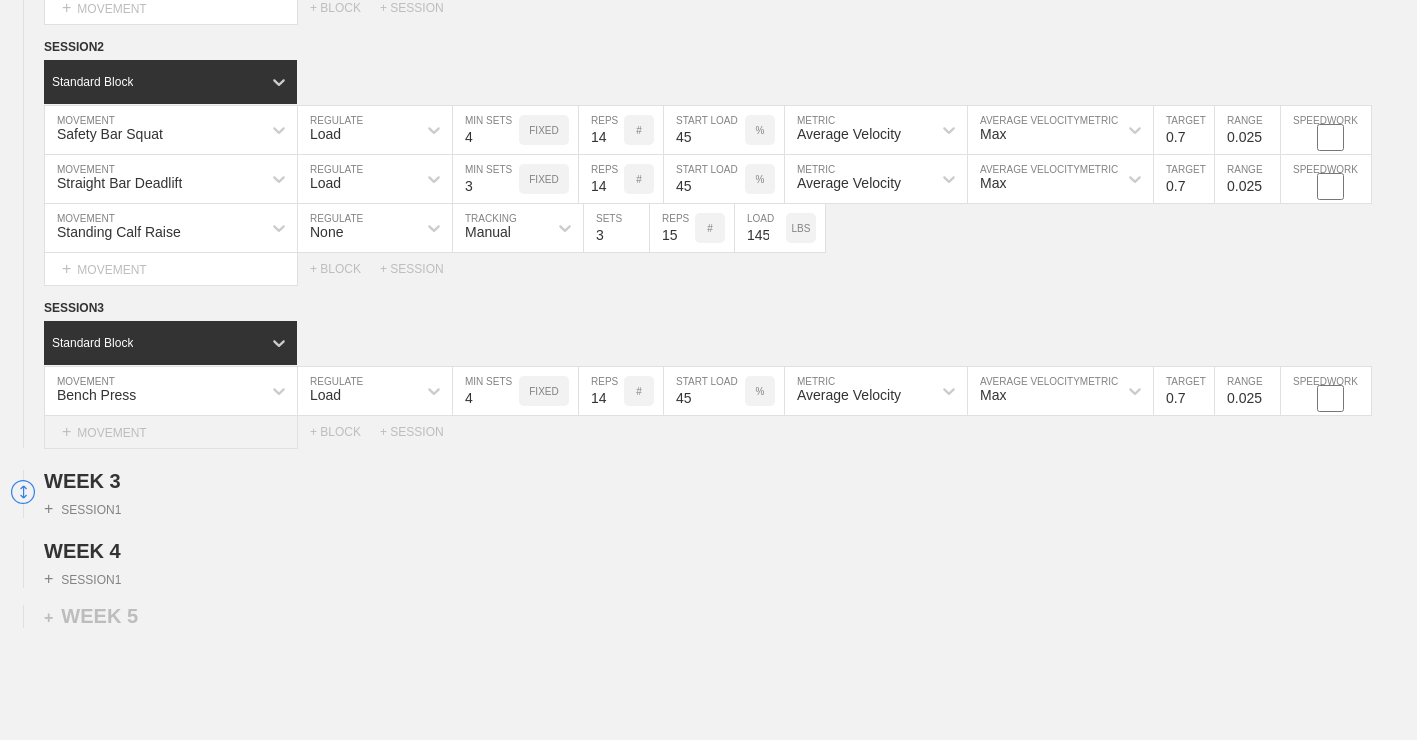 click on "+  MOVEMENT" at bounding box center [171, 432] 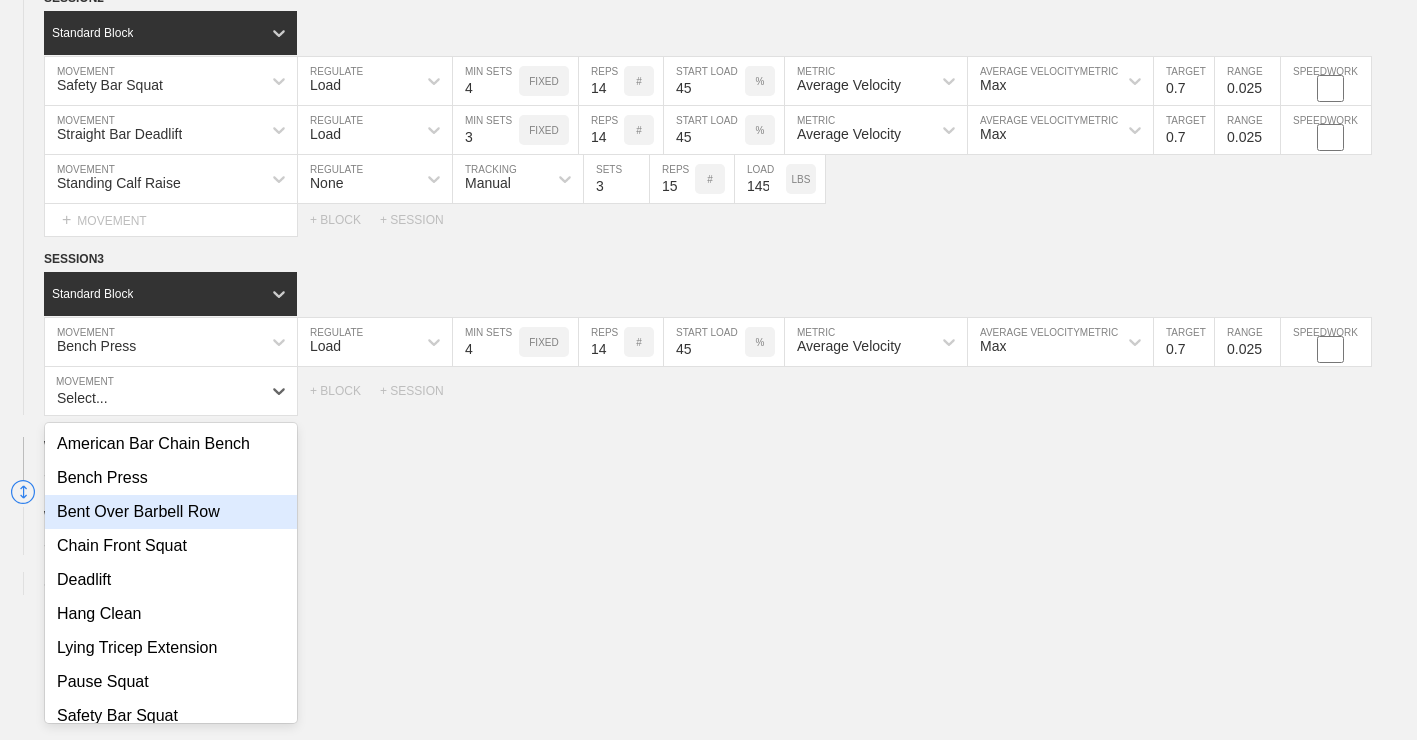 click on "Bent Over Barbell Row" at bounding box center (171, 512) 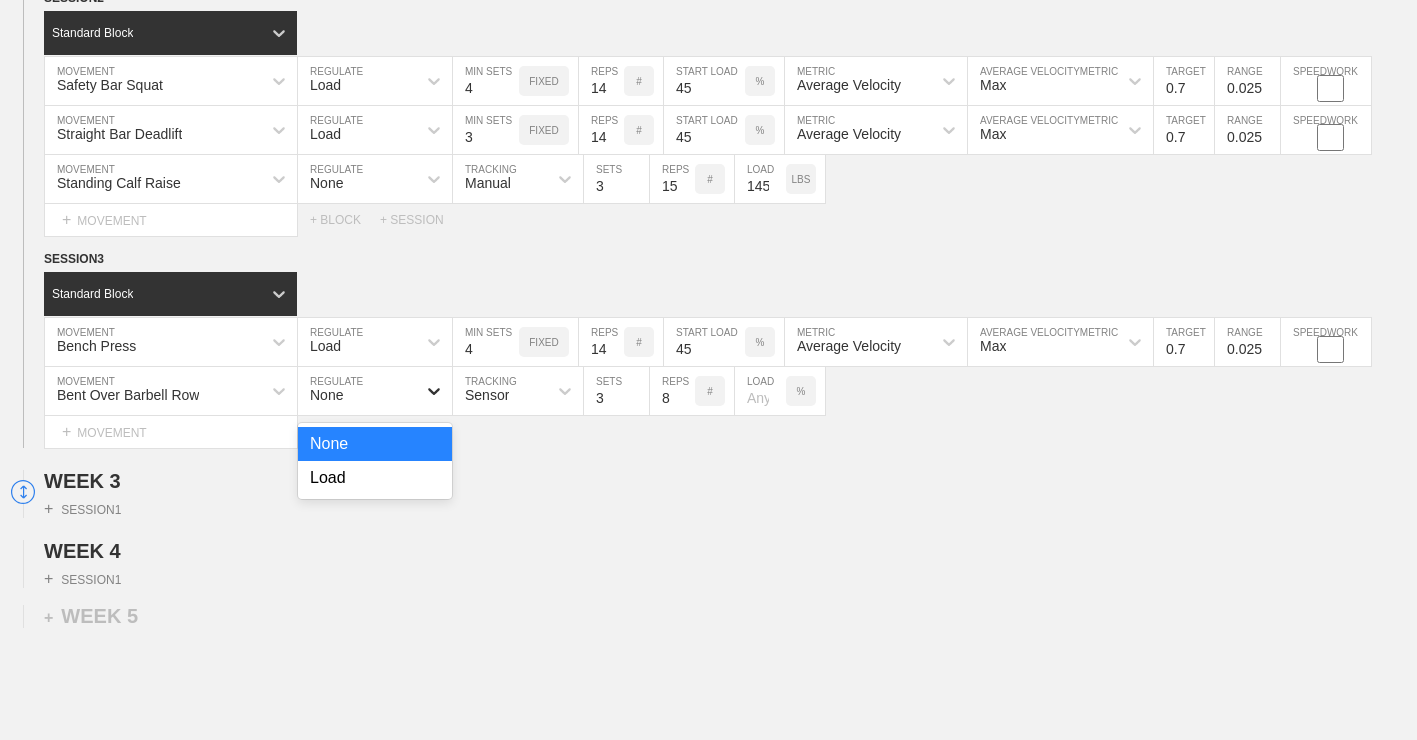 click 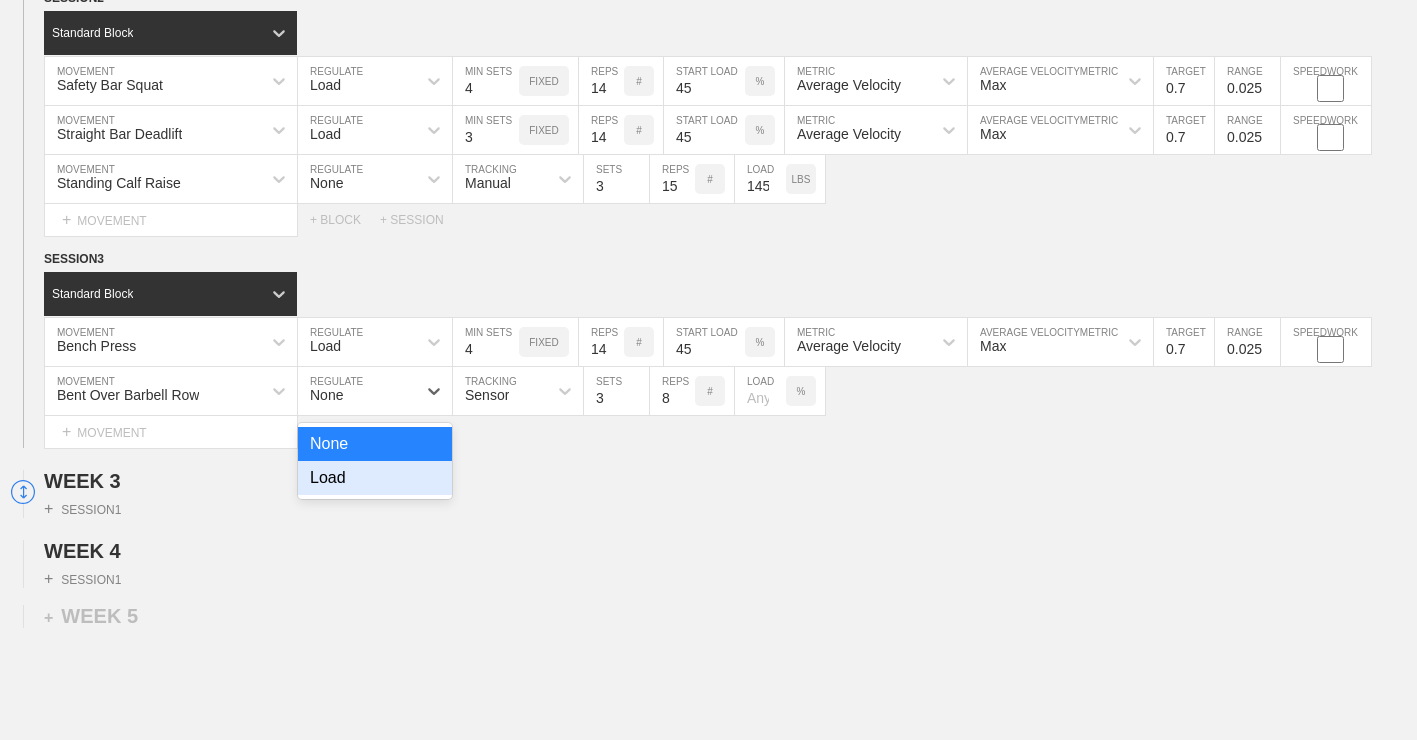 drag, startPoint x: 404, startPoint y: 493, endPoint x: 551, endPoint y: 450, distance: 153.16005 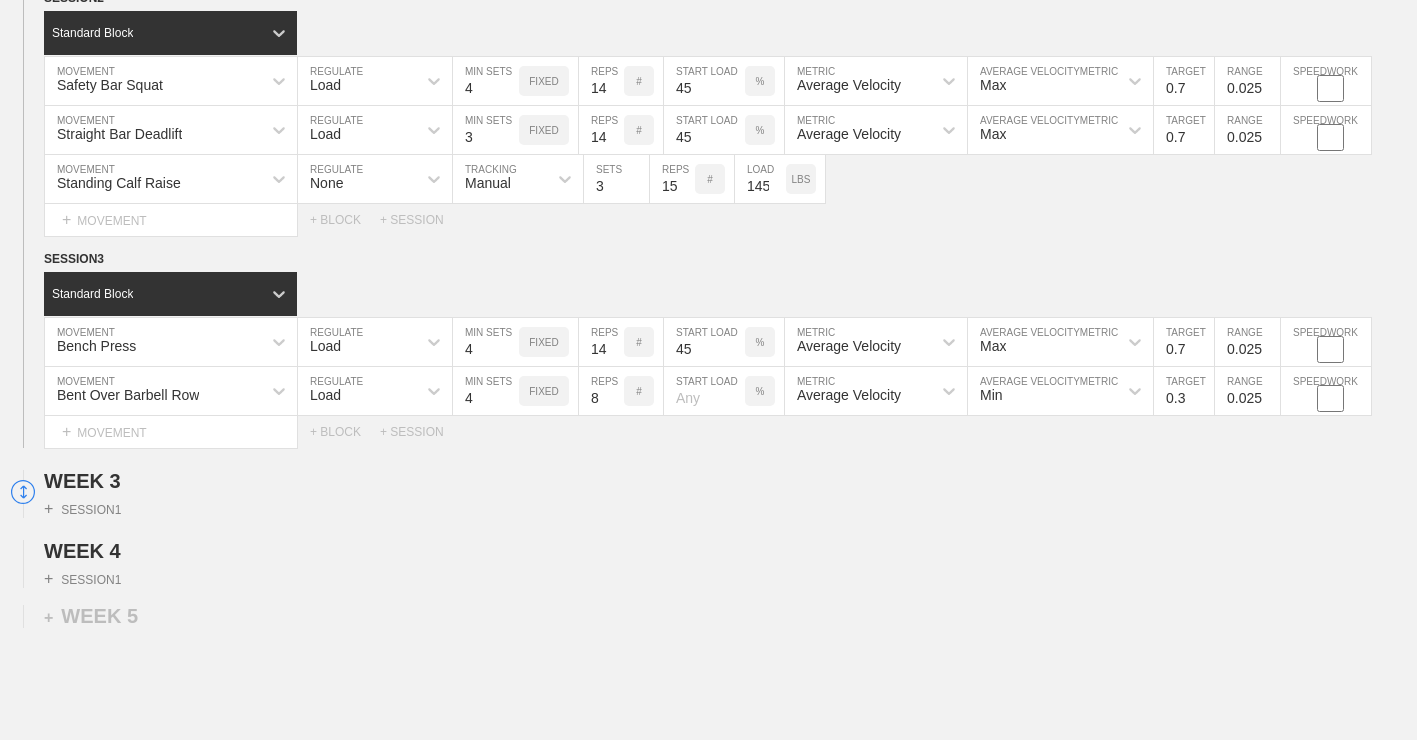 type on "4" 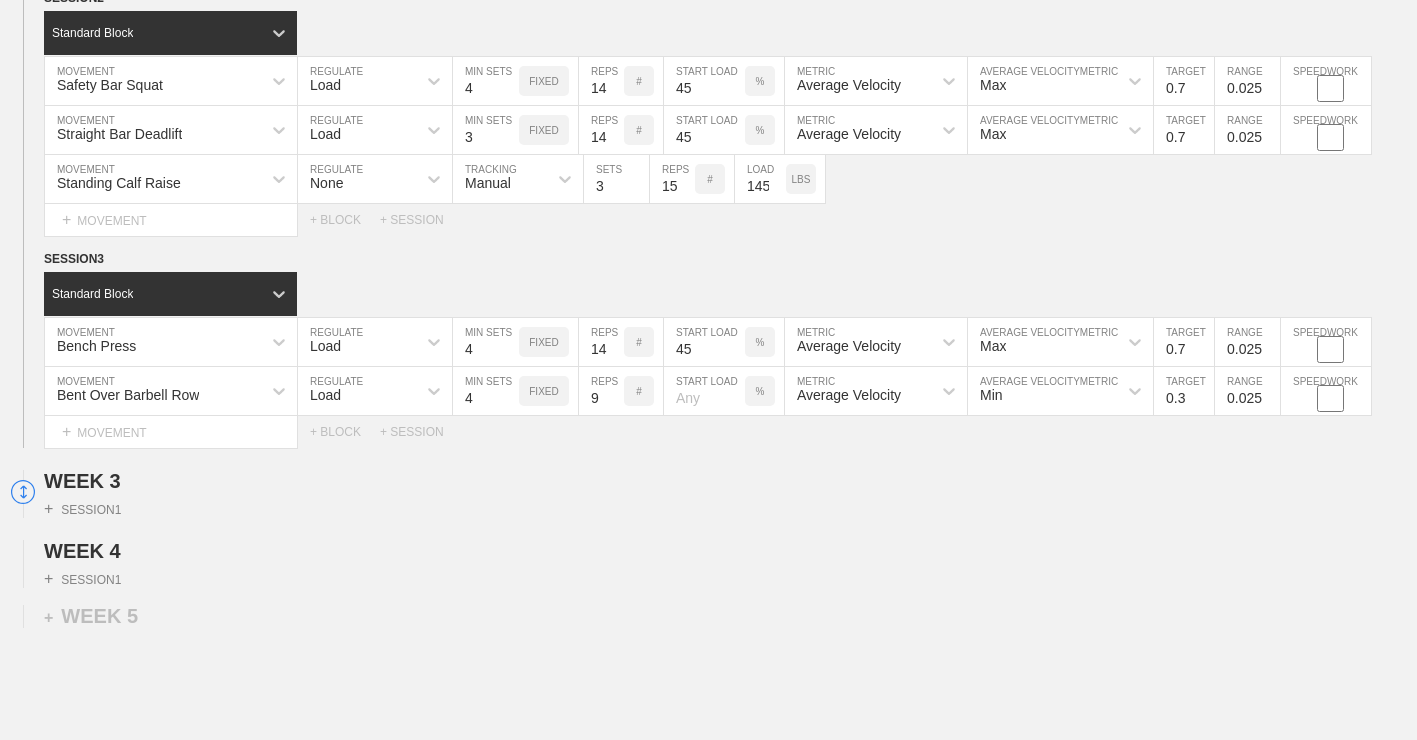 click on "9" at bounding box center (601, 391) 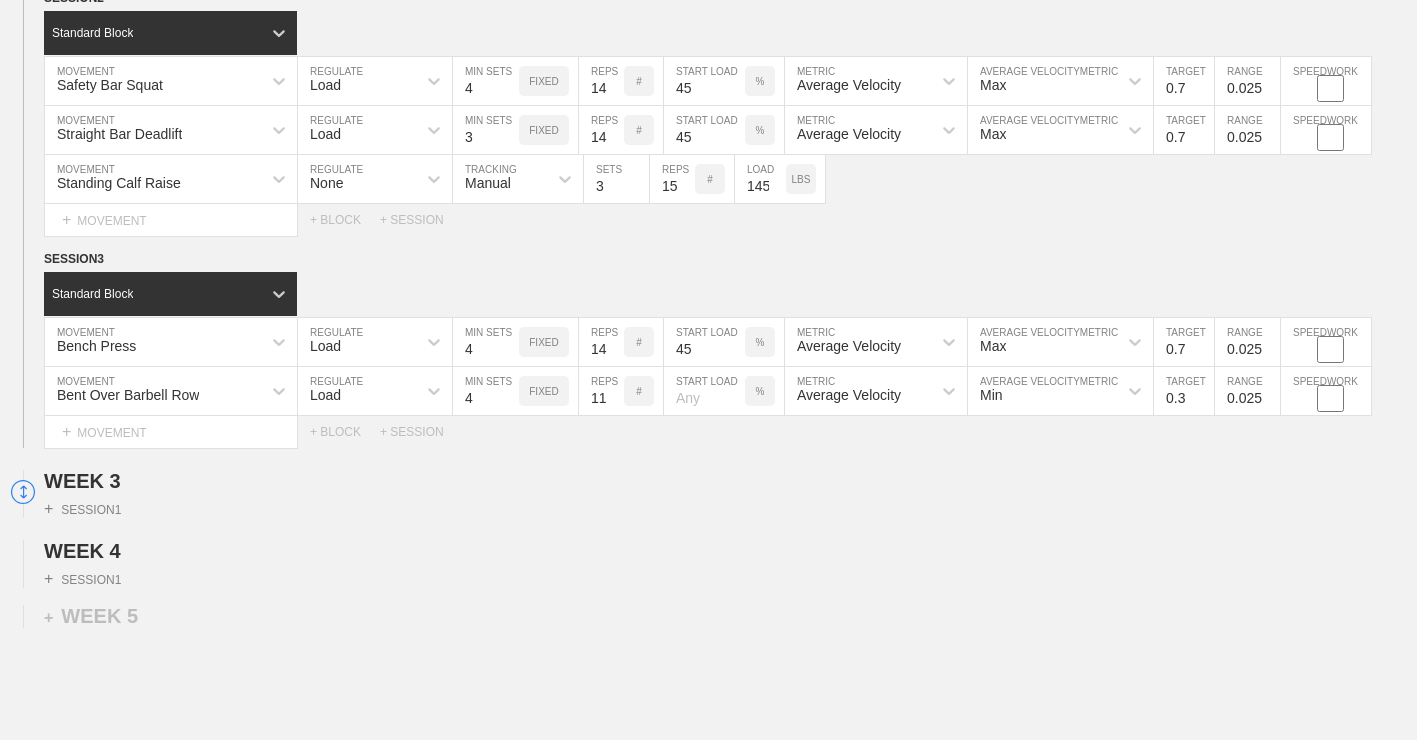click on "11" at bounding box center (601, 391) 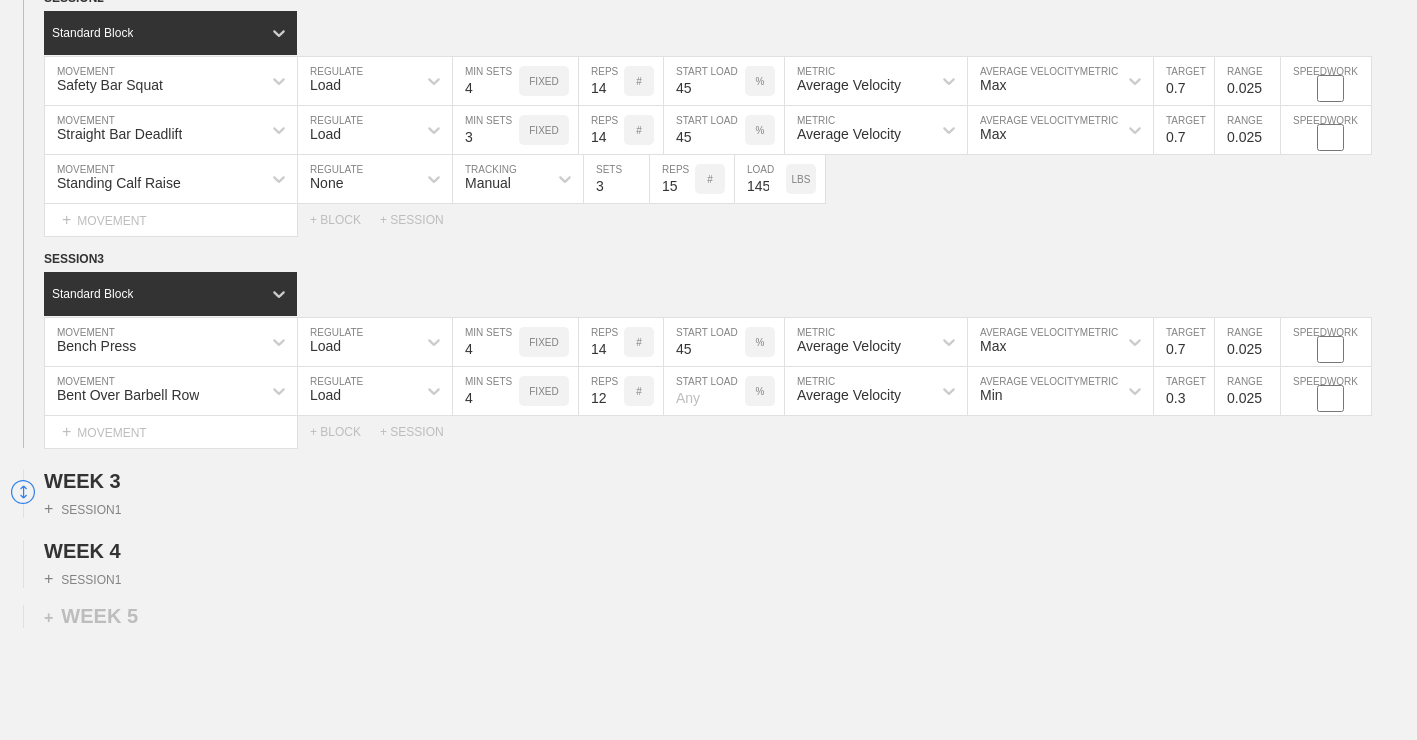 click on "12" at bounding box center (601, 391) 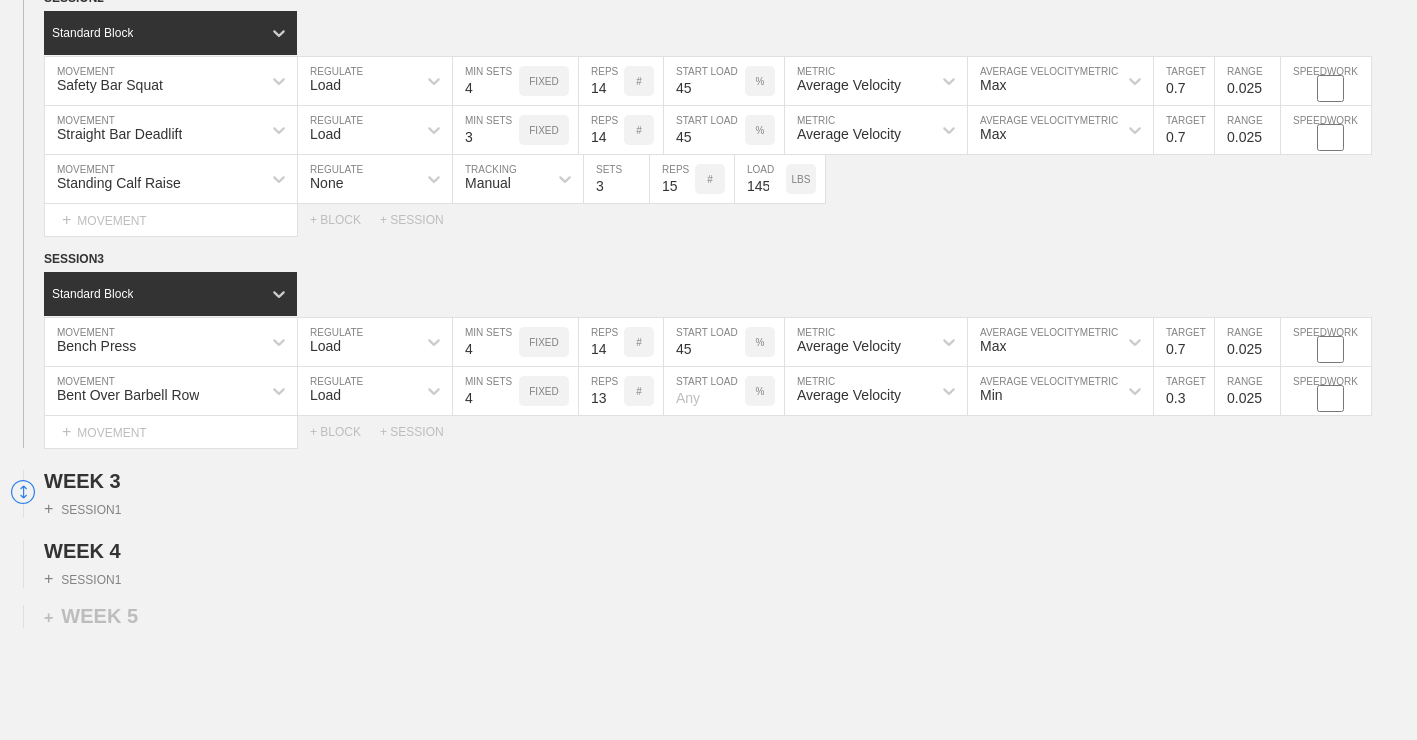 click on "13" at bounding box center (601, 391) 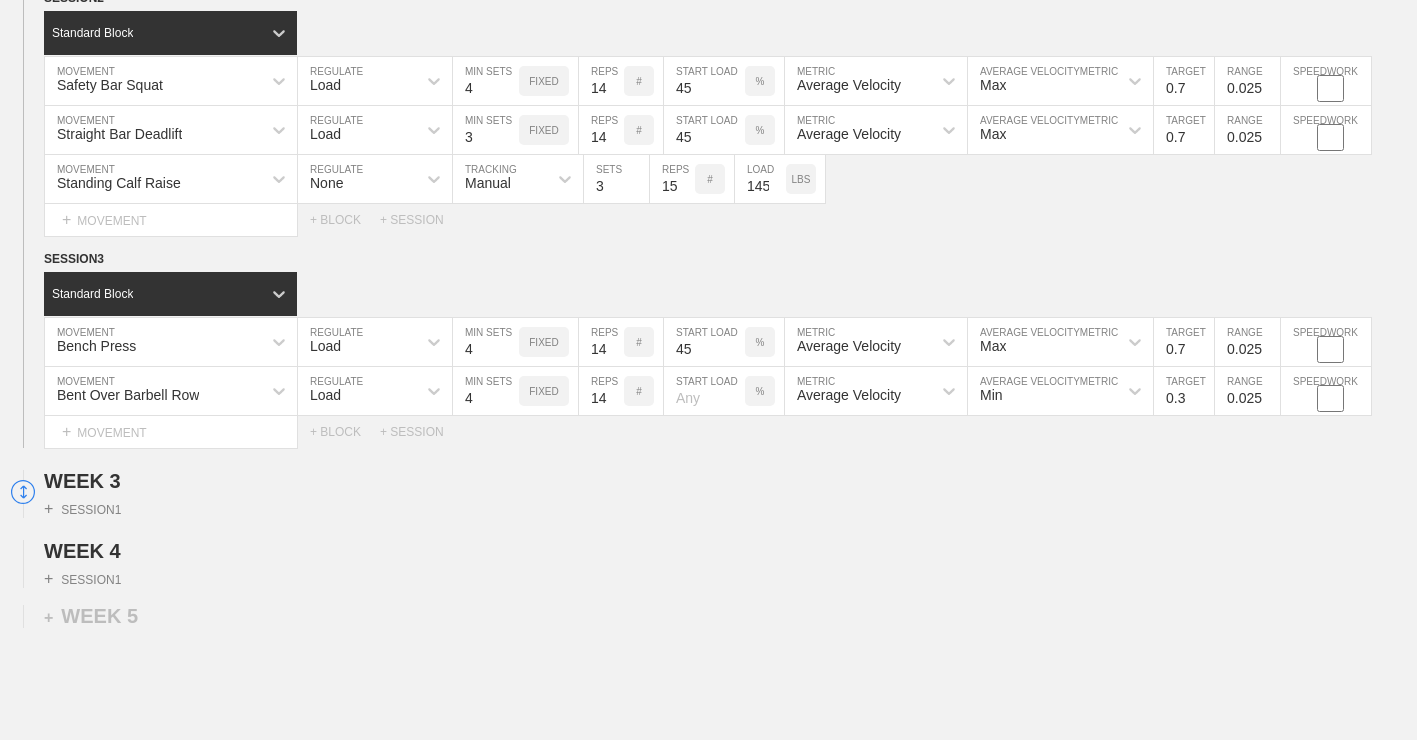 type on "14" 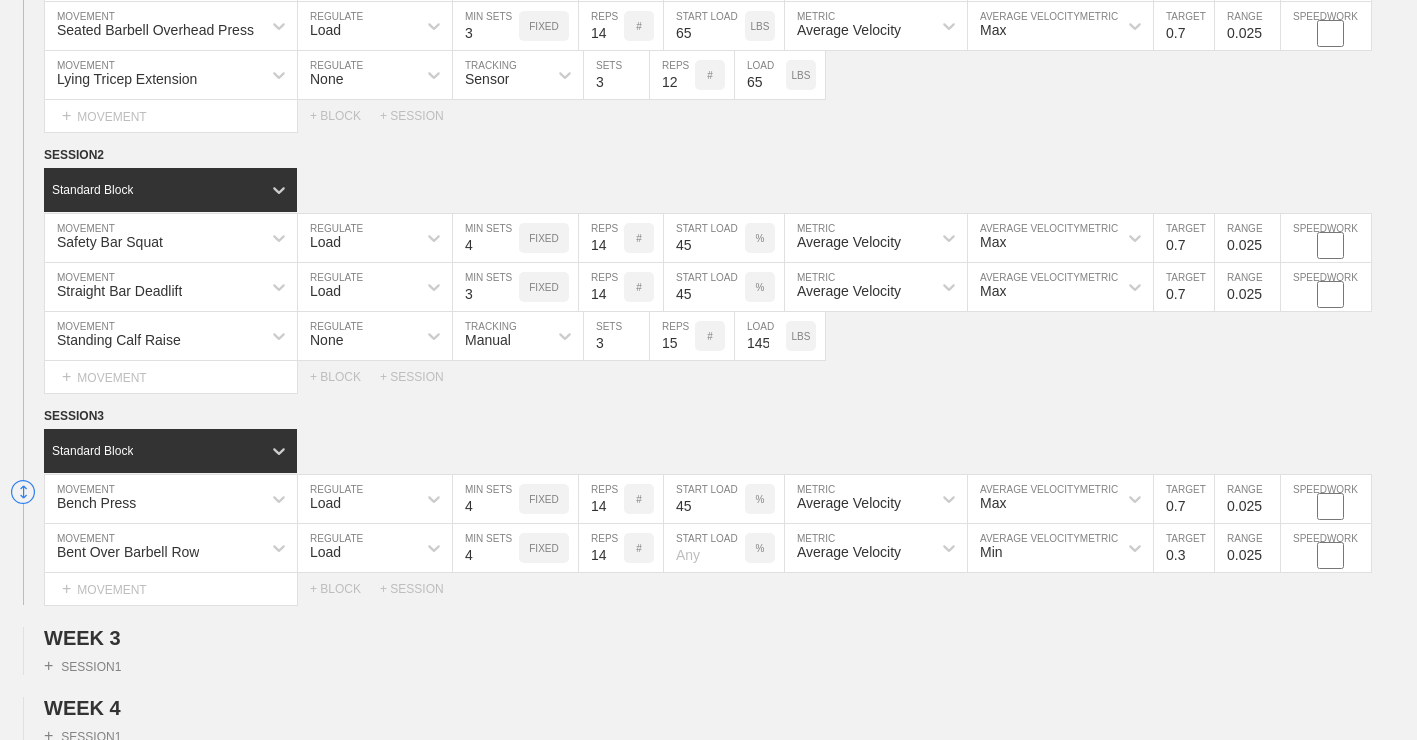 scroll, scrollTop: 1684, scrollLeft: 0, axis: vertical 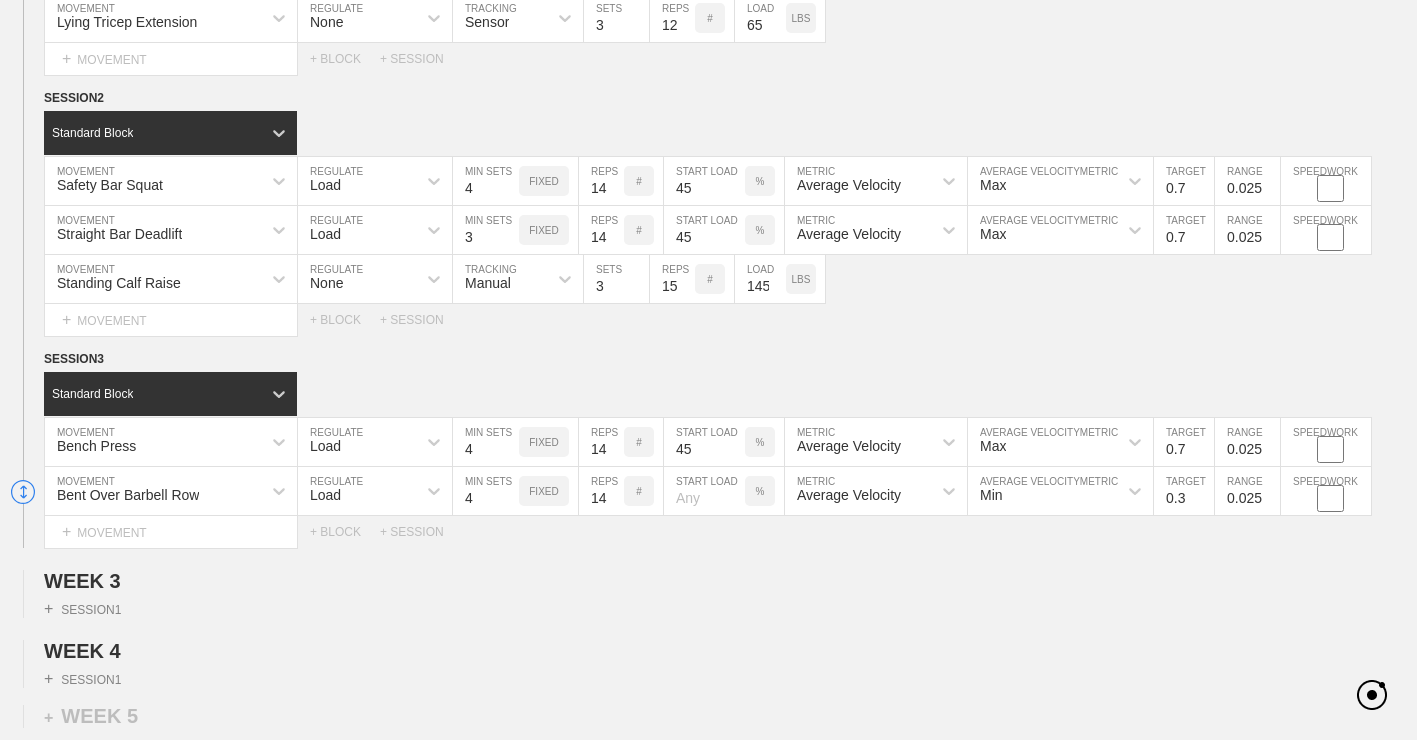 click at bounding box center (704, 491) 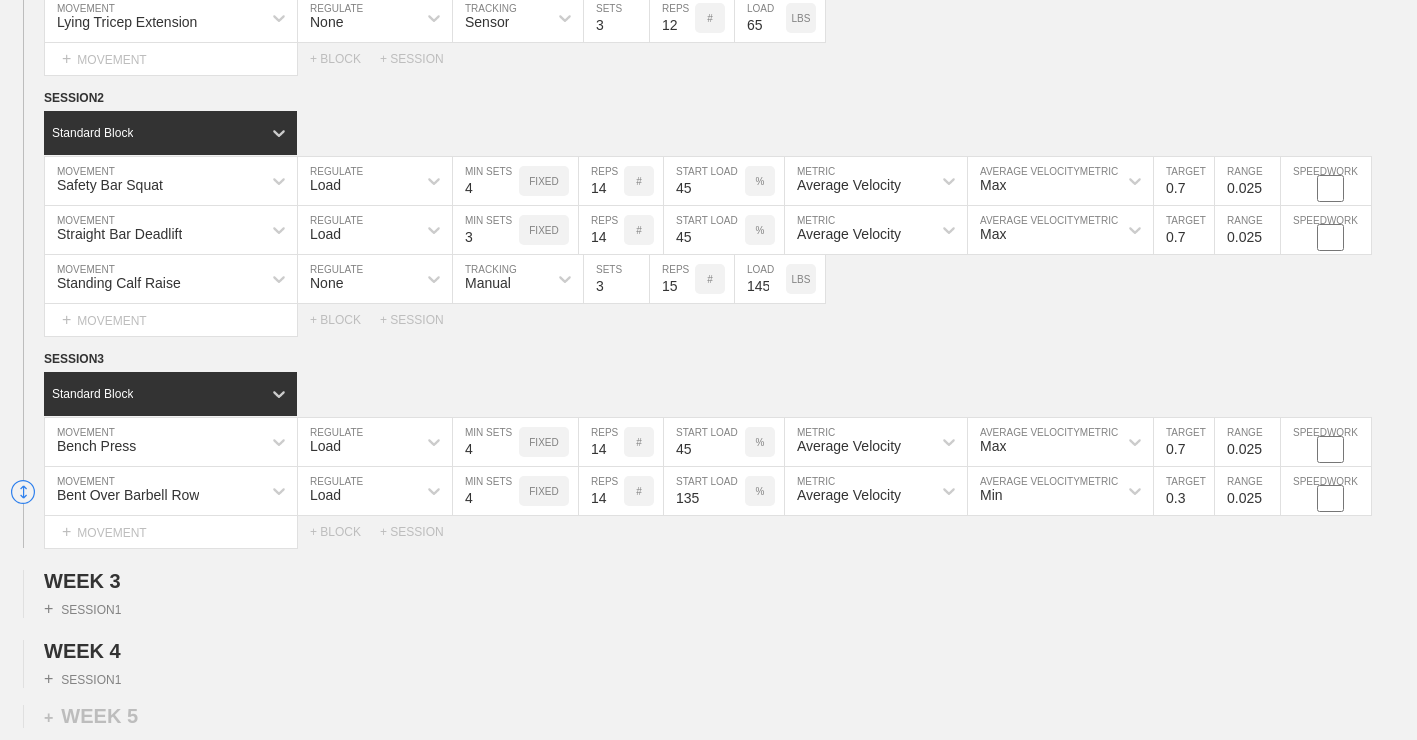 type on "135" 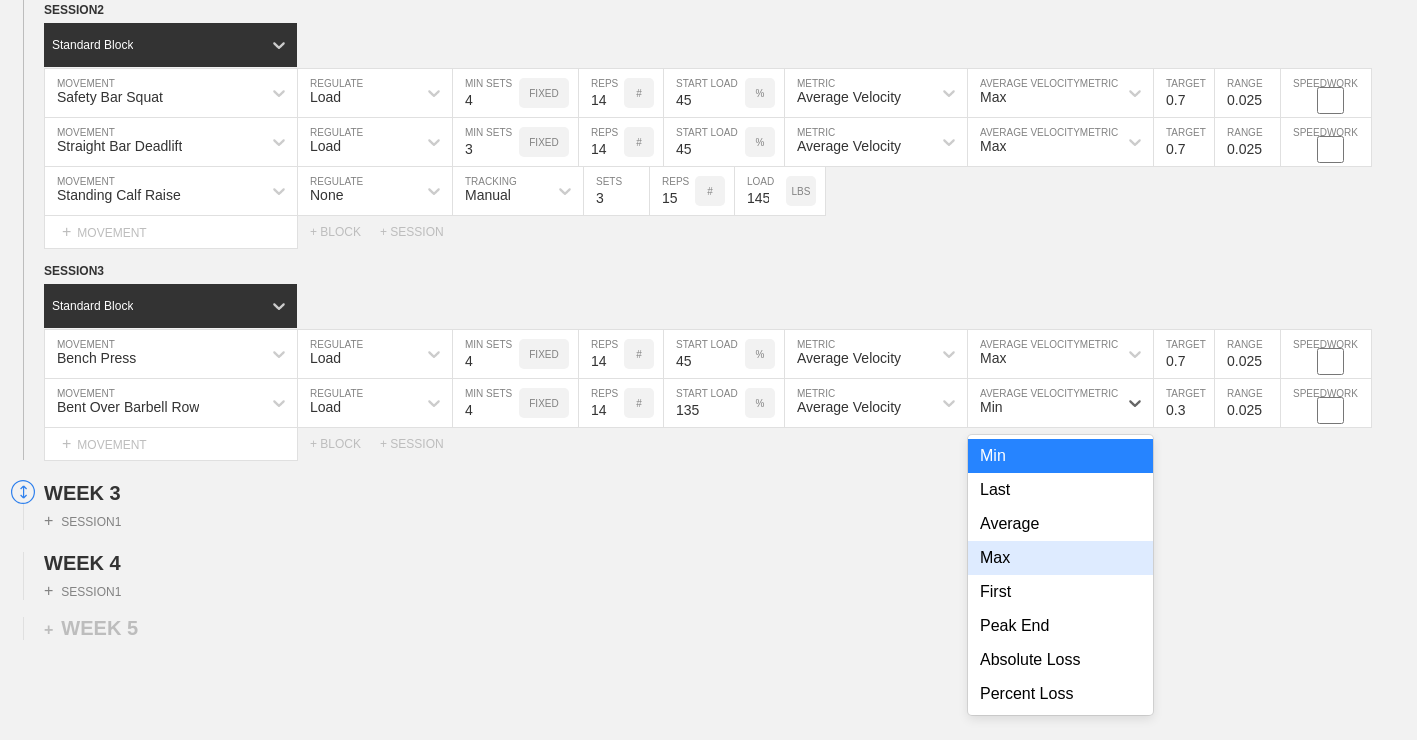 click on "Max" at bounding box center (1060, 558) 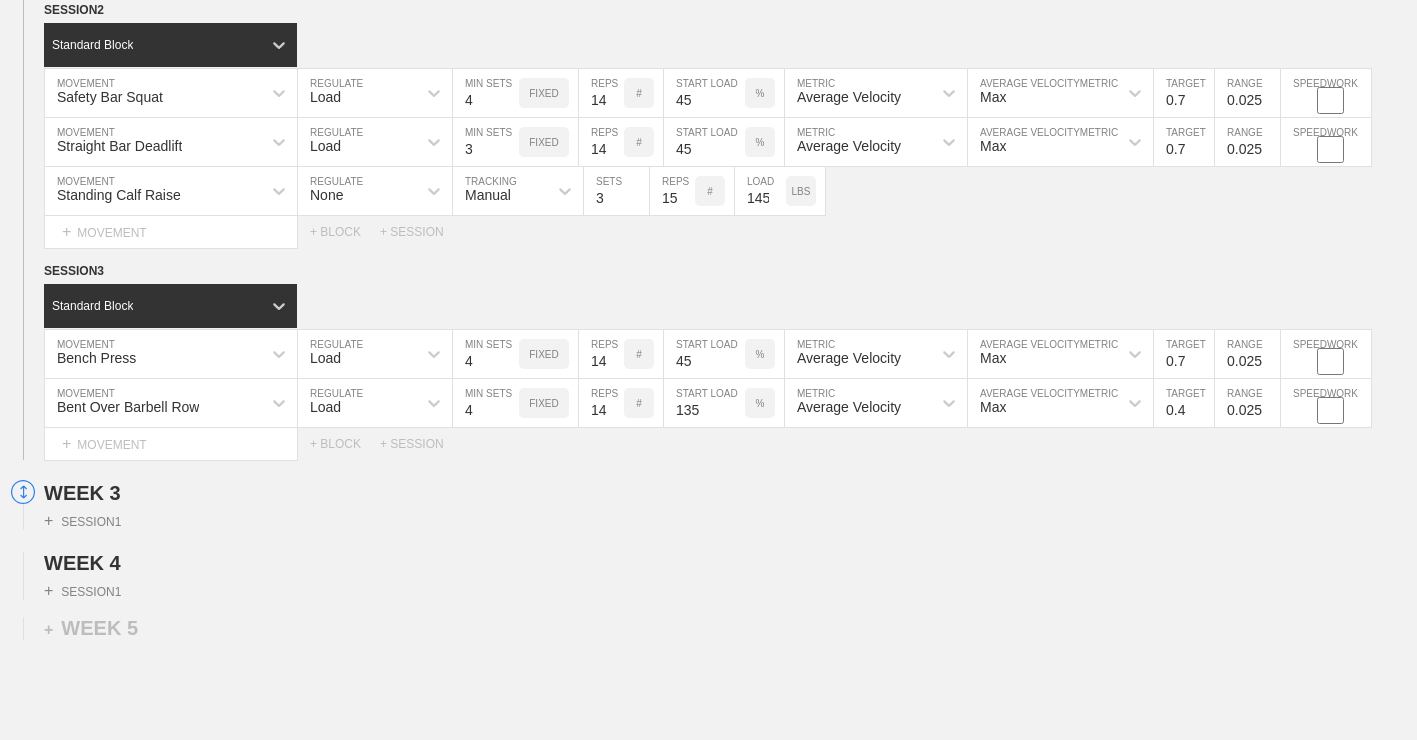 click on "0.4" at bounding box center [1184, 403] 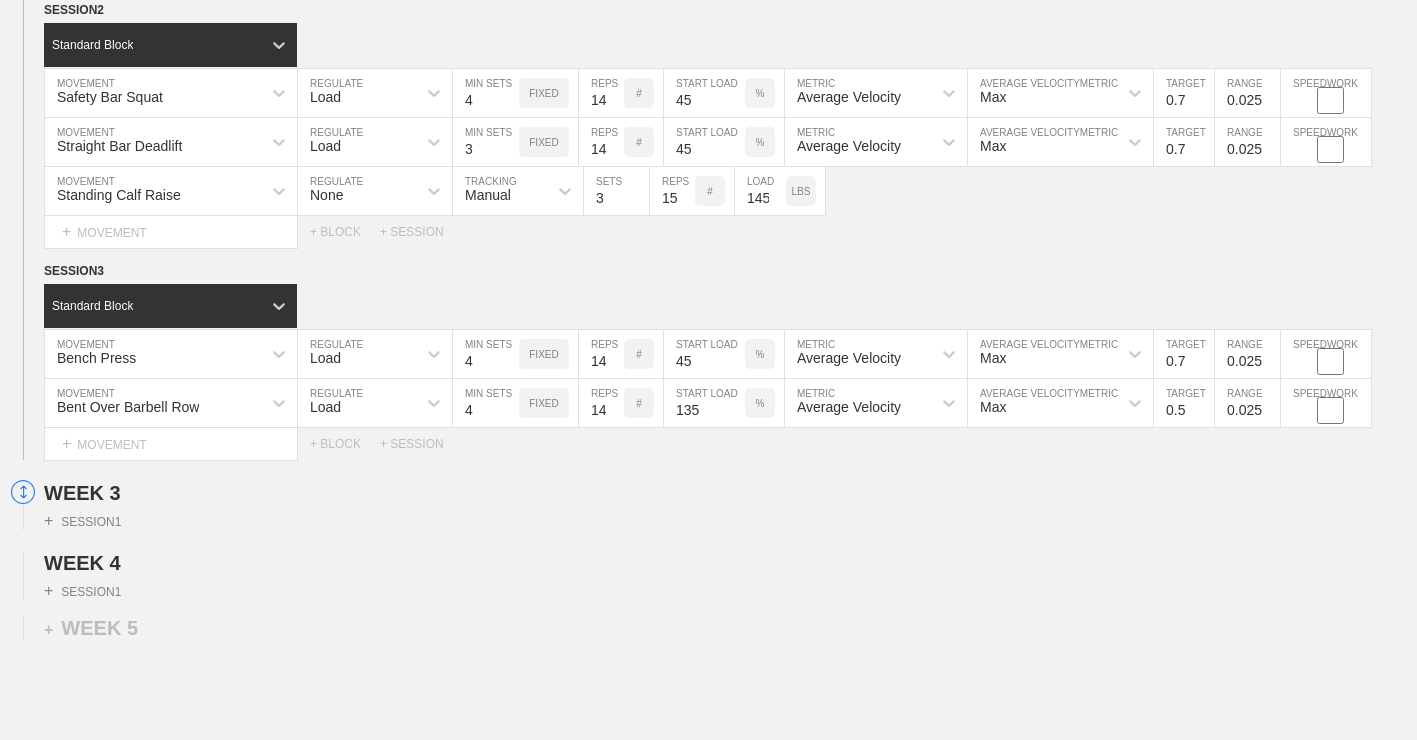 click on "0.5" at bounding box center [1184, 403] 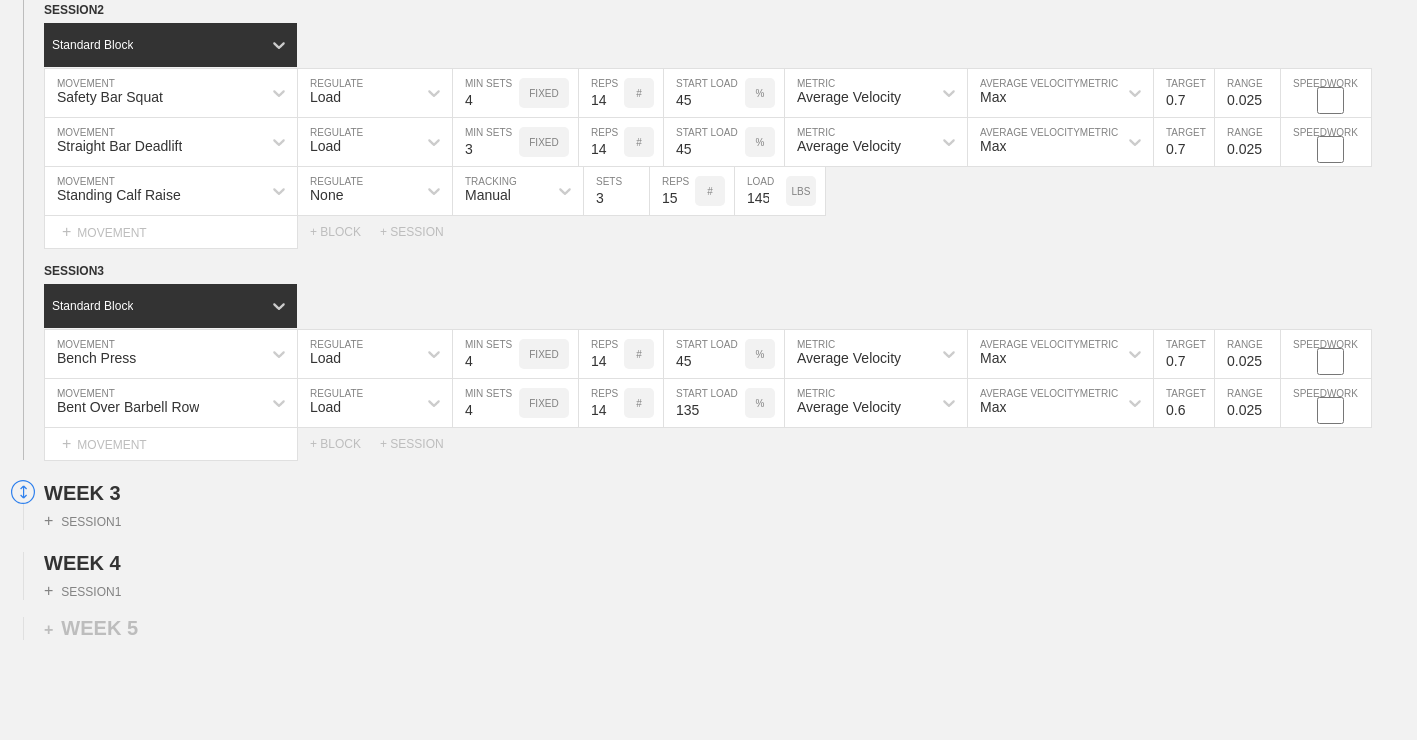 click on "0.6" at bounding box center [1184, 403] 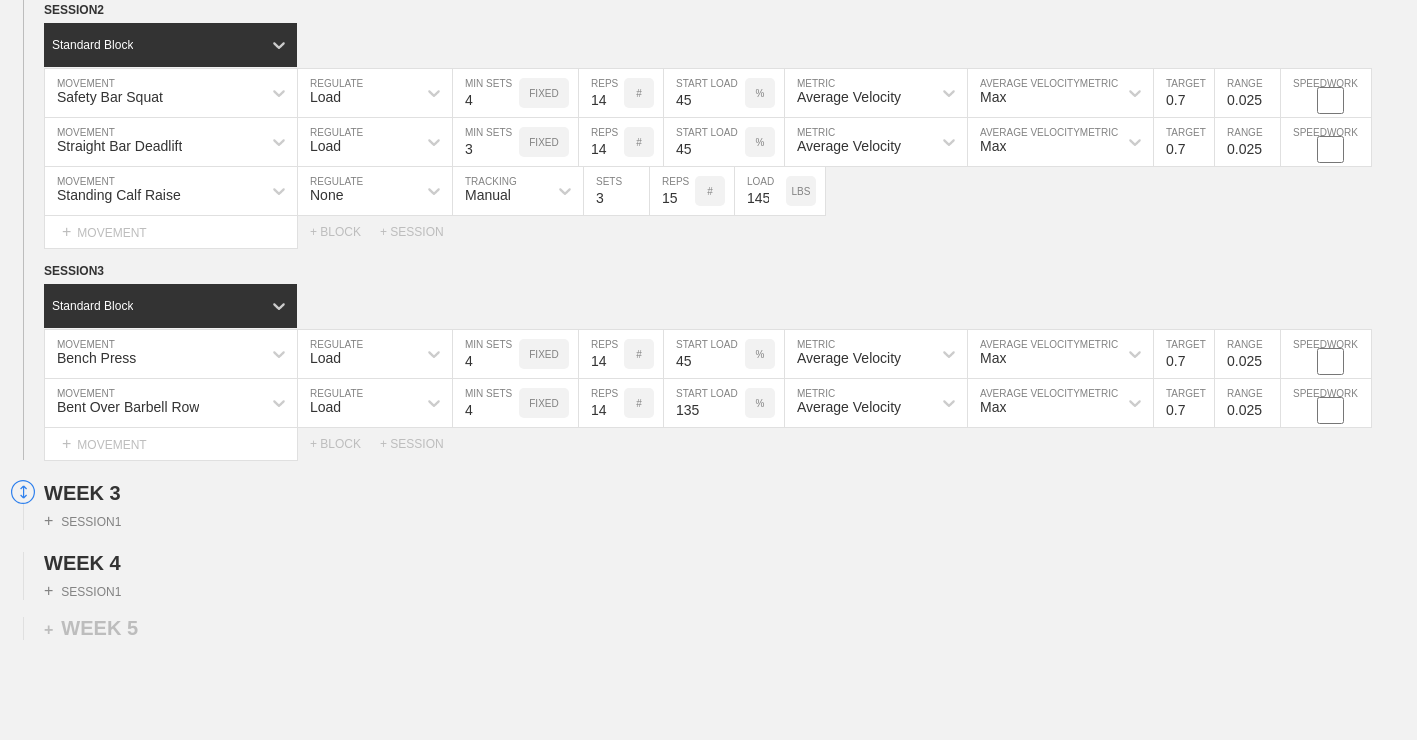 type on "0.7" 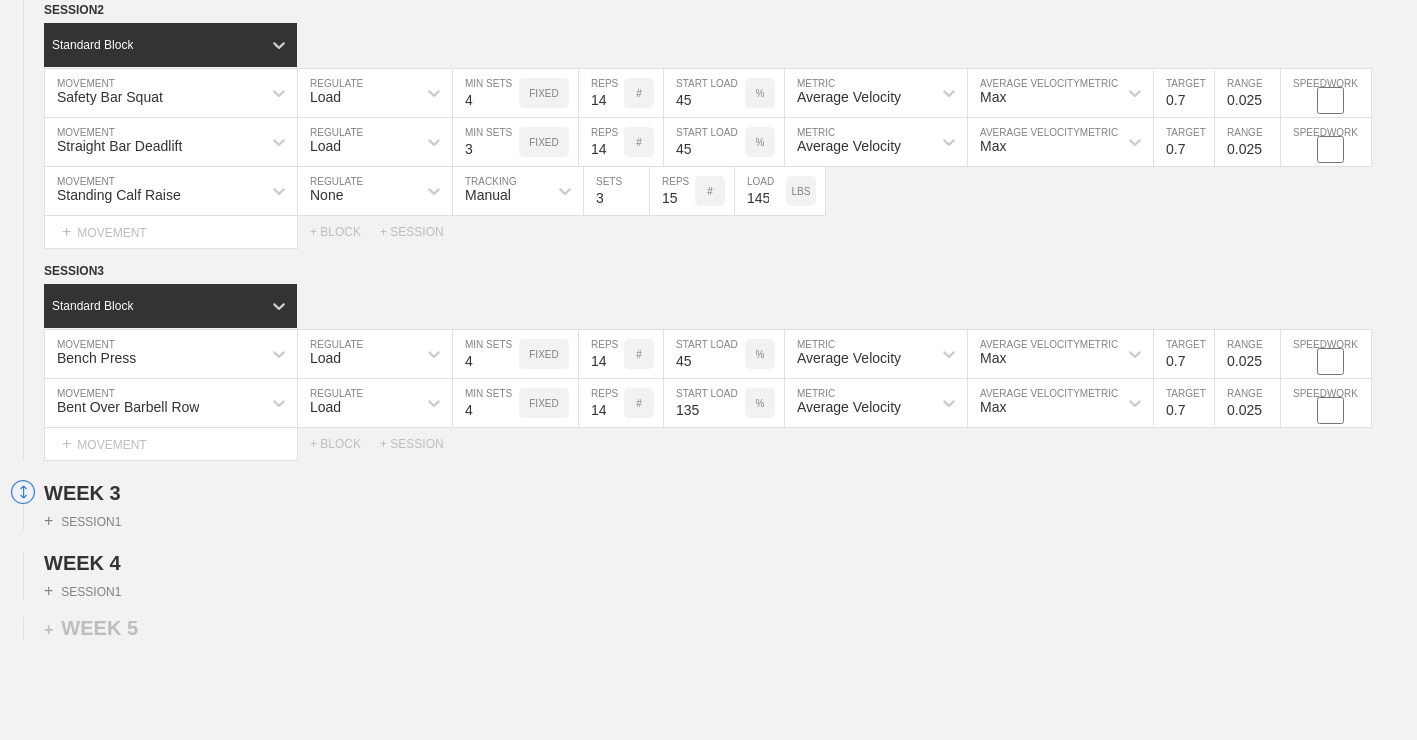 click on "WEEK   1   SESSION  1   Standard Block Bench Press MOVEMENT Load REGULATE 4 MIN SETS FIXED 16 REPS # 40 START LOAD % Average Velocity METRIC Max AVERAGE VELOCITY  METRIC 0.7 TARGET RANGE 0.025 SPEEDWORK Bent Over Barbell Row MOVEMENT Load REGULATE 4 MIN SETS FIXED 16 REPS # 110 START LOAD LBS Average Velocity METRIC Max AVERAGE VELOCITY  METRIC 0.7 TARGET RANGE 0.025 SPEEDWORK Seated Barbell Overhead Press MOVEMENT Load REGULATE 4 MIN SETS FIXED 16 REPS # 65 START LOAD LBS Average Velocity METRIC Max AVERAGE VELOCITY  METRIC 0.7 TARGET RANGE 0.025 SPEEDWORK Lying Tricep Extension MOVEMENT None REGULATE Sensor TRACKING 3 SETS 16 REPS # 55 LOAD LBS Select... MOVEMENT +  MOVEMENT + BLOCK + SESSION SESSION  2   Standard Block Safety Bar Squat MOVEMENT Load REGULATE 4 MIN SETS FIXED 16 REPS # 40 START LOAD % Average Velocity METRIC Max AVERAGE VELOCITY  METRIC 0.7 TARGET RANGE 0.025 SPEEDWORK Straight Bar Deadlift MOVEMENT Load REGULATE 3 MIN SETS FIXED 16 REPS # 40 START LOAD % Average Velocity METRIC Max  METRIC" at bounding box center (708, -467) 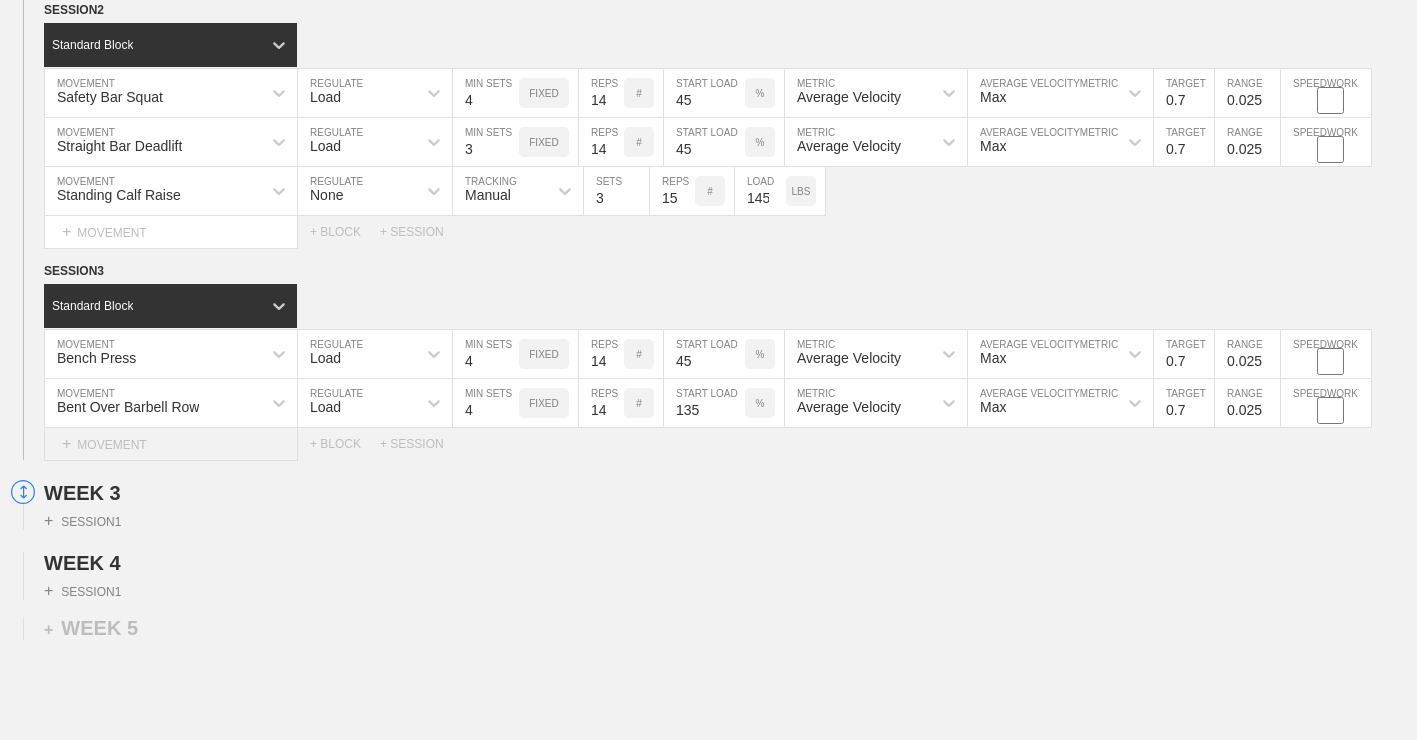 click on "+  MOVEMENT" at bounding box center [171, 444] 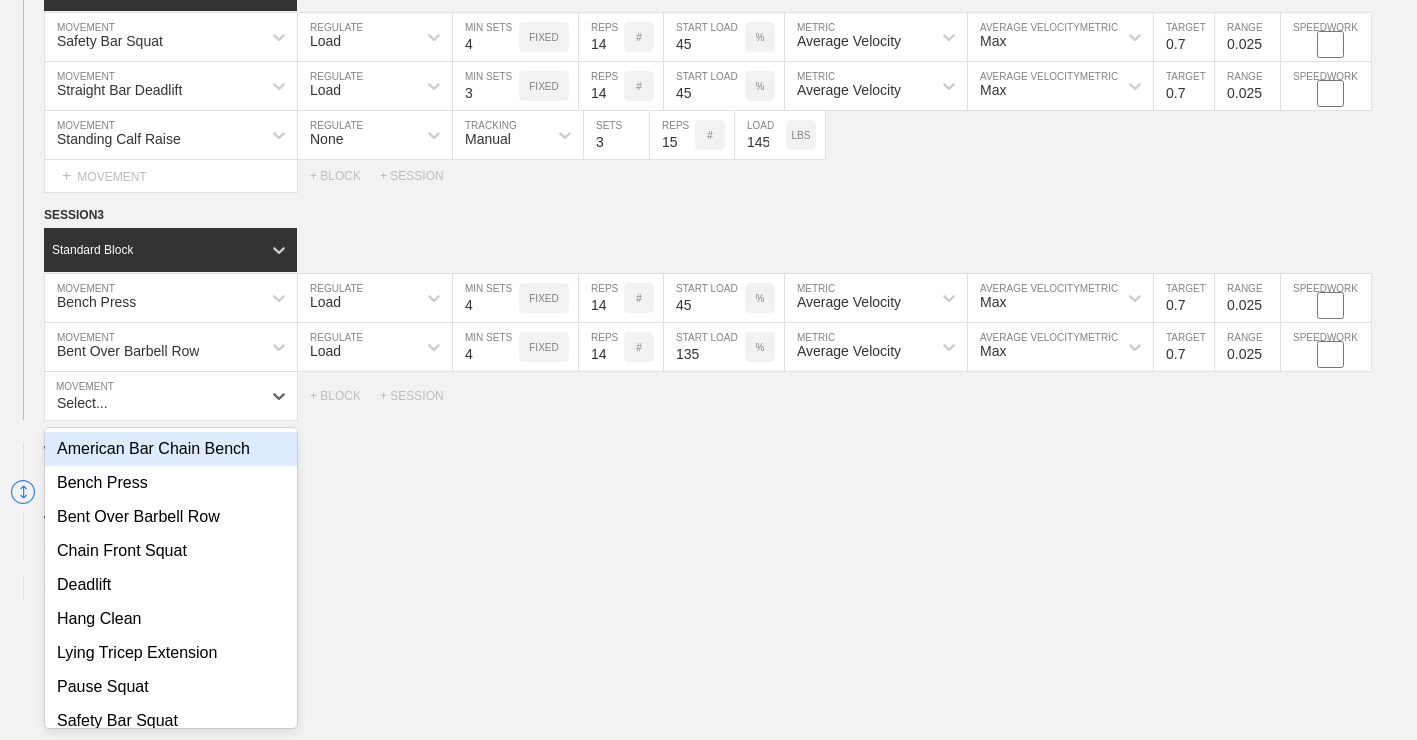 scroll, scrollTop: 1833, scrollLeft: 0, axis: vertical 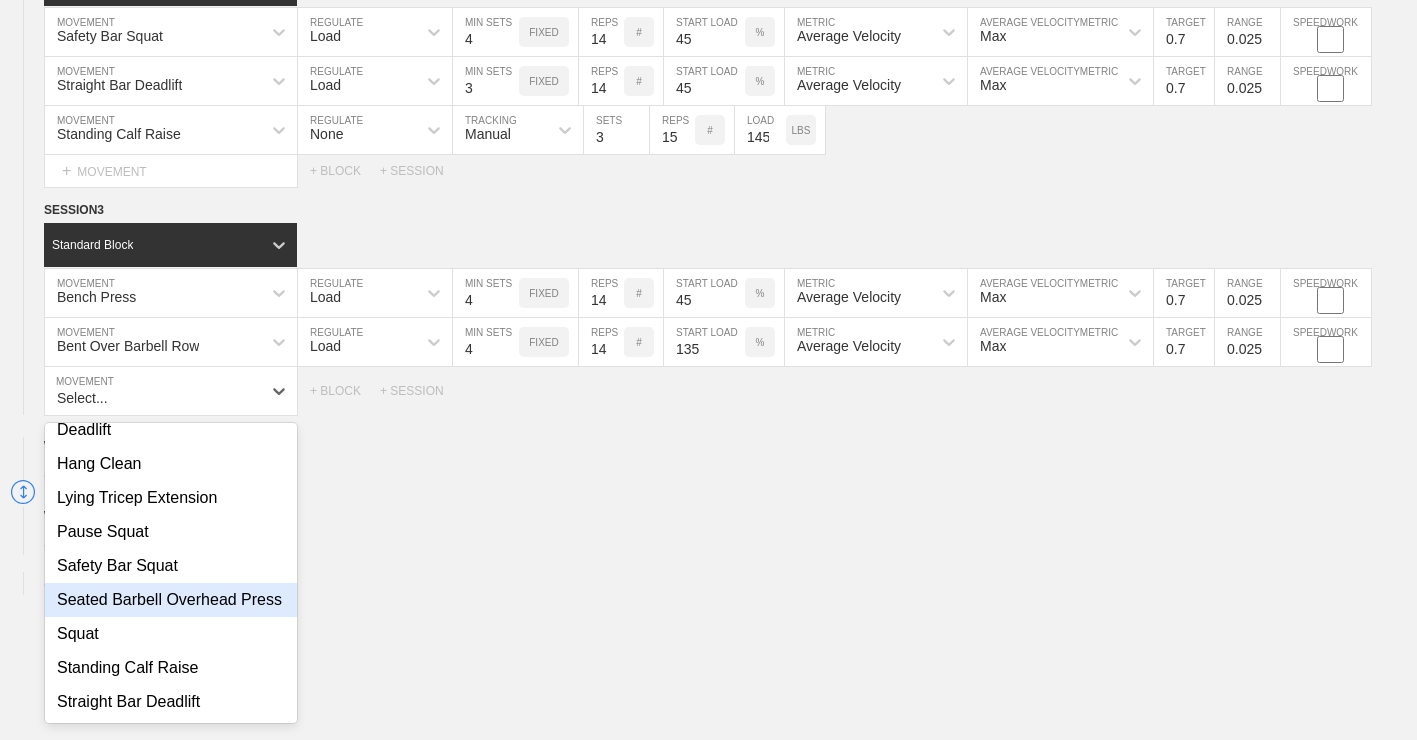 click on "Seated Barbell Overhead Press" at bounding box center (171, 600) 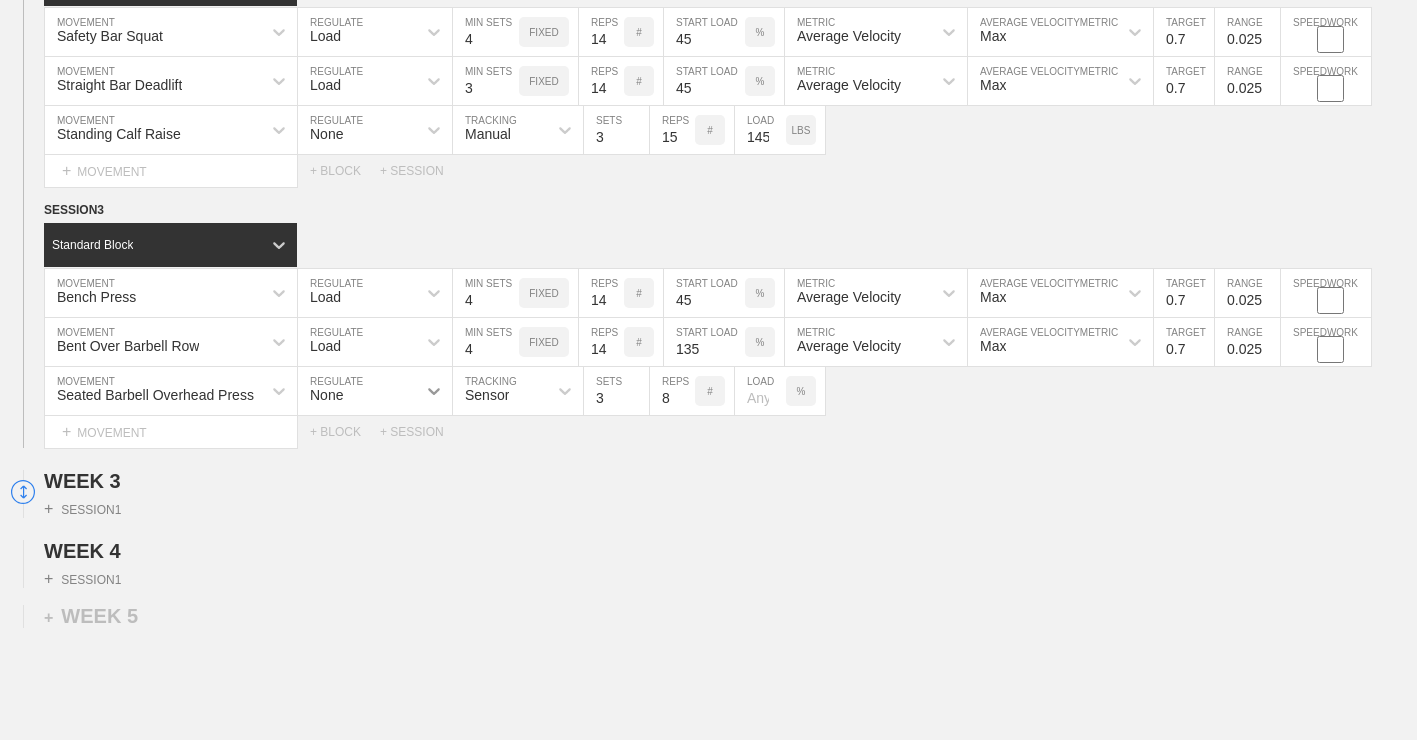 click 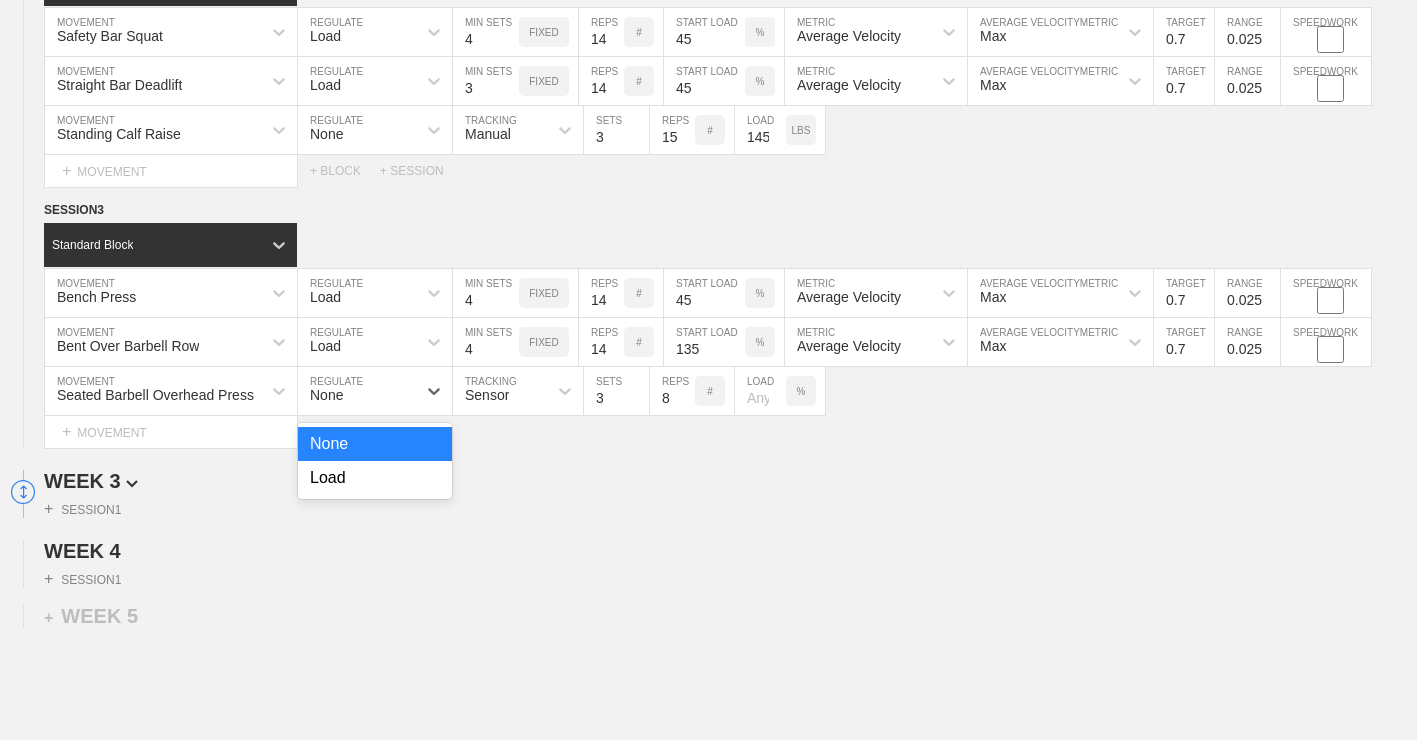 click on "Load" at bounding box center (375, 478) 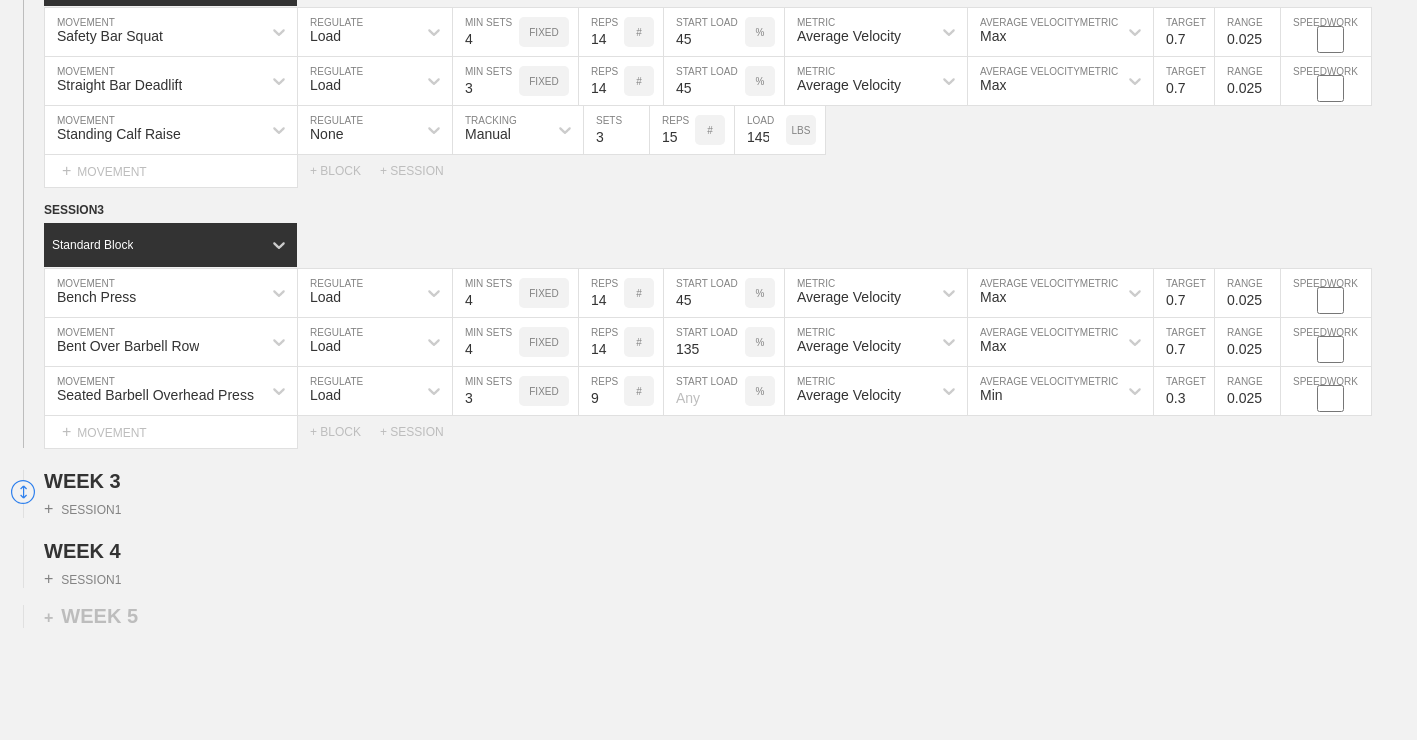 click on "9" at bounding box center [601, 391] 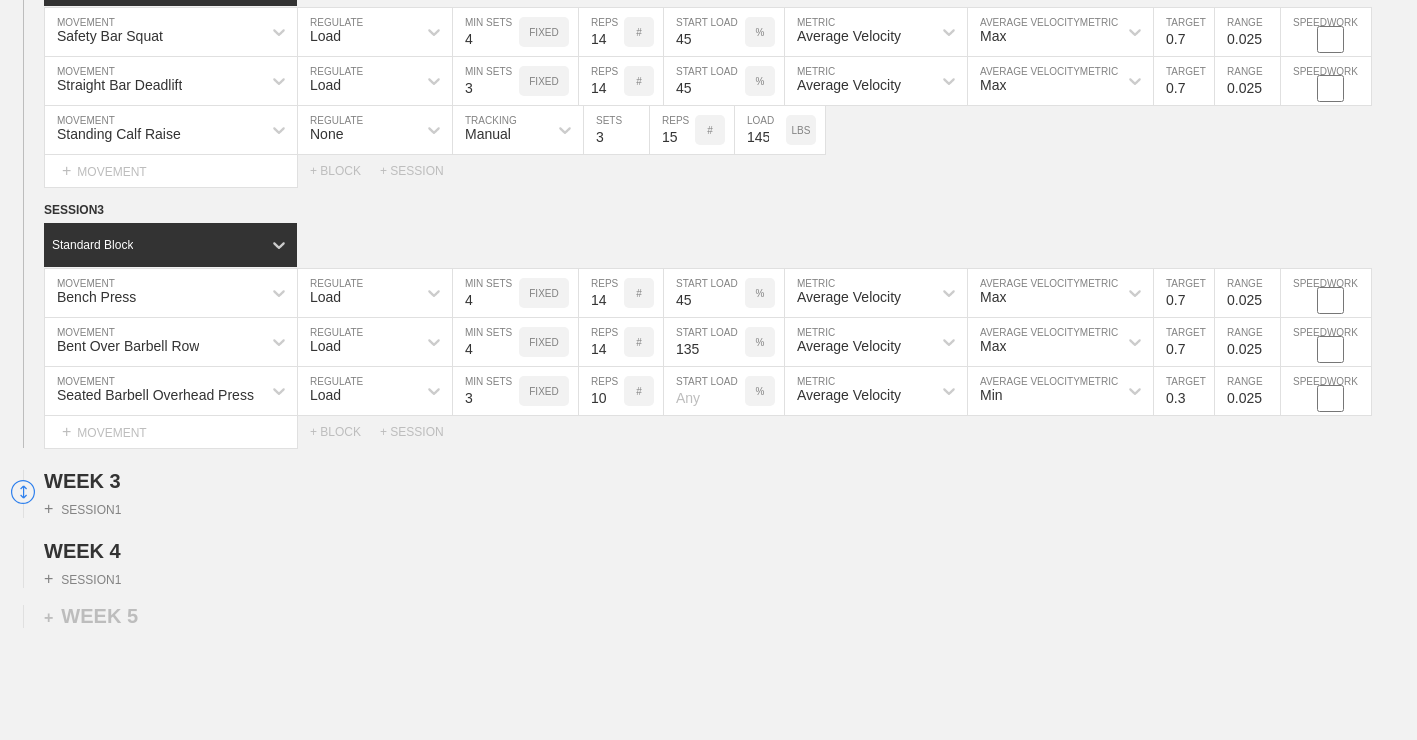 click on "10" at bounding box center [601, 391] 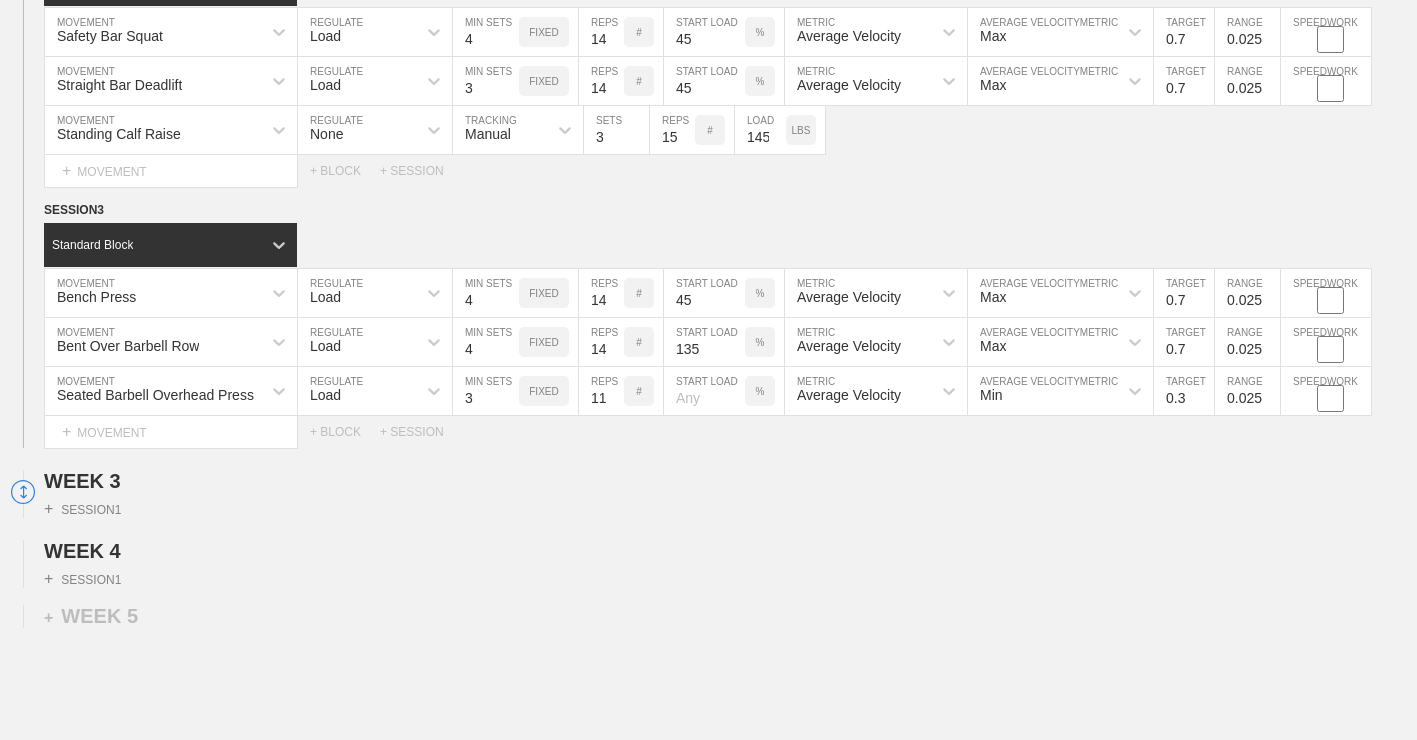 click on "11" at bounding box center [601, 391] 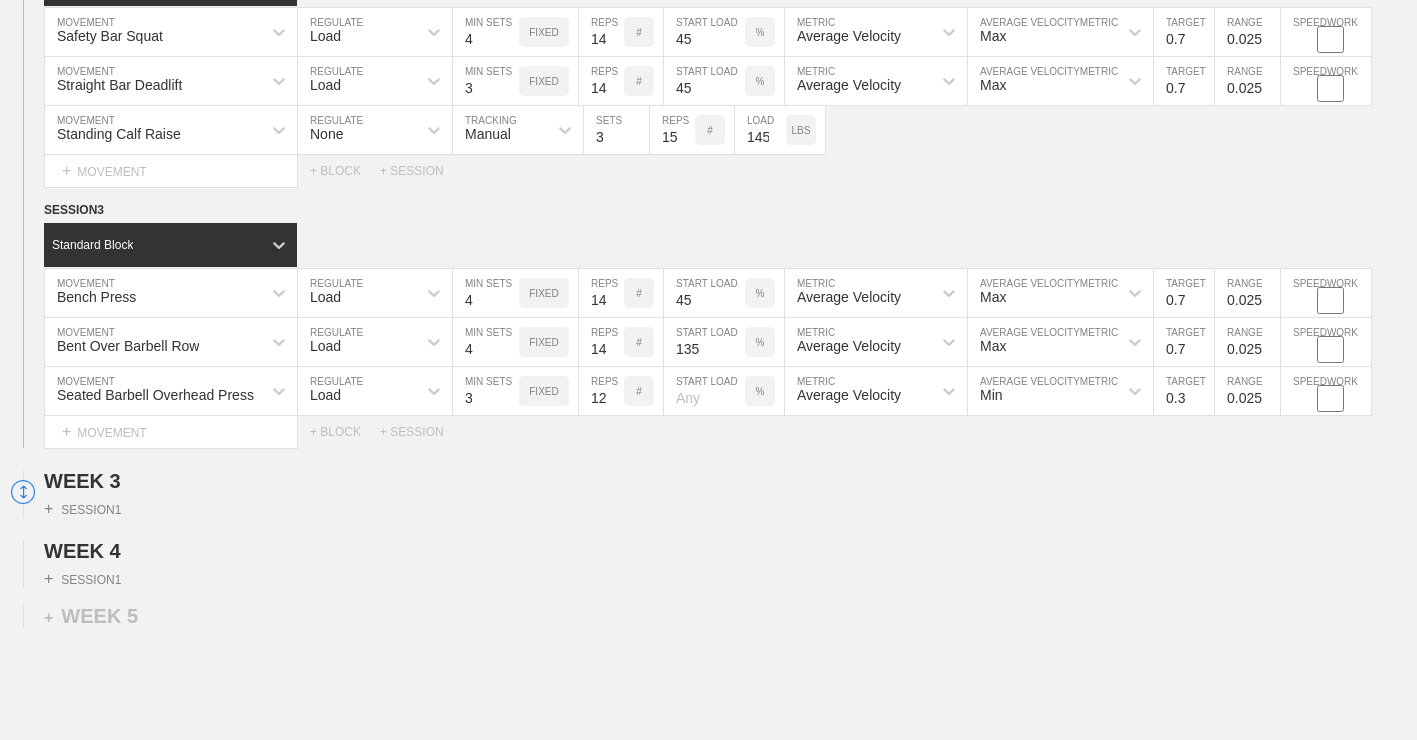 click on "12" at bounding box center [601, 391] 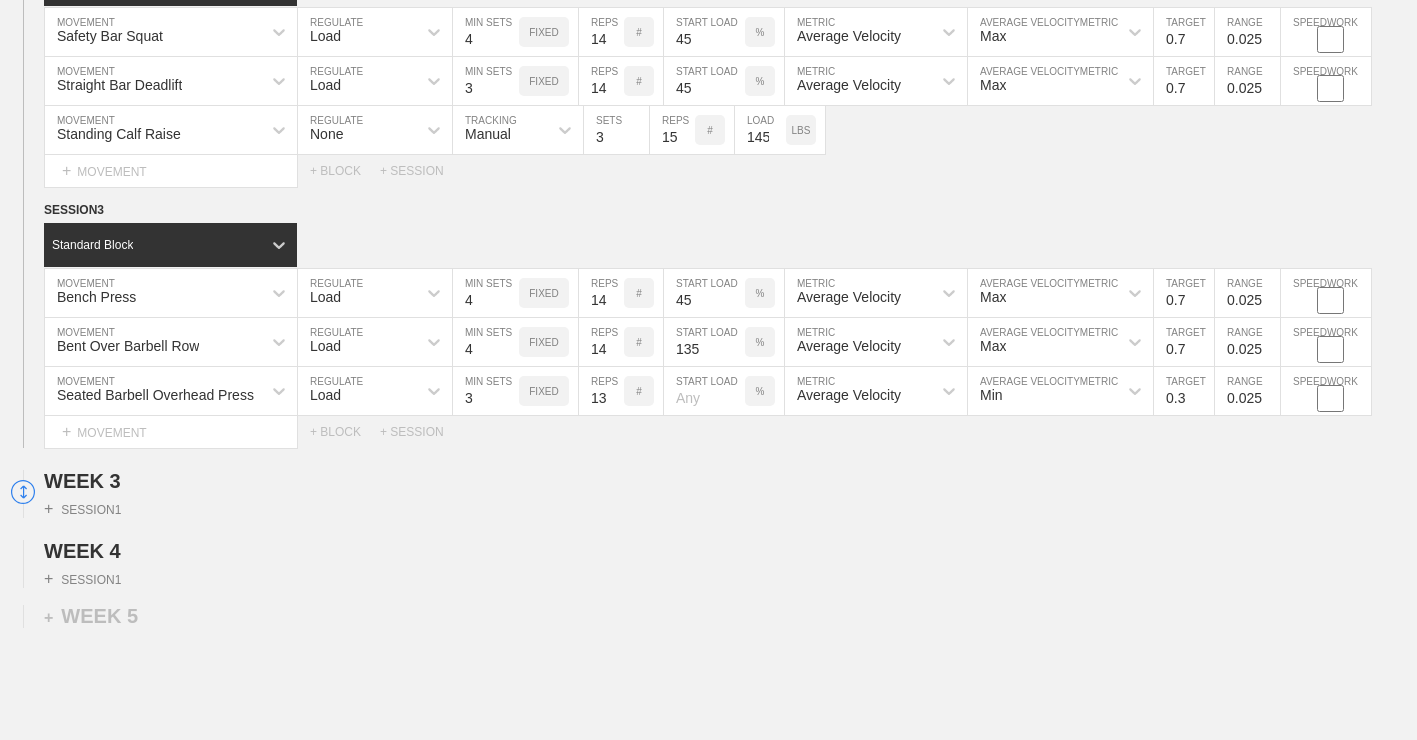 click on "13" at bounding box center (601, 391) 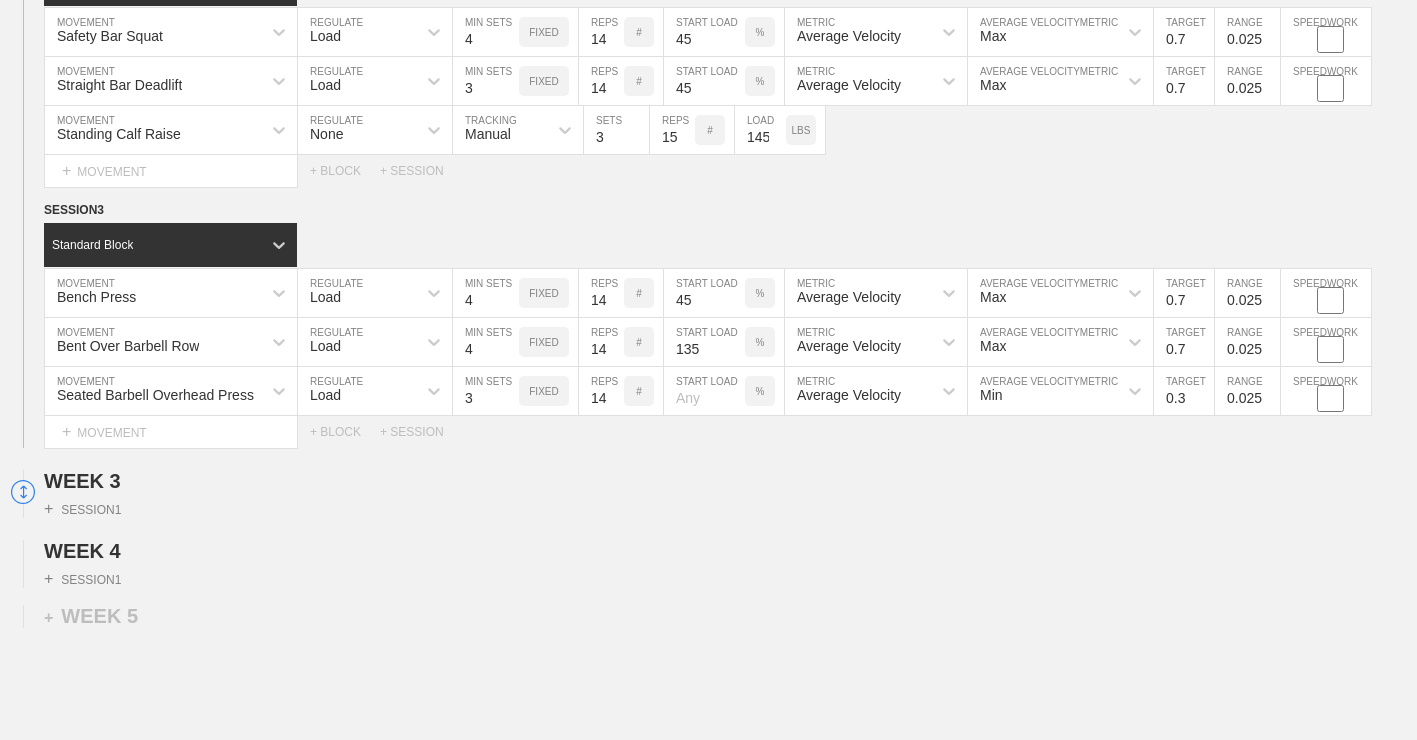 type on "14" 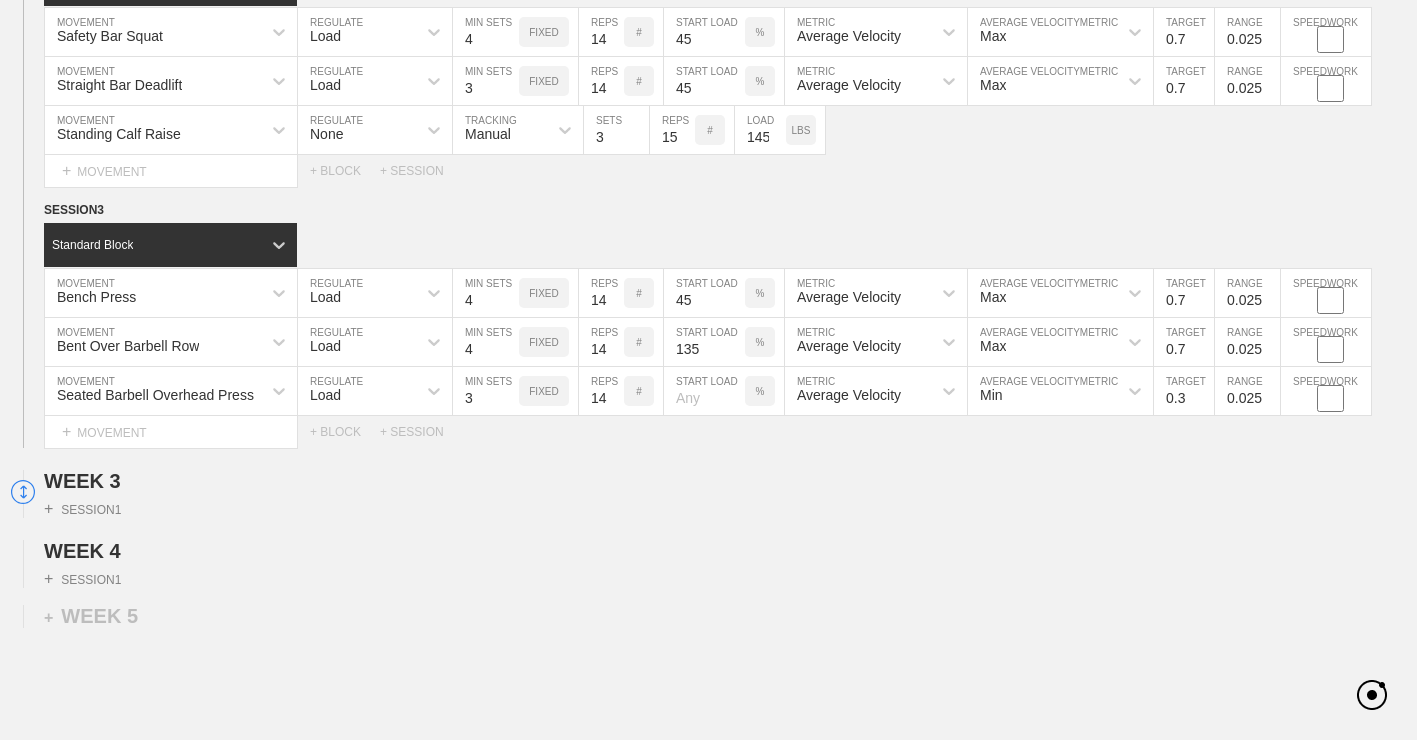 click on "%" at bounding box center [760, 391] 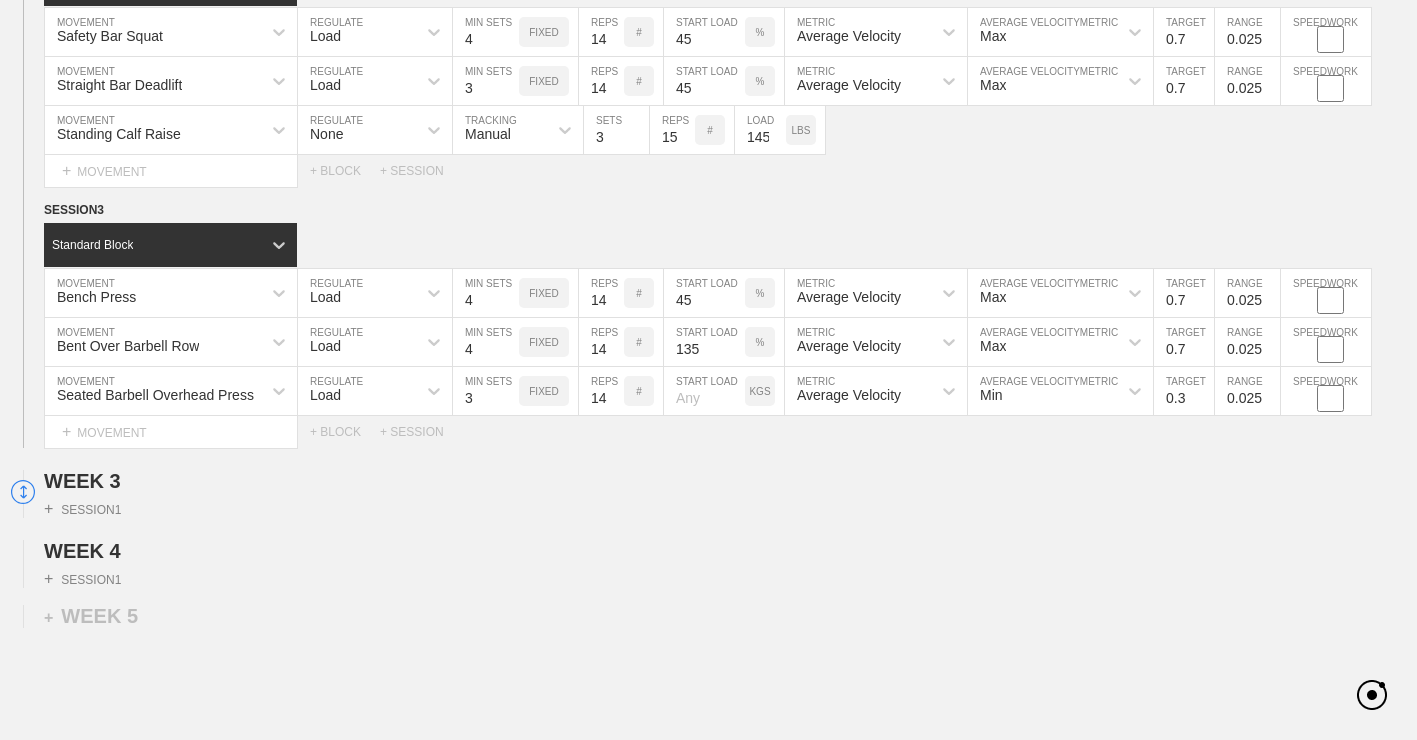 click on "KGS" at bounding box center (759, 391) 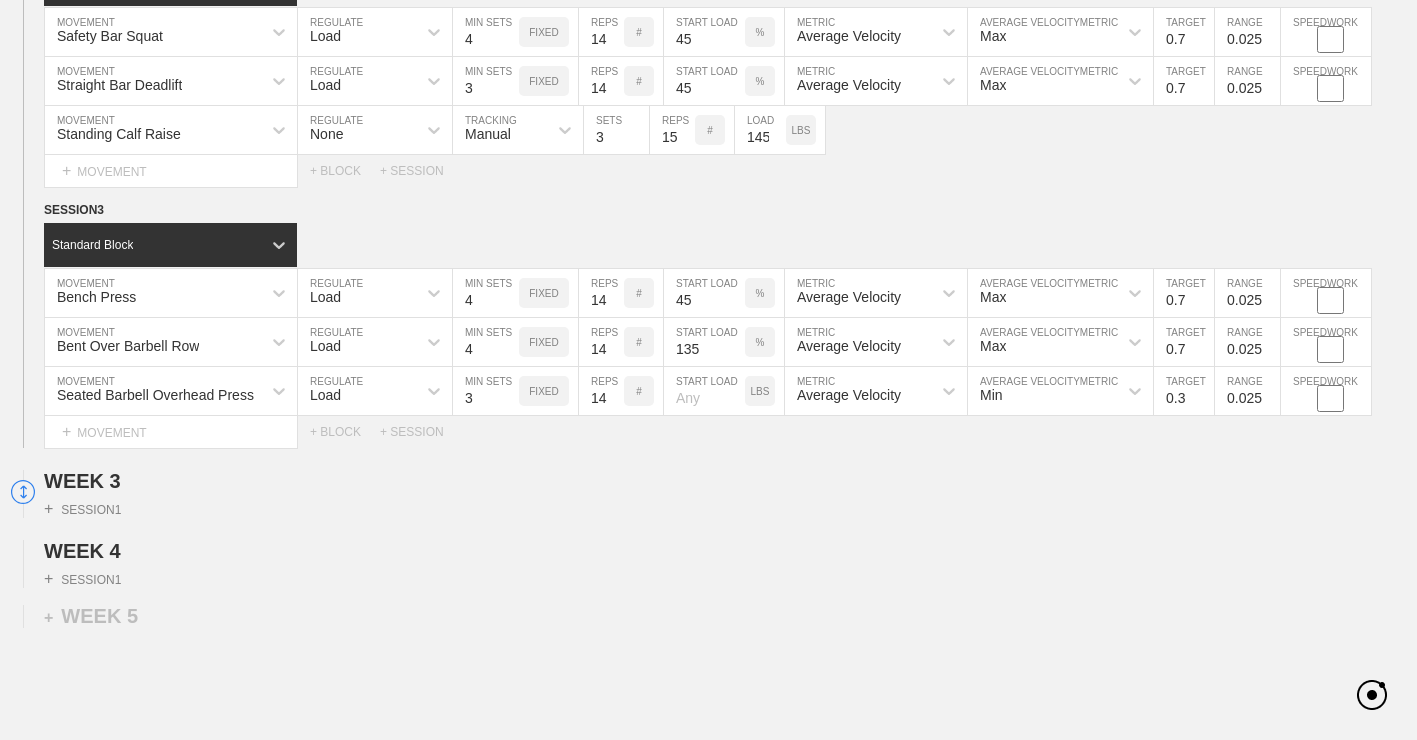 click at bounding box center (704, 391) 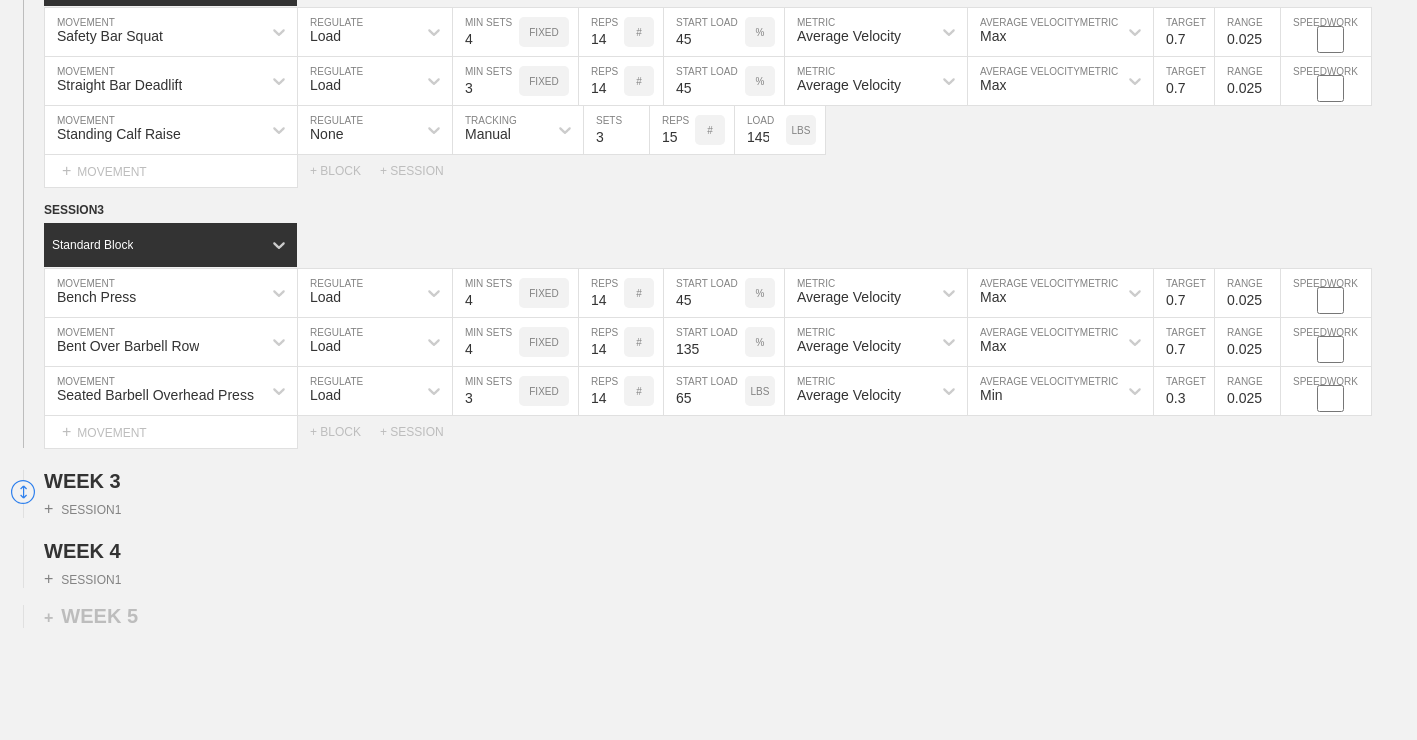 type on "65" 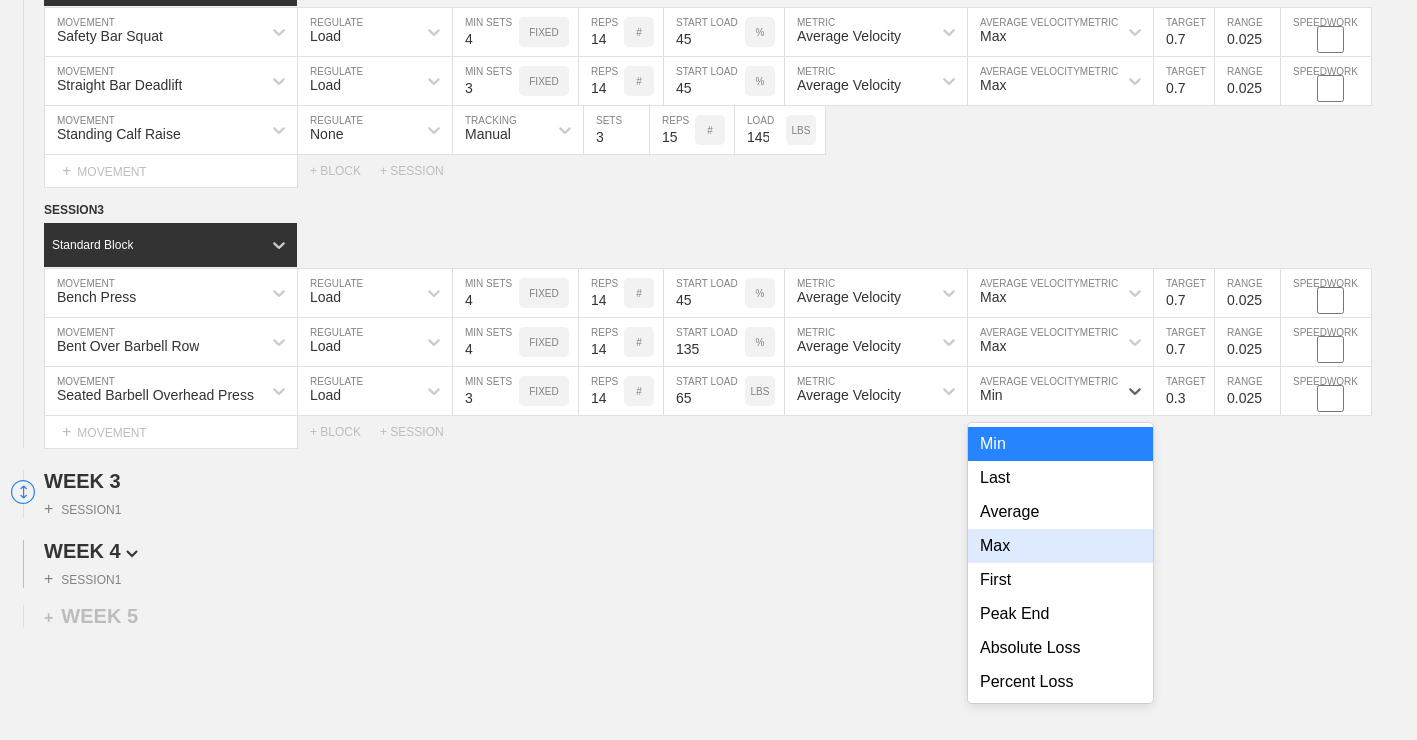 click on "Max" at bounding box center (1060, 546) 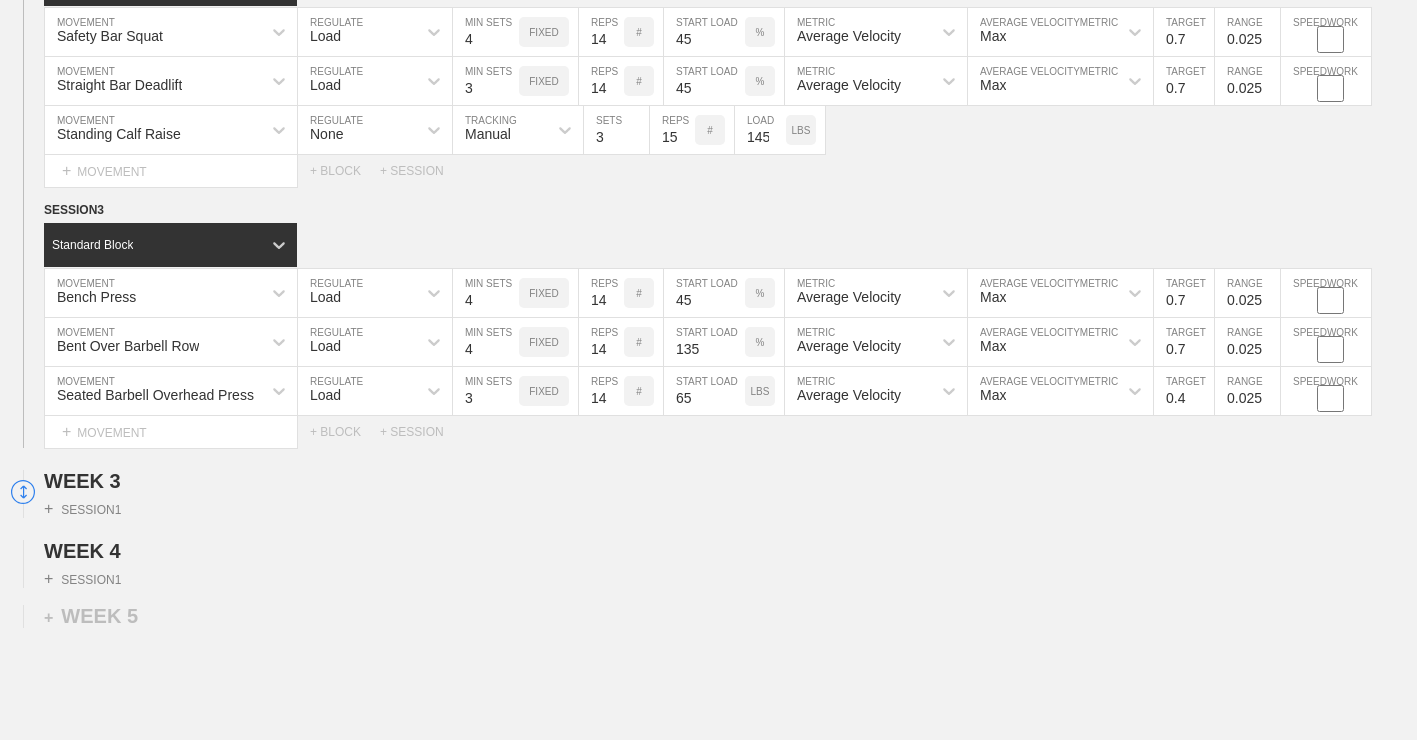 click on "0.4" at bounding box center (1184, 391) 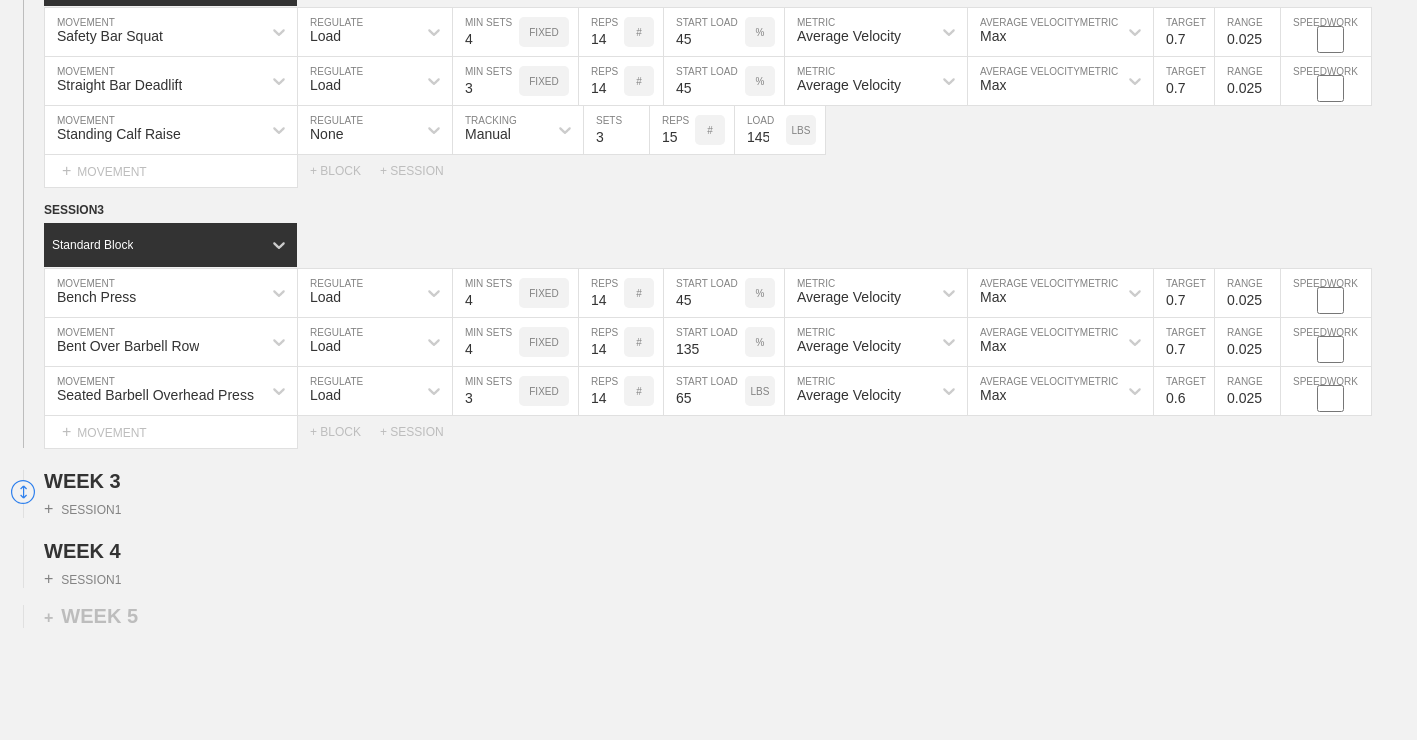 click on "0.6" at bounding box center [1184, 391] 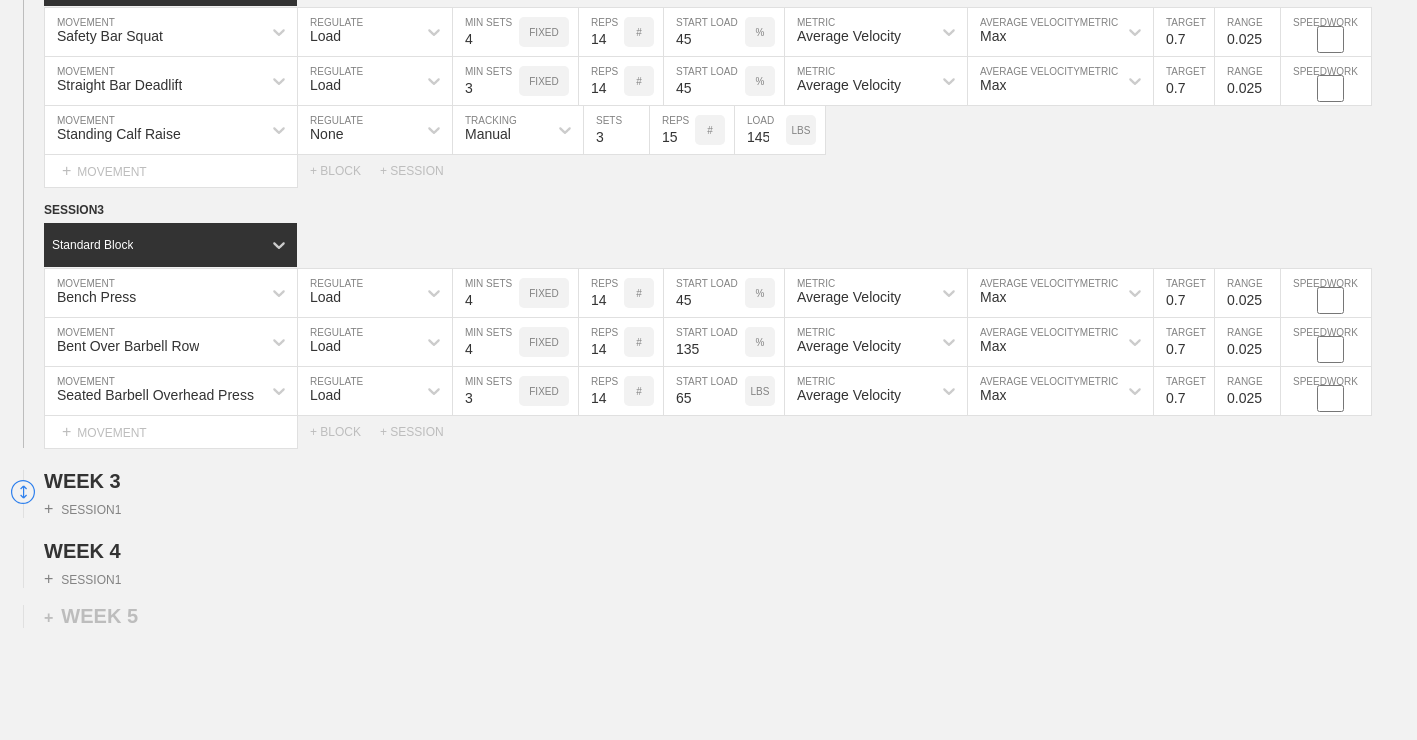 type on "0.7" 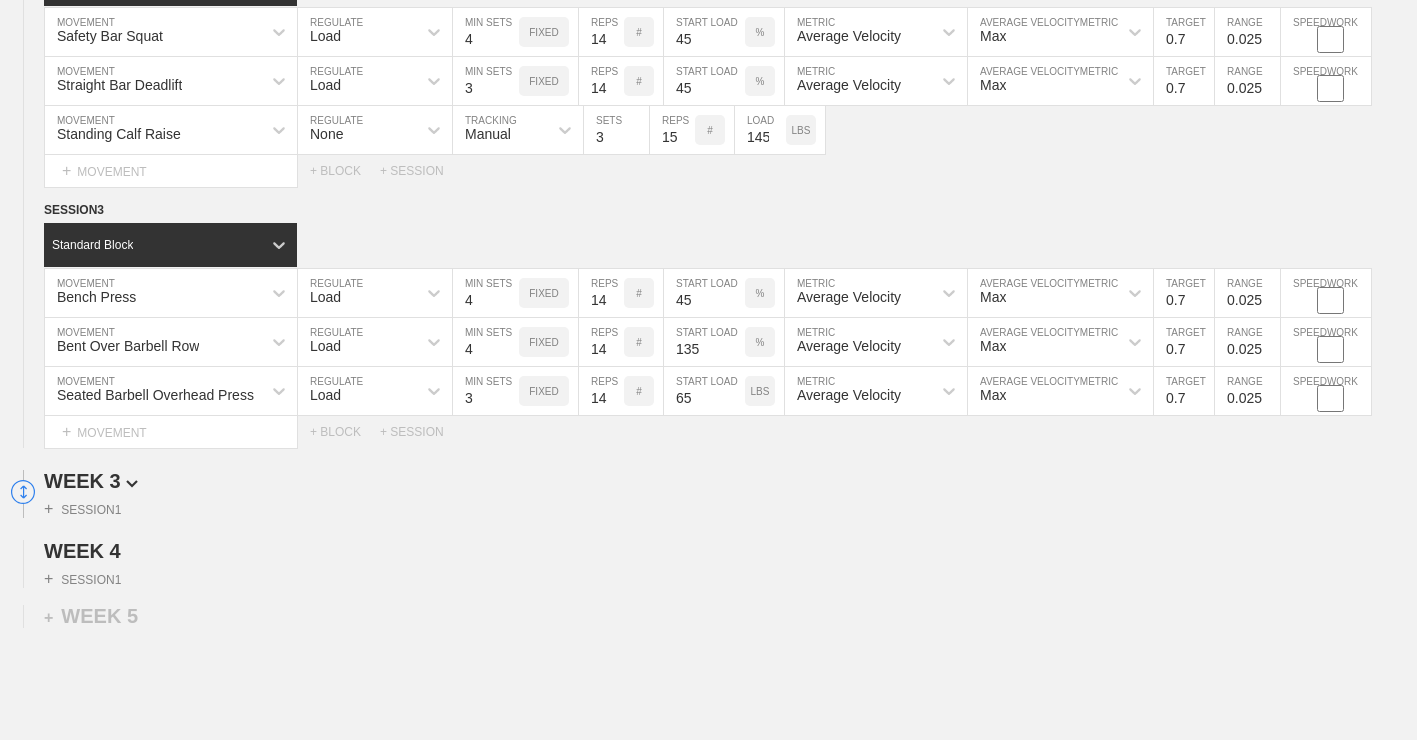 click on "WEEK   3" at bounding box center [730, 481] 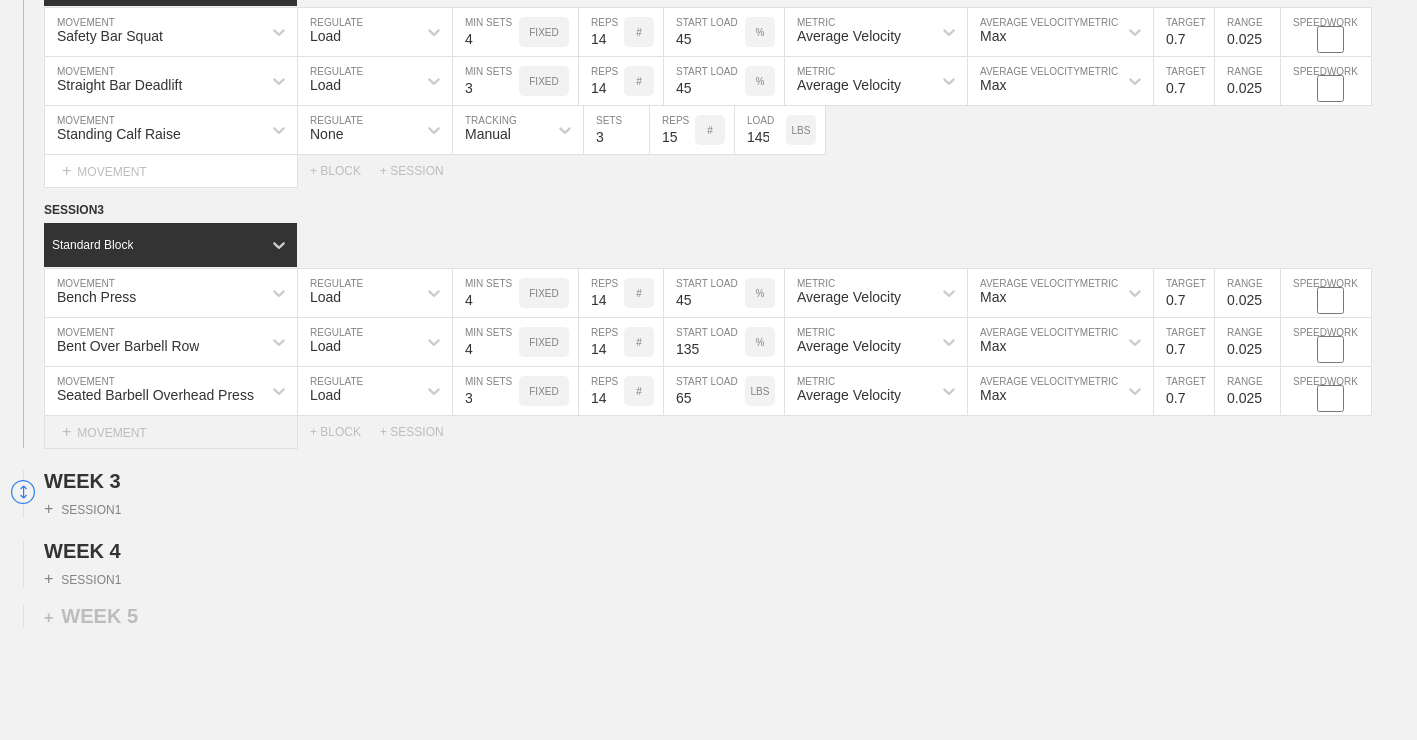 click on "+  MOVEMENT" at bounding box center (171, 432) 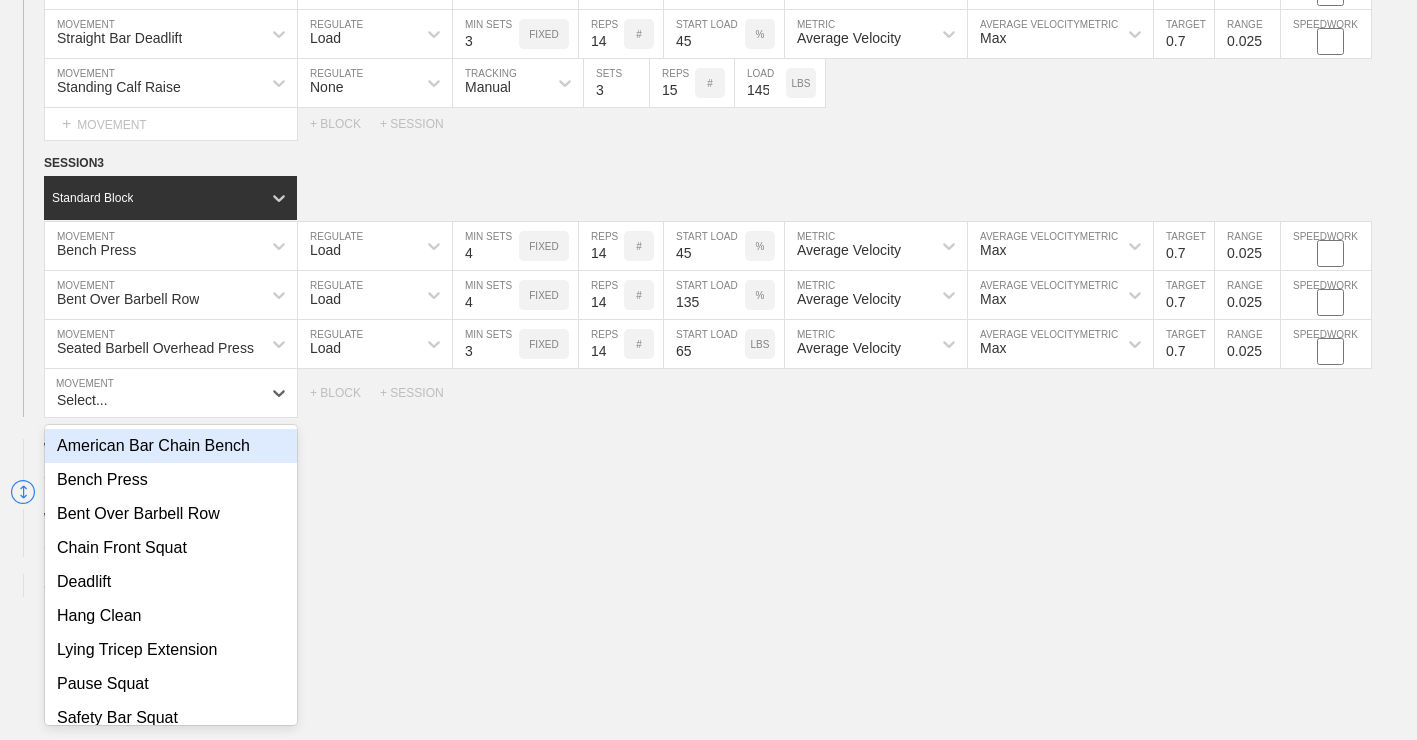 scroll, scrollTop: 1882, scrollLeft: 0, axis: vertical 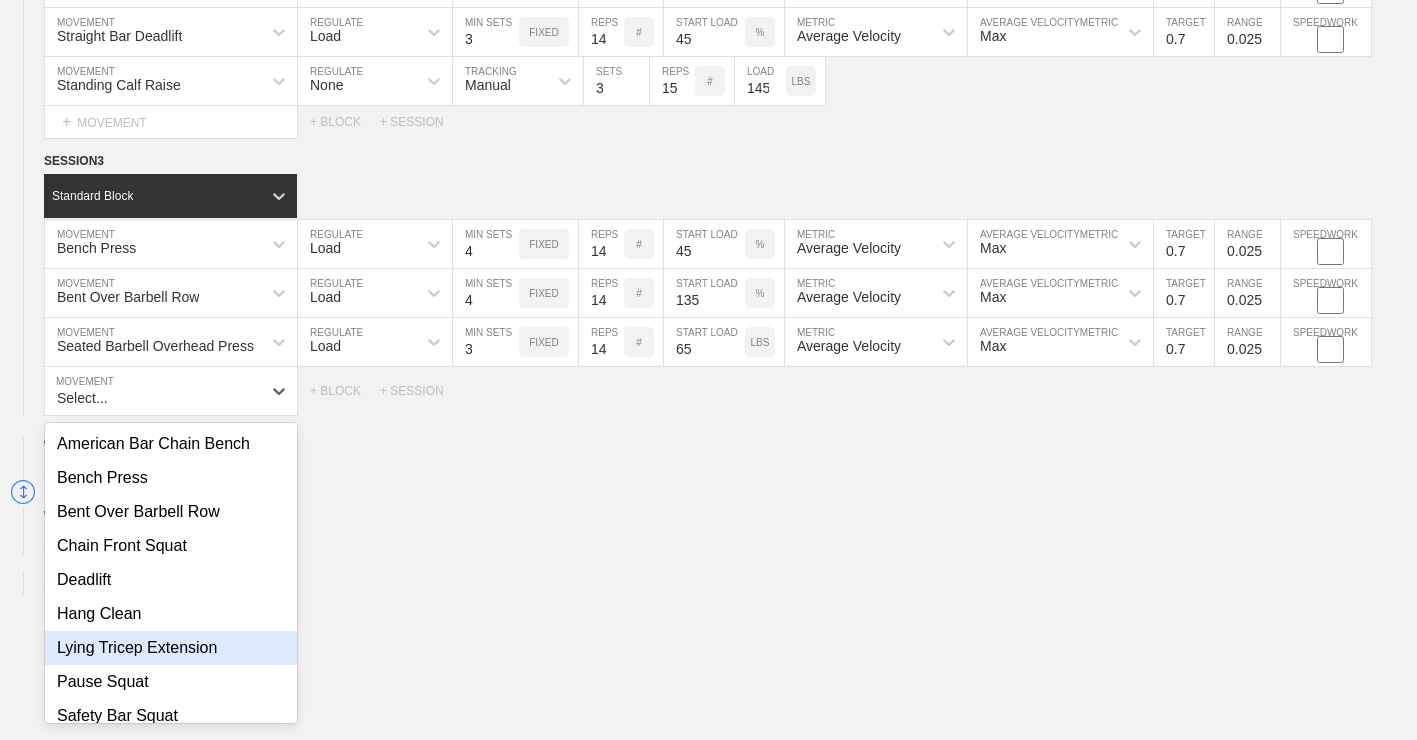 click on "Lying Tricep Extension" at bounding box center (171, 648) 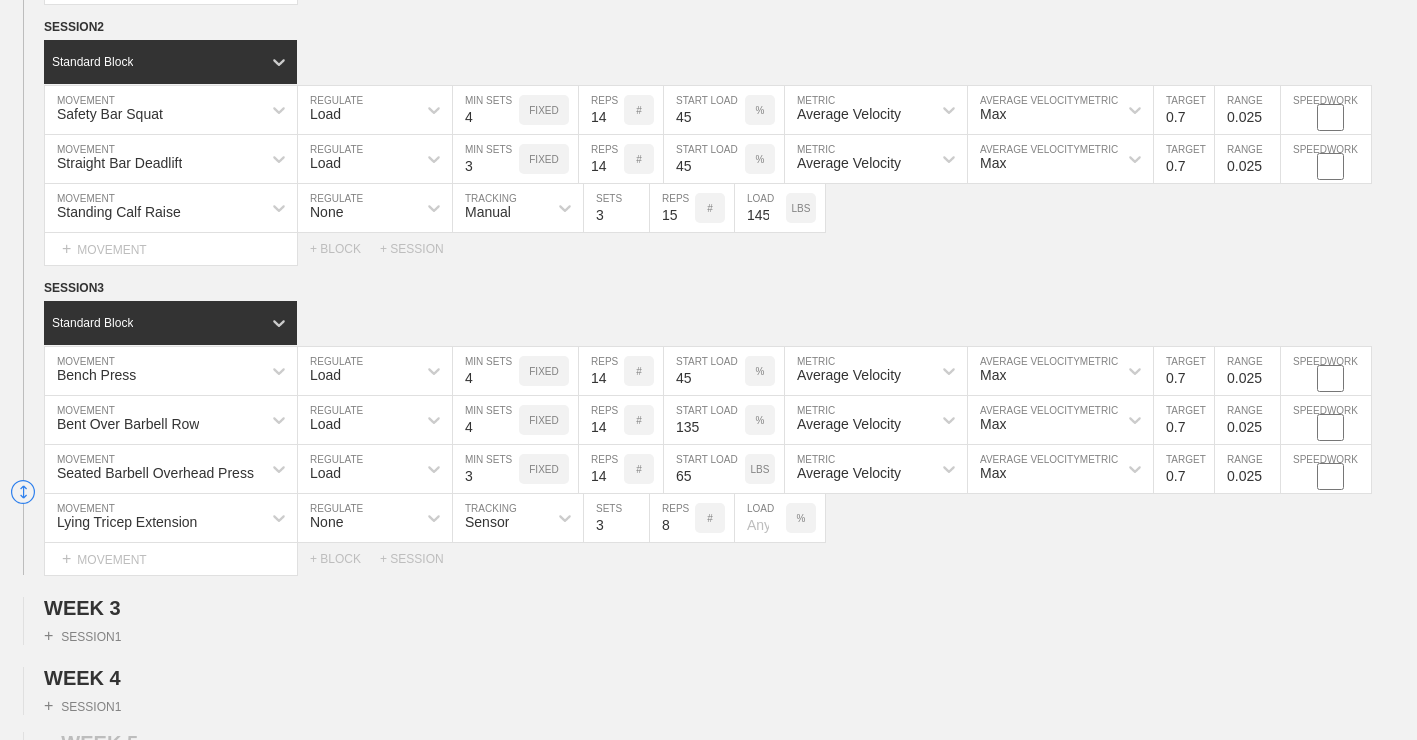 scroll, scrollTop: 1782, scrollLeft: 0, axis: vertical 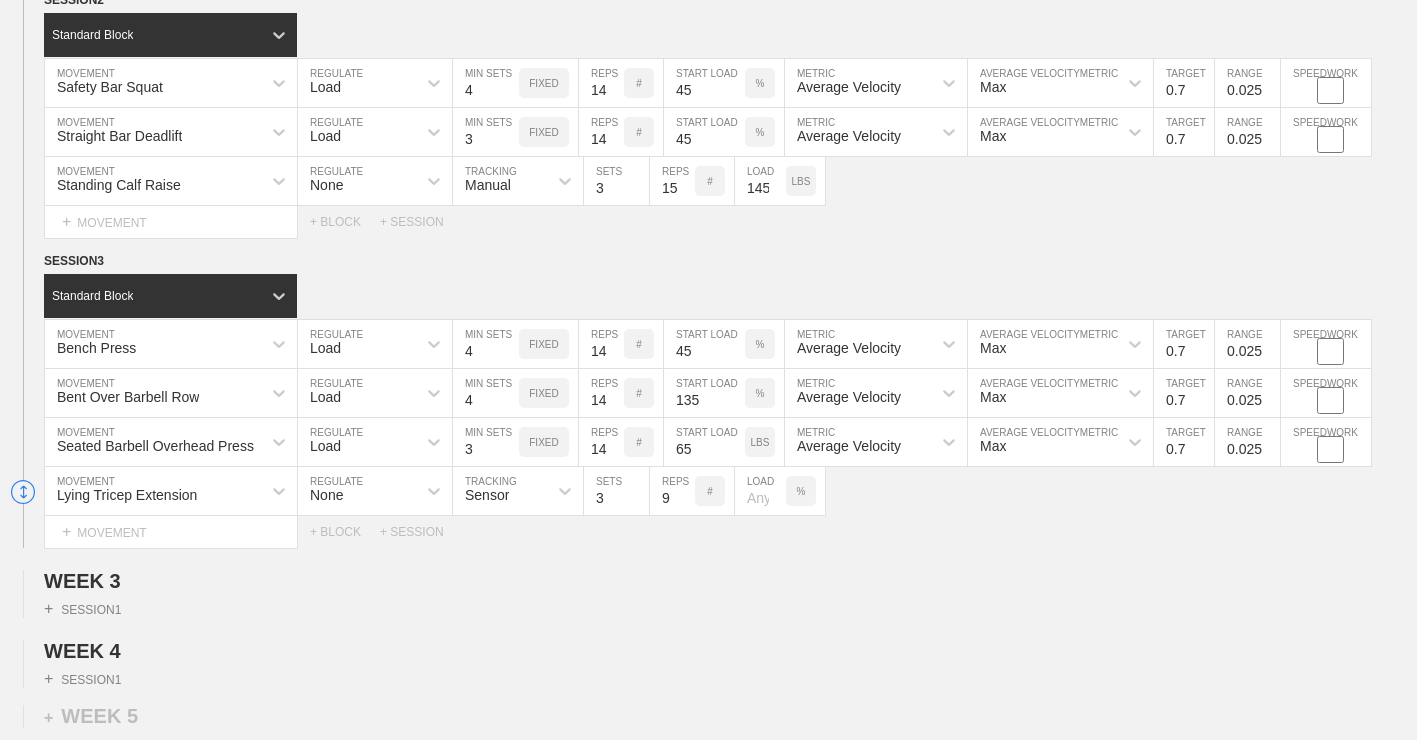 click on "9" at bounding box center [672, 491] 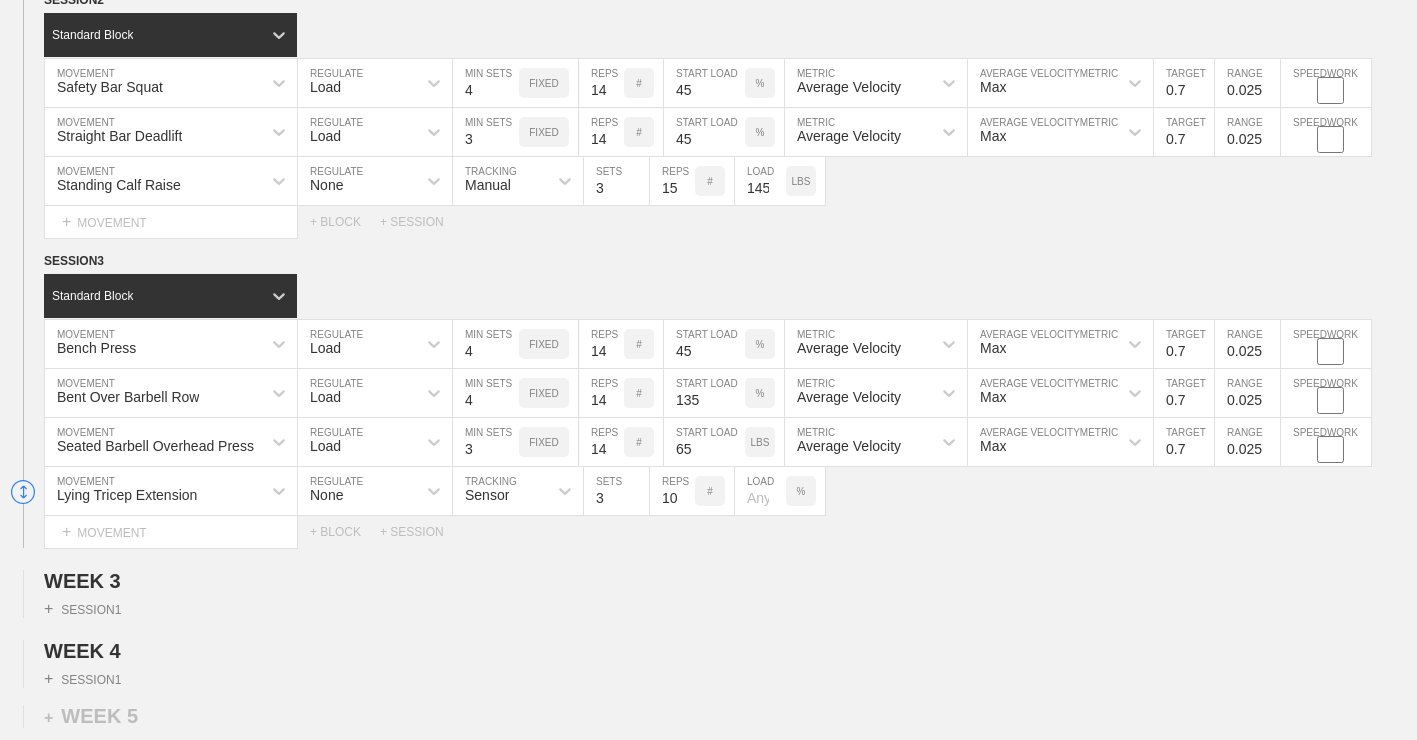 click on "10" at bounding box center (672, 491) 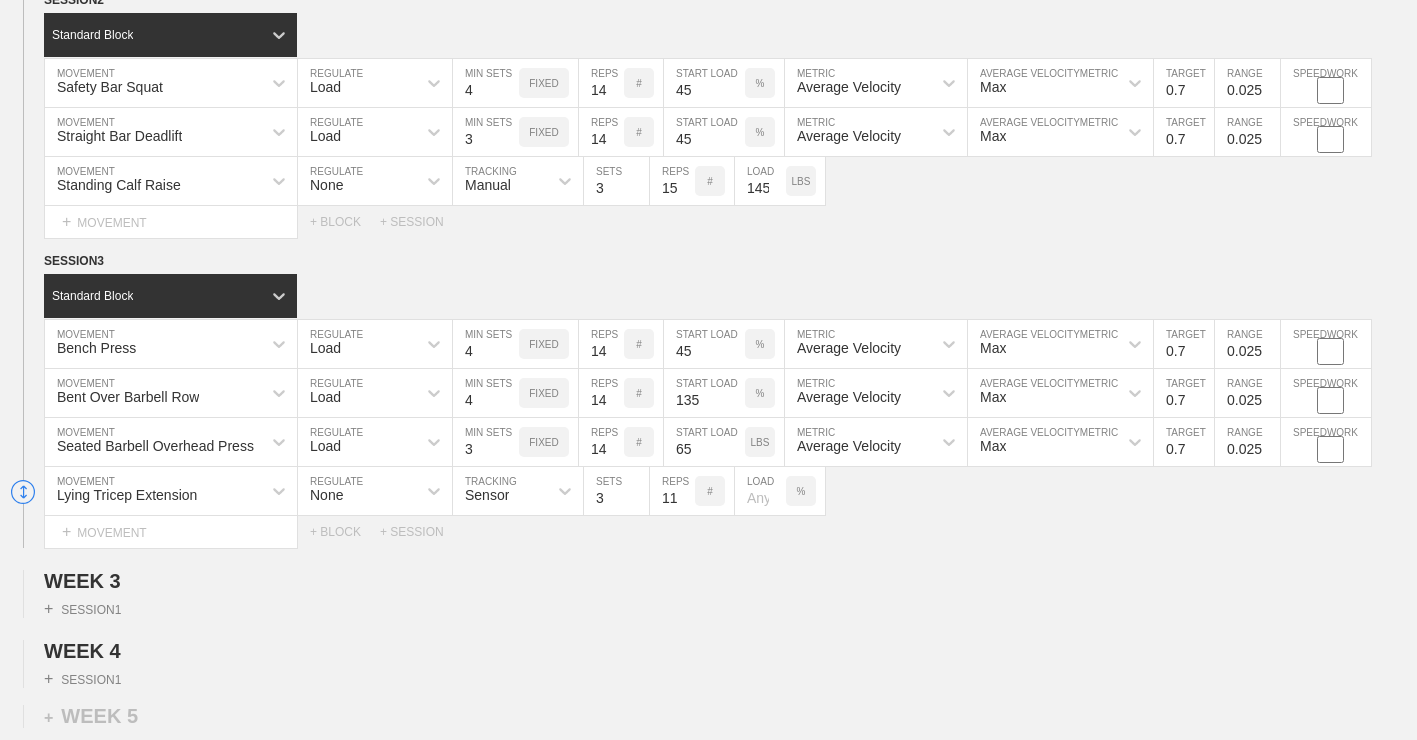 click on "11" at bounding box center (672, 491) 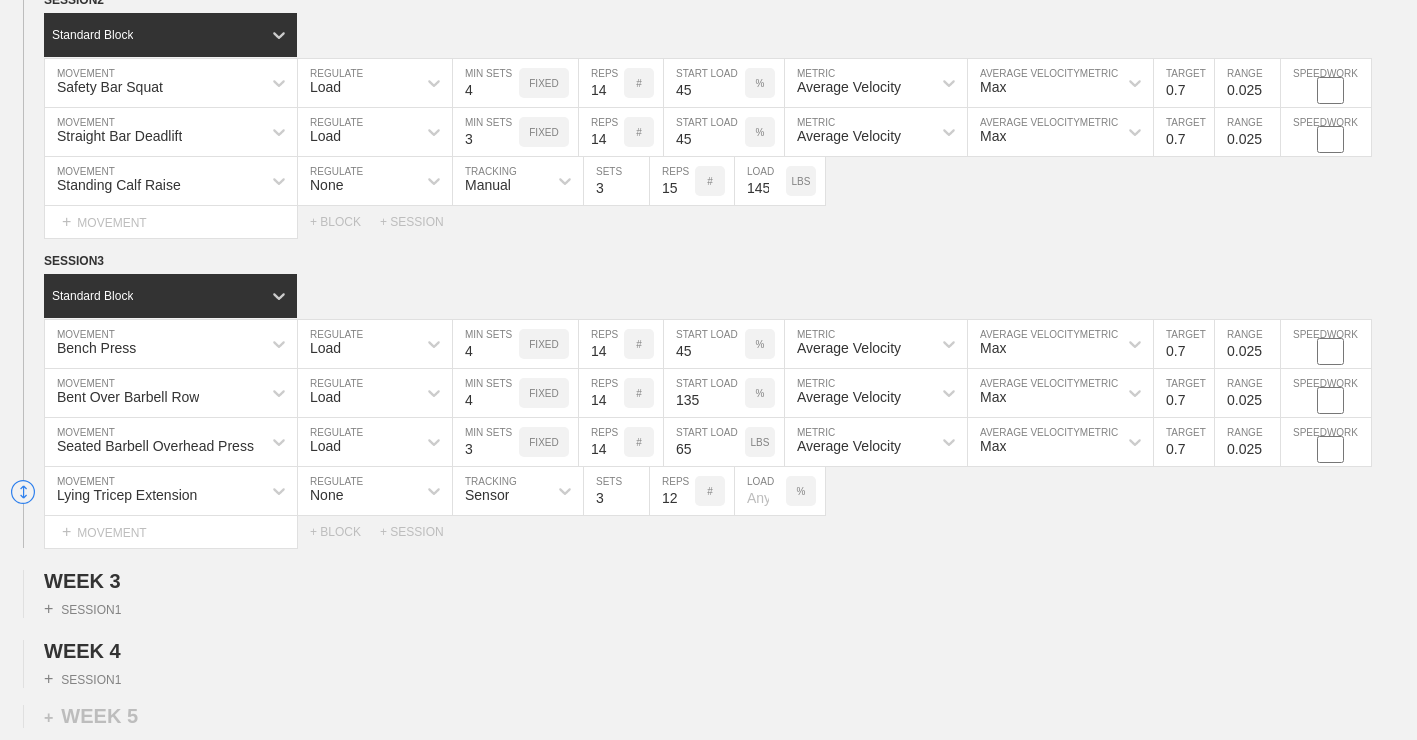 type on "12" 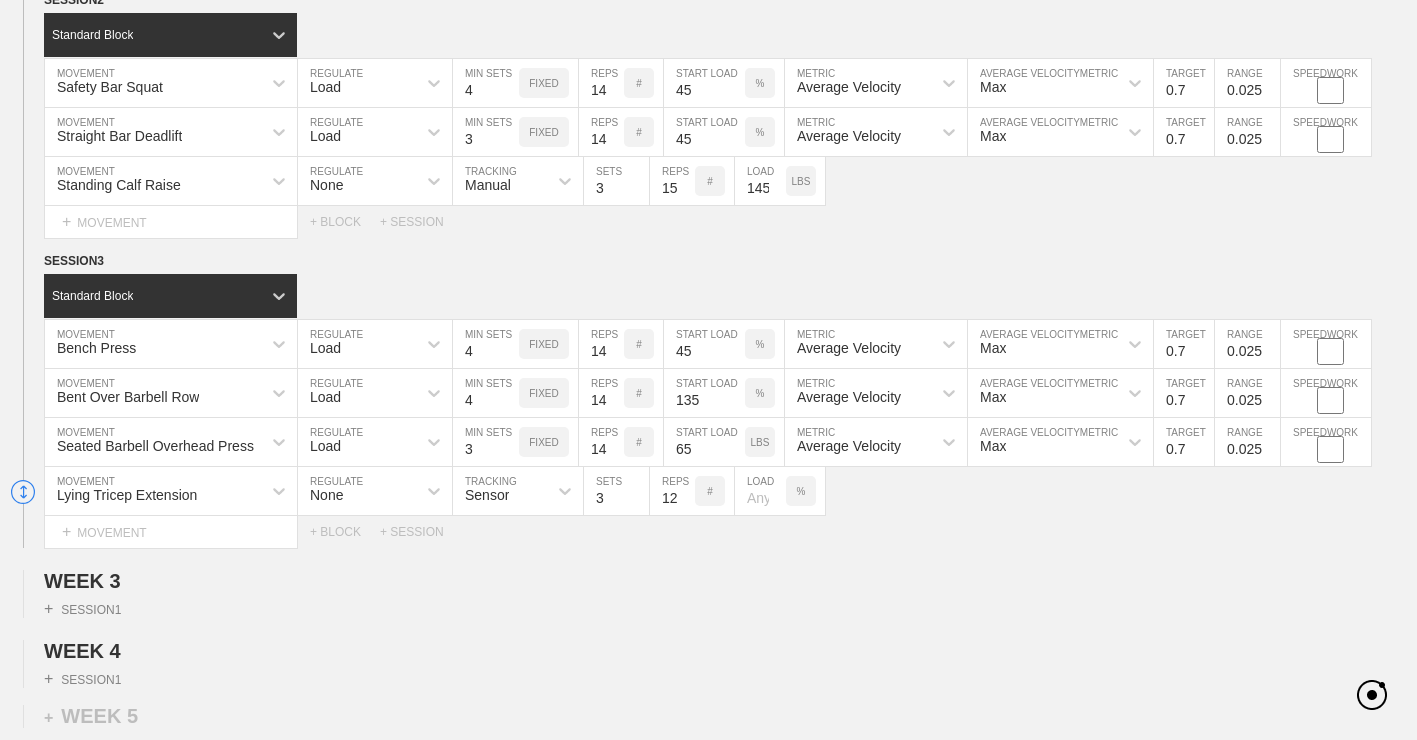 click on "%" at bounding box center (801, 491) 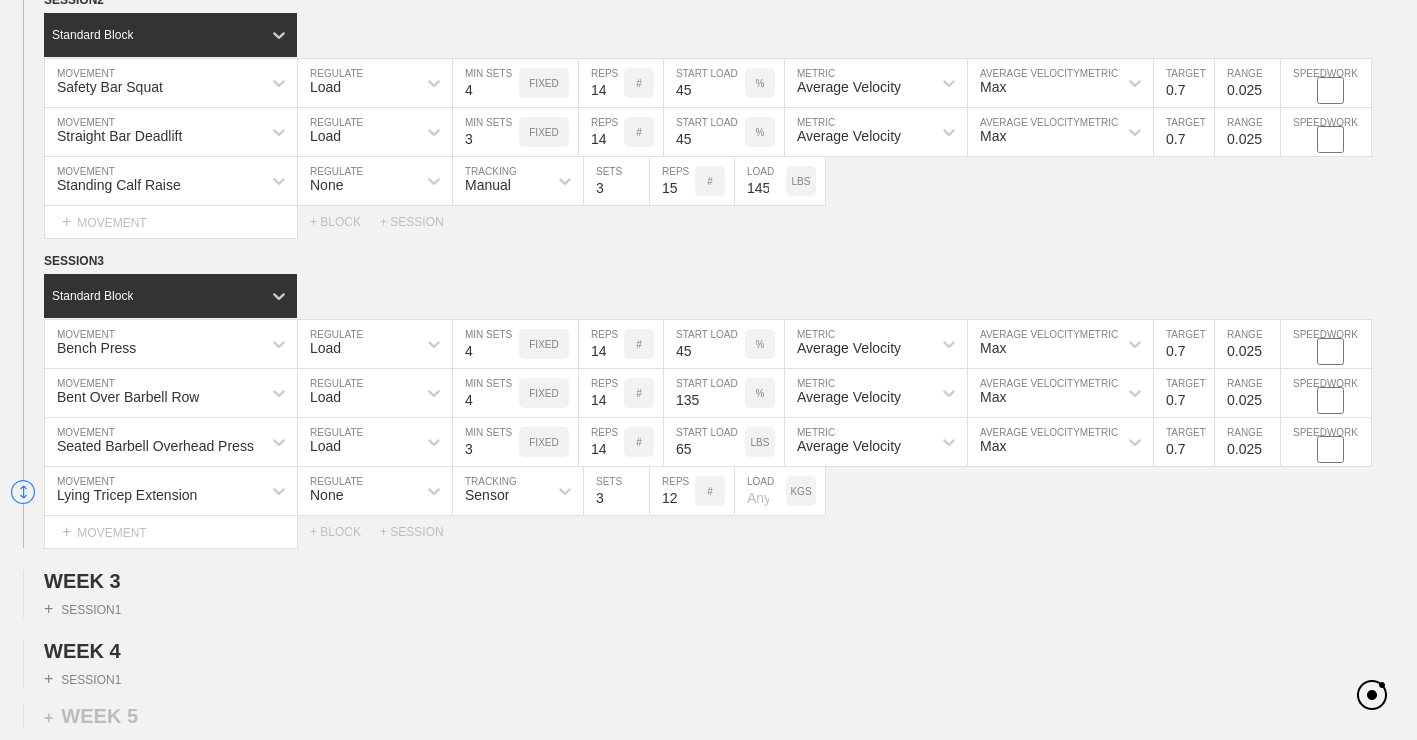 click on "KGS" at bounding box center (800, 491) 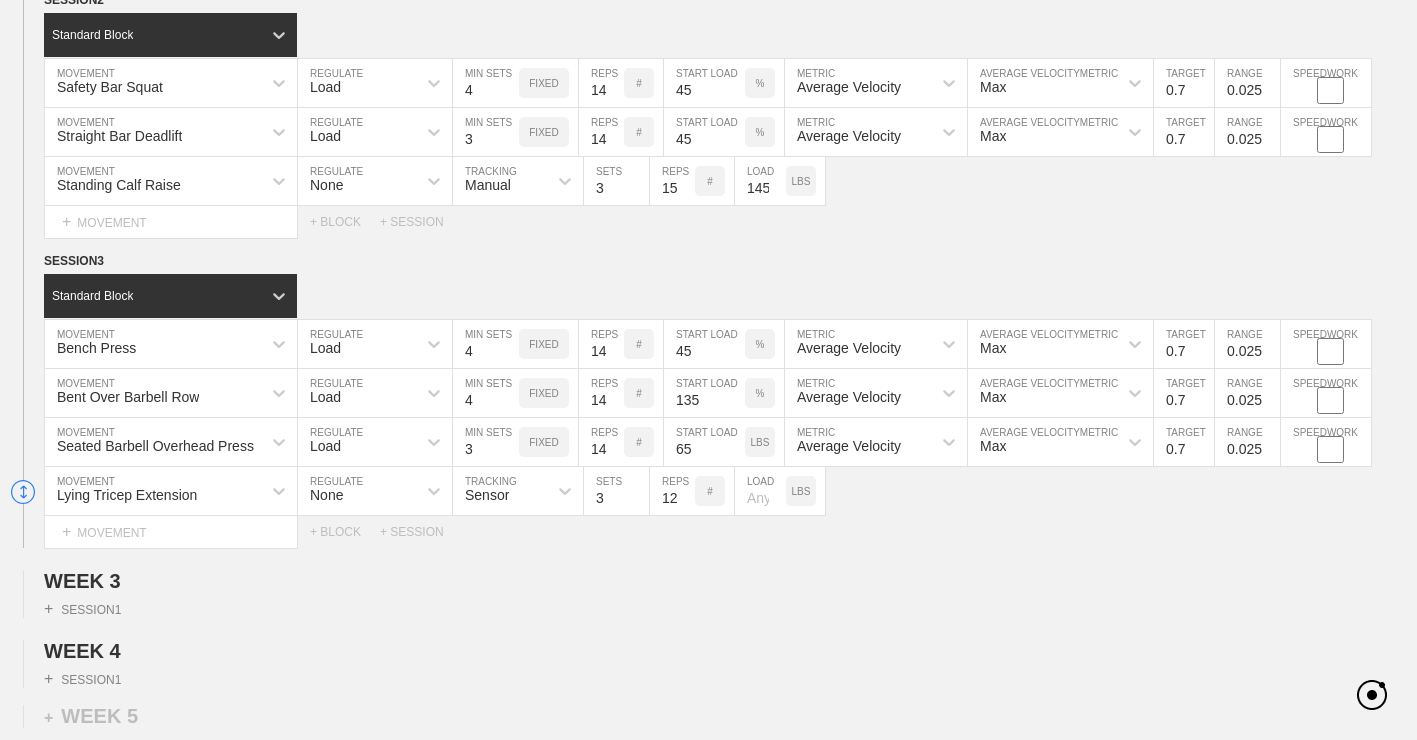 click at bounding box center (760, 491) 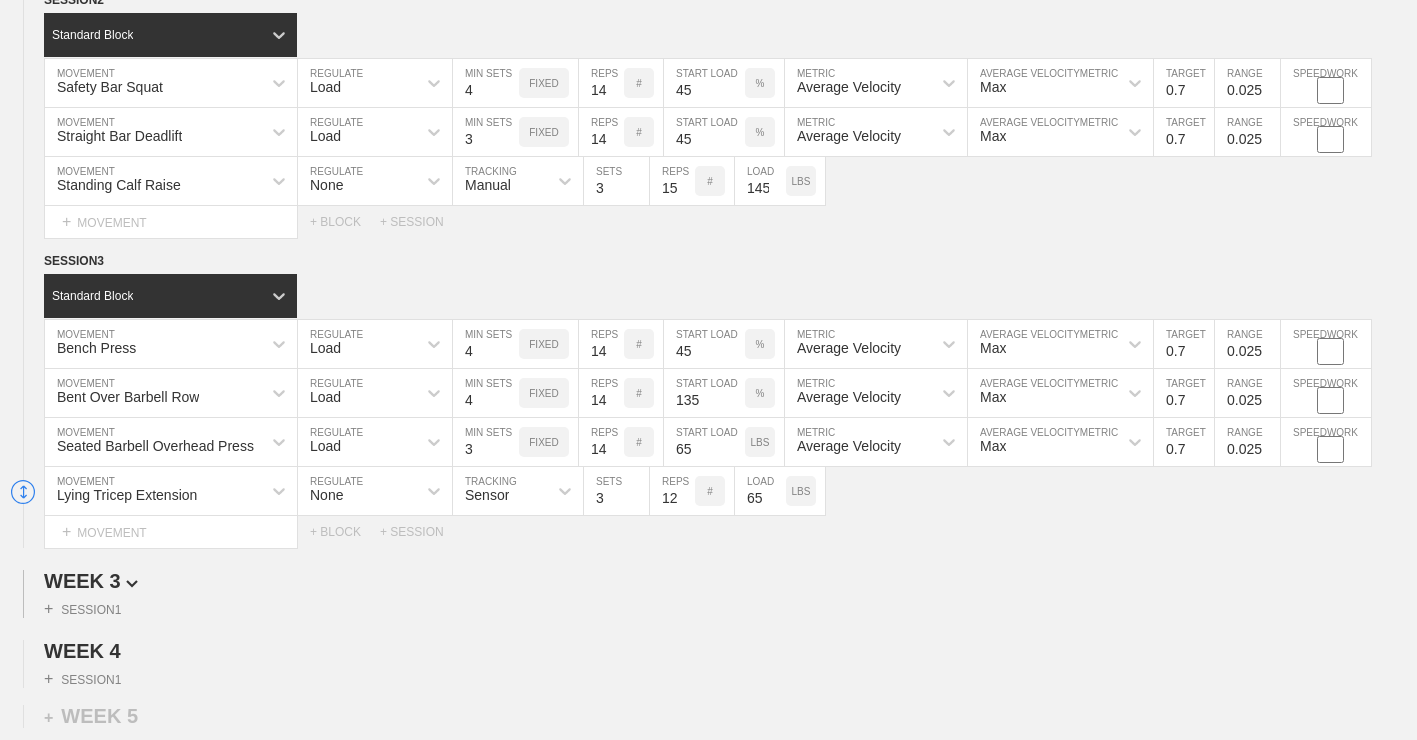 type on "65" 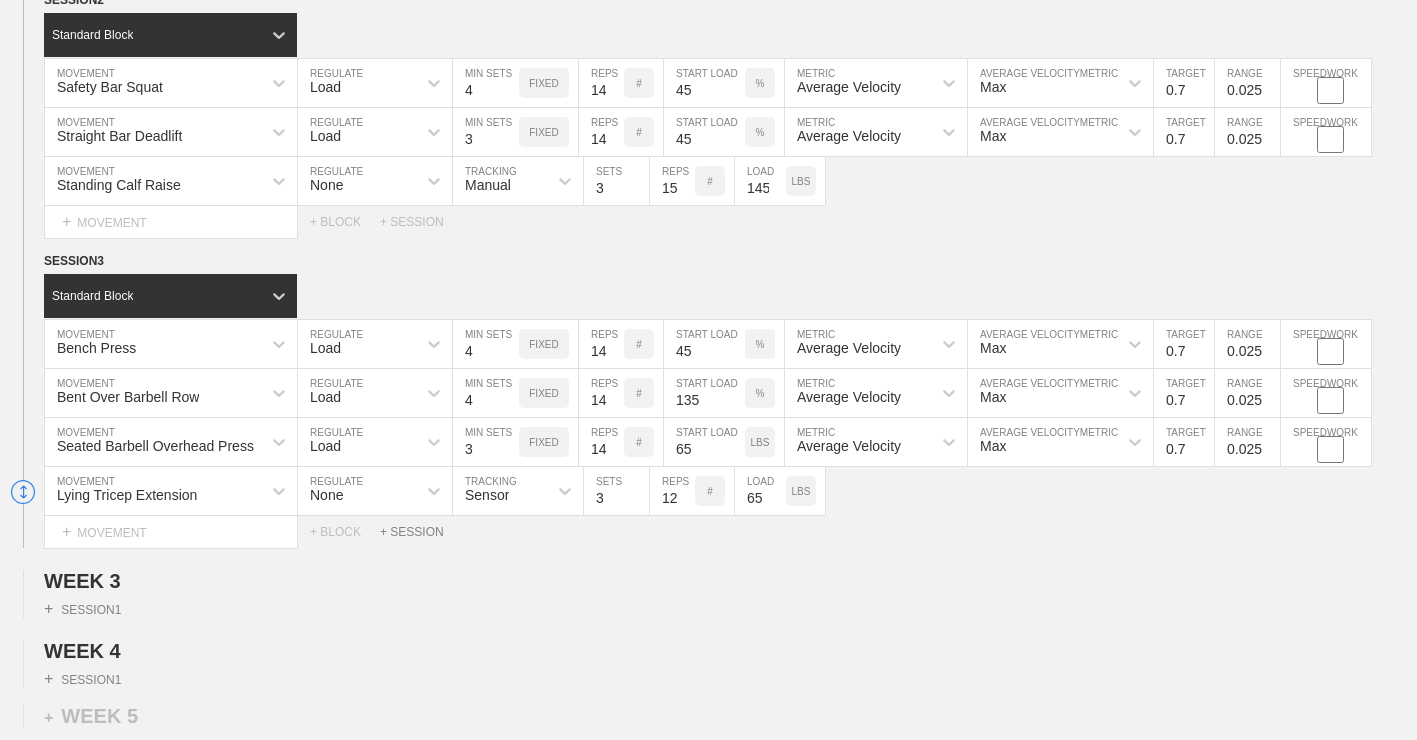 click on "+ SESSION" at bounding box center [420, 532] 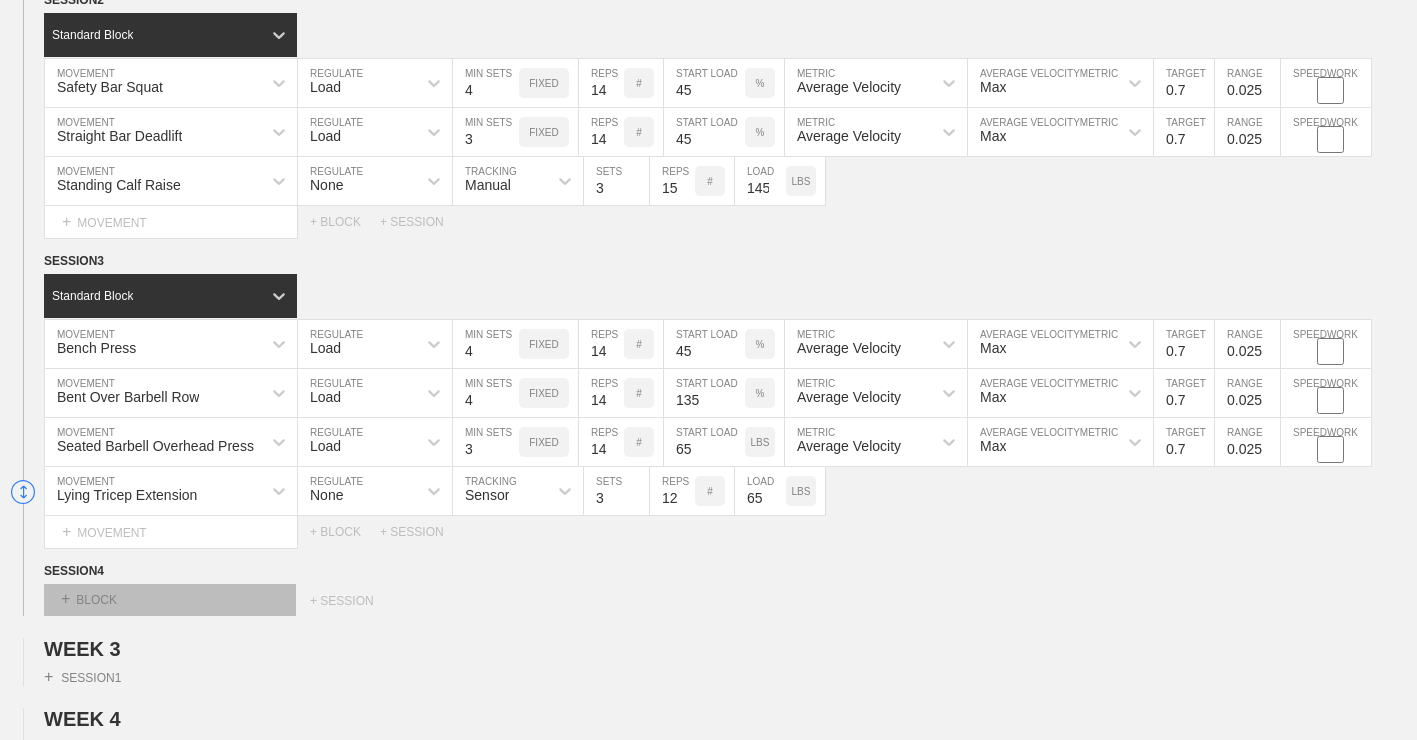 click on "+  BLOCK" at bounding box center (170, 600) 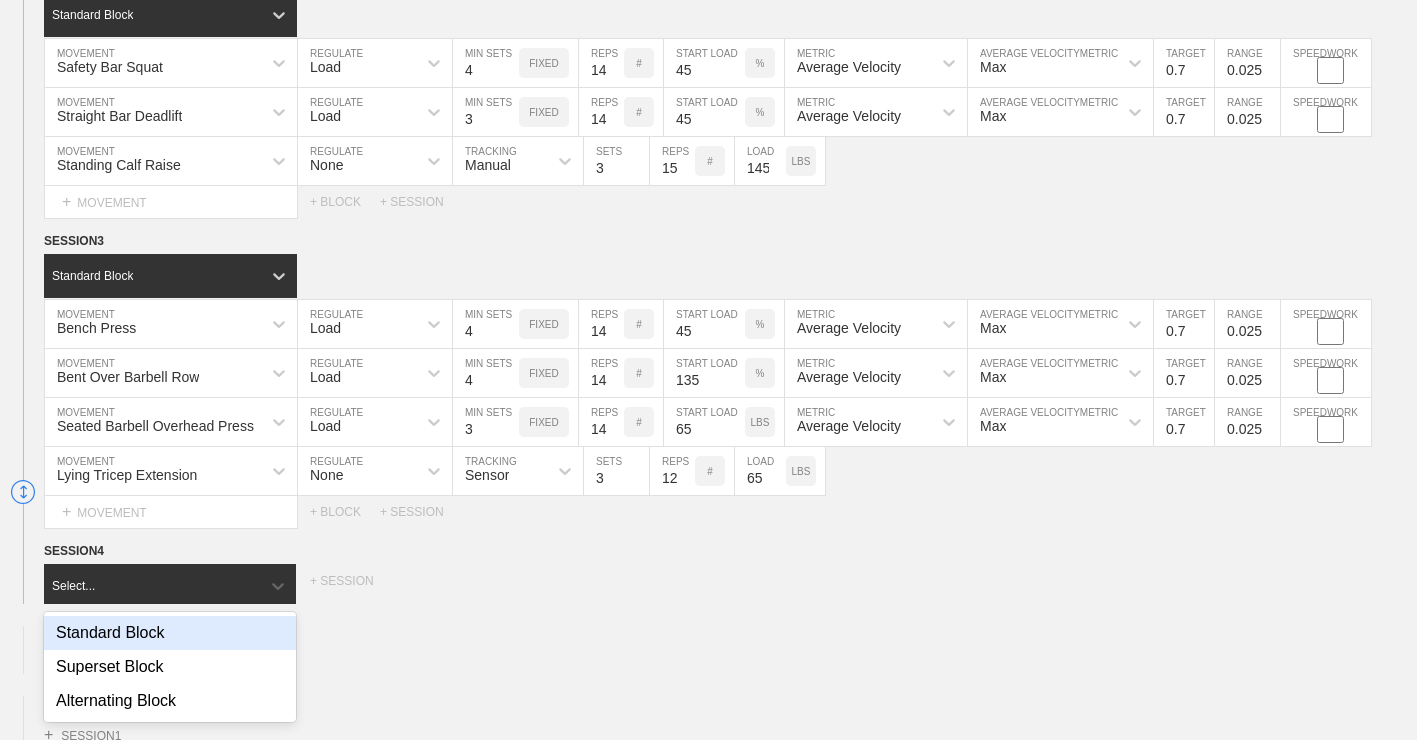 scroll, scrollTop: 1804, scrollLeft: 0, axis: vertical 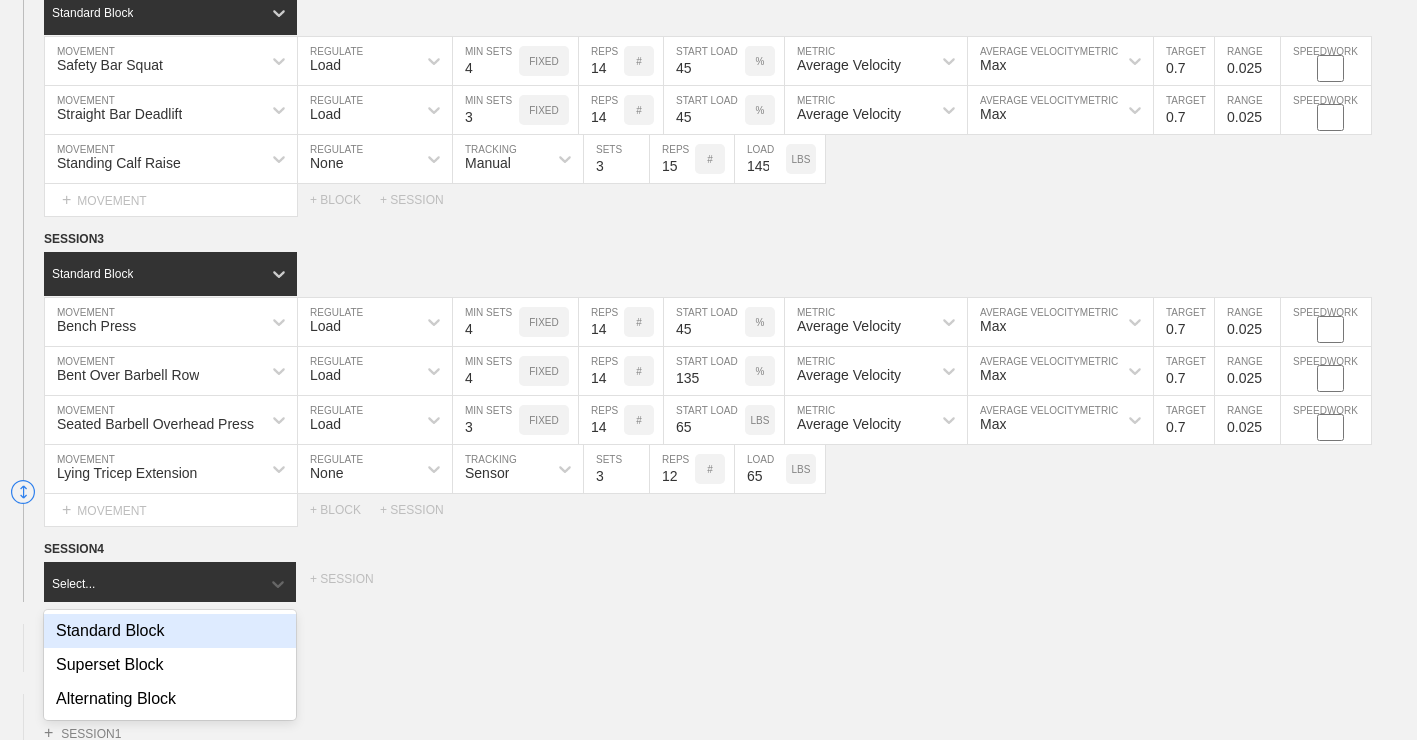 click on "Standard Block" at bounding box center (170, 631) 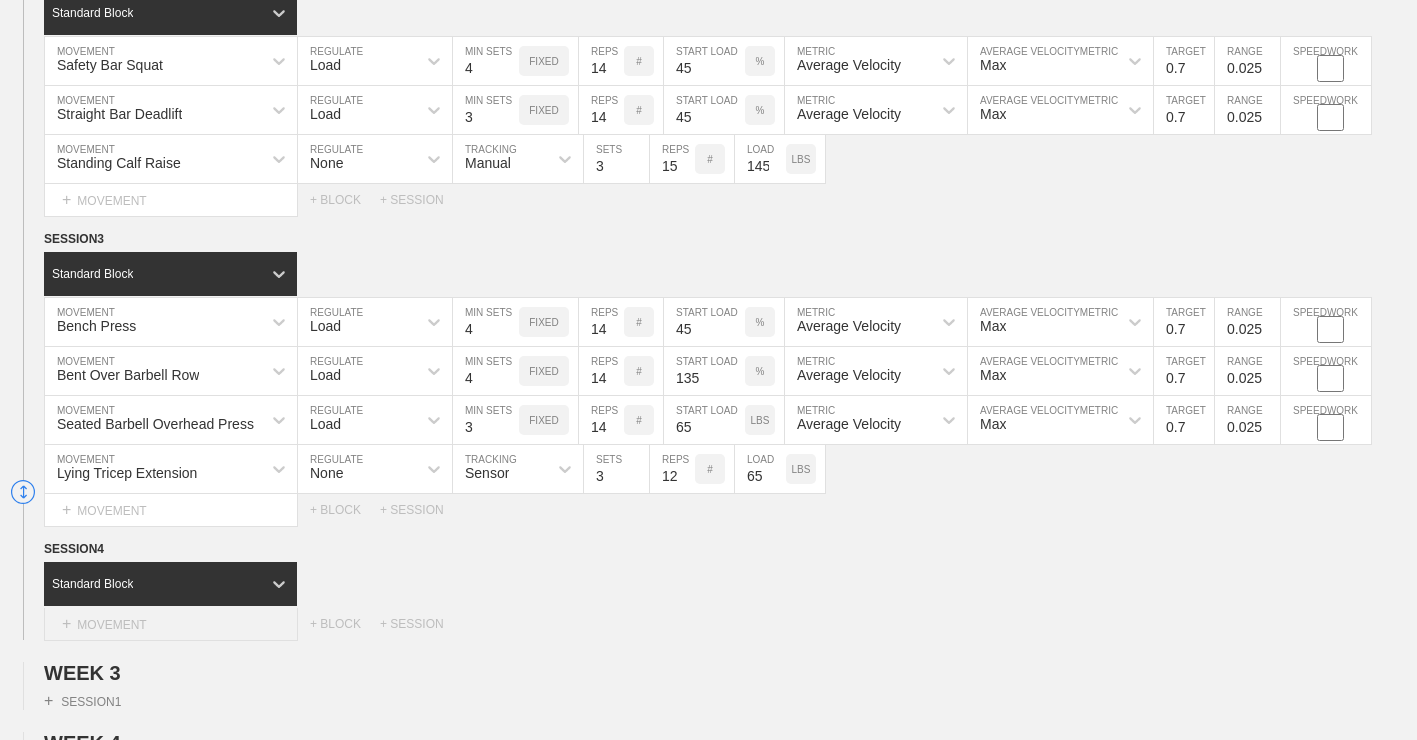click on "+  MOVEMENT" at bounding box center (171, 624) 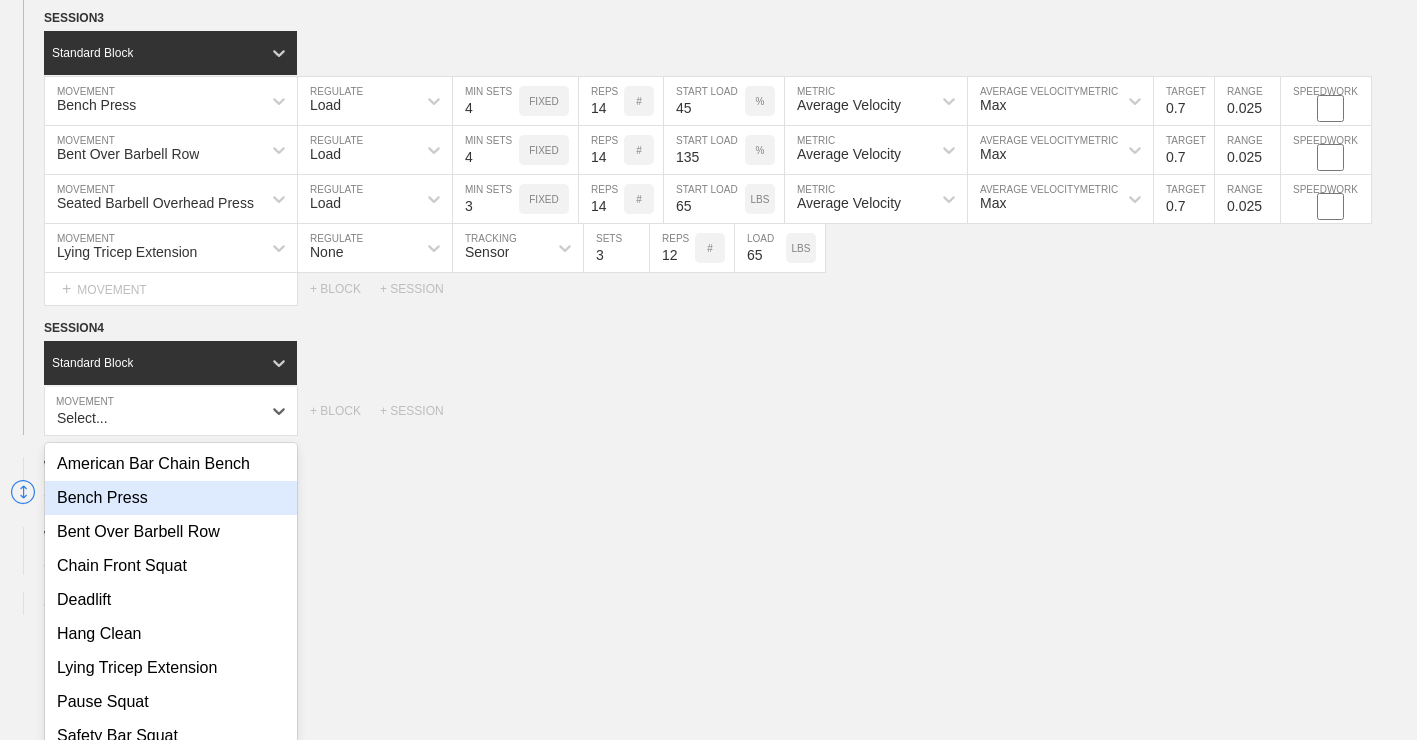 scroll, scrollTop: 2045, scrollLeft: 0, axis: vertical 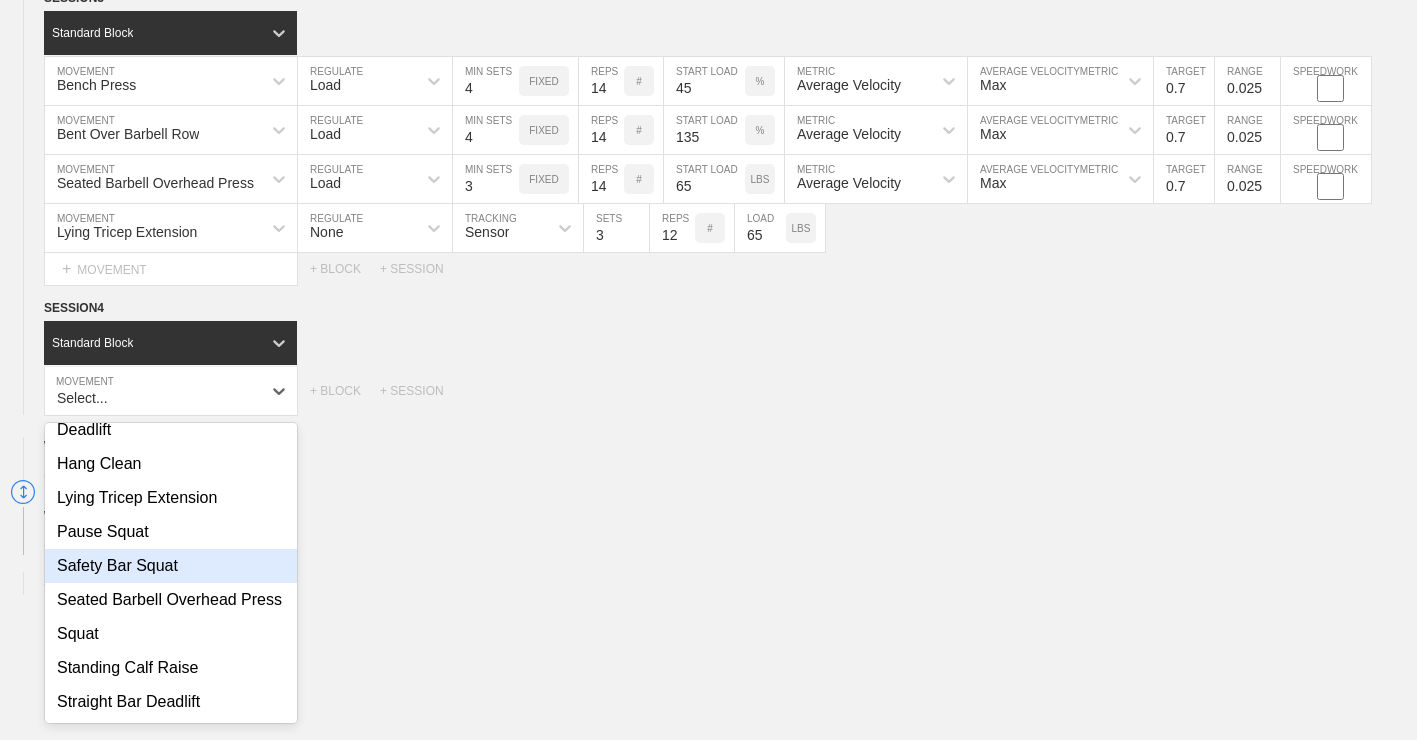 click on "Safety Bar Squat" at bounding box center (171, 566) 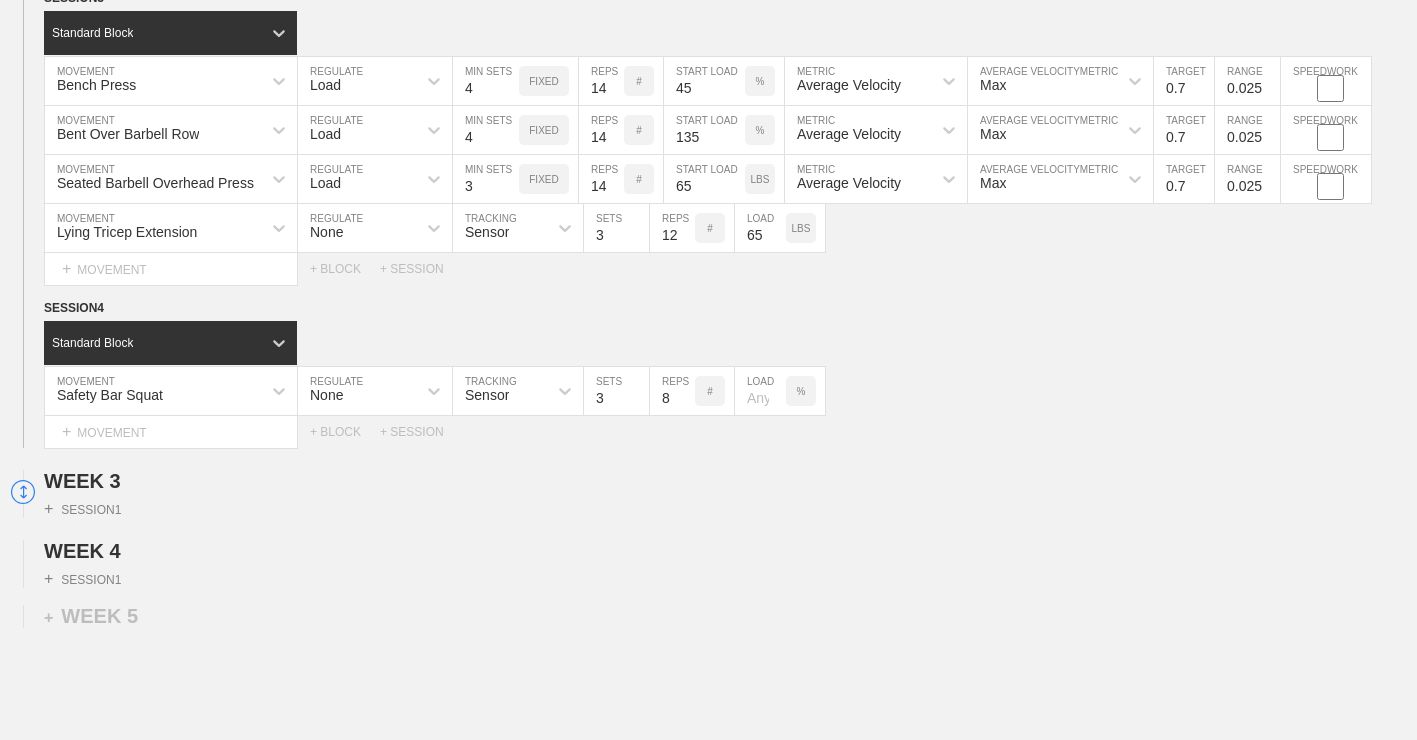 click on "None" at bounding box center [357, 391] 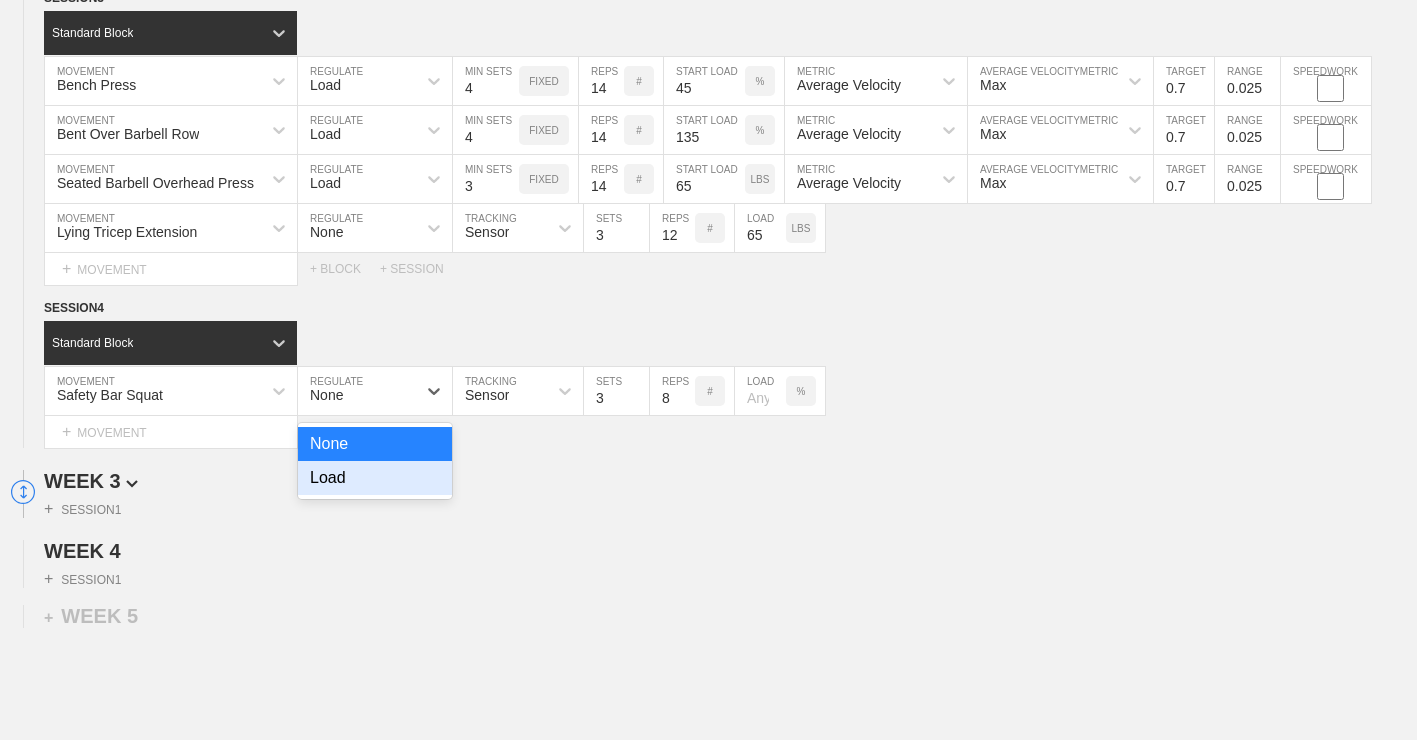 click on "Load" at bounding box center [375, 478] 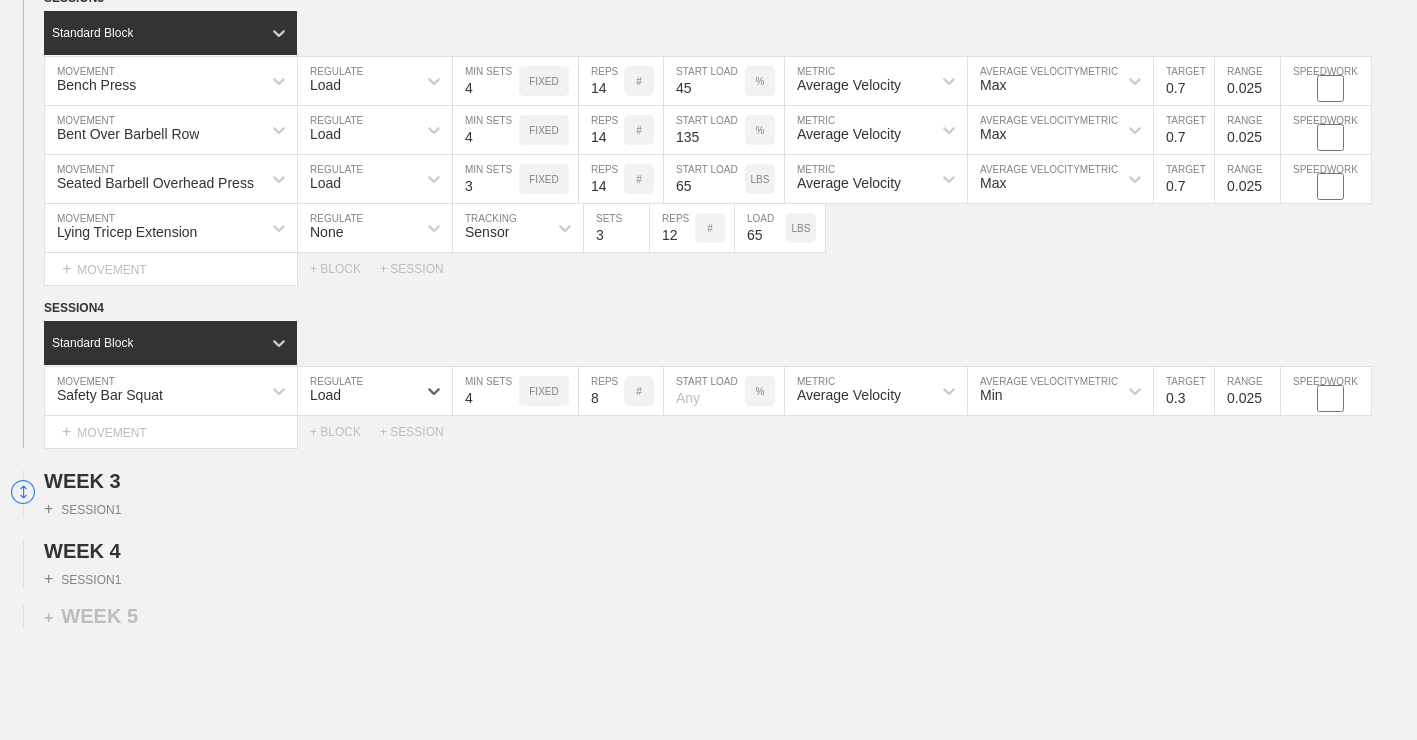 type on "4" 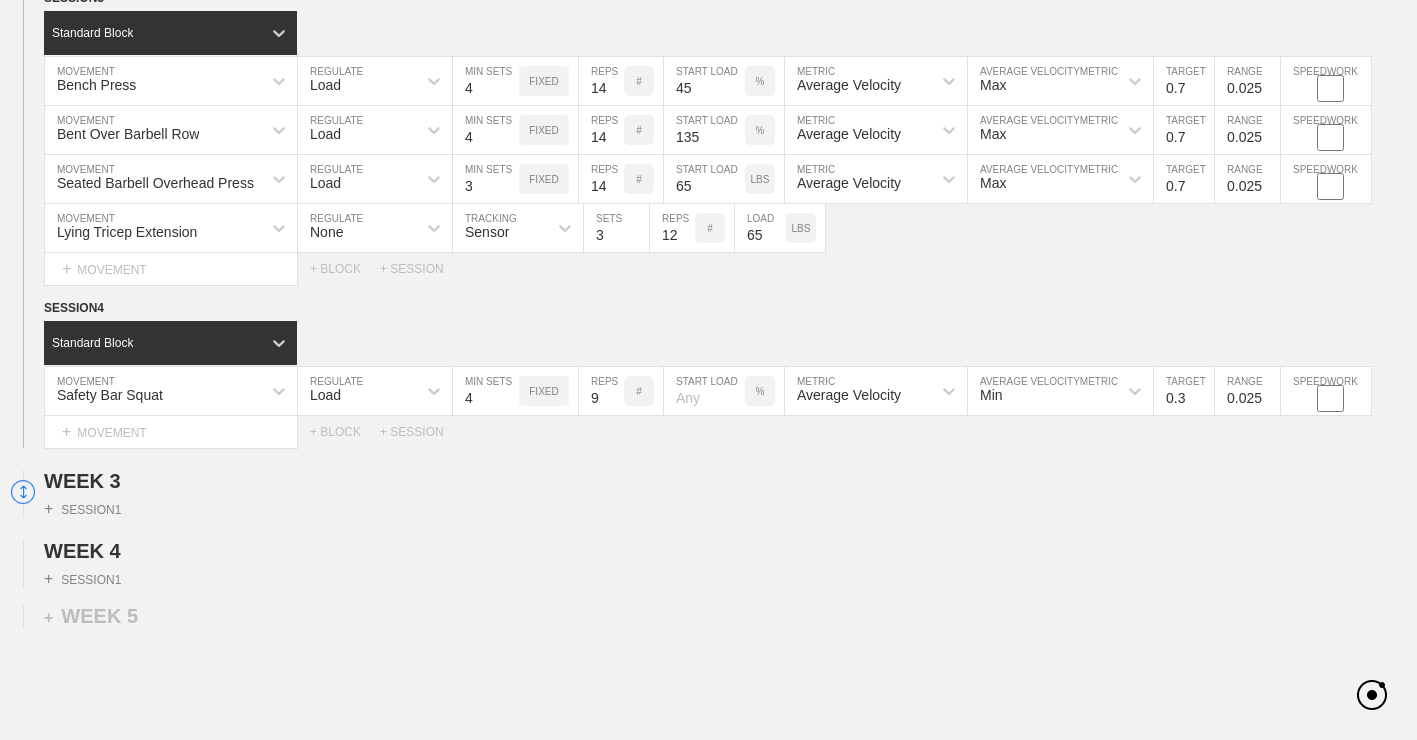 click on "9" at bounding box center [601, 391] 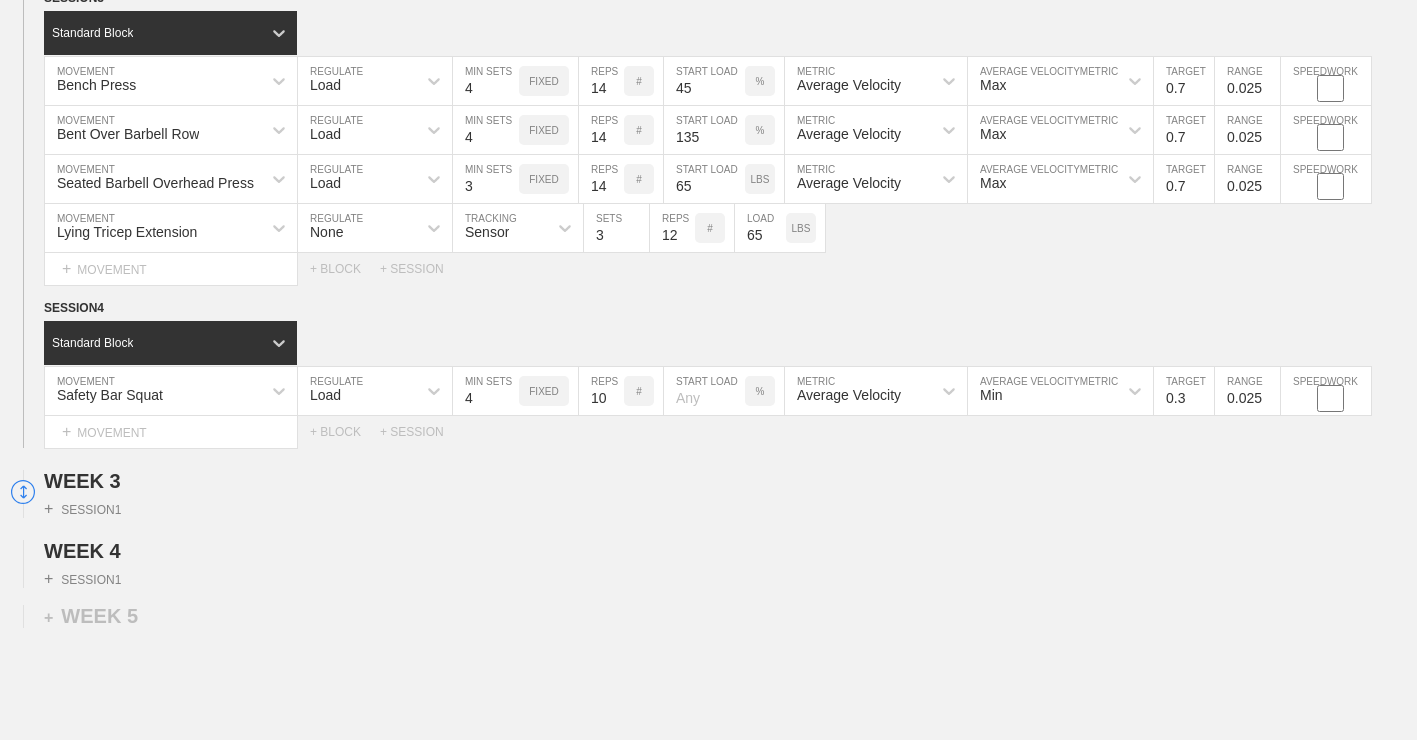 click on "10" at bounding box center [601, 391] 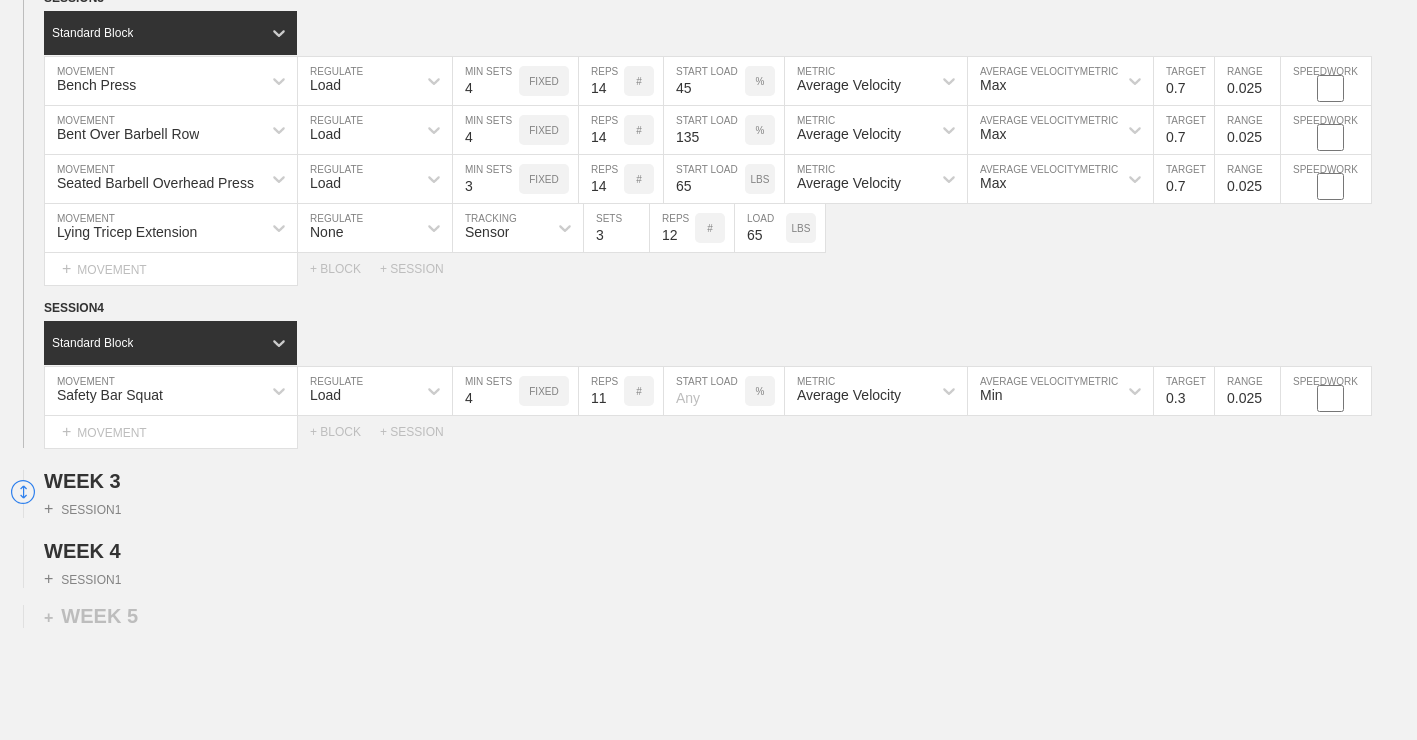 click on "11" at bounding box center (601, 391) 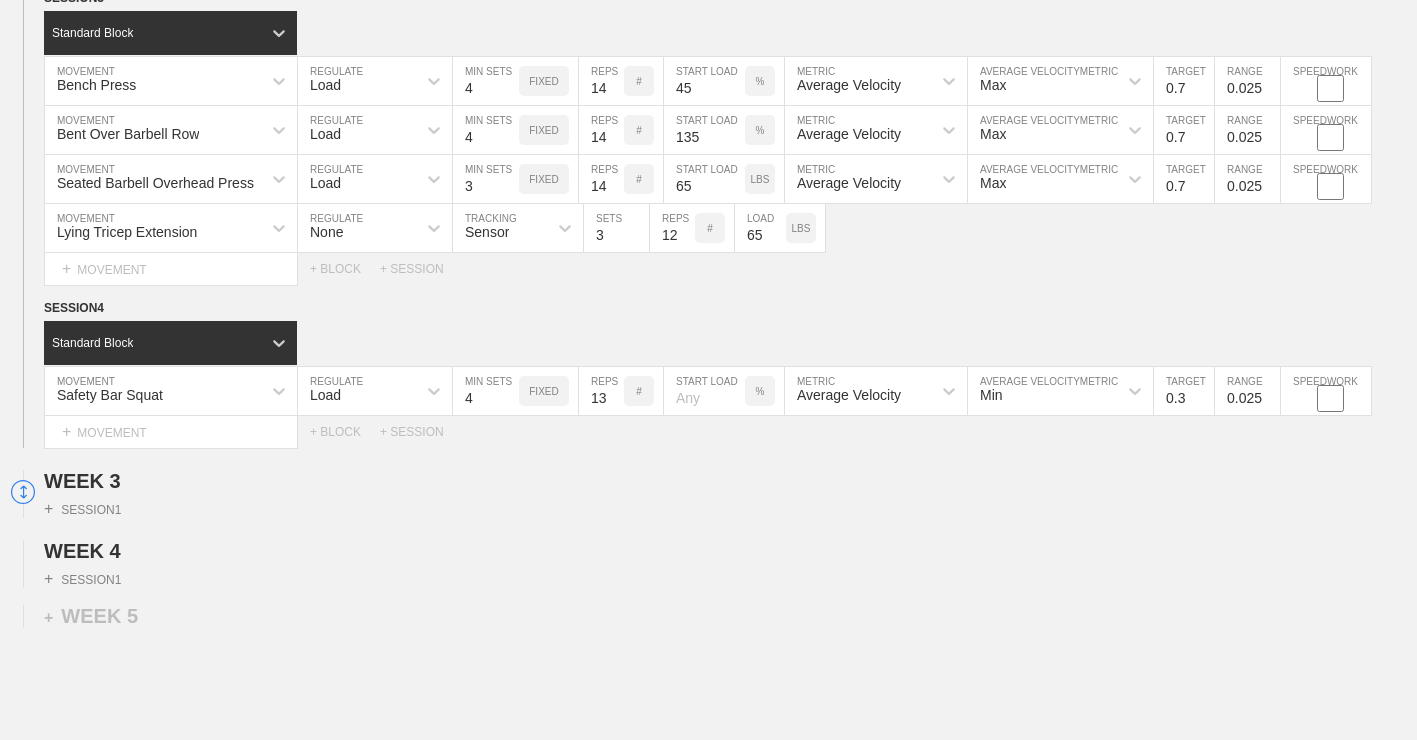 click on "13" at bounding box center [601, 391] 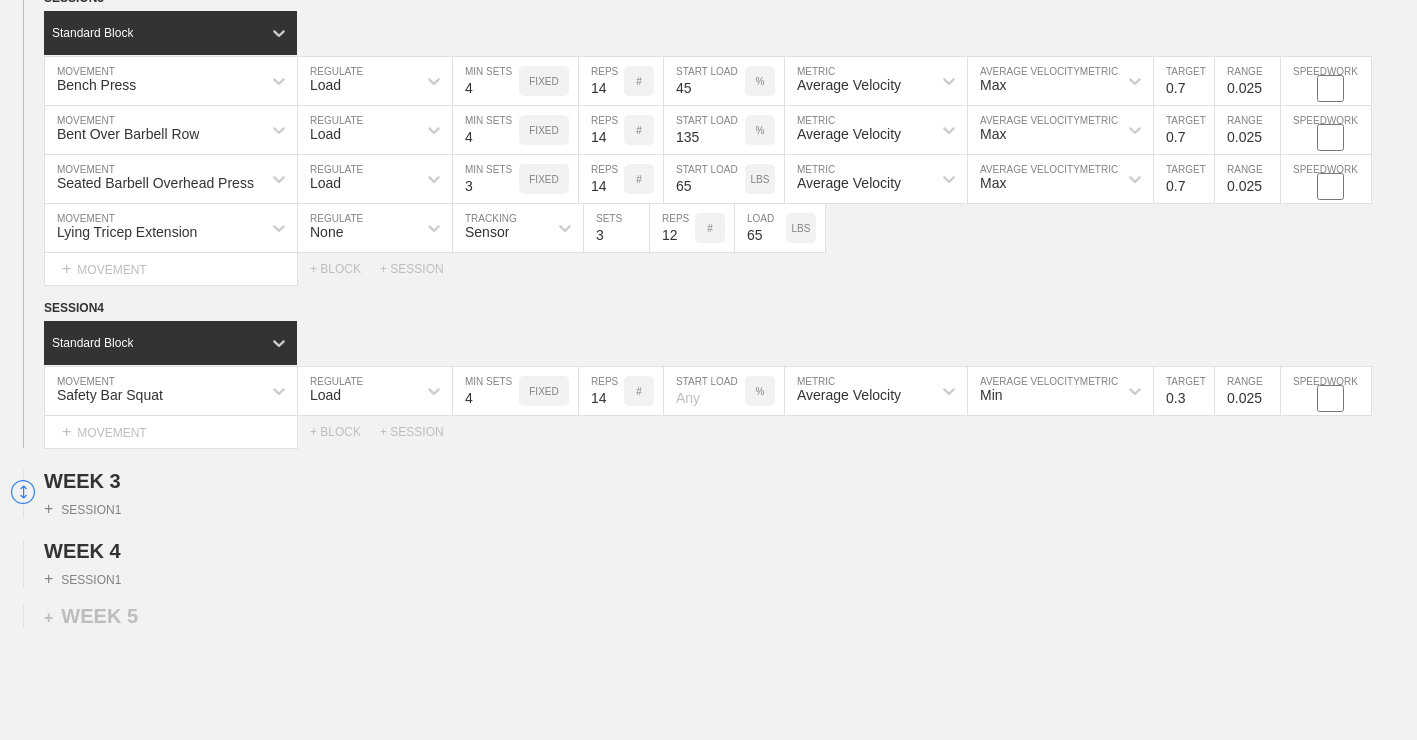 type on "14" 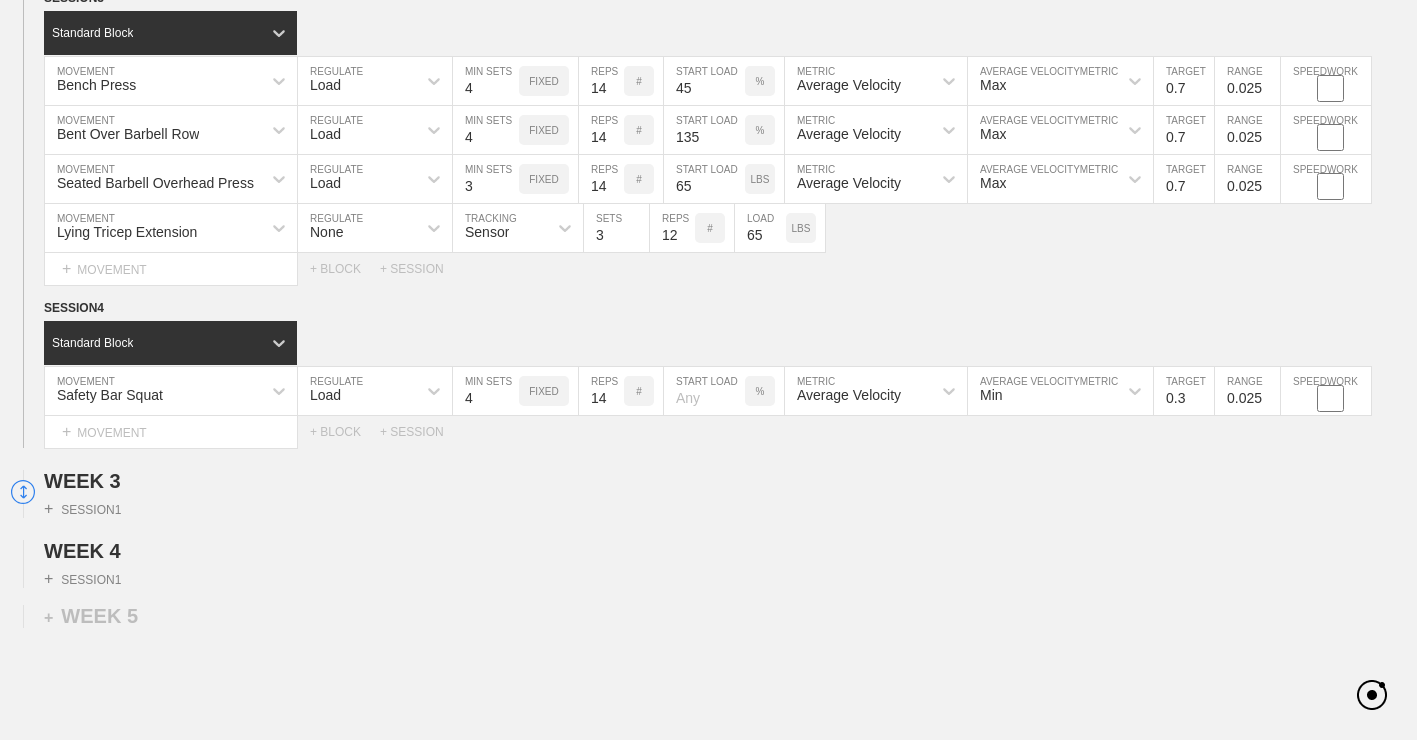 click at bounding box center (704, 391) 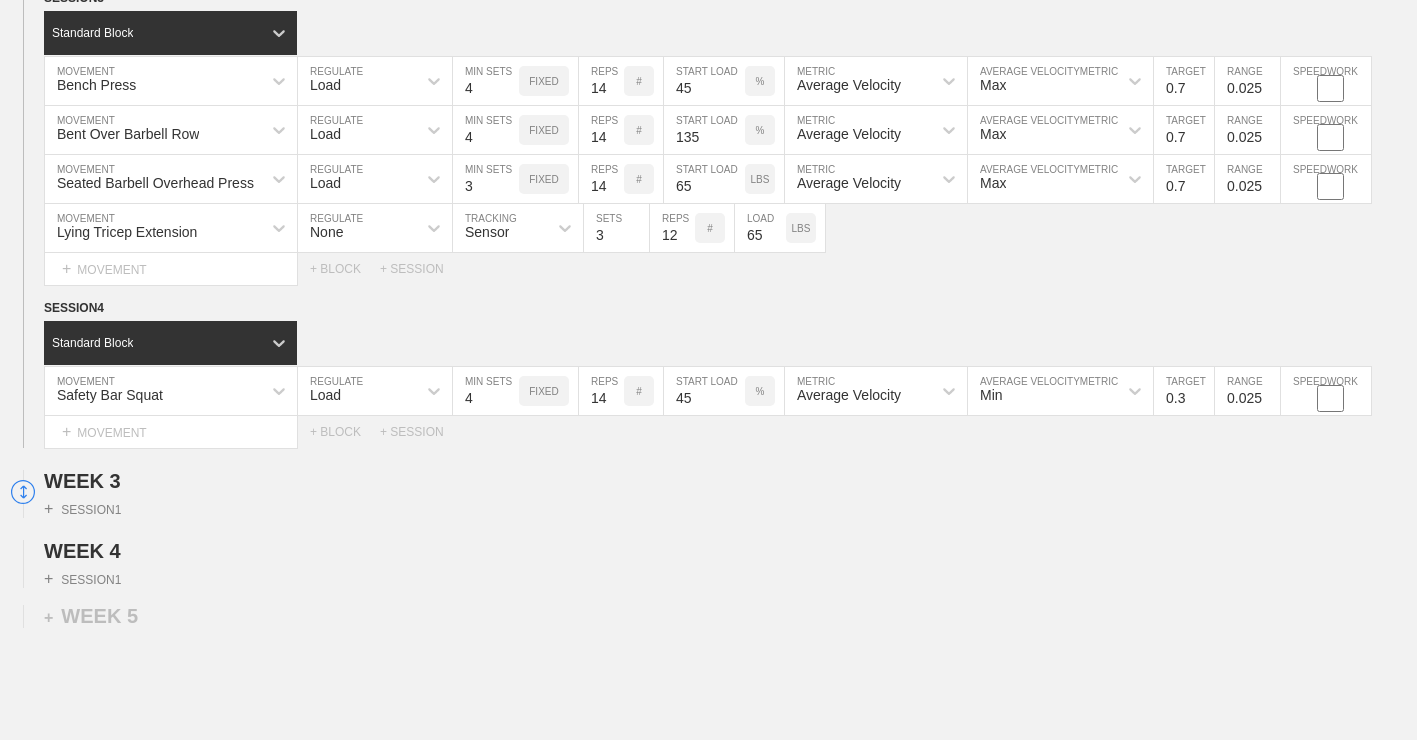 type on "45" 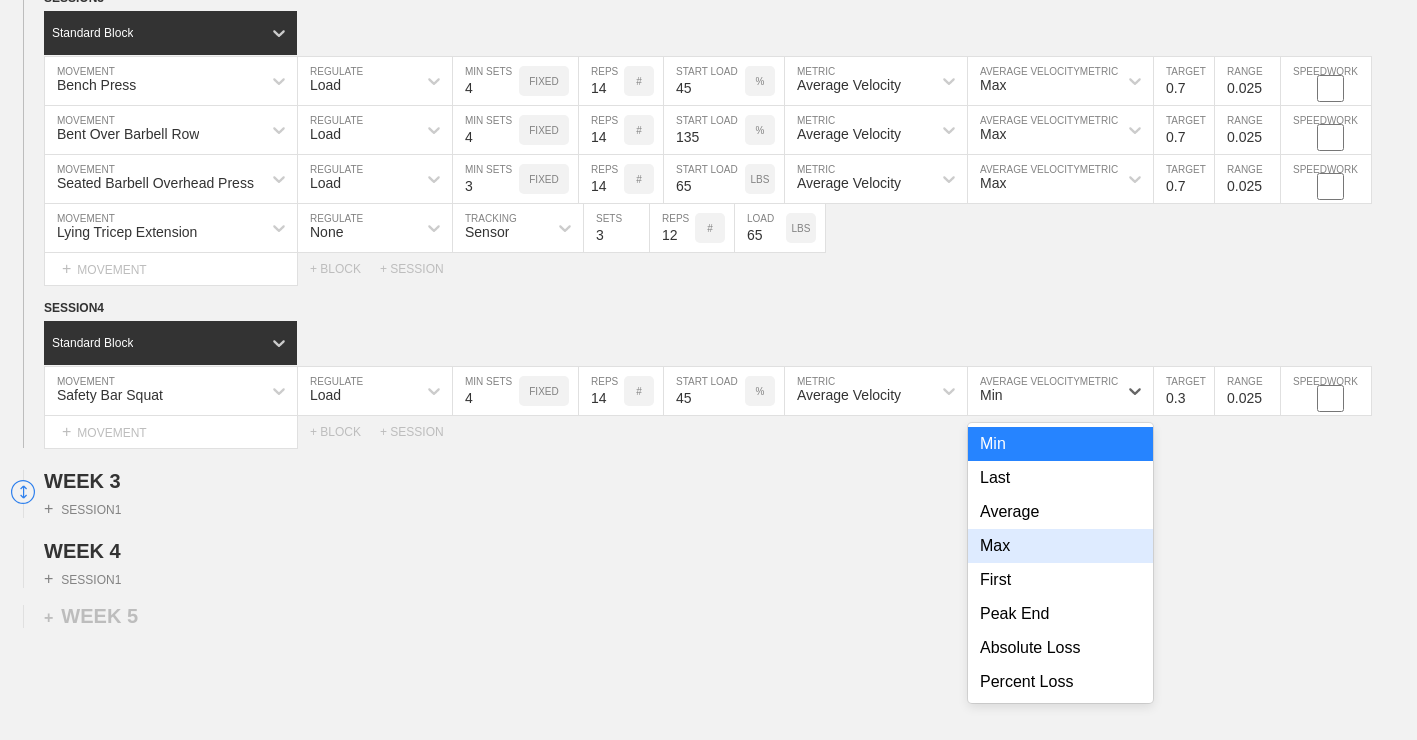 drag, startPoint x: 1050, startPoint y: 552, endPoint x: 1378, endPoint y: 345, distance: 387.85693 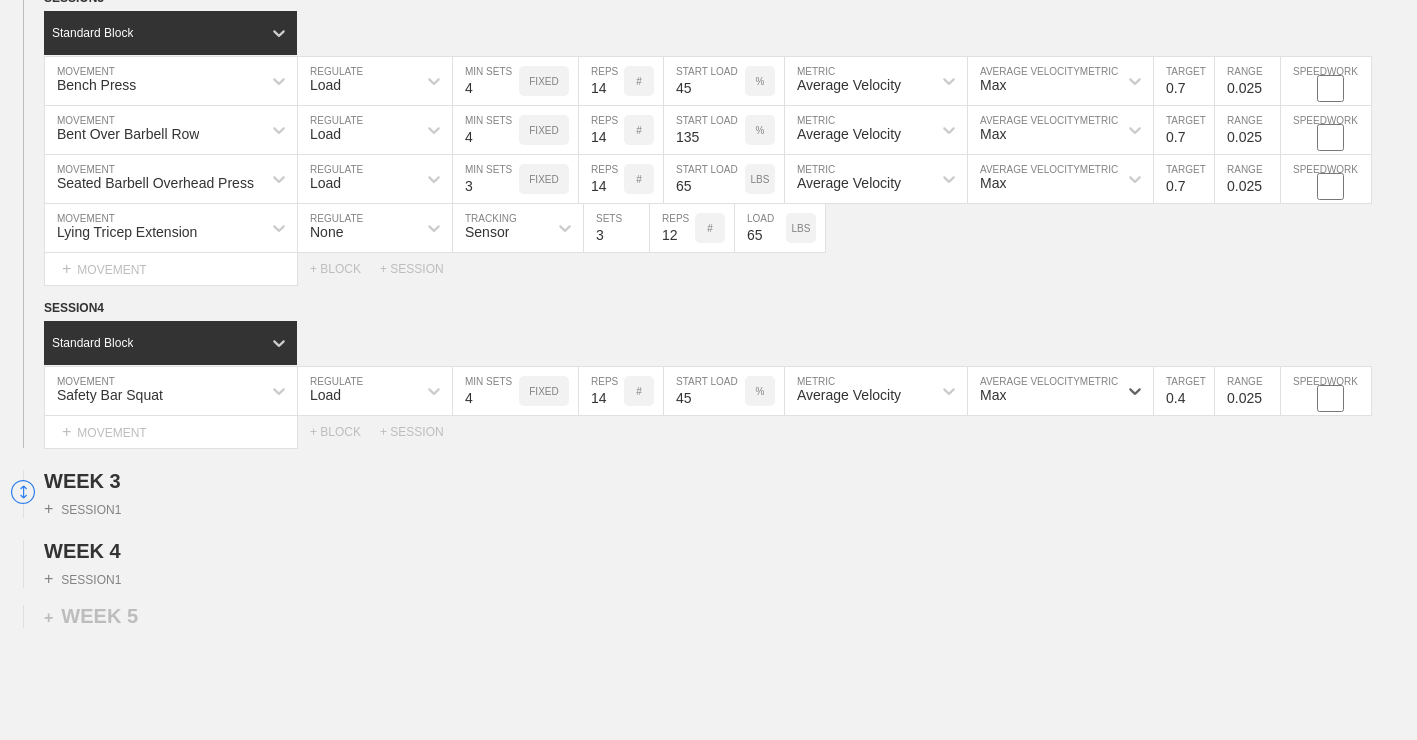 click on "0.4" at bounding box center [1184, 391] 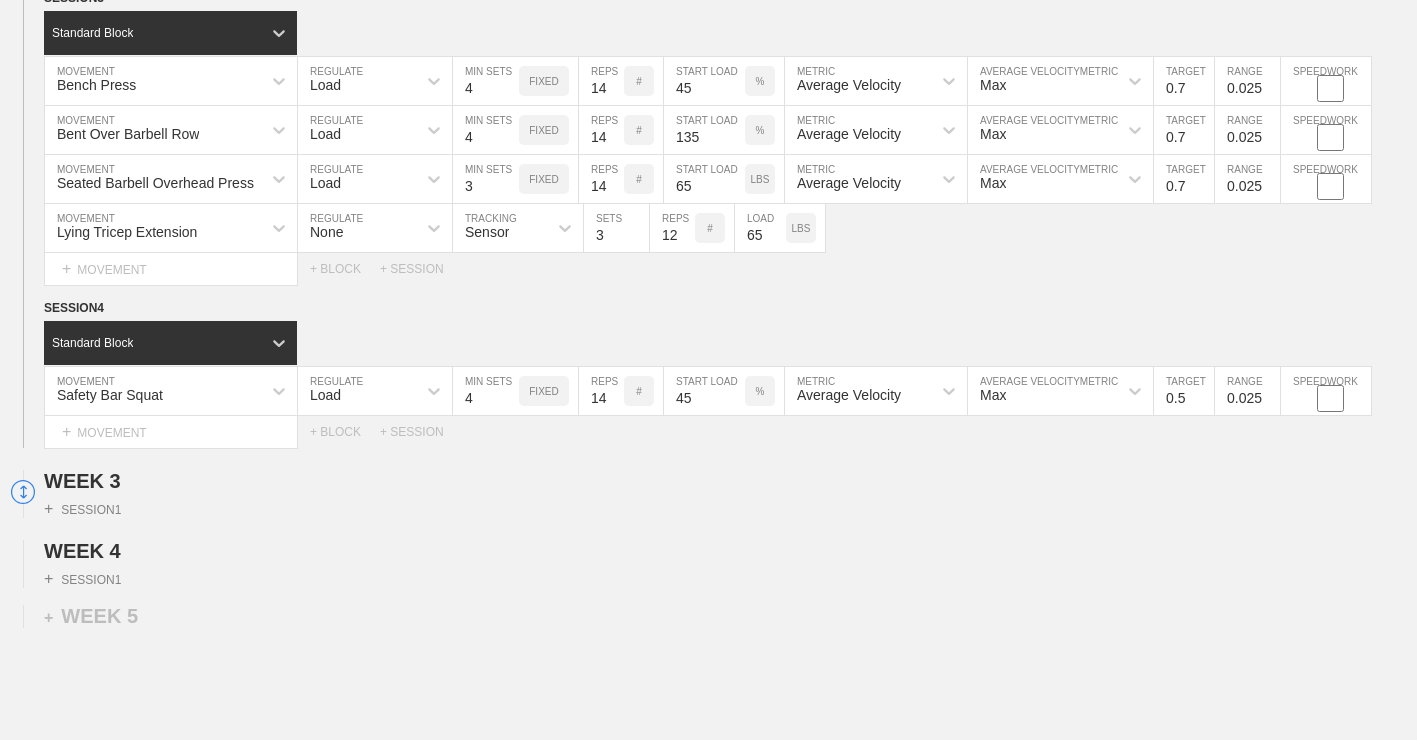 click on "0.5" at bounding box center [1184, 391] 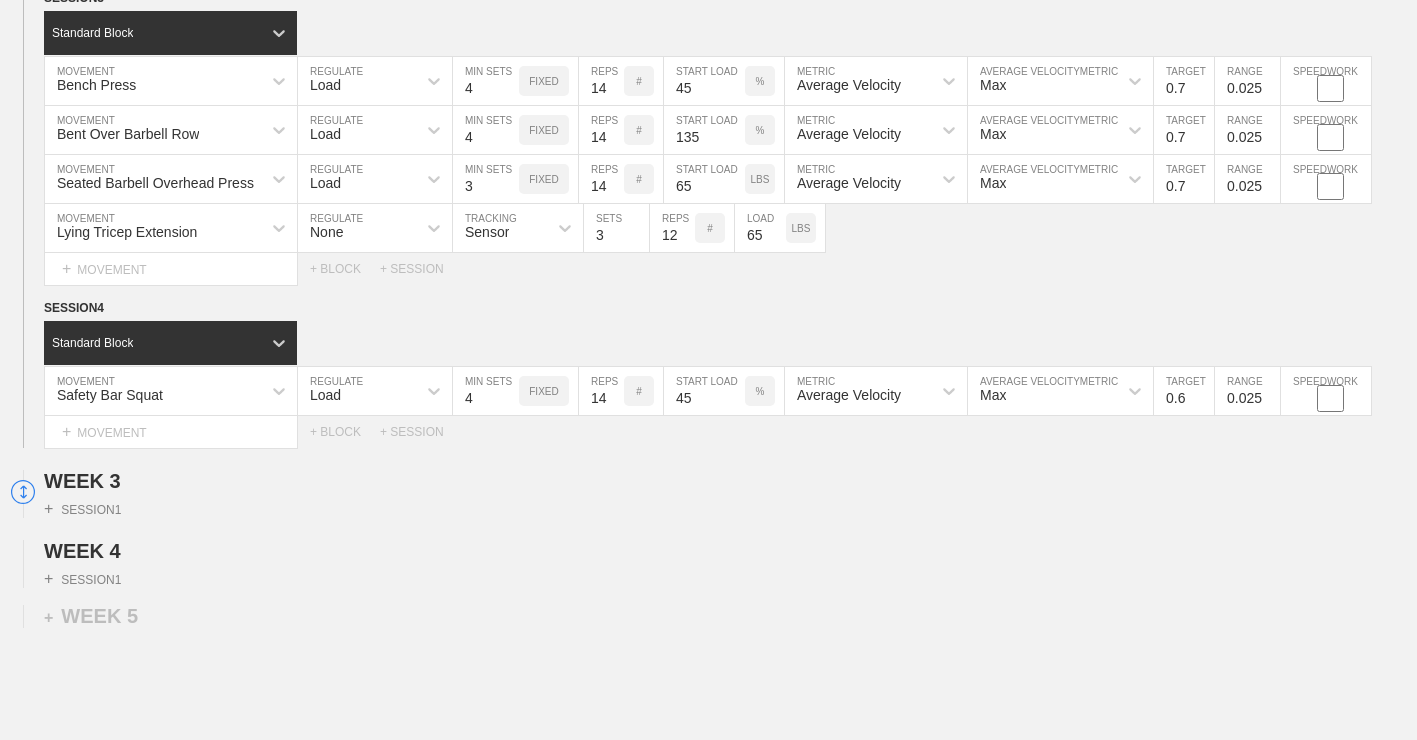 click on "0.6" at bounding box center (1184, 391) 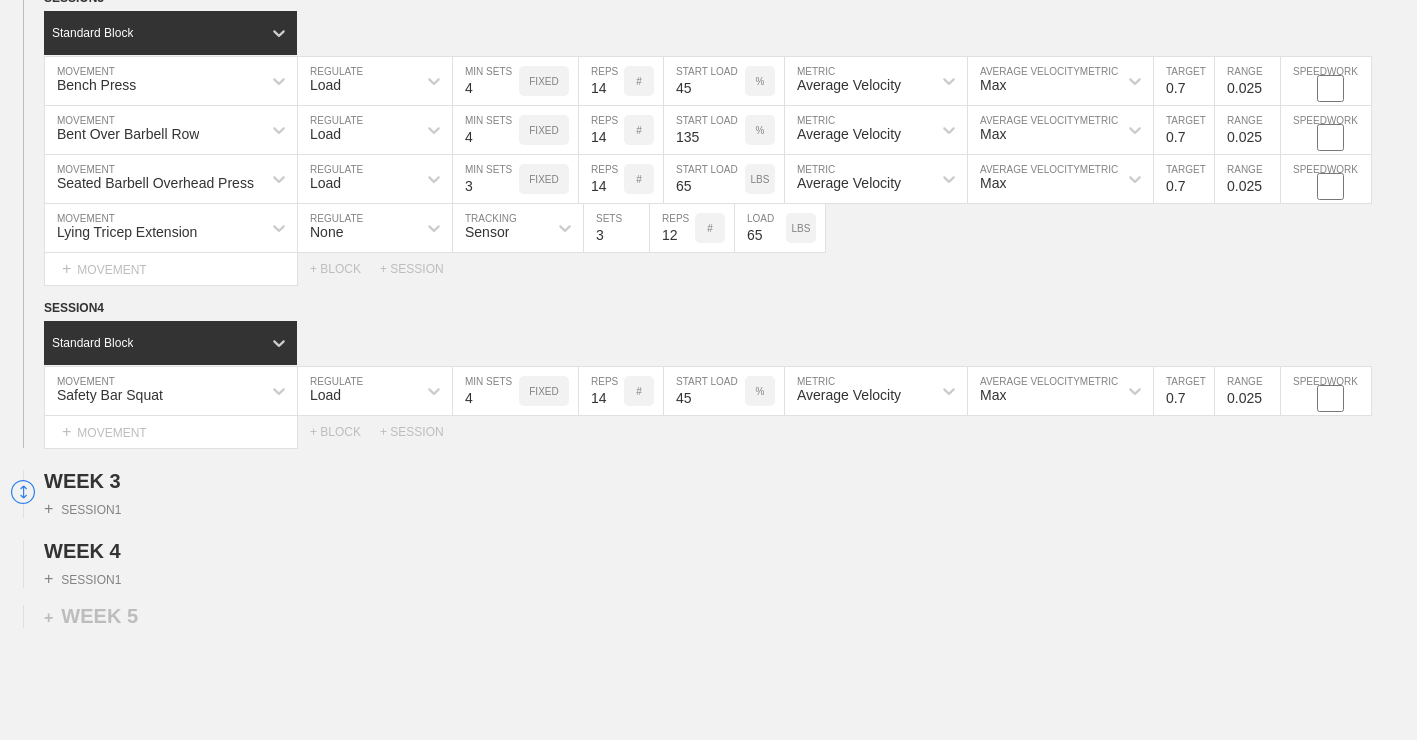 type on "0.7" 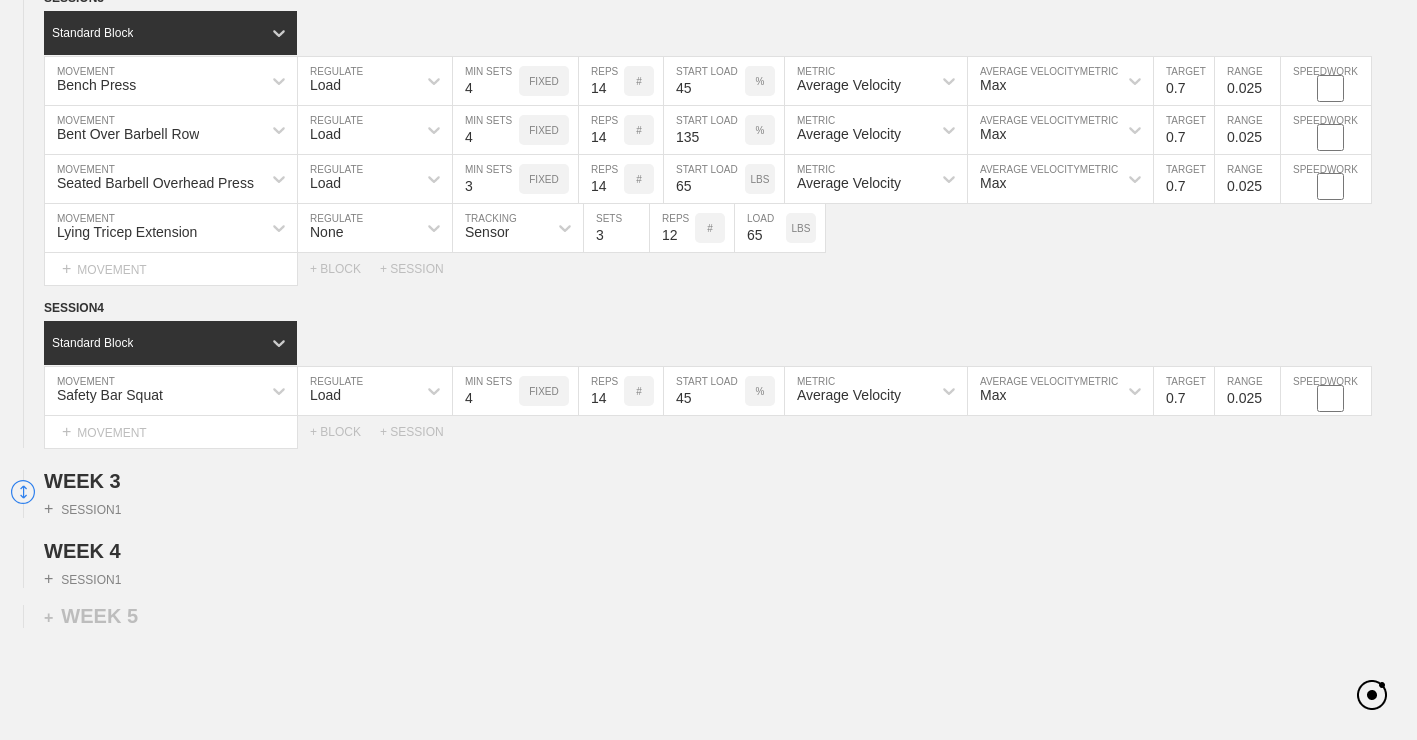 click on "WEEK   1   SESSION  1   Standard Block Bench Press MOVEMENT Load REGULATE 4 MIN SETS FIXED 16 REPS # 40 START LOAD % Average Velocity METRIC Max AVERAGE VELOCITY  METRIC 0.7 TARGET RANGE 0.025 SPEEDWORK Bent Over Barbell Row MOVEMENT Load REGULATE 4 MIN SETS FIXED 16 REPS # 110 START LOAD LBS Average Velocity METRIC Max AVERAGE VELOCITY  METRIC 0.7 TARGET RANGE 0.025 SPEEDWORK Seated Barbell Overhead Press MOVEMENT Load REGULATE 4 MIN SETS FIXED 16 REPS # 65 START LOAD LBS Average Velocity METRIC Max AVERAGE VELOCITY  METRIC 0.7 TARGET RANGE 0.025 SPEEDWORK Lying Tricep Extension MOVEMENT None REGULATE Sensor TRACKING 3 SETS 16 REPS # 55 LOAD LBS Select... MOVEMENT +  MOVEMENT + BLOCK + SESSION SESSION  2   Standard Block Safety Bar Squat MOVEMENT Load REGULATE 4 MIN SETS FIXED 16 REPS # 40 START LOAD % Average Velocity METRIC Max AVERAGE VELOCITY  METRIC 0.7 TARGET RANGE 0.025 SPEEDWORK Straight Bar Deadlift MOVEMENT Load REGULATE 3 MIN SETS FIXED 16 REPS # 40 START LOAD % Average Velocity METRIC Max  METRIC" at bounding box center (708, -609) 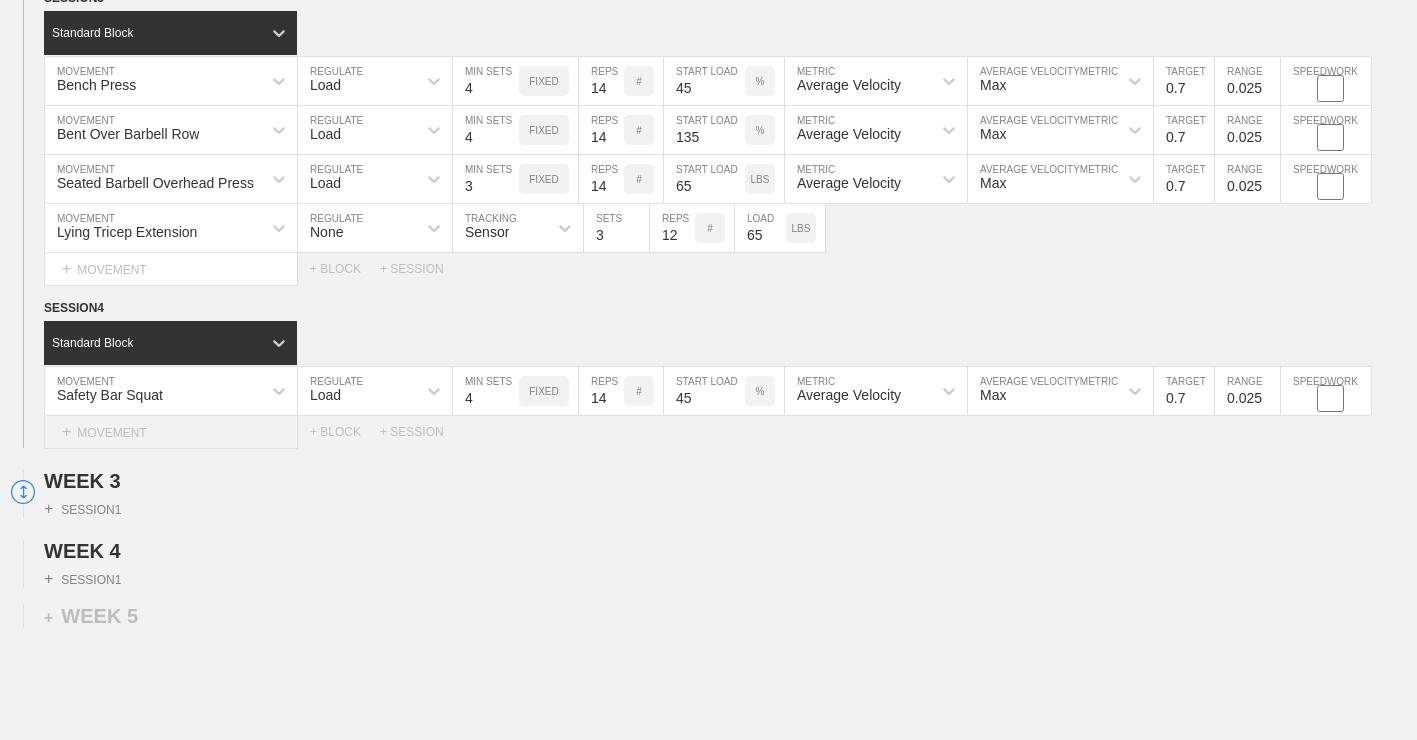 click on "+  MOVEMENT" at bounding box center [171, 432] 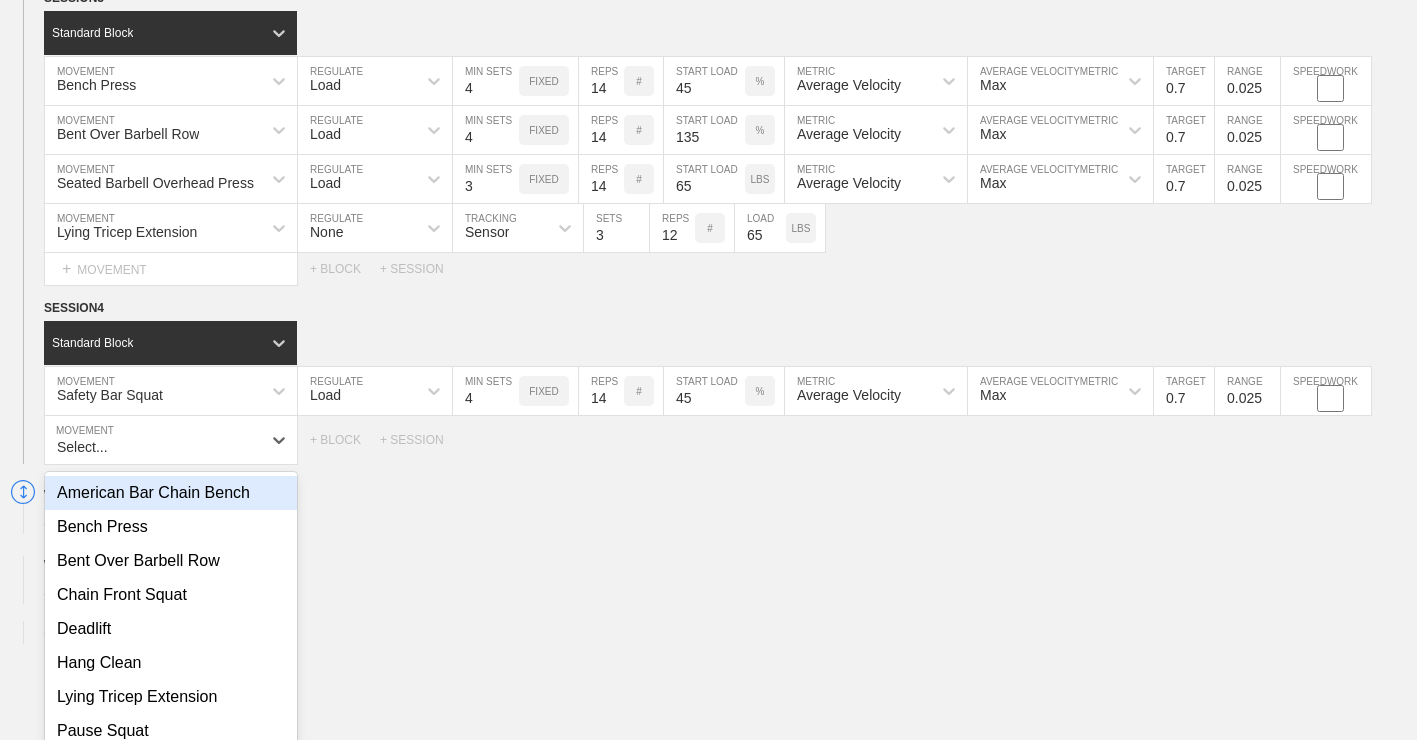 scroll, scrollTop: 2094, scrollLeft: 0, axis: vertical 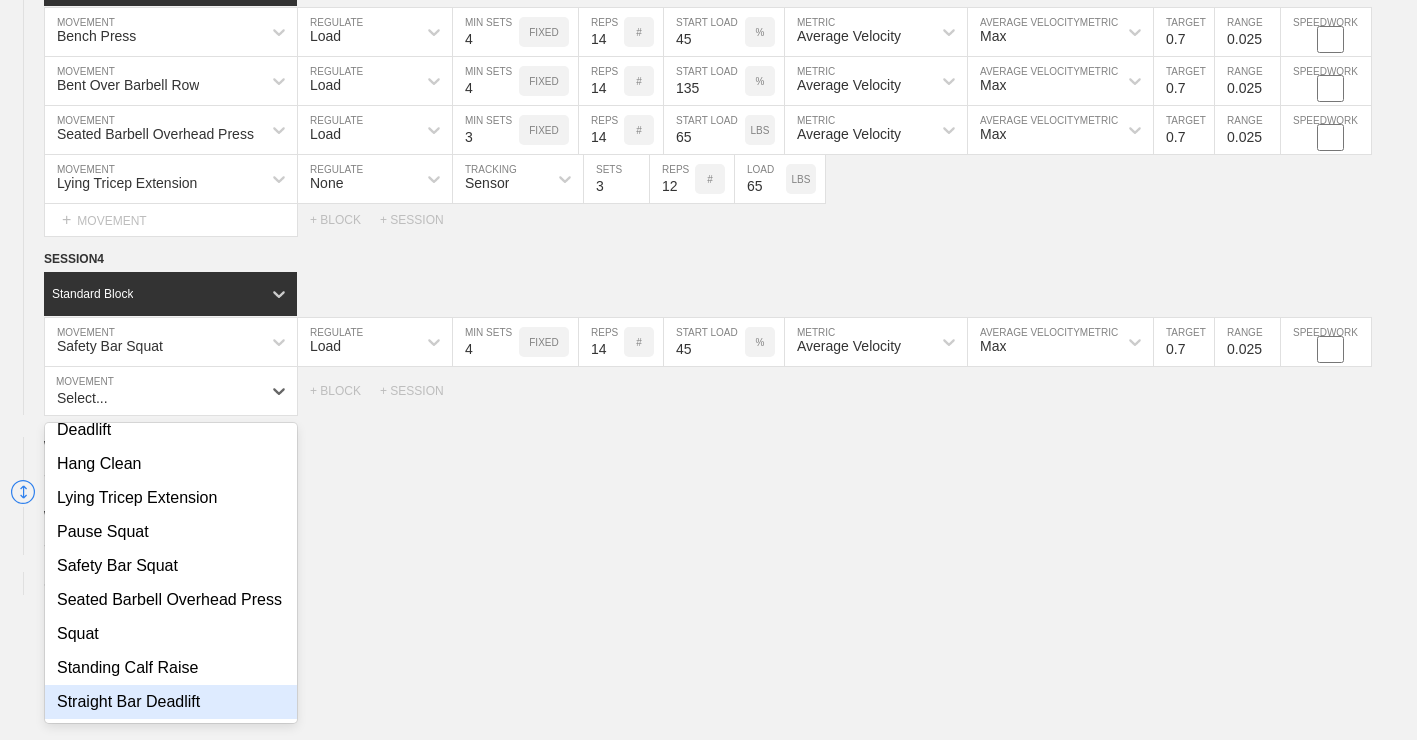 drag, startPoint x: 193, startPoint y: 709, endPoint x: 205, endPoint y: 706, distance: 12.369317 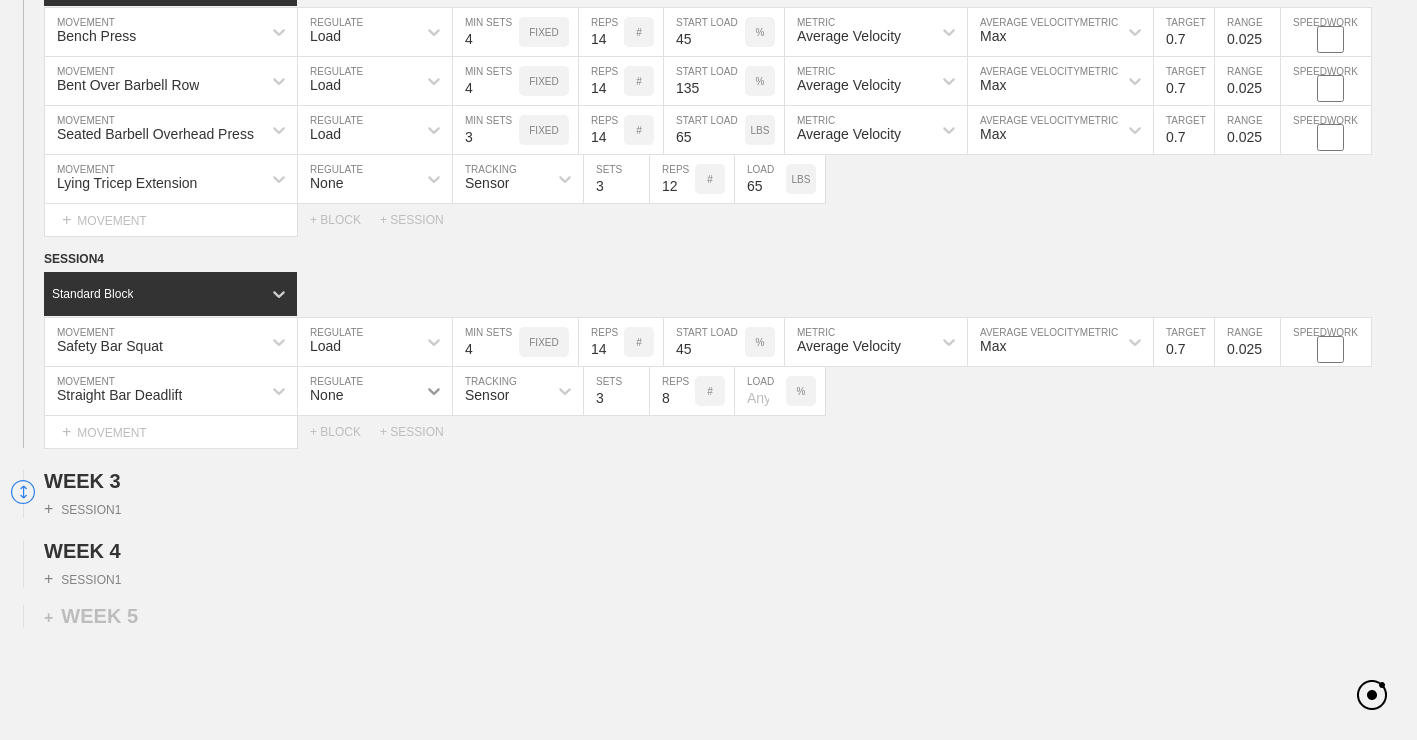 click 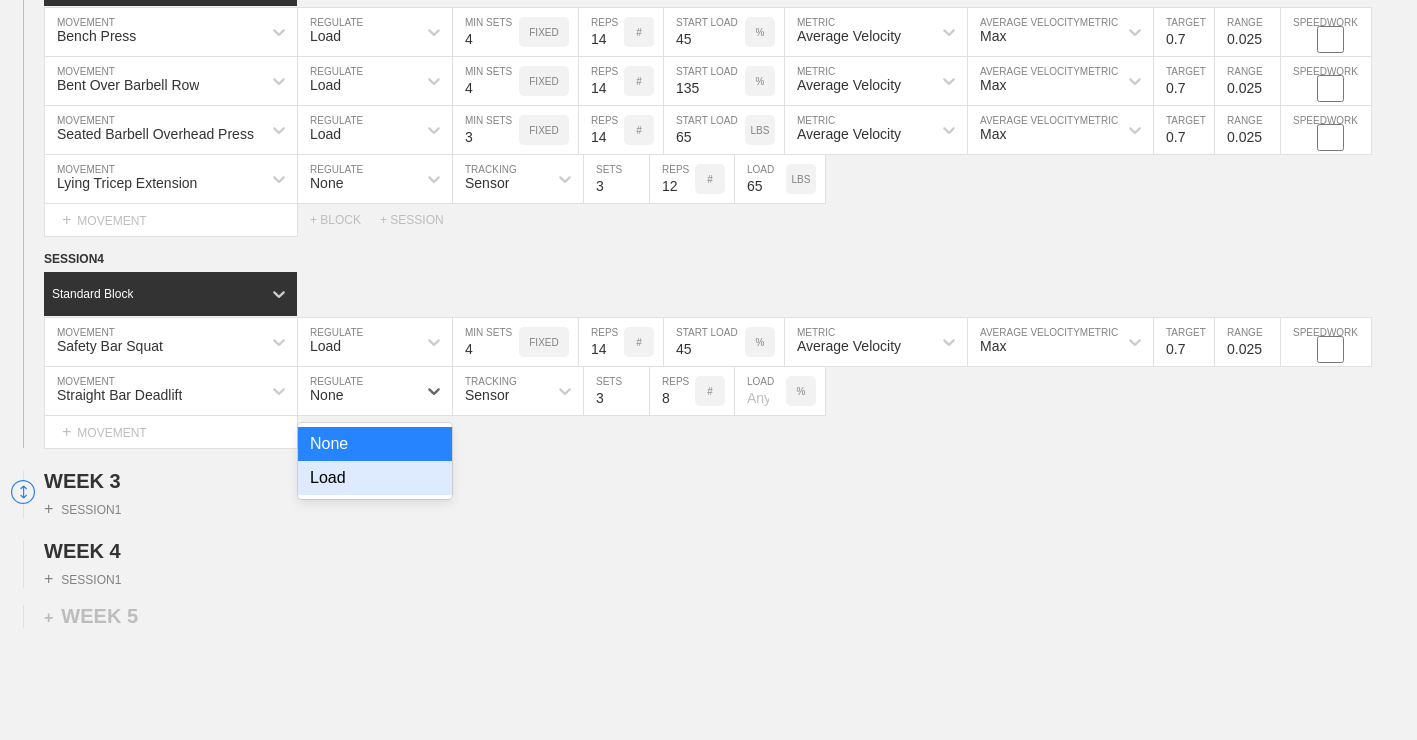 click on "Load" at bounding box center (375, 478) 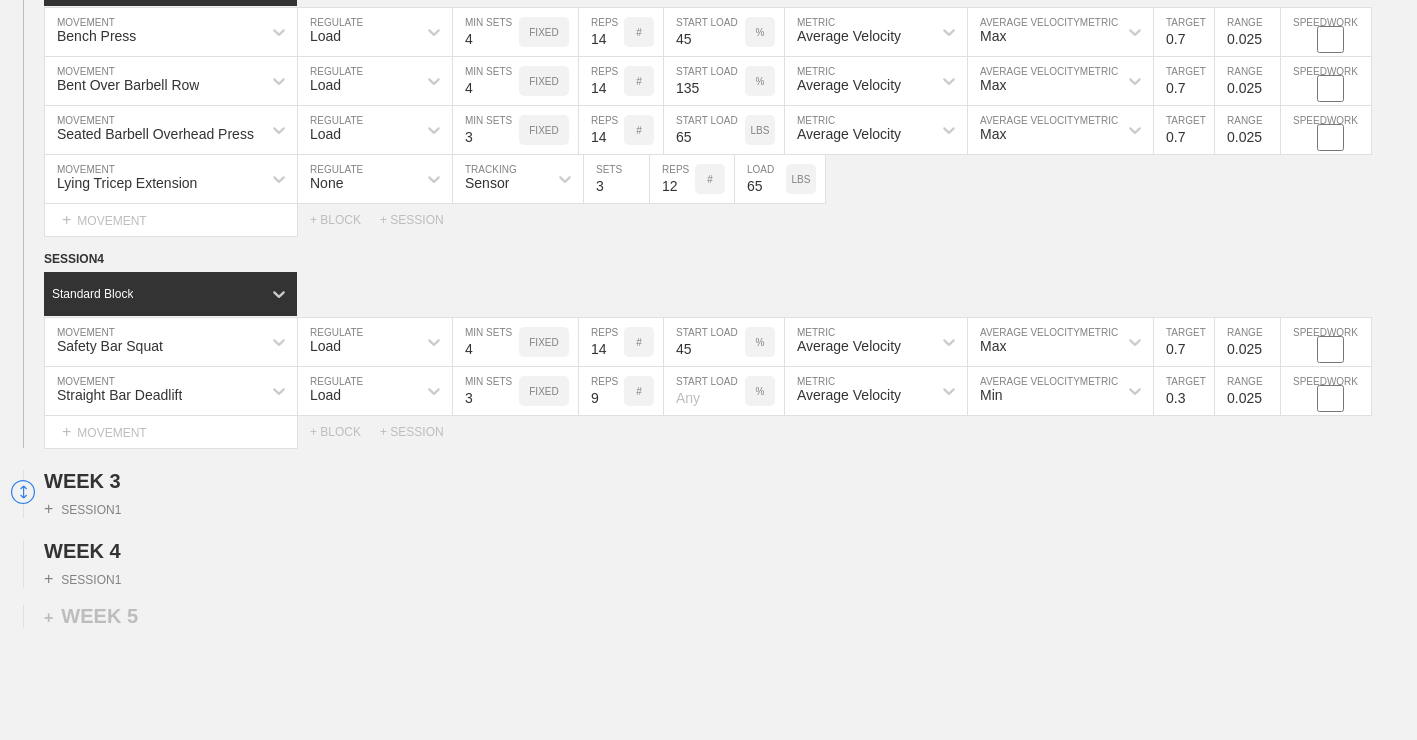 click on "9" at bounding box center [601, 391] 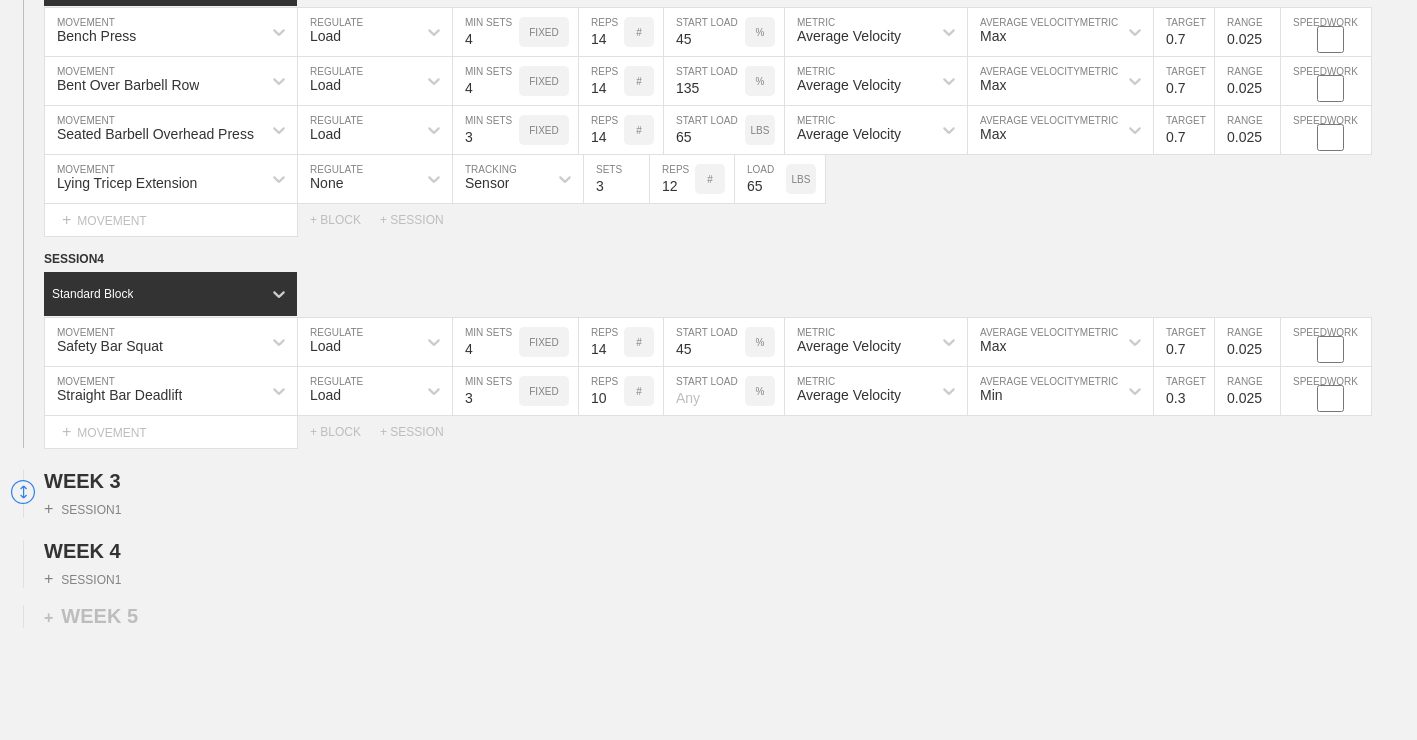 click on "10" at bounding box center [601, 391] 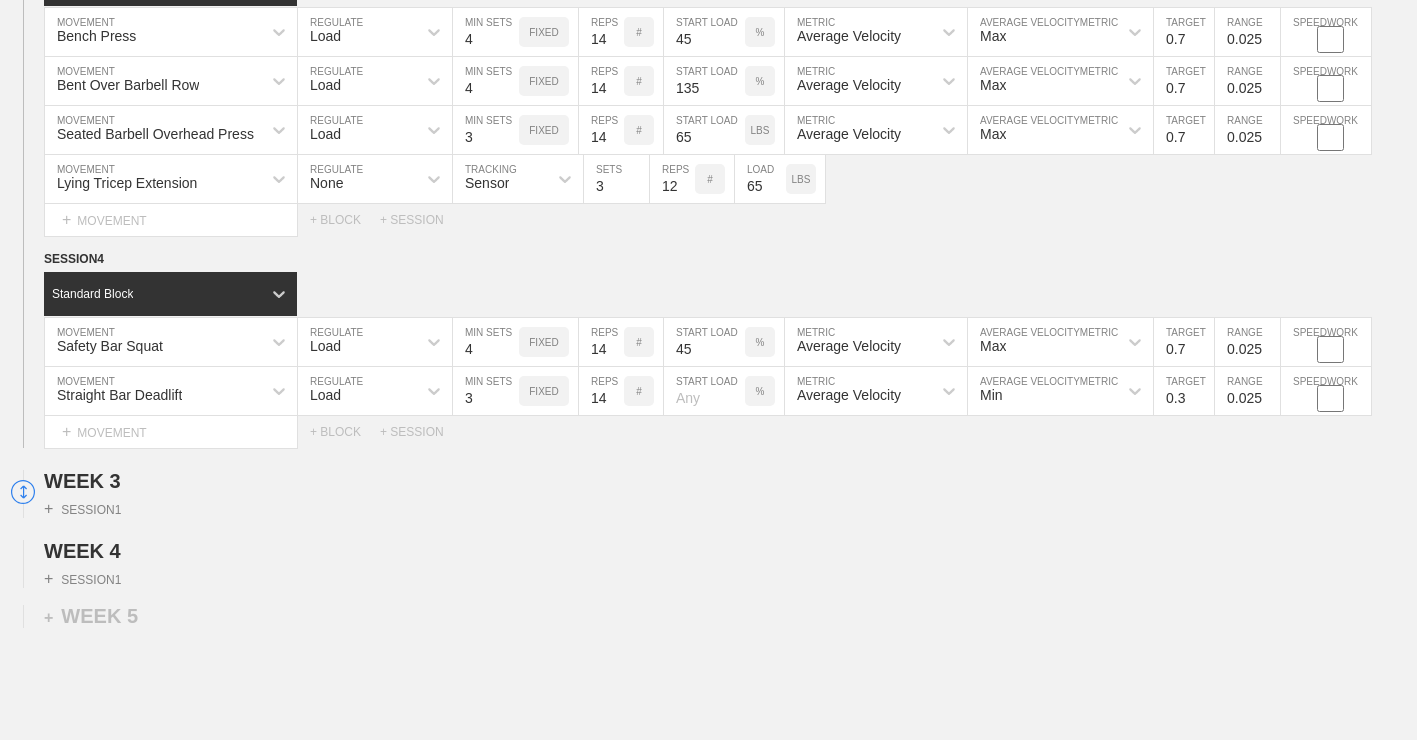 click on "15" at bounding box center (601, 391) 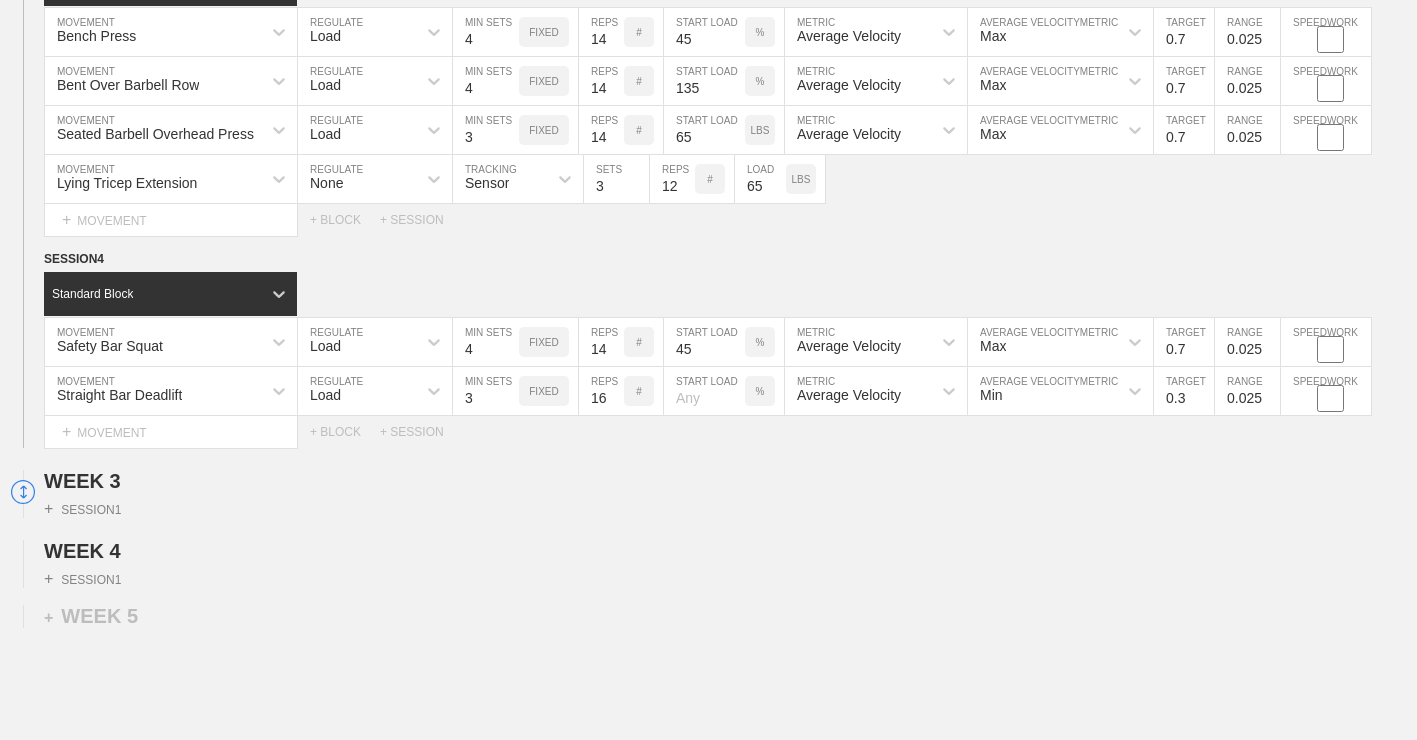 click on "16" at bounding box center (601, 391) 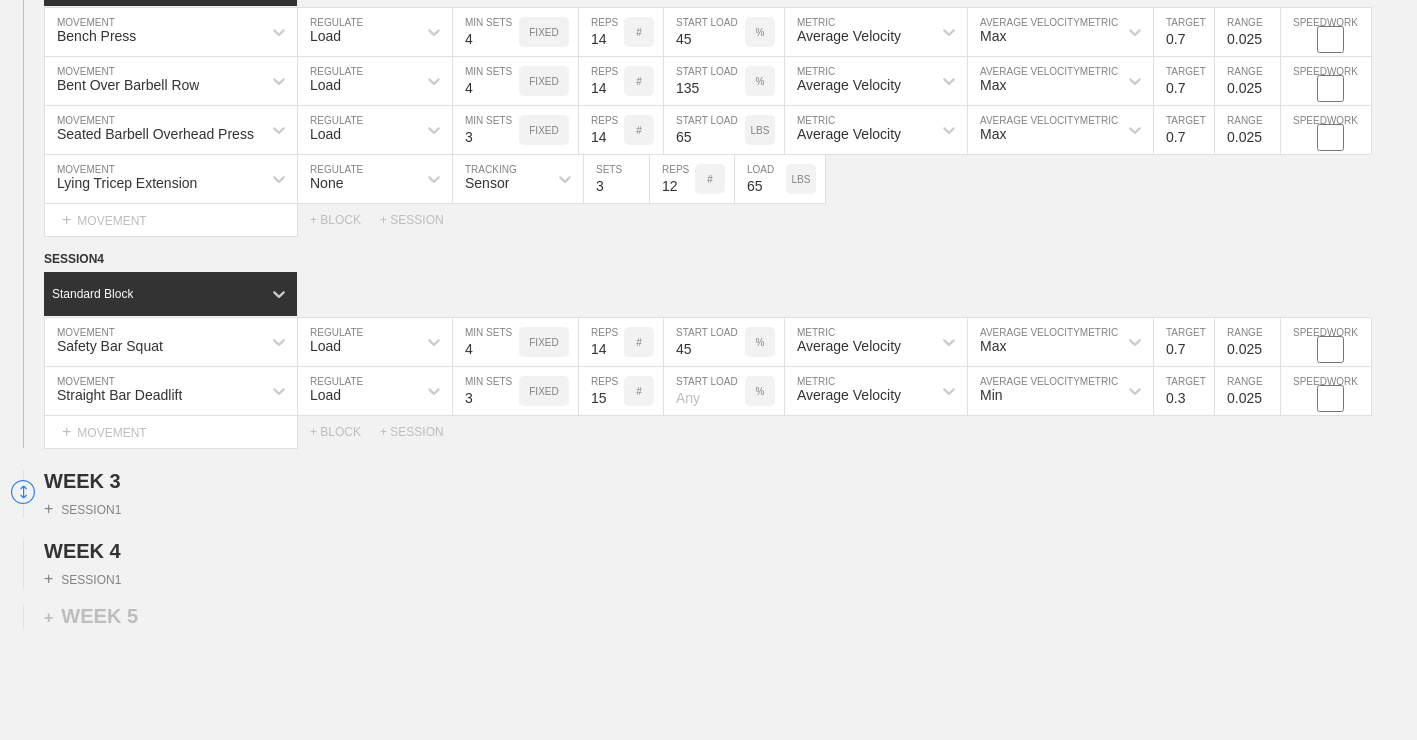 click on "15" at bounding box center [601, 391] 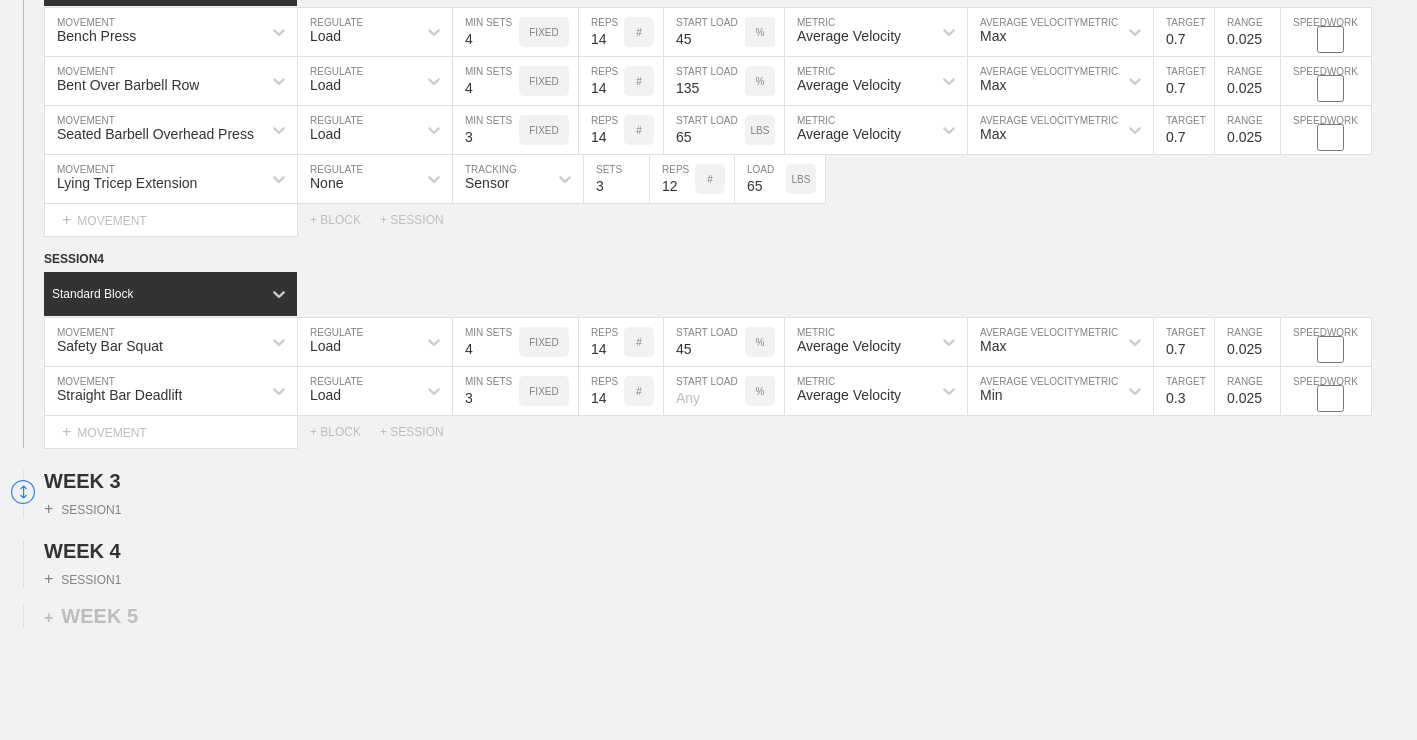 type on "14" 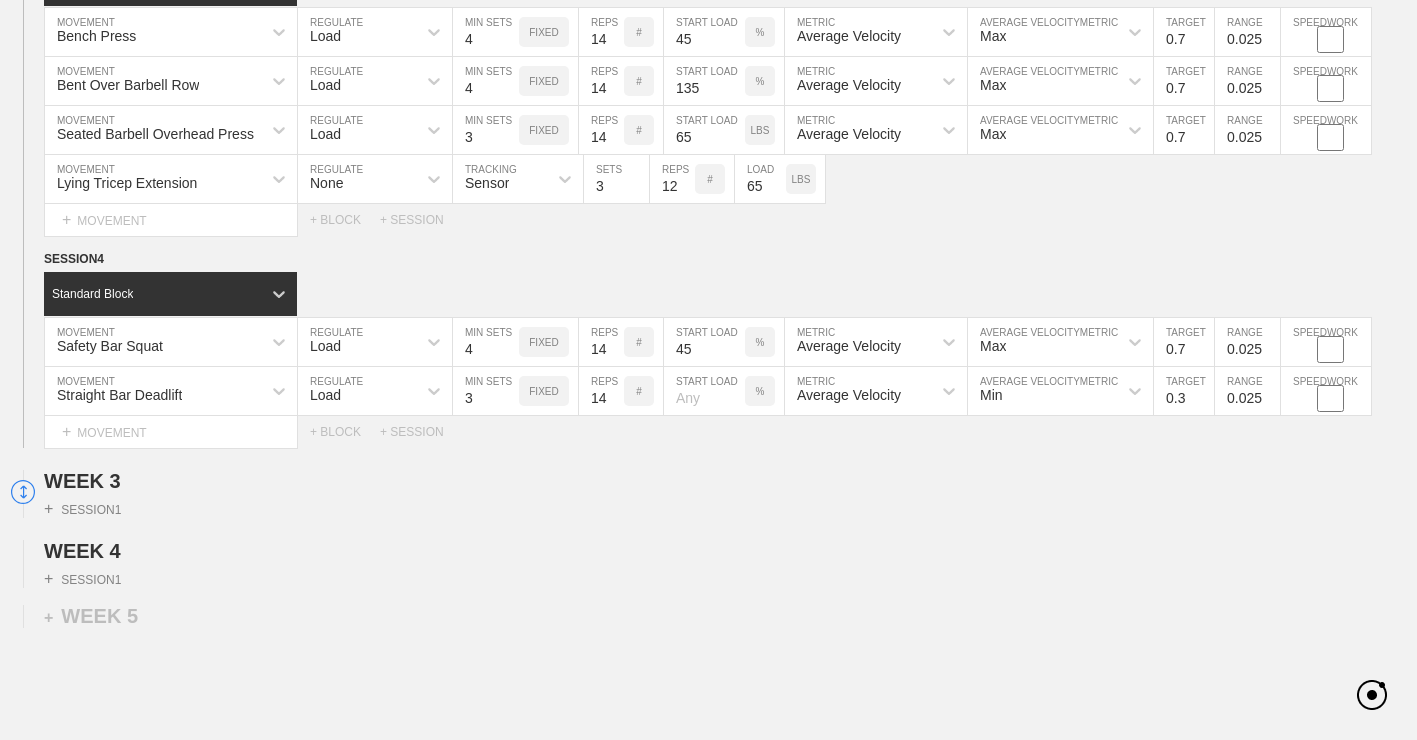 click at bounding box center (704, 391) 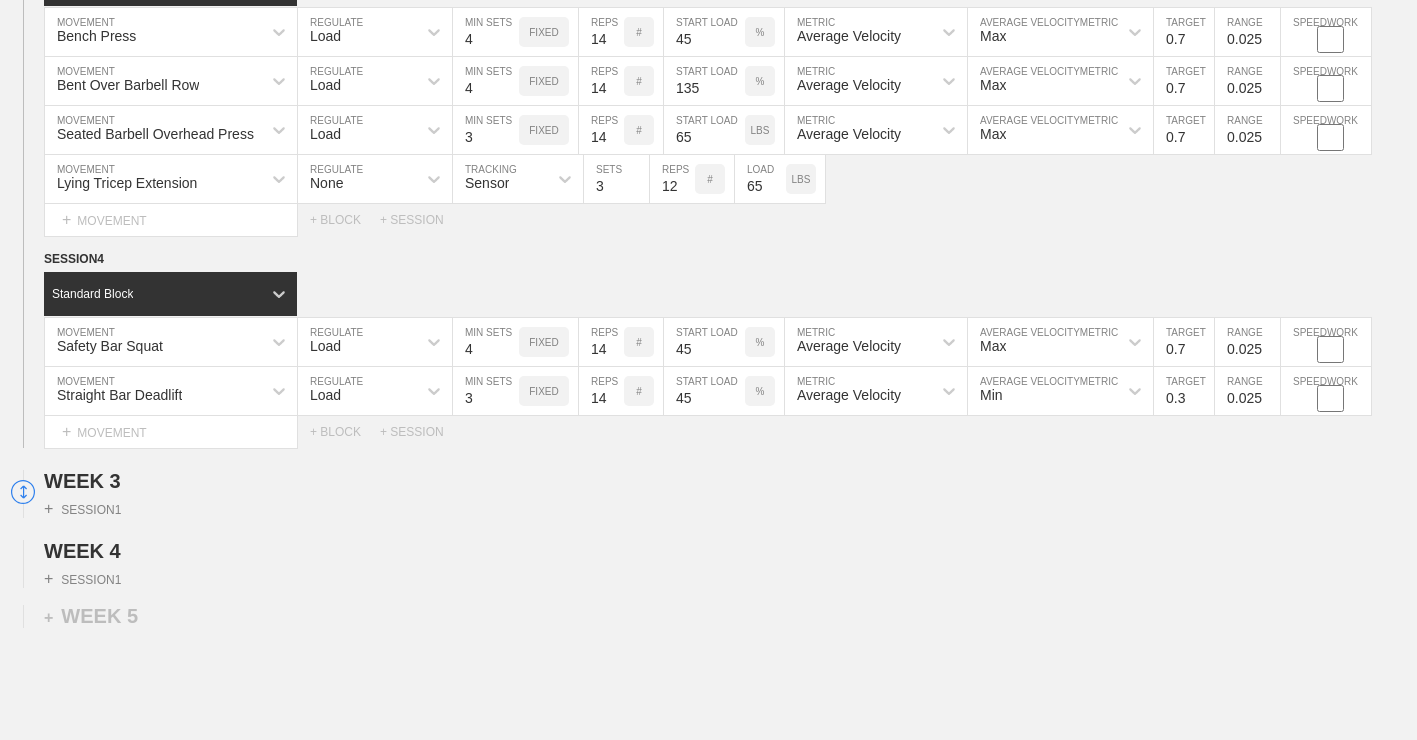 type on "45" 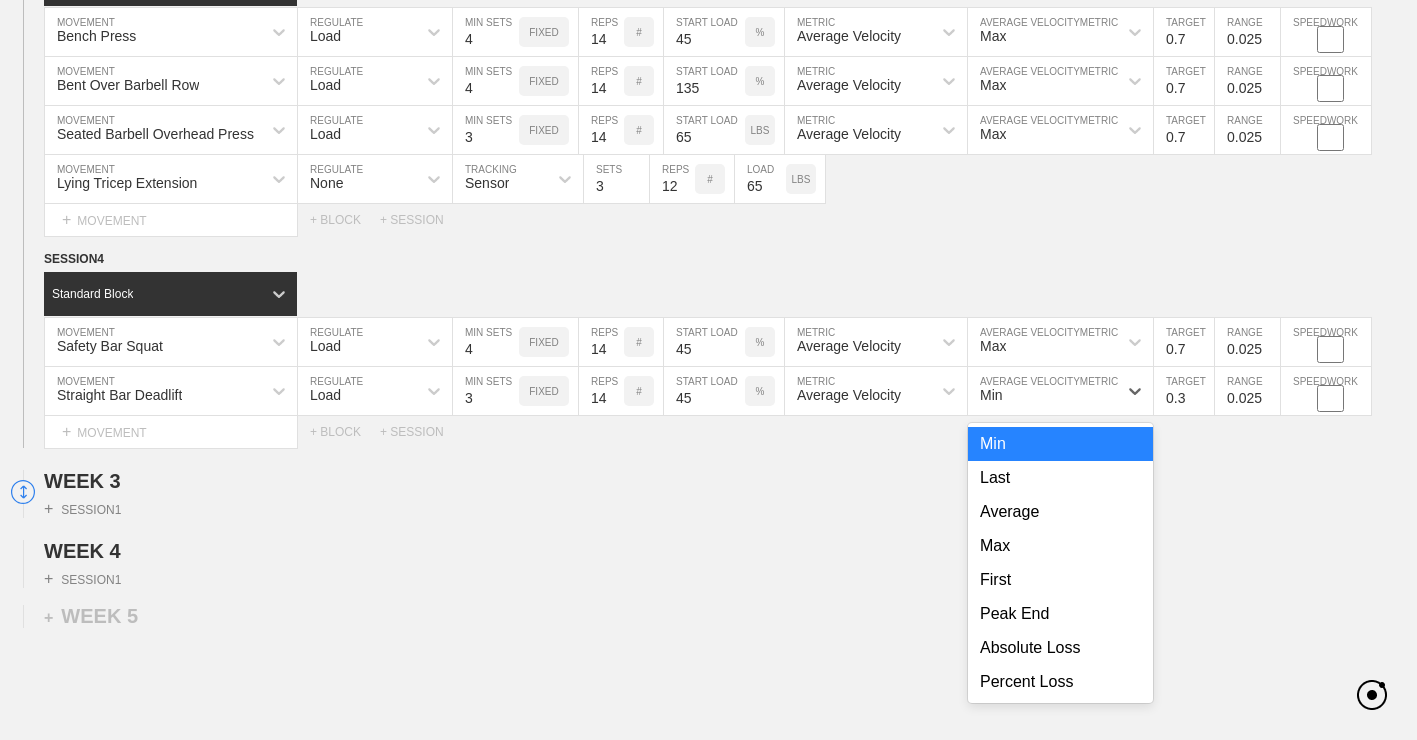 click on "Min" at bounding box center (1042, 391) 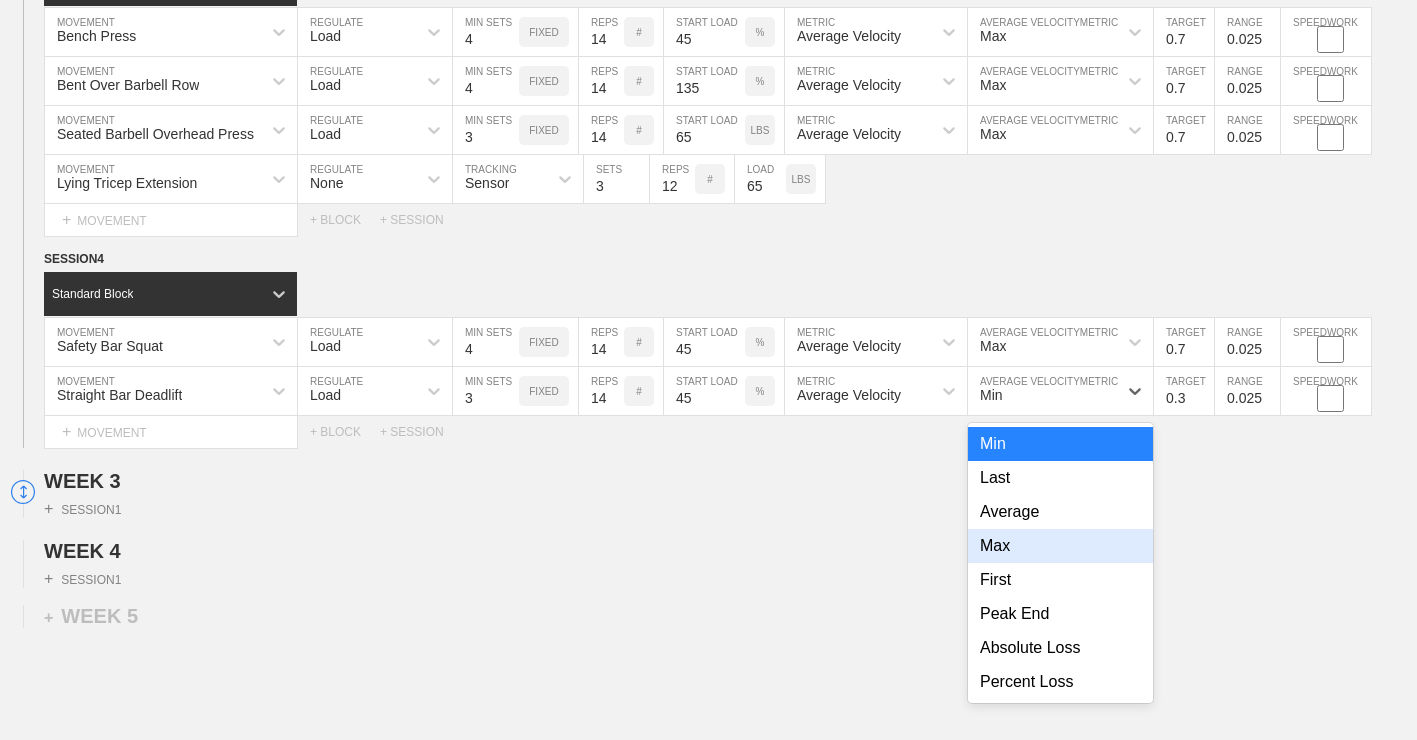click on "Max" at bounding box center (1060, 546) 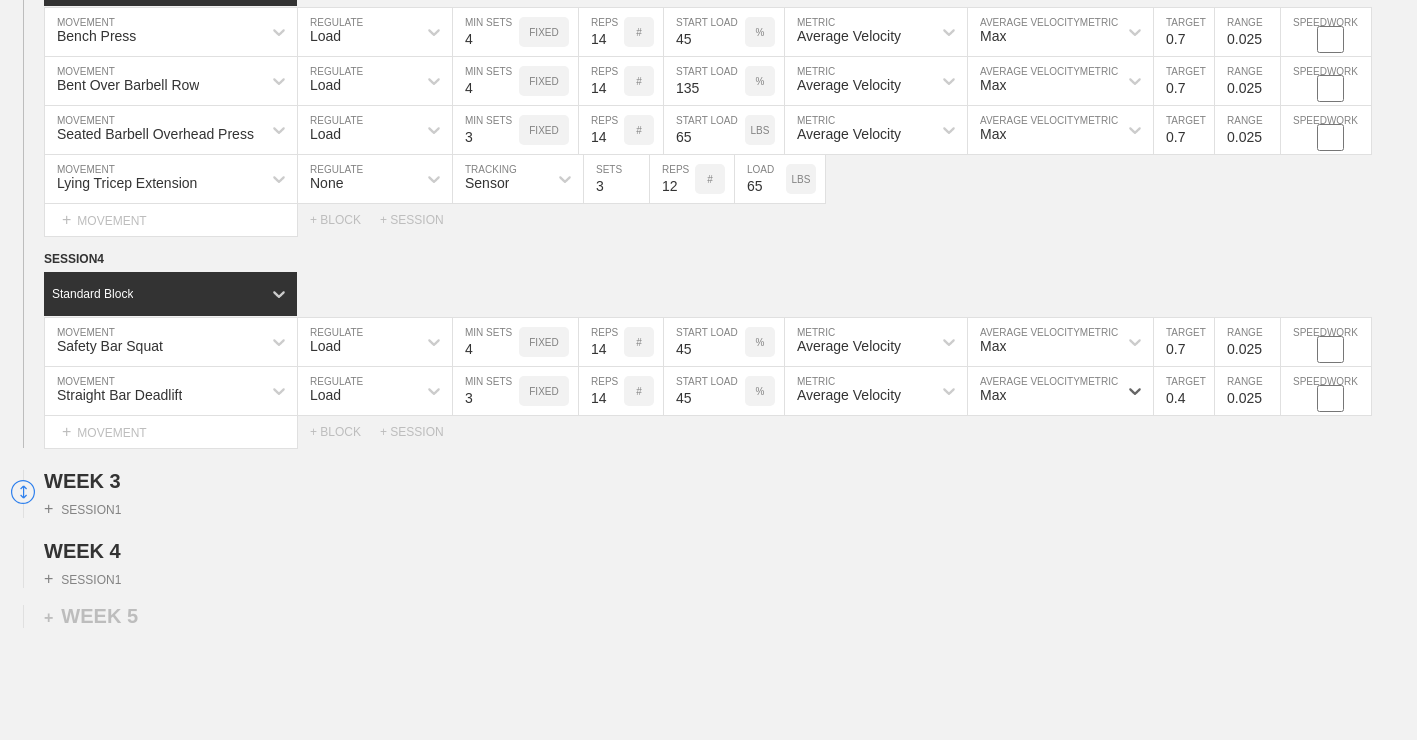 click on "0.4" at bounding box center [1184, 391] 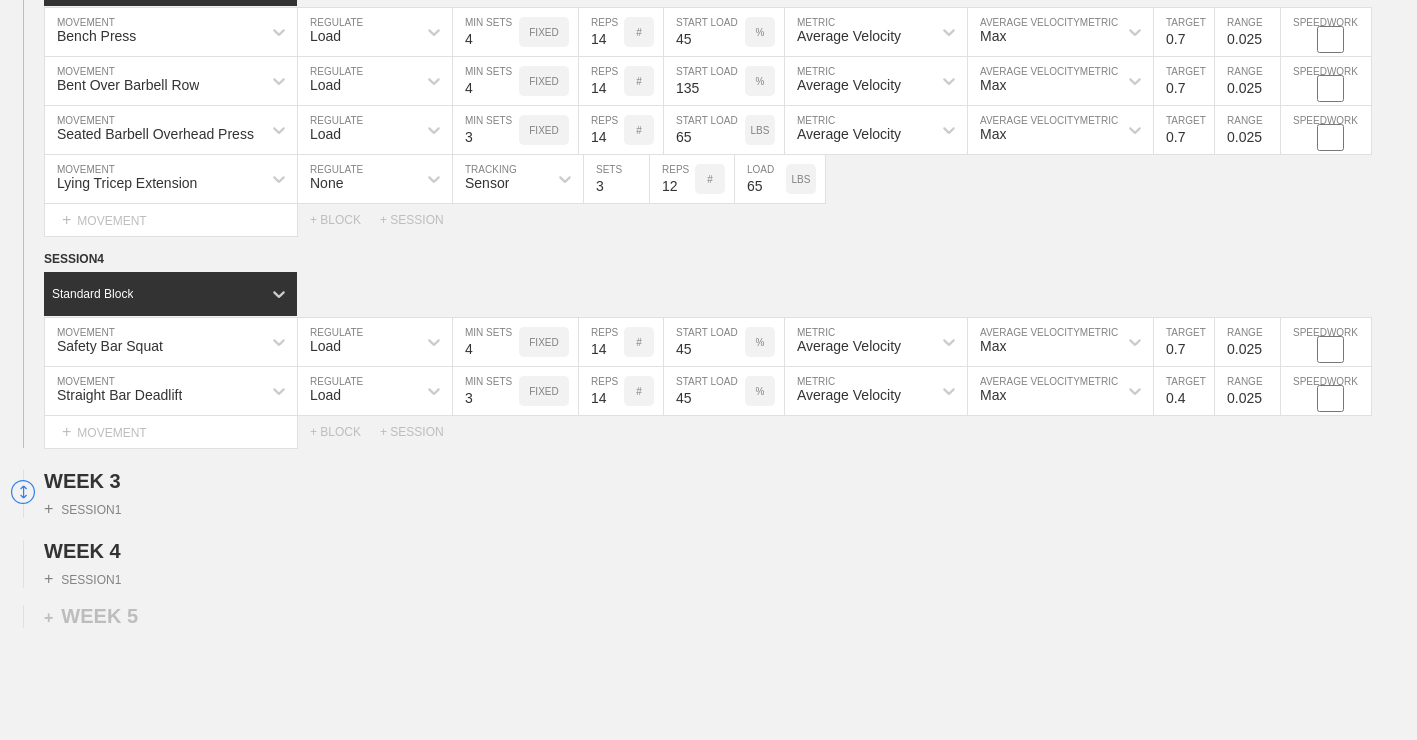 click on "0.5" at bounding box center [1184, 391] 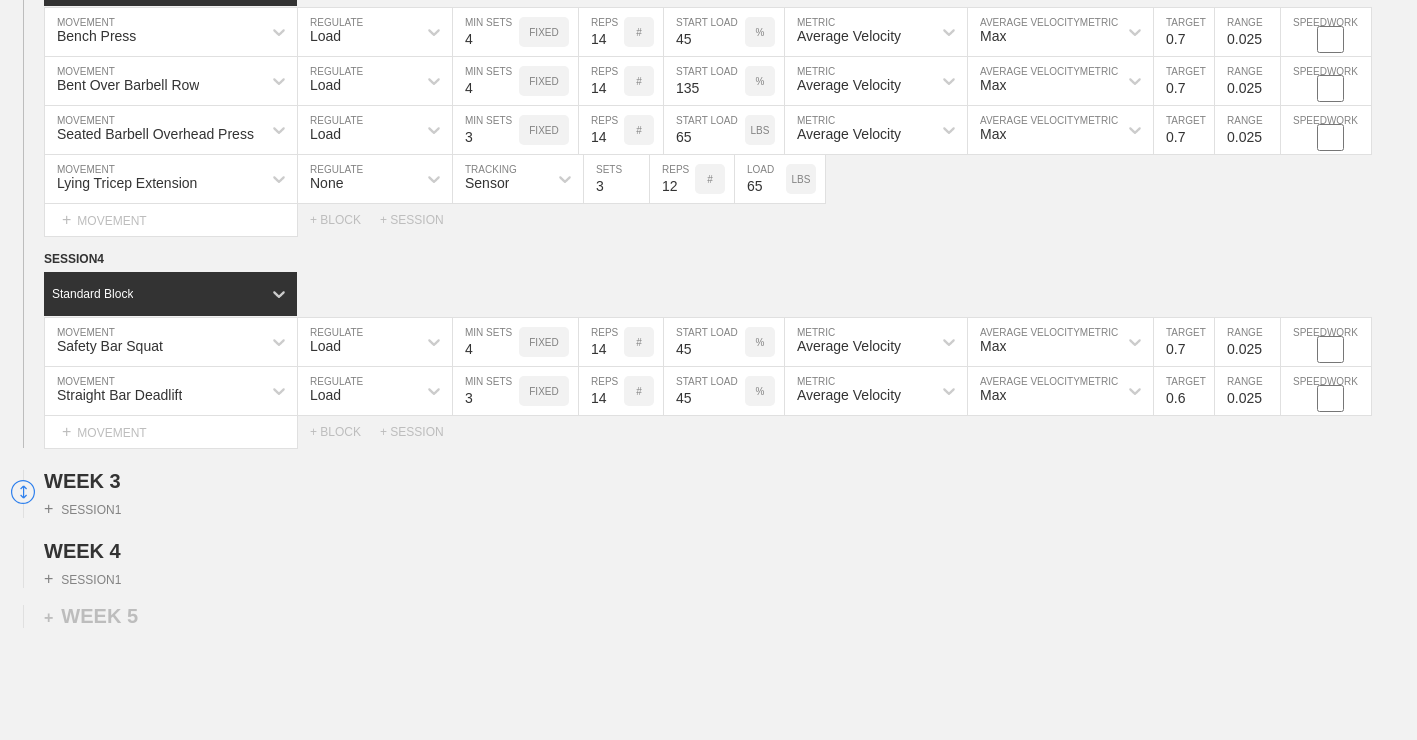click on "0.6" at bounding box center (1184, 391) 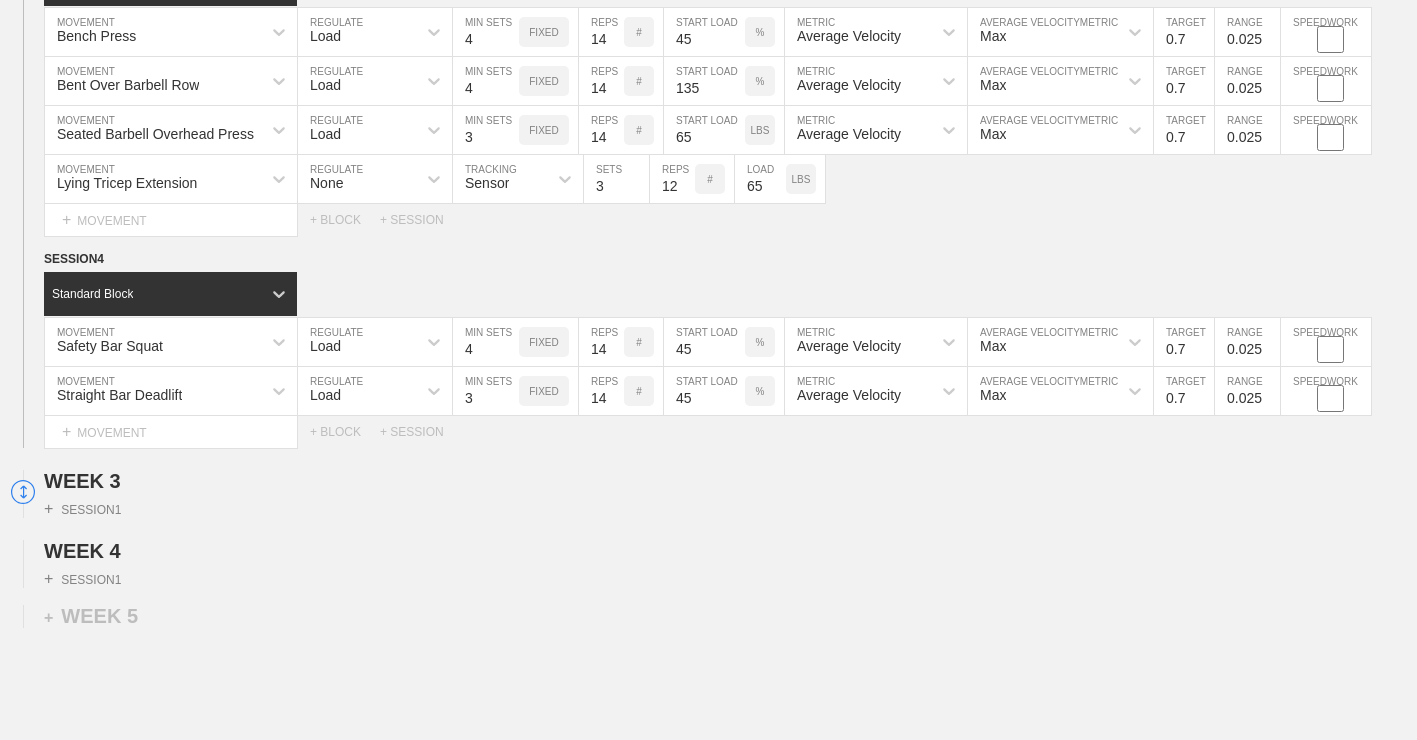 type on "0.7" 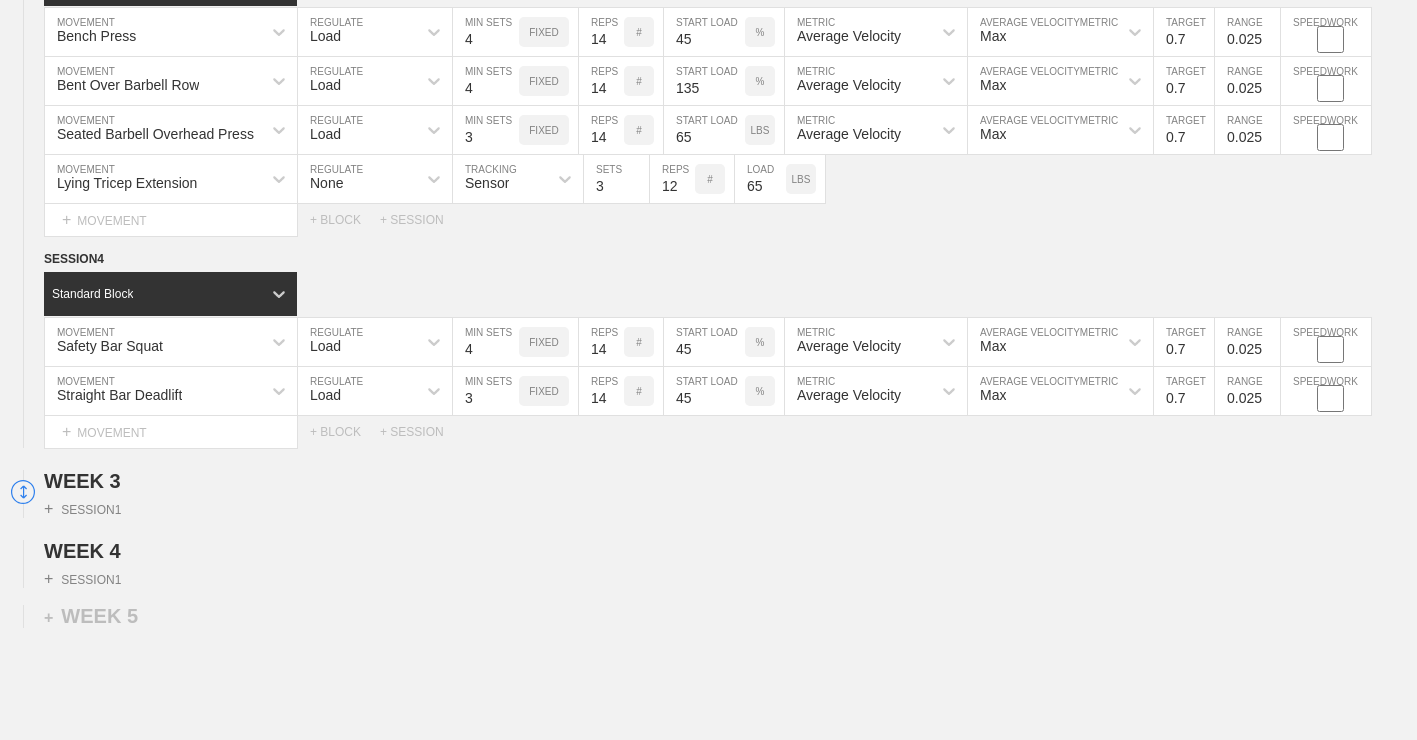 click on "WEEK   1   SESSION  1   Standard Block Bench Press MOVEMENT Load REGULATE 4 MIN SETS FIXED 16 REPS # 40 START LOAD % Average Velocity METRIC Max AVERAGE VELOCITY  METRIC 0.7 TARGET RANGE 0.025 SPEEDWORK Bent Over Barbell Row MOVEMENT Load REGULATE 4 MIN SETS FIXED 16 REPS # 110 START LOAD LBS Average Velocity METRIC Max AVERAGE VELOCITY  METRIC 0.7 TARGET RANGE 0.025 SPEEDWORK Seated Barbell Overhead Press MOVEMENT Load REGULATE 4 MIN SETS FIXED 16 REPS # 65 START LOAD LBS Average Velocity METRIC Max AVERAGE VELOCITY  METRIC 0.7 TARGET RANGE 0.025 SPEEDWORK Lying Tricep Extension MOVEMENT None REGULATE Sensor TRACKING 3 SETS 16 REPS # 55 LOAD LBS Select... MOVEMENT +  MOVEMENT + BLOCK + SESSION SESSION  2   Standard Block Safety Bar Squat MOVEMENT Load REGULATE 4 MIN SETS FIXED 16 REPS # 40 START LOAD % Average Velocity METRIC Max AVERAGE VELOCITY  METRIC 0.7 TARGET RANGE 0.025 SPEEDWORK Straight Bar Deadlift MOVEMENT Load REGULATE 3 MIN SETS FIXED 16 REPS # 40 START LOAD % Average Velocity METRIC Max  METRIC" at bounding box center (708, -634) 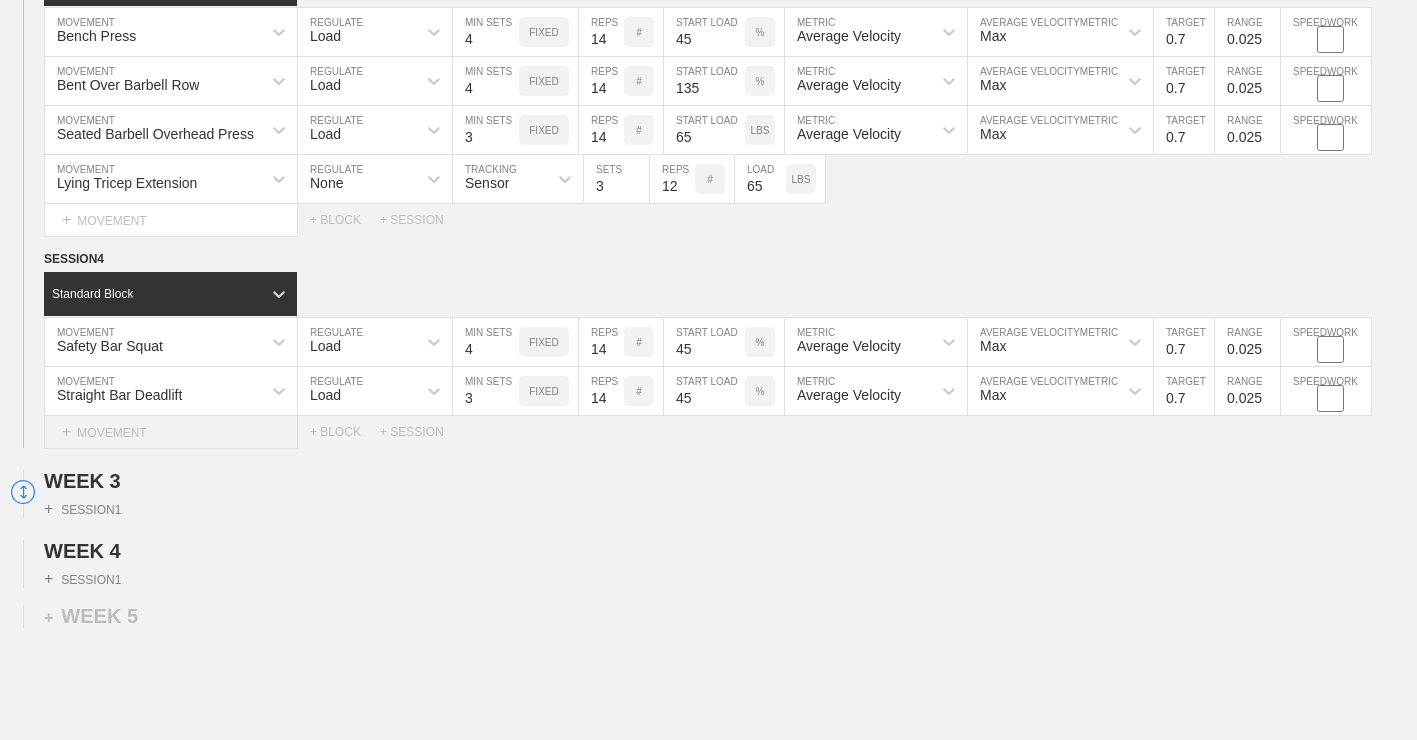 click on "+  MOVEMENT" at bounding box center [171, 432] 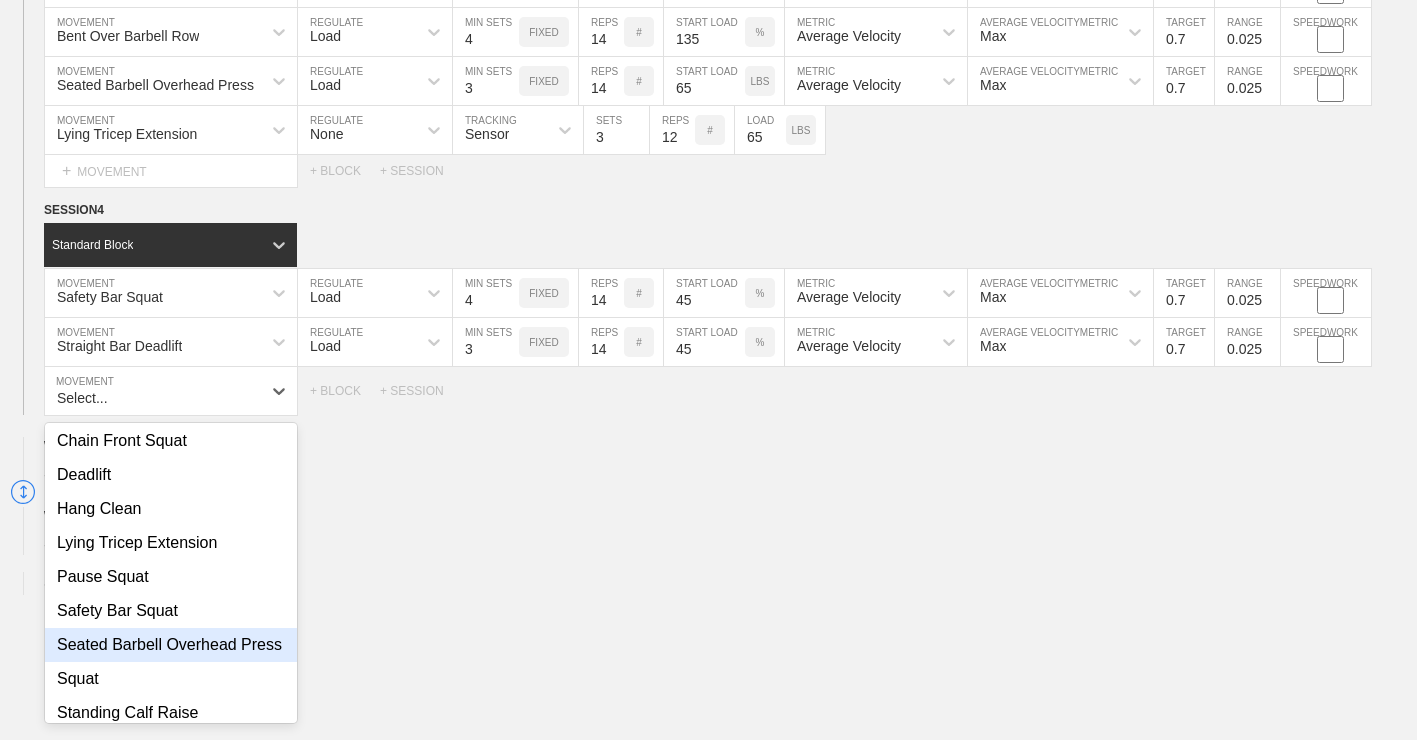 scroll, scrollTop: 182, scrollLeft: 0, axis: vertical 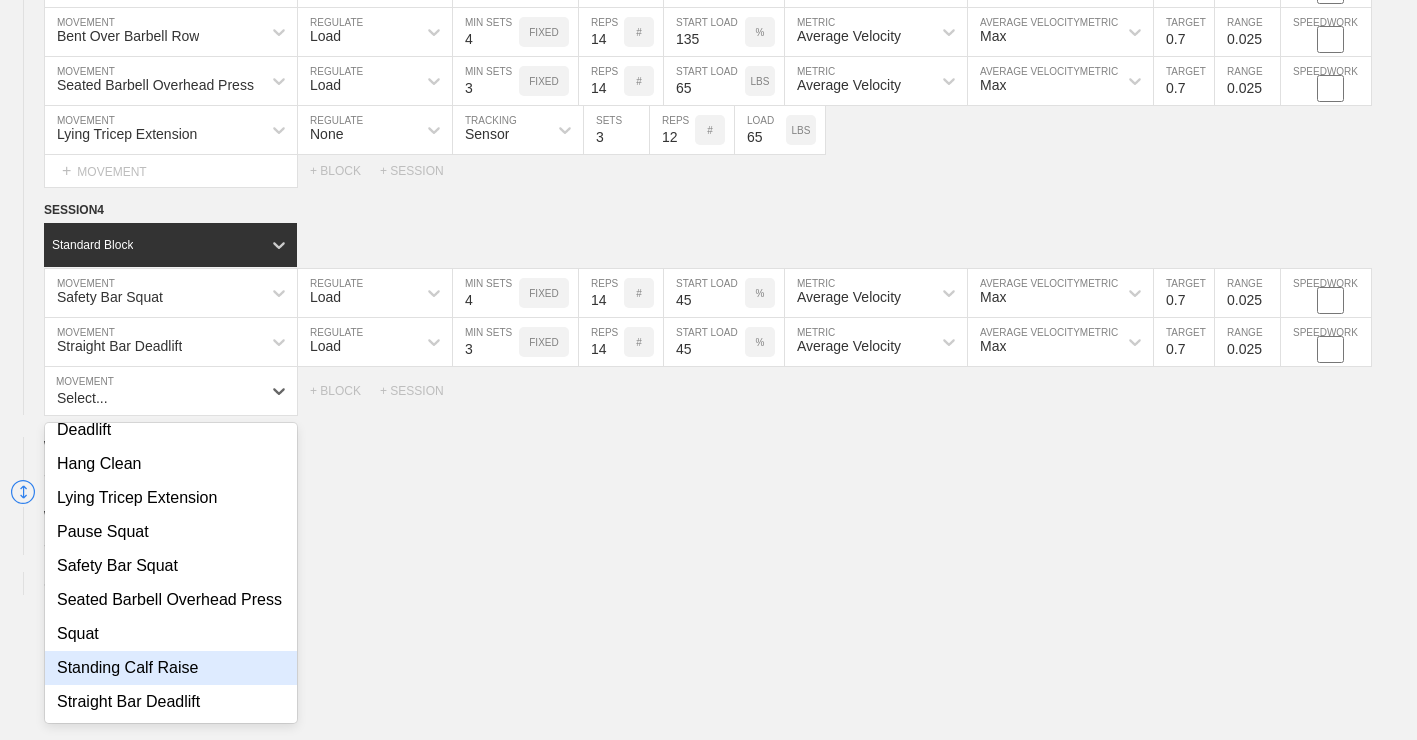 click on "Standing Calf Raise" at bounding box center [171, 668] 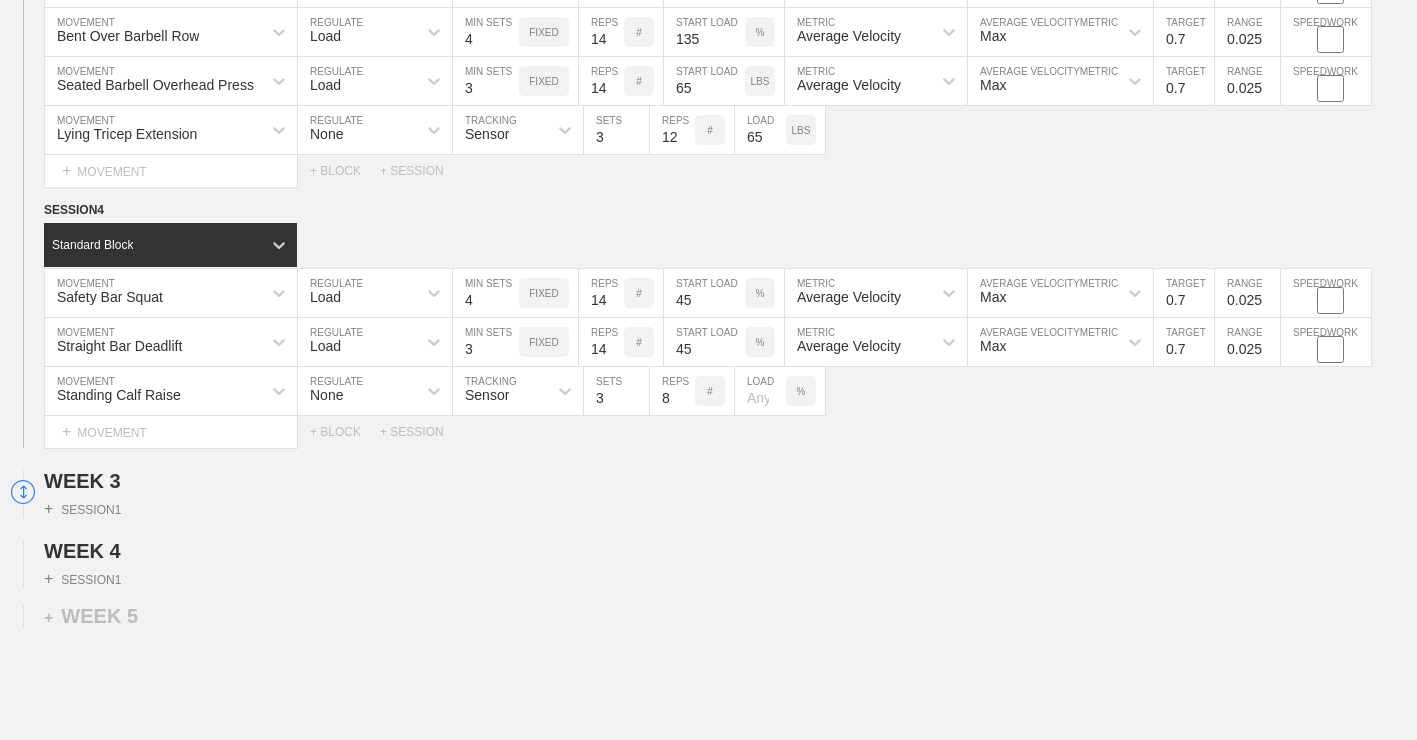 click on "Sensor" at bounding box center [487, 395] 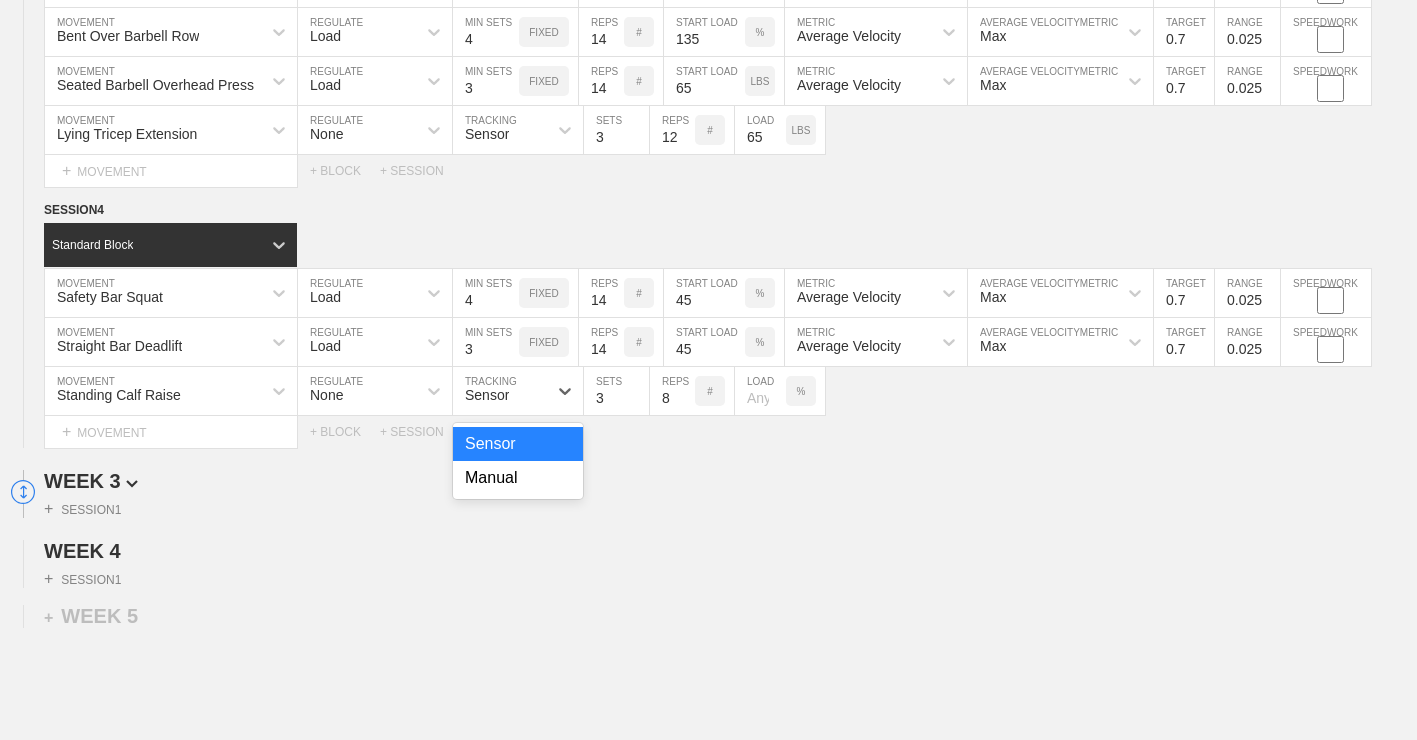 click on "Manual" at bounding box center (518, 478) 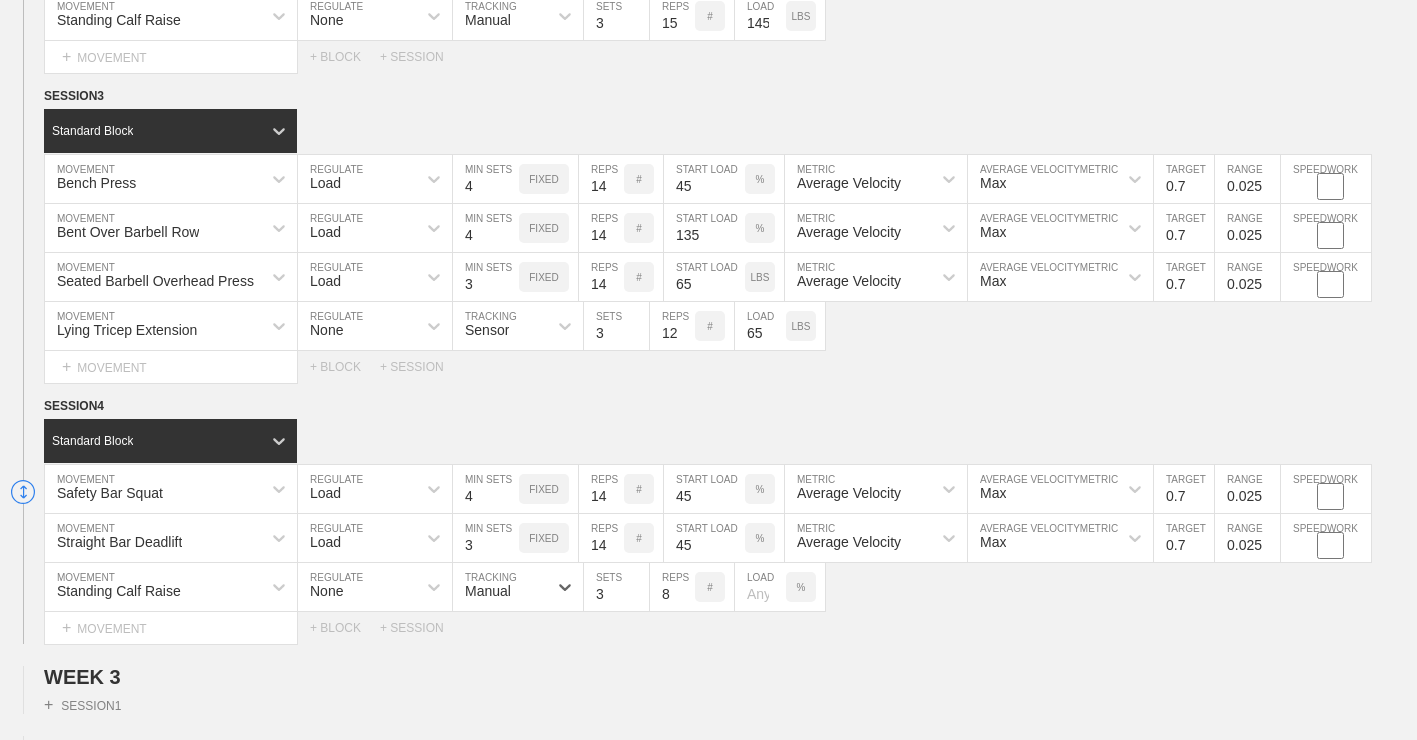 scroll, scrollTop: 2043, scrollLeft: 0, axis: vertical 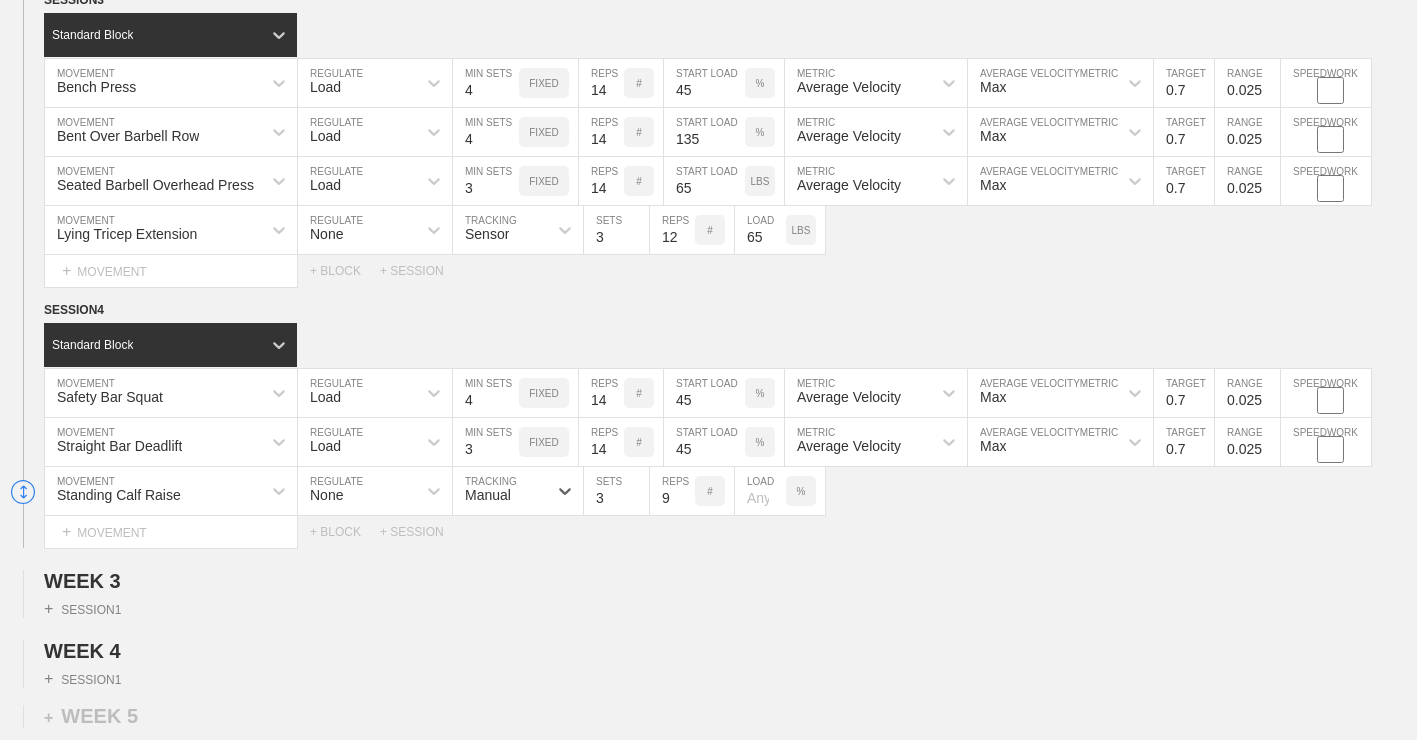 click on "9" at bounding box center [672, 491] 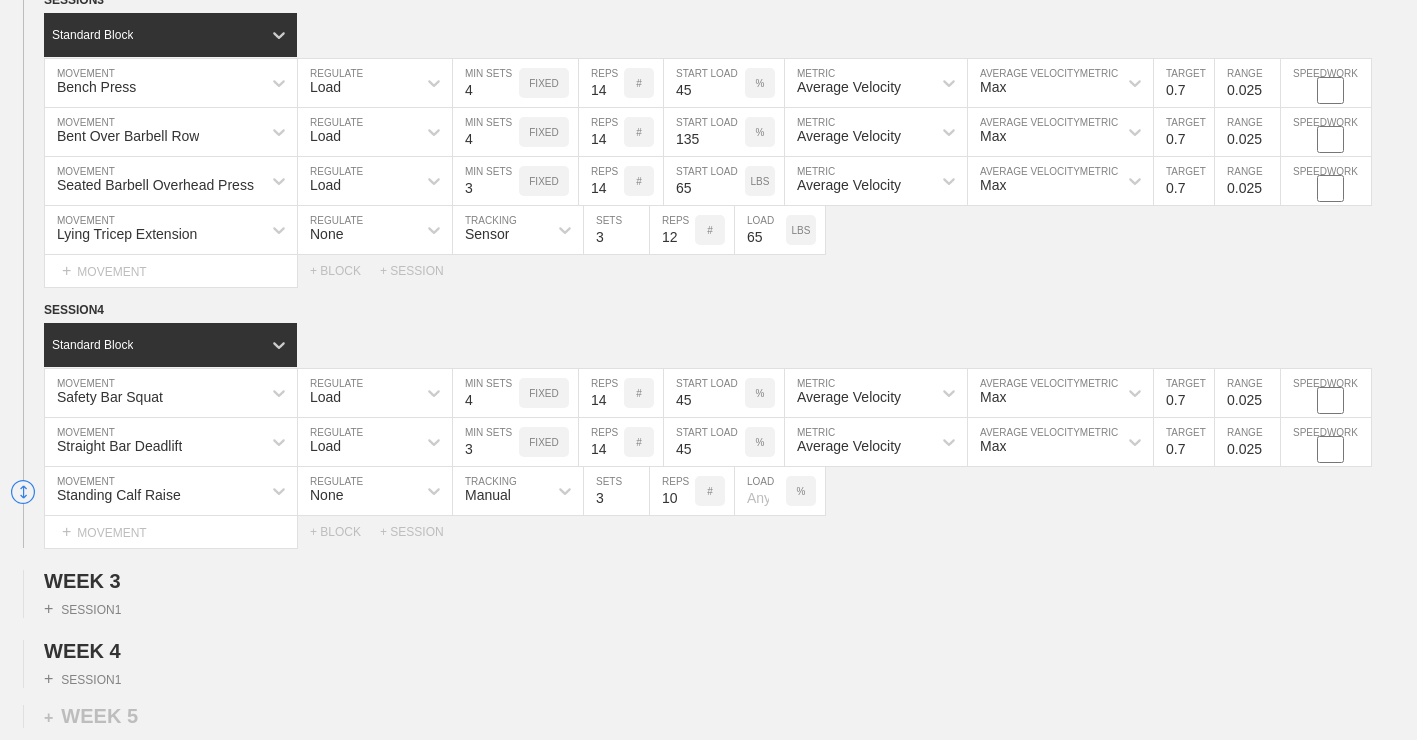 click on "10" at bounding box center [672, 491] 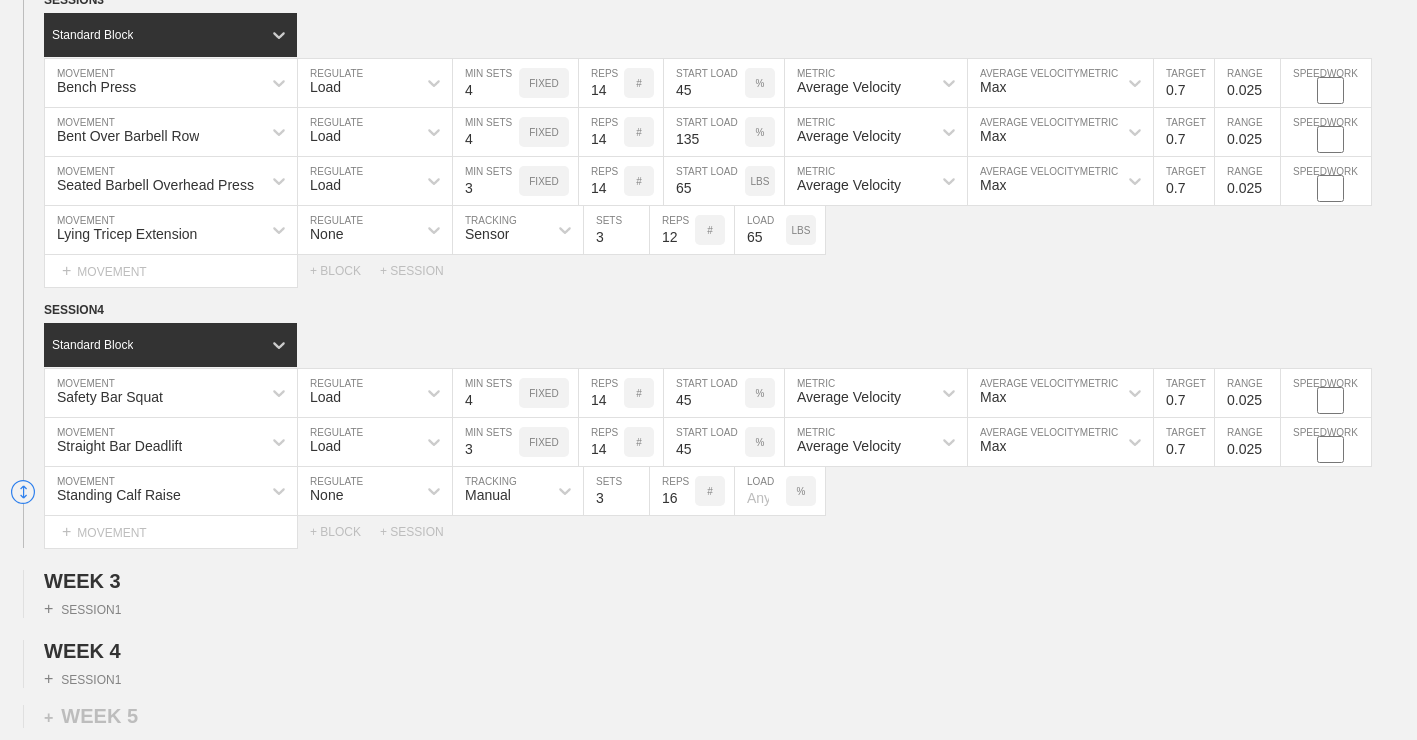 click on "16" at bounding box center (672, 491) 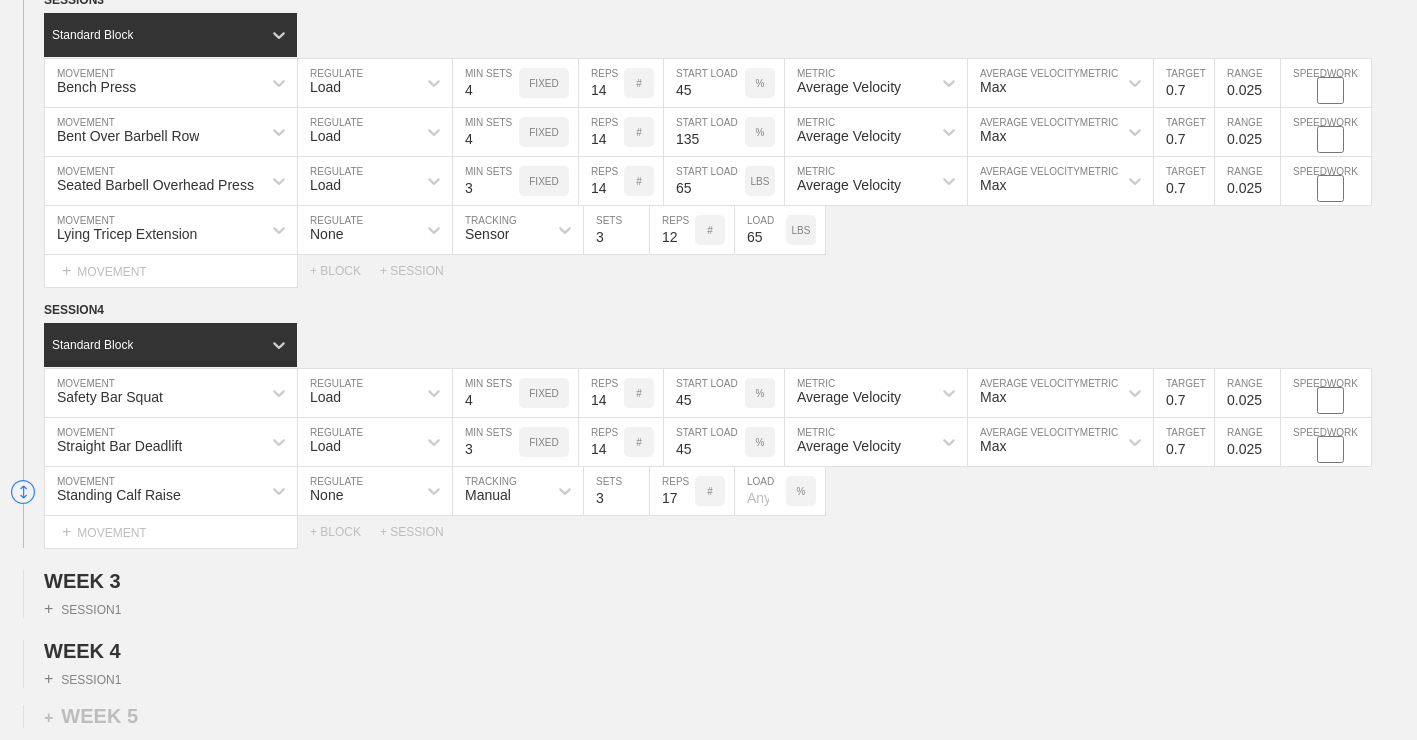 click on "17" at bounding box center (672, 491) 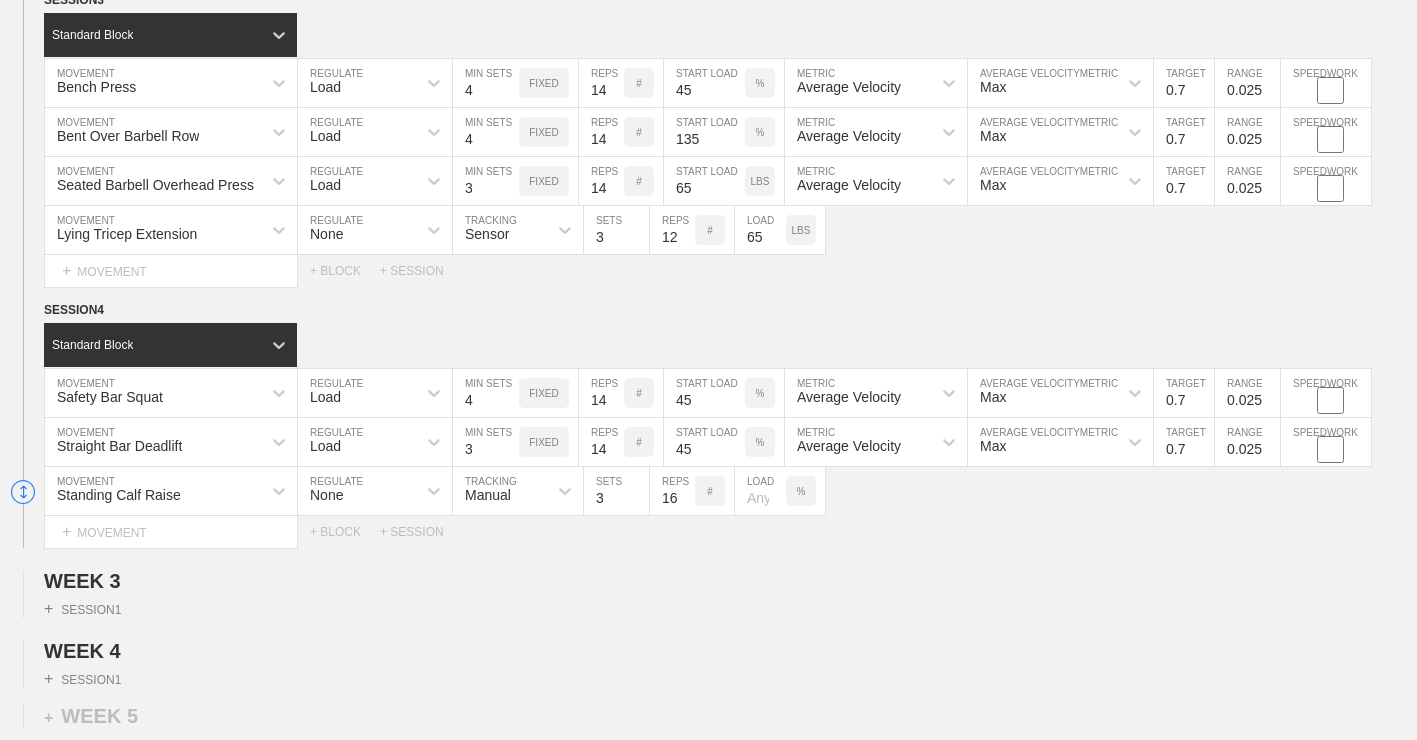 click on "16" at bounding box center (672, 491) 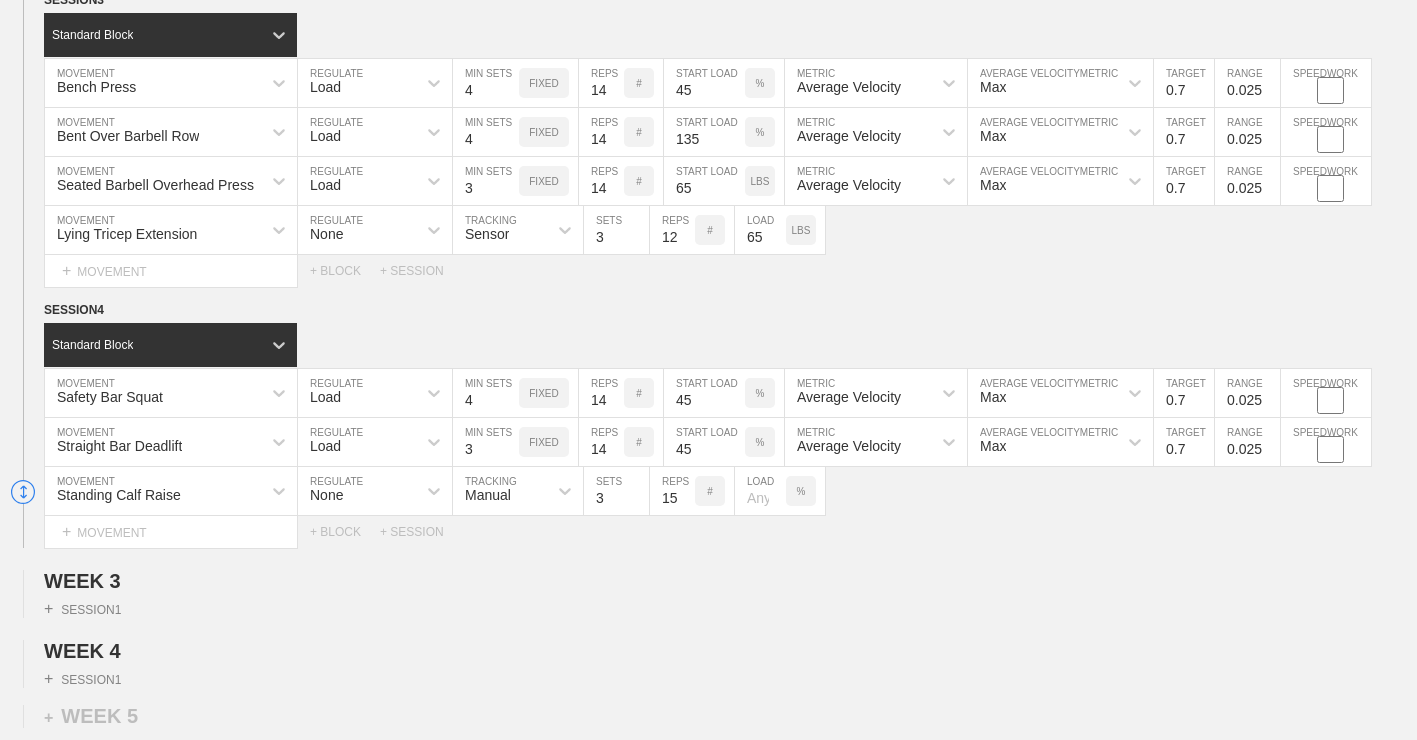 type on "15" 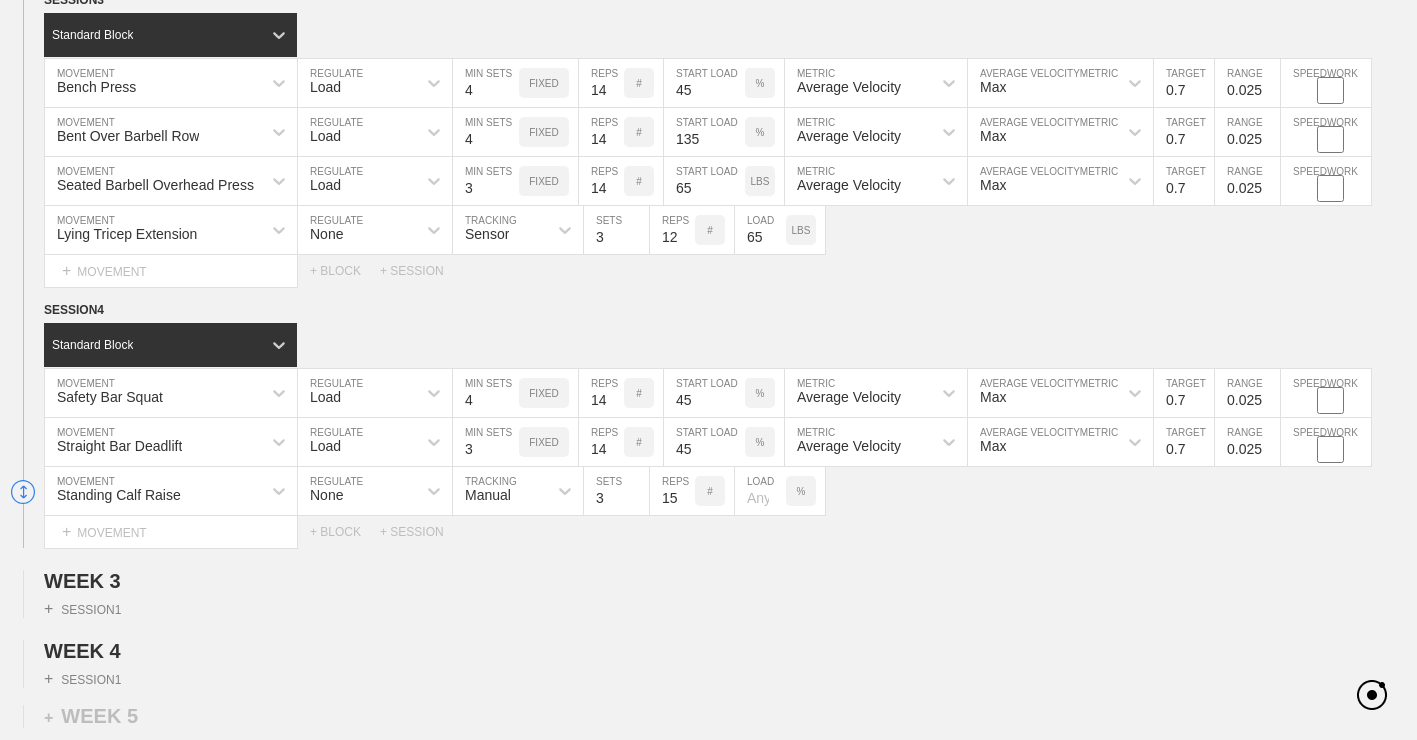 click on "%" at bounding box center [801, 491] 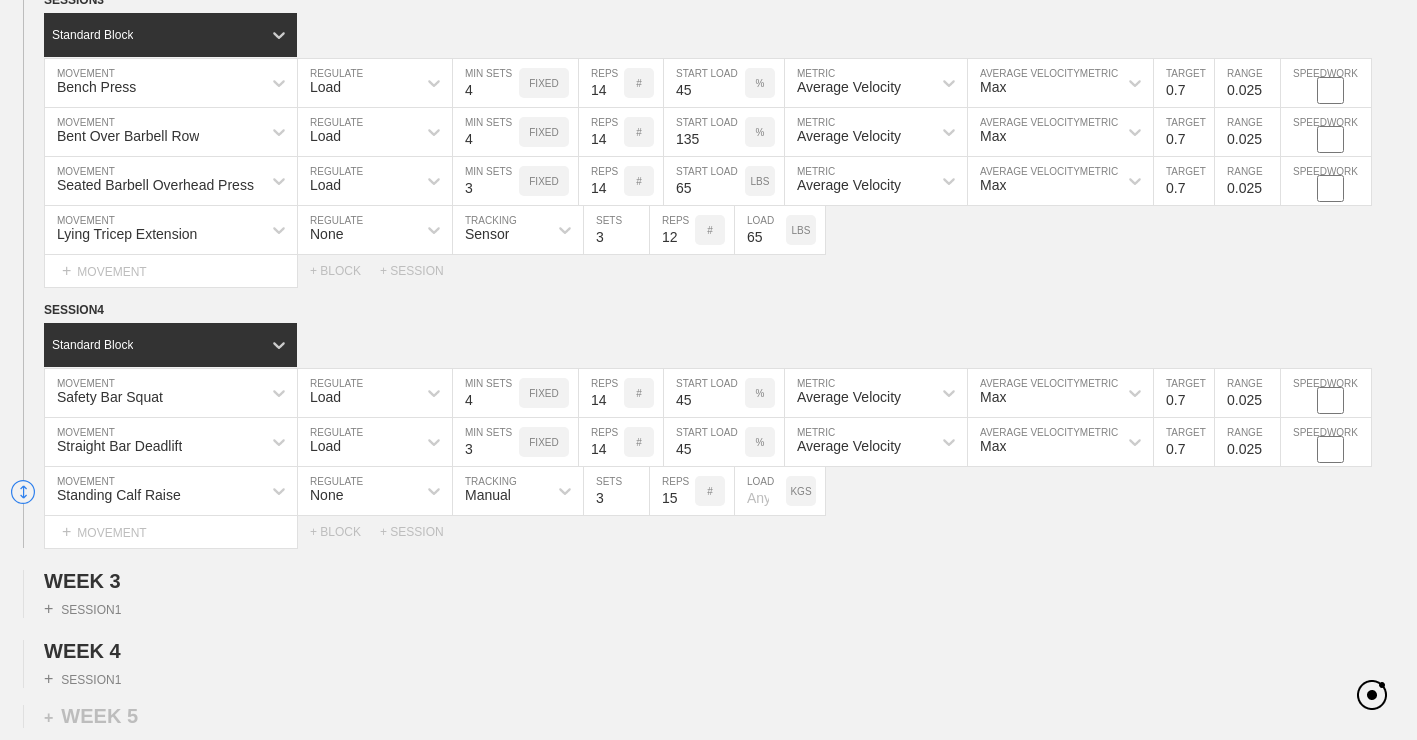 click on "KGS" at bounding box center (800, 491) 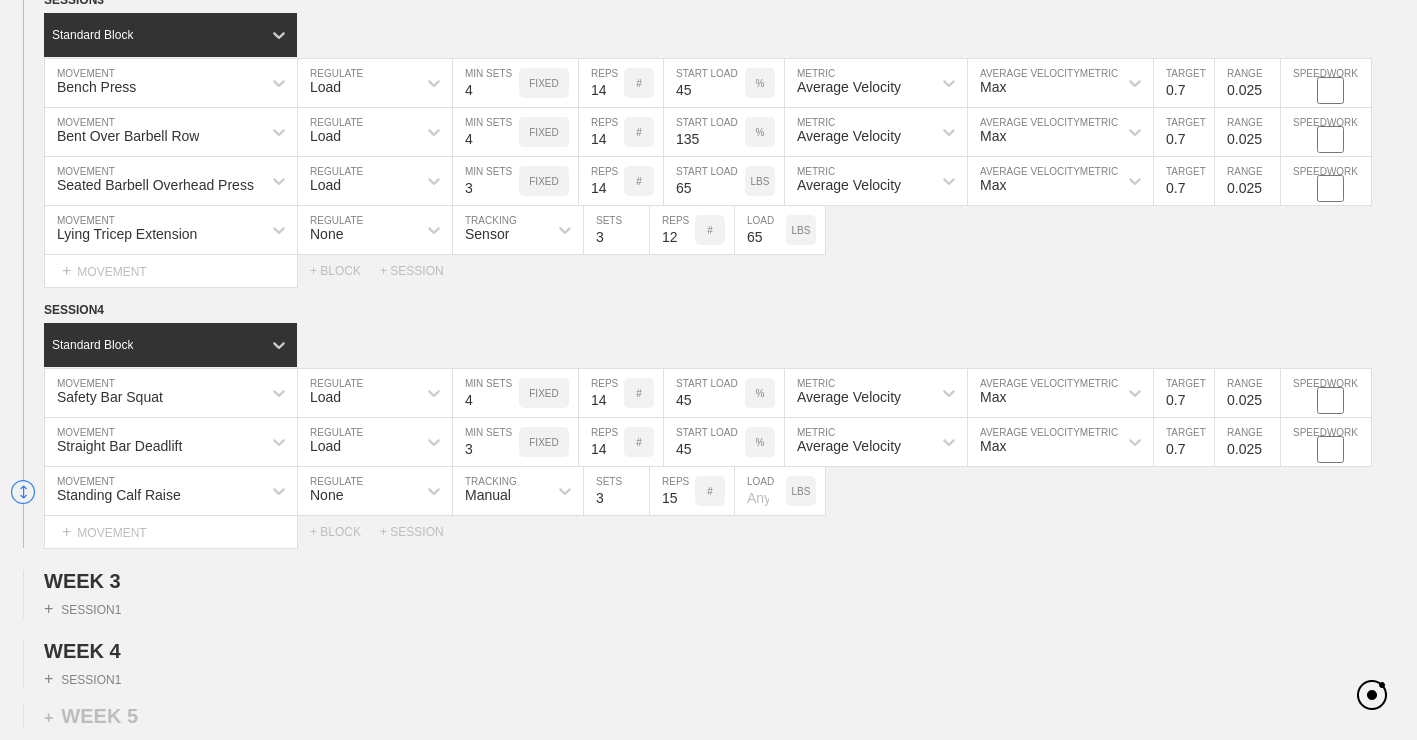 click at bounding box center [760, 491] 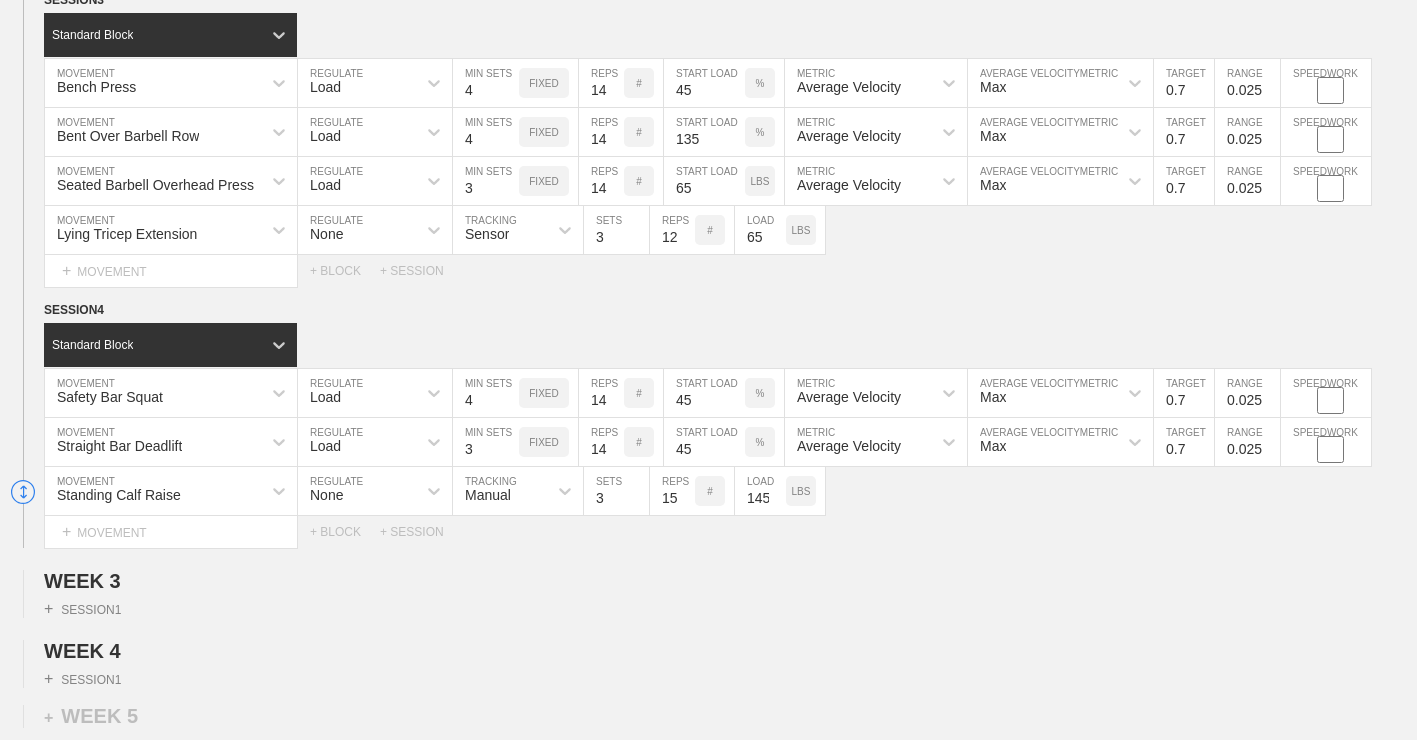 scroll, scrollTop: 0, scrollLeft: 1, axis: horizontal 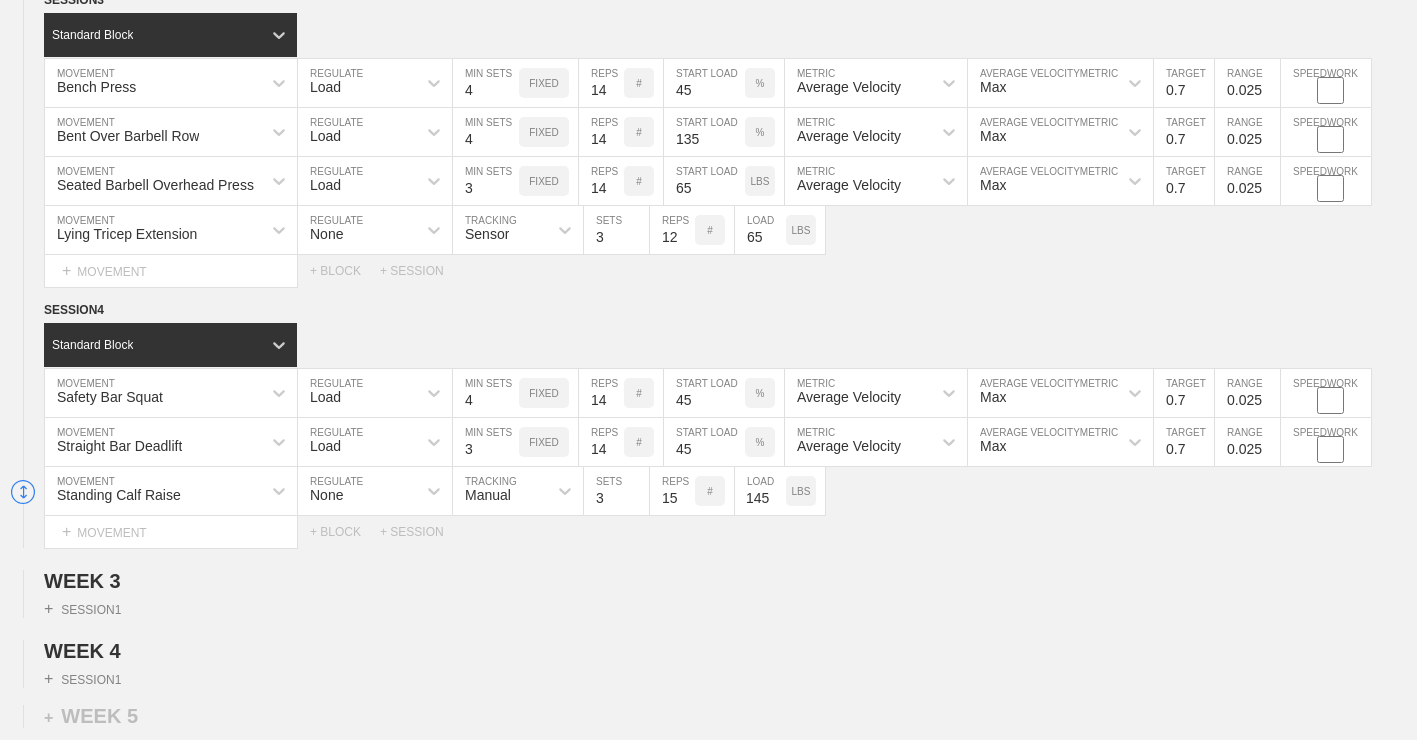 type on "145" 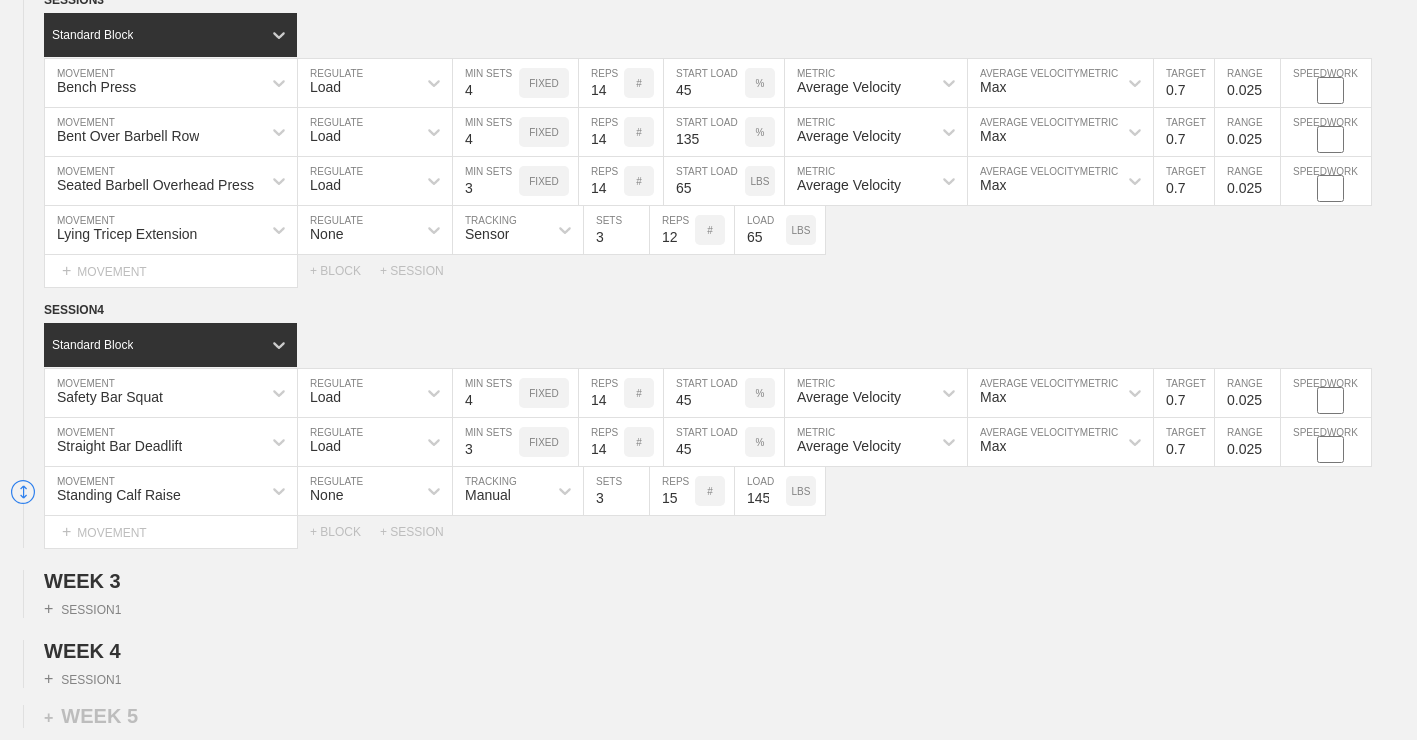 click on "WEEK   1   SESSION  1   Standard Block Bench Press MOVEMENT Load REGULATE 4 MIN SETS FIXED 16 REPS # 40 START LOAD % Average Velocity METRIC Max AVERAGE VELOCITY  METRIC 0.7 TARGET RANGE 0.025 SPEEDWORK Bent Over Barbell Row MOVEMENT Load REGULATE 4 MIN SETS FIXED 16 REPS # 110 START LOAD LBS Average Velocity METRIC Max AVERAGE VELOCITY  METRIC 0.7 TARGET RANGE 0.025 SPEEDWORK Seated Barbell Overhead Press MOVEMENT Load REGULATE 4 MIN SETS FIXED 16 REPS # 65 START LOAD LBS Average Velocity METRIC Max AVERAGE VELOCITY  METRIC 0.7 TARGET RANGE 0.025 SPEEDWORK Lying Tricep Extension MOVEMENT None REGULATE Sensor TRACKING 3 SETS 16 REPS # 55 LOAD LBS Select... MOVEMENT +  MOVEMENT + BLOCK + SESSION SESSION  2   Standard Block Safety Bar Squat MOVEMENT Load REGULATE 4 MIN SETS FIXED 16 REPS # 40 START LOAD % Average Velocity METRIC Max AVERAGE VELOCITY  METRIC 0.7 TARGET RANGE 0.025 SPEEDWORK Straight Bar Deadlift MOVEMENT Load REGULATE 3 MIN SETS FIXED 16 REPS # 40 START LOAD % Average Velocity METRIC Max  METRIC" at bounding box center (708, -558) 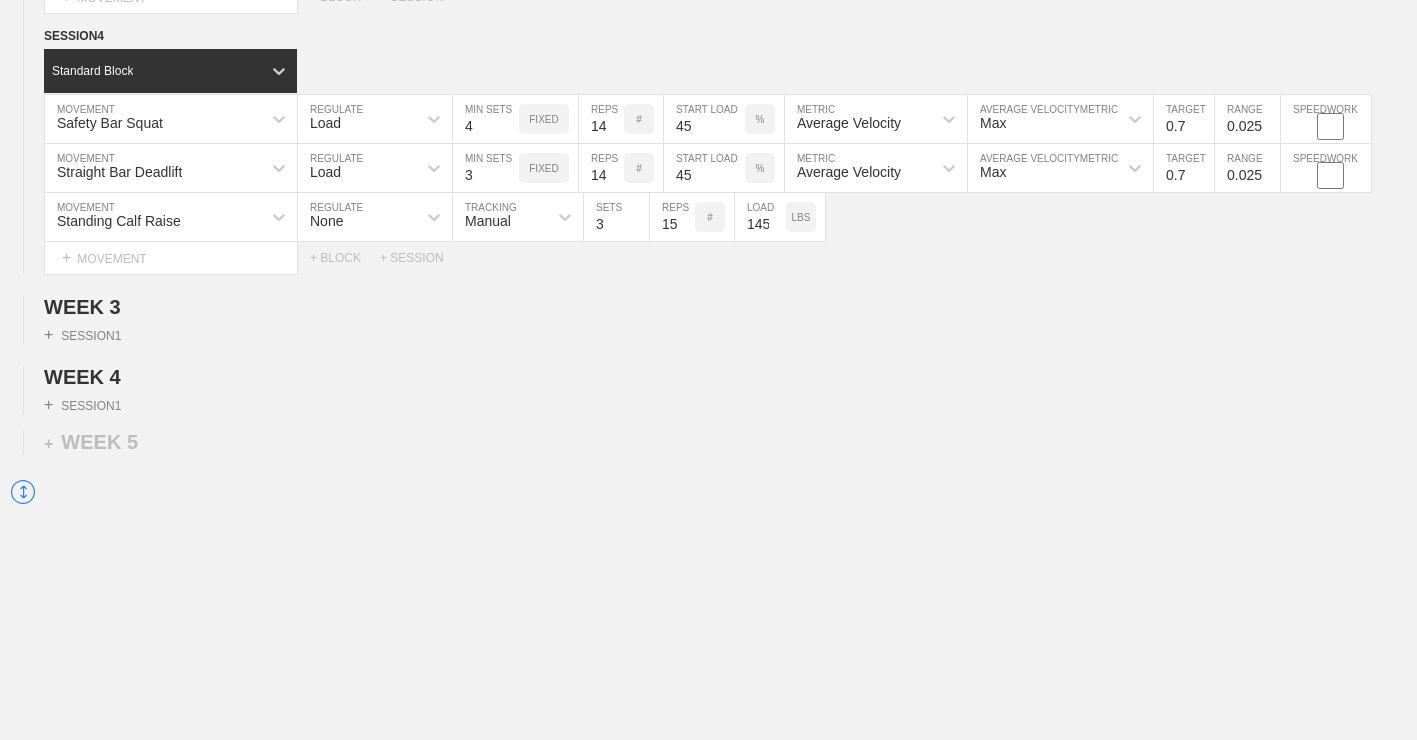 scroll, scrollTop: 2345, scrollLeft: 0, axis: vertical 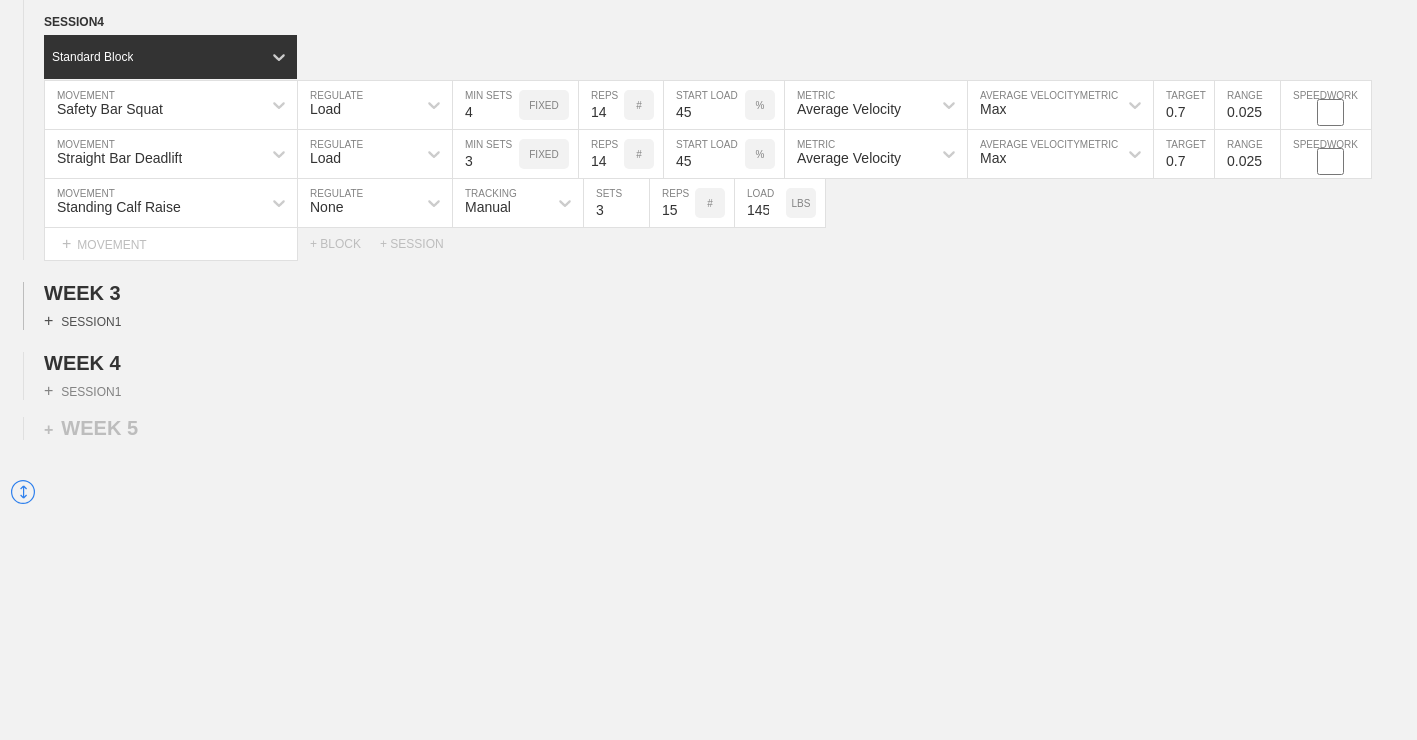 click on "+ SESSION  1" at bounding box center (82, 321) 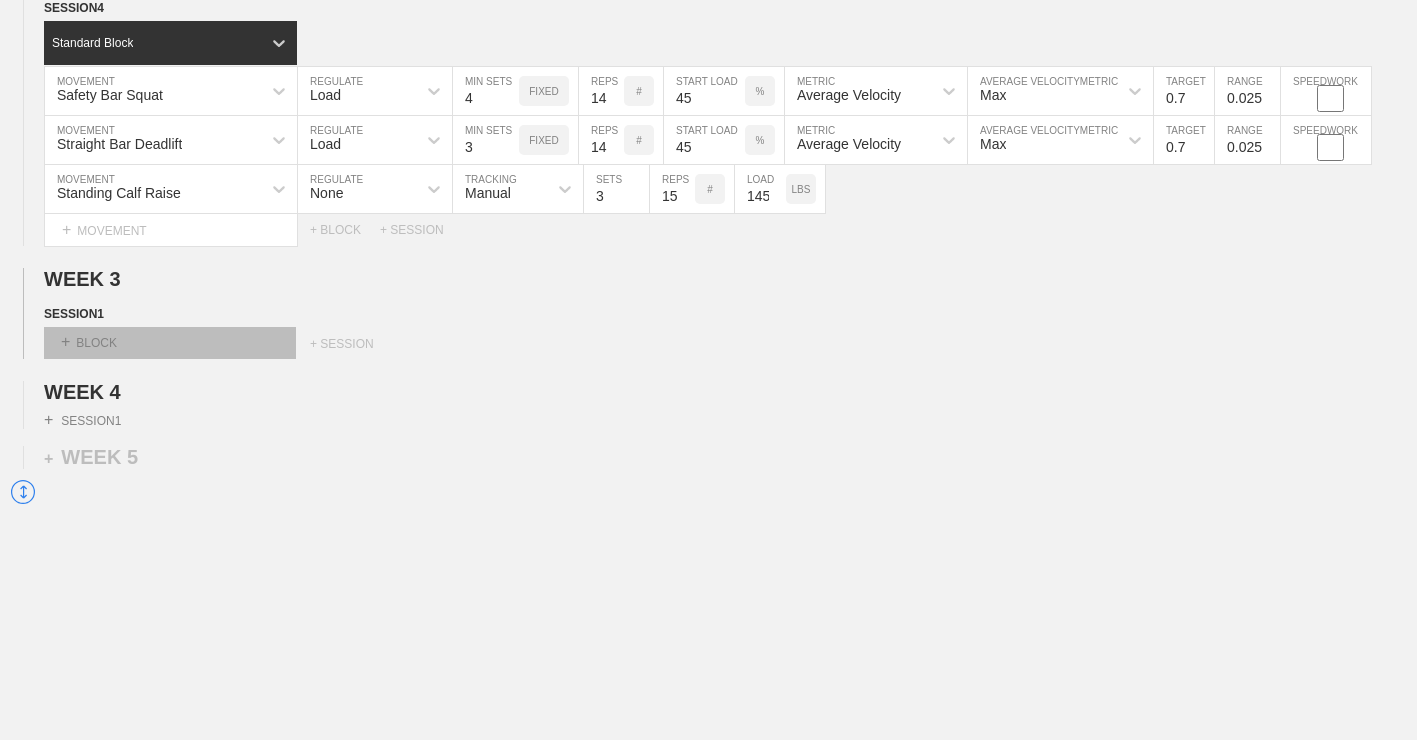 click on "+  BLOCK" at bounding box center [170, 343] 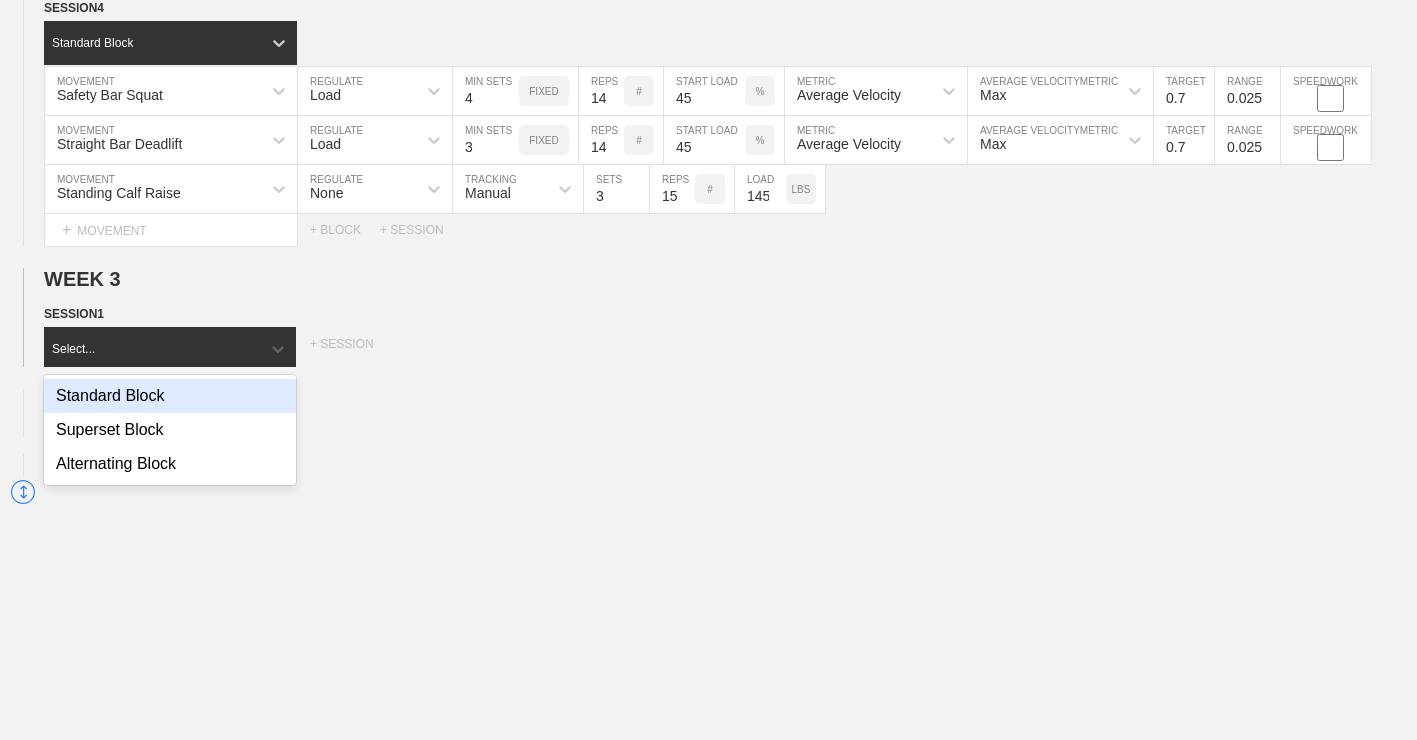 click on "Standard Block" at bounding box center (170, 396) 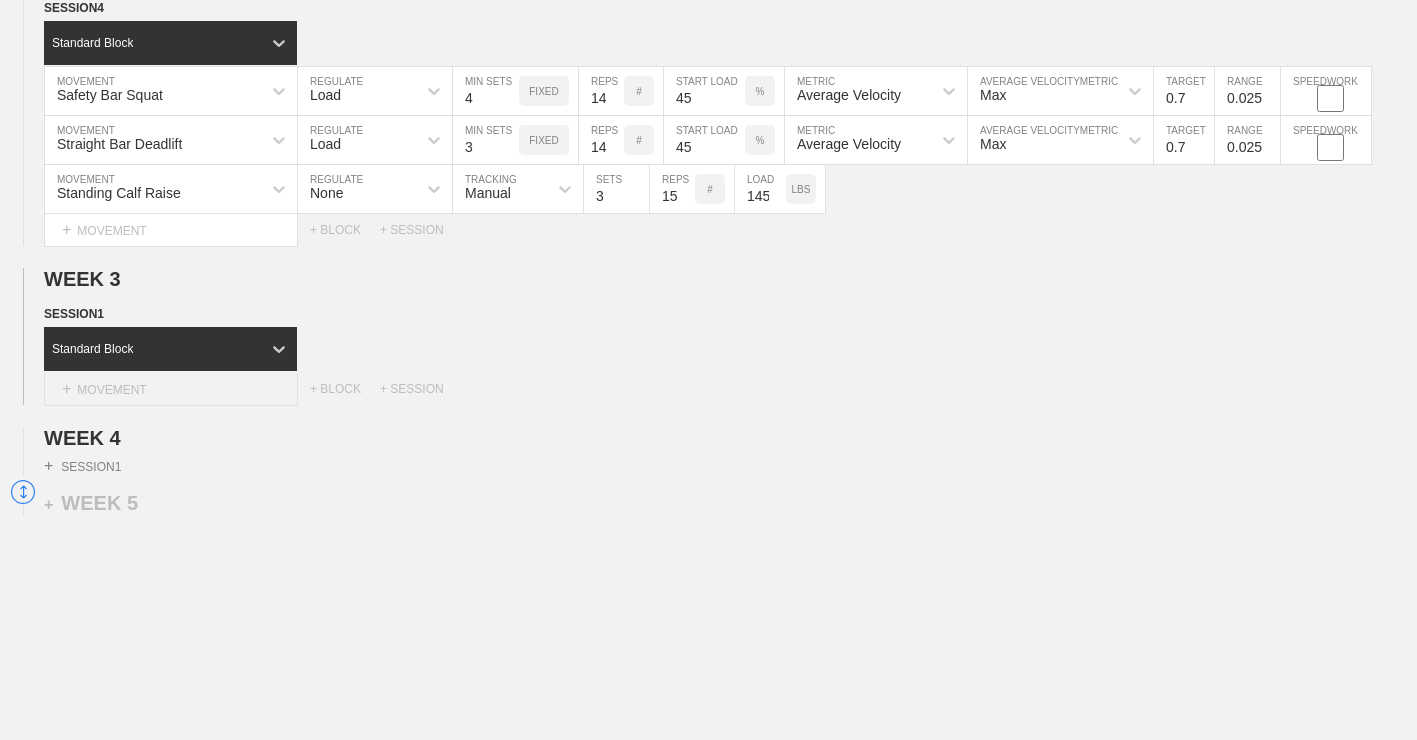 click on "+  MOVEMENT" at bounding box center [171, 389] 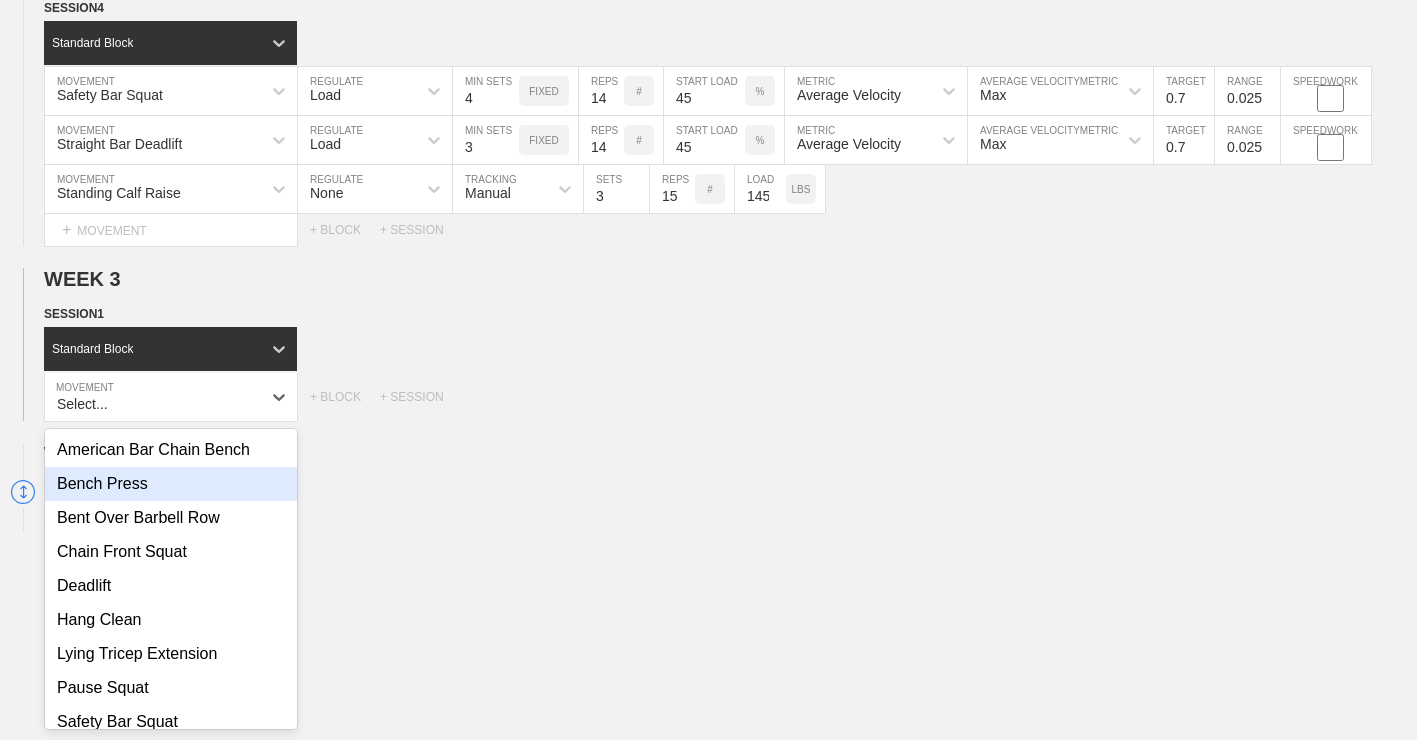 click on "Bench Press" at bounding box center [171, 484] 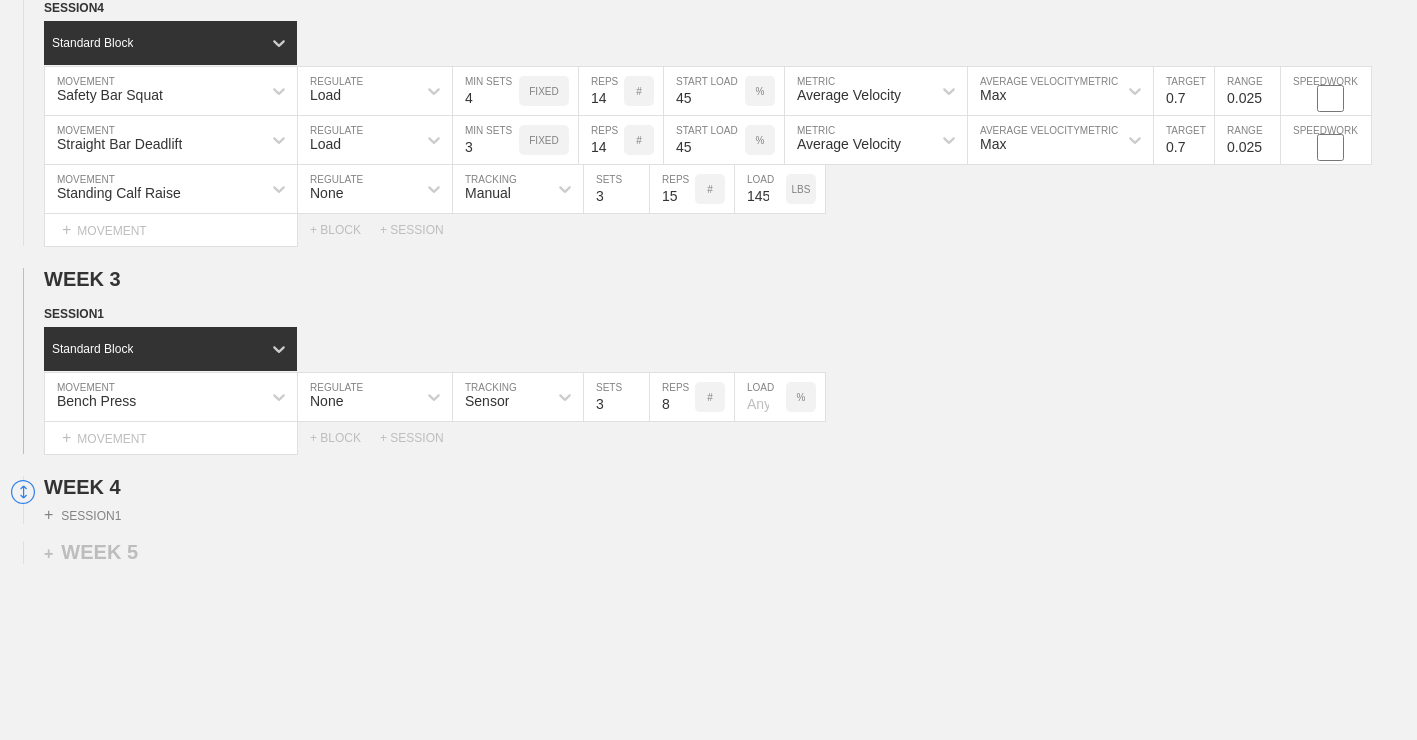 click on "None" at bounding box center [357, 397] 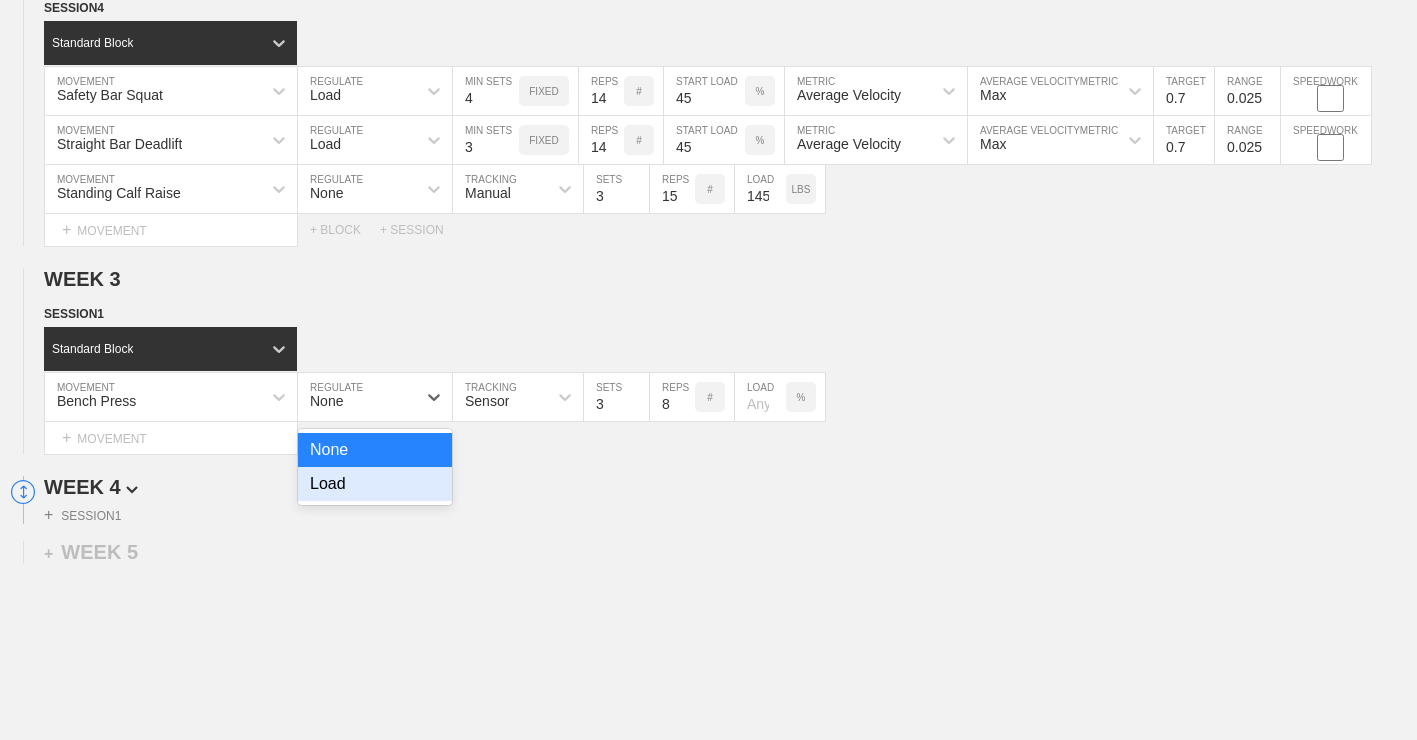 click on "Load" at bounding box center (375, 484) 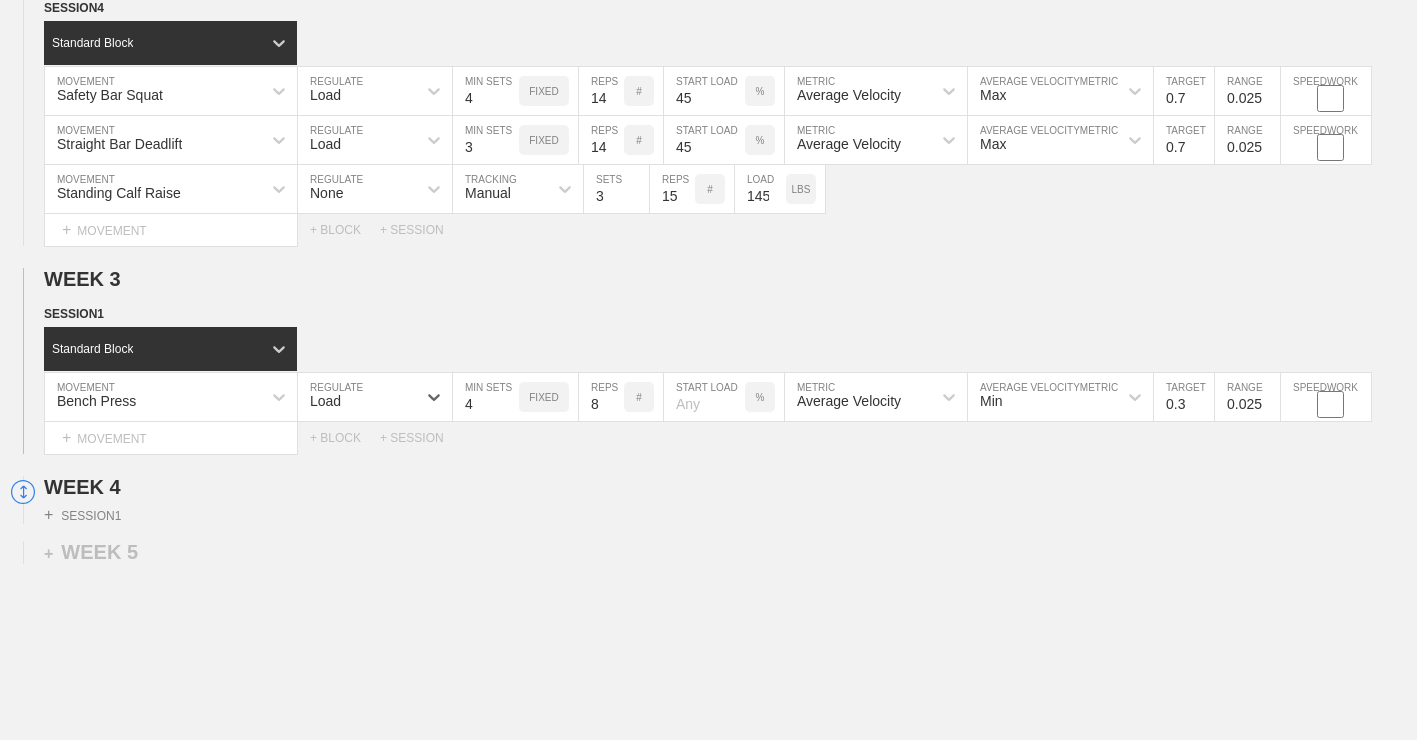 type on "4" 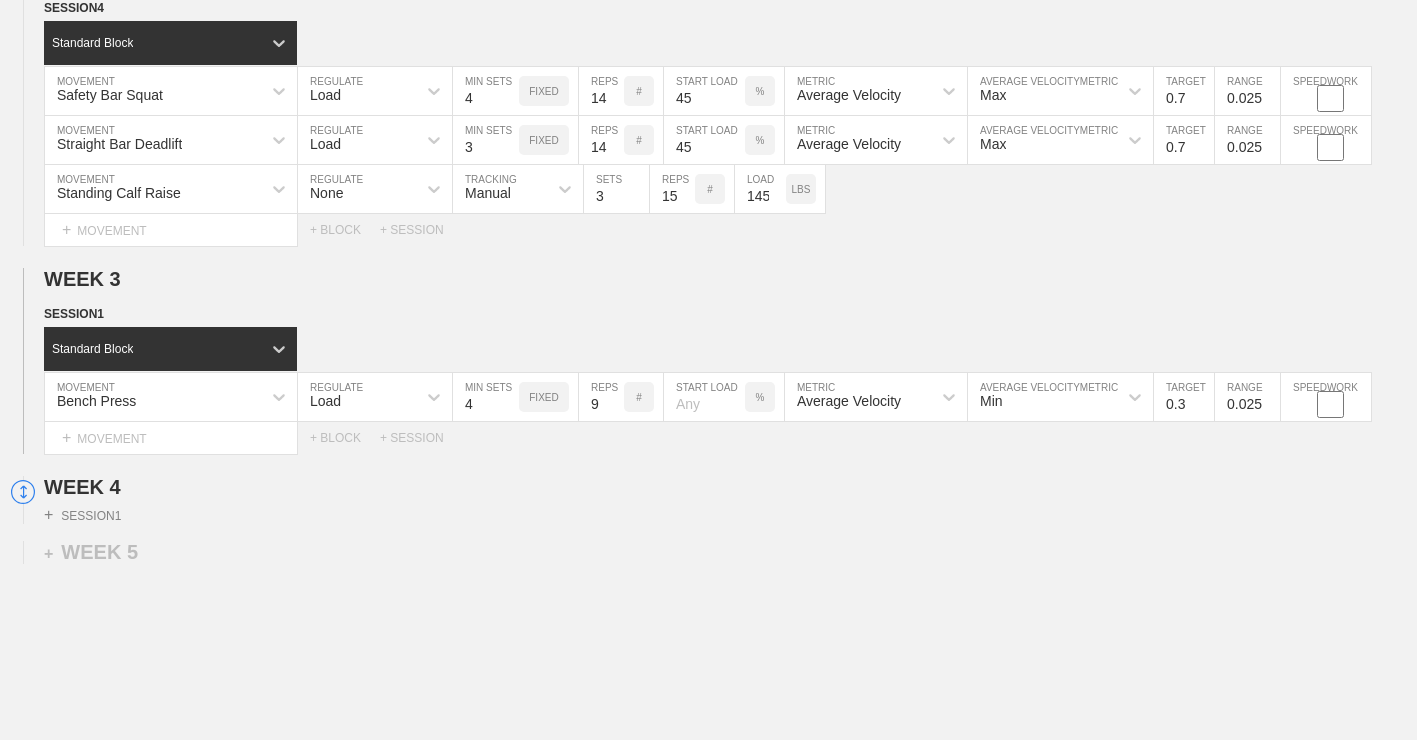 click on "9" at bounding box center [601, 397] 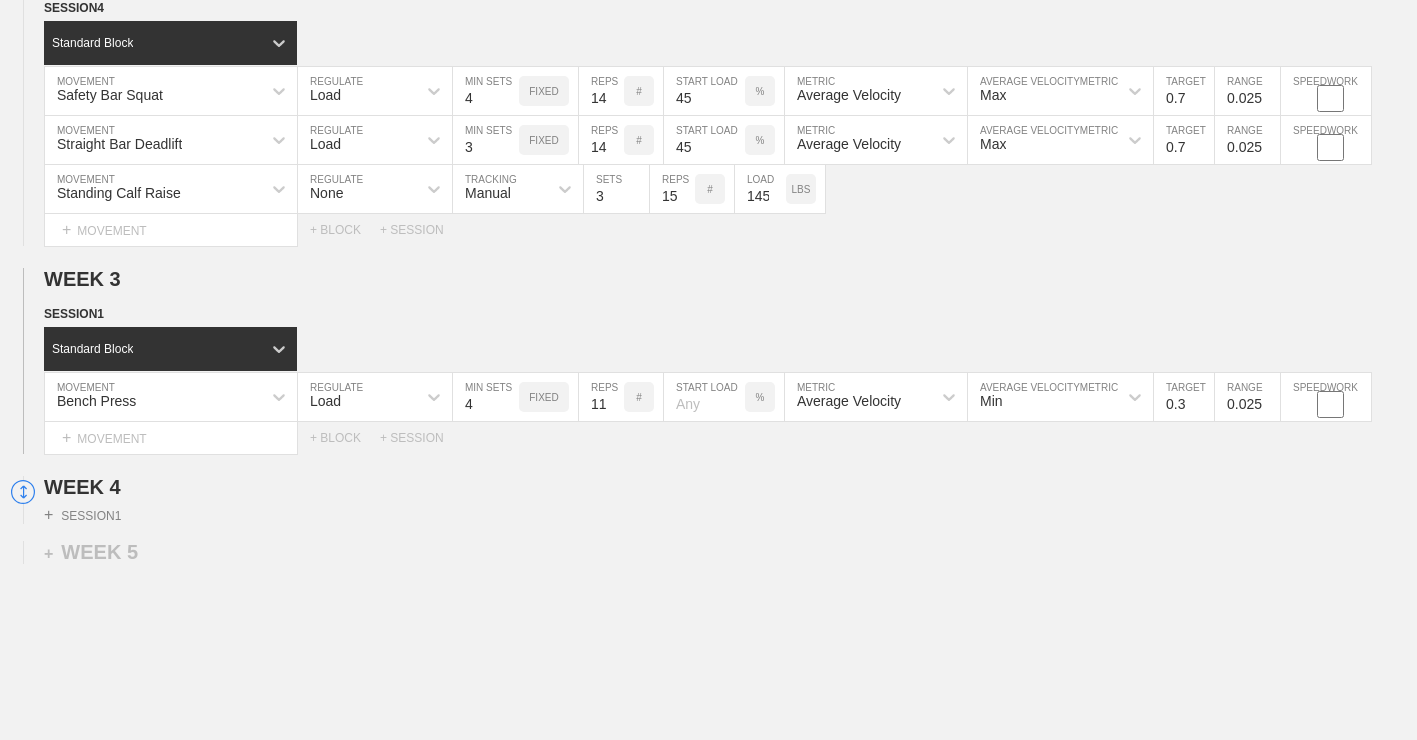 click on "11" at bounding box center (601, 397) 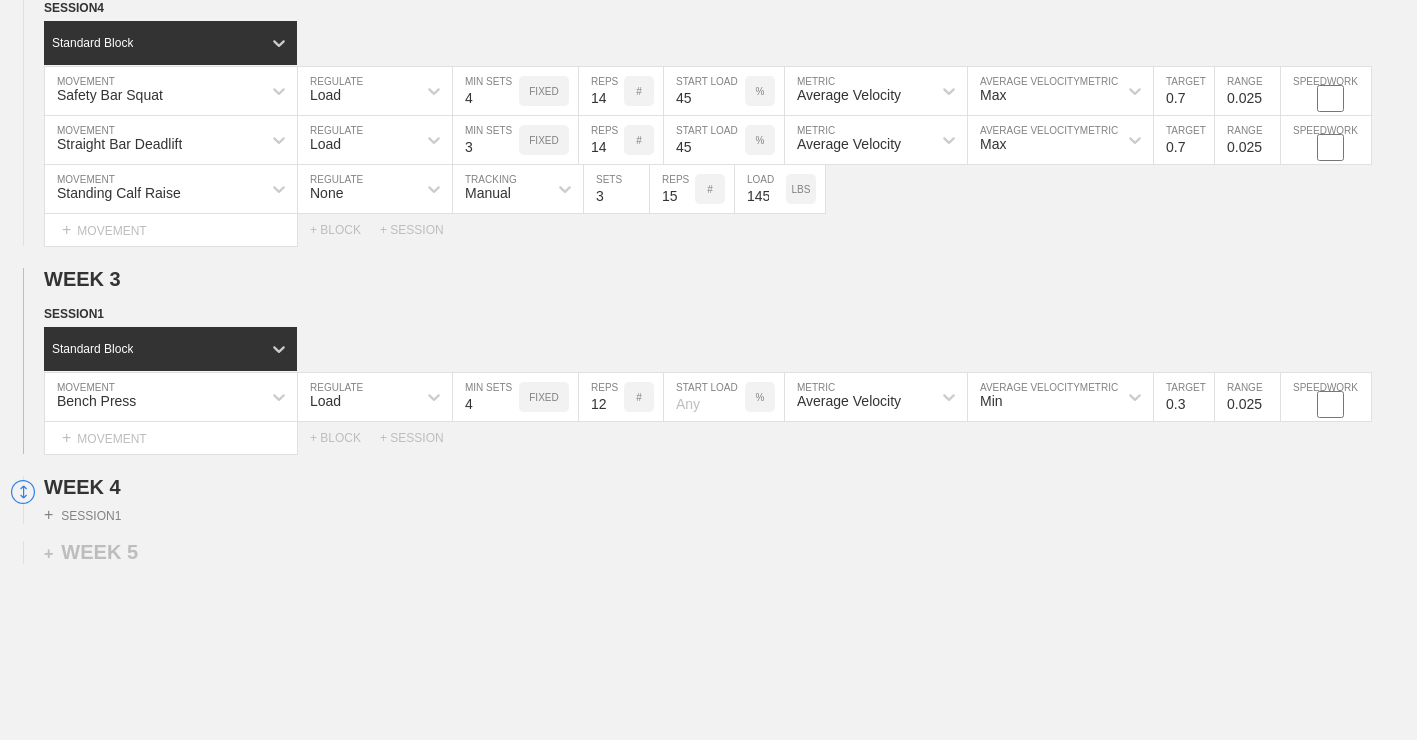 type on "12" 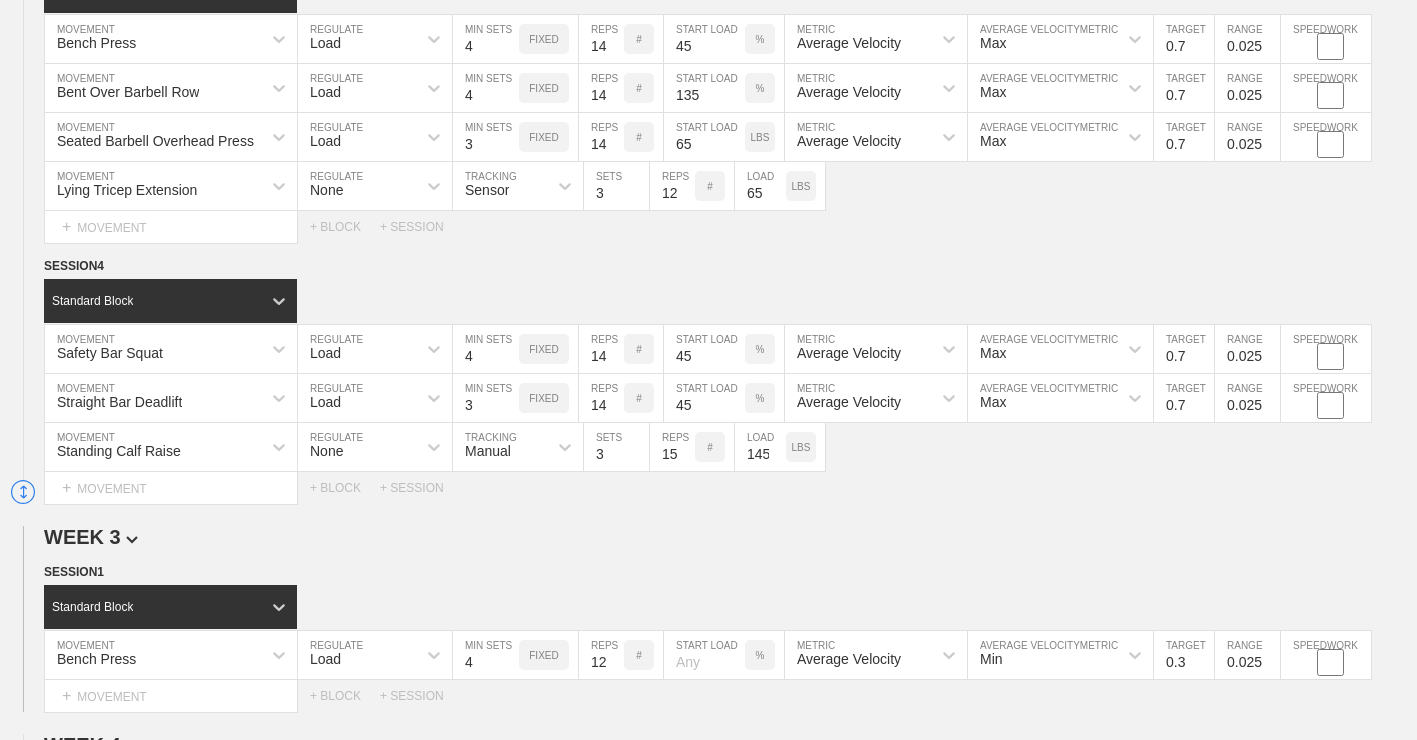 scroll, scrollTop: 2045, scrollLeft: 0, axis: vertical 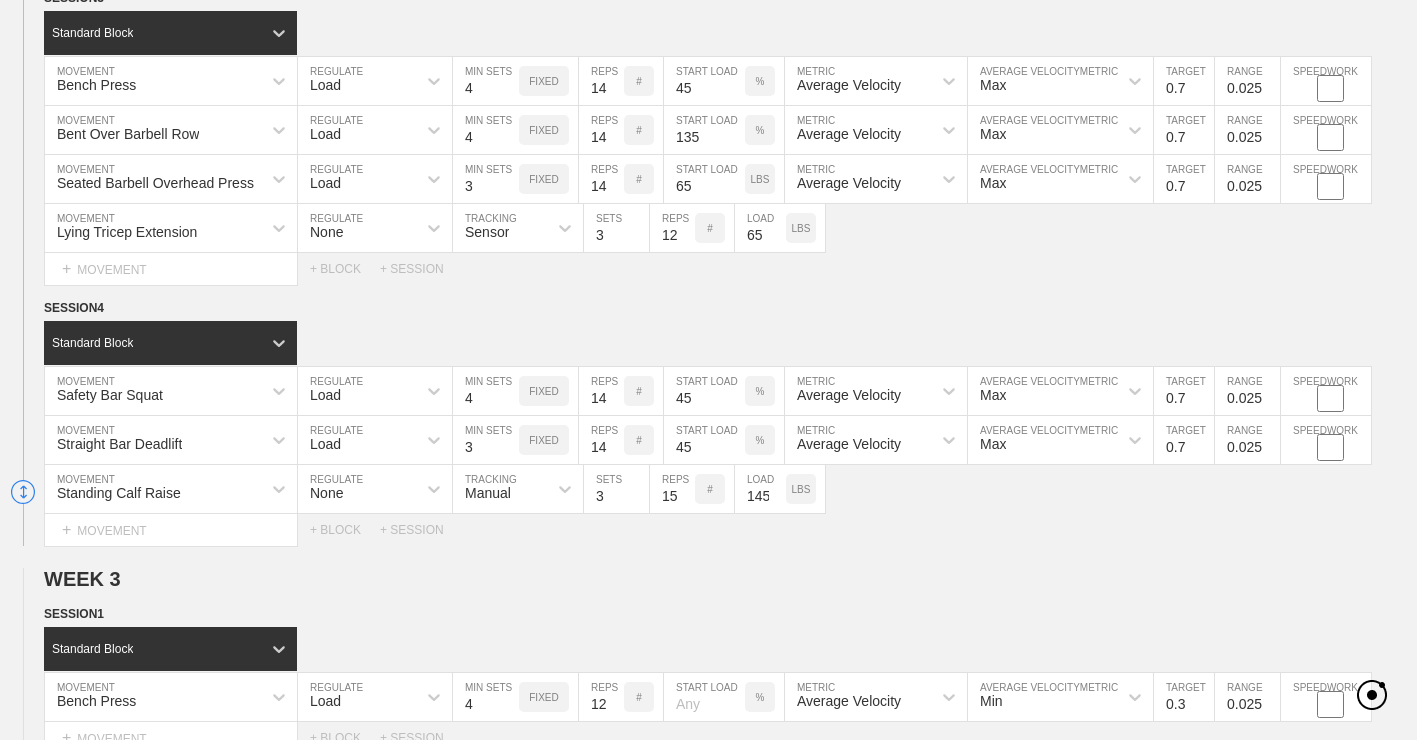 click on "45" at bounding box center [704, 81] 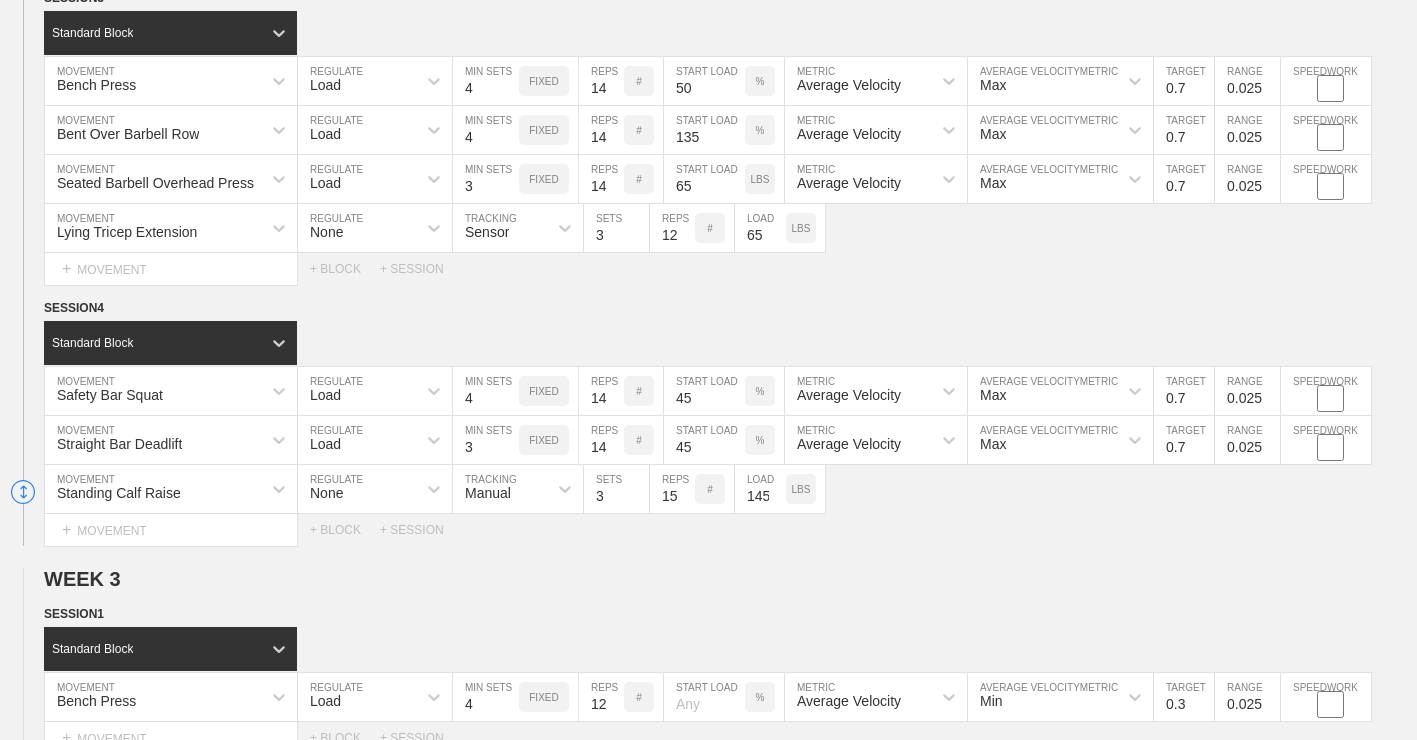 type on "50" 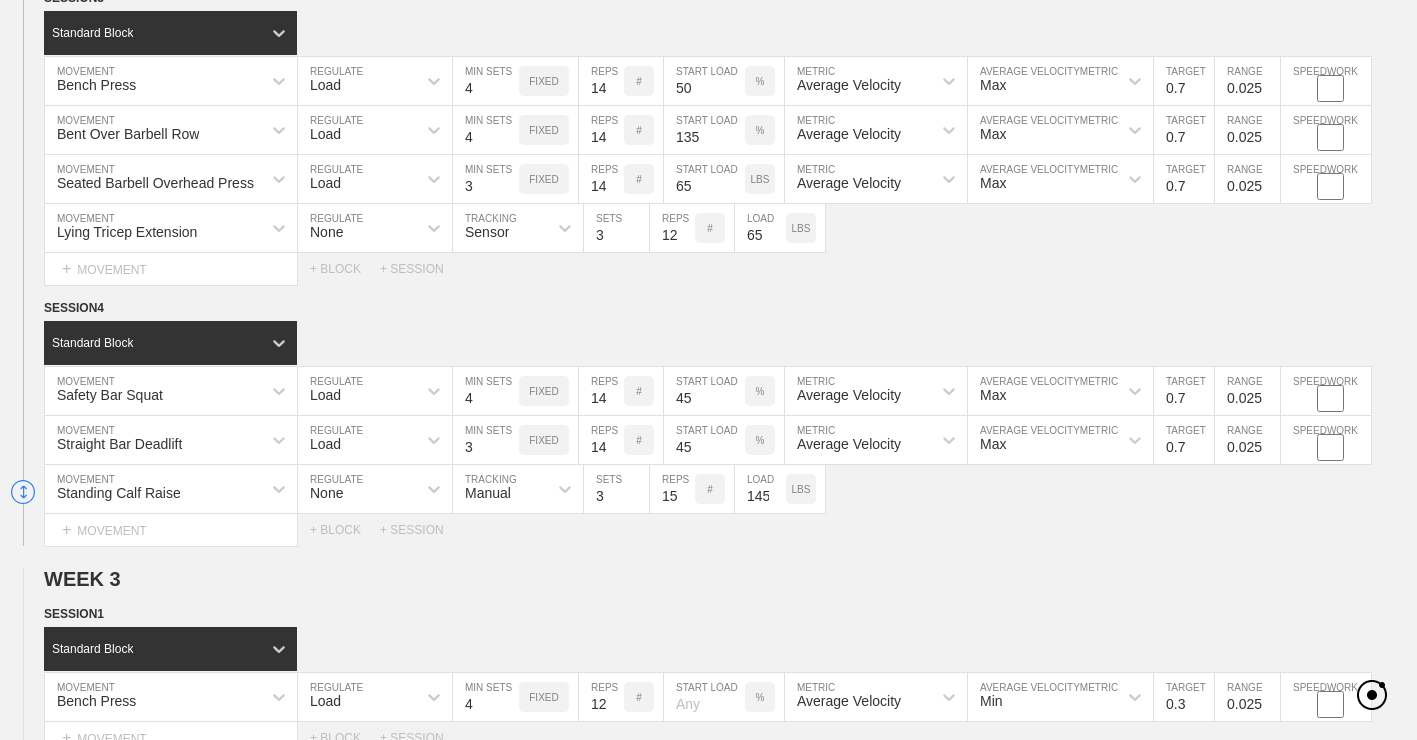 click on "Select... MOVEMENT +  MOVEMENT + BLOCK + SESSION" at bounding box center (708, 269) 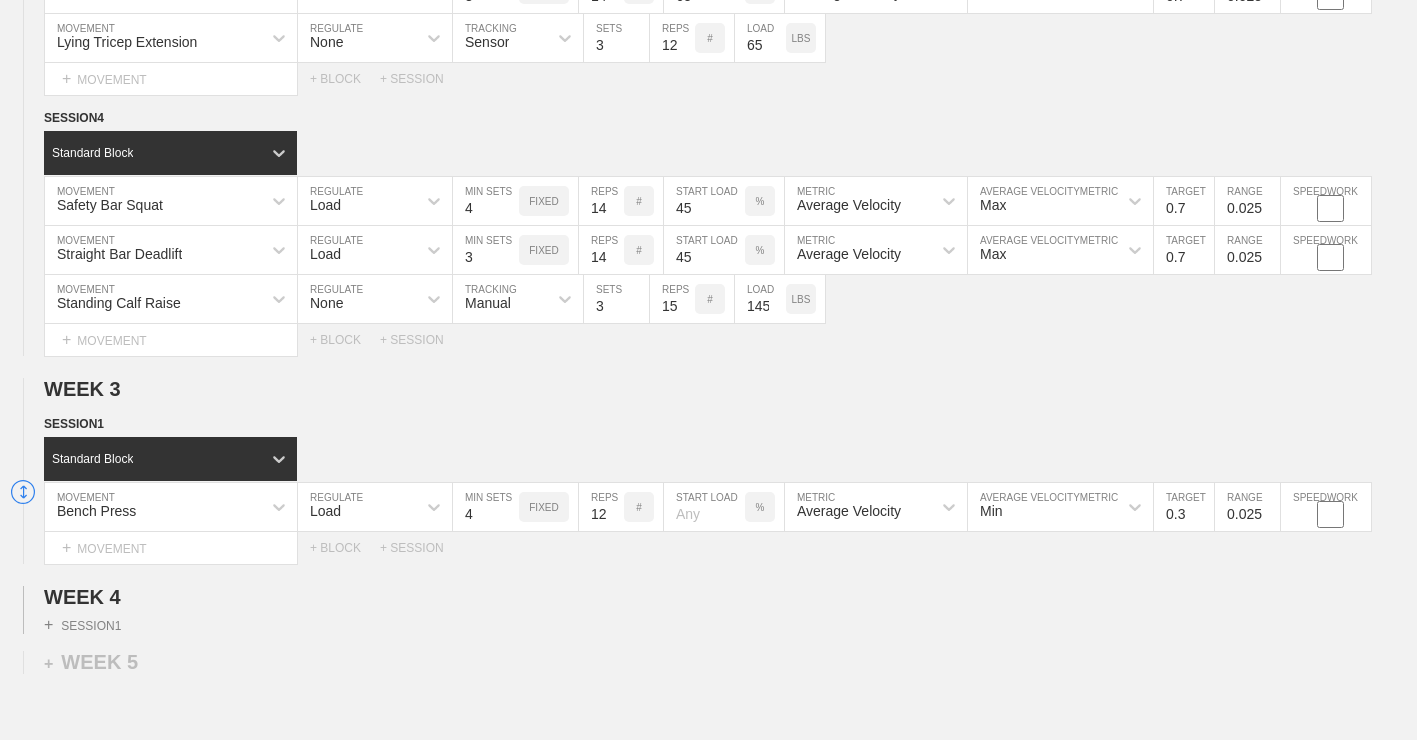 scroll, scrollTop: 2245, scrollLeft: 0, axis: vertical 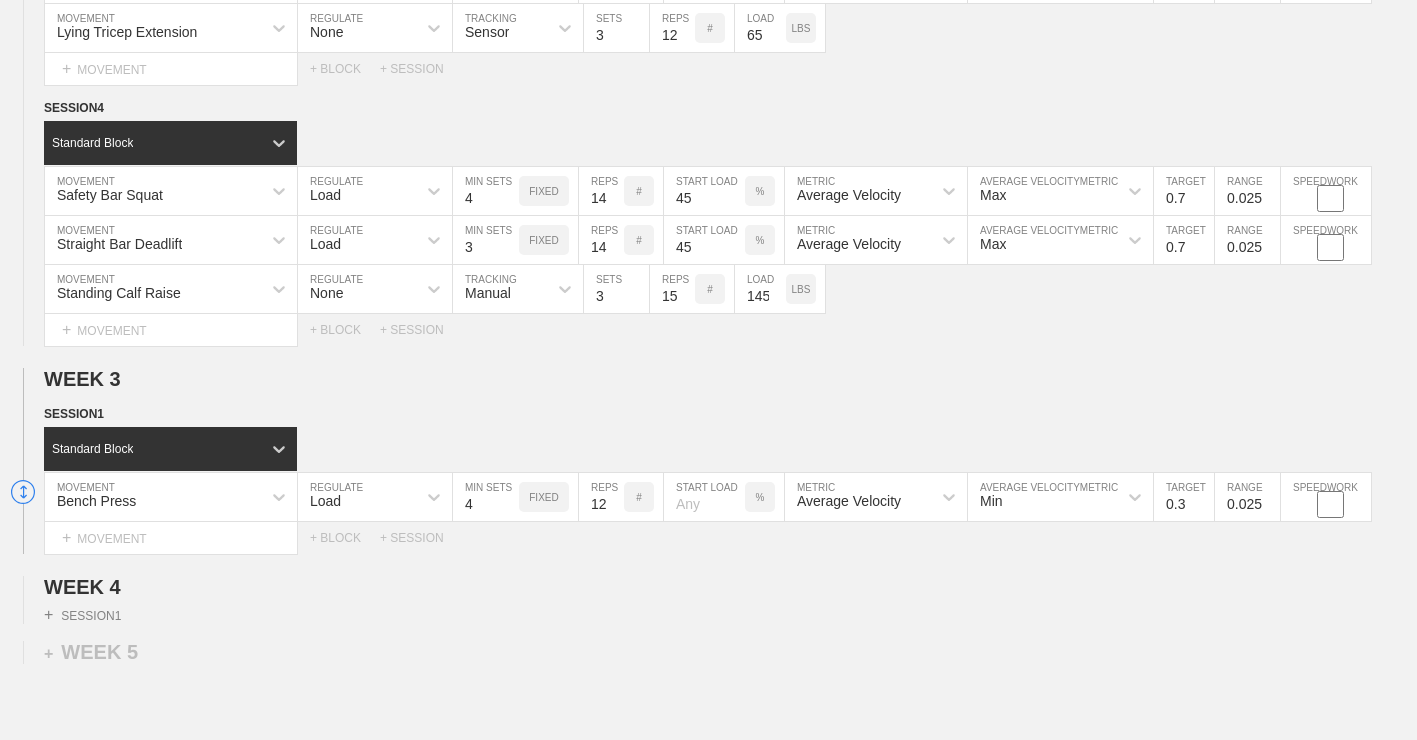 click at bounding box center [704, 497] 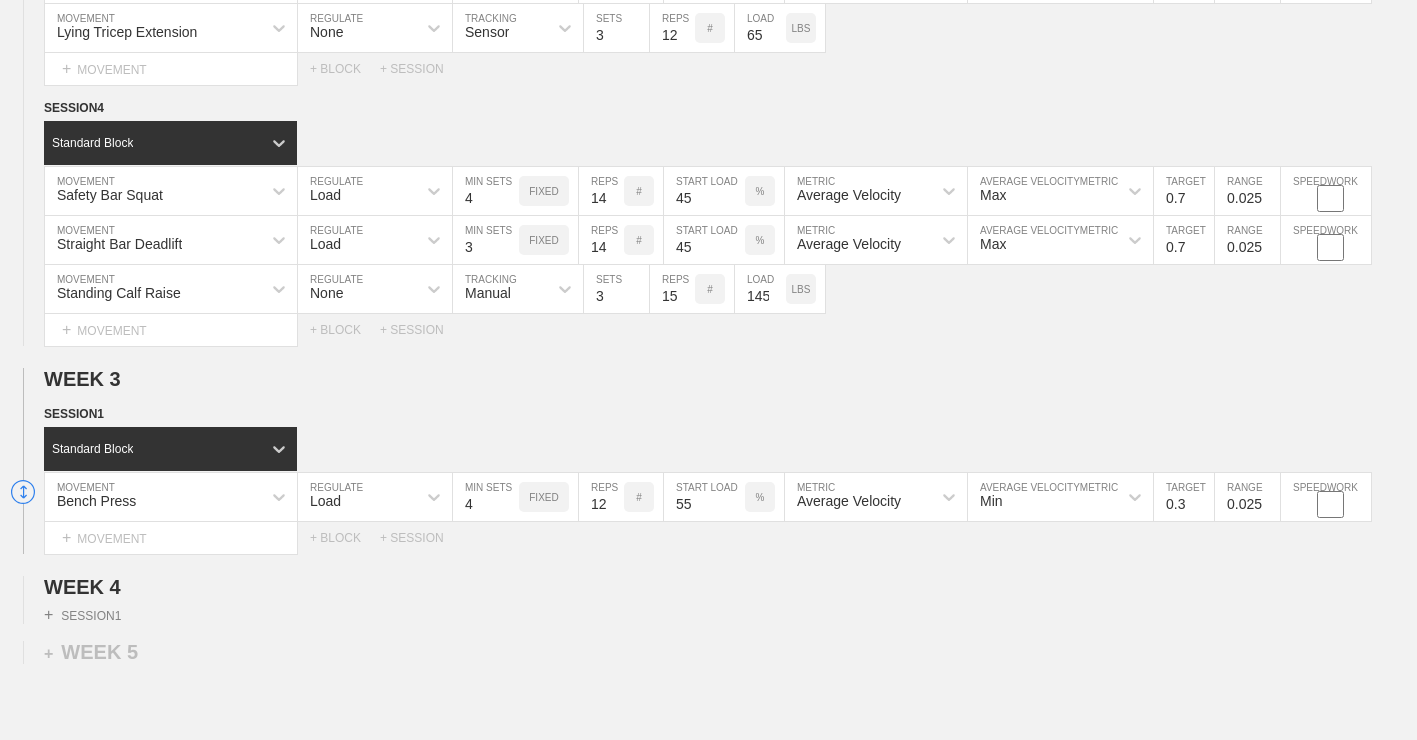 type on "55" 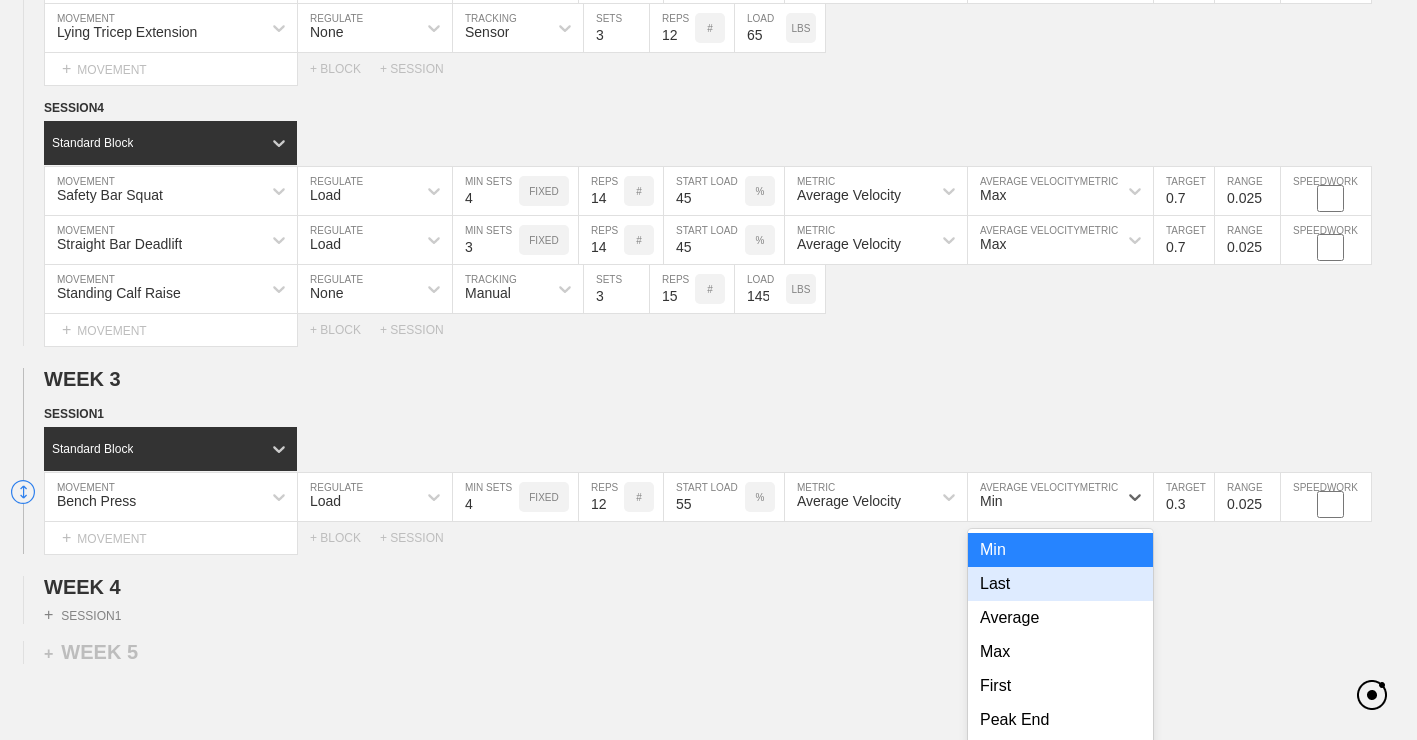 click on "option Last focused, 2 of 8. 8 results available. Use Up and Down to choose options, press Enter to select the currently focused option, press Escape to exit the menu, press Tab to select the option and exit the menu. Min Min Last Average Max First Peak End Absolute Loss Percent Loss" at bounding box center [1060, 497] 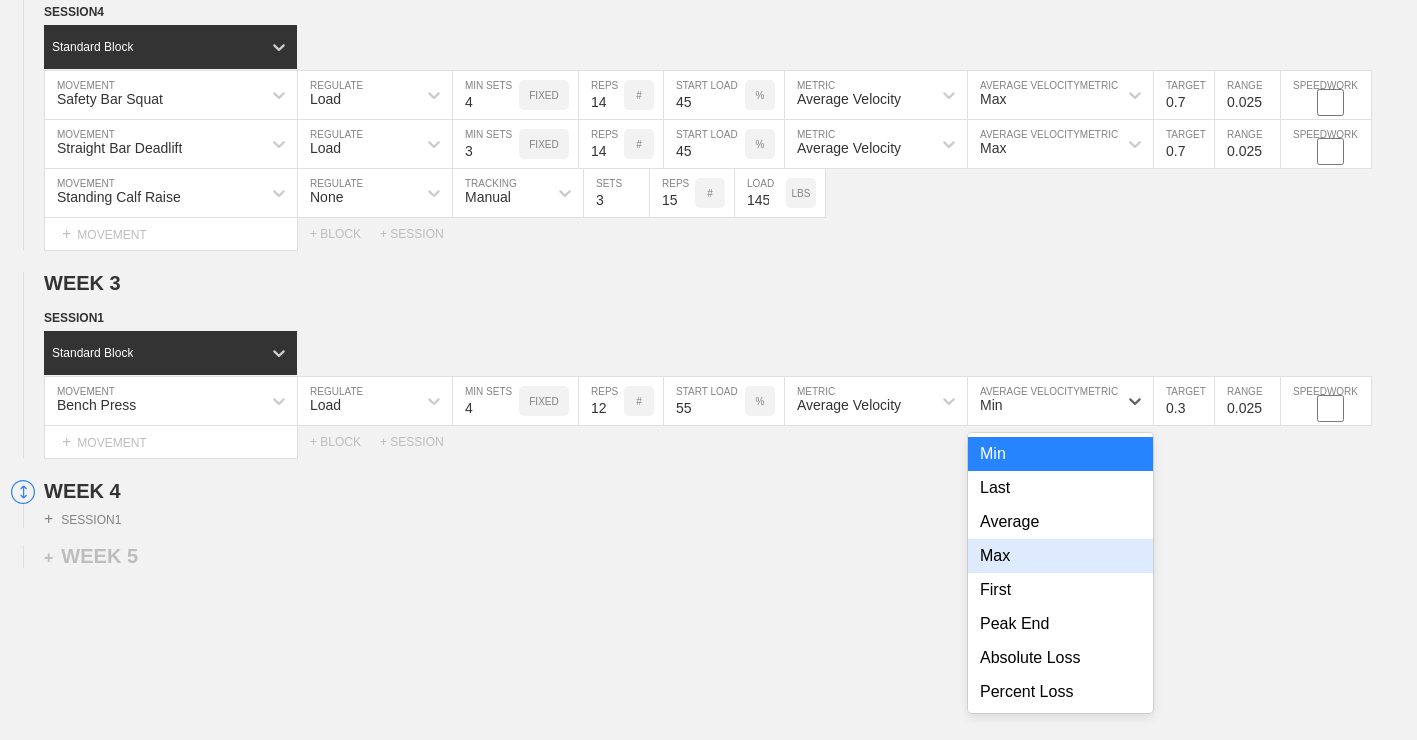 drag, startPoint x: 1021, startPoint y: 563, endPoint x: 1040, endPoint y: 557, distance: 19.924858 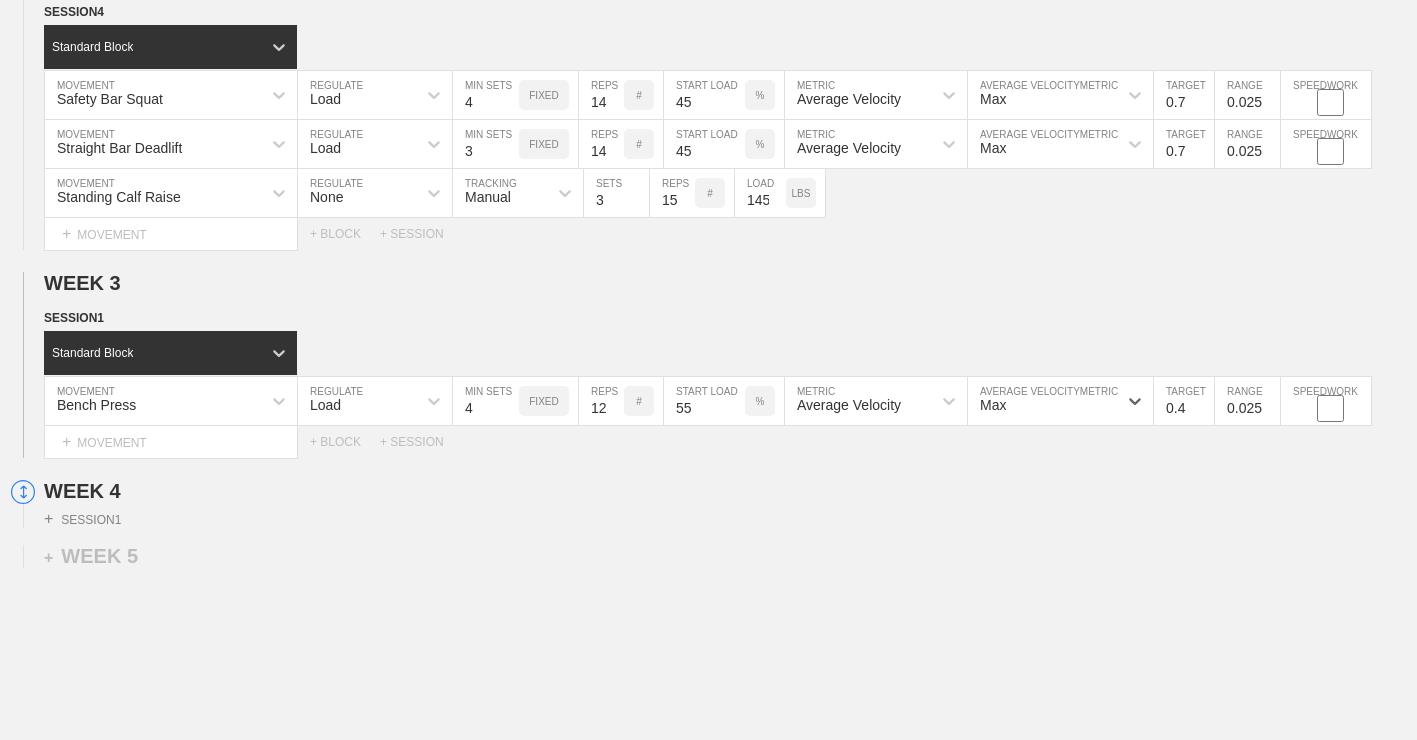 click on "0.4" at bounding box center (1184, 401) 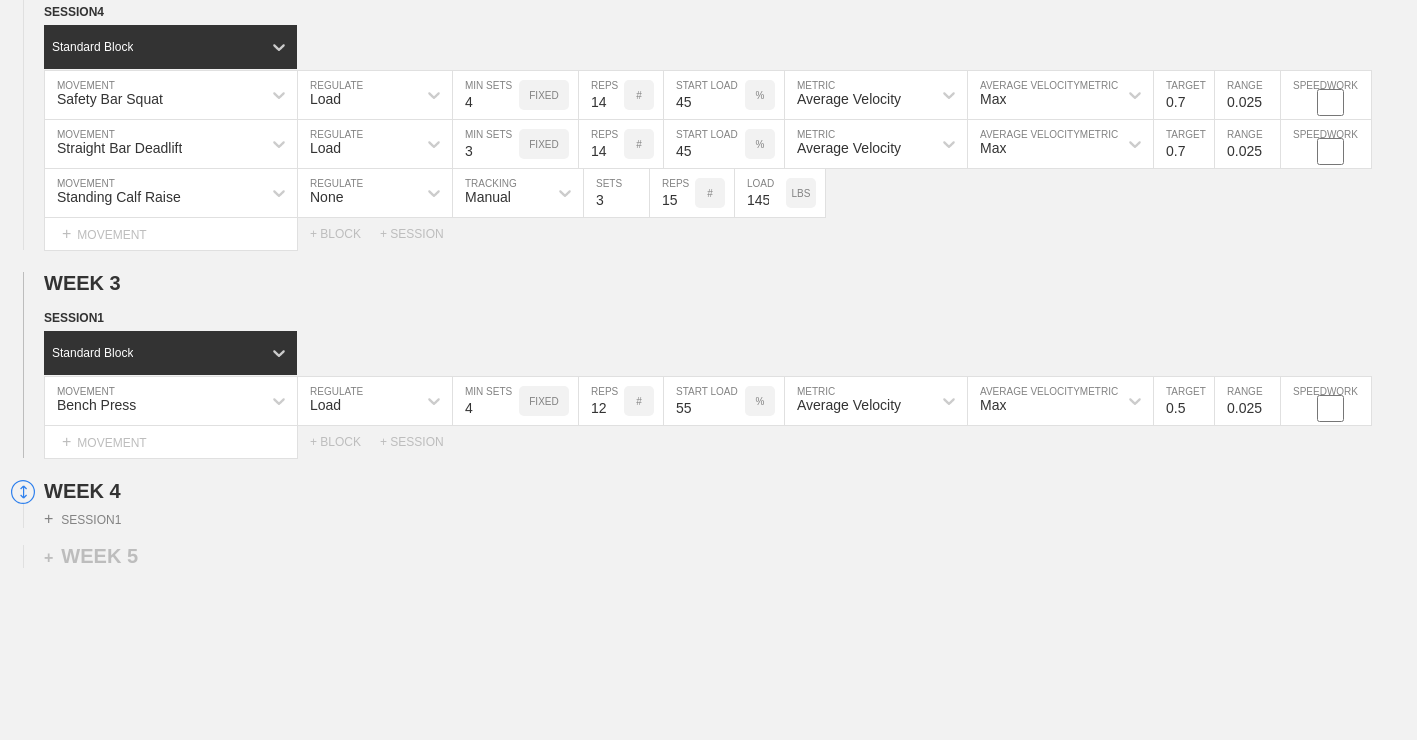 click on "0.5" at bounding box center [1184, 401] 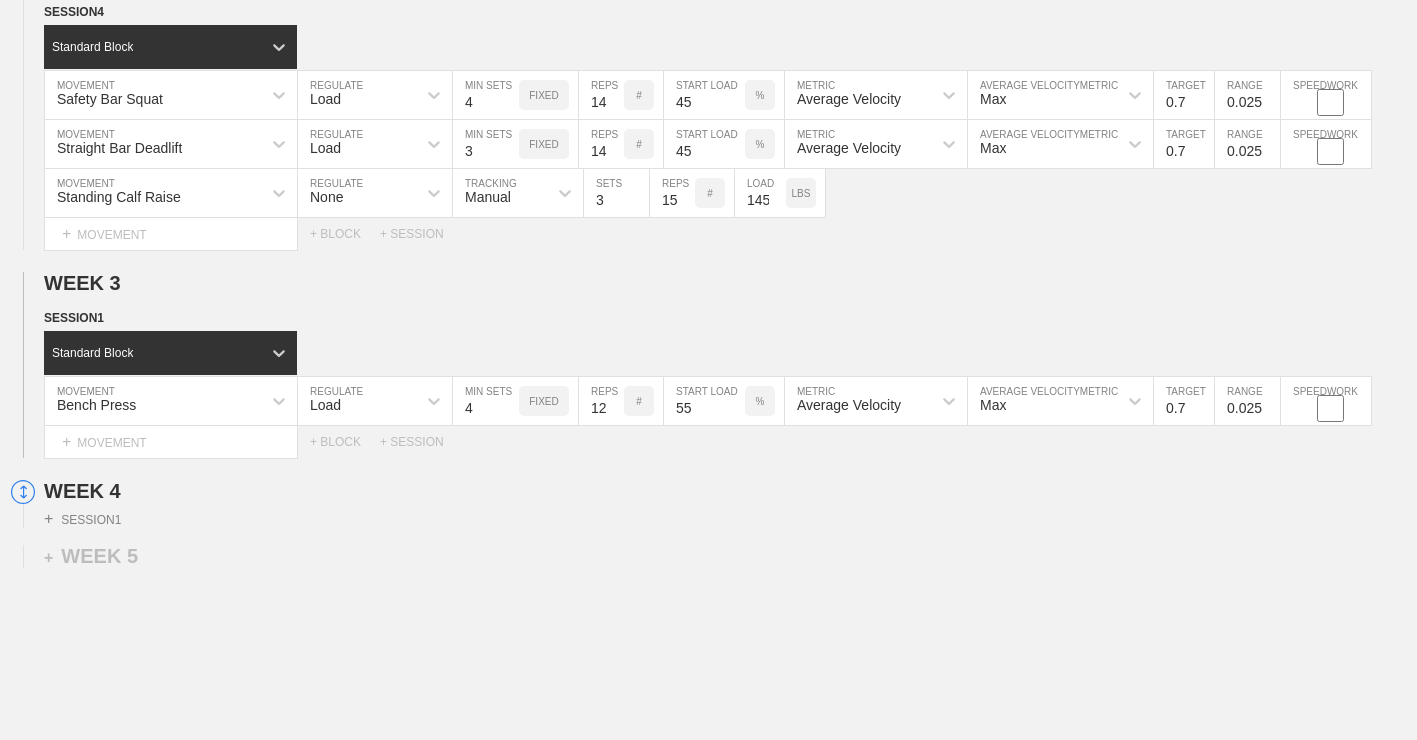 type on "0.7" 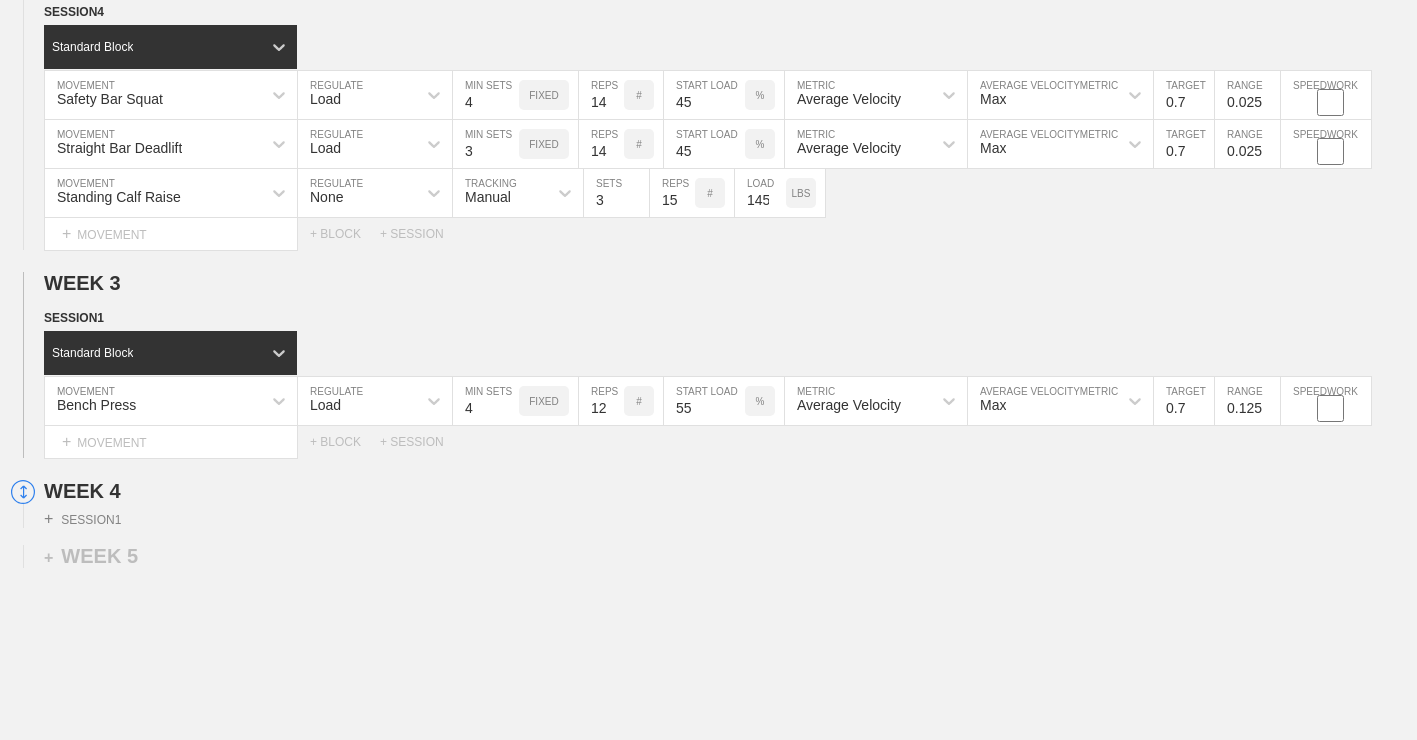 click on "0.125" at bounding box center (1247, 401) 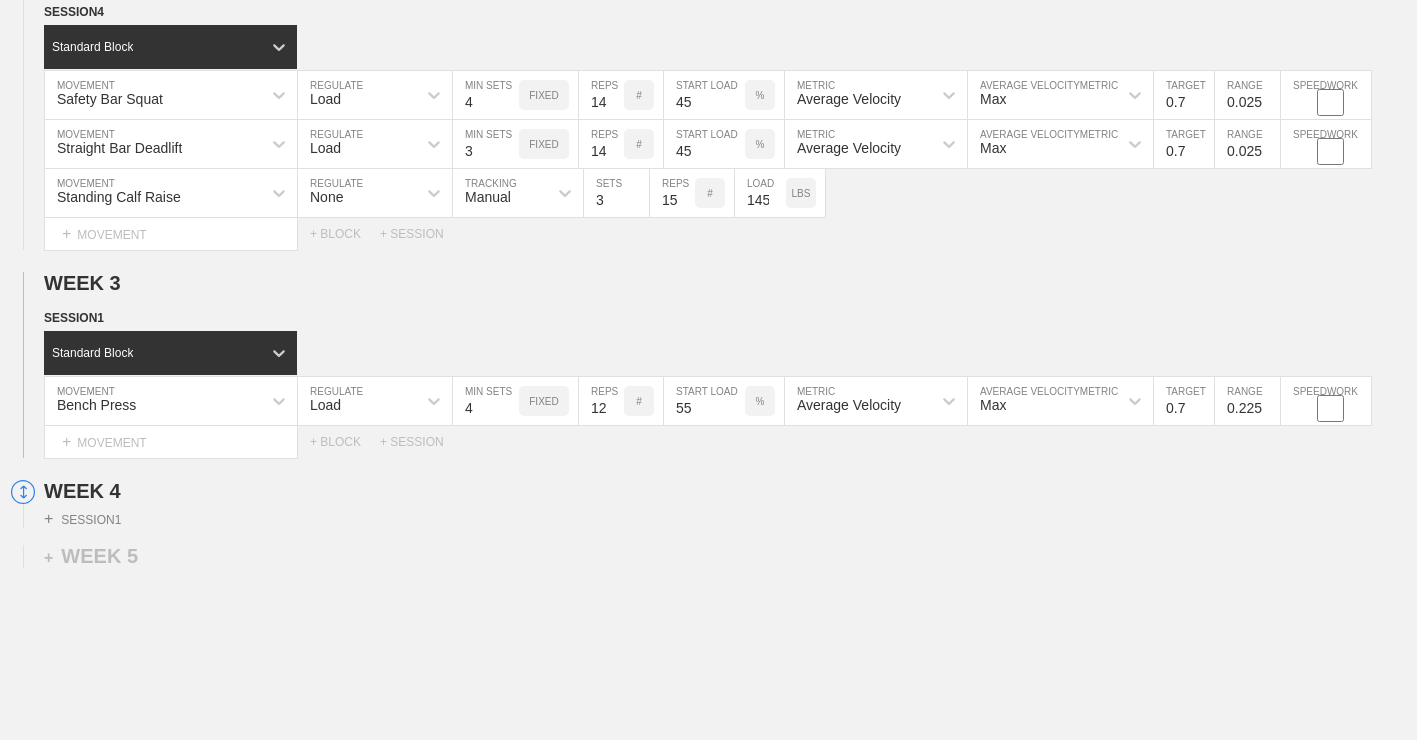 type on "0.225" 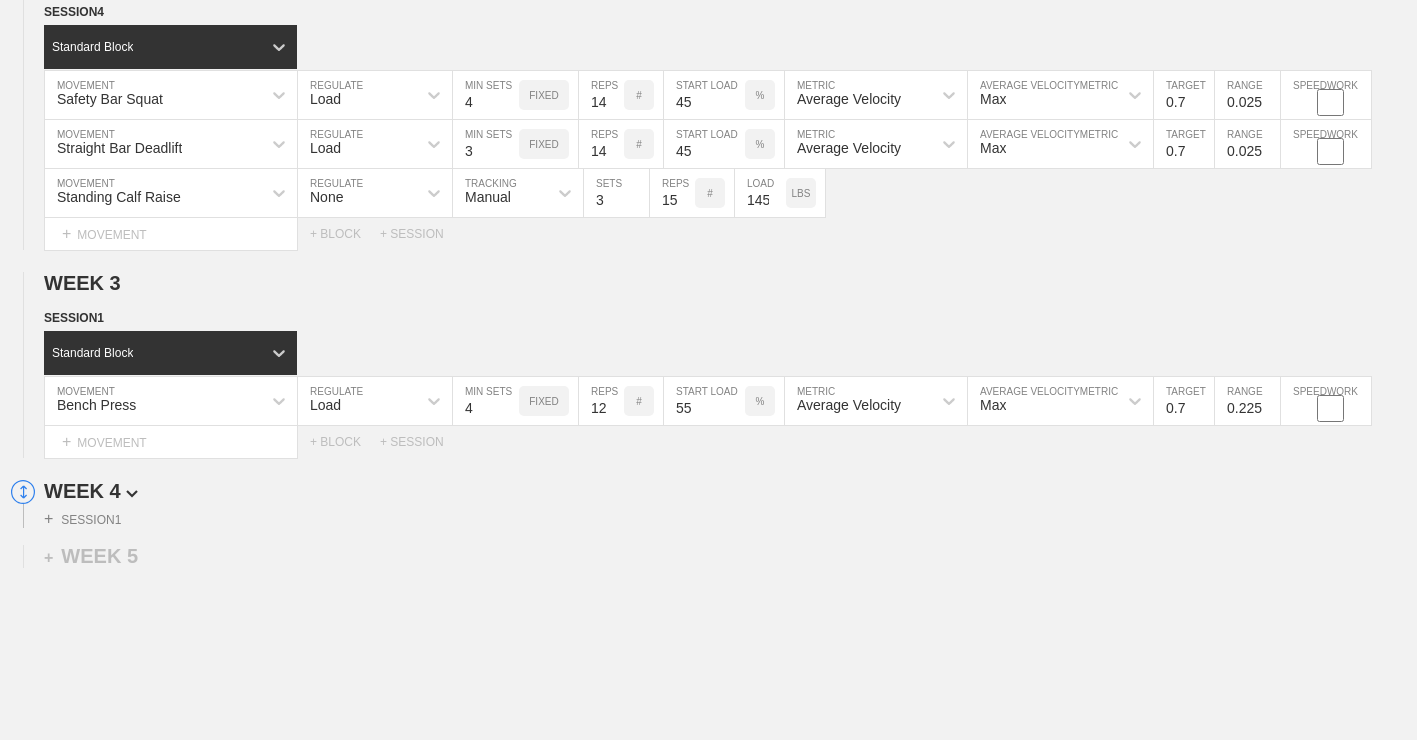 click on "WEEK   4" at bounding box center (730, 491) 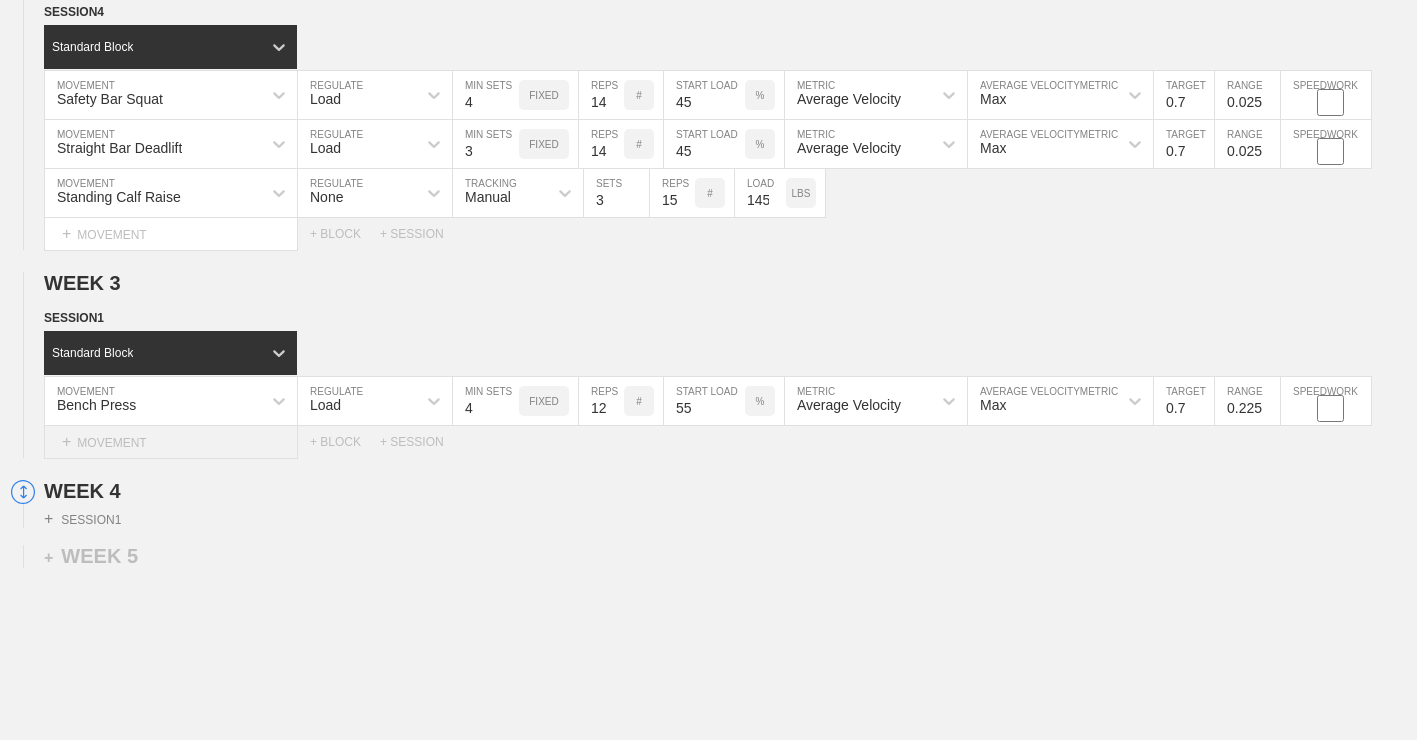 click on "+  MOVEMENT" at bounding box center (171, 442) 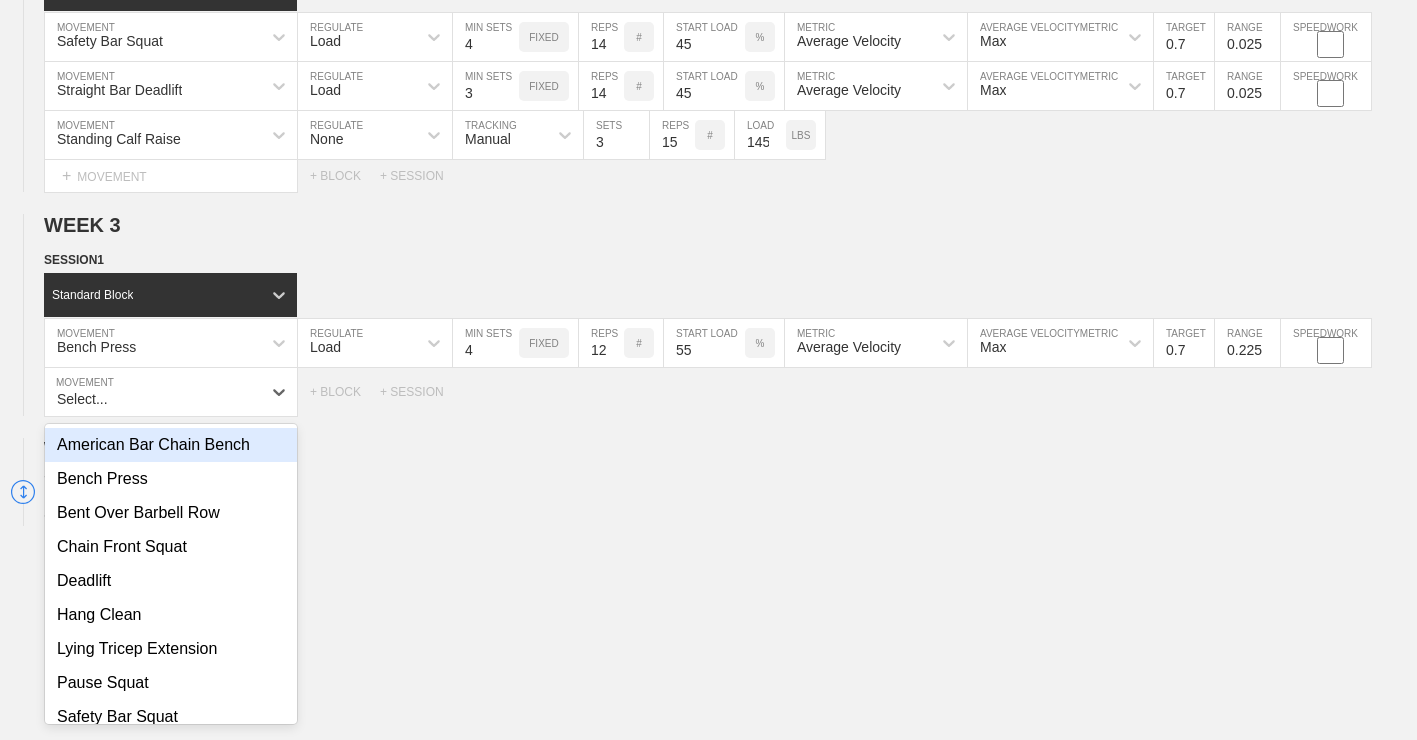 scroll, scrollTop: 2402, scrollLeft: 0, axis: vertical 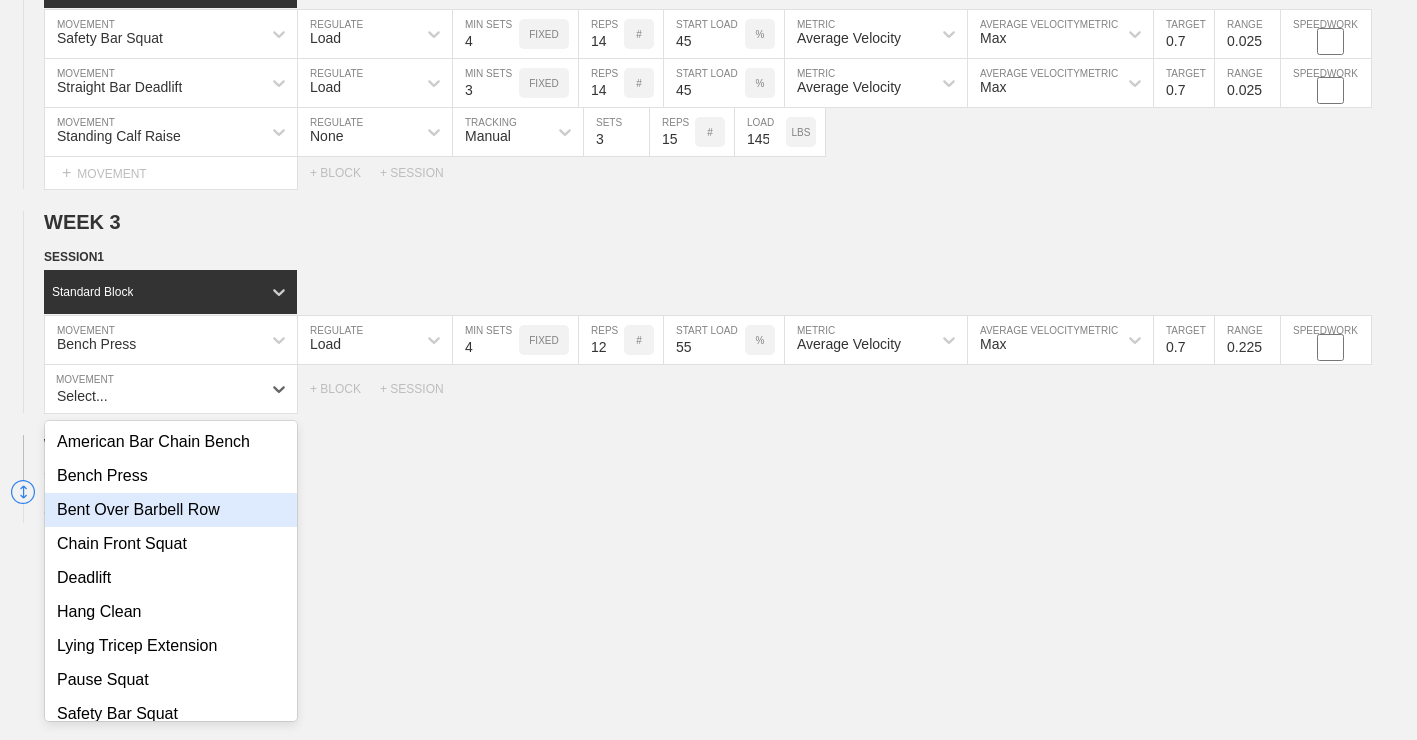click on "Bent Over Barbell Row" at bounding box center (171, 510) 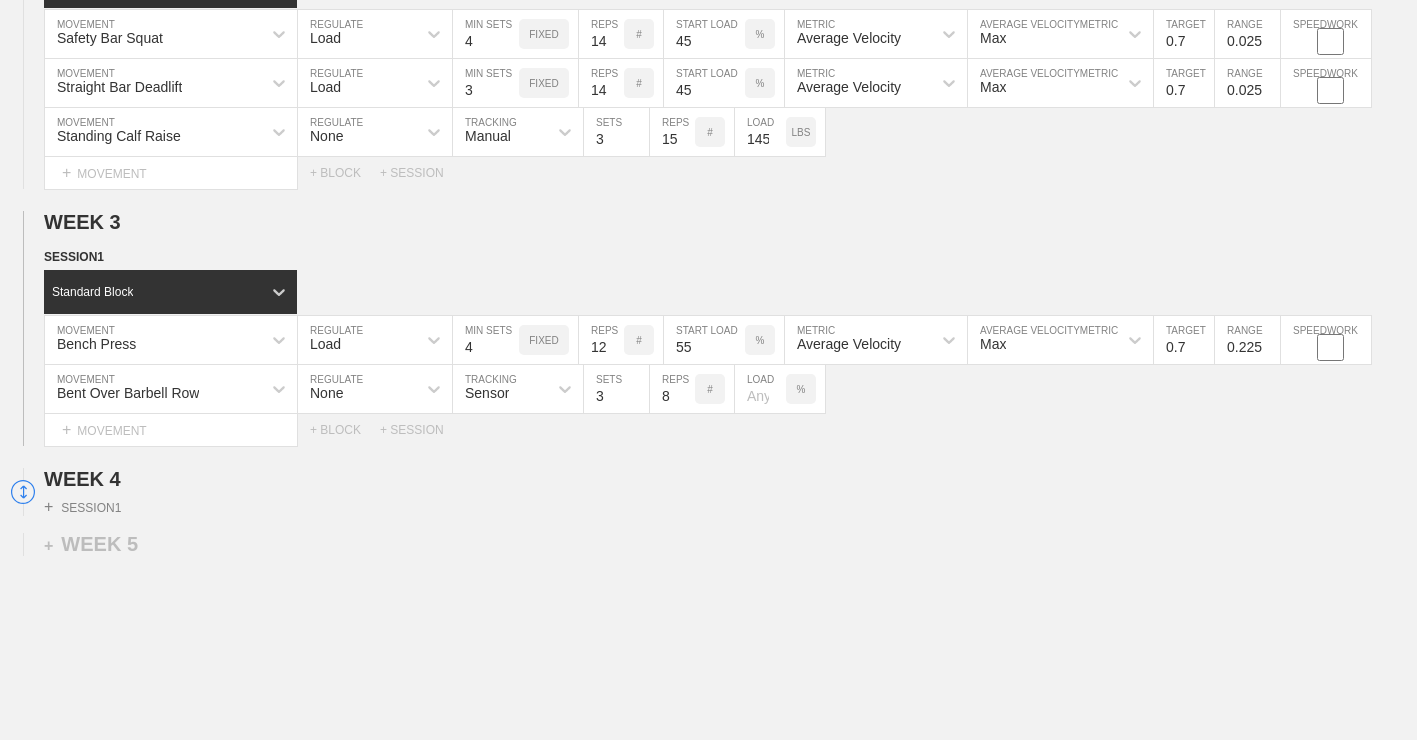 click on "None" at bounding box center [357, 389] 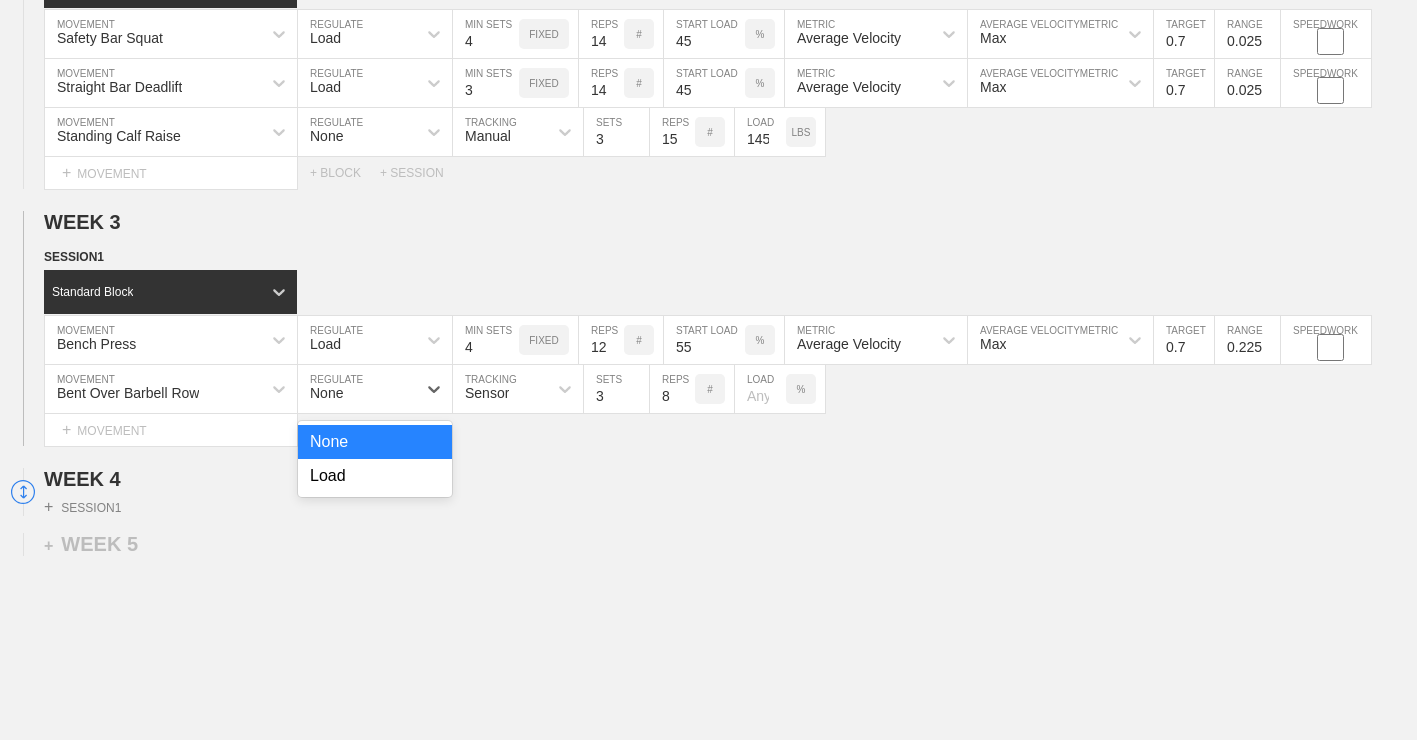 click on "Load" at bounding box center [375, 476] 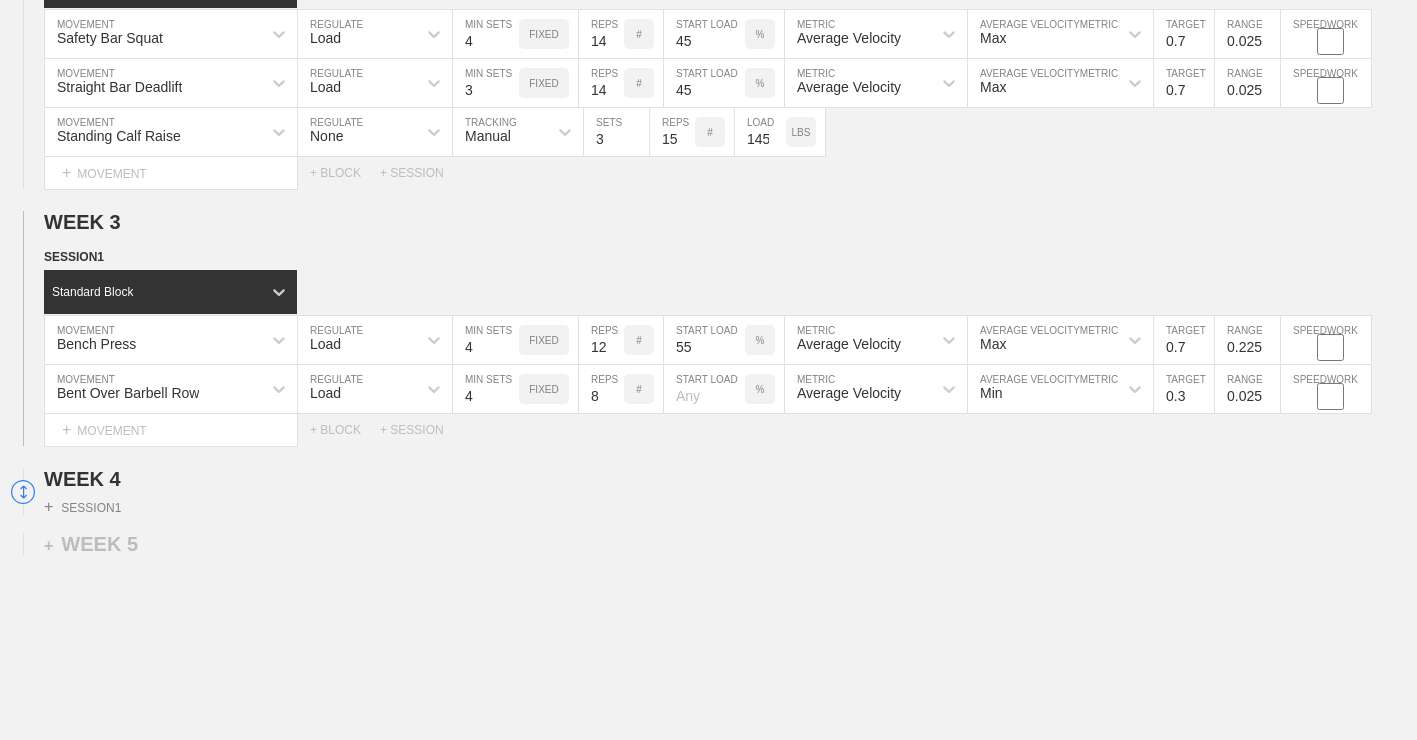 type on "4" 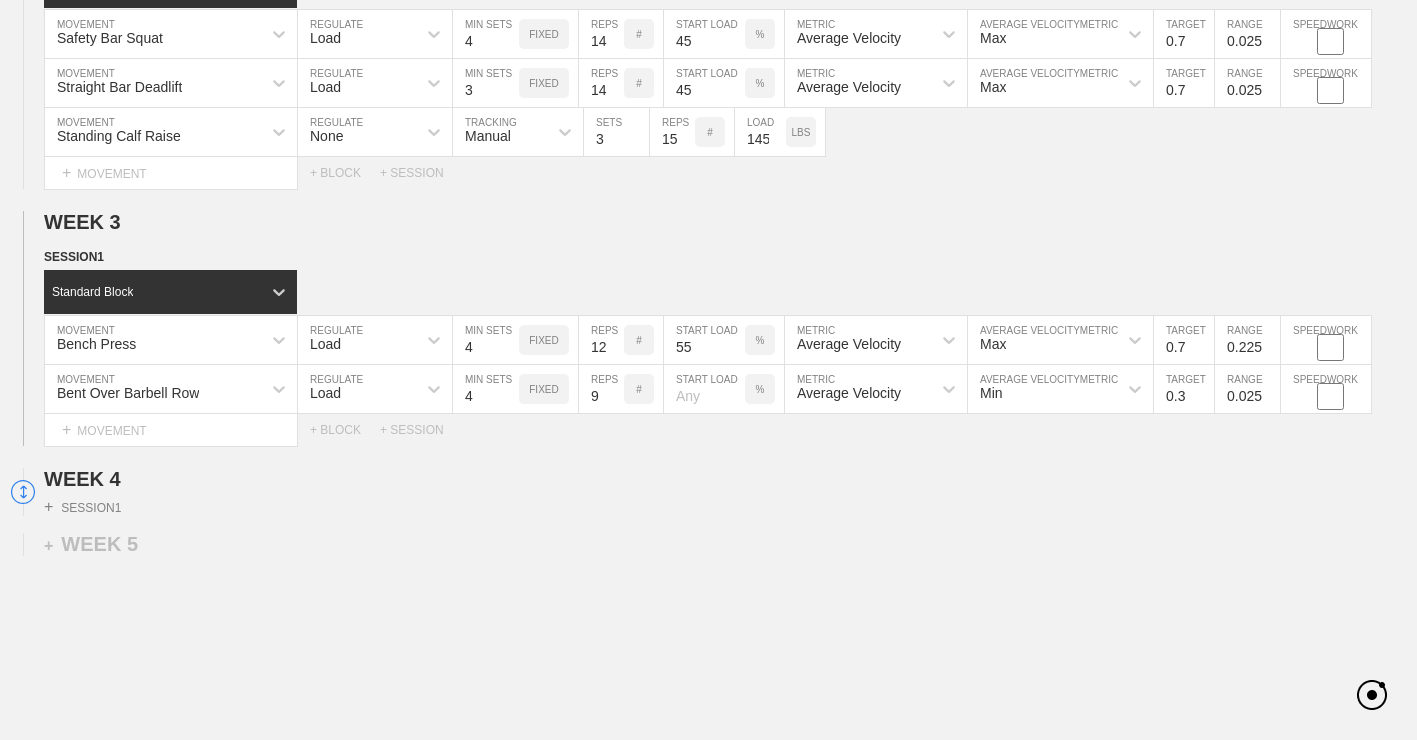 click on "9" at bounding box center [601, 389] 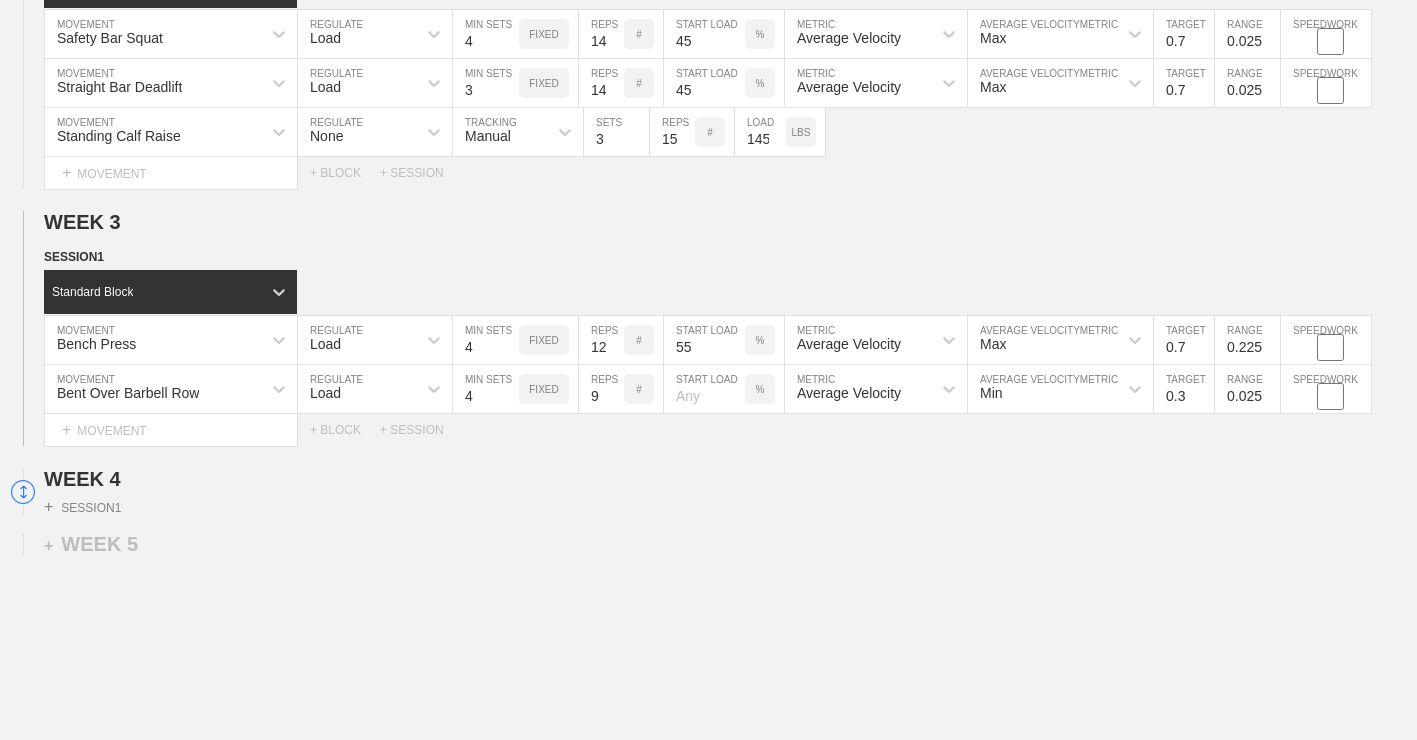 click on "10" at bounding box center [601, 389] 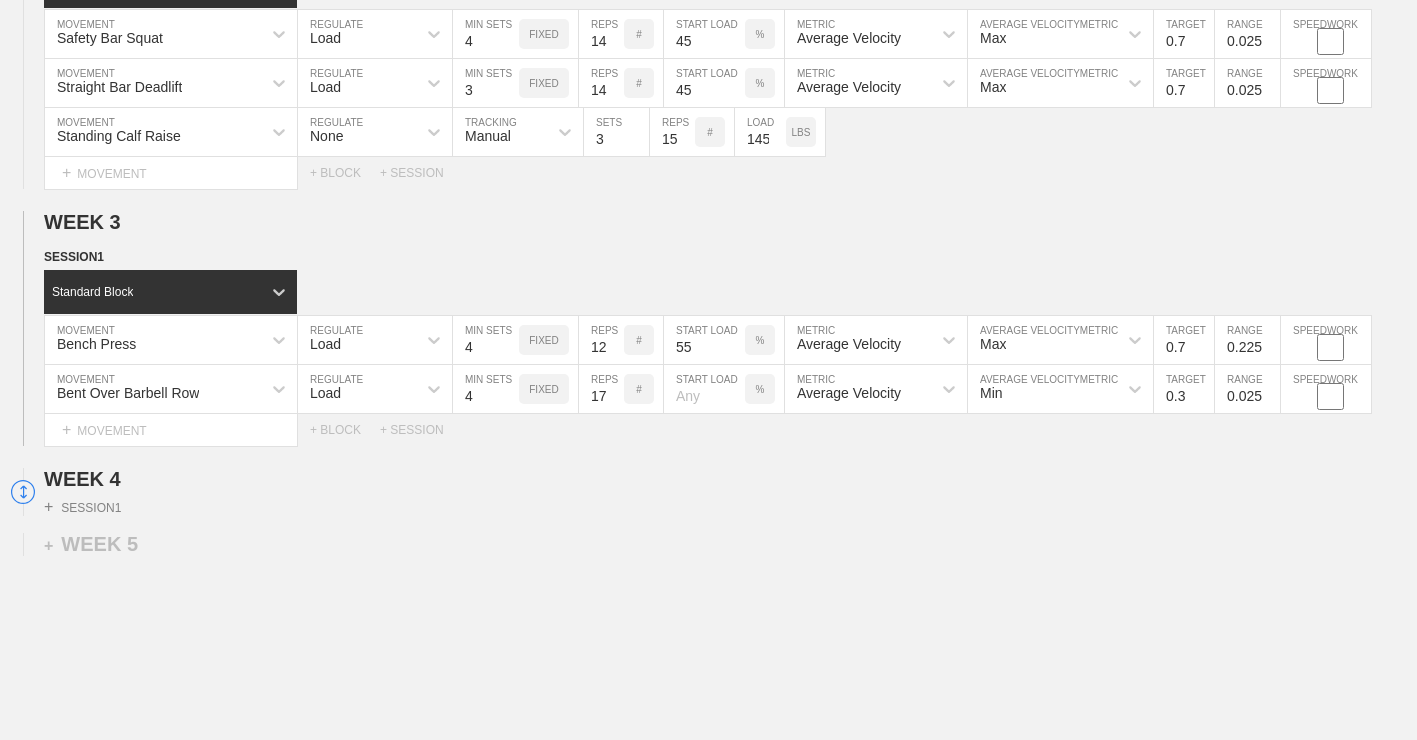 click on "17" at bounding box center [601, 389] 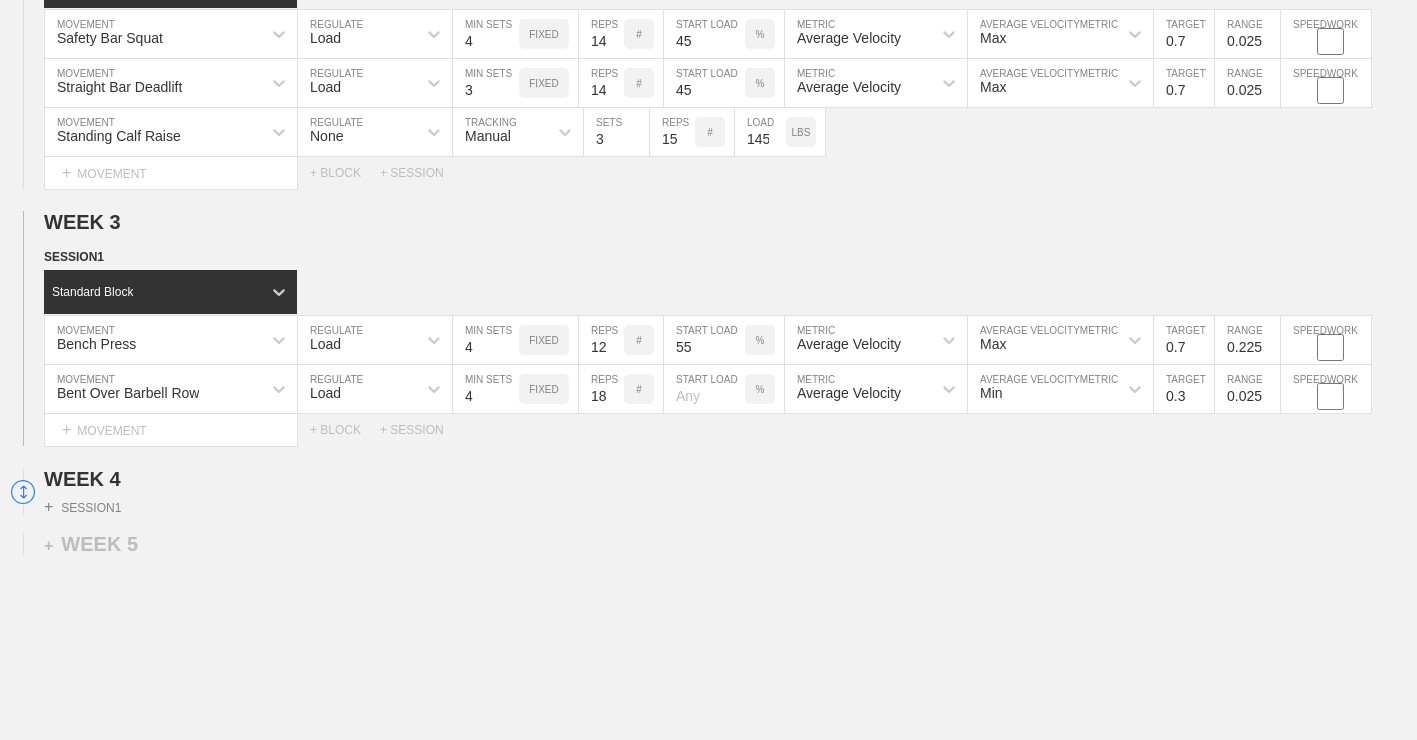 click on "18" at bounding box center [601, 389] 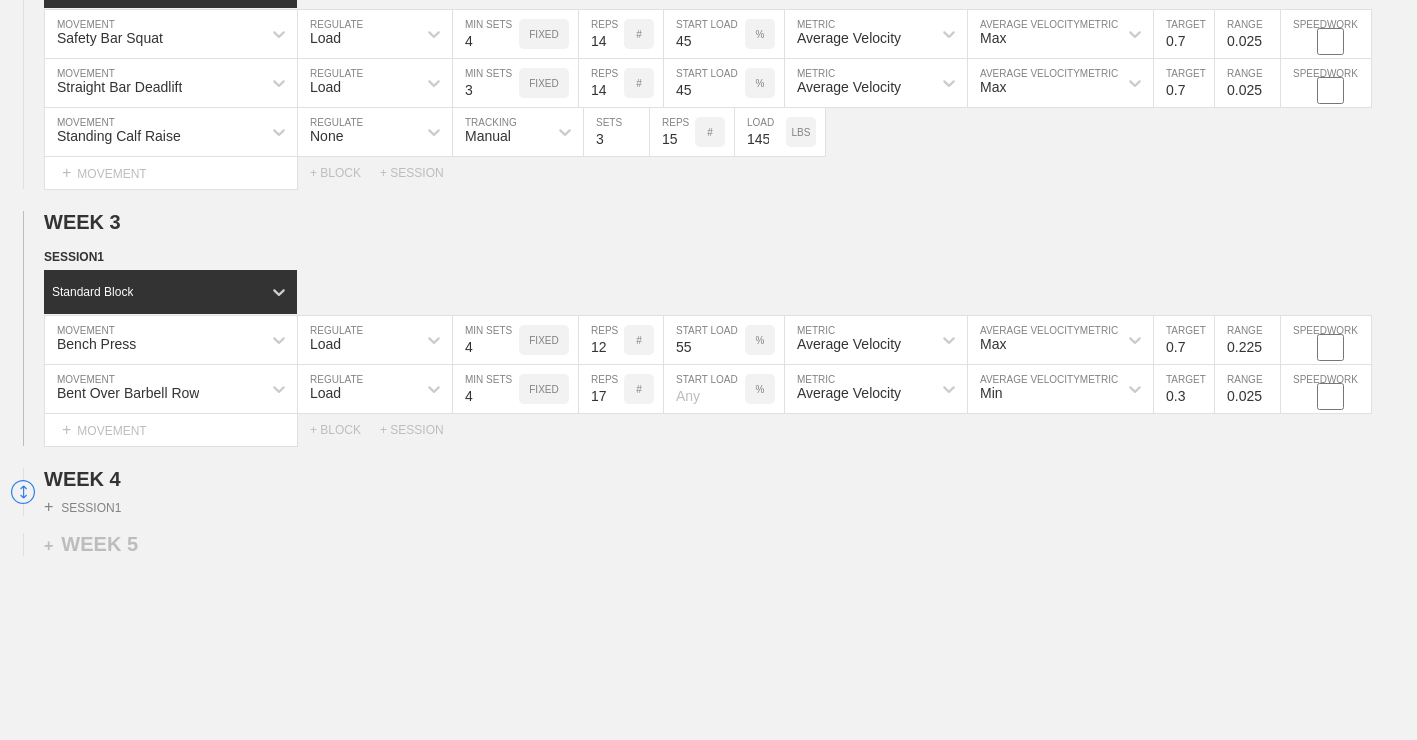 click on "17" at bounding box center [601, 389] 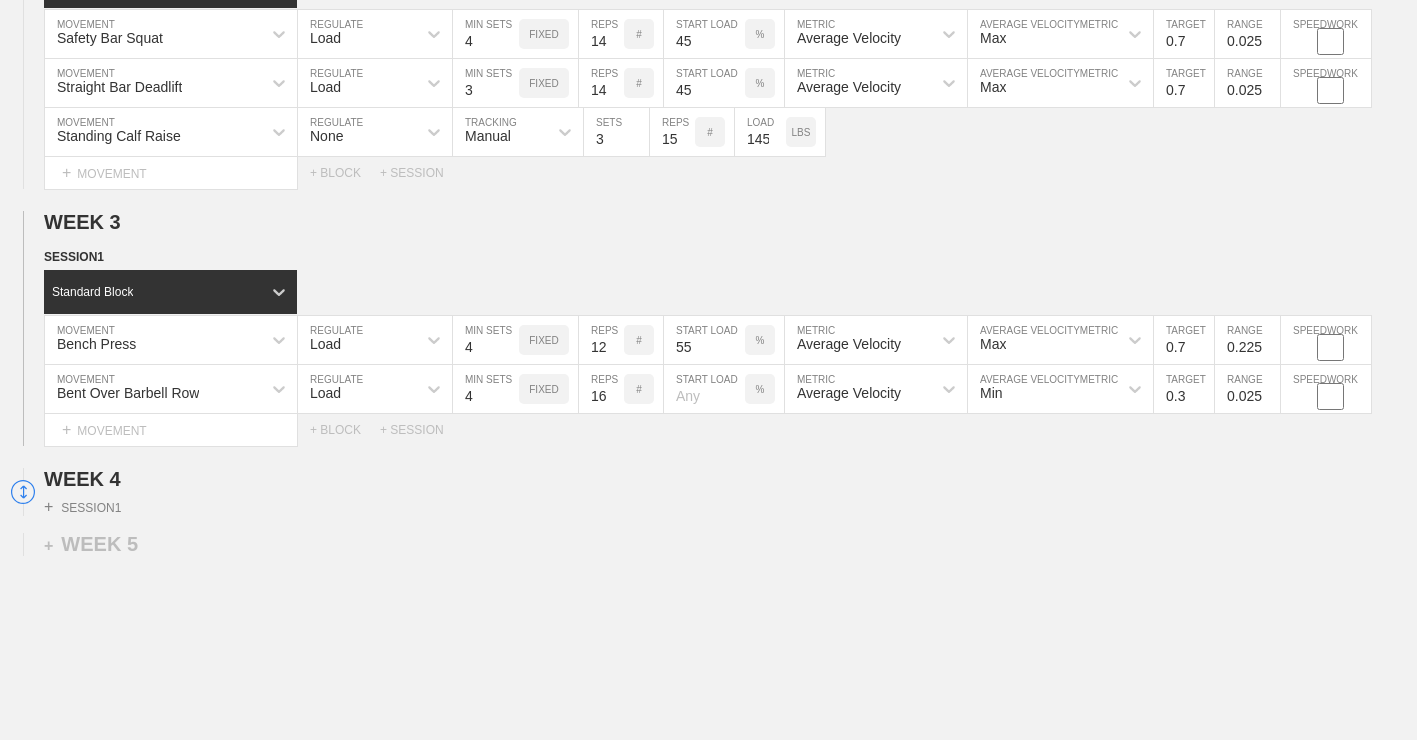 click on "16" at bounding box center [601, 389] 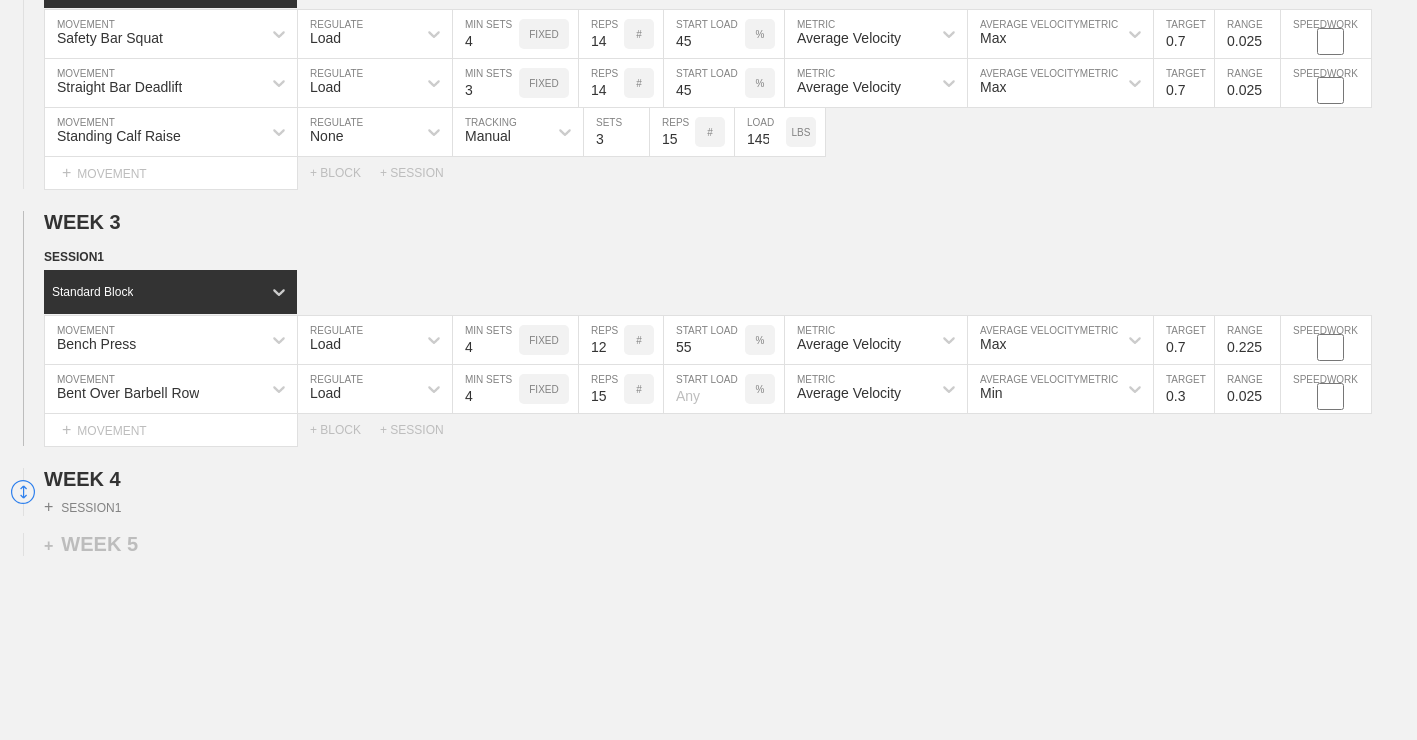 click on "15" at bounding box center (601, 389) 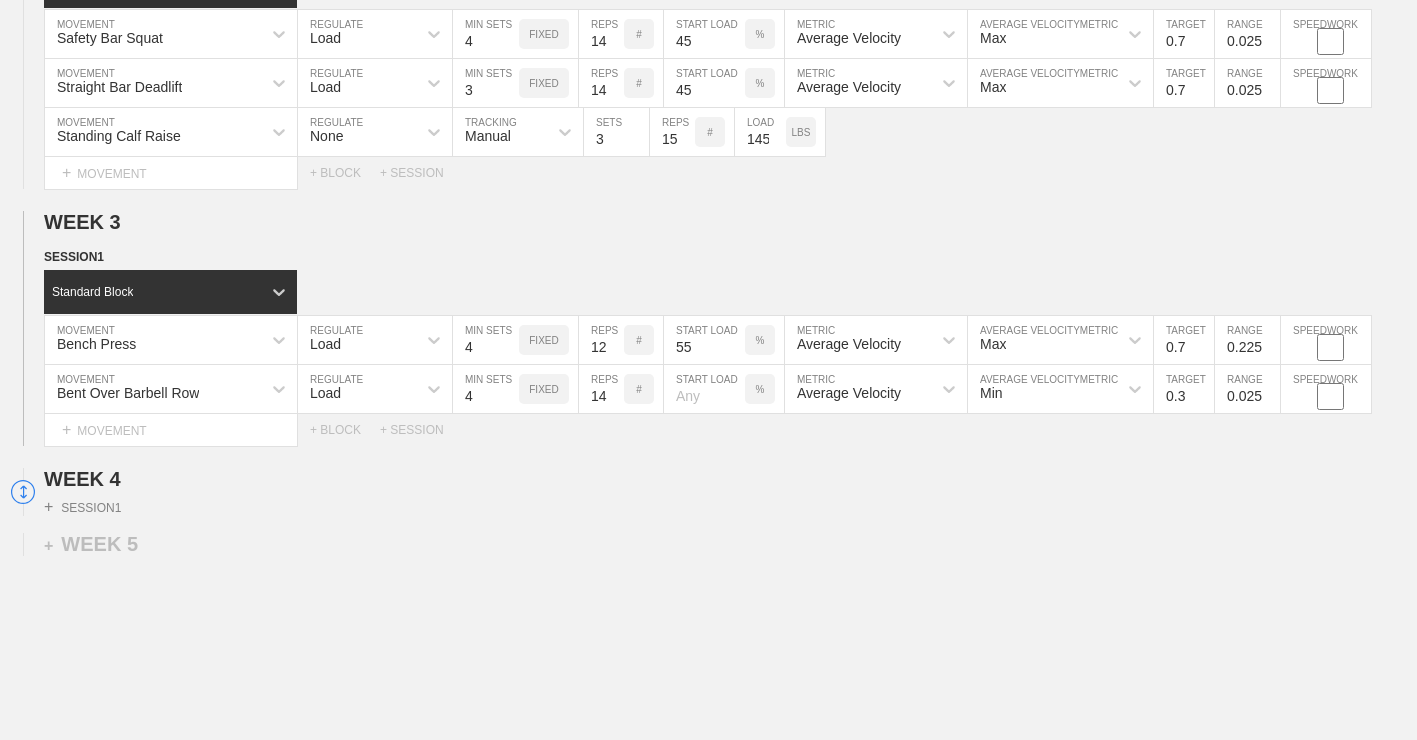 click on "14" at bounding box center [601, 389] 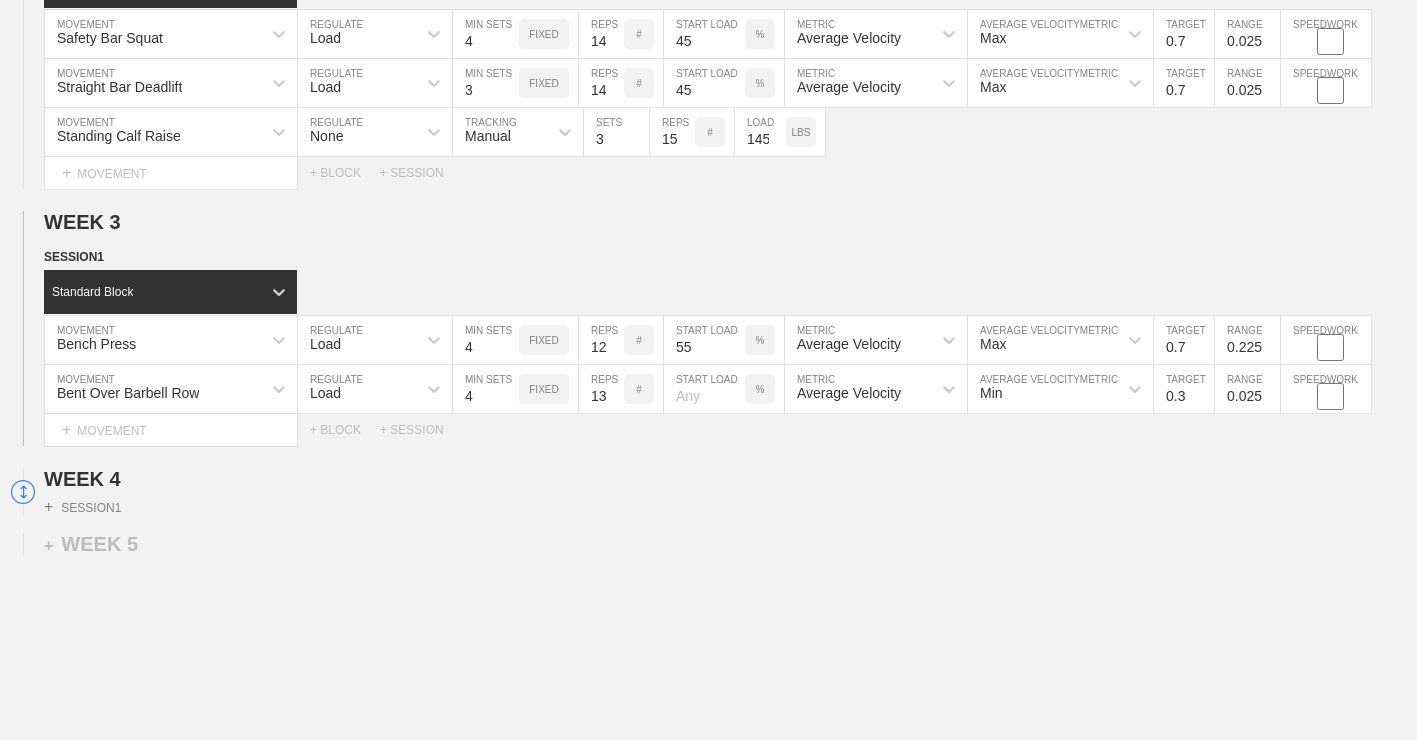 click on "13" at bounding box center [601, 389] 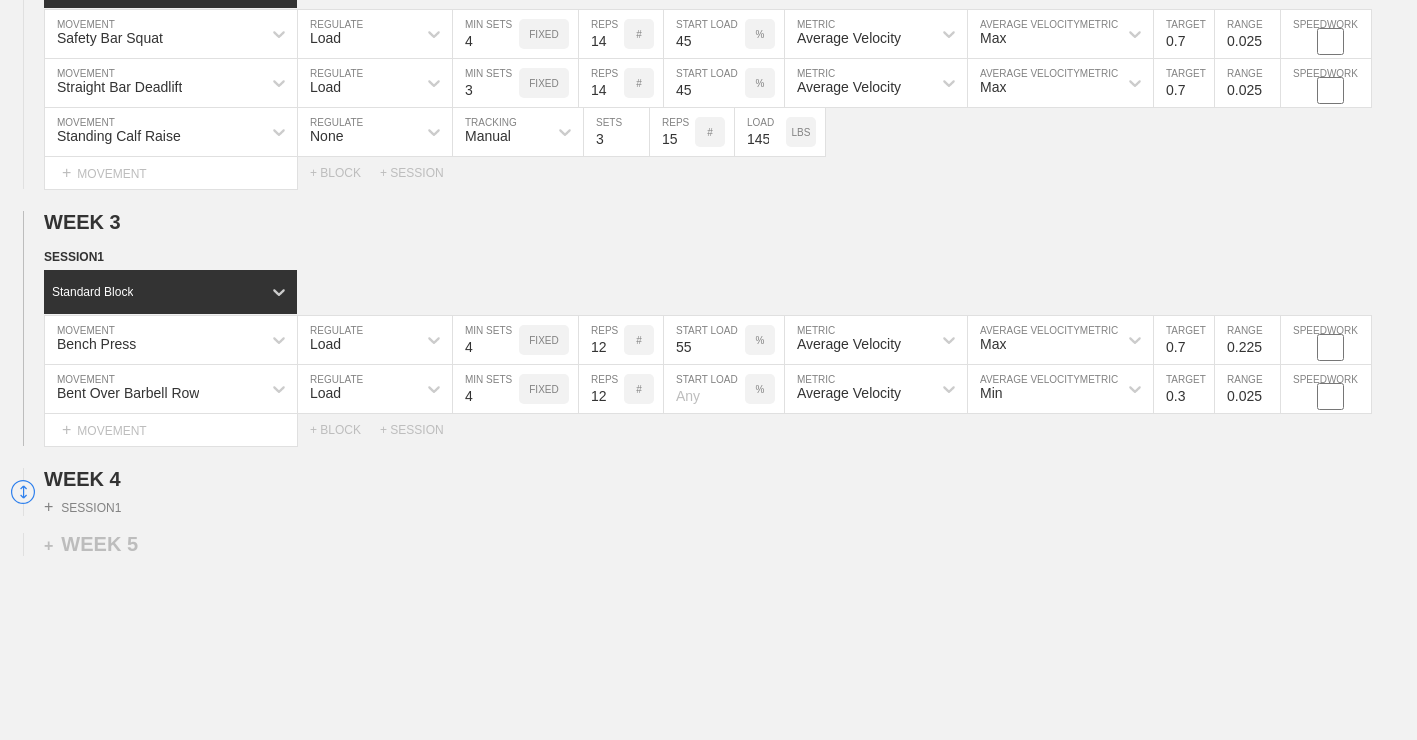 type on "12" 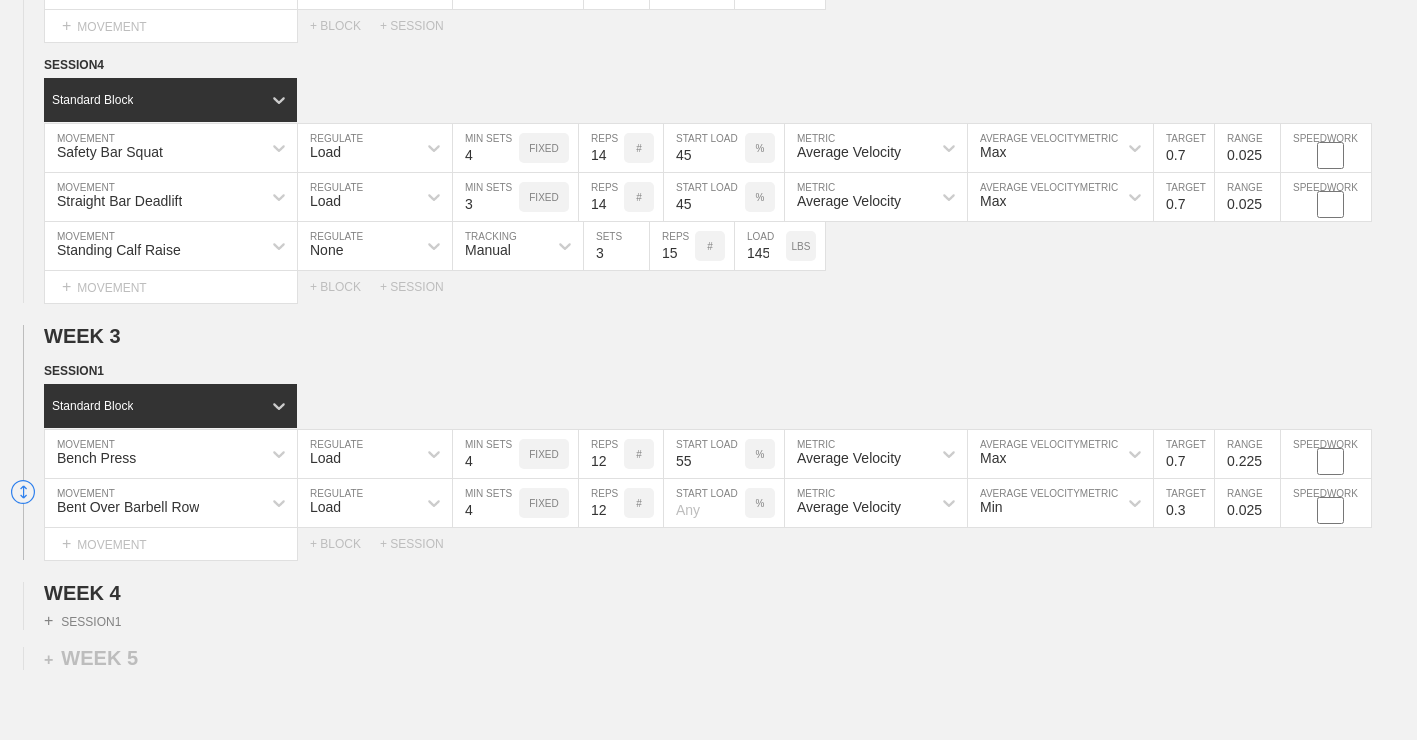 scroll, scrollTop: 2302, scrollLeft: 0, axis: vertical 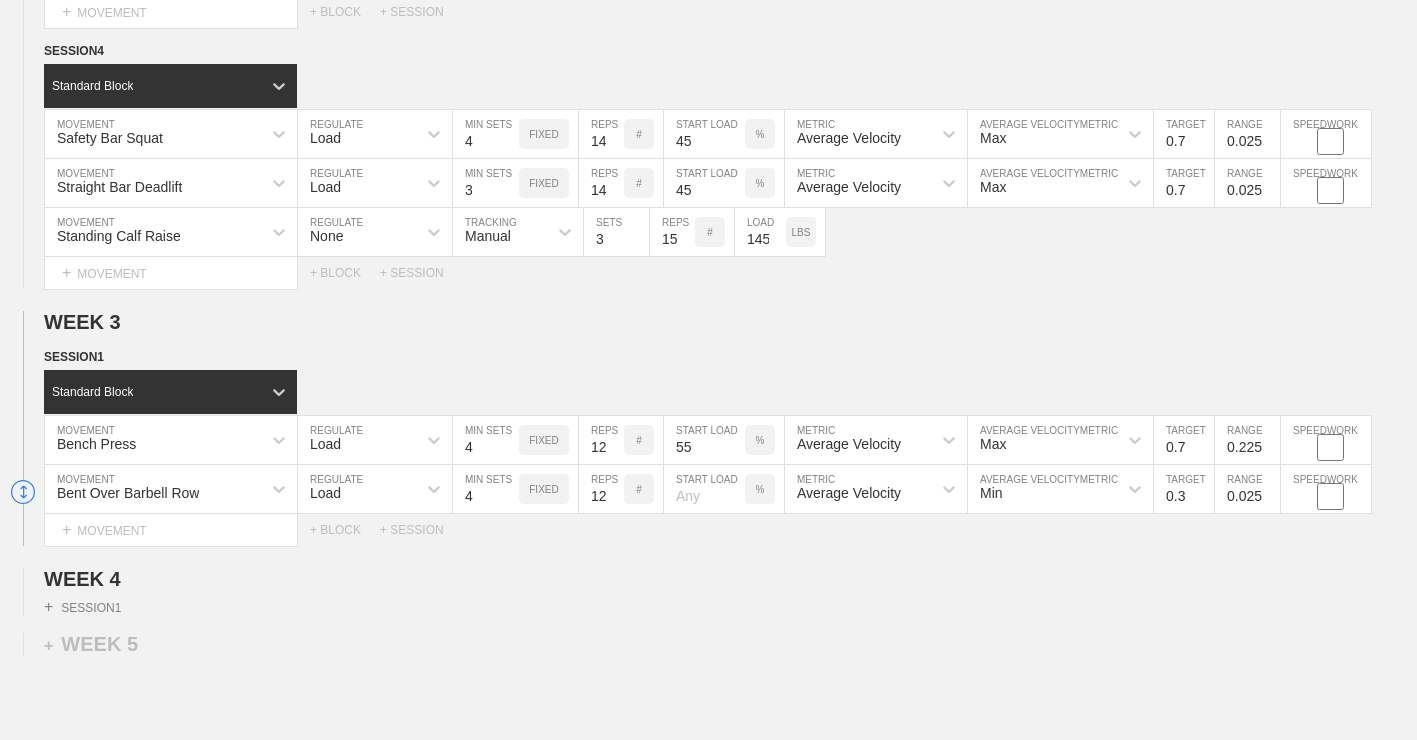 click at bounding box center (704, 489) 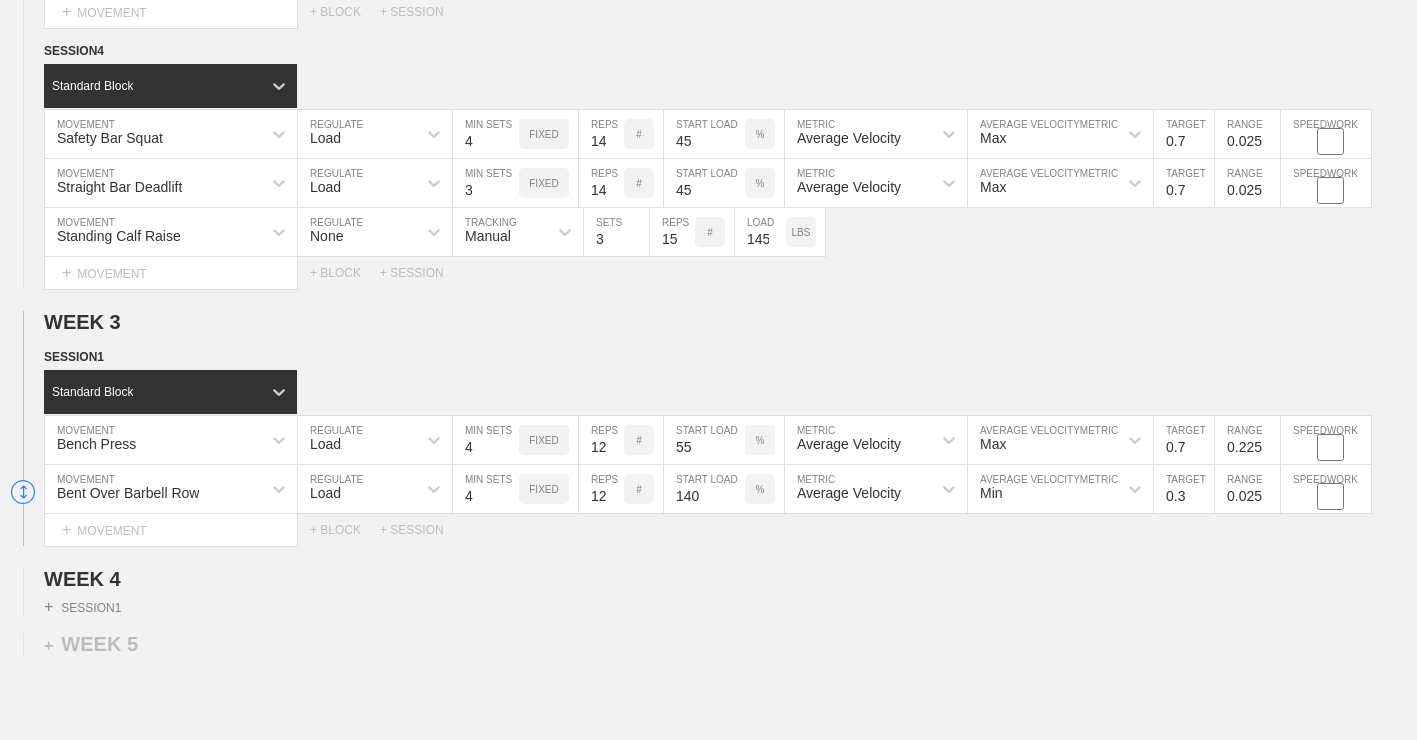 type on "140" 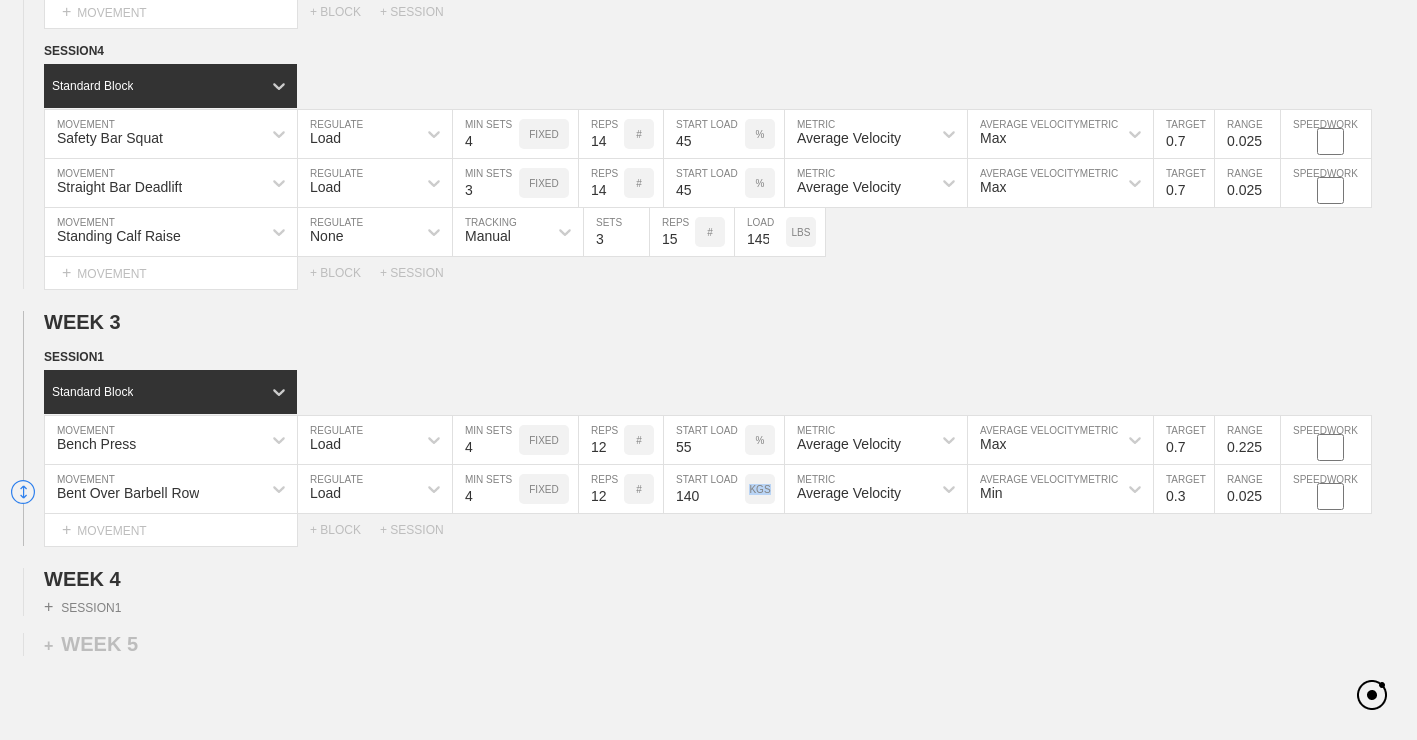 click on "KGS" at bounding box center [759, 489] 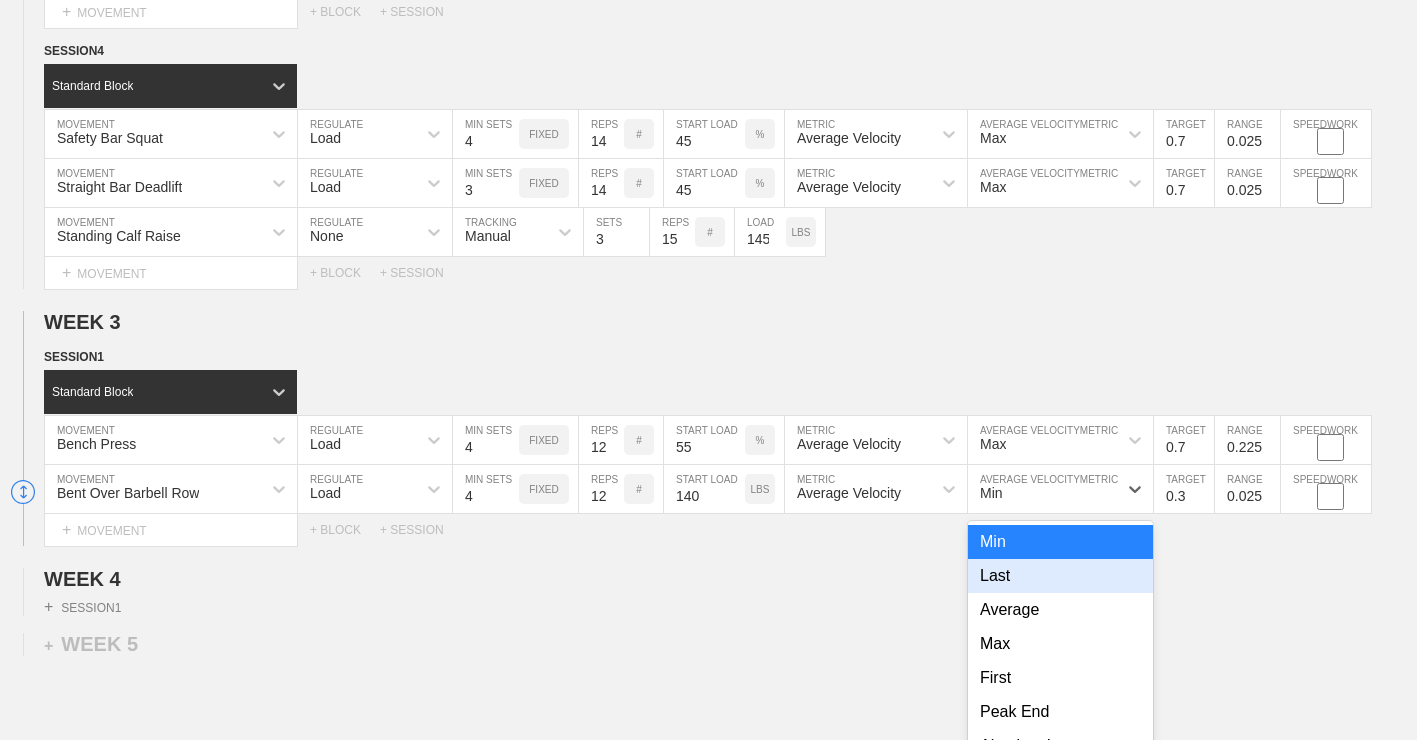scroll, scrollTop: 2390, scrollLeft: 0, axis: vertical 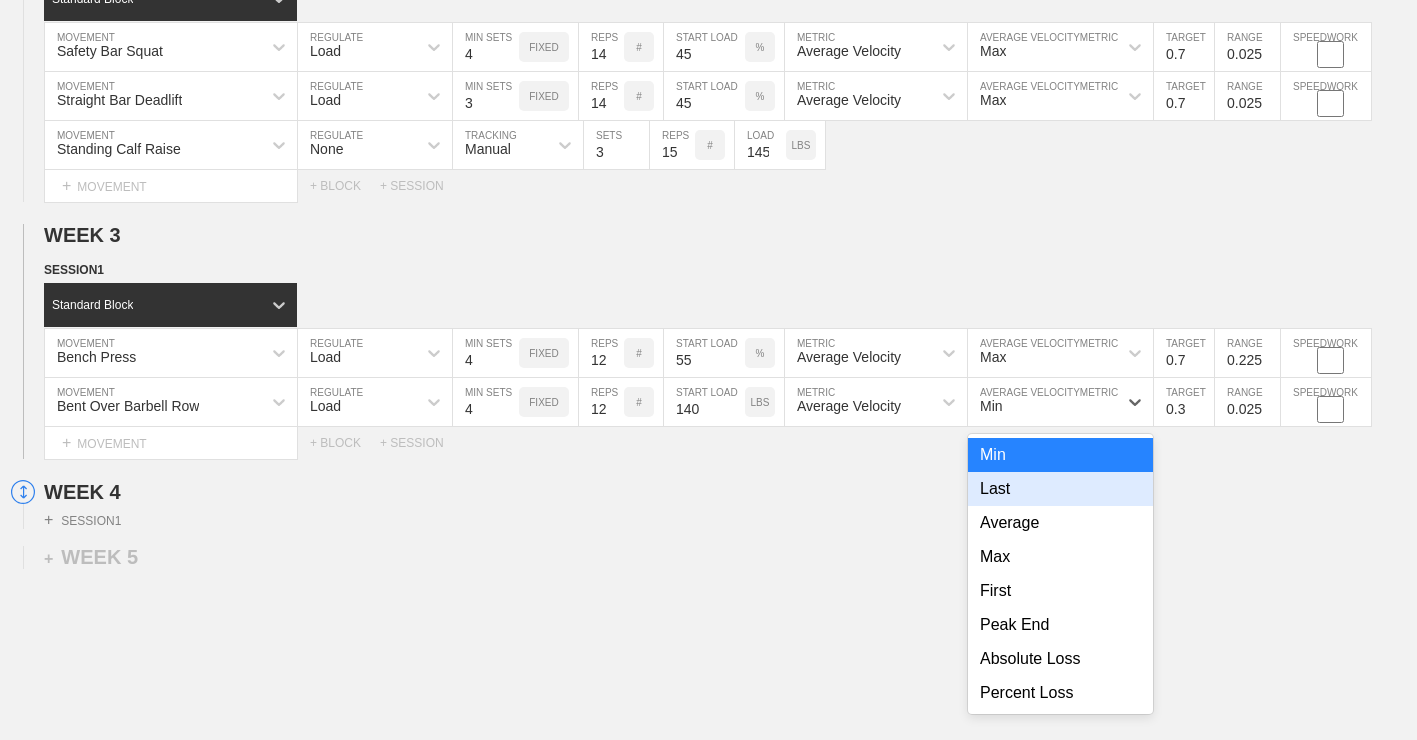 click on "option Last focused, 2 of 8. 8 results available. Use Up and Down to choose options, press Enter to select the currently focused option, press Escape to exit the menu, press Tab to select the option and exit the menu. Min Min Last Average Max First Peak End Absolute Loss Percent Loss" at bounding box center [1060, 402] 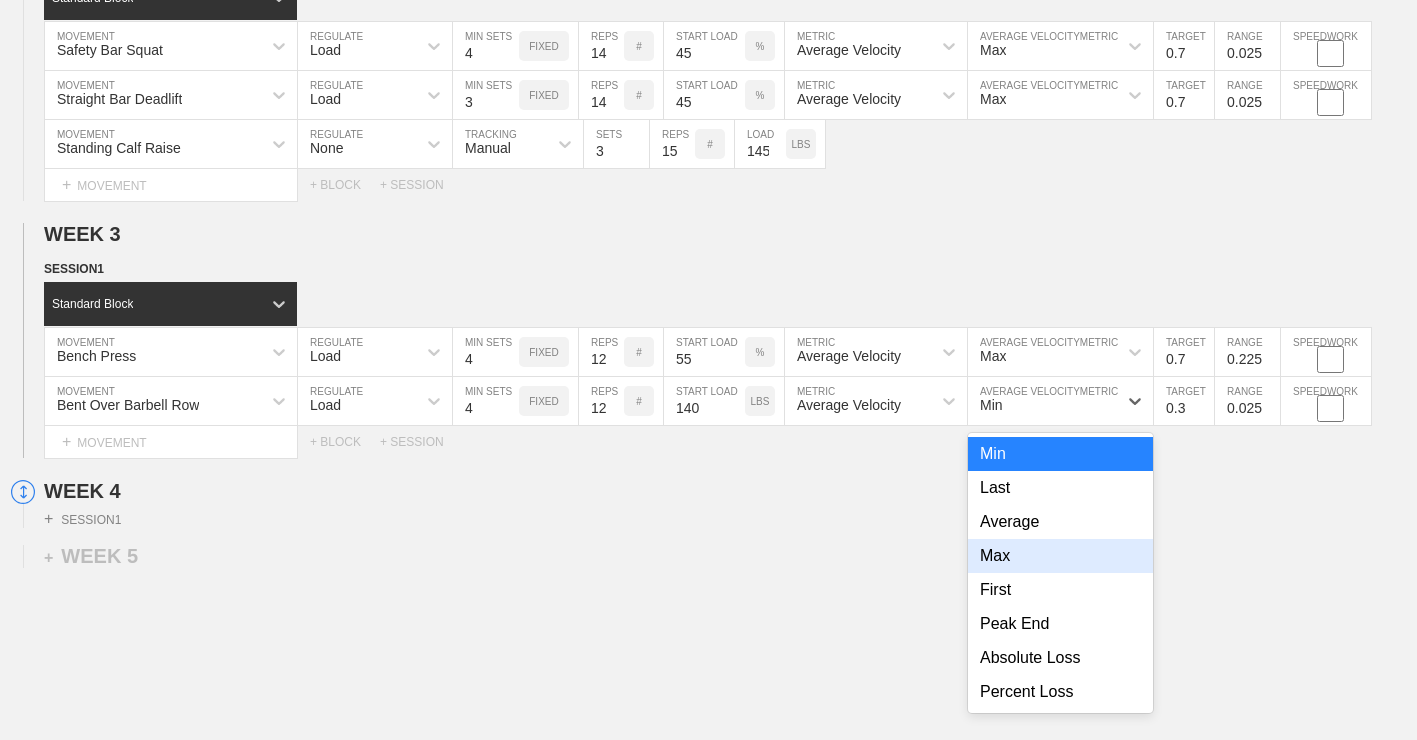 click on "Max" at bounding box center (1060, 556) 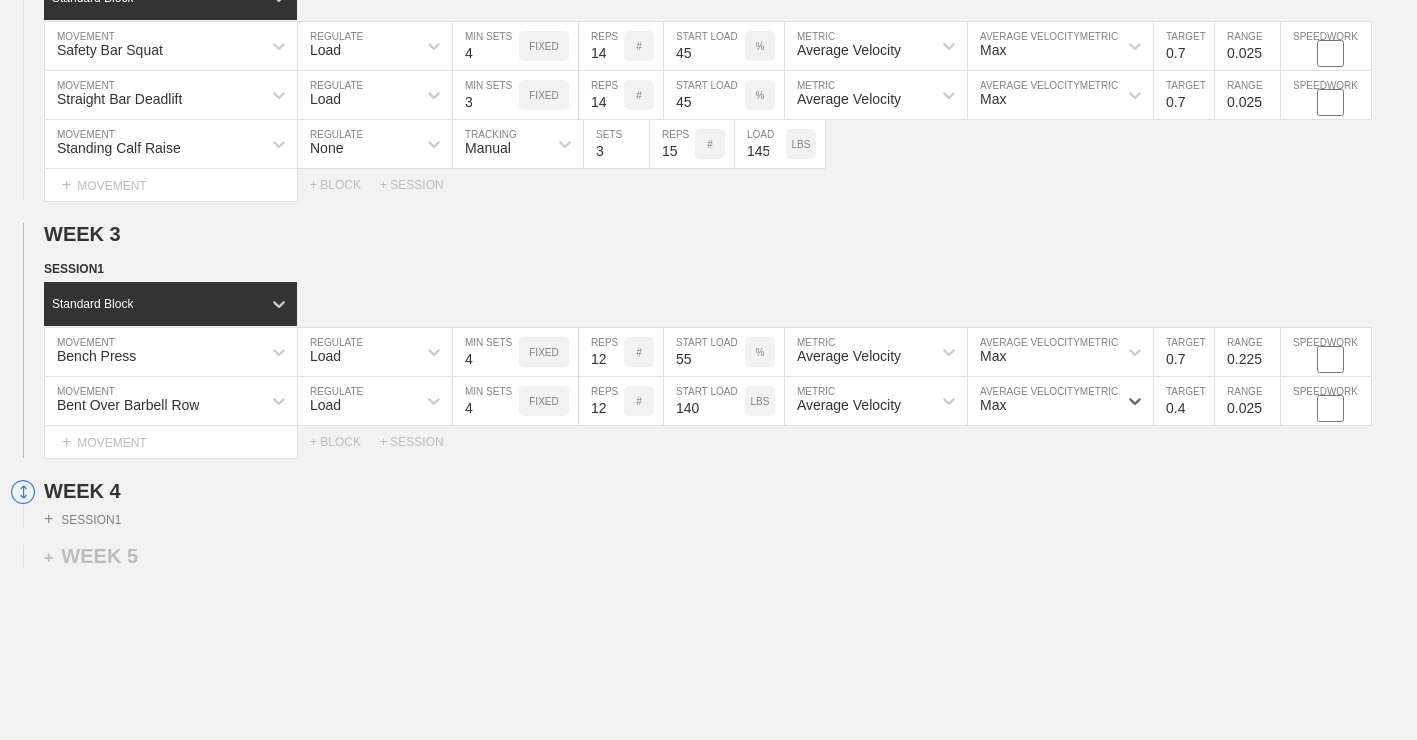 click on "0.4" at bounding box center (1184, 401) 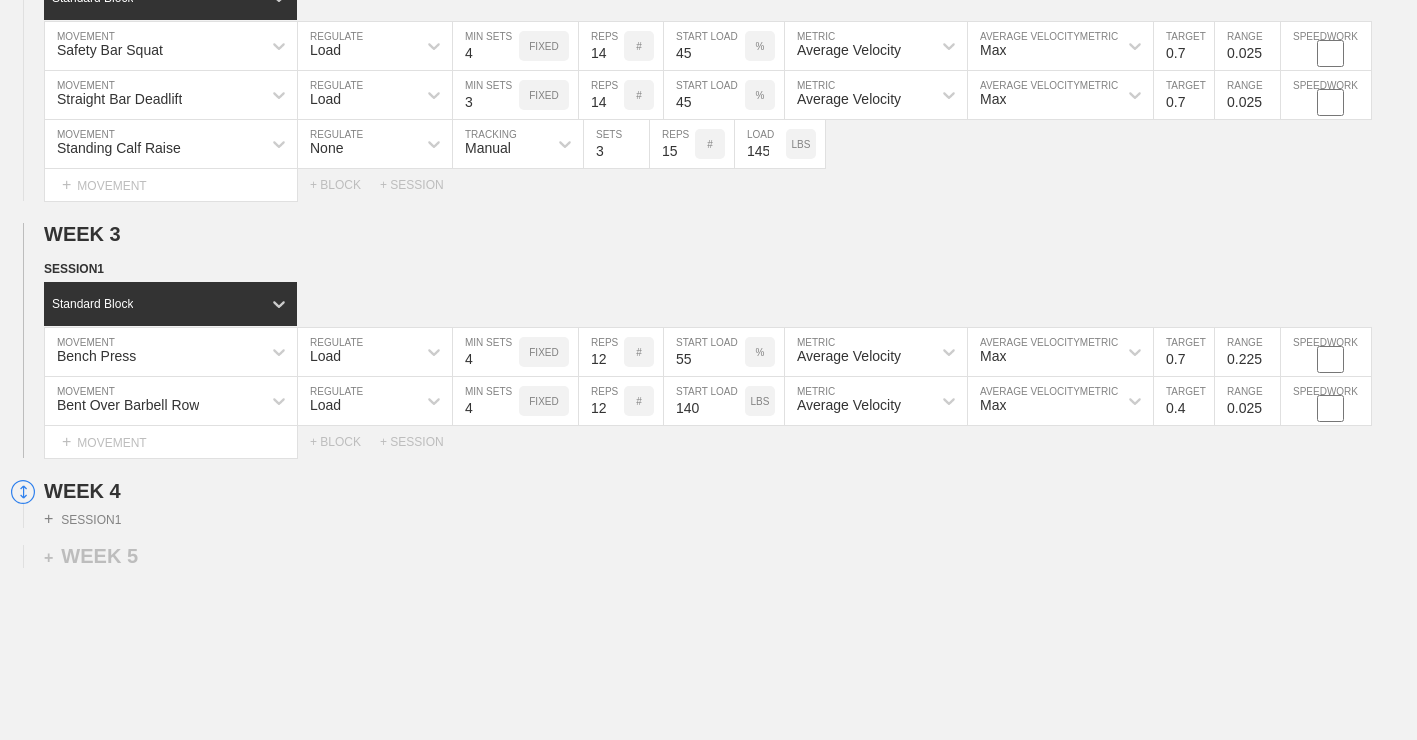 click on "0.5" at bounding box center [1184, 401] 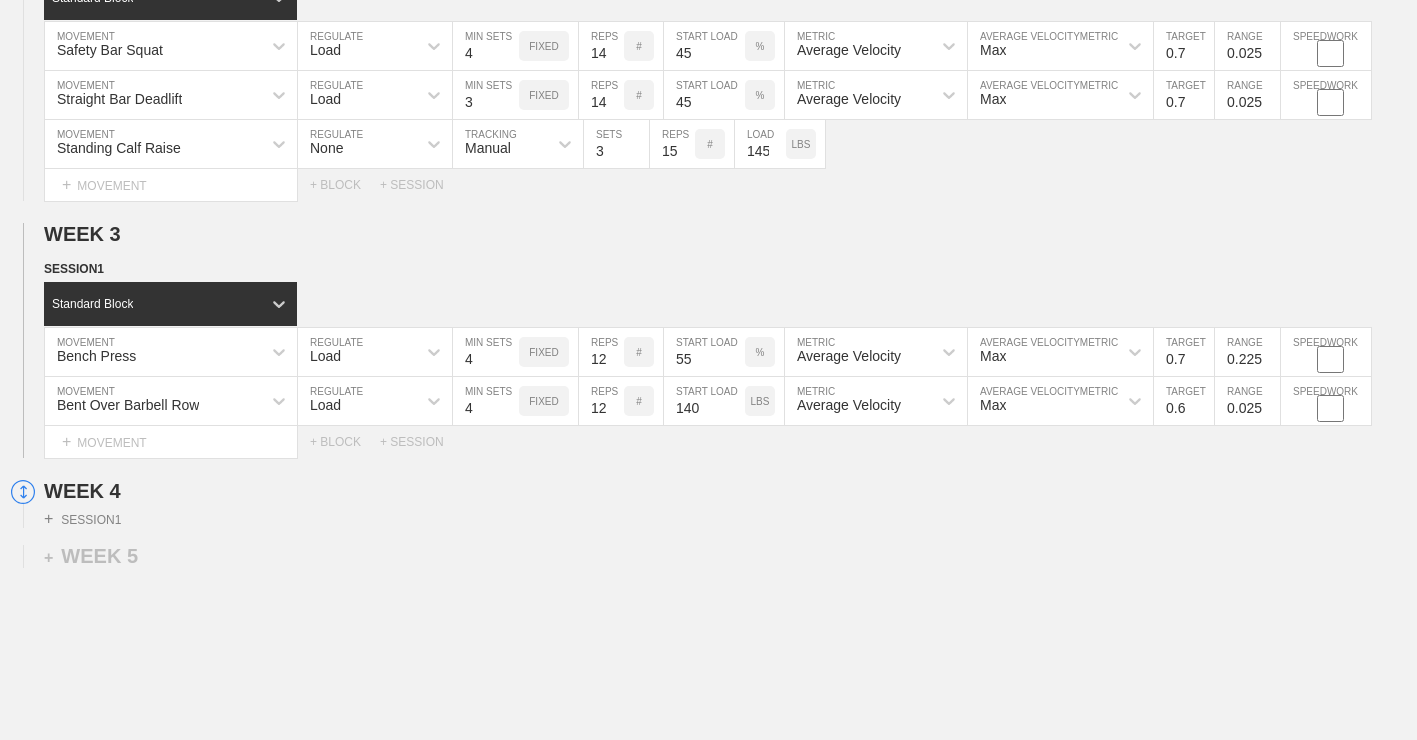 click on "0.6" at bounding box center (1184, 401) 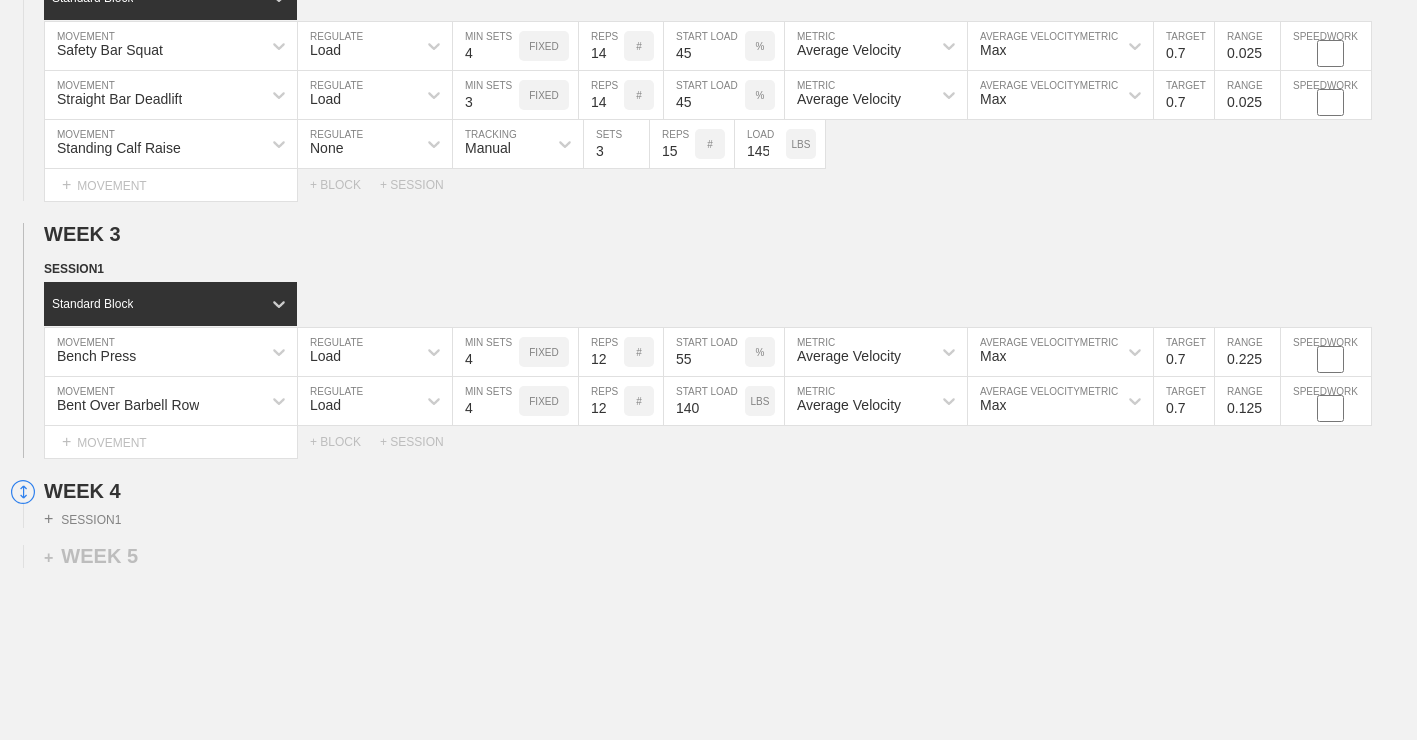 click on "0.125" at bounding box center (1247, 401) 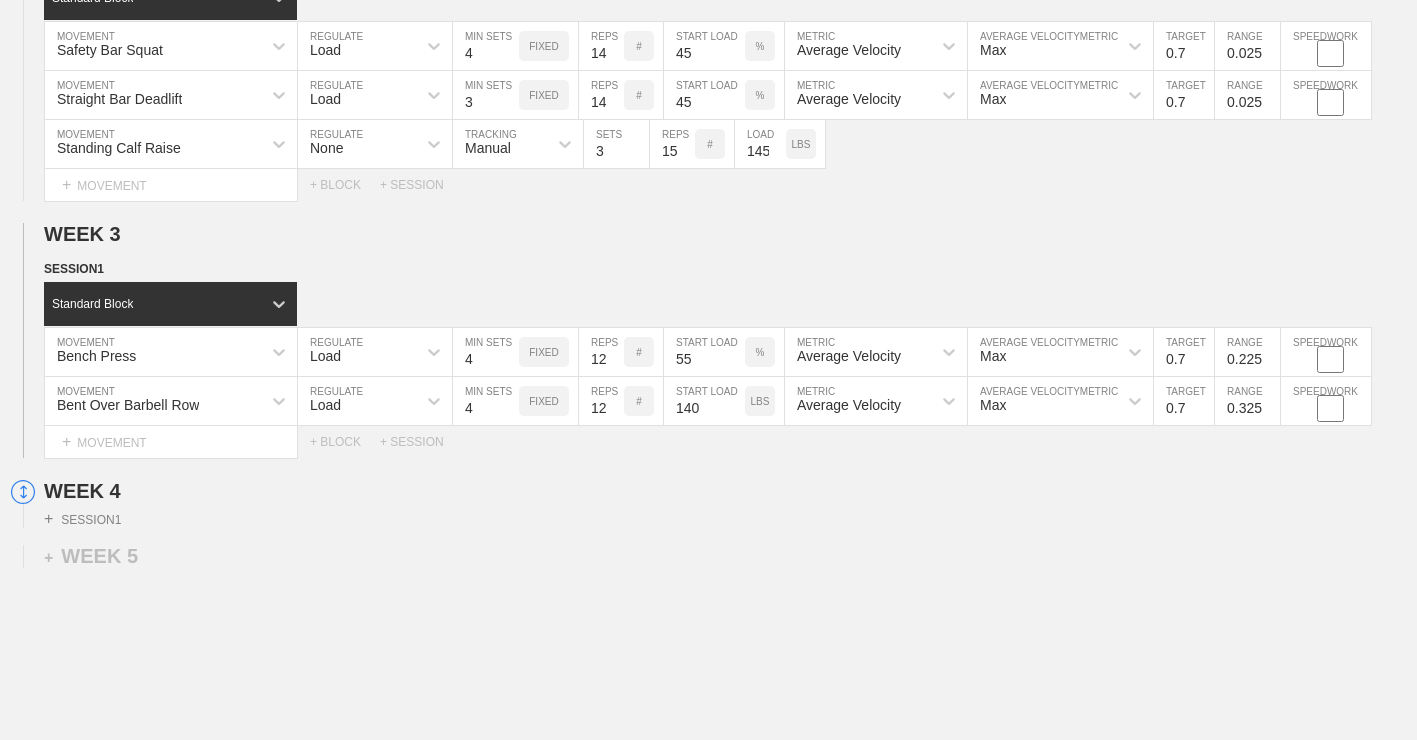 click on "0.325" at bounding box center (1247, 401) 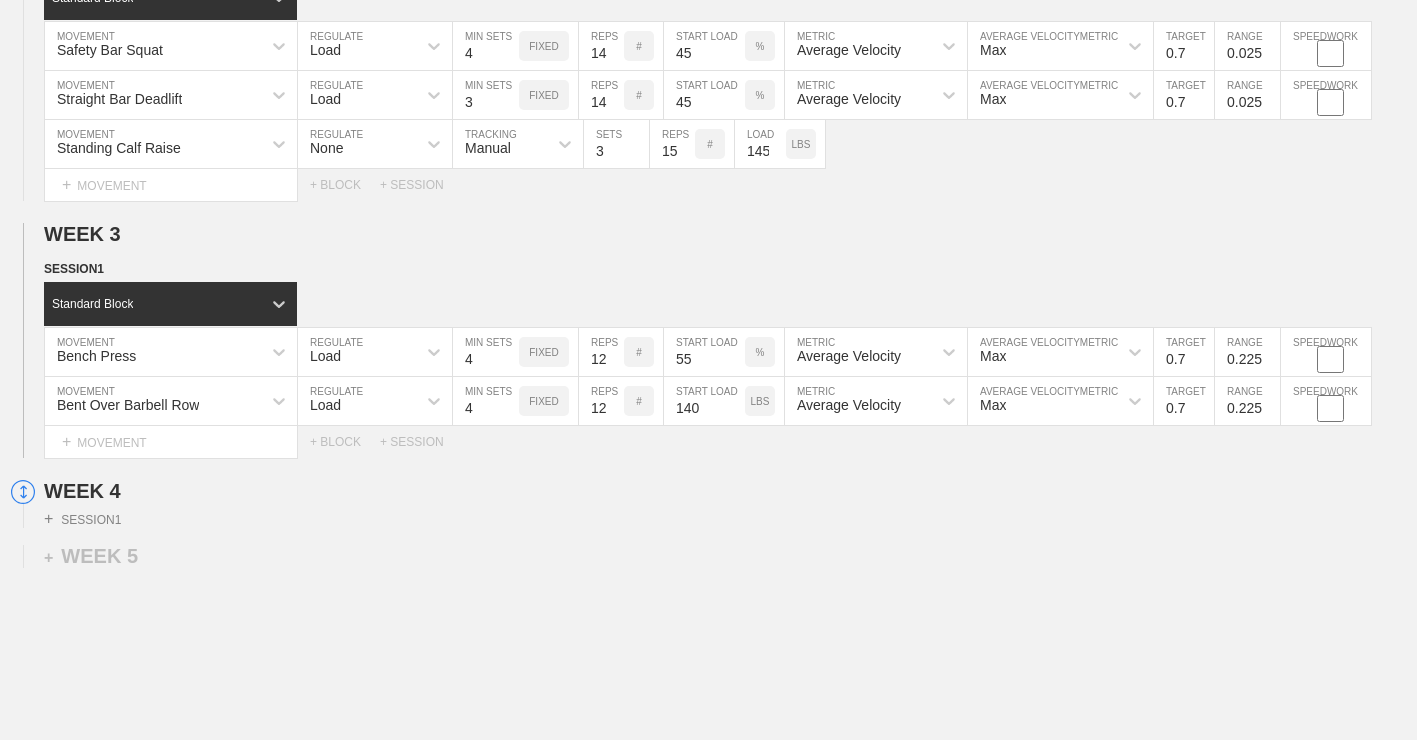 type on "0.225" 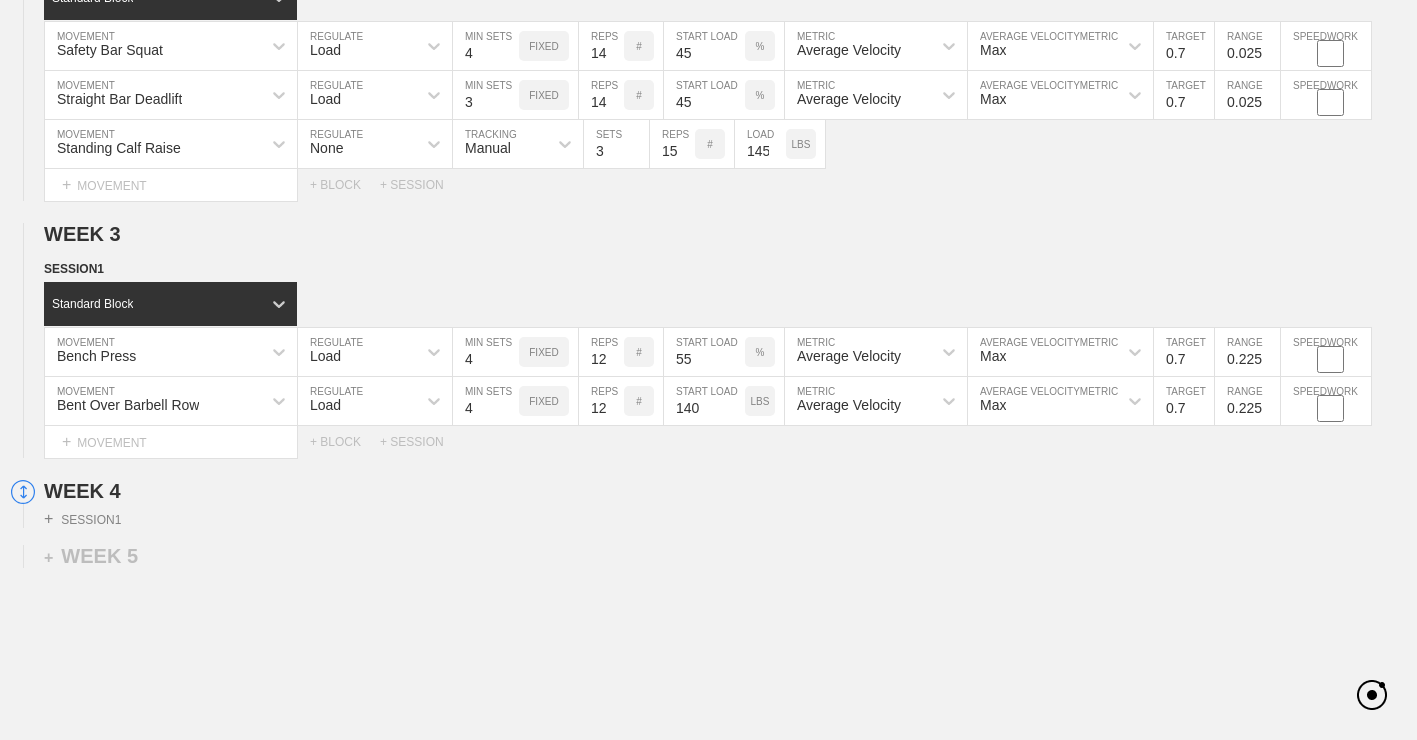 click on "WEEK   1   SESSION  1   Standard Block Bench Press MOVEMENT Load REGULATE 4 MIN SETS FIXED 16 REPS # 40 START LOAD % Average Velocity METRIC Max AVERAGE VELOCITY  METRIC 0.7 TARGET RANGE 0.025 SPEEDWORK Bent Over Barbell Row MOVEMENT Load REGULATE 4 MIN SETS FIXED 16 REPS # 110 START LOAD LBS Average Velocity METRIC Max AVERAGE VELOCITY  METRIC 0.7 TARGET RANGE 0.025 SPEEDWORK Seated Barbell Overhead Press MOVEMENT Load REGULATE 4 MIN SETS FIXED 16 REPS # 65 START LOAD LBS Average Velocity METRIC Max AVERAGE VELOCITY  METRIC 0.7 TARGET RANGE 0.025 SPEEDWORK Lying Tricep Extension MOVEMENT None REGULATE Sensor TRACKING 3 SETS 16 REPS # 55 LOAD LBS Select... MOVEMENT +  MOVEMENT + BLOCK + SESSION SESSION  2   Standard Block Safety Bar Squat MOVEMENT Load REGULATE 4 MIN SETS FIXED 16 REPS # 40 START LOAD % Average Velocity METRIC Max AVERAGE VELOCITY  METRIC 0.7 TARGET RANGE 0.025 SPEEDWORK Straight Bar Deadlift MOVEMENT Load REGULATE 3 MIN SETS FIXED 16 REPS # 40 START LOAD % Average Velocity METRIC Max  METRIC" at bounding box center [708, -812] 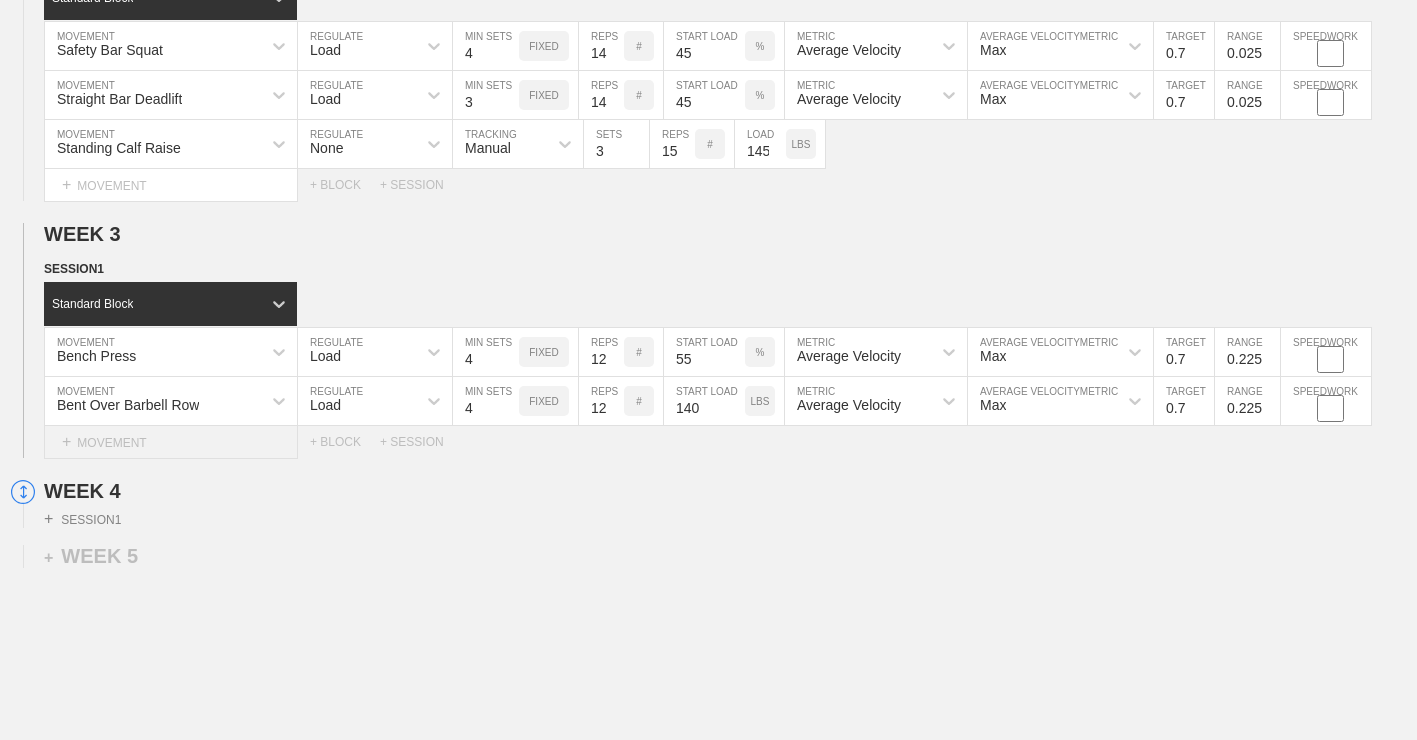 click on "+  MOVEMENT" at bounding box center (171, 442) 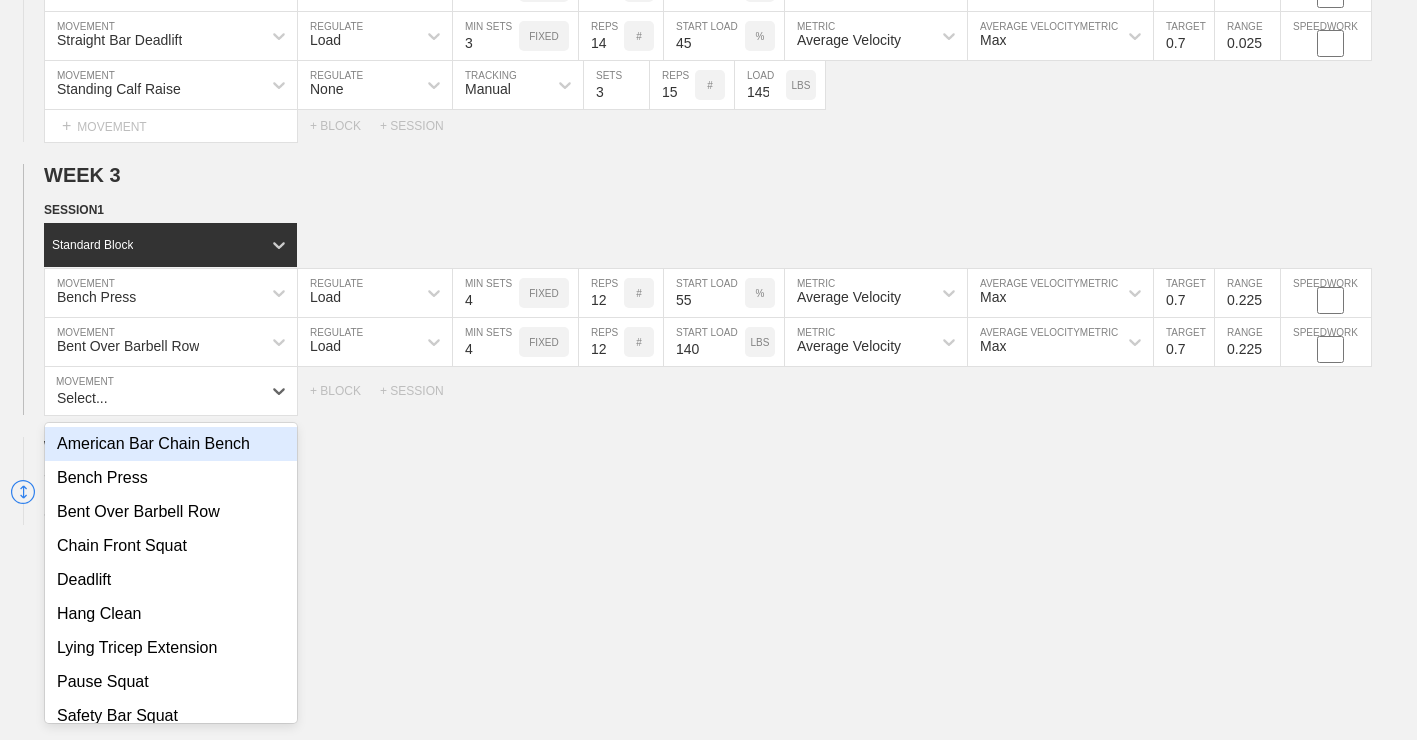 scroll, scrollTop: 2451, scrollLeft: 0, axis: vertical 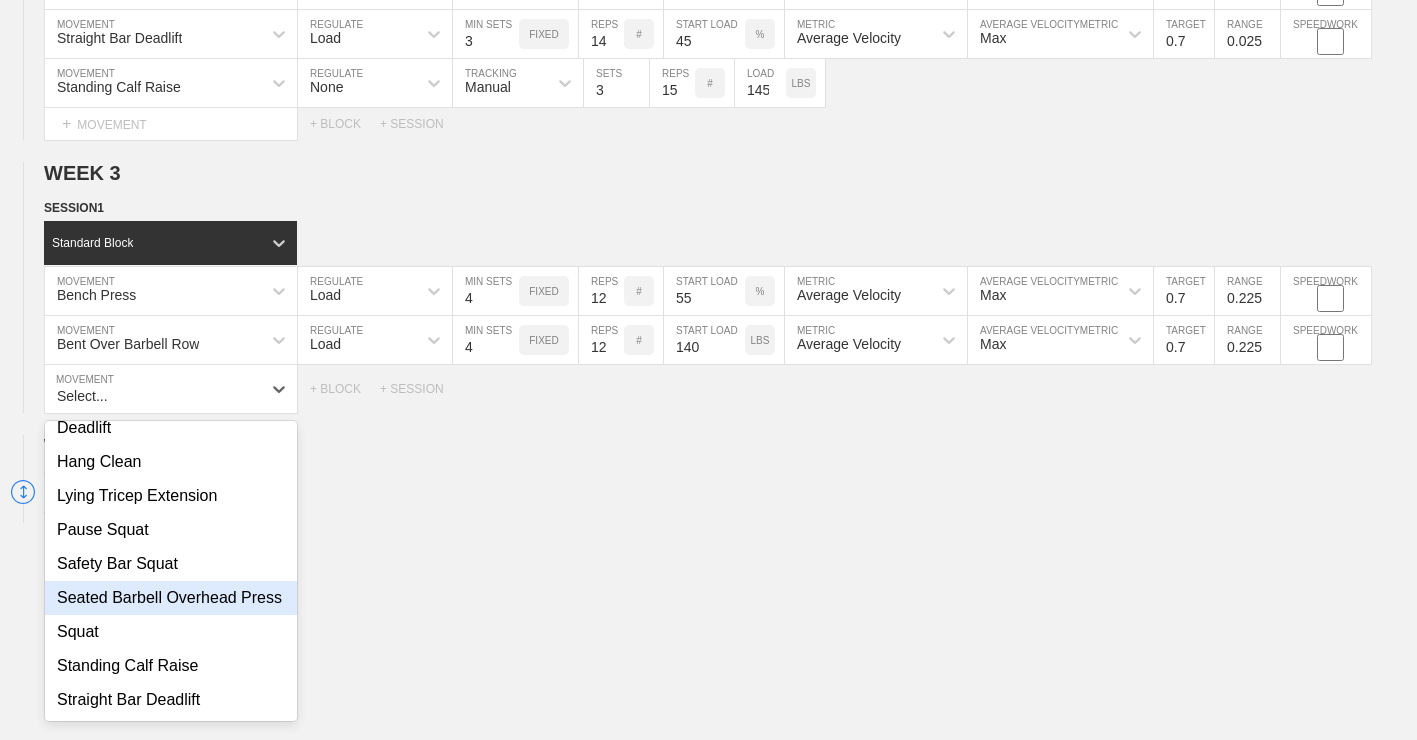 click on "Seated Barbell Overhead Press" at bounding box center [171, 598] 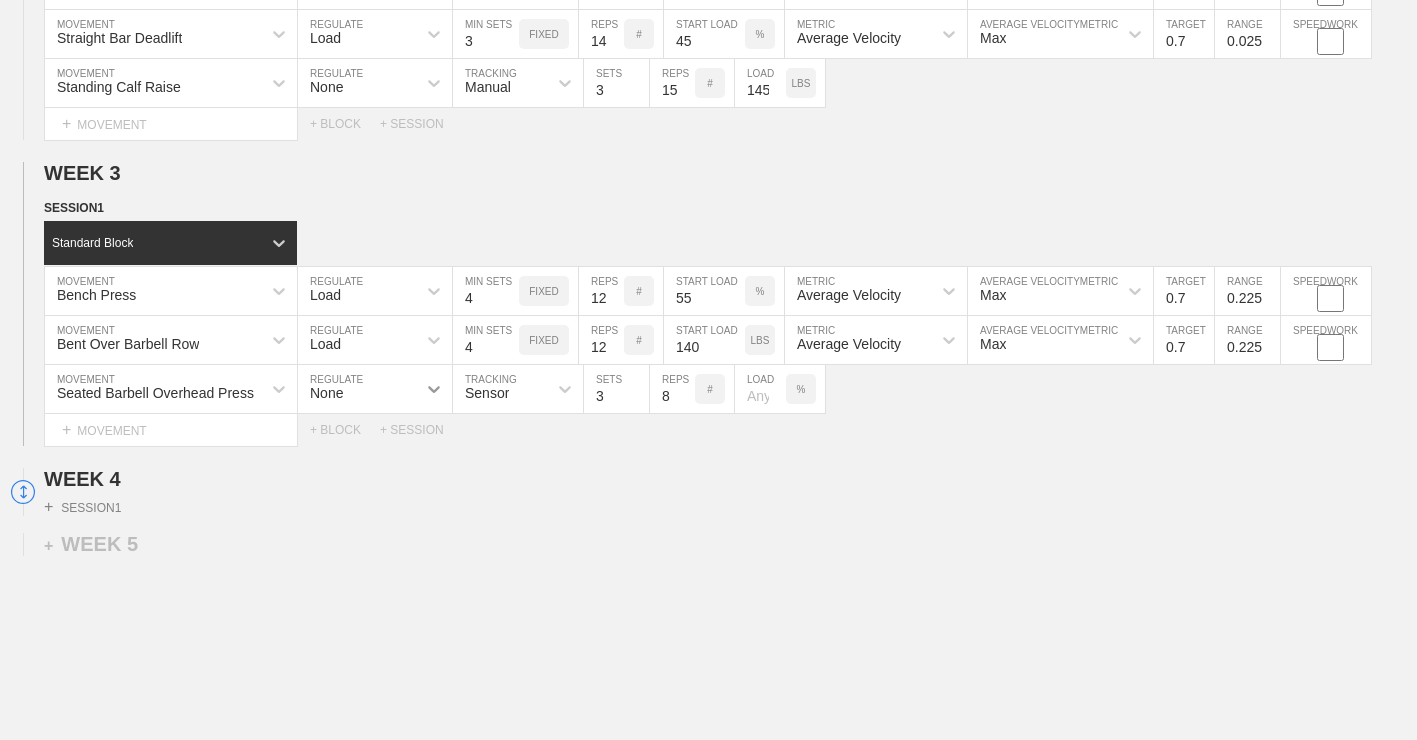 click 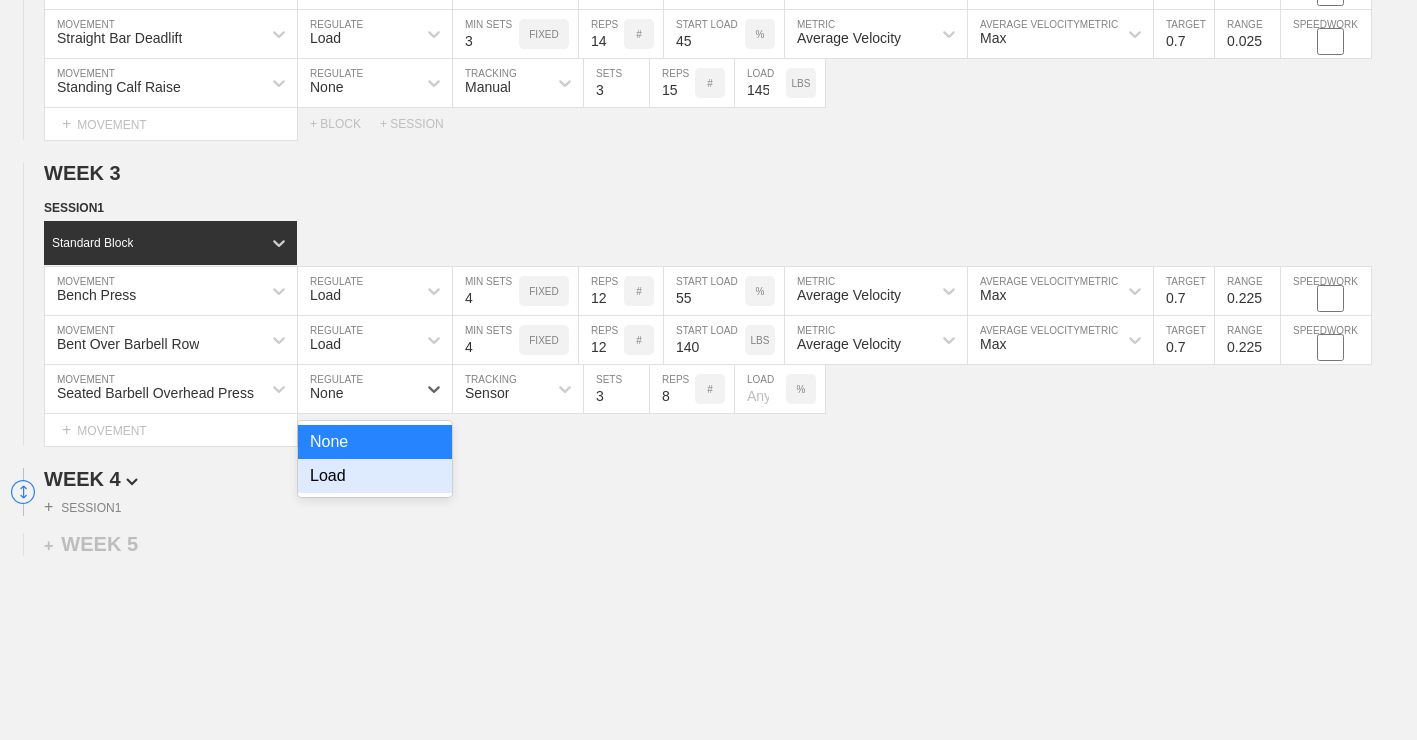 click on "Load" at bounding box center [375, 476] 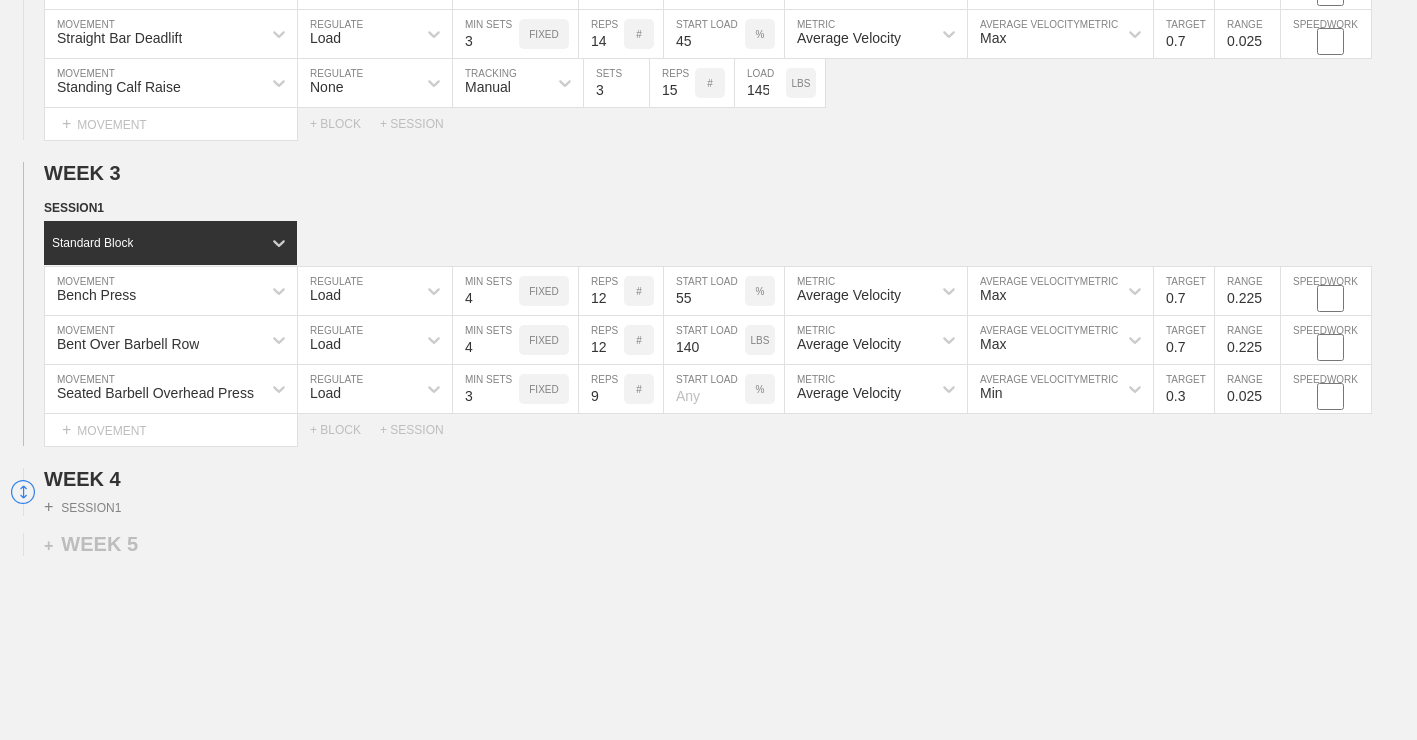 click on "9" at bounding box center (601, 389) 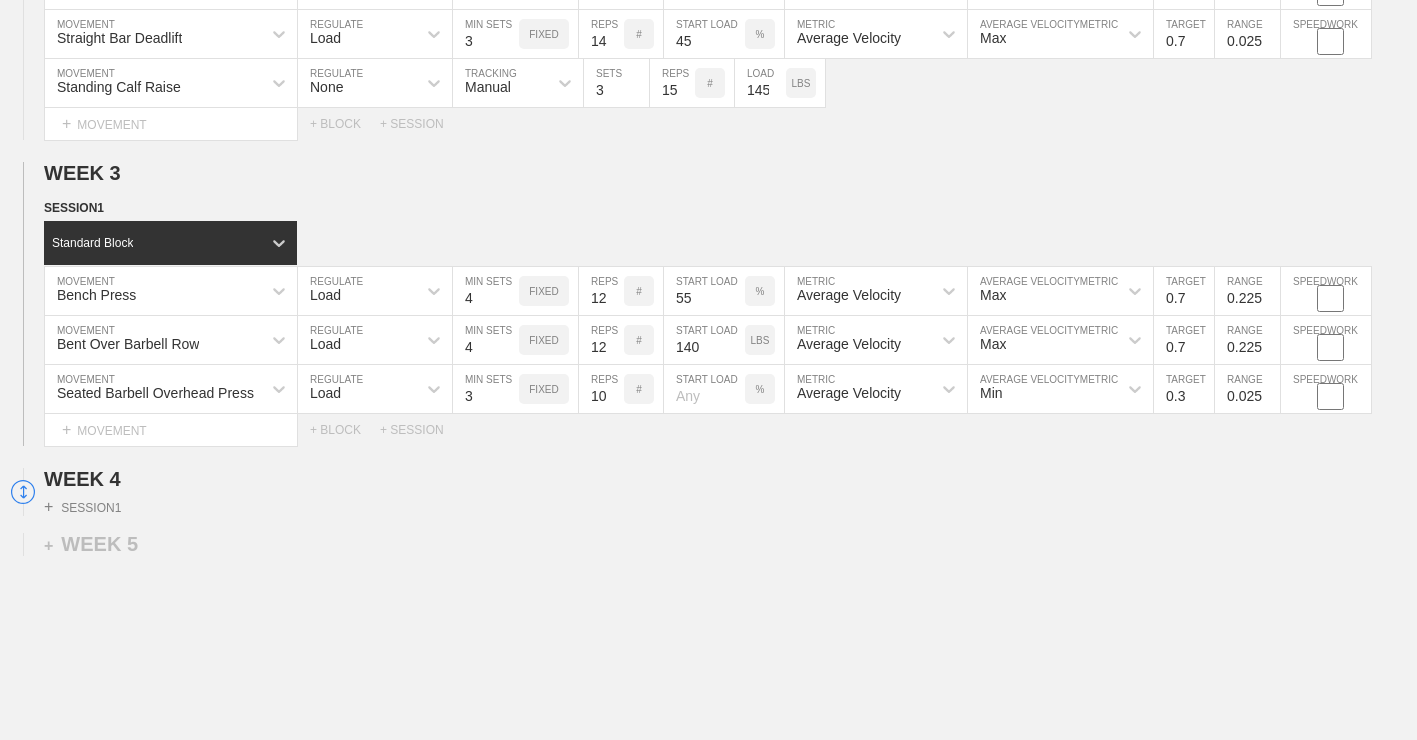 click on "10" at bounding box center [601, 389] 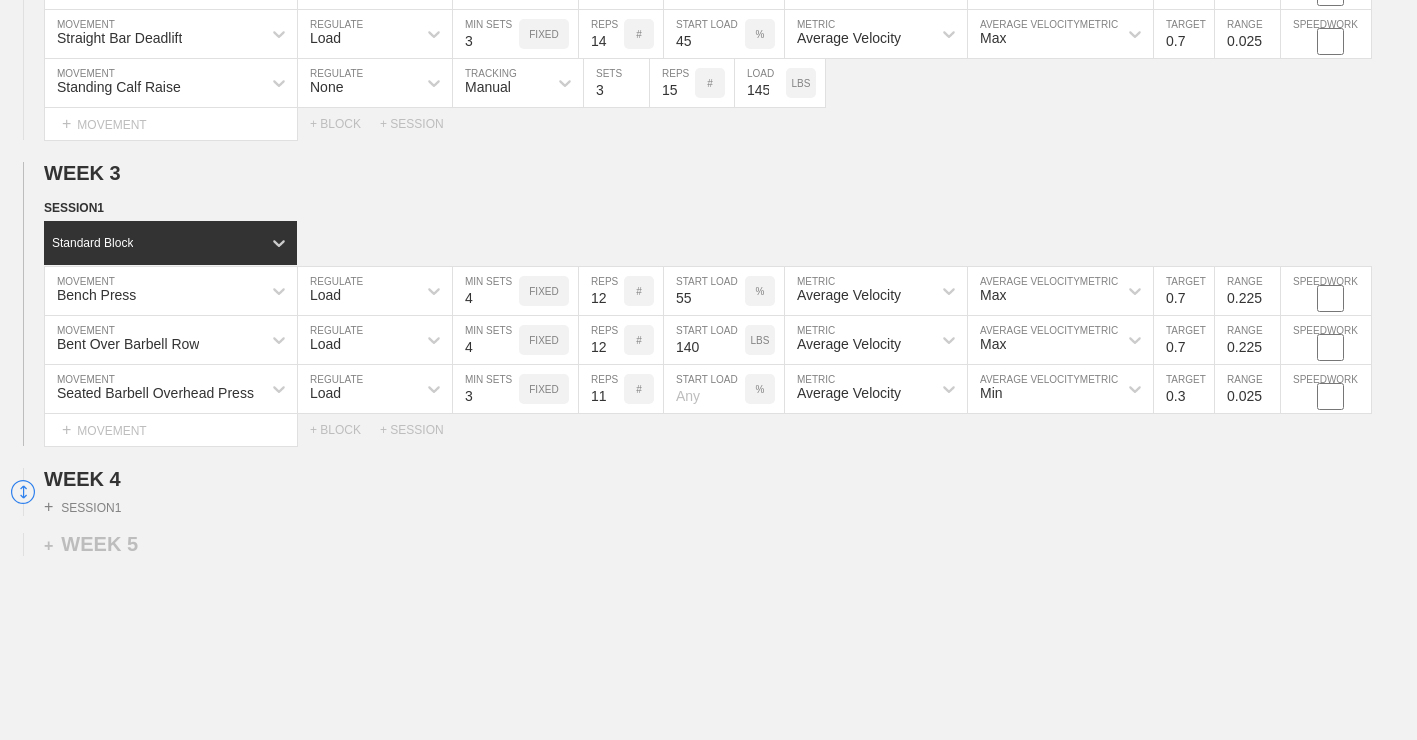 click on "11" at bounding box center [601, 389] 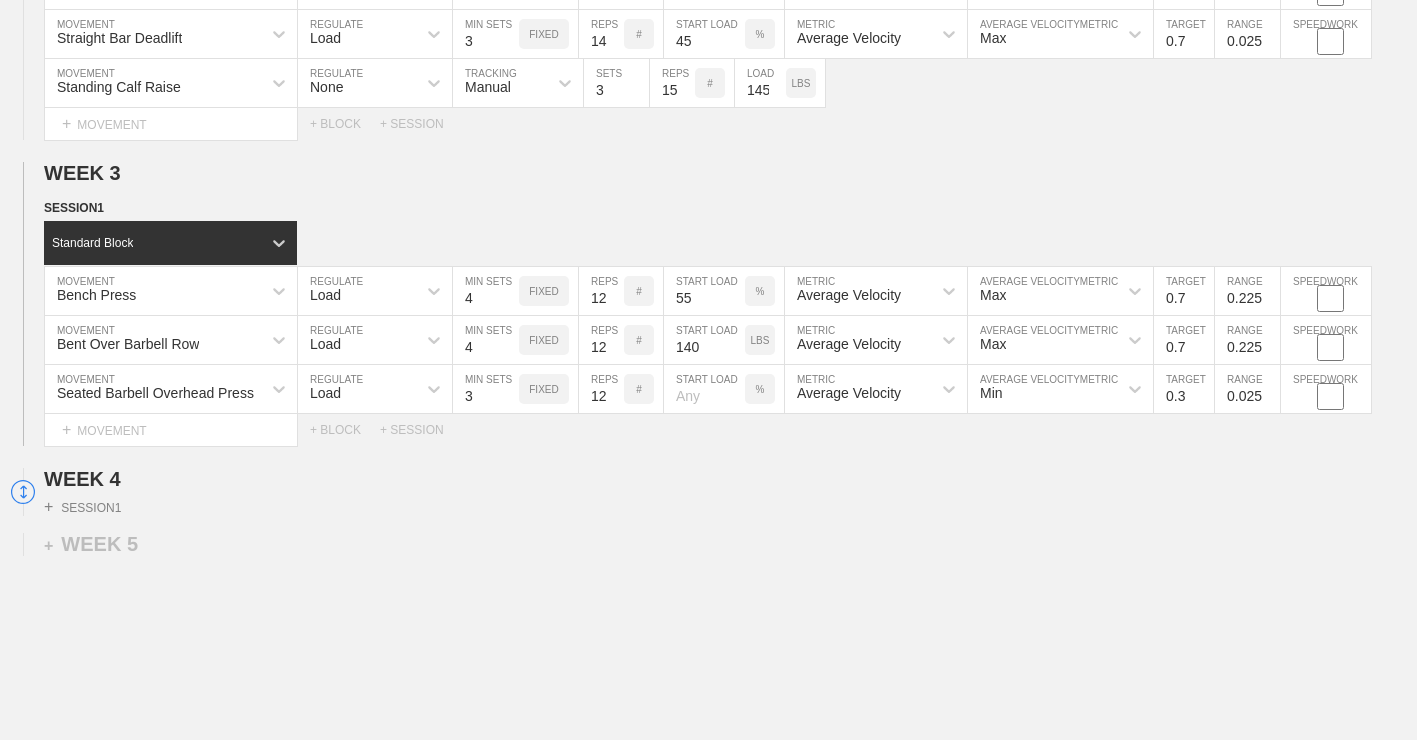 type on "12" 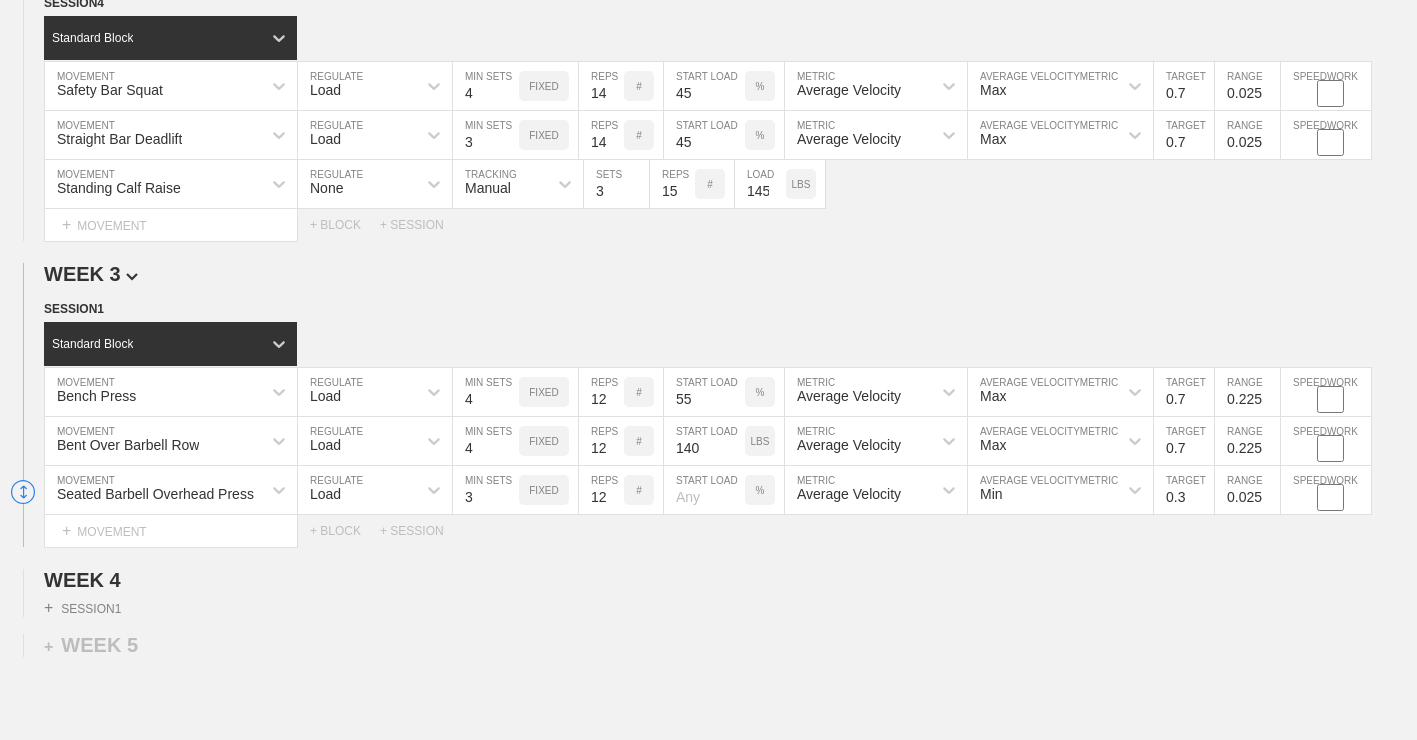 scroll, scrollTop: 2351, scrollLeft: 0, axis: vertical 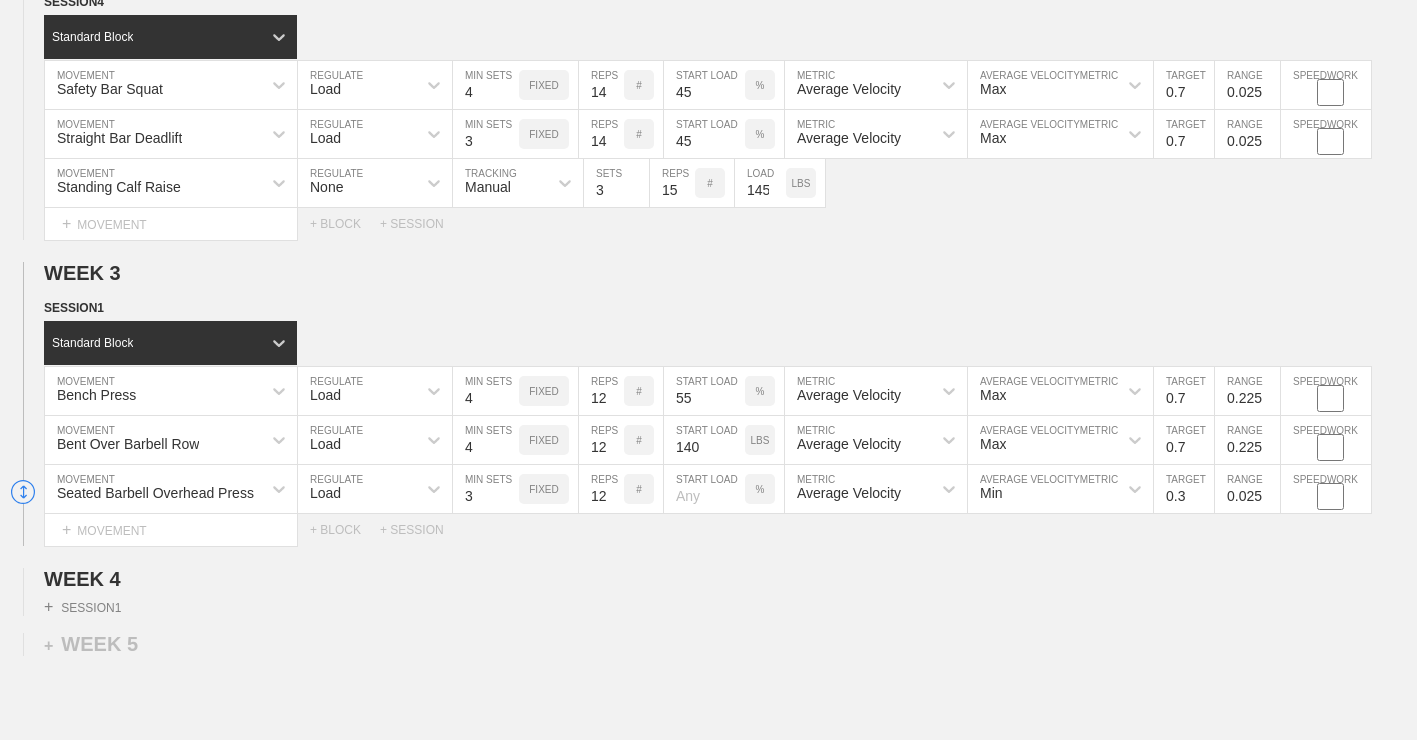 click at bounding box center (704, 489) 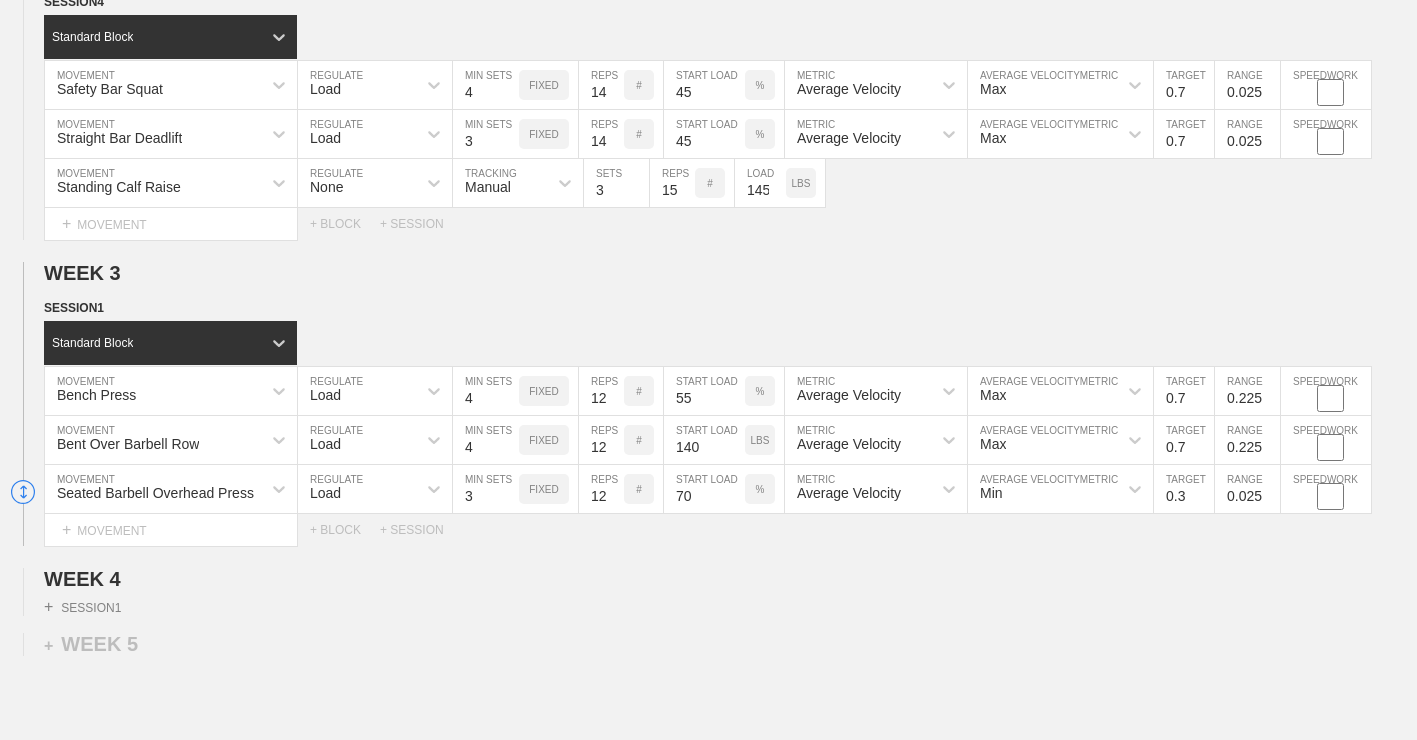 type on "70" 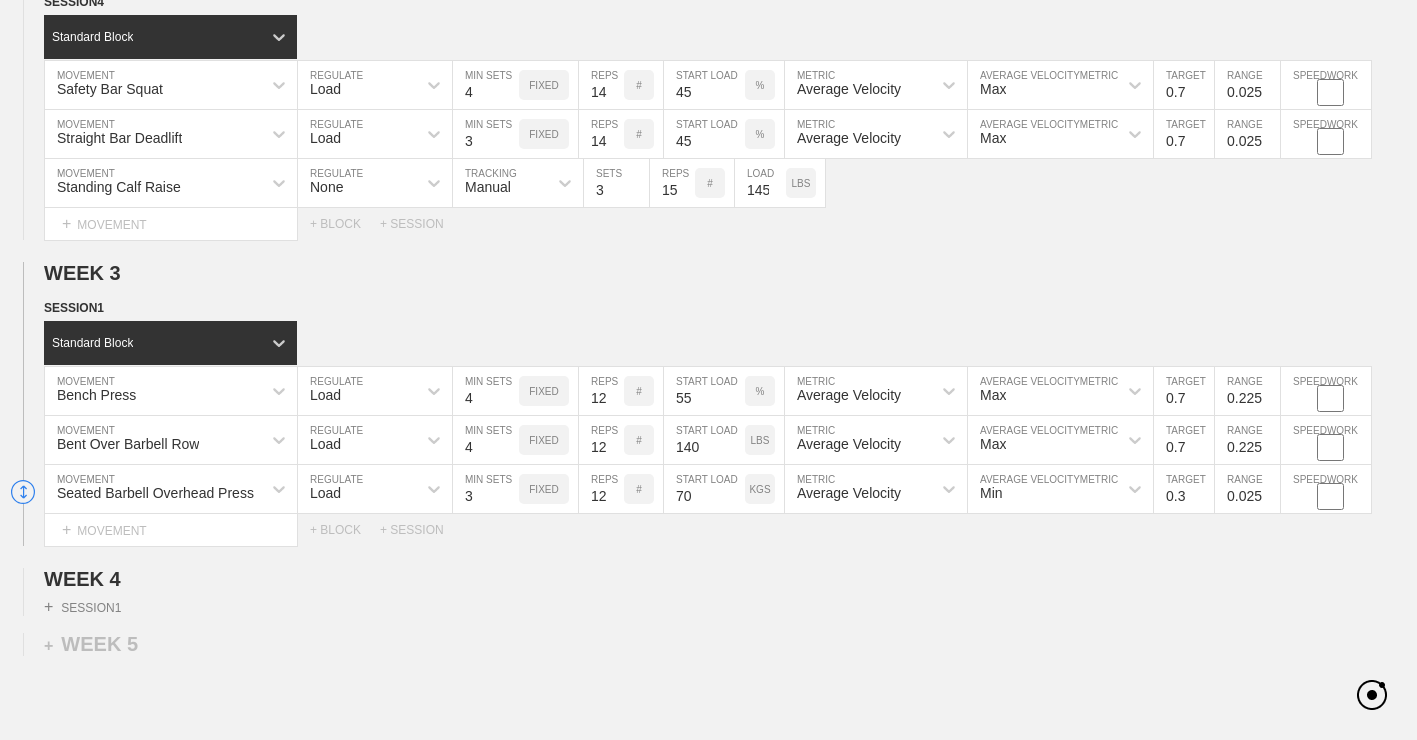 click on "KGS" at bounding box center (759, 489) 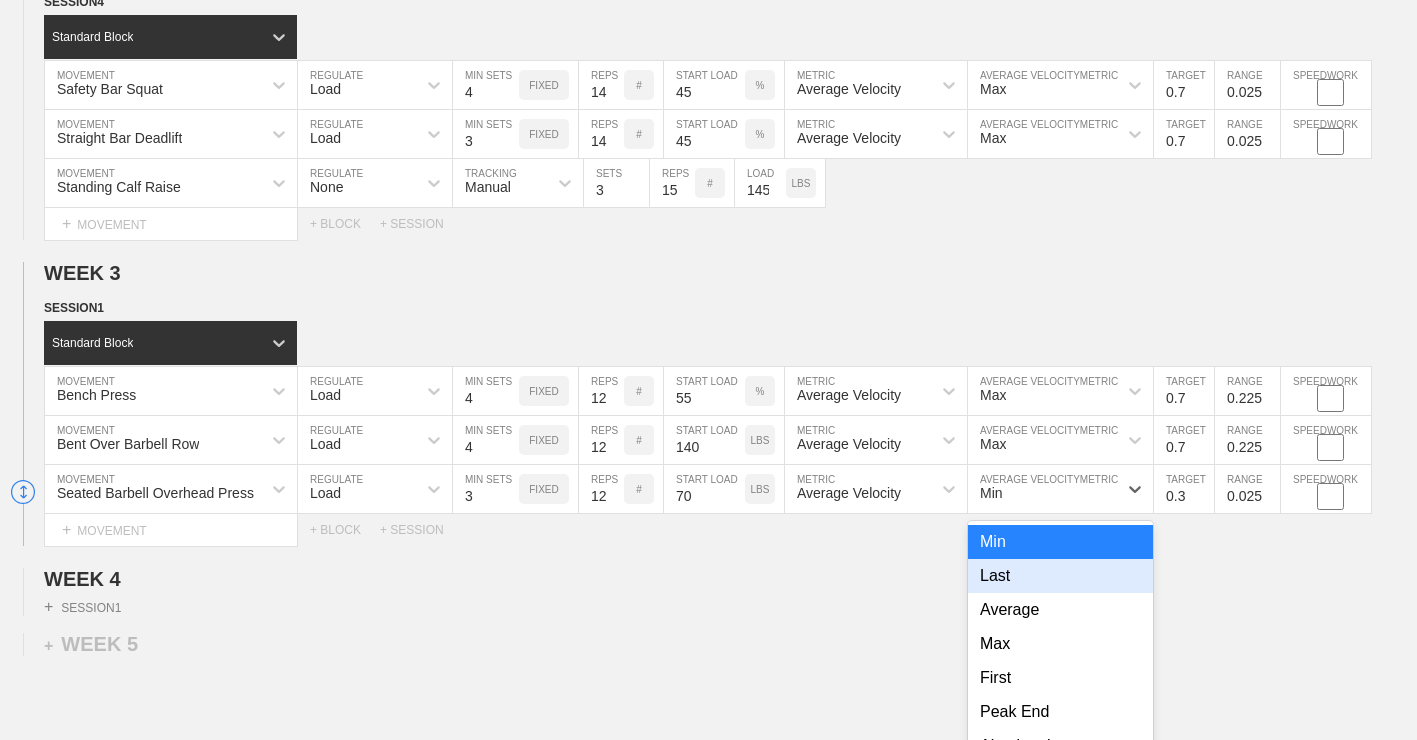 click on "option Last focused, 2 of 8. 8 results available. Use Up and Down to choose options, press Enter to select the currently focused option, press Escape to exit the menu, press Tab to select the option and exit the menu. Min Min Last Average Max First Peak End Absolute Loss Percent Loss" at bounding box center (1060, 489) 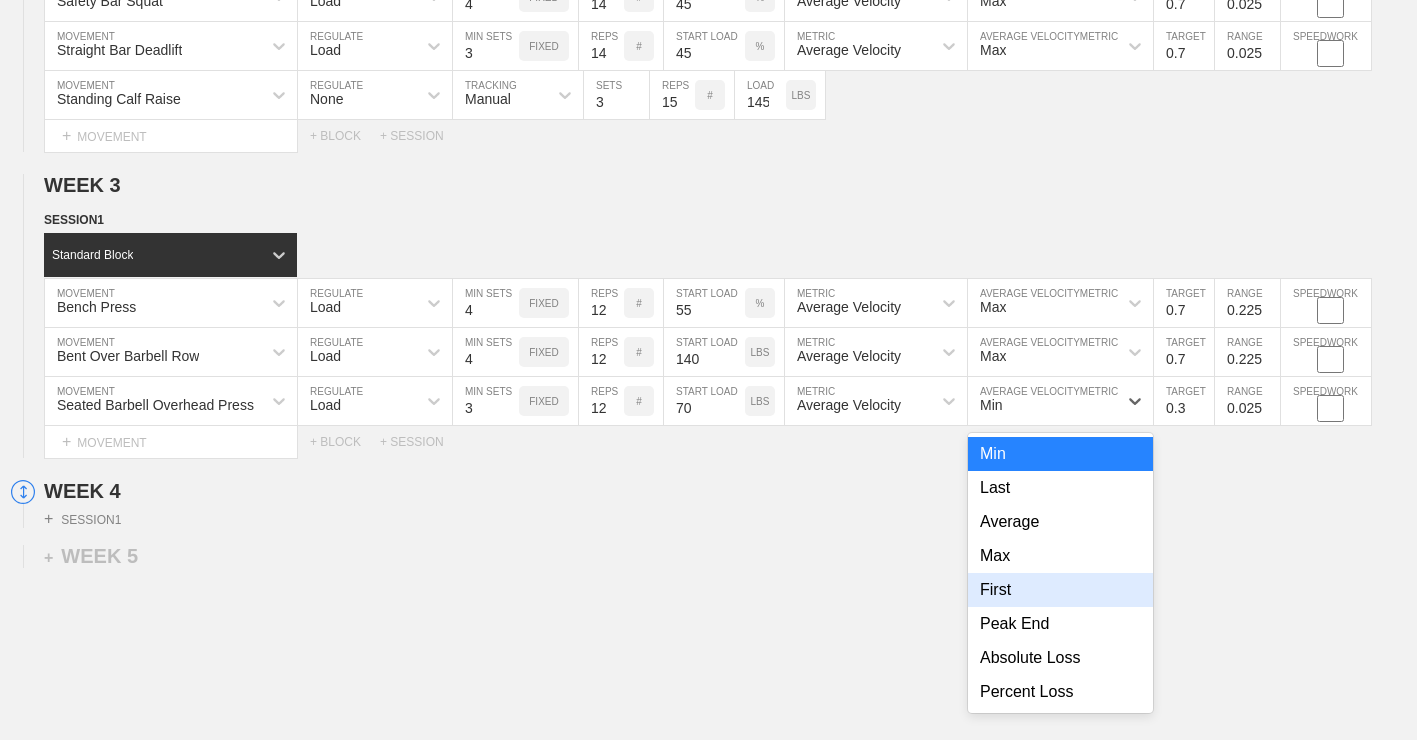 click on "First" at bounding box center (1060, 590) 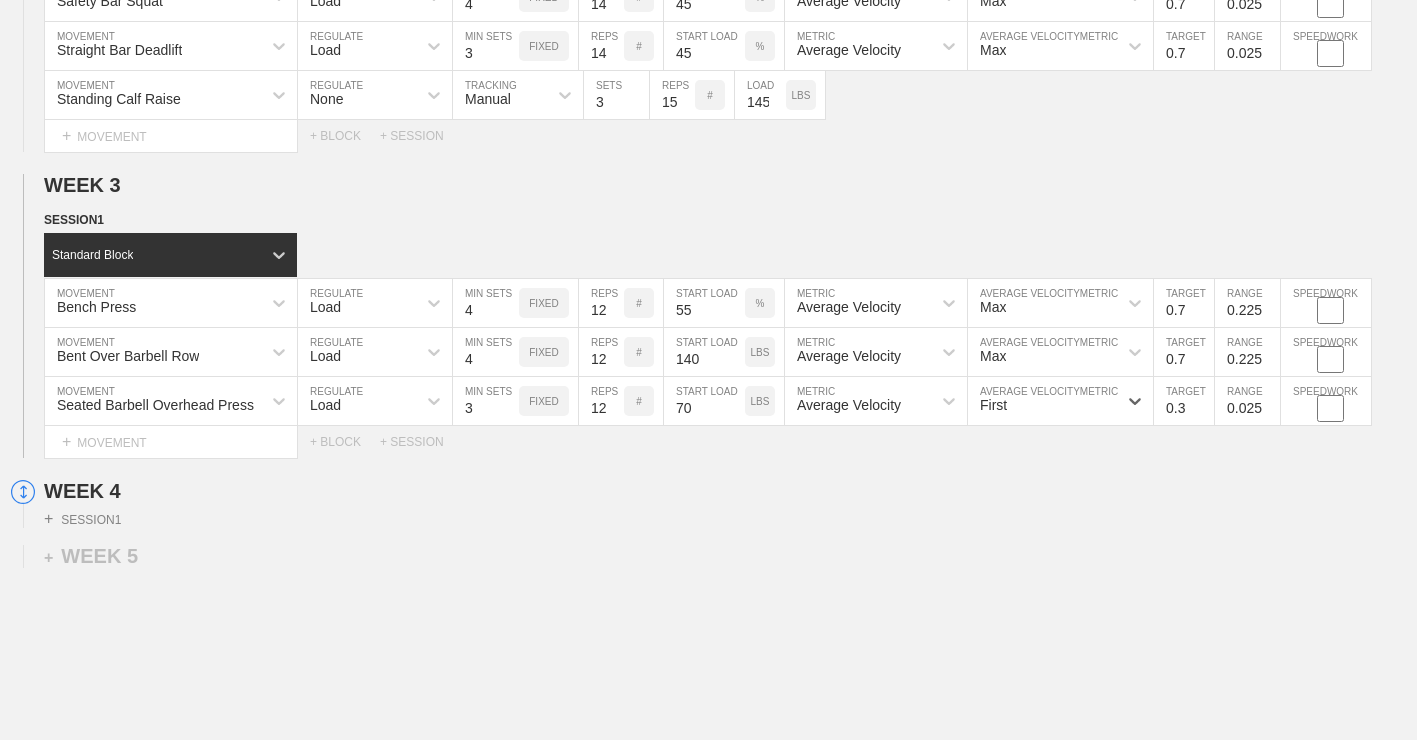 click on "First" at bounding box center (1042, 401) 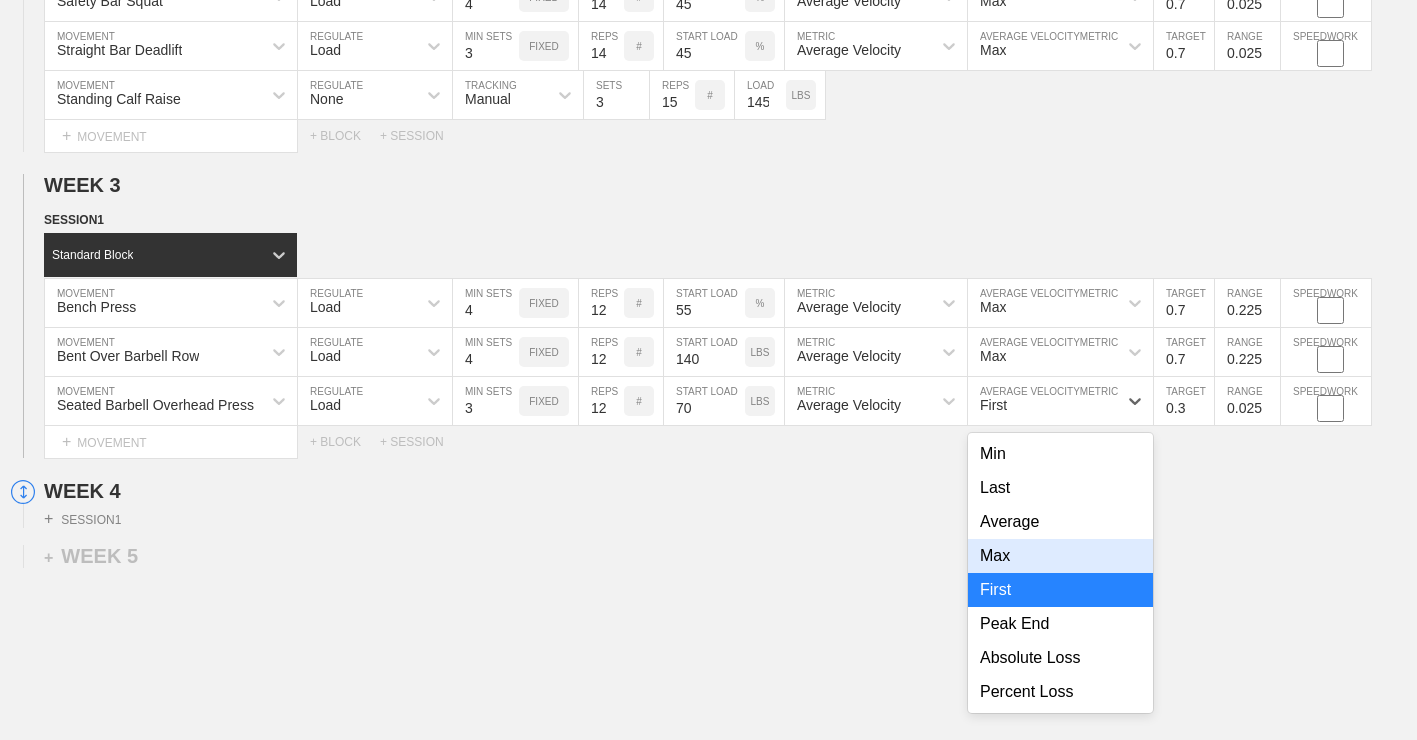 click on "Max" at bounding box center [1060, 556] 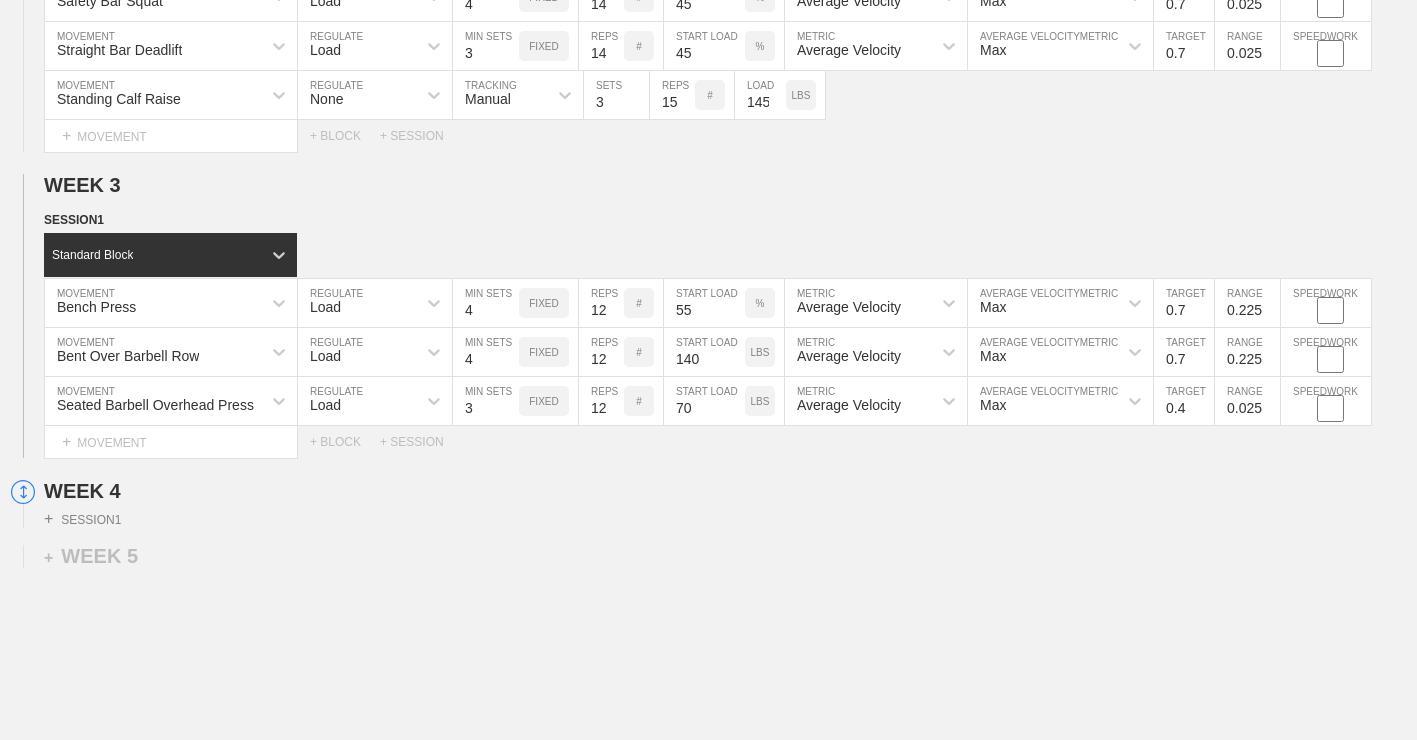 click on "0.4" at bounding box center [1184, 401] 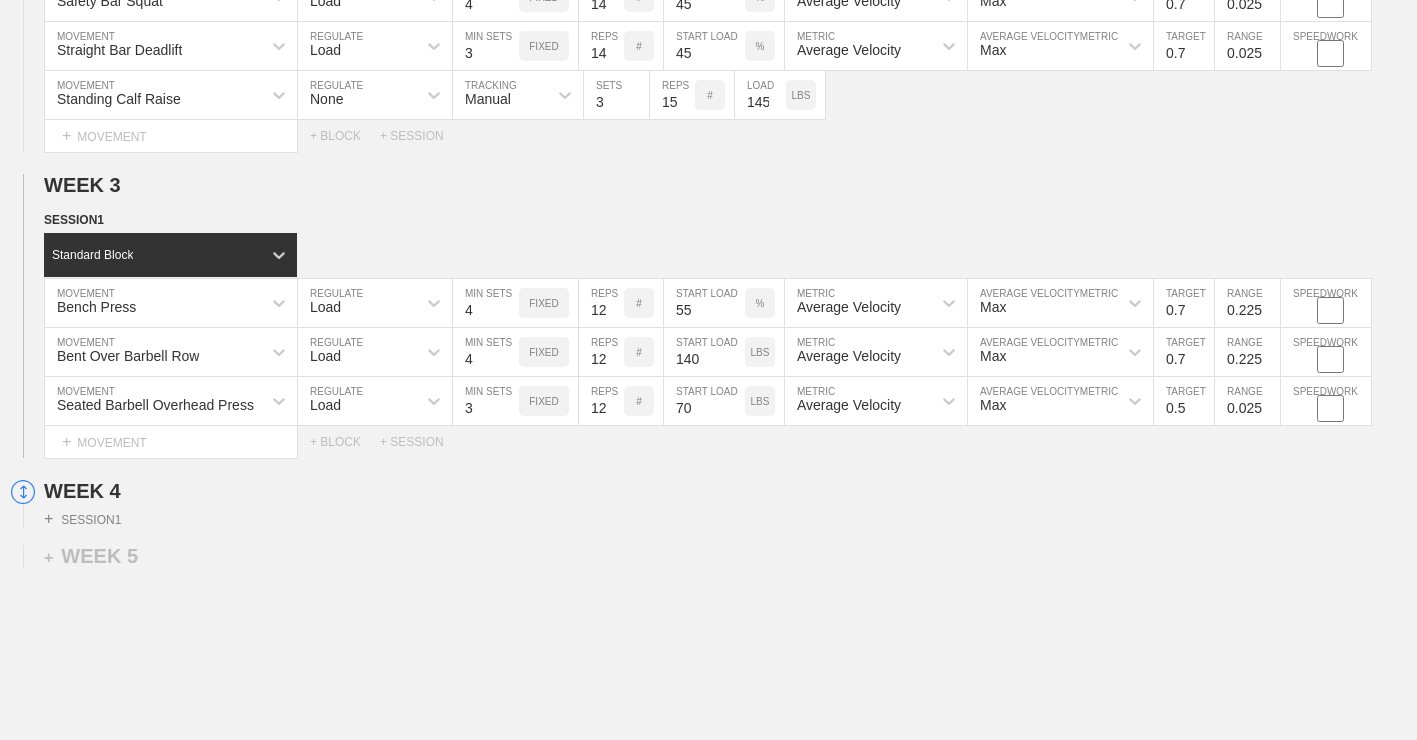 click on "0.5" at bounding box center (1184, 401) 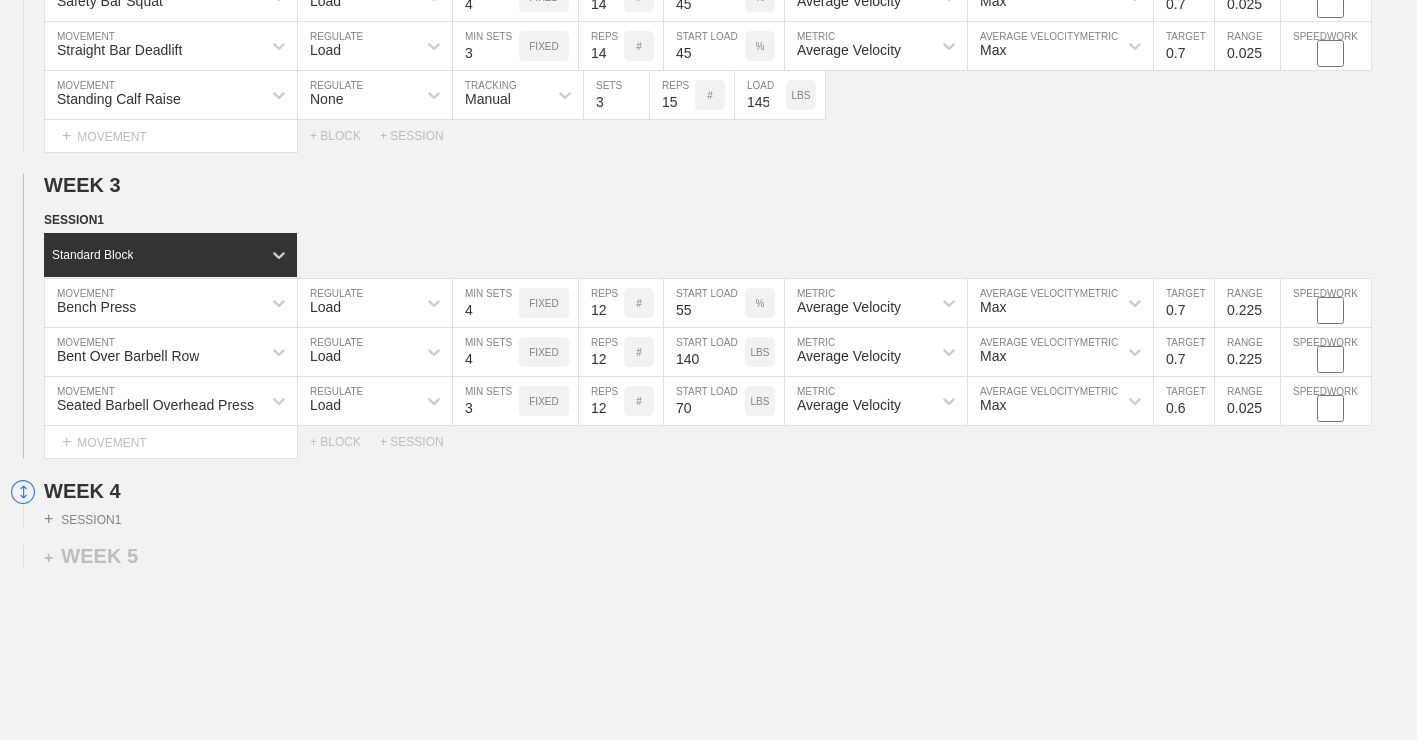 click on "0.6" at bounding box center [1184, 401] 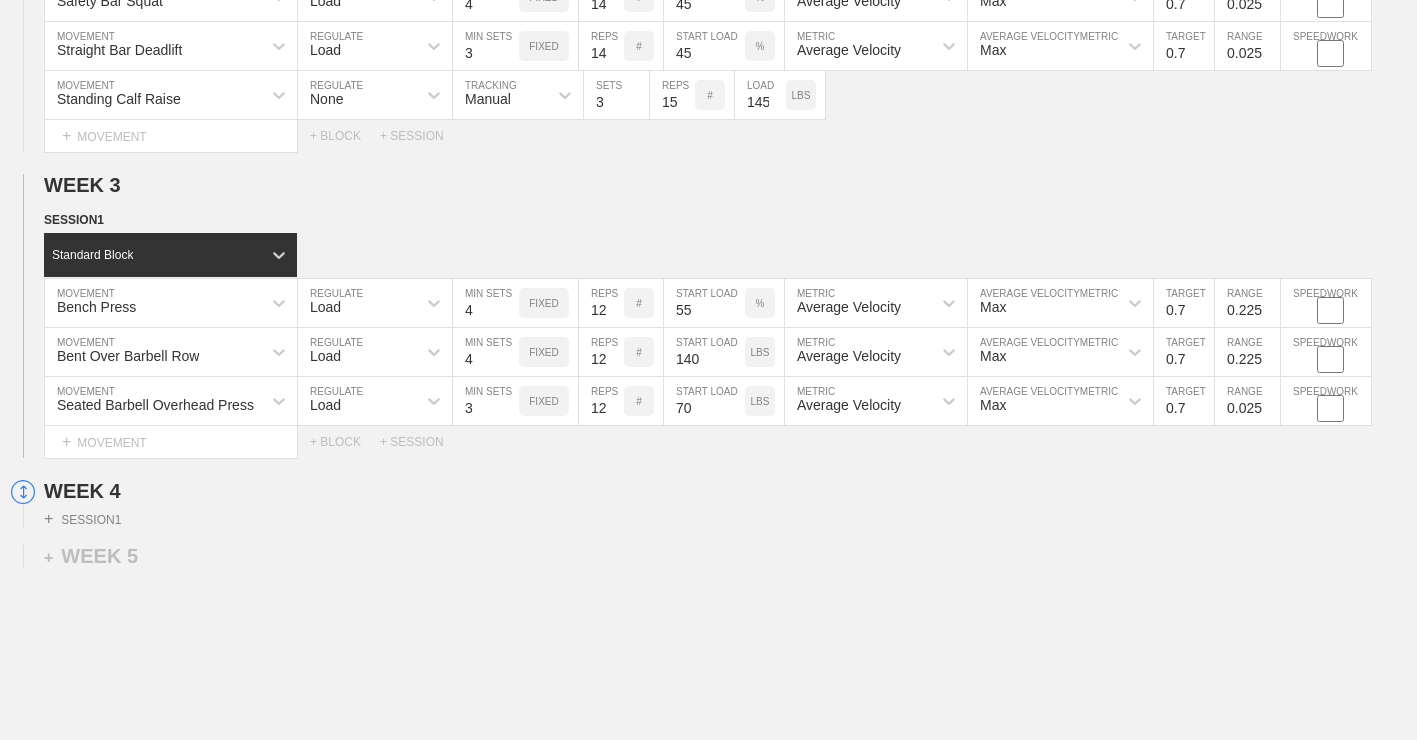 type on "0.7" 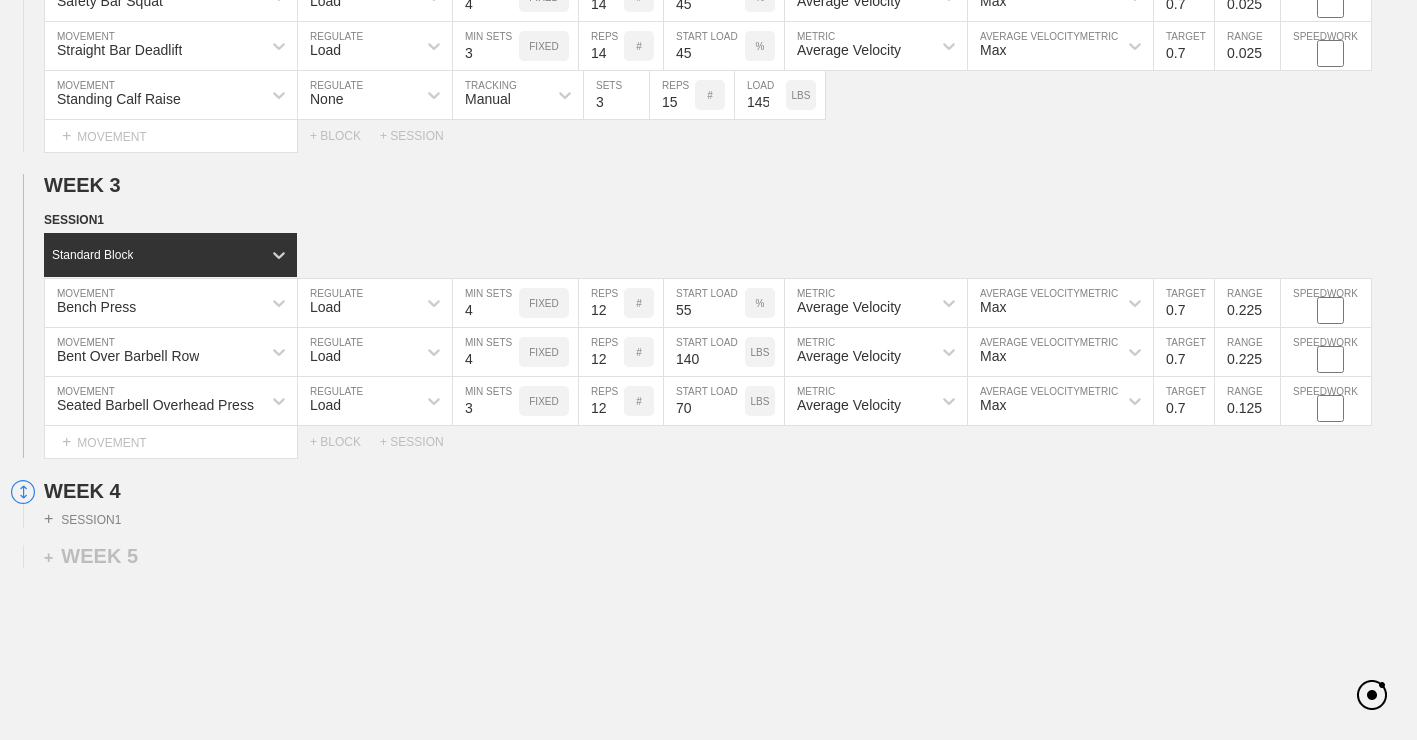 click on "0.125" at bounding box center (1247, 401) 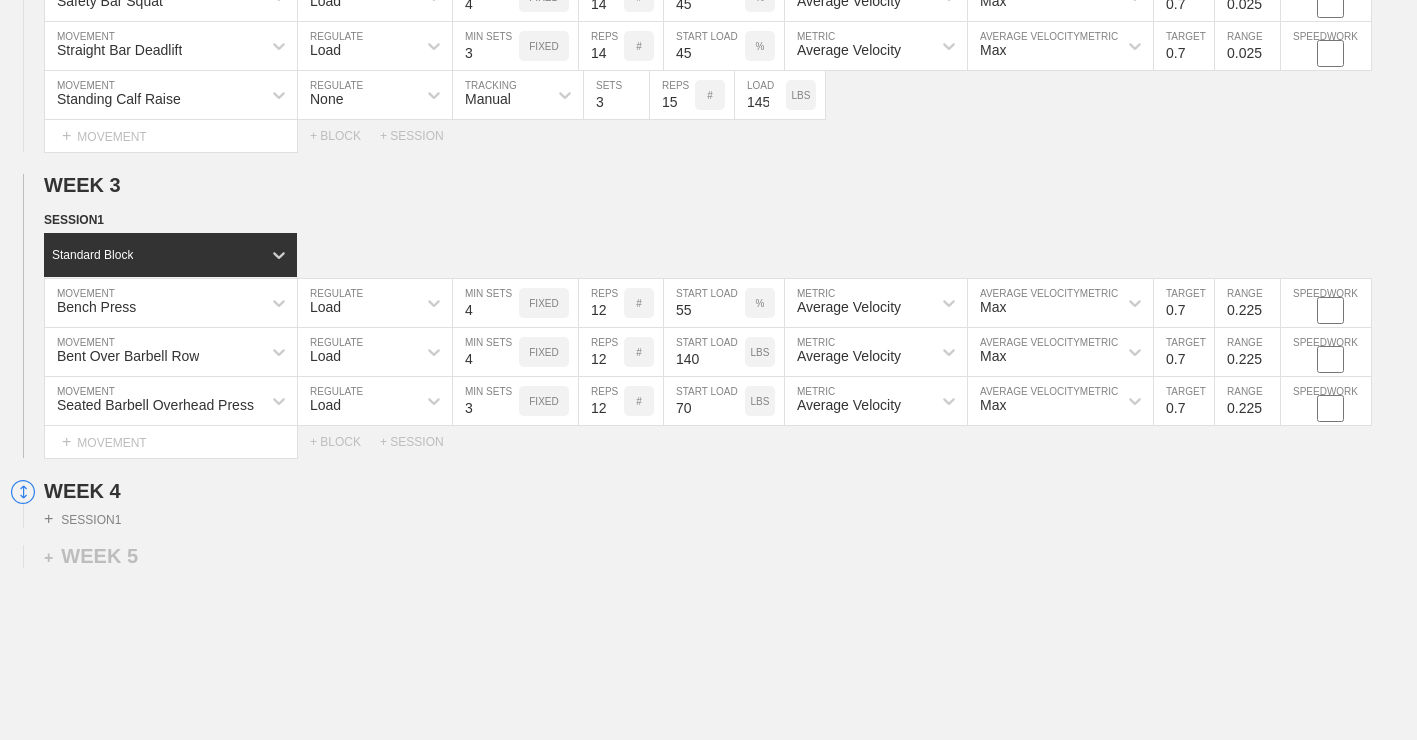 type on "0.225" 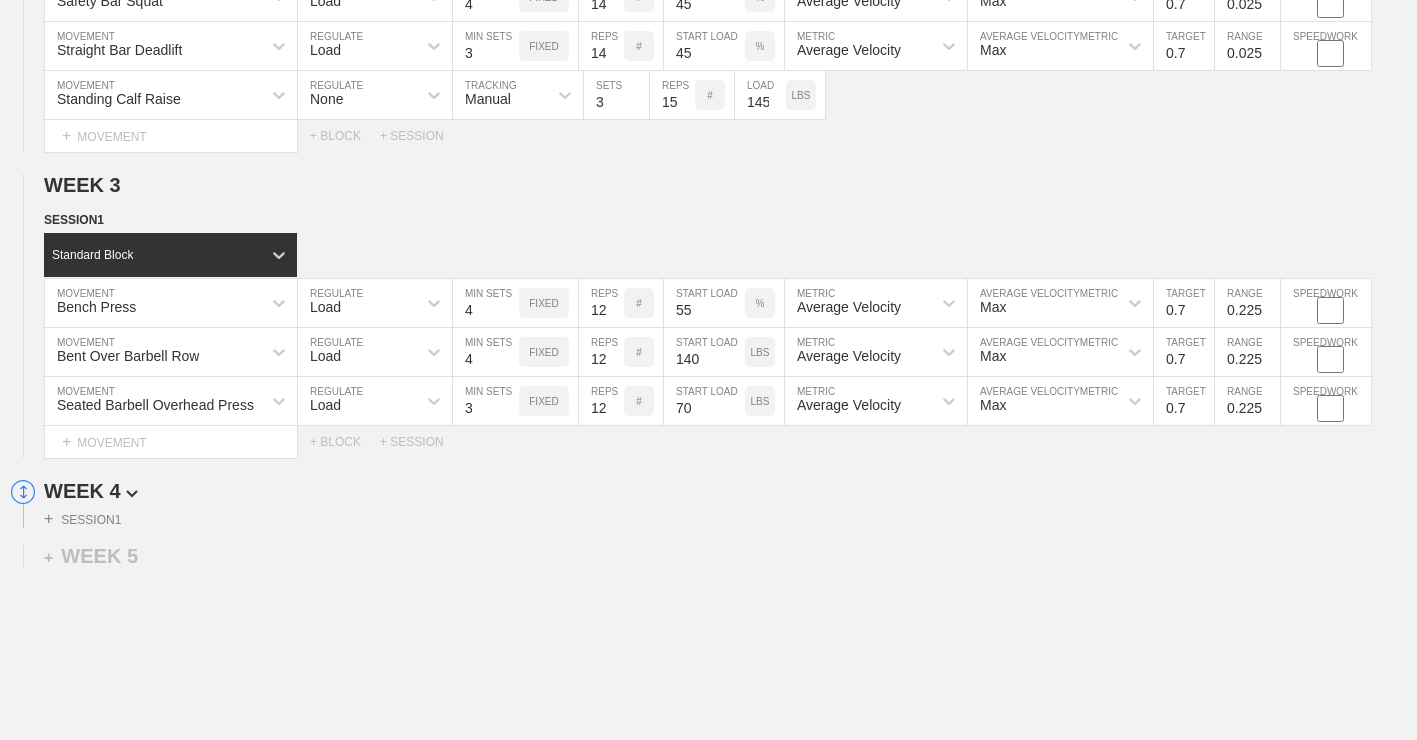 click on "WEEK   4" at bounding box center [730, 491] 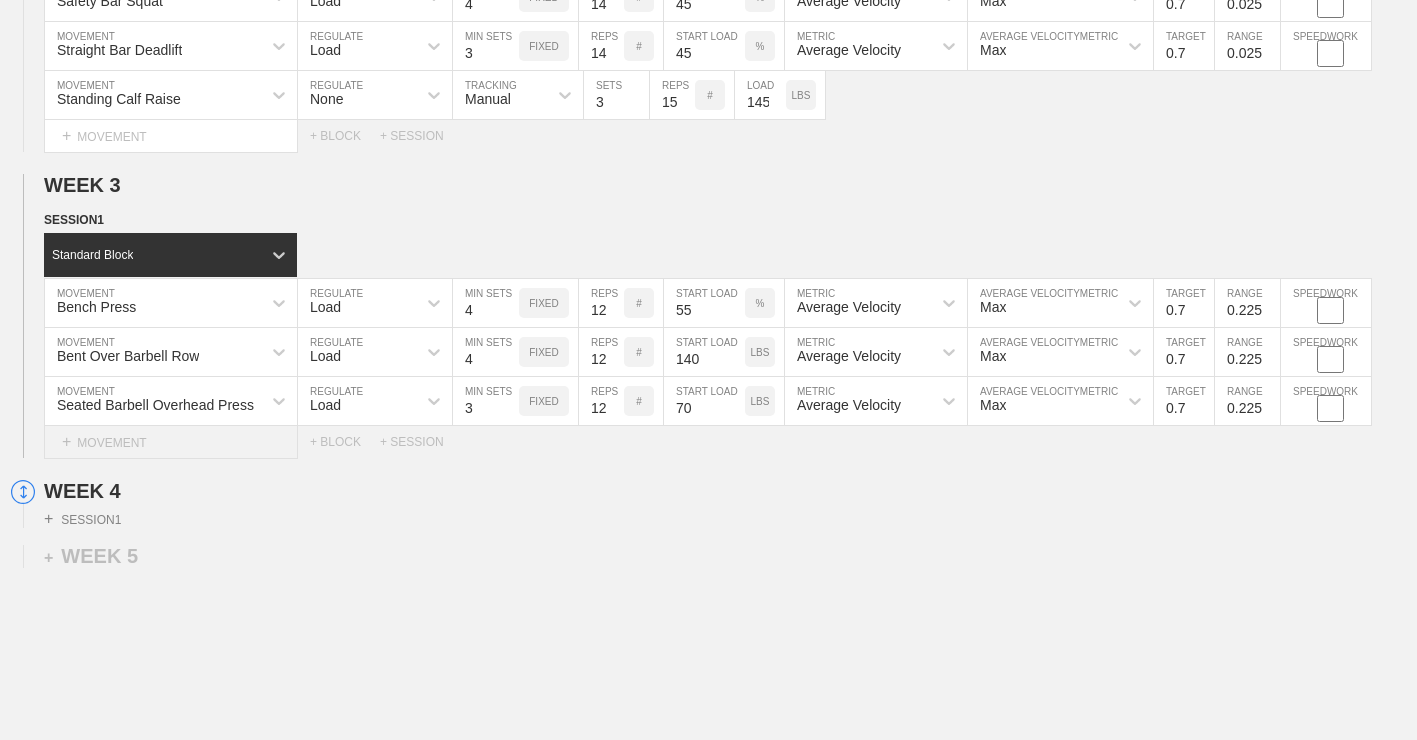 click on "+  MOVEMENT" at bounding box center [171, 442] 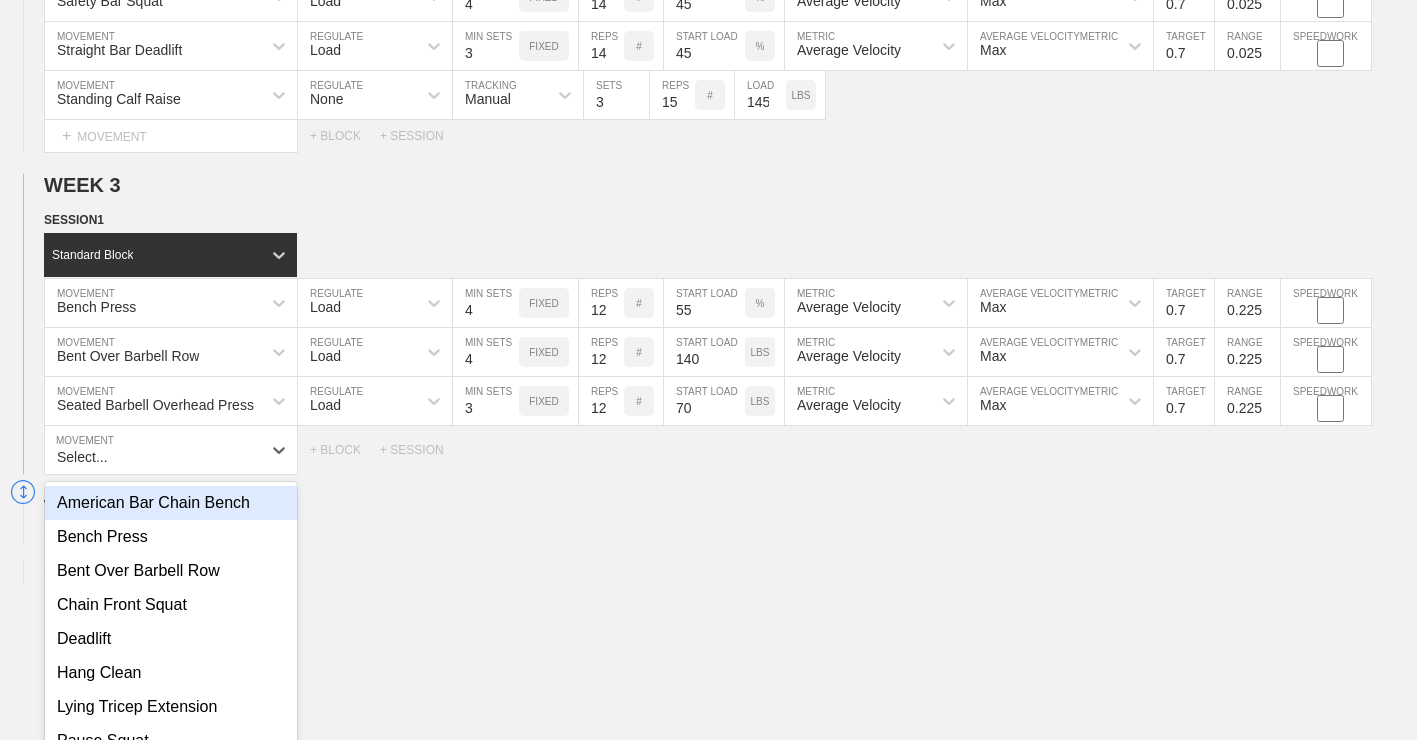 scroll, scrollTop: 2500, scrollLeft: 0, axis: vertical 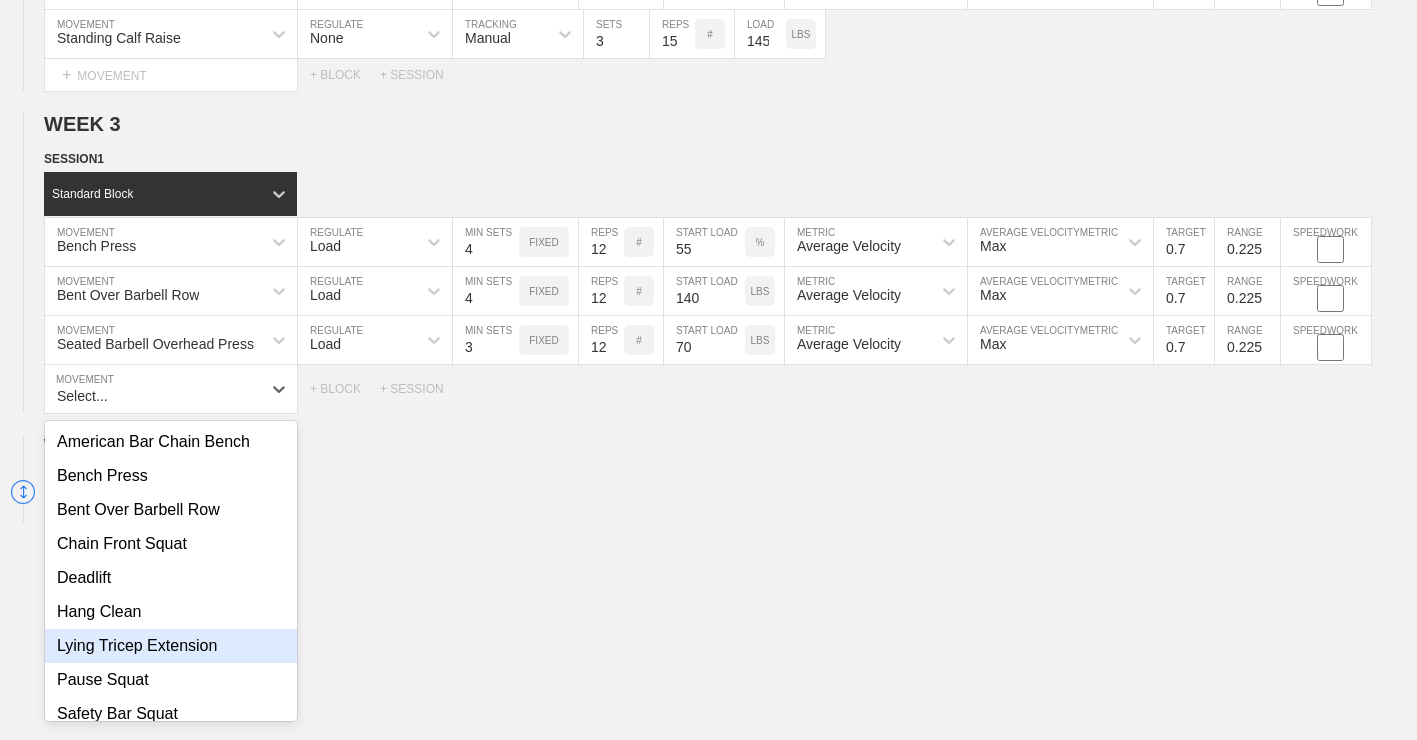 click on "Lying Tricep Extension" at bounding box center [171, 646] 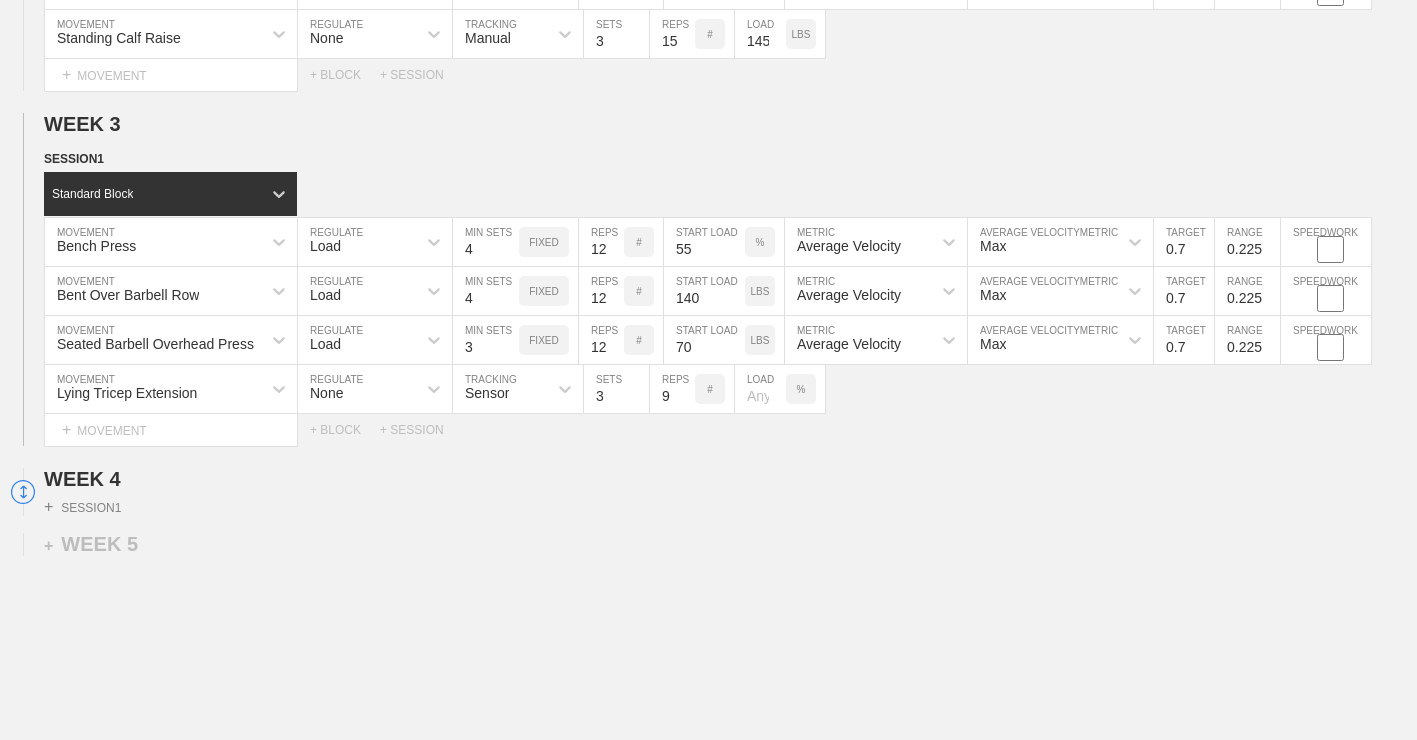 click on "9" at bounding box center [672, 389] 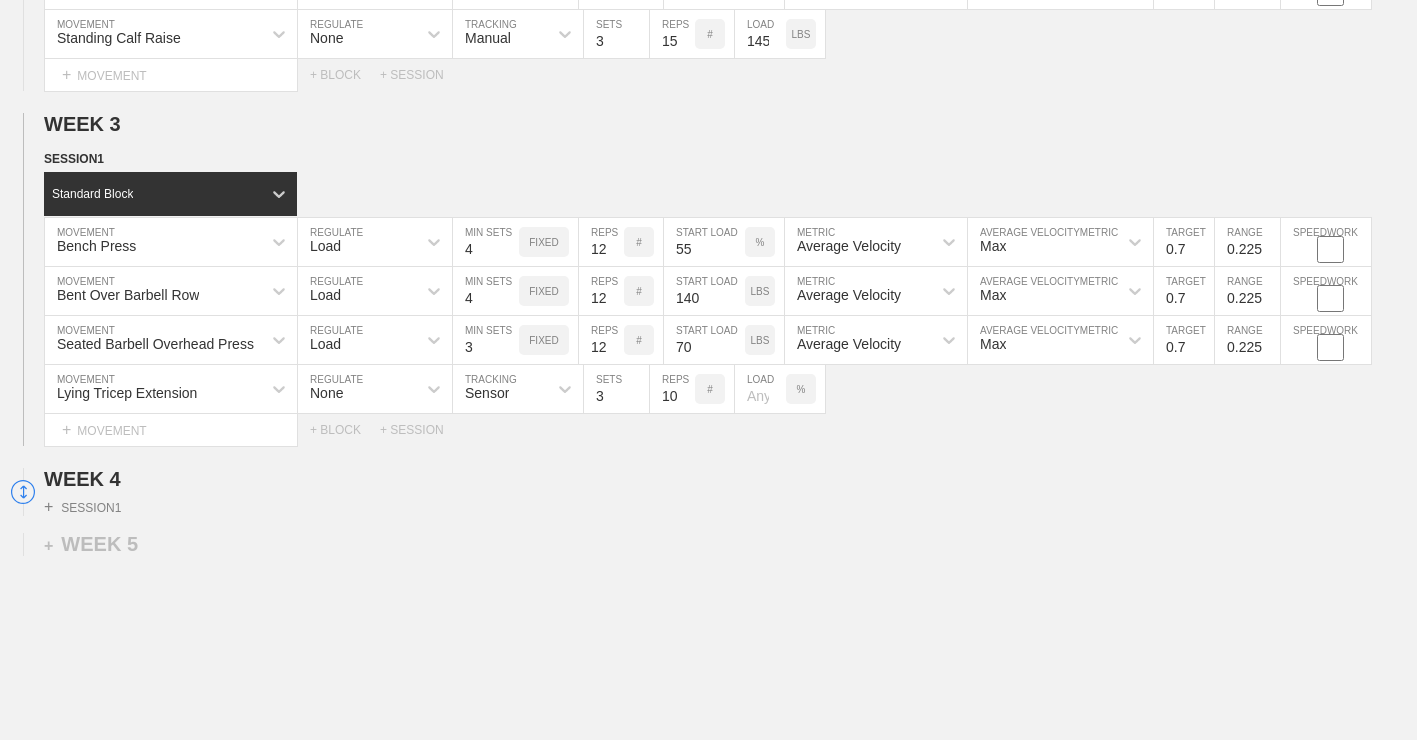click at bounding box center [760, 389] 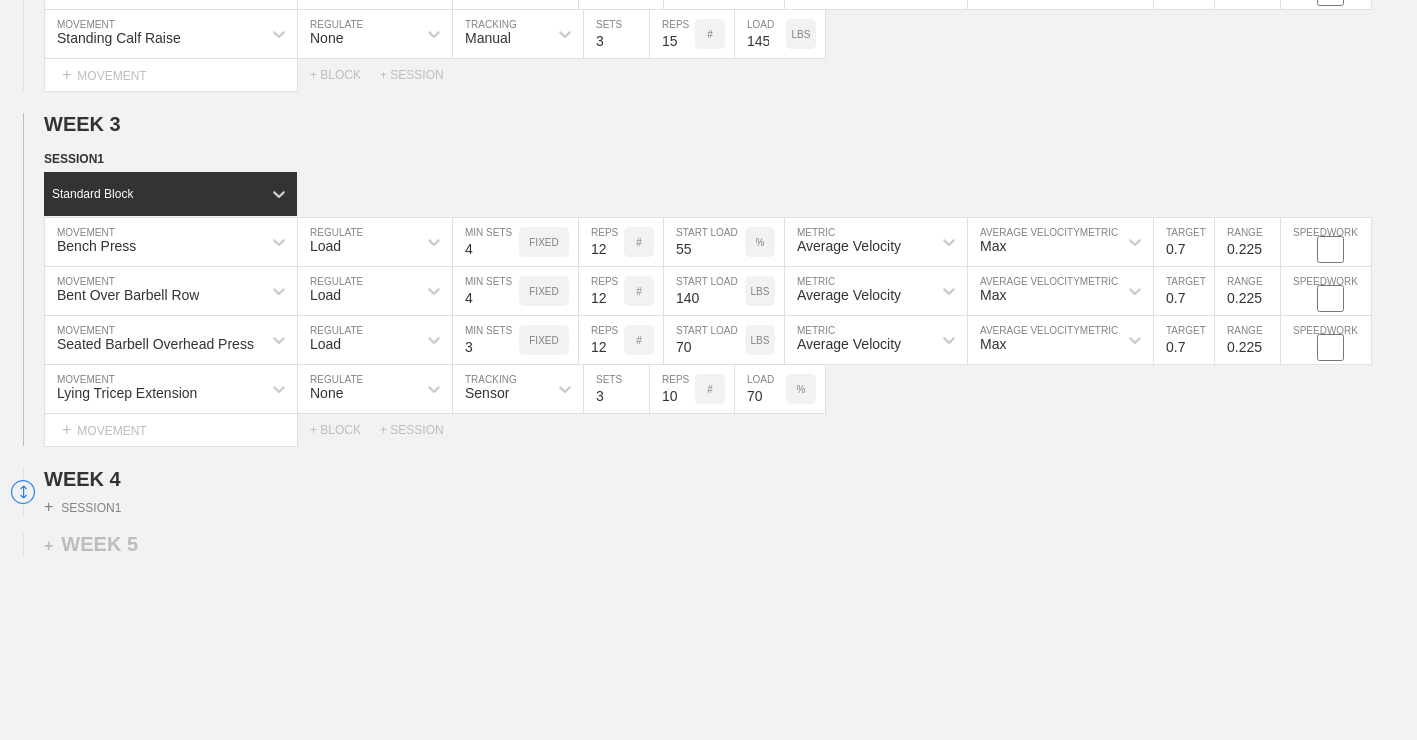 type on "70" 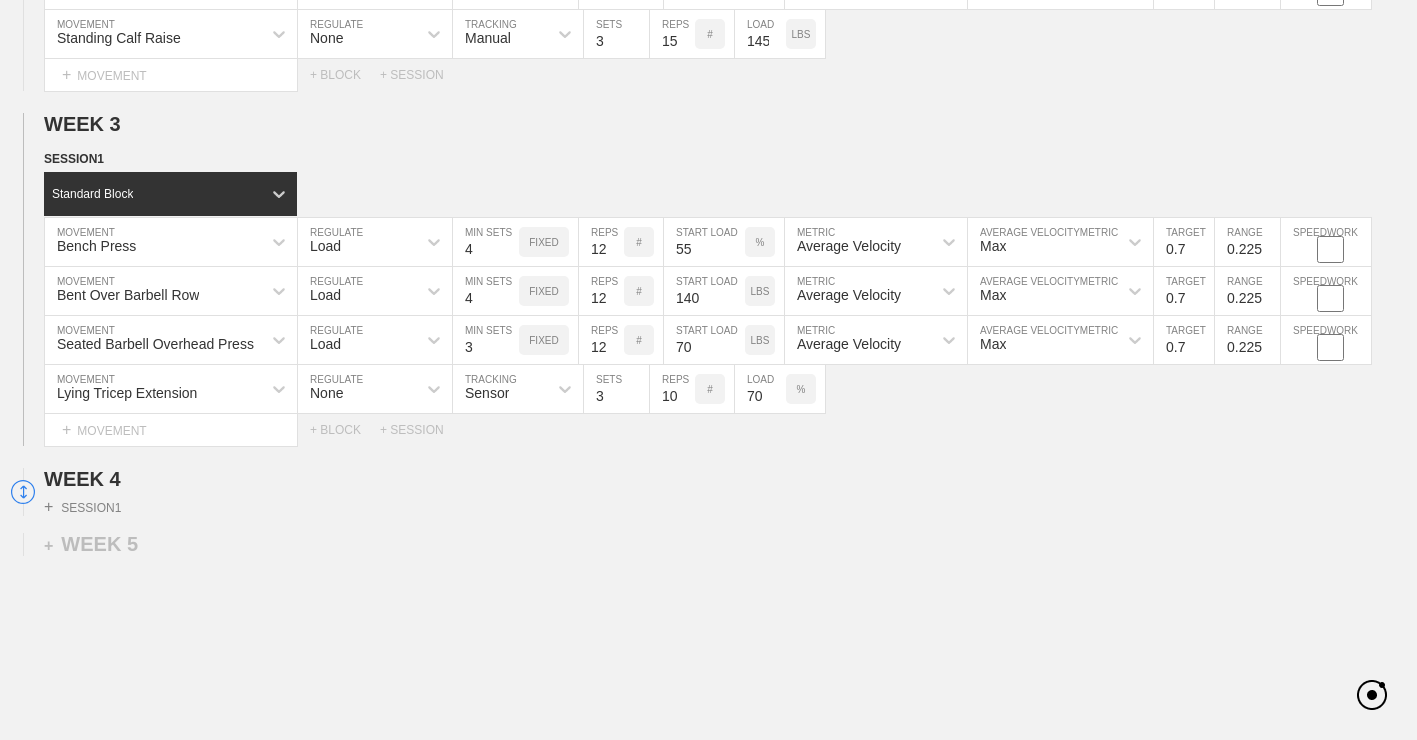 click on "%" at bounding box center [801, 389] 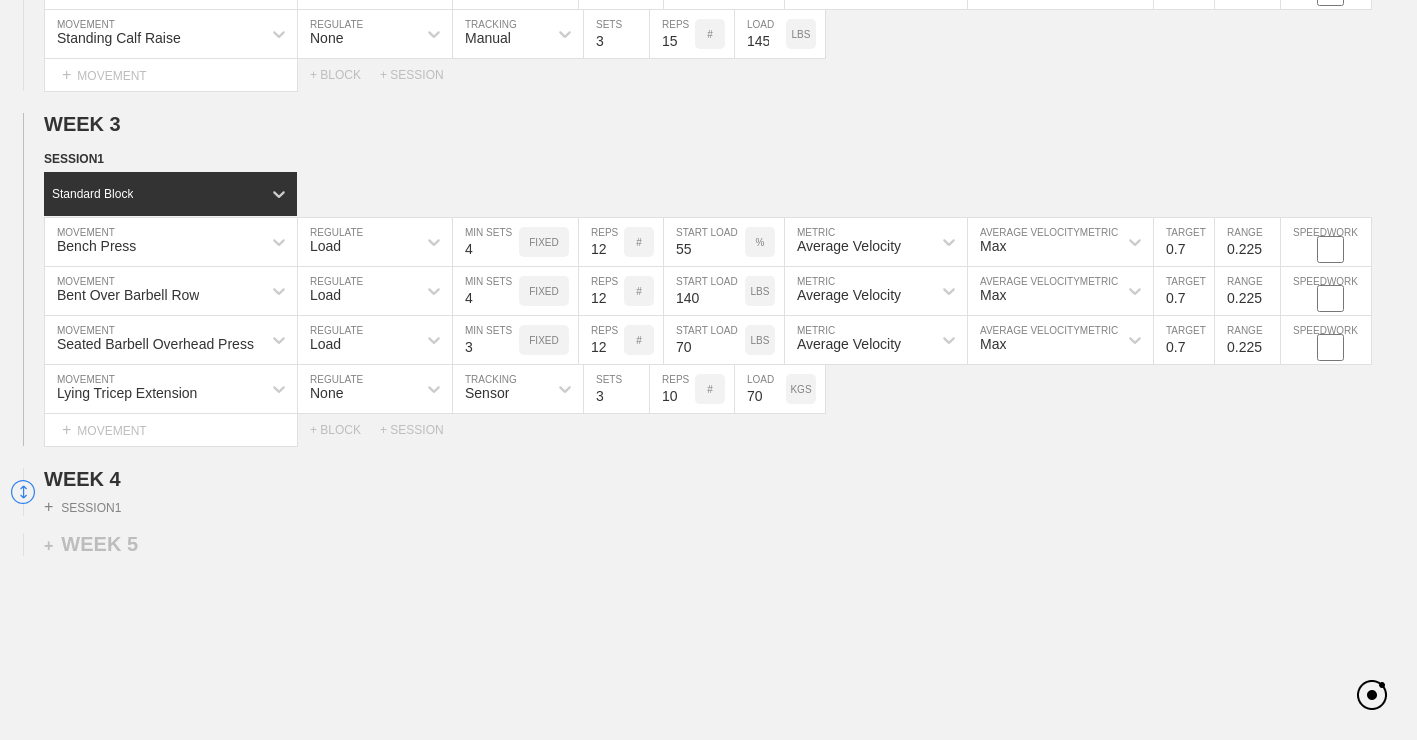 click on "KGS" at bounding box center (800, 389) 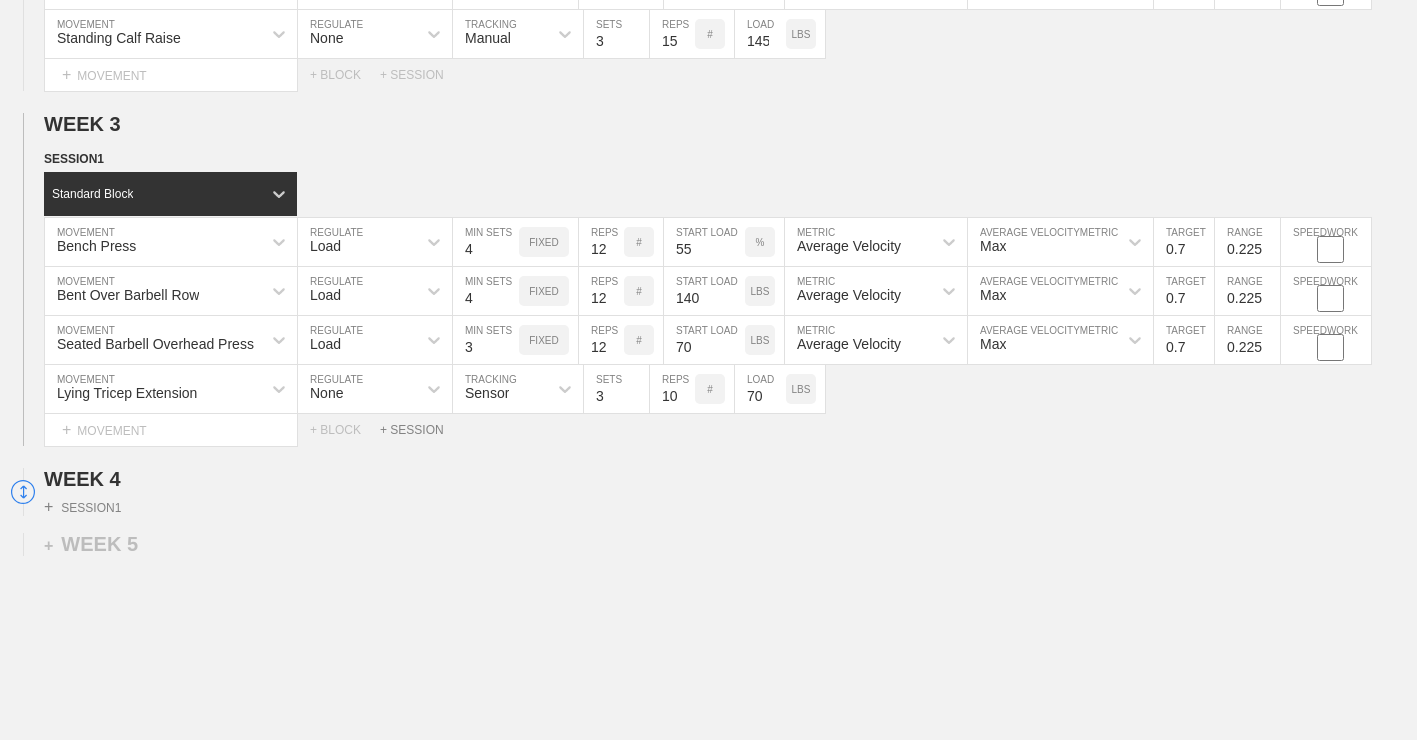 click on "+ SESSION" at bounding box center [420, 430] 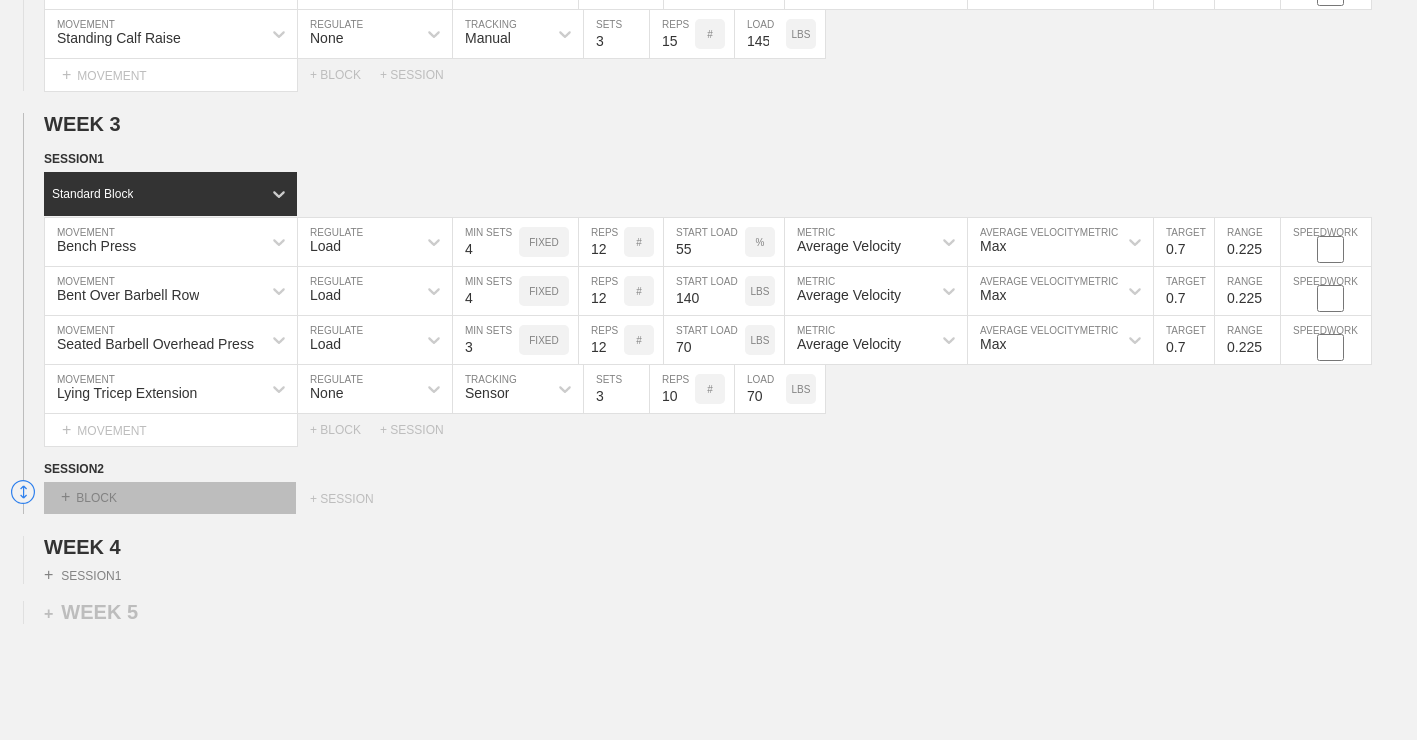 click on "+  BLOCK" at bounding box center (170, 498) 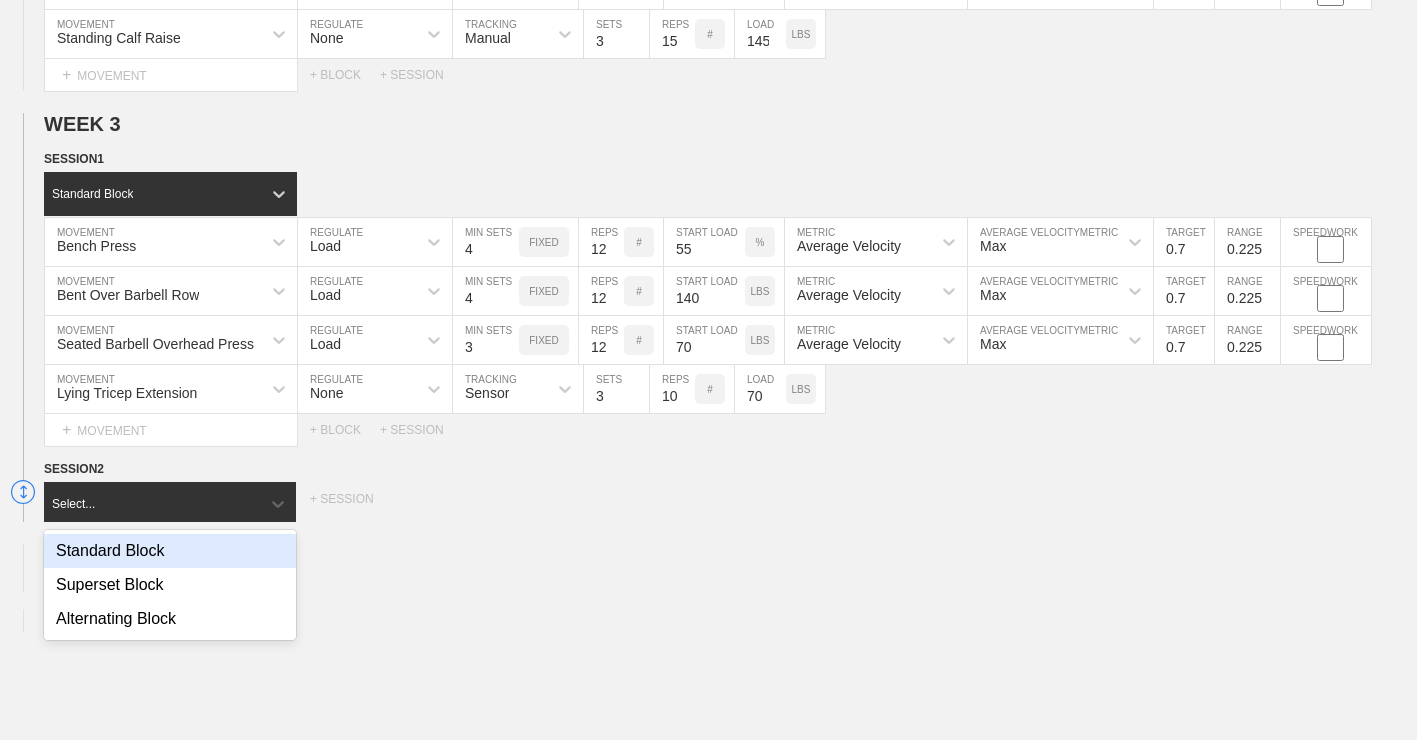 click on "Standard Block" at bounding box center [170, 551] 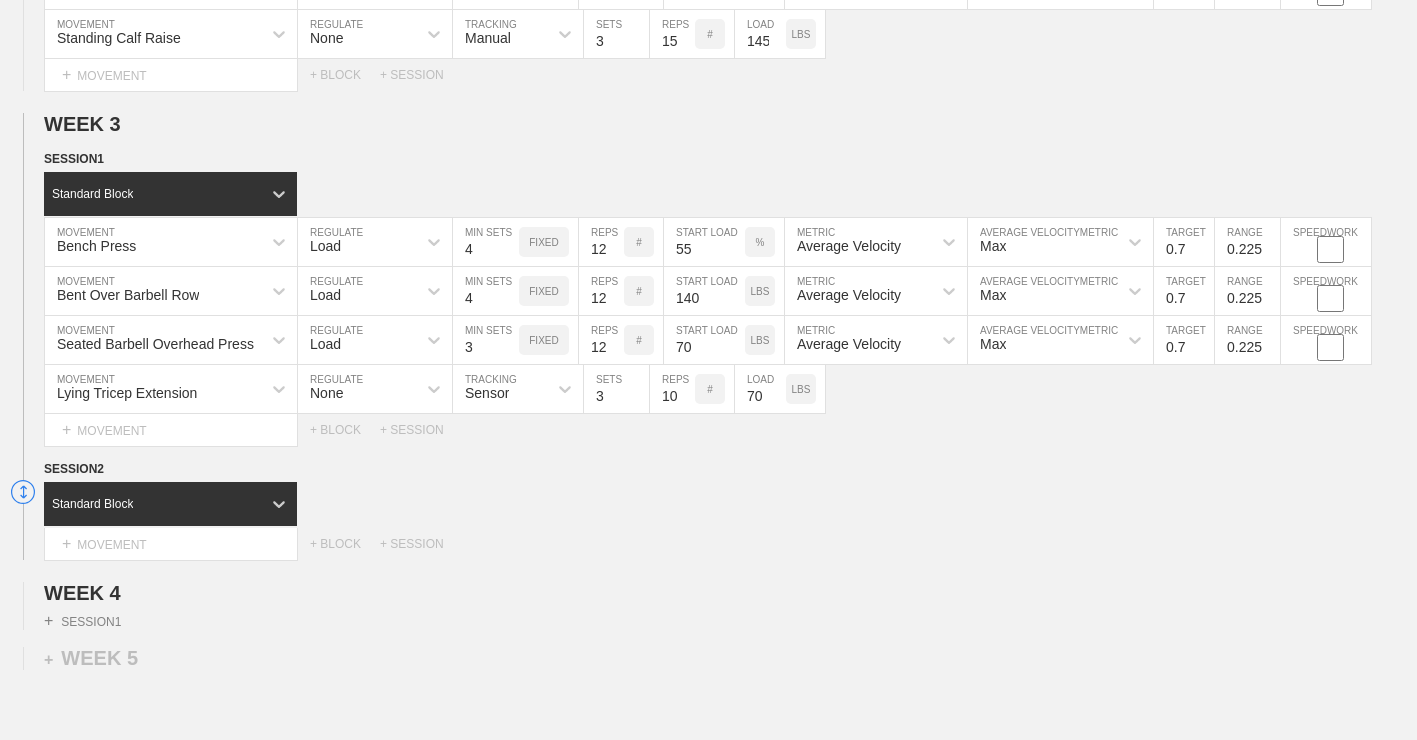 scroll, scrollTop: 2744, scrollLeft: 0, axis: vertical 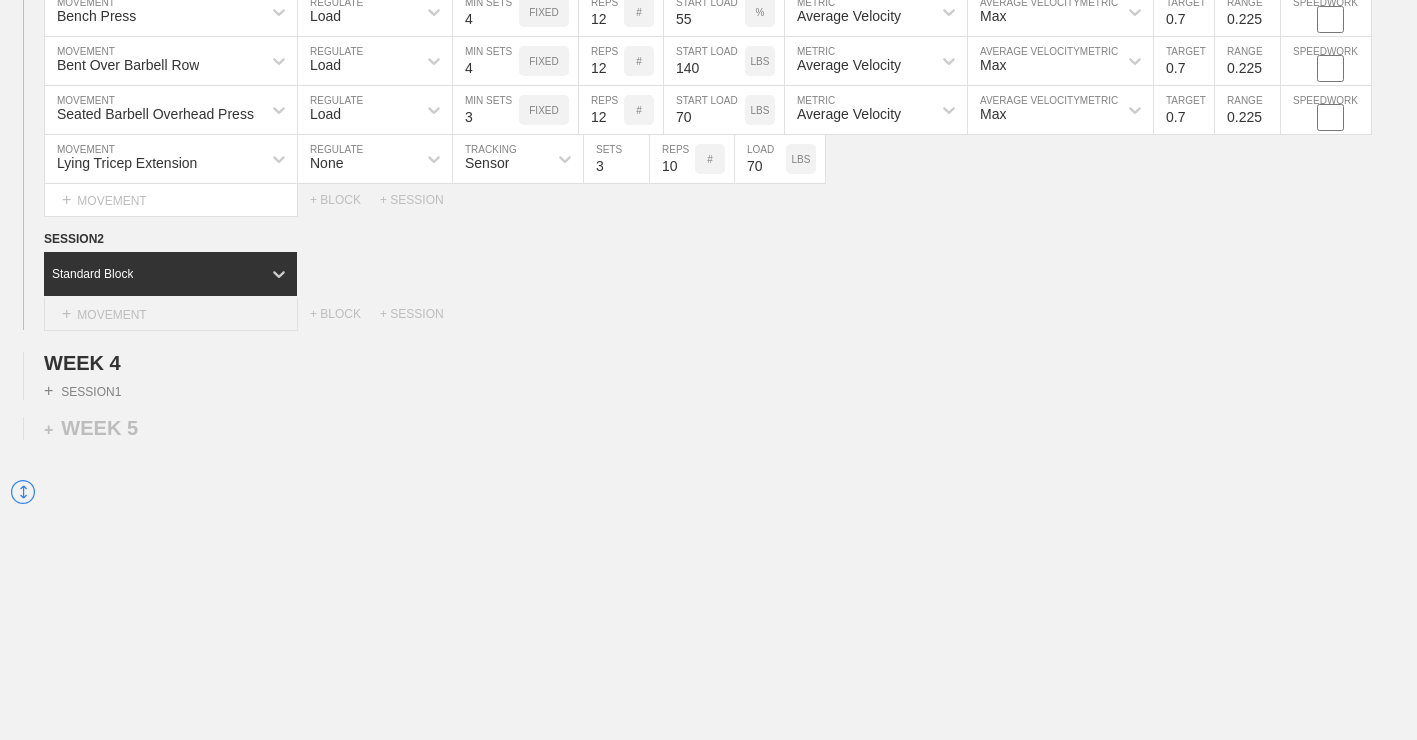 click on "+  MOVEMENT" at bounding box center [171, 314] 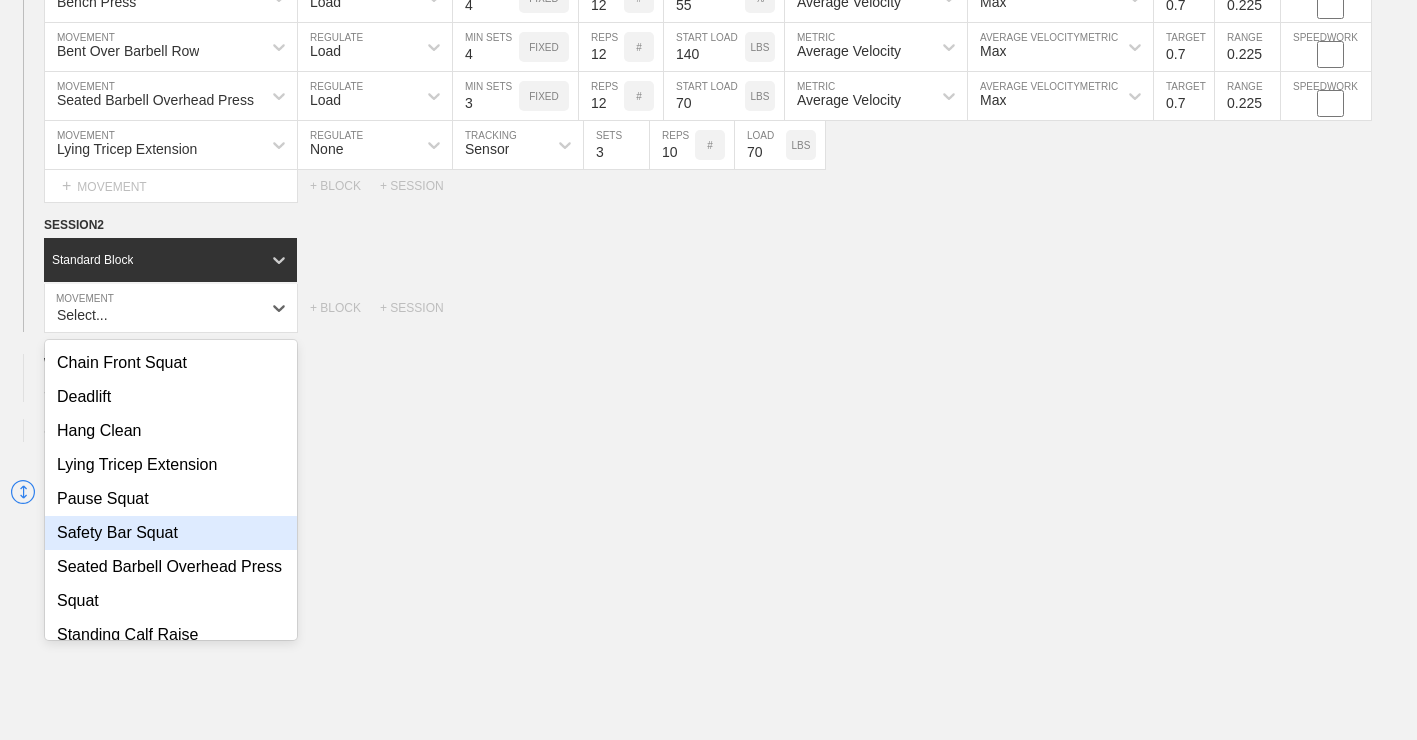 scroll, scrollTop: 182, scrollLeft: 0, axis: vertical 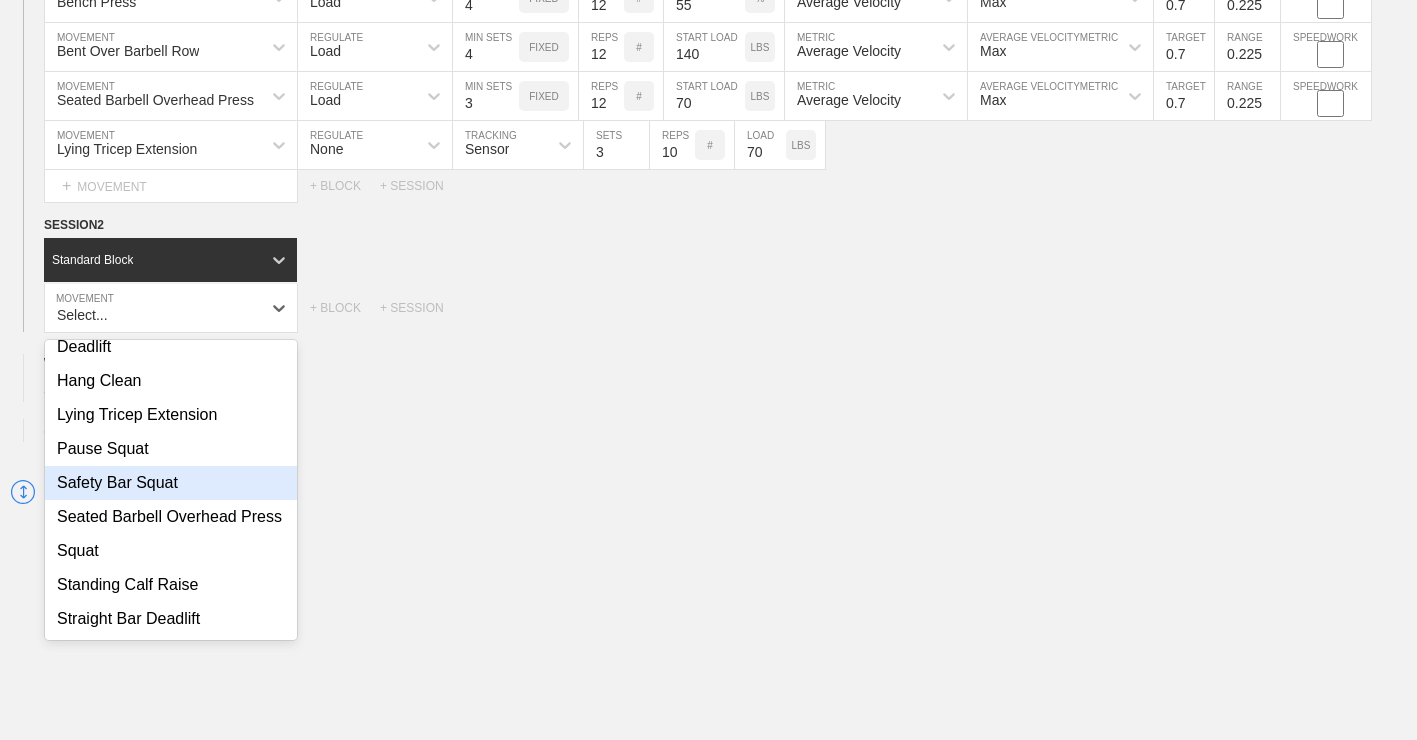 click on "Safety Bar Squat" at bounding box center [171, 483] 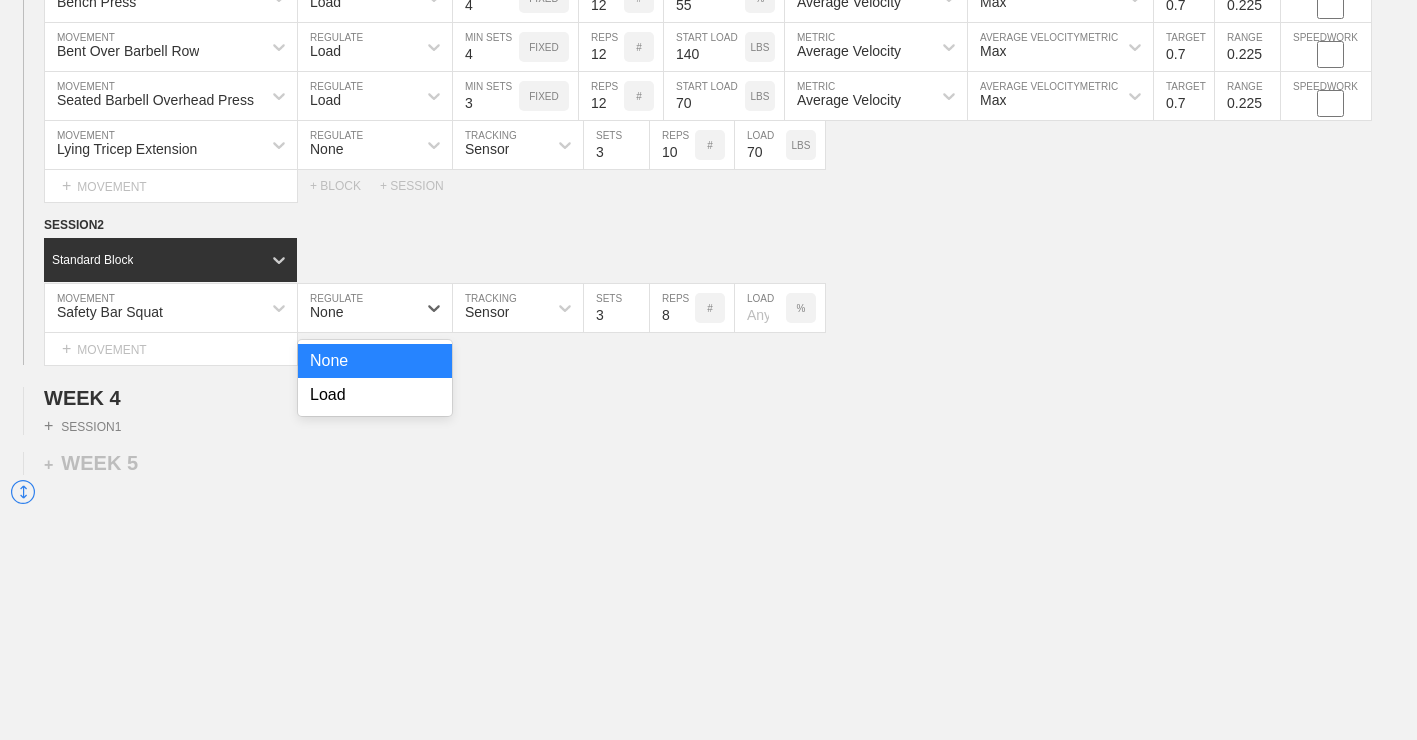 click on "None" at bounding box center (357, 308) 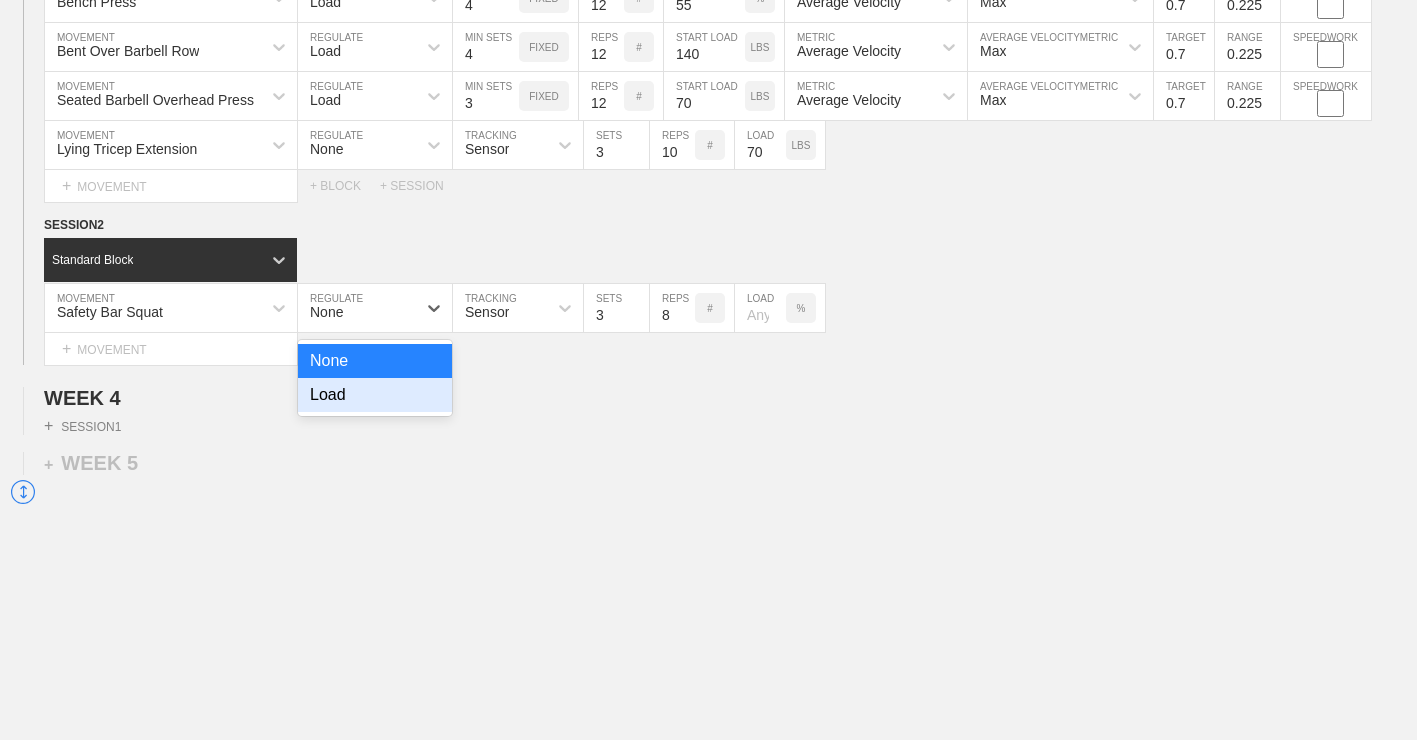 click on "Load" at bounding box center [375, 395] 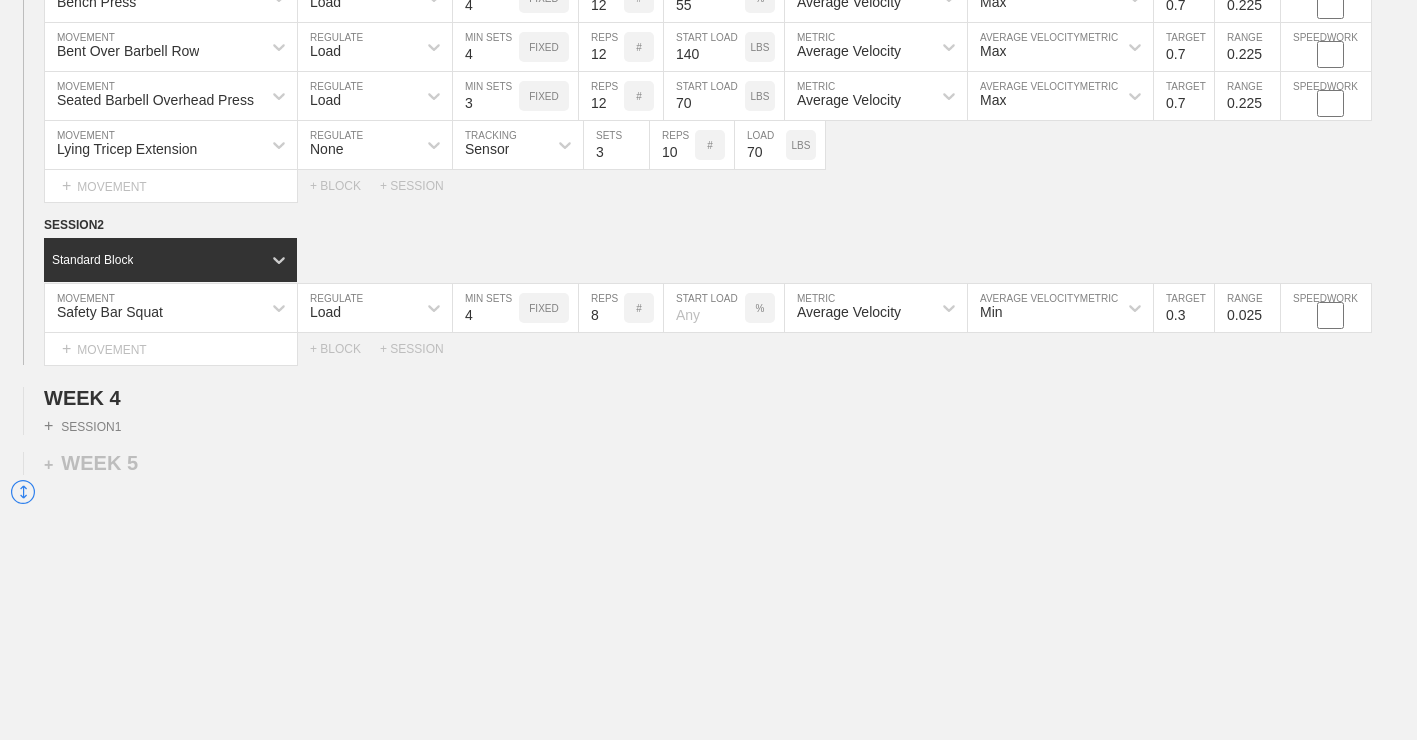 type on "4" 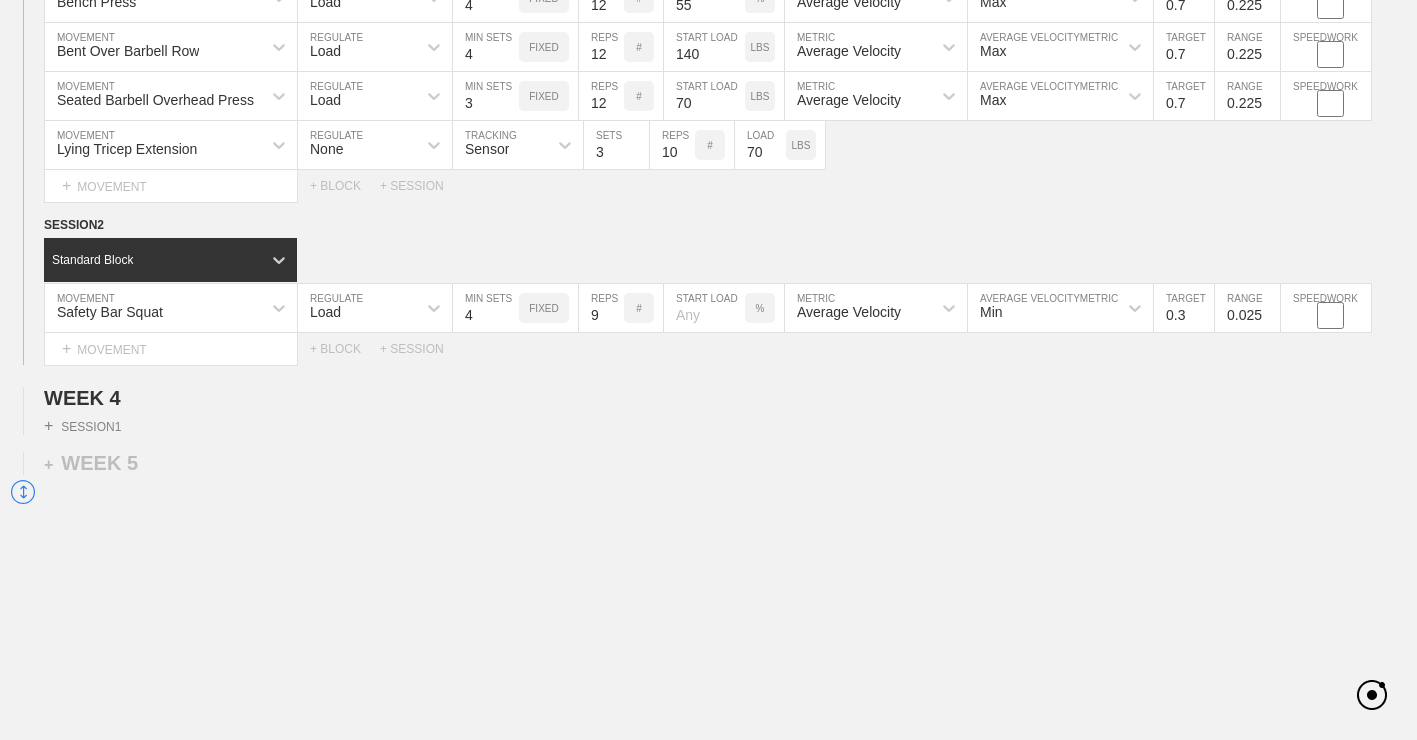 click on "9" at bounding box center [601, 308] 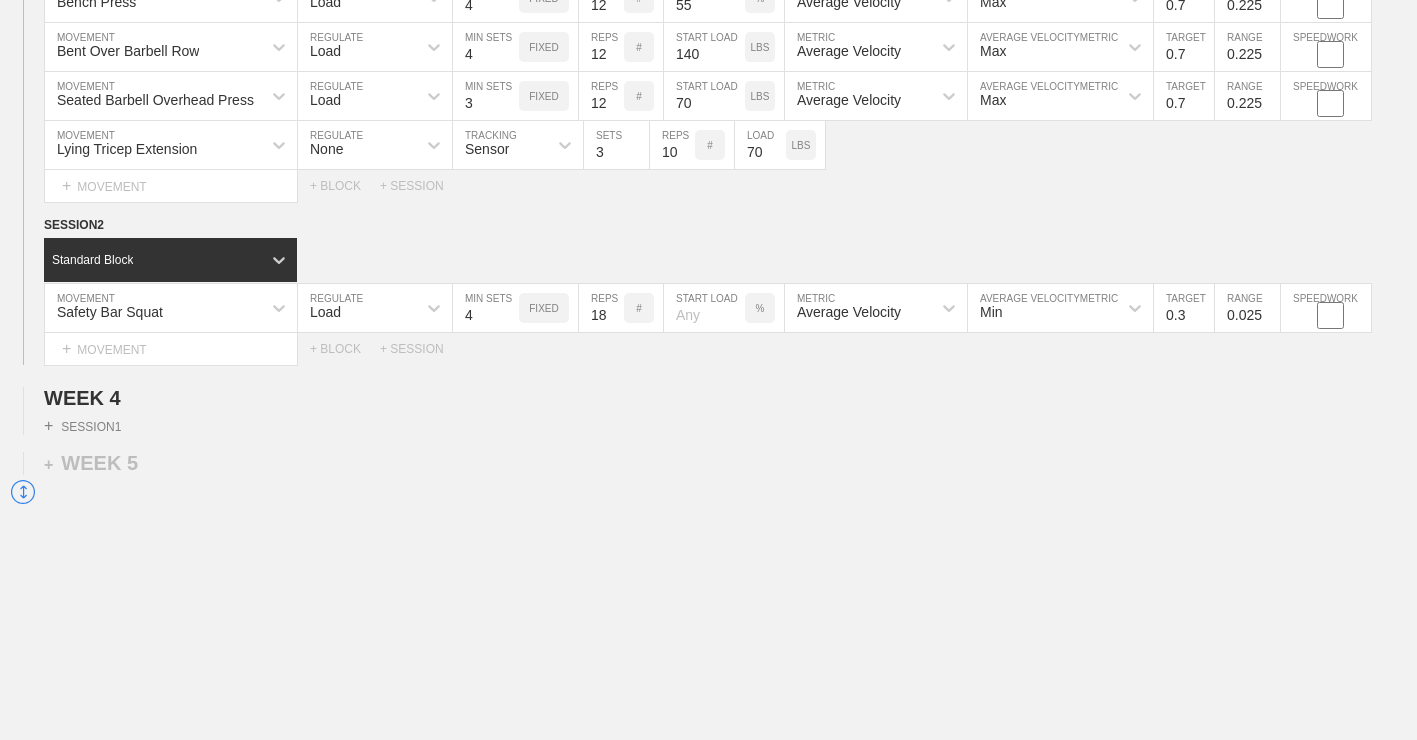 click on "18" at bounding box center [601, 308] 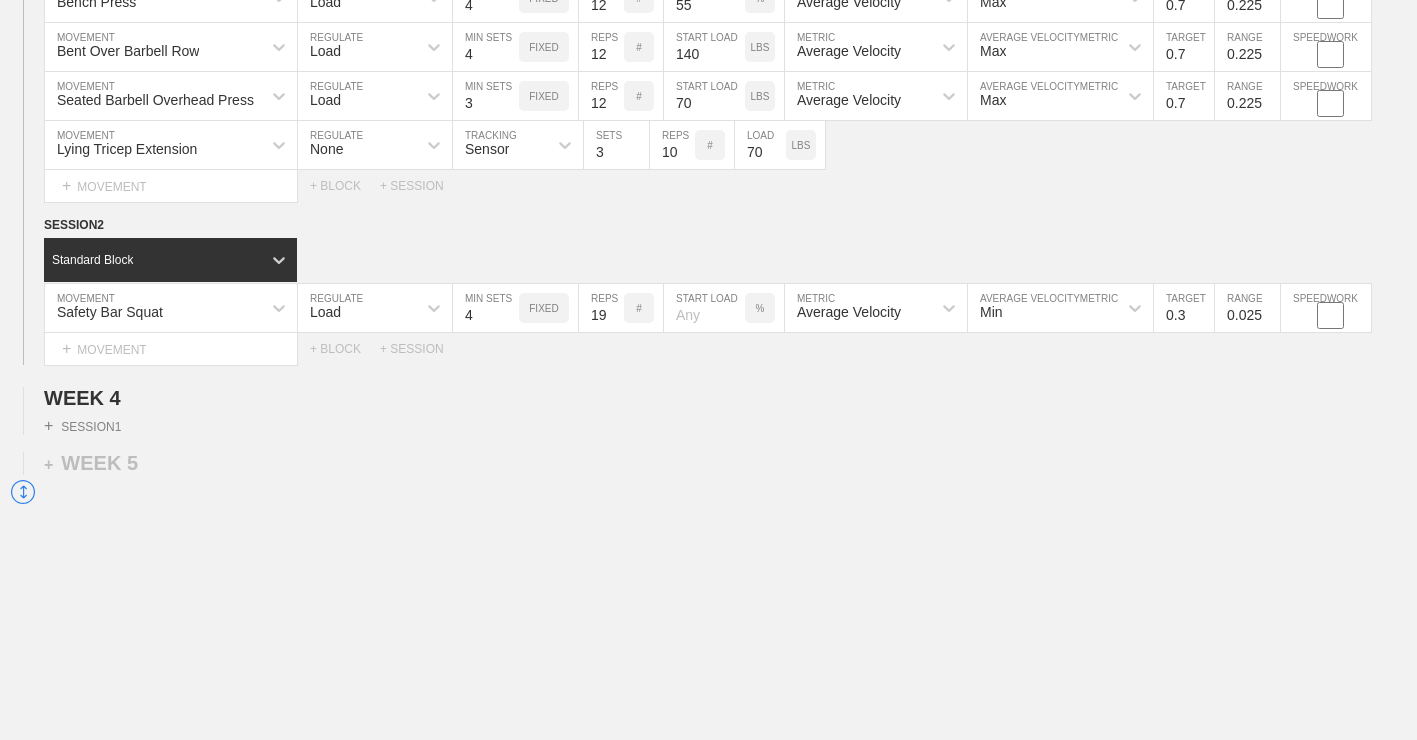 click on "19" at bounding box center (601, 308) 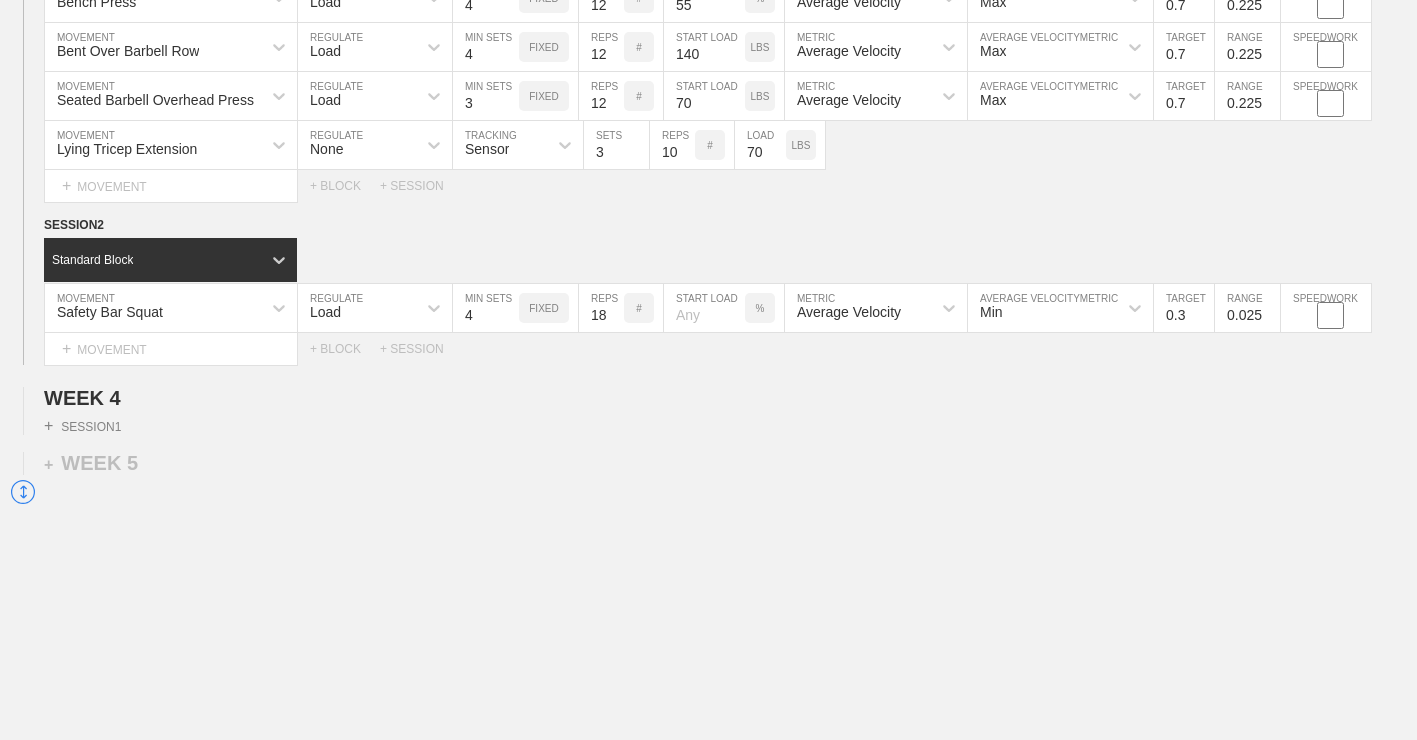 click on "18" at bounding box center (601, 308) 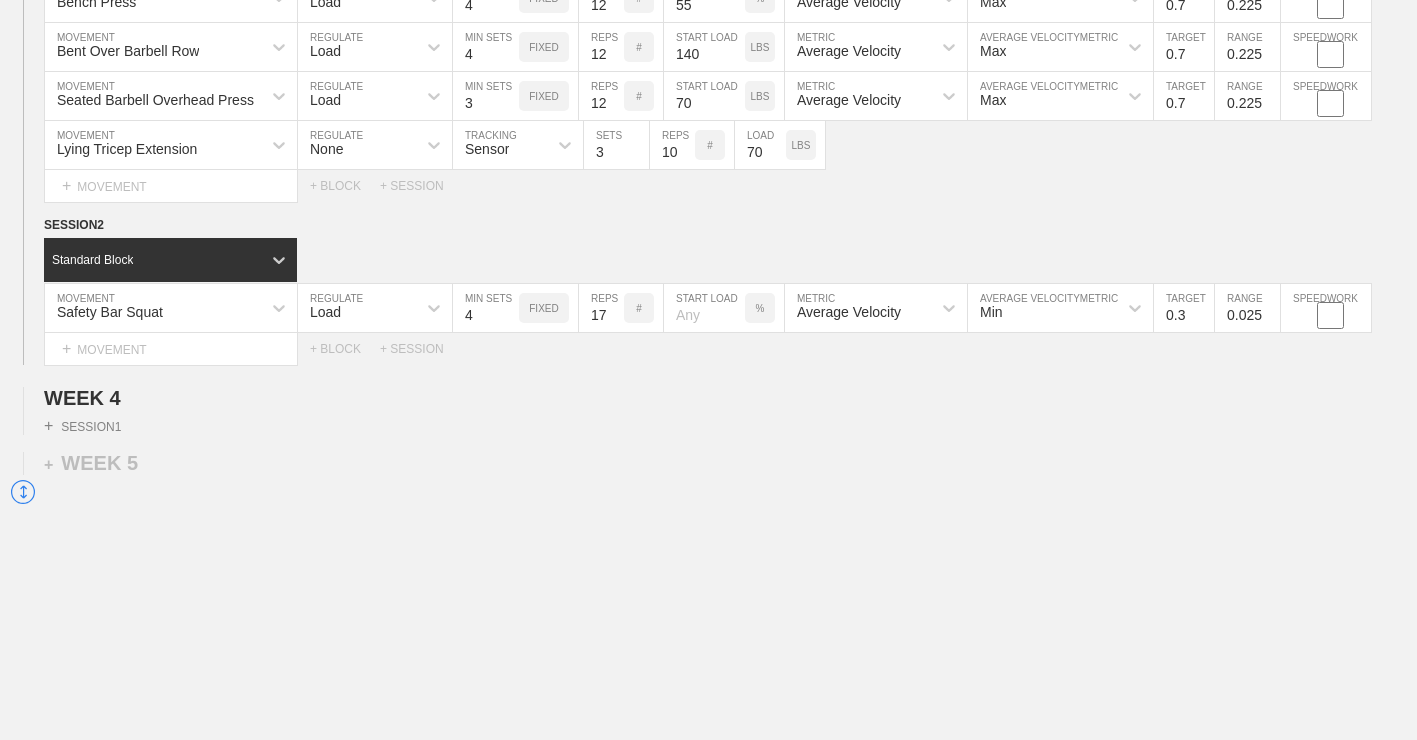 click on "17" at bounding box center [601, 308] 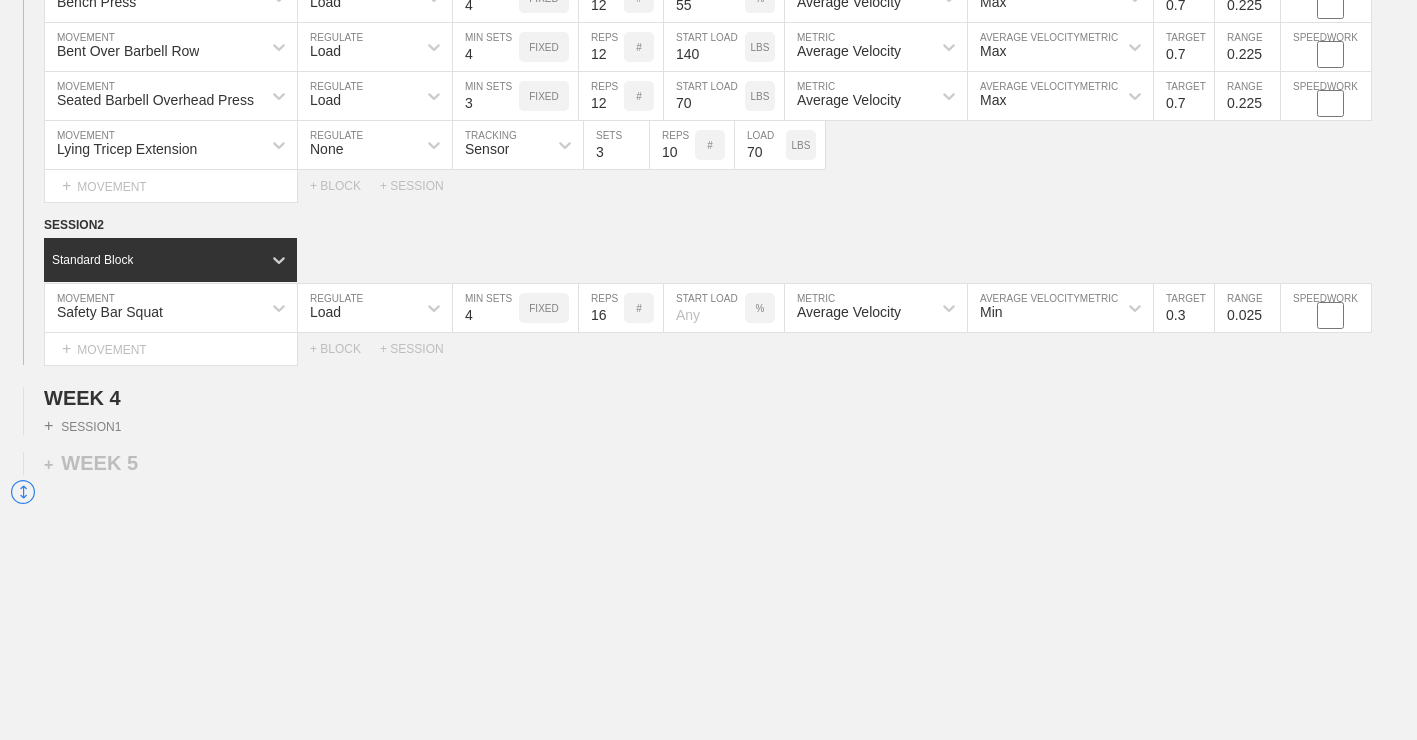 click on "16" at bounding box center [601, 308] 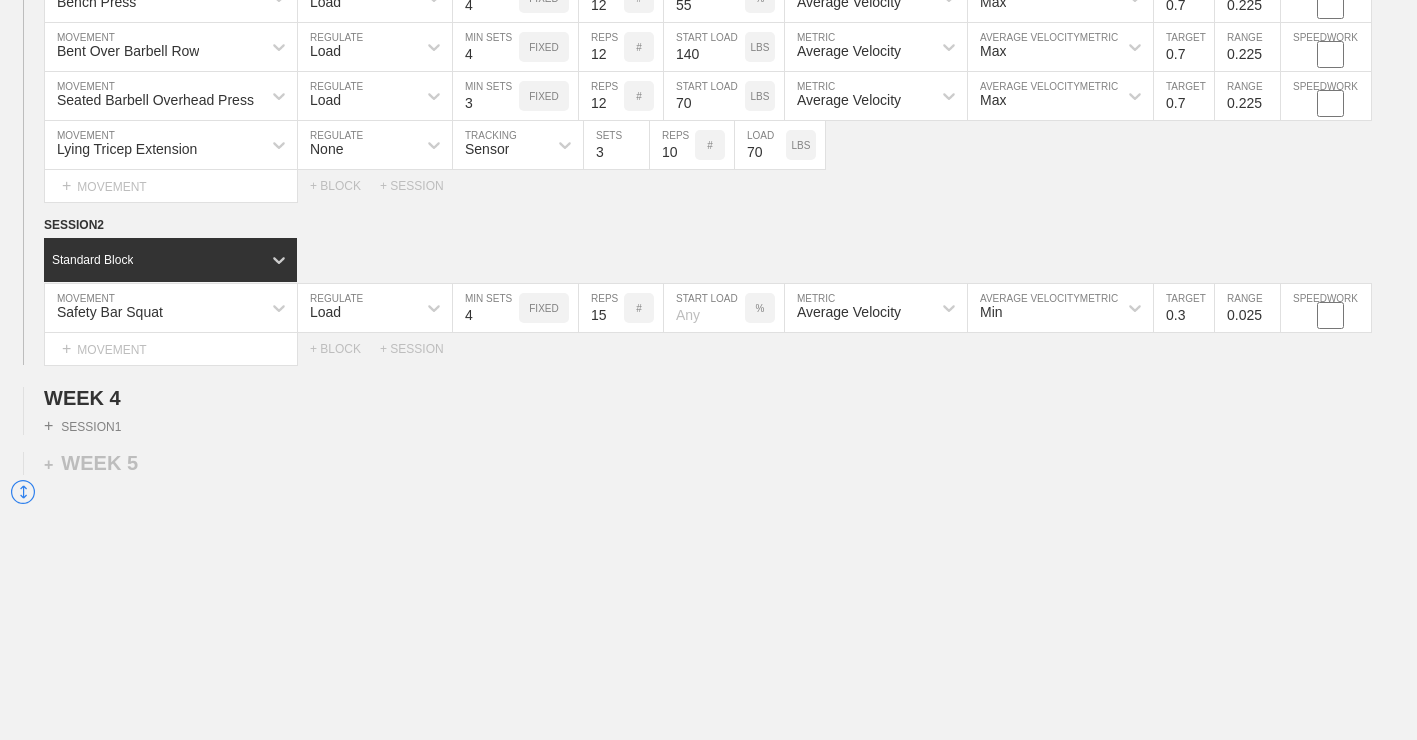 click on "15" at bounding box center [601, 308] 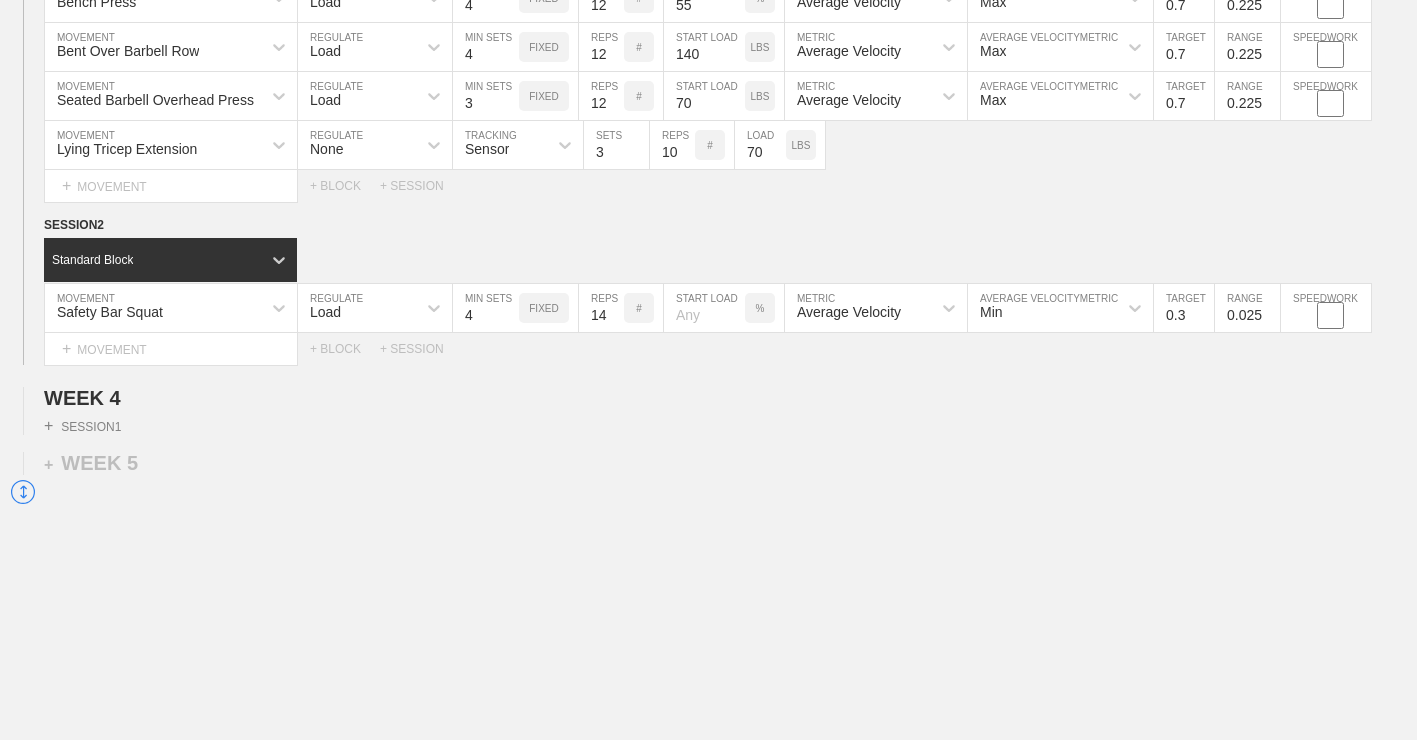 click on "14" at bounding box center [601, 308] 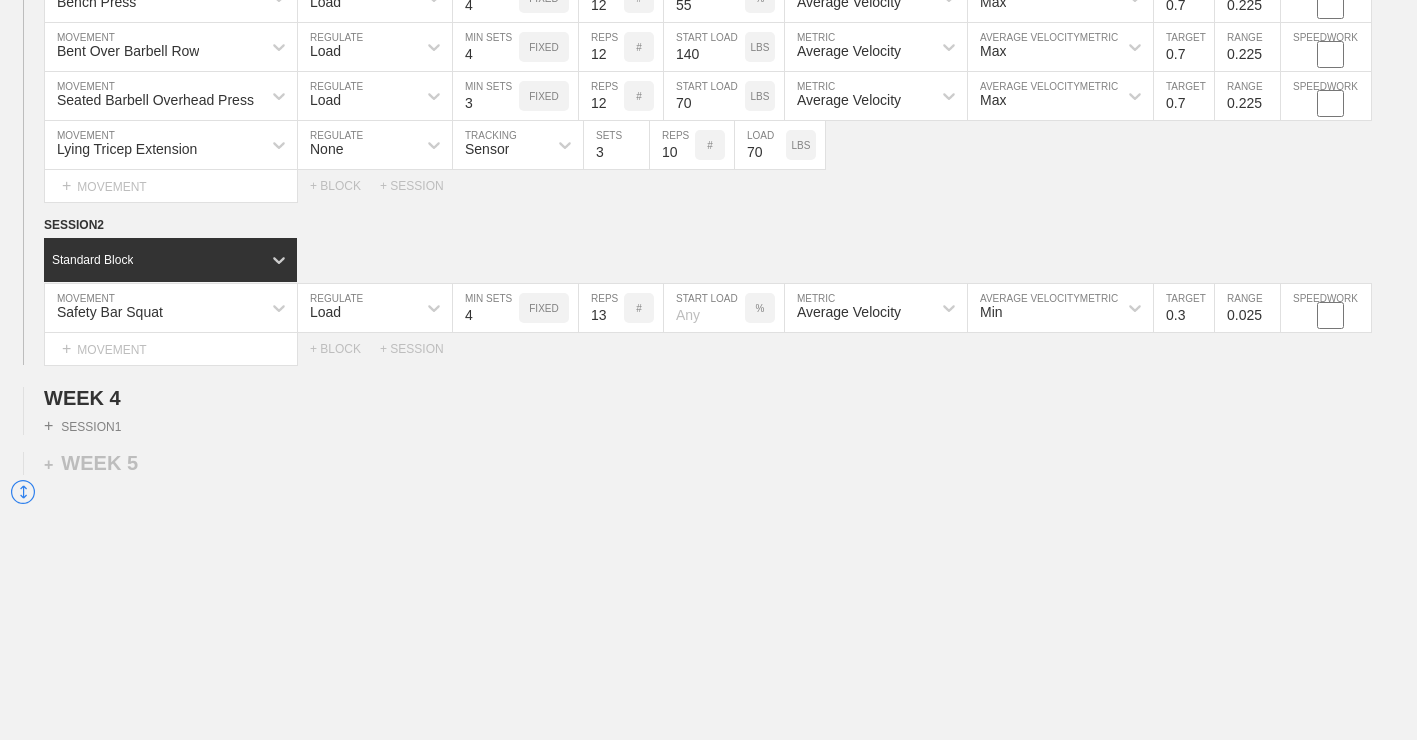 click on "13" at bounding box center [601, 308] 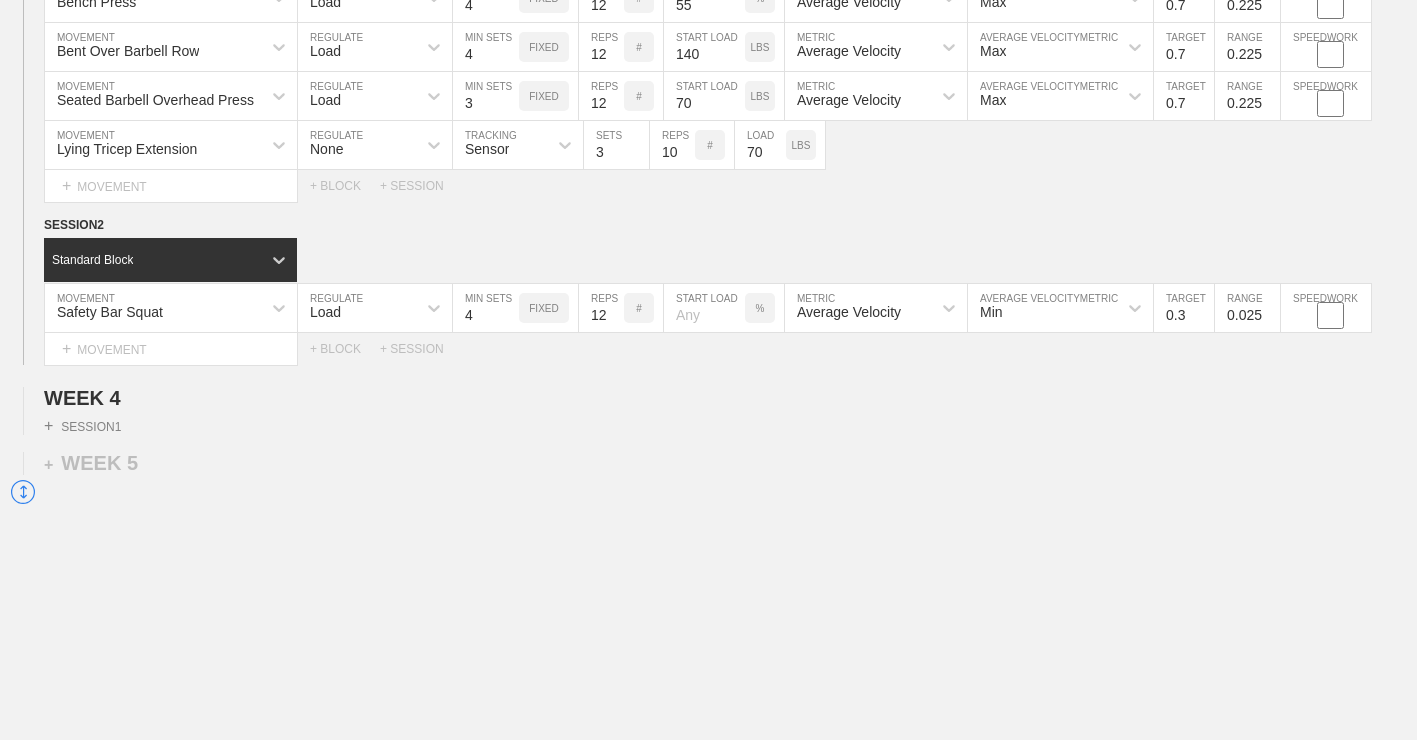 type on "12" 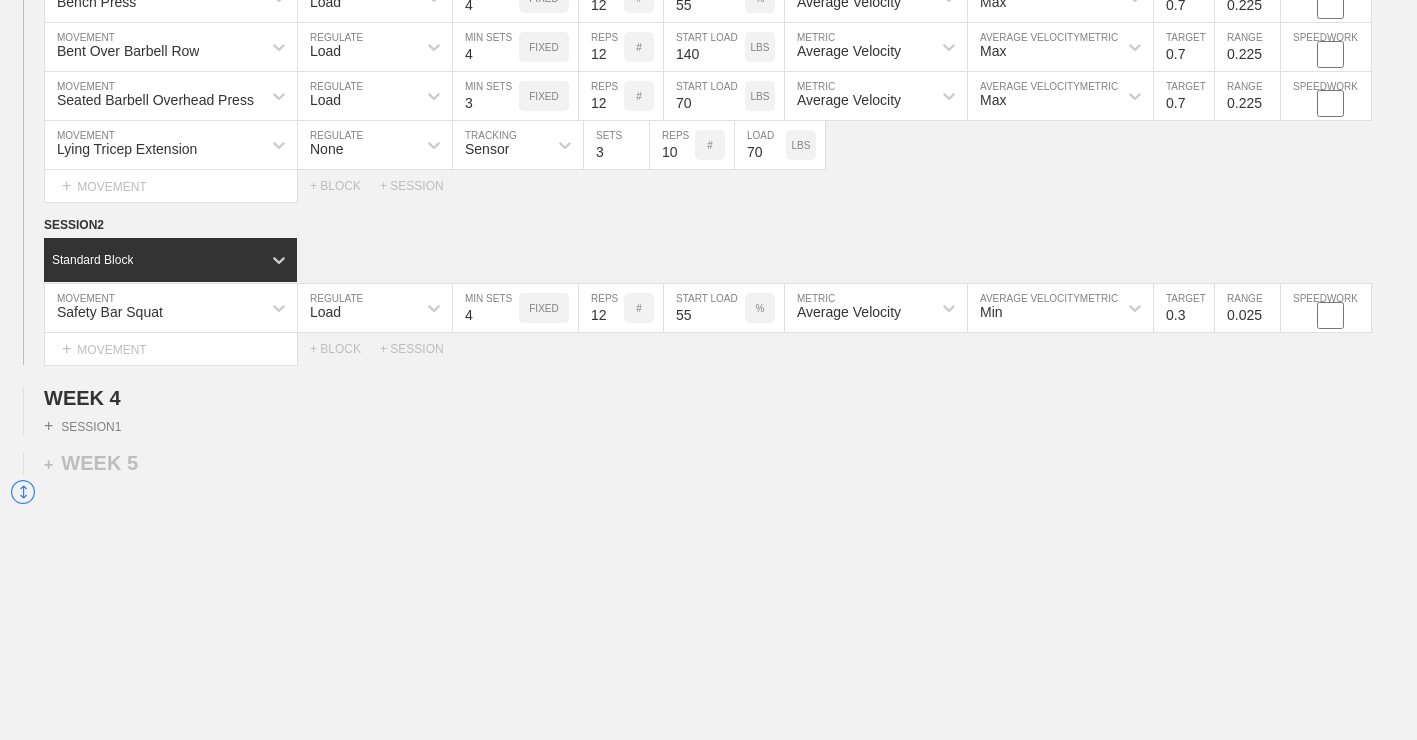 type on "55" 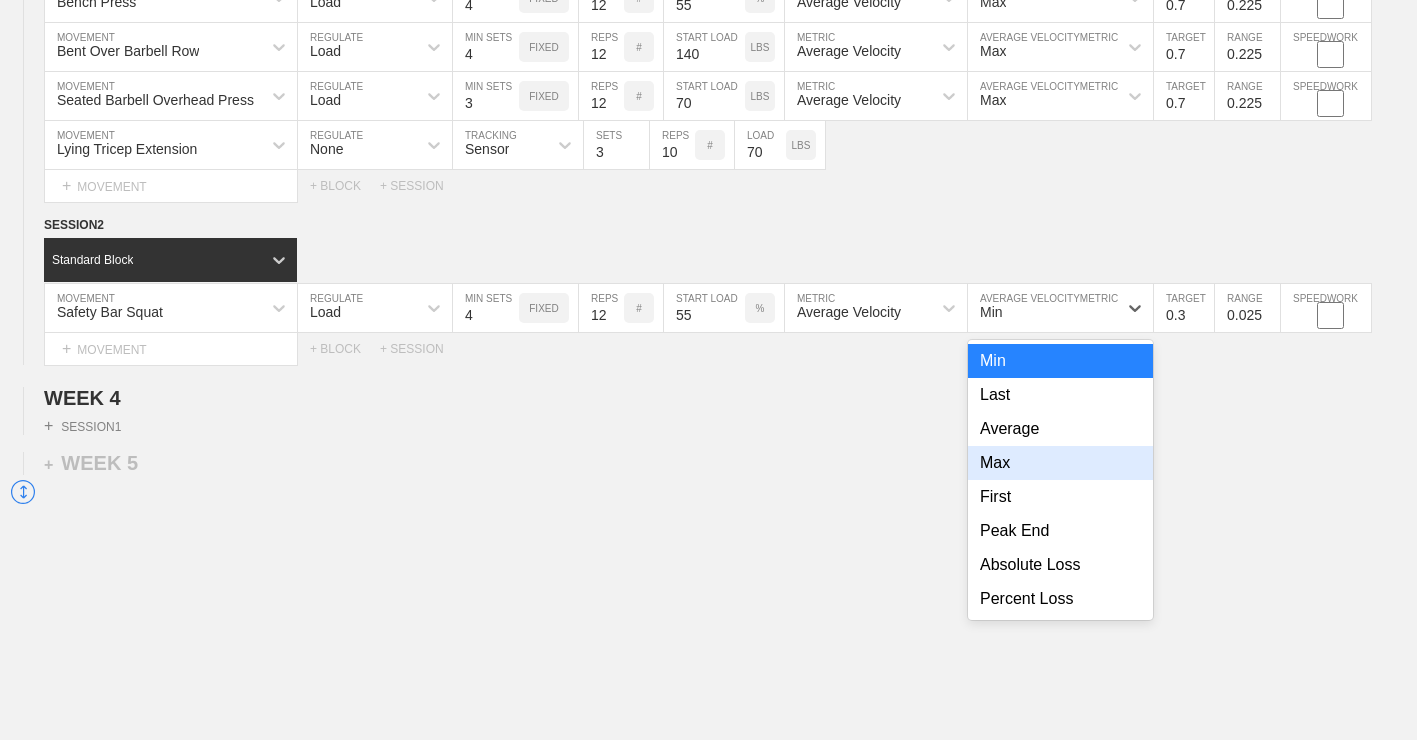 click on "Max" at bounding box center (1060, 463) 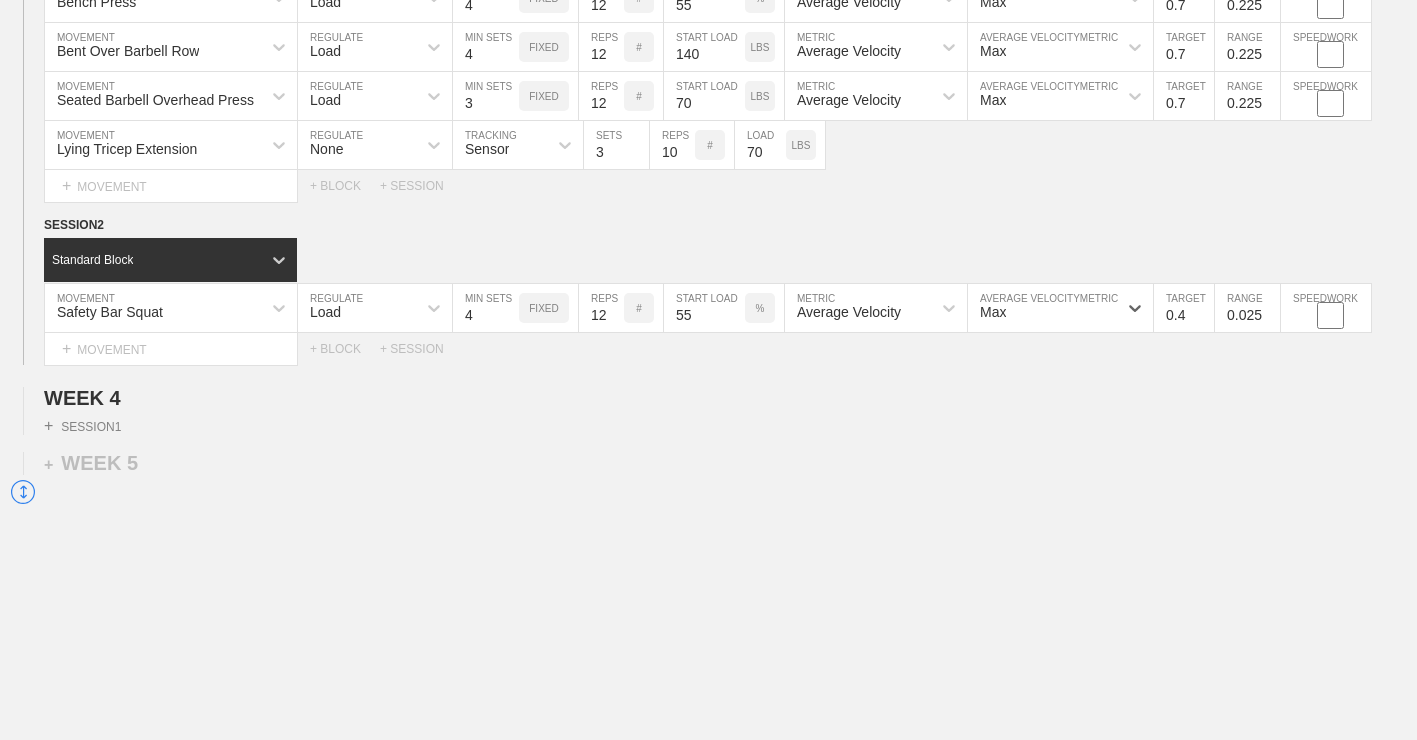 click on "0.4" at bounding box center [1184, 308] 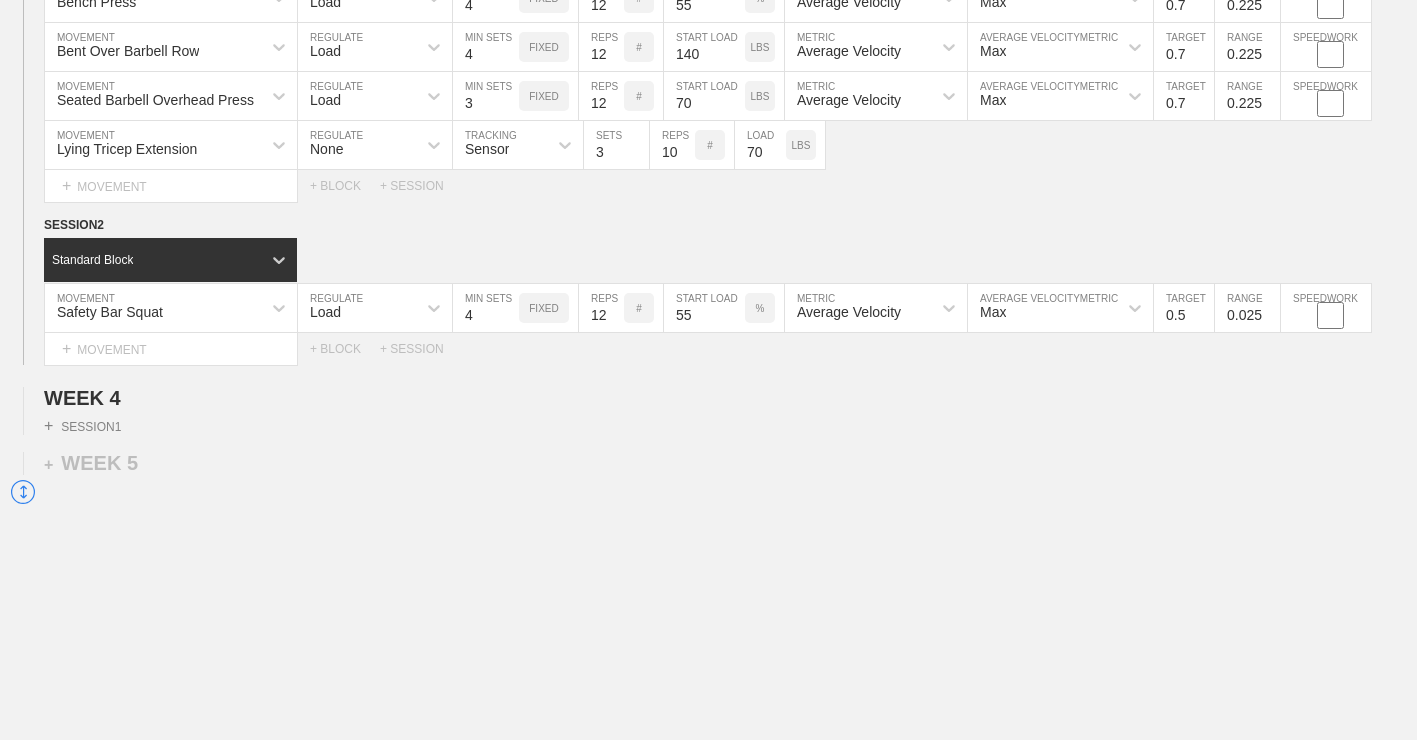 click on "0.5" at bounding box center [1184, 308] 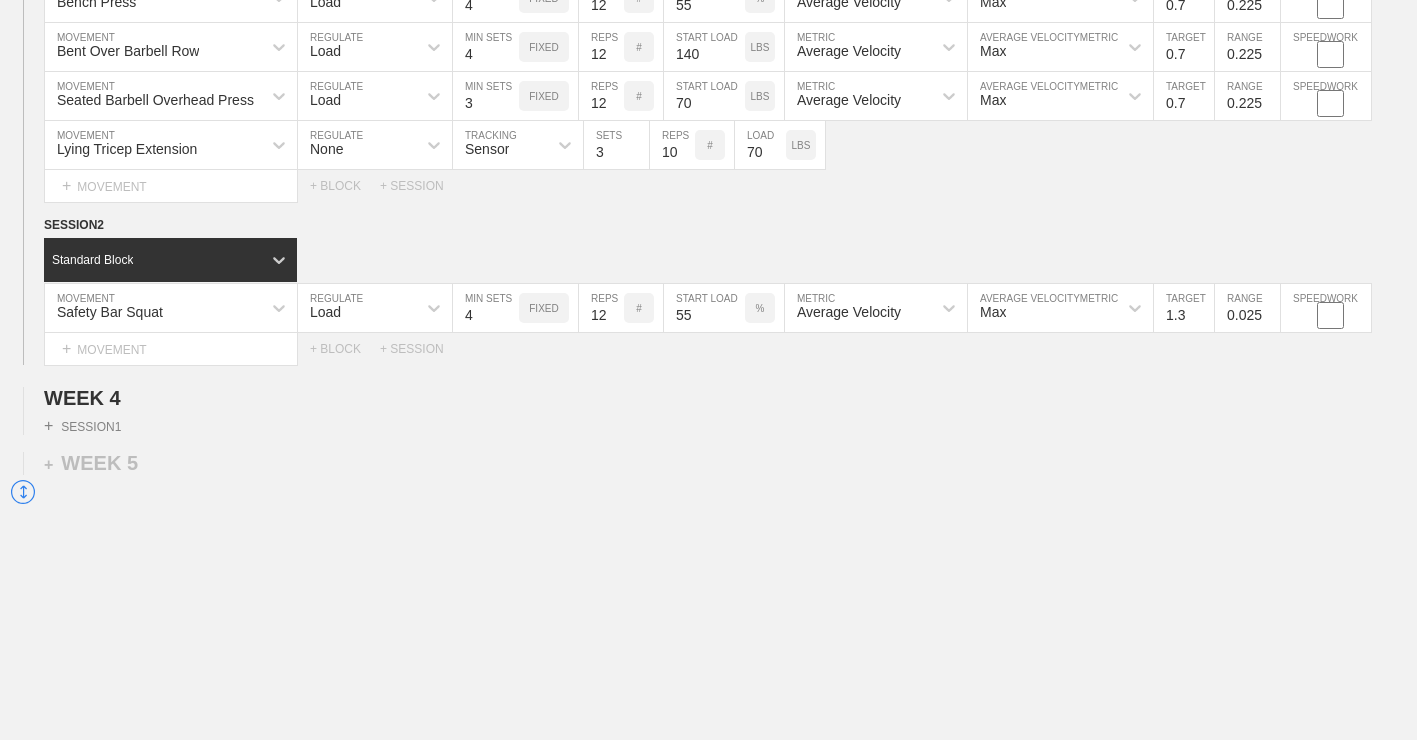 click on "1.3" at bounding box center [1184, 308] 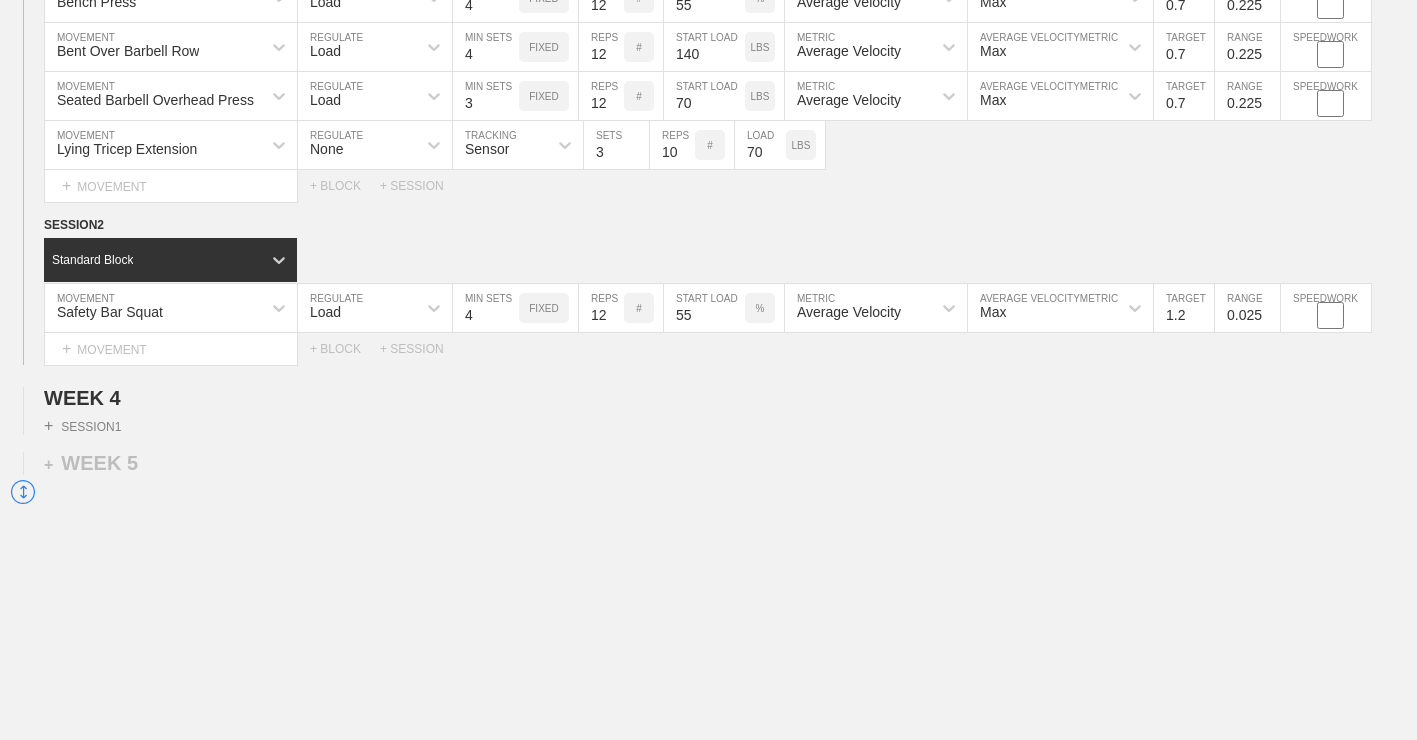 click on "1.2" at bounding box center [1184, 308] 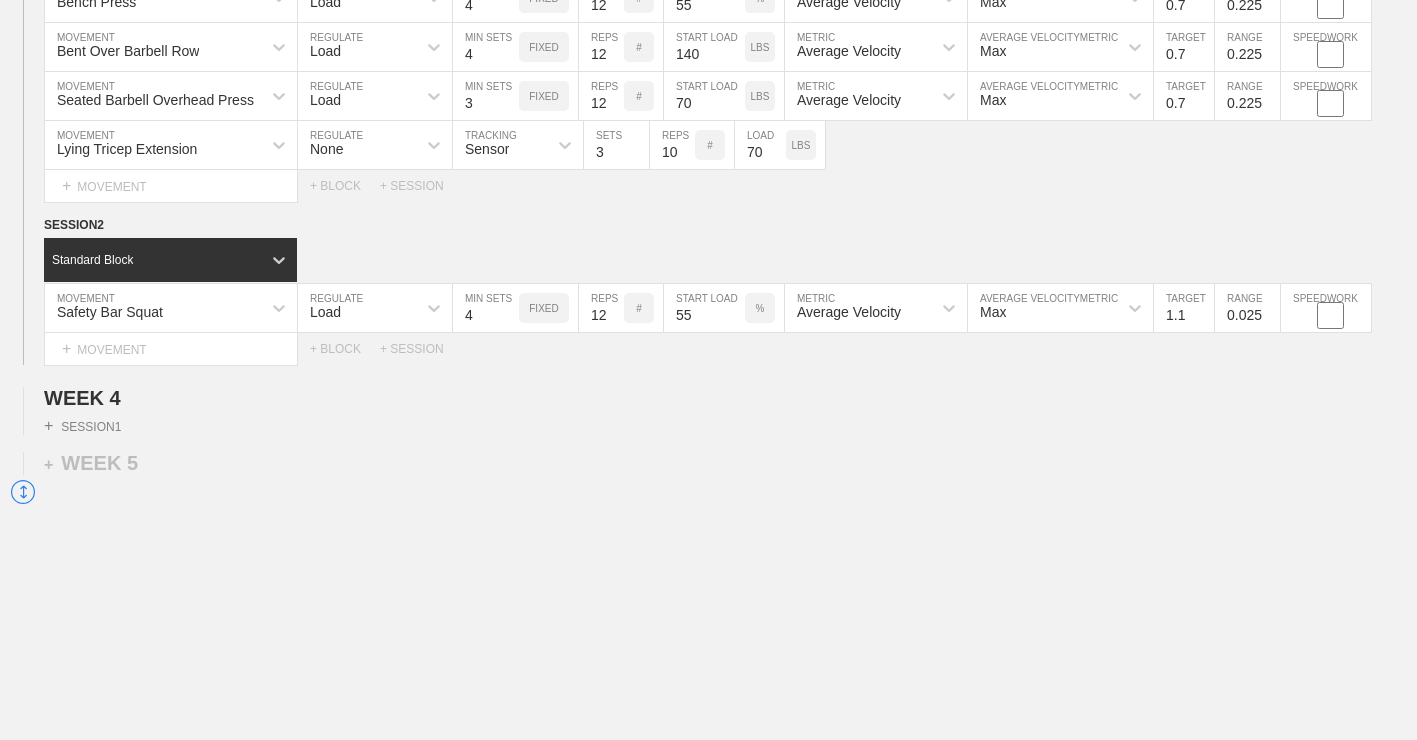 click on "1.1" at bounding box center [1184, 308] 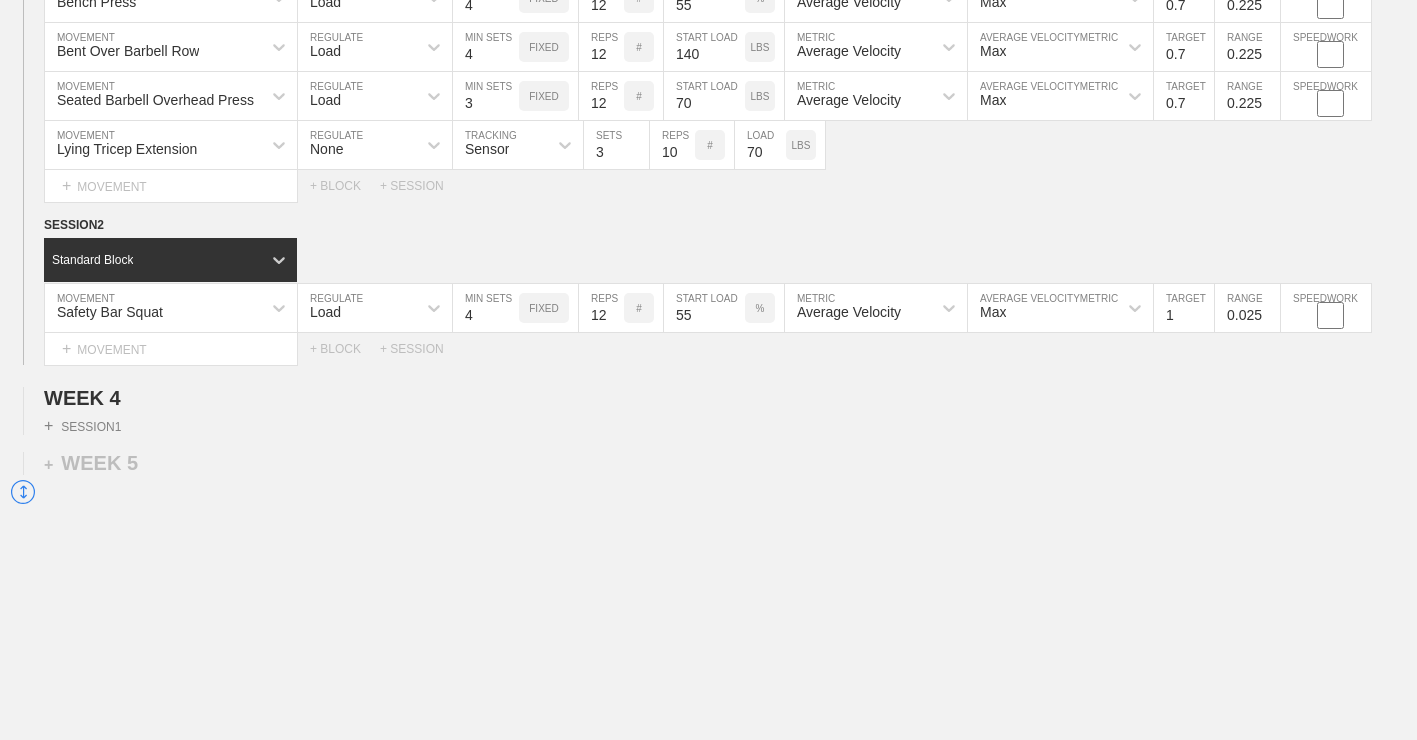 click on "1" at bounding box center (1184, 308) 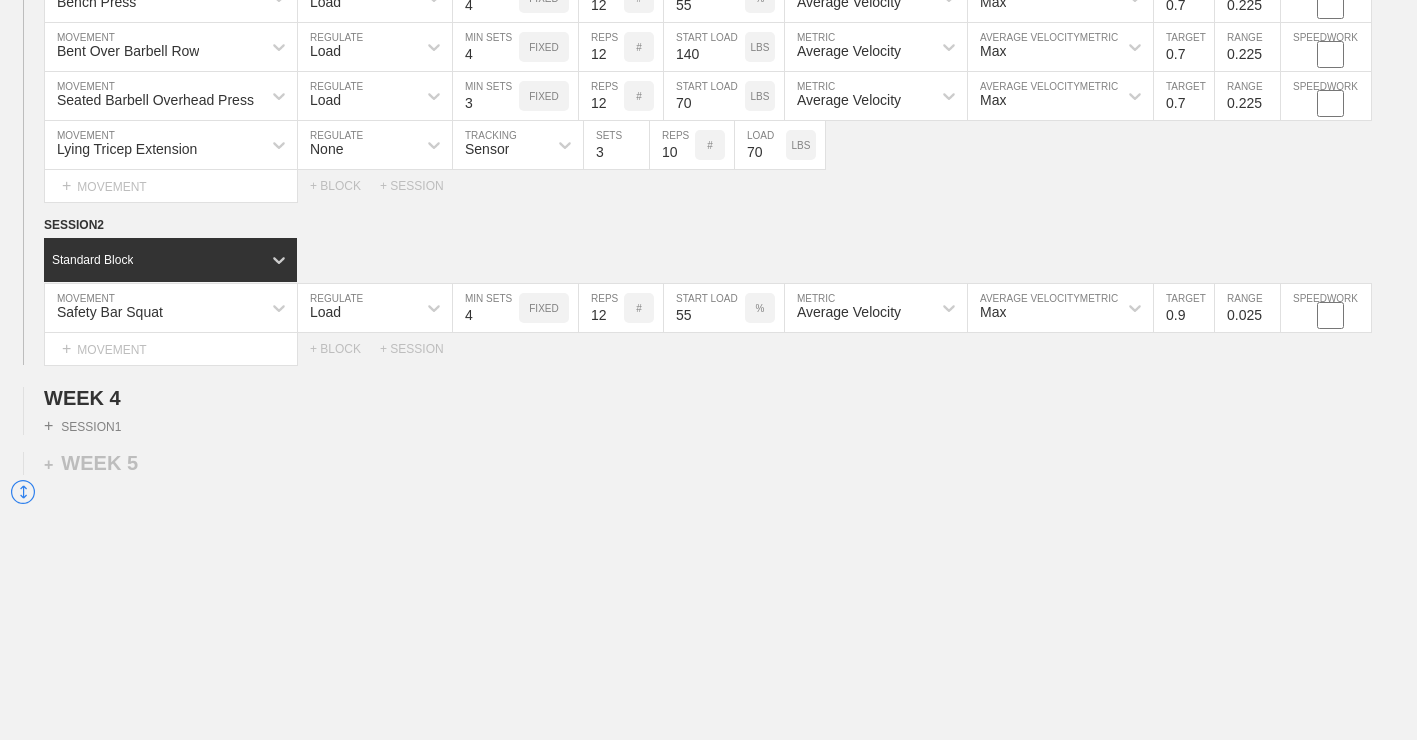 click on "0.9" at bounding box center [1184, 308] 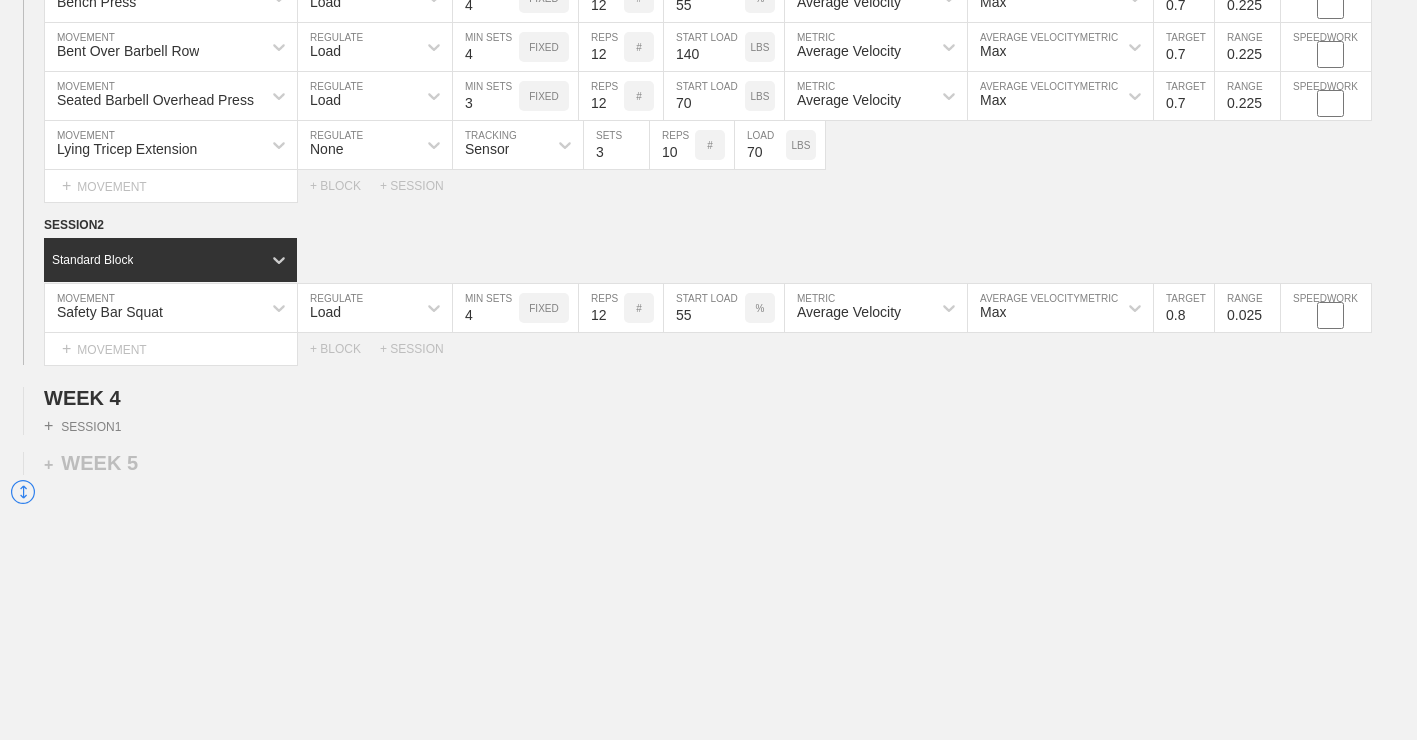 click on "0.8" at bounding box center (1184, 308) 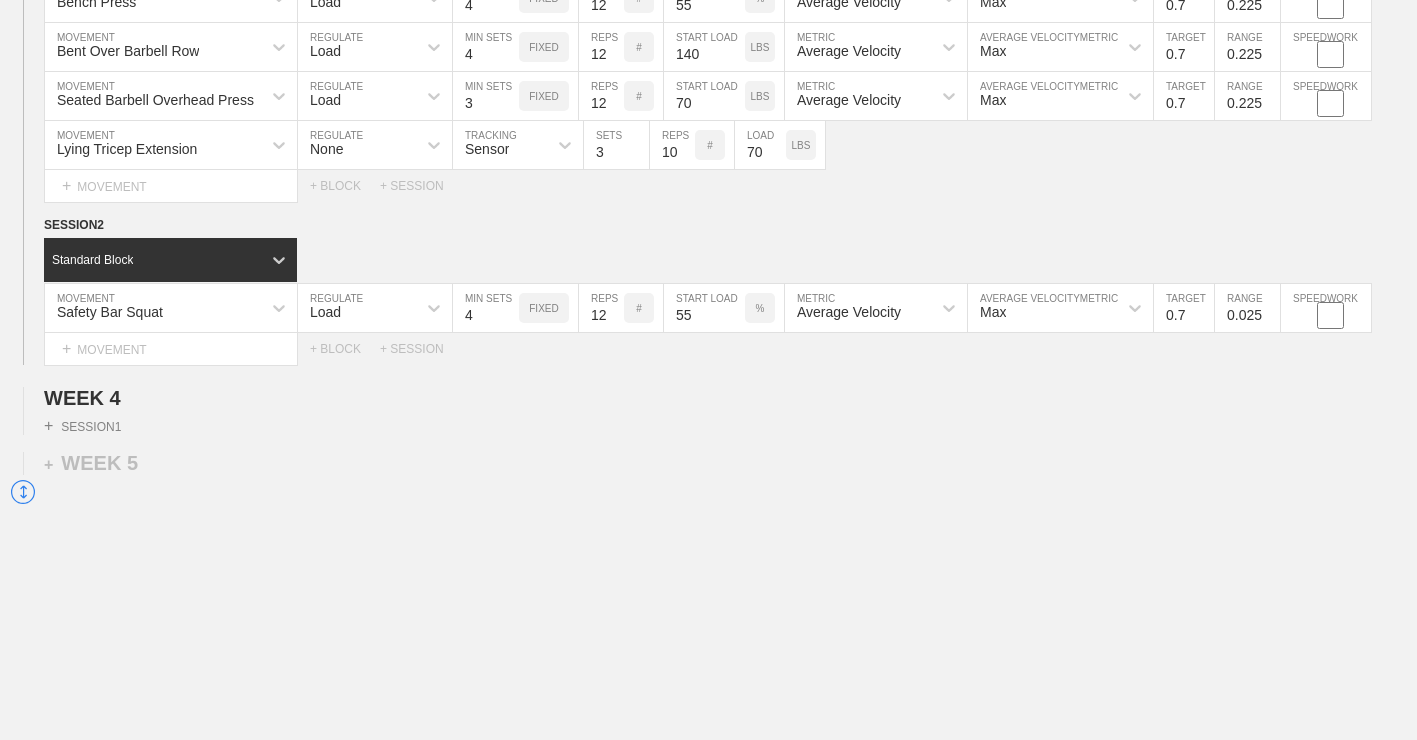 type on "0.7" 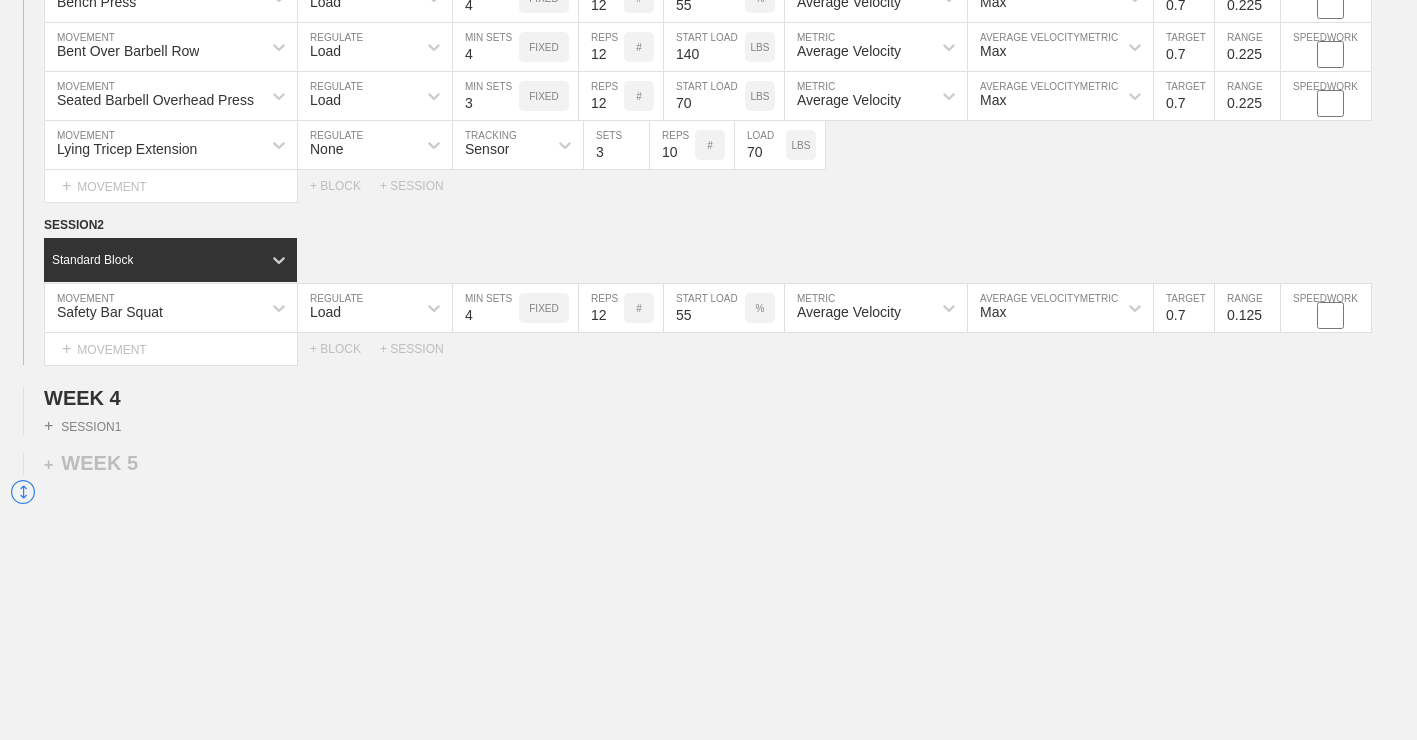 click on "0.125" at bounding box center [1247, 308] 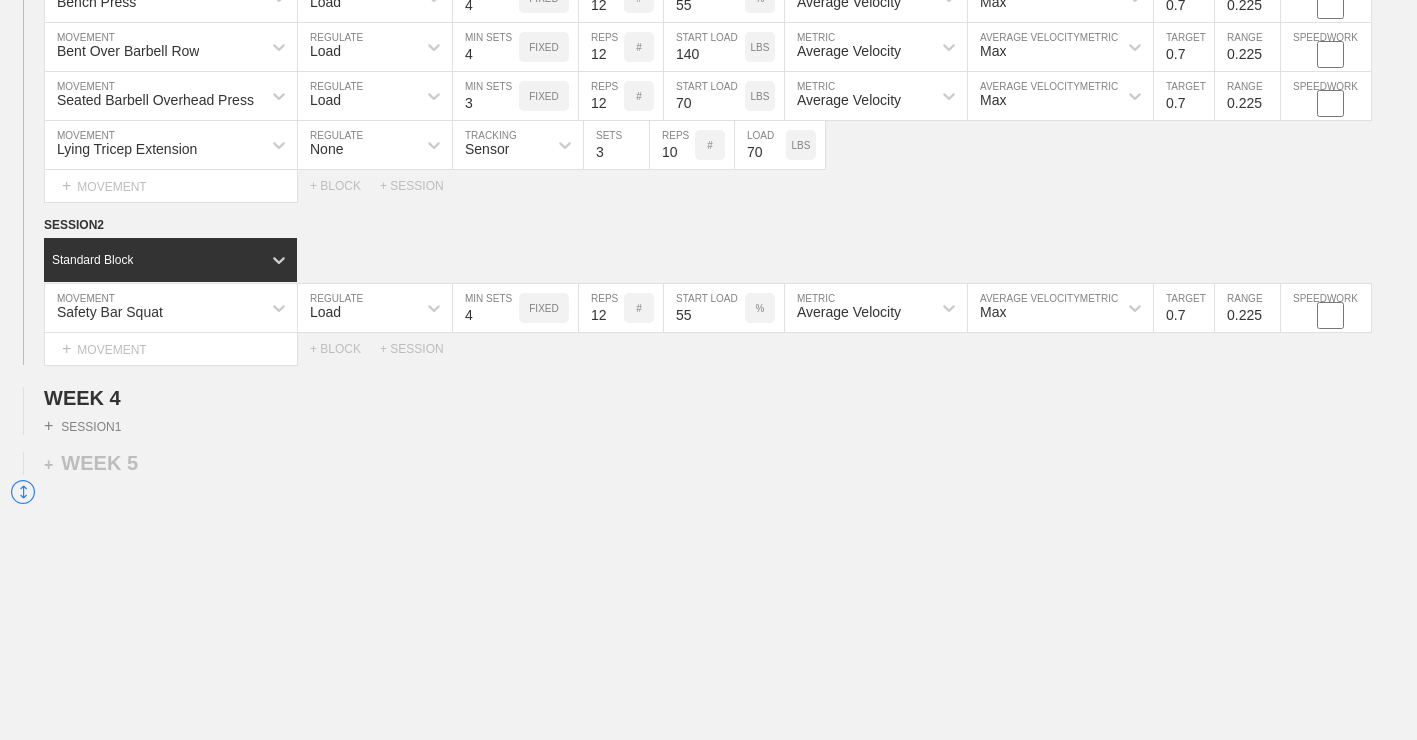 click on "0.225" at bounding box center [1247, 308] 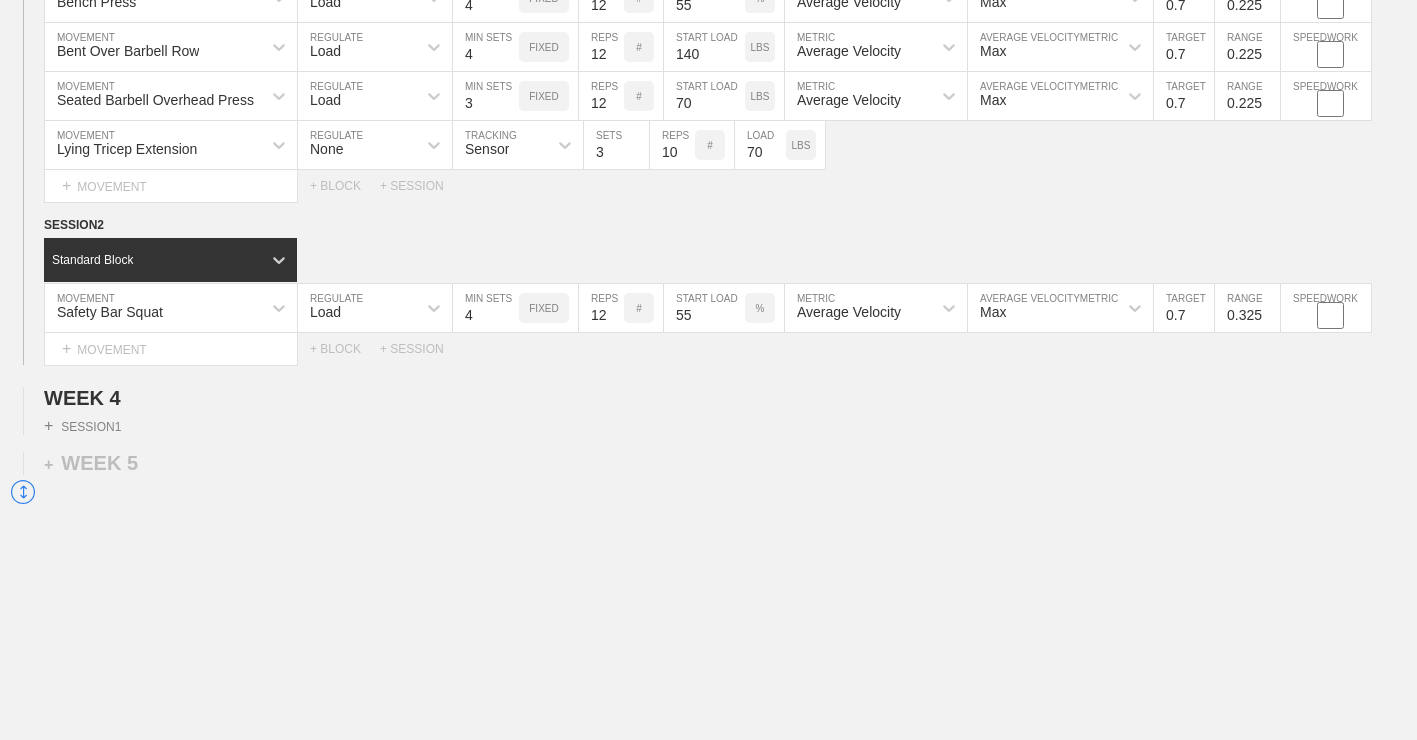 type on "0.325" 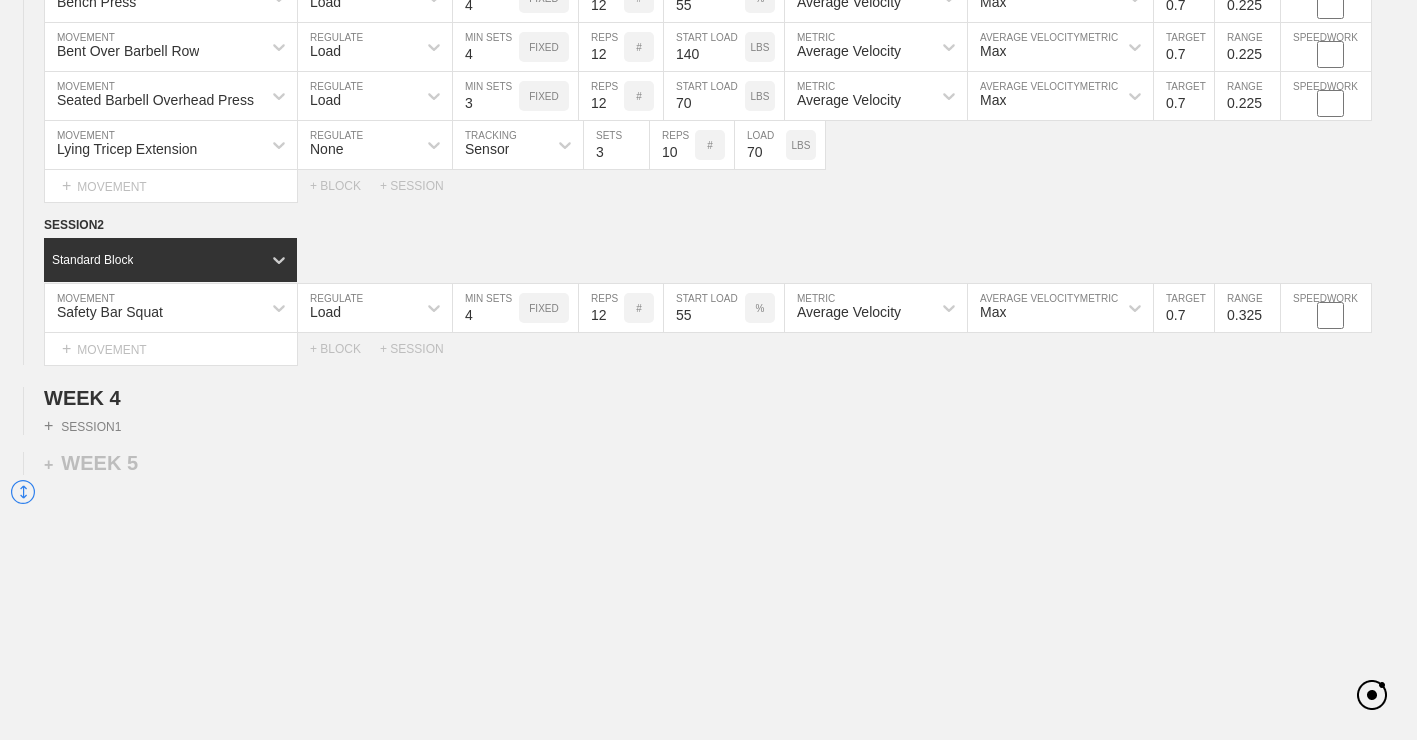 click on "WEEK   1   SESSION  1   Standard Block Bench Press MOVEMENT Load REGULATE 4 MIN SETS FIXED 16 REPS # 40 START LOAD % Average Velocity METRIC Max AVERAGE VELOCITY  METRIC 0.7 TARGET RANGE 0.025 SPEEDWORK Bent Over Barbell Row MOVEMENT Load REGULATE 4 MIN SETS FIXED 16 REPS # 110 START LOAD LBS Average Velocity METRIC Max AVERAGE VELOCITY  METRIC 0.7 TARGET RANGE 0.025 SPEEDWORK Seated Barbell Overhead Press MOVEMENT Load REGULATE 4 MIN SETS FIXED 16 REPS # 65 START LOAD LBS Average Velocity METRIC Max AVERAGE VELOCITY  METRIC 0.7 TARGET RANGE 0.025 SPEEDWORK Lying Tricep Extension MOVEMENT None REGULATE Sensor TRACKING 3 SETS 16 REPS # 55 LOAD LBS Select... MOVEMENT +  MOVEMENT + BLOCK + SESSION SESSION  2   Standard Block Safety Bar Squat MOVEMENT Load REGULATE 4 MIN SETS FIXED 16 REPS # 40 START LOAD % Average Velocity METRIC Max AVERAGE VELOCITY  METRIC 0.7 TARGET RANGE 0.025 SPEEDWORK Straight Bar Deadlift MOVEMENT Load REGULATE 3 MIN SETS FIXED 16 REPS # 40 START LOAD % Average Velocity METRIC Max  METRIC" at bounding box center (708, -1035) 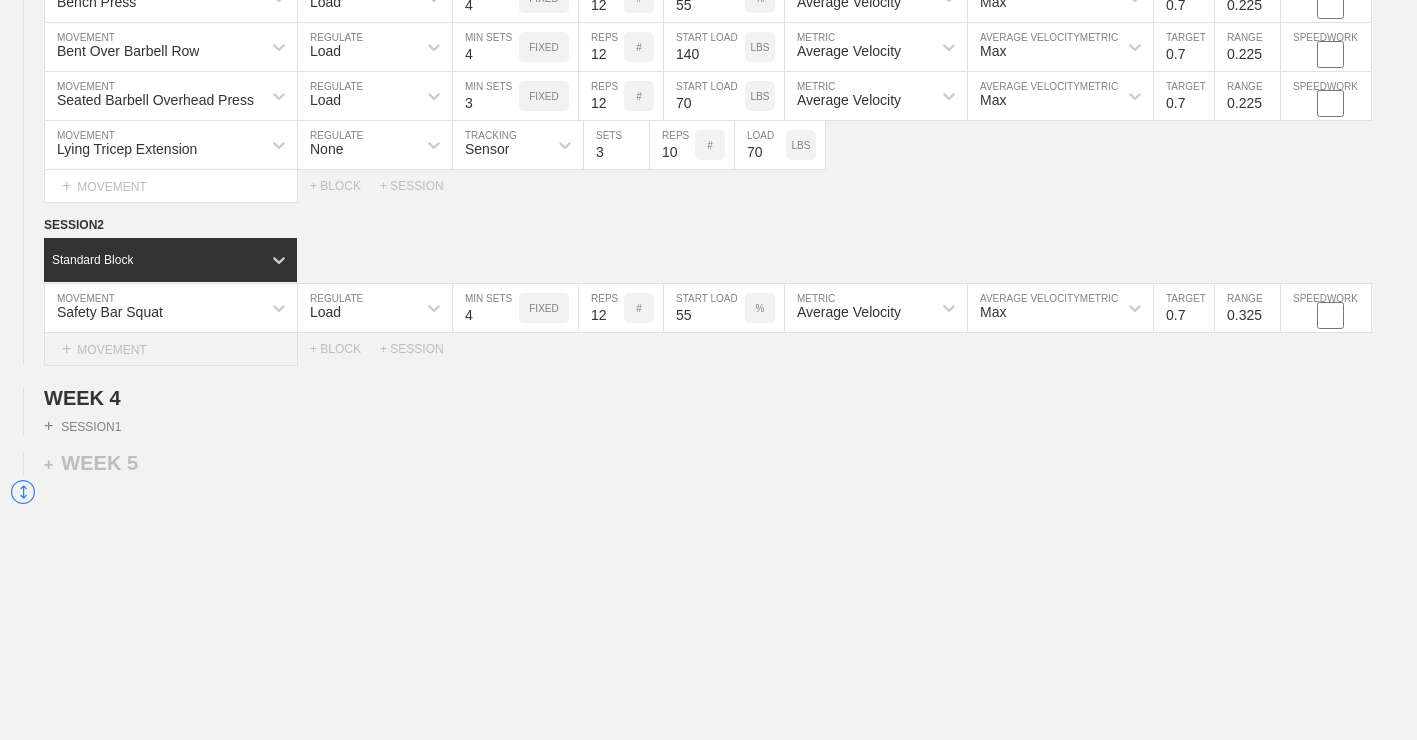 click on "+  MOVEMENT" at bounding box center (171, 349) 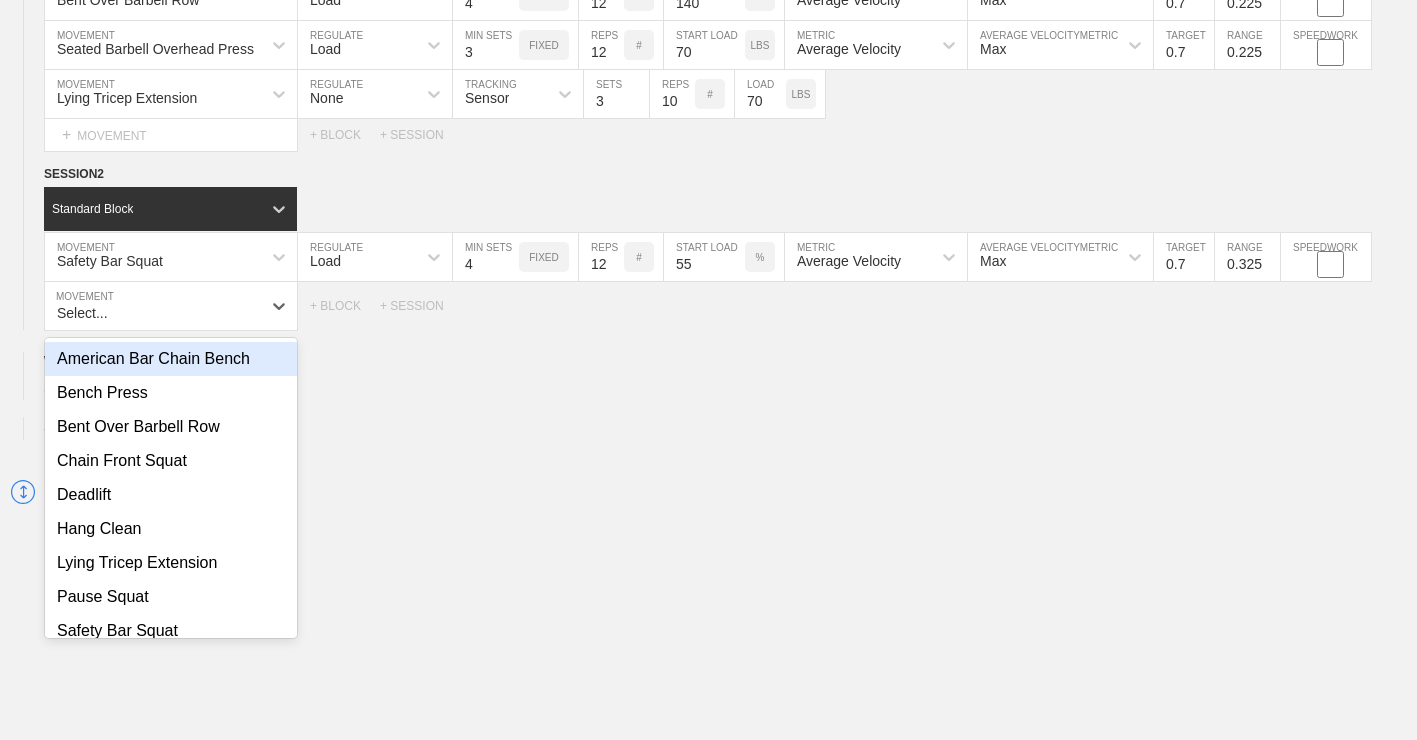scroll, scrollTop: 2809, scrollLeft: 0, axis: vertical 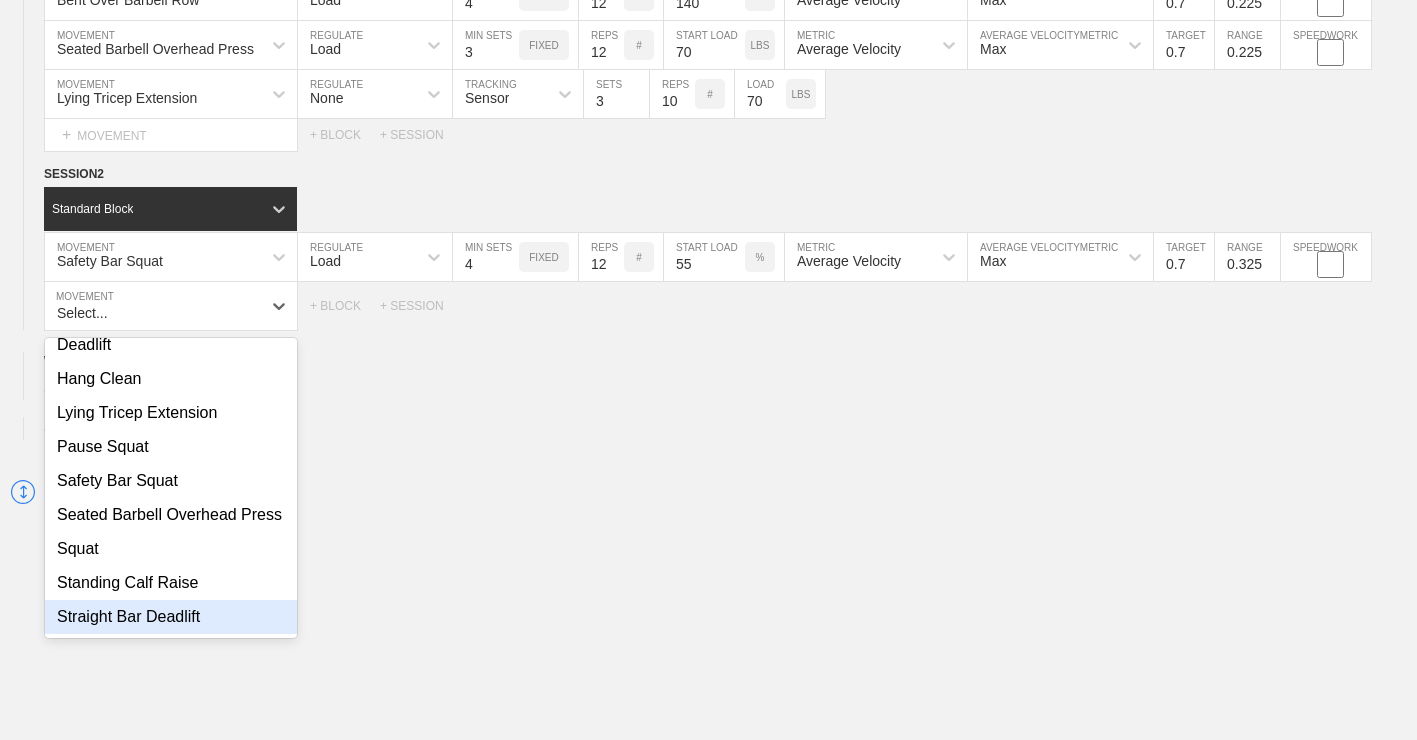 click on "Straight Bar Deadlift" at bounding box center [171, 617] 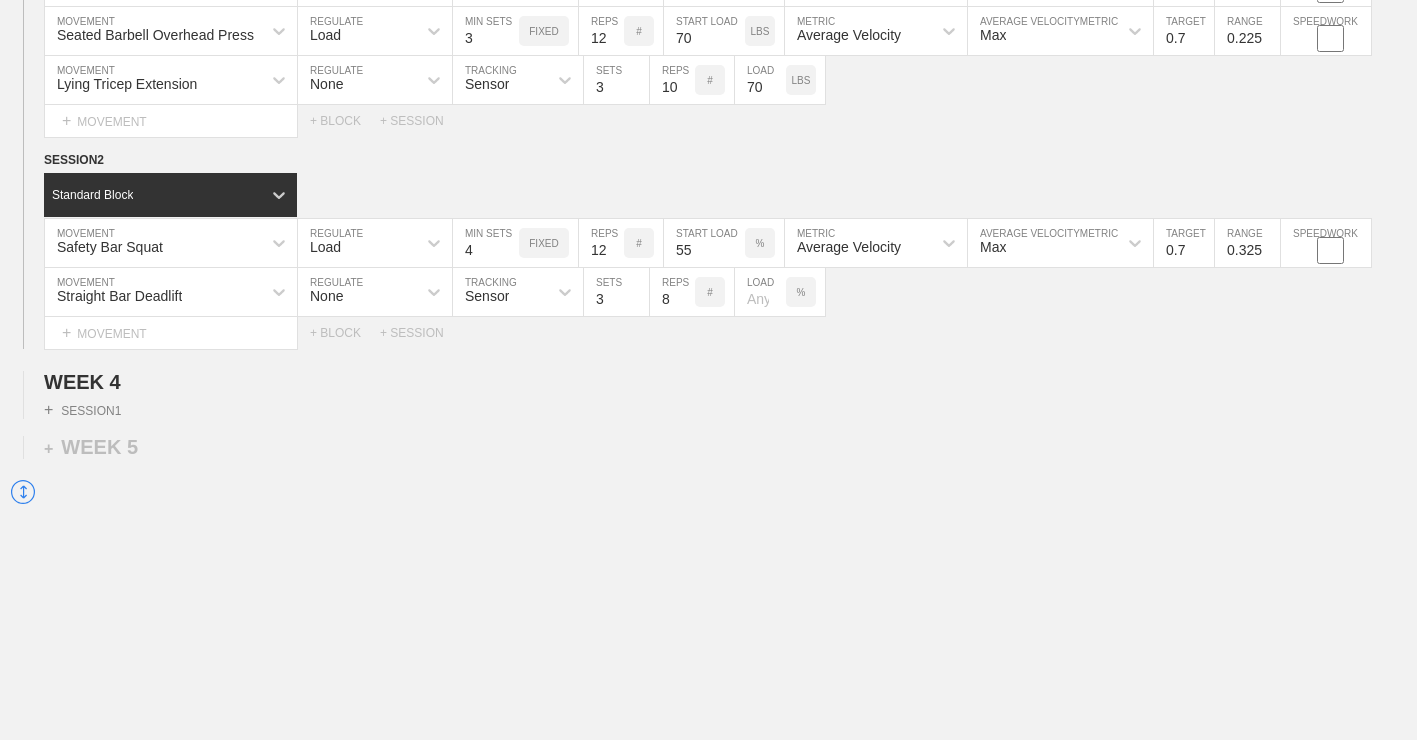 click on "None" at bounding box center (357, 292) 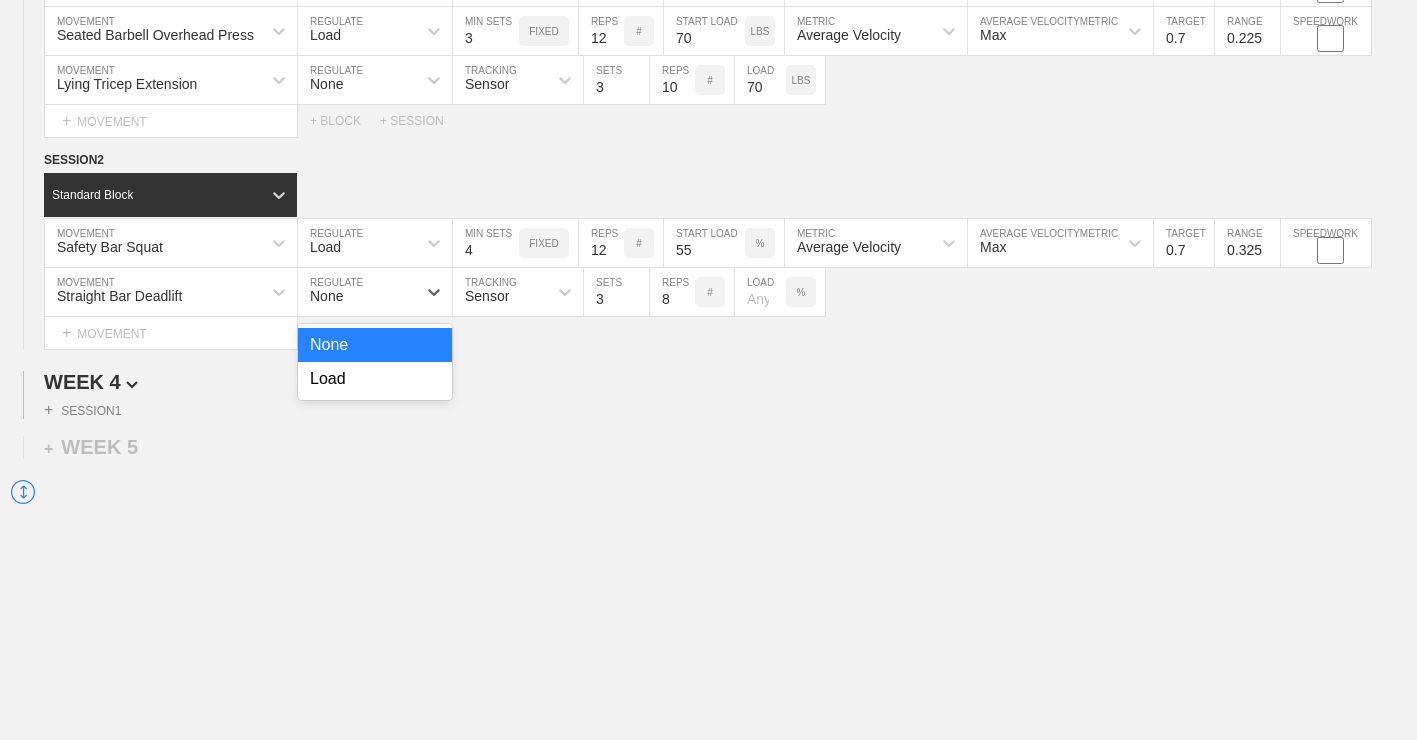 click on "Load" at bounding box center (375, 379) 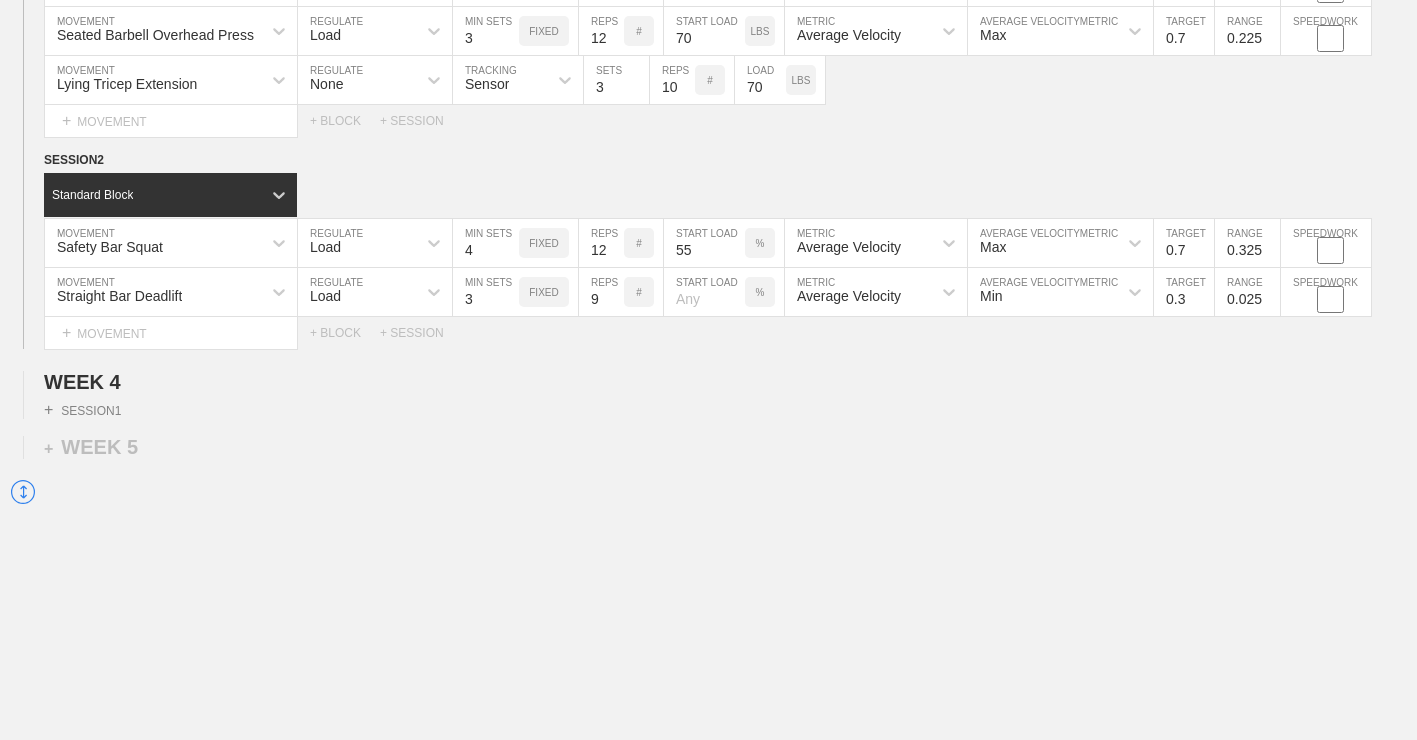click on "9" at bounding box center [601, 292] 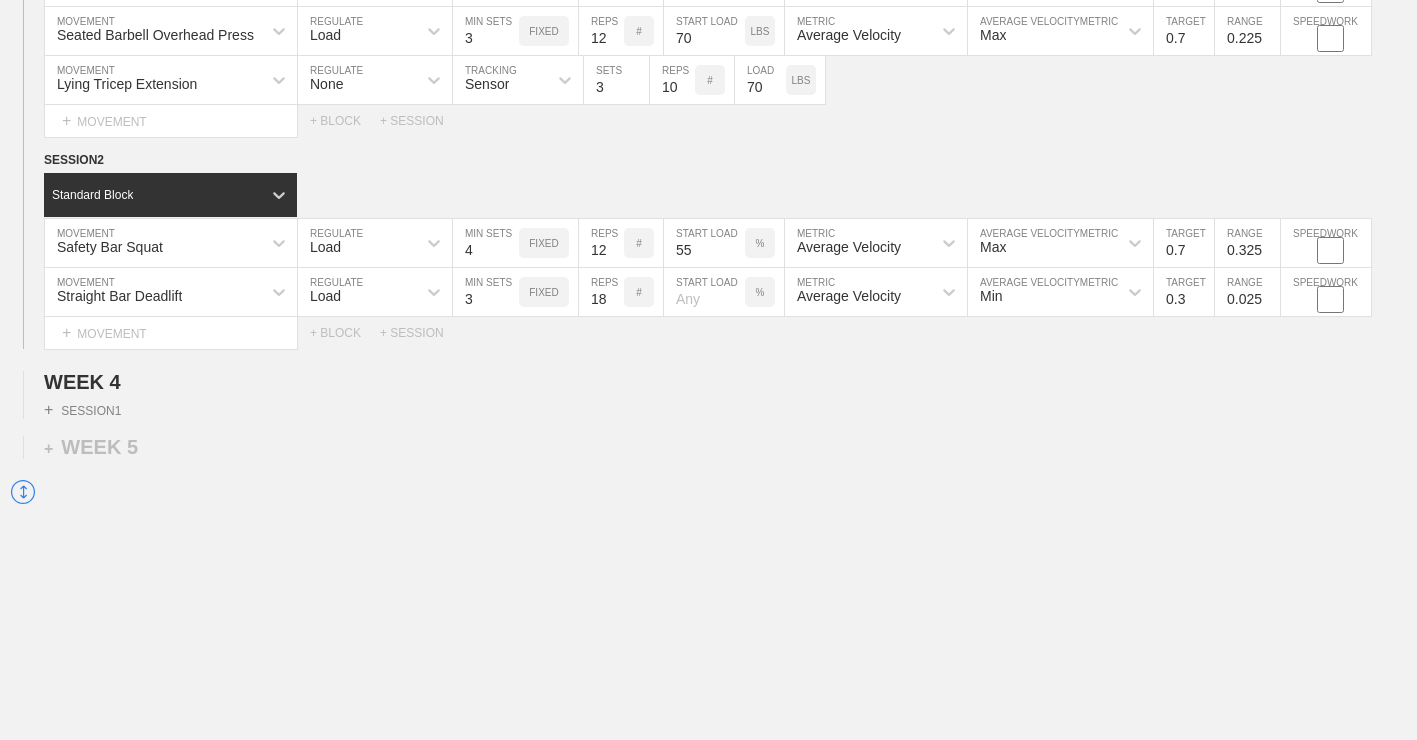 click on "18" at bounding box center [601, 292] 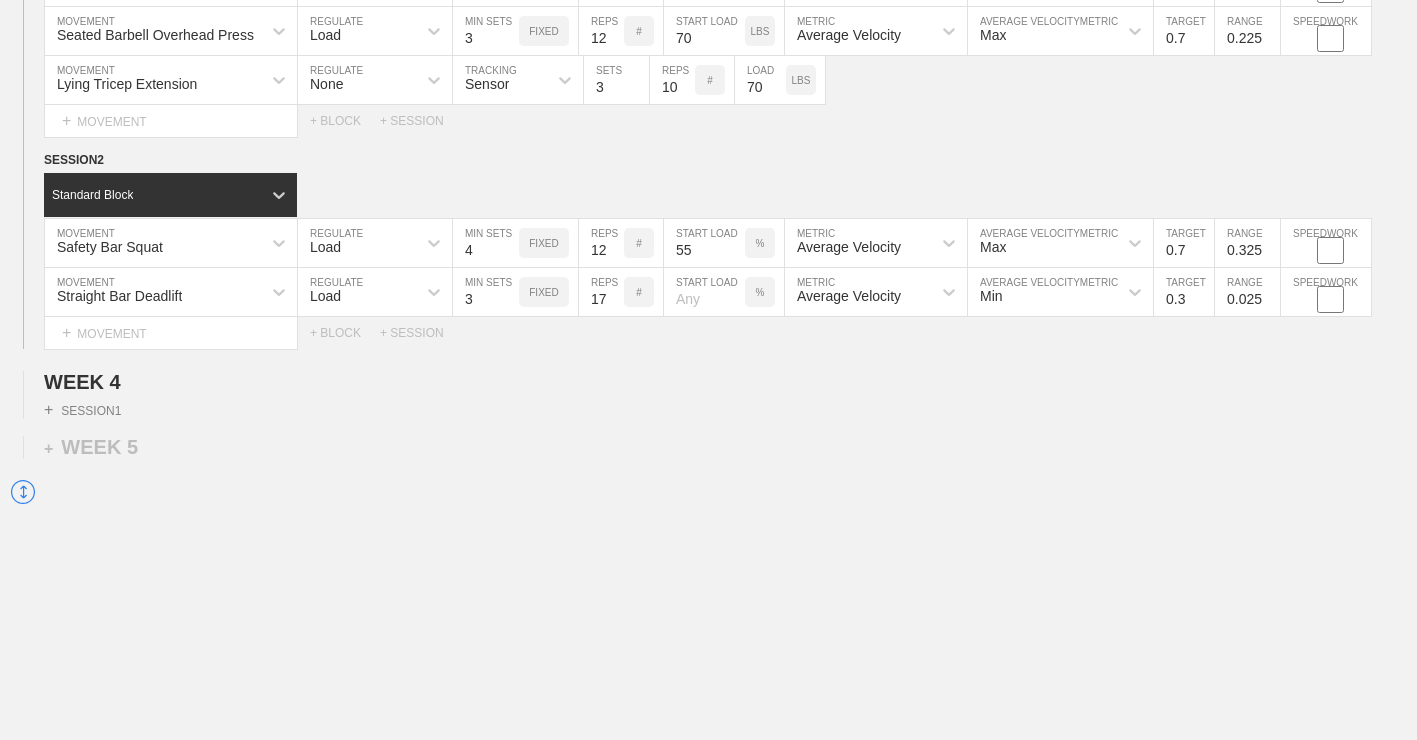 click on "17" at bounding box center [601, 292] 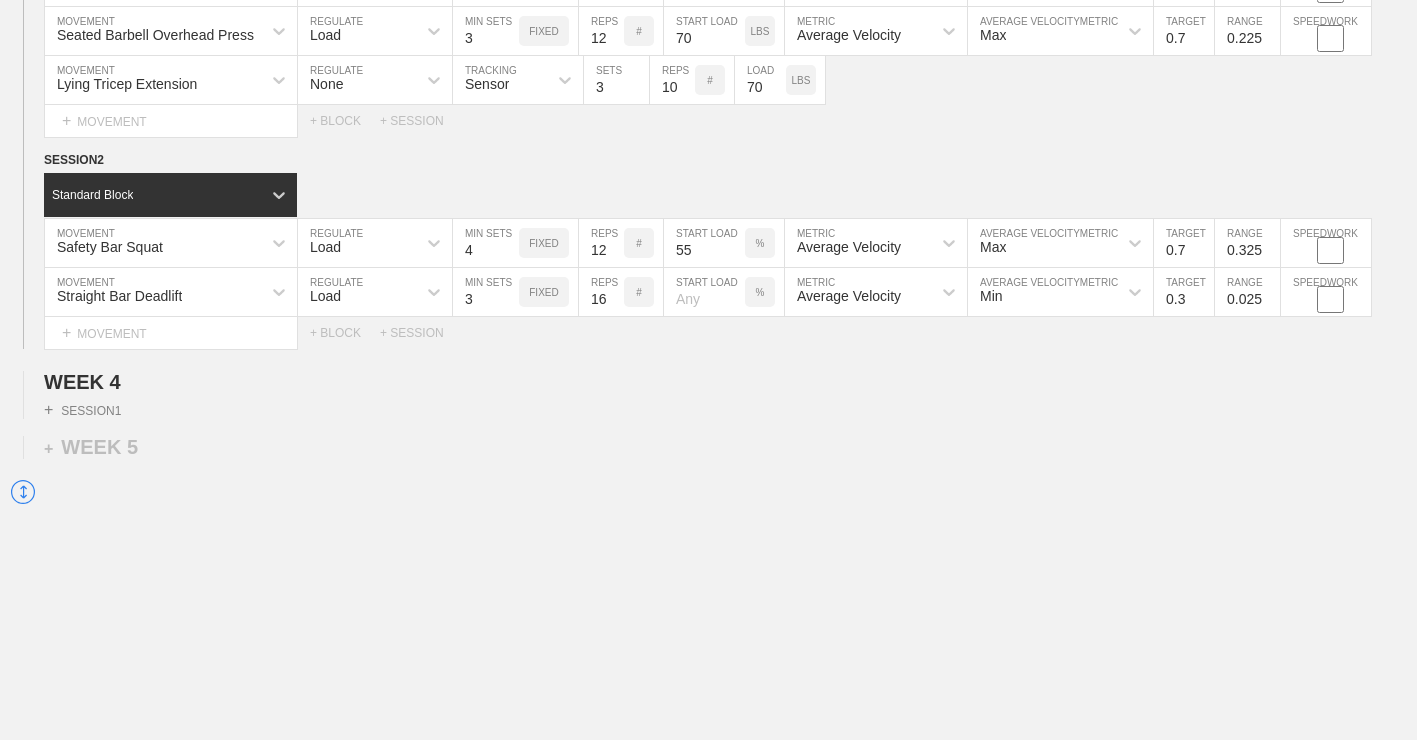 click on "16" at bounding box center (601, 292) 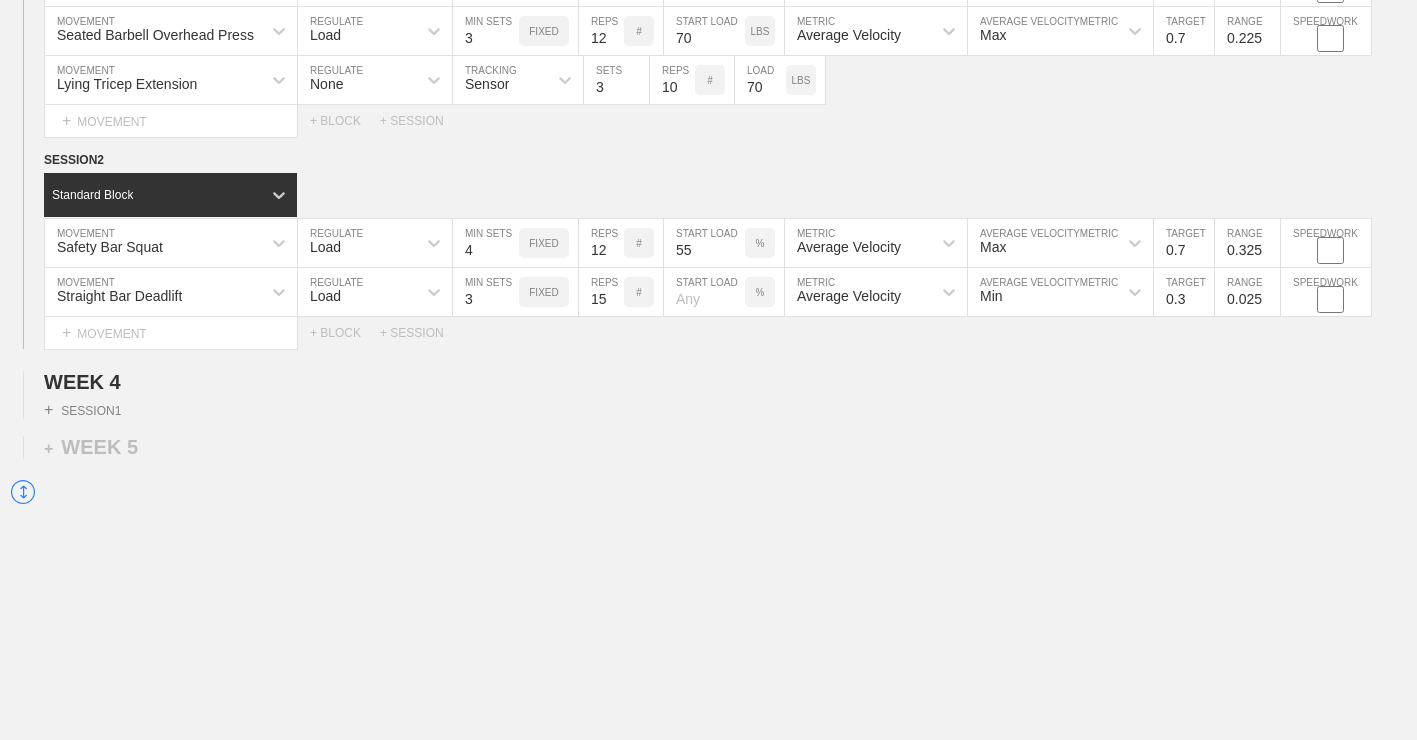 click on "15" at bounding box center (601, 292) 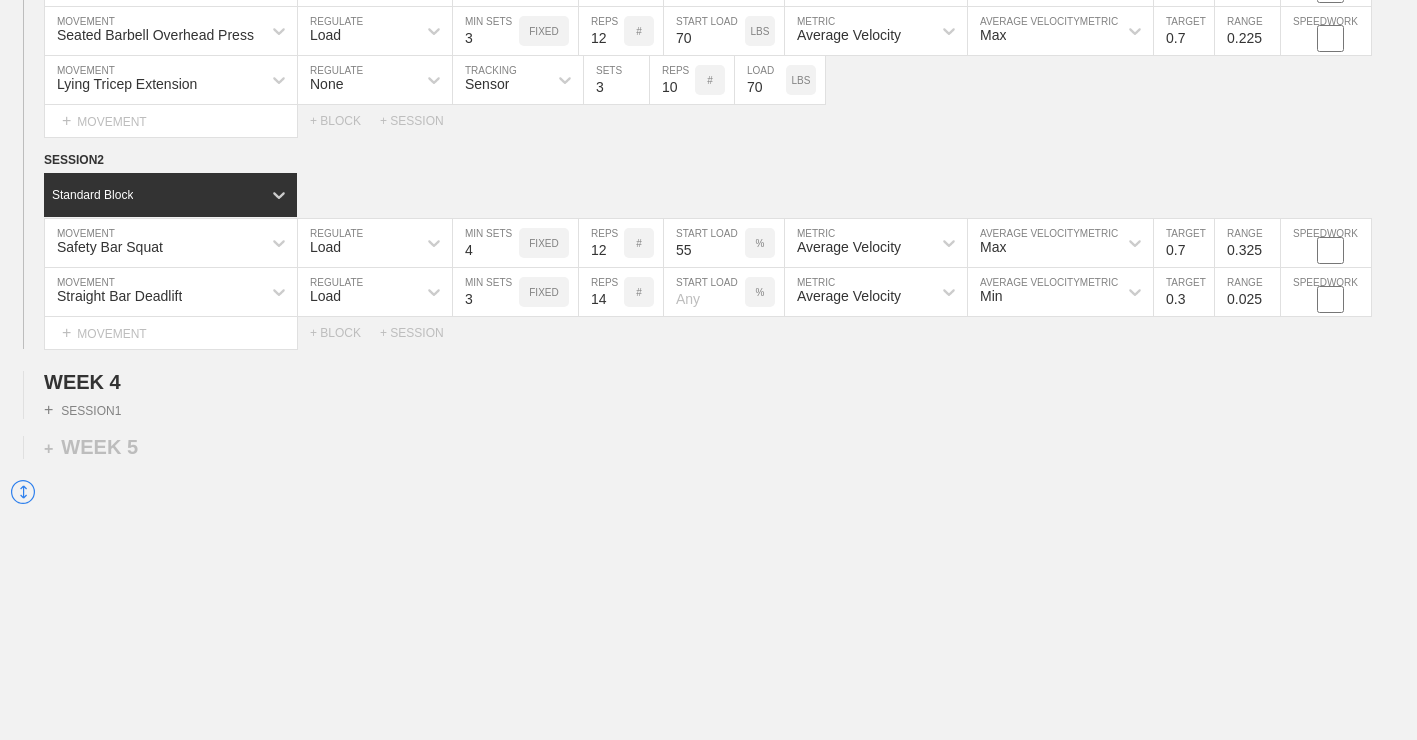 click on "14" at bounding box center (601, 292) 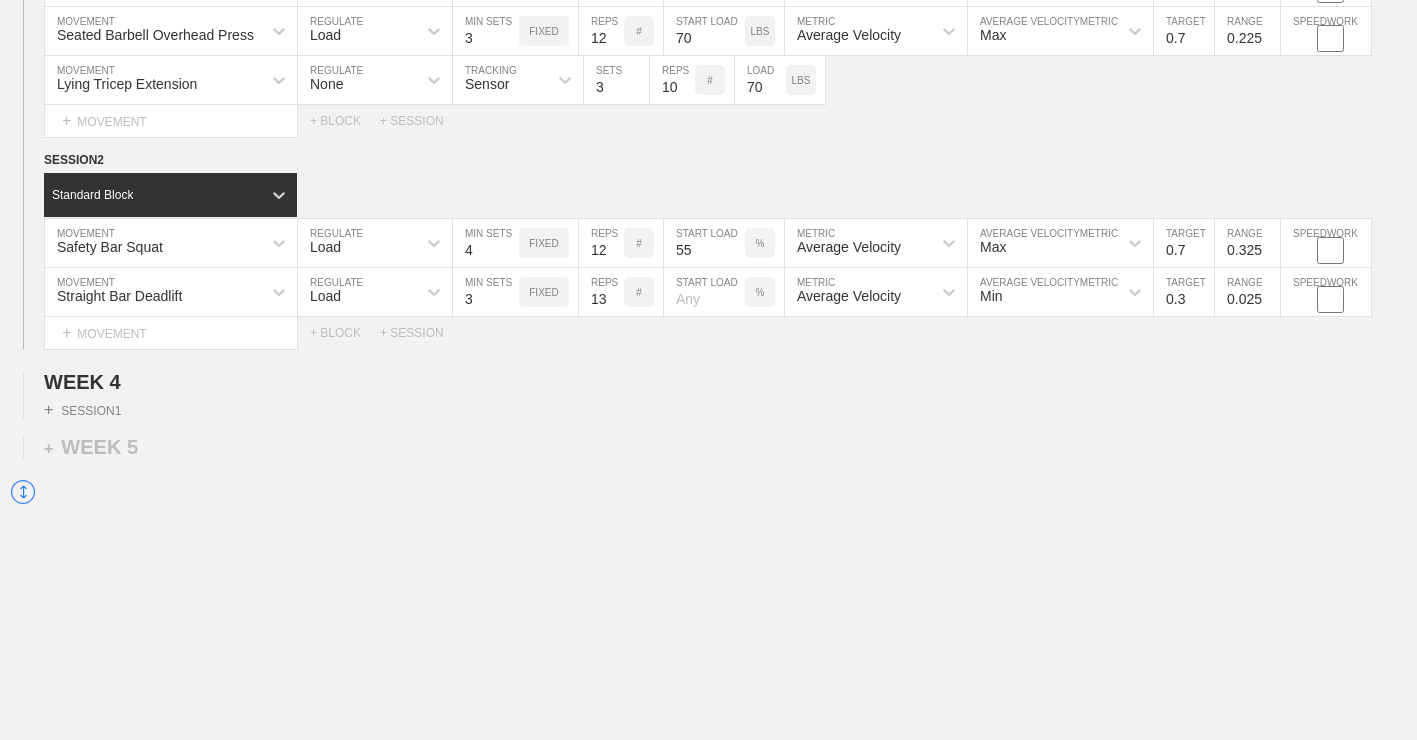 click on "13" at bounding box center [601, 292] 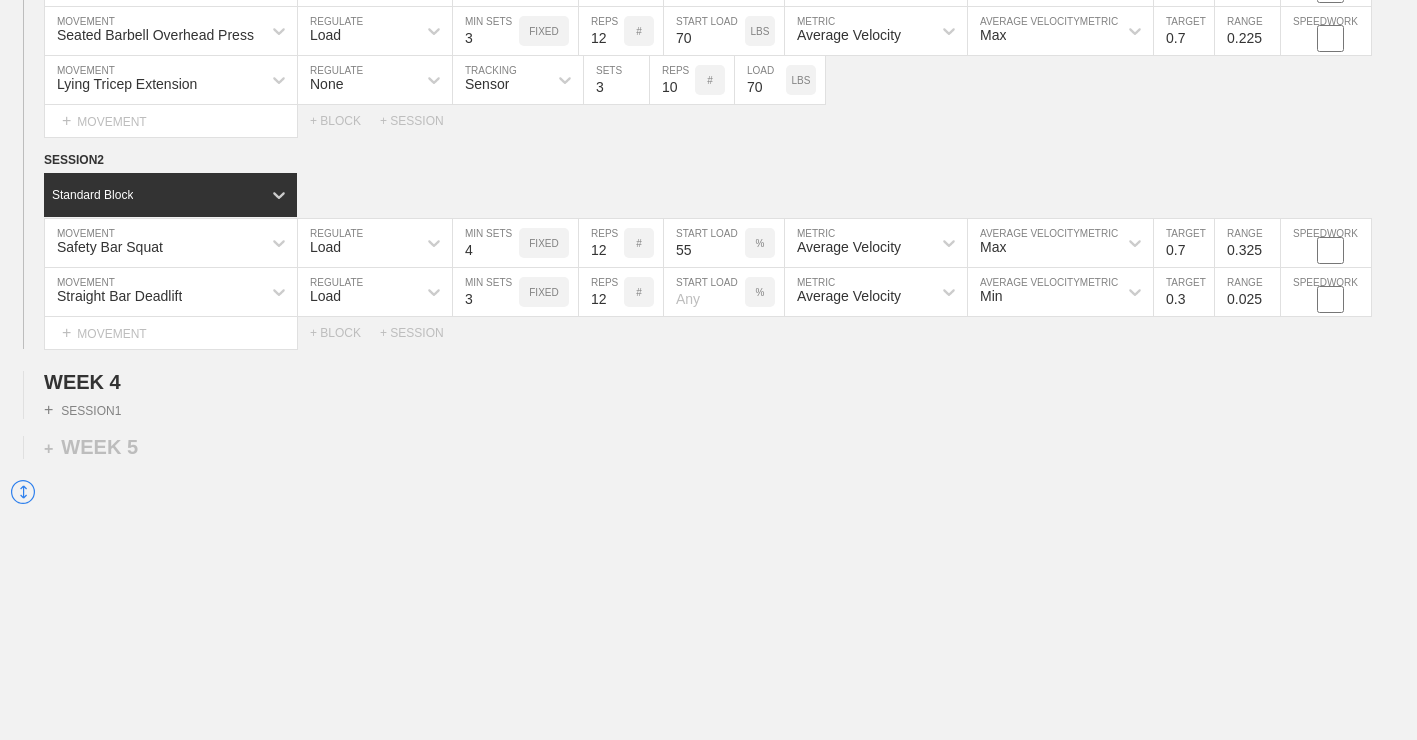 type on "12" 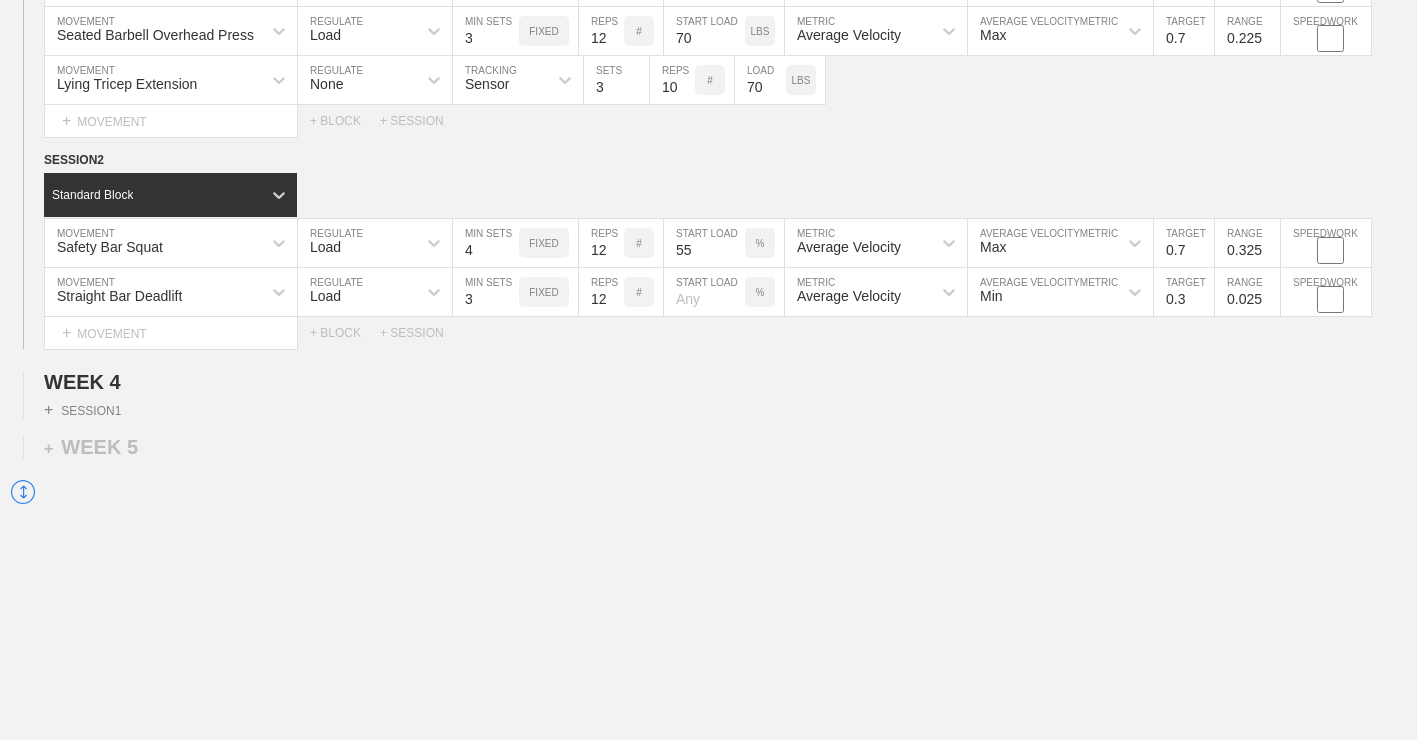 click at bounding box center [704, 292] 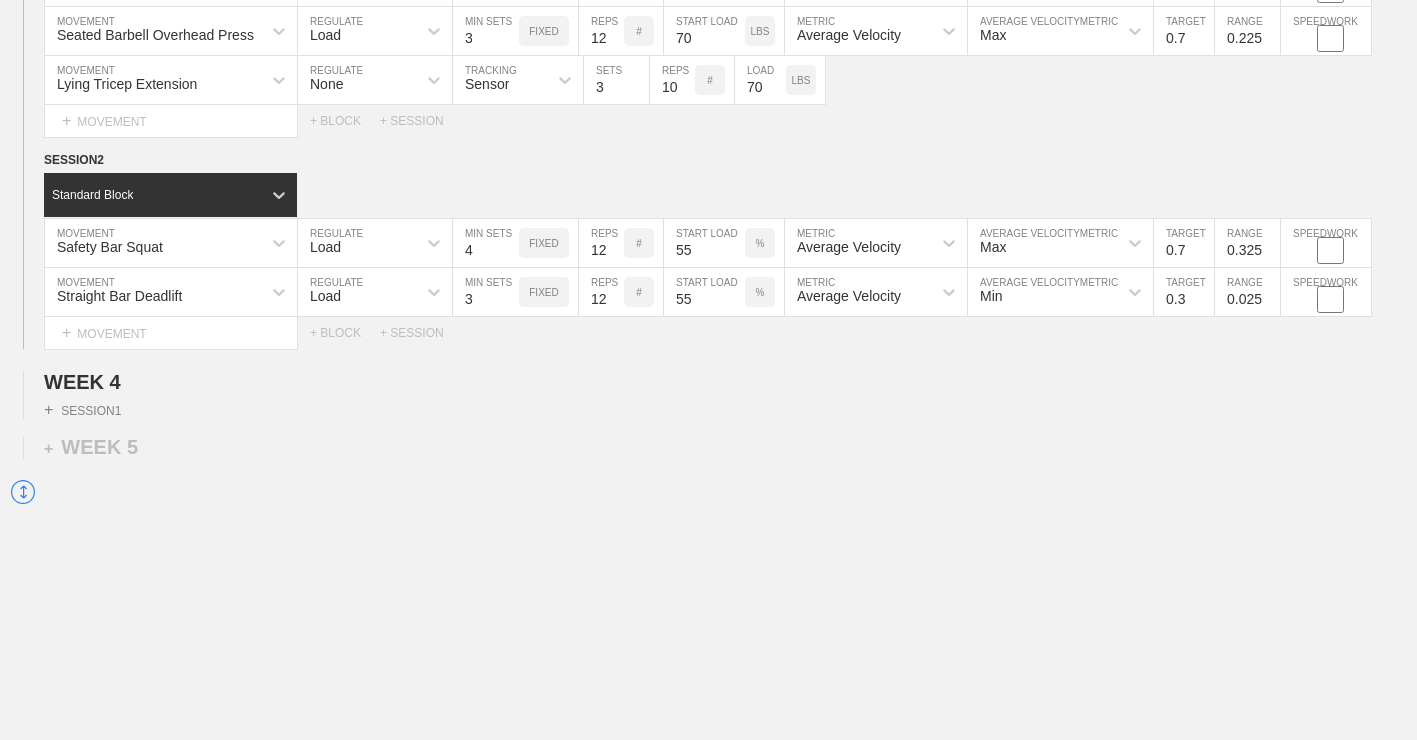 type on "55" 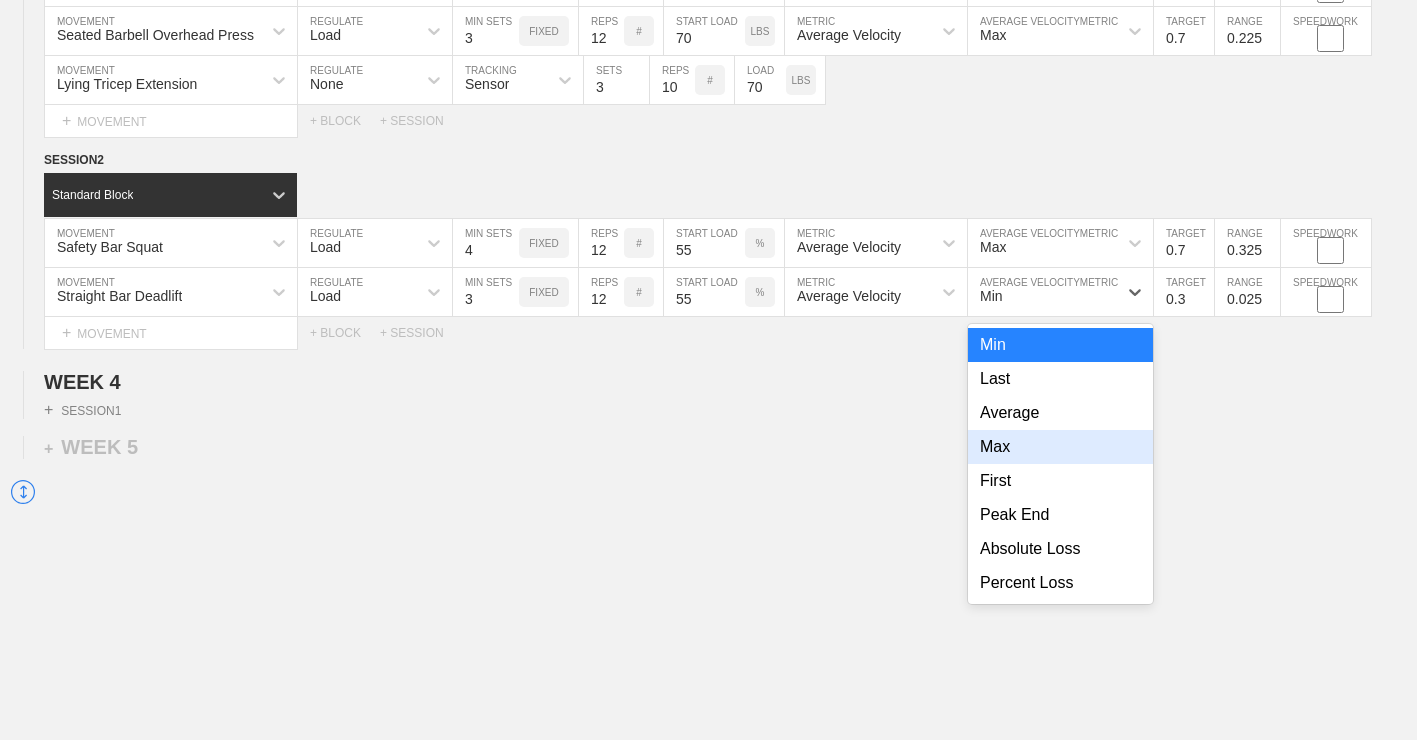 click on "Max" at bounding box center [1060, 447] 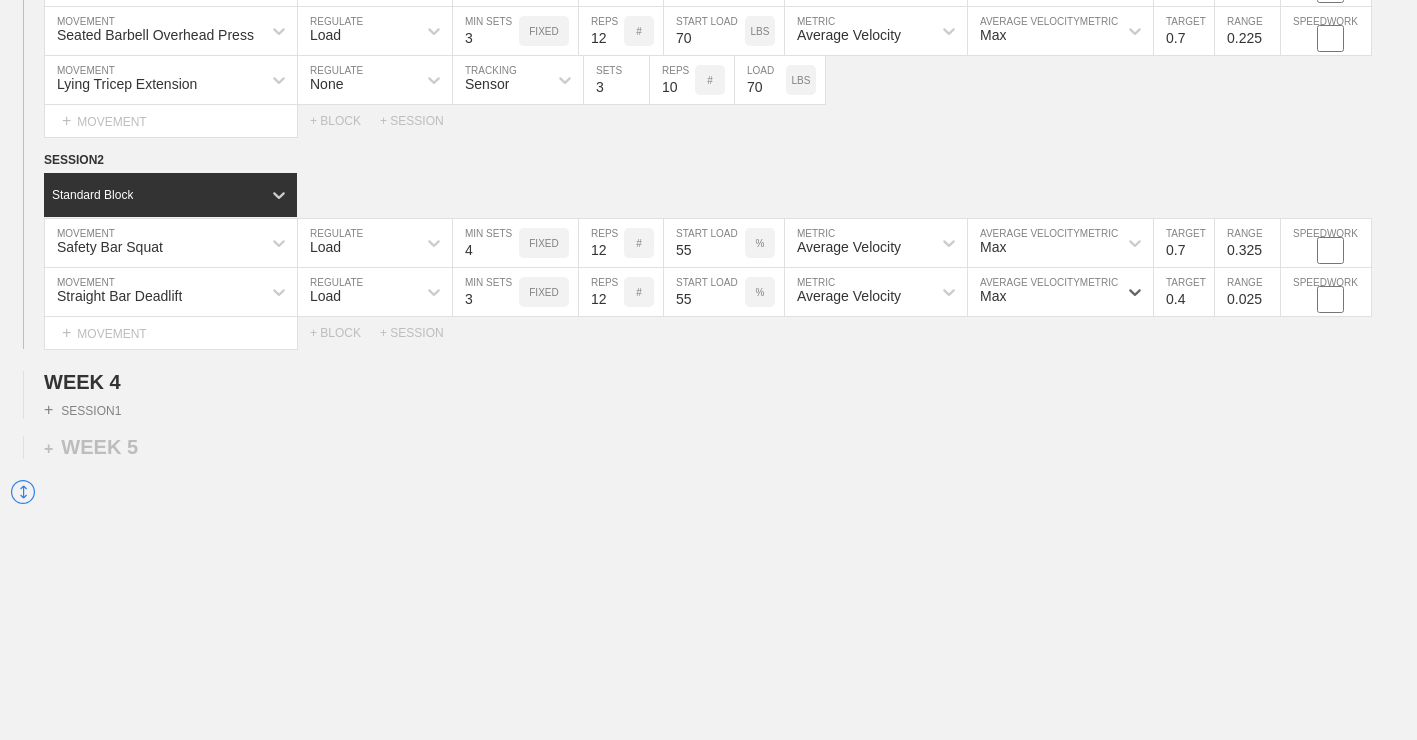 click on "0.4" at bounding box center (1184, 292) 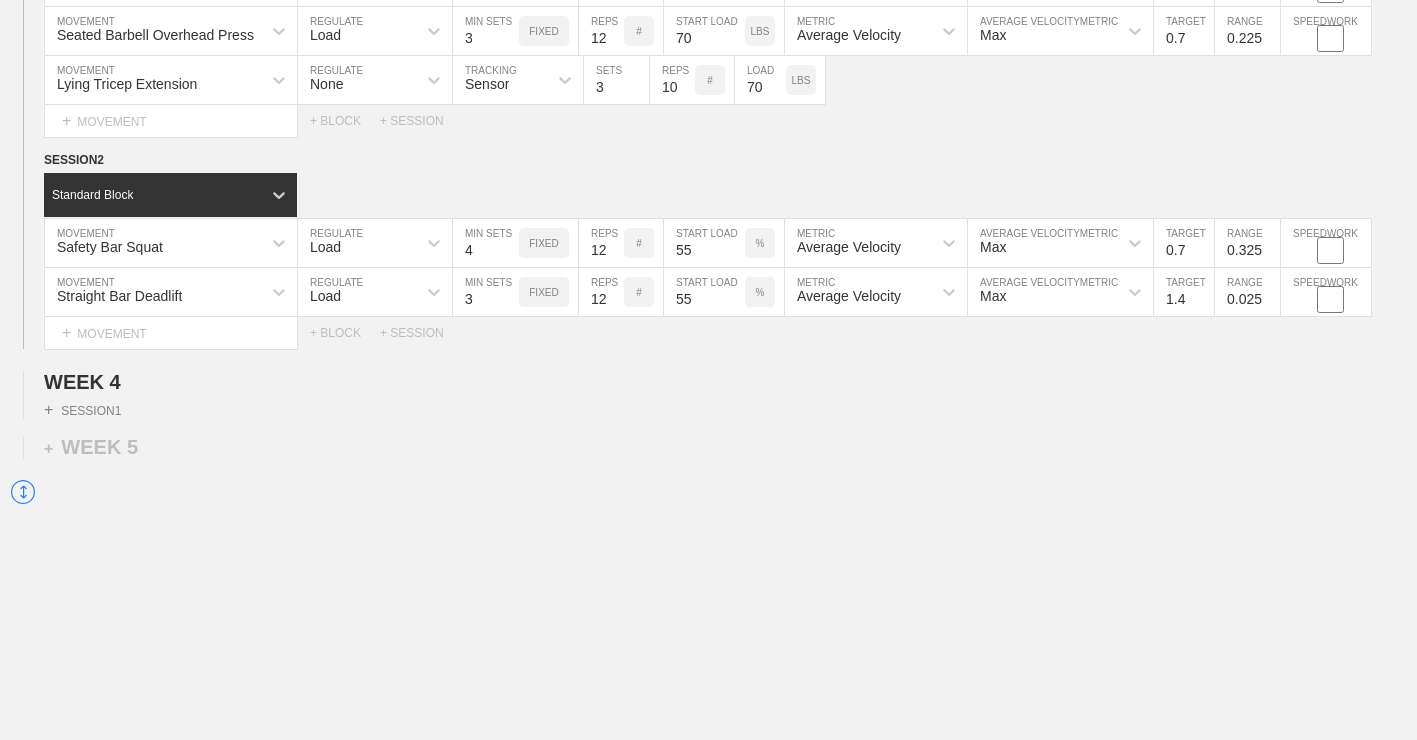click on "1.4" at bounding box center [1184, 292] 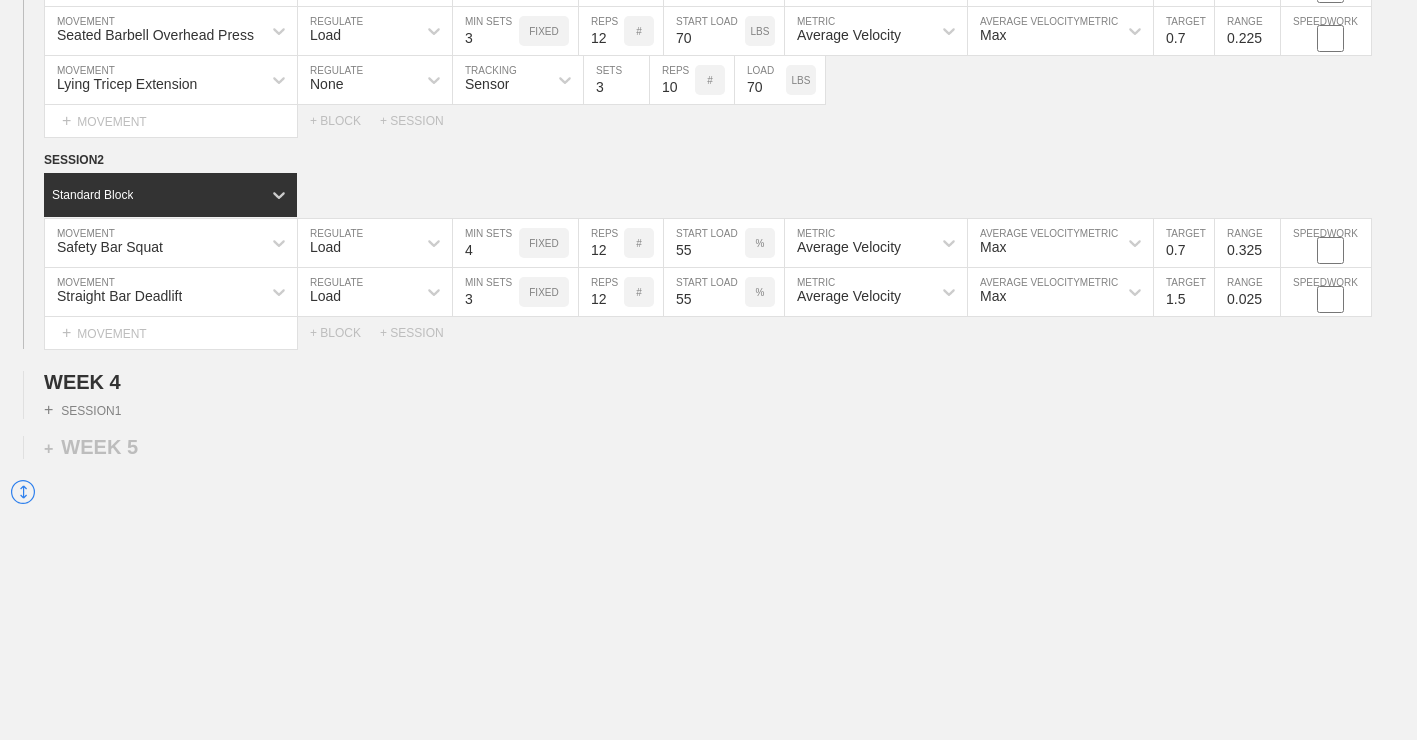 click on "1.5" at bounding box center (1184, 292) 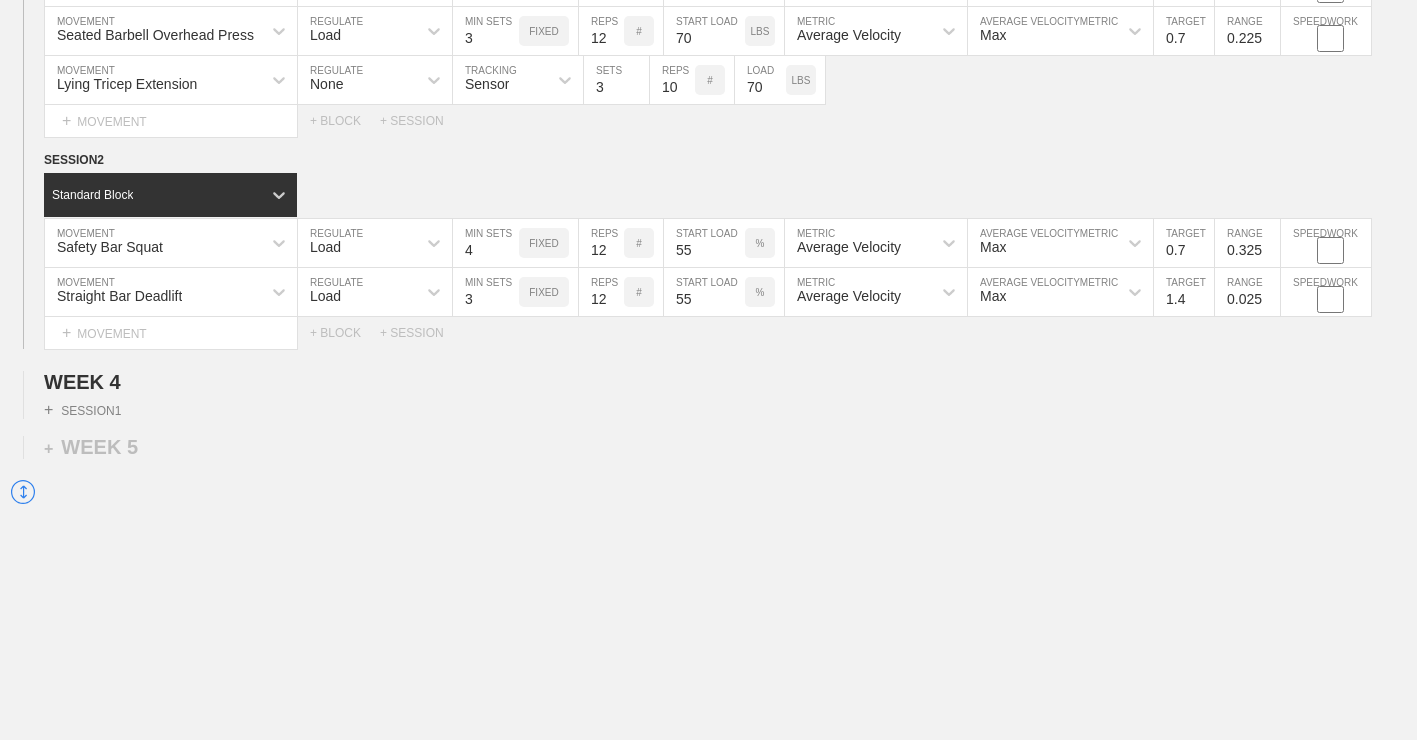 click on "1.4" at bounding box center (1184, 292) 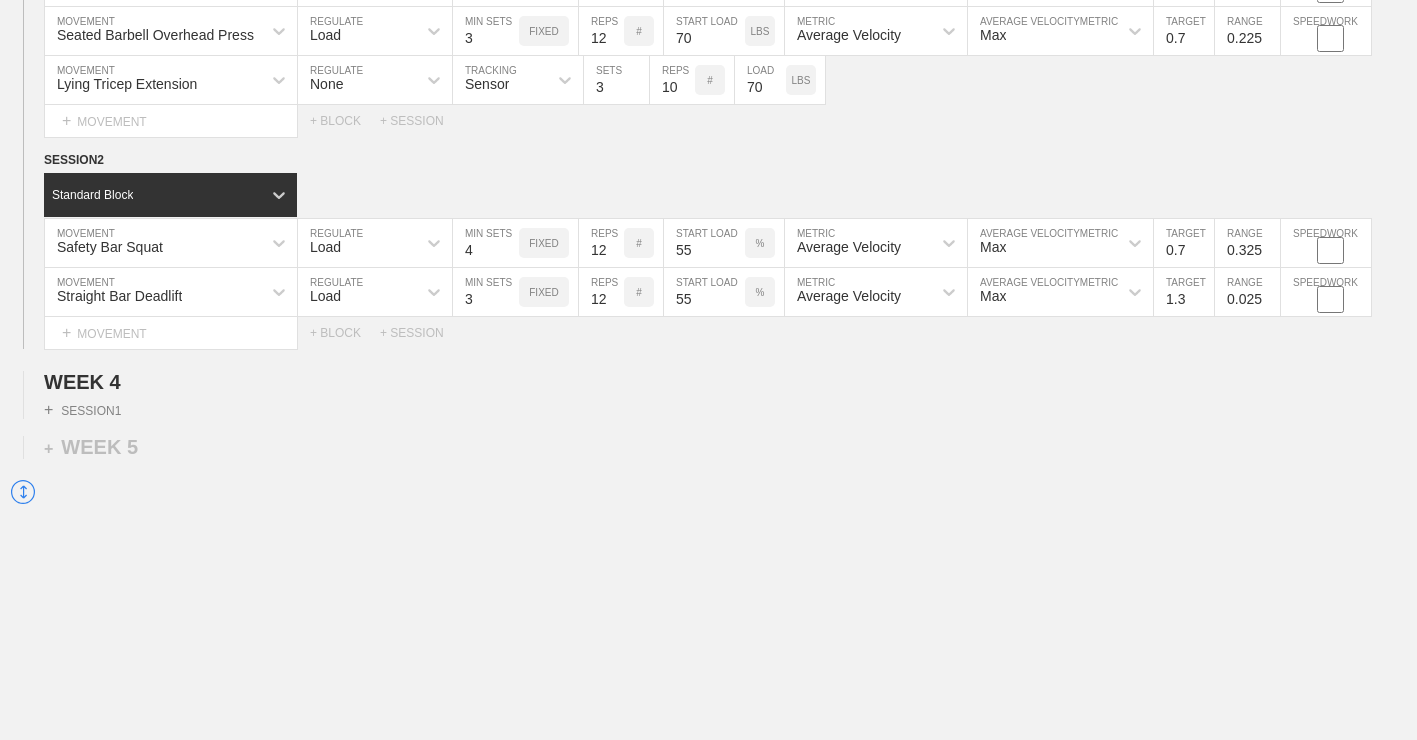 click on "1.3" at bounding box center [1184, 292] 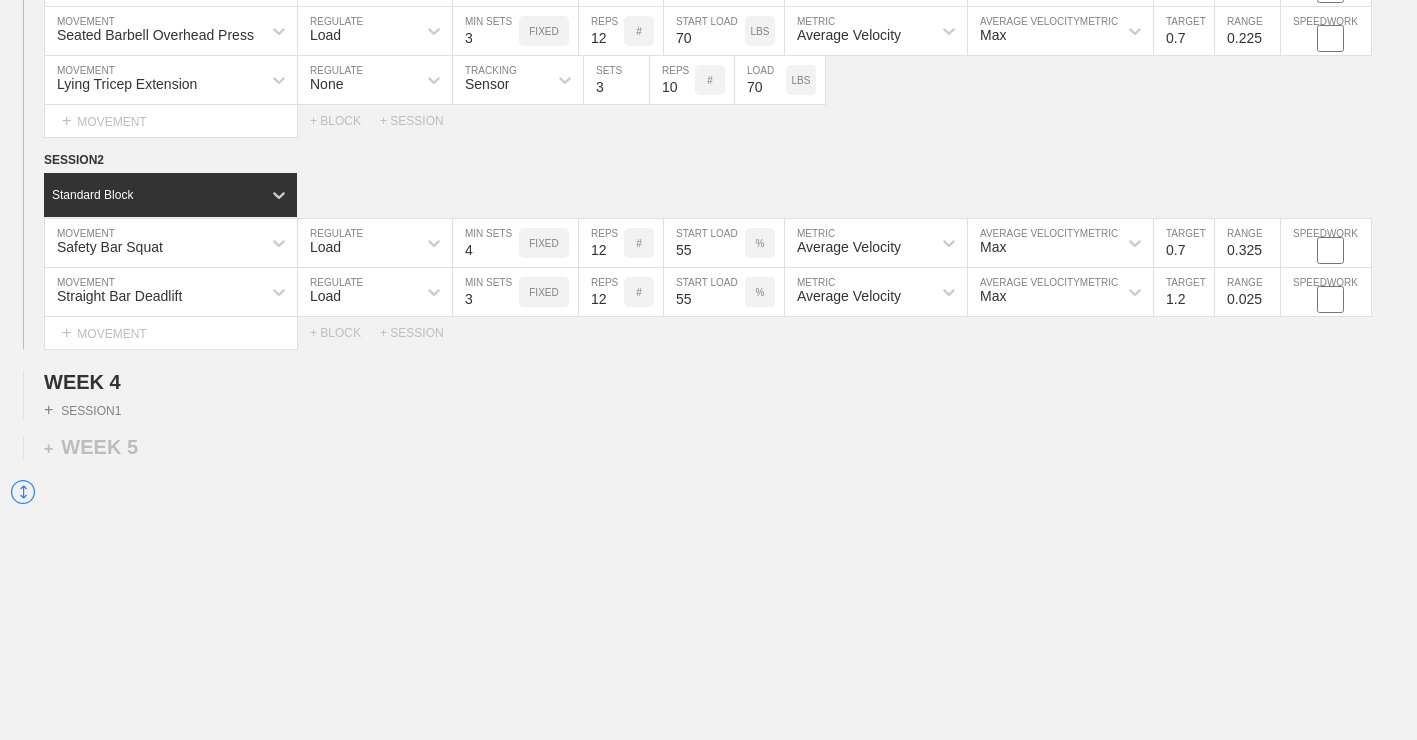 click on "1.2" at bounding box center (1184, 292) 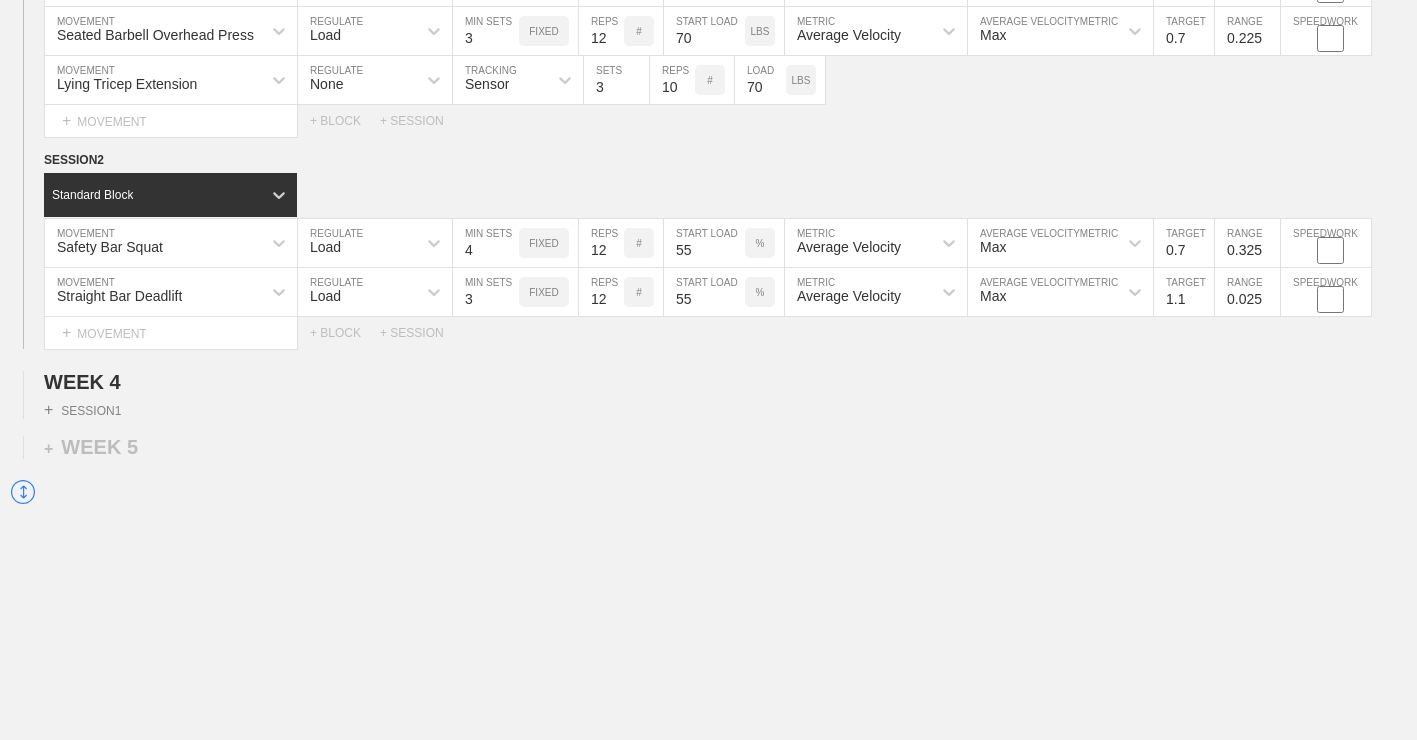 click on "1.1" at bounding box center (1184, 292) 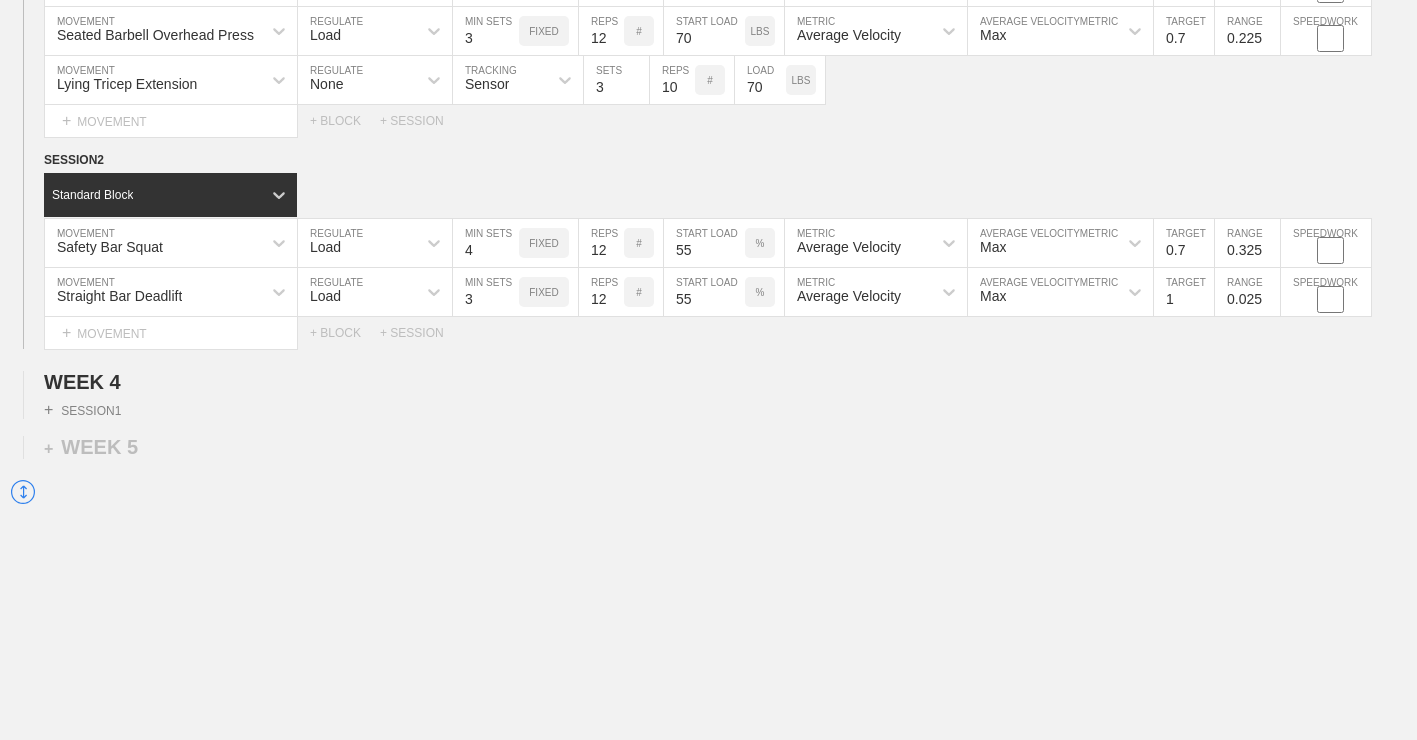 click on "1" at bounding box center [1184, 292] 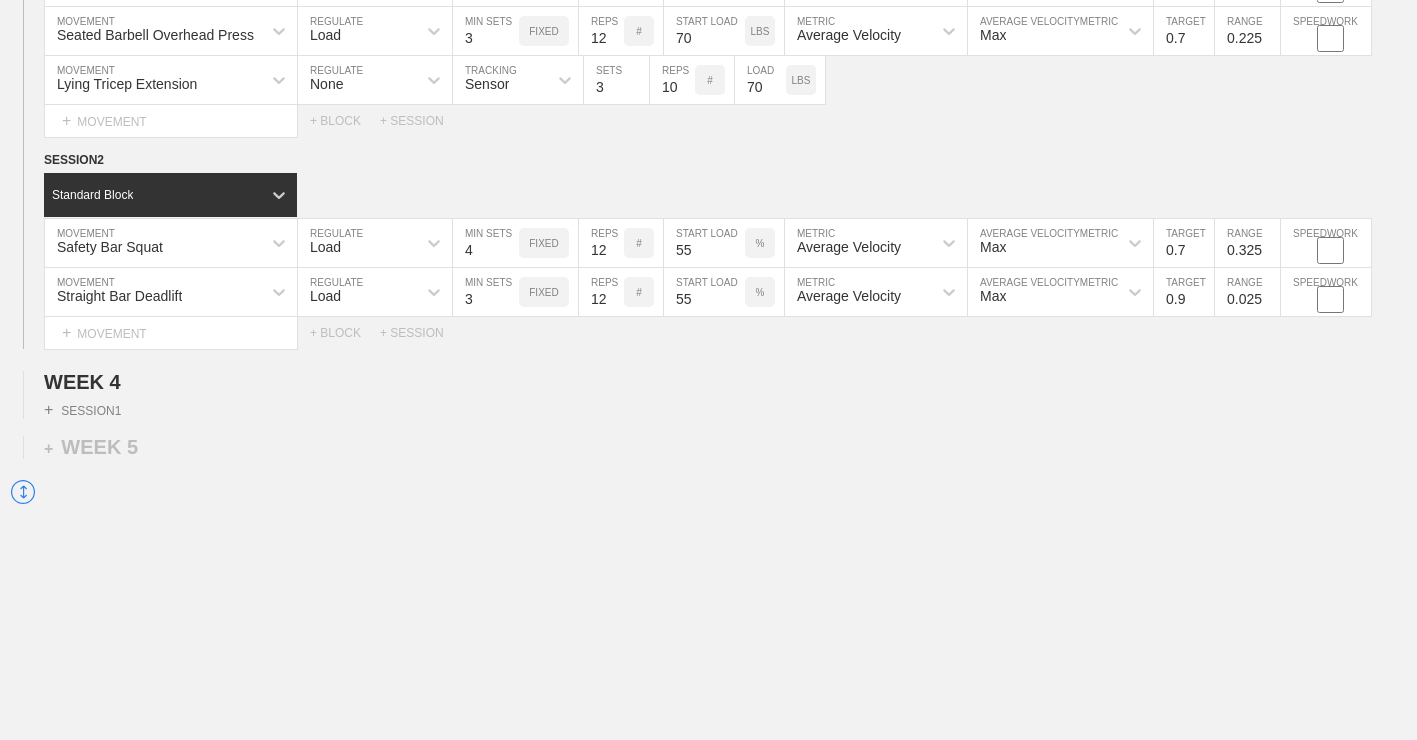 click on "0.9" at bounding box center [1184, 292] 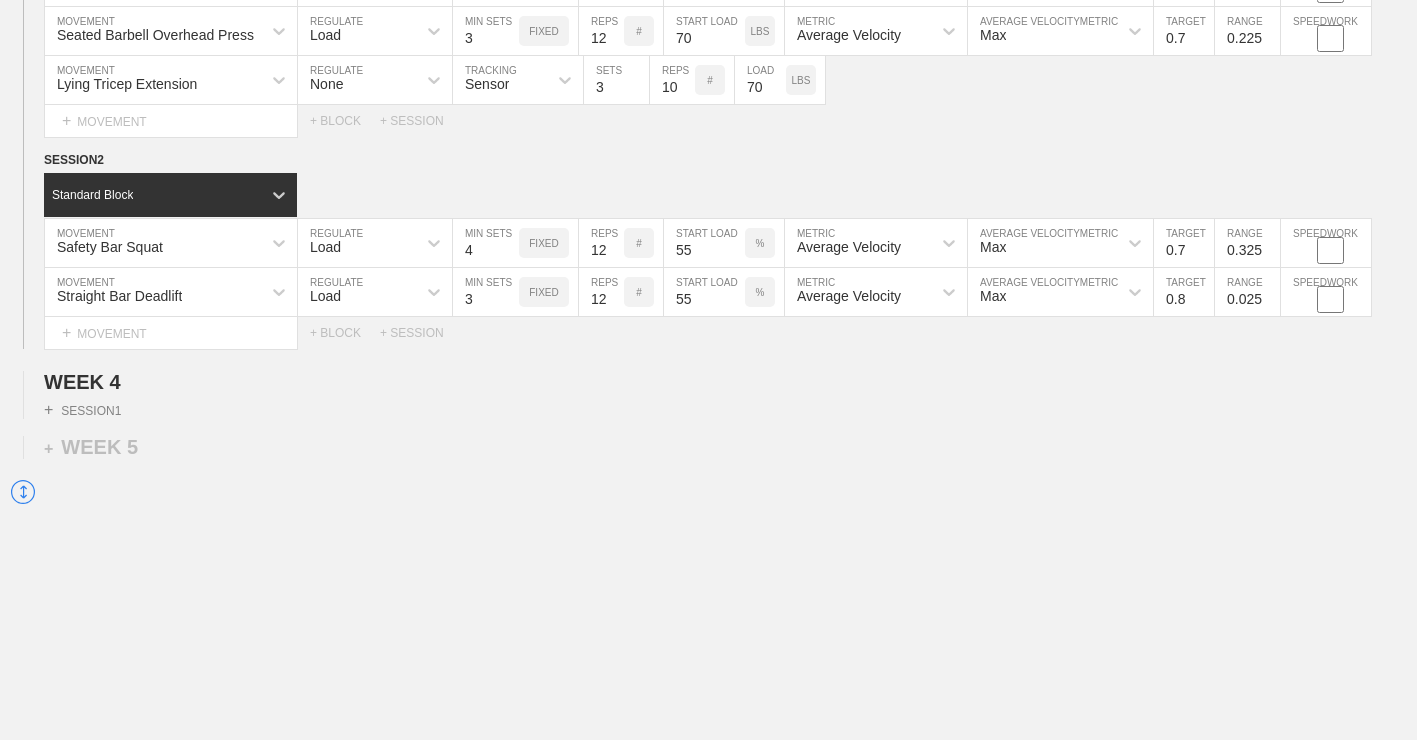 click on "0.8" at bounding box center [1184, 292] 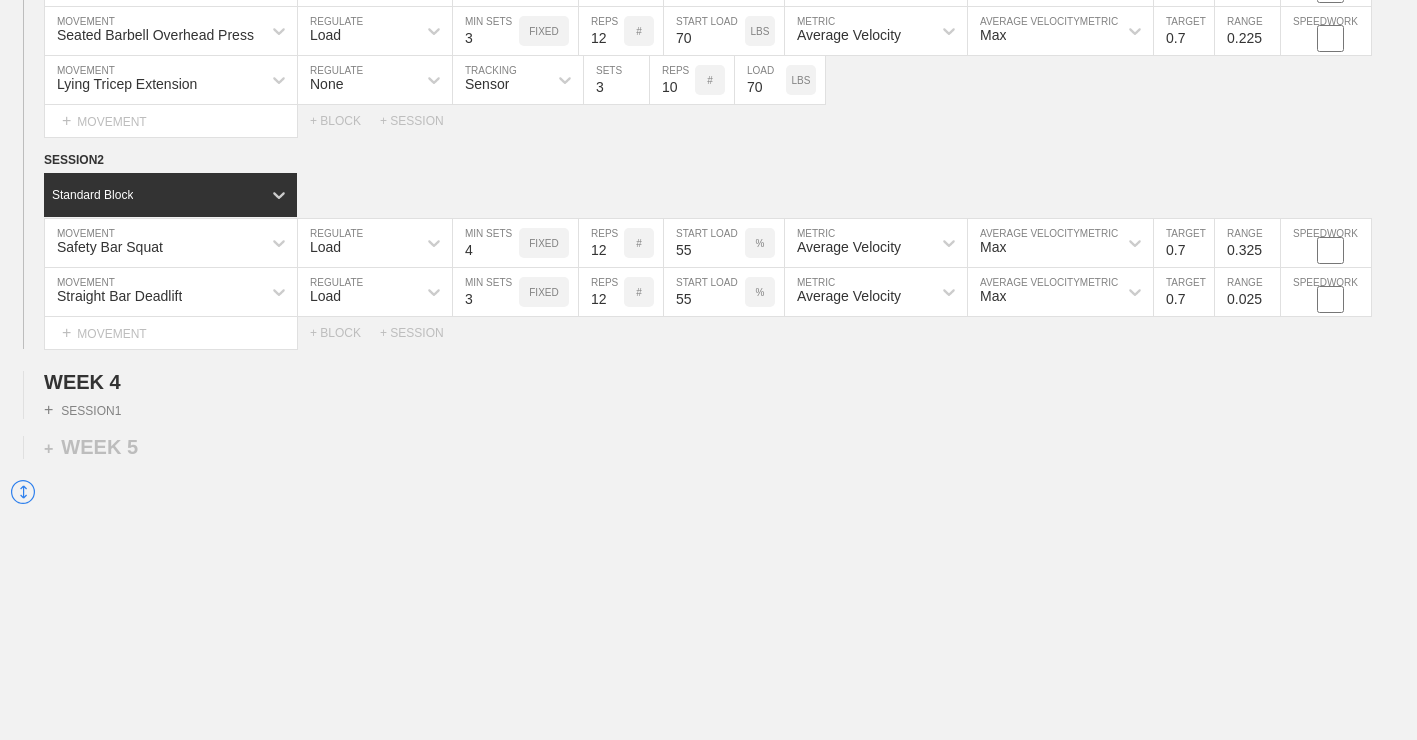 type on "0.7" 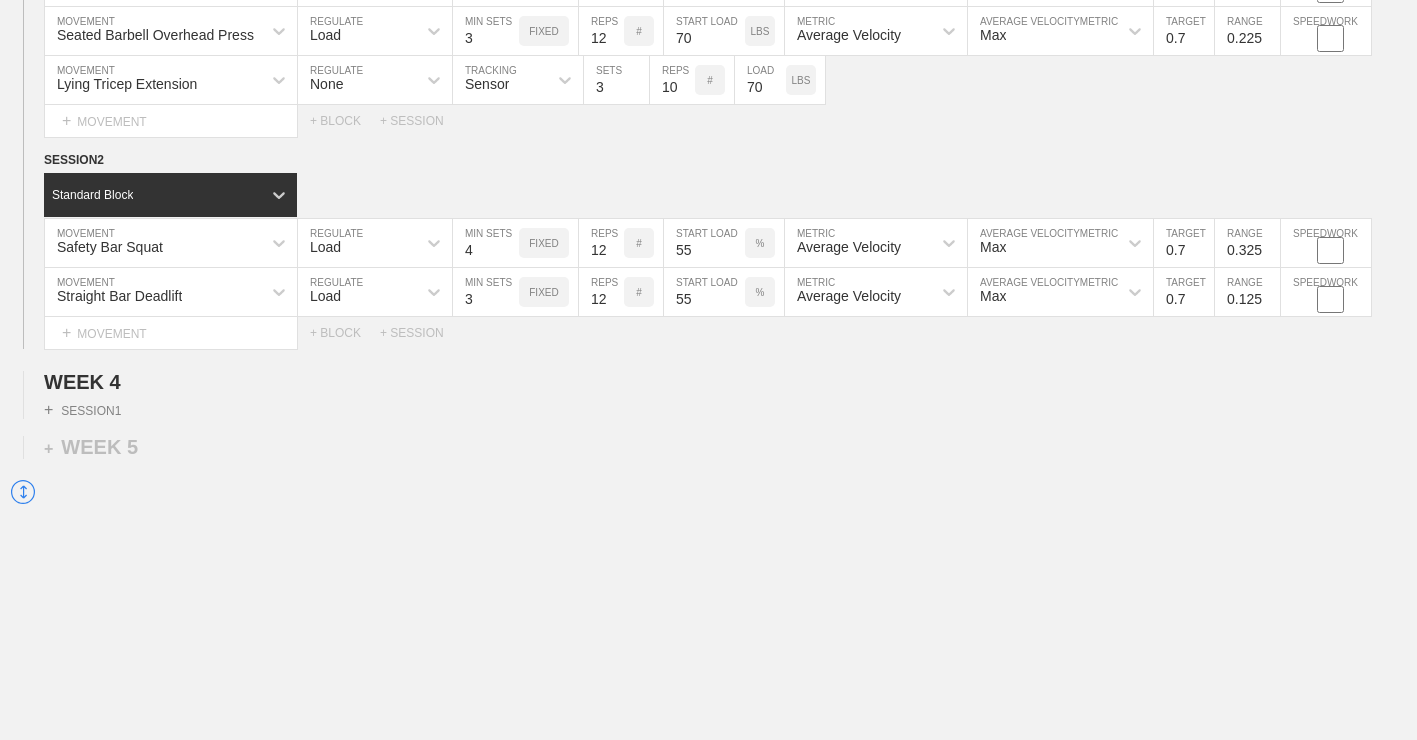 click on "0.125" at bounding box center [1247, 292] 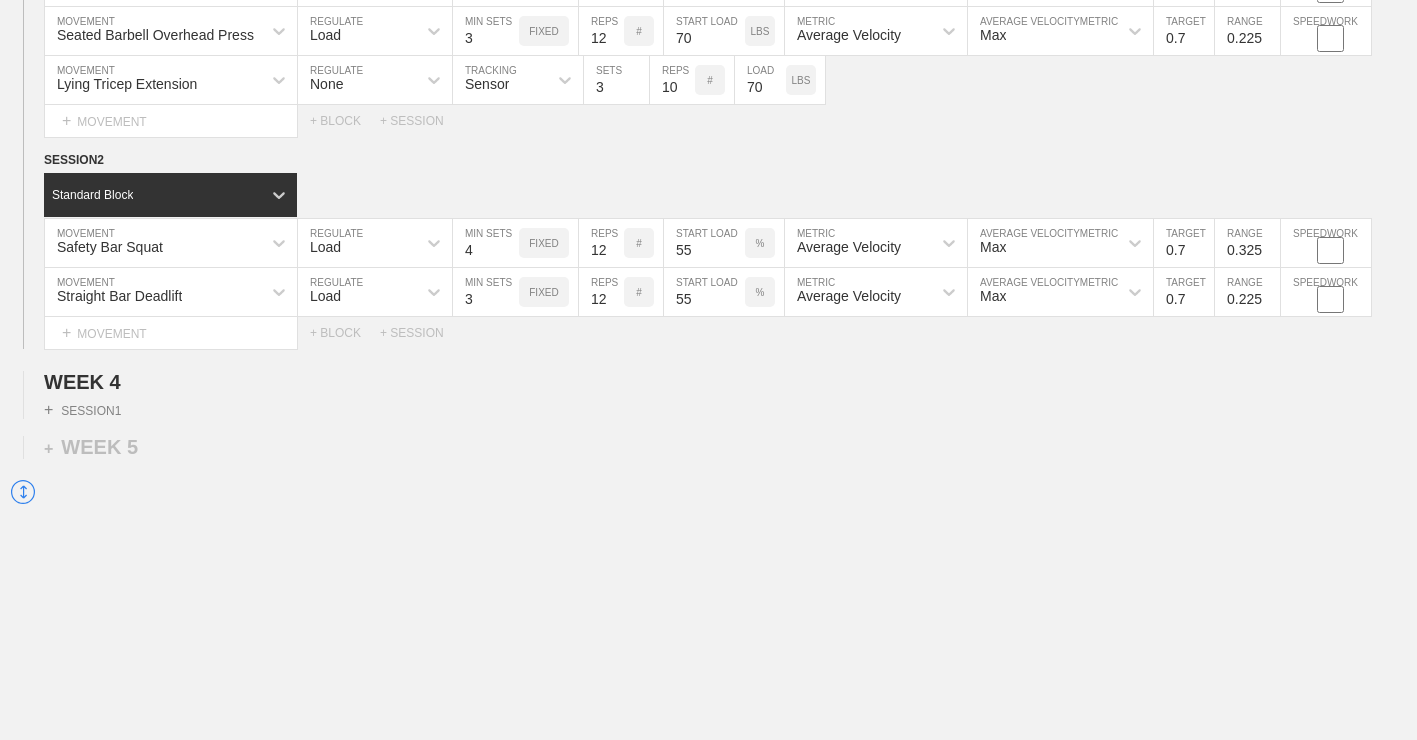 click on "0.225" at bounding box center [1247, 292] 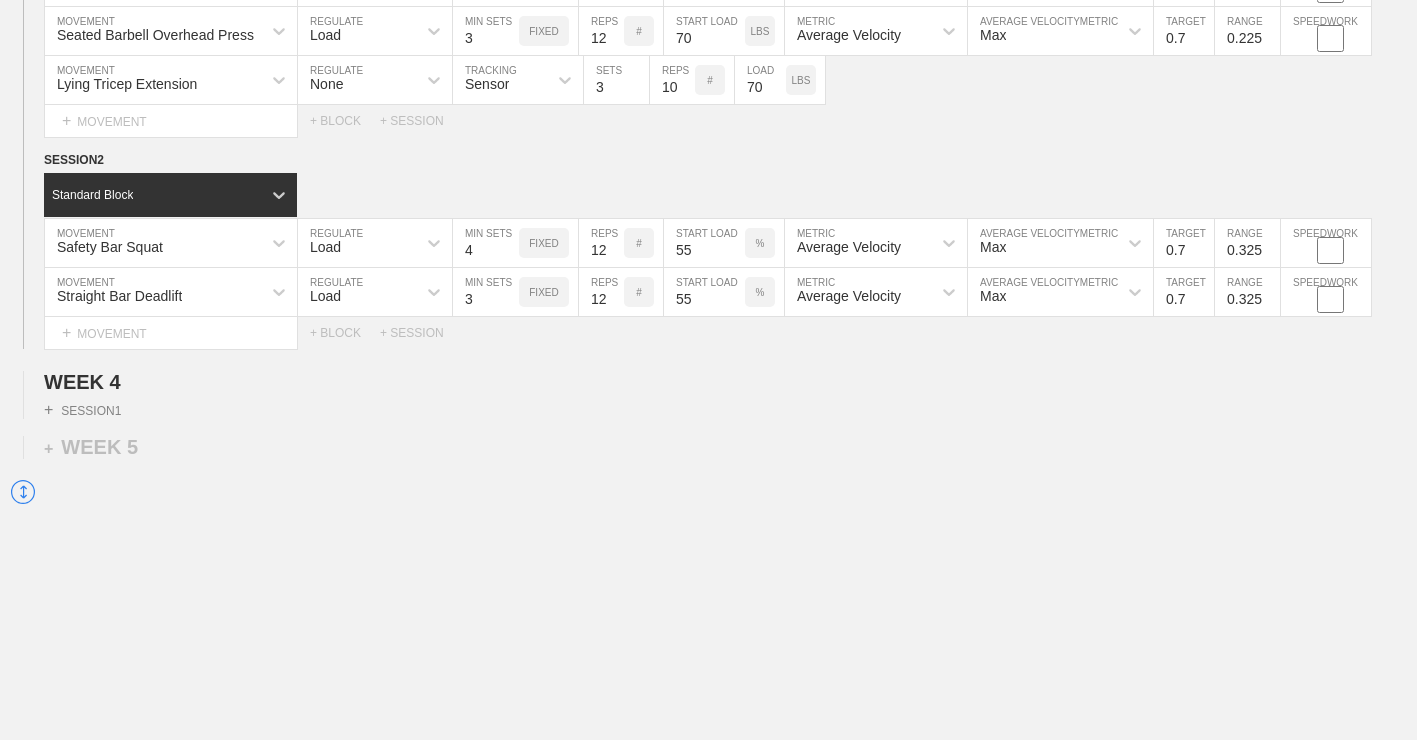 type on "0.325" 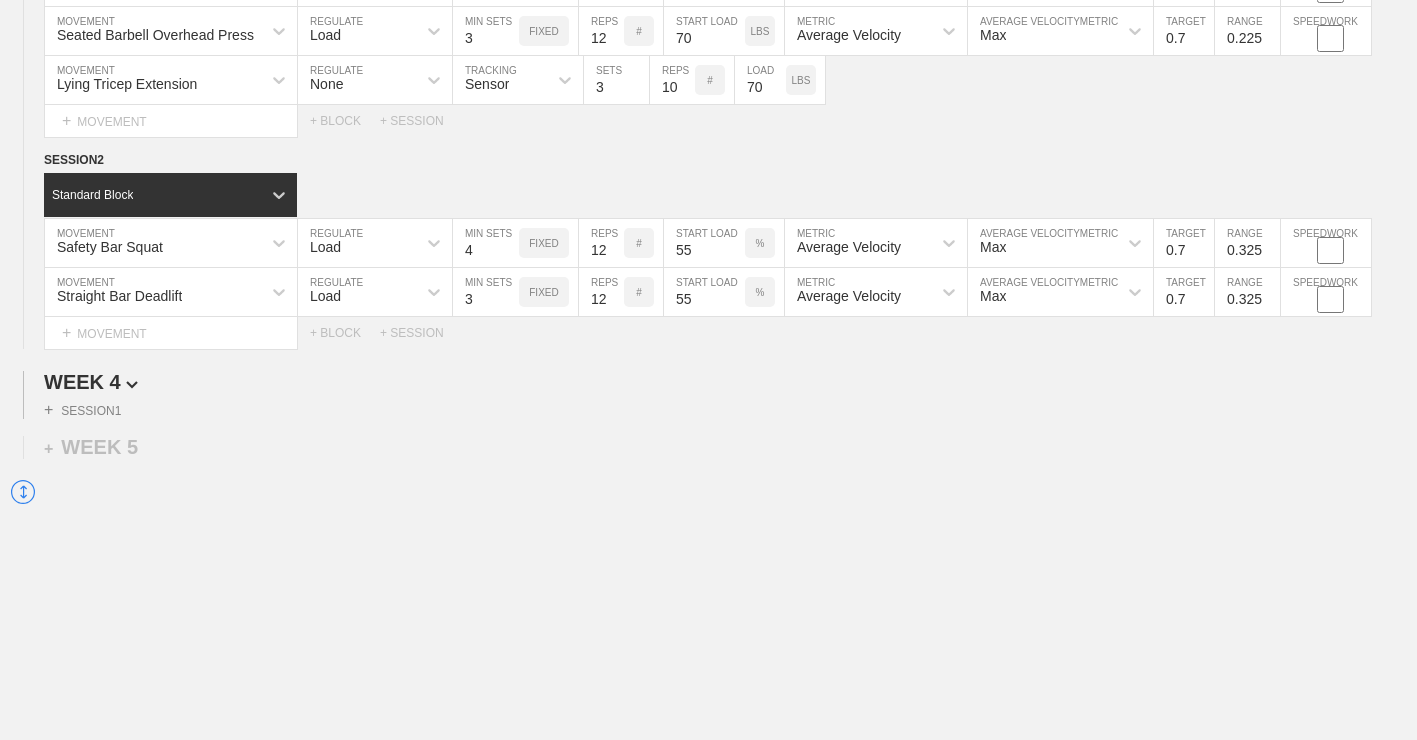 click on "WEEK   4" at bounding box center (730, 382) 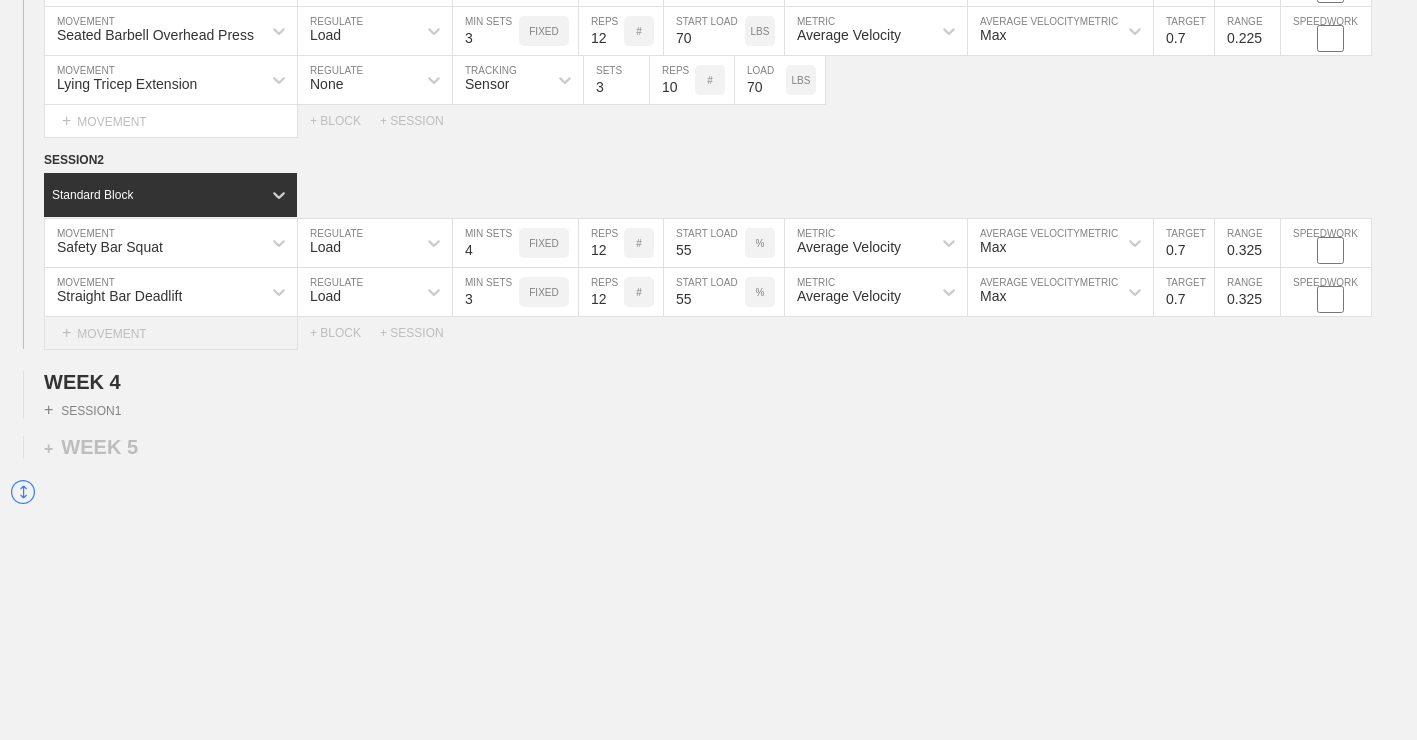 click on "+  MOVEMENT" at bounding box center (171, 333) 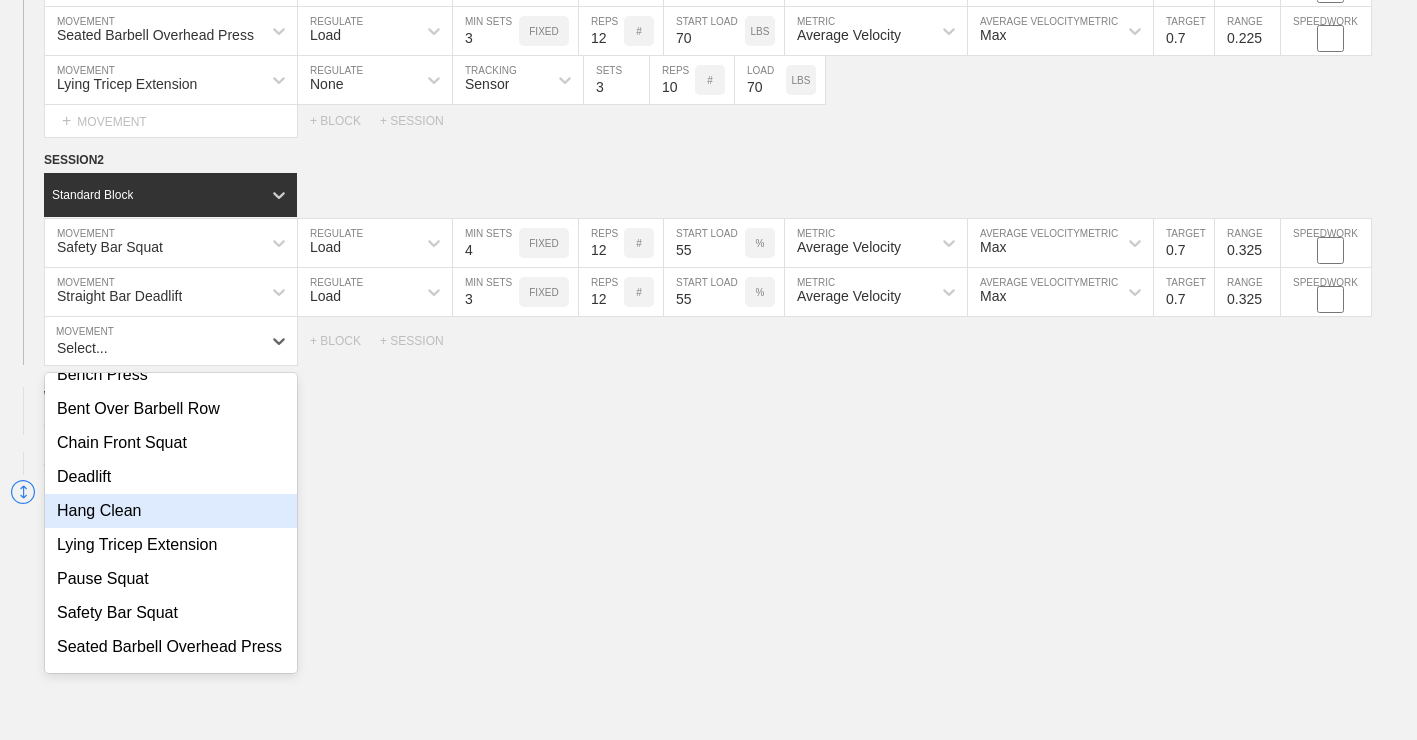 scroll, scrollTop: 182, scrollLeft: 0, axis: vertical 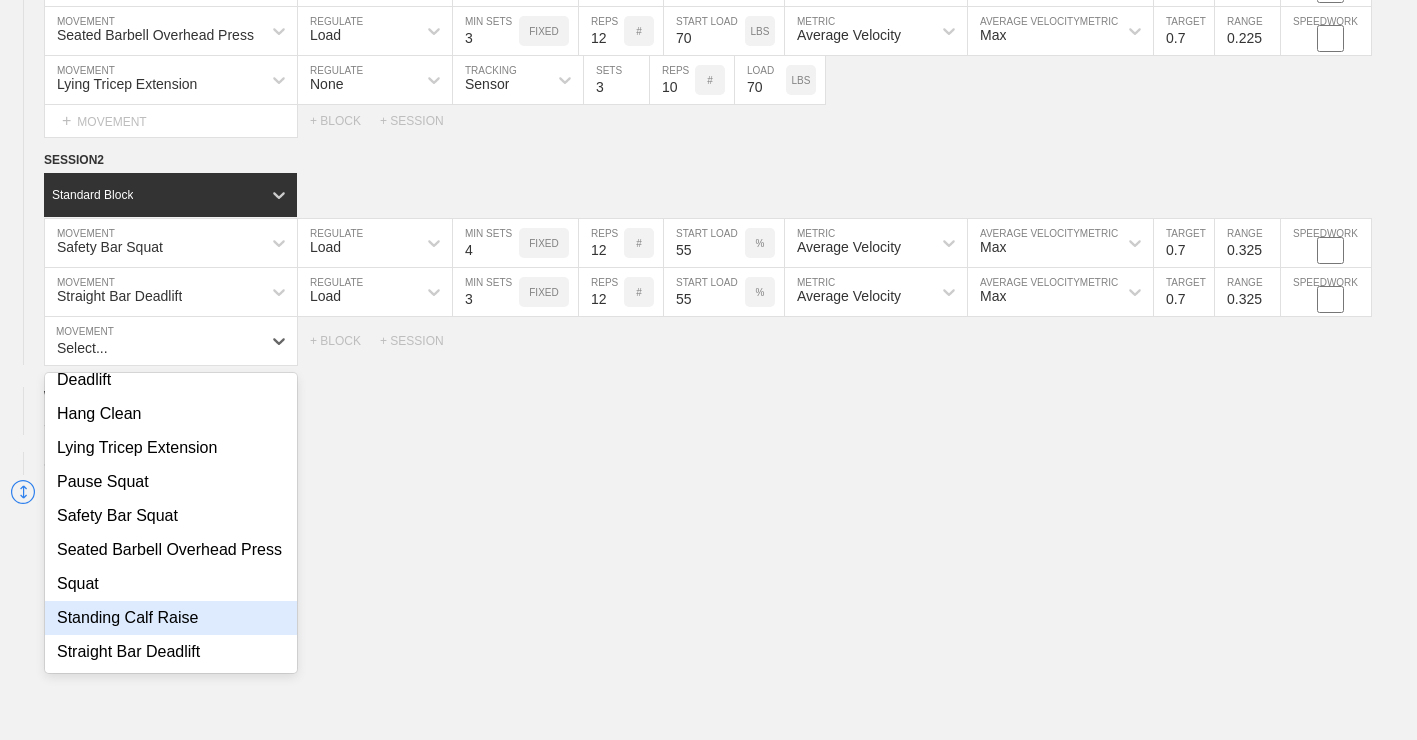 click on "Standing Calf Raise" at bounding box center [171, 618] 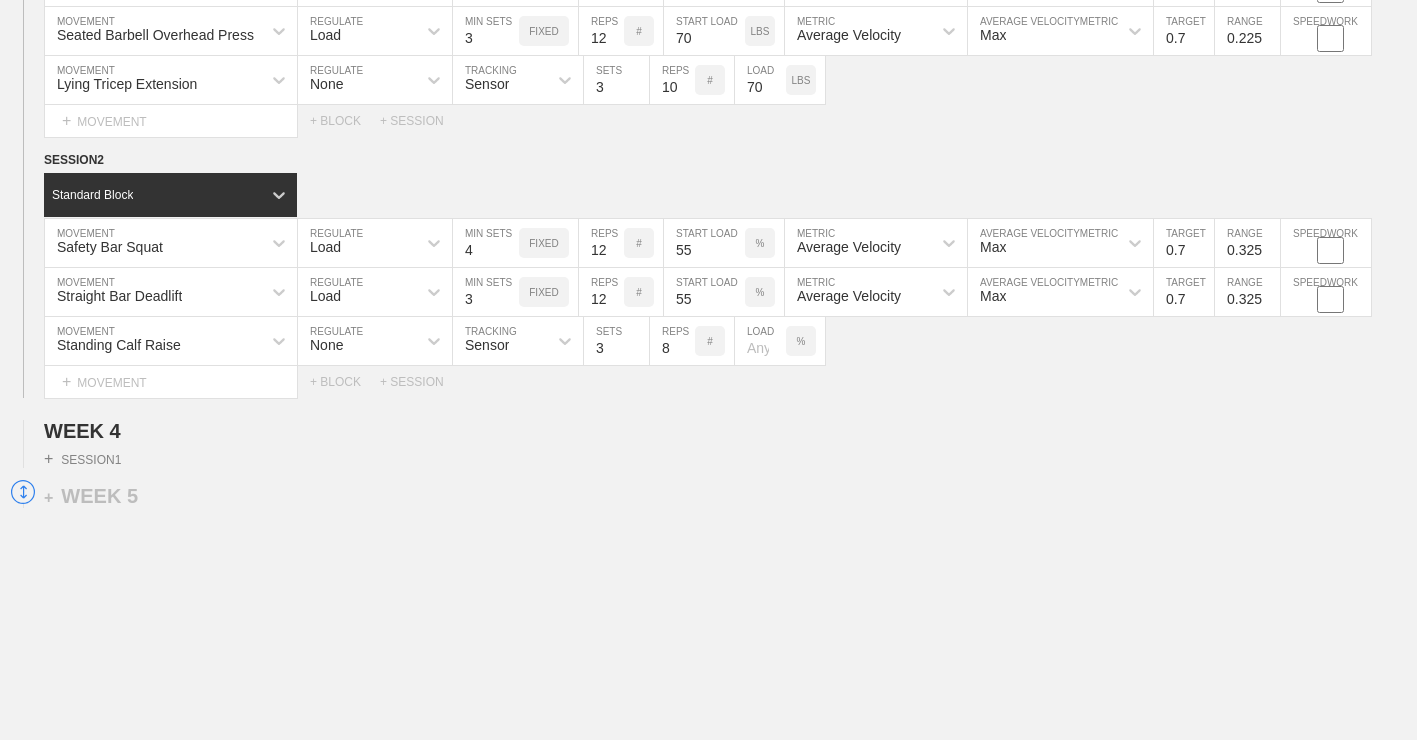 click on "Sensor" at bounding box center (500, 341) 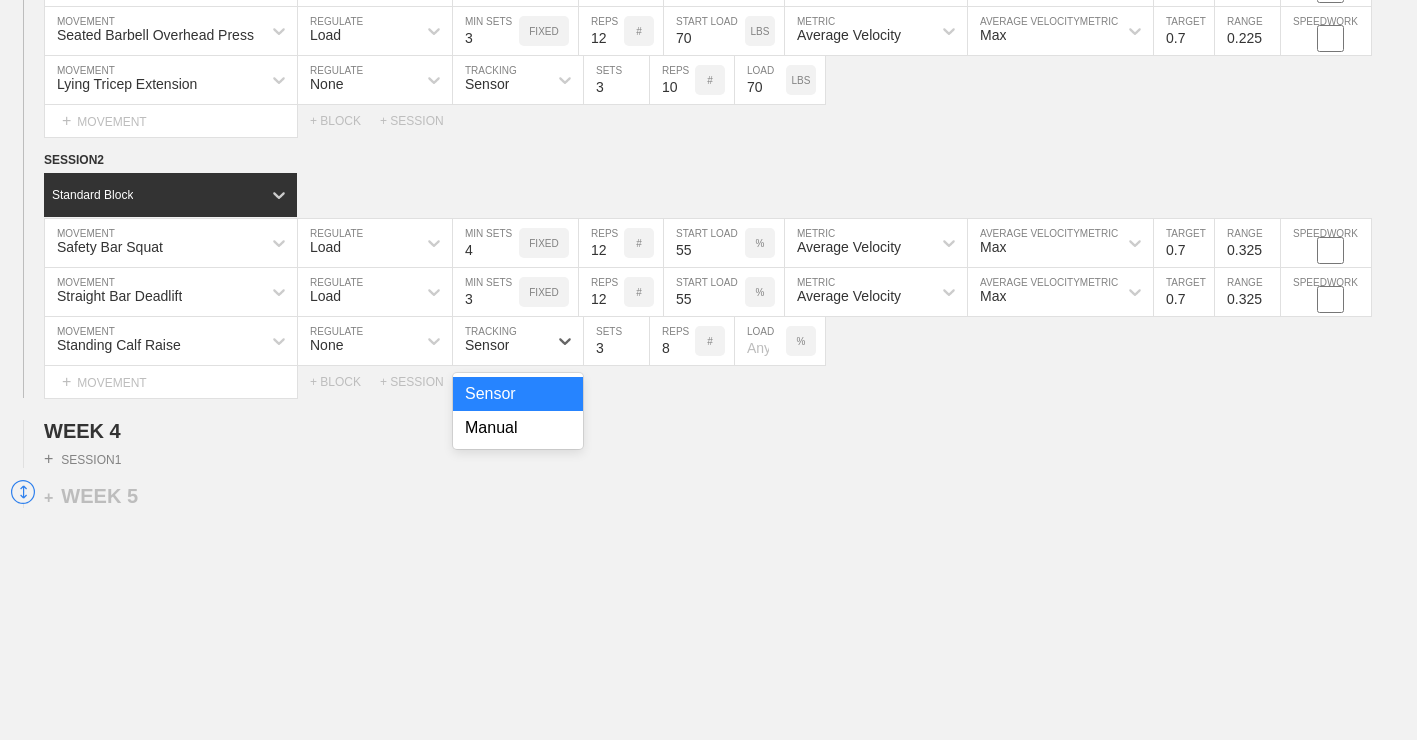 click on "Sensor" at bounding box center [487, 345] 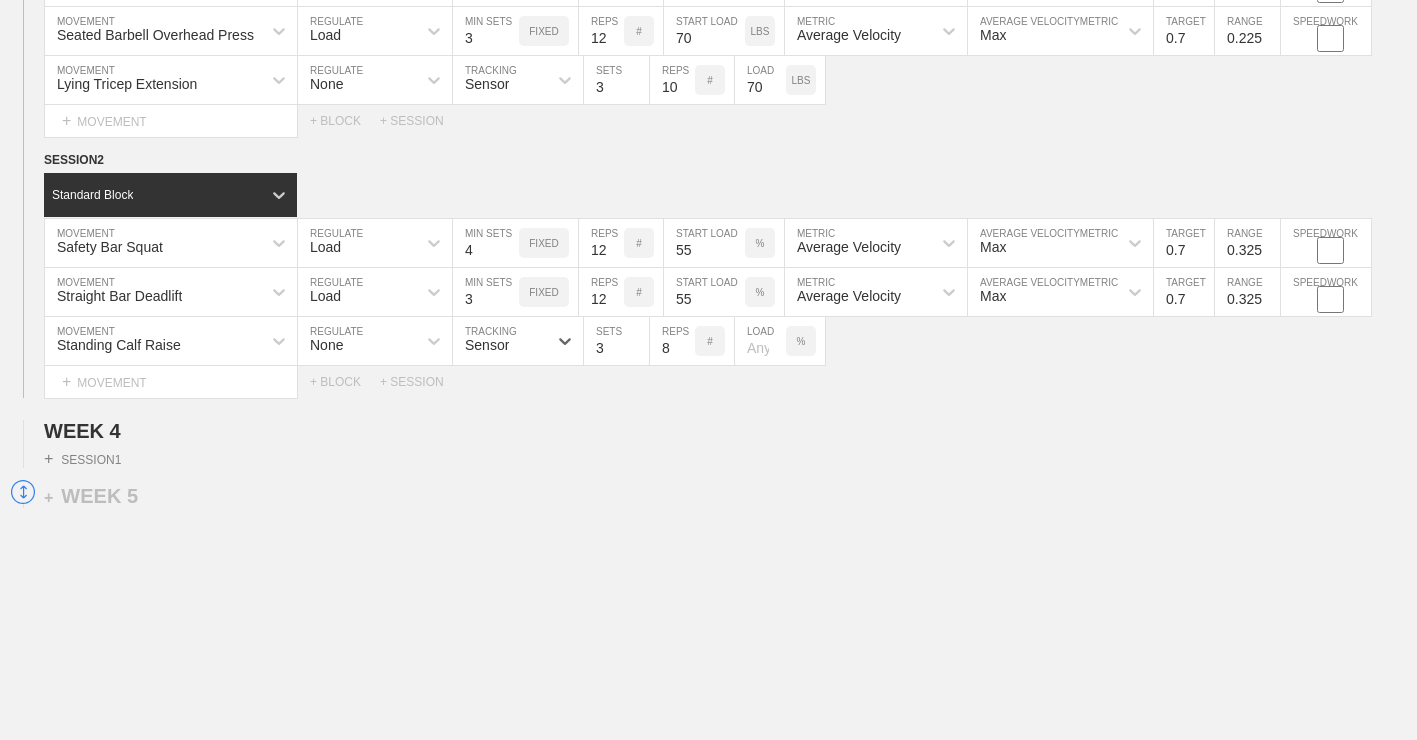 click on "Sensor" at bounding box center [487, 345] 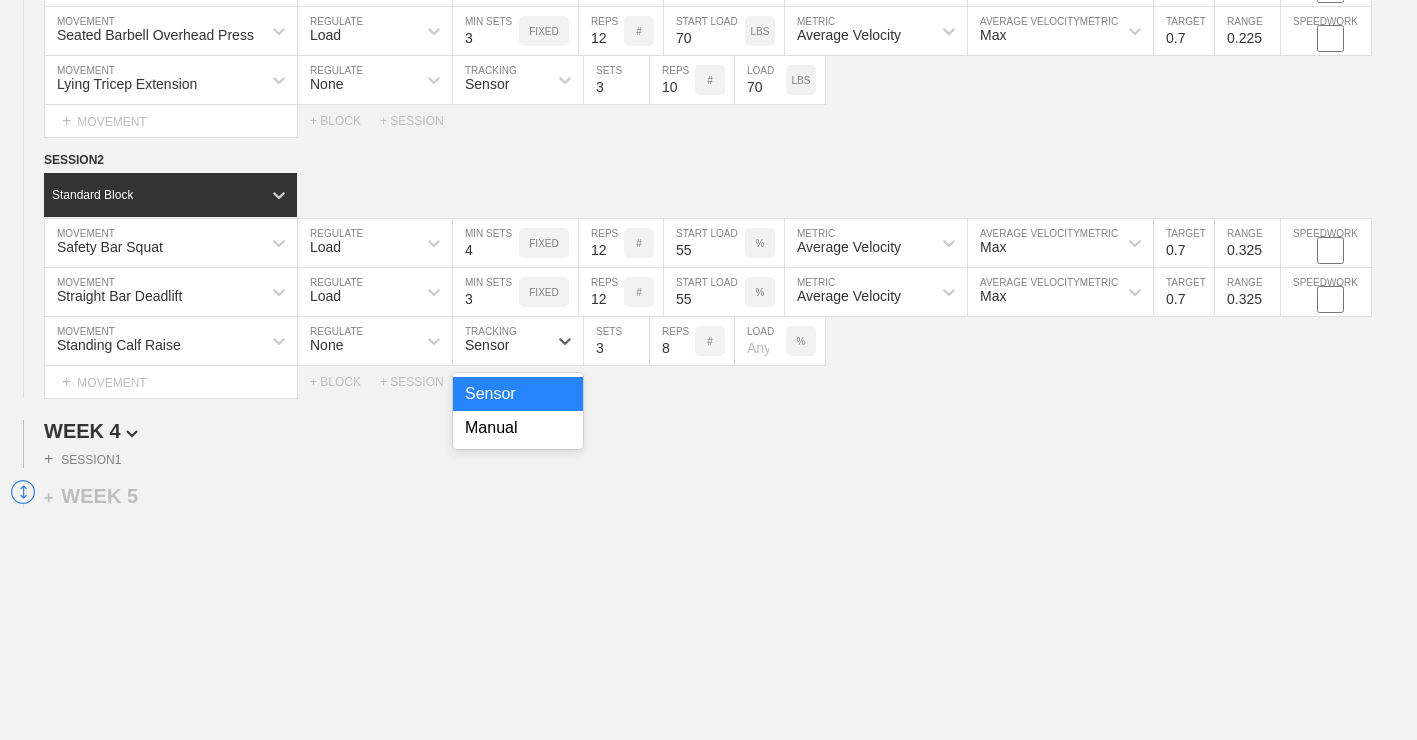 click on "Manual" at bounding box center (518, 428) 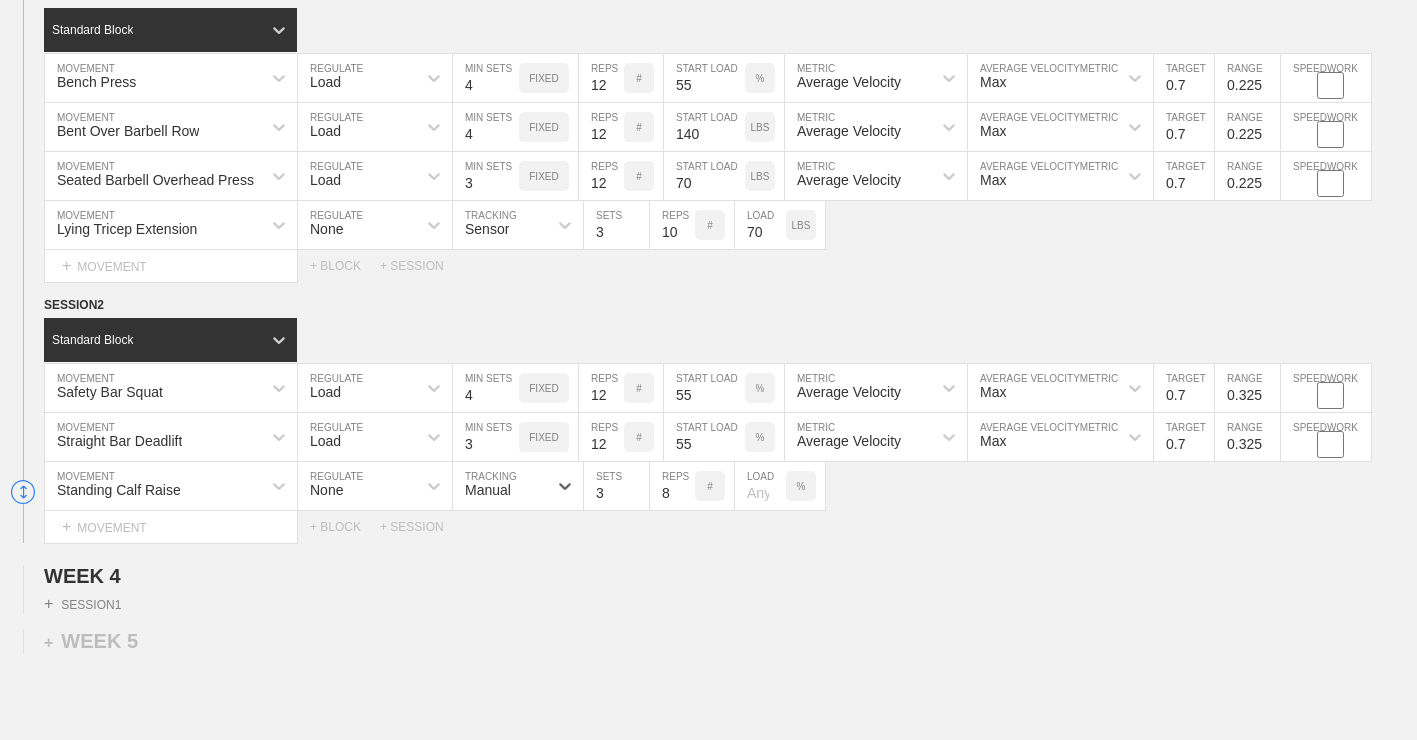 scroll, scrollTop: 2709, scrollLeft: 0, axis: vertical 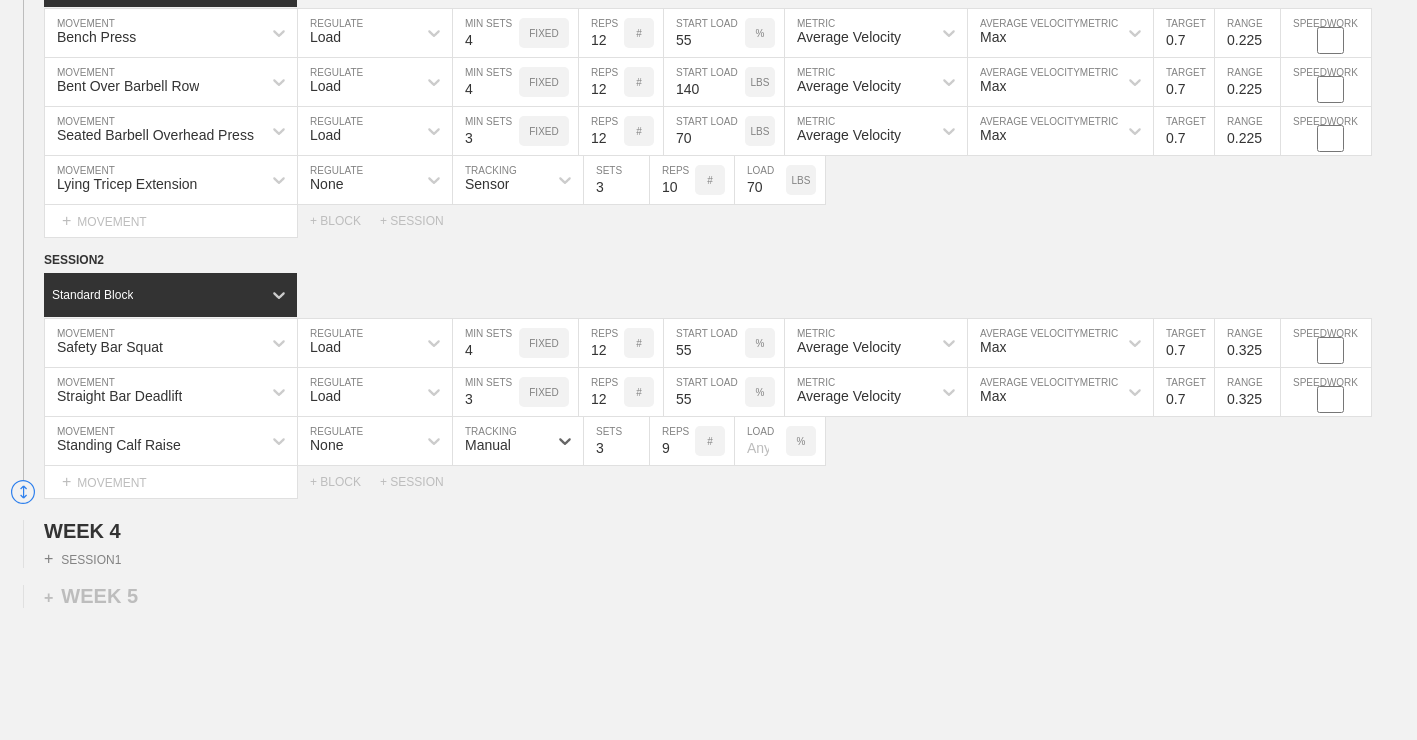 click on "9" at bounding box center [672, 441] 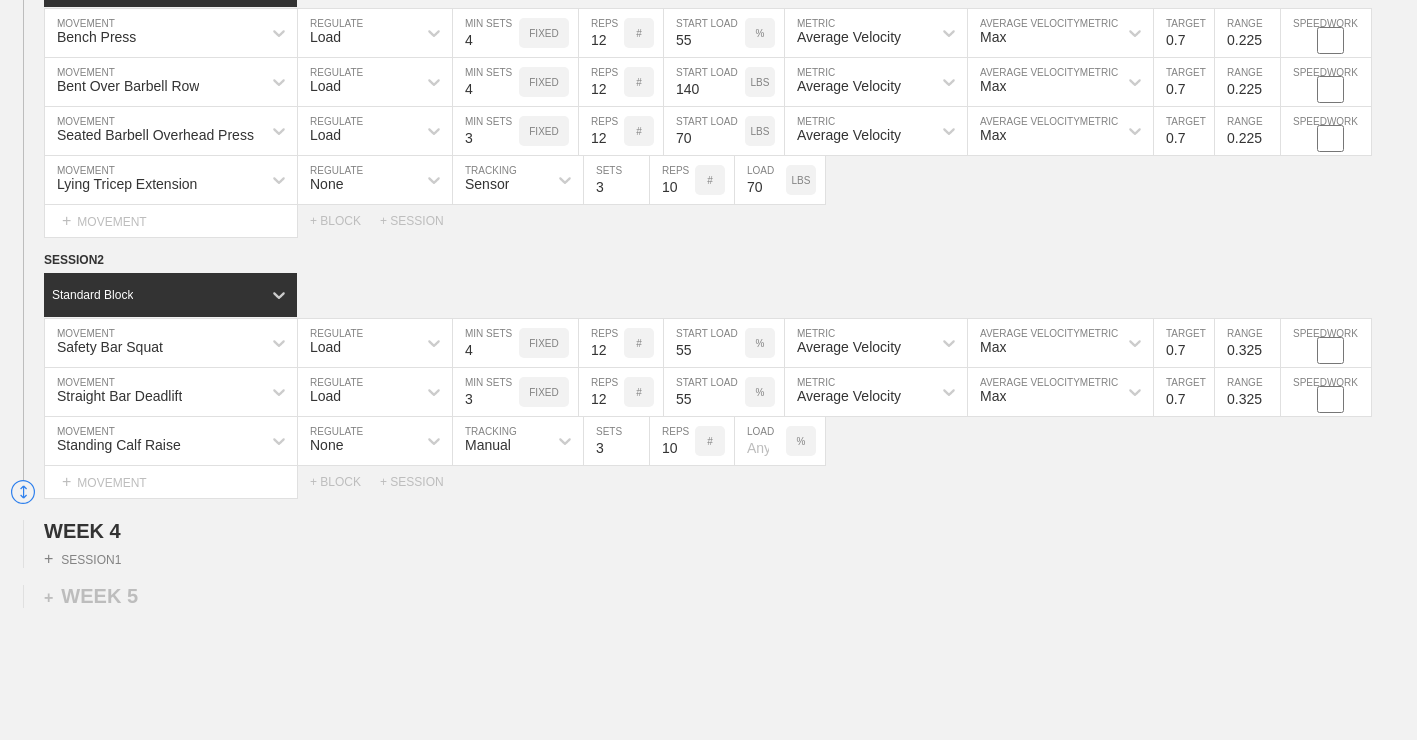 click on "10" at bounding box center [672, 441] 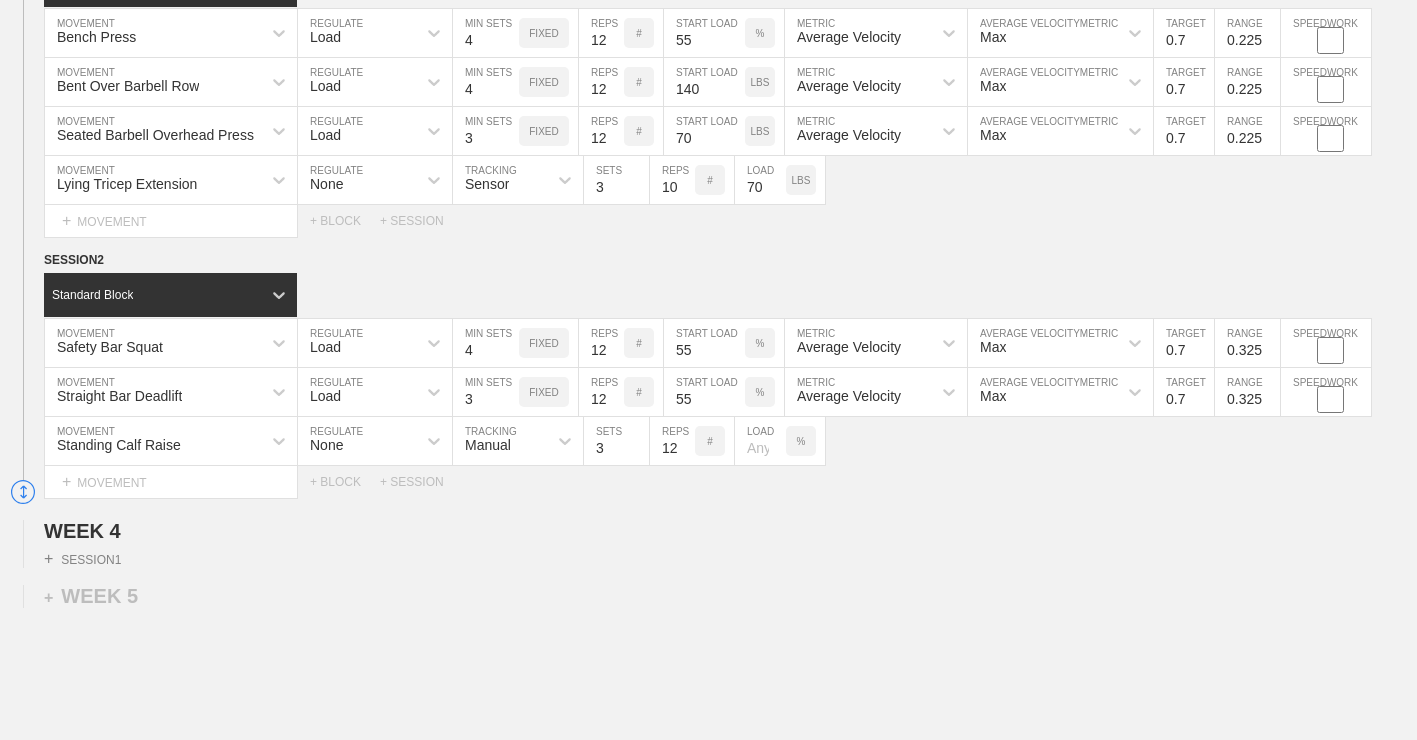 click on "12" at bounding box center (672, 441) 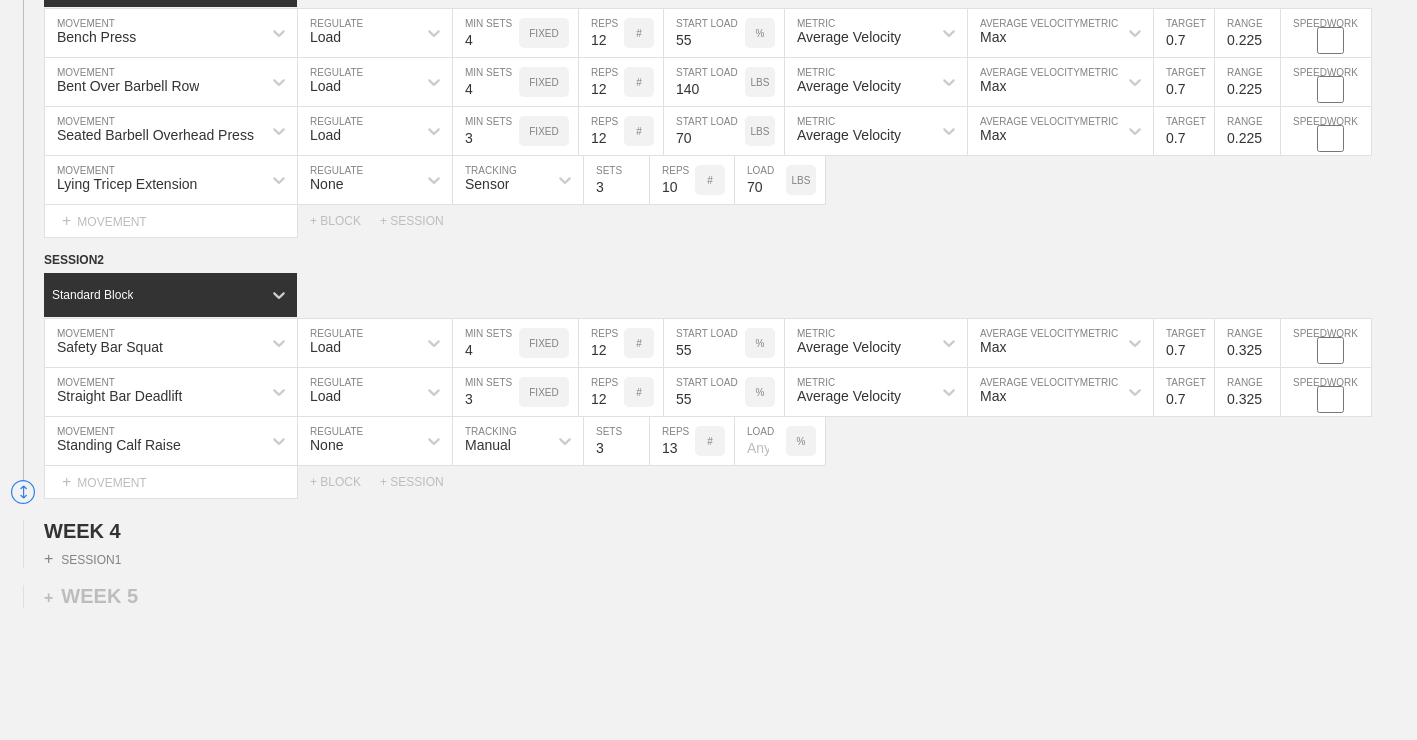click on "13" at bounding box center (672, 441) 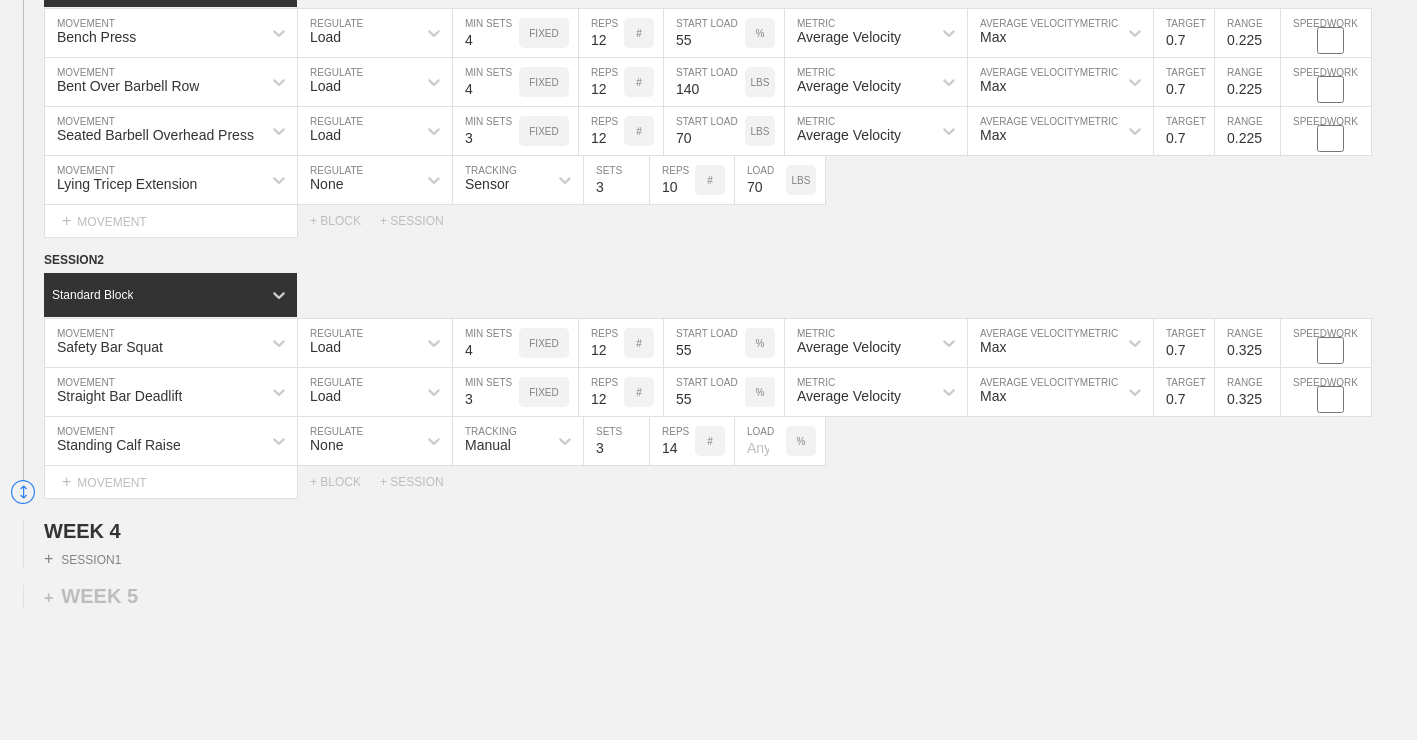 click on "14" at bounding box center [672, 441] 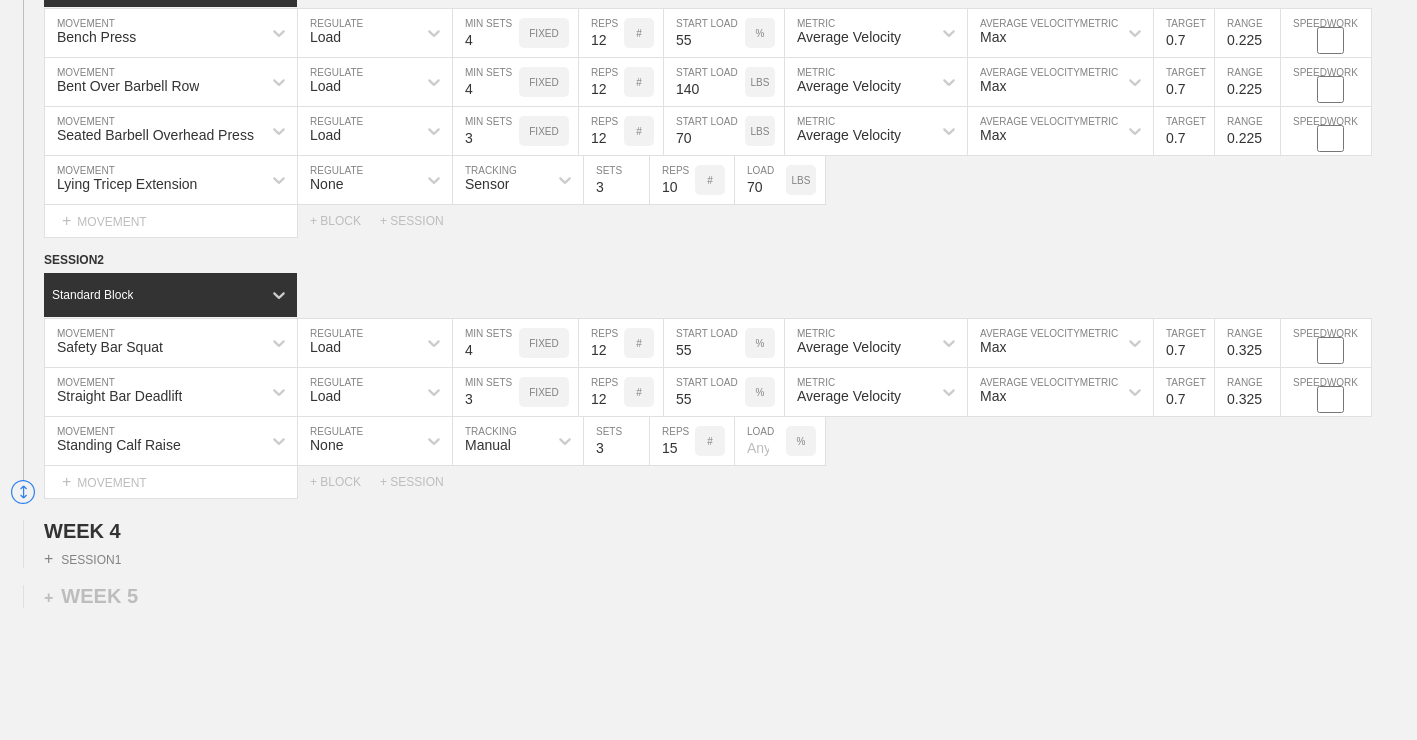 type on "15" 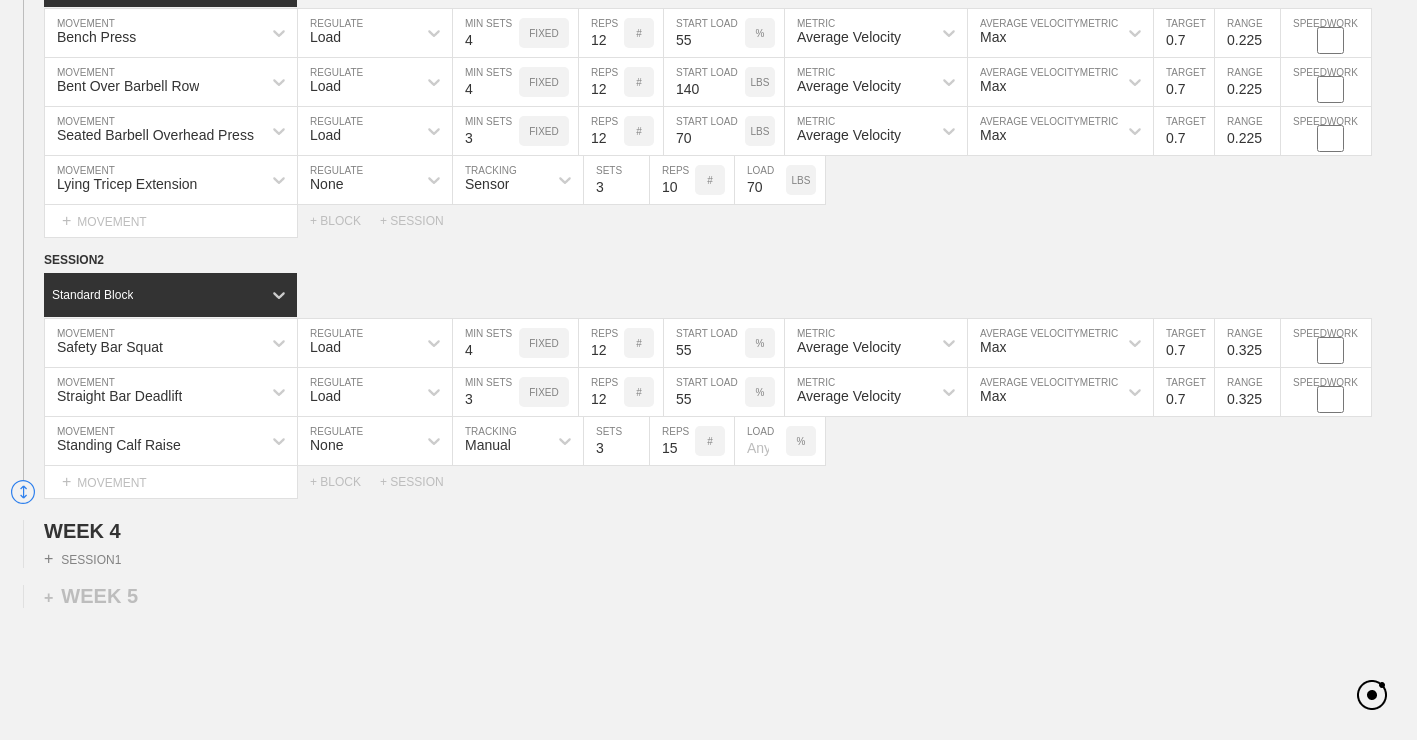 click on "%" at bounding box center [801, 441] 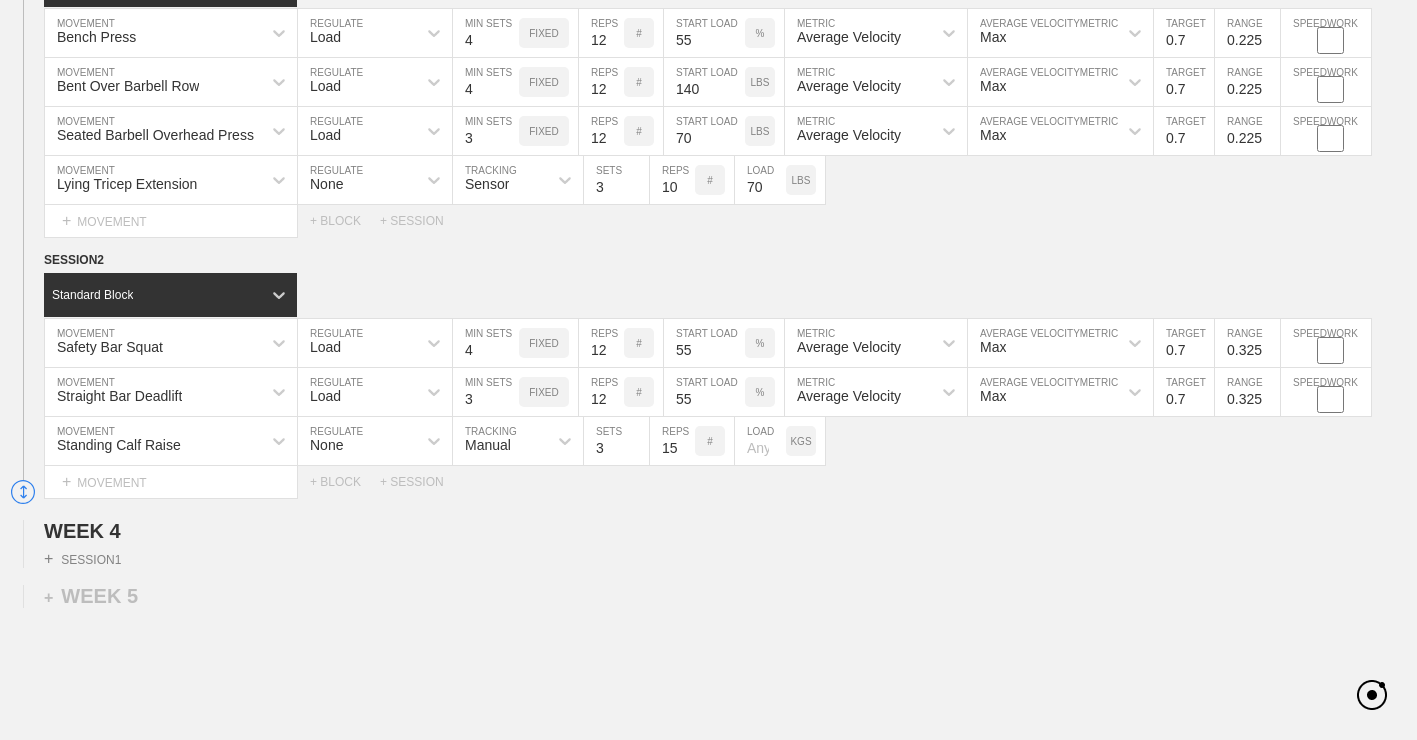 click on "KGS" at bounding box center (800, 441) 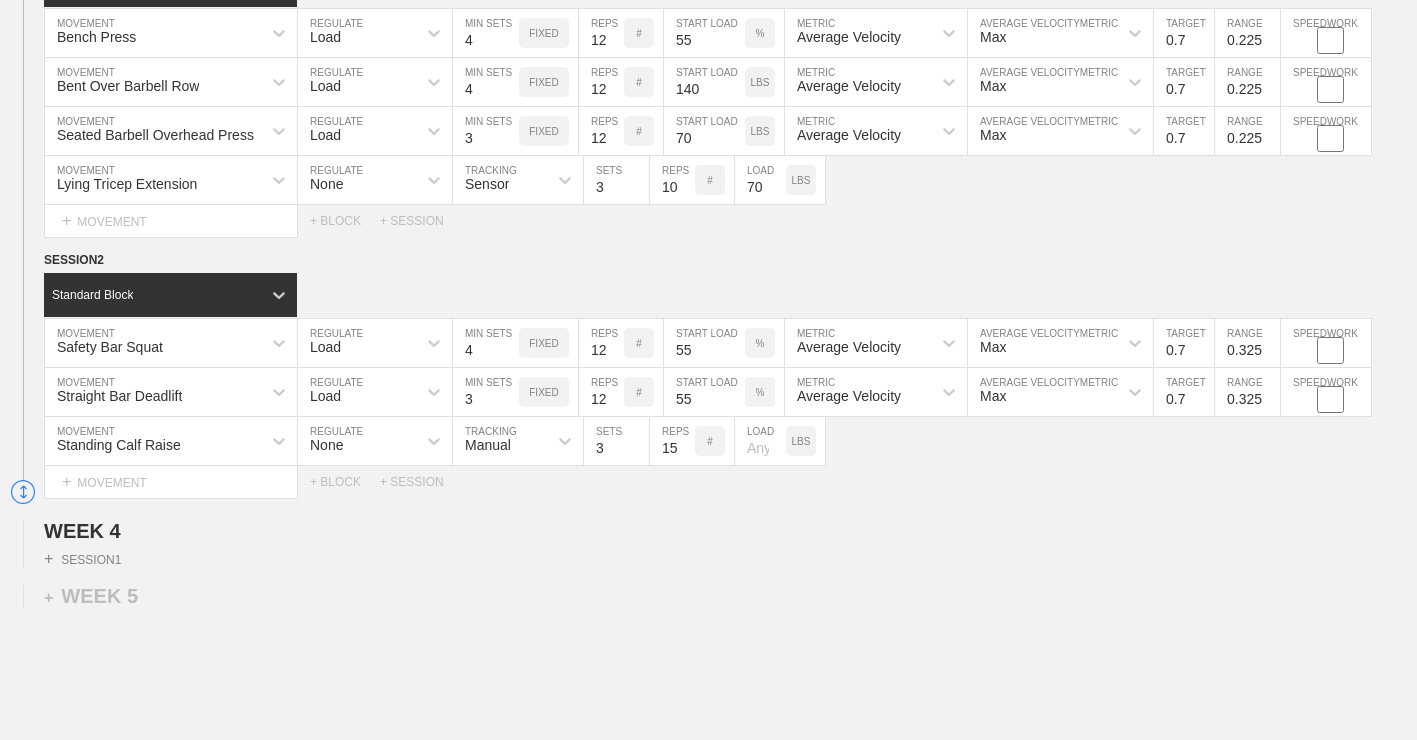 click at bounding box center (760, 441) 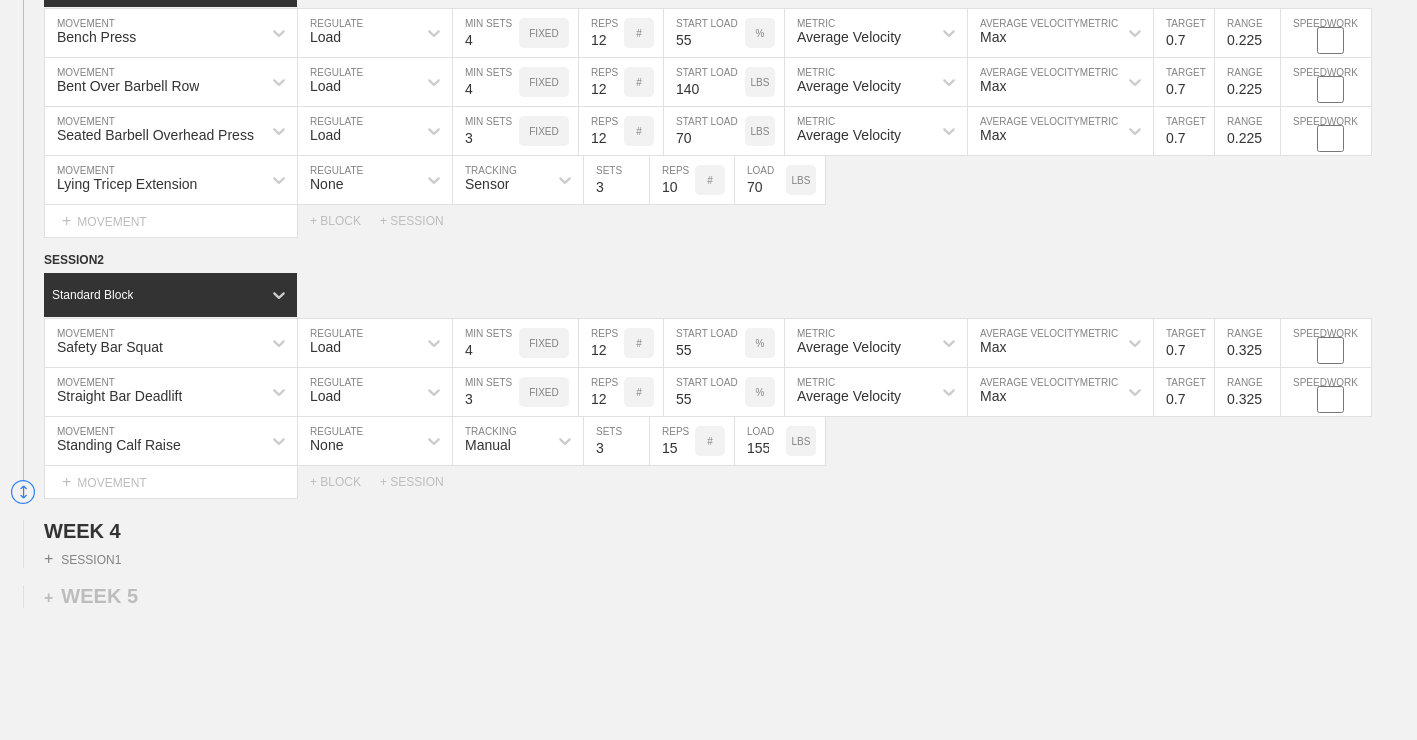 scroll, scrollTop: 0, scrollLeft: 1, axis: horizontal 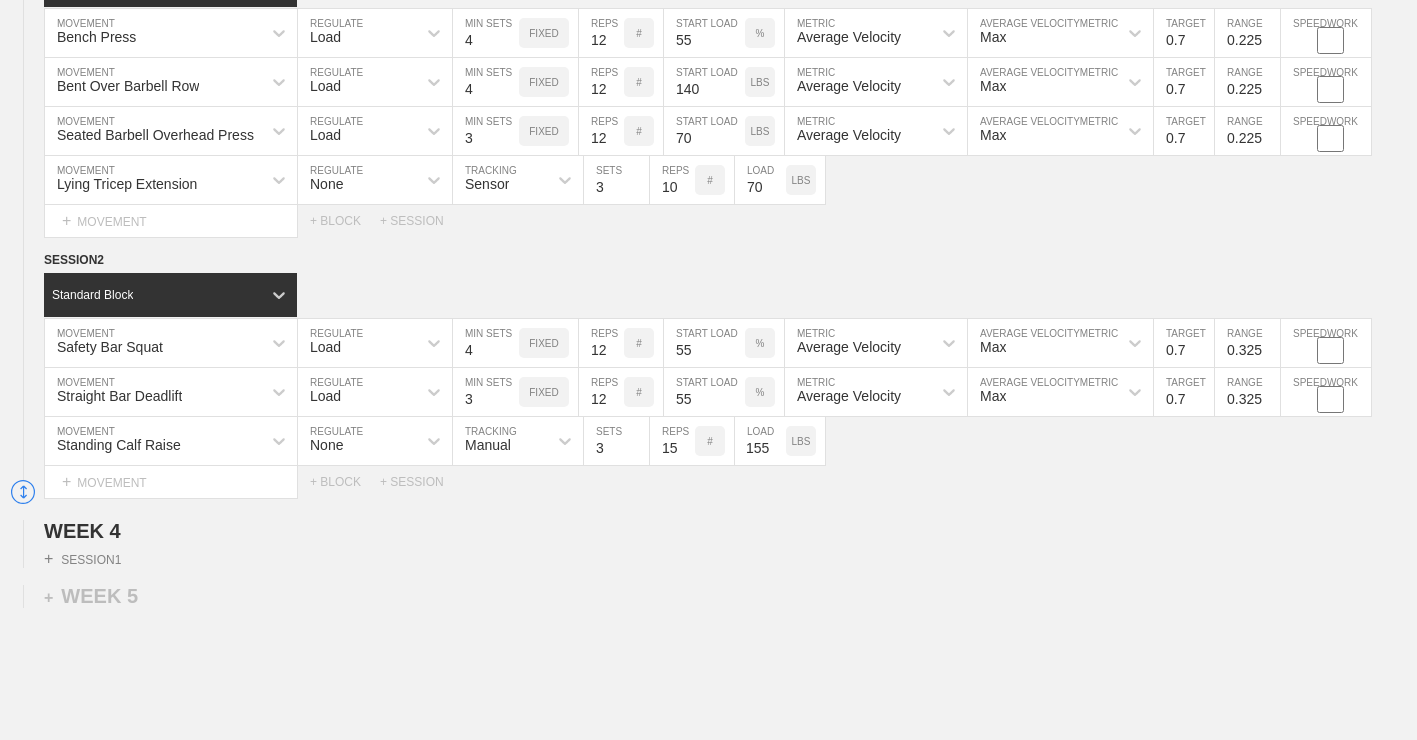 type on "155" 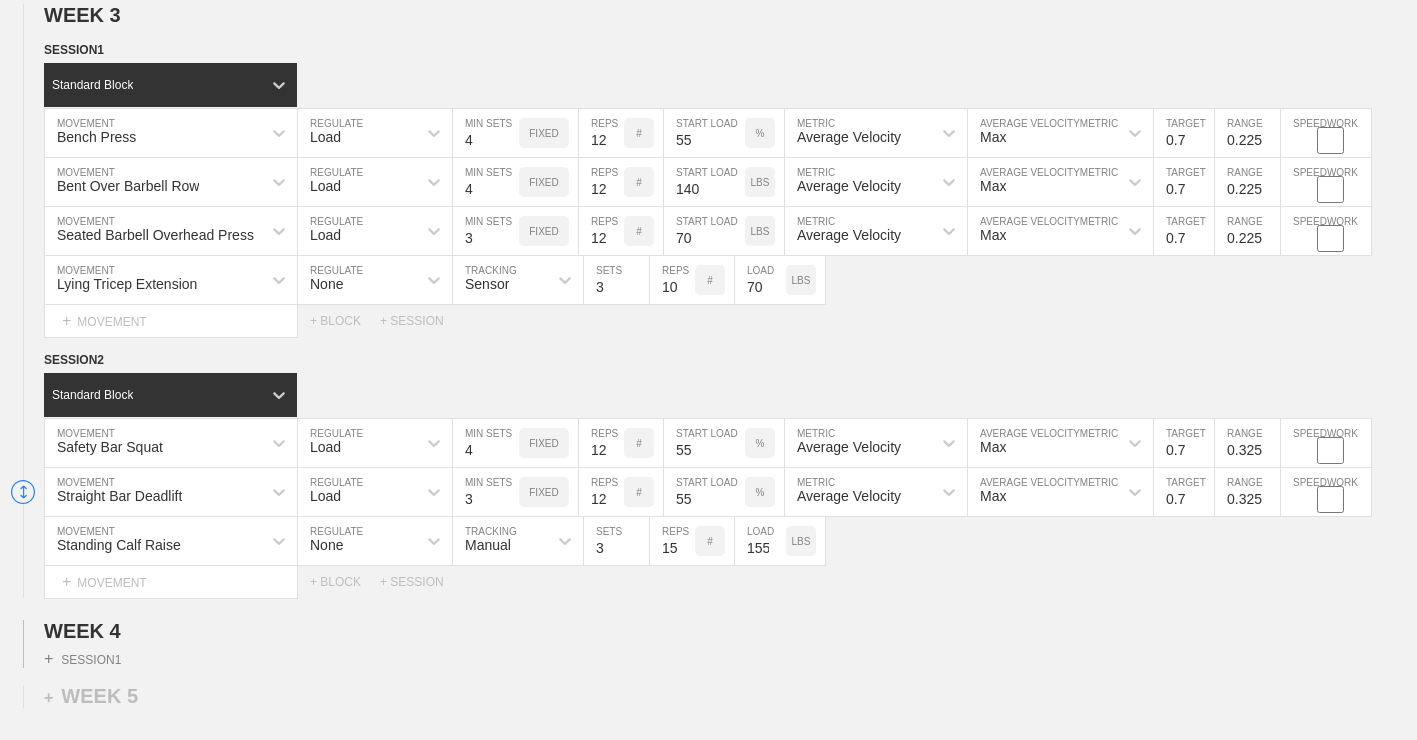 scroll, scrollTop: 2709, scrollLeft: 0, axis: vertical 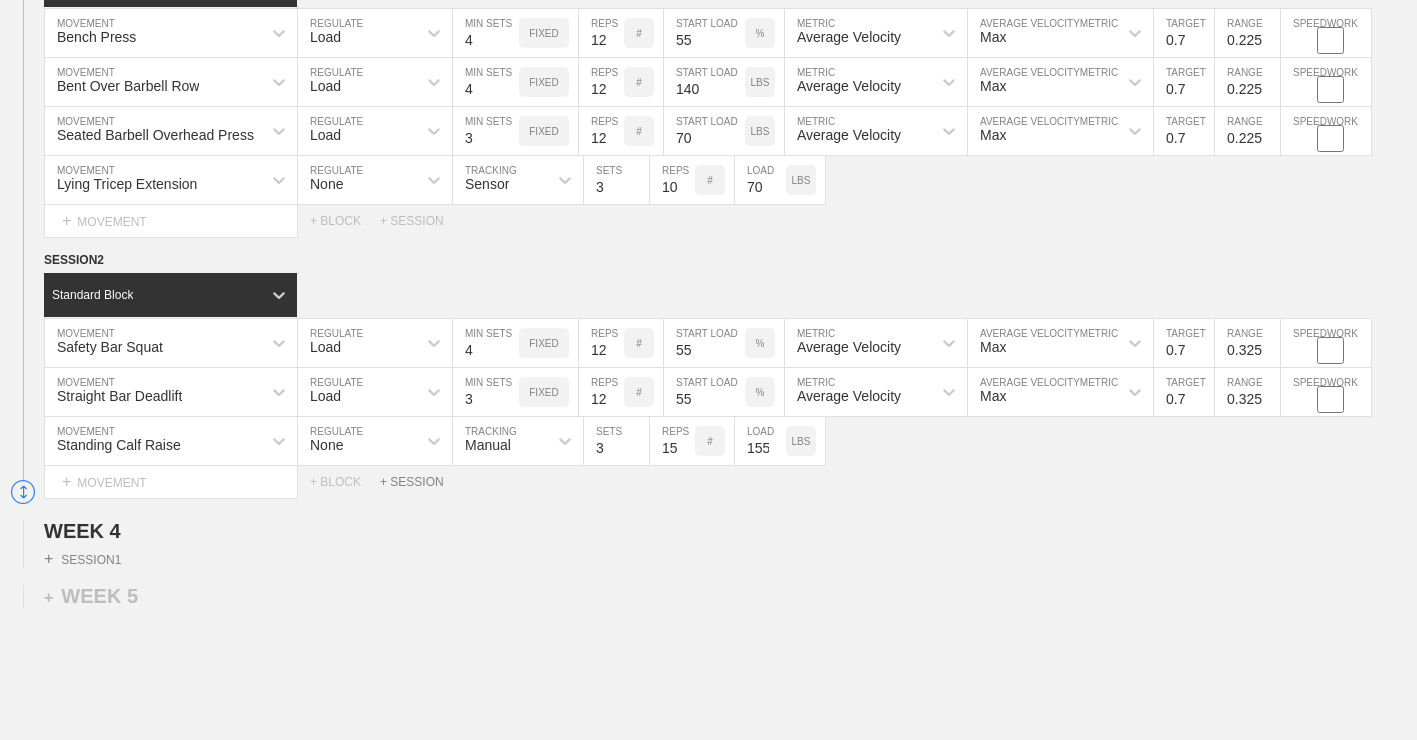 click on "+ SESSION" at bounding box center (420, 482) 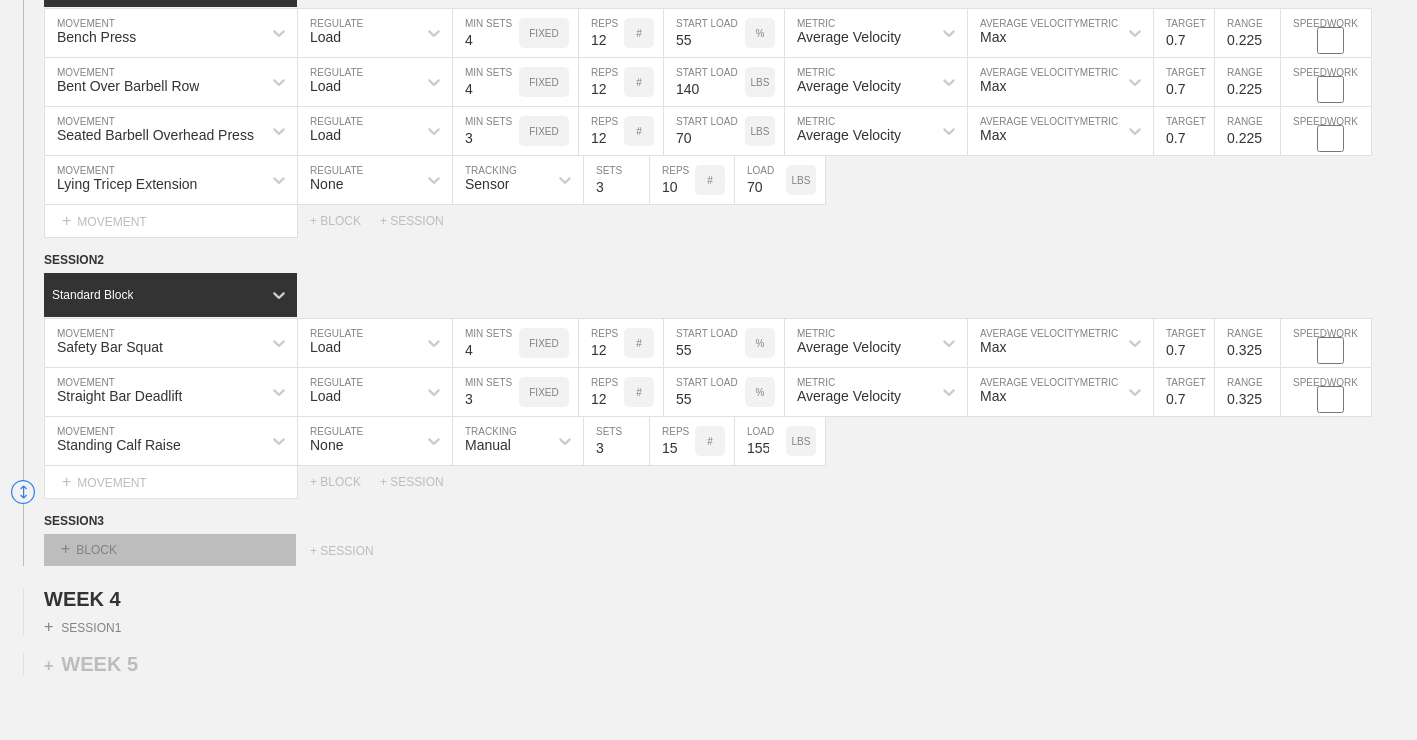 click on "+  BLOCK" at bounding box center (170, 550) 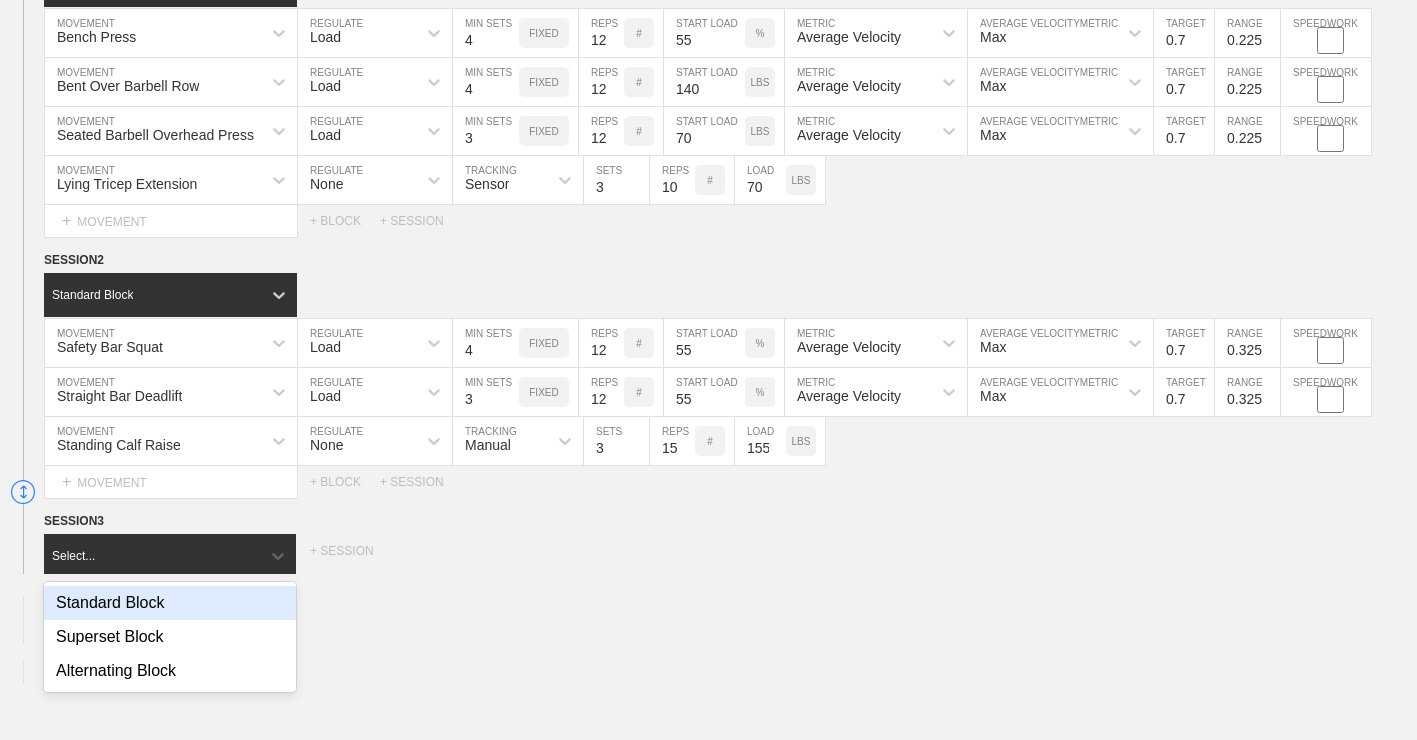click on "Standard Block" at bounding box center [170, 603] 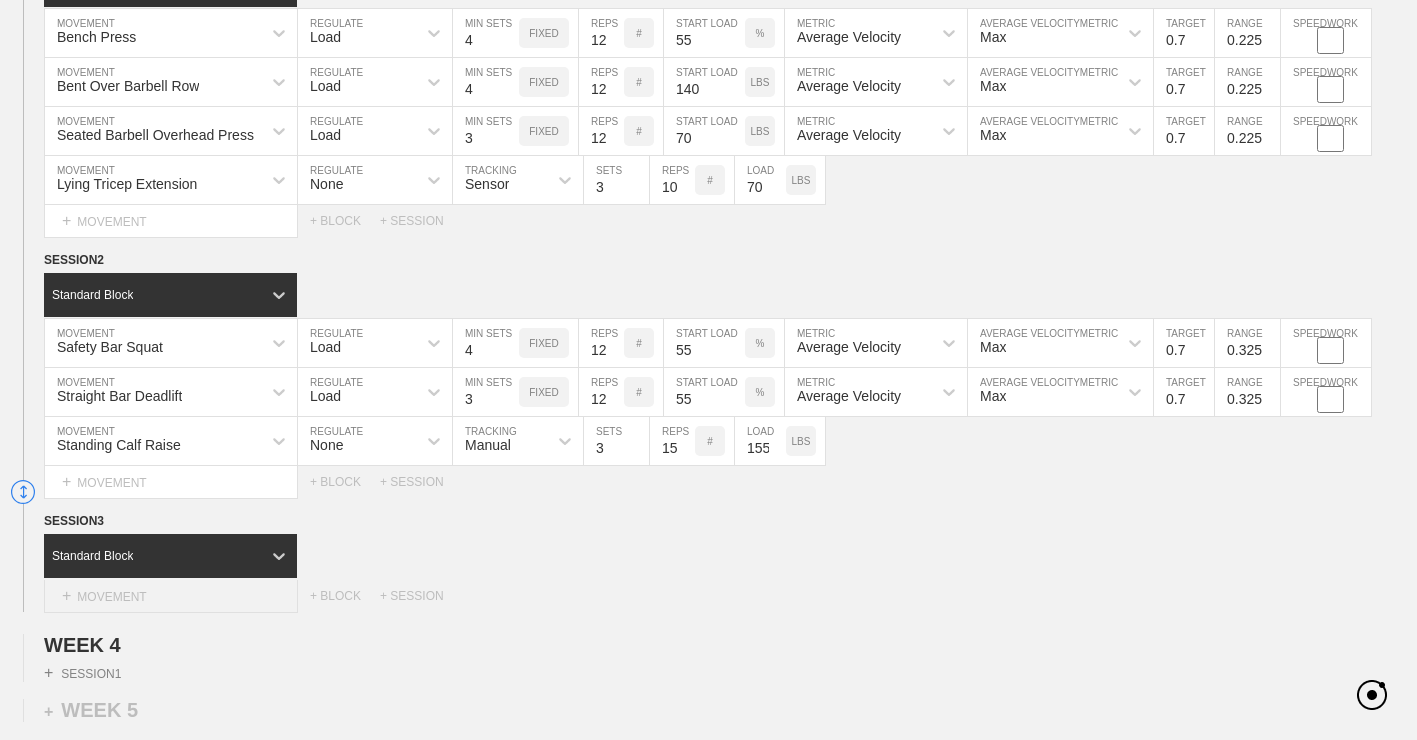 click on "+  MOVEMENT" at bounding box center [171, 596] 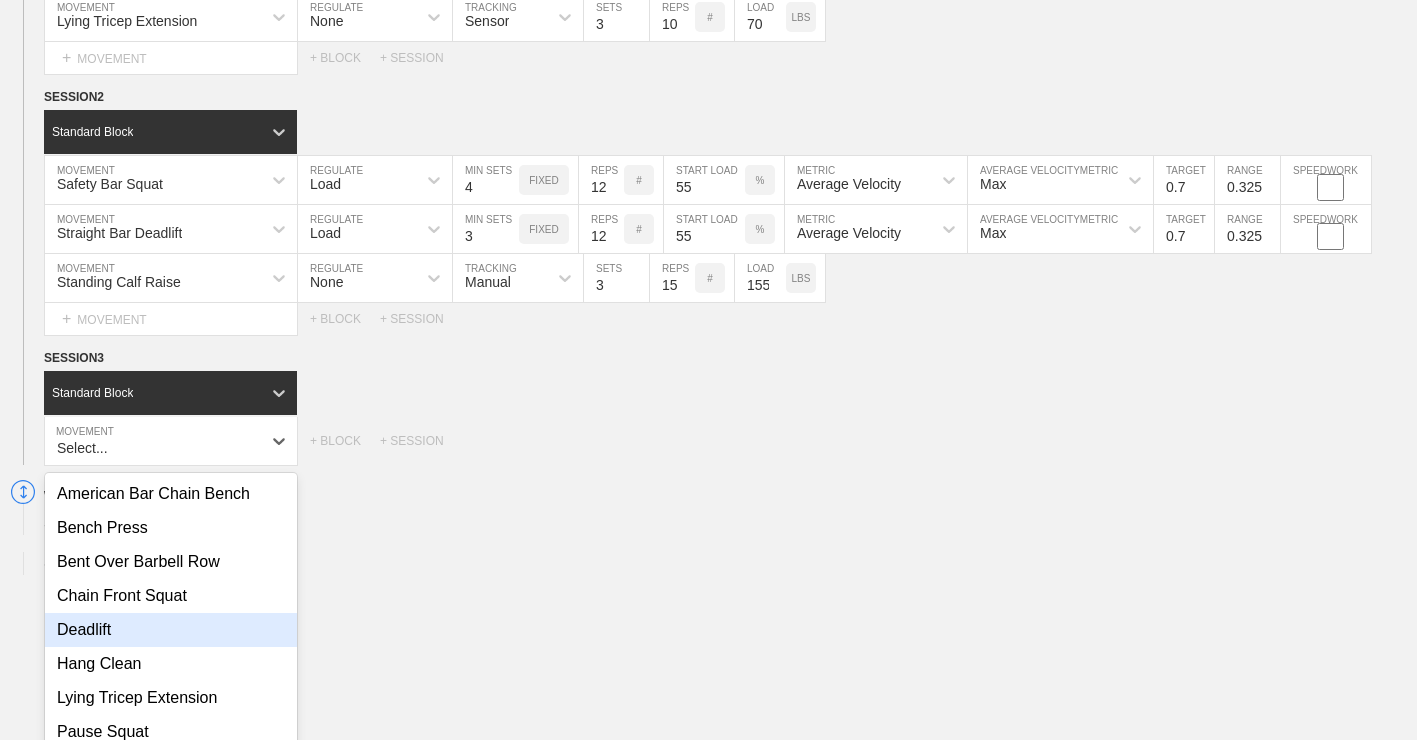 scroll, scrollTop: 2925, scrollLeft: 0, axis: vertical 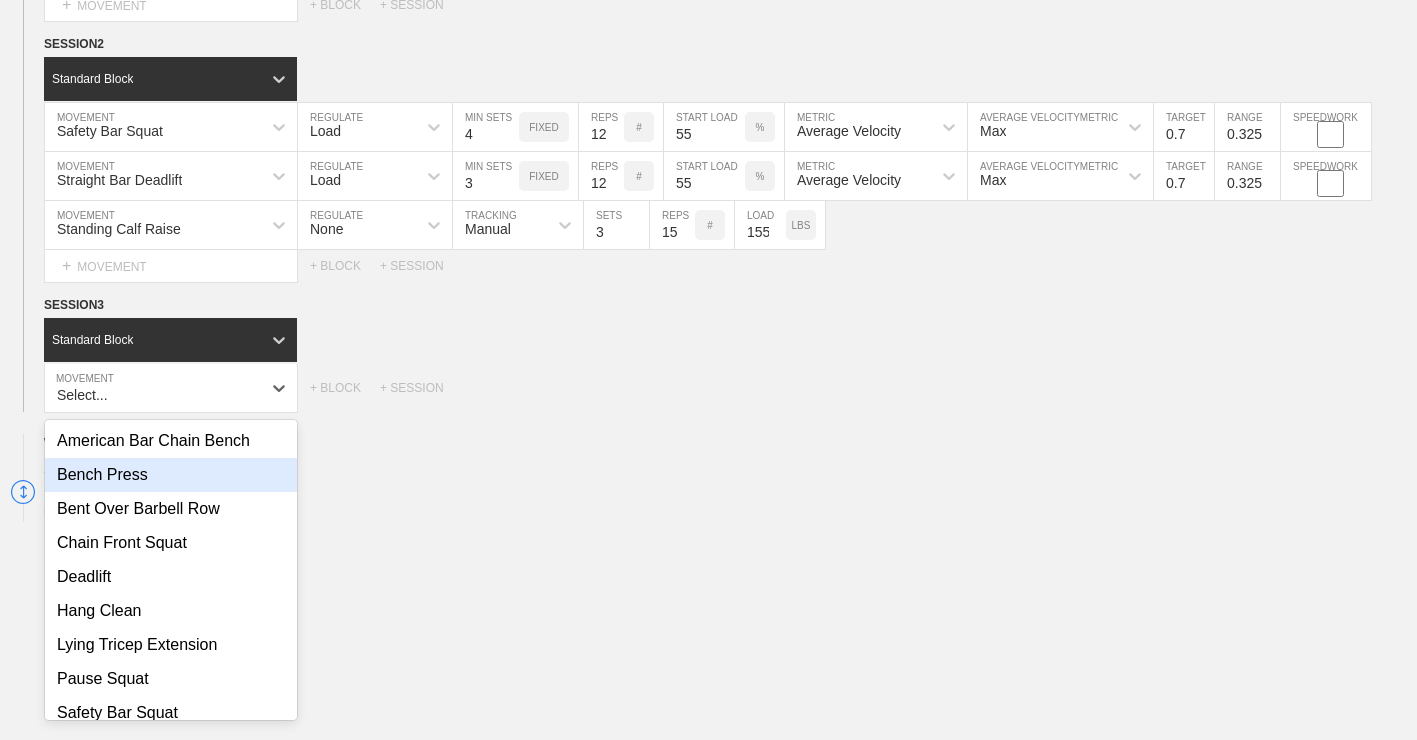click on "Bench Press" at bounding box center (171, 475) 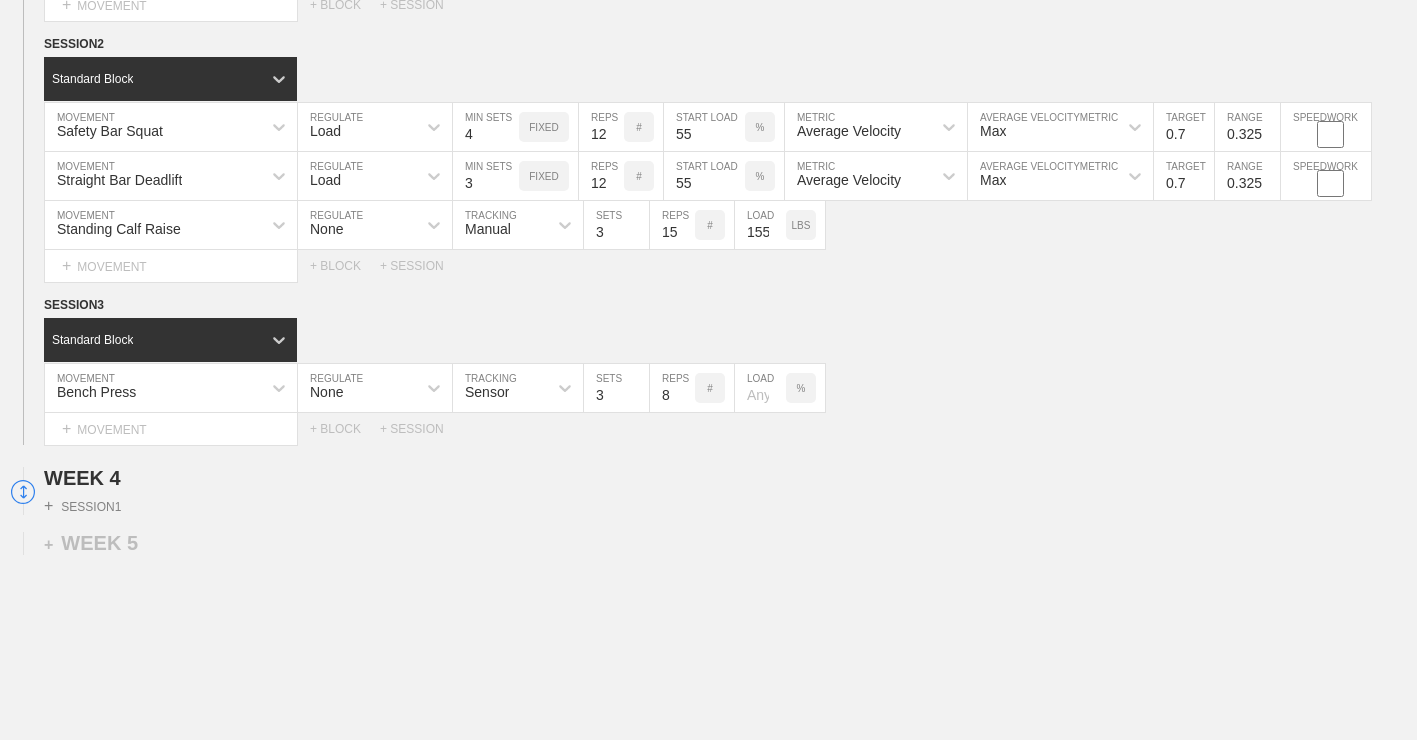 click on "None" at bounding box center (357, 388) 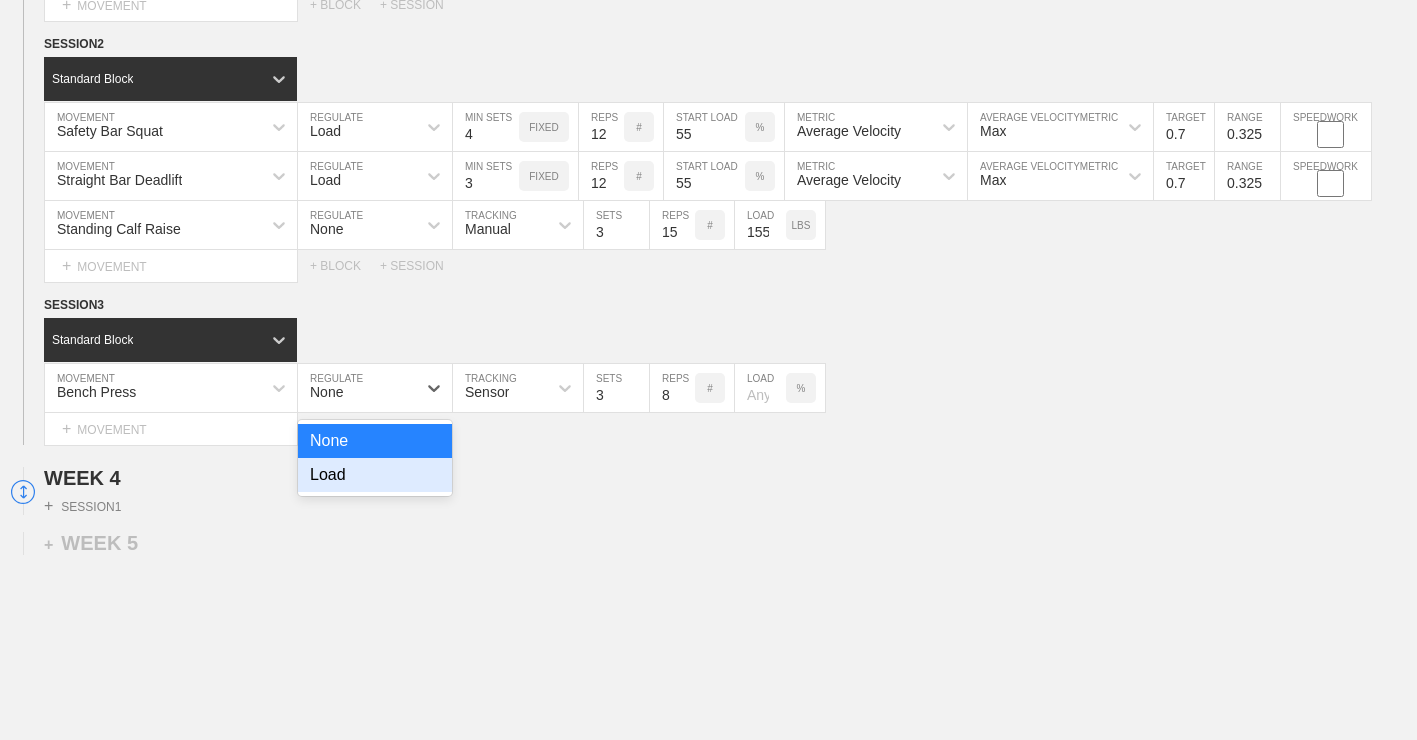 drag, startPoint x: 360, startPoint y: 482, endPoint x: 451, endPoint y: 421, distance: 109.55364 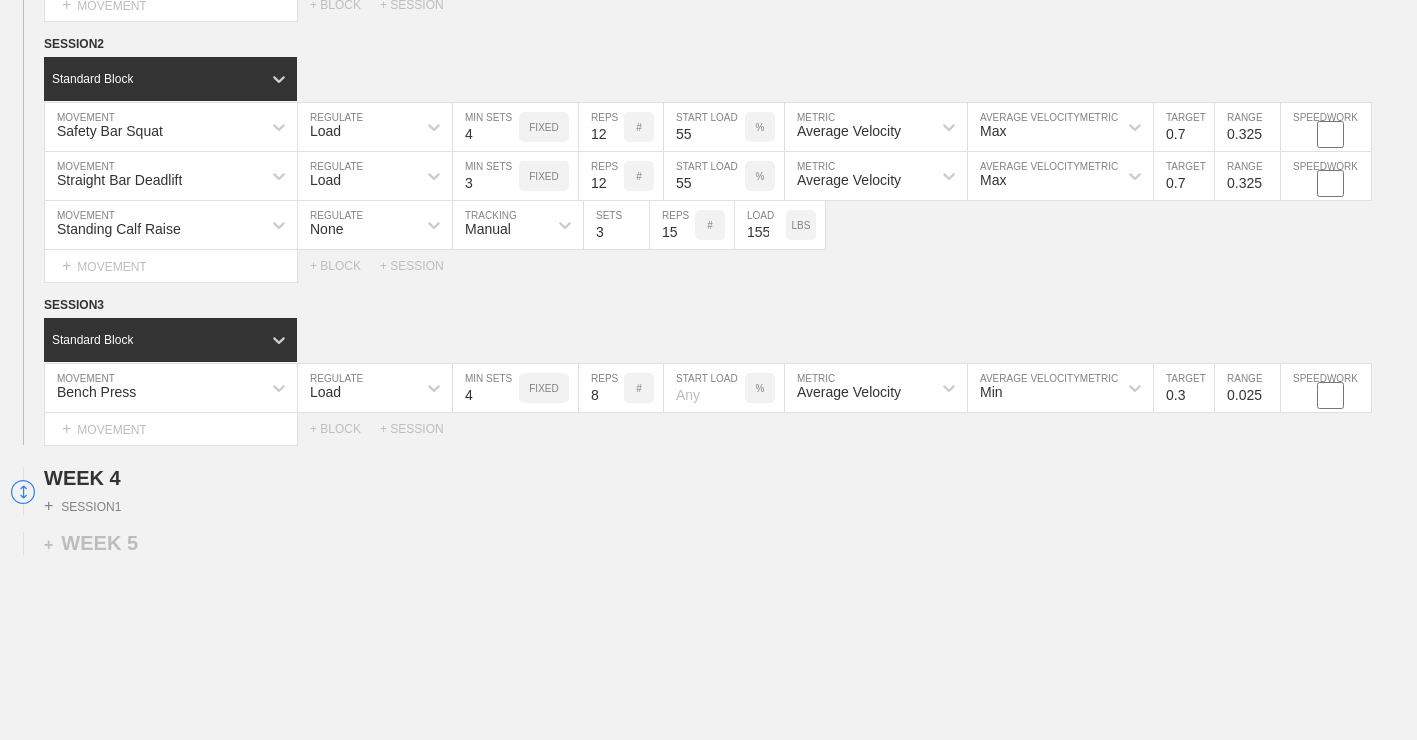 type on "4" 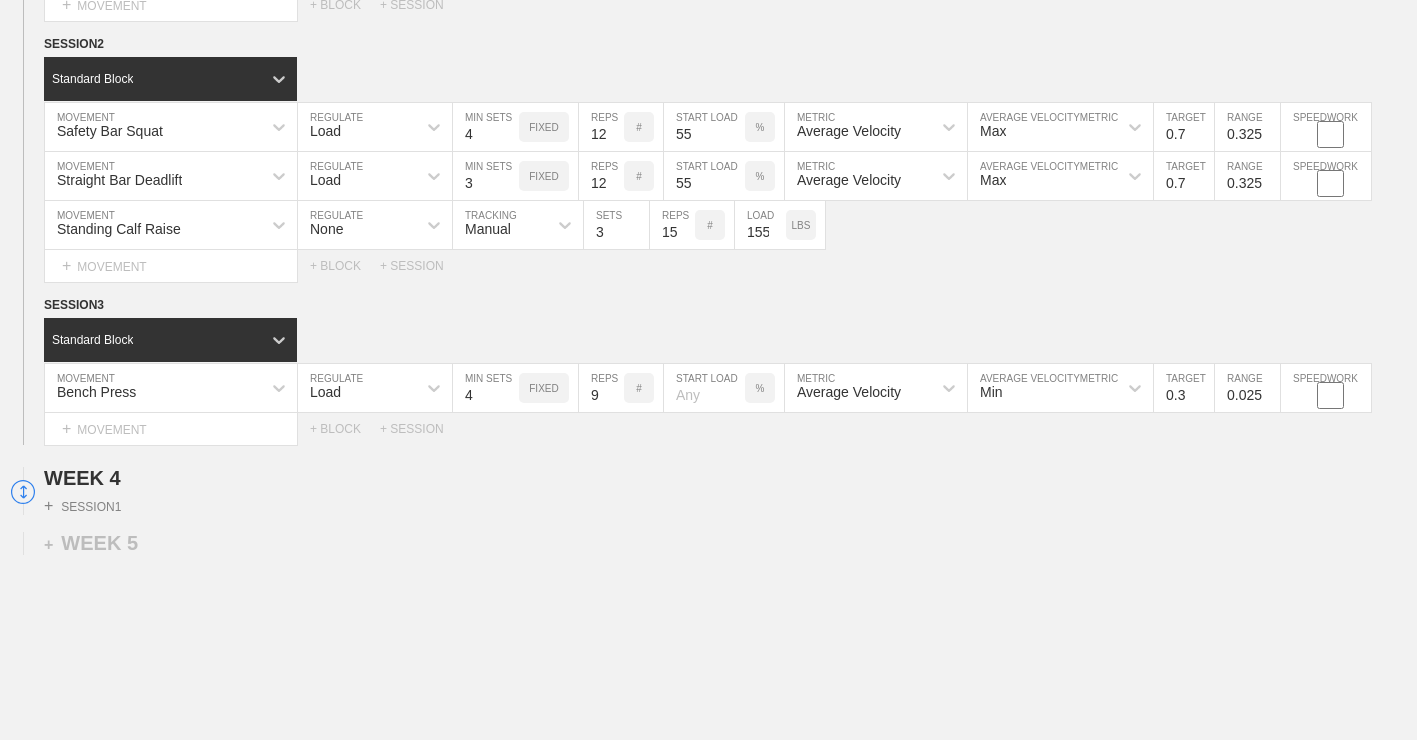 click on "9" at bounding box center (601, 388) 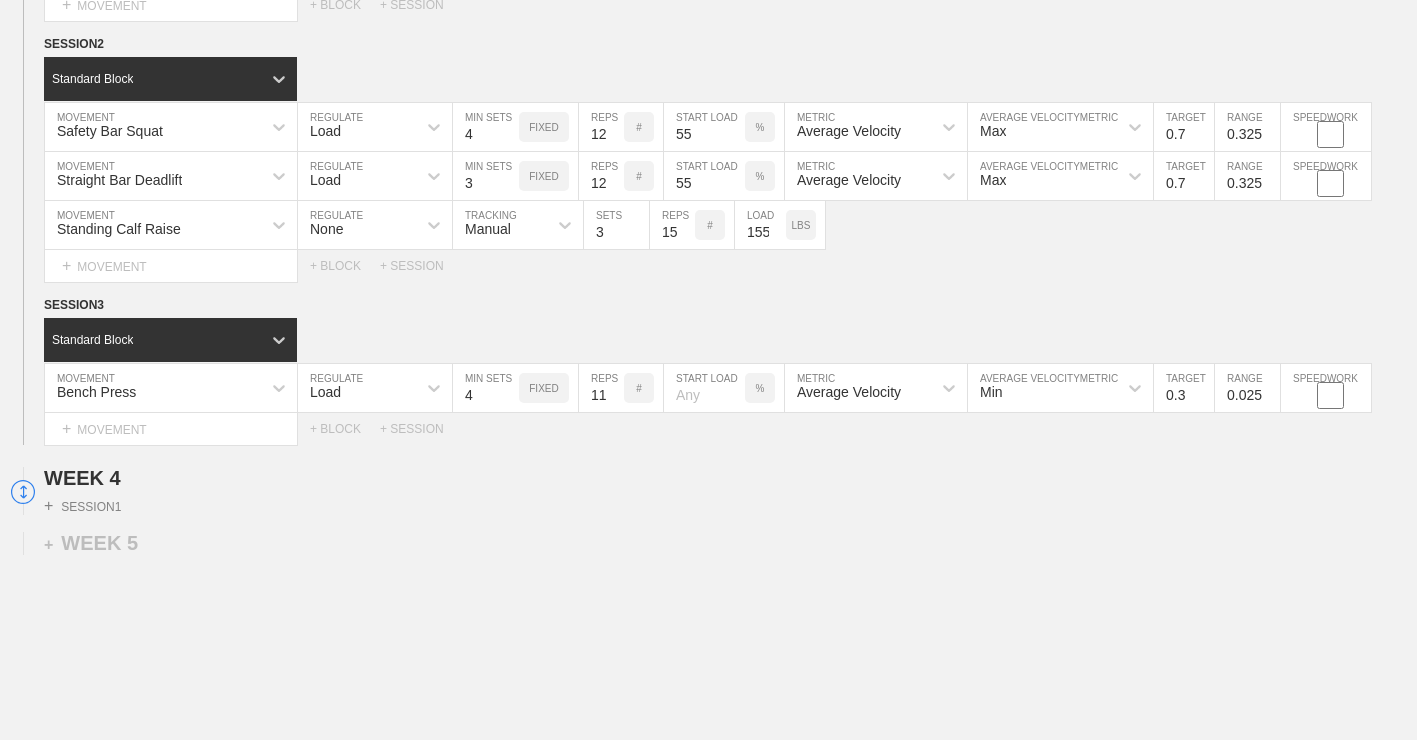 click on "11" at bounding box center [601, 388] 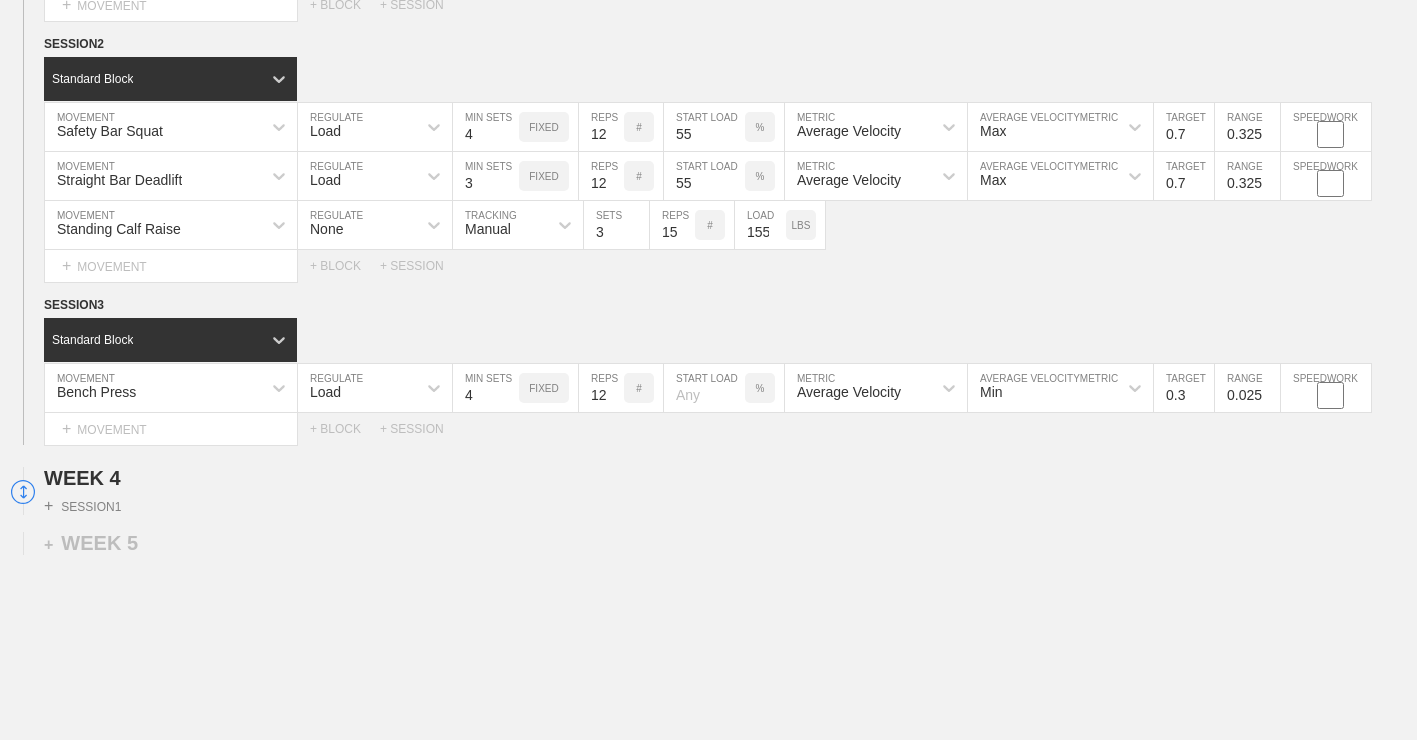 type on "12" 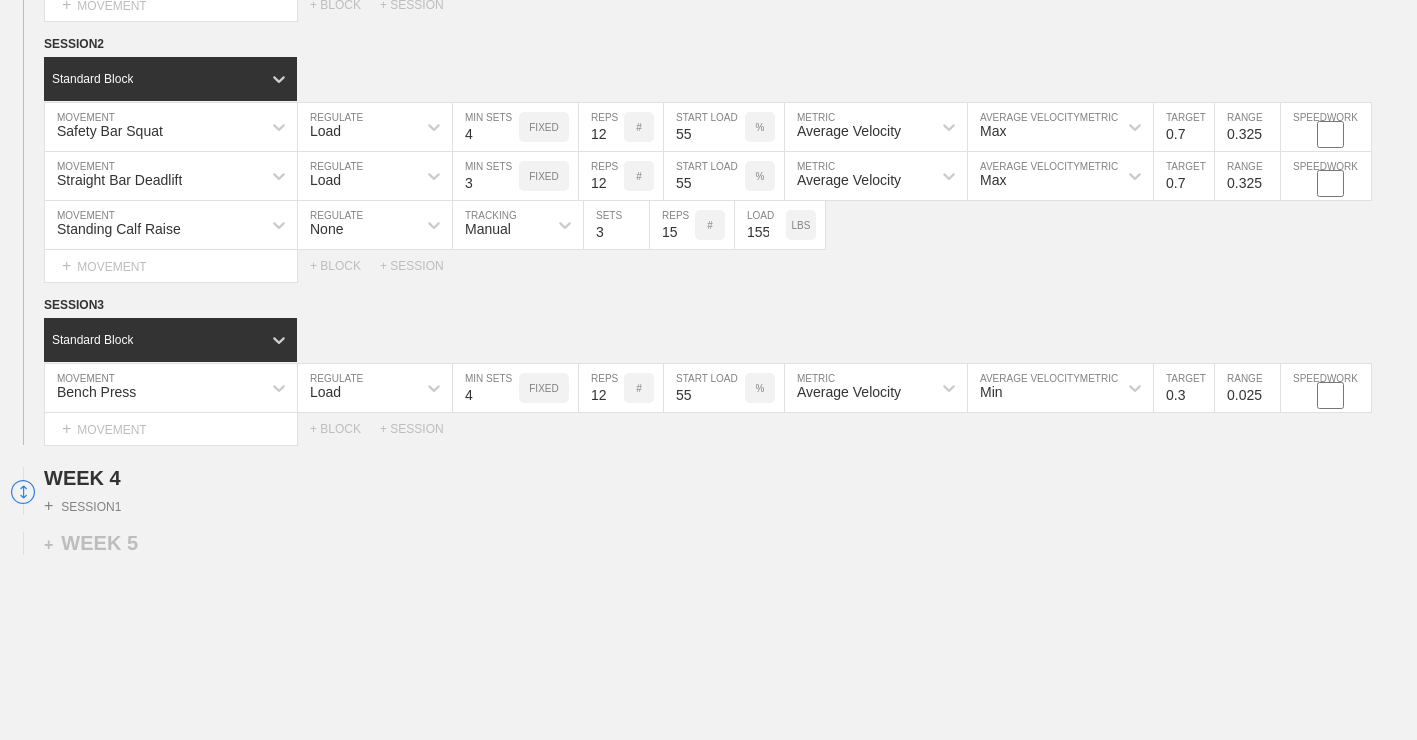 type on "55" 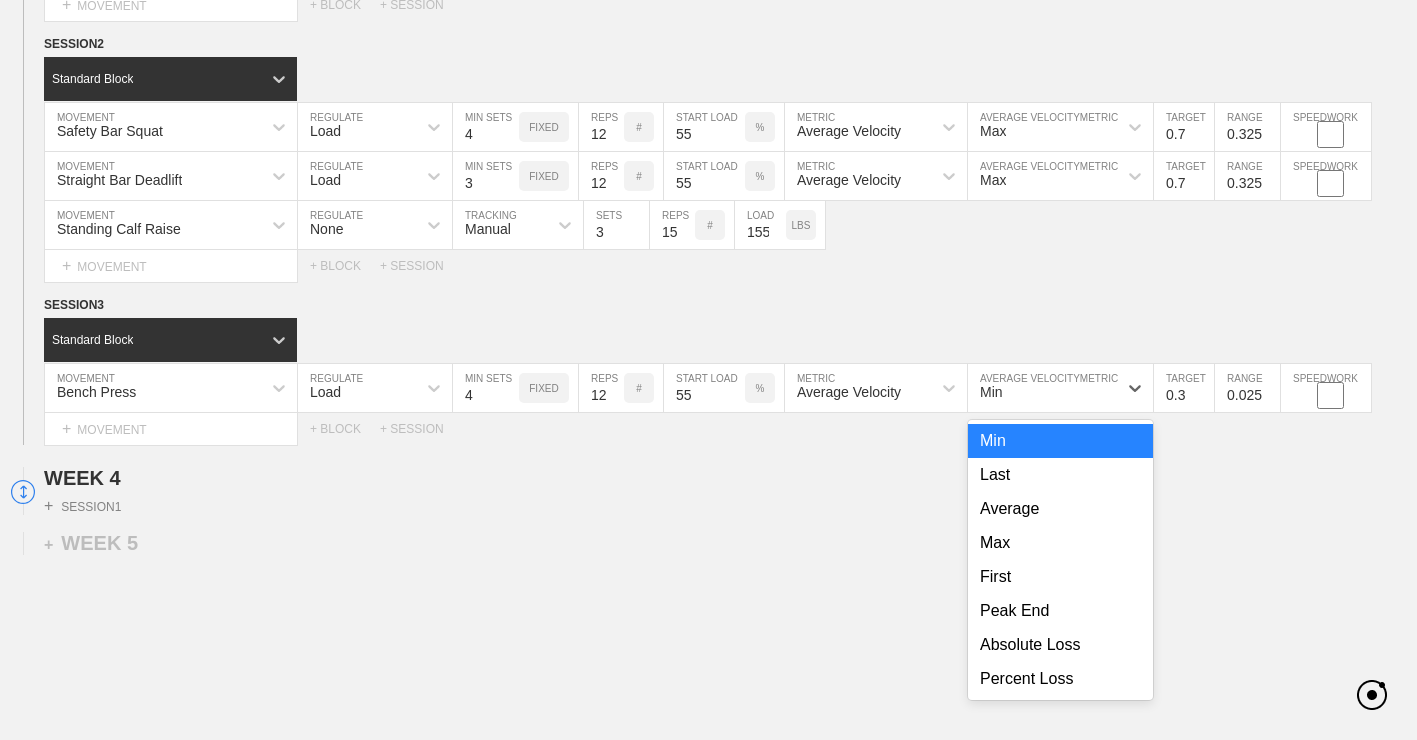click on "Min" at bounding box center (1042, 388) 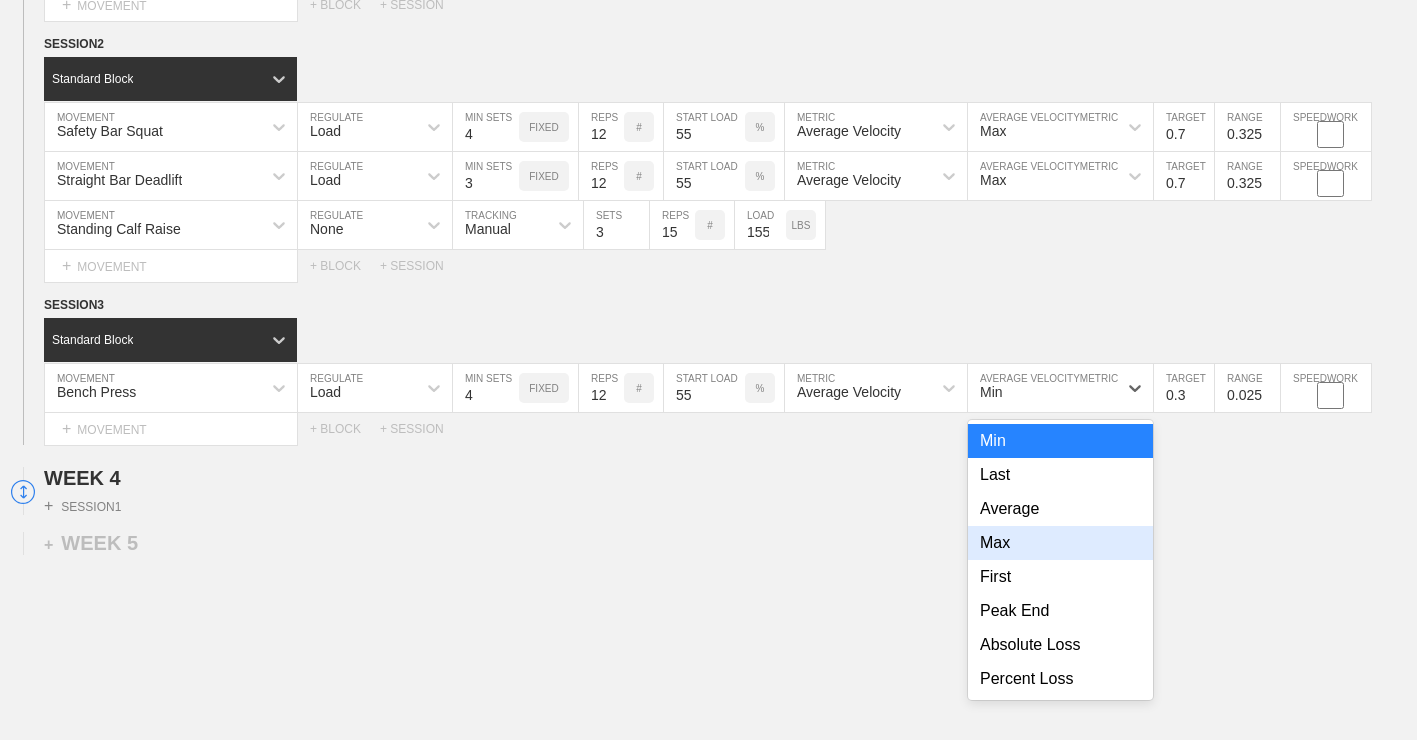 click on "Max" at bounding box center (1060, 543) 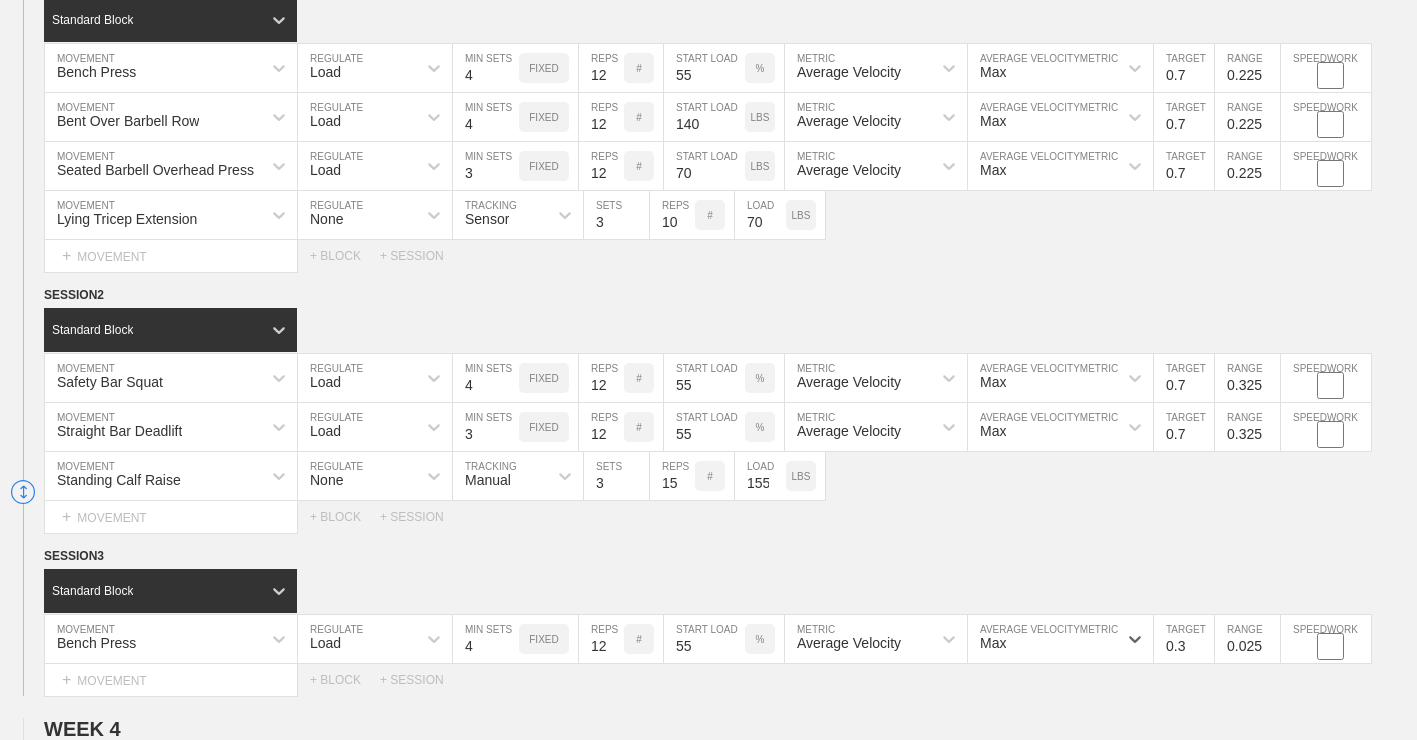 scroll, scrollTop: 2725, scrollLeft: 0, axis: vertical 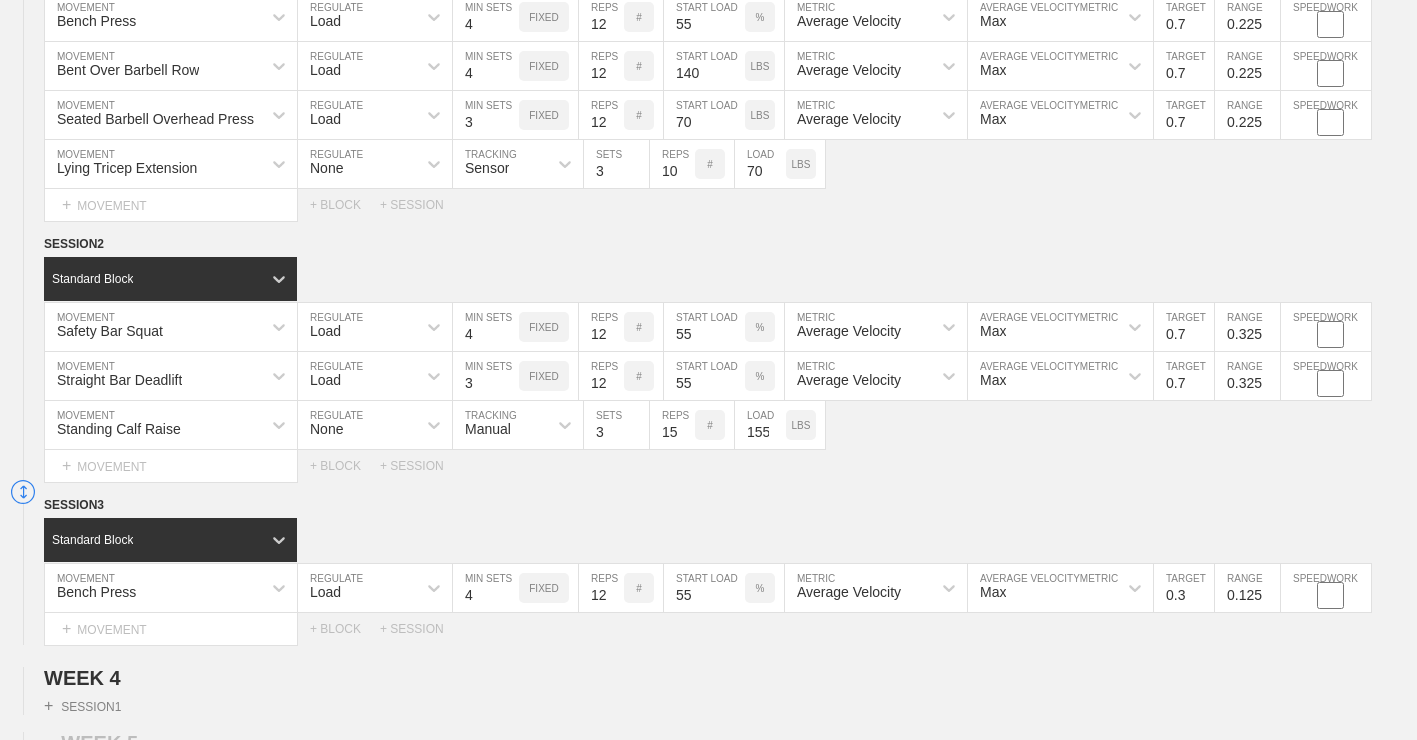 click on "0.125" at bounding box center (1247, 588) 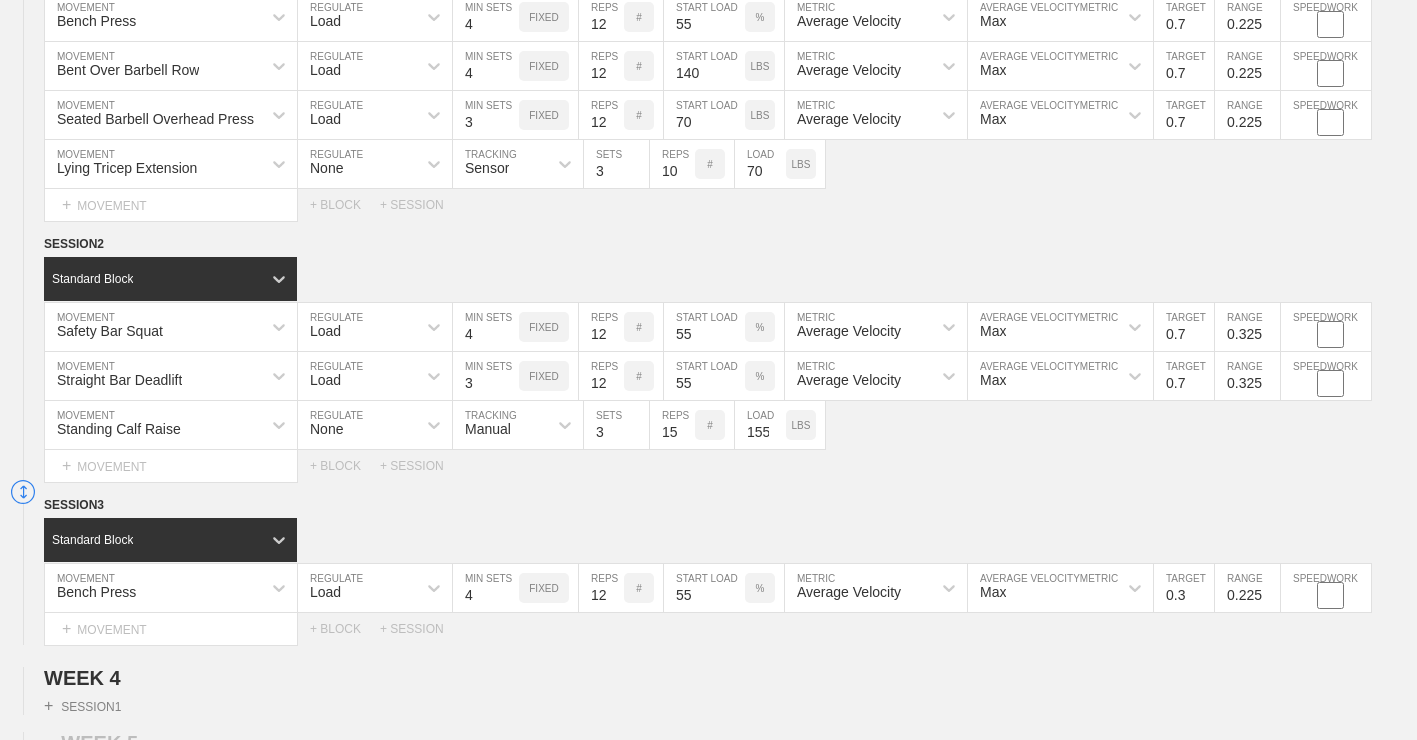 click on "0.225" at bounding box center (1247, 588) 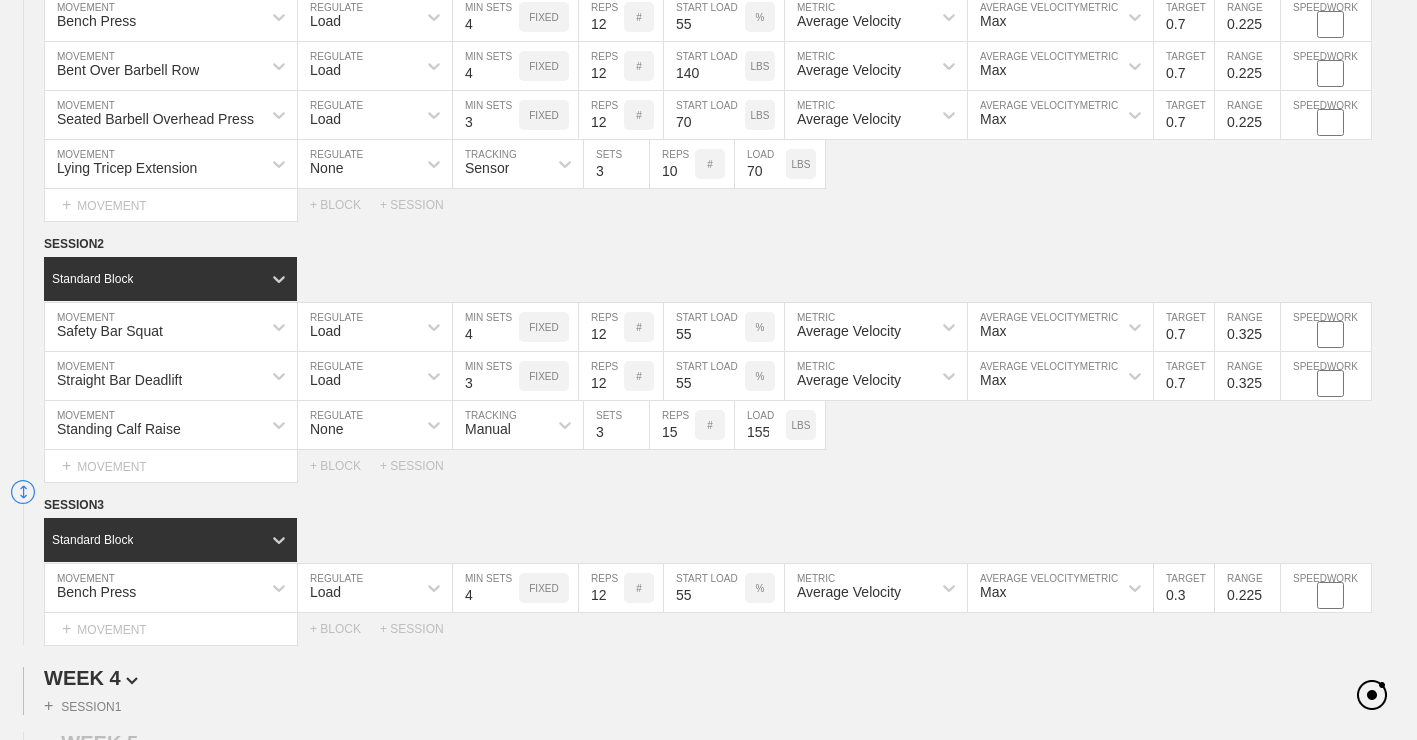 click on "WEEK   4" at bounding box center [730, 678] 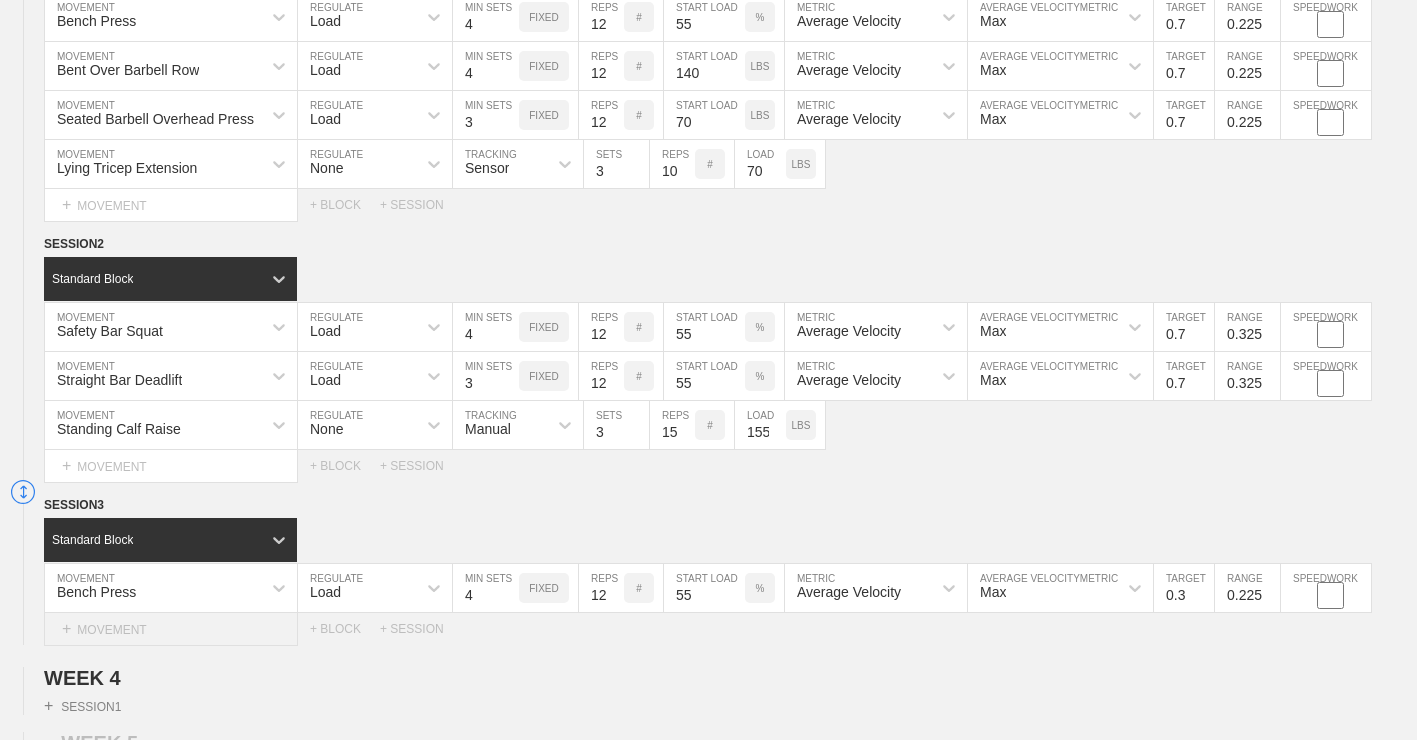 click on "+  MOVEMENT" at bounding box center (171, 629) 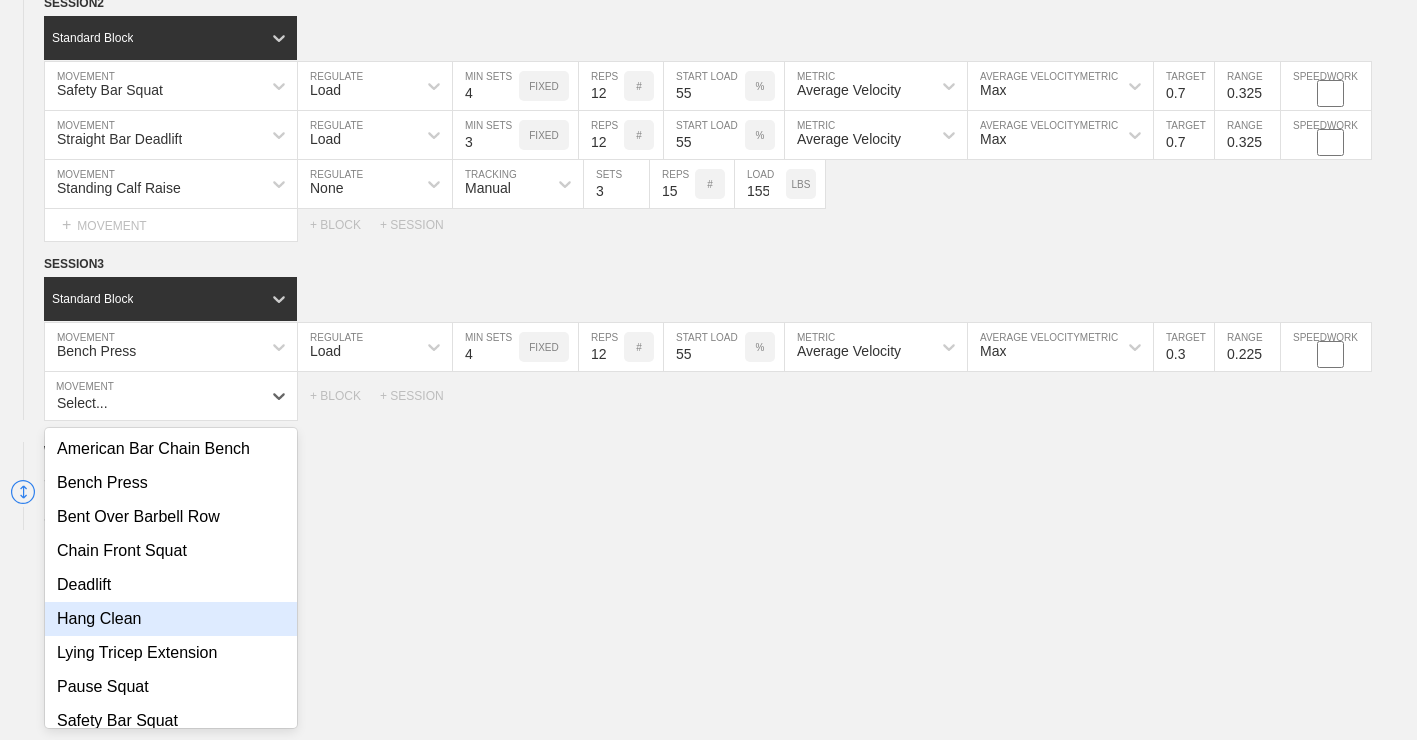 scroll, scrollTop: 2974, scrollLeft: 0, axis: vertical 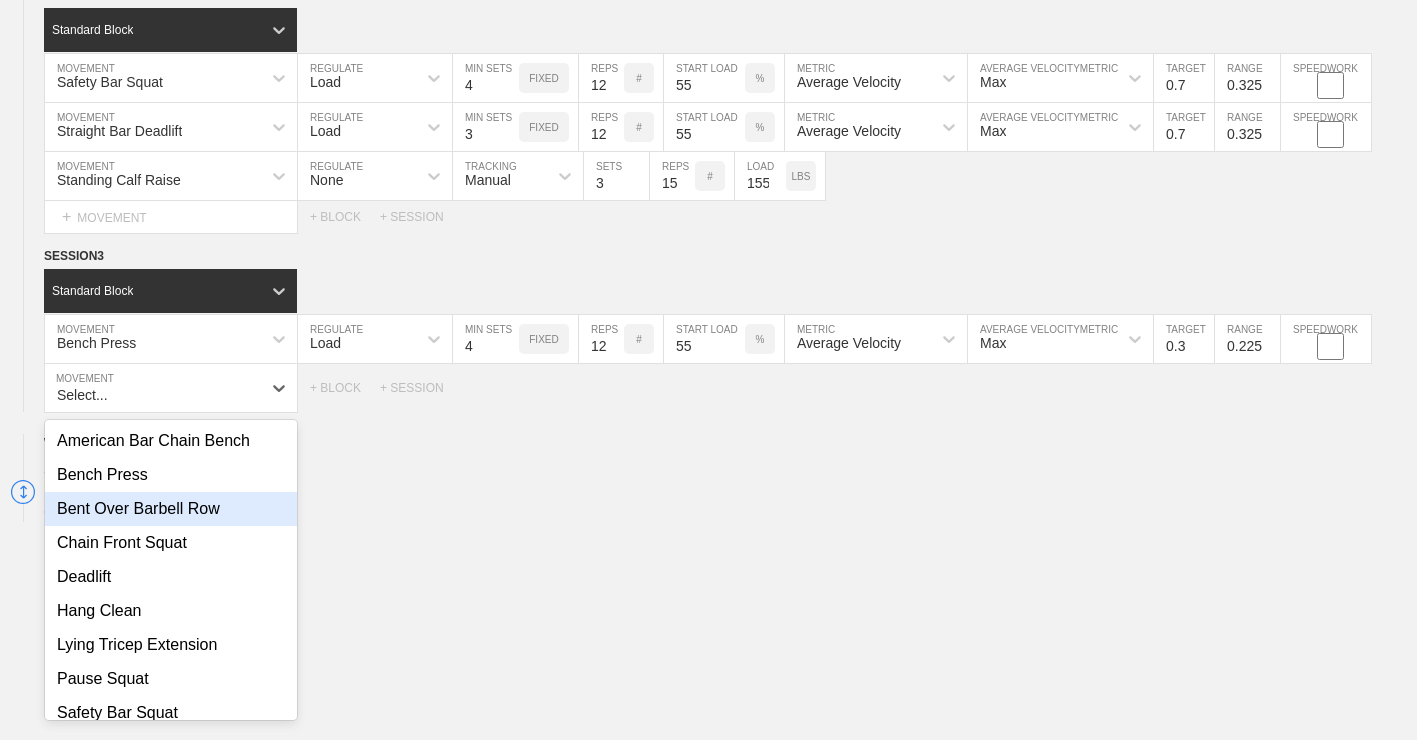 click on "Bent Over Barbell Row" at bounding box center [171, 509] 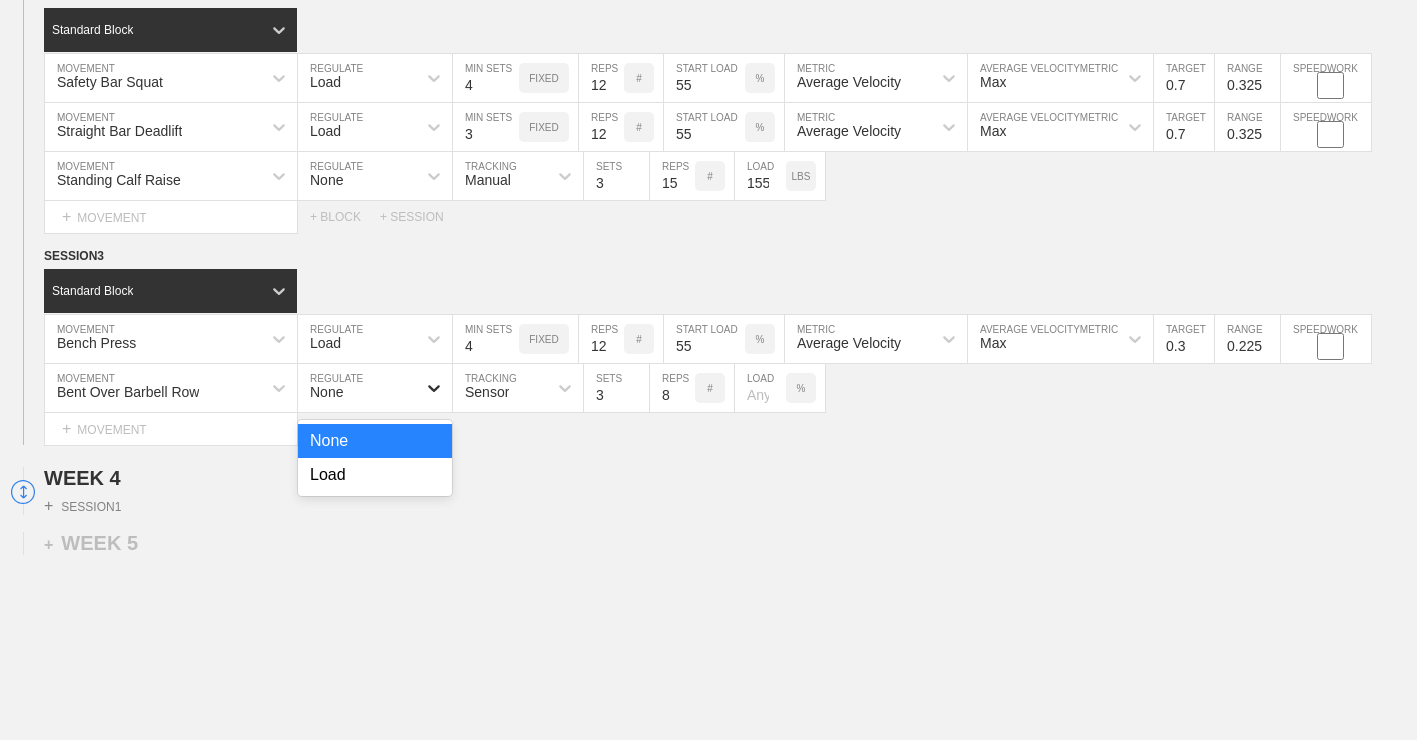 click 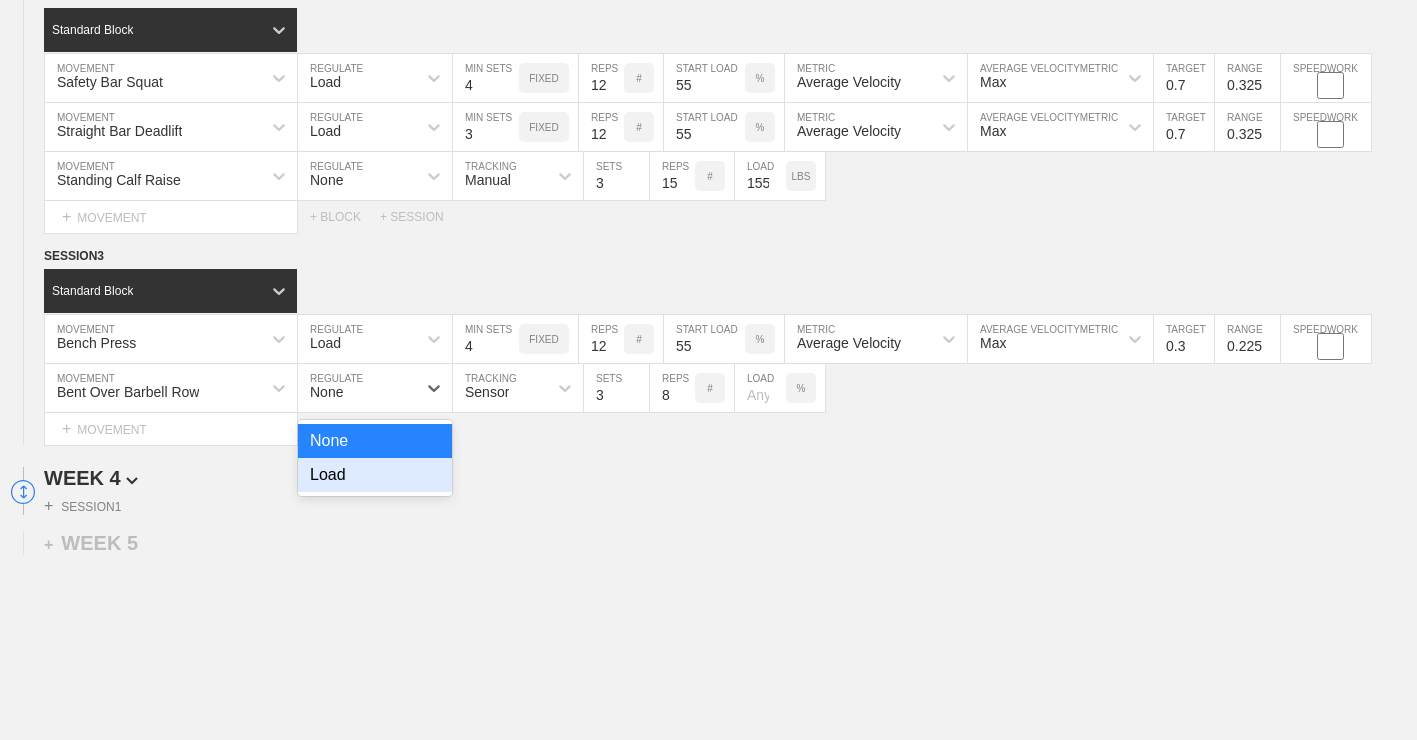 click on "Load" at bounding box center (375, 475) 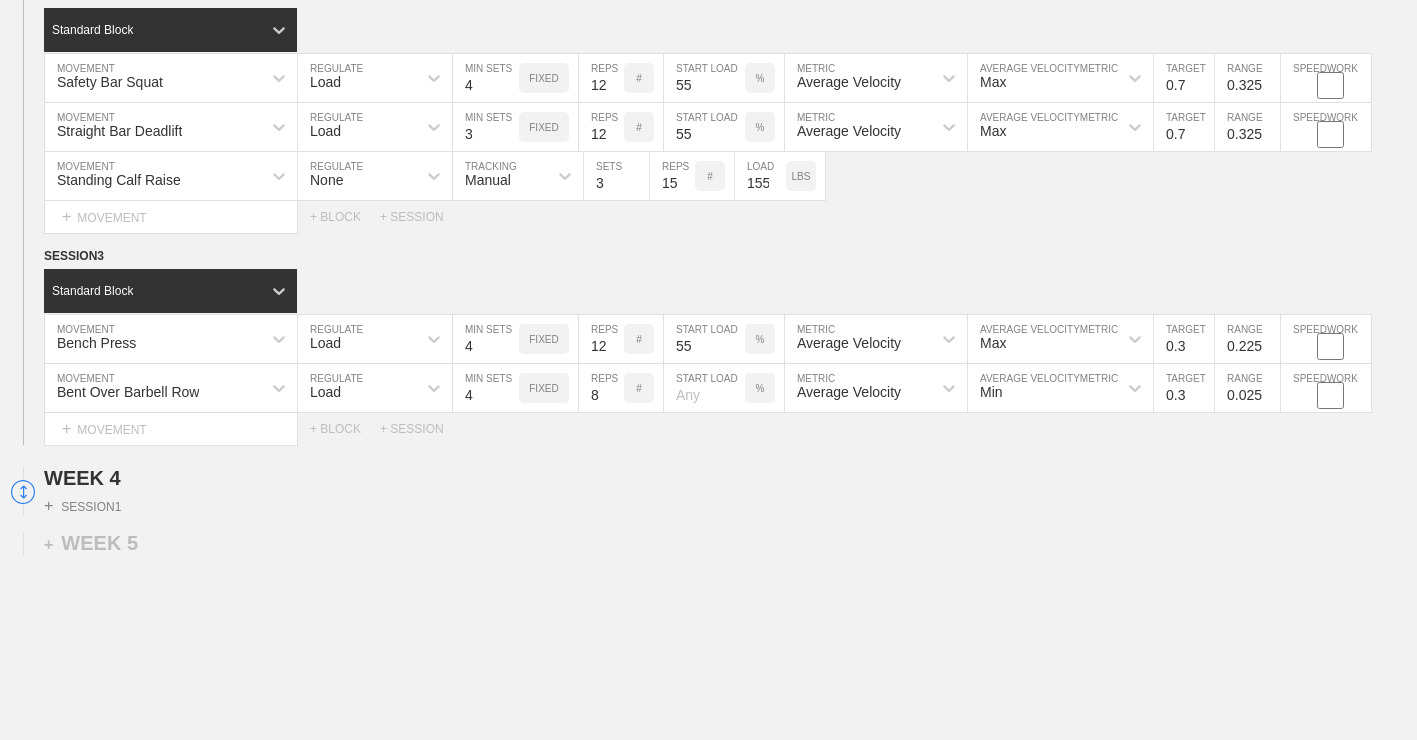 type on "4" 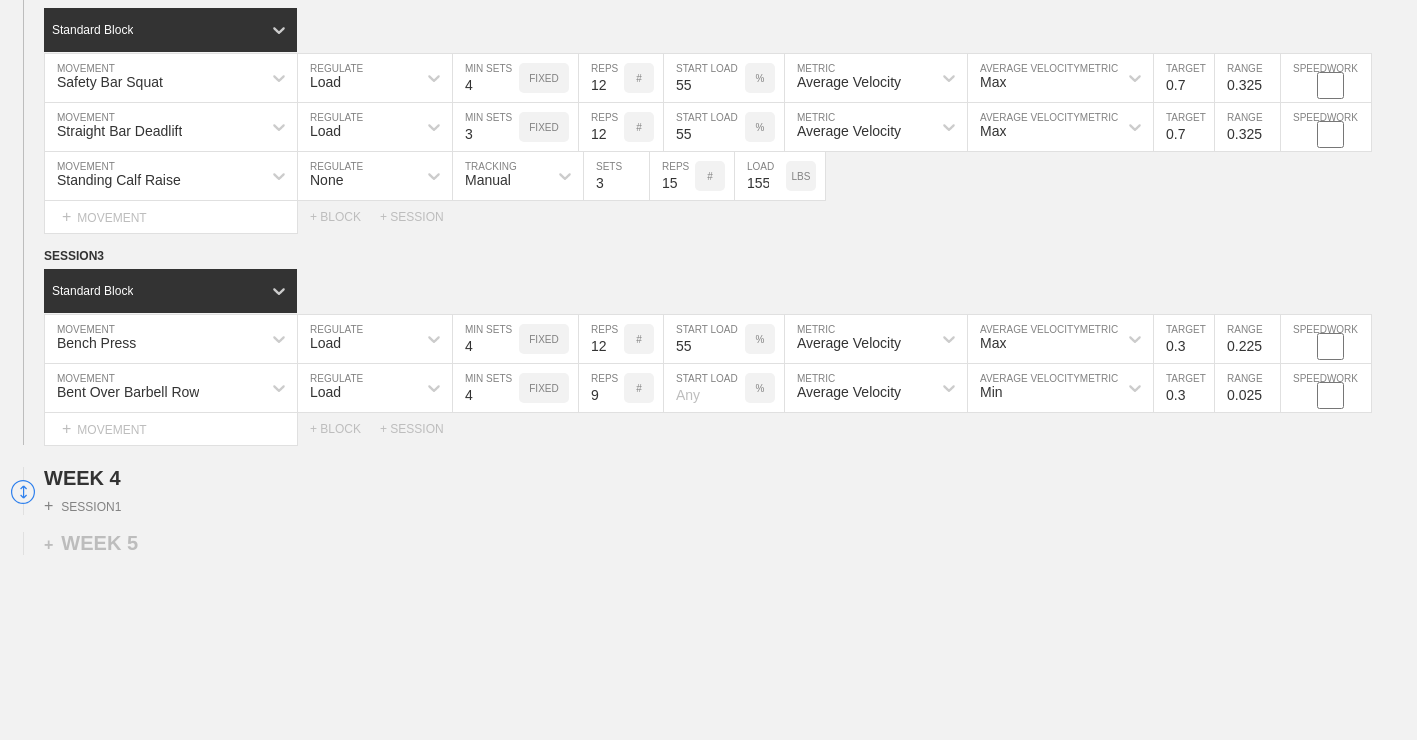 click on "9" at bounding box center [601, 388] 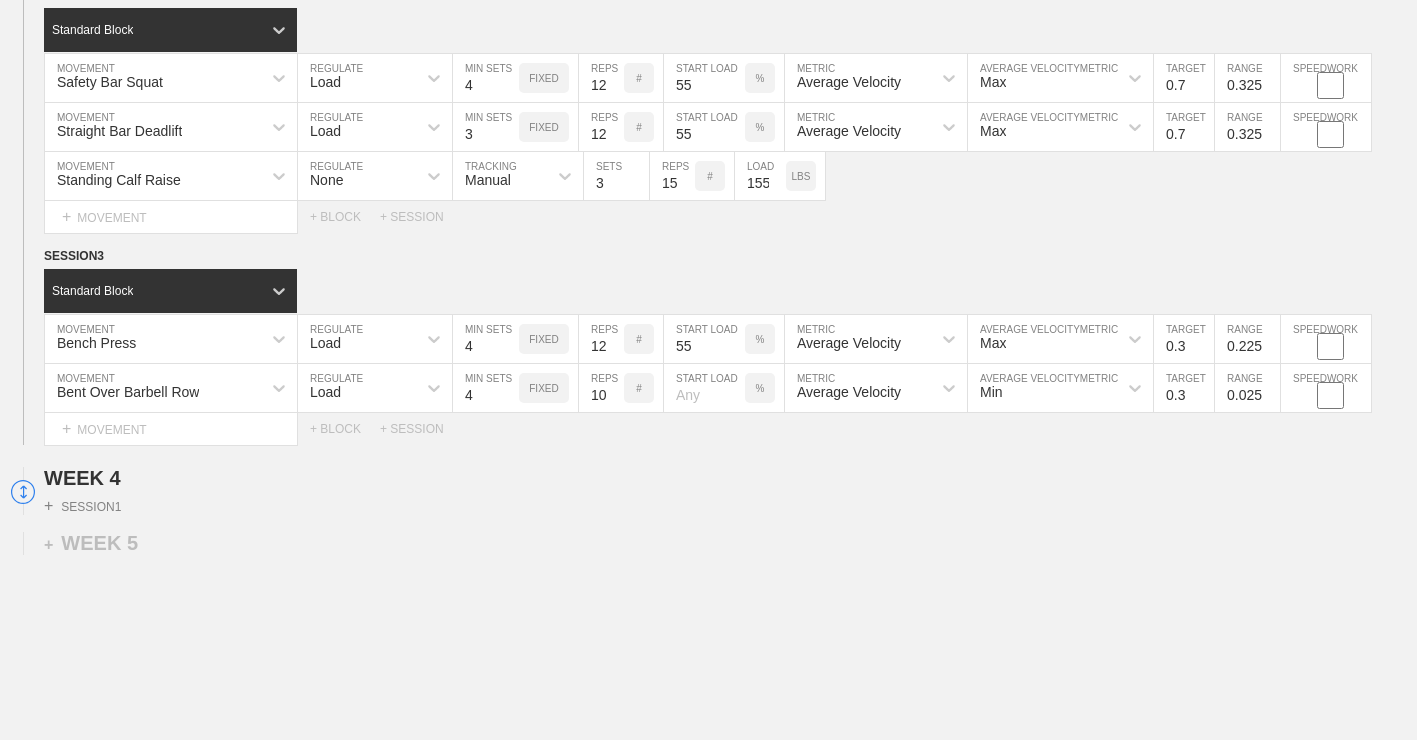 click on "10" at bounding box center (601, 388) 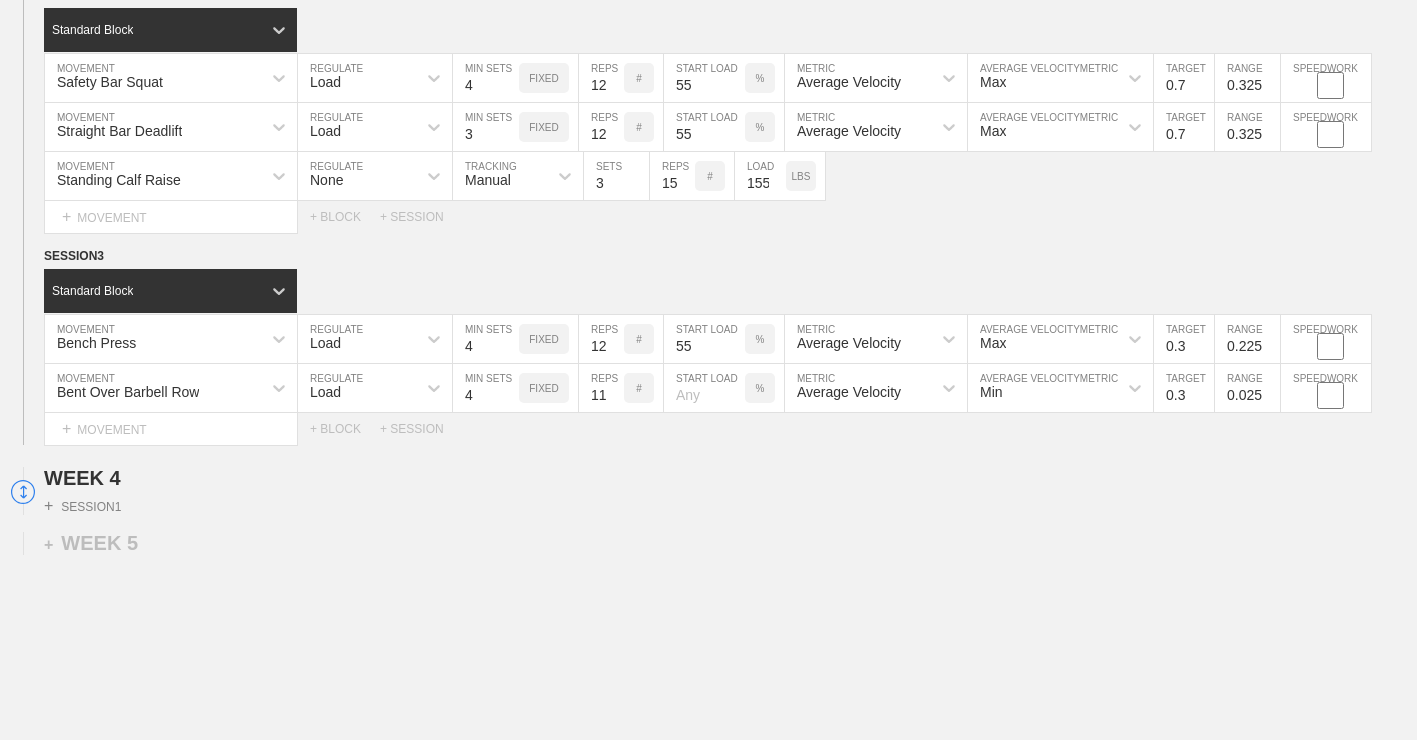 click on "11" at bounding box center (601, 388) 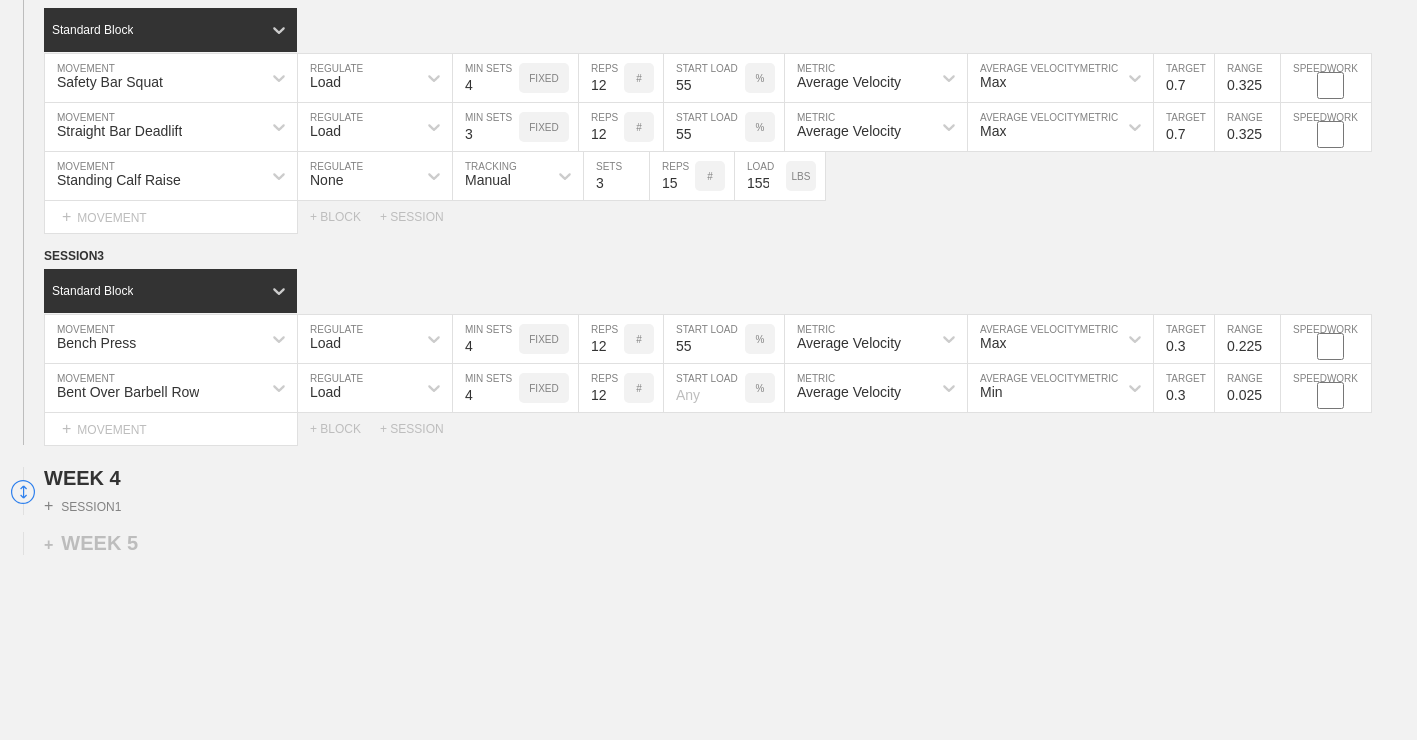 type on "12" 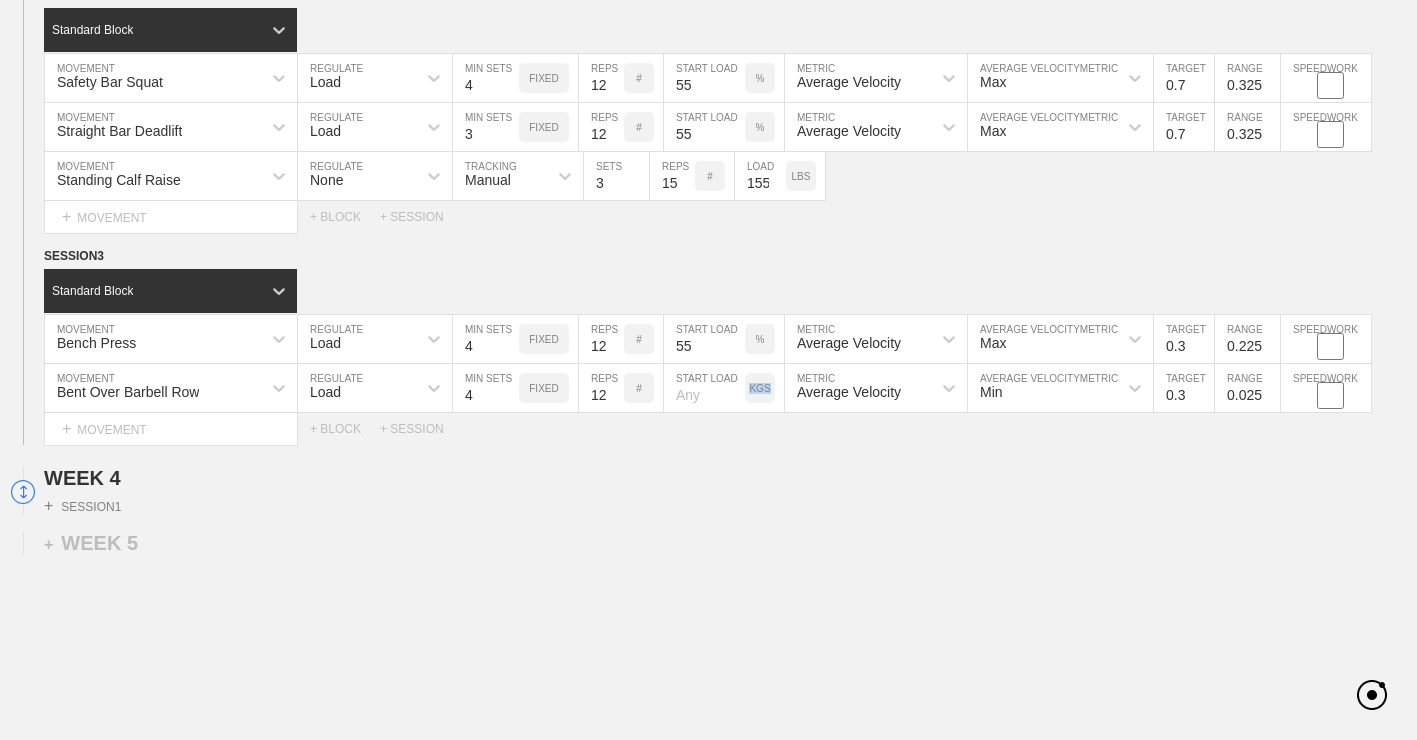 click on "KGS" at bounding box center [759, 388] 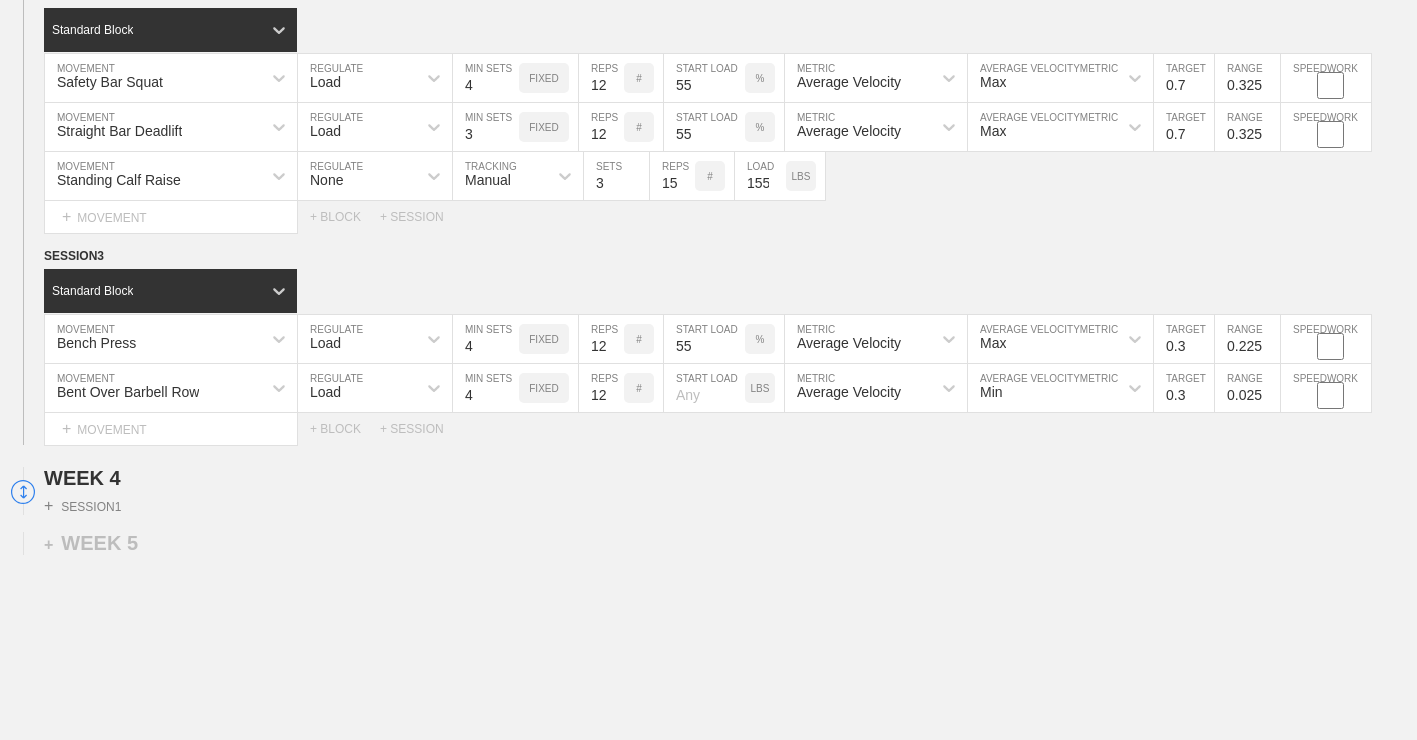 click at bounding box center [704, 388] 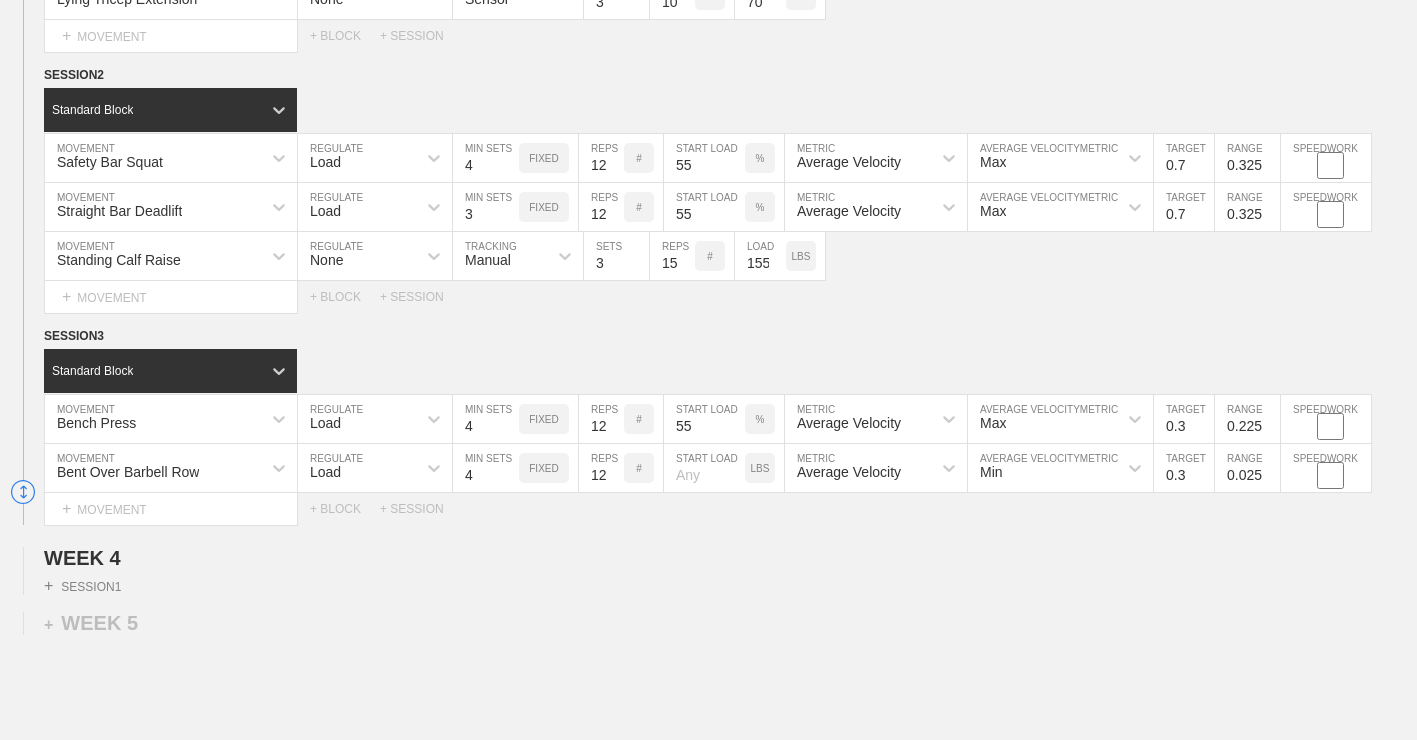 scroll, scrollTop: 2974, scrollLeft: 0, axis: vertical 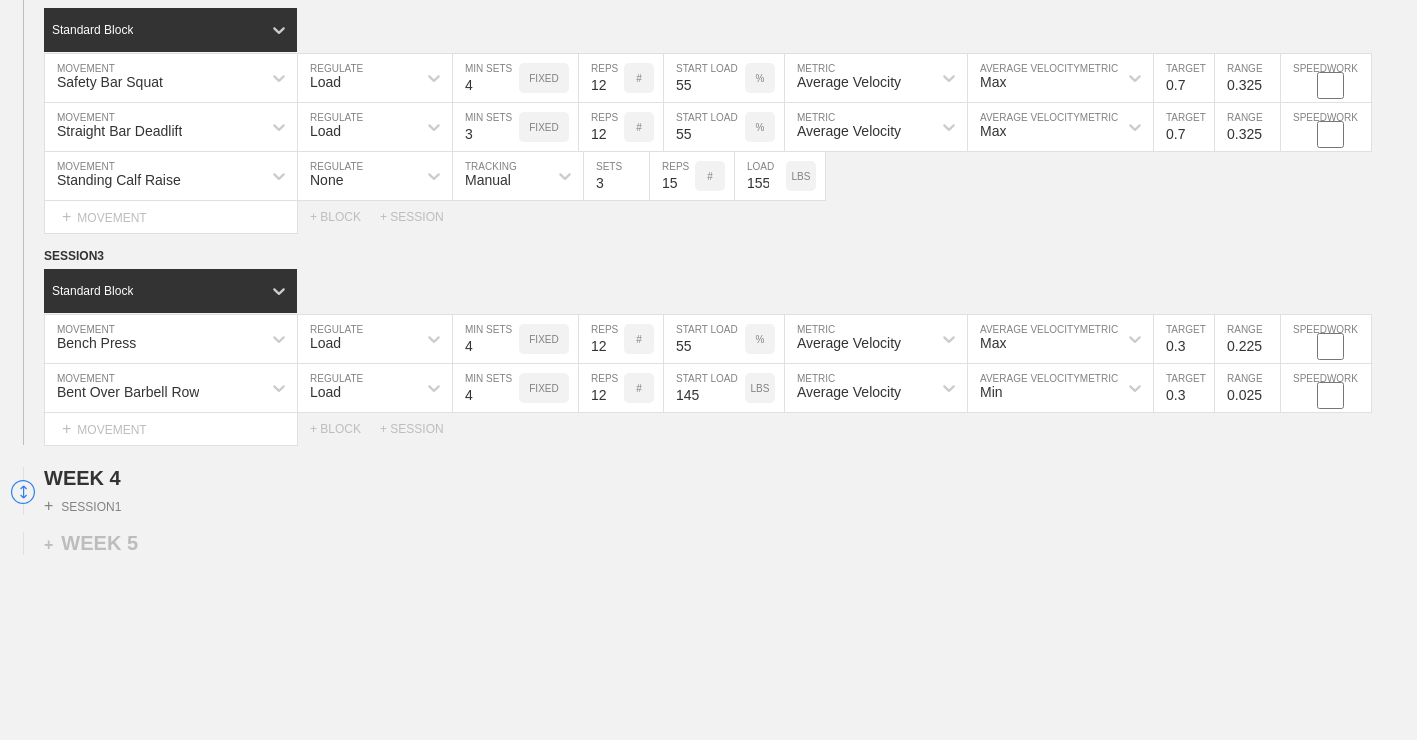 type on "145" 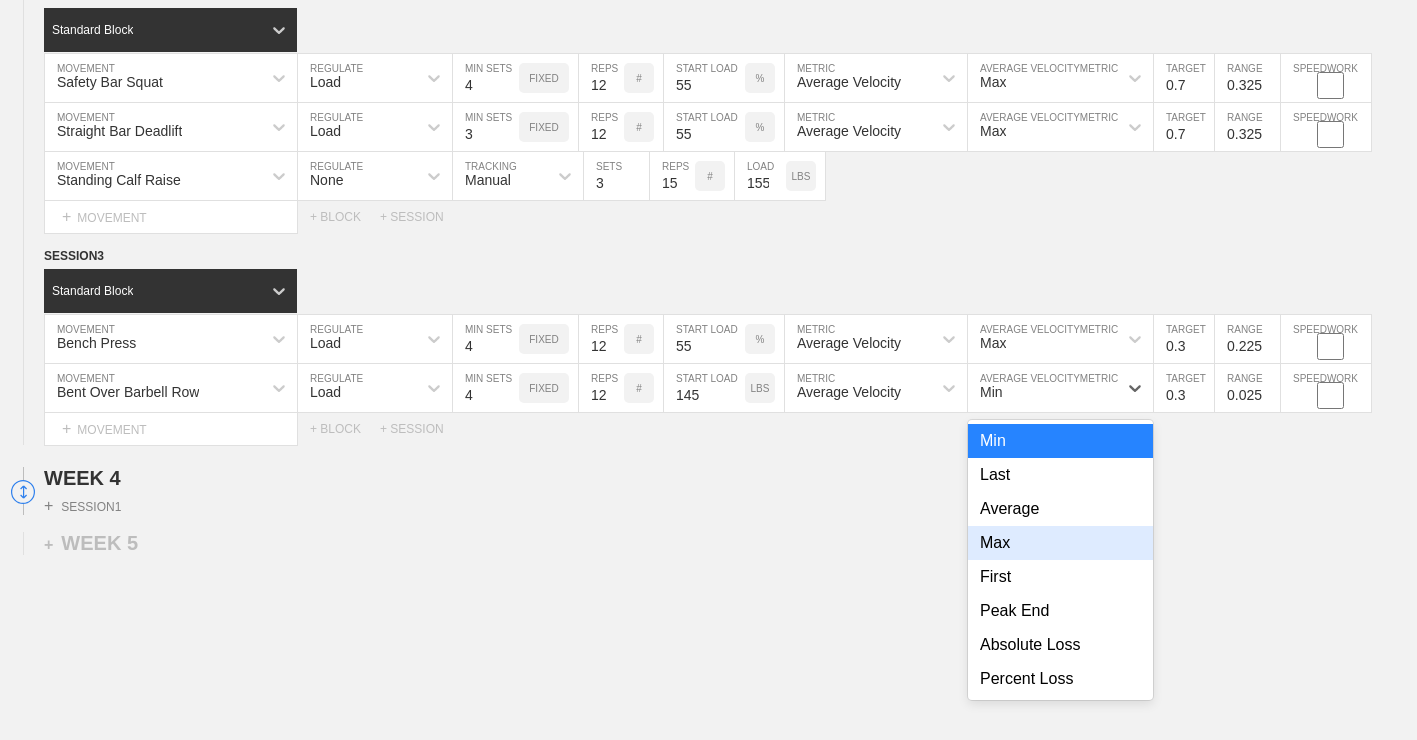 click on "Max" at bounding box center [1060, 543] 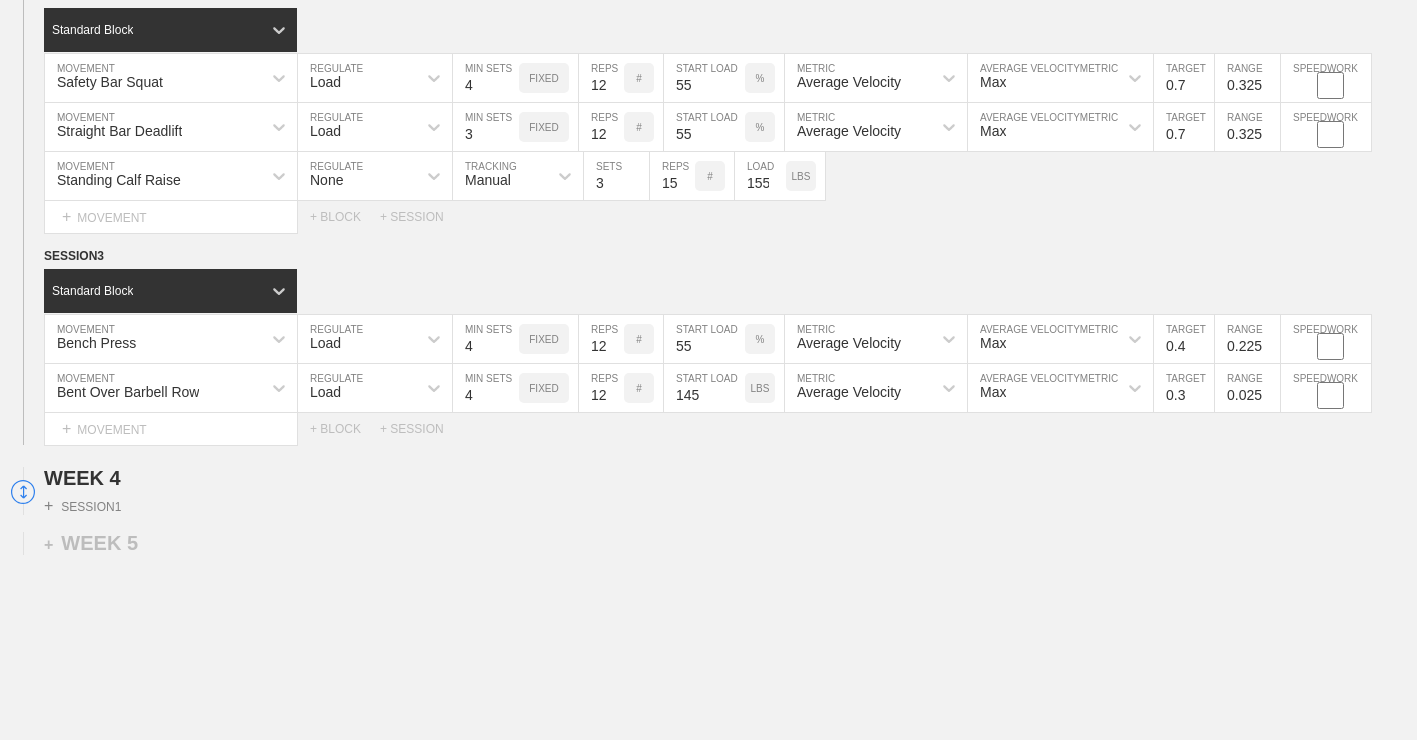 click on "0.4" at bounding box center (1184, 339) 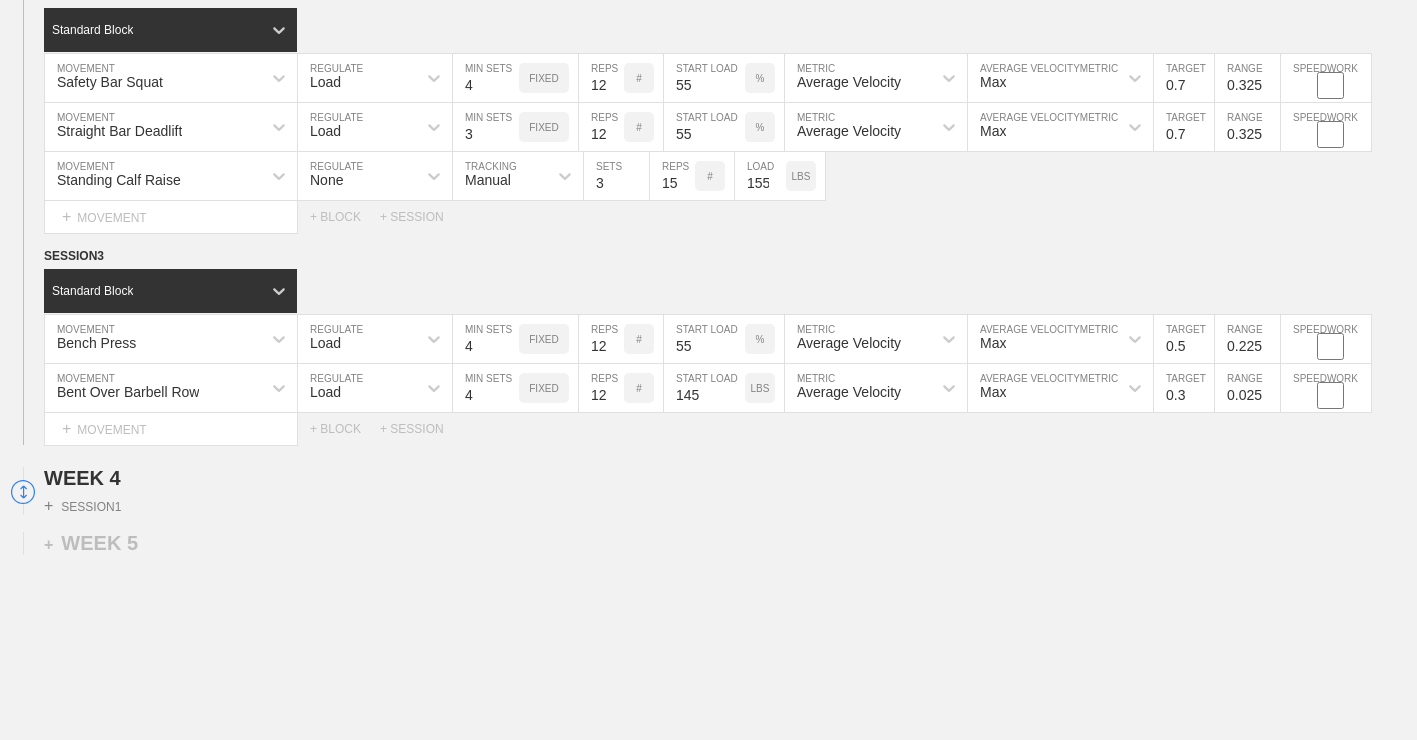 click on "0.6" at bounding box center (1184, 339) 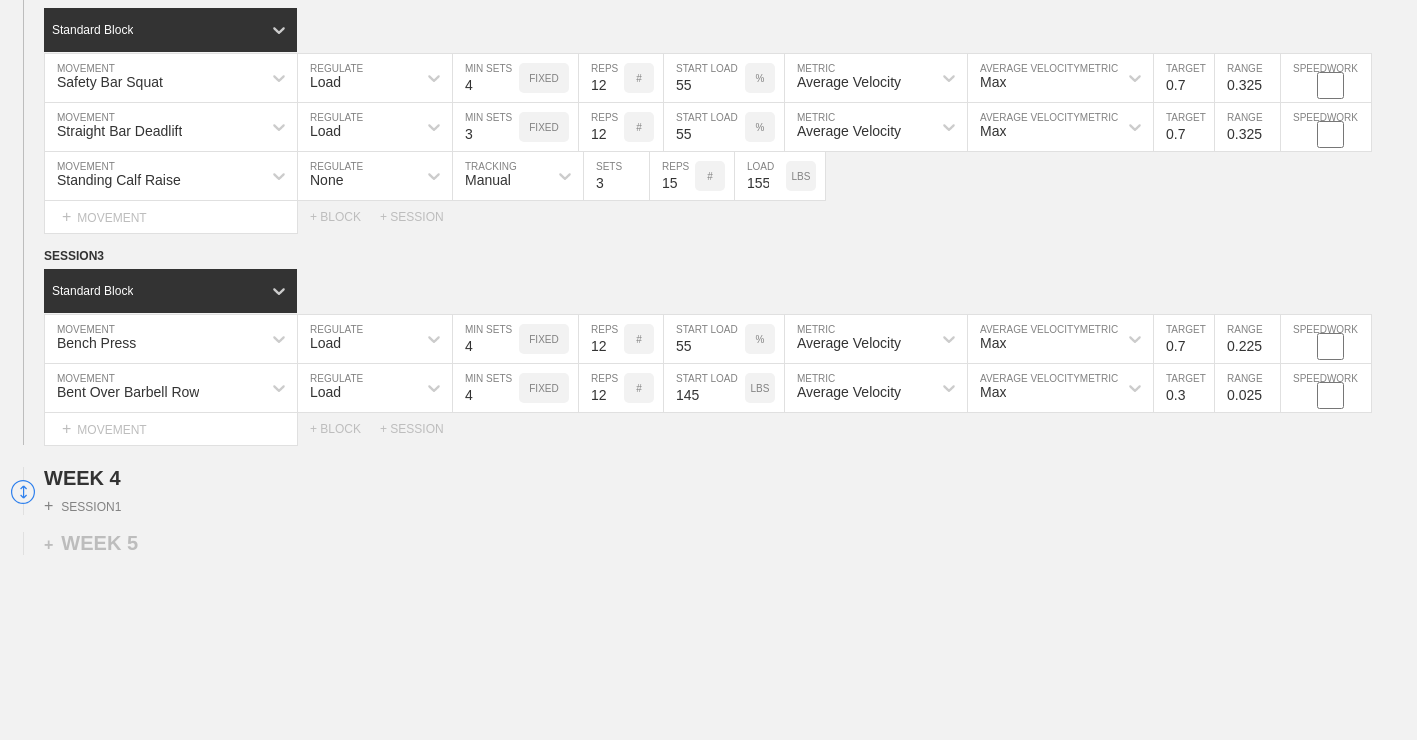 type on "0.7" 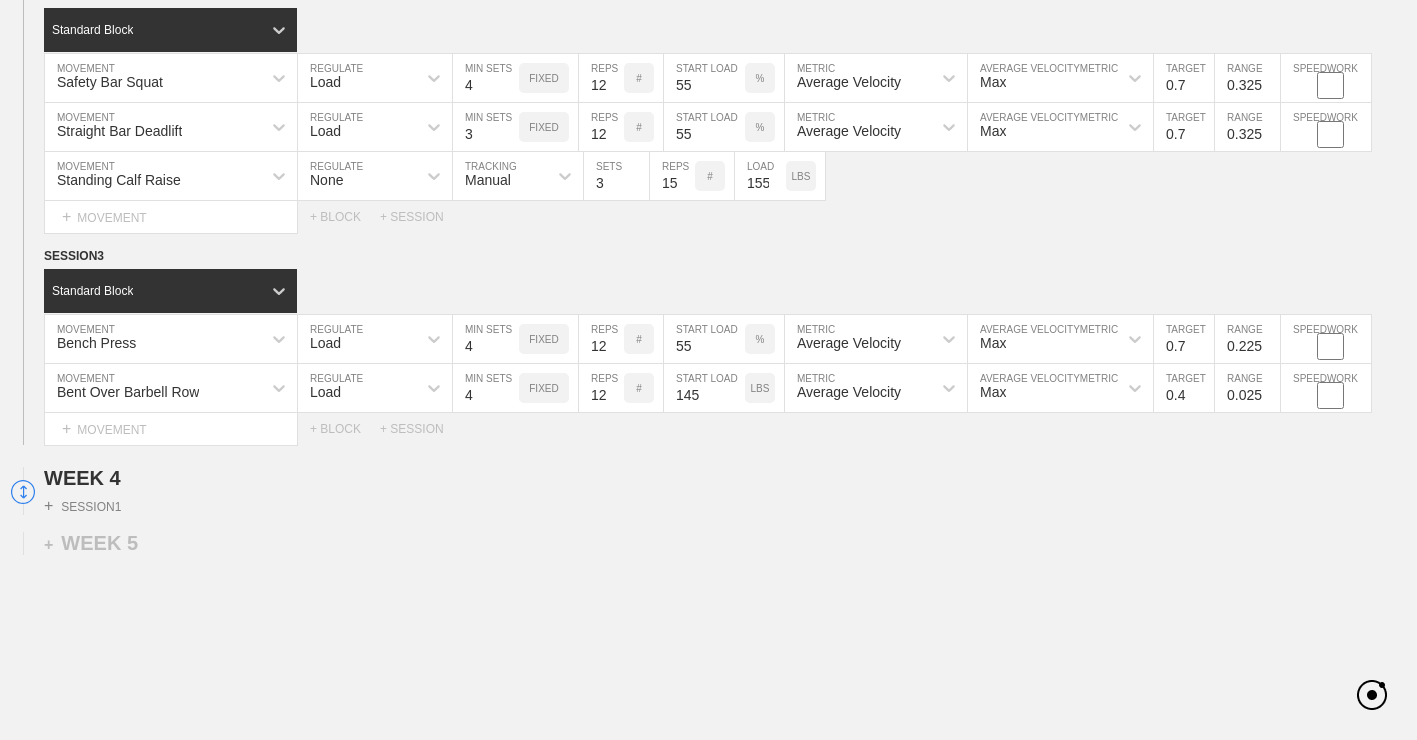 click on "0.4" at bounding box center [1184, 388] 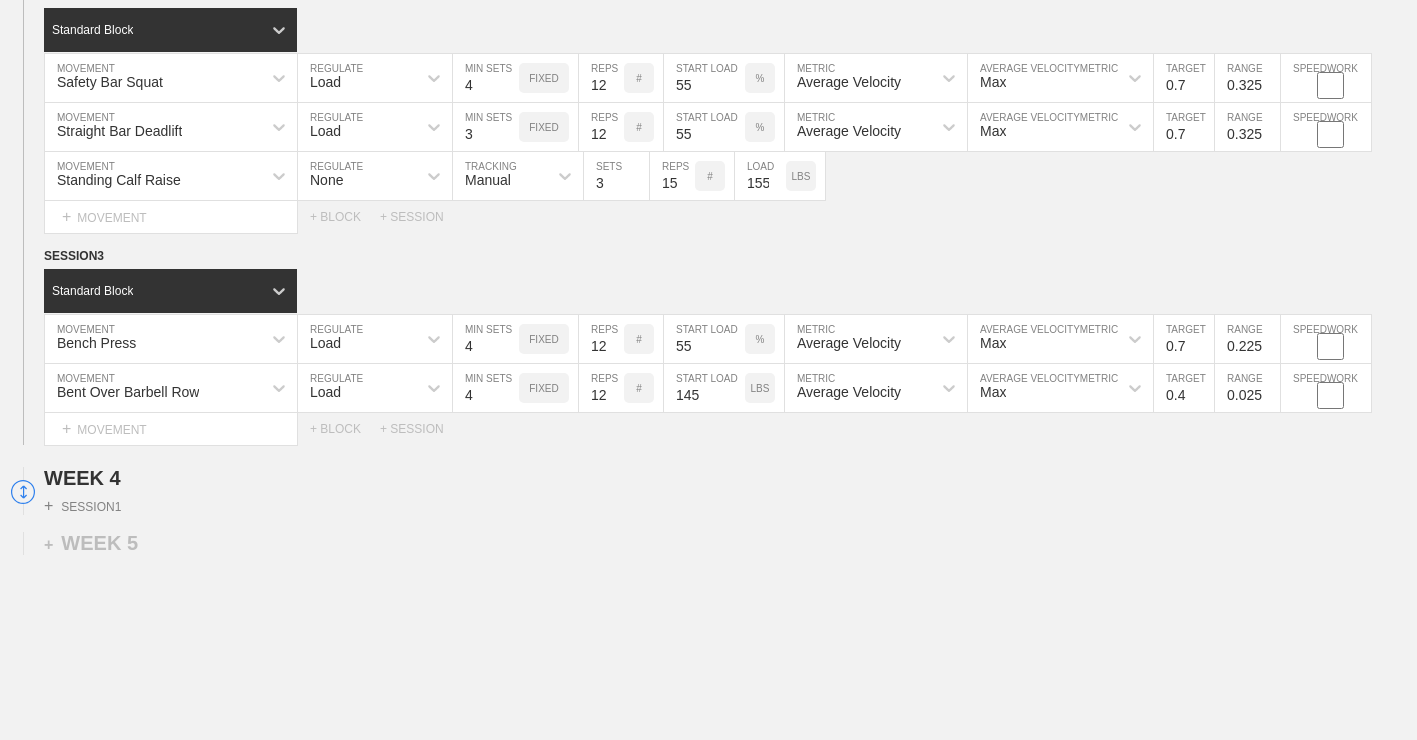 click on "0.5" at bounding box center [1184, 388] 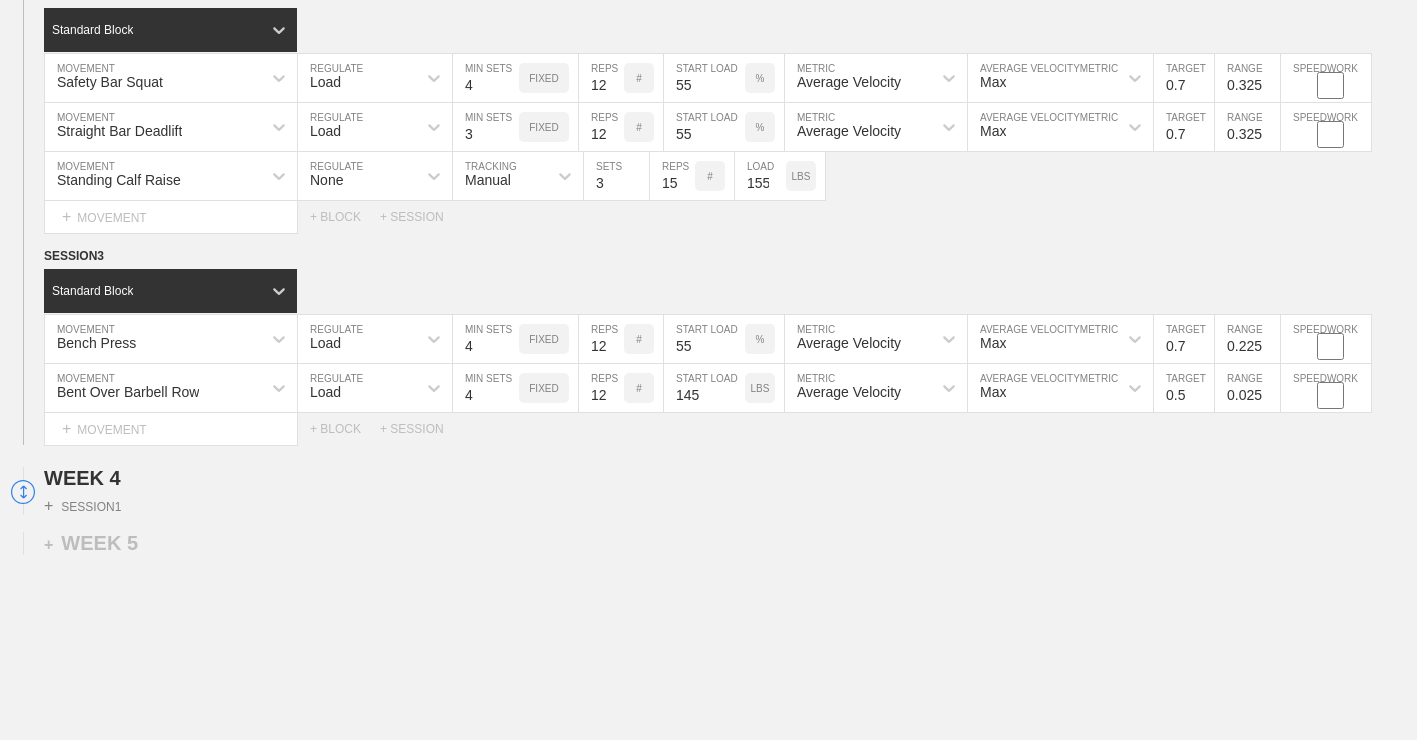 click on "0.6" at bounding box center (1184, 388) 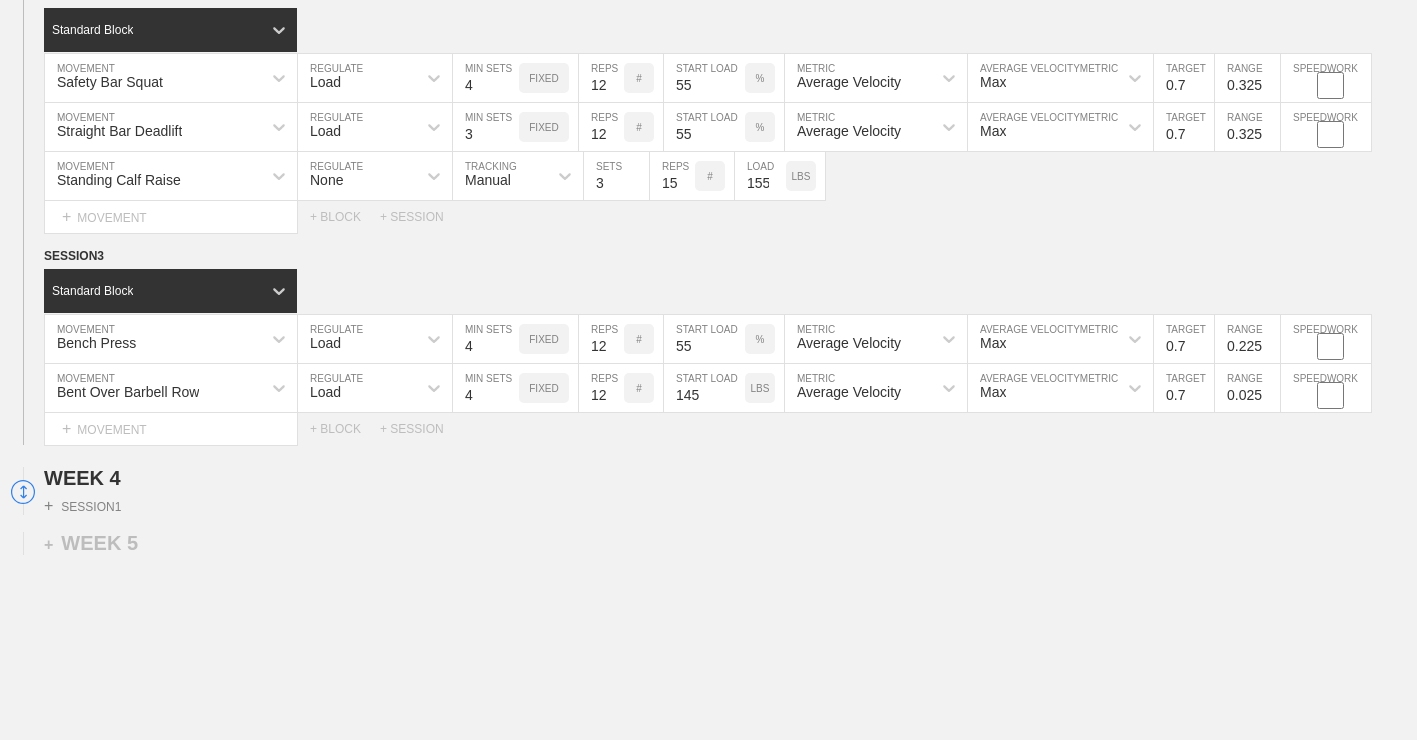 type on "0.7" 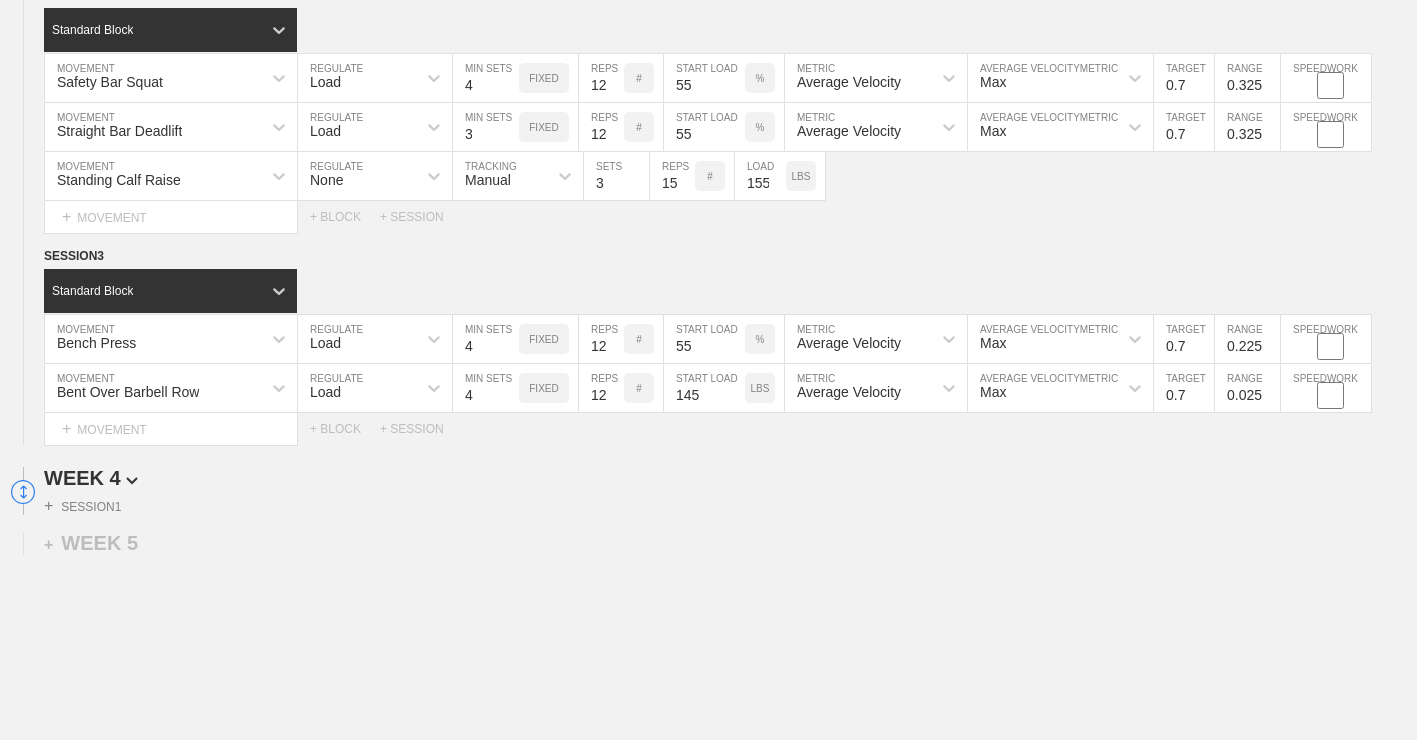 click on "WEEK   4" at bounding box center [730, 478] 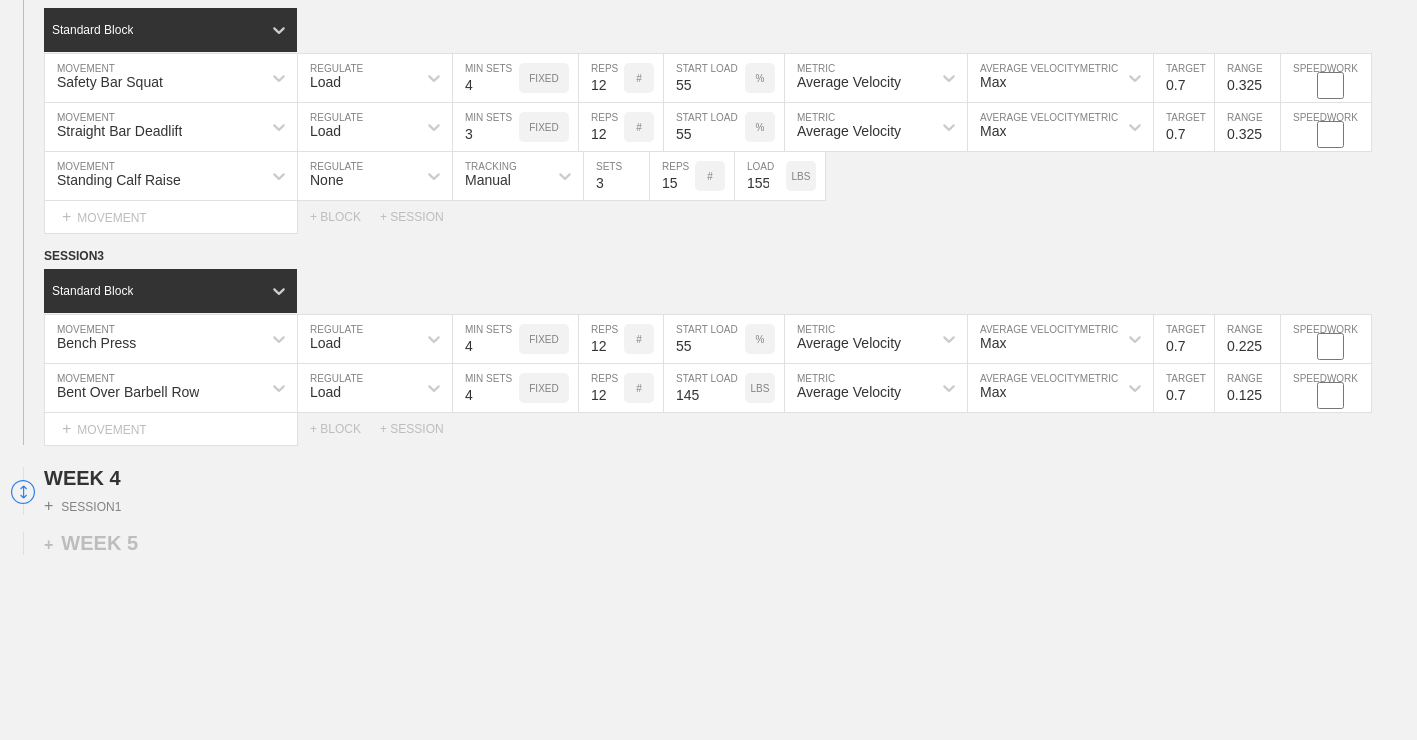 click on "0.125" at bounding box center [1247, 388] 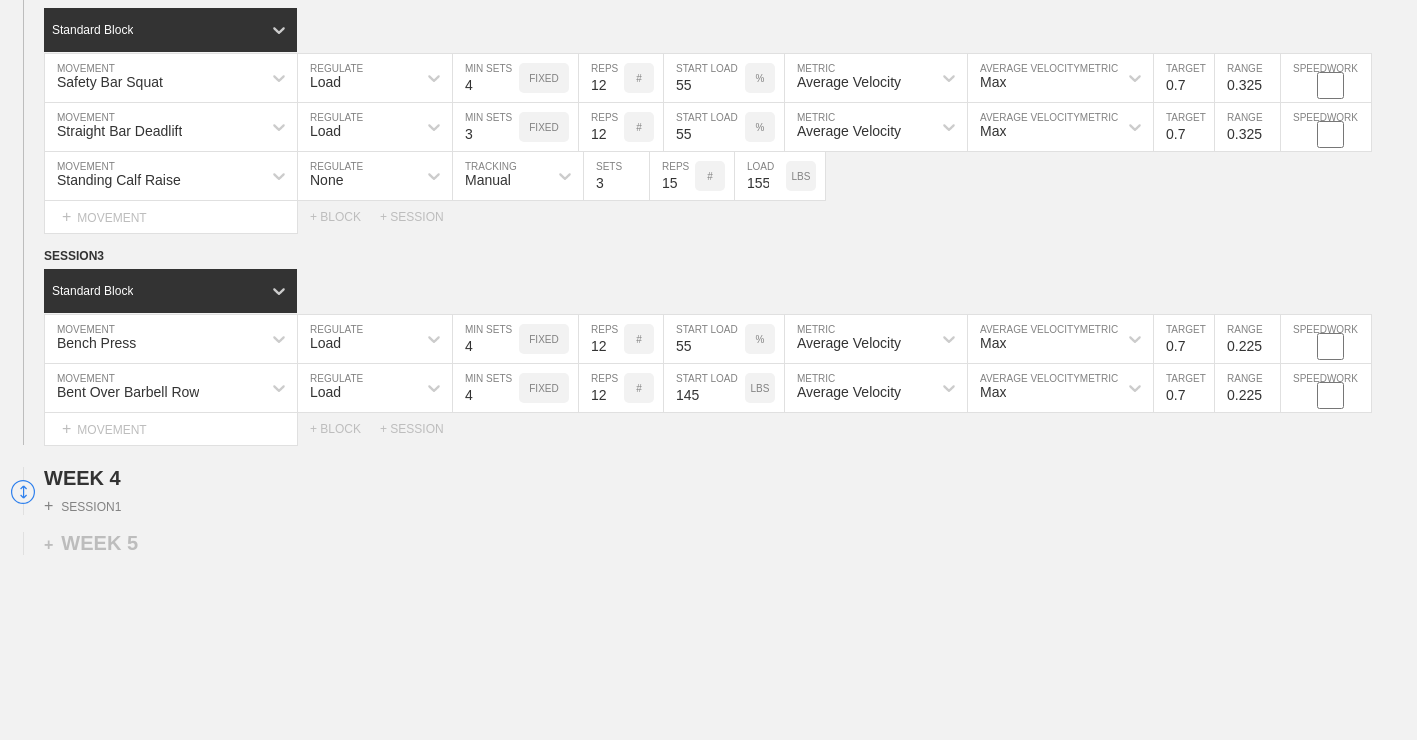 type on "0.225" 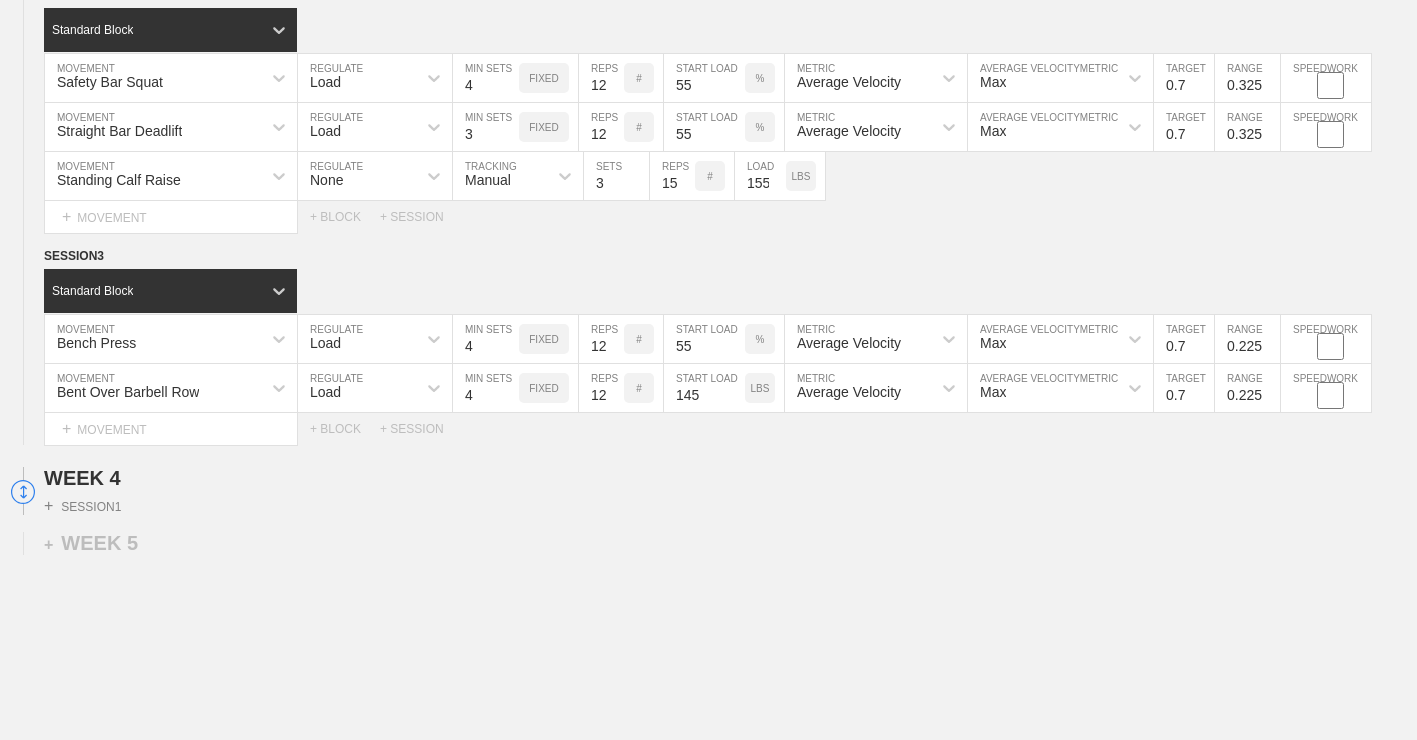 click on "WEEK   1   SESSION  1   Standard Block Bench Press MOVEMENT Load REGULATE 4 MIN SETS FIXED 16 REPS # 40 START LOAD % Average Velocity METRIC Max AVERAGE VELOCITY  METRIC 0.7 TARGET RANGE 0.025 SPEEDWORK Bent Over Barbell Row MOVEMENT Load REGULATE 4 MIN SETS FIXED 16 REPS # 110 START LOAD LBS Average Velocity METRIC Max AVERAGE VELOCITY  METRIC 0.7 TARGET RANGE 0.025 SPEEDWORK Seated Barbell Overhead Press MOVEMENT Load REGULATE 4 MIN SETS FIXED 16 REPS # 65 START LOAD LBS Average Velocity METRIC Max AVERAGE VELOCITY  METRIC 0.7 TARGET RANGE 0.025 SPEEDWORK Lying Tricep Extension MOVEMENT None REGULATE Sensor TRACKING 3 SETS 16 REPS # 55 LOAD LBS Select... MOVEMENT +  MOVEMENT + BLOCK + SESSION SESSION  2   Standard Block Safety Bar Squat MOVEMENT Load REGULATE 4 MIN SETS FIXED 16 REPS # 40 START LOAD % Average Velocity METRIC Max AVERAGE VELOCITY  METRIC 0.7 TARGET RANGE 0.025 SPEEDWORK Straight Bar Deadlift MOVEMENT Load REGULATE 3 MIN SETS FIXED 16 REPS # 40 START LOAD % Average Velocity METRIC Max  METRIC" at bounding box center [708, -1110] 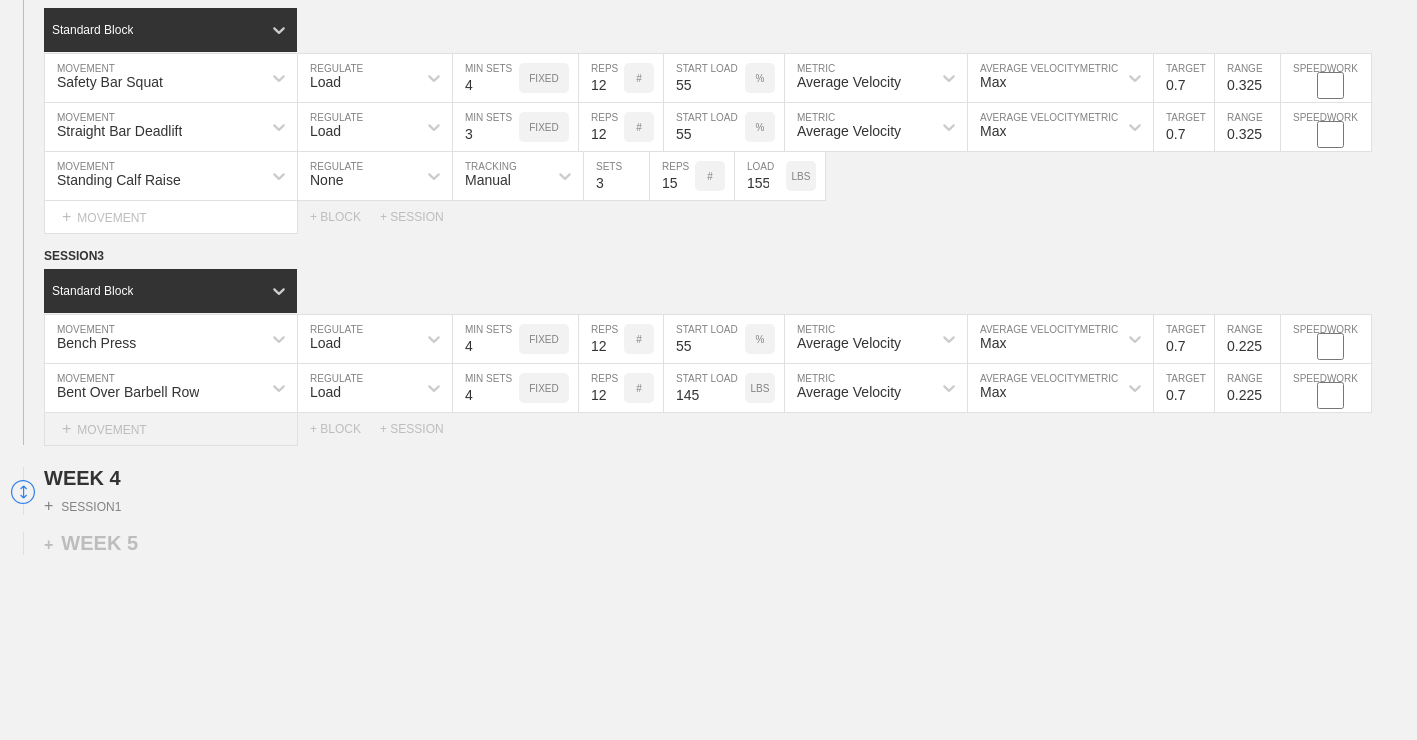 click on "+  MOVEMENT" at bounding box center (171, 429) 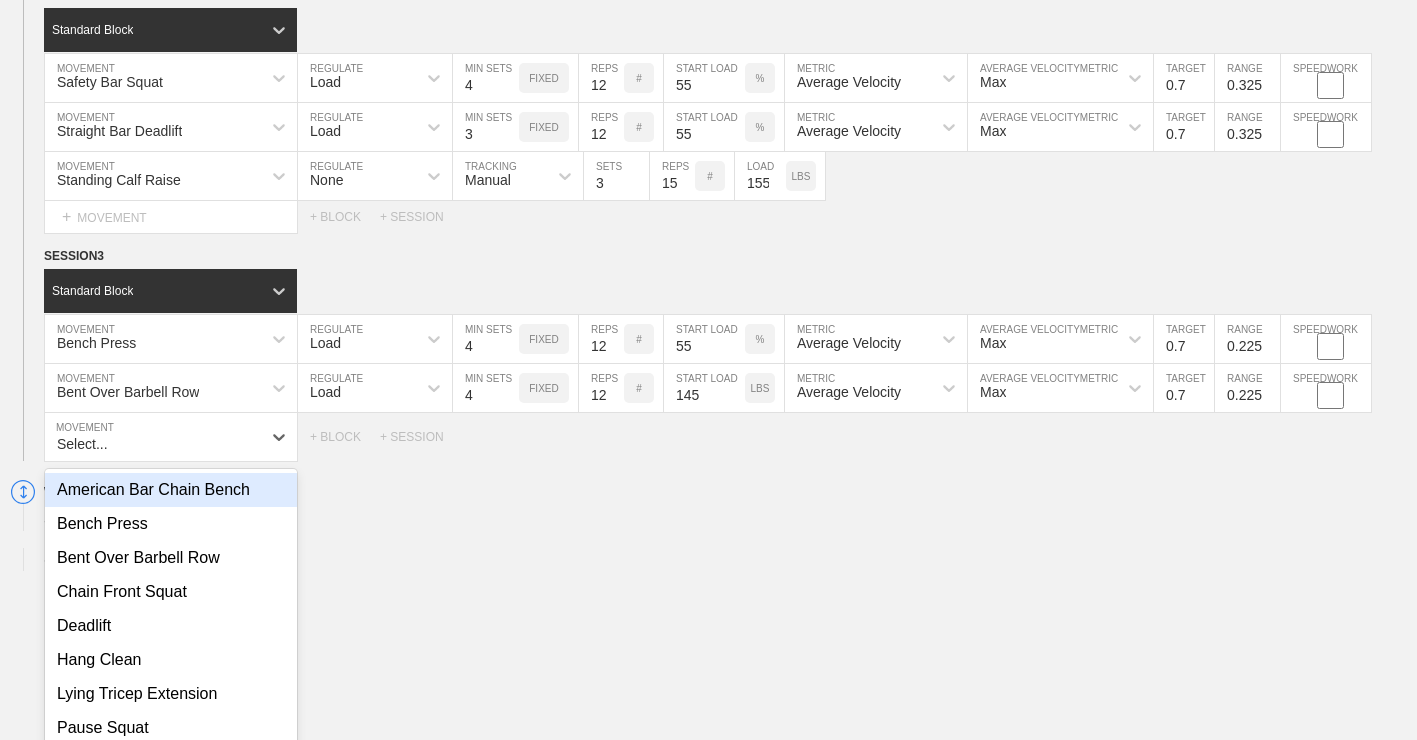 scroll, scrollTop: 3023, scrollLeft: 0, axis: vertical 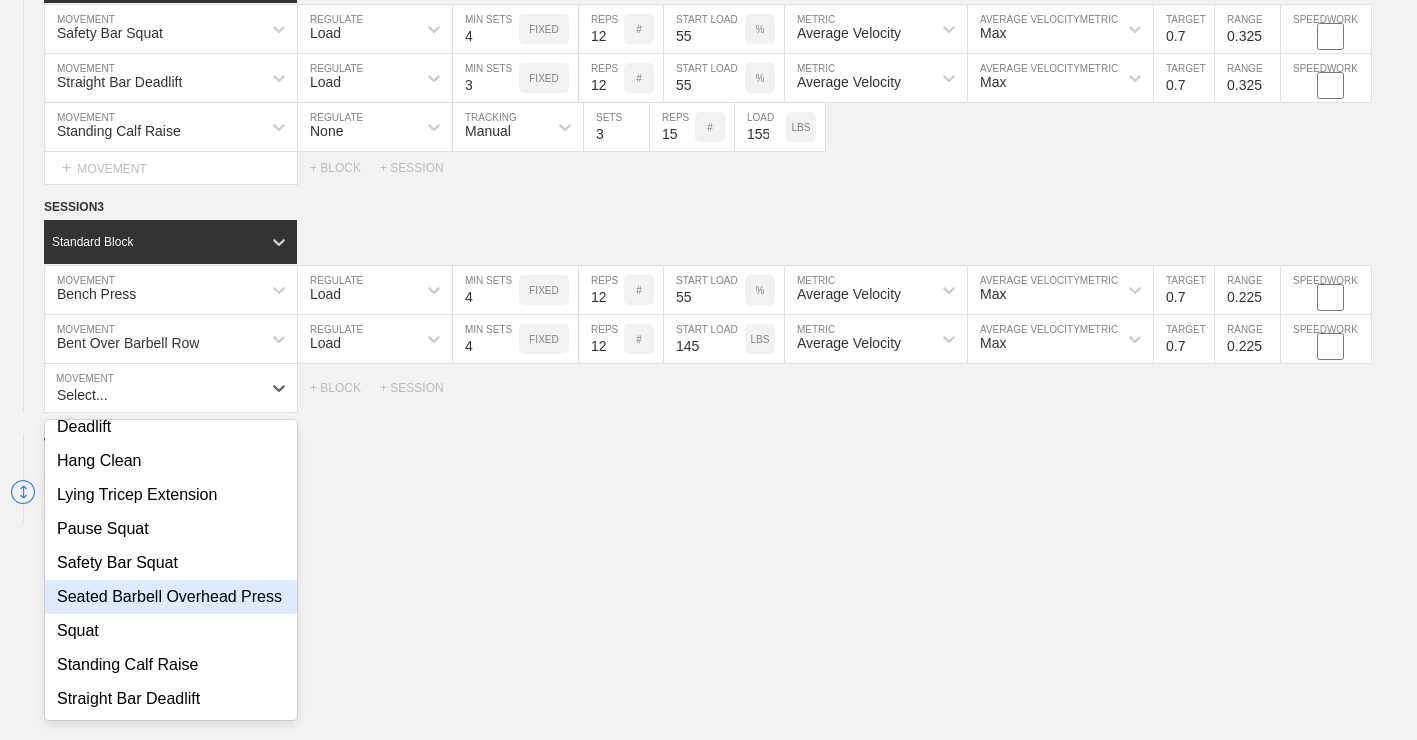 click on "Seated Barbell Overhead Press" at bounding box center [171, 597] 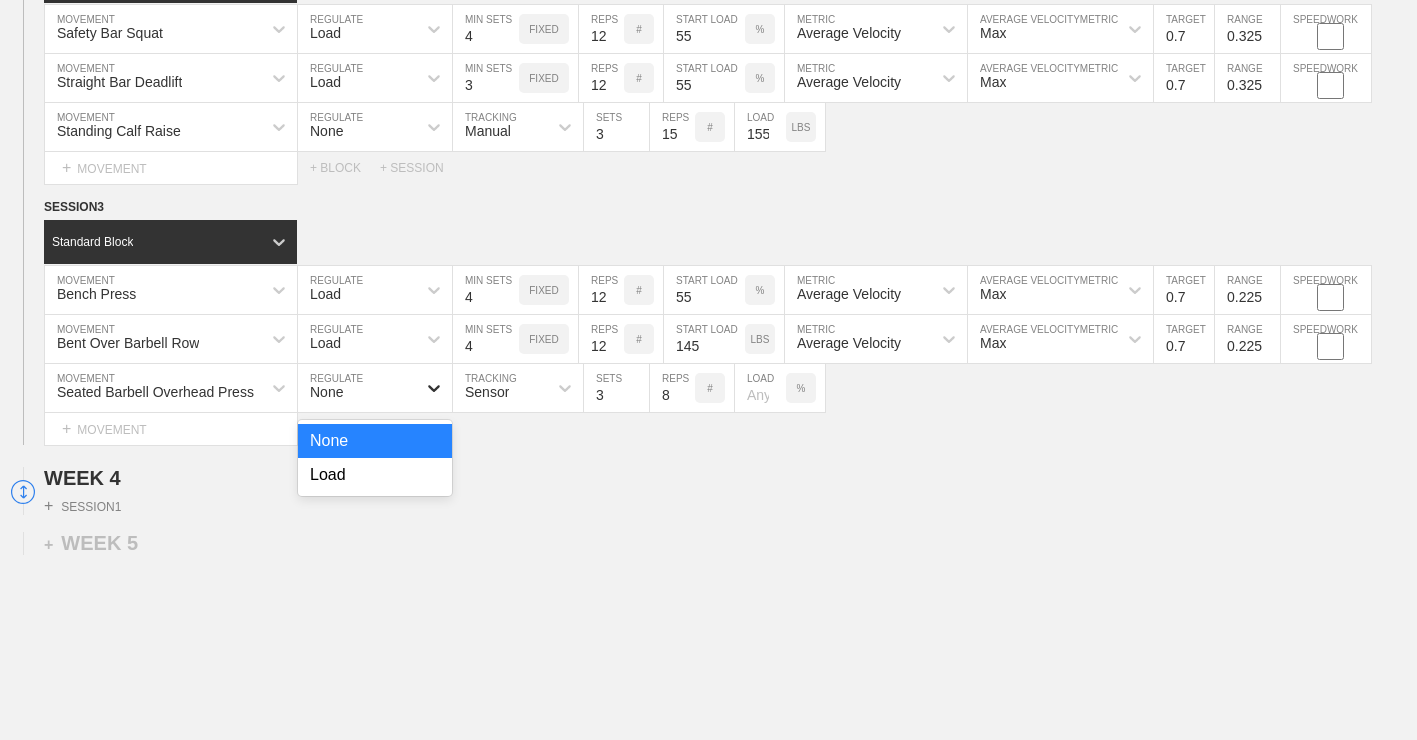 click 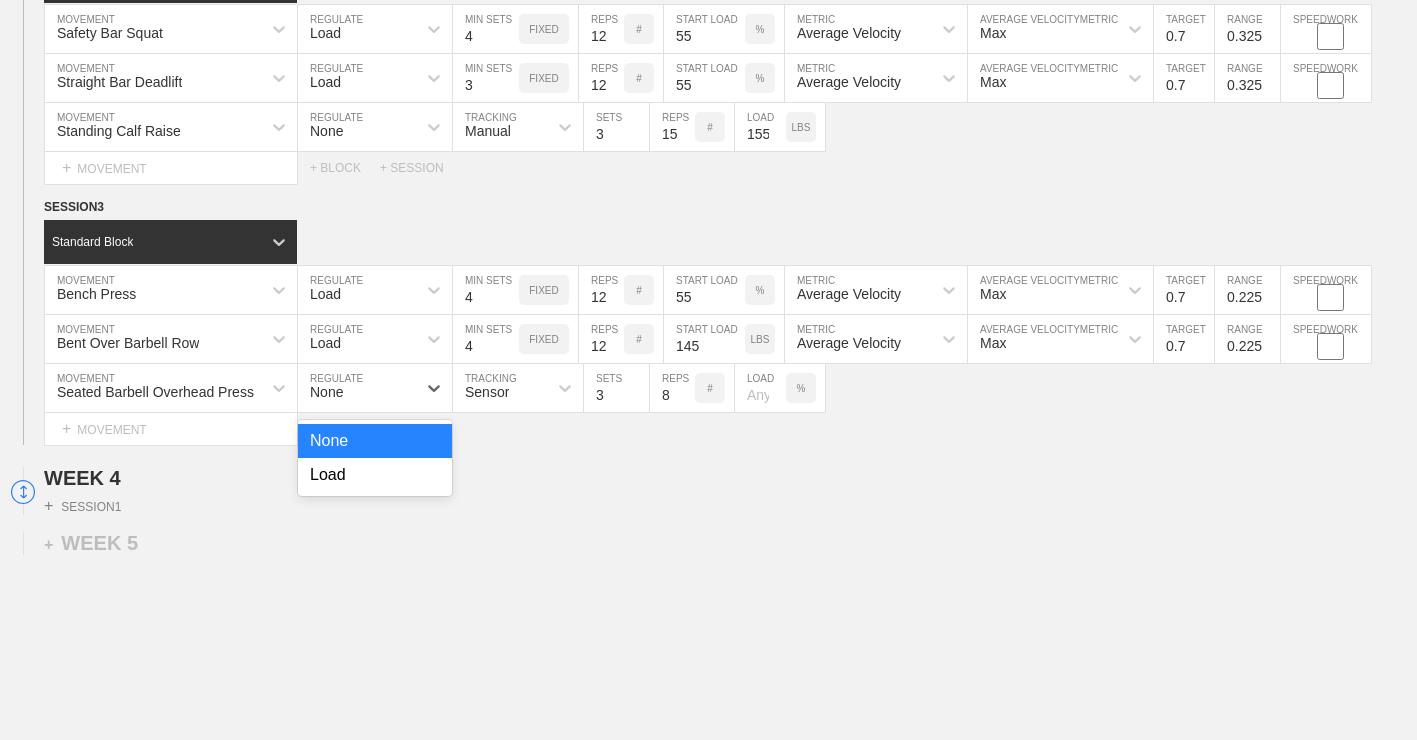 click on "None Load" at bounding box center (375, 458) 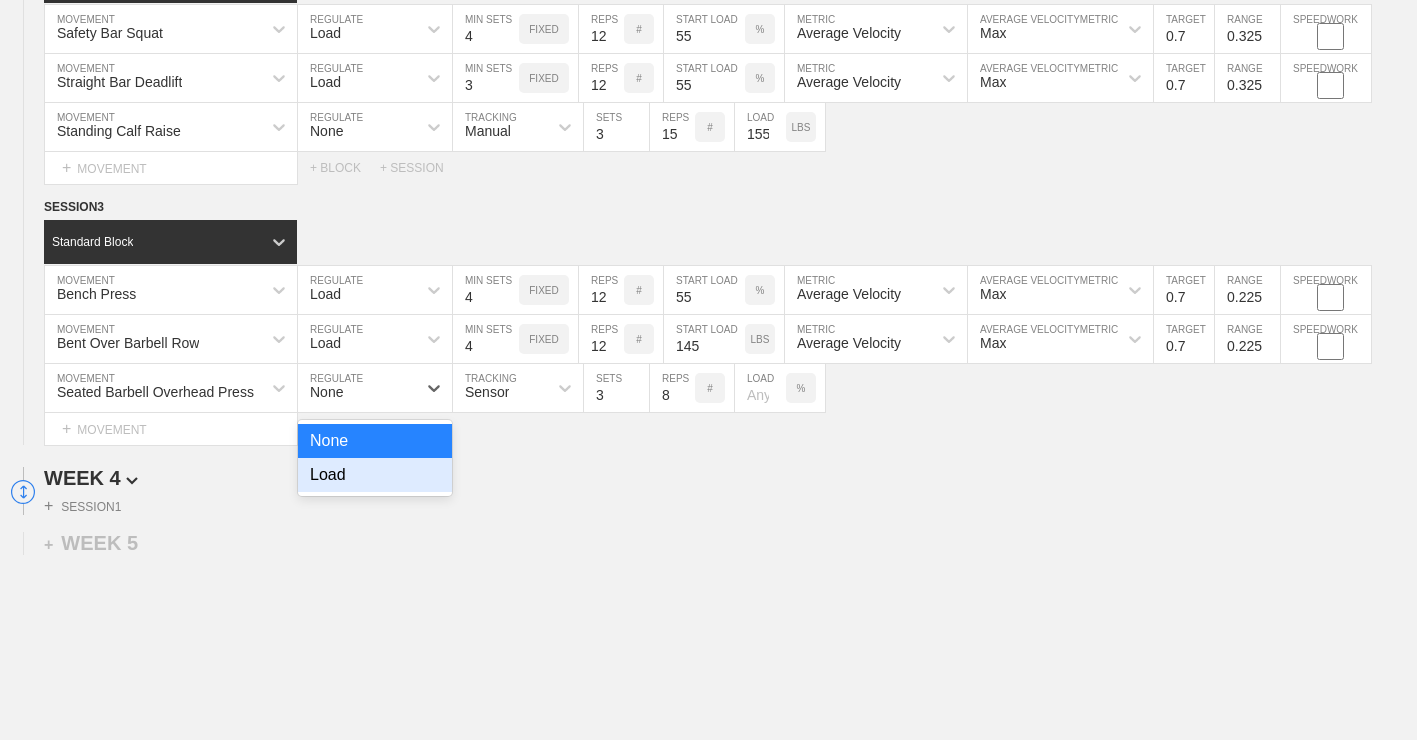 click on "Load" at bounding box center (375, 475) 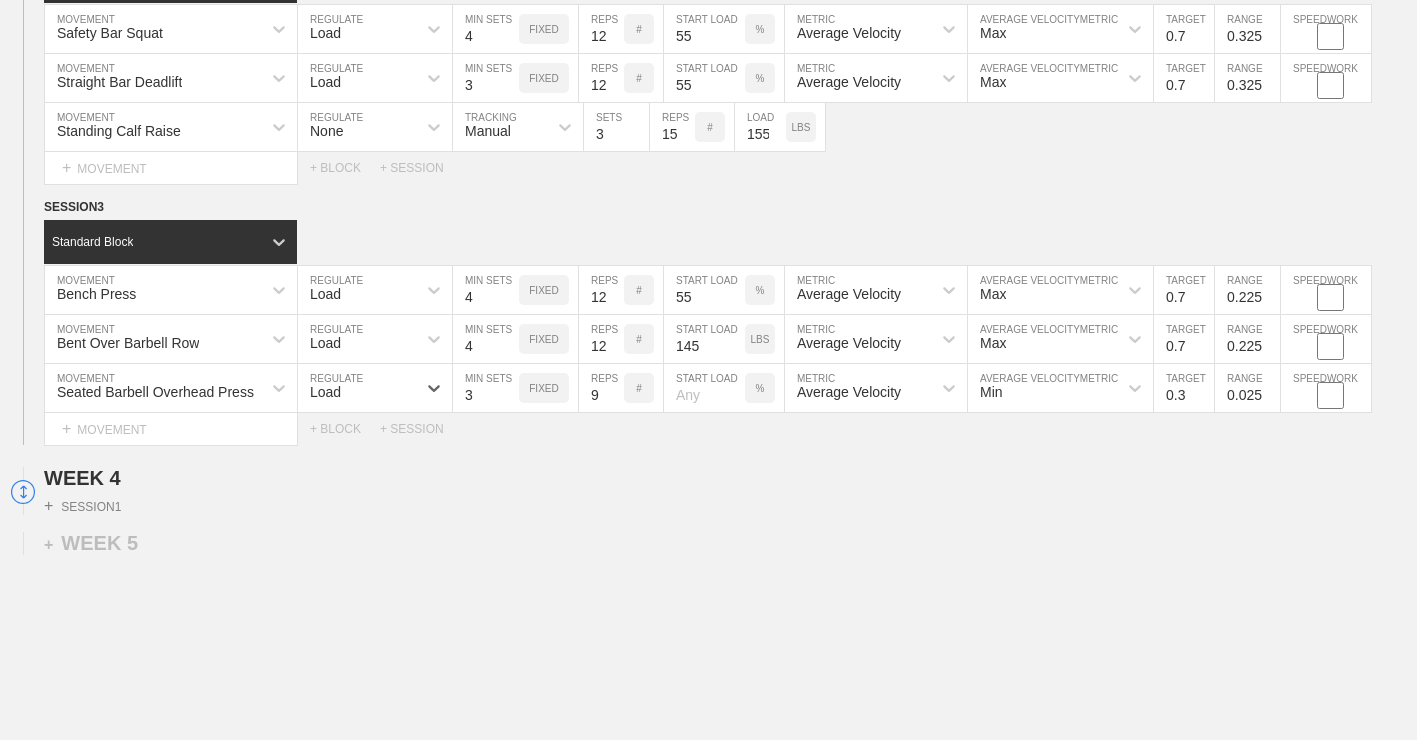 click on "9" at bounding box center [601, 388] 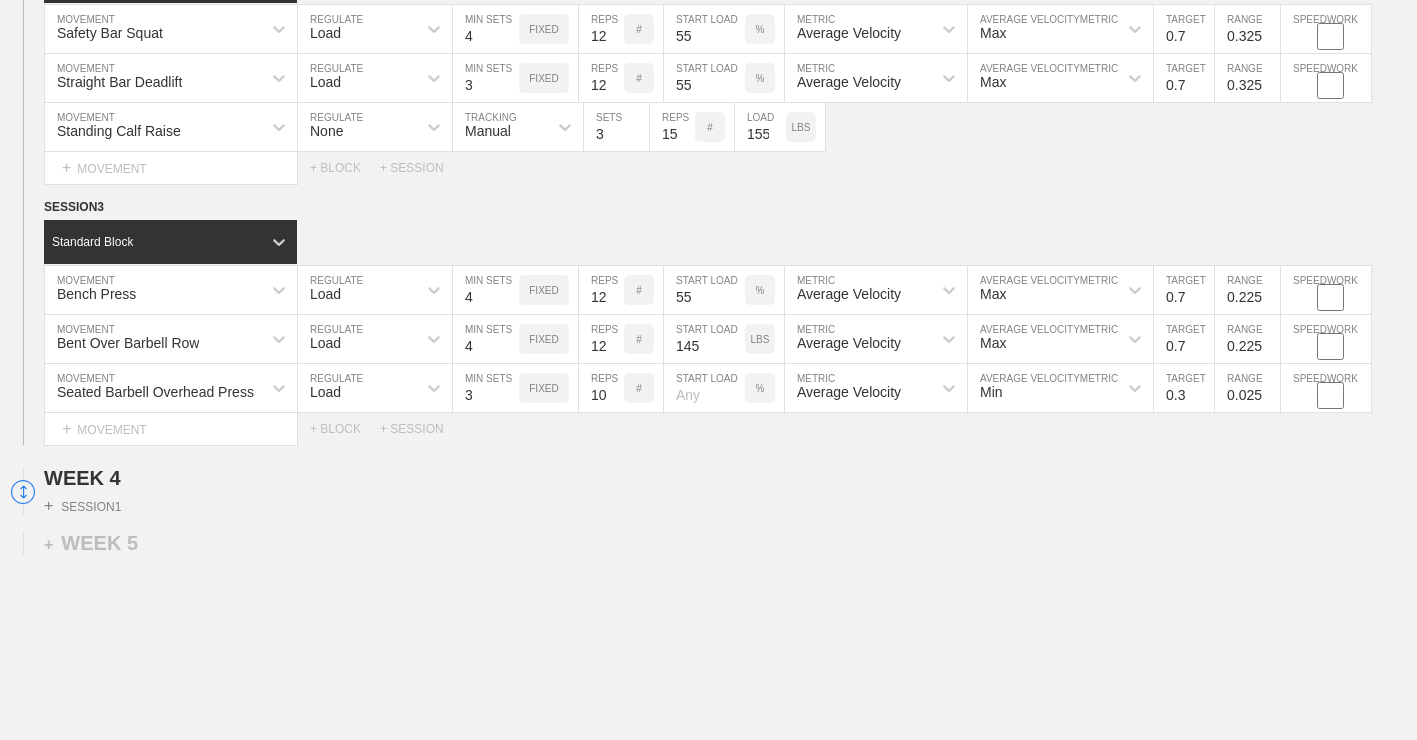 click on "10" at bounding box center [601, 388] 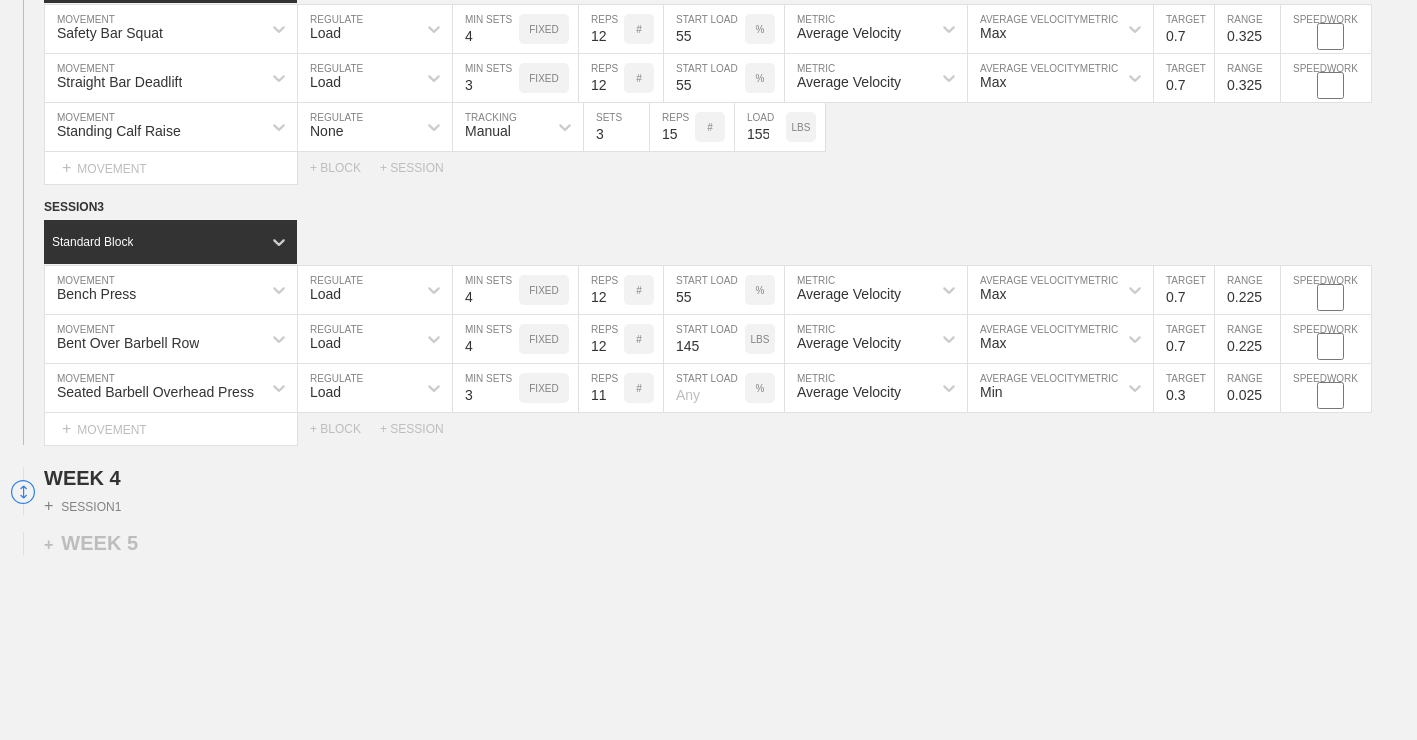 click on "11" at bounding box center (601, 388) 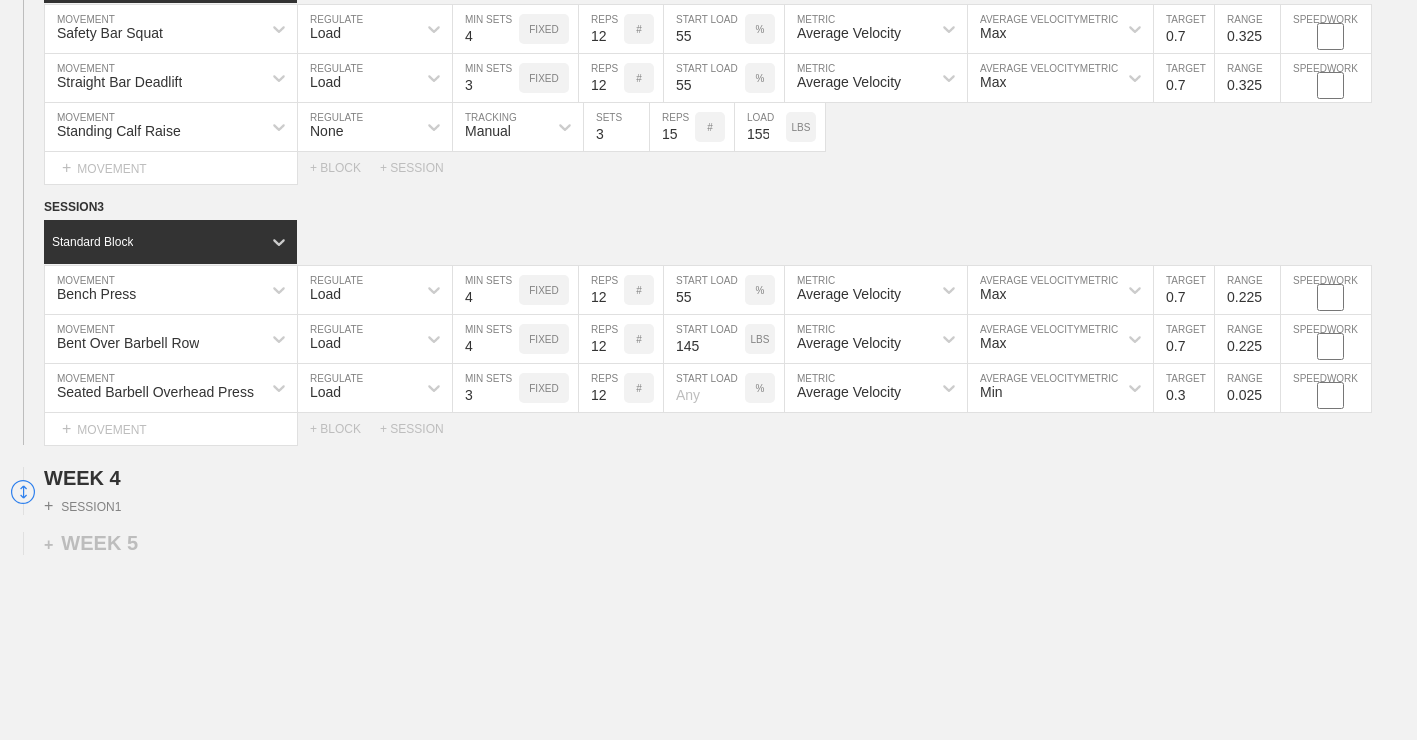 type on "12" 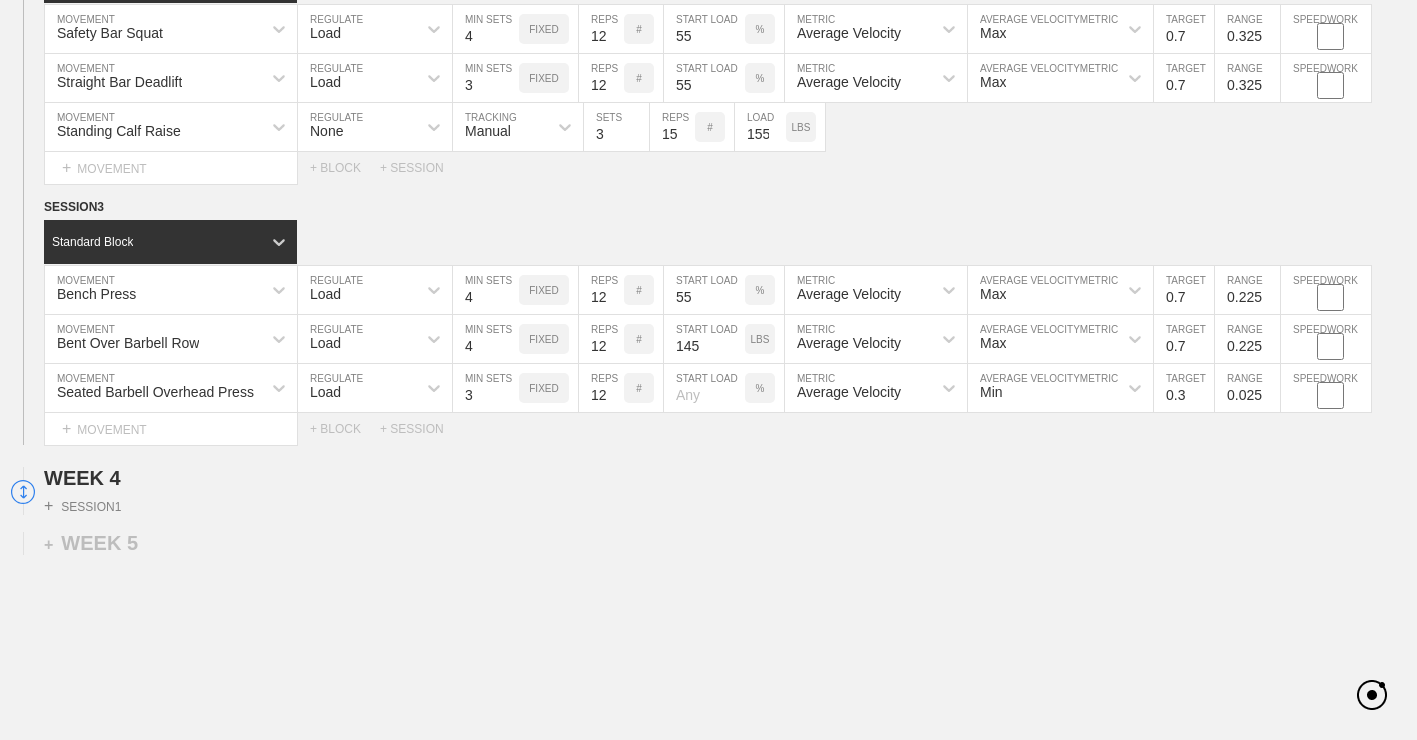 click on "%" at bounding box center [760, 388] 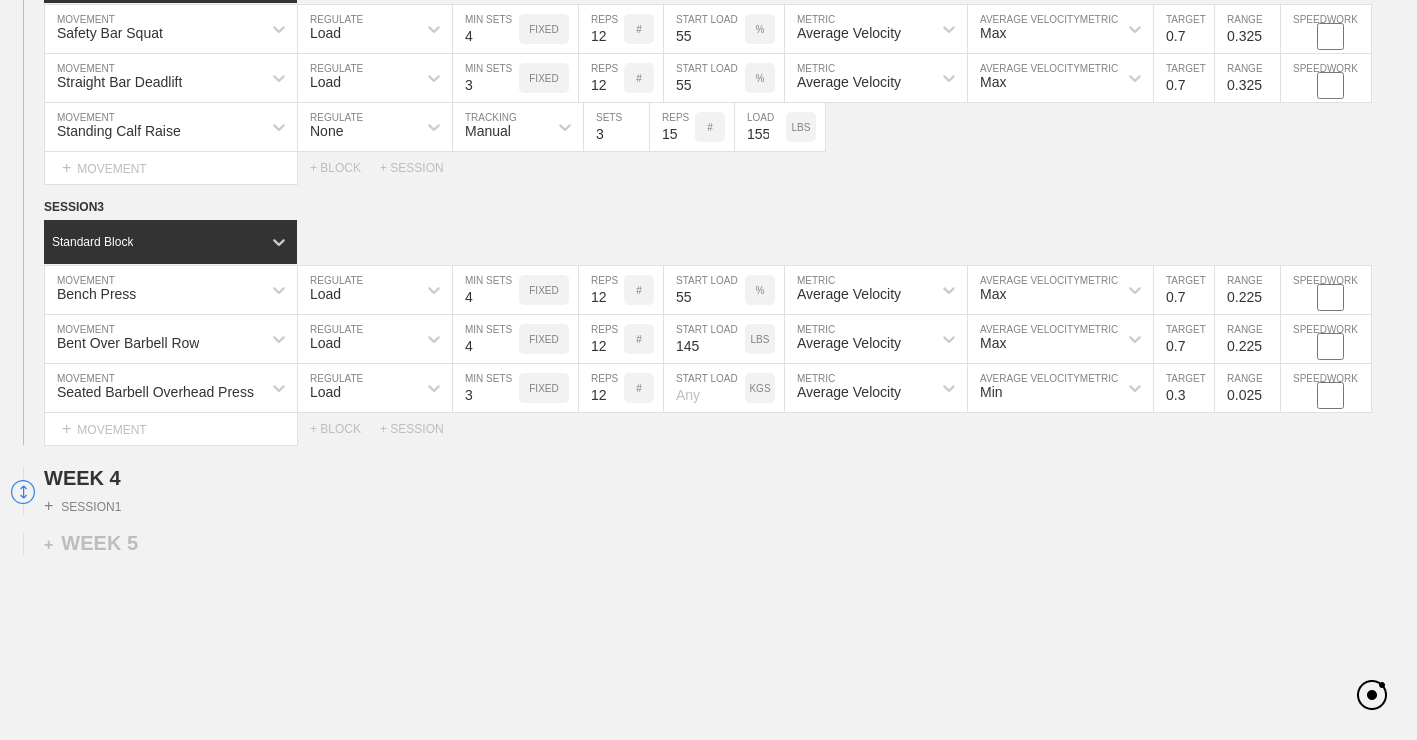 click on "KGS" at bounding box center [759, 388] 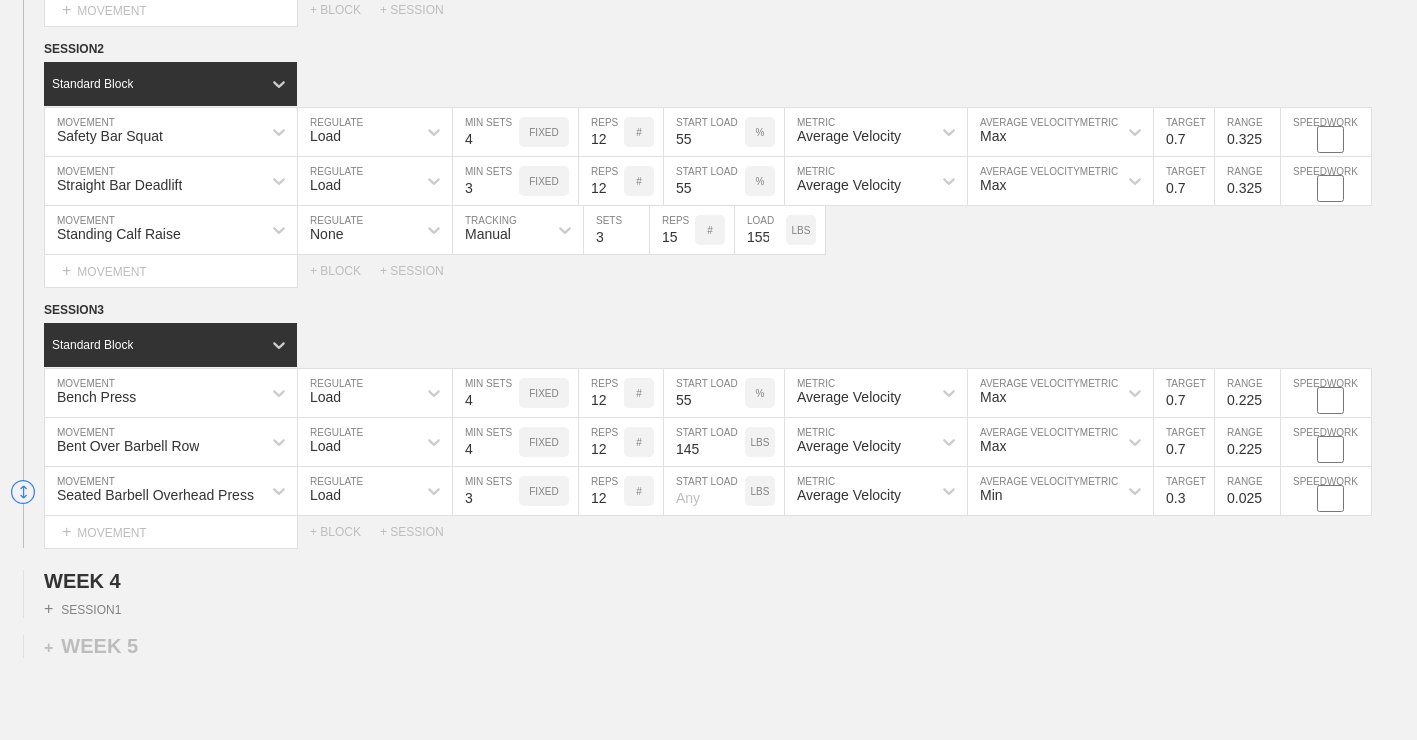 scroll, scrollTop: 2923, scrollLeft: 0, axis: vertical 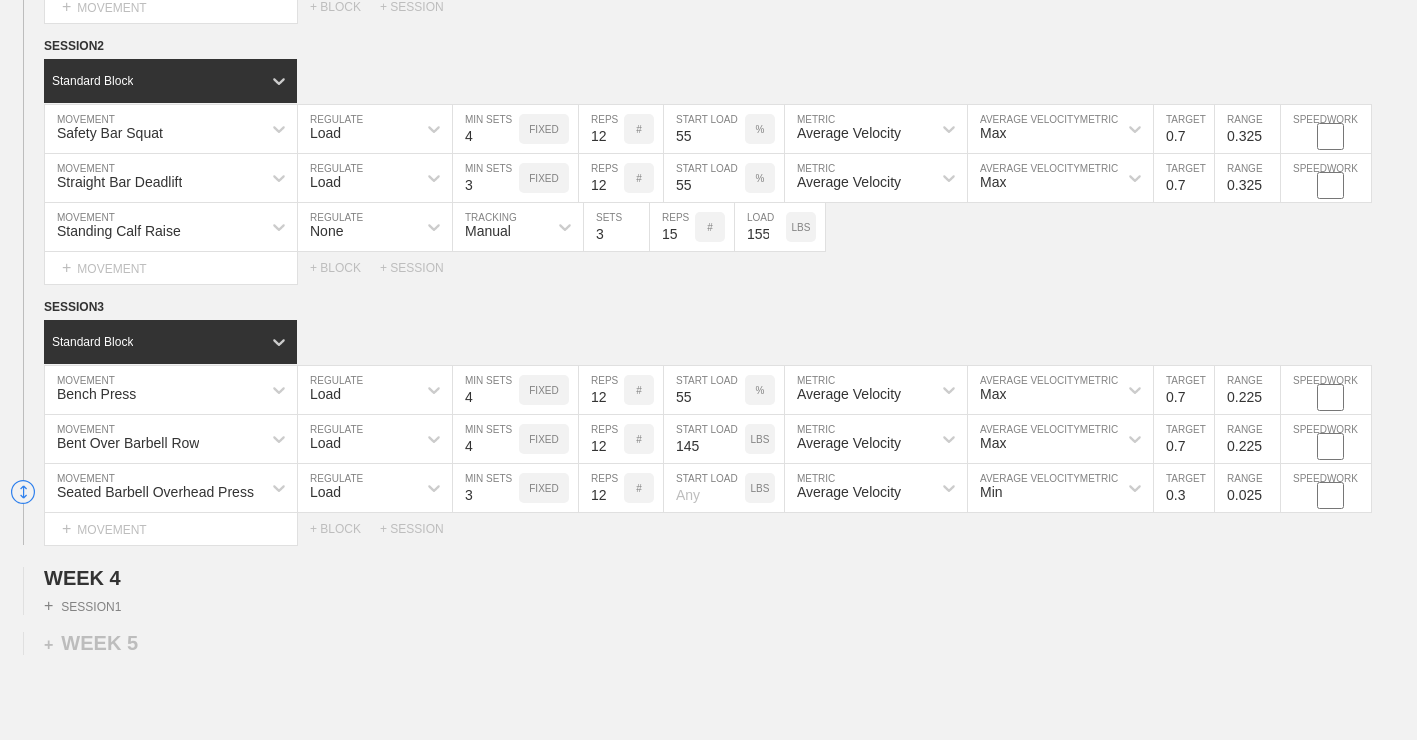 click at bounding box center [704, 488] 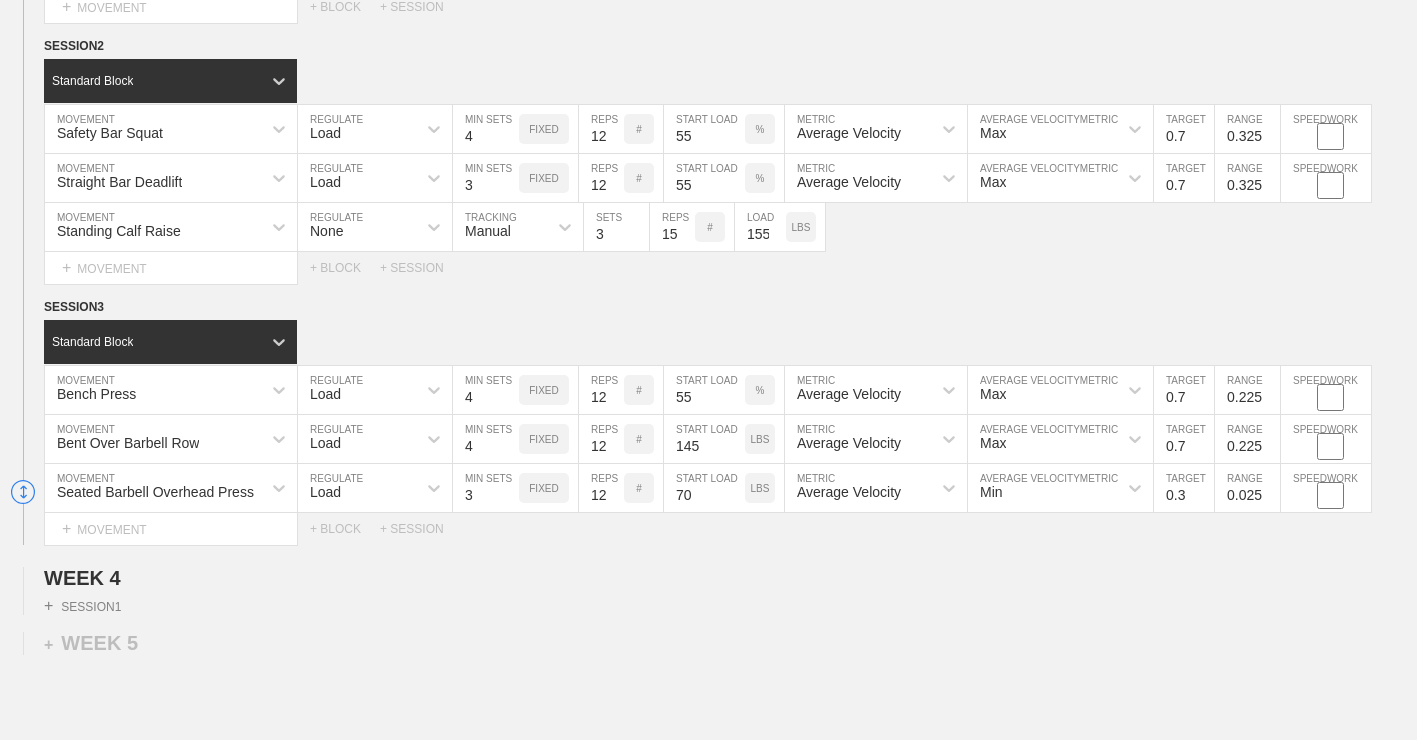 type on "70" 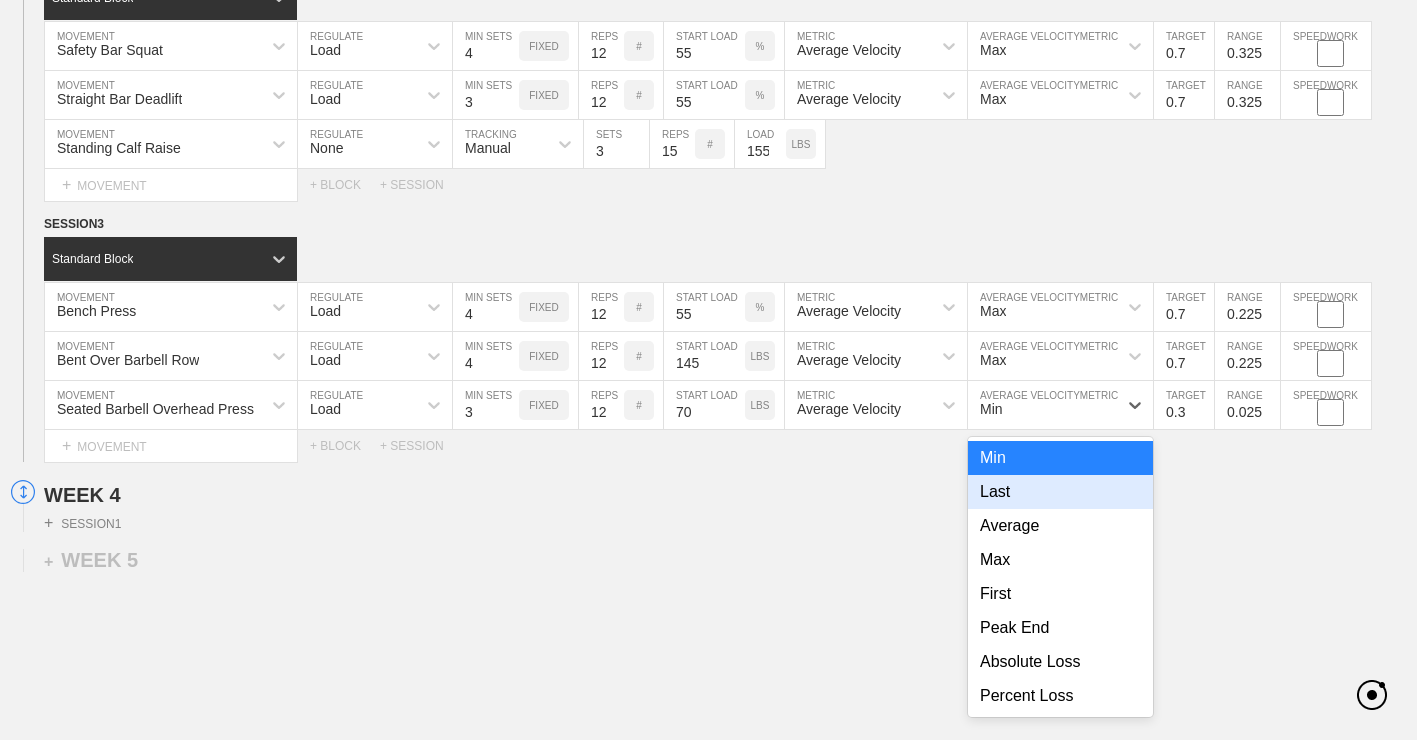 scroll, scrollTop: 3011, scrollLeft: 0, axis: vertical 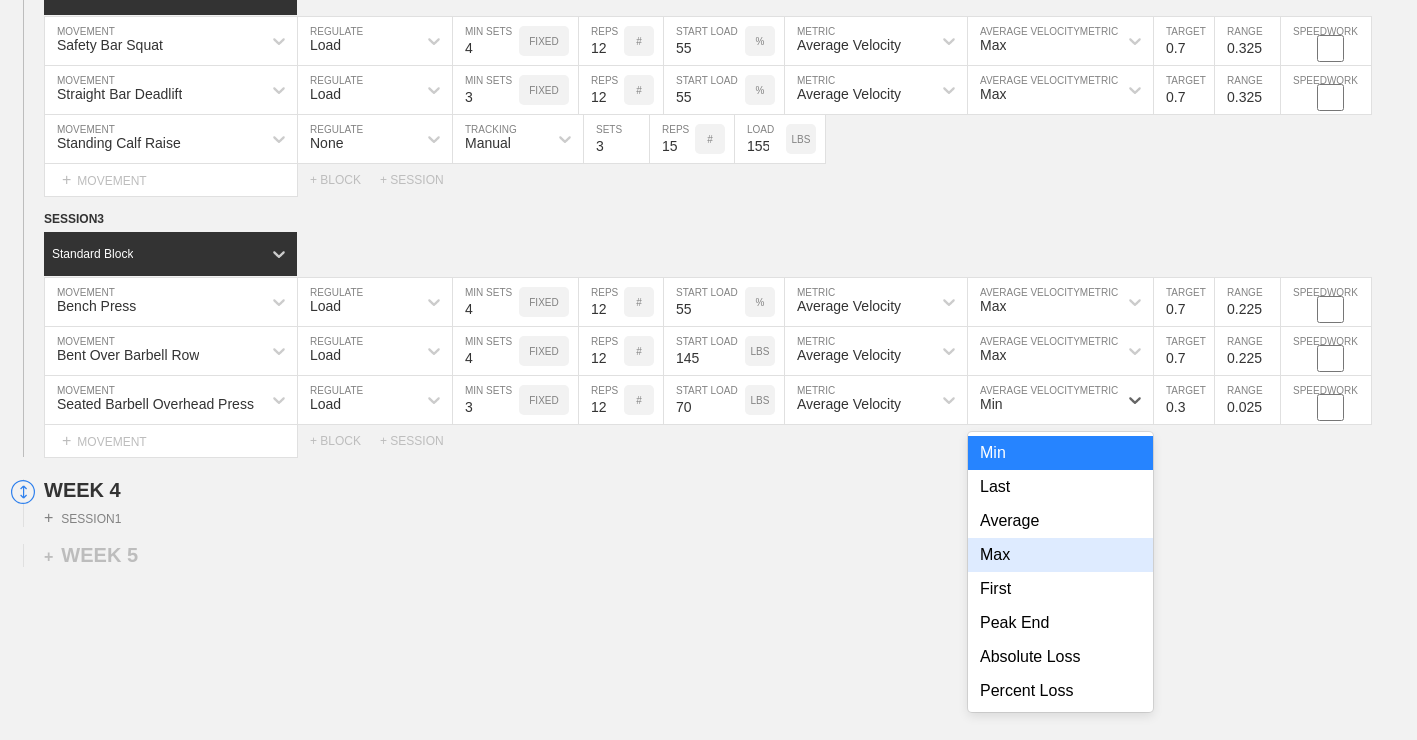 click on "Max" at bounding box center (1060, 555) 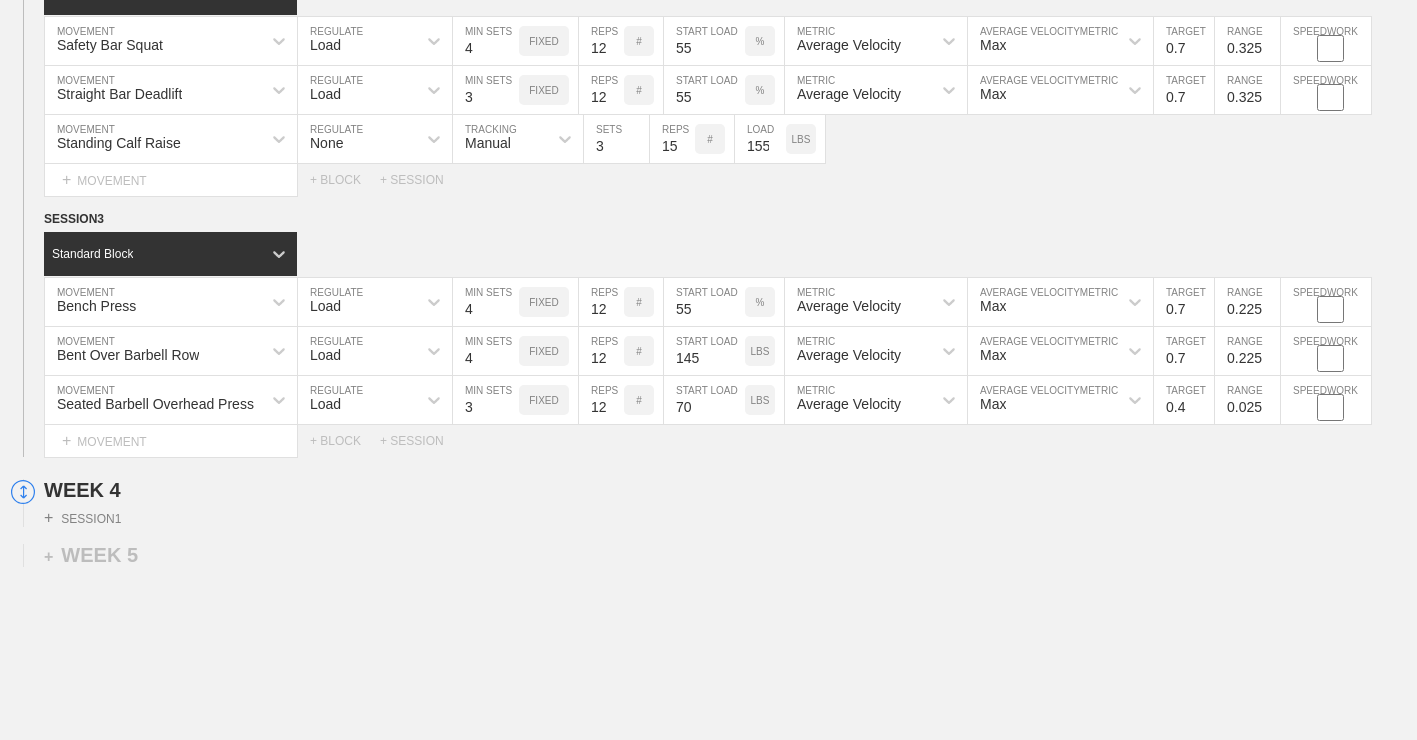 click on "0.4" at bounding box center [1184, 400] 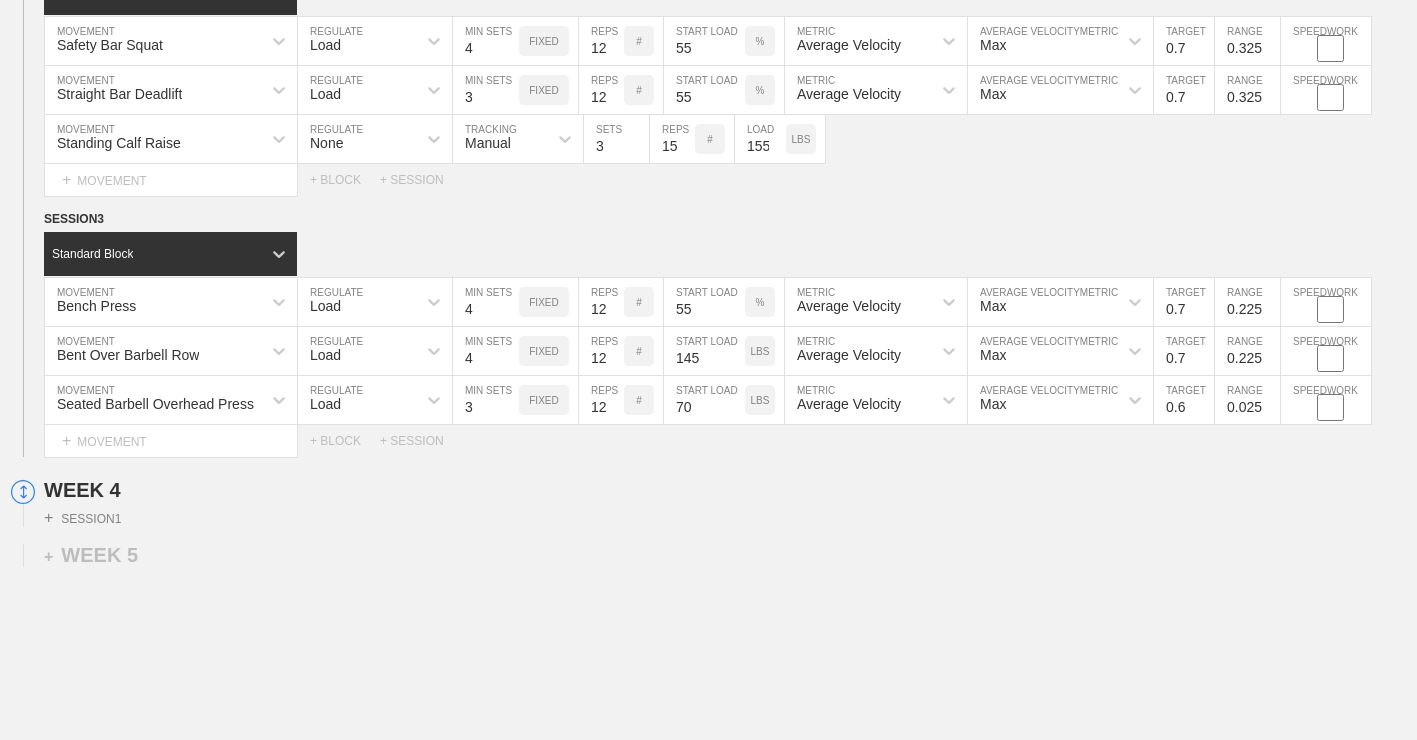 click on "0.6" at bounding box center [1184, 400] 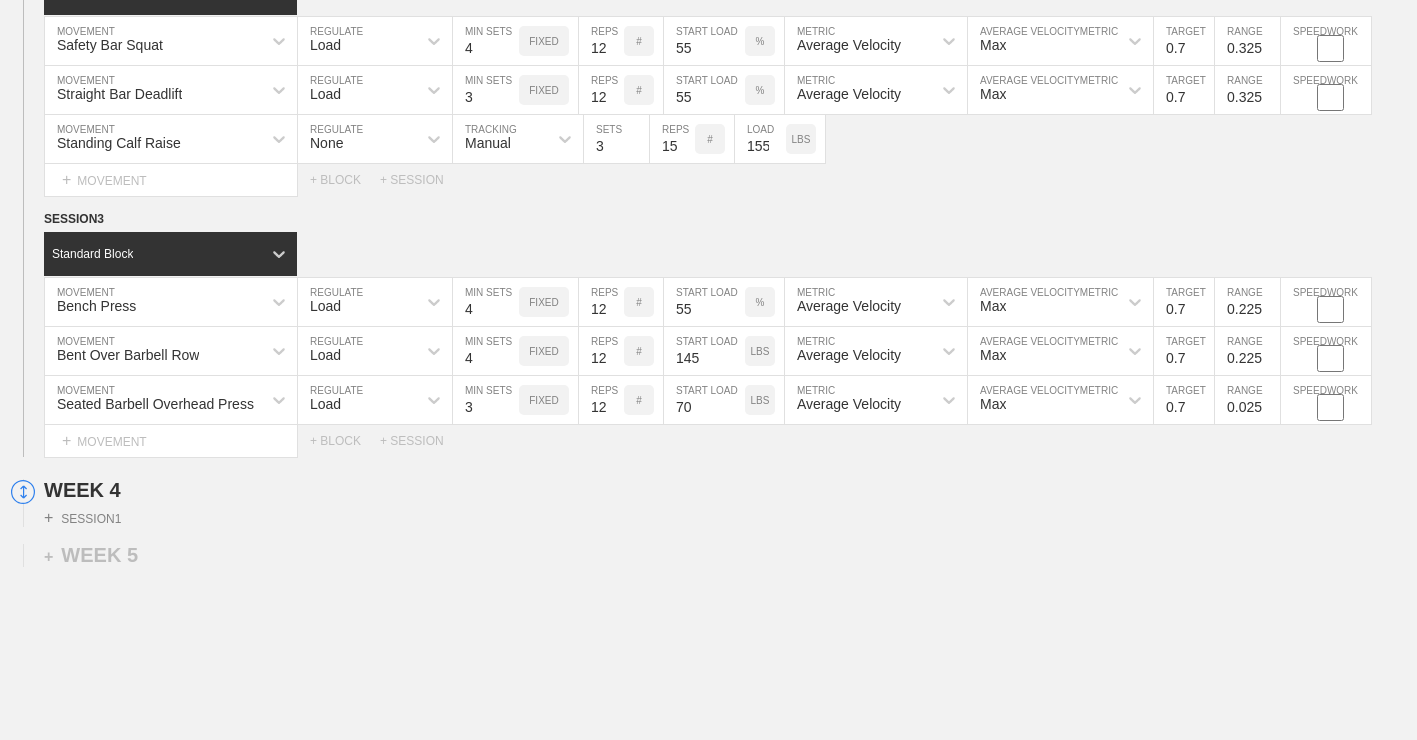 type on "0.7" 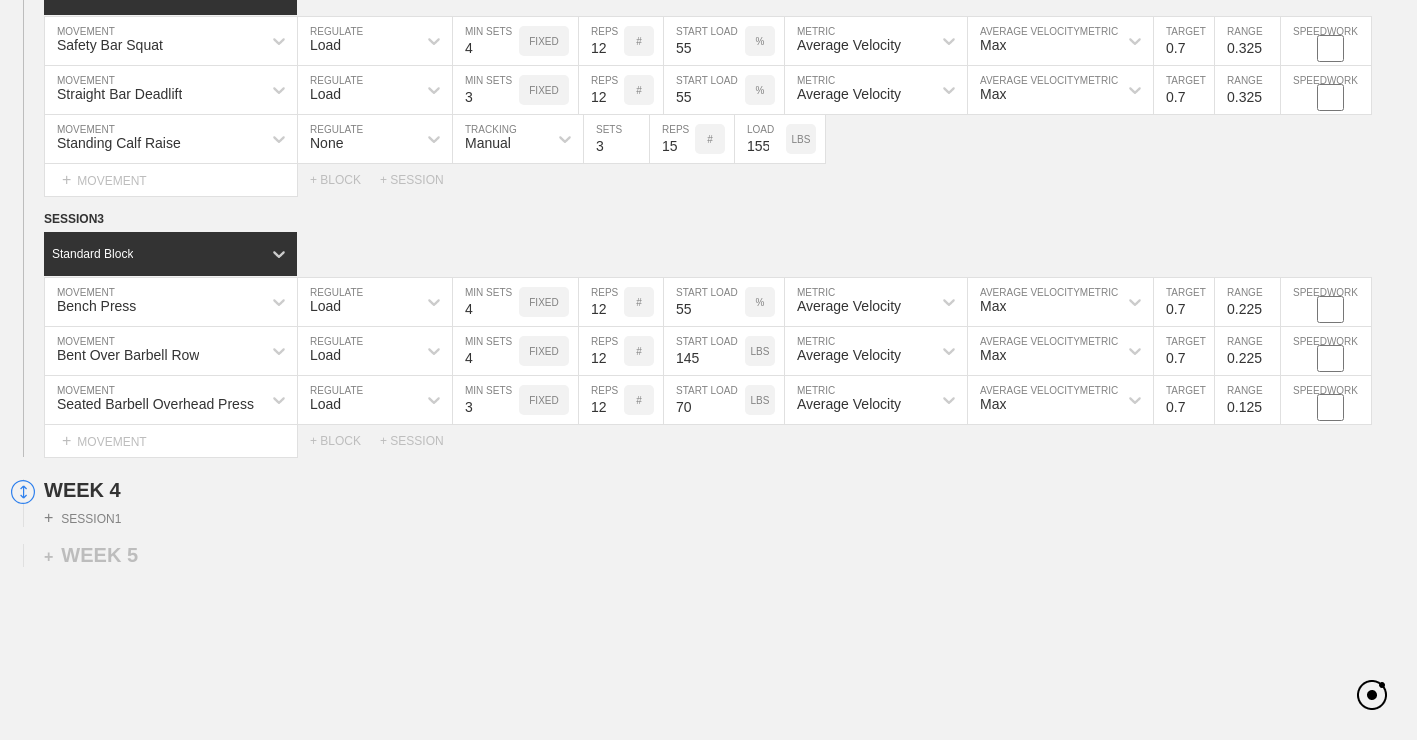 click on "0.125" at bounding box center [1247, 400] 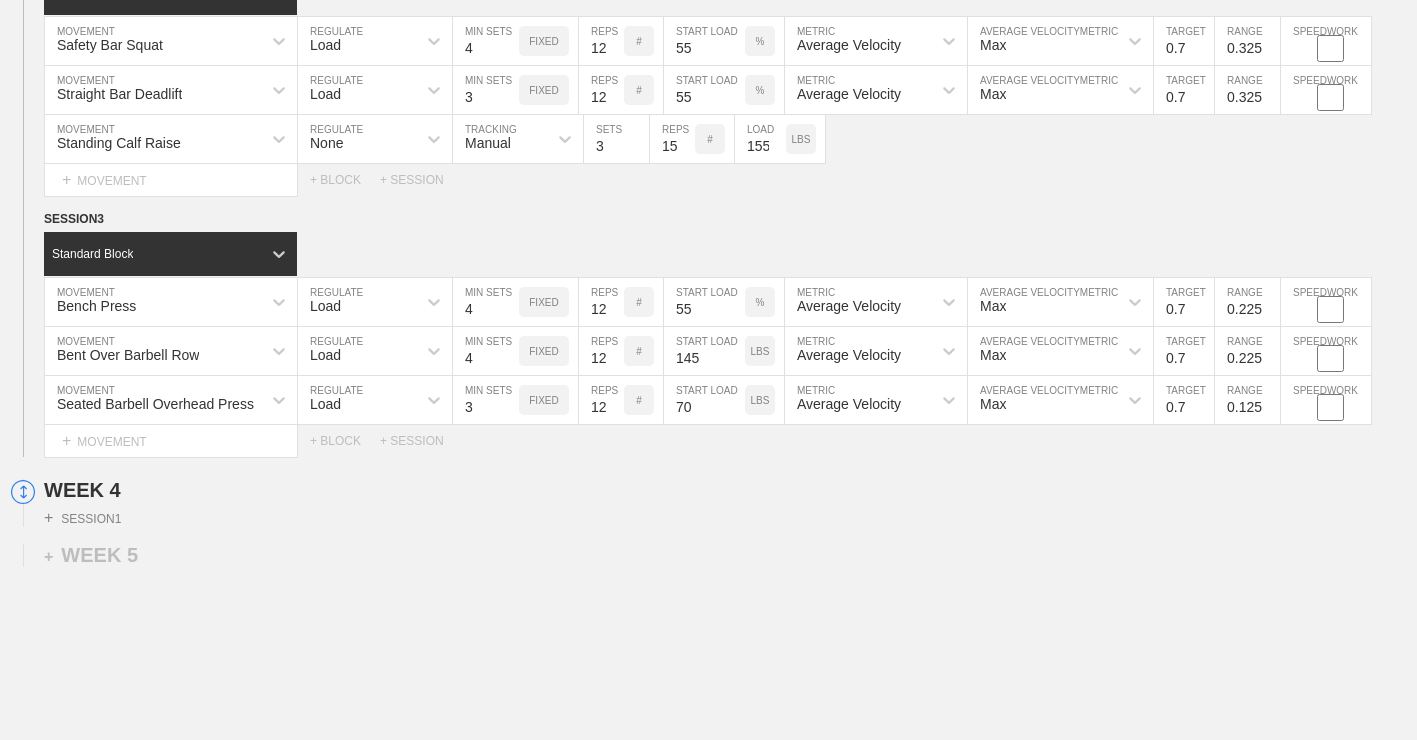 type on "0.225" 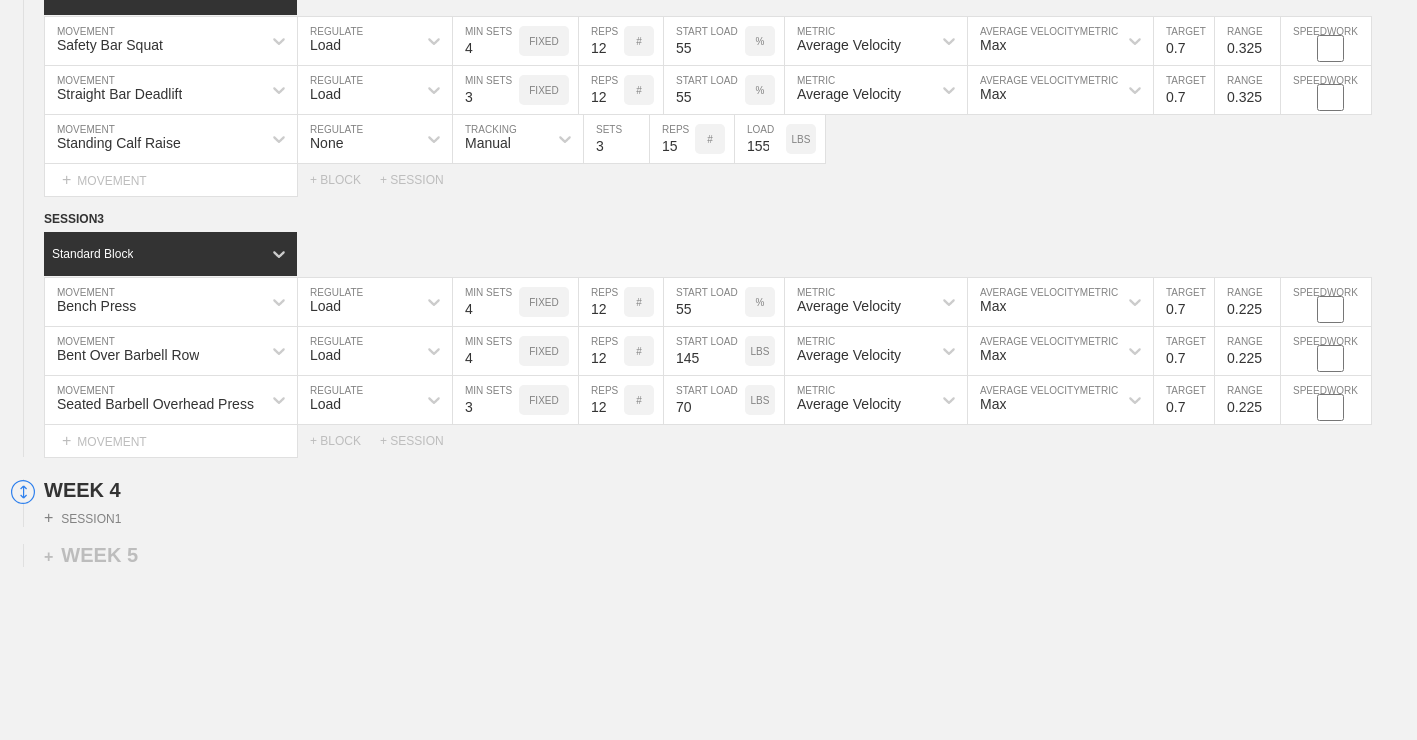 click on "WEEK   1   SESSION  1   Standard Block Bench Press MOVEMENT Load REGULATE 4 MIN SETS FIXED 16 REPS # 40 START LOAD % Average Velocity METRIC Max AVERAGE VELOCITY  METRIC 0.7 TARGET RANGE 0.025 SPEEDWORK Bent Over Barbell Row MOVEMENT Load REGULATE 4 MIN SETS FIXED 16 REPS # 110 START LOAD LBS Average Velocity METRIC Max AVERAGE VELOCITY  METRIC 0.7 TARGET RANGE 0.025 SPEEDWORK Seated Barbell Overhead Press MOVEMENT Load REGULATE 4 MIN SETS FIXED 16 REPS # 65 START LOAD LBS Average Velocity METRIC Max AVERAGE VELOCITY  METRIC 0.7 TARGET RANGE 0.025 SPEEDWORK Lying Tricep Extension MOVEMENT None REGULATE Sensor TRACKING 3 SETS 16 REPS # 55 LOAD LBS Select... MOVEMENT +  MOVEMENT + BLOCK + SESSION SESSION  2   Standard Block Safety Bar Squat MOVEMENT Load REGULATE 4 MIN SETS FIXED 16 REPS # 40 START LOAD % Average Velocity METRIC Max AVERAGE VELOCITY  METRIC 0.7 TARGET RANGE 0.025 SPEEDWORK Straight Bar Deadlift MOVEMENT Load REGULATE 3 MIN SETS FIXED 16 REPS # 40 START LOAD % Average Velocity METRIC Max  METRIC" at bounding box center [708, -964] 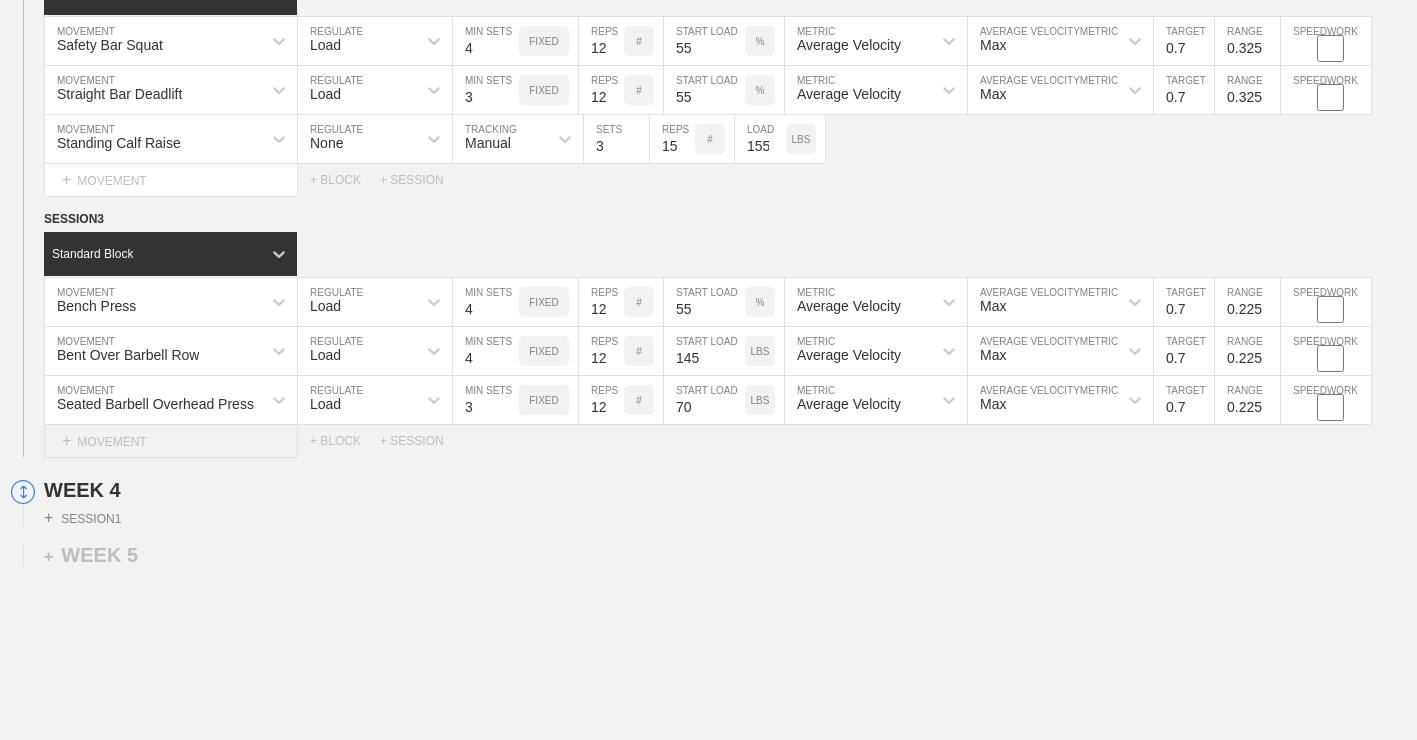 click on "+  MOVEMENT" at bounding box center (171, 441) 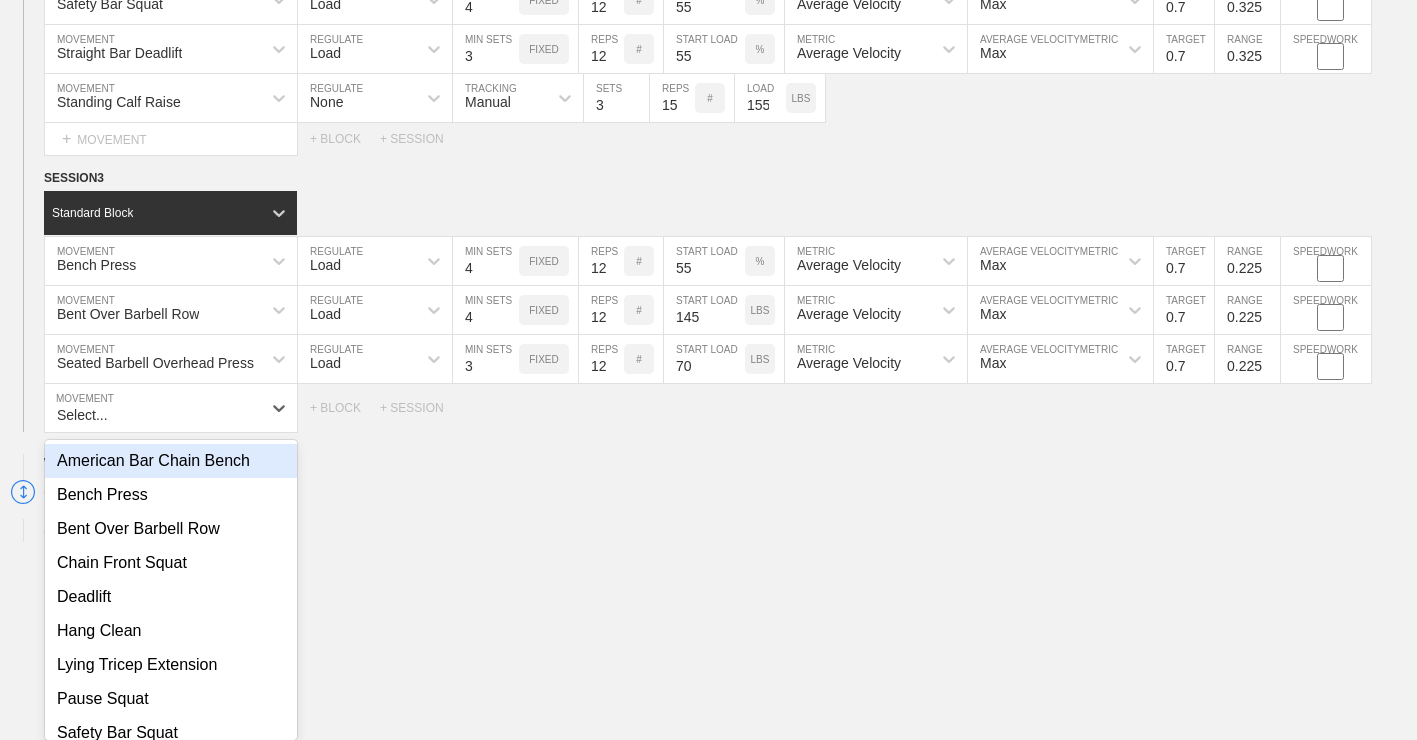 scroll, scrollTop: 3072, scrollLeft: 0, axis: vertical 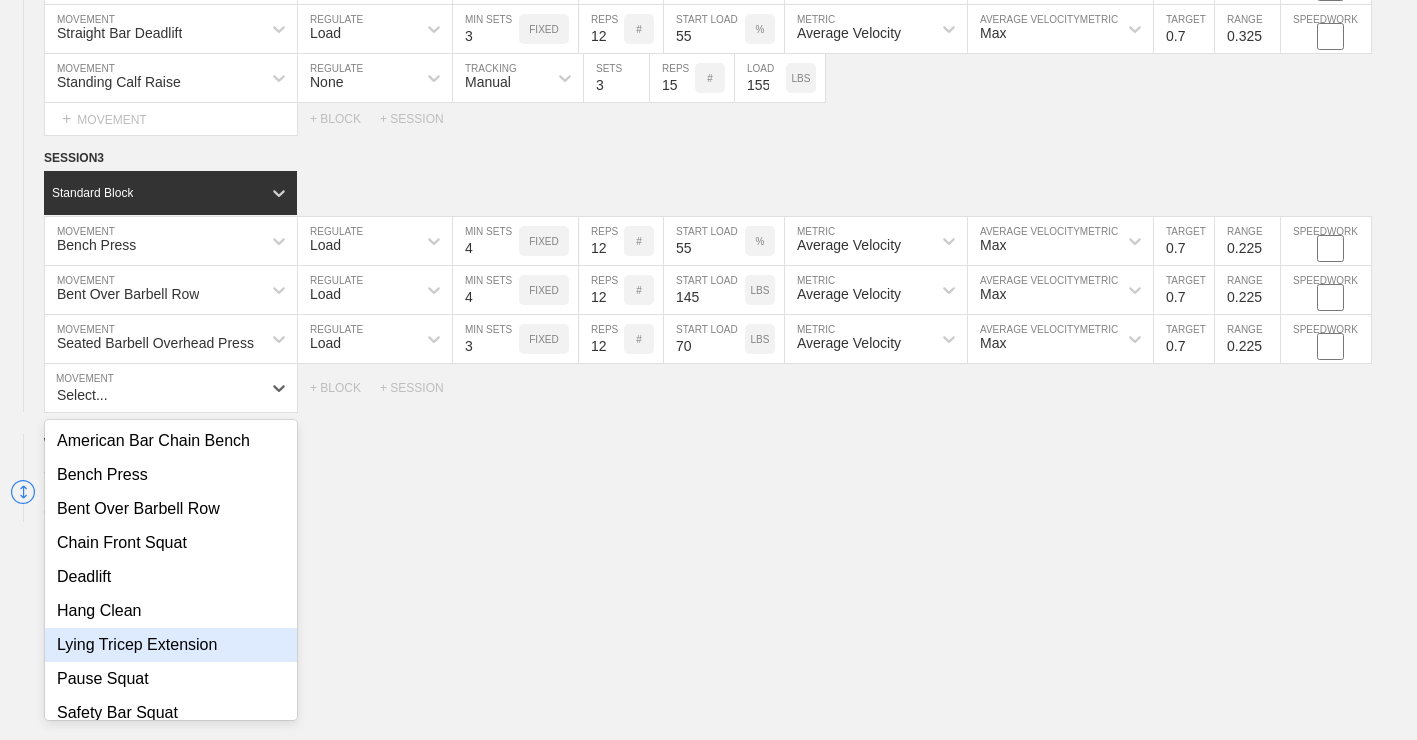 click on "Lying Tricep Extension" at bounding box center [171, 645] 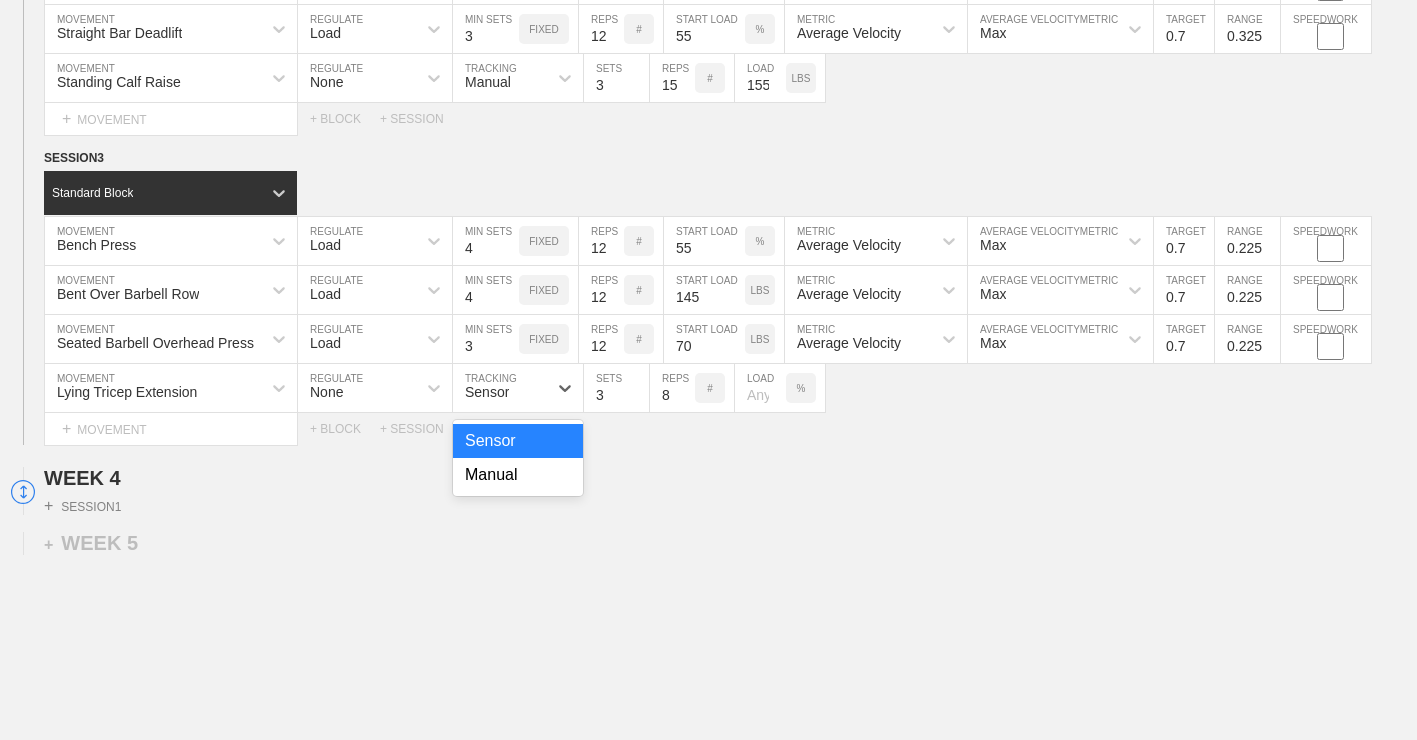 click on "Sensor" at bounding box center (500, 388) 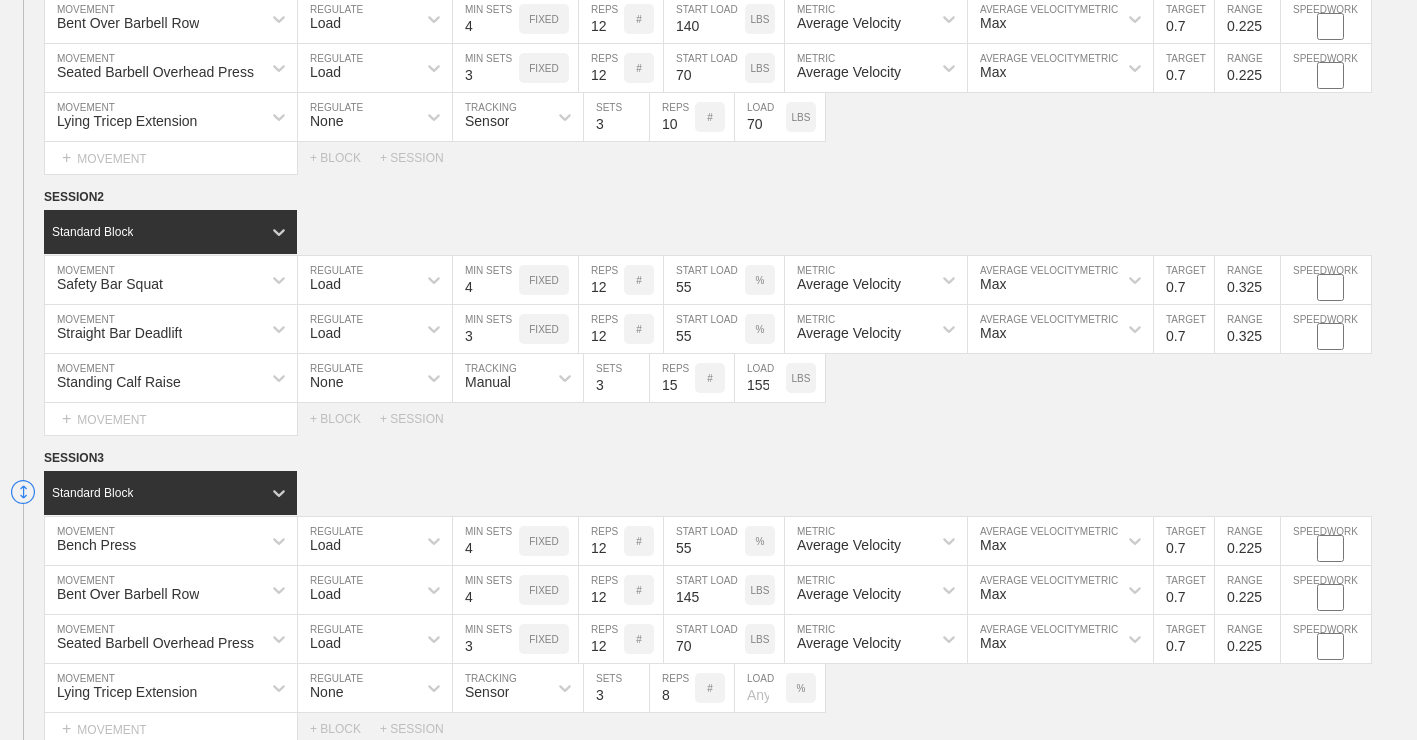 scroll, scrollTop: 2872, scrollLeft: 0, axis: vertical 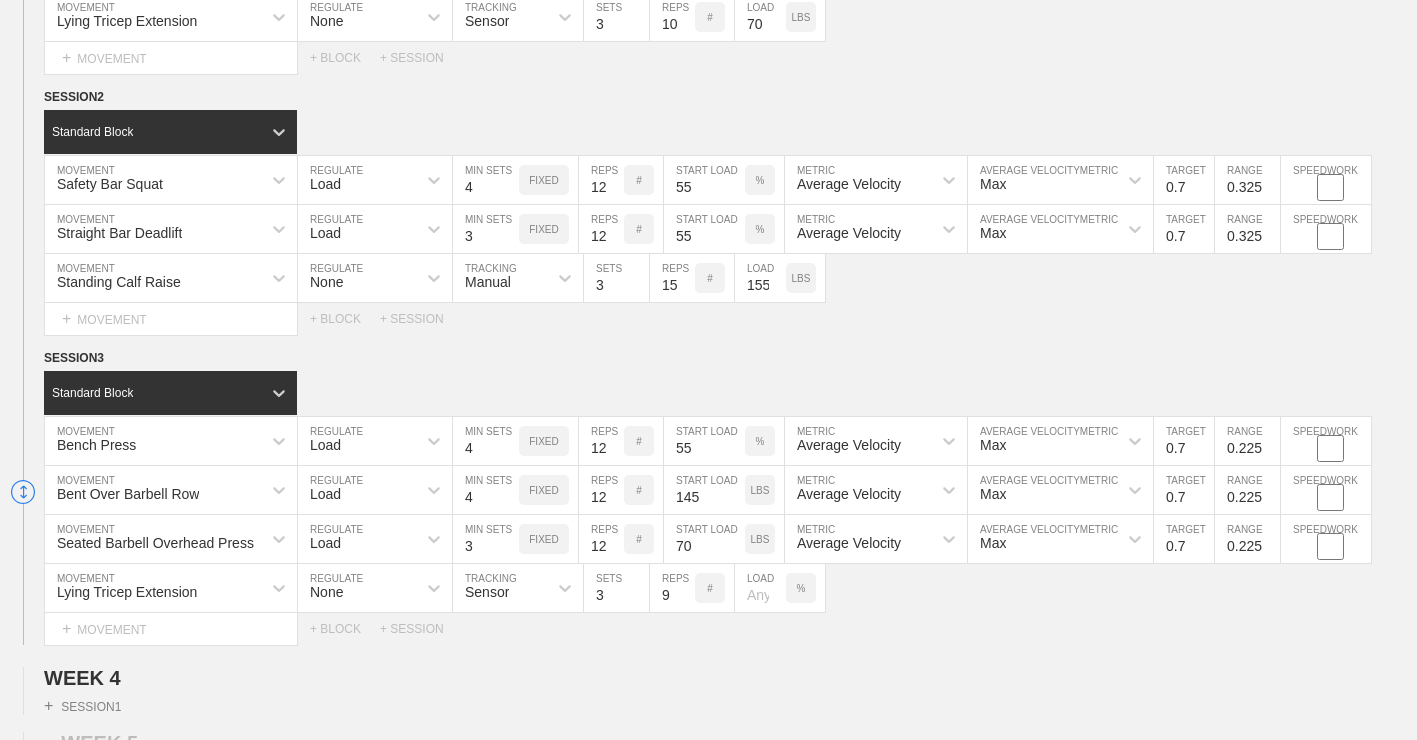 click on "9" at bounding box center (672, 588) 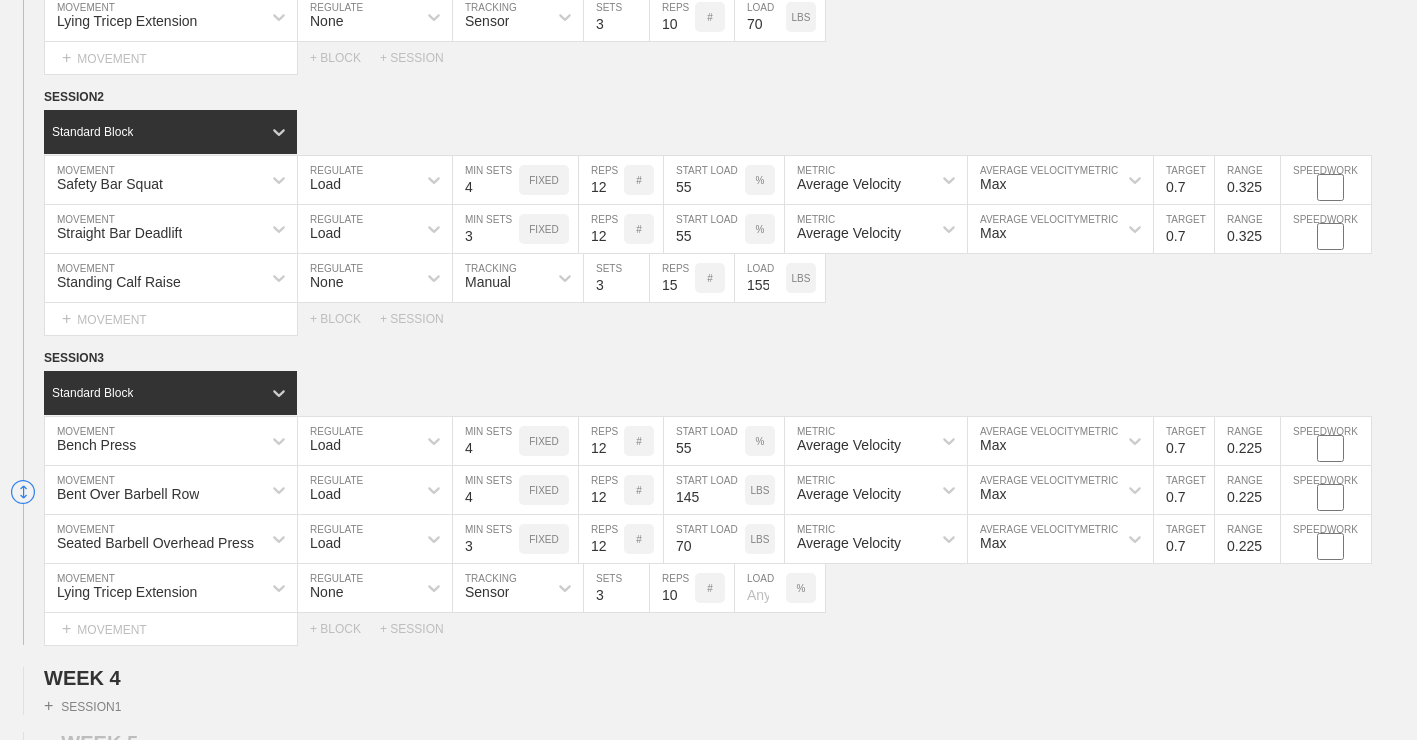 click on "%" at bounding box center [801, 588] 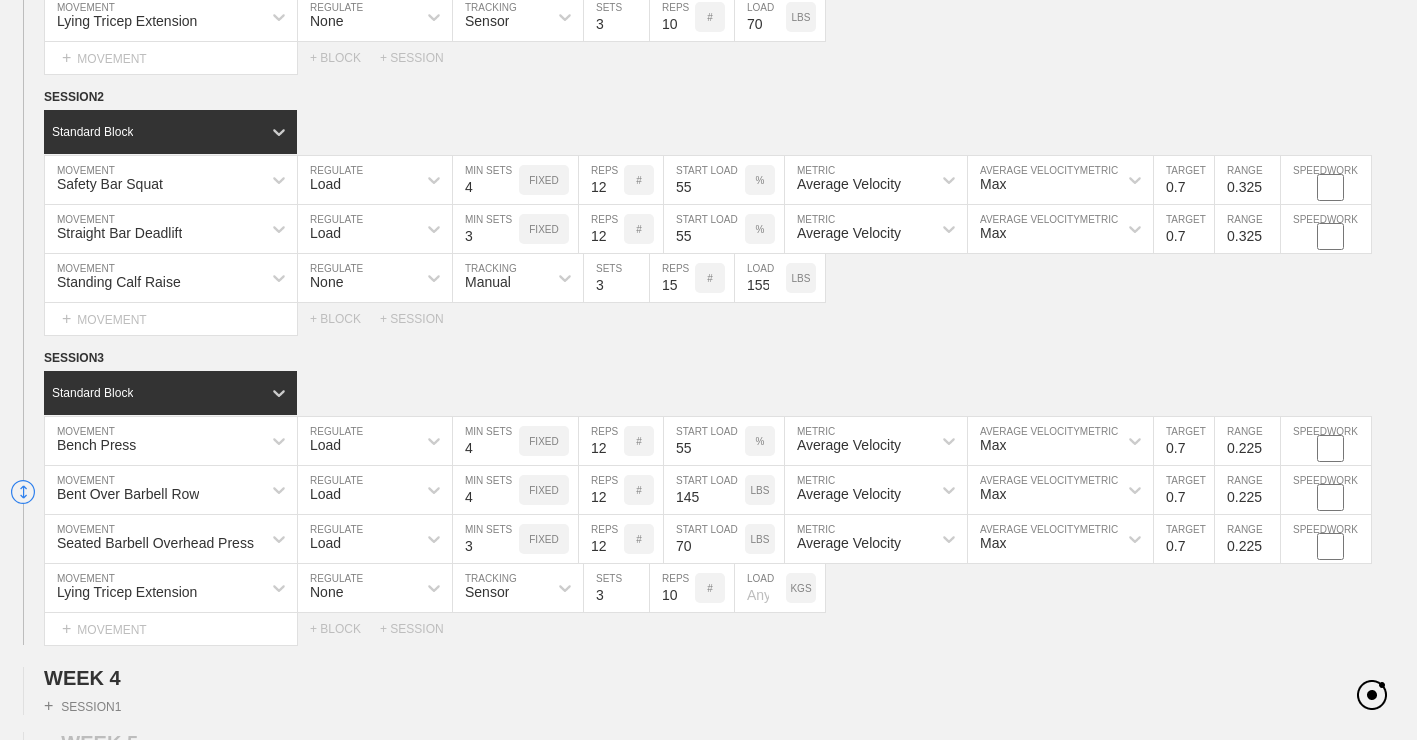 click on "KGS" at bounding box center (800, 588) 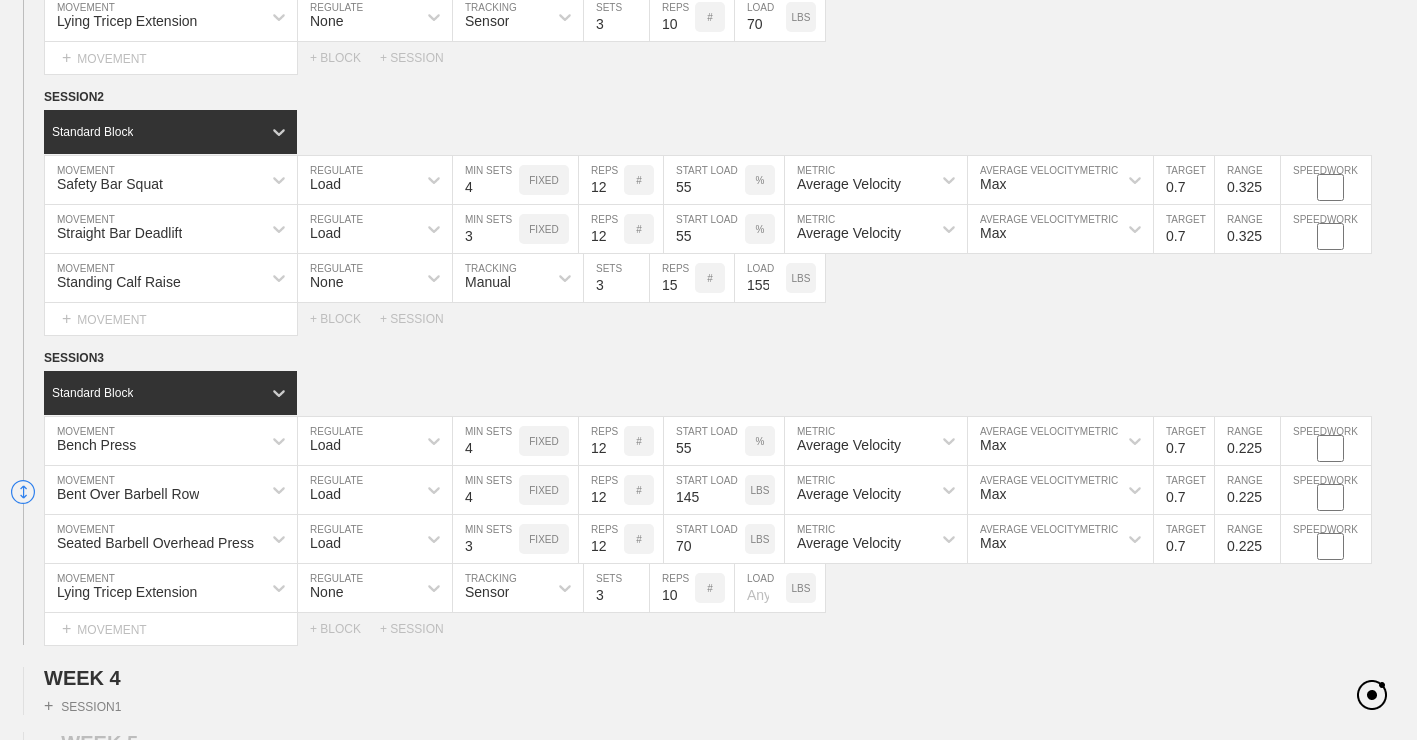 click at bounding box center (760, 588) 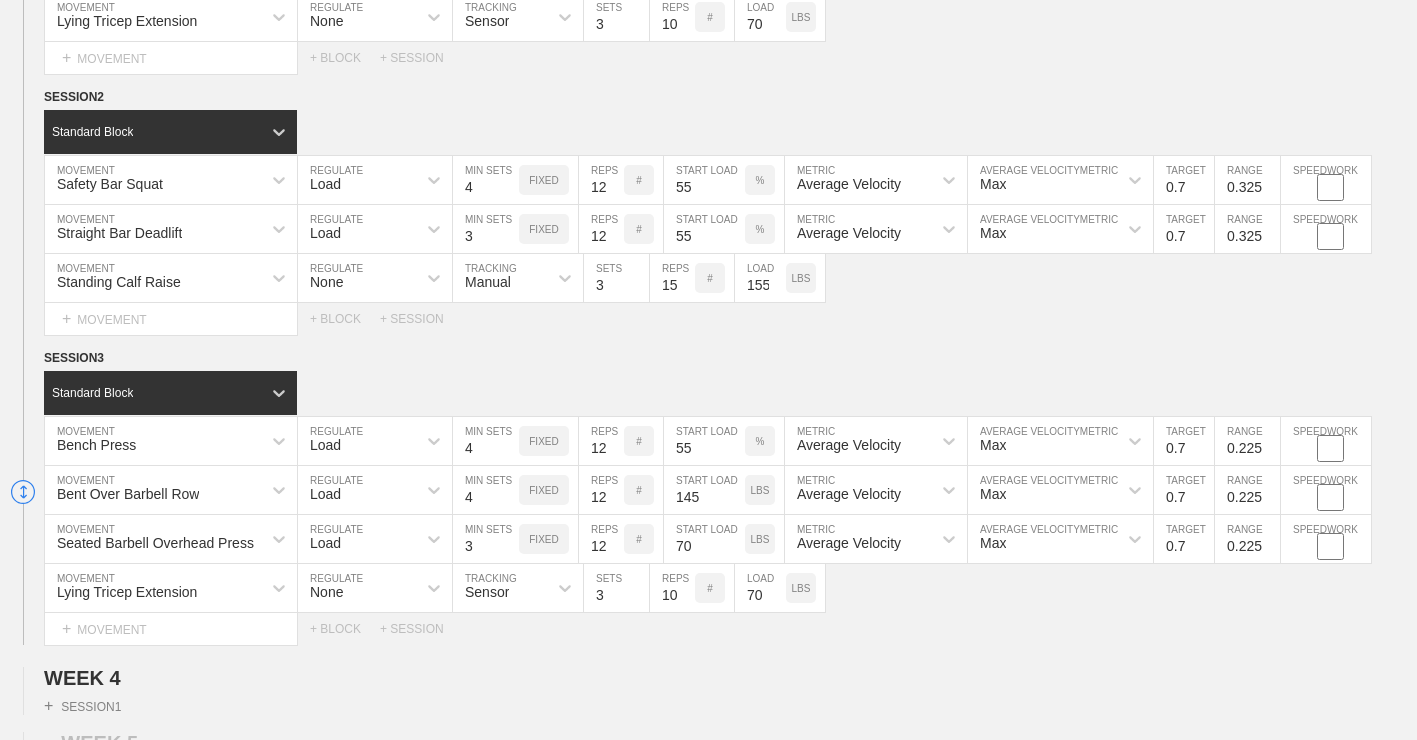 type on "70" 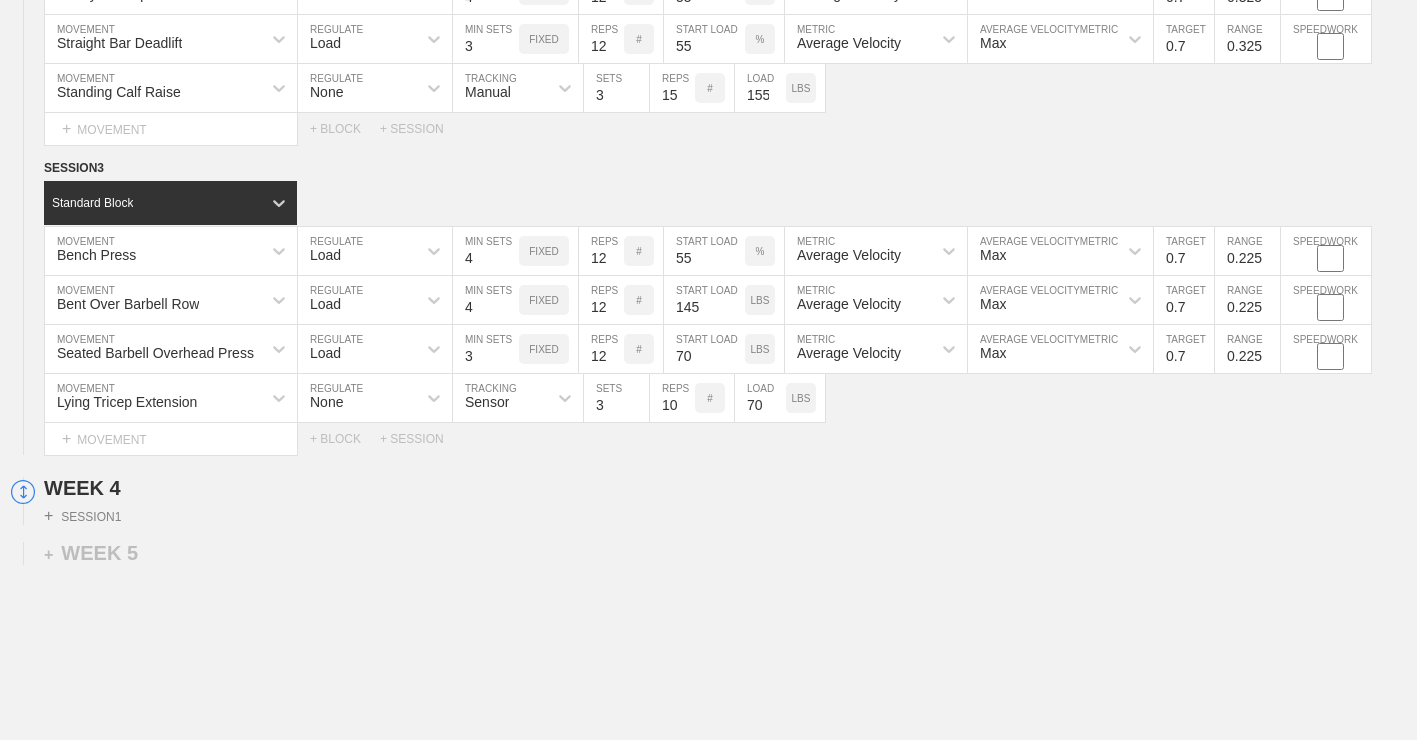scroll, scrollTop: 3072, scrollLeft: 0, axis: vertical 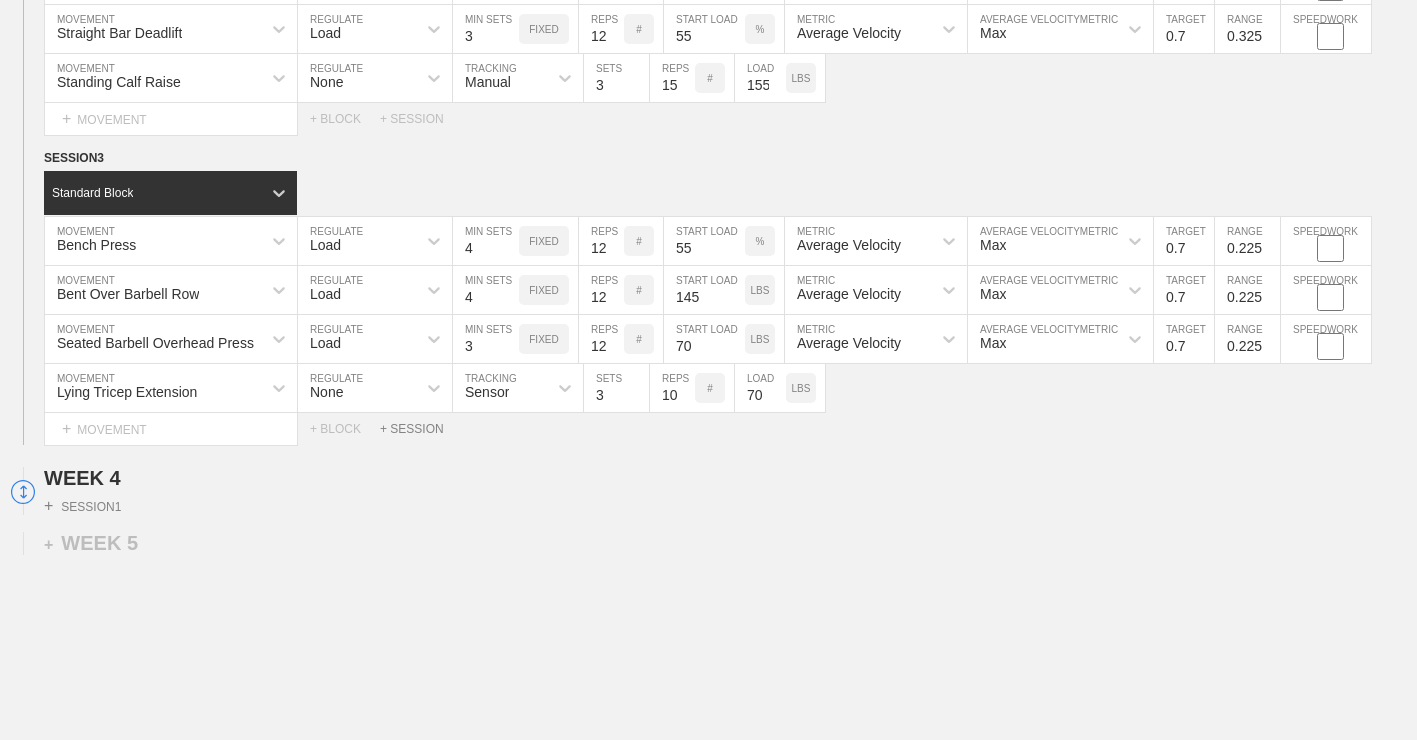 click on "+ SESSION" at bounding box center (420, 429) 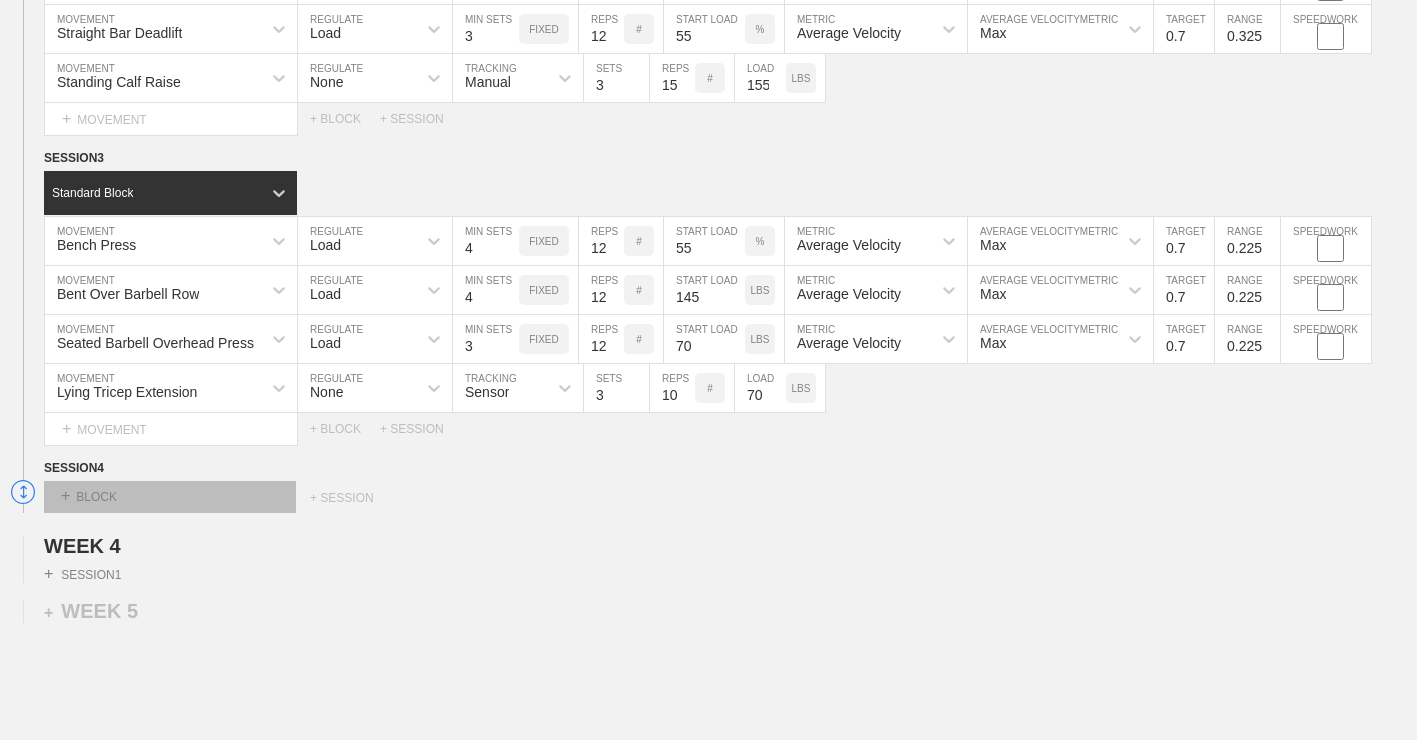 click on "+  BLOCK" at bounding box center (170, 497) 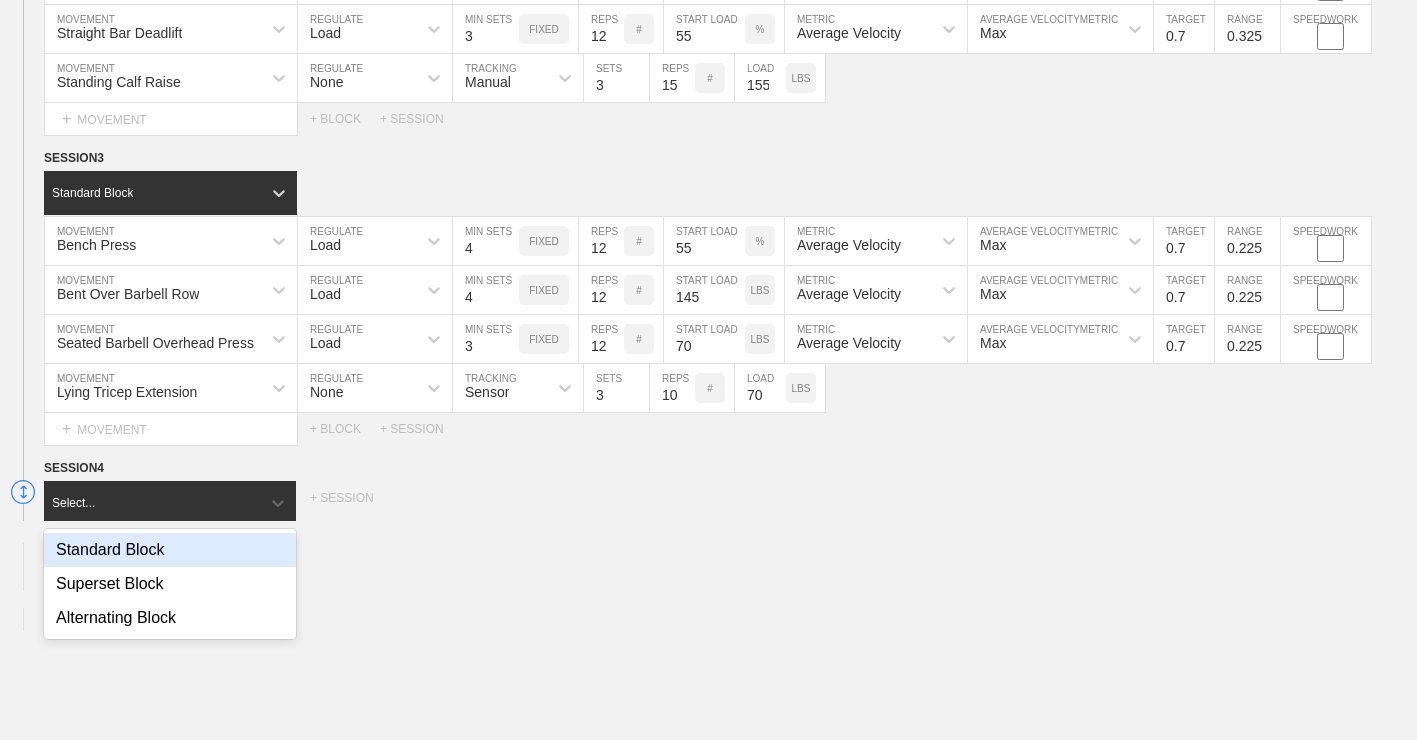 click on "Standard Block" at bounding box center [170, 550] 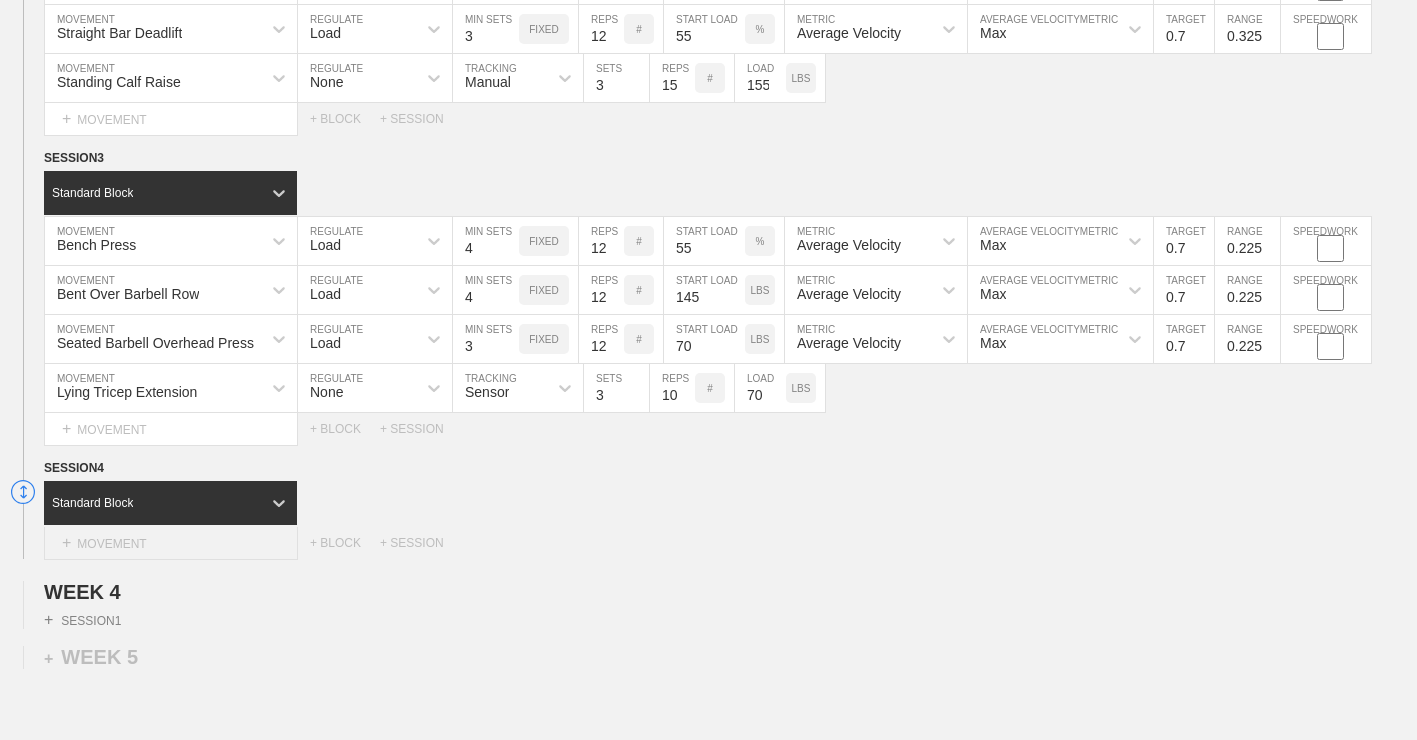 click on "+  MOVEMENT" at bounding box center [171, 543] 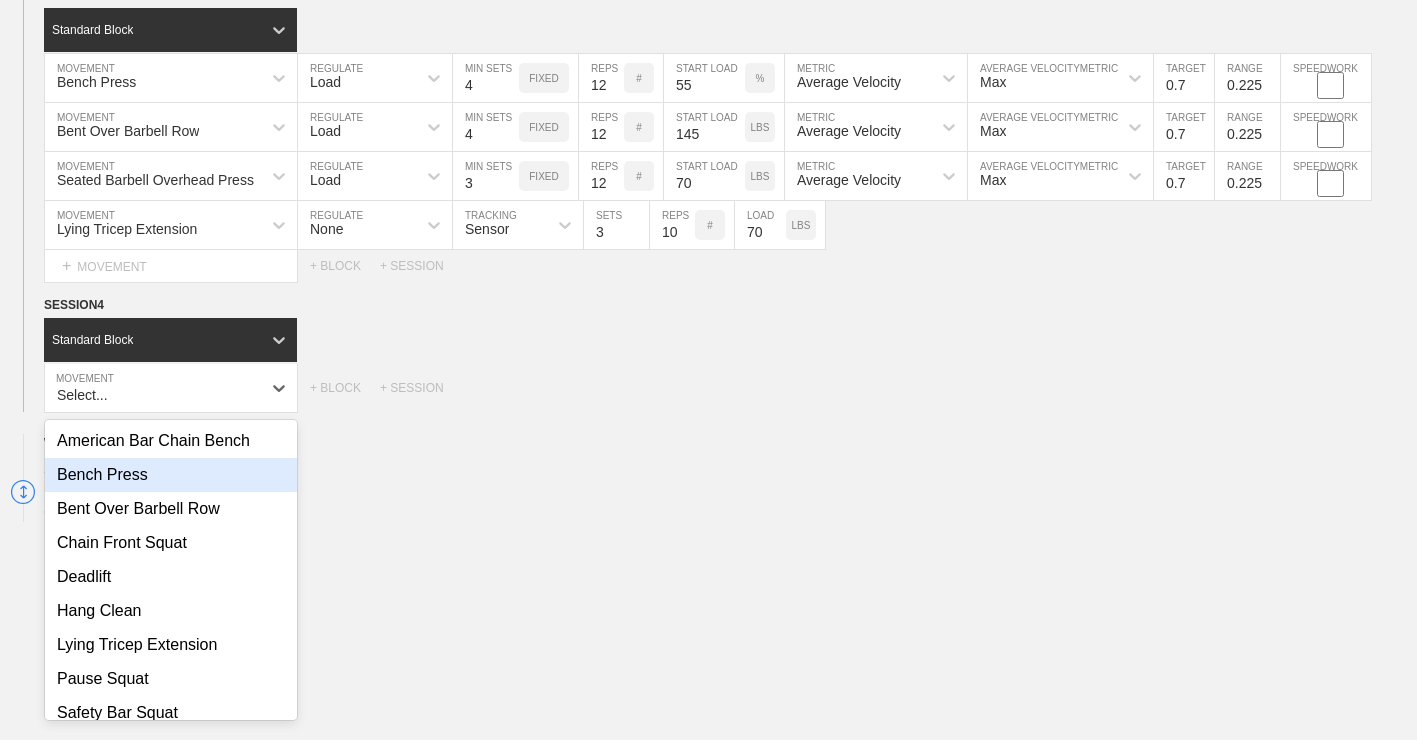 scroll, scrollTop: 3235, scrollLeft: 0, axis: vertical 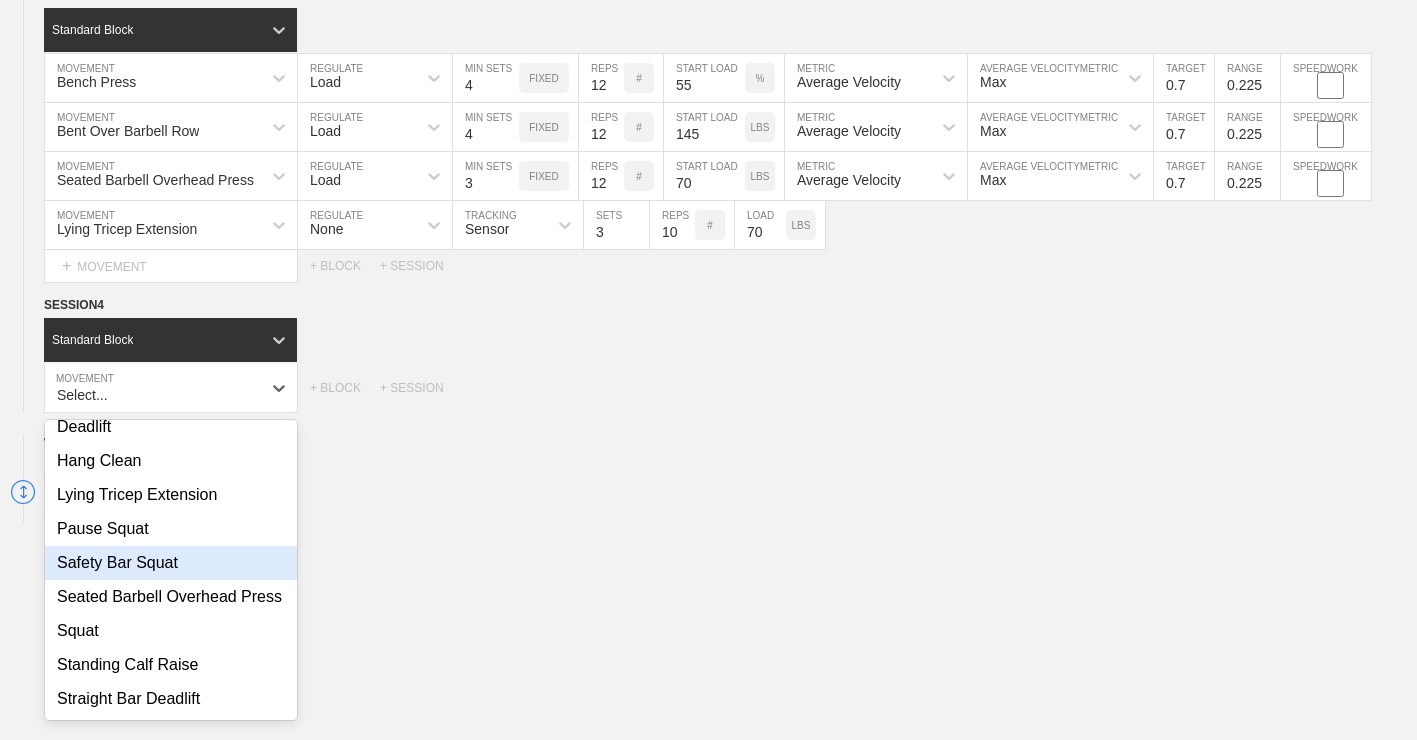 click on "Safety Bar Squat" at bounding box center (171, 563) 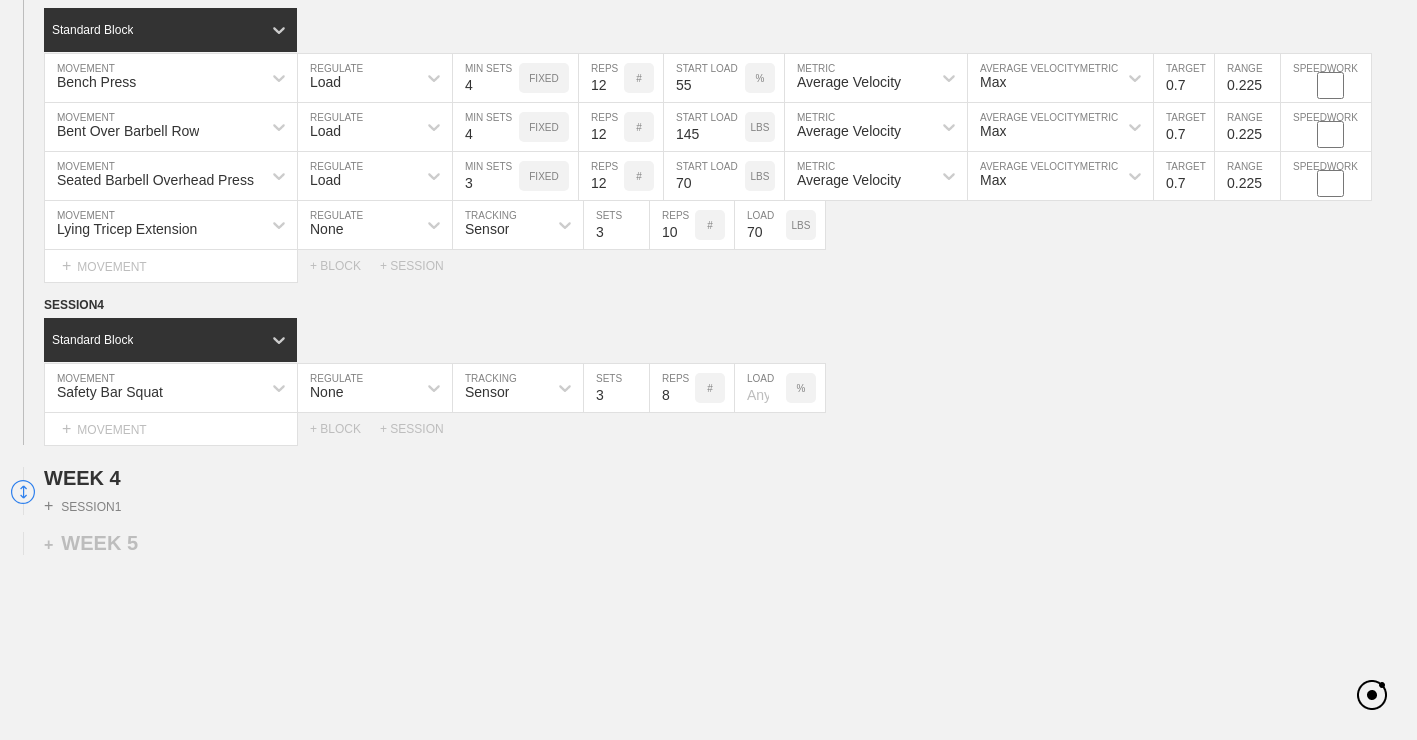 click on "None" at bounding box center (375, 388) 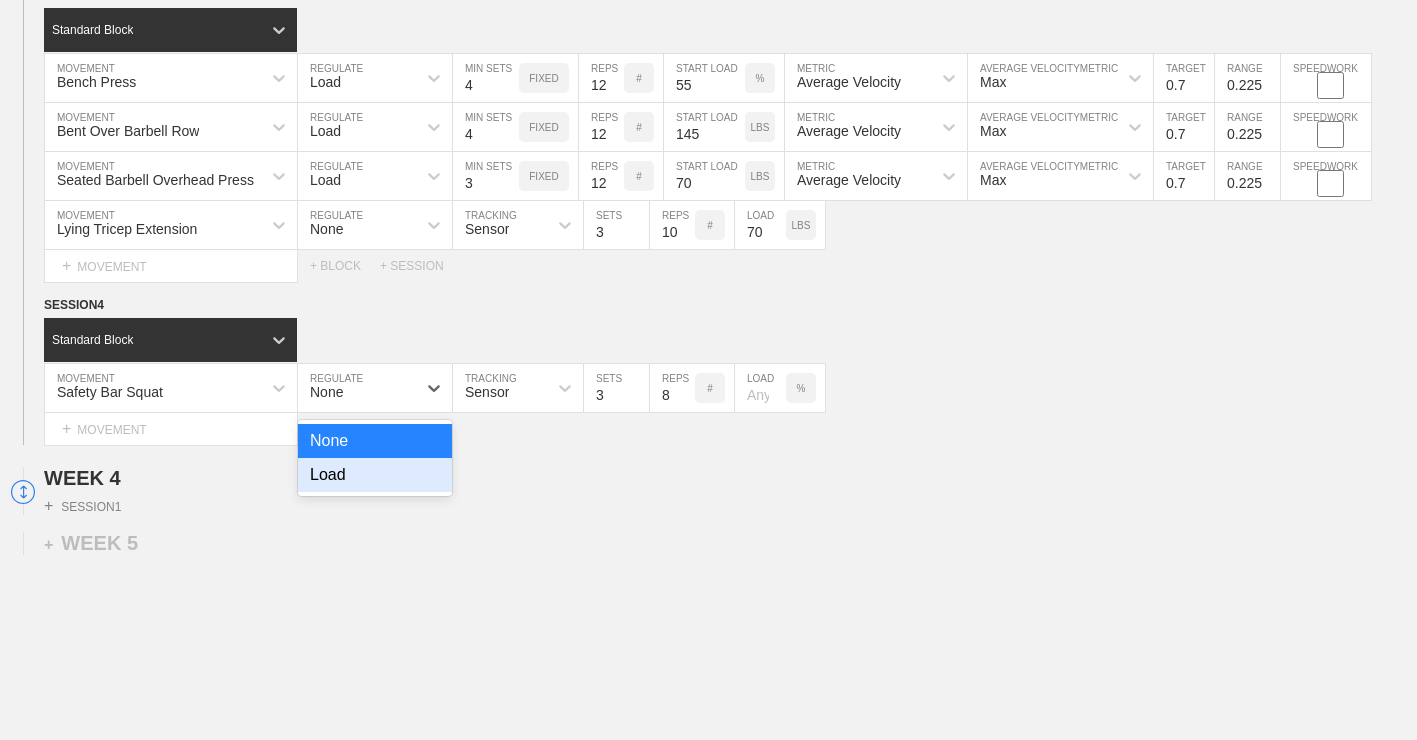 click on "Load" at bounding box center (375, 475) 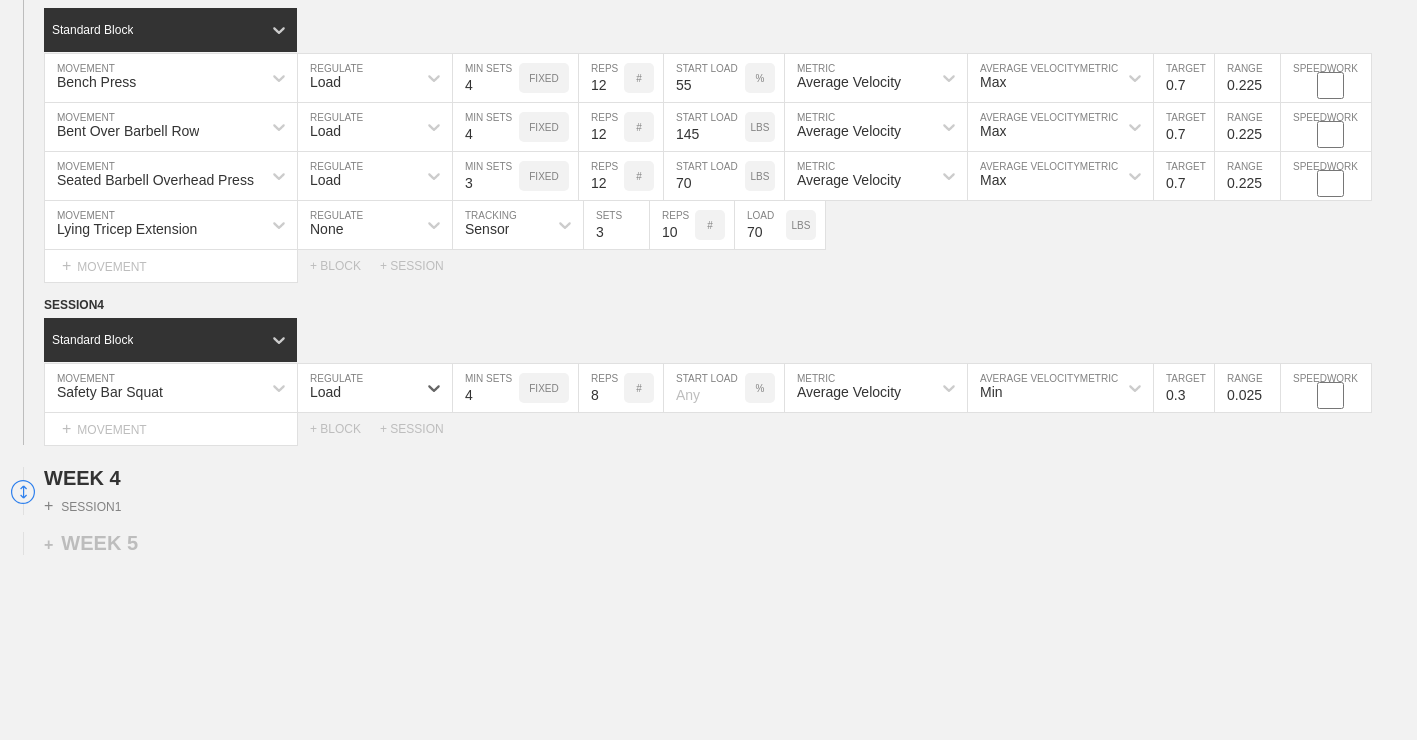 type on "4" 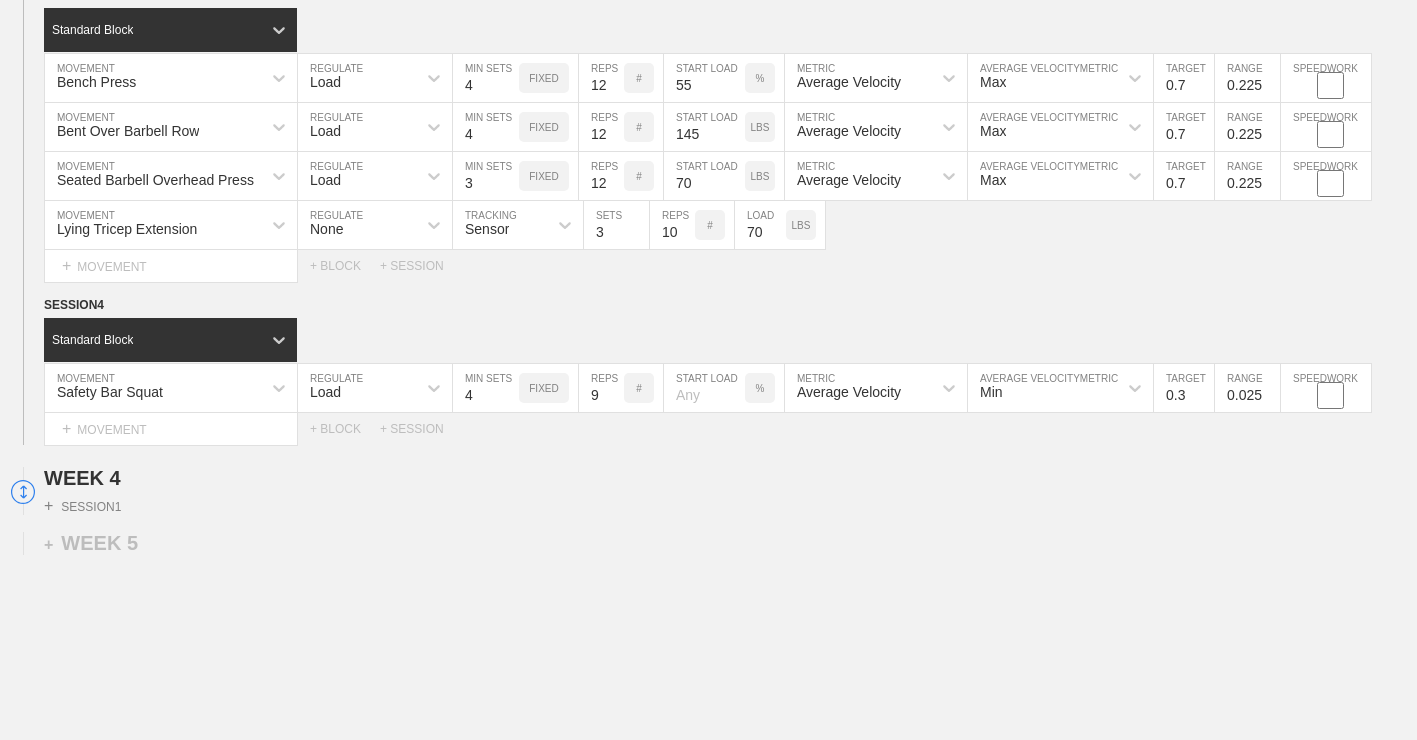 click on "9" at bounding box center [601, 388] 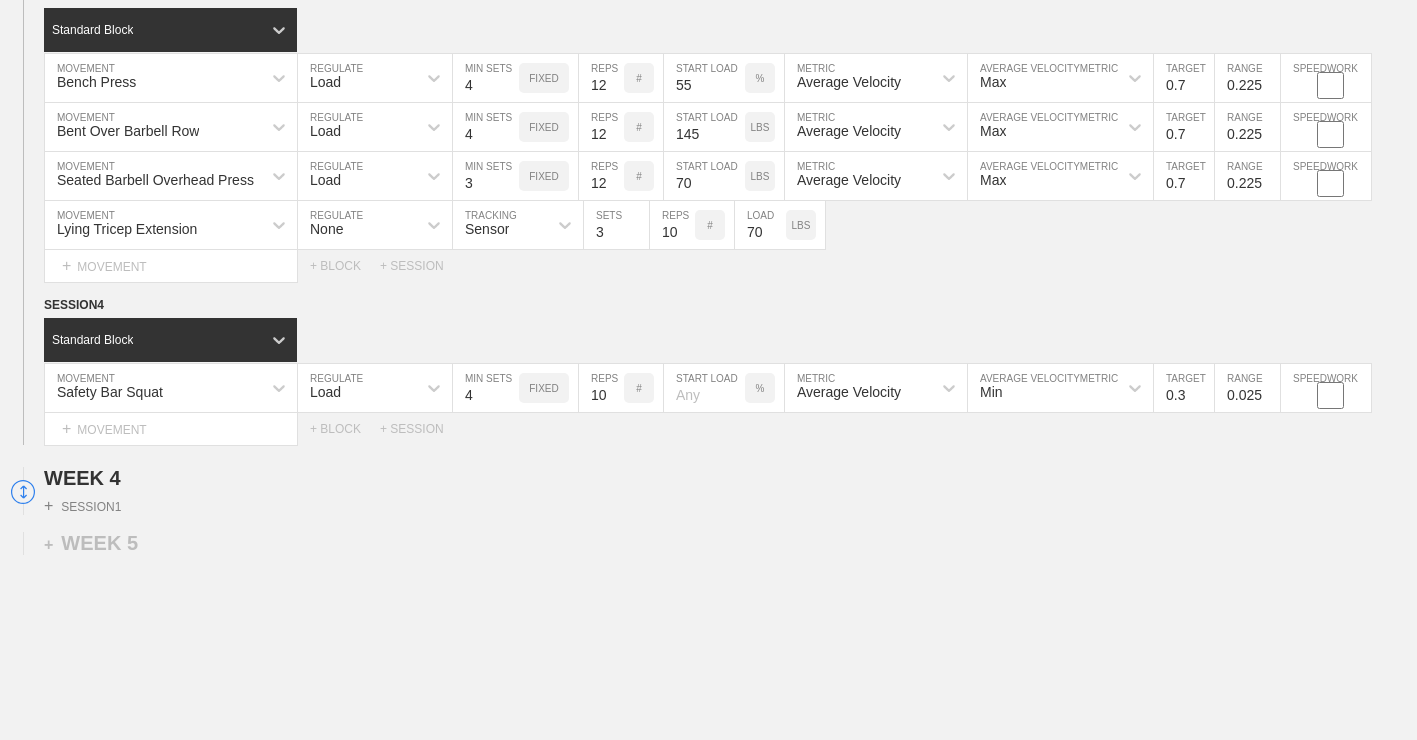 click on "10" at bounding box center (601, 388) 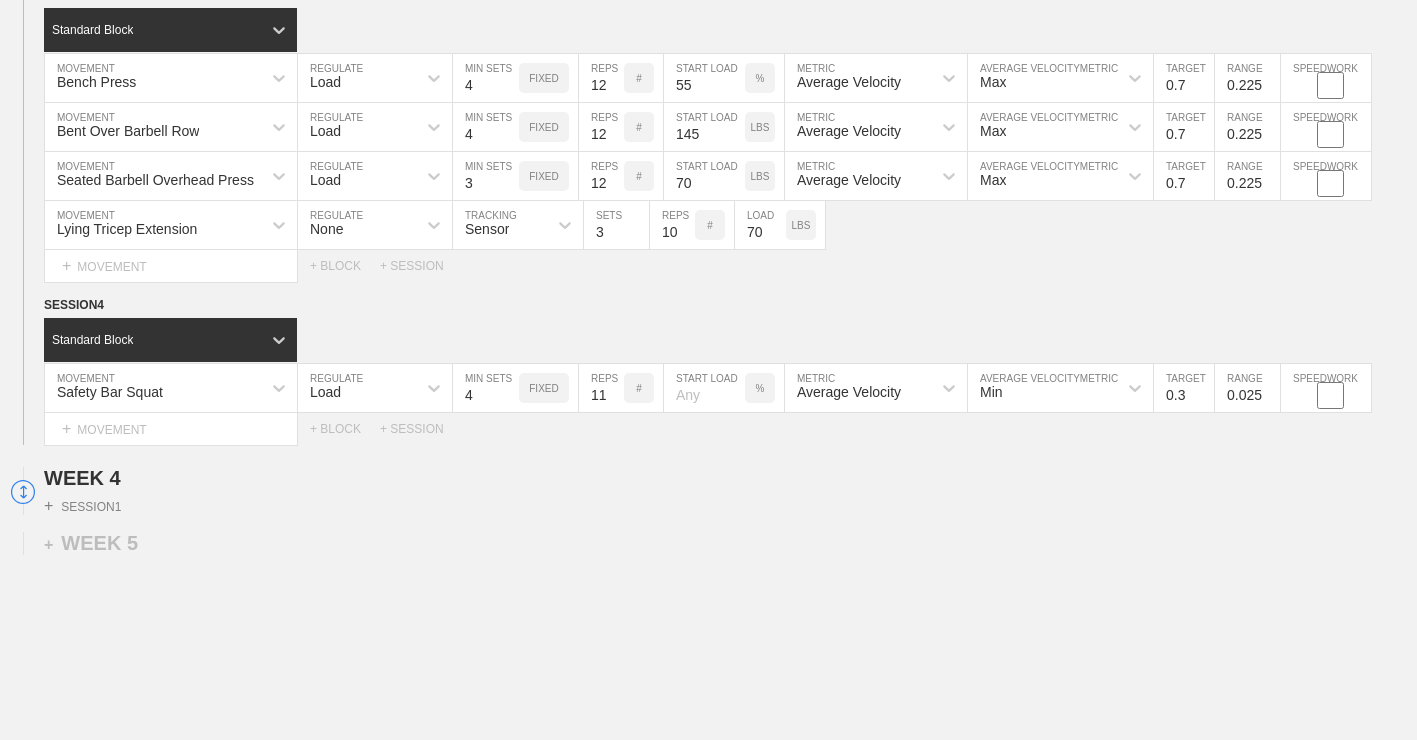 click on "11" at bounding box center (601, 388) 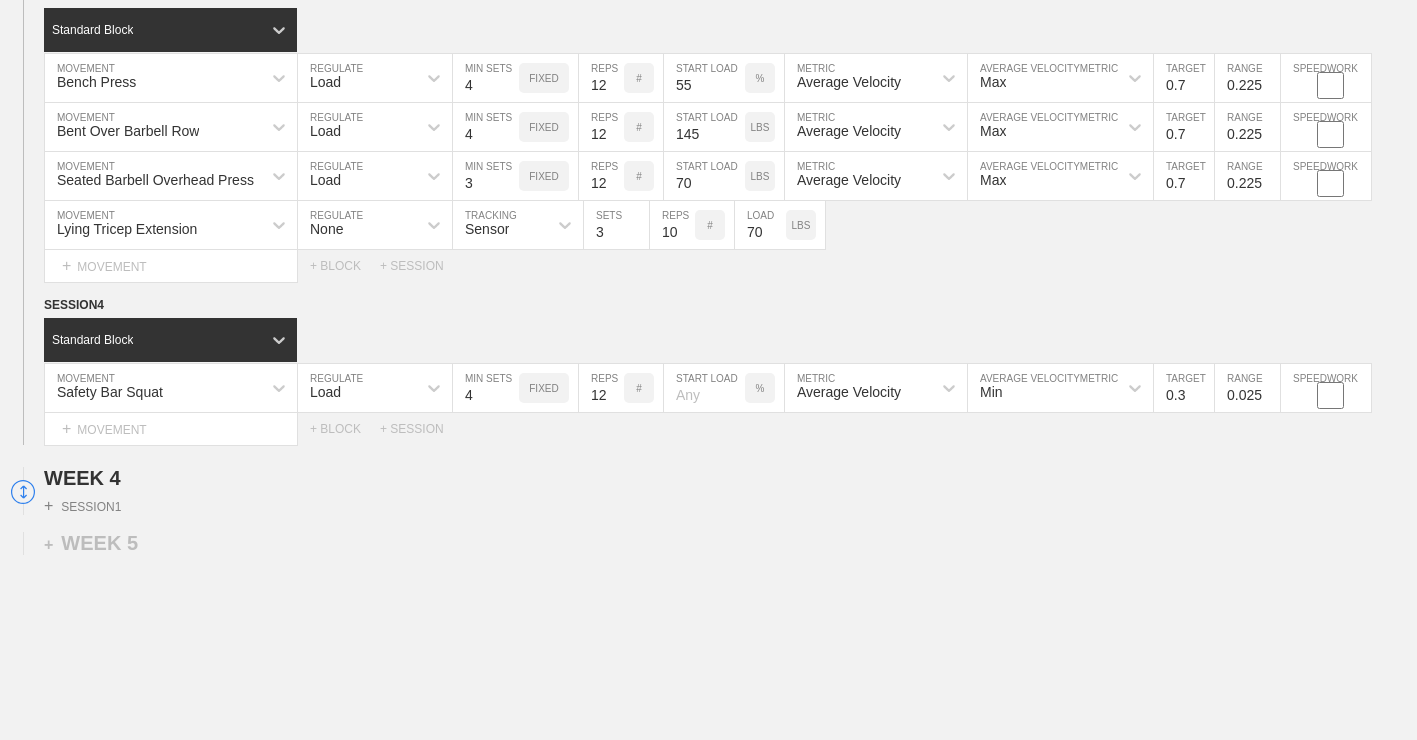 type on "12" 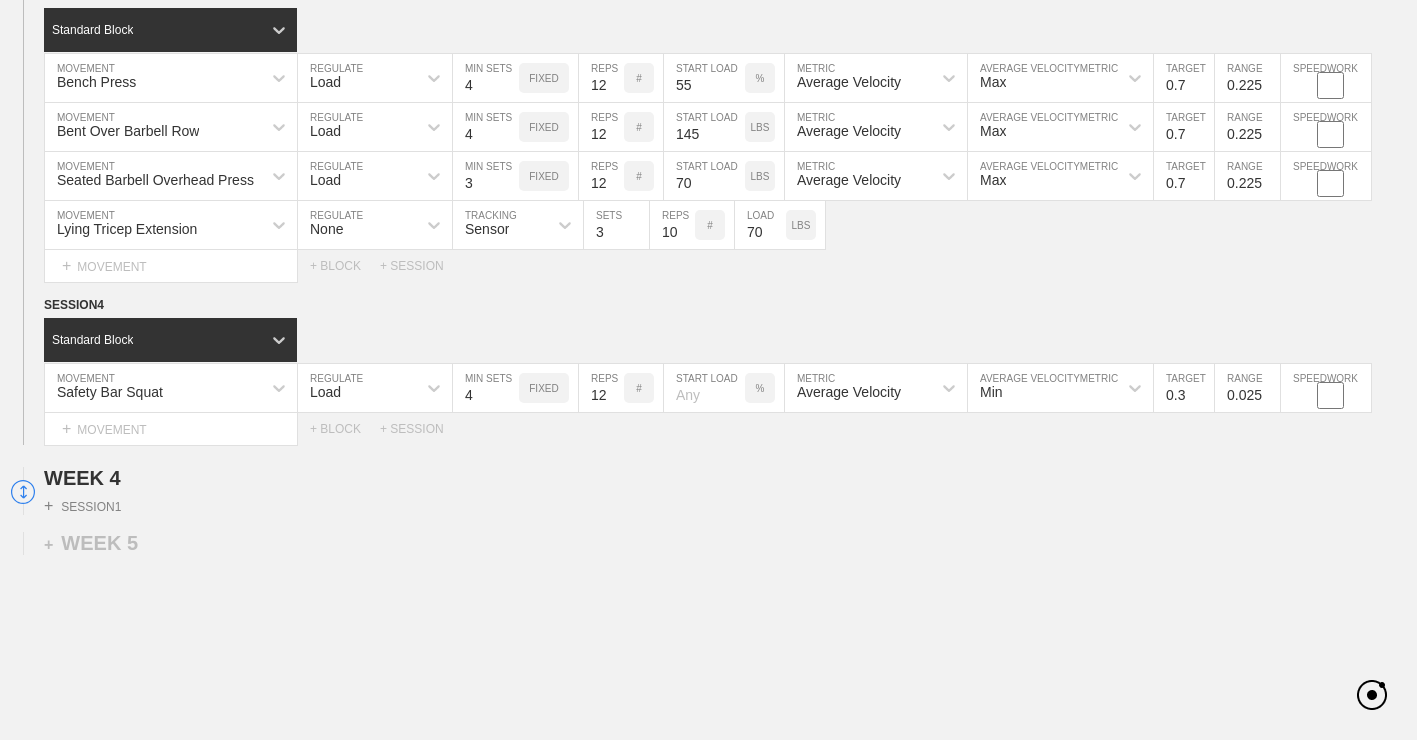 click at bounding box center [704, 388] 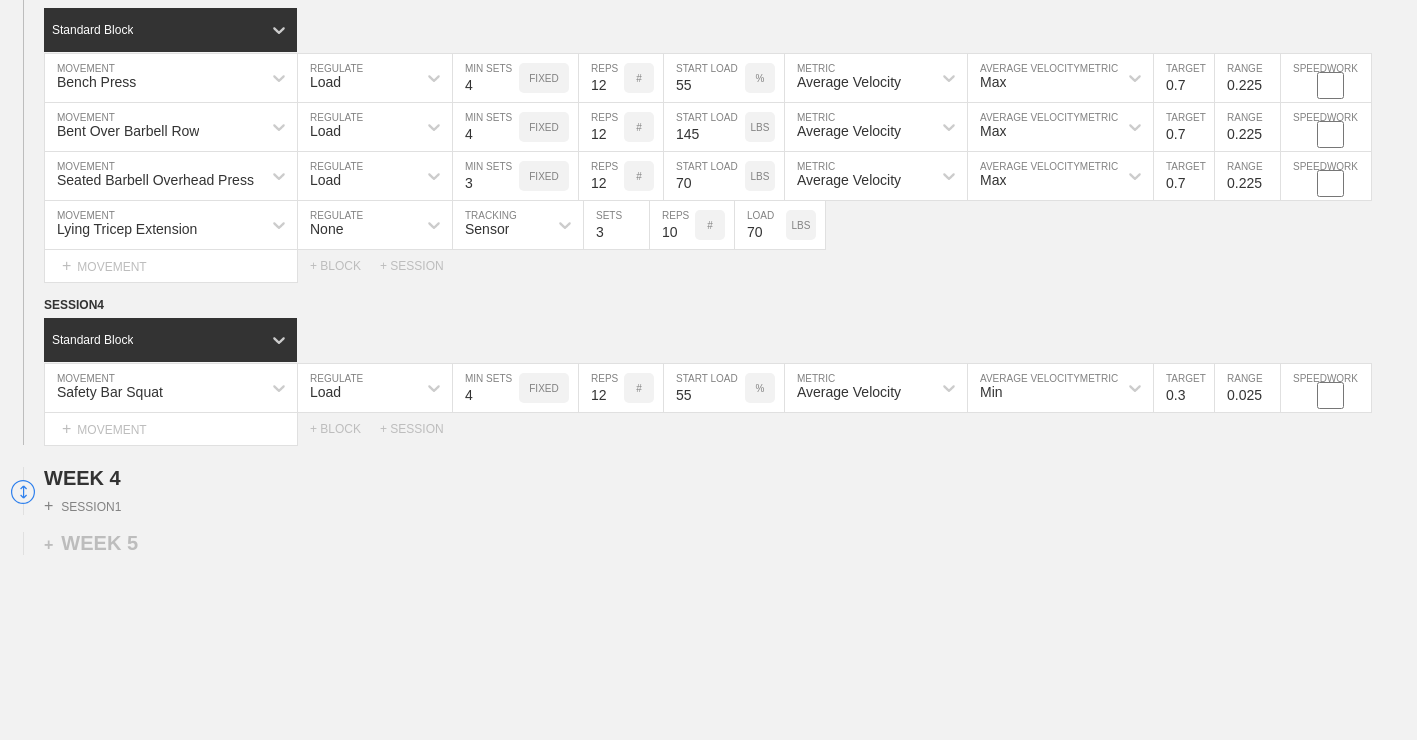 type on "55" 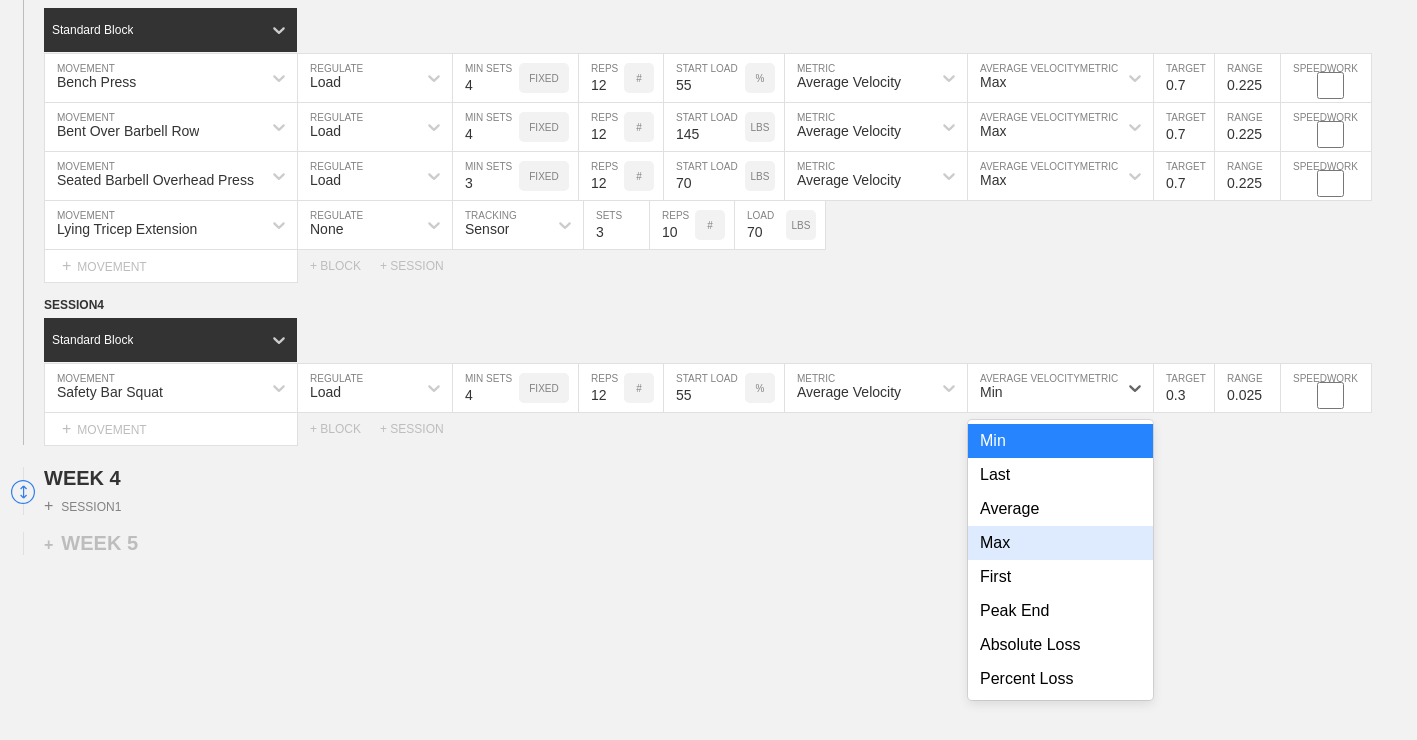 click on "Max" at bounding box center (1060, 543) 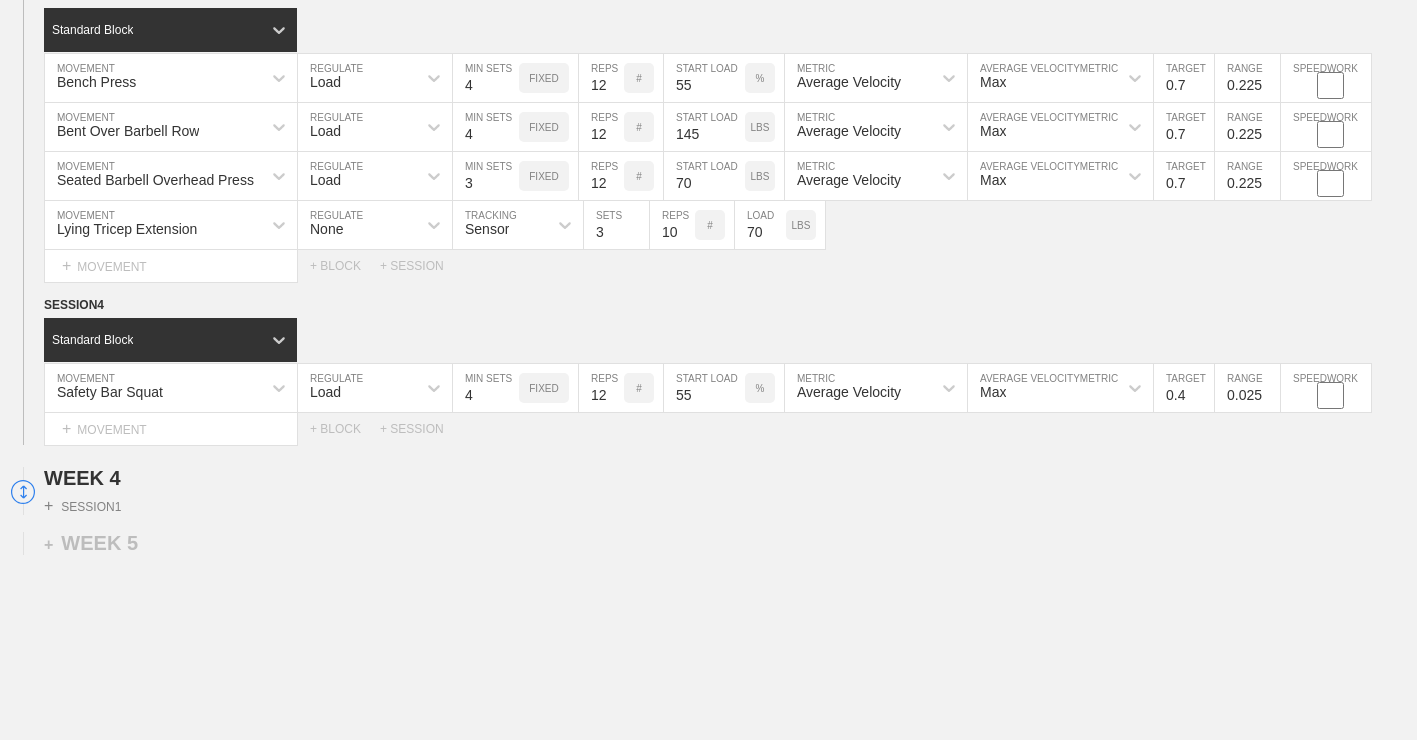 click on "0.4" at bounding box center (1184, 388) 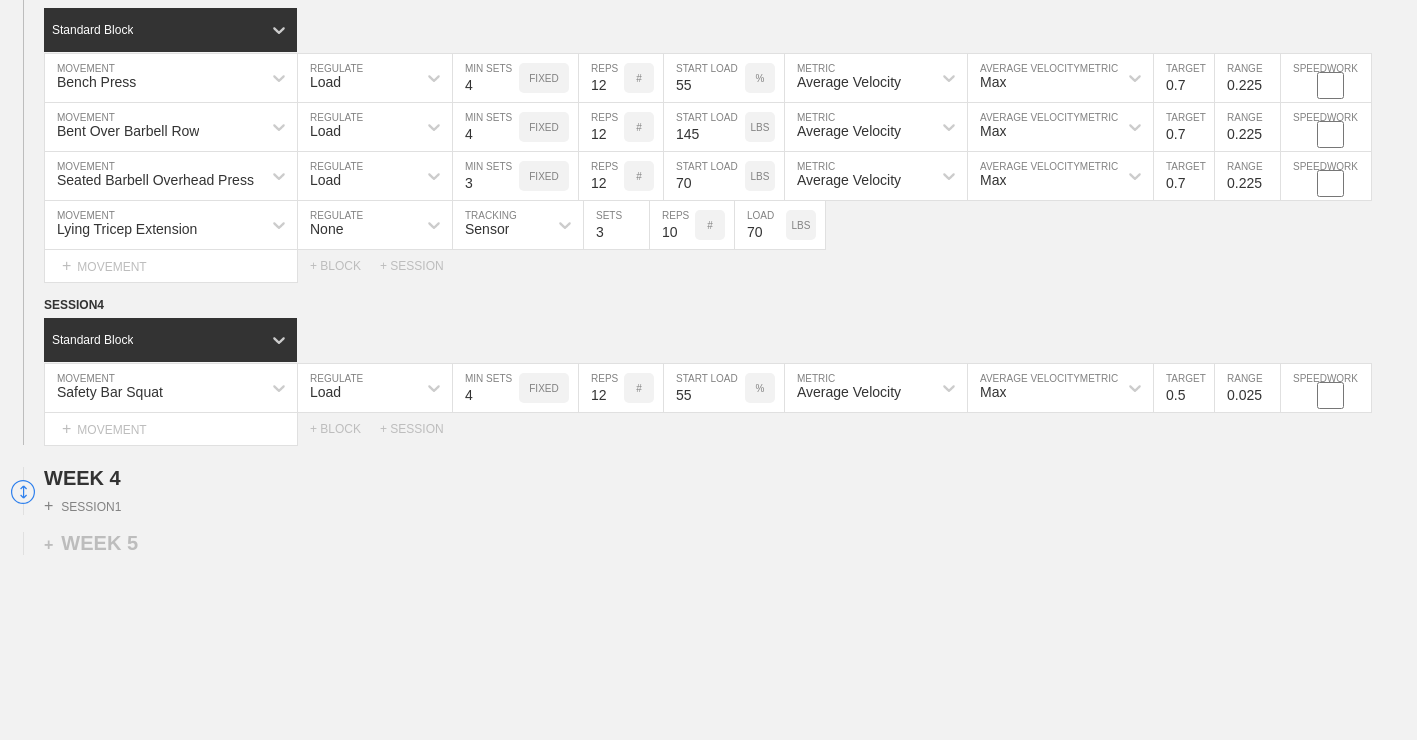 click on "0.5" at bounding box center [1184, 388] 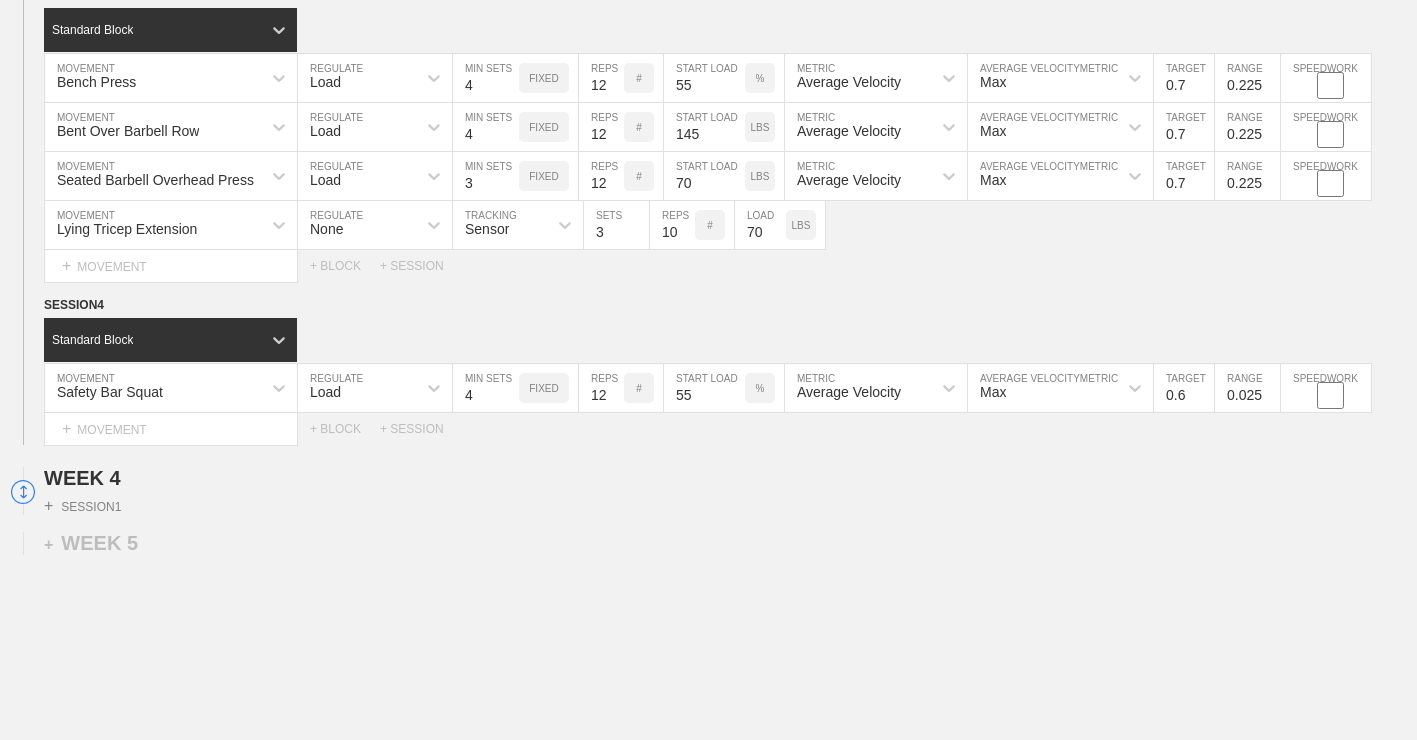 click on "0.6" at bounding box center (1184, 388) 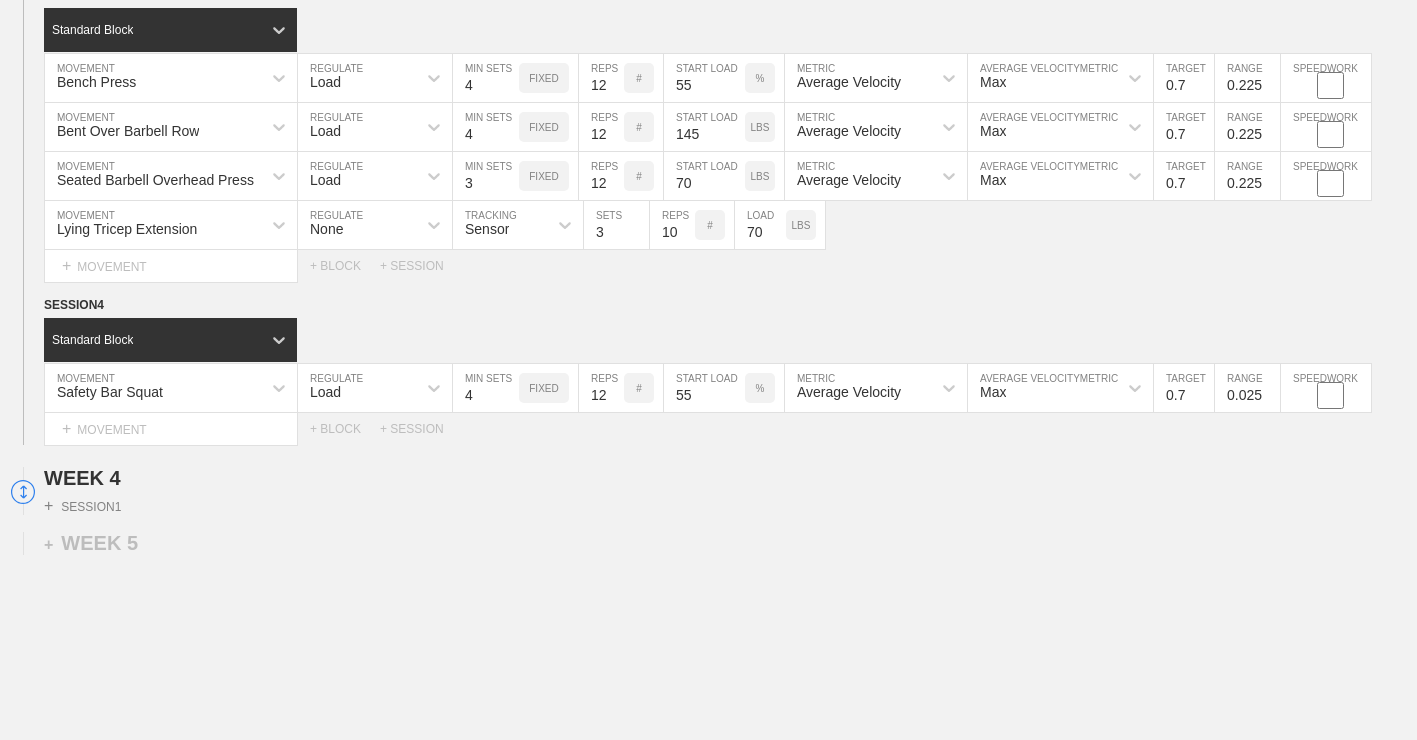 type on "0.7" 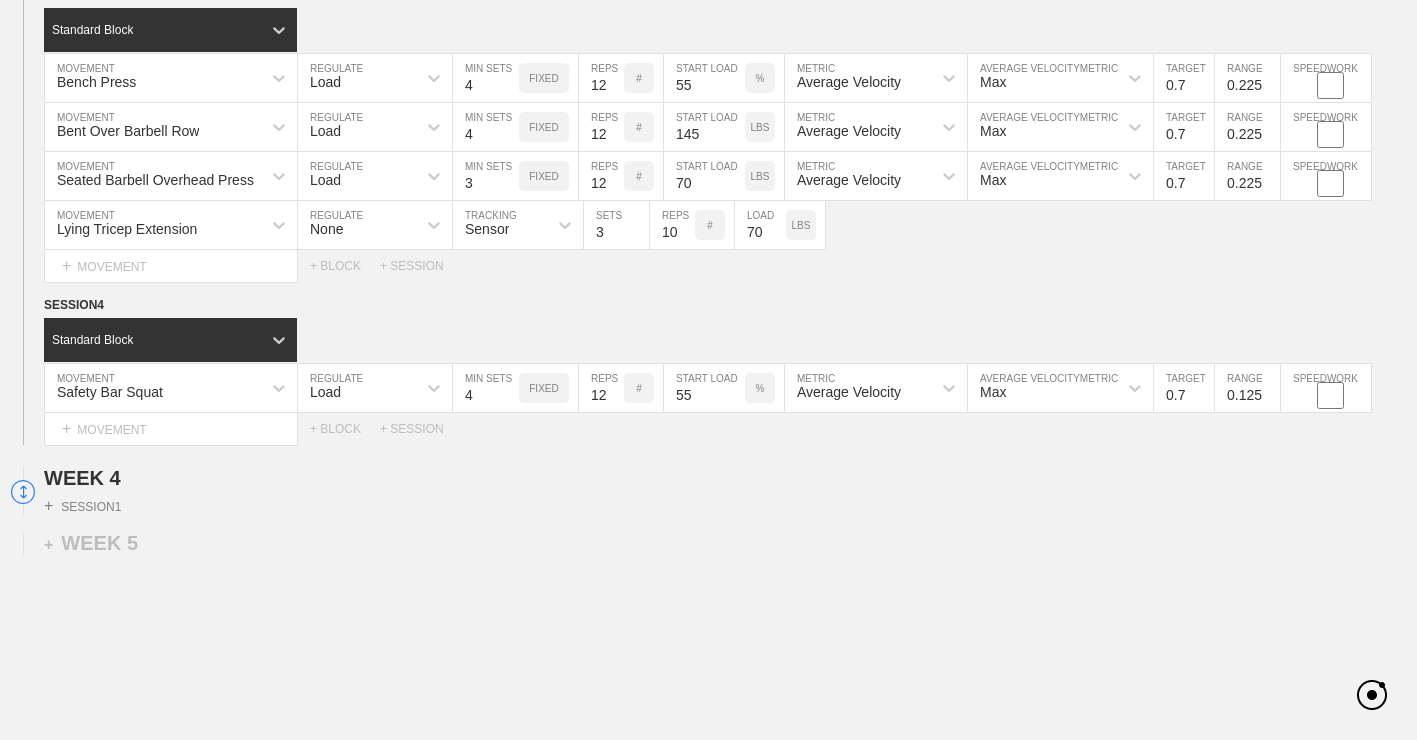 click on "0.125" at bounding box center [1247, 388] 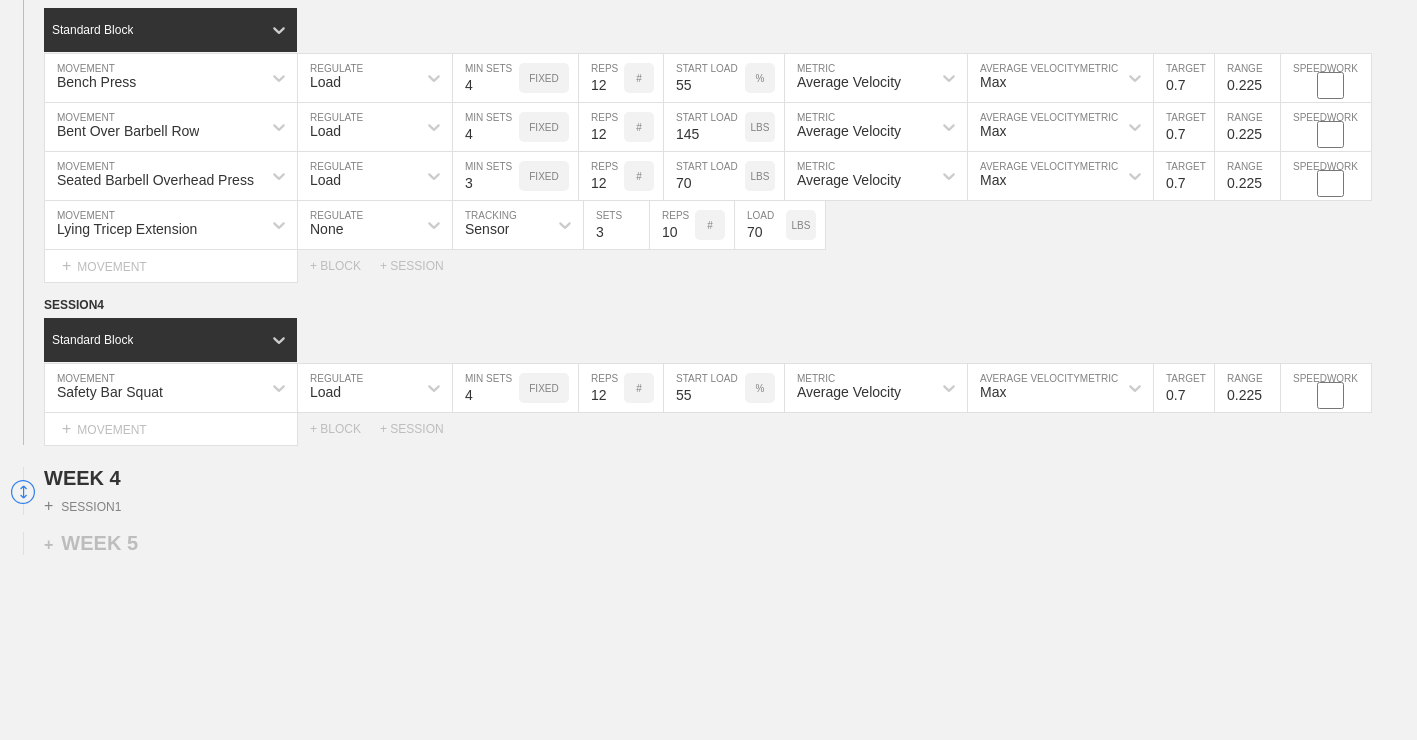 click on "0.225" at bounding box center [1247, 388] 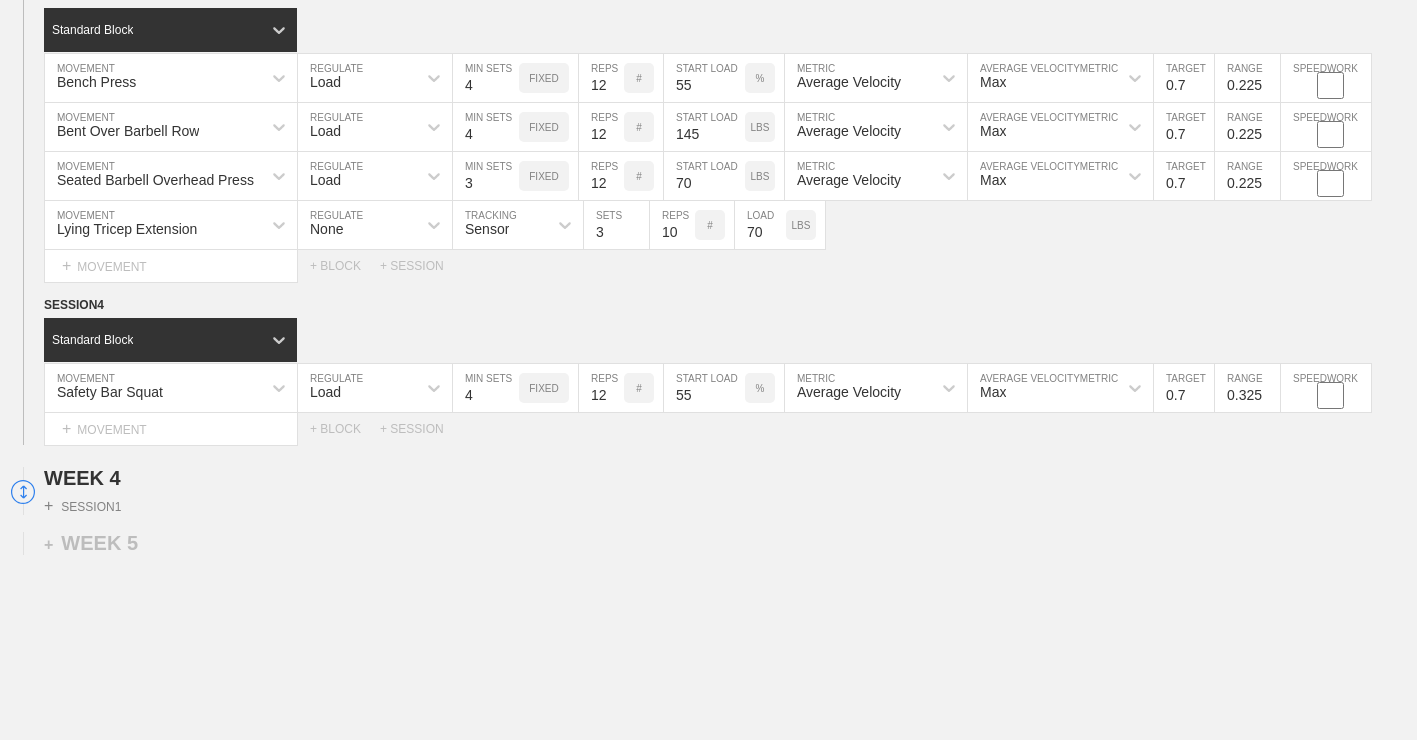 type on "0.325" 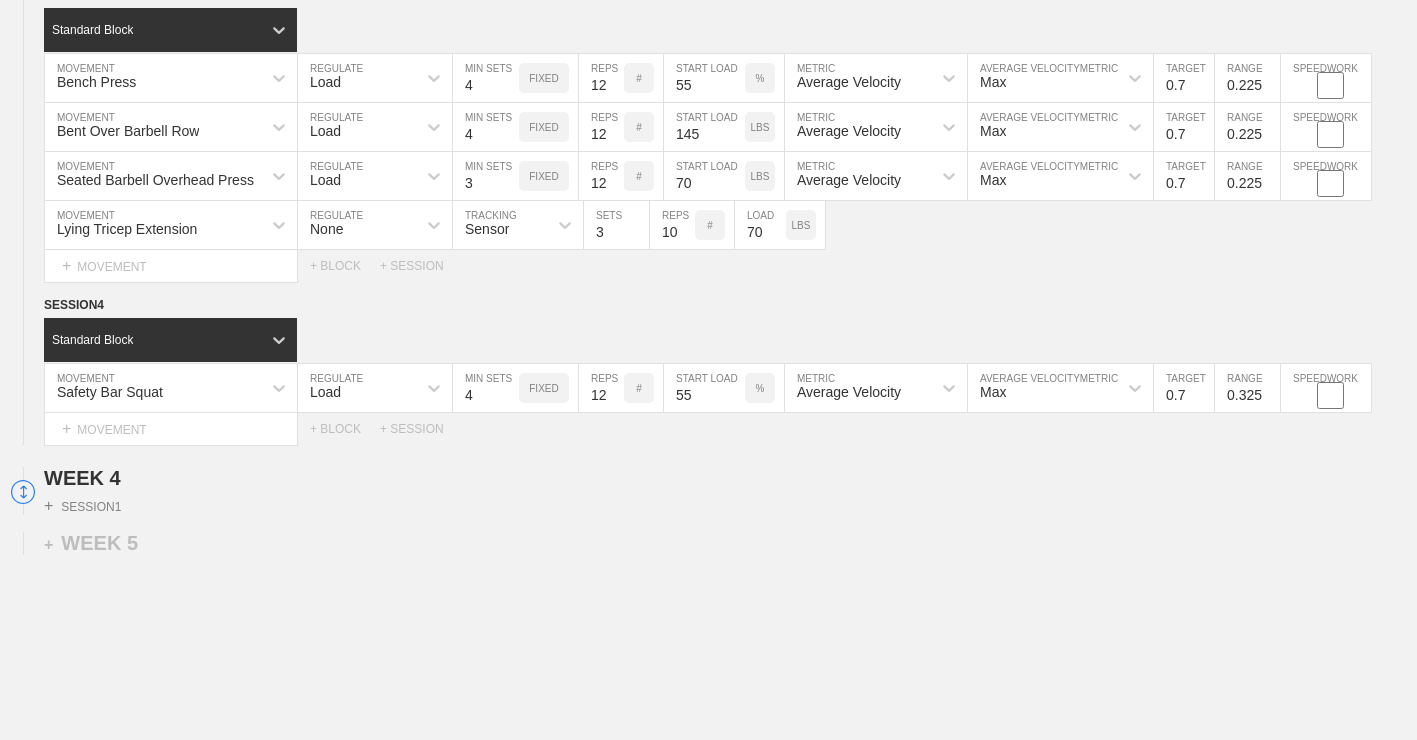 scroll, scrollTop: 3335, scrollLeft: 0, axis: vertical 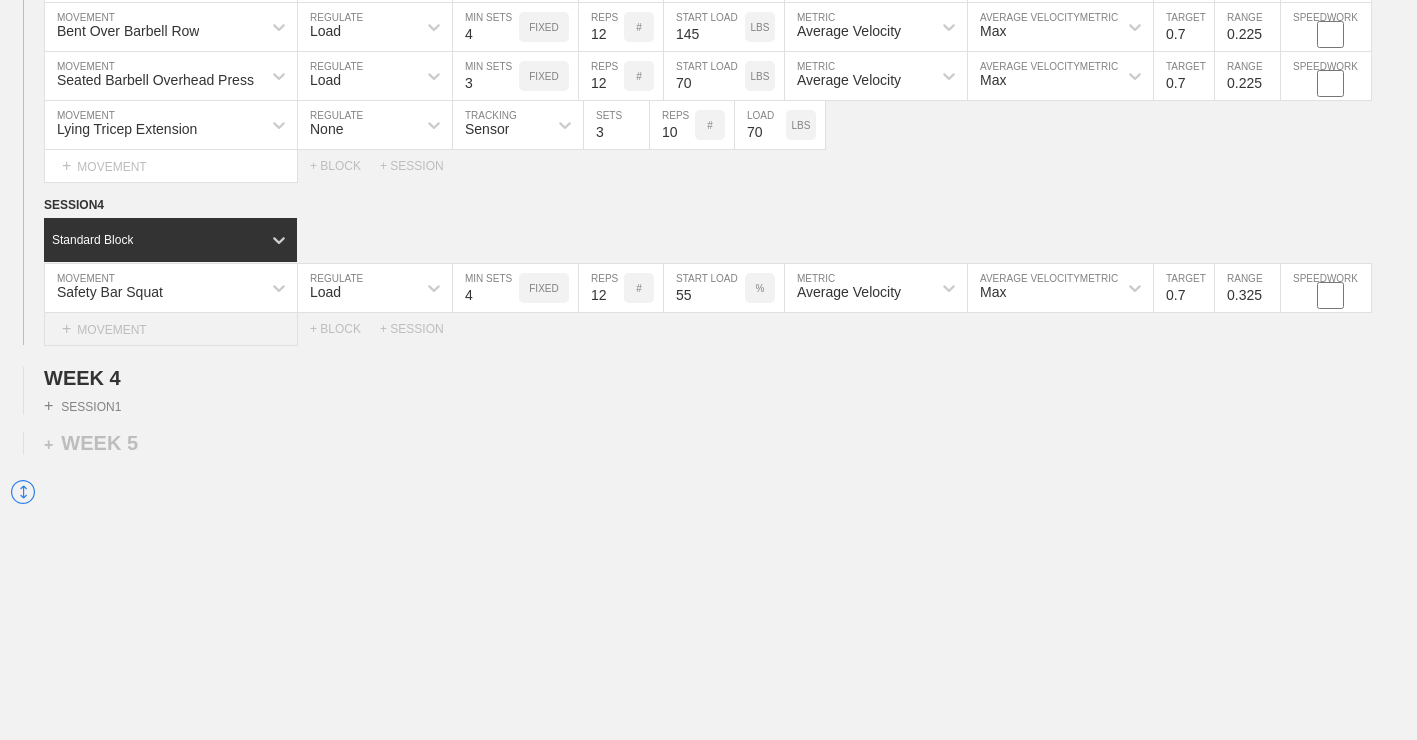 click on "+  MOVEMENT" at bounding box center (171, 329) 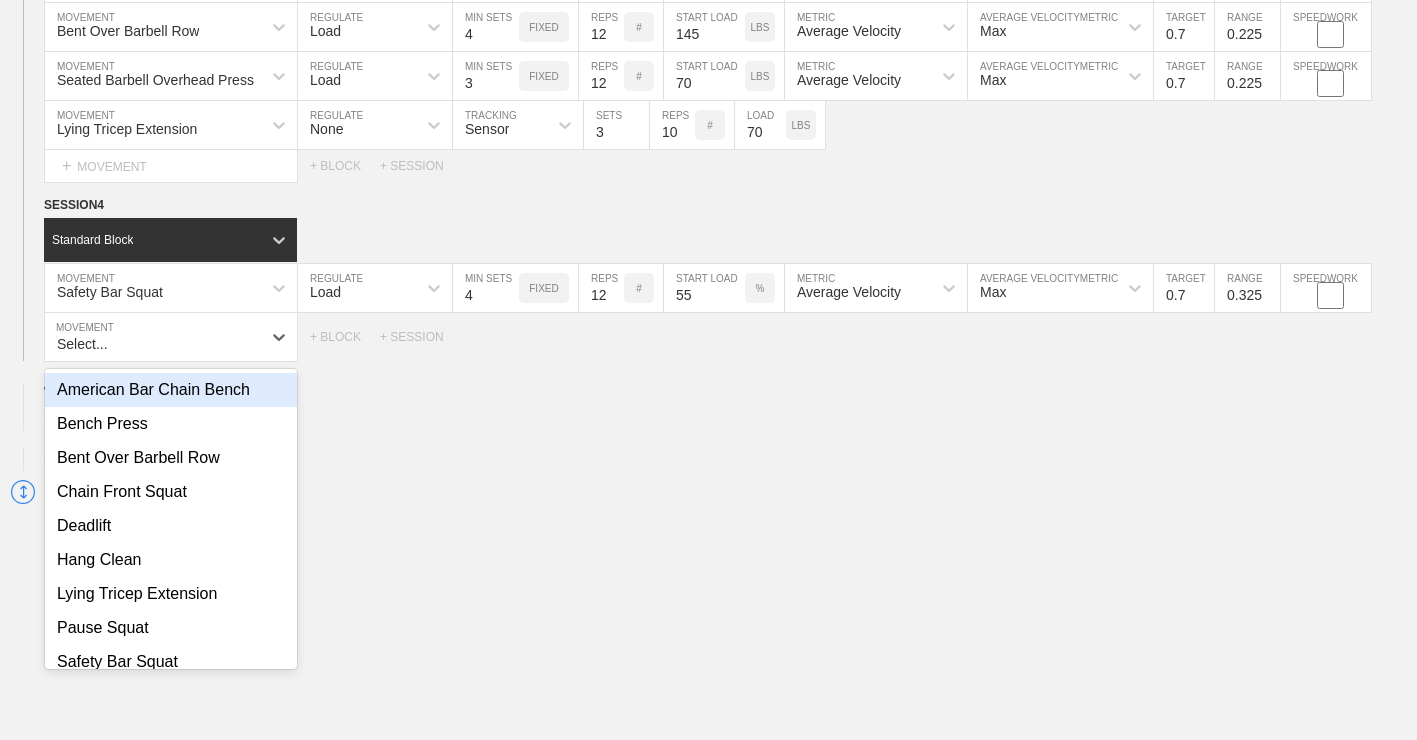 scroll, scrollTop: 182, scrollLeft: 0, axis: vertical 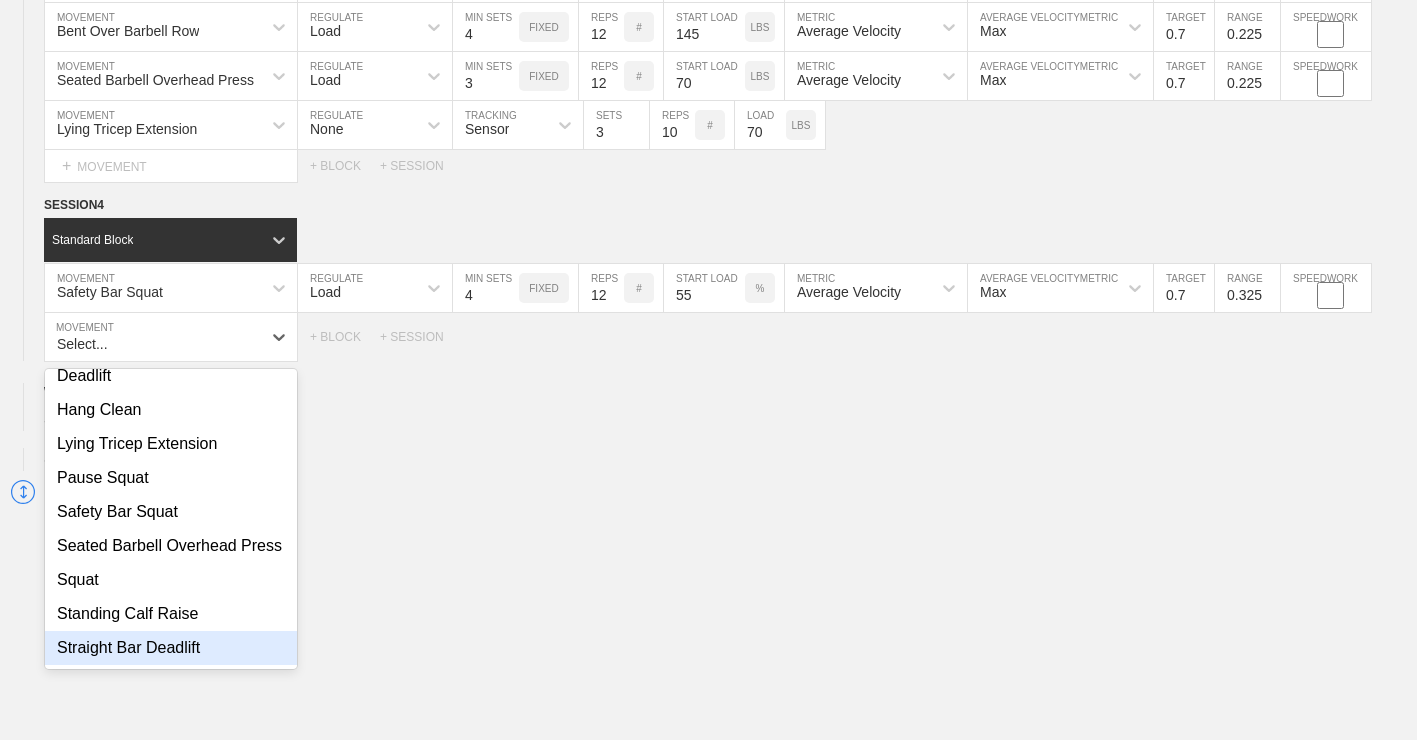 click on "Straight Bar Deadlift" at bounding box center (171, 648) 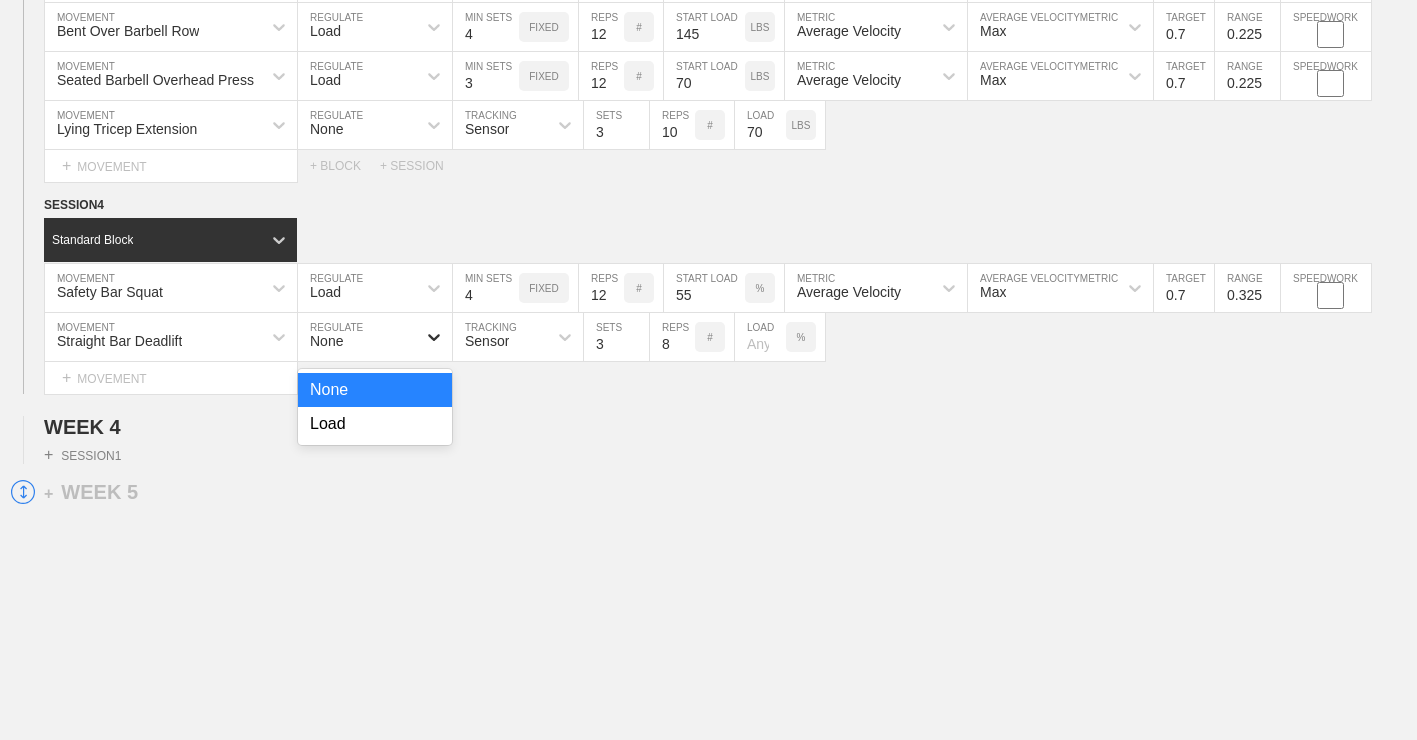 click 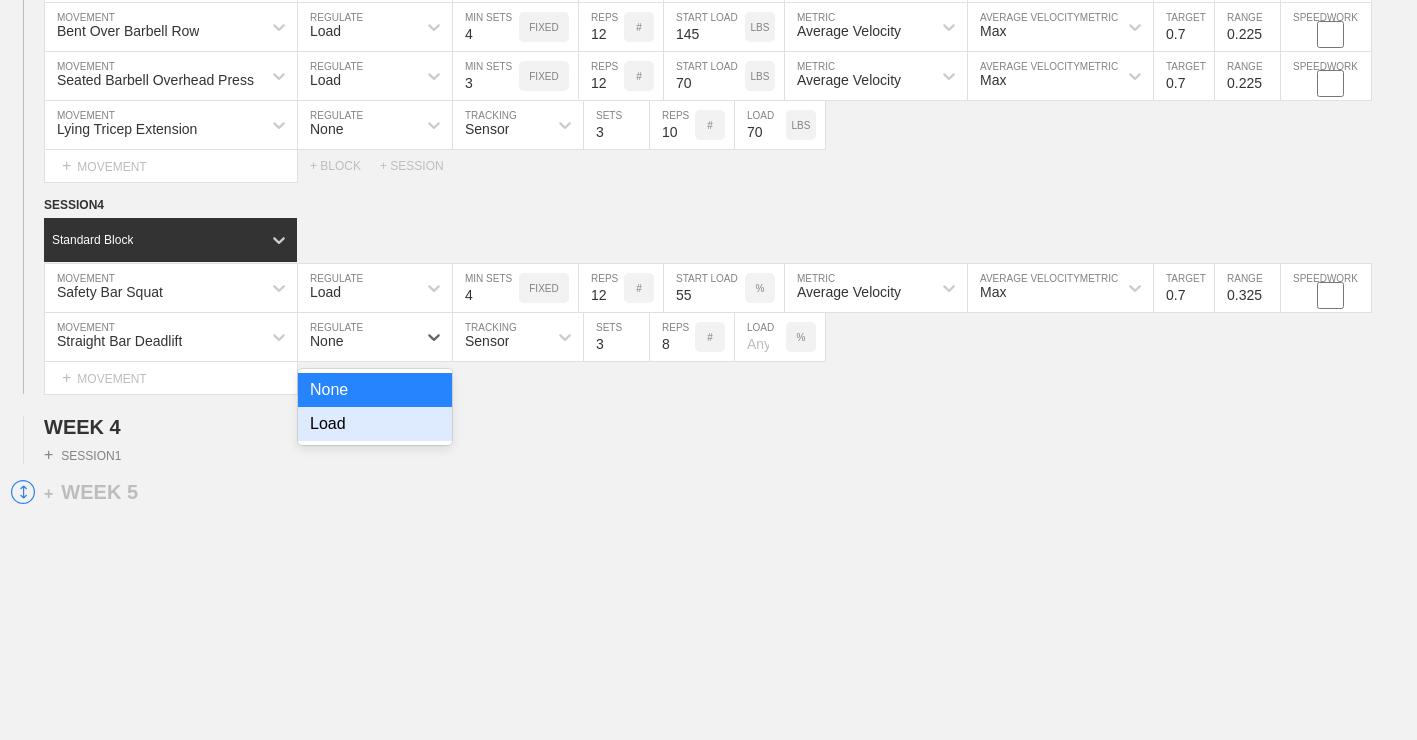 click on "Load" at bounding box center (375, 424) 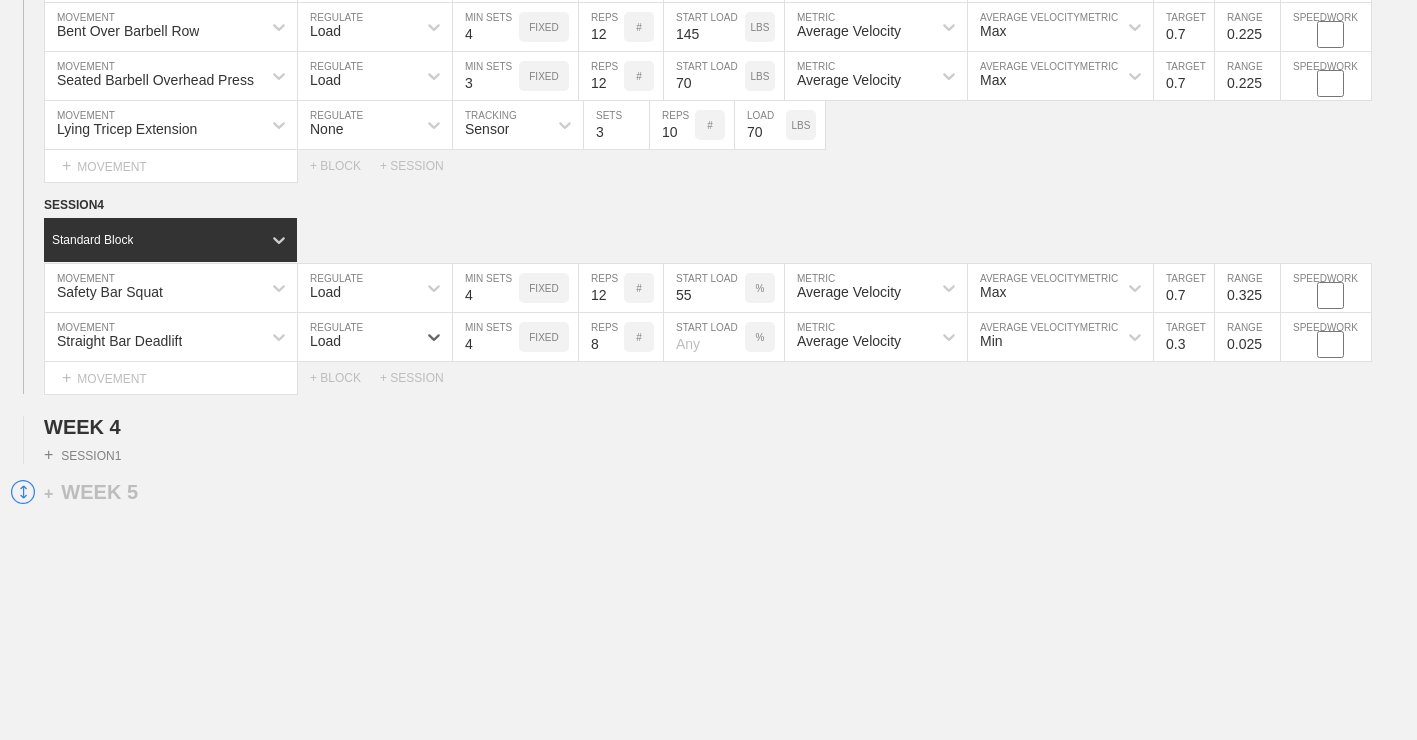 click on "4" at bounding box center (486, 337) 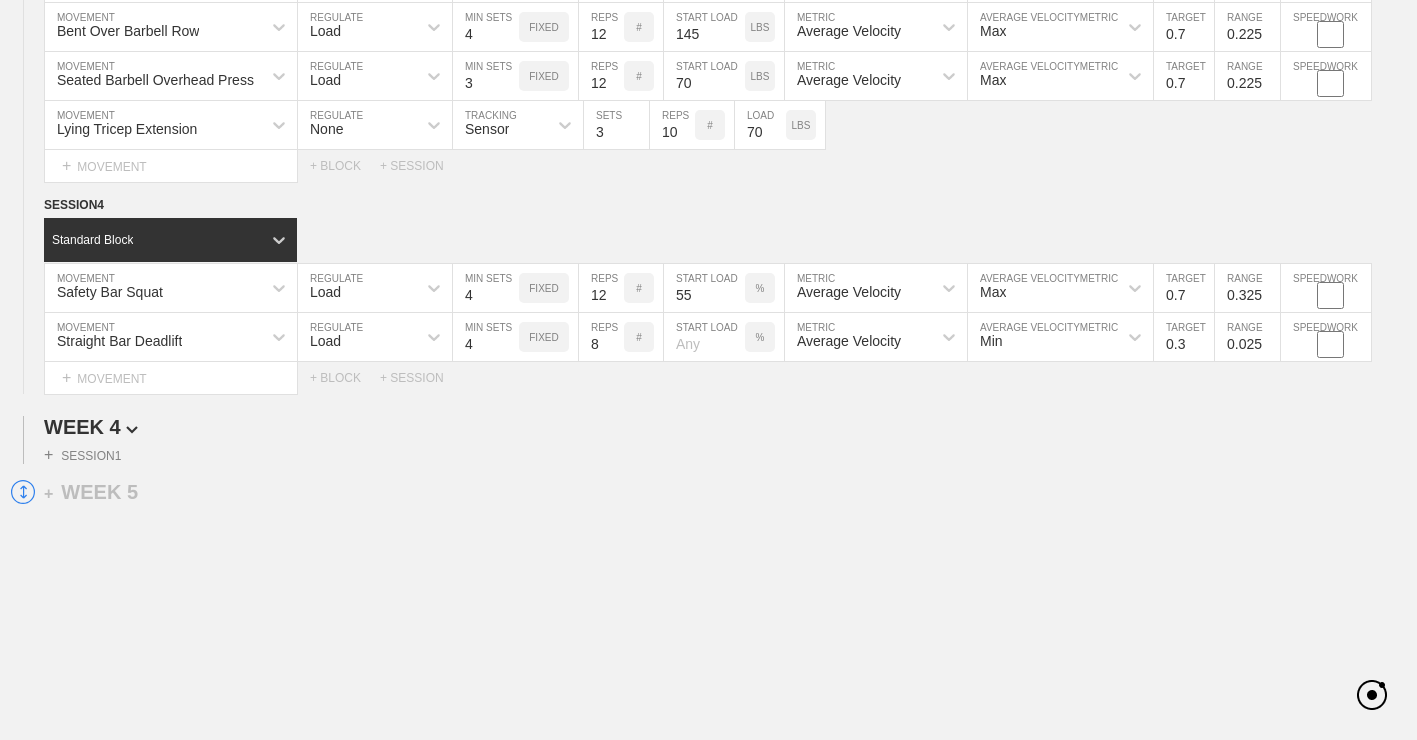 click on "WEEK   4" at bounding box center [730, 427] 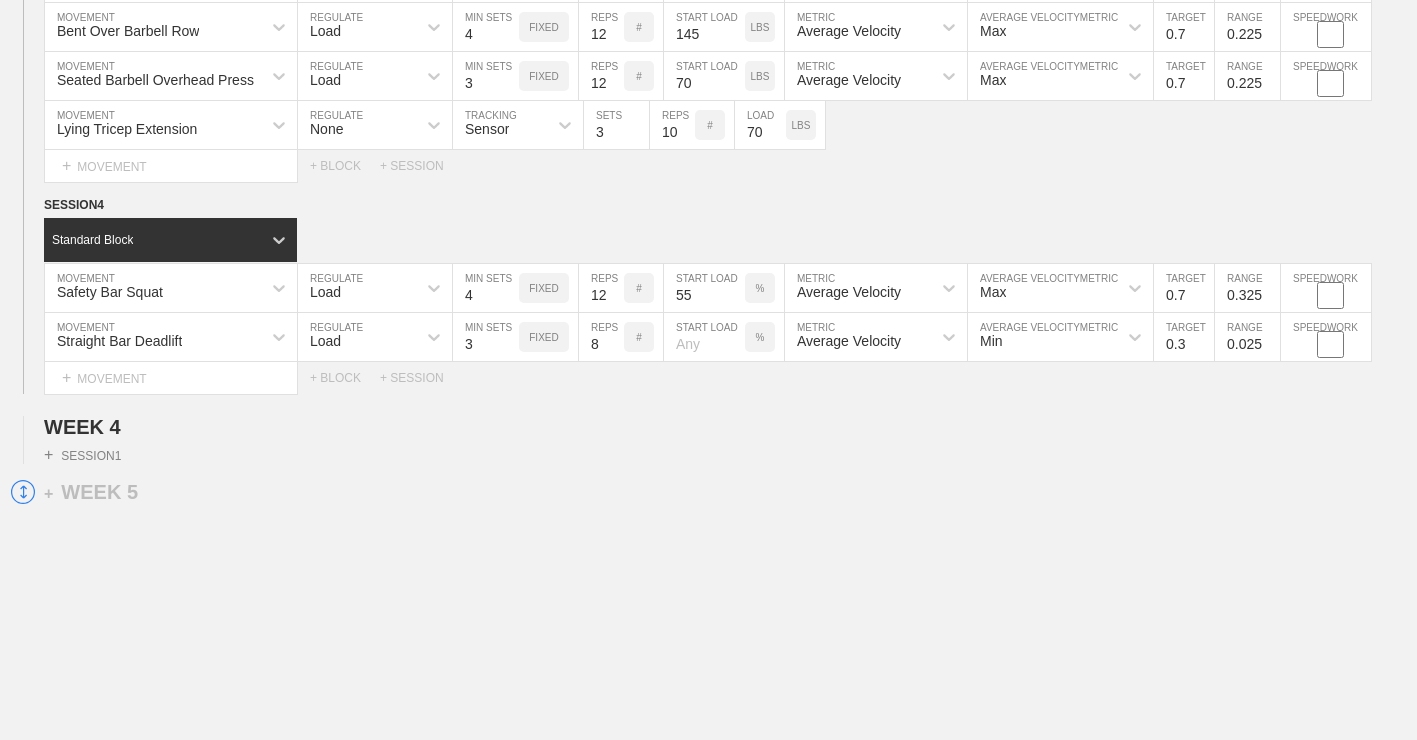 drag, startPoint x: 509, startPoint y: 356, endPoint x: 599, endPoint y: 406, distance: 102.9563 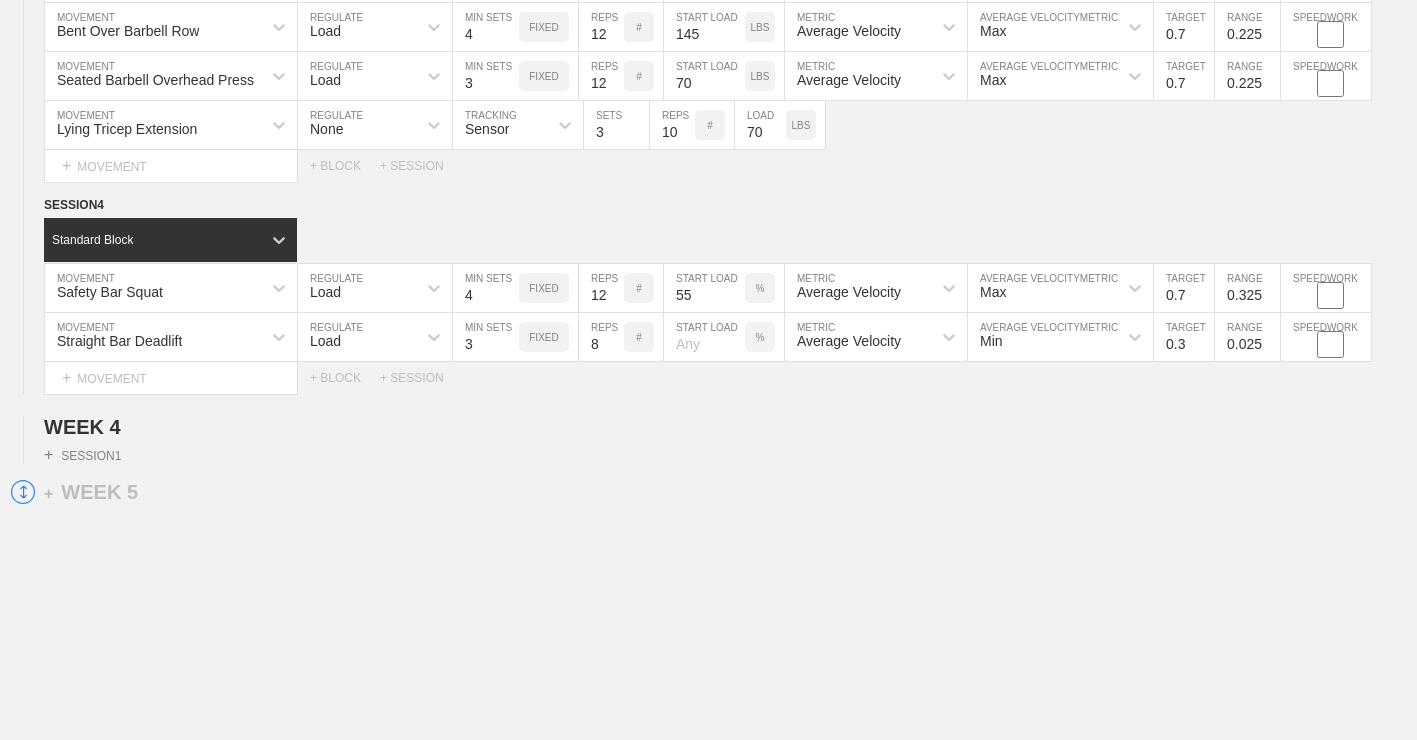 type on "3" 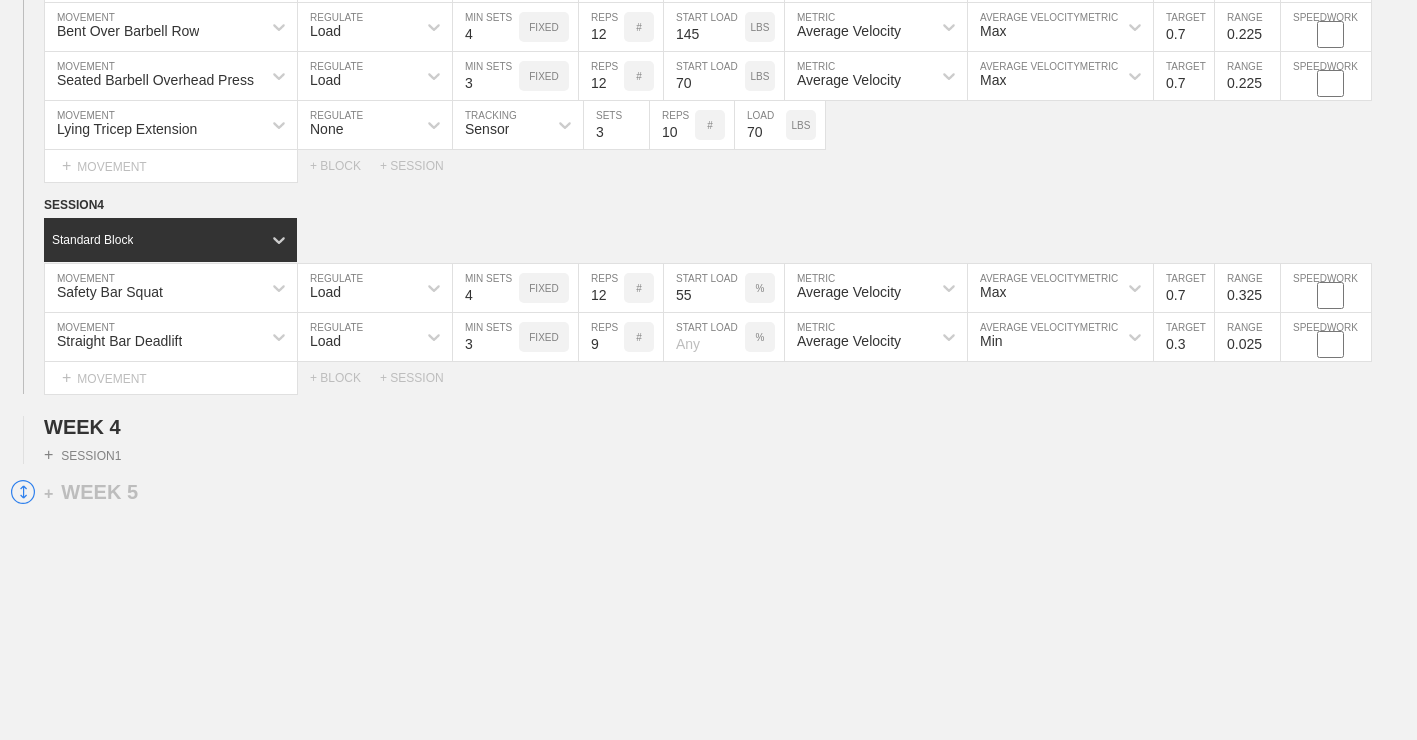 click on "9" at bounding box center [601, 337] 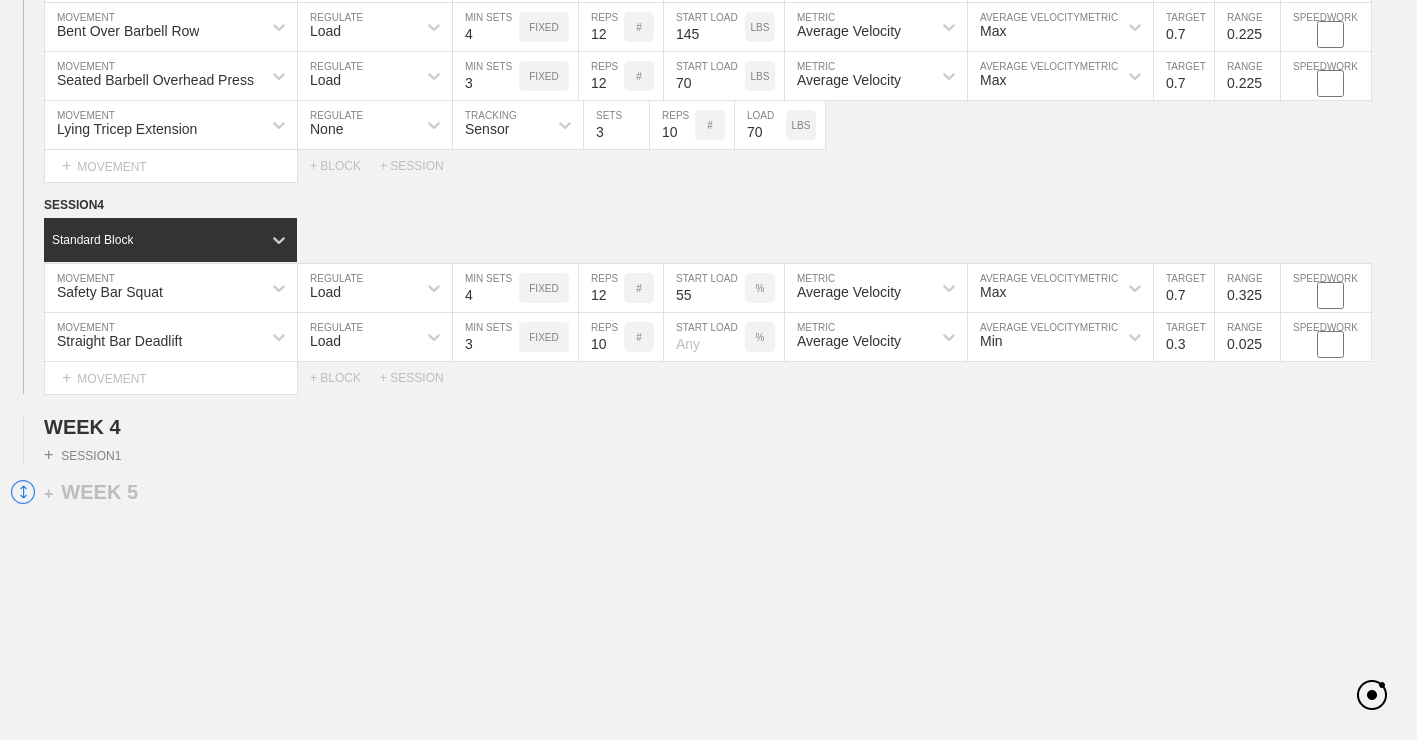 click on "10" at bounding box center [601, 337] 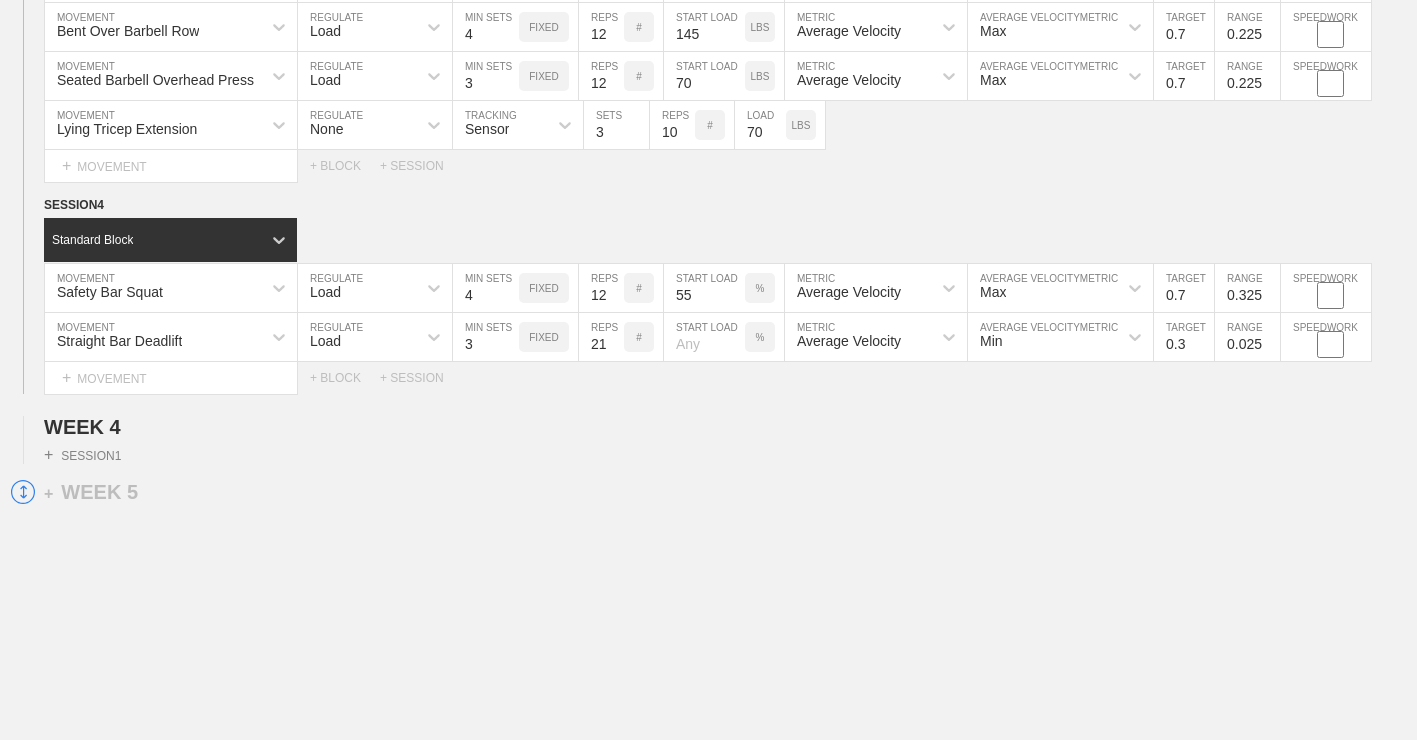 click on "21" at bounding box center [601, 337] 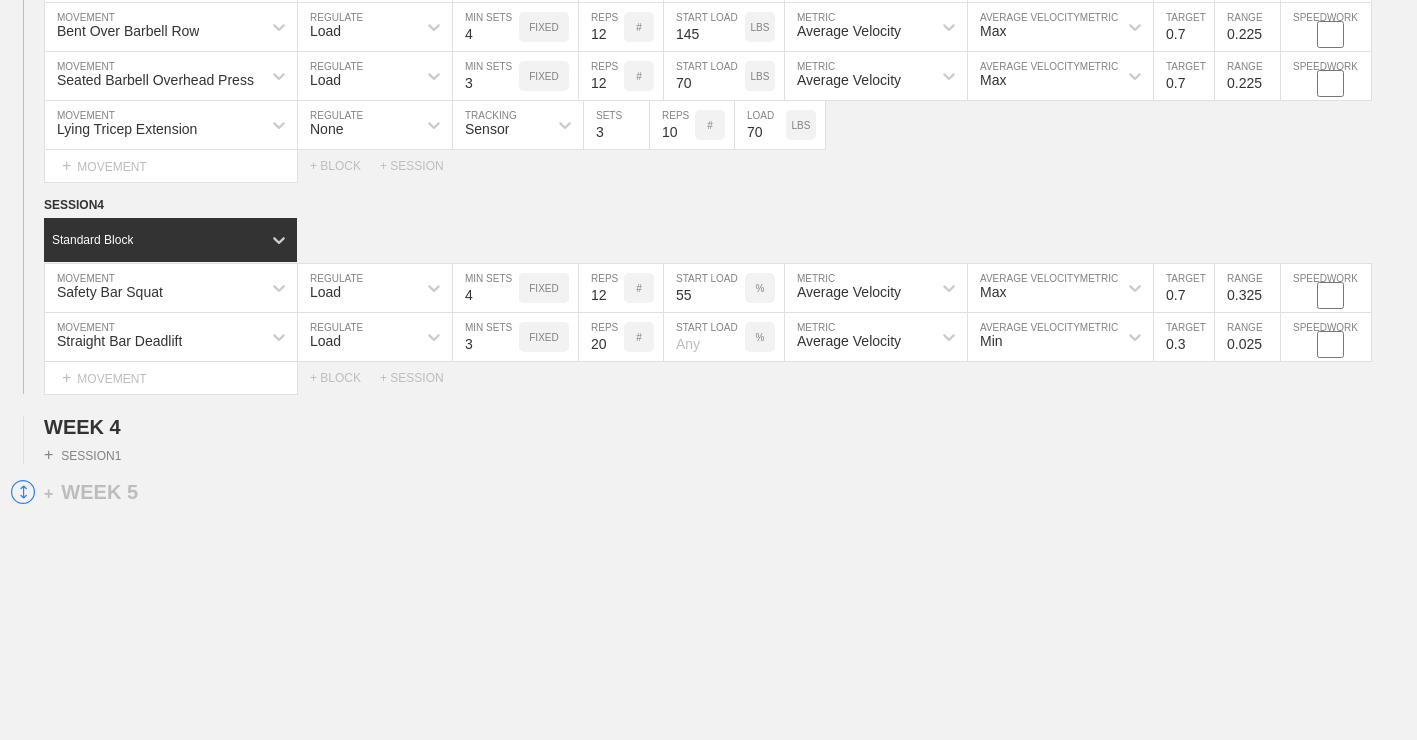 click on "20" at bounding box center [601, 337] 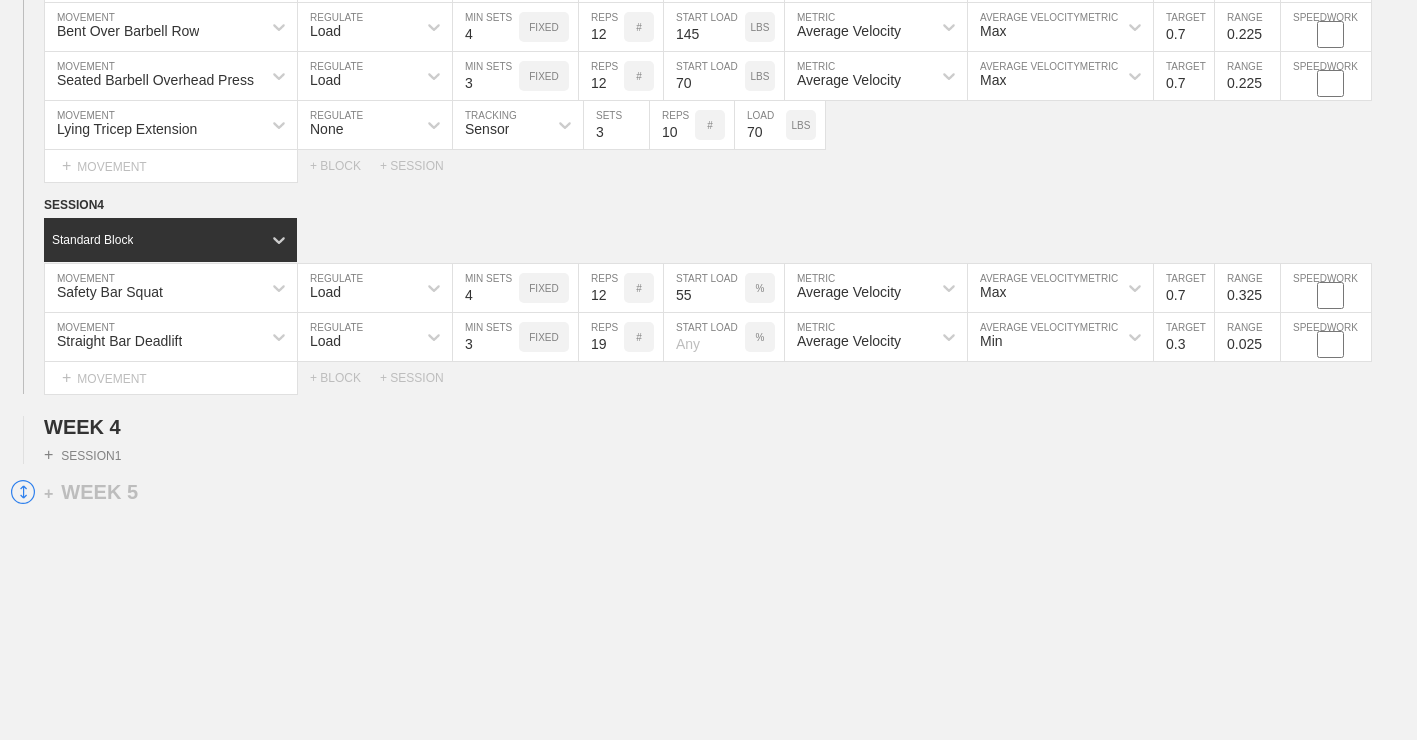 click on "19" at bounding box center (601, 337) 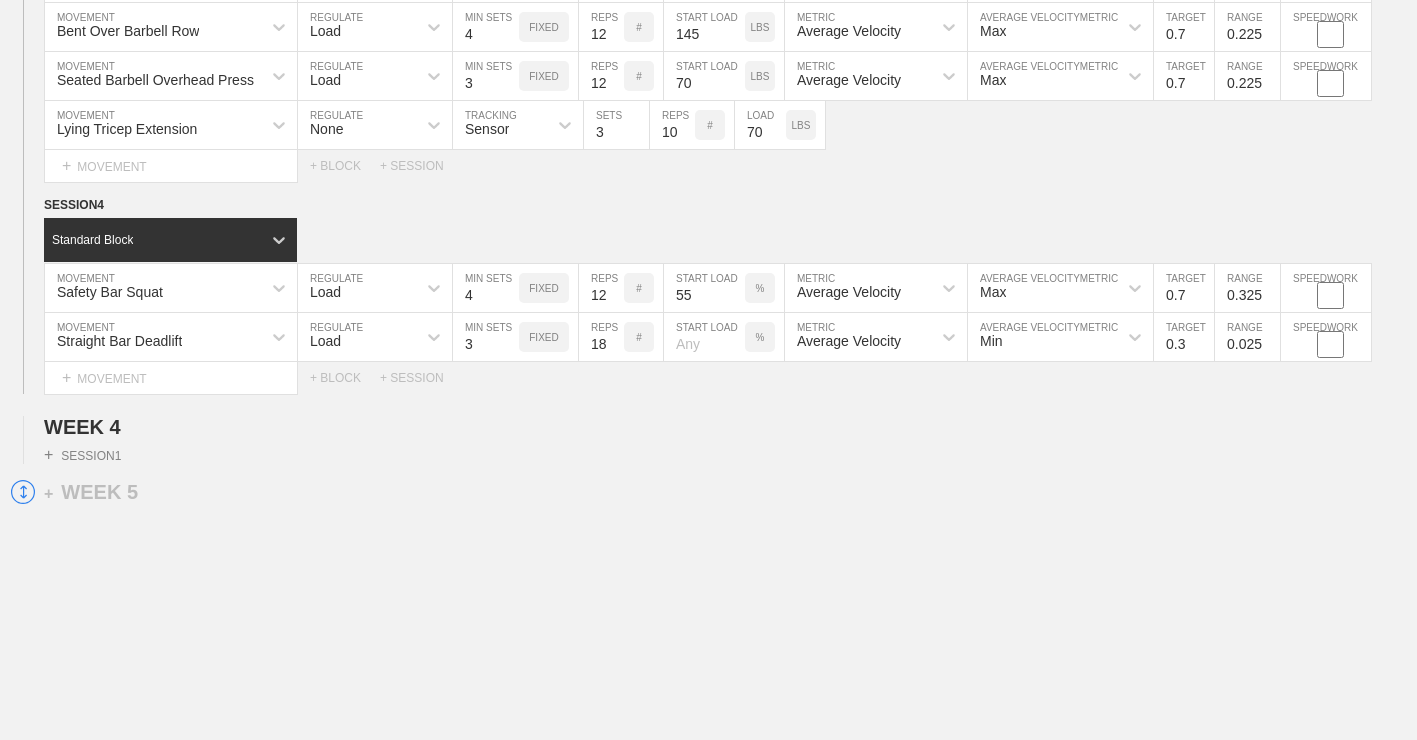 click on "18" at bounding box center (601, 337) 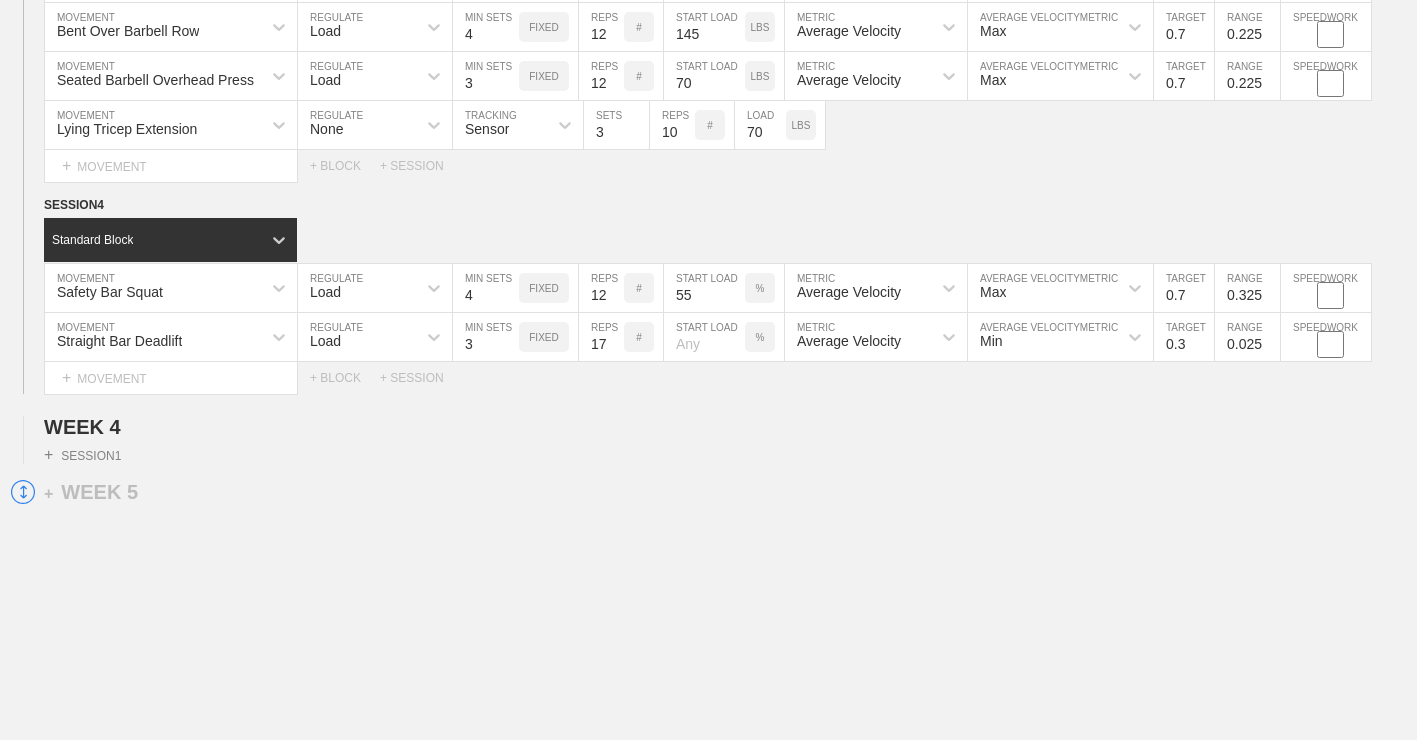 click on "17" at bounding box center [601, 337] 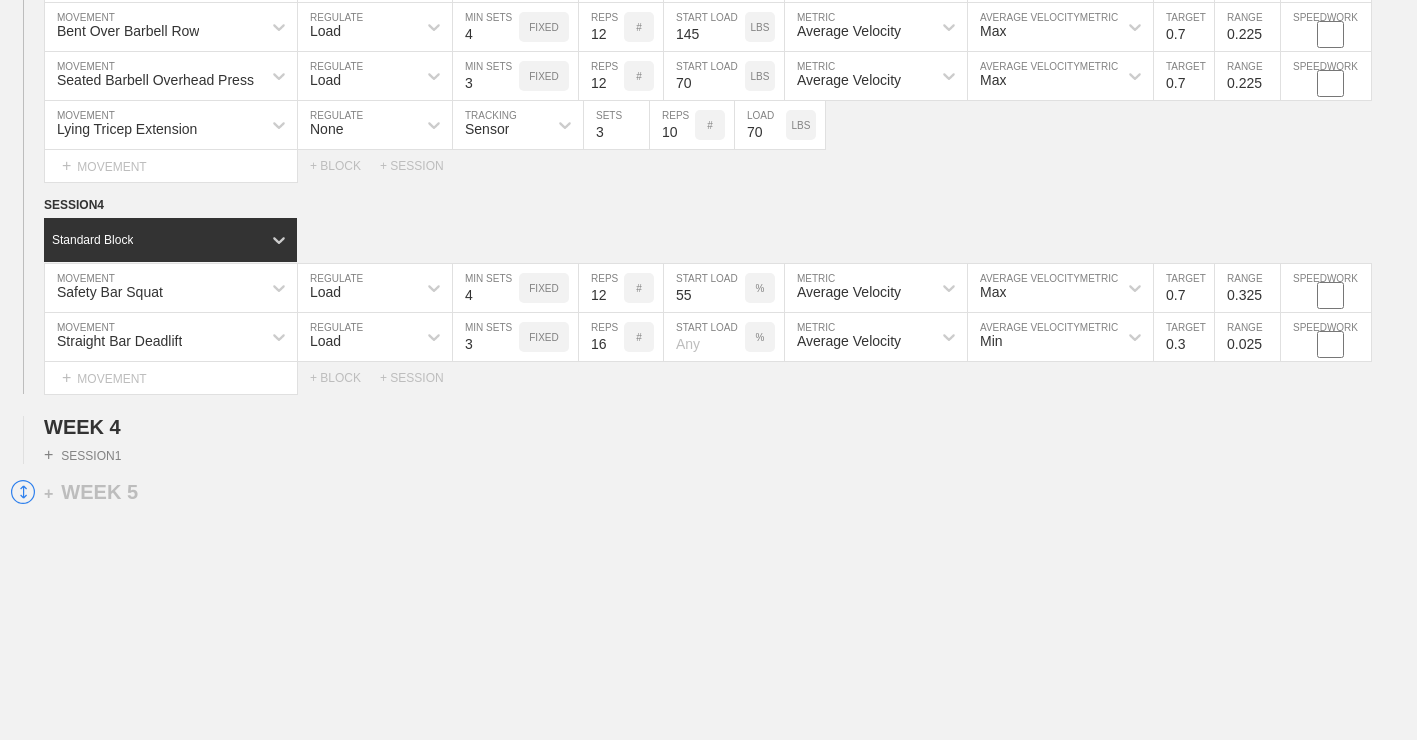 click on "16" at bounding box center (601, 337) 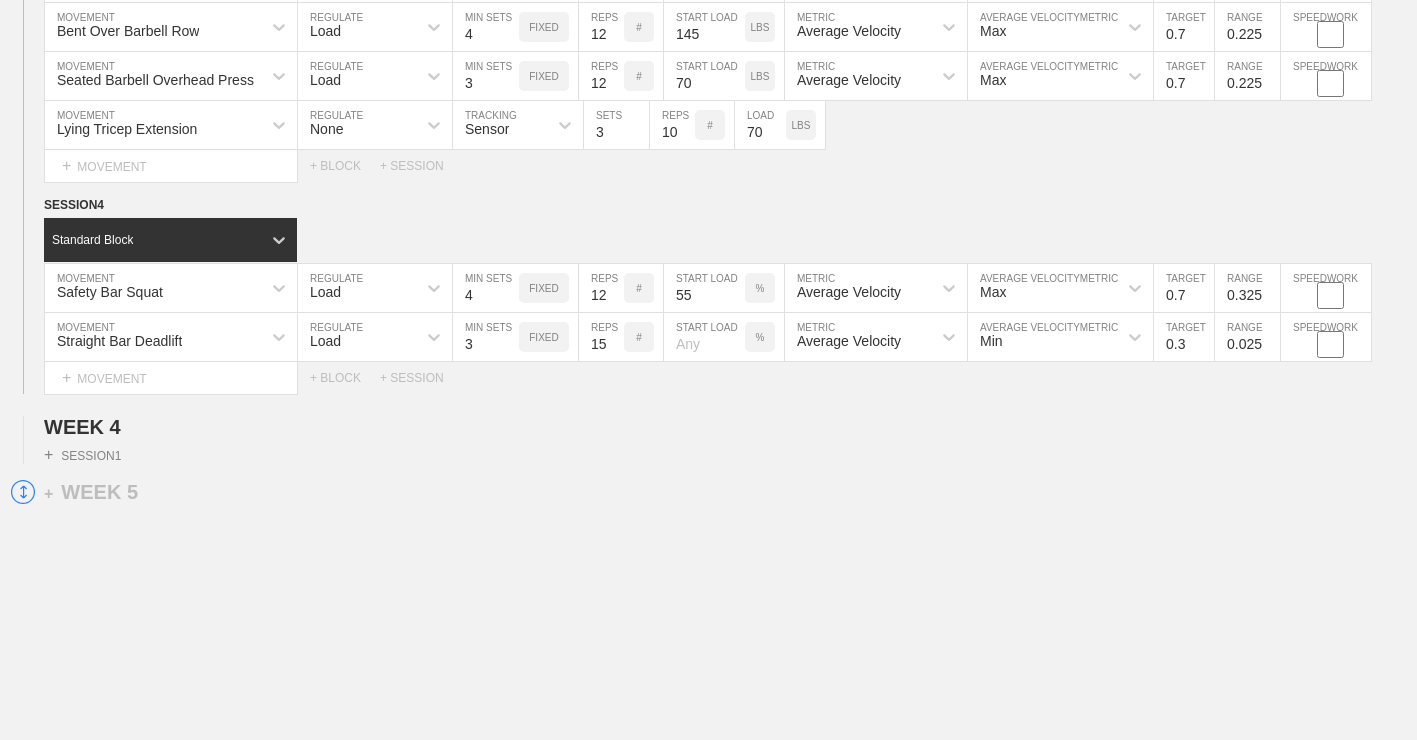click on "15" at bounding box center [601, 337] 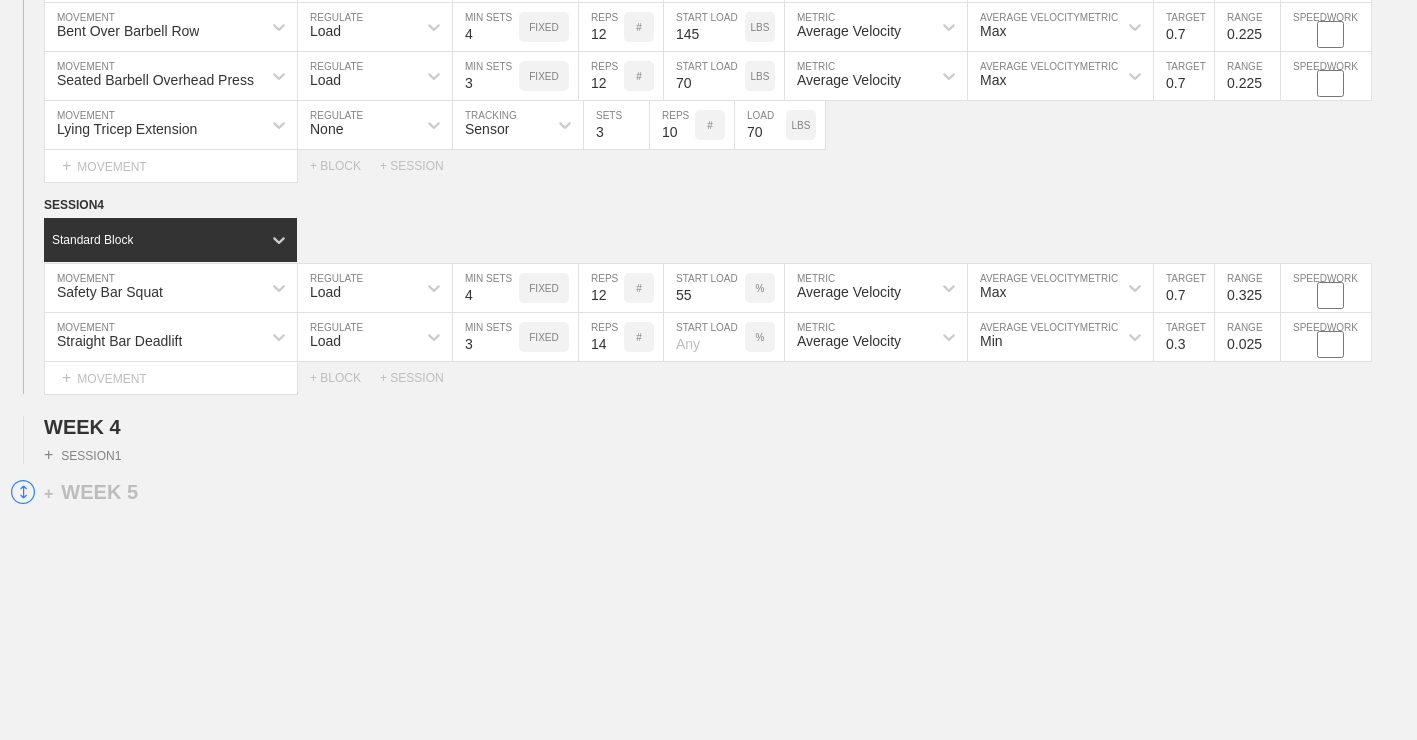 click on "14" at bounding box center [601, 337] 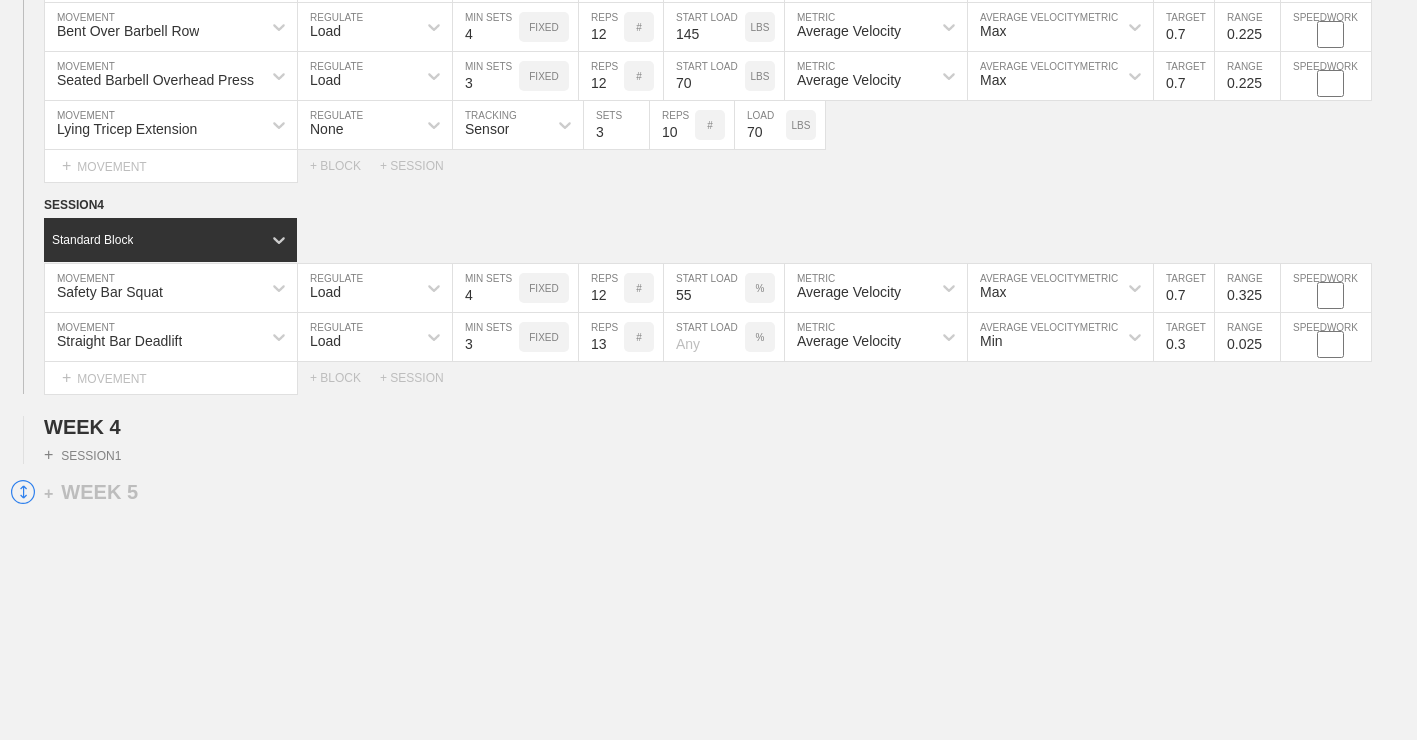 click on "13" at bounding box center (601, 337) 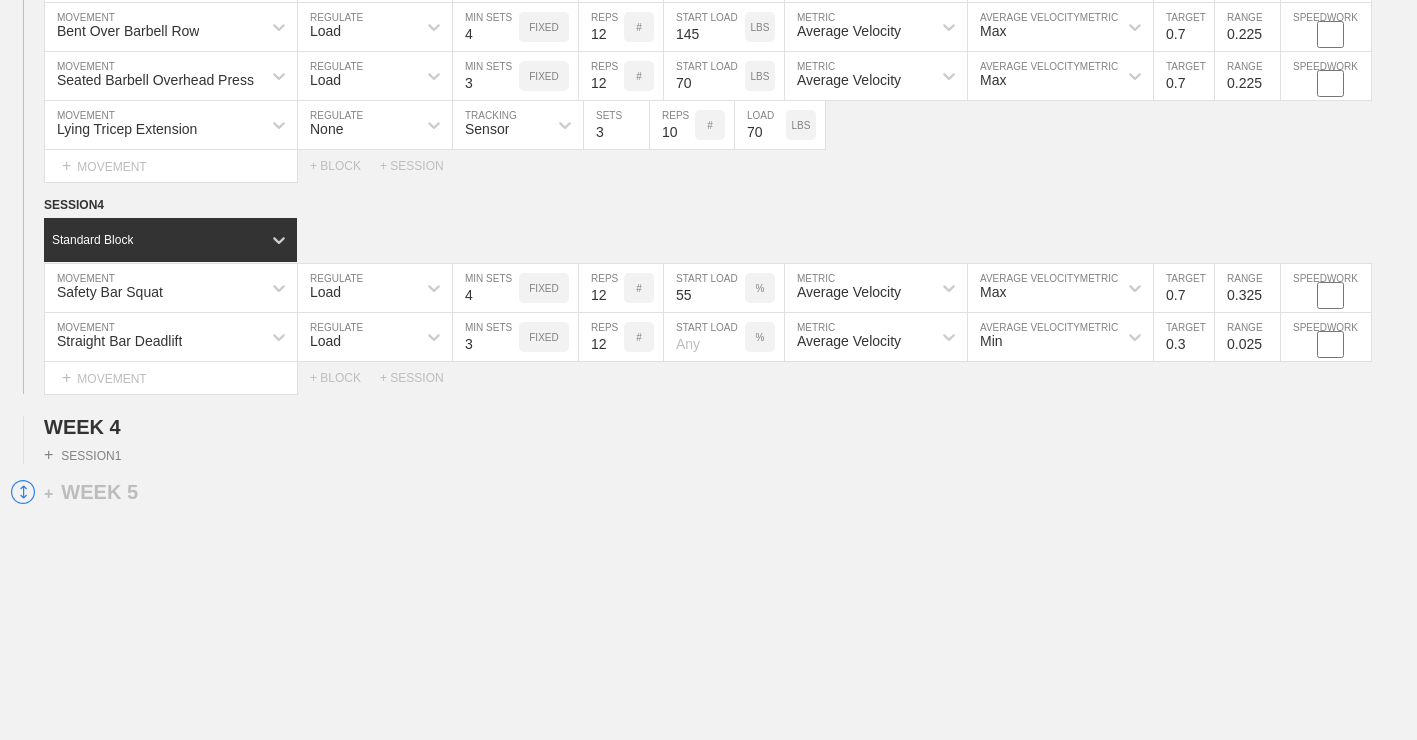 type on "12" 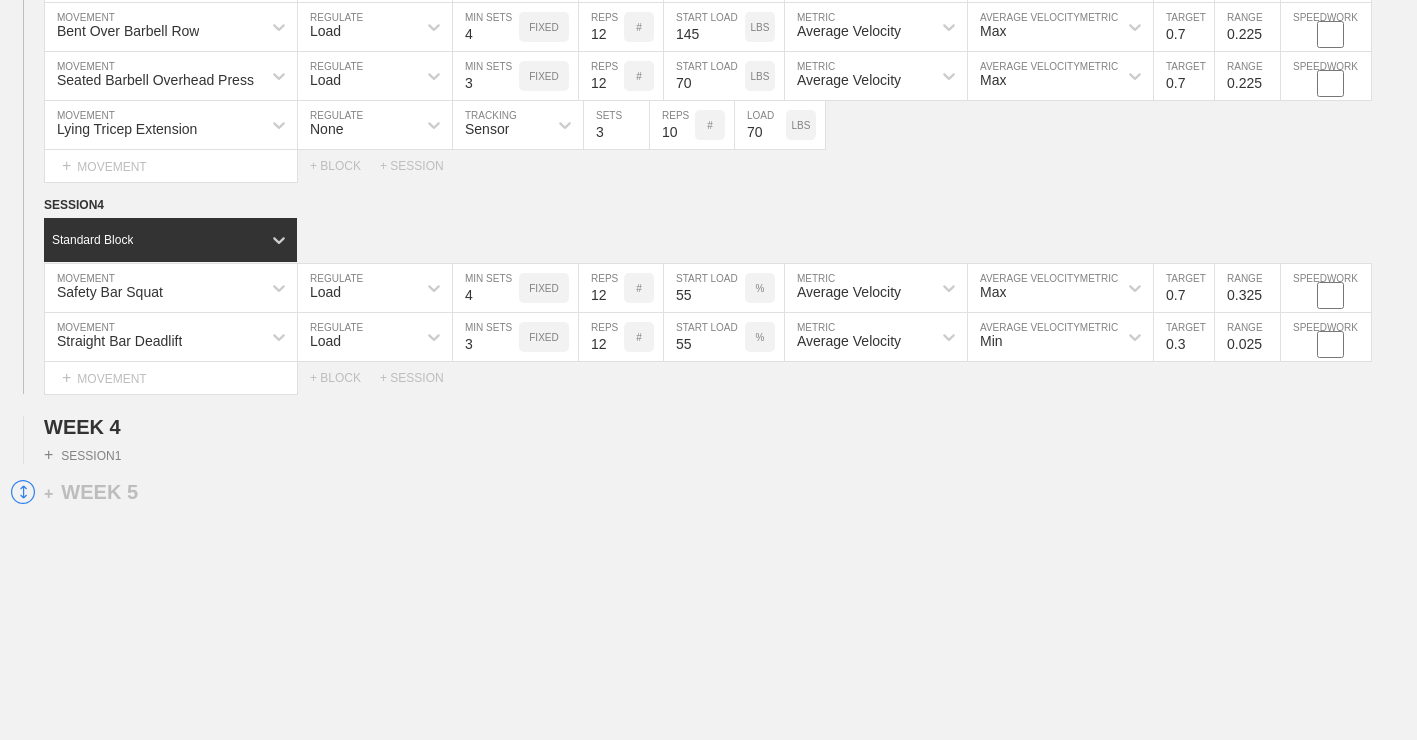type on "55" 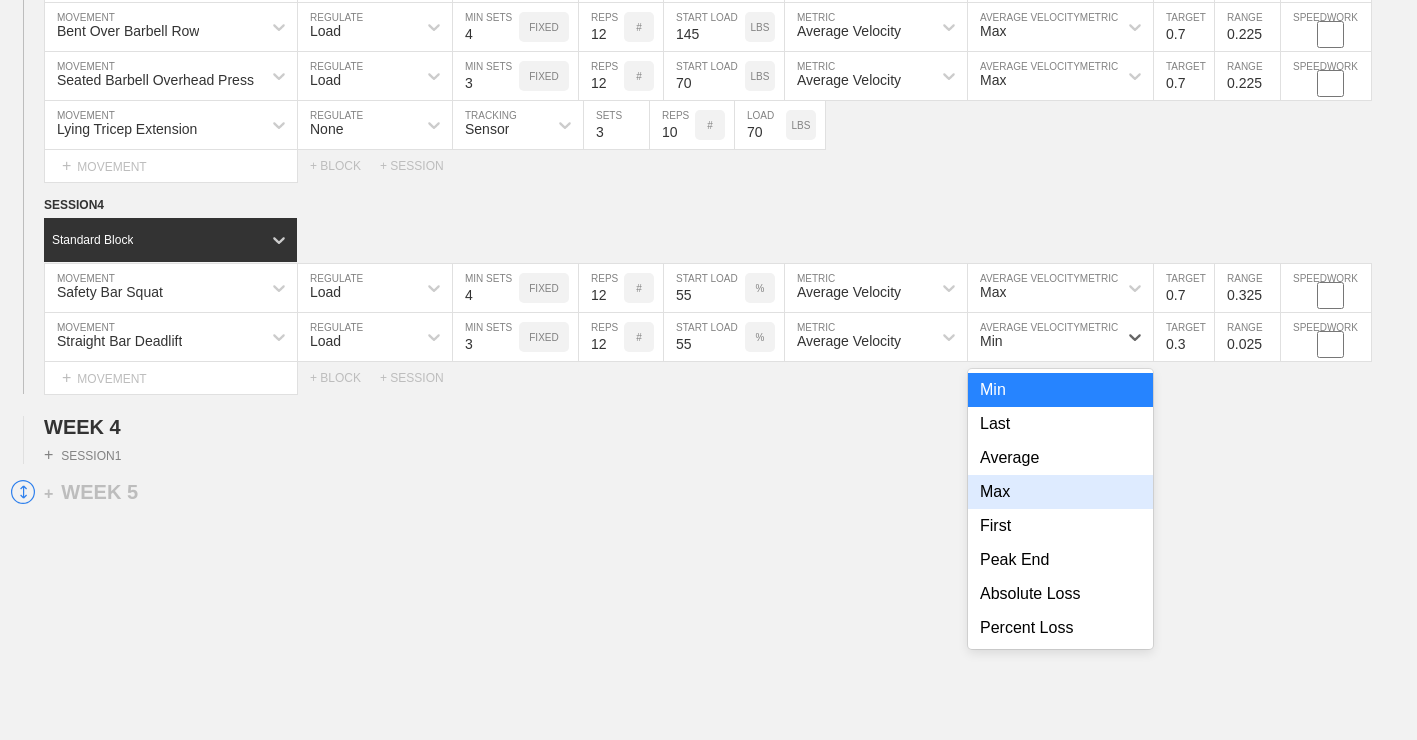 click on "Max" at bounding box center [1060, 492] 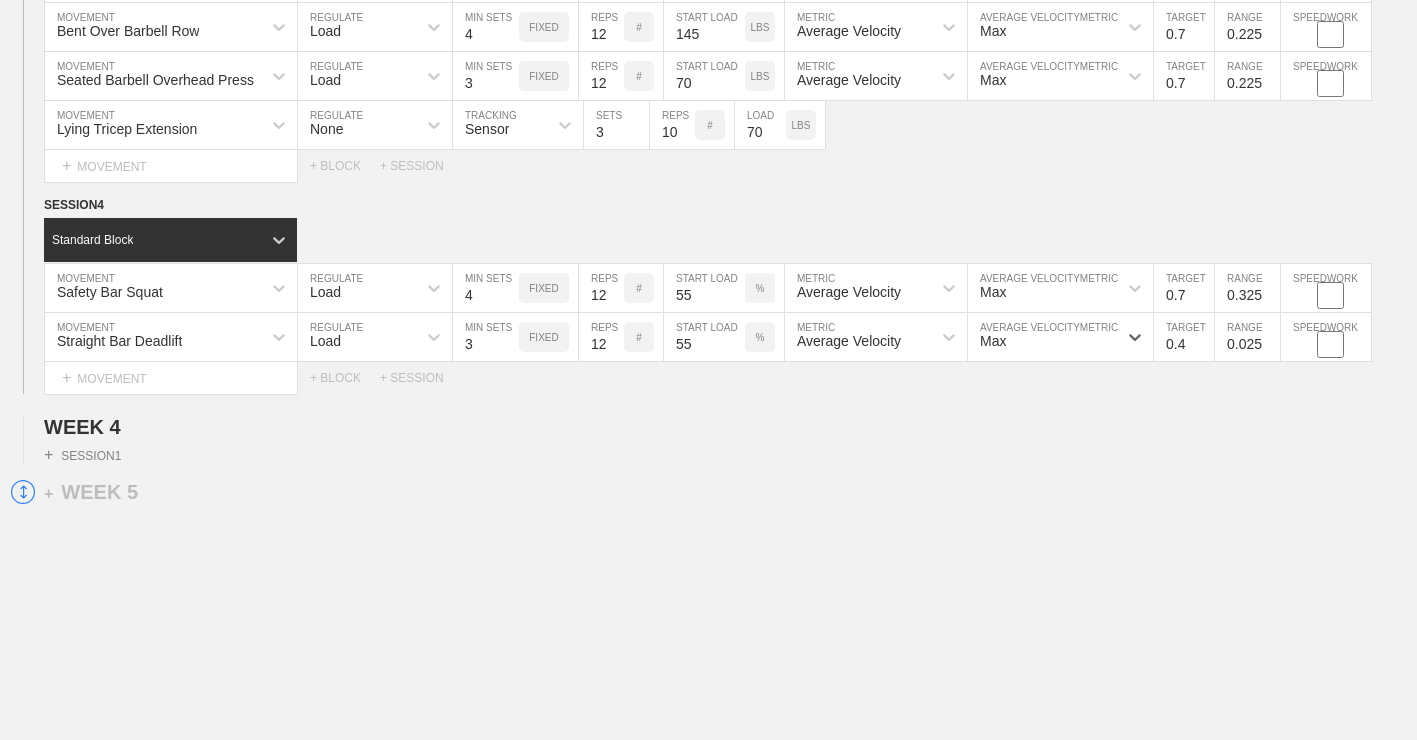 click on "0.4" at bounding box center [1184, 337] 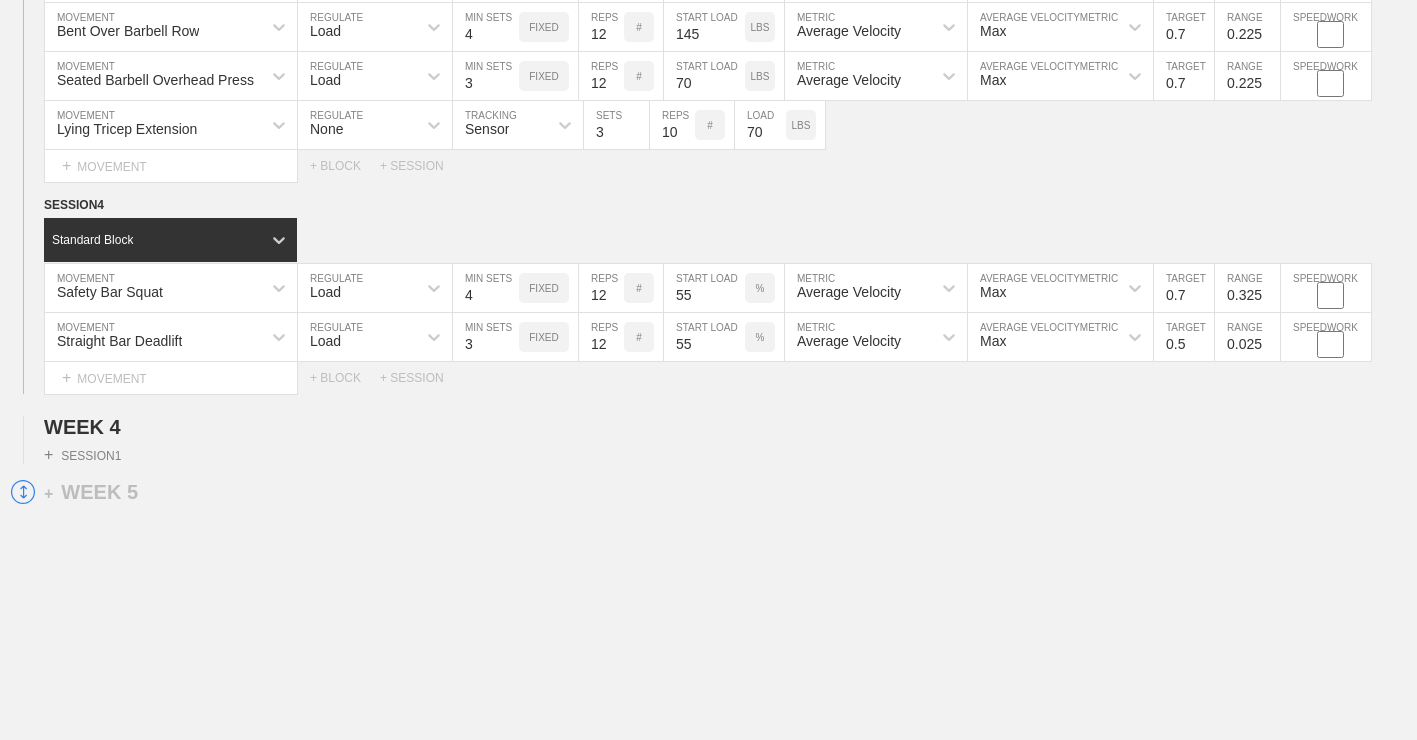 click on "0.5" at bounding box center (1184, 337) 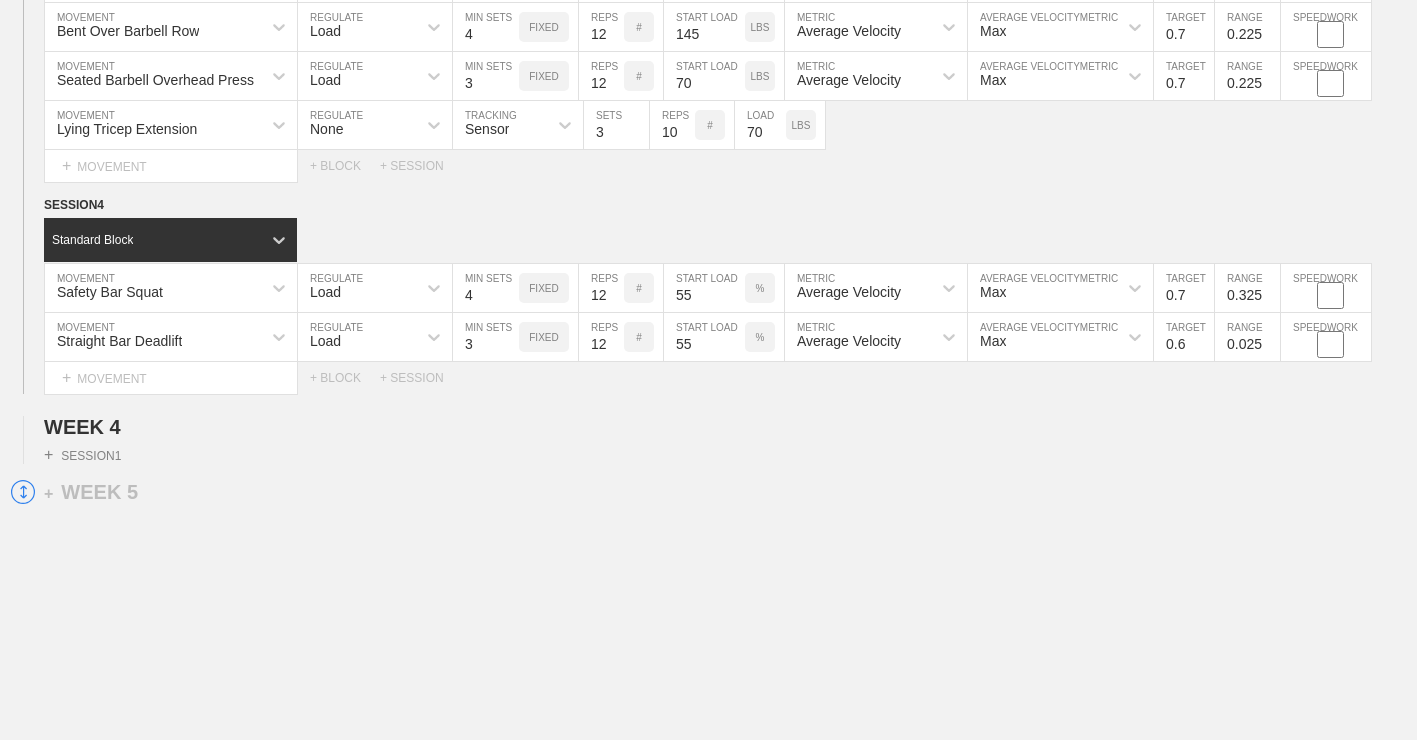 click on "0.6" at bounding box center [1184, 337] 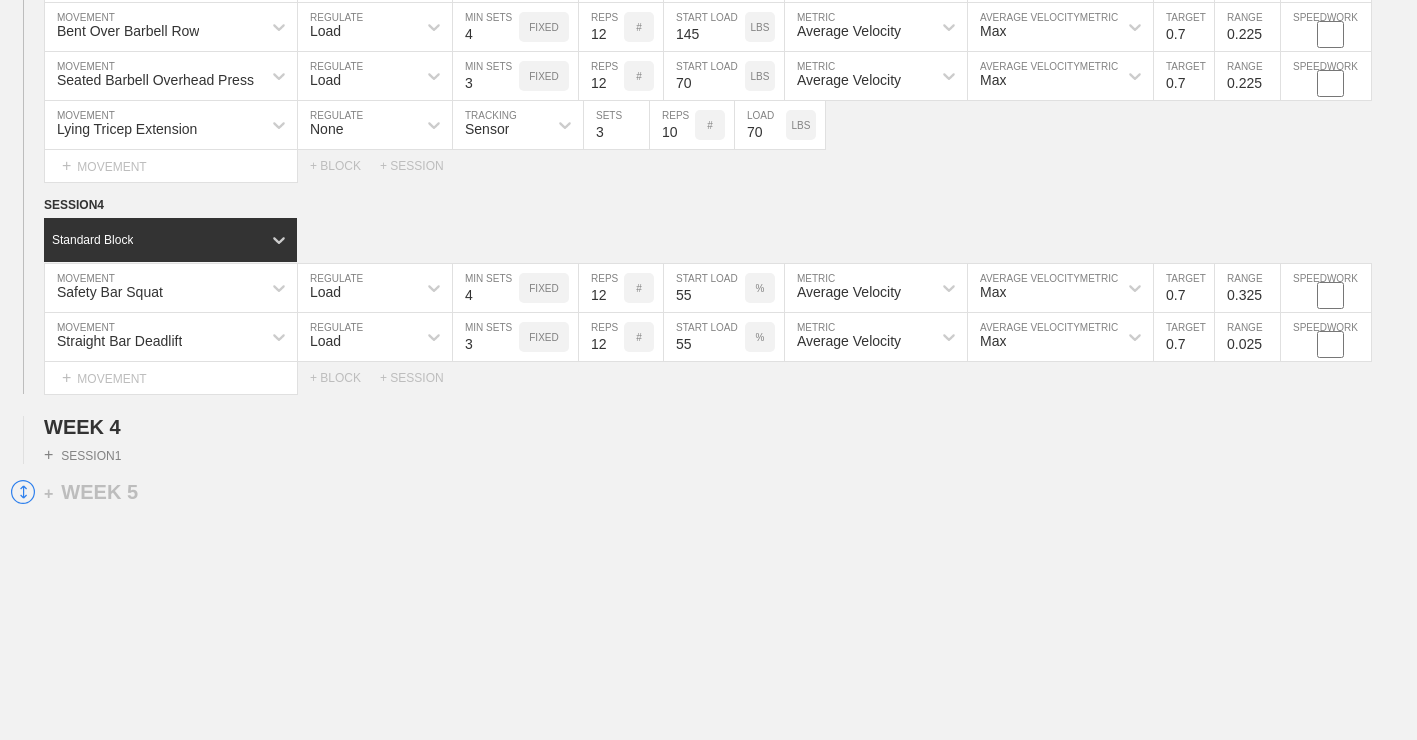 type on "0.7" 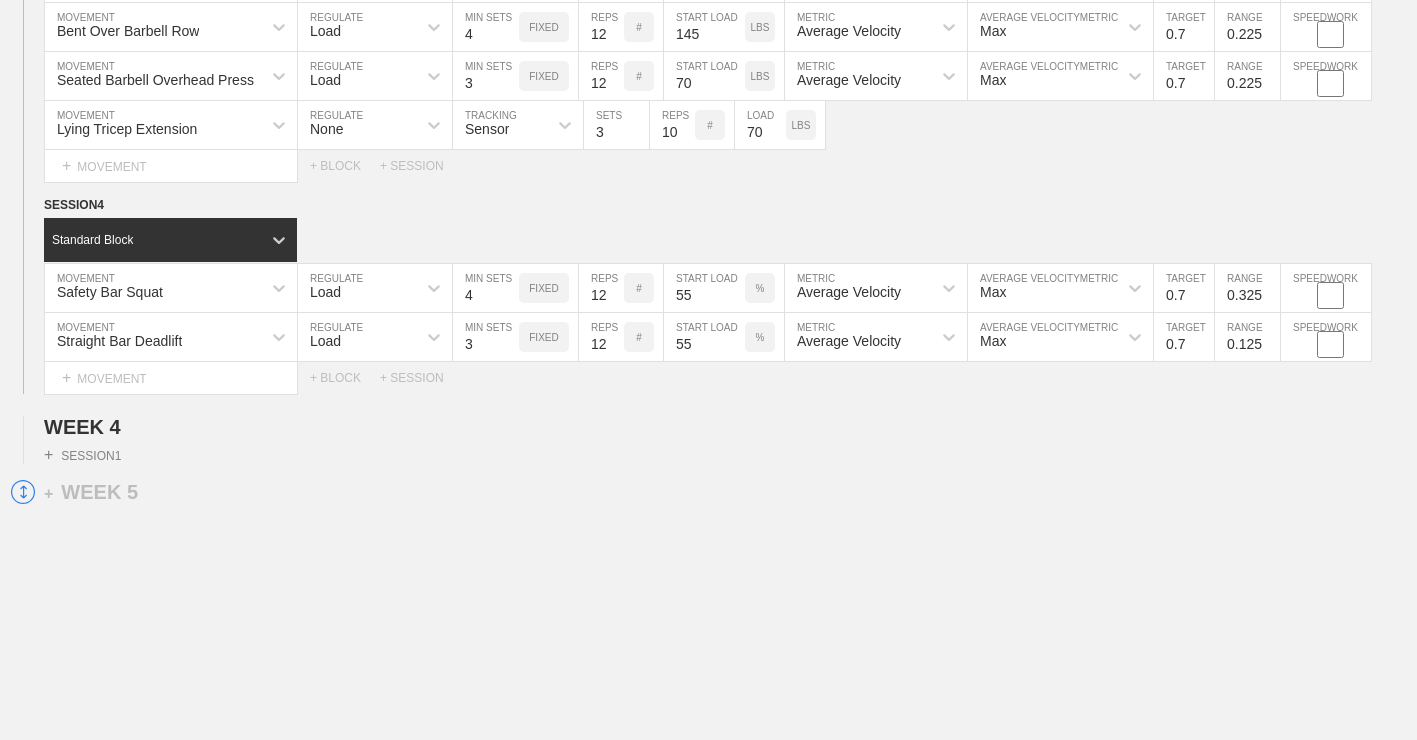 click on "0.125" at bounding box center (1247, 337) 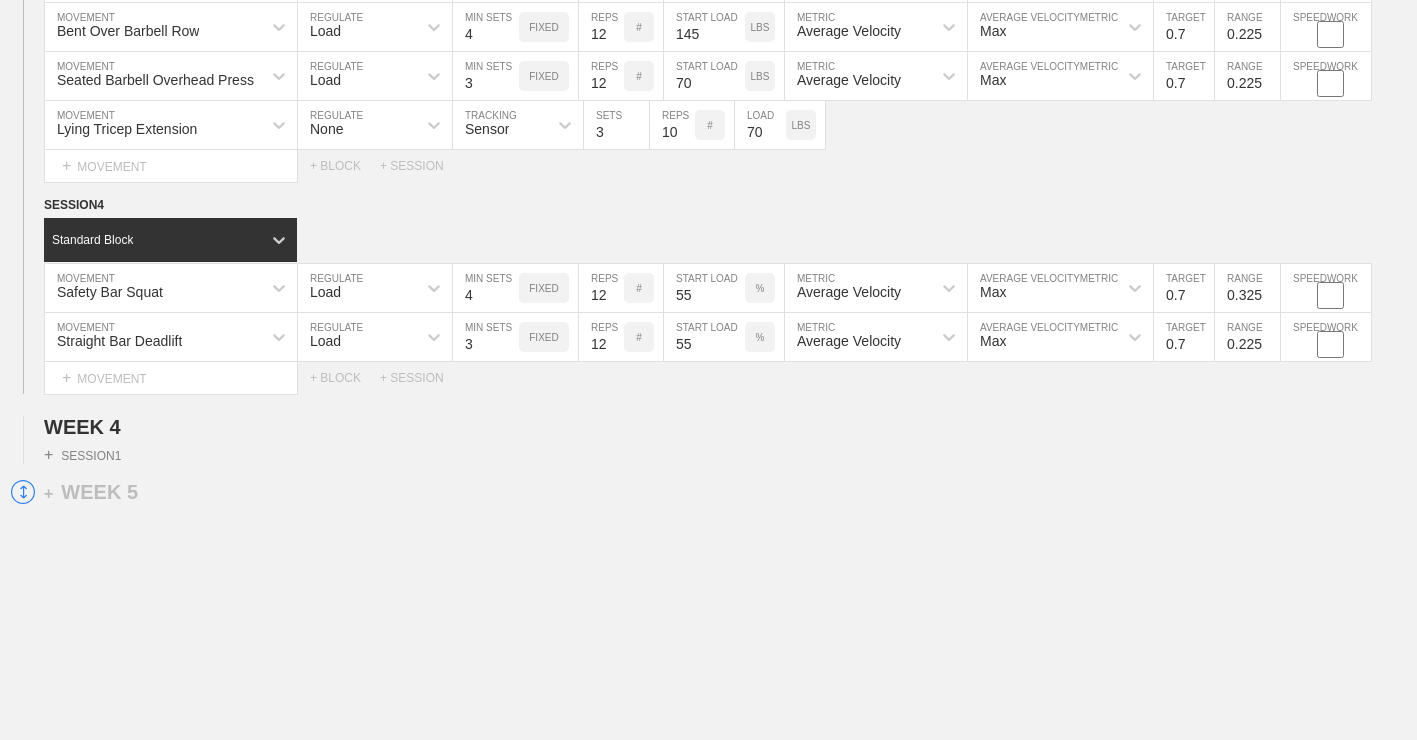 click on "0.225" at bounding box center (1247, 337) 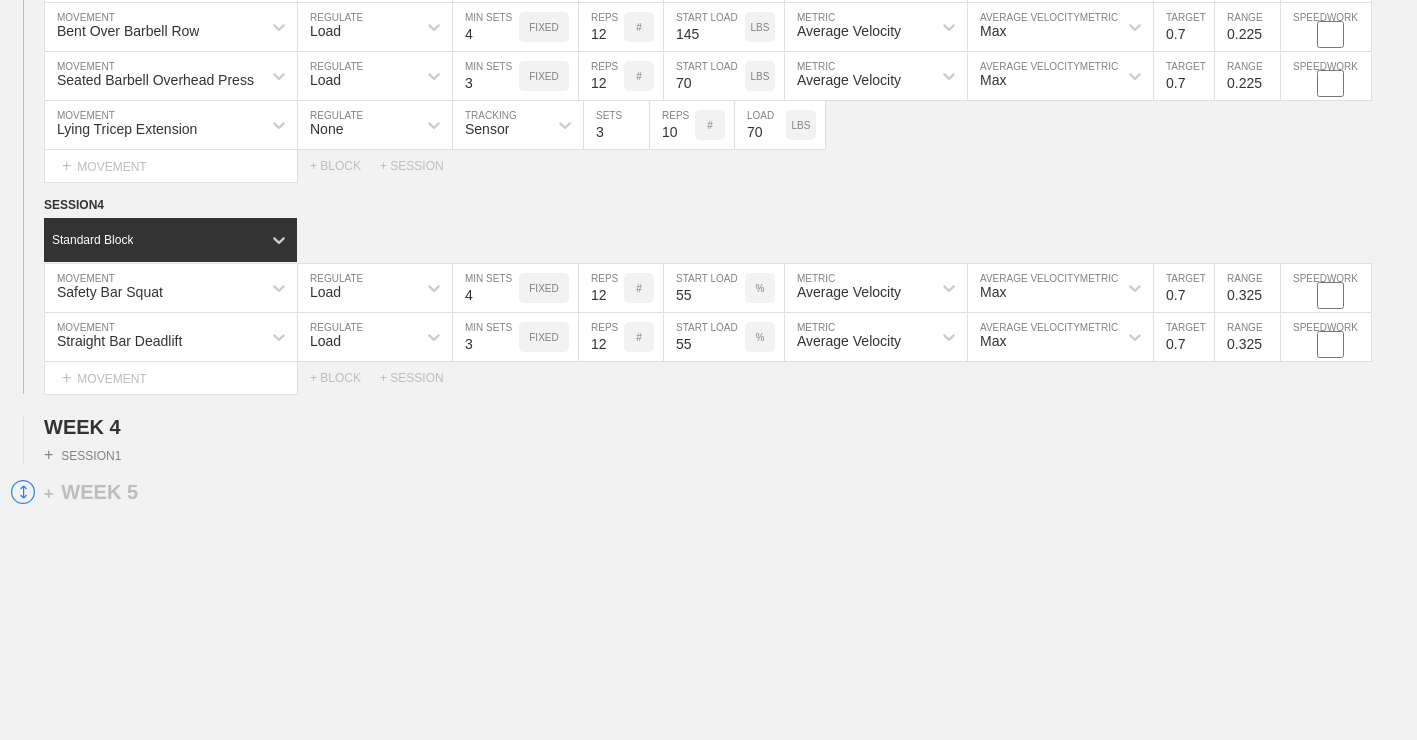 type on "0.325" 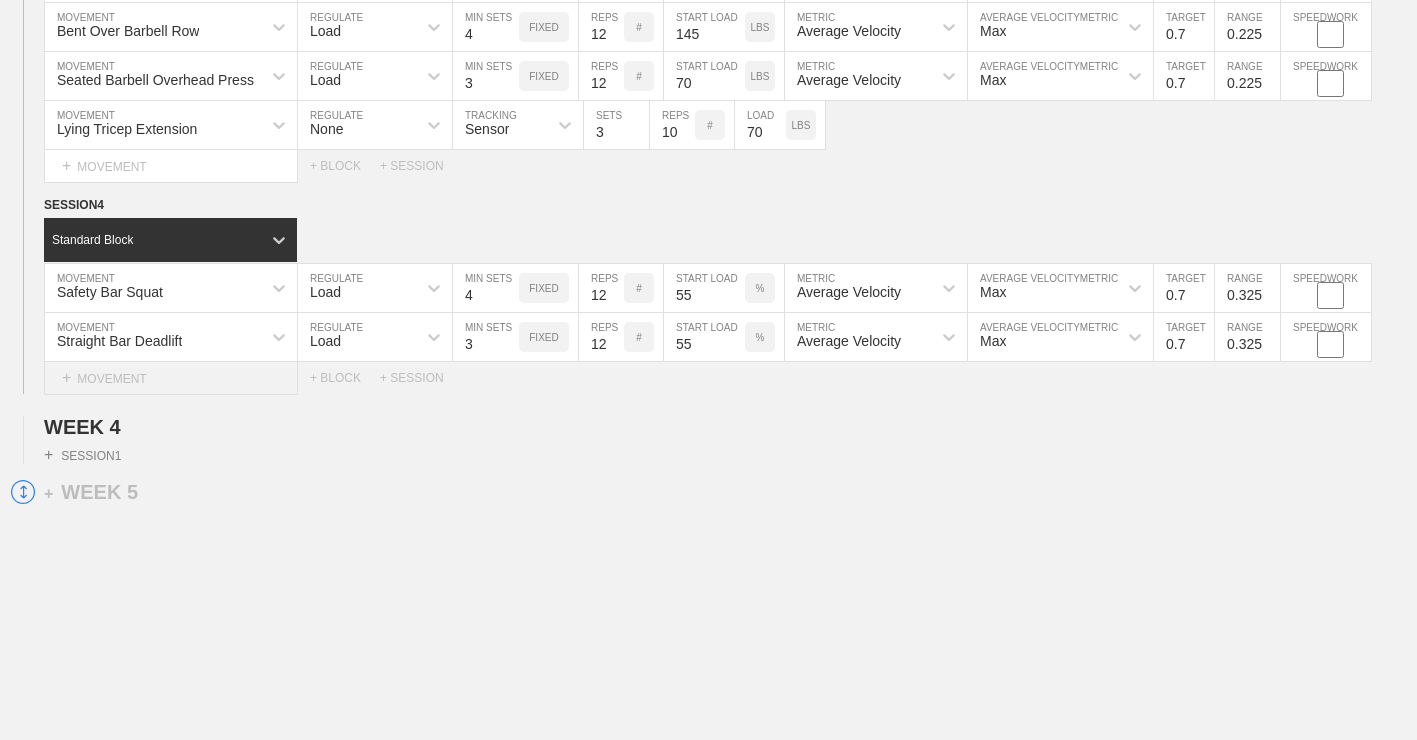 click on "+  MOVEMENT" at bounding box center [171, 378] 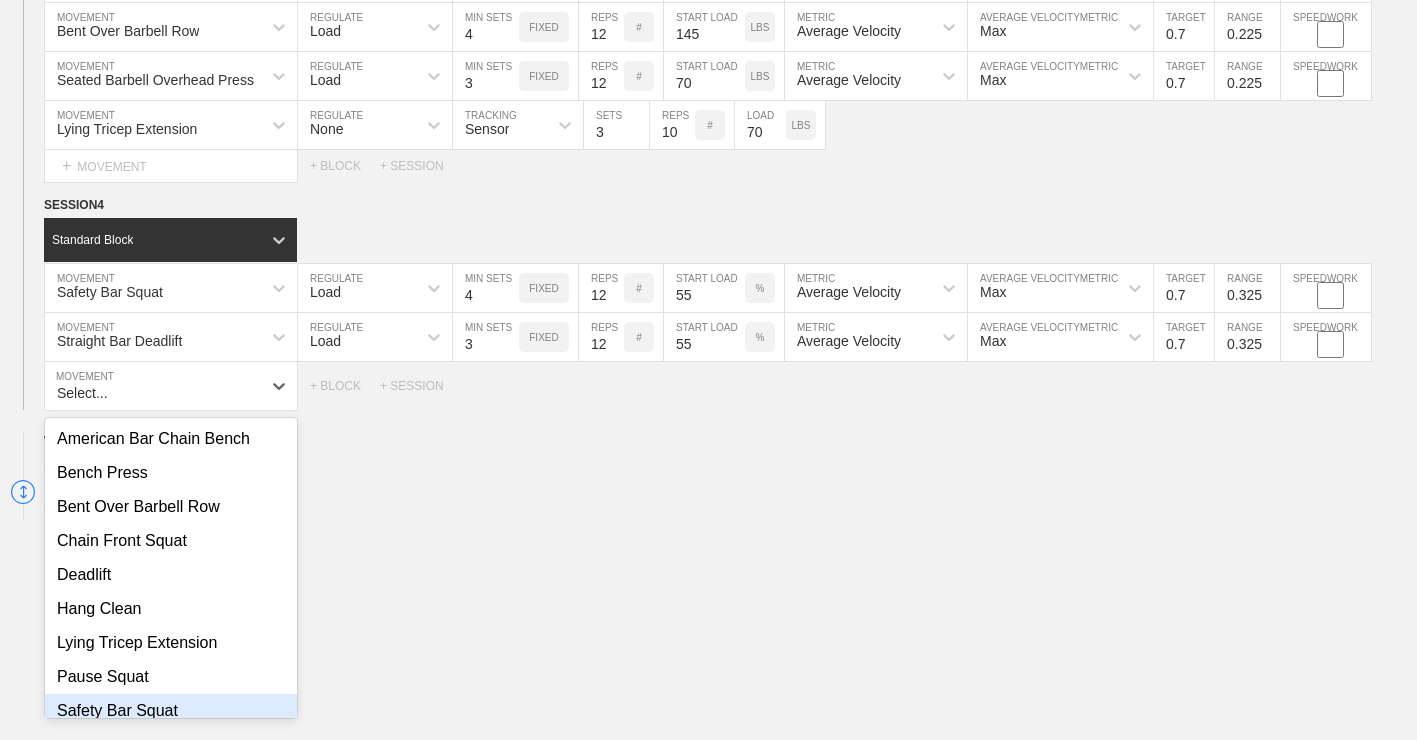 scroll, scrollTop: 182, scrollLeft: 0, axis: vertical 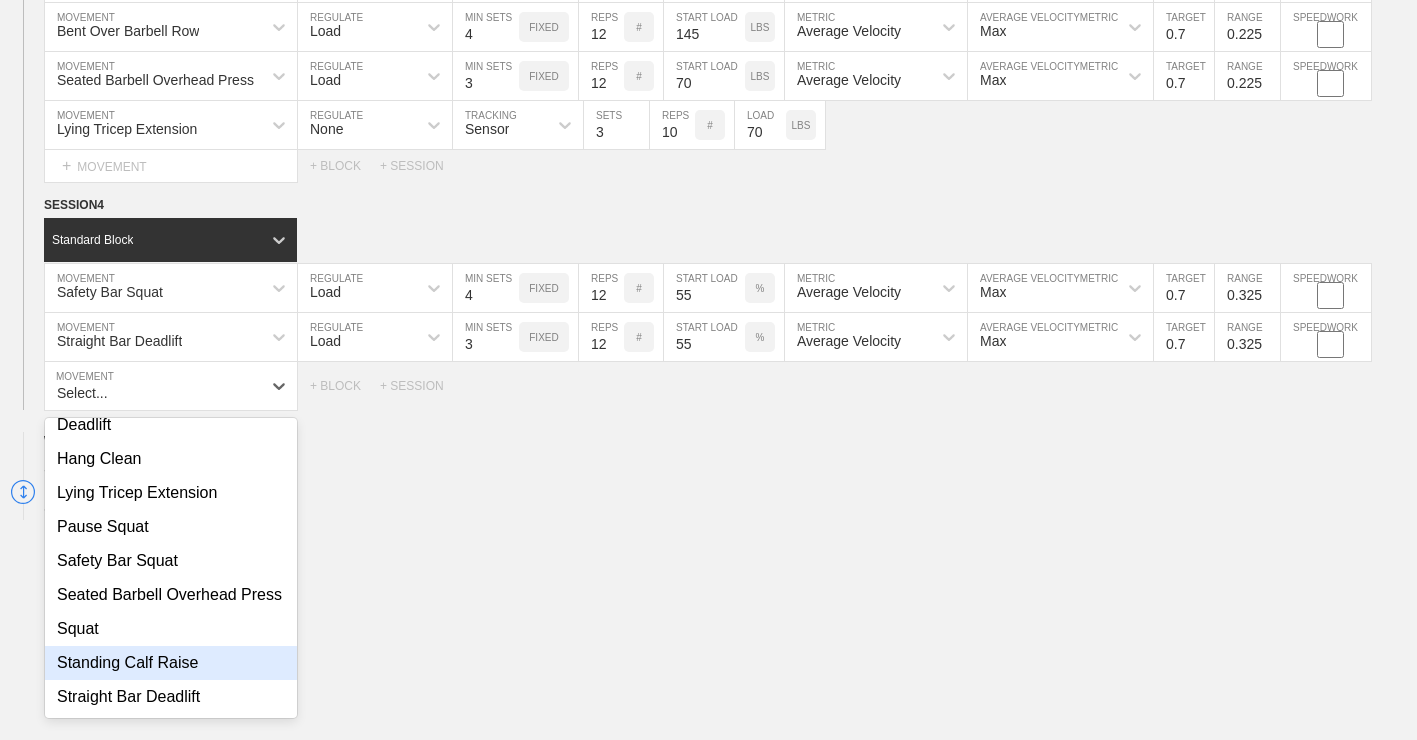 click on "Standing Calf Raise" at bounding box center (171, 663) 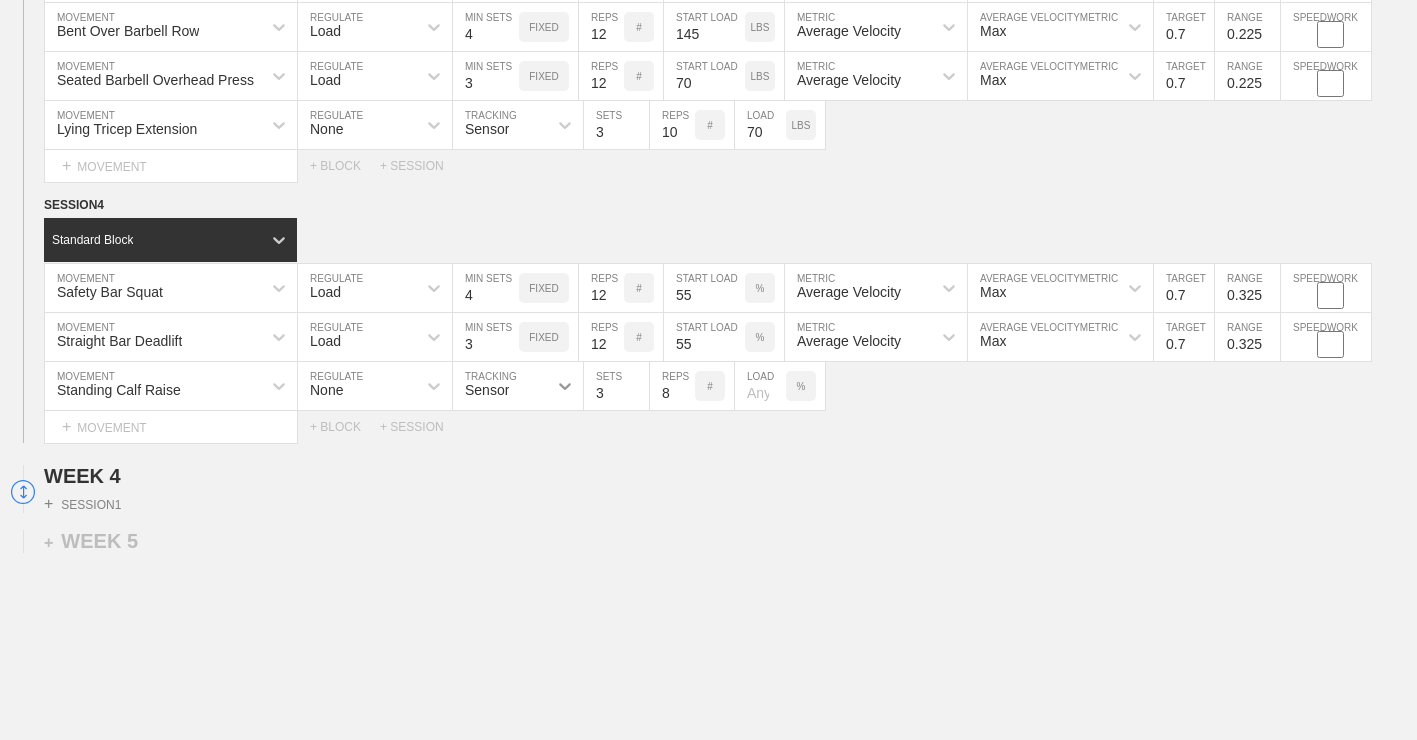 click at bounding box center (565, 386) 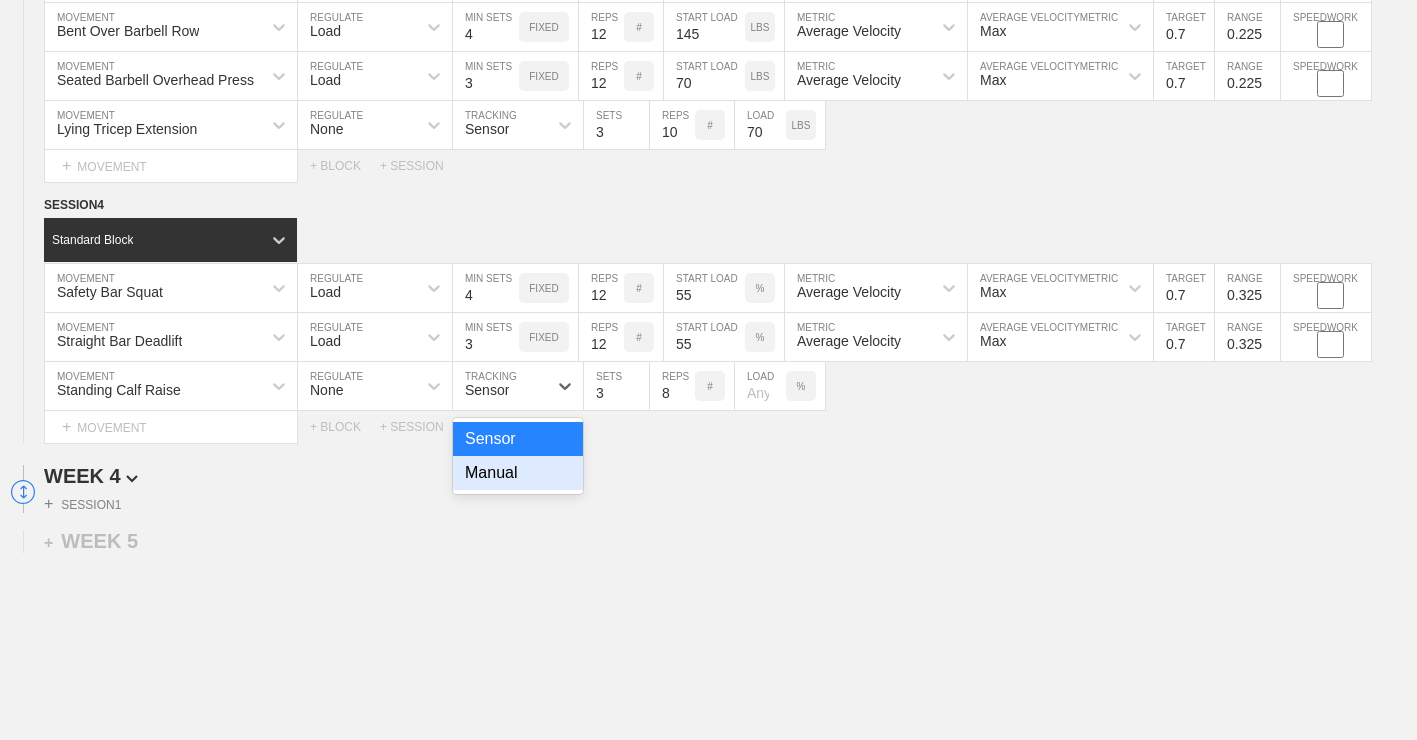 click on "Manual" at bounding box center (518, 473) 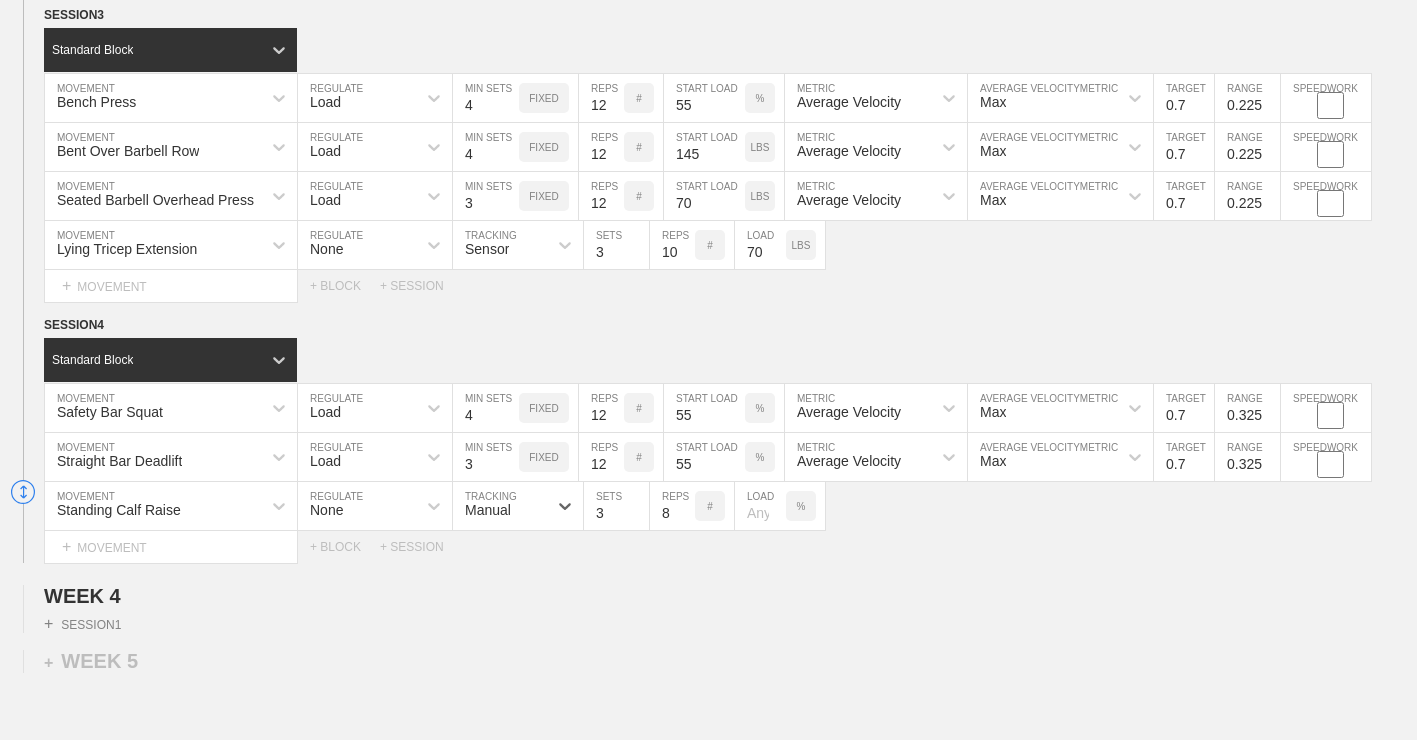 scroll, scrollTop: 3235, scrollLeft: 0, axis: vertical 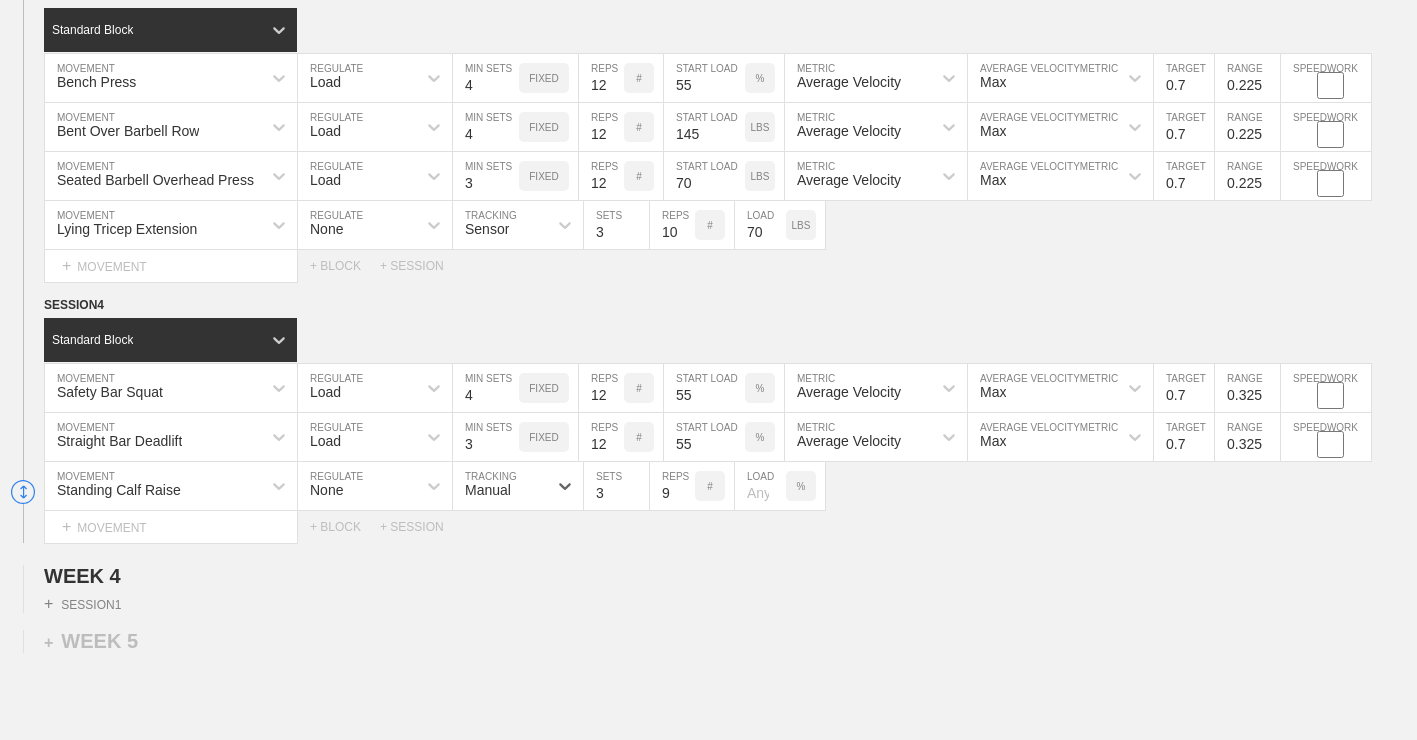 click on "9" at bounding box center [672, 486] 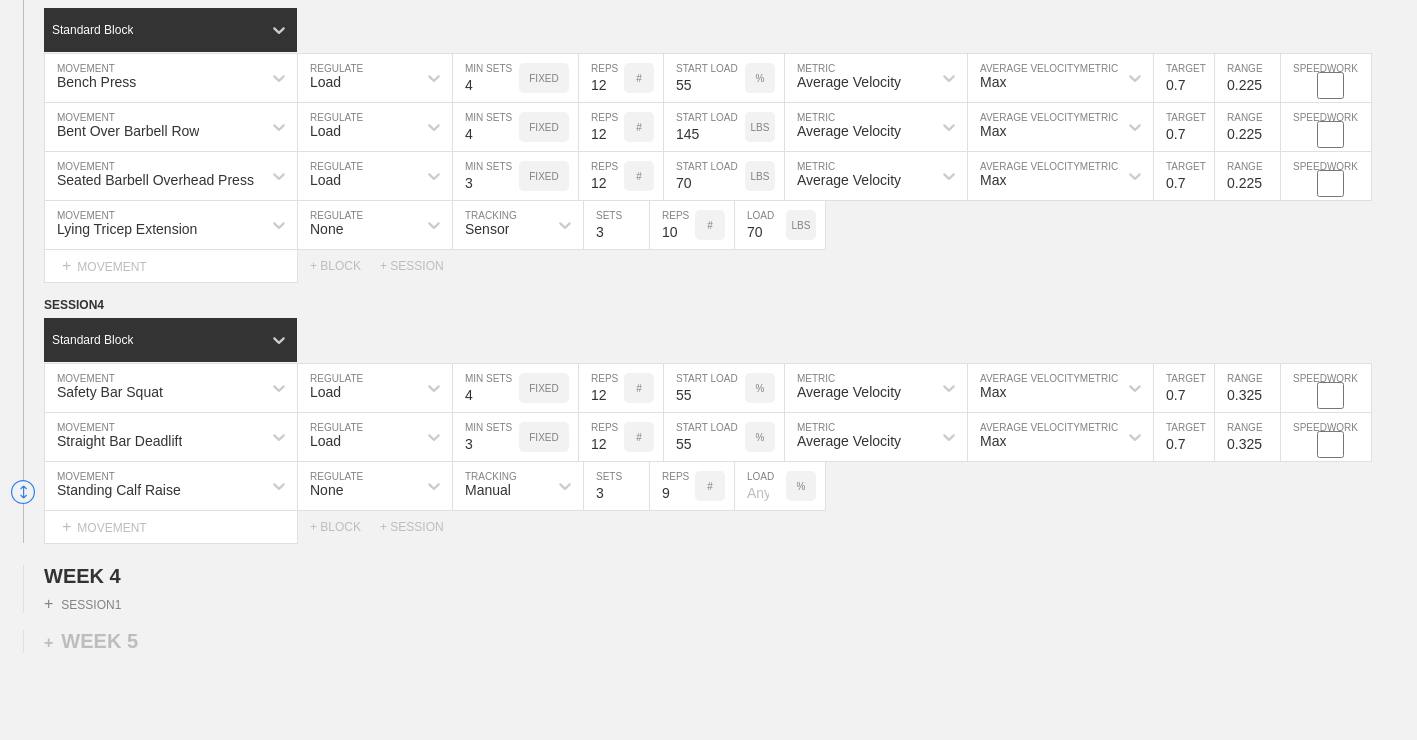 click on "10" at bounding box center (672, 486) 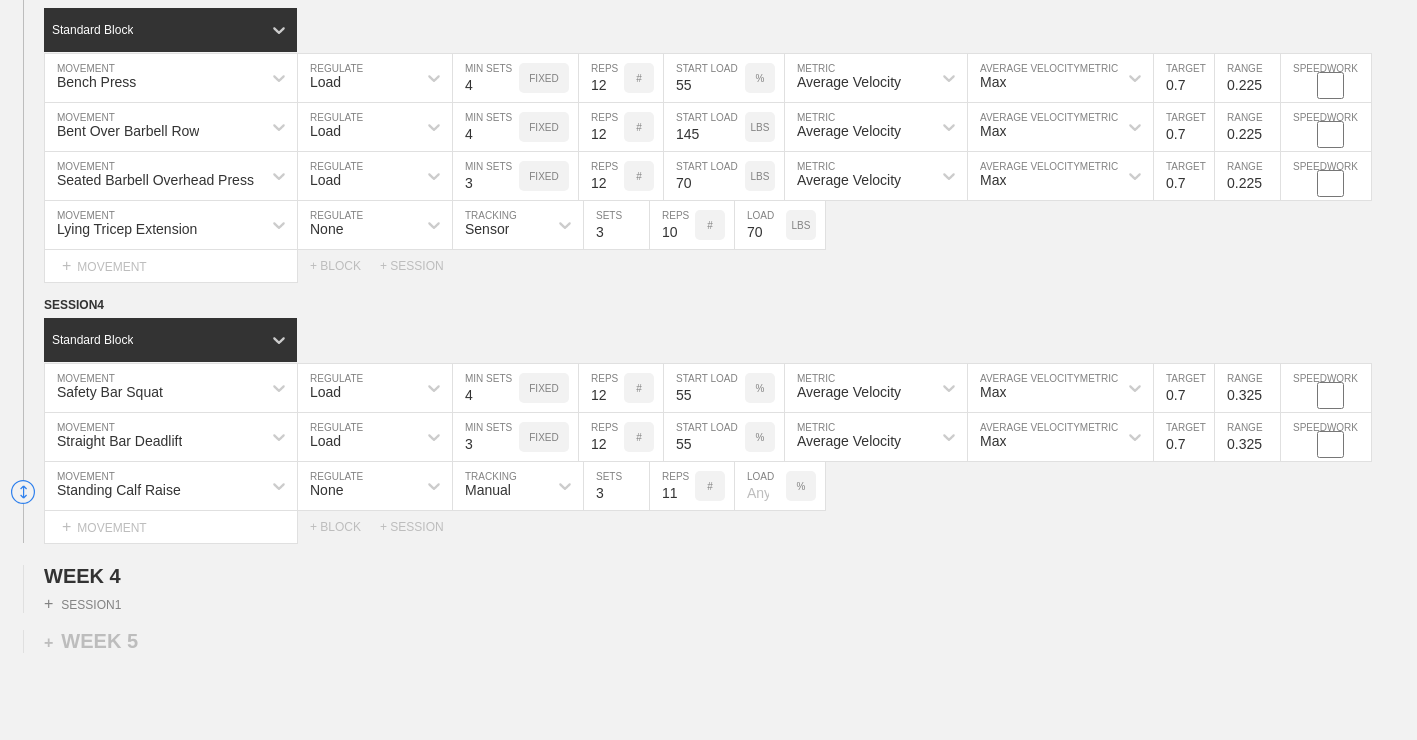 click on "11" at bounding box center [672, 486] 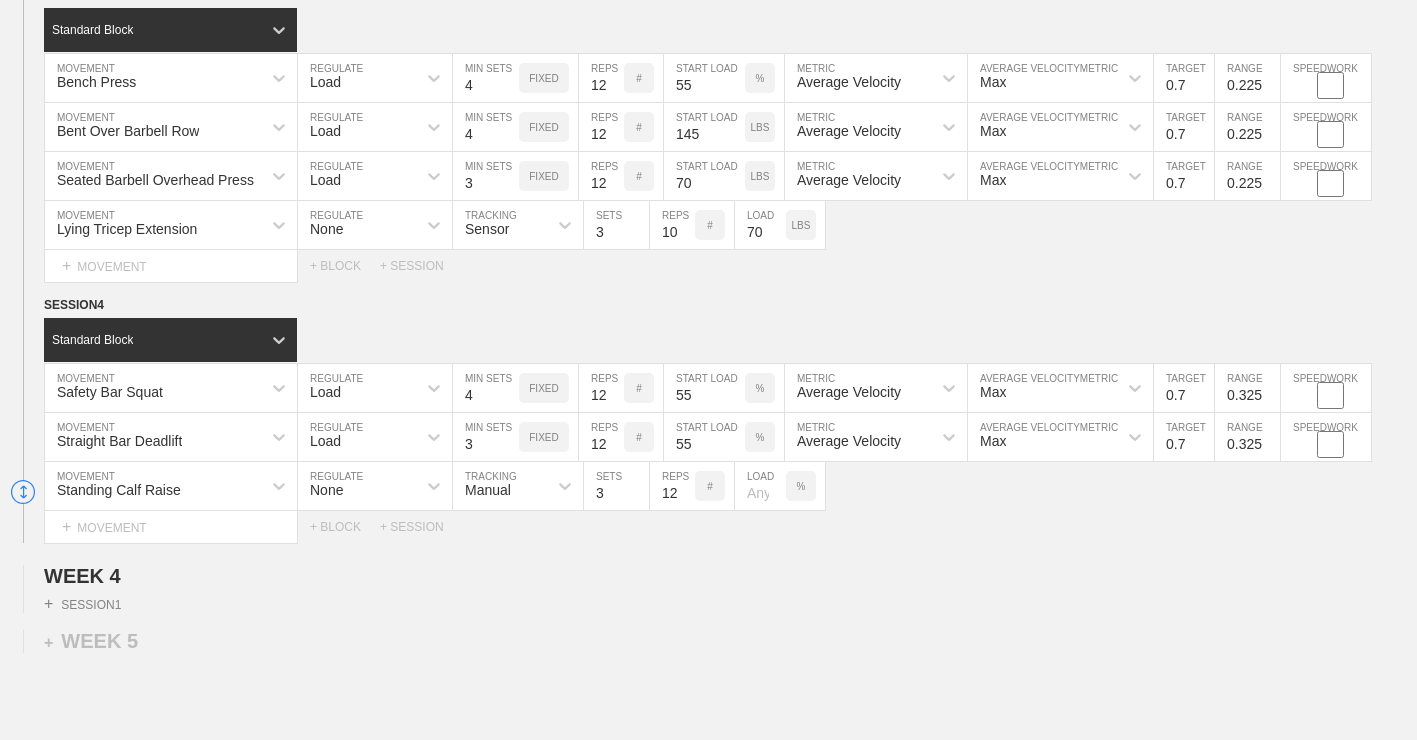 click on "12" at bounding box center [672, 486] 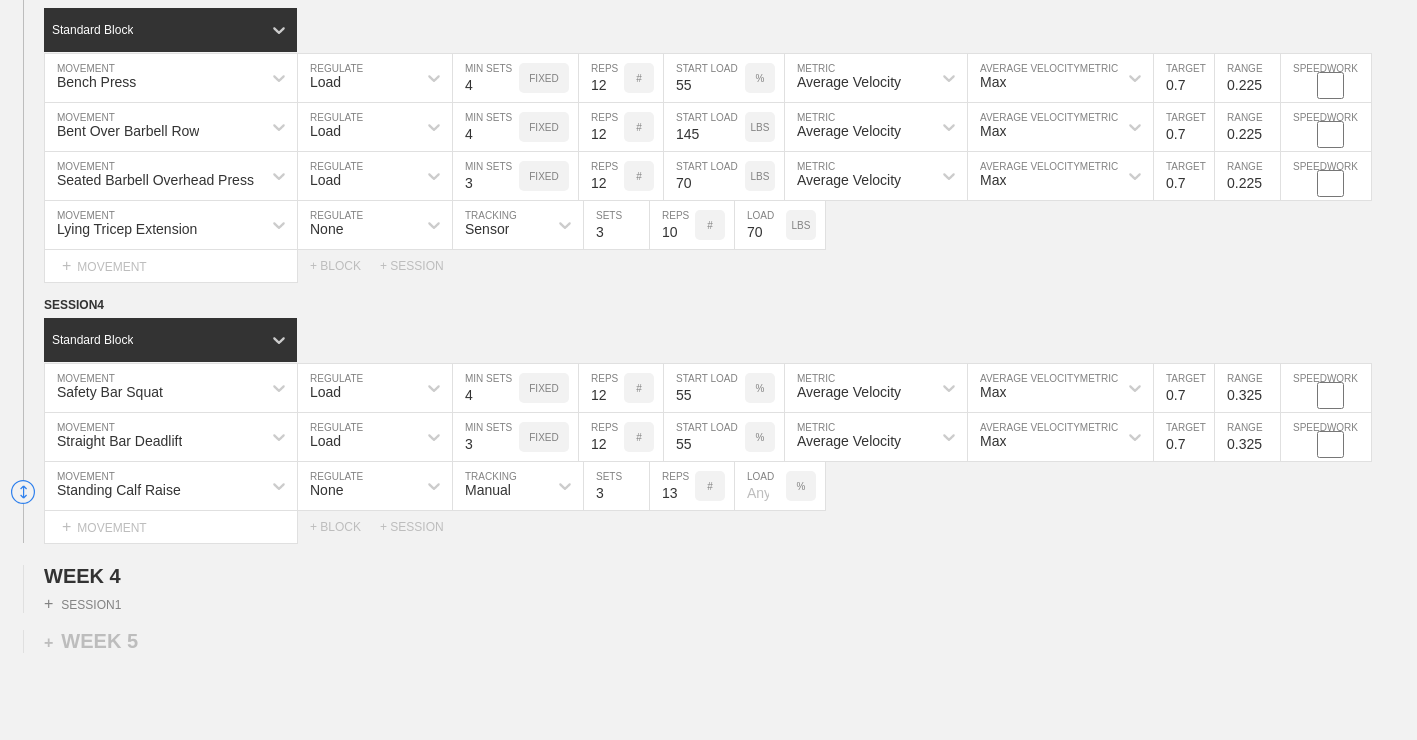 click on "13" at bounding box center [672, 486] 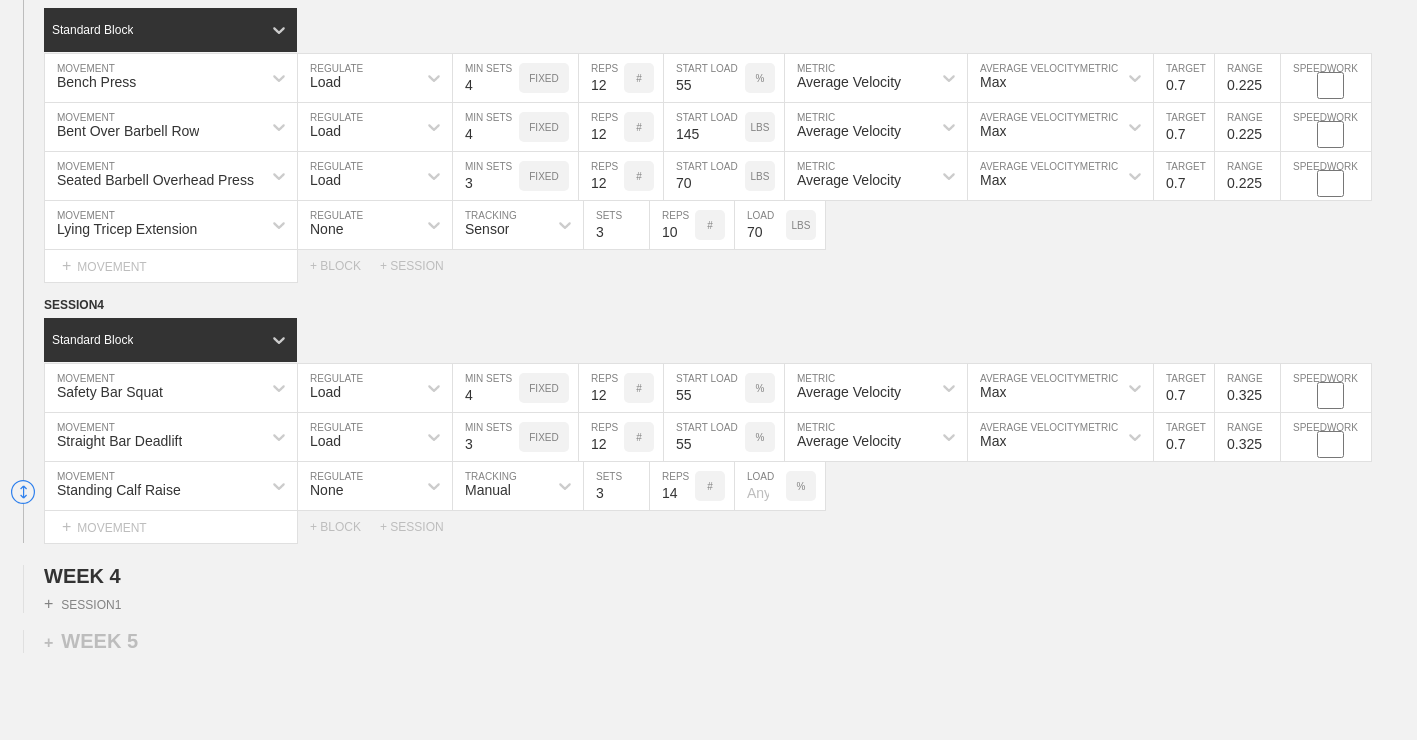 click on "14" at bounding box center (672, 486) 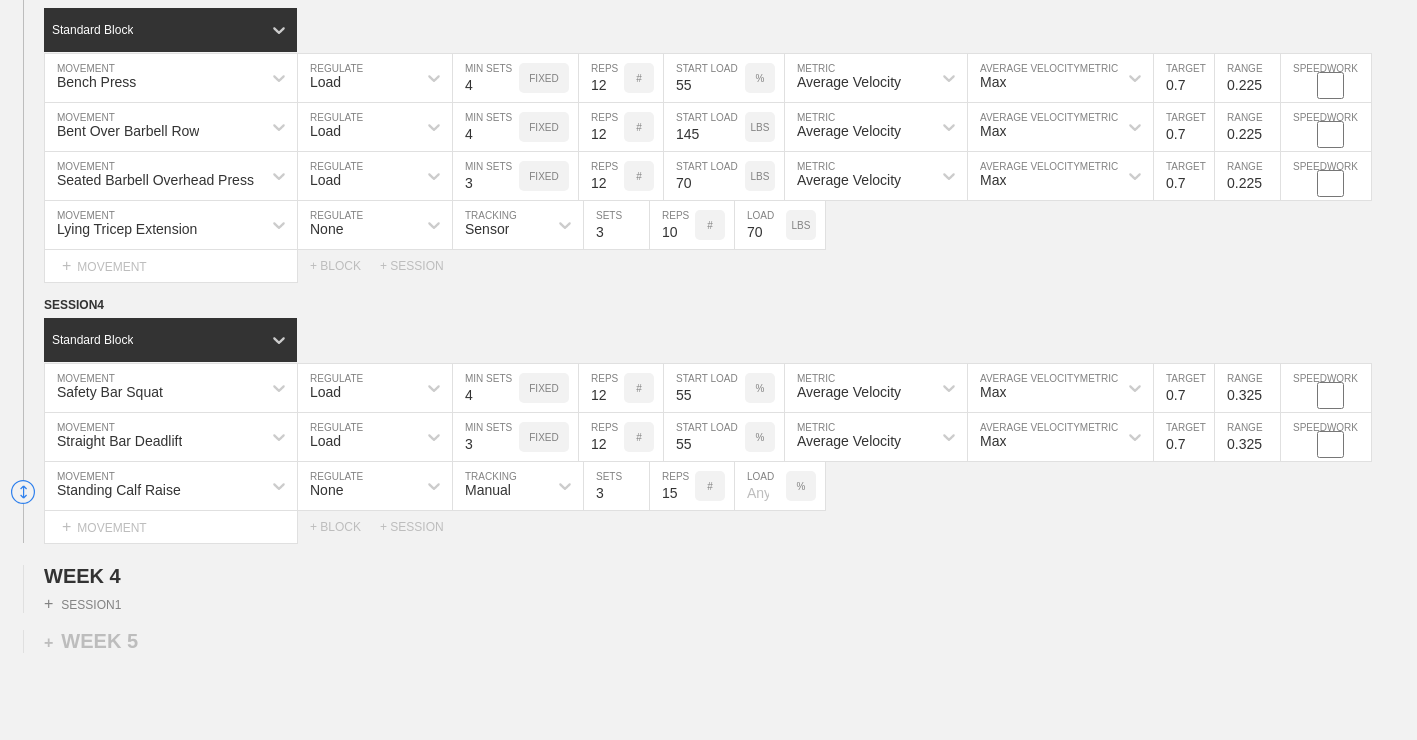 type on "15" 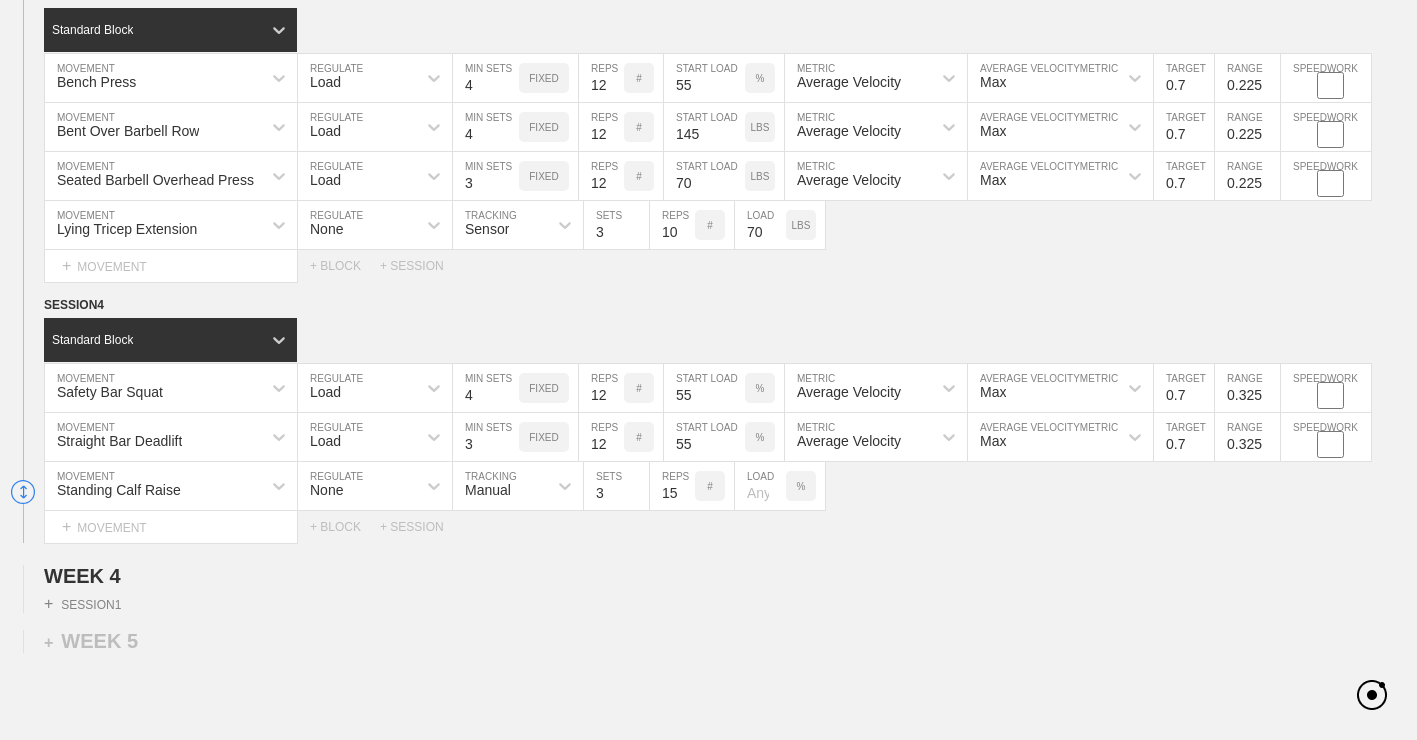 click on "%" at bounding box center (801, 486) 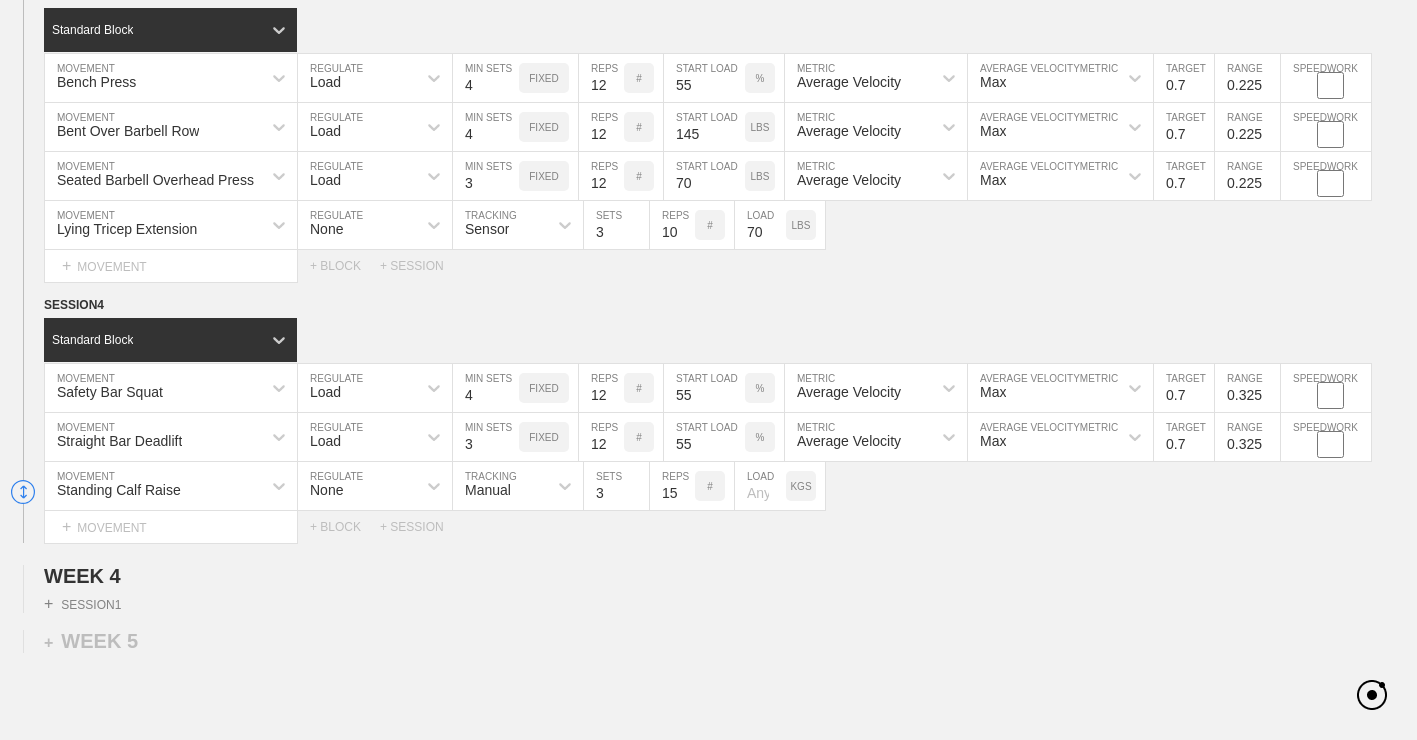 click on "KGS" at bounding box center [800, 486] 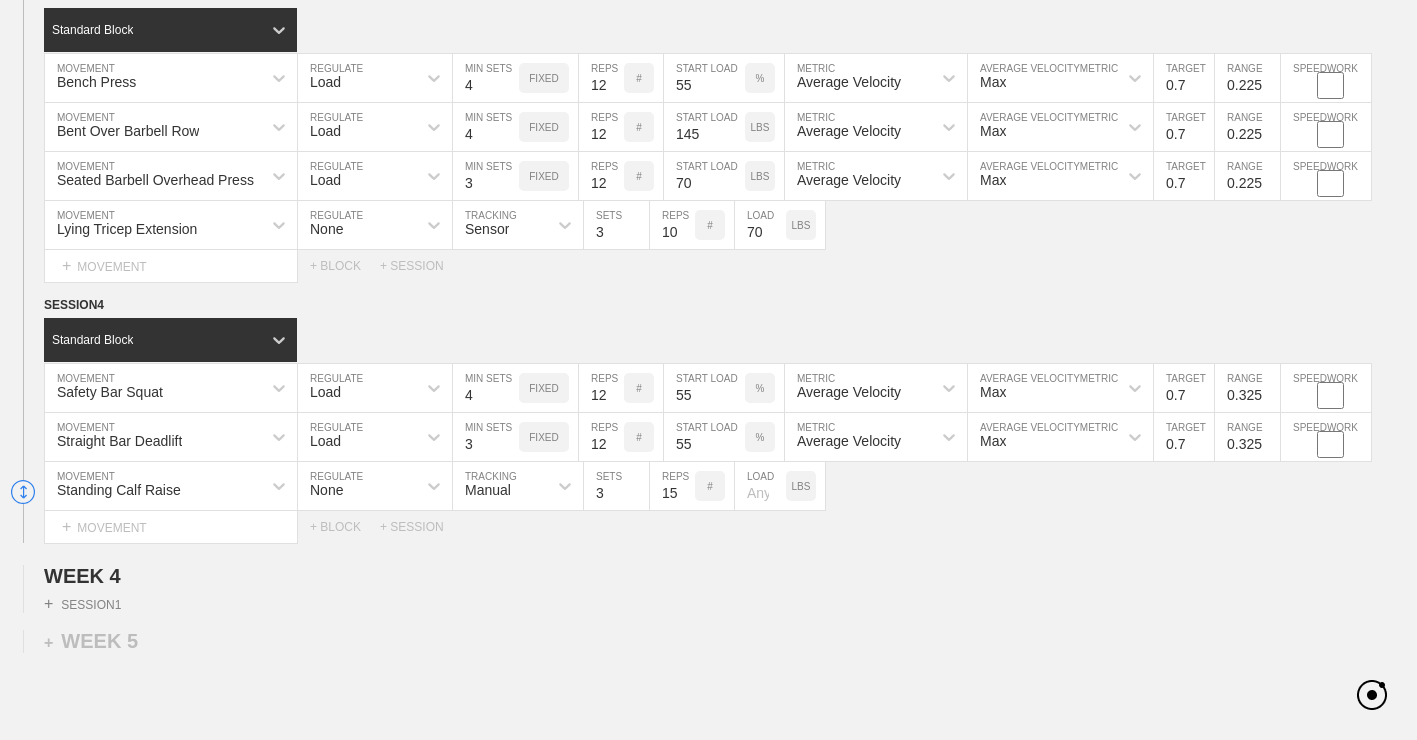 click at bounding box center [760, 486] 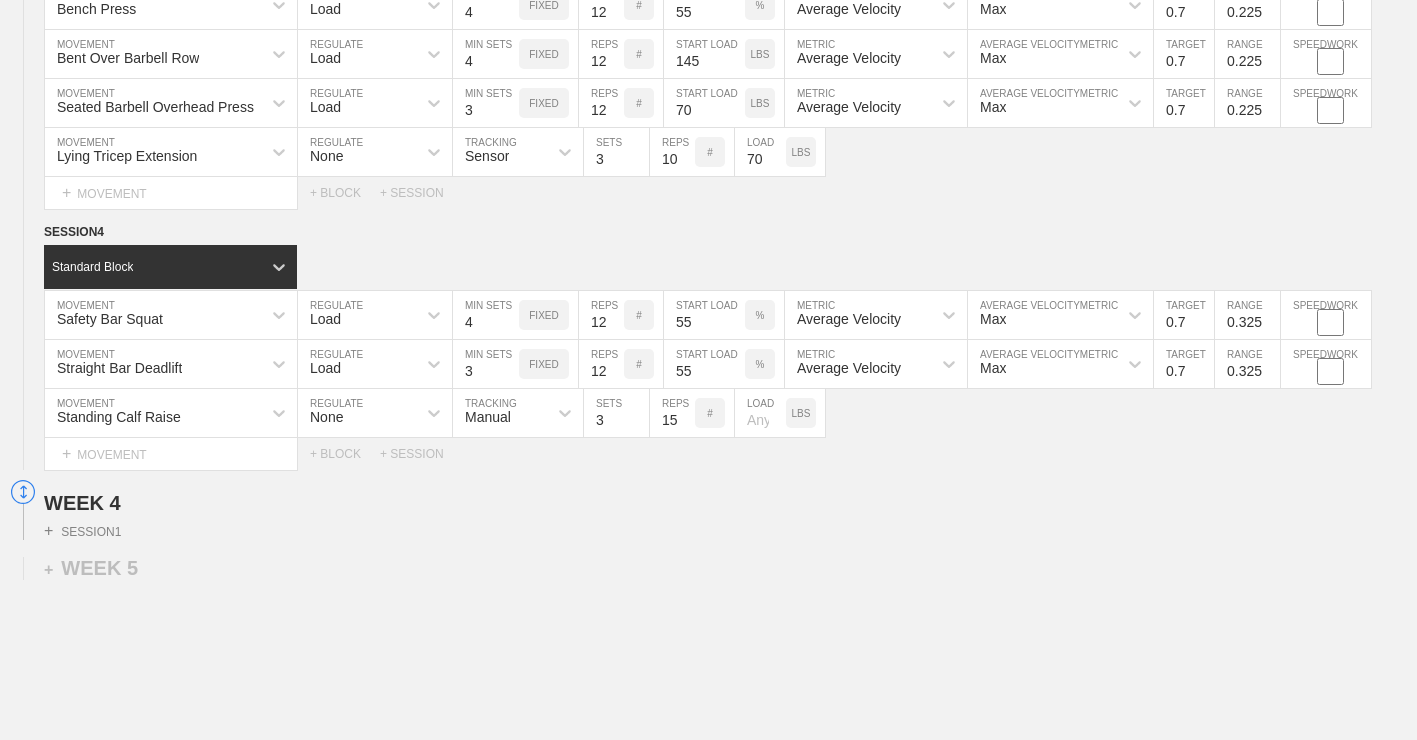 scroll, scrollTop: 3335, scrollLeft: 0, axis: vertical 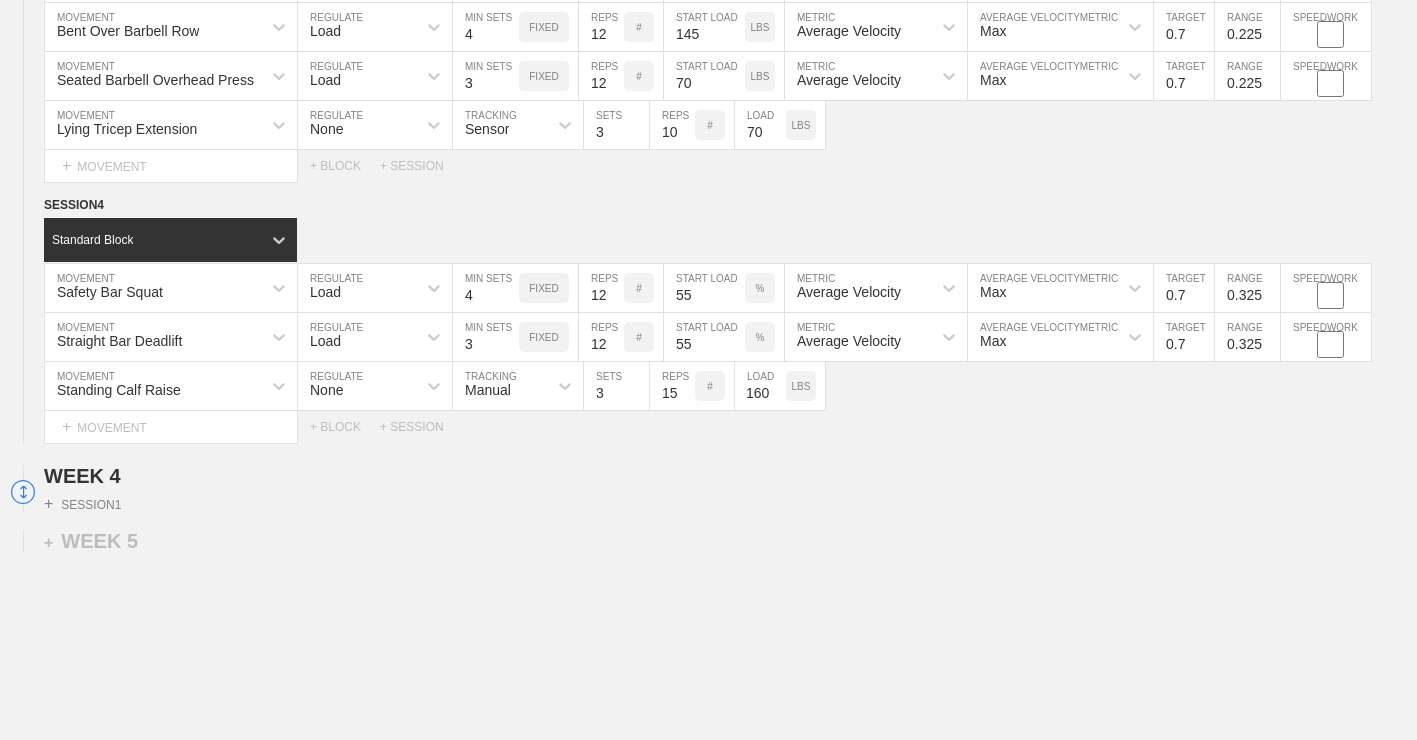 type on "160" 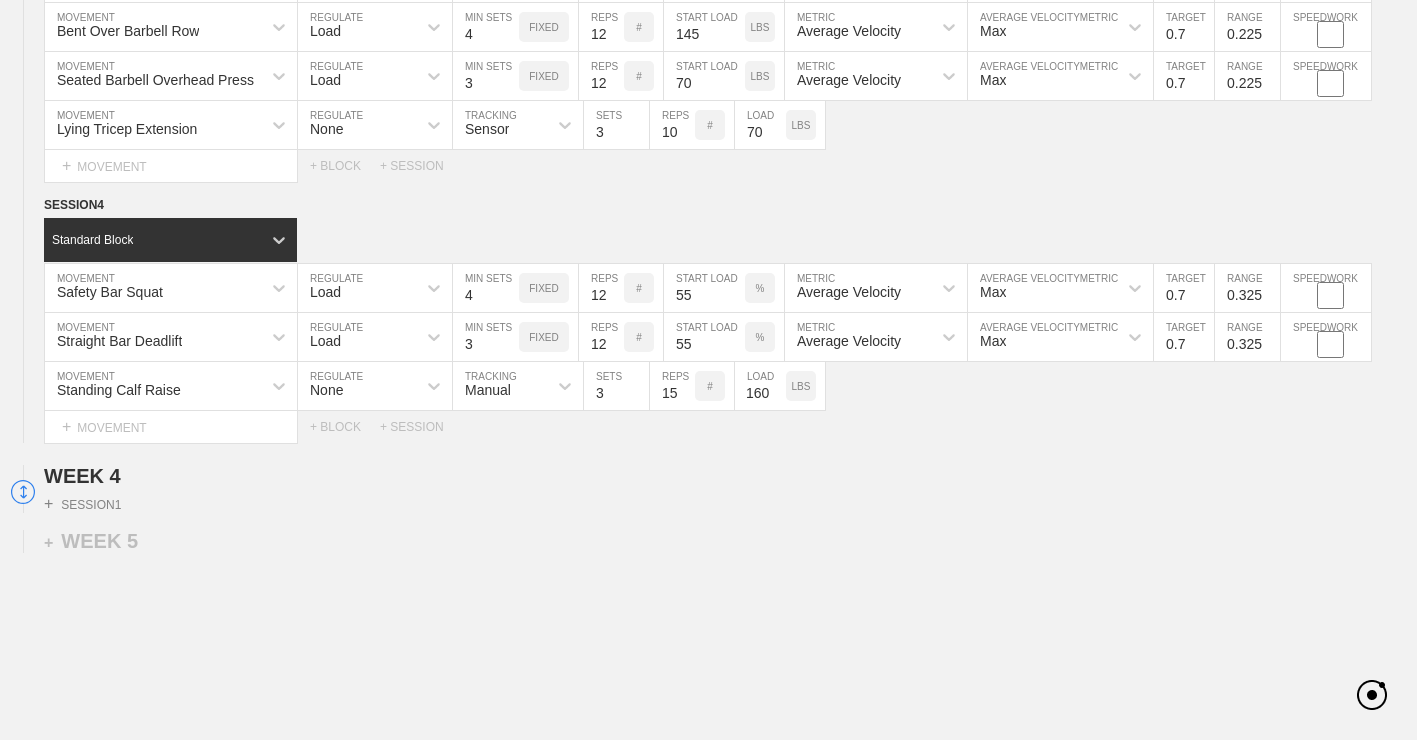 scroll, scrollTop: 0, scrollLeft: 0, axis: both 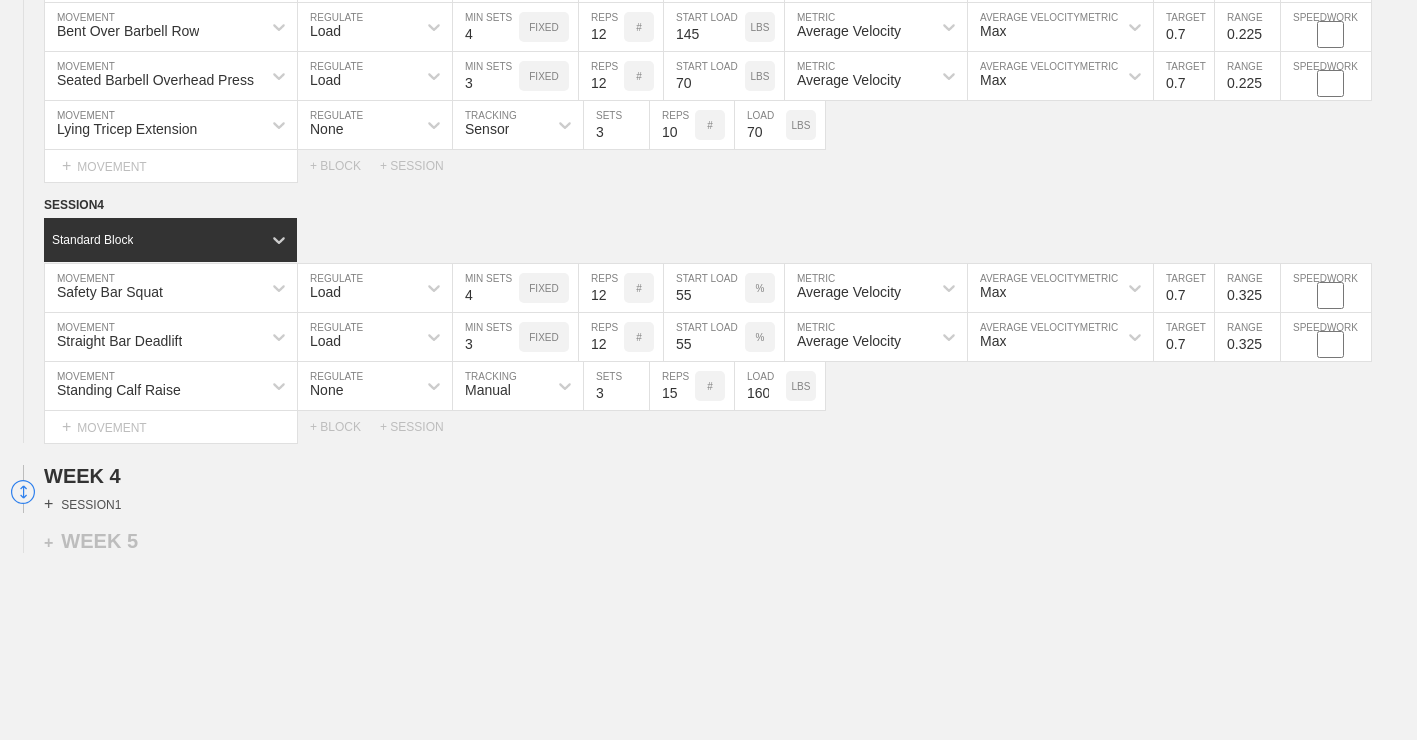 click on "+ SESSION  1" at bounding box center (82, 504) 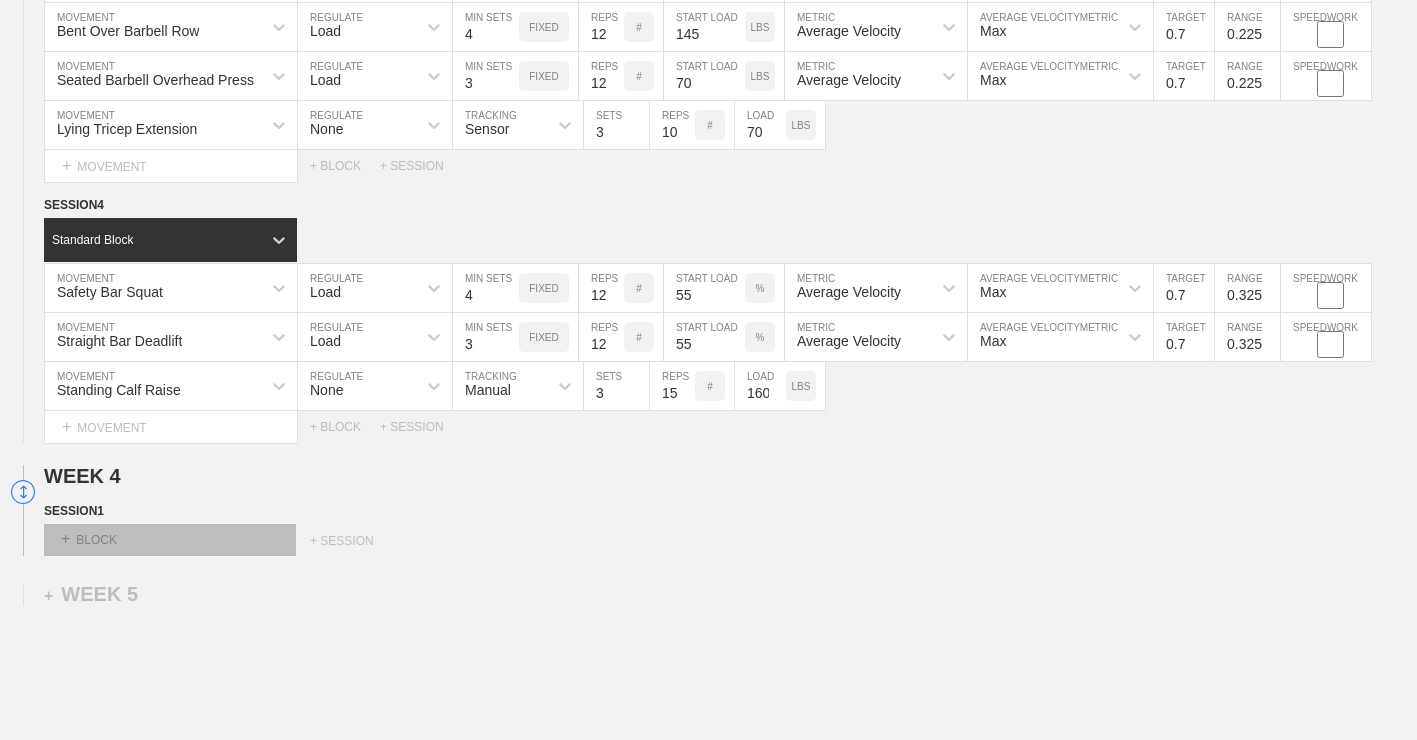 click on "+  BLOCK" at bounding box center (170, 540) 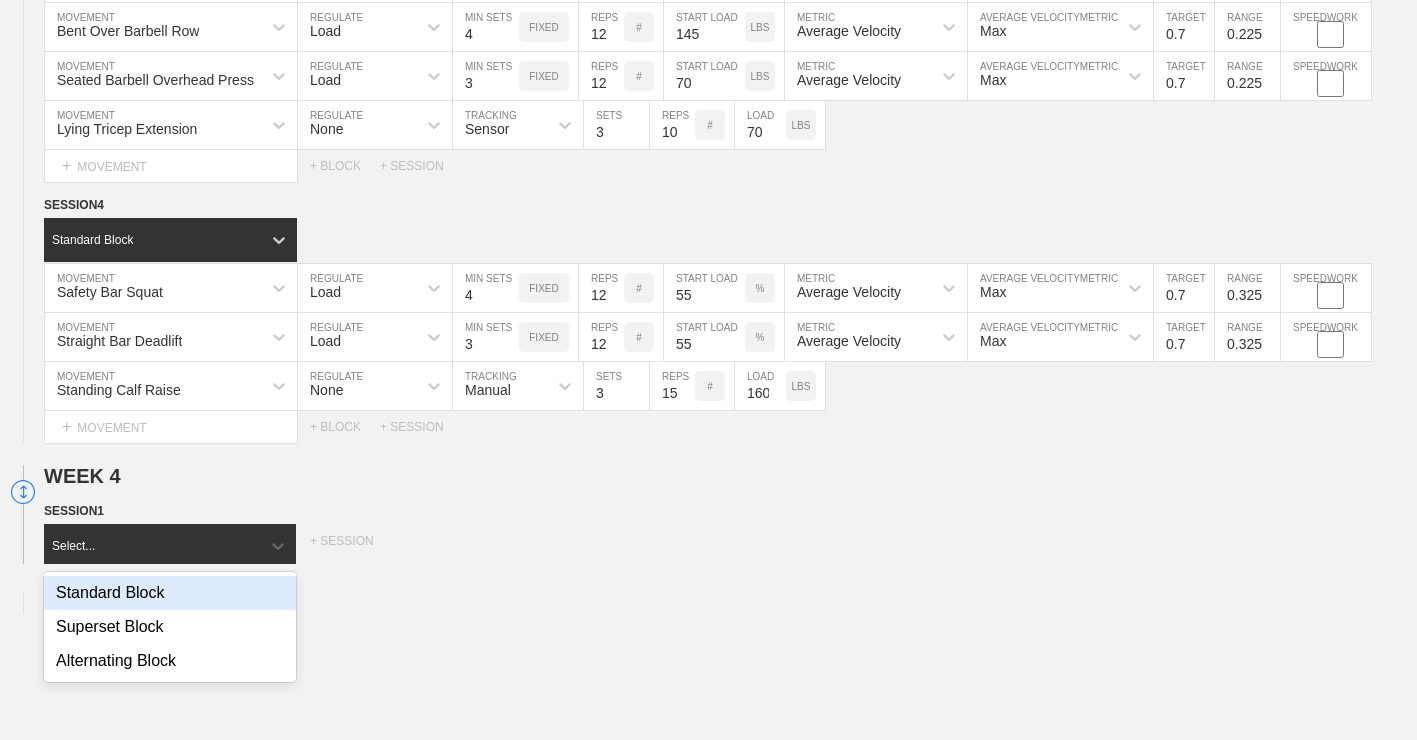click on "Standard Block" at bounding box center [170, 593] 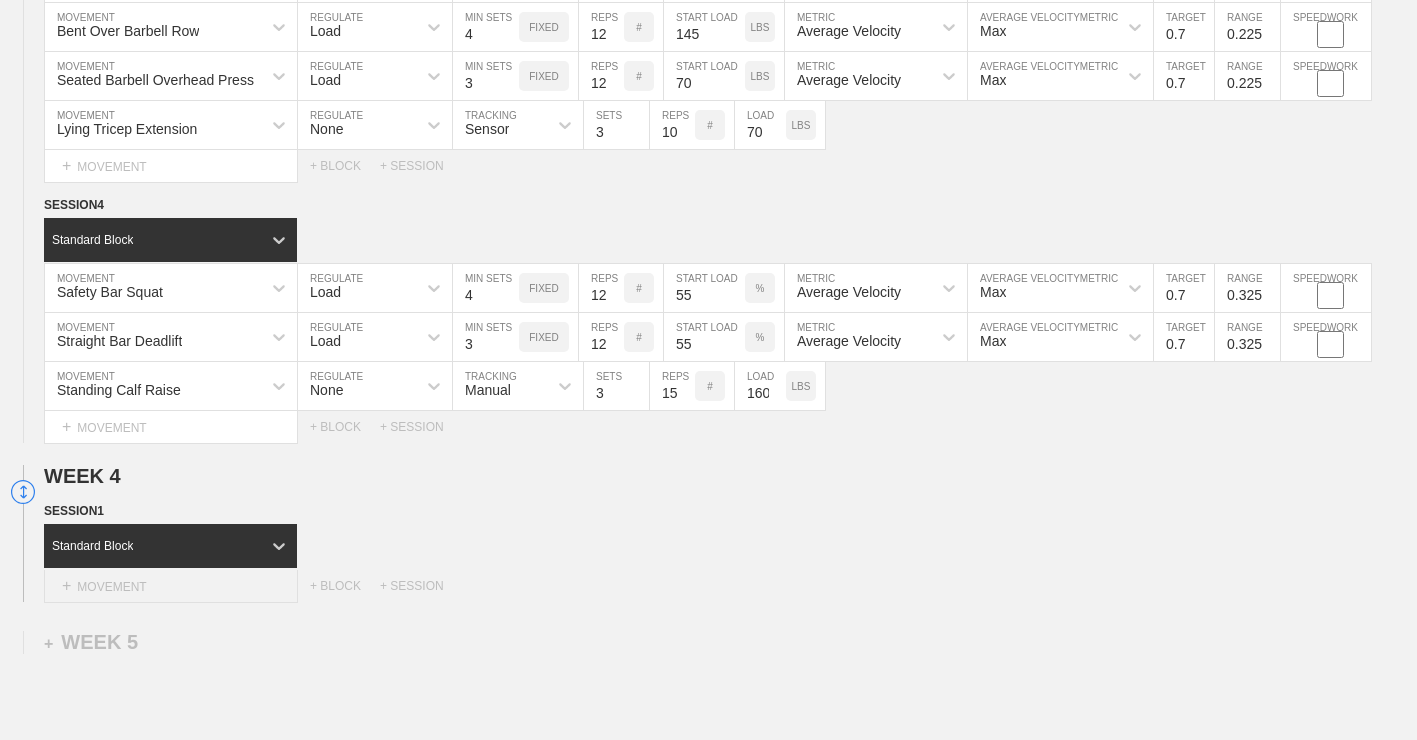 click on "+  MOVEMENT" at bounding box center (171, 586) 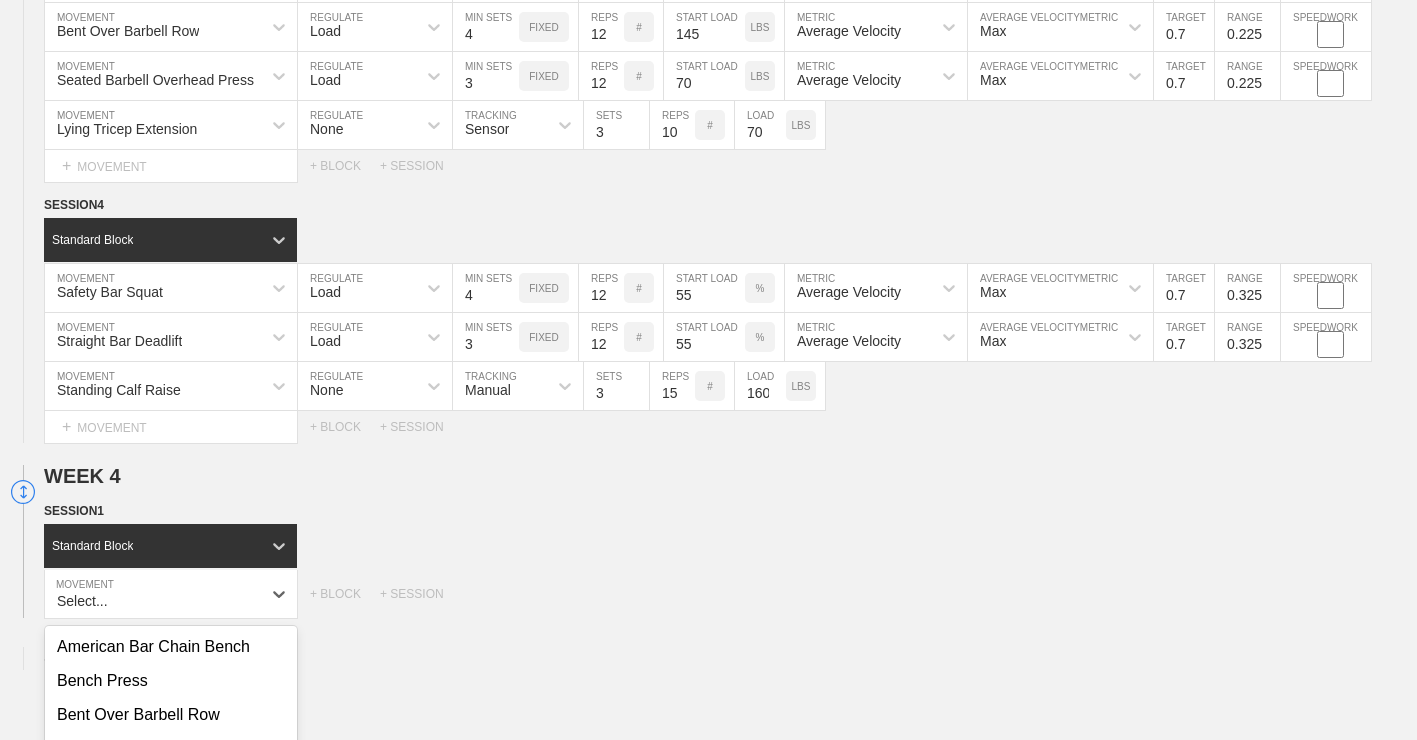 scroll, scrollTop: 3543, scrollLeft: 0, axis: vertical 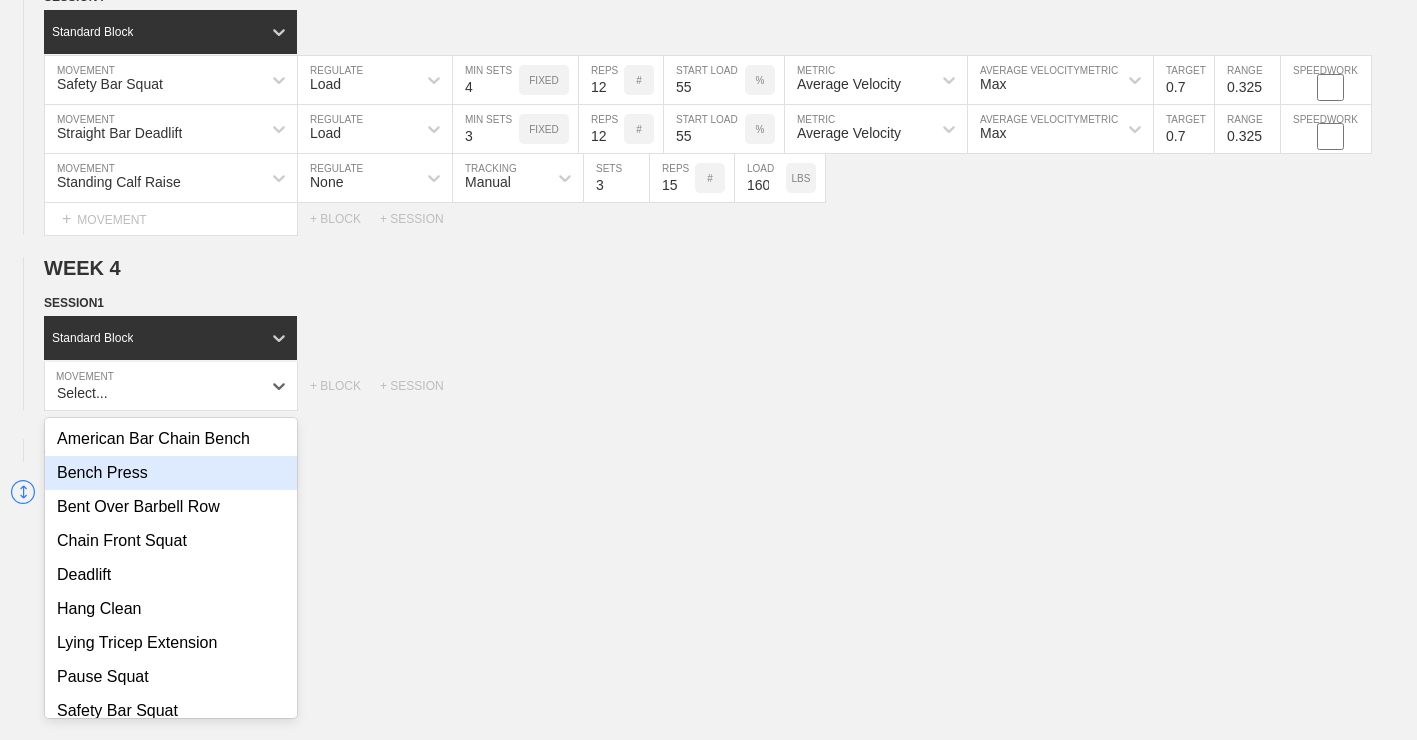 click on "Bench Press" at bounding box center [171, 473] 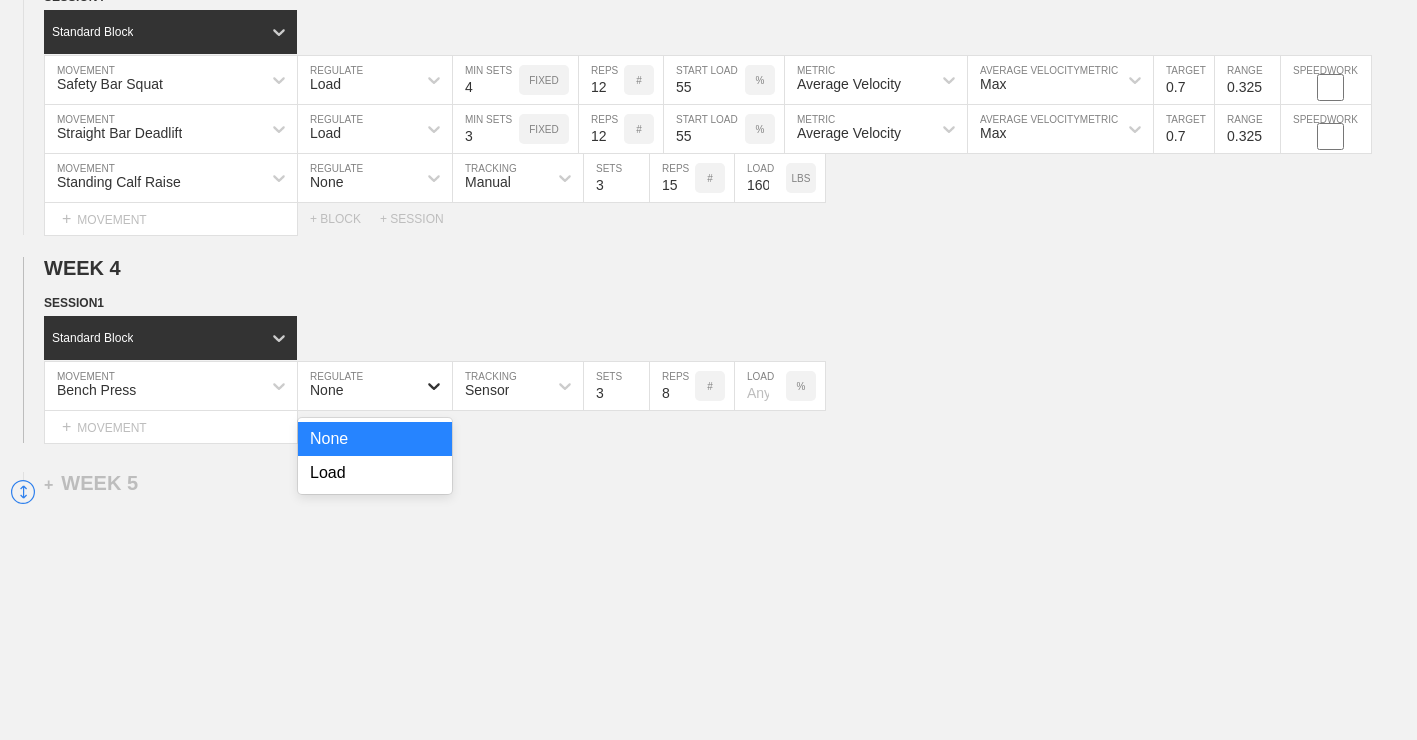 drag, startPoint x: 427, startPoint y: 398, endPoint x: 386, endPoint y: 497, distance: 107.15409 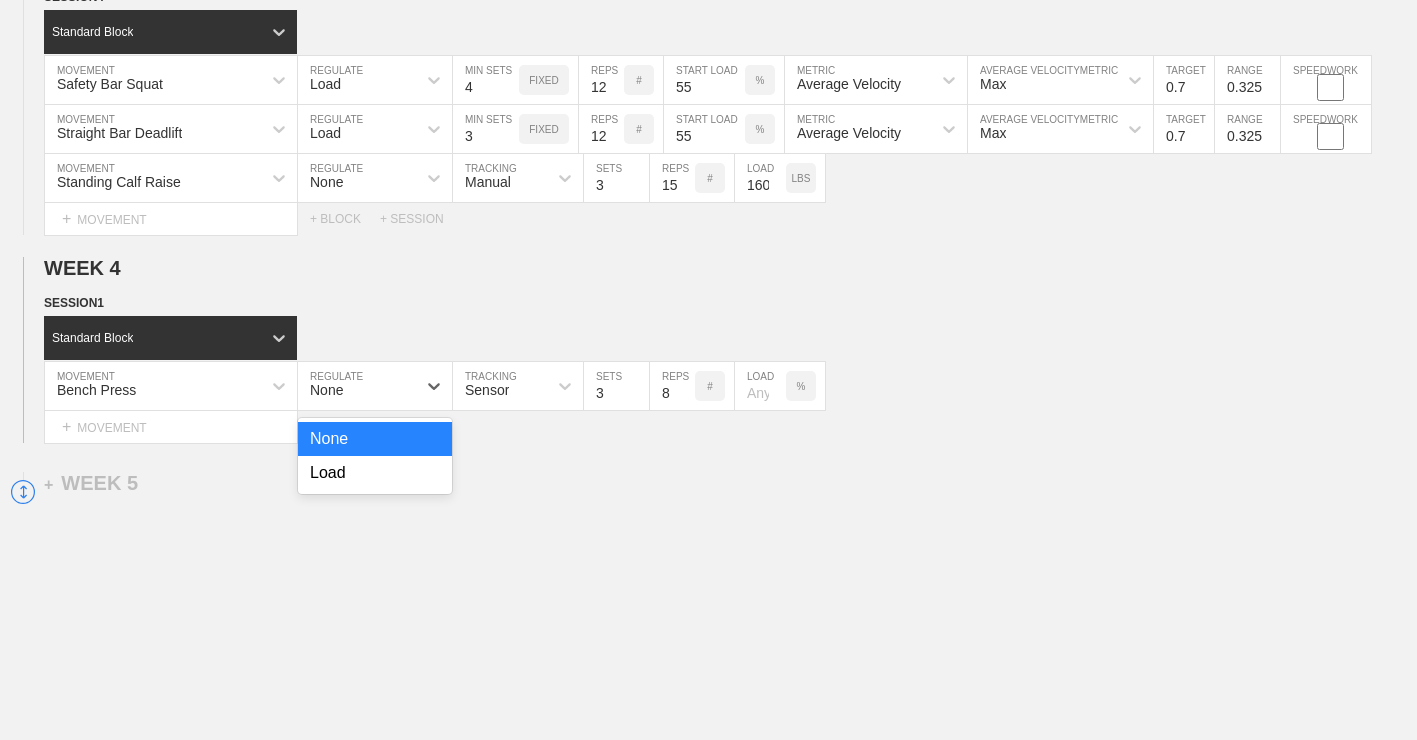 click 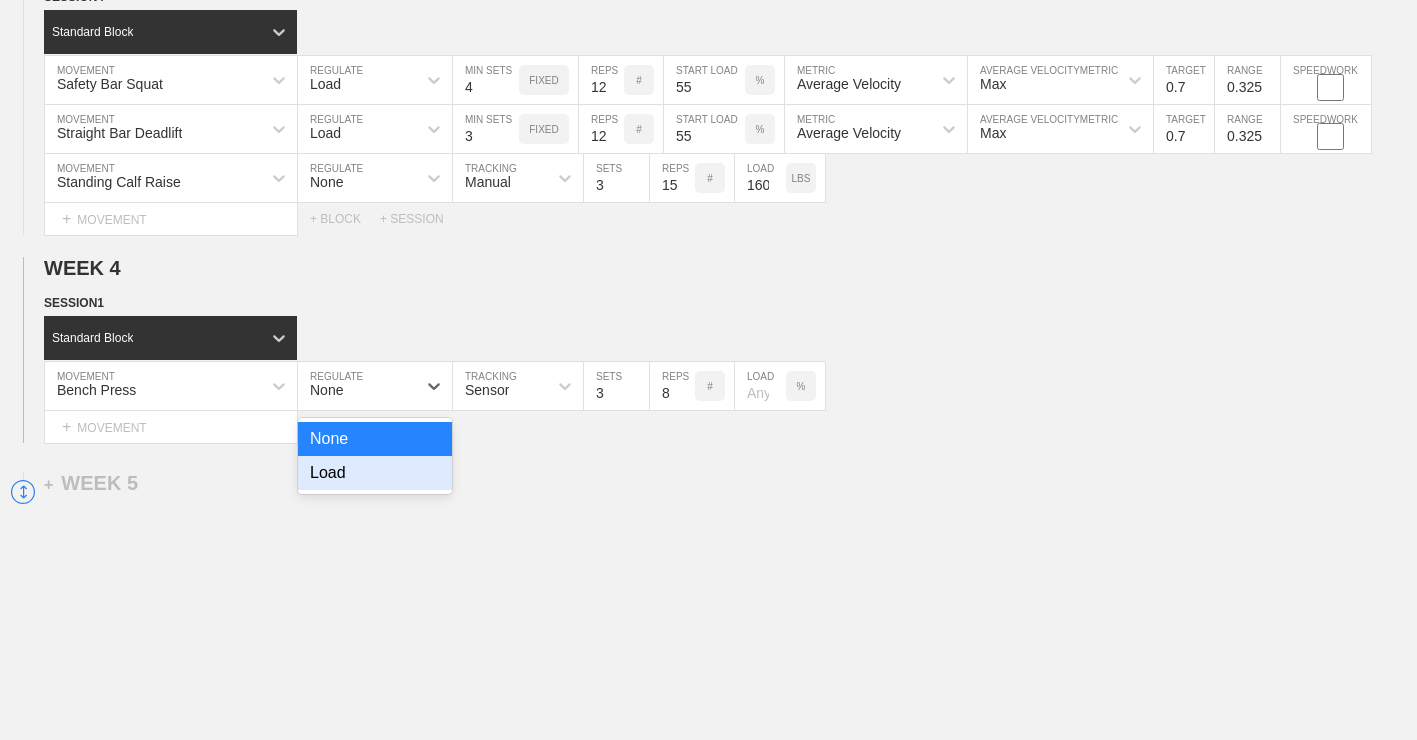 click on "Load" at bounding box center [375, 473] 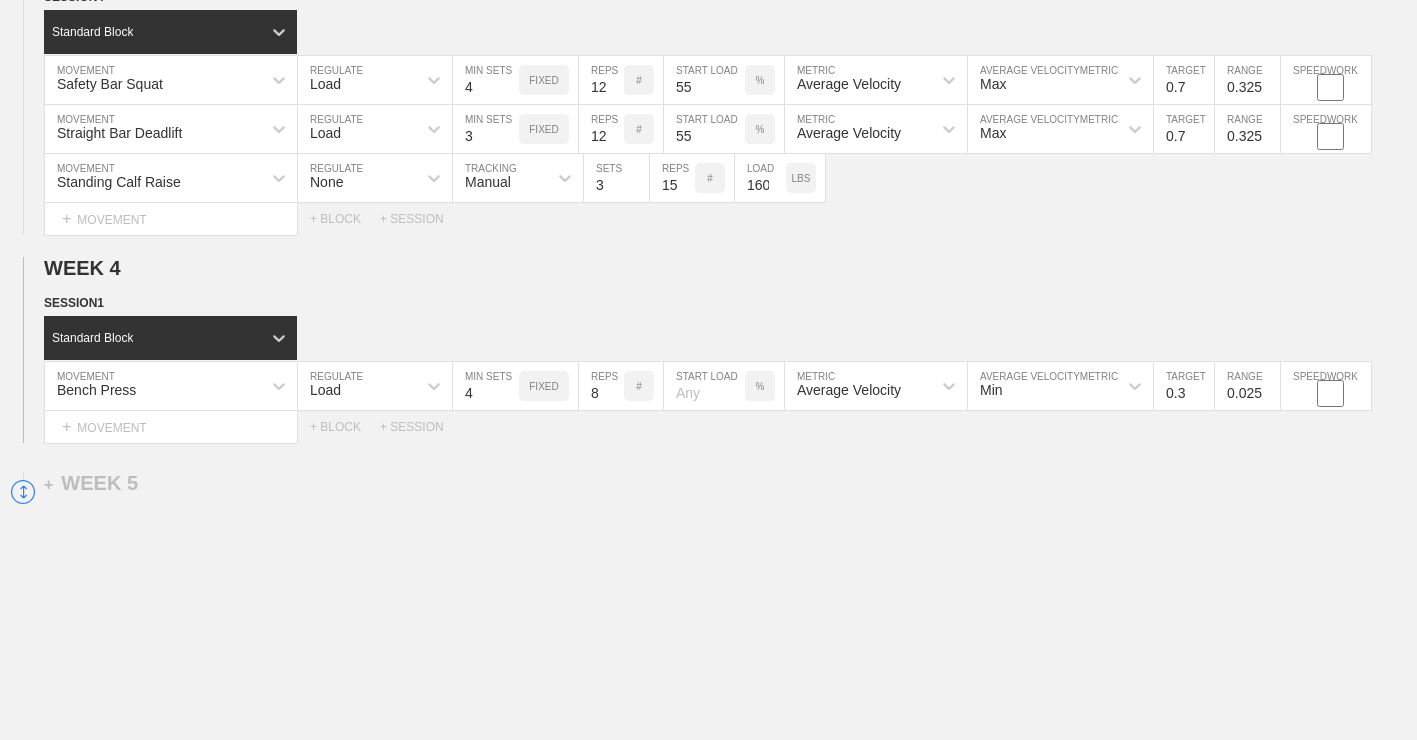 type on "4" 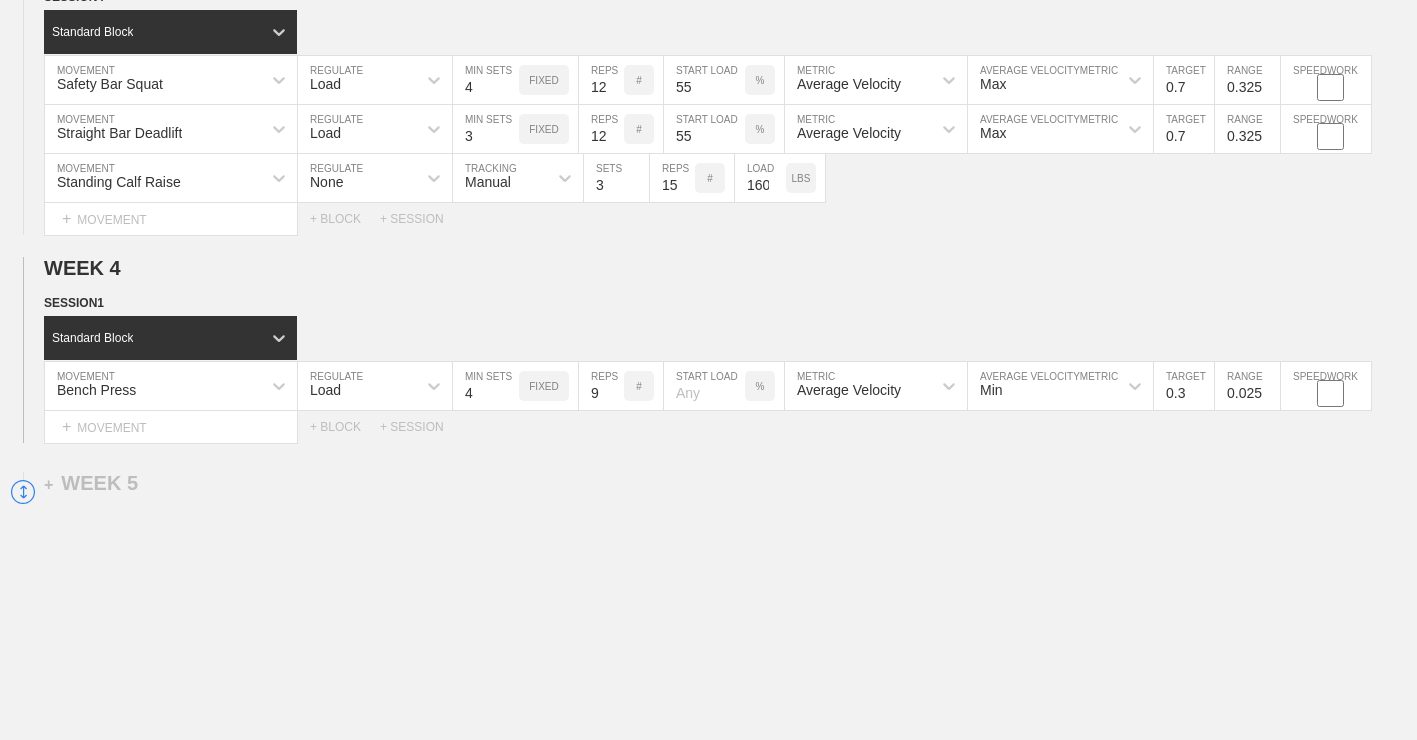click on "9" at bounding box center [601, 386] 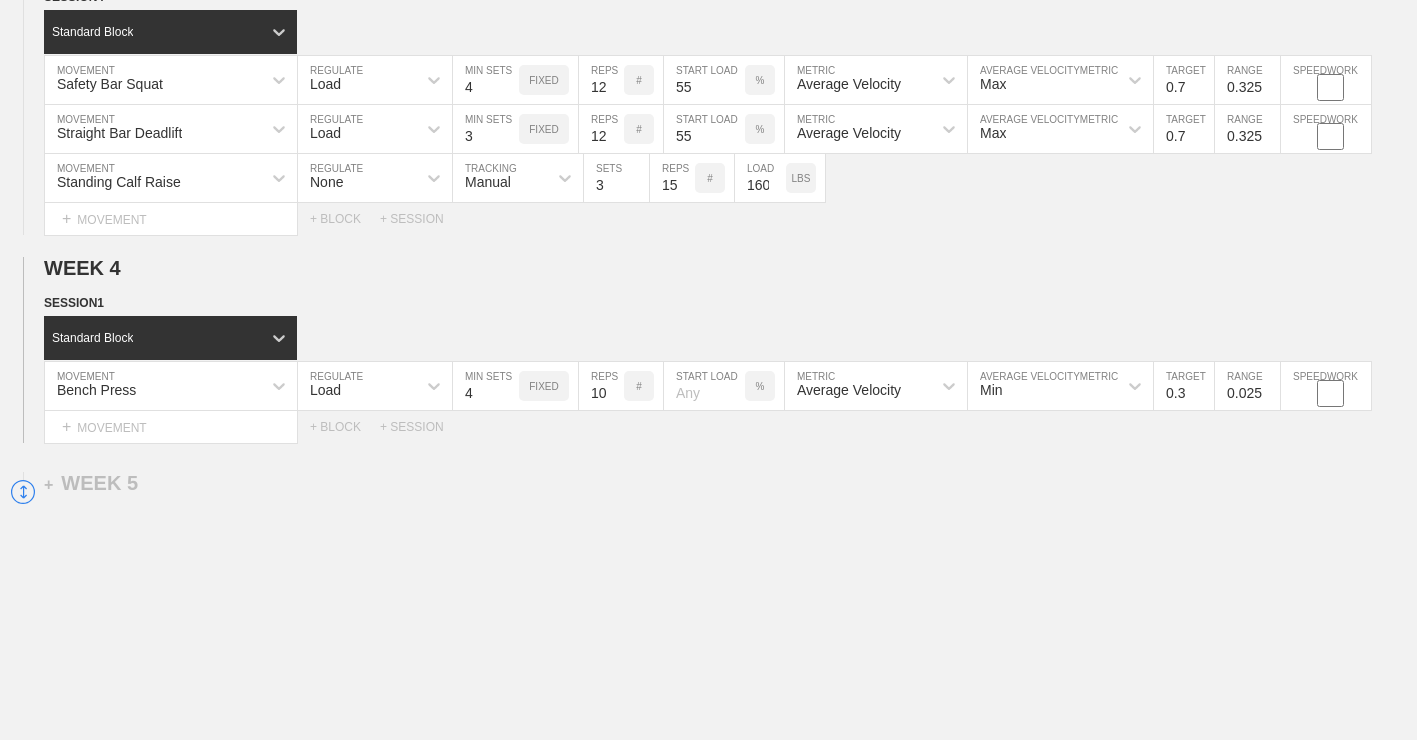 click at bounding box center [704, 386] 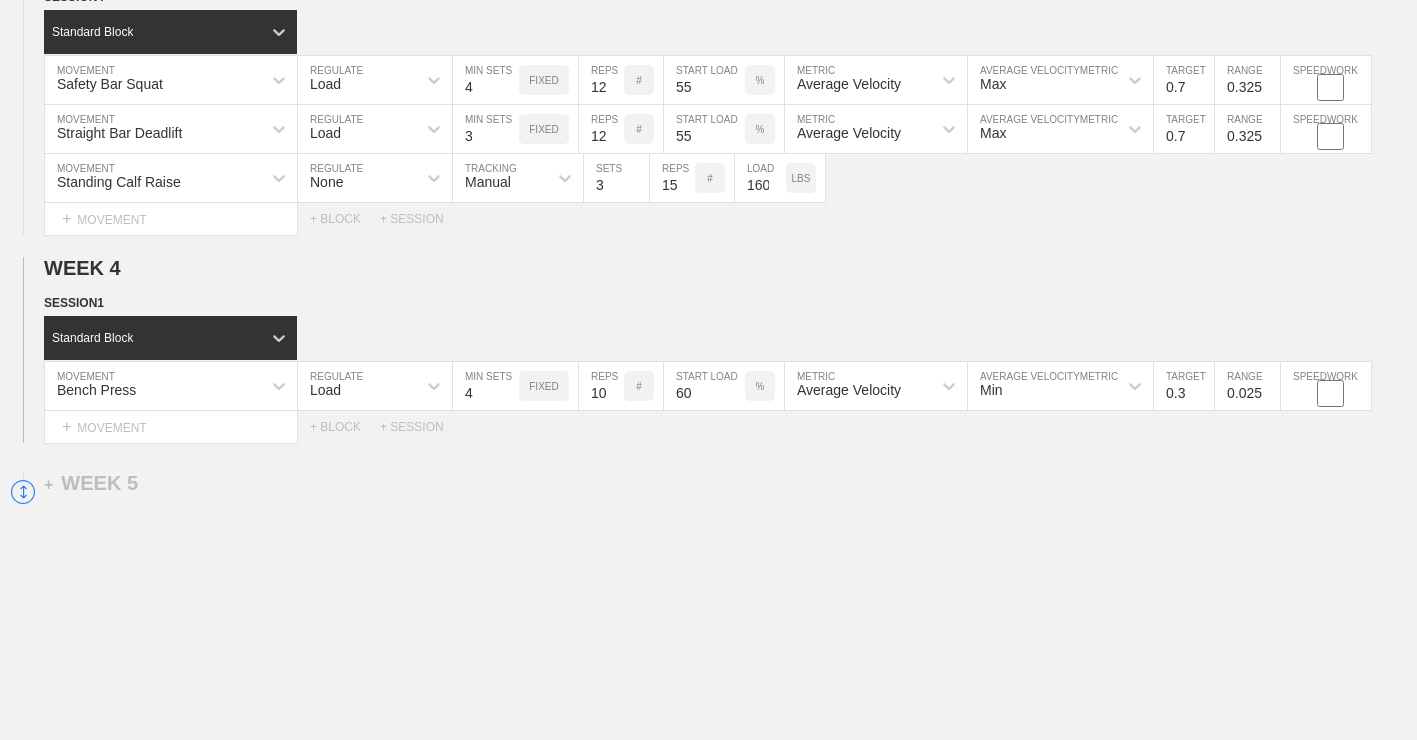 type on "60" 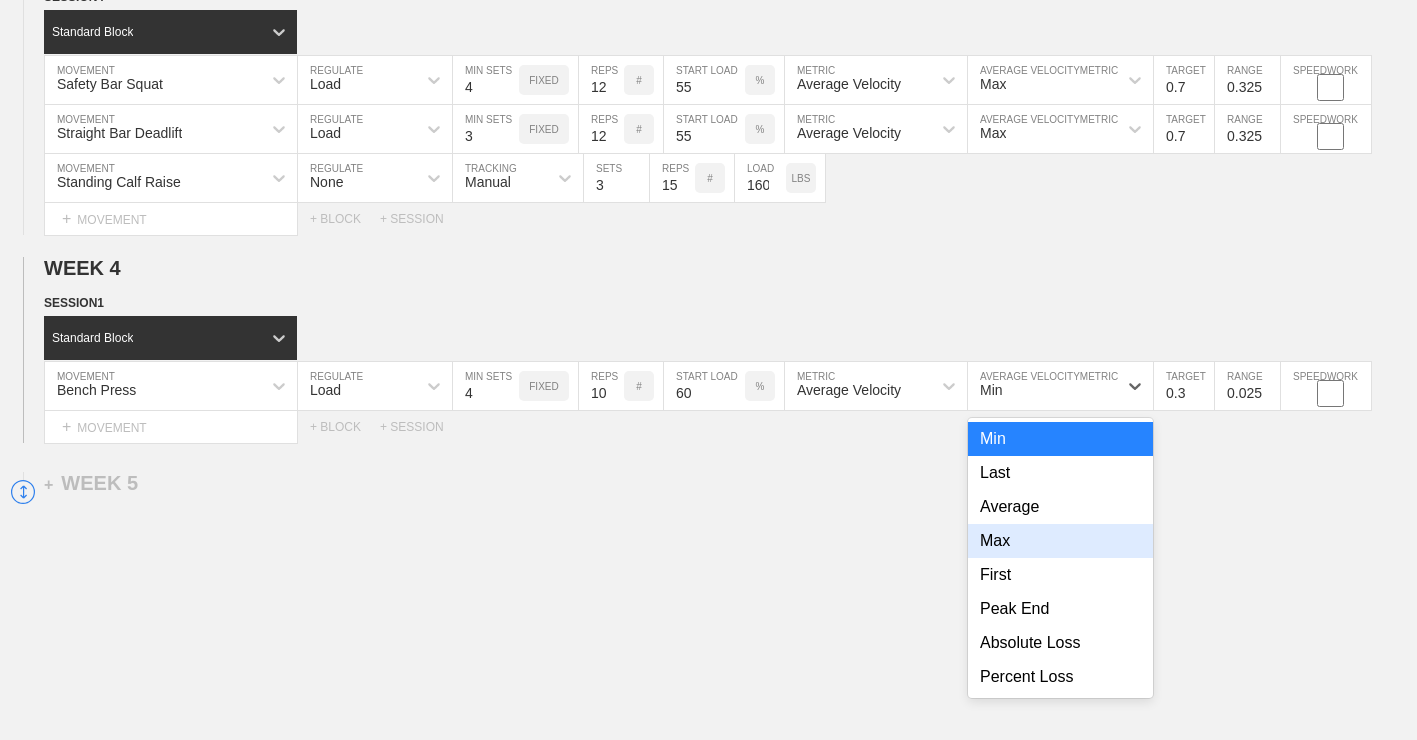 click on "Max" at bounding box center (1060, 541) 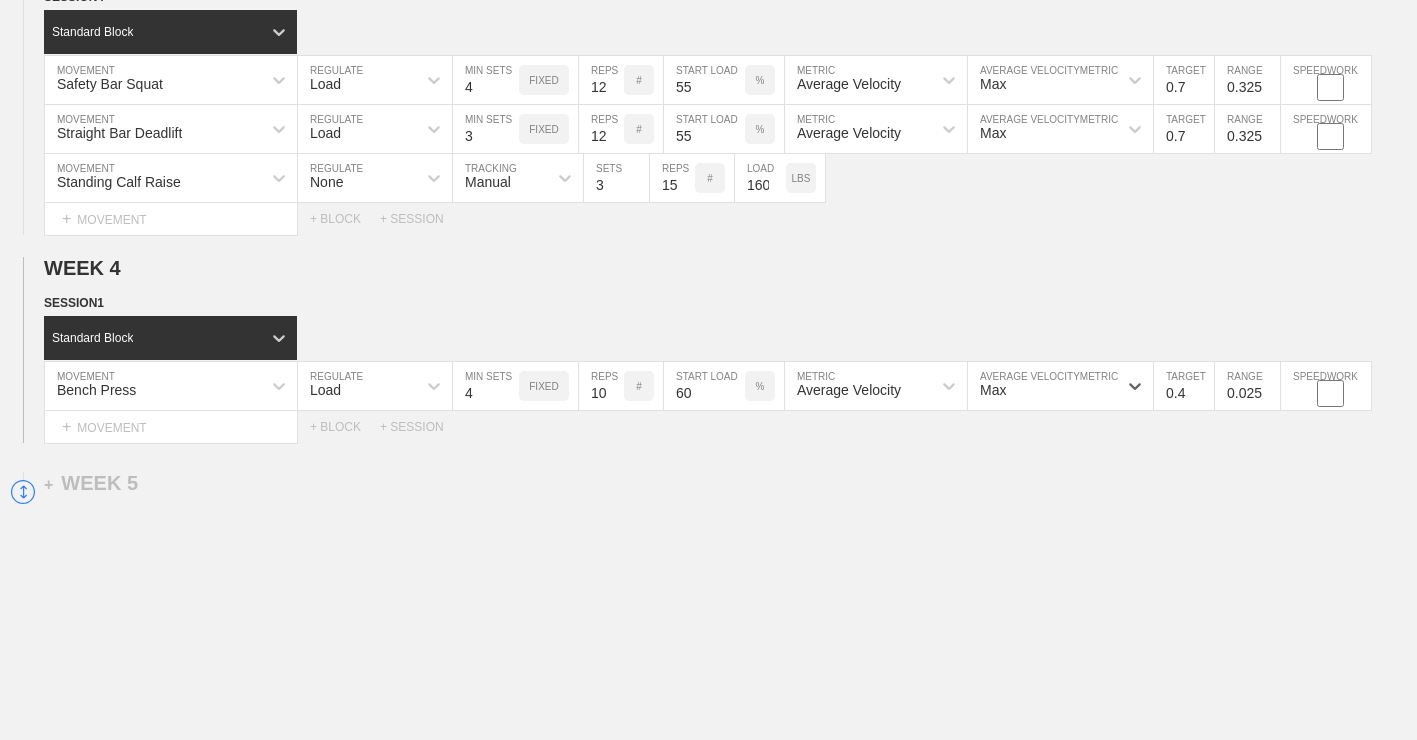 click on "0.4" at bounding box center [1184, 386] 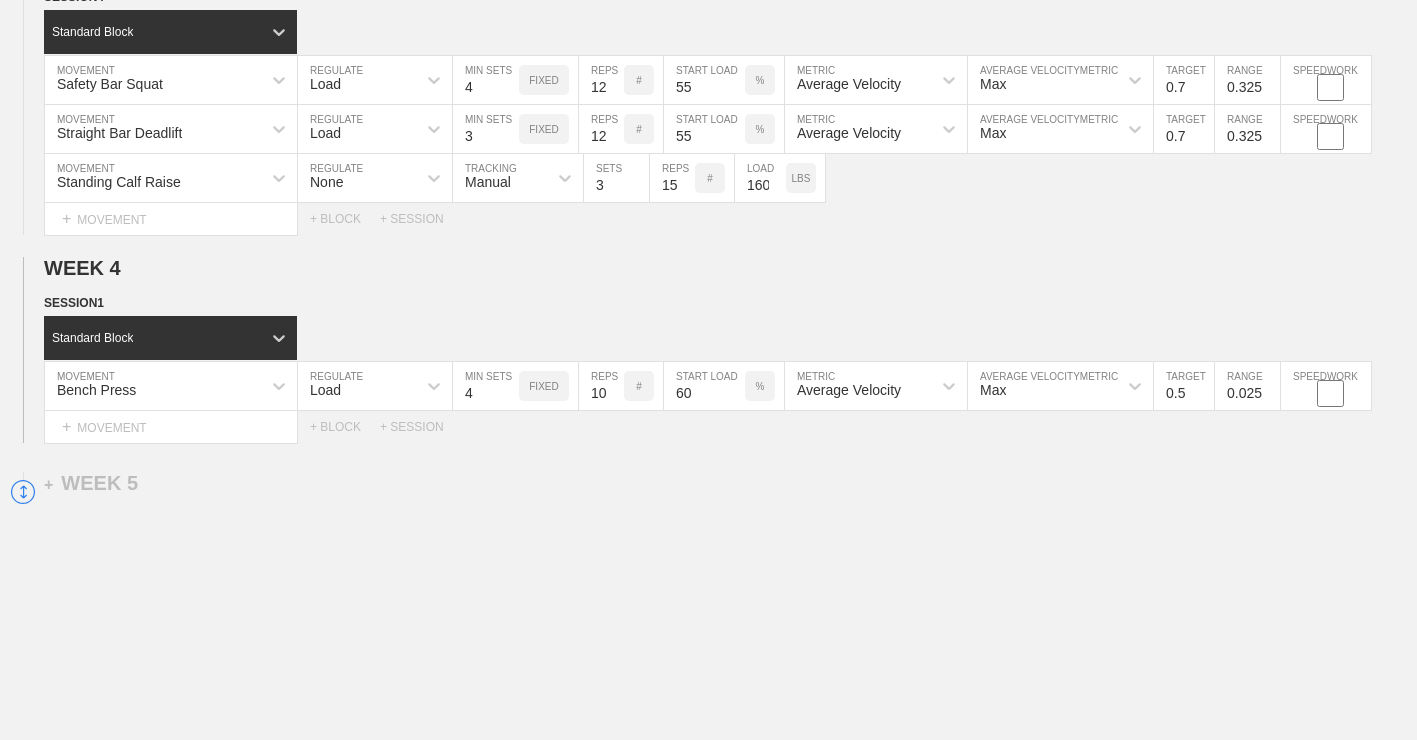 click on "0.5" at bounding box center (1184, 386) 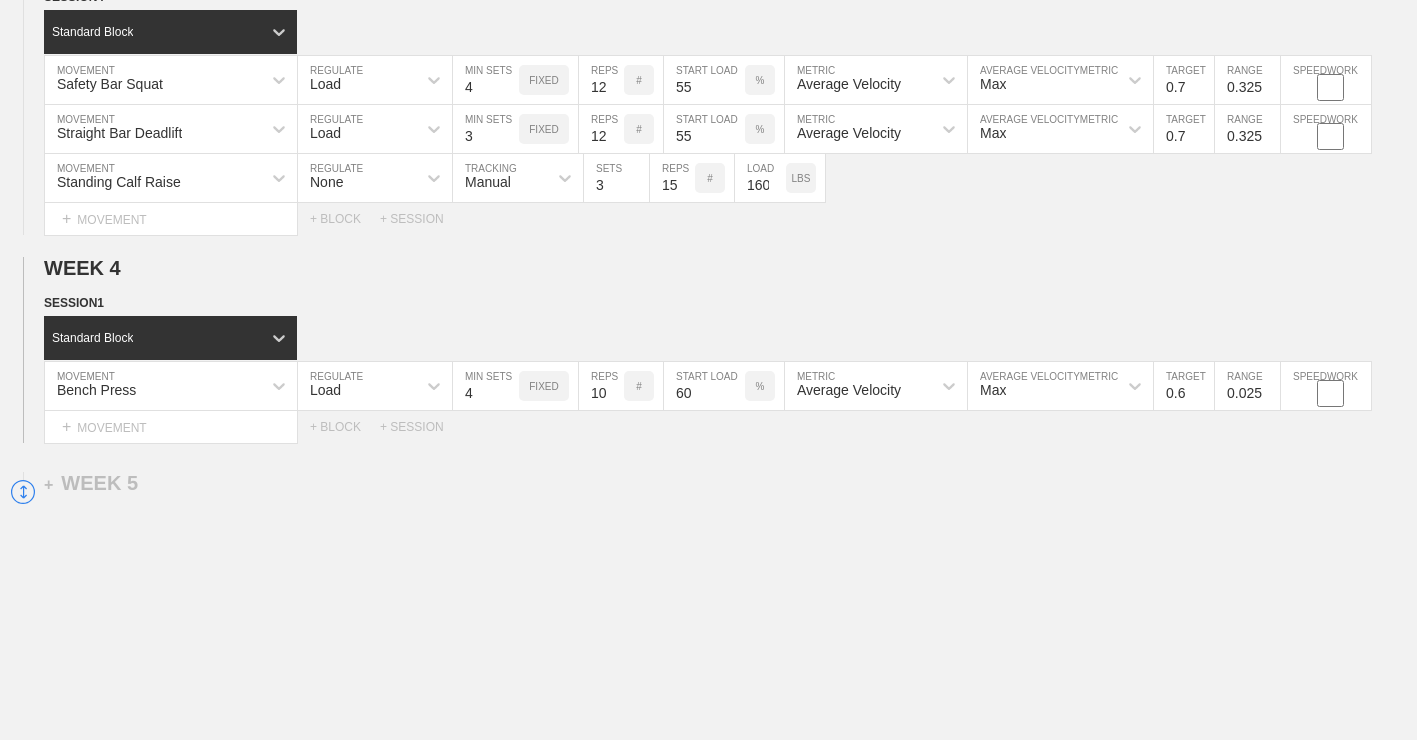 click on "0.6" at bounding box center (1184, 386) 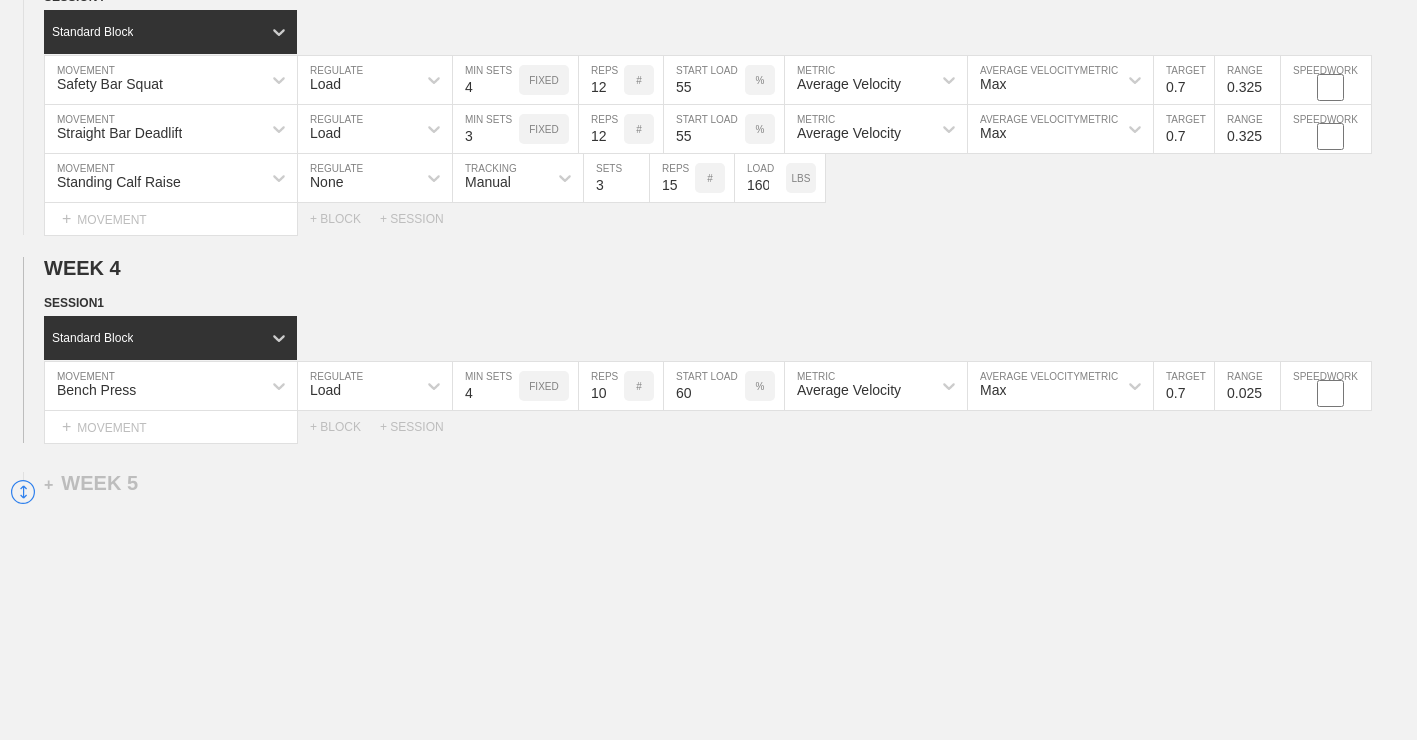 type on "0.7" 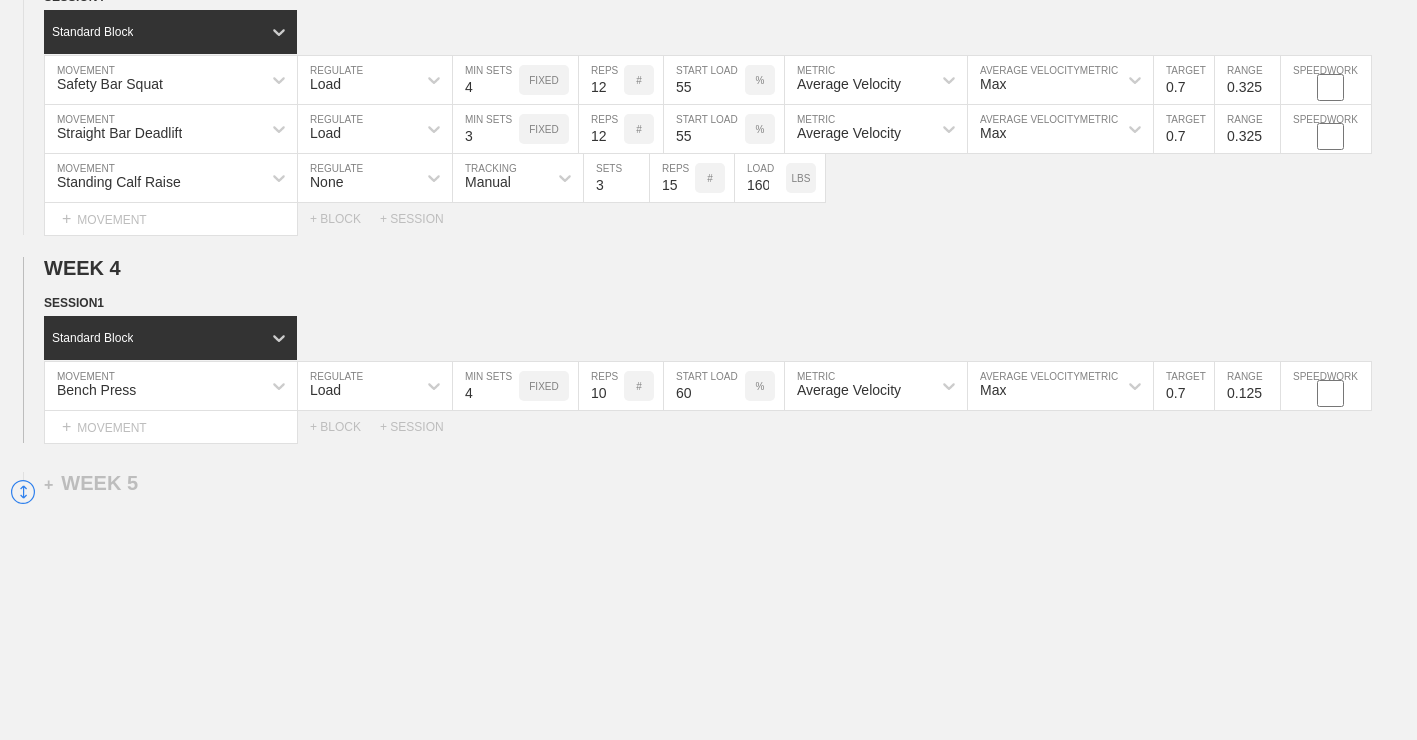 click on "0.125" at bounding box center [1247, 386] 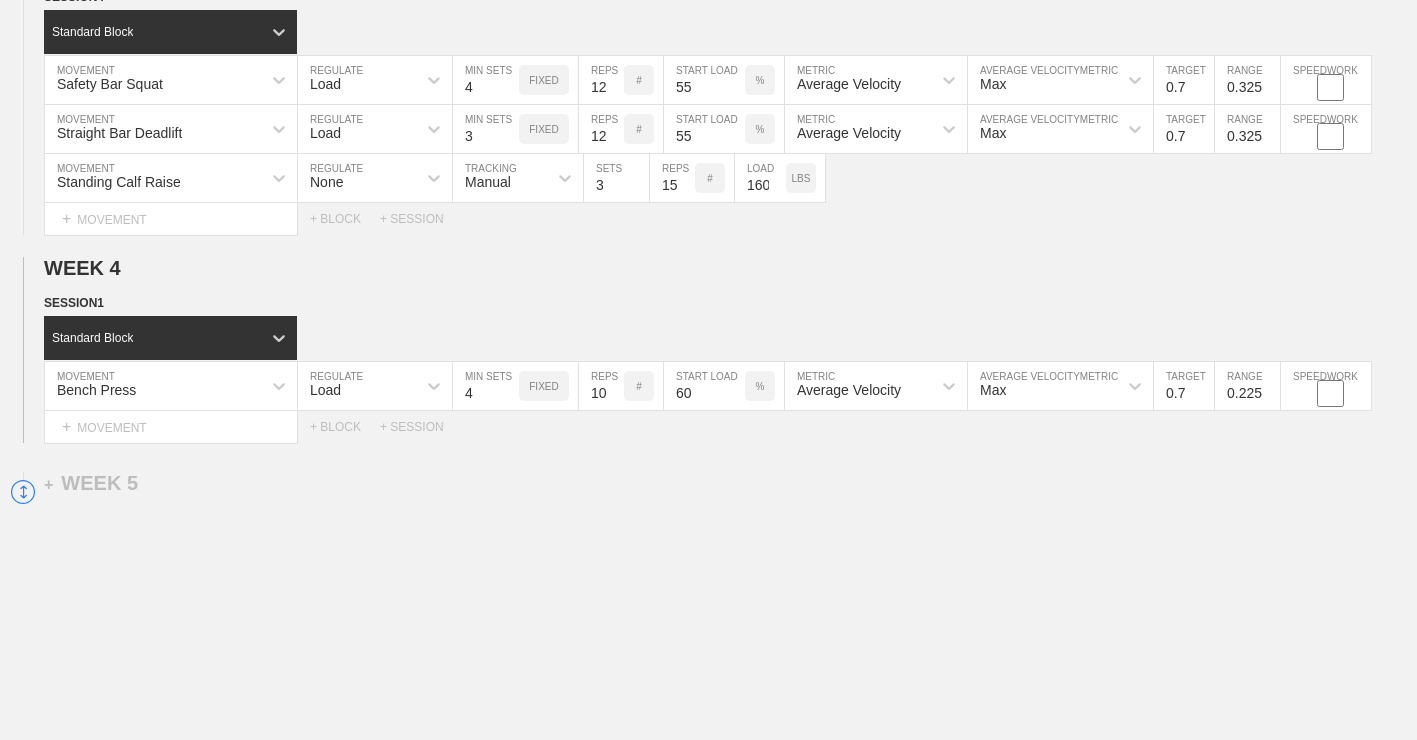 click on "0.225" at bounding box center (1247, 386) 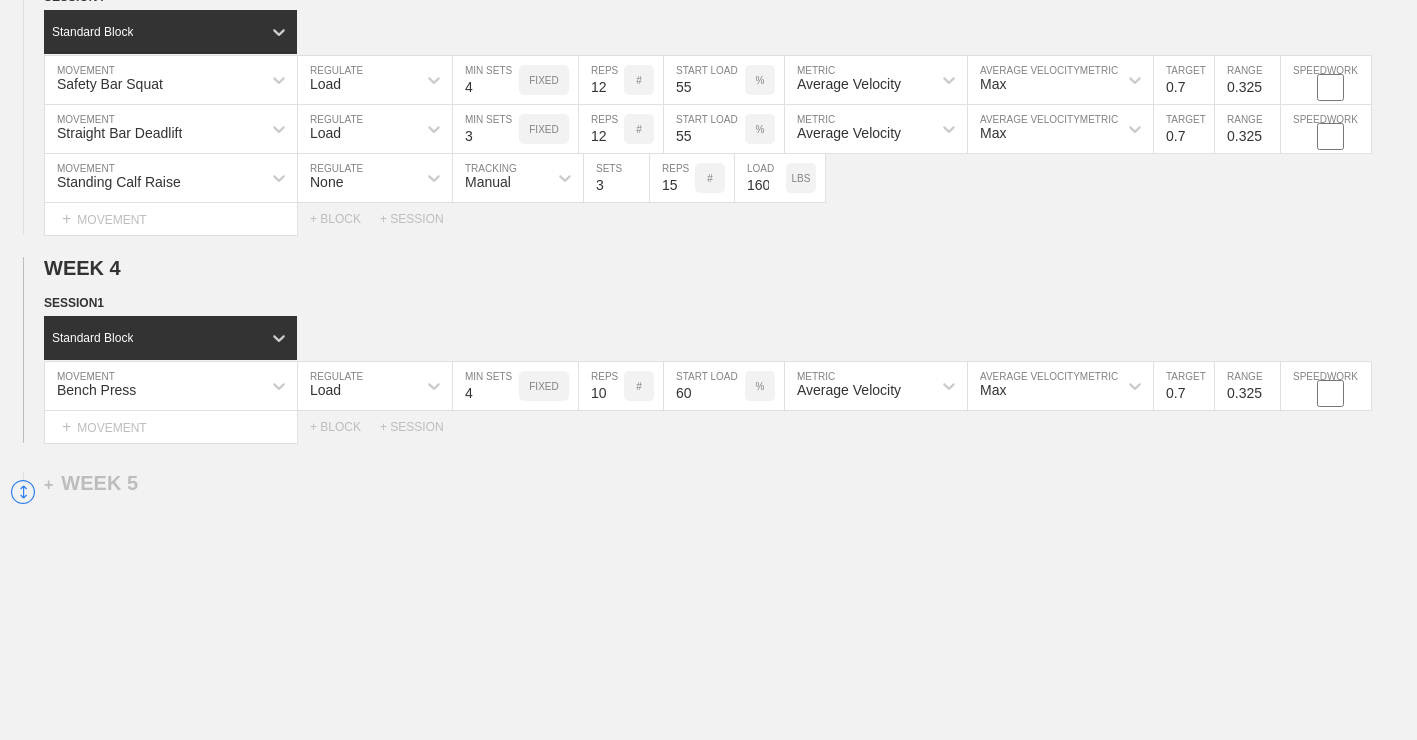 type on "0.325" 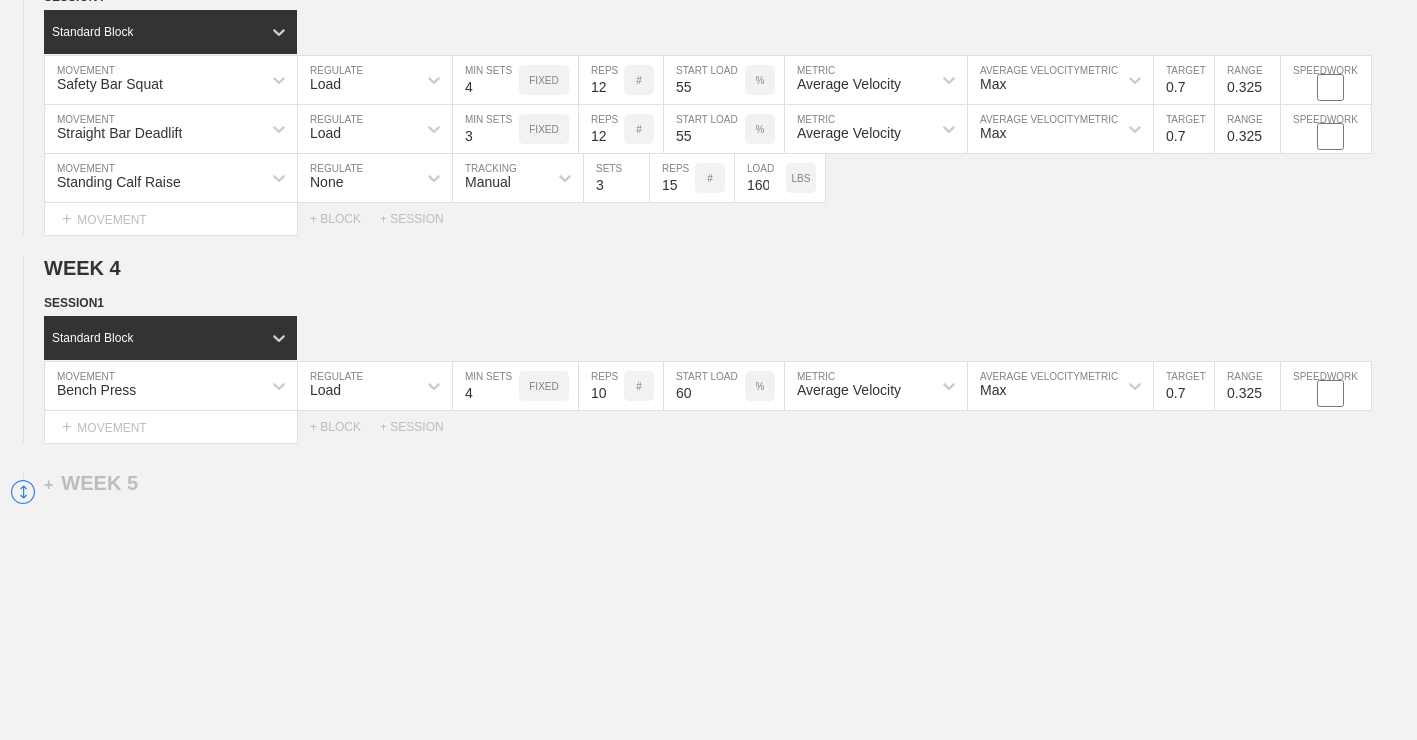 click on "WEEK   1   SESSION  1   Standard Block Bench Press MOVEMENT Load REGULATE 4 MIN SETS FIXED 16 REPS # 40 START LOAD % Average Velocity METRIC Max AVERAGE VELOCITY  METRIC 0.7 TARGET RANGE 0.025 SPEEDWORK Bent Over Barbell Row MOVEMENT Load REGULATE 4 MIN SETS FIXED 16 REPS # 110 START LOAD LBS Average Velocity METRIC Max AVERAGE VELOCITY  METRIC 0.7 TARGET RANGE 0.025 SPEEDWORK Seated Barbell Overhead Press MOVEMENT Load REGULATE 4 MIN SETS FIXED 16 REPS # 65 START LOAD LBS Average Velocity METRIC Max AVERAGE VELOCITY  METRIC 0.7 TARGET RANGE 0.025 SPEEDWORK Lying Tricep Extension MOVEMENT None REGULATE Sensor TRACKING 3 SETS 16 REPS # 55 LOAD LBS Select... MOVEMENT +  MOVEMENT + BLOCK + SESSION SESSION  2   Standard Block Safety Bar Squat MOVEMENT Load REGULATE 4 MIN SETS FIXED 16 REPS # 40 START LOAD % Average Velocity METRIC Max AVERAGE VELOCITY  METRIC 0.7 TARGET RANGE 0.025 SPEEDWORK Straight Bar Deadlift MOVEMENT Load REGULATE 3 MIN SETS FIXED 16 REPS # 40 START LOAD % Average Velocity METRIC Max  METRIC" at bounding box center [708, -1266] 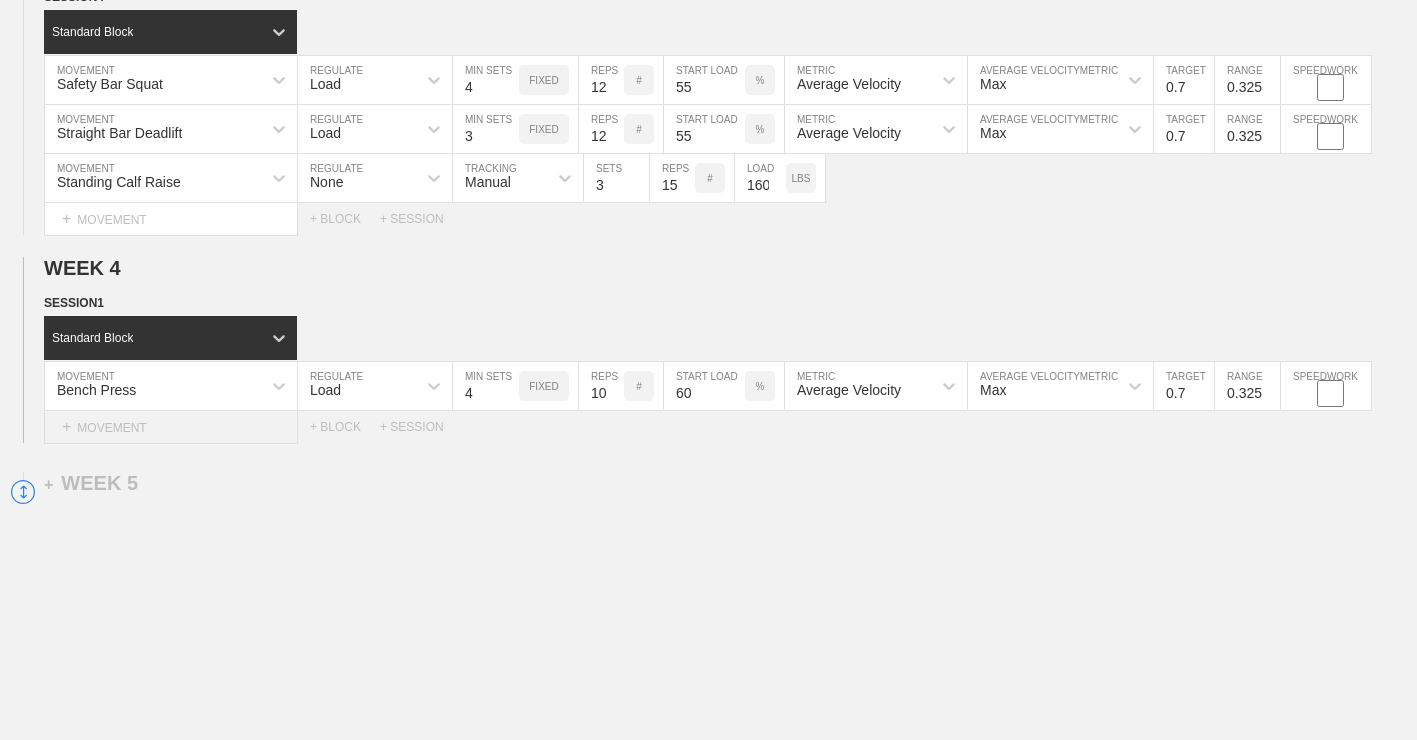 click on "+  MOVEMENT" at bounding box center [171, 427] 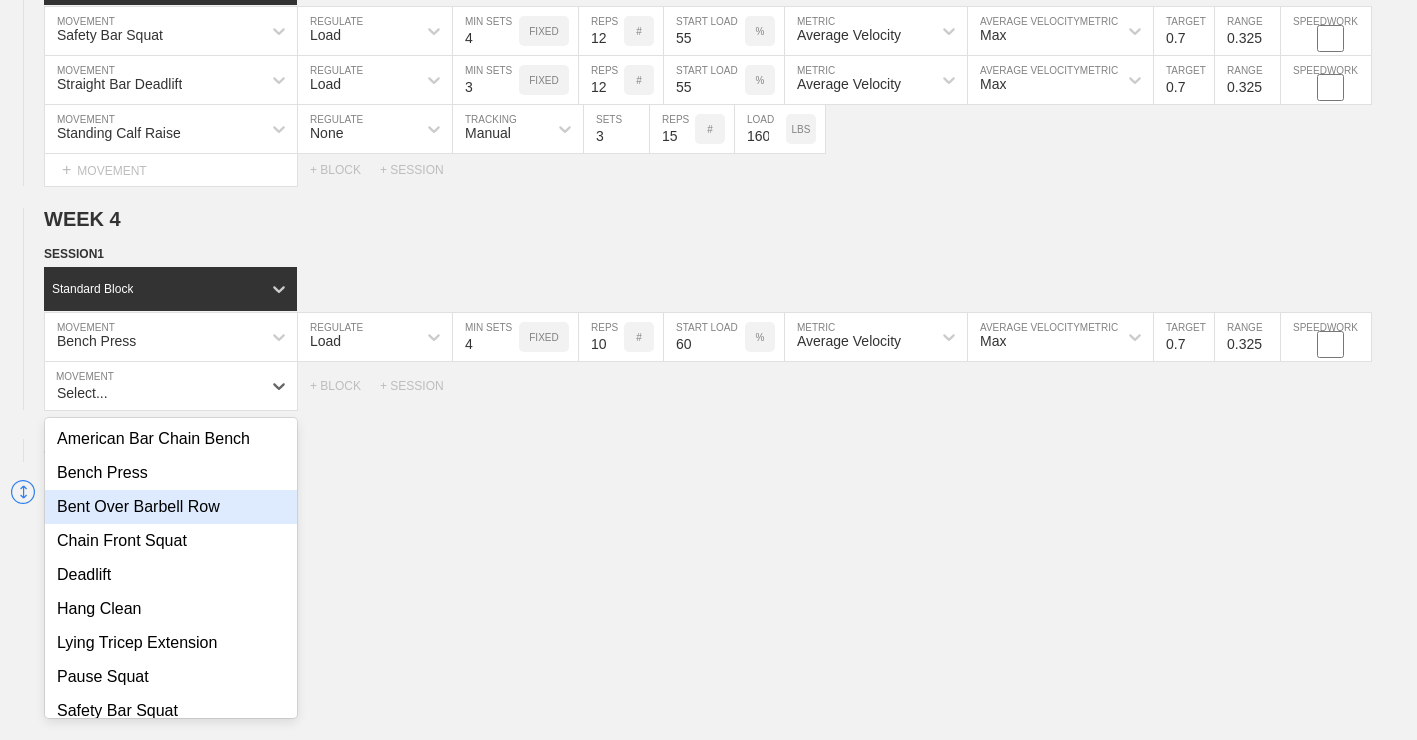 click on "Bent Over Barbell Row" at bounding box center [171, 507] 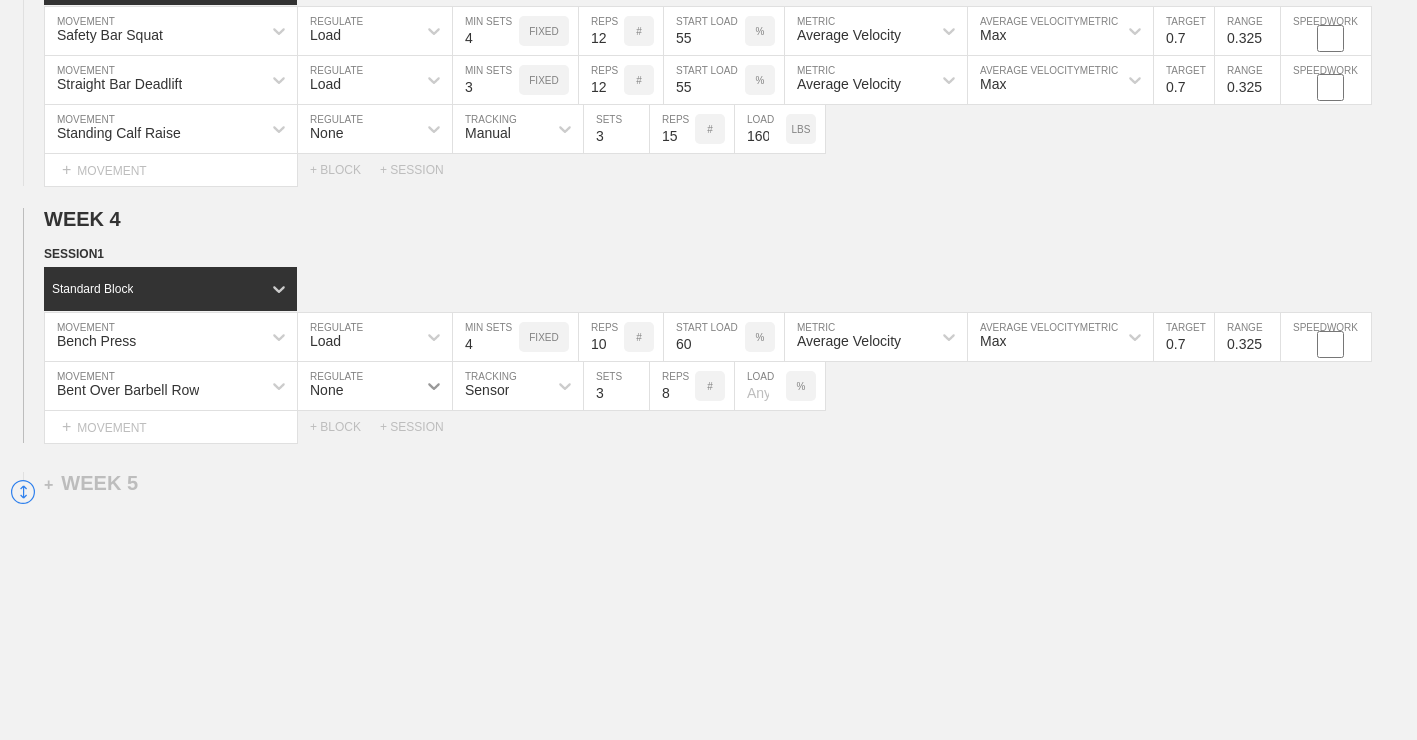 click 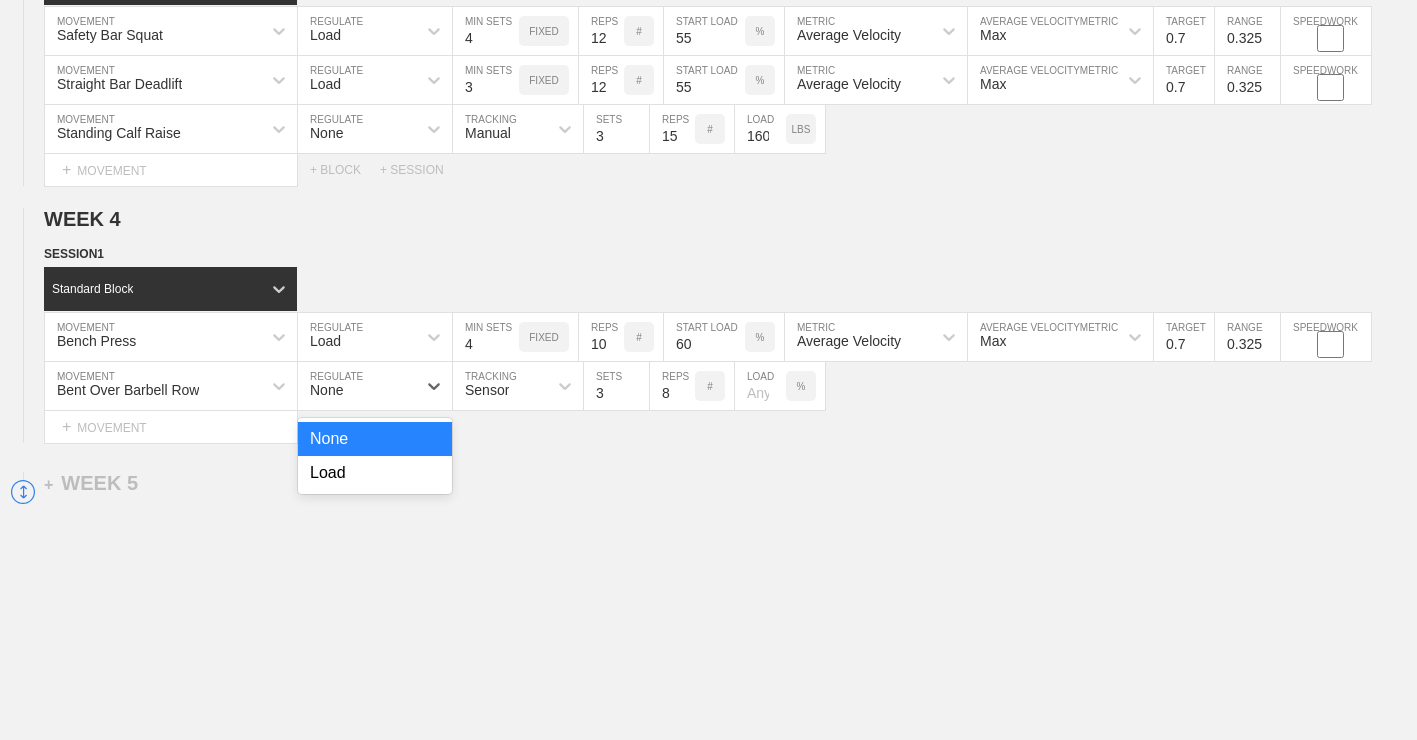 click on "Load" at bounding box center [375, 473] 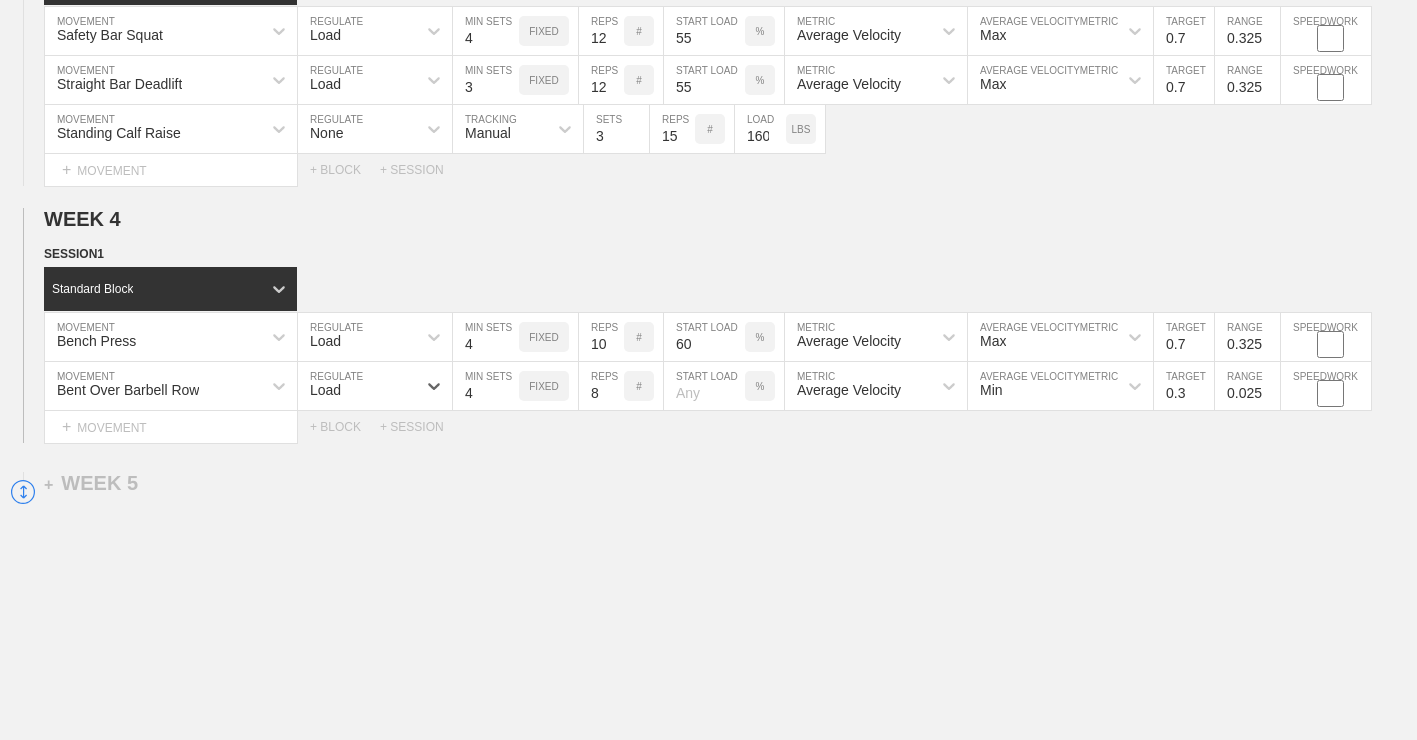 type on "4" 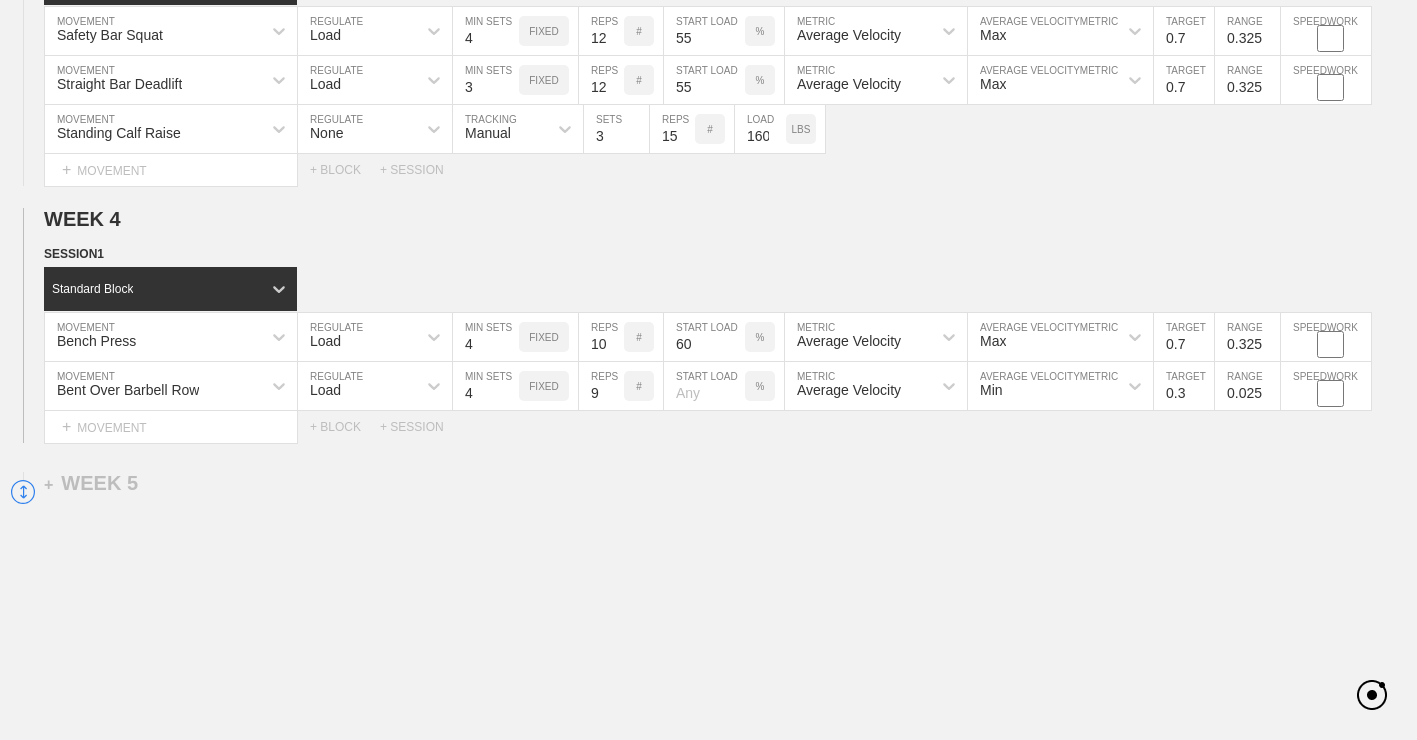 click on "9" at bounding box center (601, 386) 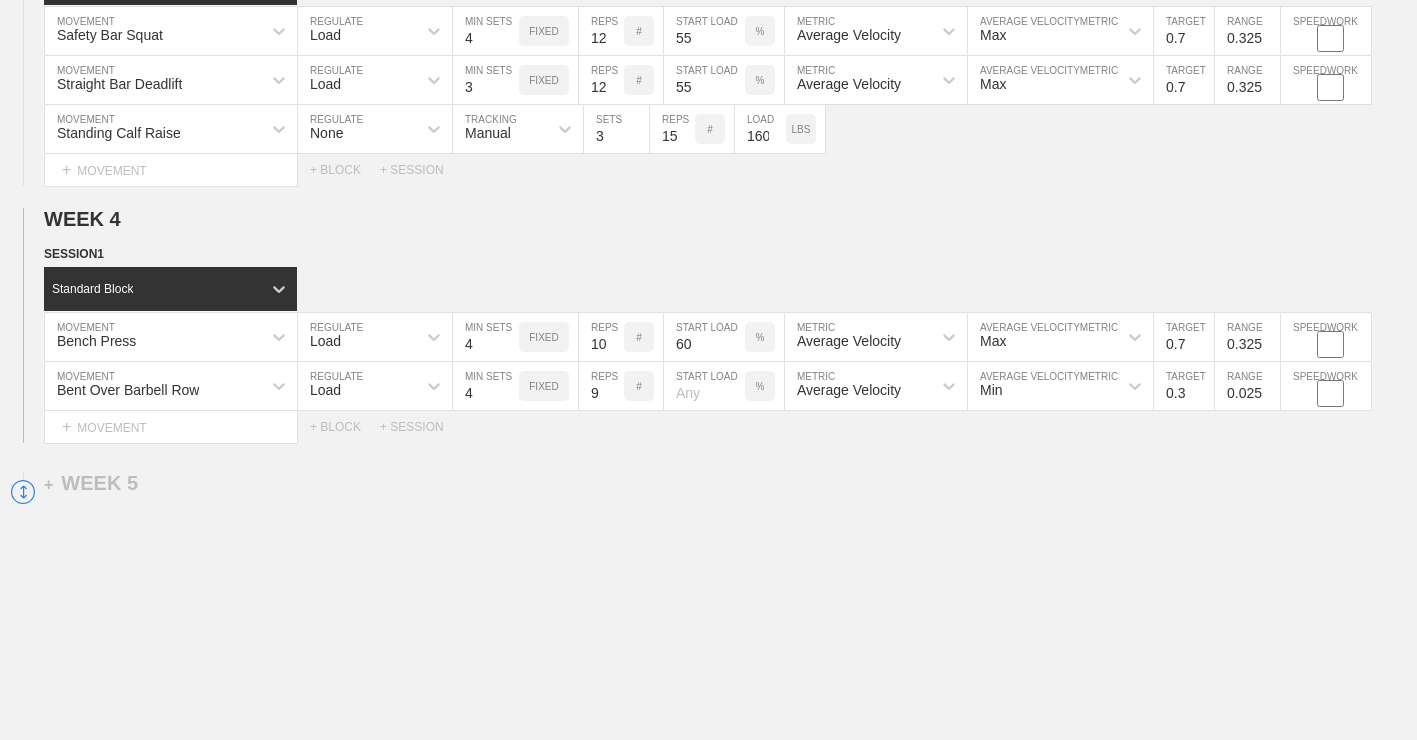 type on "10" 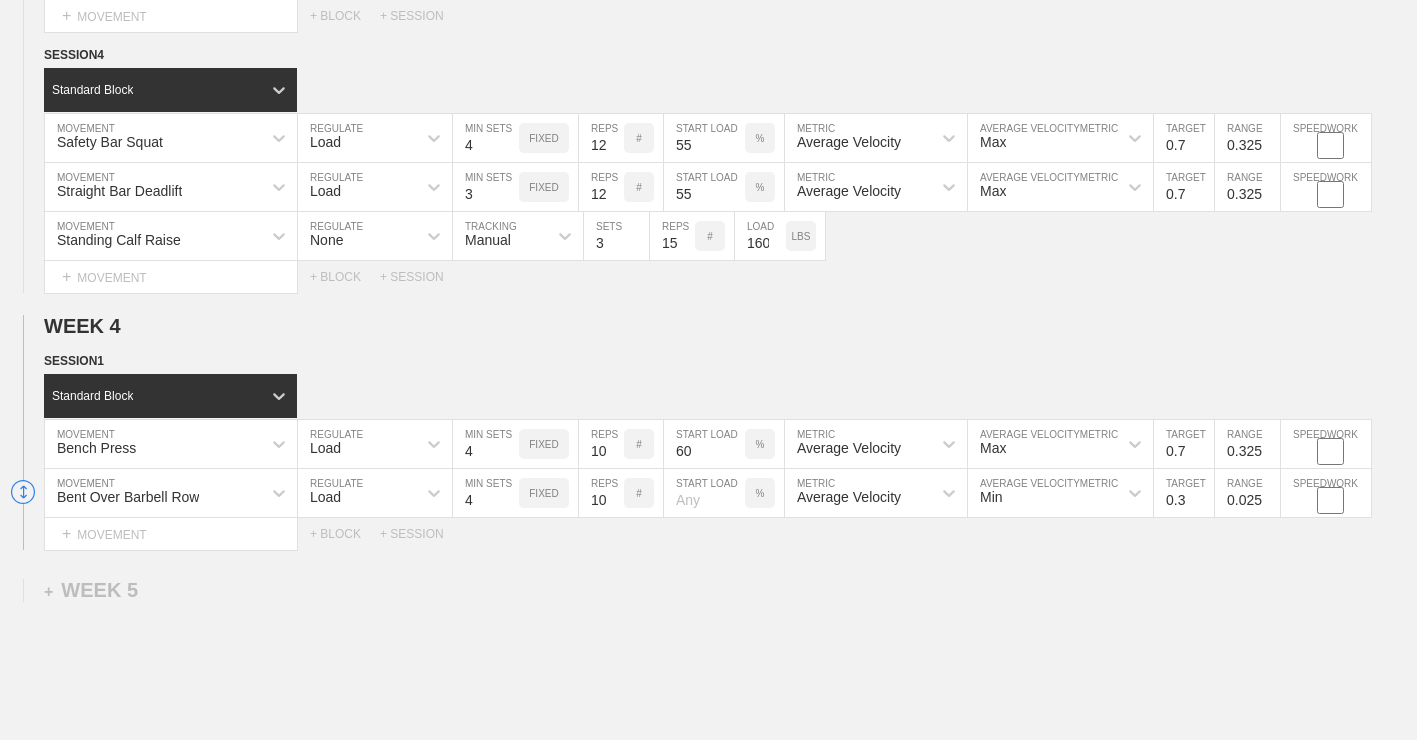 scroll, scrollTop: 3492, scrollLeft: 0, axis: vertical 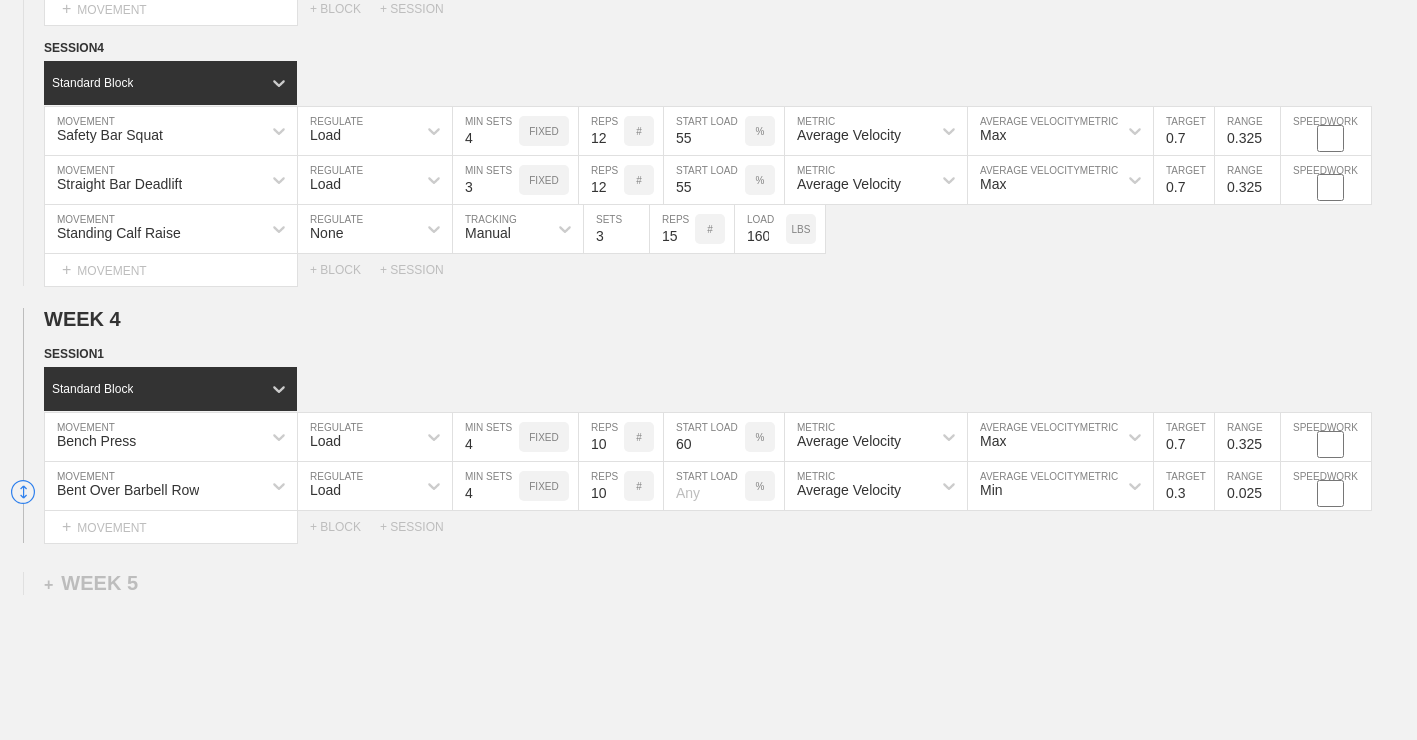 click at bounding box center (704, 486) 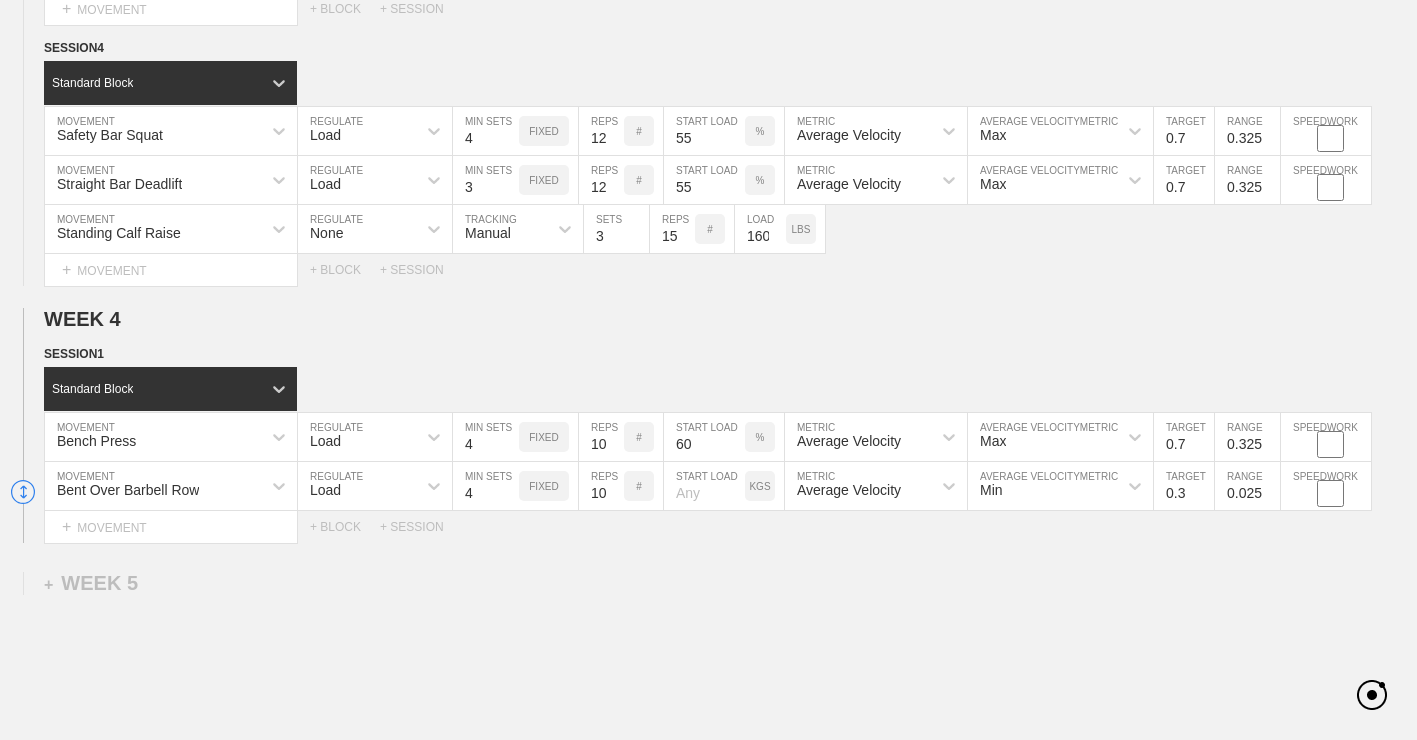 click on "KGS" at bounding box center [759, 486] 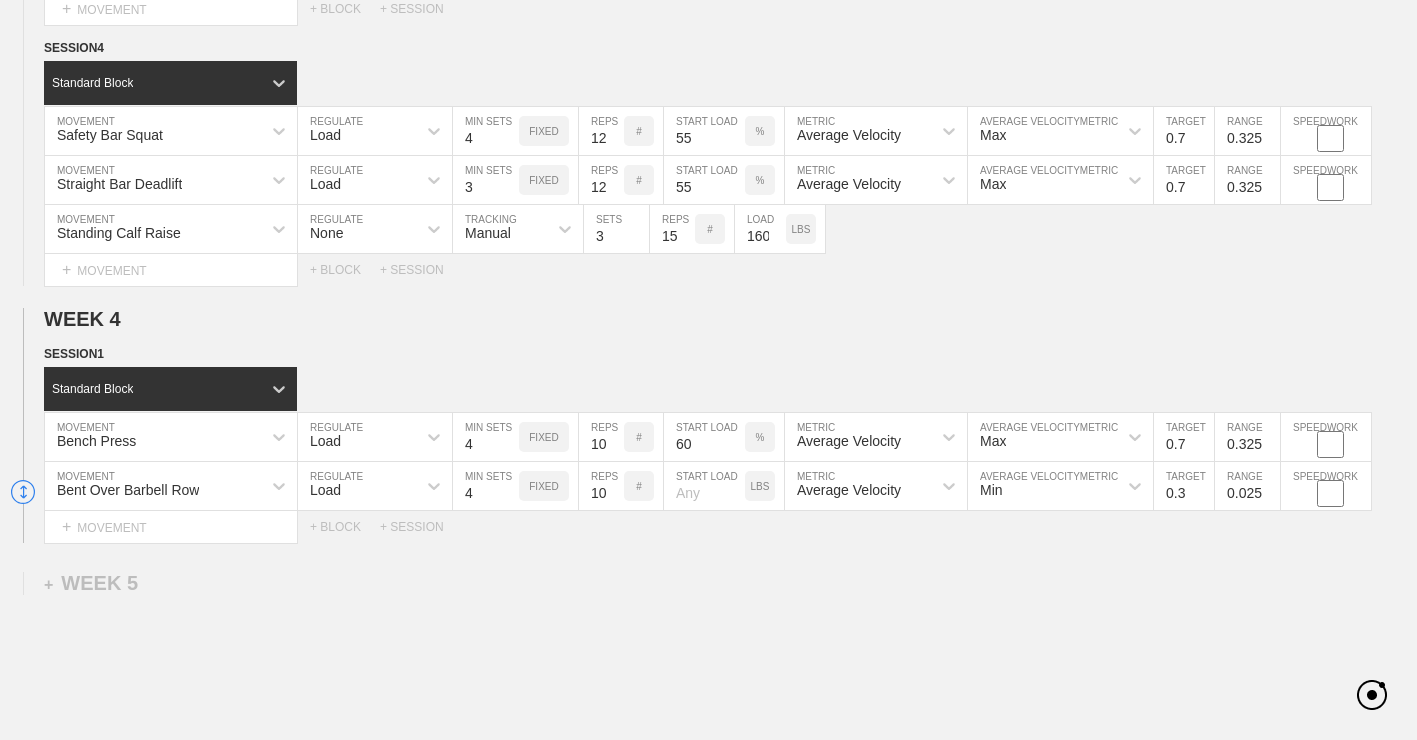 click at bounding box center [704, 486] 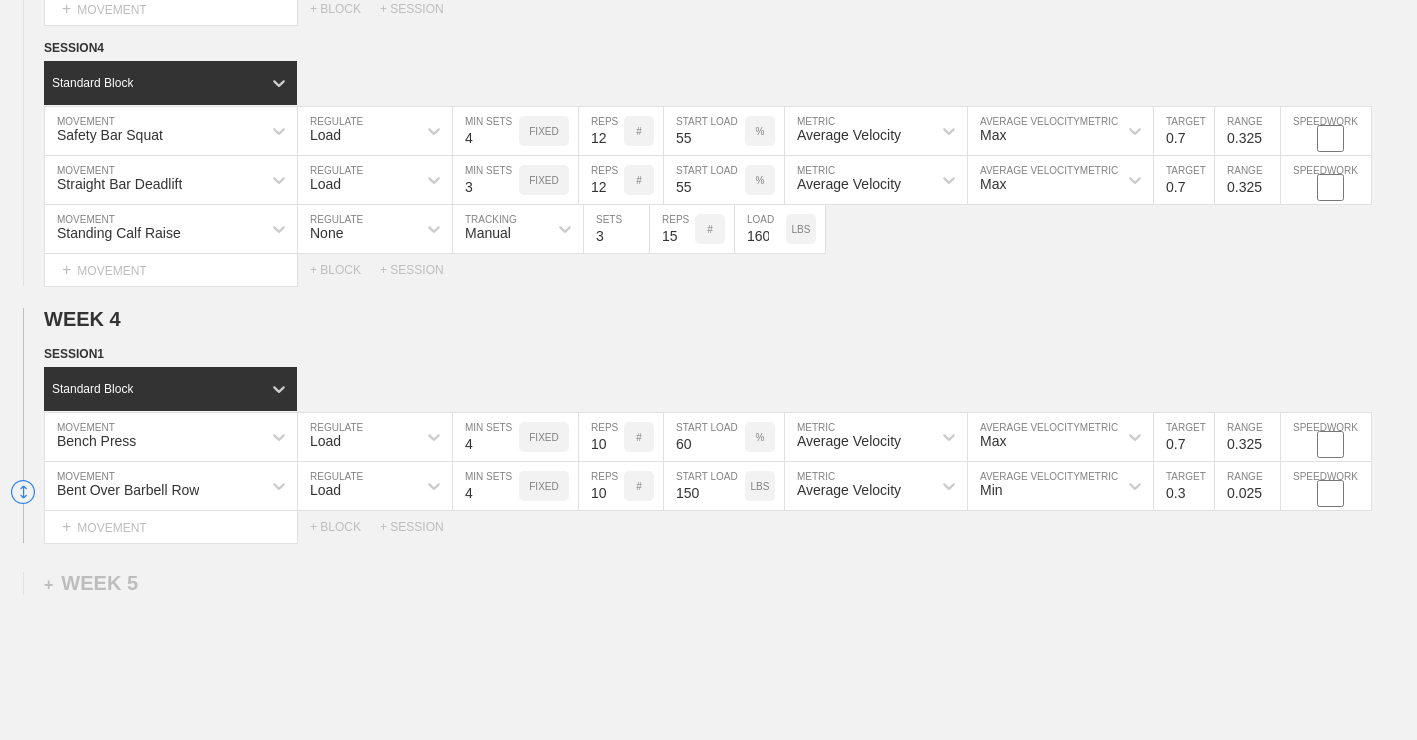 type on "150" 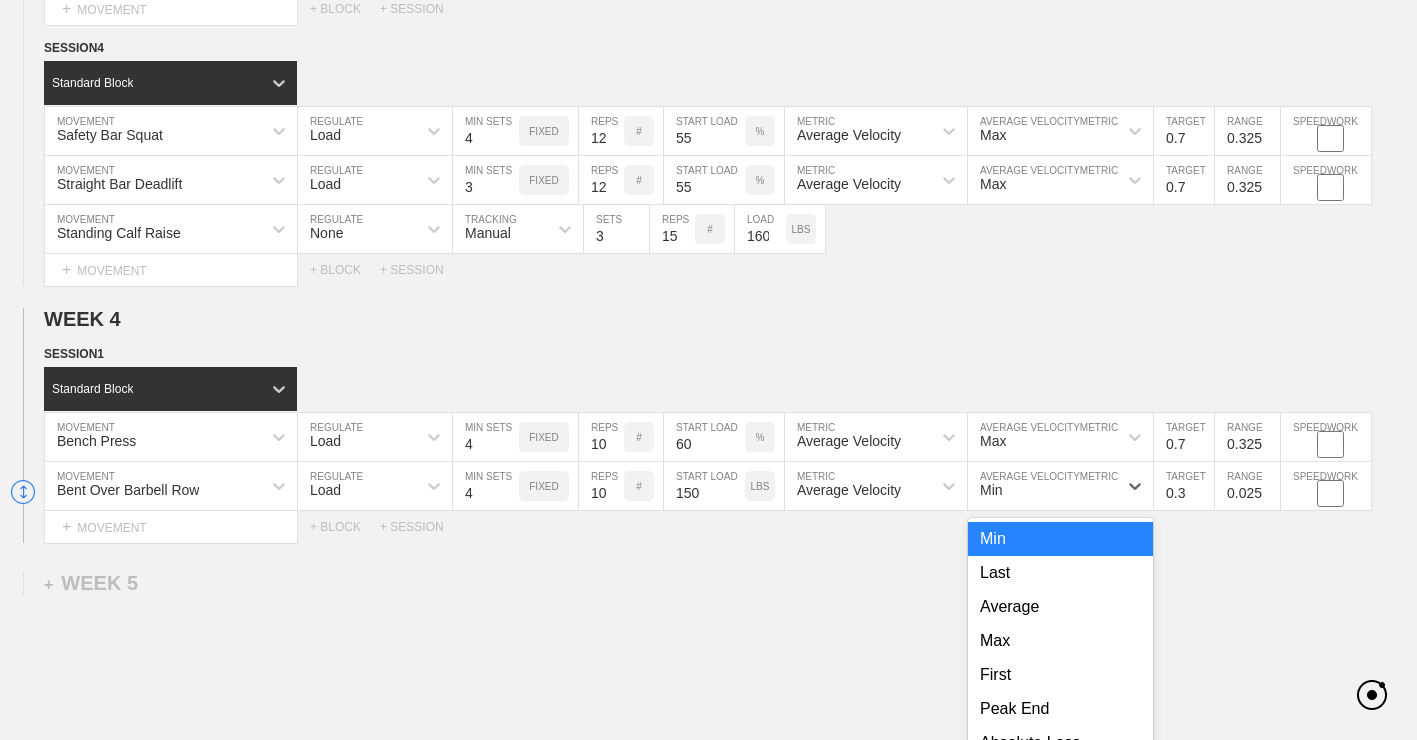 scroll, scrollTop: 3580, scrollLeft: 0, axis: vertical 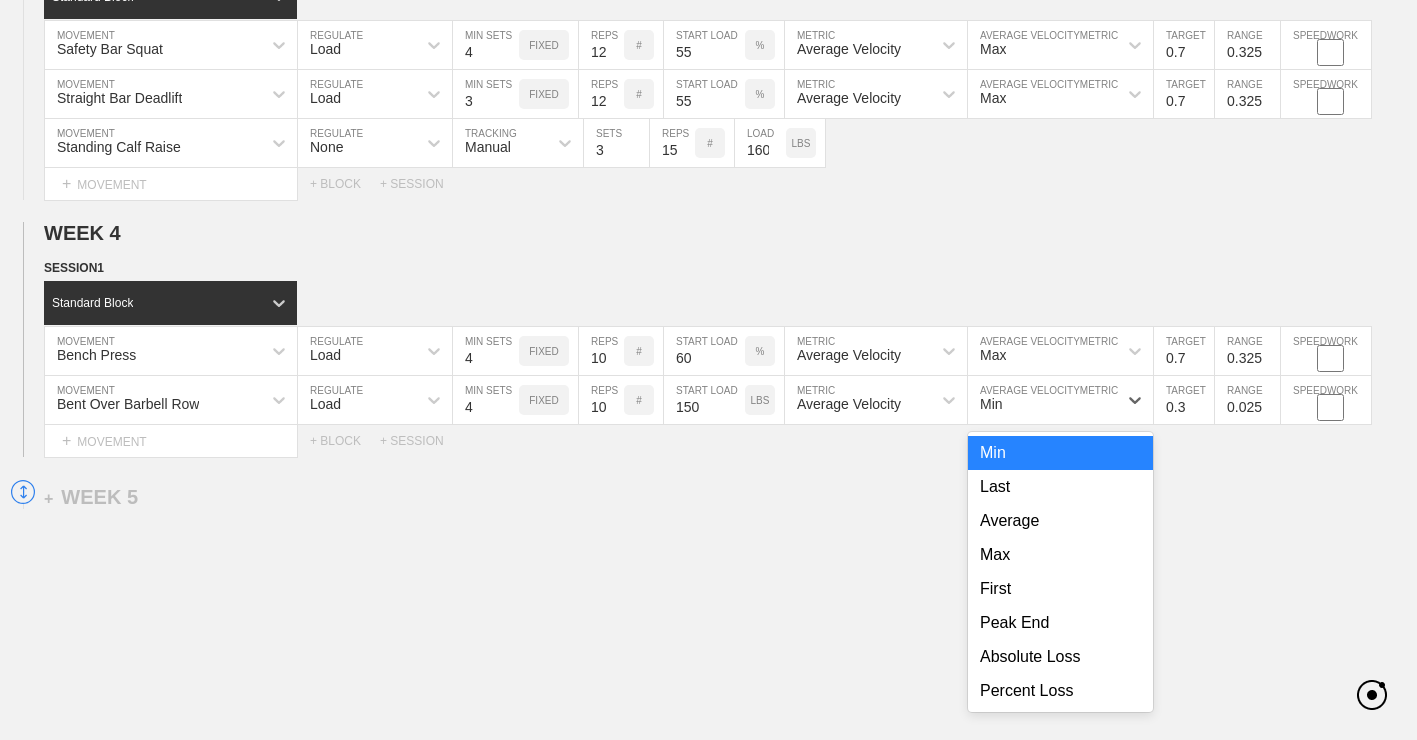 click on "option Min focused, 1 of 8. 8 results available. Use Up and Down to choose options, press Enter to select the currently focused option, press Escape to exit the menu, press Tab to select the option and exit the menu. Min Min Last Average Max First Peak End Absolute Loss Percent Loss" at bounding box center (1060, 400) 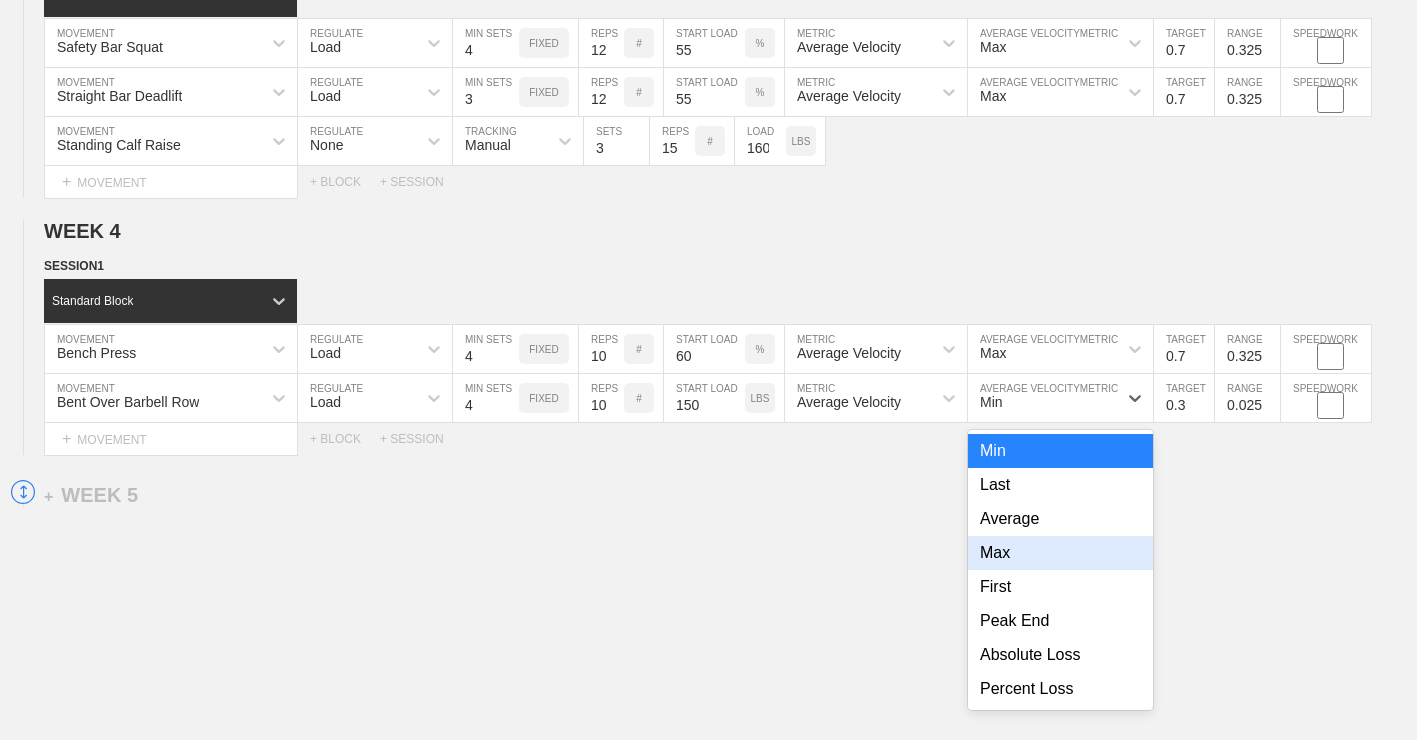 click on "Max" at bounding box center [1060, 553] 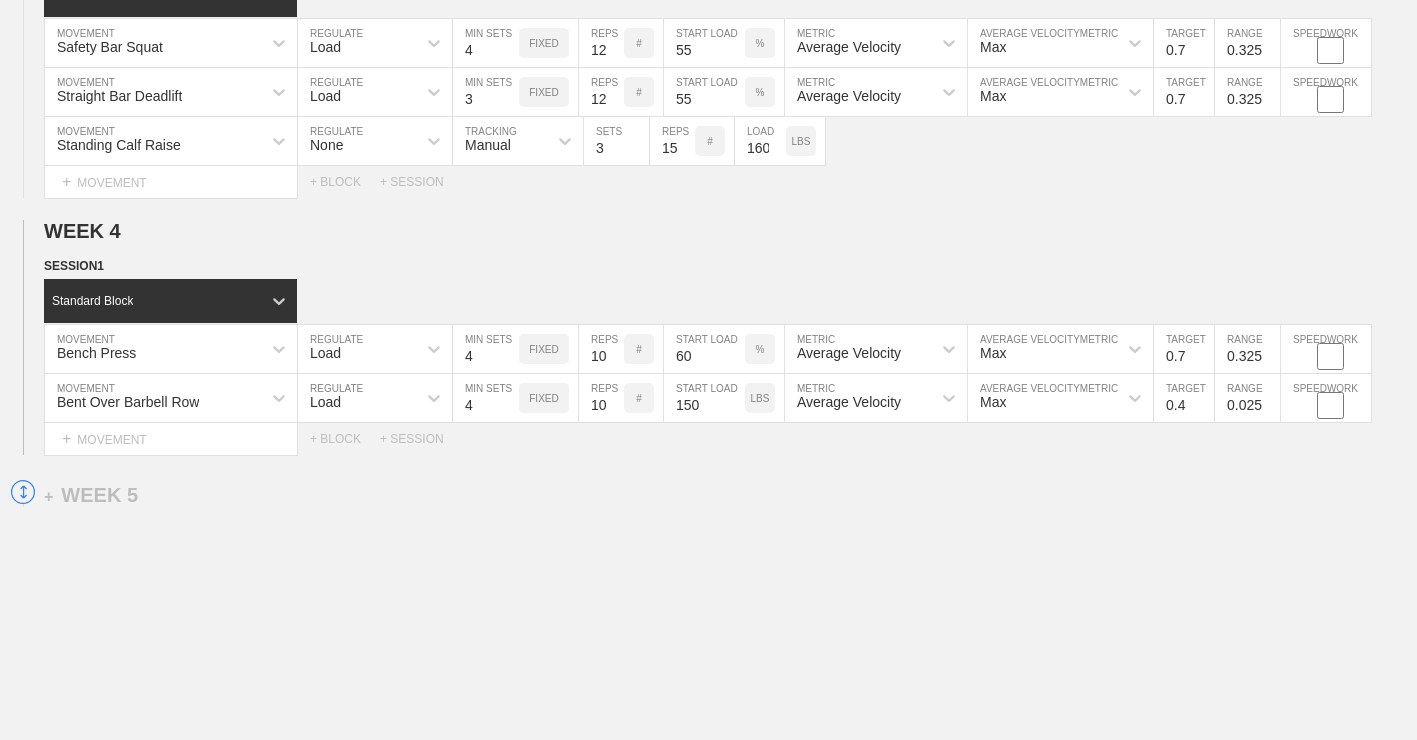click on "0.4" at bounding box center [1184, 398] 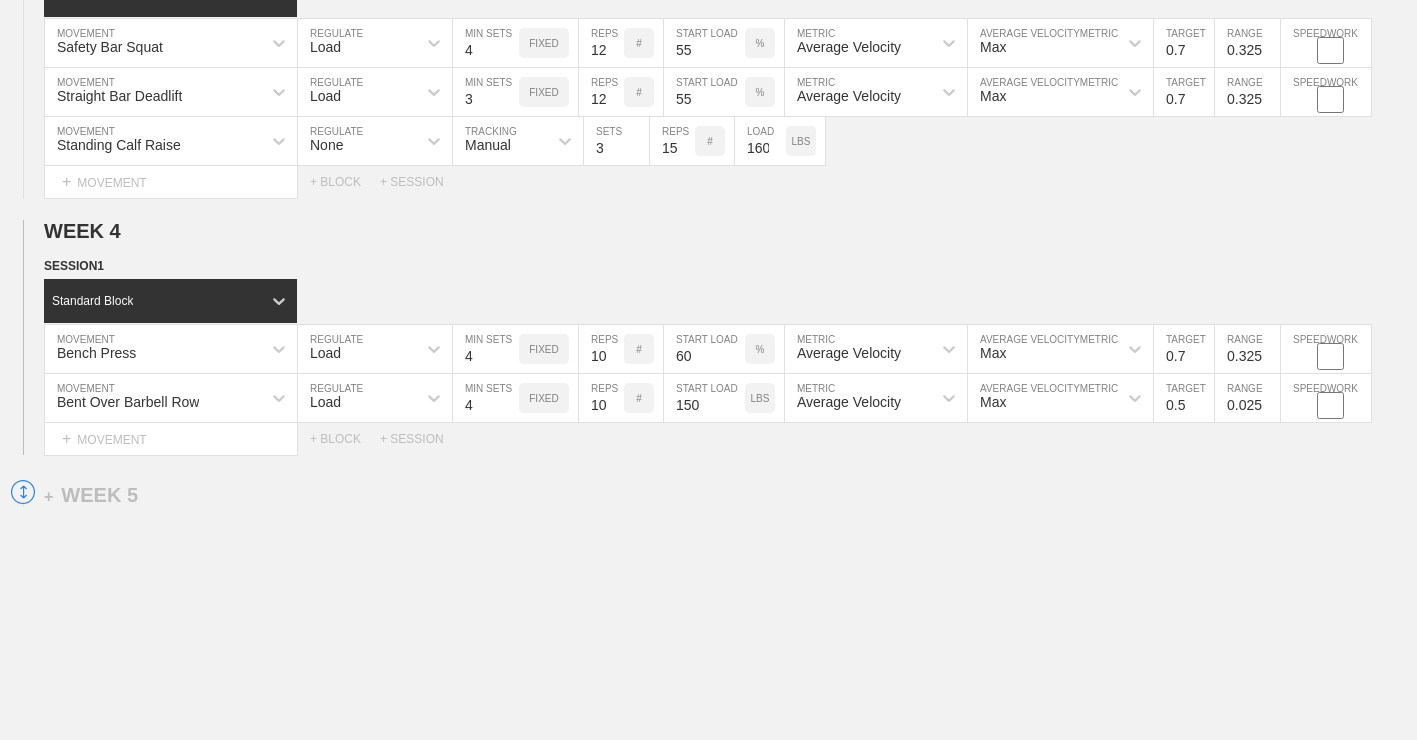 click on "0.5" at bounding box center (1184, 398) 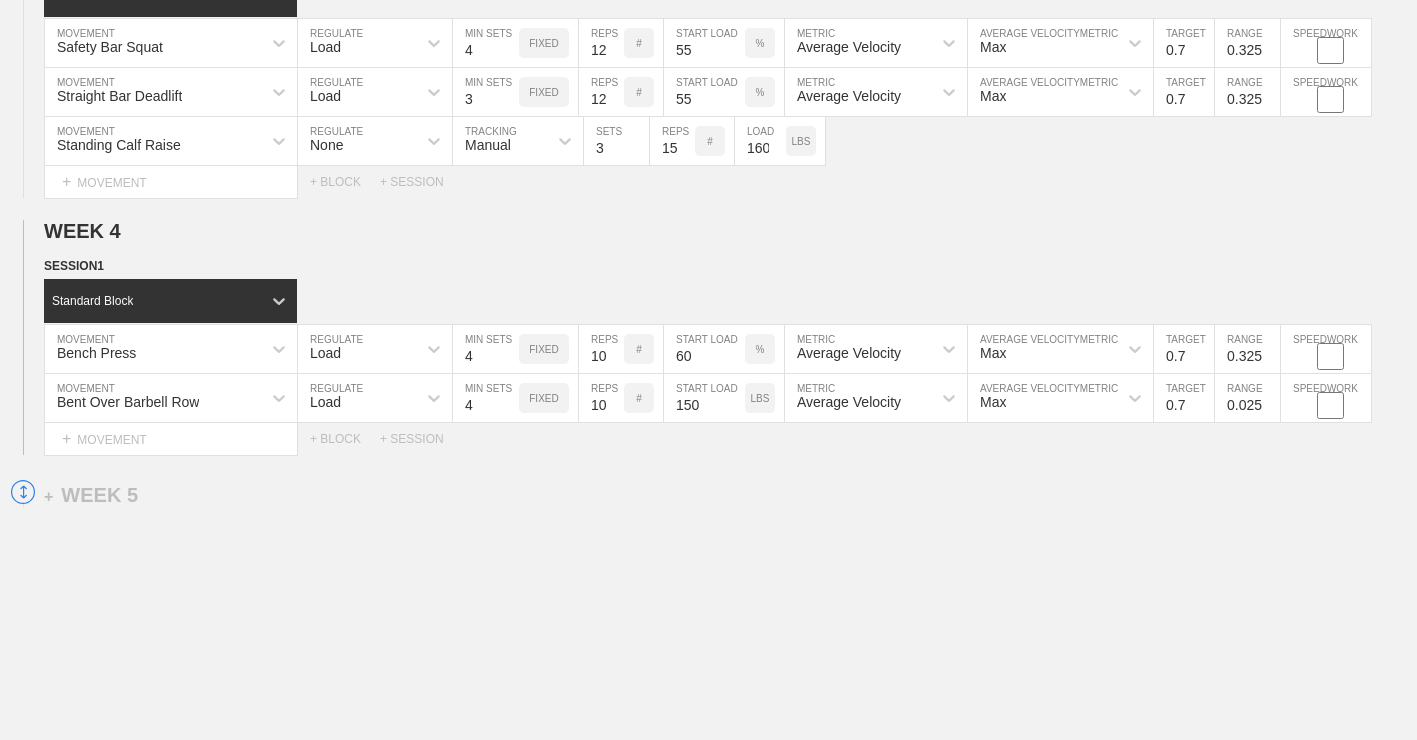 type on "0.7" 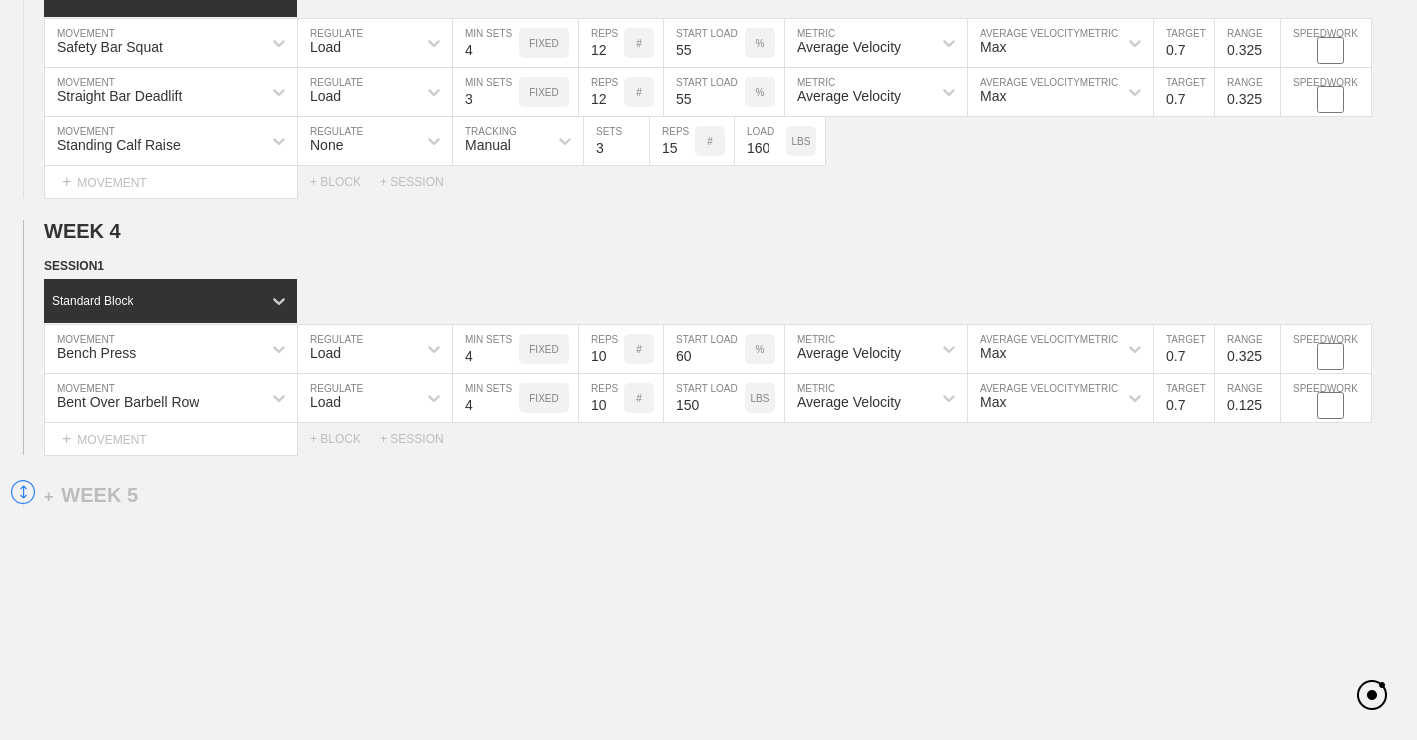 click on "0.125" at bounding box center (1247, 398) 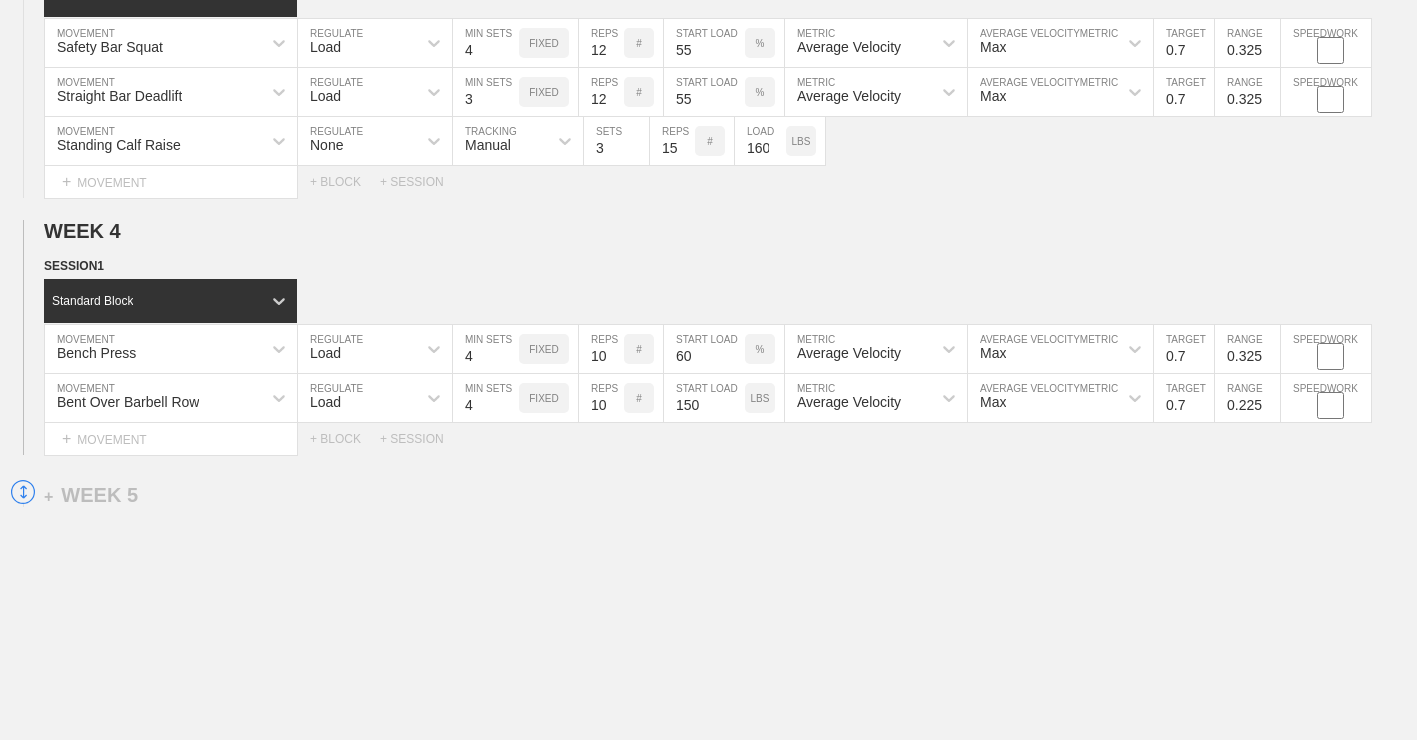 click on "0.225" at bounding box center [1247, 398] 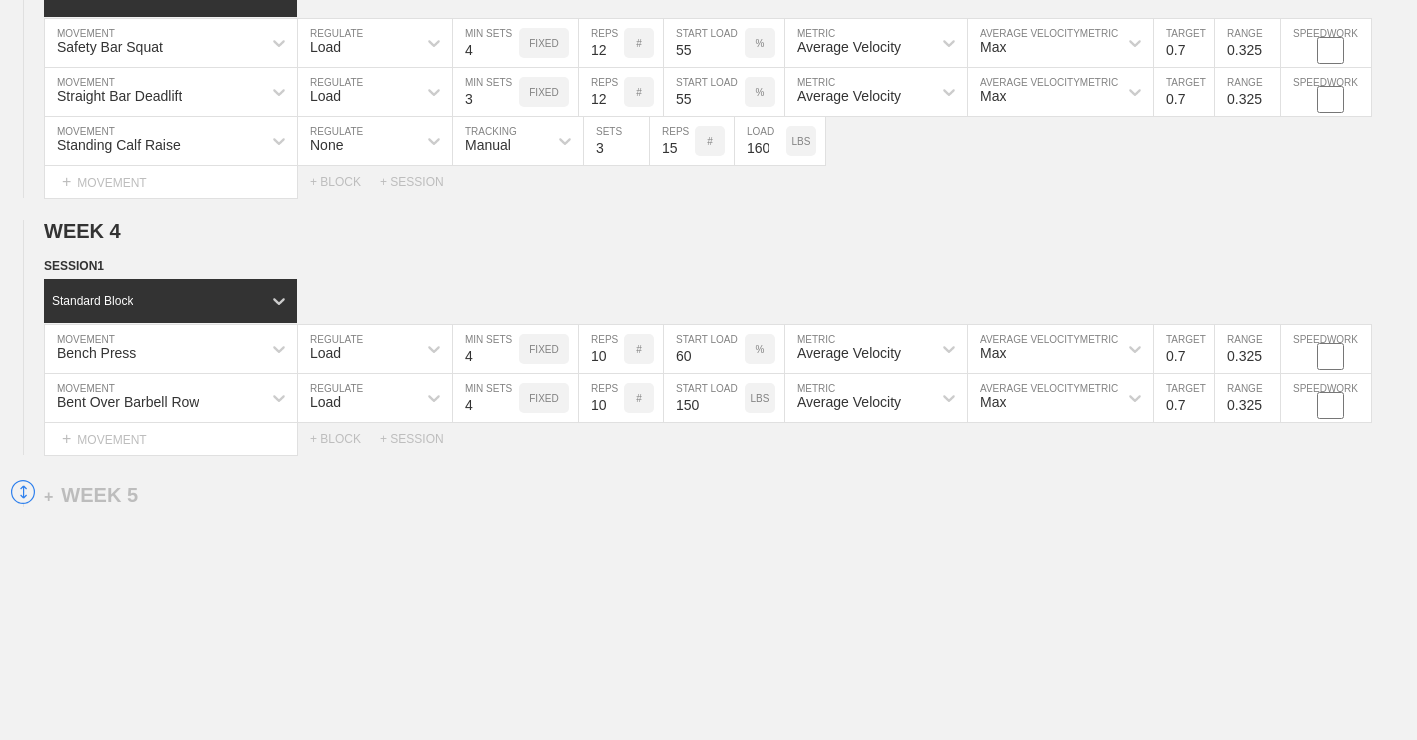 click on "WEEK   1   SESSION  1   Standard Block Bench Press MOVEMENT Load REGULATE 4 MIN SETS FIXED 16 REPS # 40 START LOAD % Average Velocity METRIC Max AVERAGE VELOCITY  METRIC 0.7 TARGET RANGE 0.025 SPEEDWORK Bent Over Barbell Row MOVEMENT Load REGULATE 4 MIN SETS FIXED 16 REPS # 110 START LOAD LBS Average Velocity METRIC Max AVERAGE VELOCITY  METRIC 0.7 TARGET RANGE 0.025 SPEEDWORK Seated Barbell Overhead Press MOVEMENT Load REGULATE 4 MIN SETS FIXED 16 REPS # 65 START LOAD LBS Average Velocity METRIC Max AVERAGE VELOCITY  METRIC 0.7 TARGET RANGE 0.025 SPEEDWORK Lying Tricep Extension MOVEMENT None REGULATE Sensor TRACKING 3 SETS 16 REPS # 55 LOAD LBS Select... MOVEMENT +  MOVEMENT + BLOCK + SESSION SESSION  2   Standard Block Safety Bar Squat MOVEMENT Load REGULATE 4 MIN SETS FIXED 16 REPS # 40 START LOAD % Average Velocity METRIC Max AVERAGE VELOCITY  METRIC 0.7 TARGET RANGE 0.025 SPEEDWORK Straight Bar Deadlift MOVEMENT Load REGULATE 3 MIN SETS FIXED 16 REPS # 40 START LOAD % Average Velocity METRIC Max  METRIC" at bounding box center [708, -1278] 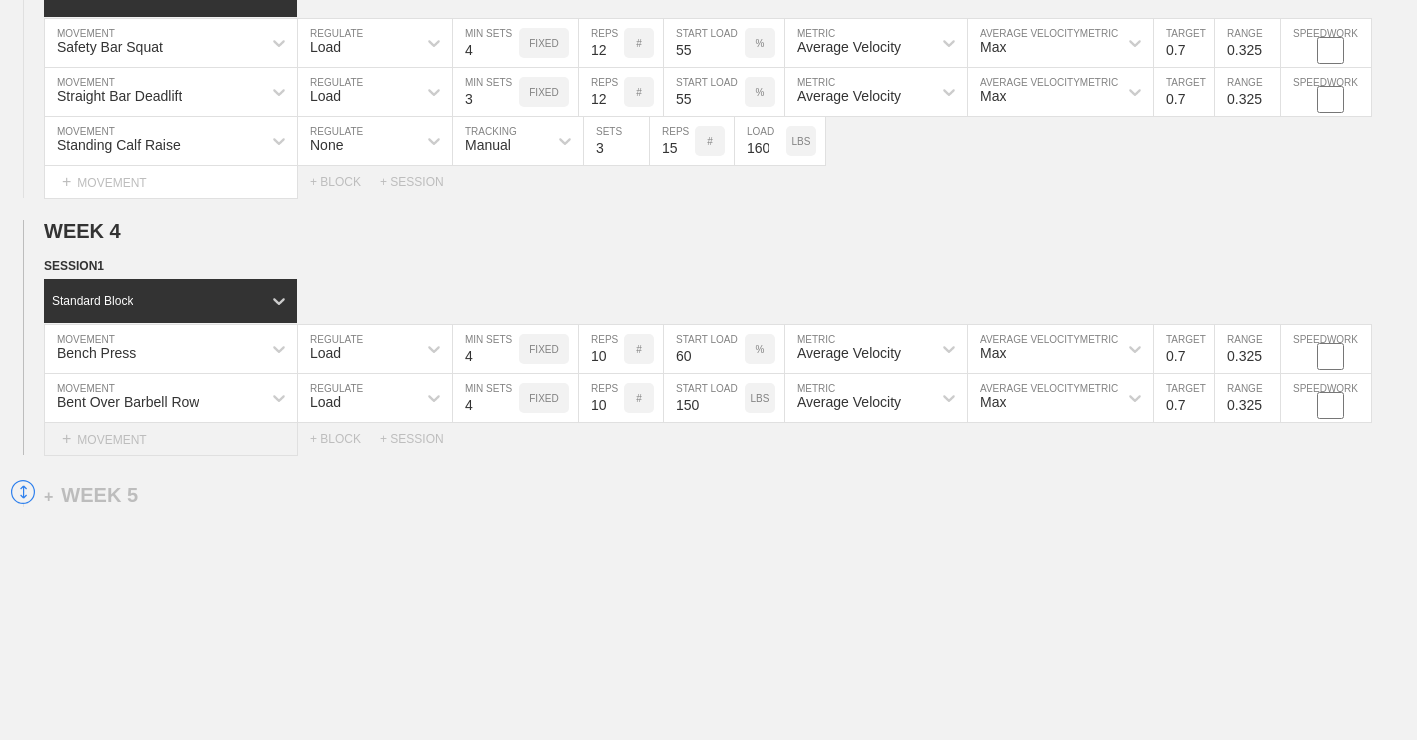 click on "+  MOVEMENT" at bounding box center [171, 439] 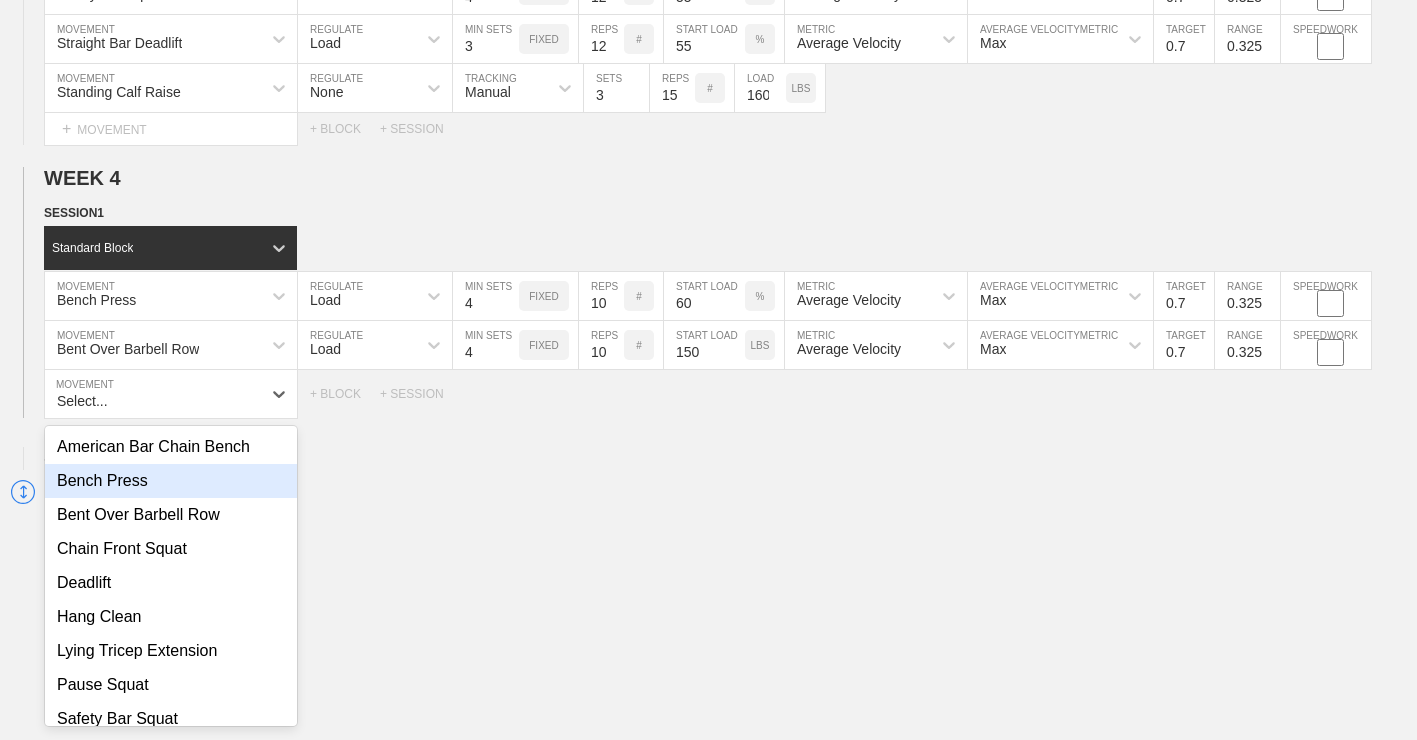 scroll, scrollTop: 3641, scrollLeft: 0, axis: vertical 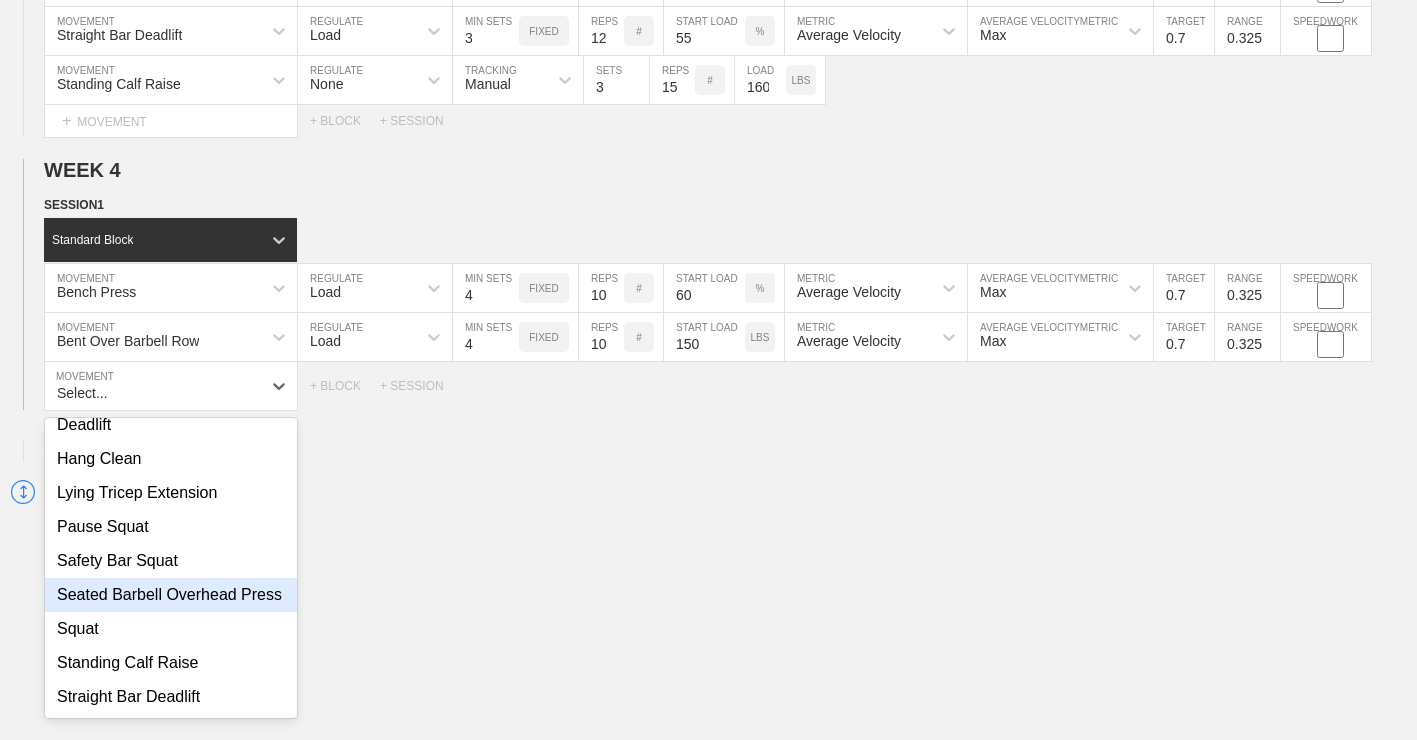 click on "Seated Barbell Overhead Press" at bounding box center (171, 595) 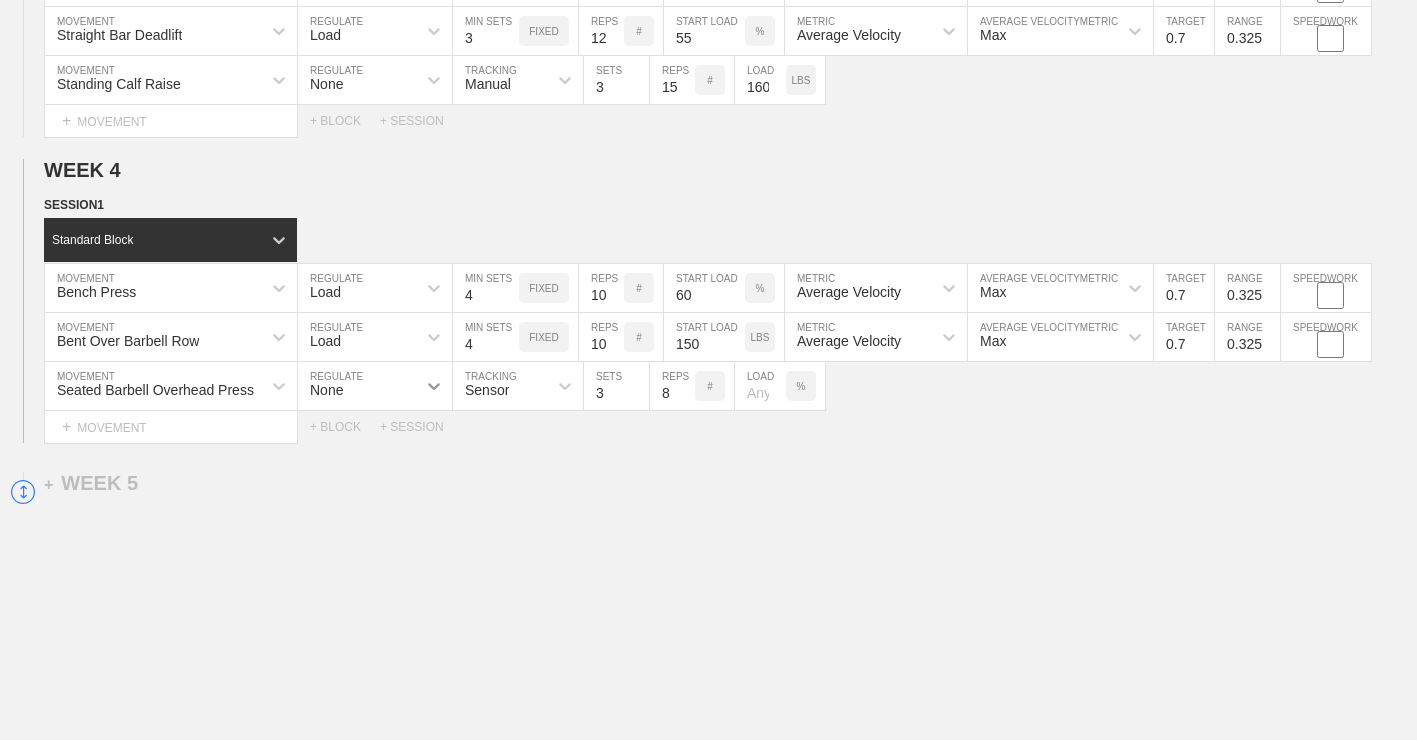 click 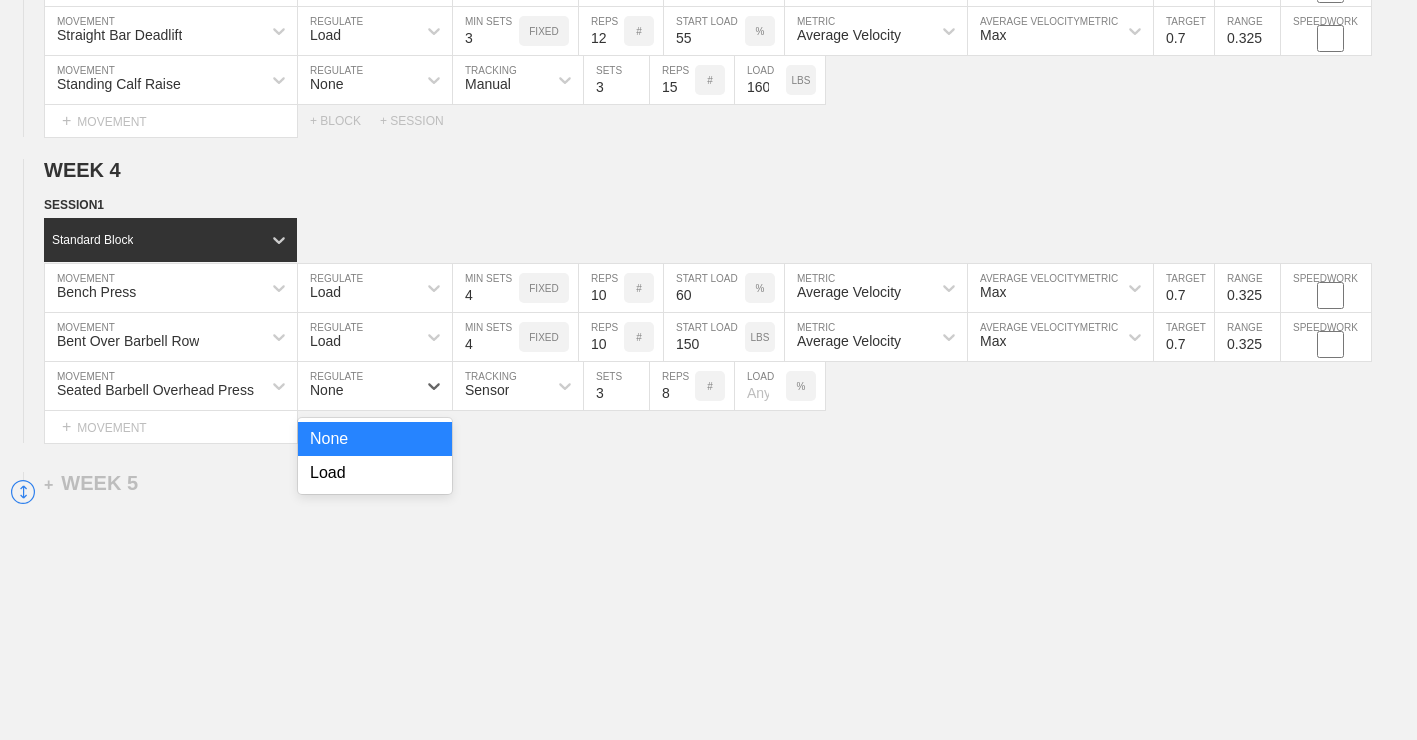 click on "Load" at bounding box center (375, 473) 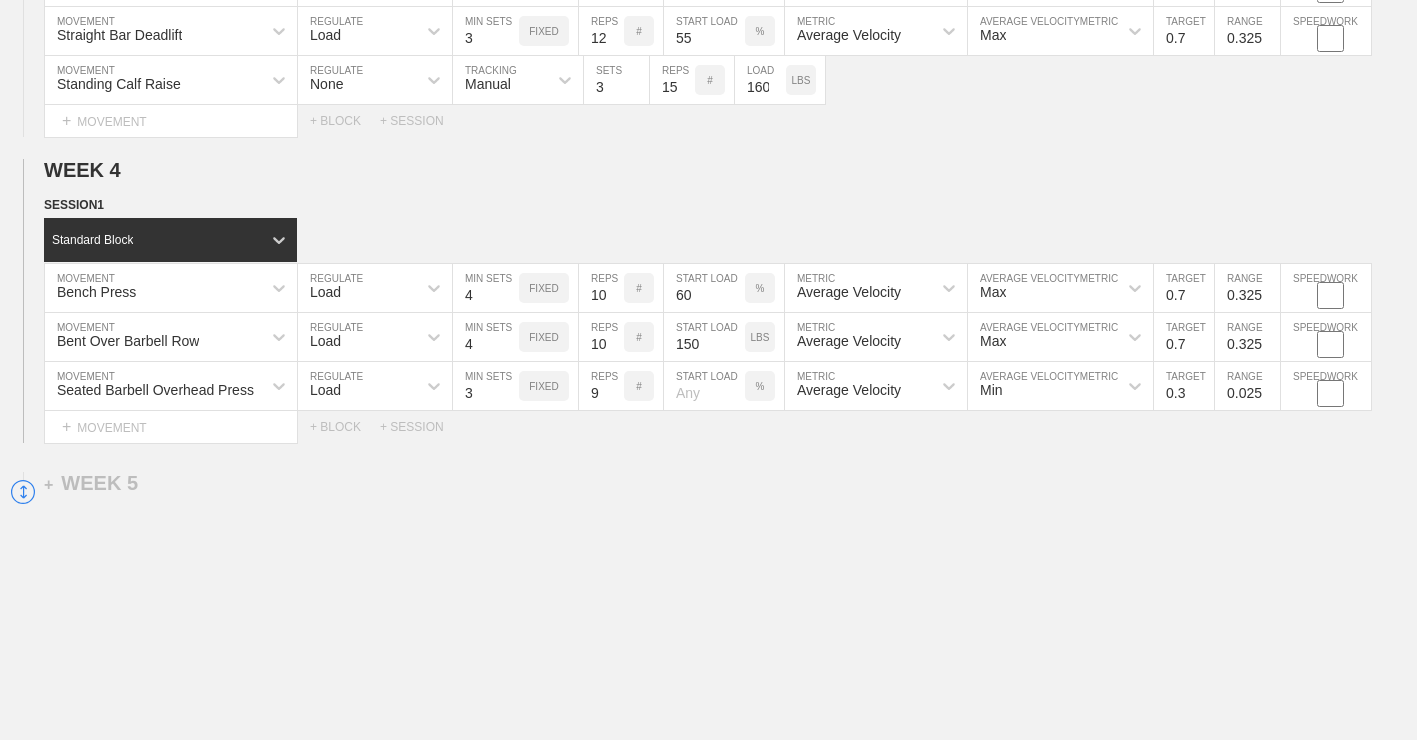 click on "9" at bounding box center [601, 386] 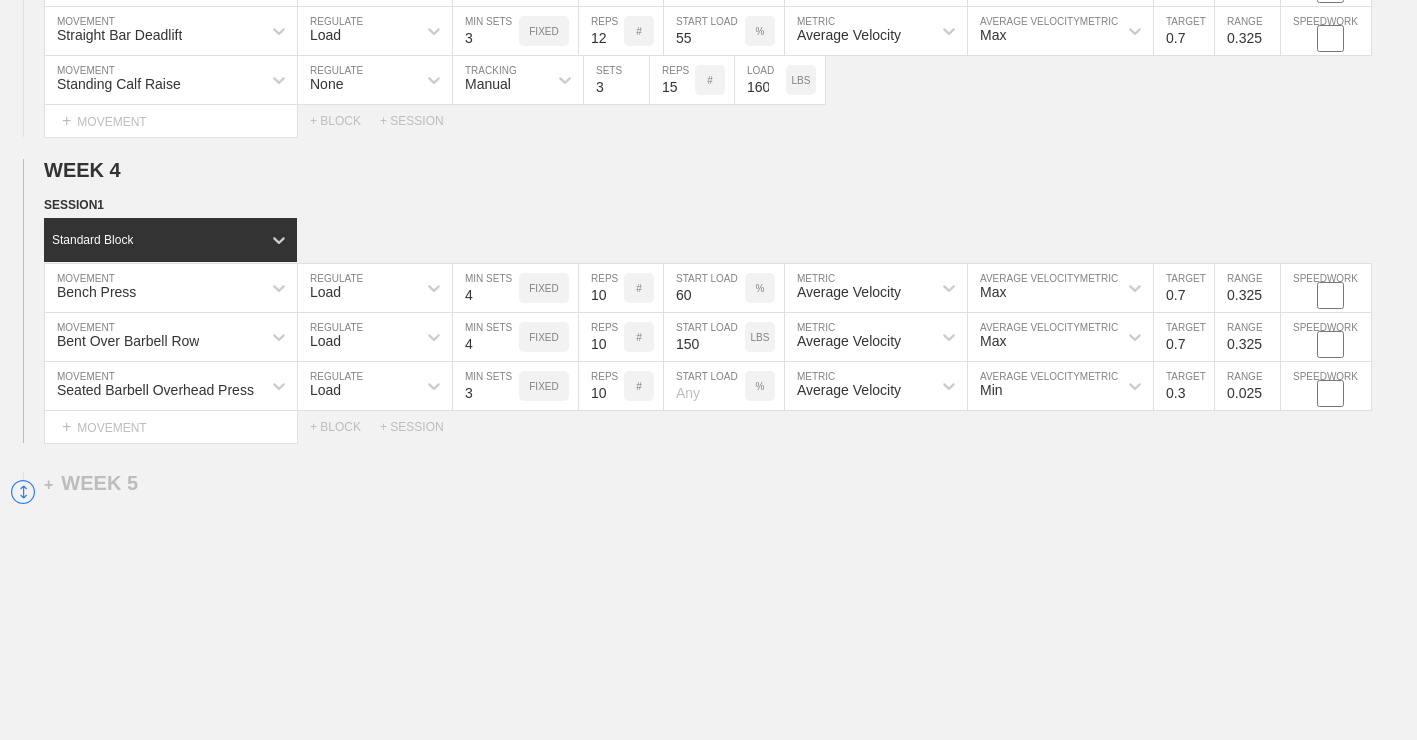 click on "10" at bounding box center (601, 386) 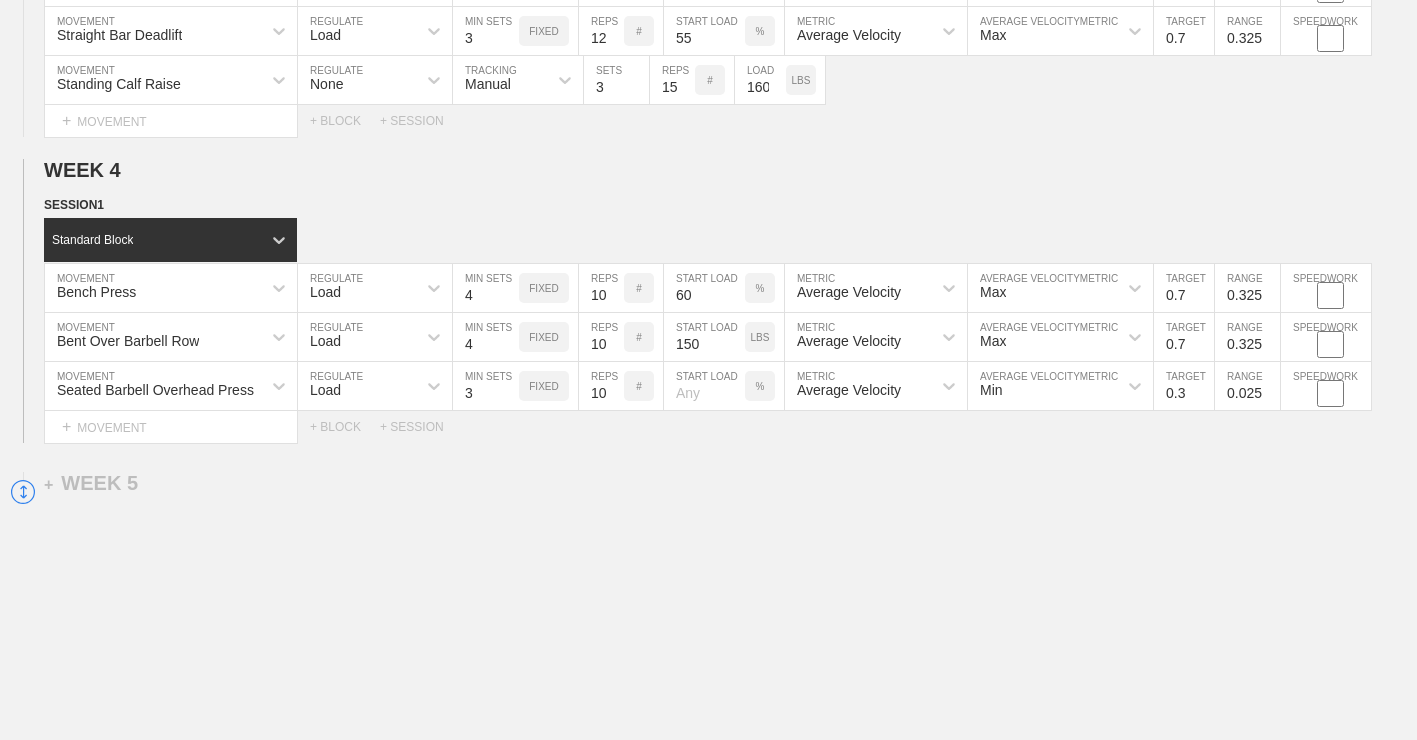 click on "%" at bounding box center [760, 386] 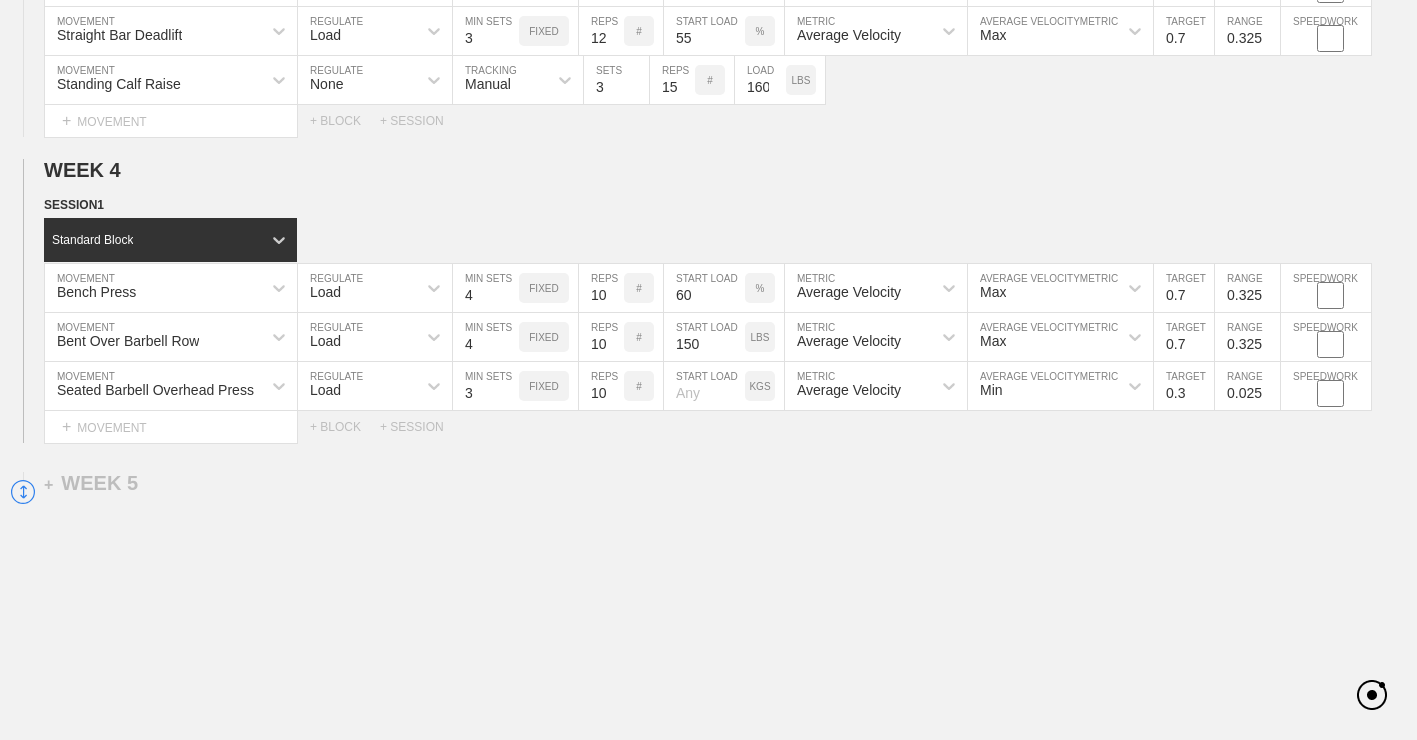 click on "KGS" at bounding box center (759, 386) 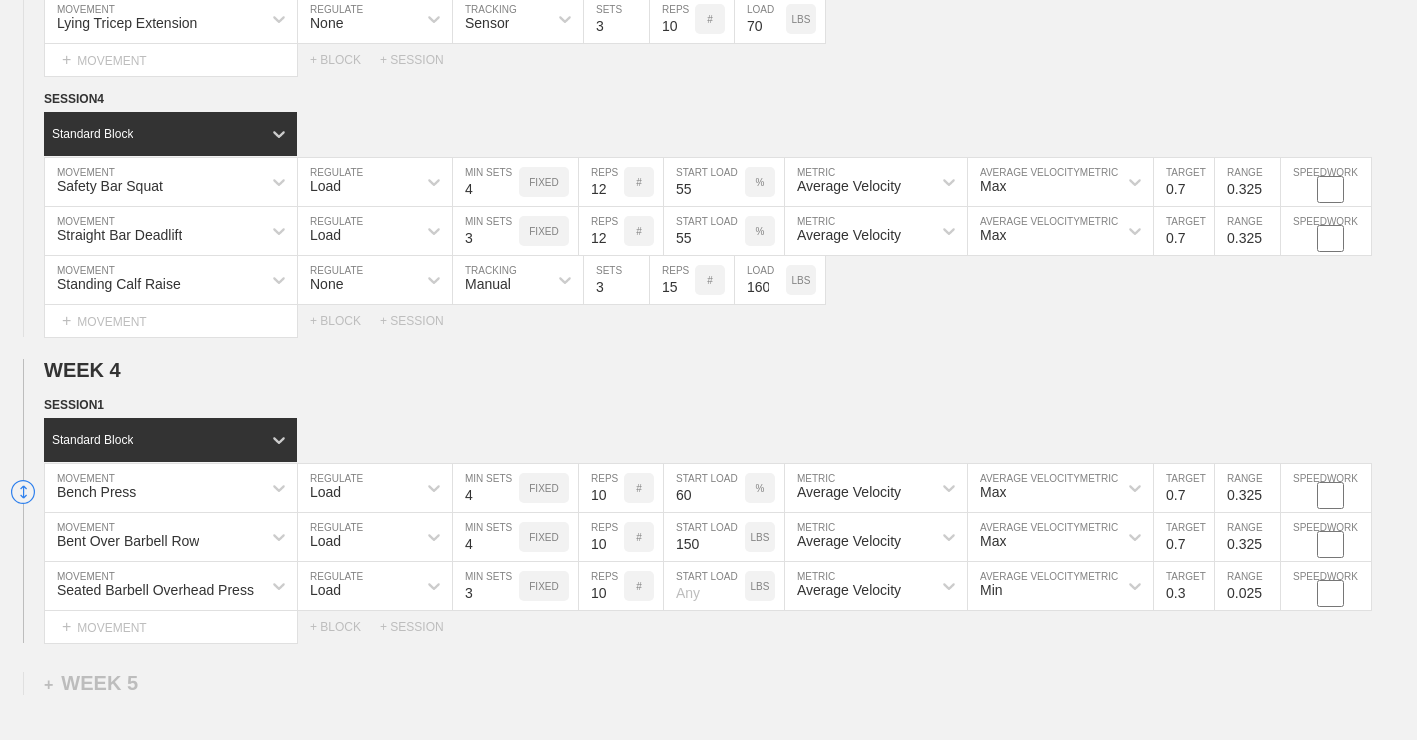 scroll, scrollTop: 3541, scrollLeft: 0, axis: vertical 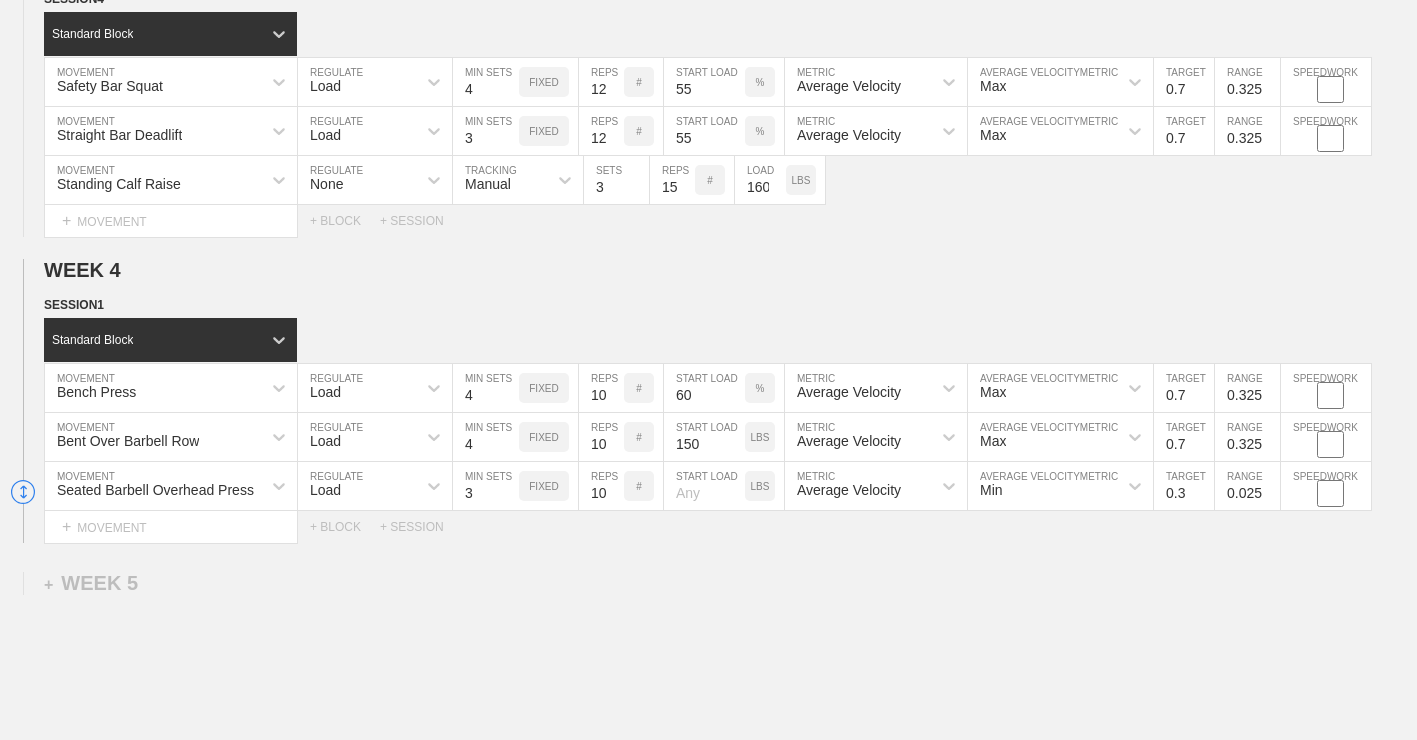 click at bounding box center (704, 486) 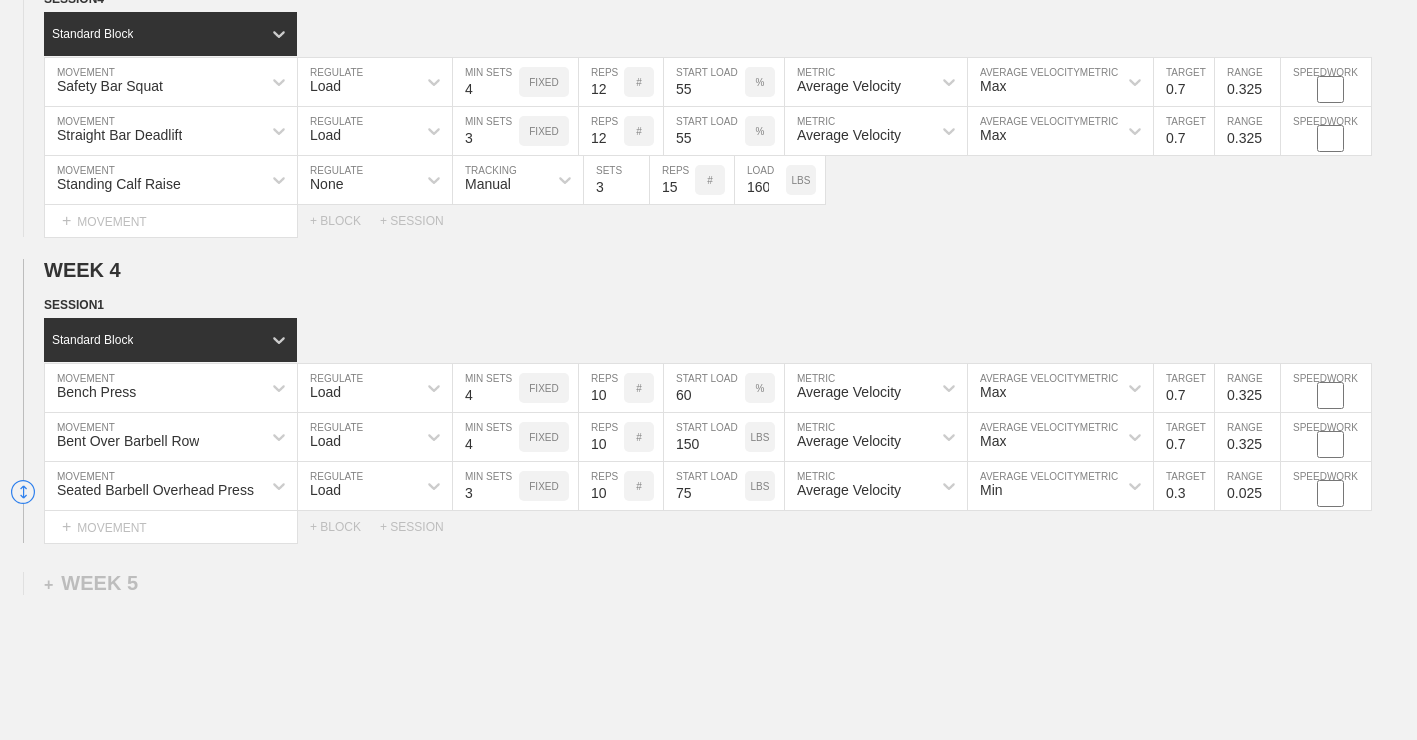 type on "75" 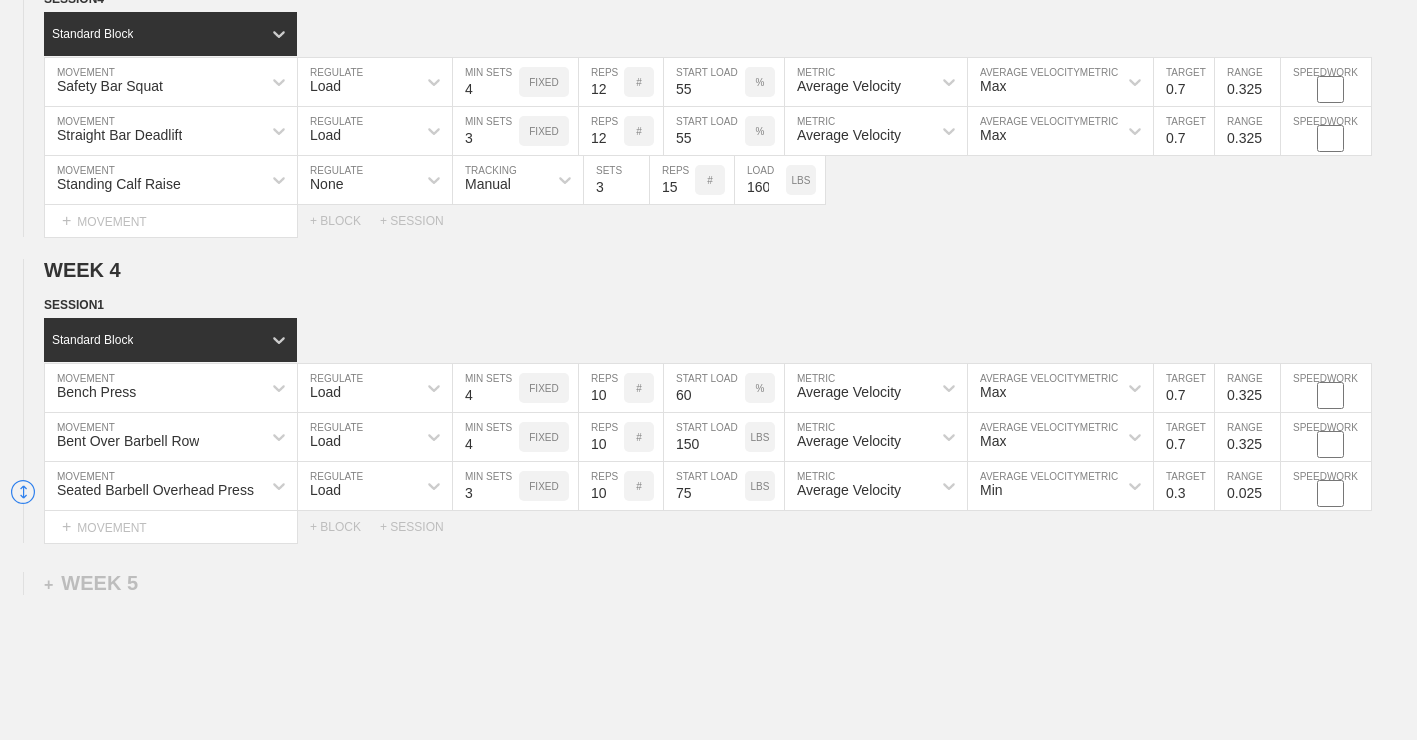 click on "Min" at bounding box center (1060, 486) 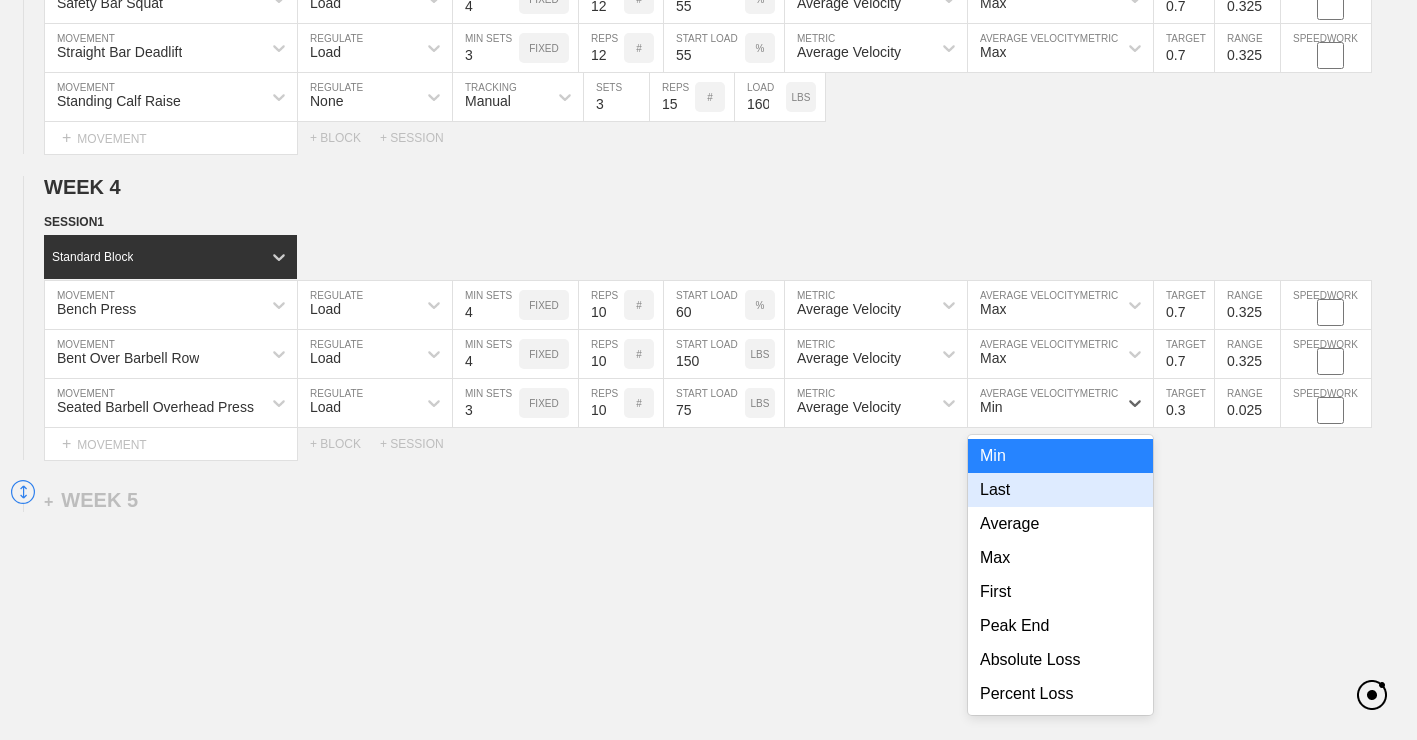 scroll, scrollTop: 3629, scrollLeft: 0, axis: vertical 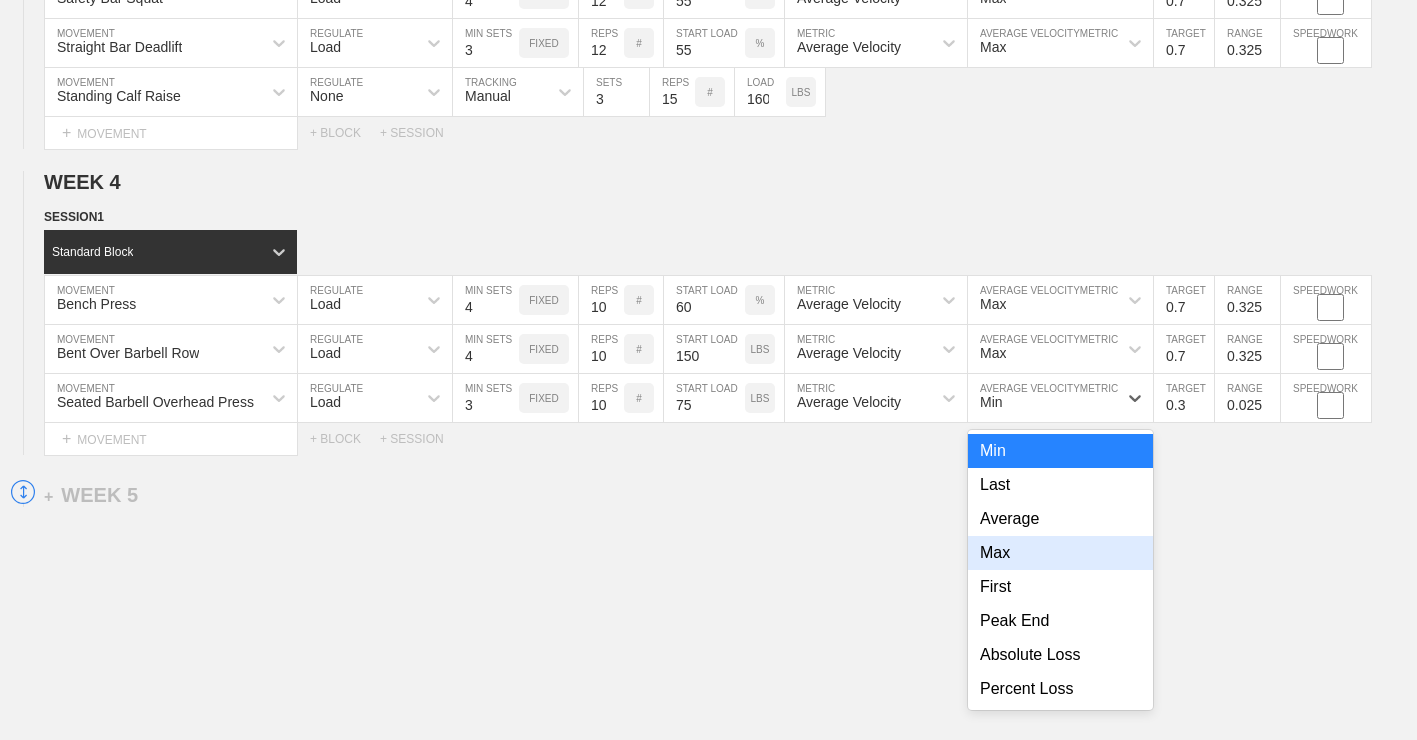 click on "Max" at bounding box center [1060, 553] 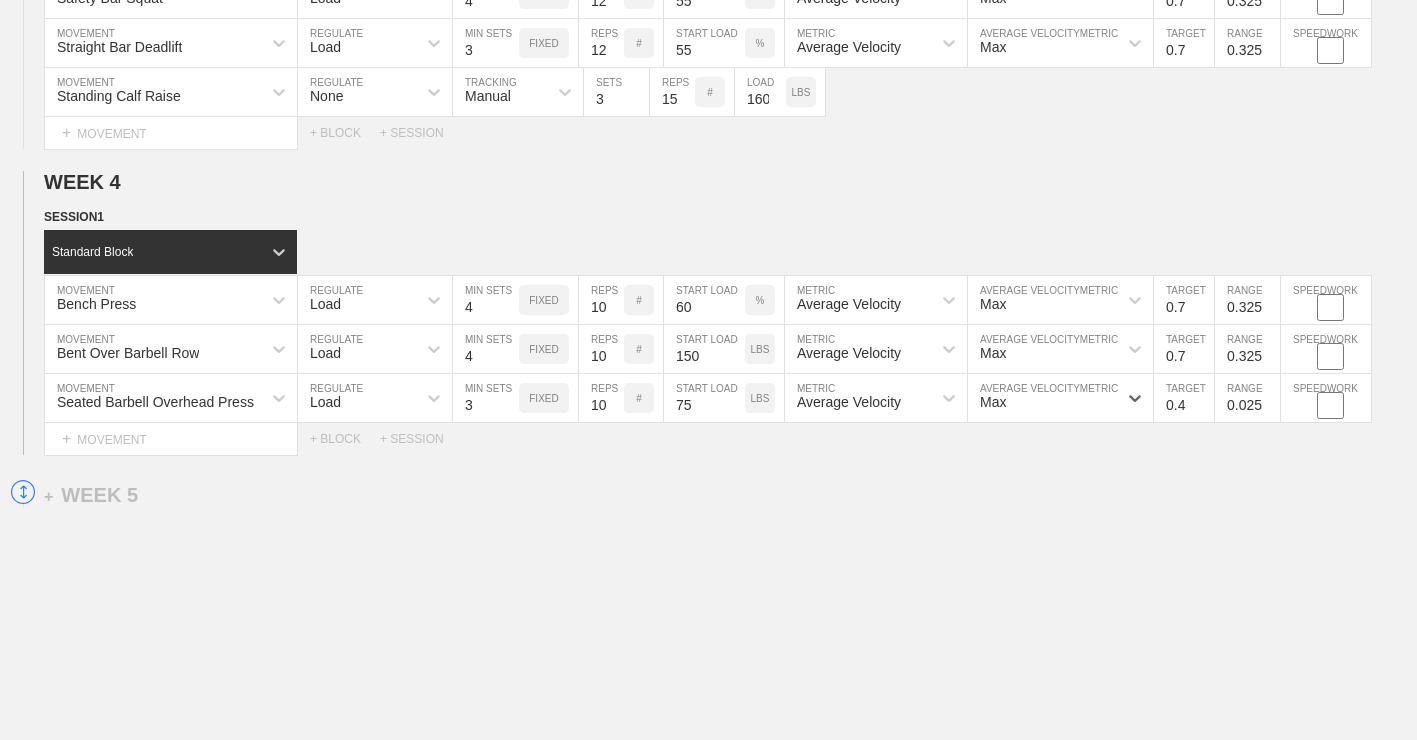 click on "0.4" at bounding box center [1184, 398] 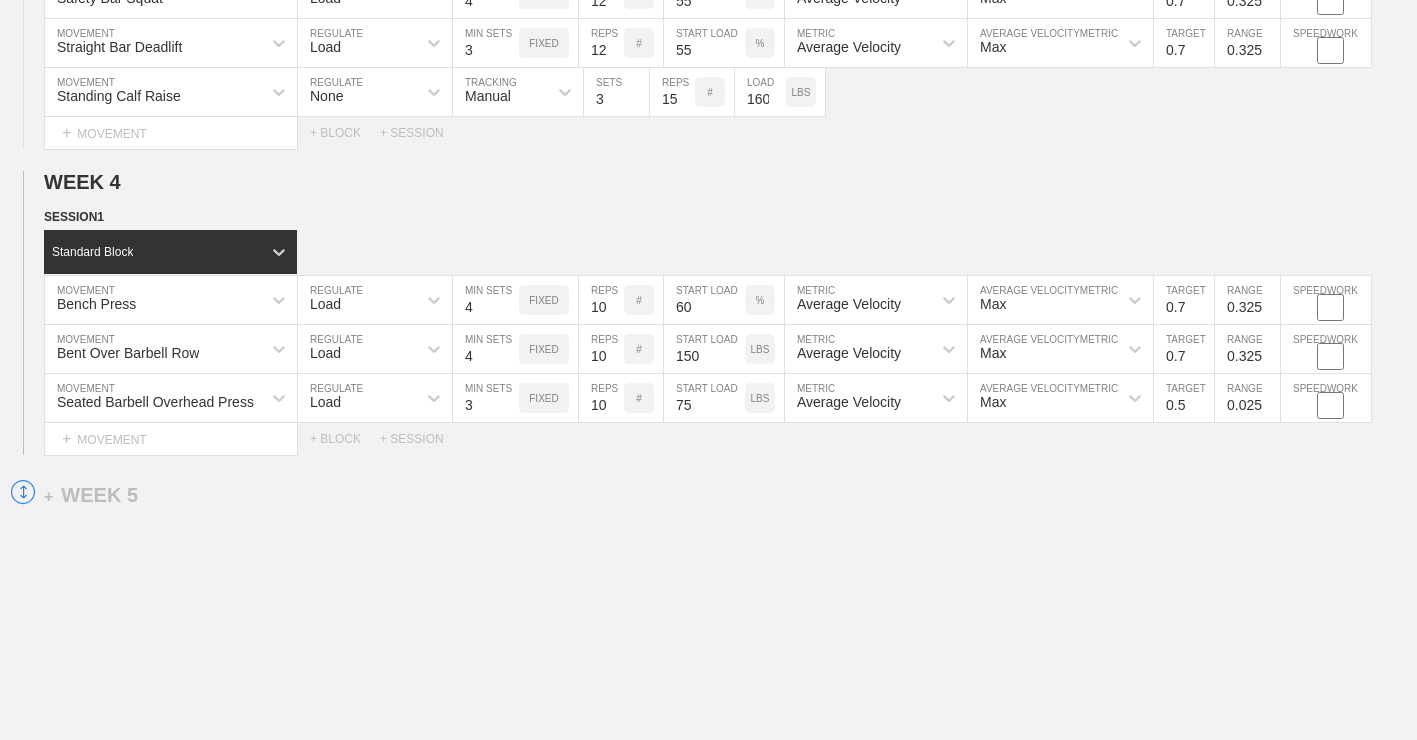 click on "0.5" at bounding box center (1184, 398) 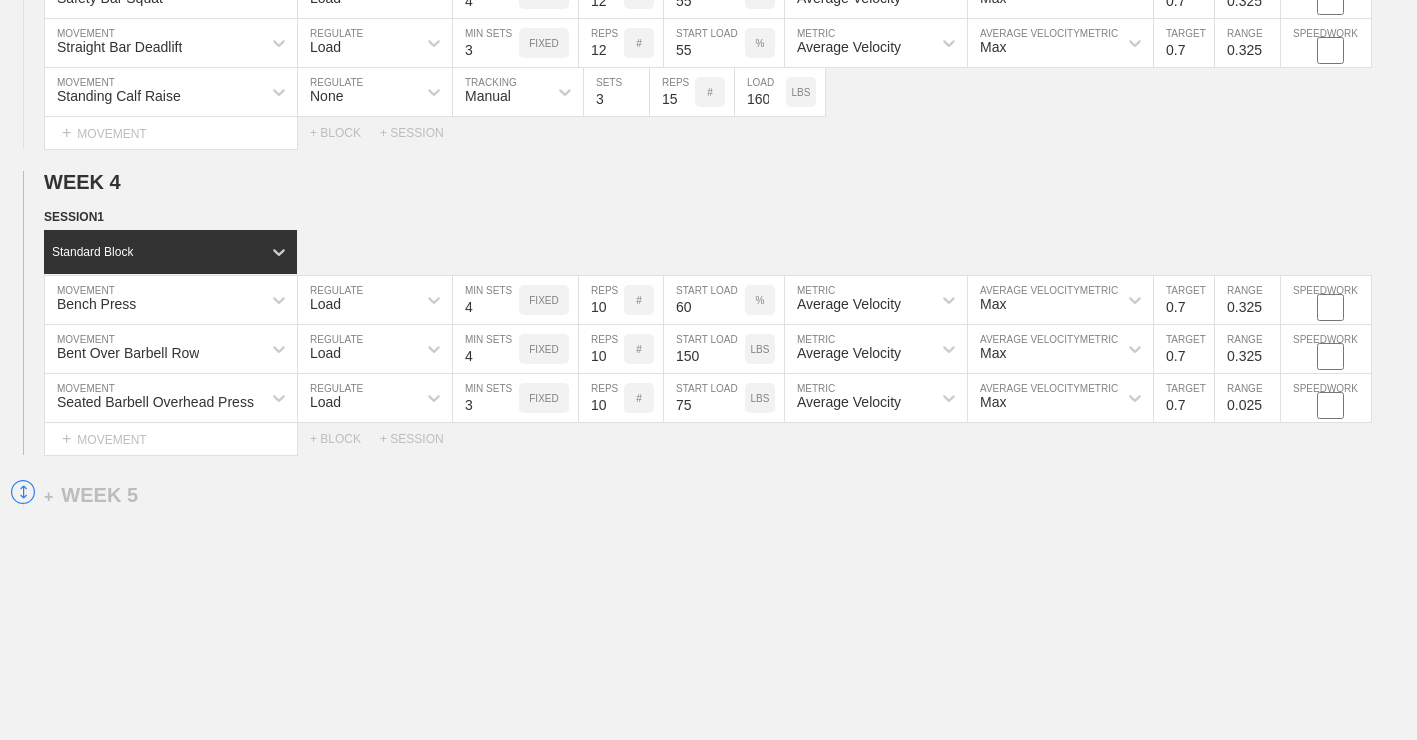 type on "0.7" 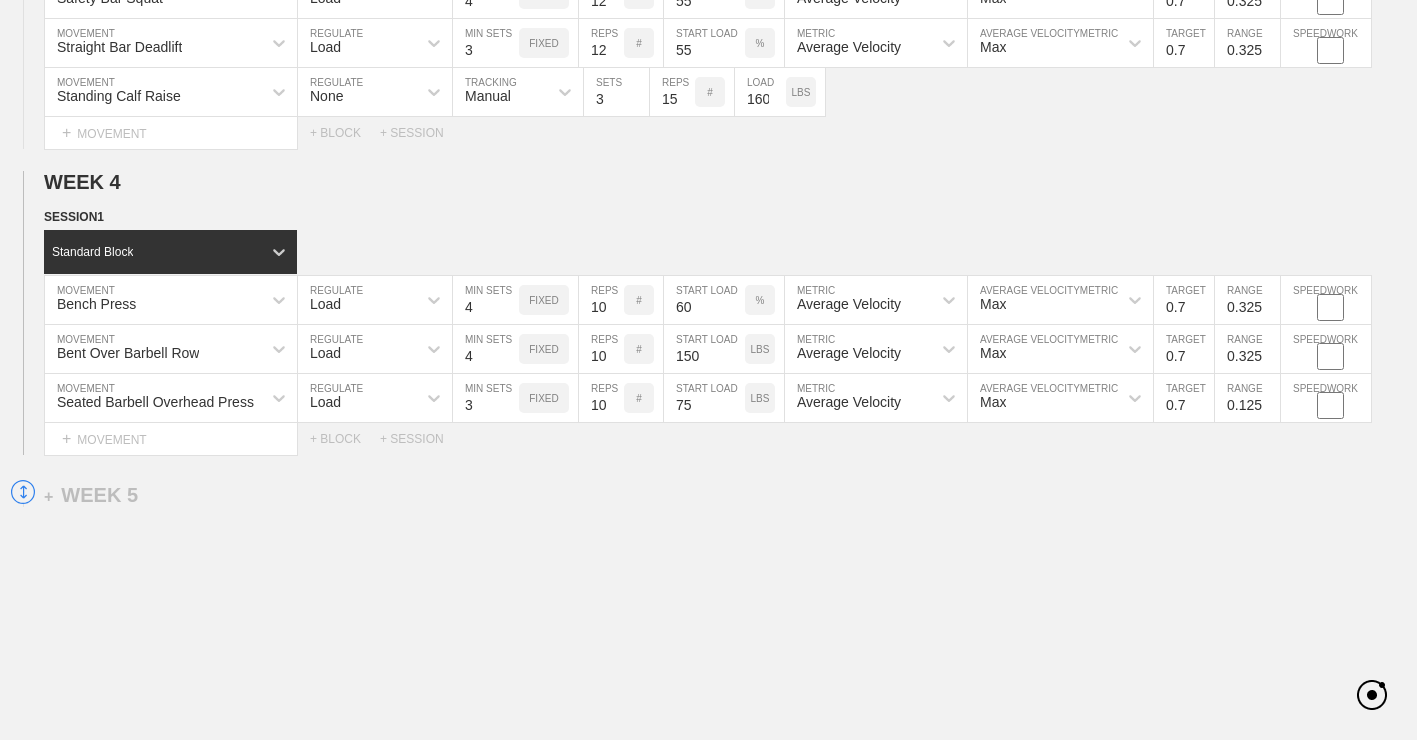 click on "0.125" at bounding box center (1247, 398) 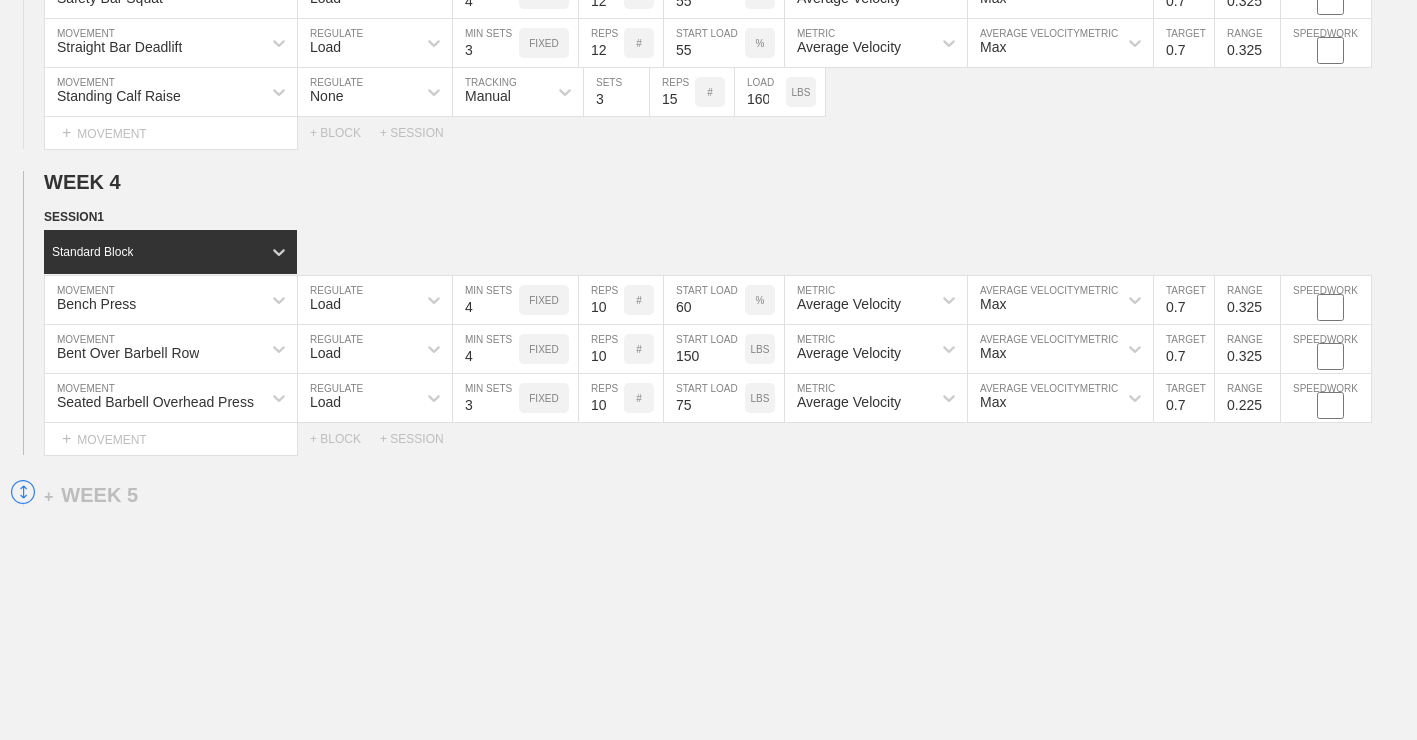 click on "0.225" at bounding box center (1247, 398) 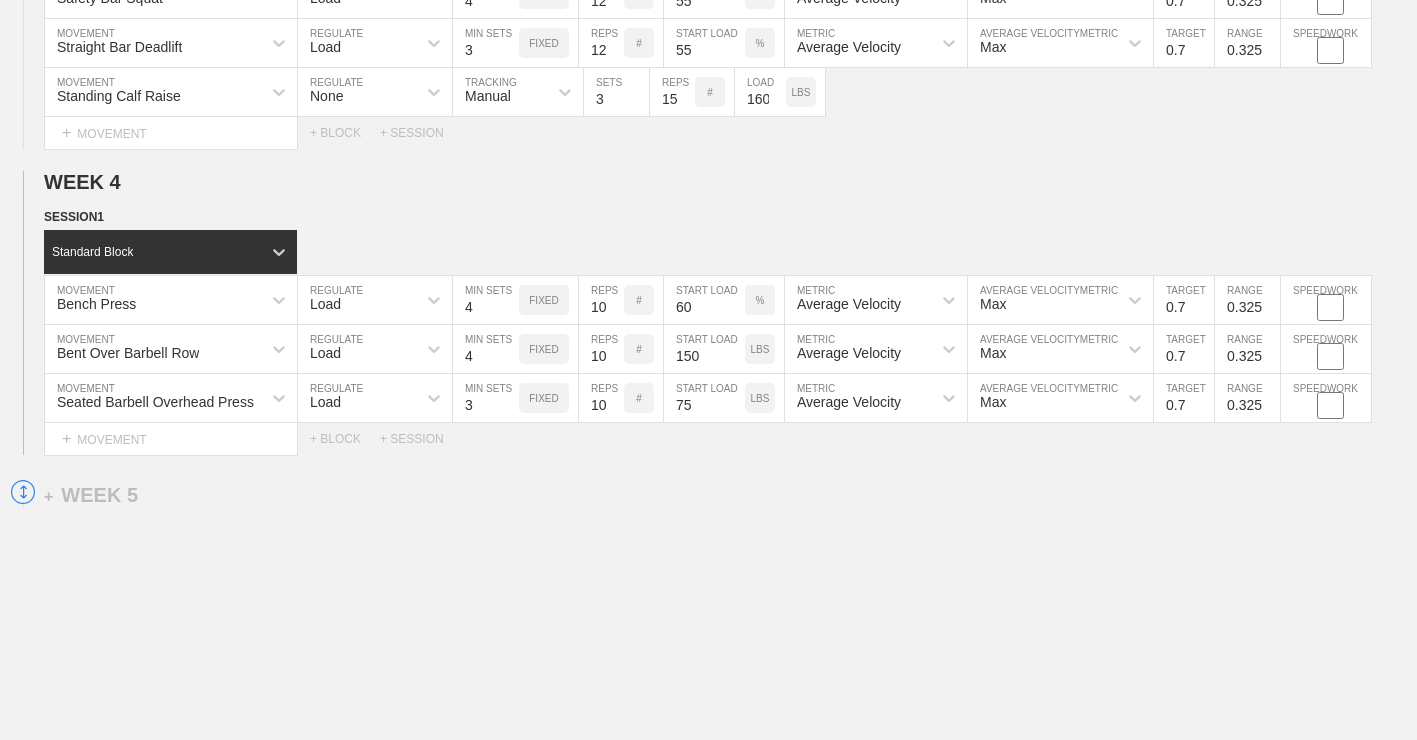 type on "0.325" 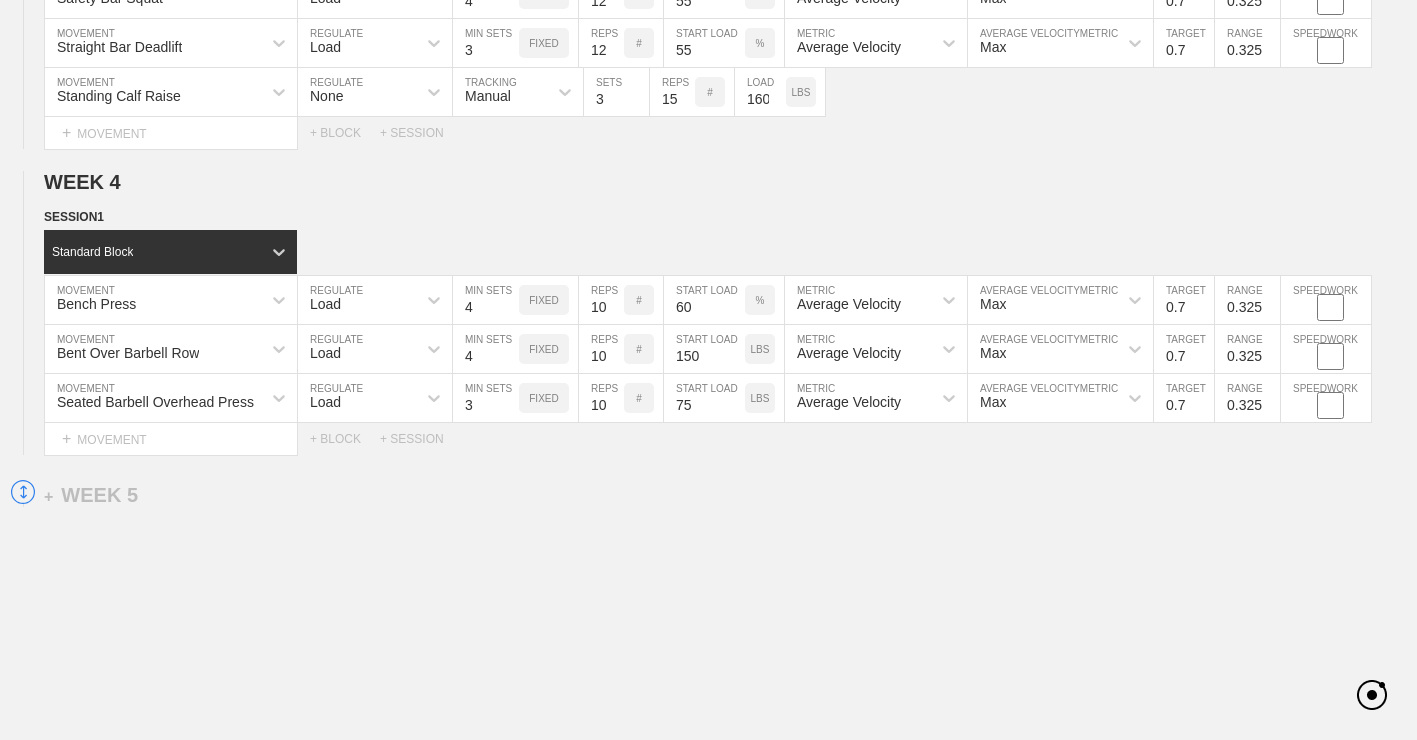 click on "WEEK   1   SESSION  1   Standard Block Bench Press MOVEMENT Load REGULATE 4 MIN SETS FIXED 16 REPS # 40 START LOAD % Average Velocity METRIC Max AVERAGE VELOCITY  METRIC 0.7 TARGET RANGE 0.025 SPEEDWORK Bent Over Barbell Row MOVEMENT Load REGULATE 4 MIN SETS FIXED 16 REPS # 110 START LOAD LBS Average Velocity METRIC Max AVERAGE VELOCITY  METRIC 0.7 TARGET RANGE 0.025 SPEEDWORK Seated Barbell Overhead Press MOVEMENT Load REGULATE 4 MIN SETS FIXED 16 REPS # 65 START LOAD LBS Average Velocity METRIC Max AVERAGE VELOCITY  METRIC 0.7 TARGET RANGE 0.025 SPEEDWORK Lying Tricep Extension MOVEMENT None REGULATE Sensor TRACKING 3 SETS 16 REPS # 55 LOAD LBS Select... MOVEMENT +  MOVEMENT + BLOCK + SESSION SESSION  2   Standard Block Safety Bar Squat MOVEMENT Load REGULATE 4 MIN SETS FIXED 16 REPS # 40 START LOAD % Average Velocity METRIC Max AVERAGE VELOCITY  METRIC 0.7 TARGET RANGE 0.025 SPEEDWORK Straight Bar Deadlift MOVEMENT Load REGULATE 3 MIN SETS FIXED 16 REPS # 40 START LOAD % Average Velocity METRIC Max  METRIC" at bounding box center [708, -1303] 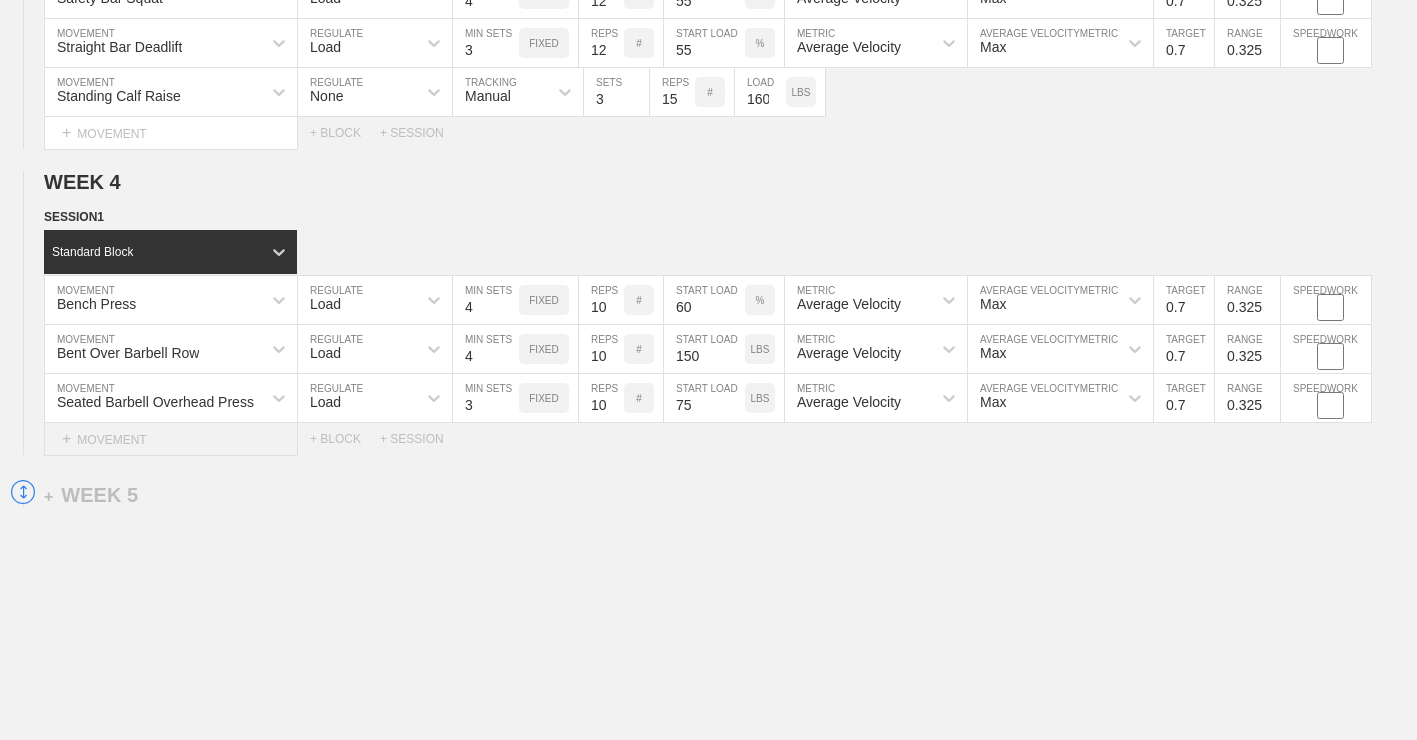 click on "+  MOVEMENT" at bounding box center (171, 439) 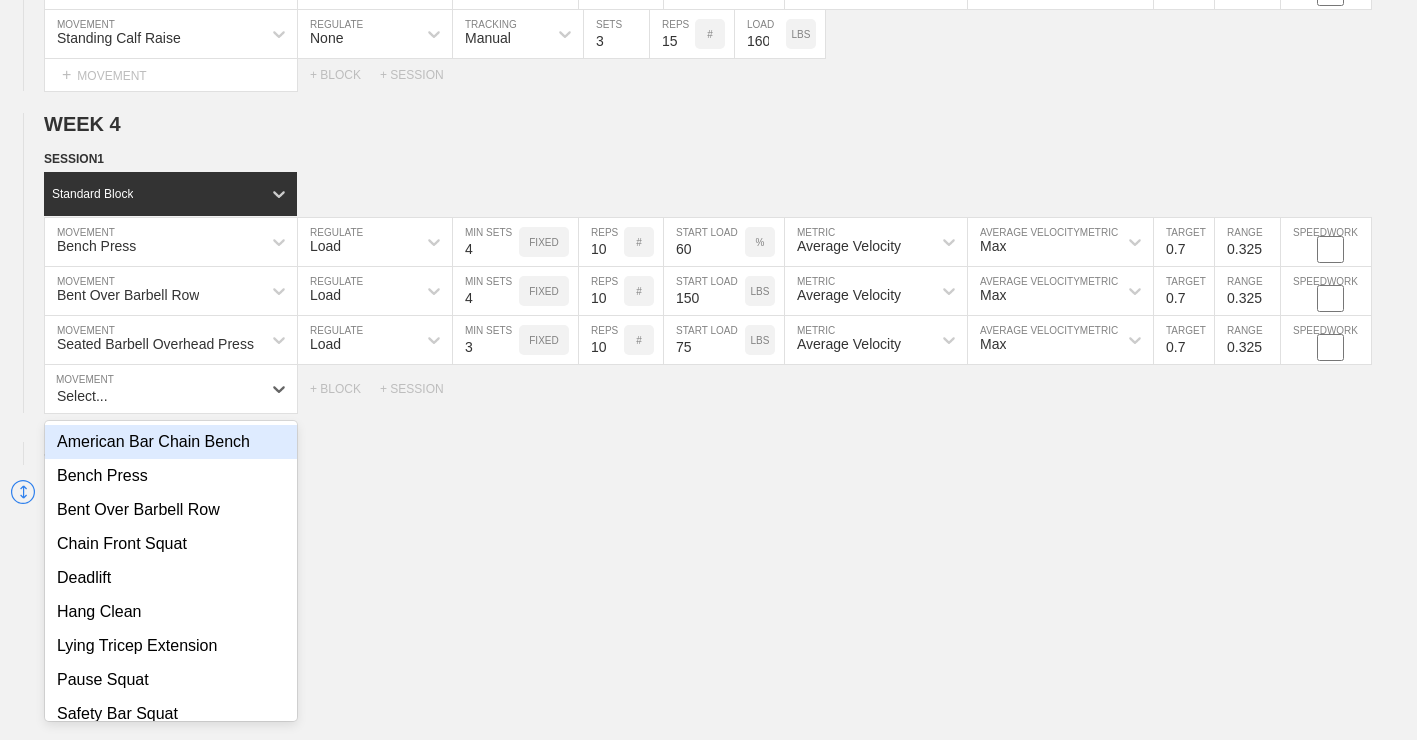 scroll, scrollTop: 3690, scrollLeft: 0, axis: vertical 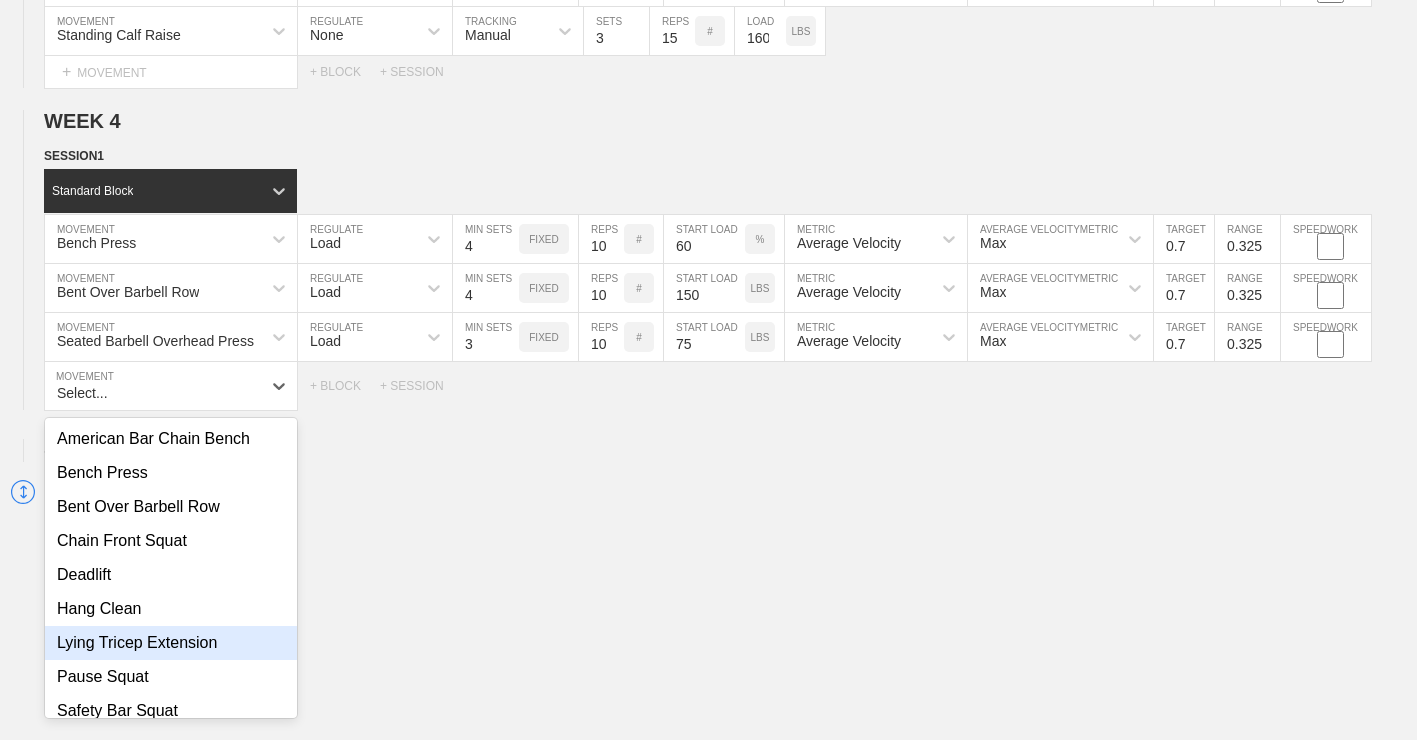 click on "Lying Tricep Extension" at bounding box center (171, 643) 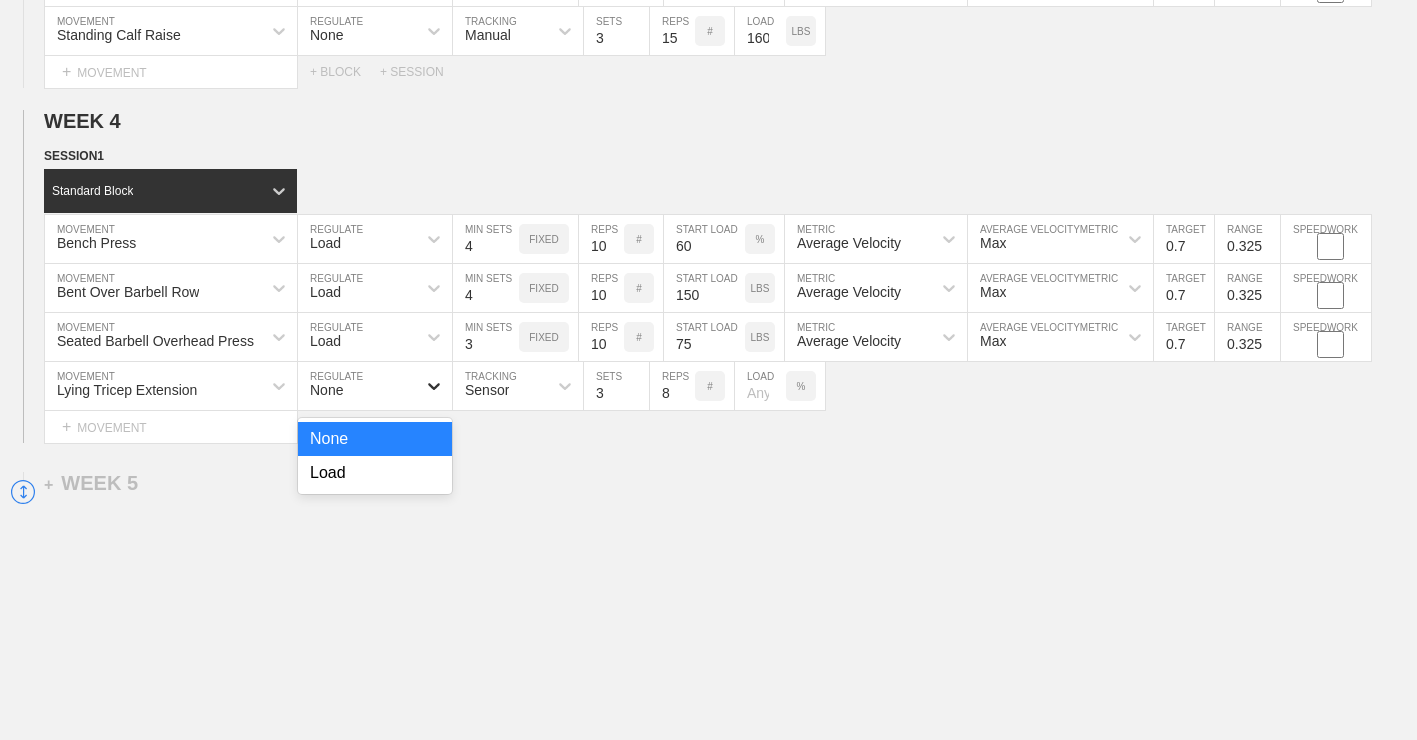 click 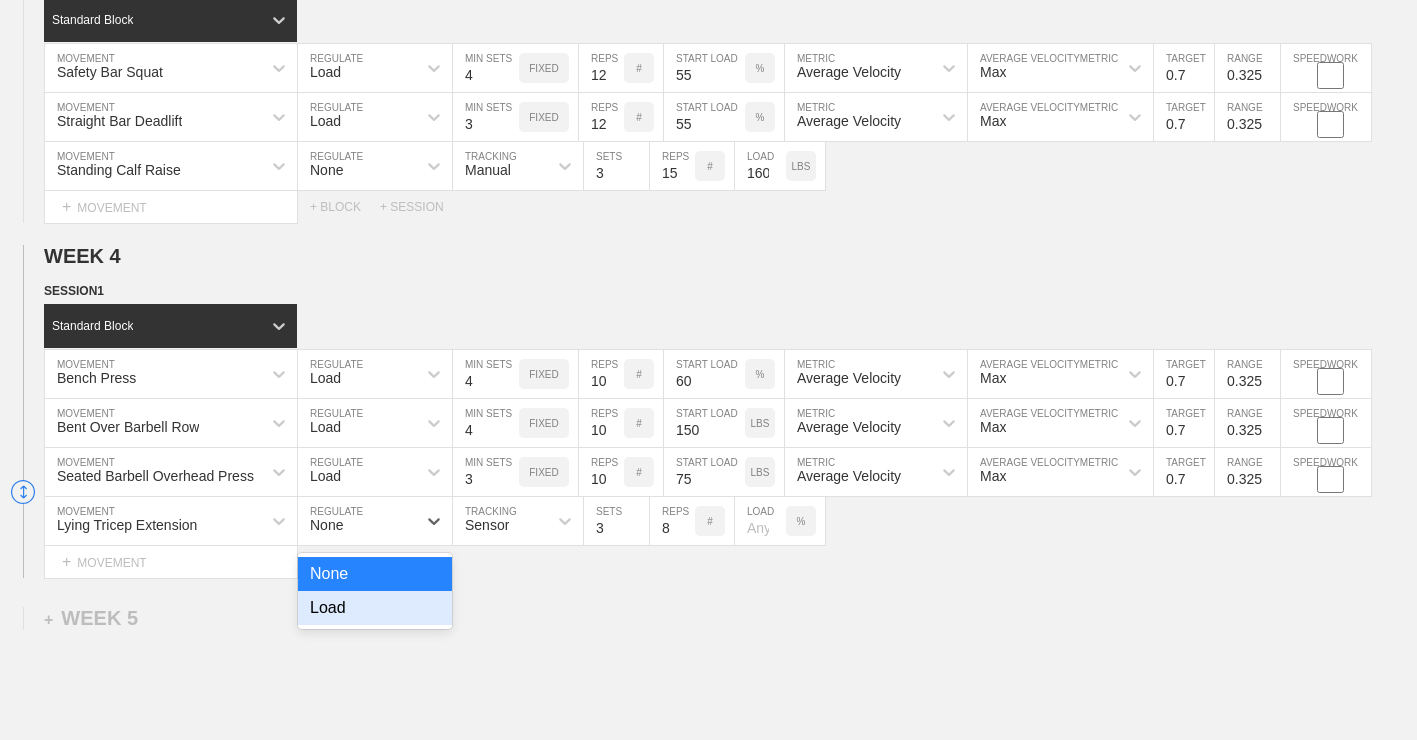 scroll, scrollTop: 3590, scrollLeft: 0, axis: vertical 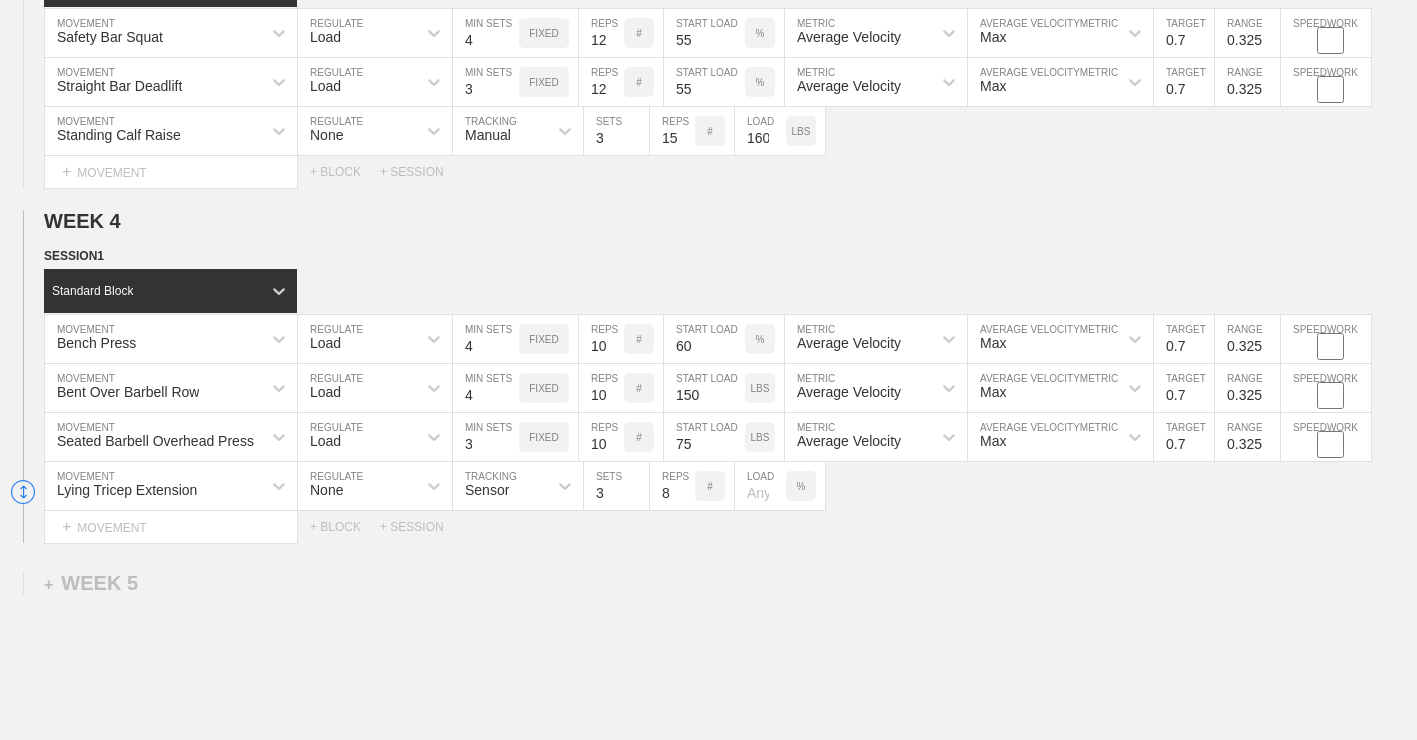 click on "%" at bounding box center (801, 486) 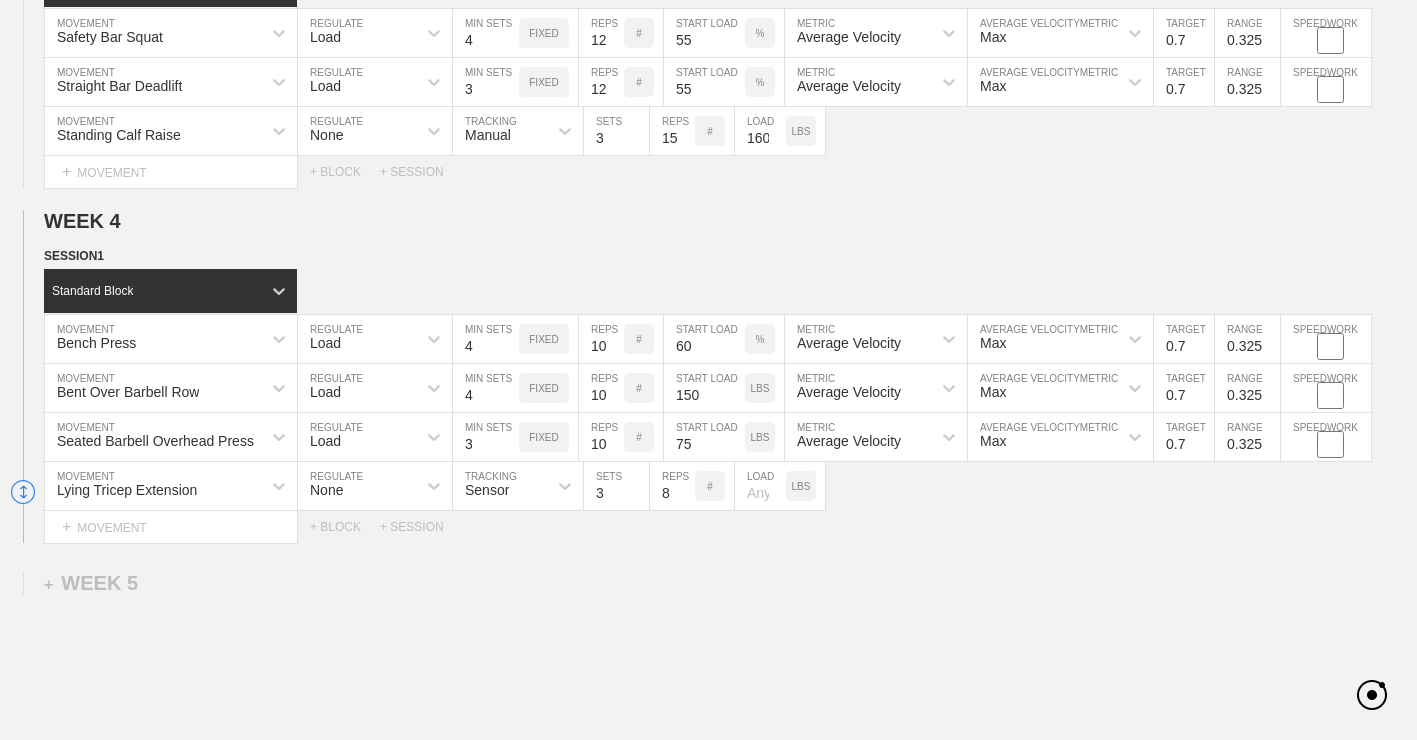 click at bounding box center (760, 486) 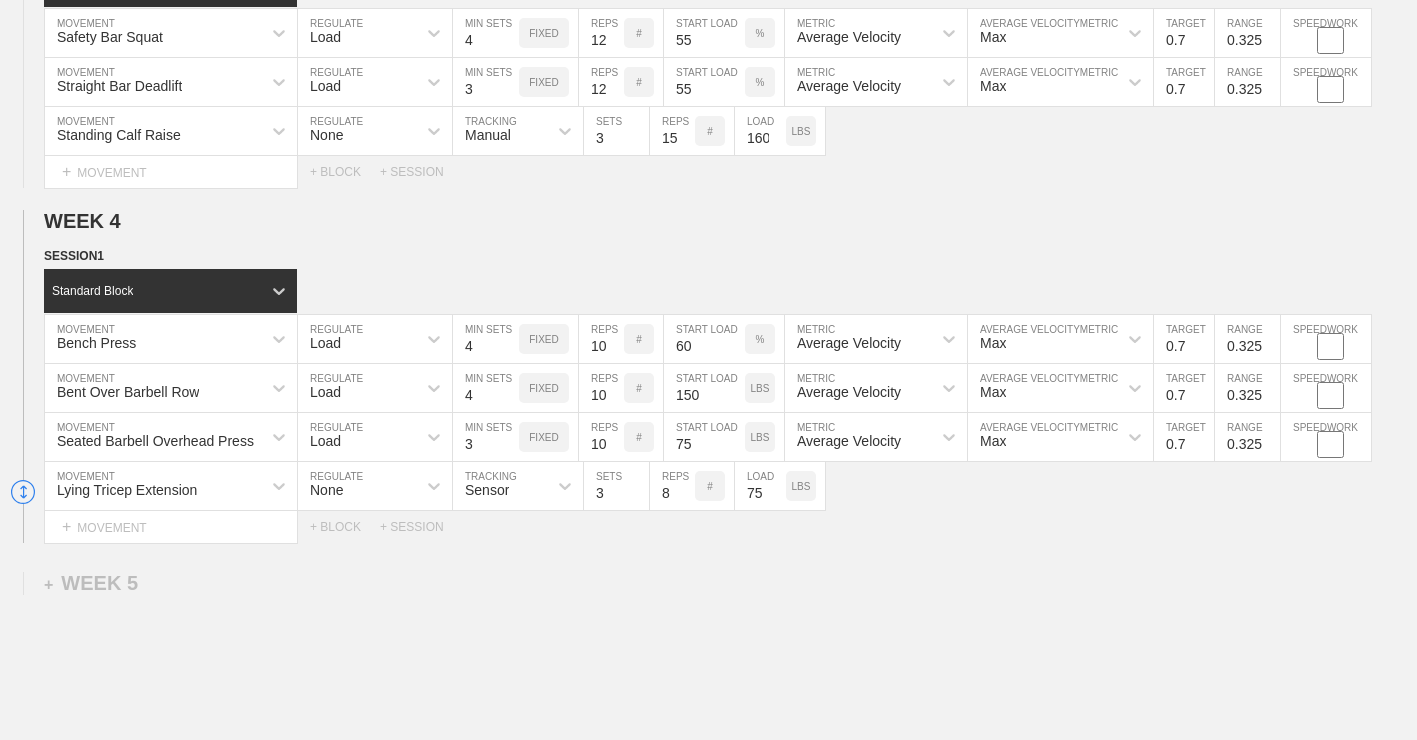 type on "75" 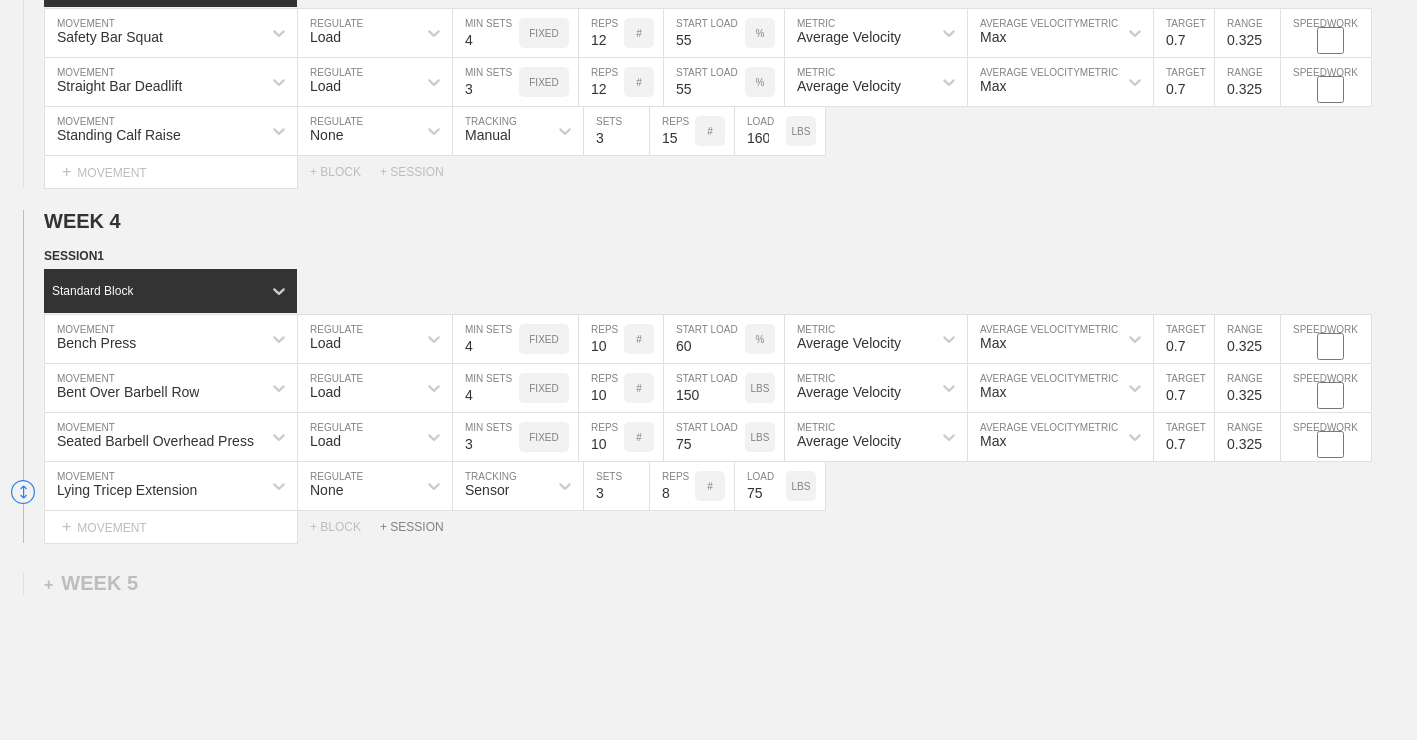 click on "+ SESSION" at bounding box center (420, 527) 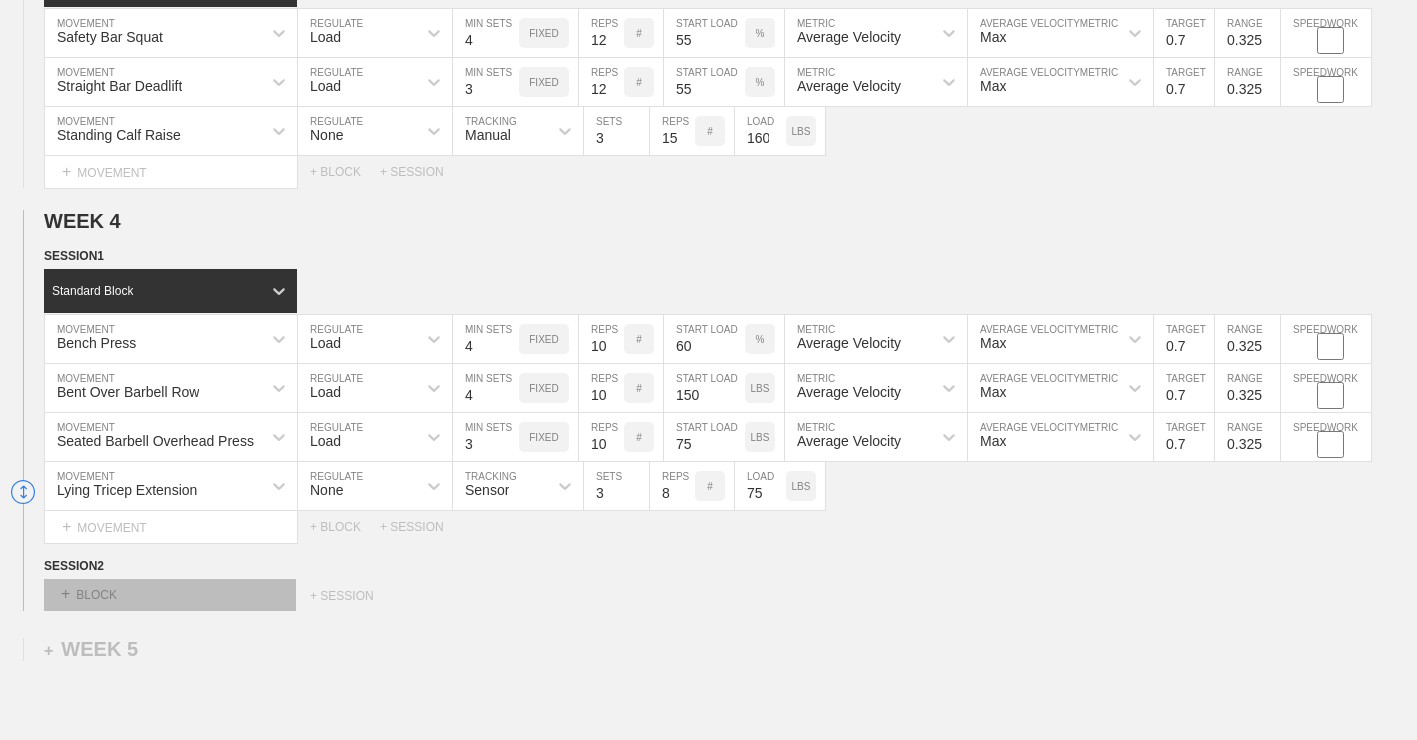 click on "+  BLOCK" at bounding box center (170, 595) 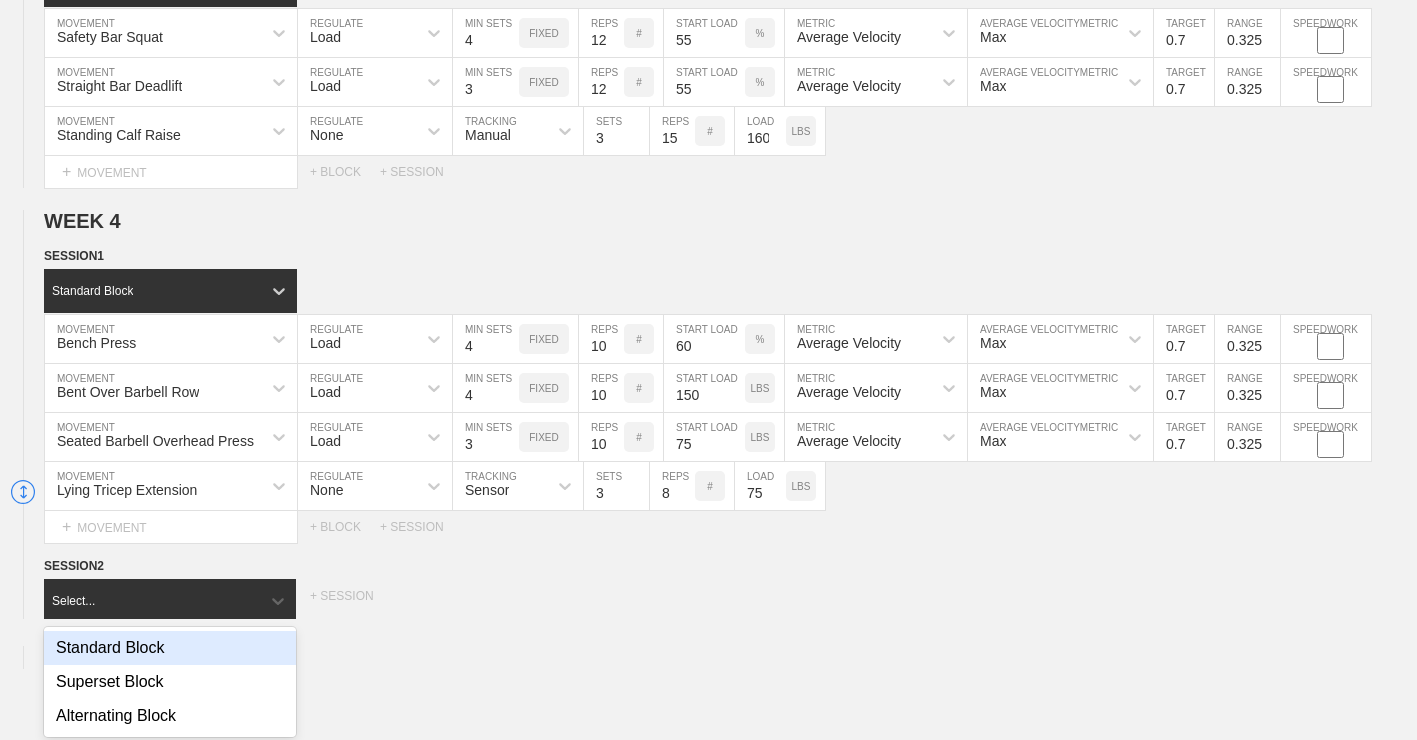 scroll, scrollTop: 3612, scrollLeft: 0, axis: vertical 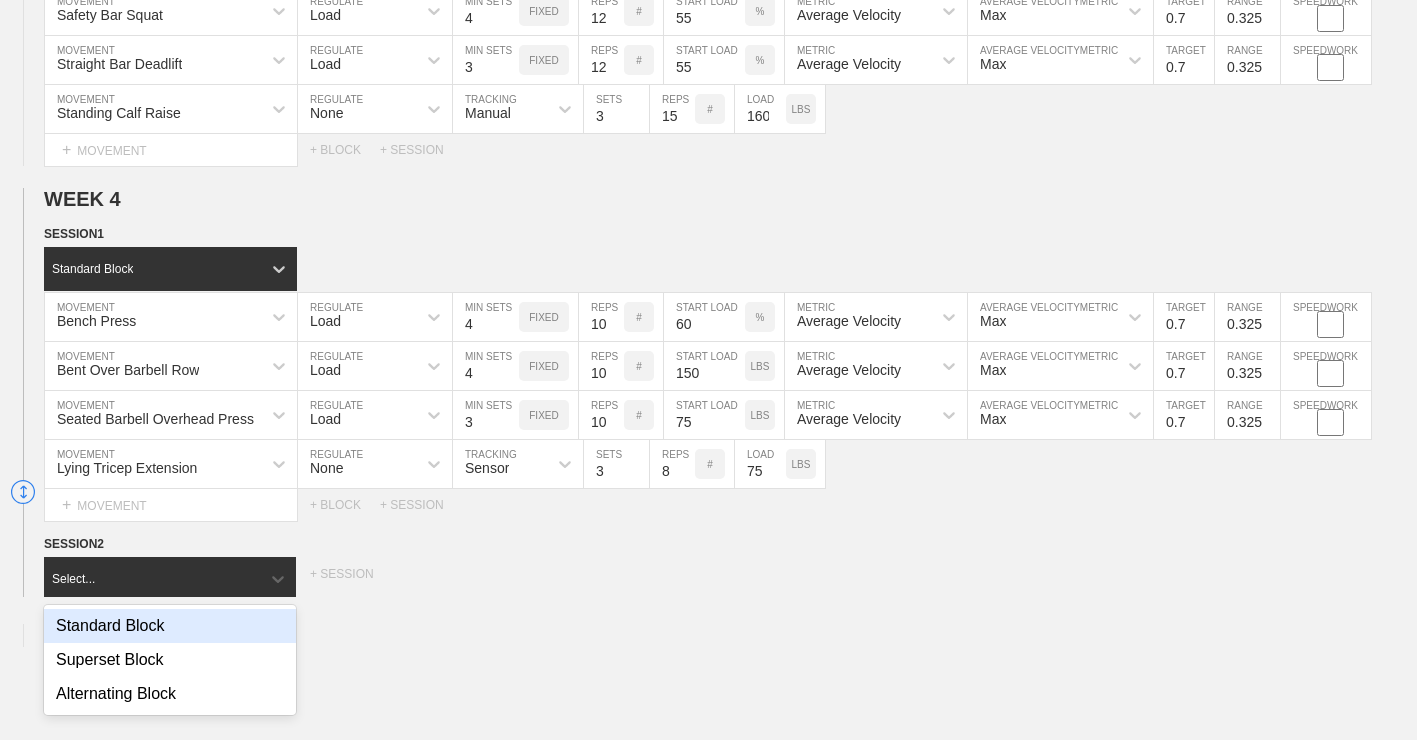 click on "Standard Block" at bounding box center [170, 626] 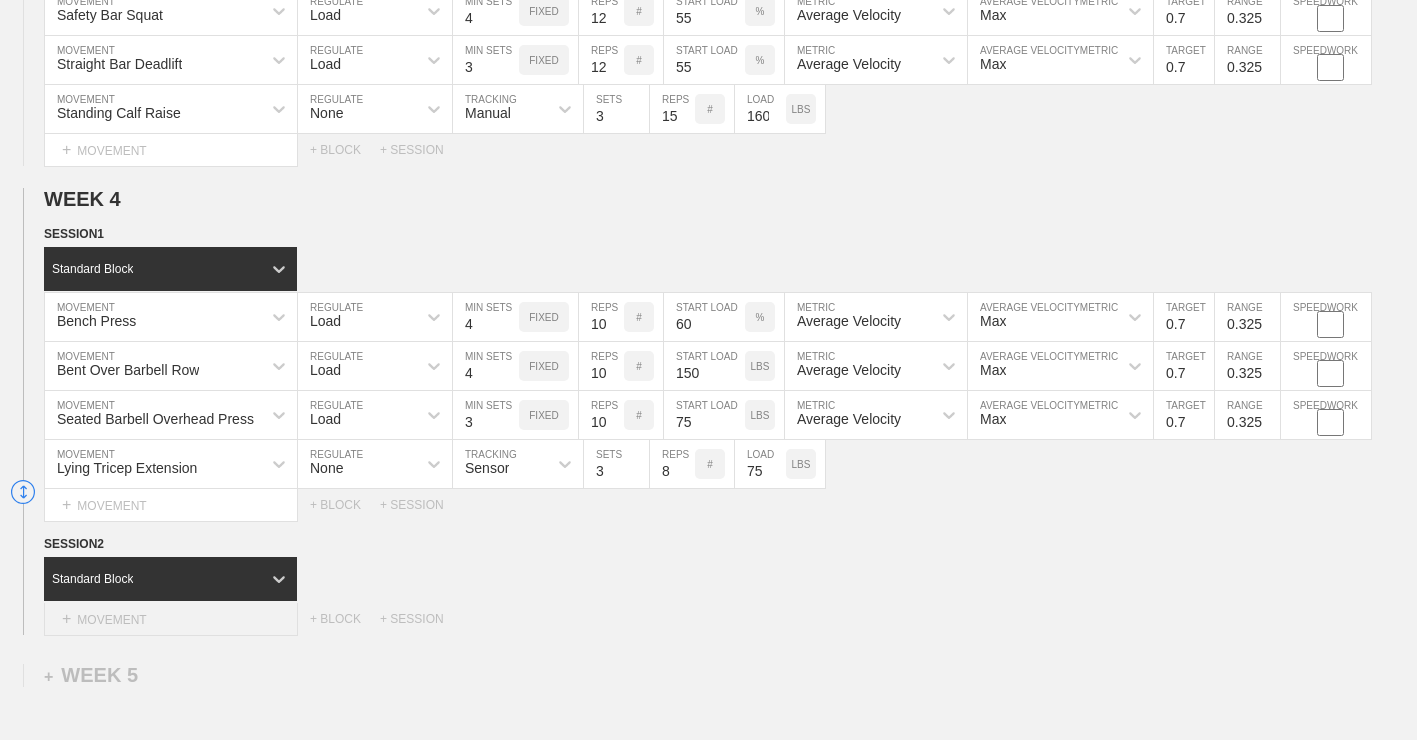 click on "+  MOVEMENT" at bounding box center (171, 619) 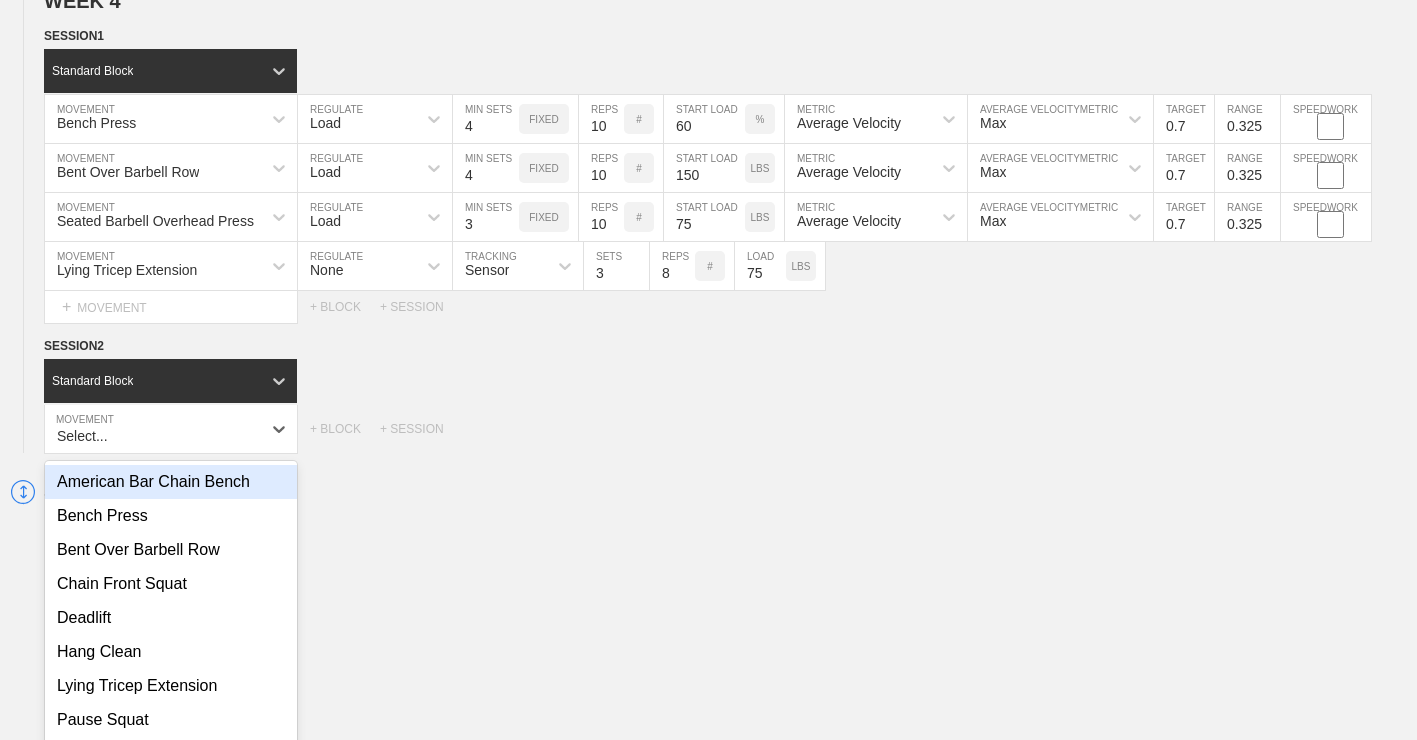 scroll, scrollTop: 3853, scrollLeft: 0, axis: vertical 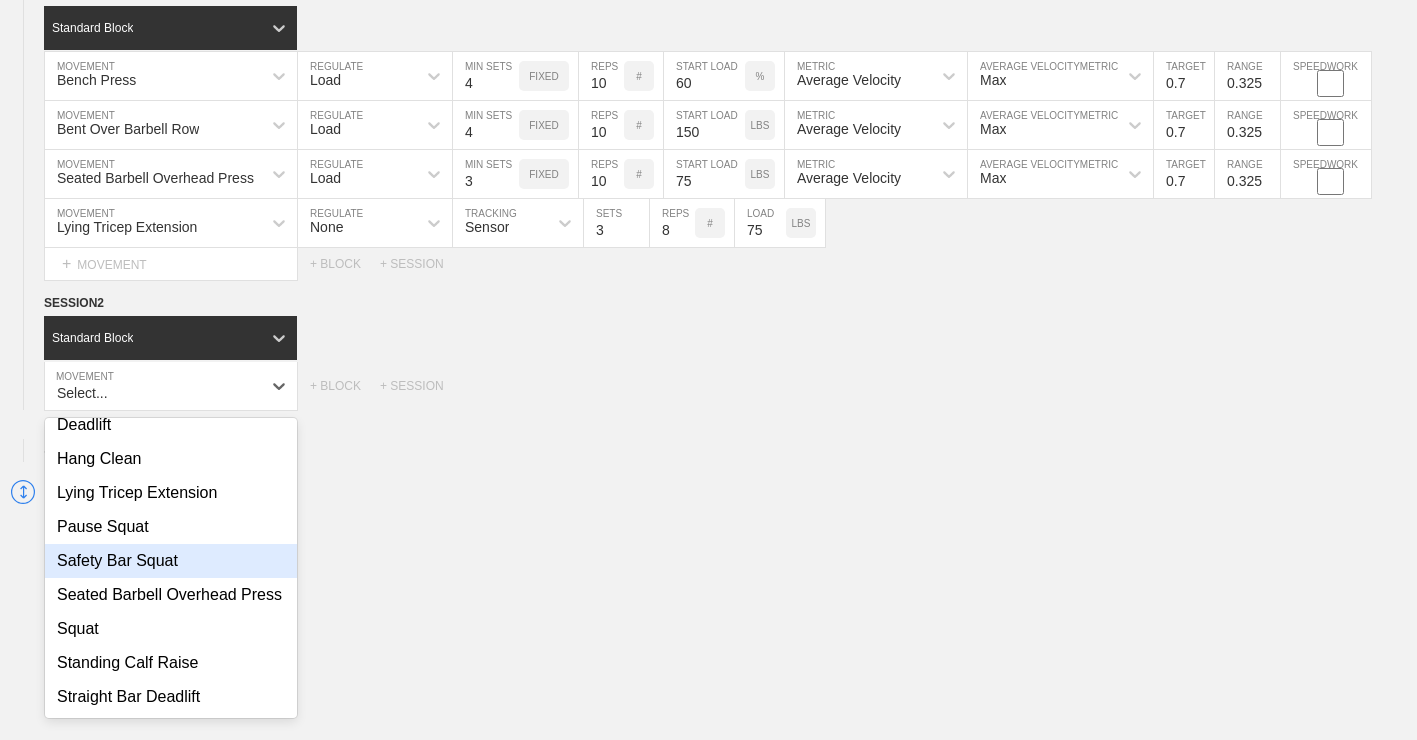 click on "Safety Bar Squat" at bounding box center (171, 561) 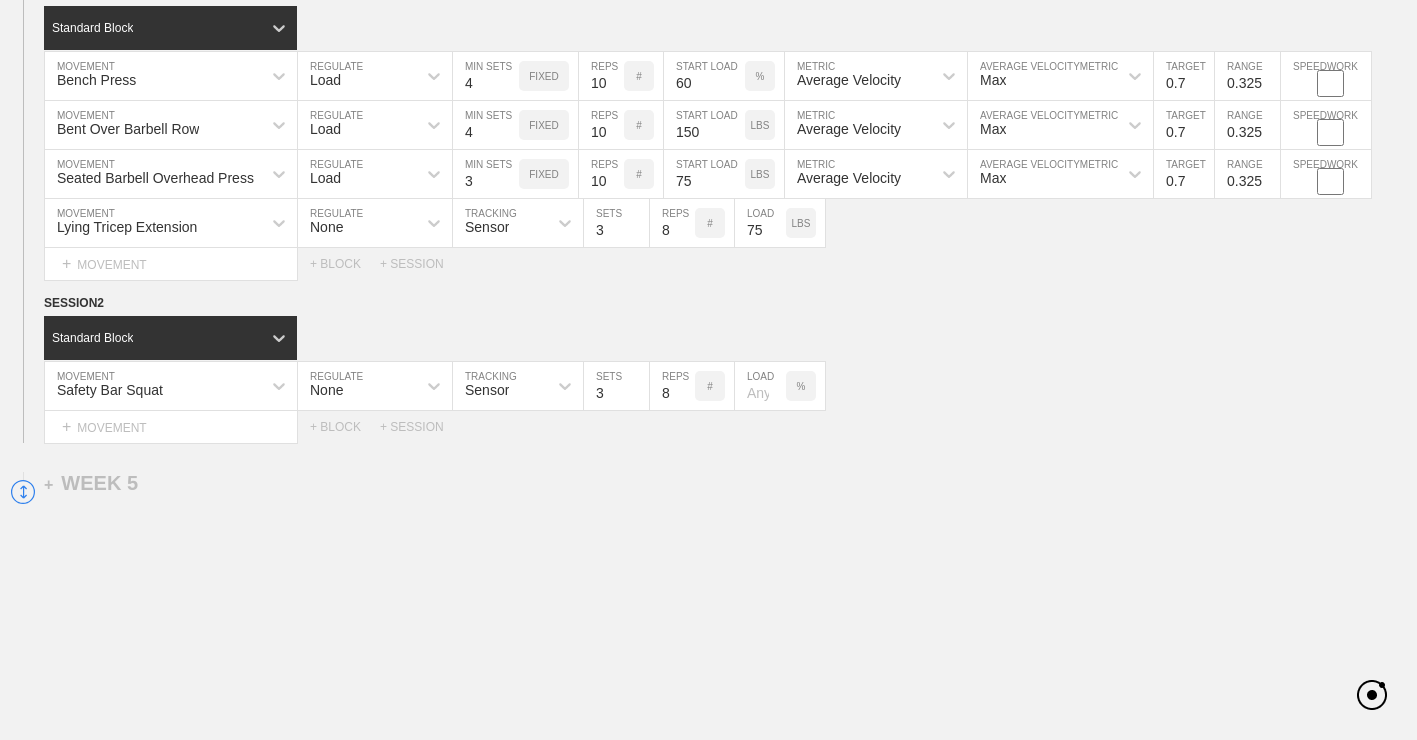 click on "None" at bounding box center [357, 386] 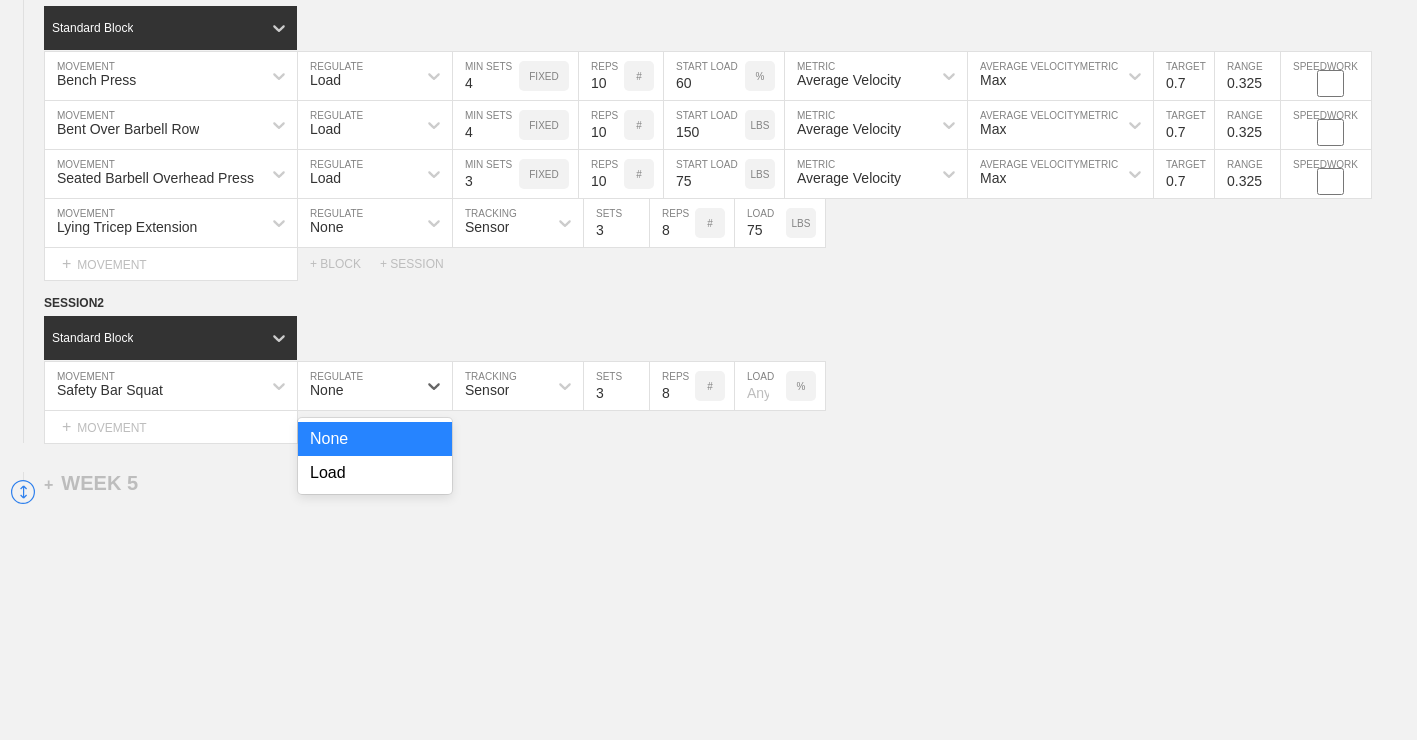 click on "Load" at bounding box center (375, 473) 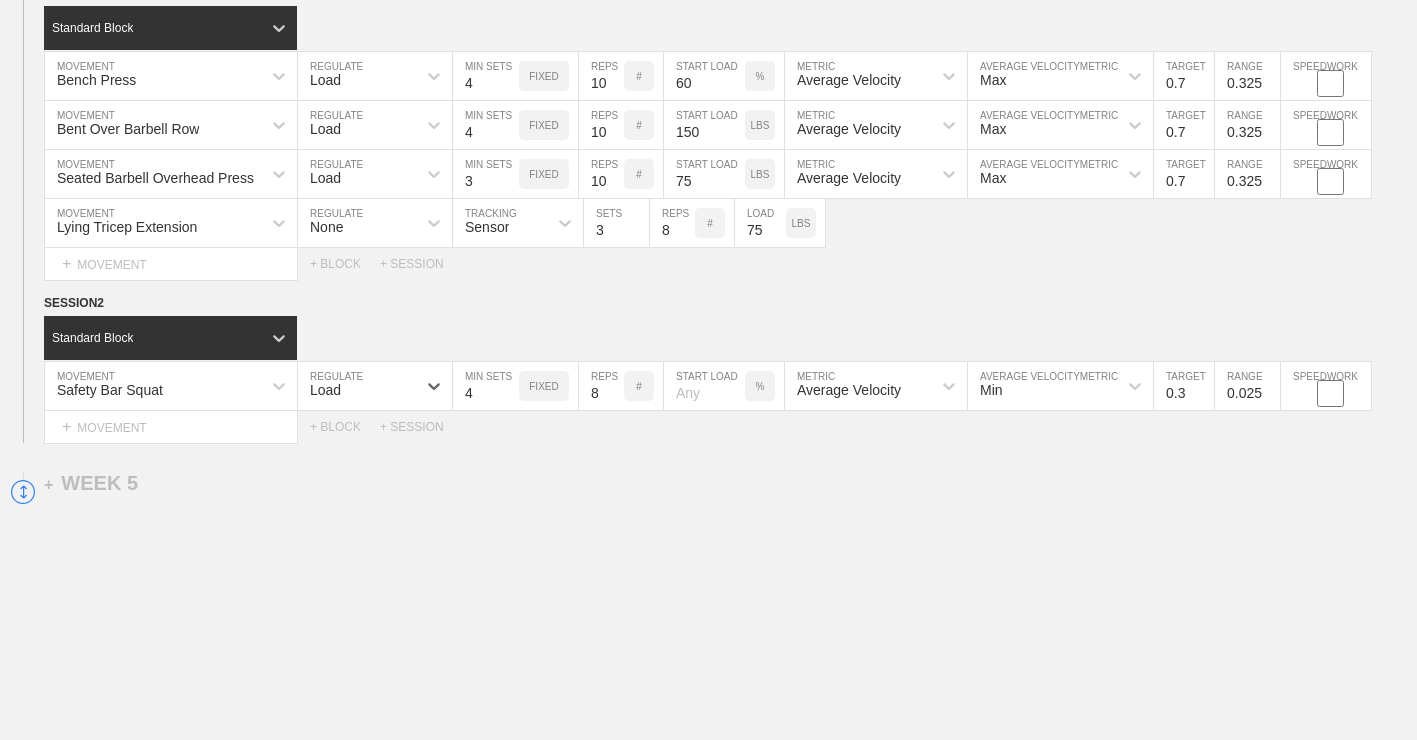 type on "4" 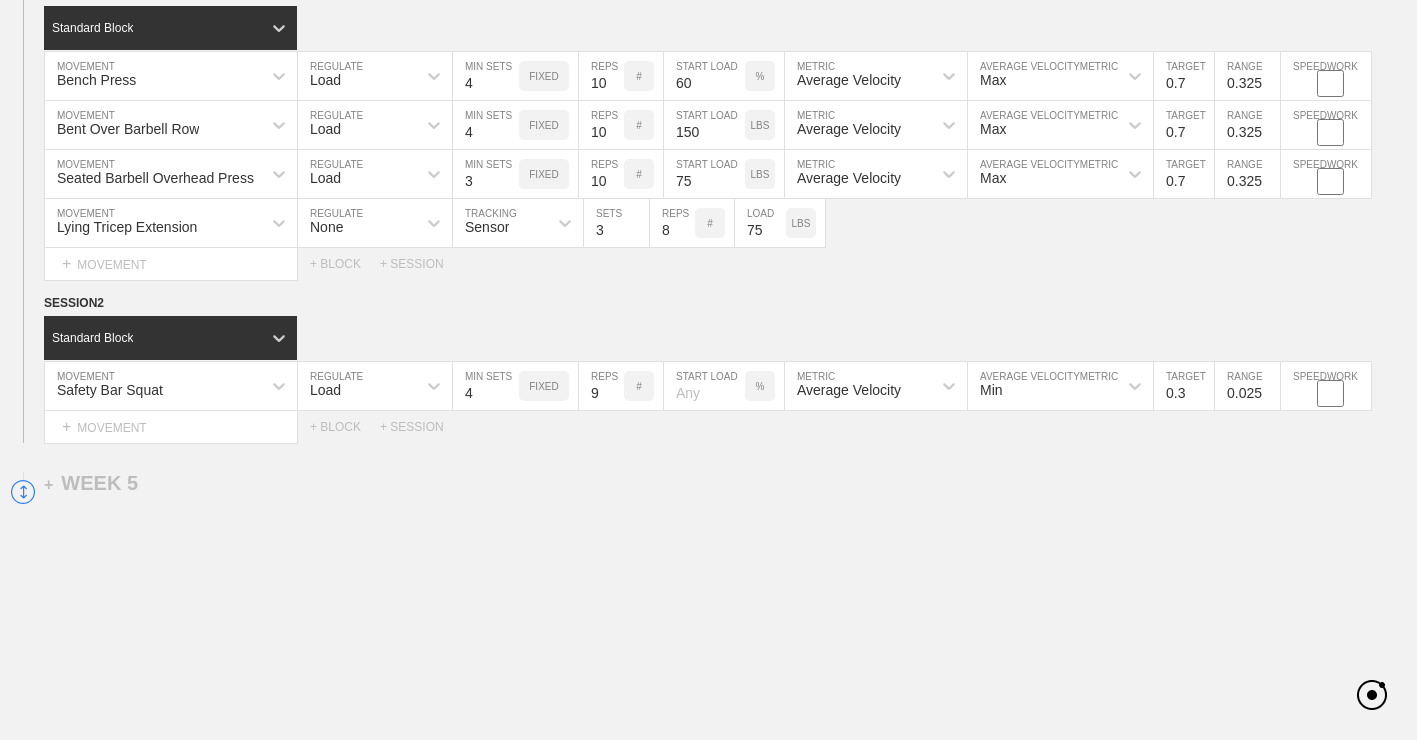 click on "9" at bounding box center [601, 386] 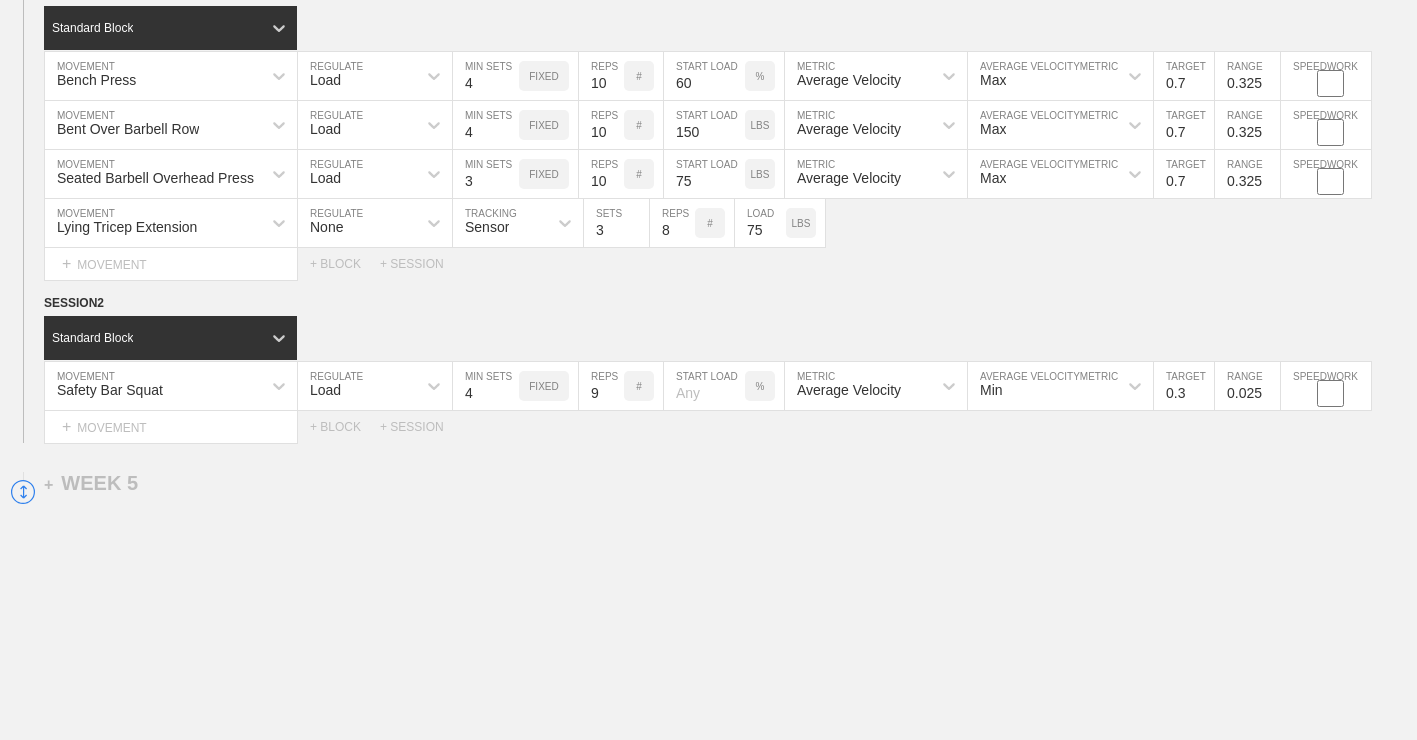 type on "10" 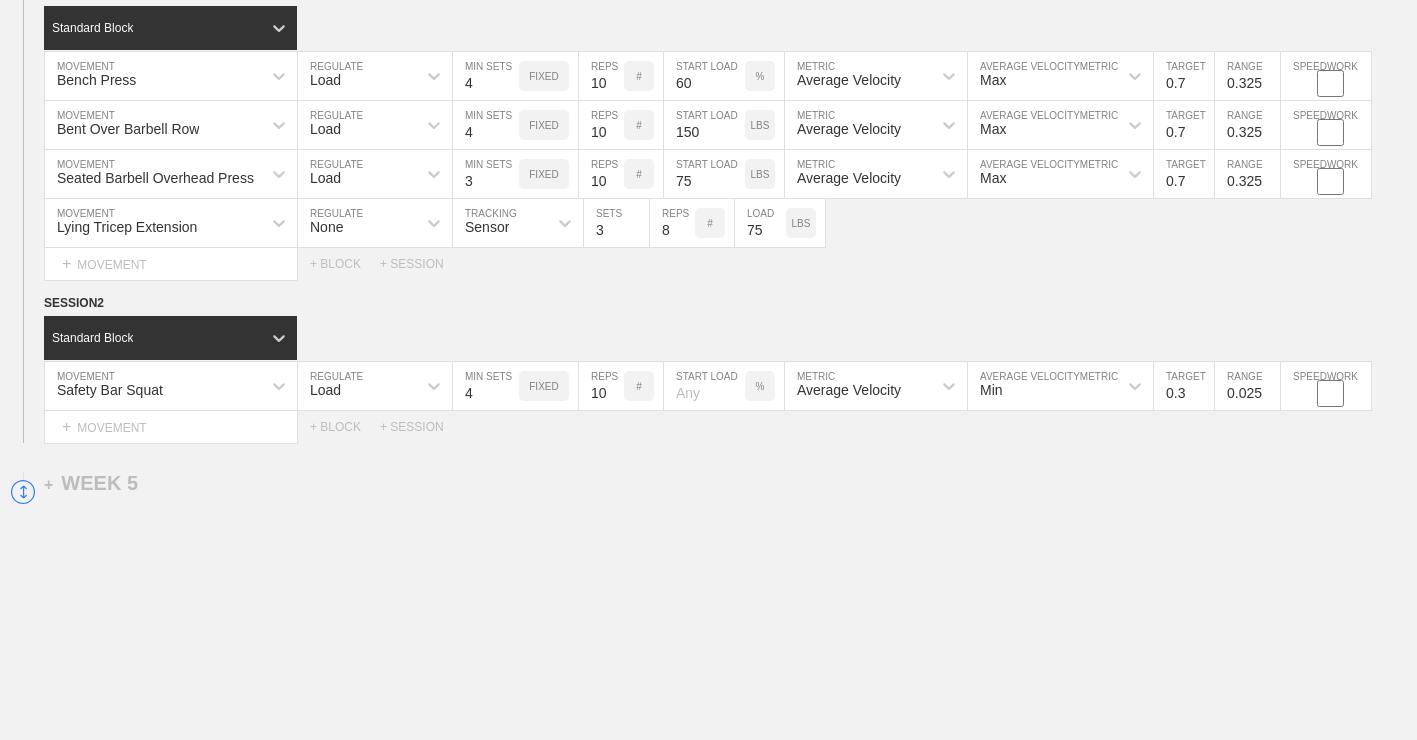 click at bounding box center (704, 386) 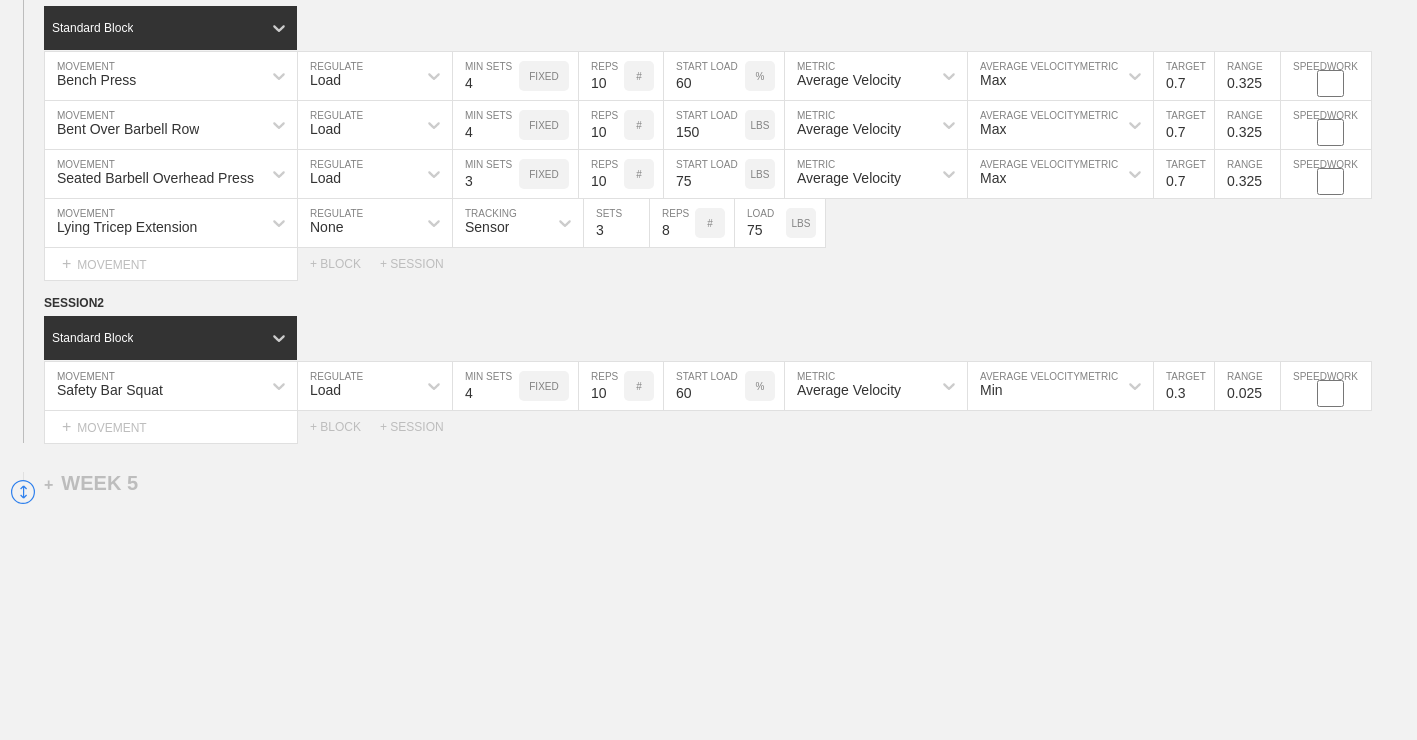 type on "60" 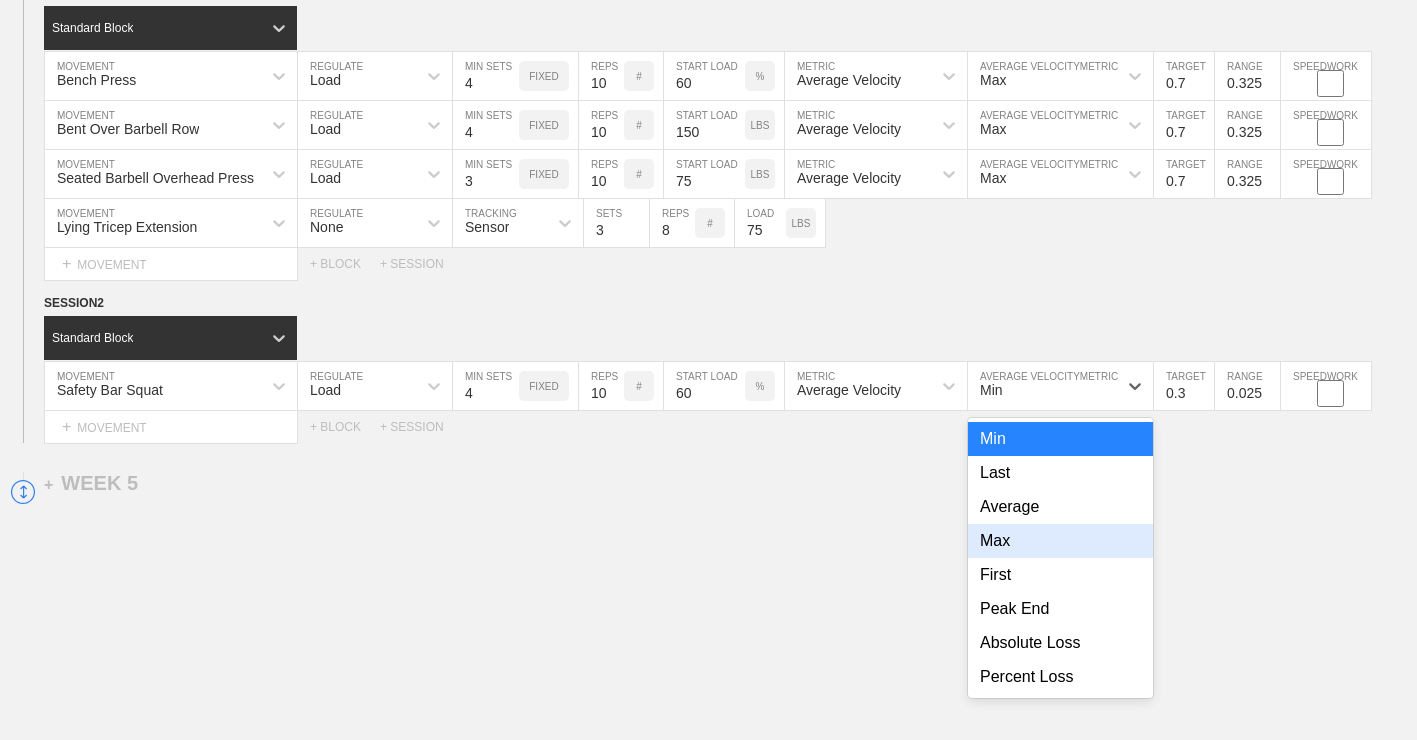 click on "Max" at bounding box center (1060, 541) 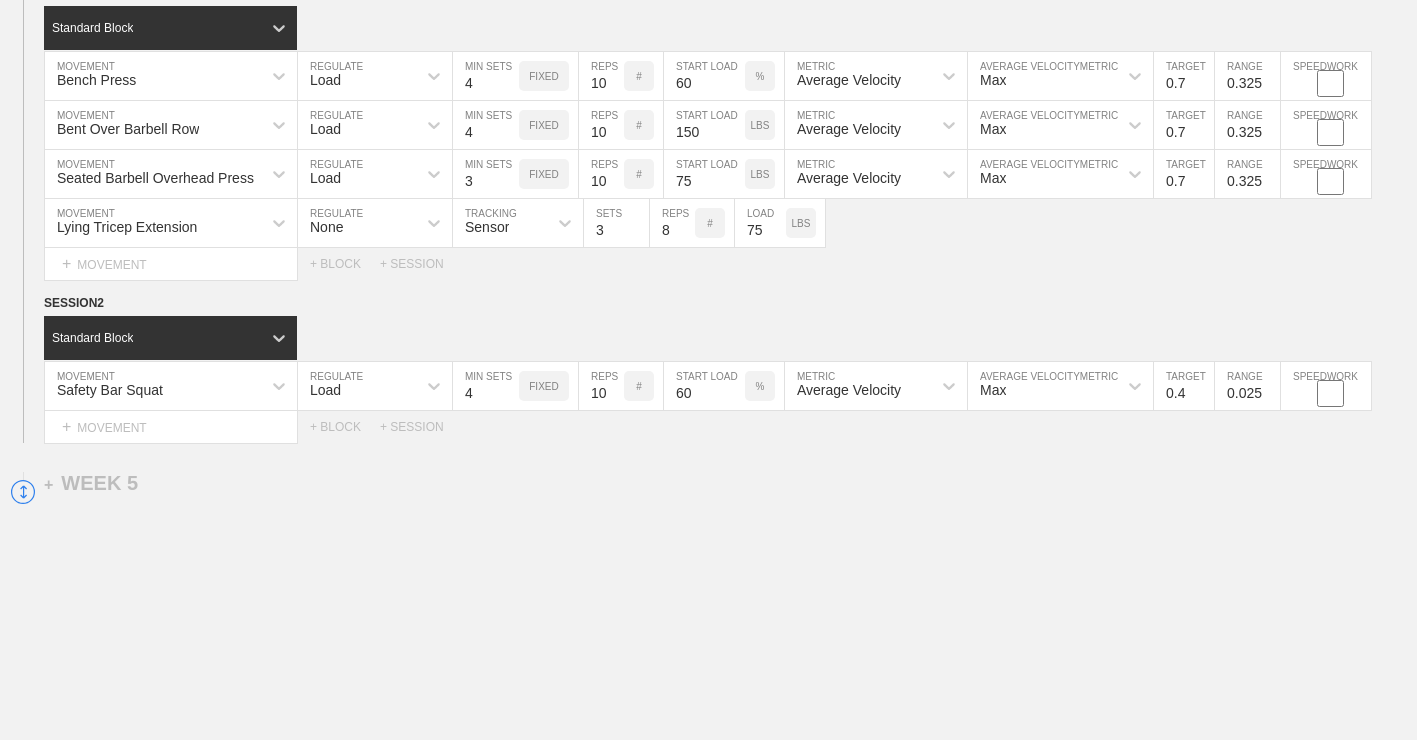 click on "0.4" at bounding box center [1184, 386] 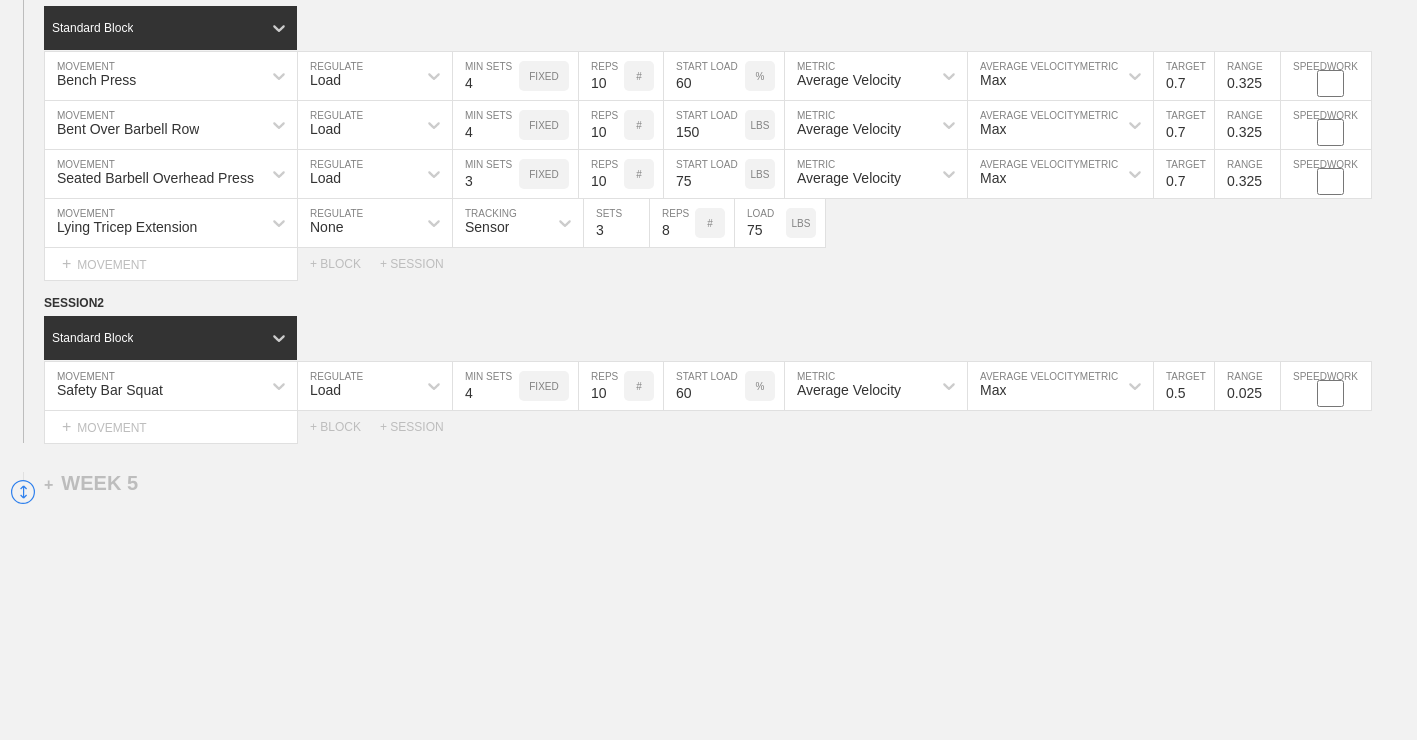 click on "0.5" at bounding box center [1184, 386] 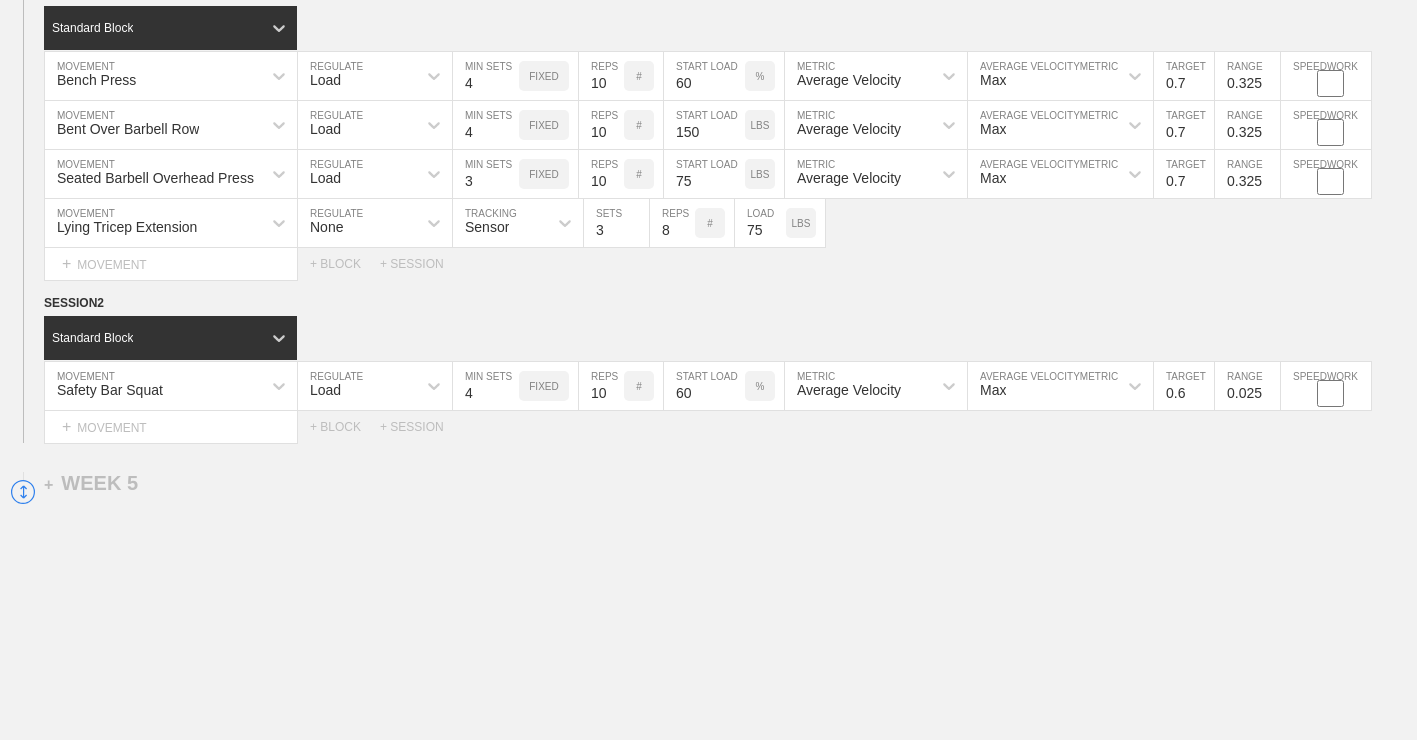 click on "0.6" at bounding box center [1184, 386] 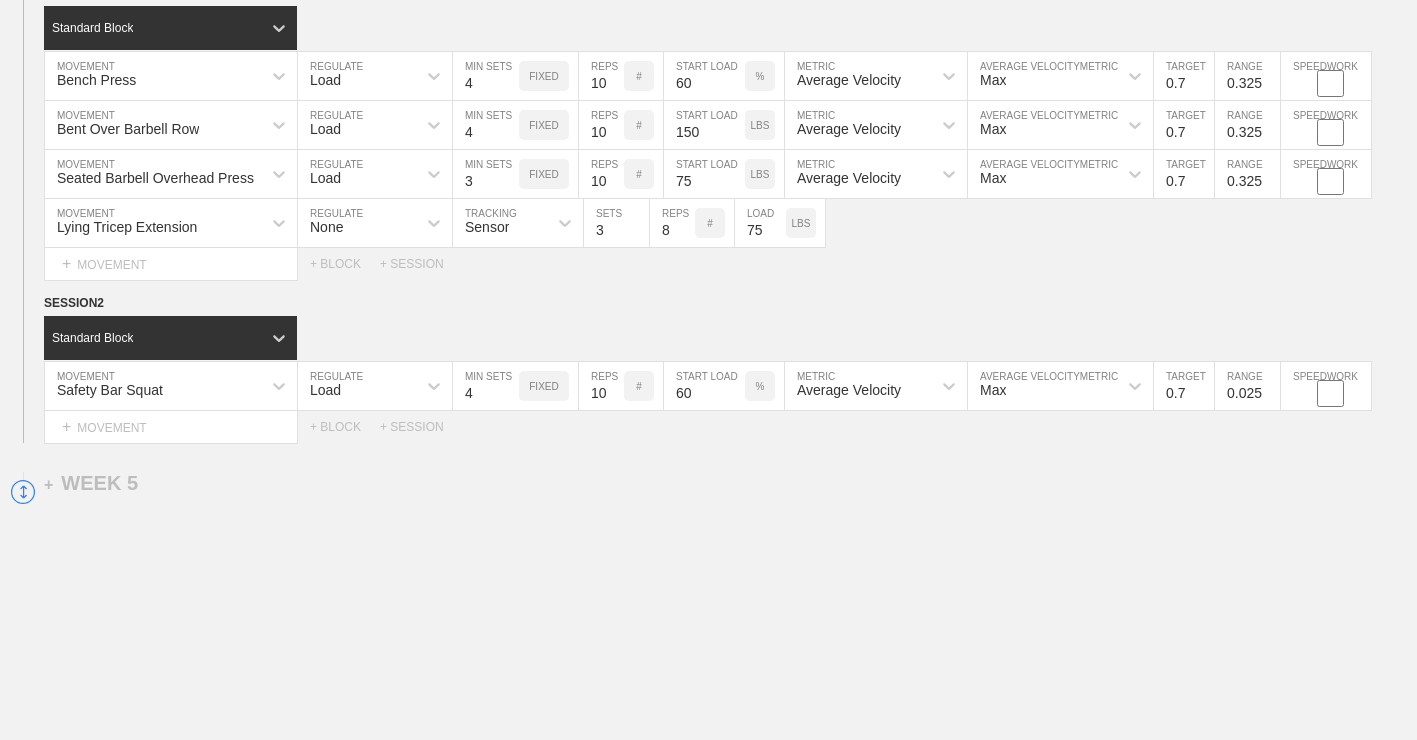 type on "0.7" 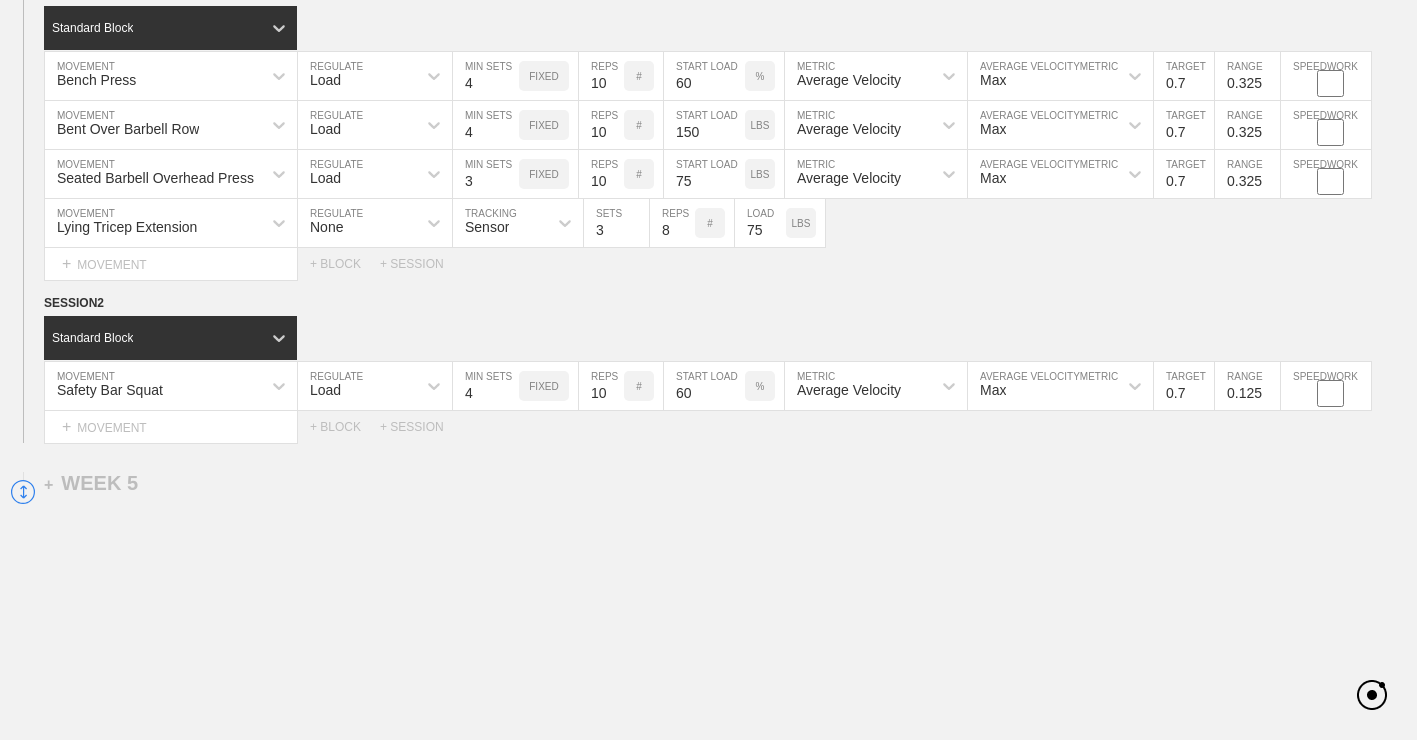 click on "0.125" at bounding box center (1247, 386) 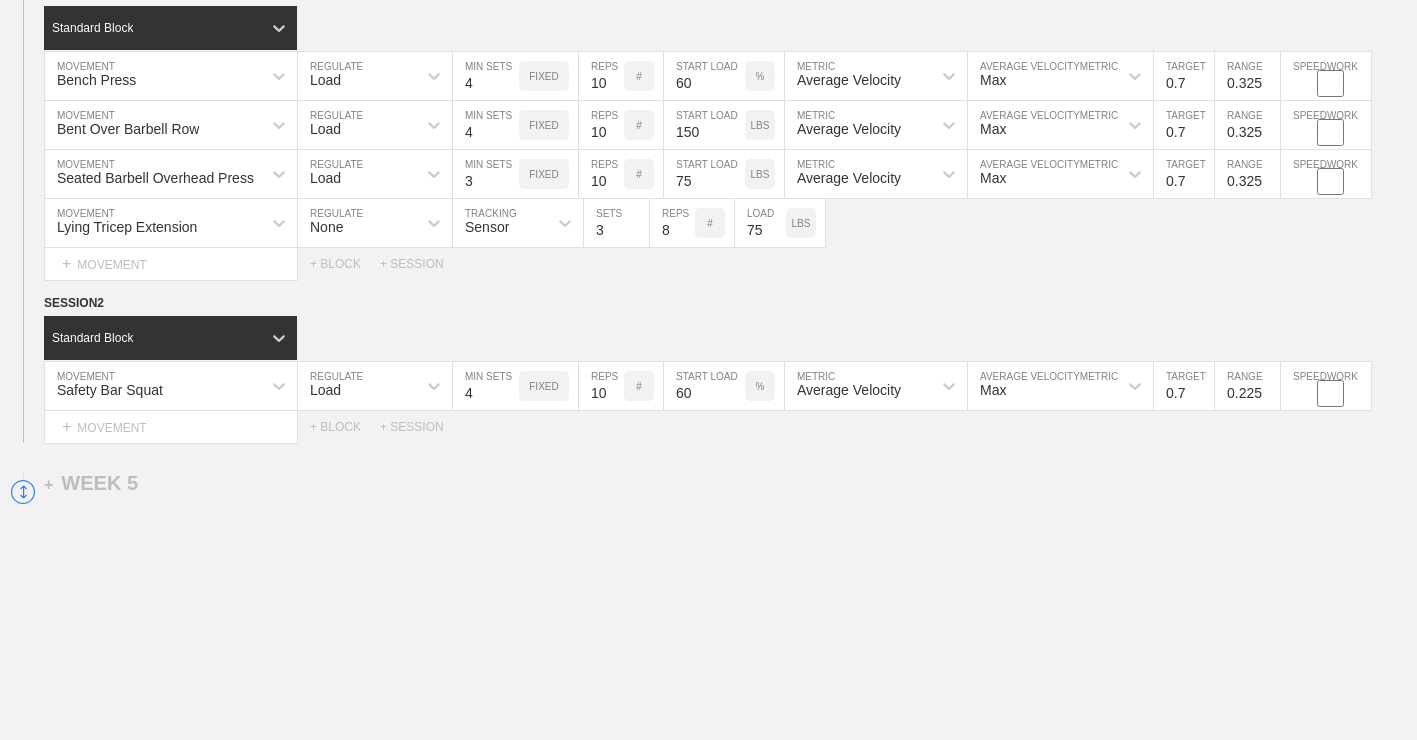 click on "0.225" at bounding box center (1247, 386) 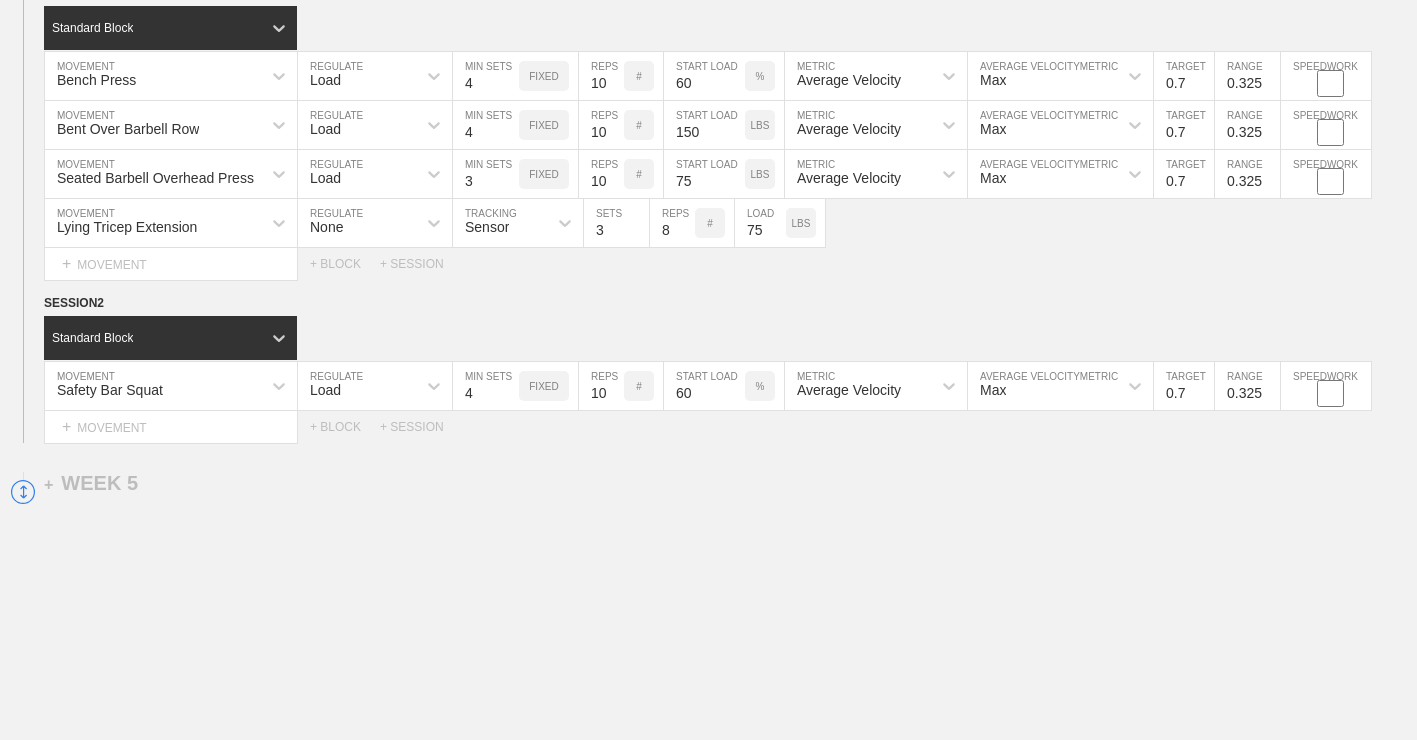 type on "0.325" 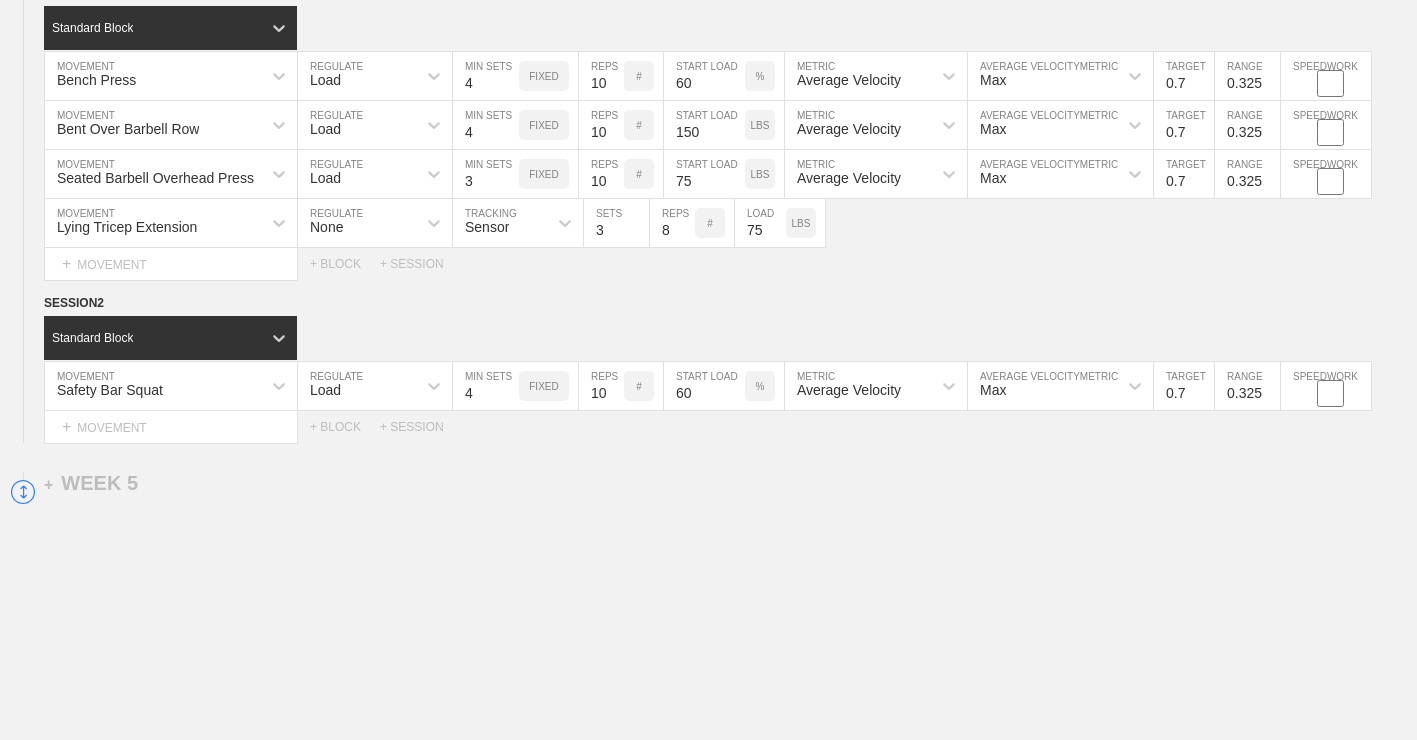 click on "WEEK   1   SESSION  1   Standard Block Bench Press MOVEMENT Load REGULATE 4 MIN SETS FIXED 16 REPS # 40 START LOAD % Average Velocity METRIC Max AVERAGE VELOCITY  METRIC 0.7 TARGET RANGE 0.025 SPEEDWORK Bent Over Barbell Row MOVEMENT Load REGULATE 4 MIN SETS FIXED 16 REPS # 110 START LOAD LBS Average Velocity METRIC Max AVERAGE VELOCITY  METRIC 0.7 TARGET RANGE 0.025 SPEEDWORK Seated Barbell Overhead Press MOVEMENT Load REGULATE 4 MIN SETS FIXED 16 REPS # 65 START LOAD LBS Average Velocity METRIC Max AVERAGE VELOCITY  METRIC 0.7 TARGET RANGE 0.025 SPEEDWORK Lying Tricep Extension MOVEMENT None REGULATE Sensor TRACKING 3 SETS 16 REPS # 55 LOAD LBS Select... MOVEMENT +  MOVEMENT + BLOCK + SESSION SESSION  2   Standard Block Safety Bar Squat MOVEMENT Load REGULATE 4 MIN SETS FIXED 16 REPS # 40 START LOAD % Average Velocity METRIC Max AVERAGE VELOCITY  METRIC 0.7 TARGET RANGE 0.025 SPEEDWORK Straight Bar Deadlift MOVEMENT Load REGULATE 3 MIN SETS FIXED 16 REPS # 40 START LOAD % Average Velocity METRIC Max  METRIC" at bounding box center [708, -1421] 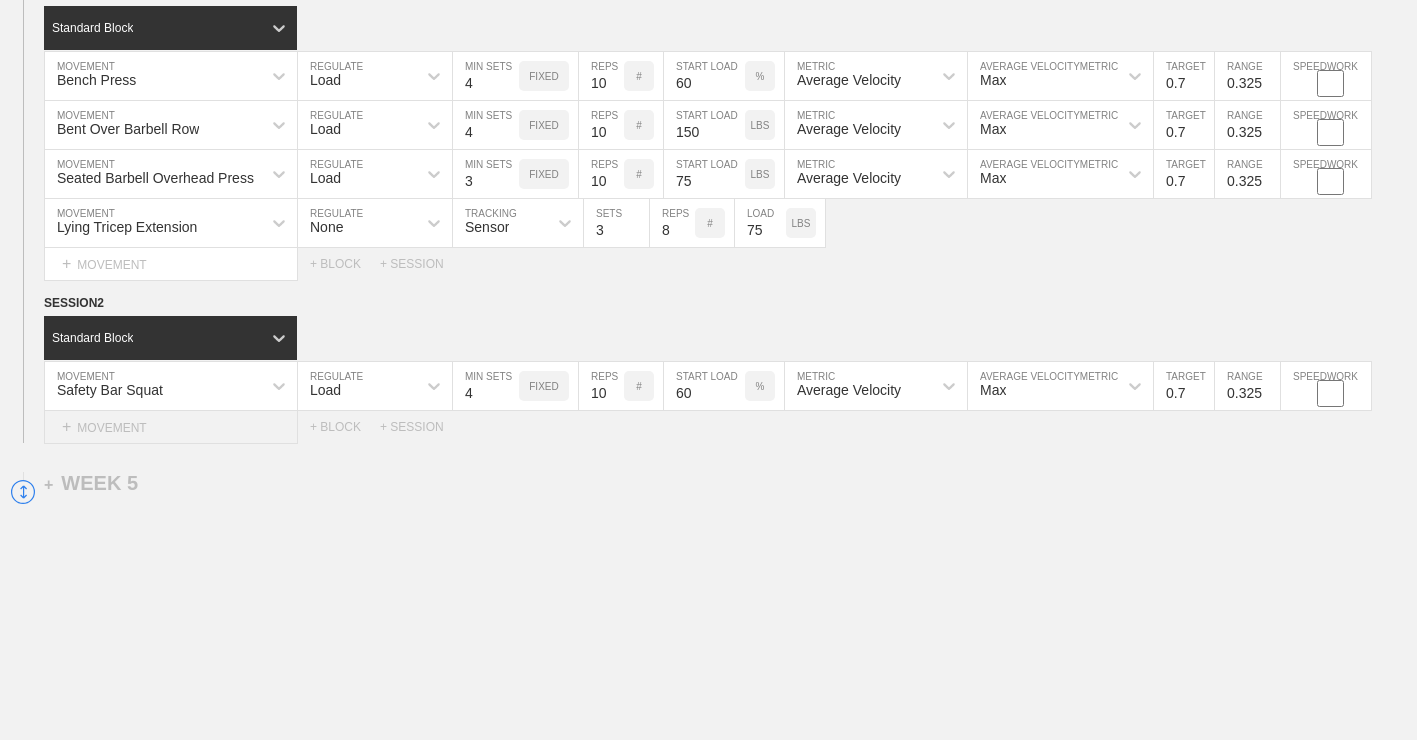 click on "+  MOVEMENT" at bounding box center (171, 427) 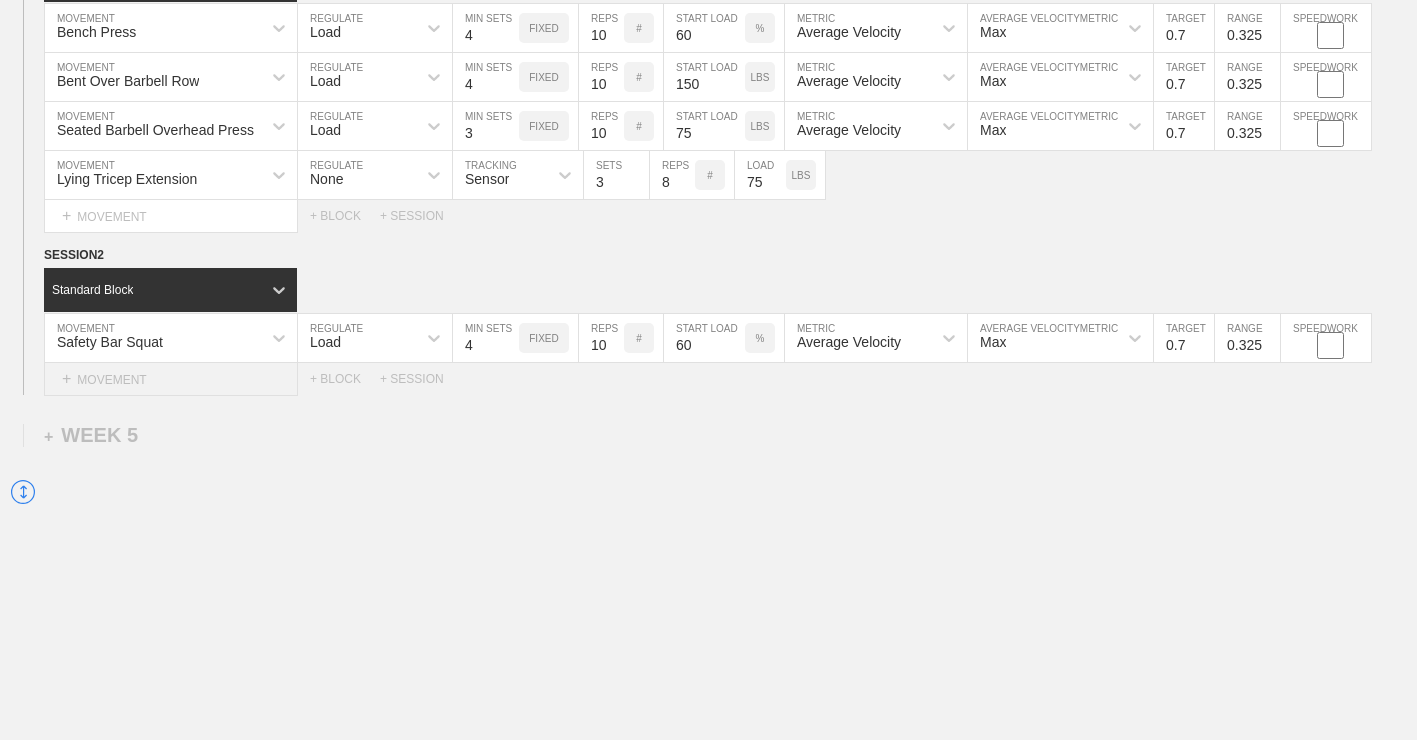 scroll, scrollTop: 3902, scrollLeft: 0, axis: vertical 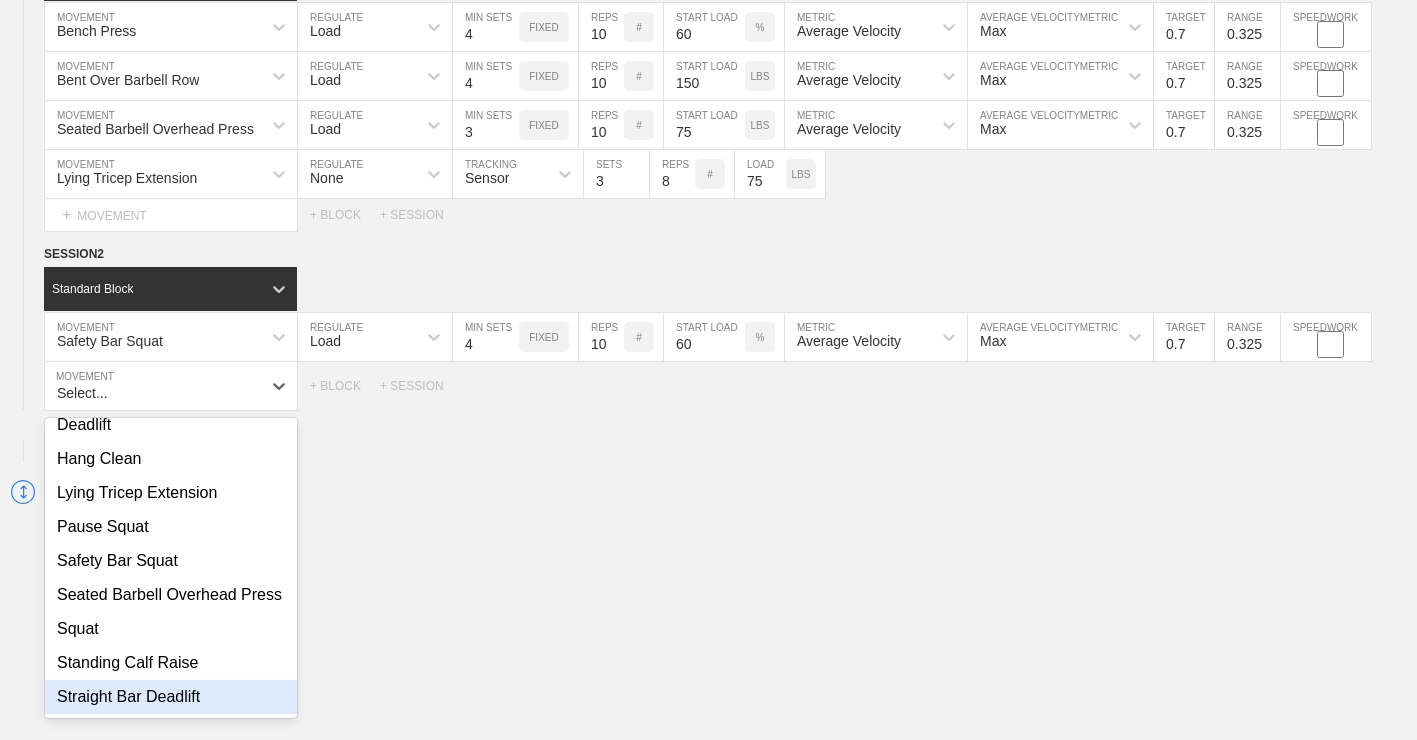 click on "Straight Bar Deadlift" at bounding box center [171, 697] 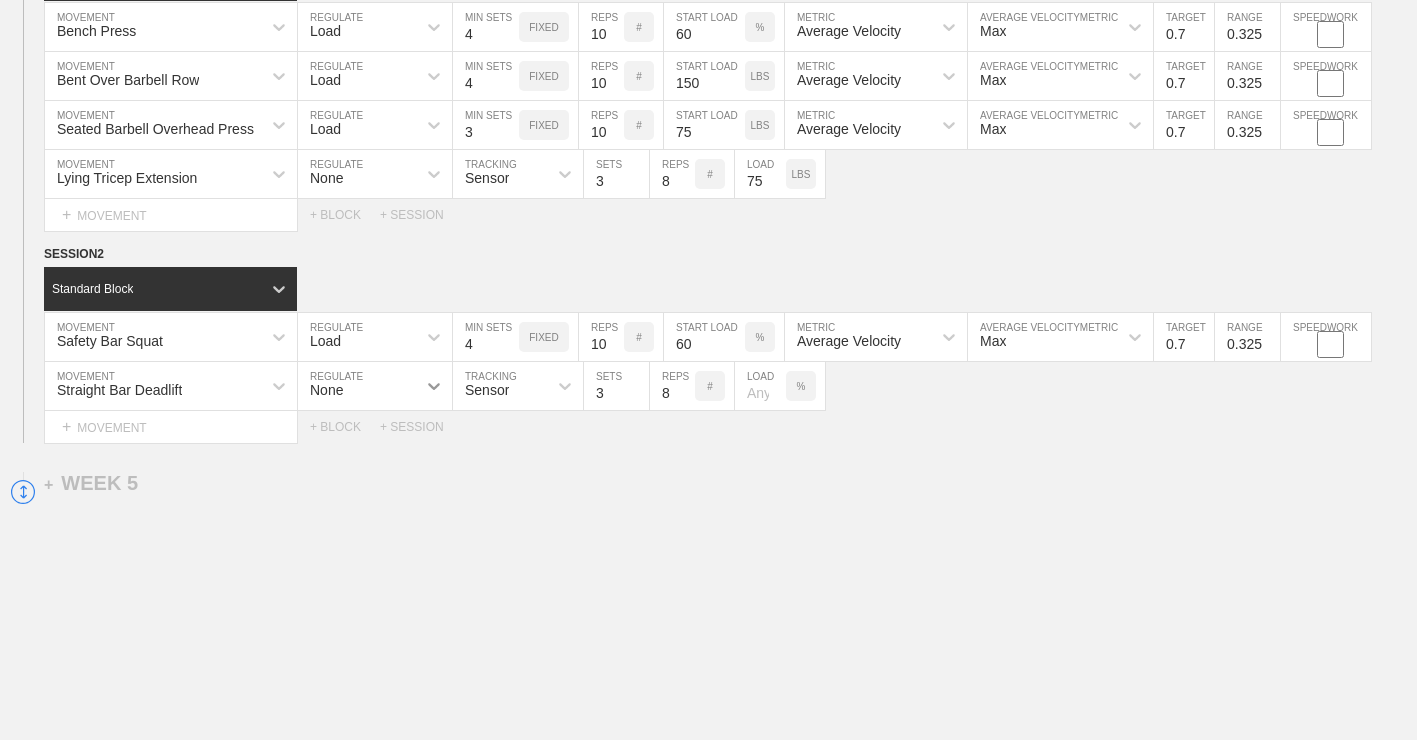 click 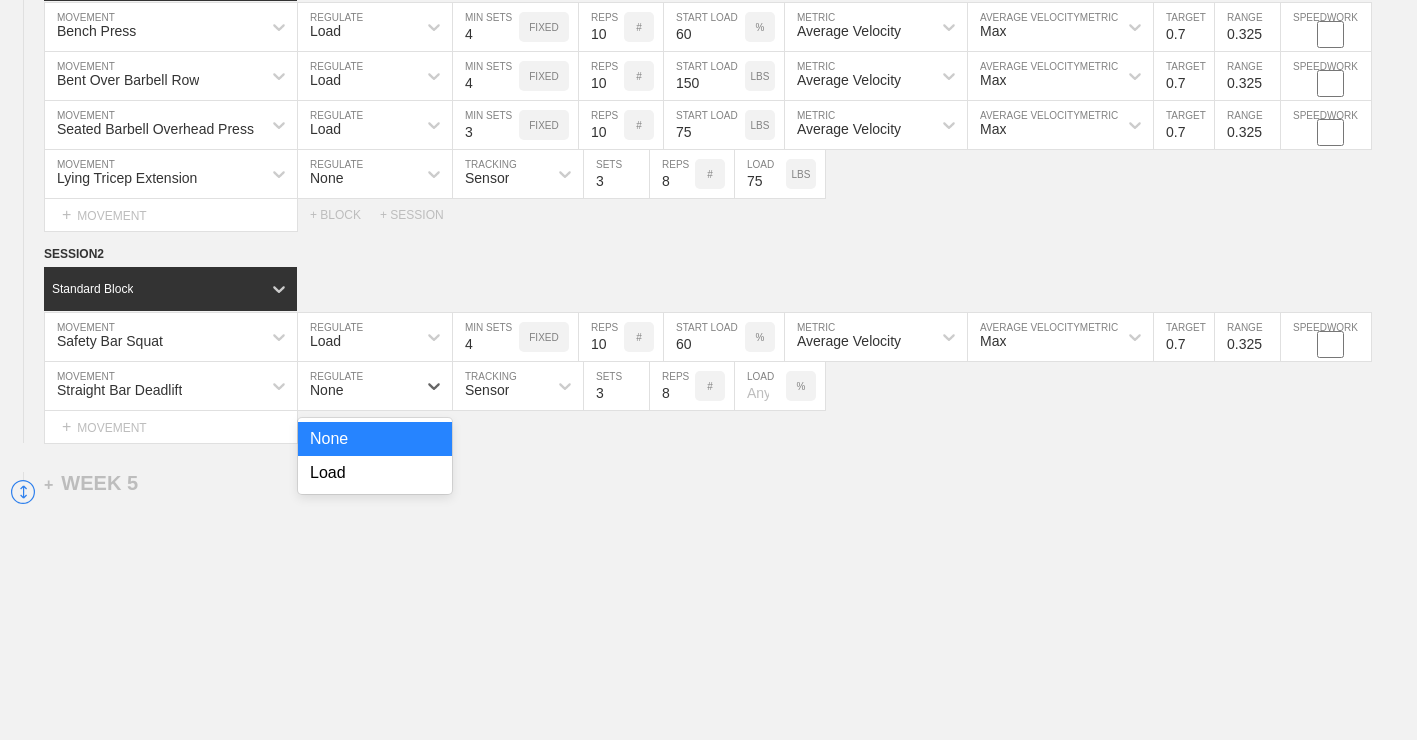 click on "Load" at bounding box center (375, 473) 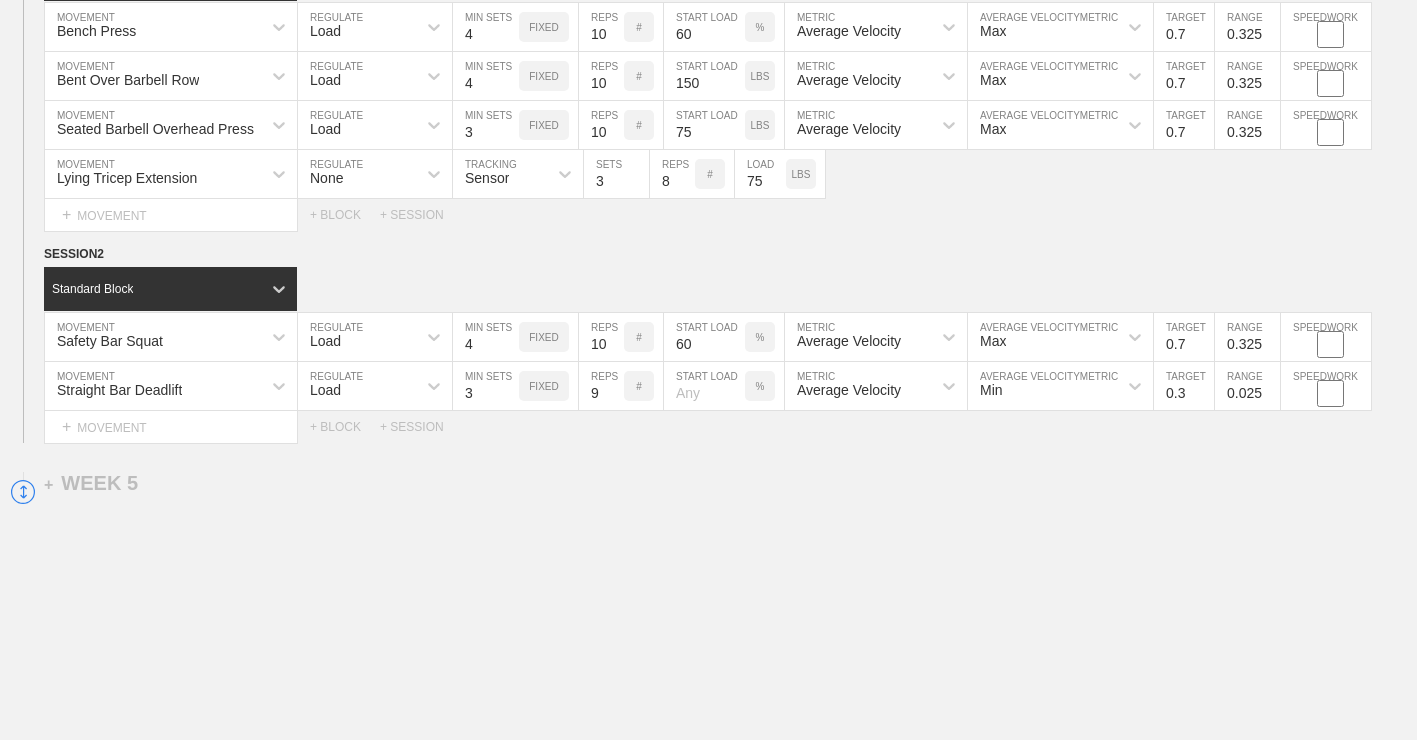 click on "9" at bounding box center [601, 386] 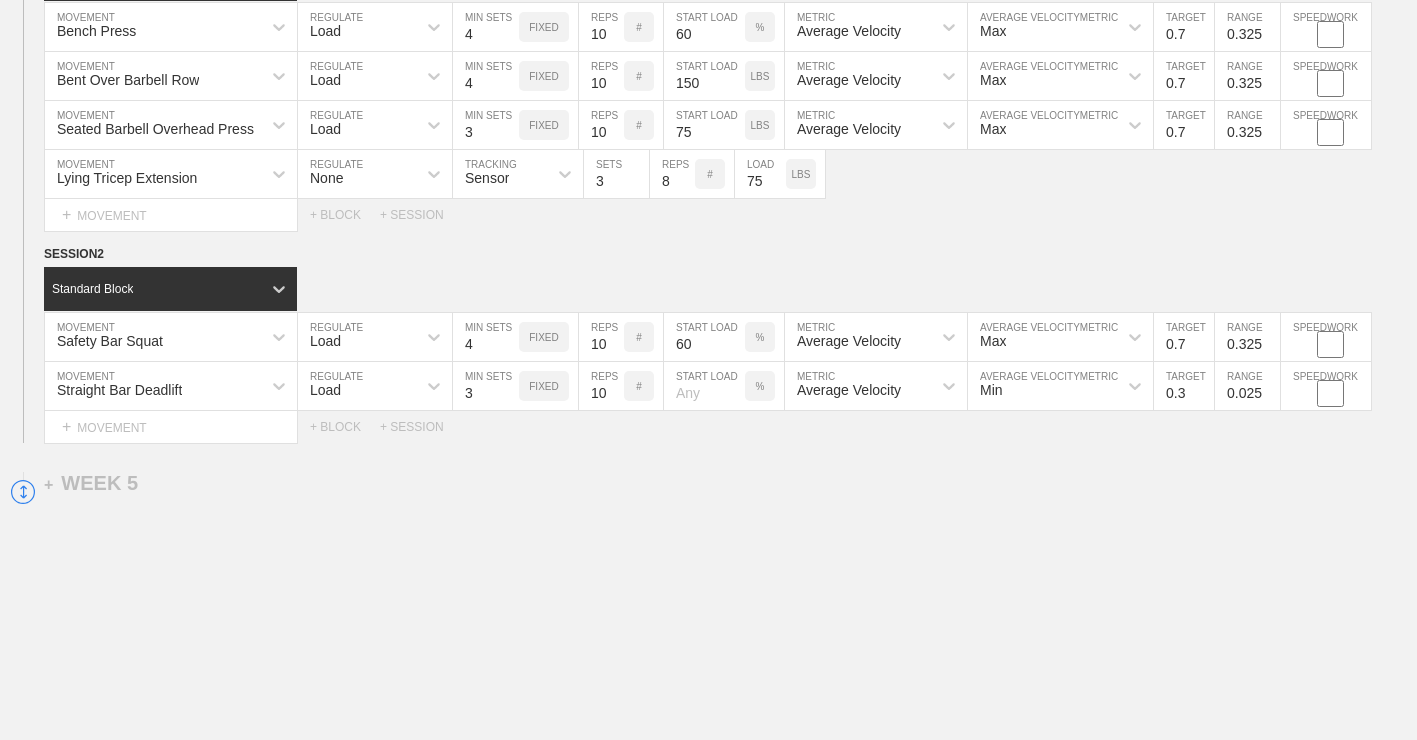 click at bounding box center (704, 386) 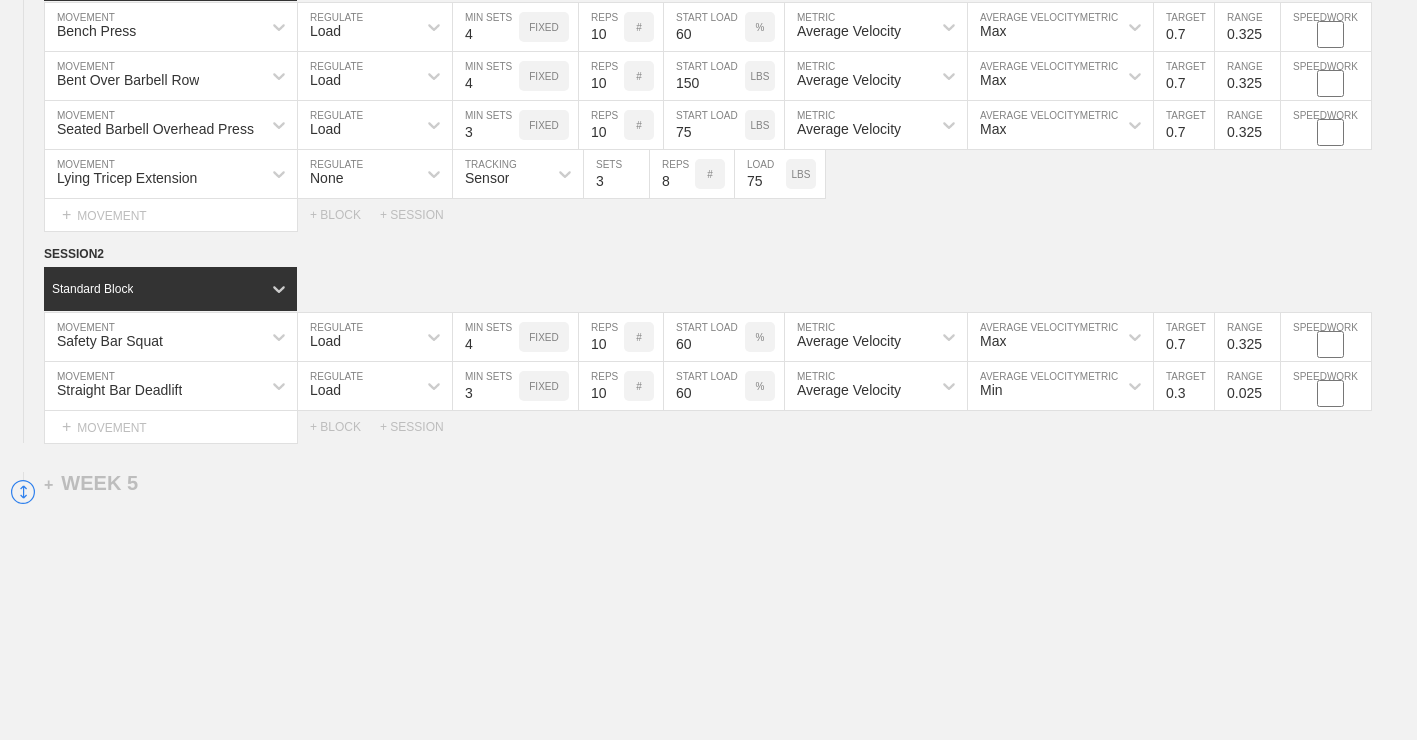 type on "60" 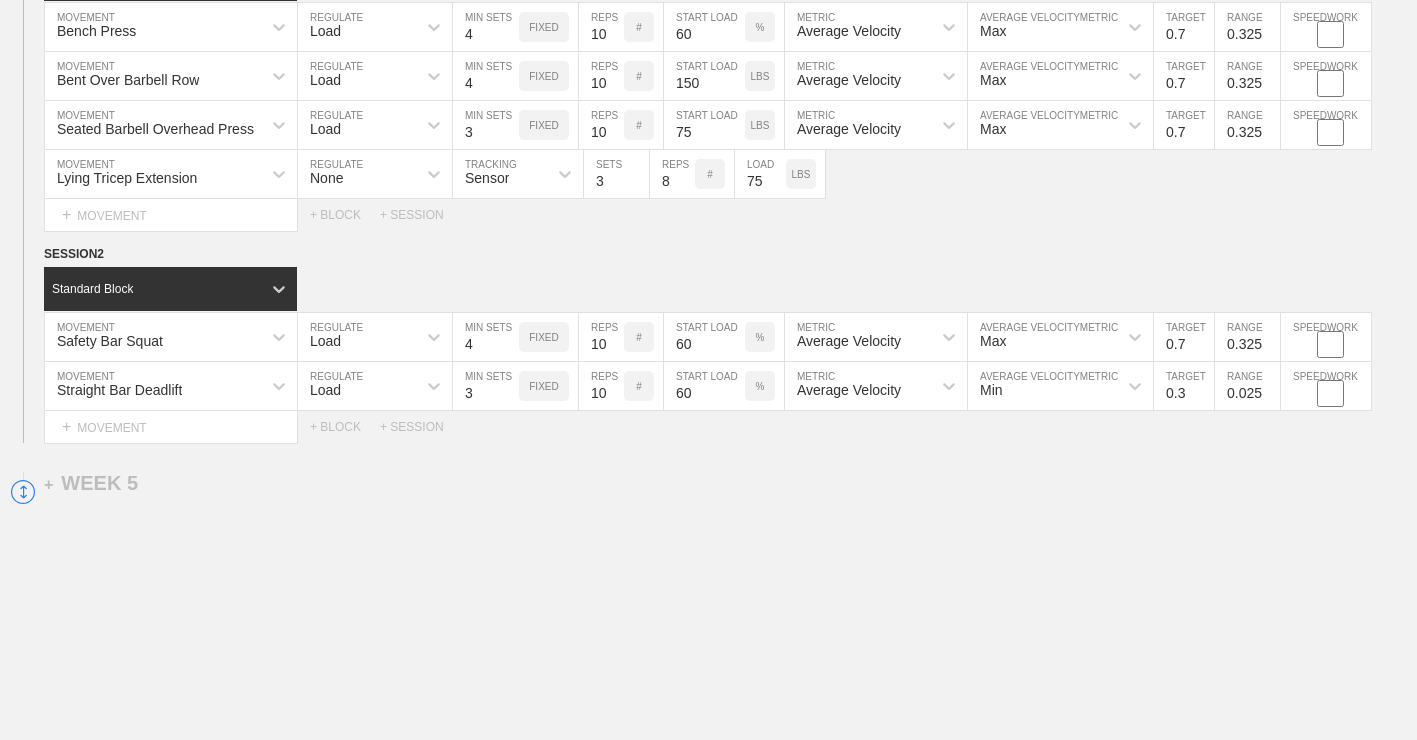 click on "Min" at bounding box center (1042, 386) 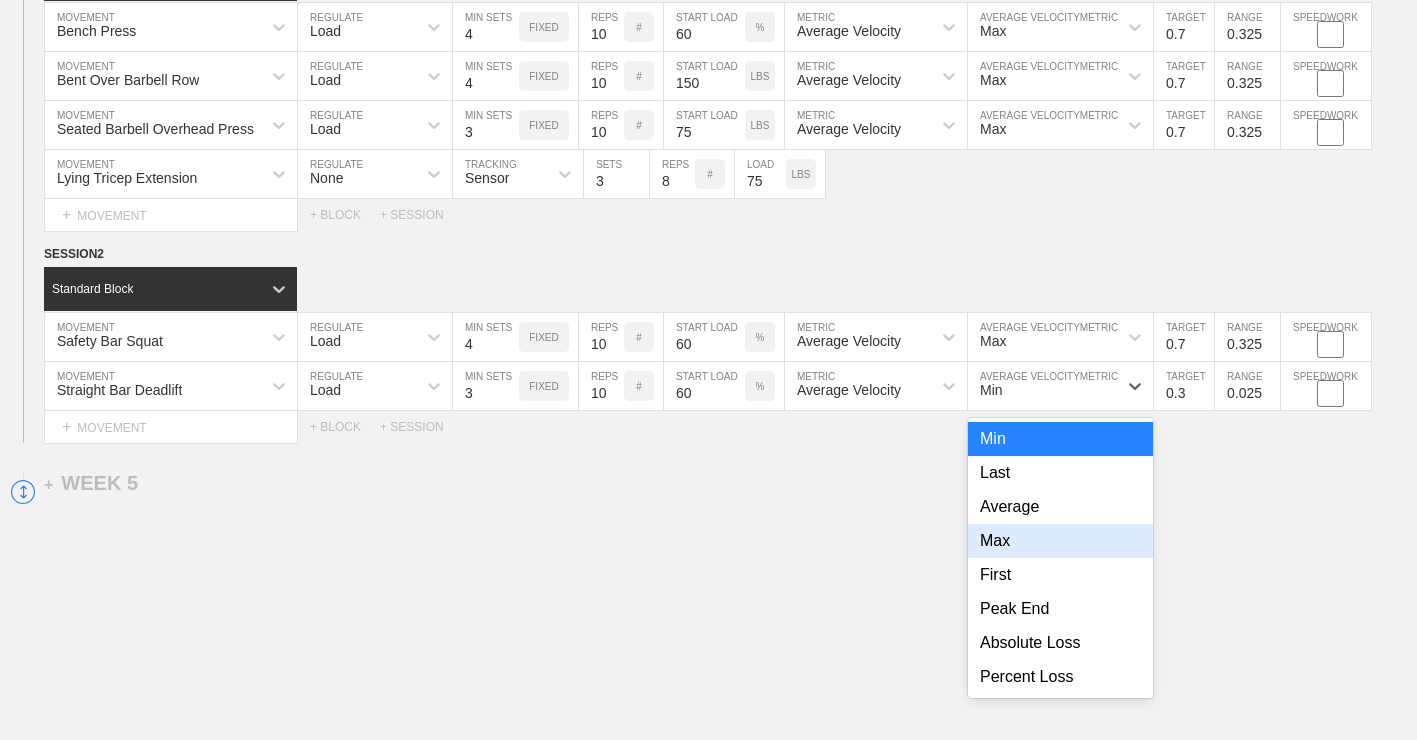 click on "Max" at bounding box center [1060, 541] 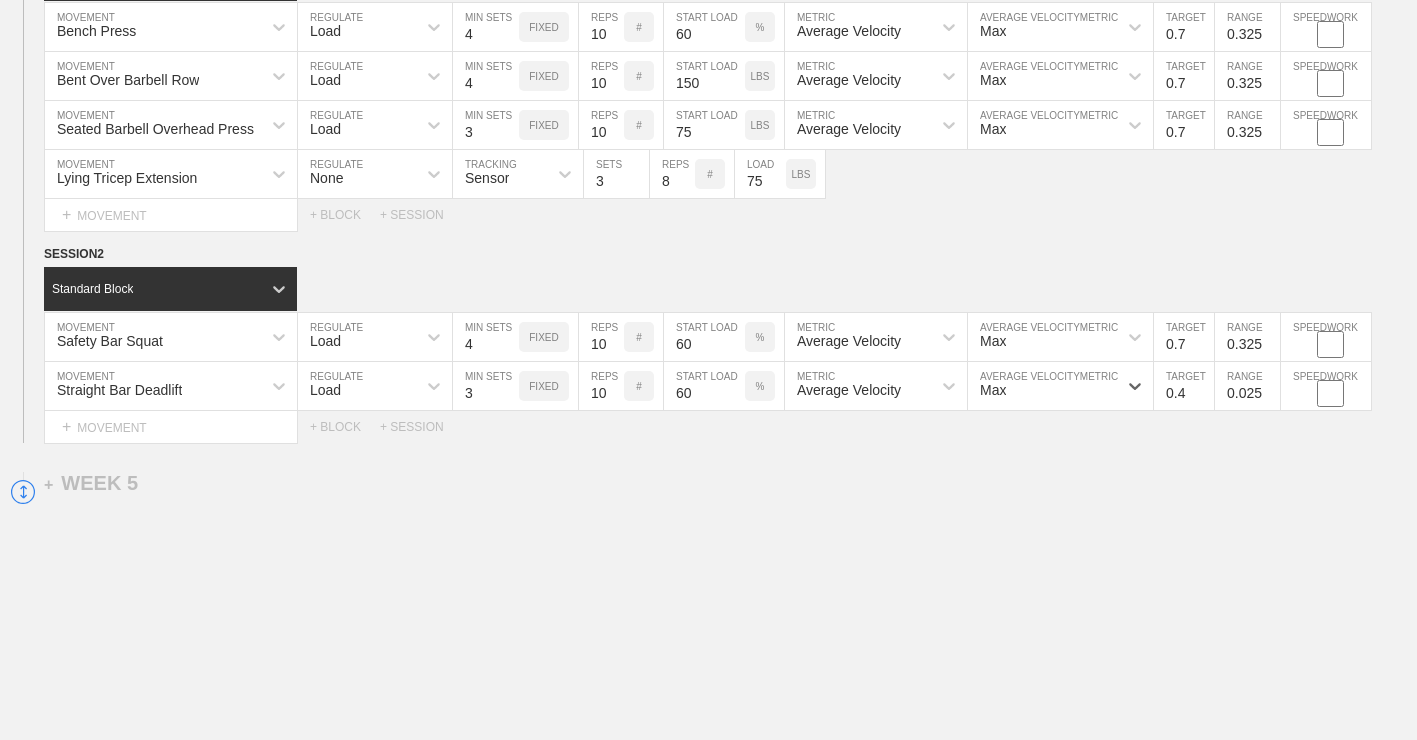 click on "0.4" at bounding box center (1184, 386) 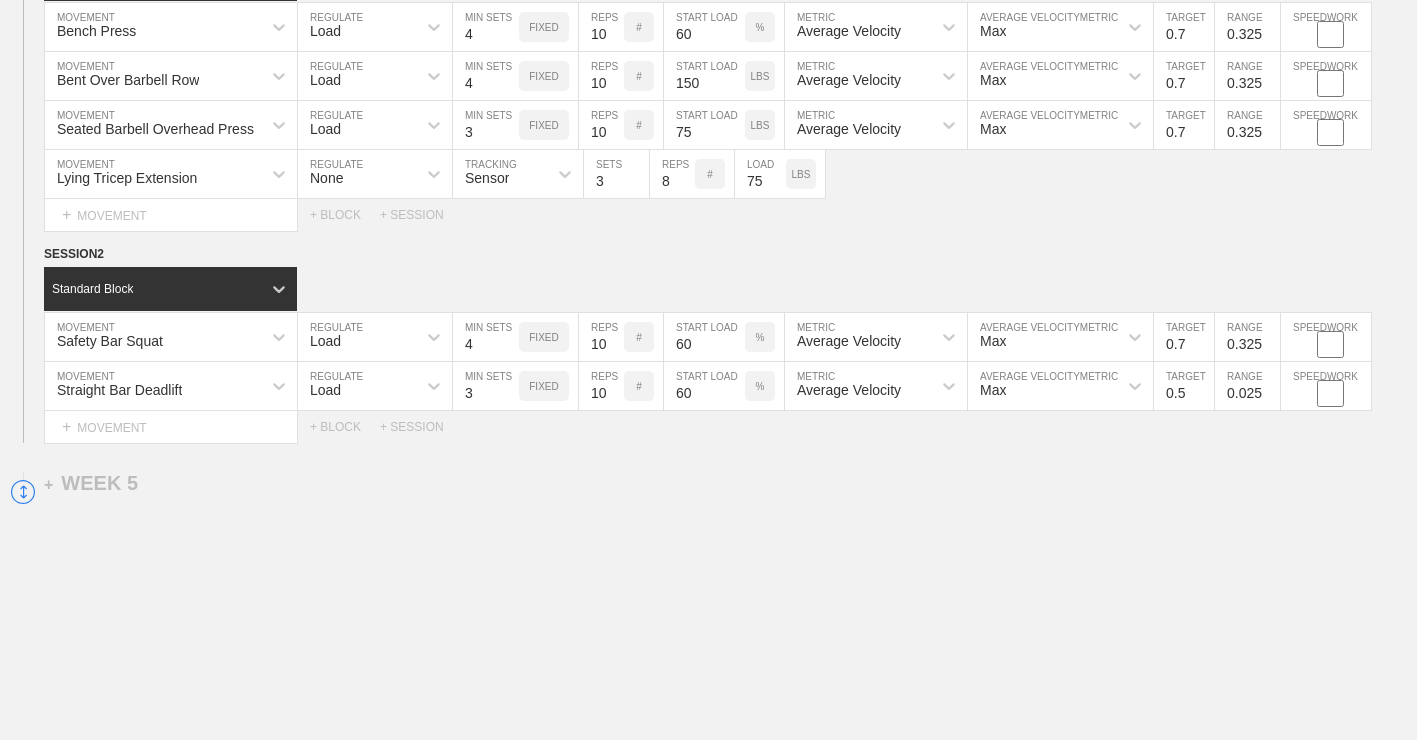 click on "0.5" at bounding box center (1184, 386) 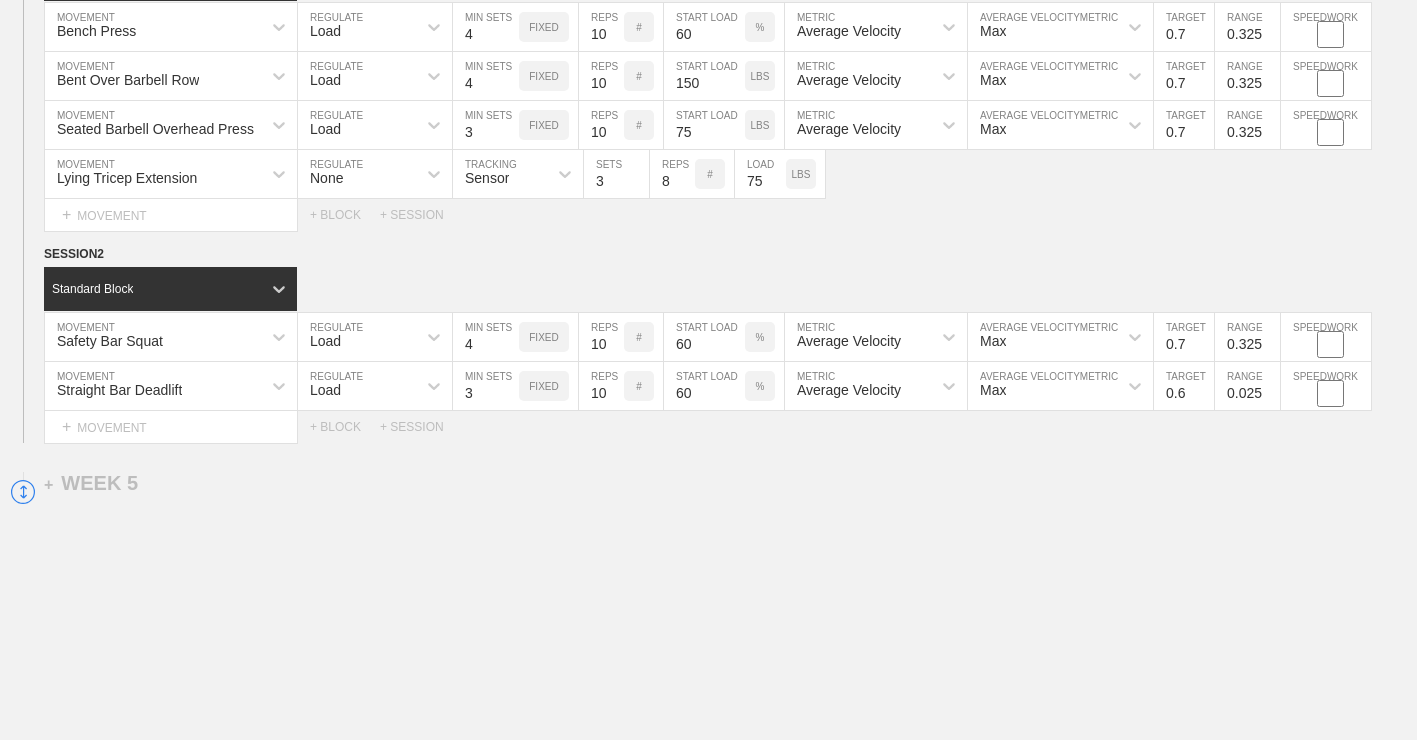 click on "0.6" at bounding box center (1184, 386) 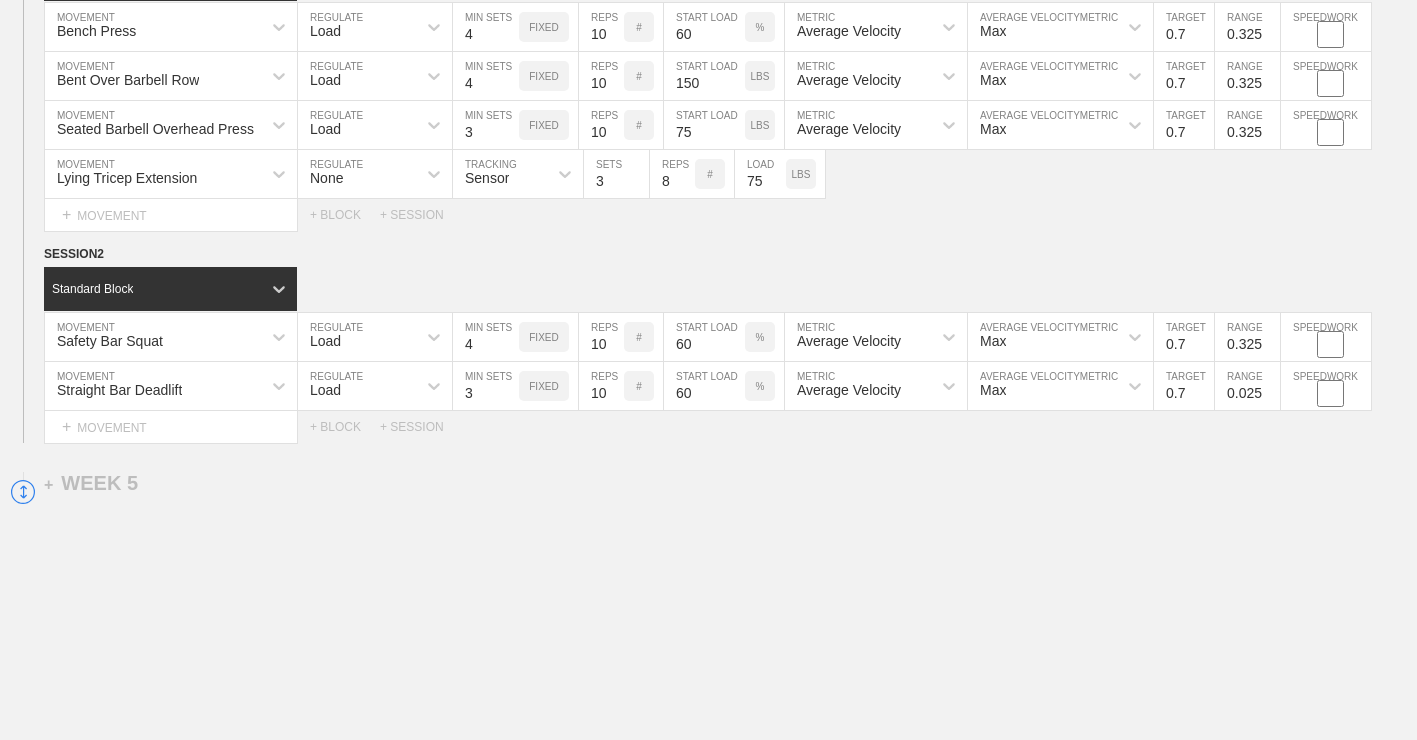 type on "0.7" 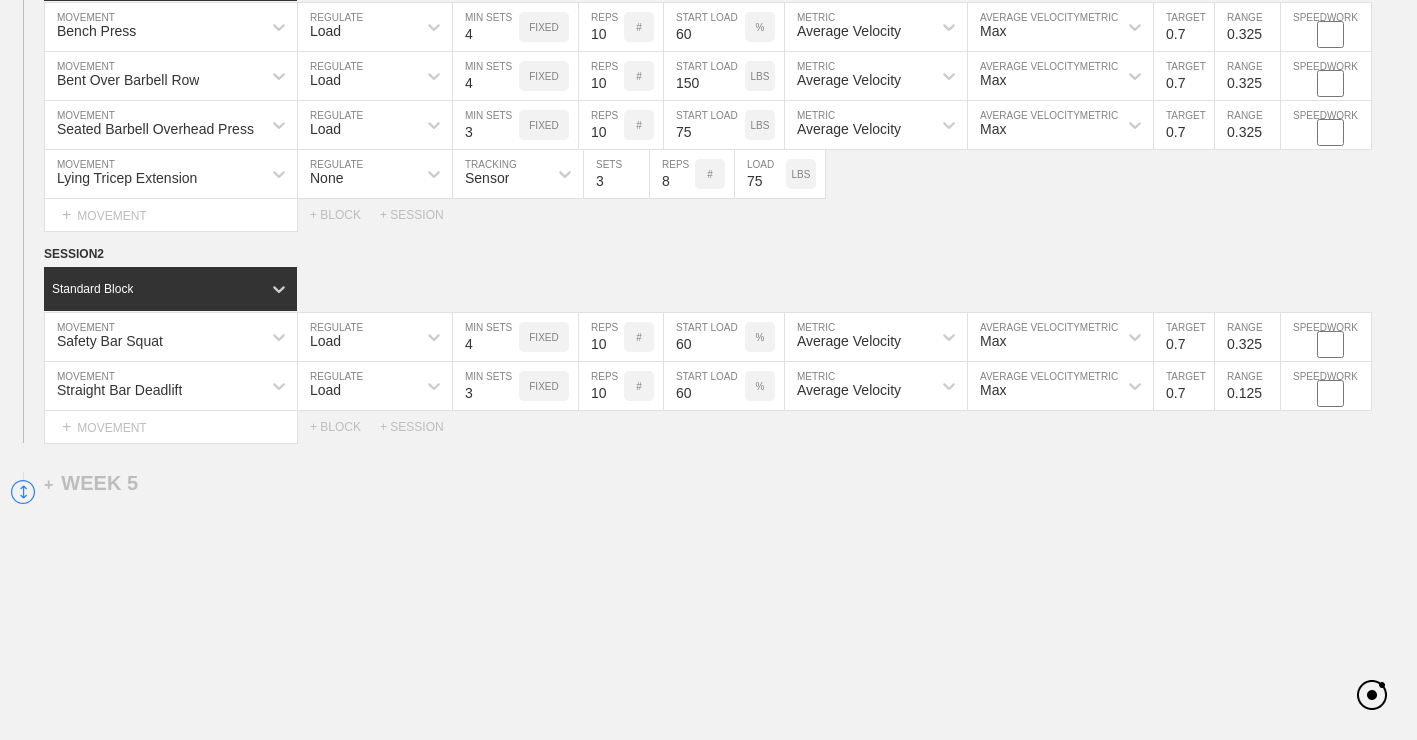 click on "0.125" at bounding box center (1247, 386) 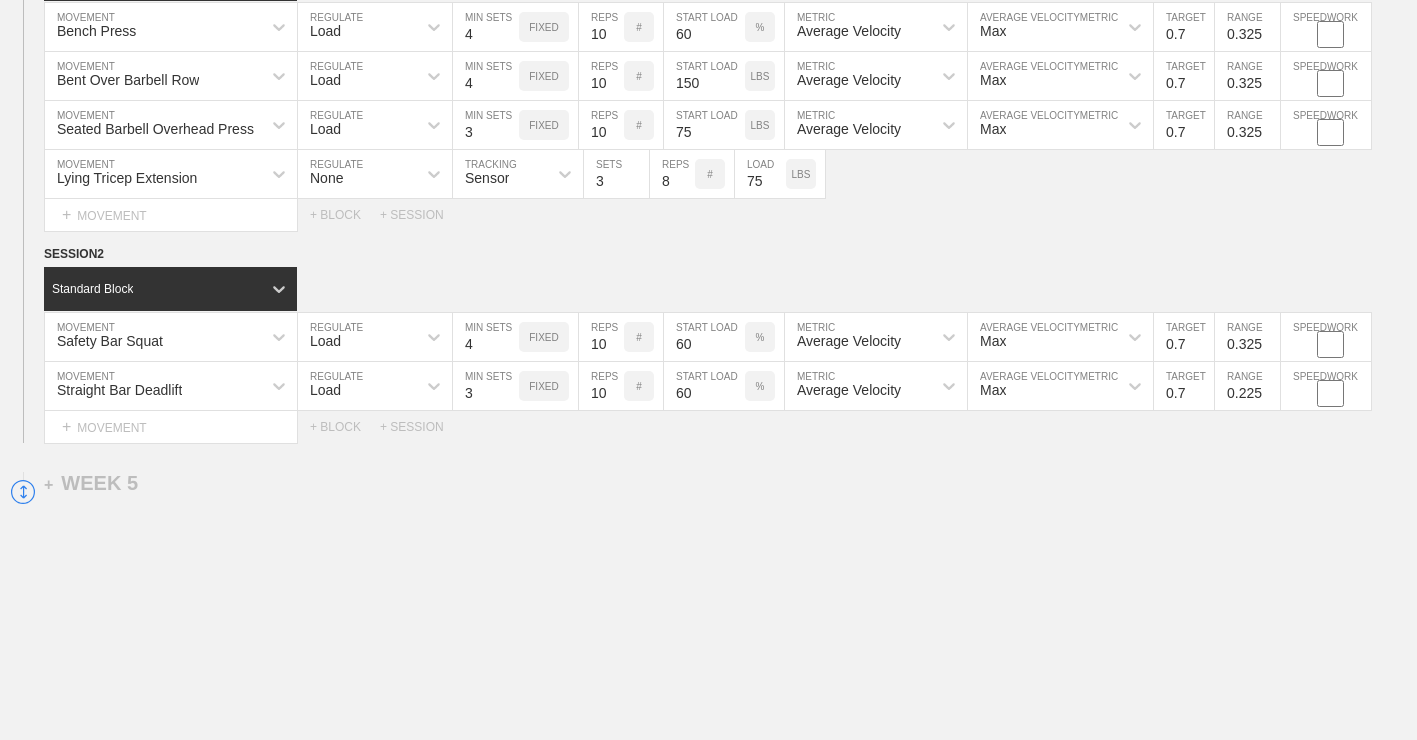 click on "0.225" at bounding box center (1247, 386) 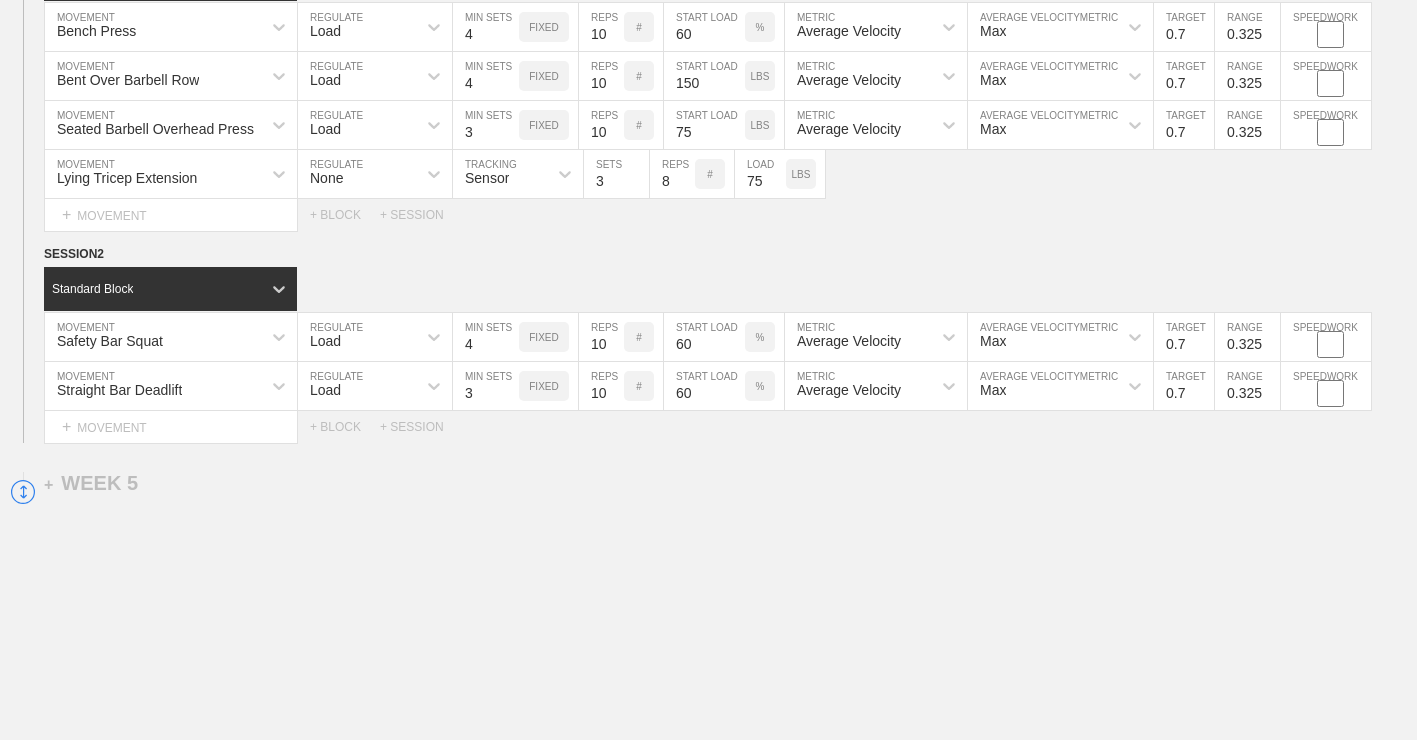 type on "0.325" 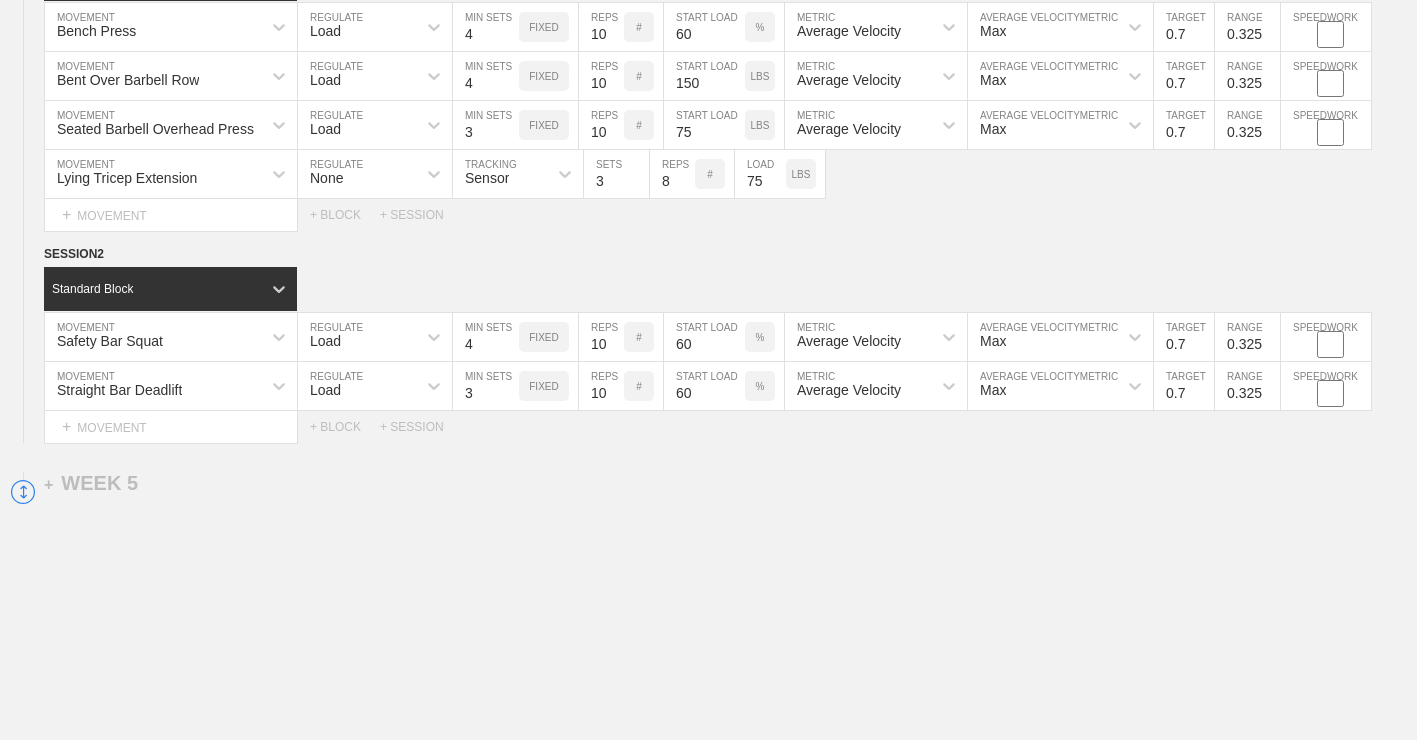 drag, startPoint x: 1240, startPoint y: 514, endPoint x: 1174, endPoint y: 585, distance: 96.938126 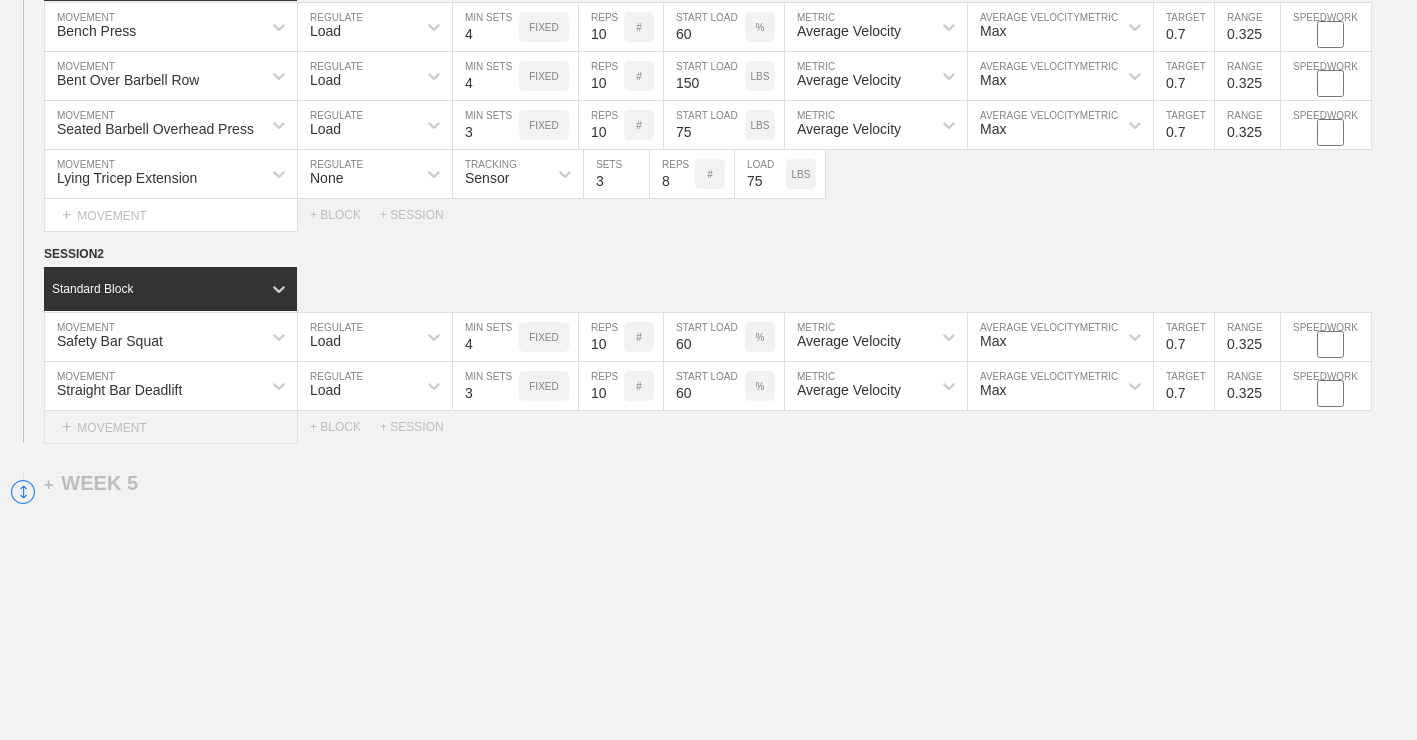click on "+  MOVEMENT" at bounding box center (171, 427) 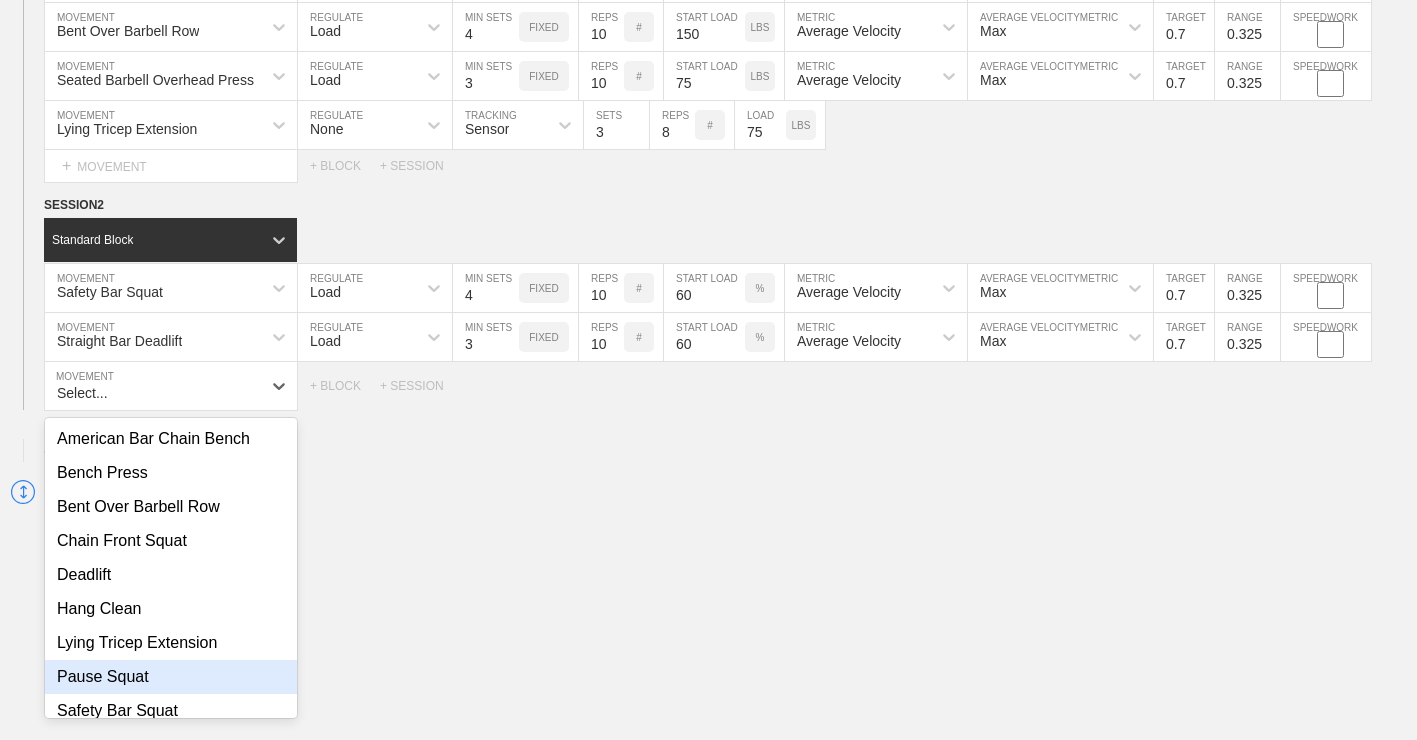 scroll, scrollTop: 182, scrollLeft: 0, axis: vertical 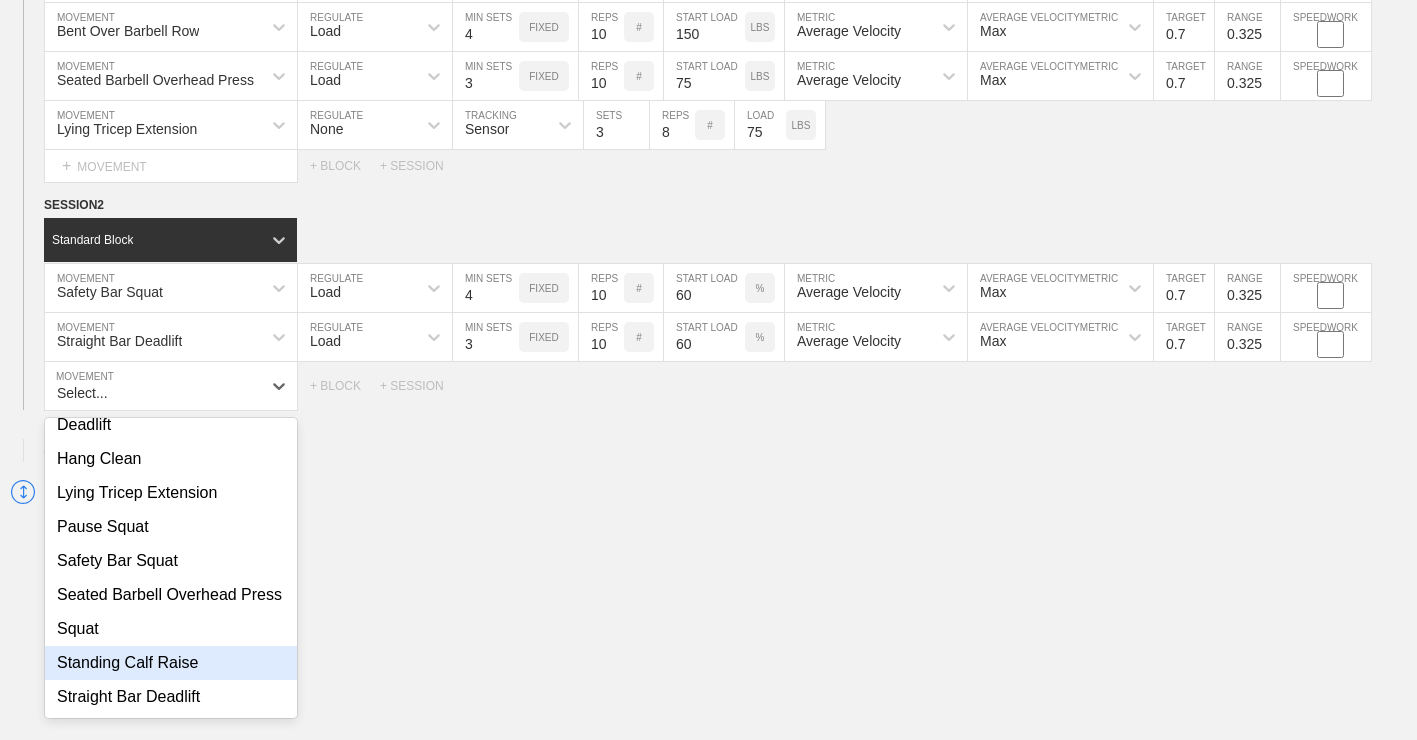 click on "Standing Calf Raise" at bounding box center (171, 663) 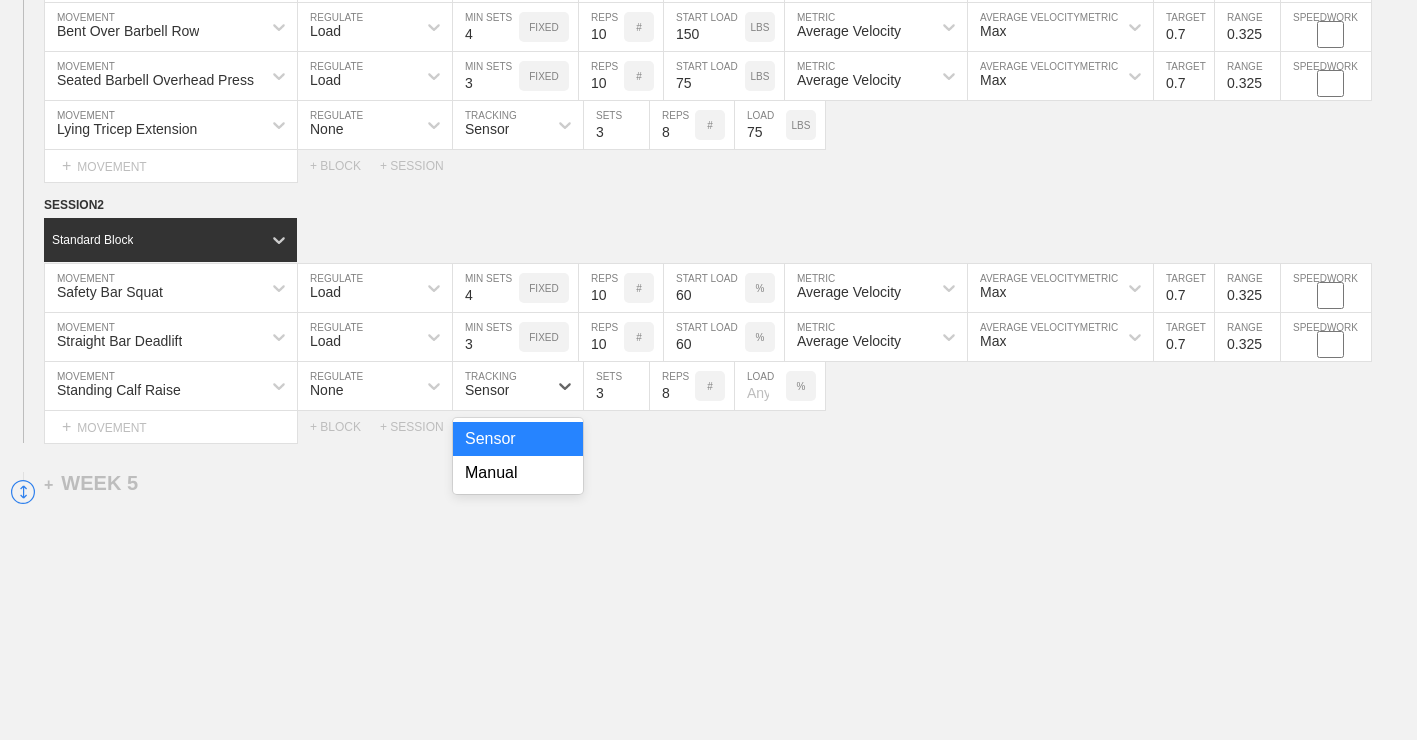 click on "Sensor" at bounding box center (487, 390) 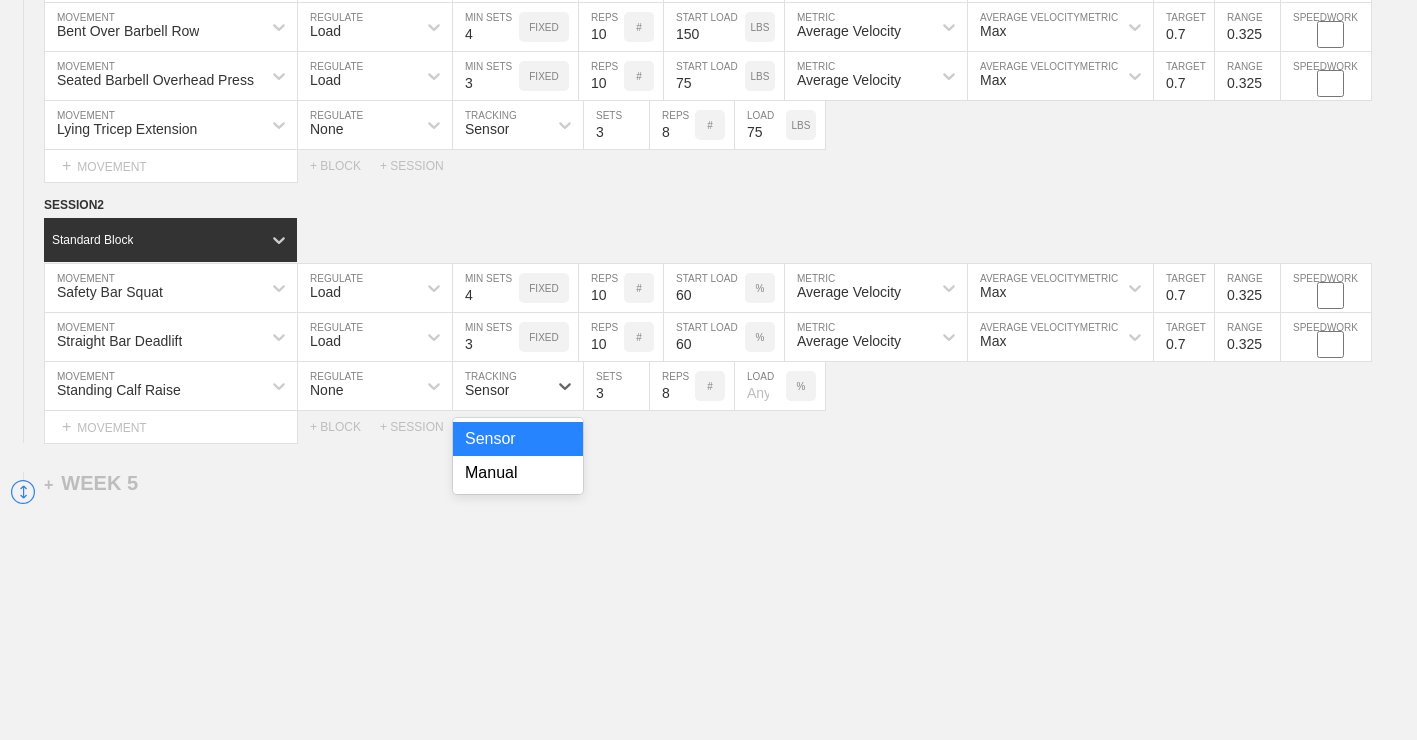 click on "Manual" at bounding box center [518, 473] 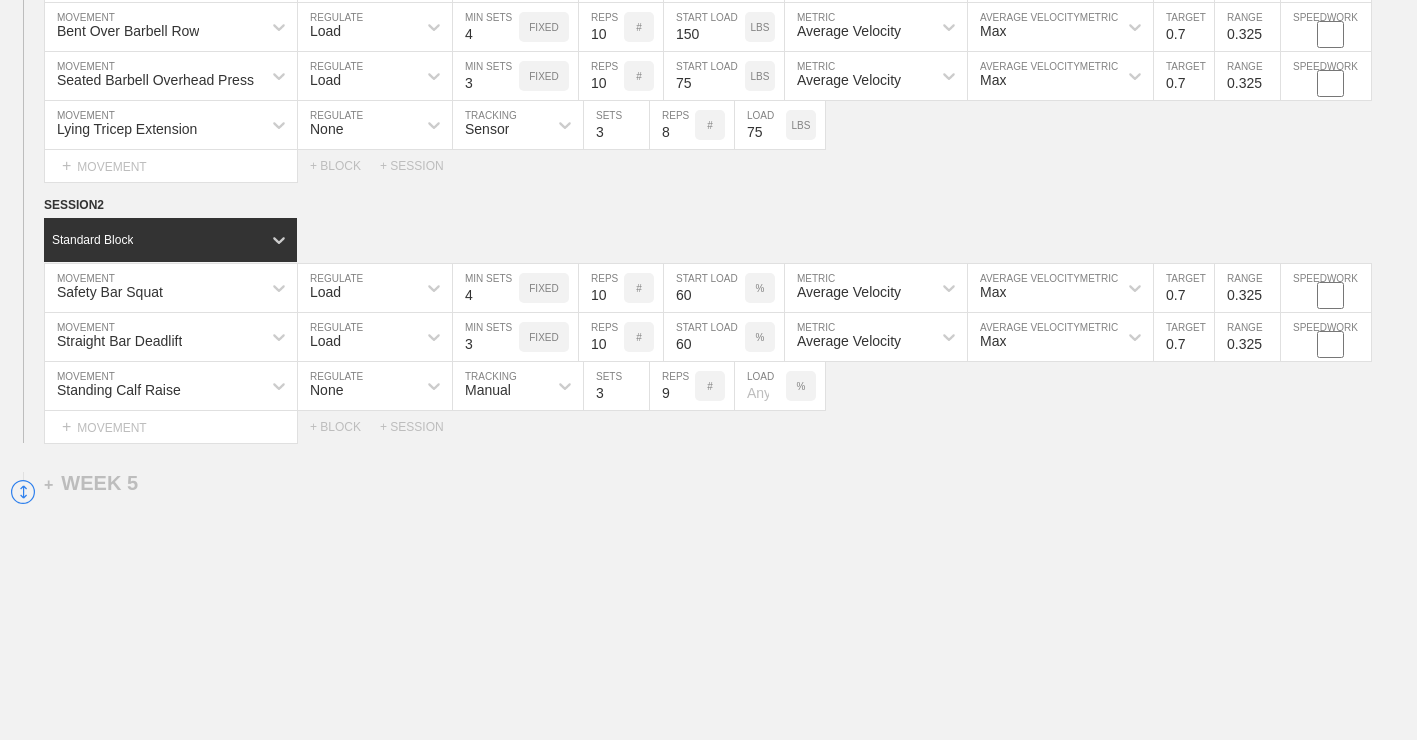 click on "9" at bounding box center (672, 386) 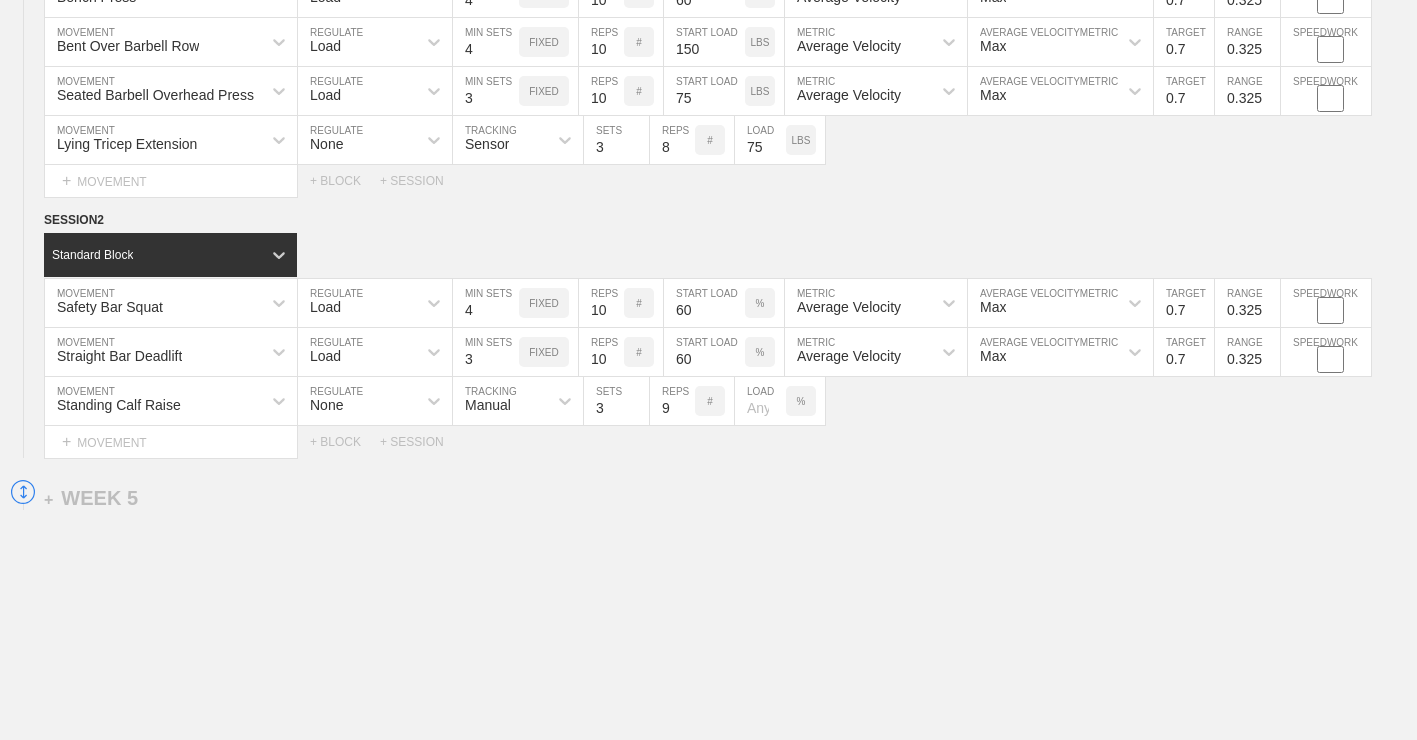 scroll, scrollTop: 3951, scrollLeft: 0, axis: vertical 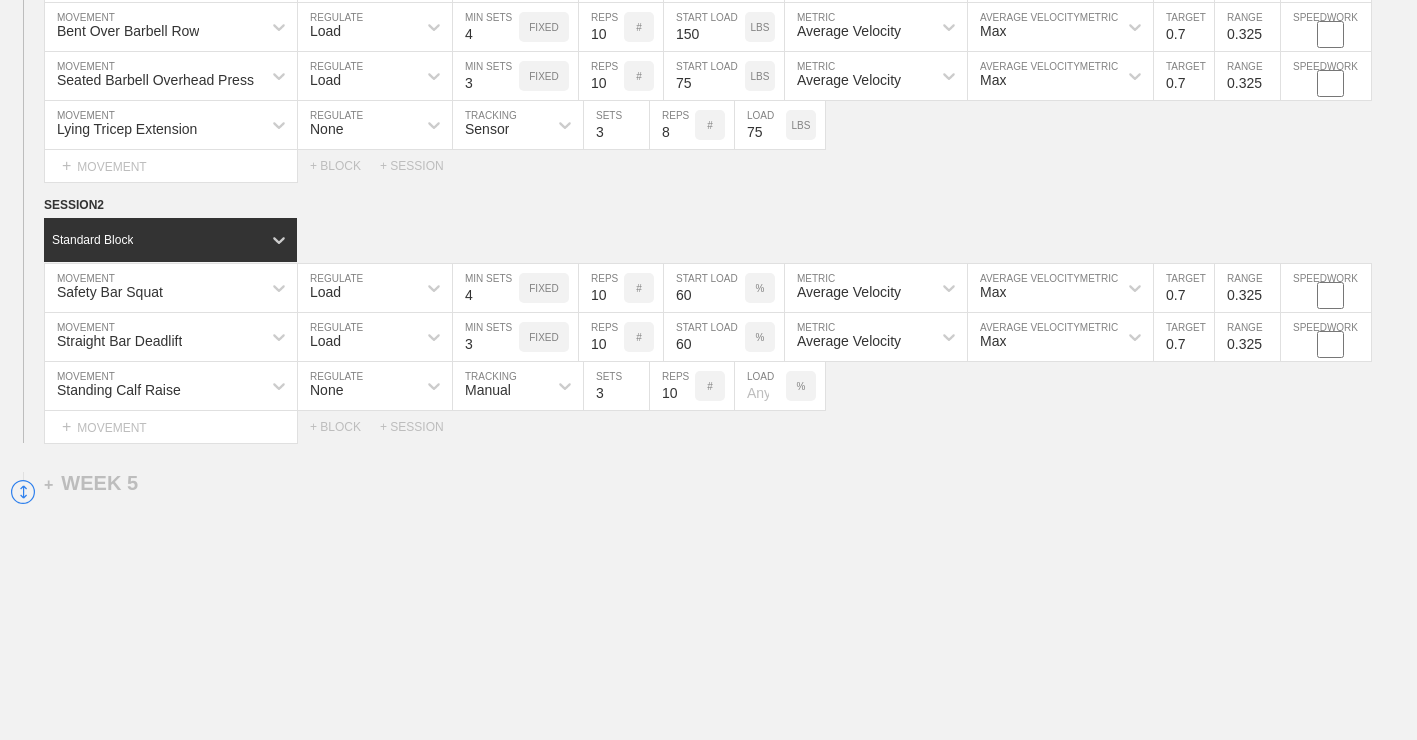 click on "10" at bounding box center (672, 386) 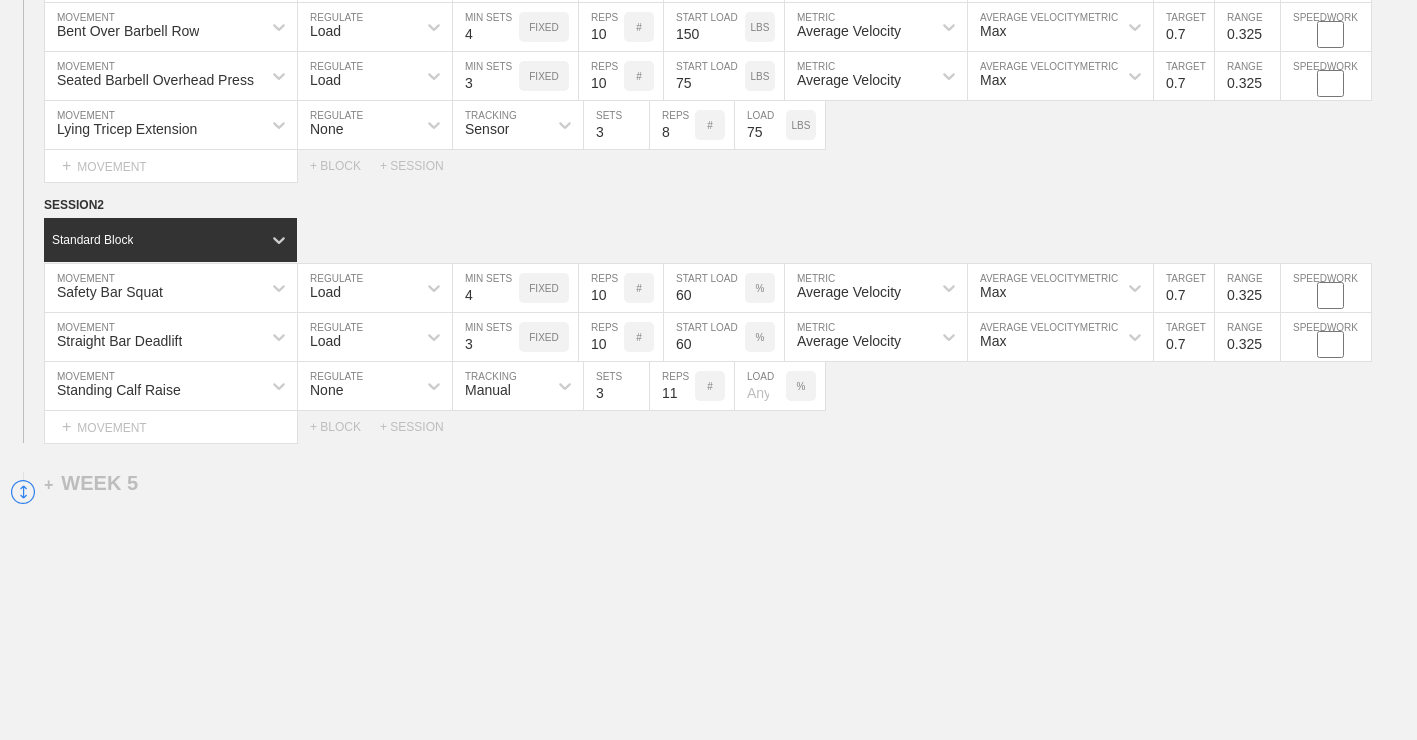 click on "11" at bounding box center (672, 386) 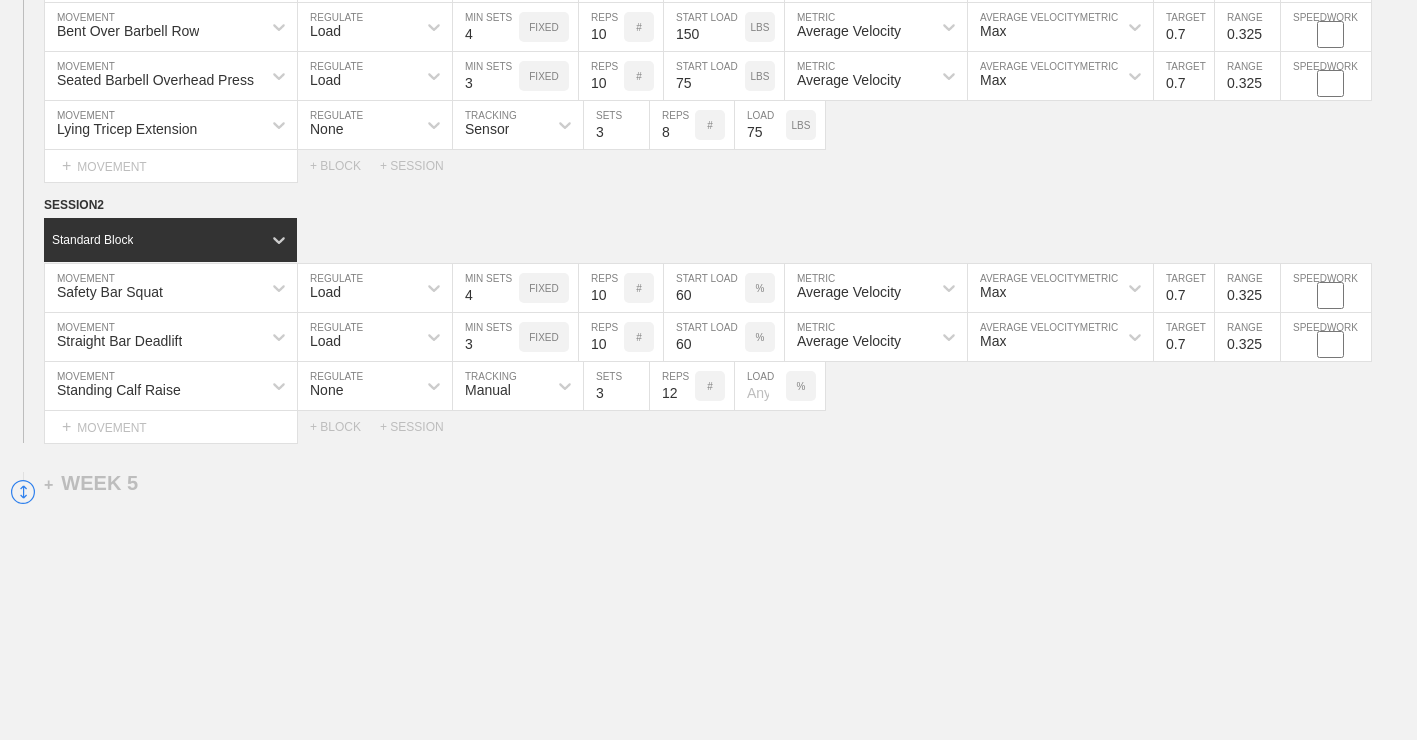 click on "12" at bounding box center [672, 386] 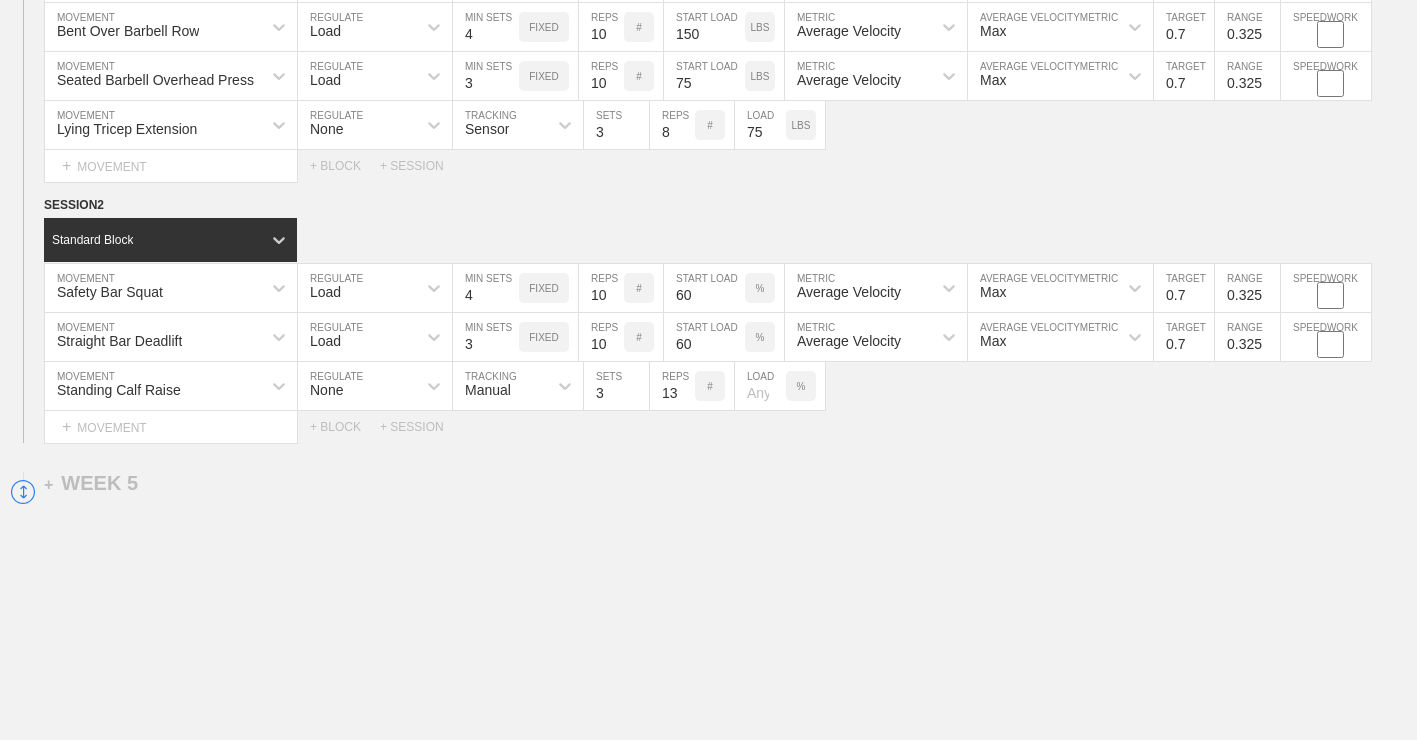 click on "13" at bounding box center (672, 386) 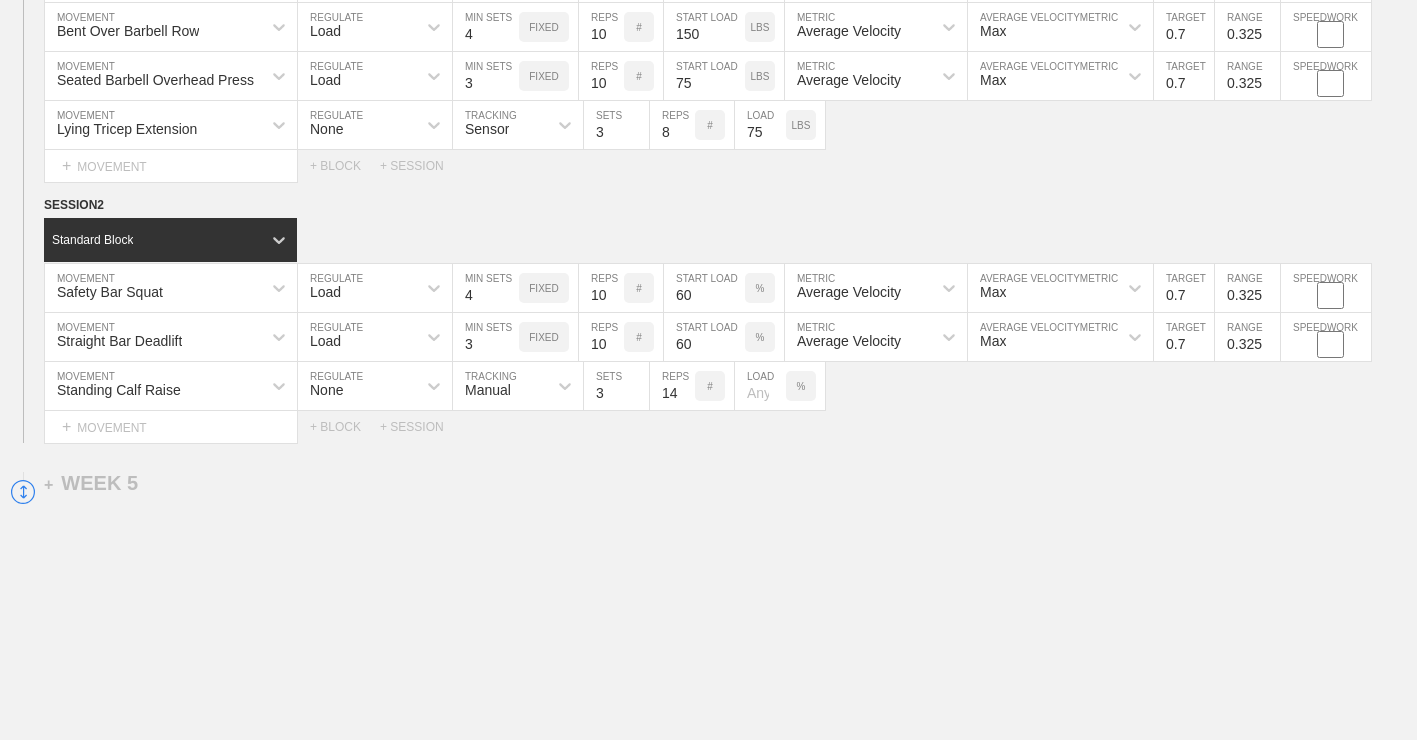 click on "14" at bounding box center [672, 386] 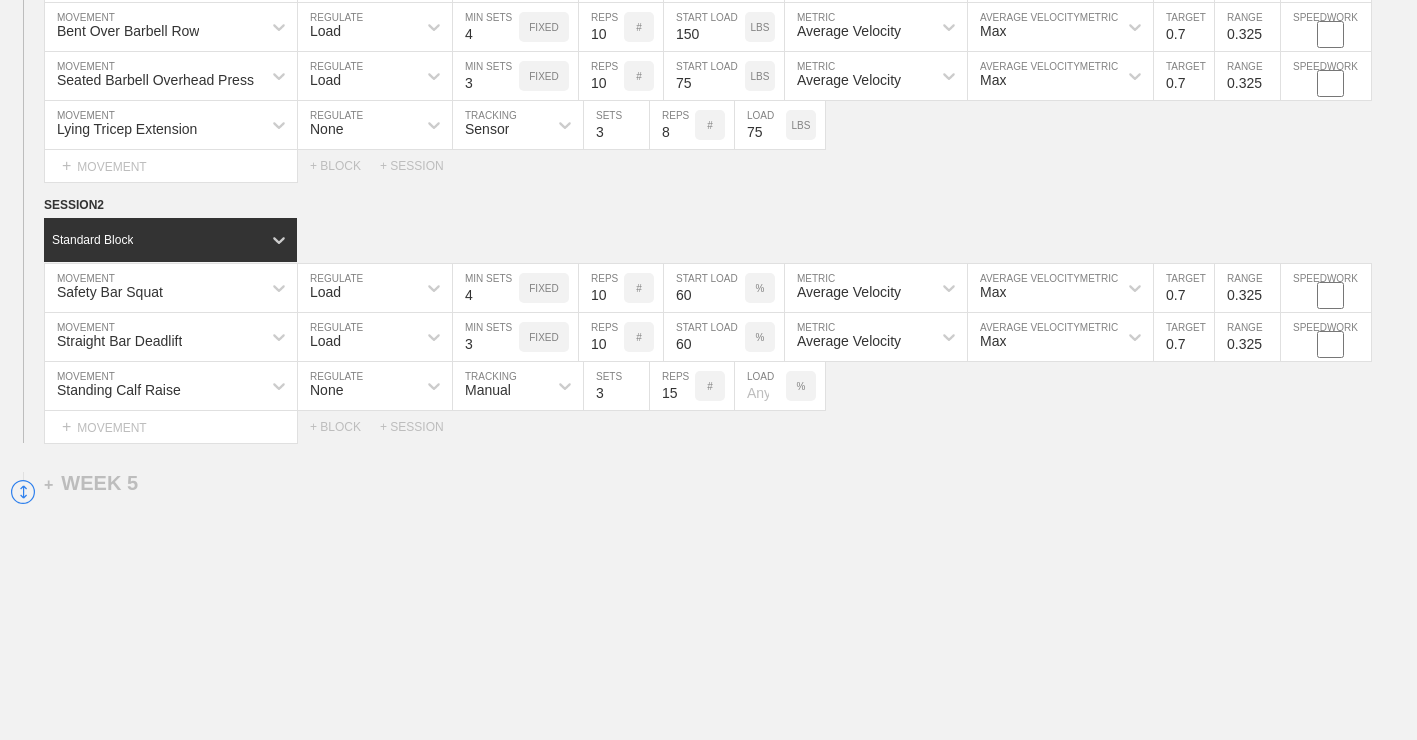 type on "15" 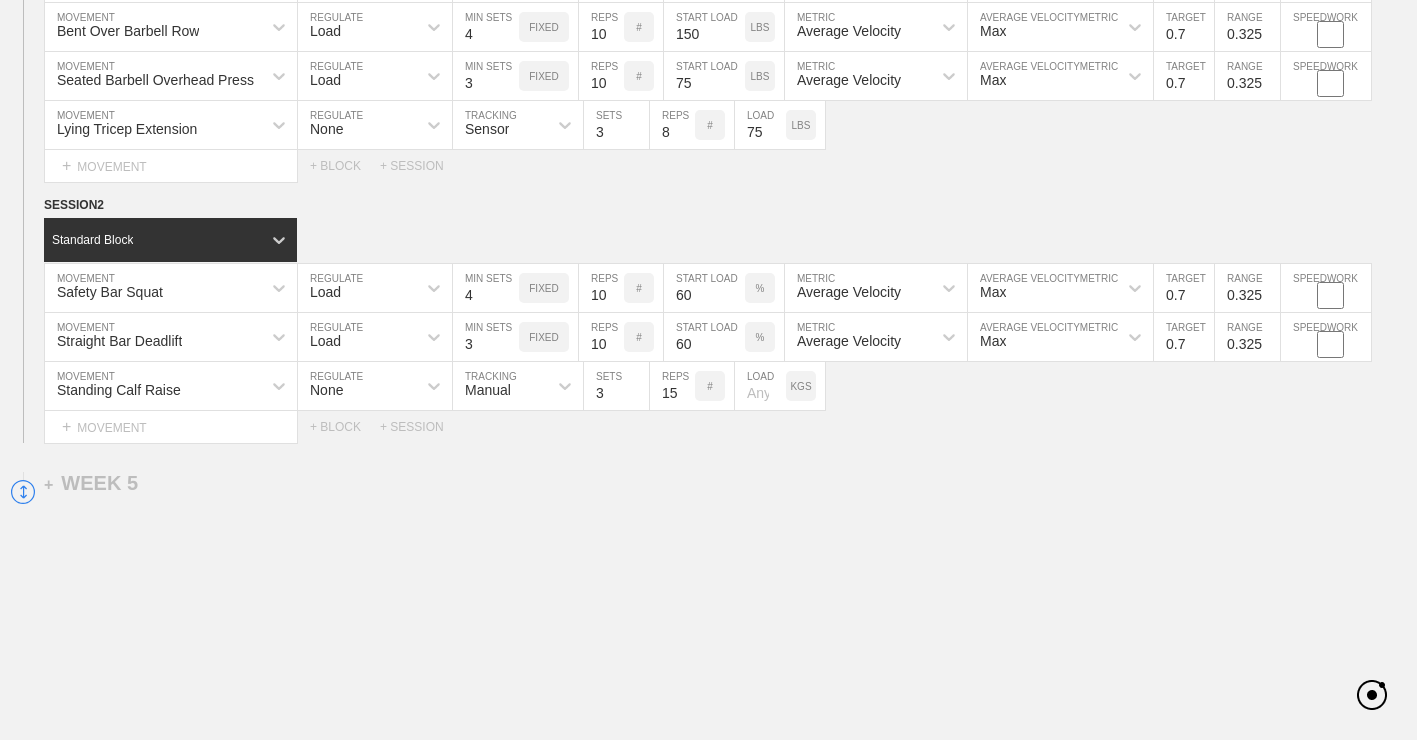 click on "KGS" at bounding box center (800, 386) 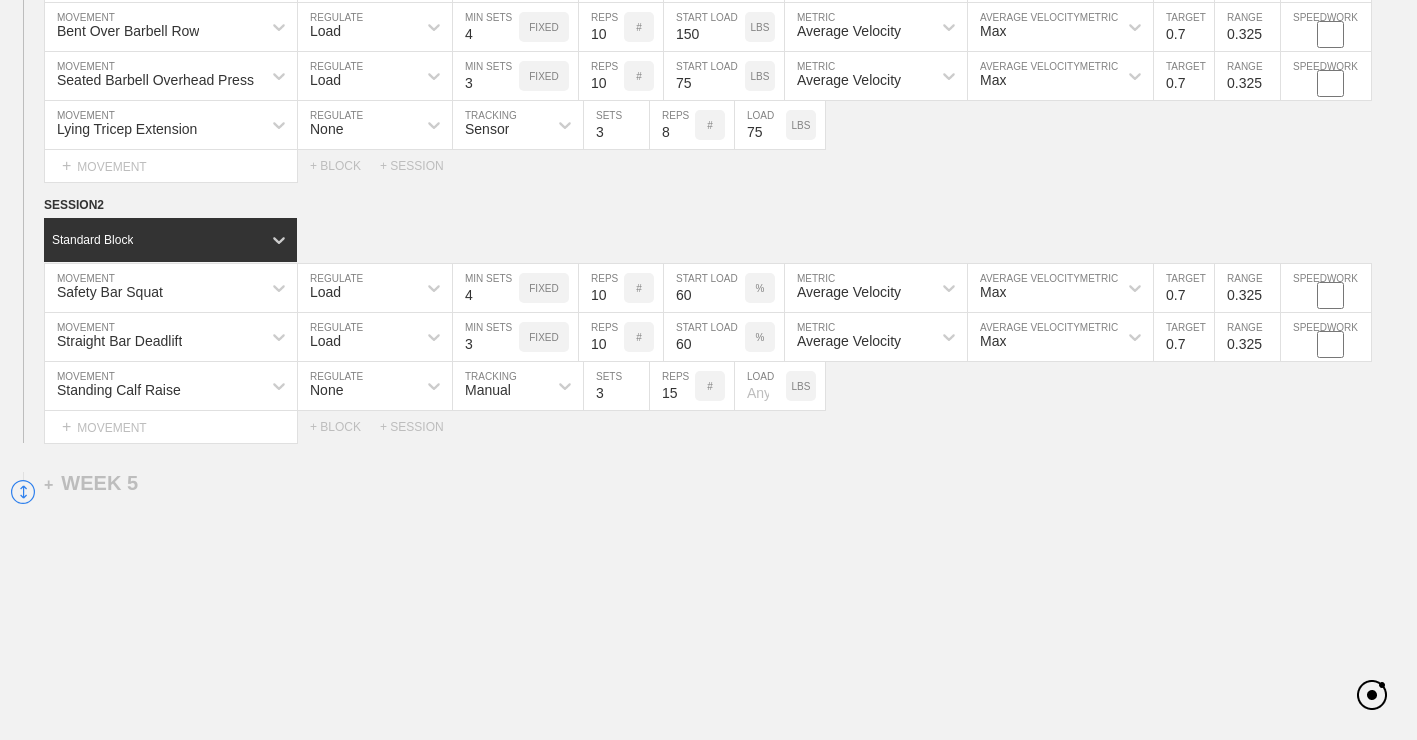 click at bounding box center (760, 386) 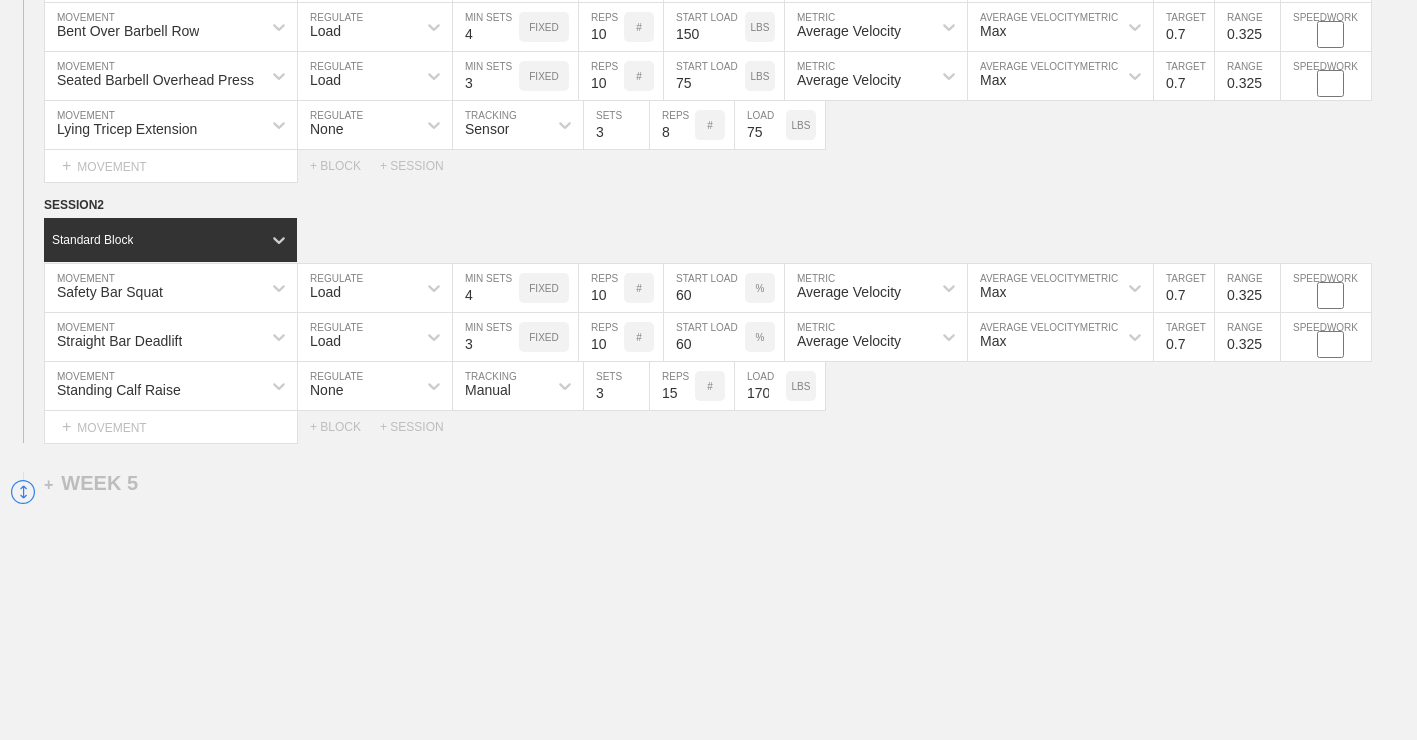 scroll, scrollTop: 0, scrollLeft: 1, axis: horizontal 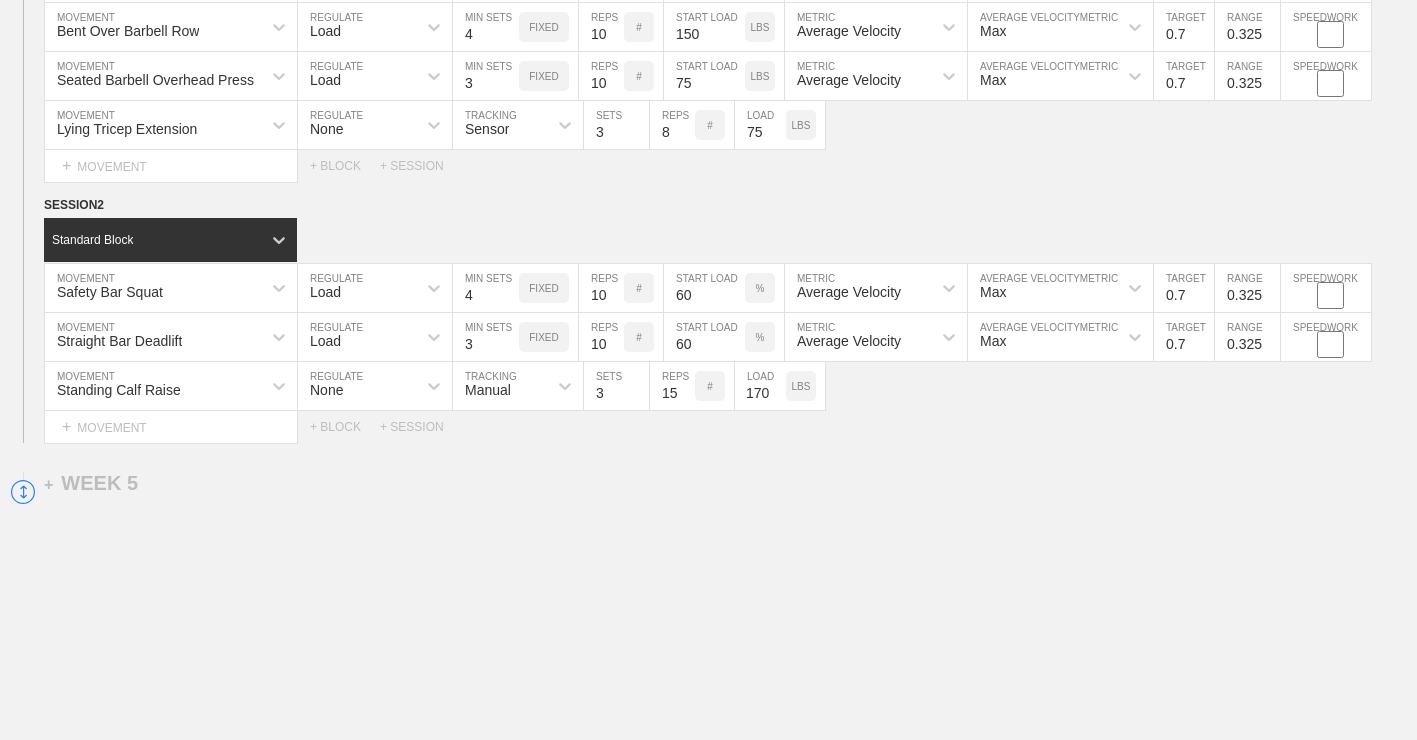 type on "170" 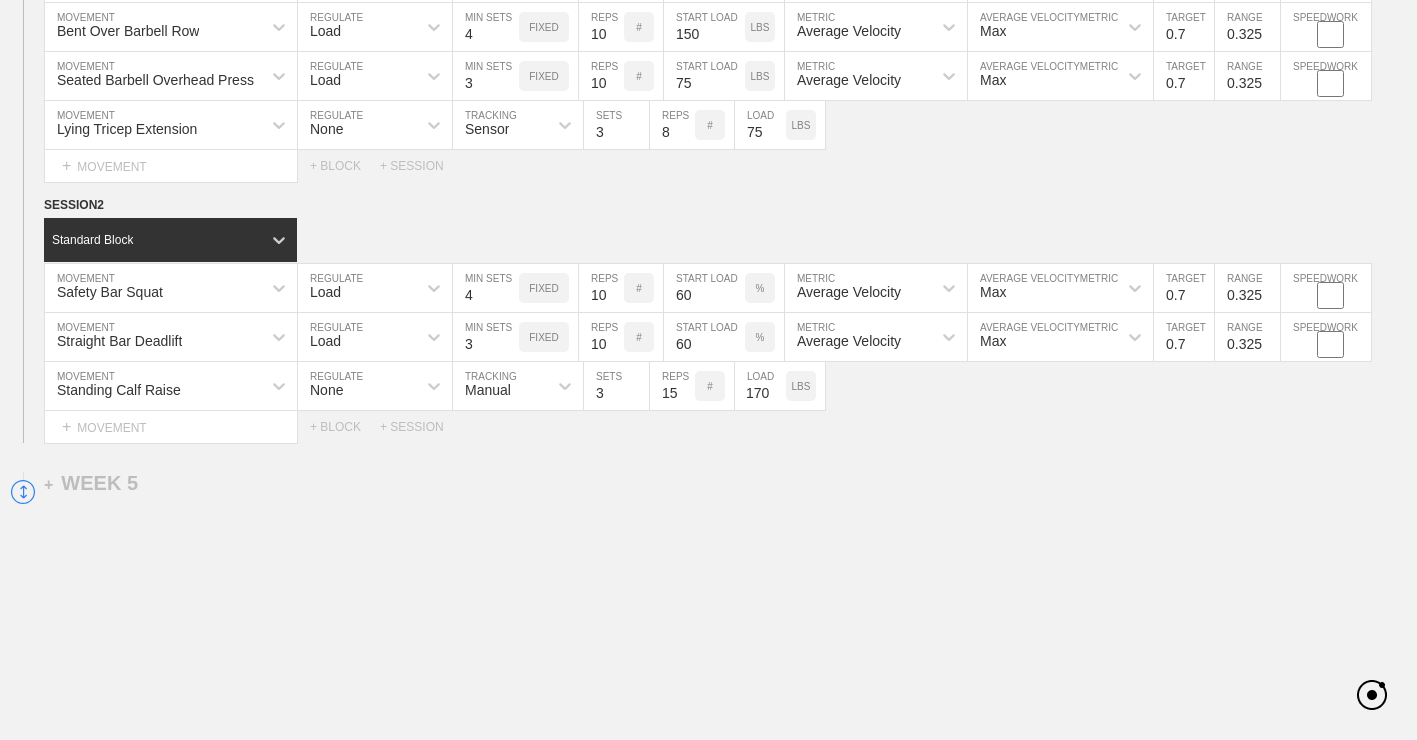click on "Standing Calf Raise MOVEMENT None REGULATE Manual TRACKING 3 SETS 15 REPS # 170 LOAD LBS" at bounding box center [708, 386] 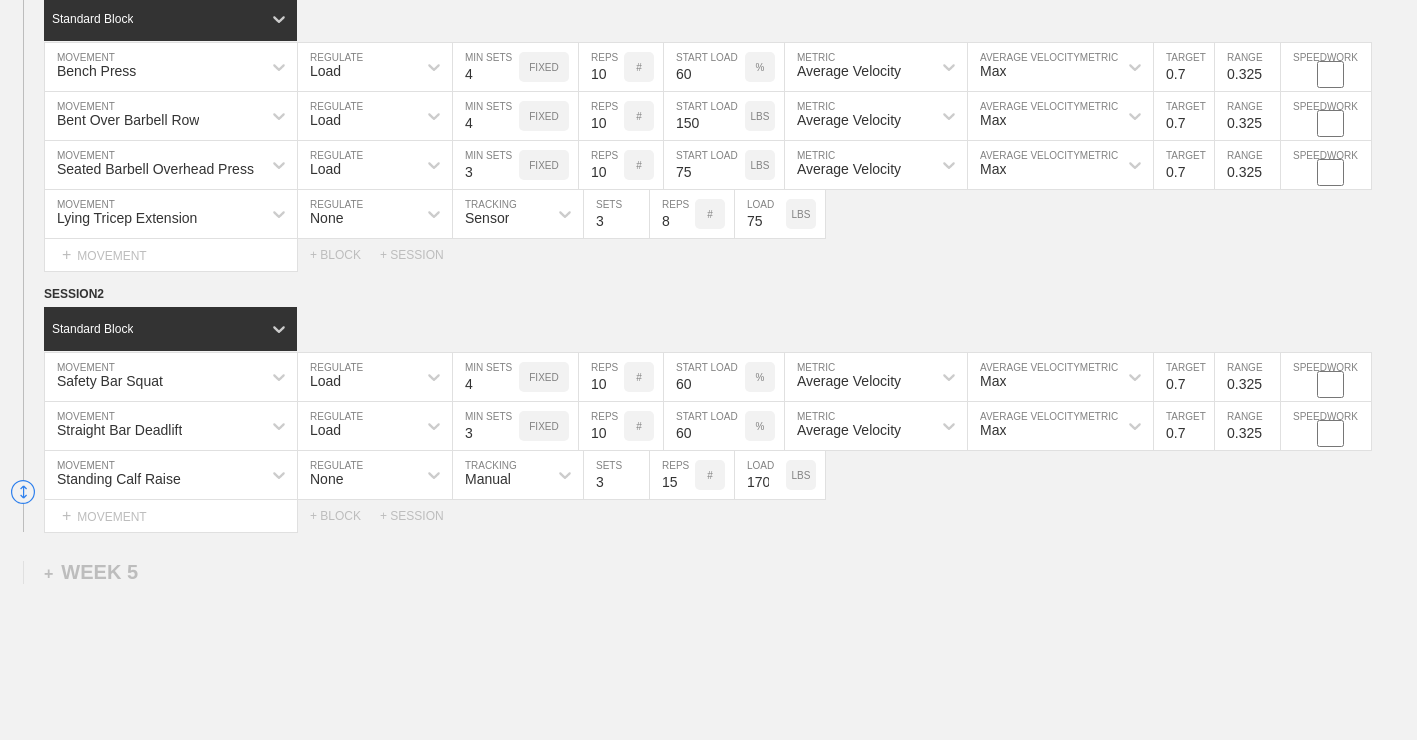 scroll, scrollTop: 3921, scrollLeft: 0, axis: vertical 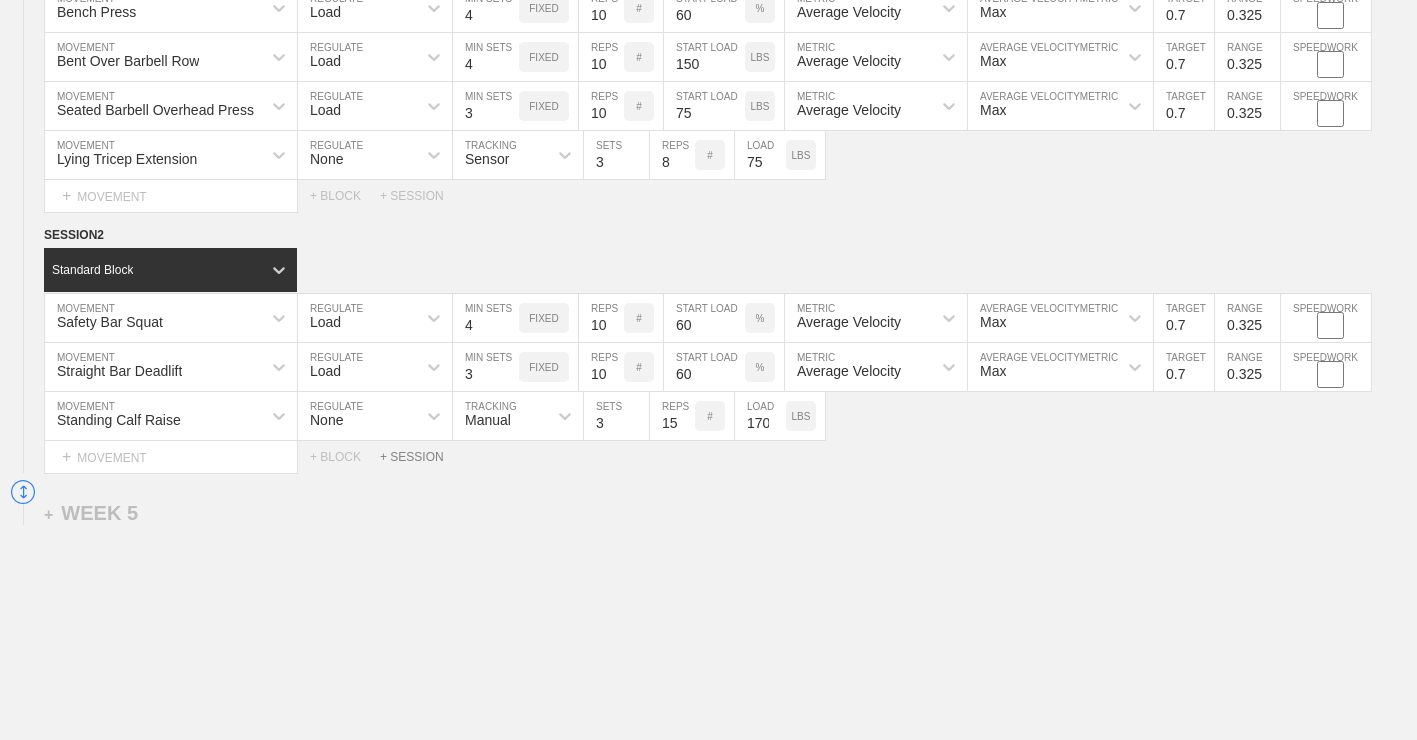 click on "+ SESSION" at bounding box center (420, 457) 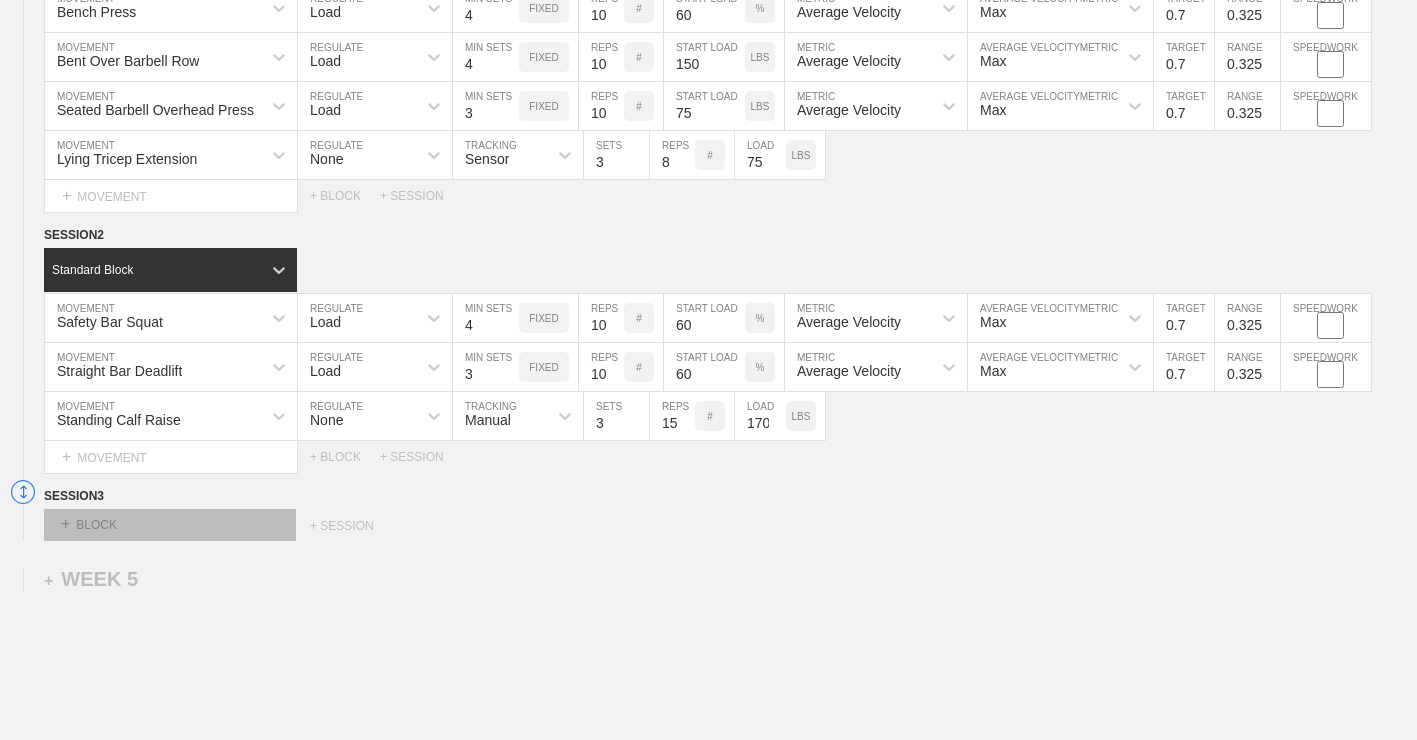 click on "+  BLOCK" at bounding box center (170, 525) 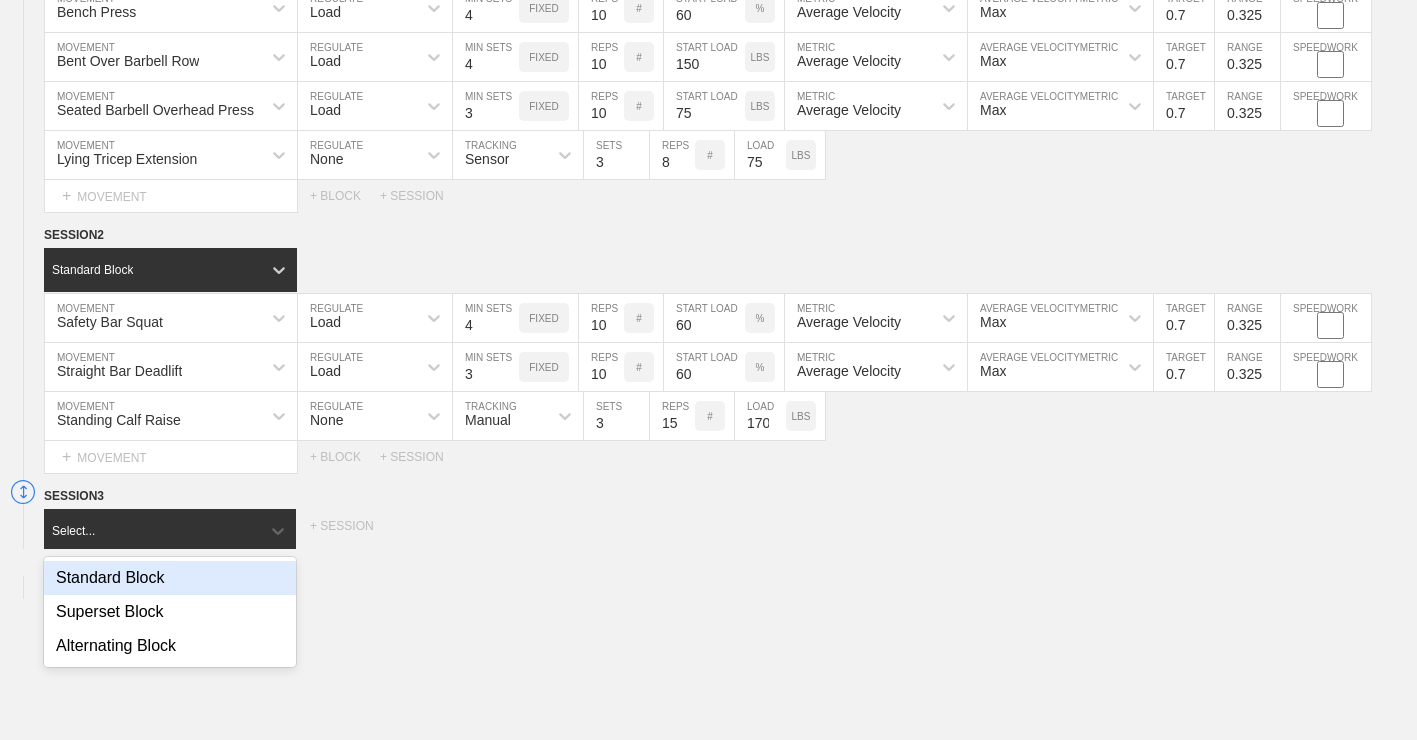 click on "Standard Block" at bounding box center [170, 578] 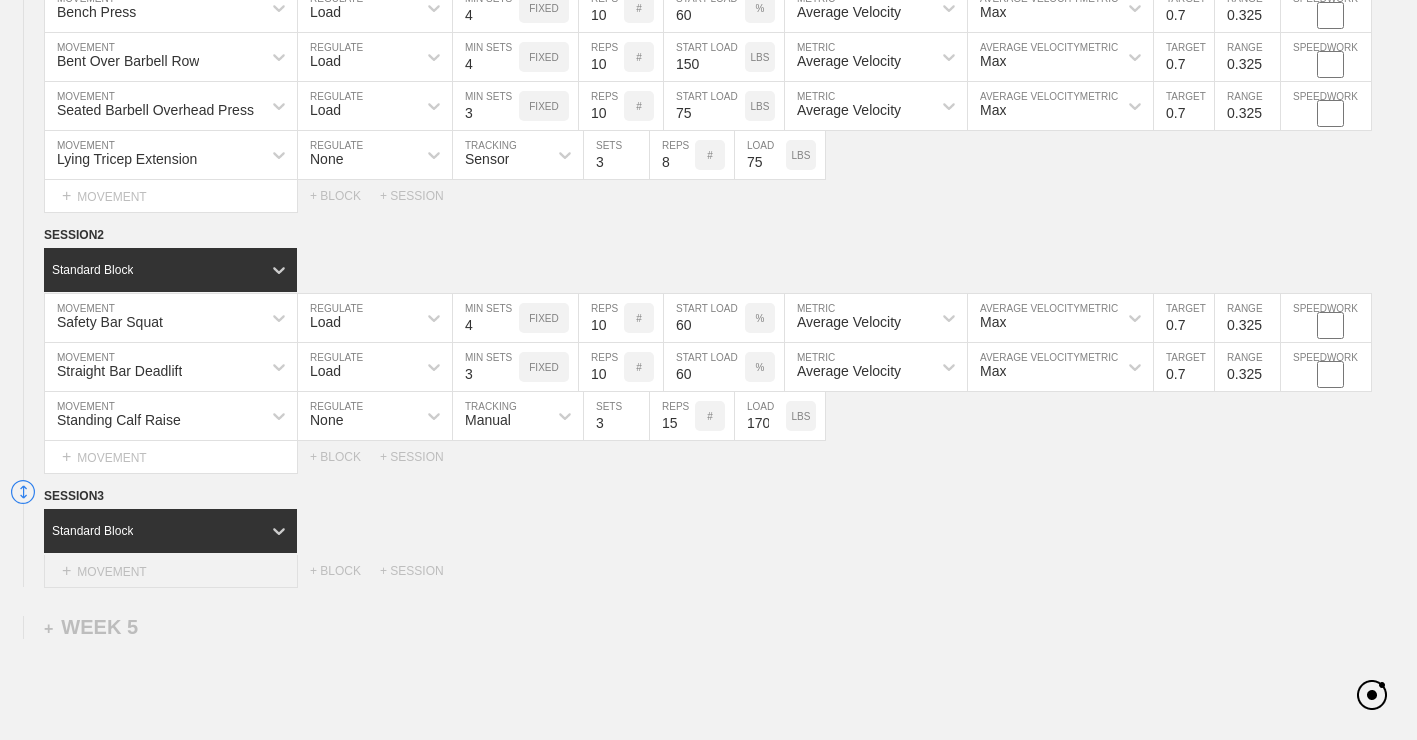 click on "+  MOVEMENT" at bounding box center (171, 571) 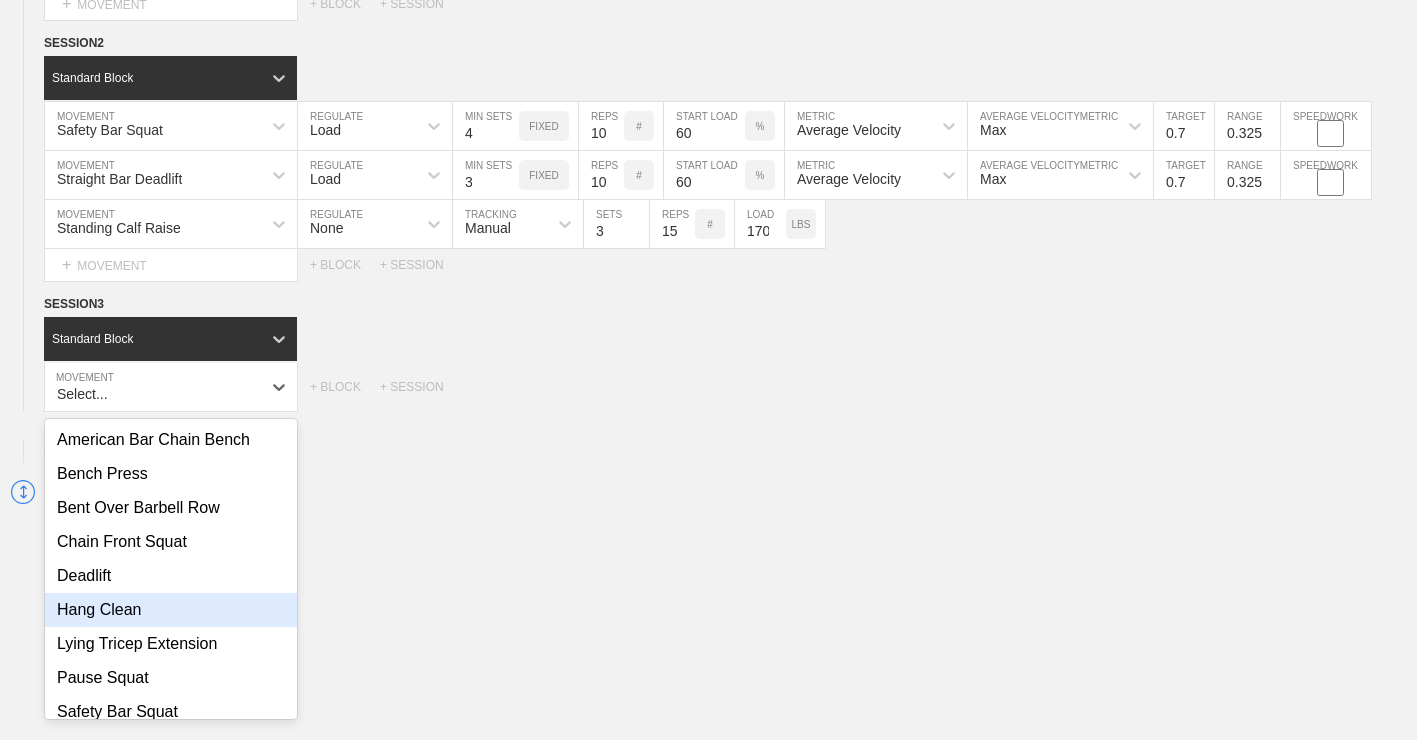 scroll, scrollTop: 4115, scrollLeft: 0, axis: vertical 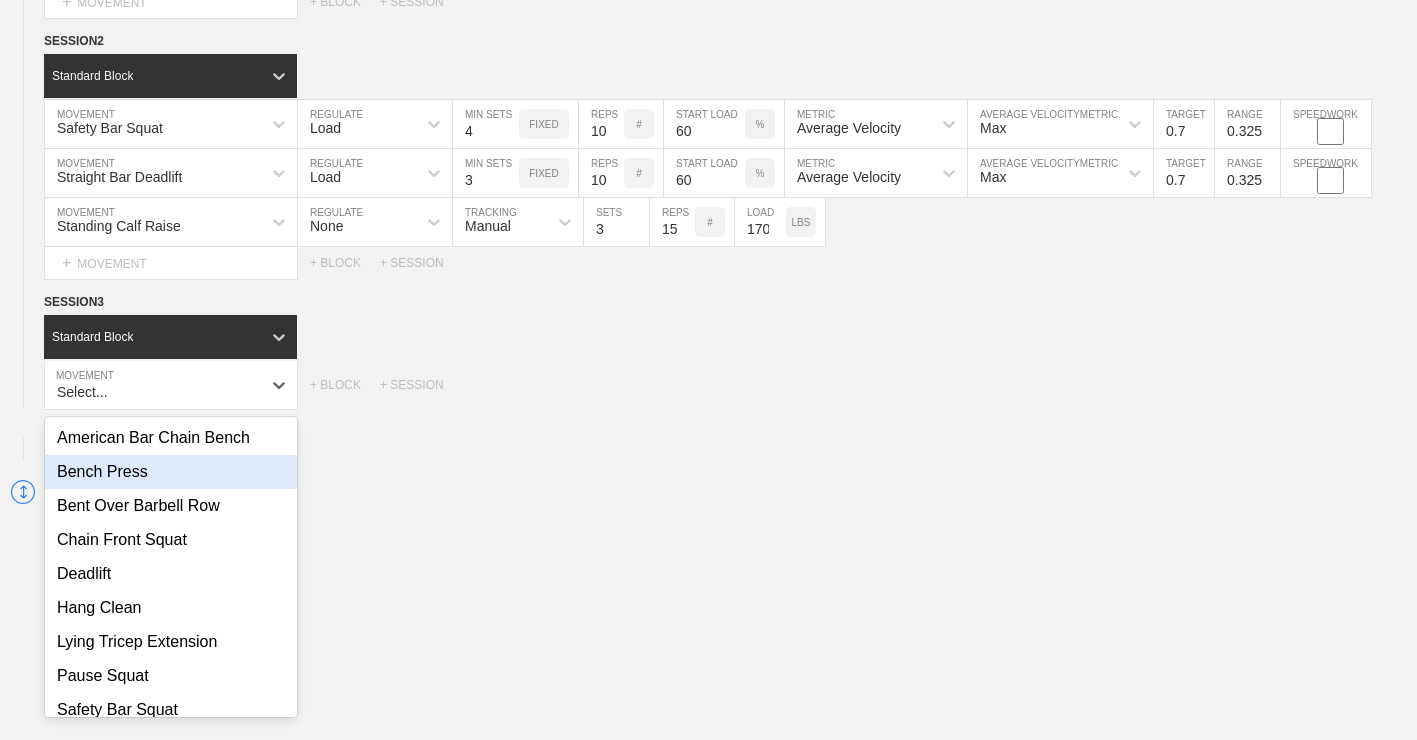 drag, startPoint x: 145, startPoint y: 489, endPoint x: 321, endPoint y: 475, distance: 176.55594 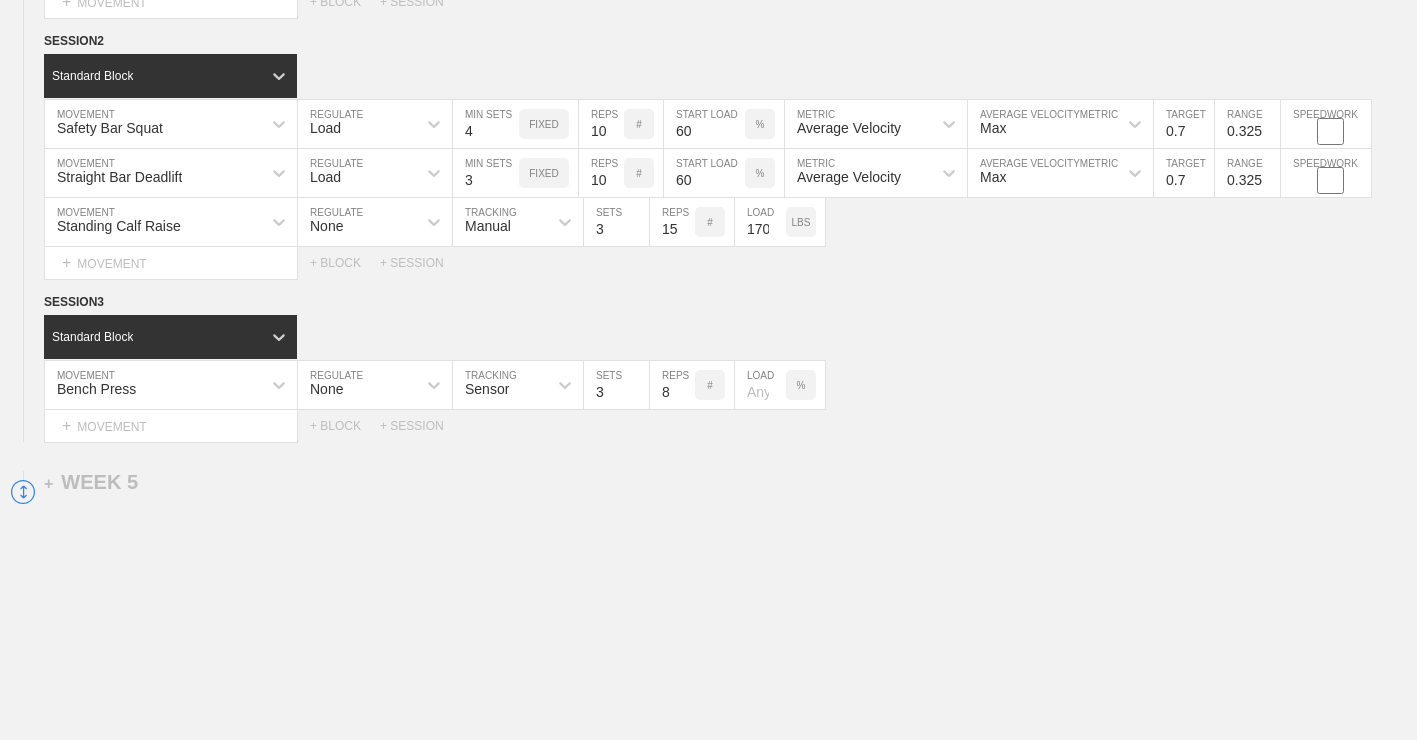 click on "None" at bounding box center (357, 385) 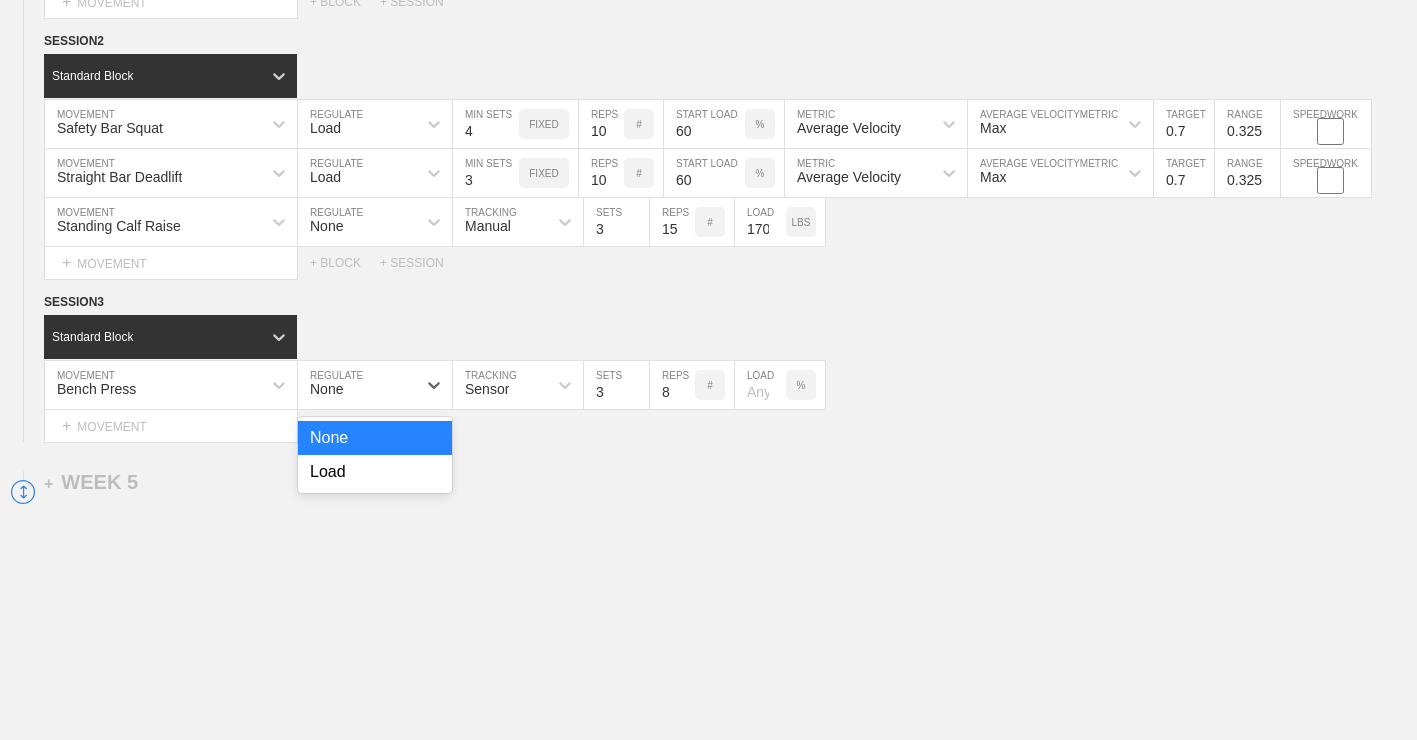 click on "Load" at bounding box center [375, 472] 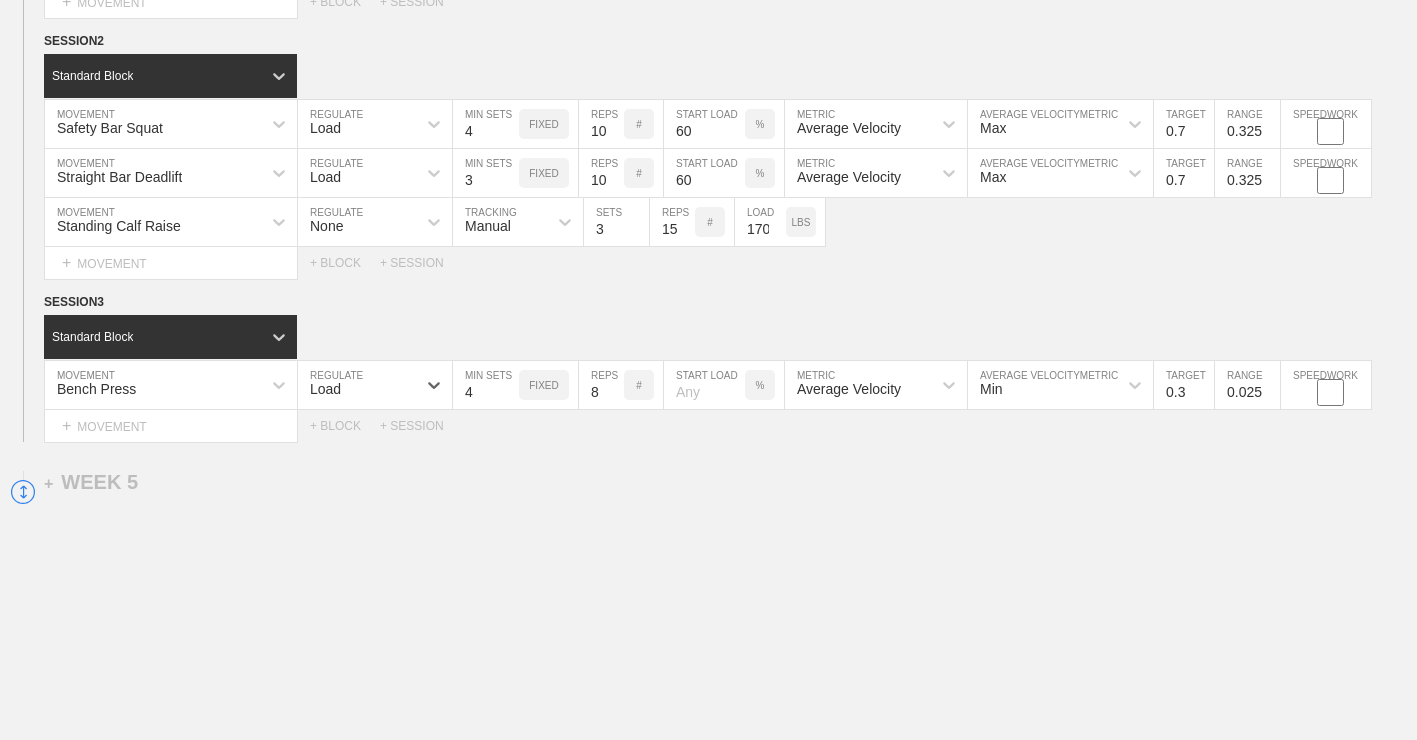 type on "4" 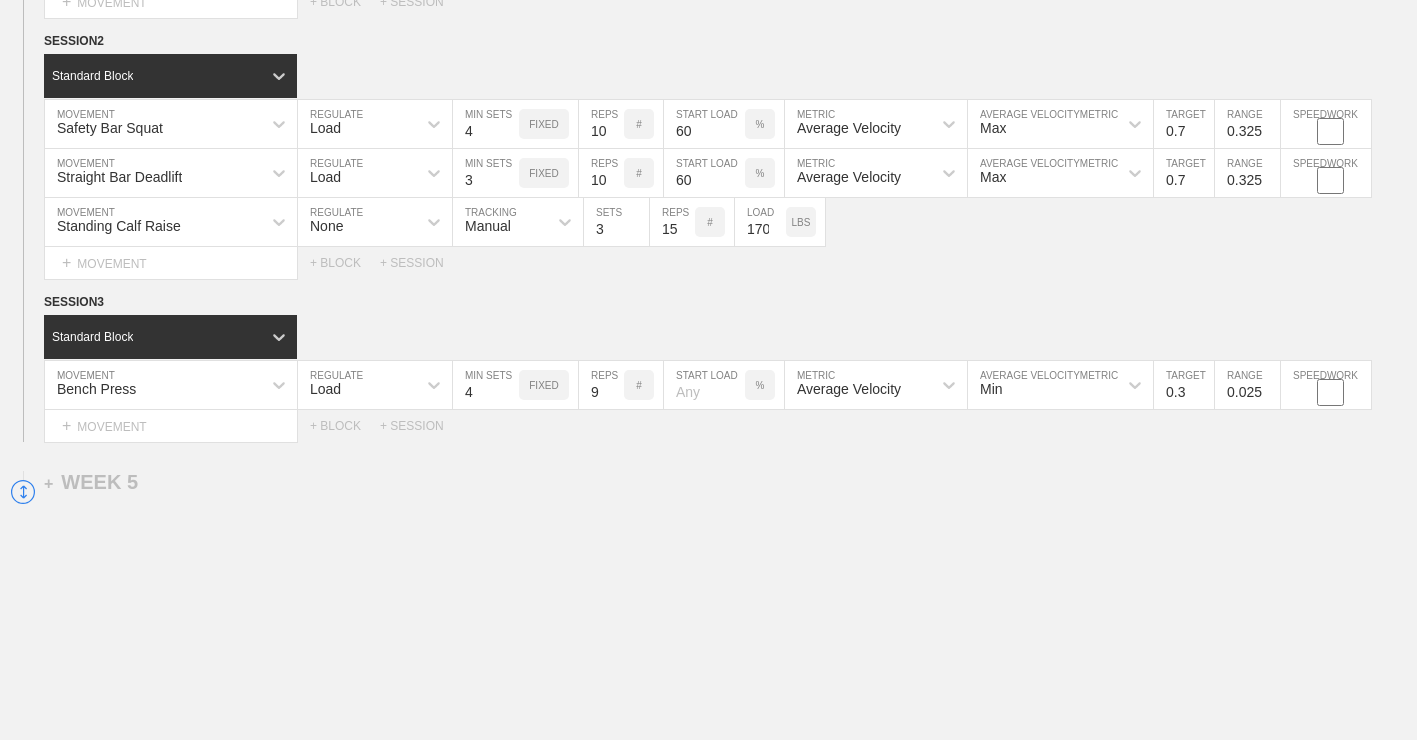 click on "9" at bounding box center [601, 385] 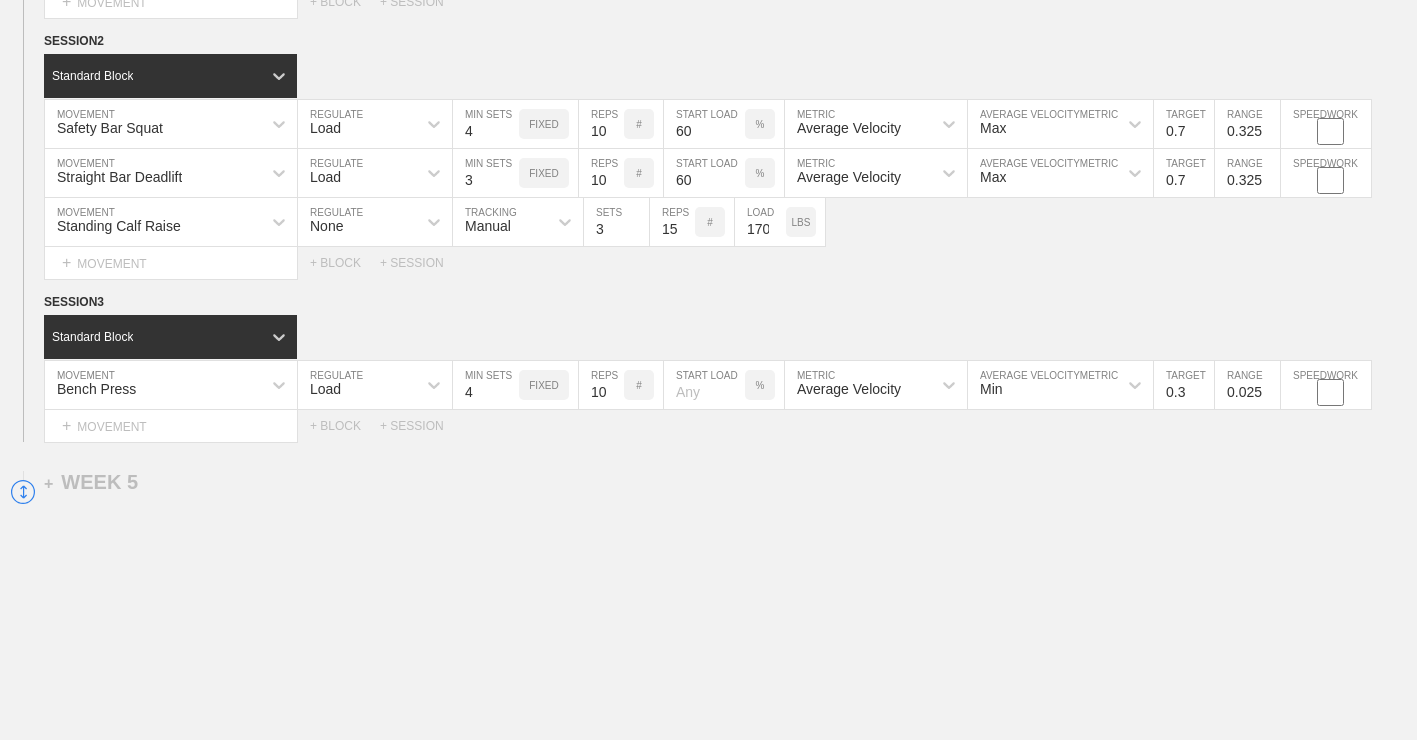 click at bounding box center (704, 385) 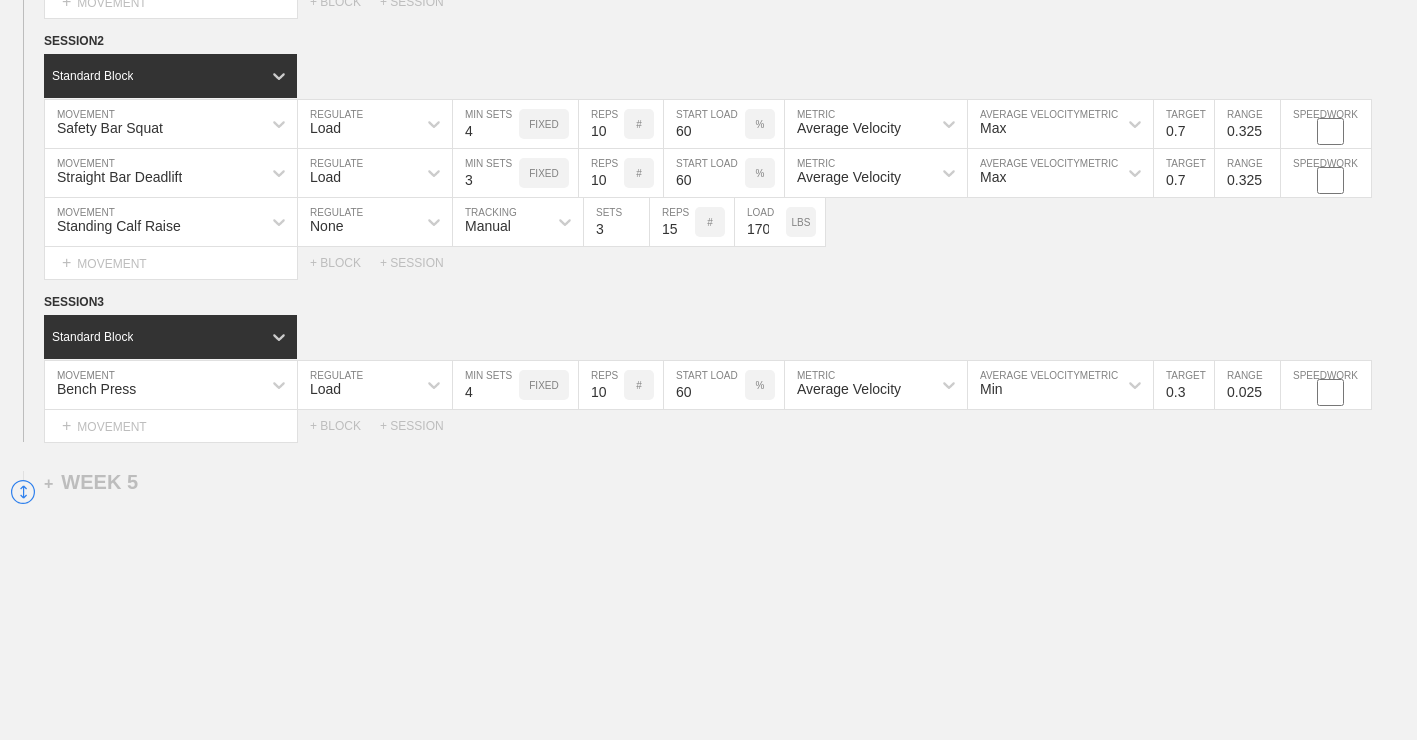 type on "60" 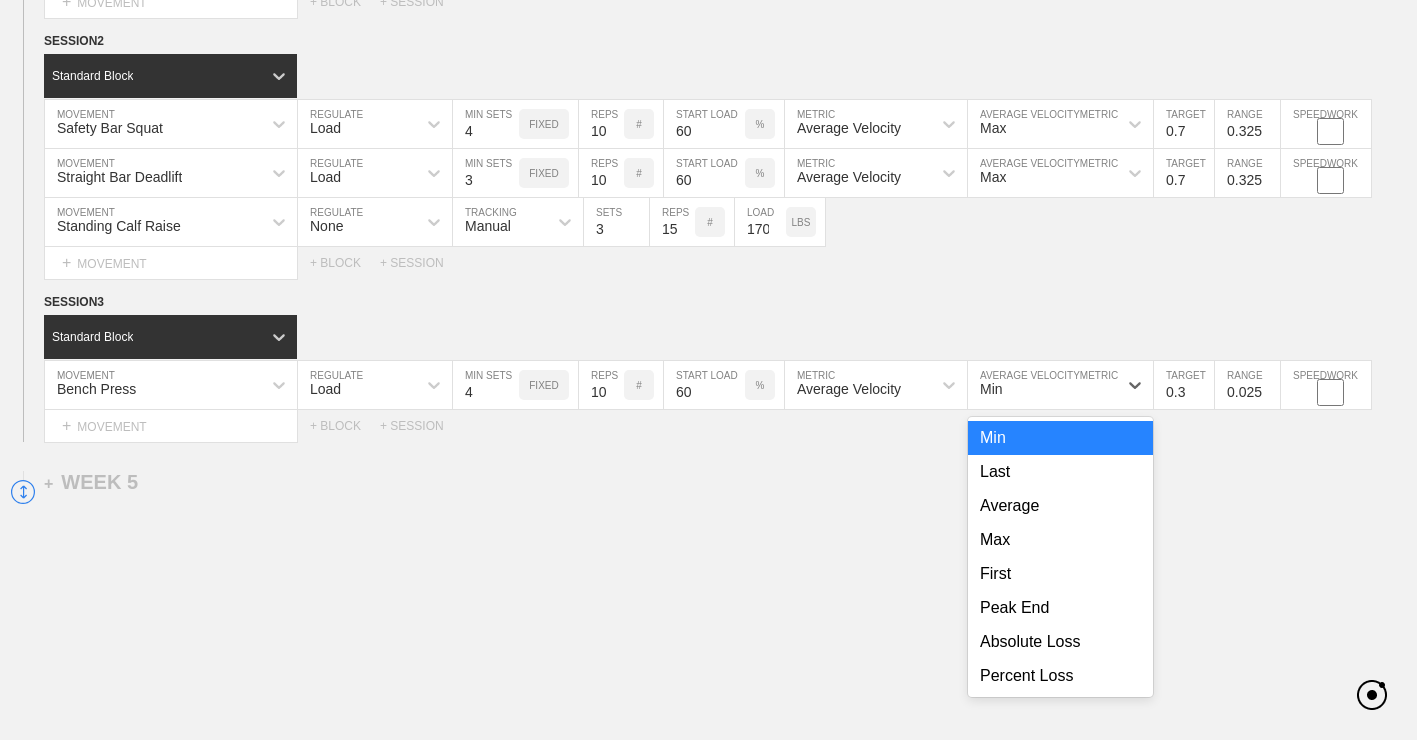 click on "Min" at bounding box center (1042, 385) 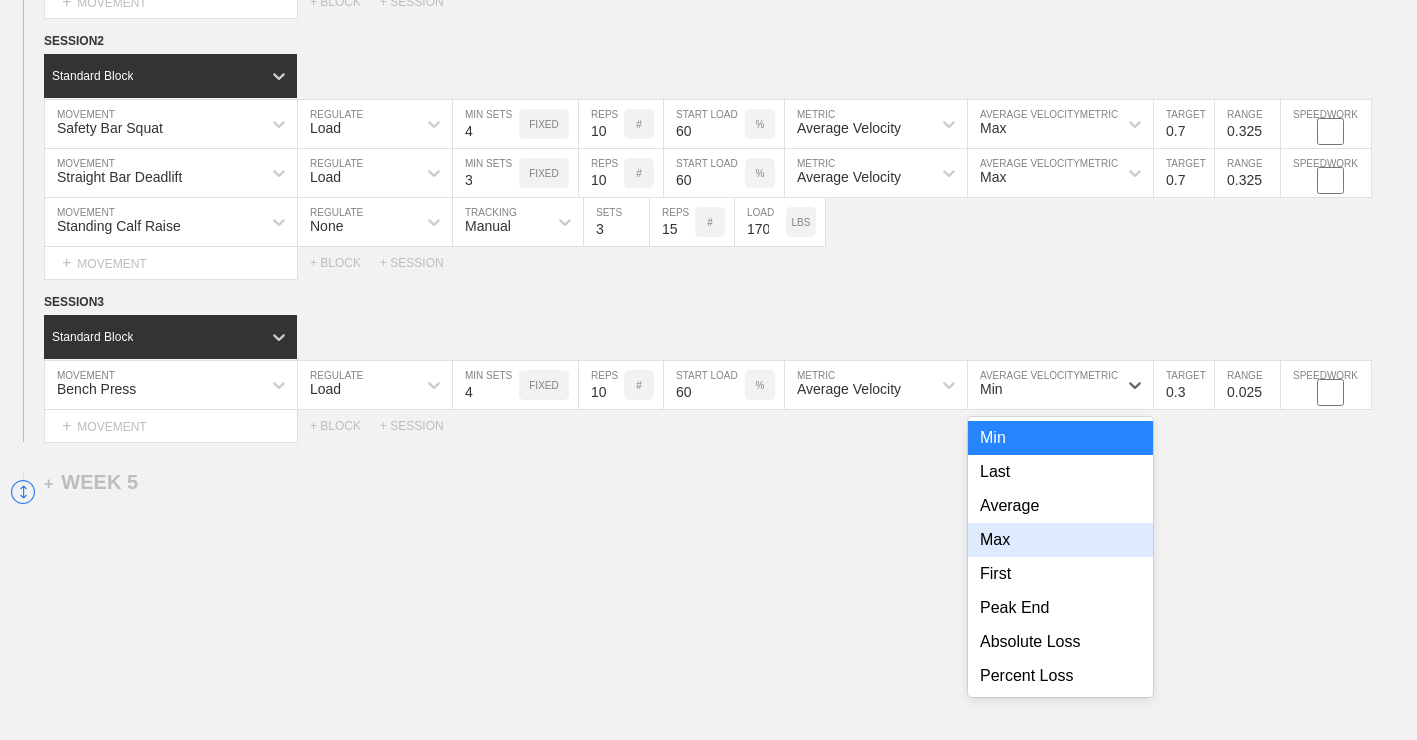 click on "Max" at bounding box center (1060, 540) 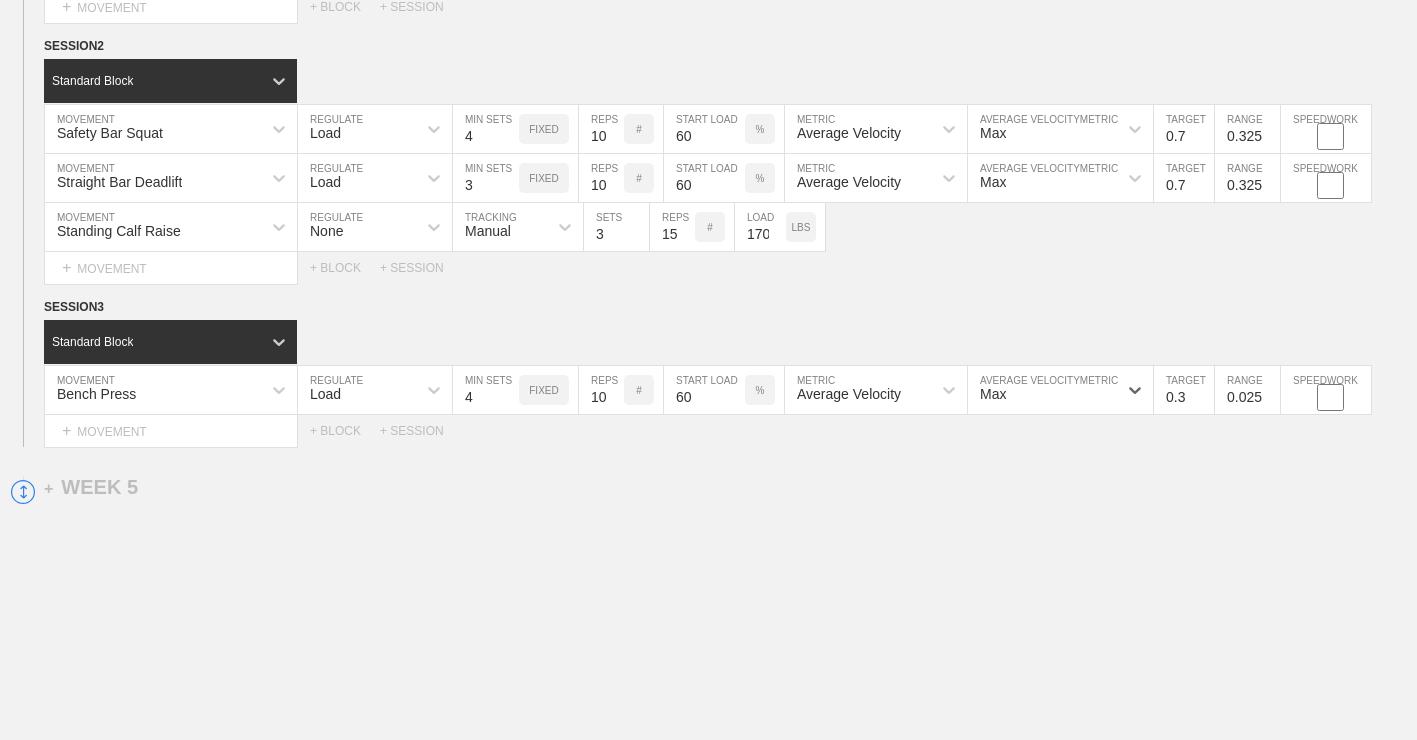 scroll, scrollTop: 4115, scrollLeft: 0, axis: vertical 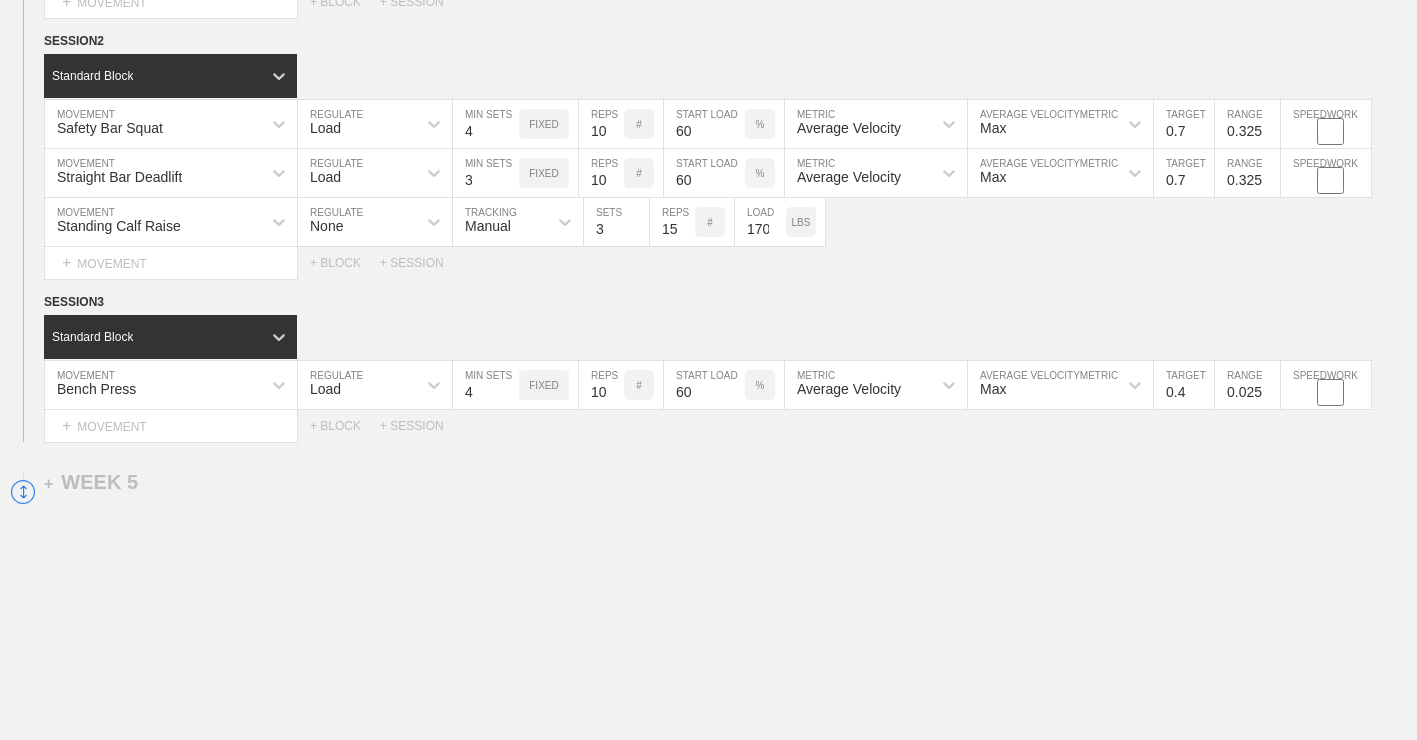 click on "0.4" at bounding box center [1184, 385] 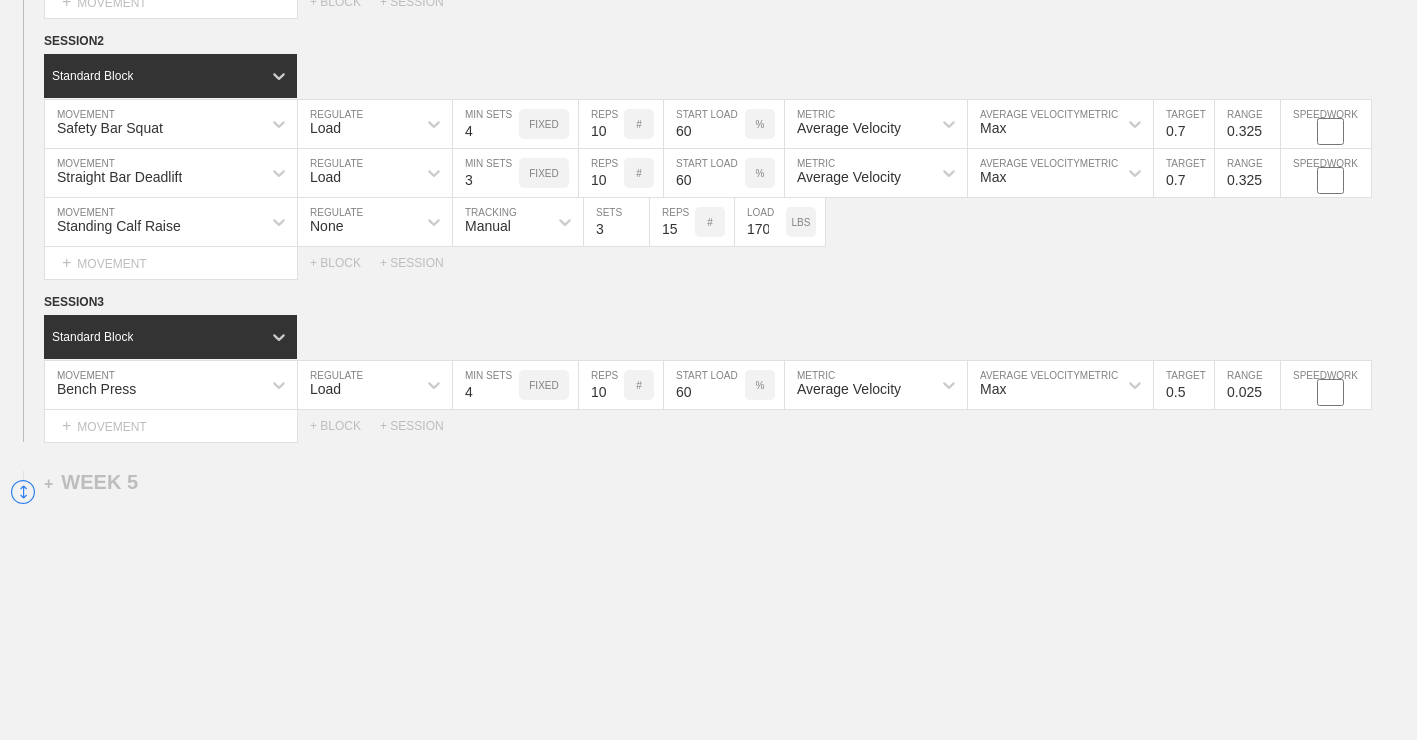 click on "0.6" at bounding box center [1184, 385] 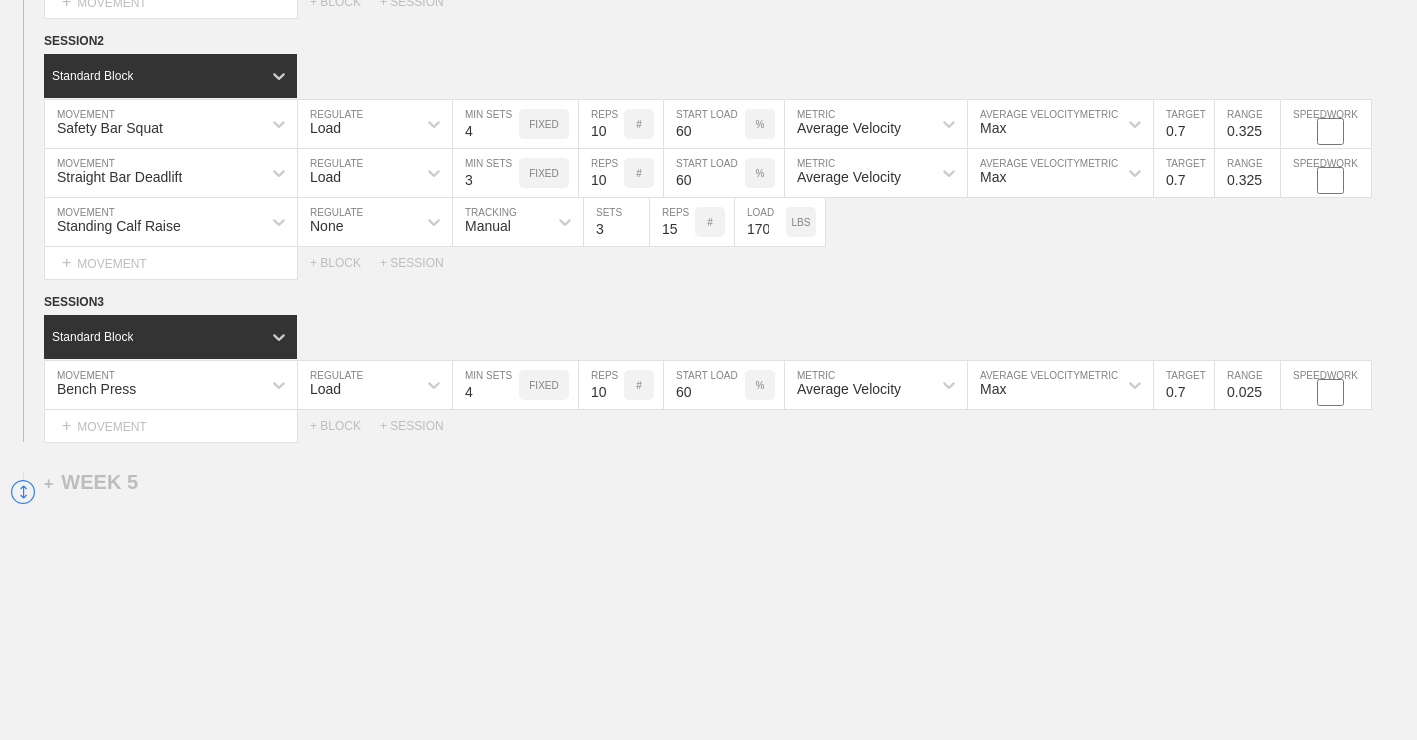 type on "0.7" 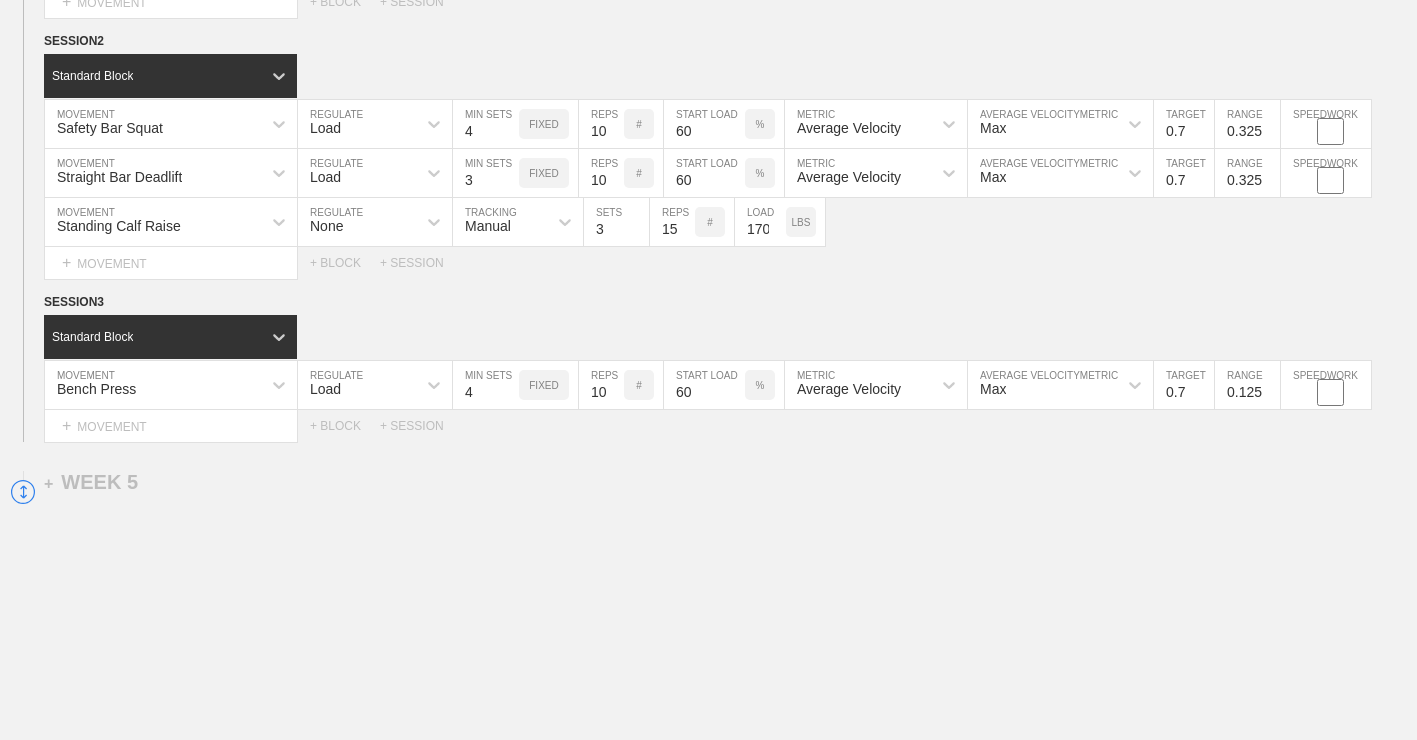 click on "0.125" at bounding box center [1247, 385] 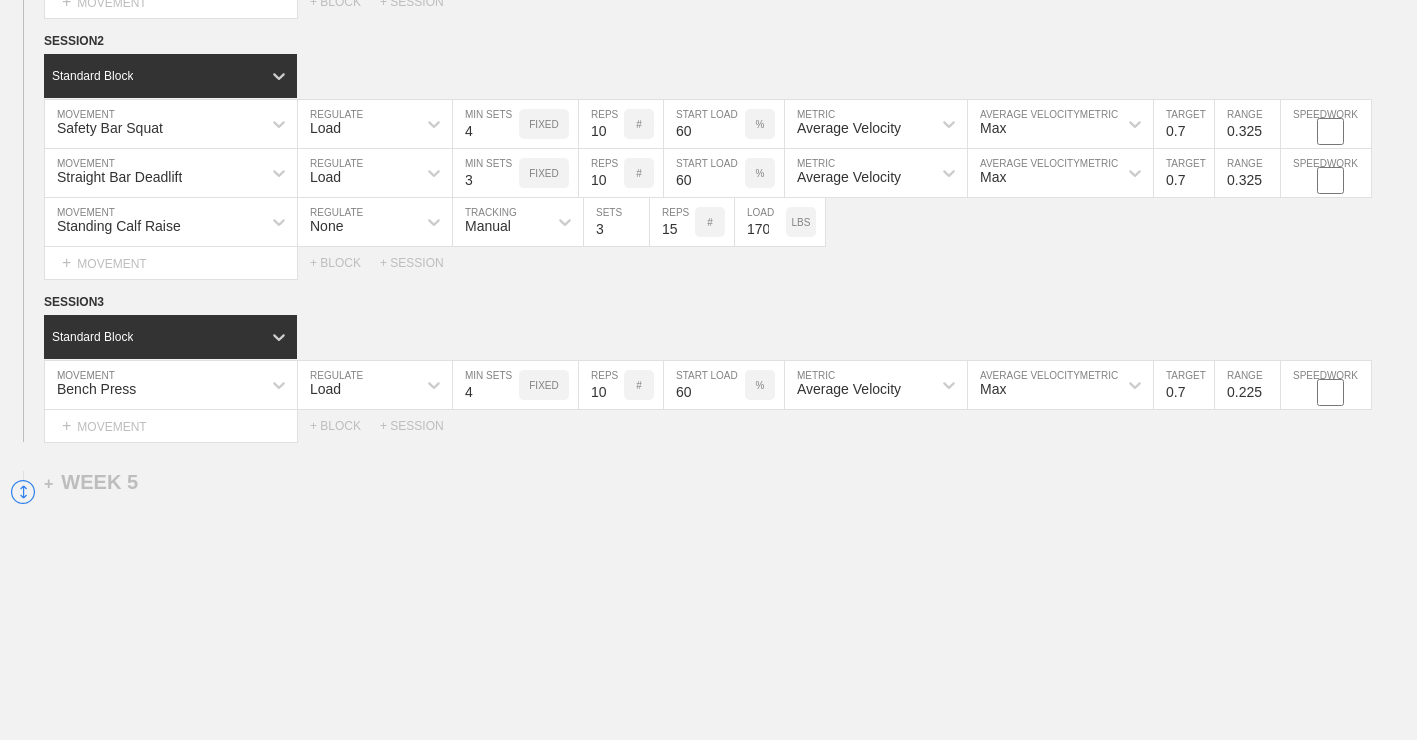 click on "0.225" at bounding box center (1247, 385) 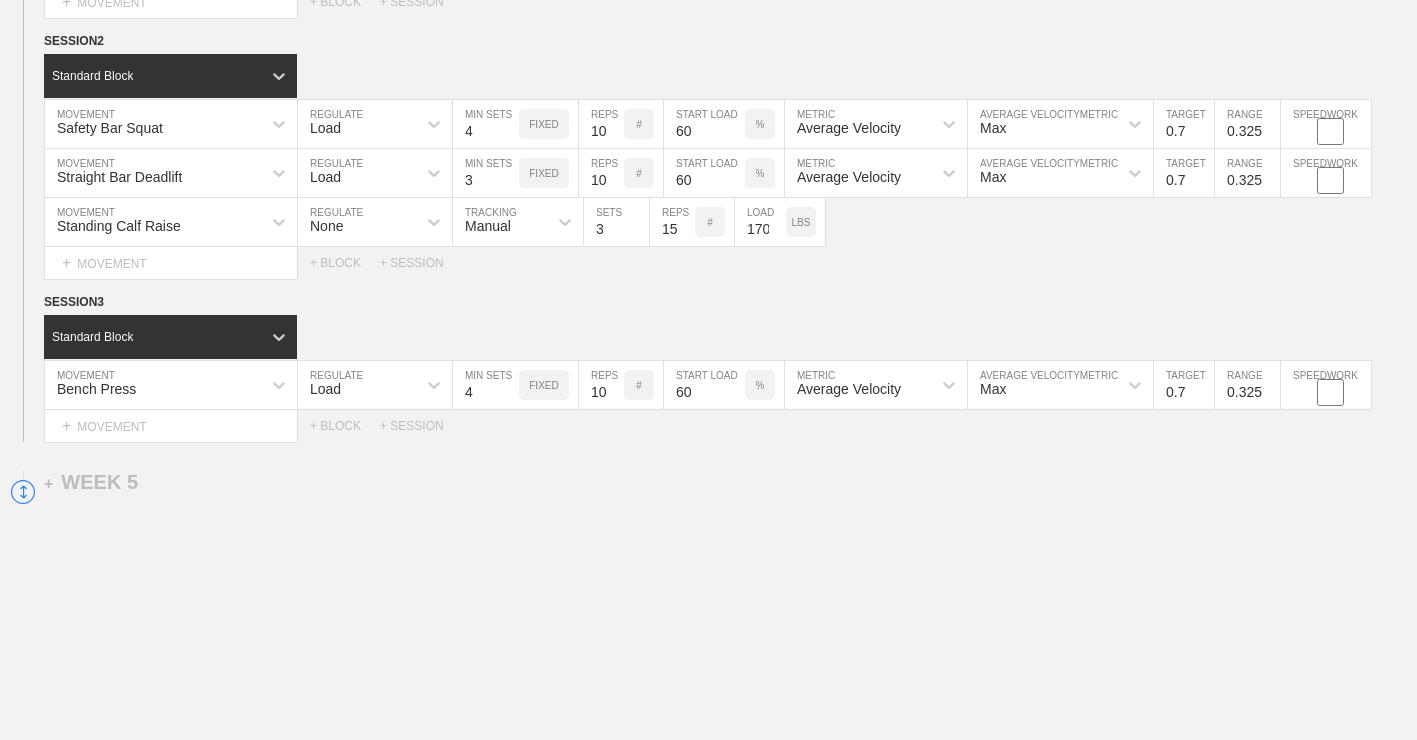 type on "0.325" 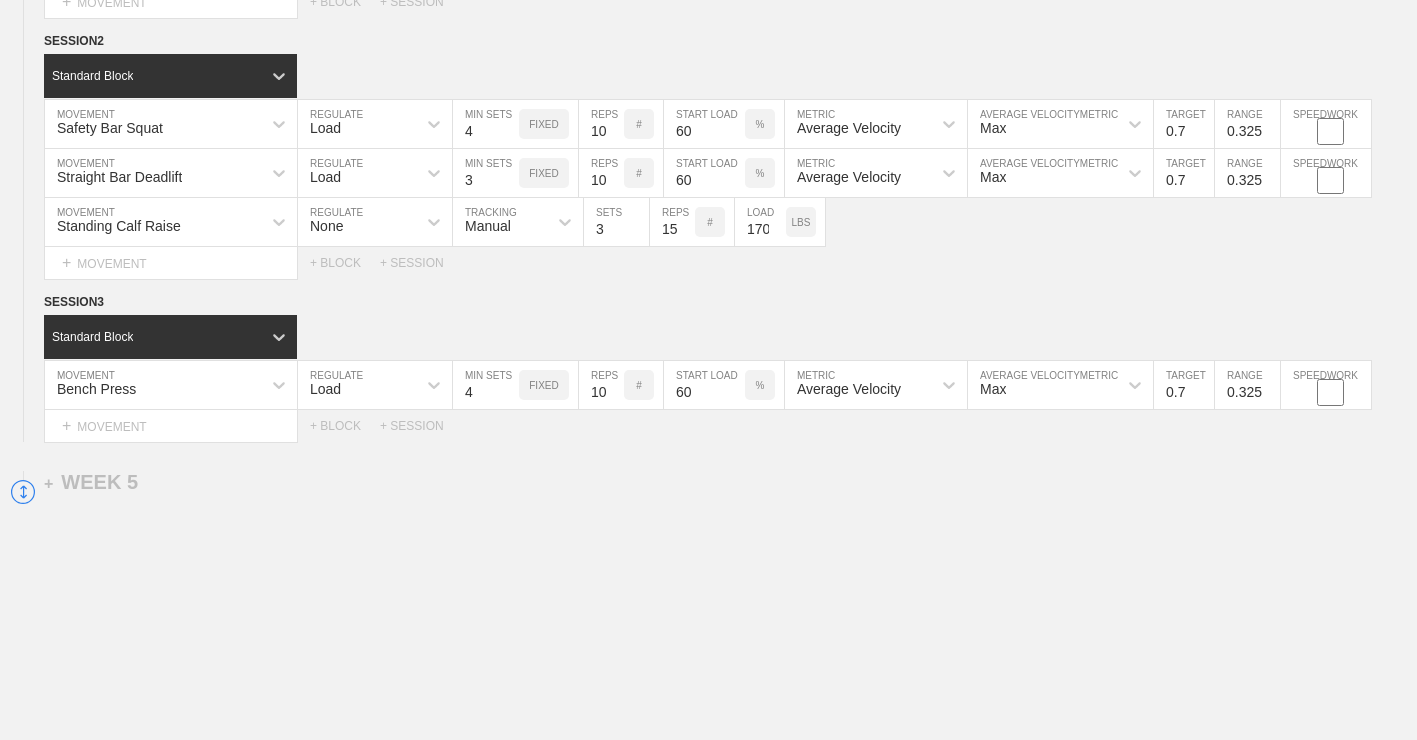 click on "WEEK   1   SESSION  1   Standard Block Bench Press MOVEMENT Load REGULATE 4 MIN SETS FIXED 16 REPS # 40 START LOAD % Average Velocity METRIC Max AVERAGE VELOCITY  METRIC 0.7 TARGET RANGE 0.025 SPEEDWORK Bent Over Barbell Row MOVEMENT Load REGULATE 4 MIN SETS FIXED 16 REPS # 110 START LOAD LBS Average Velocity METRIC Max AVERAGE VELOCITY  METRIC 0.7 TARGET RANGE 0.025 SPEEDWORK Seated Barbell Overhead Press MOVEMENT Load REGULATE 4 MIN SETS FIXED 16 REPS # 65 START LOAD LBS Average Velocity METRIC Max AVERAGE VELOCITY  METRIC 0.7 TARGET RANGE 0.025 SPEEDWORK Lying Tricep Extension MOVEMENT None REGULATE Sensor TRACKING 3 SETS 16 REPS # 55 LOAD LBS Select... MOVEMENT +  MOVEMENT + BLOCK + SESSION SESSION  2   Standard Block Safety Bar Squat MOVEMENT Load REGULATE 4 MIN SETS FIXED 16 REPS # 40 START LOAD % Average Velocity METRIC Max AVERAGE VELOCITY  METRIC 0.7 TARGET RANGE 0.025 SPEEDWORK Straight Bar Deadlift MOVEMENT Load REGULATE 3 MIN SETS FIXED 16 REPS # 40 START LOAD % Average Velocity METRIC Max  METRIC" at bounding box center (708, -1552) 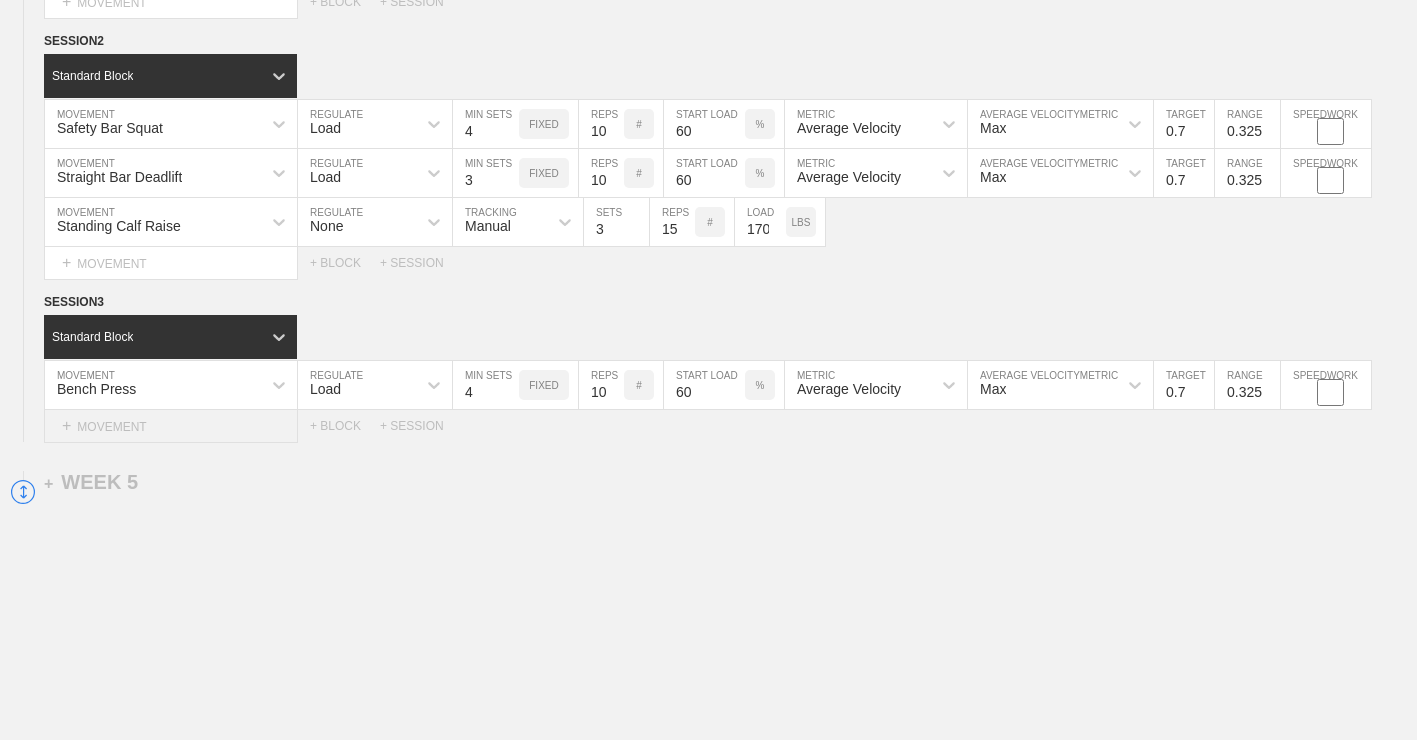click on "+  MOVEMENT" at bounding box center (171, 426) 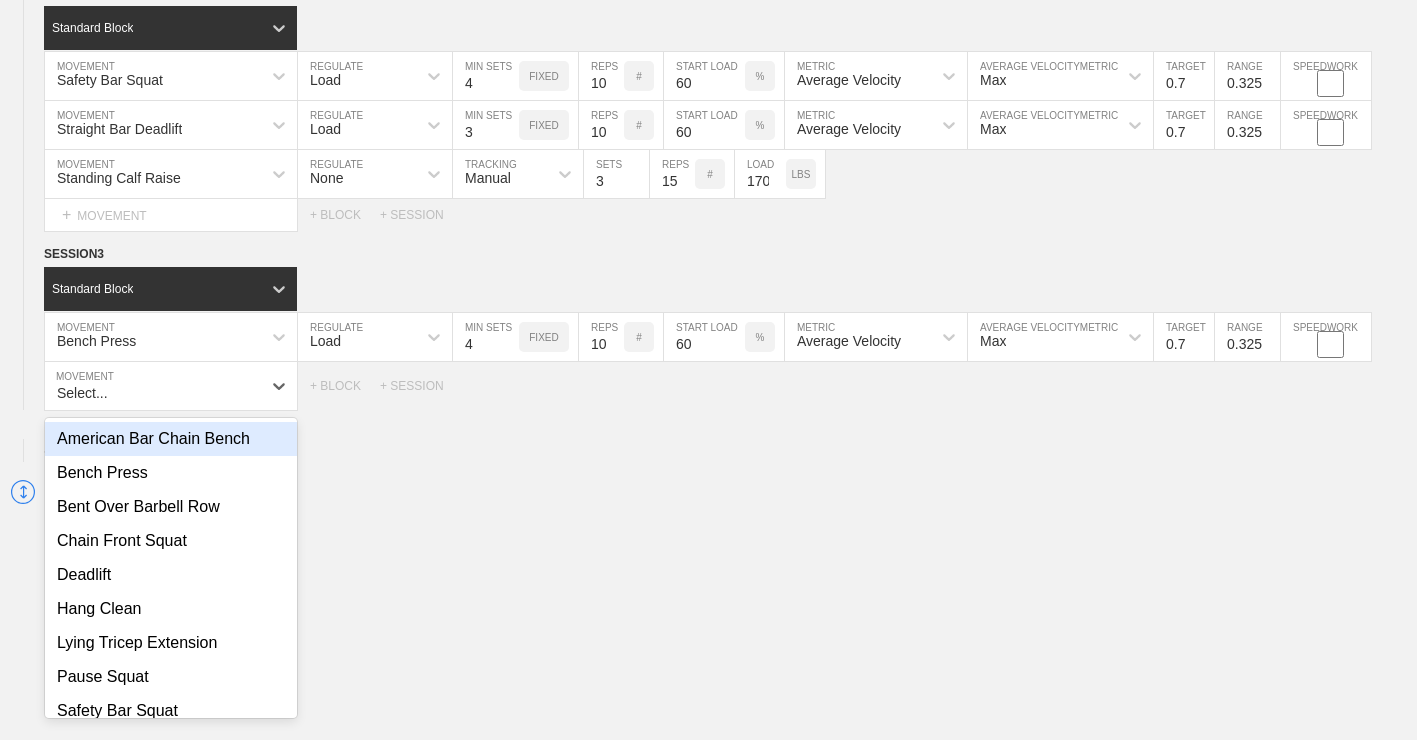 scroll, scrollTop: 4164, scrollLeft: 0, axis: vertical 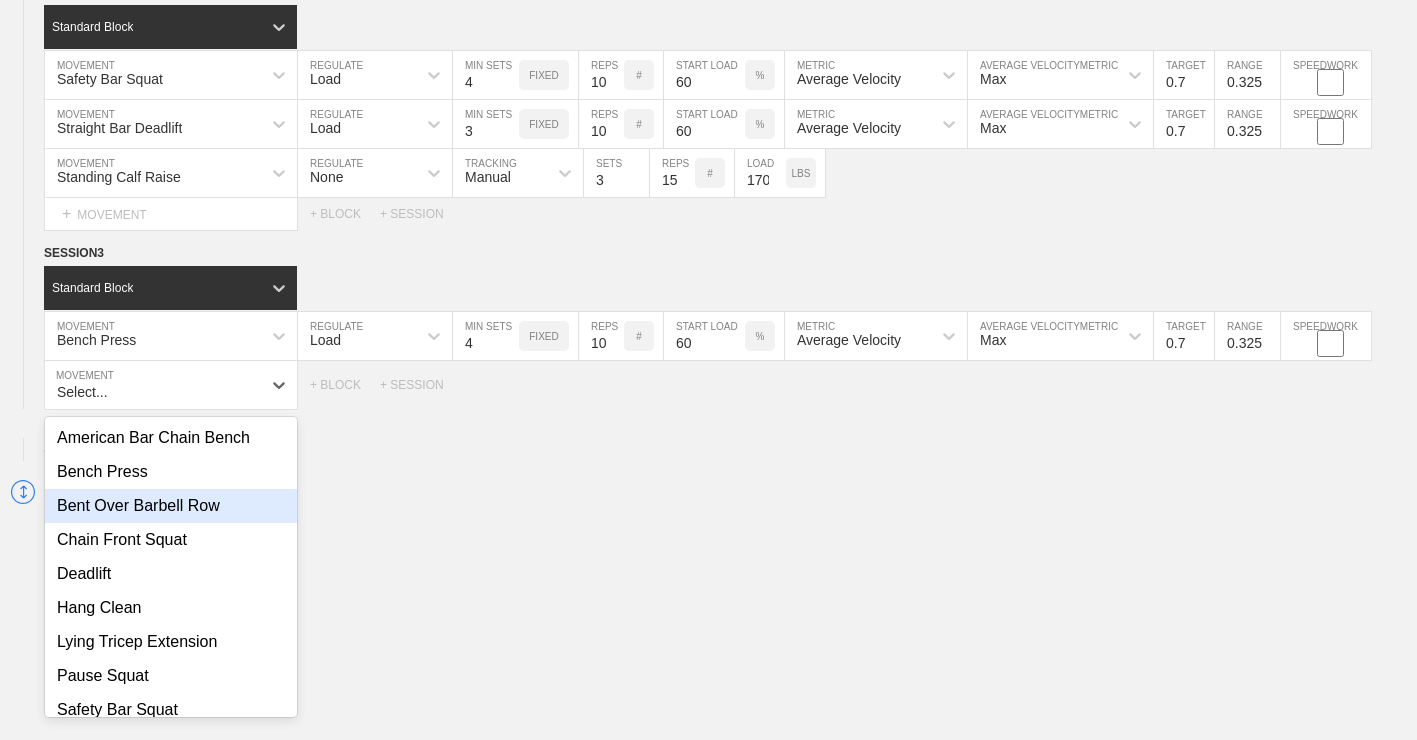 drag, startPoint x: 175, startPoint y: 516, endPoint x: 355, endPoint y: 433, distance: 198.21452 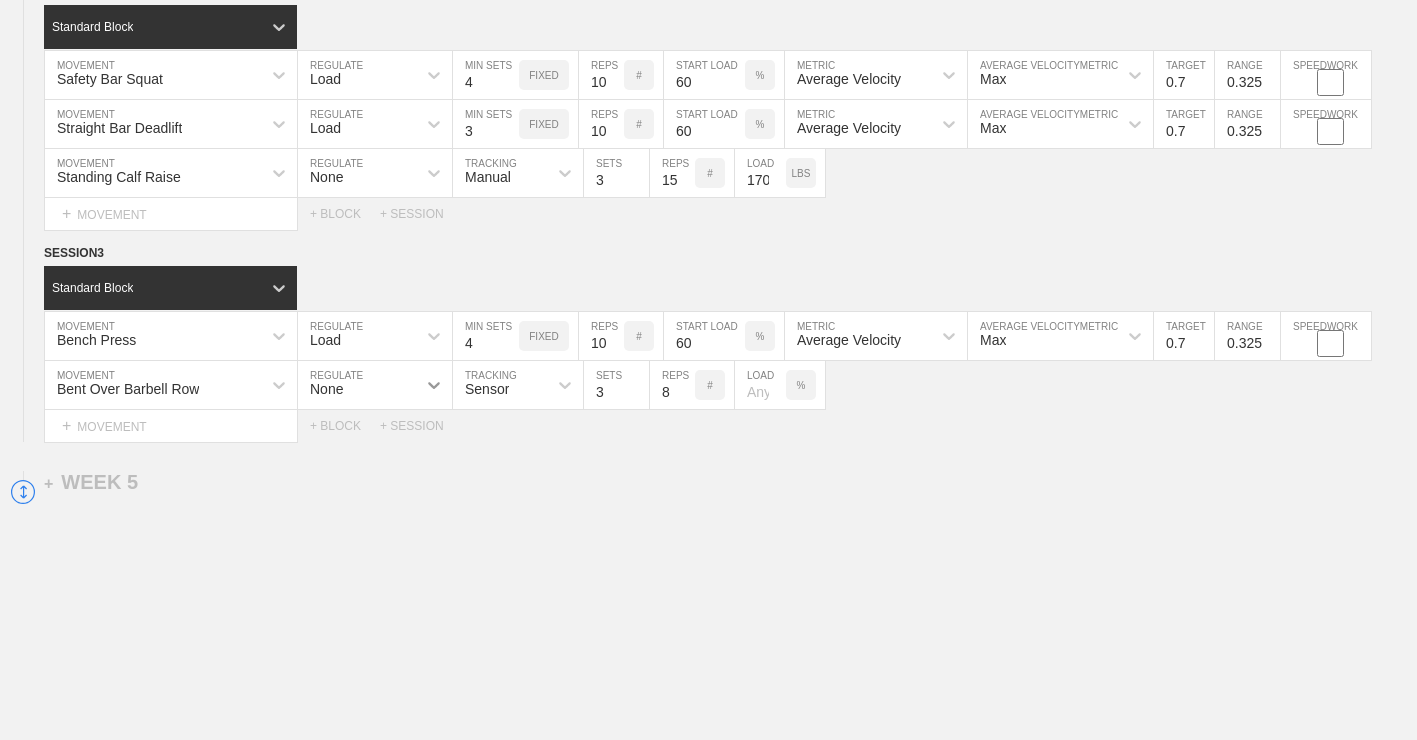 click 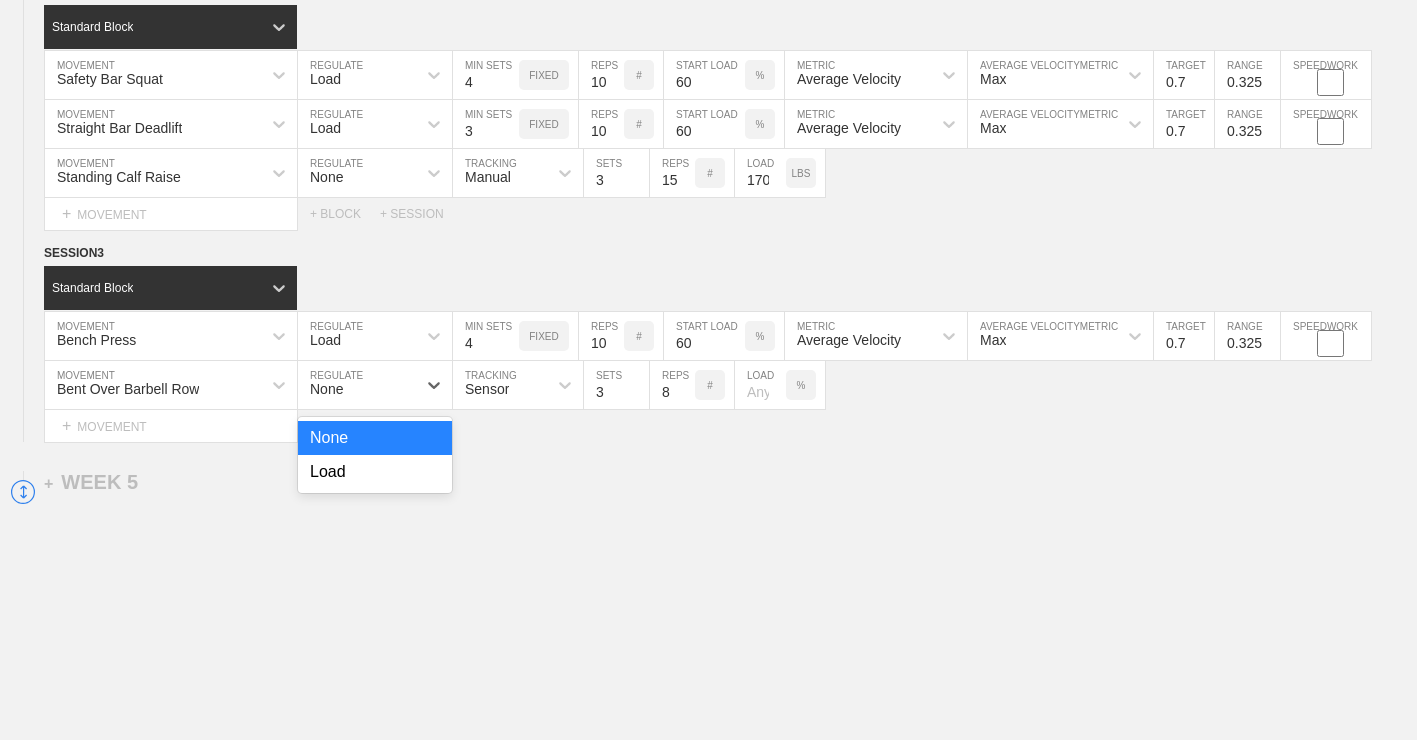 click on "Load" at bounding box center (375, 472) 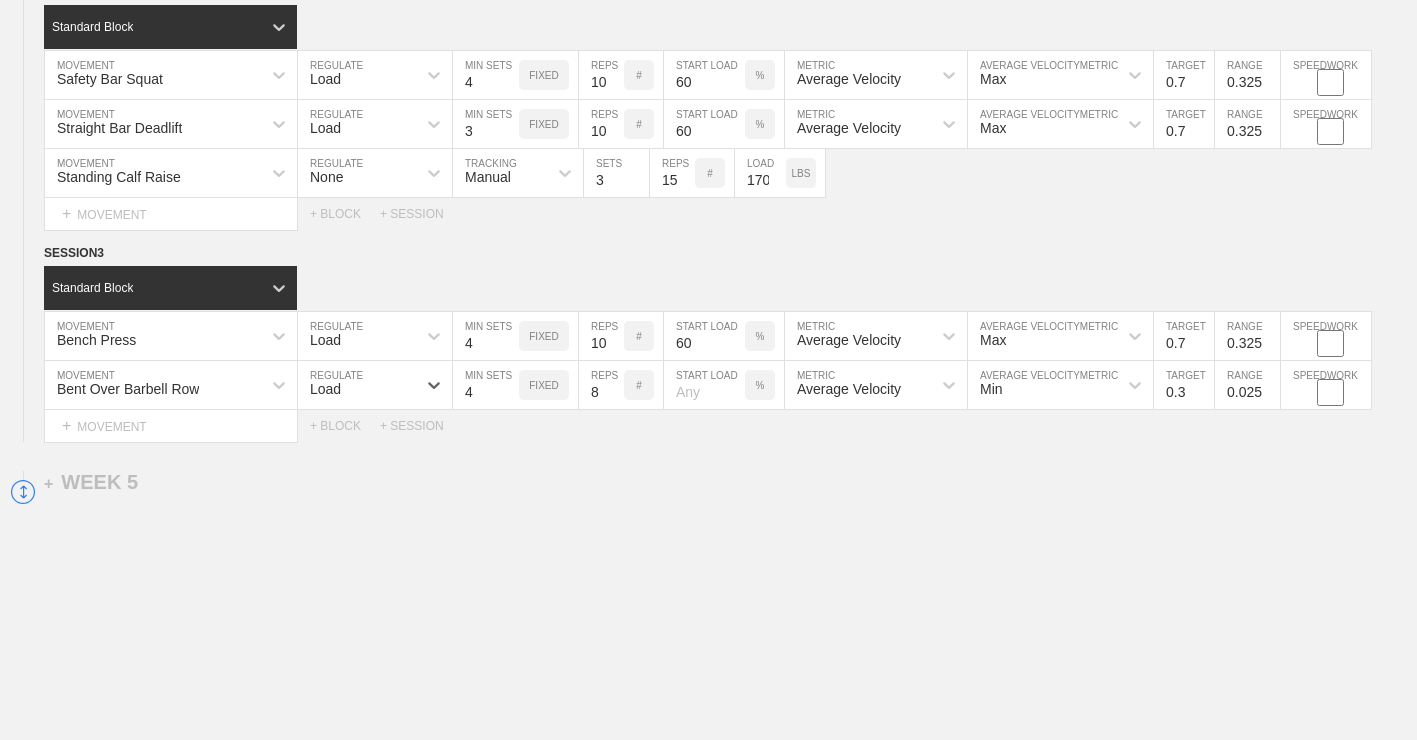 type on "4" 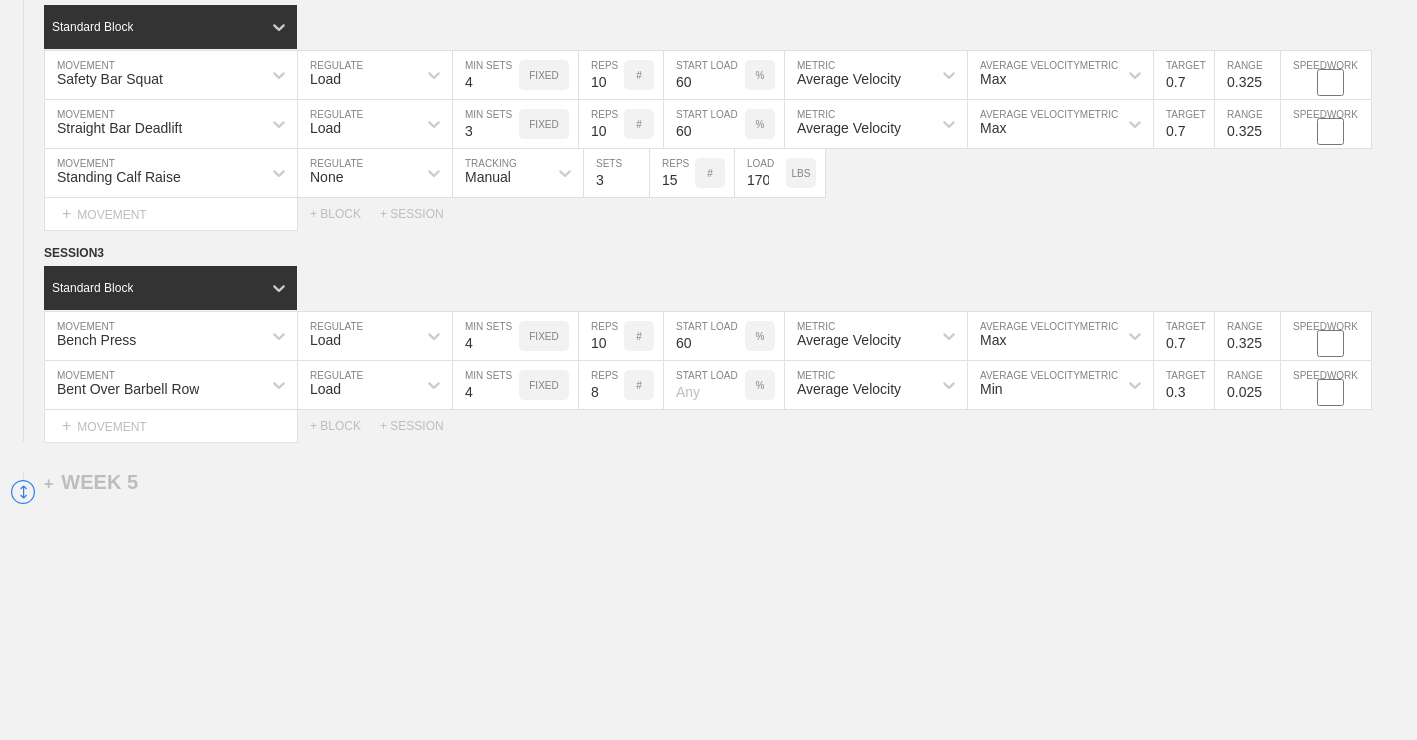 click on "9" at bounding box center (601, 385) 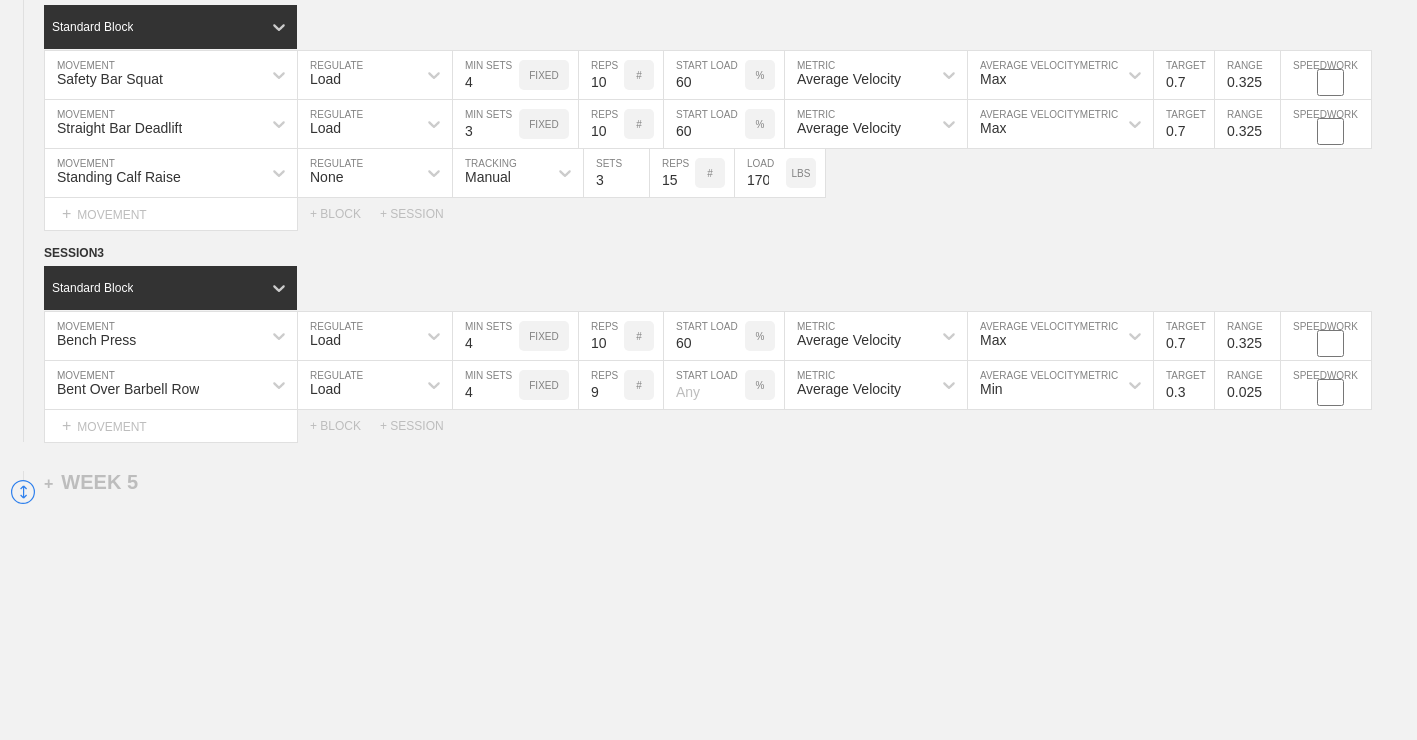type on "10" 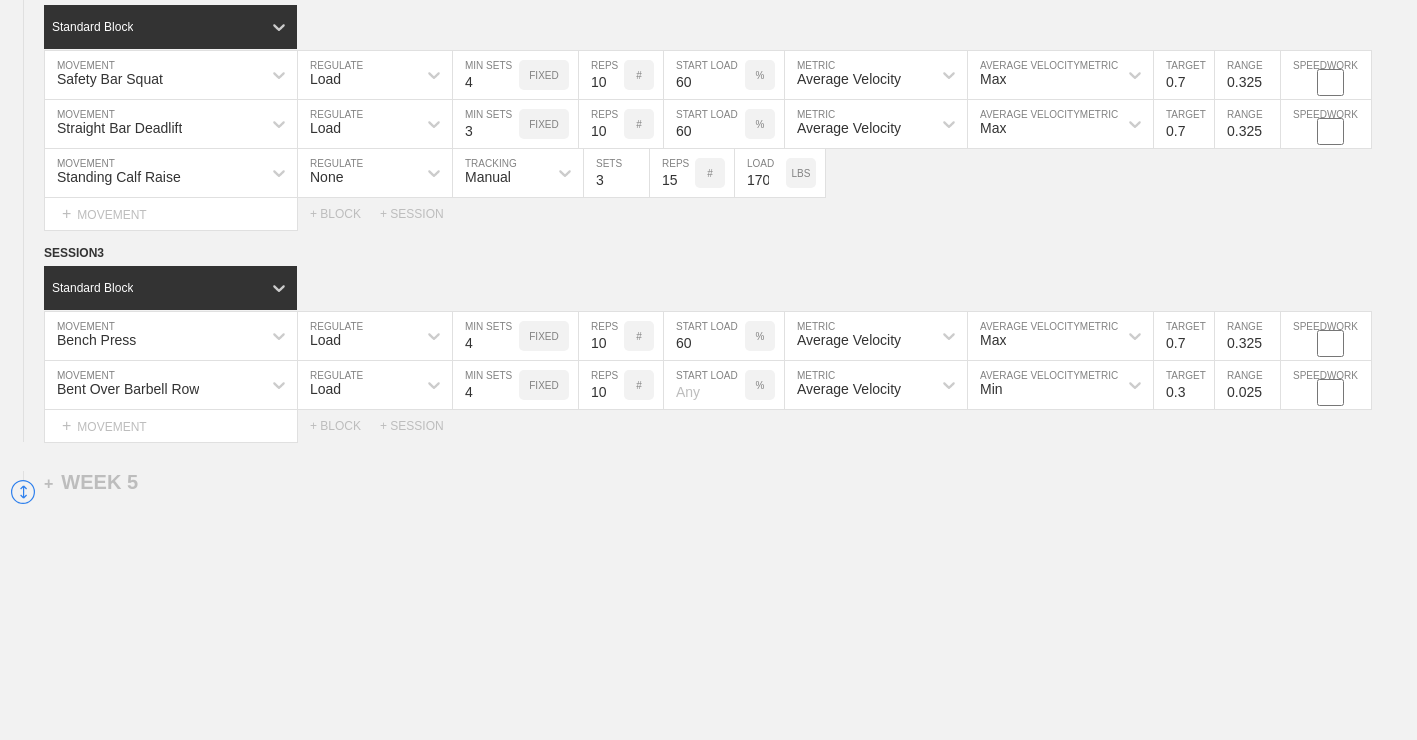 click on "10" at bounding box center [601, 385] 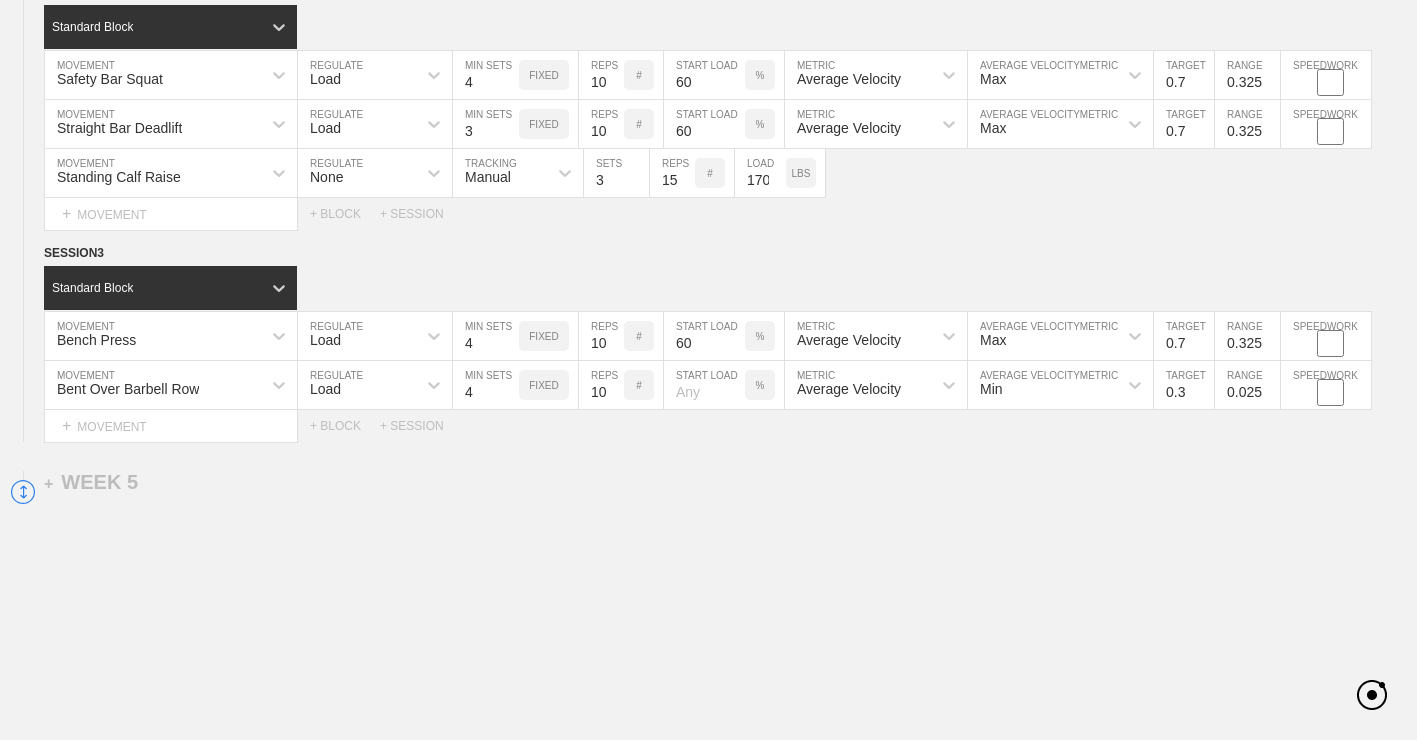 click on "WEEK   1   SESSION  1   Standard Block Bench Press MOVEMENT Load REGULATE 4 MIN SETS FIXED 16 REPS # 40 START LOAD % Average Velocity METRIC Max AVERAGE VELOCITY  METRIC 0.7 TARGET RANGE 0.025 SPEEDWORK Bent Over Barbell Row MOVEMENT Load REGULATE 4 MIN SETS FIXED 16 REPS # 110 START LOAD LBS Average Velocity METRIC Max AVERAGE VELOCITY  METRIC 0.7 TARGET RANGE 0.025 SPEEDWORK Seated Barbell Overhead Press MOVEMENT Load REGULATE 4 MIN SETS FIXED 16 REPS # 65 START LOAD LBS Average Velocity METRIC Max AVERAGE VELOCITY  METRIC 0.7 TARGET RANGE 0.025 SPEEDWORK Lying Tricep Extension MOVEMENT None REGULATE Sensor TRACKING 3 SETS 16 REPS # 55 LOAD LBS Select... MOVEMENT +  MOVEMENT + BLOCK + SESSION SESSION  2   Standard Block Safety Bar Squat MOVEMENT Load REGULATE 4 MIN SETS FIXED 16 REPS # 40 START LOAD % Average Velocity METRIC Max AVERAGE VELOCITY  METRIC 0.7 TARGET RANGE 0.025 SPEEDWORK Straight Bar Deadlift MOVEMENT Load REGULATE 3 MIN SETS FIXED 16 REPS # 40 START LOAD % Average Velocity METRIC Max  METRIC" at bounding box center (708, -1577) 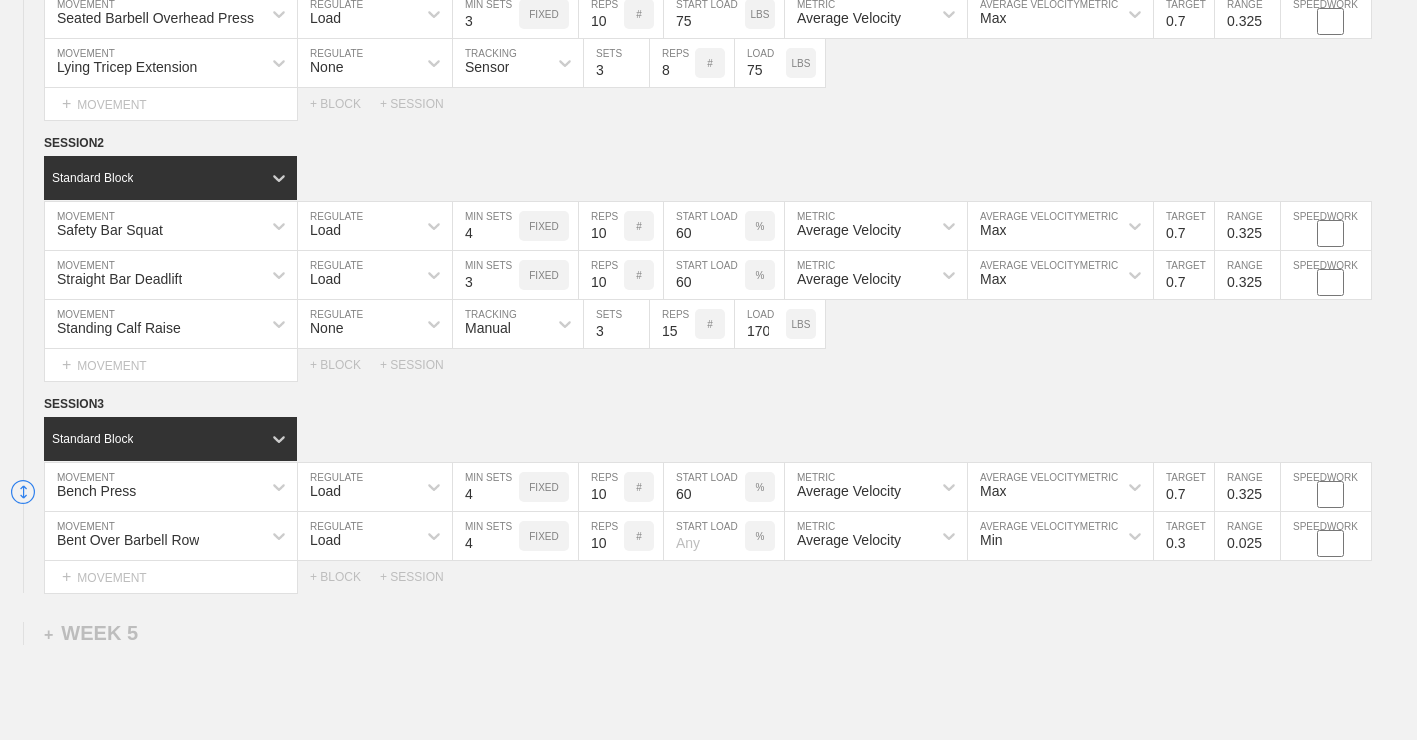 scroll, scrollTop: 4064, scrollLeft: 0, axis: vertical 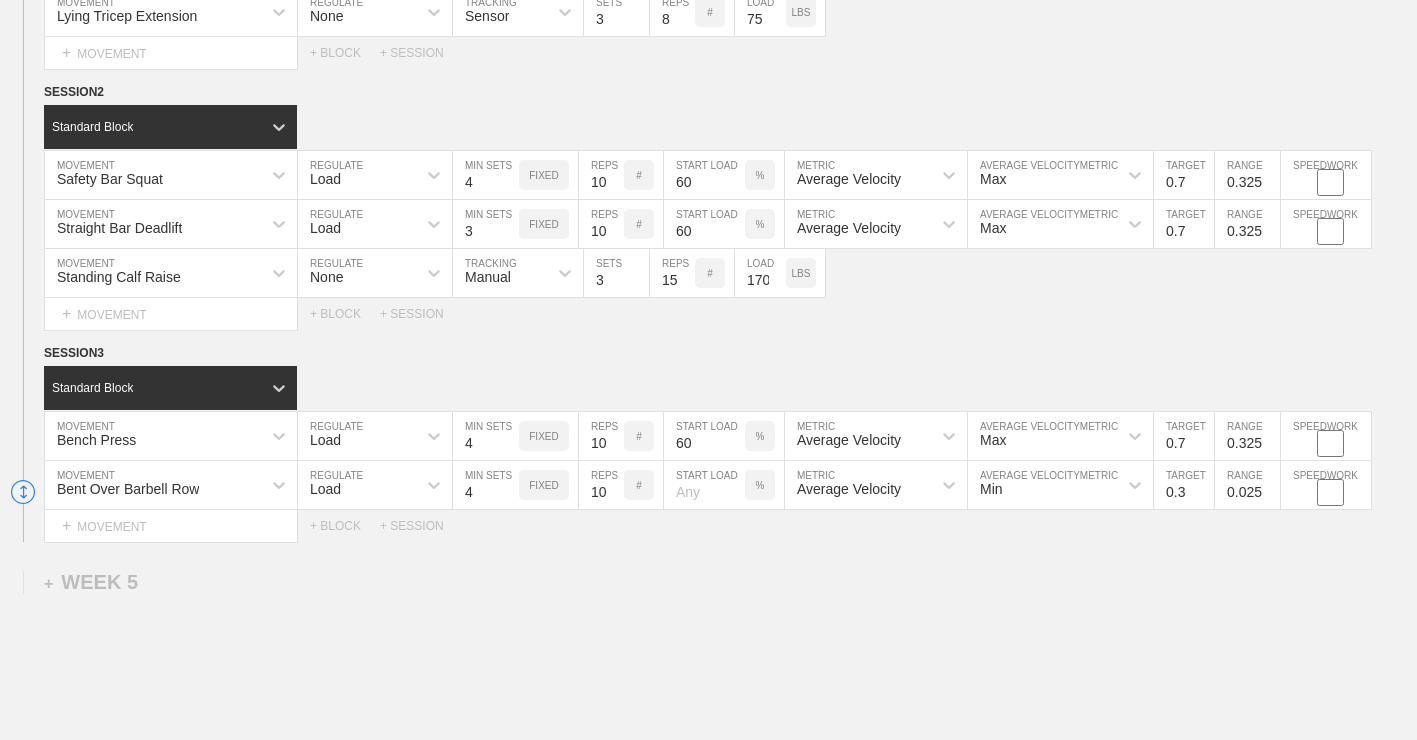 click at bounding box center [704, 485] 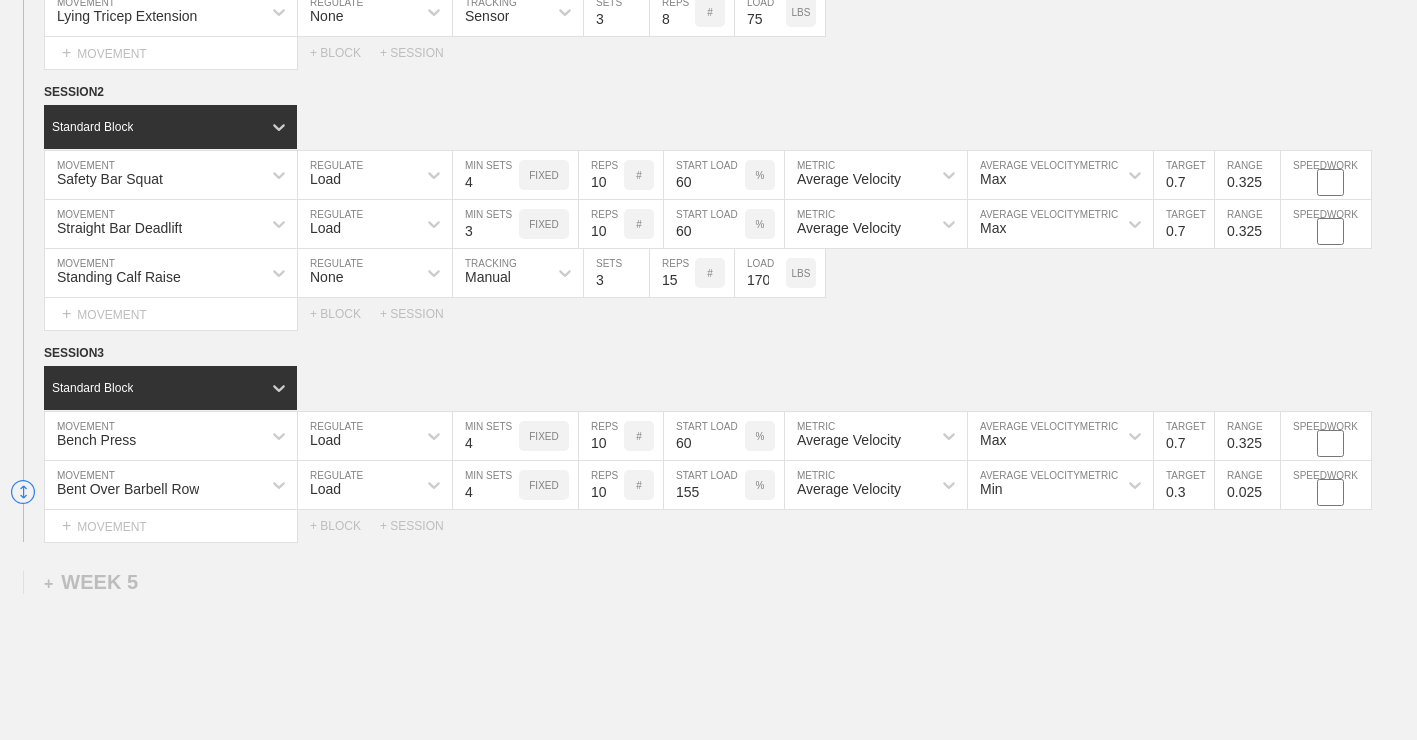 type on "155" 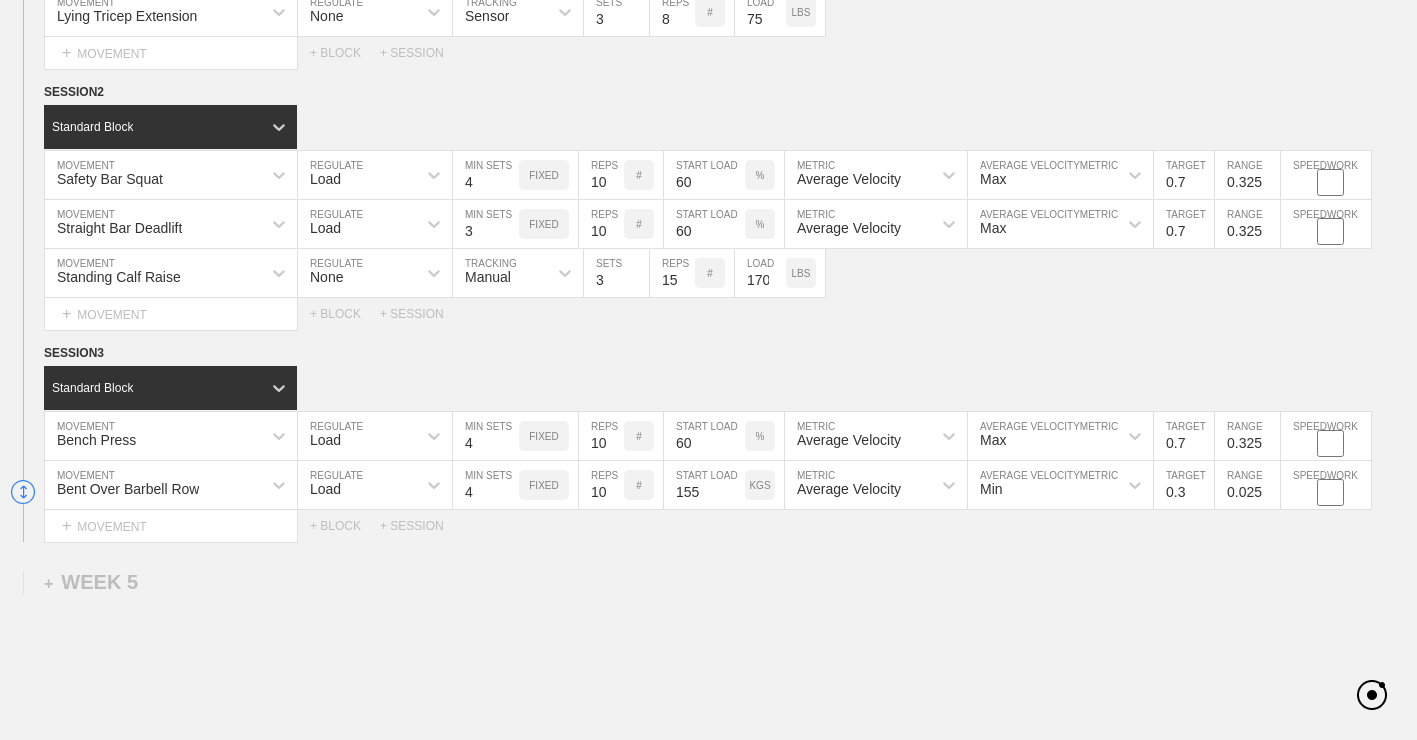click on "KGS" at bounding box center [759, 485] 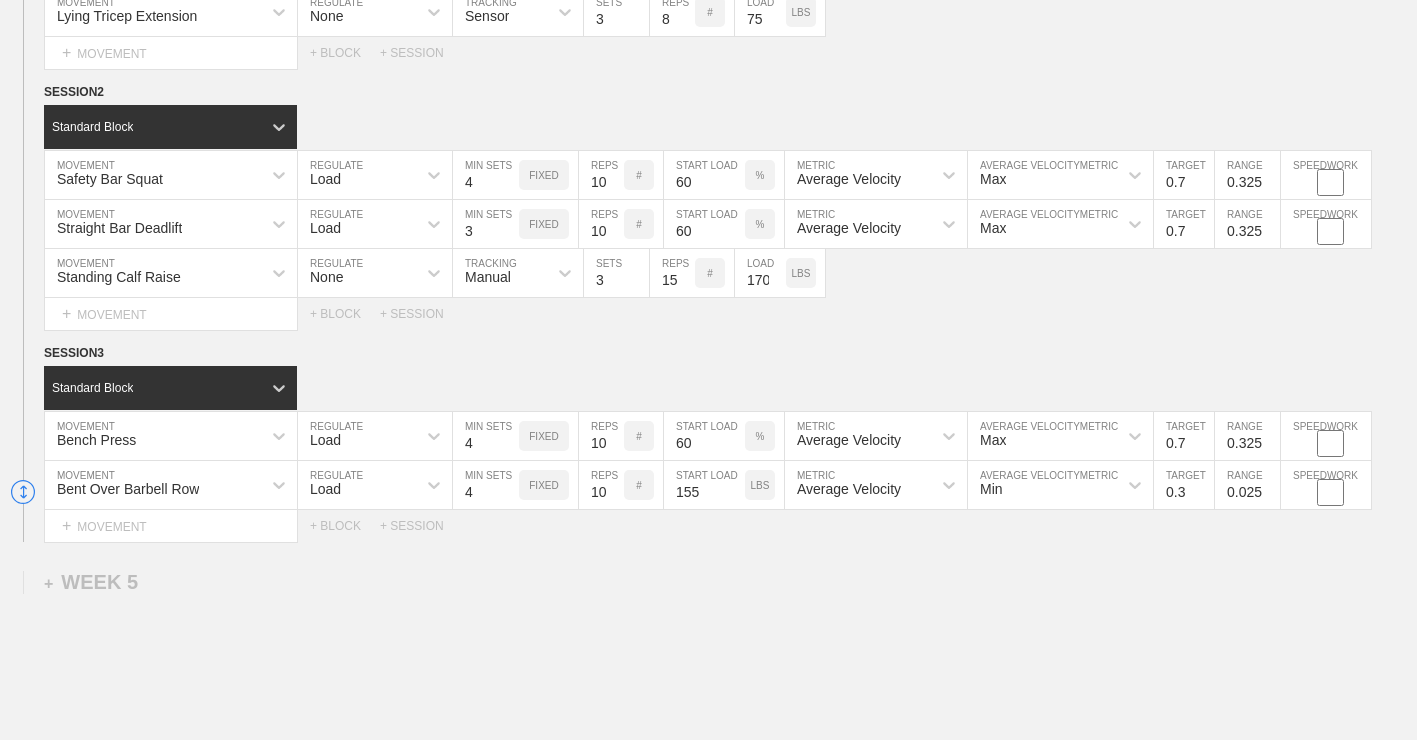 click on "Min" at bounding box center (1060, 485) 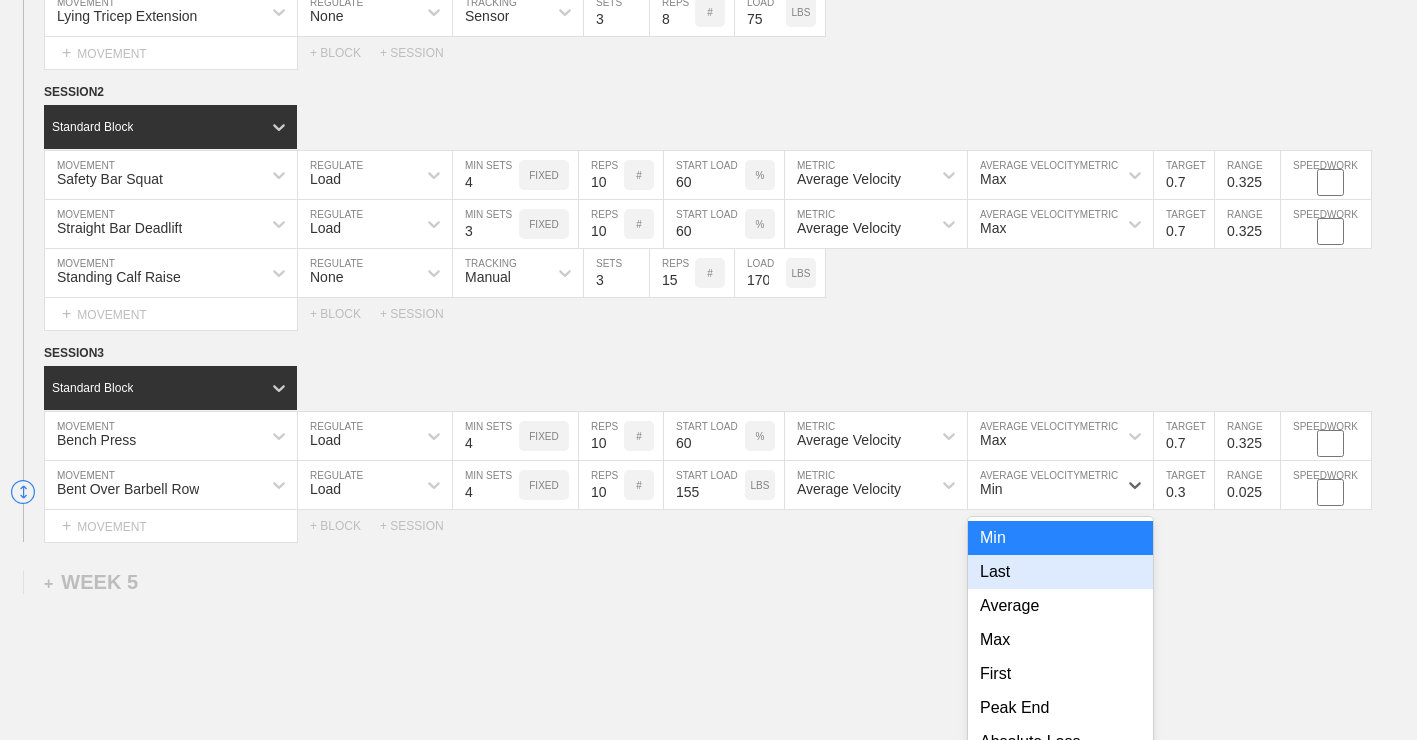 scroll, scrollTop: 4152, scrollLeft: 0, axis: vertical 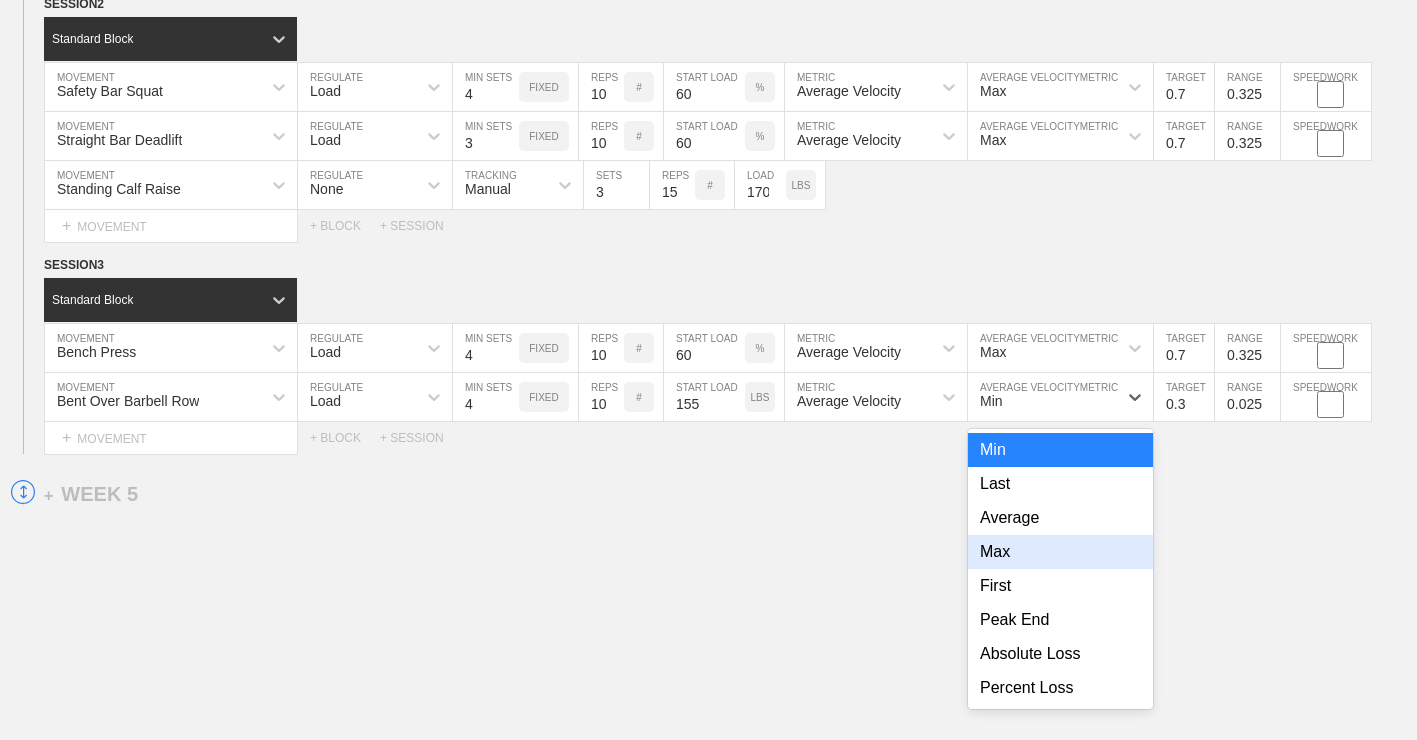 click on "Max" at bounding box center [1060, 552] 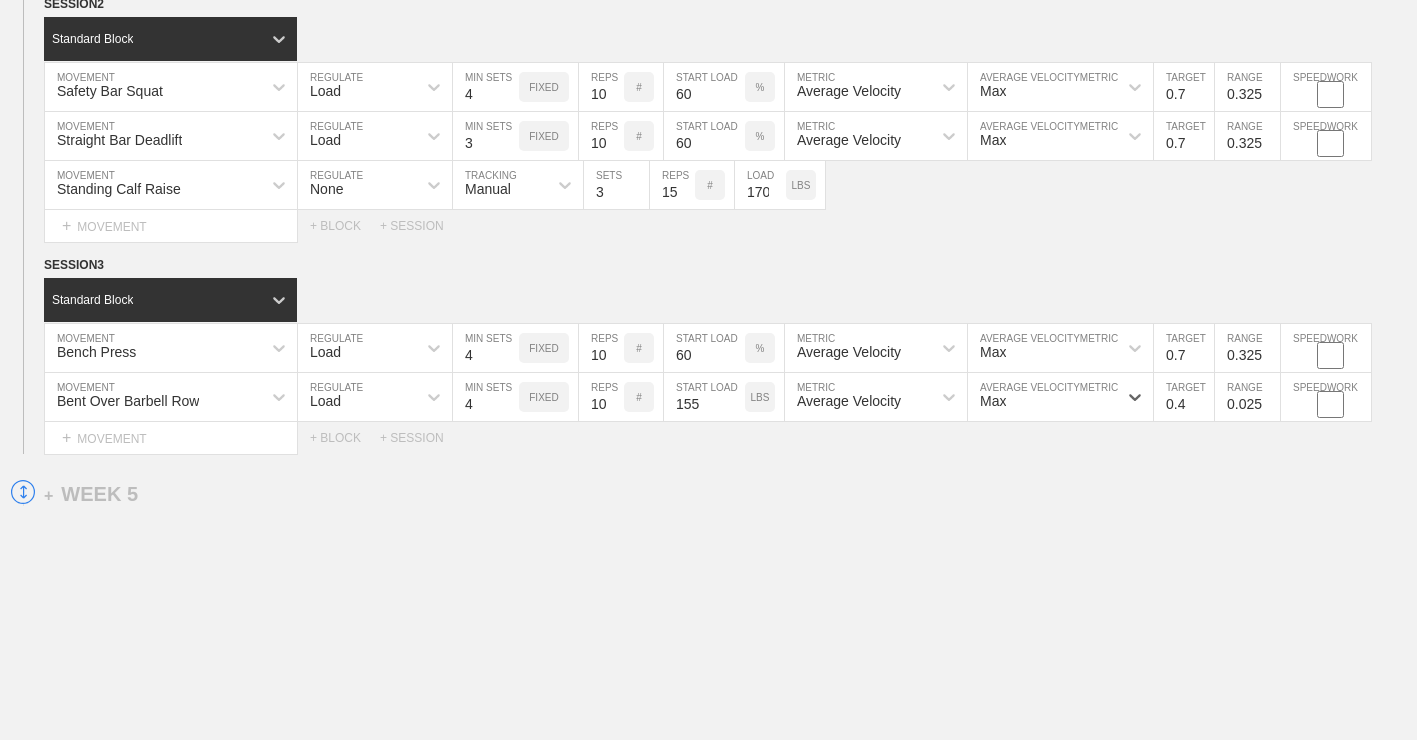 click on "0.4" at bounding box center (1184, 397) 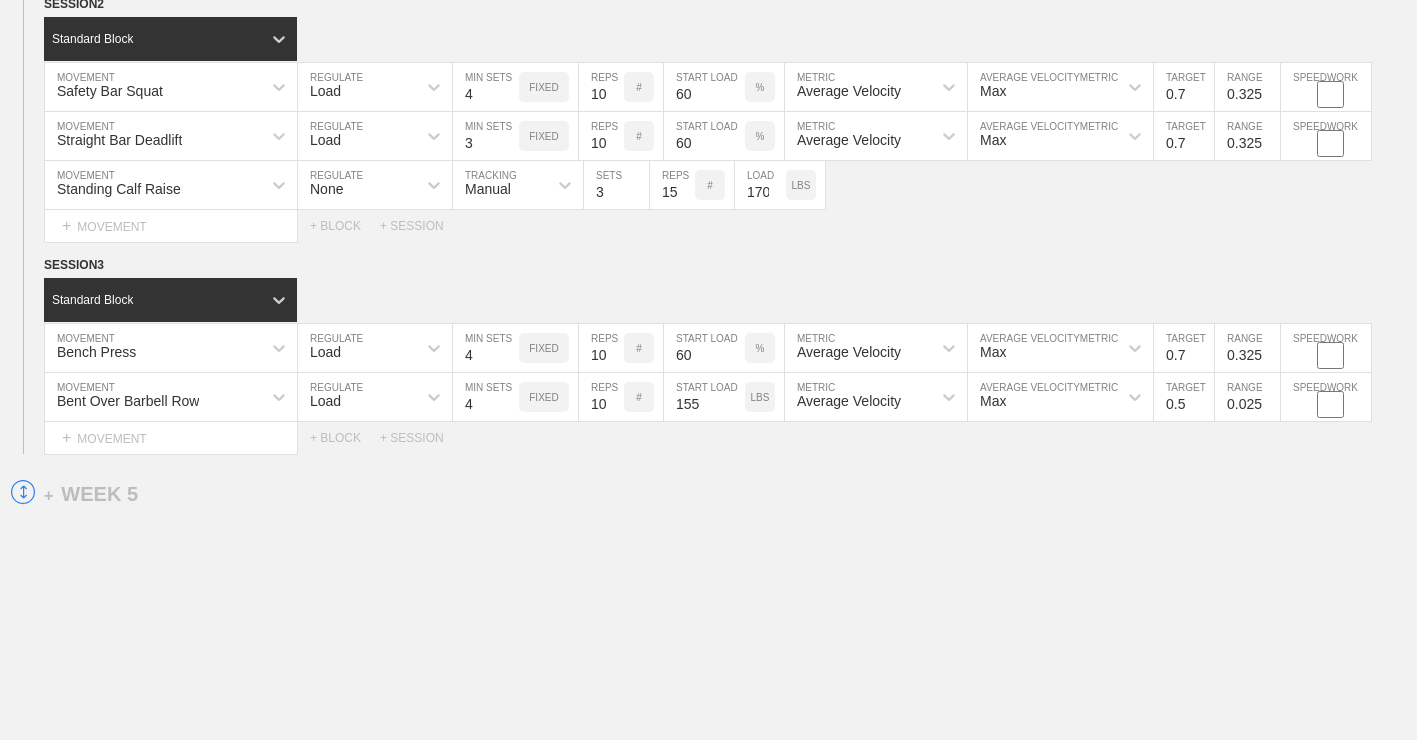 click on "0.5" at bounding box center [1184, 397] 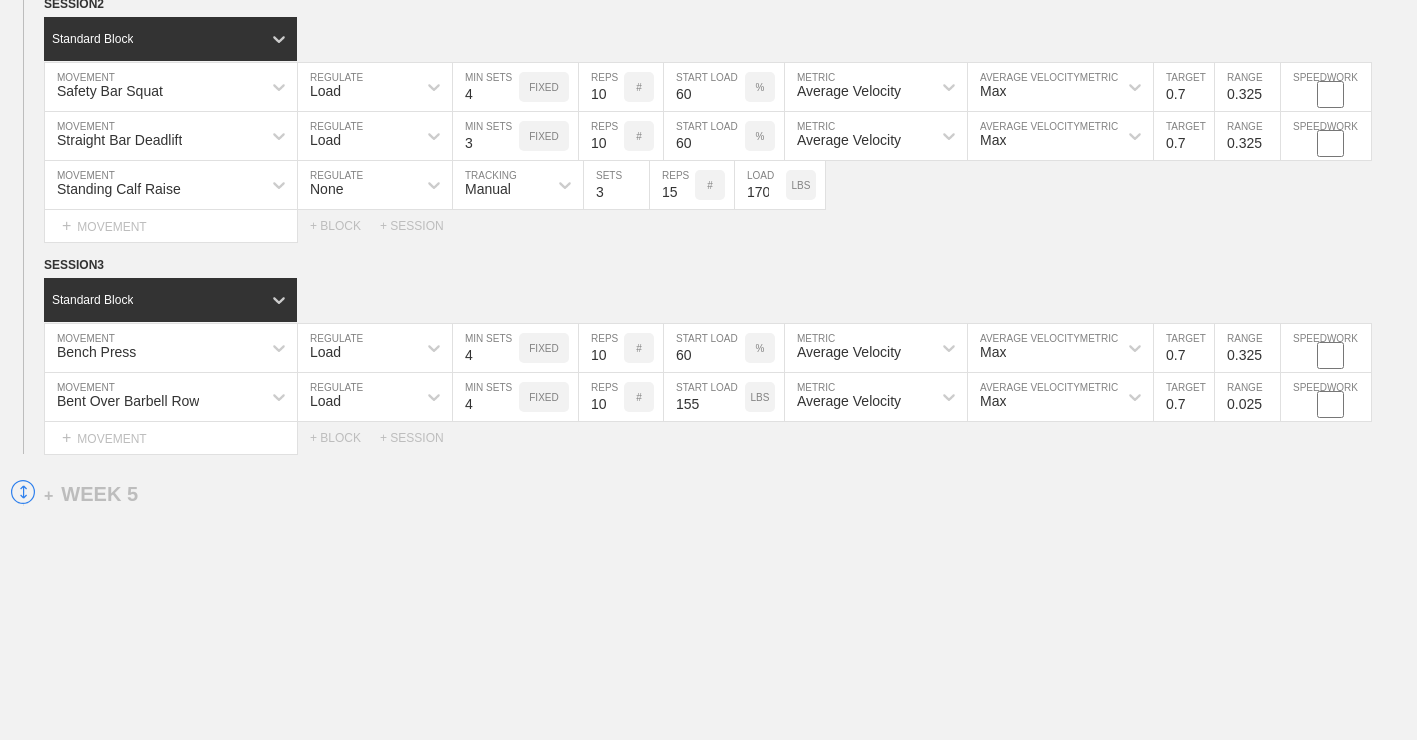 type on "0.7" 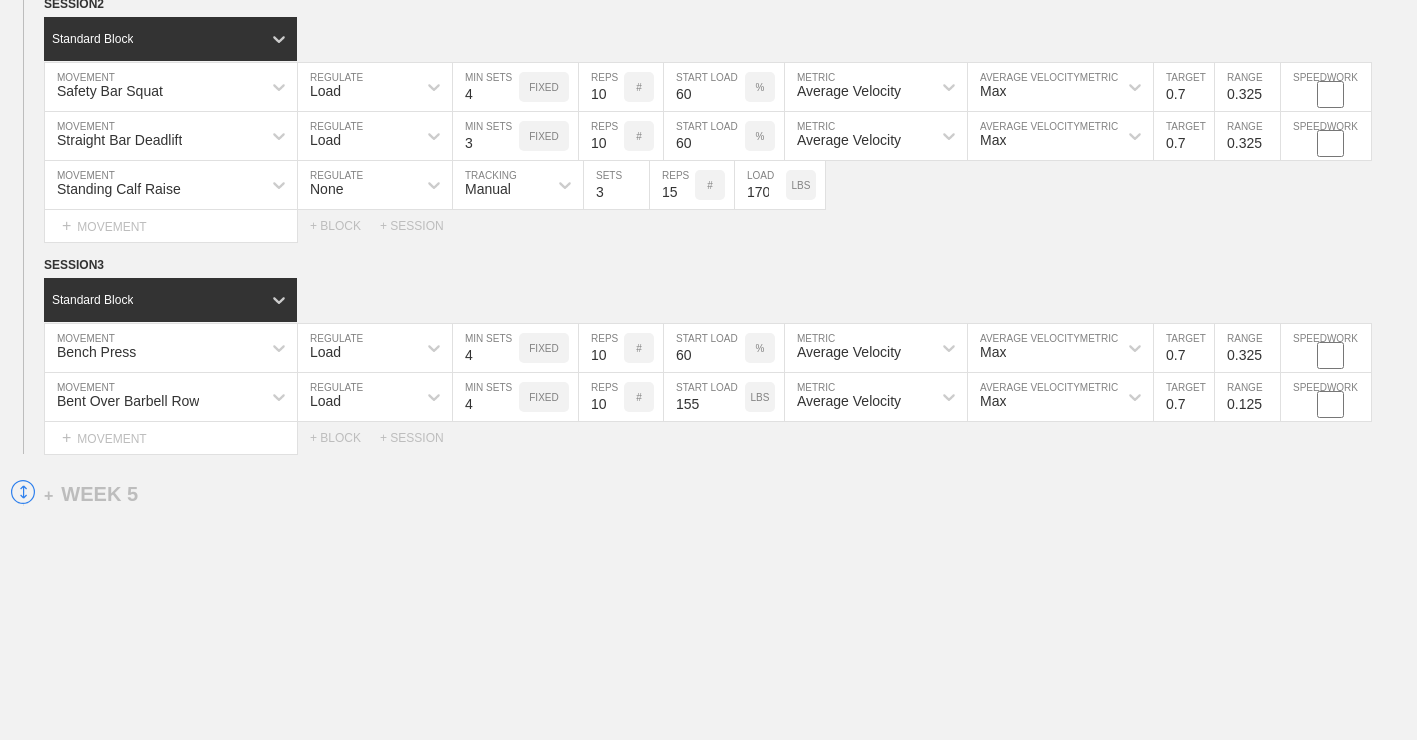 click on "0.125" at bounding box center (1247, 397) 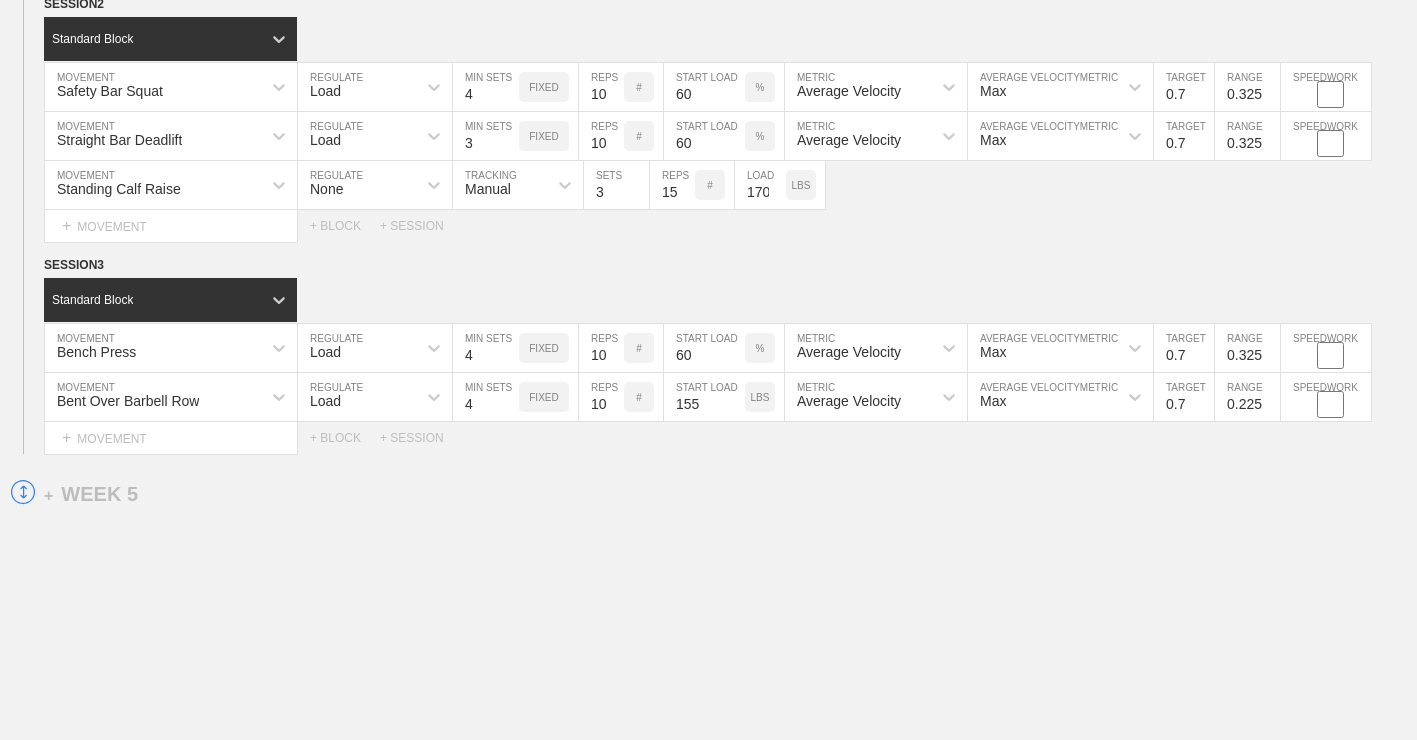 click on "0.225" at bounding box center (1247, 397) 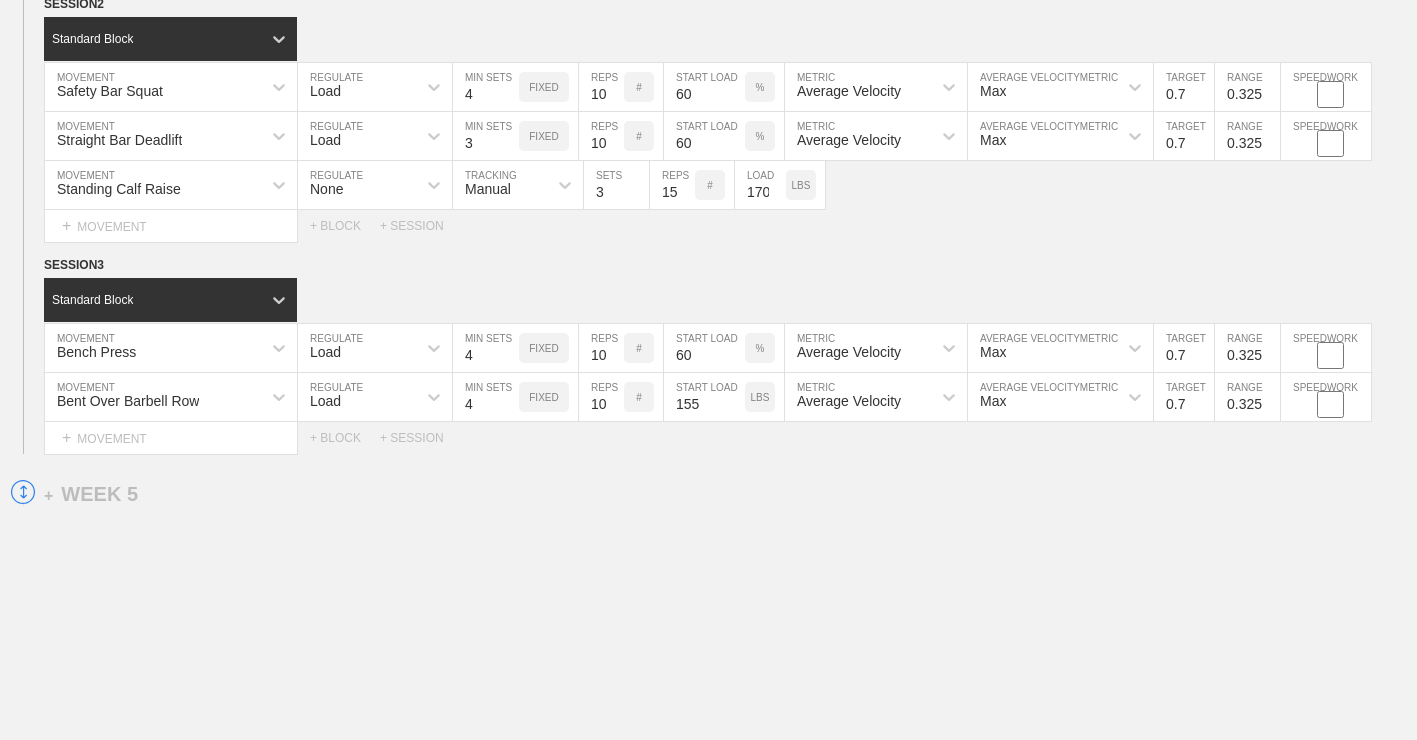 type on "0.325" 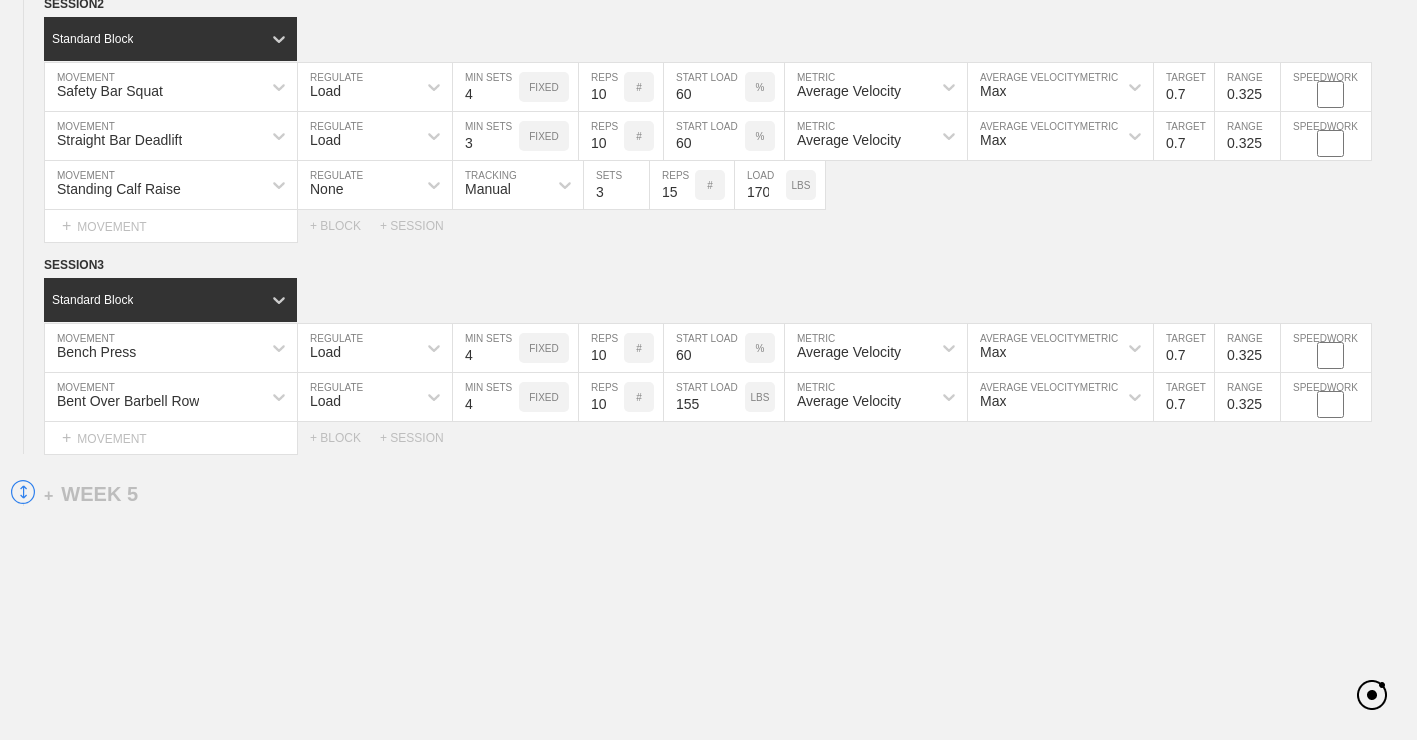 drag, startPoint x: 1257, startPoint y: 523, endPoint x: 1250, endPoint y: 531, distance: 10.630146 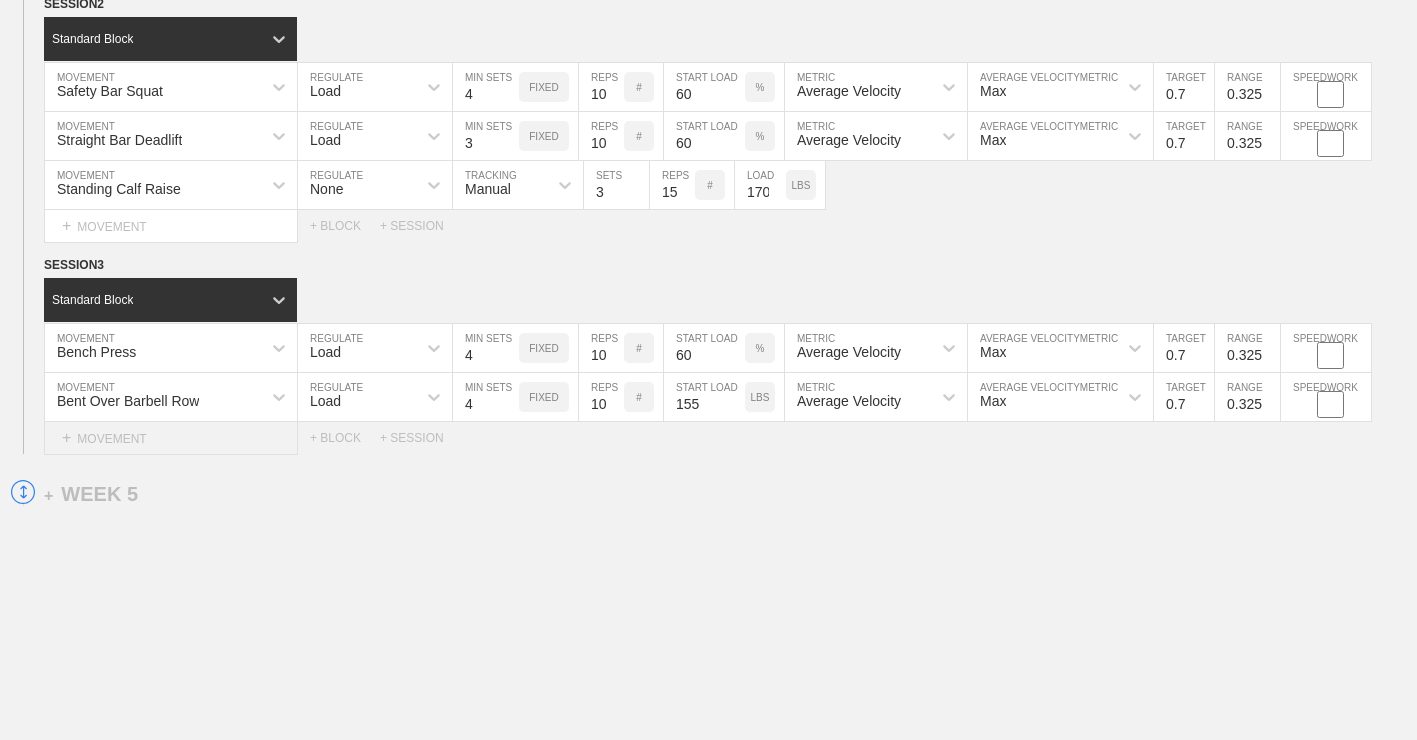 click on "+  MOVEMENT" at bounding box center [171, 438] 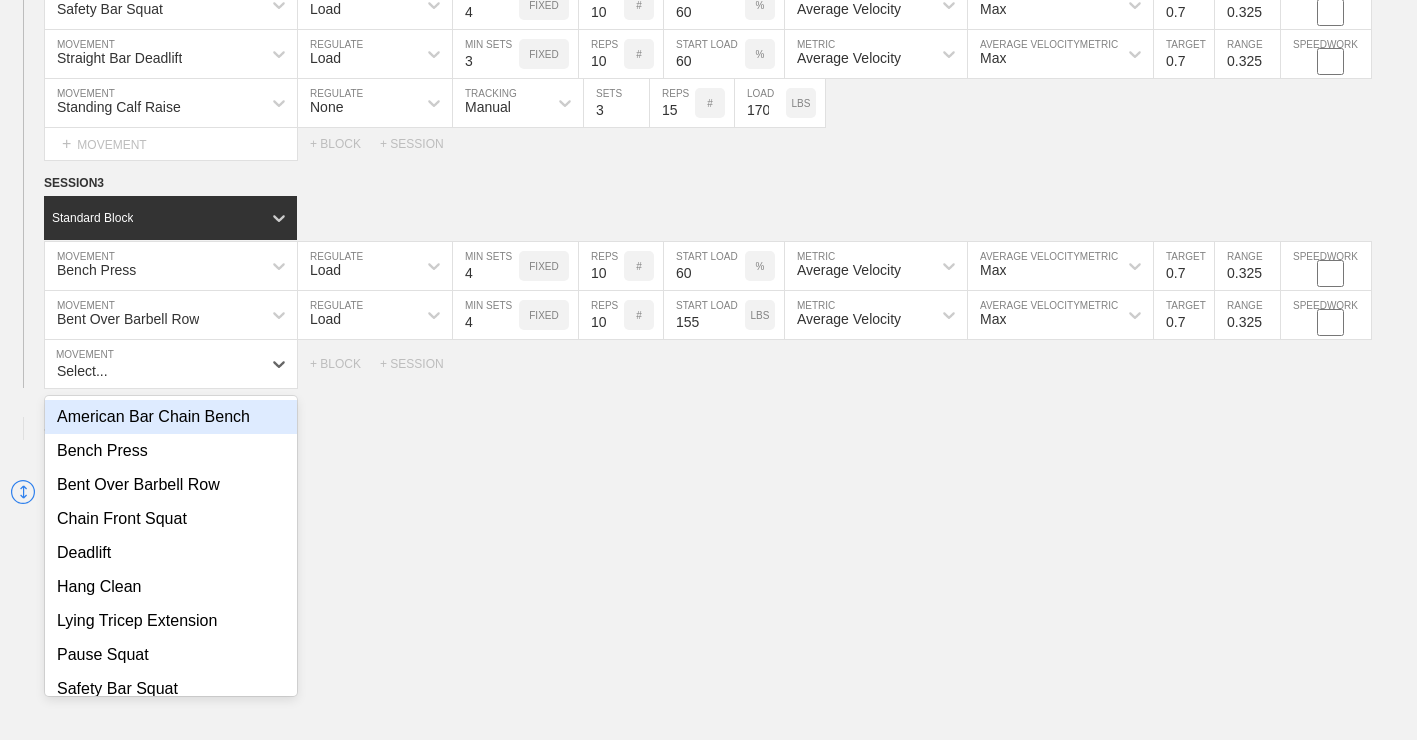 scroll, scrollTop: 4250, scrollLeft: 0, axis: vertical 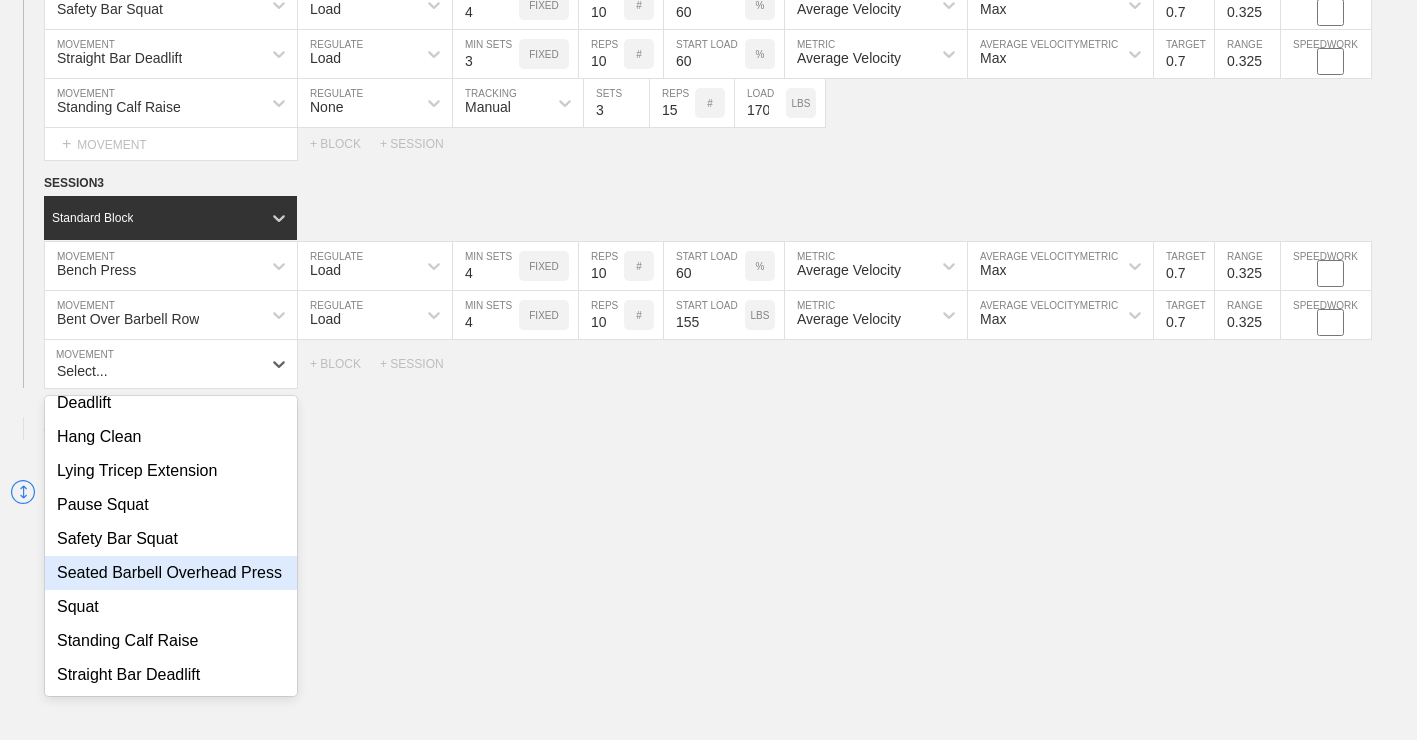 click on "Seated Barbell Overhead Press" at bounding box center (171, 573) 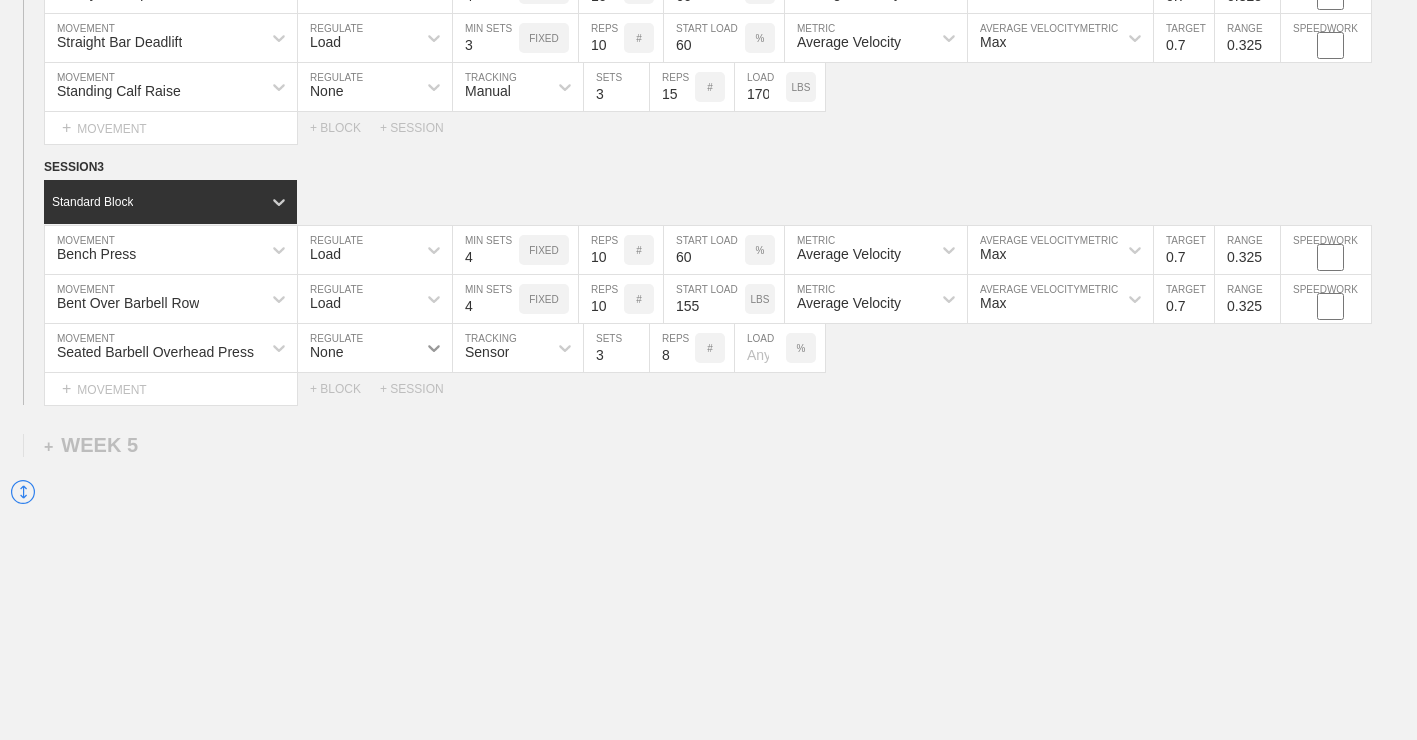 click 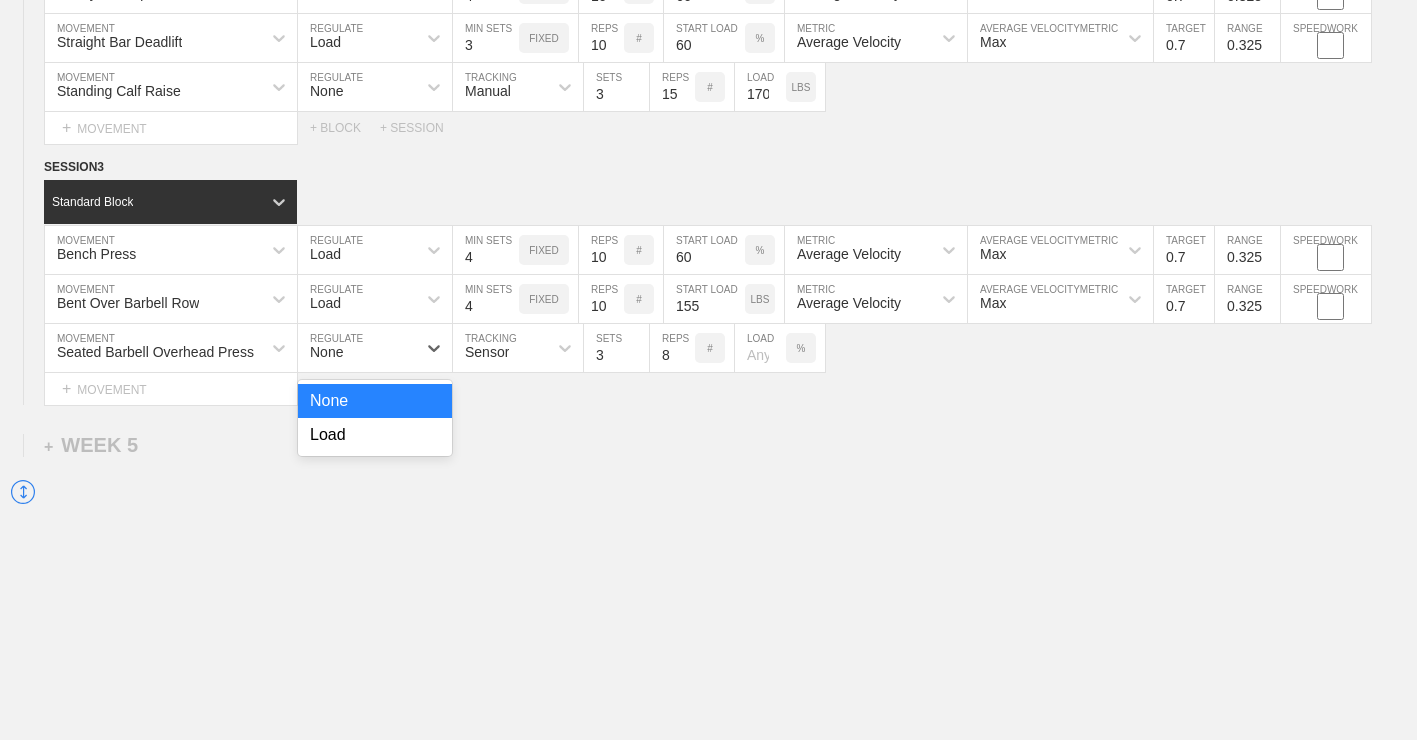 click on "Load" at bounding box center (375, 435) 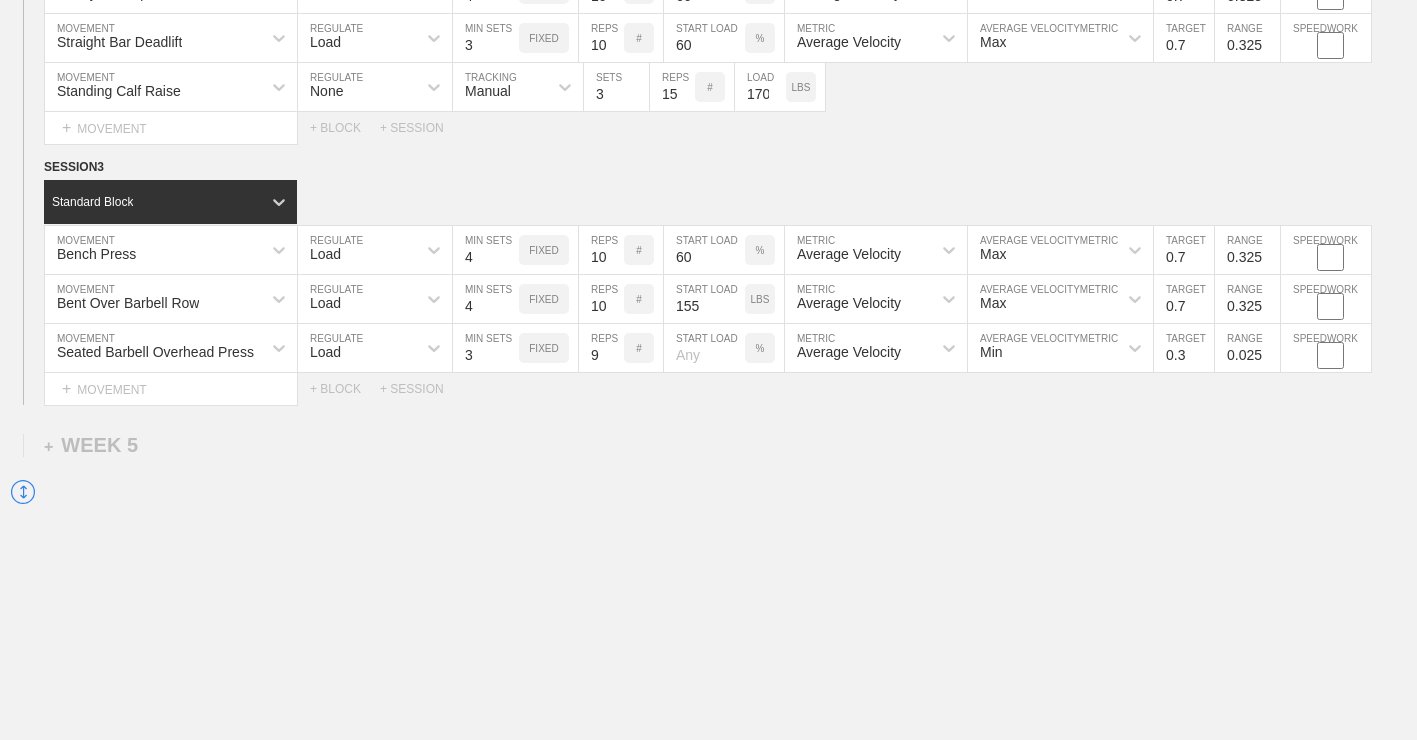 click on "9" at bounding box center [601, 348] 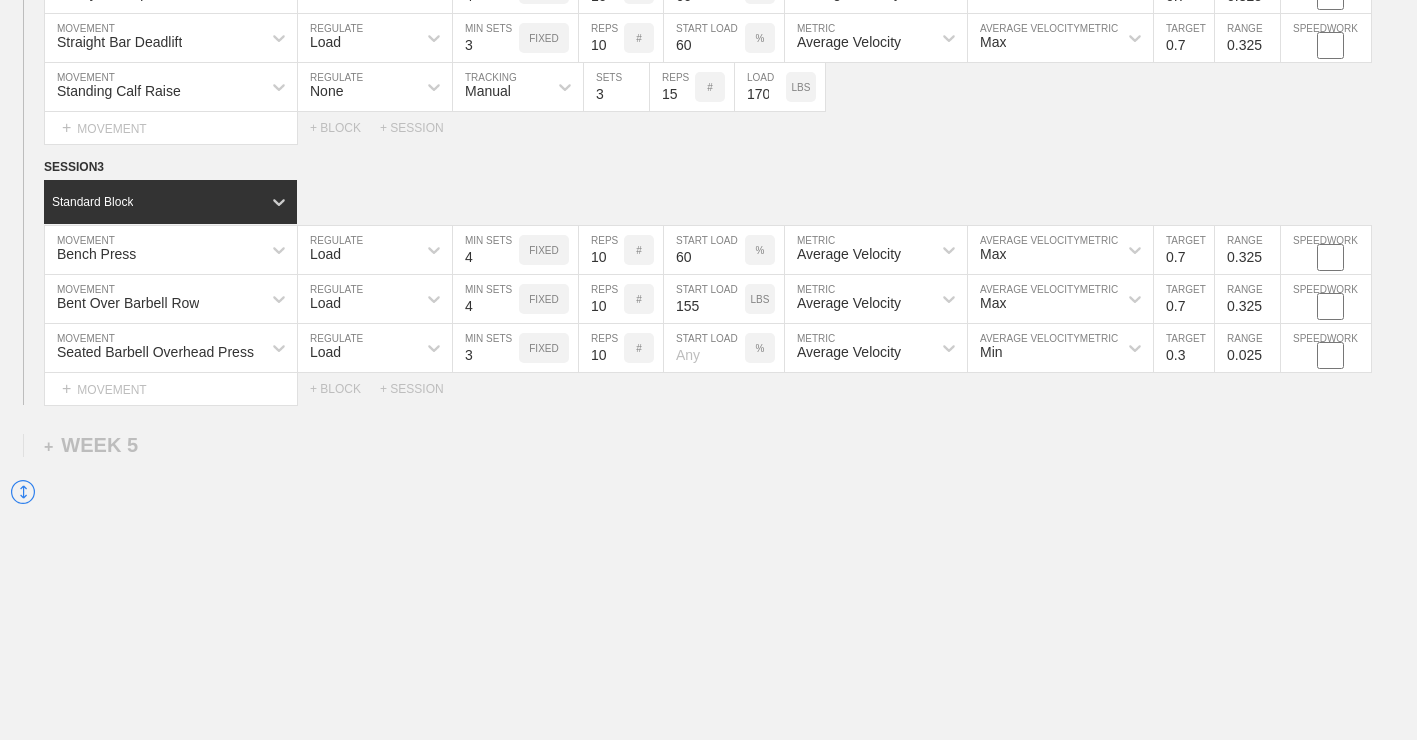 click on "10" at bounding box center [601, 348] 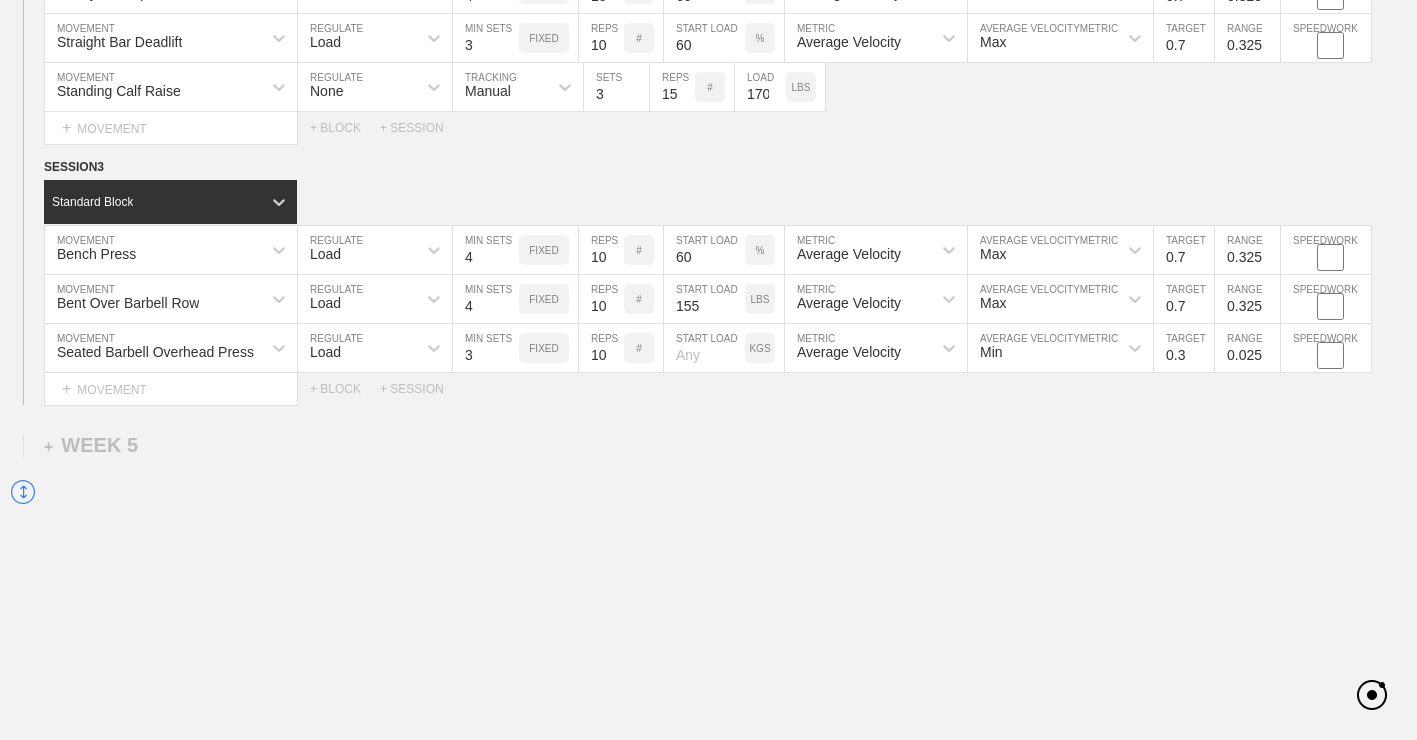 click on "KGS" at bounding box center [759, 348] 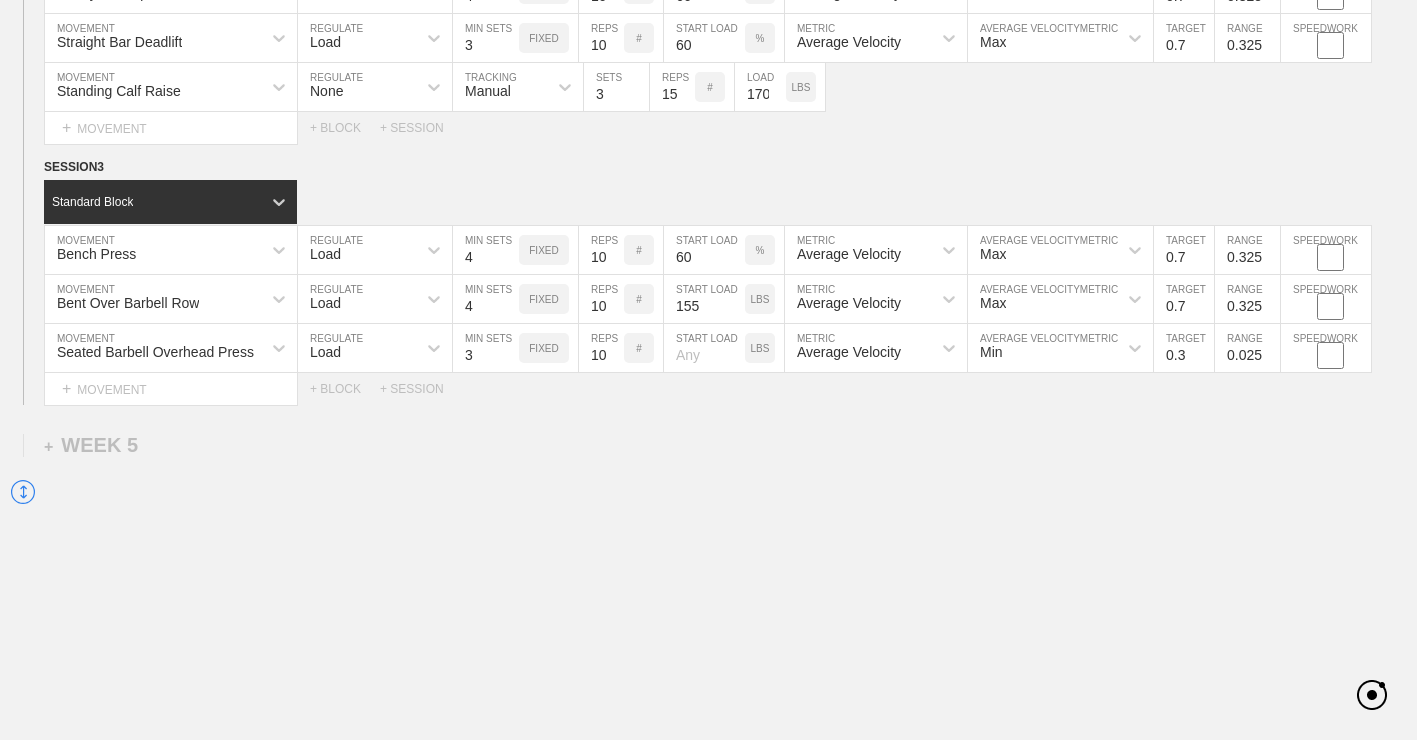 click at bounding box center (704, 348) 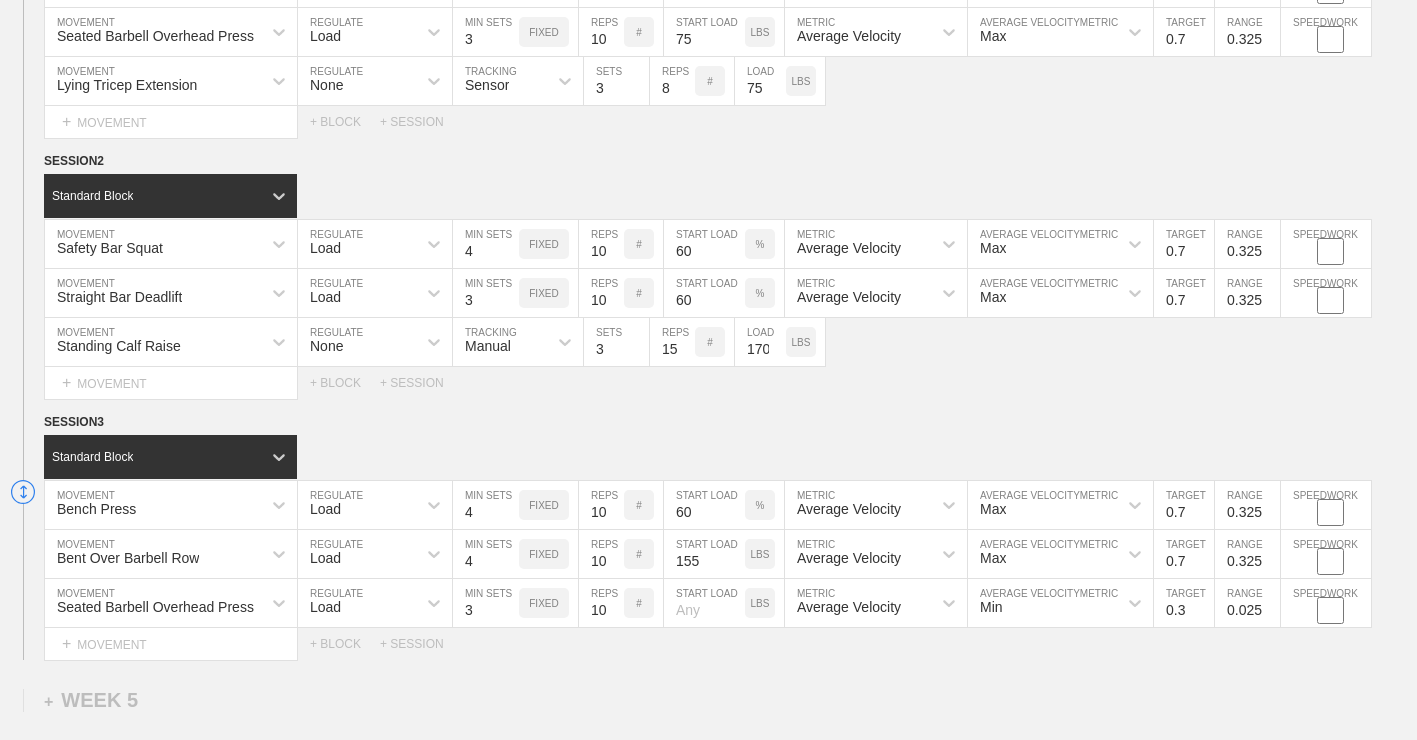scroll, scrollTop: 4150, scrollLeft: 0, axis: vertical 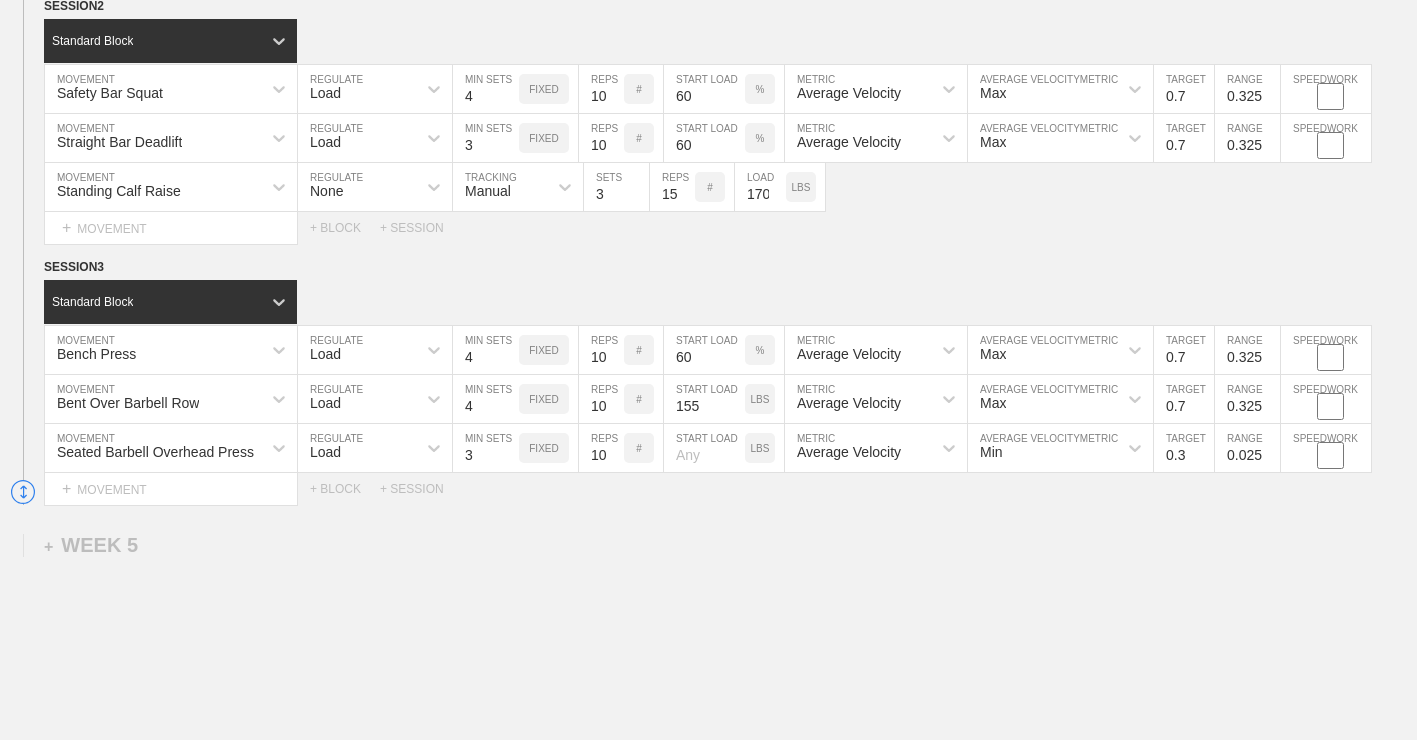 type on "1" 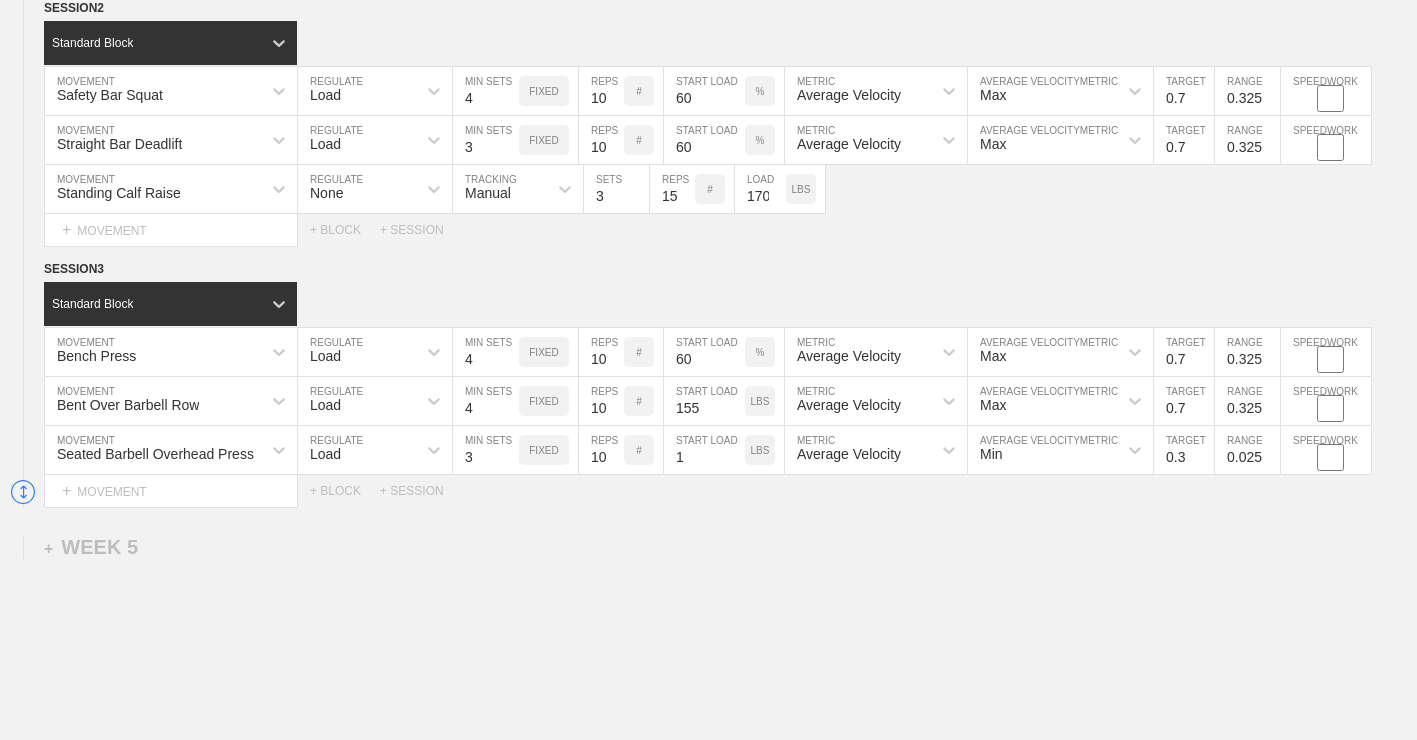 scroll, scrollTop: 4150, scrollLeft: 0, axis: vertical 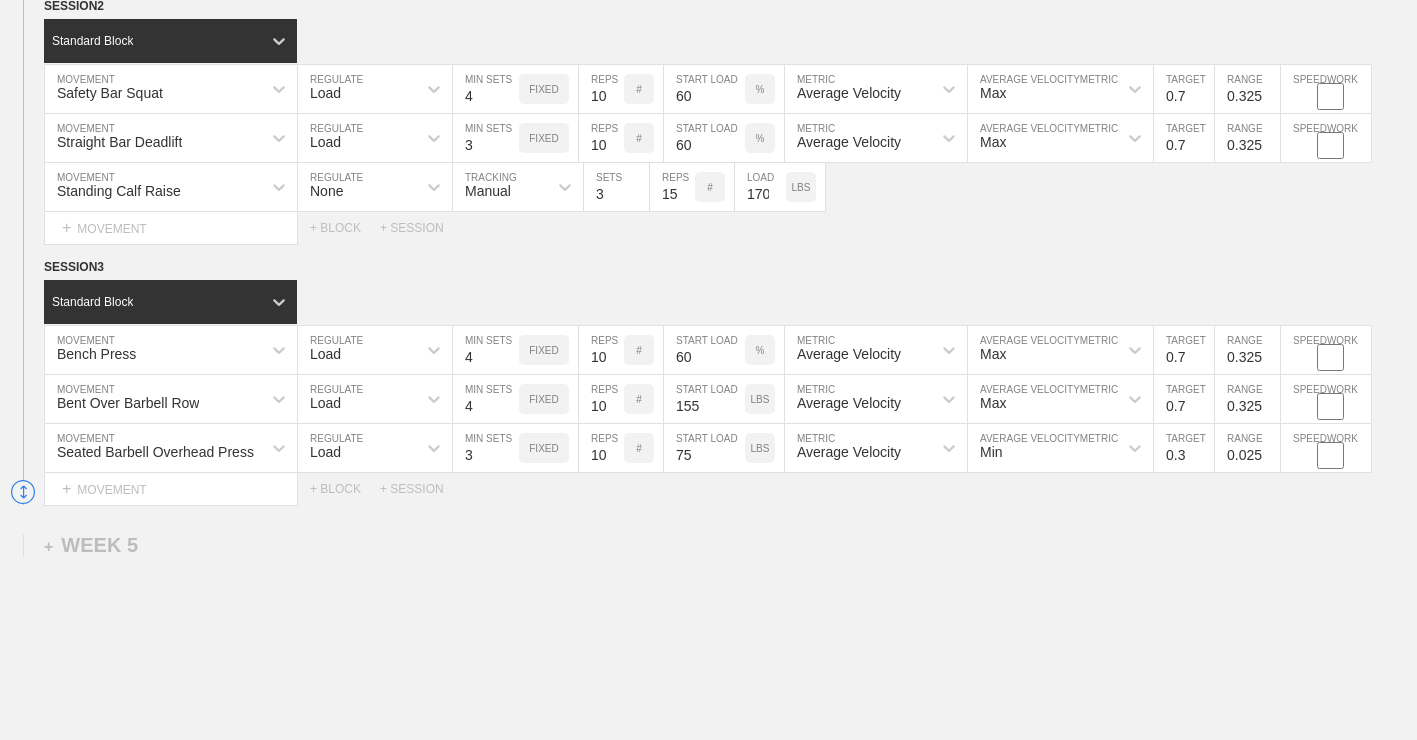 type on "75" 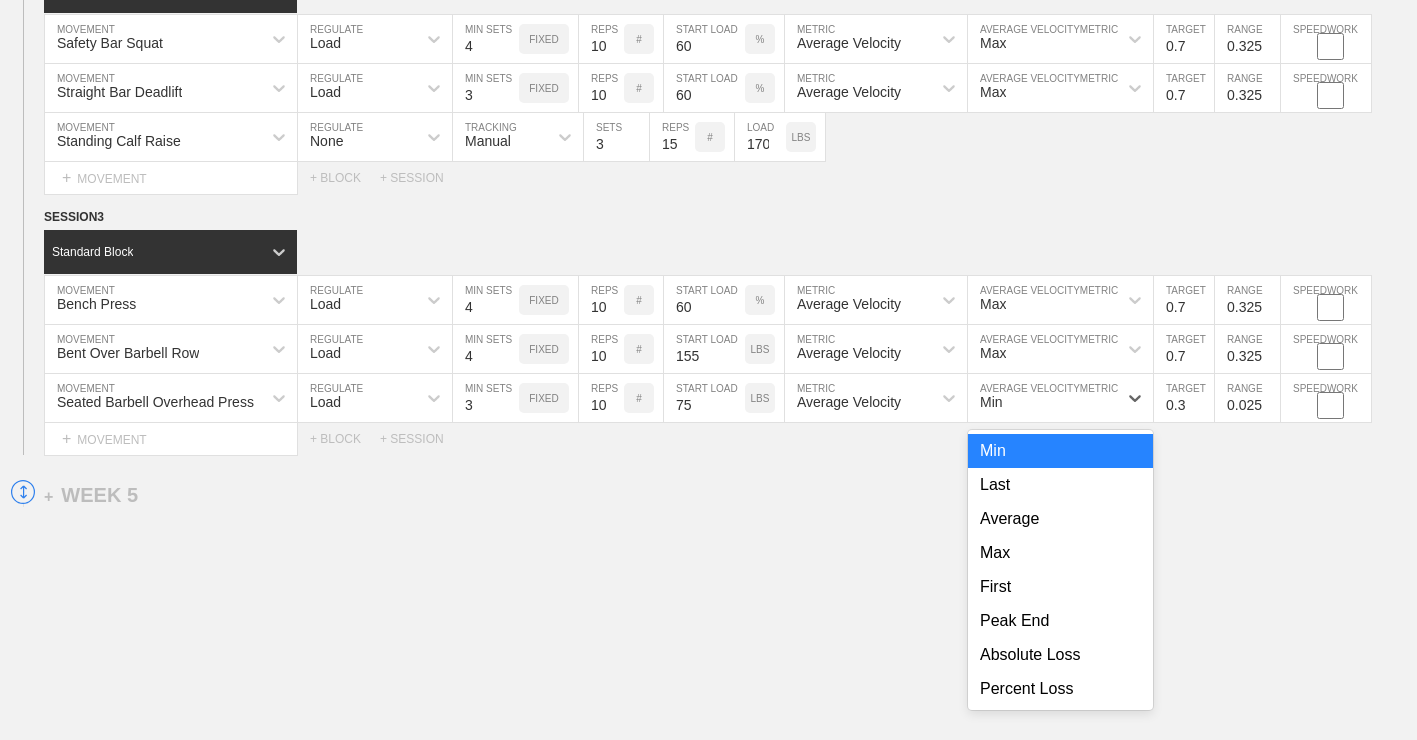 scroll, scrollTop: 4201, scrollLeft: 0, axis: vertical 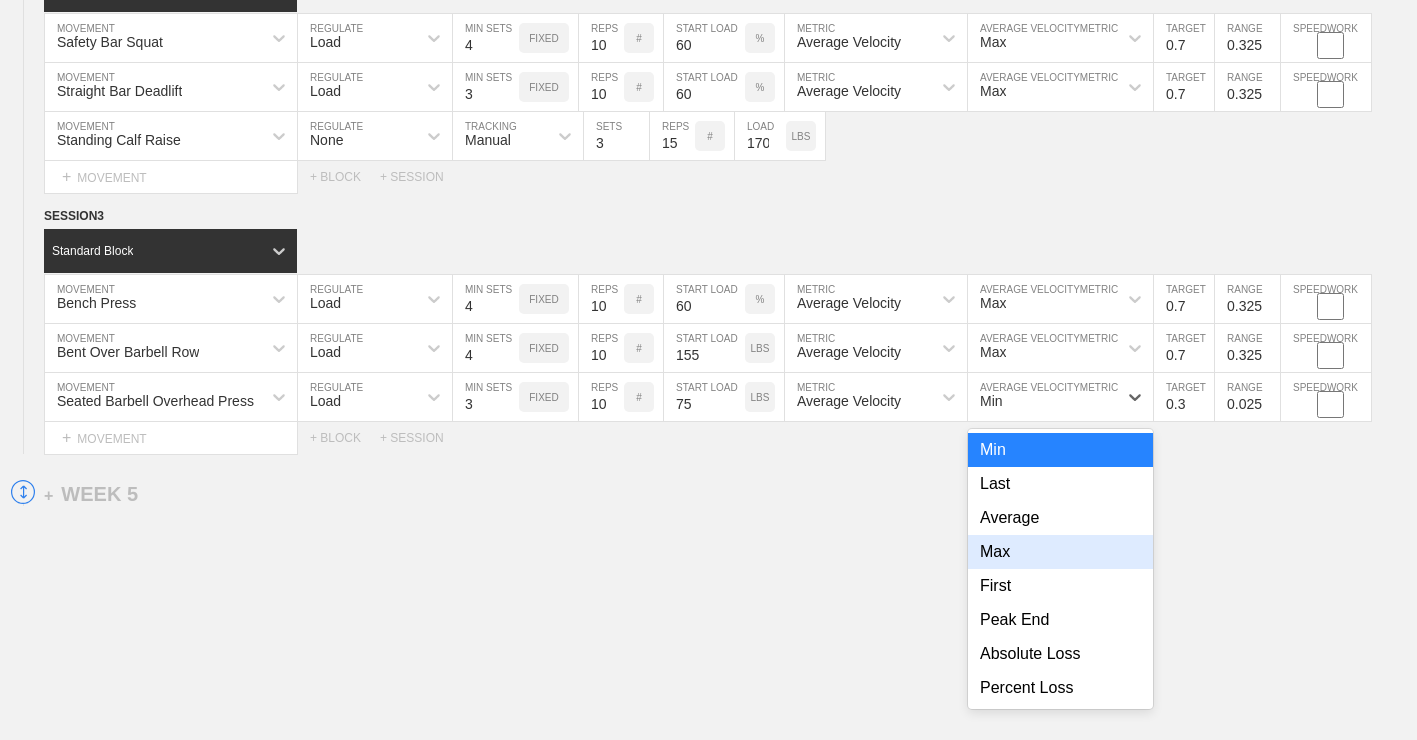 drag, startPoint x: 1034, startPoint y: 568, endPoint x: 1116, endPoint y: 503, distance: 104.63747 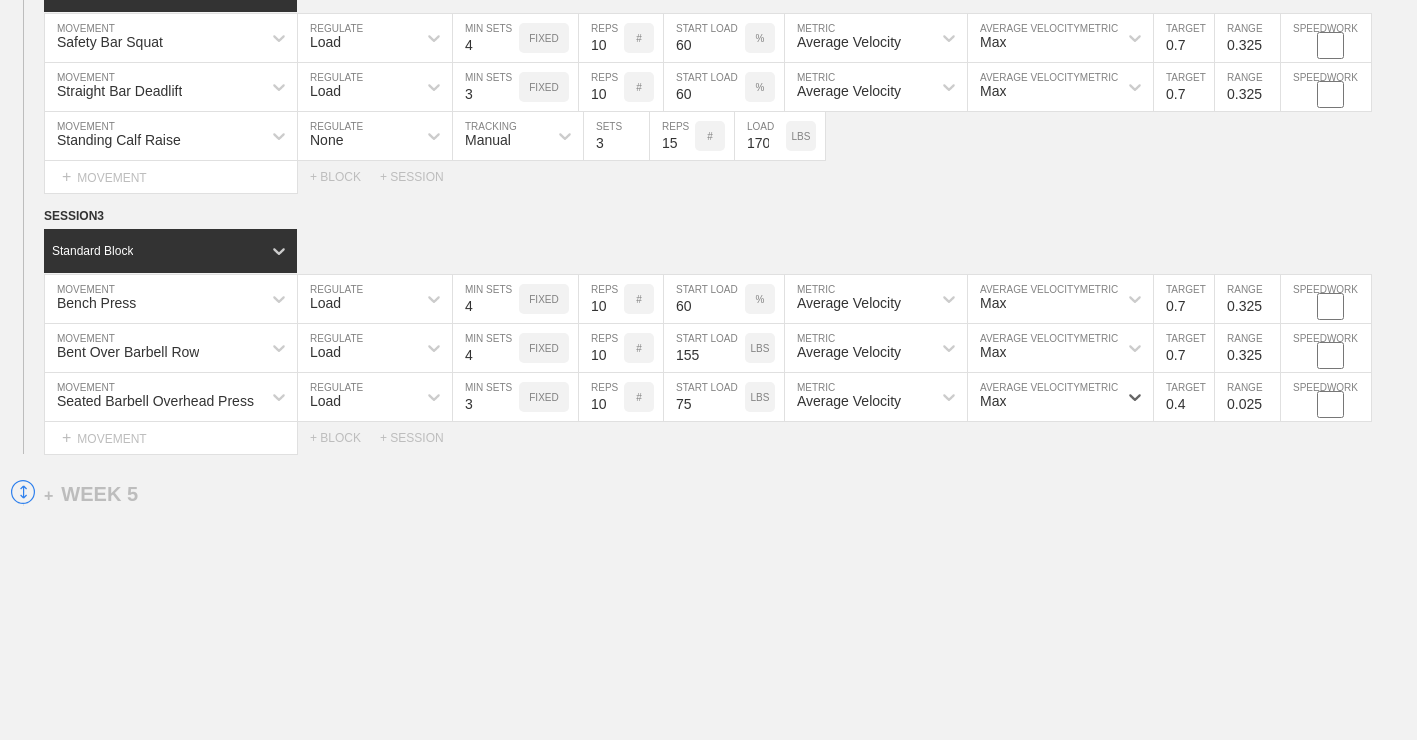click on "0.4" at bounding box center (1184, 397) 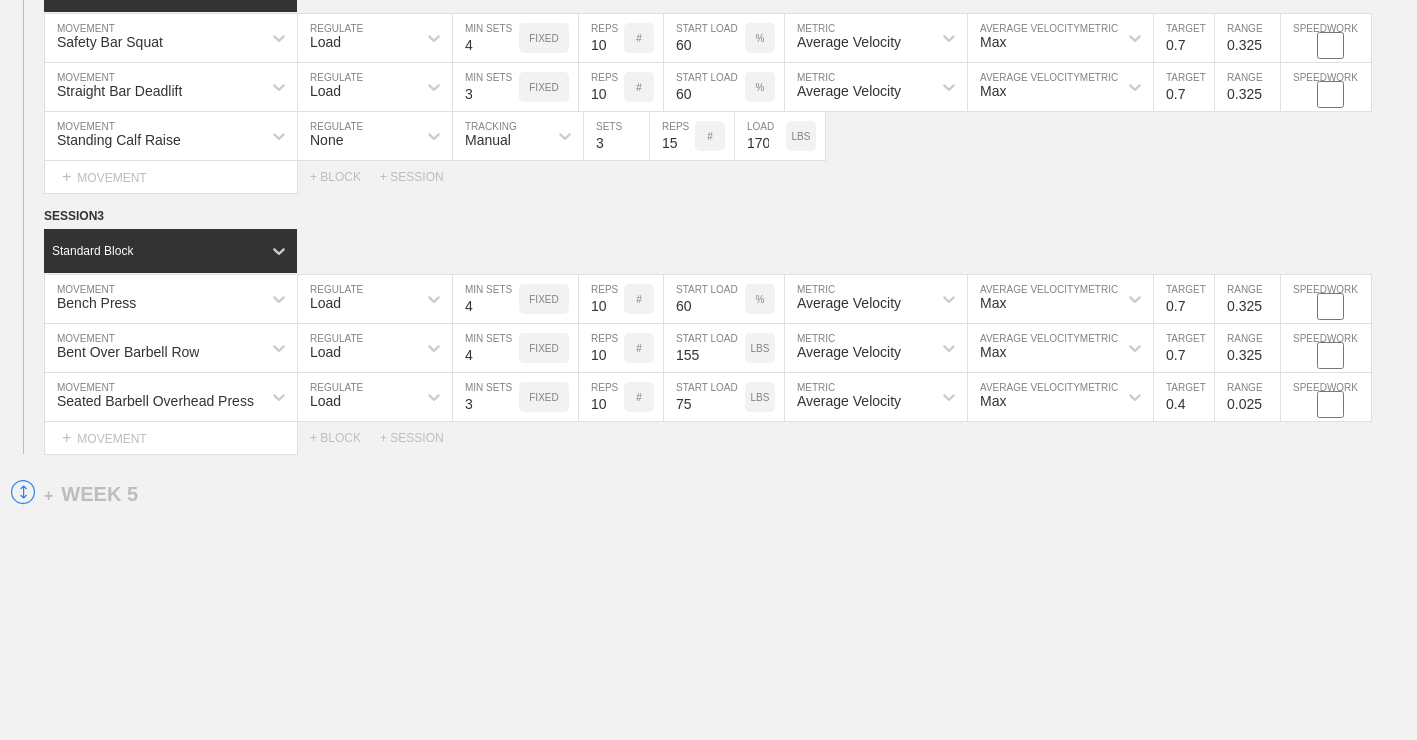 click on "0.5" at bounding box center (1184, 397) 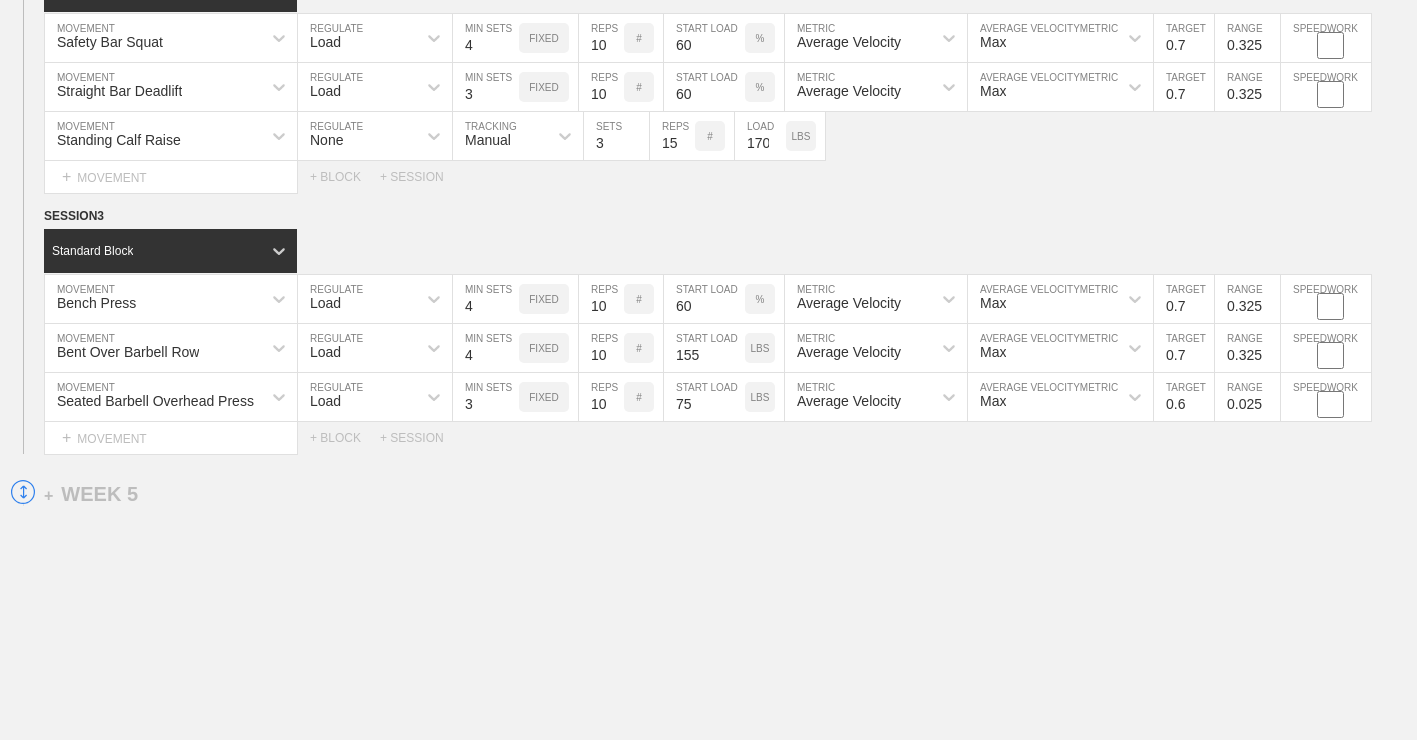 click on "0.6" at bounding box center (1184, 397) 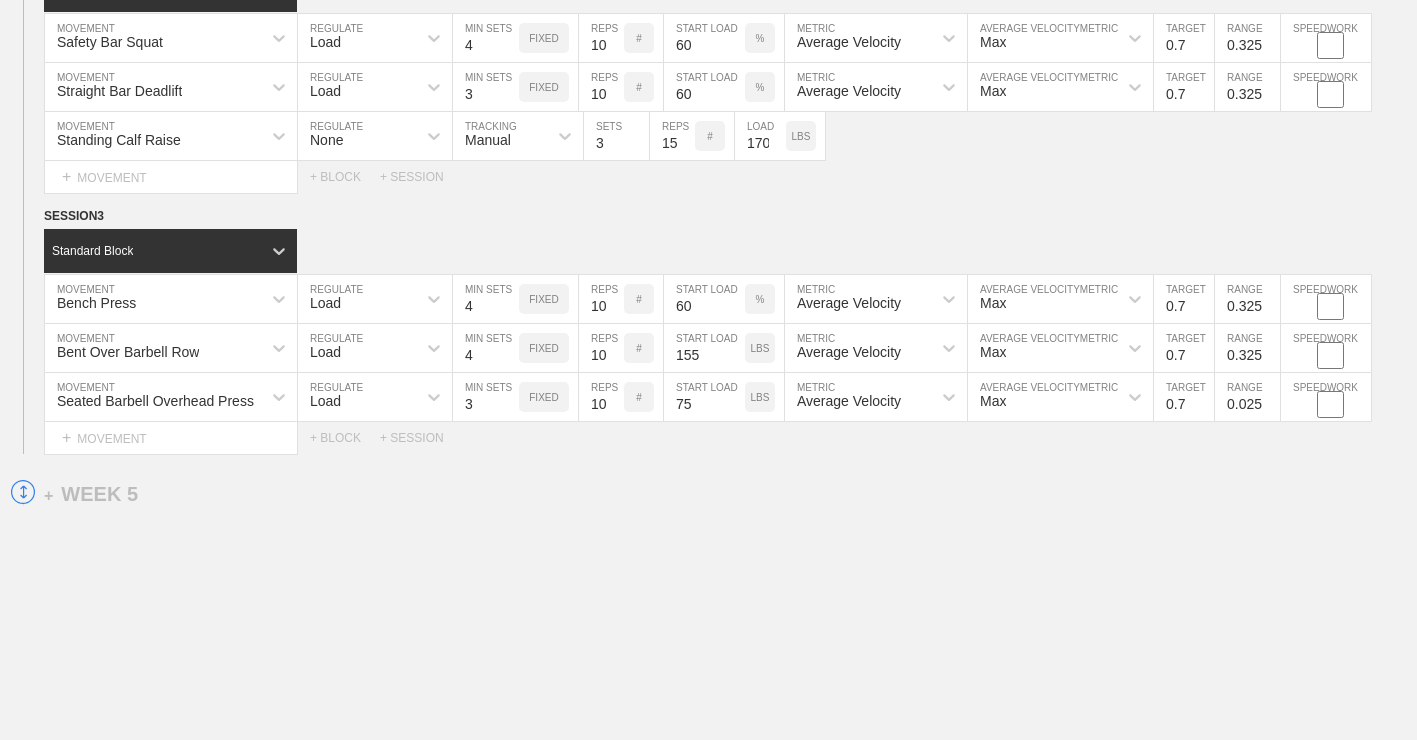 type on "0.7" 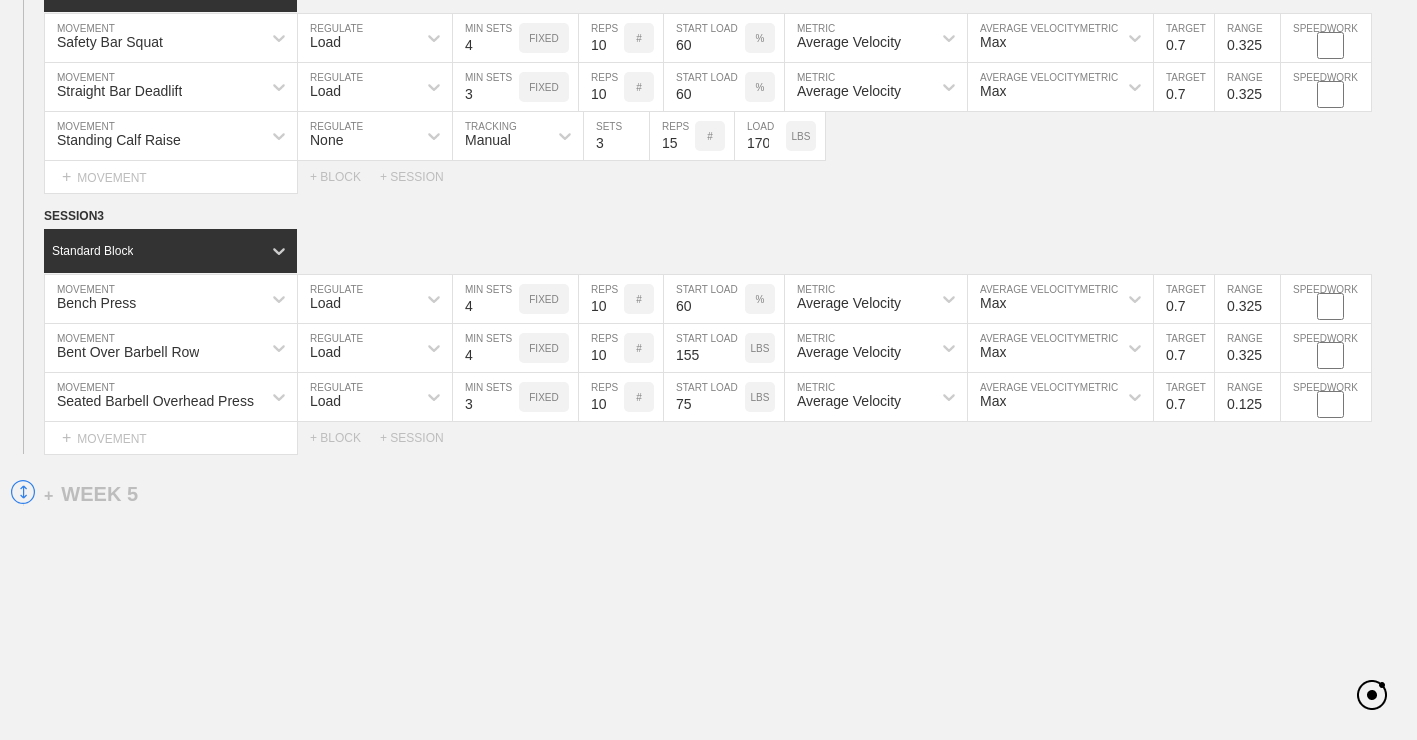 click on "0.125" at bounding box center [1247, 397] 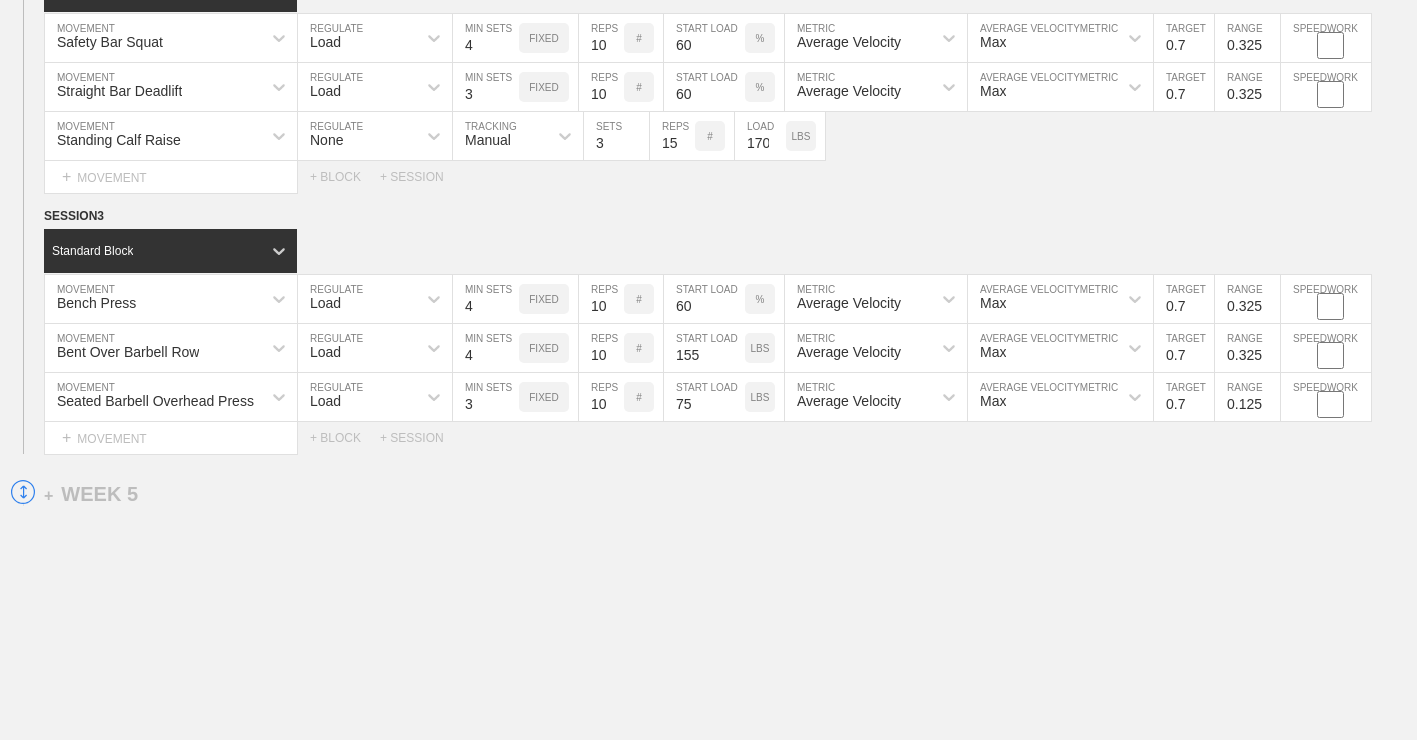 click on "0.225" at bounding box center (1247, 397) 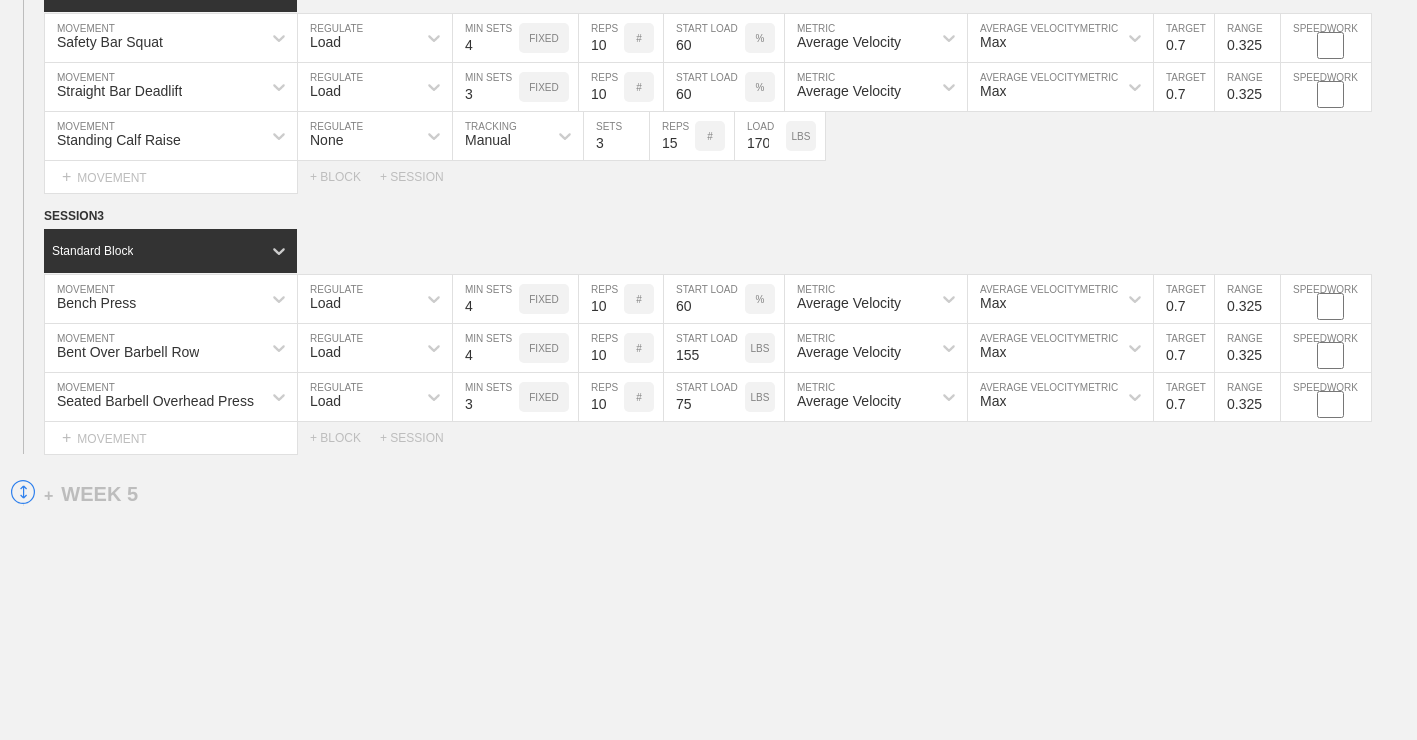 type on "0.325" 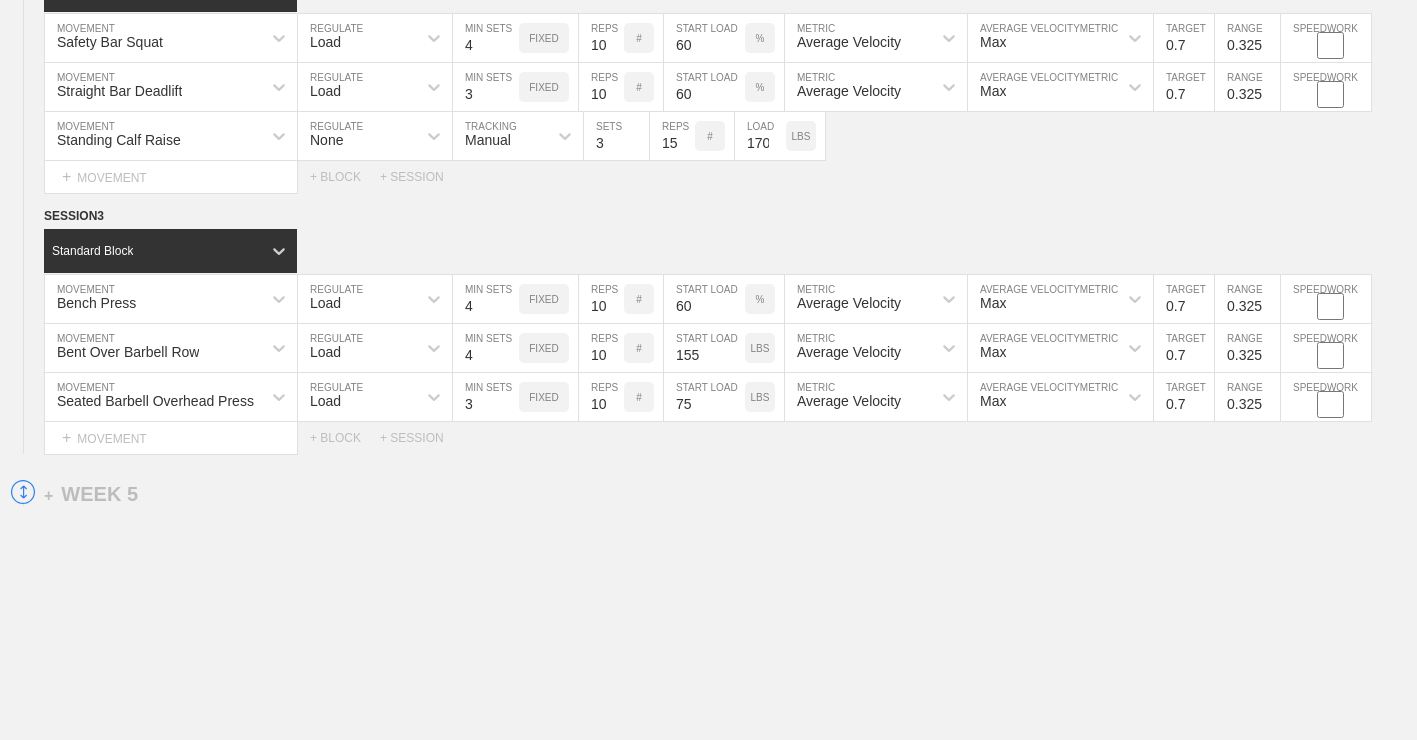 click on "WEEK   1   SESSION  1   Standard Block Bench Press MOVEMENT Load REGULATE 4 MIN SETS FIXED 16 REPS # 40 START LOAD % Average Velocity METRIC Max AVERAGE VELOCITY  METRIC 0.7 TARGET RANGE 0.025 SPEEDWORK Bent Over Barbell Row MOVEMENT Load REGULATE 4 MIN SETS FIXED 16 REPS # 110 START LOAD LBS Average Velocity METRIC Max AVERAGE VELOCITY  METRIC 0.7 TARGET RANGE 0.025 SPEEDWORK Seated Barbell Overhead Press MOVEMENT Load REGULATE 4 MIN SETS FIXED 16 REPS # 65 START LOAD LBS Average Velocity METRIC Max AVERAGE VELOCITY  METRIC 0.7 TARGET RANGE 0.025 SPEEDWORK Lying Tricep Extension MOVEMENT None REGULATE Sensor TRACKING 3 SETS 16 REPS # 55 LOAD LBS Select... MOVEMENT +  MOVEMENT + BLOCK + SESSION SESSION  2   Standard Block Safety Bar Squat MOVEMENT Load REGULATE 4 MIN SETS FIXED 16 REPS # 40 START LOAD % Average Velocity METRIC Max AVERAGE VELOCITY  METRIC 0.7 TARGET RANGE 0.025 SPEEDWORK Straight Bar Deadlift MOVEMENT Load REGULATE 3 MIN SETS FIXED 16 REPS # 40 START LOAD % Average Velocity METRIC Max  METRIC" at bounding box center (708, -1589) 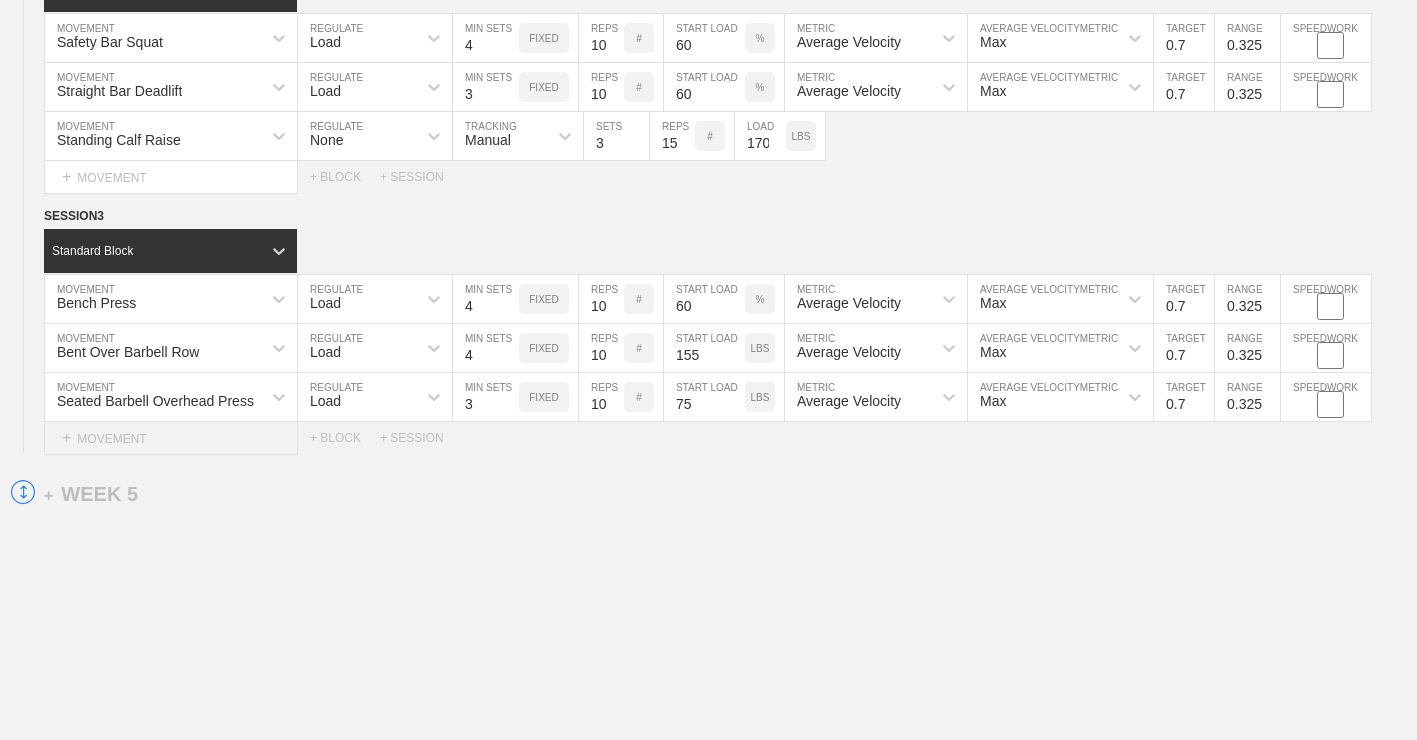 click on "+  MOVEMENT" at bounding box center (171, 438) 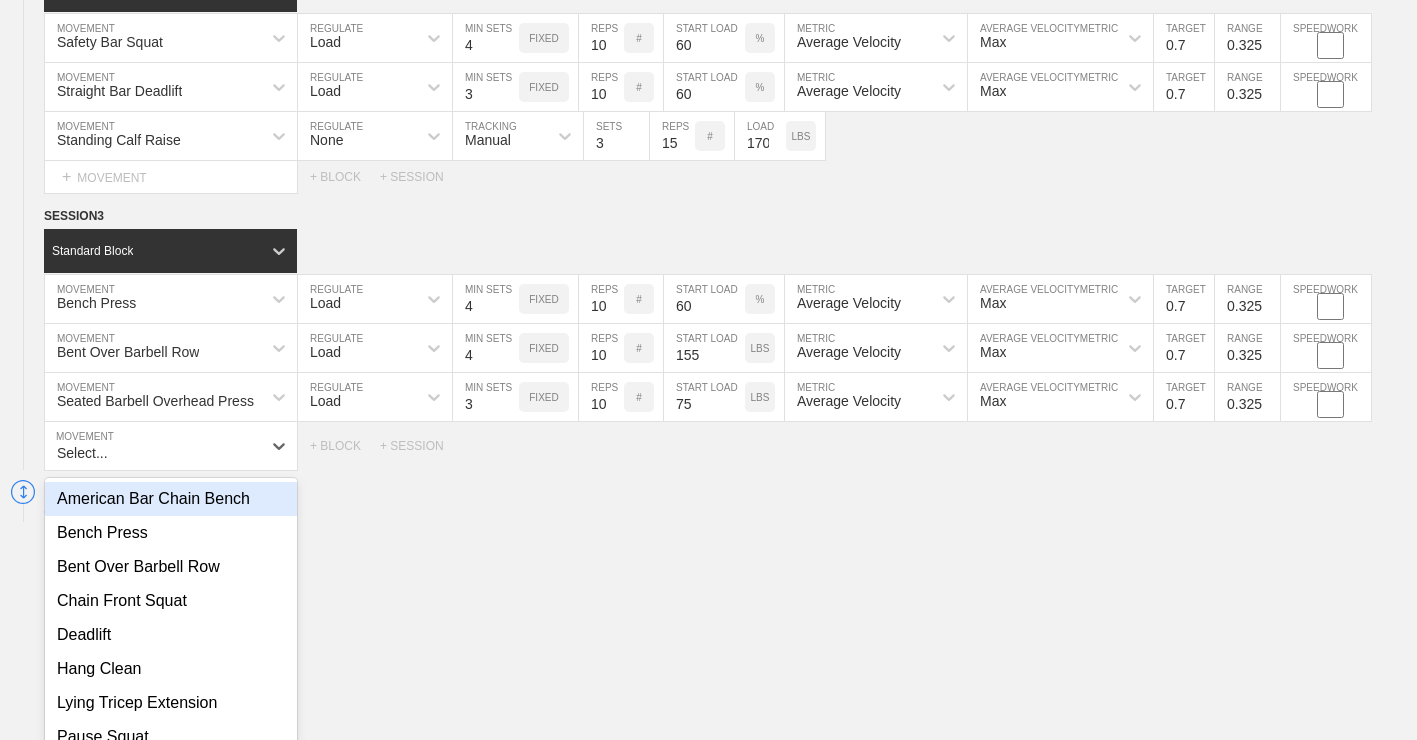 scroll, scrollTop: 4262, scrollLeft: 0, axis: vertical 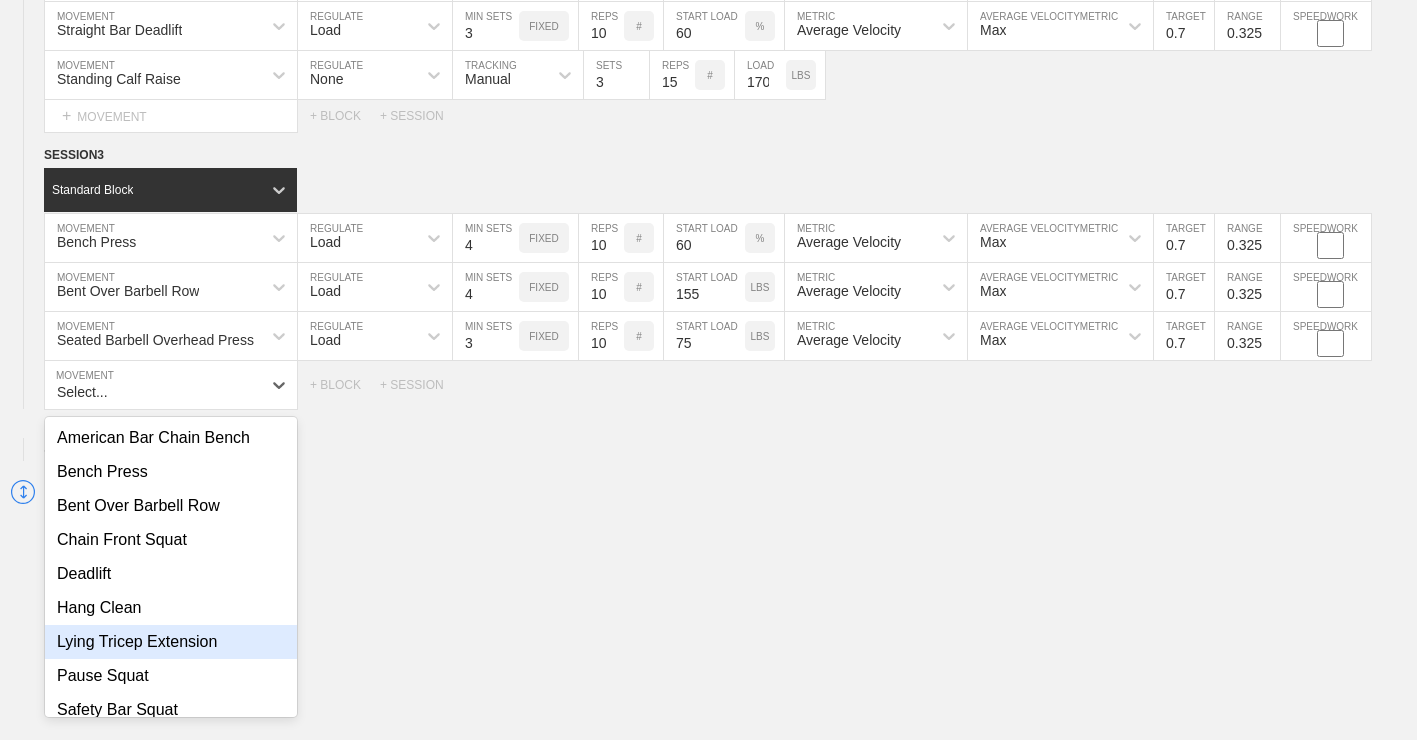 click on "Lying Tricep Extension" at bounding box center [171, 642] 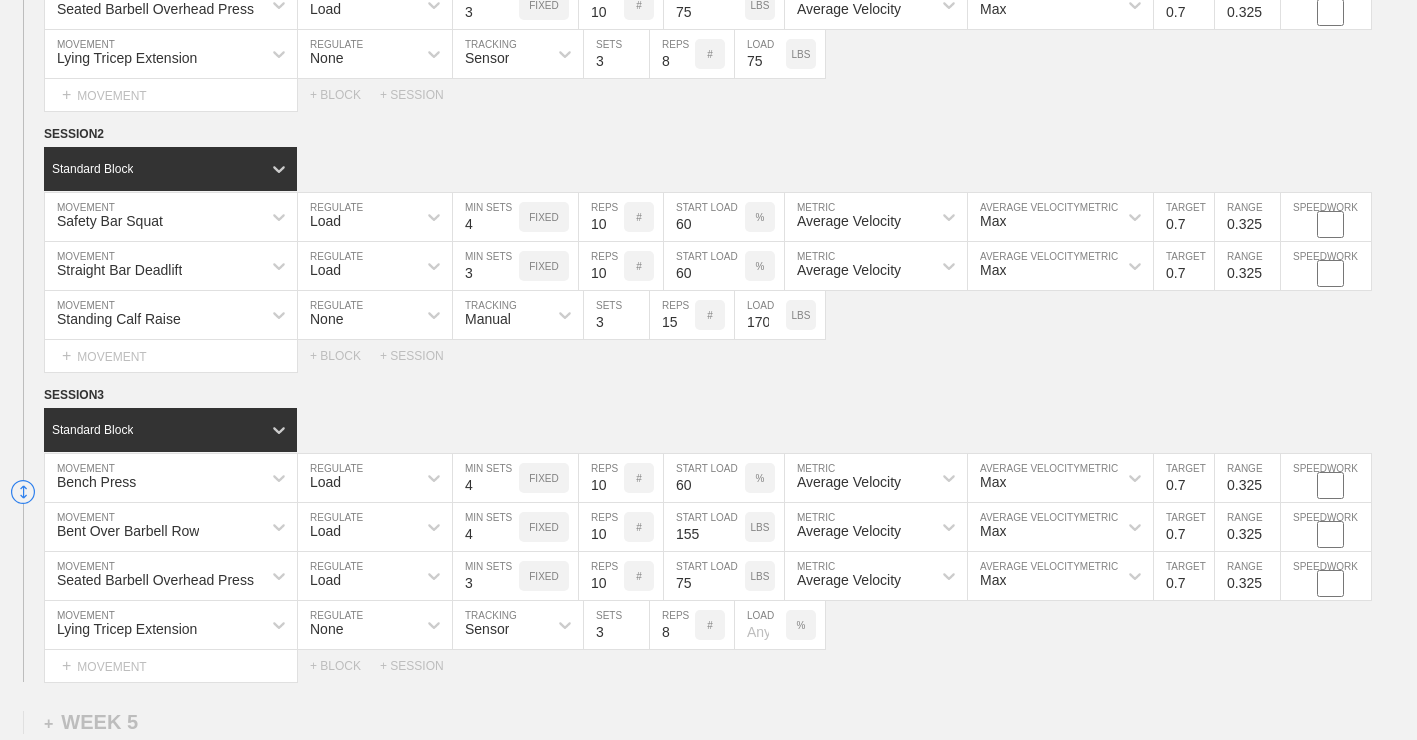 scroll, scrollTop: 4062, scrollLeft: 0, axis: vertical 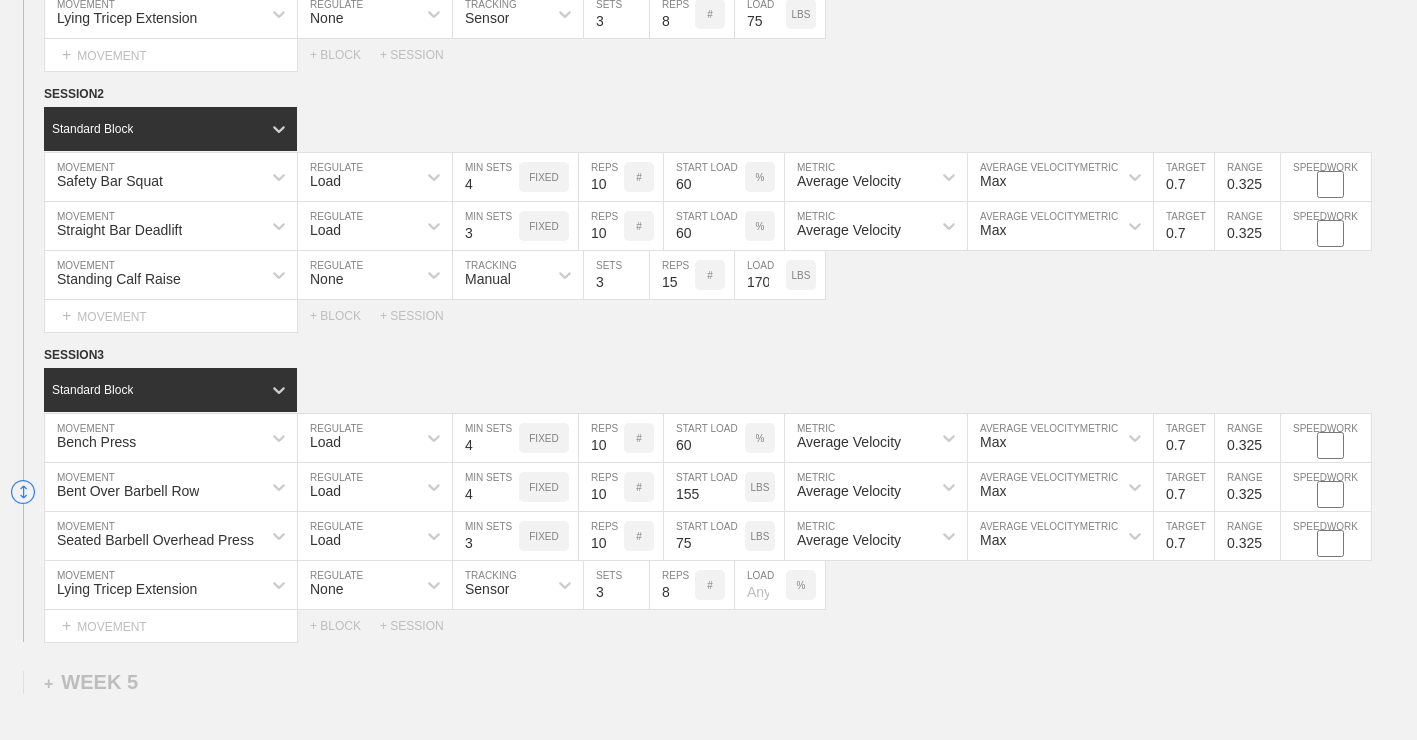 click at bounding box center [760, 585] 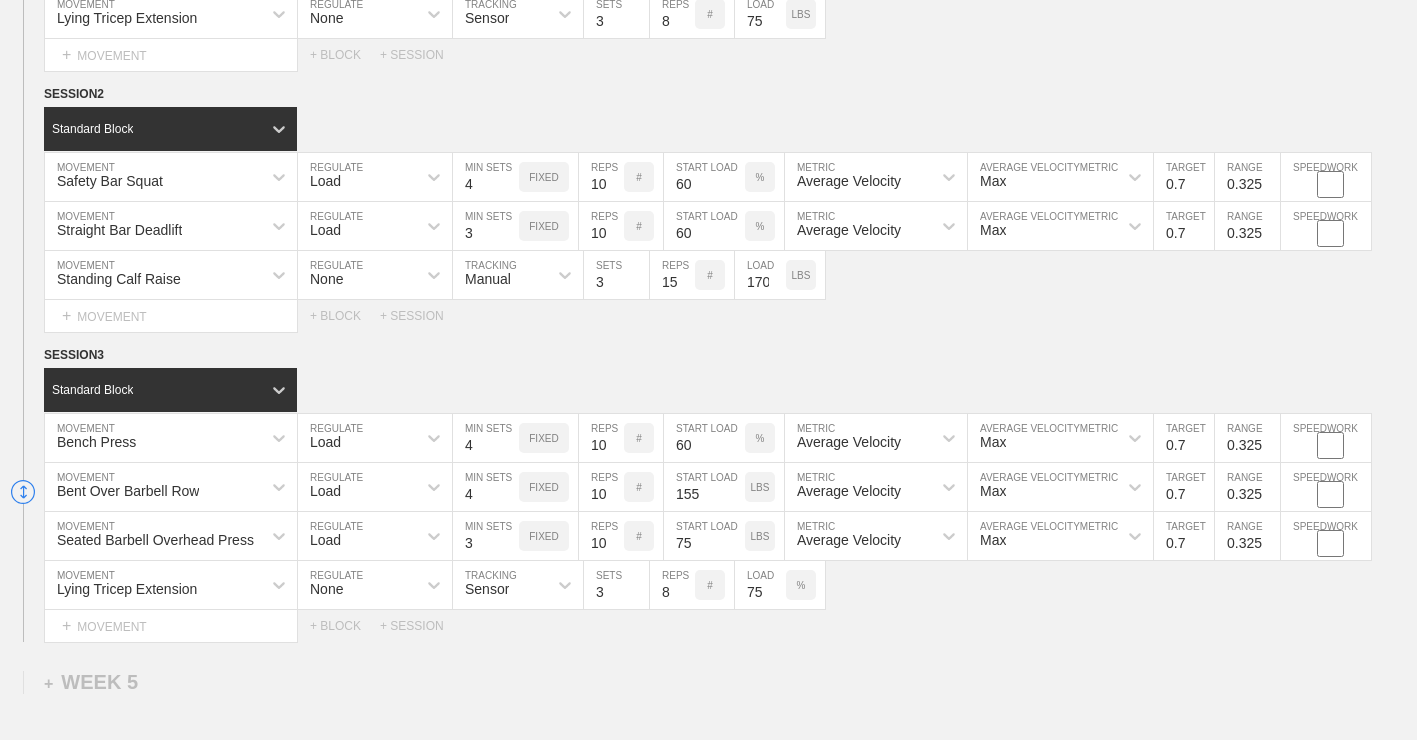 type on "75" 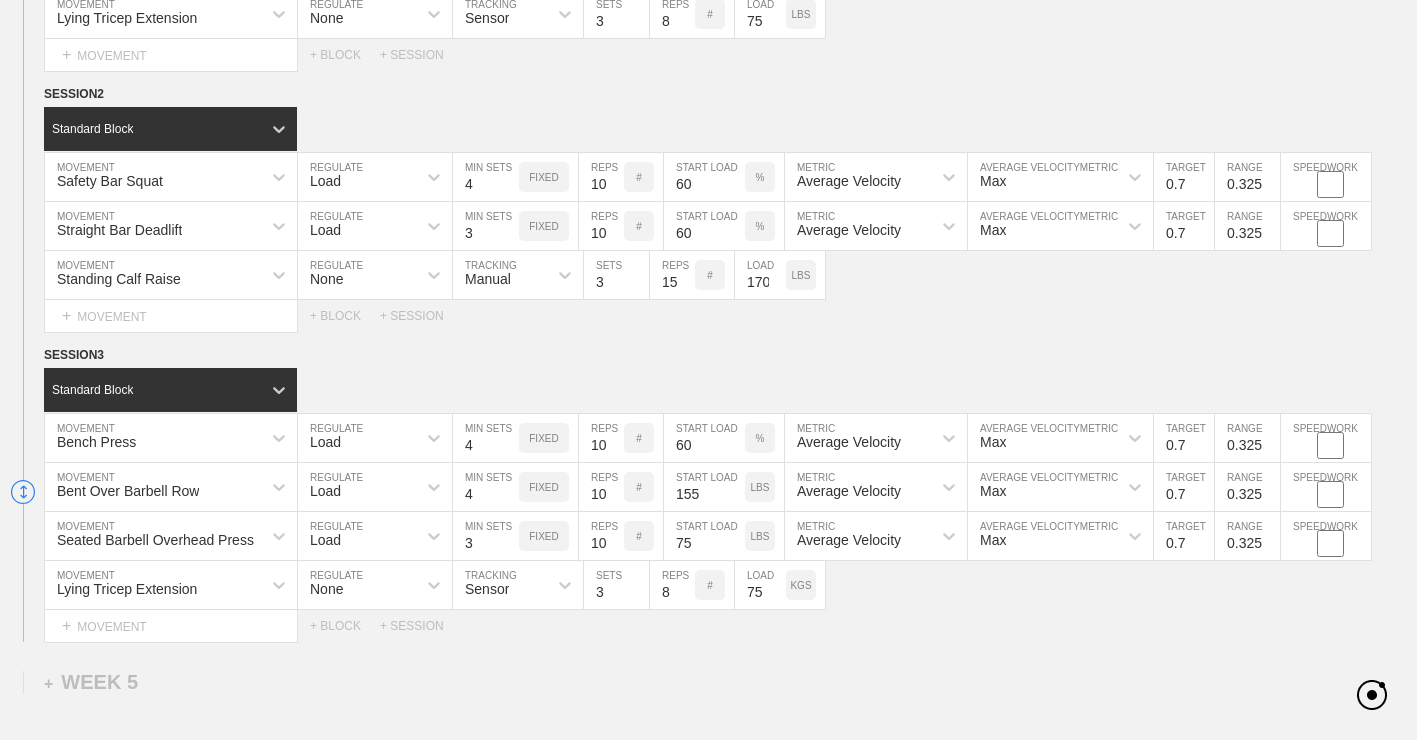 click on "KGS" at bounding box center [800, 585] 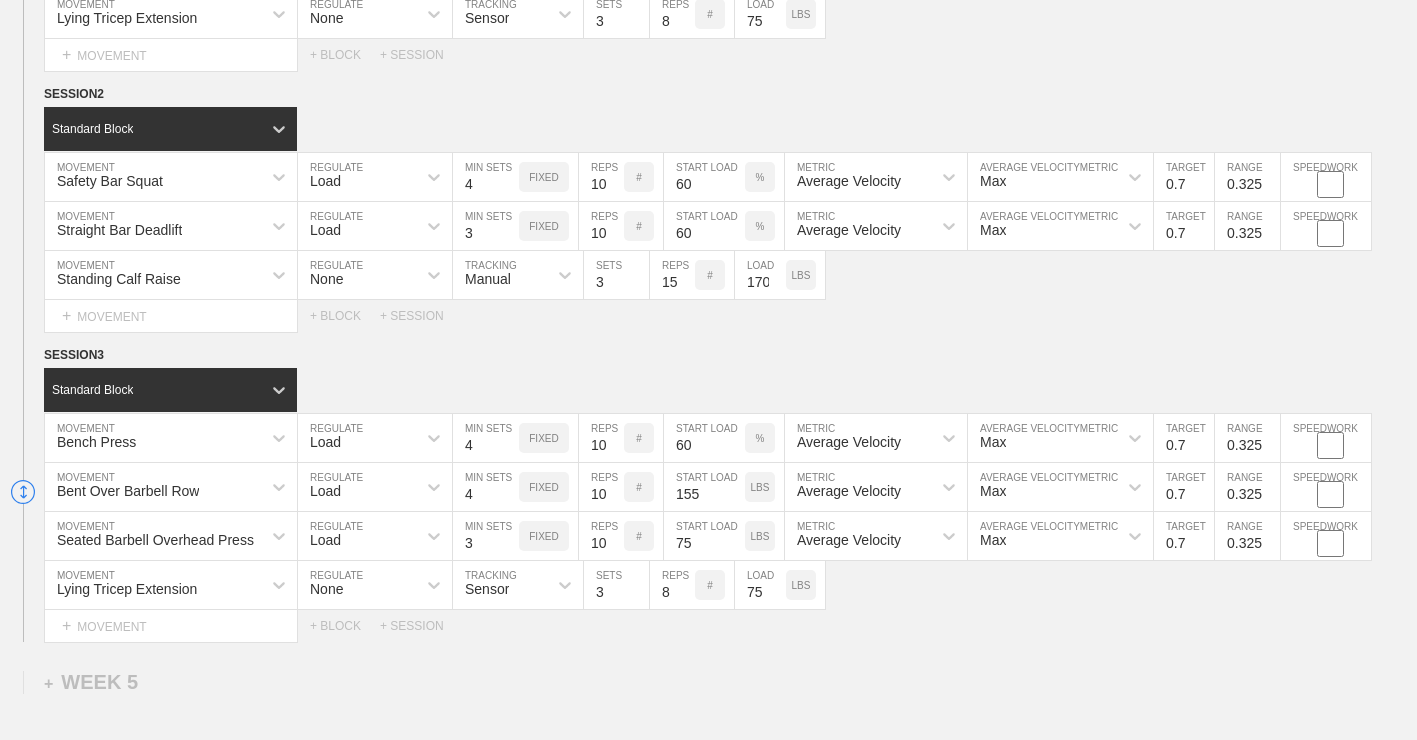 click on "Select... MOVEMENT +  MOVEMENT + BLOCK + SESSION" at bounding box center (708, 626) 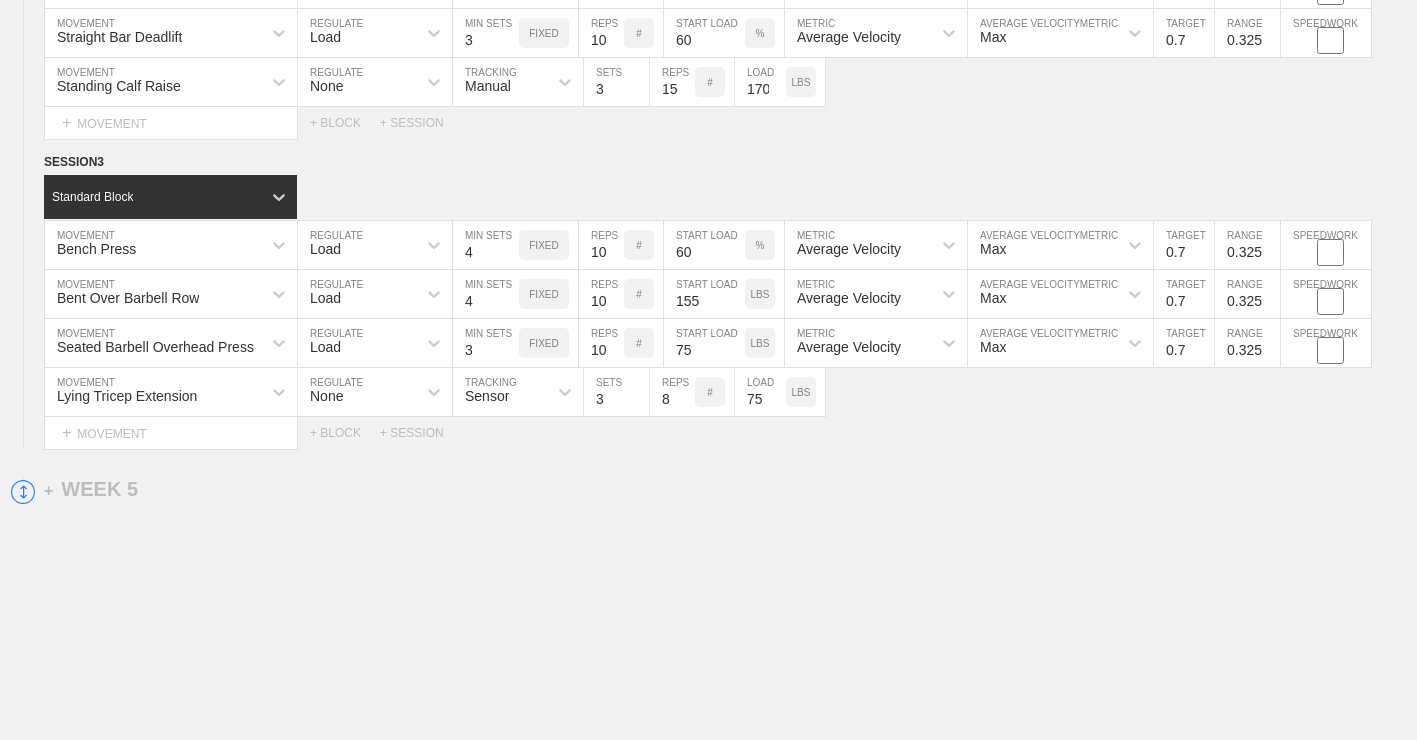 scroll, scrollTop: 4262, scrollLeft: 0, axis: vertical 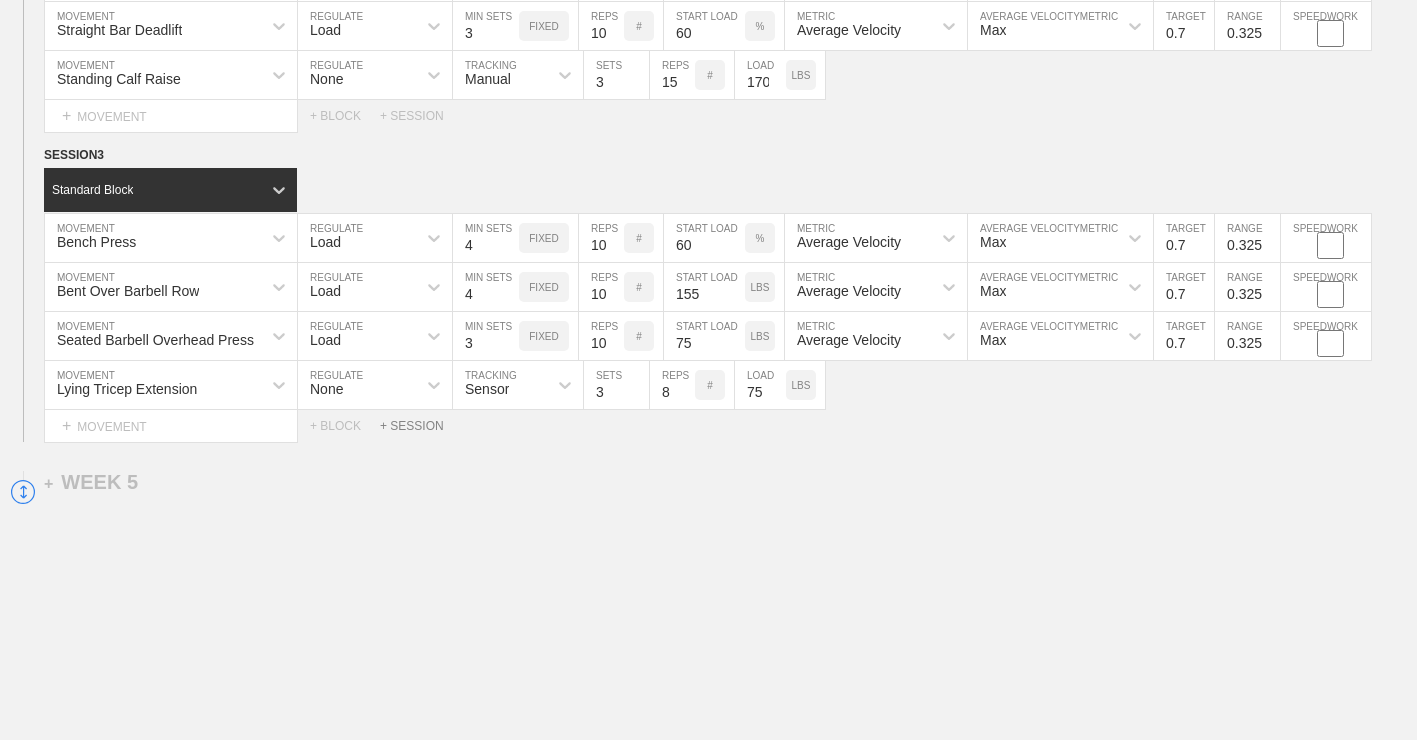 click on "+ SESSION" at bounding box center [420, 426] 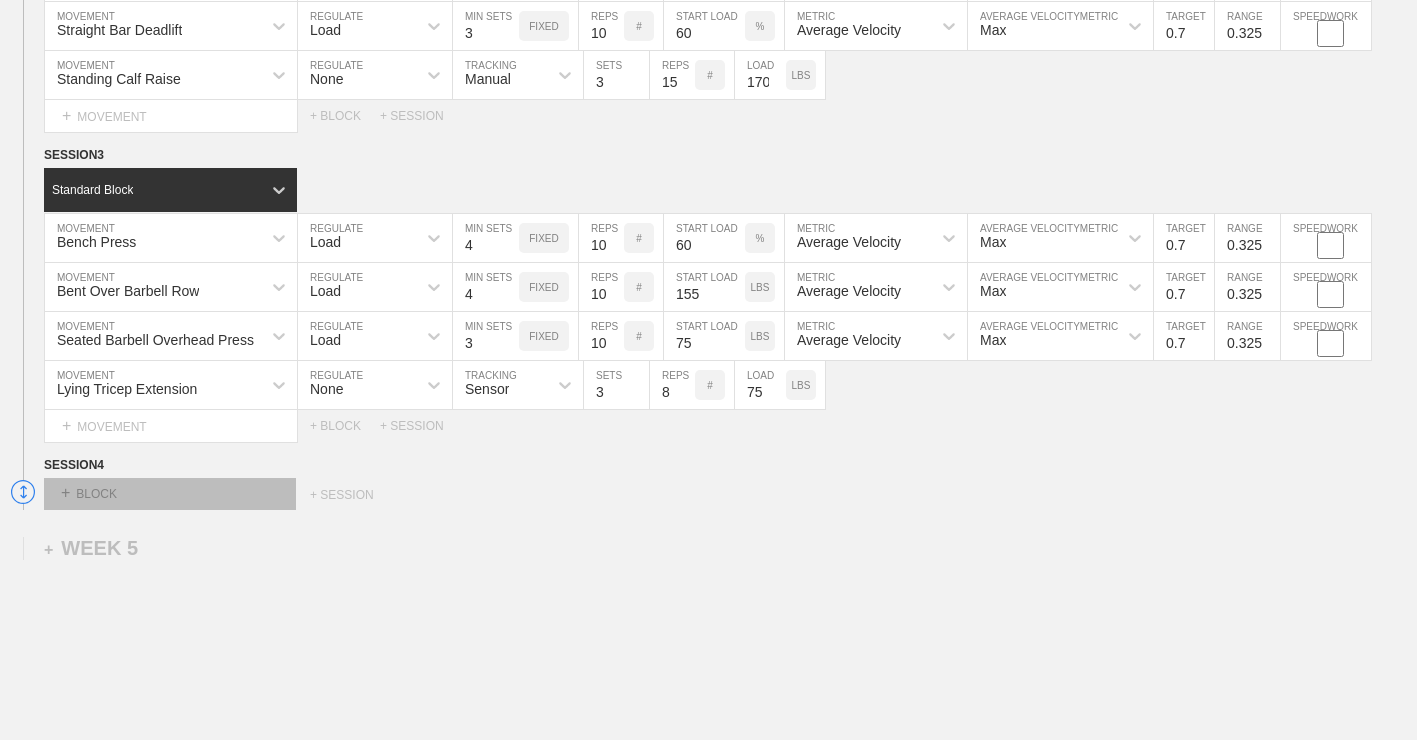click on "+  BLOCK" at bounding box center (170, 494) 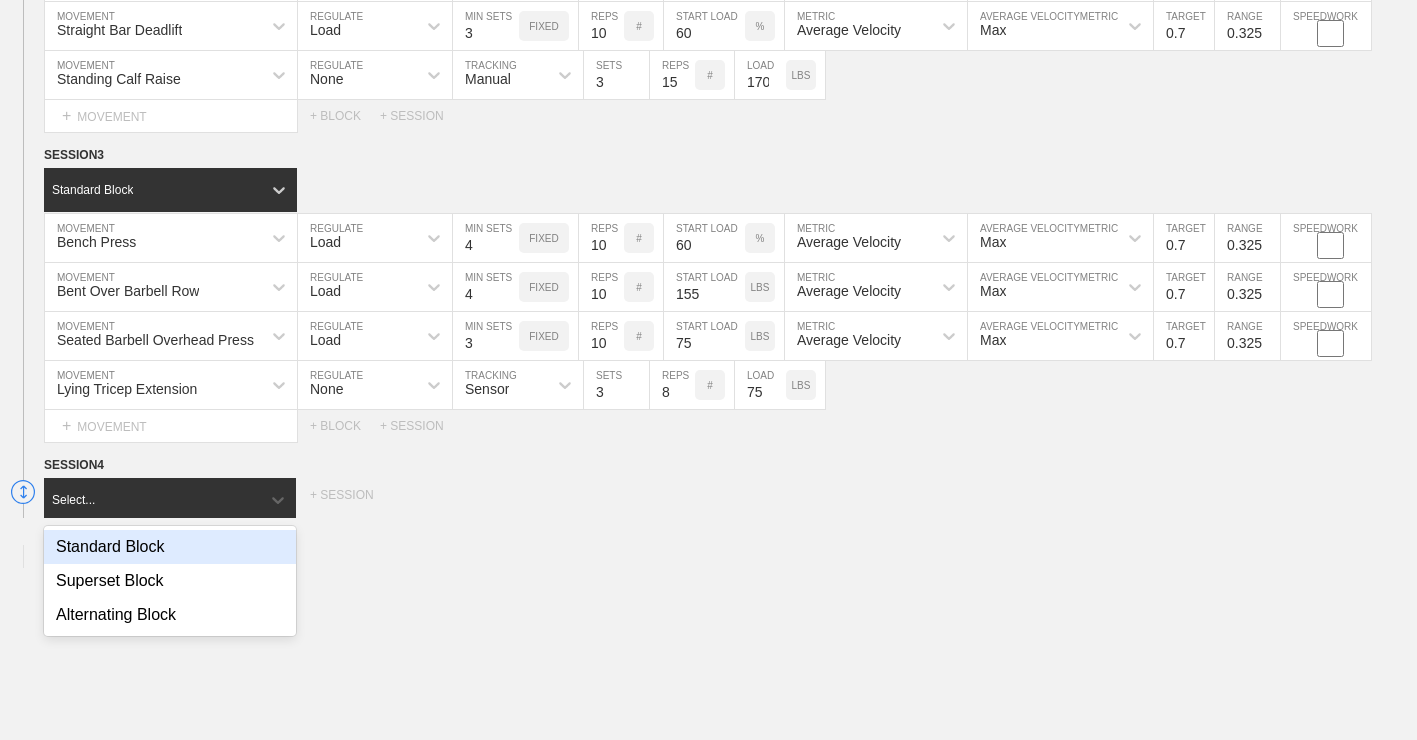 click on "Standard Block" at bounding box center (170, 547) 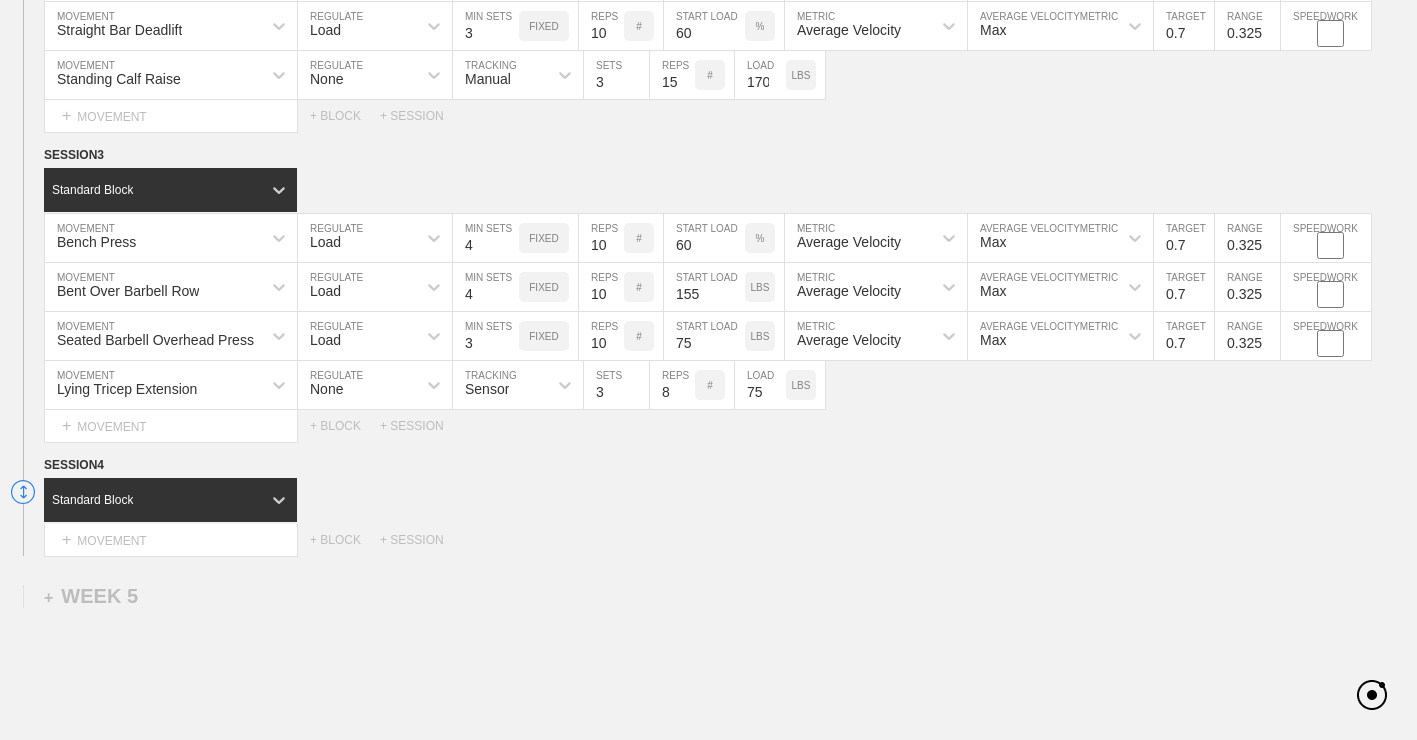 click on "+  MOVEMENT" at bounding box center [171, 540] 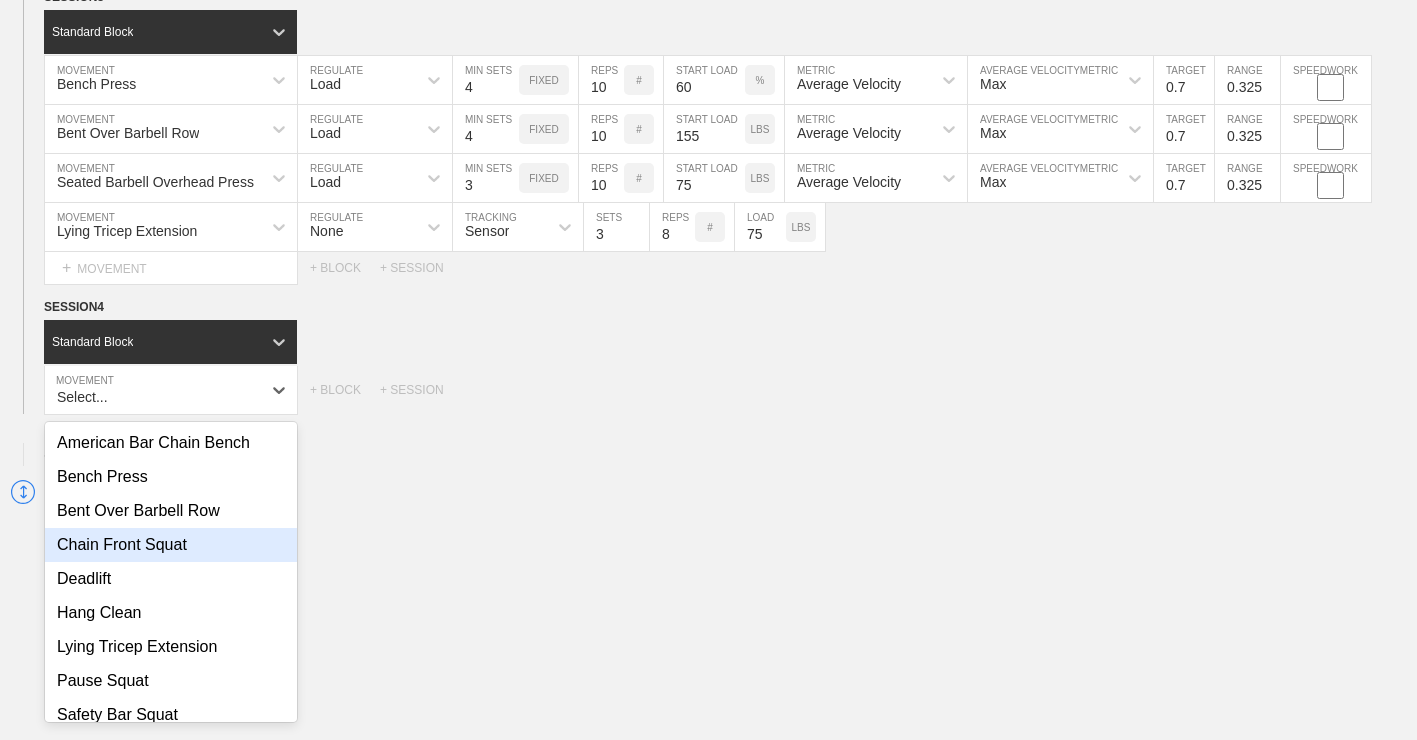 scroll, scrollTop: 4425, scrollLeft: 0, axis: vertical 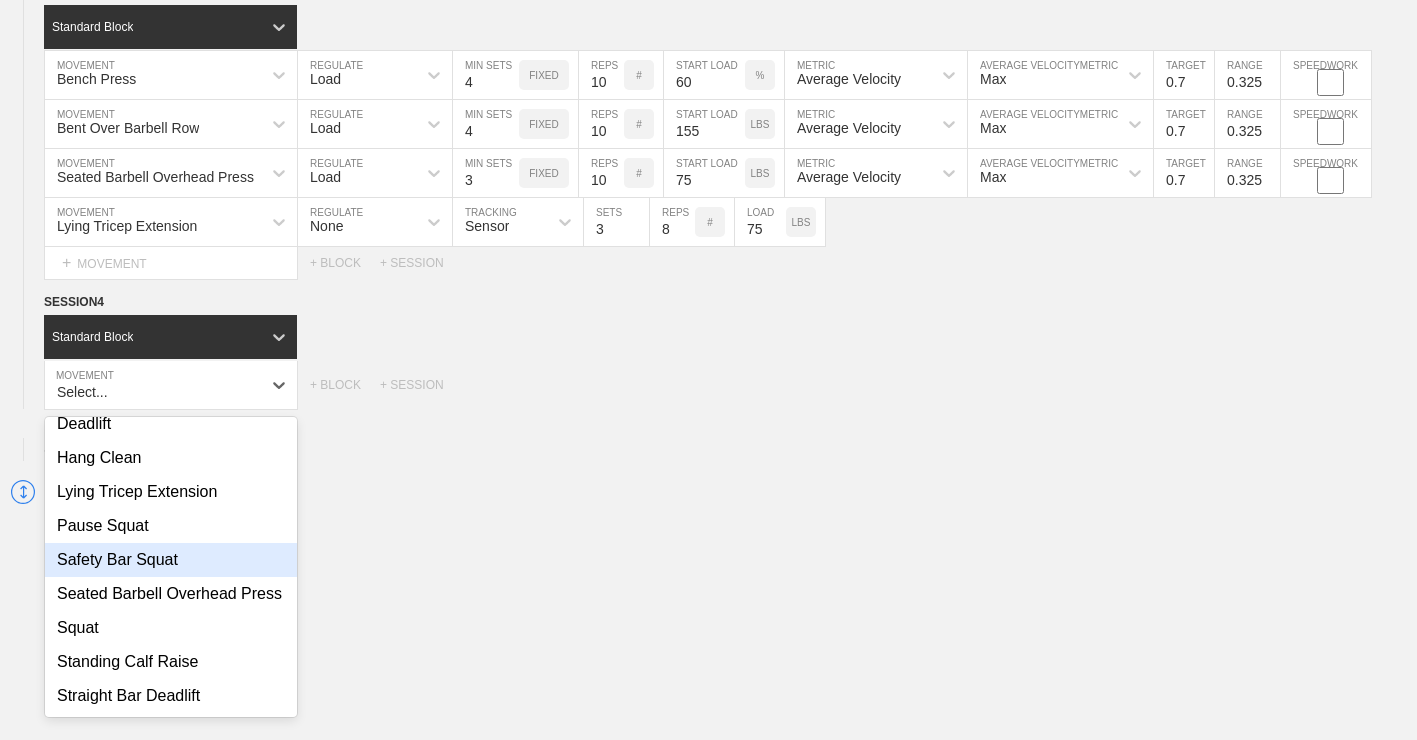 click on "Safety Bar Squat" at bounding box center (171, 560) 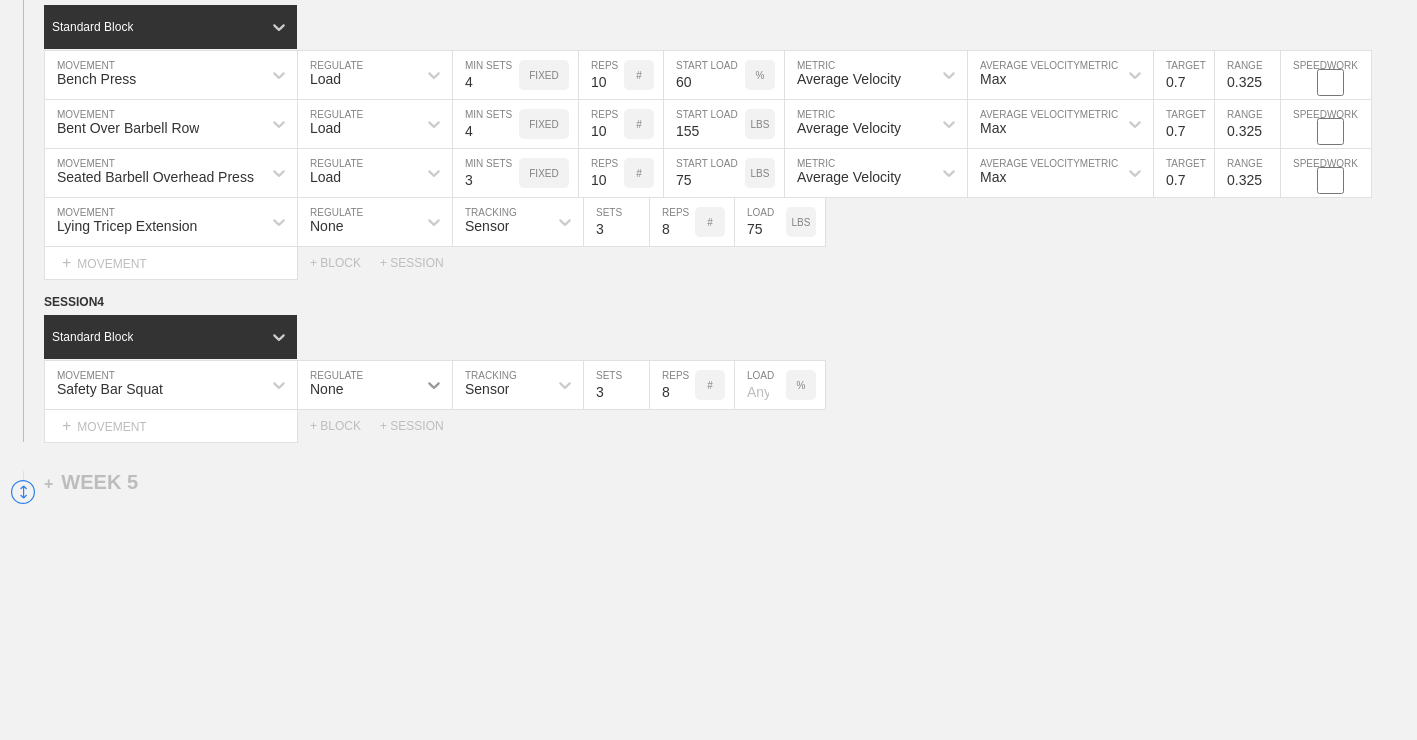 click 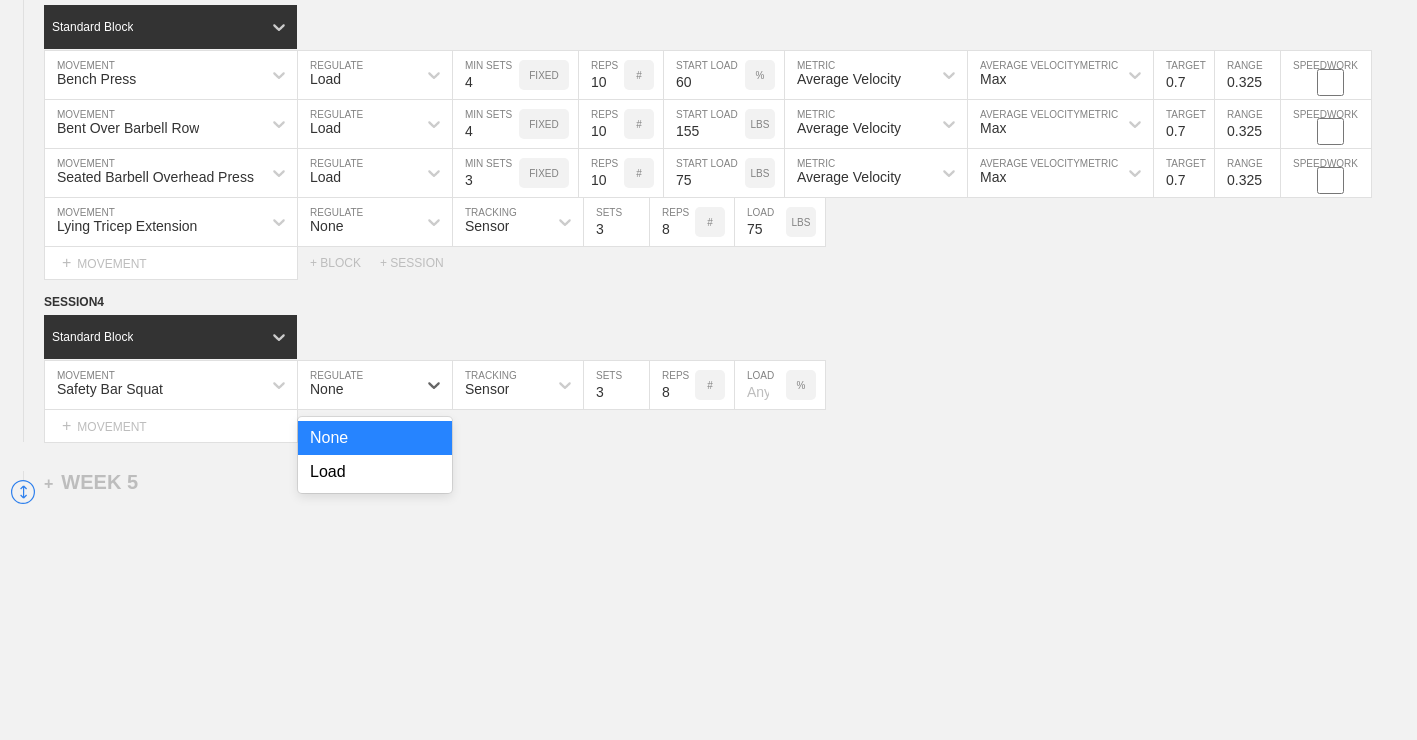 click on "Load" at bounding box center (375, 472) 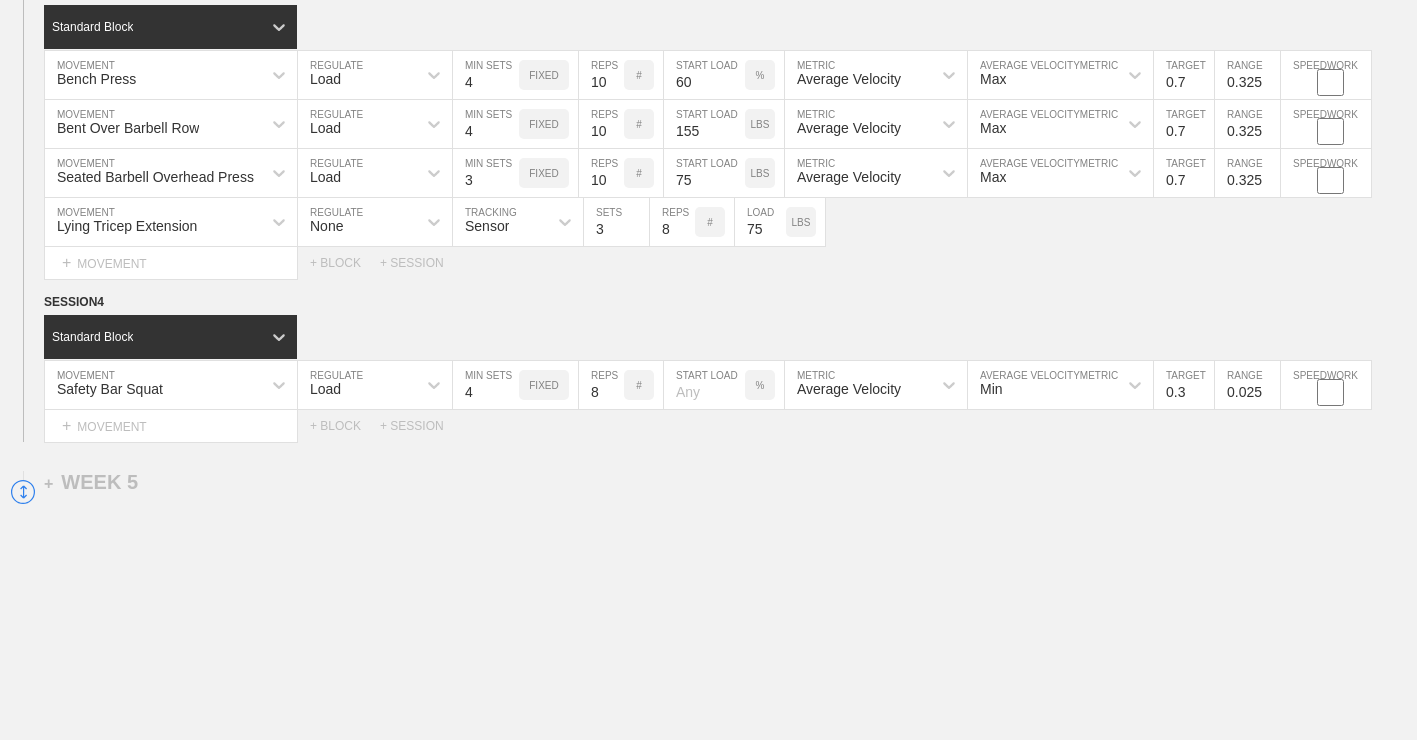 type on "4" 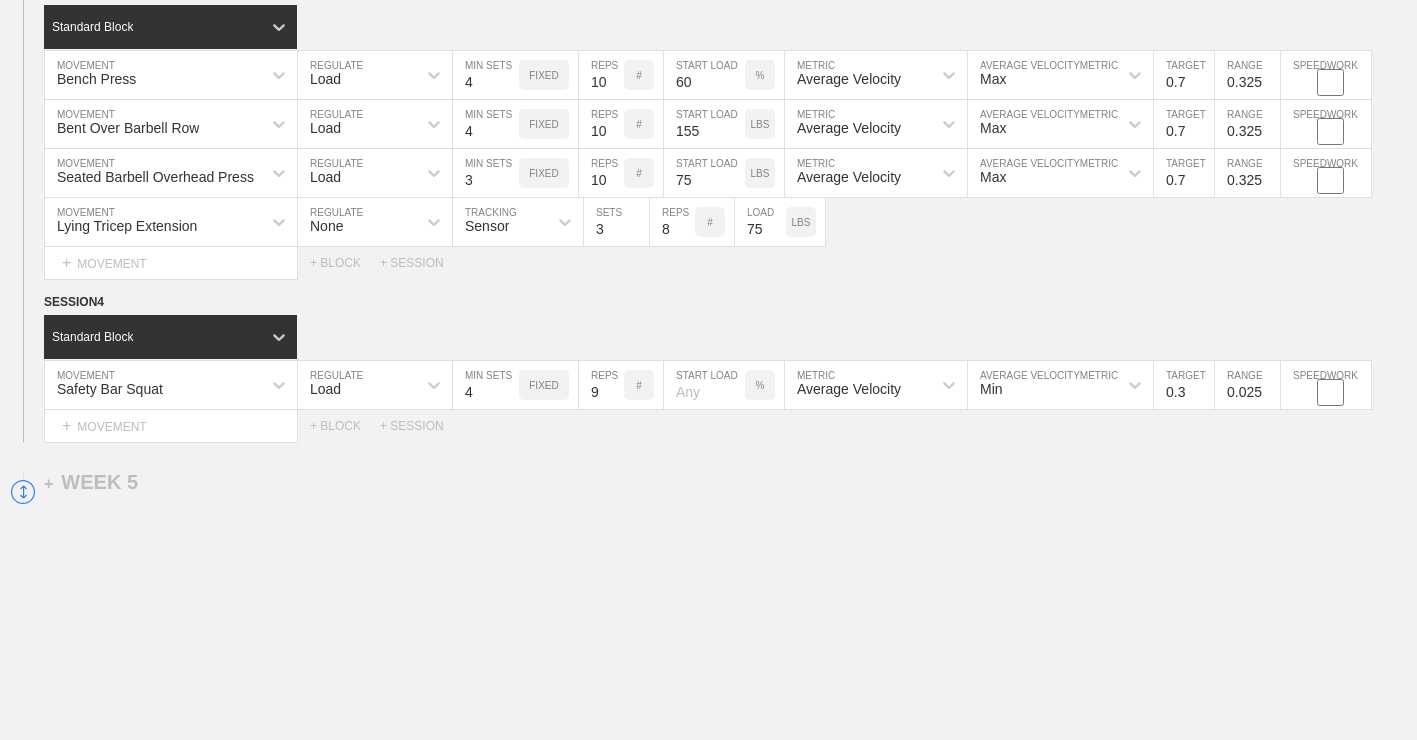 click on "9" at bounding box center [601, 385] 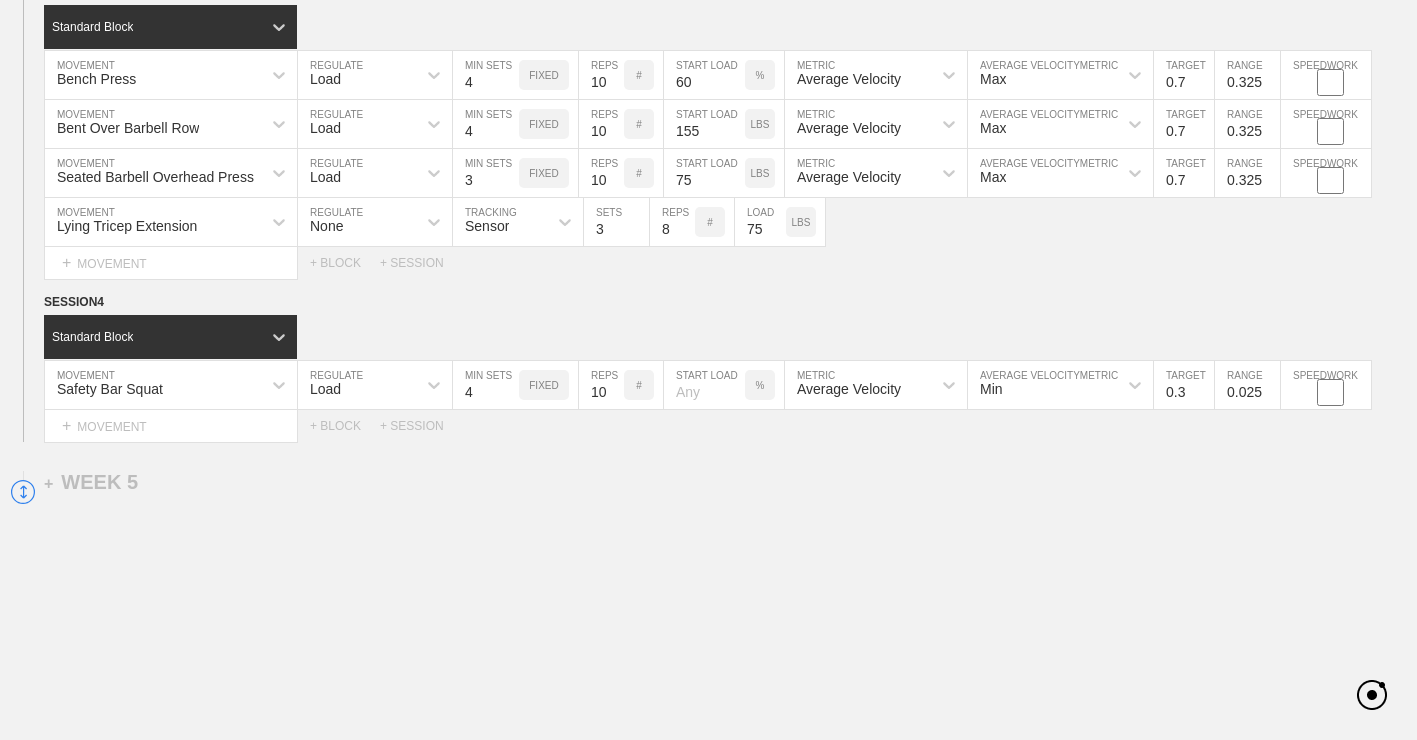 click at bounding box center [704, 385] 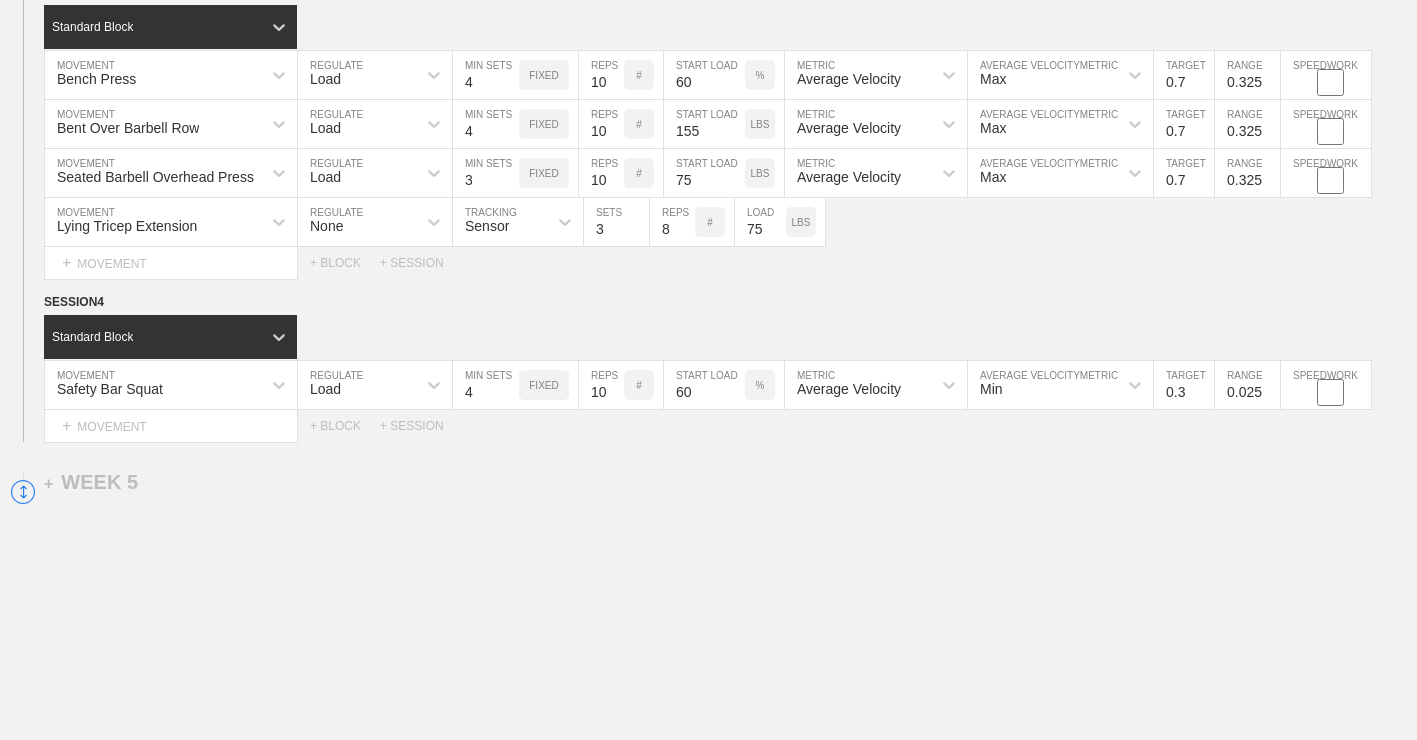 type on "60" 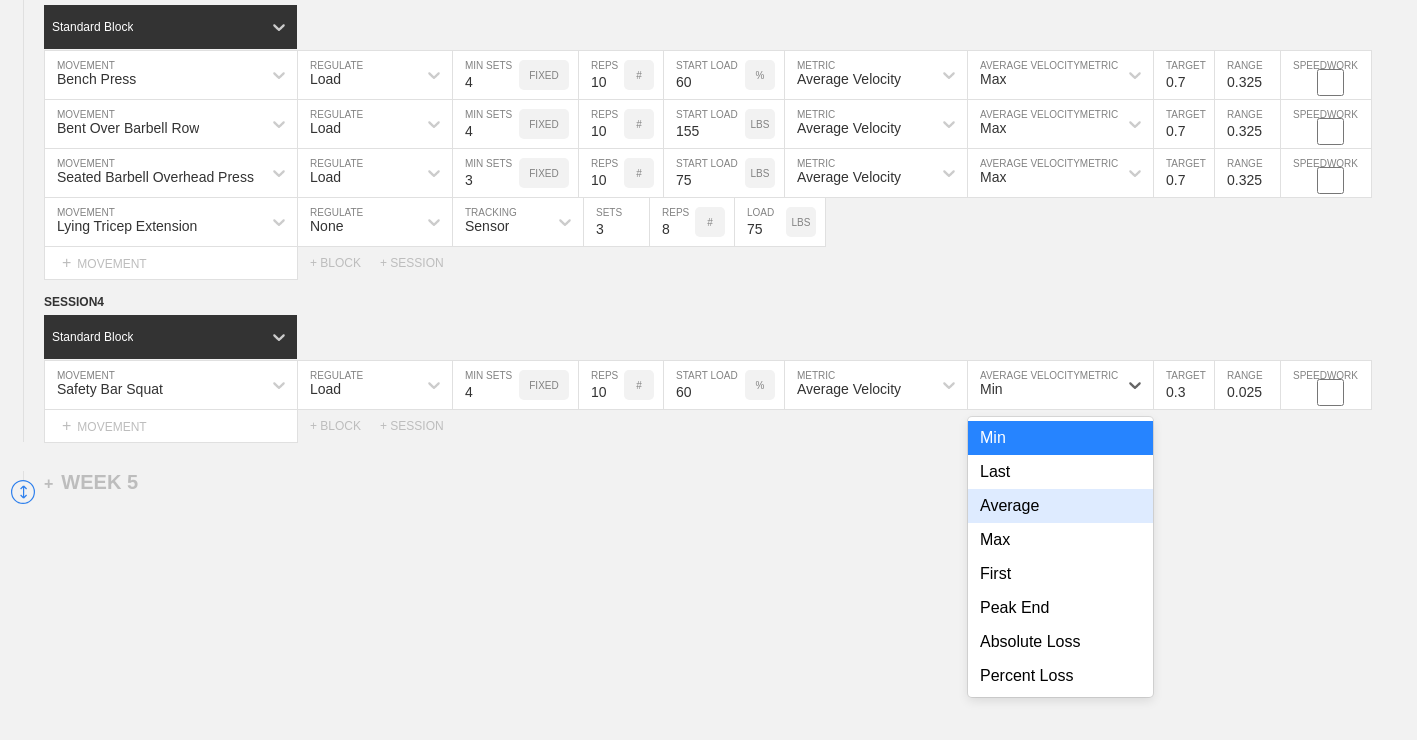 click on "Max" at bounding box center [1060, 540] 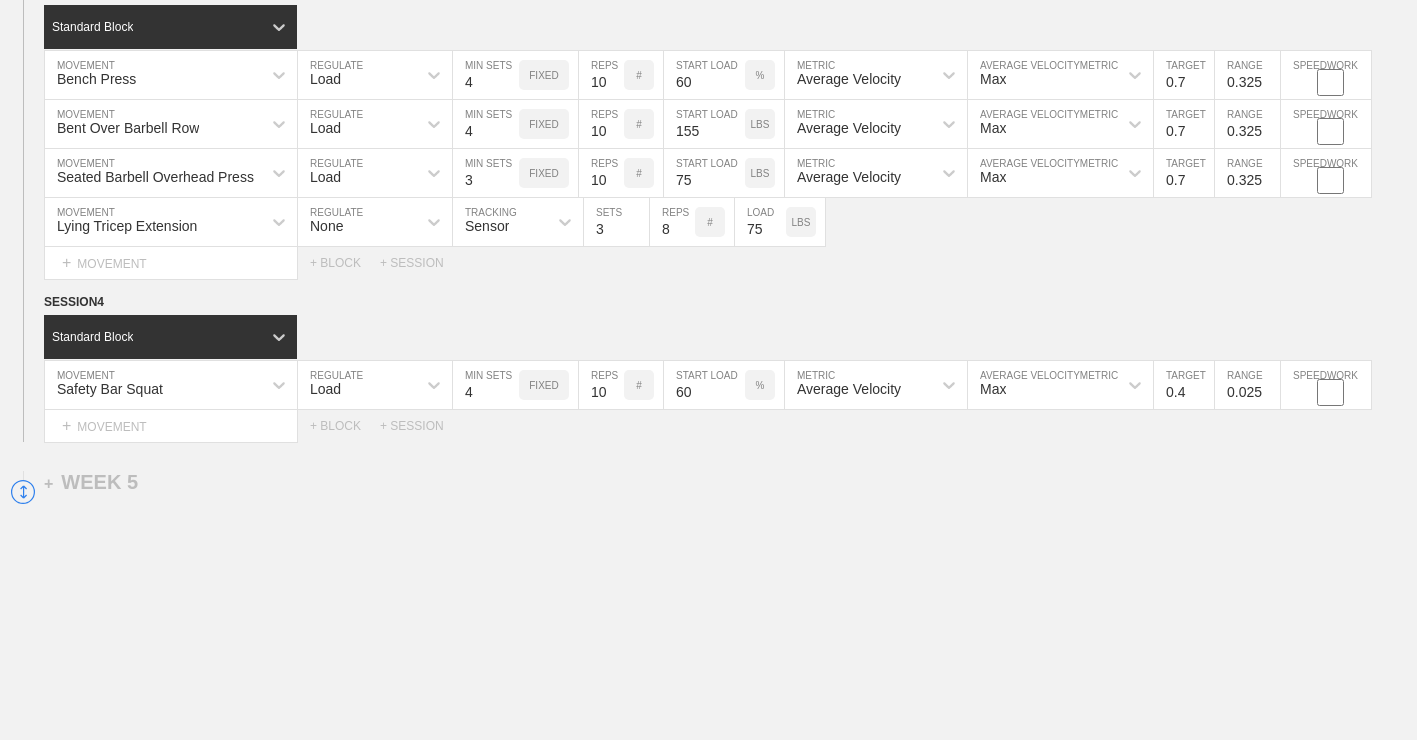 click on "0.4" at bounding box center (1184, 385) 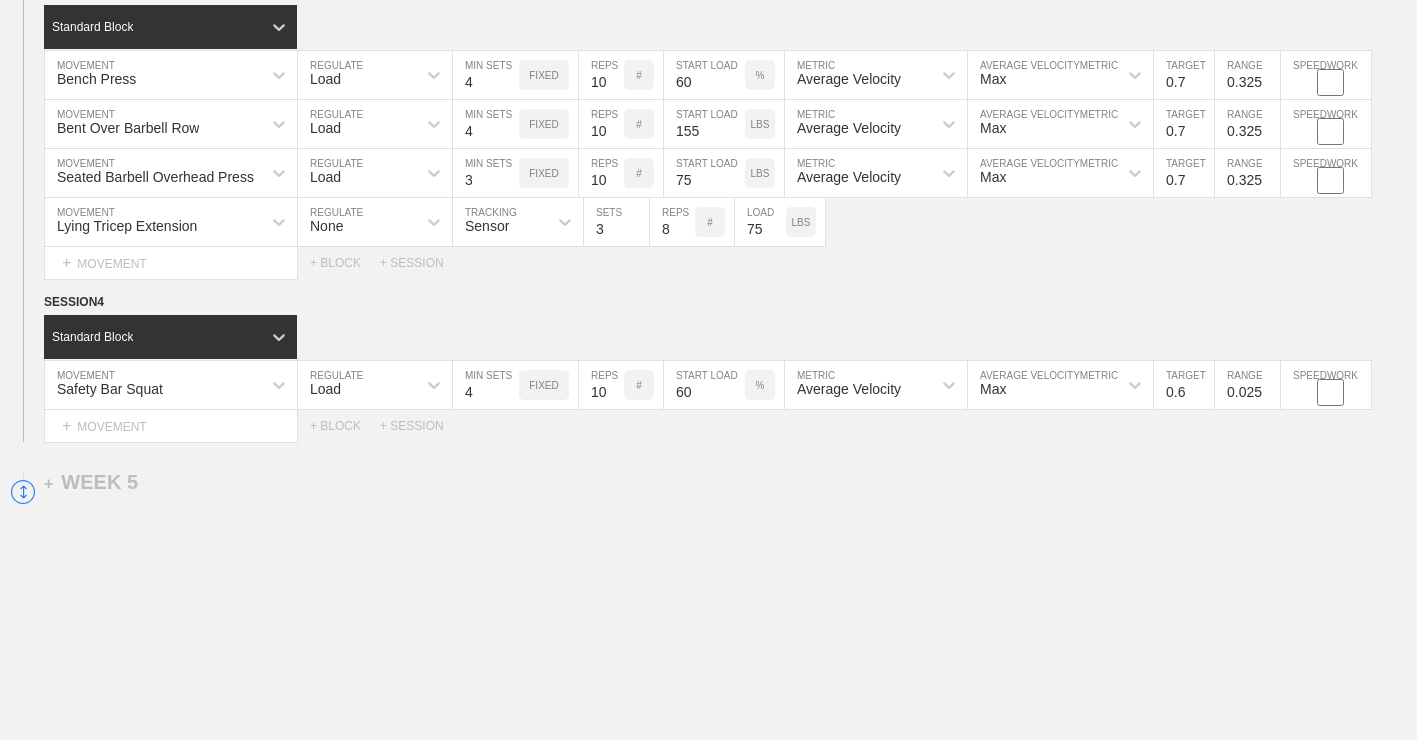 click on "0.6" at bounding box center (1184, 385) 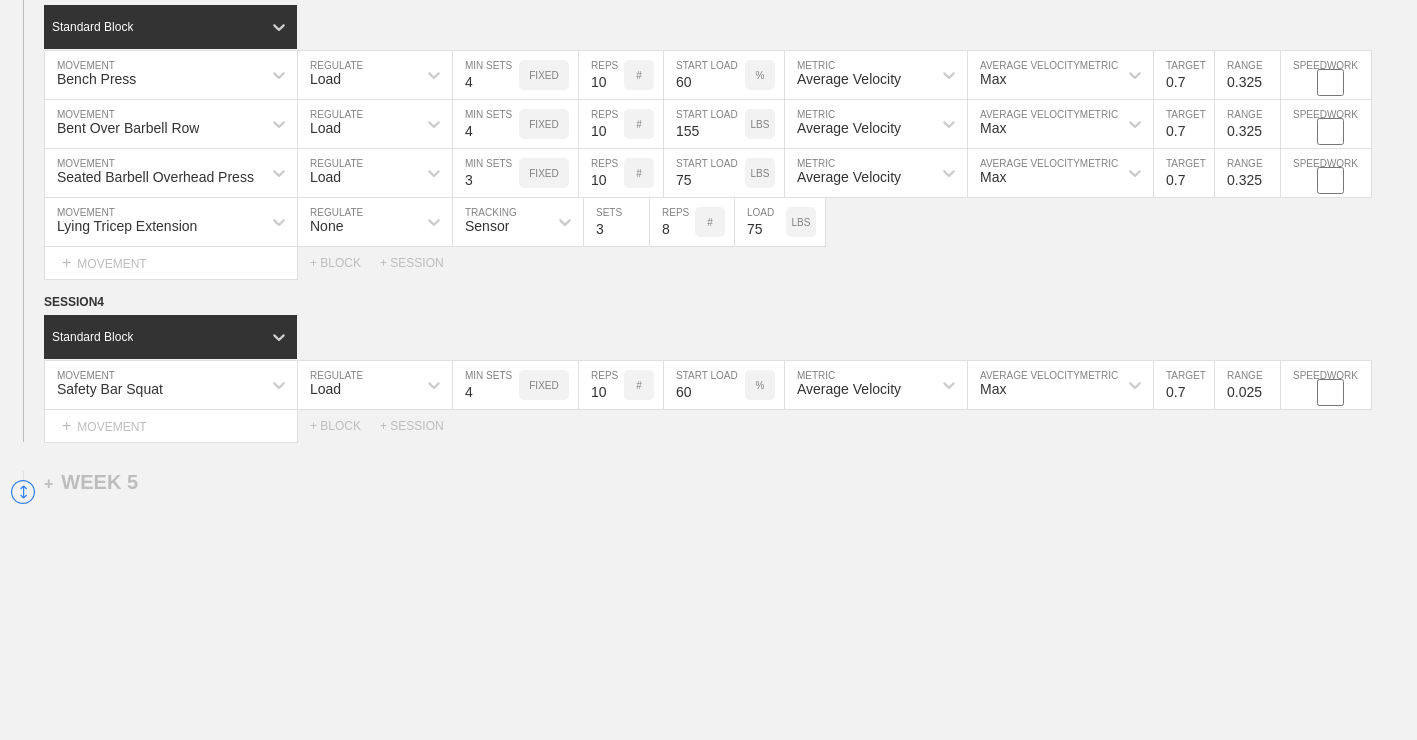 type on "0.7" 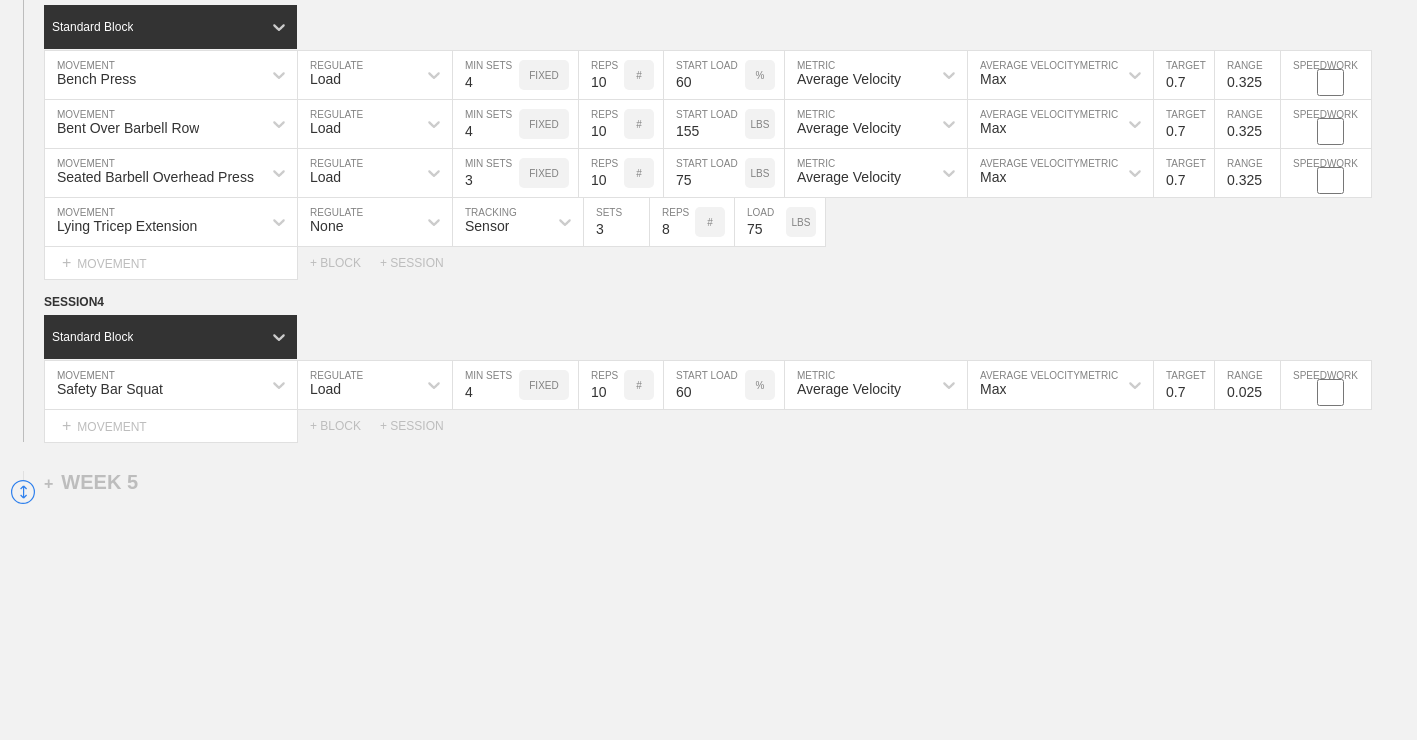 scroll, scrollTop: 4425, scrollLeft: 0, axis: vertical 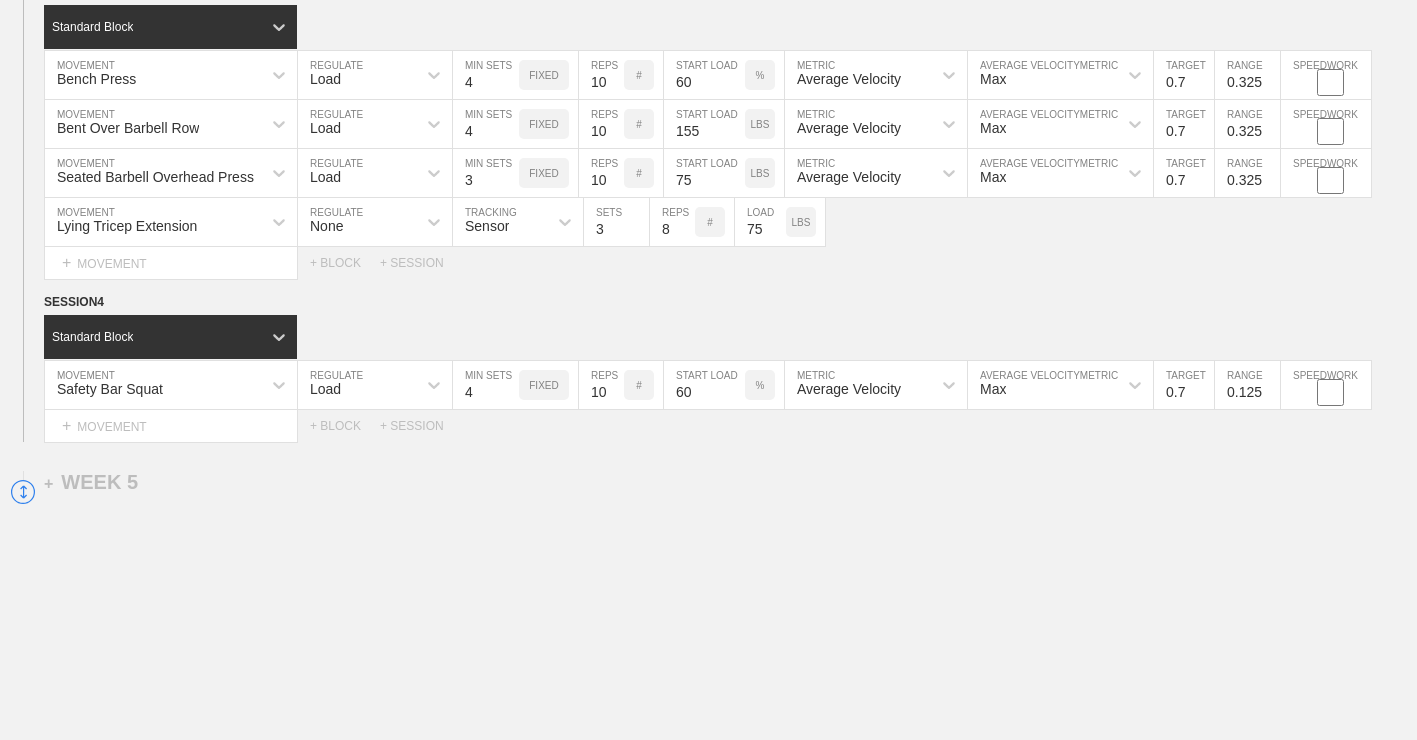 click on "0.125" at bounding box center (1247, 385) 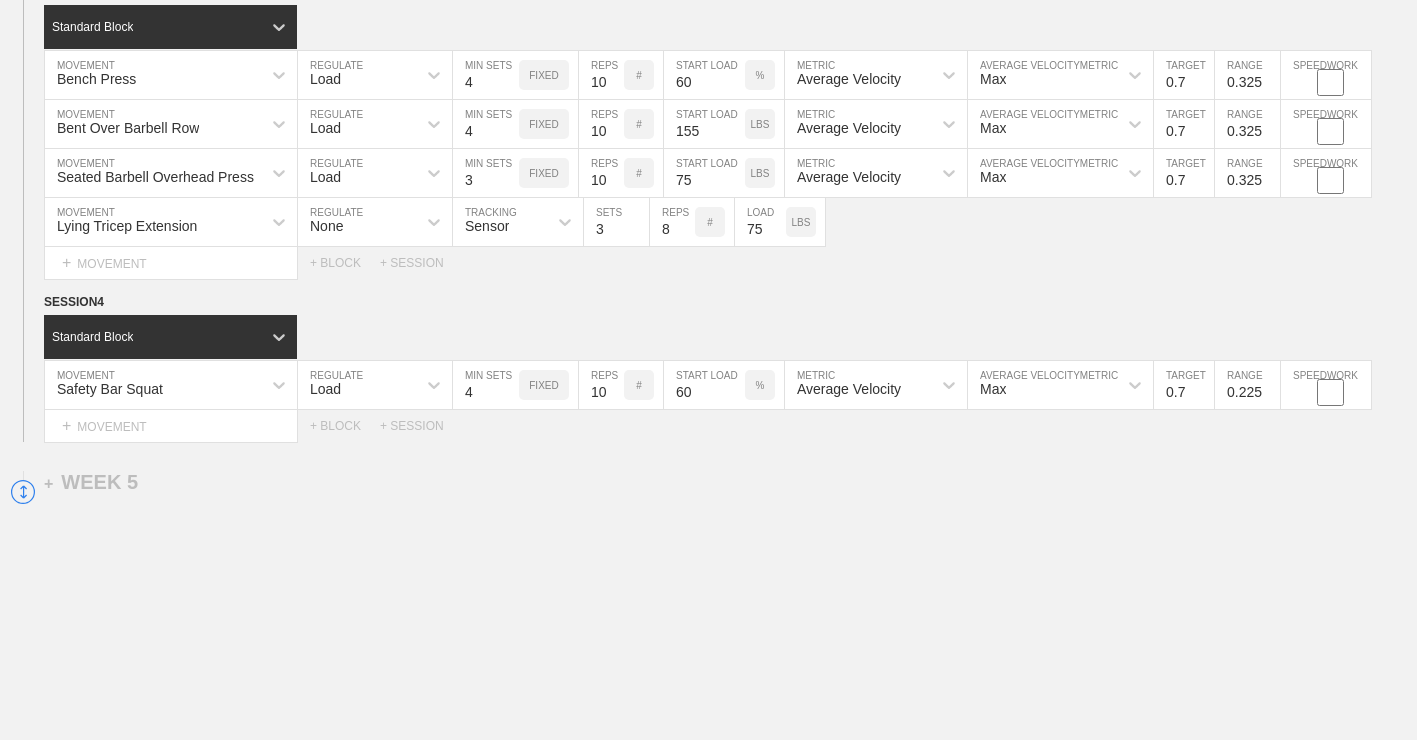 type on "0.325" 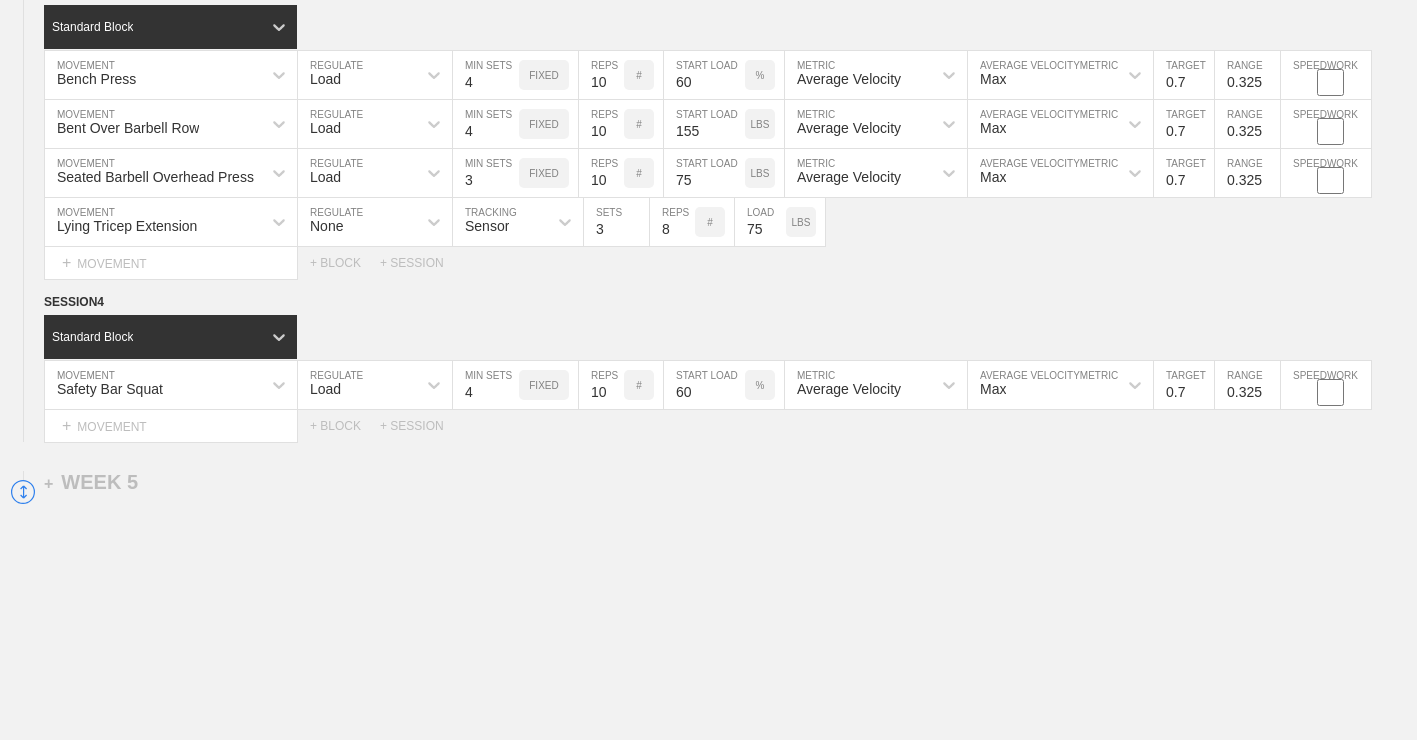 click on "WEEK   1   SESSION  1   Standard Block Bench Press MOVEMENT Load REGULATE 4 MIN SETS FIXED 16 REPS # 40 START LOAD % Average Velocity METRIC Max AVERAGE VELOCITY  METRIC 0.7 TARGET RANGE 0.025 SPEEDWORK Bent Over Barbell Row MOVEMENT Load REGULATE 4 MIN SETS FIXED 16 REPS # 110 START LOAD LBS Average Velocity METRIC Max AVERAGE VELOCITY  METRIC 0.7 TARGET RANGE 0.025 SPEEDWORK Seated Barbell Overhead Press MOVEMENT Load REGULATE 4 MIN SETS FIXED 16 REPS # 65 START LOAD LBS Average Velocity METRIC Max AVERAGE VELOCITY  METRIC 0.7 TARGET RANGE 0.025 SPEEDWORK Lying Tricep Extension MOVEMENT None REGULATE Sensor TRACKING 3 SETS 16 REPS # 55 LOAD LBS Select... MOVEMENT +  MOVEMENT + BLOCK + SESSION SESSION  2   Standard Block Safety Bar Squat MOVEMENT Load REGULATE 4 MIN SETS FIXED 16 REPS # 40 START LOAD % Average Velocity METRIC Max AVERAGE VELOCITY  METRIC 0.7 TARGET RANGE 0.025 SPEEDWORK Straight Bar Deadlift MOVEMENT Load REGULATE 3 MIN SETS FIXED 16 REPS # 40 START LOAD % Average Velocity METRIC Max  METRIC" at bounding box center (708, -1707) 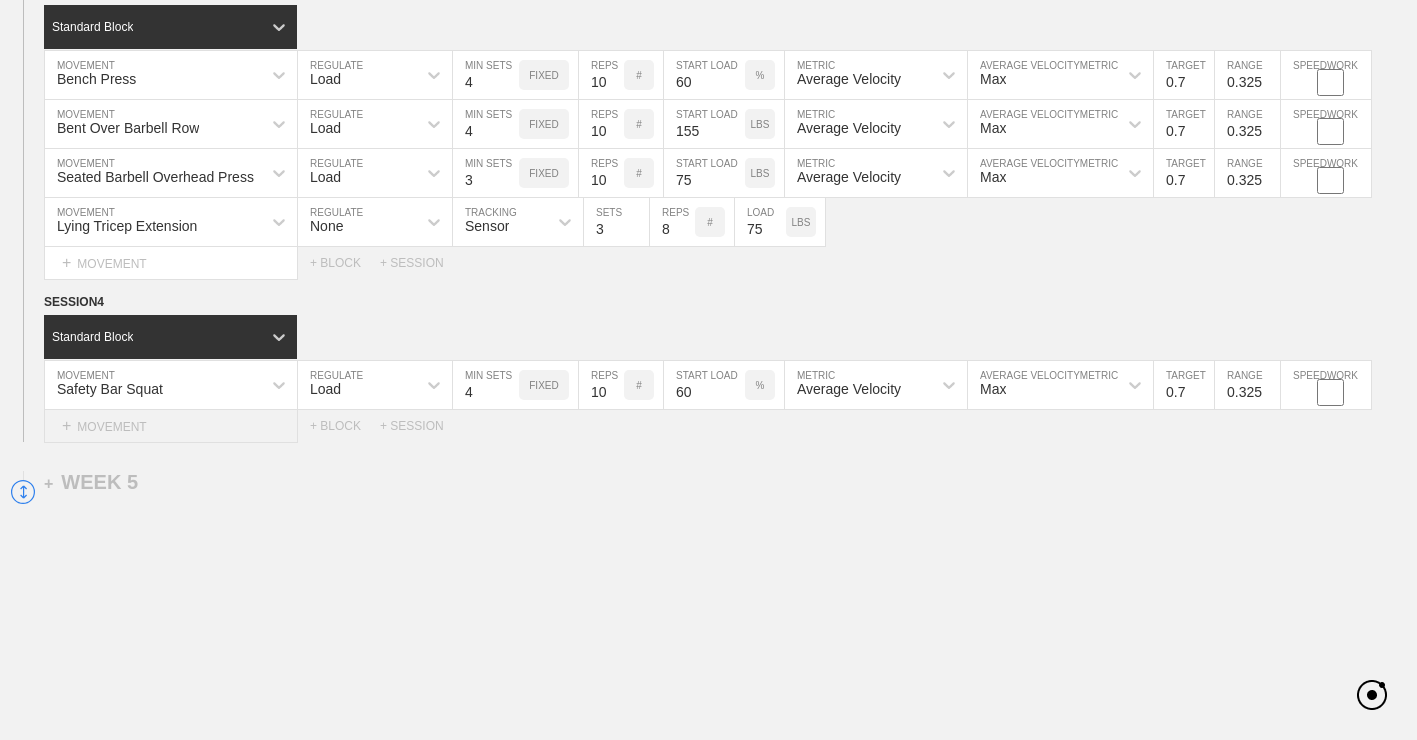 click on "+  MOVEMENT" at bounding box center [171, 426] 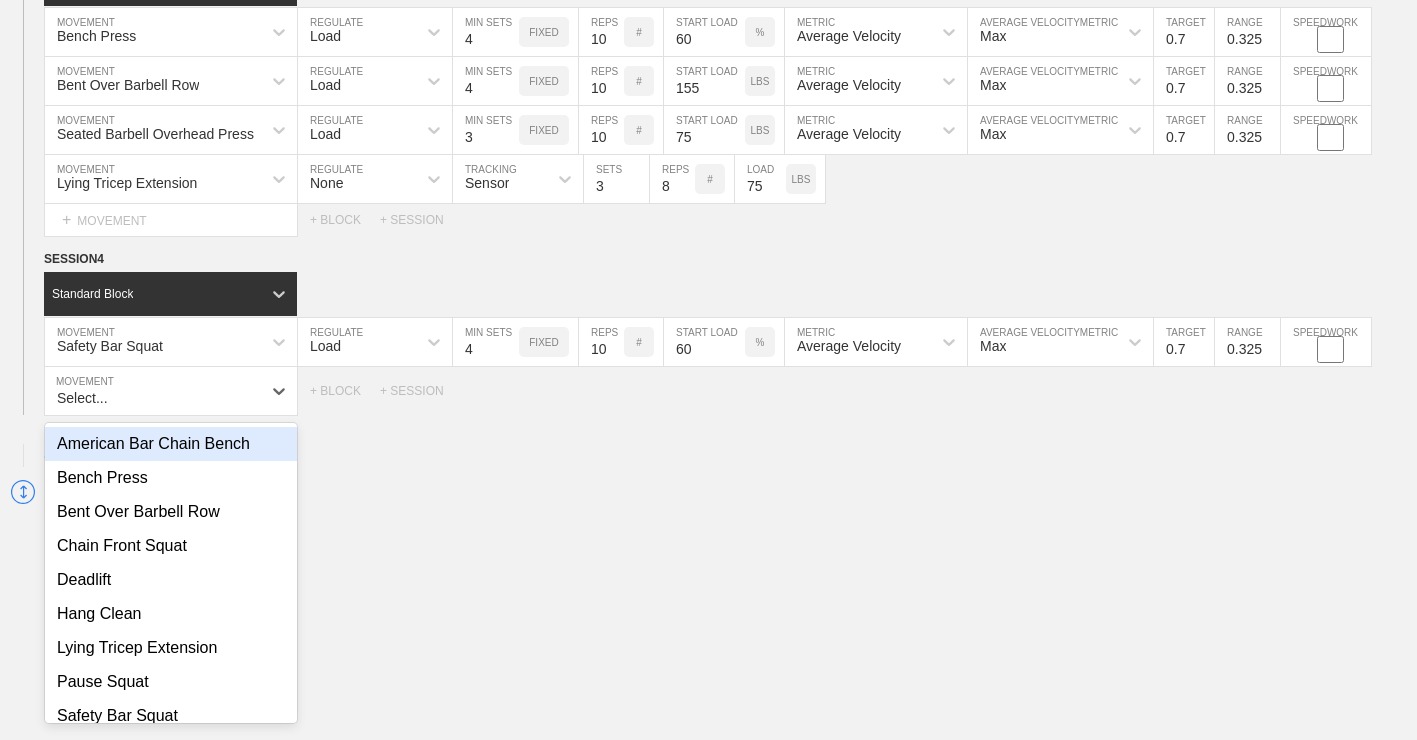 scroll, scrollTop: 4474, scrollLeft: 0, axis: vertical 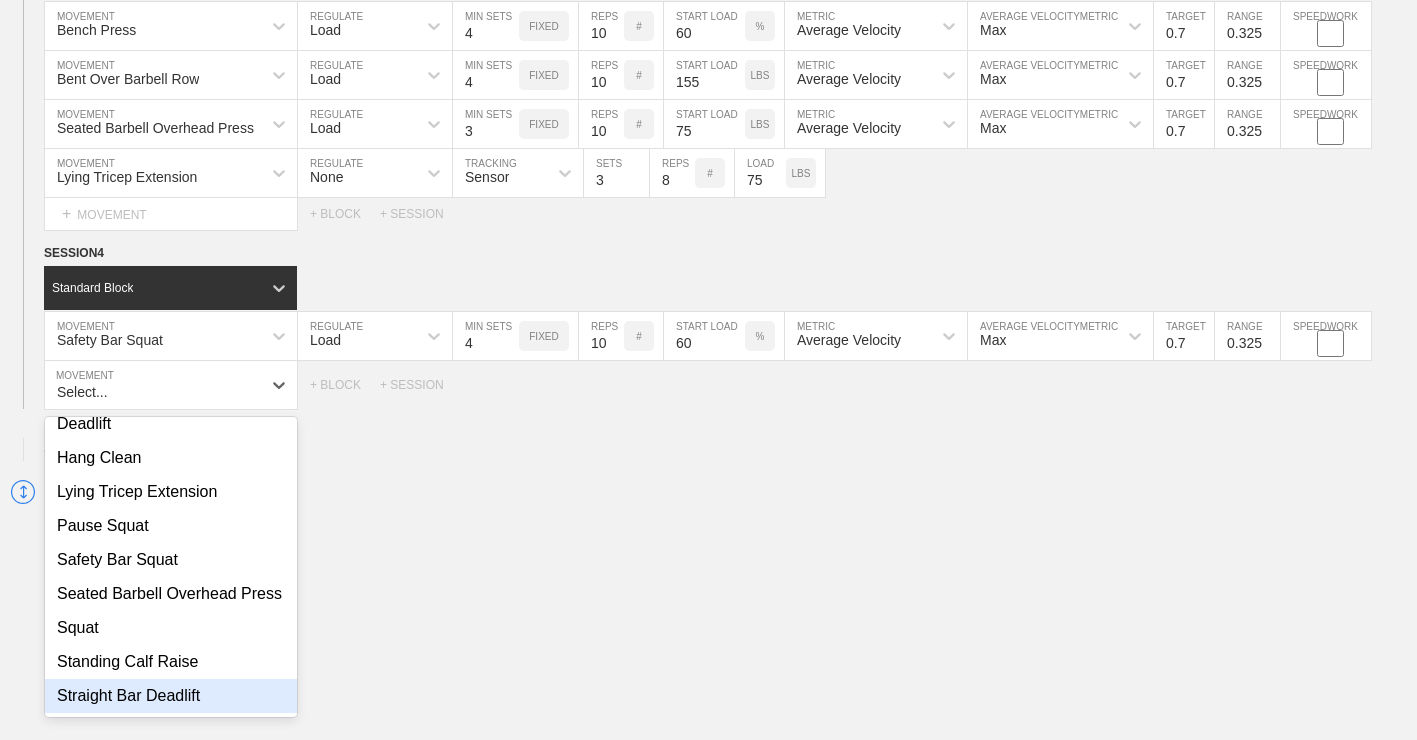 click on "Straight Bar Deadlift" at bounding box center (171, 696) 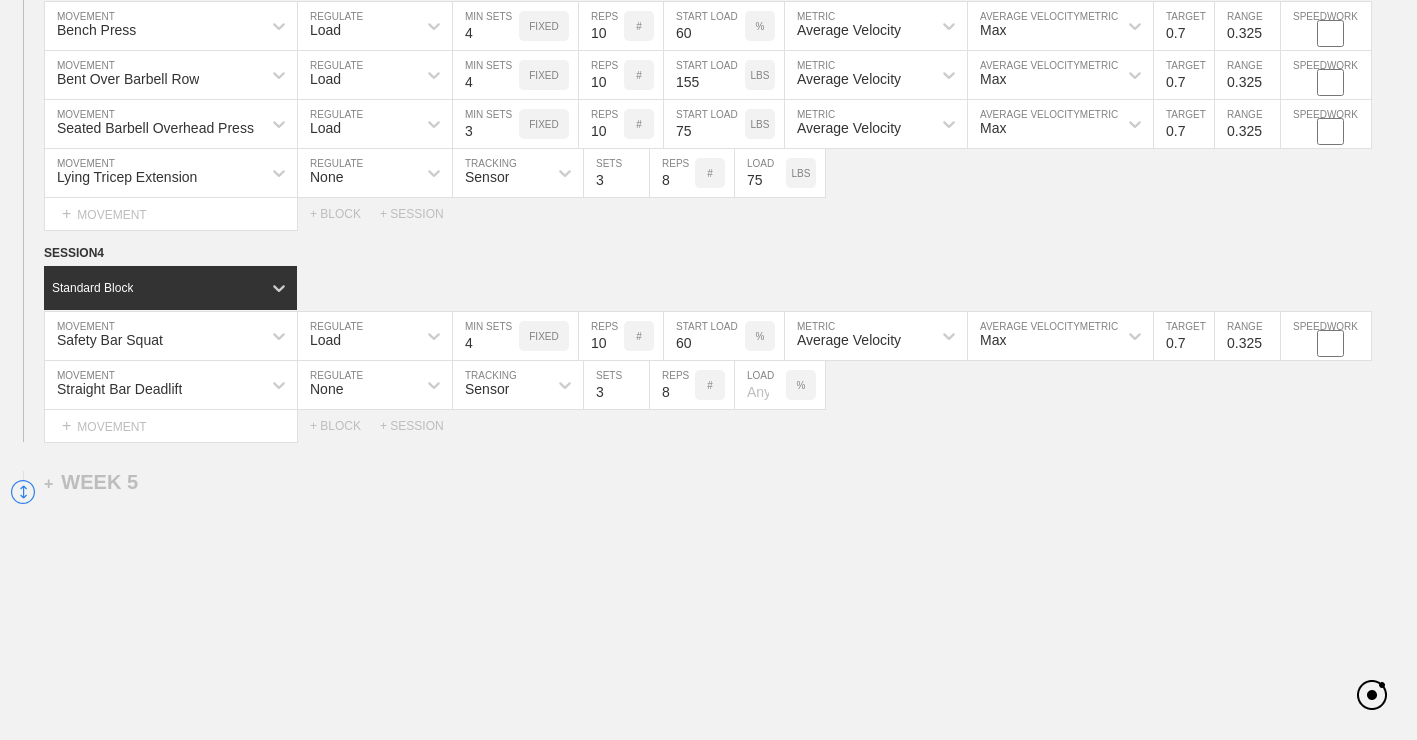 click on "None" at bounding box center [357, 385] 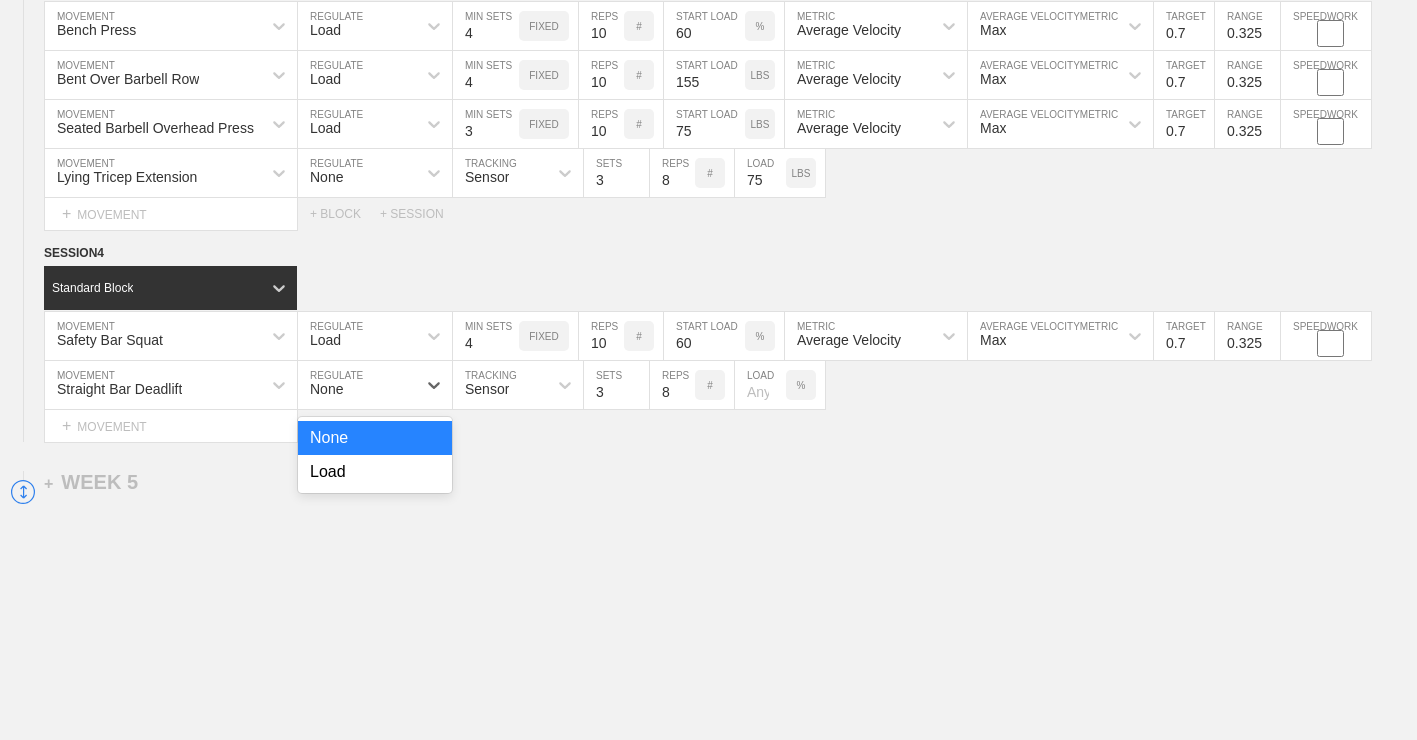 click on "Load" at bounding box center (375, 472) 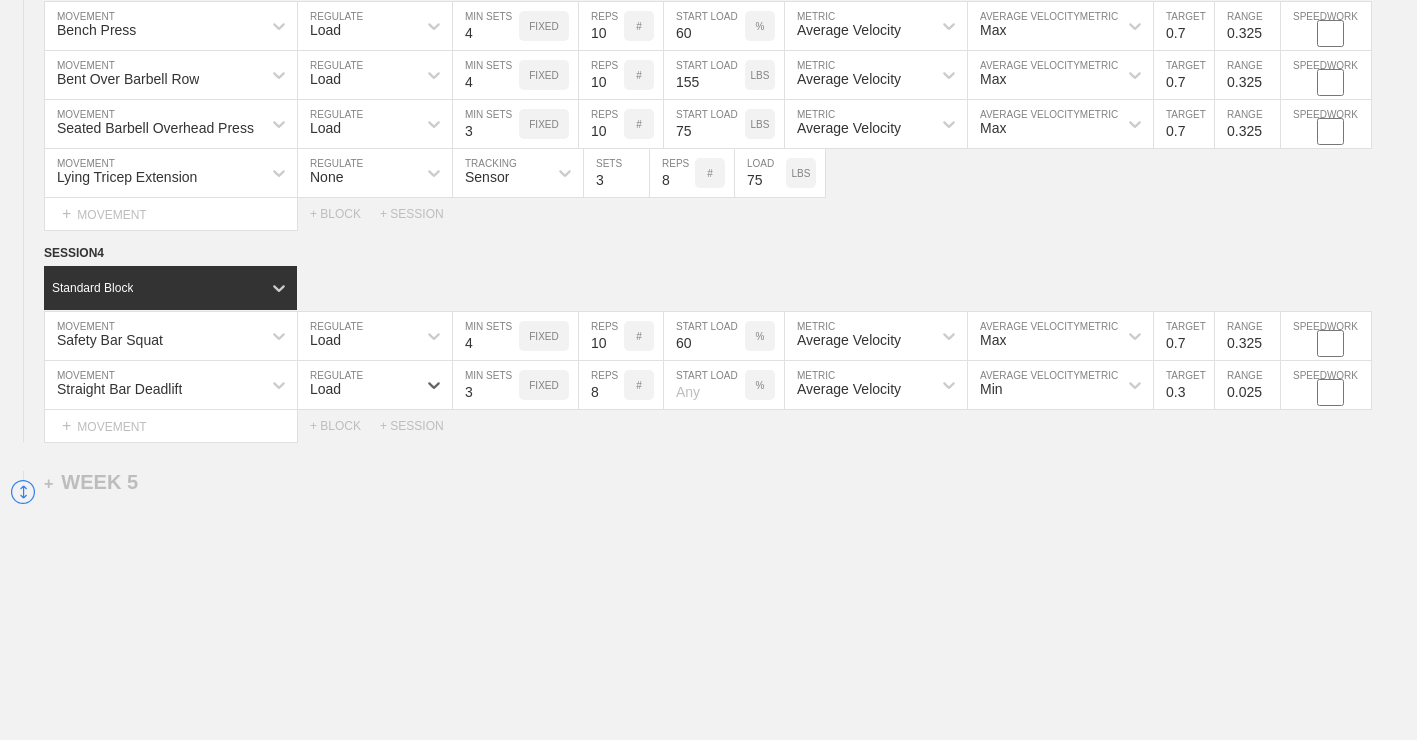 click on "9" at bounding box center [601, 385] 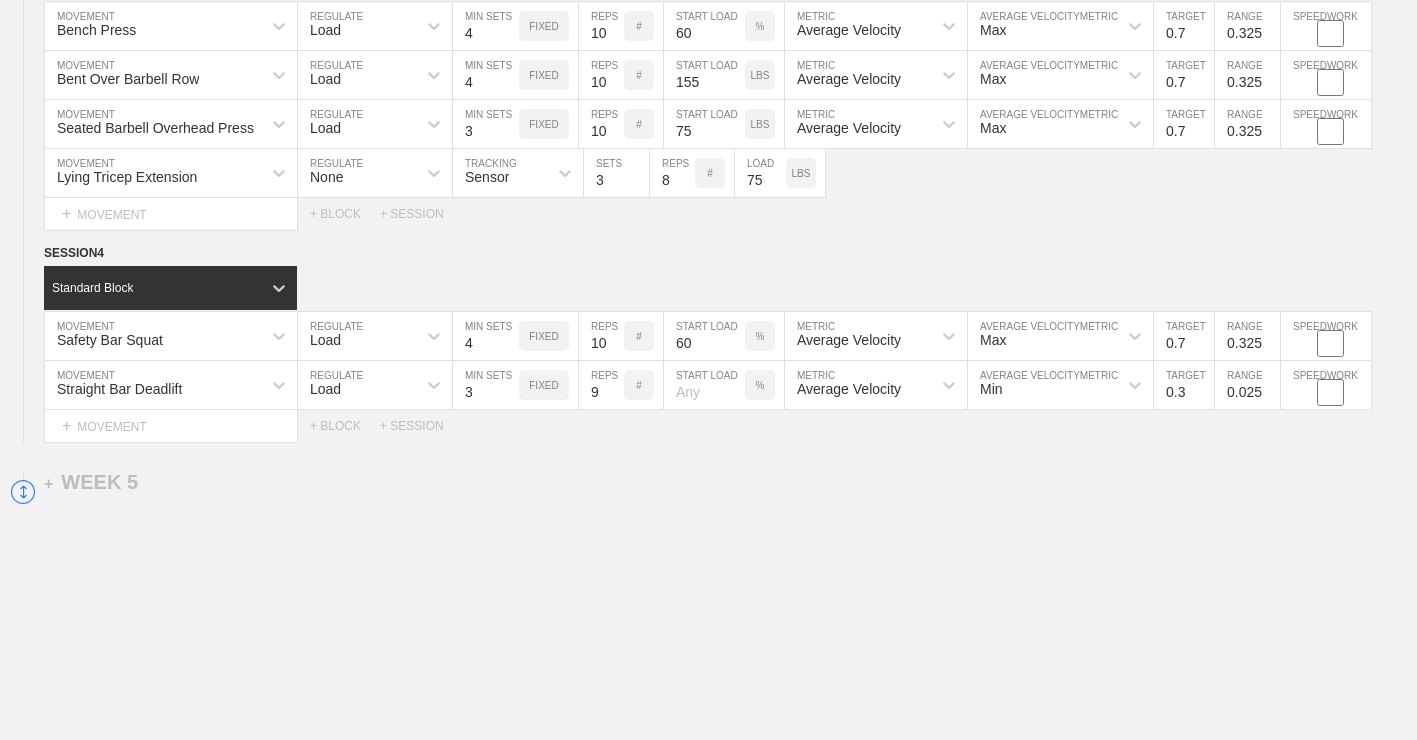 type on "10" 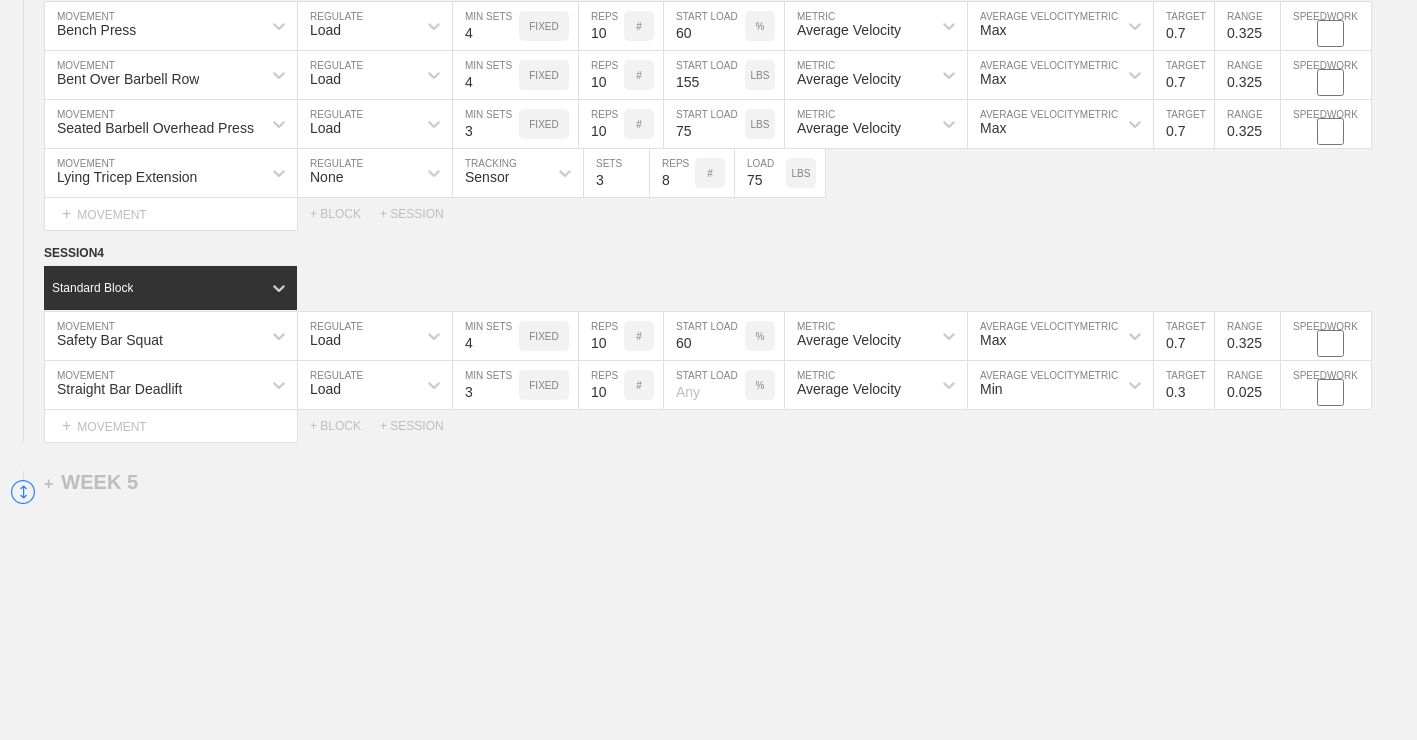 click on "10" at bounding box center [601, 385] 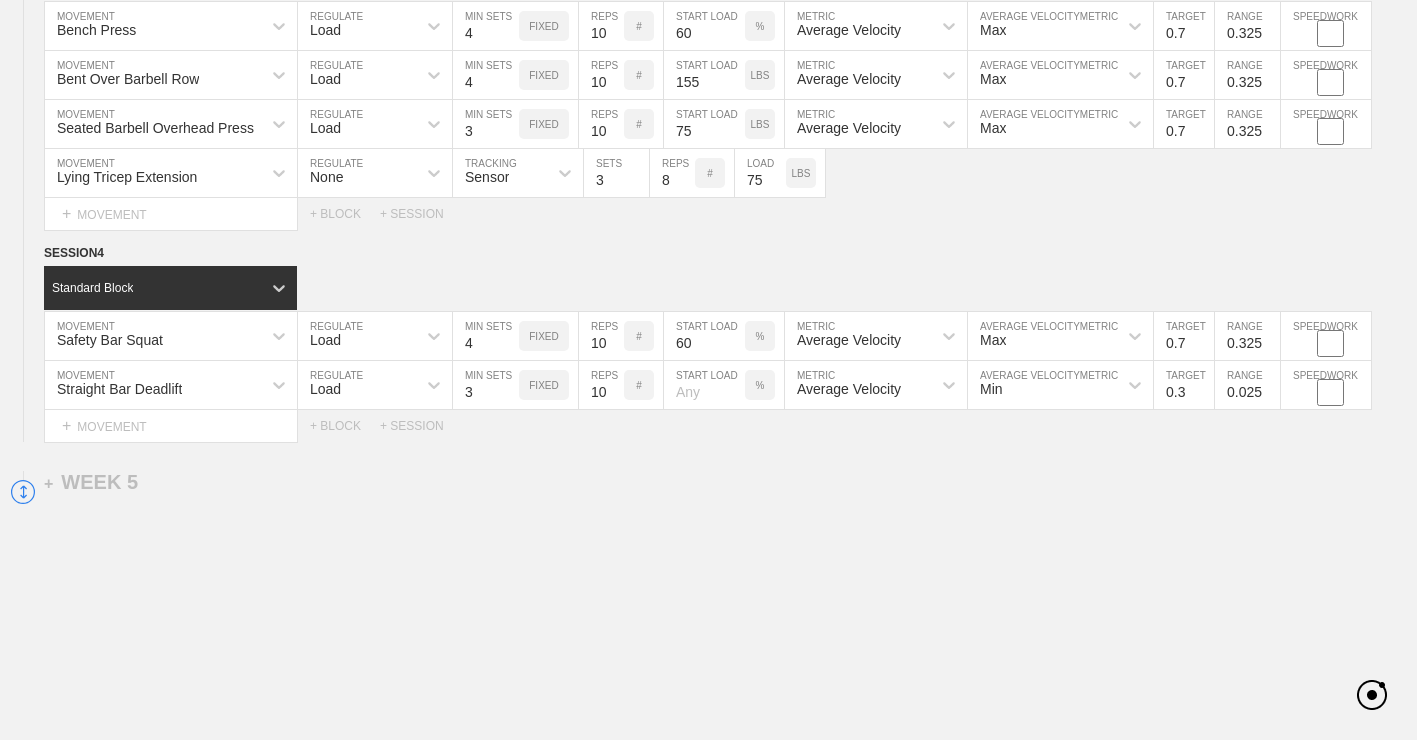 click at bounding box center (704, 385) 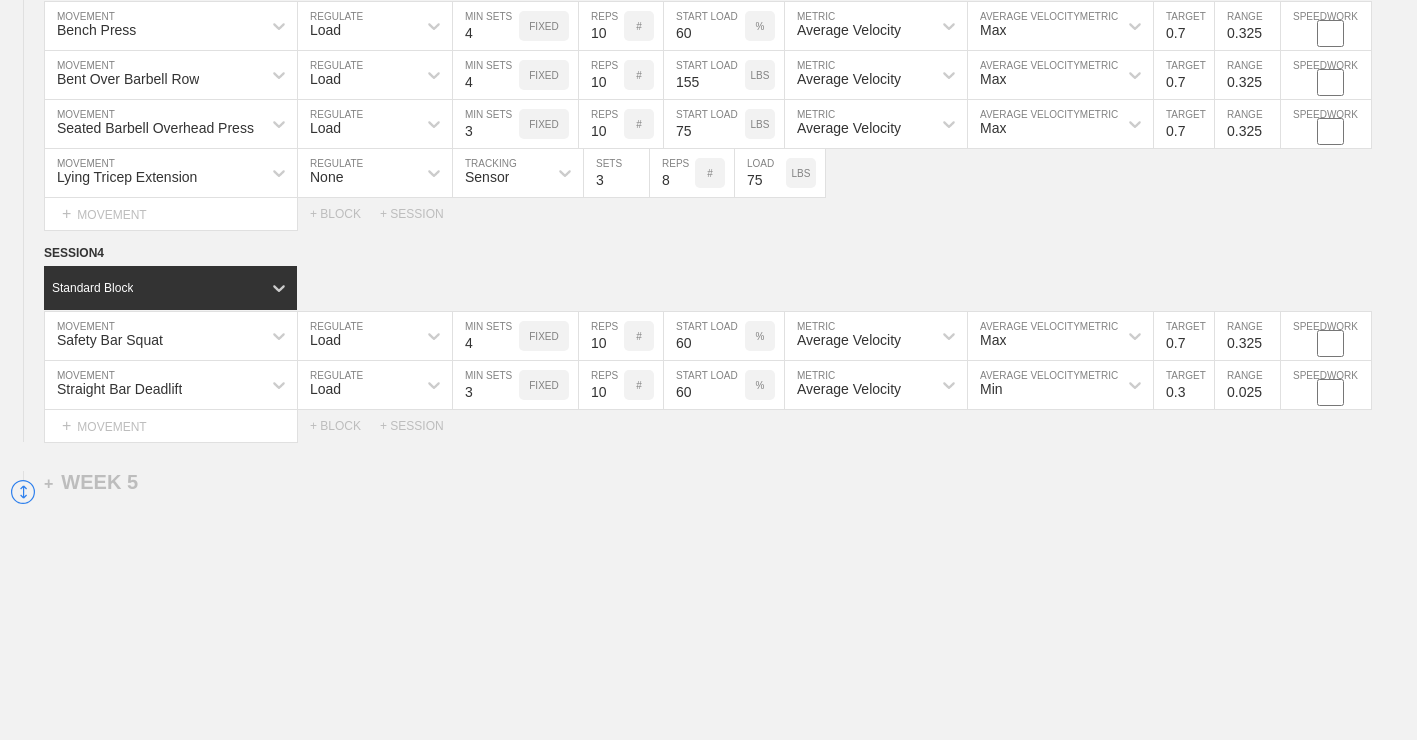 type on "60" 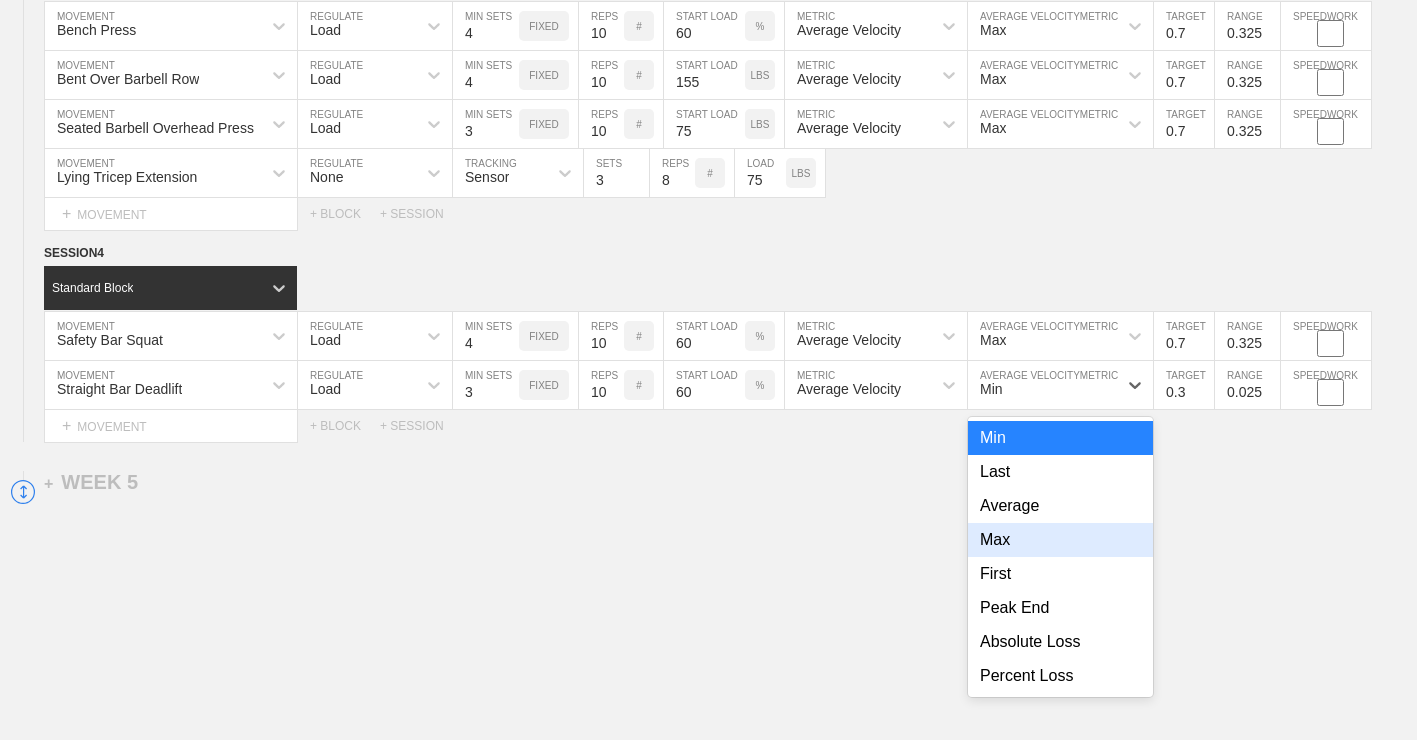 click on "Max" at bounding box center (1060, 540) 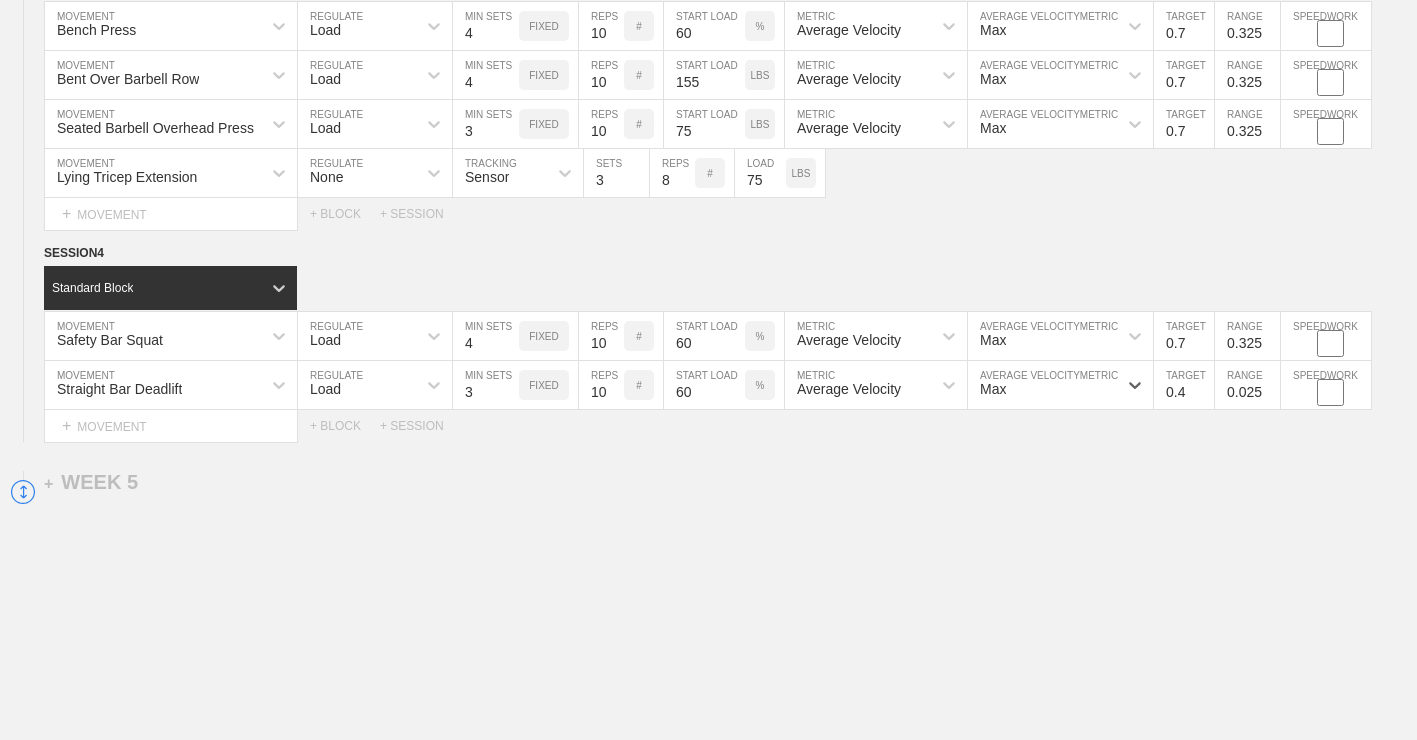 click on "0.4" at bounding box center (1184, 385) 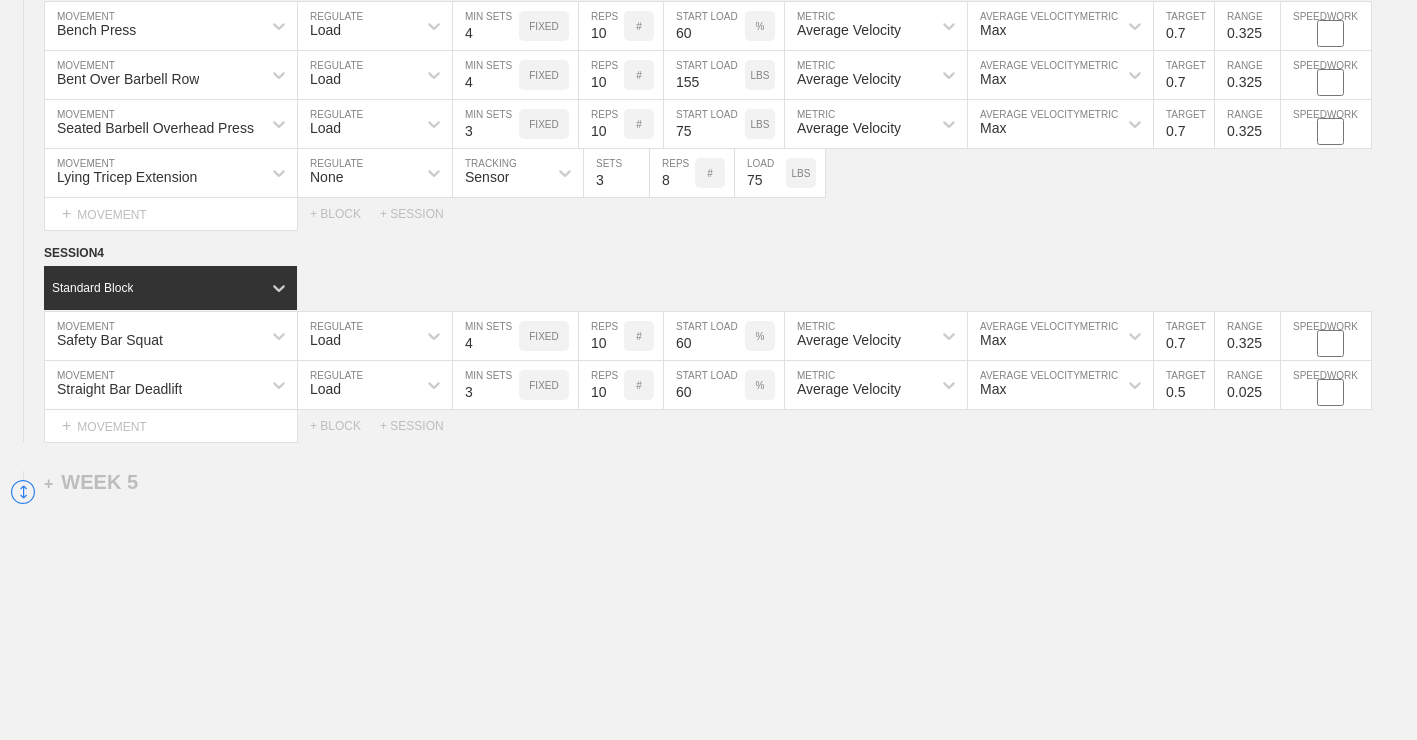 click on "0.5" at bounding box center (1184, 385) 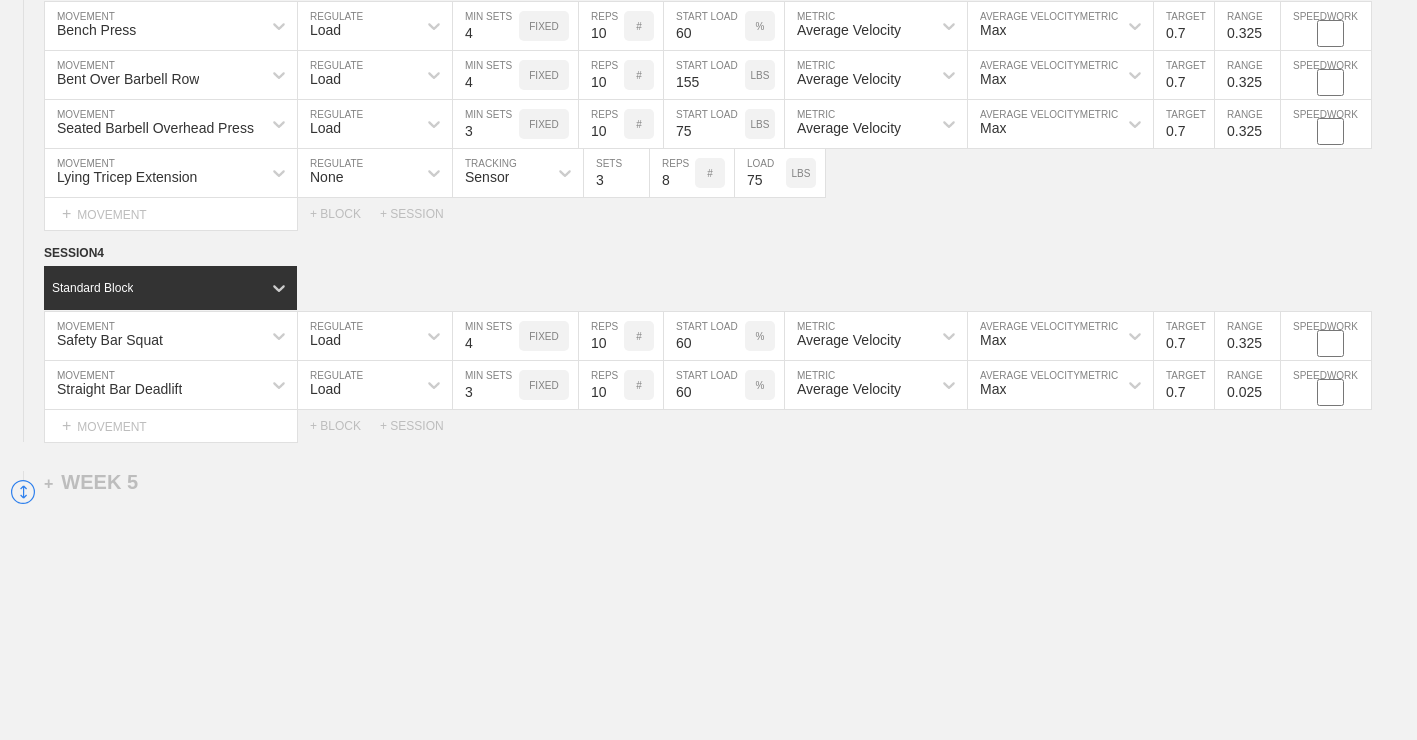 type on "0.7" 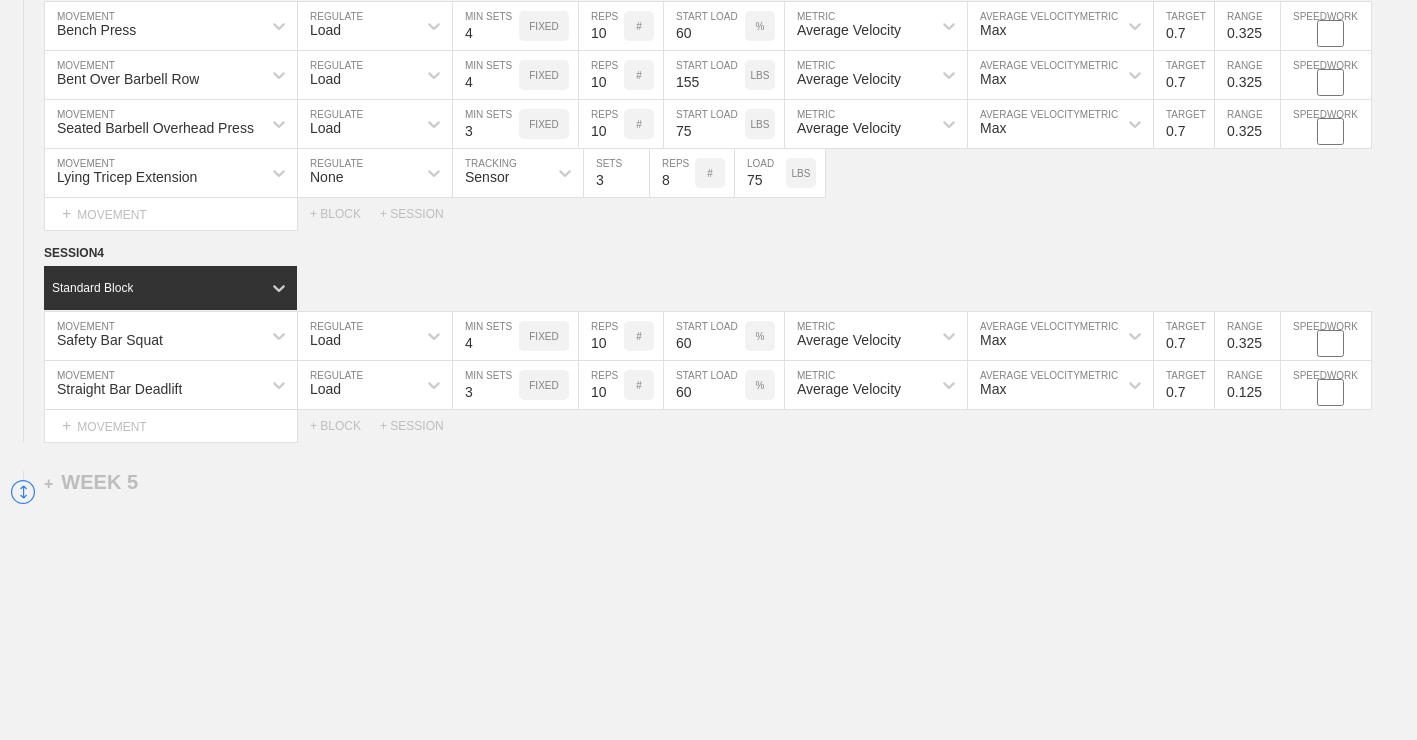 click on "0.125" at bounding box center (1247, 385) 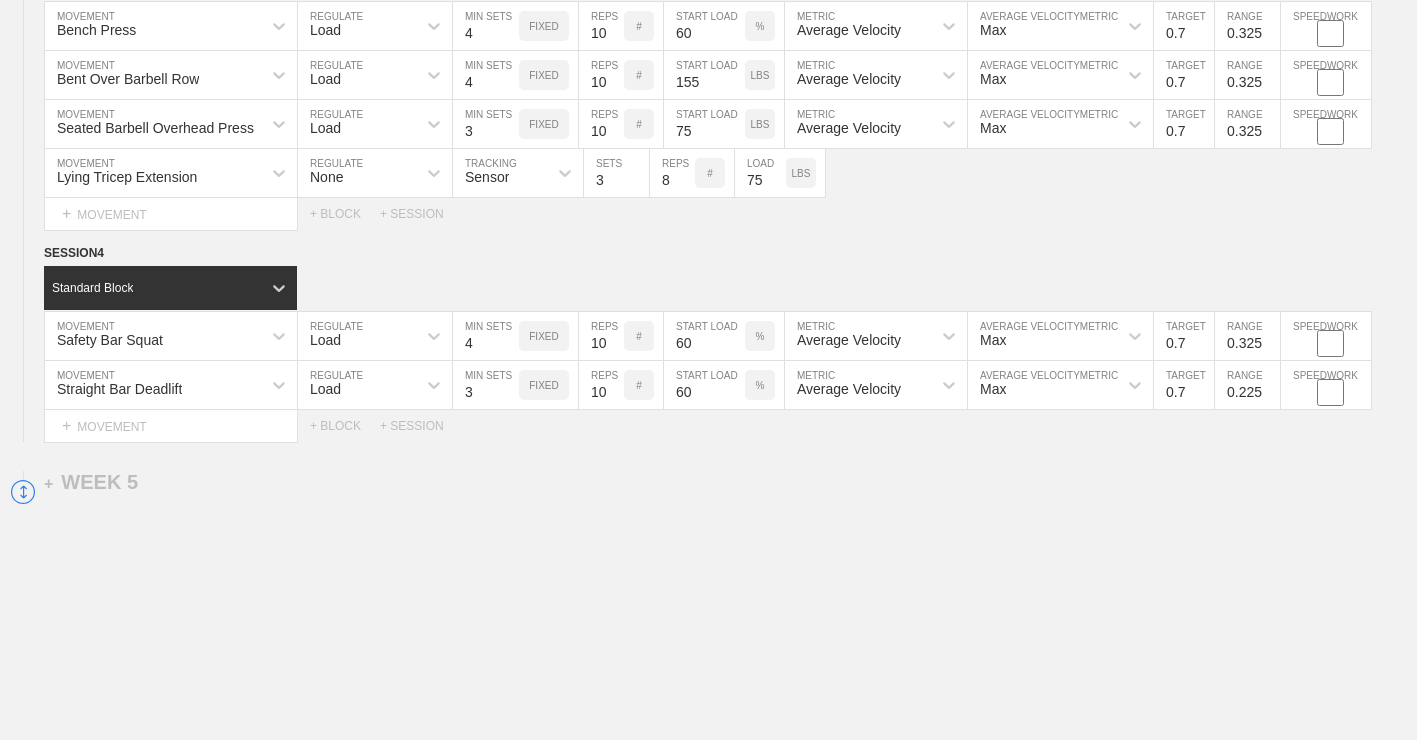 click on "0.225" at bounding box center (1247, 385) 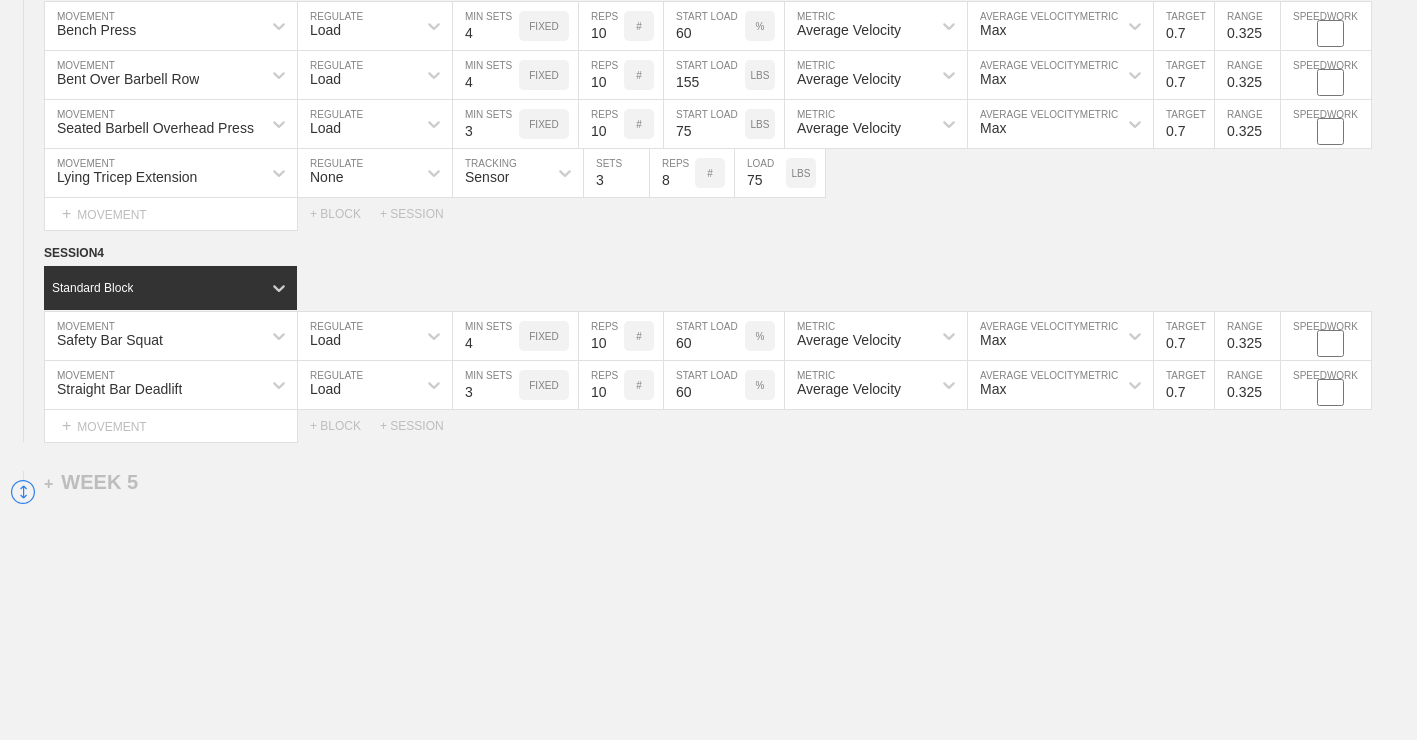 type on "0.325" 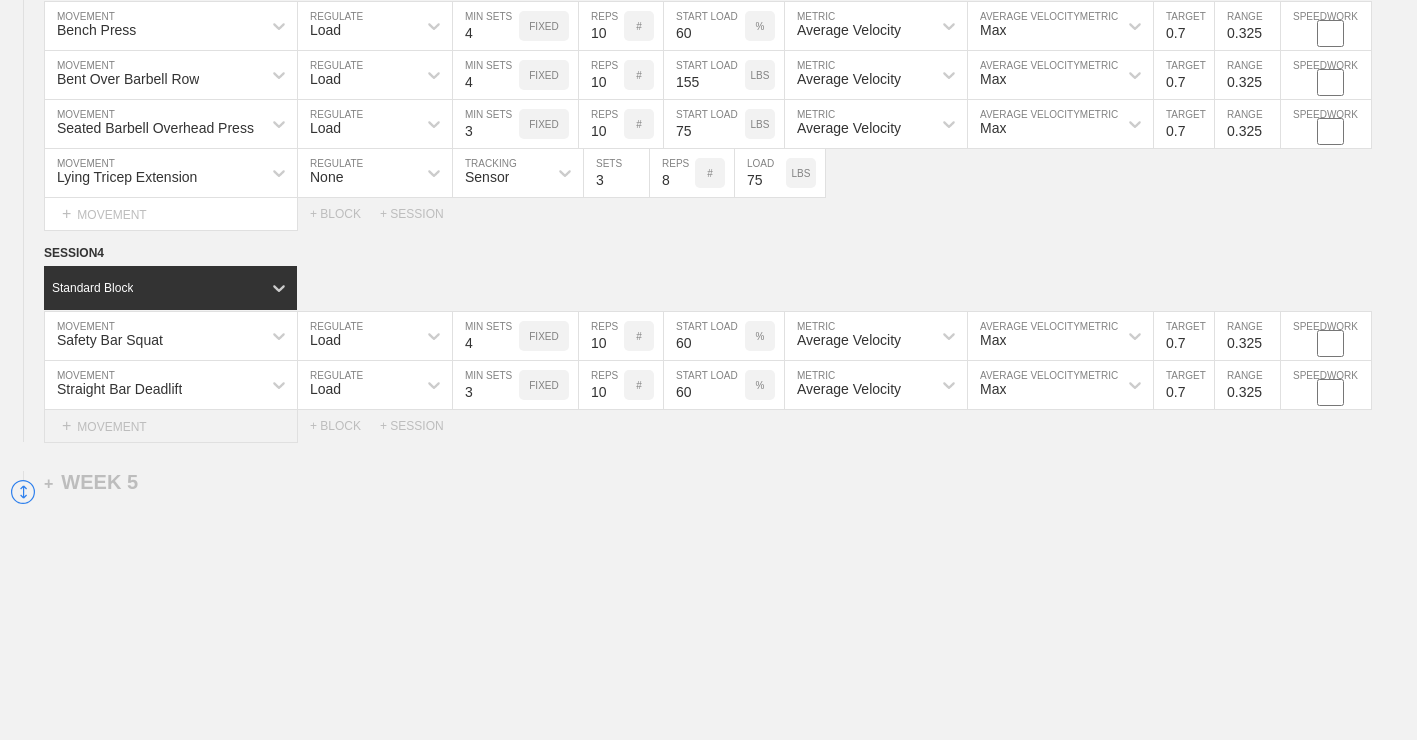 click on "+  MOVEMENT" at bounding box center (171, 426) 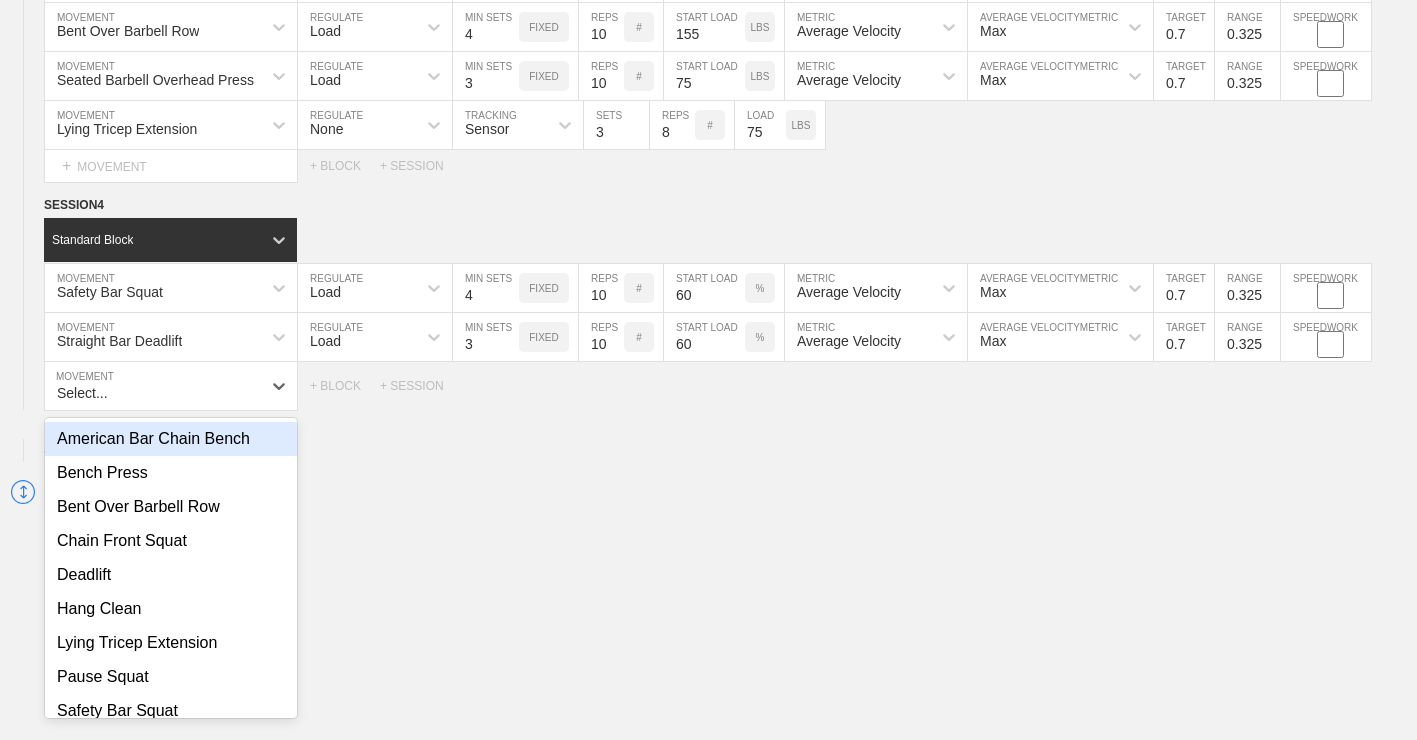 scroll, scrollTop: 4523, scrollLeft: 0, axis: vertical 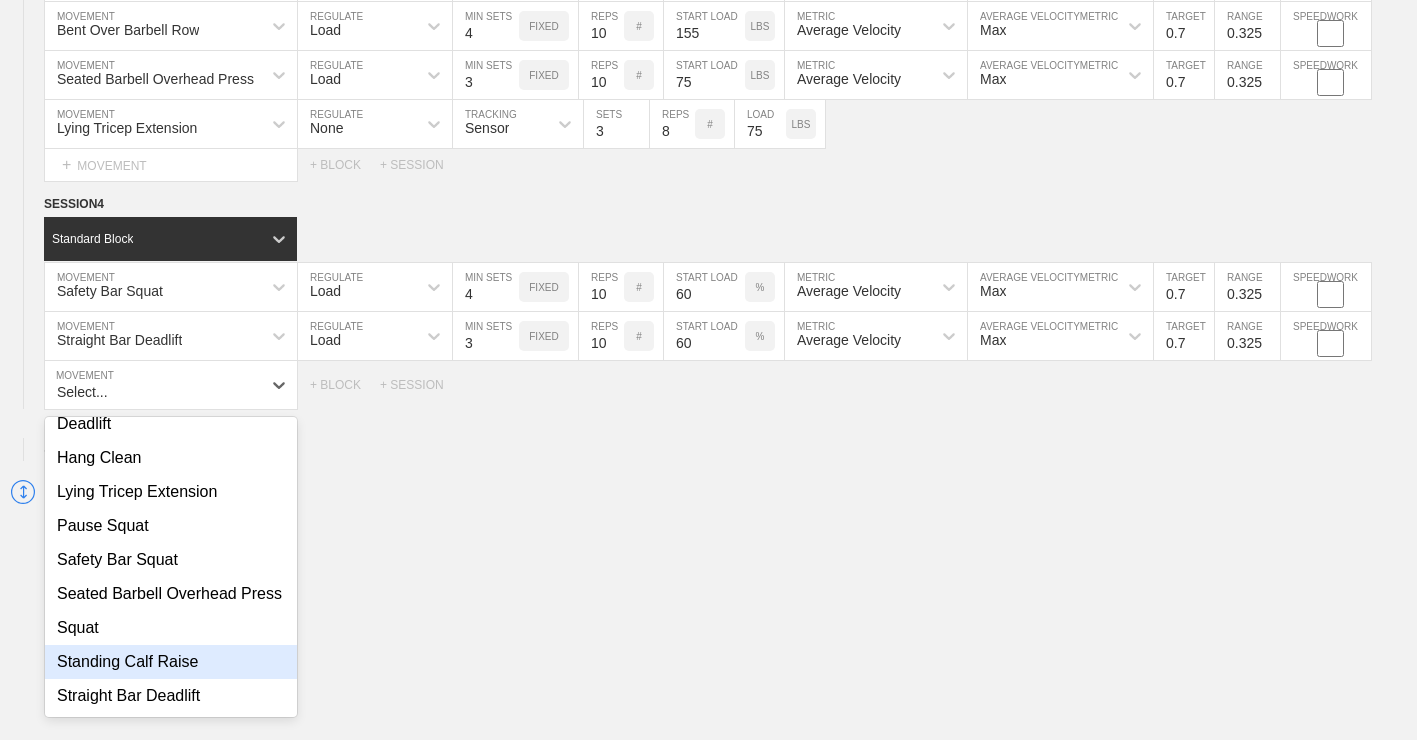click on "Standing Calf Raise" at bounding box center (171, 662) 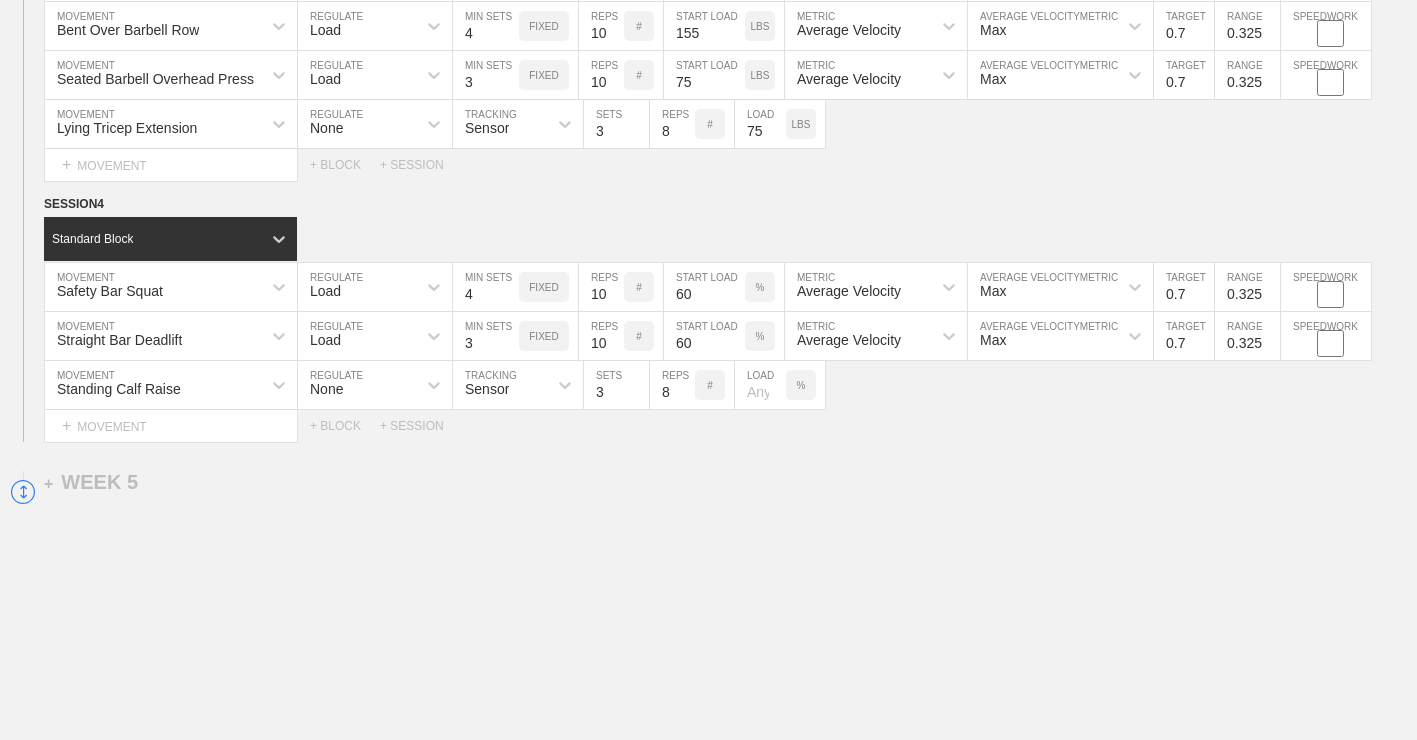 click on "Sensor" at bounding box center (487, 389) 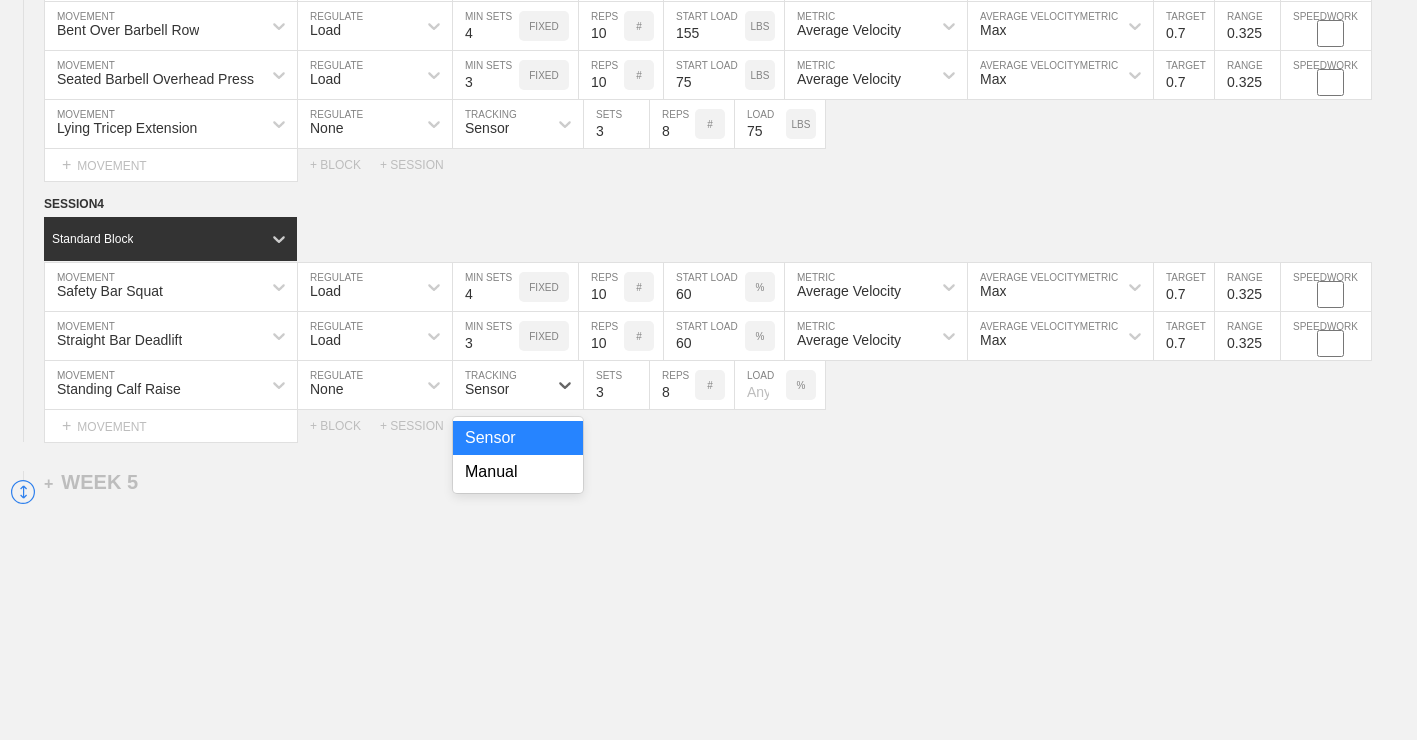 click on "Manual" at bounding box center [518, 472] 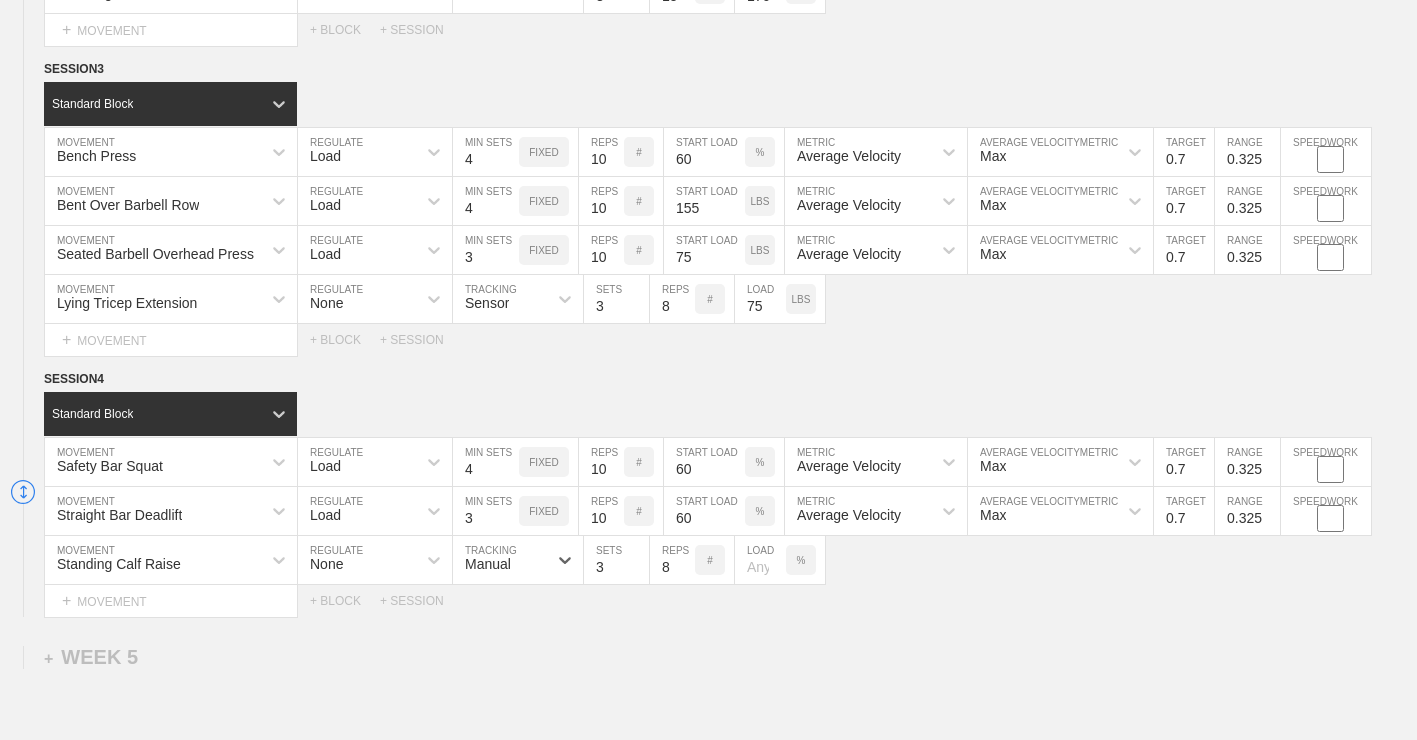 scroll, scrollTop: 4423, scrollLeft: 0, axis: vertical 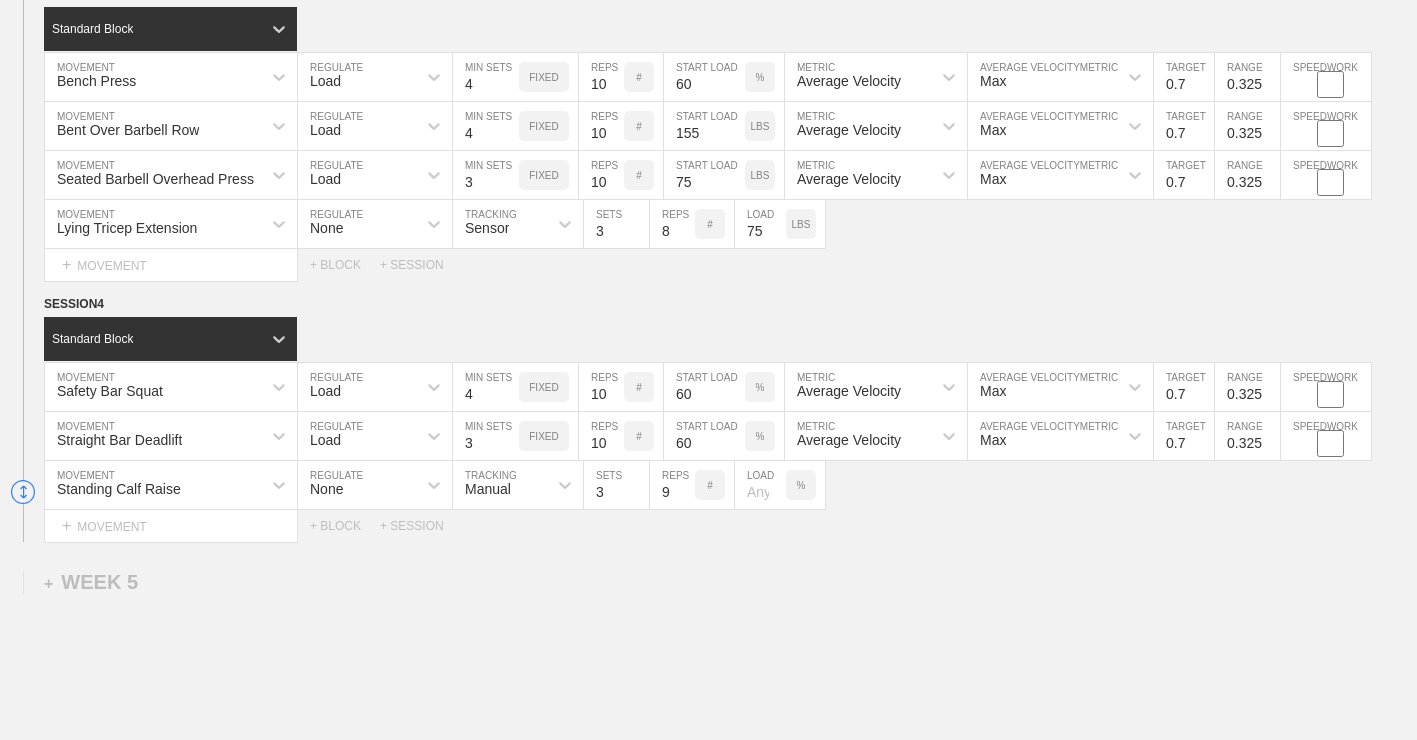 click on "9" at bounding box center (672, 485) 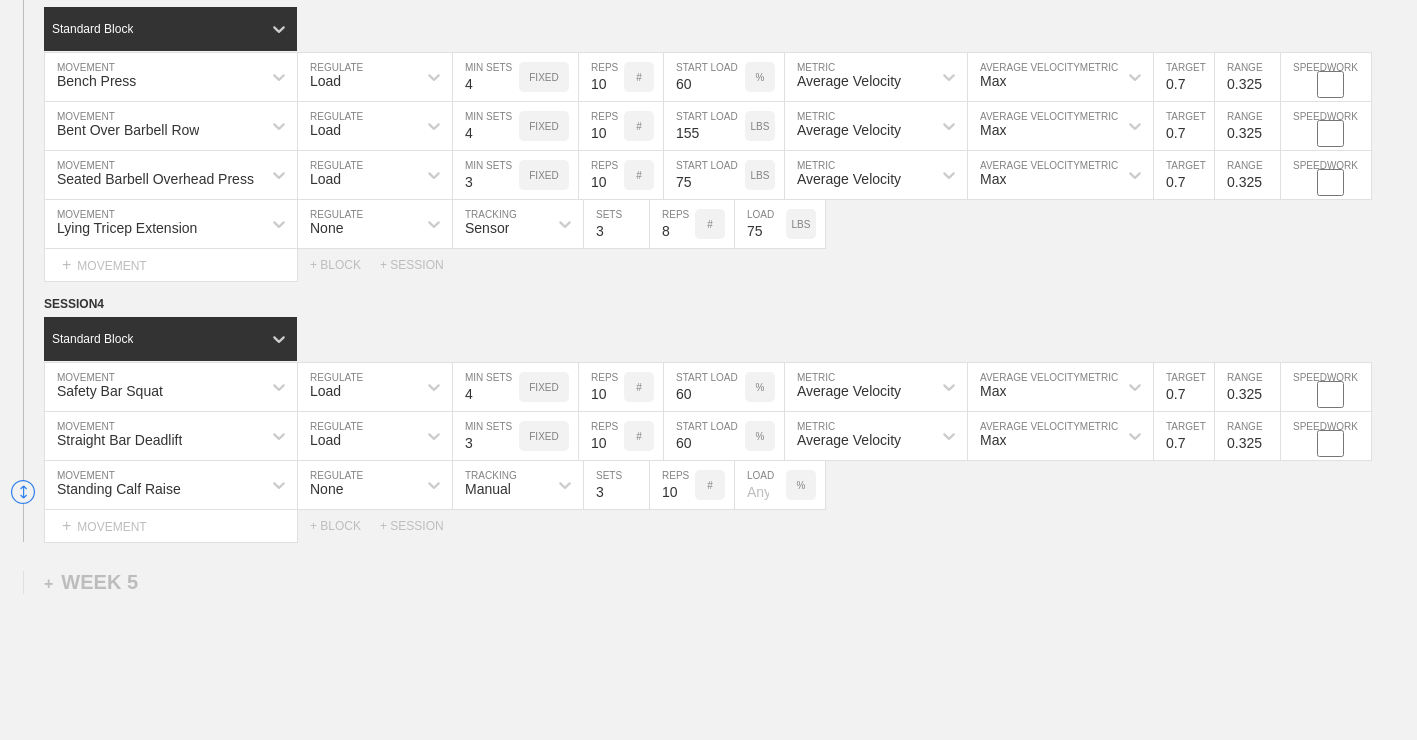 click on "10" at bounding box center [672, 485] 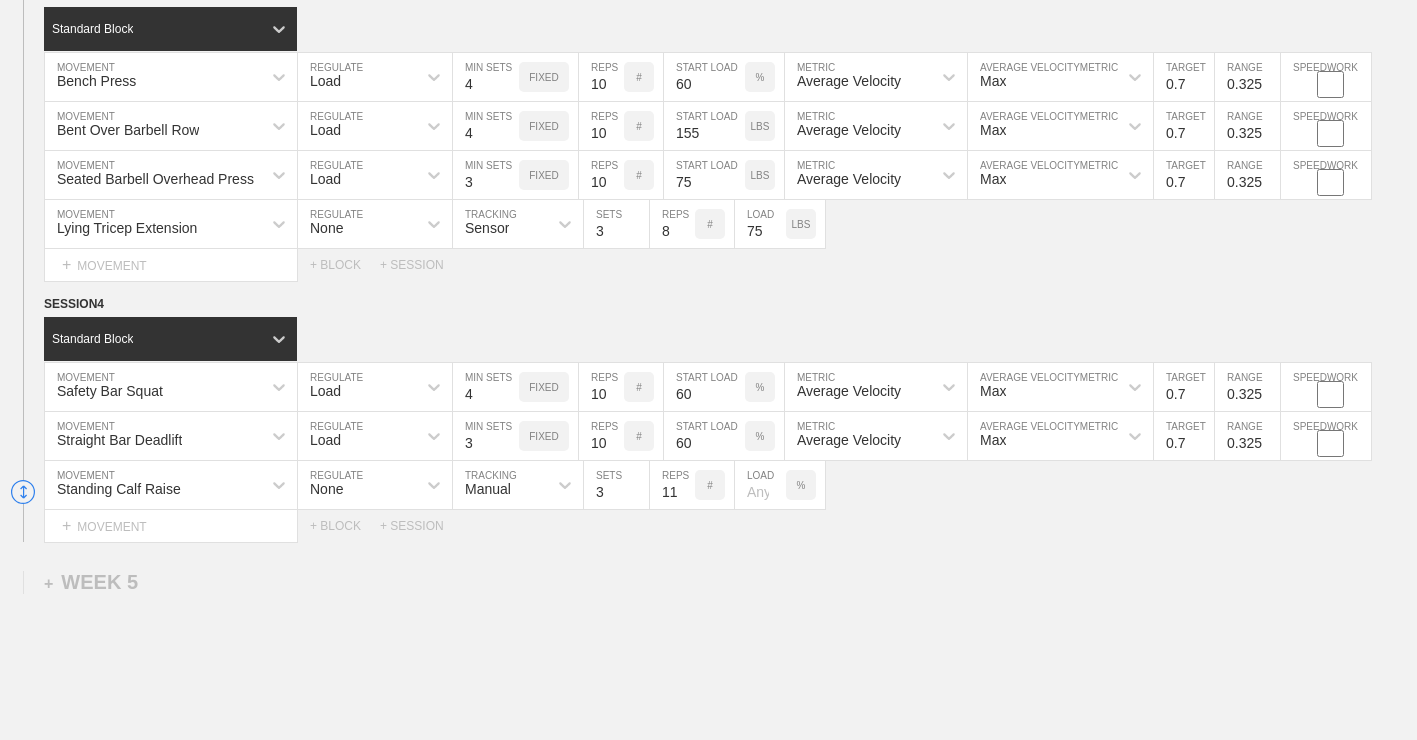 click on "11" at bounding box center [672, 485] 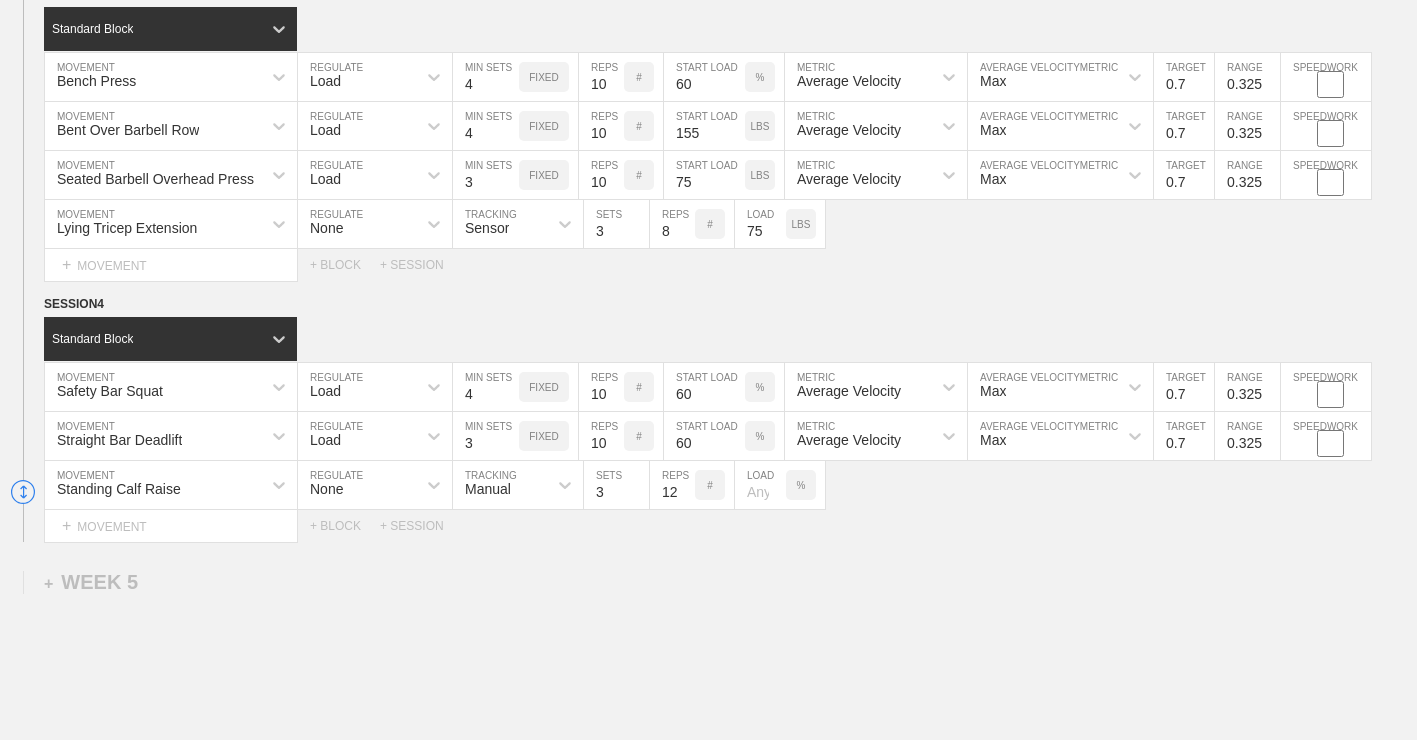 click on "12" at bounding box center (672, 485) 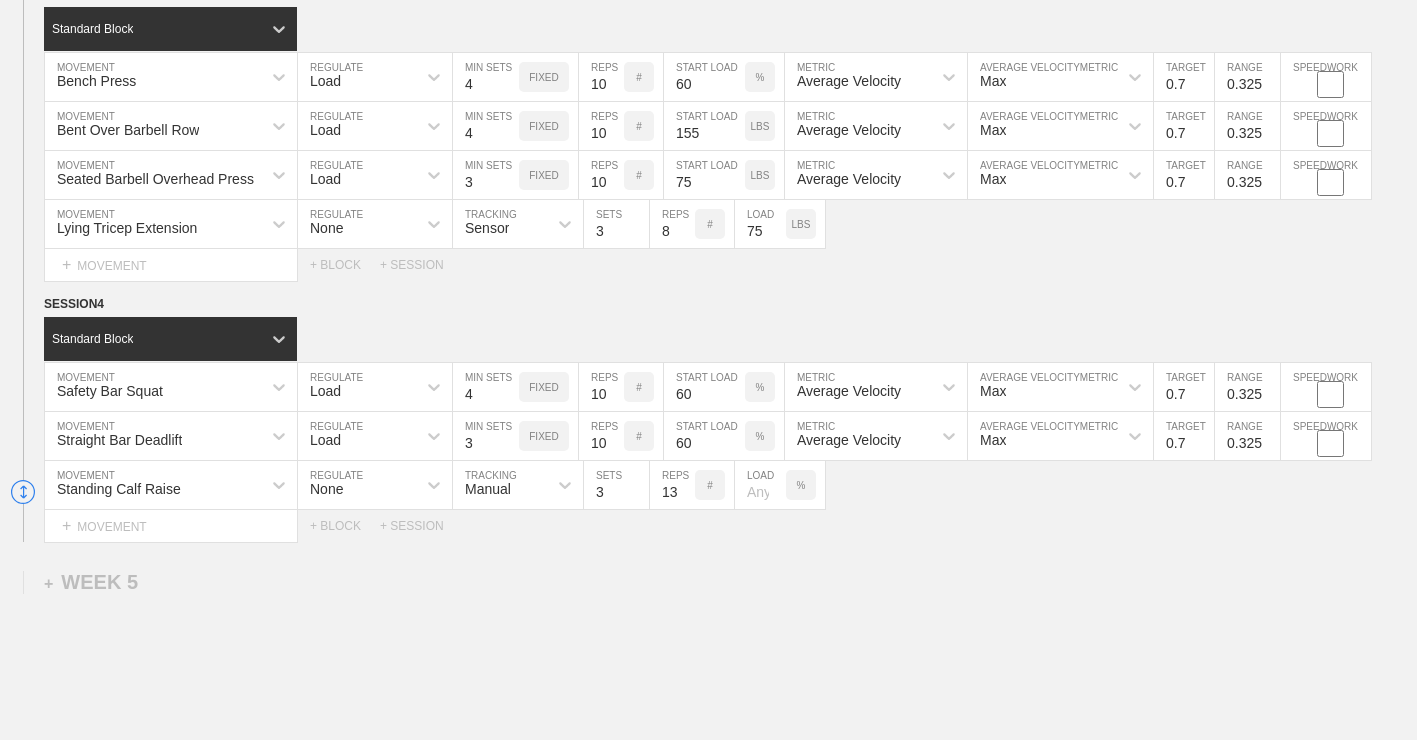 click on "13" at bounding box center [672, 485] 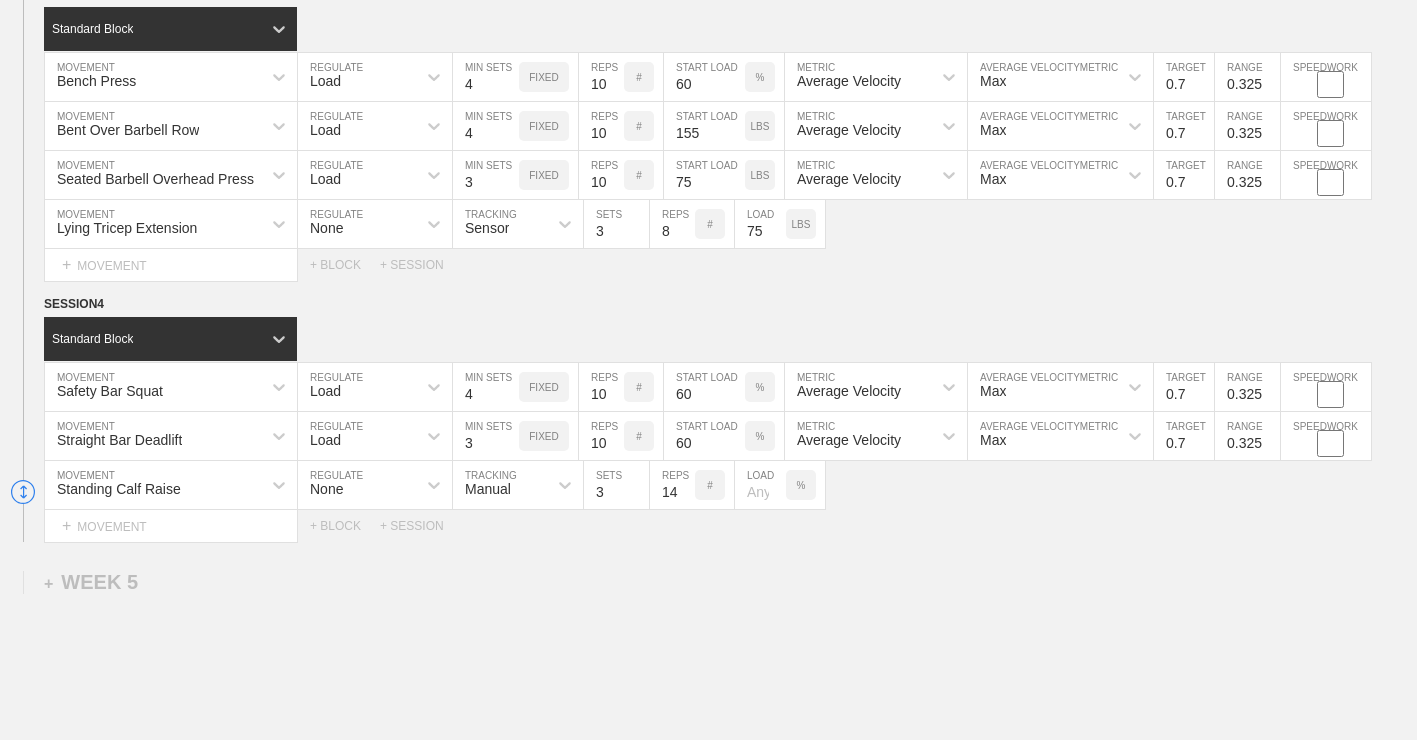 click on "14" at bounding box center [672, 485] 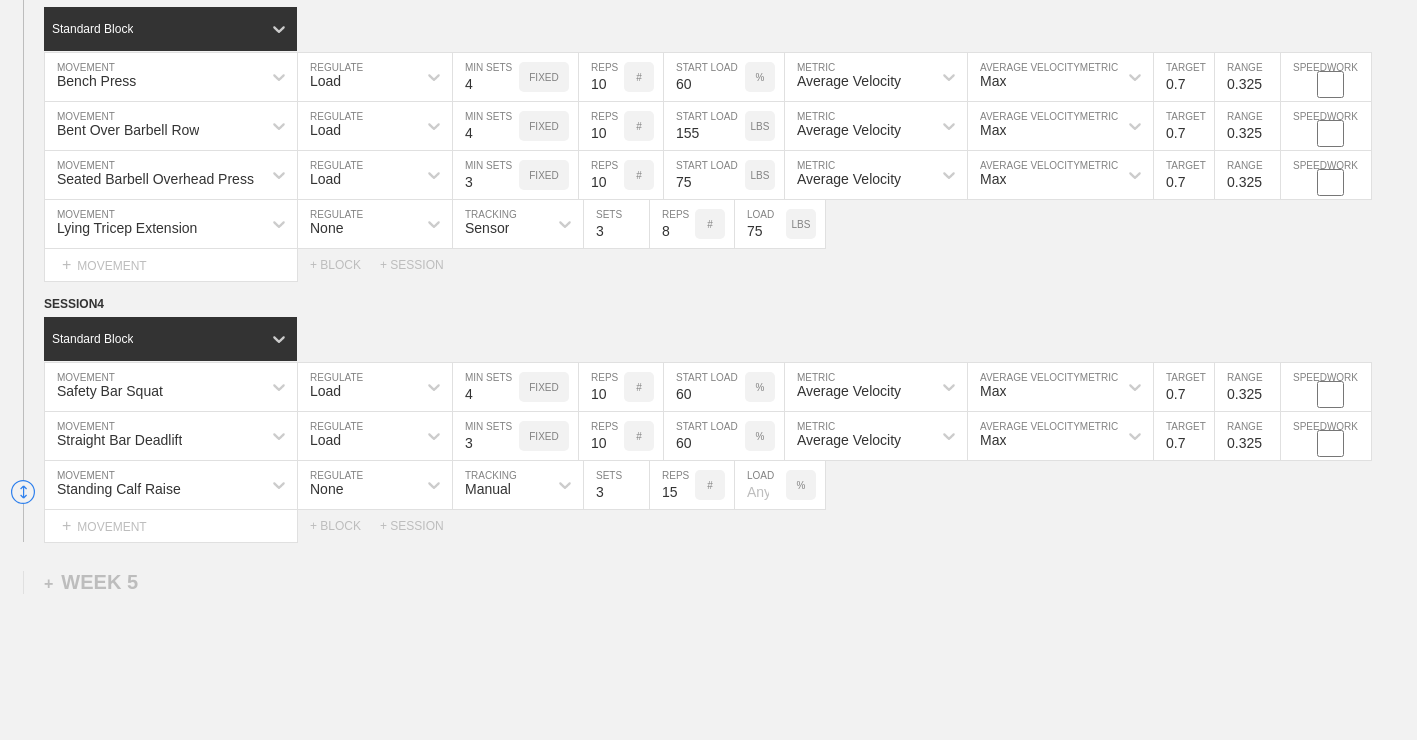 type on "15" 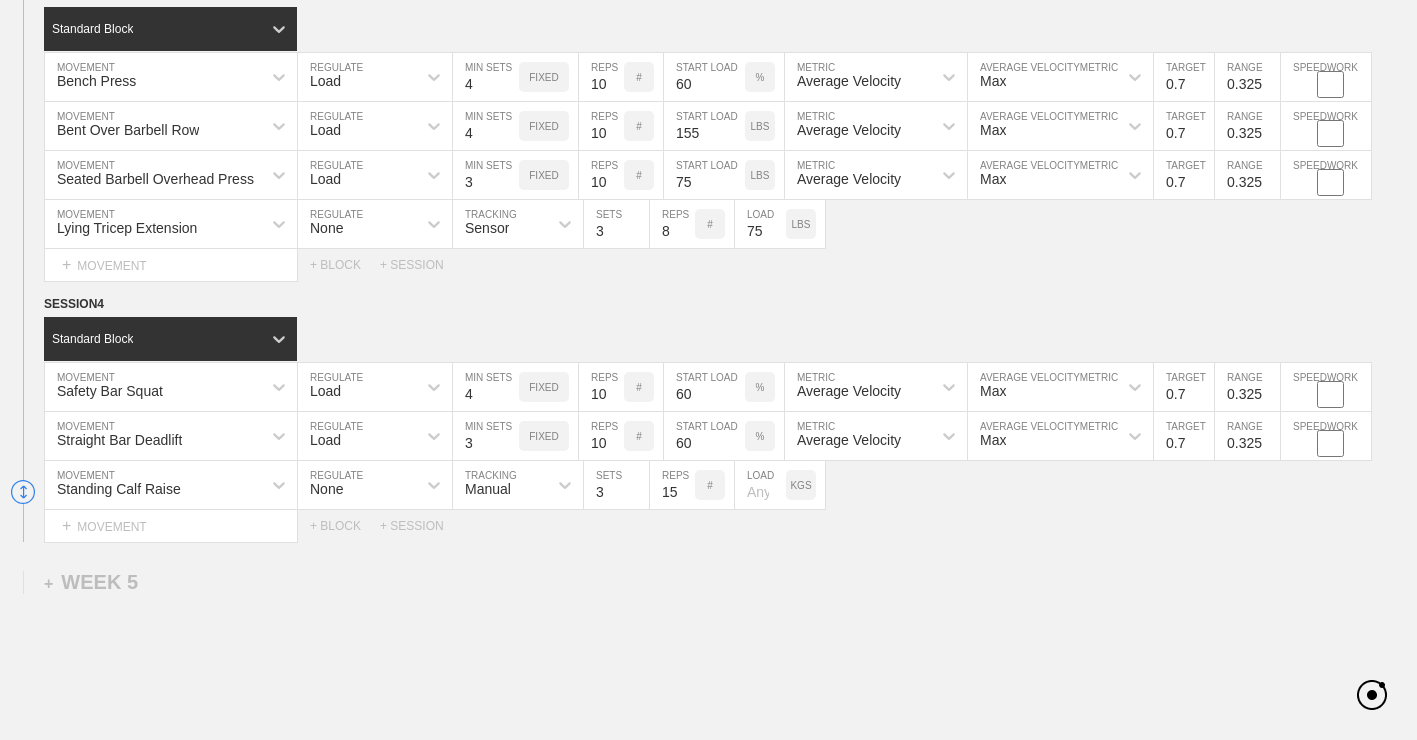 click on "KGS" at bounding box center (800, 485) 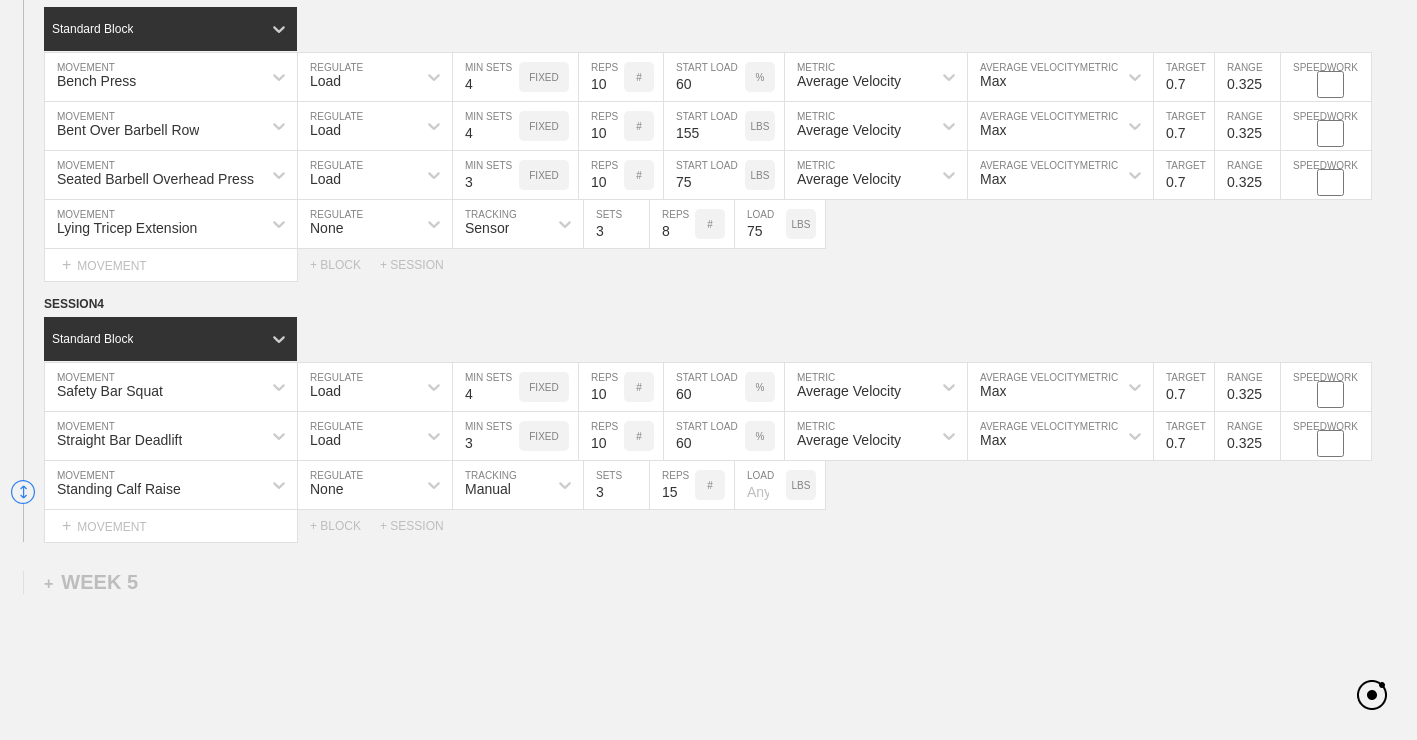 click at bounding box center (760, 485) 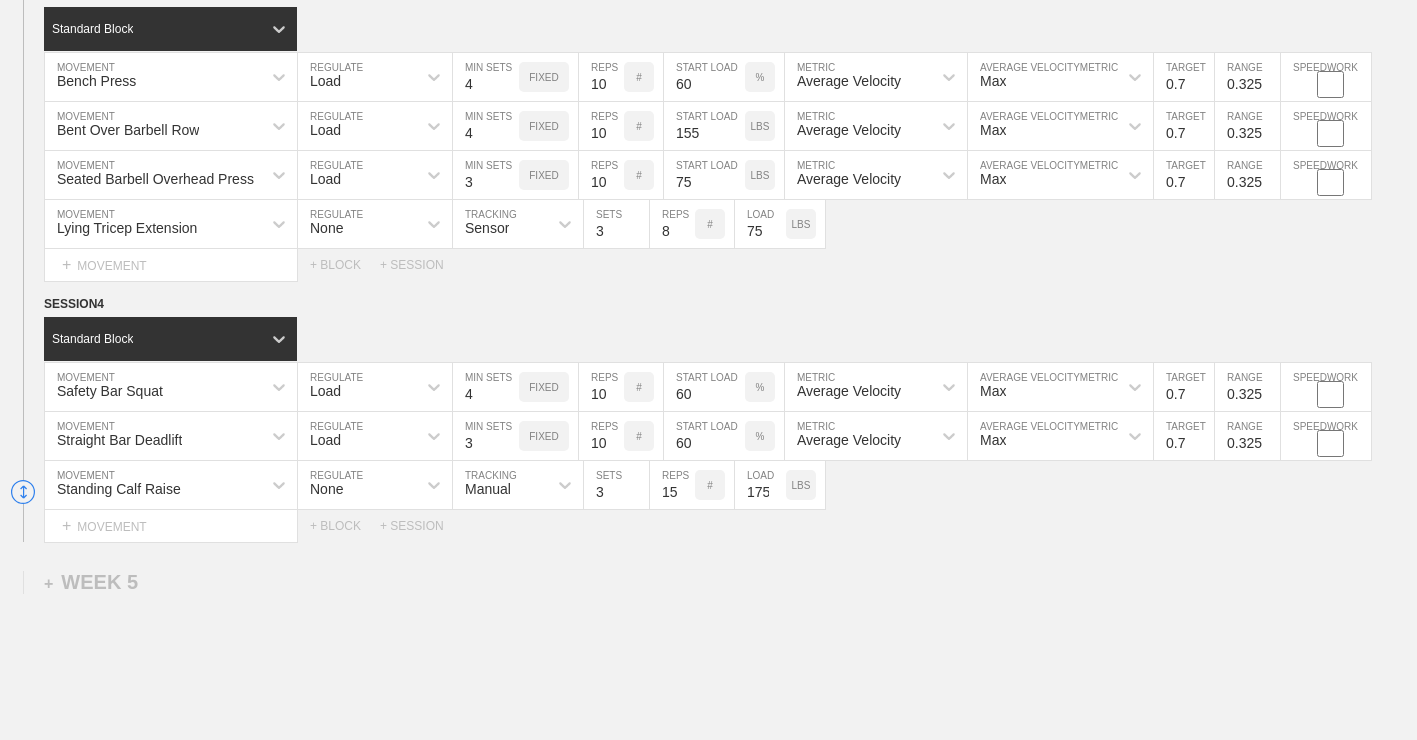 scroll, scrollTop: 0, scrollLeft: 1, axis: horizontal 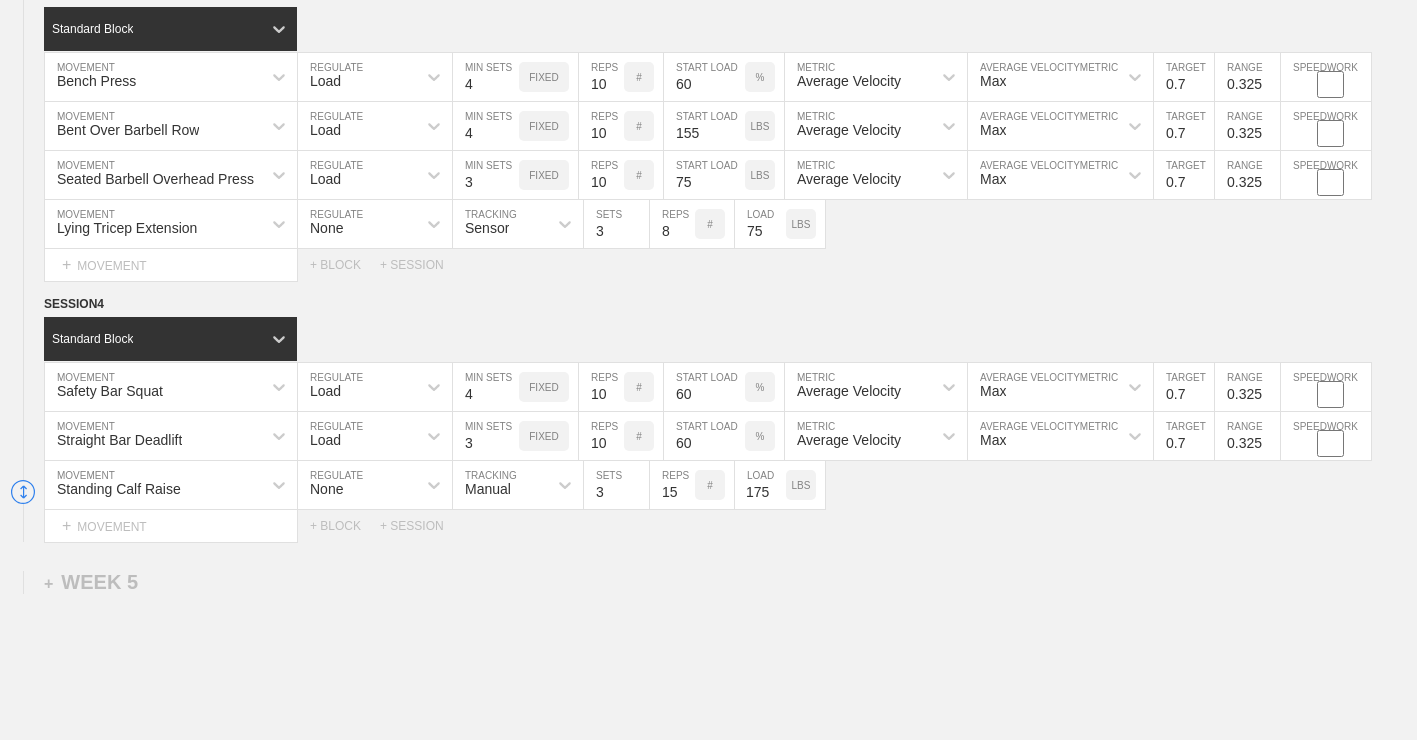 type on "175" 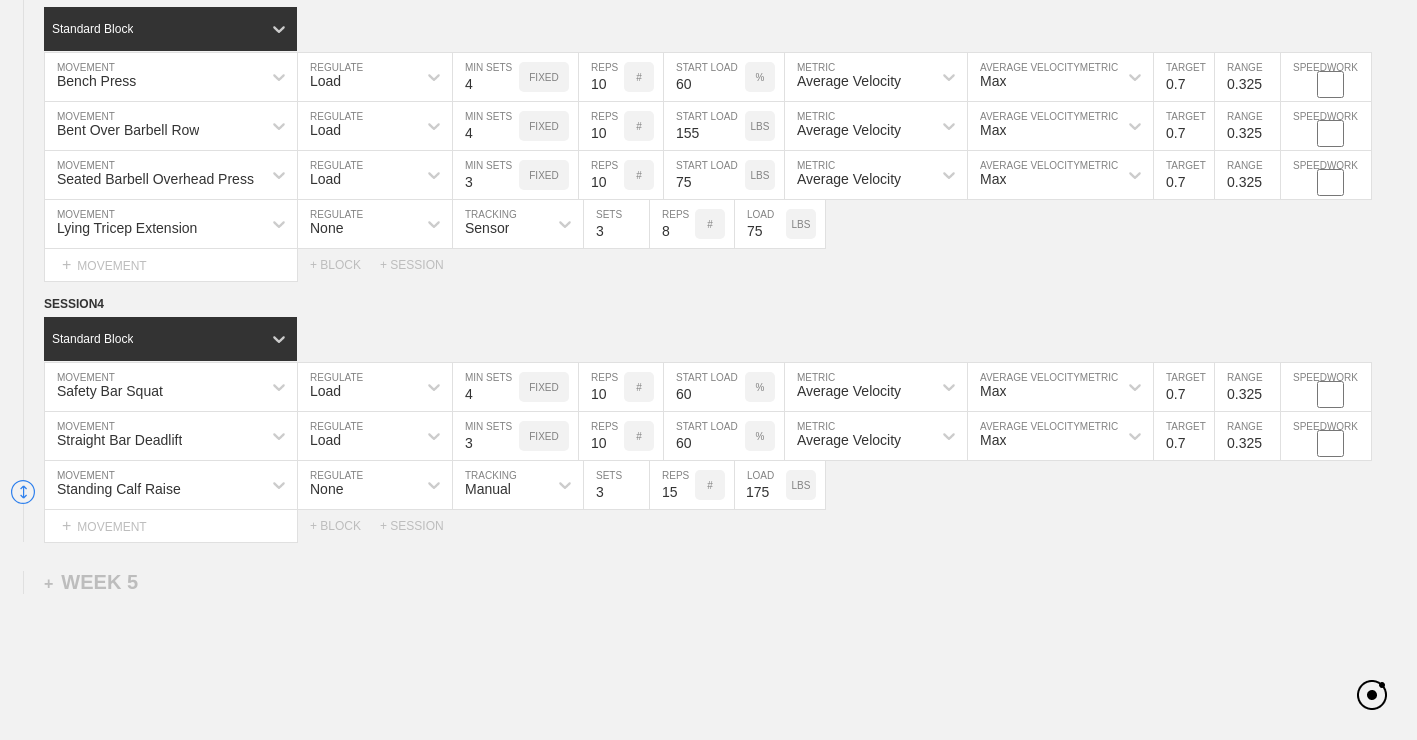 click on "WEEK   1   SESSION  1   Standard Block Bench Press MOVEMENT Load REGULATE 4 MIN SETS FIXED 16 REPS # 40 START LOAD % Average Velocity METRIC Max AVERAGE VELOCITY  METRIC 0.7 TARGET RANGE 0.025 SPEEDWORK Bent Over Barbell Row MOVEMENT Load REGULATE 4 MIN SETS FIXED 16 REPS # 110 START LOAD LBS Average Velocity METRIC Max AVERAGE VELOCITY  METRIC 0.7 TARGET RANGE 0.025 SPEEDWORK Seated Barbell Overhead Press MOVEMENT Load REGULATE 4 MIN SETS FIXED 16 REPS # 65 START LOAD LBS Average Velocity METRIC Max AVERAGE VELOCITY  METRIC 0.7 TARGET RANGE 0.025 SPEEDWORK Lying Tricep Extension MOVEMENT None REGULATE Sensor TRACKING 3 SETS 16 REPS # 55 LOAD LBS Select... MOVEMENT +  MOVEMENT + BLOCK + SESSION SESSION  2   Standard Block Safety Bar Squat MOVEMENT Load REGULATE 4 MIN SETS FIXED 16 REPS # 40 START LOAD % Average Velocity METRIC Max AVERAGE VELOCITY  METRIC 0.7 TARGET RANGE 0.025 SPEEDWORK Straight Bar Deadlift MOVEMENT Load REGULATE 3 MIN SETS FIXED 16 REPS # 40 START LOAD % Average Velocity METRIC Max  METRIC" at bounding box center [708, -1656] 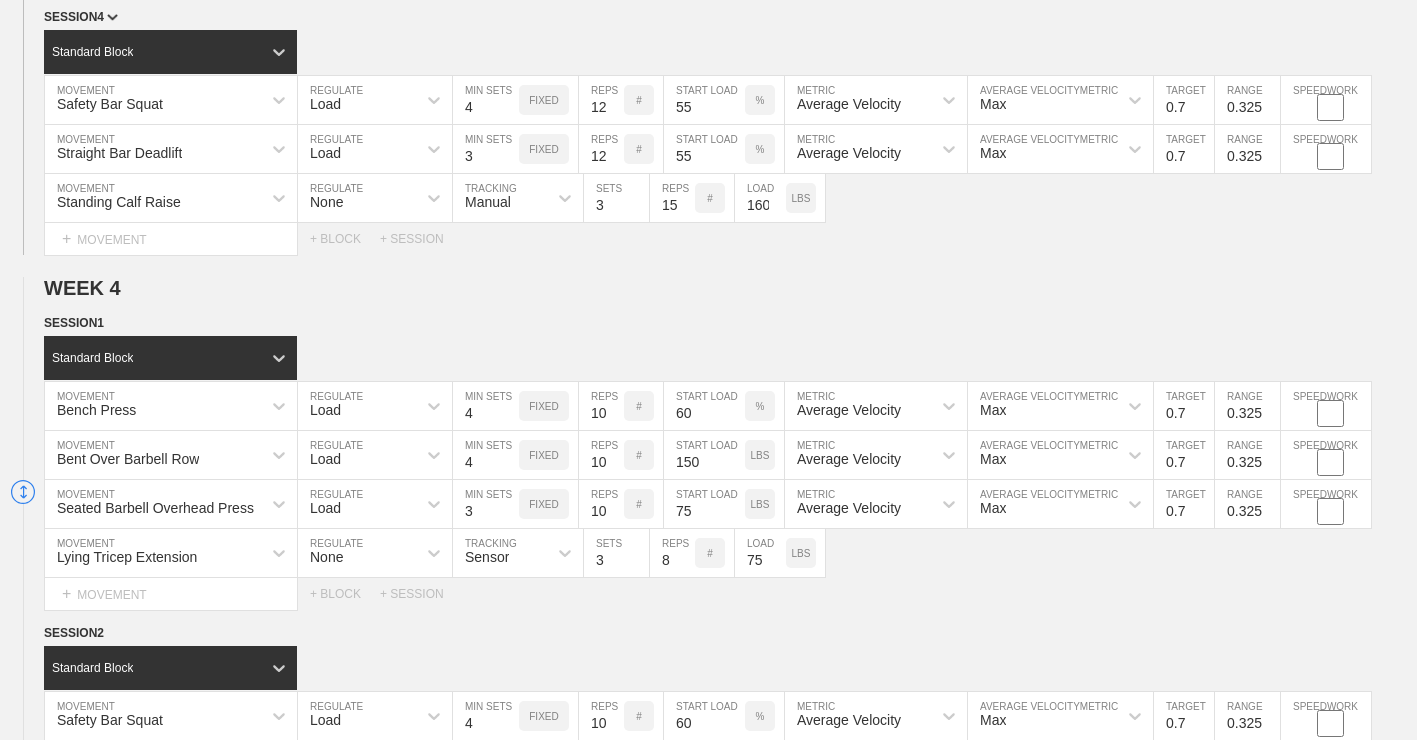 scroll, scrollTop: 3193, scrollLeft: 0, axis: vertical 